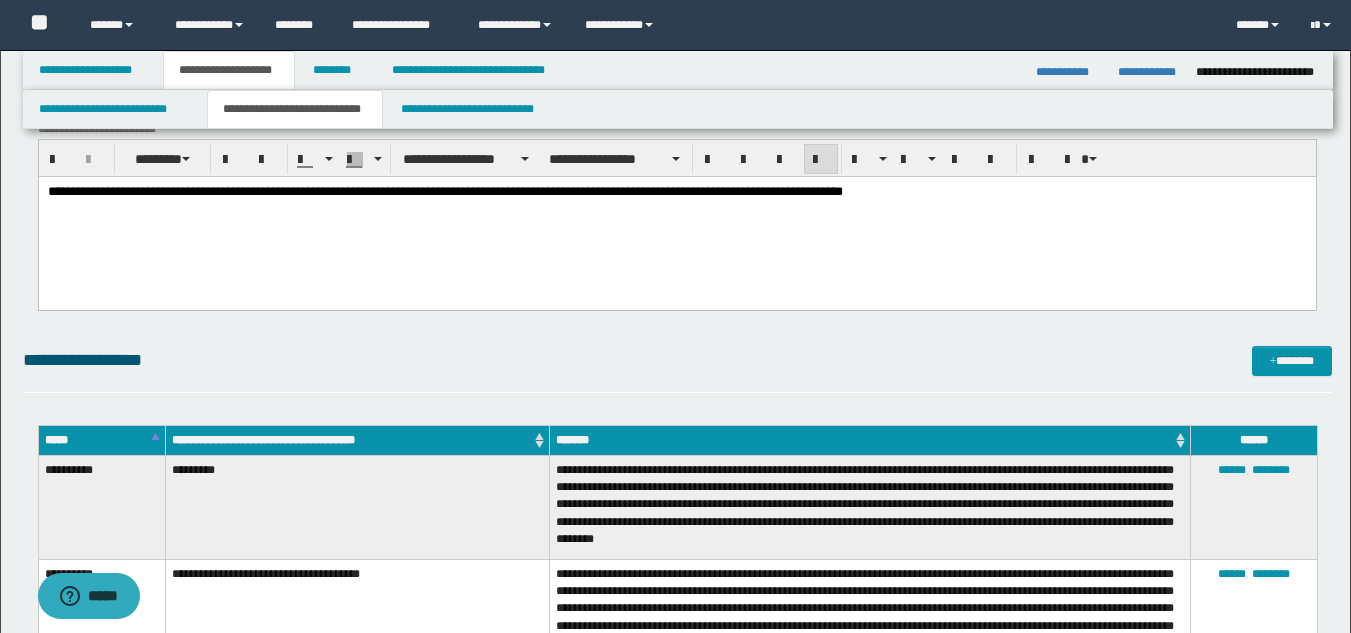 scroll, scrollTop: 400, scrollLeft: 0, axis: vertical 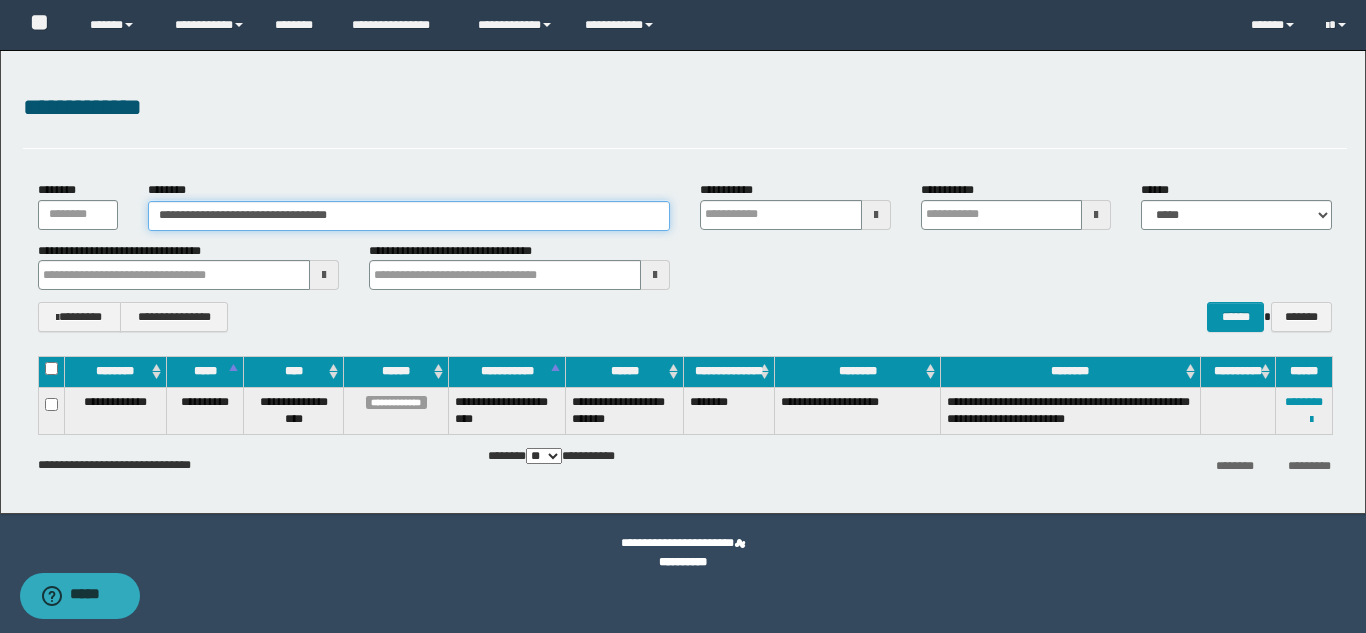 drag, startPoint x: 379, startPoint y: 217, endPoint x: 153, endPoint y: 224, distance: 226.10838 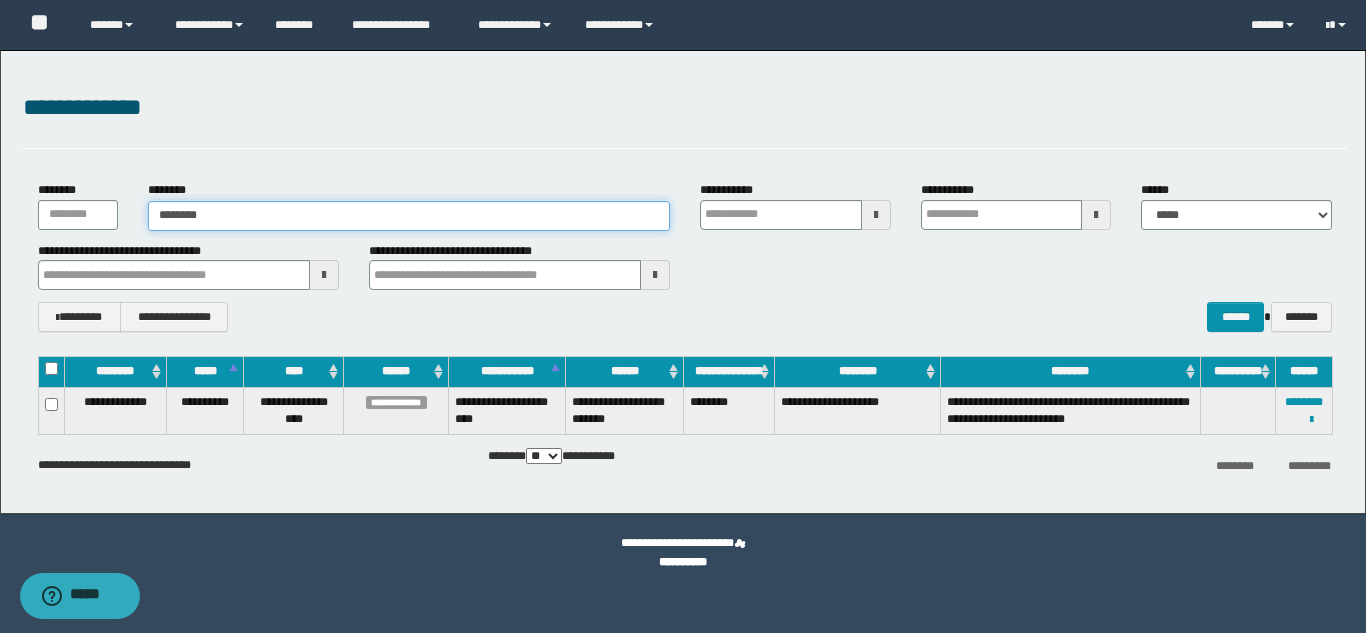 type on "********" 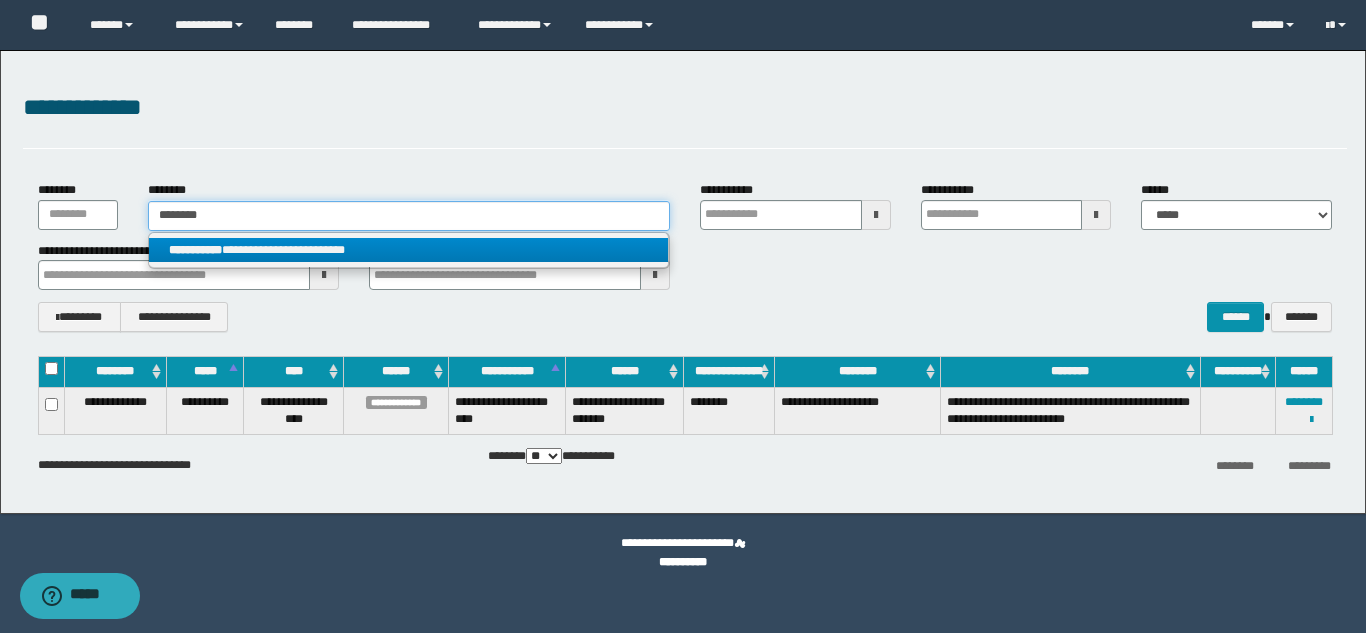 type on "********" 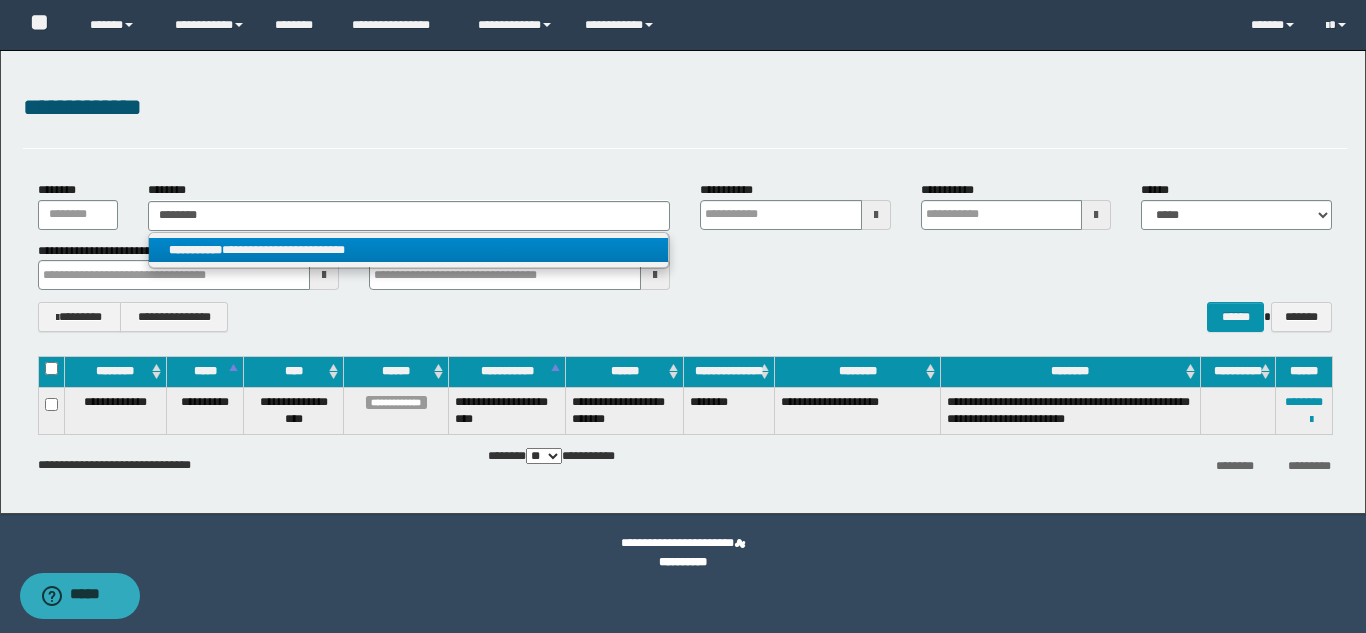 click on "**********" at bounding box center (408, 250) 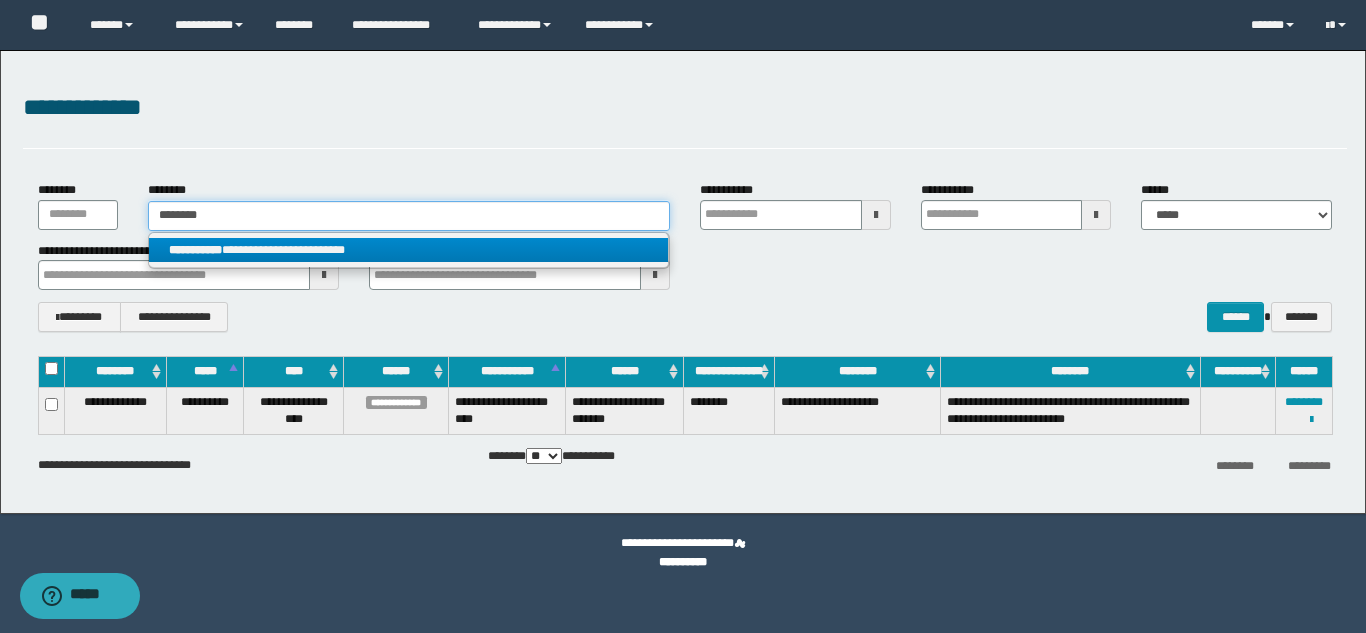 type 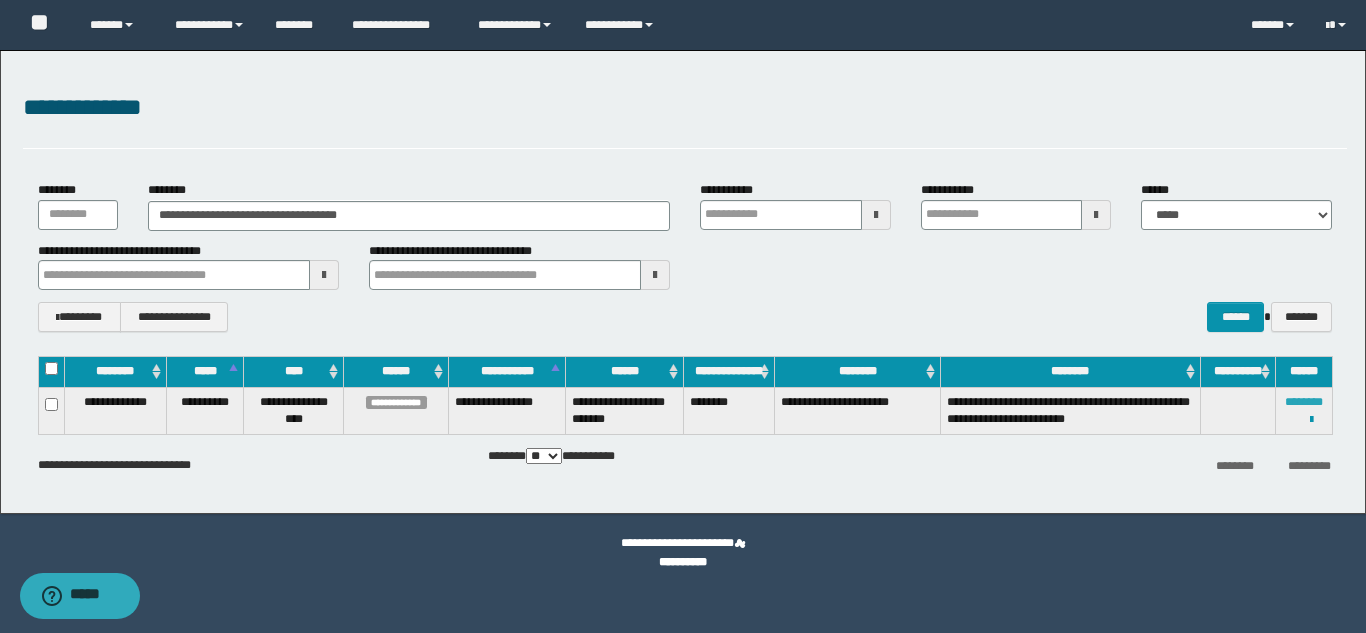 click on "********" at bounding box center (1304, 402) 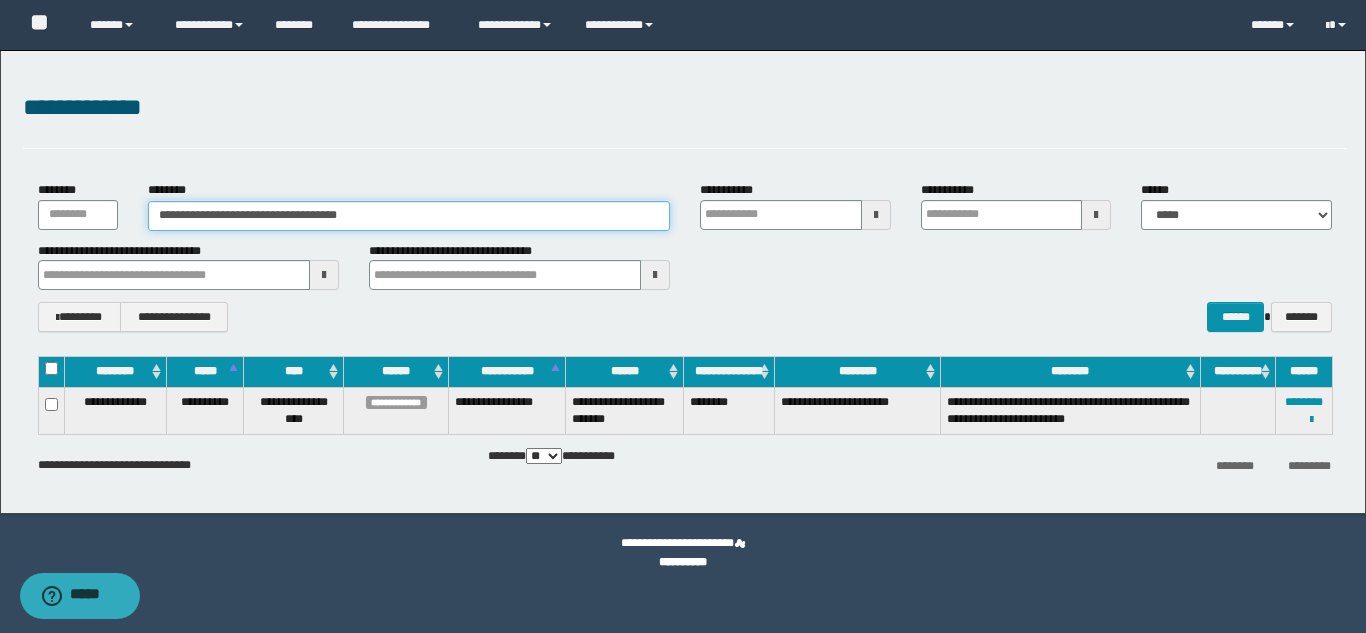 drag, startPoint x: 470, startPoint y: 219, endPoint x: 151, endPoint y: 226, distance: 319.07678 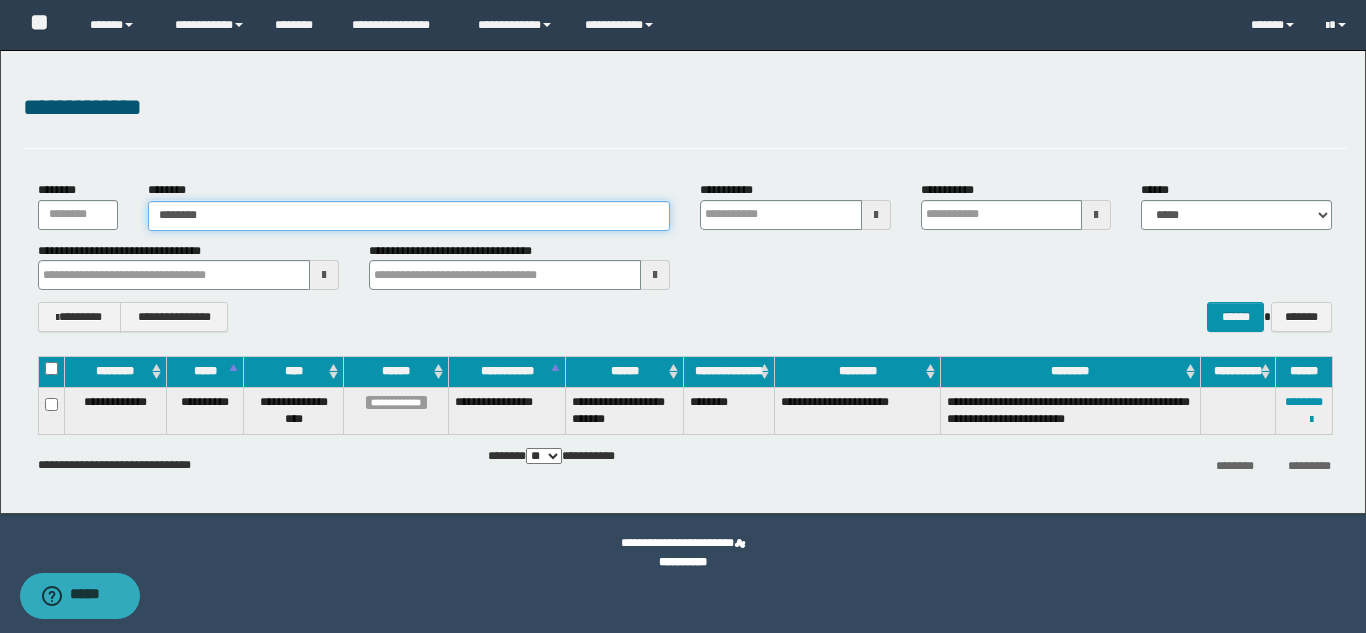 type on "********" 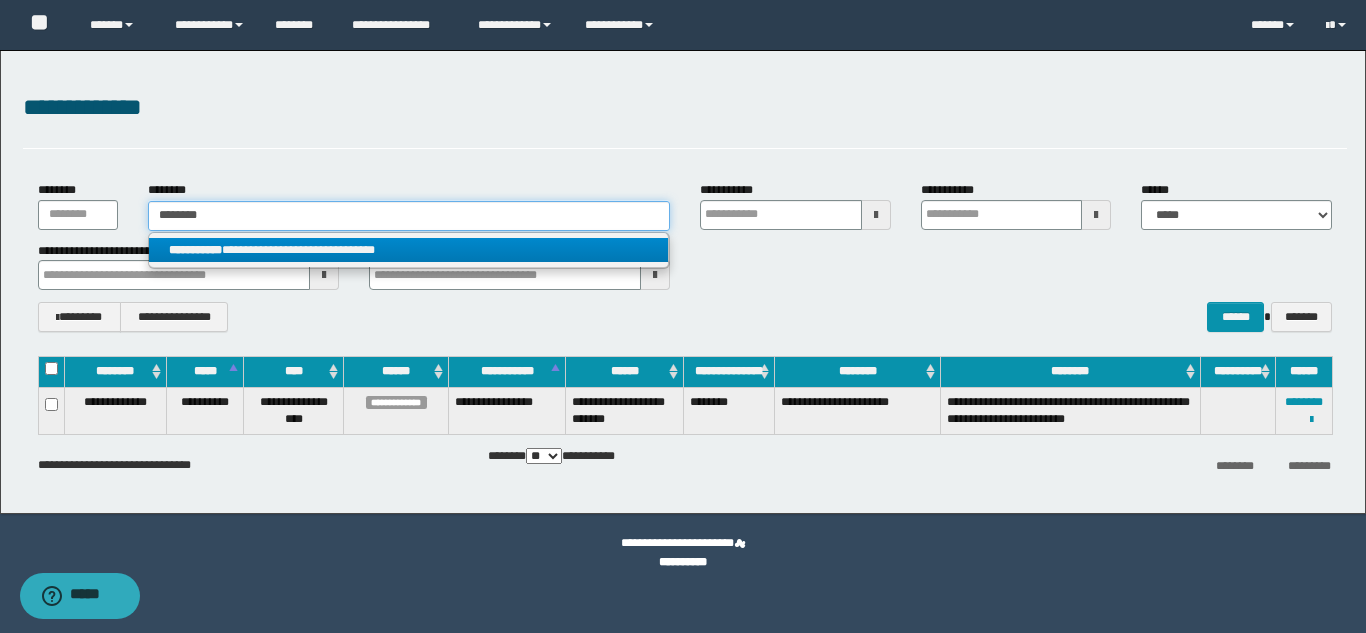type on "********" 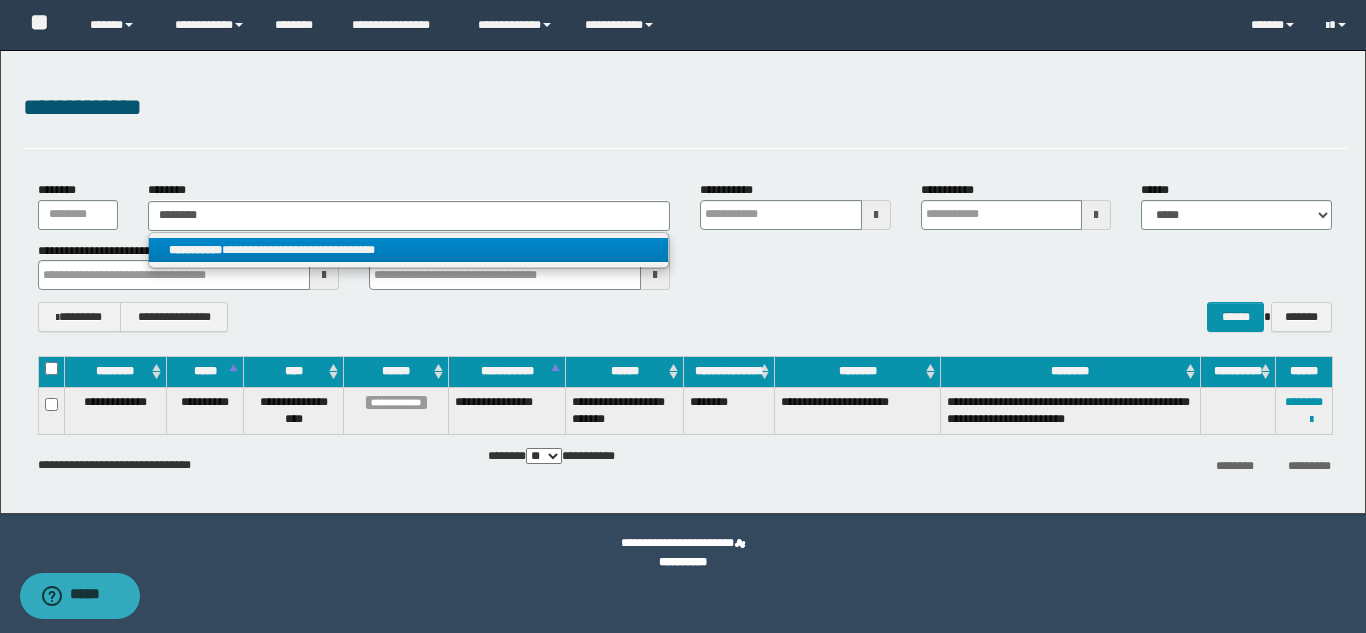 click on "**********" at bounding box center [408, 250] 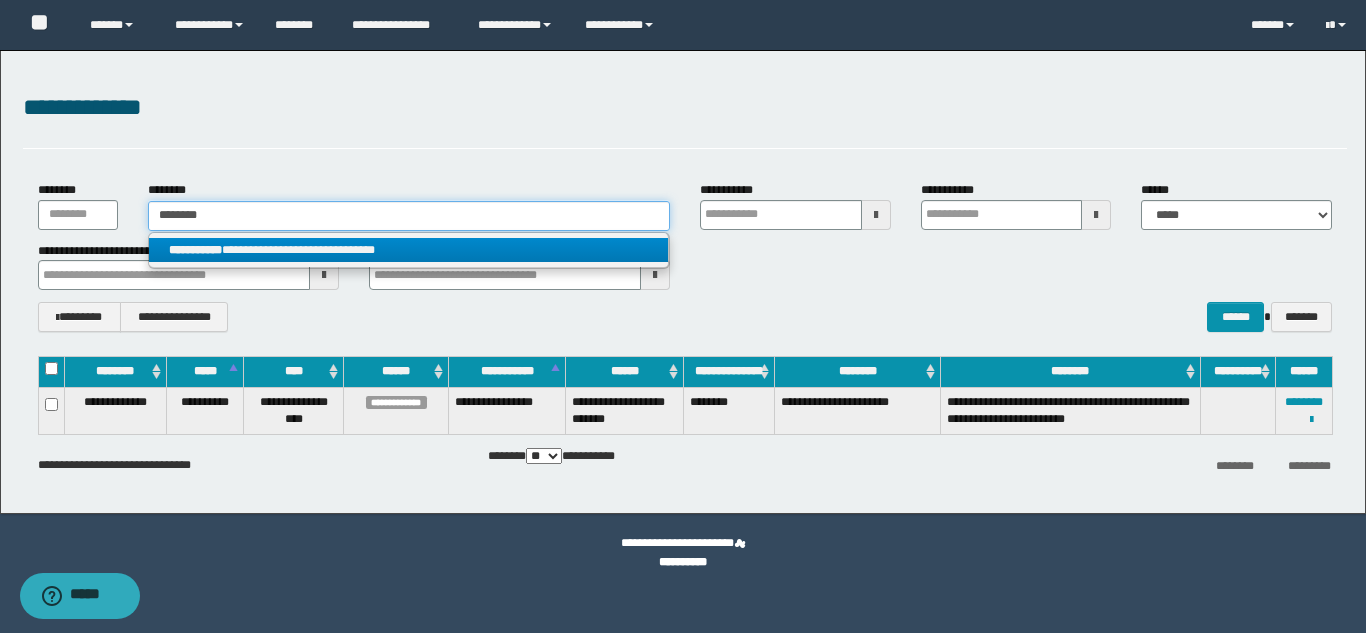 type 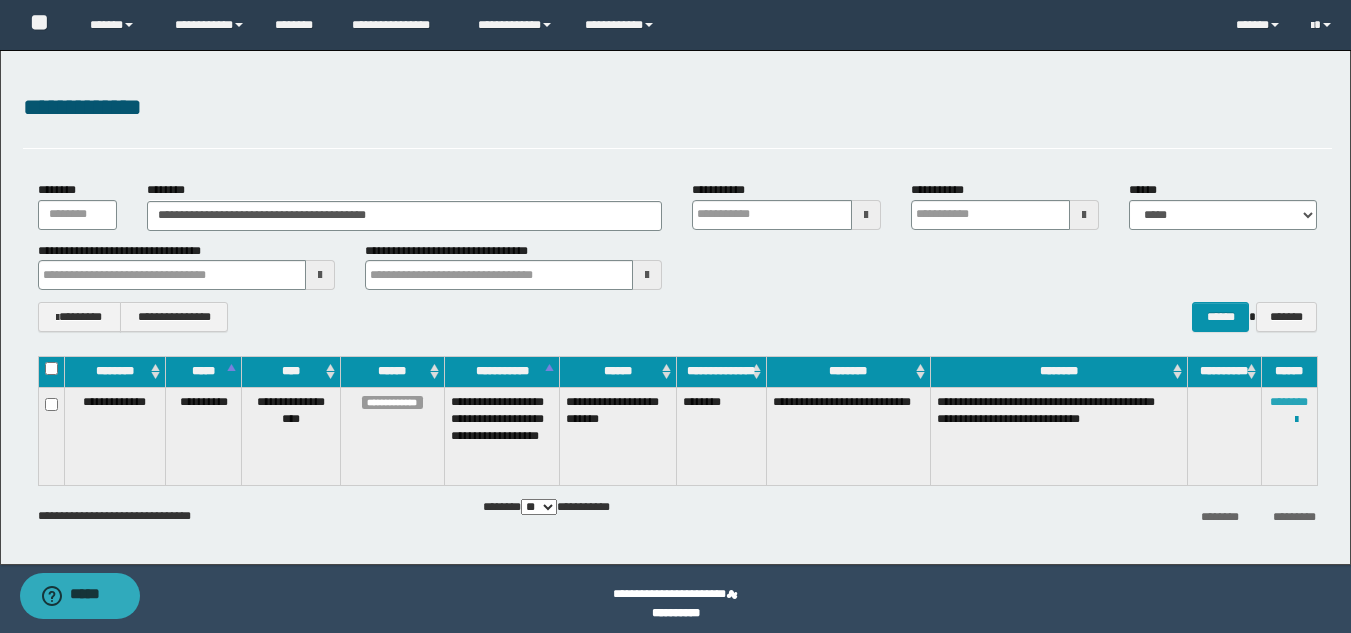 click on "********" at bounding box center [1289, 402] 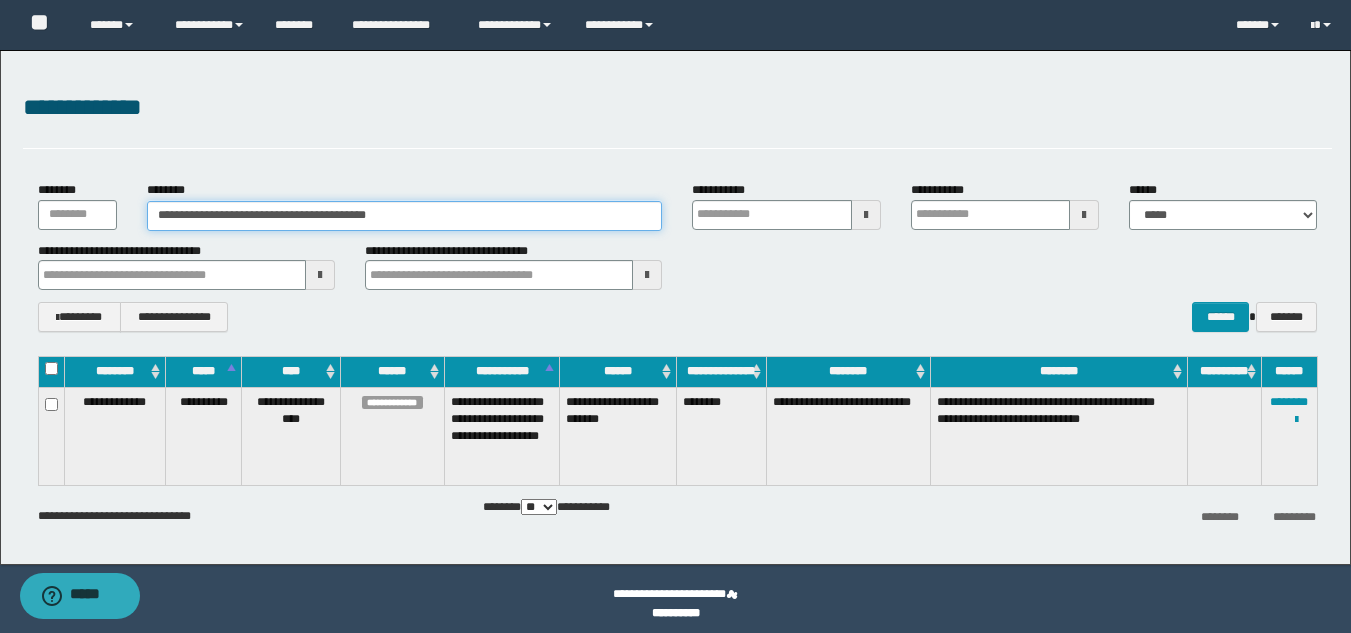 drag, startPoint x: 398, startPoint y: 220, endPoint x: 155, endPoint y: 224, distance: 243.03291 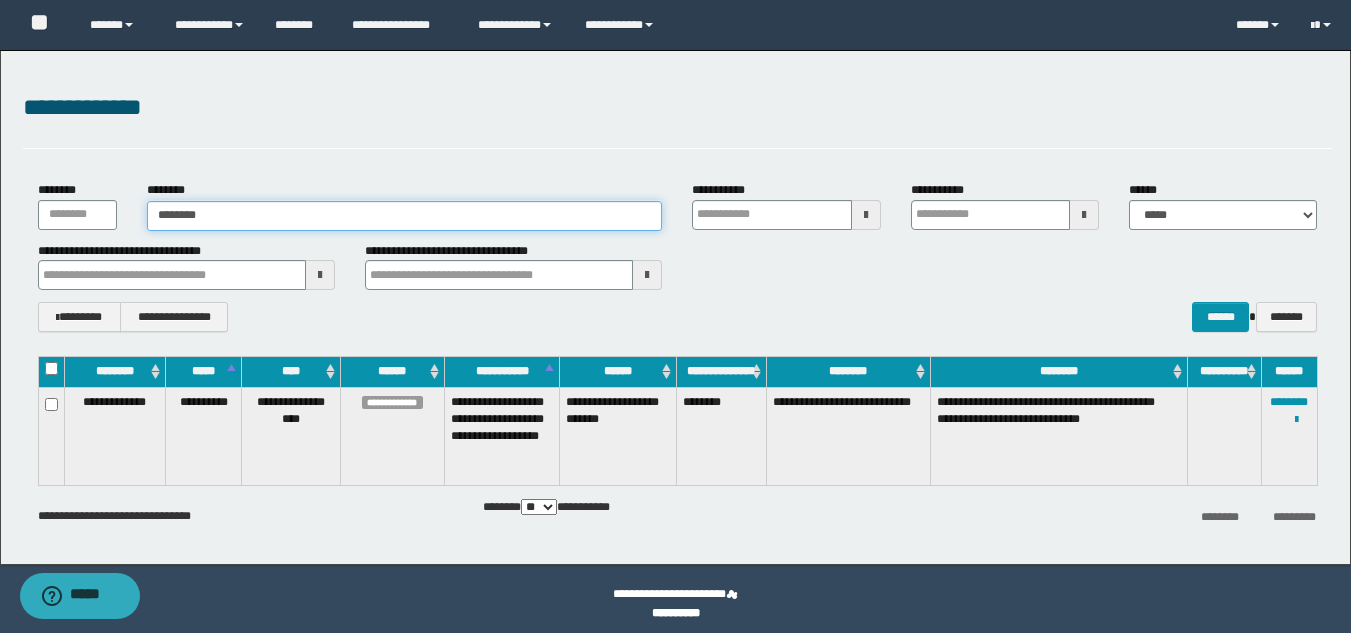 type on "********" 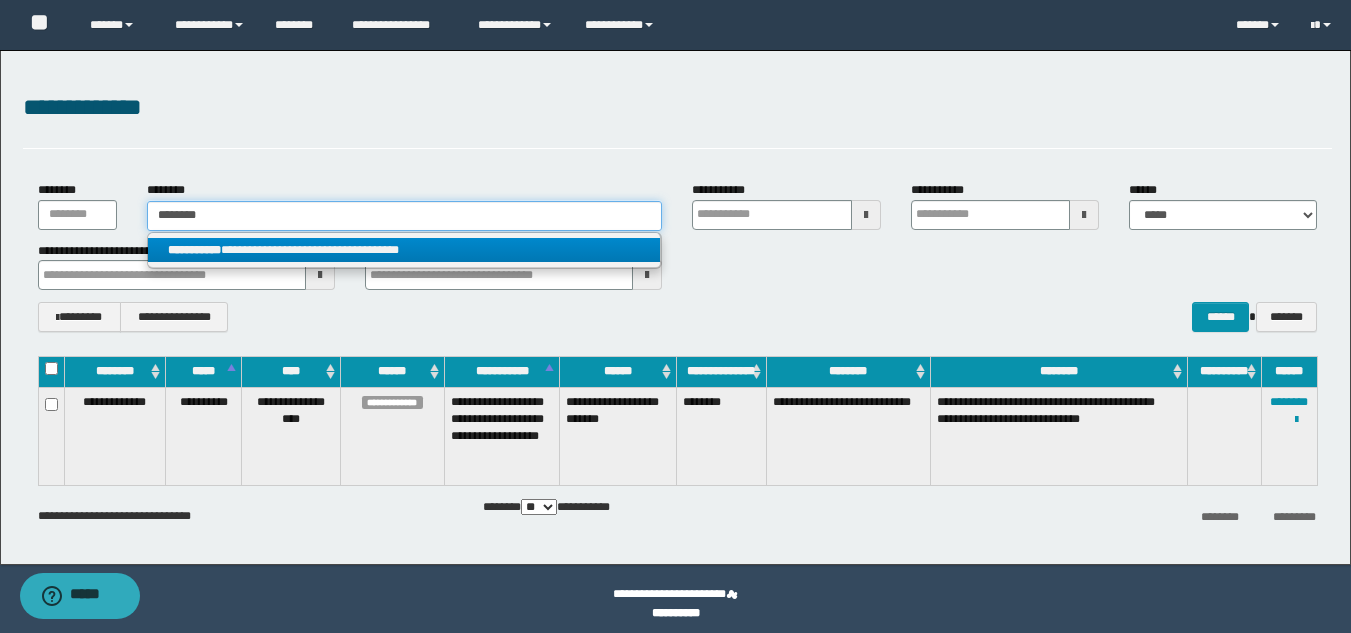 type on "********" 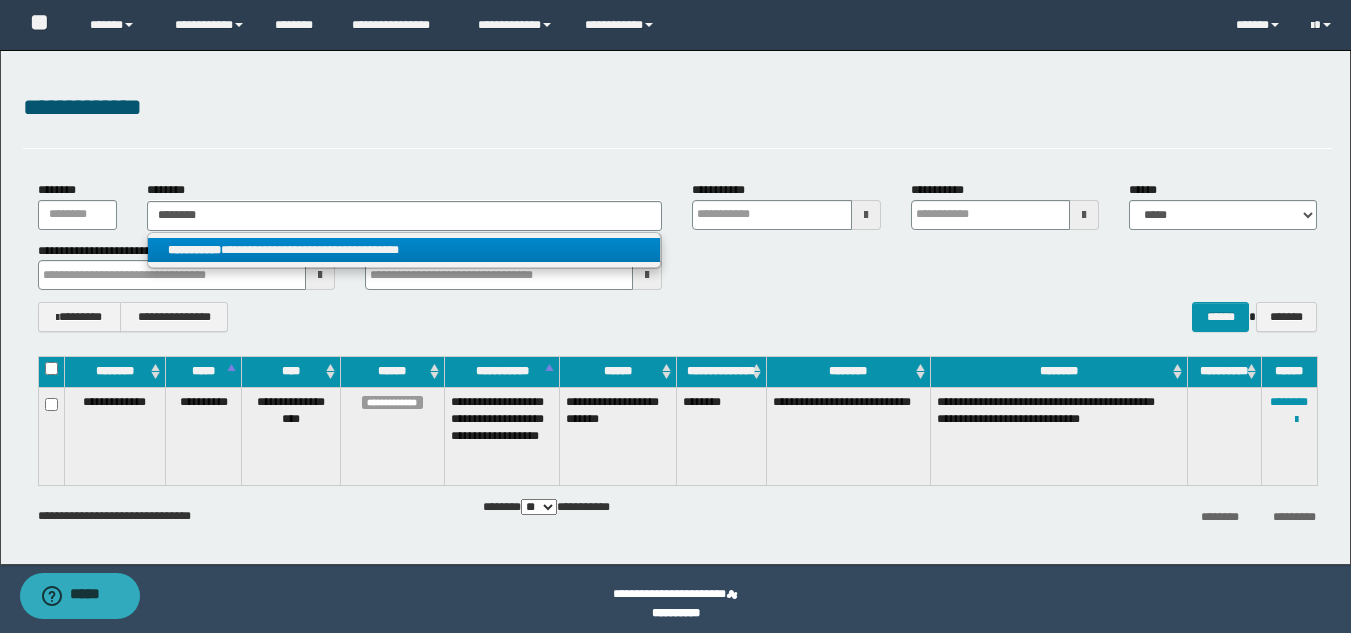 click on "**********" at bounding box center [404, 250] 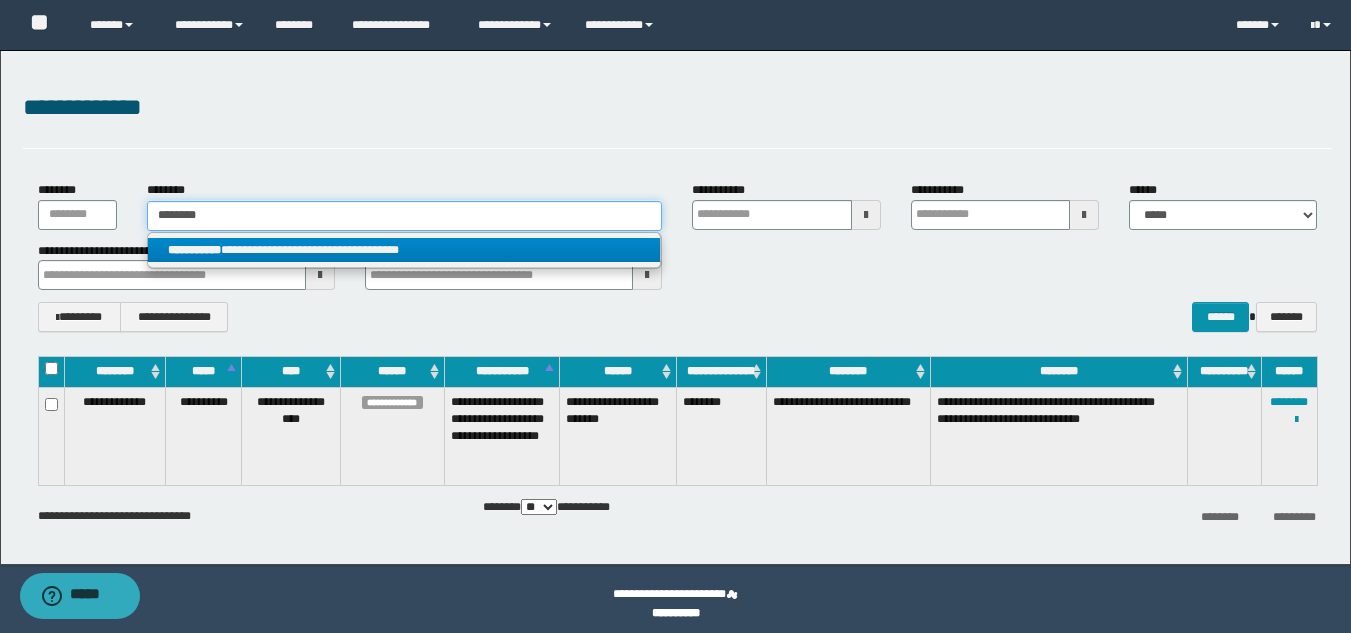 type 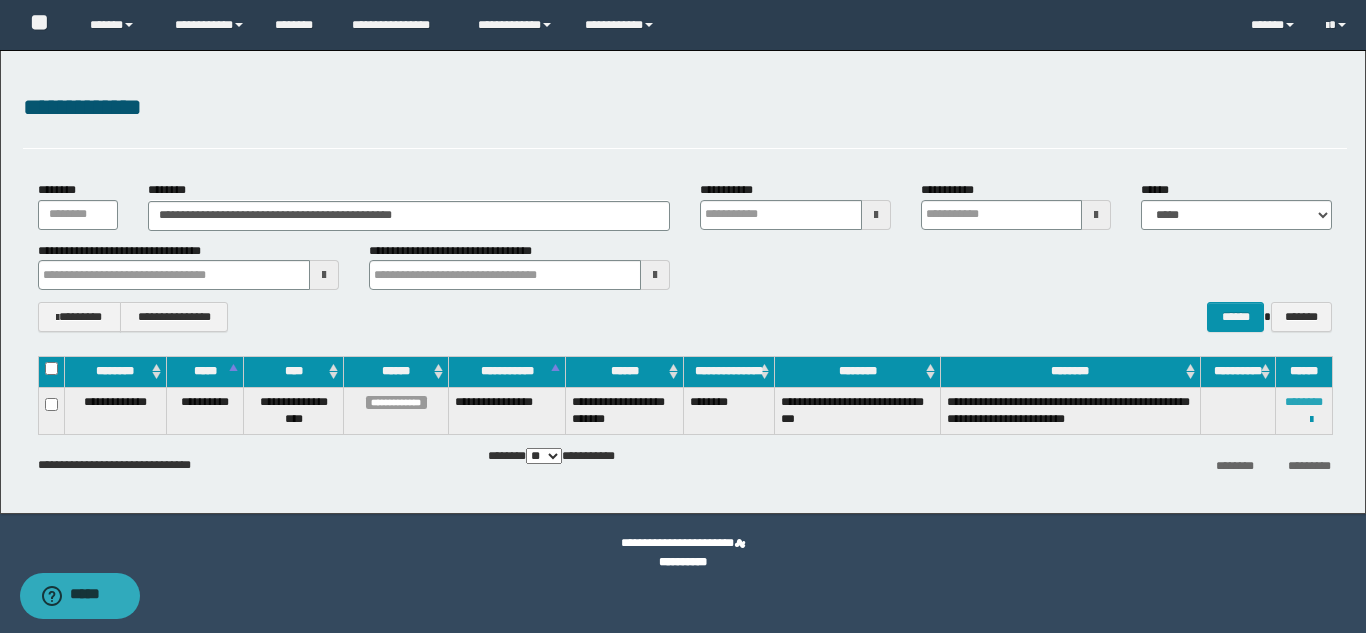 click on "********" at bounding box center (1304, 402) 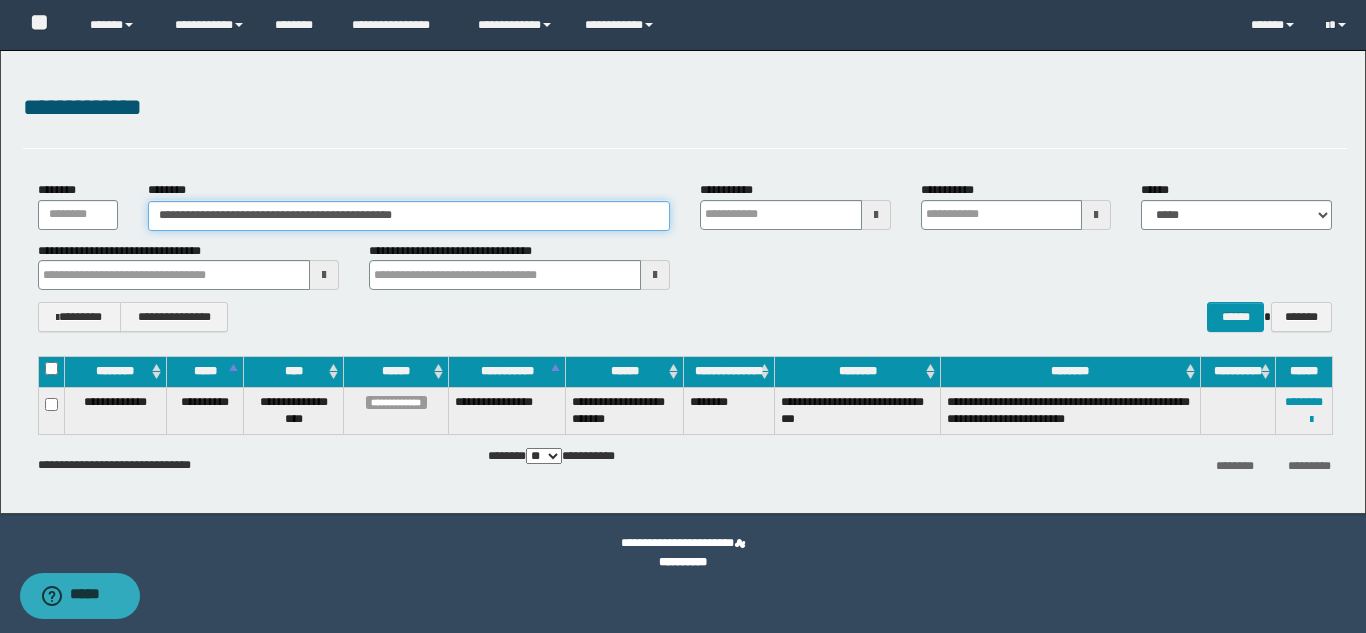 drag, startPoint x: 451, startPoint y: 219, endPoint x: 154, endPoint y: 215, distance: 297.02695 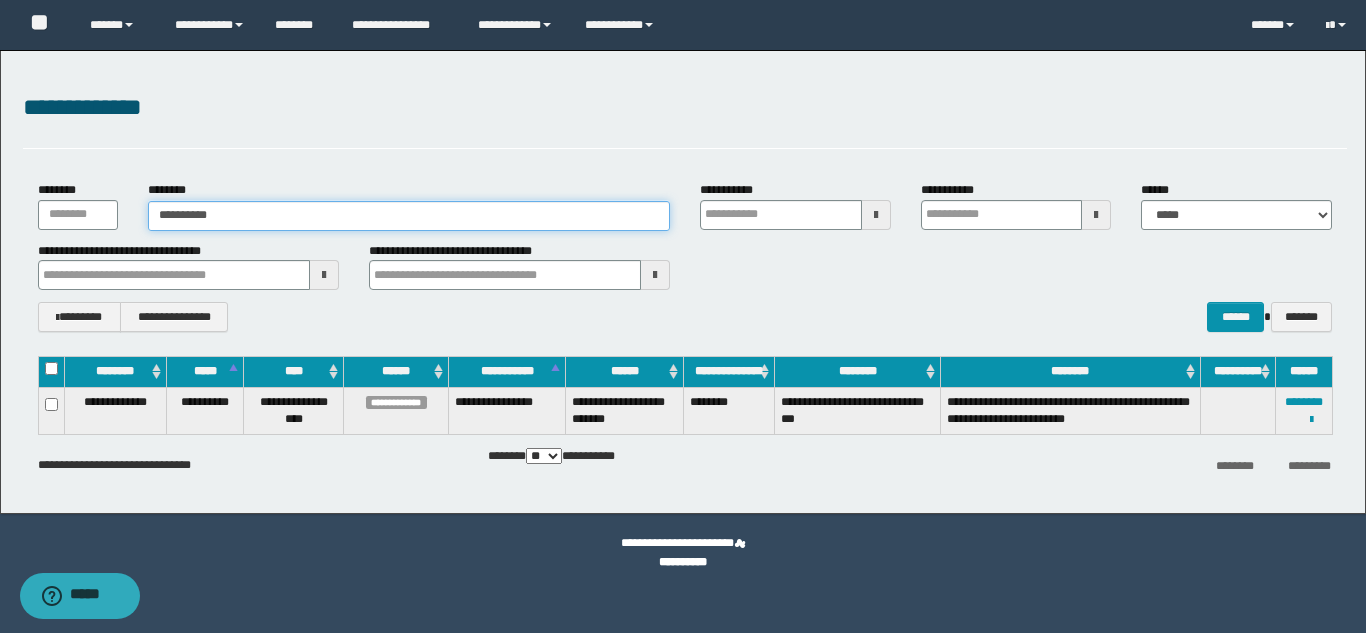 type on "**********" 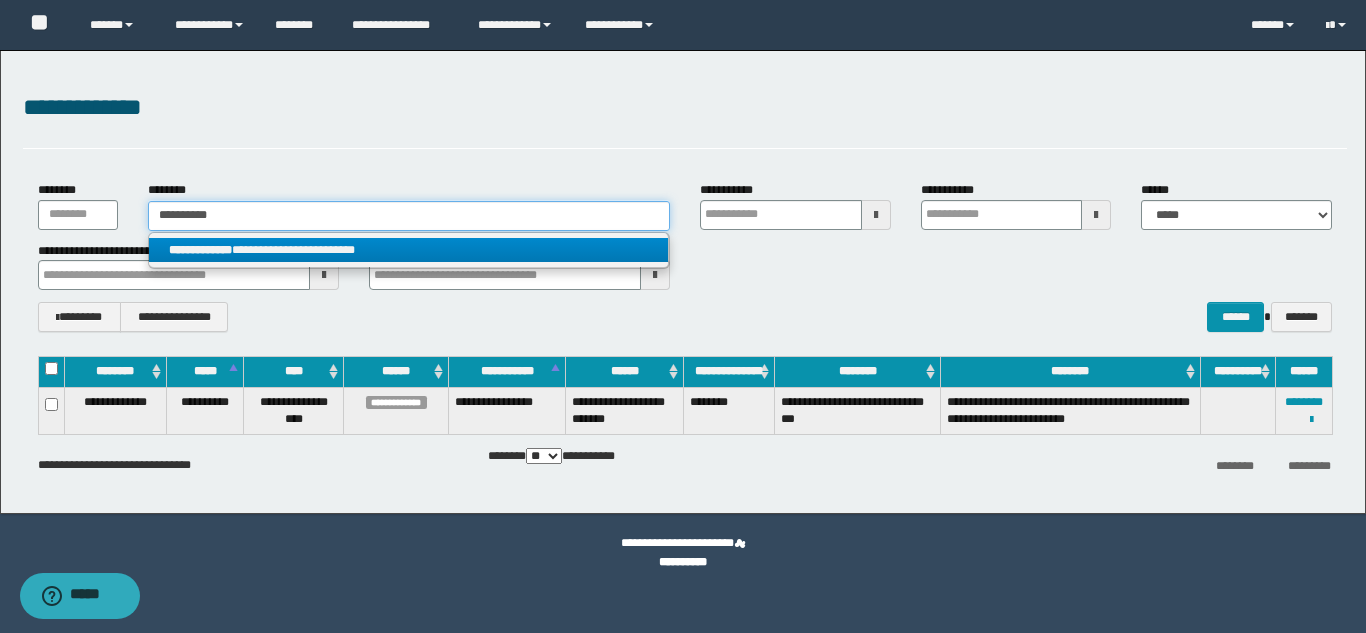 type on "**********" 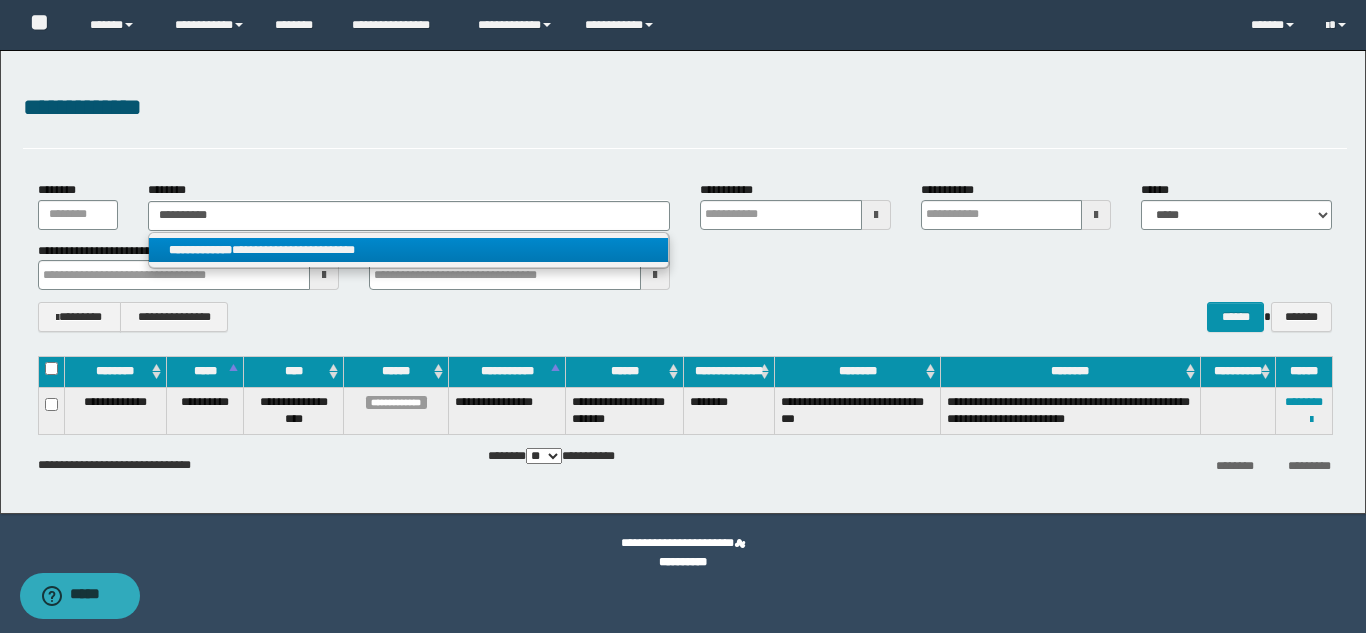 click on "**********" at bounding box center [200, 250] 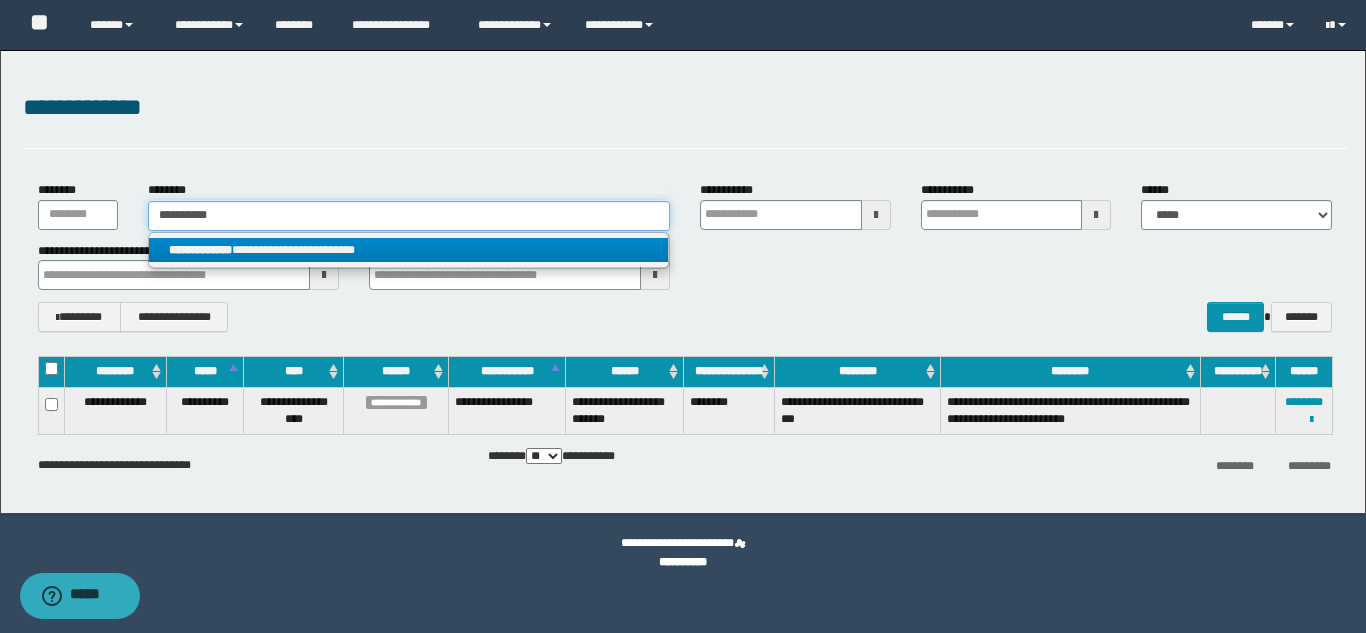type 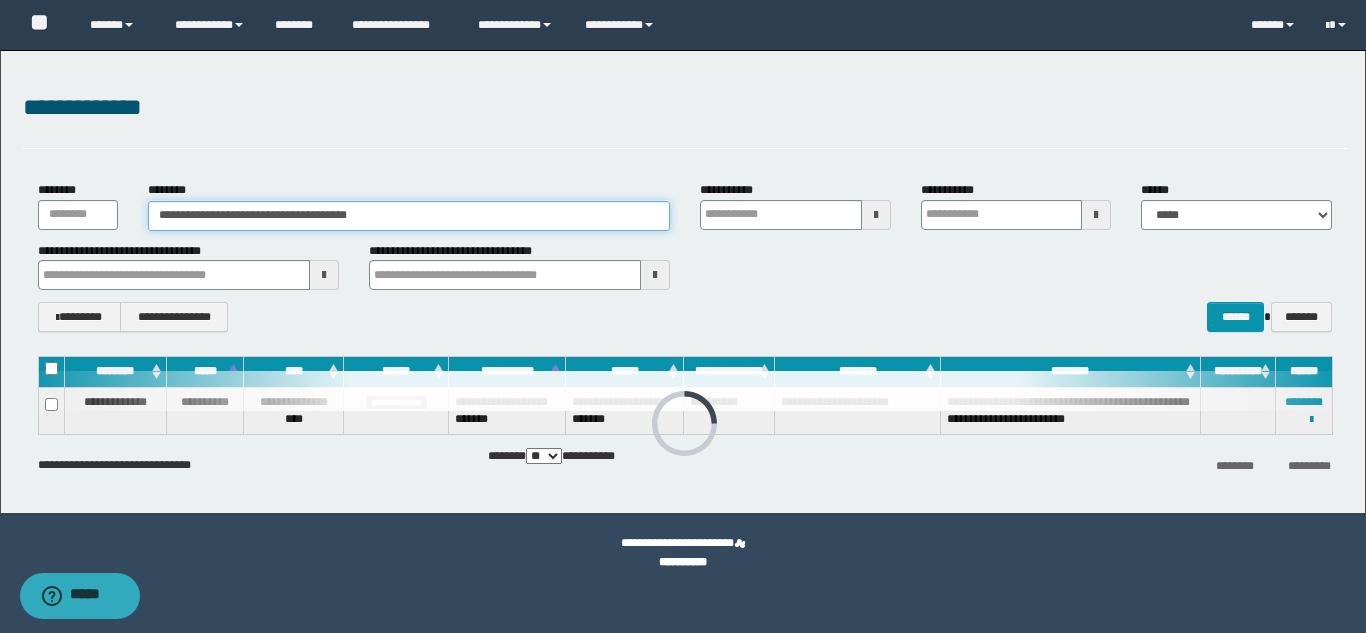 drag, startPoint x: 415, startPoint y: 216, endPoint x: 146, endPoint y: 207, distance: 269.1505 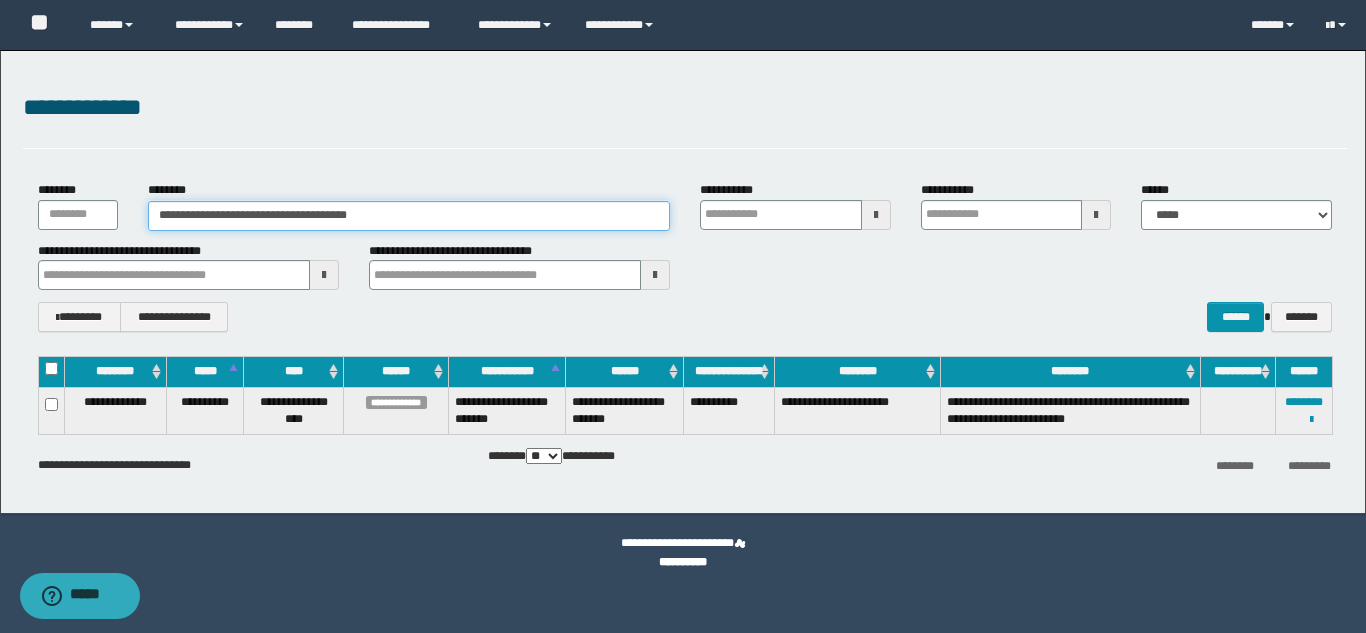 paste 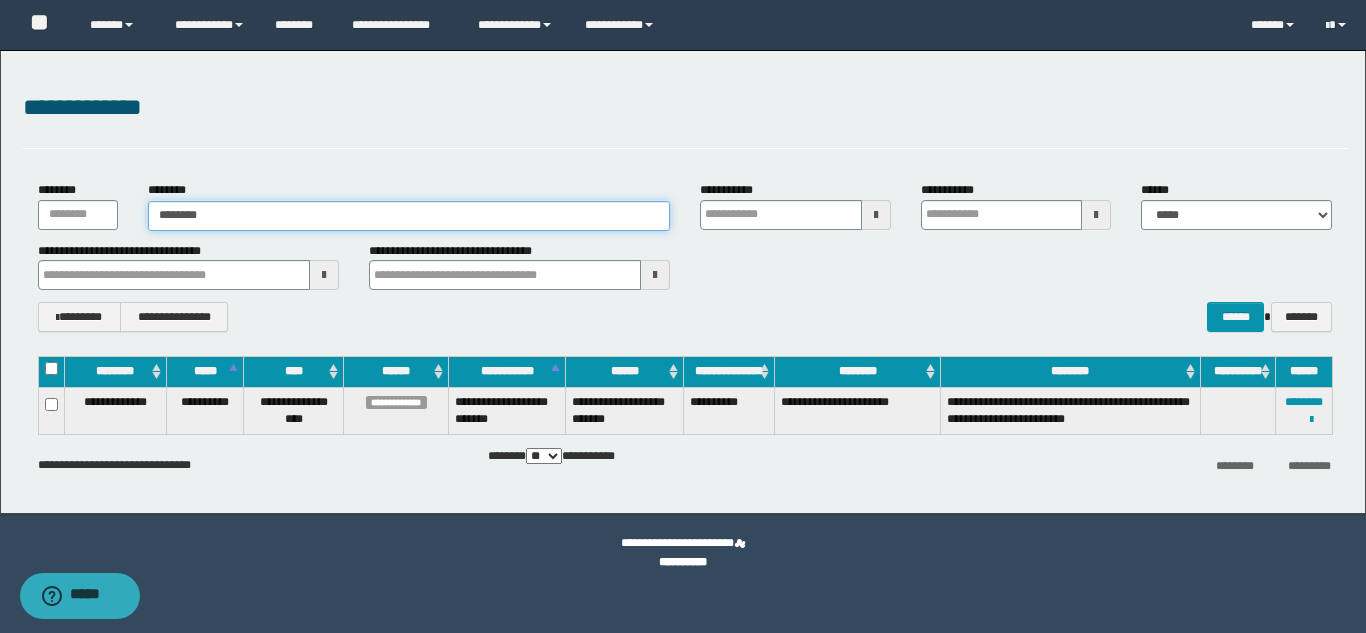 type on "********" 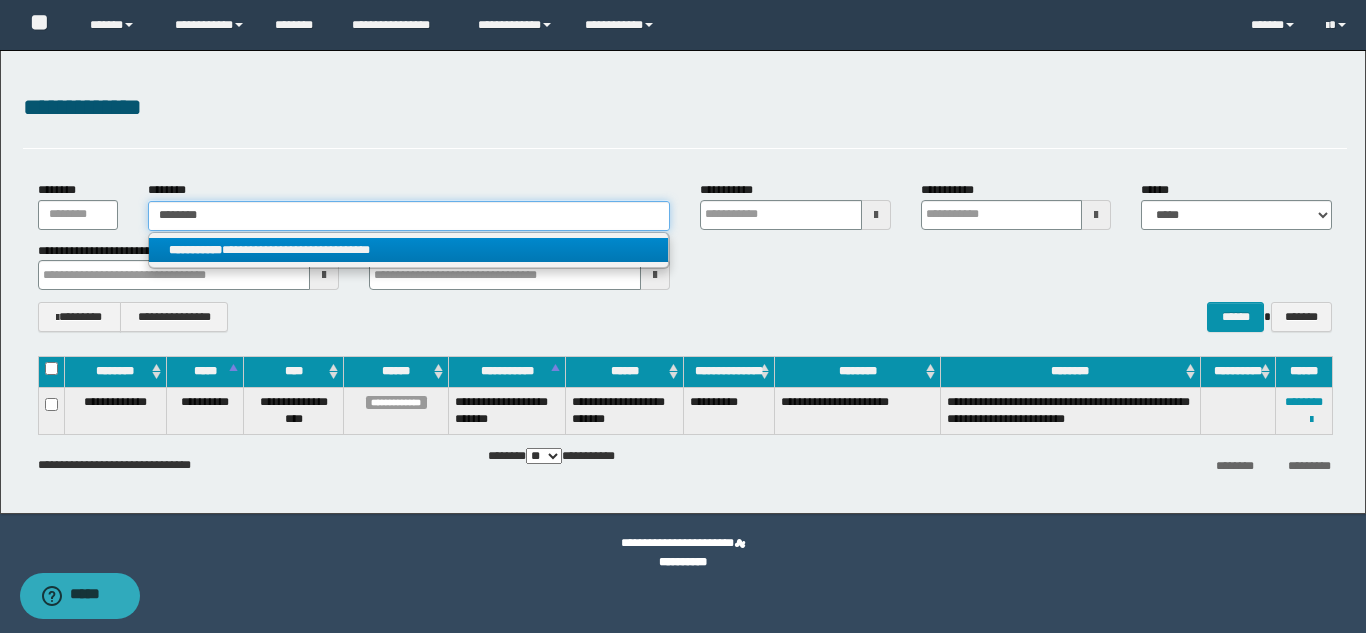 type on "********" 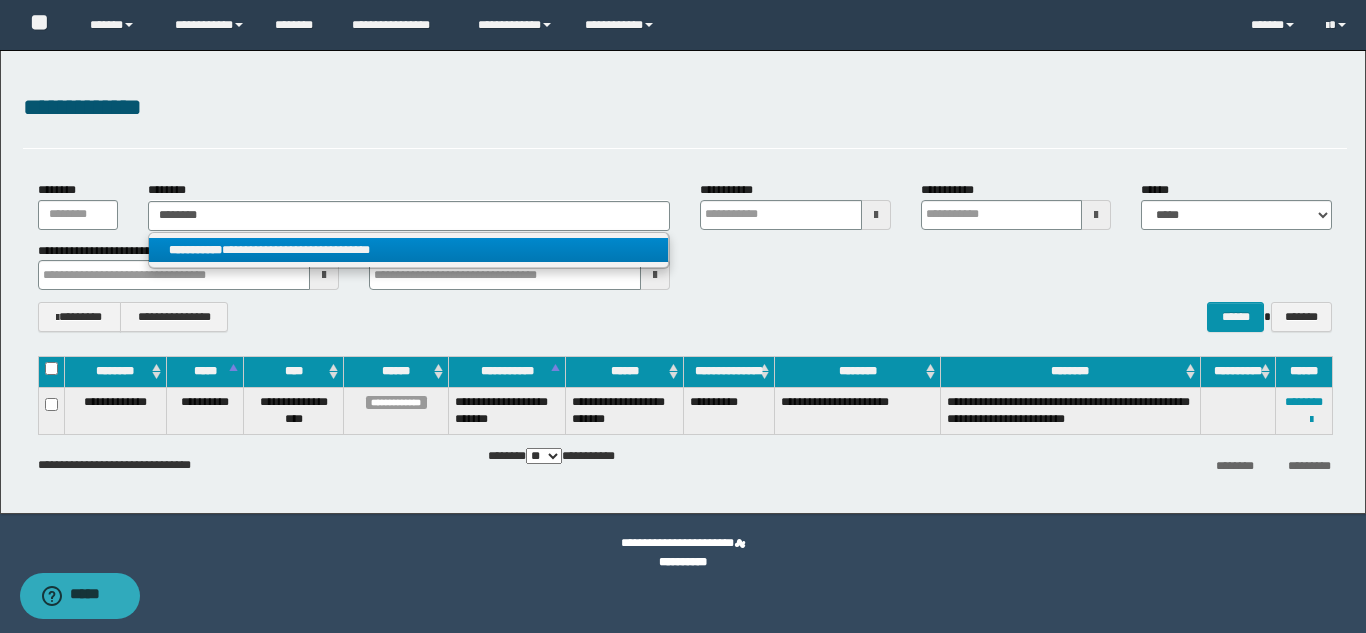click on "**********" at bounding box center (408, 250) 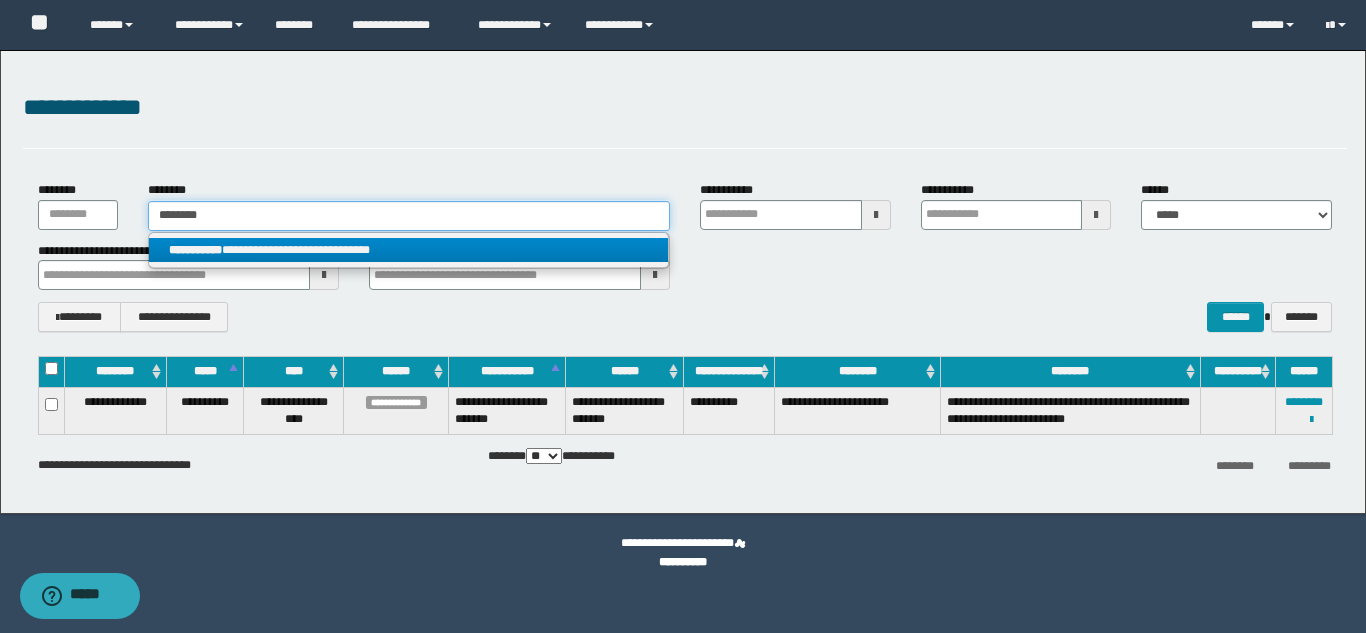 type 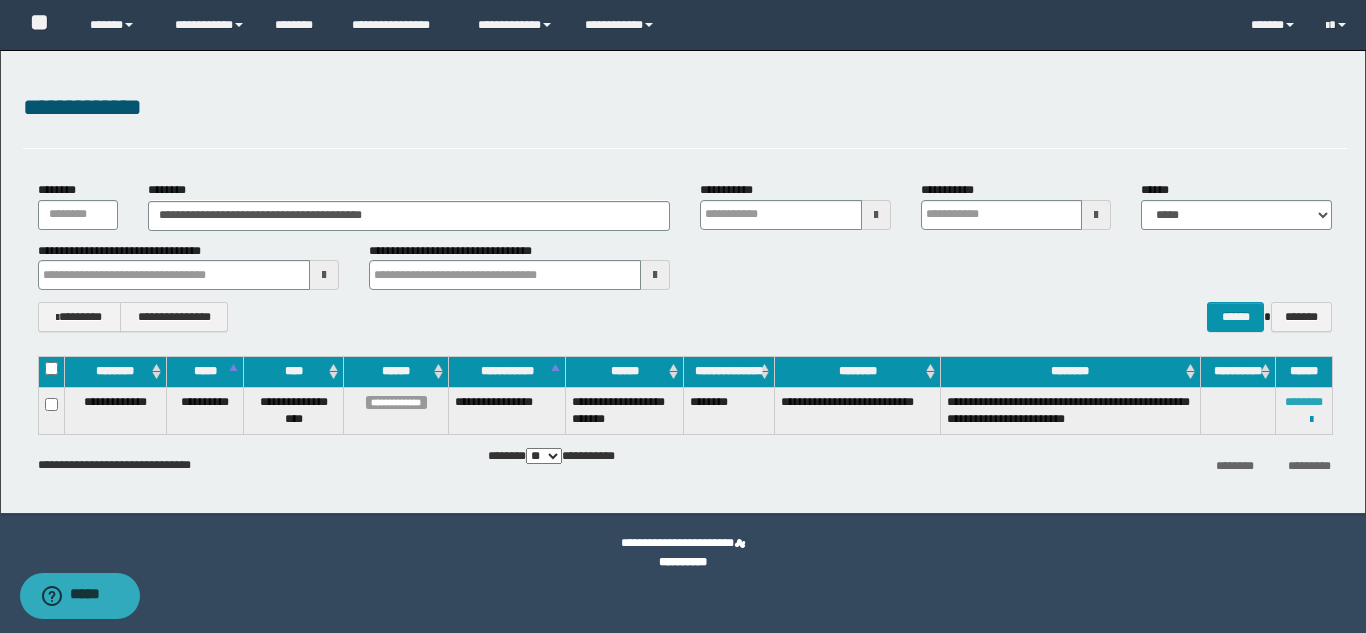 click on "********" at bounding box center [1304, 402] 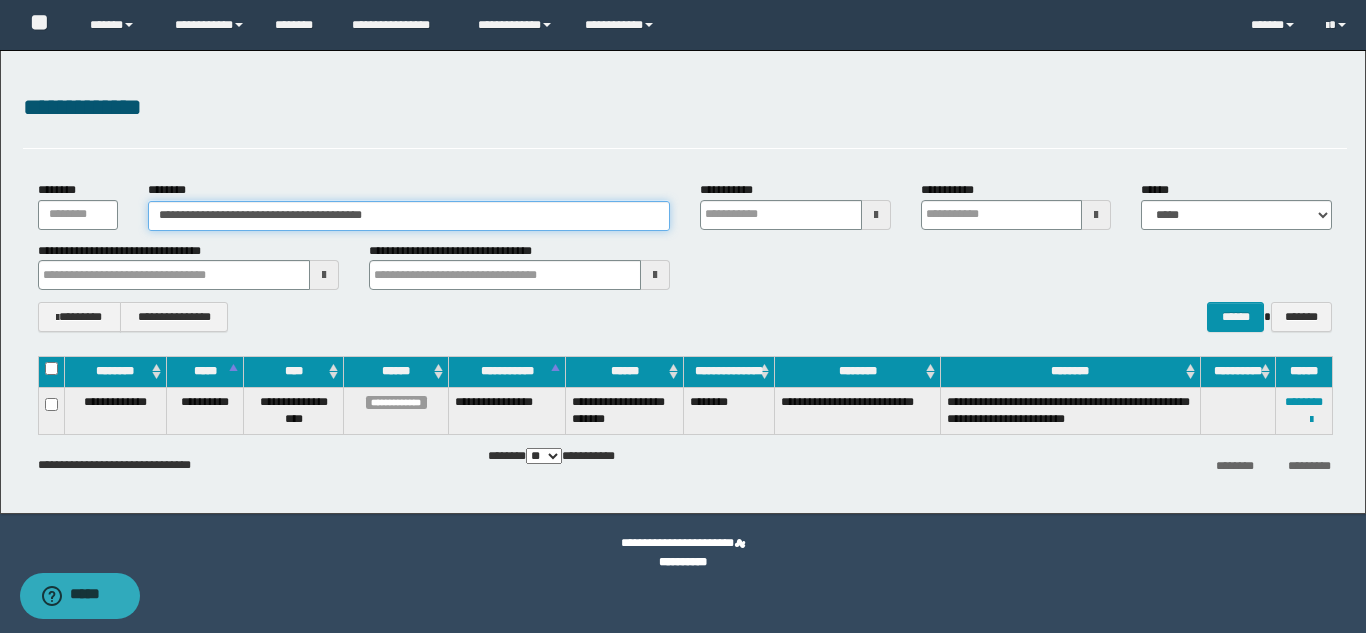 drag, startPoint x: 456, startPoint y: 219, endPoint x: 145, endPoint y: 228, distance: 311.1302 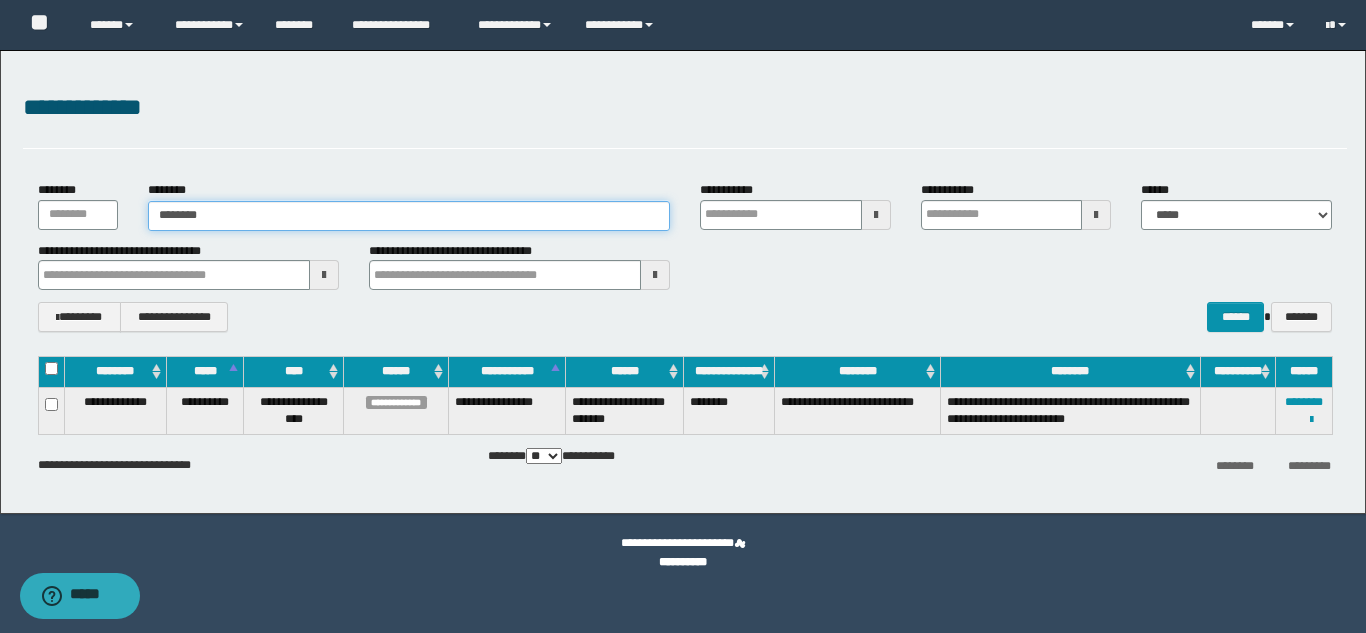 type on "********" 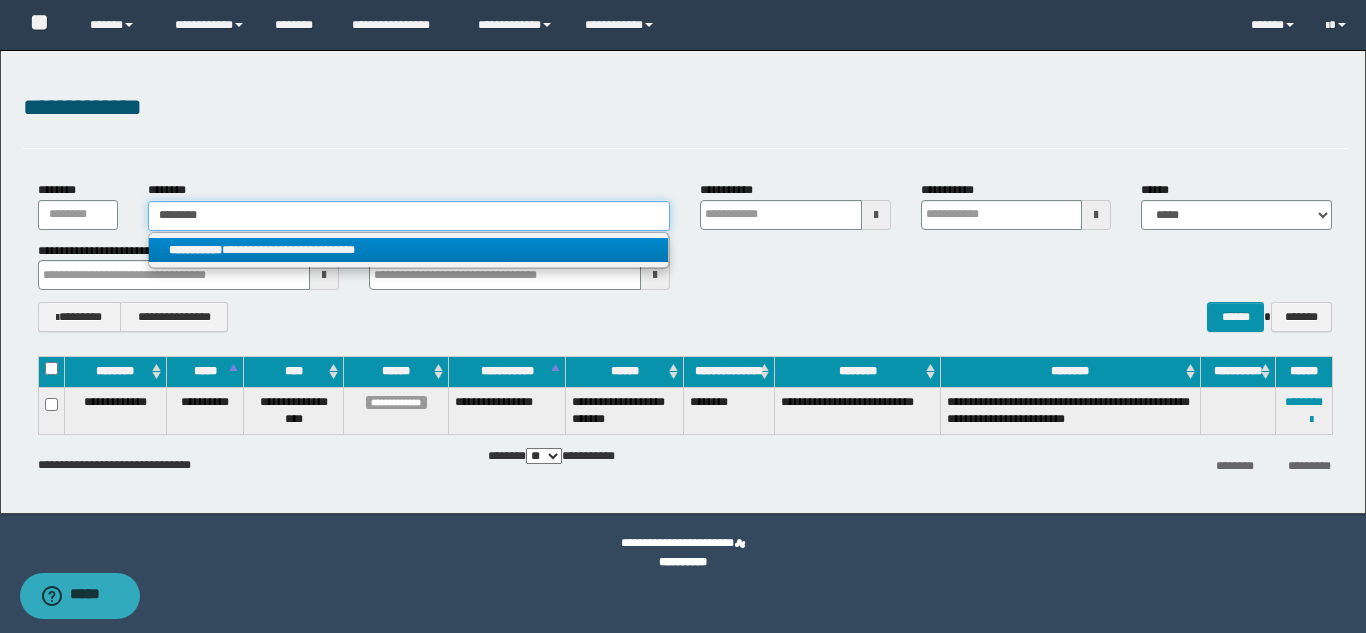 type on "********" 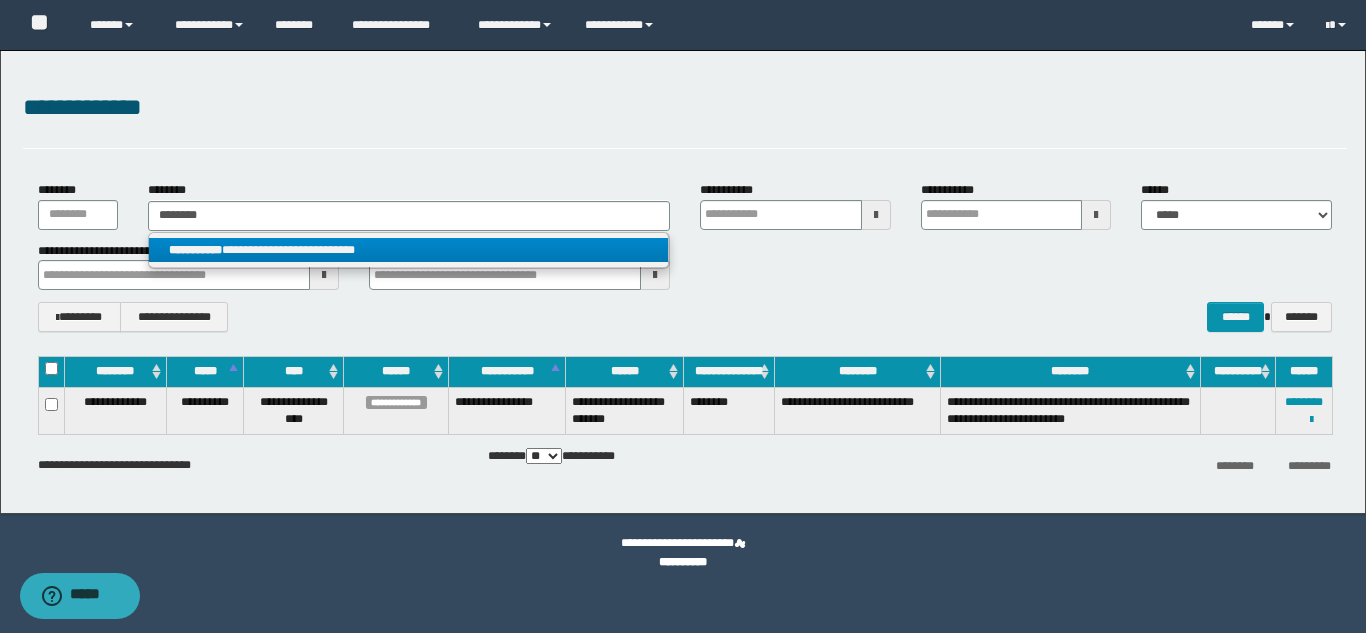 click on "**********" at bounding box center (408, 250) 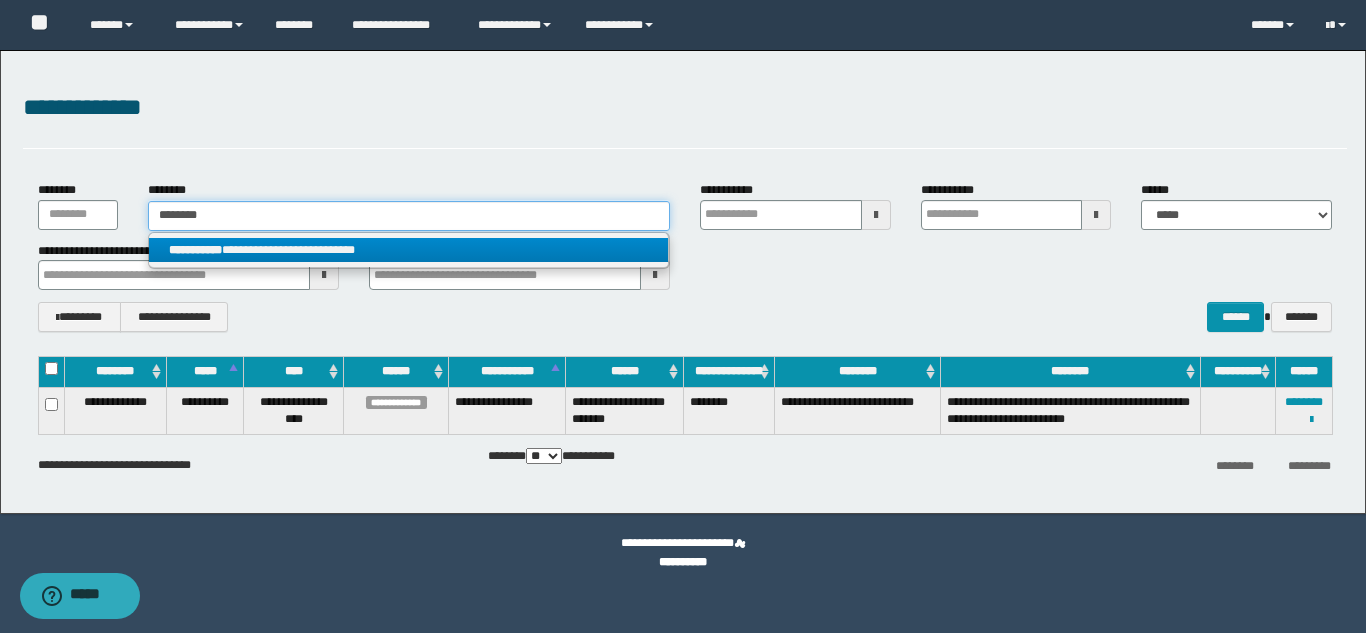 type 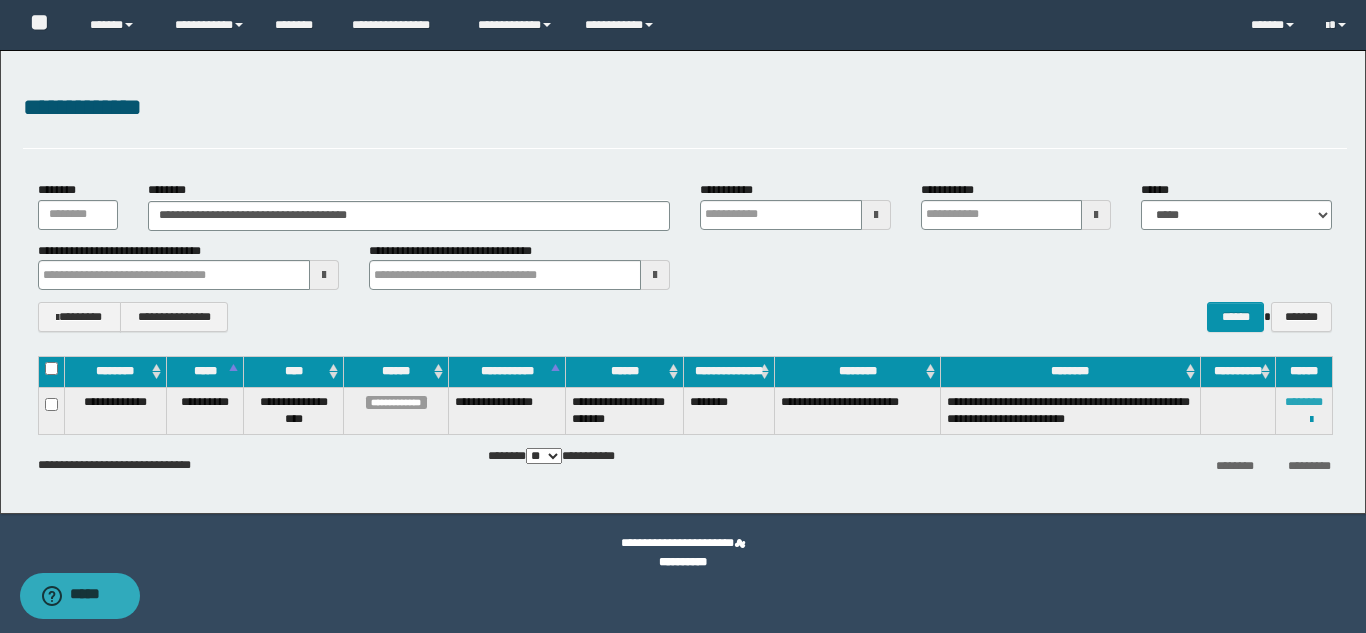 click on "********" at bounding box center (1304, 402) 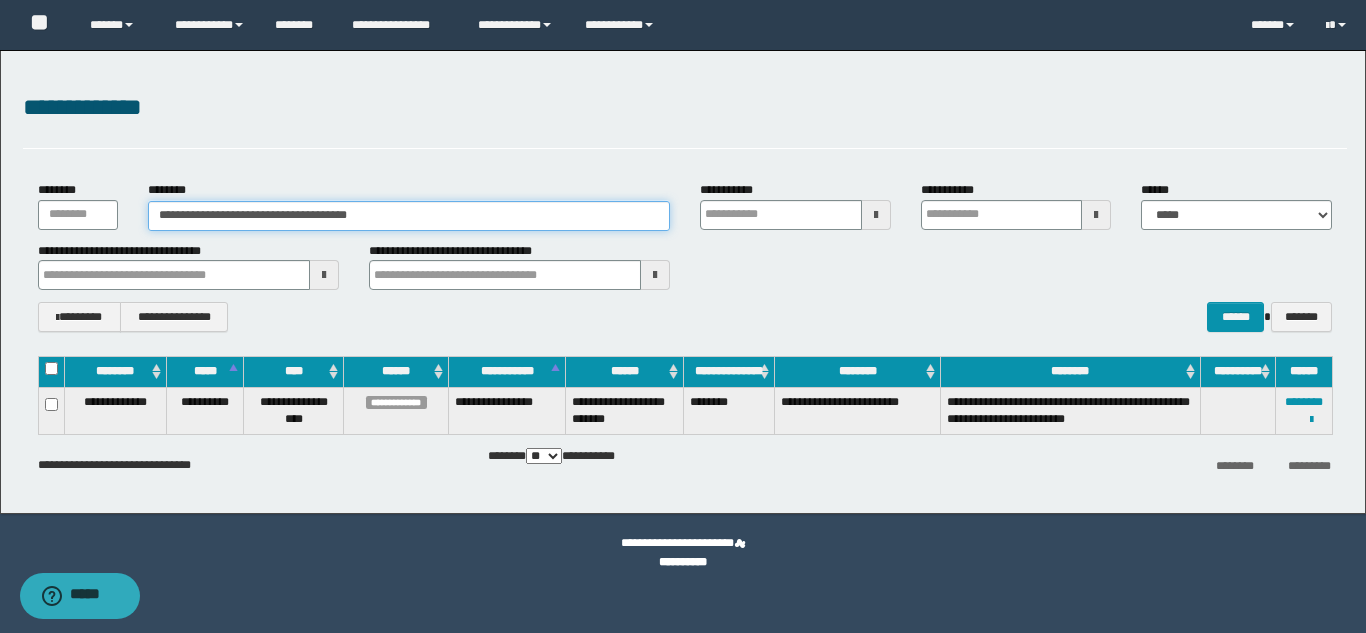 drag, startPoint x: 415, startPoint y: 225, endPoint x: 157, endPoint y: 206, distance: 258.69867 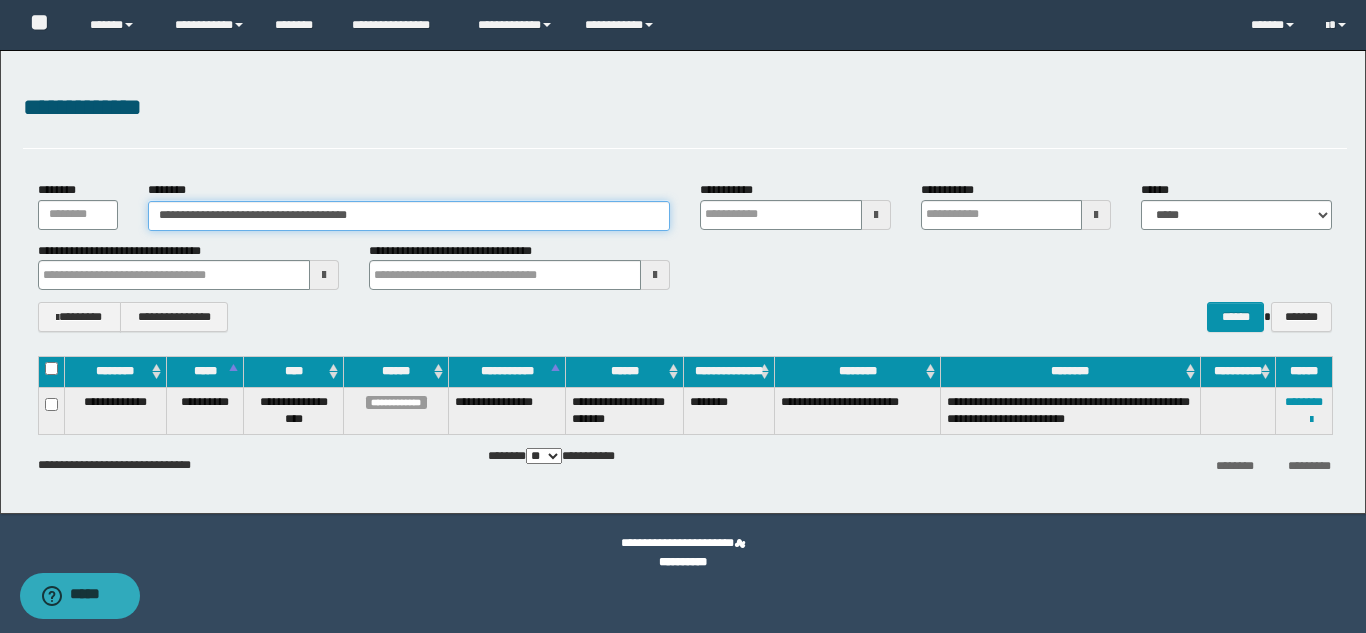 paste 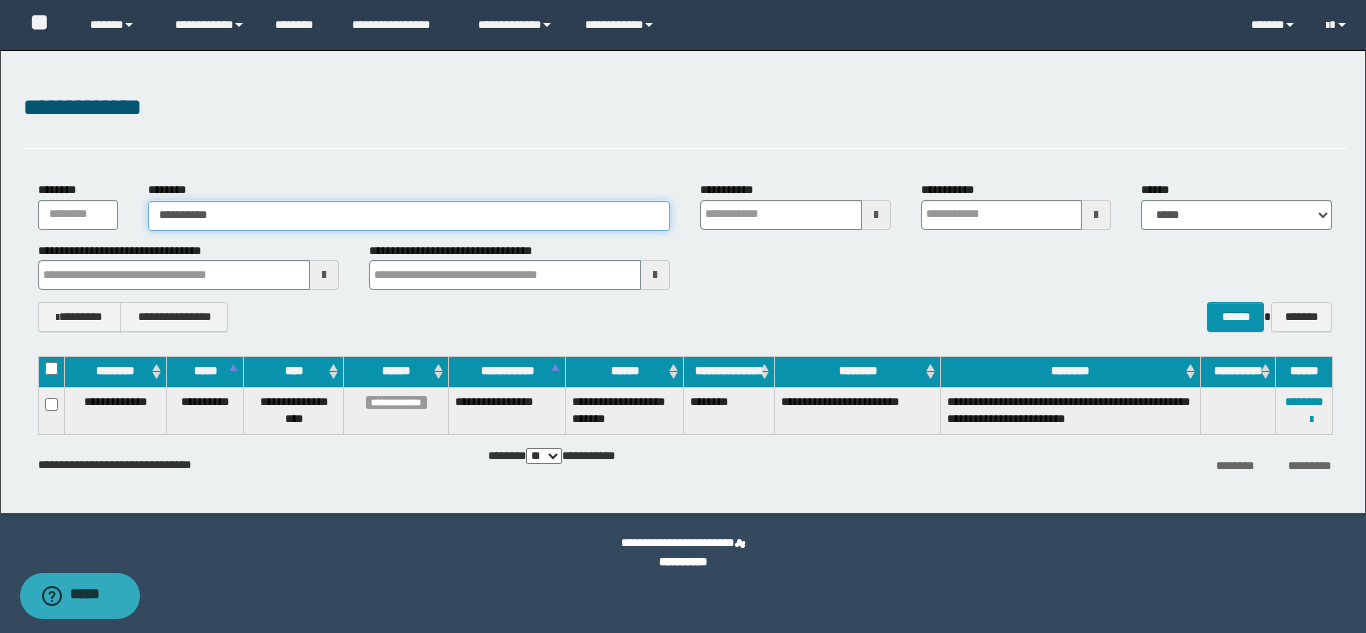type on "**********" 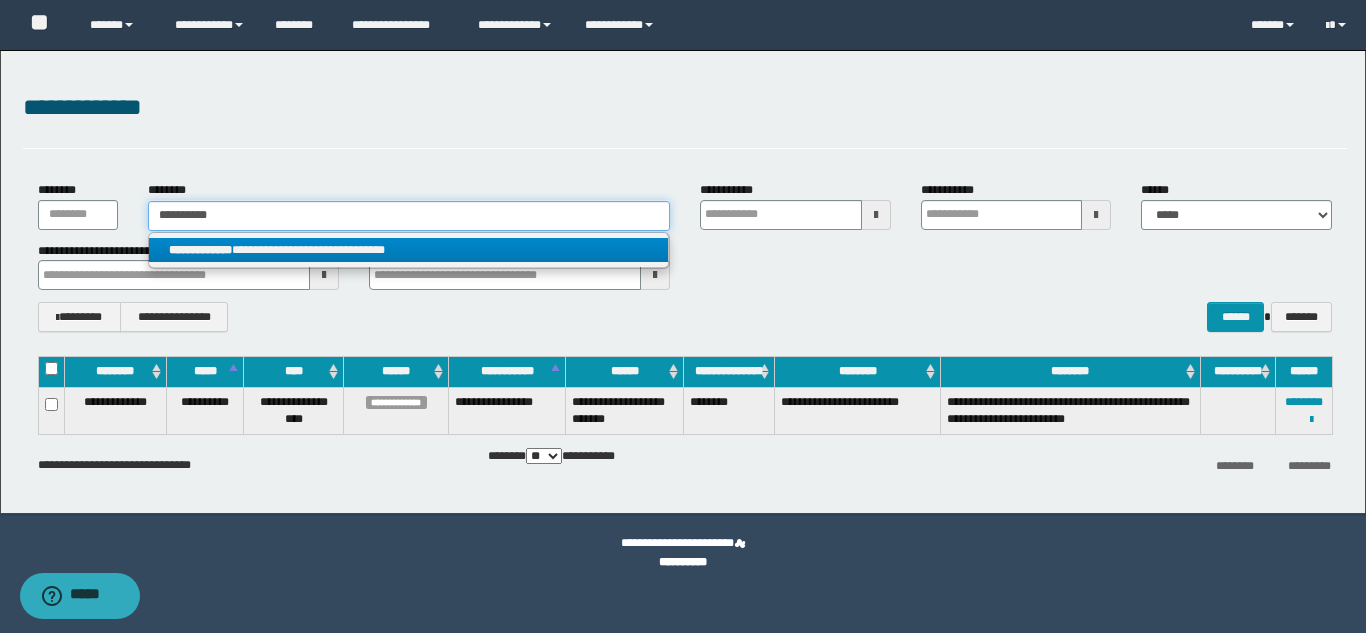 type on "**********" 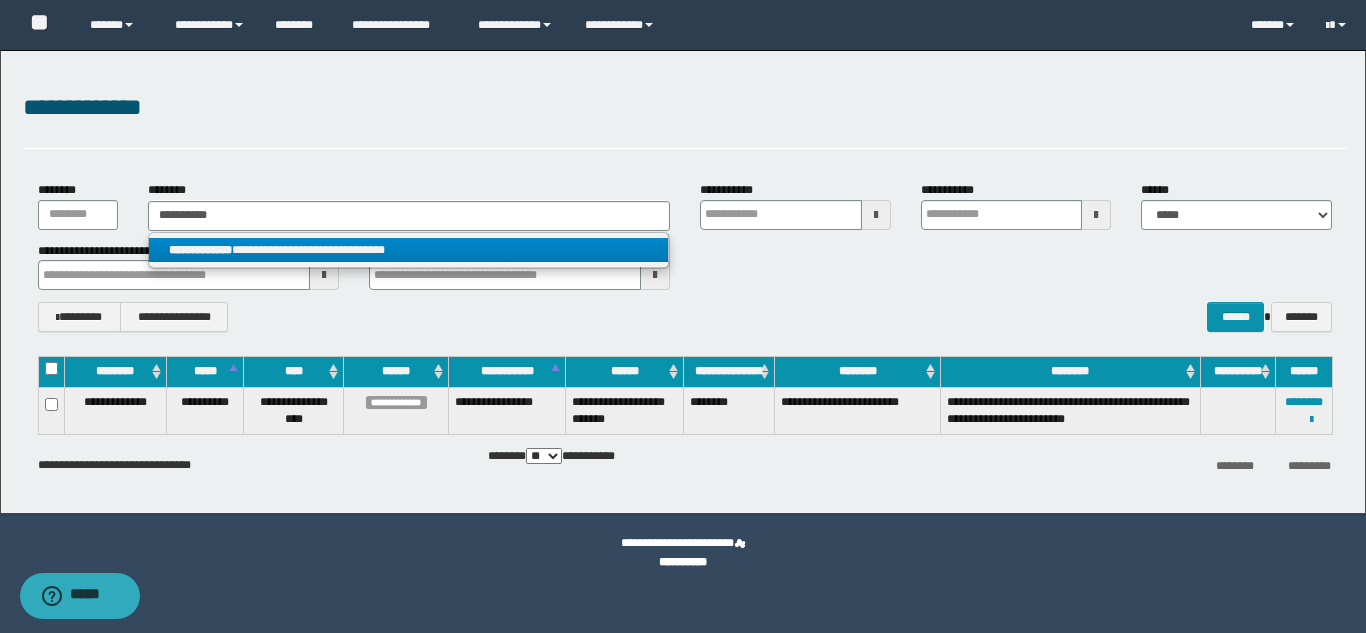 click on "**********" at bounding box center [408, 250] 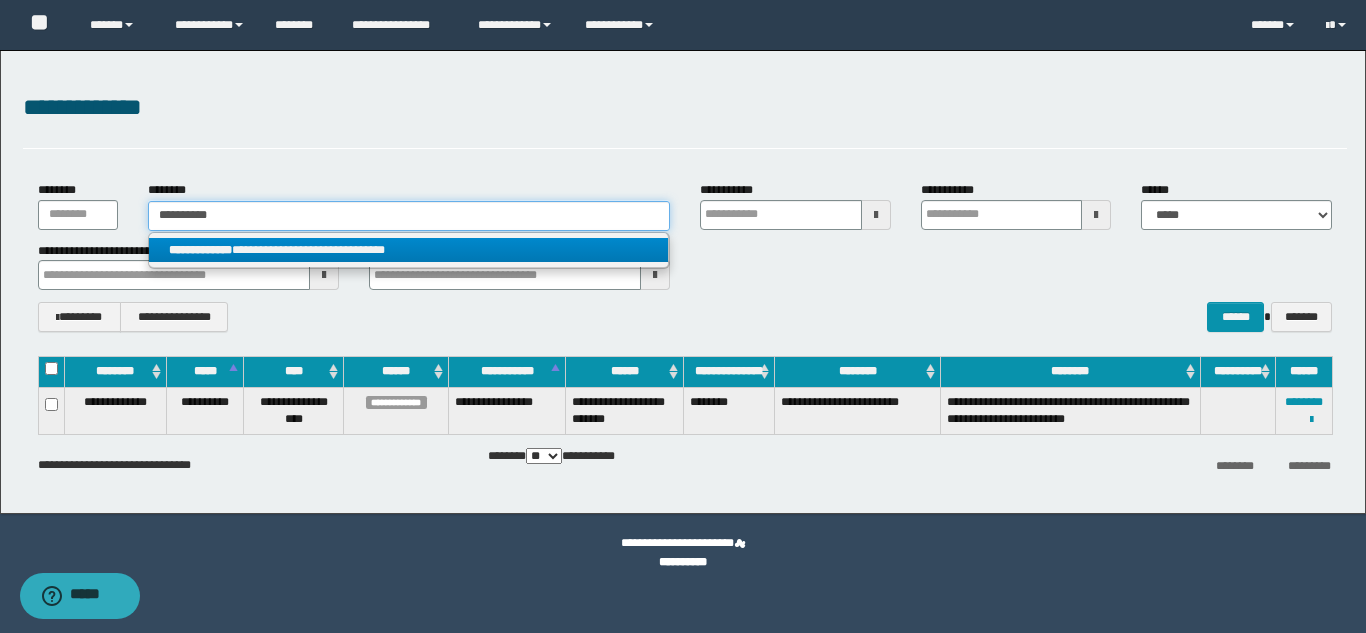type 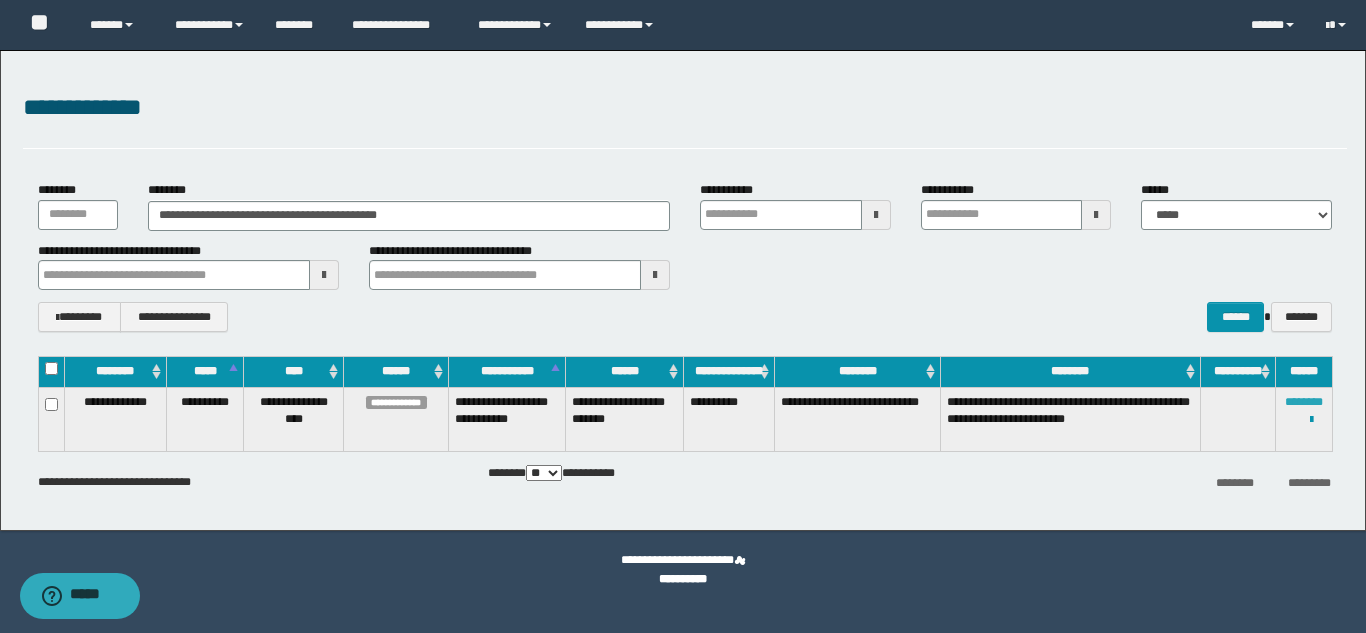 click on "********" at bounding box center (1304, 402) 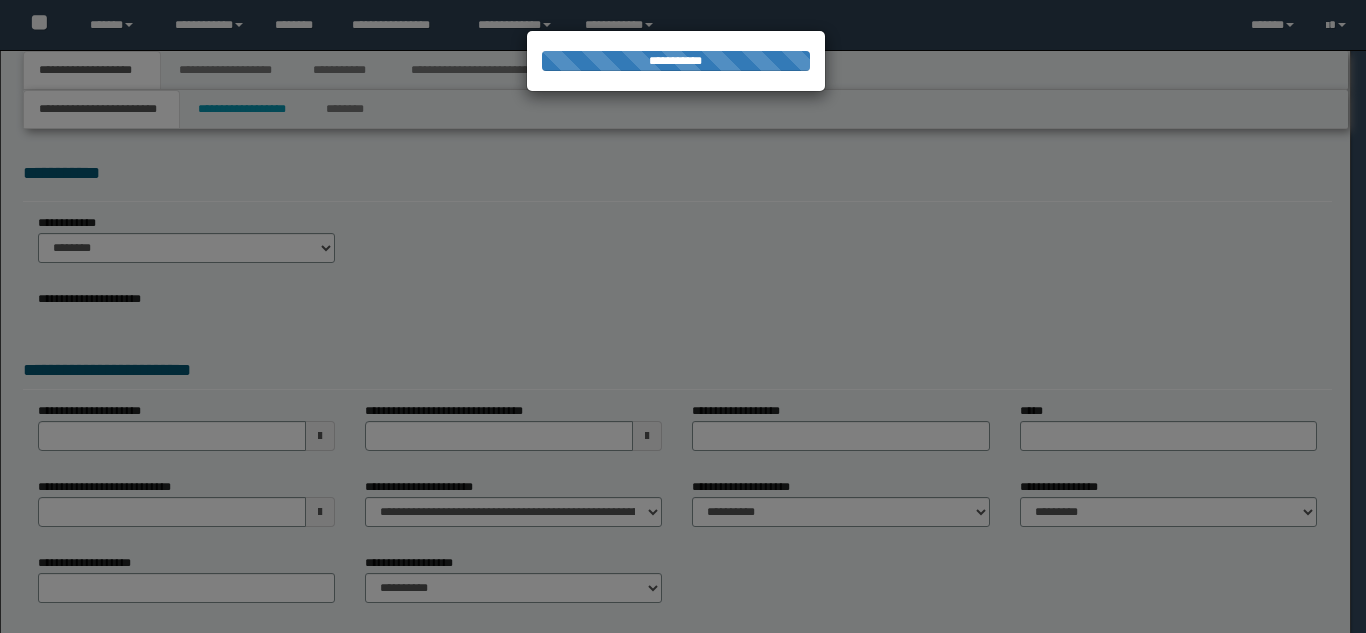 scroll, scrollTop: 0, scrollLeft: 0, axis: both 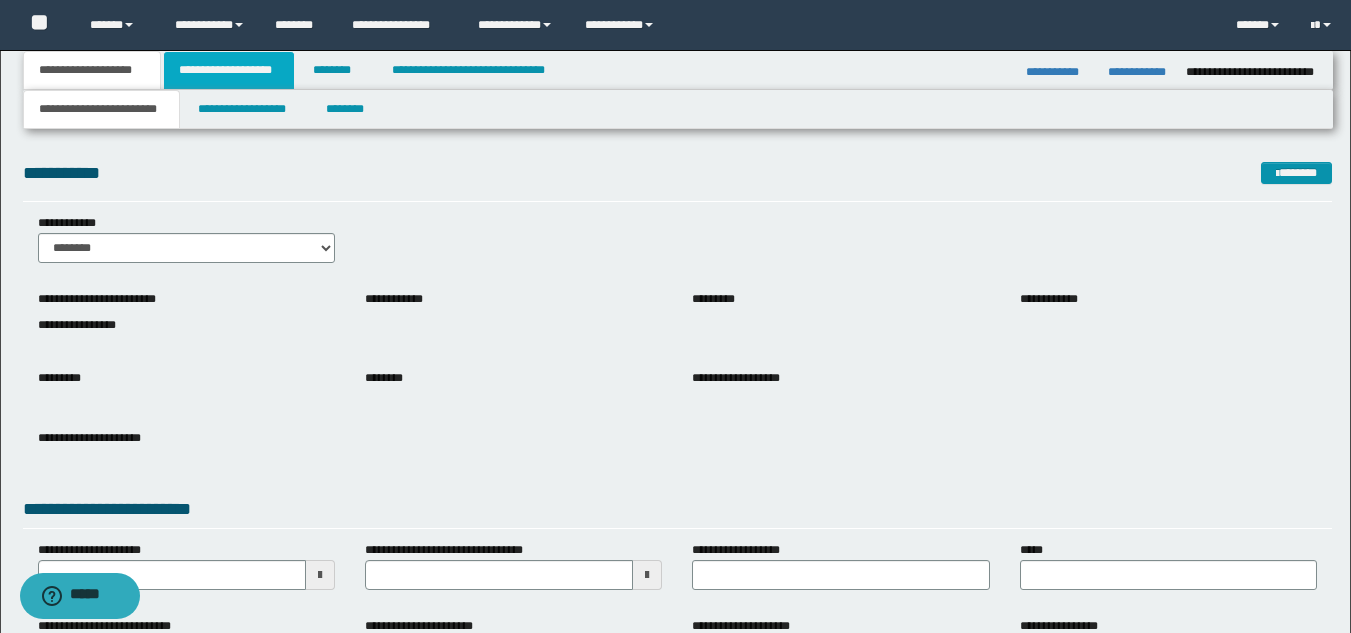 click on "**********" at bounding box center (229, 70) 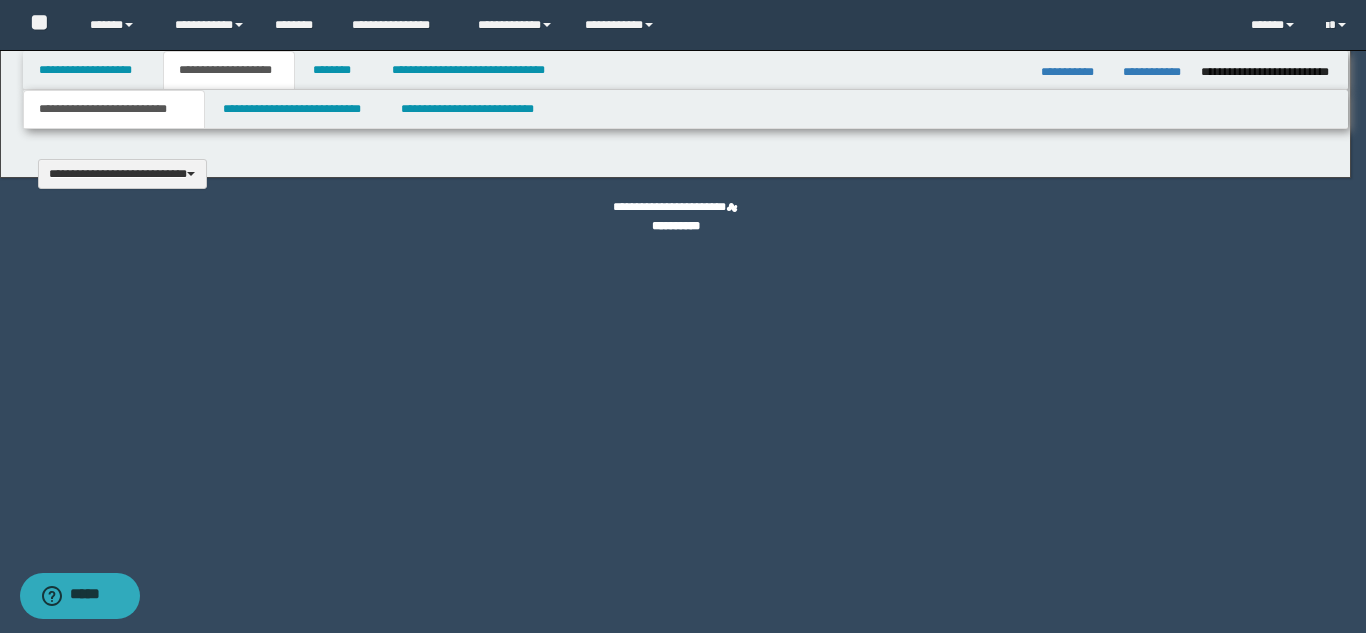 type 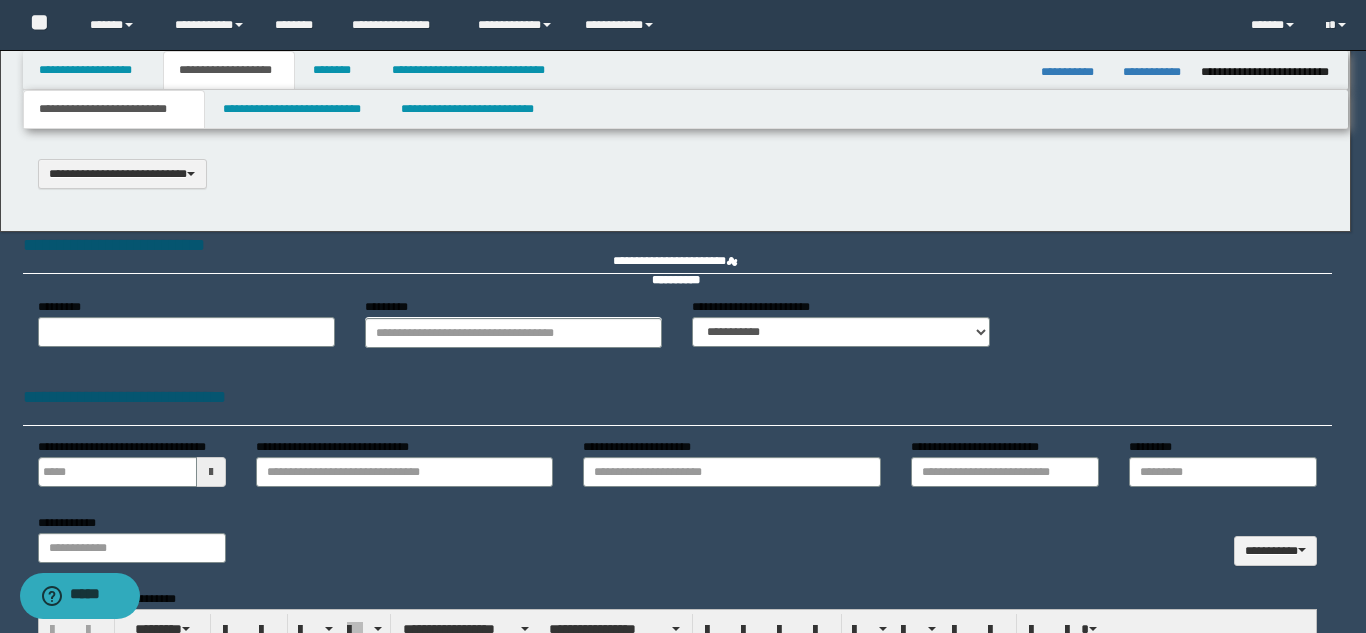 select on "*" 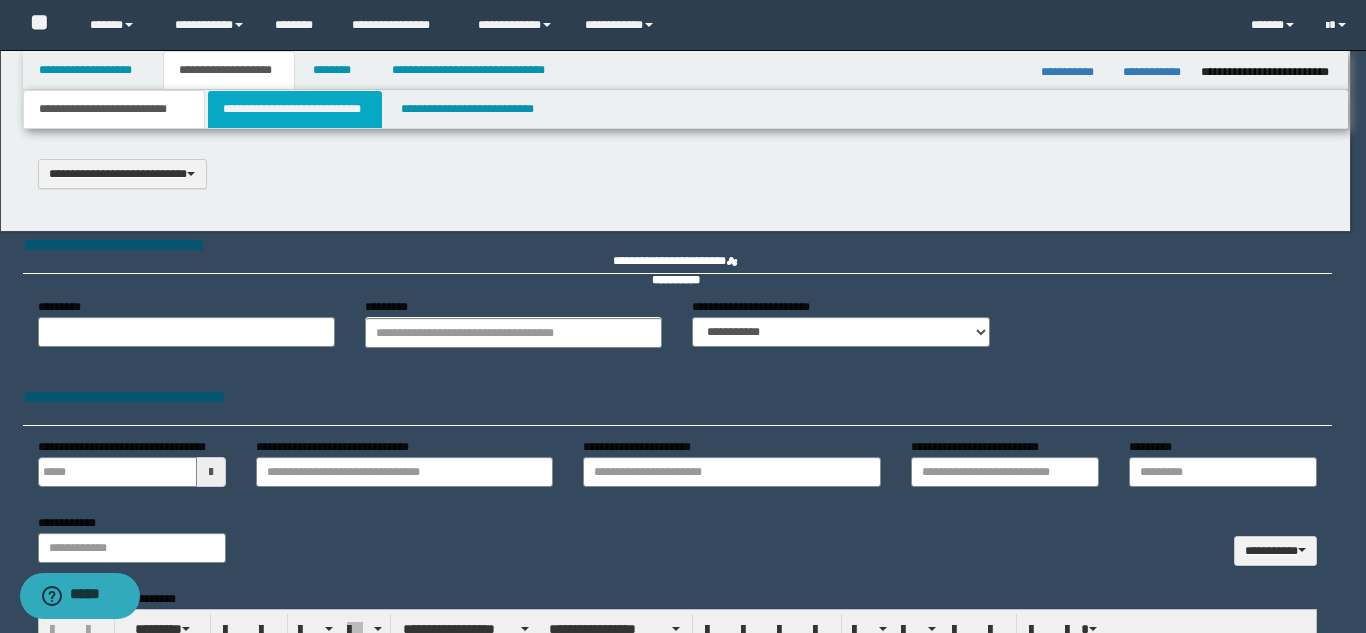 scroll, scrollTop: 0, scrollLeft: 0, axis: both 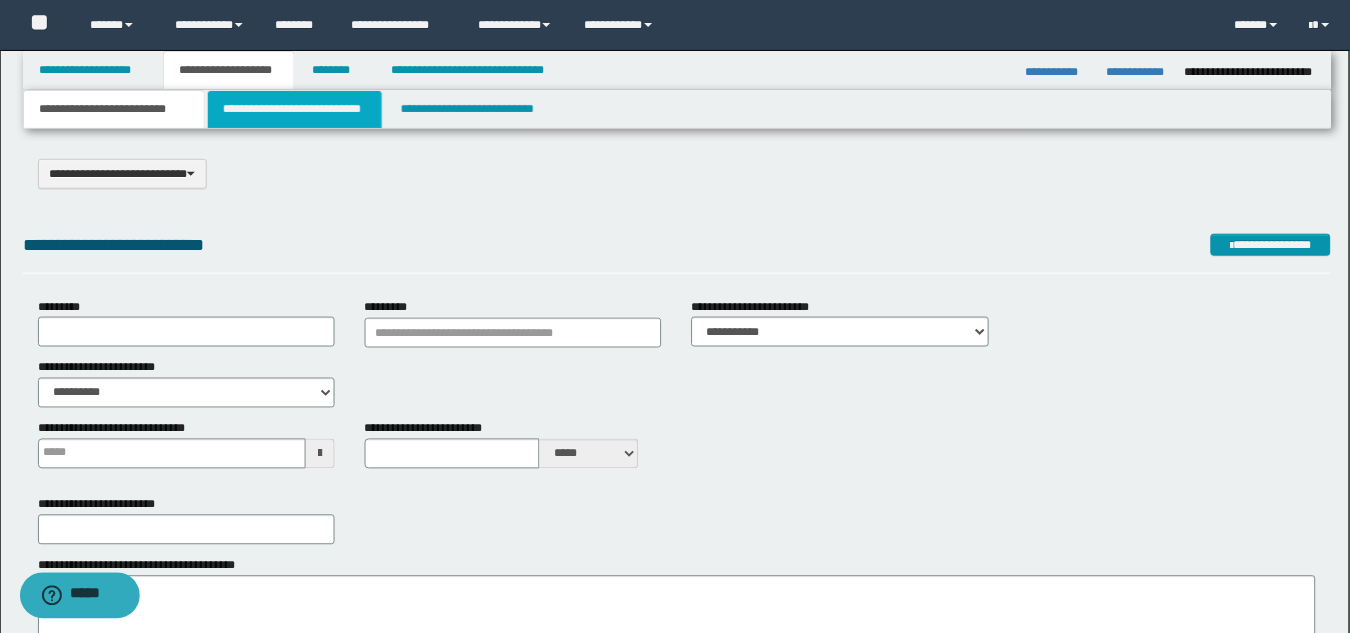 click on "**********" at bounding box center [295, 109] 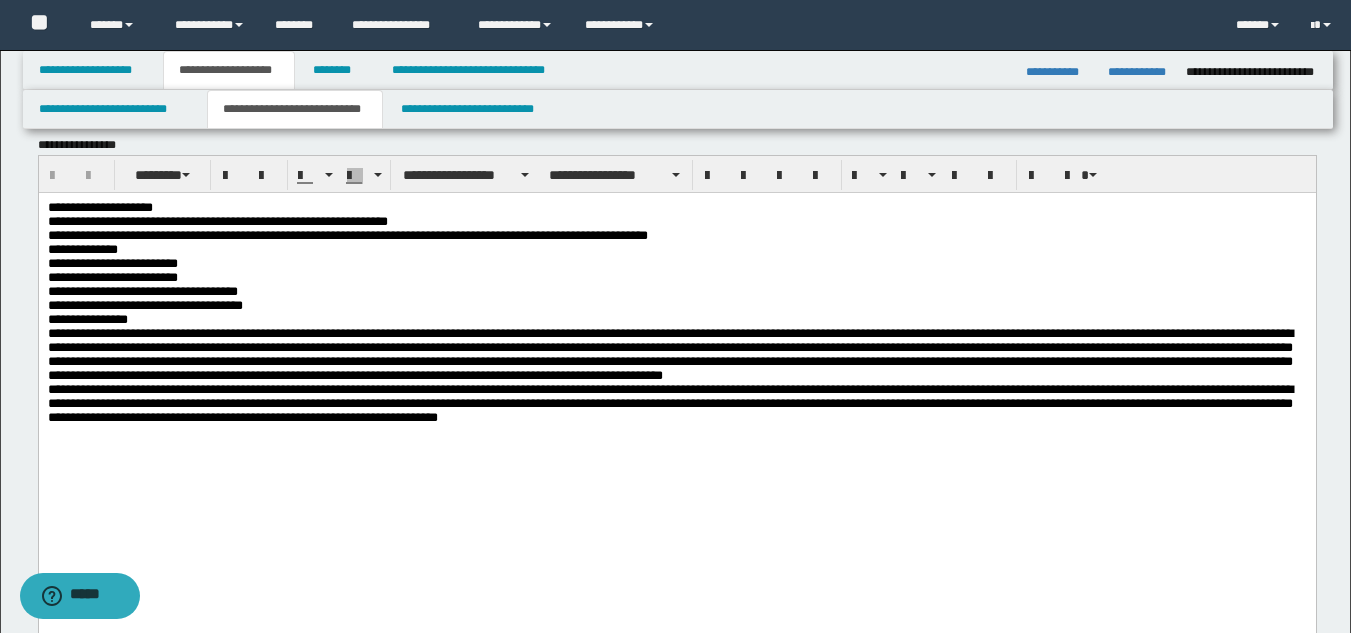 scroll, scrollTop: 0, scrollLeft: 0, axis: both 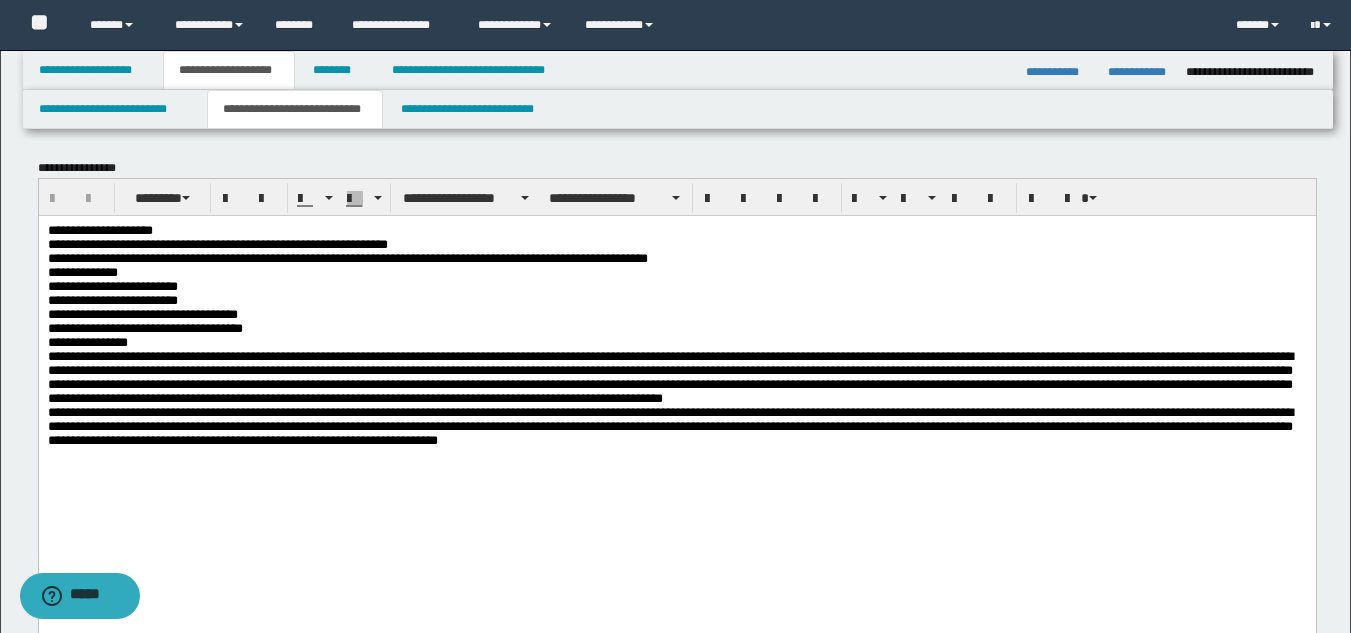 click on "**********" at bounding box center [1139, 72] 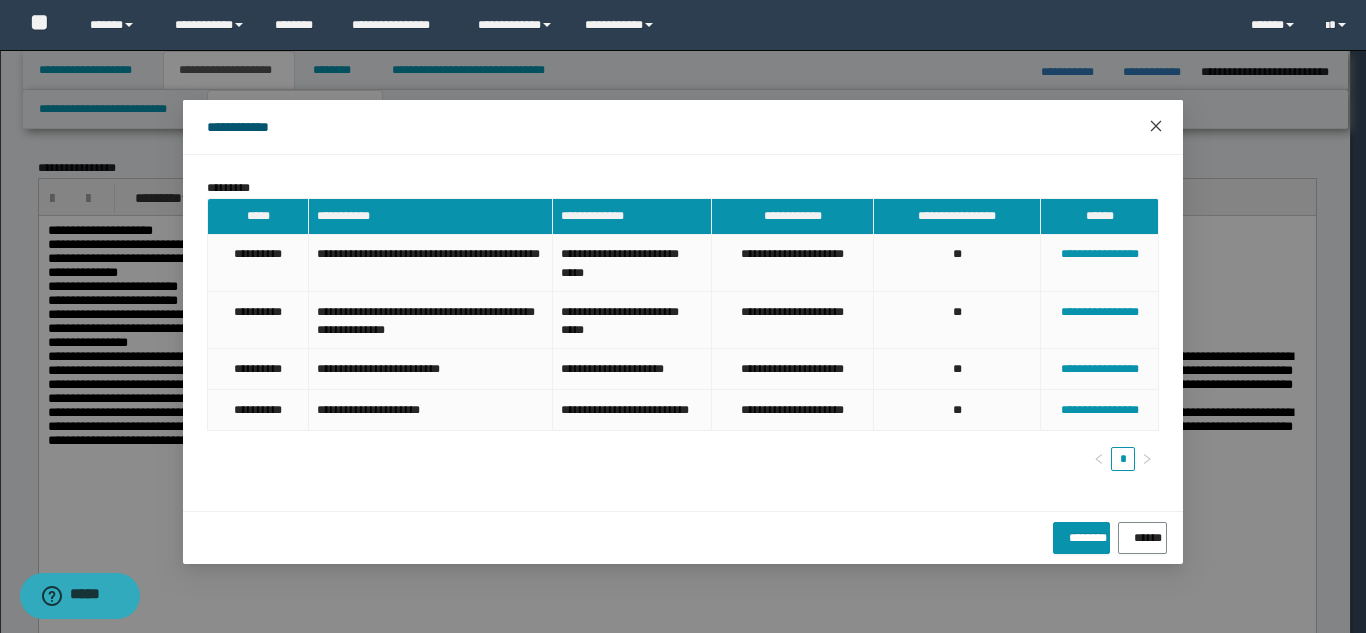 click 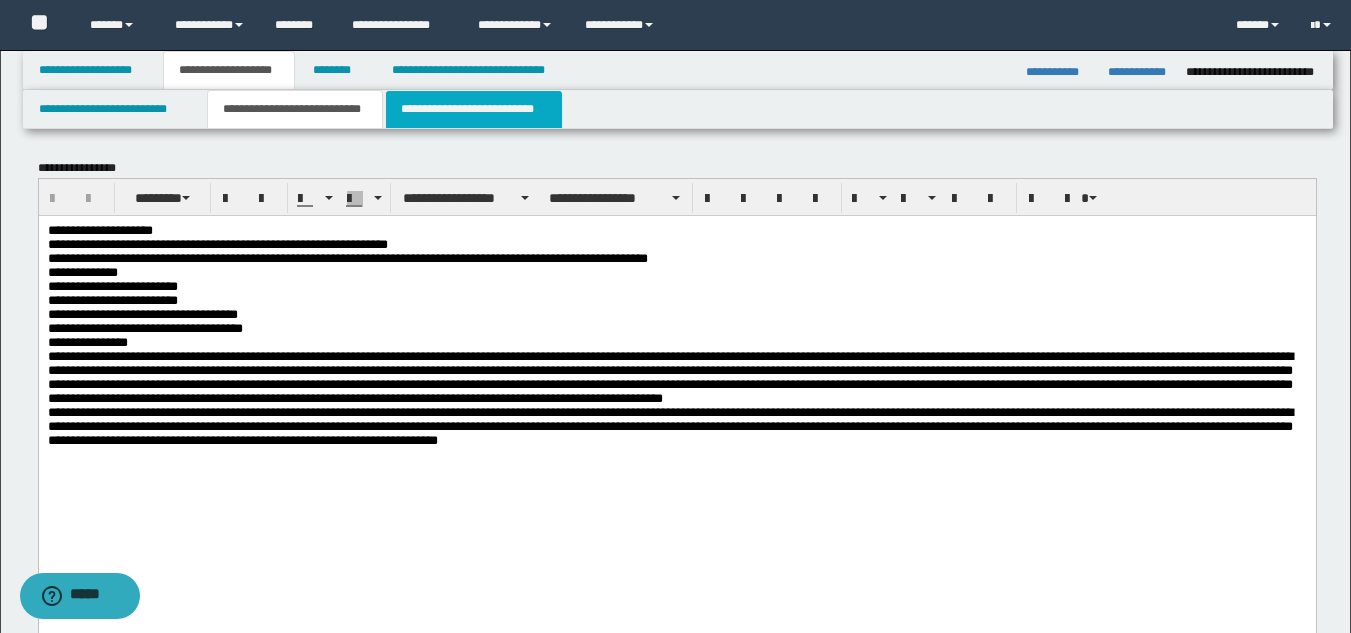 click on "**********" at bounding box center (474, 109) 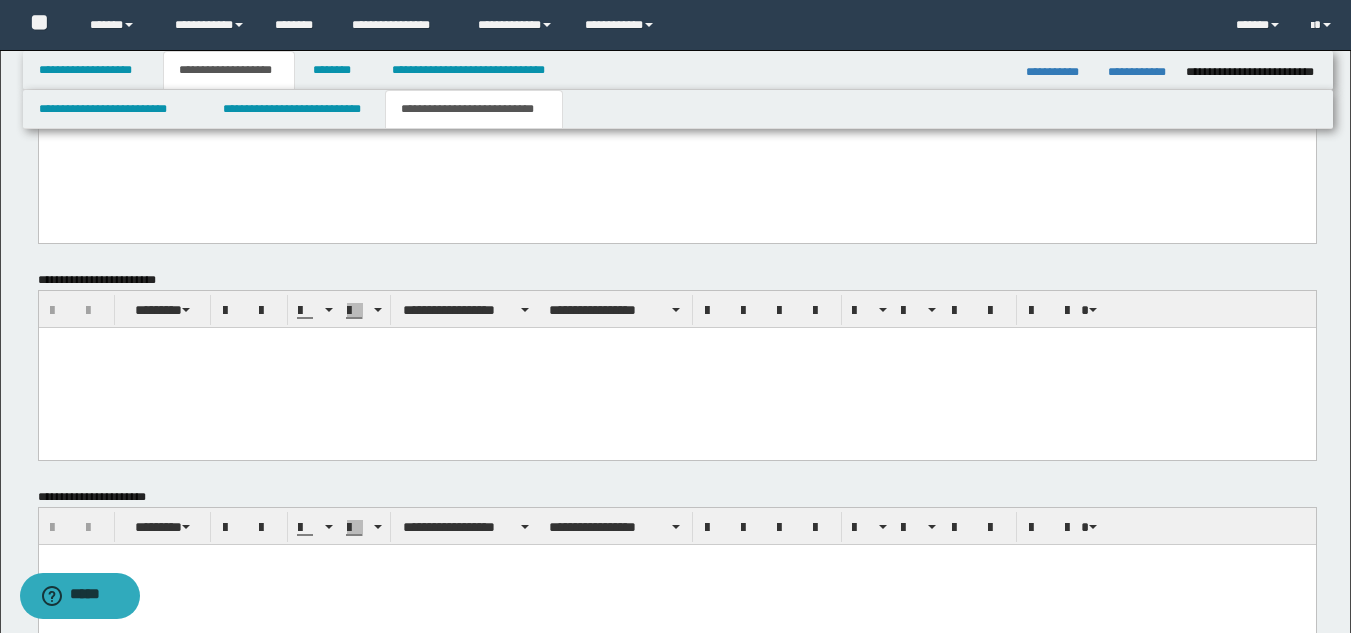 scroll, scrollTop: 885, scrollLeft: 0, axis: vertical 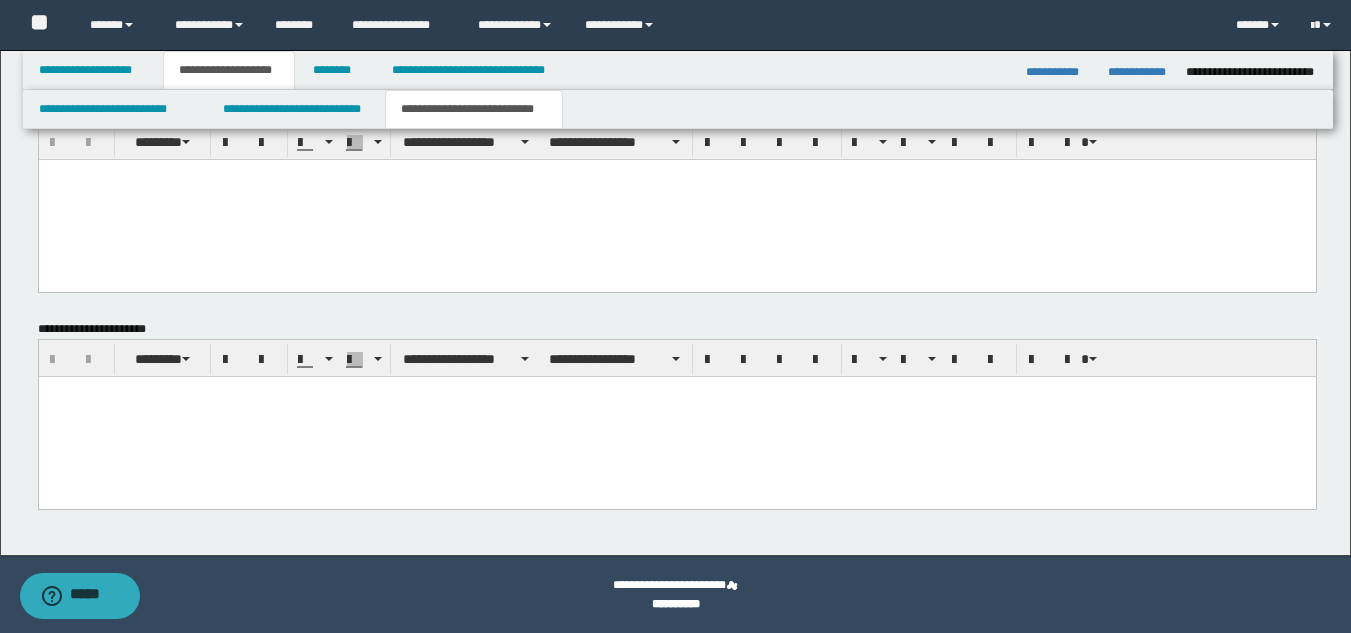 click at bounding box center (676, 416) 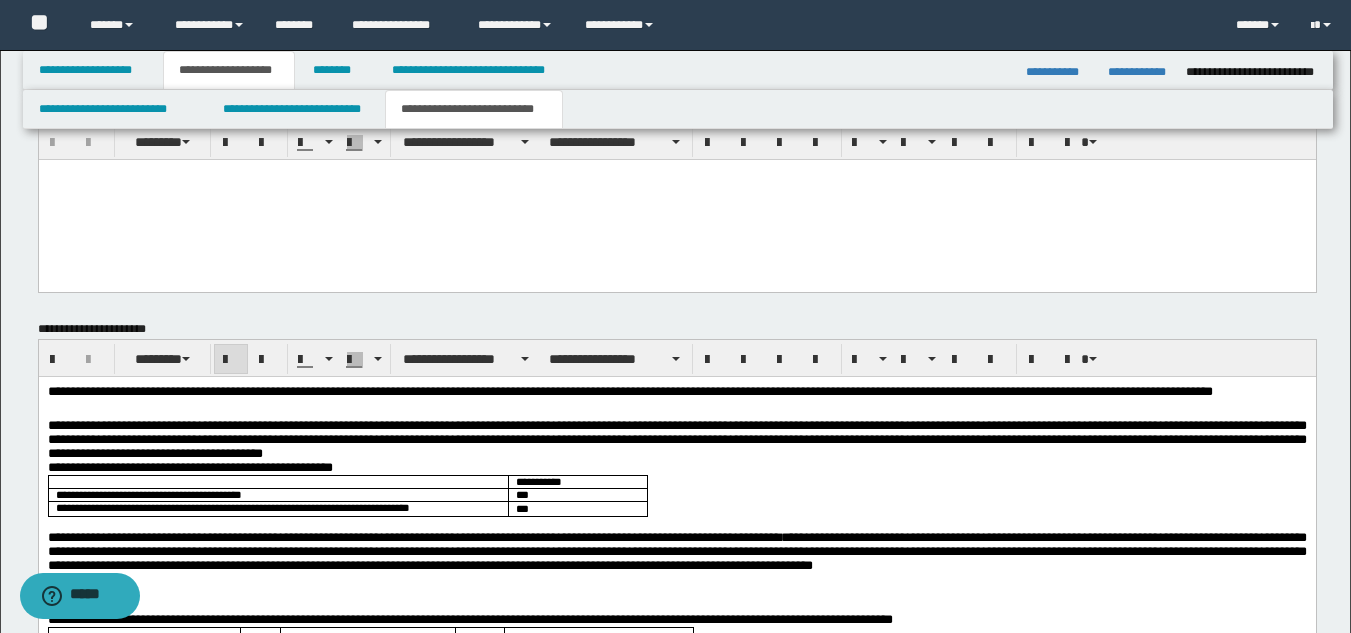 click at bounding box center [676, 199] 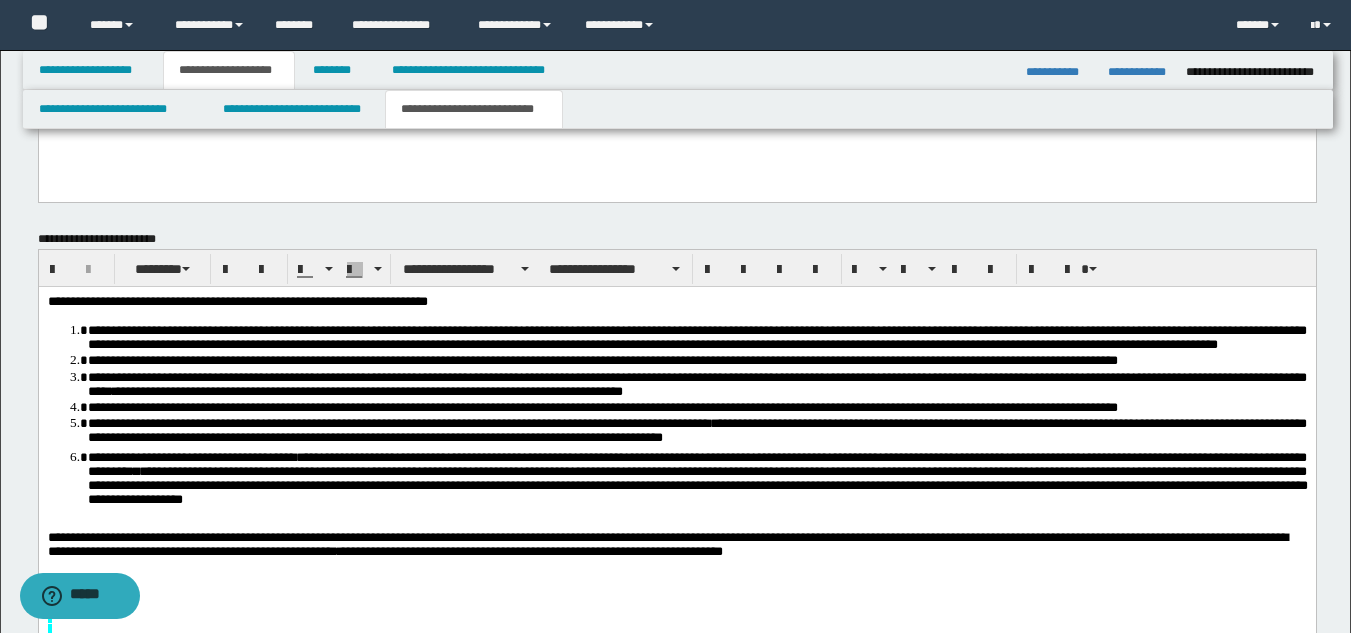 scroll, scrollTop: 485, scrollLeft: 0, axis: vertical 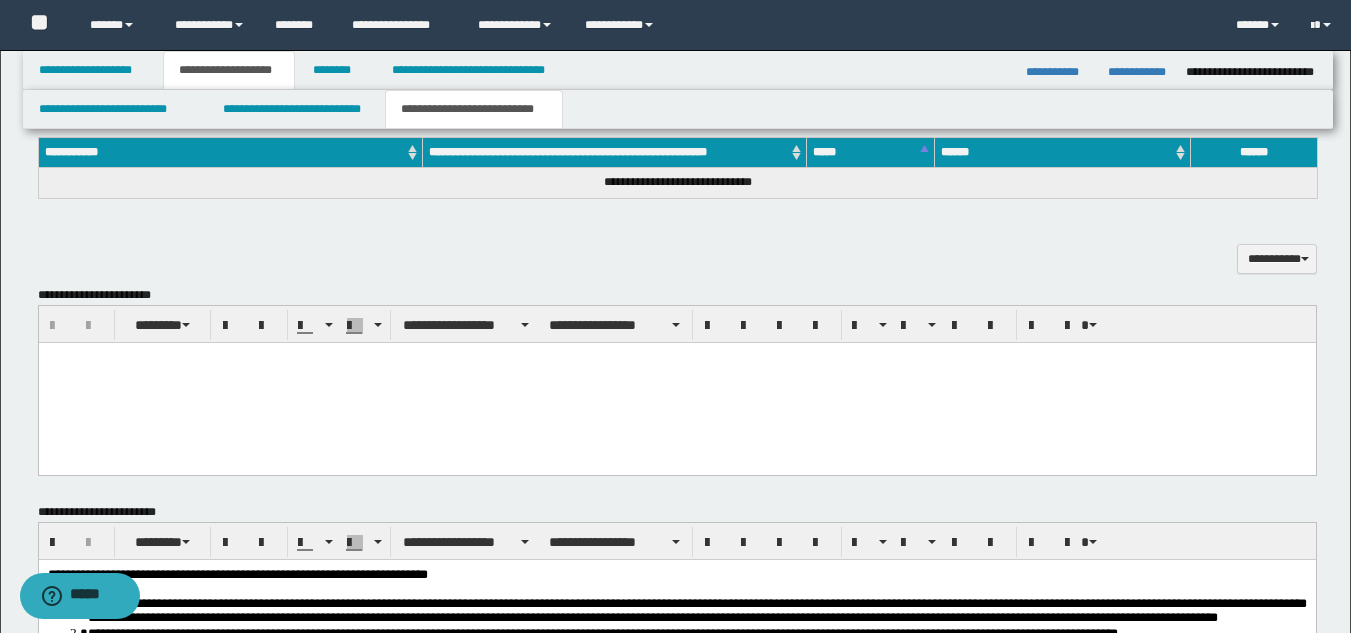 click at bounding box center (676, 383) 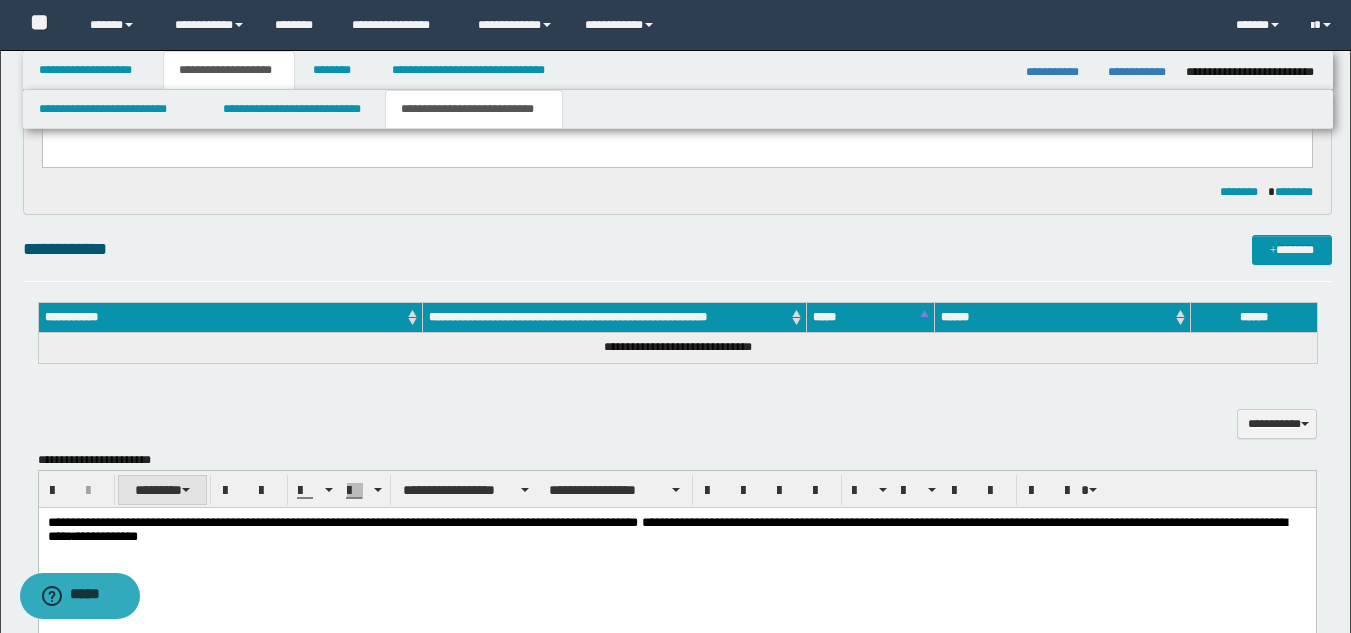 scroll, scrollTop: 0, scrollLeft: 0, axis: both 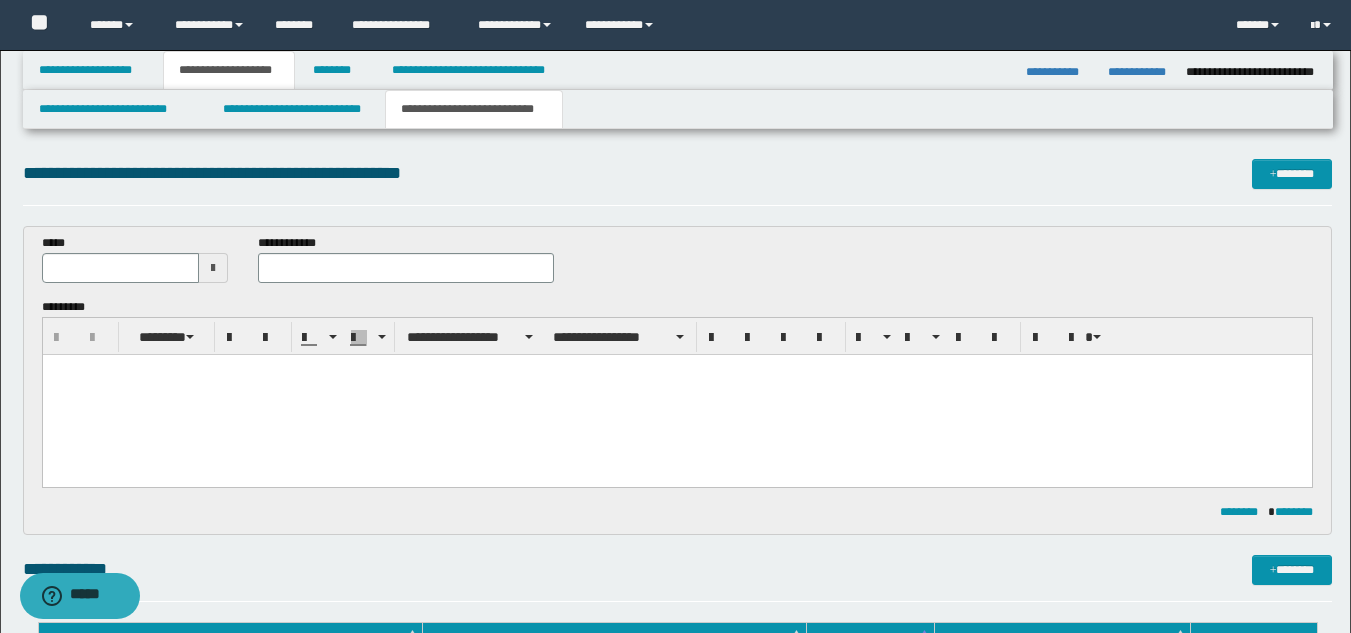 type 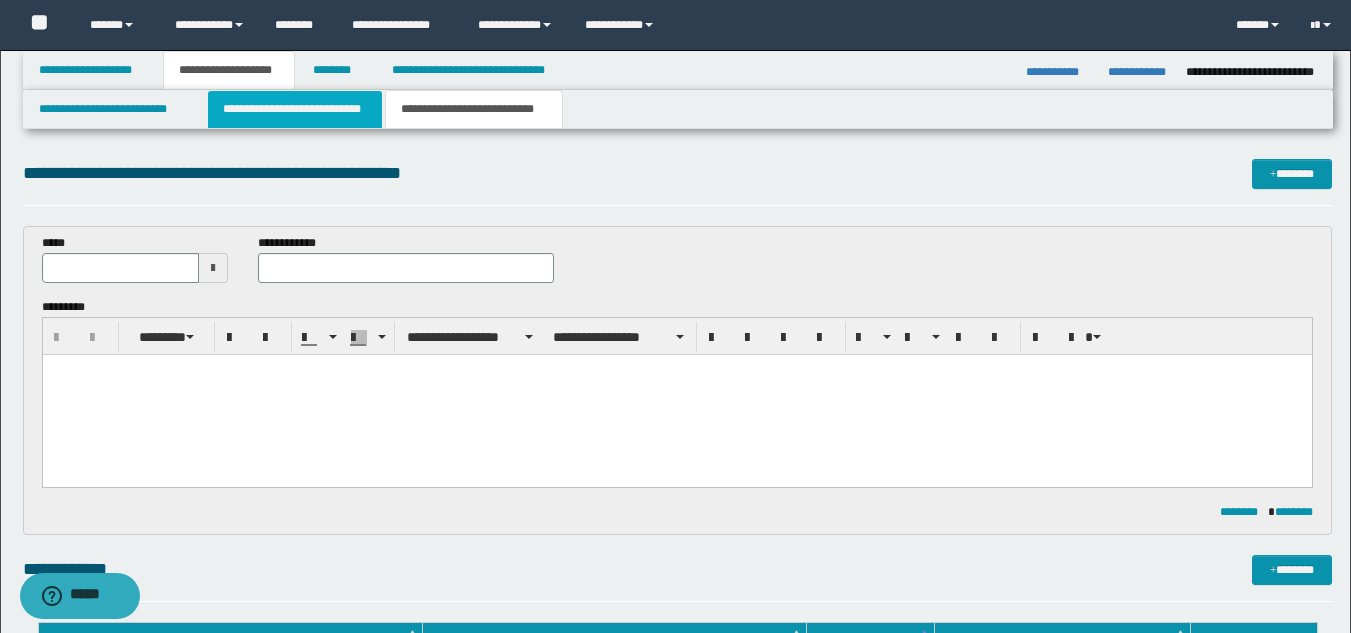 click on "**********" at bounding box center (295, 109) 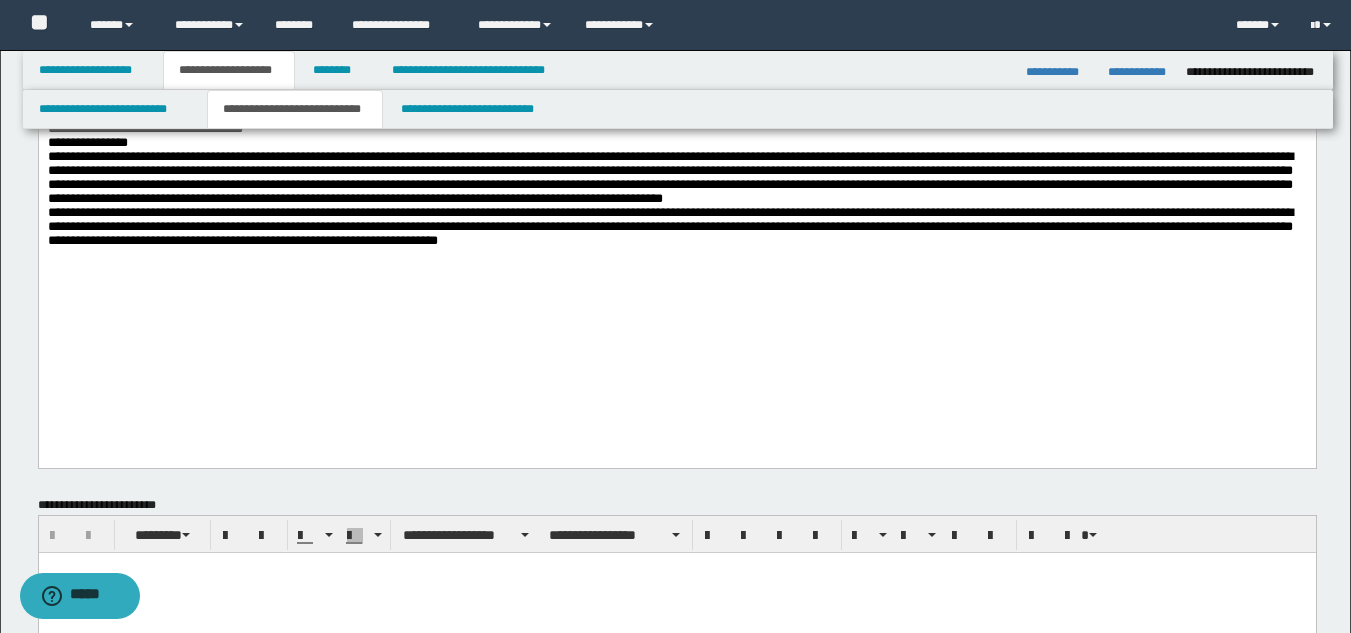 scroll, scrollTop: 300, scrollLeft: 0, axis: vertical 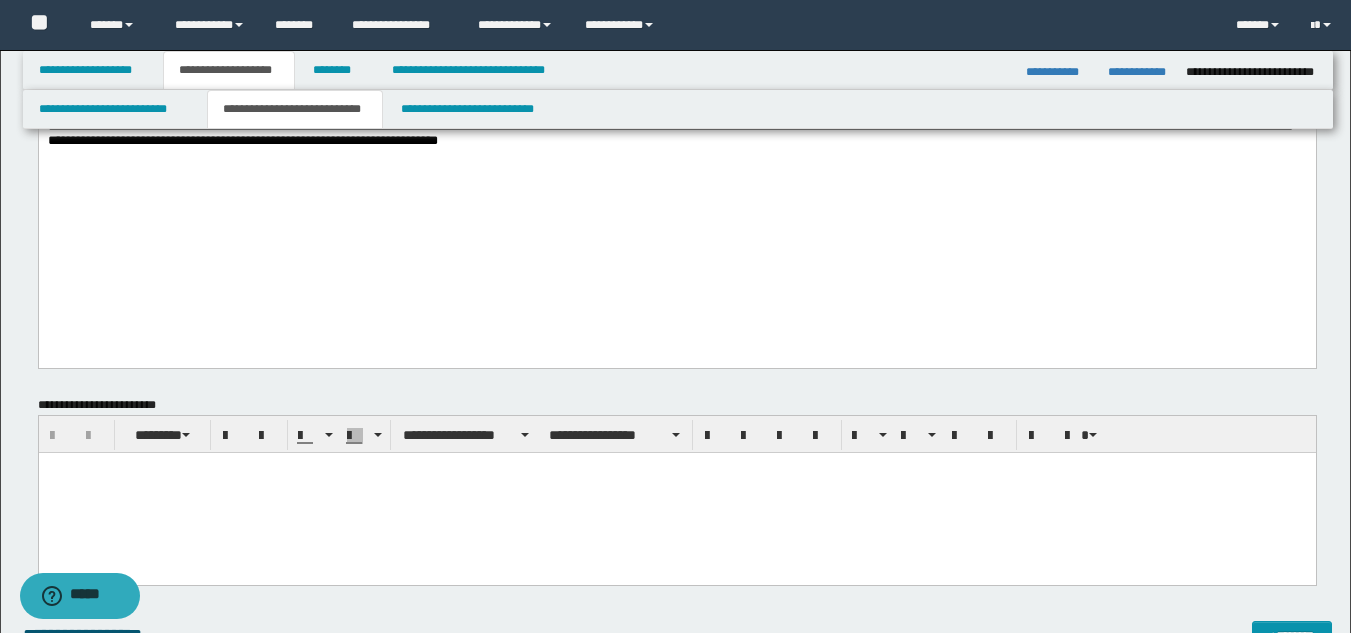 click at bounding box center (676, 492) 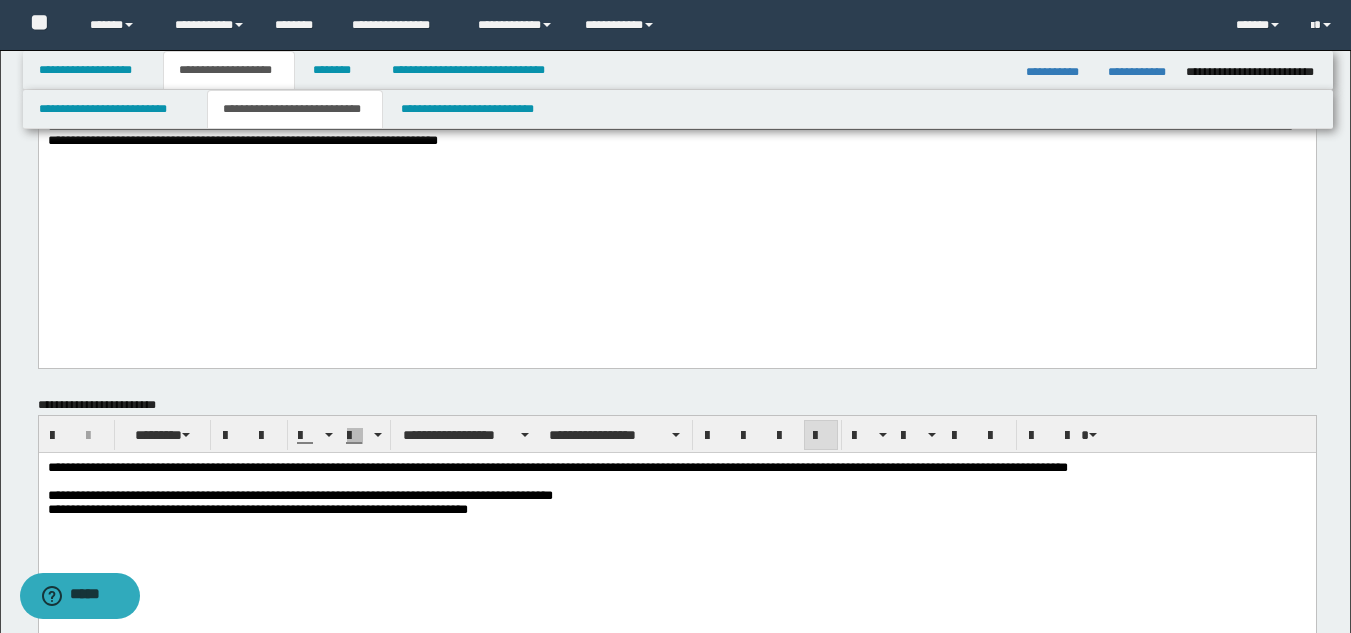 scroll, scrollTop: 0, scrollLeft: 0, axis: both 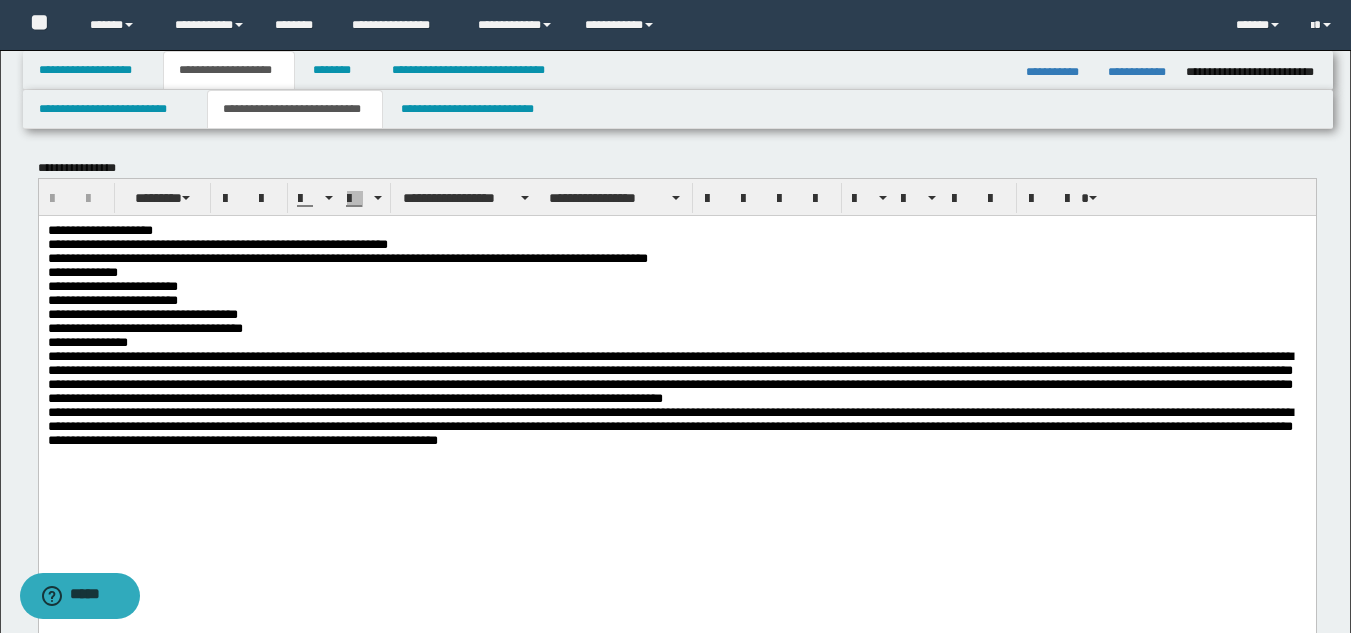 click on "**********" at bounding box center [99, 229] 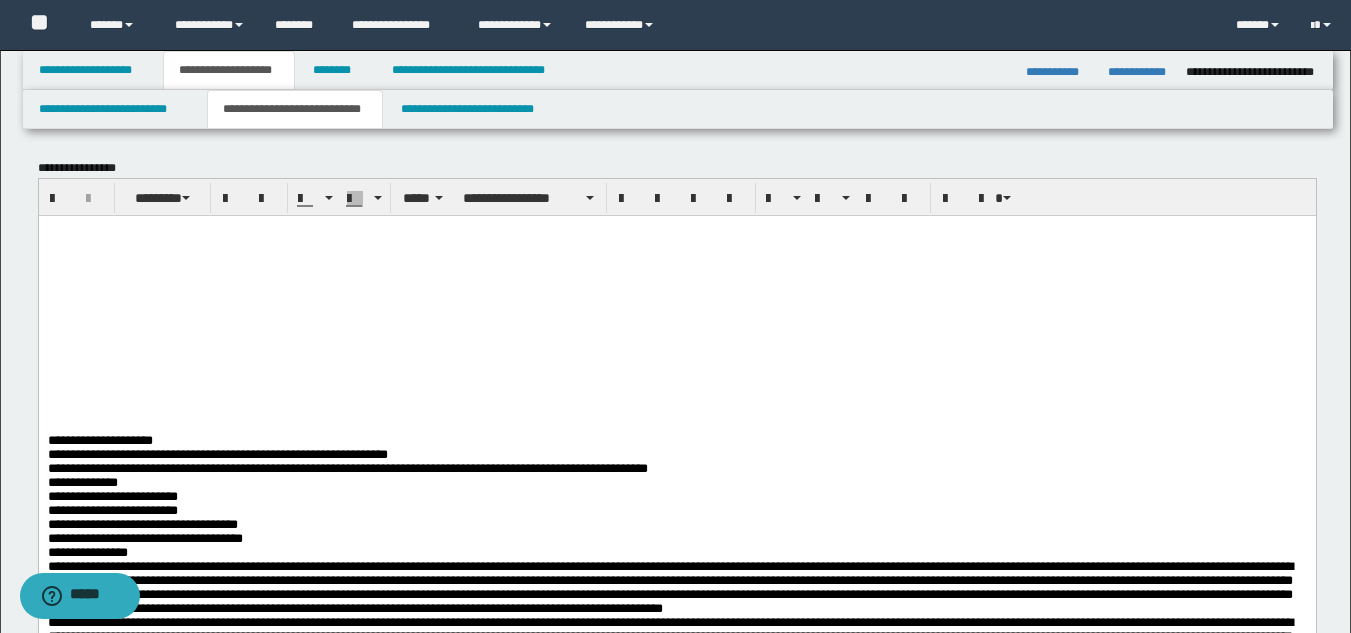 click at bounding box center [676, 258] 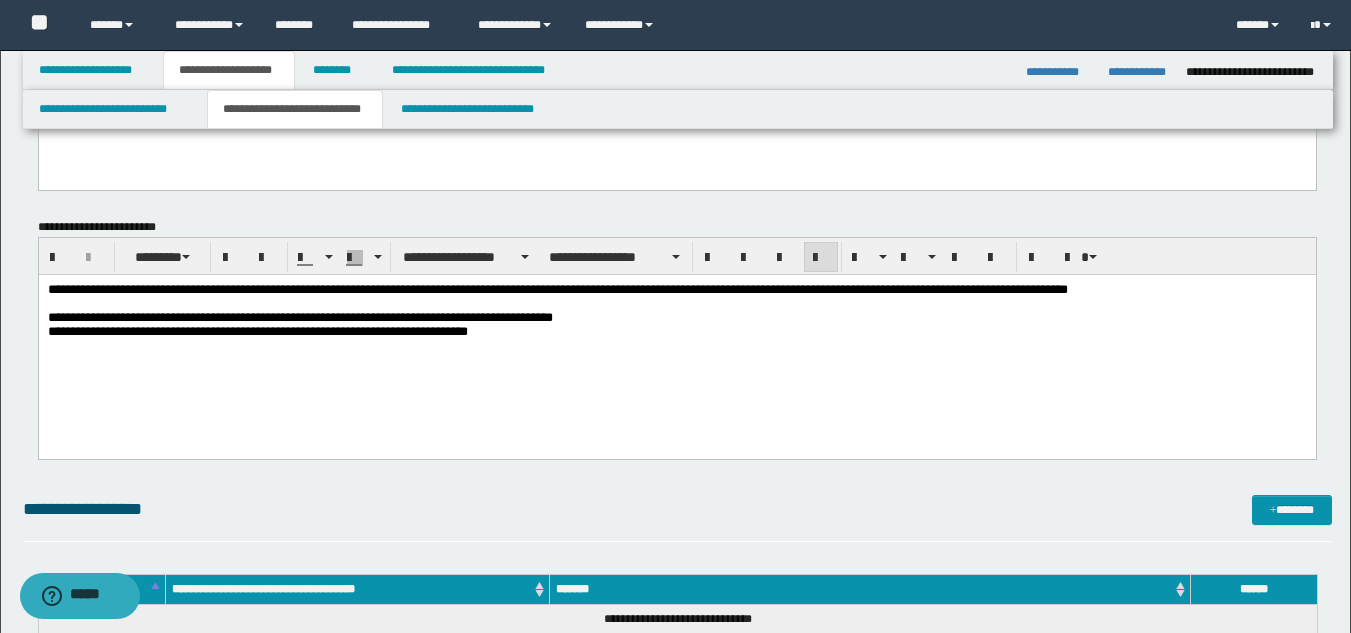 scroll, scrollTop: 800, scrollLeft: 0, axis: vertical 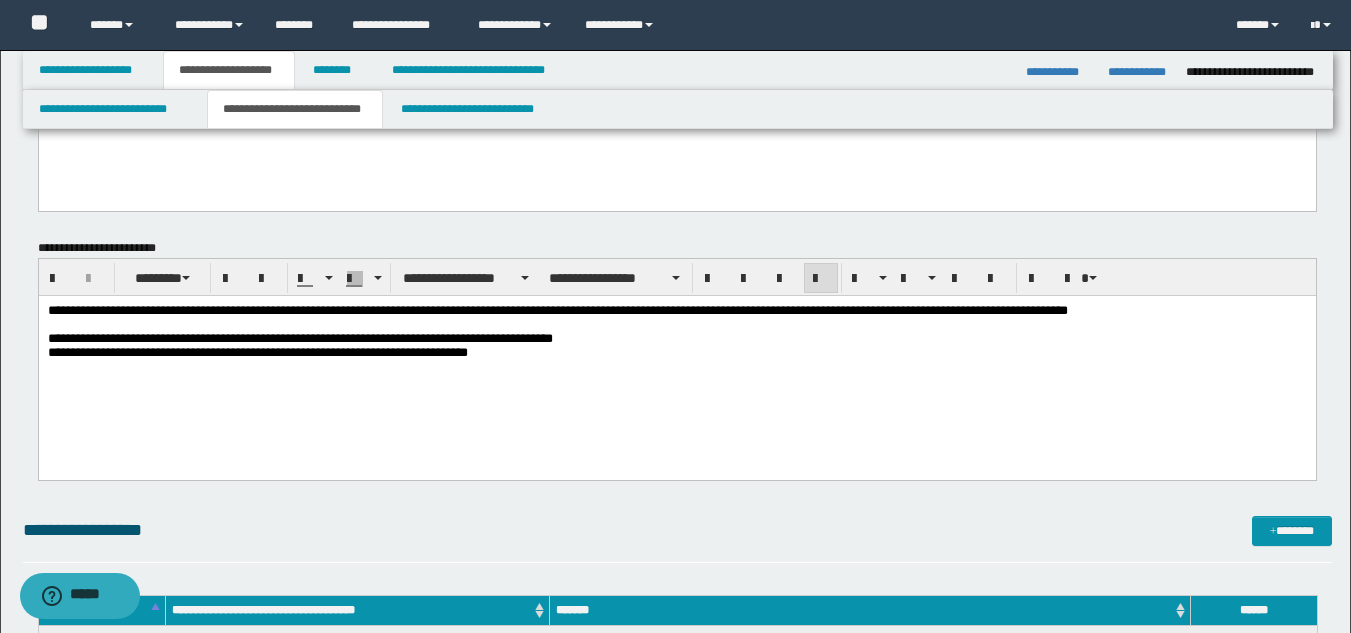 click on "**********" at bounding box center [676, 356] 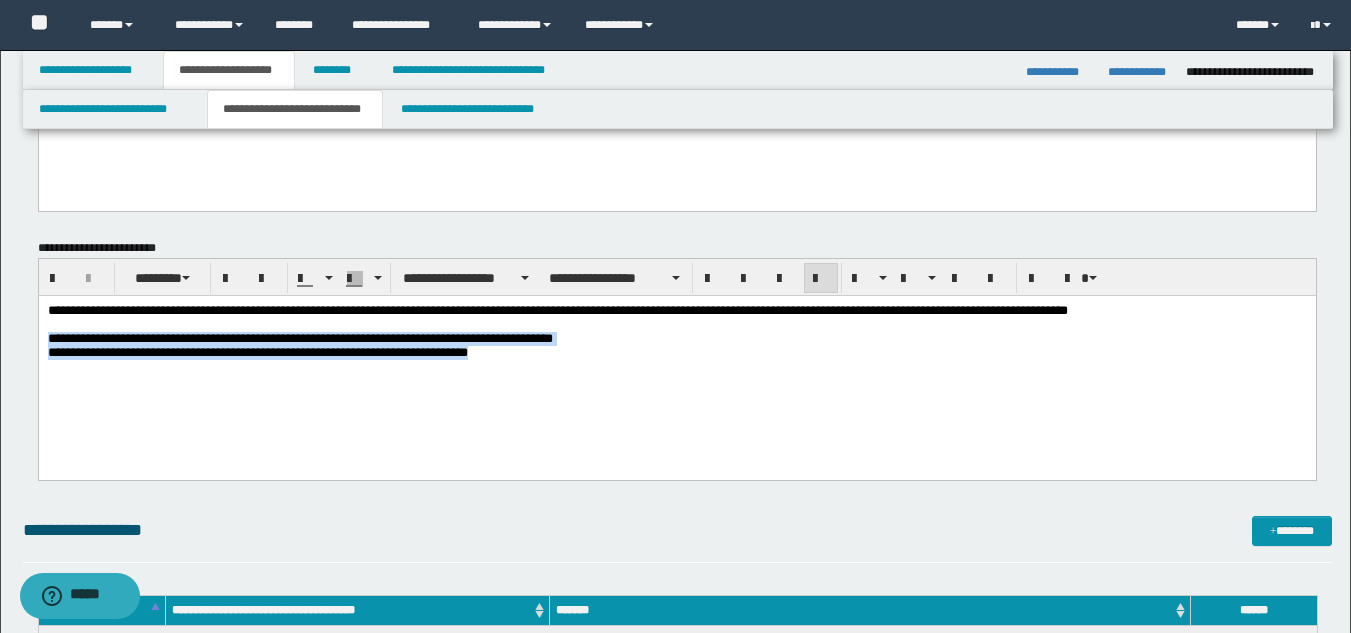 drag, startPoint x: 47, startPoint y: 340, endPoint x: 651, endPoint y: 412, distance: 608.27625 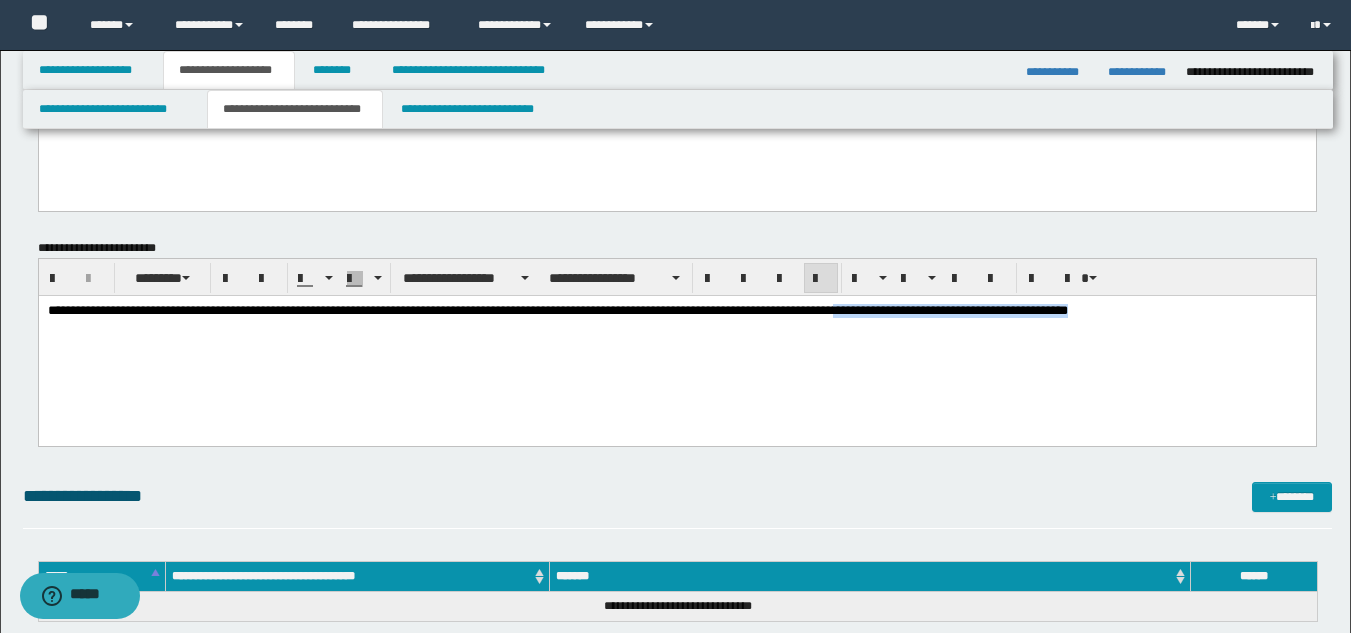 drag, startPoint x: 1248, startPoint y: 312, endPoint x: 948, endPoint y: 311, distance: 300.00168 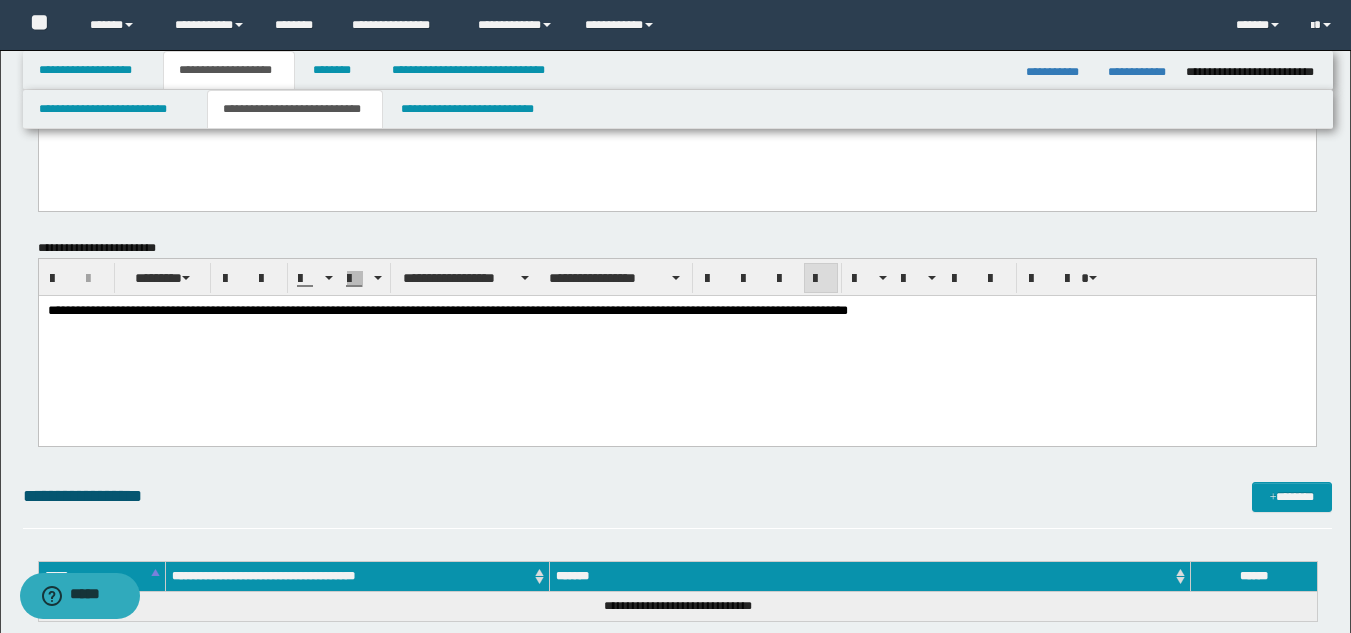 click on "**********" at bounding box center (676, 342) 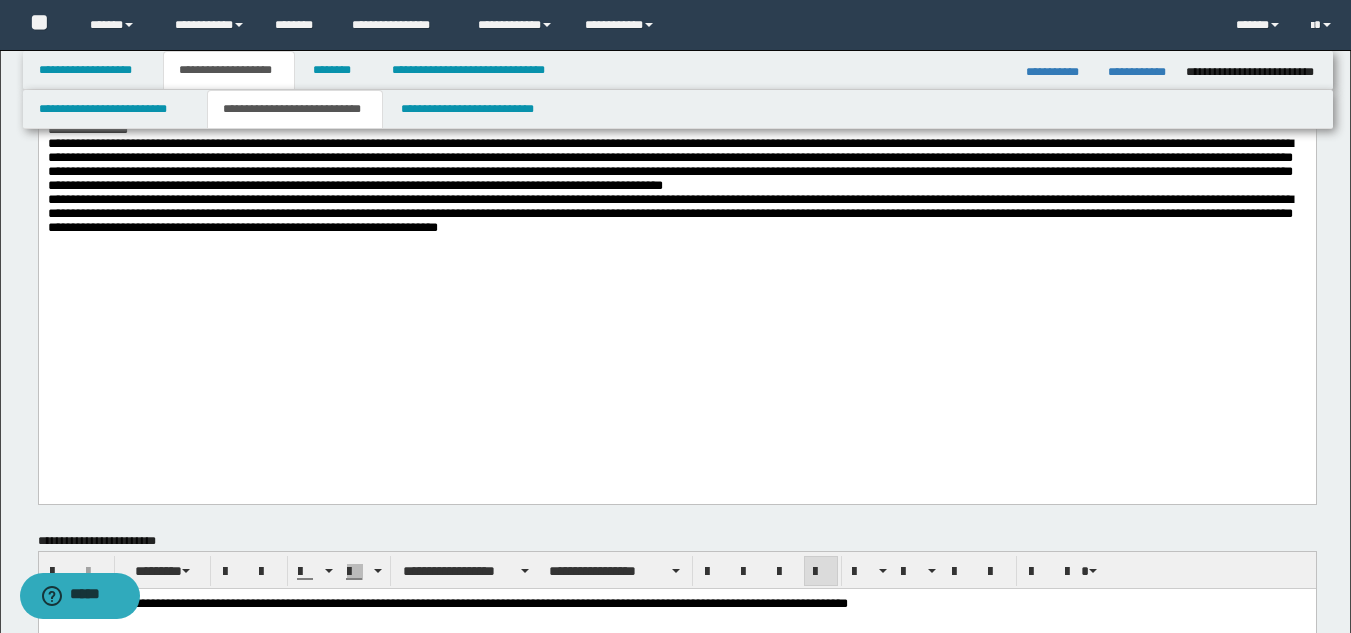 scroll, scrollTop: 500, scrollLeft: 0, axis: vertical 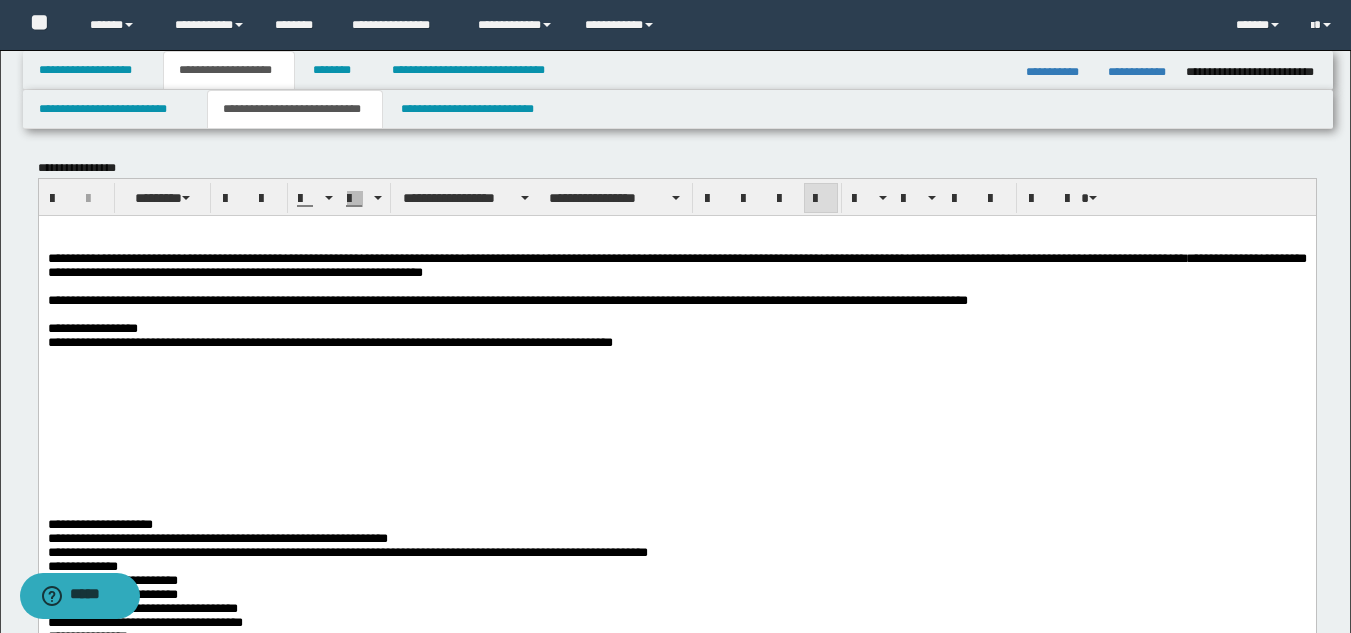 click on "**********" at bounding box center [985, 257] 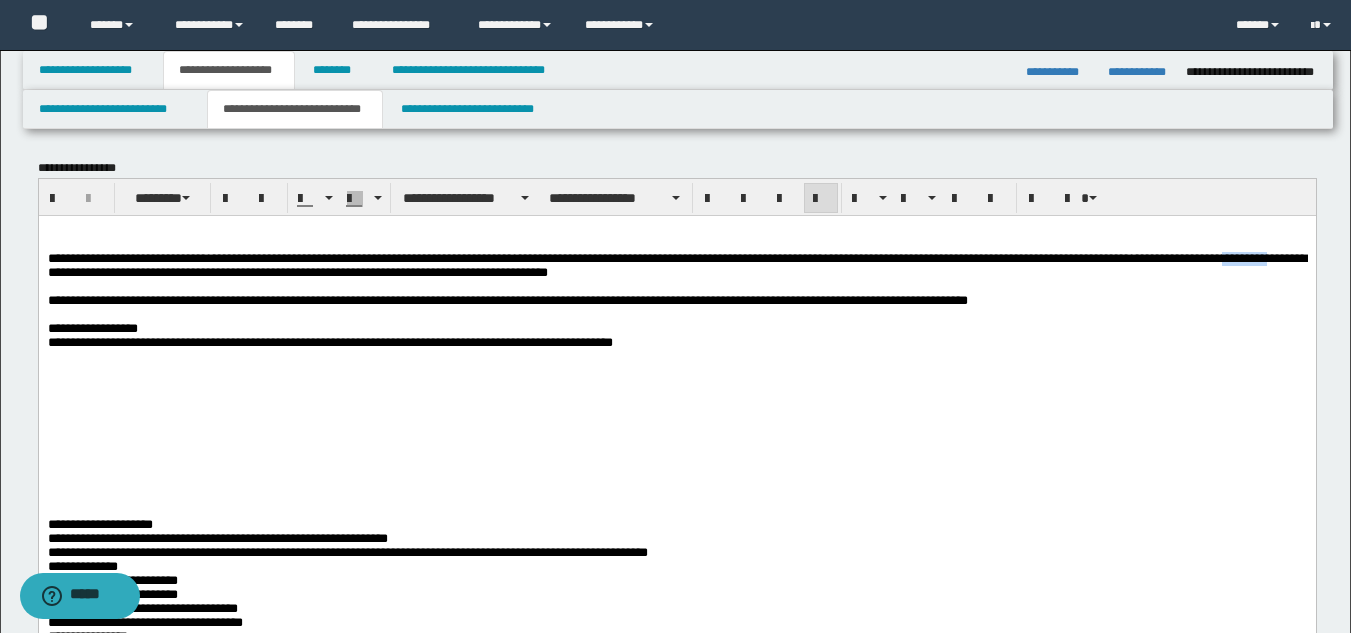 drag, startPoint x: 273, startPoint y: 281, endPoint x: 220, endPoint y: 282, distance: 53.009434 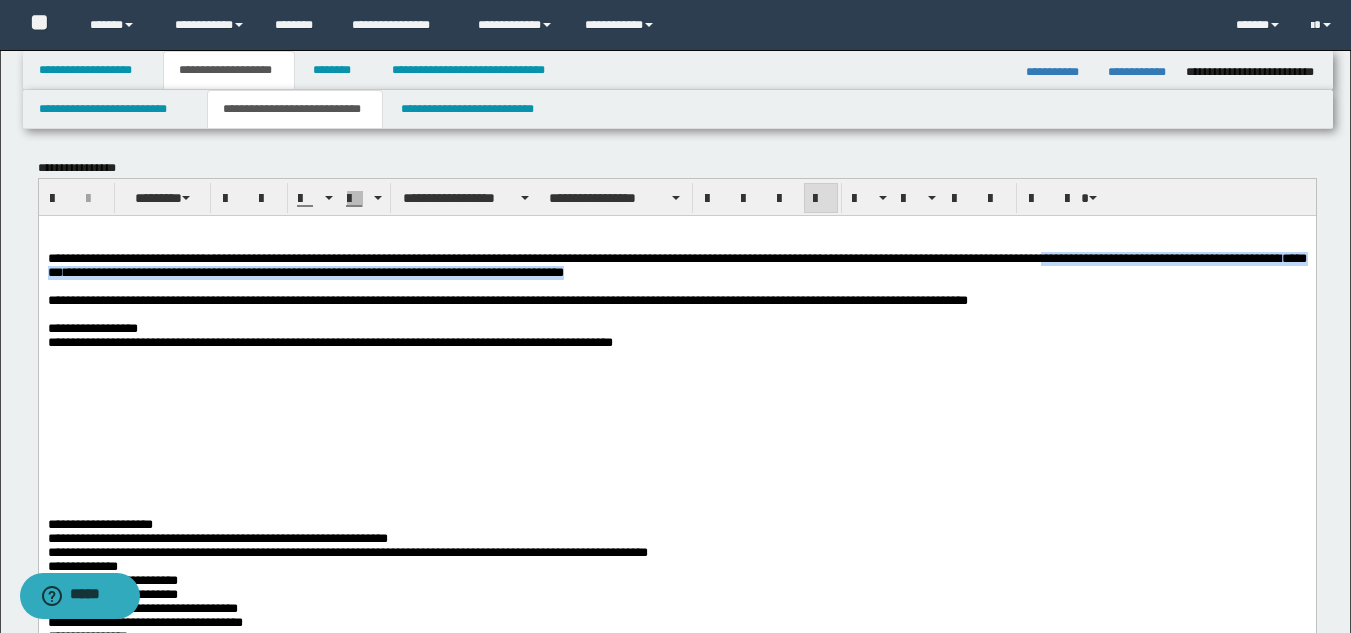 drag, startPoint x: 1260, startPoint y: 264, endPoint x: 1171, endPoint y: 283, distance: 91.00549 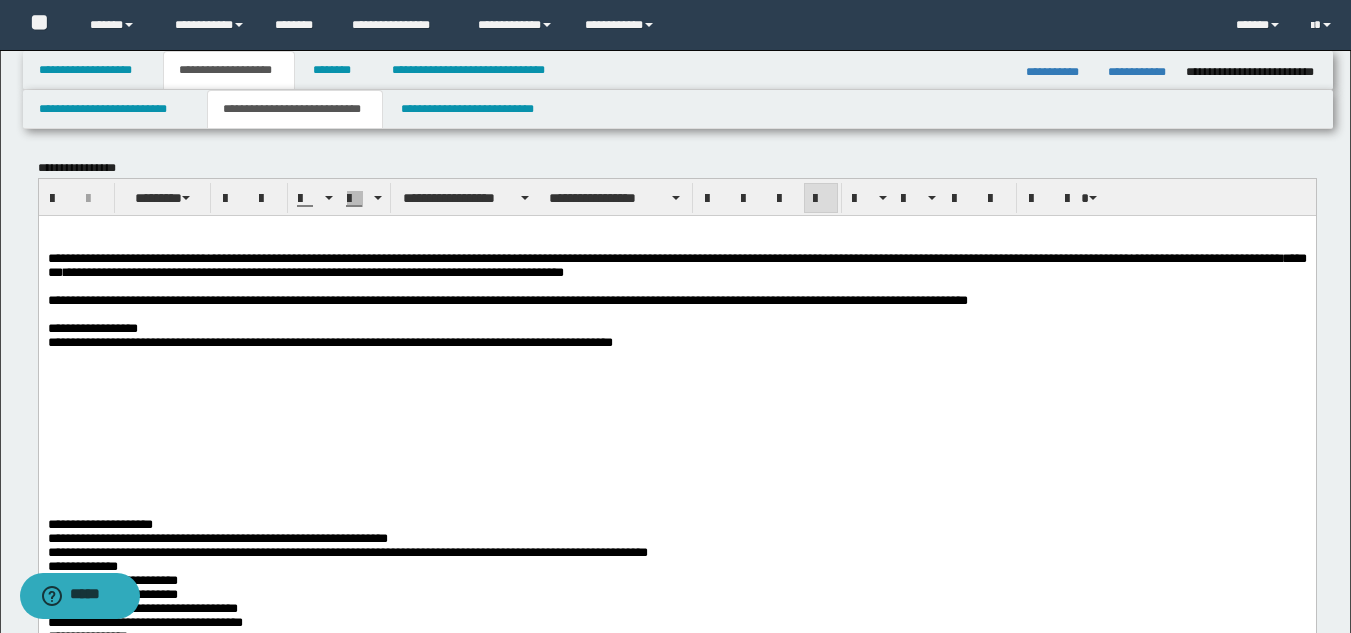 click at bounding box center (676, 286) 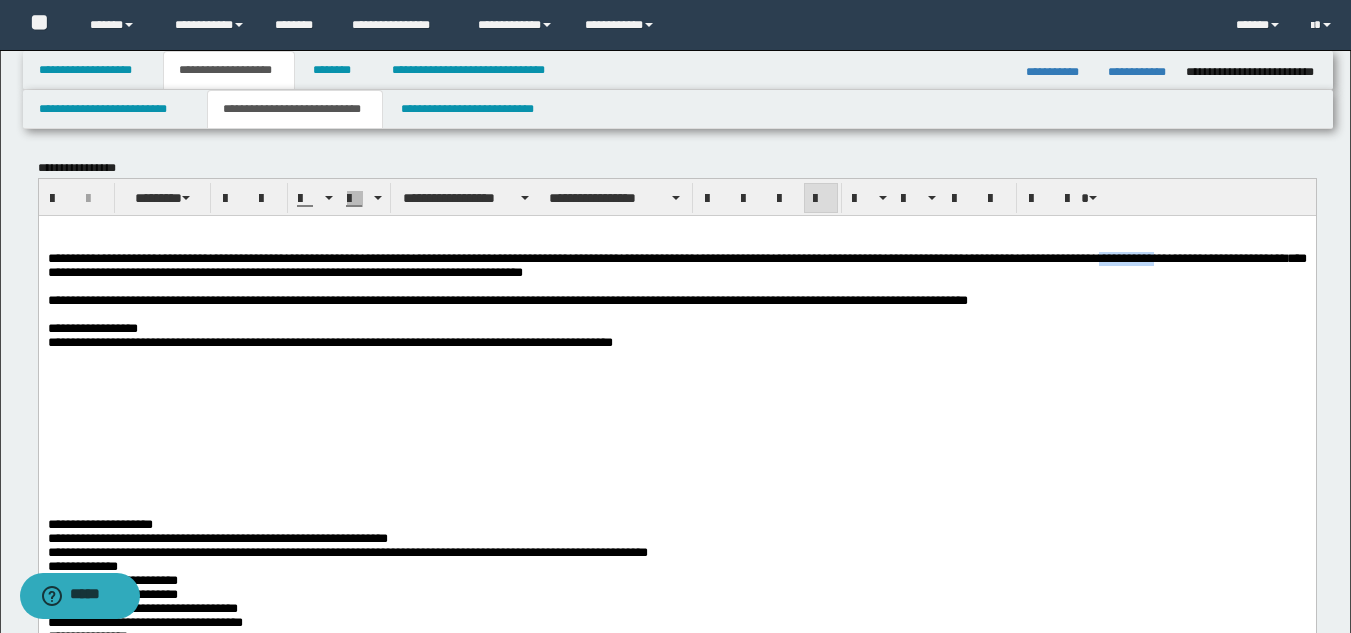 drag, startPoint x: 113, startPoint y: 279, endPoint x: 38, endPoint y: 495, distance: 228.65039 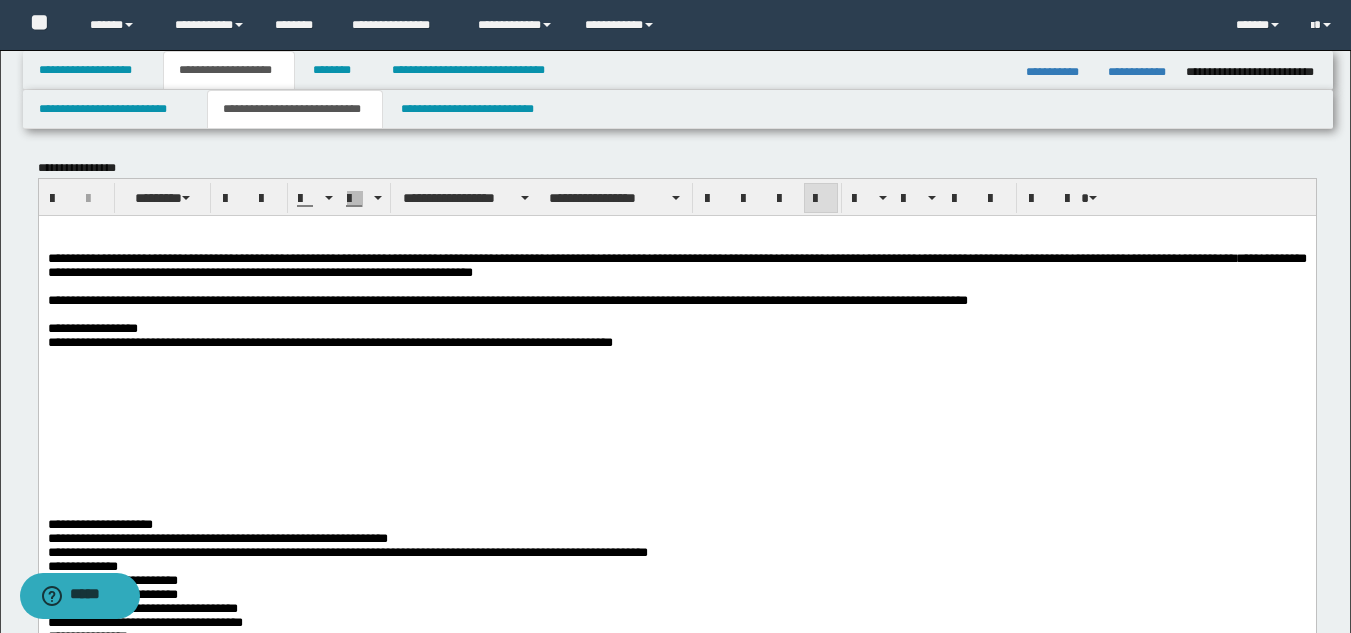 click on "**********" at bounding box center (676, 264) 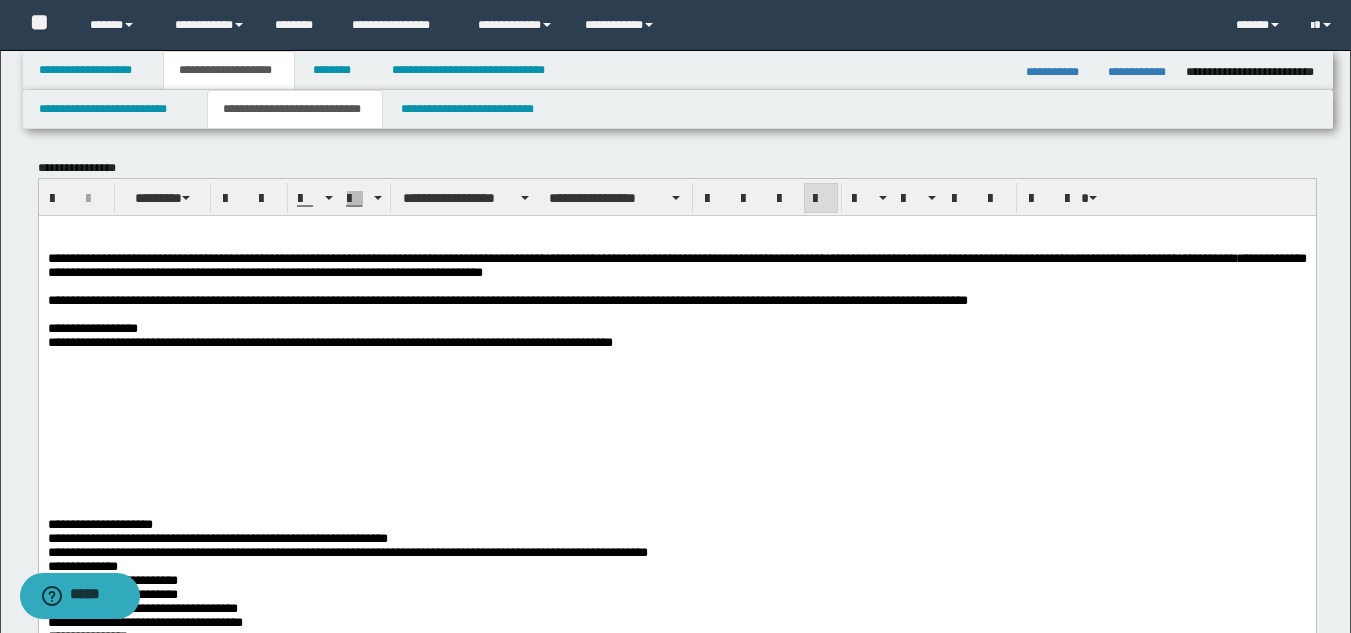 click on "**********" at bounding box center [676, 264] 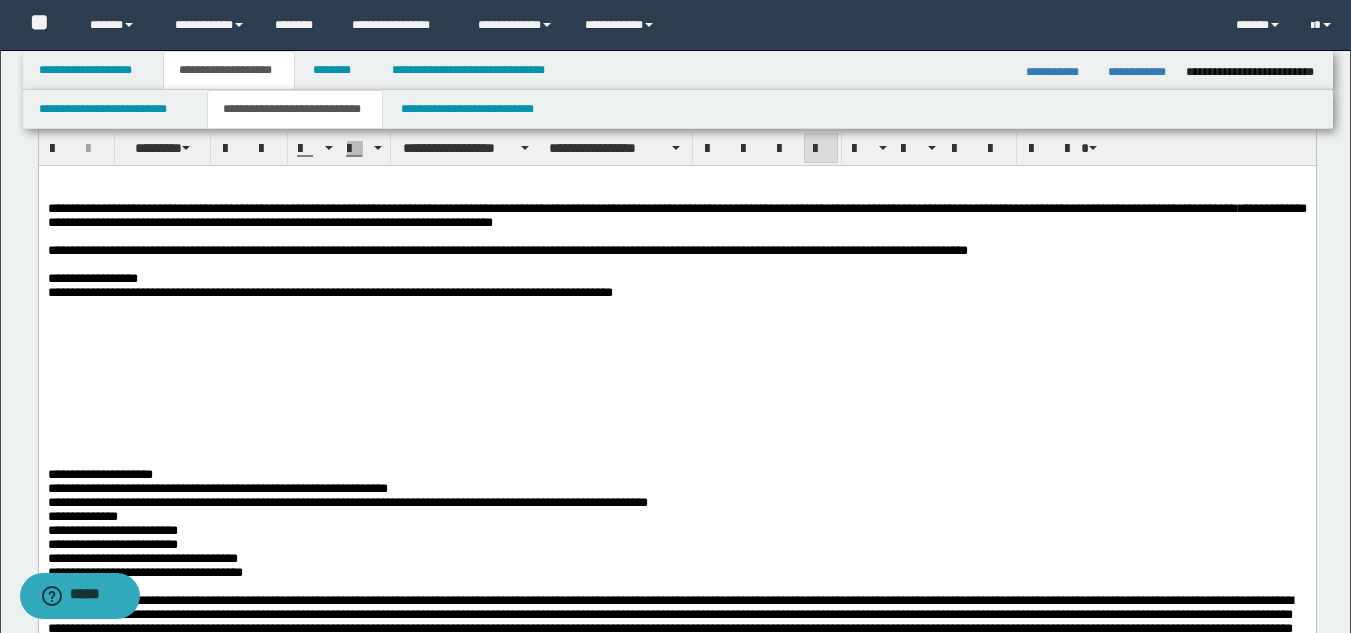 scroll, scrollTop: 0, scrollLeft: 0, axis: both 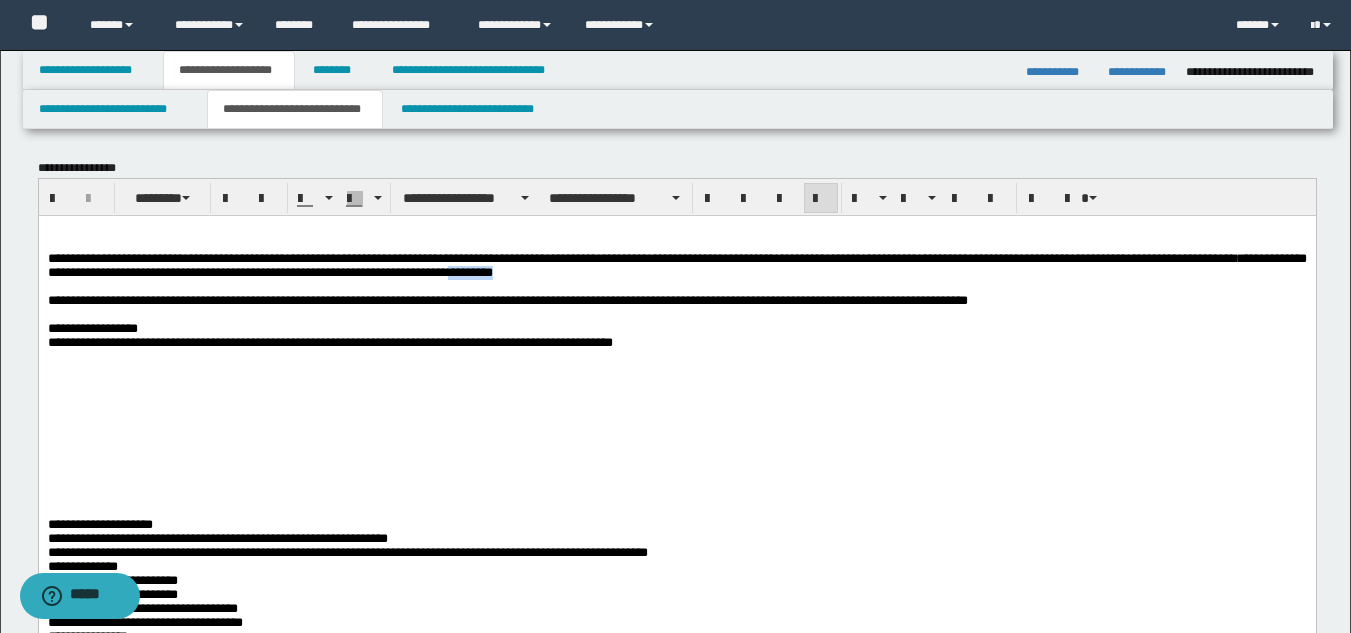 drag, startPoint x: 850, startPoint y: 283, endPoint x: 787, endPoint y: 283, distance: 63 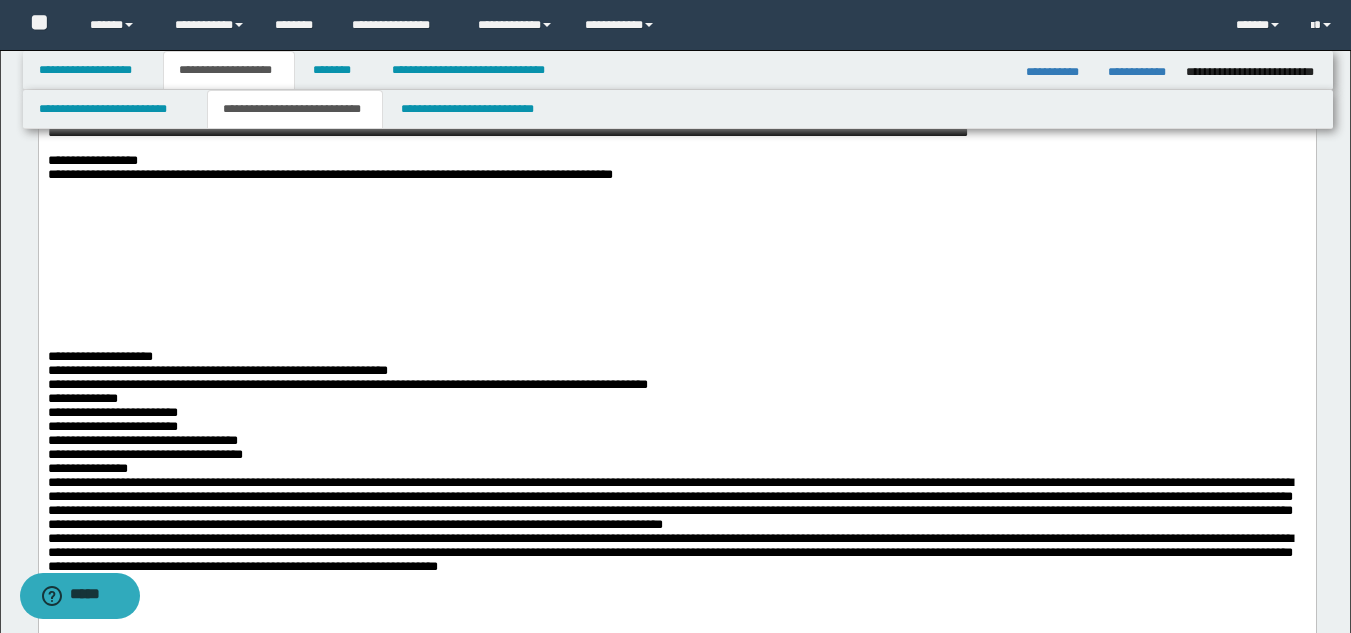scroll, scrollTop: 200, scrollLeft: 0, axis: vertical 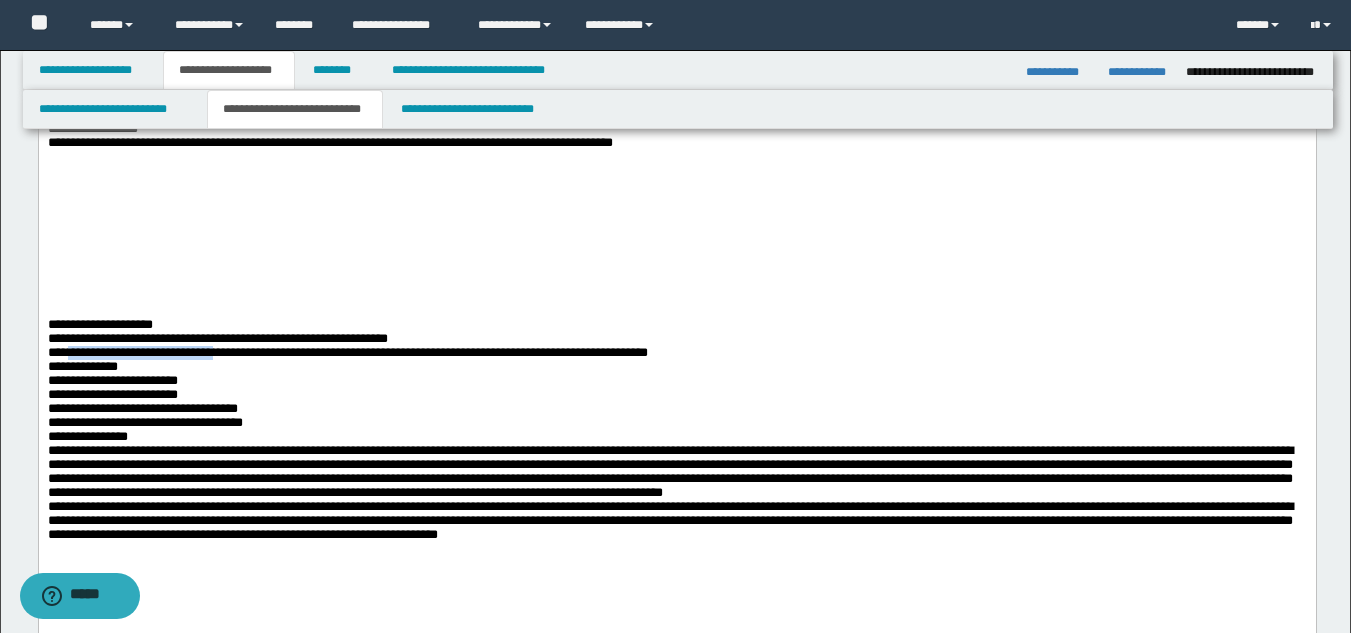 drag, startPoint x: 73, startPoint y: 408, endPoint x: 313, endPoint y: 404, distance: 240.03333 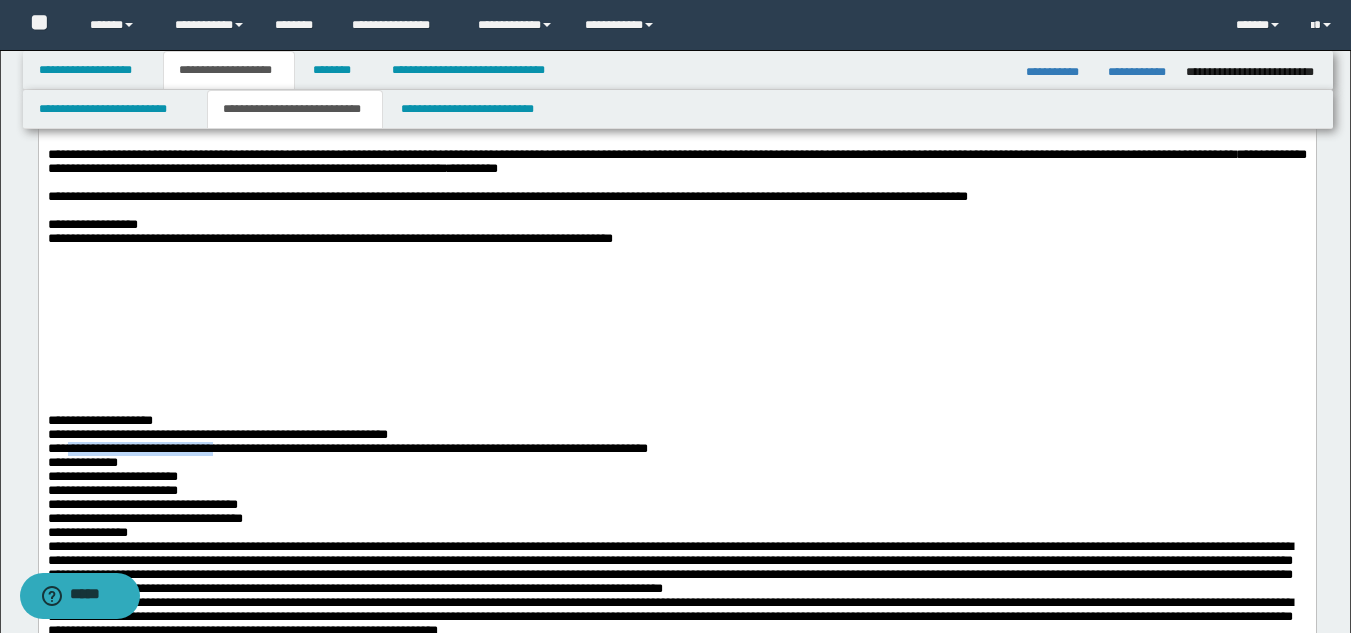 scroll, scrollTop: 0, scrollLeft: 0, axis: both 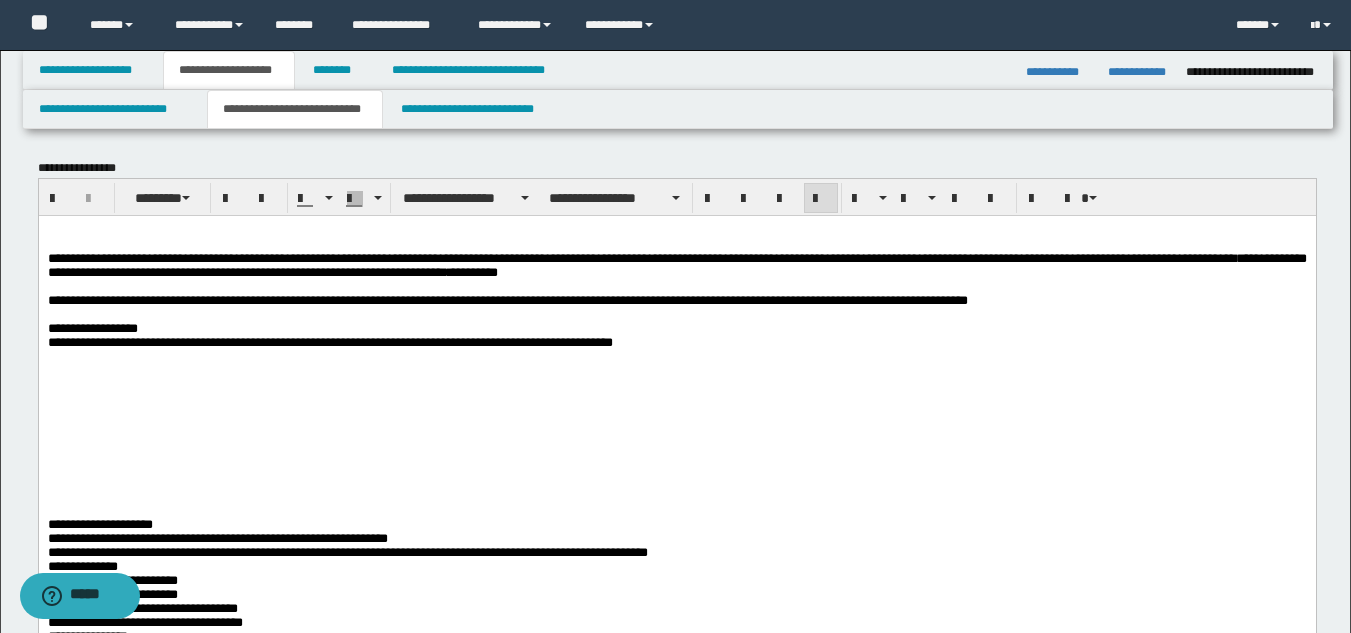 click on "**********" at bounding box center [676, 264] 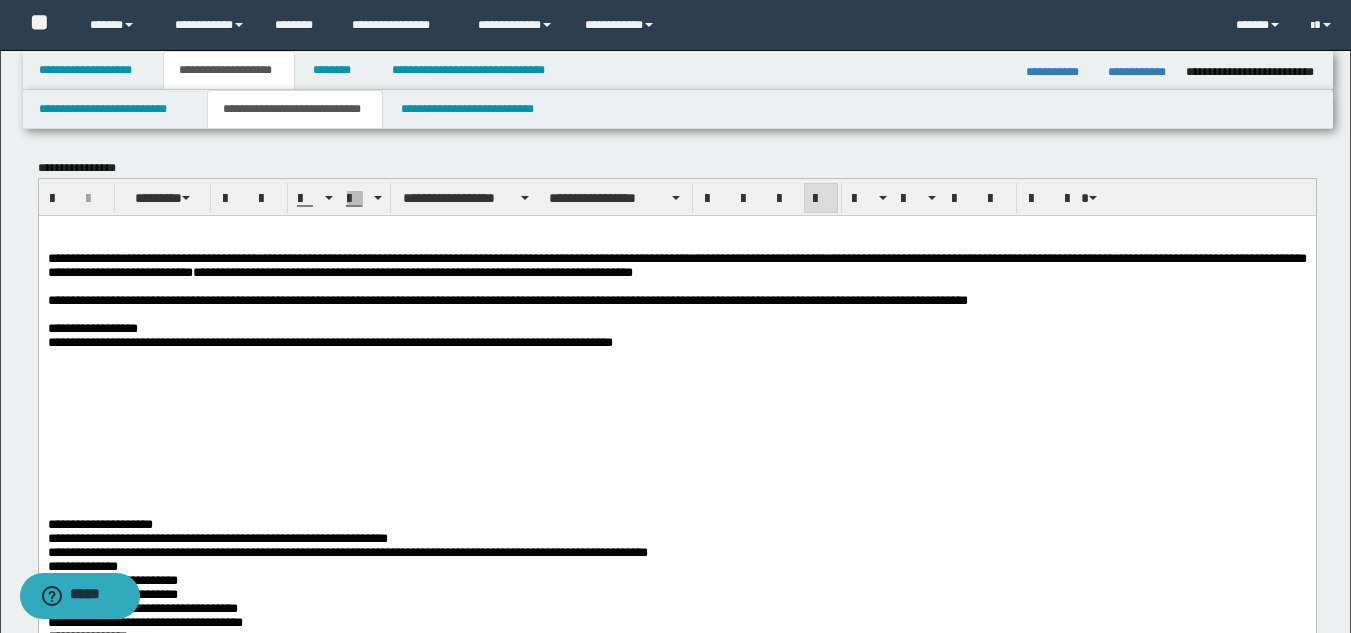 click on "**********" at bounding box center (676, 264) 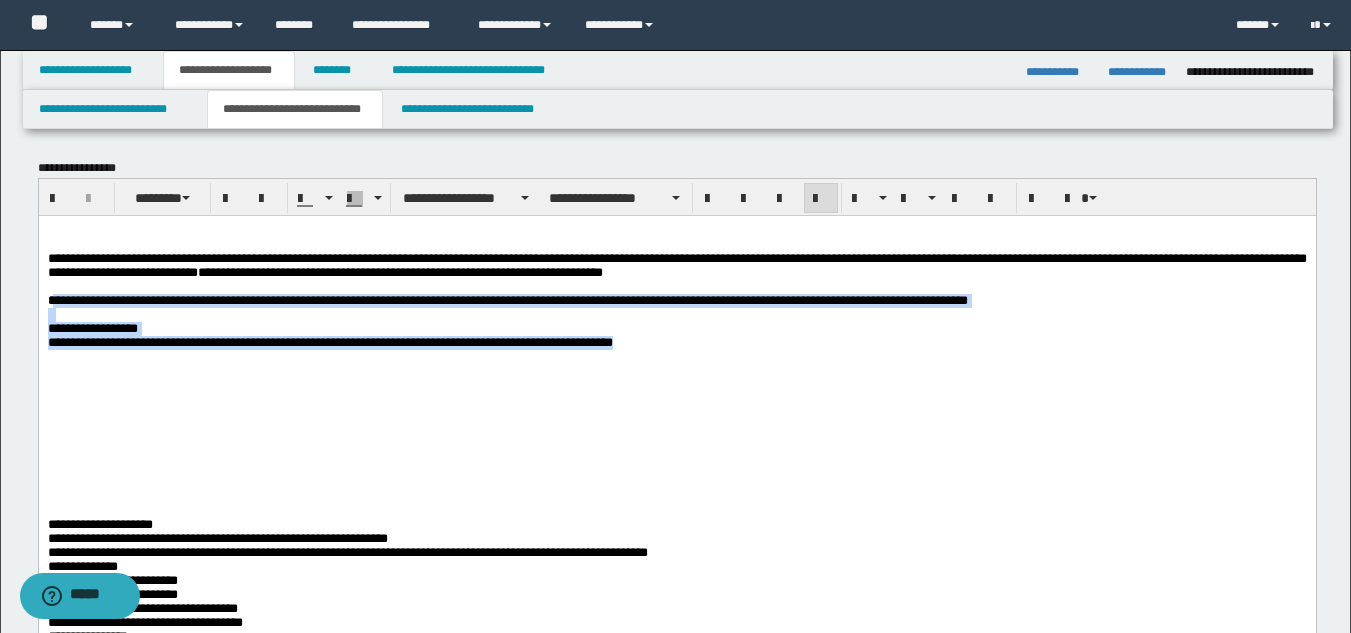 drag, startPoint x: 50, startPoint y: 309, endPoint x: 765, endPoint y: 368, distance: 717.4301 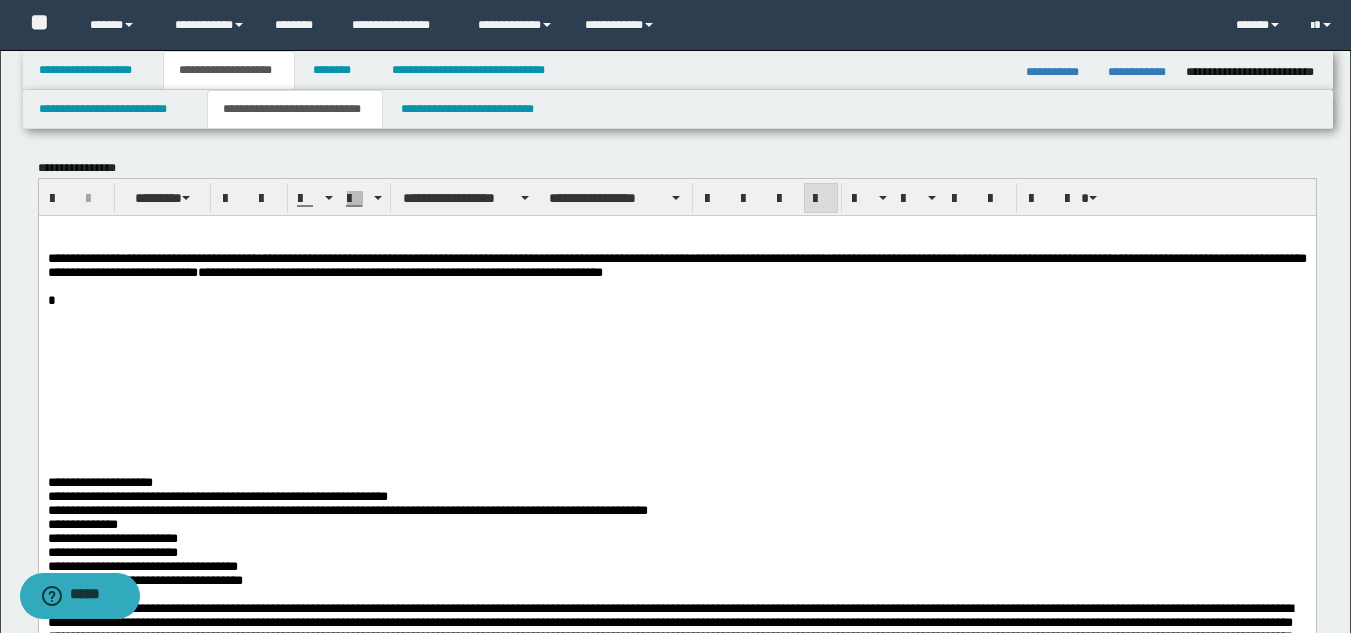 click on "**********" at bounding box center (676, 264) 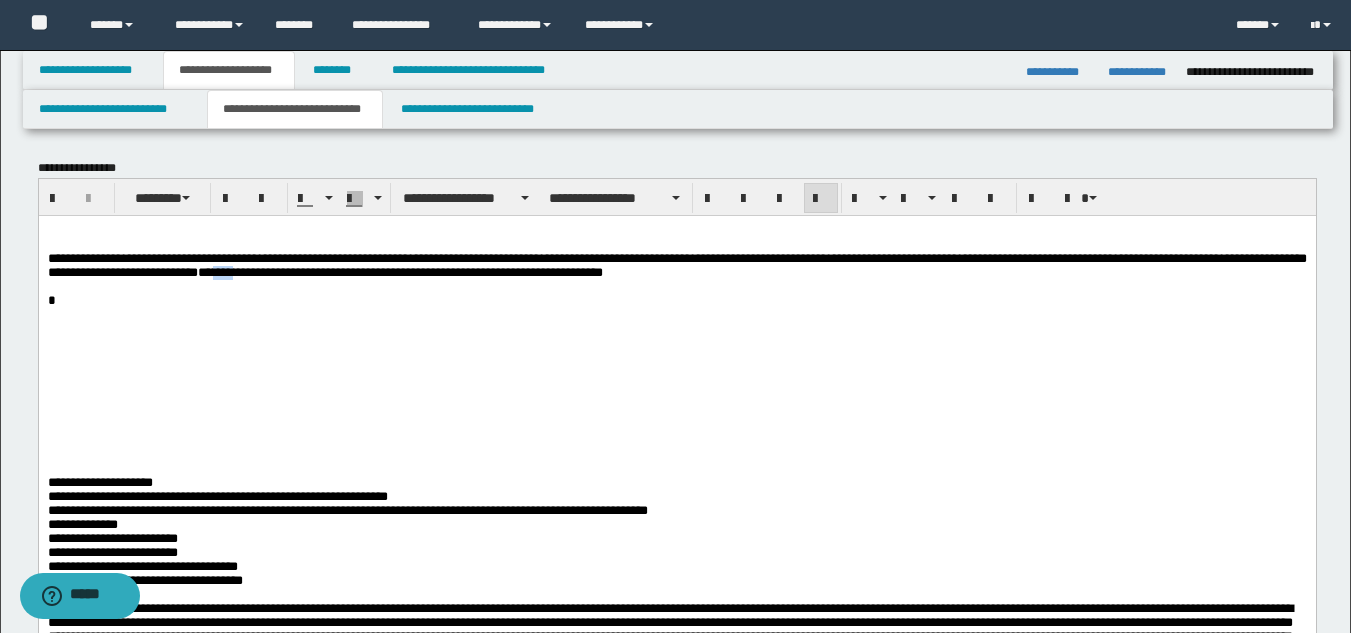 drag, startPoint x: 605, startPoint y: 282, endPoint x: 579, endPoint y: 285, distance: 26.172504 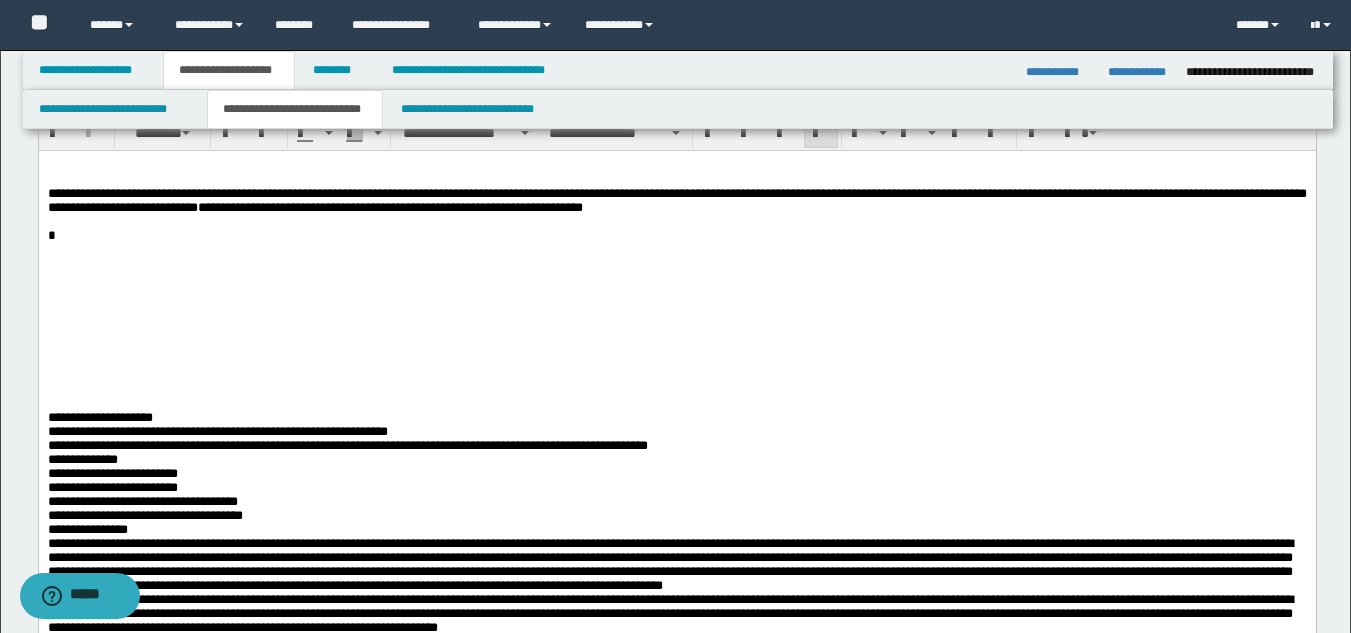 scroll, scrollTop: 100, scrollLeft: 0, axis: vertical 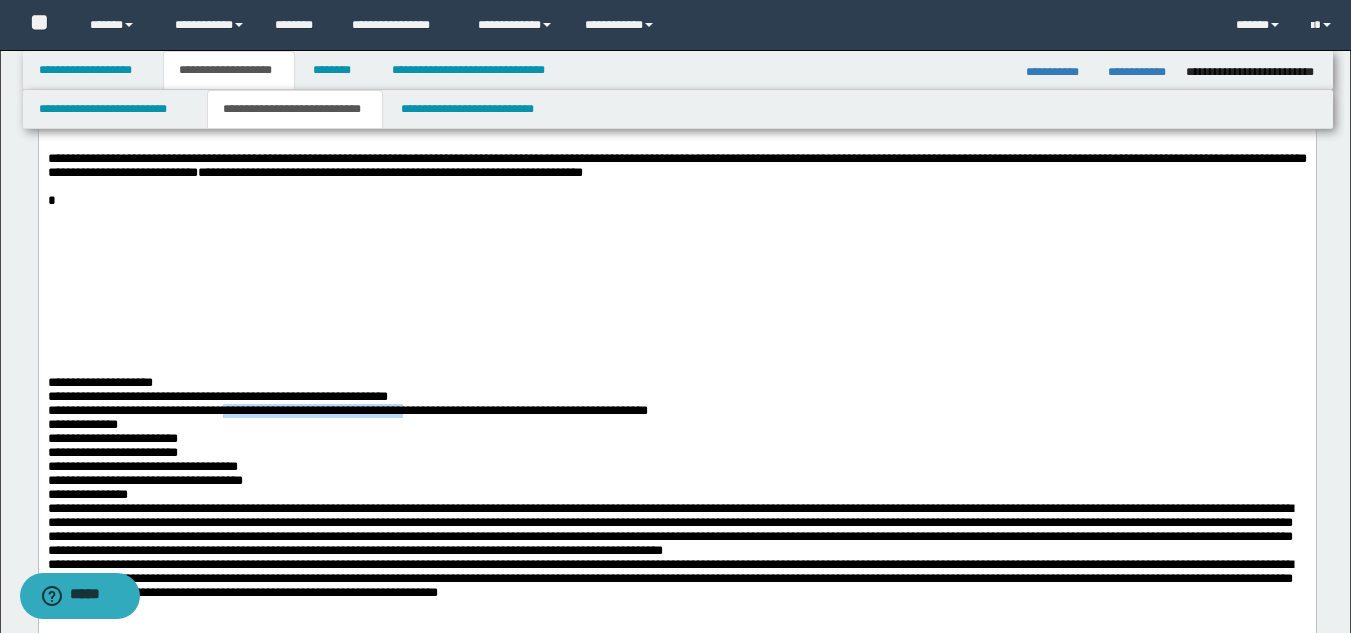 drag, startPoint x: 319, startPoint y: 452, endPoint x: 598, endPoint y: 455, distance: 279.01614 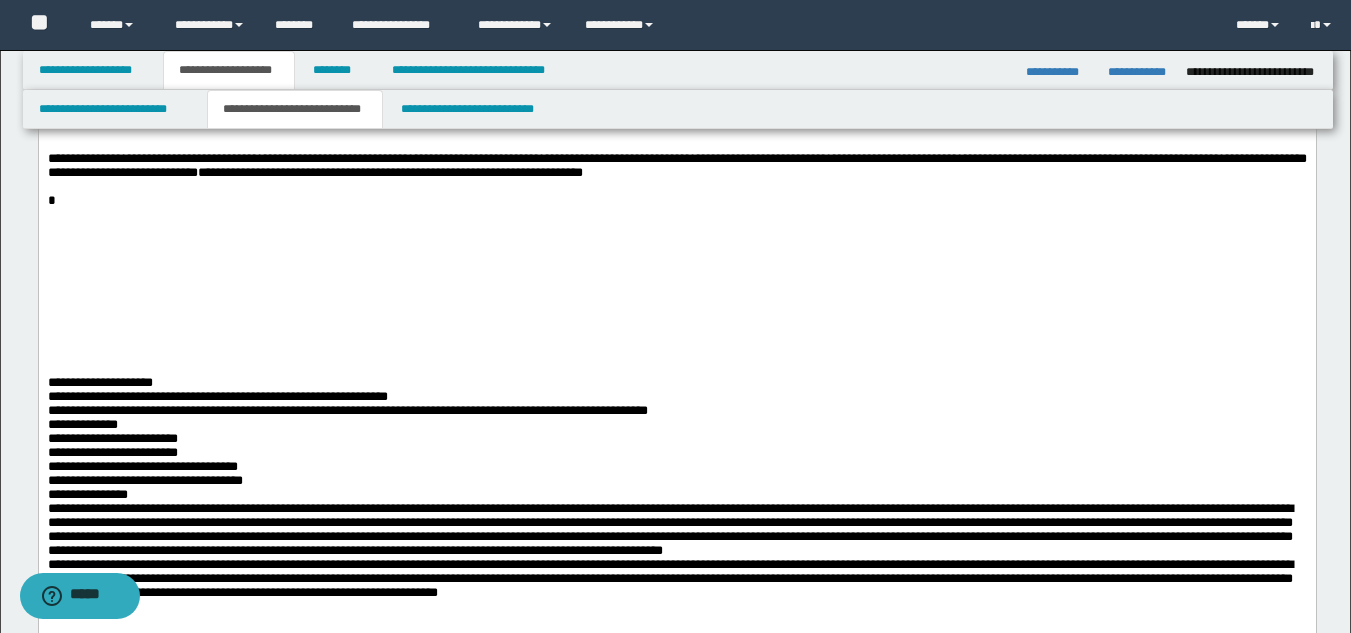 click on "**********" at bounding box center [676, 164] 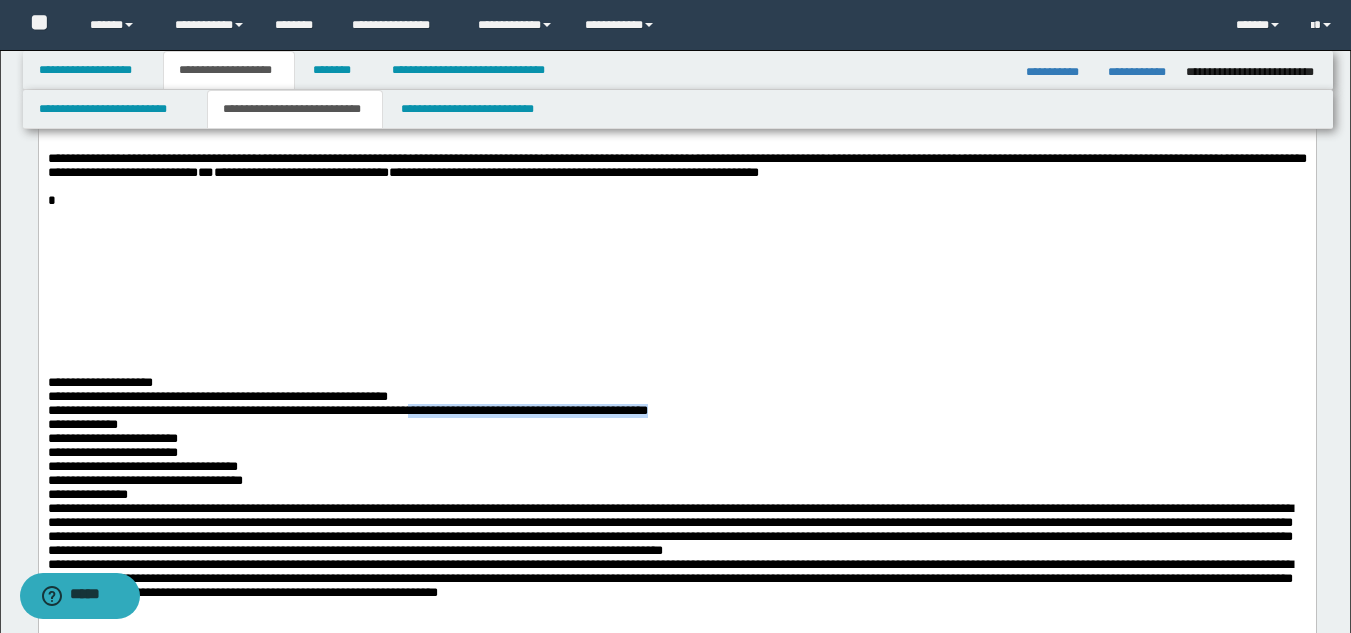 drag, startPoint x: 606, startPoint y: 470, endPoint x: 1010, endPoint y: 464, distance: 404.04456 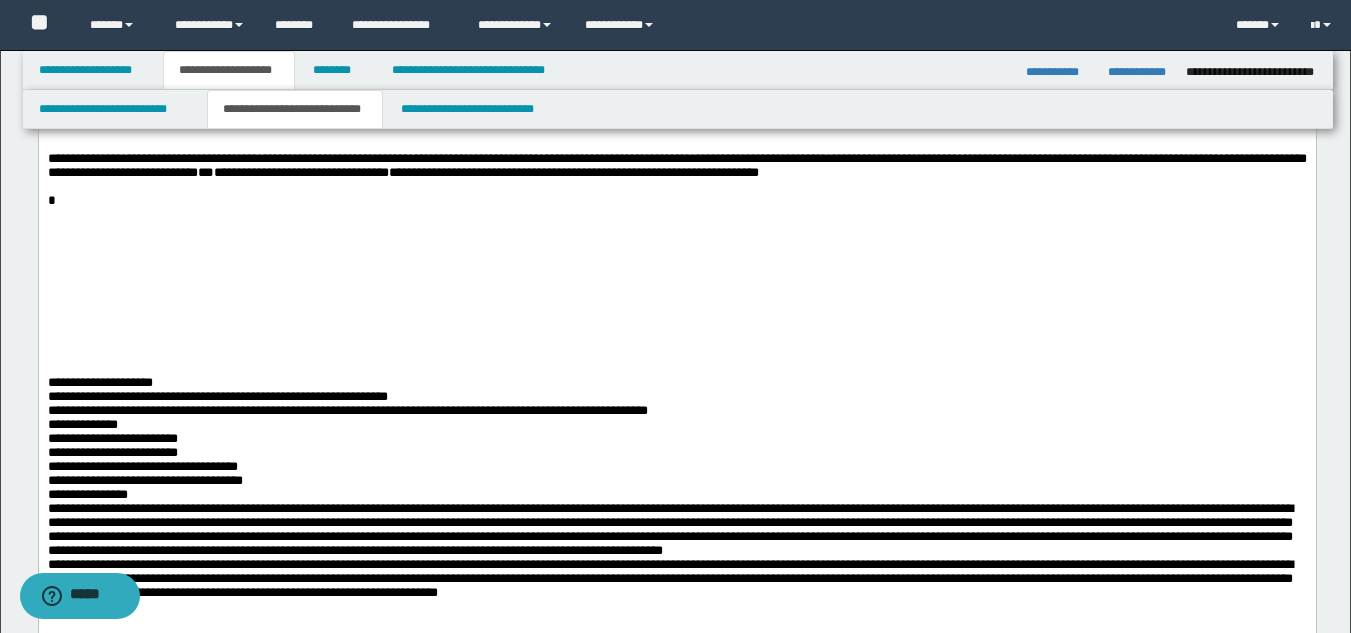 click on "**********" at bounding box center (676, 164) 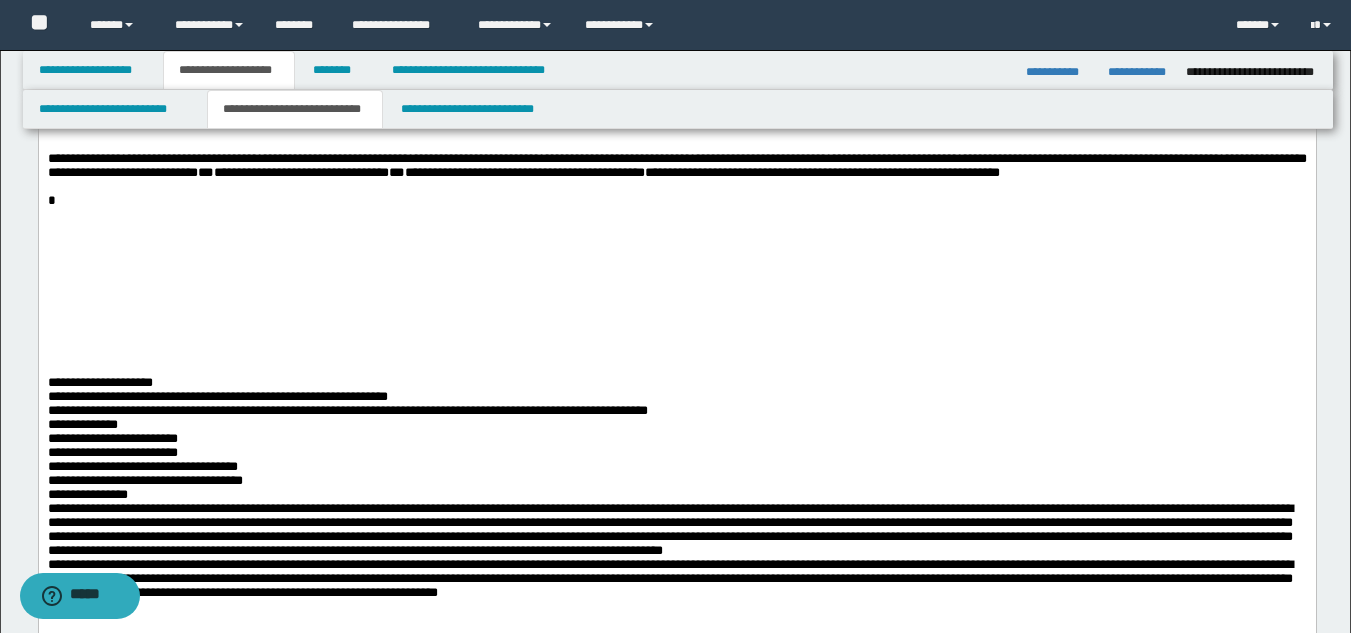 click on "**********" at bounding box center (524, 171) 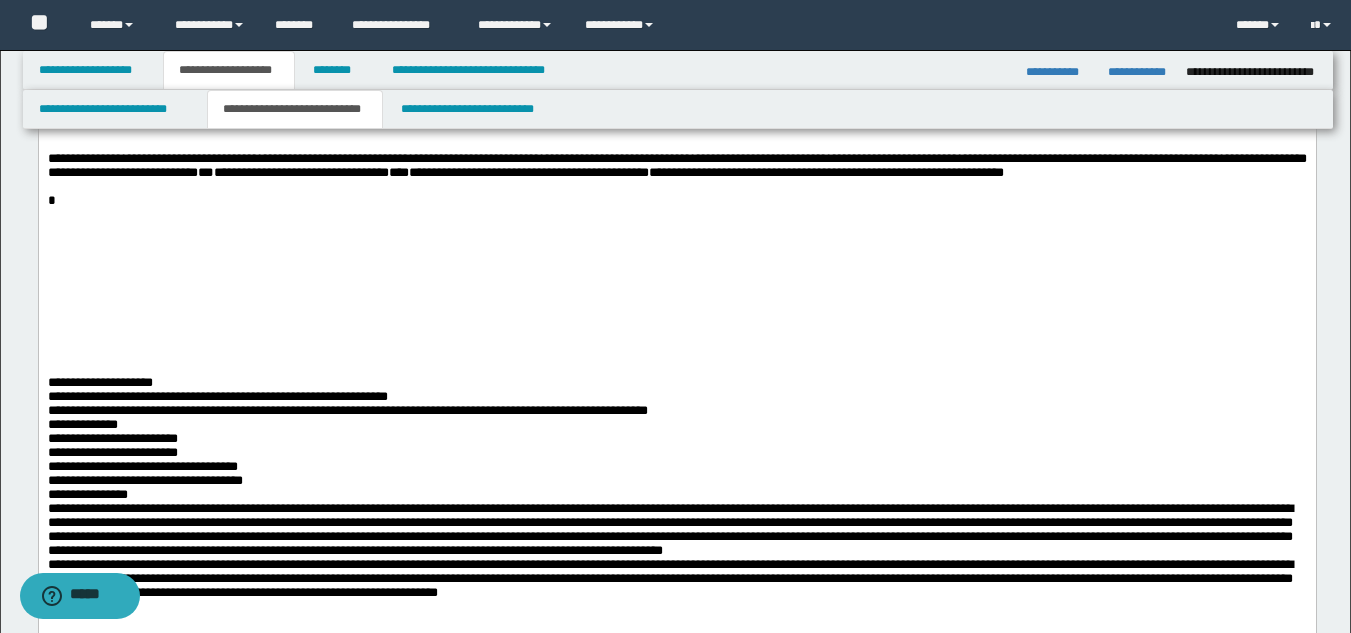 click on "**********" at bounding box center (676, 164) 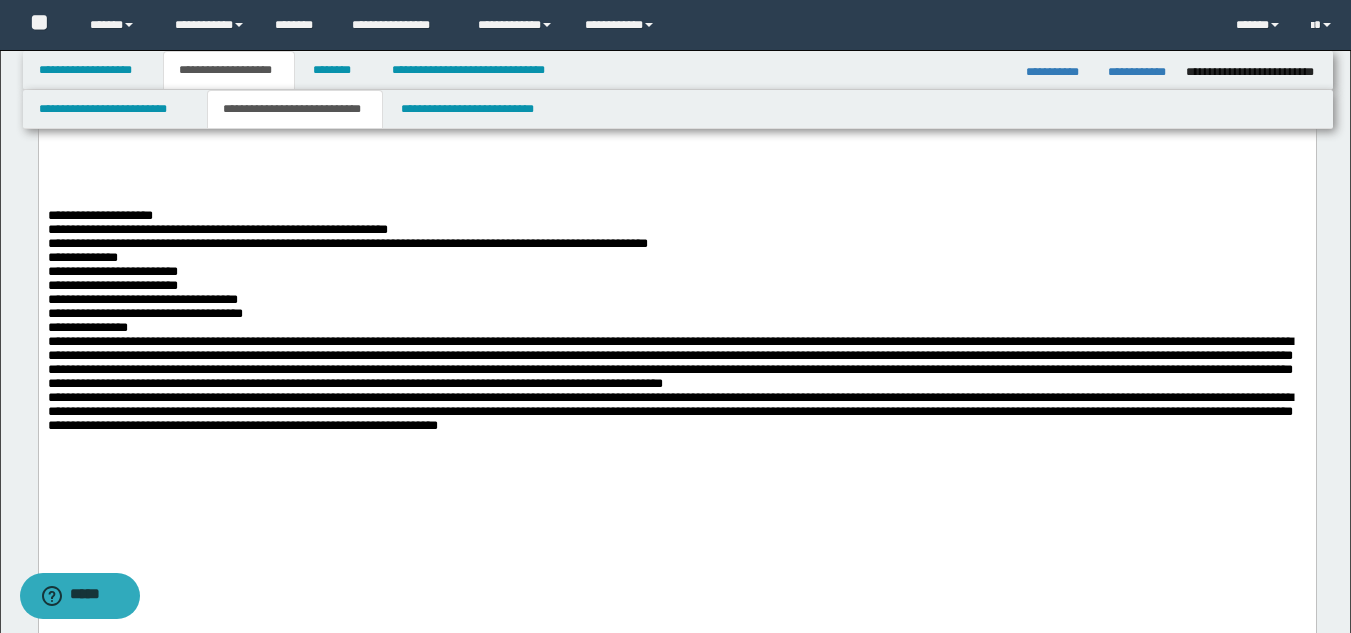 scroll, scrollTop: 300, scrollLeft: 0, axis: vertical 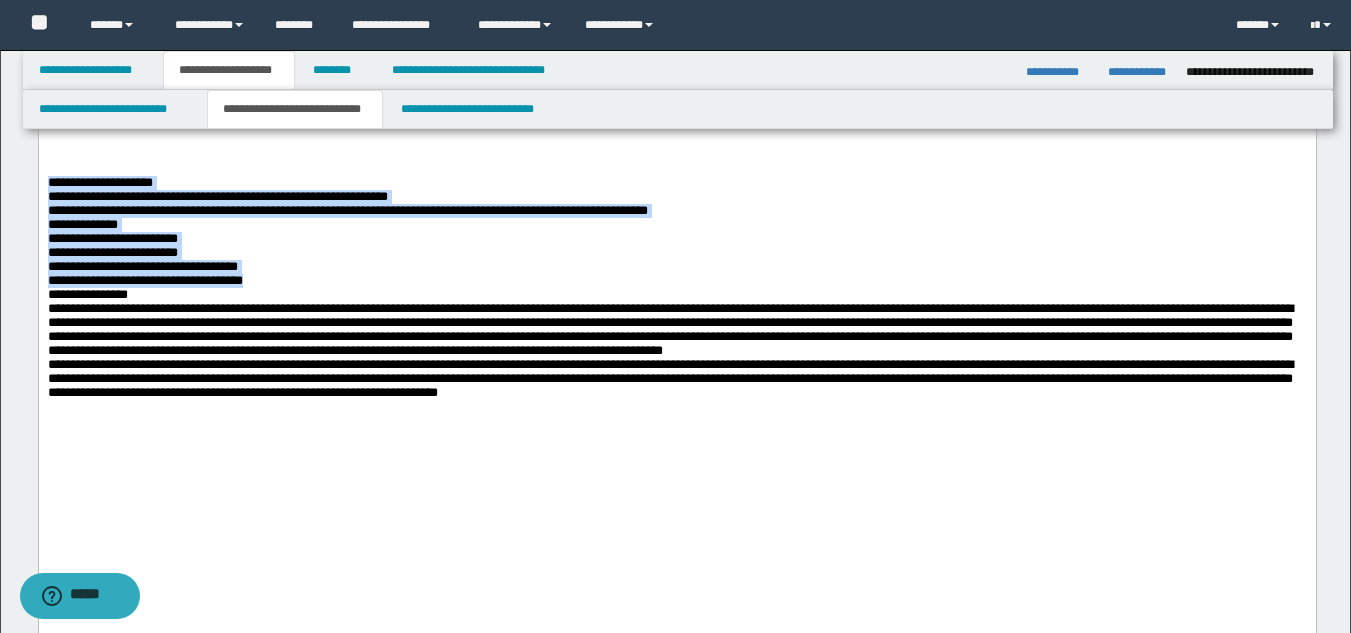 drag, startPoint x: 50, startPoint y: 238, endPoint x: 411, endPoint y: 352, distance: 378.57233 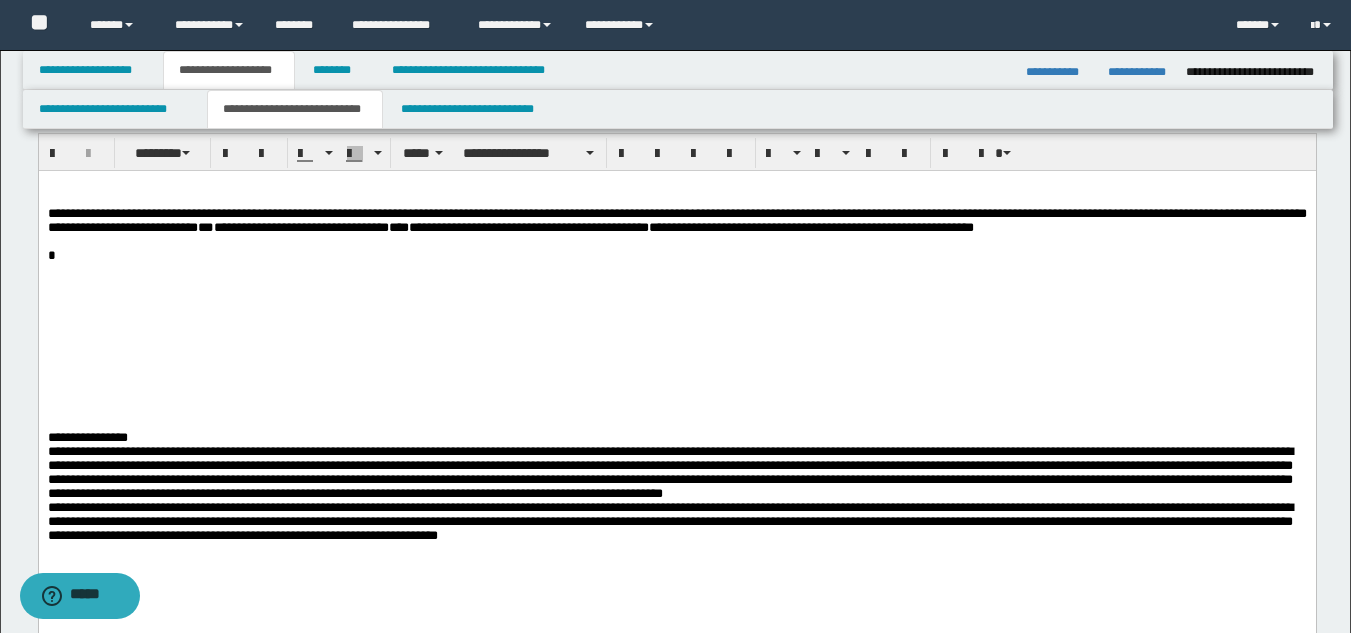 scroll, scrollTop: 0, scrollLeft: 0, axis: both 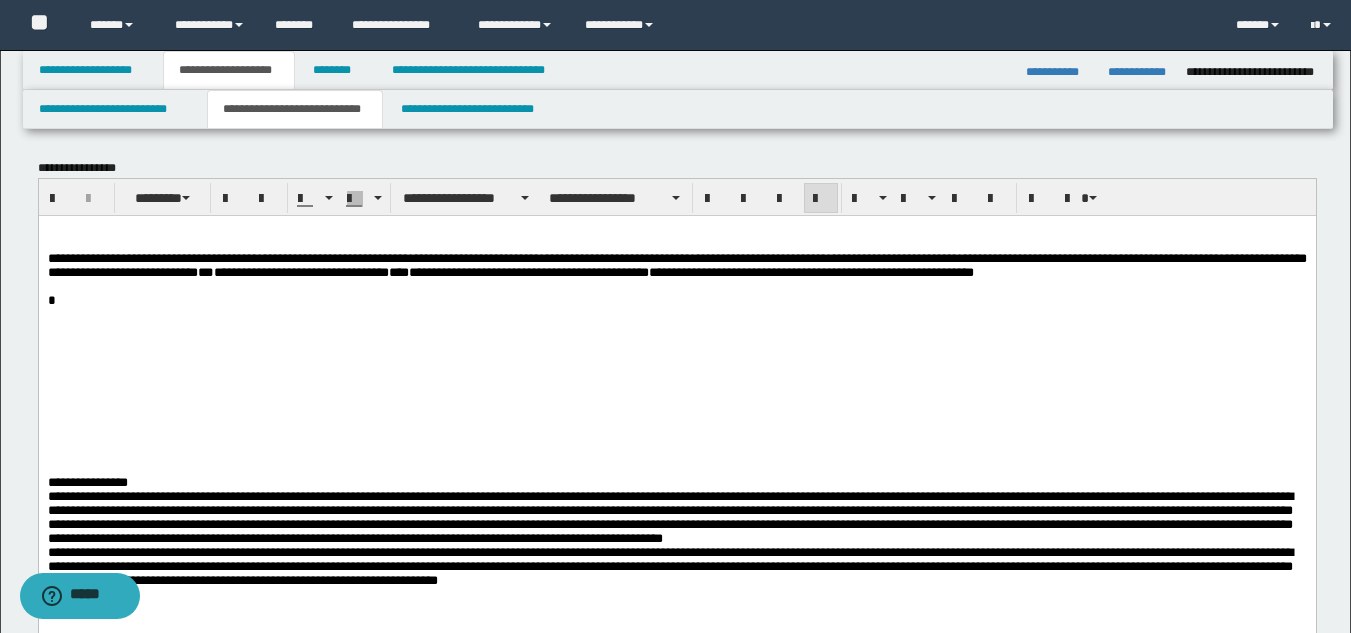 click on "**********" at bounding box center (676, 459) 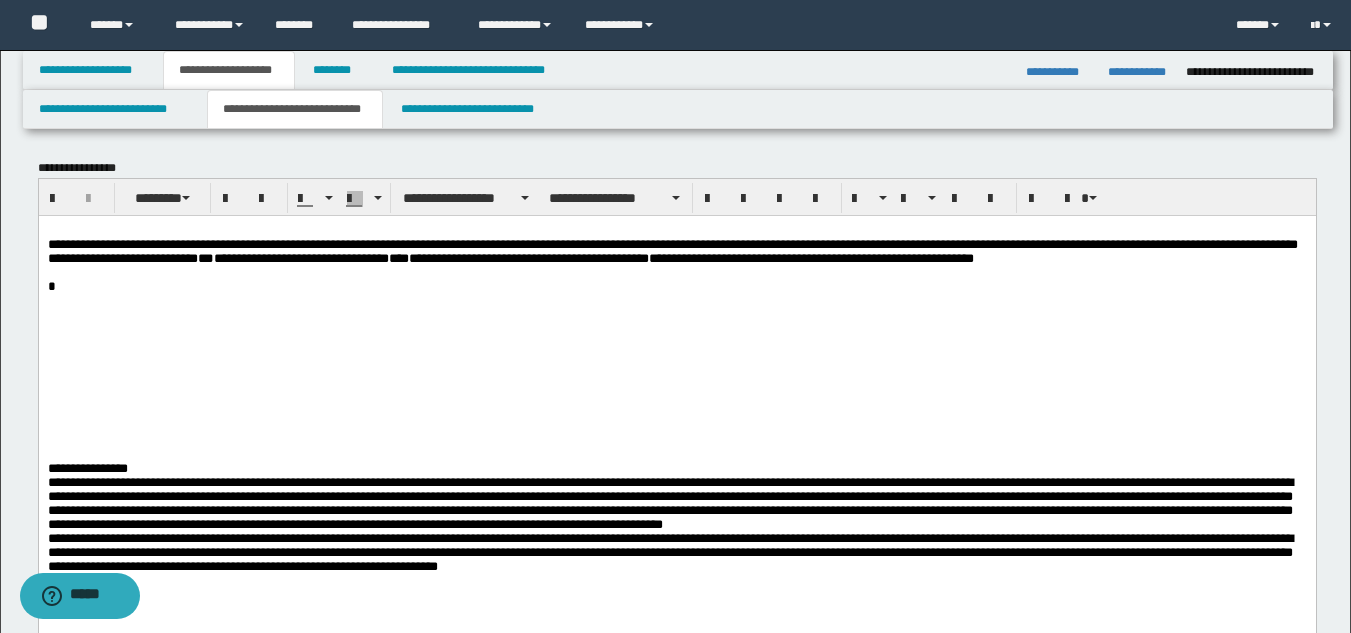 click on "**********" at bounding box center [322, 243] 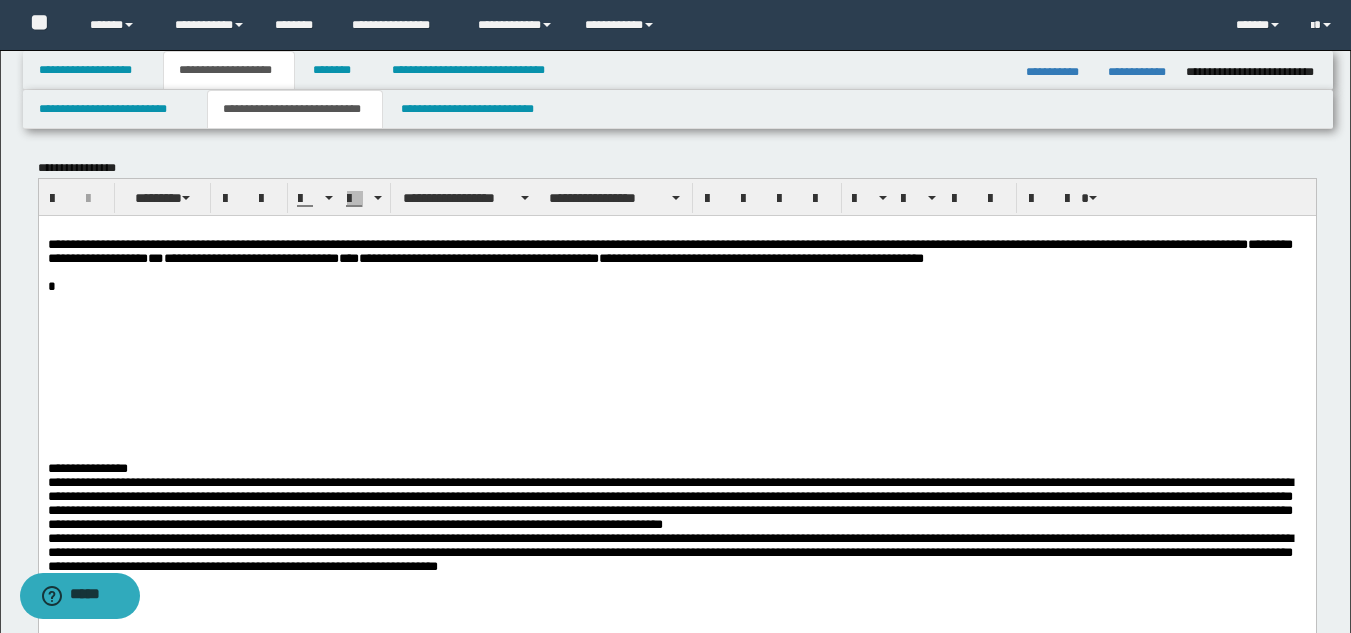 click on "**********" at bounding box center [297, 243] 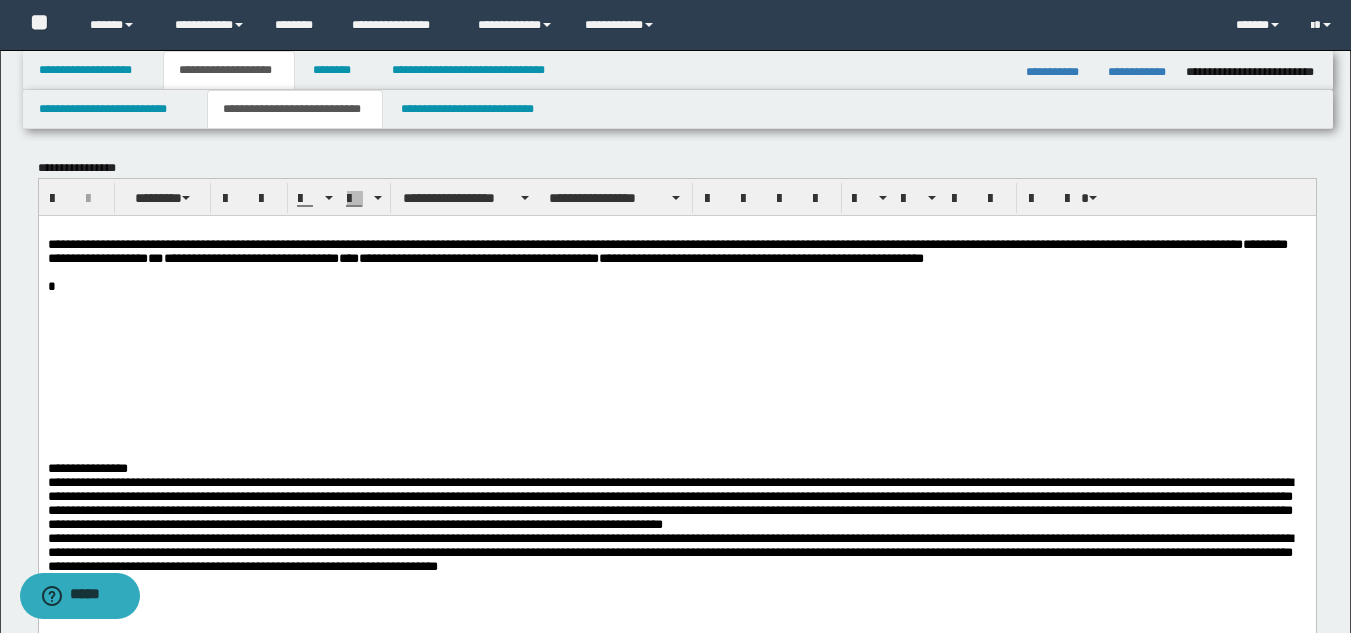 click on "**********" at bounding box center [87, 467] 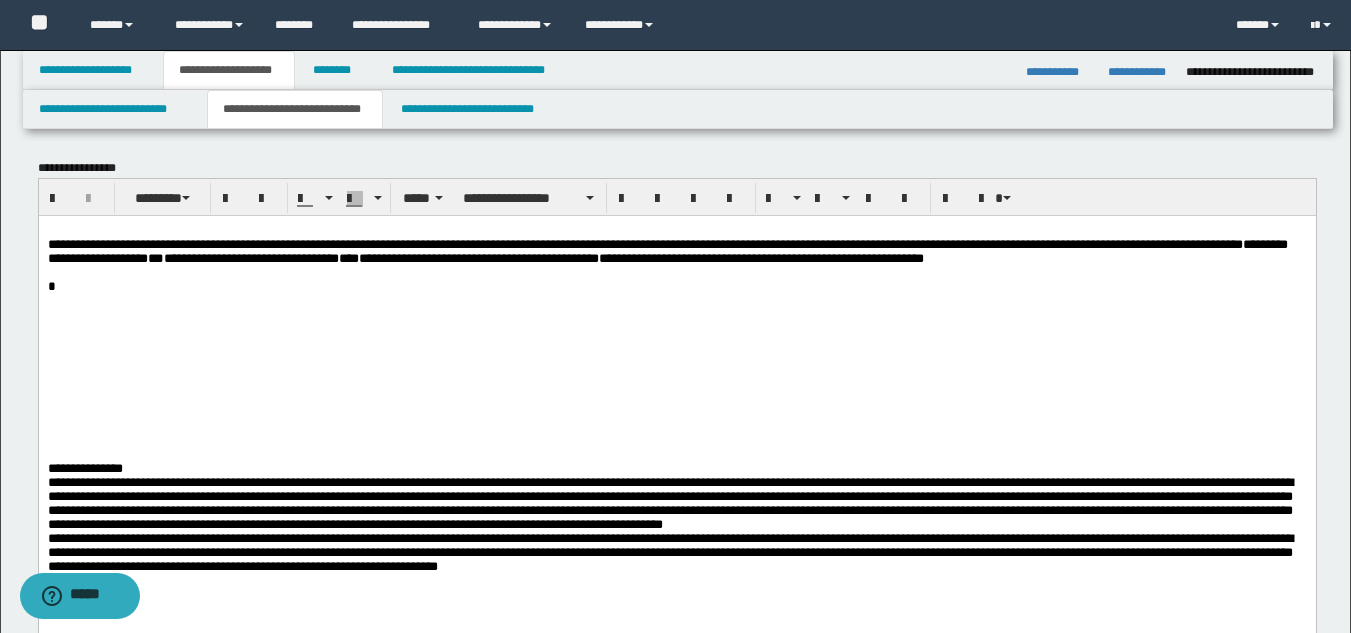 drag, startPoint x: 219, startPoint y: 512, endPoint x: 43, endPoint y: 439, distance: 190.53871 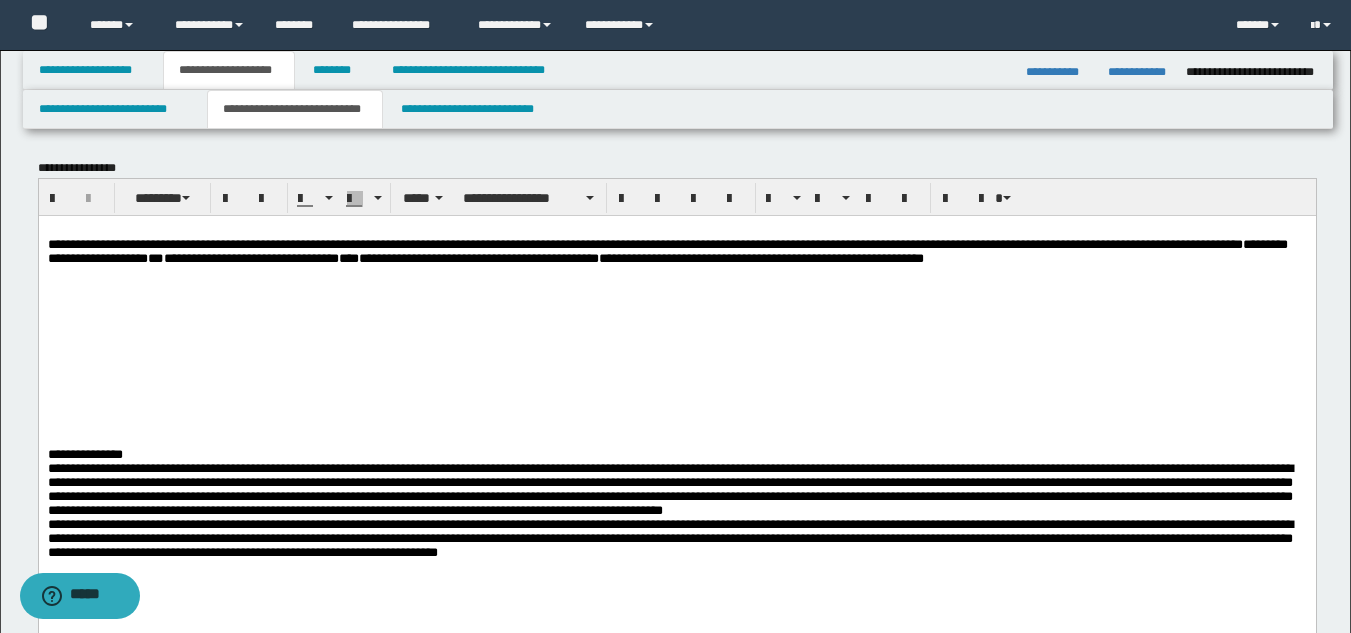 click on "**********" at bounding box center (676, 445) 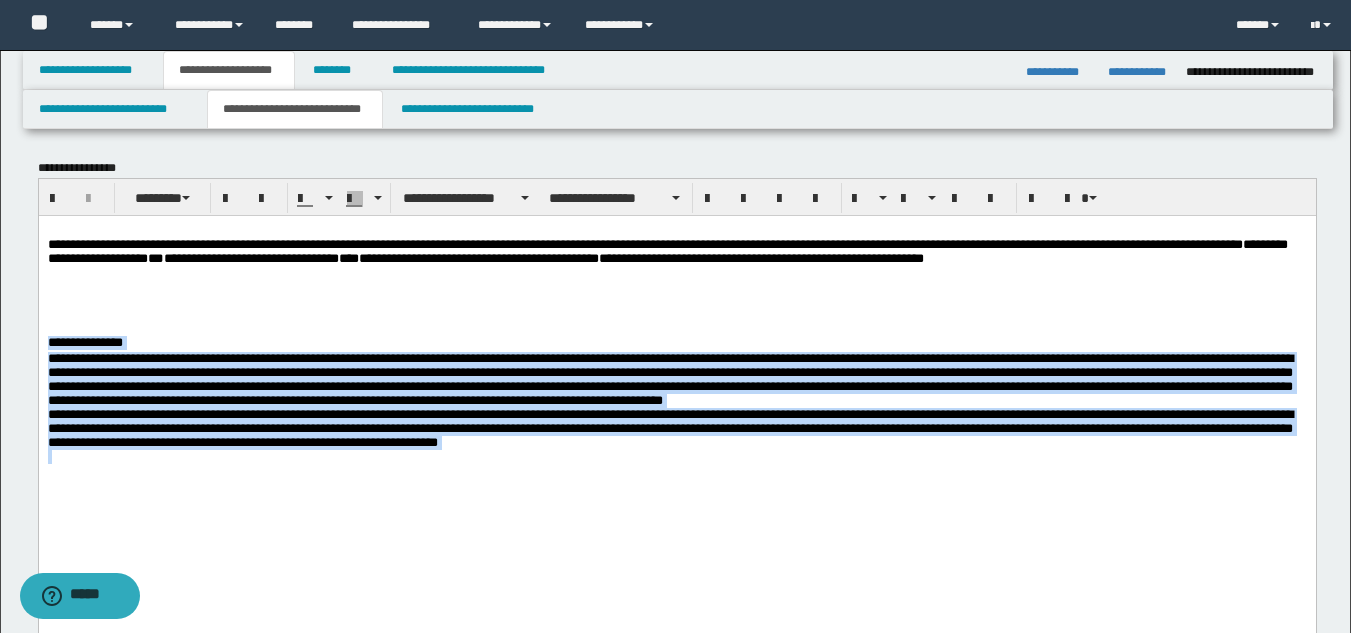 drag, startPoint x: 45, startPoint y: 379, endPoint x: 1062, endPoint y: 526, distance: 1027.569 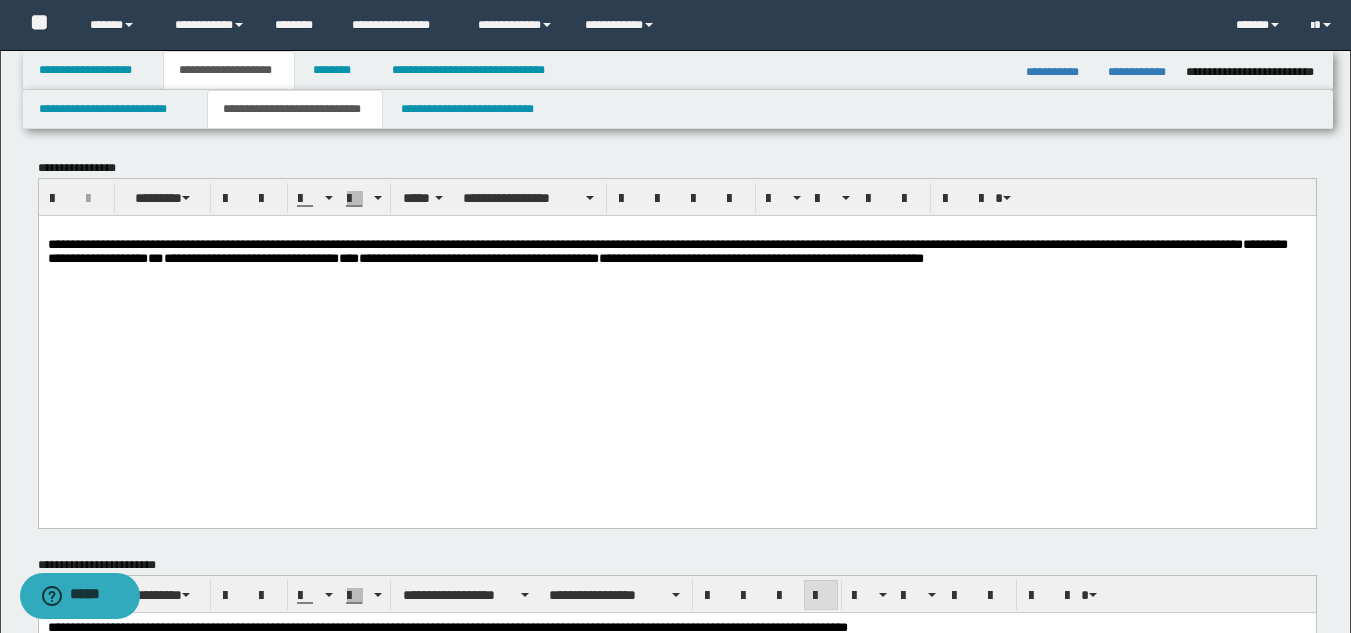 click at bounding box center [676, 314] 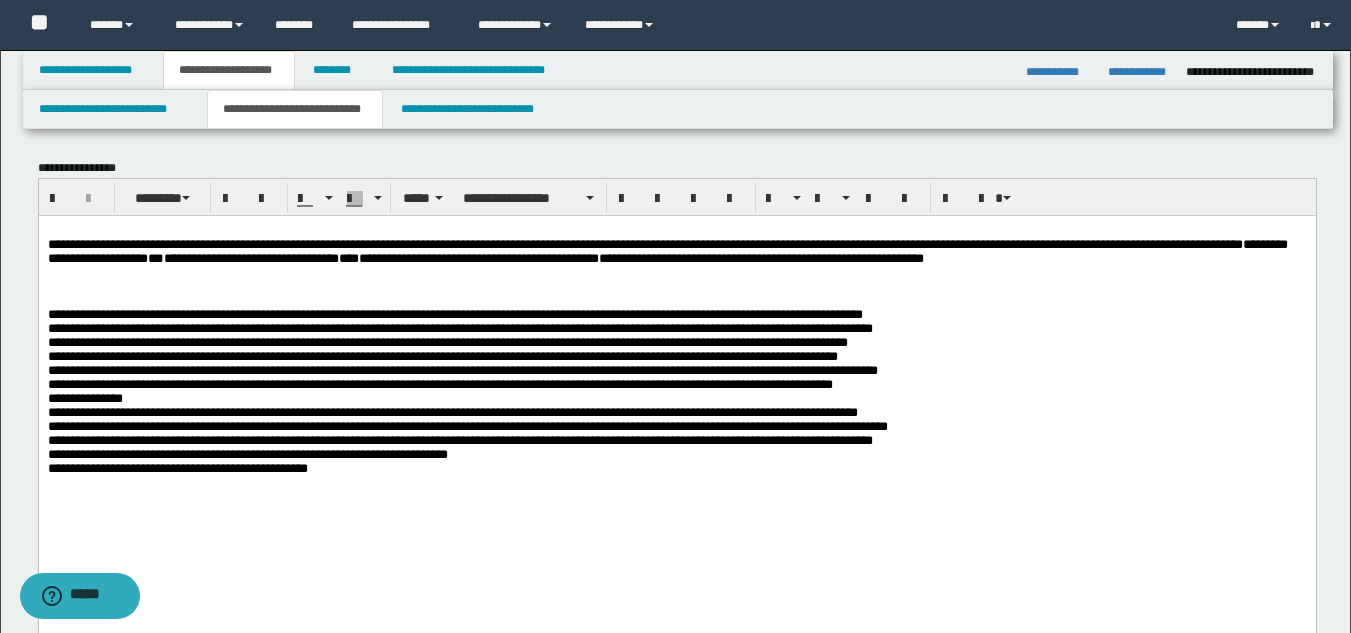 click on "**********" at bounding box center [467, 390] 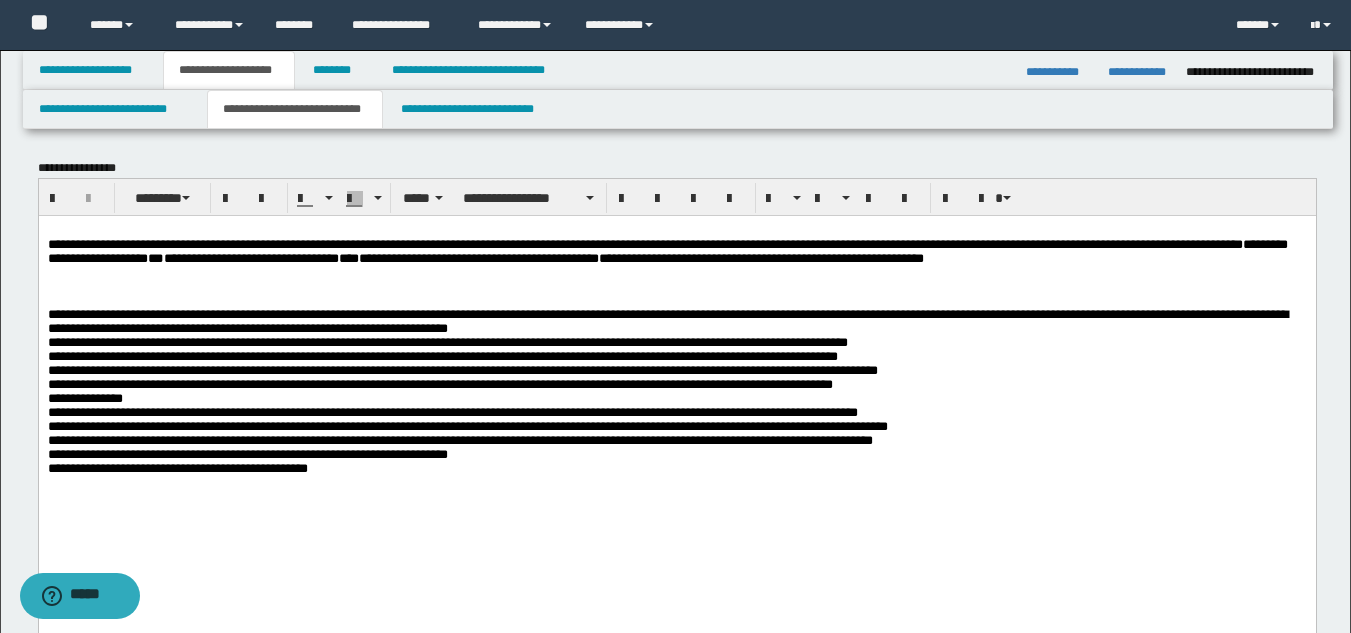 click on "**********" at bounding box center (667, 390) 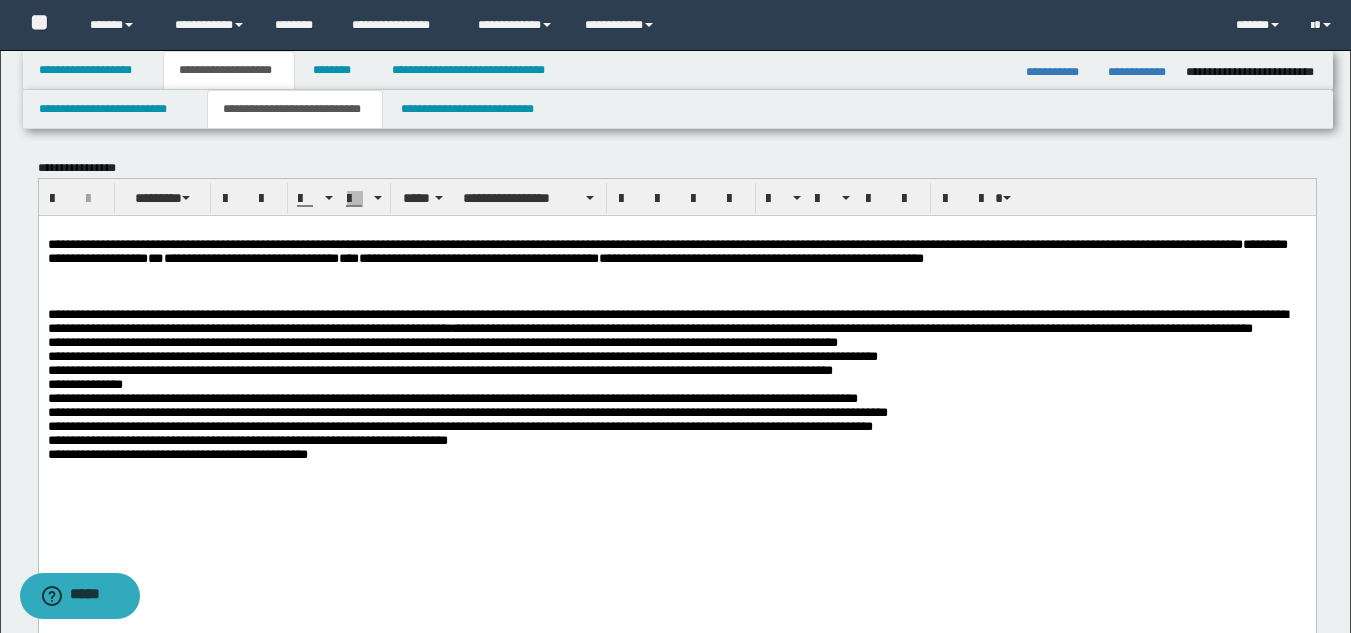 click on "**********" at bounding box center [667, 383] 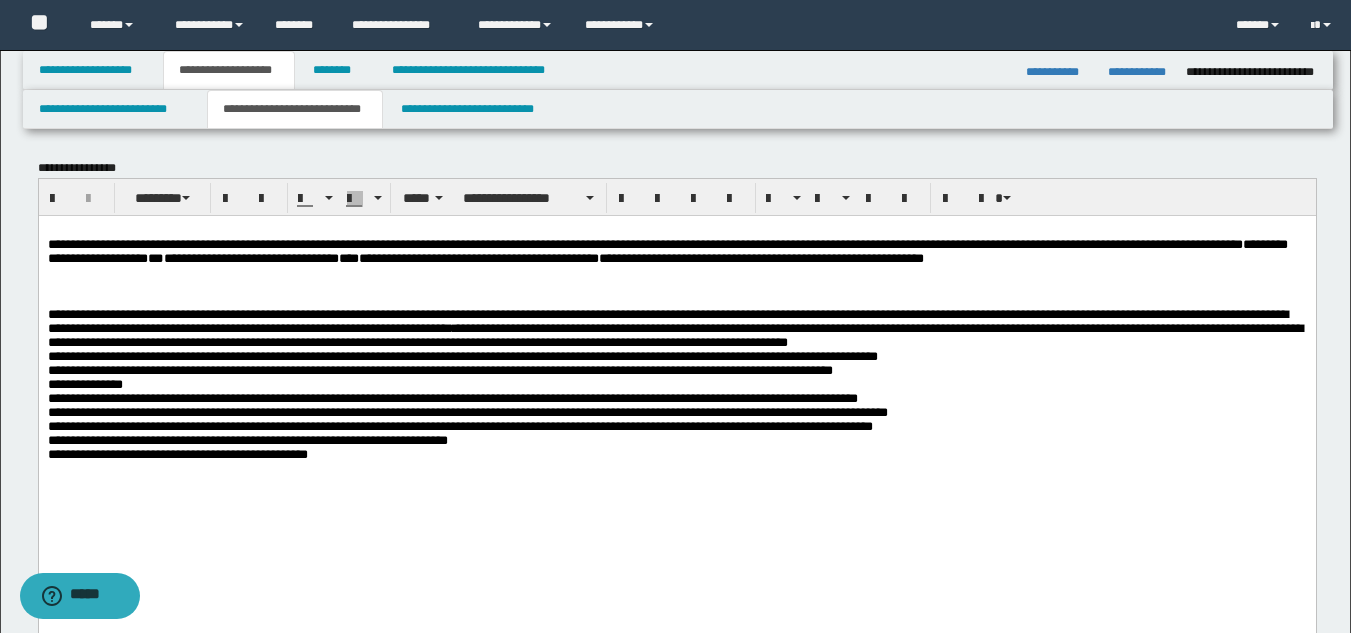click on "**********" at bounding box center (676, 396) 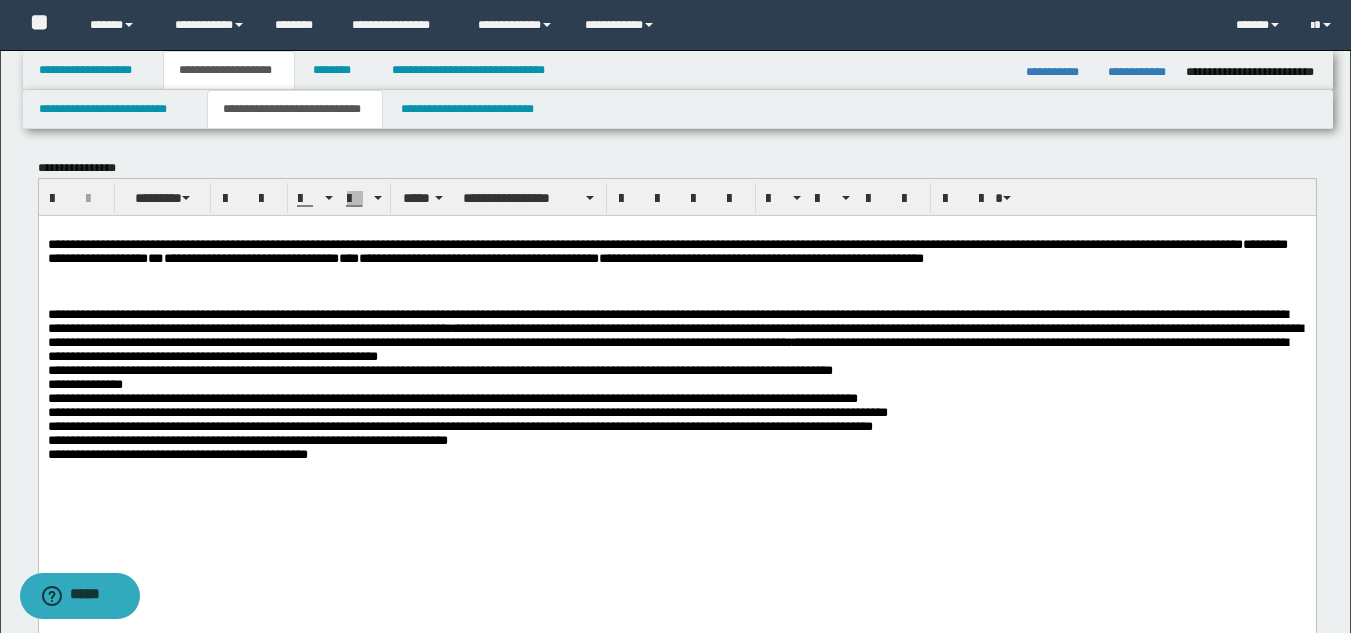 click on "**********" at bounding box center [674, 383] 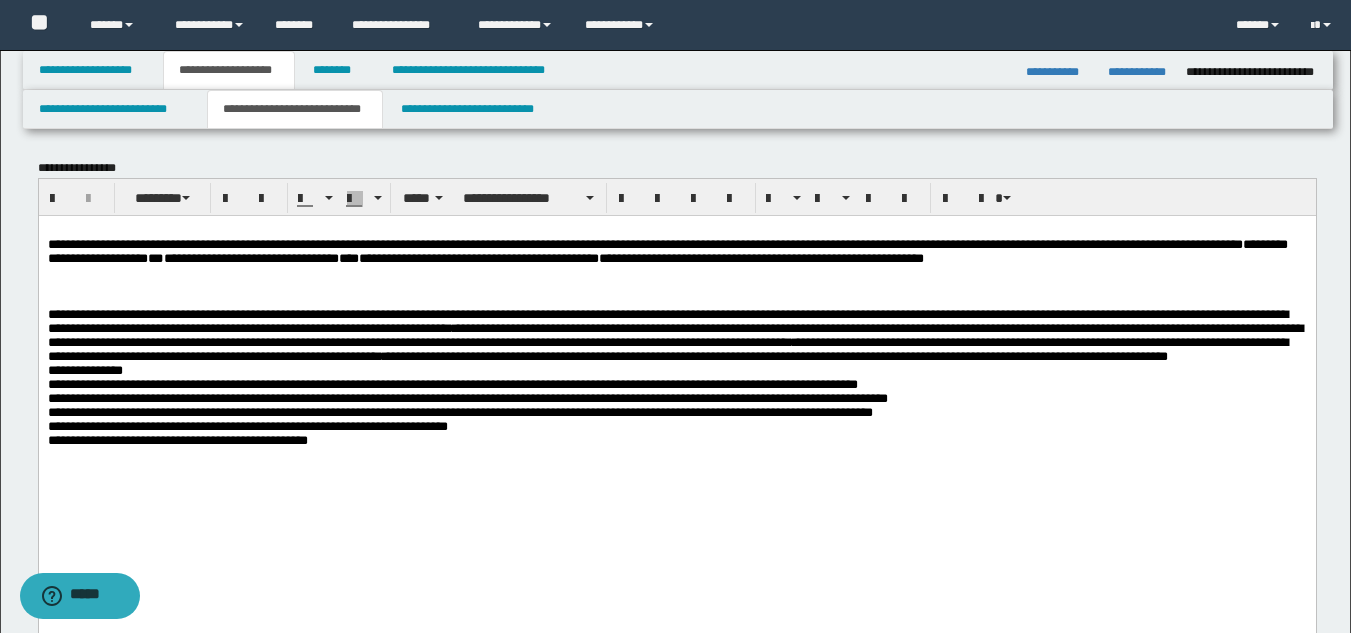 drag, startPoint x: 46, startPoint y: 458, endPoint x: 54, endPoint y: 473, distance: 17 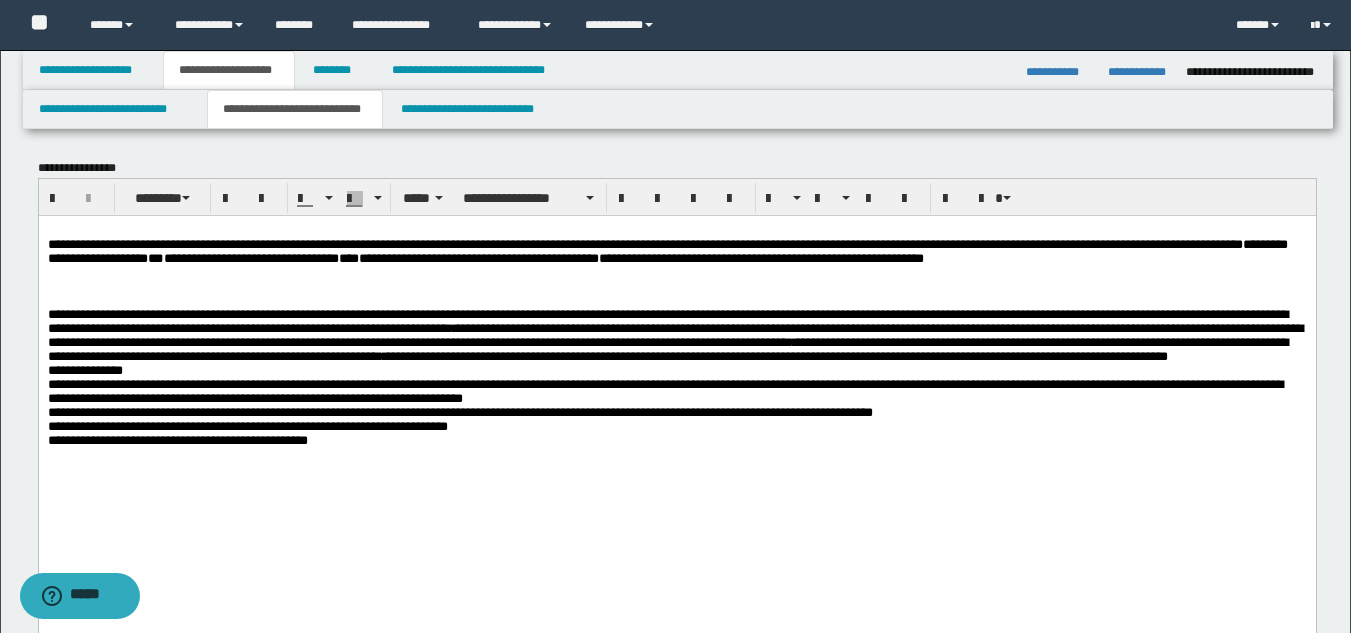 click on "**********" at bounding box center [676, 389] 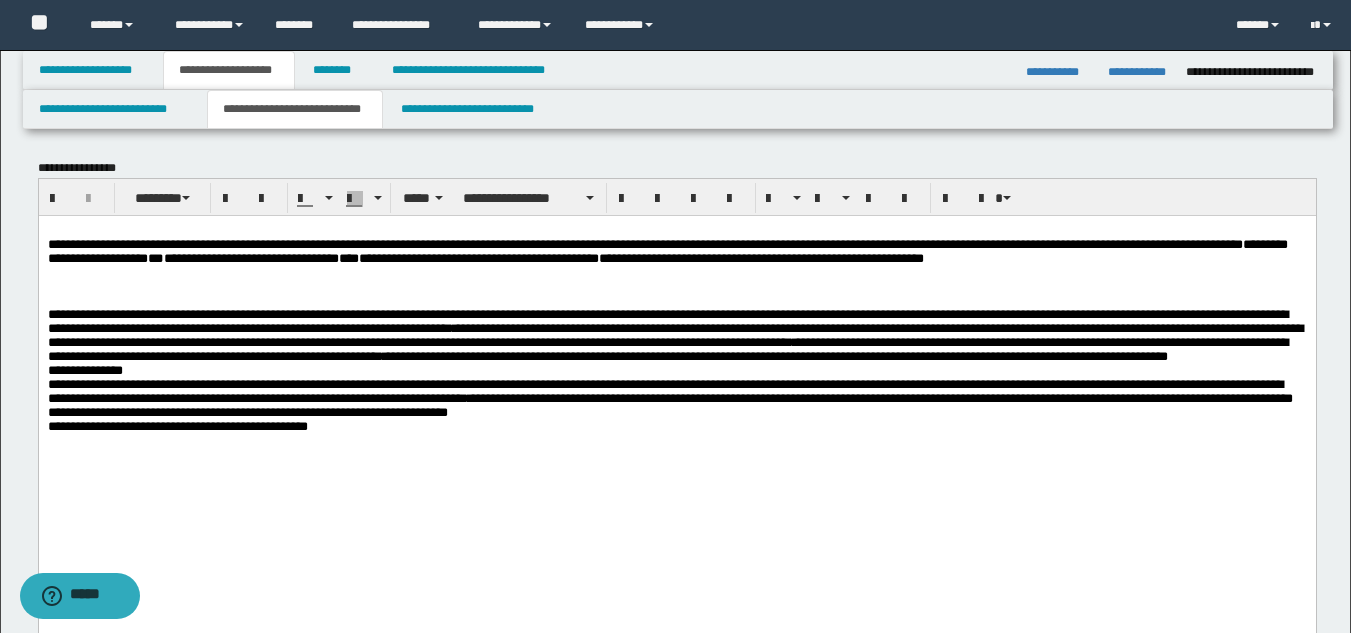 click on "**********" at bounding box center [674, 369] 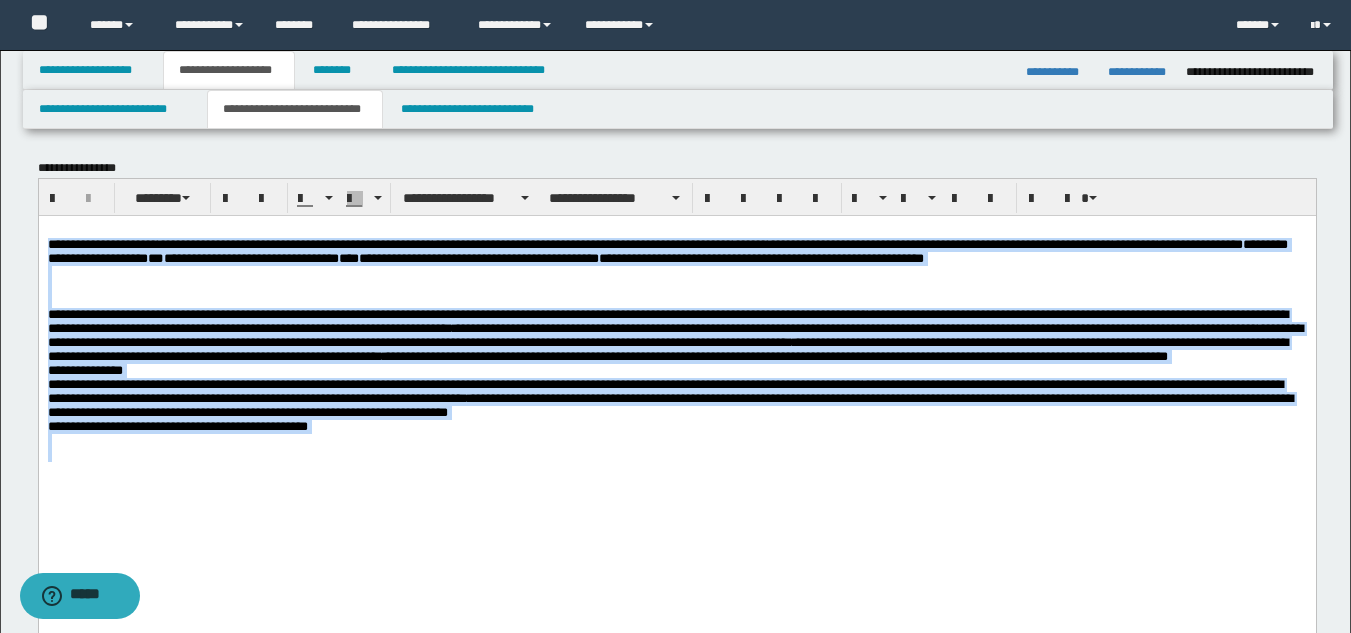 drag, startPoint x: 47, startPoint y: 243, endPoint x: 335, endPoint y: 516, distance: 396.82867 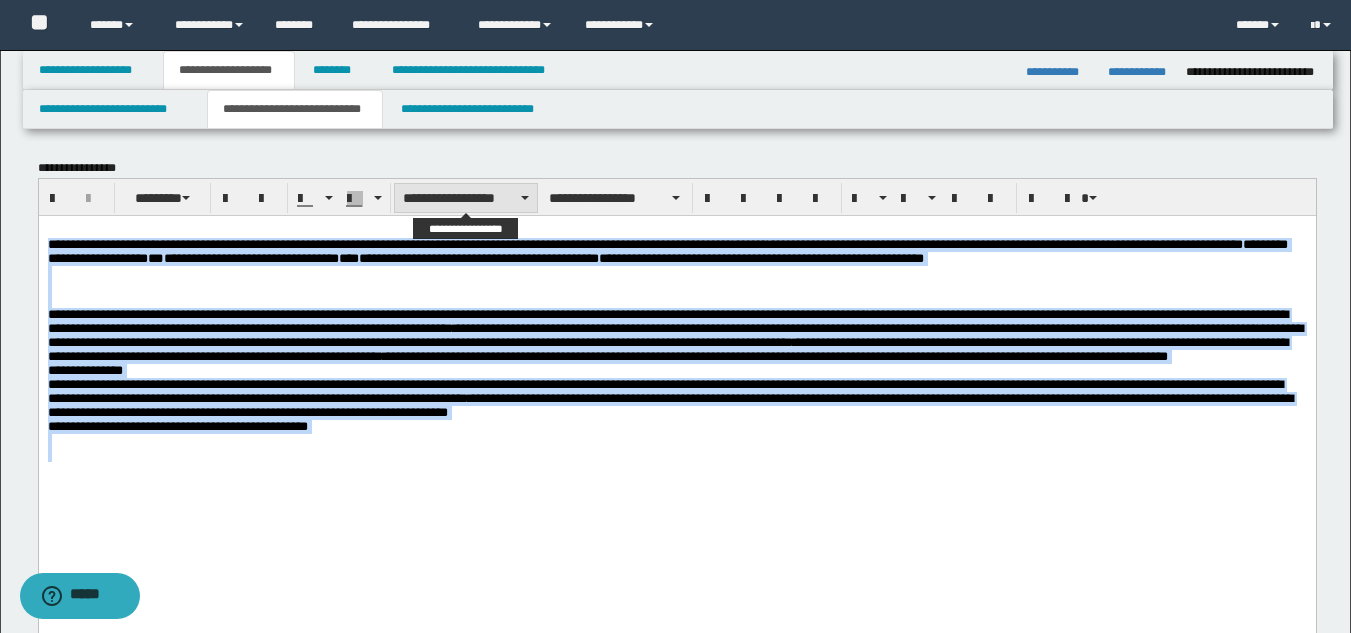 click on "**********" at bounding box center (466, 198) 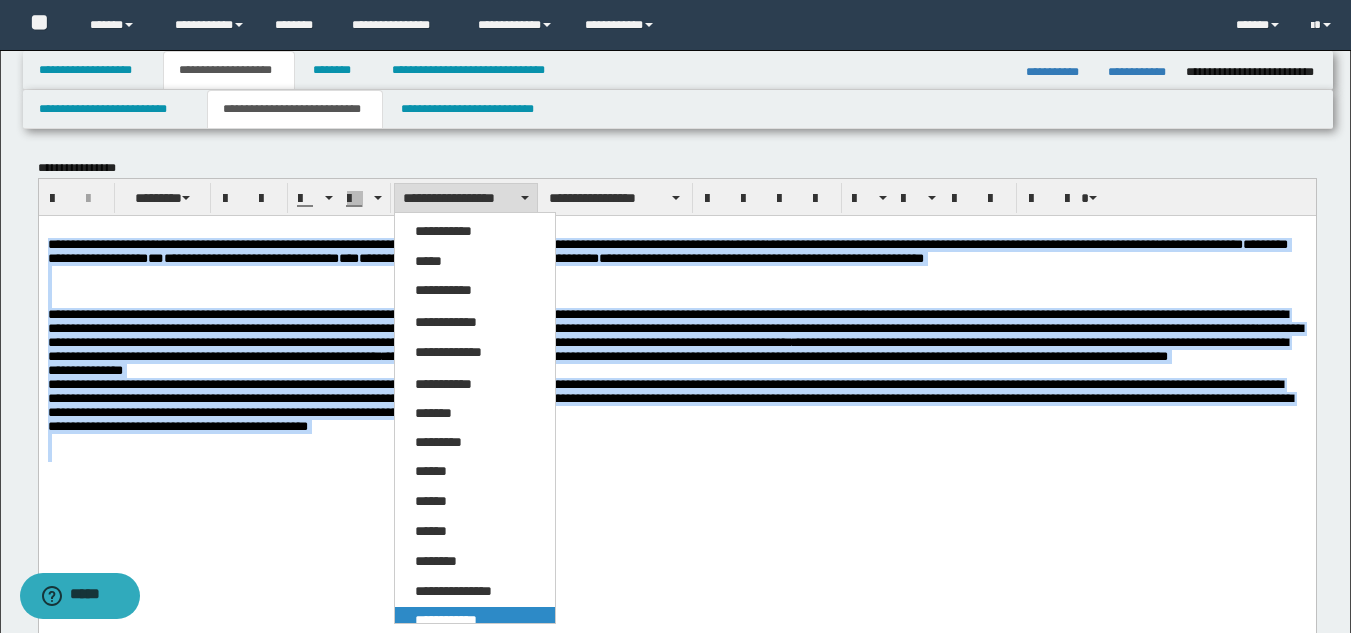 click on "**********" at bounding box center [446, 620] 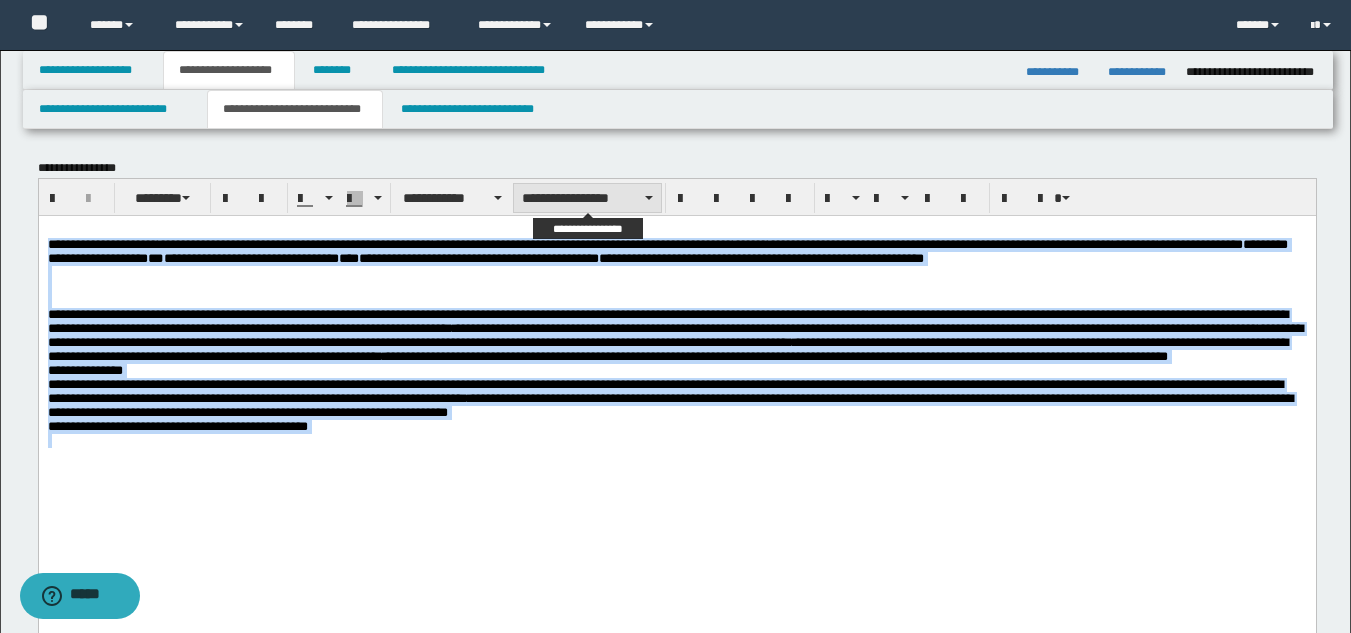 click on "**********" at bounding box center (587, 198) 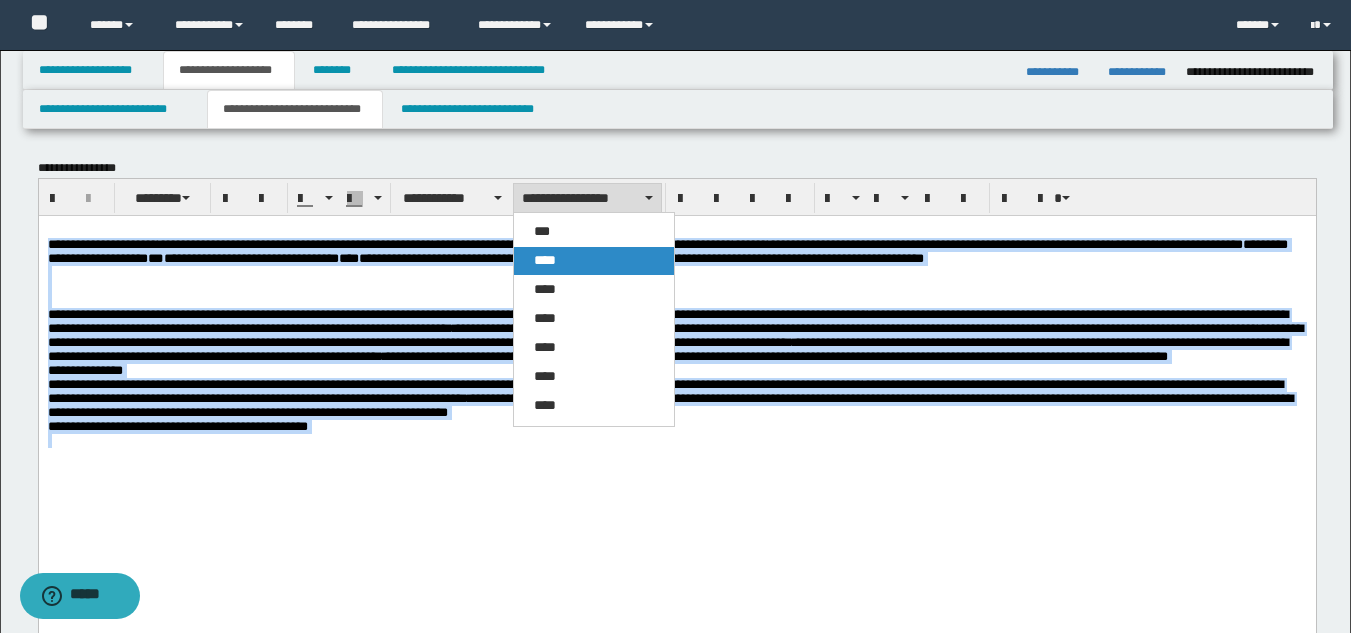 click on "****" at bounding box center (594, 261) 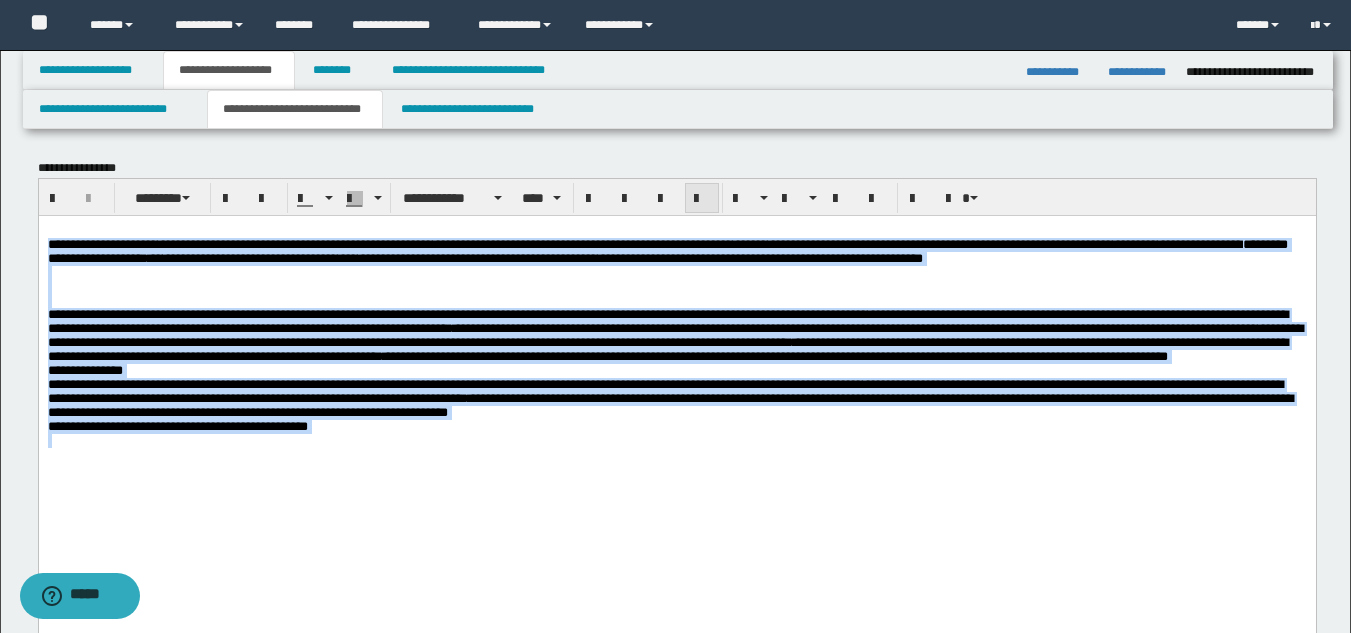 click at bounding box center (702, 199) 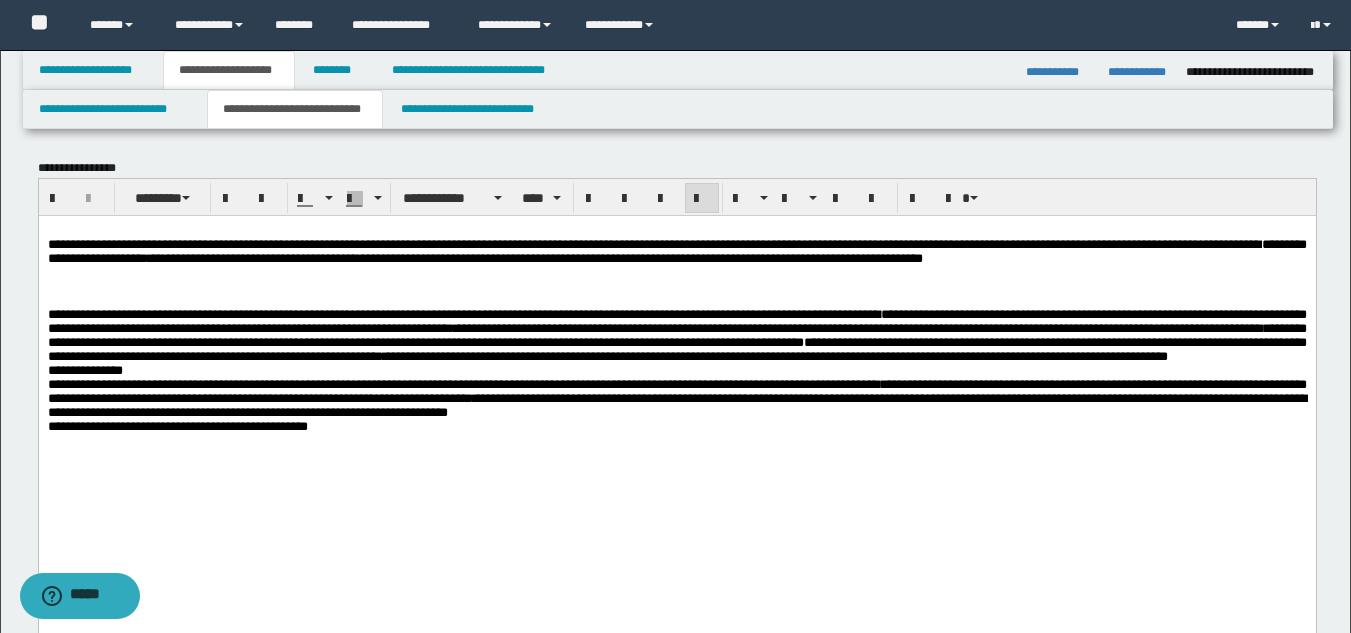 click at bounding box center (676, 483) 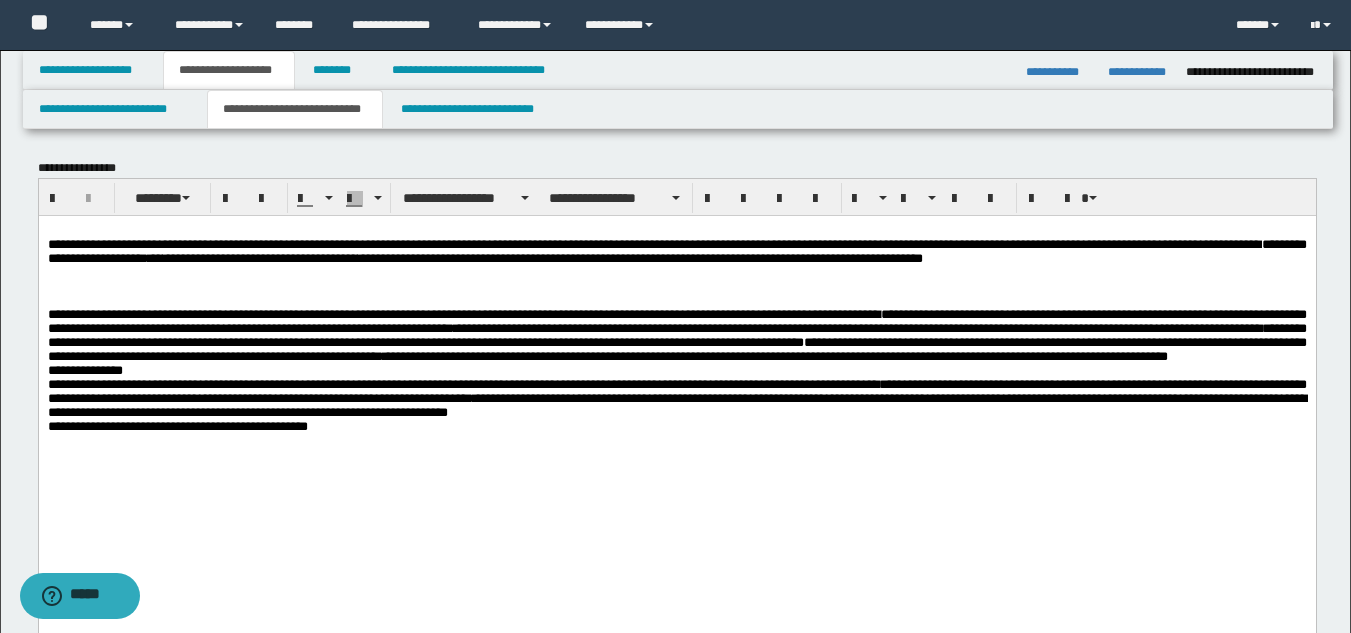 click on "**********" at bounding box center [676, 250] 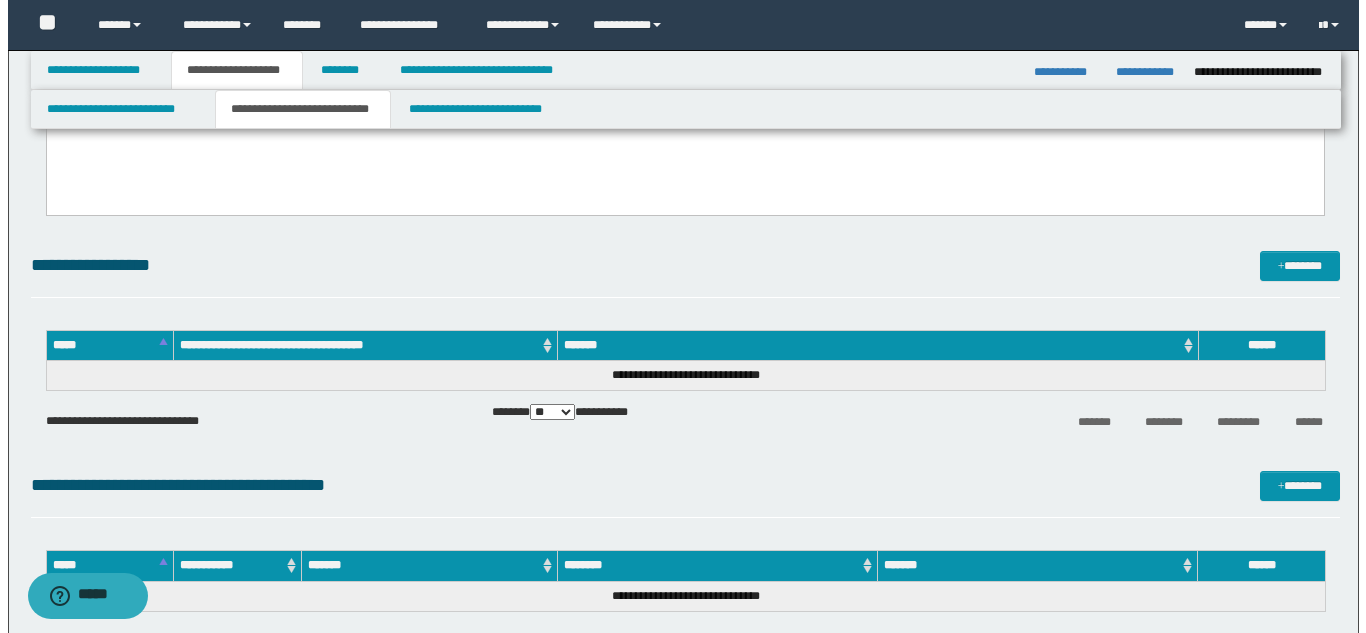 scroll, scrollTop: 700, scrollLeft: 0, axis: vertical 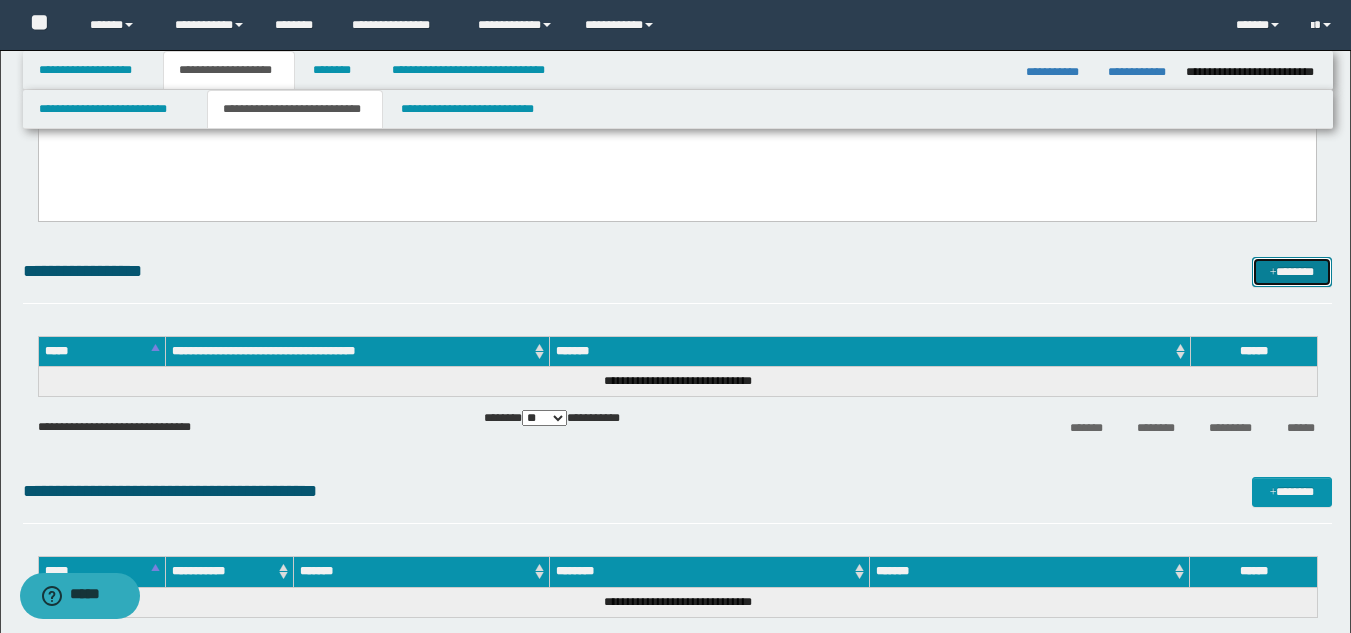click on "*******" at bounding box center [1292, 272] 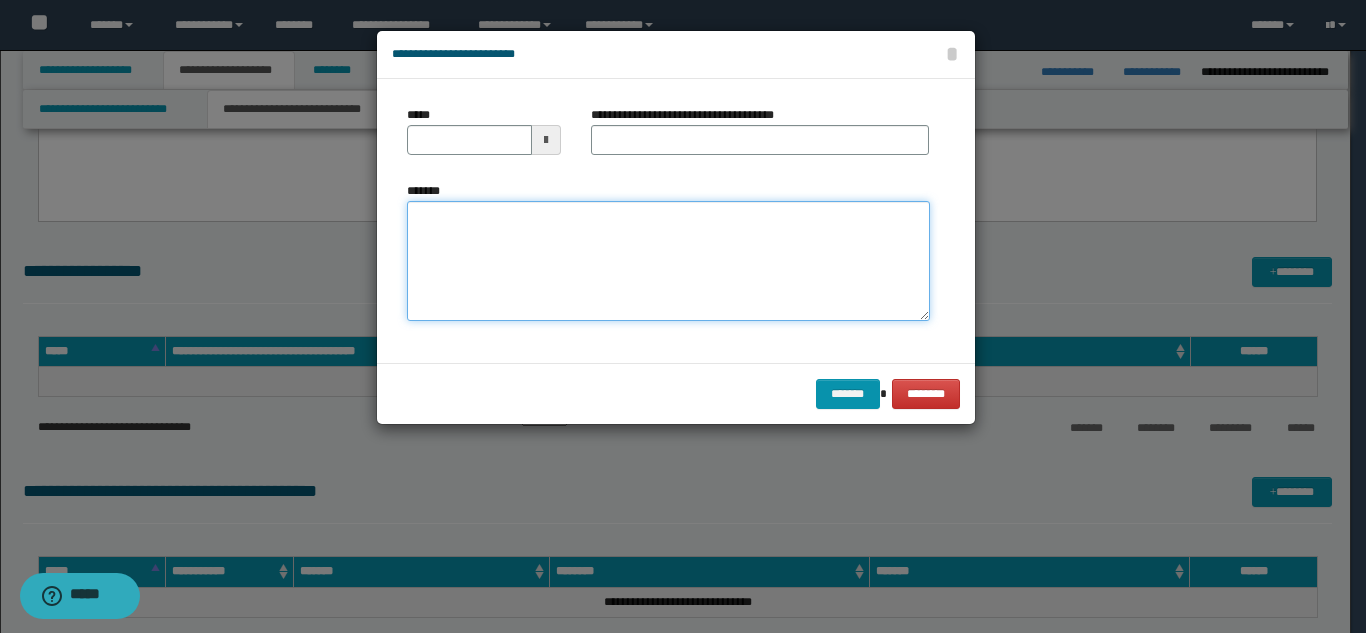 click on "*******" at bounding box center (668, 261) 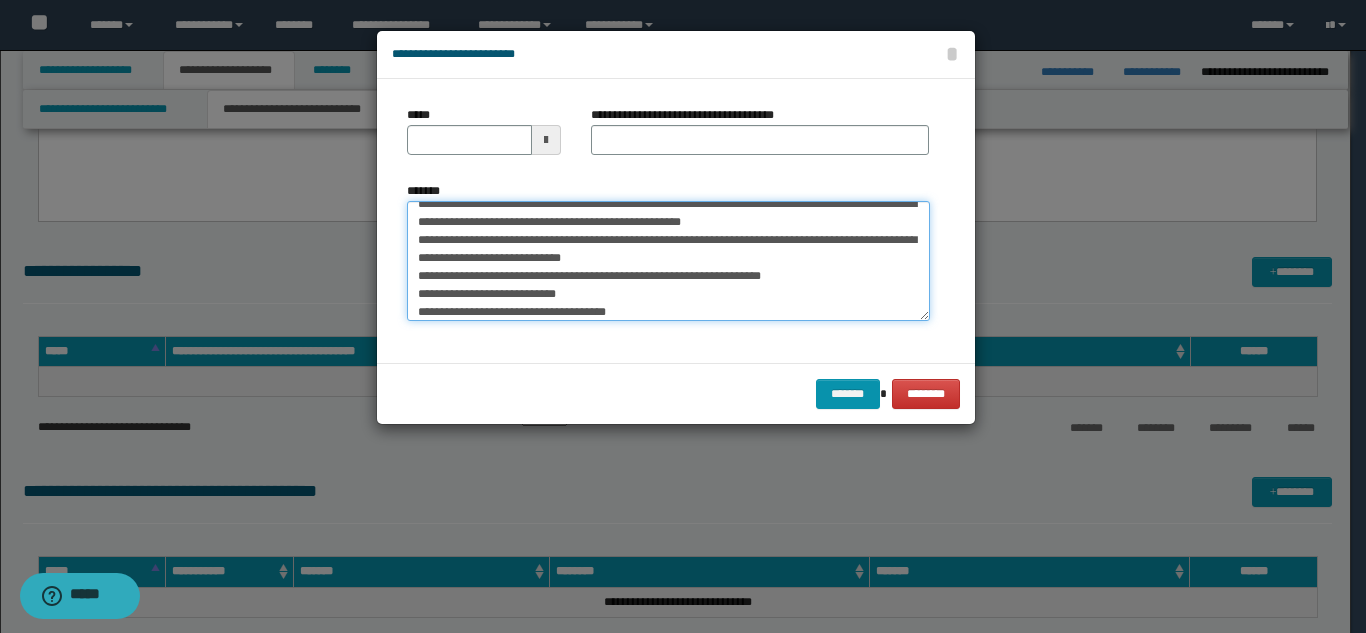 scroll, scrollTop: 0, scrollLeft: 0, axis: both 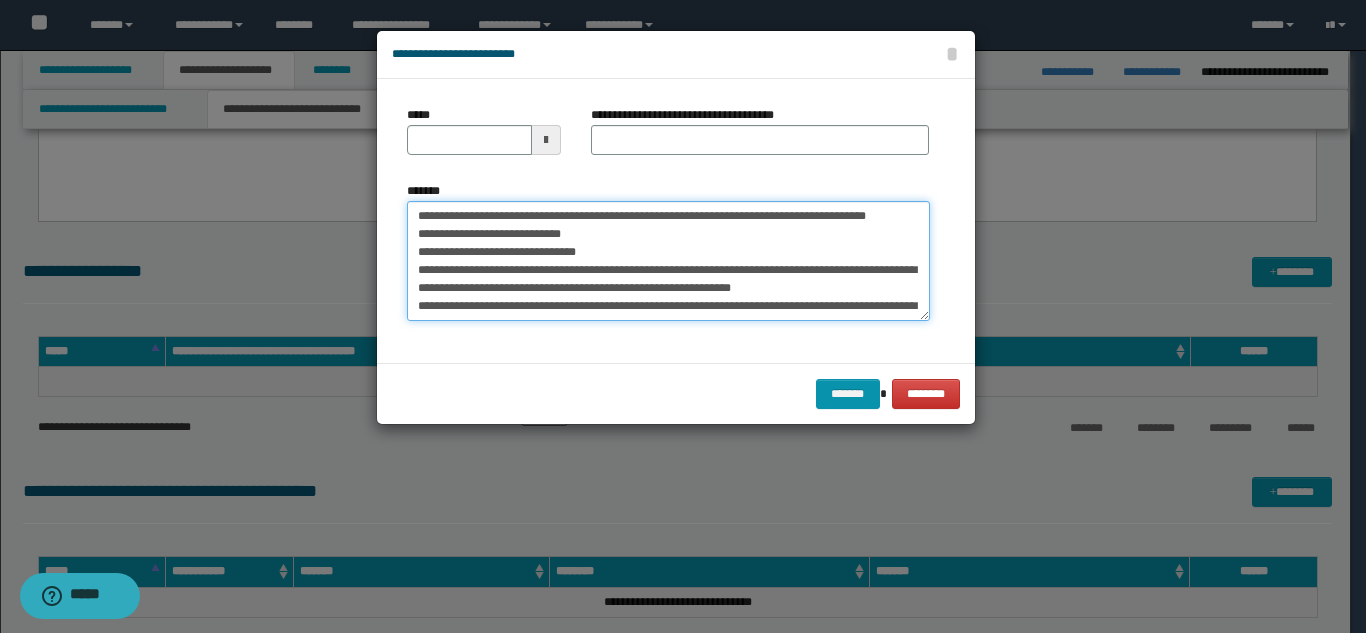 type 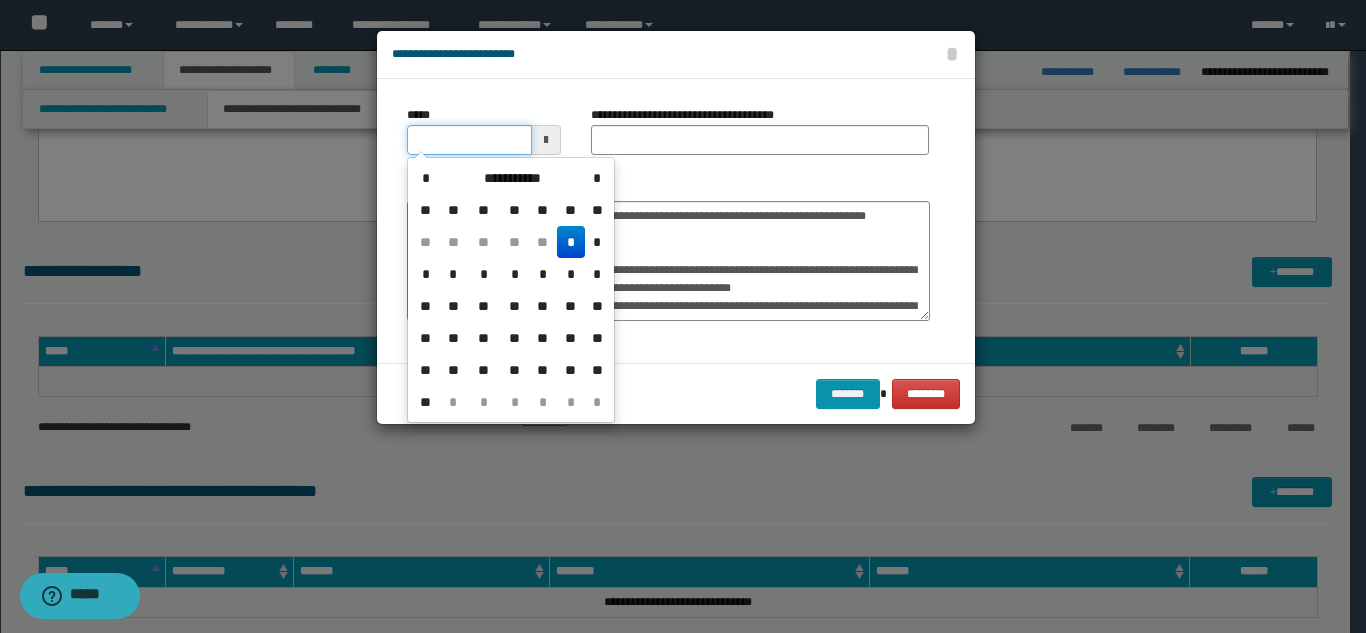 click on "*****" at bounding box center (469, 140) 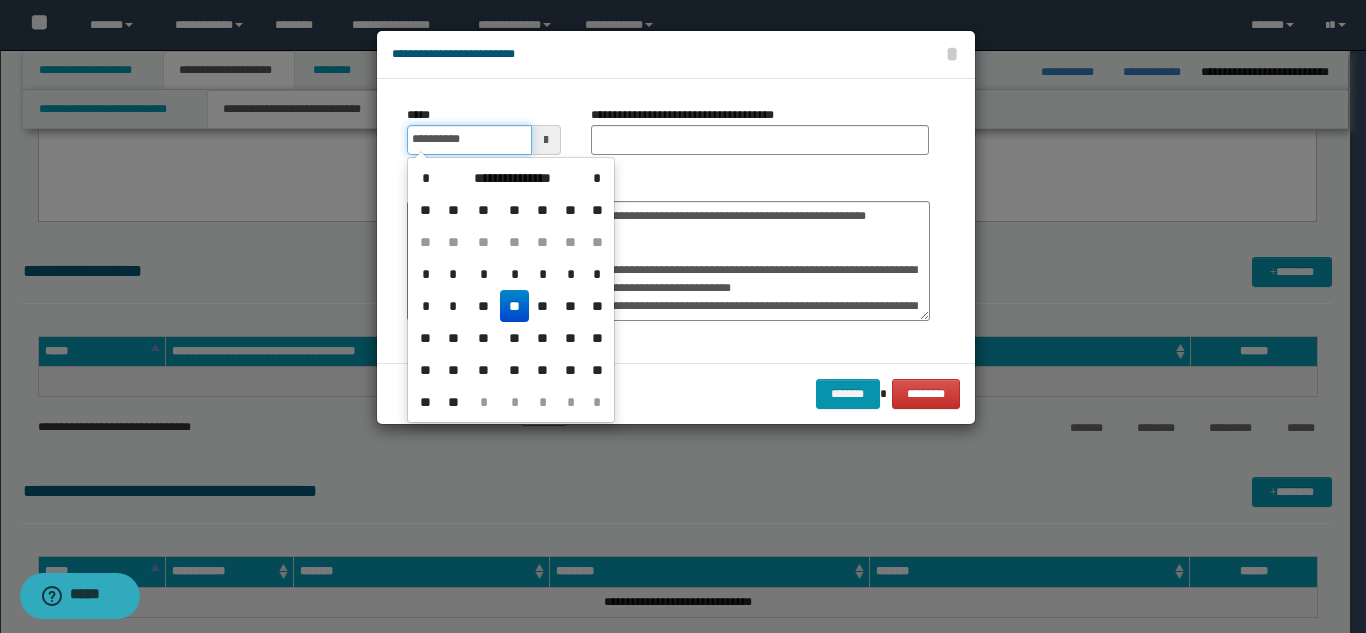 type on "**********" 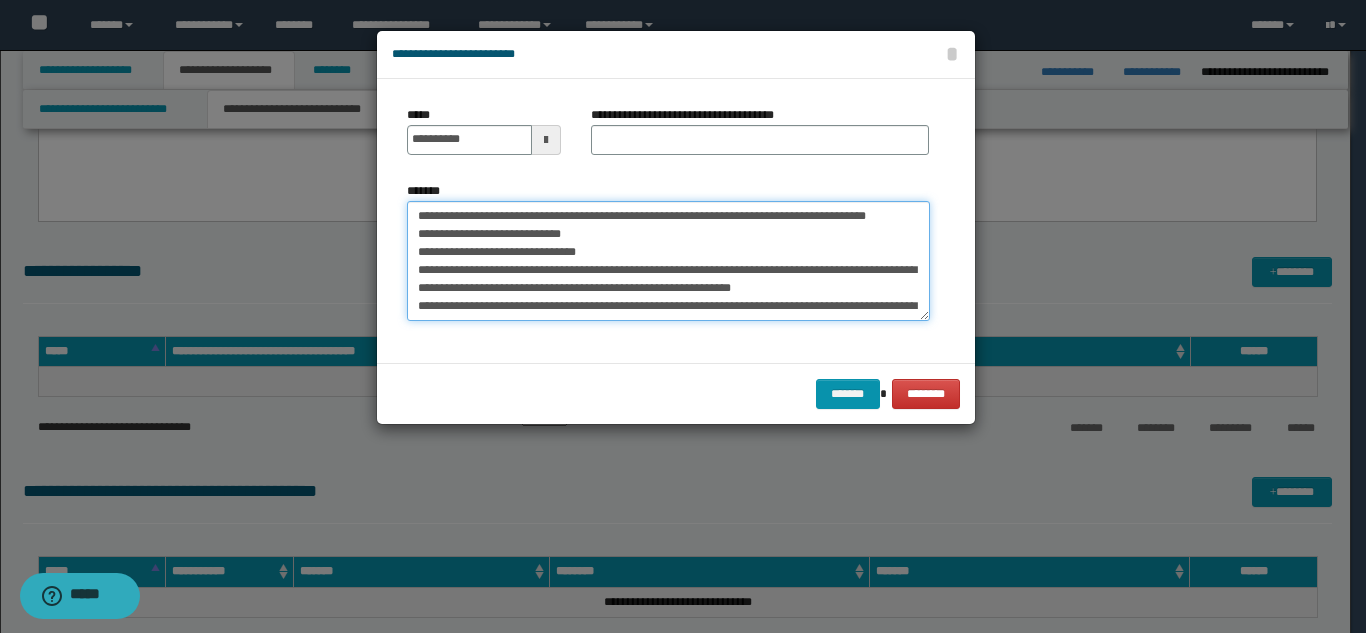drag, startPoint x: 600, startPoint y: 216, endPoint x: 650, endPoint y: 231, distance: 52.201534 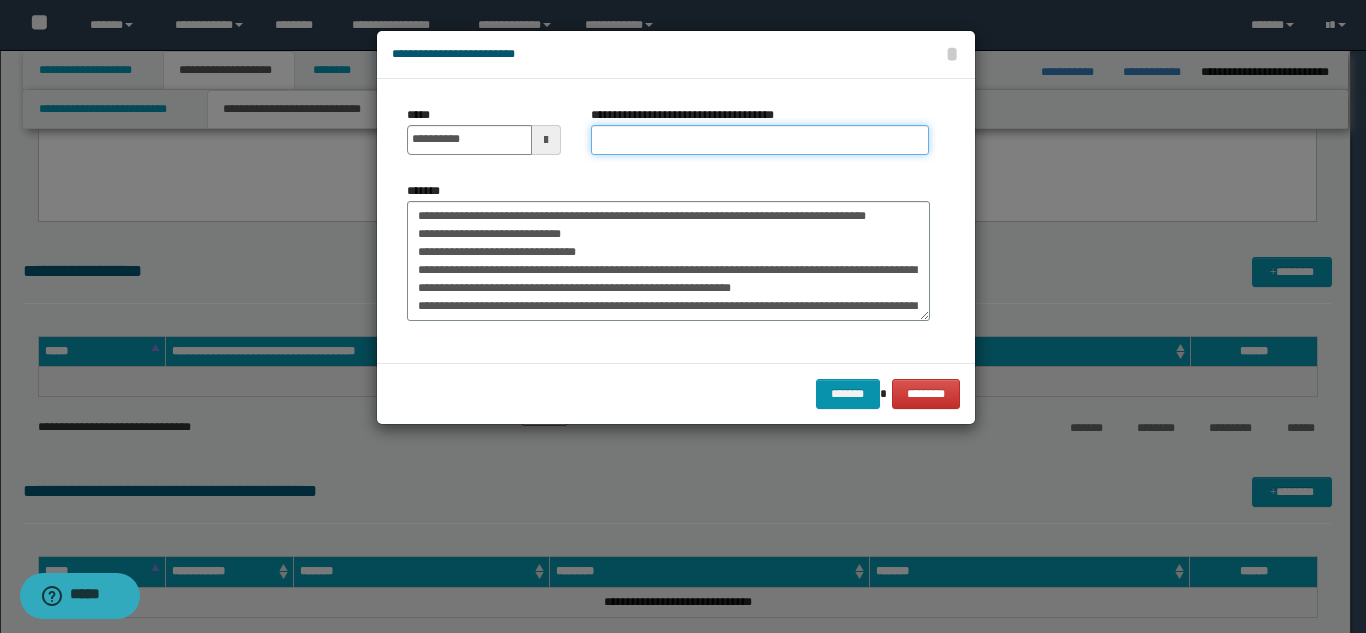 click on "**********" at bounding box center (760, 140) 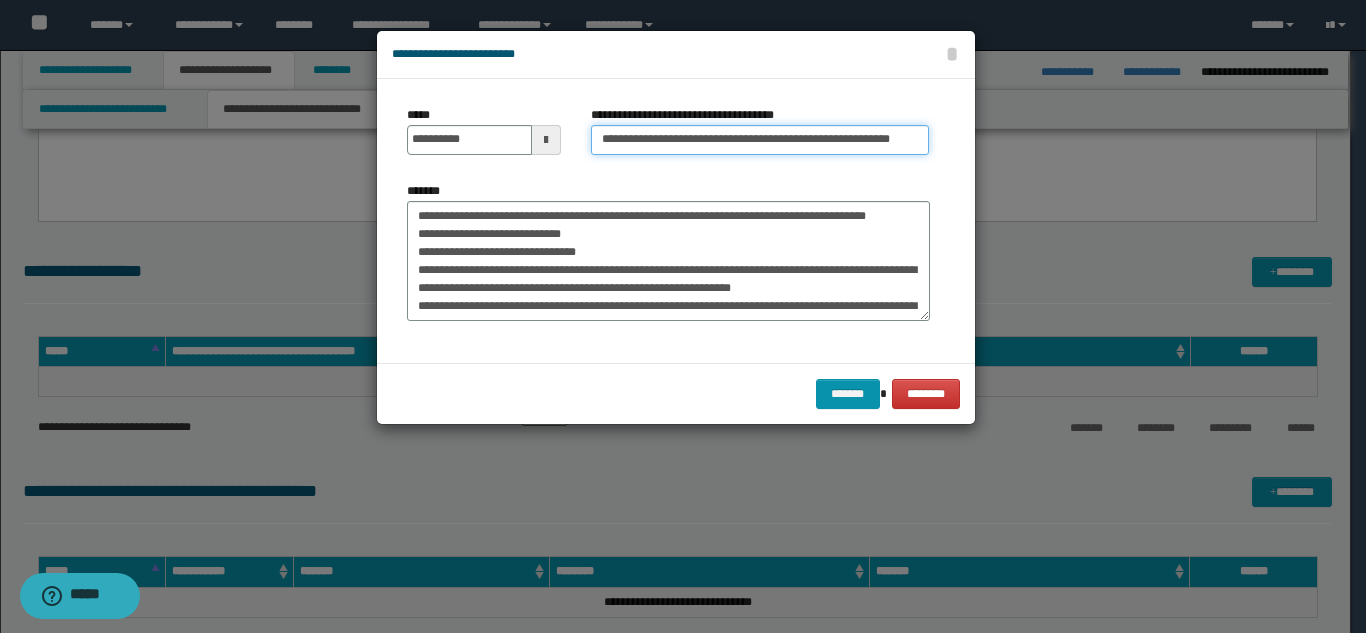 scroll, scrollTop: 0, scrollLeft: 53, axis: horizontal 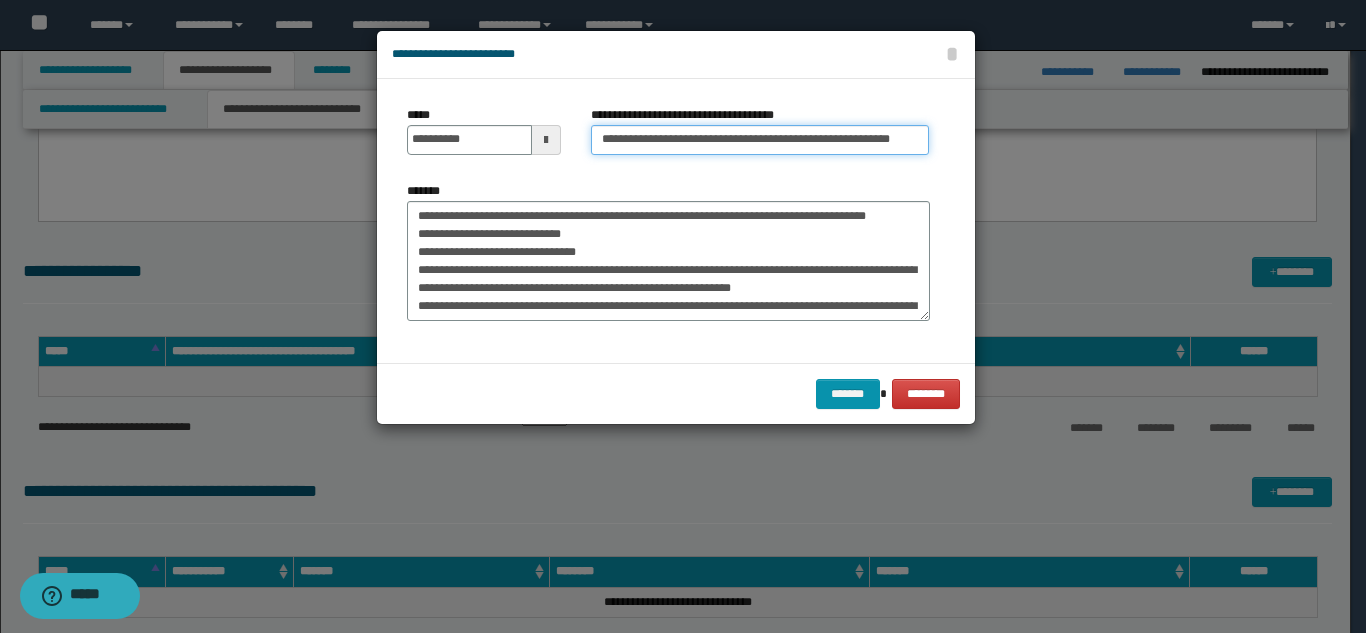 type on "**********" 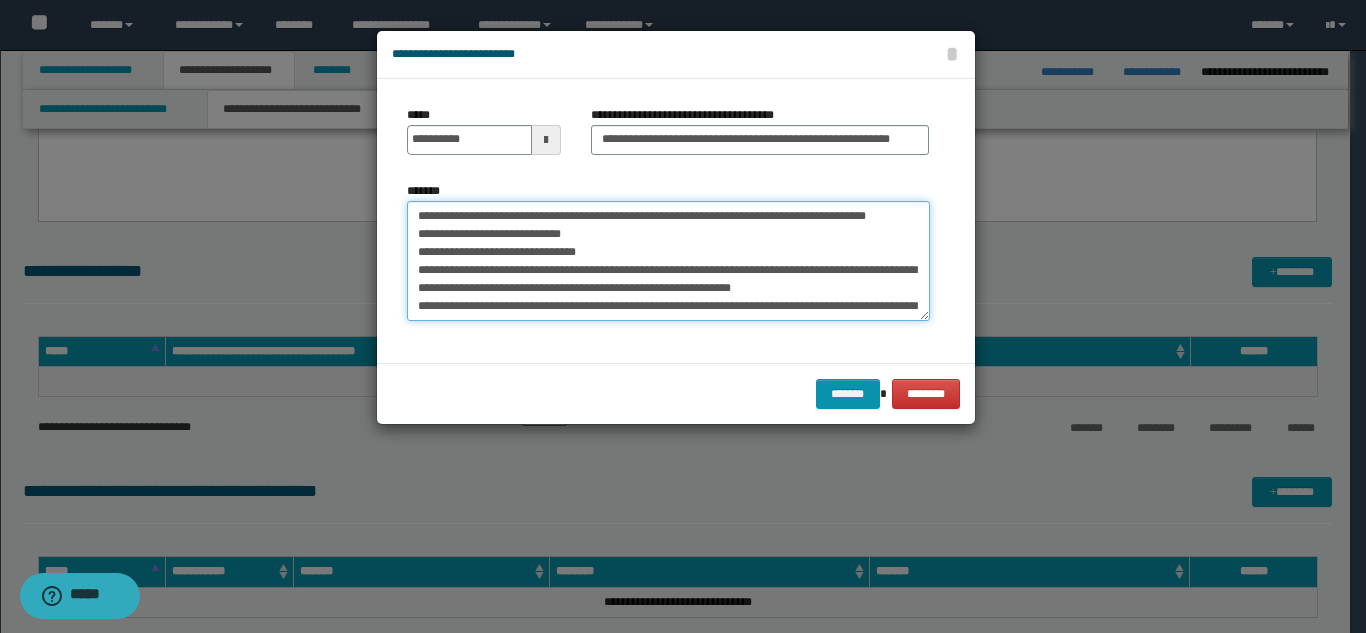 scroll, scrollTop: 0, scrollLeft: 0, axis: both 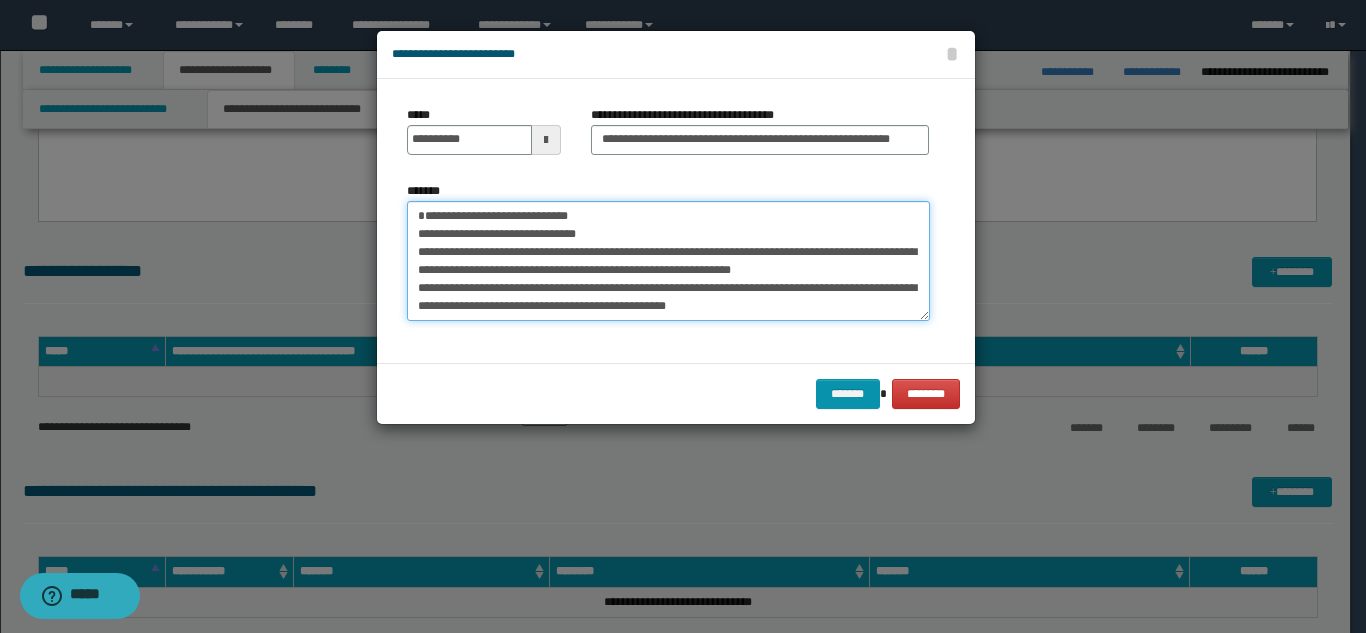type on "**********" 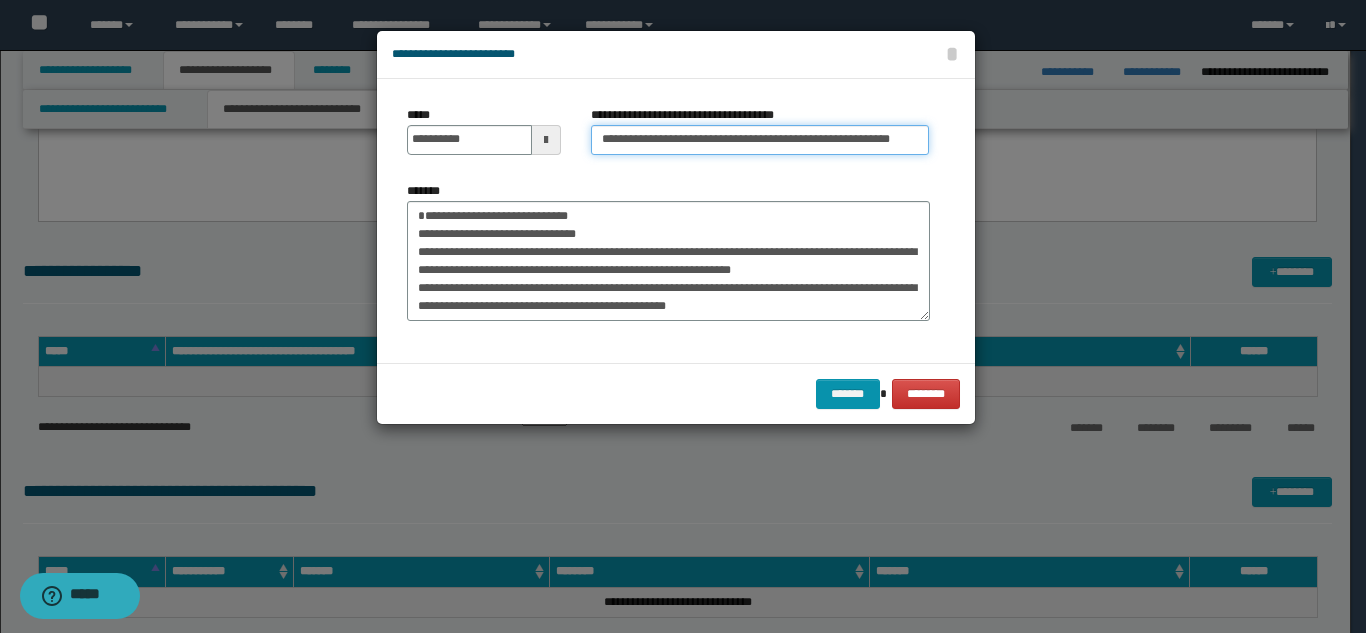 click on "**********" at bounding box center (760, 140) 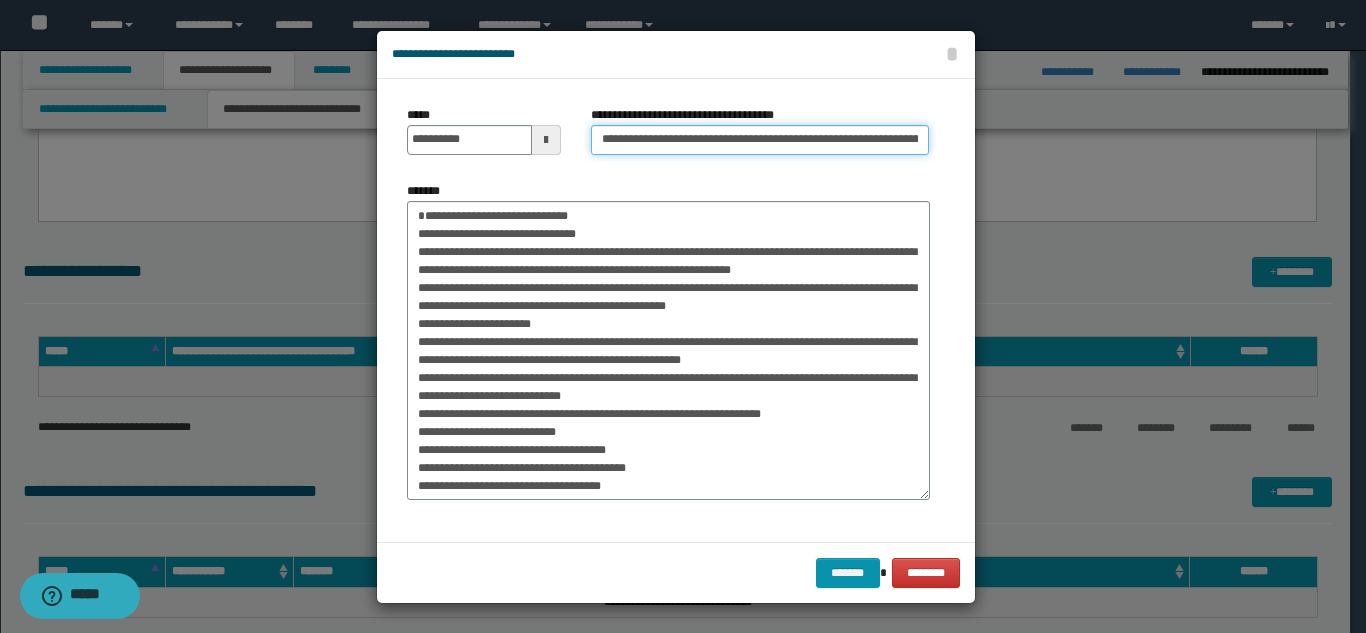 drag, startPoint x: 923, startPoint y: 315, endPoint x: 974, endPoint y: 491, distance: 183.24028 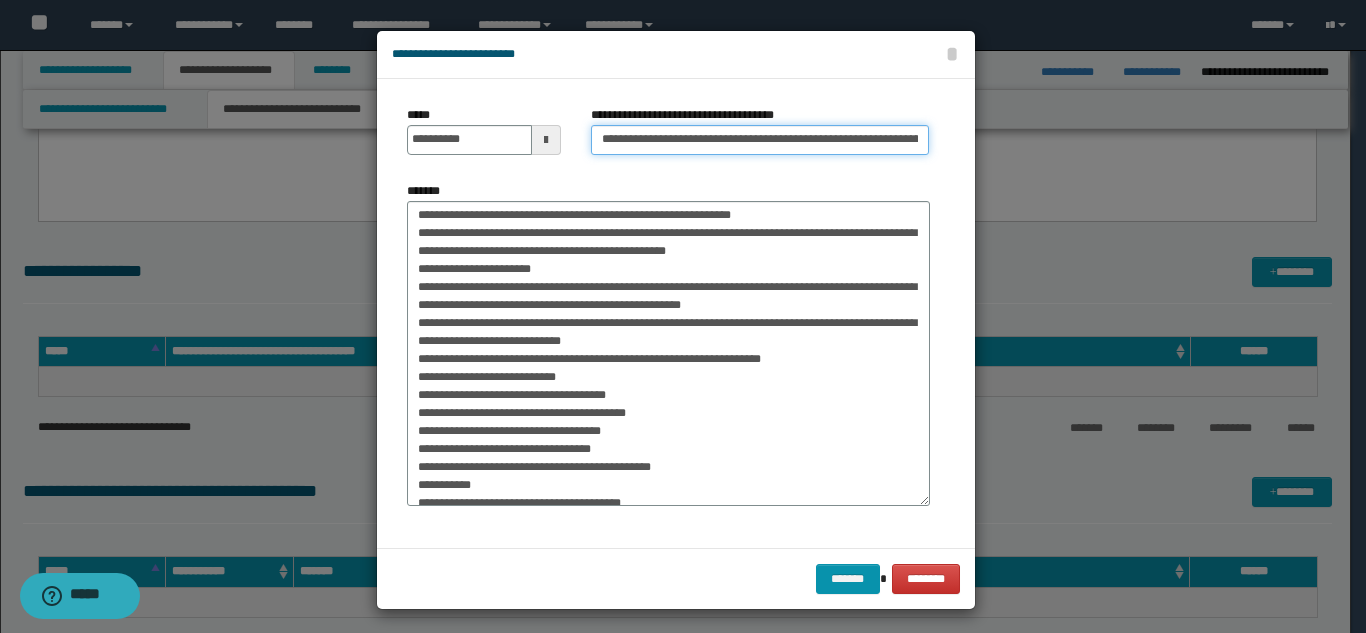scroll, scrollTop: 85, scrollLeft: 0, axis: vertical 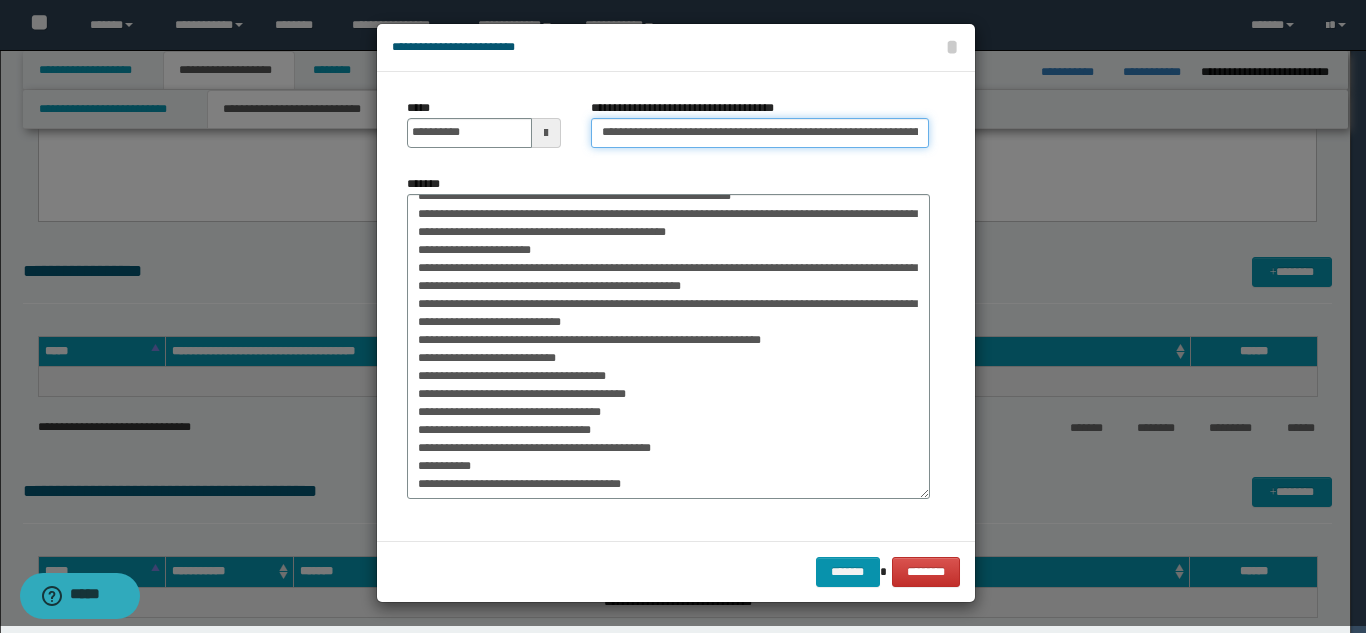 type on "**********" 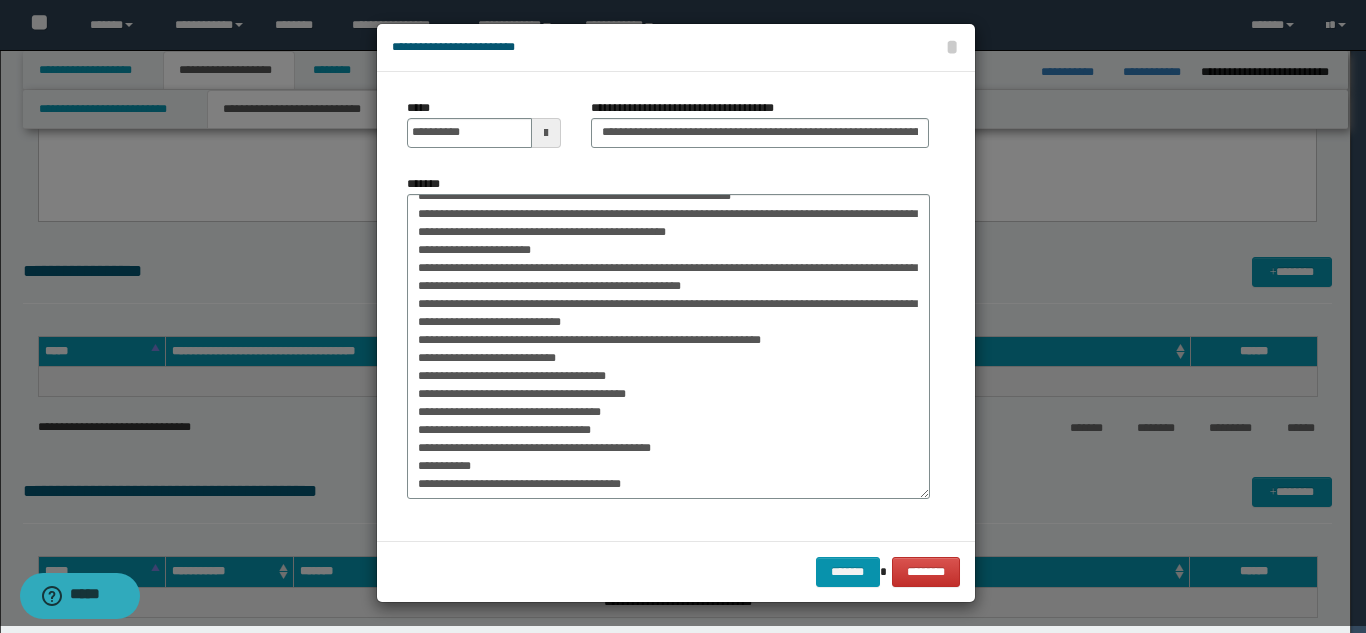 drag, startPoint x: 671, startPoint y: 507, endPoint x: 663, endPoint y: 490, distance: 18.788294 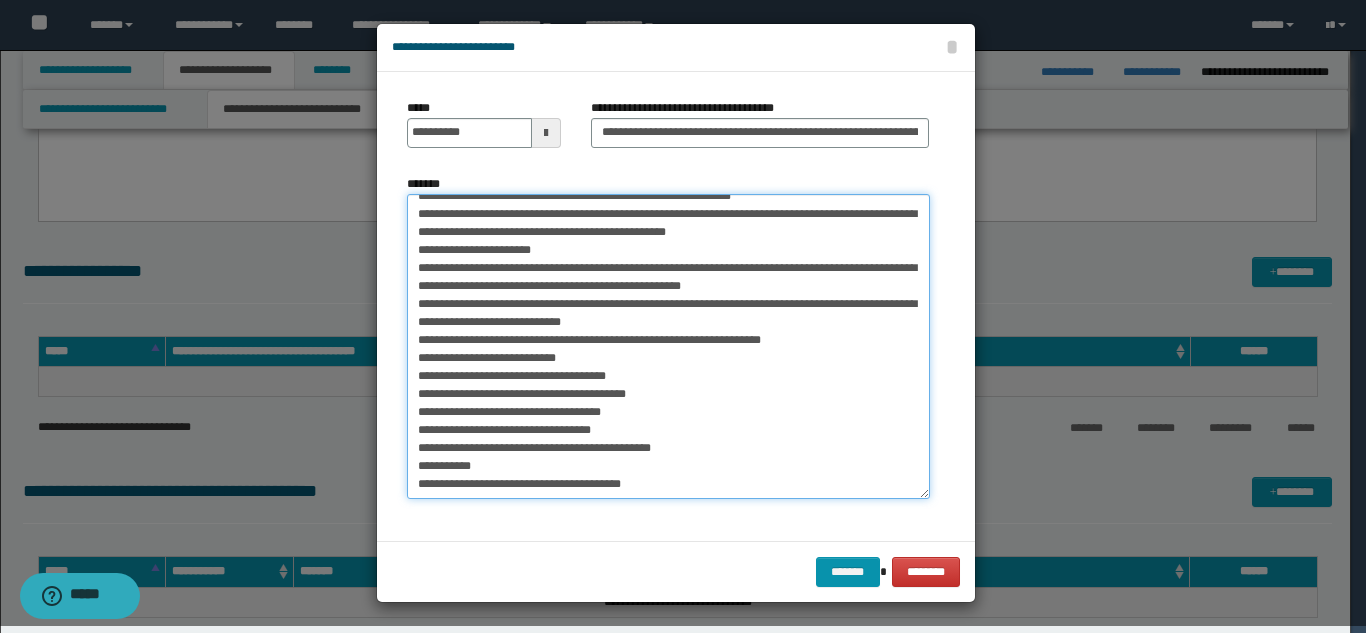 click on "*******" at bounding box center (668, 346) 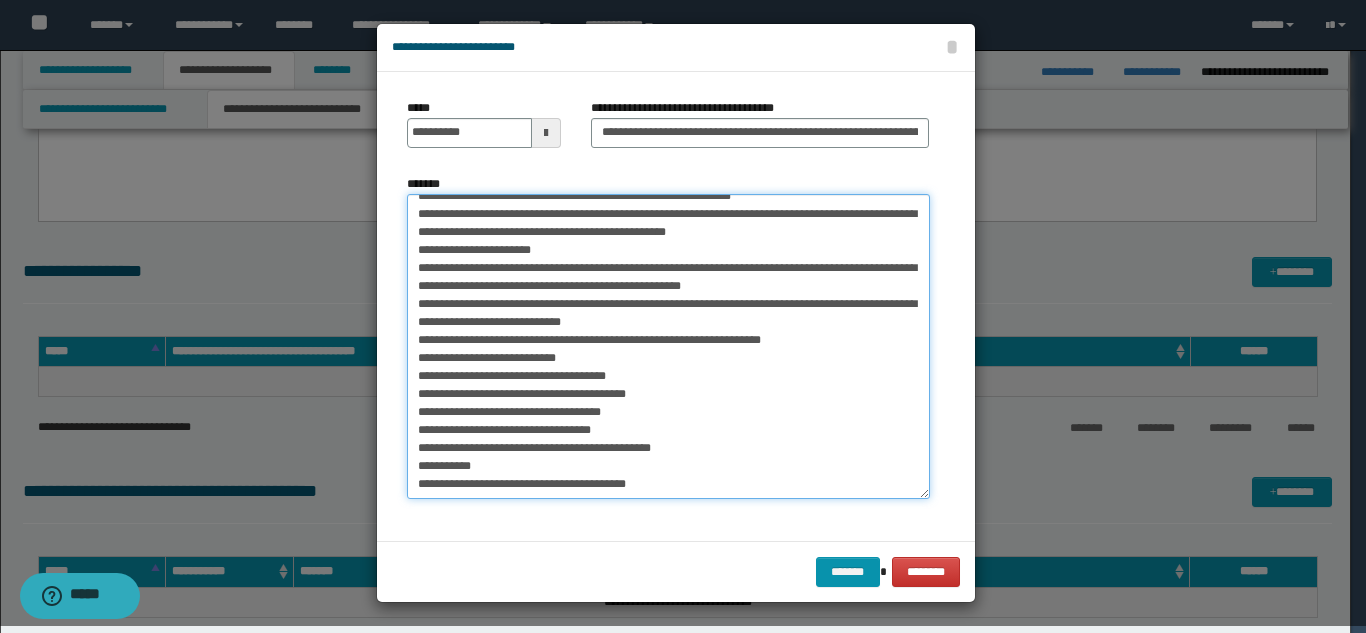 scroll, scrollTop: 97, scrollLeft: 0, axis: vertical 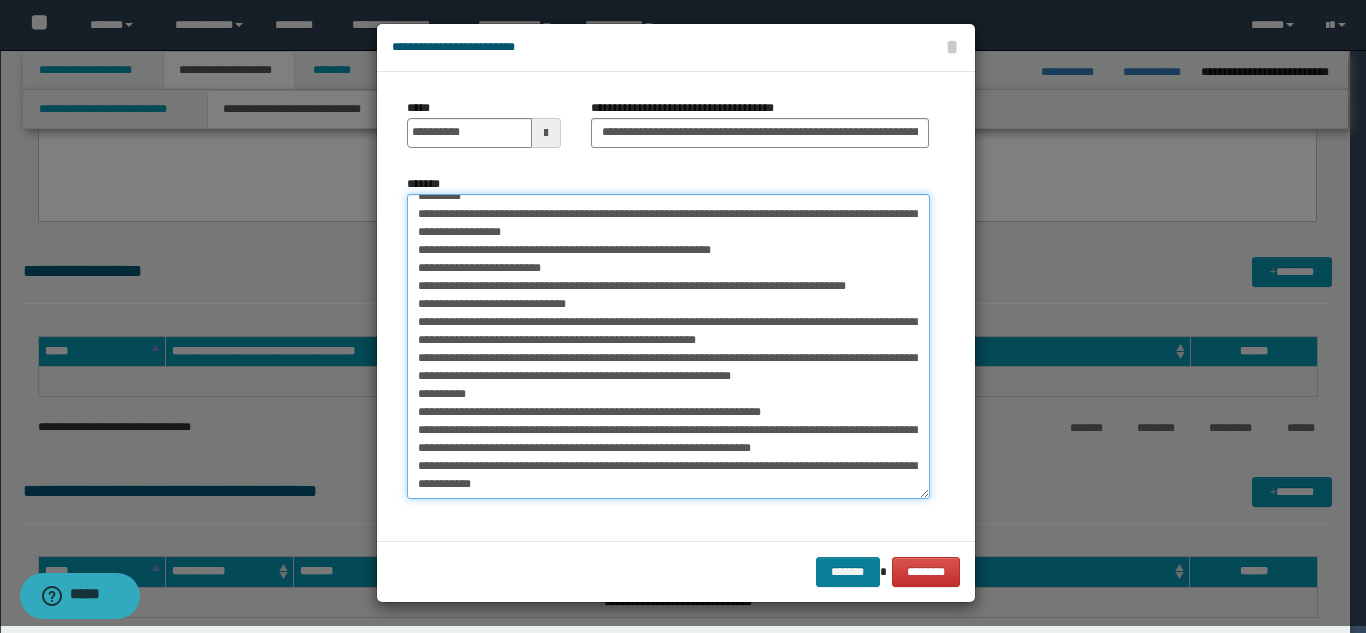 type on "**********" 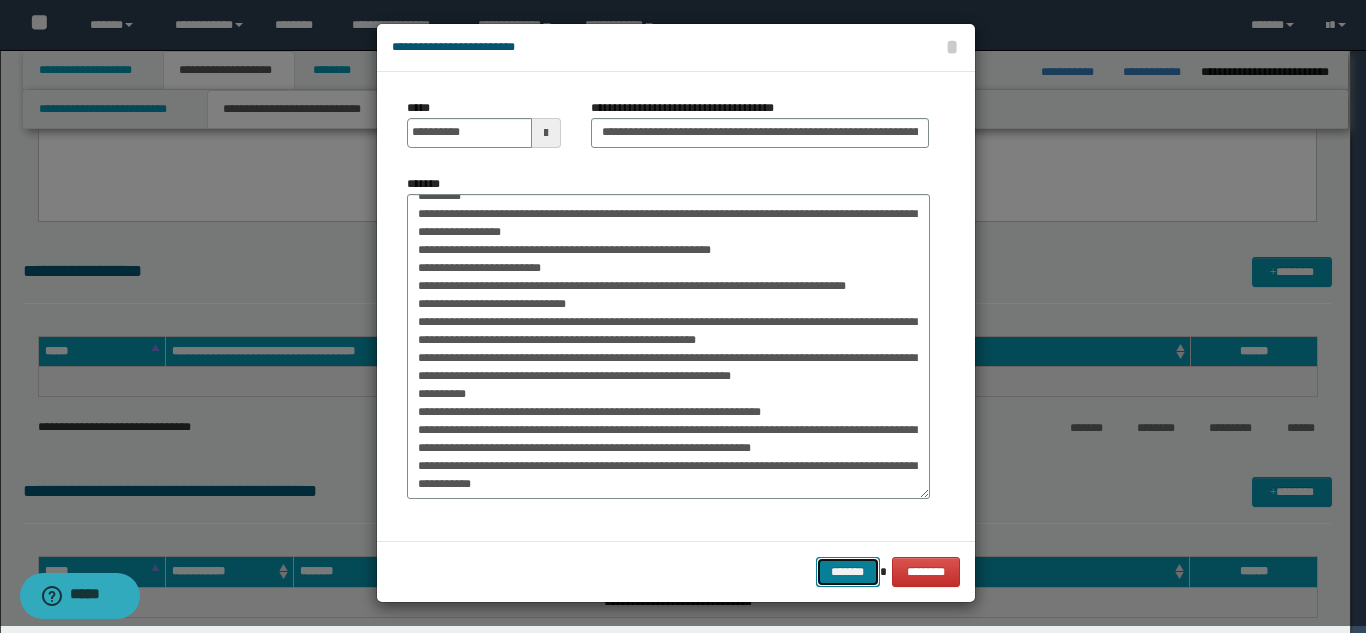 click on "*******" at bounding box center (848, 572) 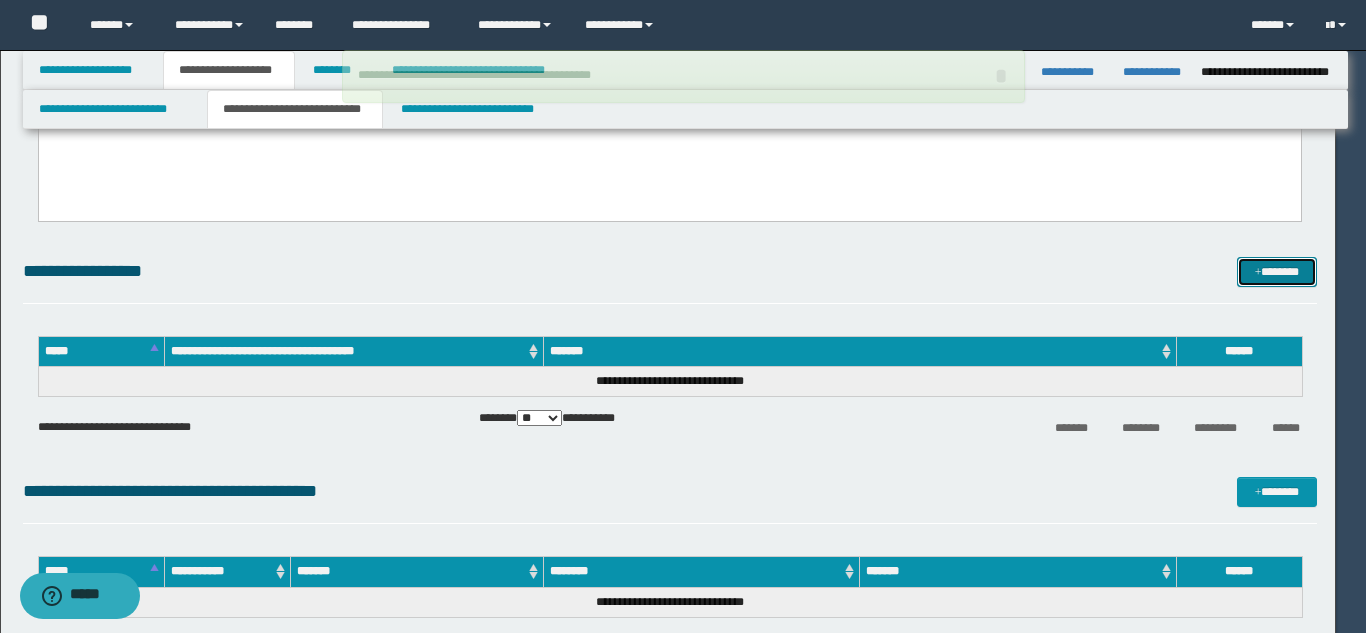 type 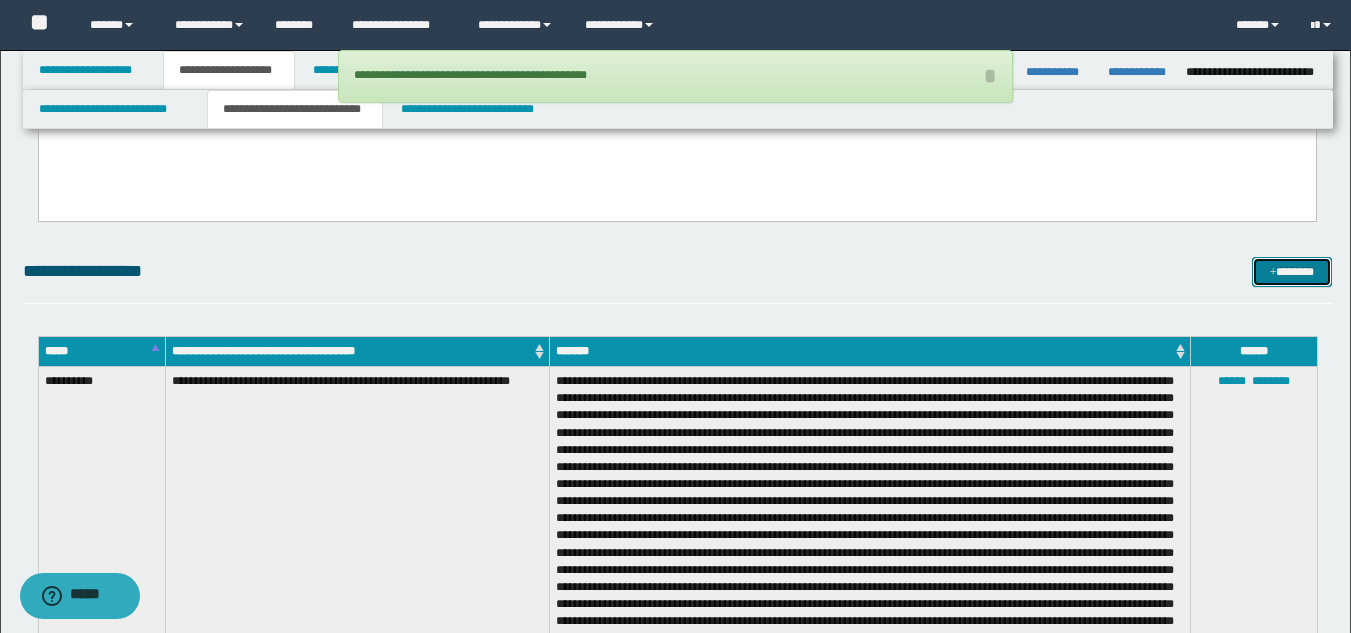 click at bounding box center (1273, 273) 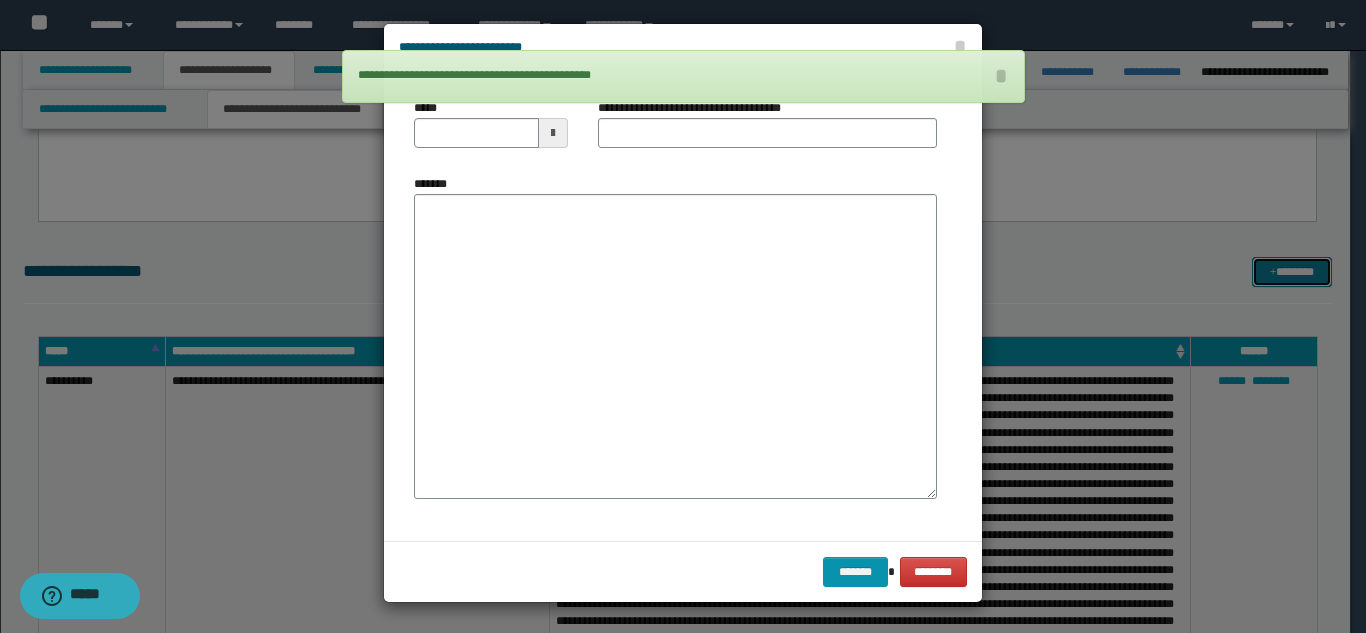scroll, scrollTop: 0, scrollLeft: 0, axis: both 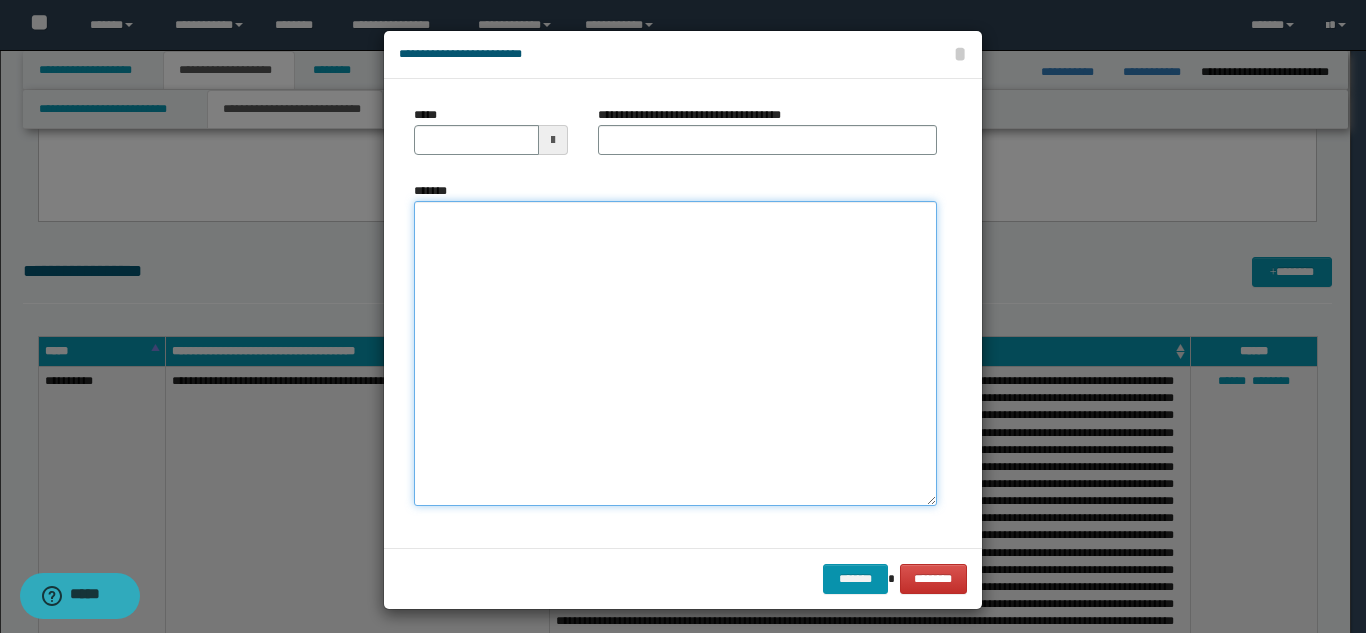 click on "*******" at bounding box center [675, 353] 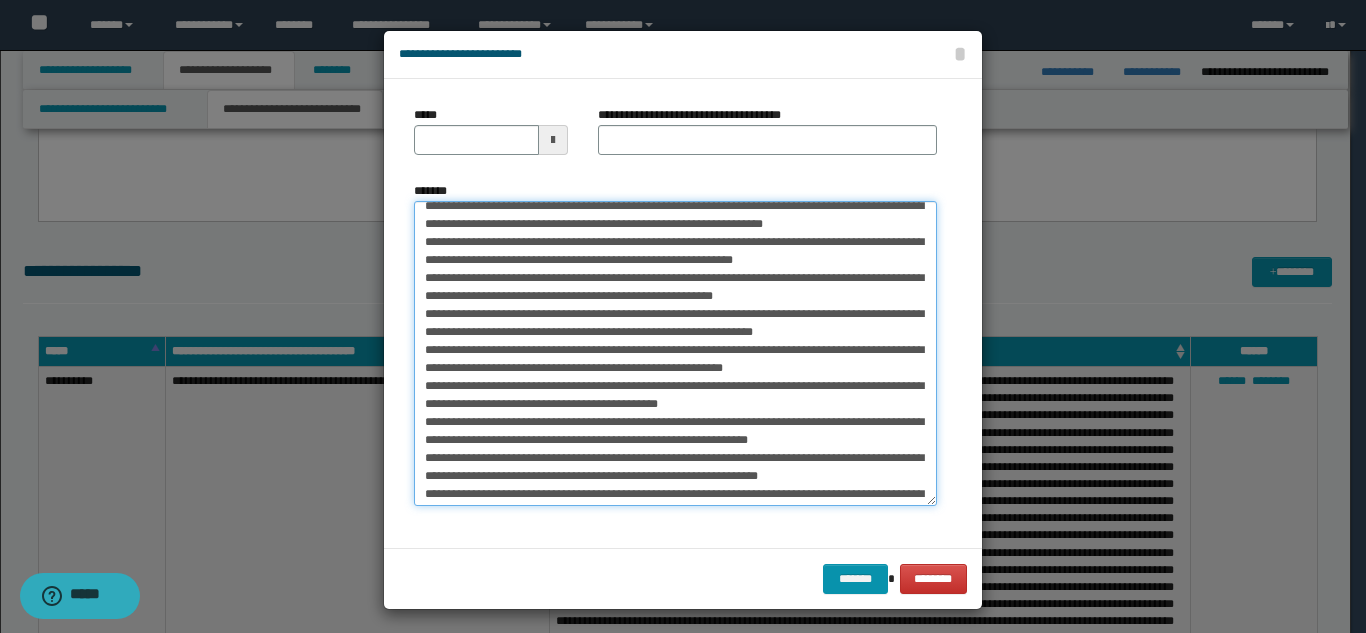 scroll, scrollTop: 0, scrollLeft: 0, axis: both 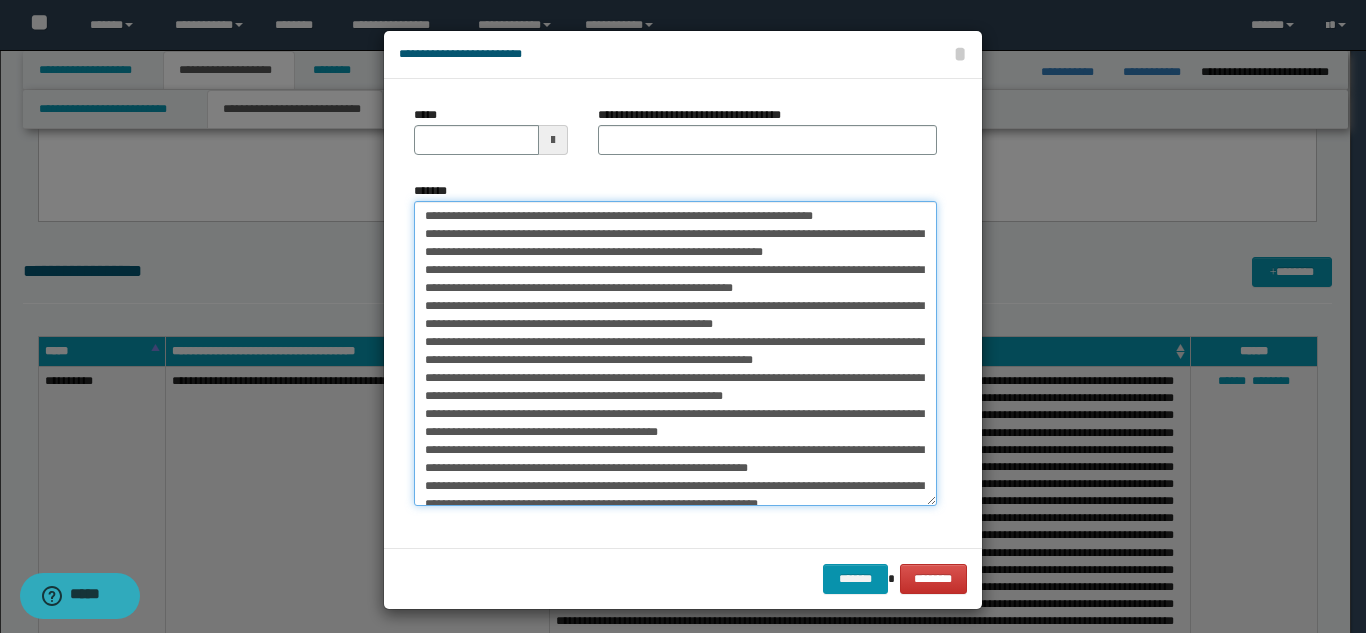 type 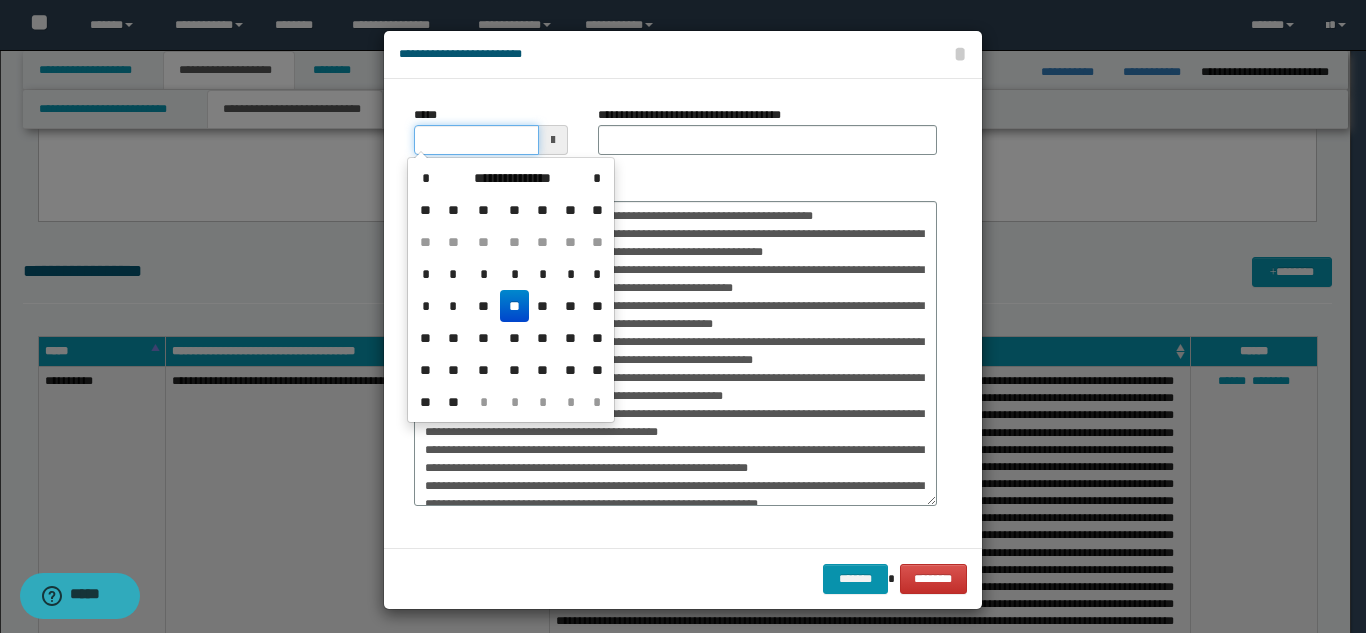 click on "*****" at bounding box center (476, 140) 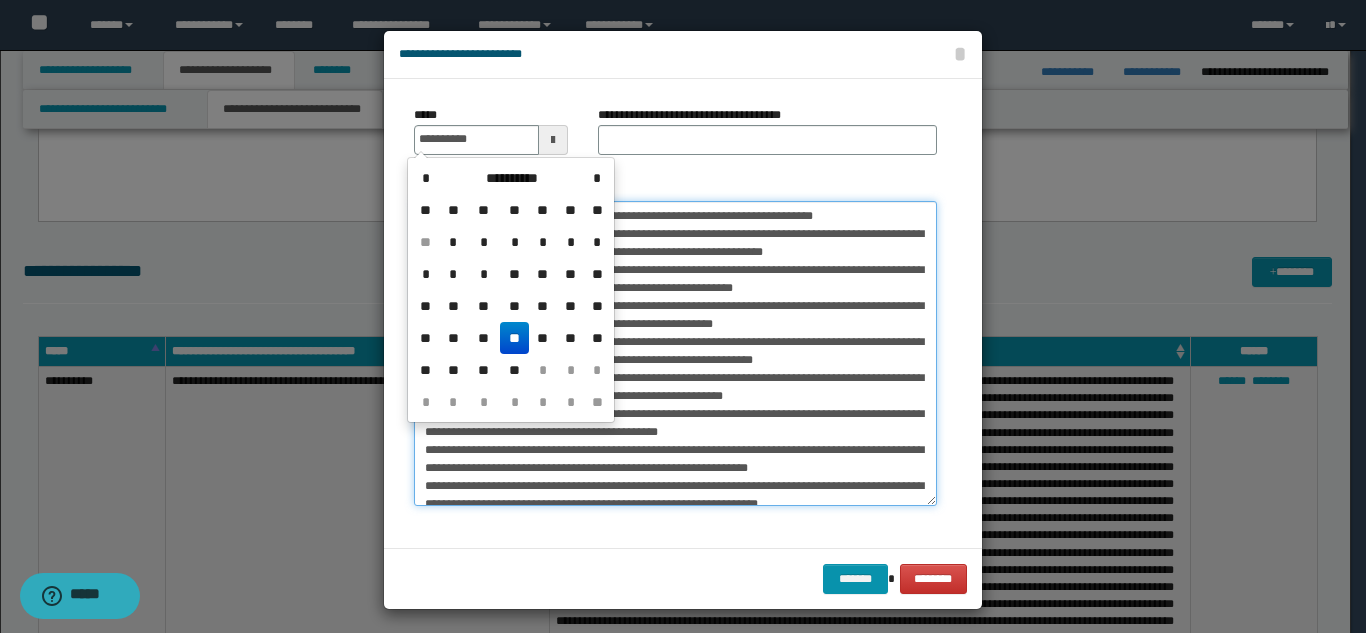 type on "**********" 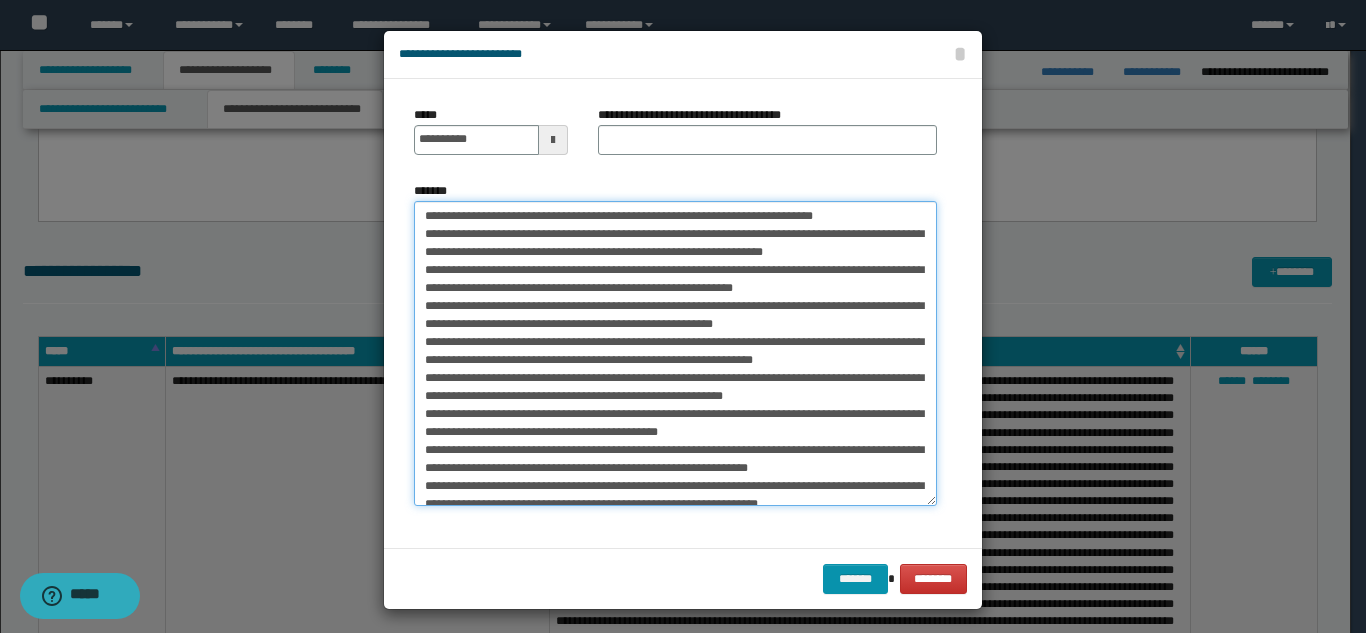 click on "*******" at bounding box center [675, 353] 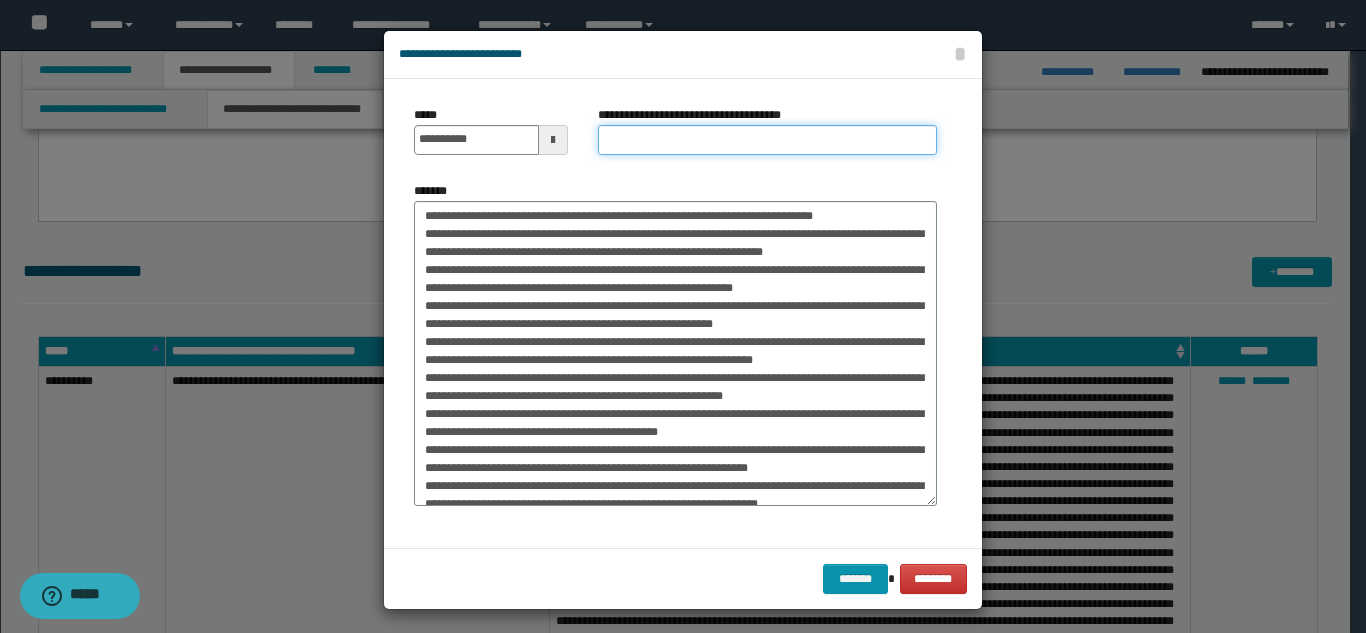 click on "**********" at bounding box center (767, 140) 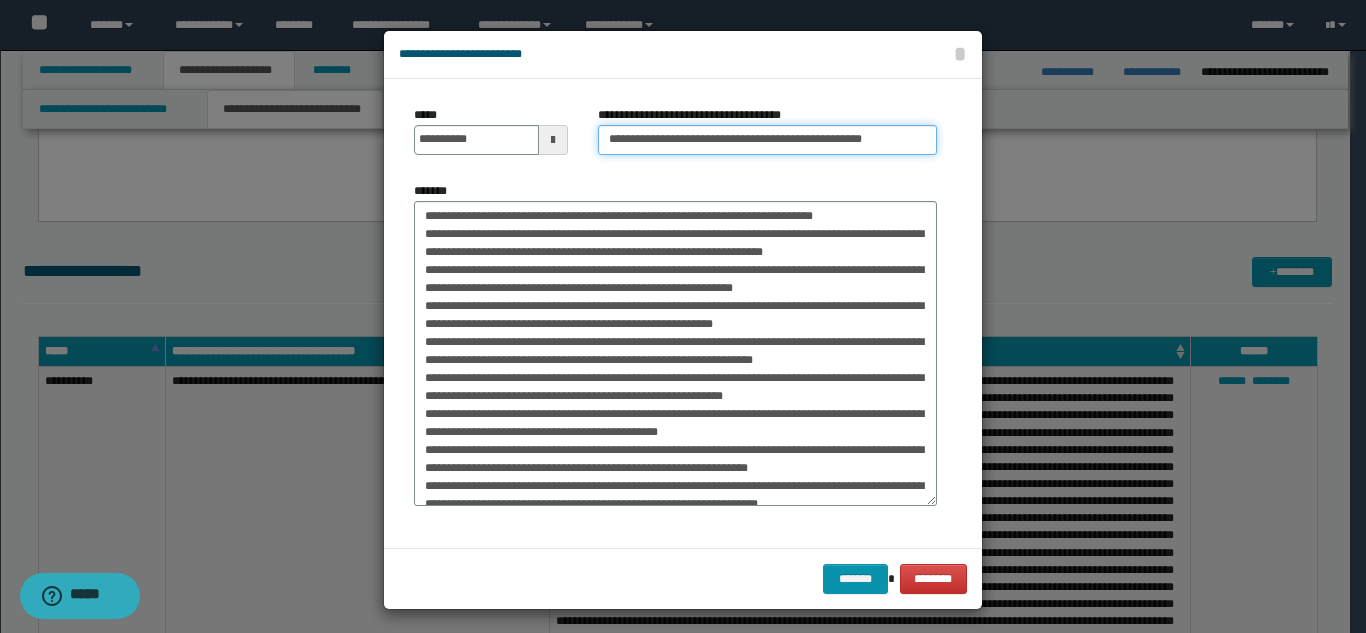 type on "**********" 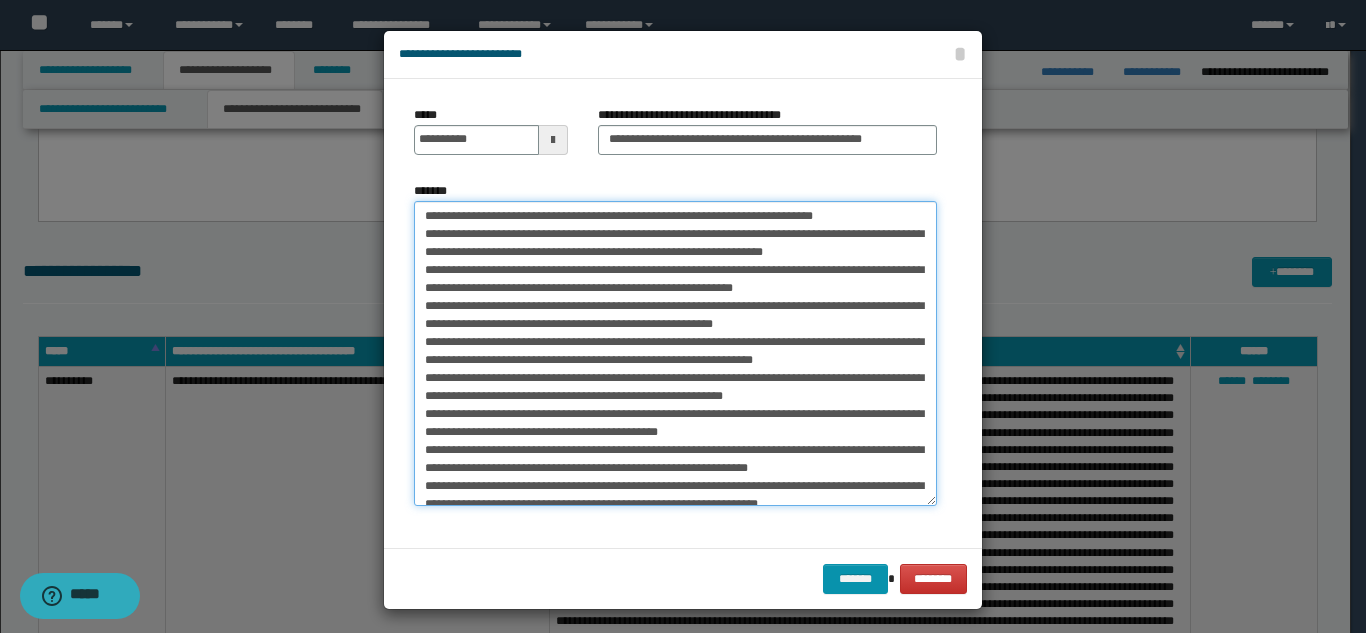 drag, startPoint x: 419, startPoint y: 213, endPoint x: 876, endPoint y: 186, distance: 457.7969 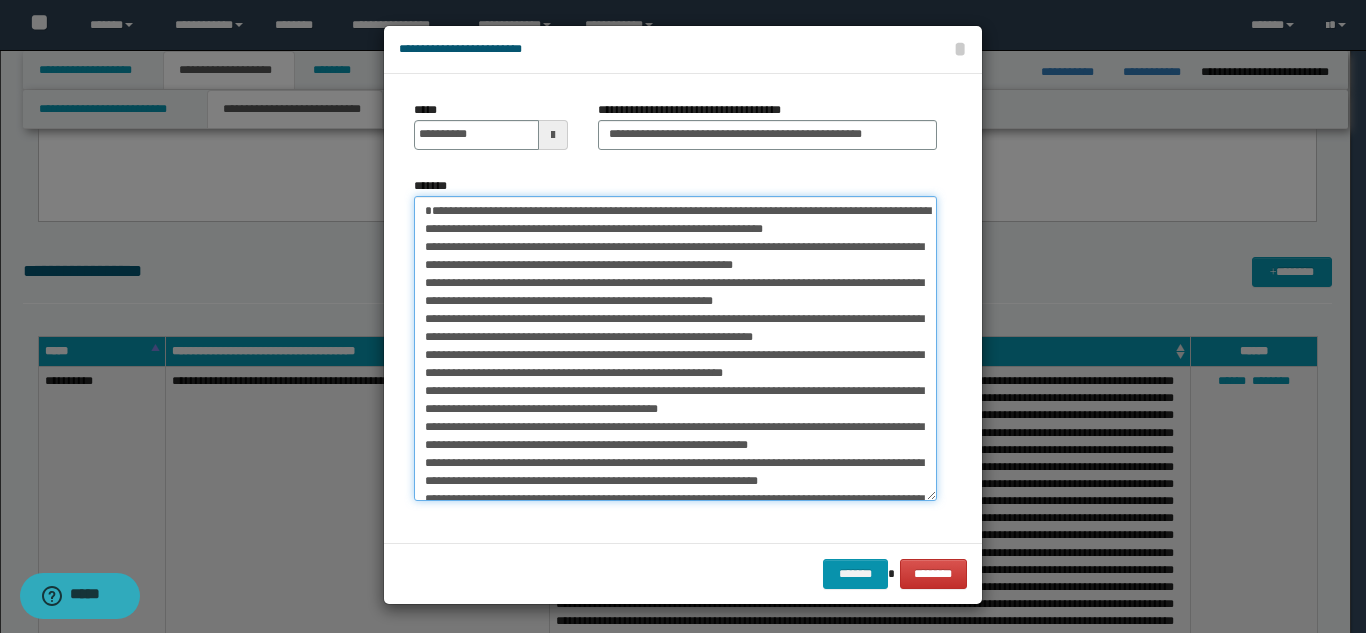 scroll, scrollTop: 7, scrollLeft: 0, axis: vertical 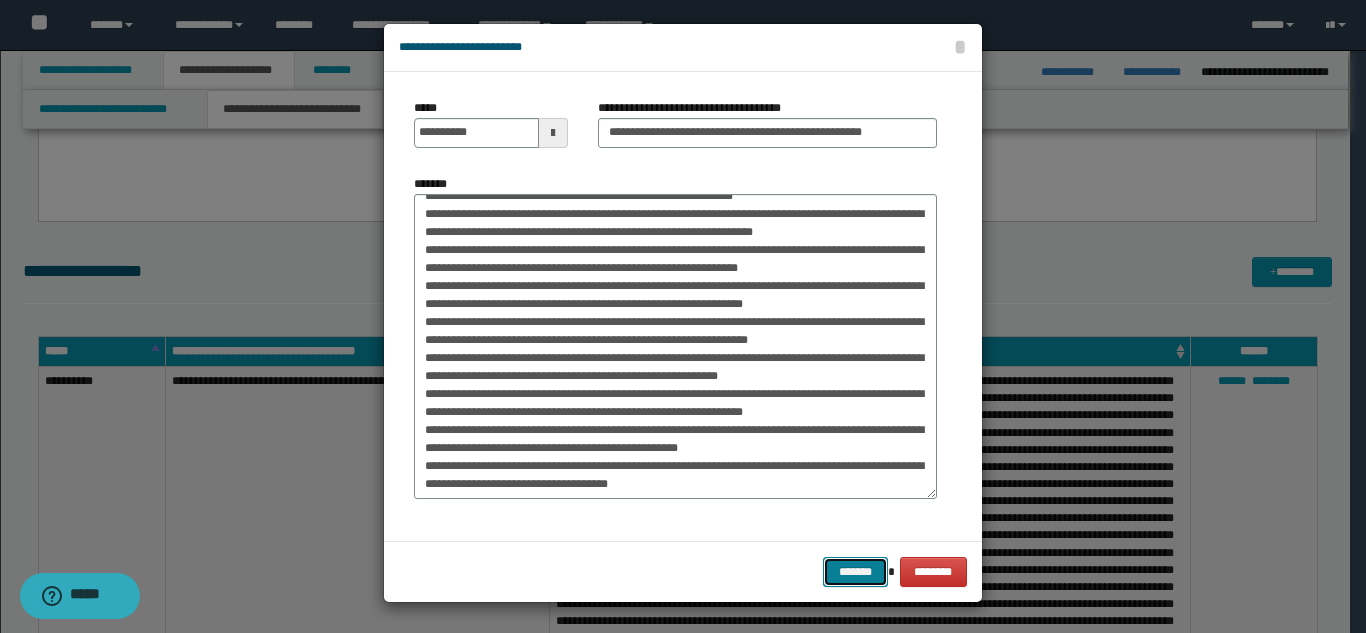 click on "*******" at bounding box center [855, 572] 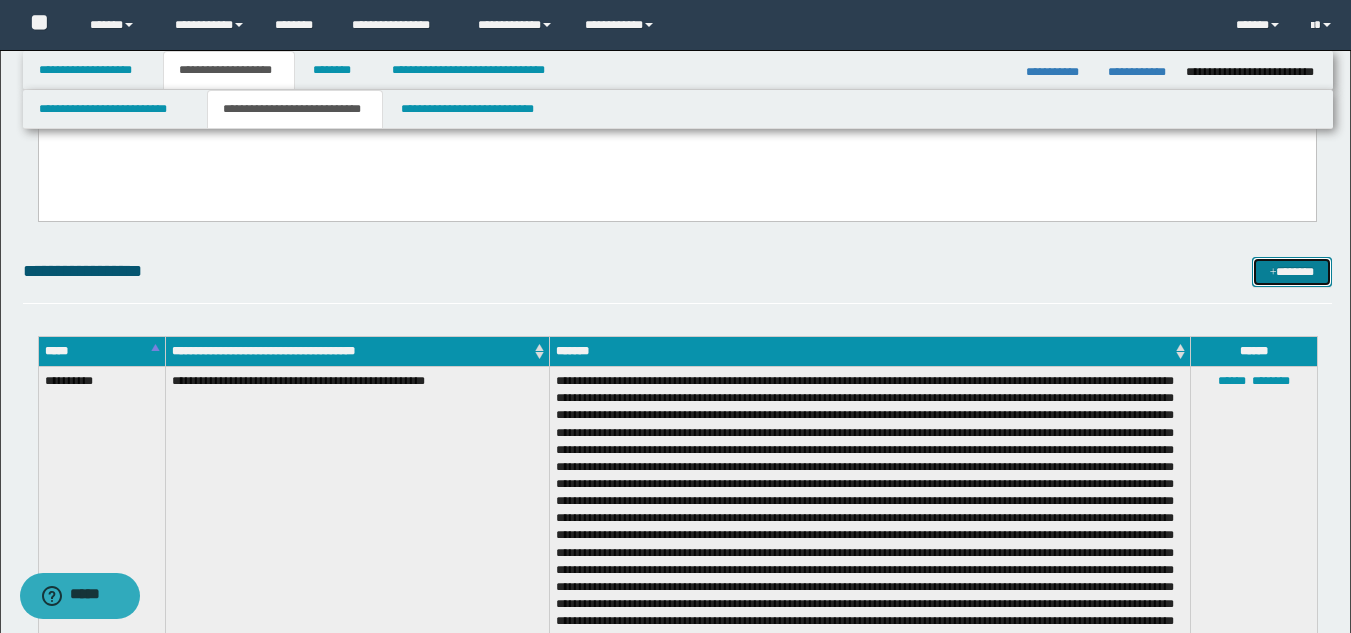 click on "*******" at bounding box center (1292, 272) 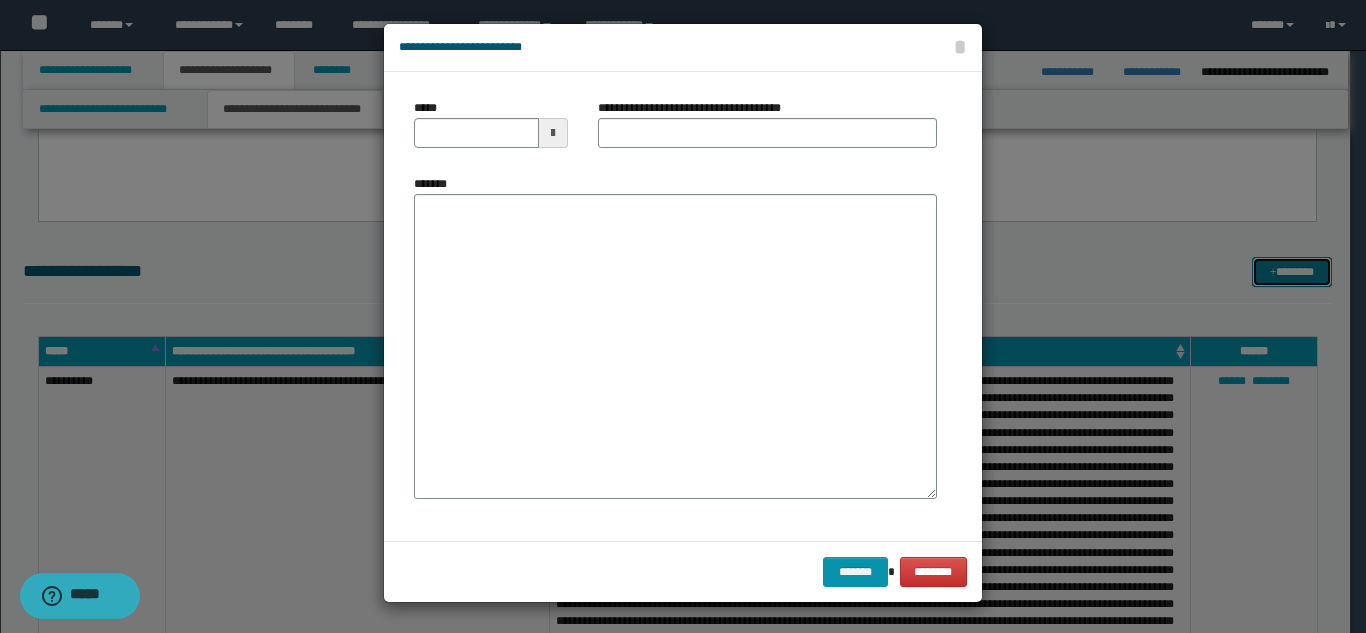 scroll, scrollTop: 0, scrollLeft: 0, axis: both 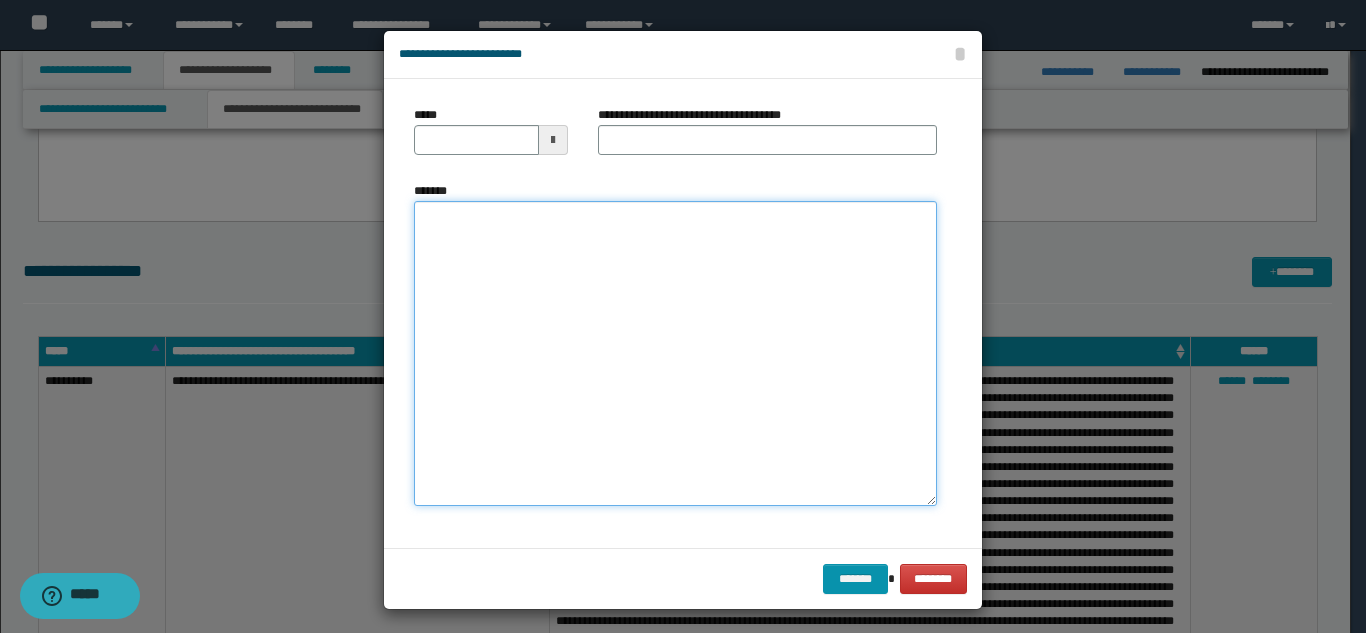 click on "*******" at bounding box center [675, 353] 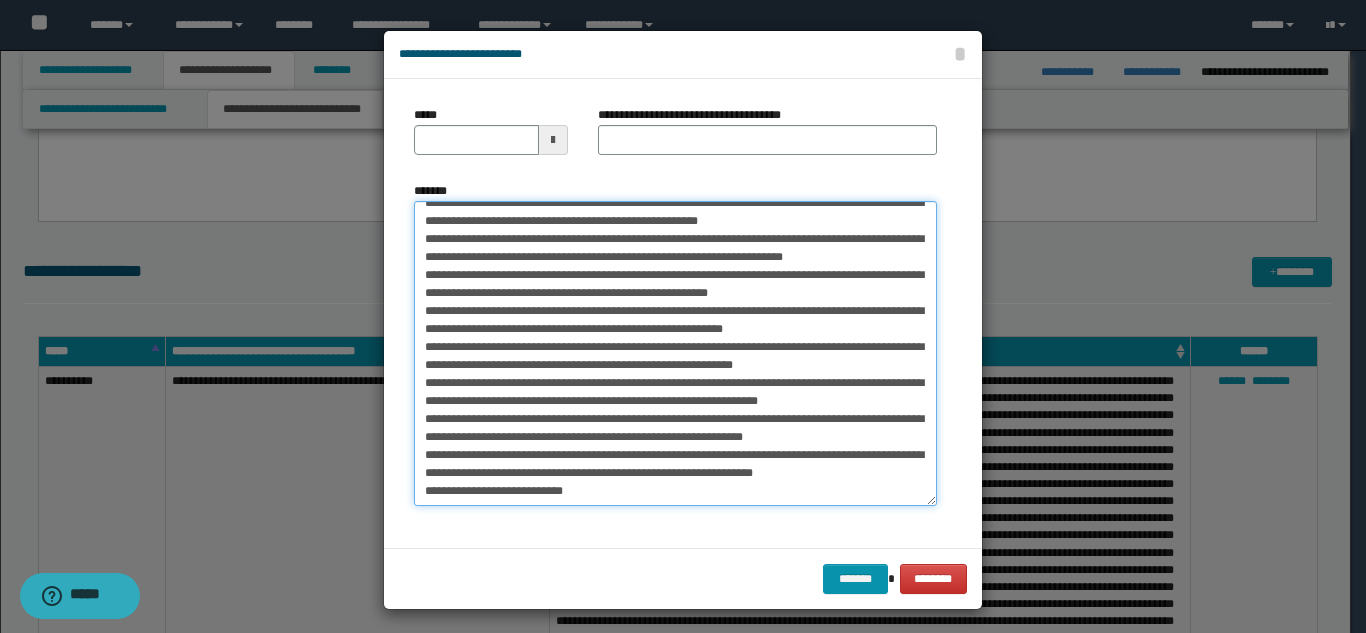 scroll, scrollTop: 0, scrollLeft: 0, axis: both 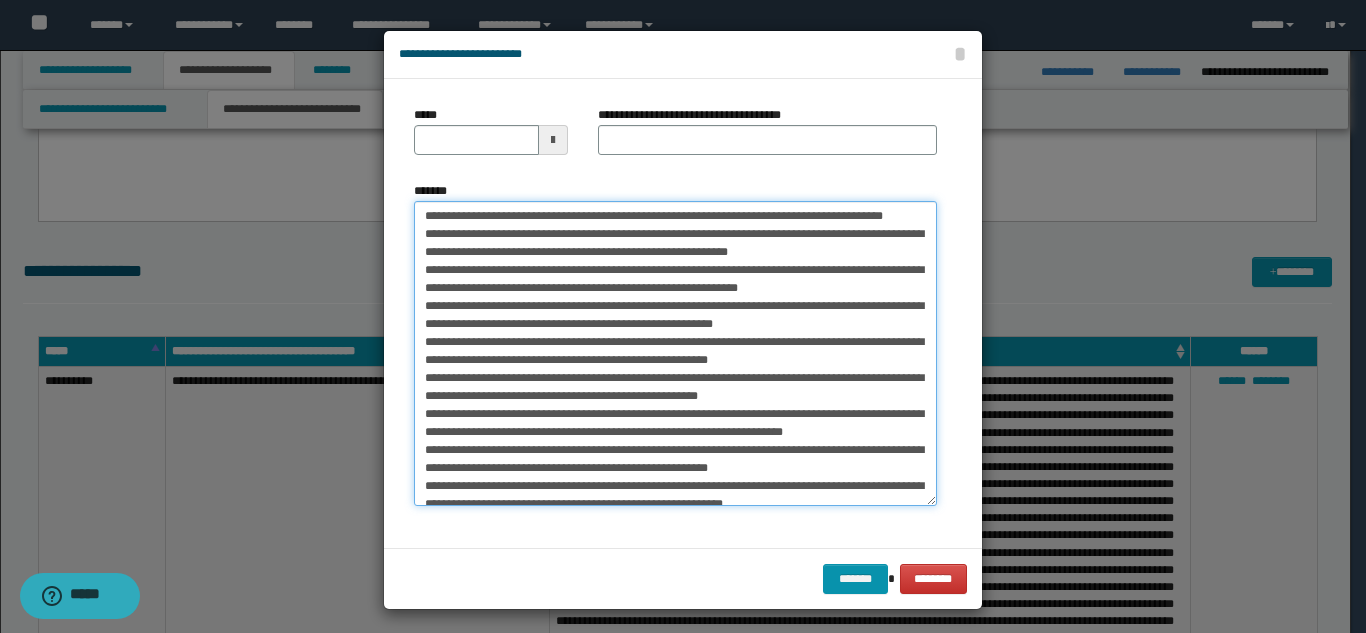 drag, startPoint x: 495, startPoint y: 211, endPoint x: 414, endPoint y: 221, distance: 81.61495 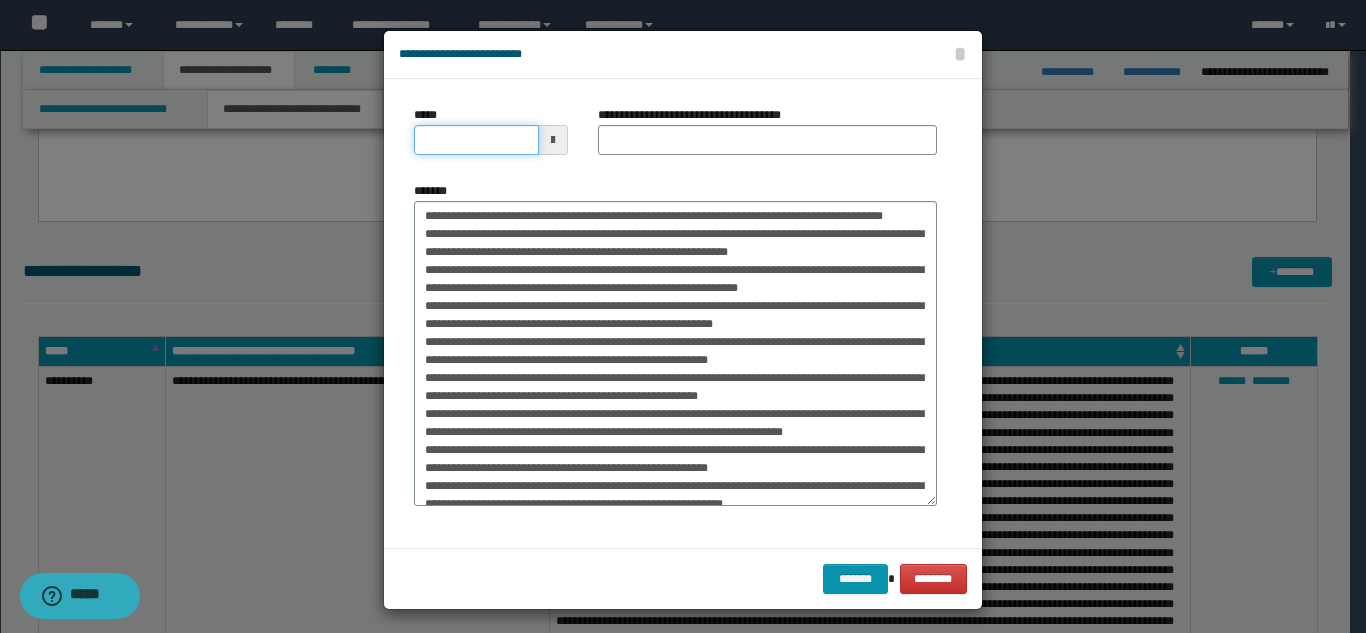 click on "*****" at bounding box center (476, 140) 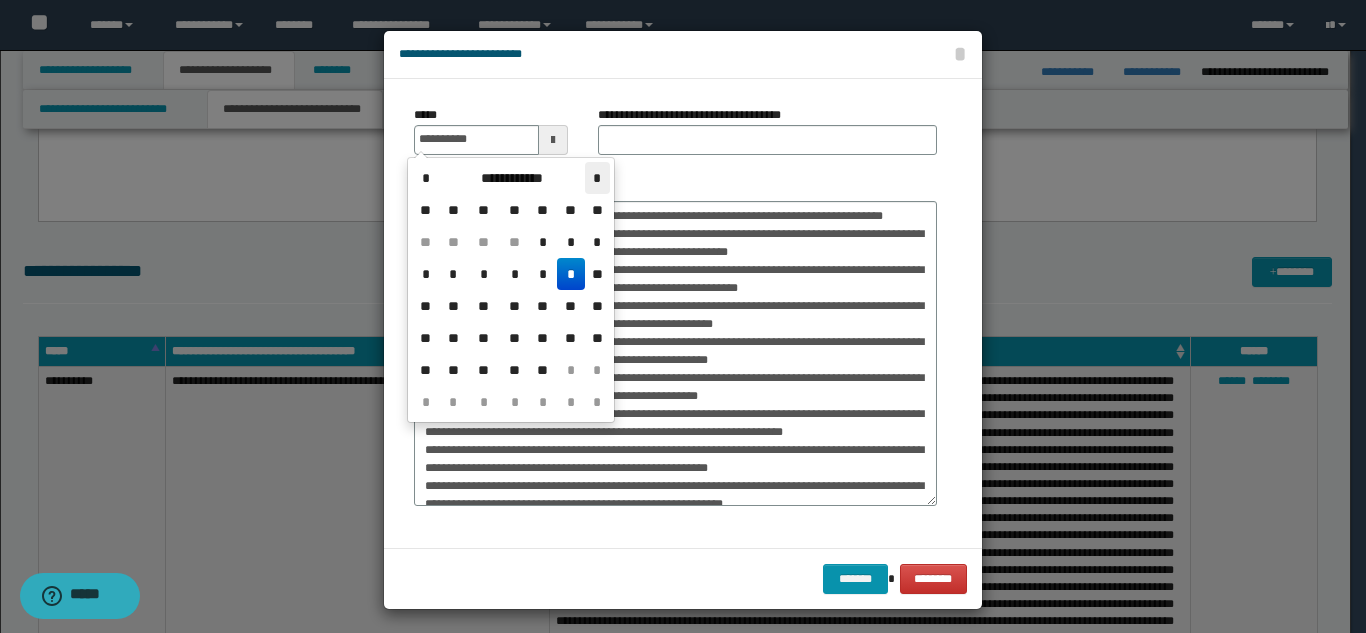 click on "*" at bounding box center [597, 178] 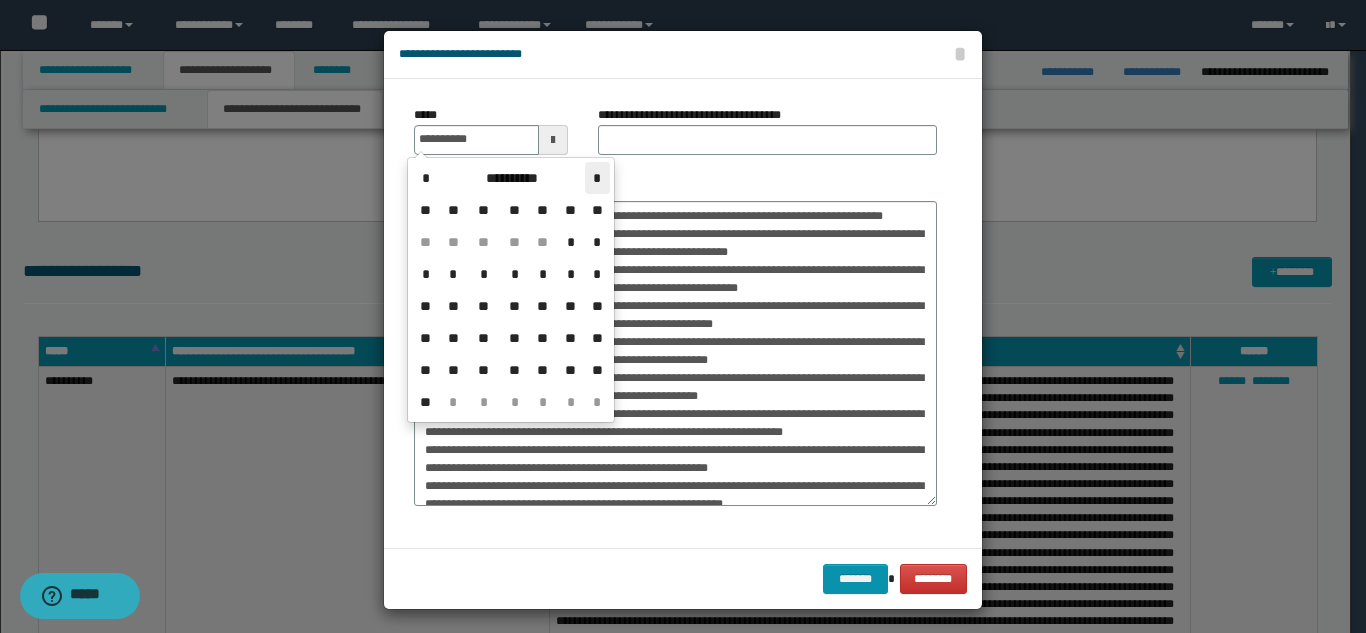 click on "*" at bounding box center (597, 178) 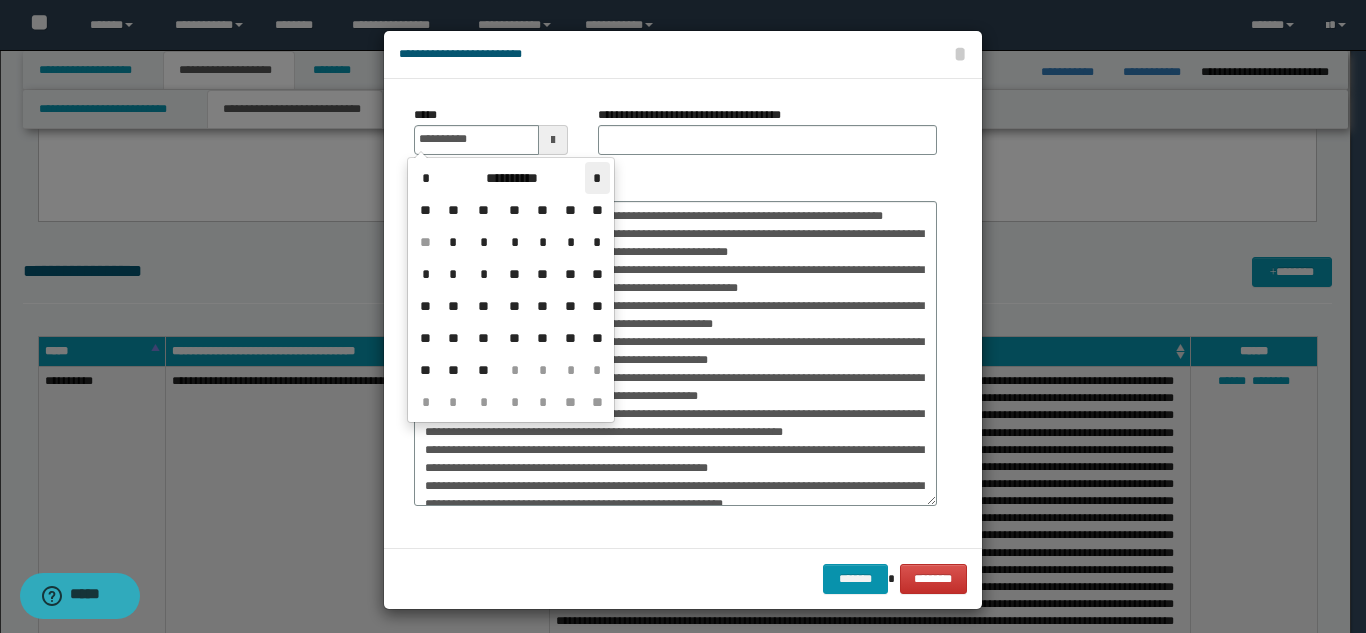 click on "*" at bounding box center (597, 178) 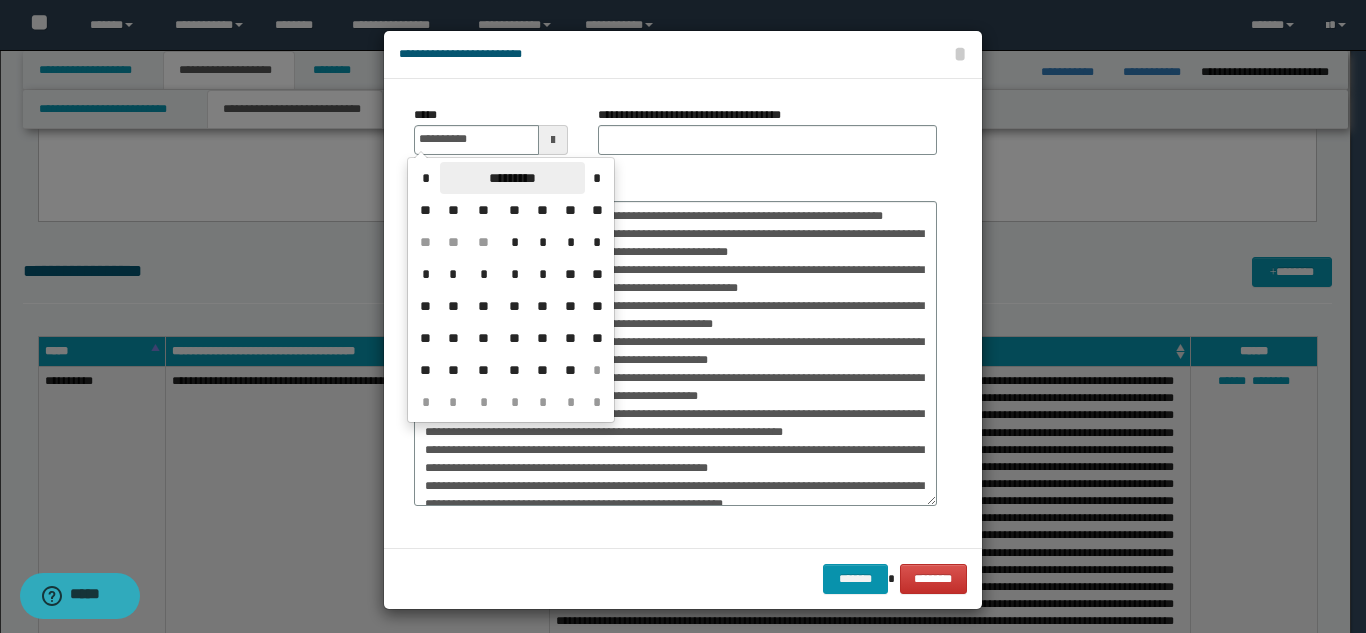click on "*********" at bounding box center [512, 178] 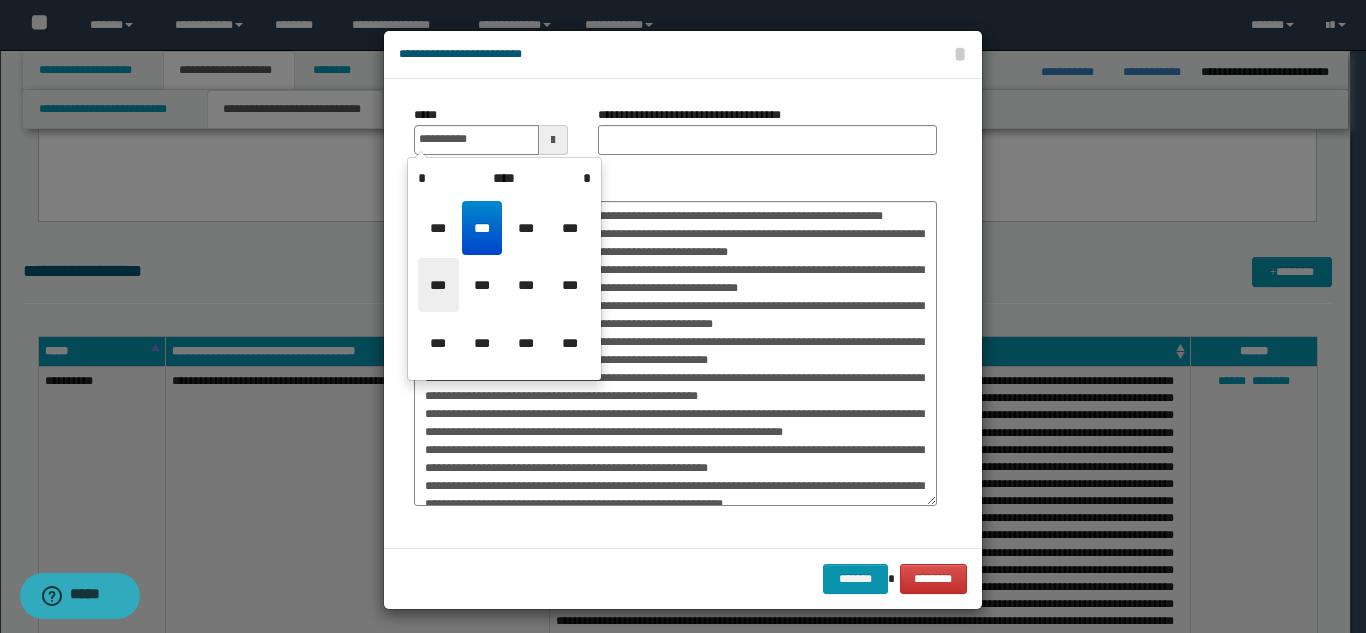 click on "***" at bounding box center [438, 285] 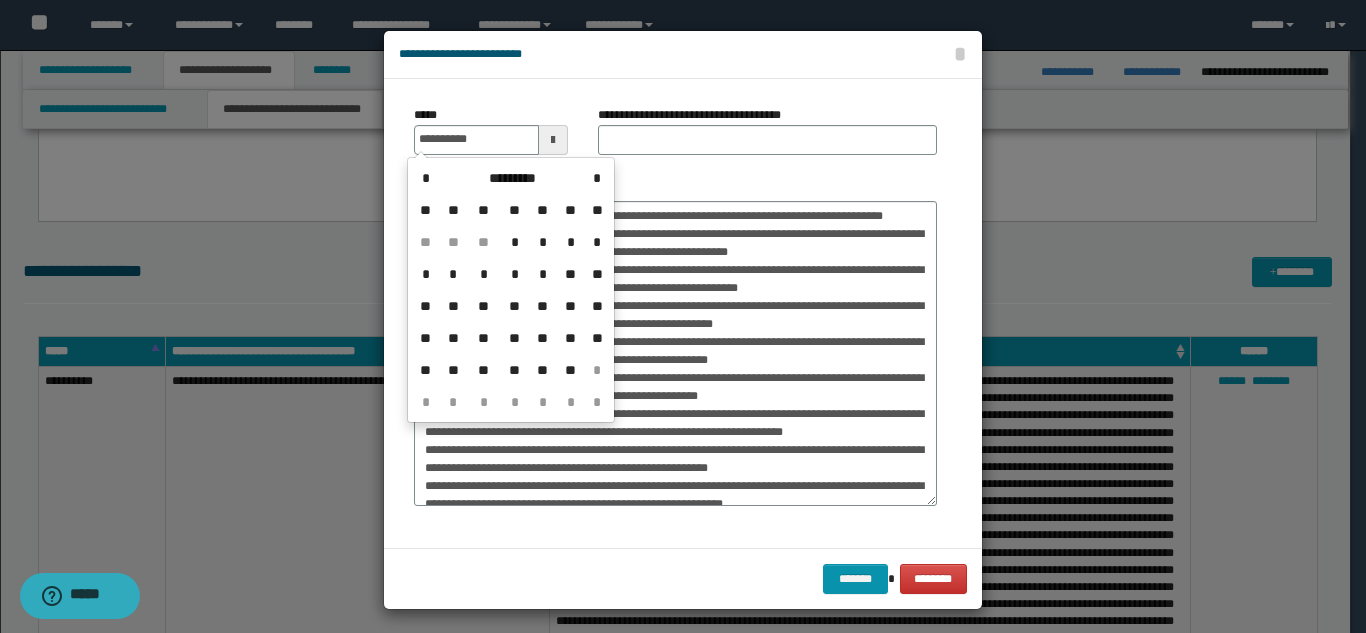 click on "*******" at bounding box center (675, 344) 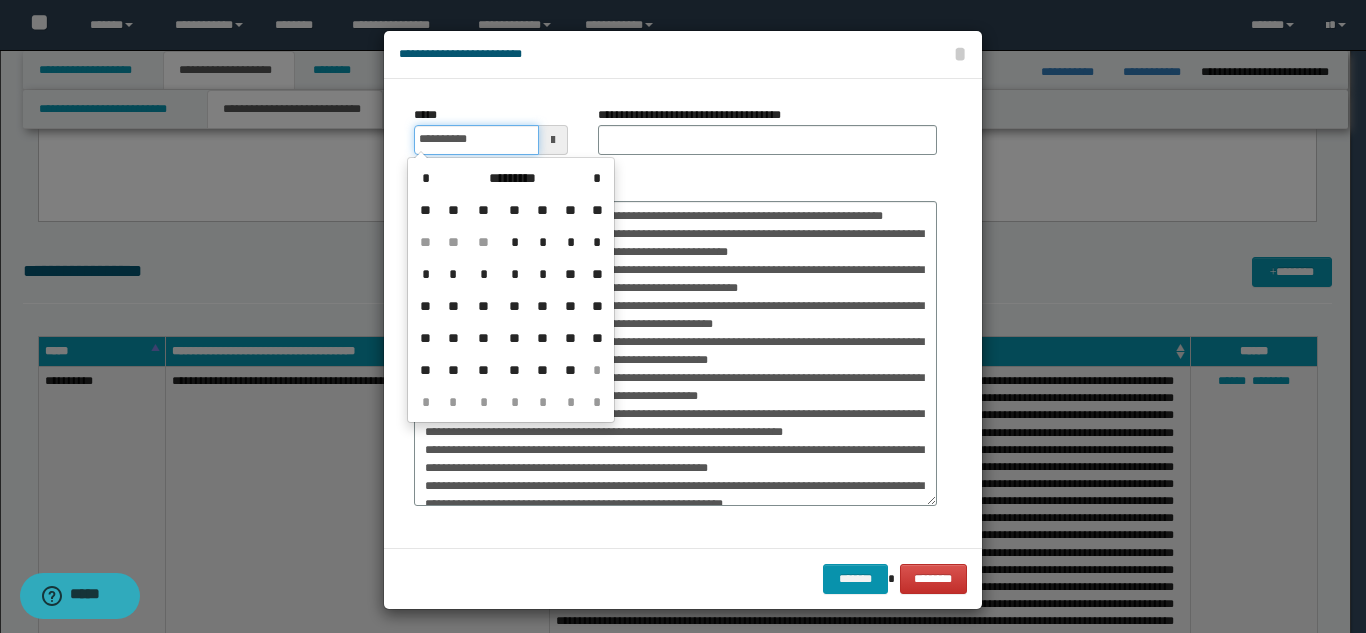 click on "**********" at bounding box center (476, 140) 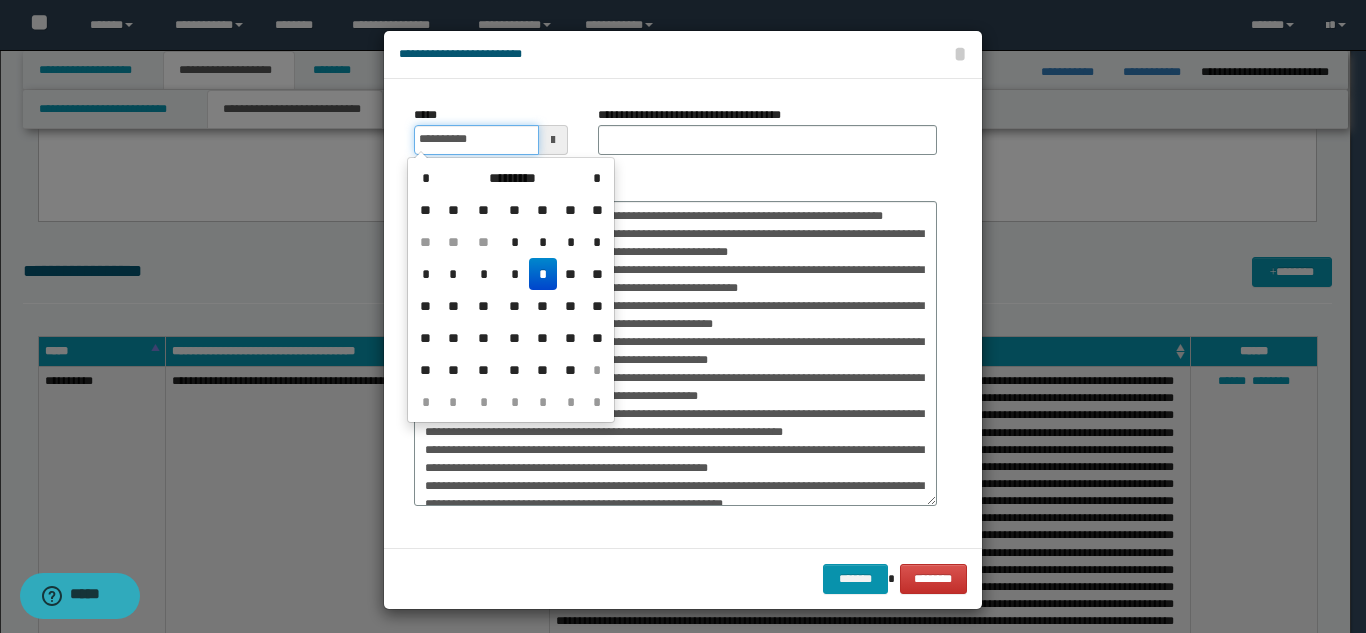 type on "**********" 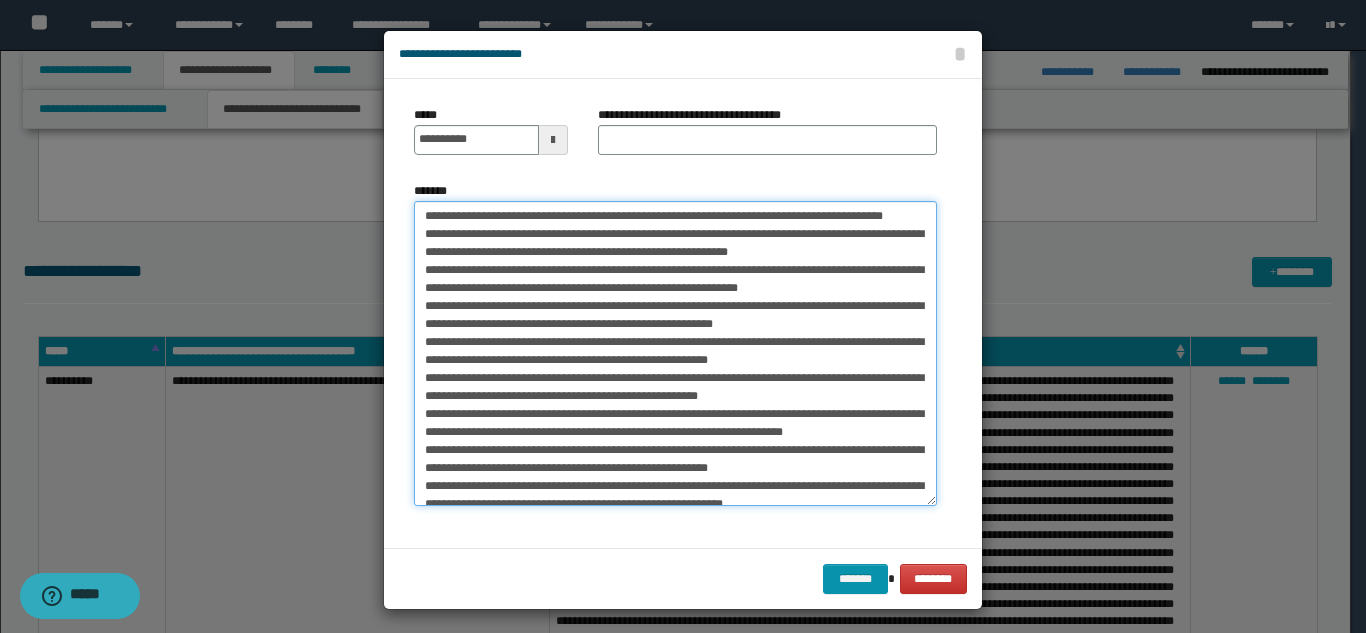 drag, startPoint x: 567, startPoint y: 215, endPoint x: 581, endPoint y: 232, distance: 22.022715 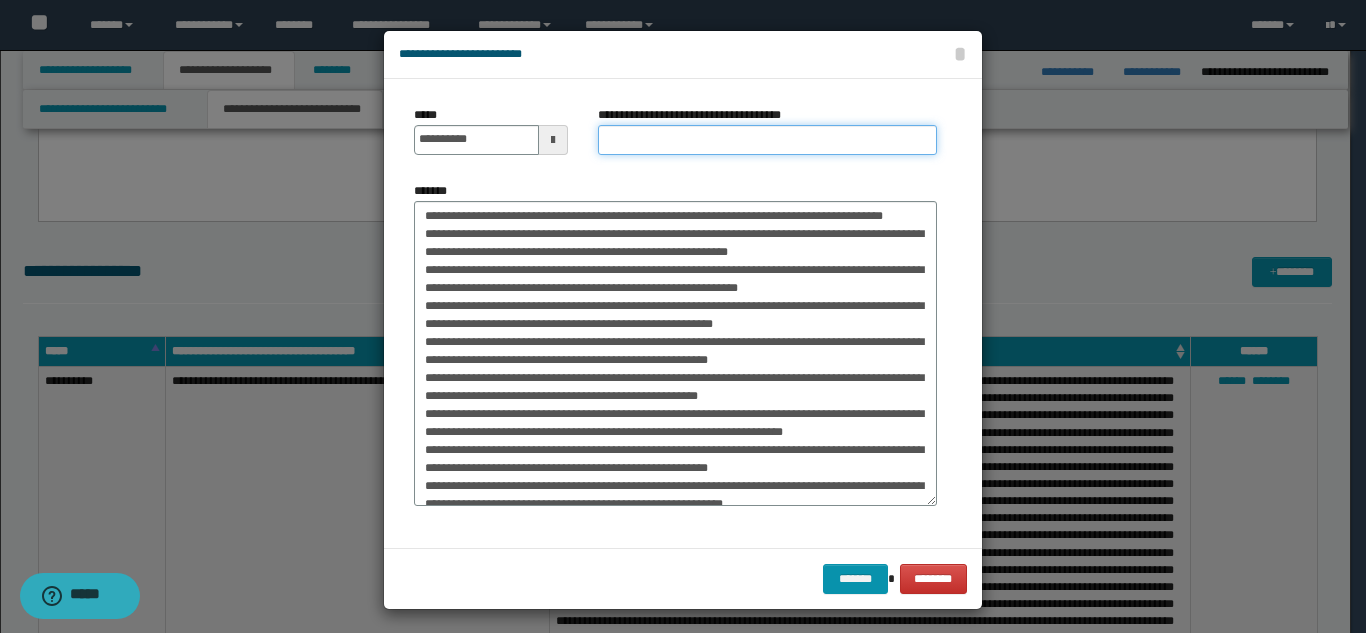 click on "**********" at bounding box center (767, 140) 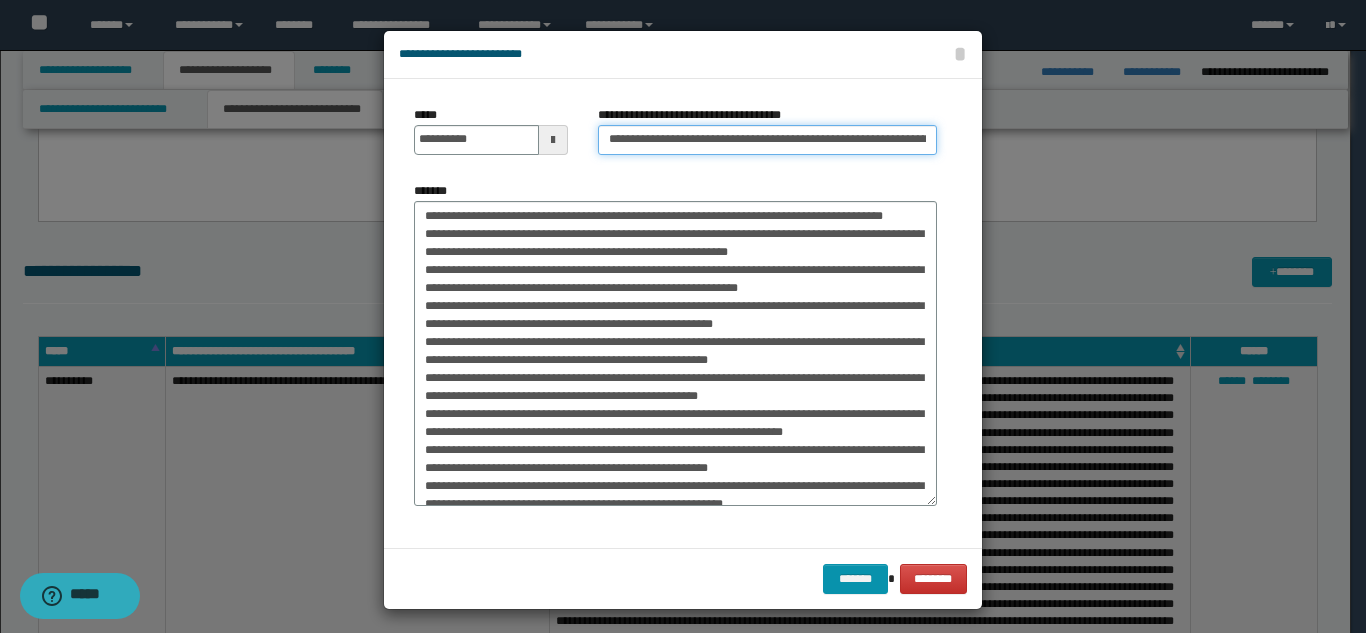 scroll, scrollTop: 0, scrollLeft: 64, axis: horizontal 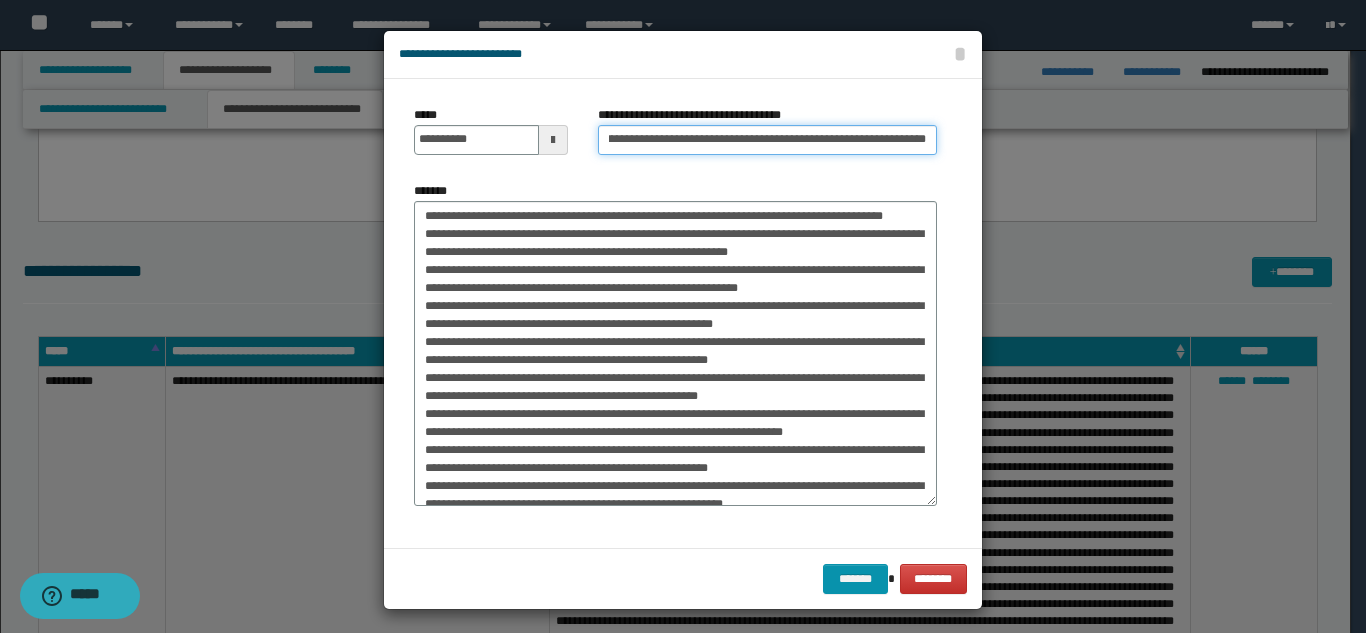 type on "**********" 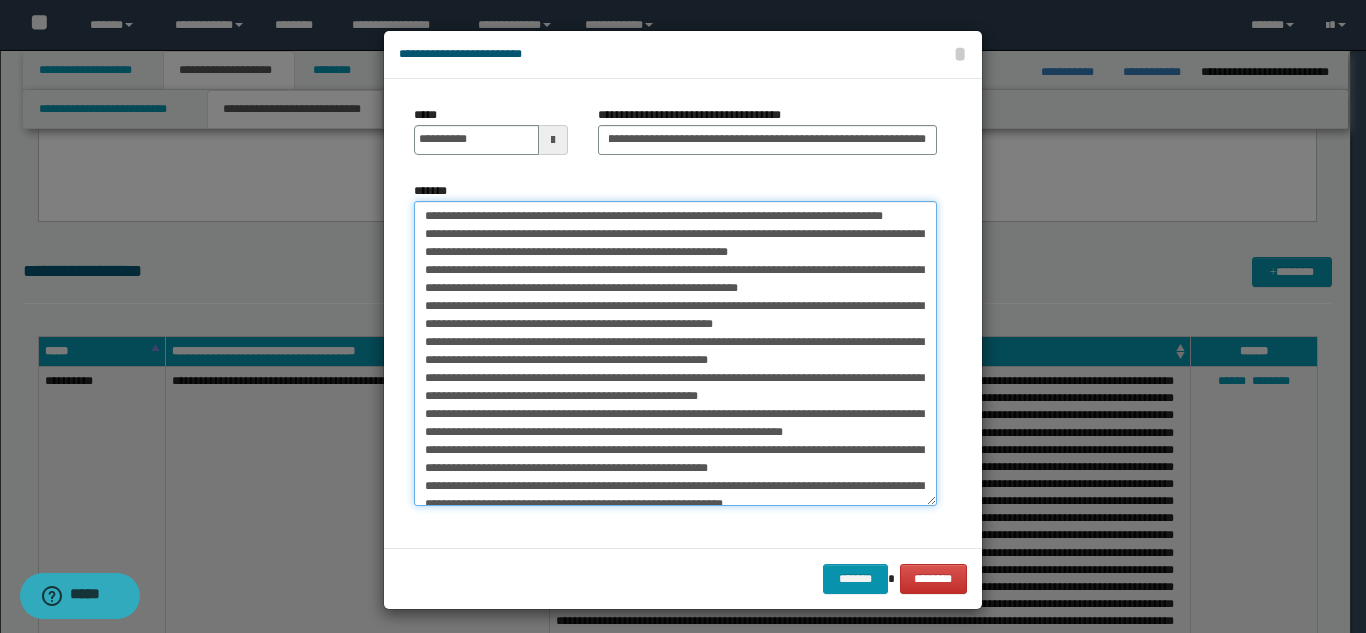 scroll, scrollTop: 0, scrollLeft: 0, axis: both 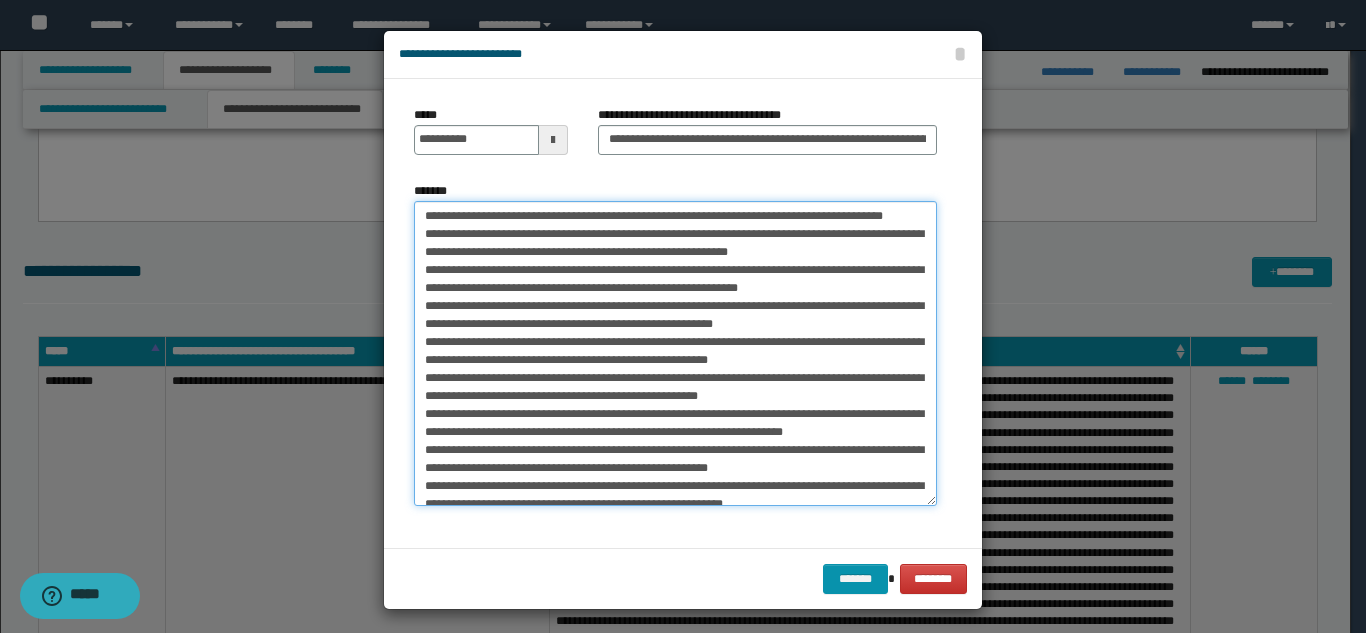 drag, startPoint x: 413, startPoint y: 217, endPoint x: 502, endPoint y: 234, distance: 90.60905 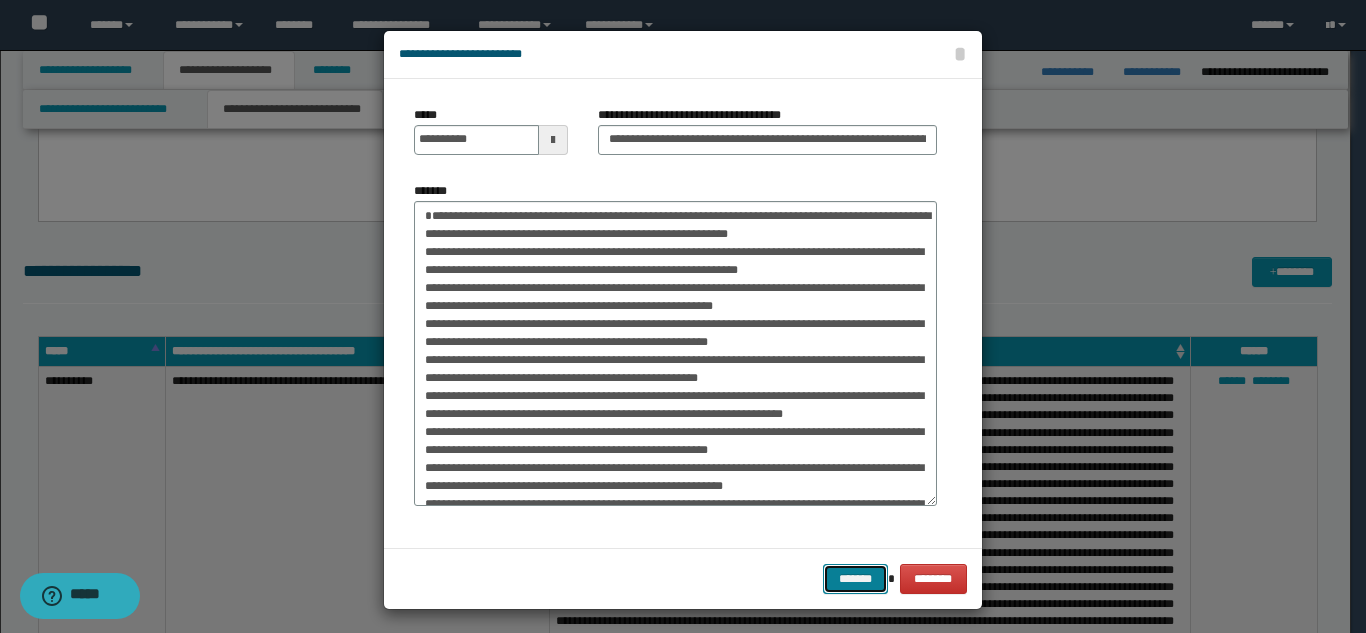 click on "*******" at bounding box center [855, 579] 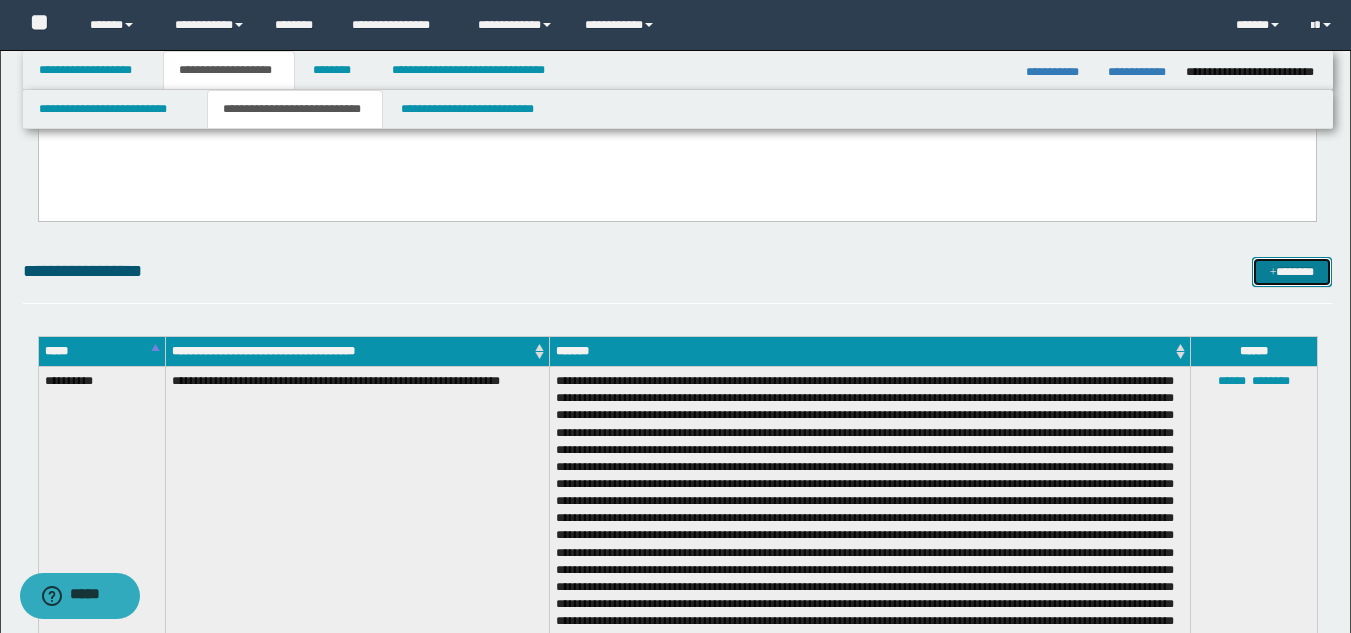 click on "*******" at bounding box center [1292, 272] 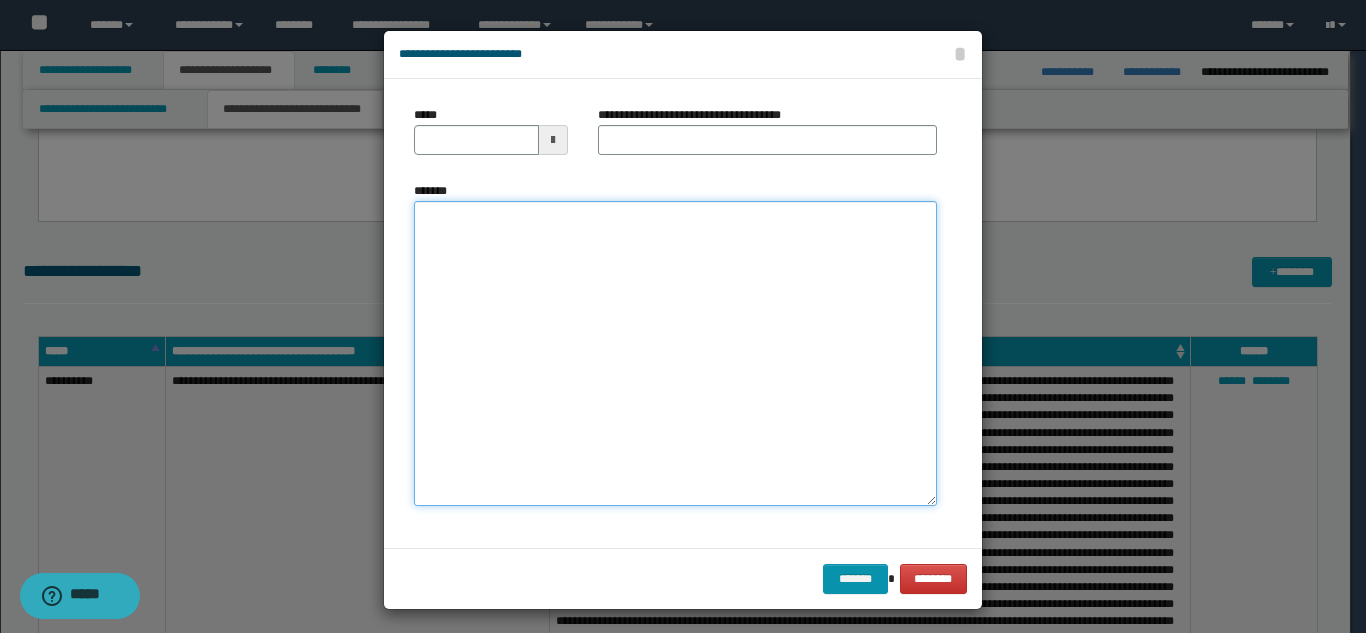 click on "*******" at bounding box center [675, 353] 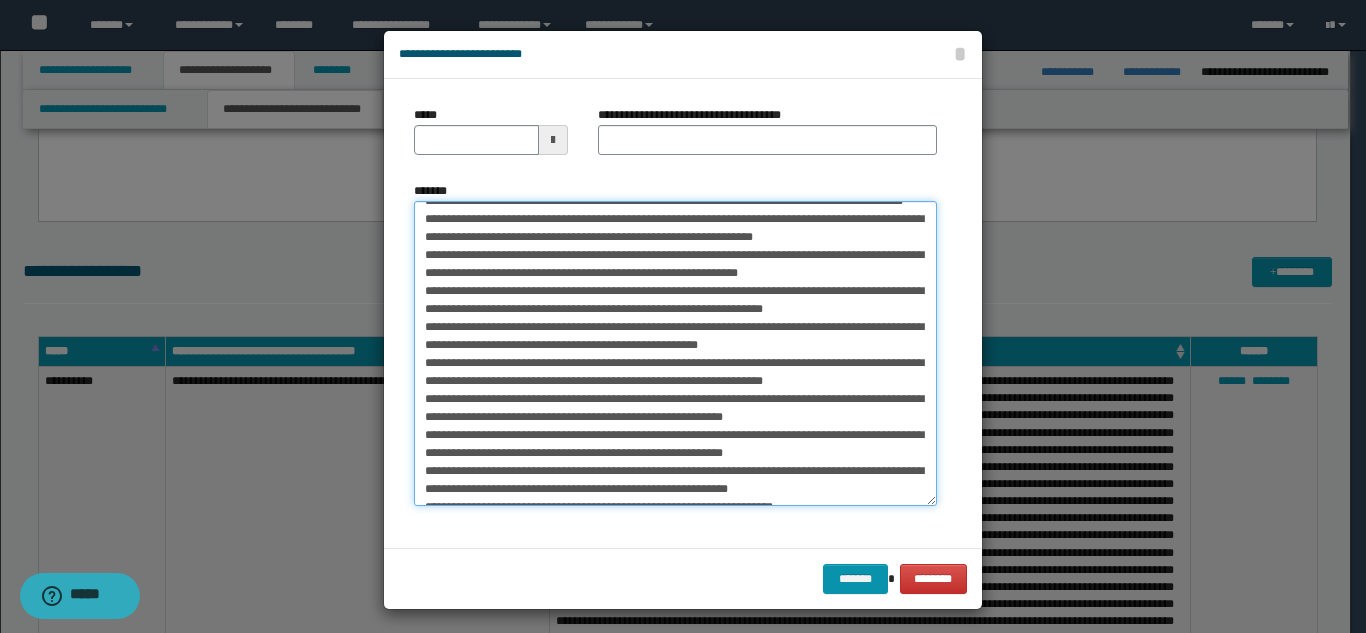 scroll, scrollTop: 0, scrollLeft: 0, axis: both 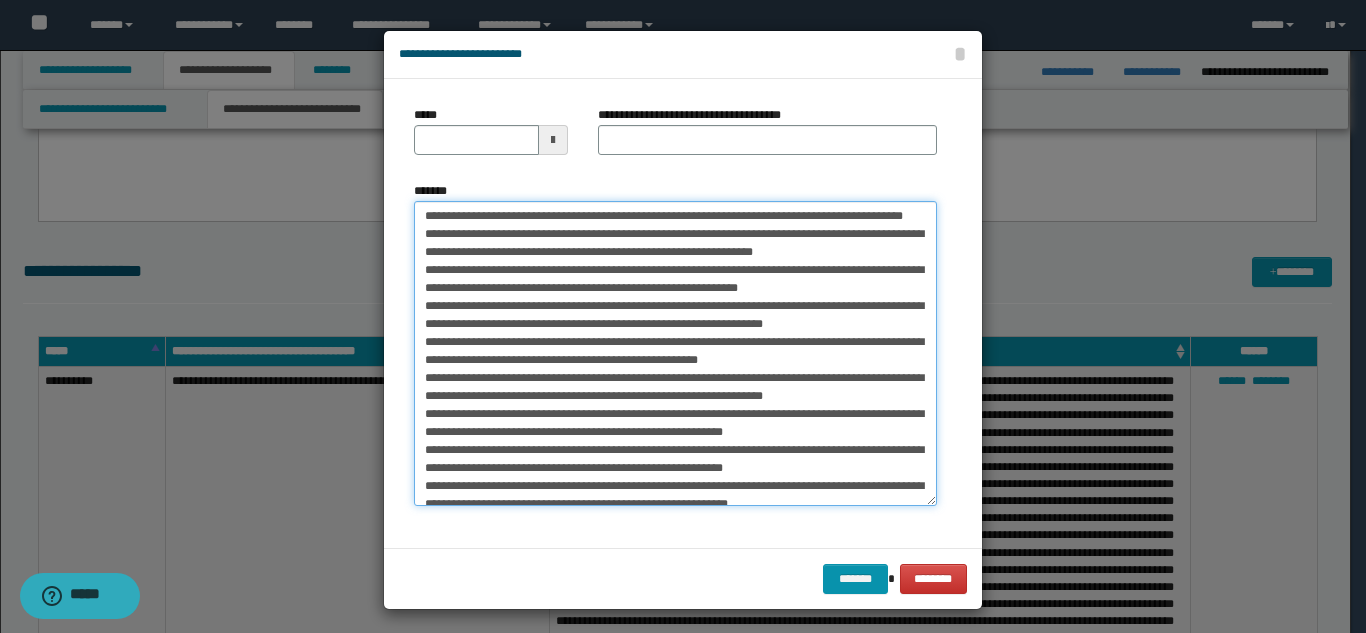 type 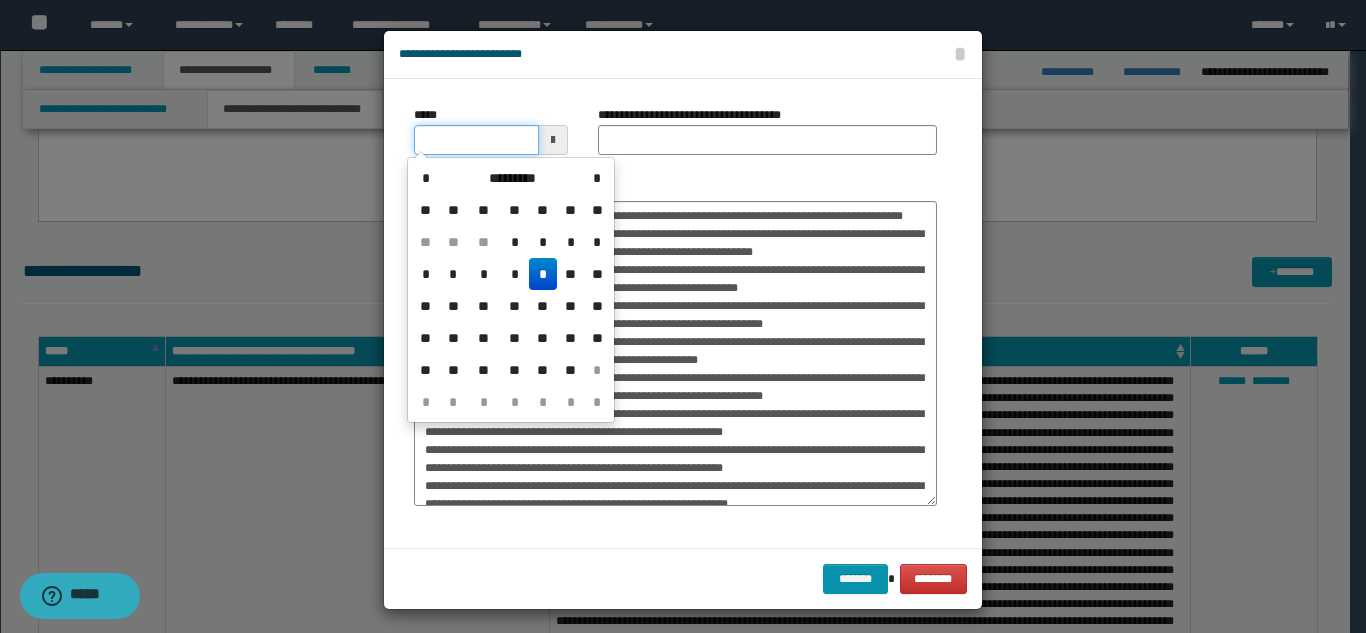 click on "*****" at bounding box center (476, 140) 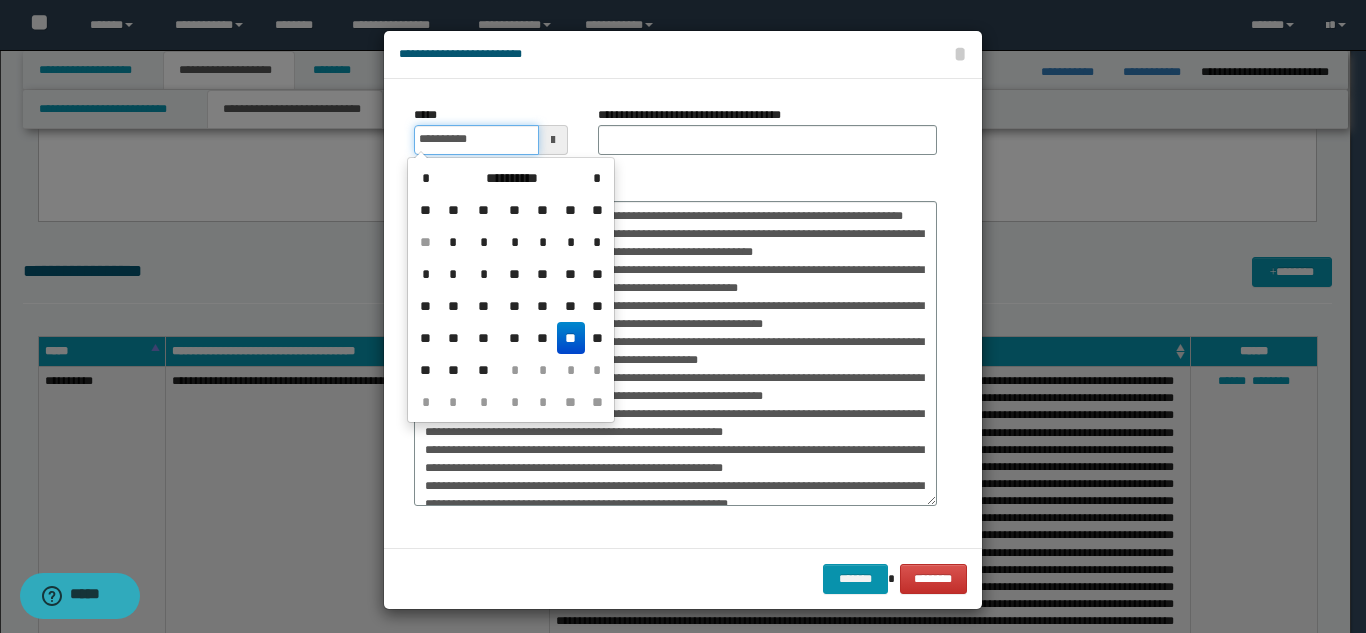 type on "**********" 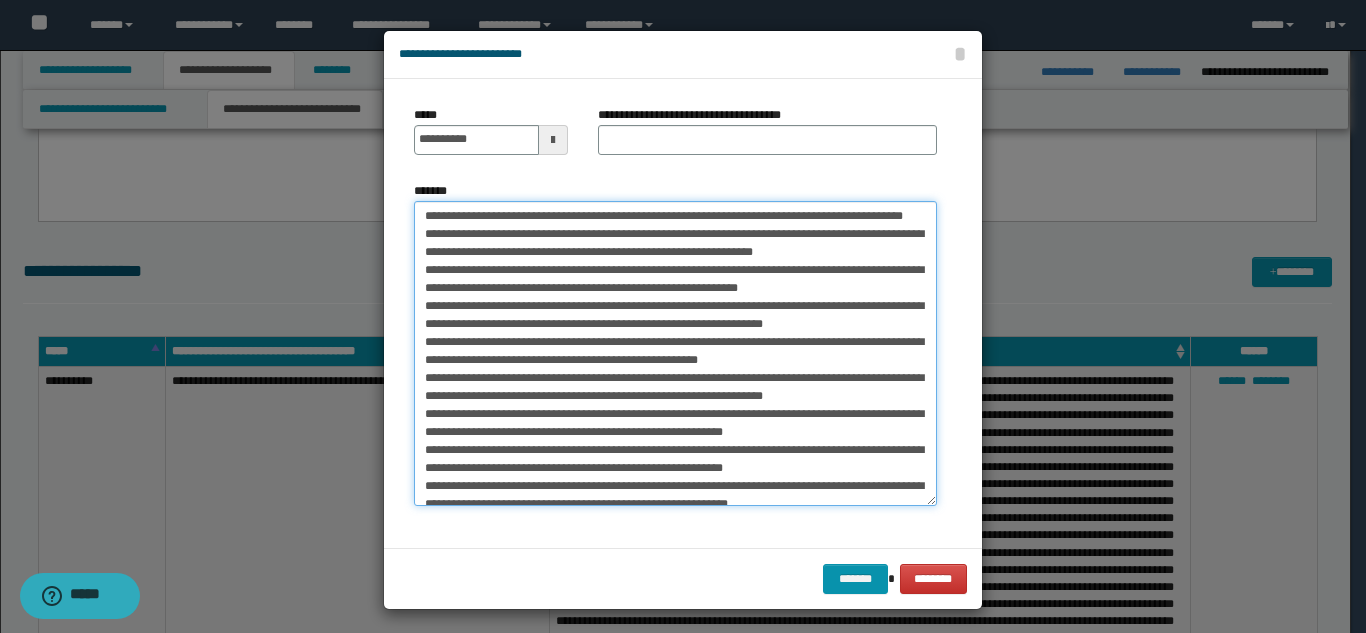drag, startPoint x: 559, startPoint y: 212, endPoint x: 601, endPoint y: 229, distance: 45.310043 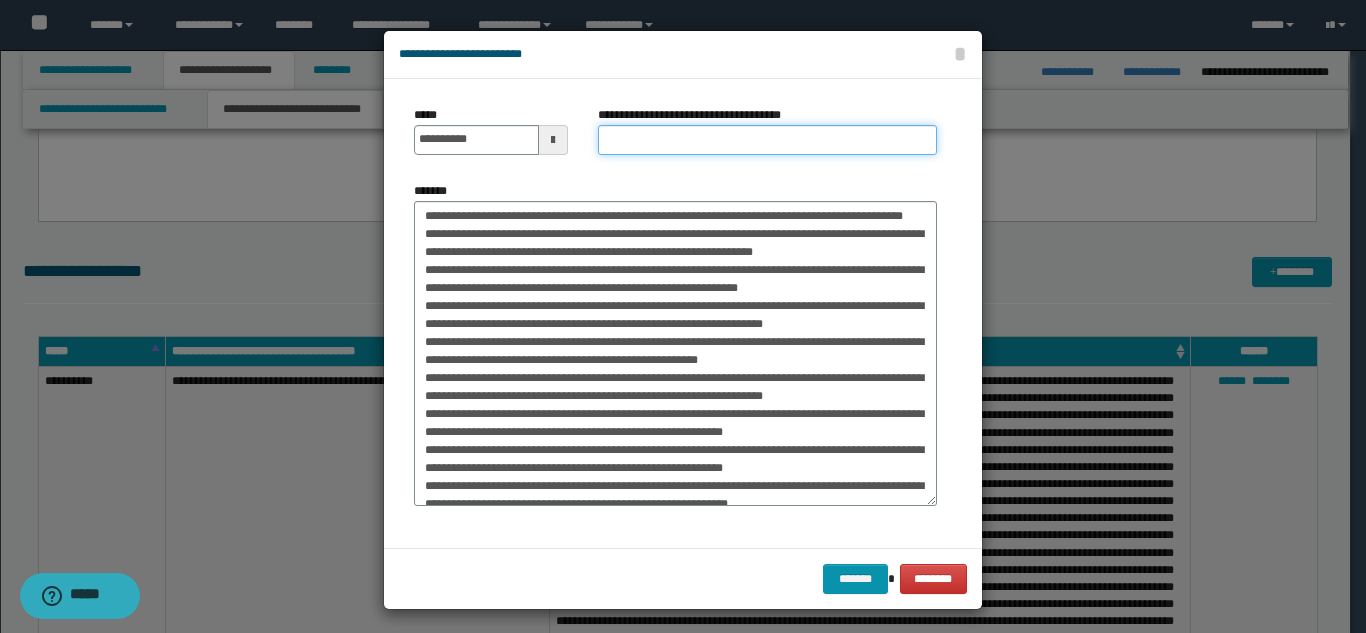 click on "**********" at bounding box center [767, 140] 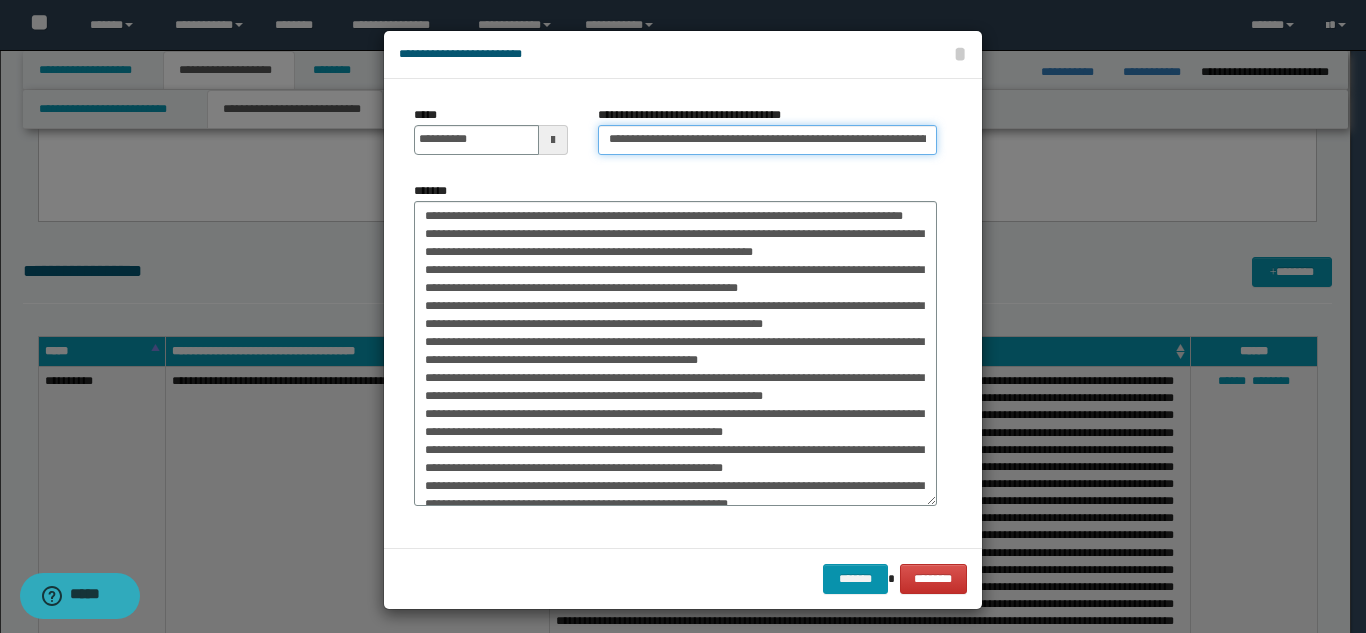 scroll, scrollTop: 0, scrollLeft: 90, axis: horizontal 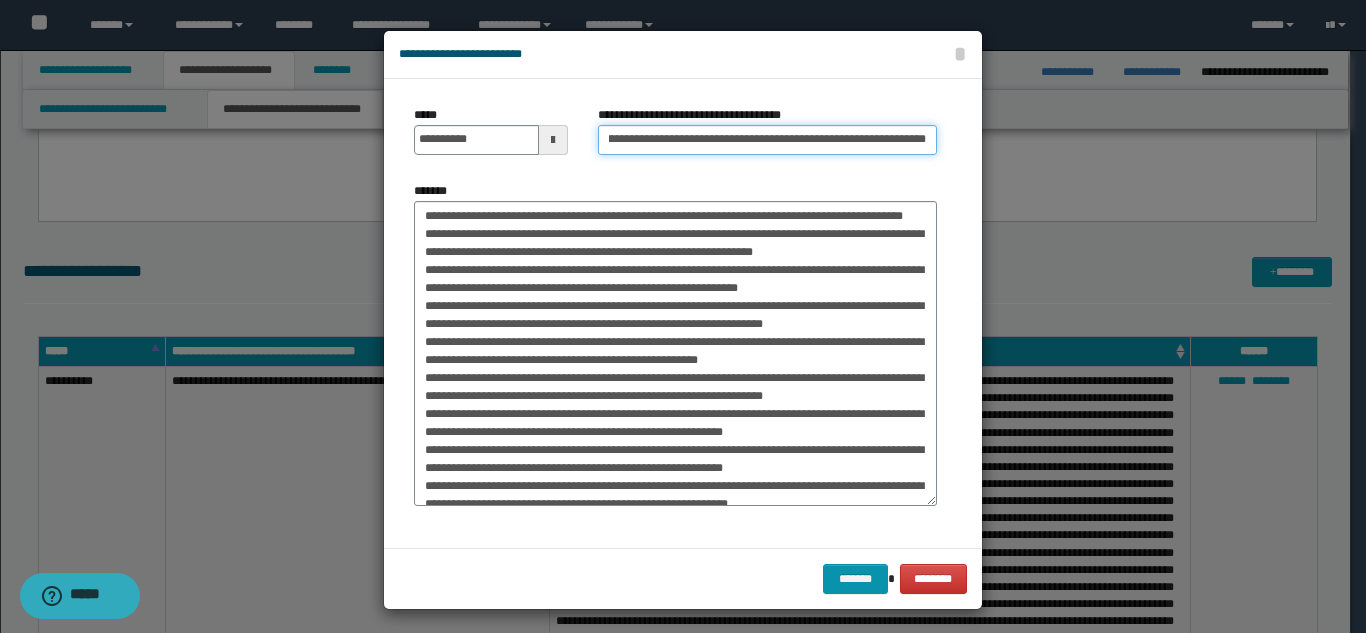 type on "**********" 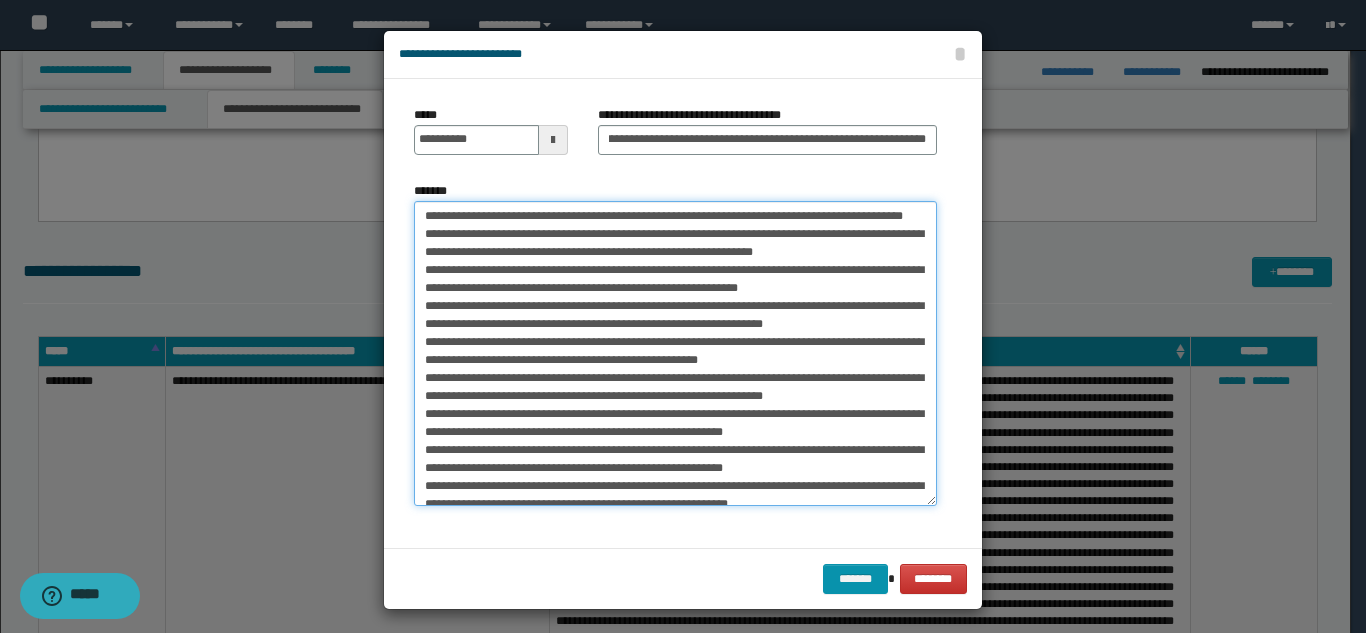 scroll, scrollTop: 0, scrollLeft: 0, axis: both 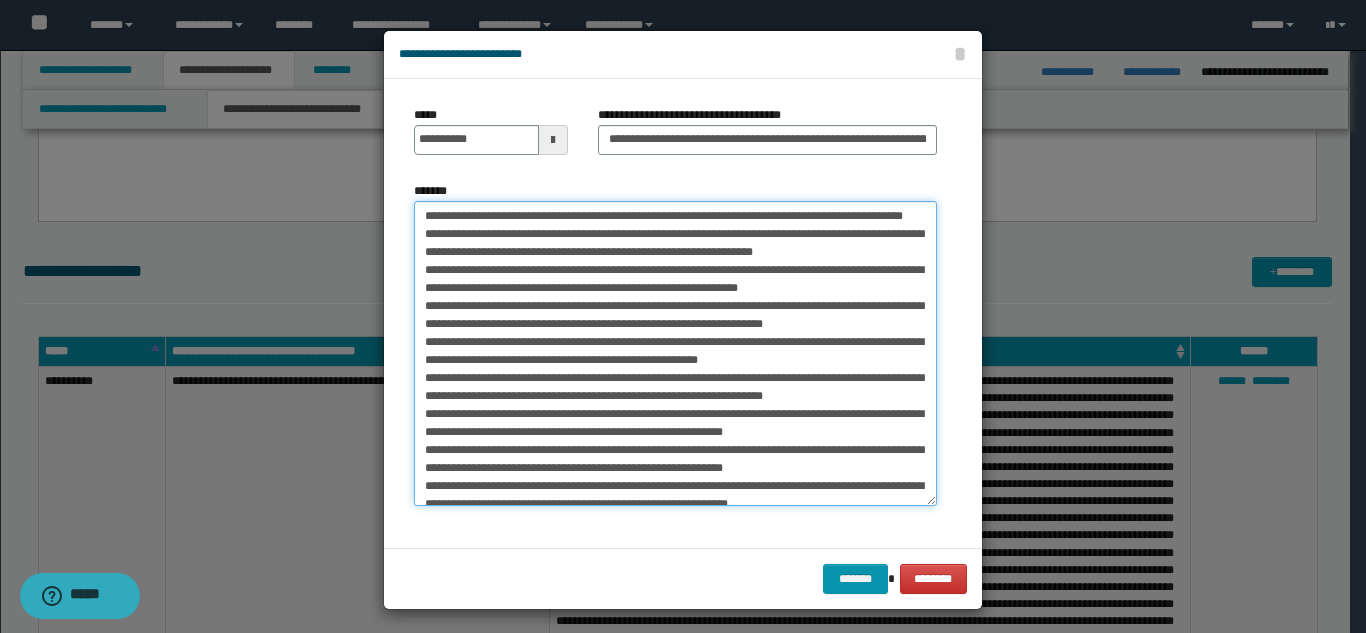 drag, startPoint x: 416, startPoint y: 219, endPoint x: 505, endPoint y: 228, distance: 89.453896 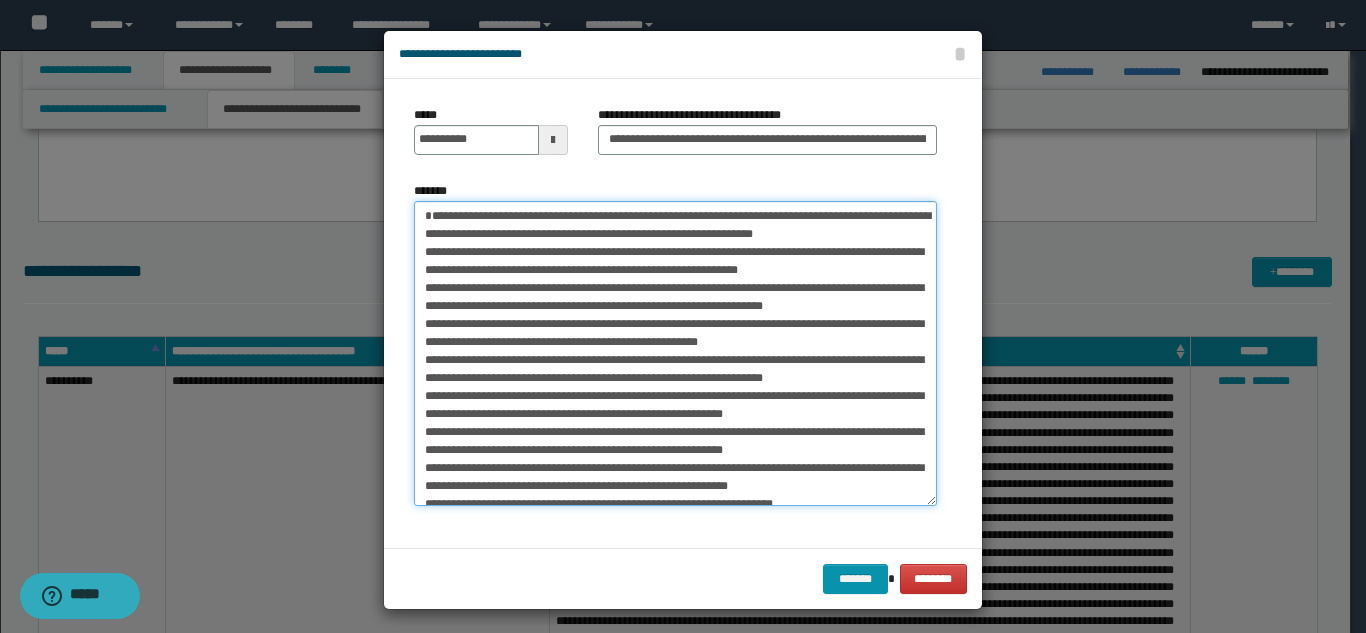 scroll, scrollTop: 31, scrollLeft: 0, axis: vertical 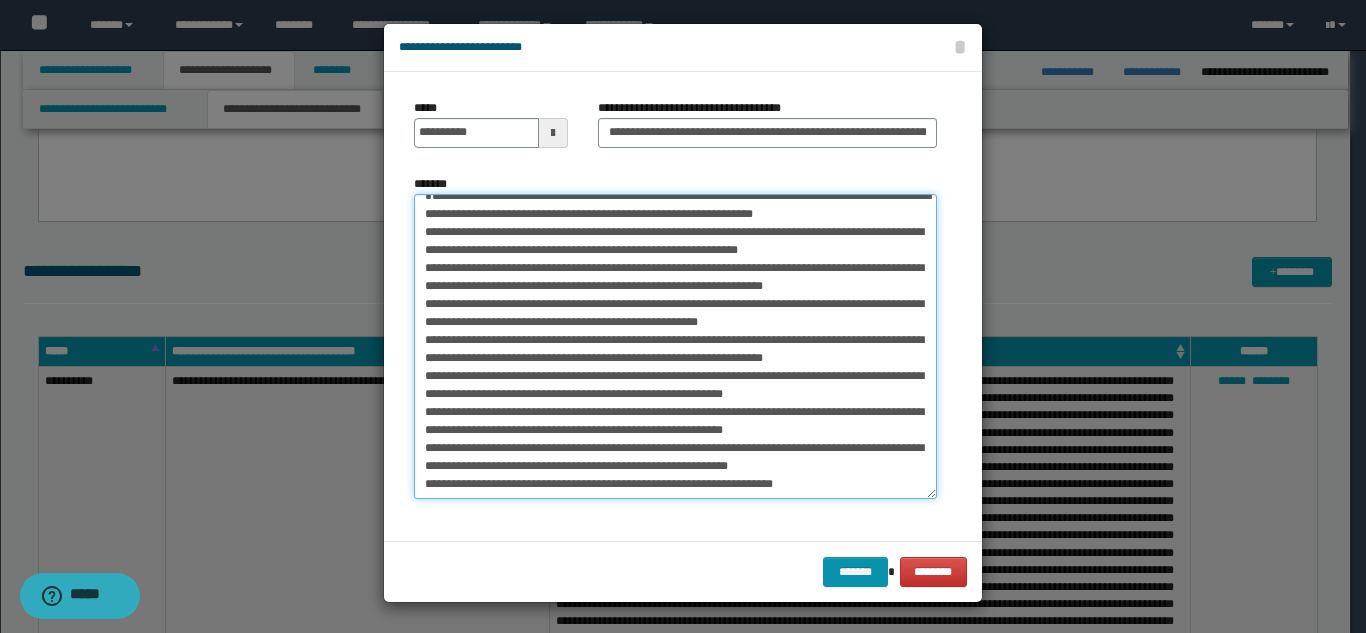 click on "*******" at bounding box center (675, 346) 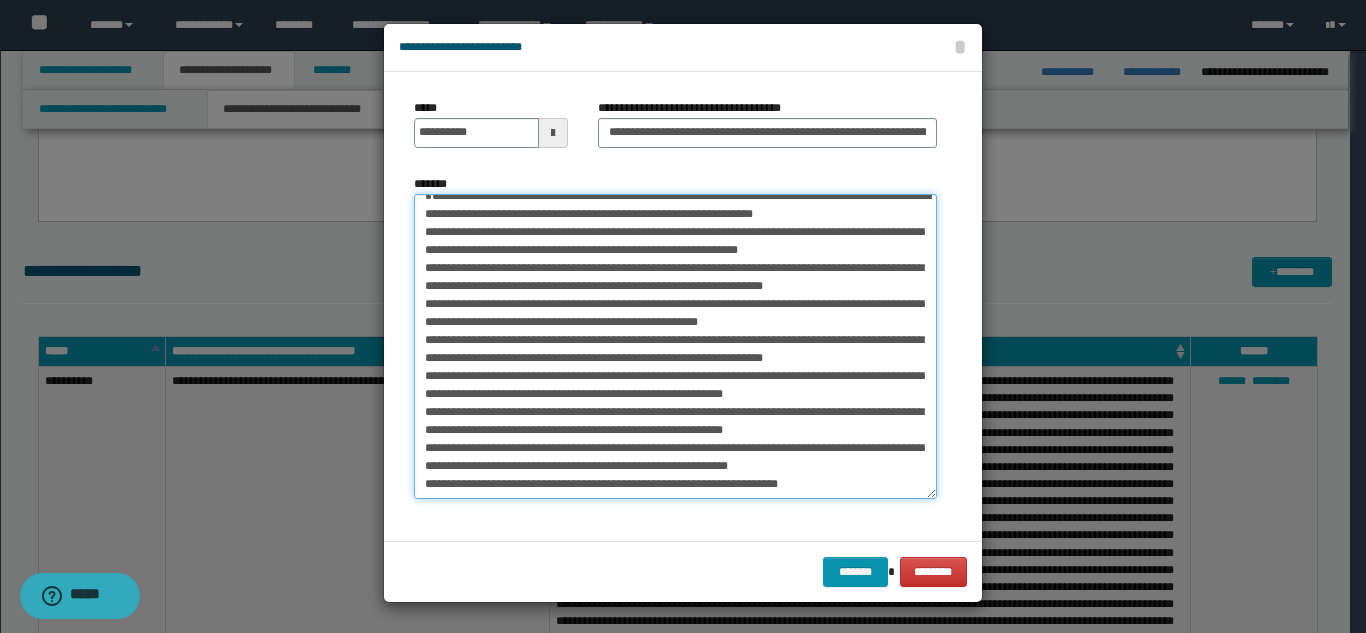 scroll, scrollTop: 43, scrollLeft: 0, axis: vertical 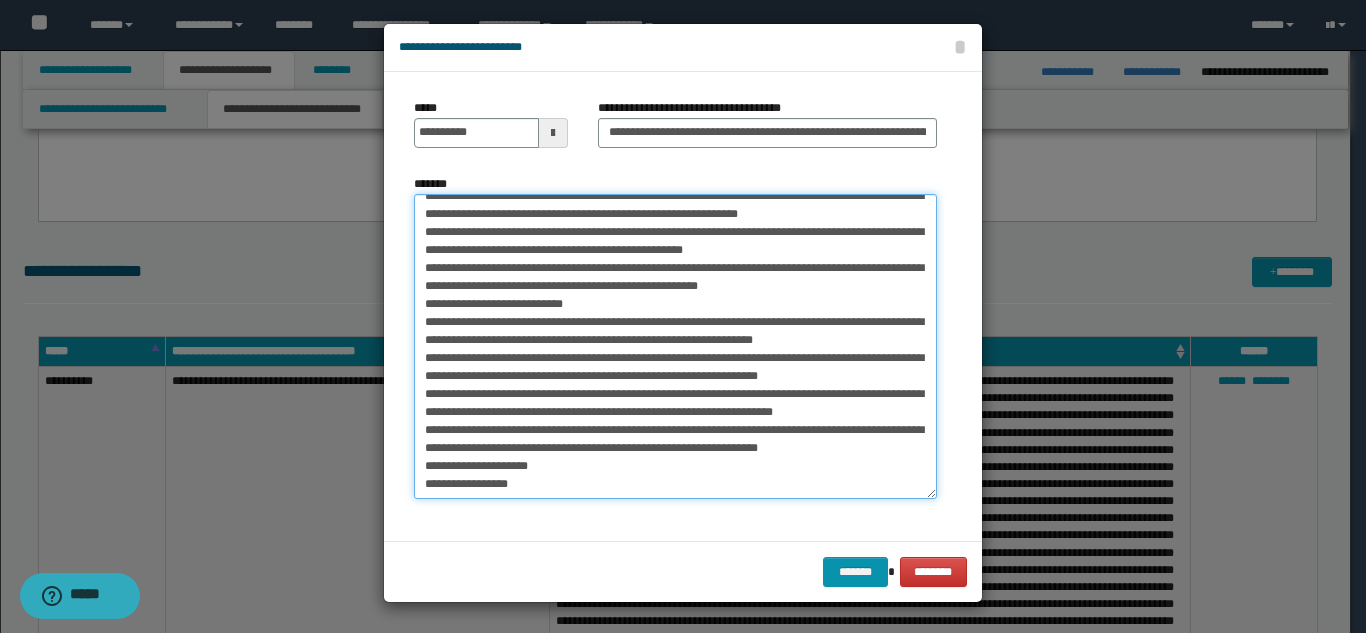 drag, startPoint x: 534, startPoint y: 481, endPoint x: 412, endPoint y: 496, distance: 122.91867 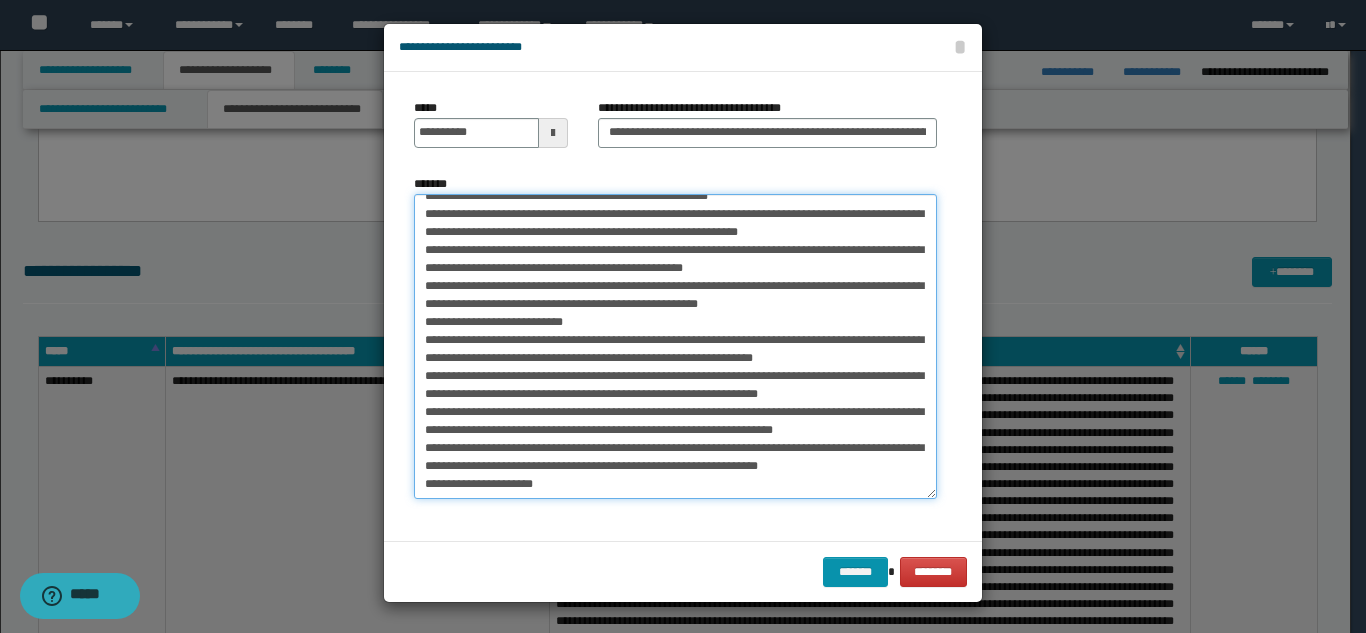 click on "*******" at bounding box center (675, 346) 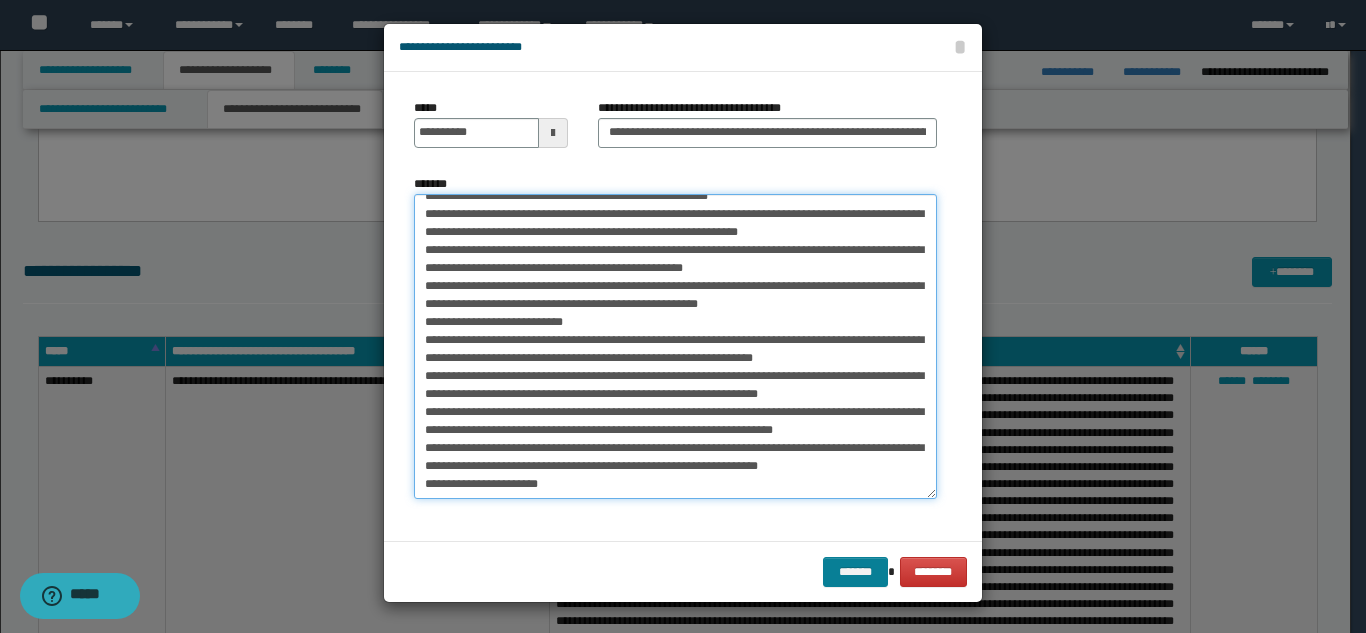 type on "**********" 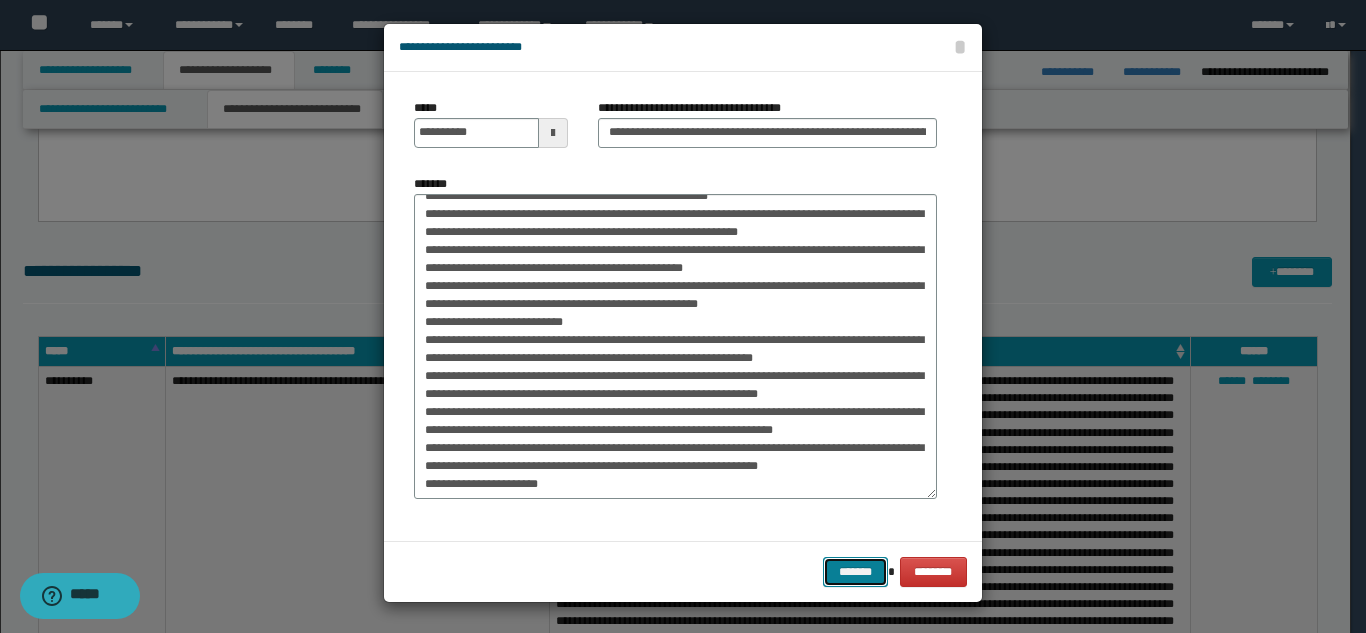click on "*******" at bounding box center (855, 572) 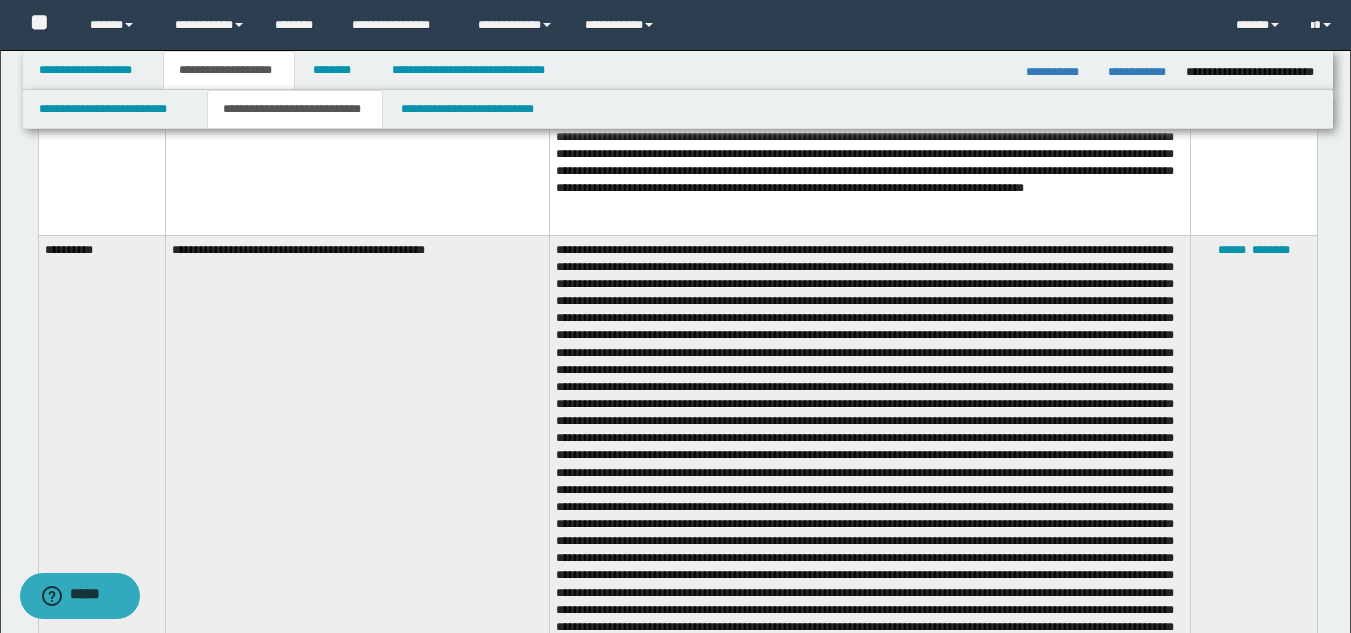 scroll, scrollTop: 2100, scrollLeft: 0, axis: vertical 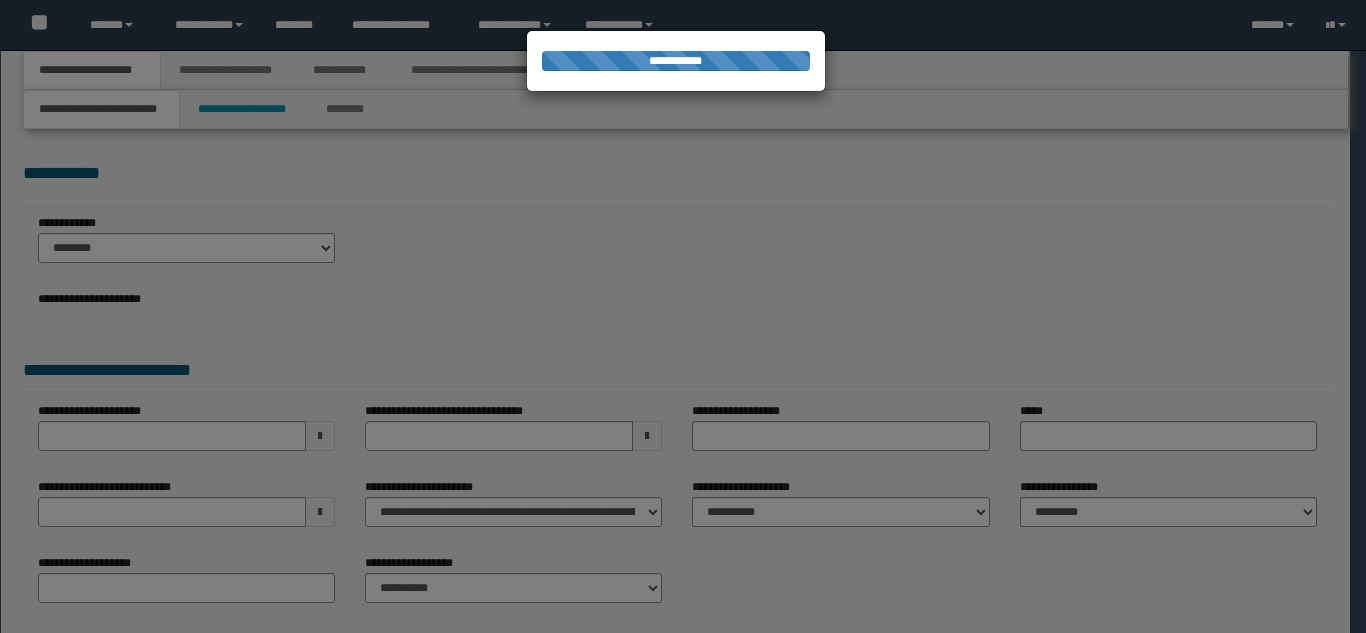select on "**" 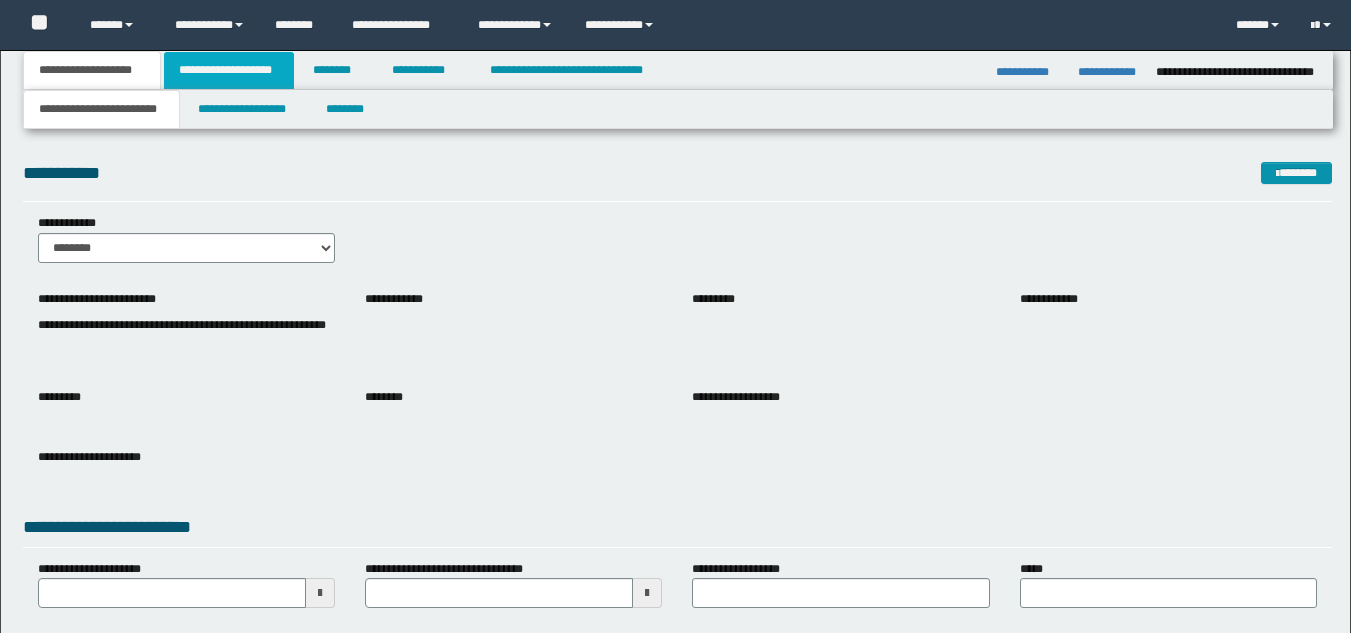 click on "**********" at bounding box center (229, 70) 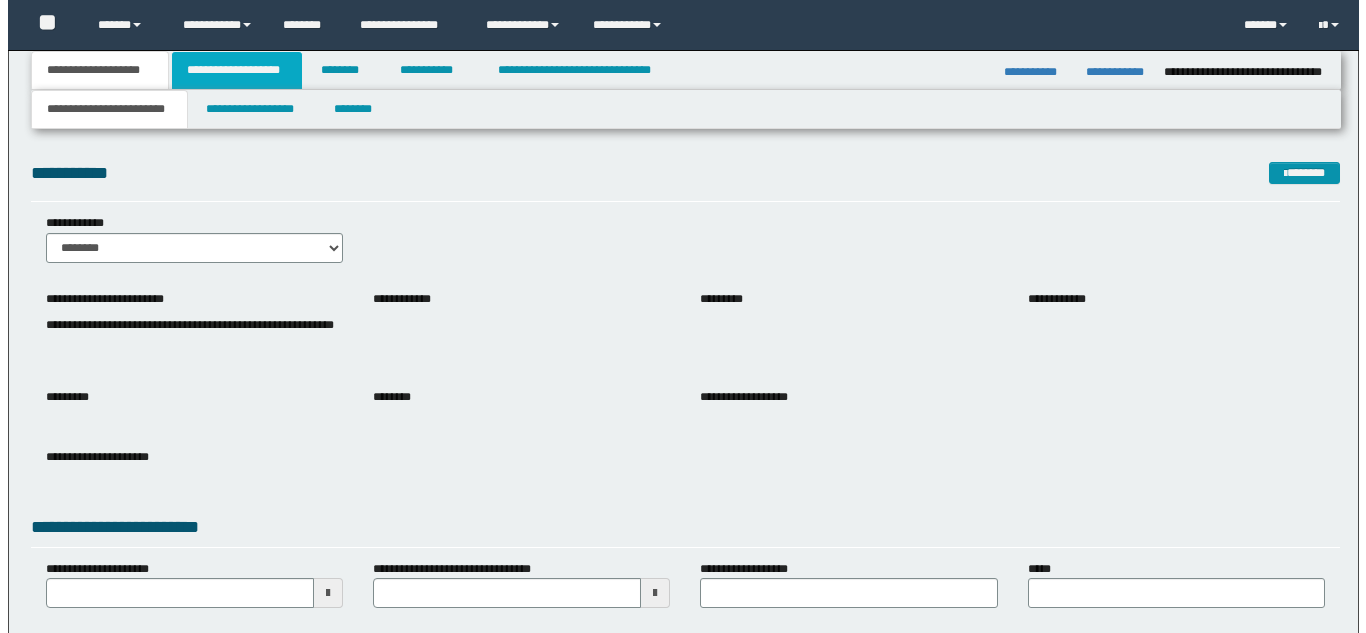 scroll, scrollTop: 0, scrollLeft: 0, axis: both 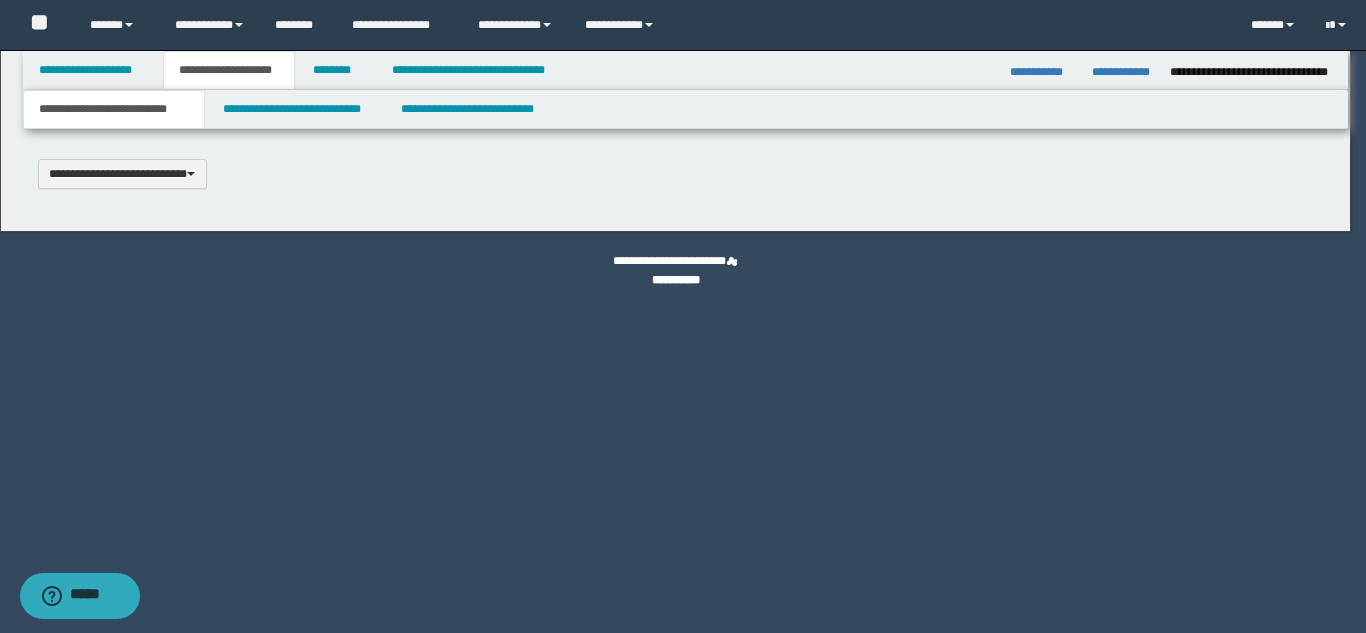select on "*" 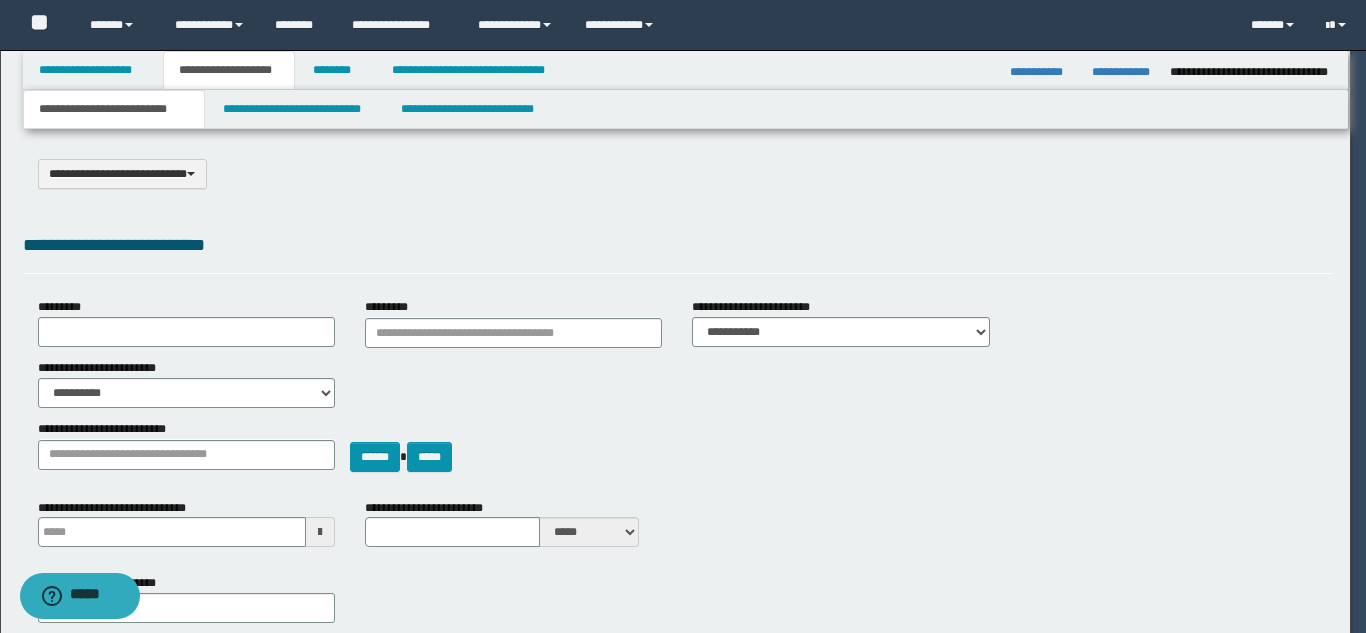 scroll, scrollTop: 0, scrollLeft: 0, axis: both 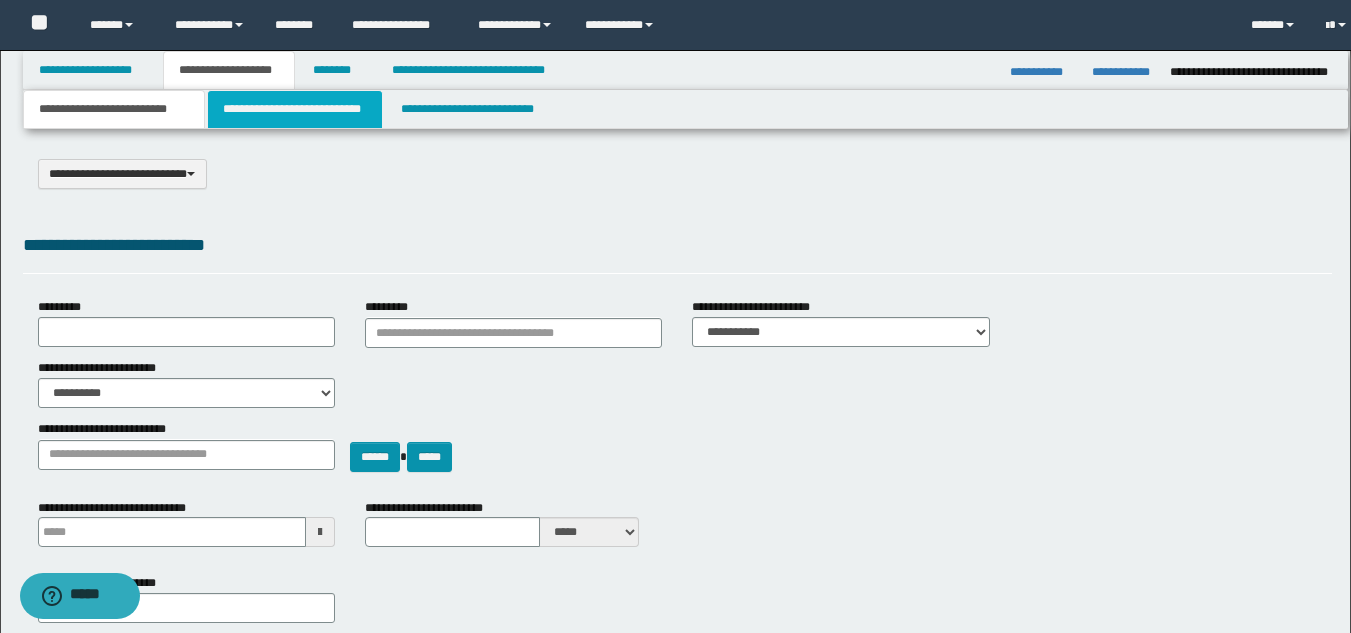 click on "**********" at bounding box center [295, 109] 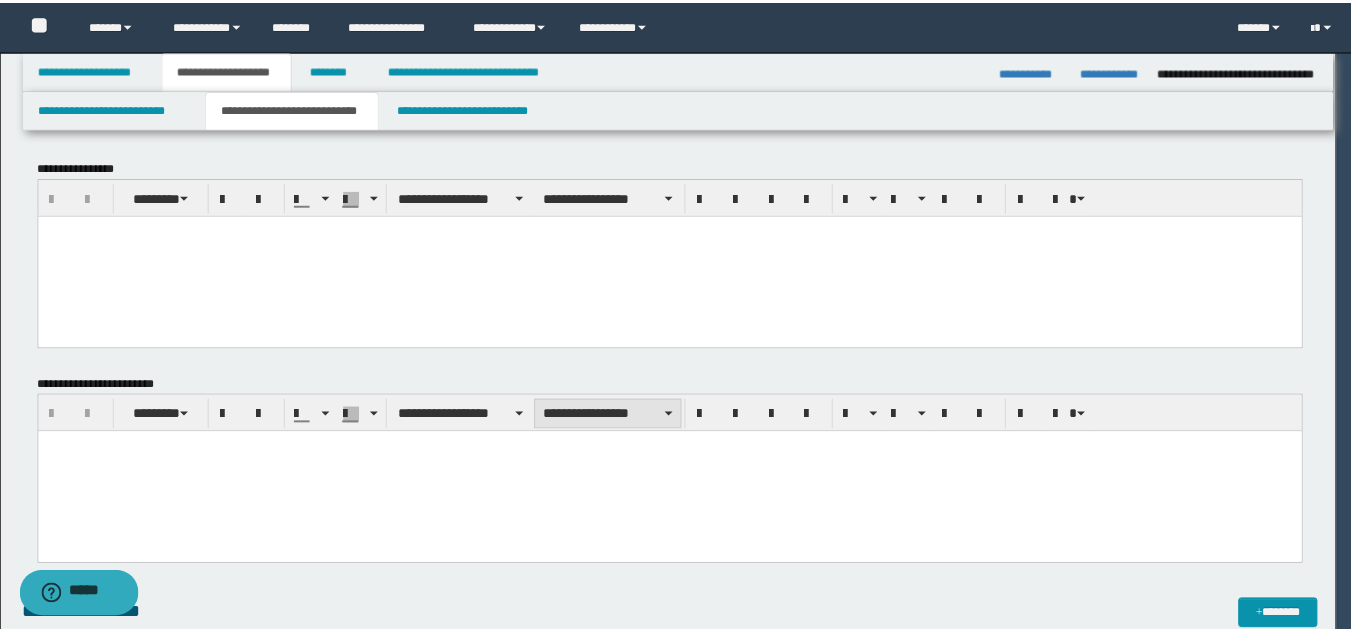 scroll, scrollTop: 0, scrollLeft: 0, axis: both 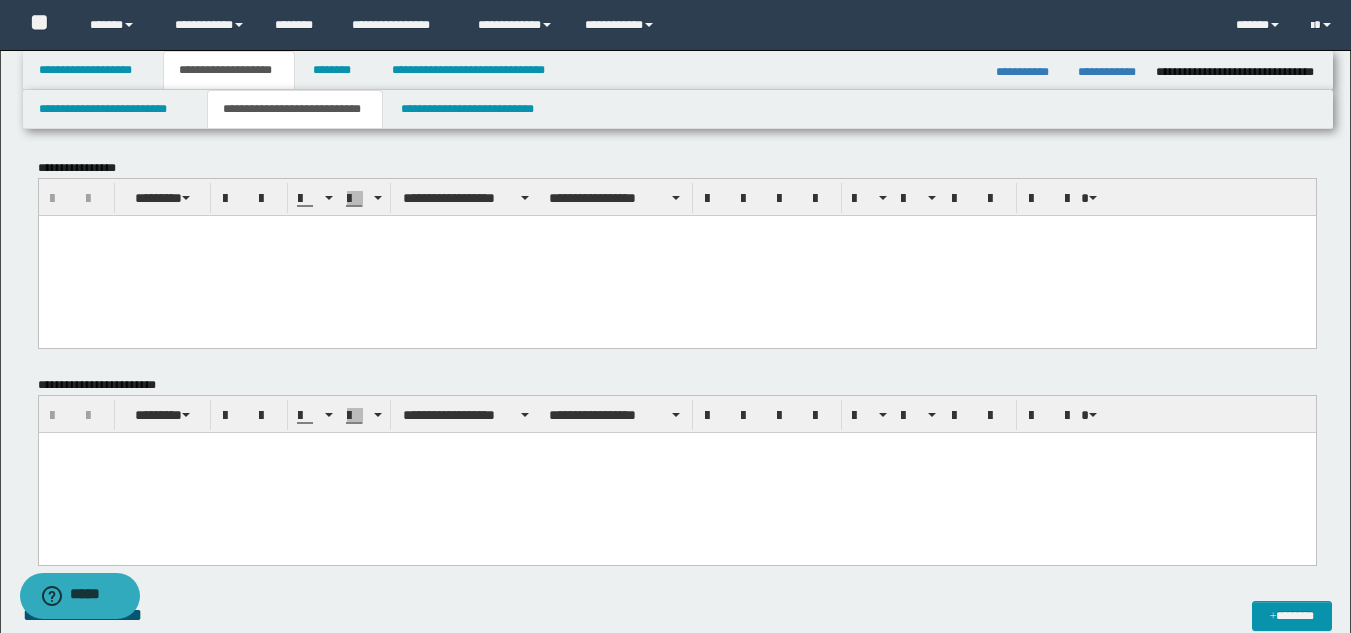 click at bounding box center (676, 255) 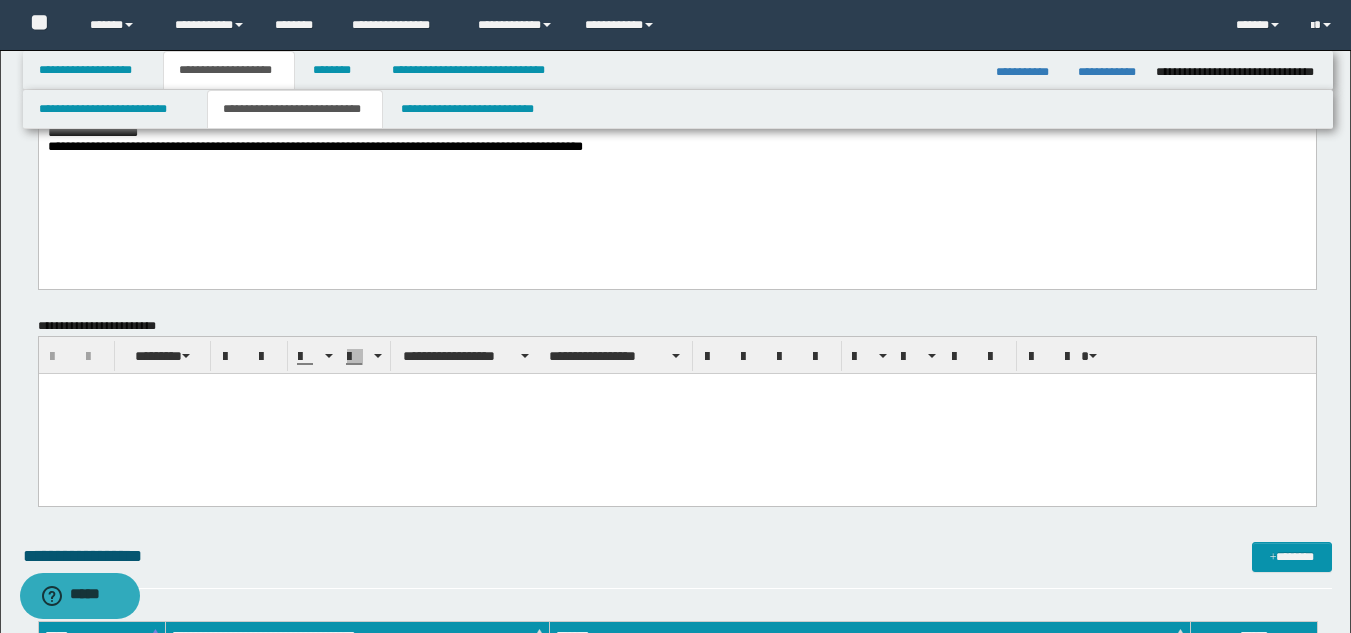 scroll, scrollTop: 200, scrollLeft: 0, axis: vertical 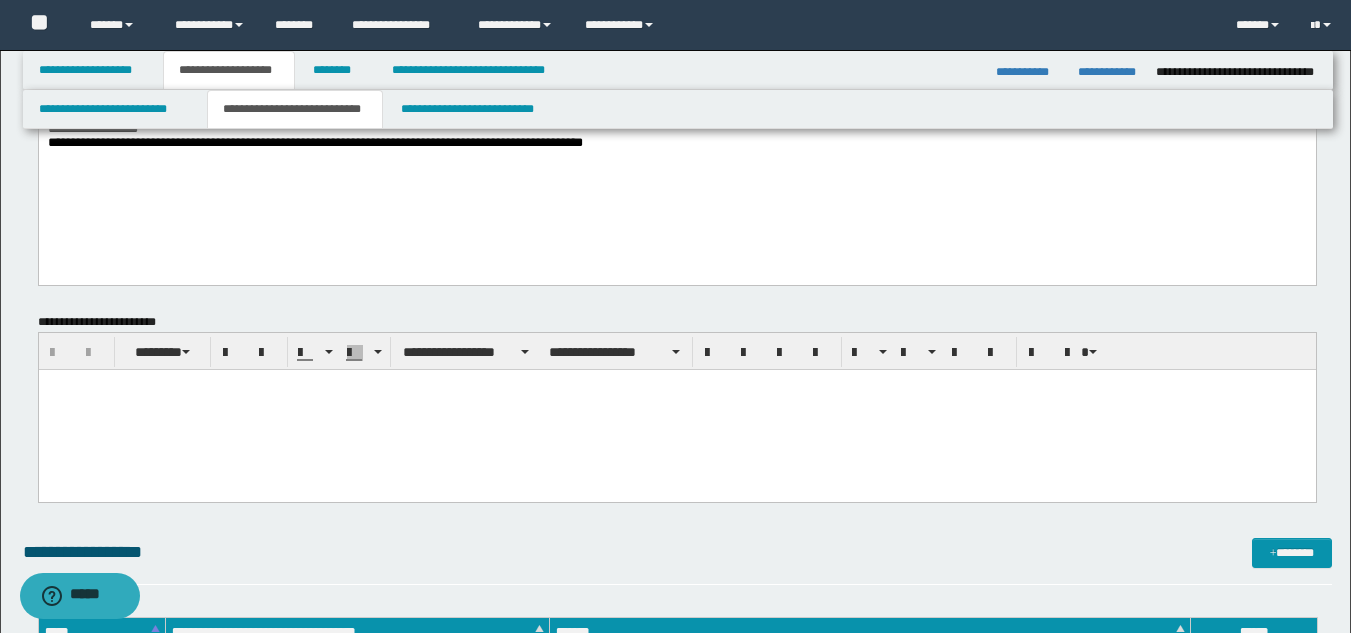 click at bounding box center [676, 409] 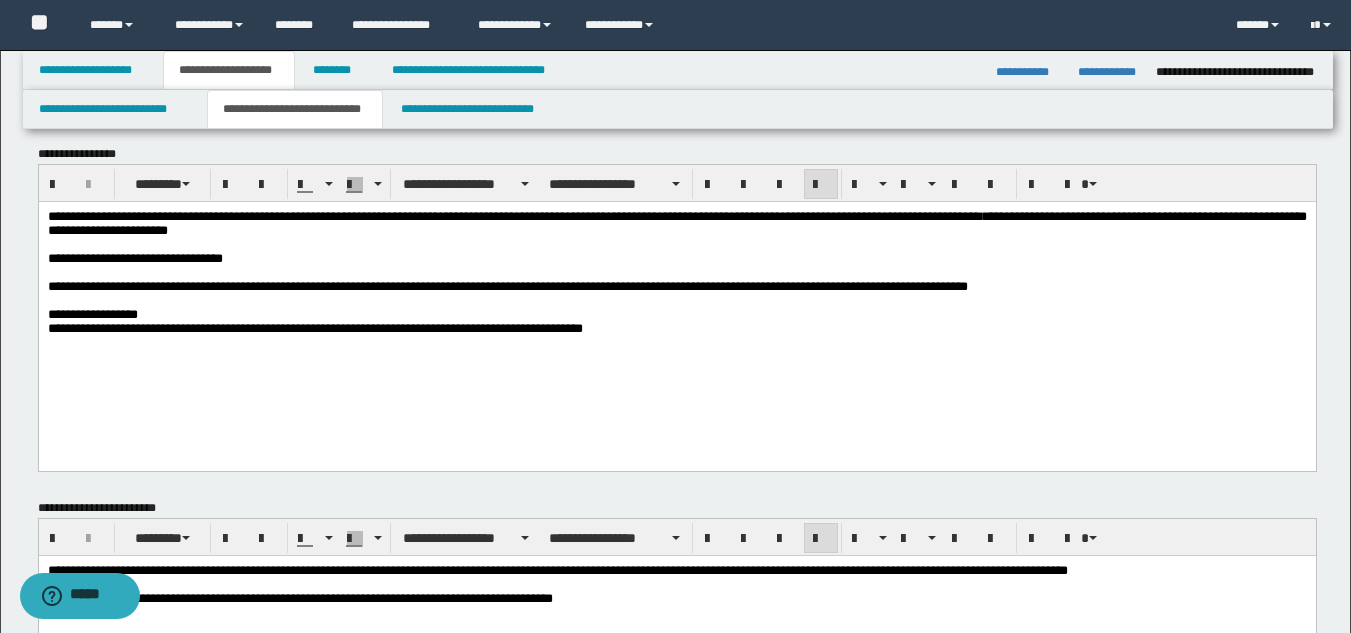 scroll, scrollTop: 0, scrollLeft: 0, axis: both 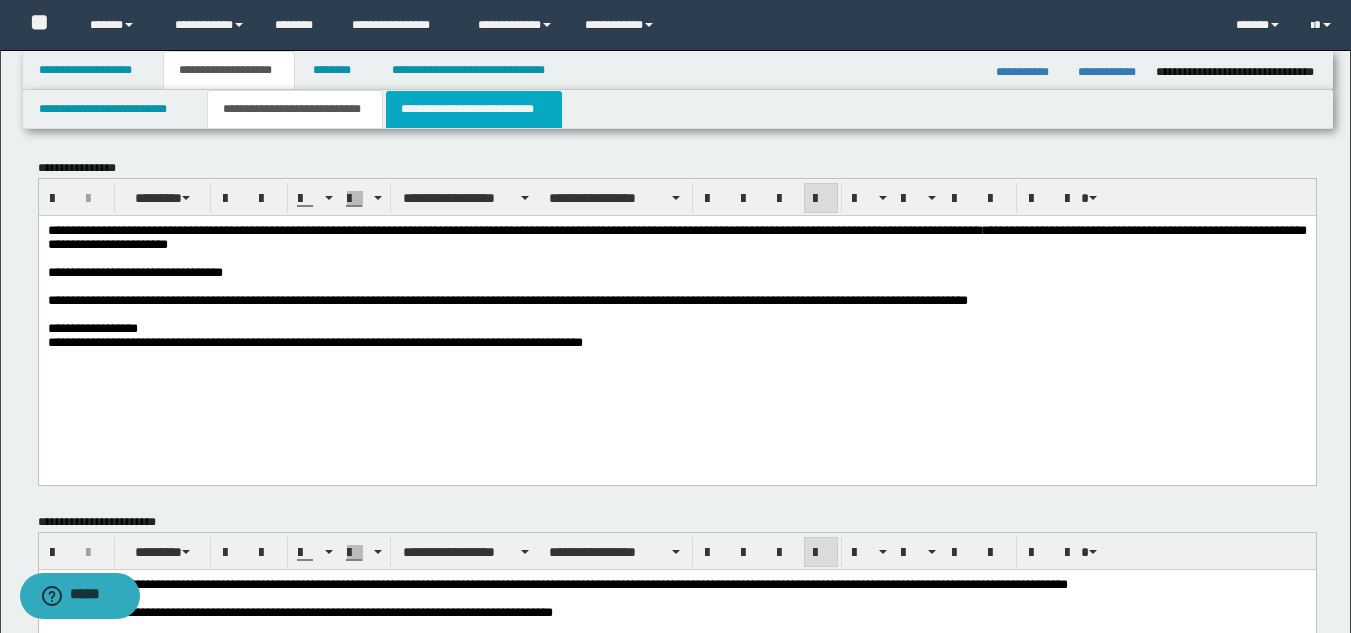 click on "**********" at bounding box center [474, 109] 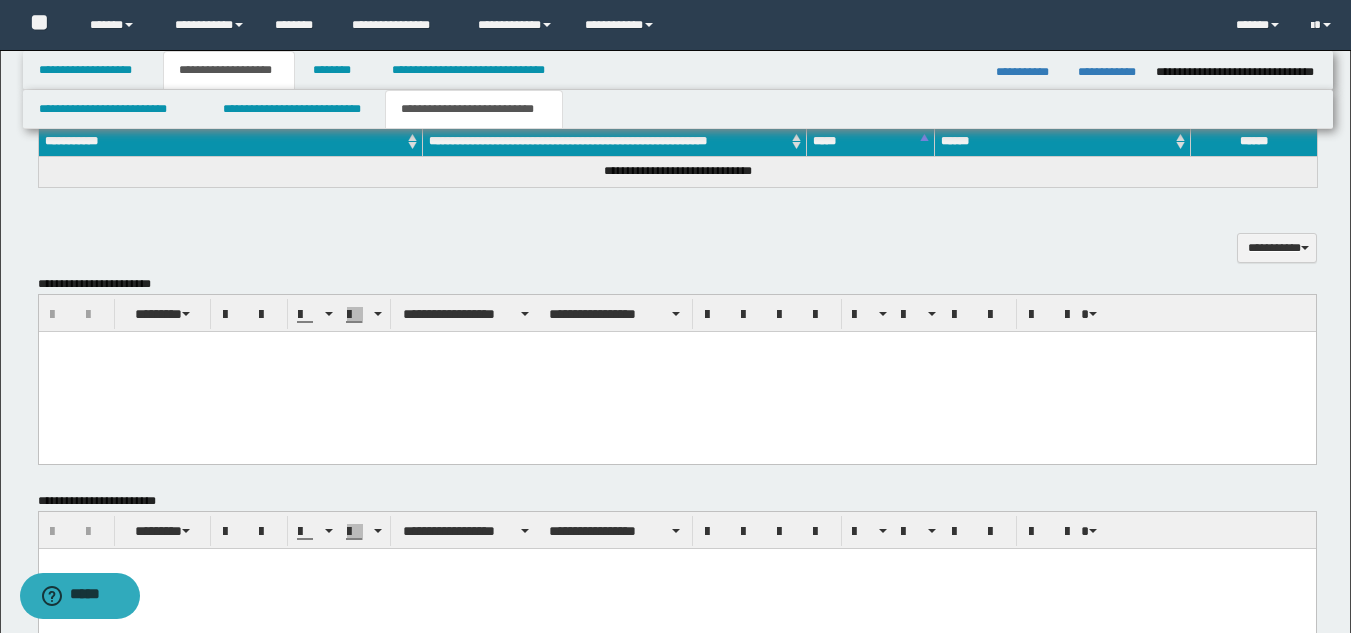 scroll, scrollTop: 500, scrollLeft: 0, axis: vertical 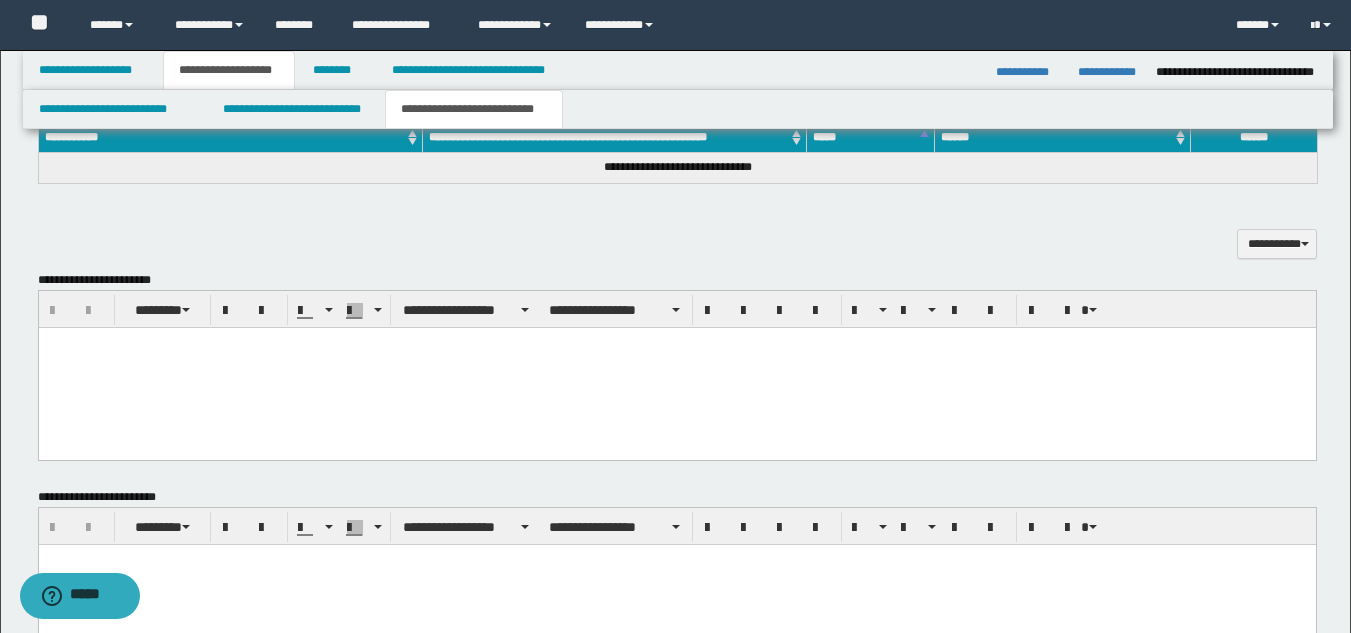 click at bounding box center (676, 368) 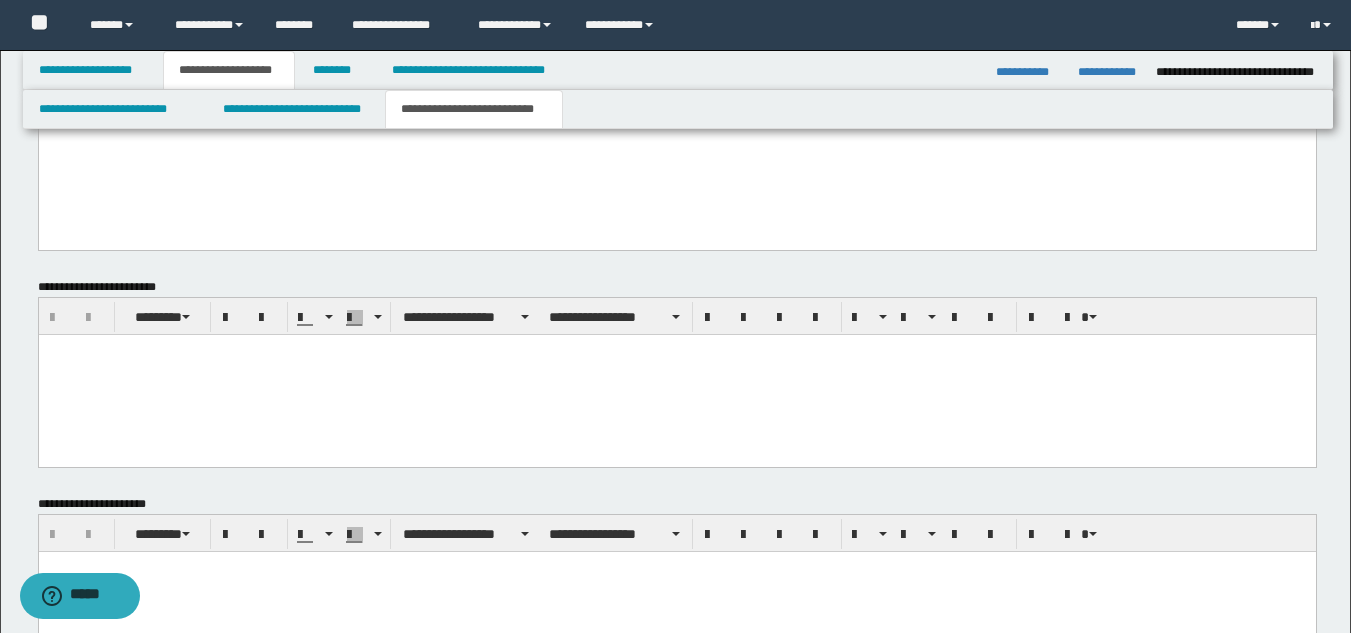 scroll, scrollTop: 800, scrollLeft: 0, axis: vertical 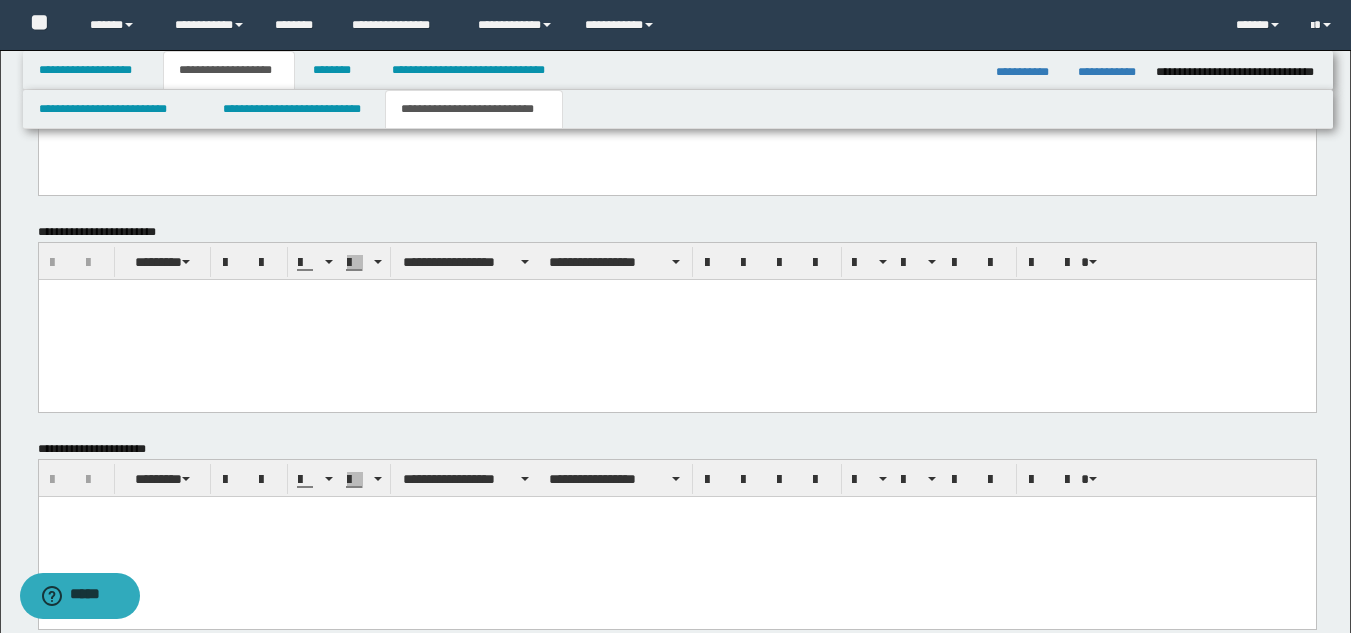 click at bounding box center [676, 319] 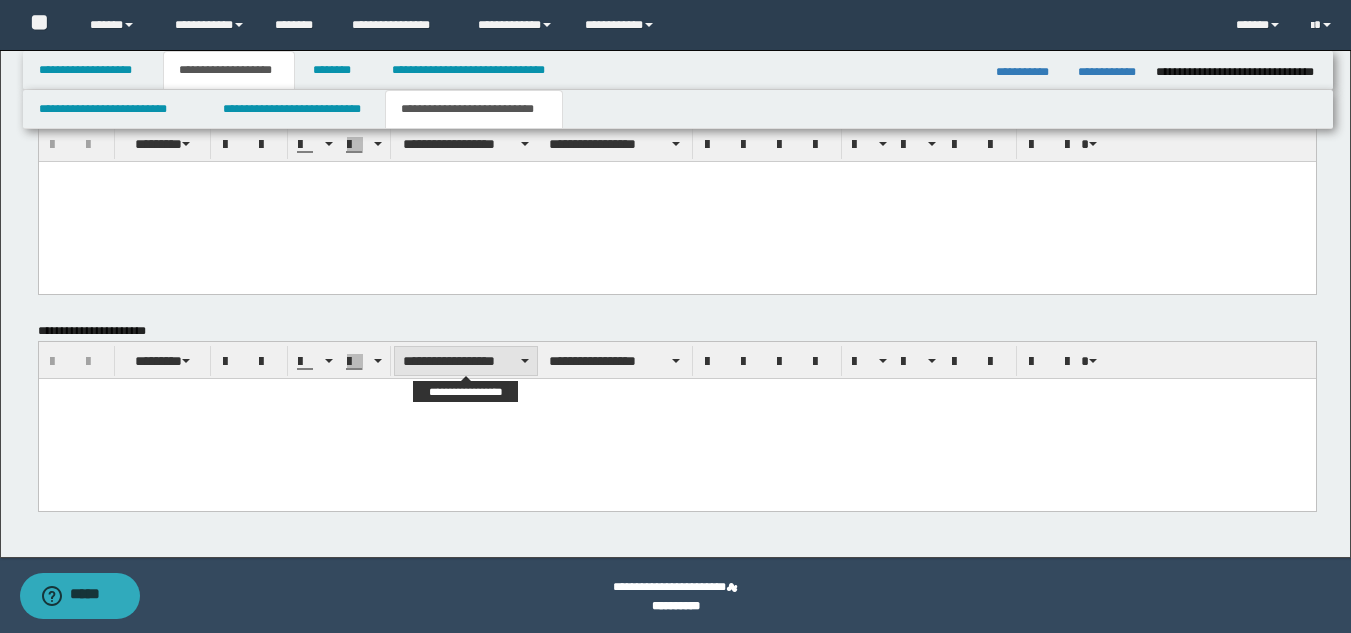 scroll, scrollTop: 920, scrollLeft: 0, axis: vertical 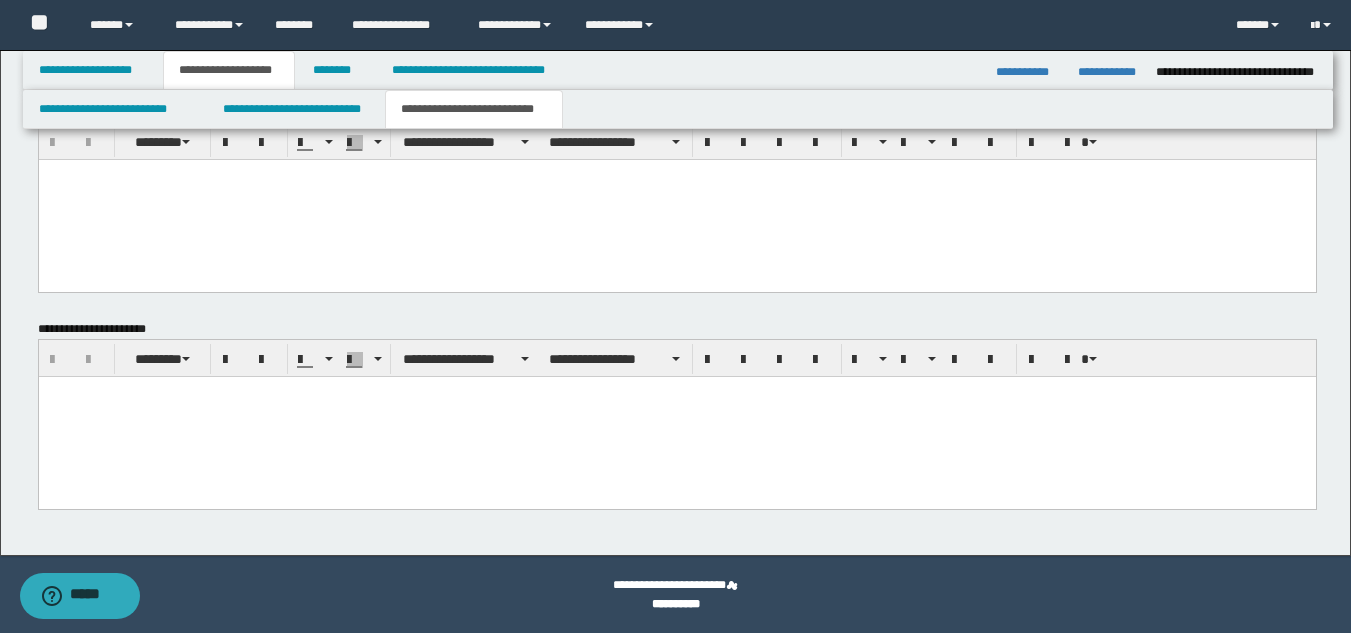 click at bounding box center [676, 416] 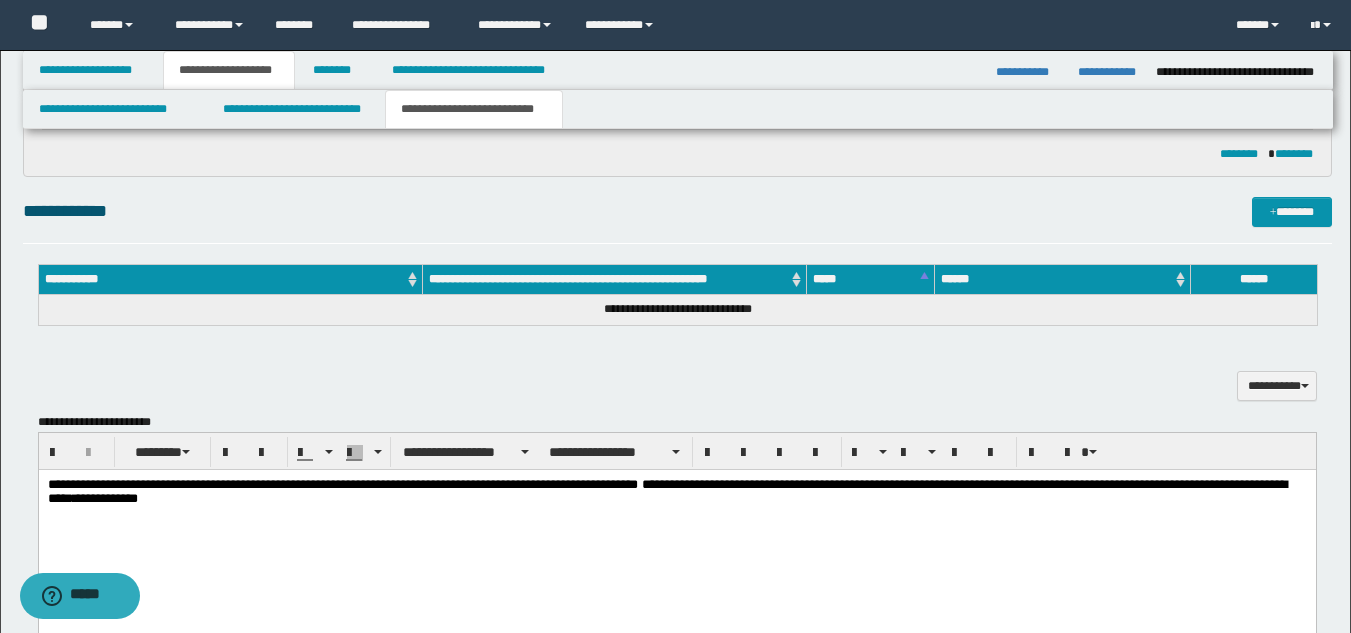 scroll, scrollTop: 320, scrollLeft: 0, axis: vertical 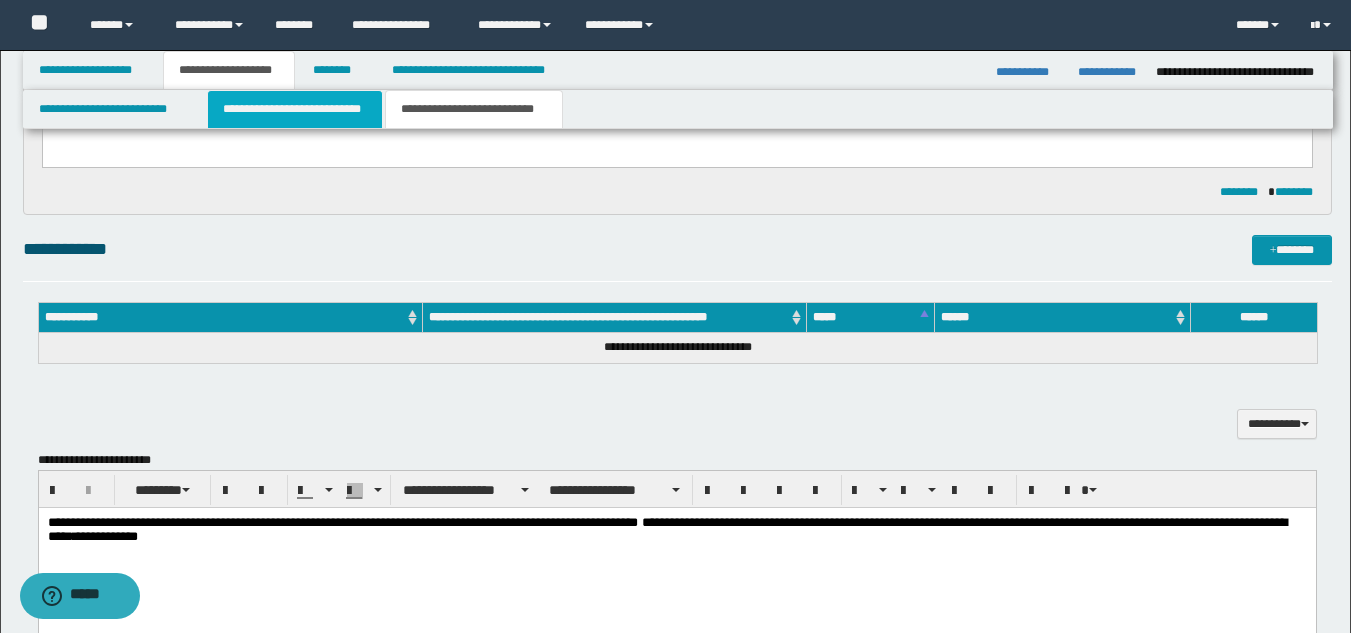 click on "**********" at bounding box center (295, 109) 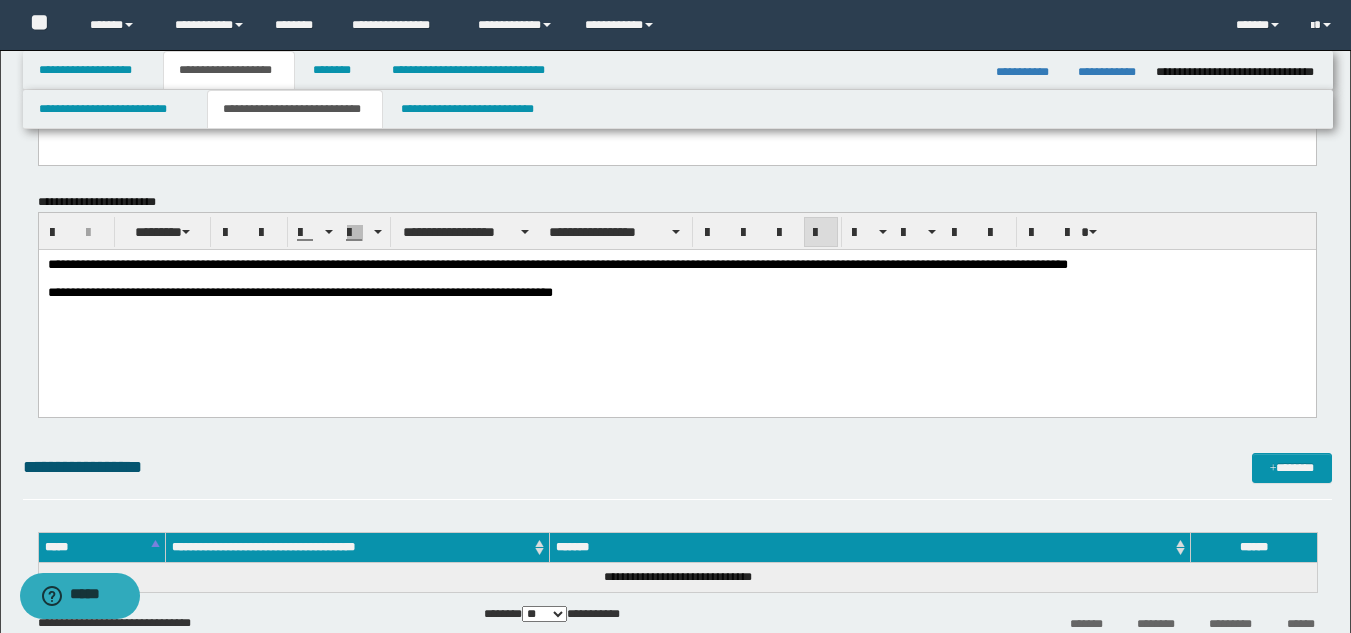 scroll, scrollTop: 120, scrollLeft: 0, axis: vertical 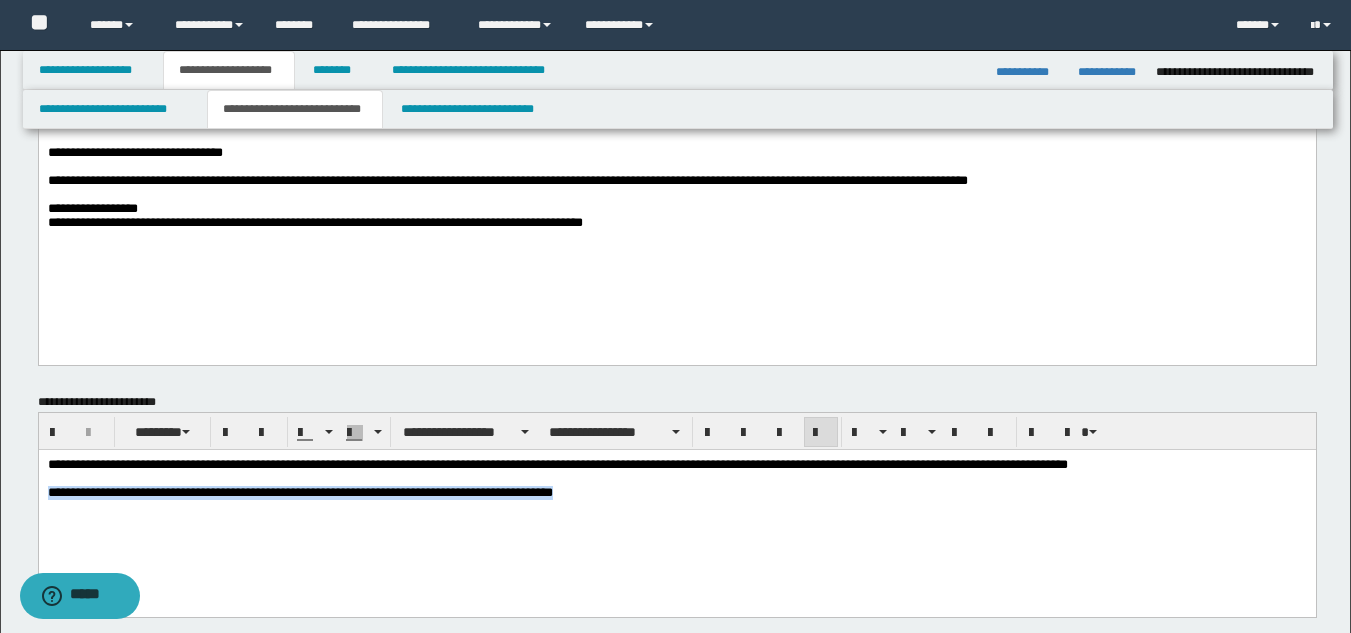 drag, startPoint x: 45, startPoint y: 495, endPoint x: 756, endPoint y: 527, distance: 711.7197 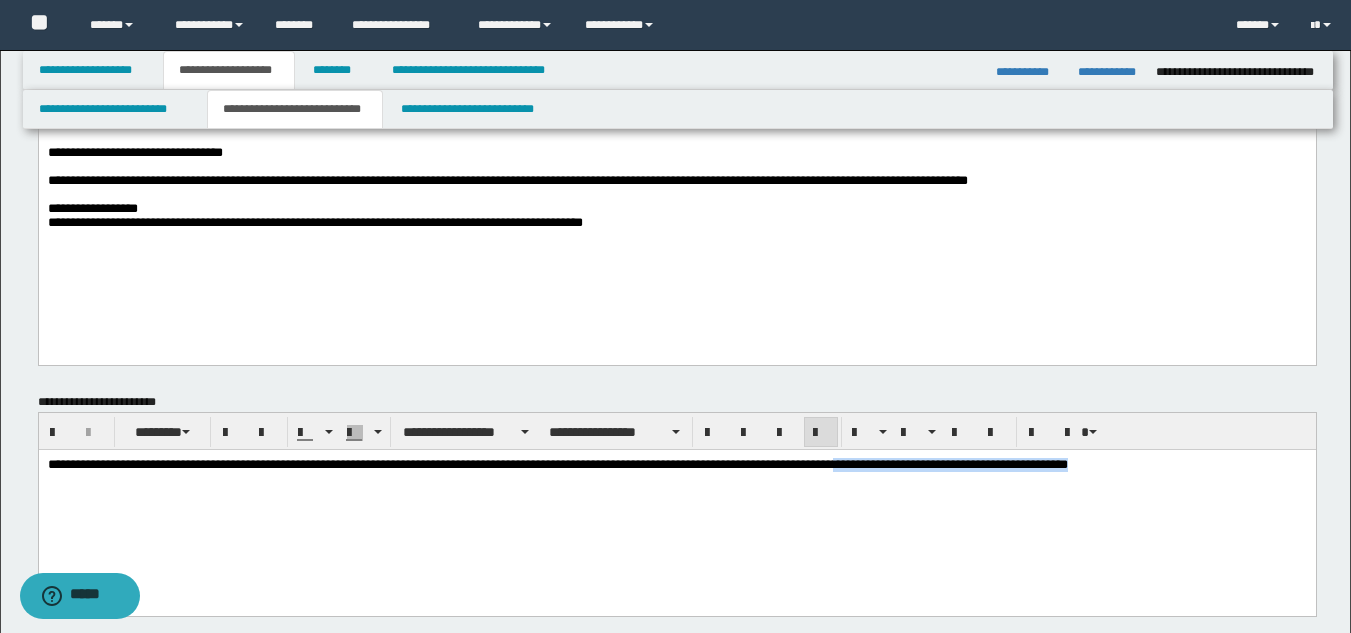 drag, startPoint x: 1250, startPoint y: 460, endPoint x: 948, endPoint y: 453, distance: 302.08112 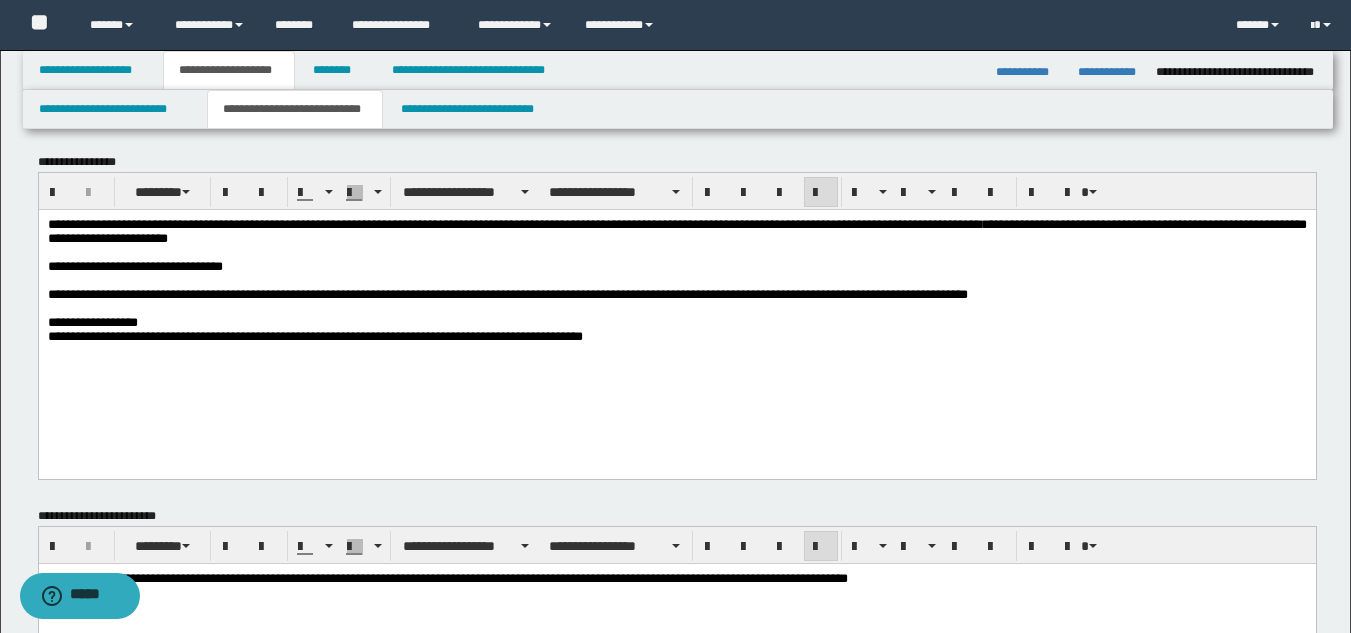 scroll, scrollTop: 0, scrollLeft: 0, axis: both 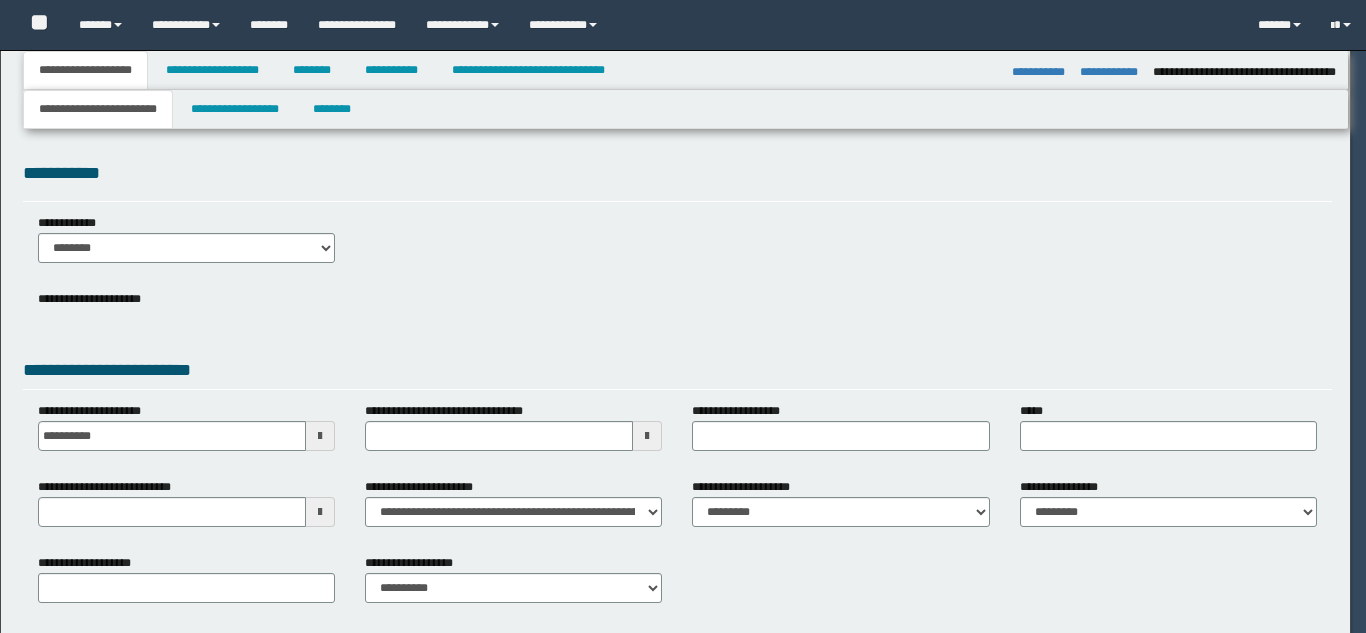 select on "*" 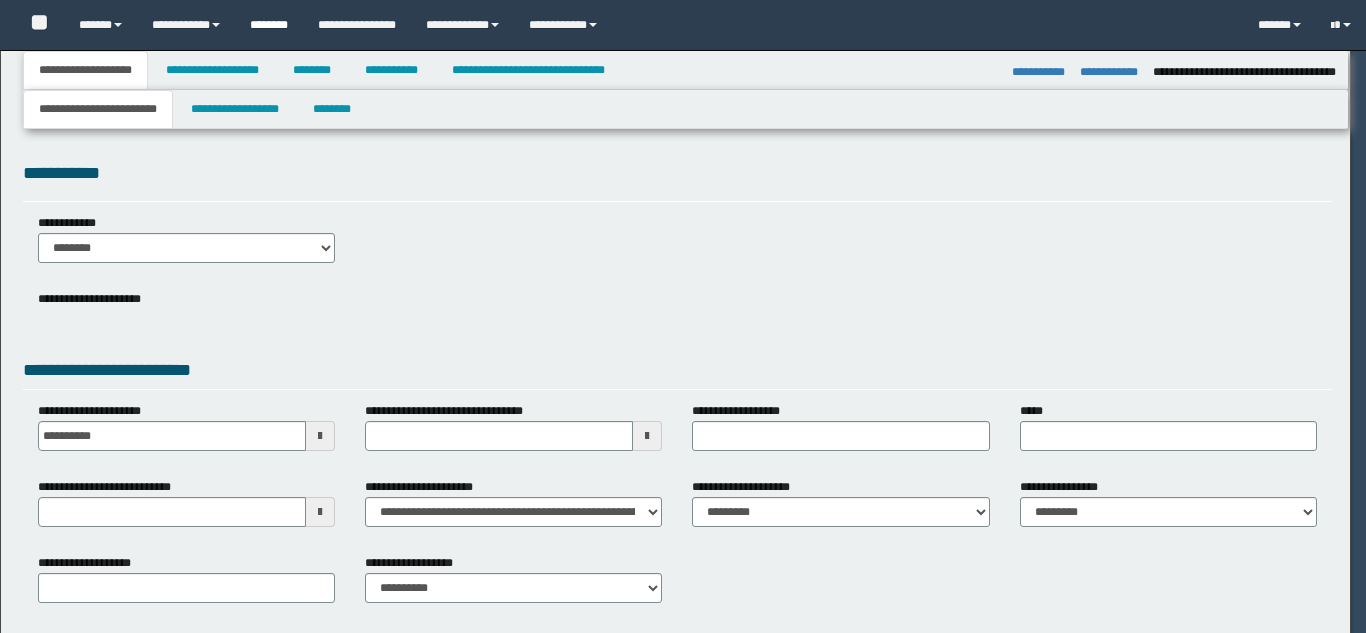 scroll, scrollTop: 0, scrollLeft: 0, axis: both 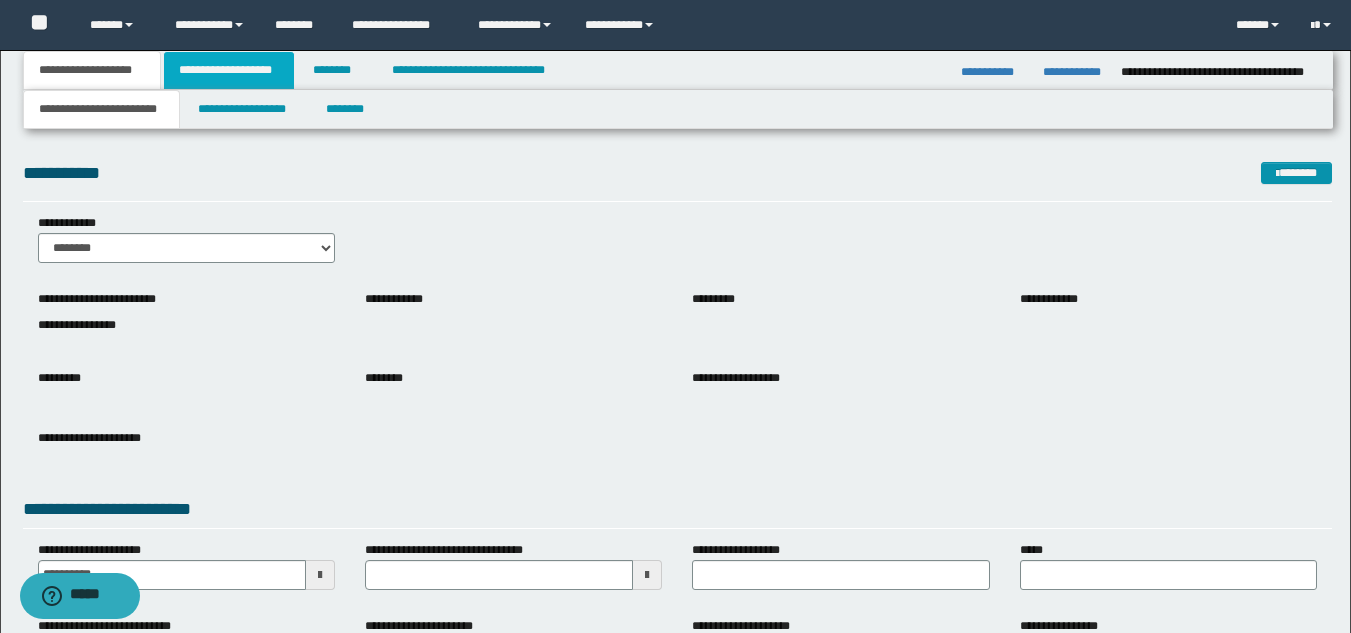 click on "**********" at bounding box center (229, 70) 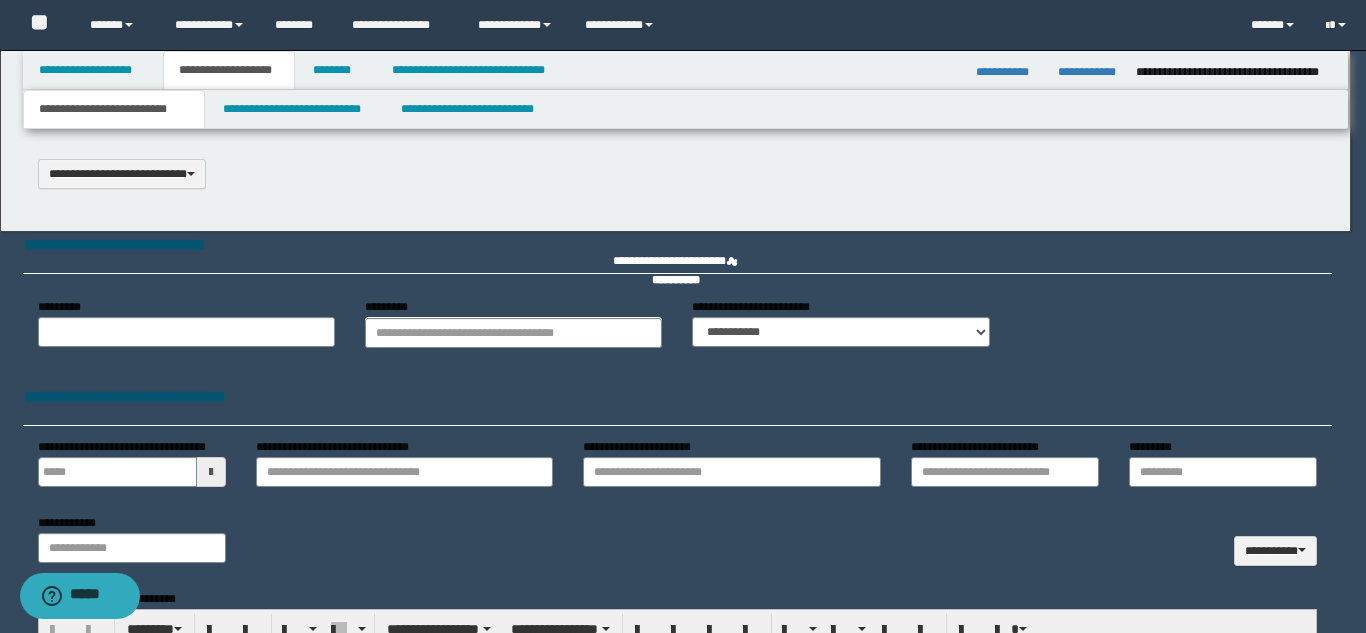 type 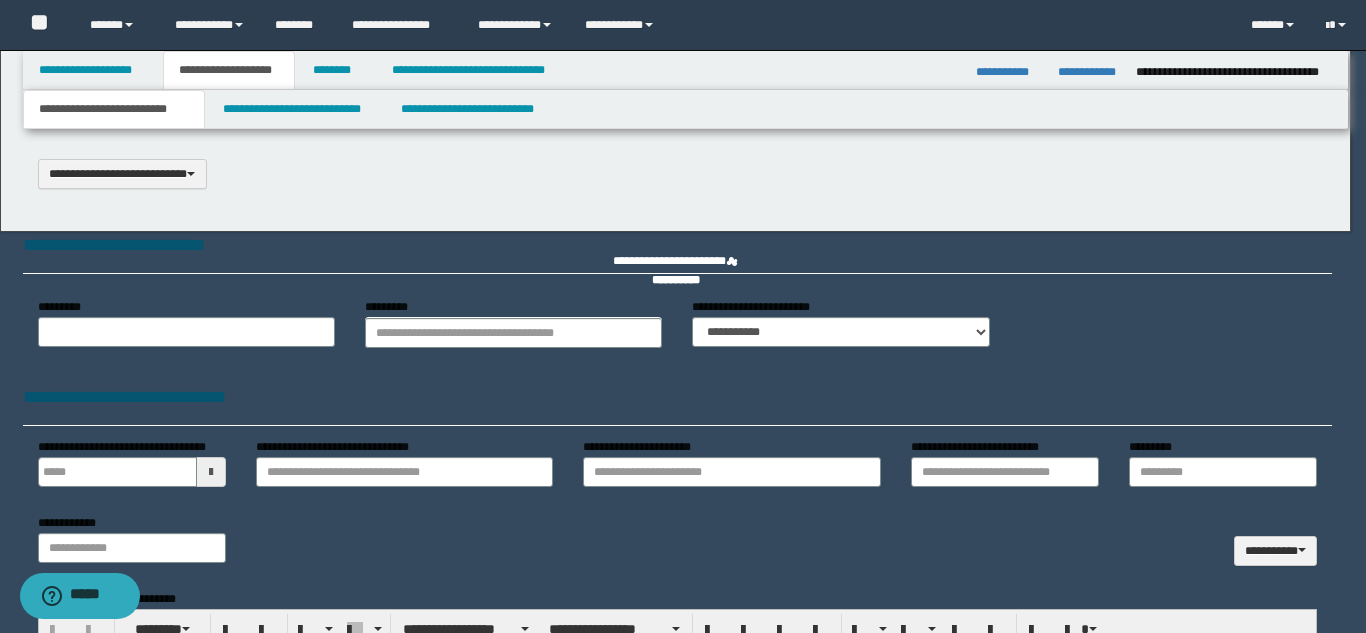 select on "*" 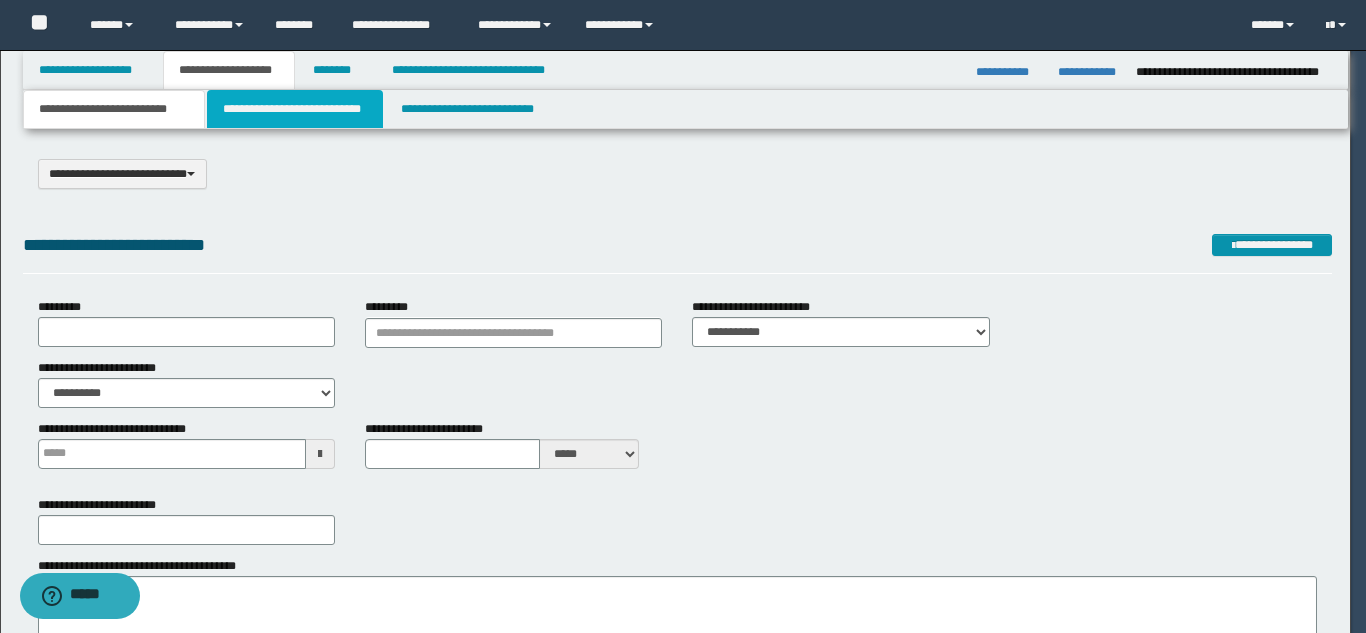 click on "**********" at bounding box center (295, 109) 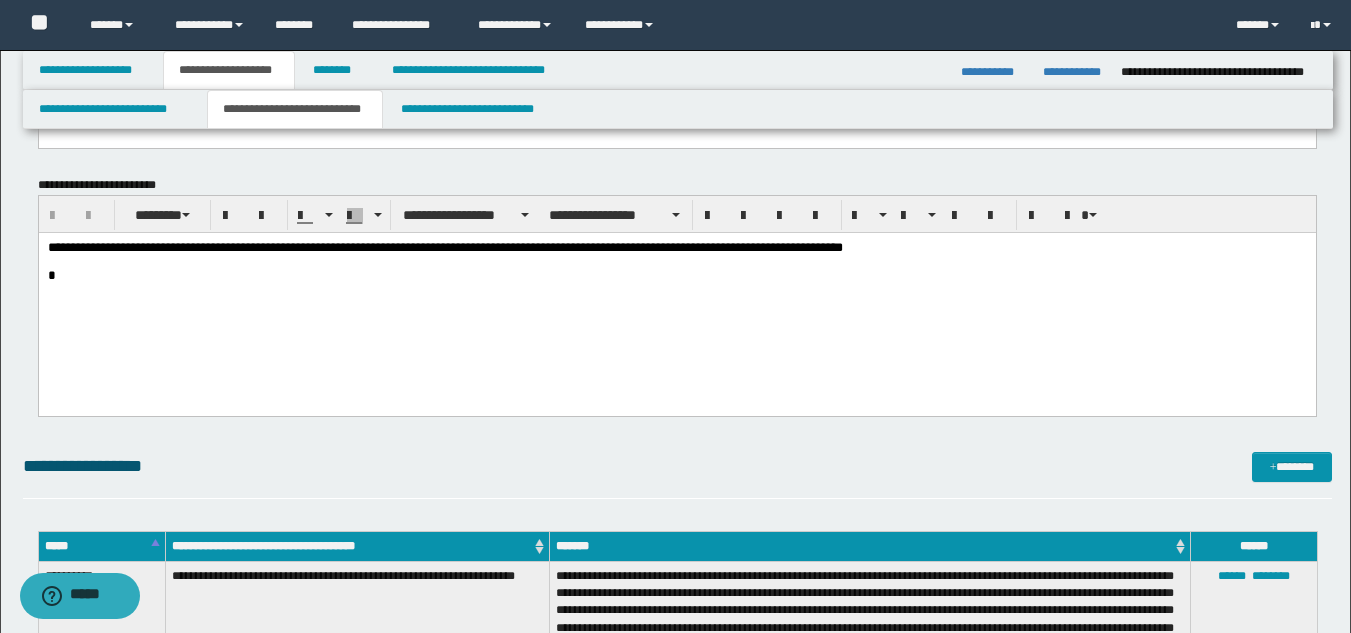 scroll, scrollTop: 200, scrollLeft: 0, axis: vertical 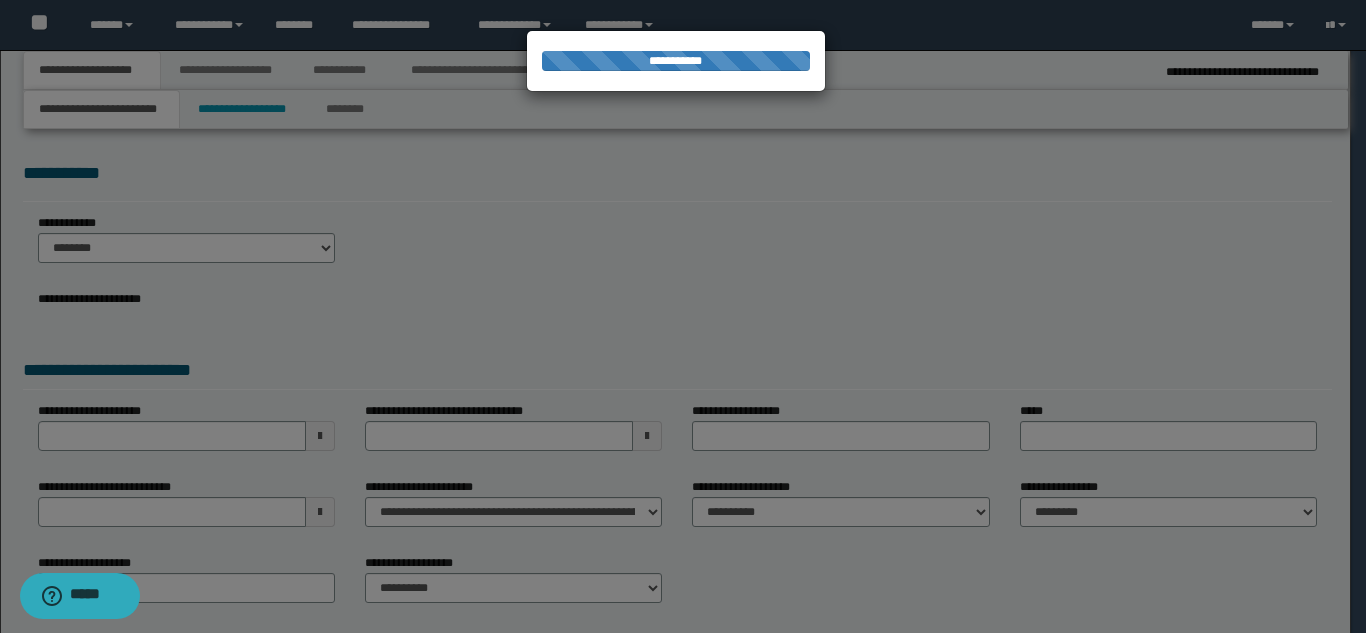 select on "*" 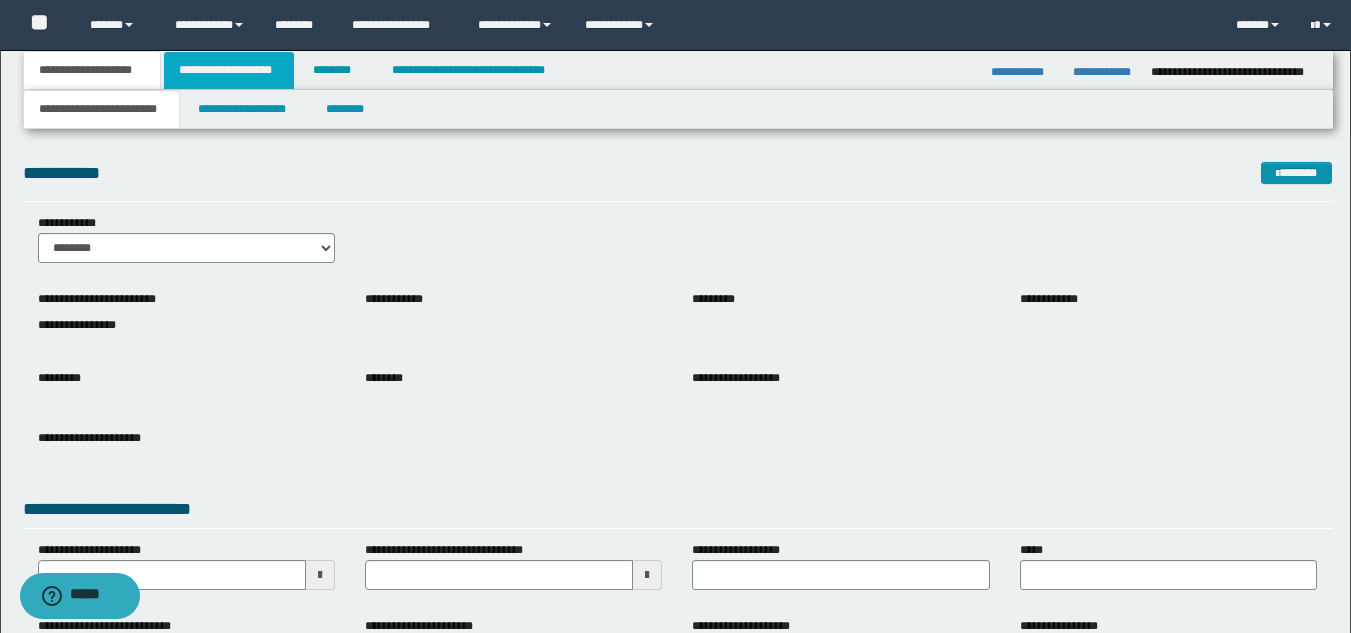 click on "**********" at bounding box center (229, 70) 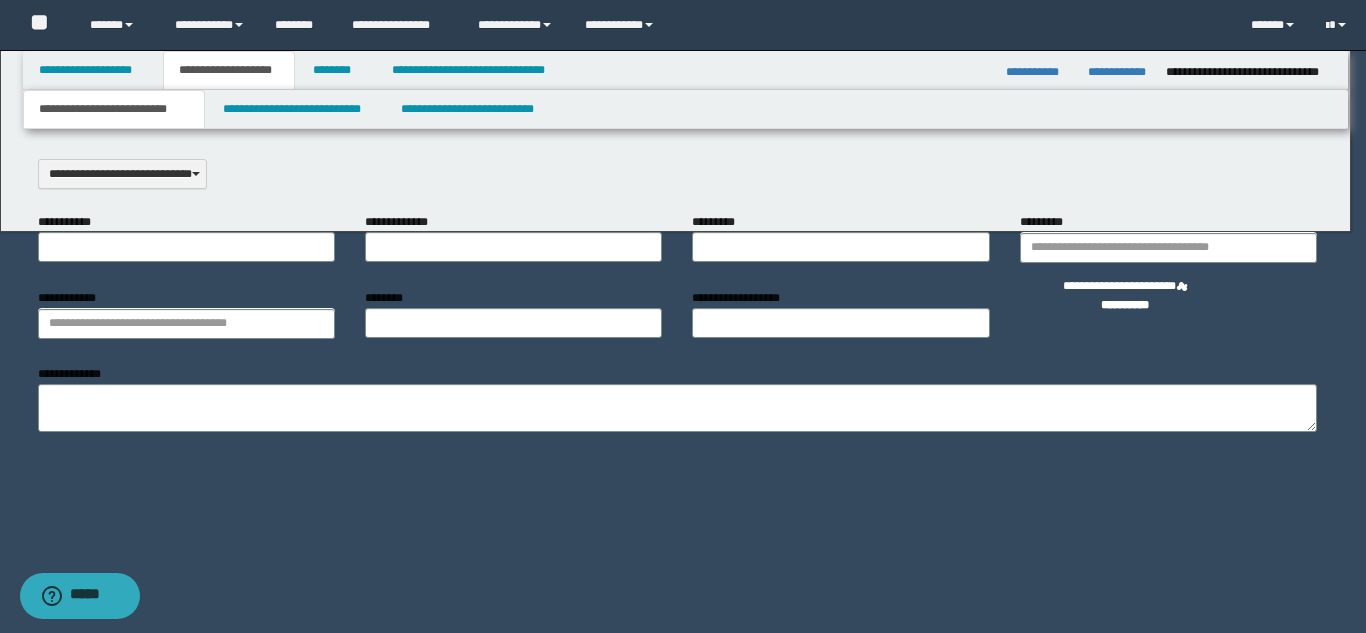 scroll, scrollTop: 0, scrollLeft: 0, axis: both 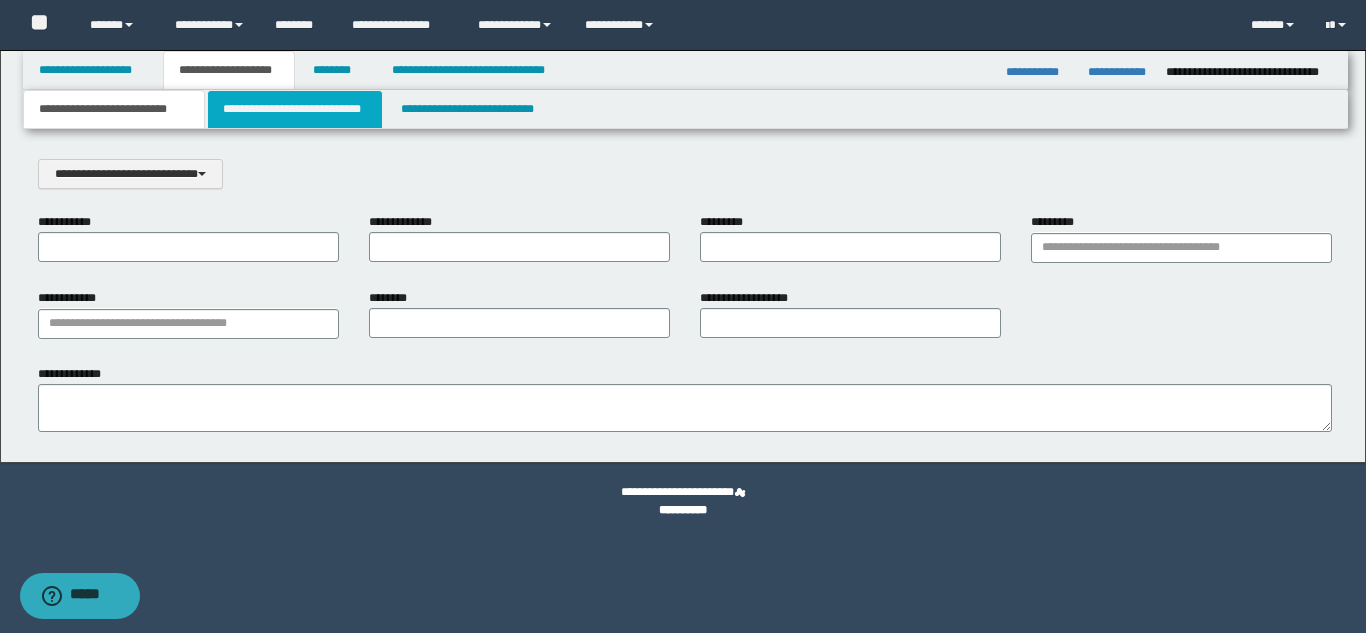 click on "**********" at bounding box center [295, 109] 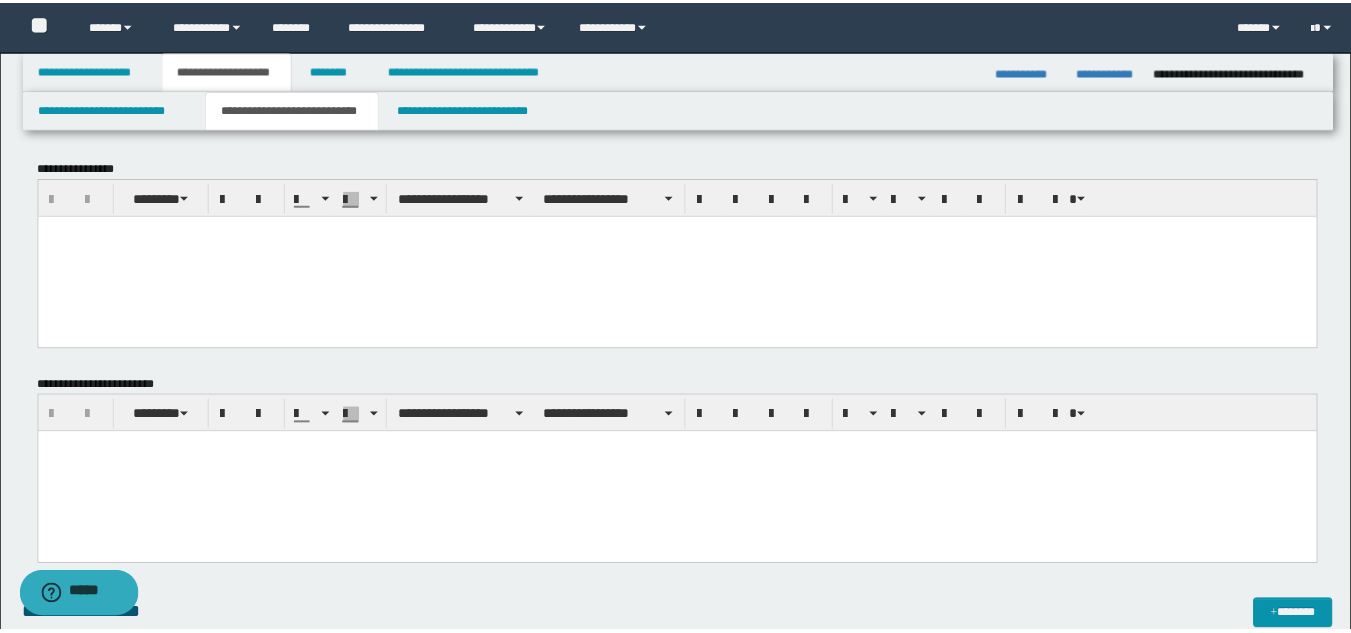 scroll, scrollTop: 0, scrollLeft: 0, axis: both 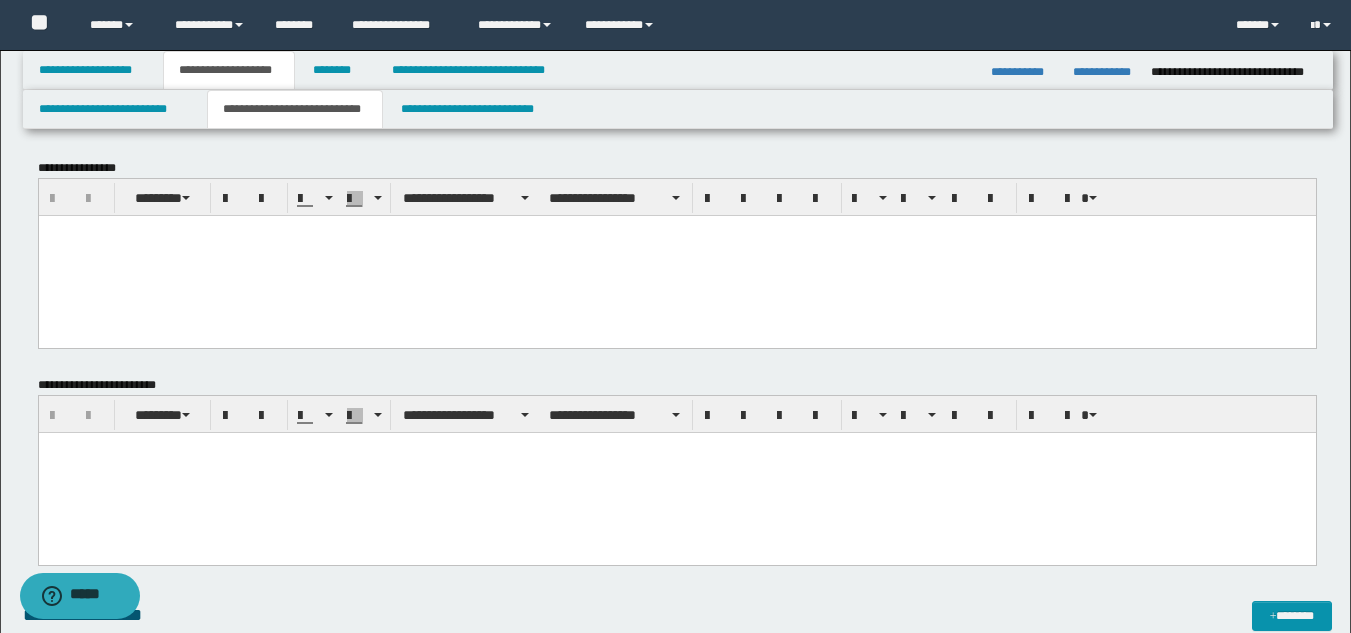 click at bounding box center (676, 255) 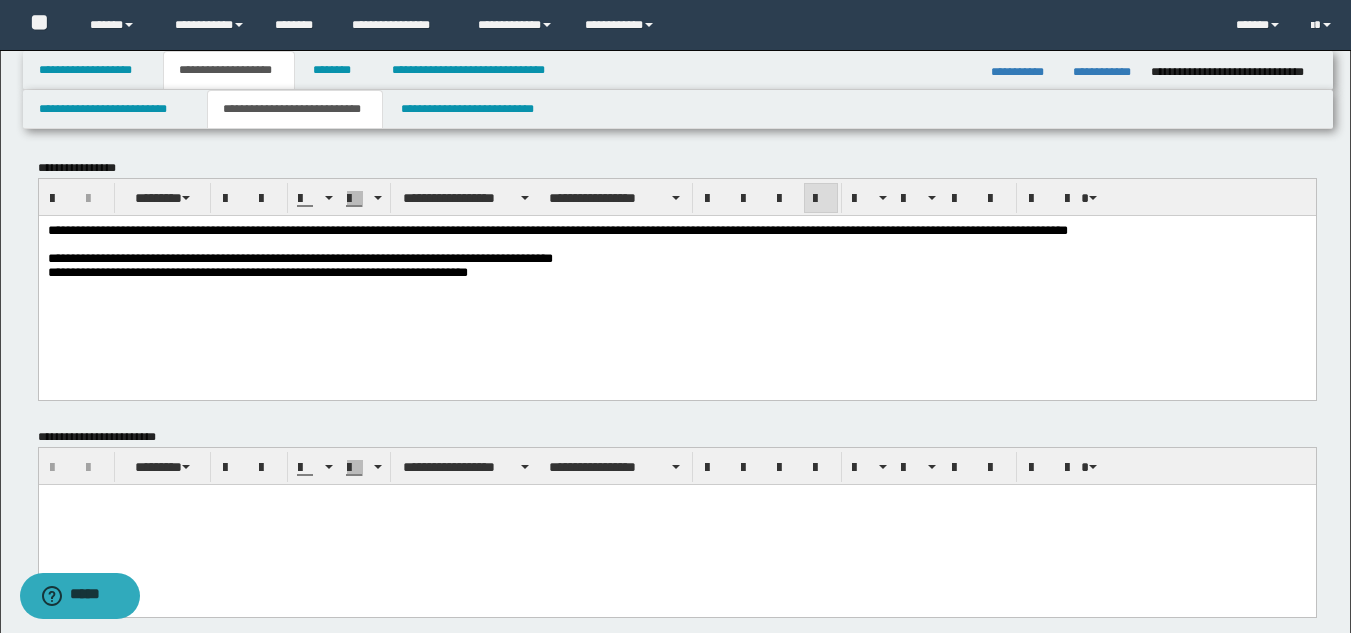 drag, startPoint x: 84, startPoint y: 511, endPoint x: 104, endPoint y: 506, distance: 20.615528 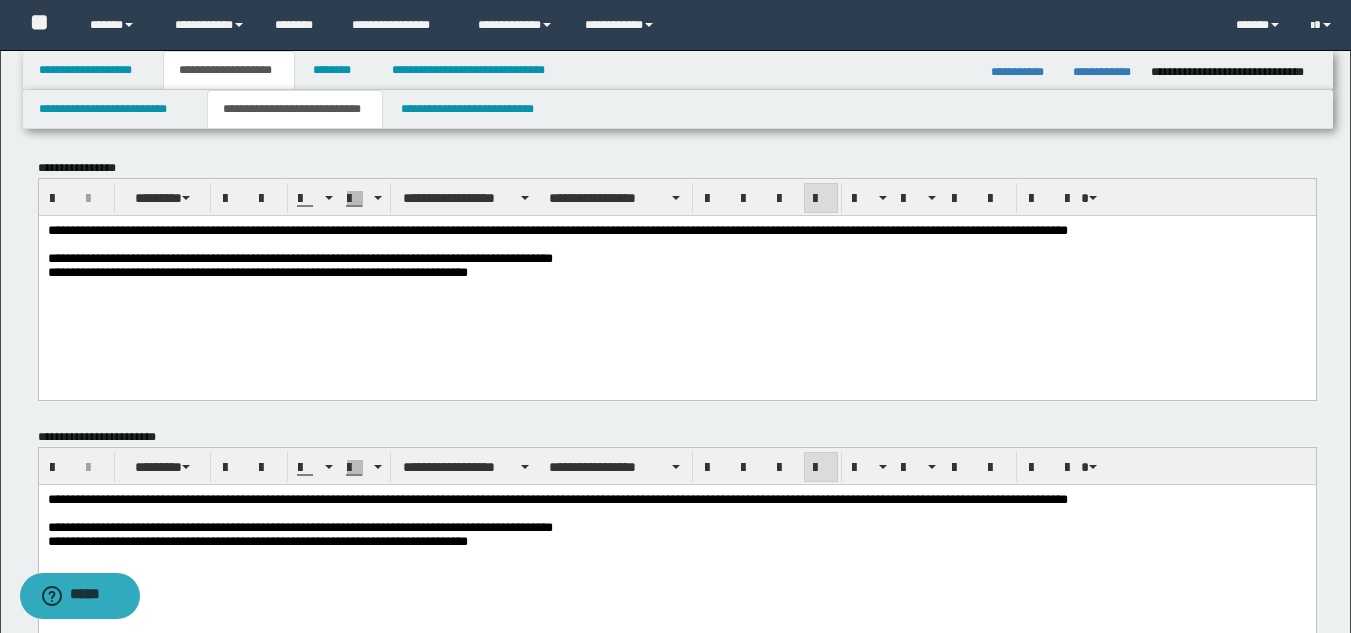 drag, startPoint x: 44, startPoint y: 230, endPoint x: 748, endPoint y: 348, distance: 713.8207 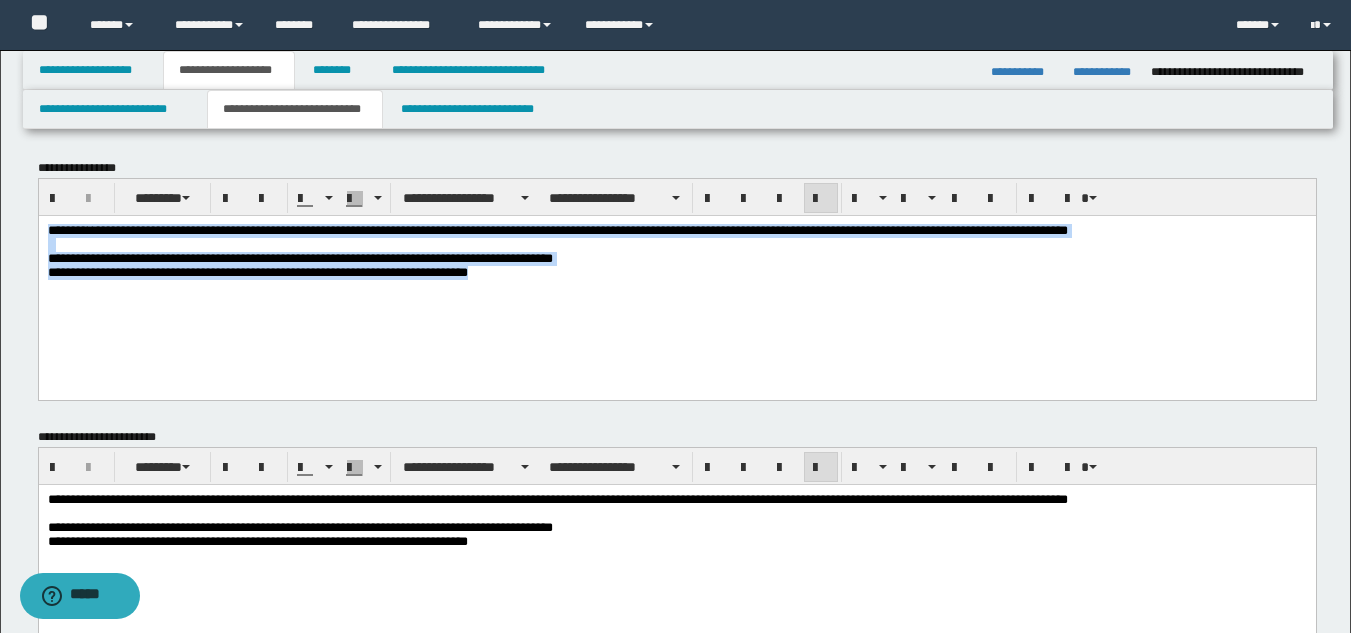 drag, startPoint x: 46, startPoint y: 228, endPoint x: 723, endPoint y: 343, distance: 686.6979 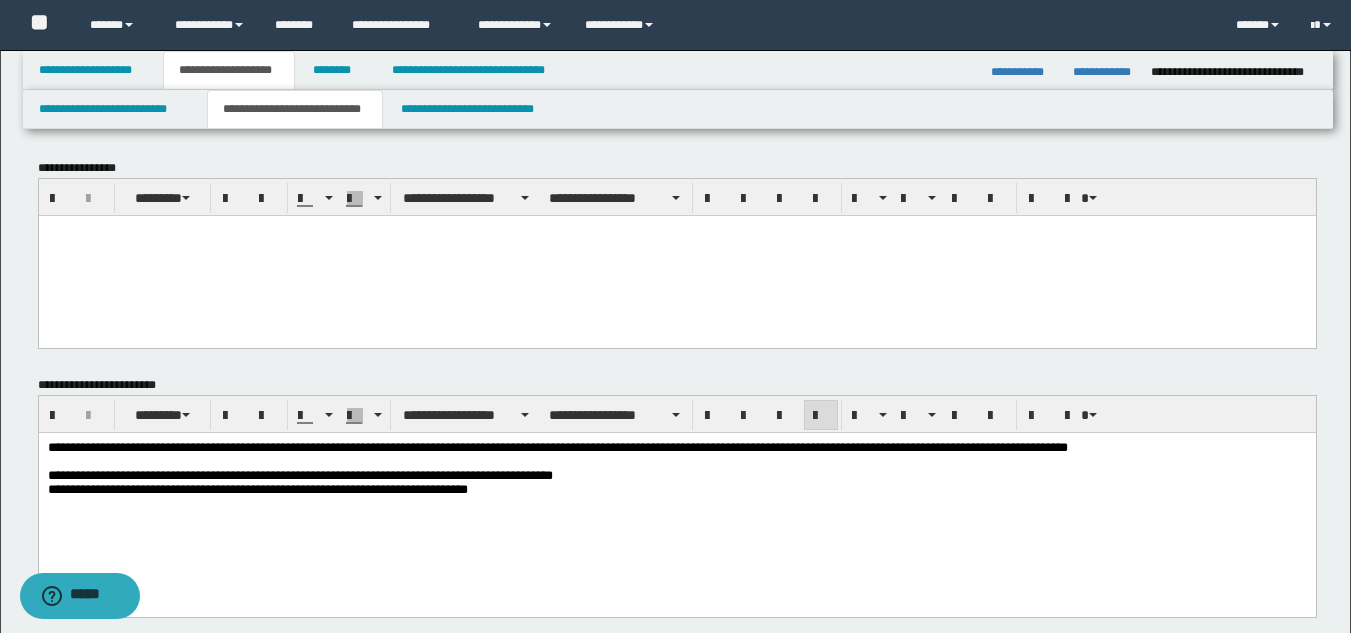 click at bounding box center [676, 255] 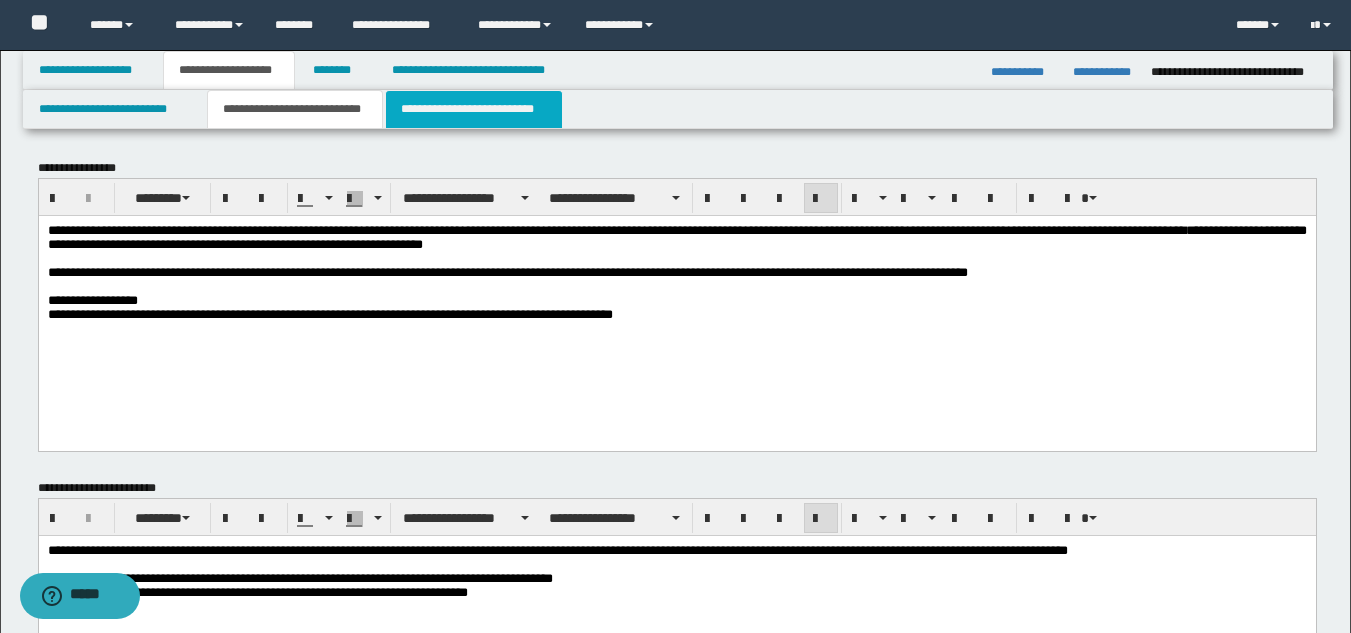 click on "**********" at bounding box center (474, 109) 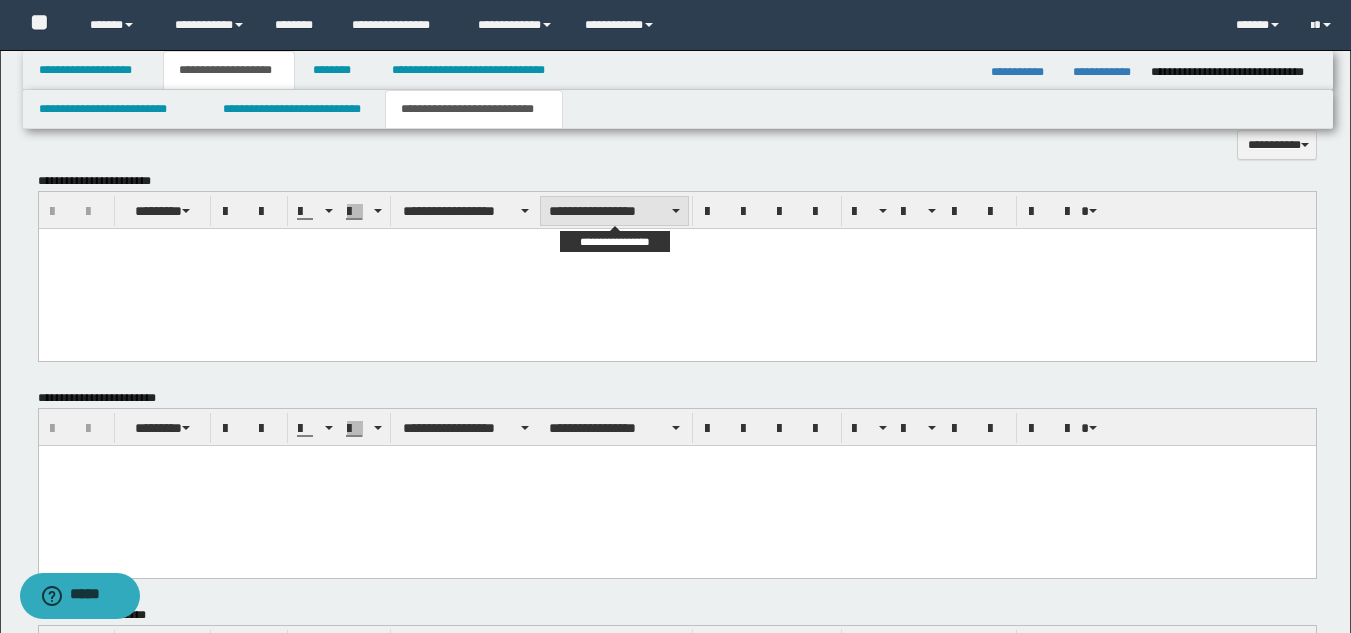 scroll, scrollTop: 600, scrollLeft: 0, axis: vertical 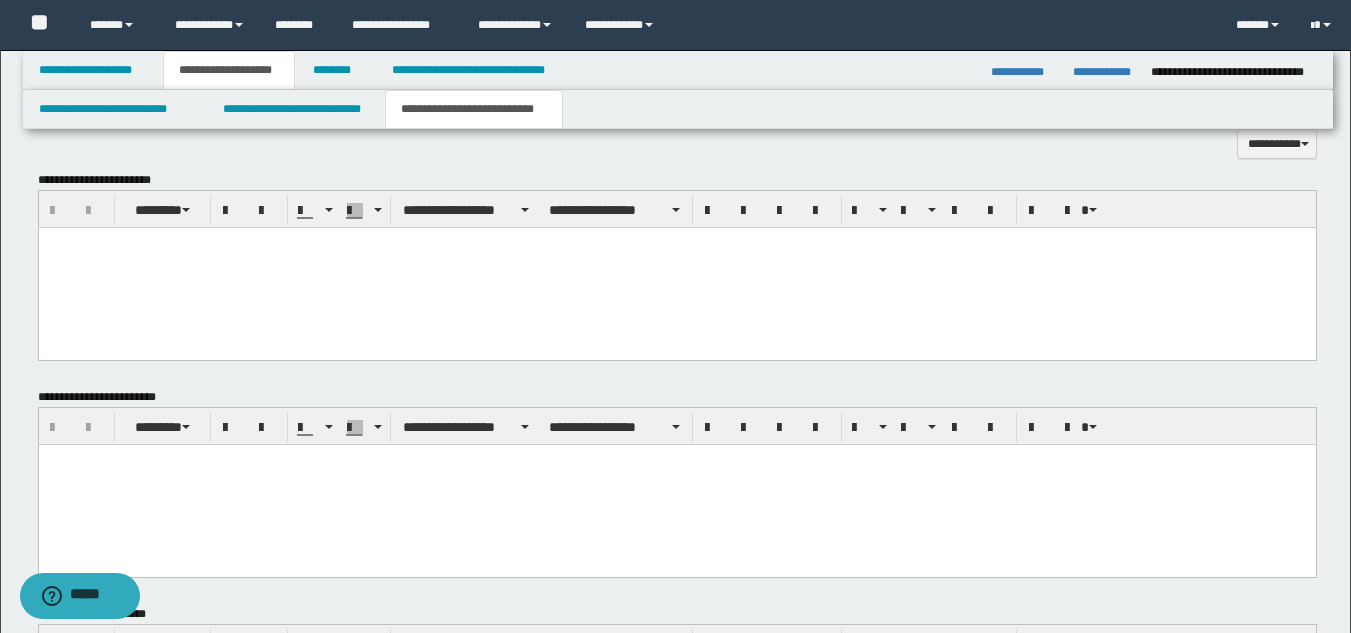 click at bounding box center (676, 268) 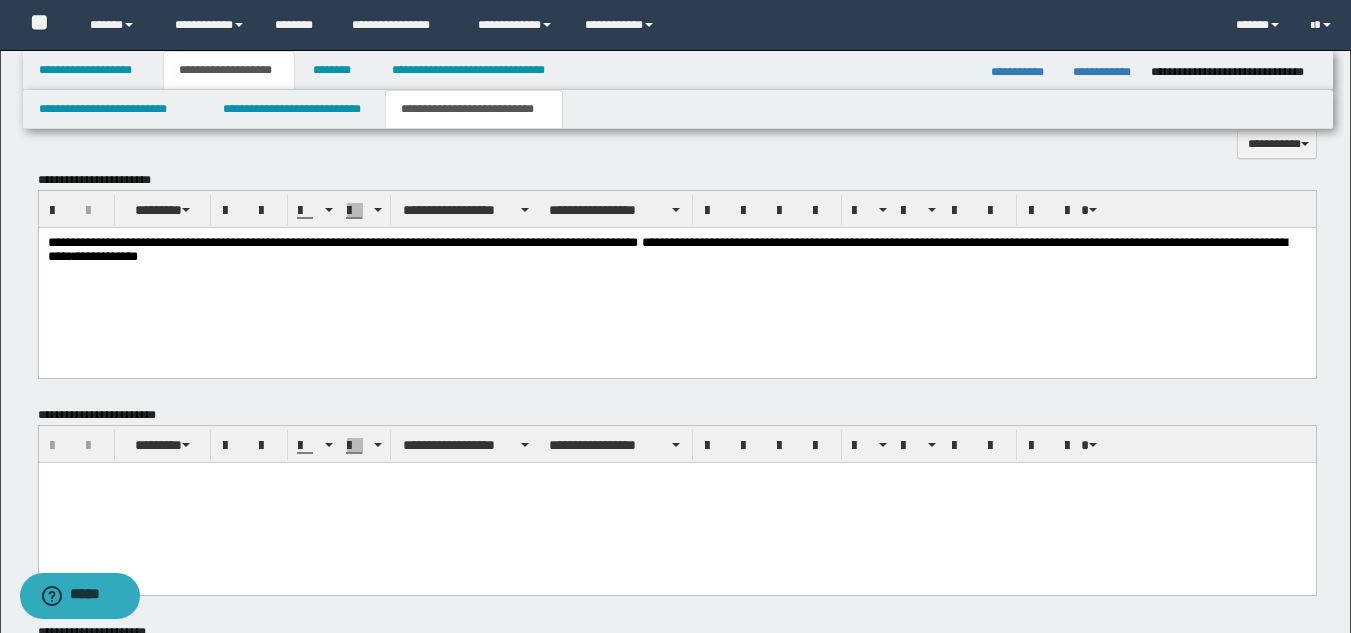 click at bounding box center (676, 502) 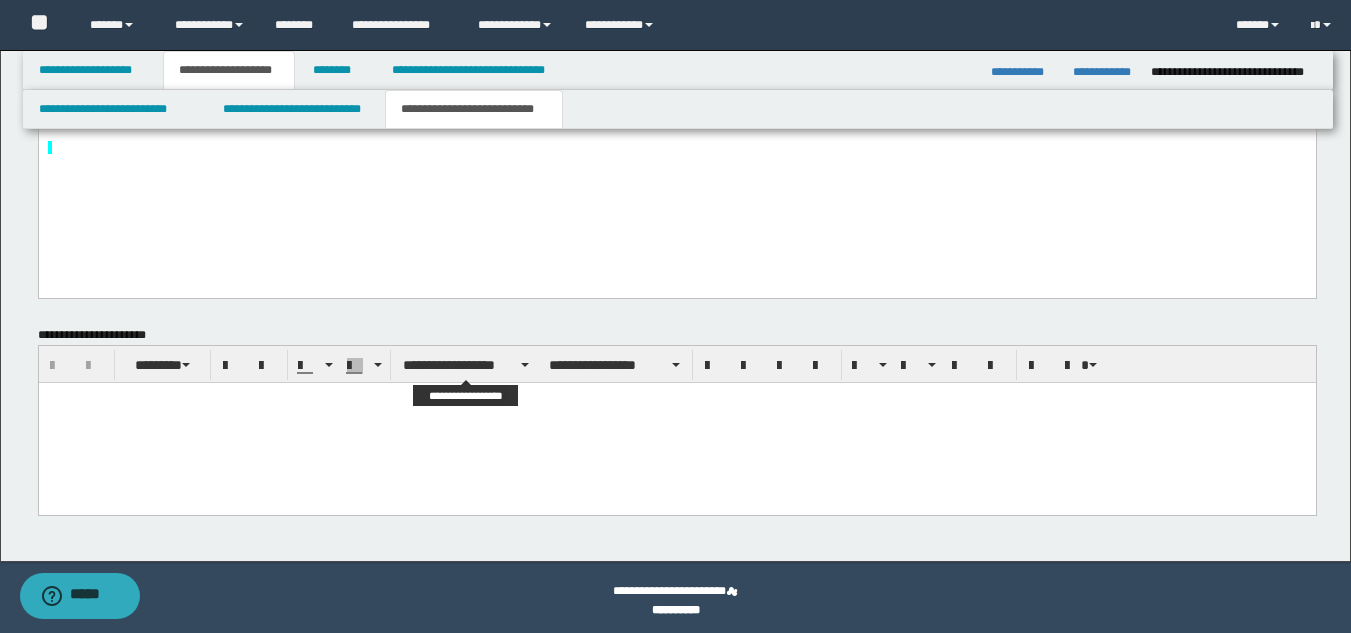 scroll, scrollTop: 1237, scrollLeft: 0, axis: vertical 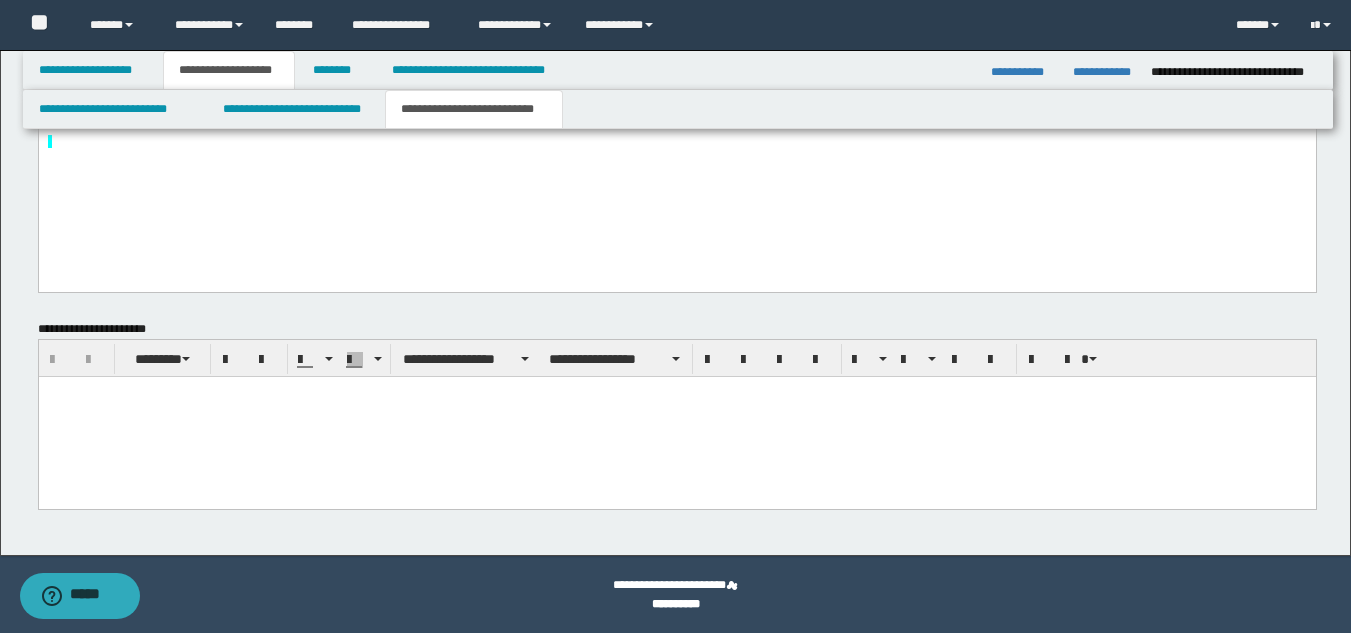 click at bounding box center (676, 416) 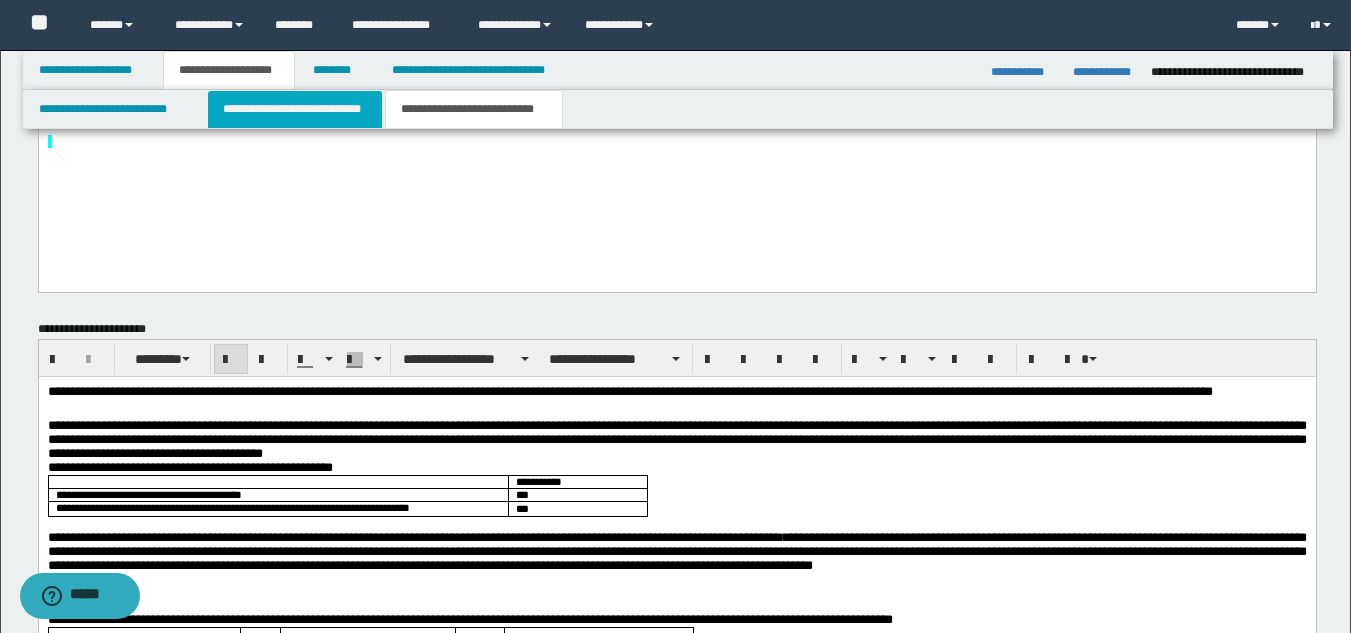 click on "**********" at bounding box center [295, 109] 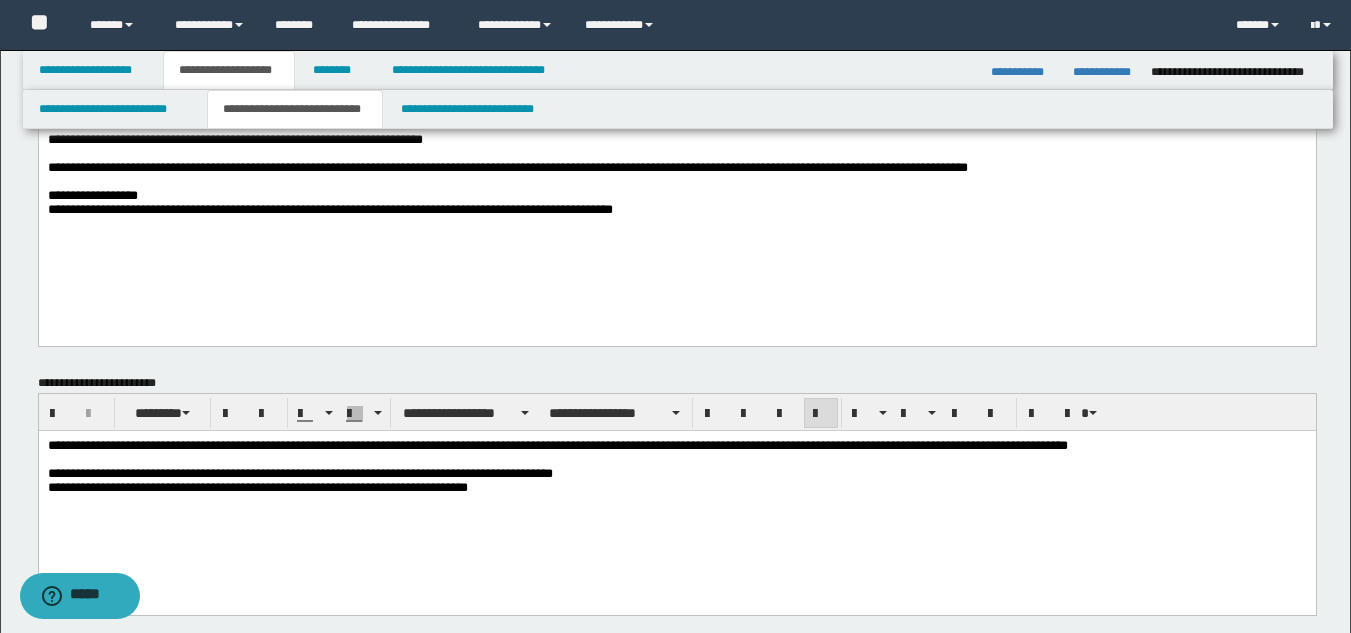 scroll, scrollTop: 0, scrollLeft: 0, axis: both 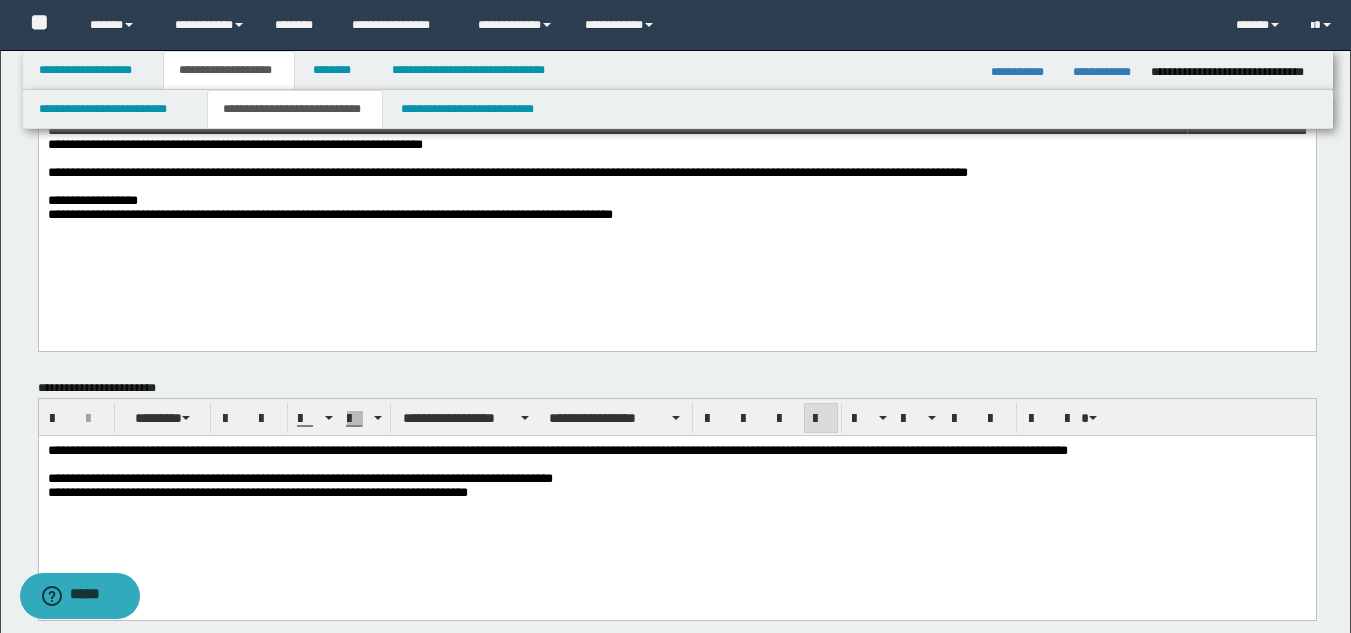 drag, startPoint x: 44, startPoint y: 482, endPoint x: 466, endPoint y: 561, distance: 429.33087 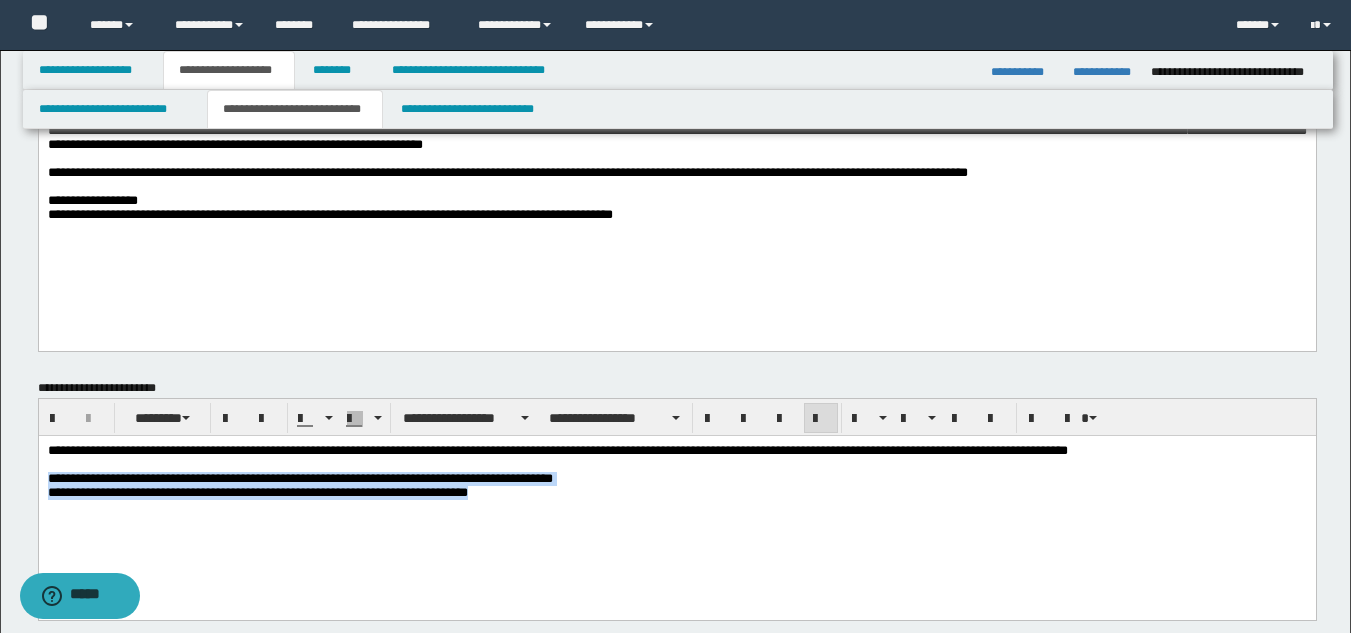 drag, startPoint x: 47, startPoint y: 484, endPoint x: 722, endPoint y: 508, distance: 675.4265 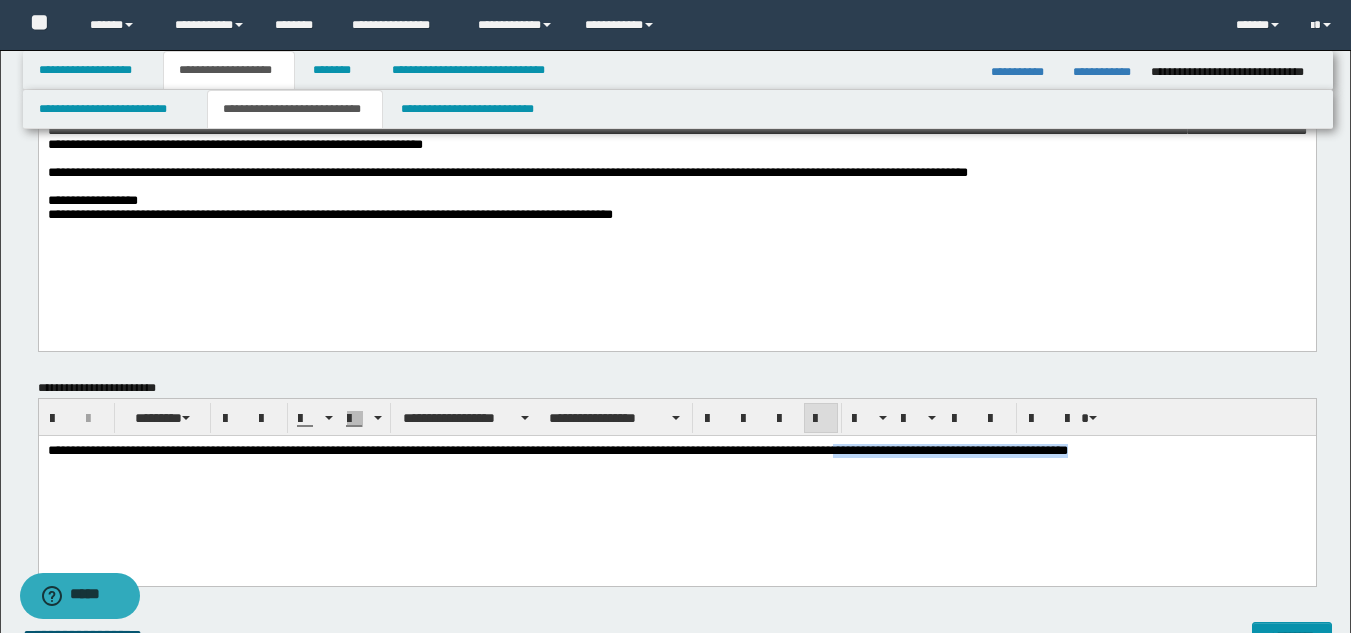 drag, startPoint x: 1239, startPoint y: 454, endPoint x: 948, endPoint y: 456, distance: 291.00687 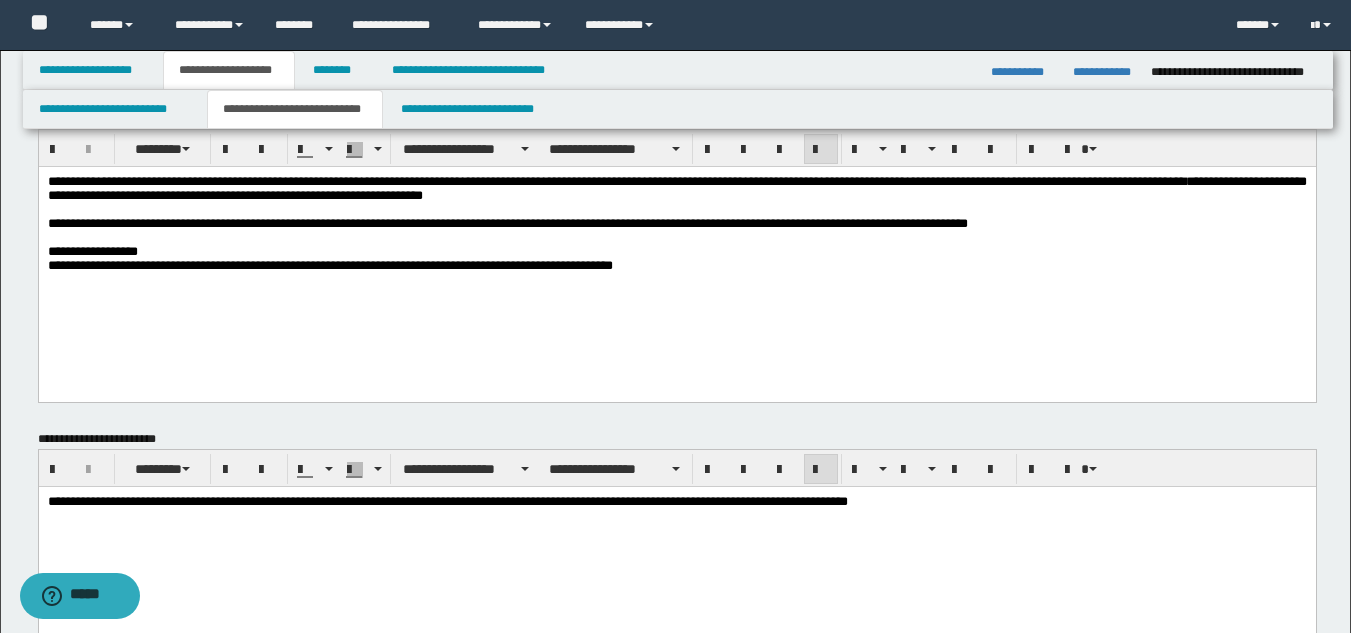 scroll, scrollTop: 0, scrollLeft: 0, axis: both 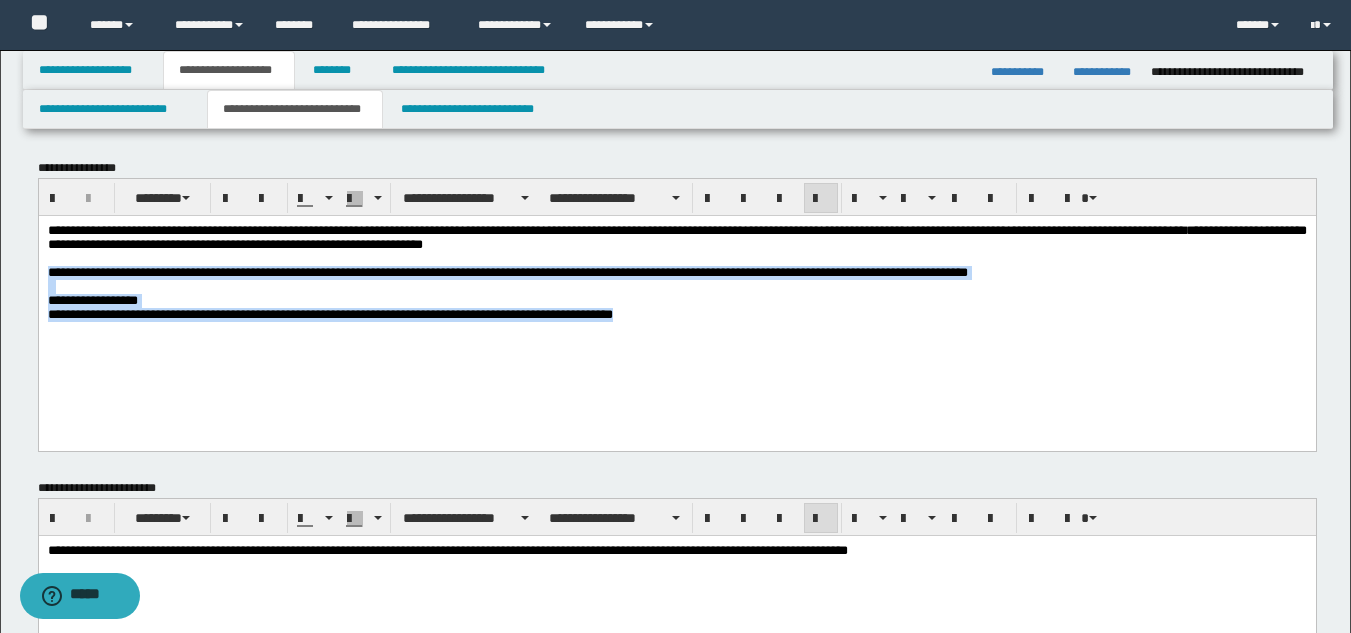 drag, startPoint x: 47, startPoint y: 278, endPoint x: 913, endPoint y: 335, distance: 867.87384 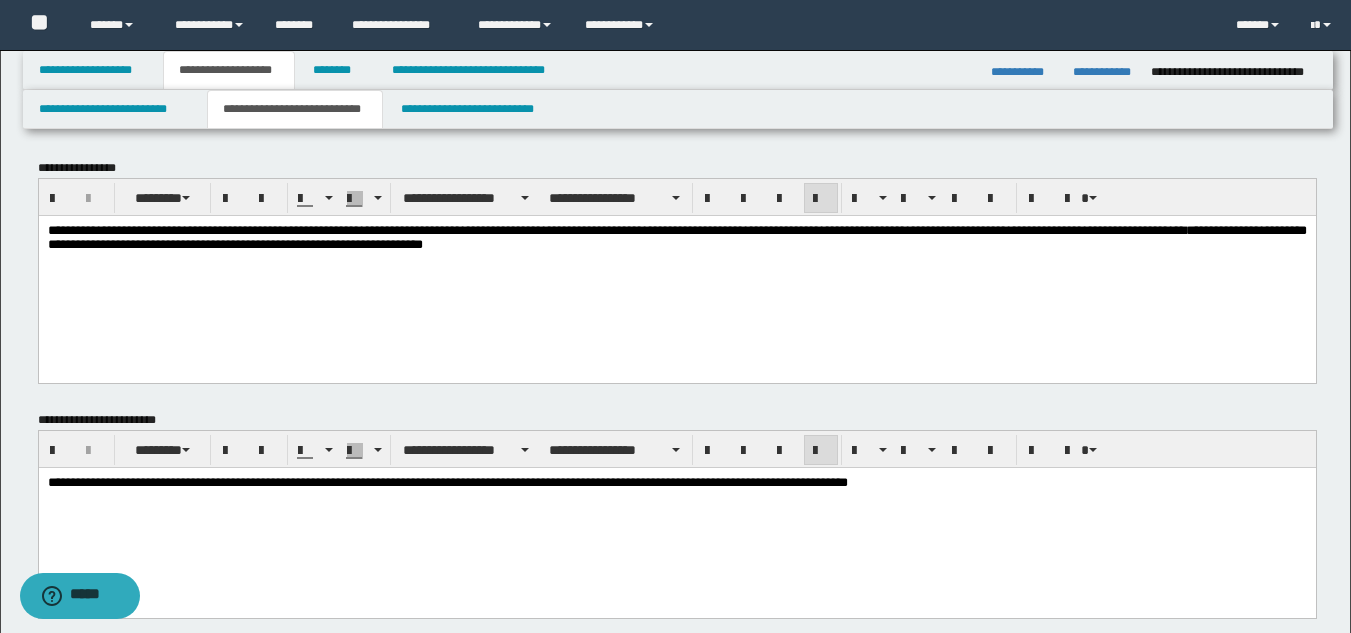 click on "**********" at bounding box center (985, 229) 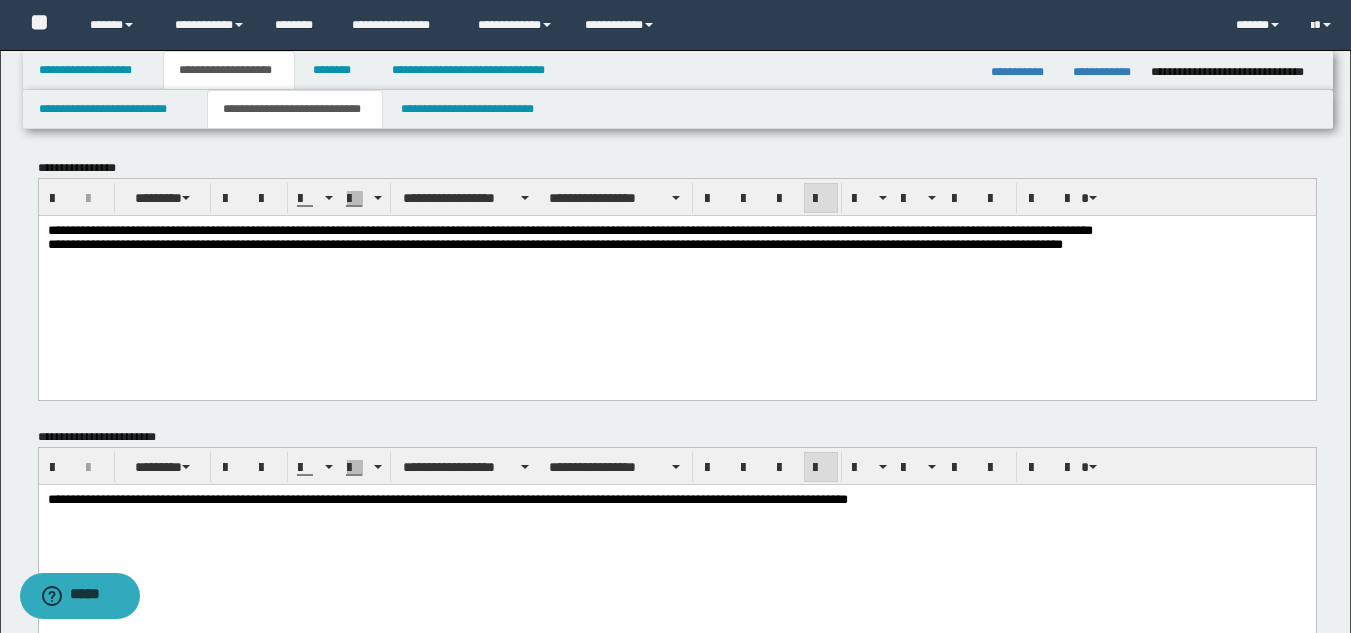 click on "**********" at bounding box center [569, 236] 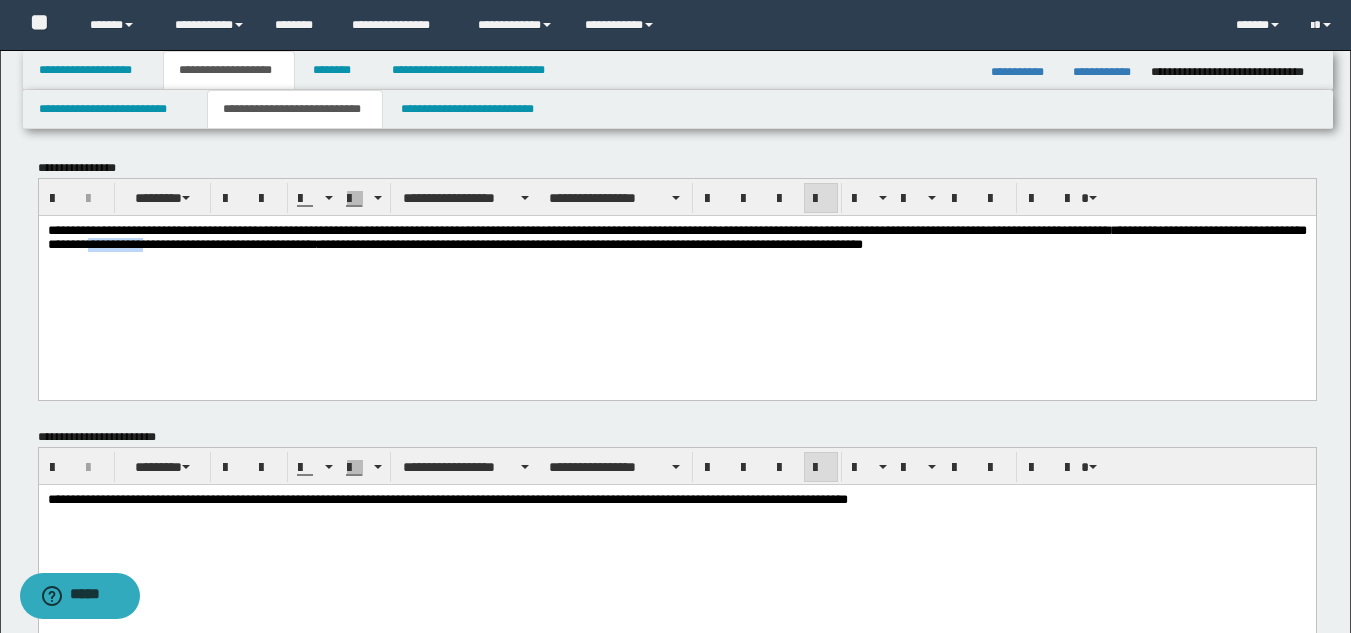 drag, startPoint x: 411, startPoint y: 251, endPoint x: 486, endPoint y: 247, distance: 75.10659 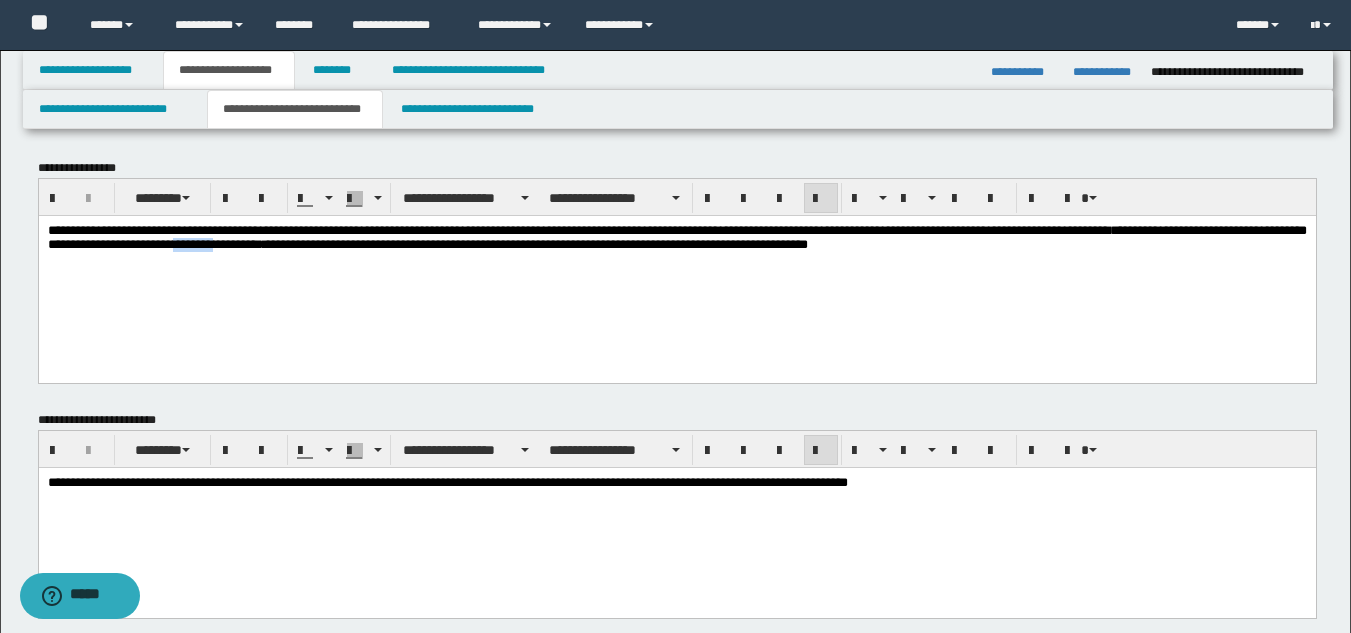 drag, startPoint x: 545, startPoint y: 247, endPoint x: 493, endPoint y: 246, distance: 52.009613 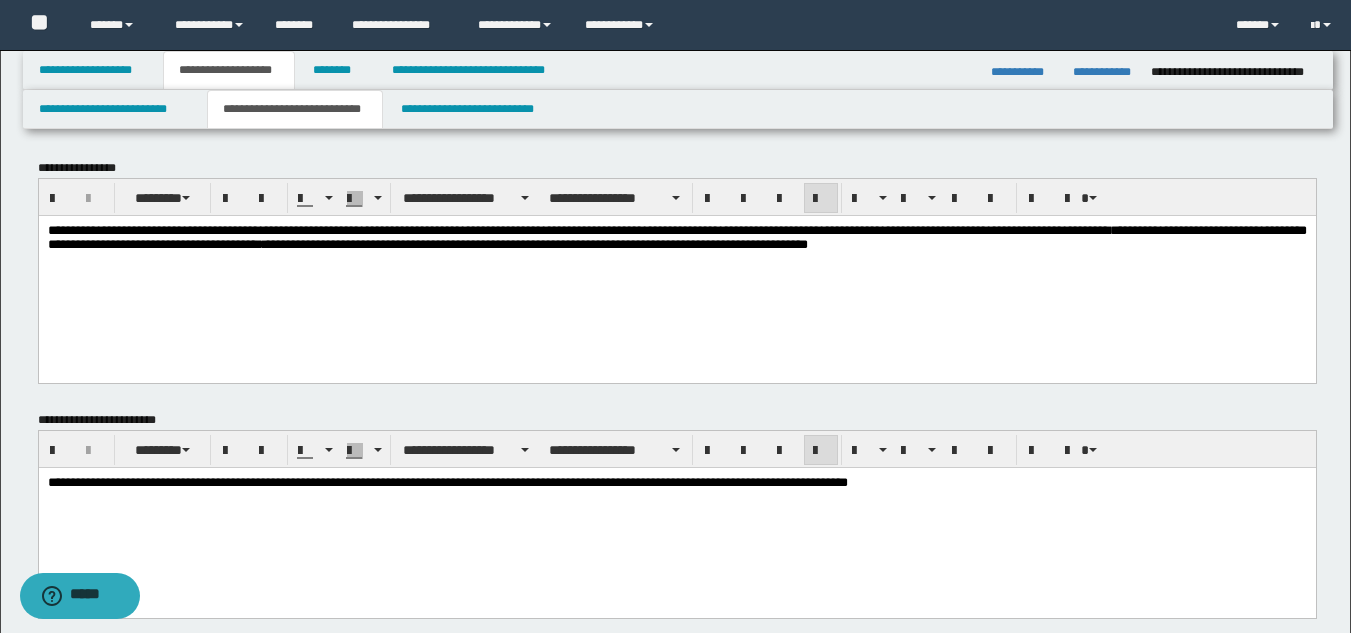 click on "**********" at bounding box center (676, 269) 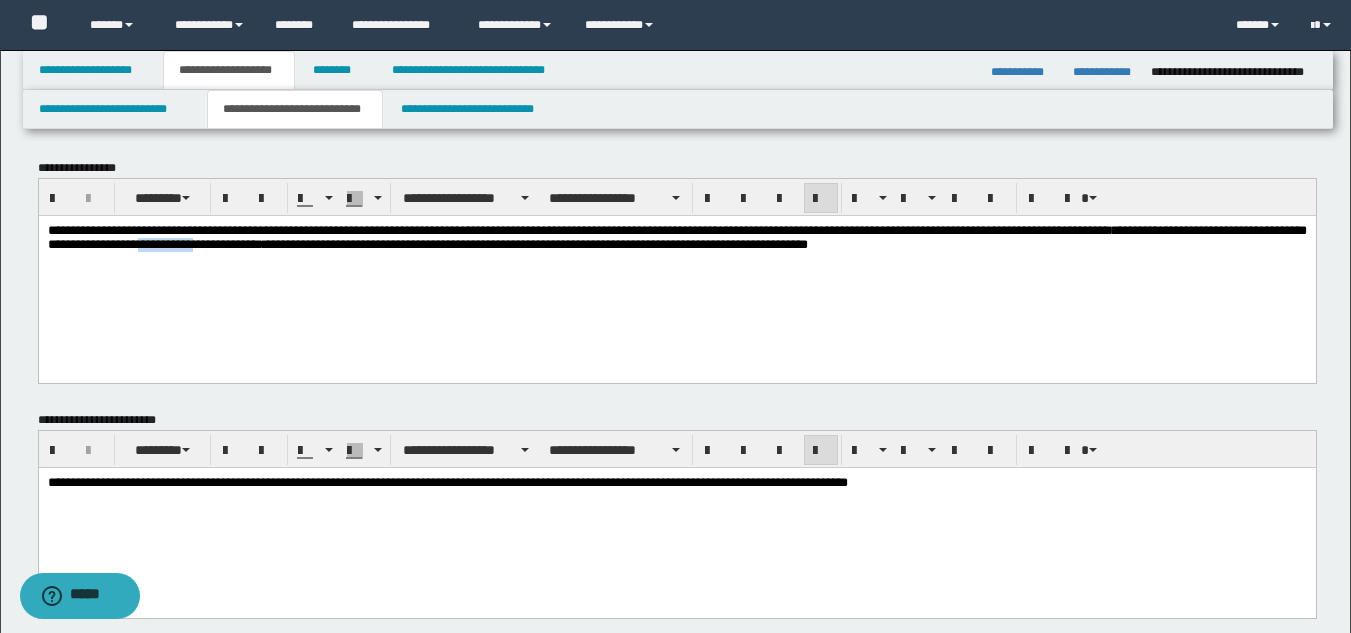 drag, startPoint x: 519, startPoint y: 251, endPoint x: 456, endPoint y: 245, distance: 63.28507 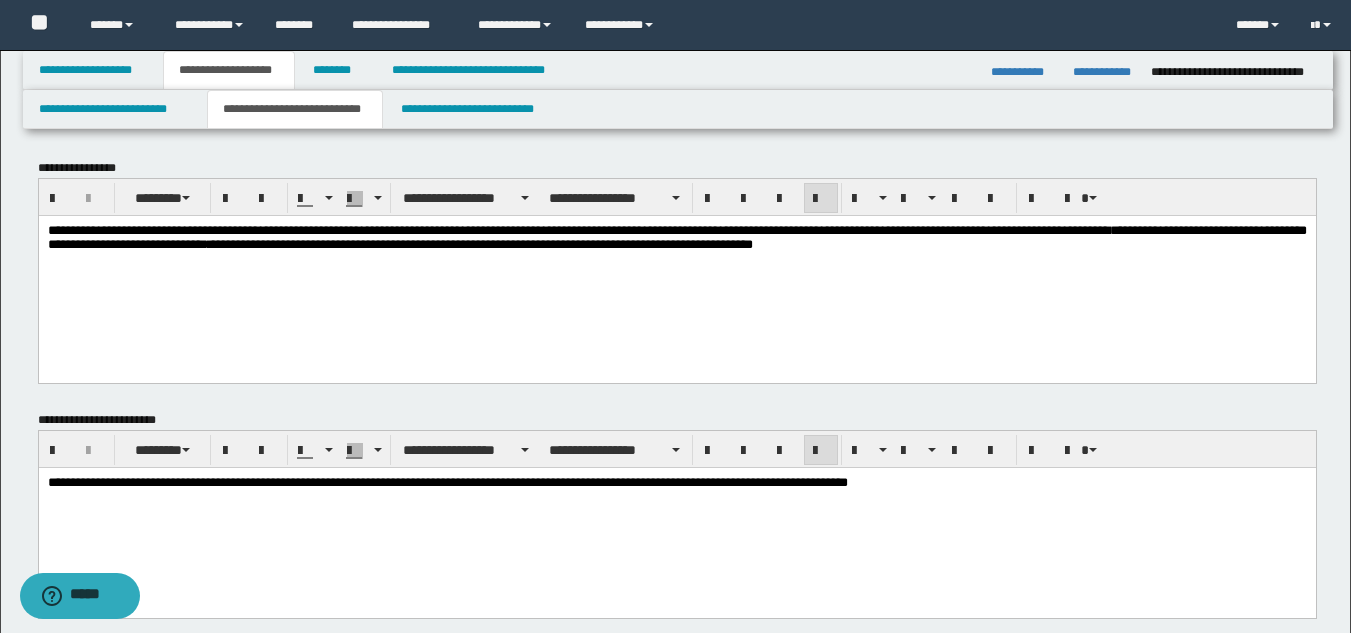 click on "*******" at bounding box center [229, 243] 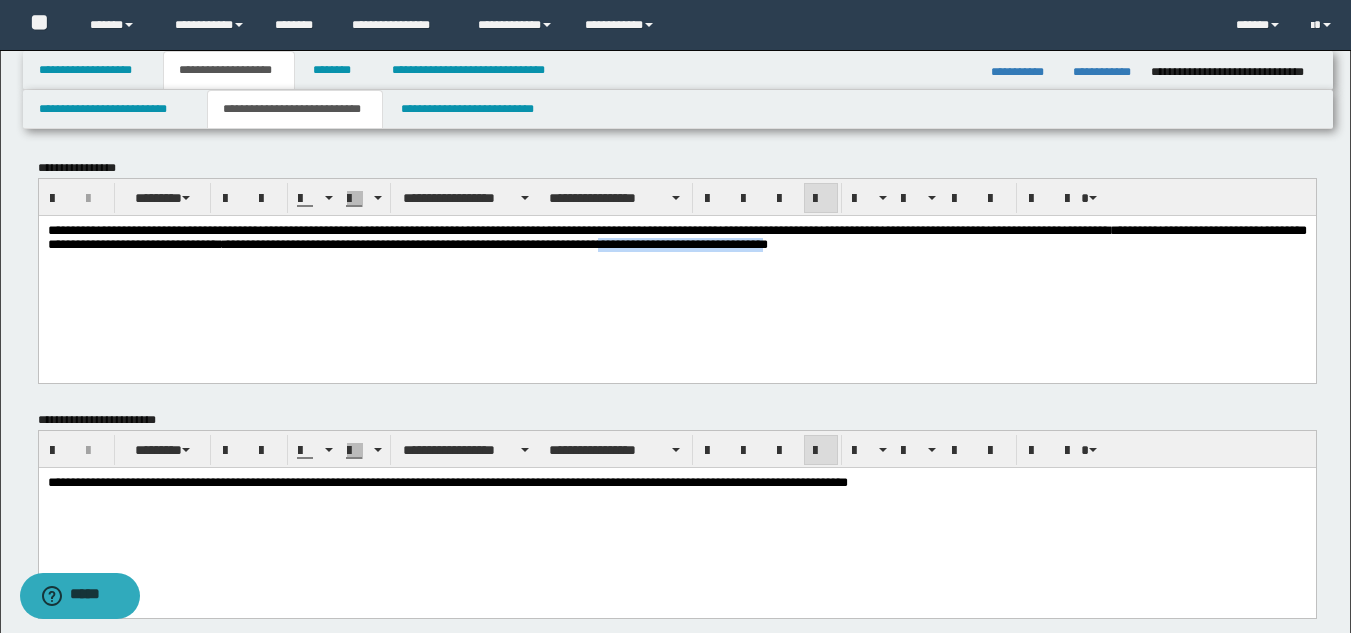 drag, startPoint x: 1215, startPoint y: 248, endPoint x: 1011, endPoint y: 247, distance: 204.00246 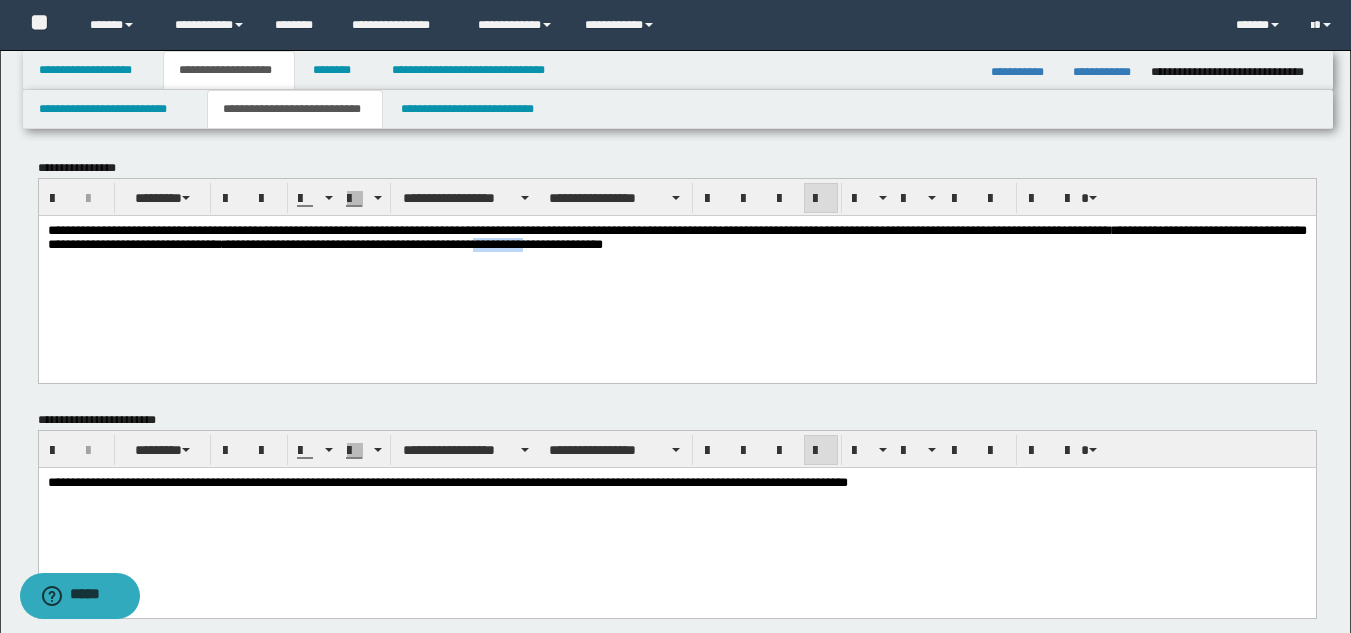 drag, startPoint x: 932, startPoint y: 248, endPoint x: 871, endPoint y: 249, distance: 61.008198 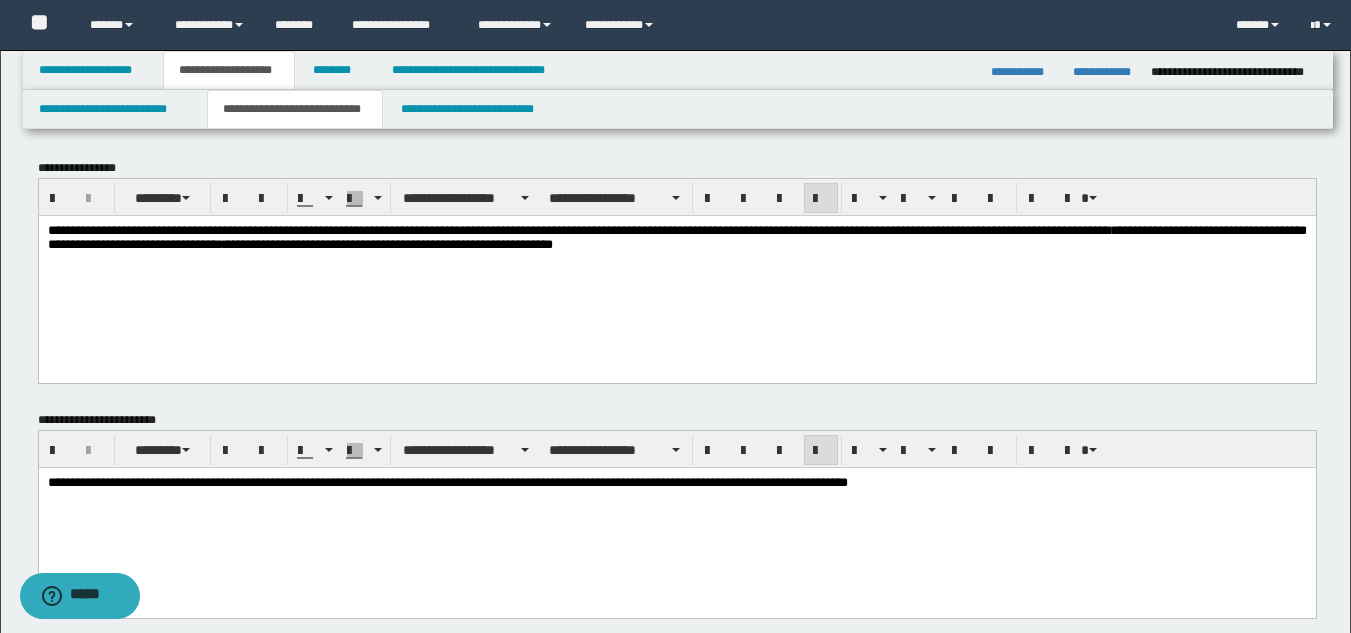 click on "**********" at bounding box center (409, 243) 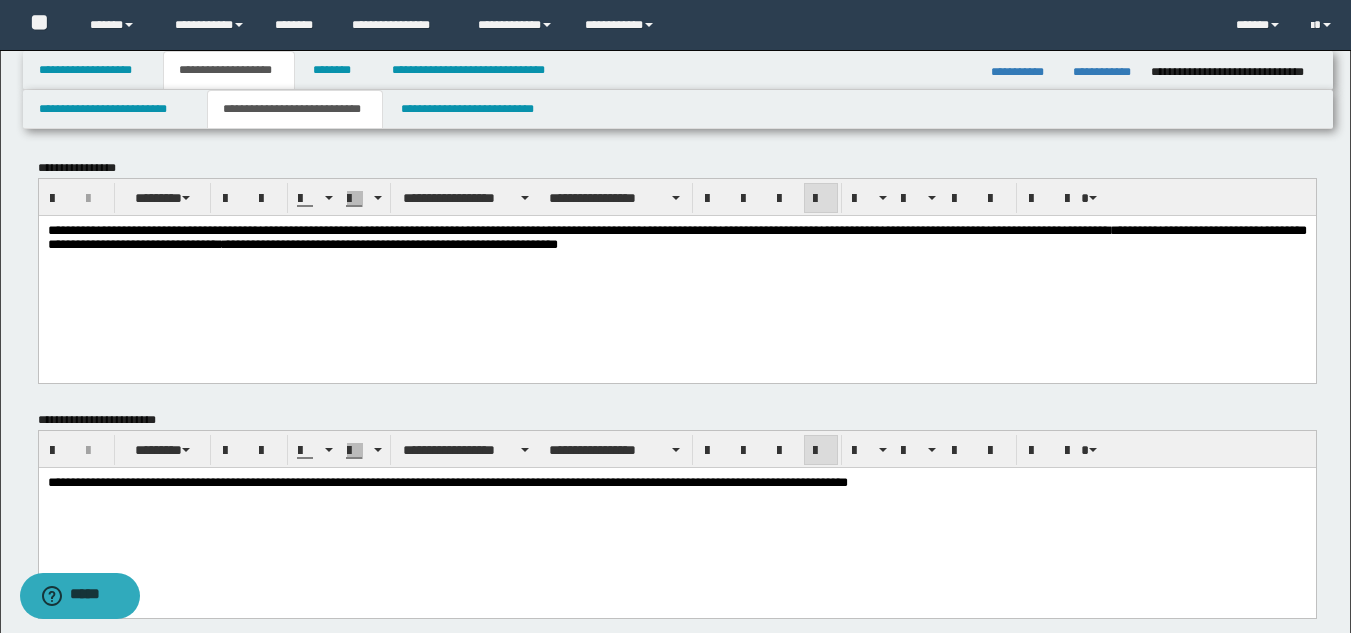 click on "**********" at bounding box center (325, 229) 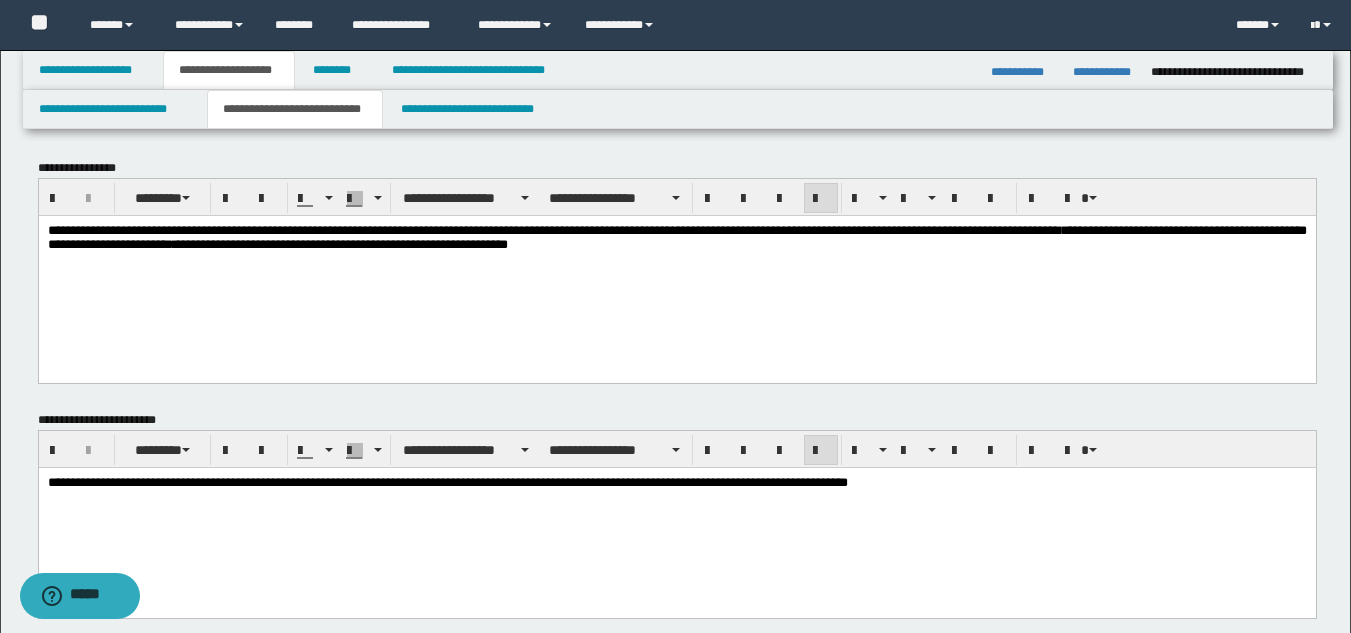 click on "**********" at bounding box center (301, 229) 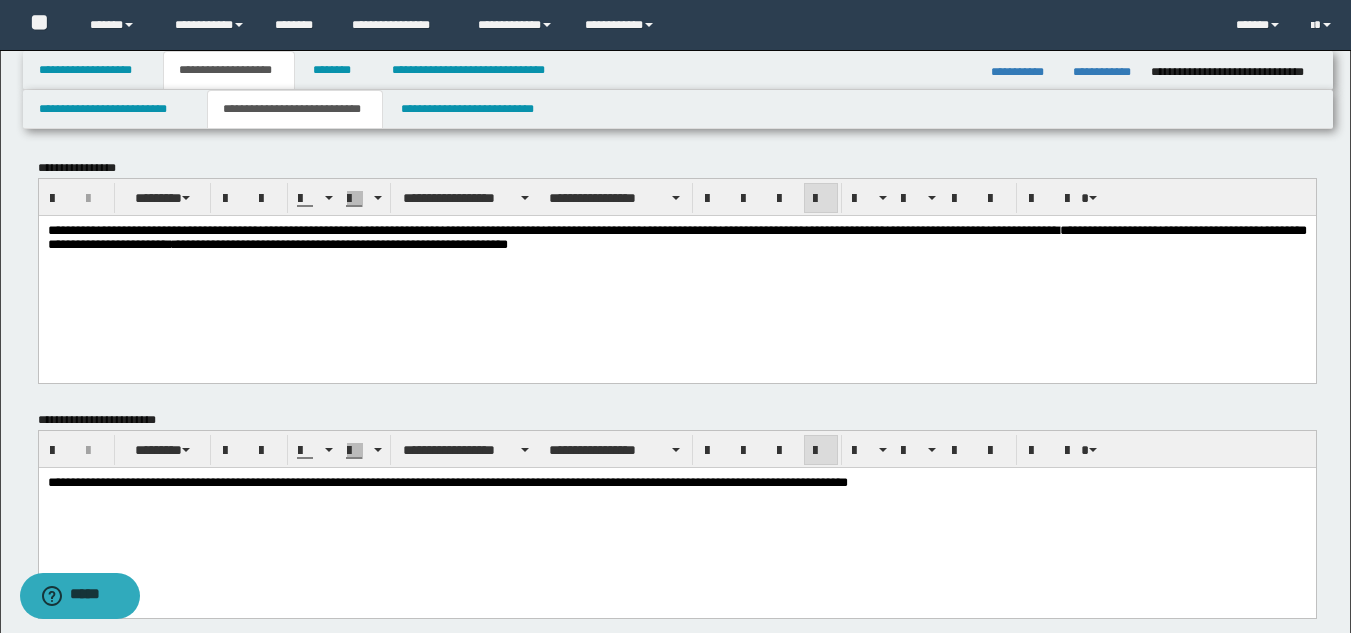 click on "**********" at bounding box center (362, 243) 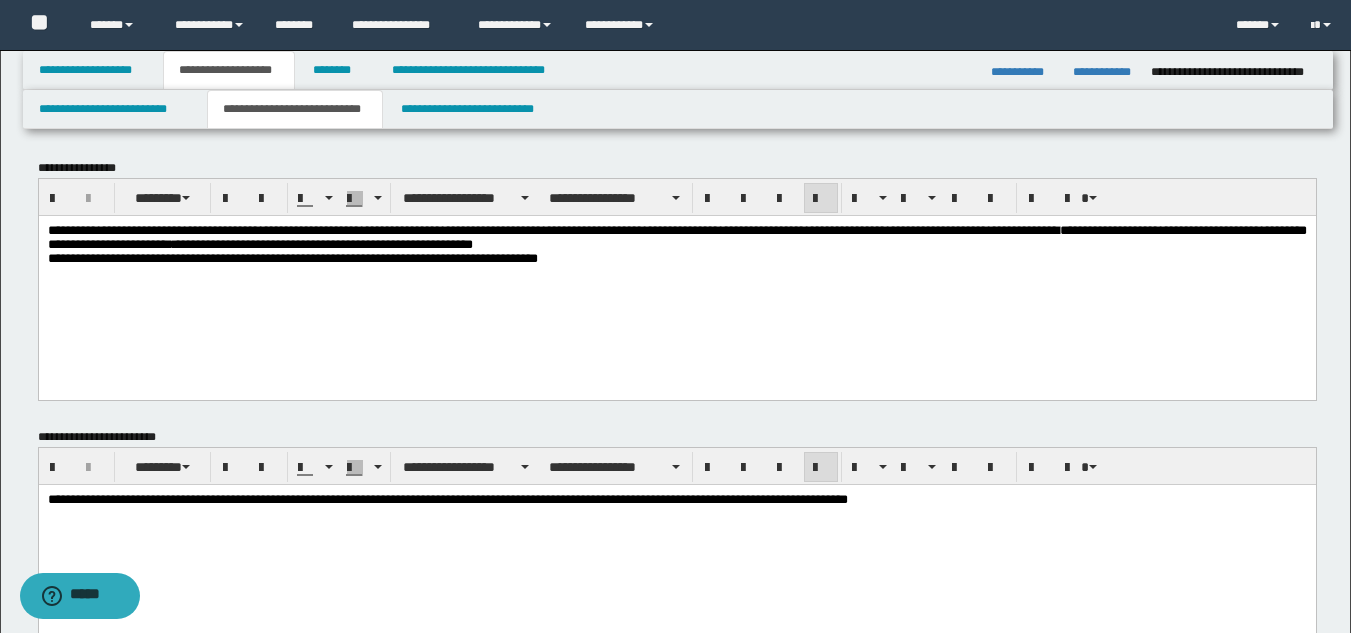 click on "**********" at bounding box center (292, 250) 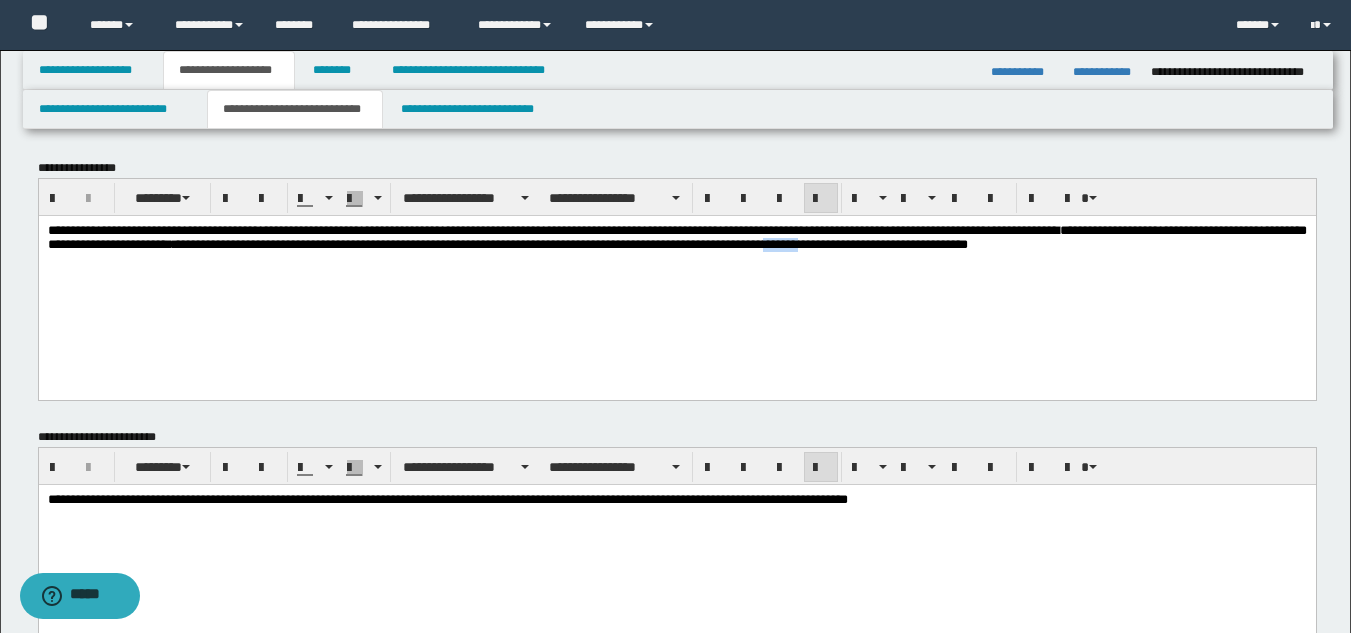 drag, startPoint x: 146, startPoint y: 265, endPoint x: 100, endPoint y: 267, distance: 46.043457 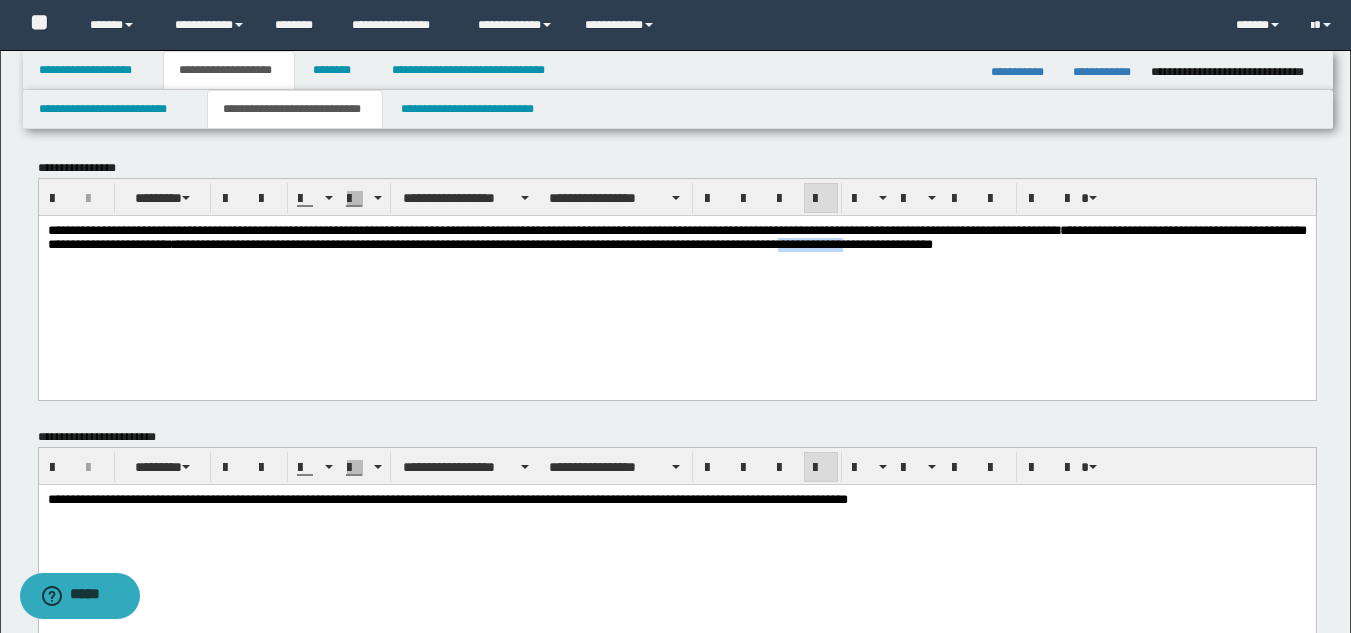 drag, startPoint x: 193, startPoint y: 263, endPoint x: 117, endPoint y: 266, distance: 76.05919 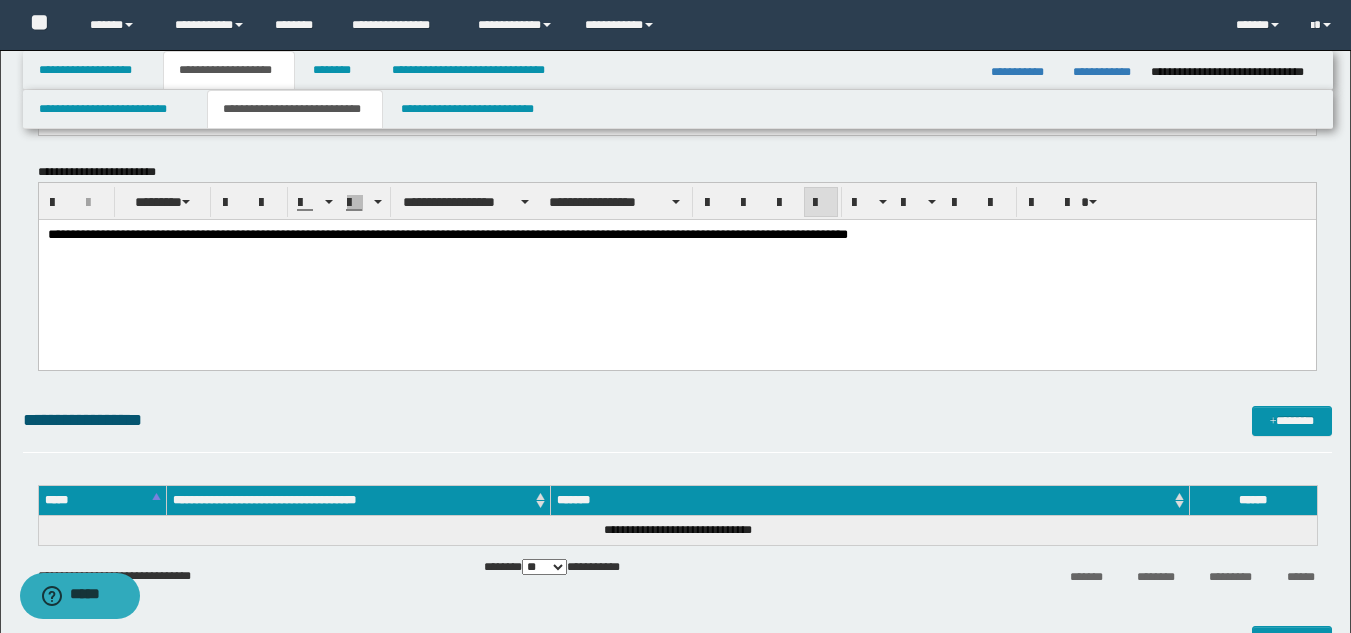 scroll, scrollTop: 300, scrollLeft: 0, axis: vertical 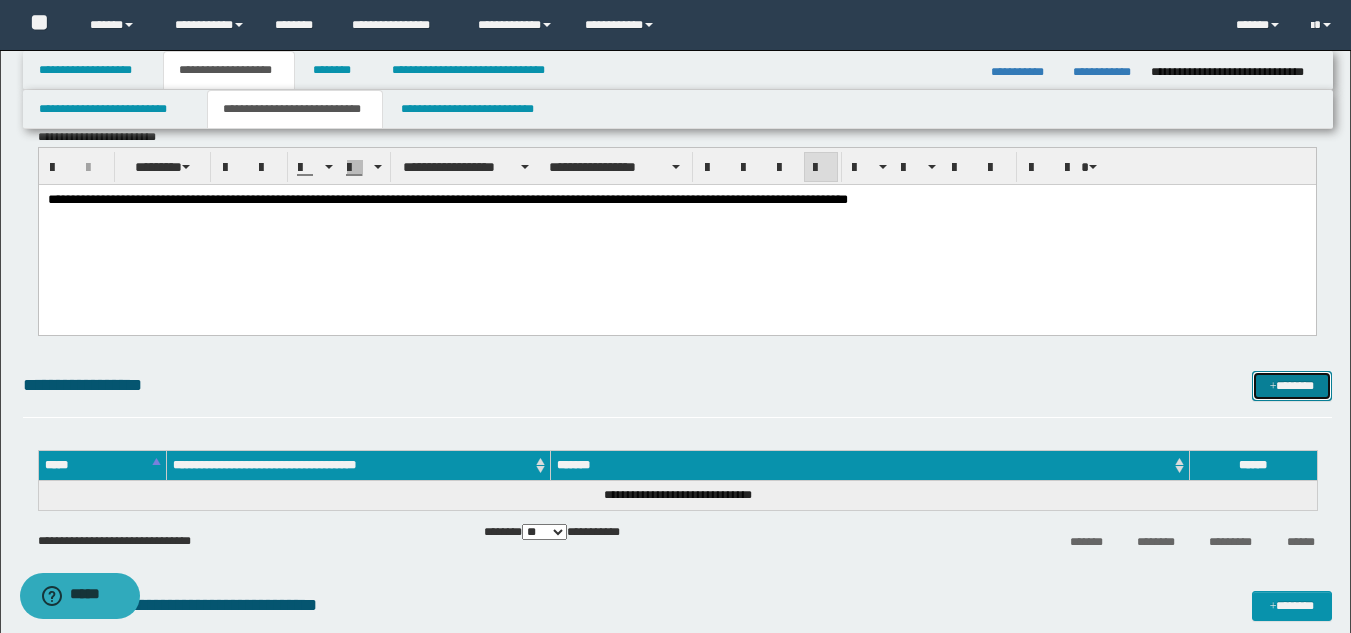 click on "*******" at bounding box center (1292, 386) 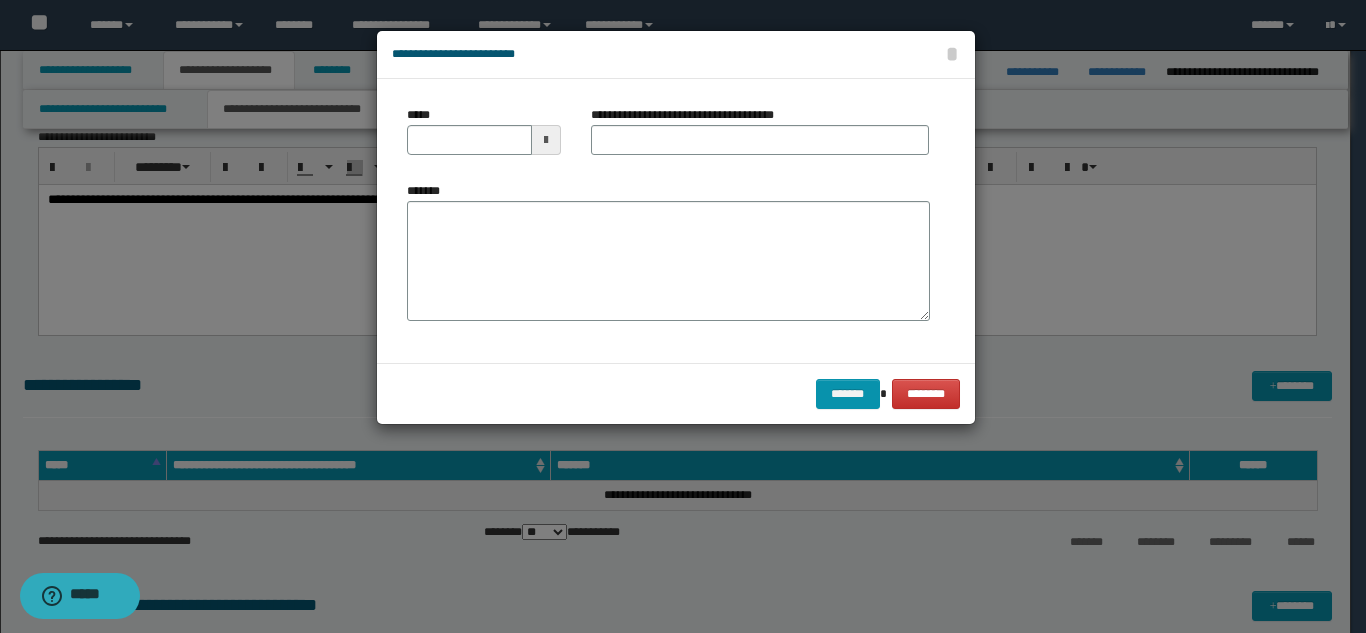 type 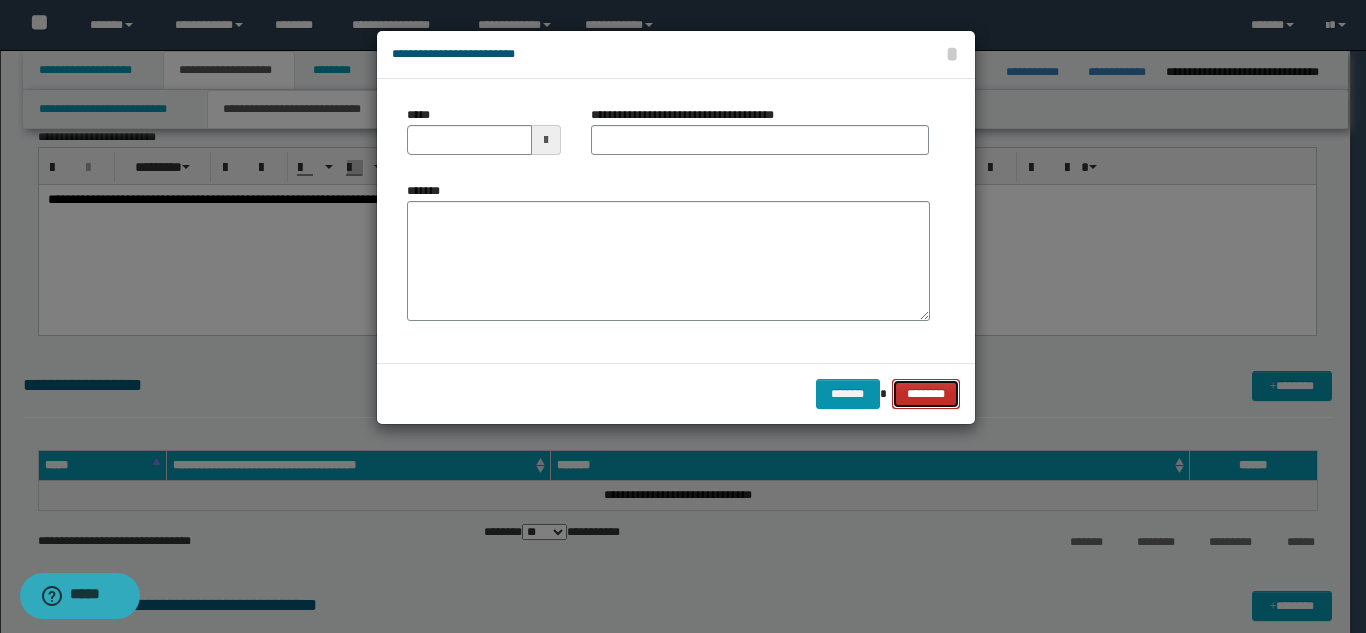 click on "********" at bounding box center (925, 394) 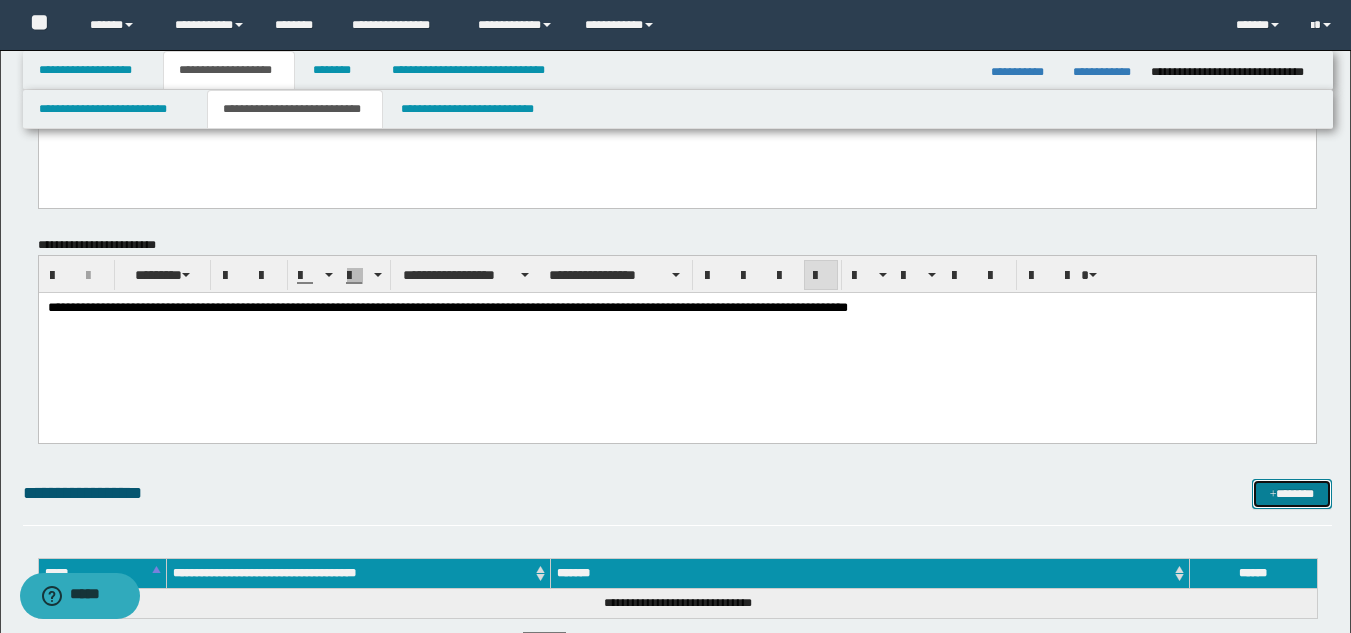 scroll, scrollTop: 0, scrollLeft: 0, axis: both 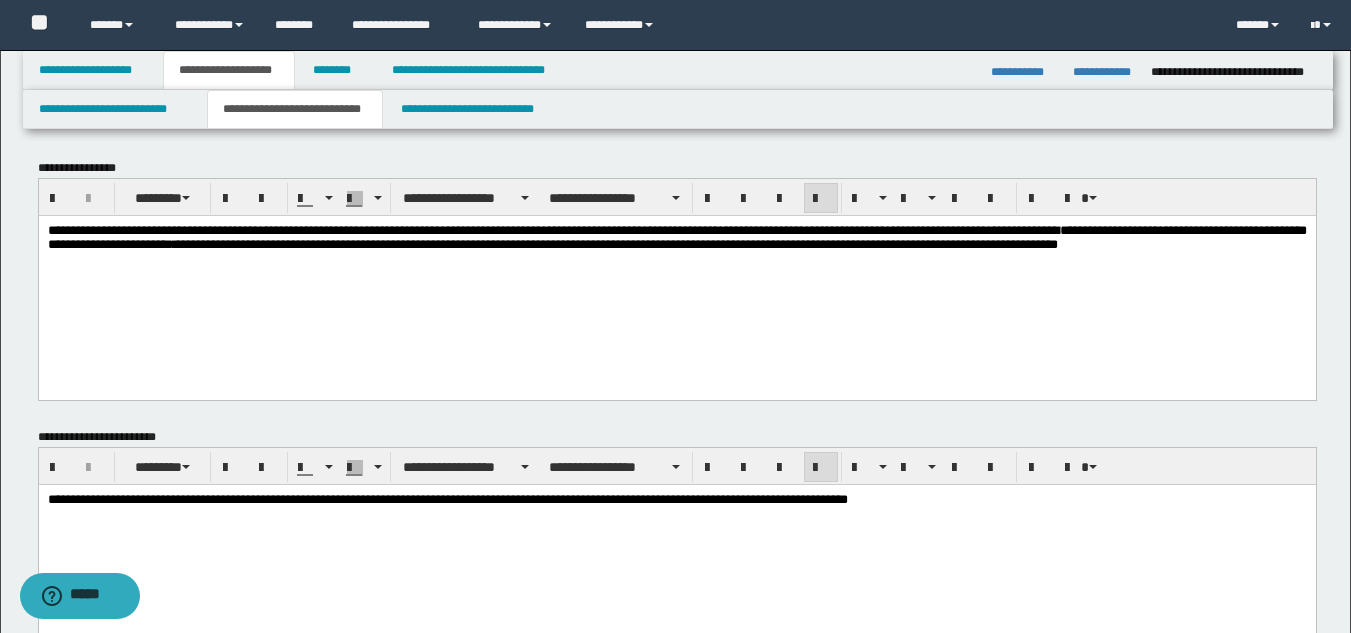 click on "**********" at bounding box center [676, 269] 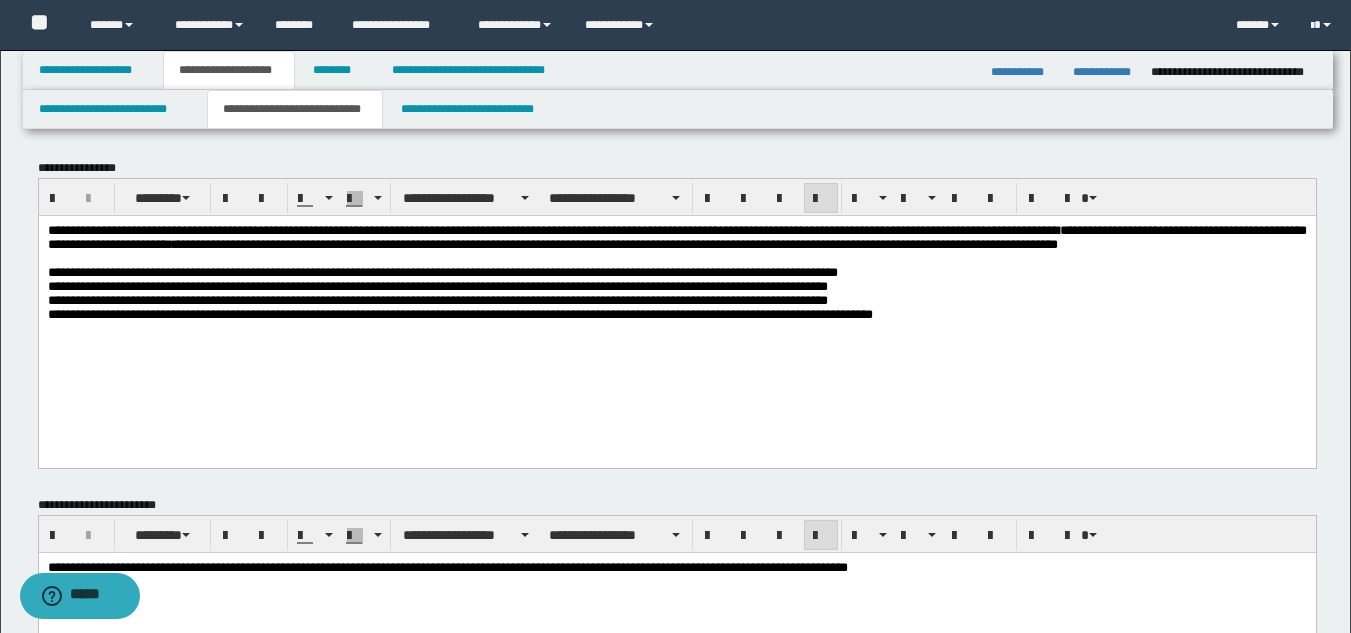 click on "**********" at bounding box center (459, 292) 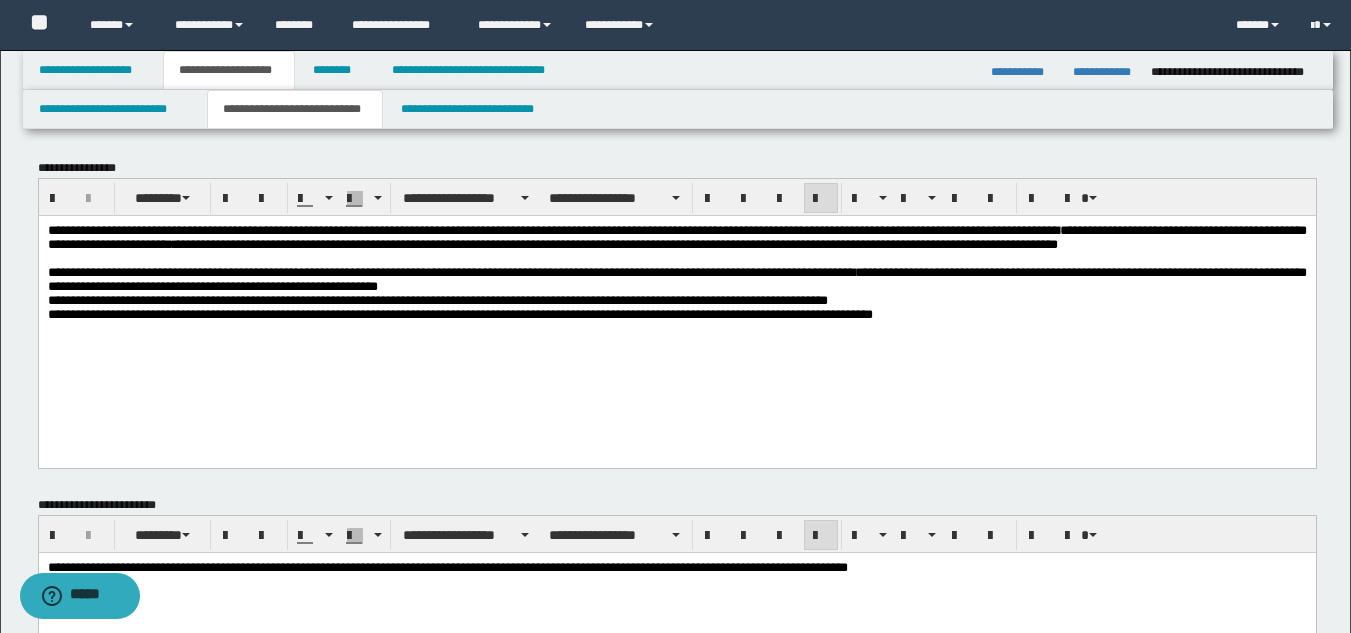 drag, startPoint x: 48, startPoint y: 329, endPoint x: 137, endPoint y: 326, distance: 89.050545 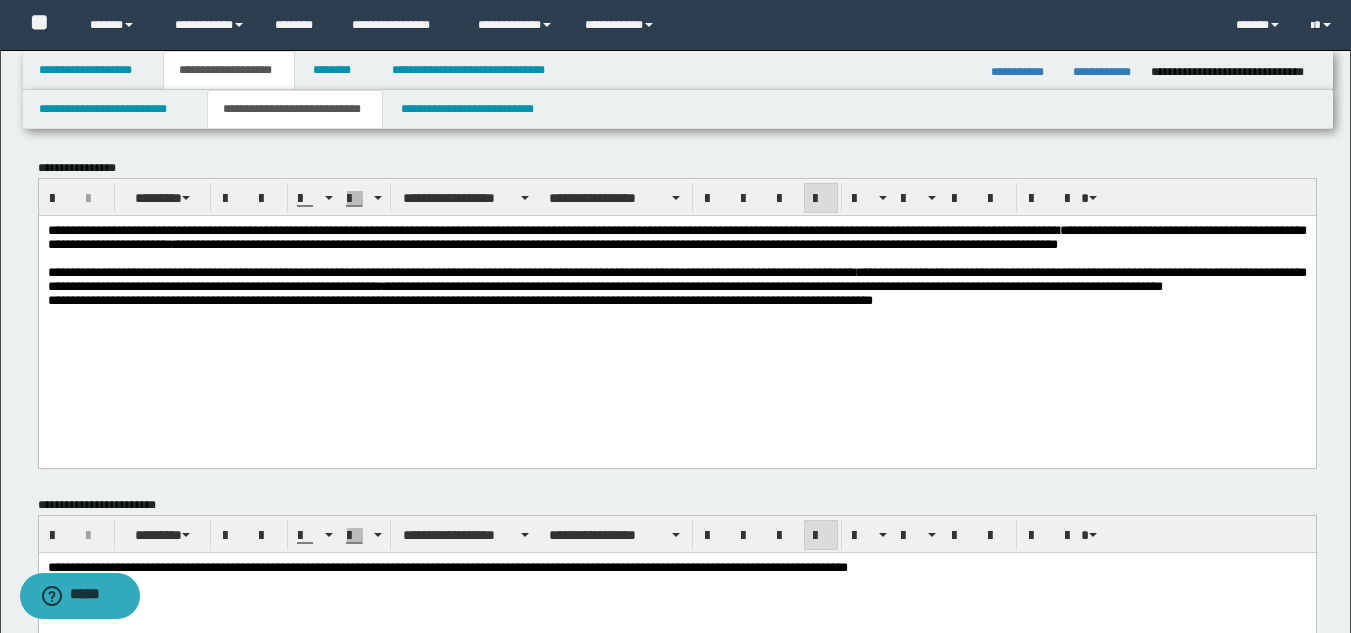 click on "**********" at bounding box center [676, 285] 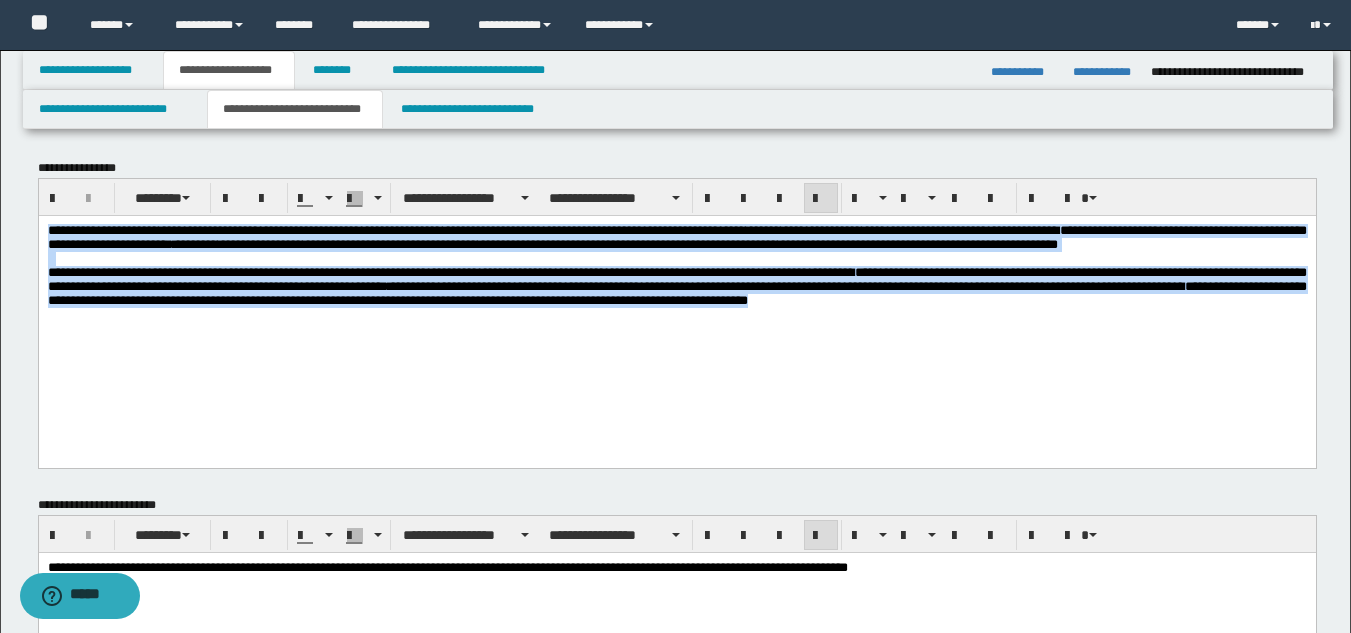 drag, startPoint x: 57, startPoint y: 223, endPoint x: 365, endPoint y: 370, distance: 341.2814 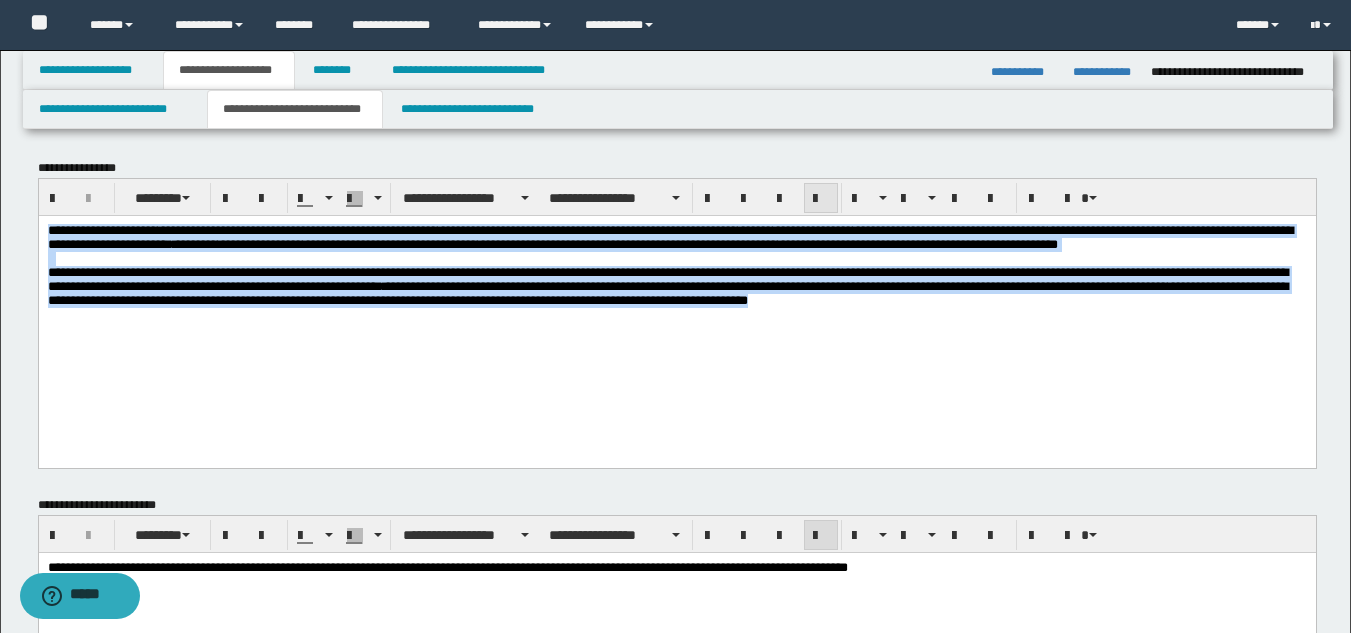 click at bounding box center (821, 199) 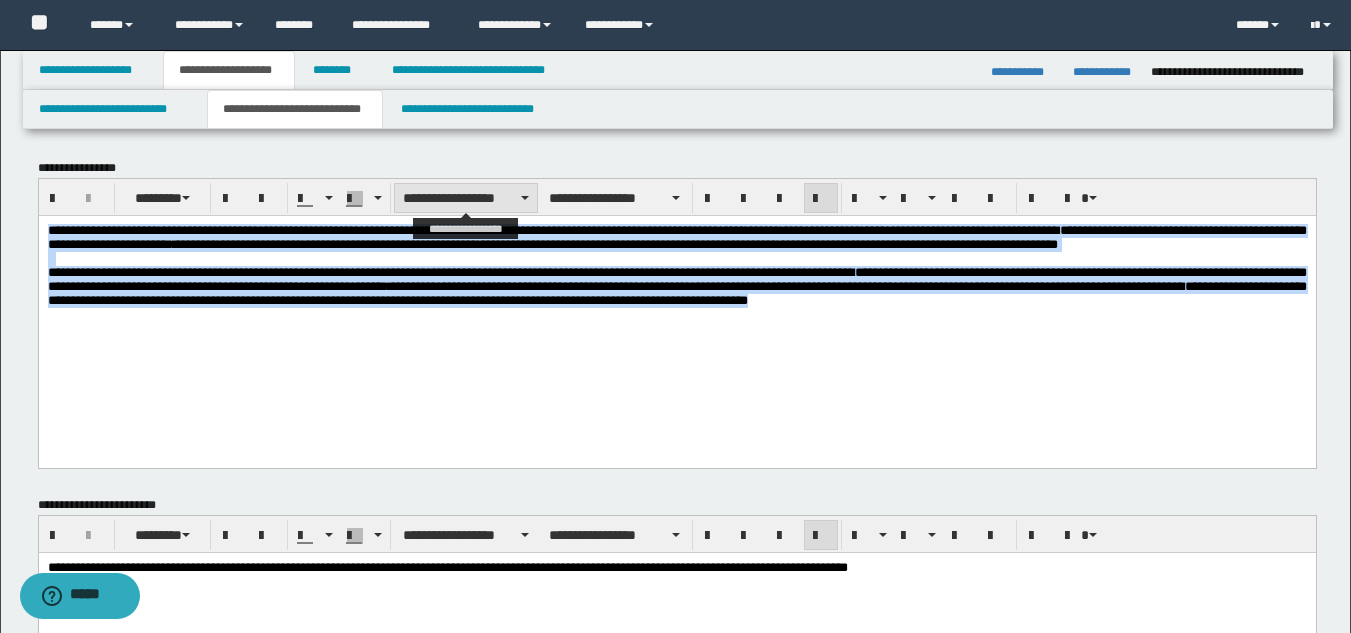 click on "**********" at bounding box center [466, 198] 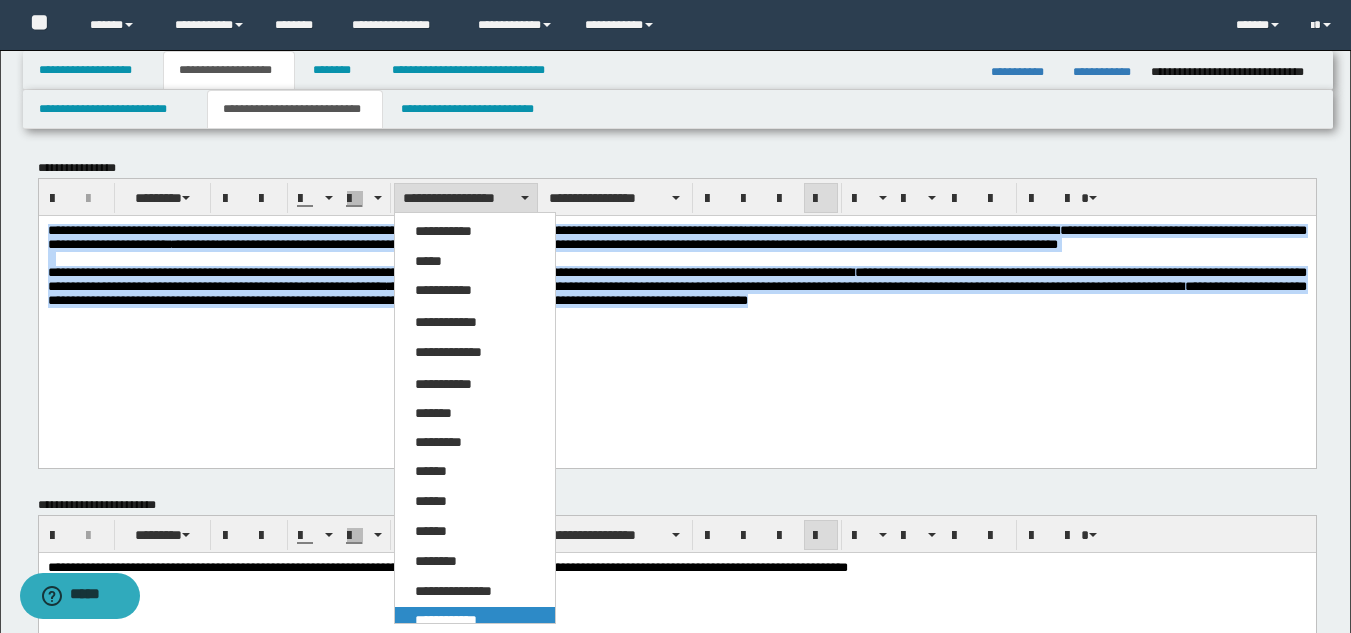 click on "**********" at bounding box center [446, 620] 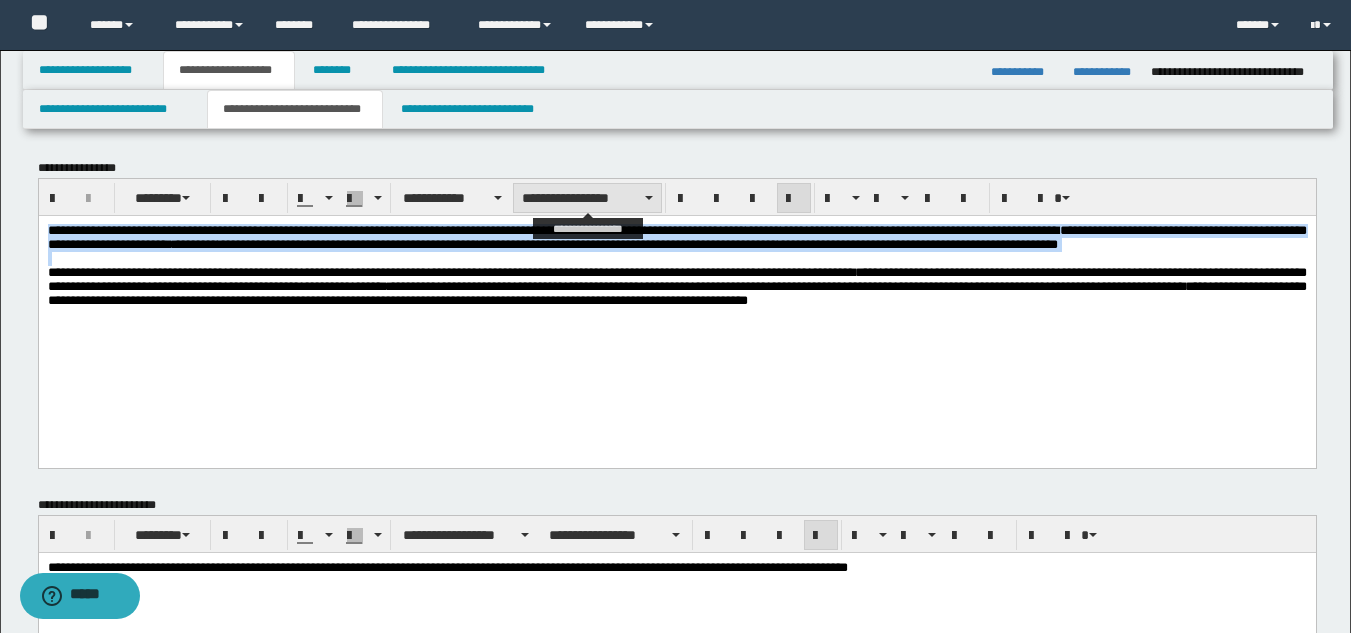 click on "**********" at bounding box center [587, 198] 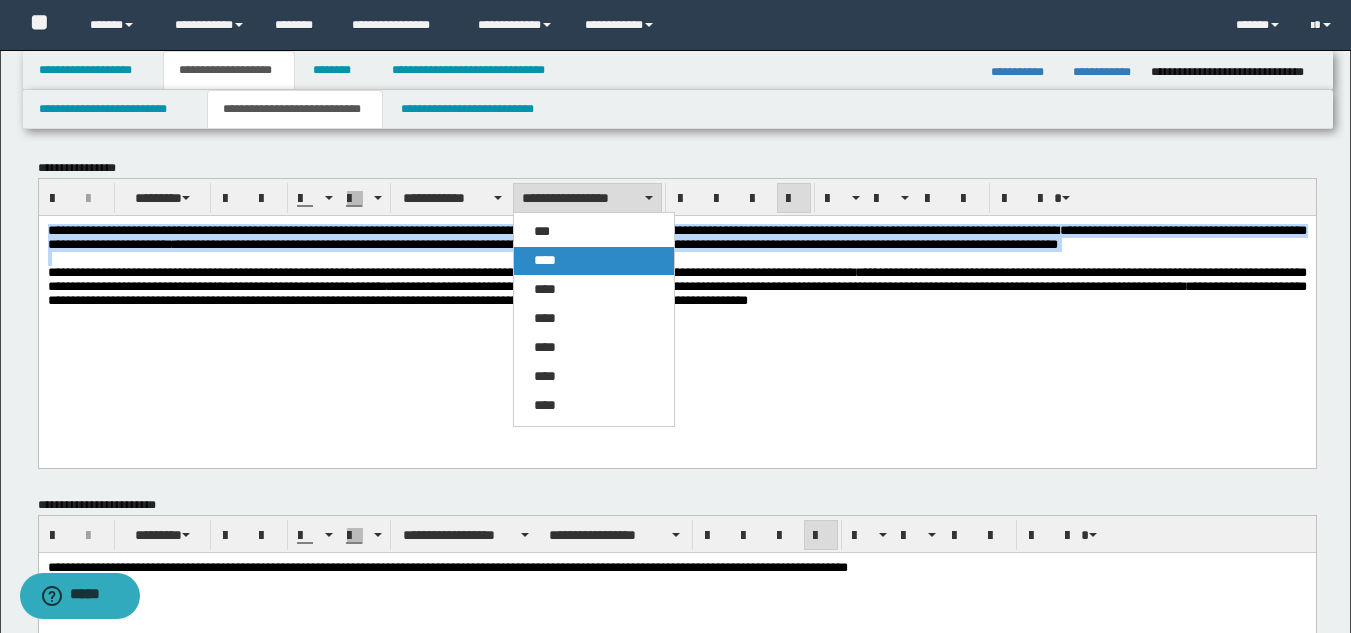 click on "****" at bounding box center [594, 261] 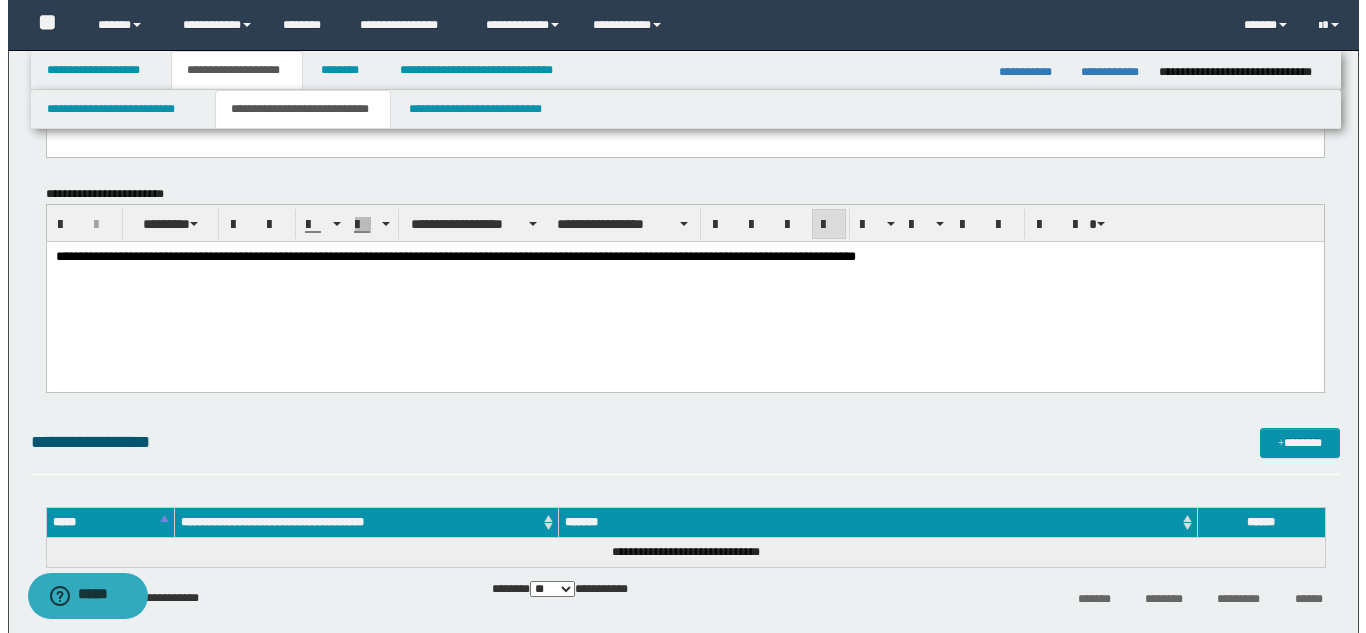 scroll, scrollTop: 500, scrollLeft: 0, axis: vertical 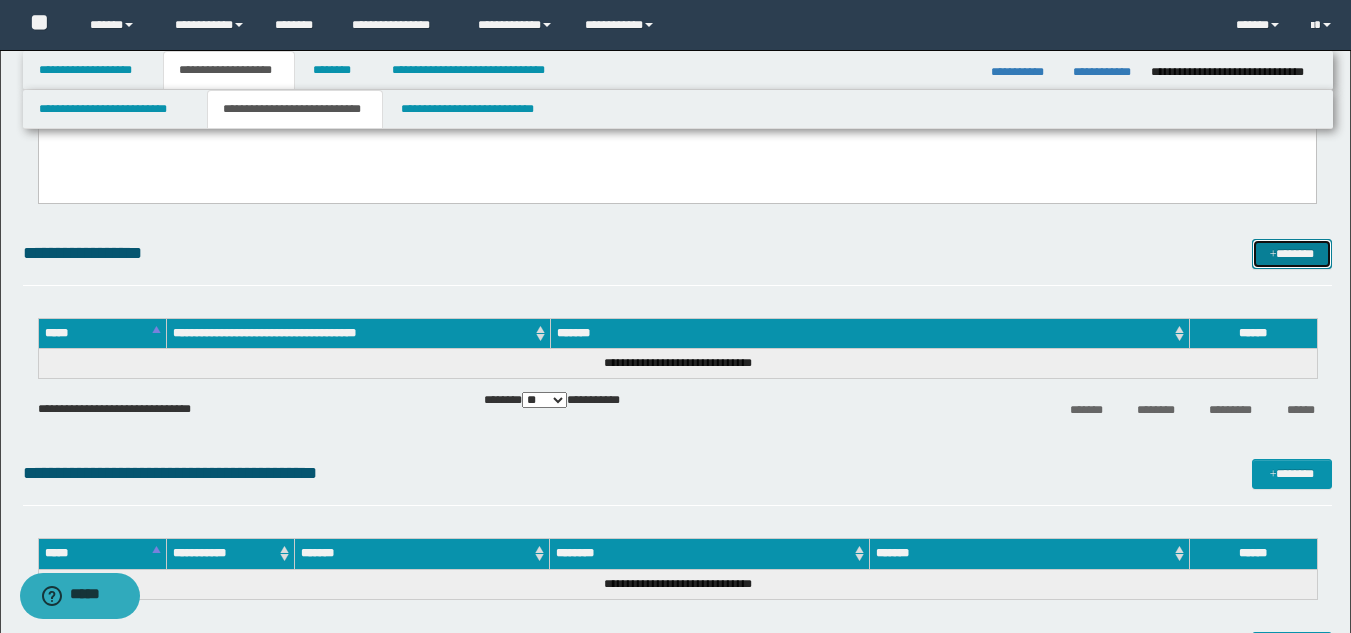 click on "*******" at bounding box center [1292, 254] 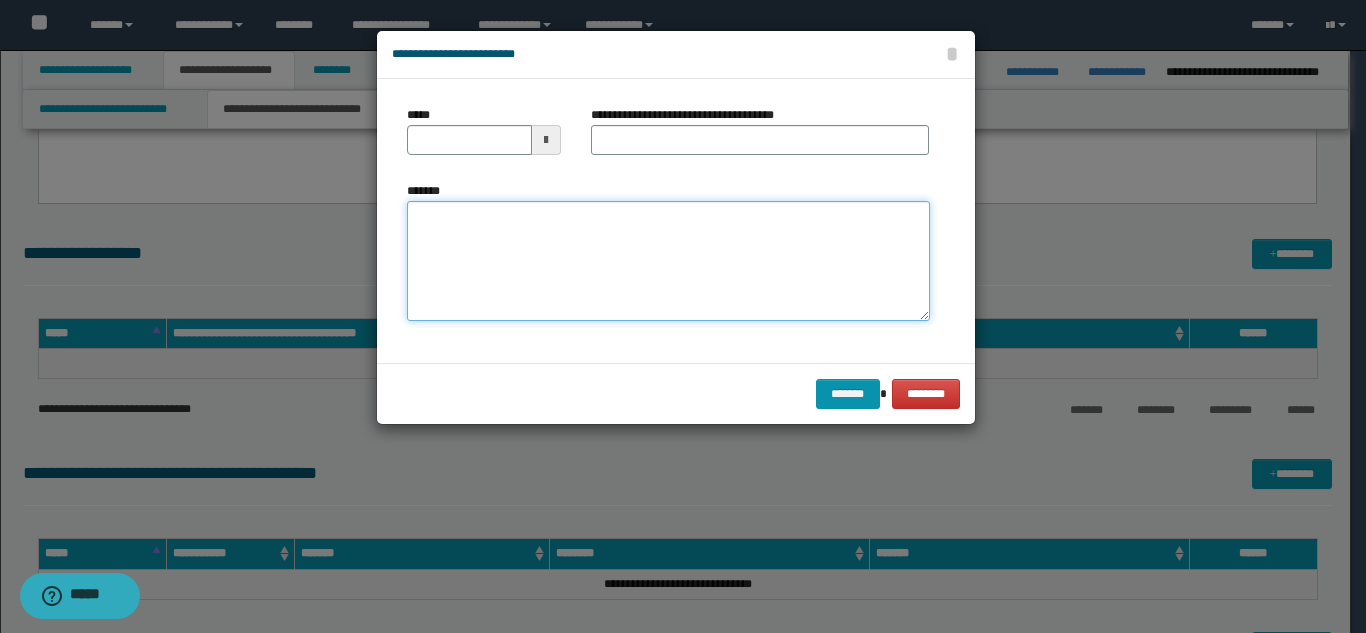 click on "*******" at bounding box center (668, 261) 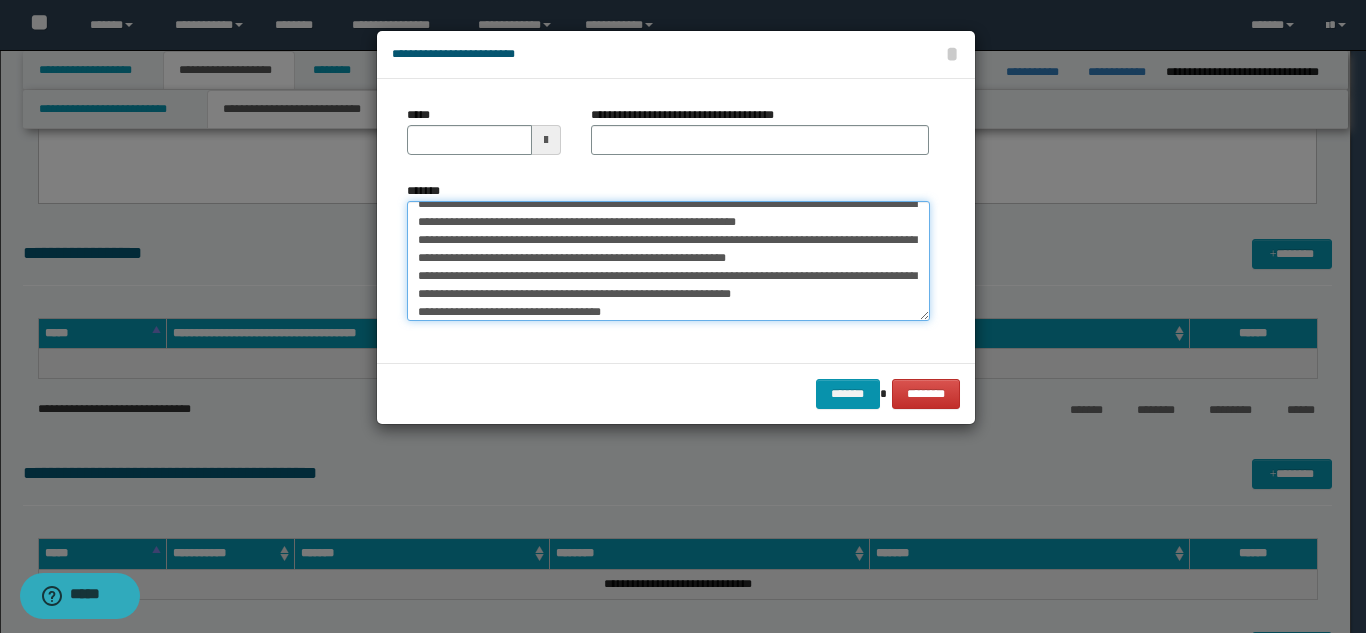 scroll, scrollTop: 0, scrollLeft: 0, axis: both 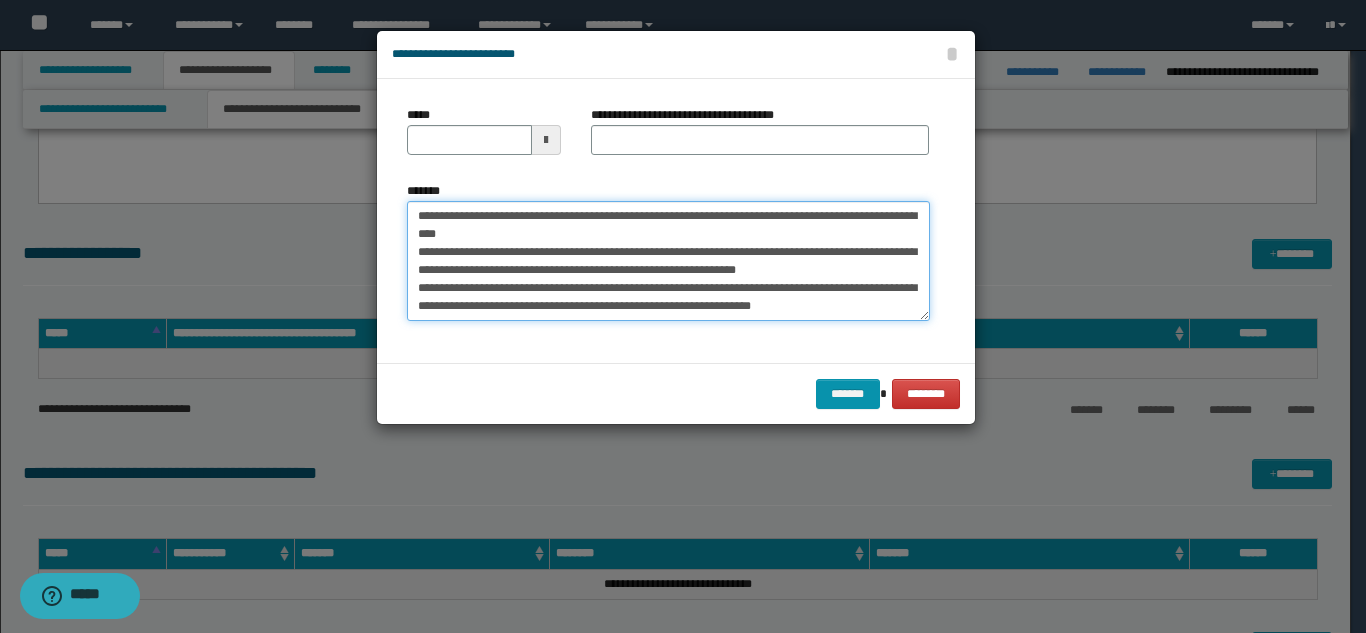 type 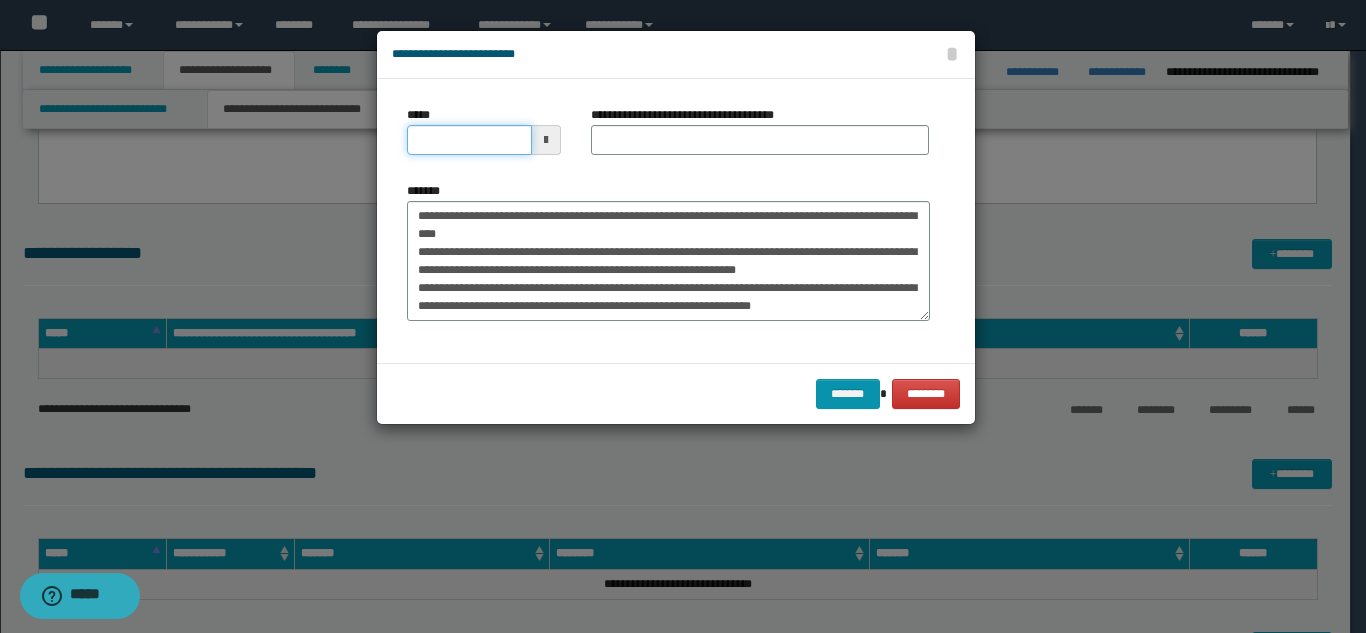 click on "*****" at bounding box center [469, 140] 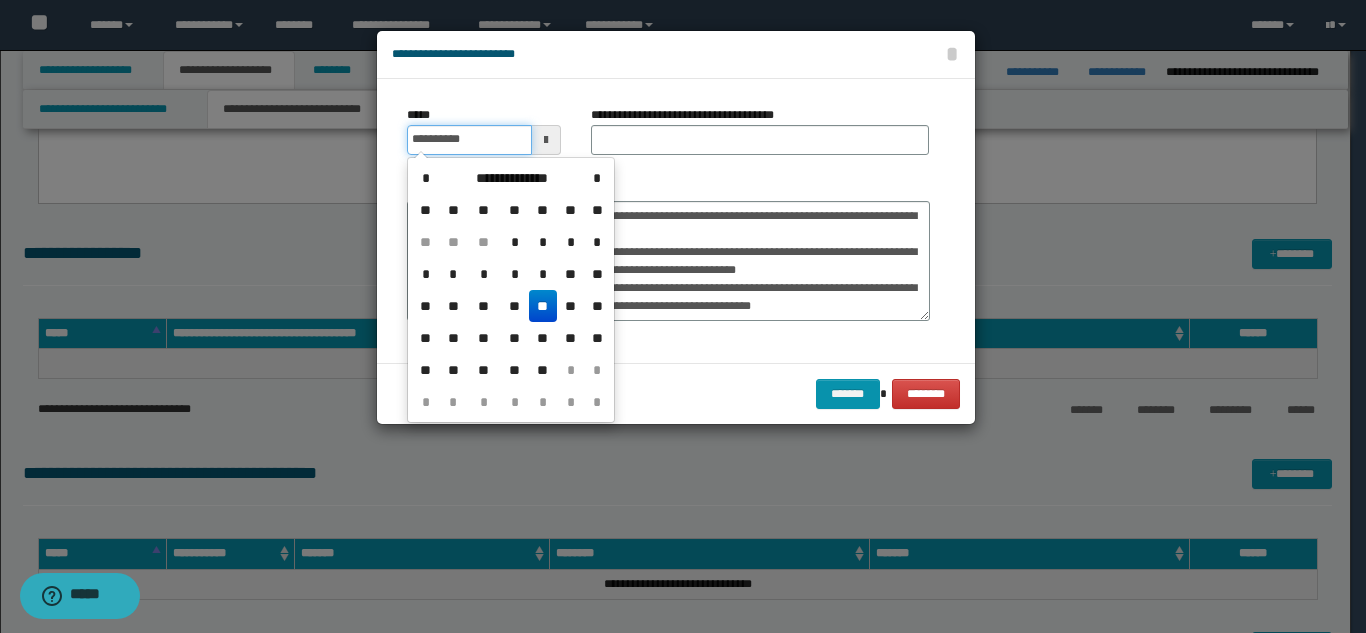 type on "**********" 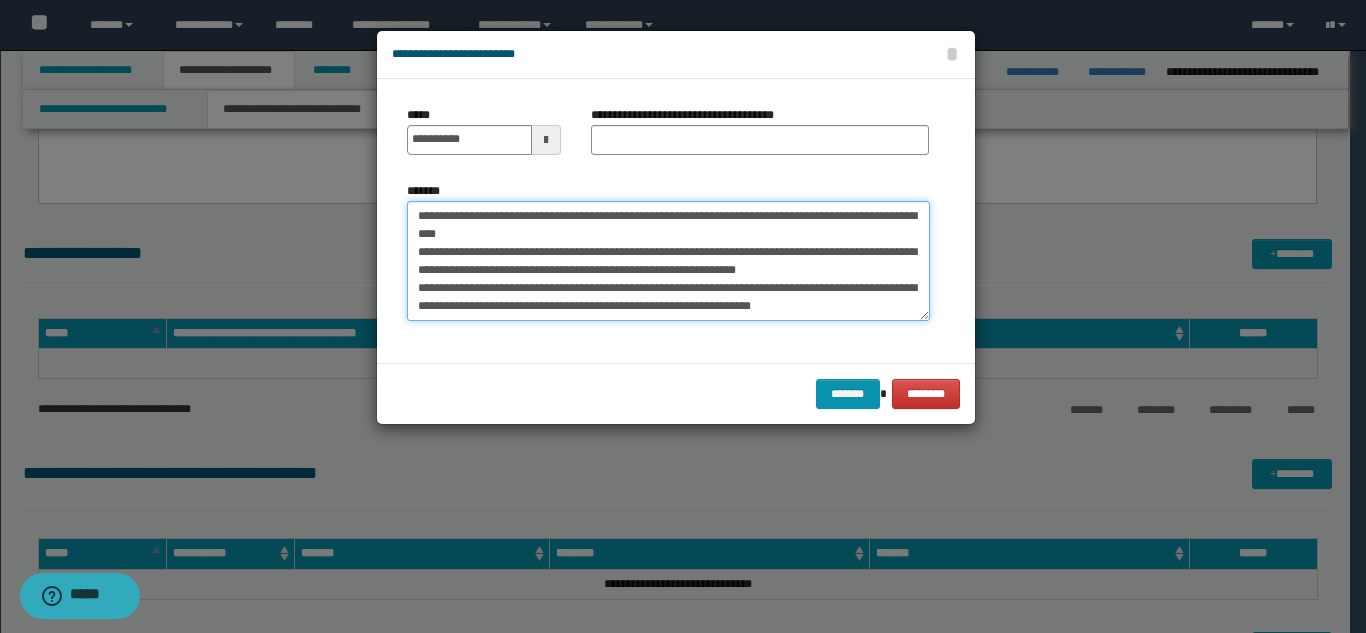 drag, startPoint x: 597, startPoint y: 216, endPoint x: 628, endPoint y: 231, distance: 34.43835 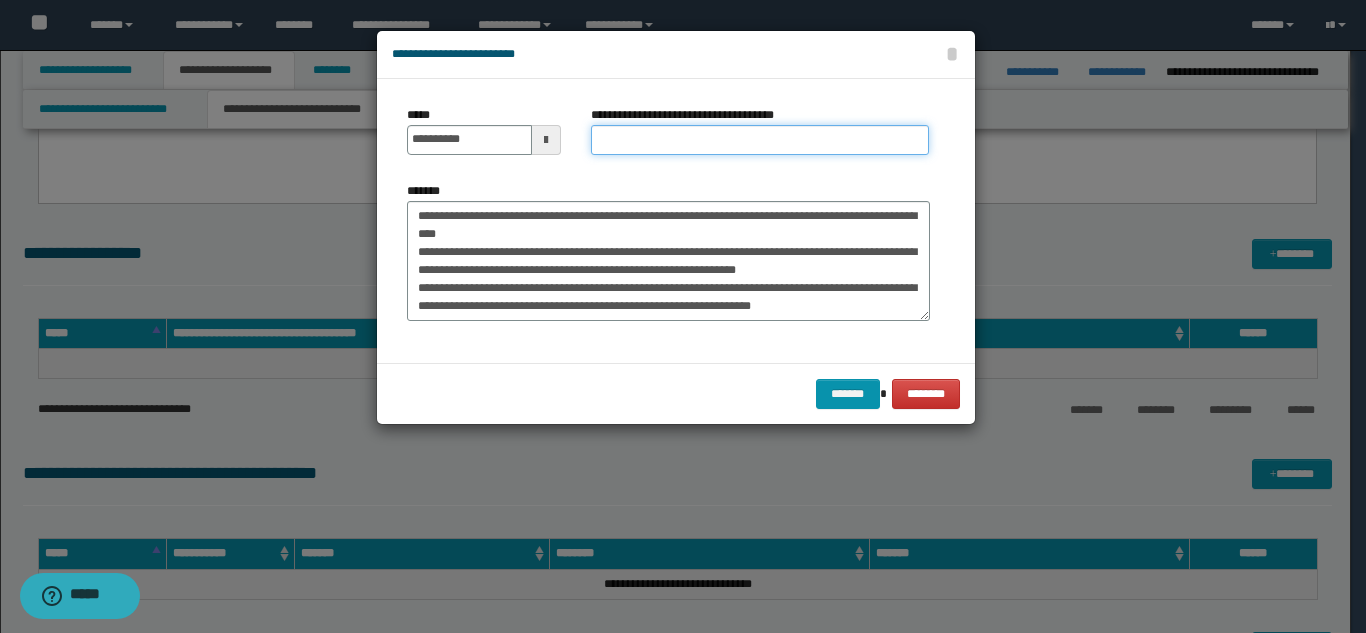 click on "**********" at bounding box center [760, 140] 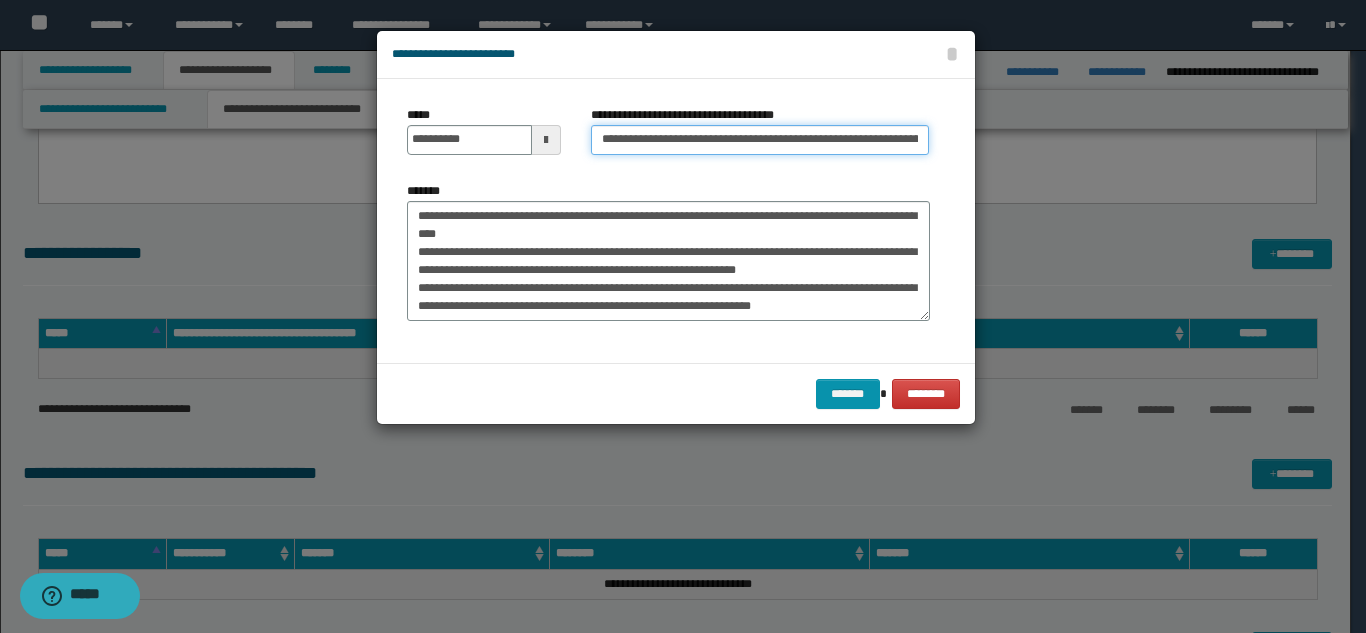 scroll, scrollTop: 0, scrollLeft: 86, axis: horizontal 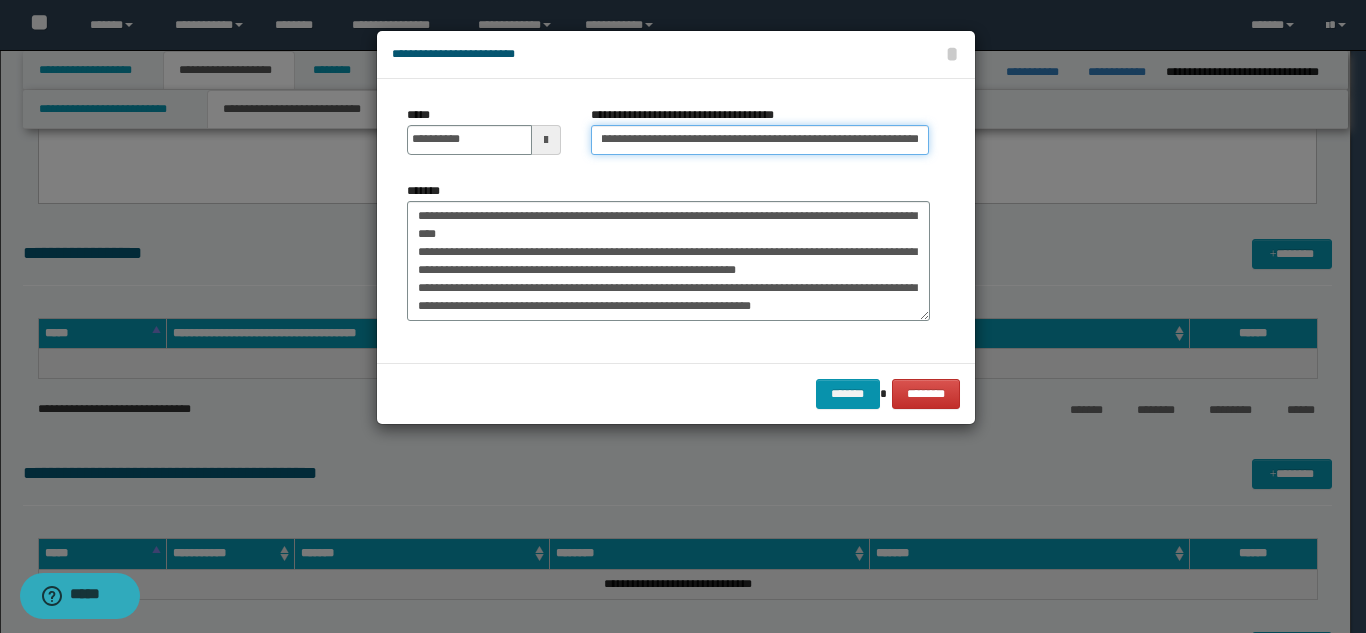 type on "**********" 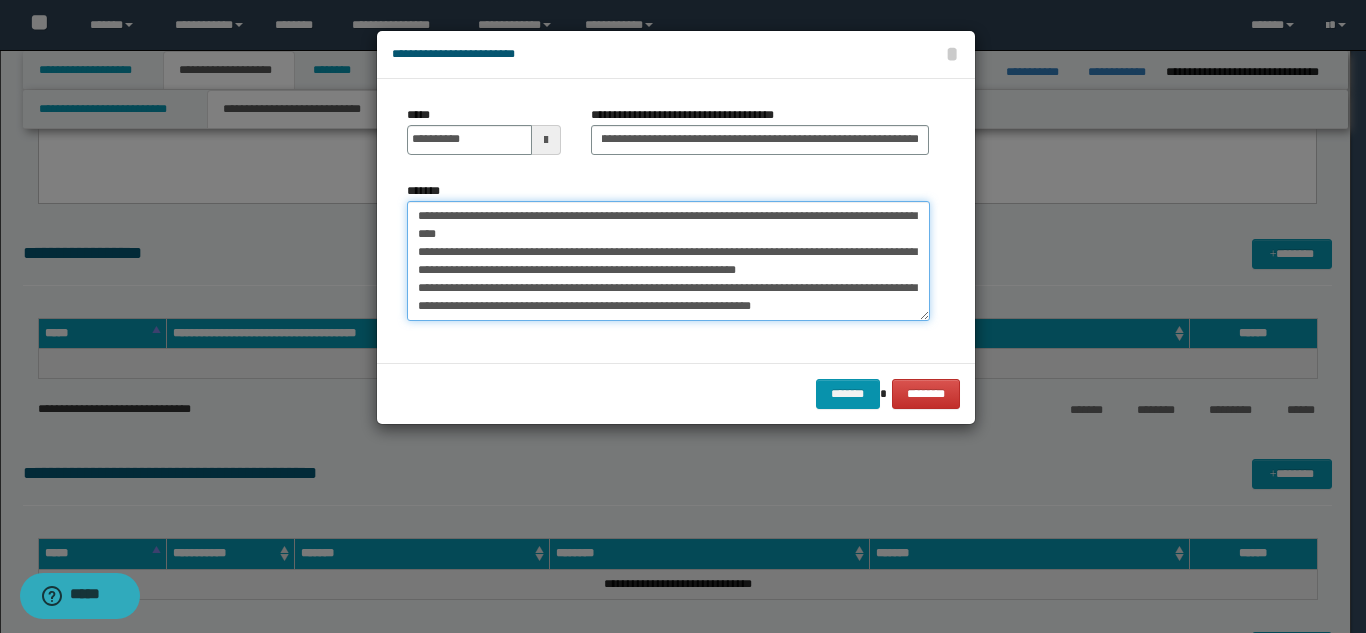 scroll, scrollTop: 0, scrollLeft: 0, axis: both 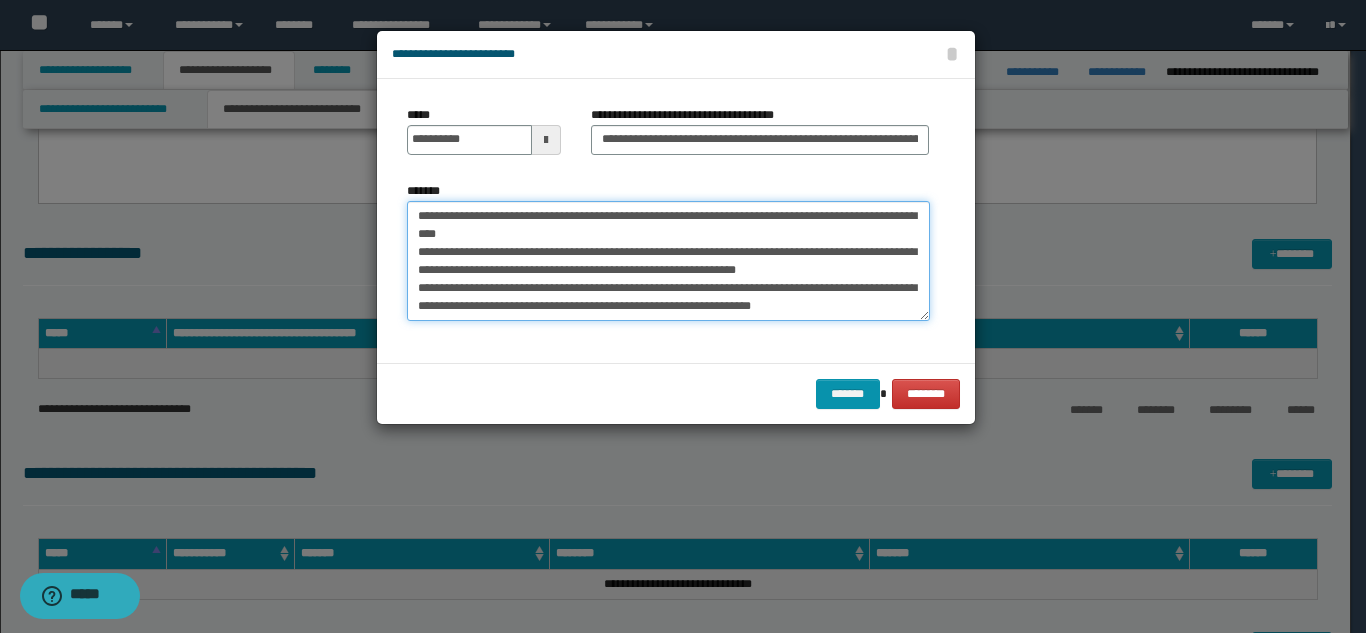 drag, startPoint x: 415, startPoint y: 219, endPoint x: 543, endPoint y: 240, distance: 129.71121 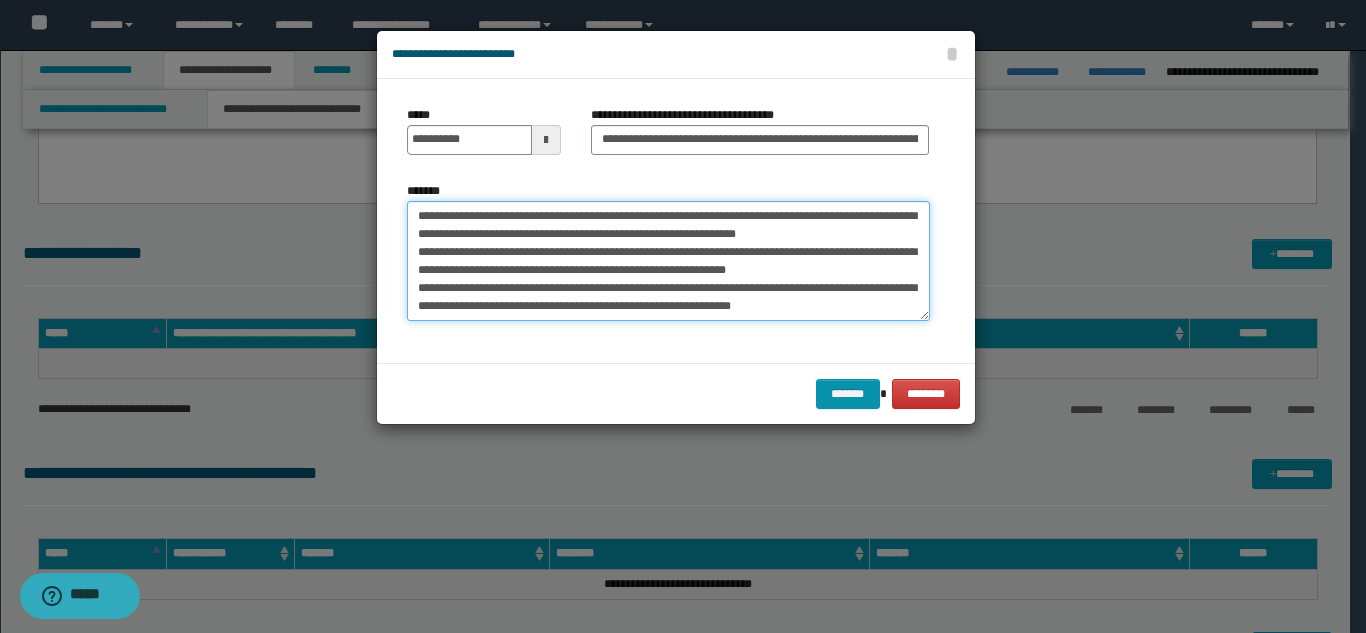 scroll, scrollTop: 108, scrollLeft: 0, axis: vertical 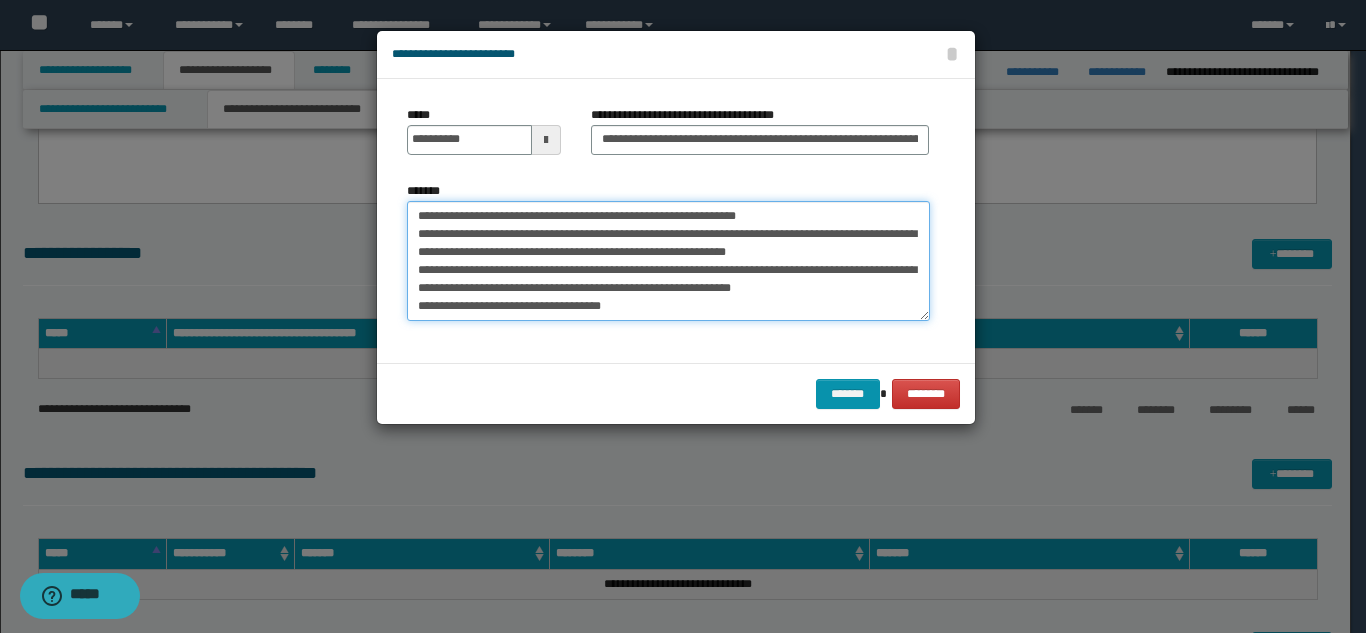 drag, startPoint x: 620, startPoint y: 307, endPoint x: 392, endPoint y: 306, distance: 228.0022 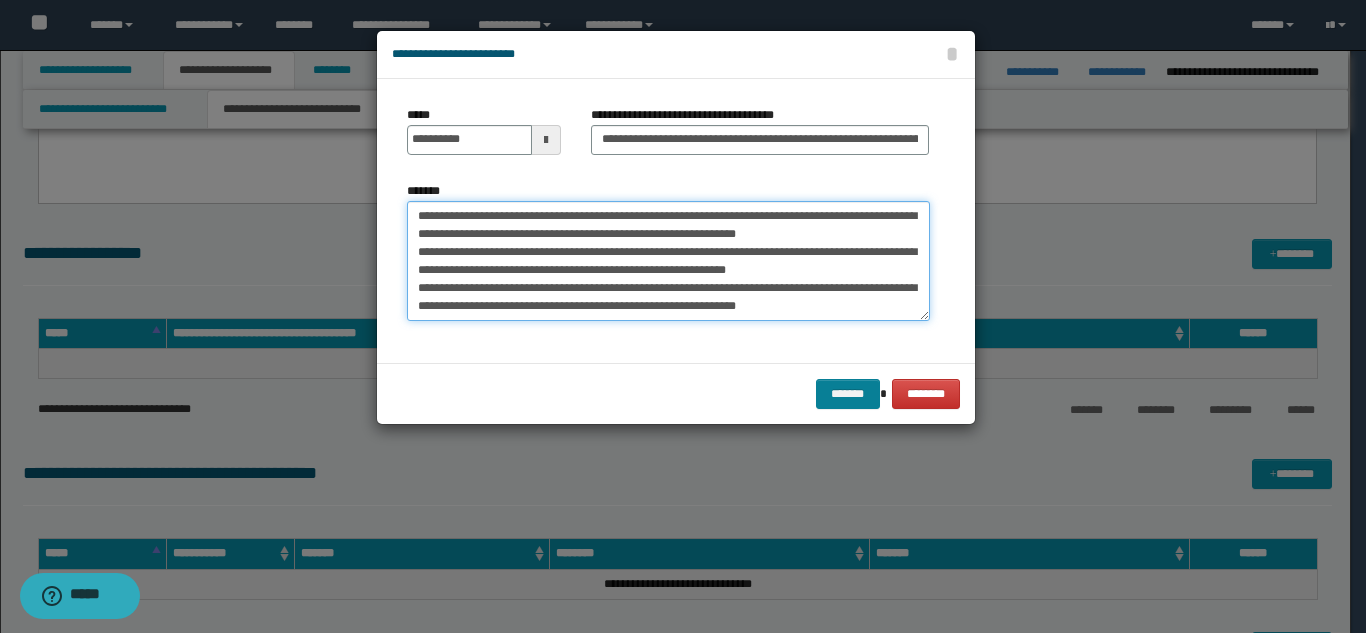 type on "**********" 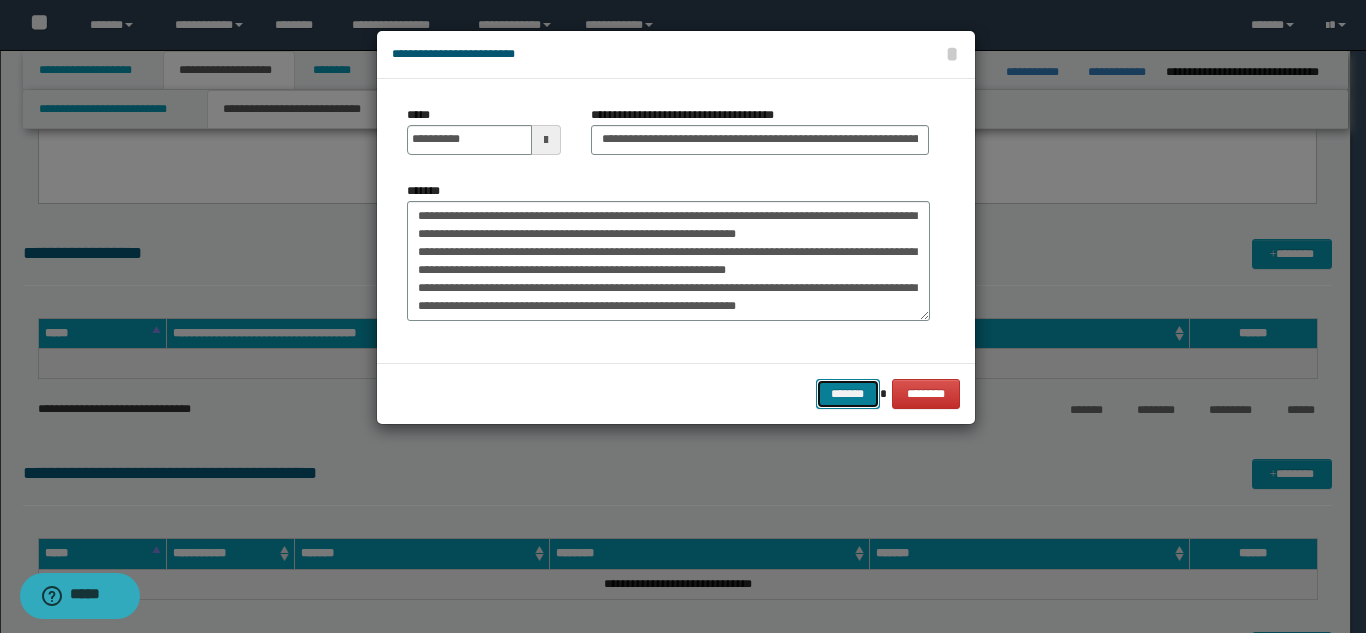 click on "*******" at bounding box center (848, 394) 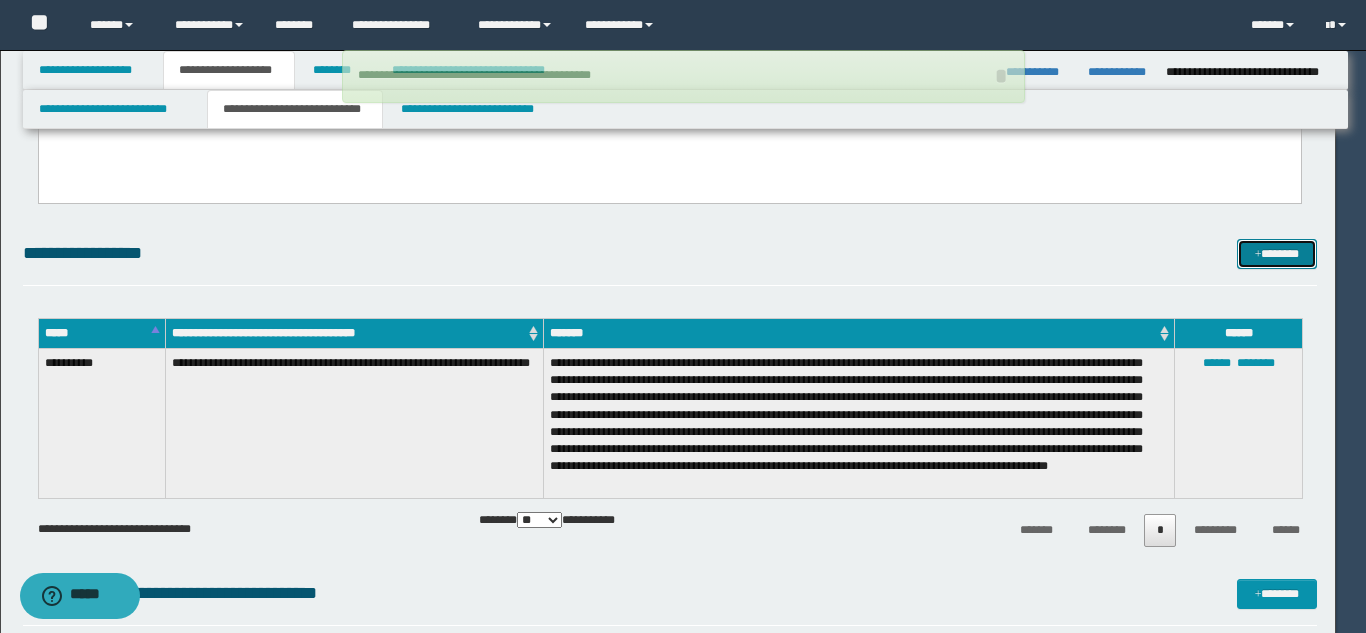 type 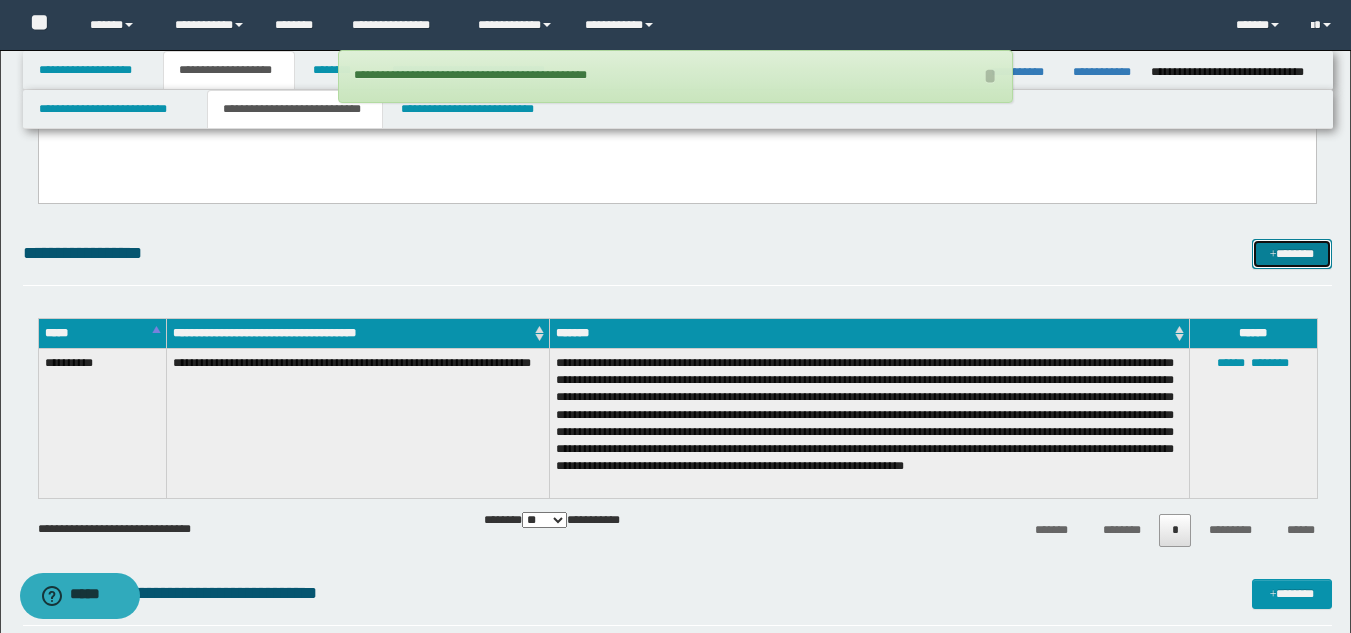 click on "*******" at bounding box center [1292, 254] 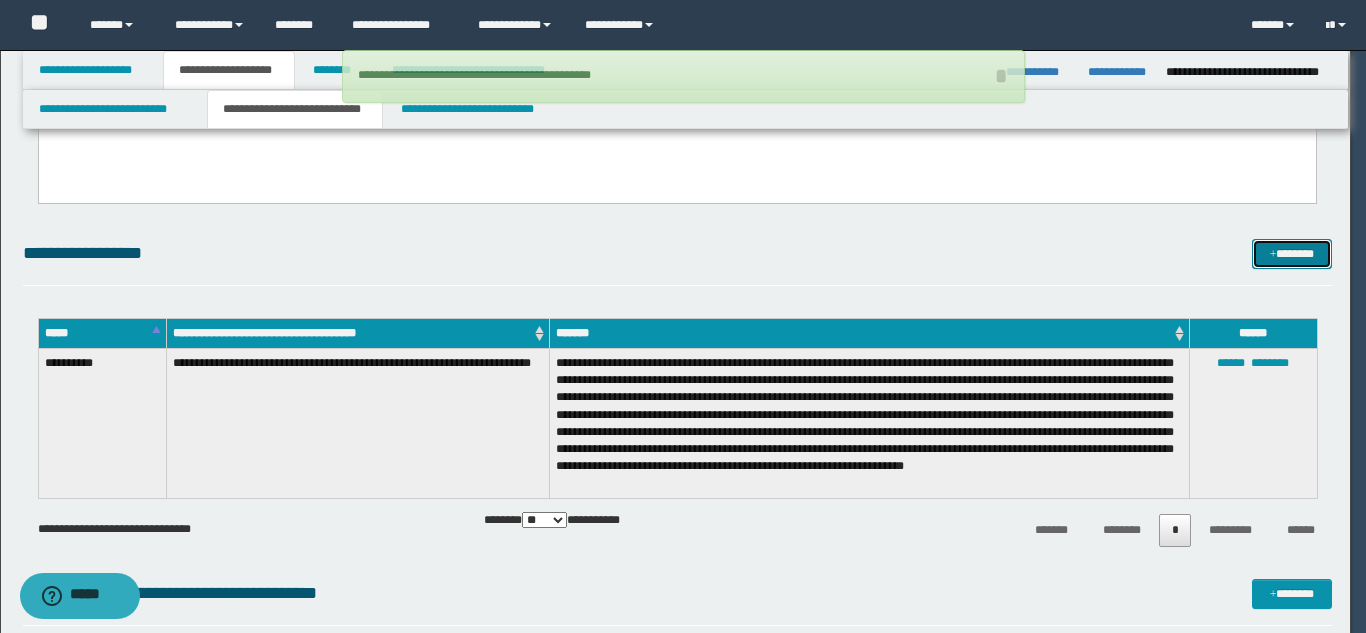 scroll, scrollTop: 0, scrollLeft: 0, axis: both 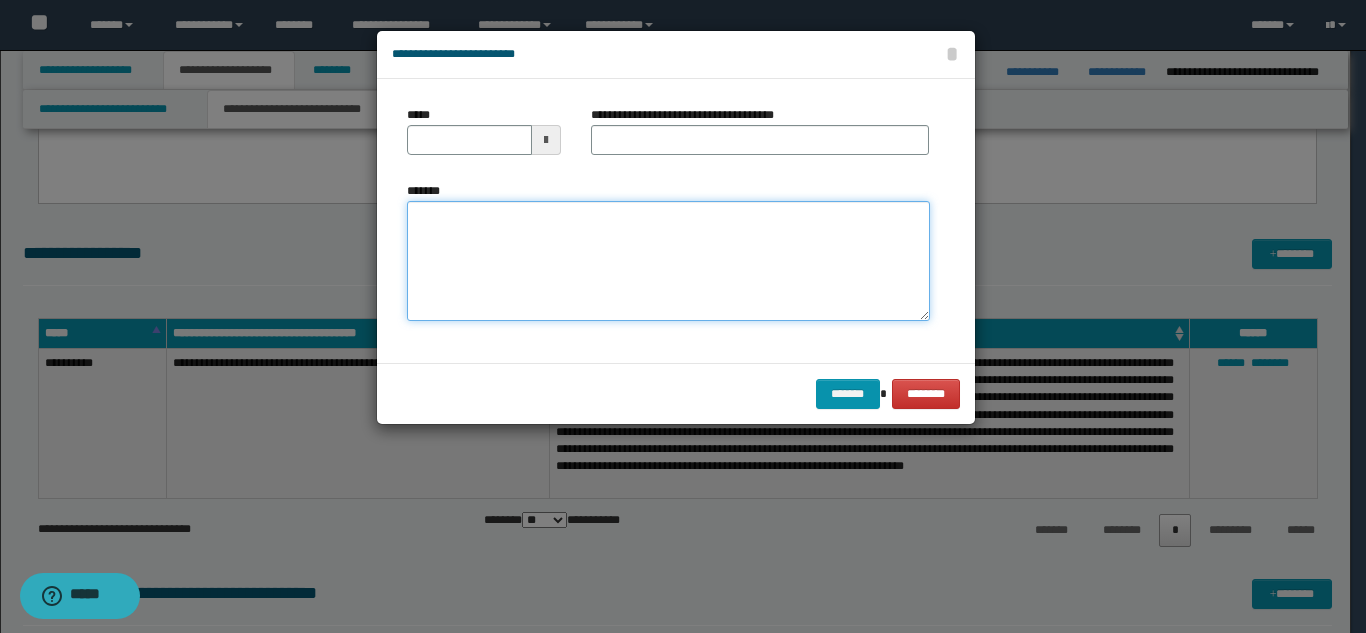 click on "*******" at bounding box center [668, 261] 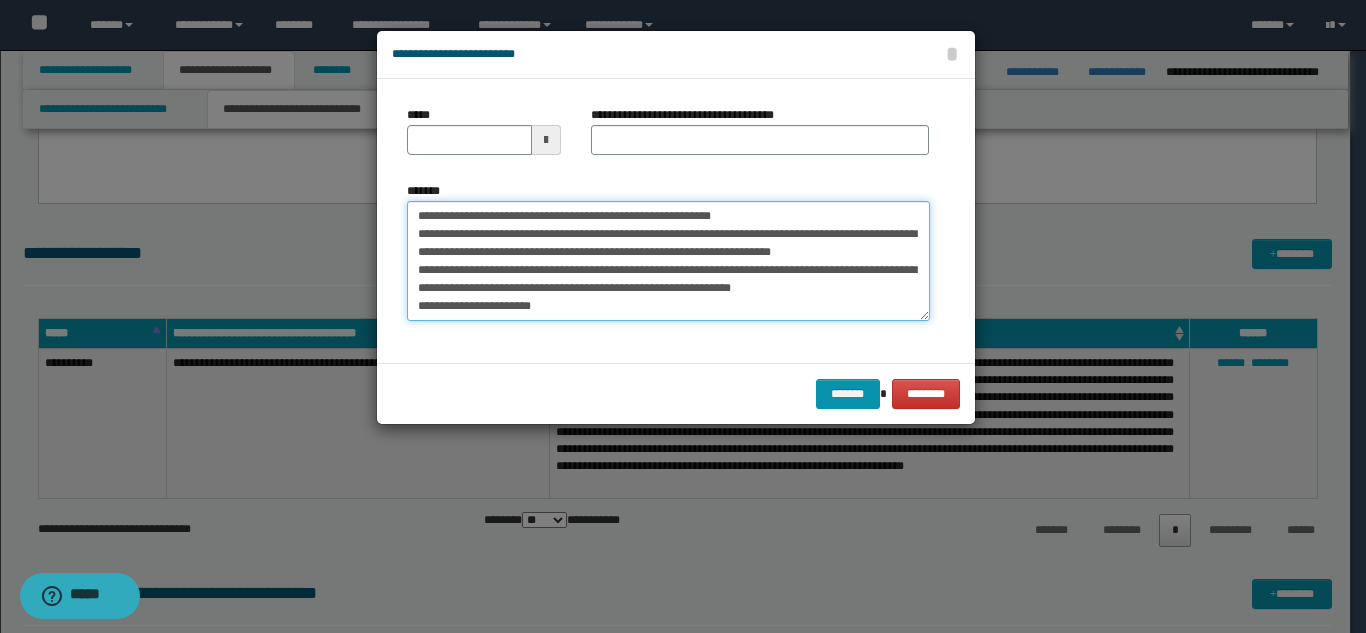 scroll, scrollTop: 0, scrollLeft: 0, axis: both 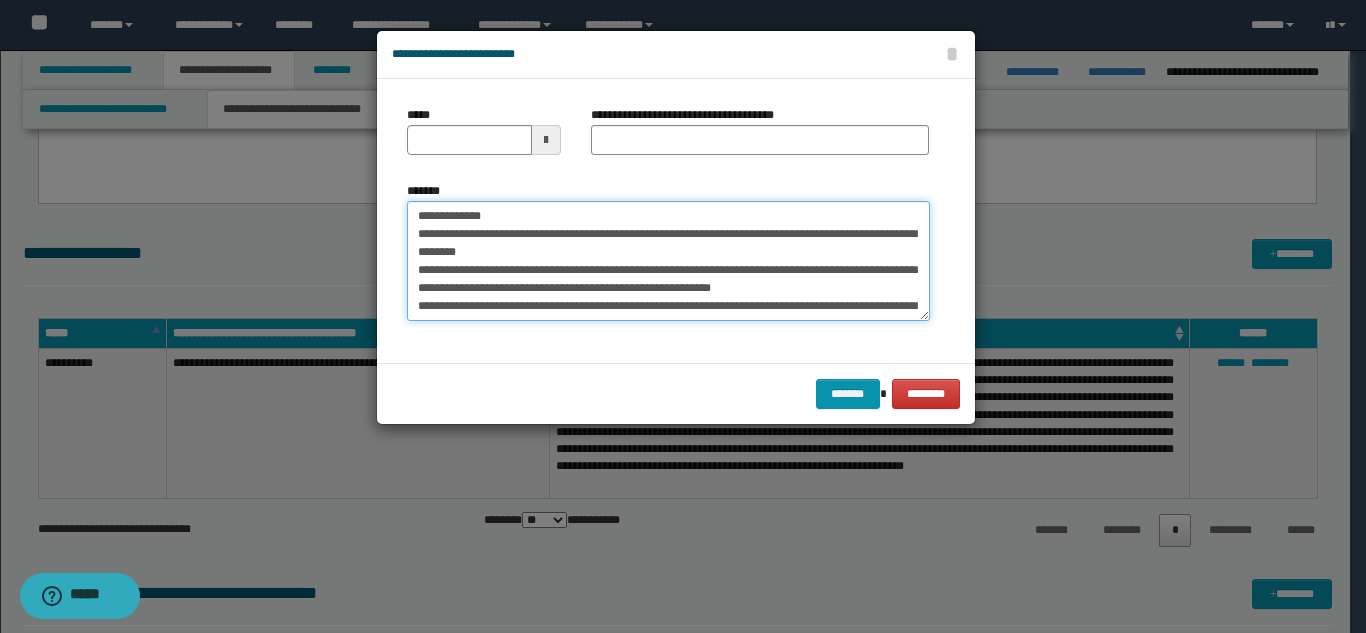 type 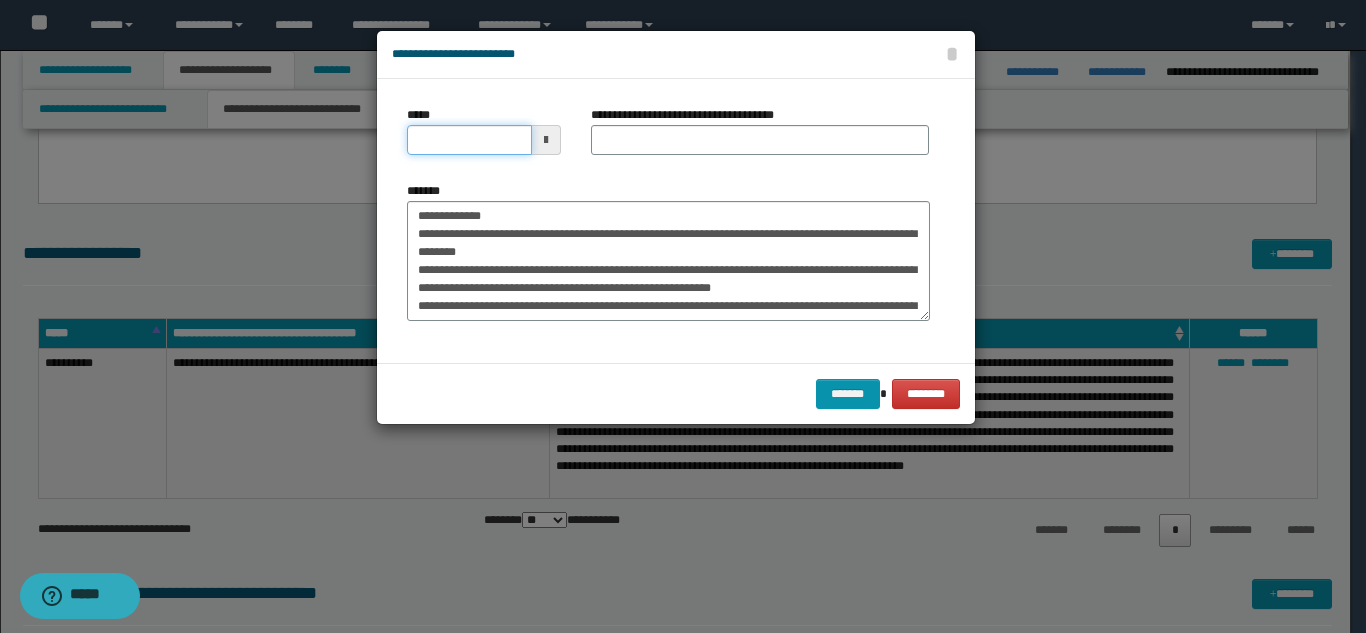click on "*****" at bounding box center (469, 140) 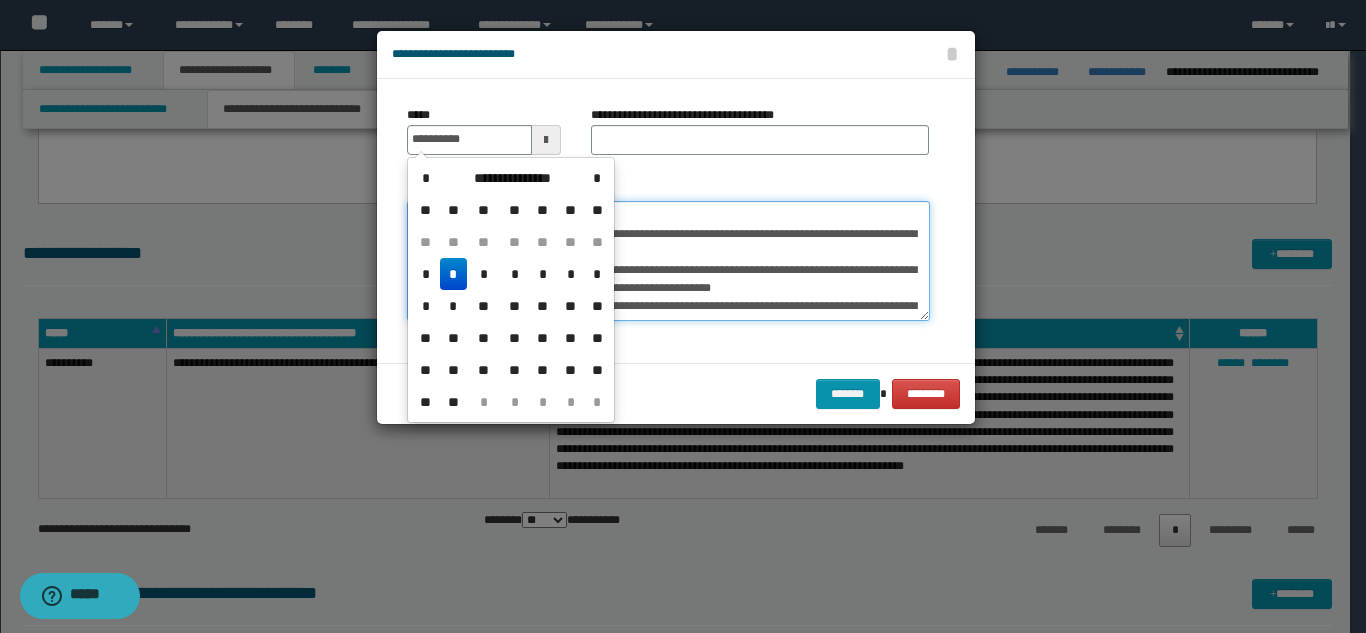 type on "**********" 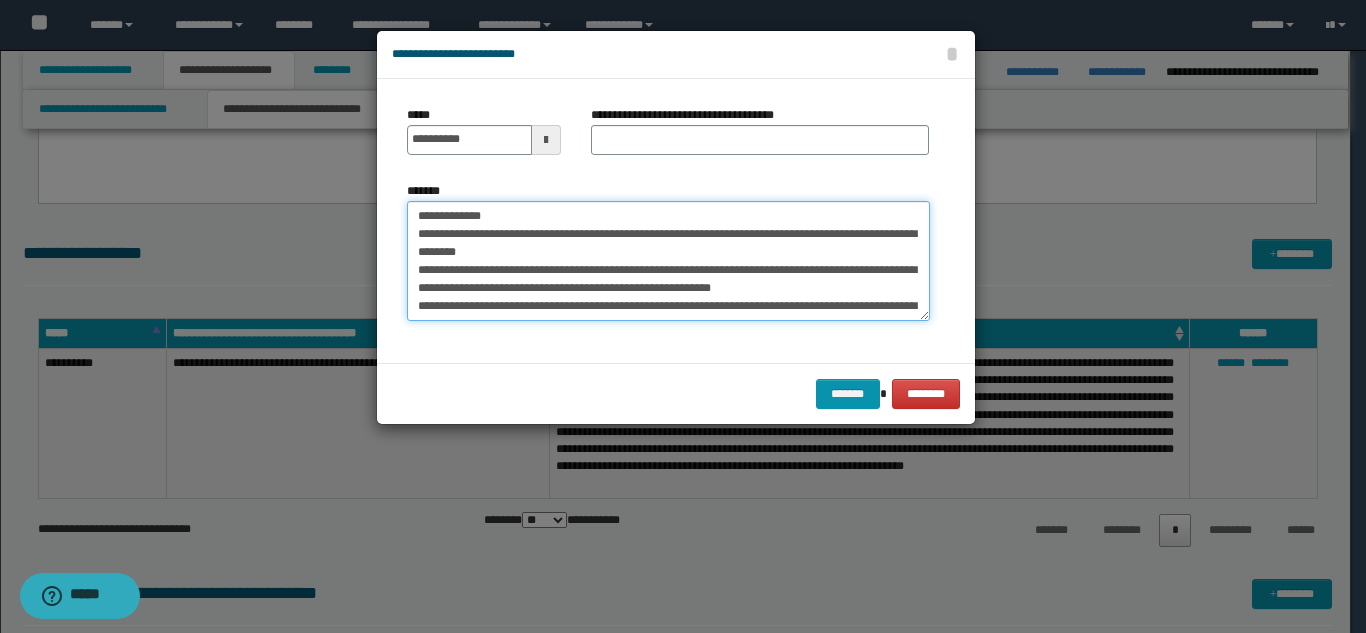 drag, startPoint x: 641, startPoint y: 240, endPoint x: 653, endPoint y: 241, distance: 12.0415945 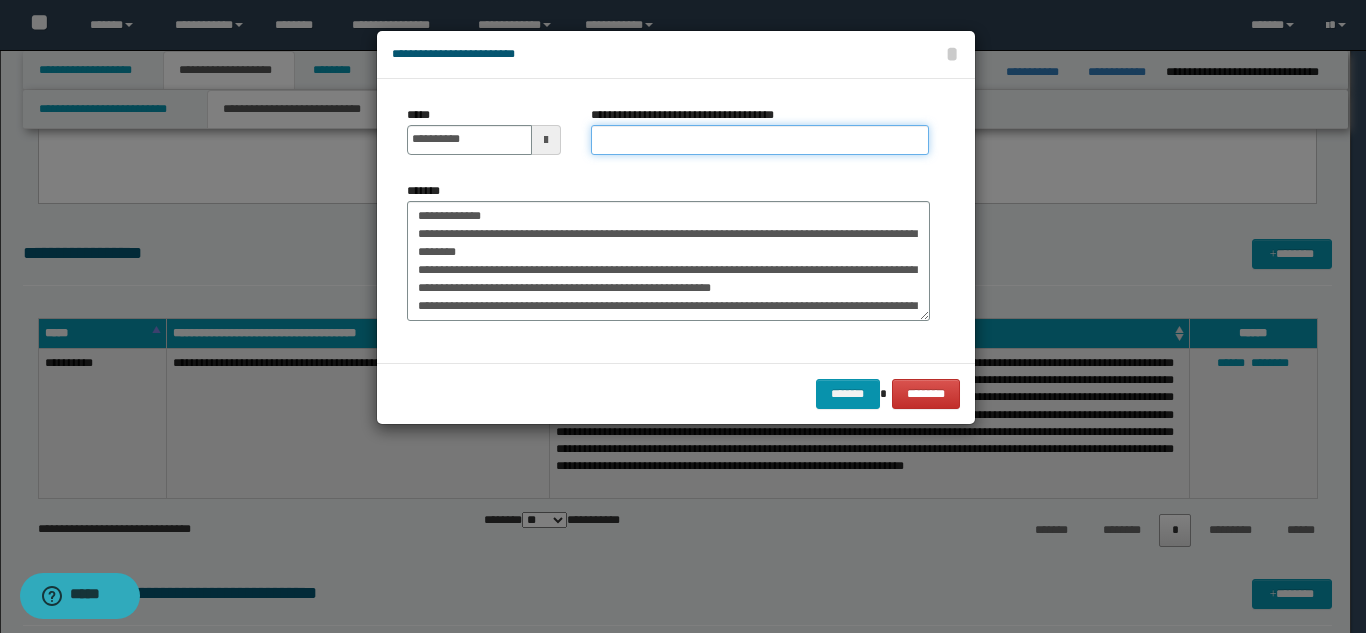 click on "**********" at bounding box center [760, 140] 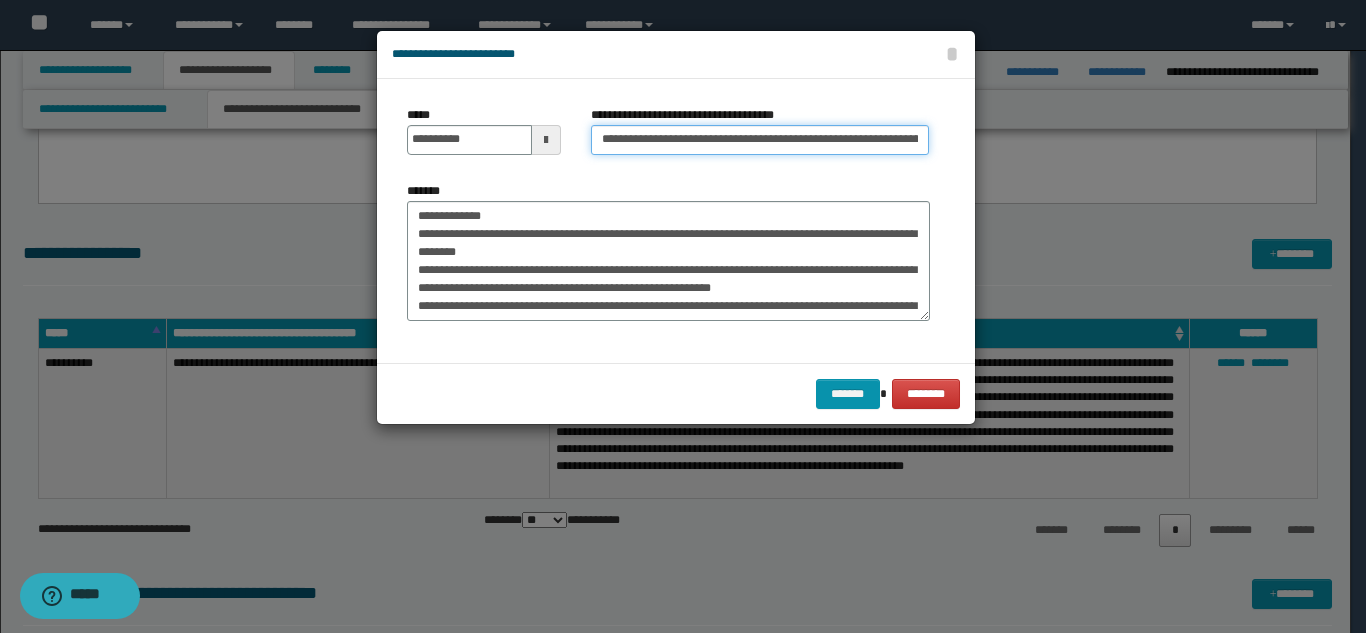 scroll, scrollTop: 0, scrollLeft: 138, axis: horizontal 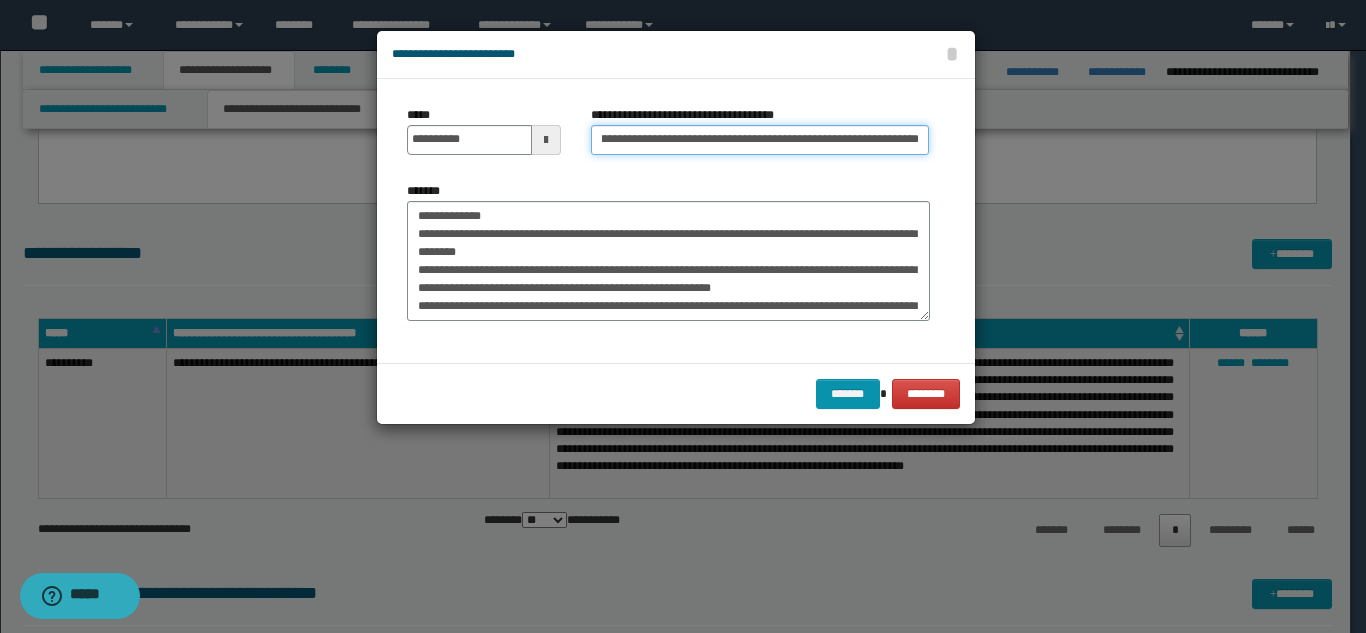 type on "**********" 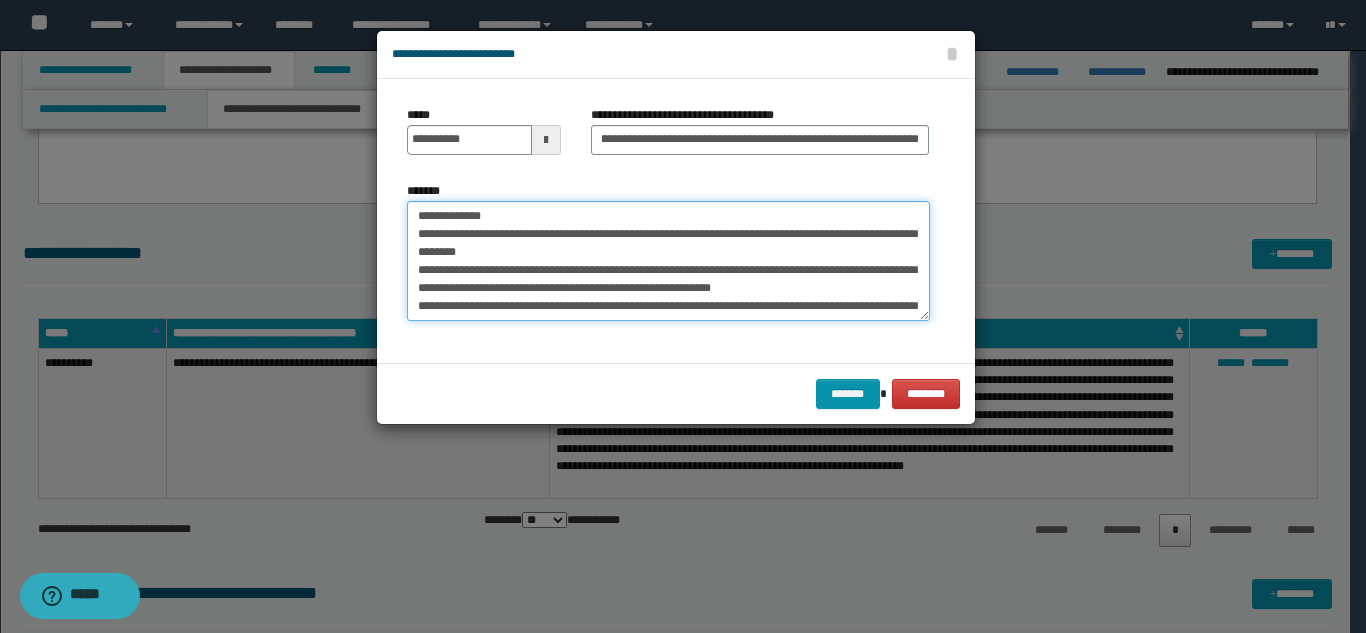scroll, scrollTop: 0, scrollLeft: 0, axis: both 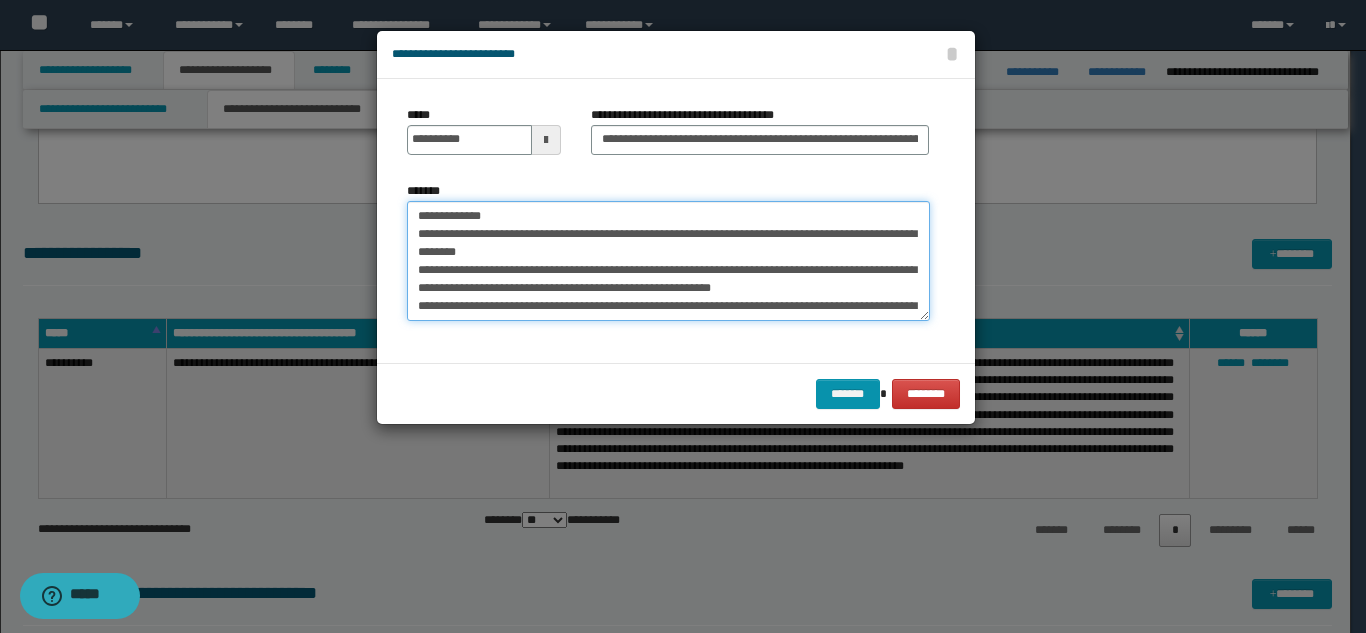 drag, startPoint x: 411, startPoint y: 211, endPoint x: 587, endPoint y: 250, distance: 180.26924 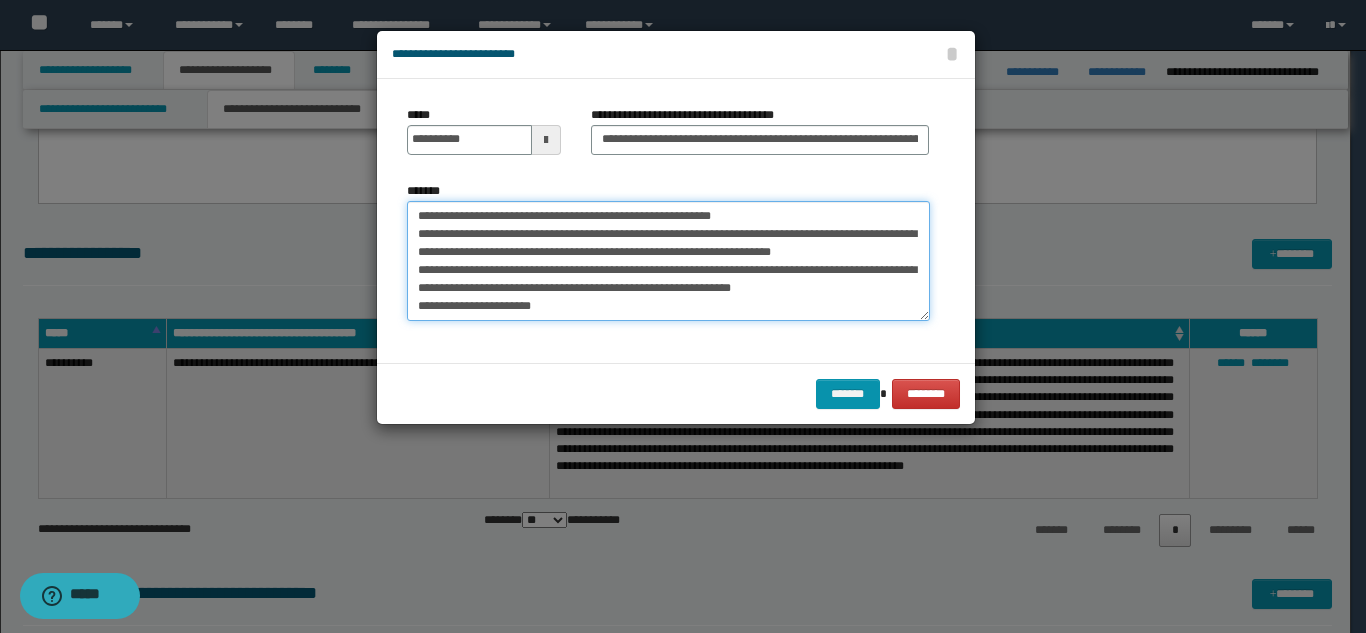 scroll, scrollTop: 54, scrollLeft: 0, axis: vertical 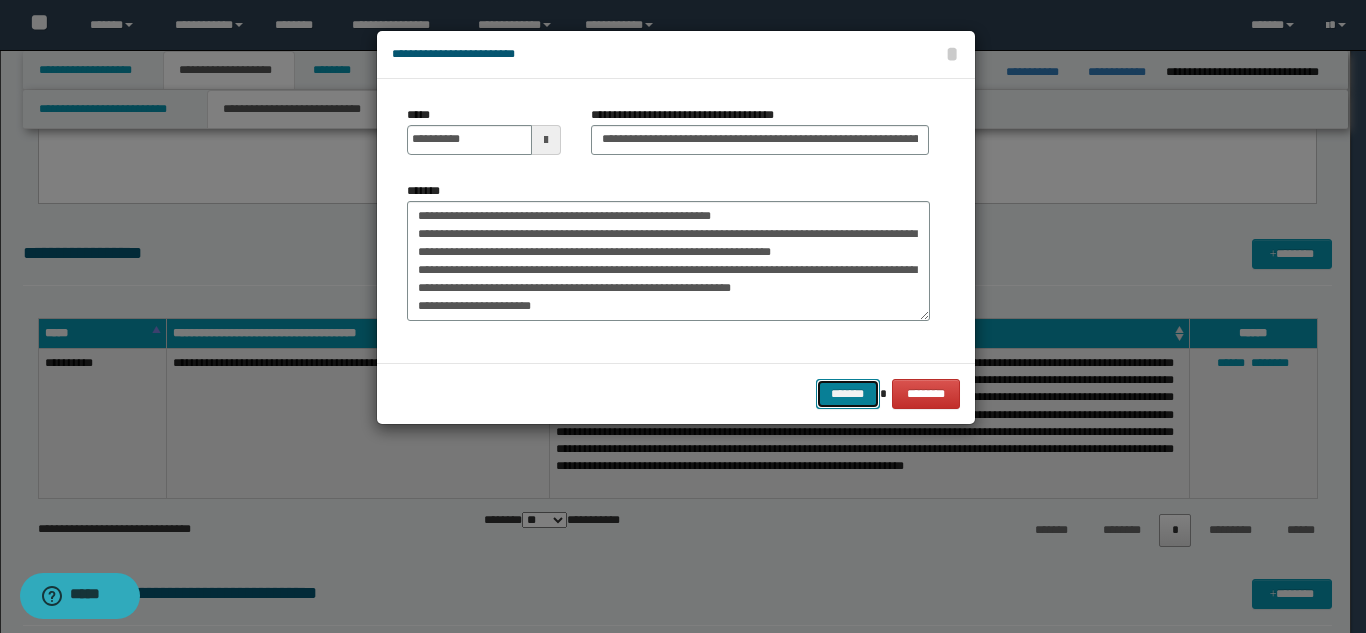 click on "*******" at bounding box center [848, 394] 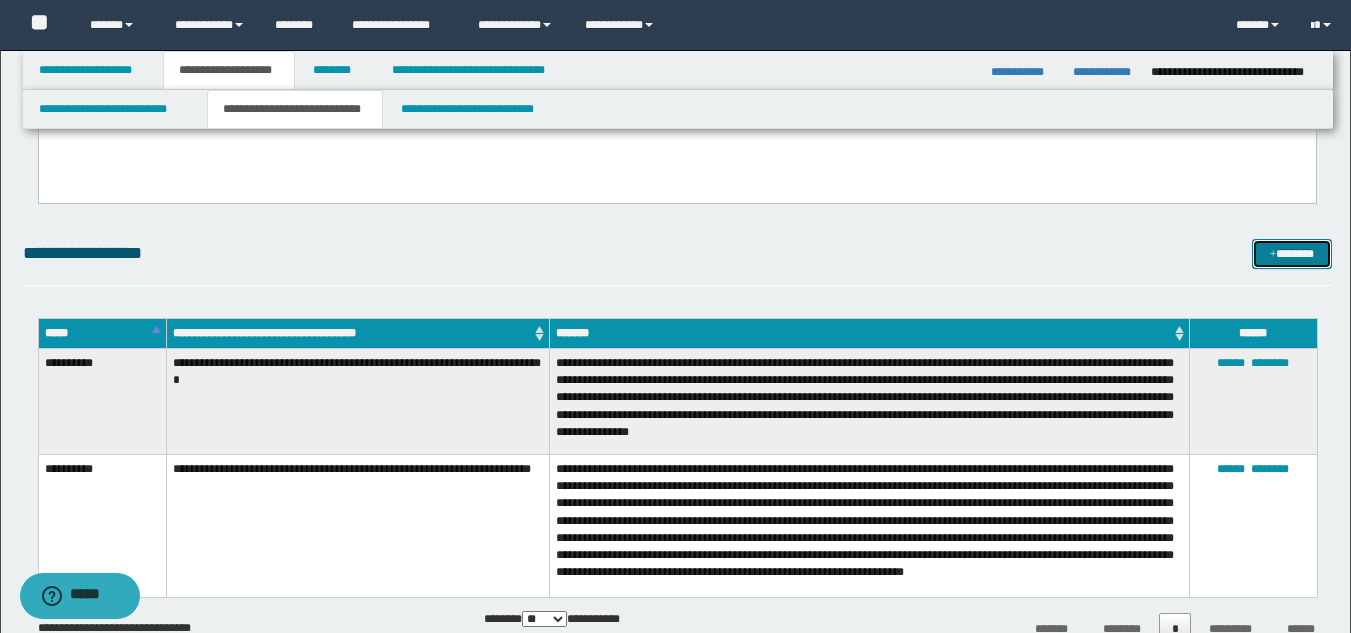 click on "*******" at bounding box center (1292, 254) 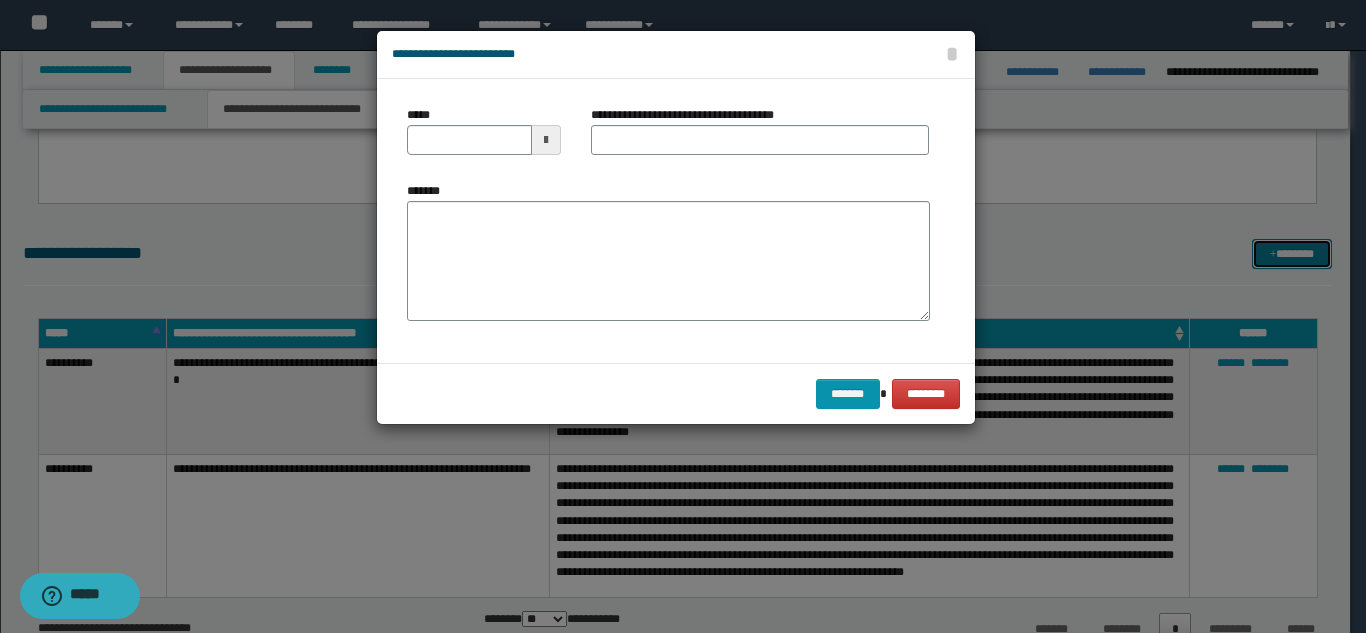 scroll, scrollTop: 0, scrollLeft: 0, axis: both 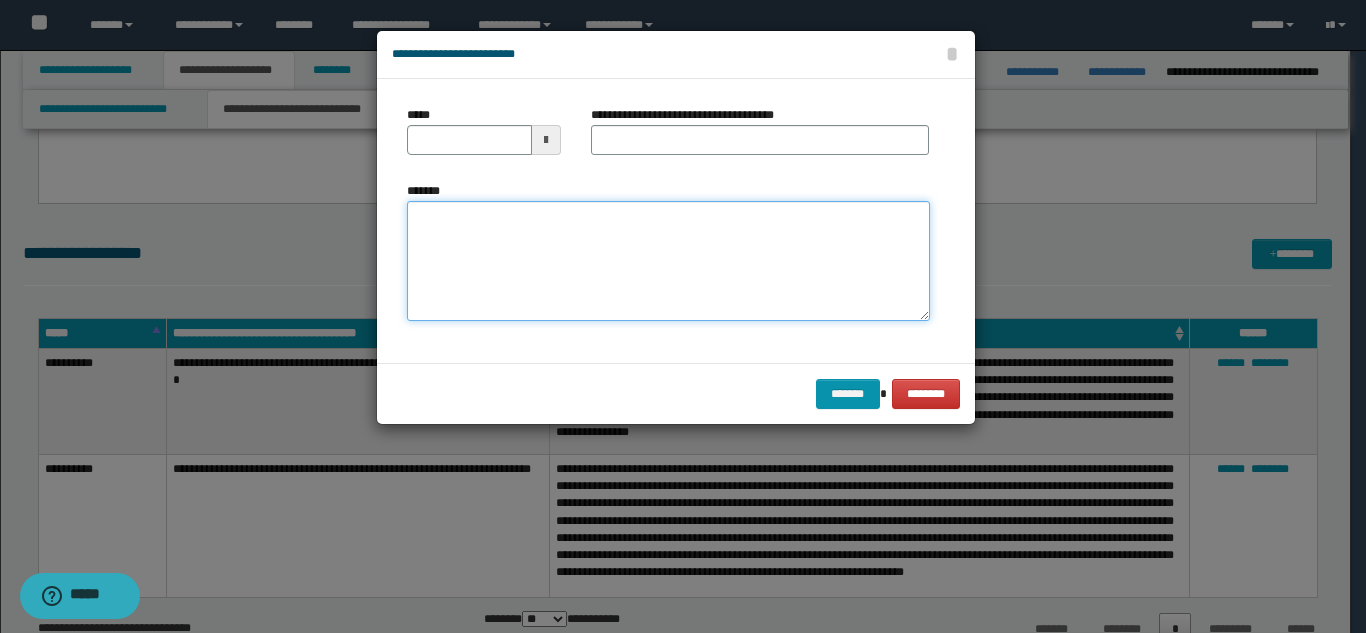 click on "*******" at bounding box center [668, 261] 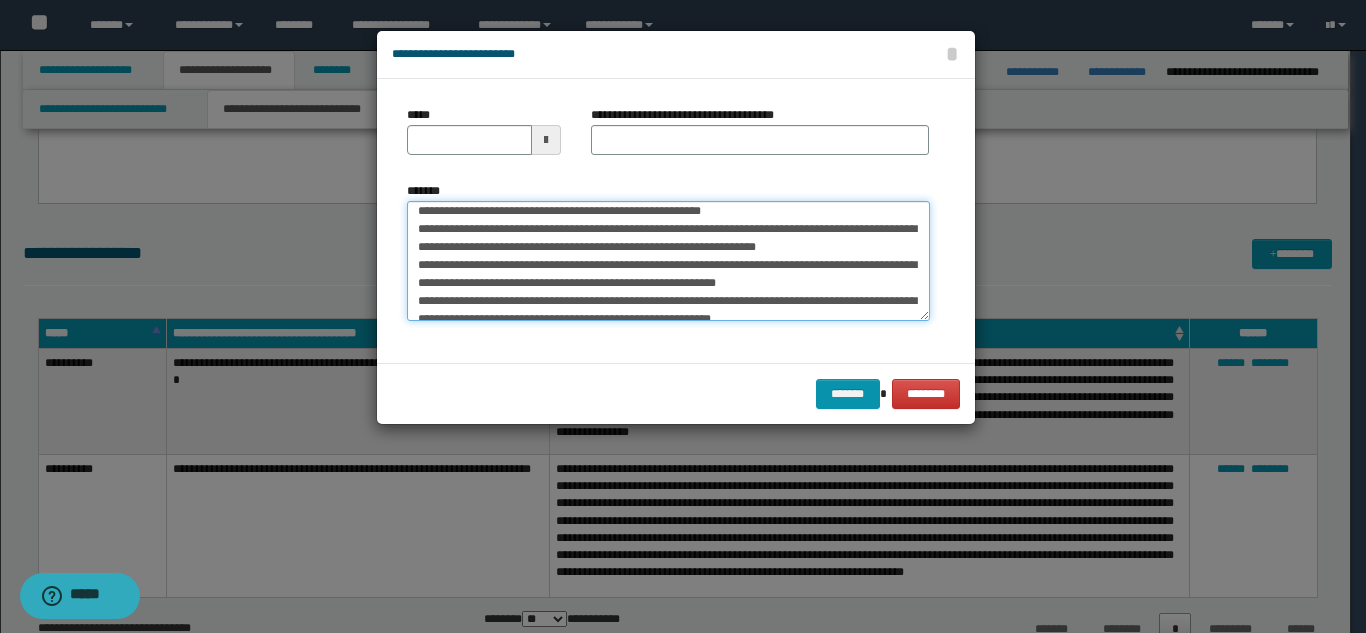 scroll, scrollTop: 0, scrollLeft: 0, axis: both 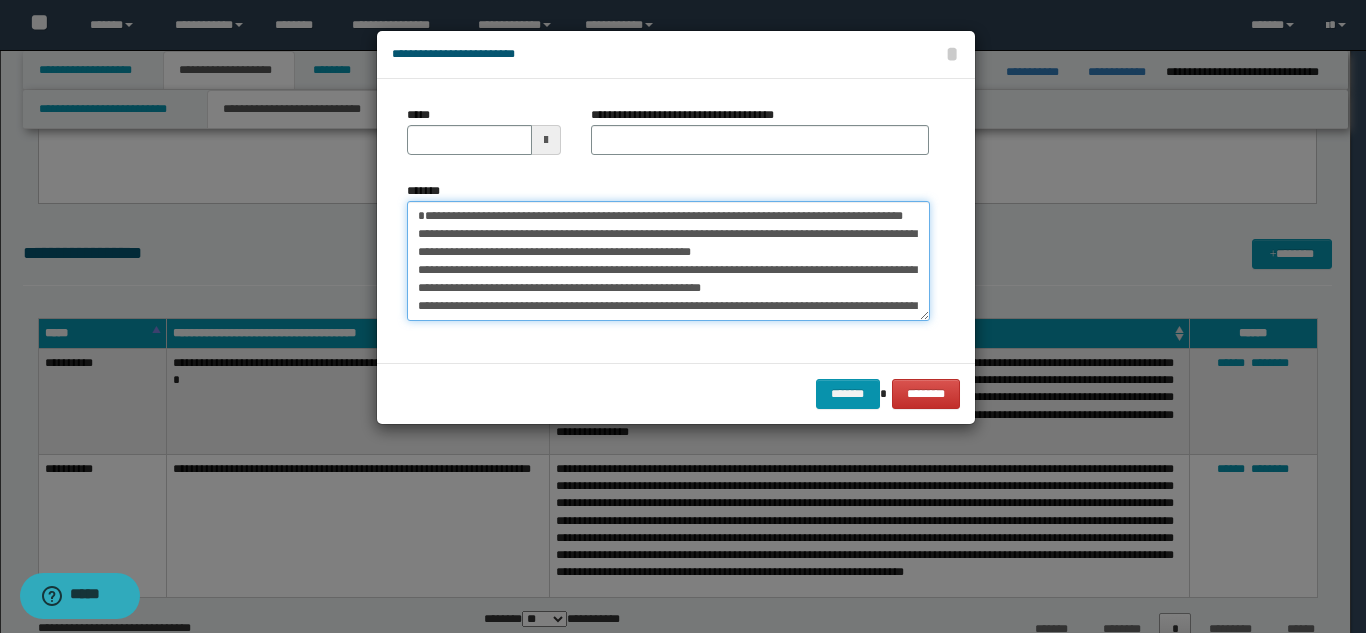 type 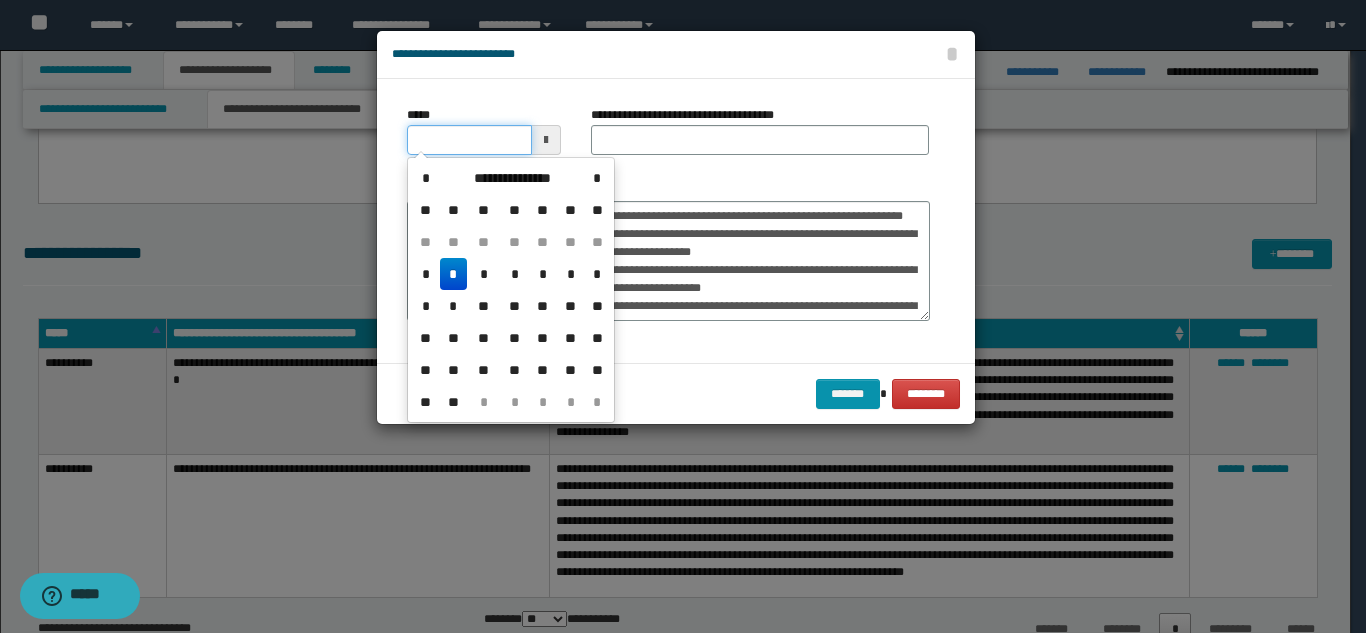 click on "*****" at bounding box center (469, 140) 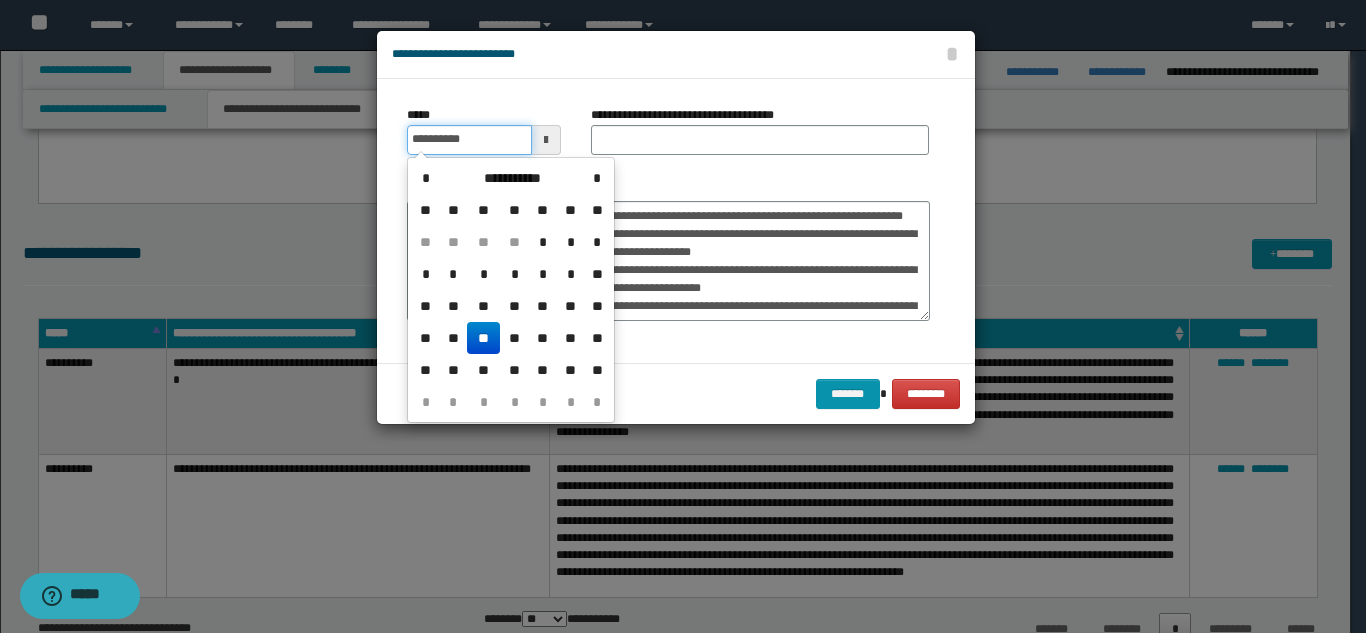 type on "**********" 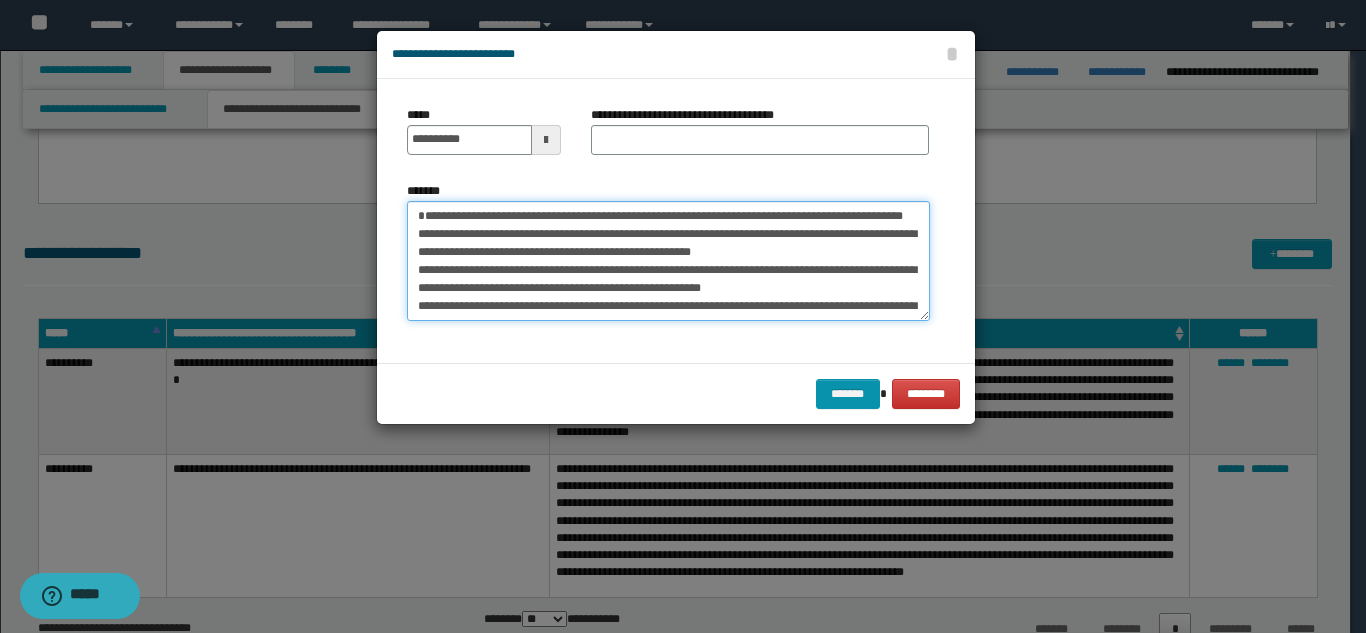 drag, startPoint x: 572, startPoint y: 216, endPoint x: 607, endPoint y: 233, distance: 38.910152 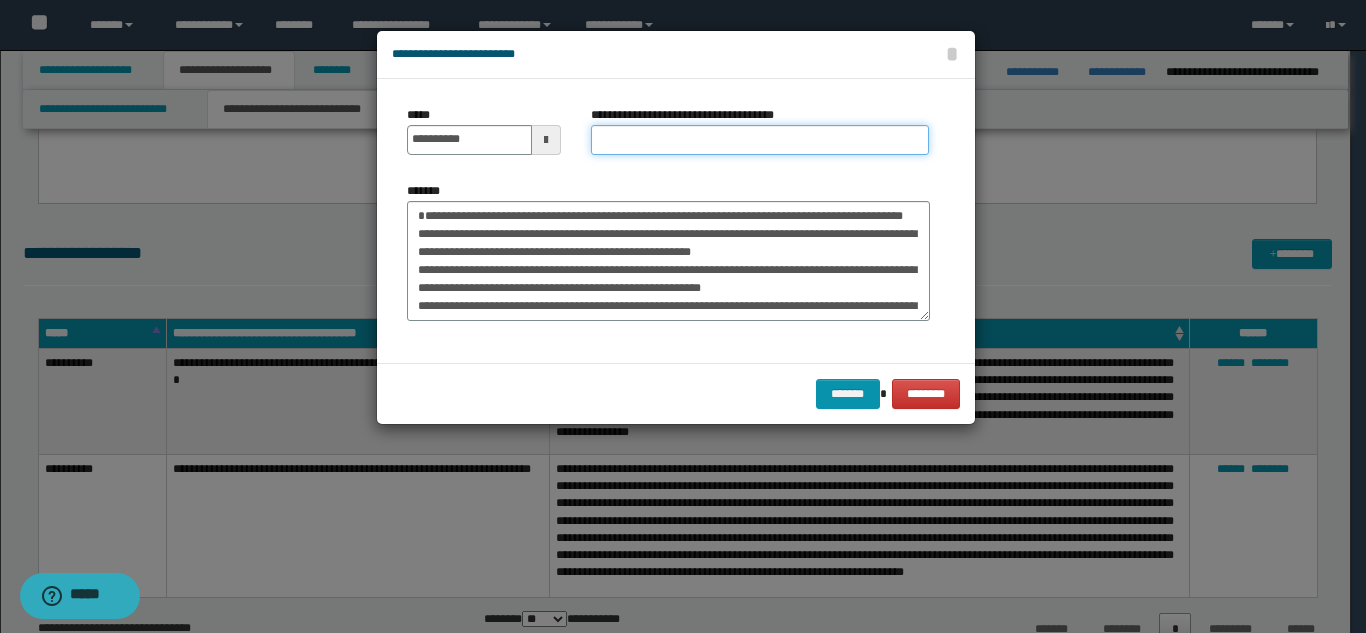 click on "**********" at bounding box center (760, 140) 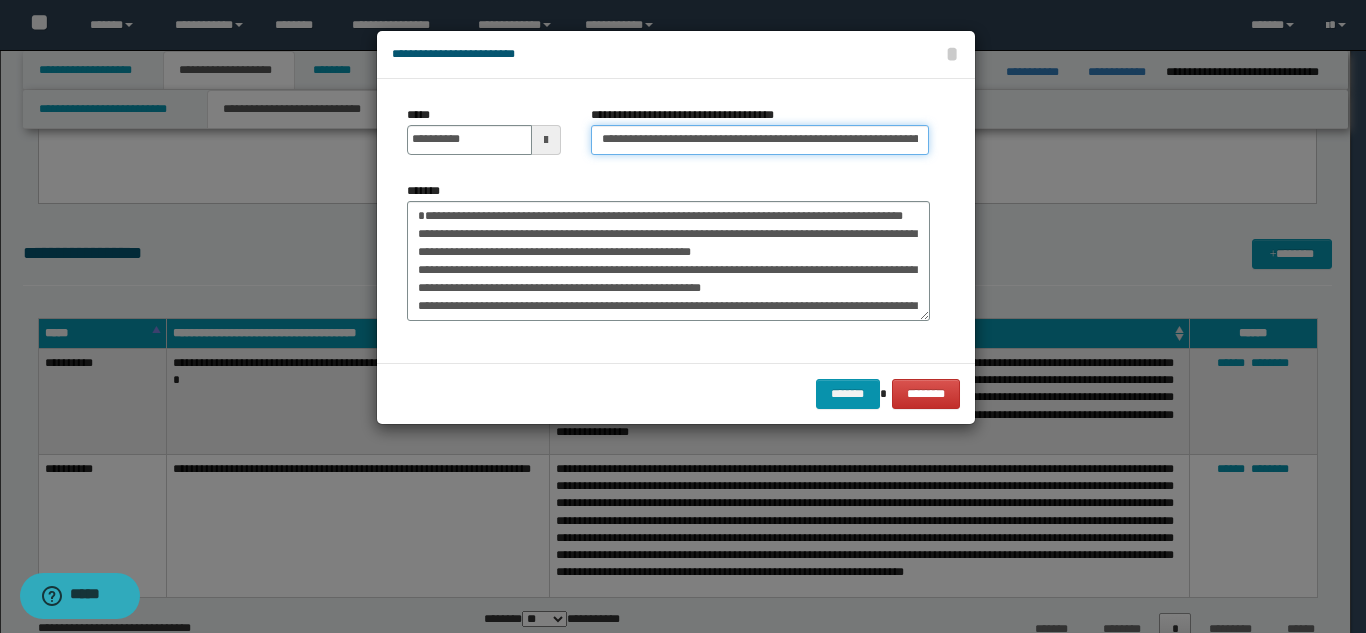 scroll, scrollTop: 0, scrollLeft: 96, axis: horizontal 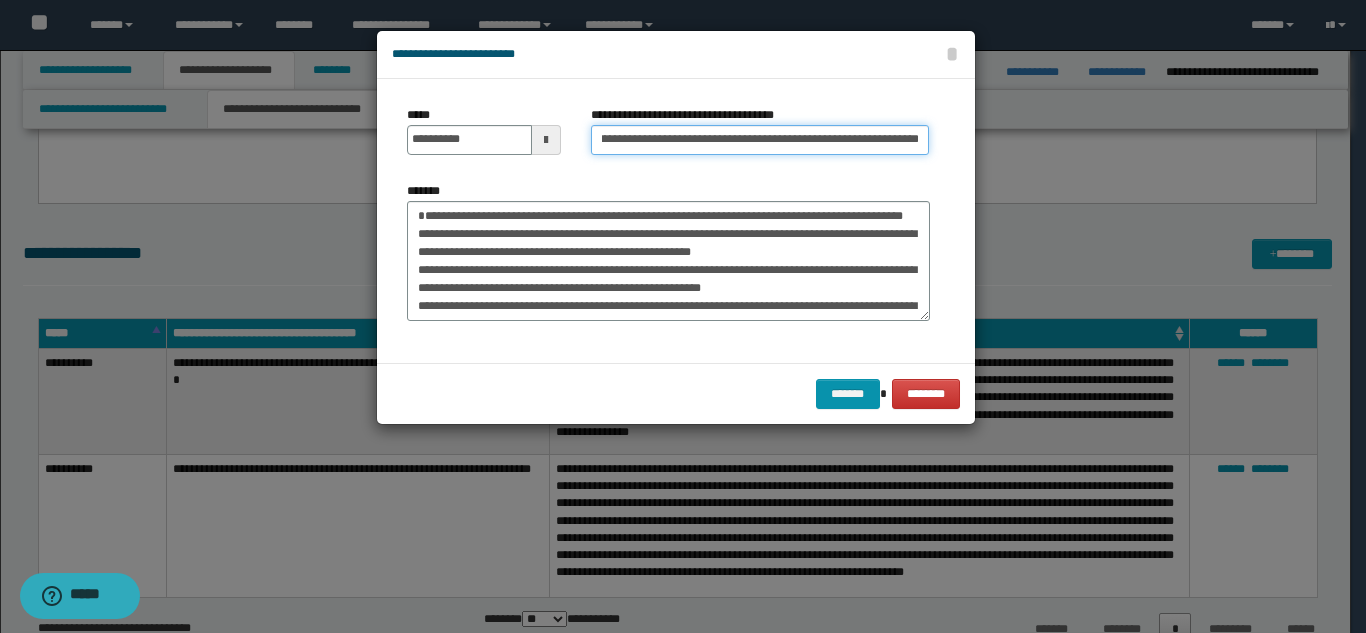 type on "**********" 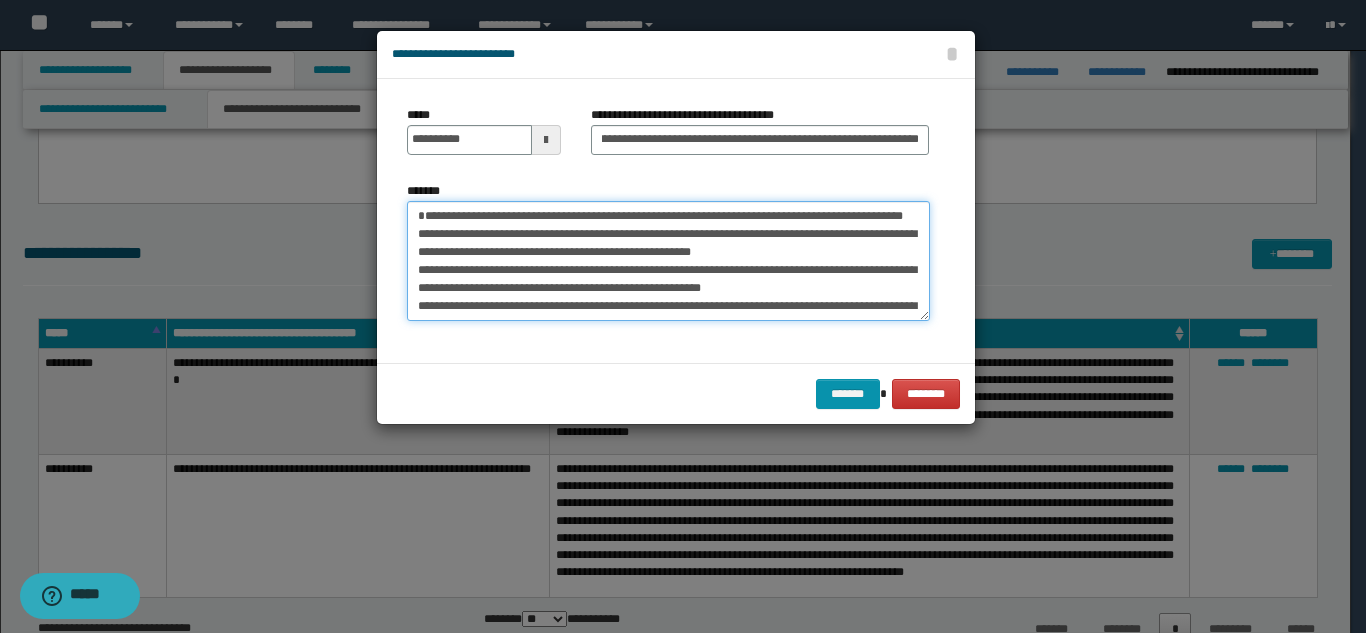 scroll, scrollTop: 0, scrollLeft: 0, axis: both 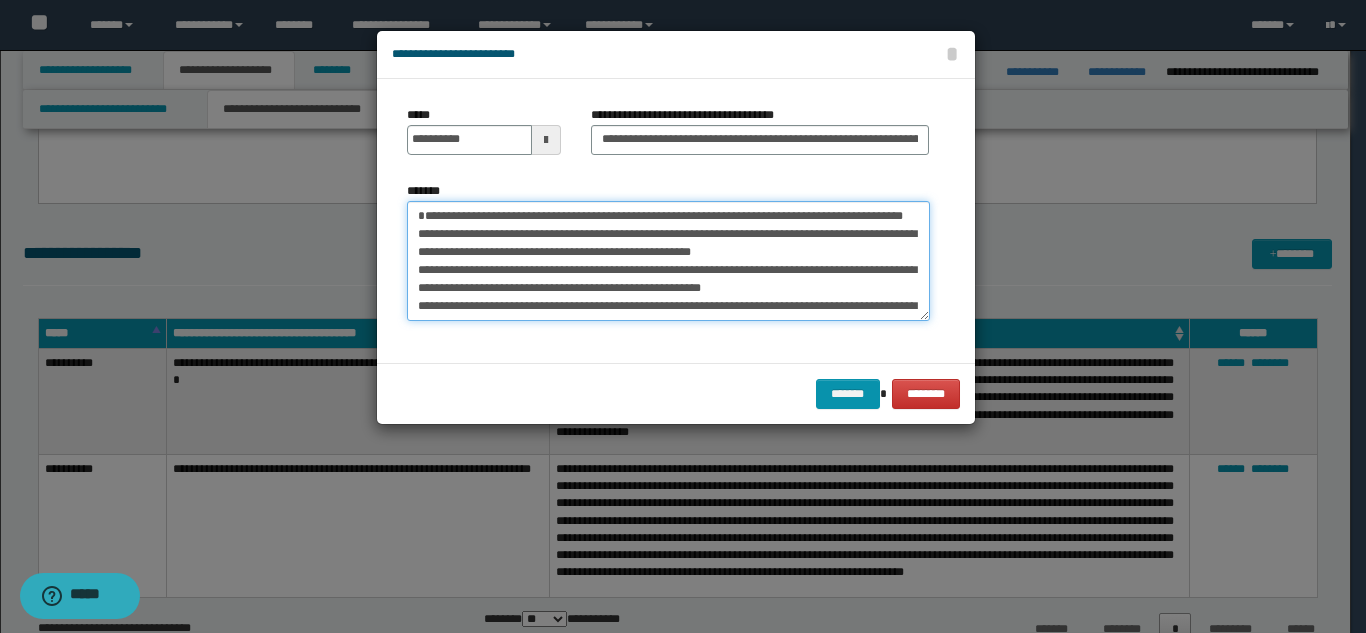 drag, startPoint x: 423, startPoint y: 216, endPoint x: 551, endPoint y: 247, distance: 131.70042 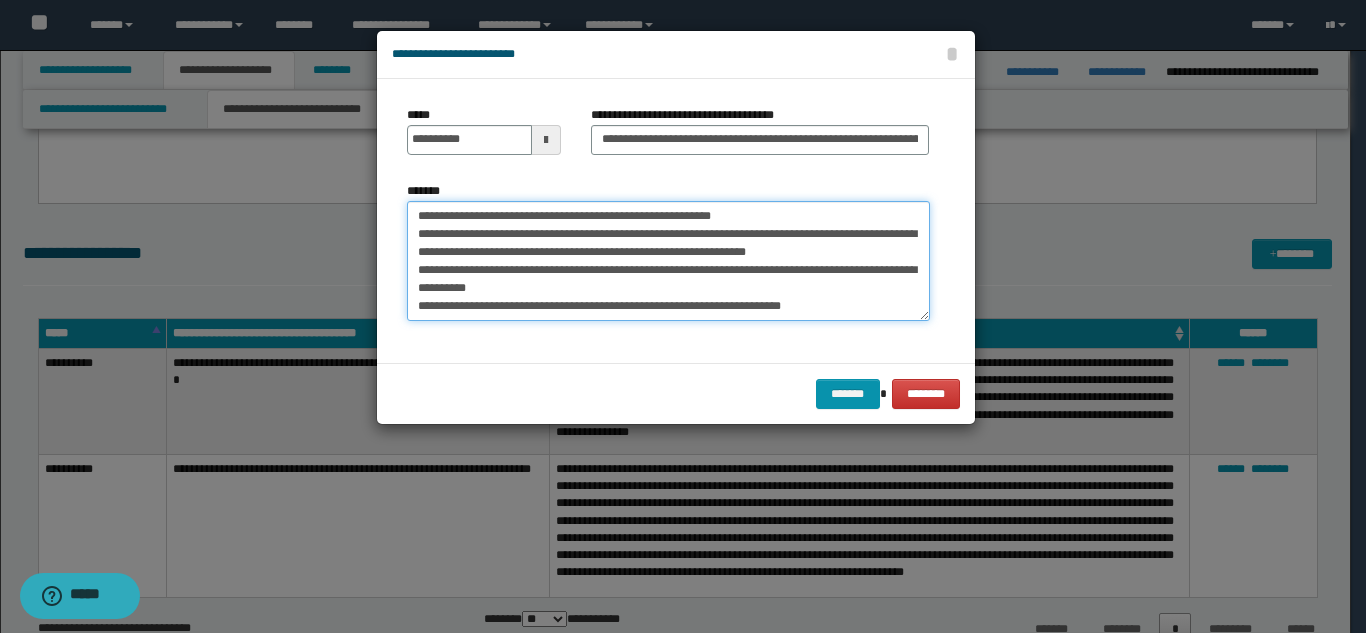 scroll, scrollTop: 180, scrollLeft: 0, axis: vertical 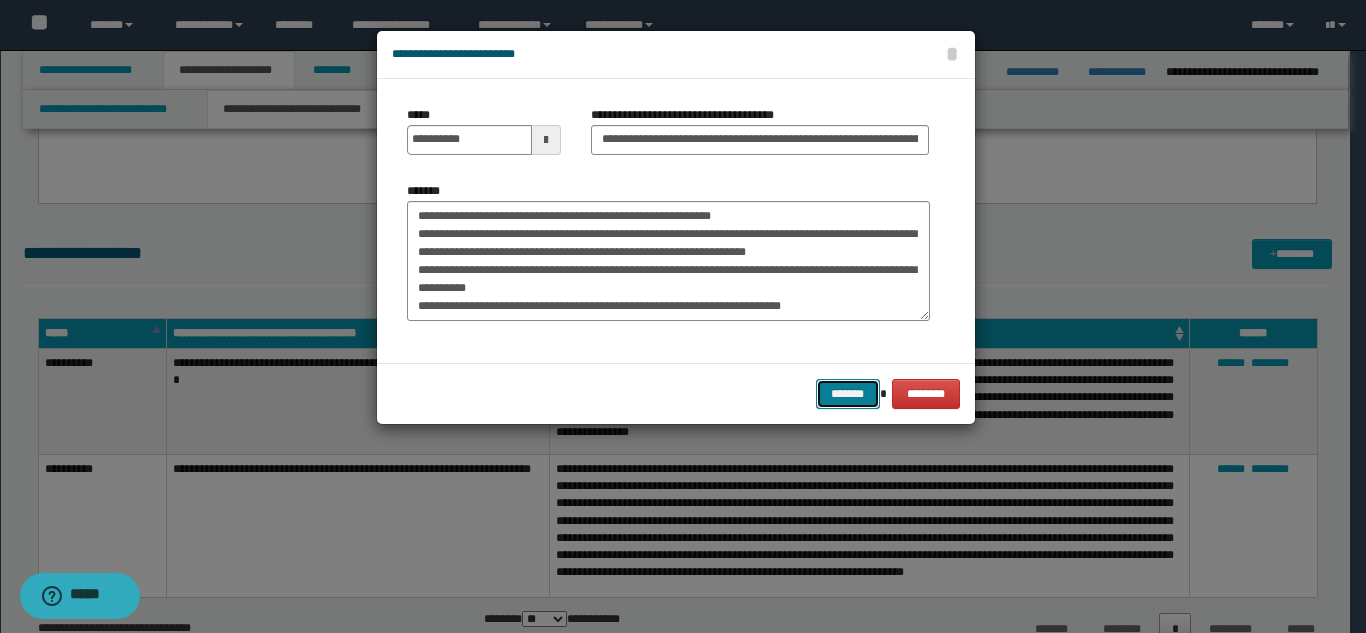 click on "*******" at bounding box center (848, 394) 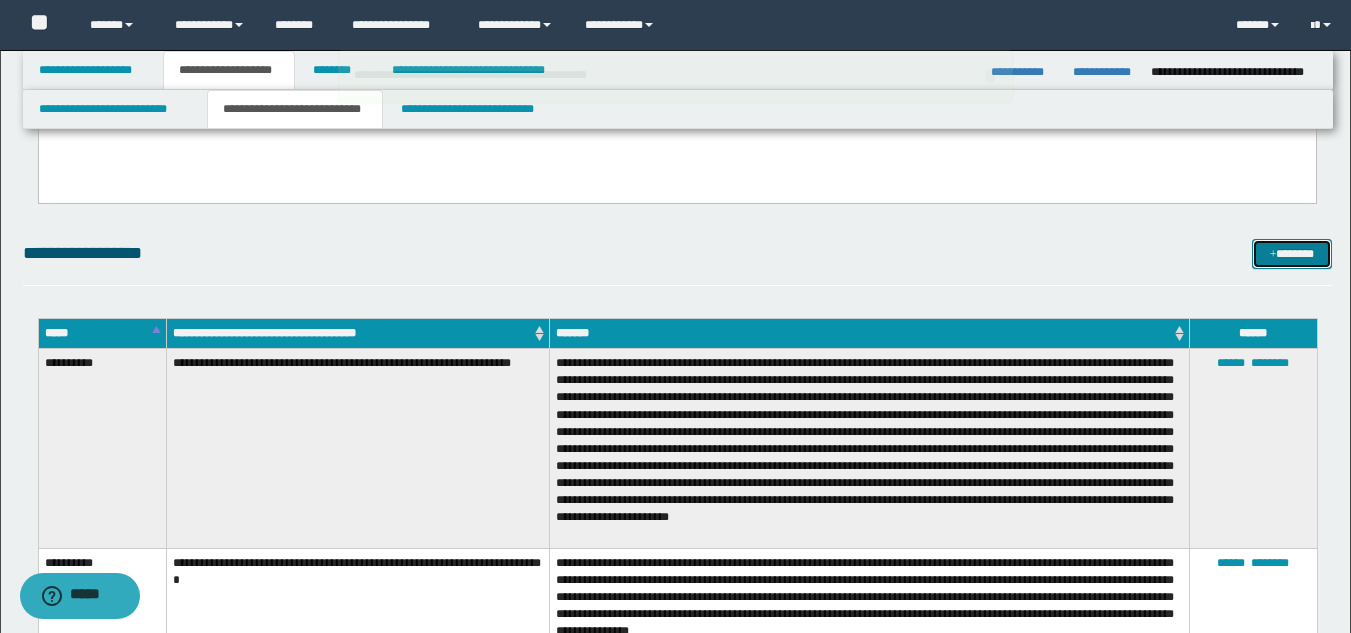 click on "*******" at bounding box center [1292, 254] 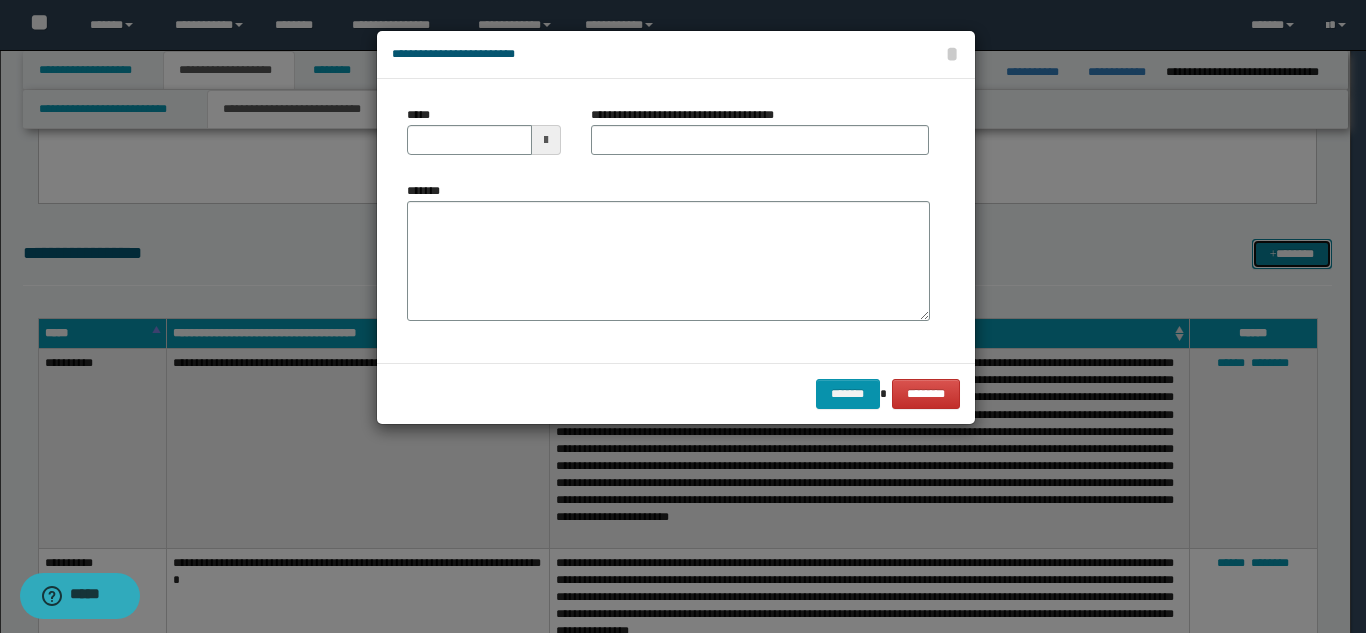 scroll, scrollTop: 0, scrollLeft: 0, axis: both 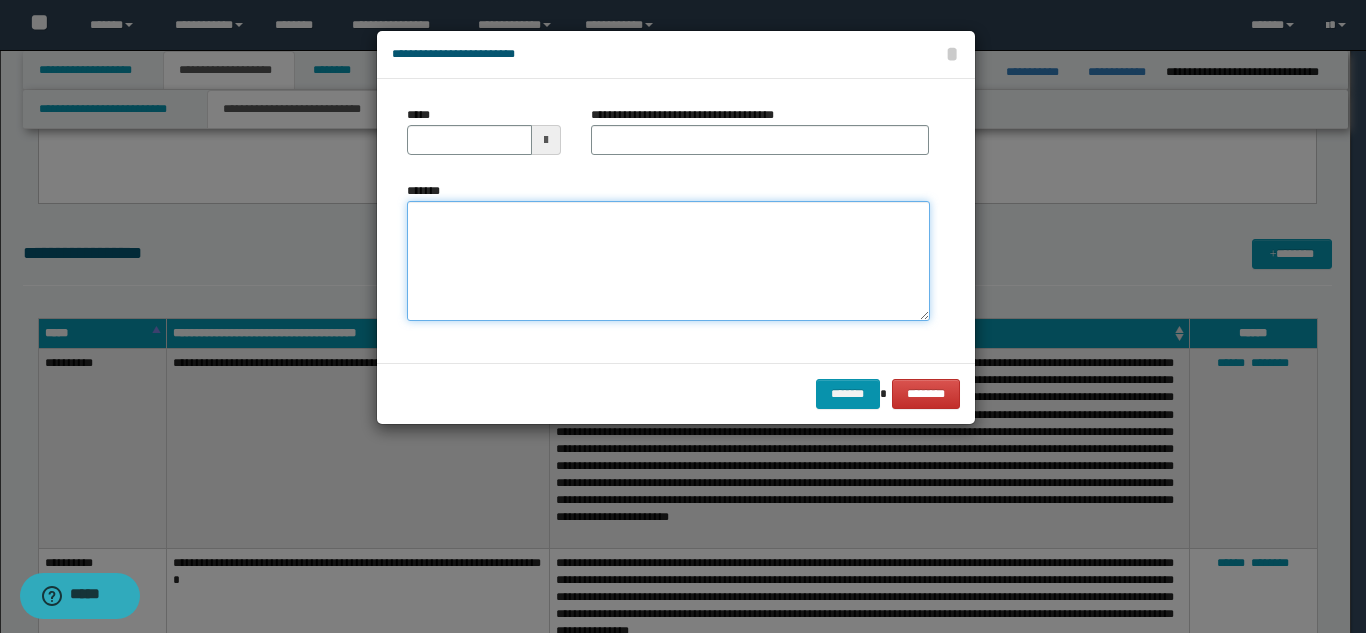 click on "*******" at bounding box center (668, 261) 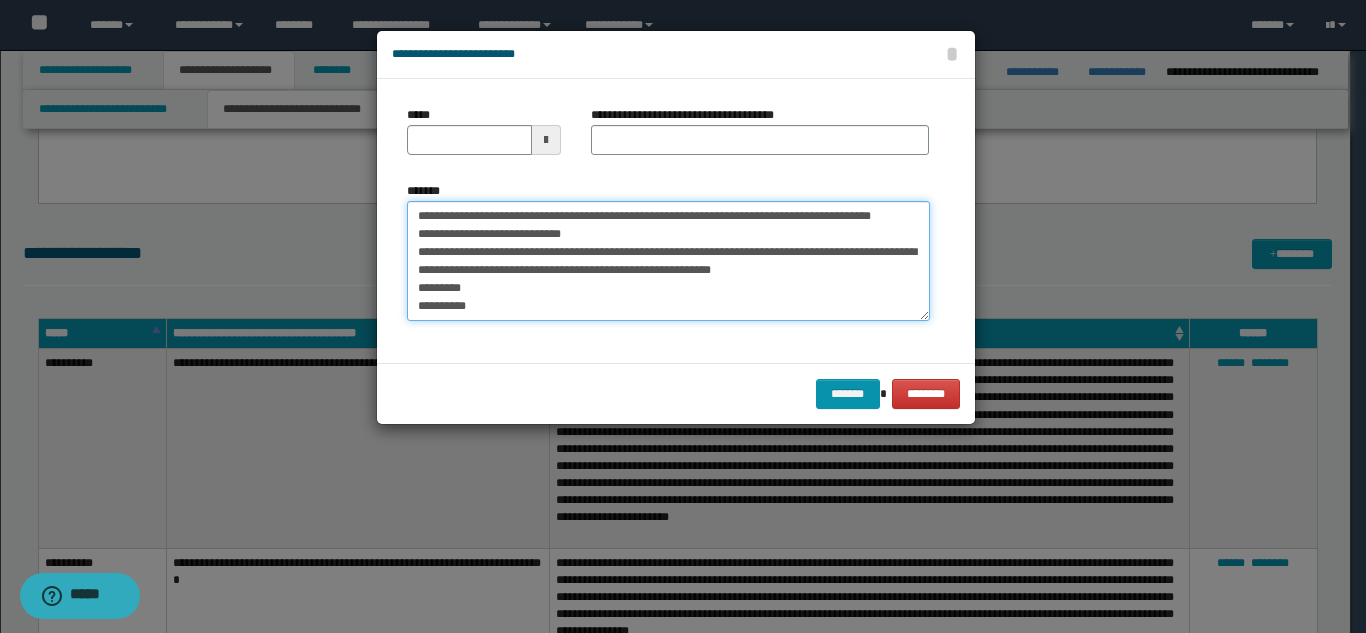 scroll, scrollTop: 0, scrollLeft: 0, axis: both 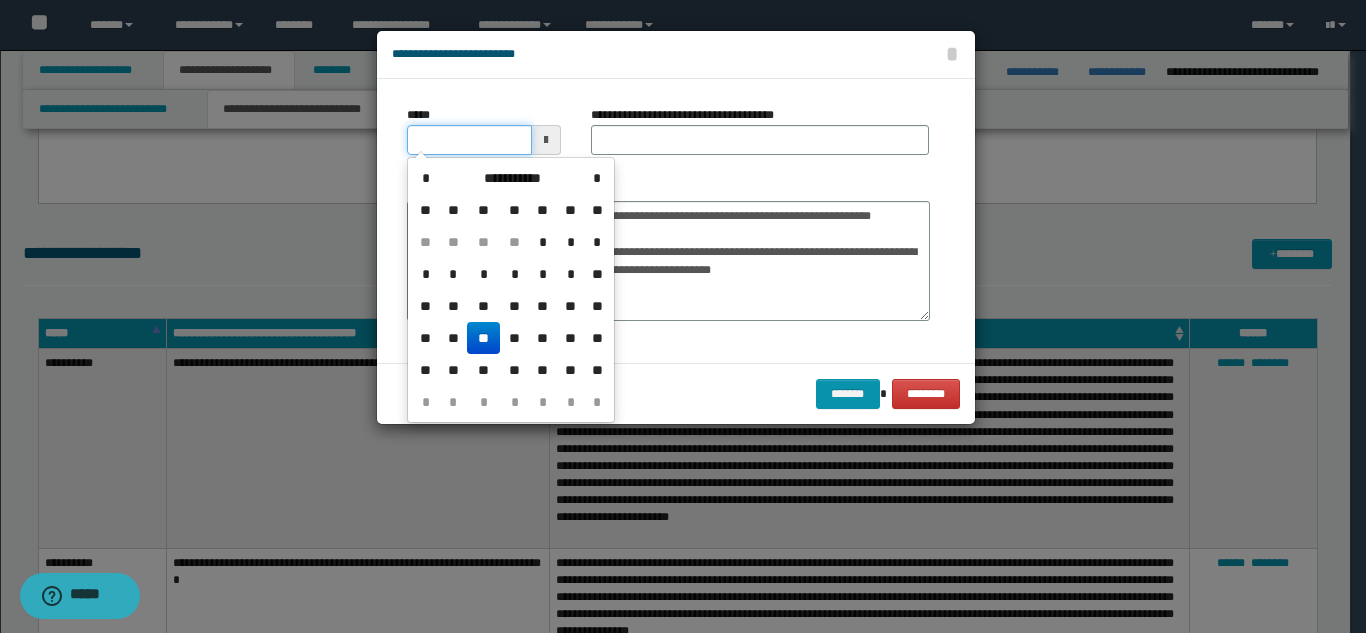 click on "*****" at bounding box center [469, 140] 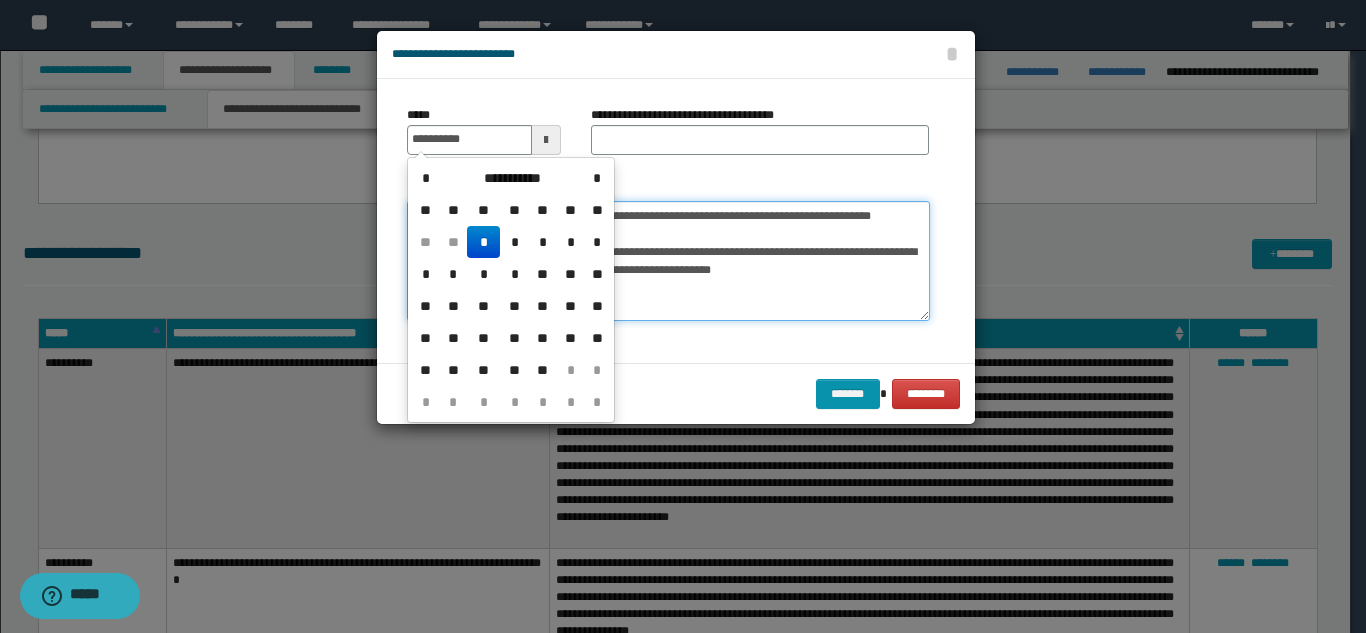 type on "**********" 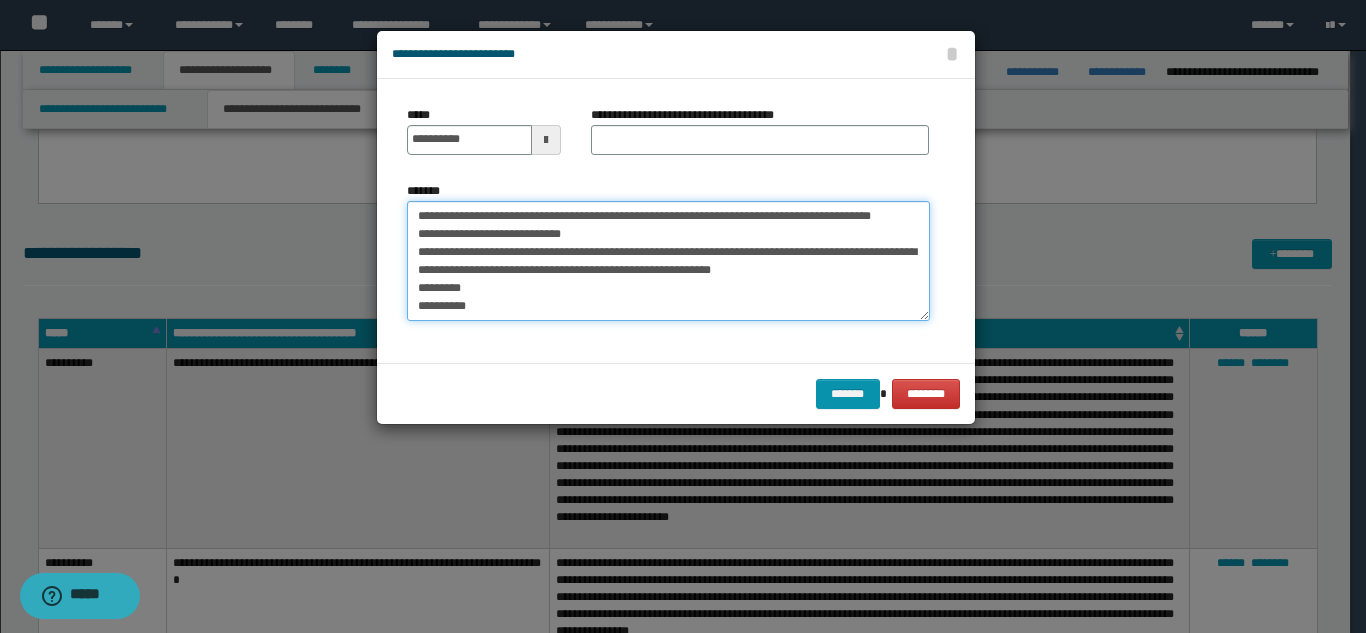 click on "**********" at bounding box center (668, 261) 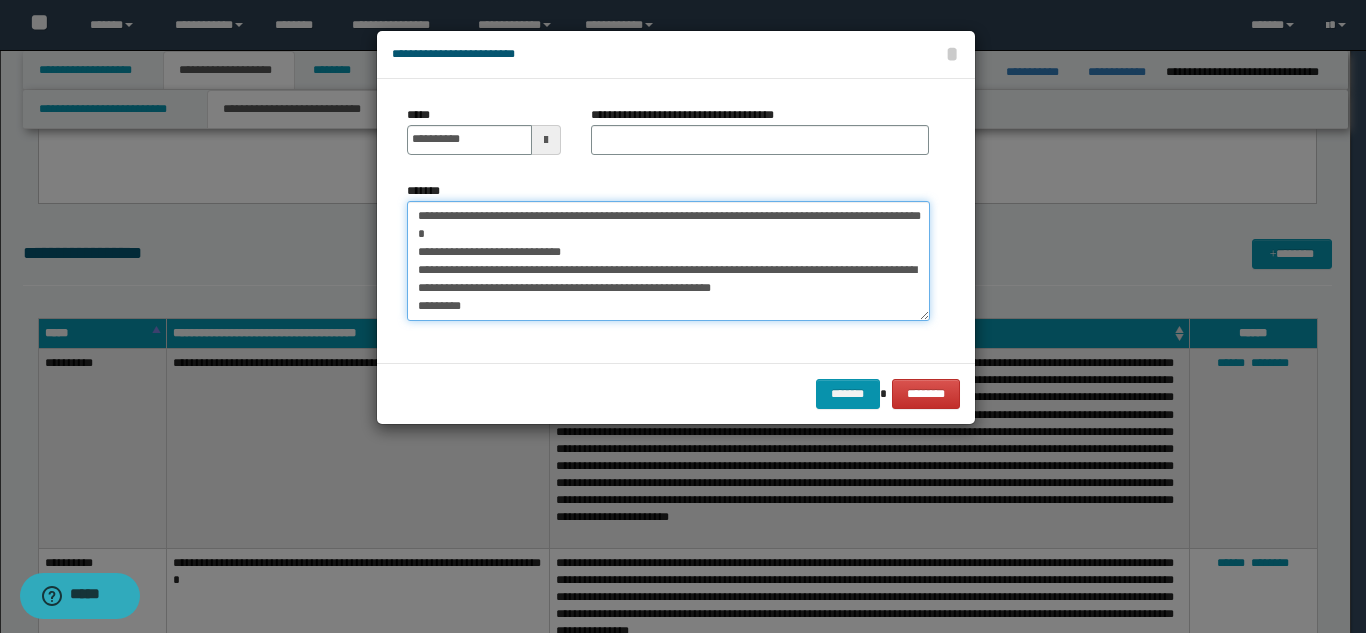 drag, startPoint x: 567, startPoint y: 216, endPoint x: 604, endPoint y: 237, distance: 42.544094 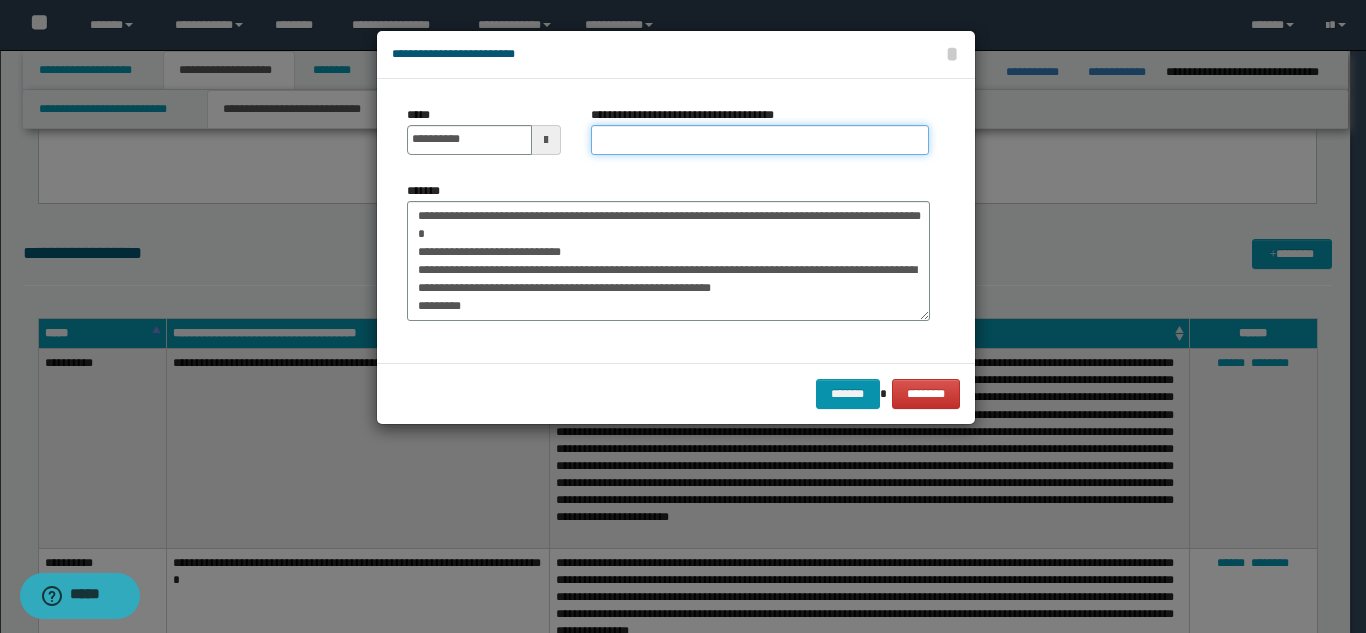 click on "**********" at bounding box center [760, 140] 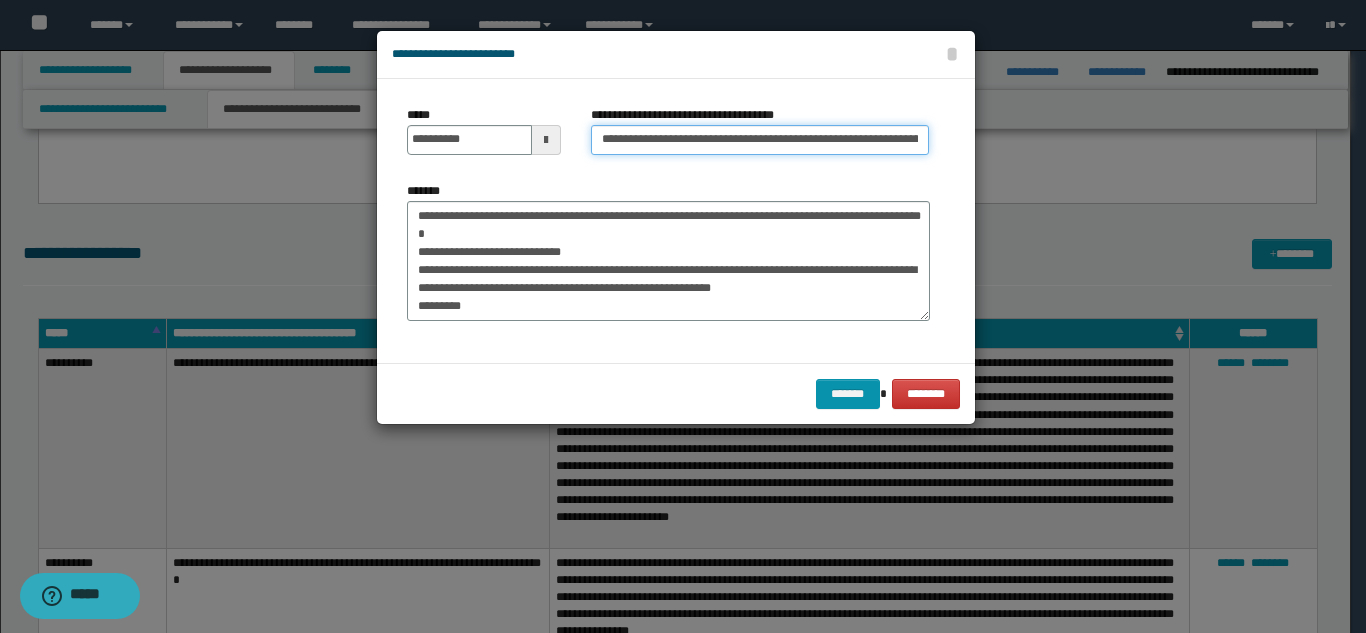 scroll, scrollTop: 0, scrollLeft: 128, axis: horizontal 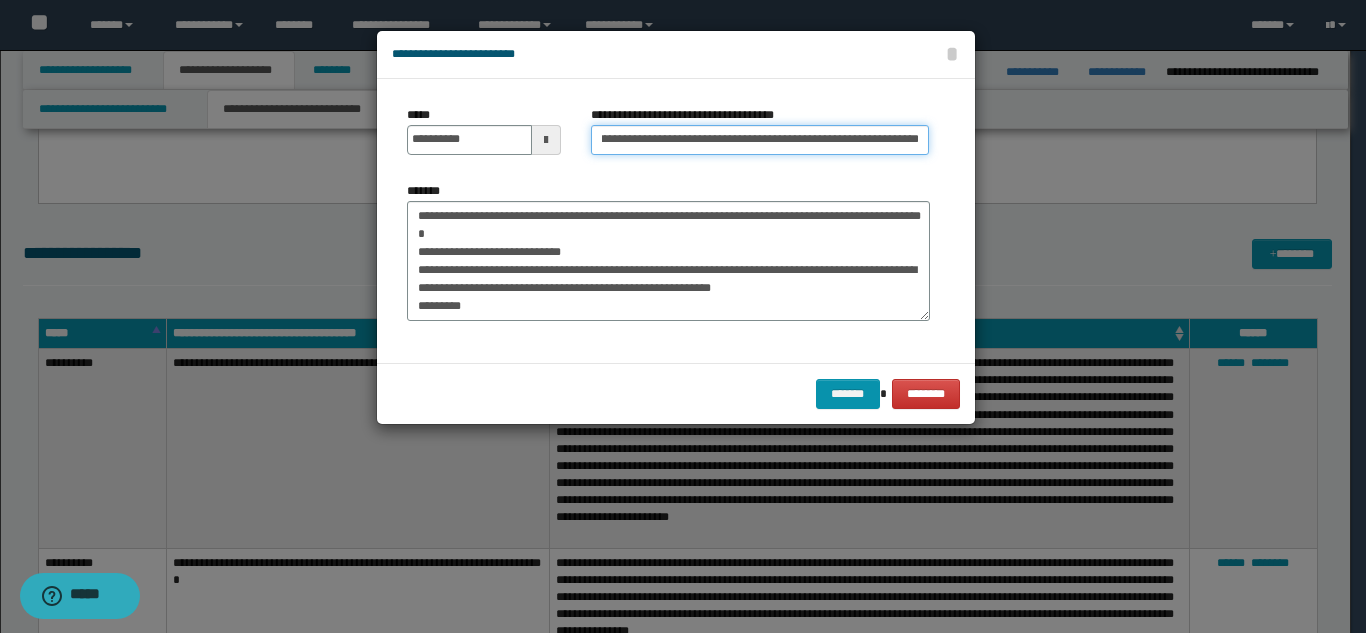 type on "**********" 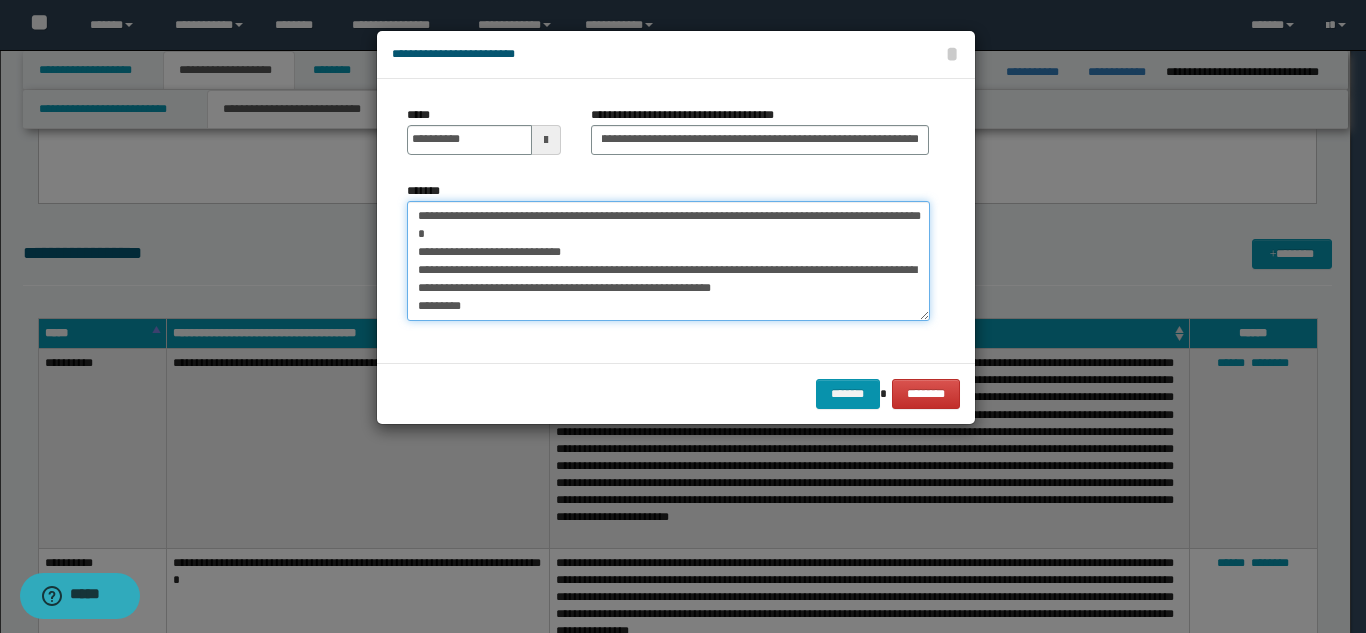 scroll, scrollTop: 0, scrollLeft: 0, axis: both 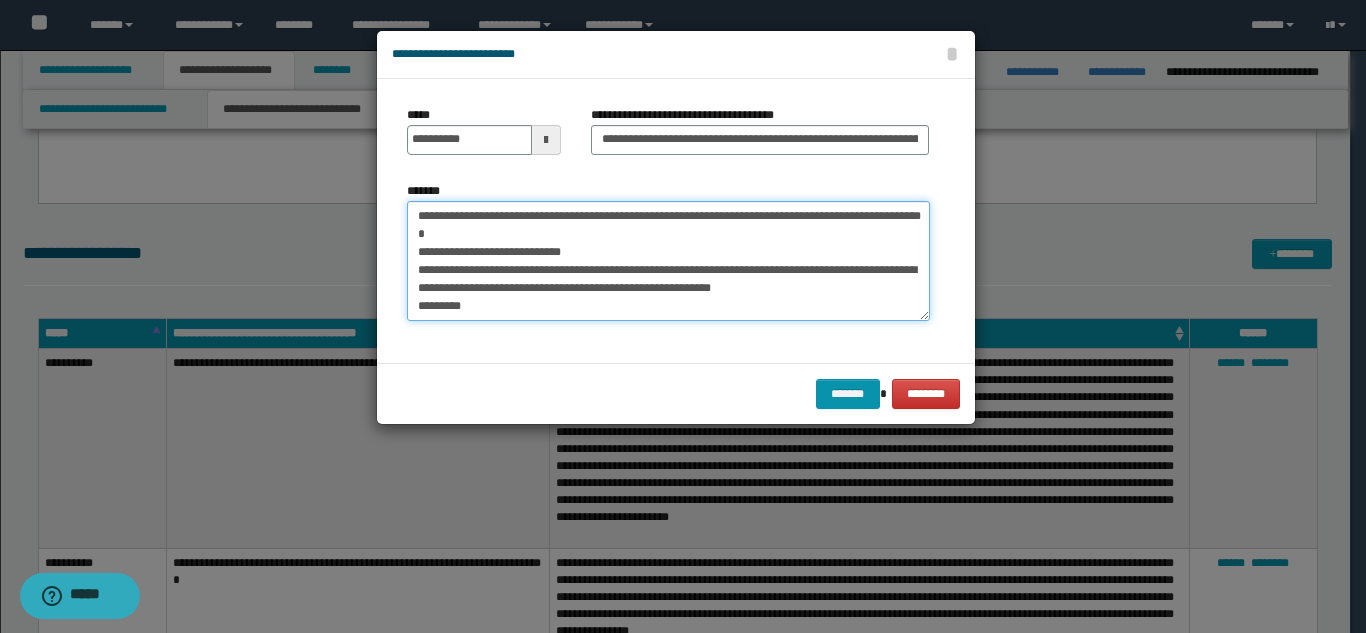 drag, startPoint x: 413, startPoint y: 215, endPoint x: 581, endPoint y: 236, distance: 169.30742 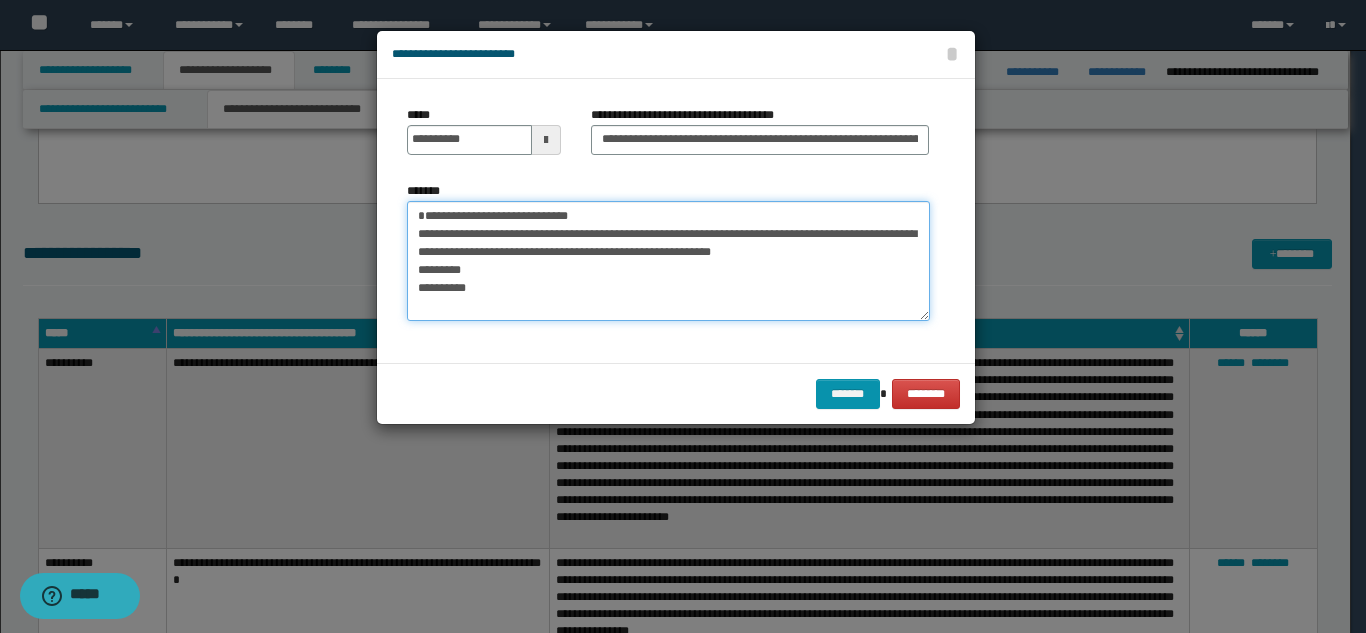 click on "**********" at bounding box center (668, 261) 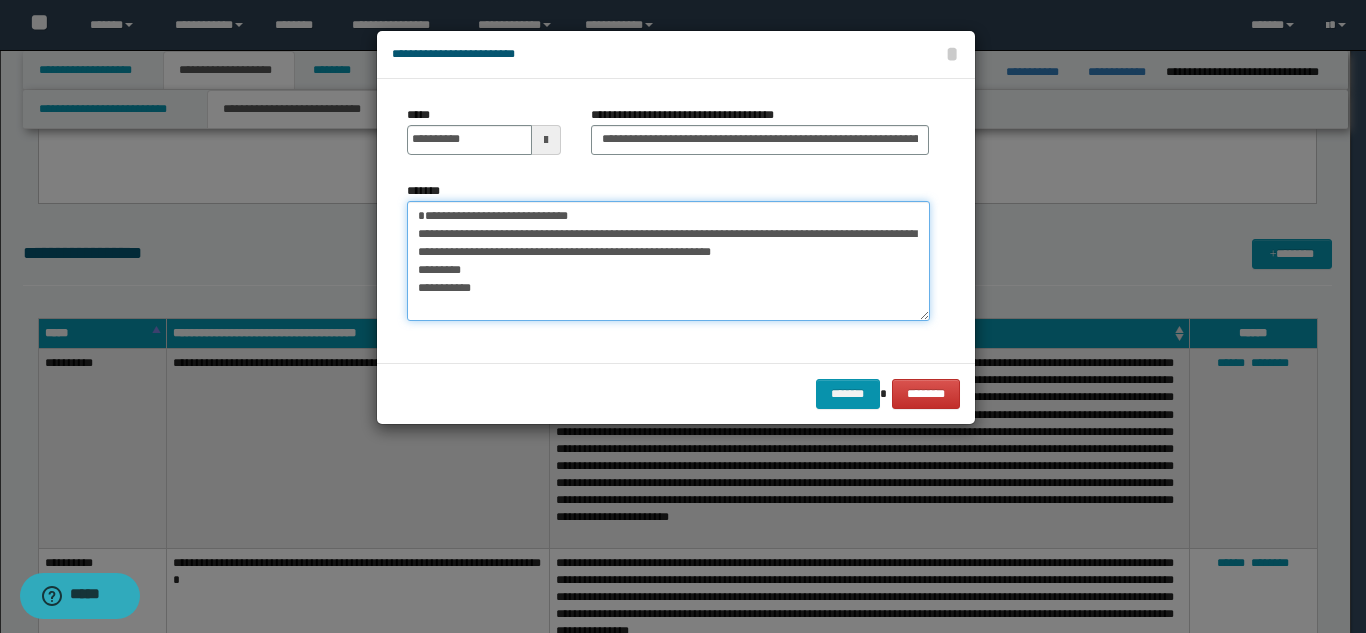 scroll, scrollTop: 12, scrollLeft: 0, axis: vertical 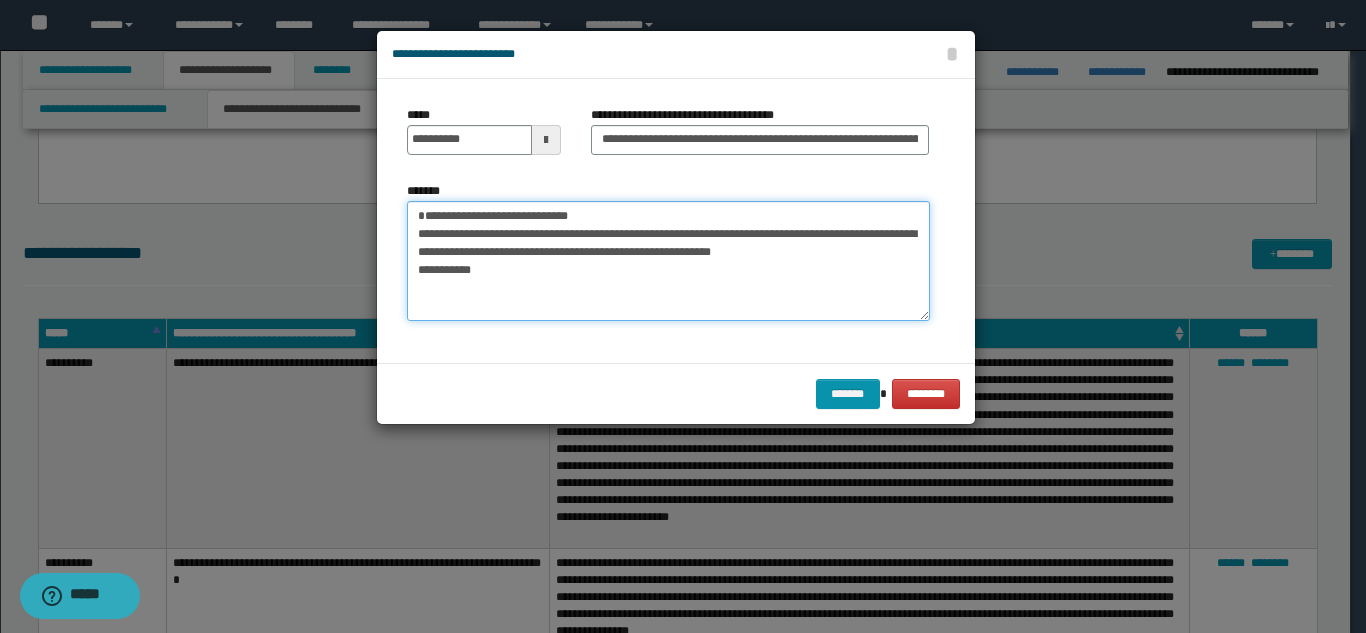 click on "**********" at bounding box center (668, 261) 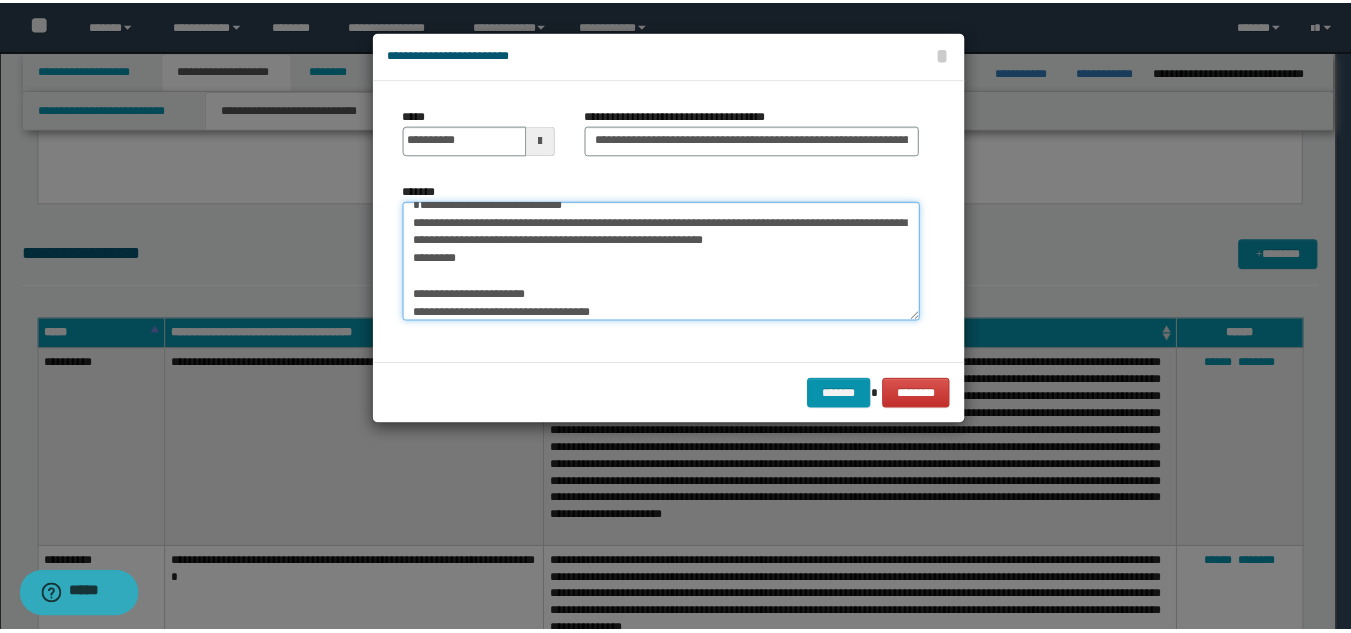 scroll, scrollTop: 642, scrollLeft: 0, axis: vertical 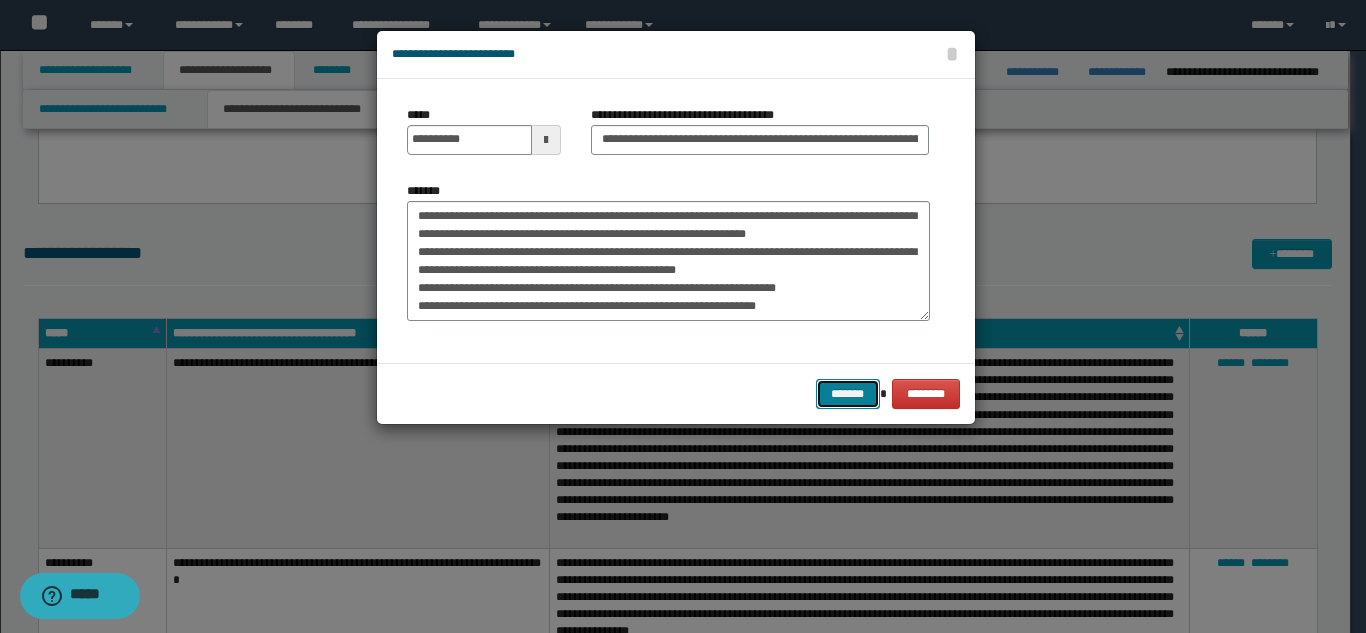 click on "*******" at bounding box center [848, 394] 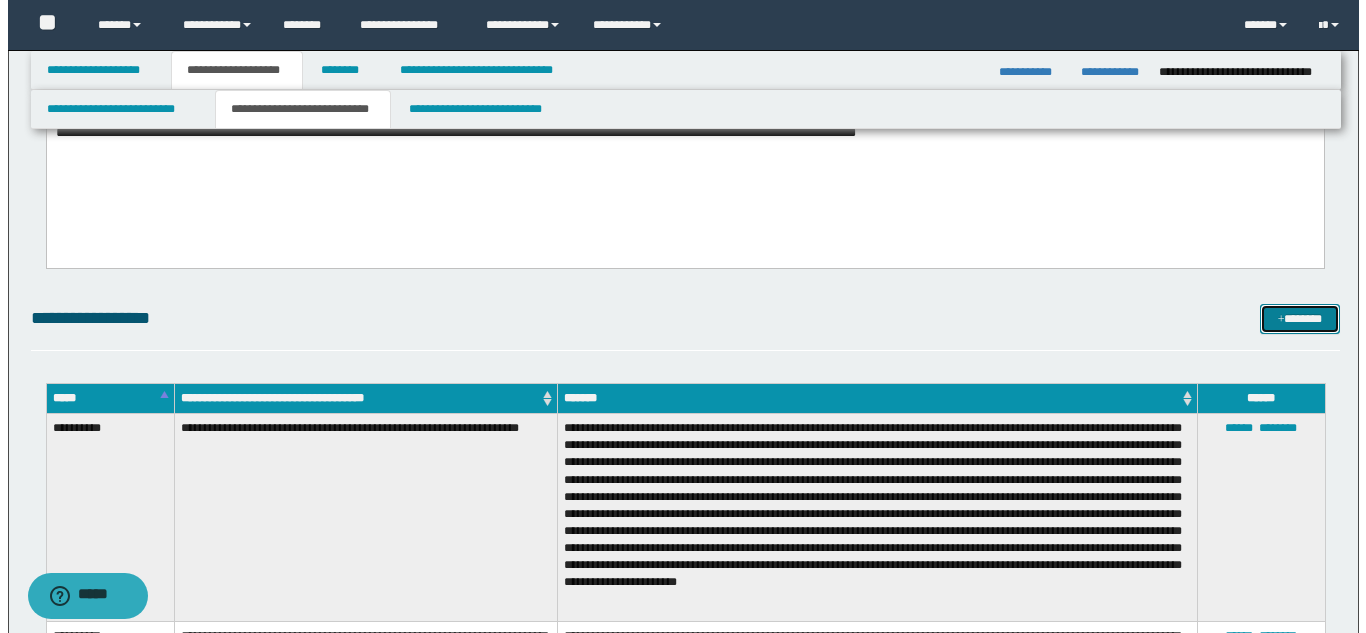 scroll, scrollTop: 400, scrollLeft: 0, axis: vertical 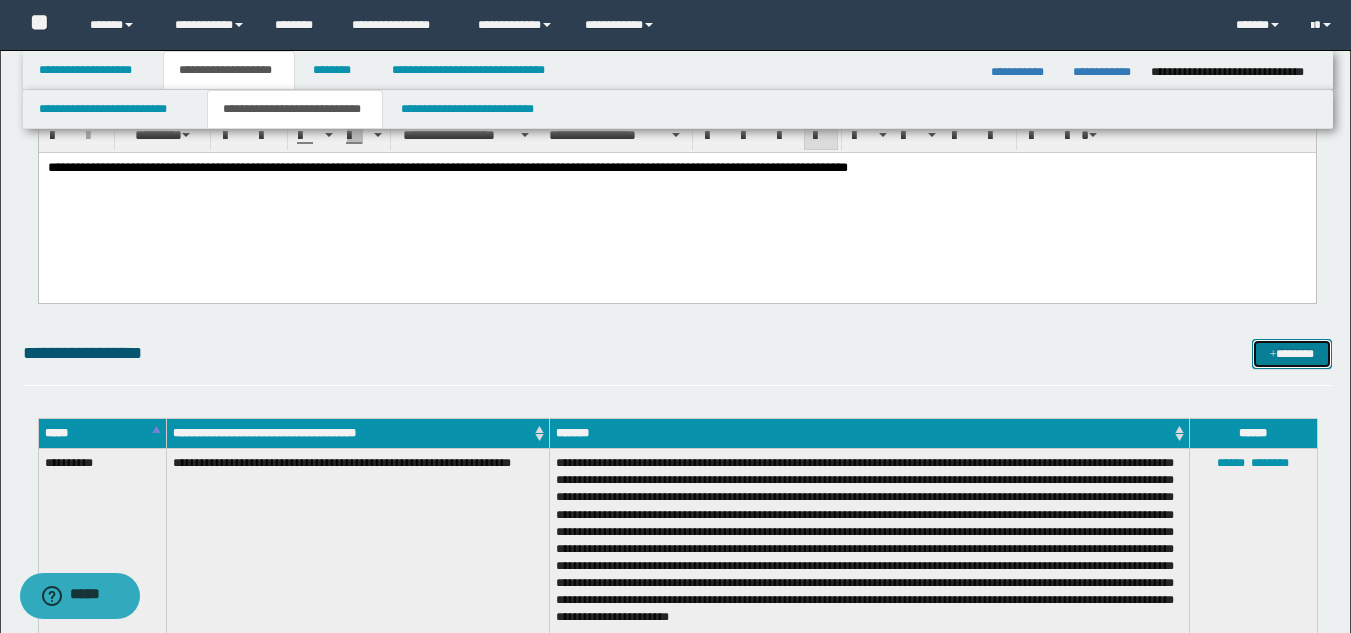 click on "*******" at bounding box center [1292, 354] 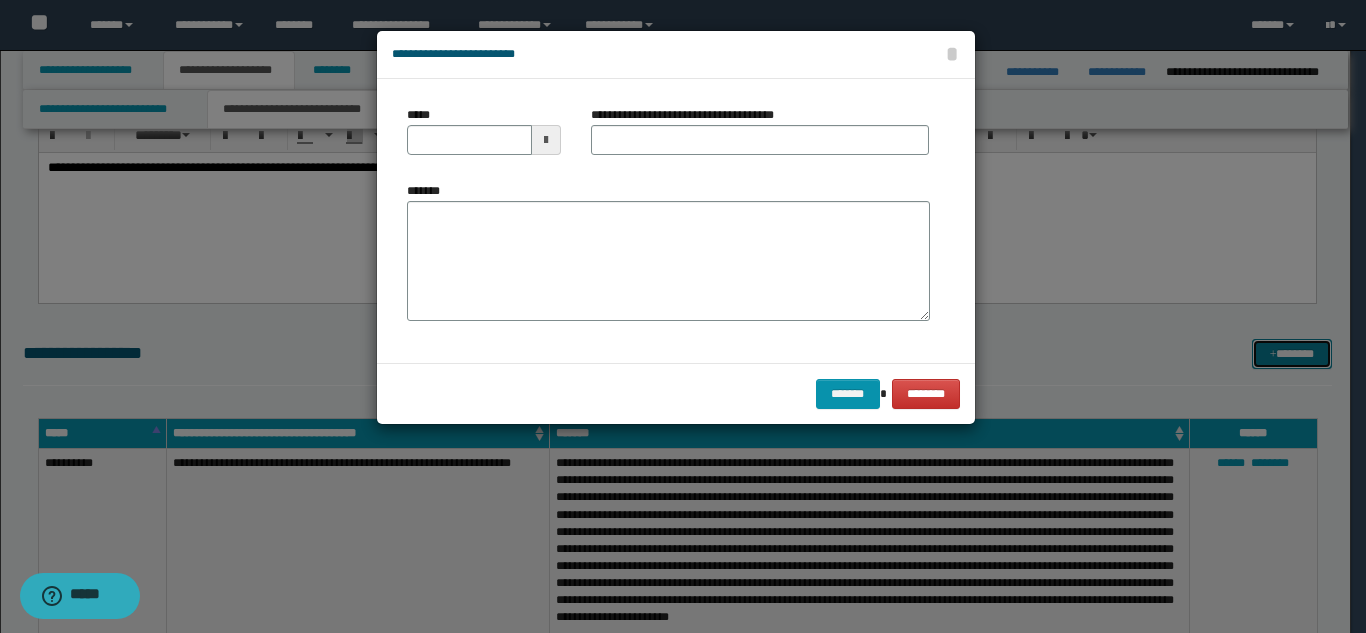 scroll, scrollTop: 0, scrollLeft: 0, axis: both 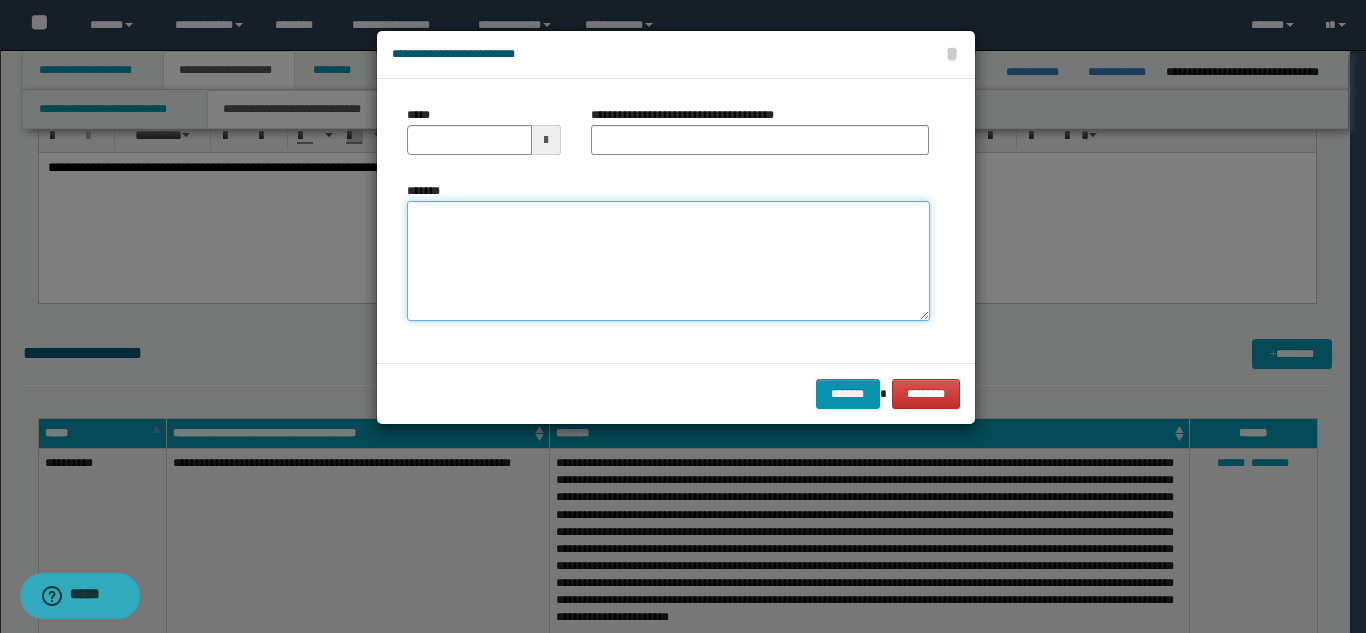 click on "*******" at bounding box center [668, 261] 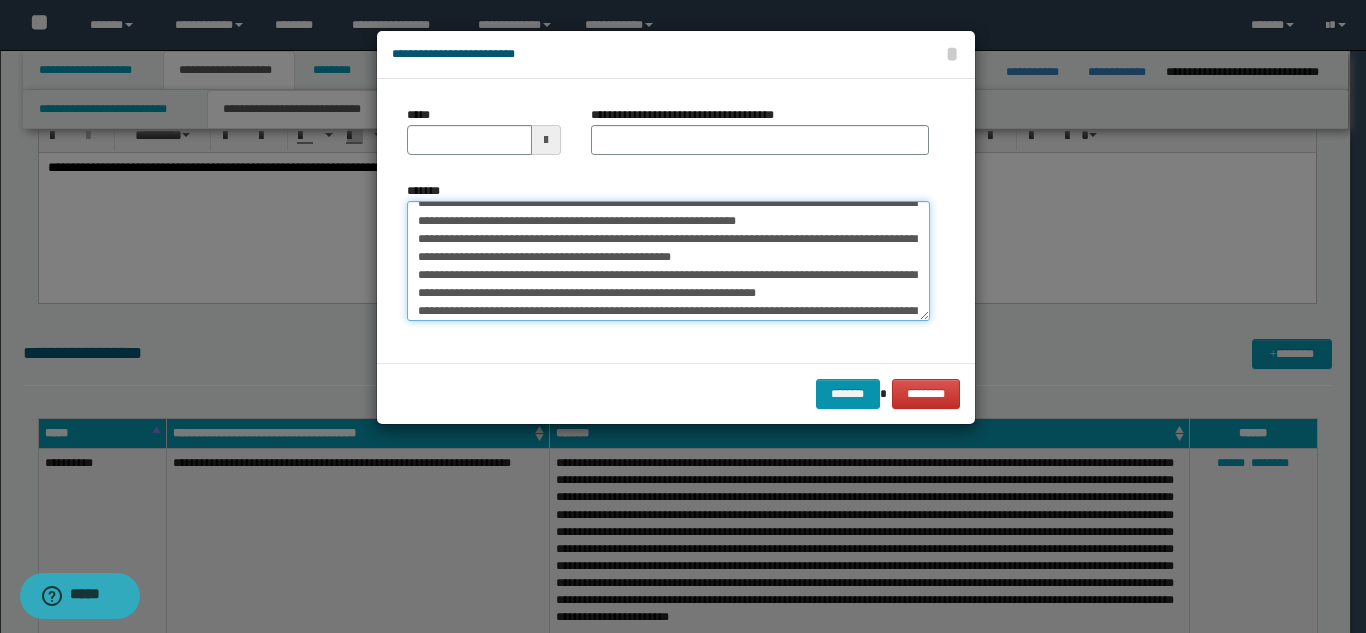 scroll, scrollTop: 0, scrollLeft: 0, axis: both 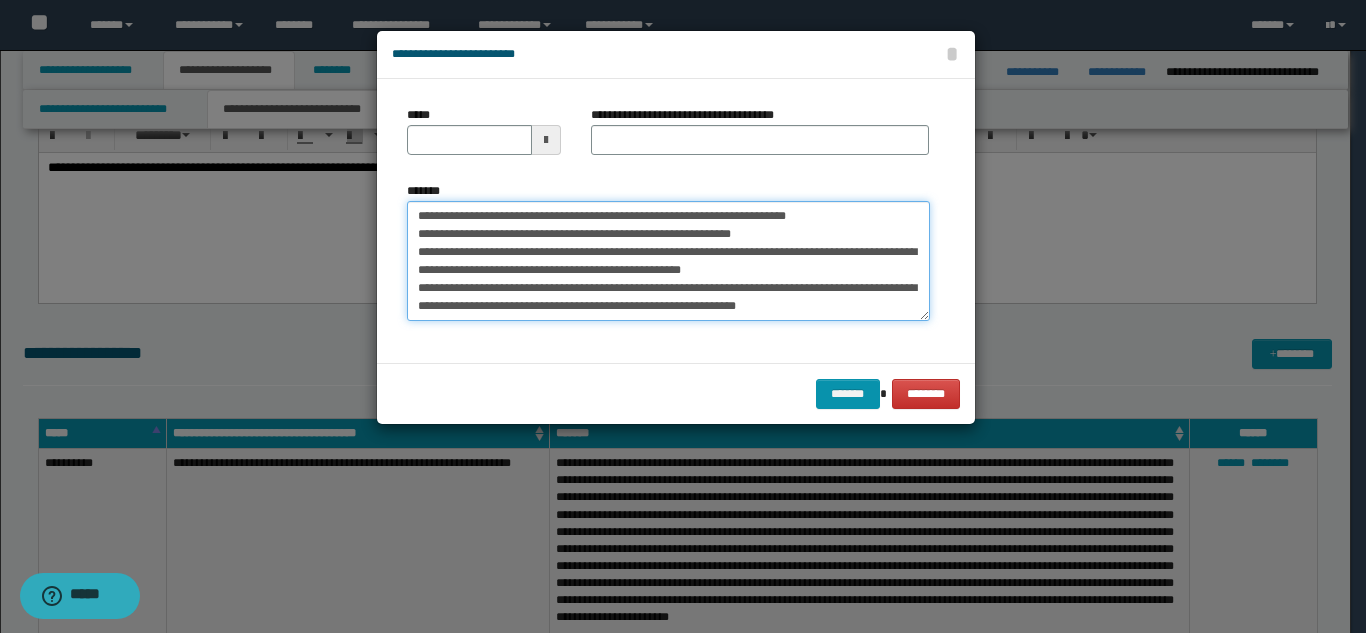 type 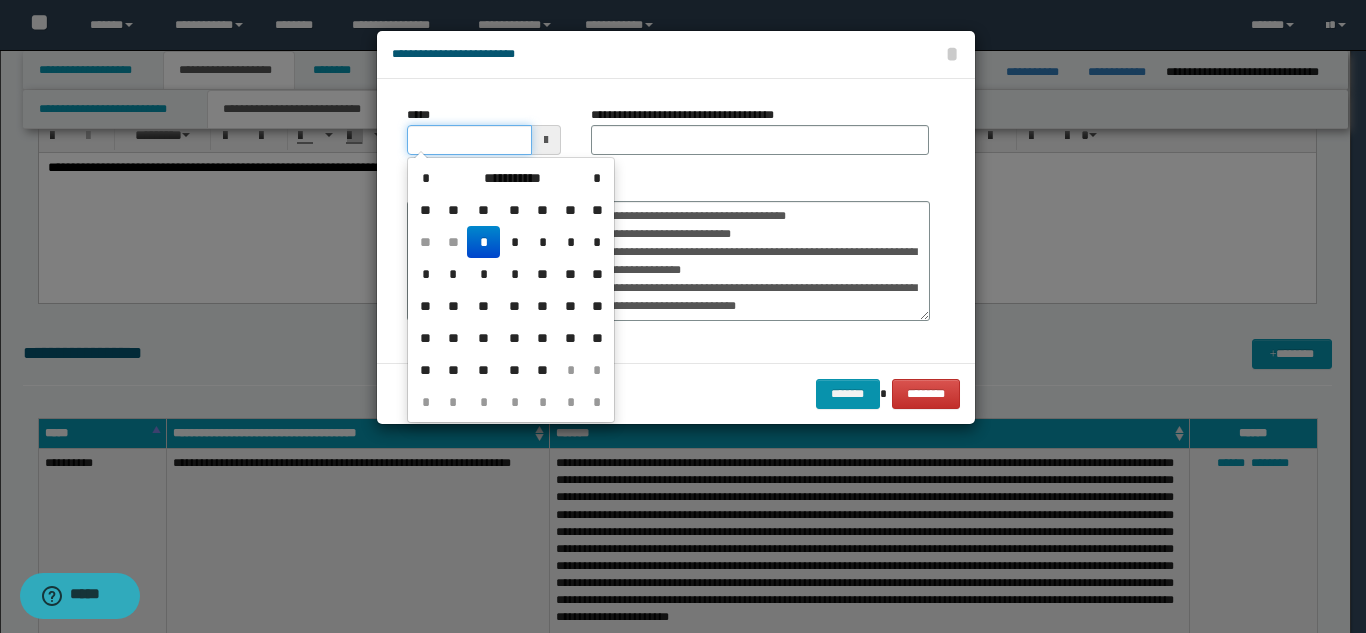 click on "*****" at bounding box center [469, 140] 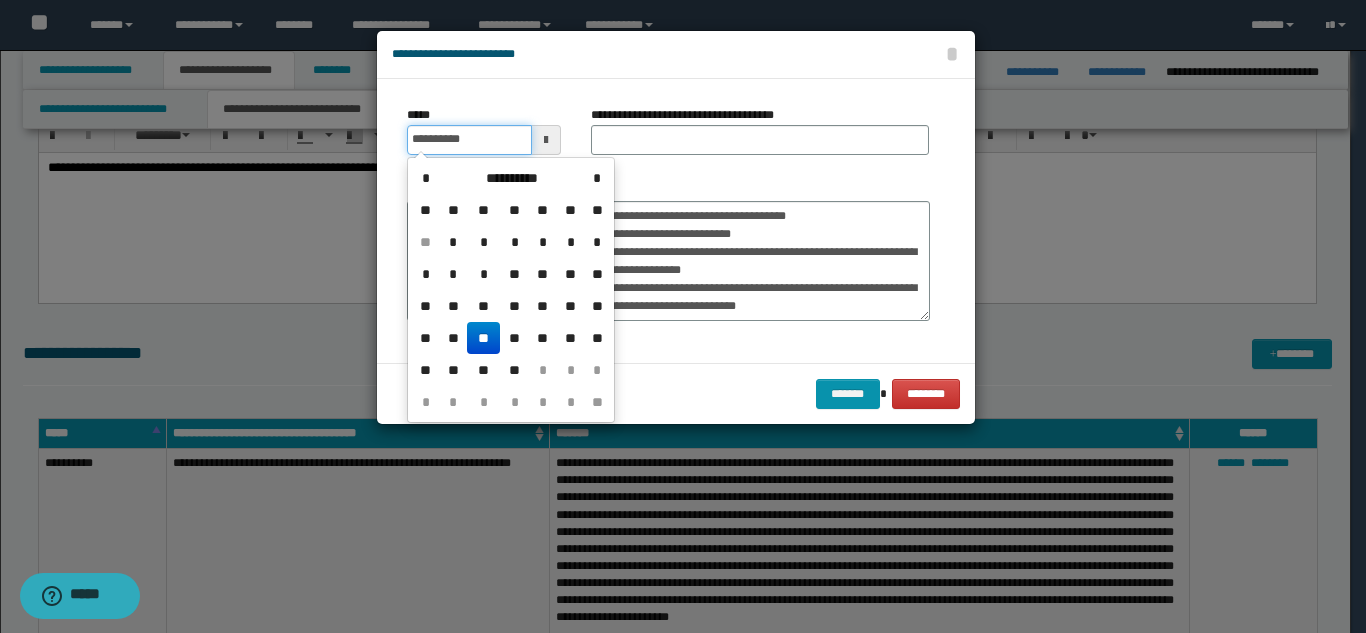 type on "**********" 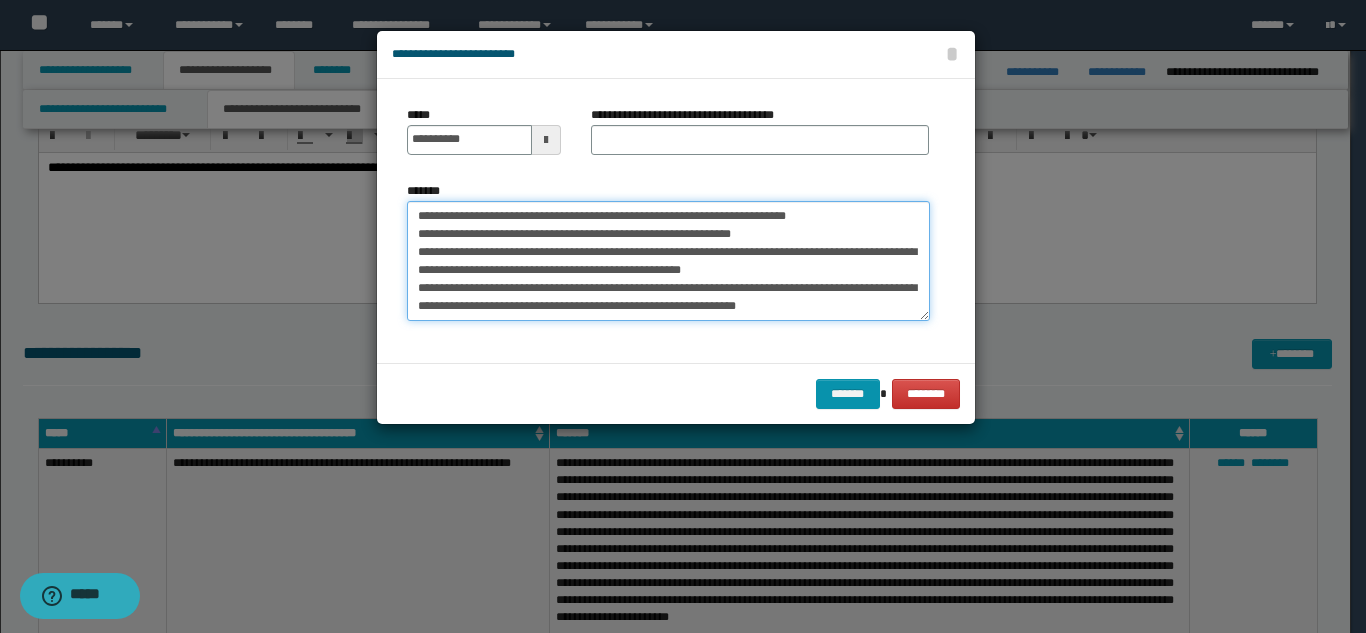drag, startPoint x: 566, startPoint y: 218, endPoint x: 907, endPoint y: 223, distance: 341.03665 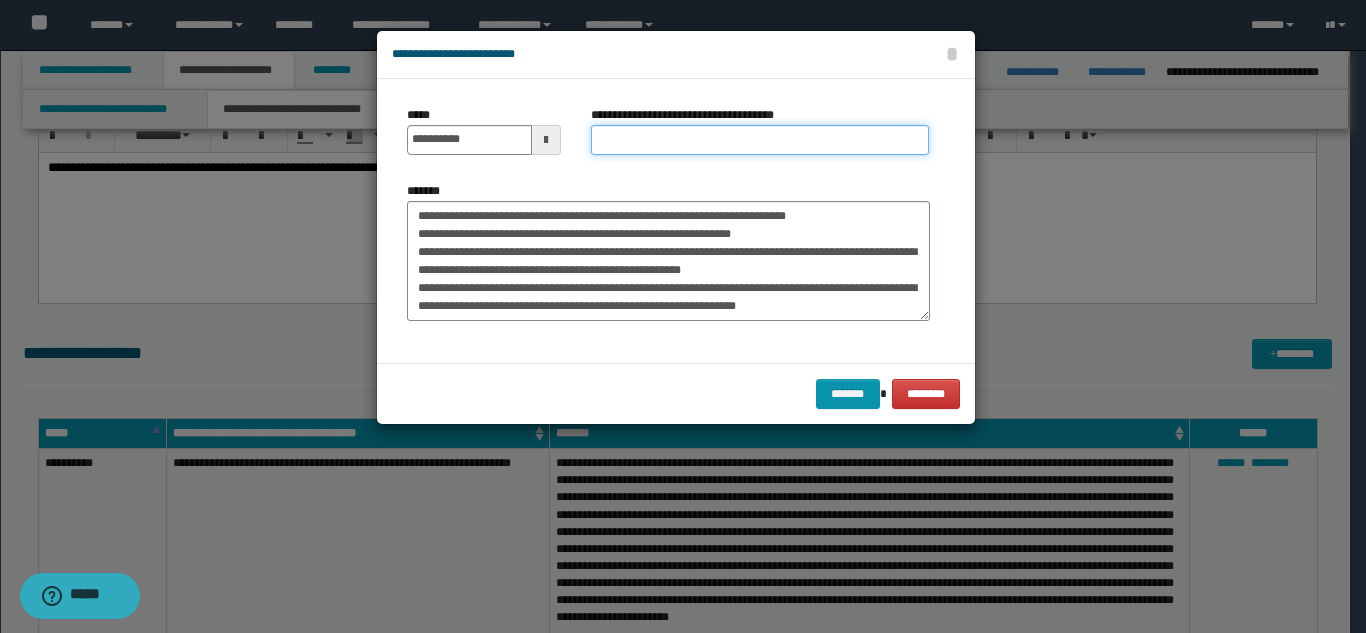 click on "**********" at bounding box center (760, 140) 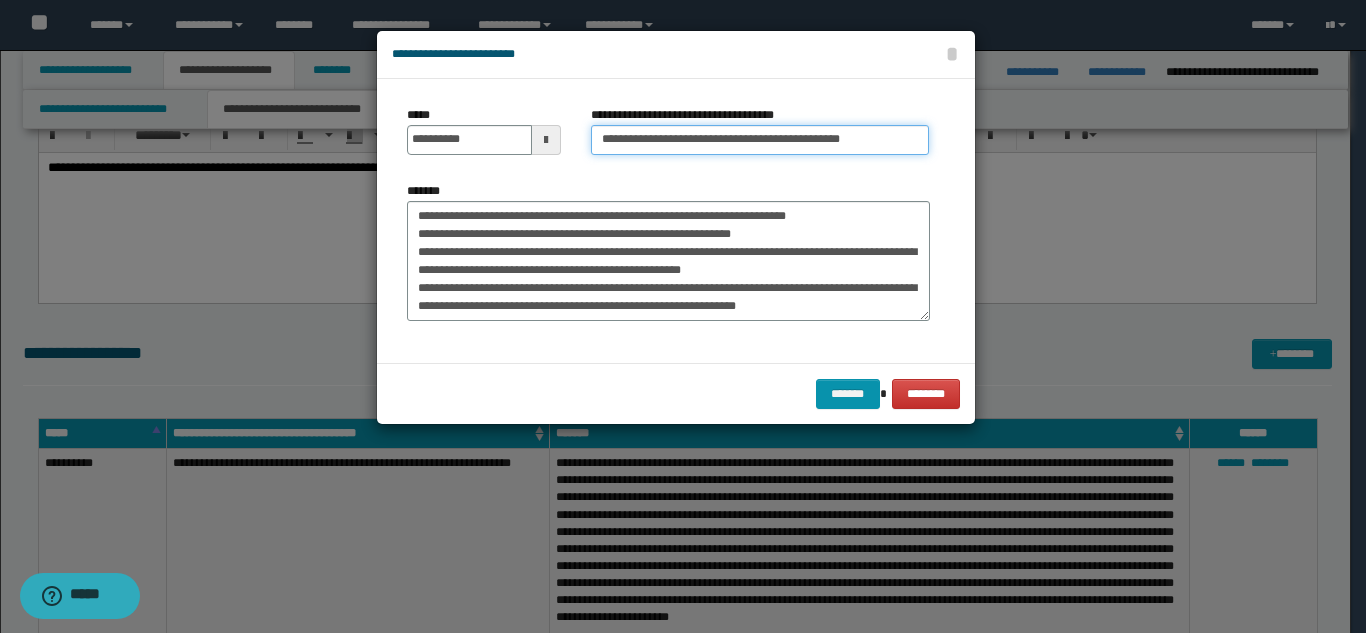 type on "**********" 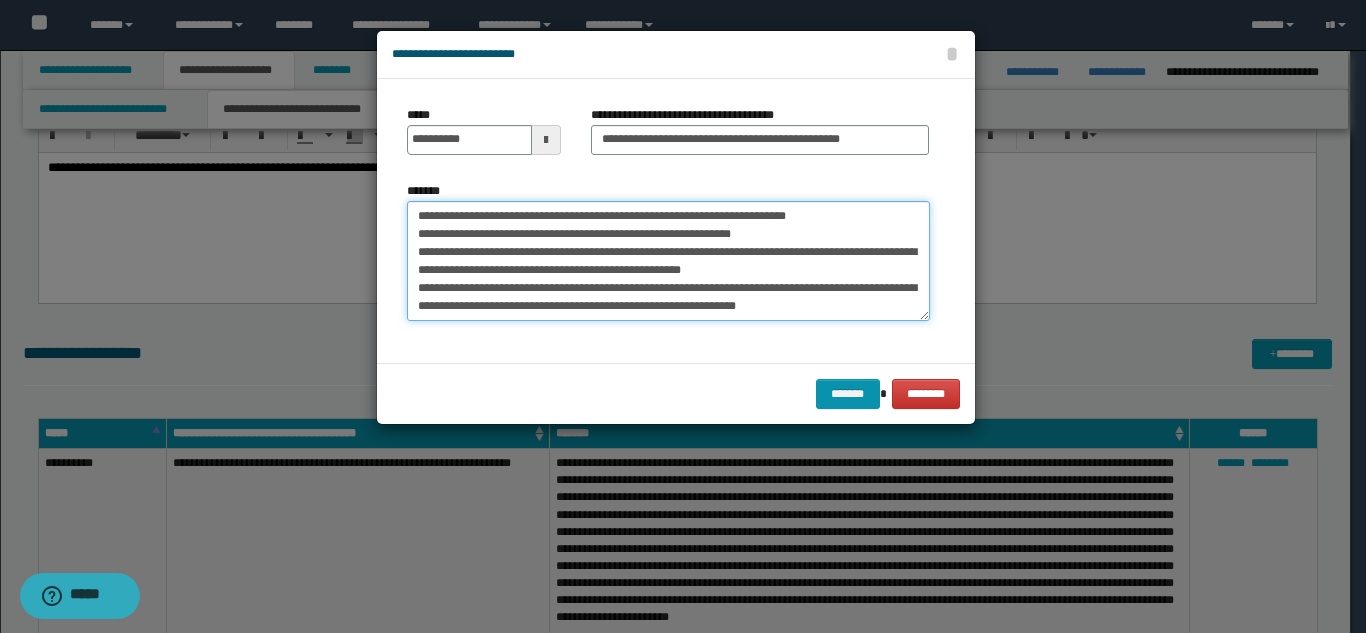 drag, startPoint x: 413, startPoint y: 216, endPoint x: 904, endPoint y: 217, distance: 491.001 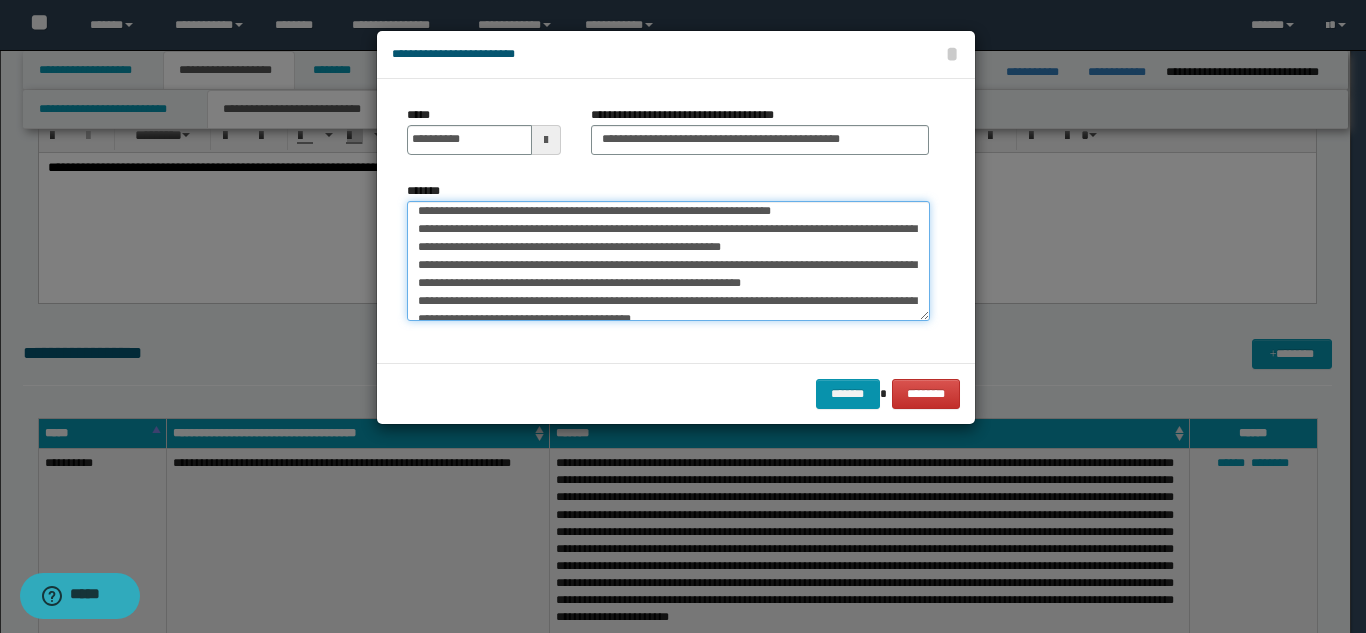 scroll, scrollTop: 702, scrollLeft: 0, axis: vertical 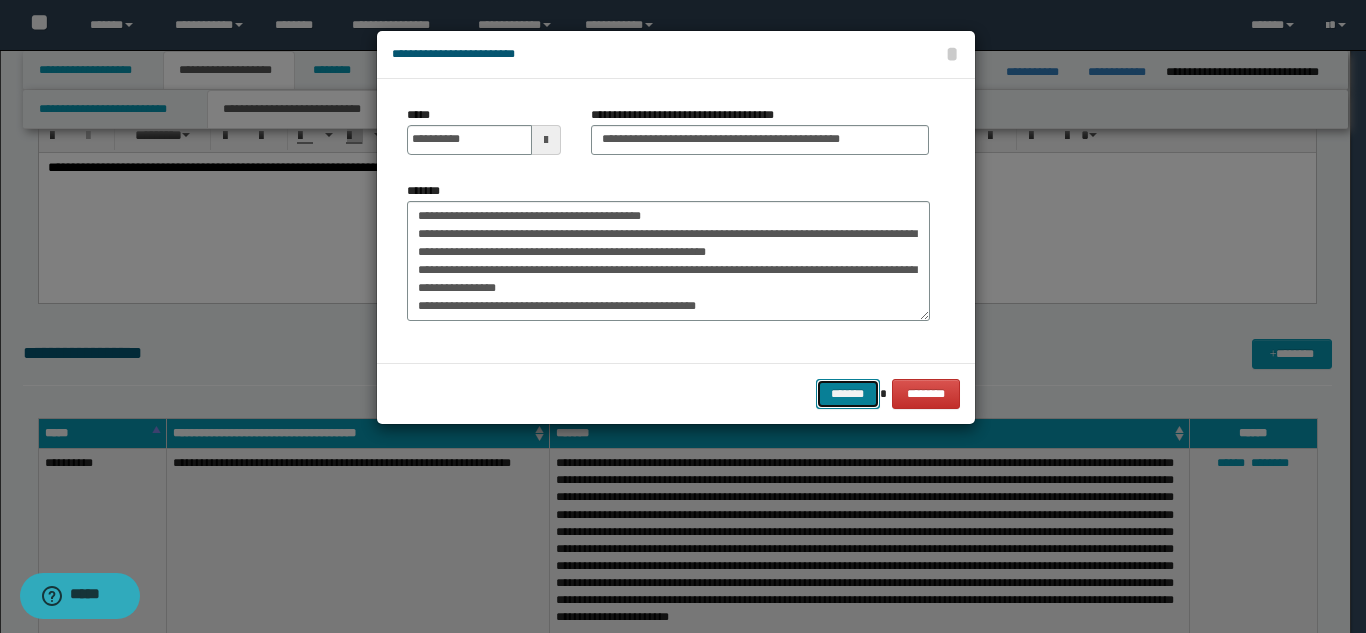 click on "*******" at bounding box center (848, 394) 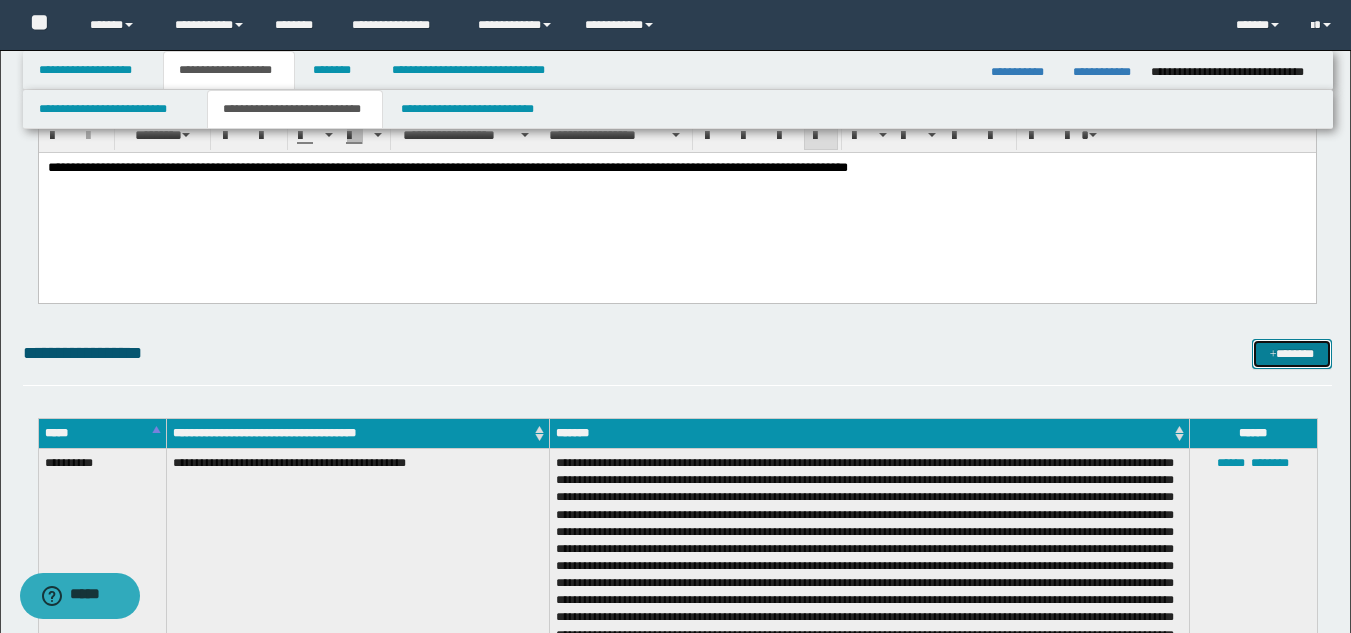 click on "*******" at bounding box center [1292, 354] 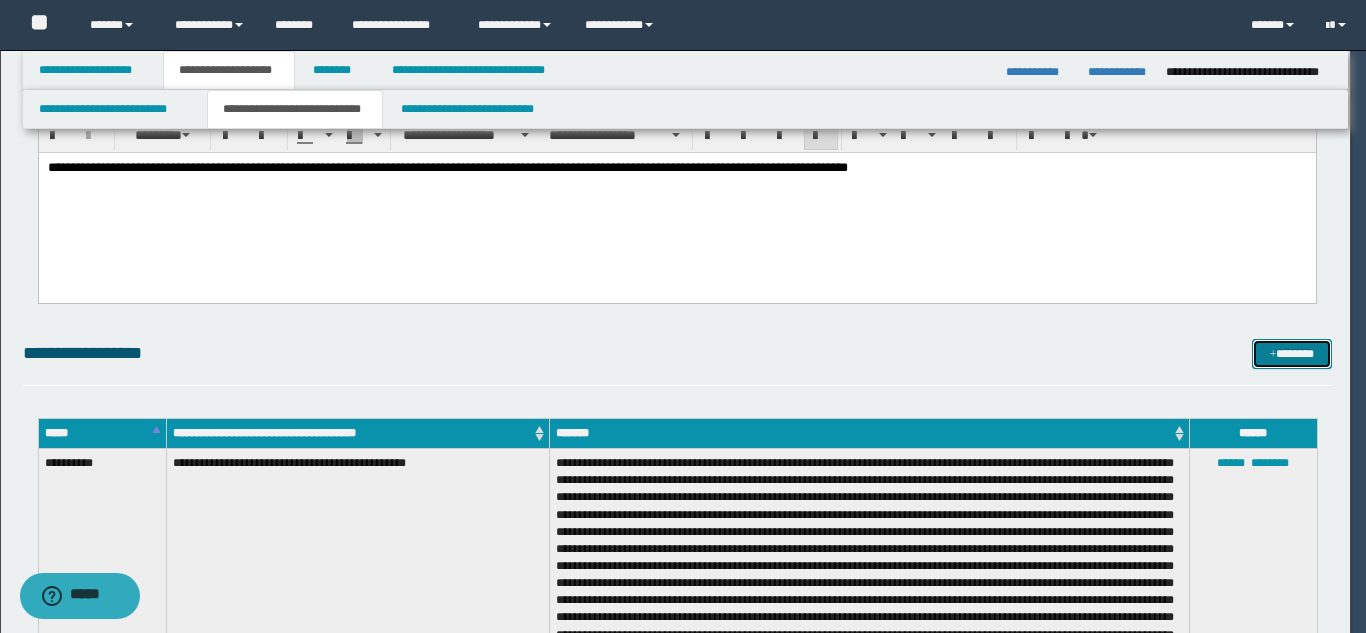 scroll, scrollTop: 0, scrollLeft: 0, axis: both 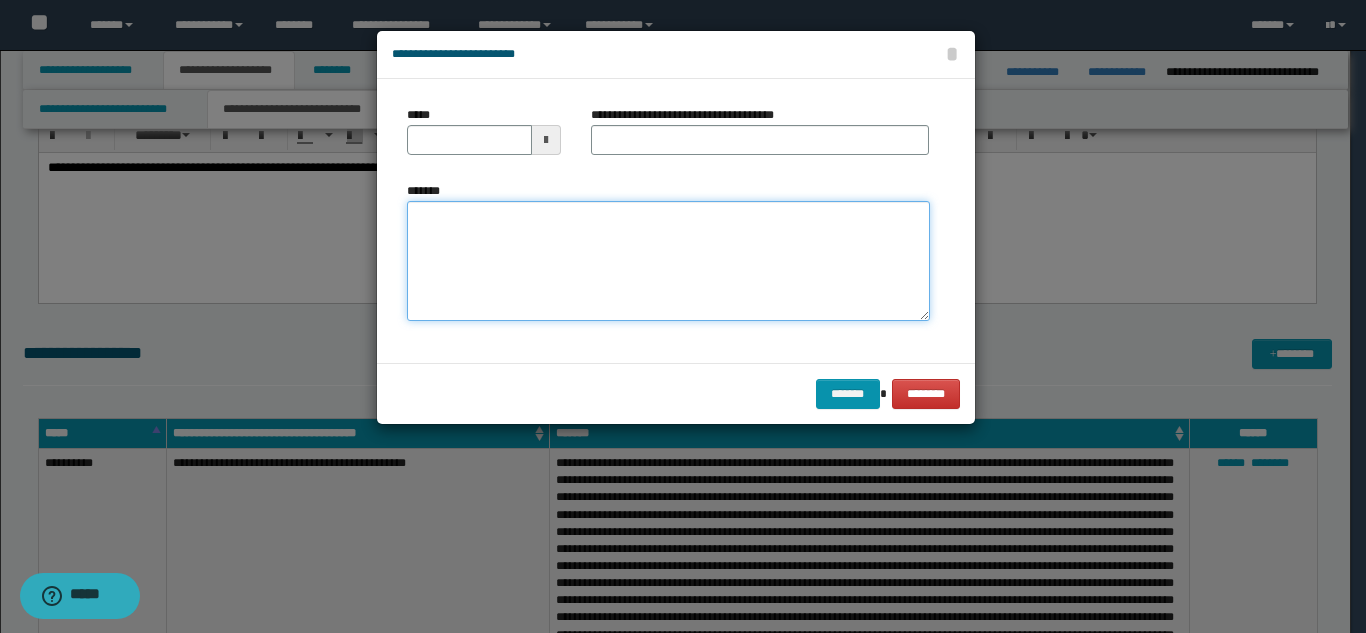 click on "*******" at bounding box center (668, 261) 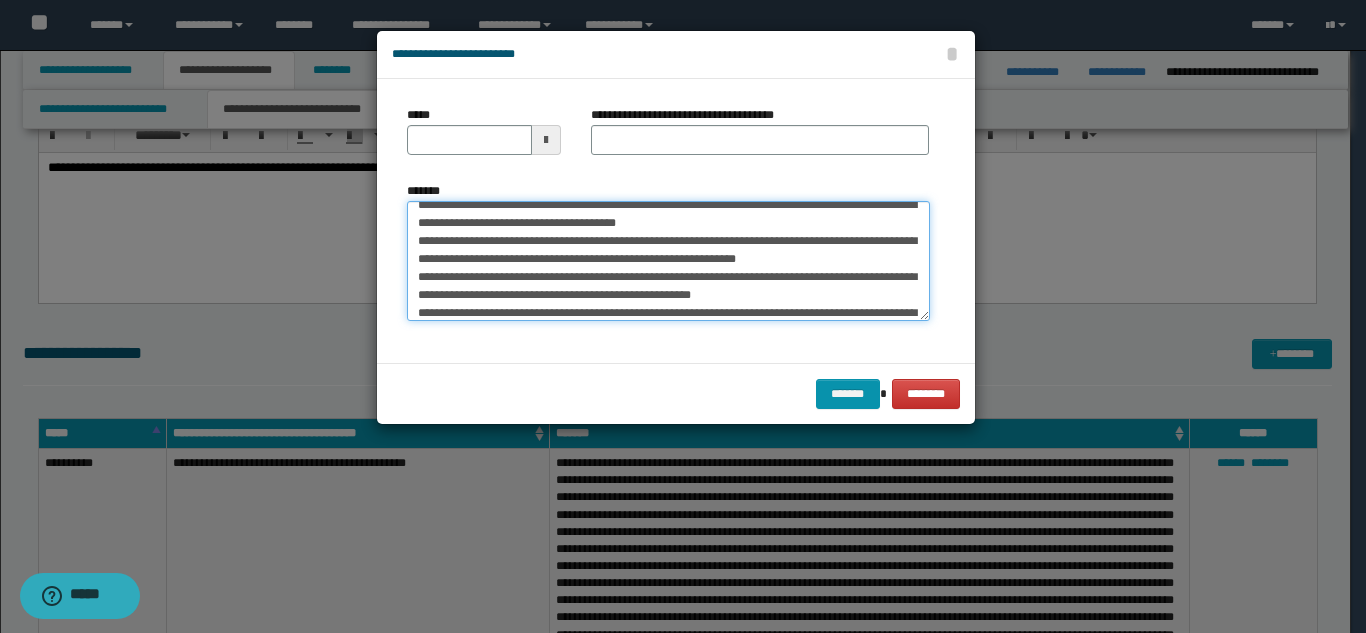 scroll, scrollTop: 0, scrollLeft: 0, axis: both 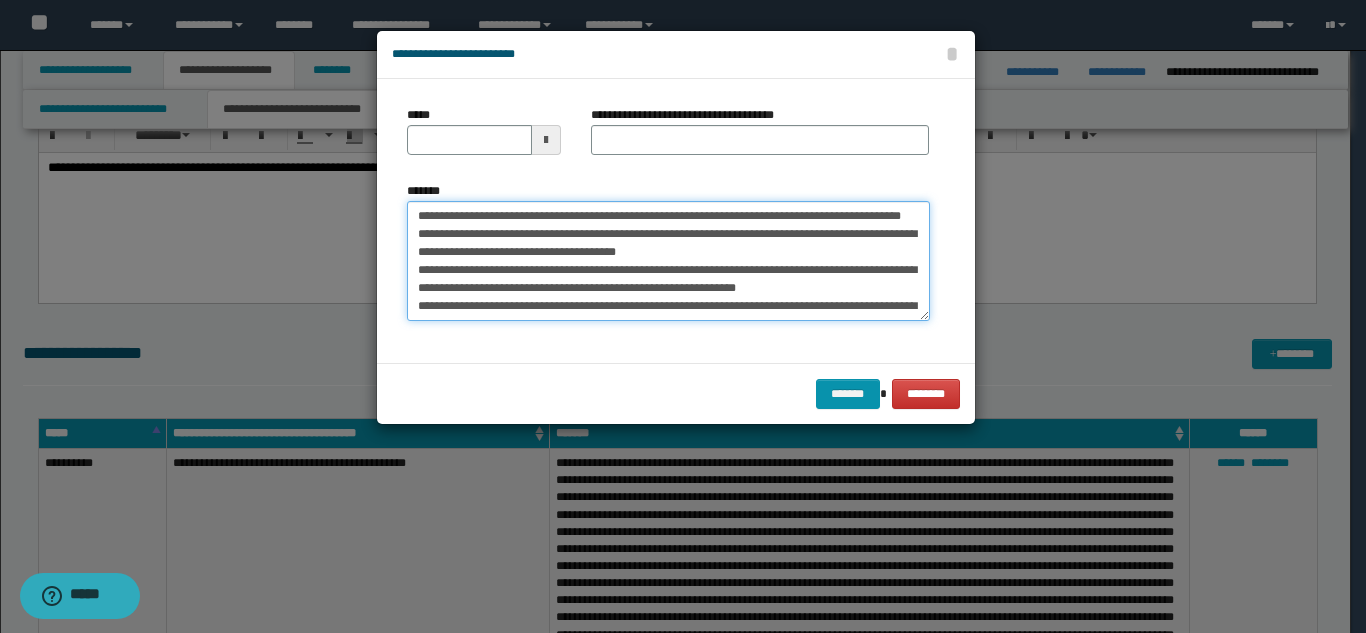 type 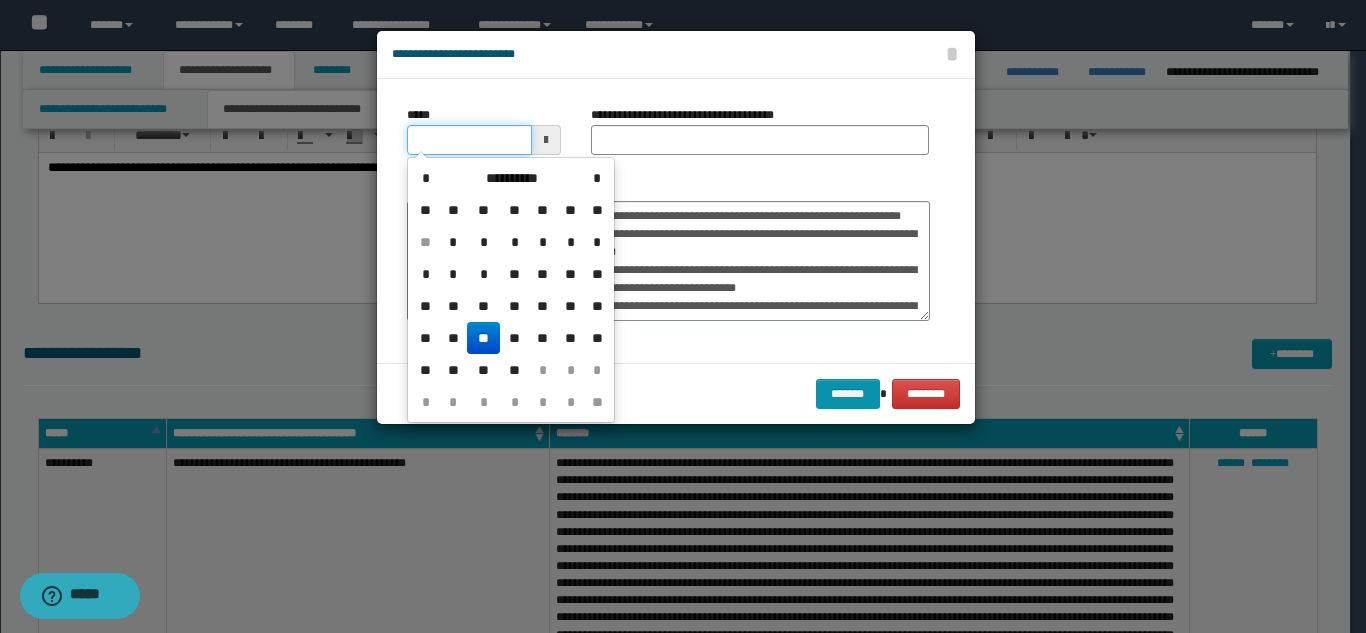 click on "*****" at bounding box center [469, 140] 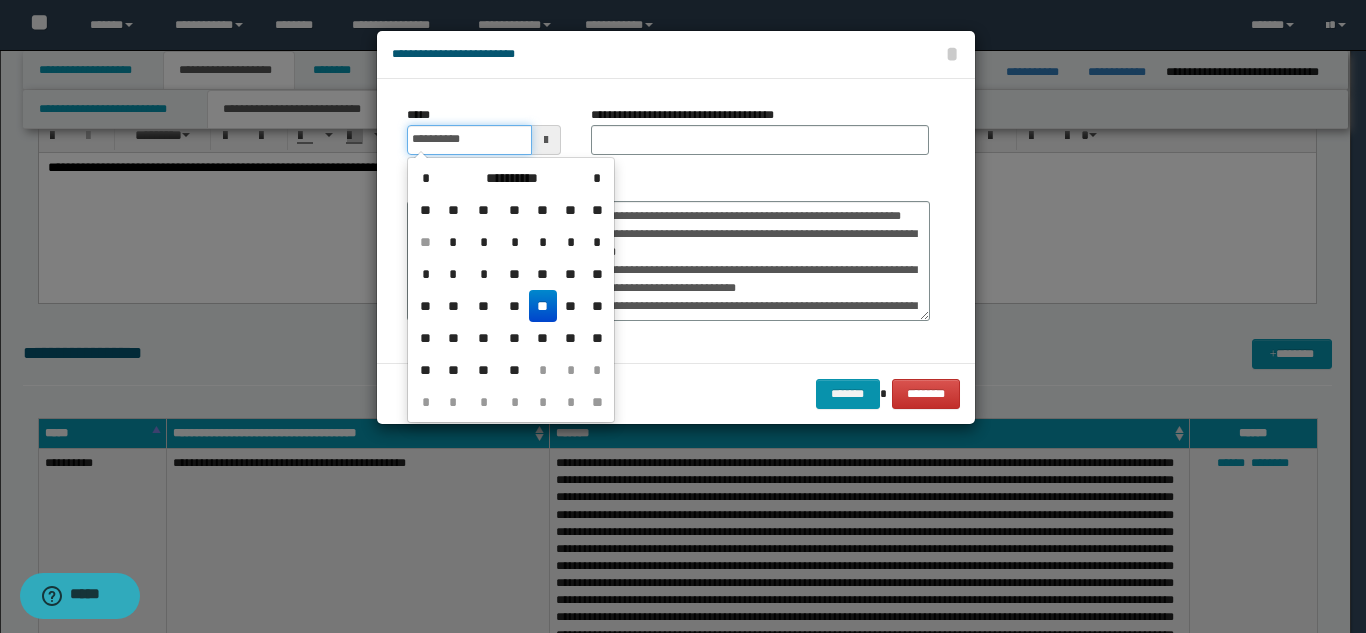 type on "**********" 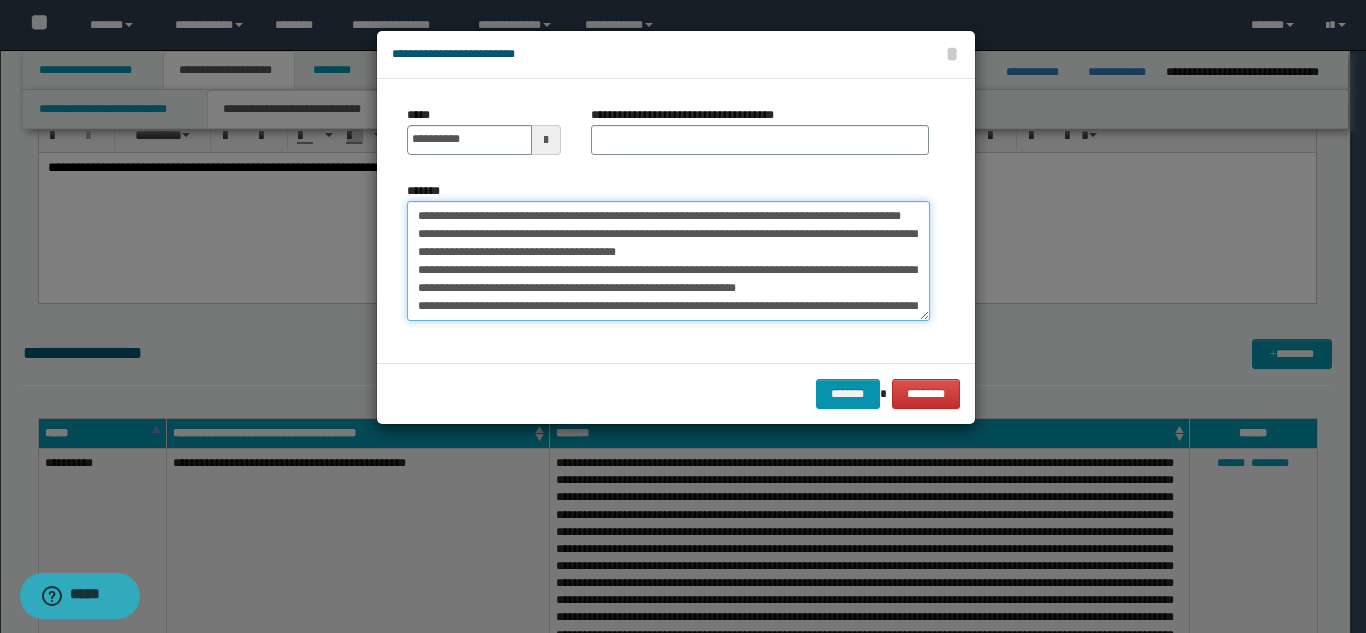 drag, startPoint x: 568, startPoint y: 214, endPoint x: 579, endPoint y: 229, distance: 18.601076 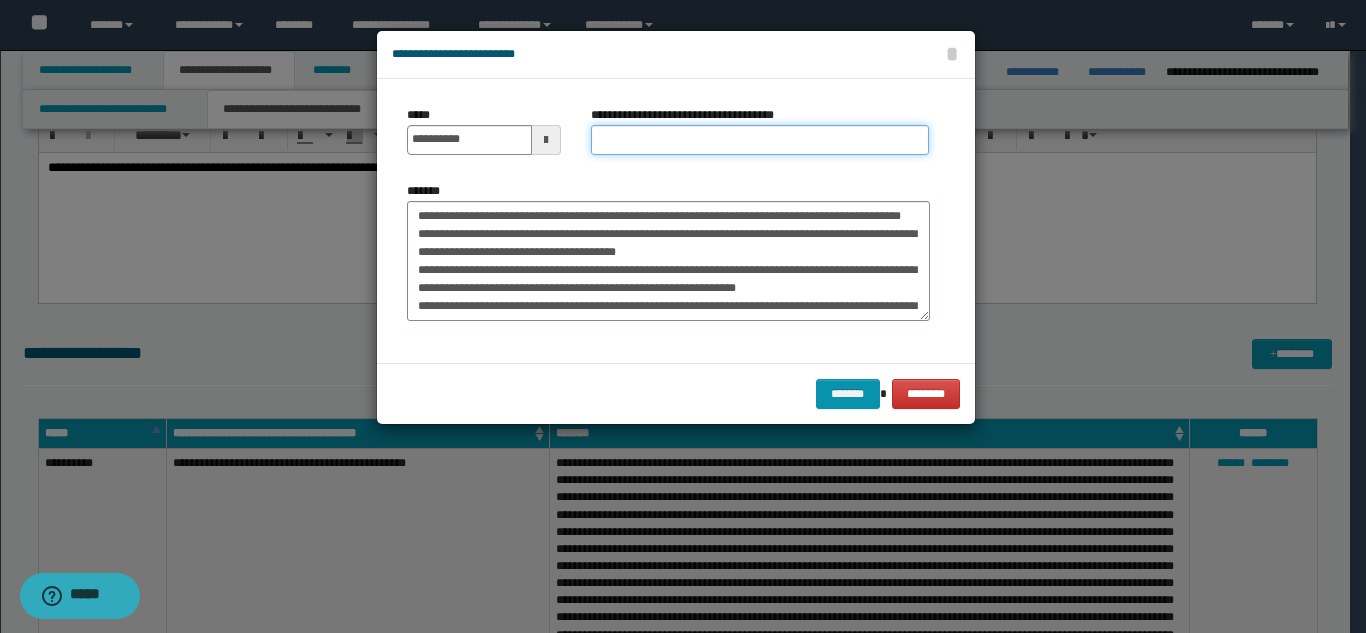 click on "**********" at bounding box center [760, 140] 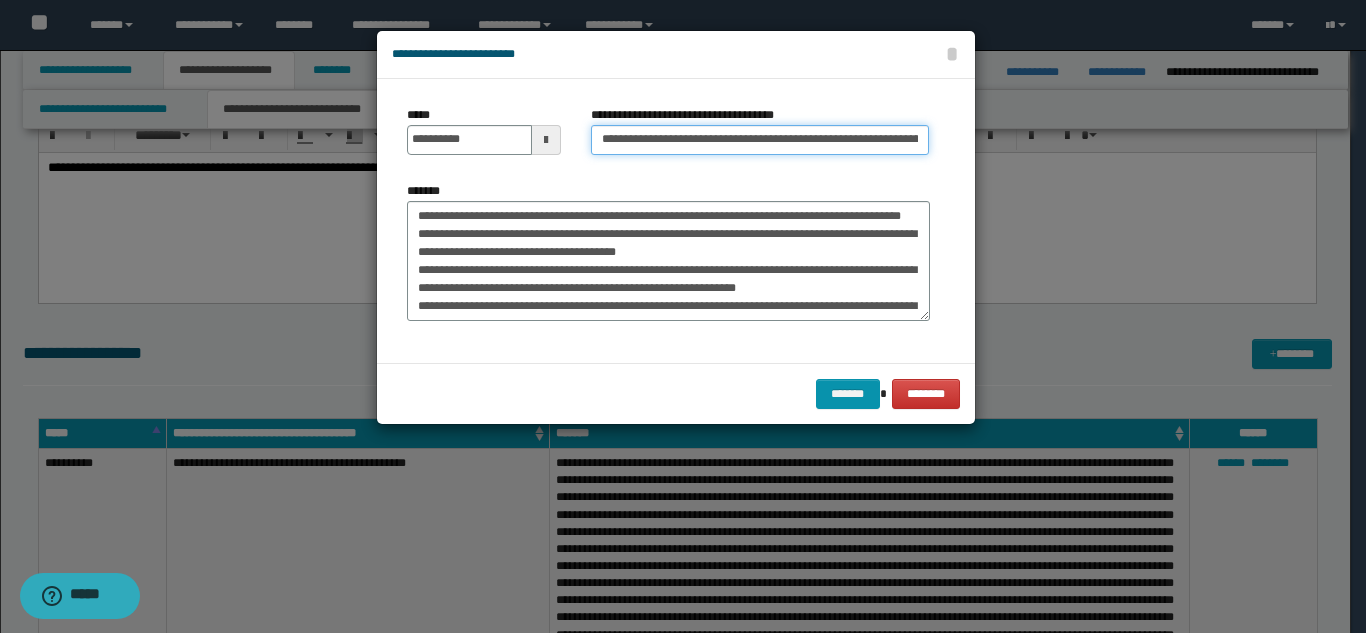 scroll, scrollTop: 0, scrollLeft: 108, axis: horizontal 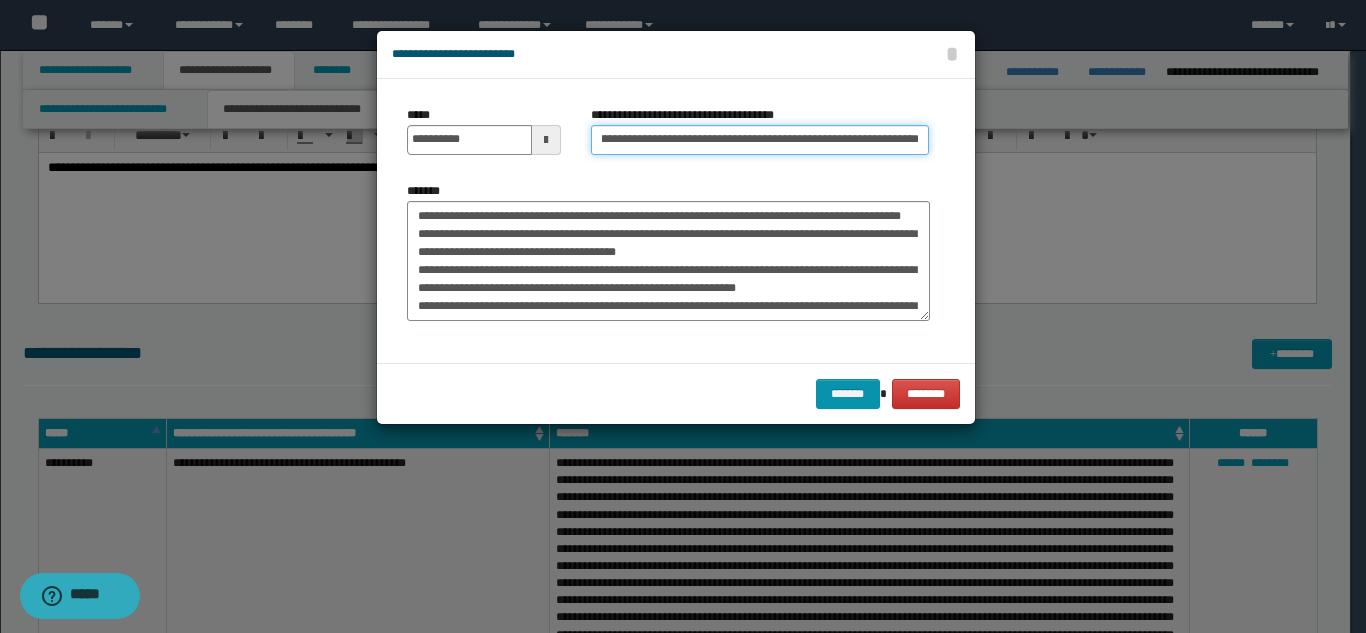 type on "**********" 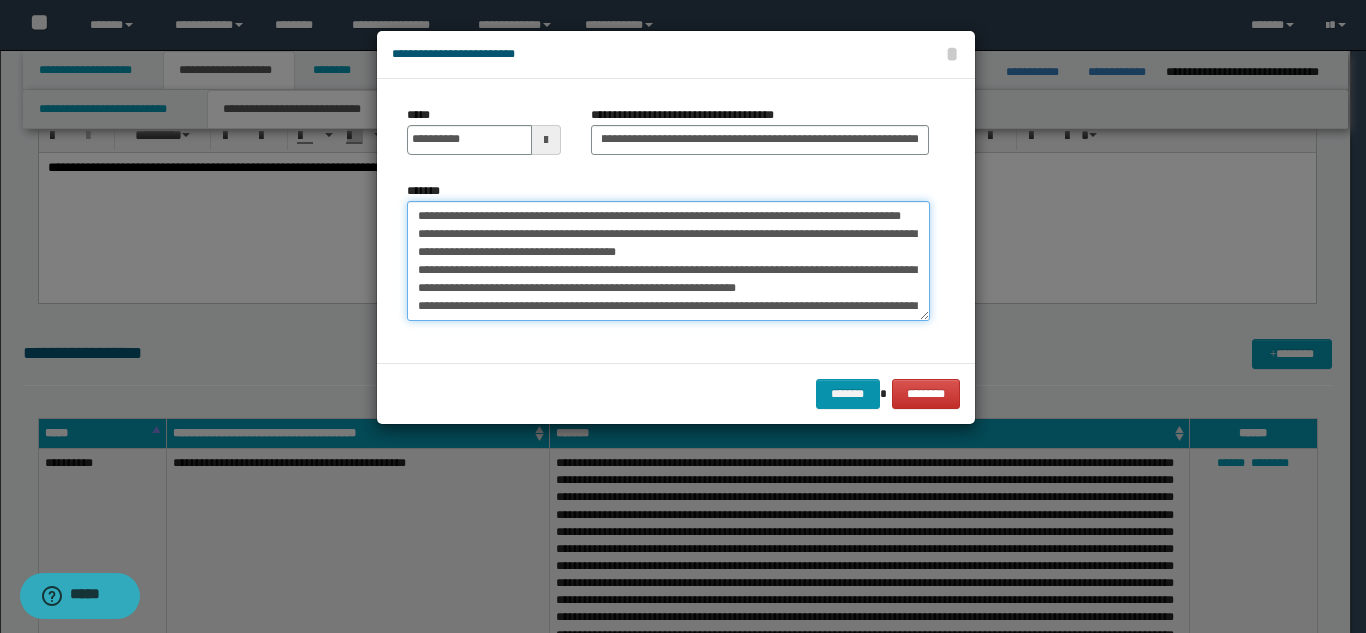 scroll, scrollTop: 0, scrollLeft: 0, axis: both 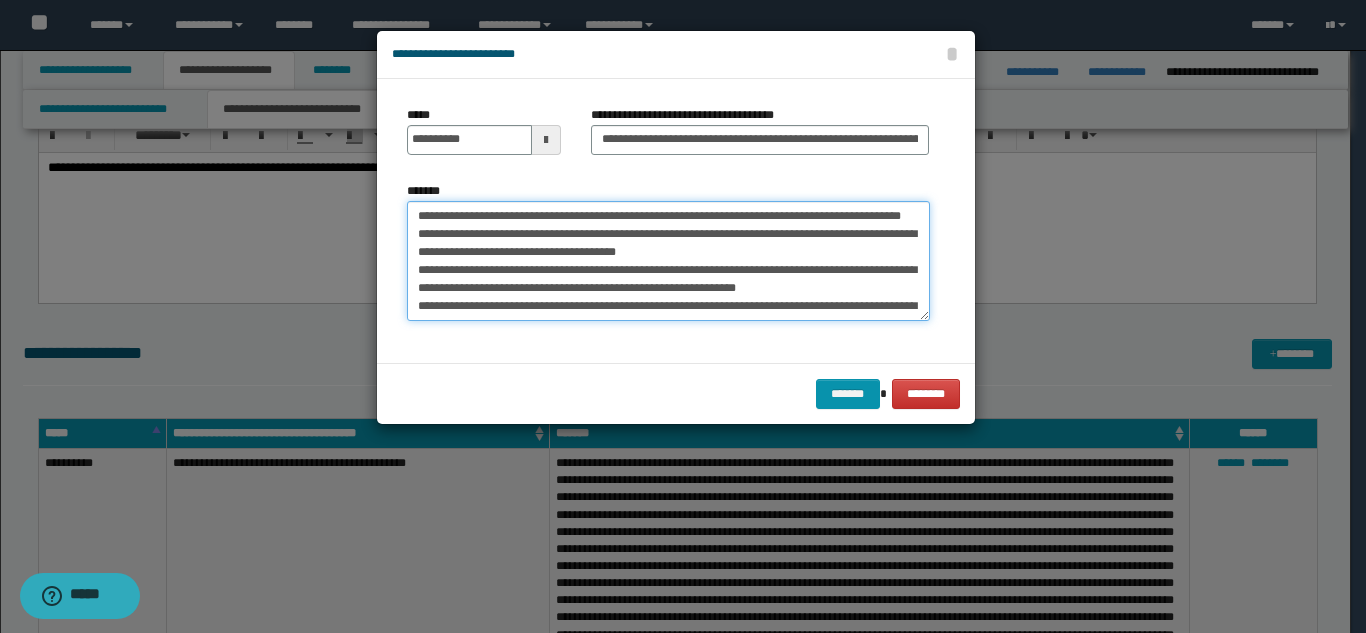 drag, startPoint x: 416, startPoint y: 216, endPoint x: 549, endPoint y: 230, distance: 133.73482 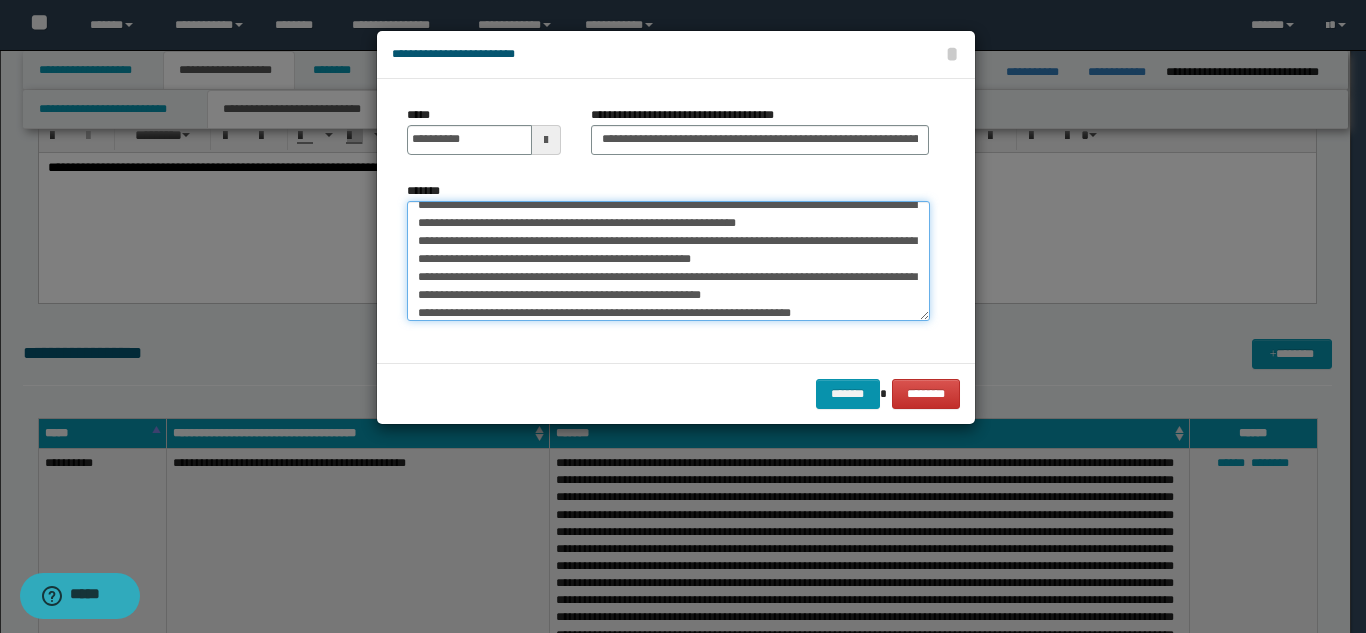 scroll, scrollTop: 72, scrollLeft: 0, axis: vertical 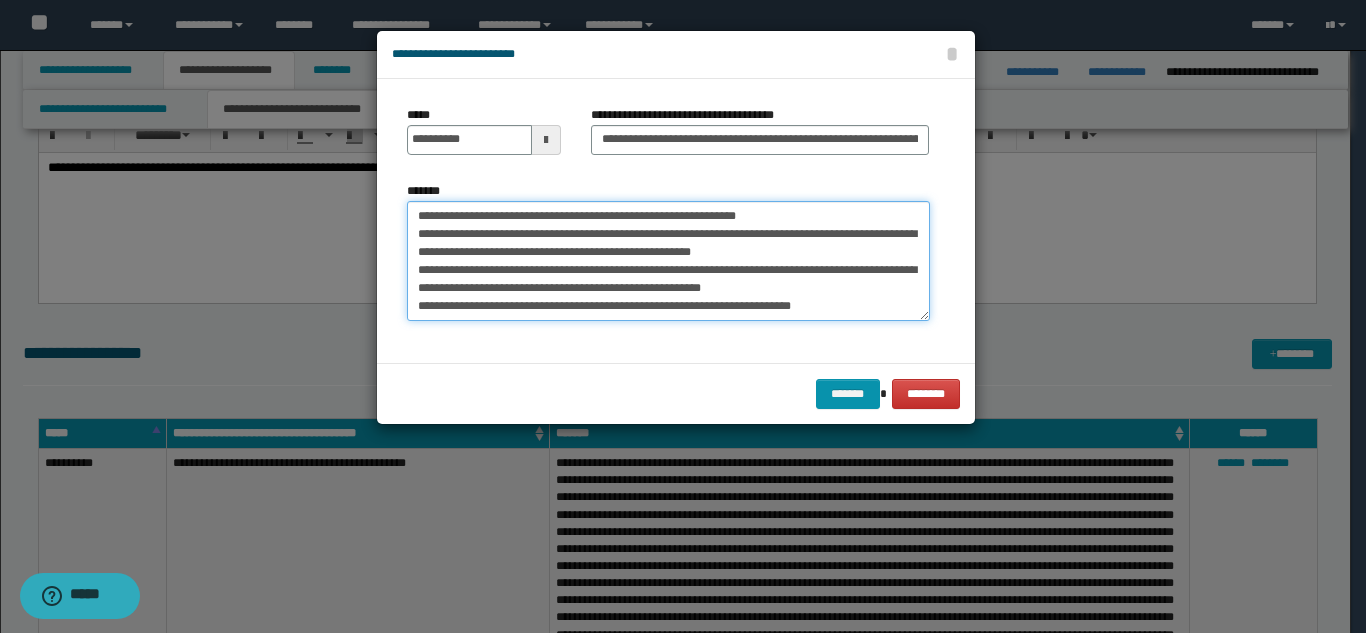 click on "**********" at bounding box center (668, 261) 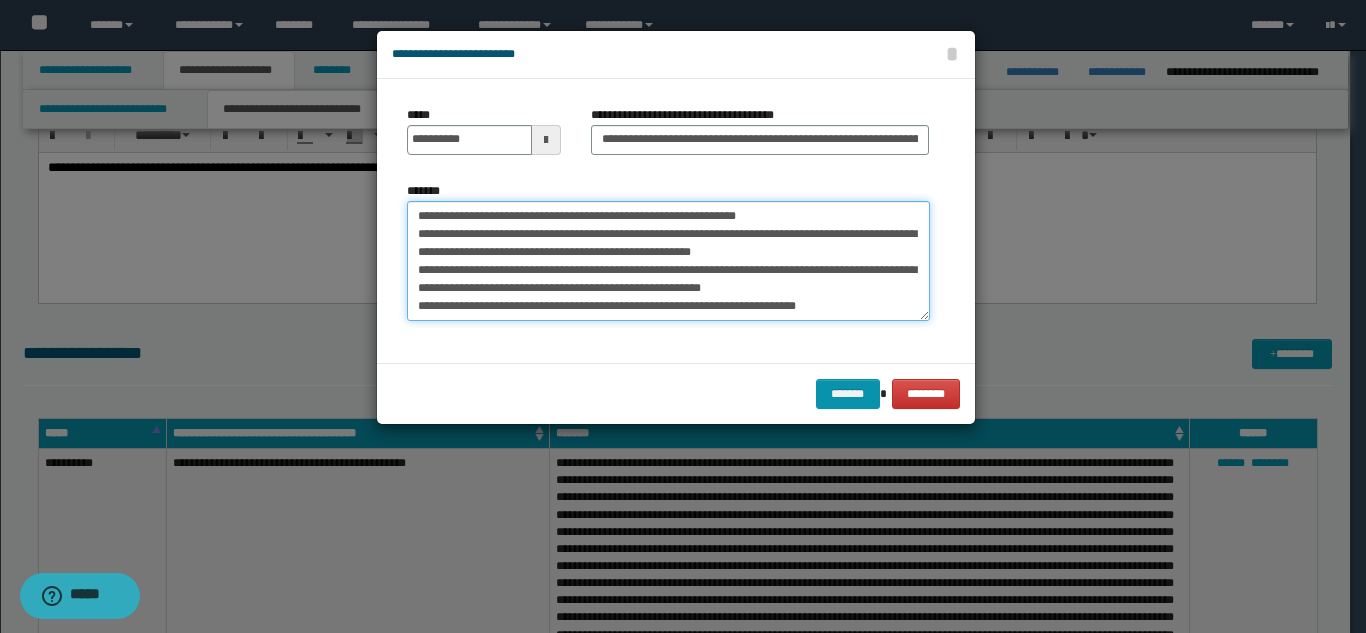 scroll, scrollTop: 84, scrollLeft: 0, axis: vertical 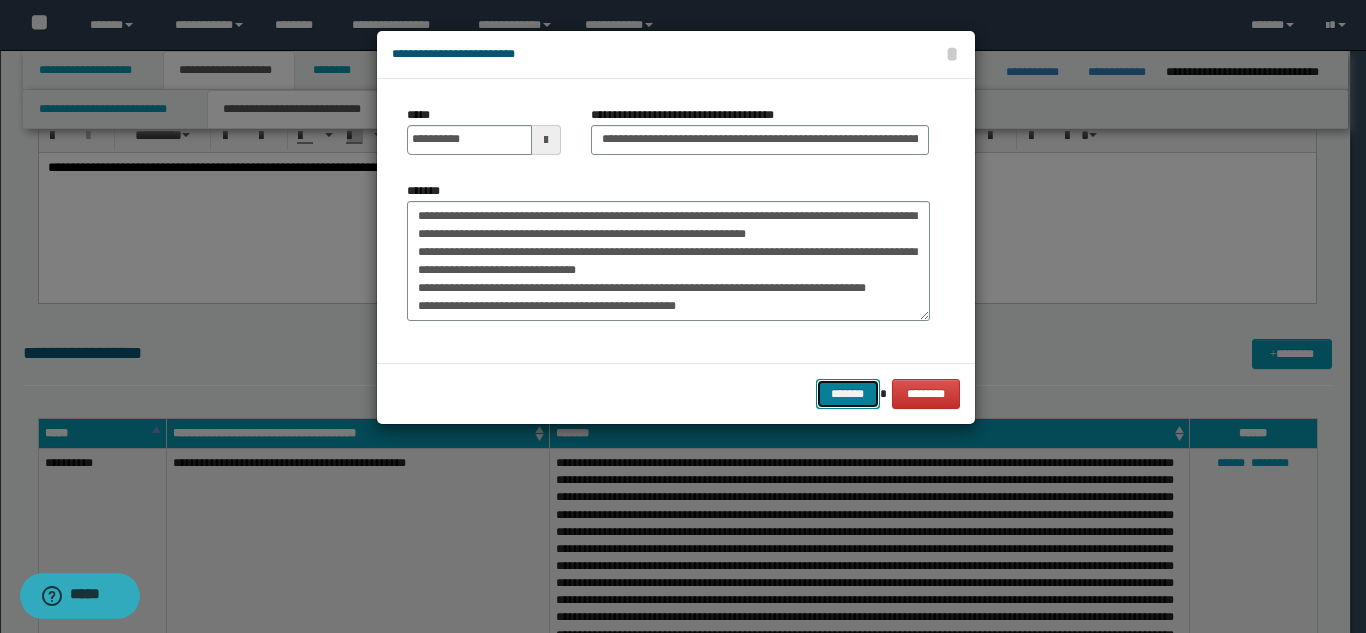 click on "*******" at bounding box center (848, 394) 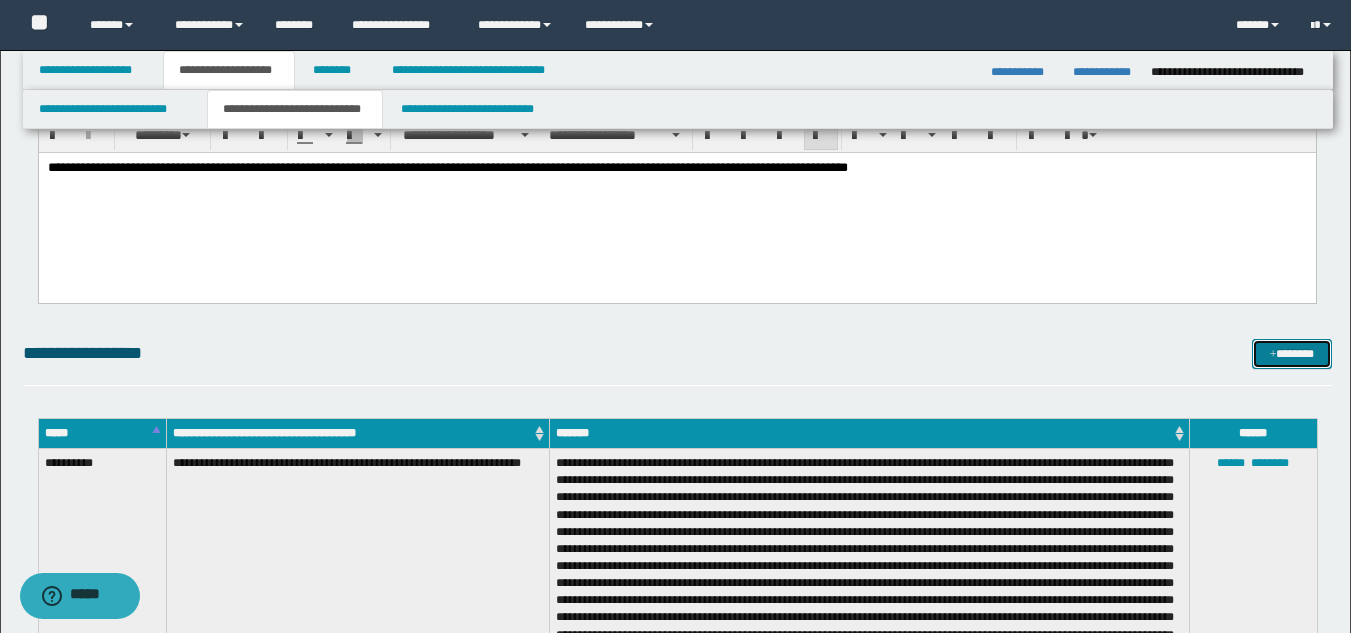 drag, startPoint x: 1307, startPoint y: 350, endPoint x: 862, endPoint y: 19, distance: 554.6044 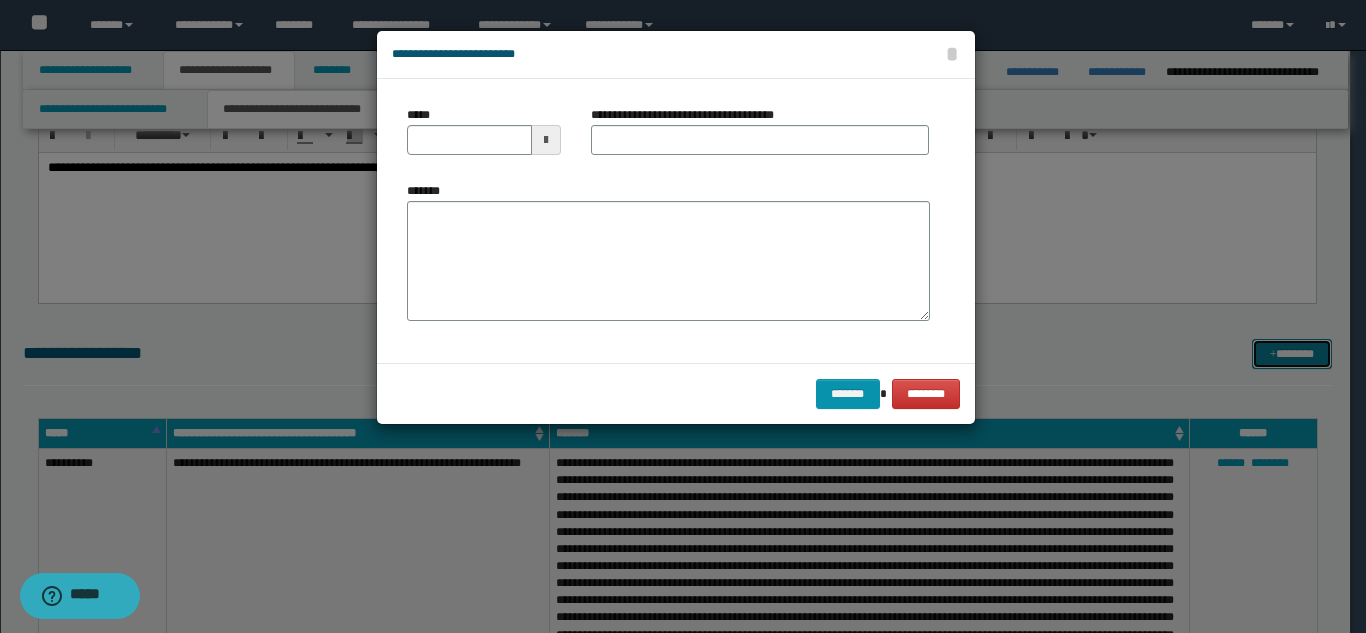 scroll, scrollTop: 0, scrollLeft: 0, axis: both 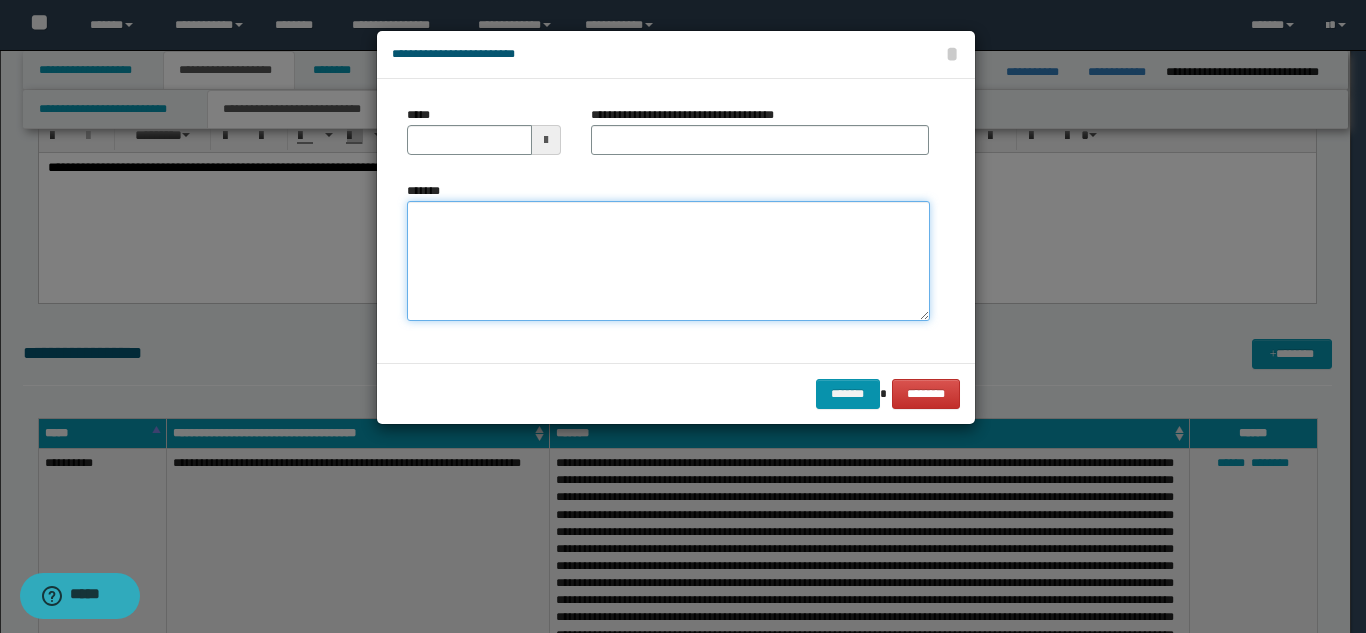 click on "*******" at bounding box center (668, 261) 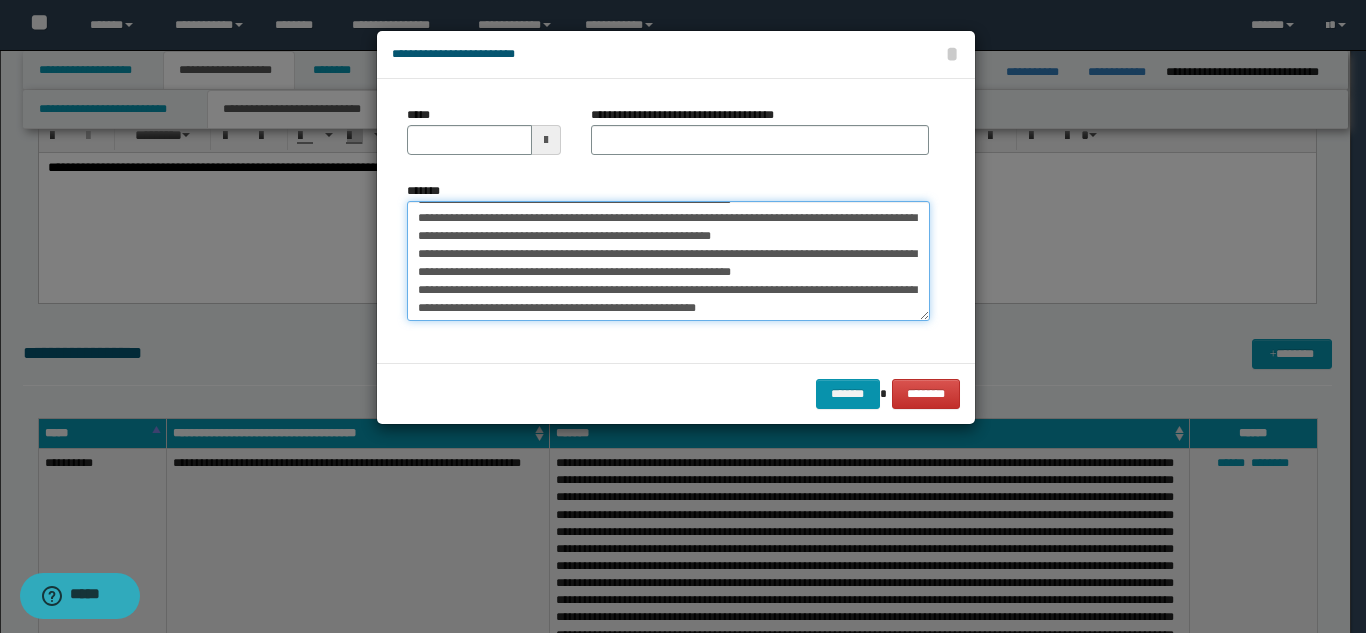 scroll, scrollTop: 0, scrollLeft: 0, axis: both 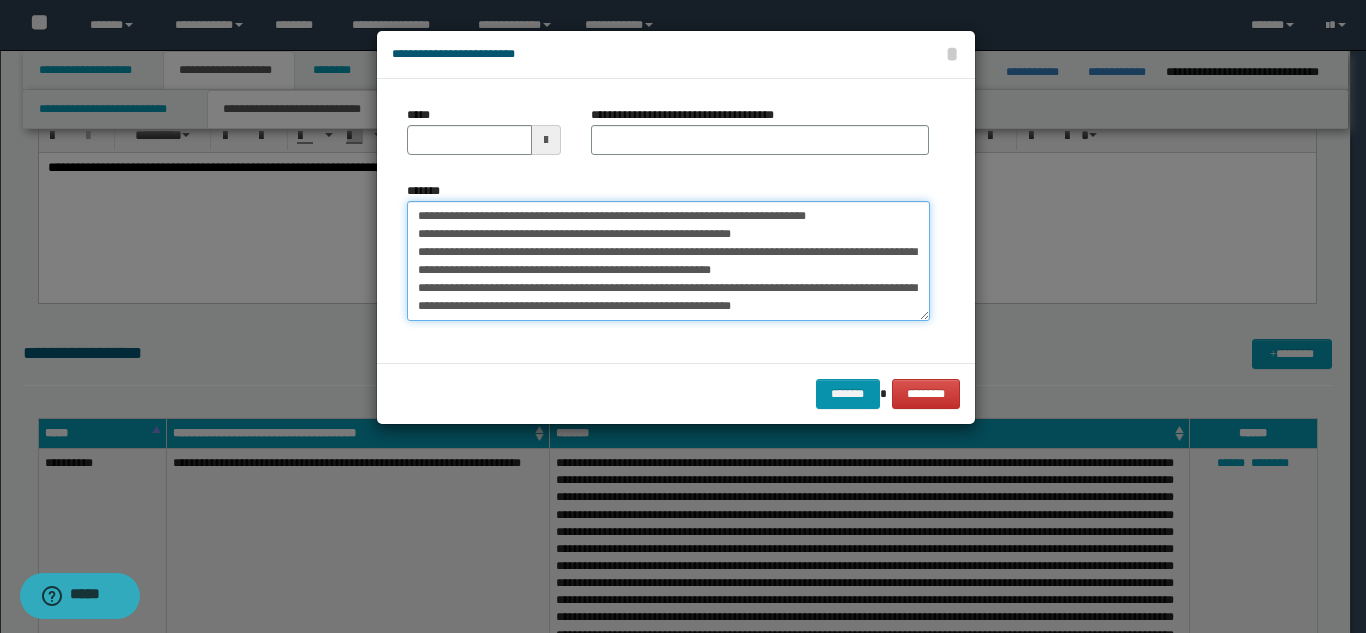 type 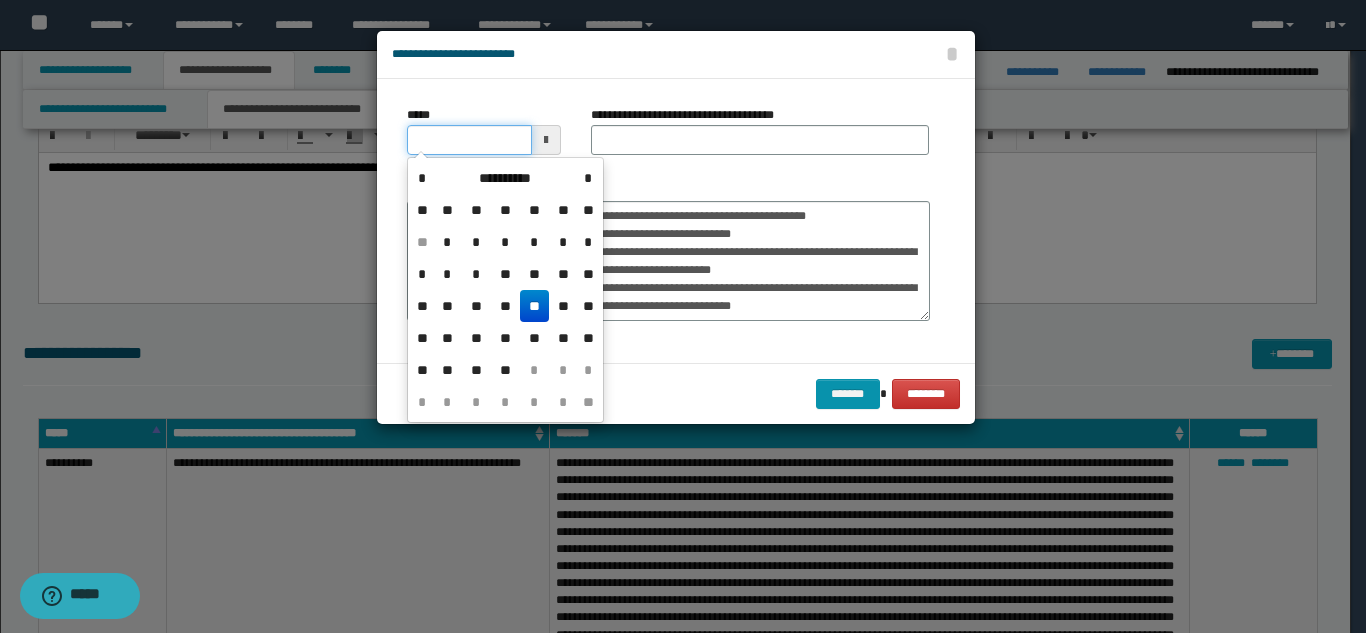 click on "*****" at bounding box center (469, 140) 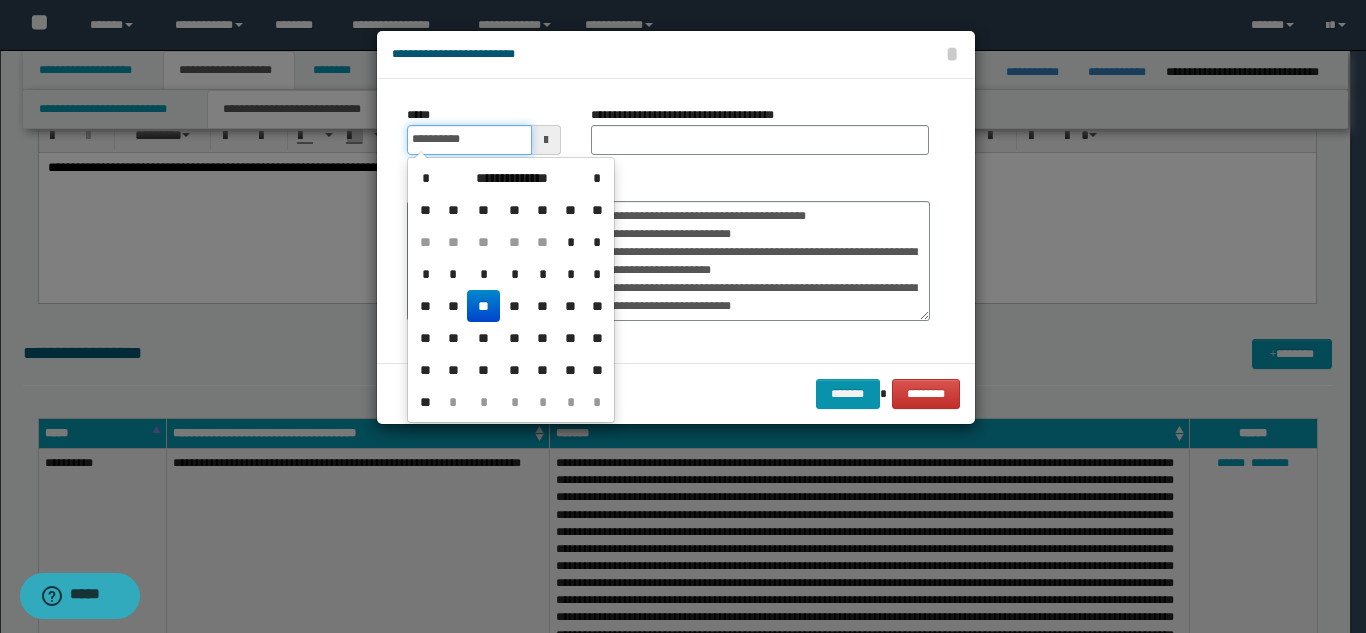 type on "**********" 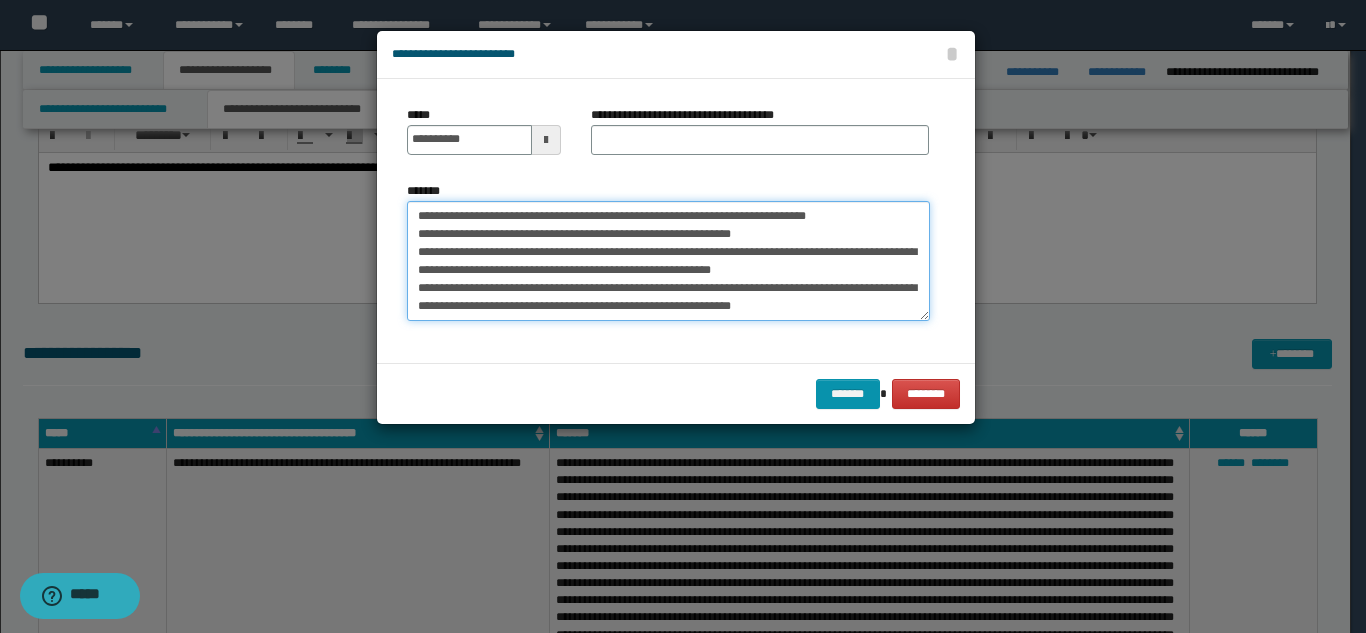 drag, startPoint x: 594, startPoint y: 213, endPoint x: 909, endPoint y: 209, distance: 315.0254 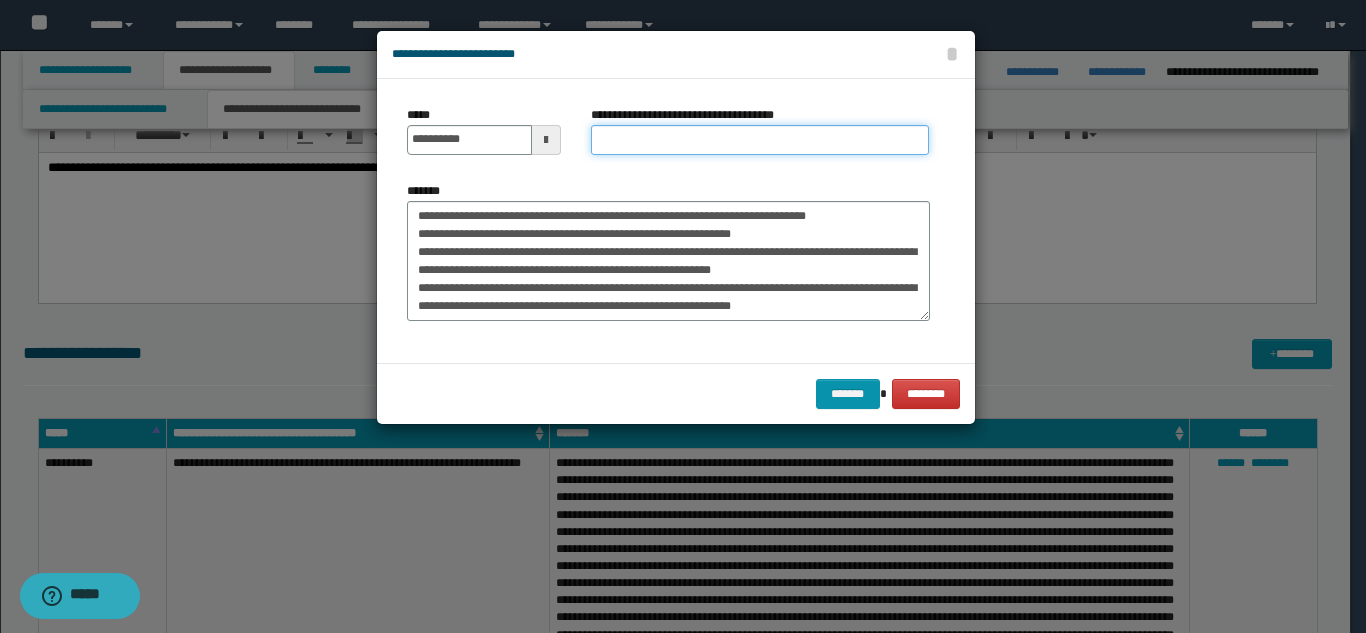 click on "**********" at bounding box center (760, 140) 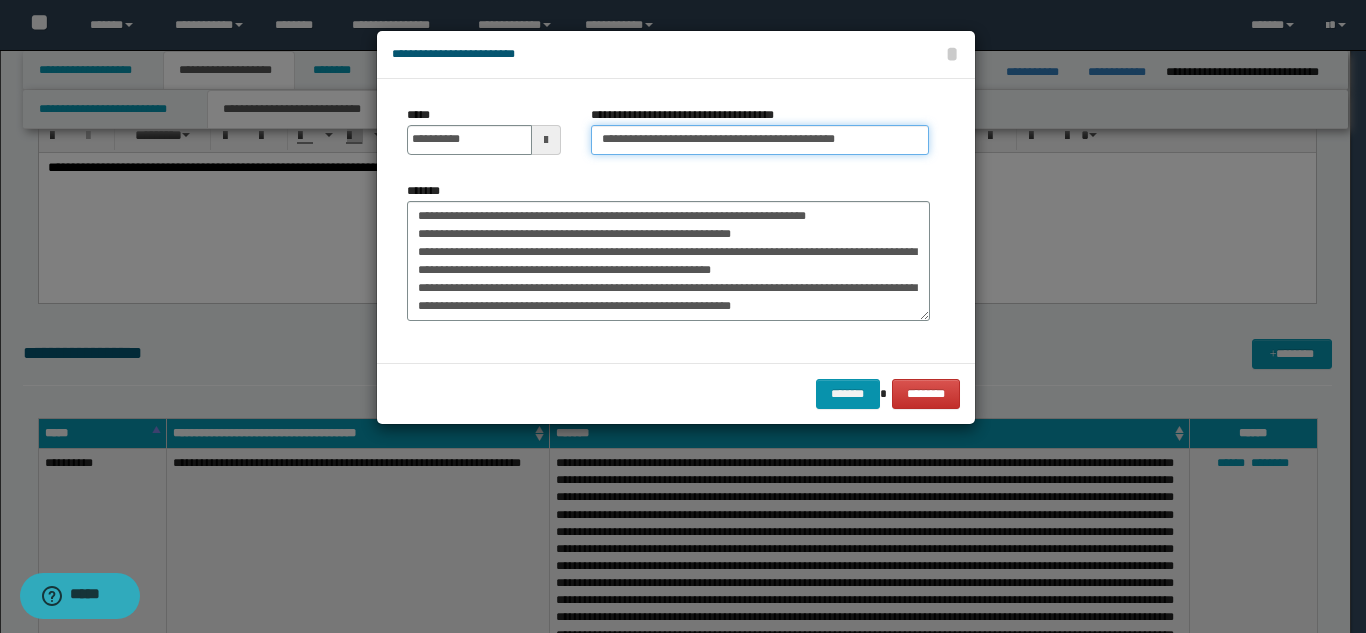 type on "**********" 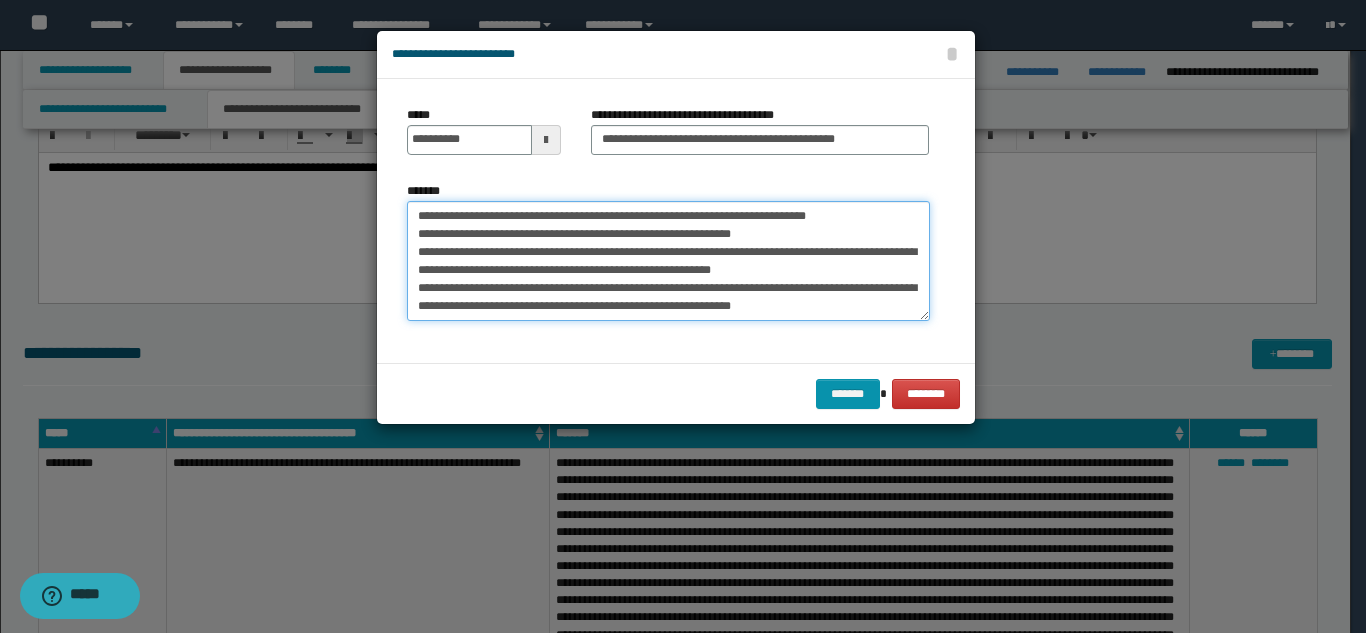 drag, startPoint x: 414, startPoint y: 218, endPoint x: 902, endPoint y: 215, distance: 488.00922 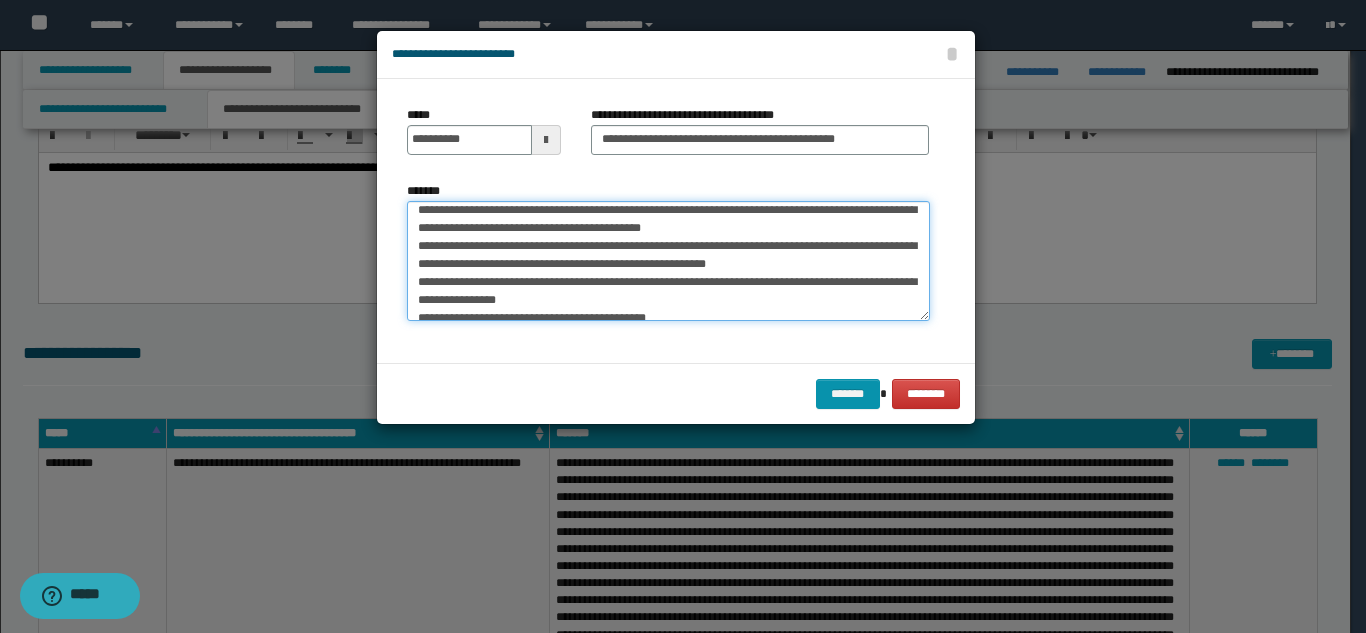 scroll, scrollTop: 702, scrollLeft: 0, axis: vertical 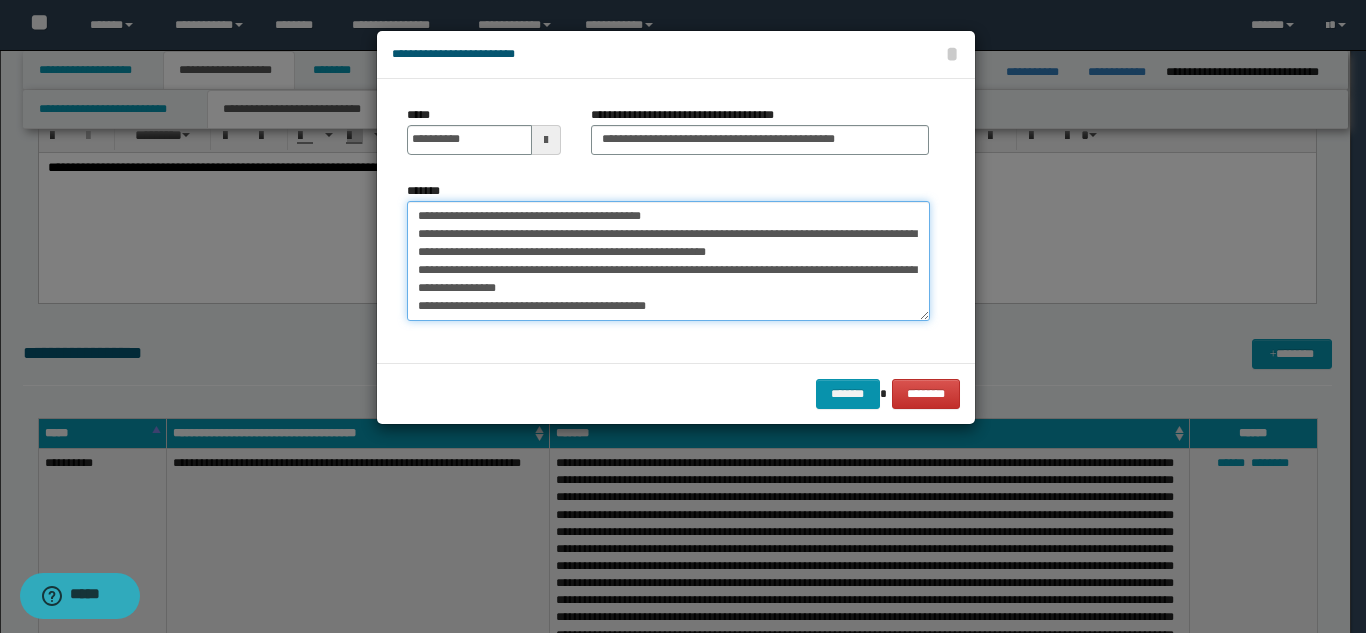 click on "*******" at bounding box center [668, 261] 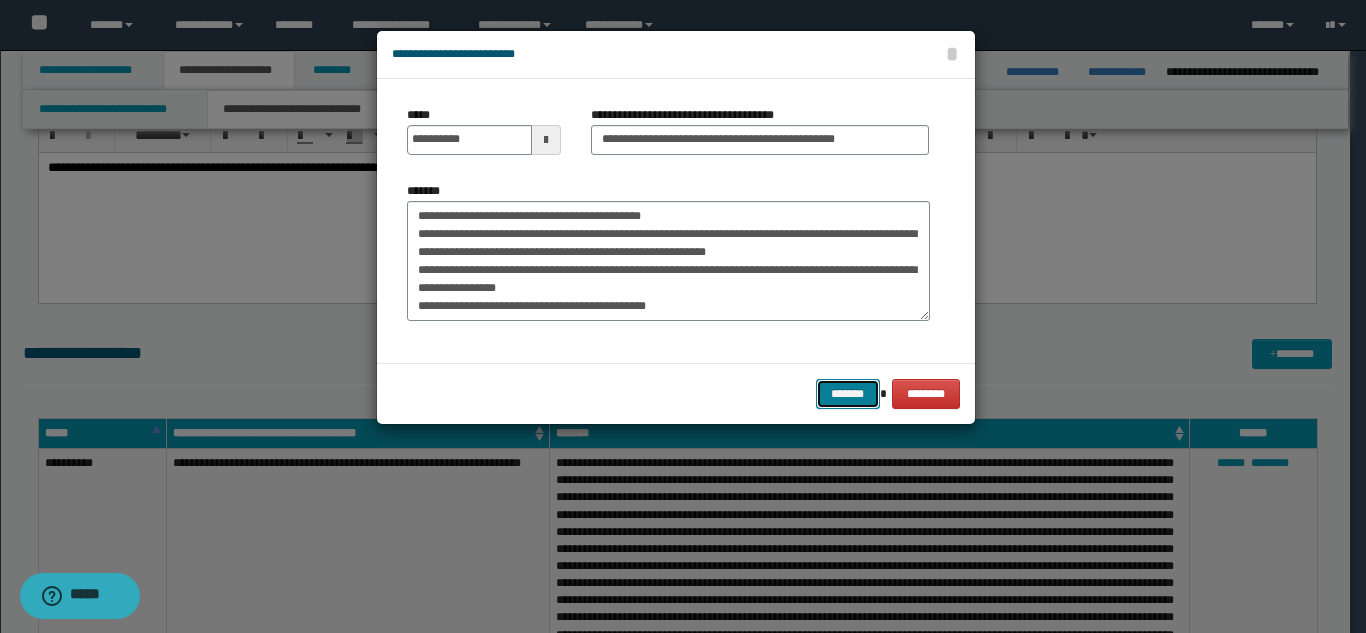 click on "*******" at bounding box center [848, 394] 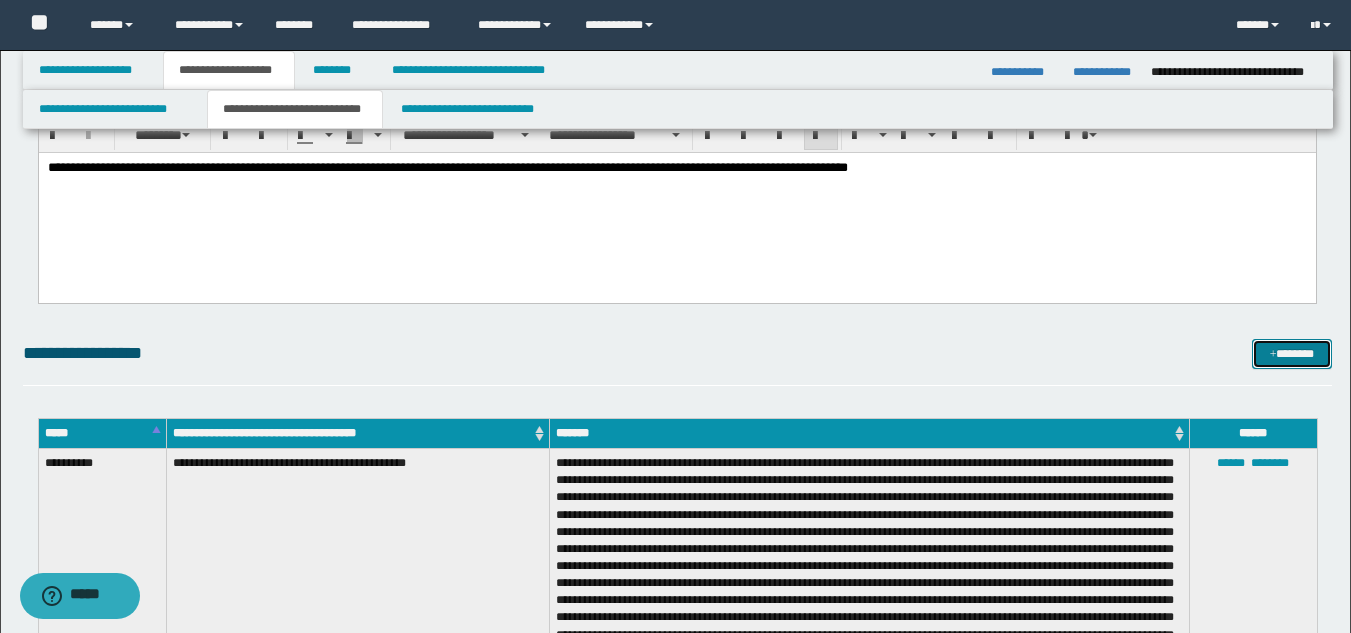 click on "*******" at bounding box center (1292, 354) 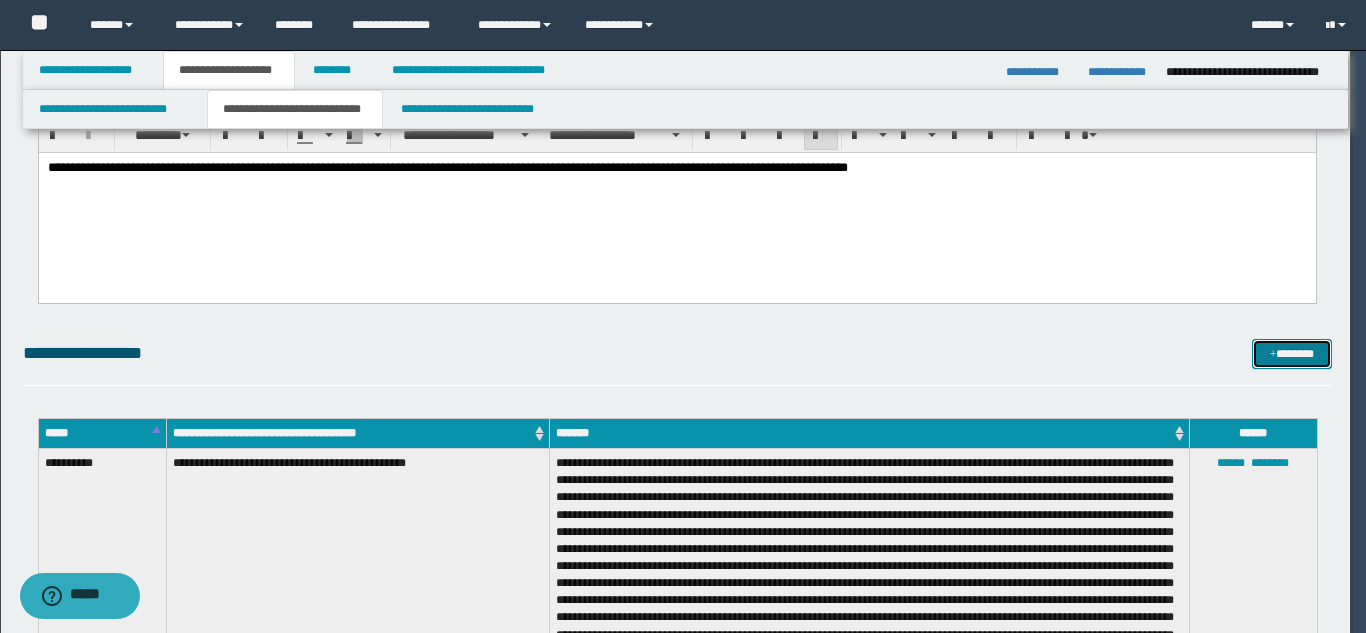 scroll, scrollTop: 0, scrollLeft: 0, axis: both 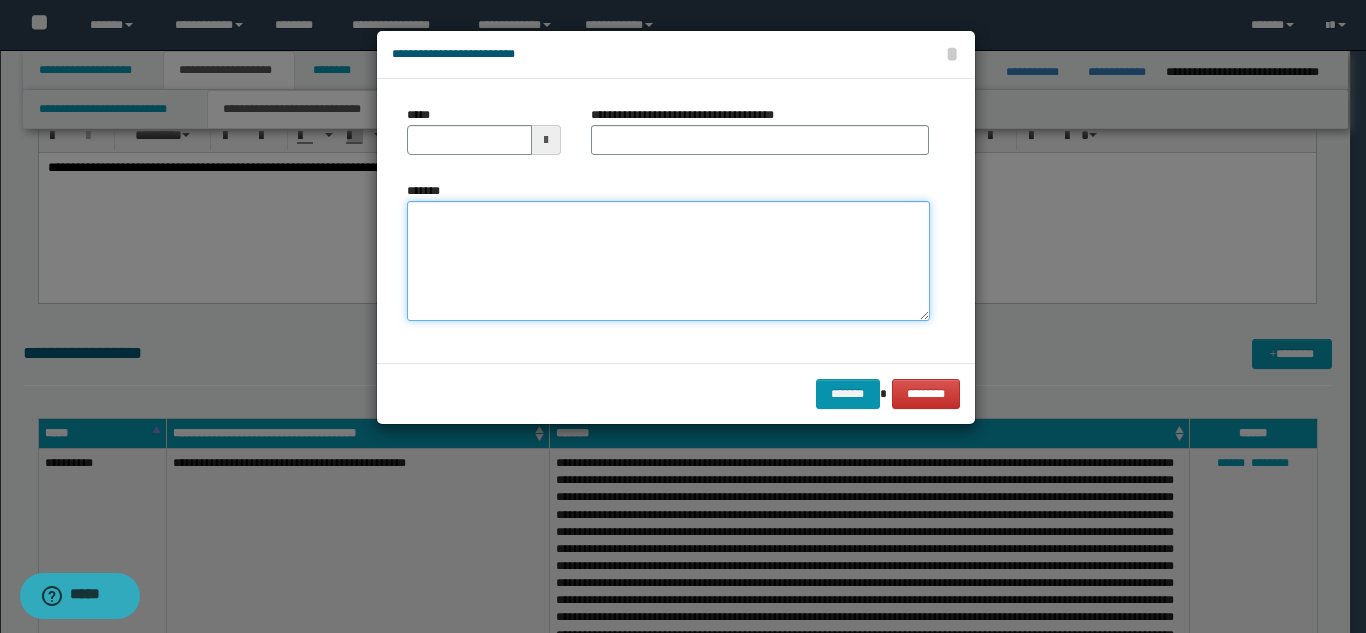 click on "*******" at bounding box center (668, 261) 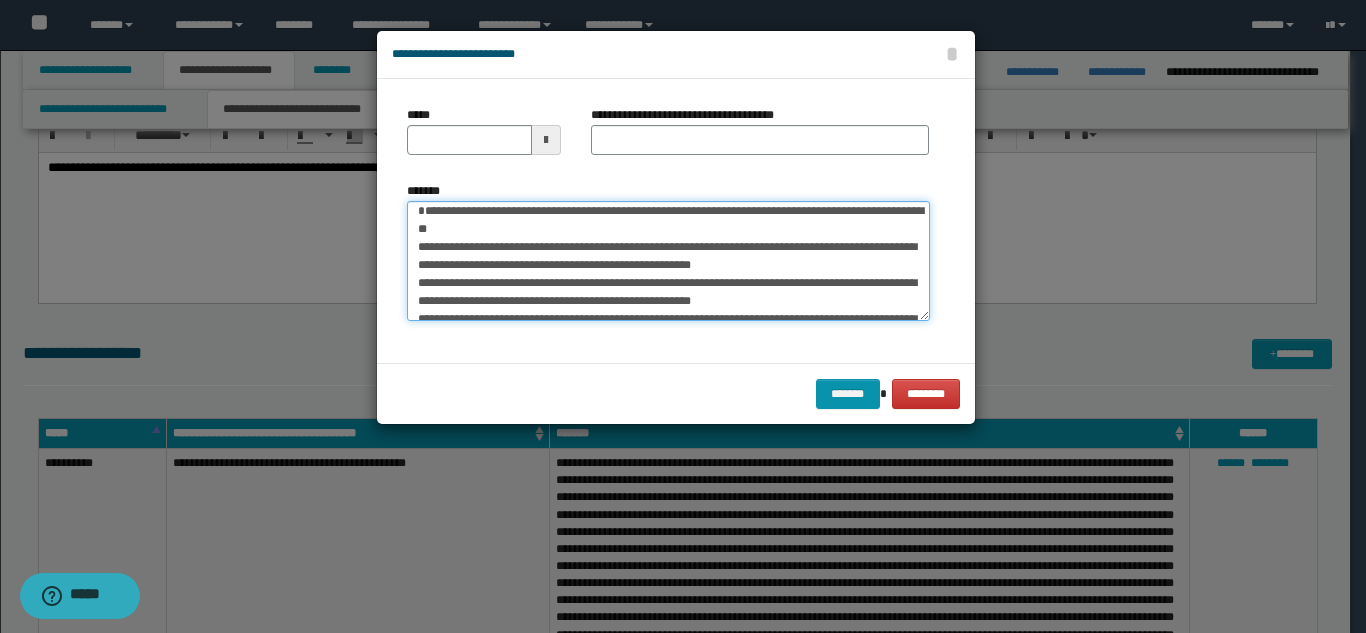 scroll, scrollTop: 0, scrollLeft: 0, axis: both 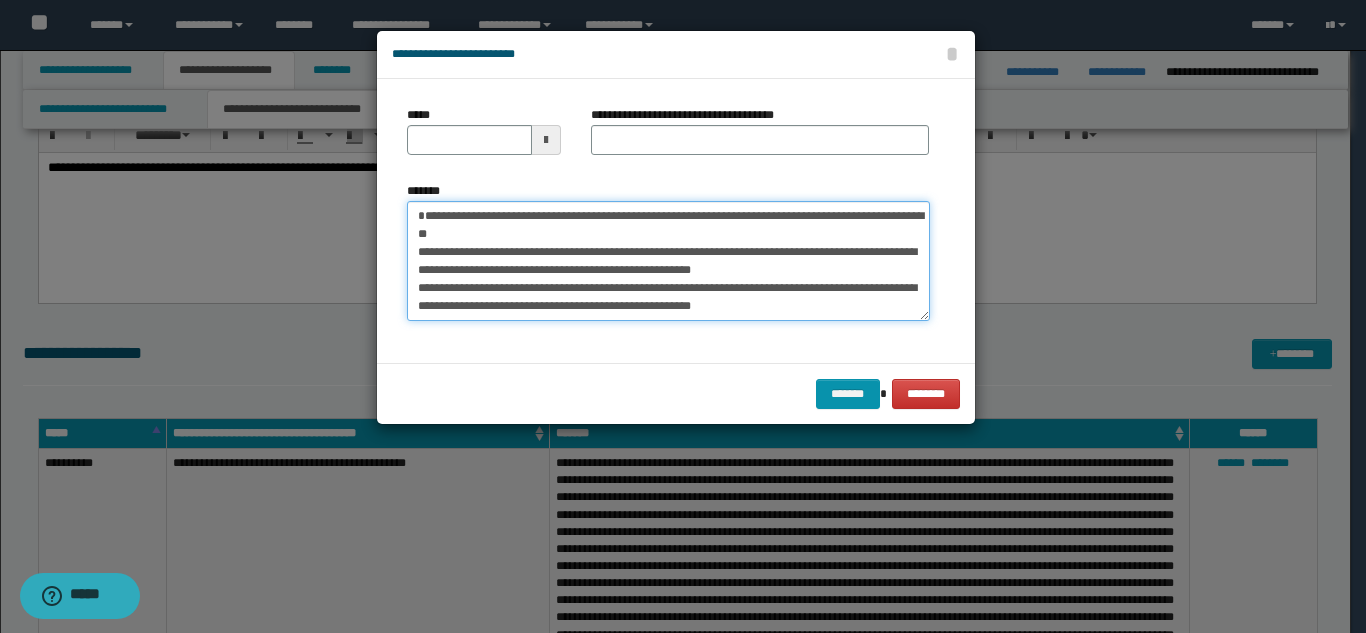 type 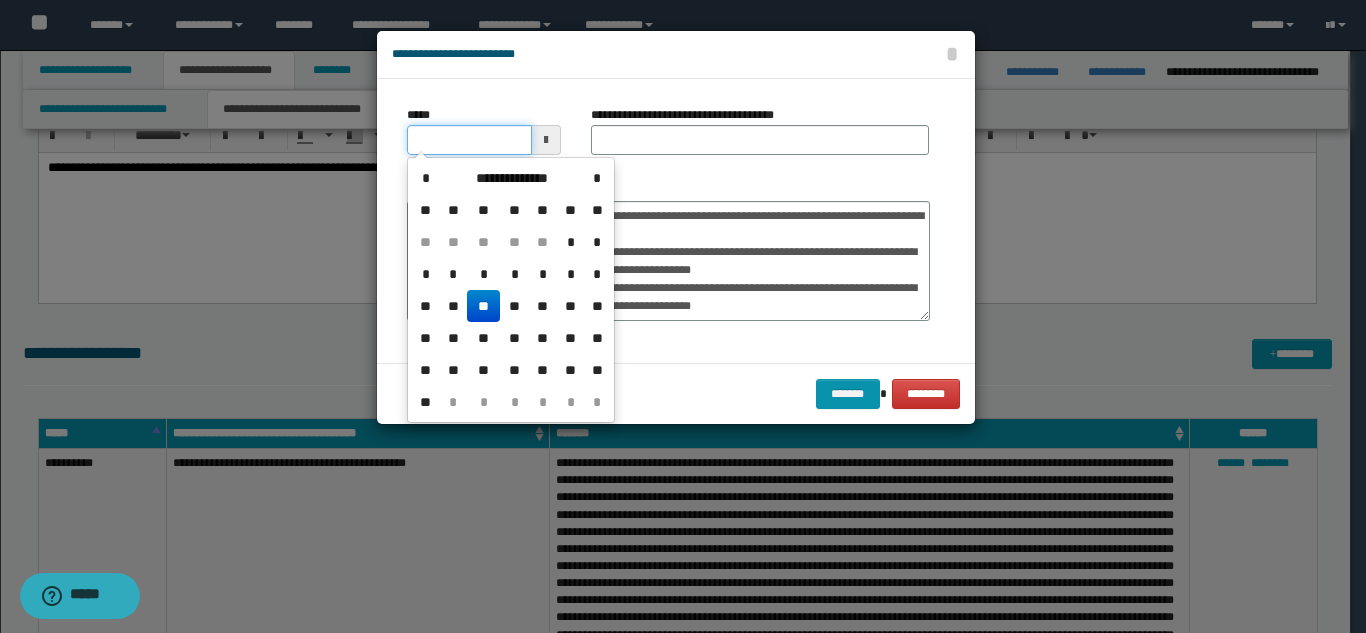 click on "*****" at bounding box center [469, 140] 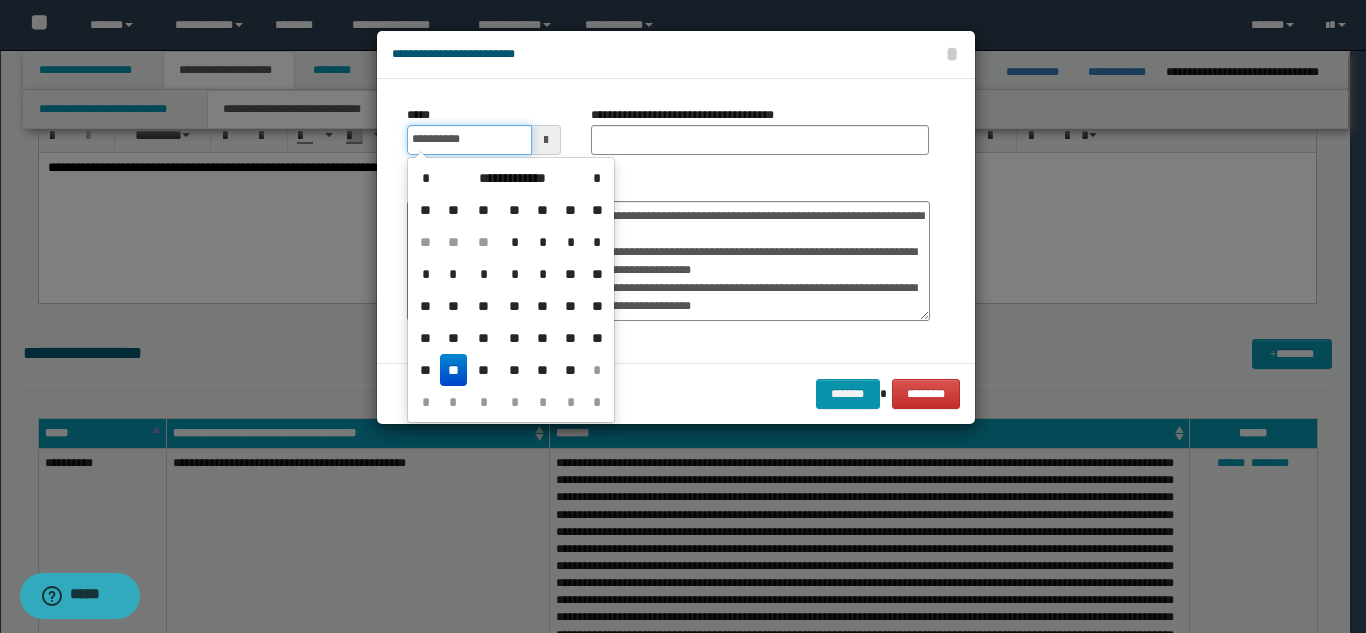 type on "**********" 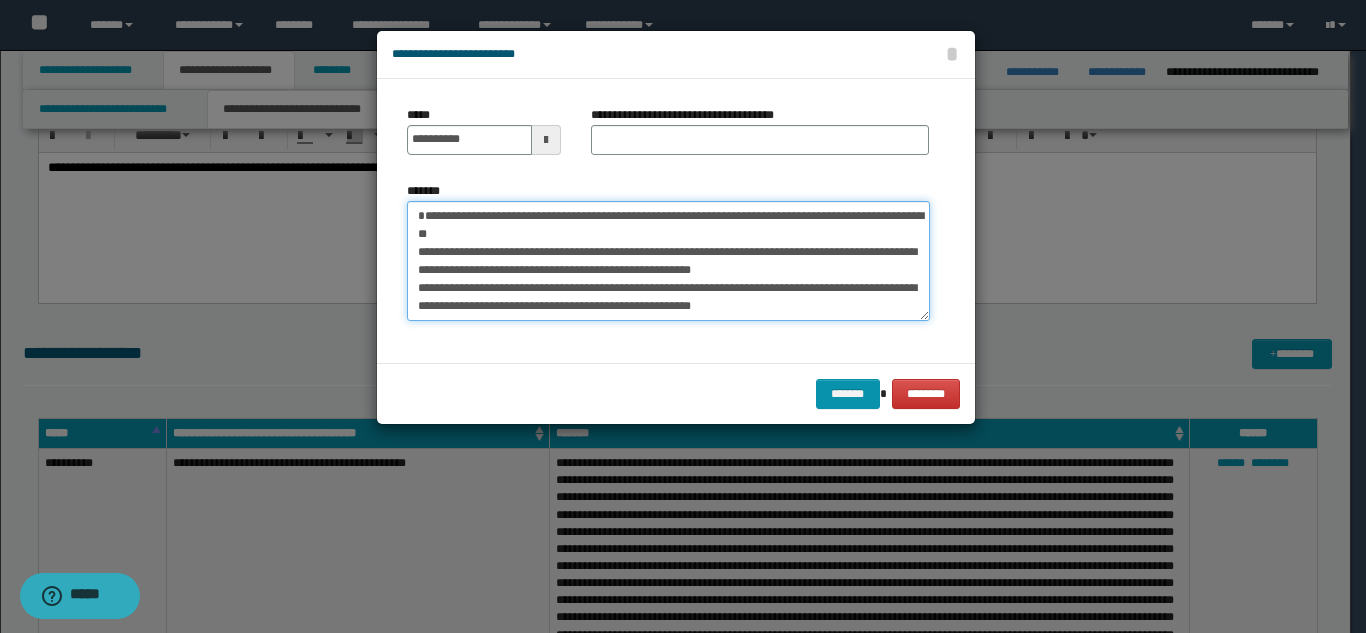 drag, startPoint x: 578, startPoint y: 215, endPoint x: 580, endPoint y: 233, distance: 18.110771 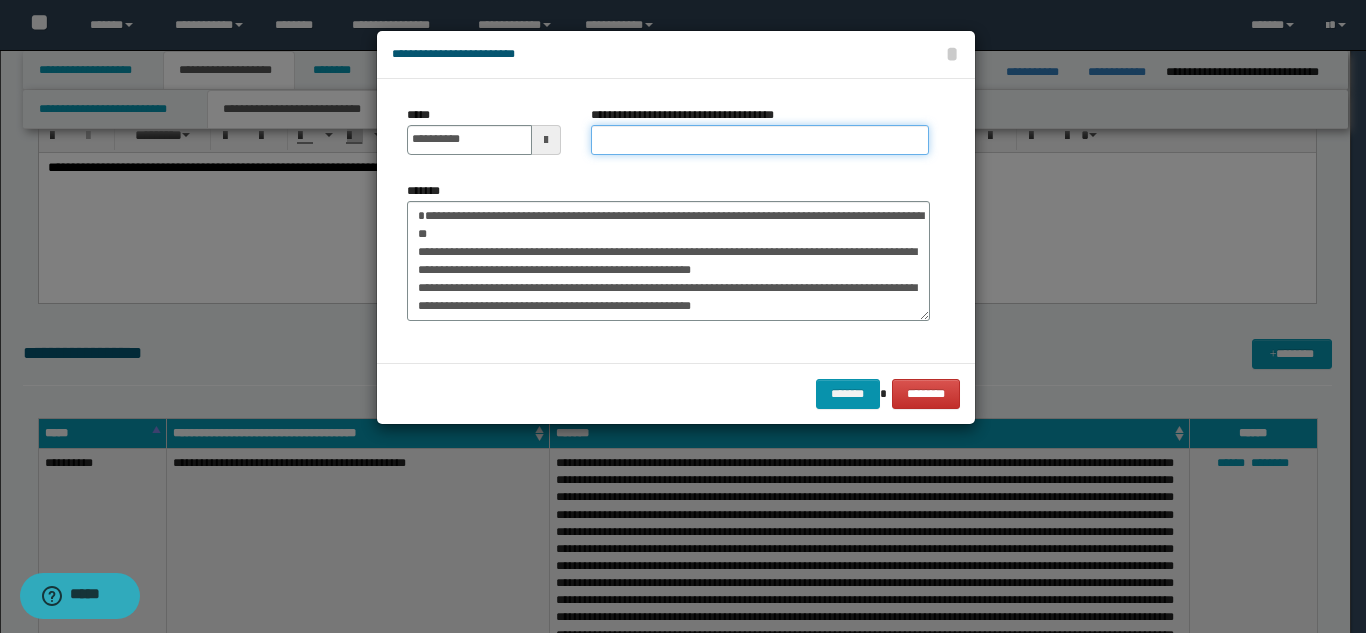 click on "**********" at bounding box center (760, 140) 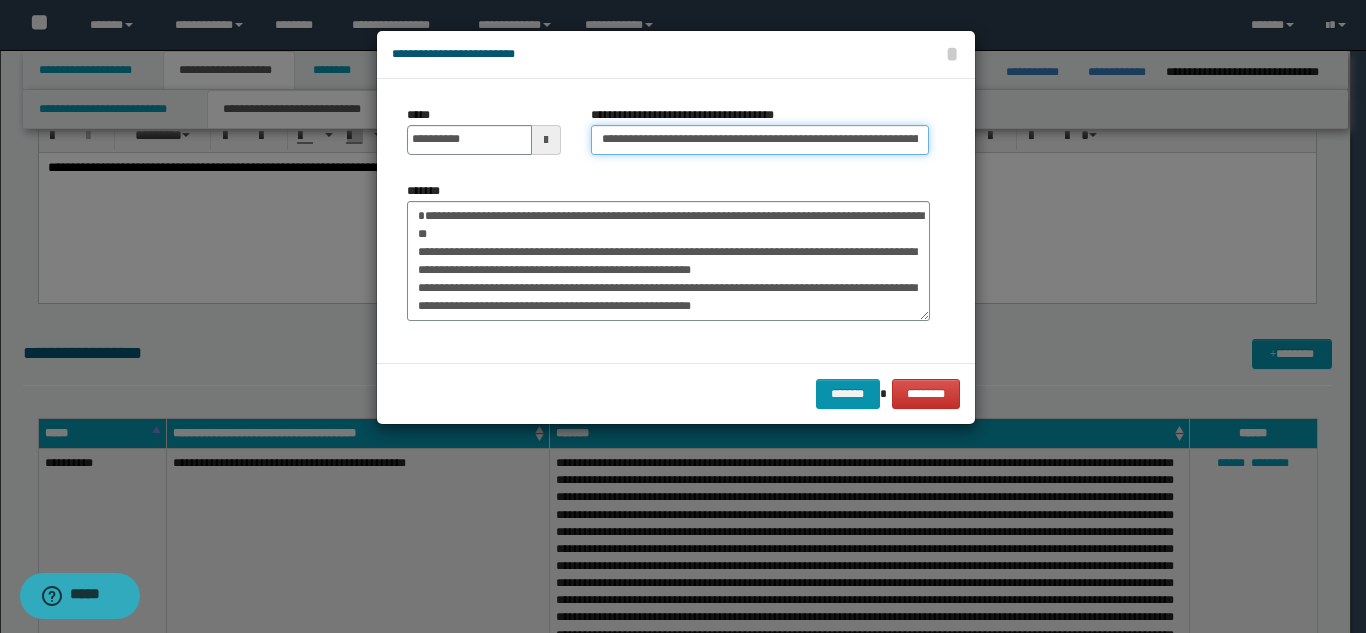 scroll, scrollTop: 0, scrollLeft: 117, axis: horizontal 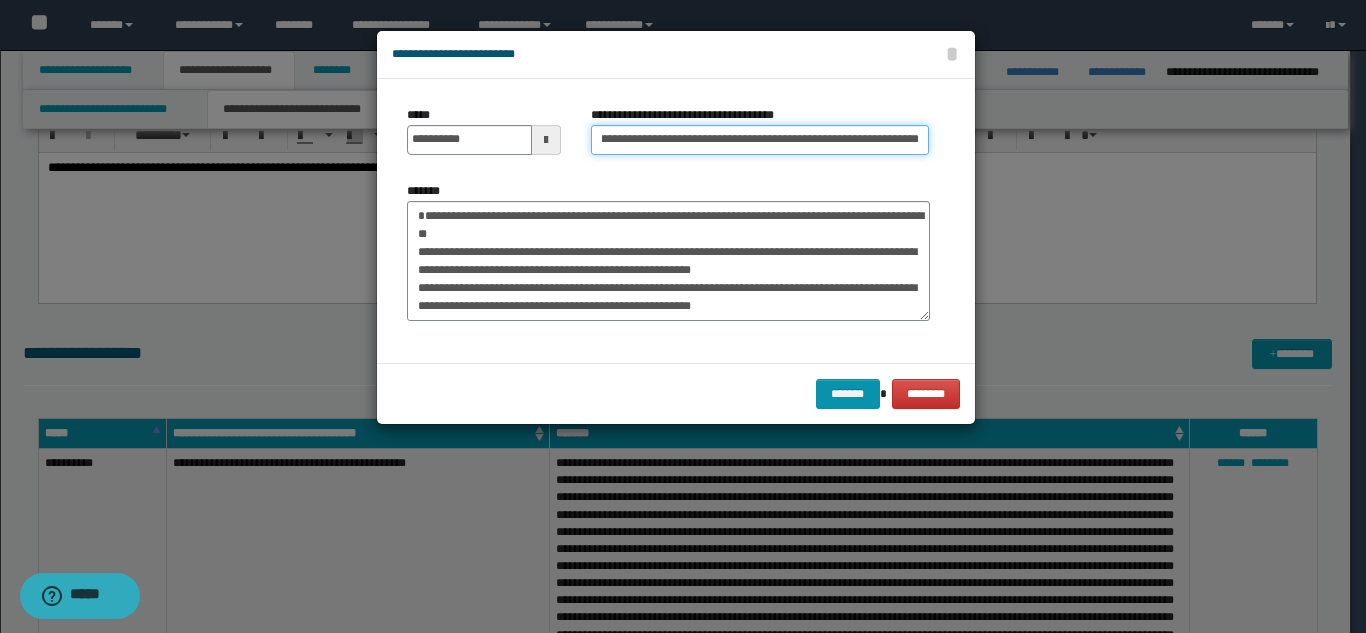 type on "**********" 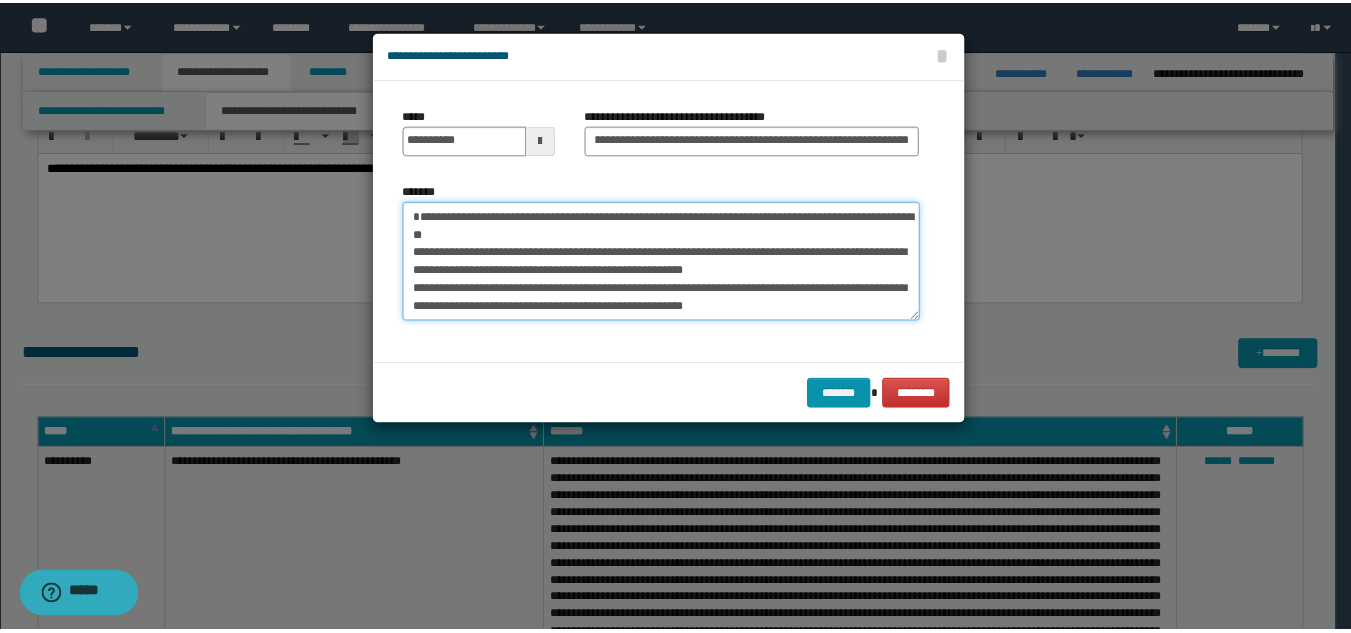 scroll, scrollTop: 0, scrollLeft: 0, axis: both 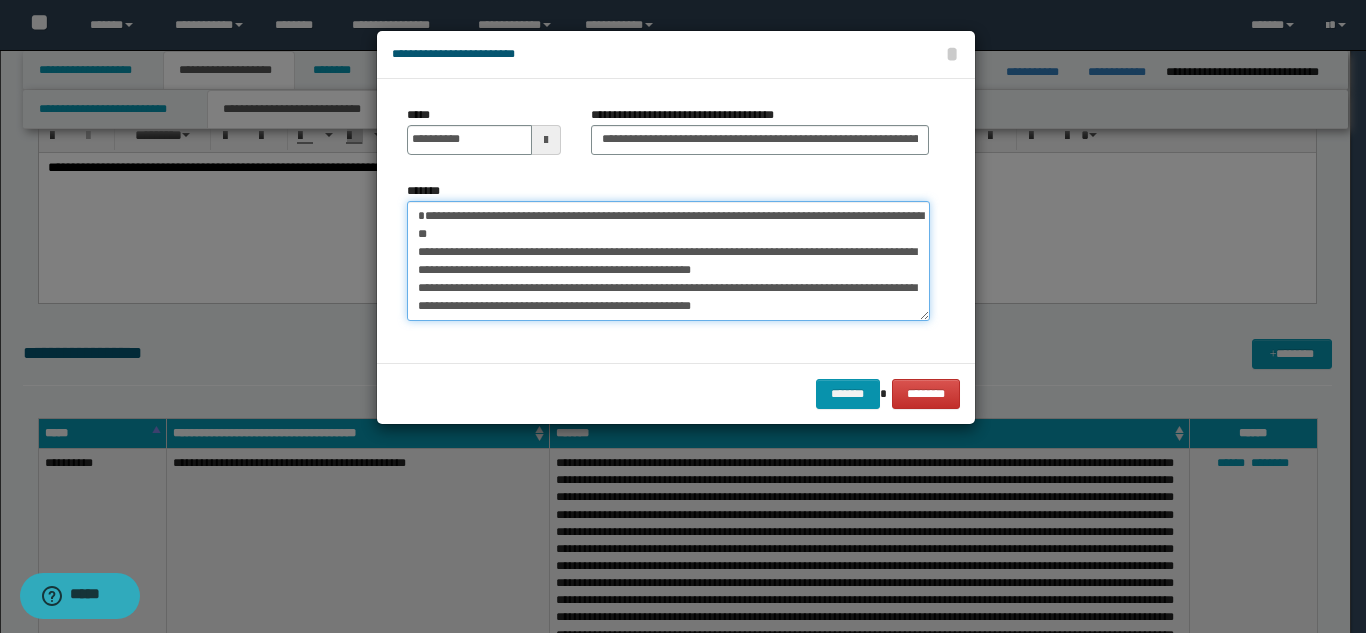 drag, startPoint x: 411, startPoint y: 215, endPoint x: 582, endPoint y: 242, distance: 173.11845 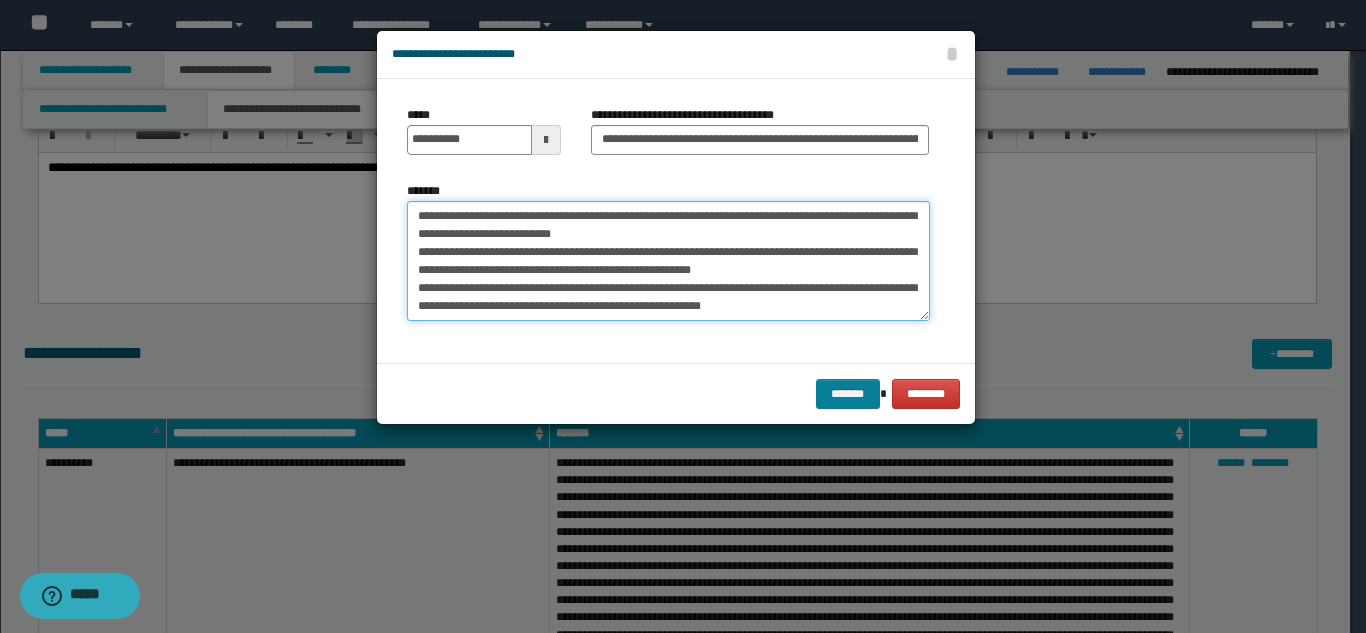 type on "**********" 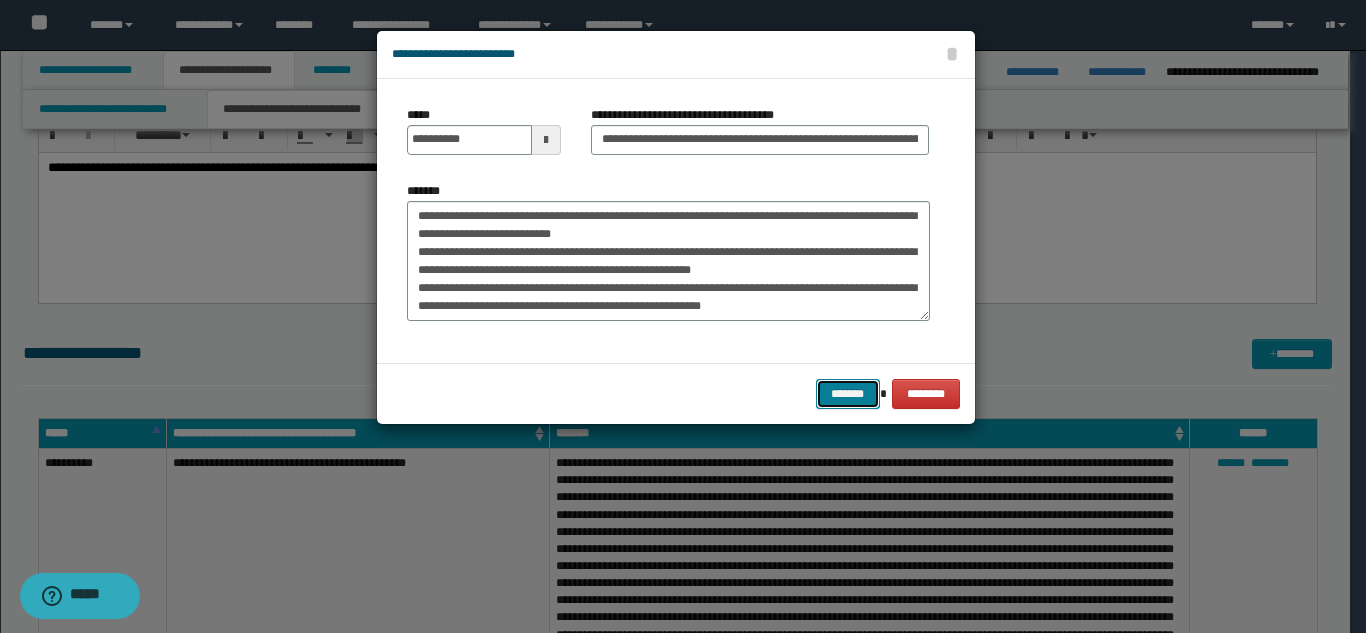 click on "*******" at bounding box center (848, 394) 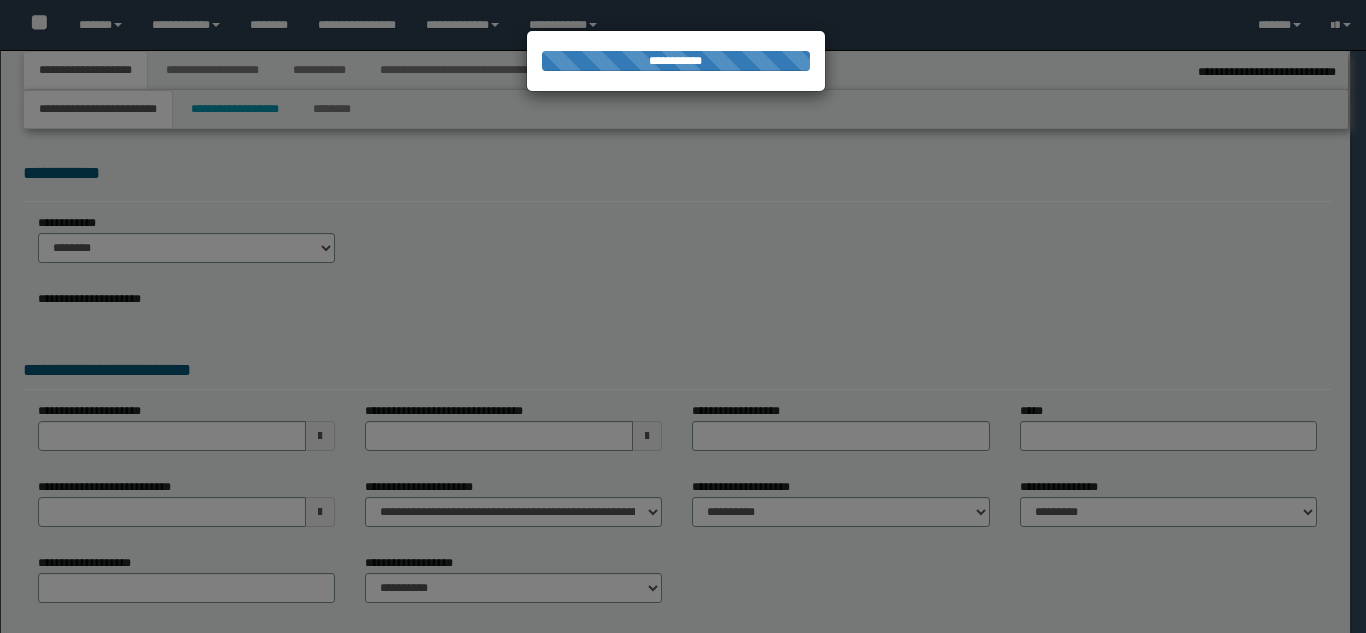 select on "*" 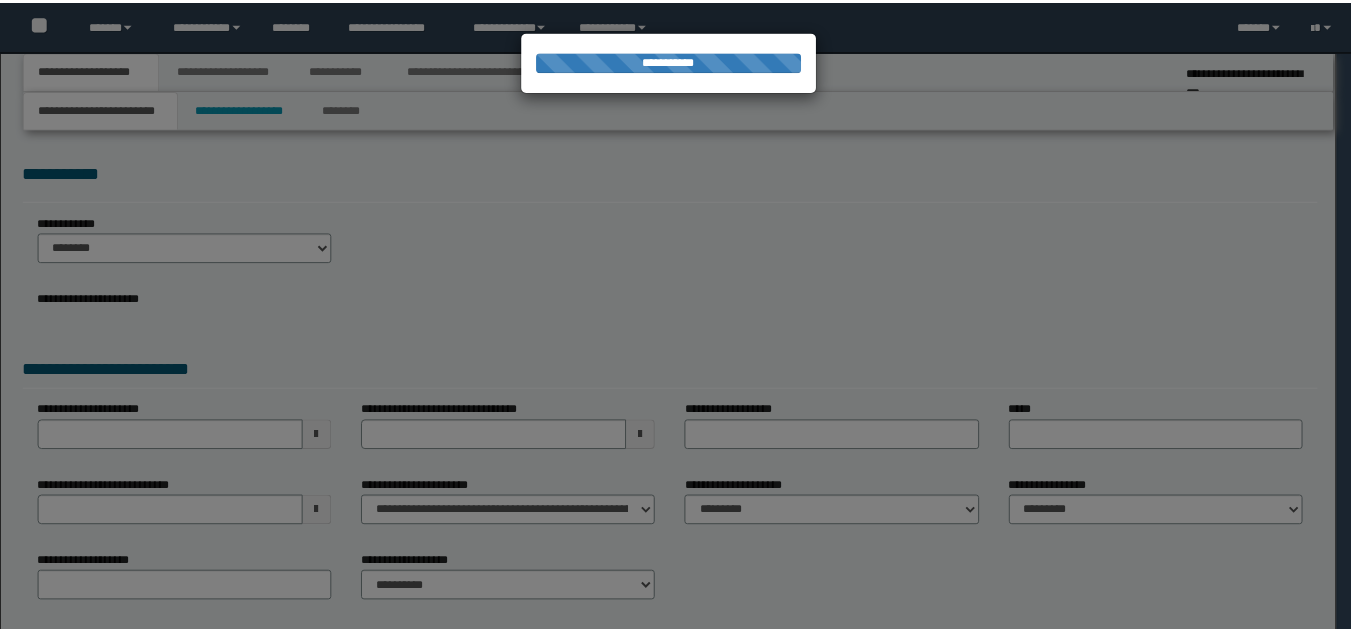 scroll, scrollTop: 0, scrollLeft: 0, axis: both 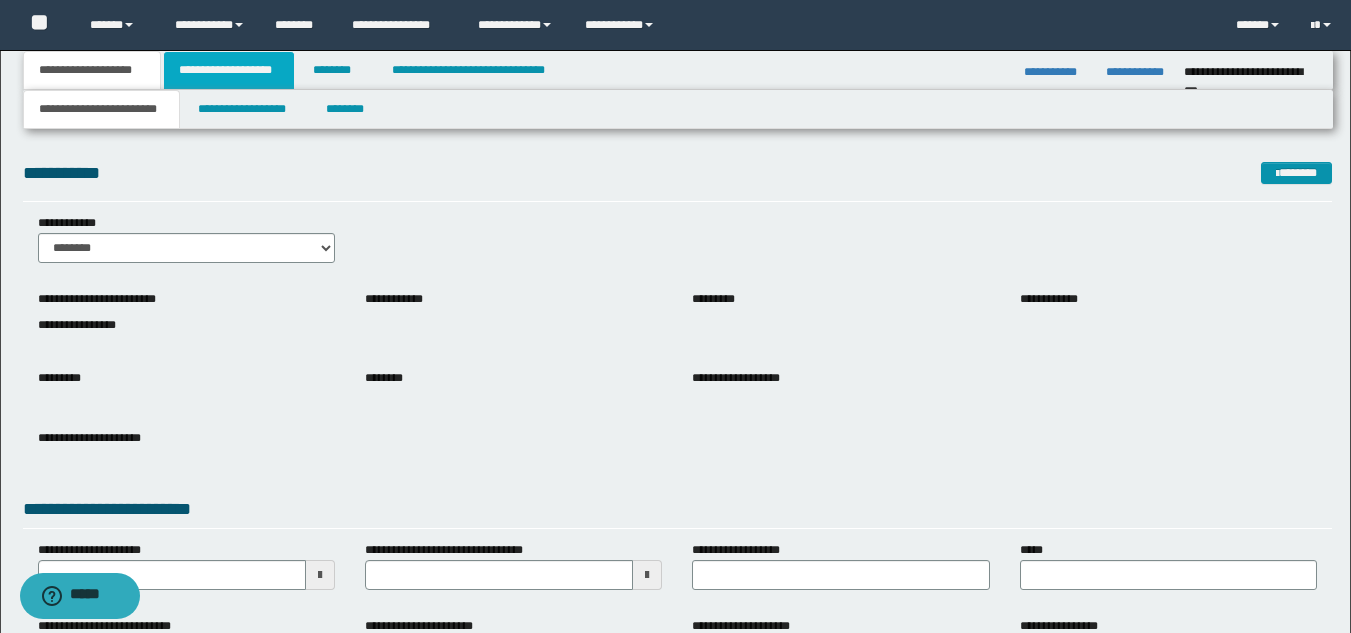click on "**********" at bounding box center (229, 70) 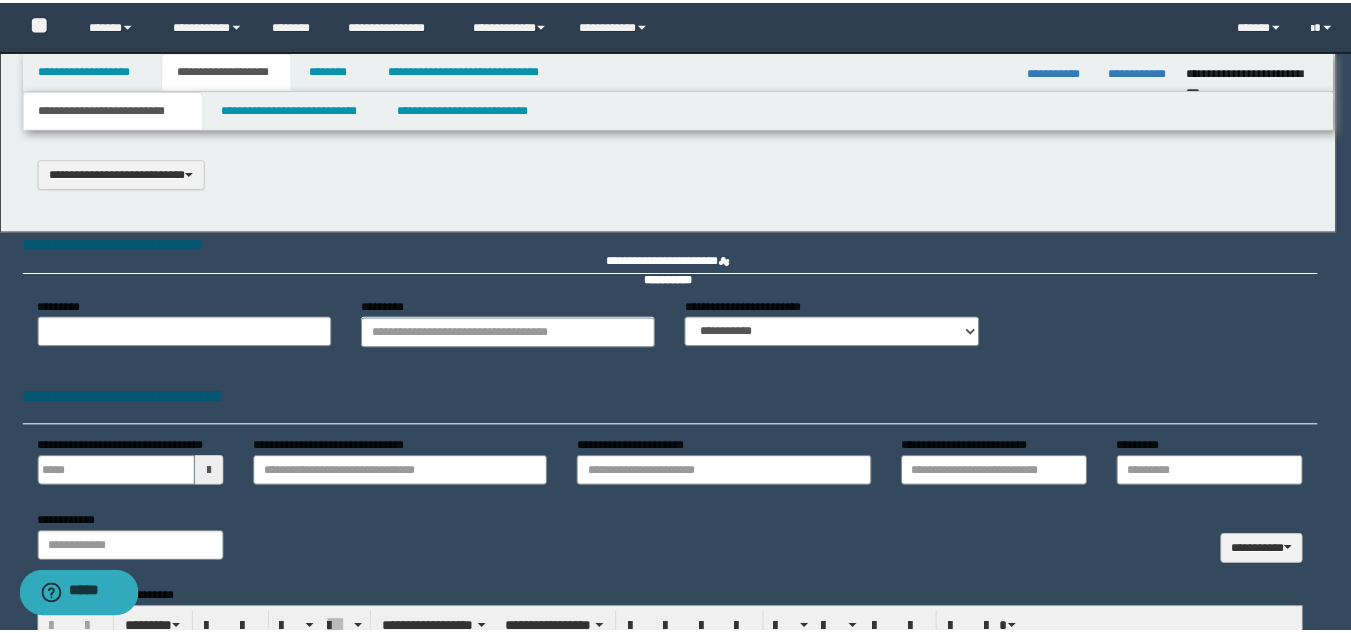 scroll, scrollTop: 0, scrollLeft: 0, axis: both 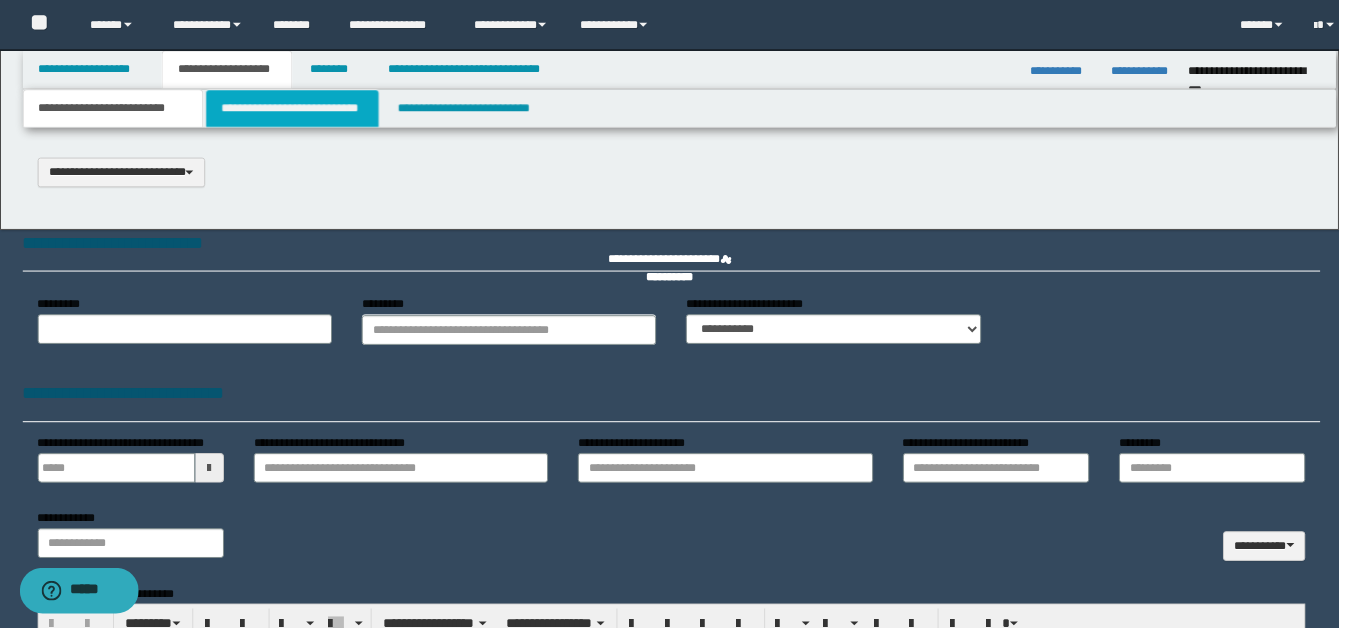 click on "**********" at bounding box center [295, 109] 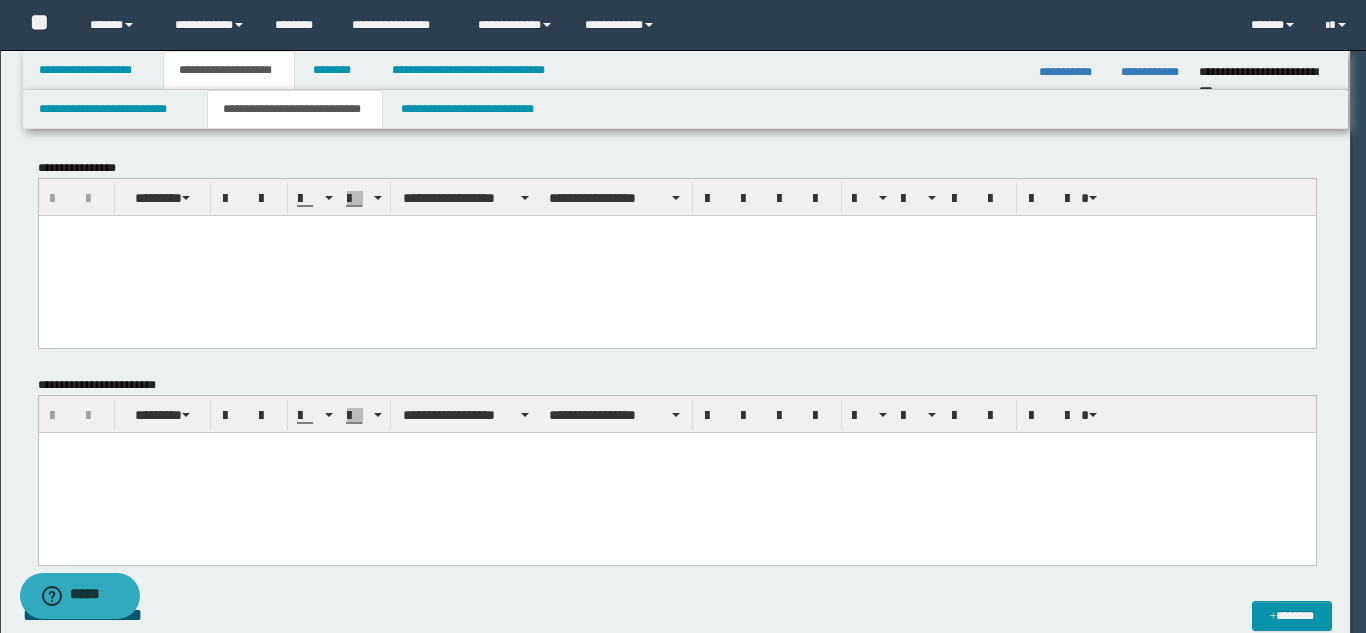 scroll, scrollTop: 0, scrollLeft: 0, axis: both 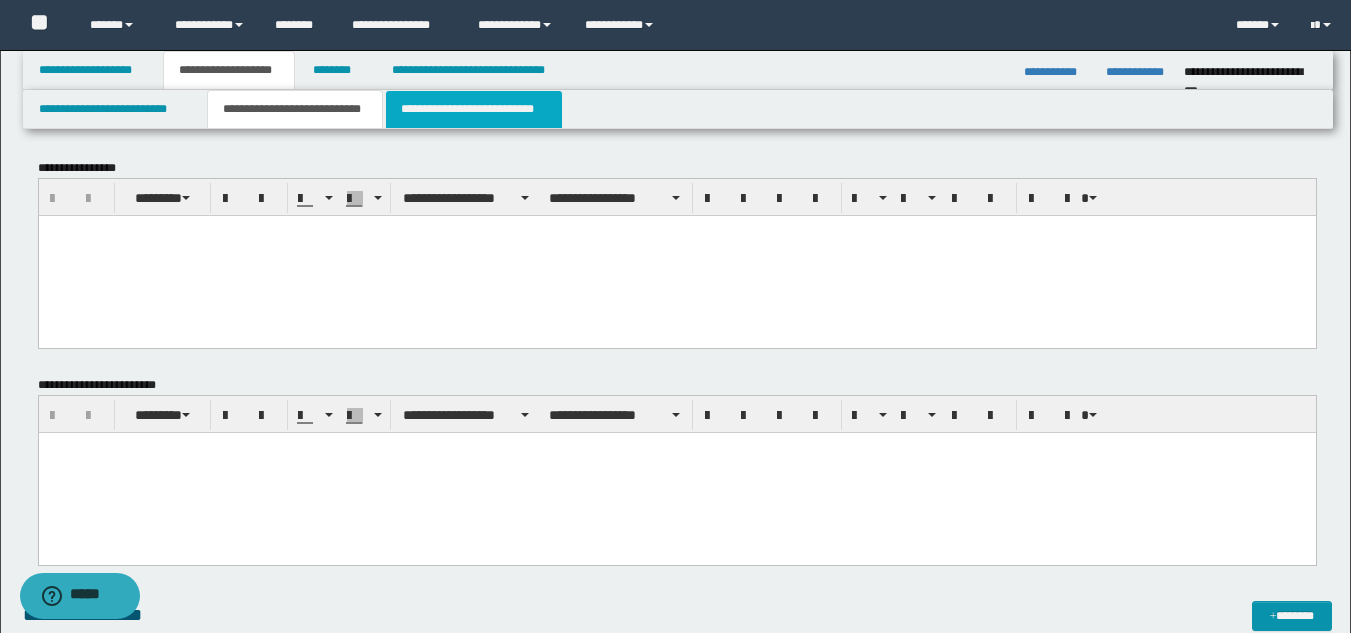 click on "**********" at bounding box center [474, 109] 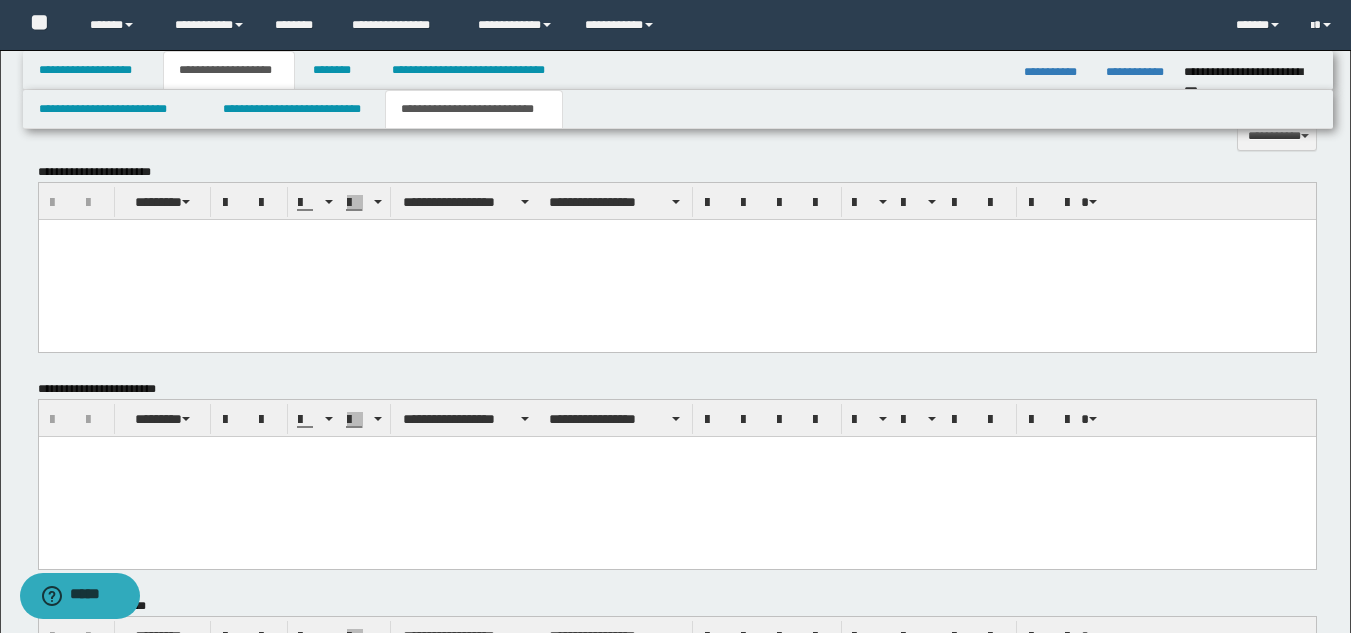 scroll, scrollTop: 885, scrollLeft: 0, axis: vertical 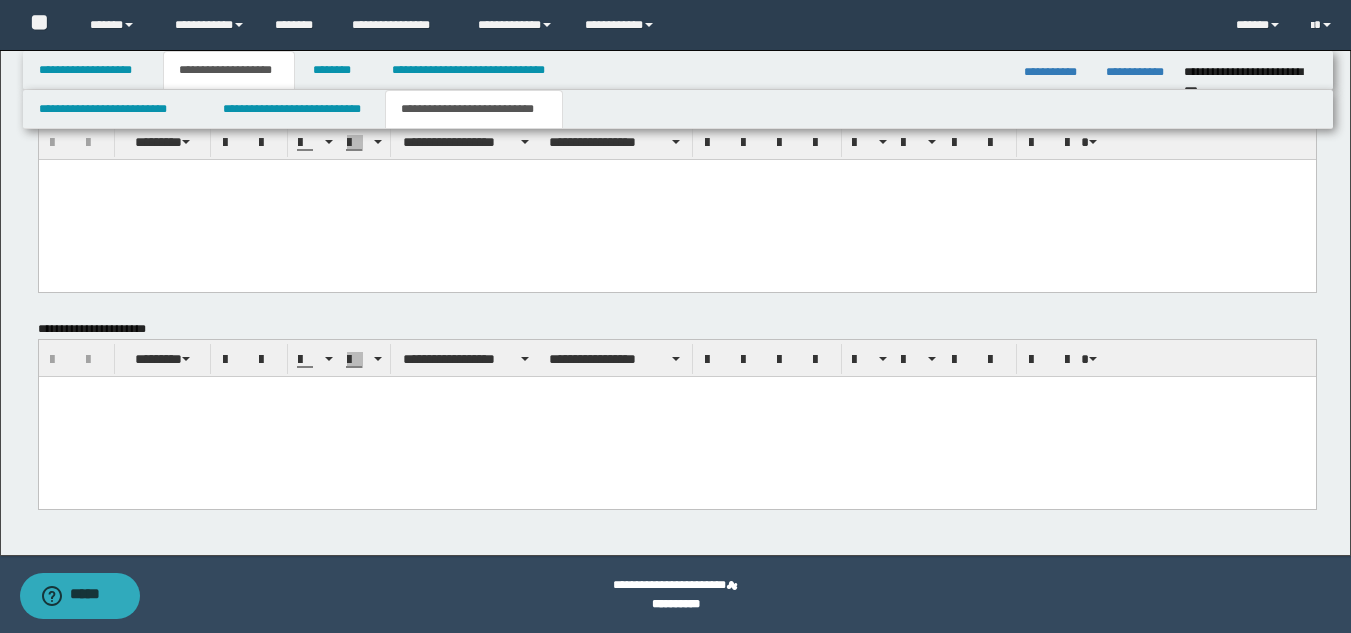 click at bounding box center [676, 416] 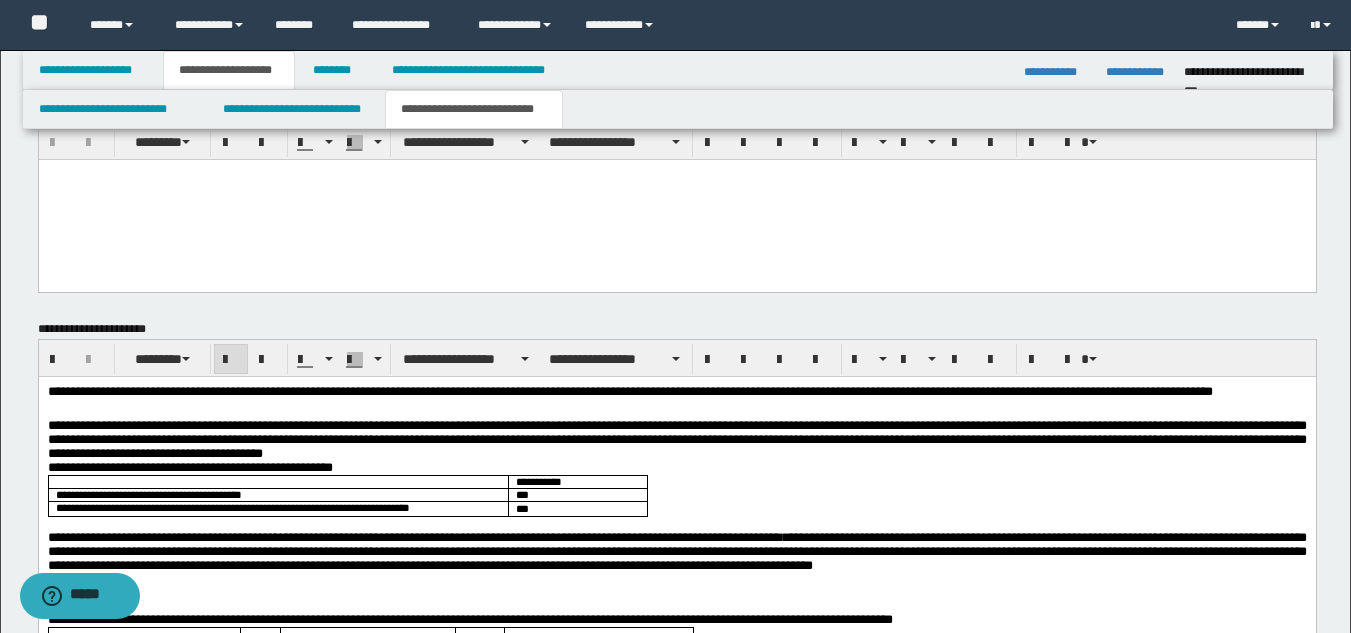 click at bounding box center [676, 199] 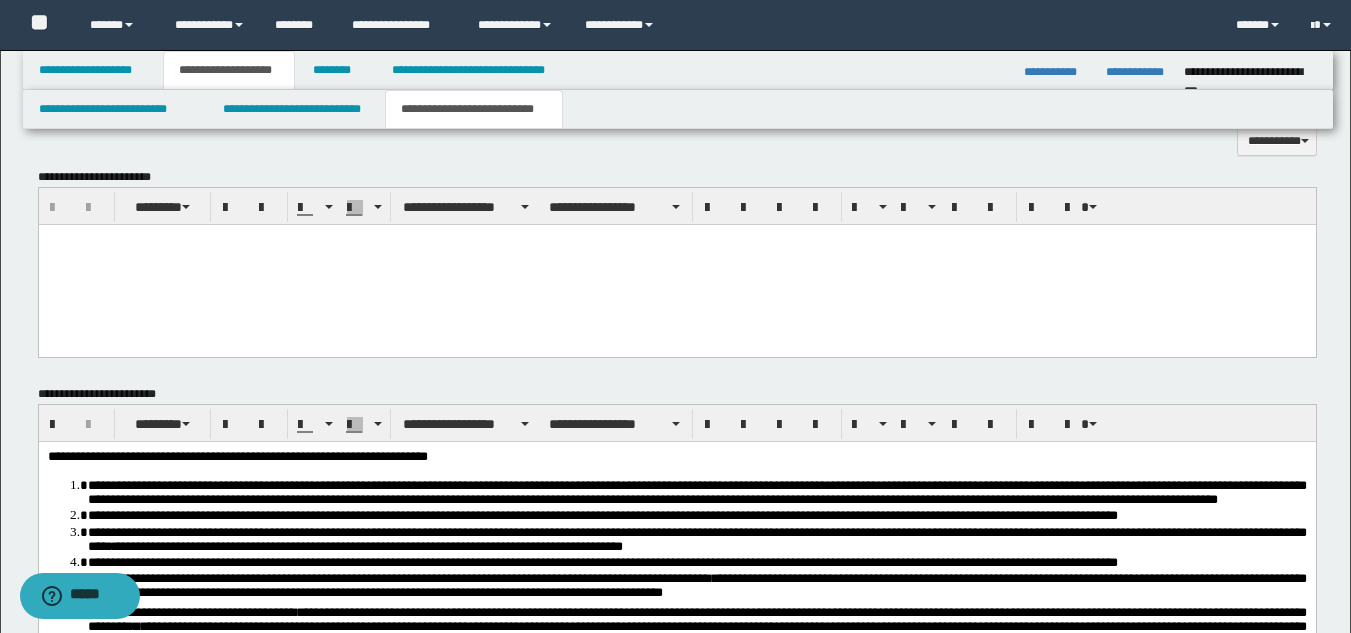 scroll, scrollTop: 585, scrollLeft: 0, axis: vertical 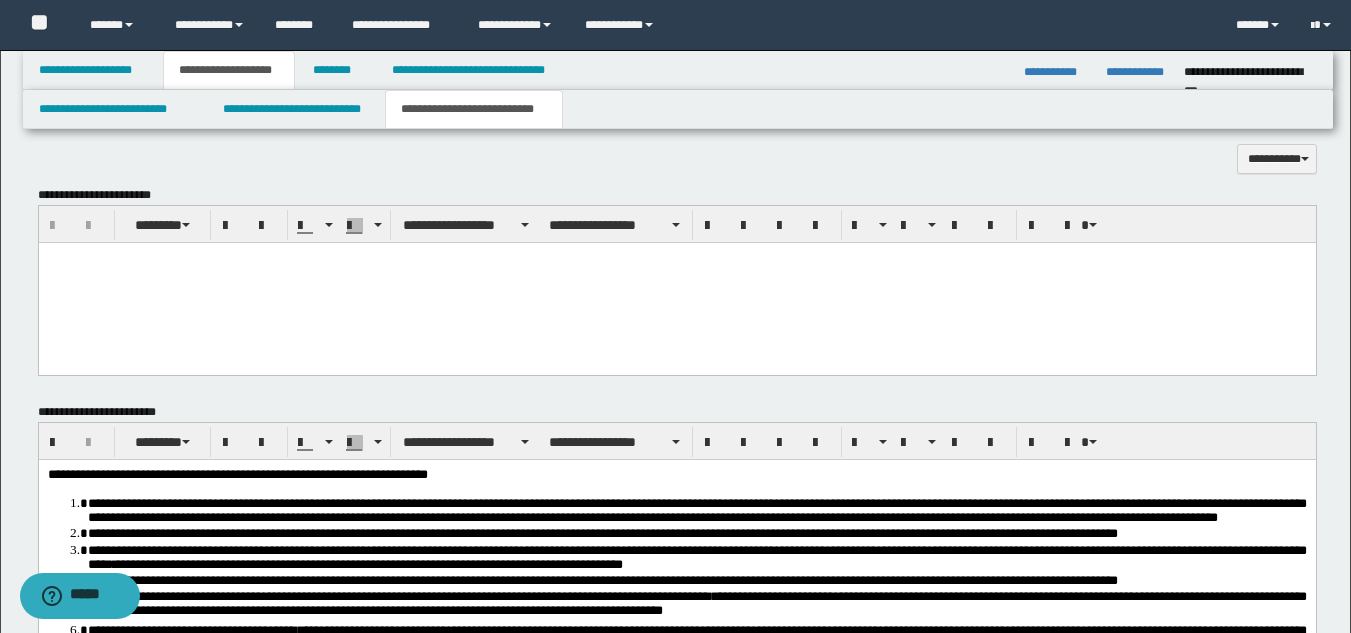 click at bounding box center [676, 283] 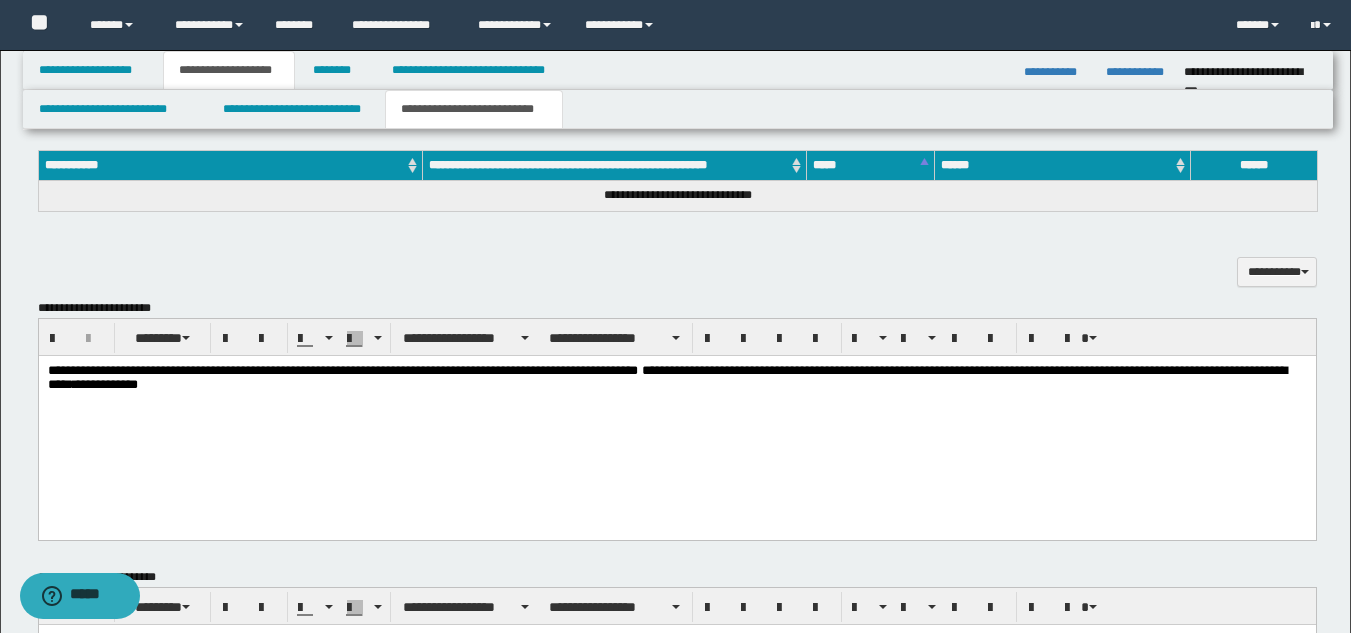 scroll, scrollTop: 185, scrollLeft: 0, axis: vertical 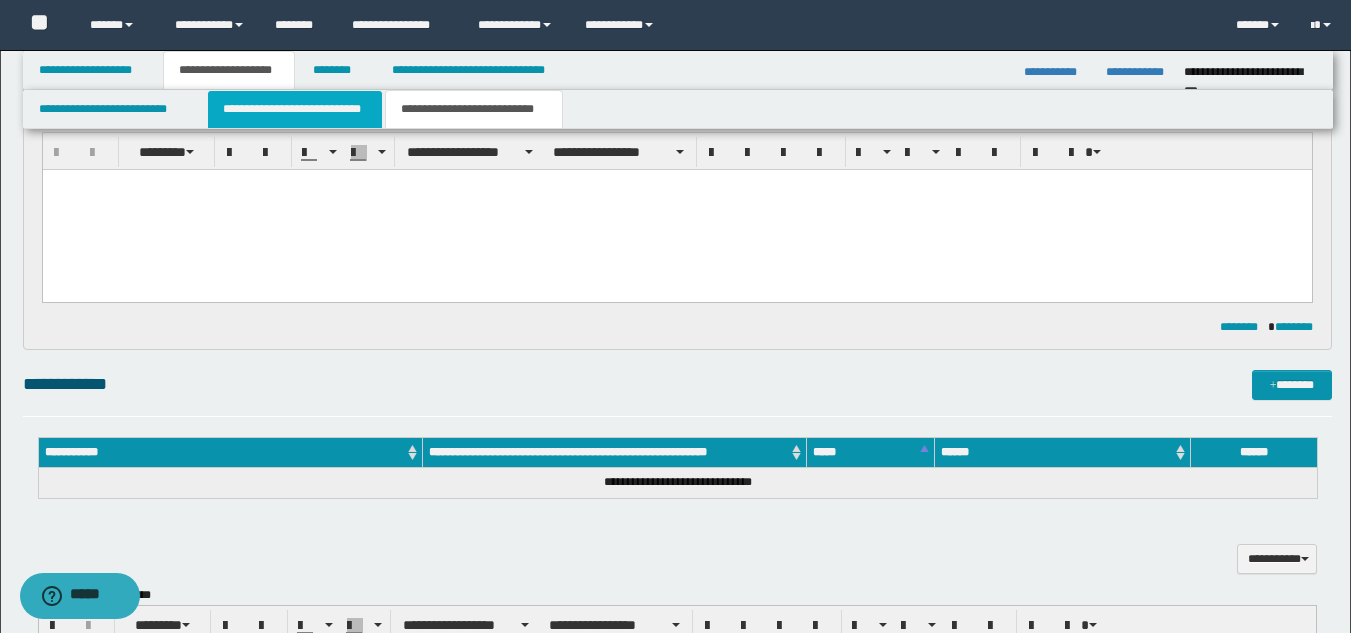 click on "**********" at bounding box center (295, 109) 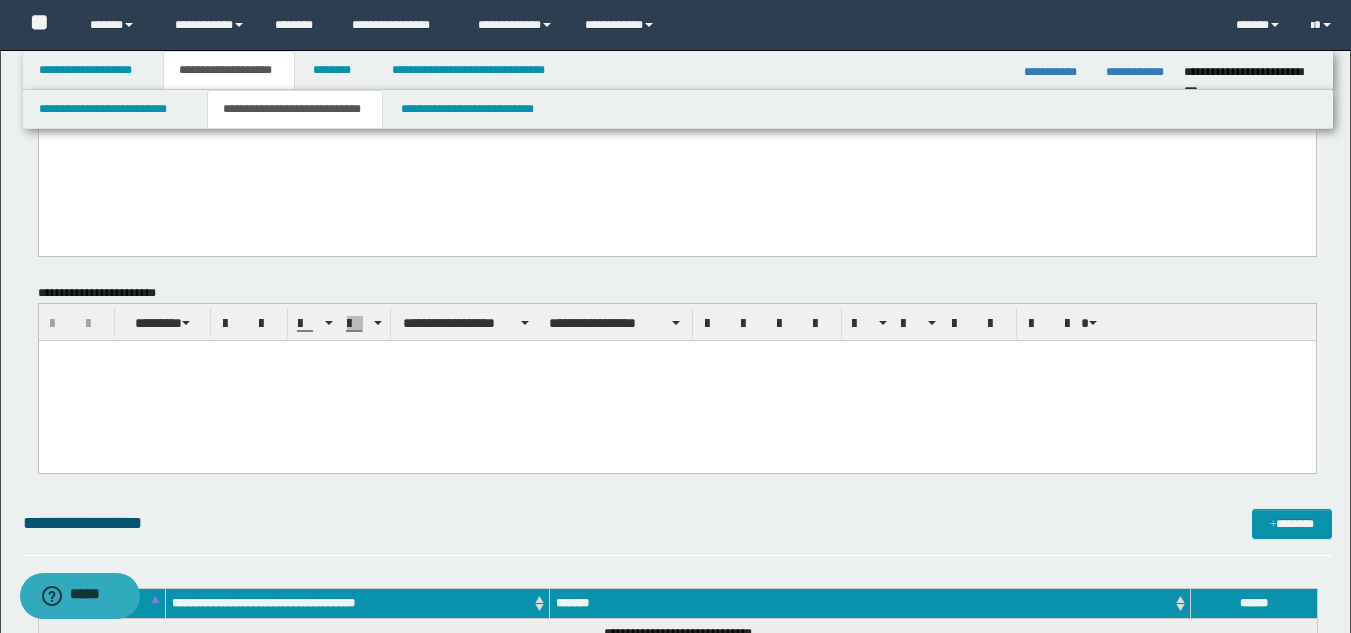 scroll, scrollTop: 0, scrollLeft: 0, axis: both 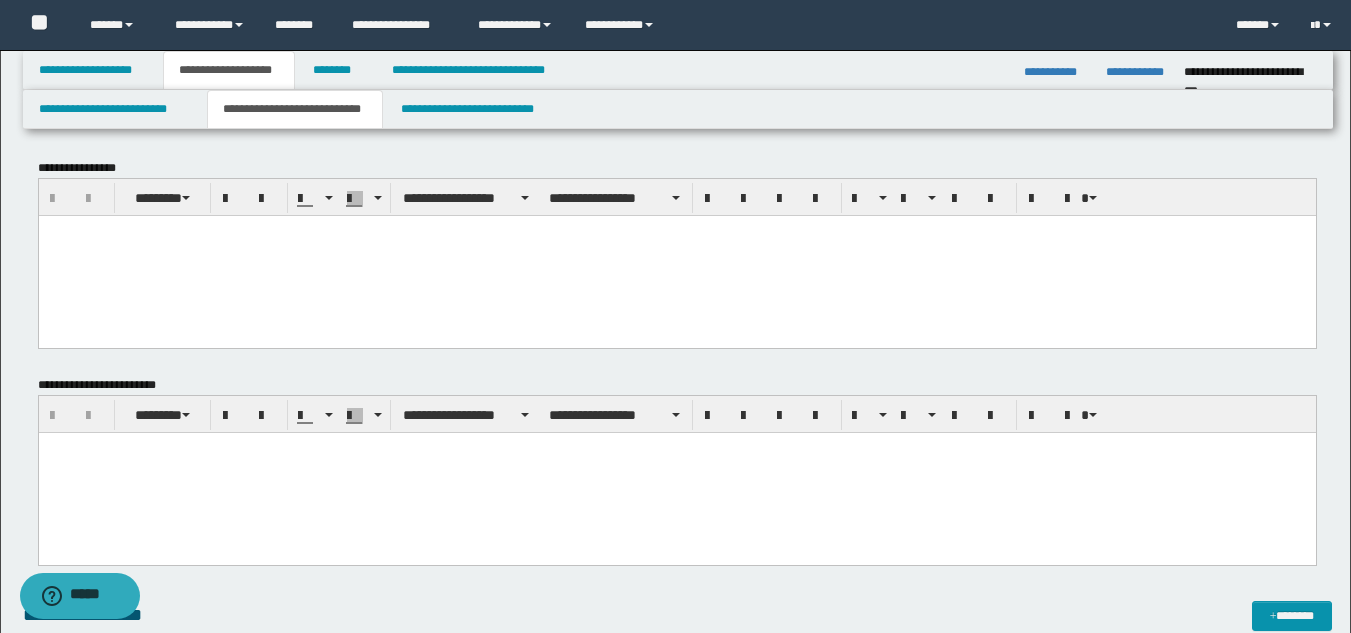 click at bounding box center [676, 472] 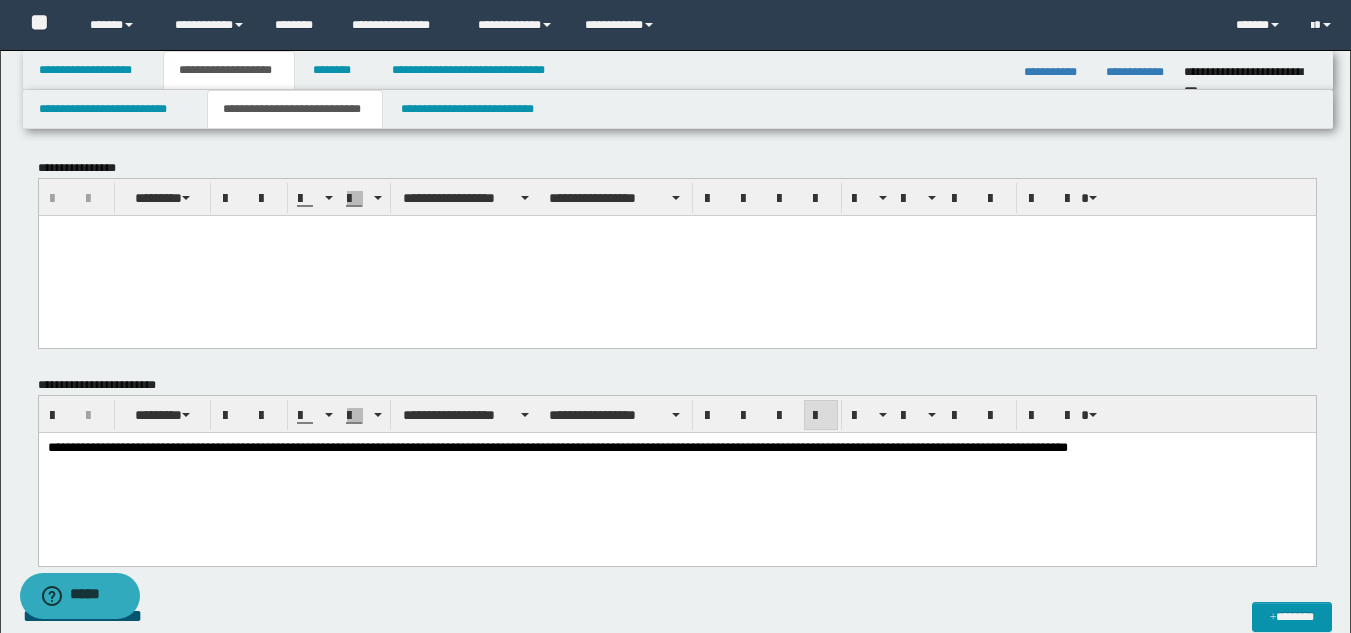 click at bounding box center (676, 255) 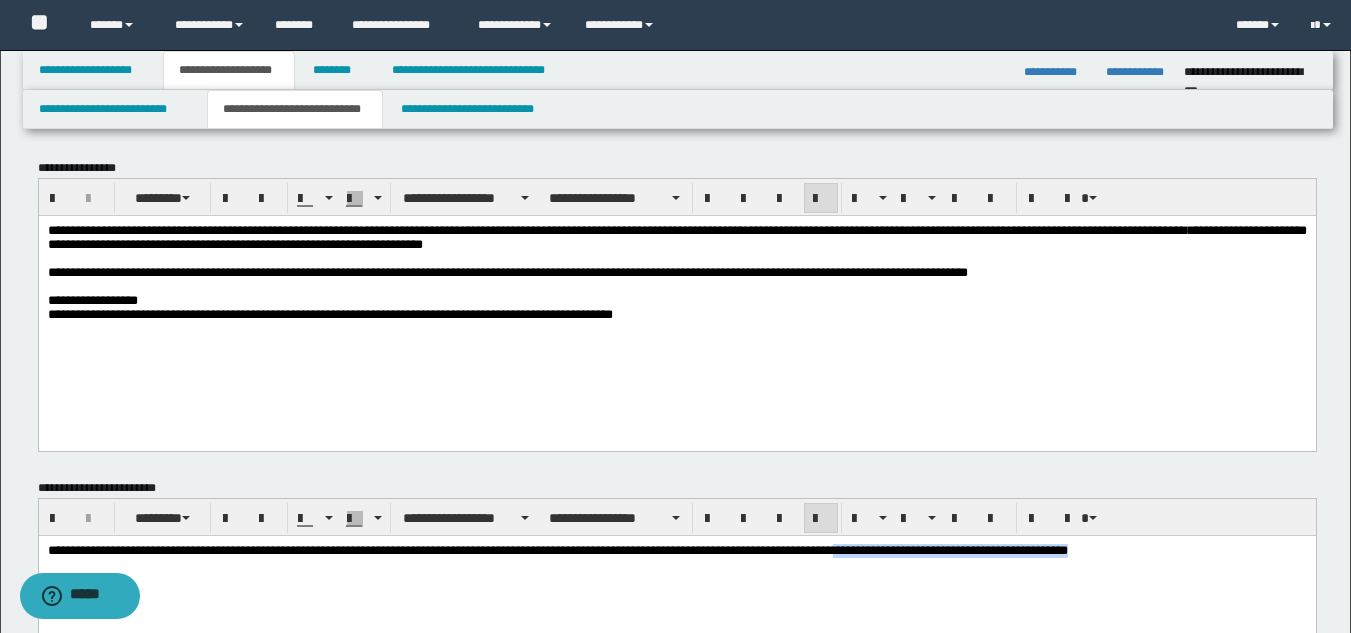 drag, startPoint x: 1232, startPoint y: 542, endPoint x: 949, endPoint y: 556, distance: 283.34607 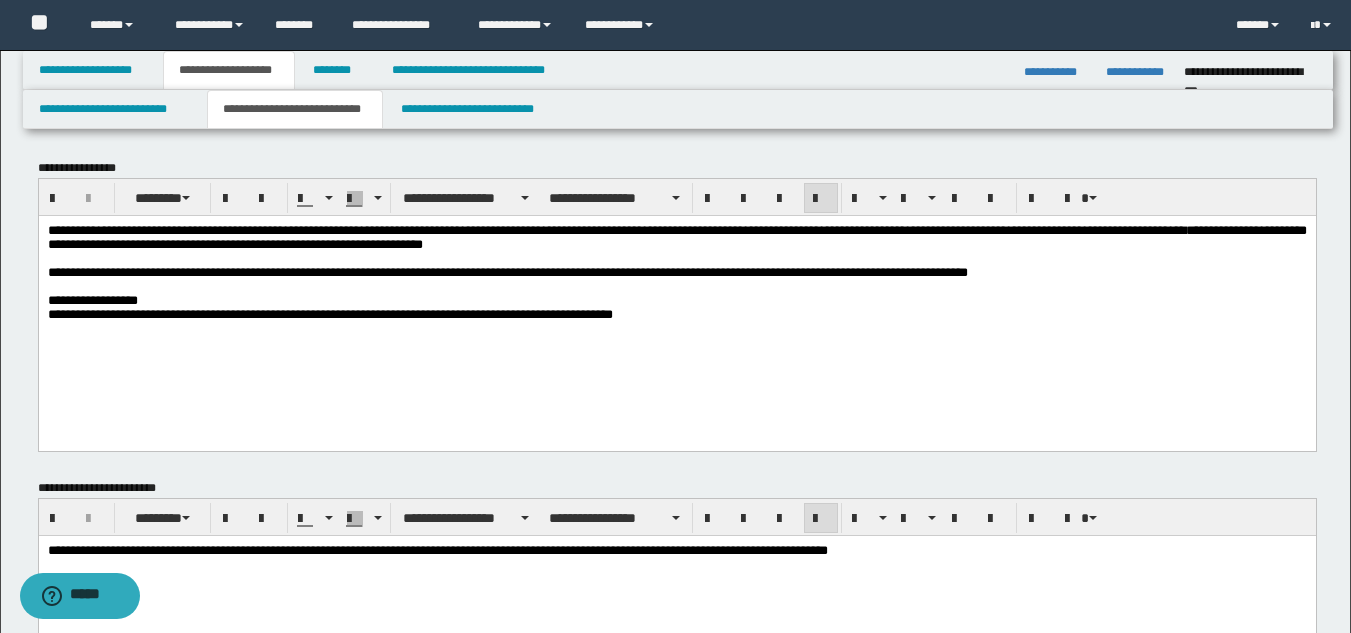click on "**********" at bounding box center (676, 550) 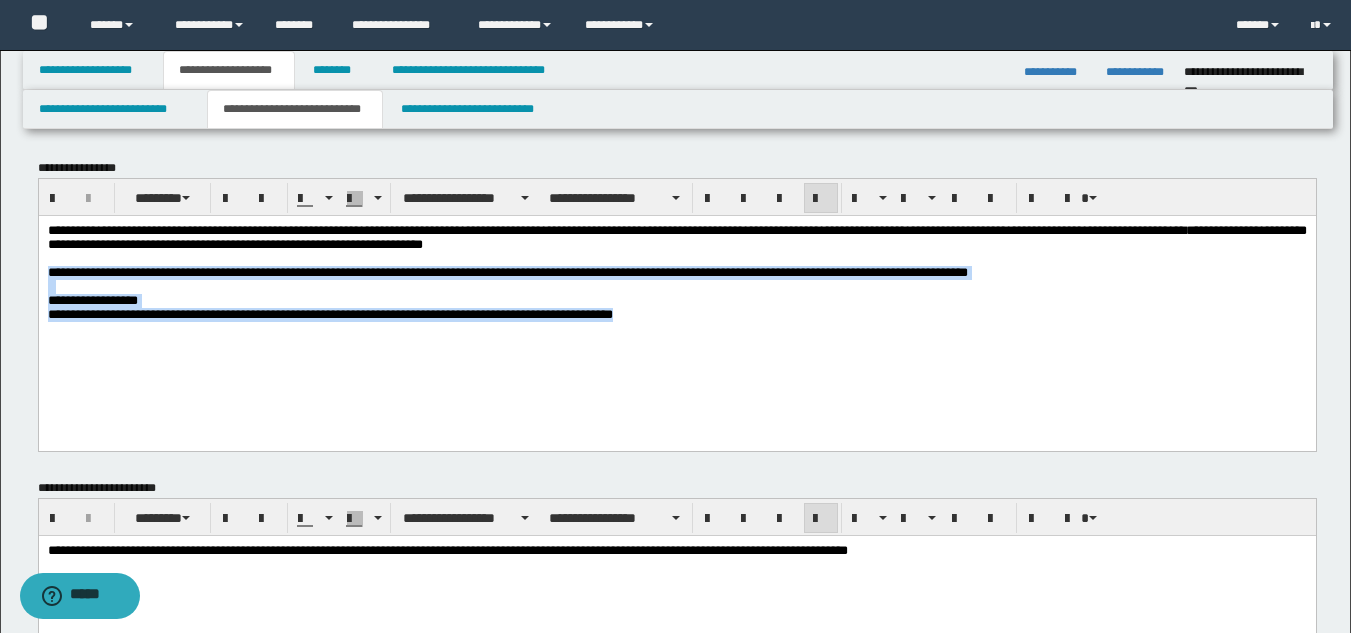 drag, startPoint x: 46, startPoint y: 278, endPoint x: 806, endPoint y: 357, distance: 764.0949 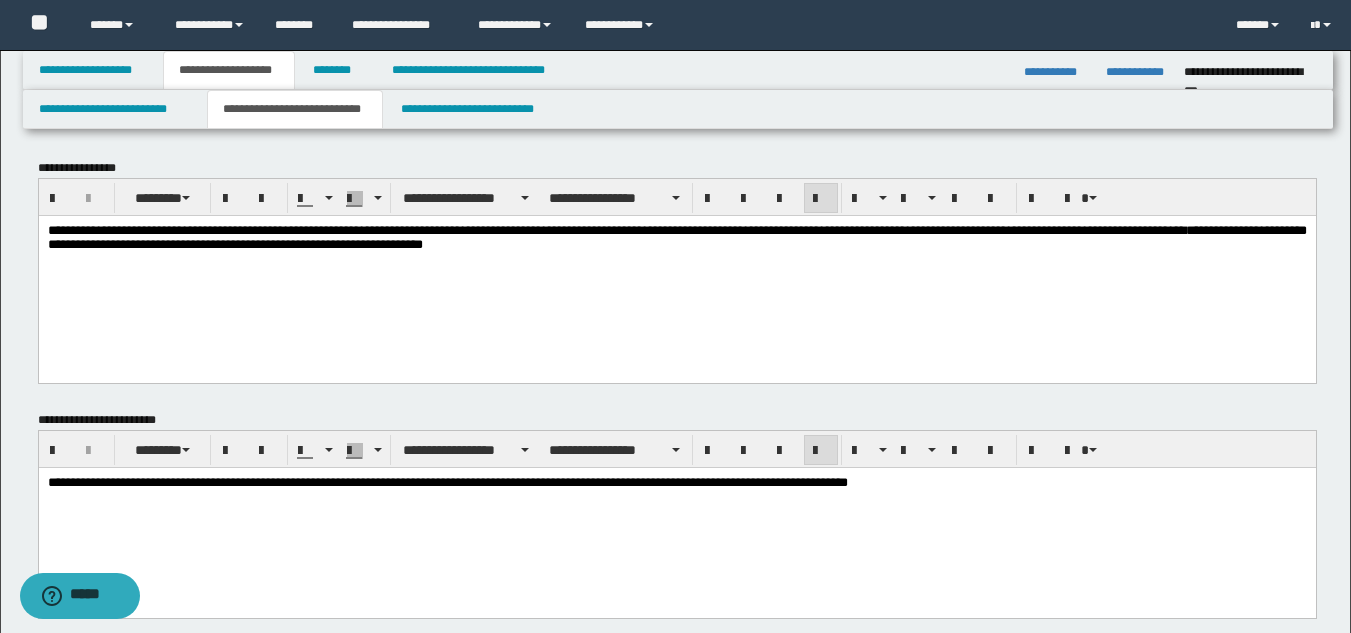 click on "**********" at bounding box center (985, 229) 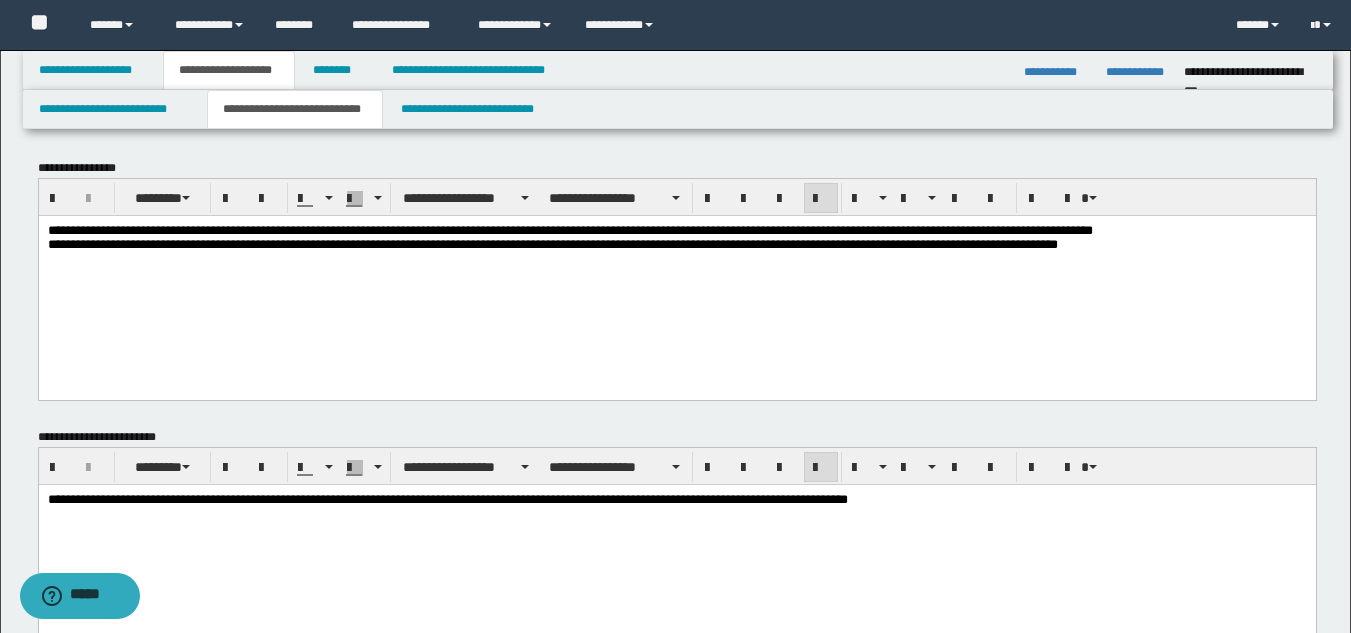 click on "**********" at bounding box center [322, 229] 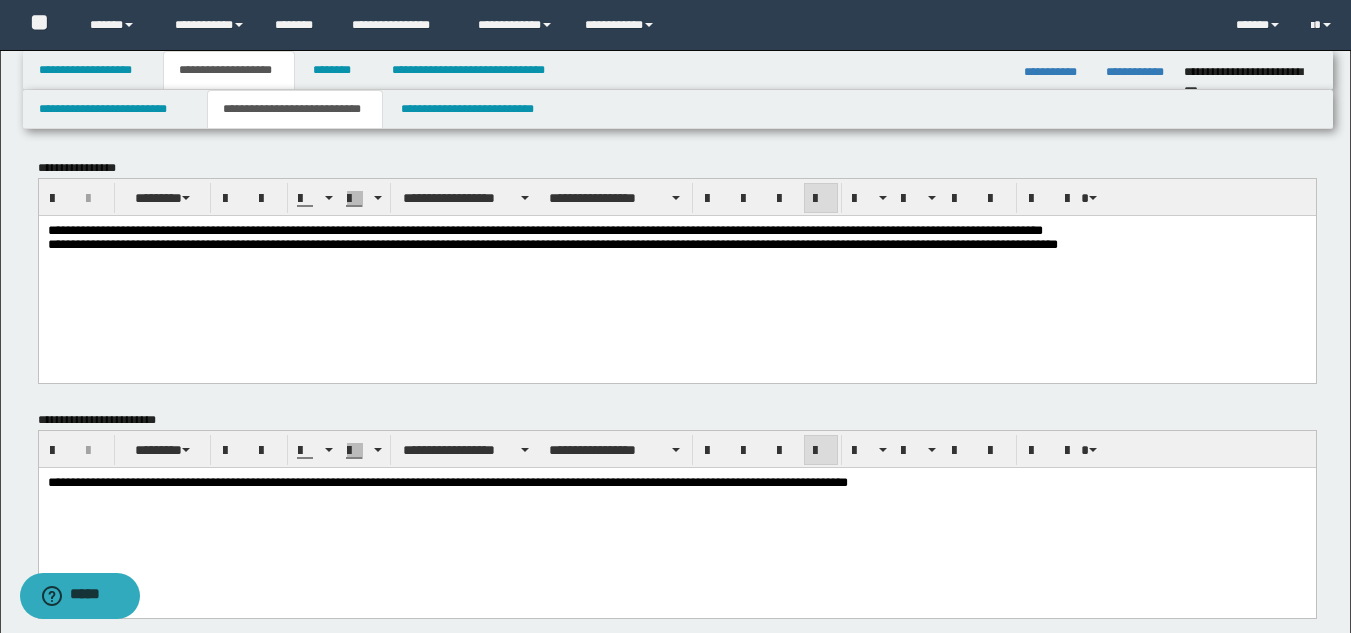 drag, startPoint x: 382, startPoint y: 230, endPoint x: 394, endPoint y: 230, distance: 12 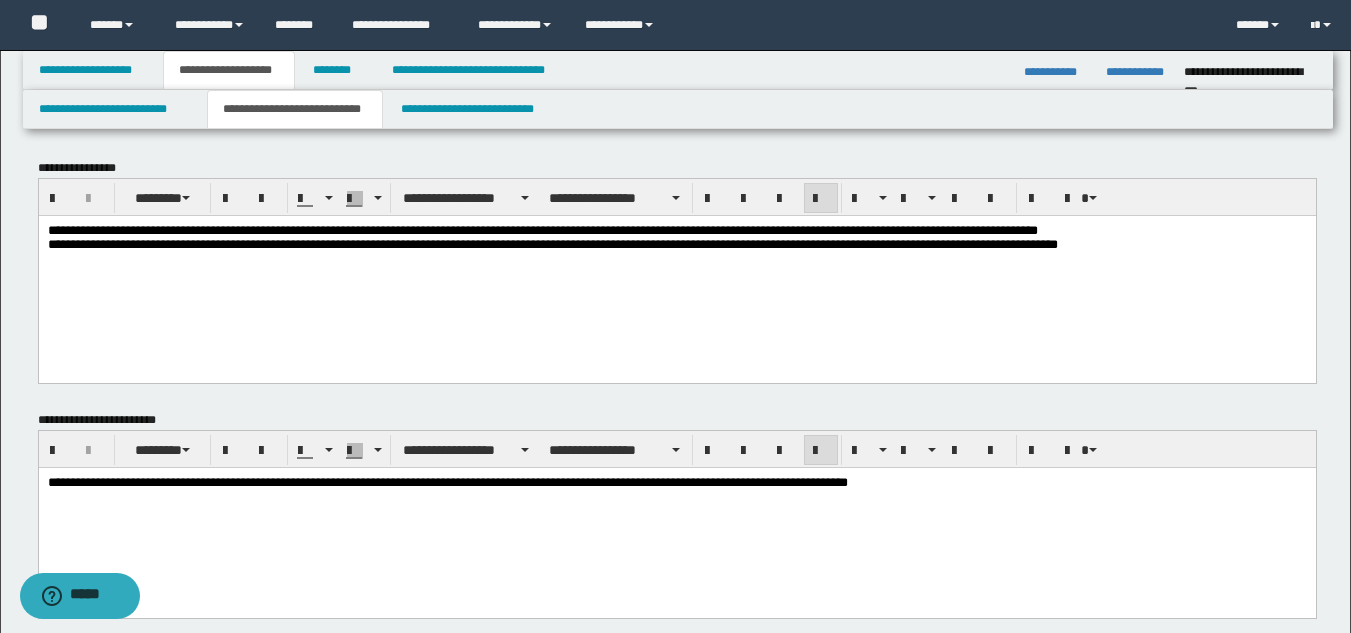 click on "**********" at bounding box center [294, 229] 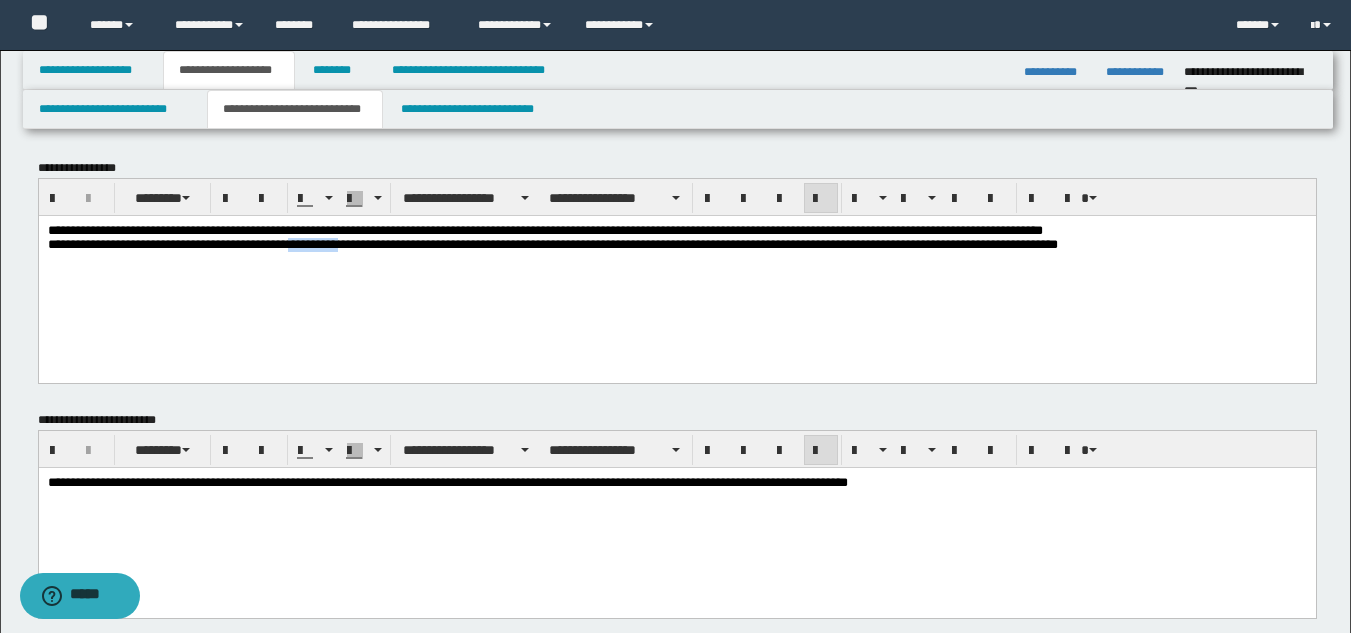 drag, startPoint x: 421, startPoint y: 247, endPoint x: 340, endPoint y: 255, distance: 81.394104 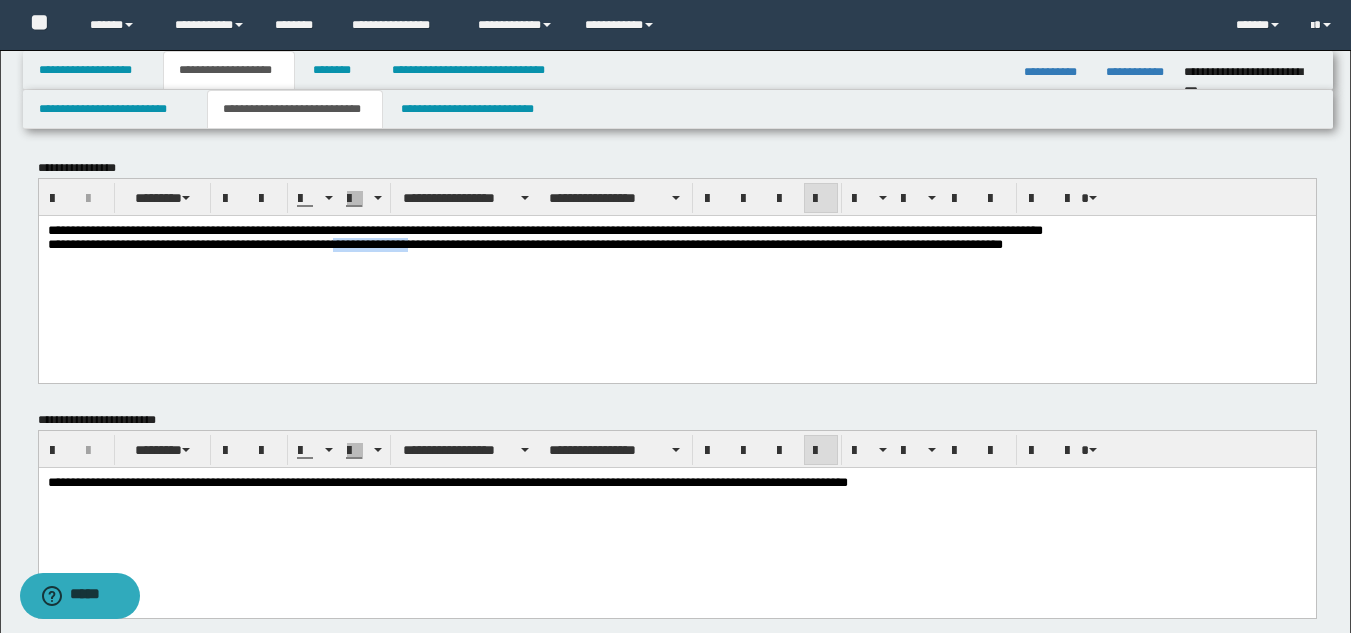 drag, startPoint x: 488, startPoint y: 247, endPoint x: 399, endPoint y: 247, distance: 89 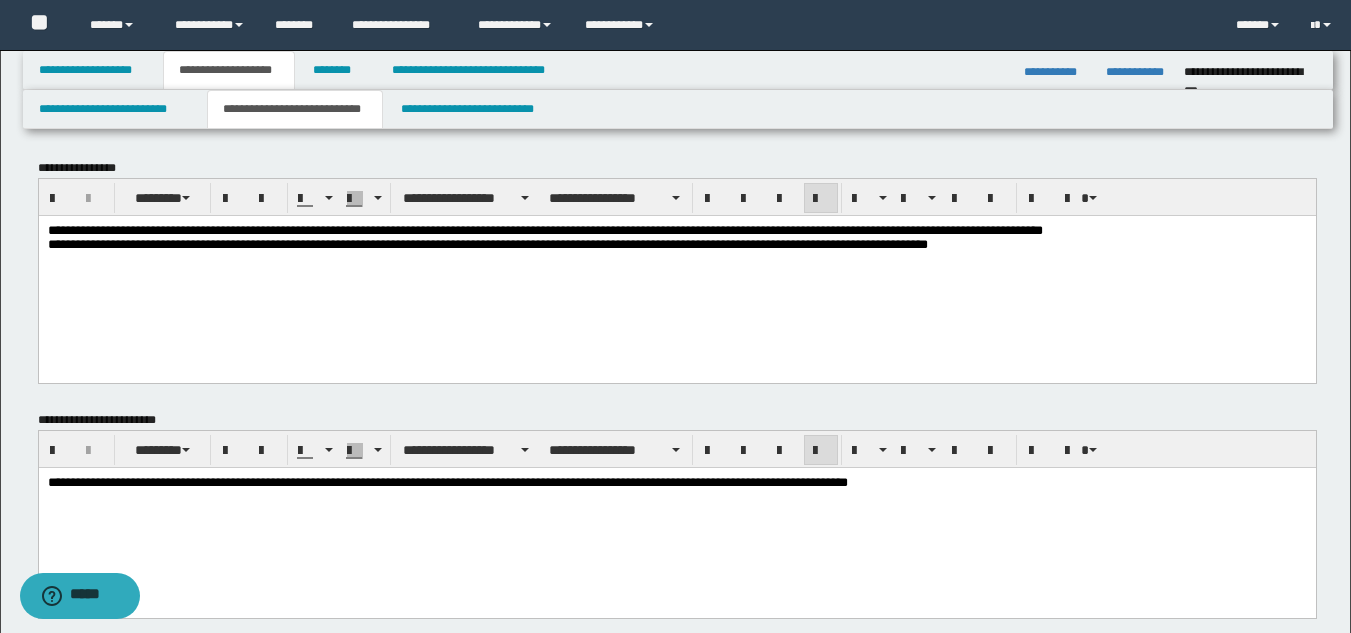 click on "**********" at bounding box center (544, 236) 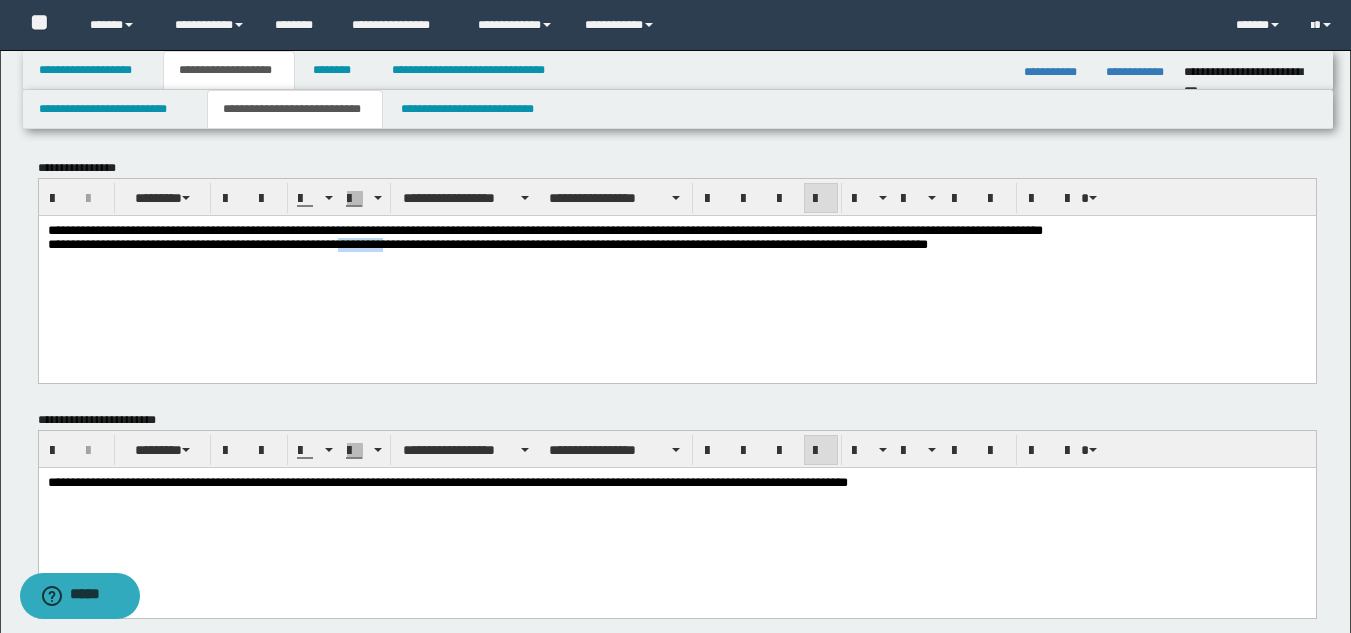 drag, startPoint x: 458, startPoint y: 247, endPoint x: 403, endPoint y: 247, distance: 55 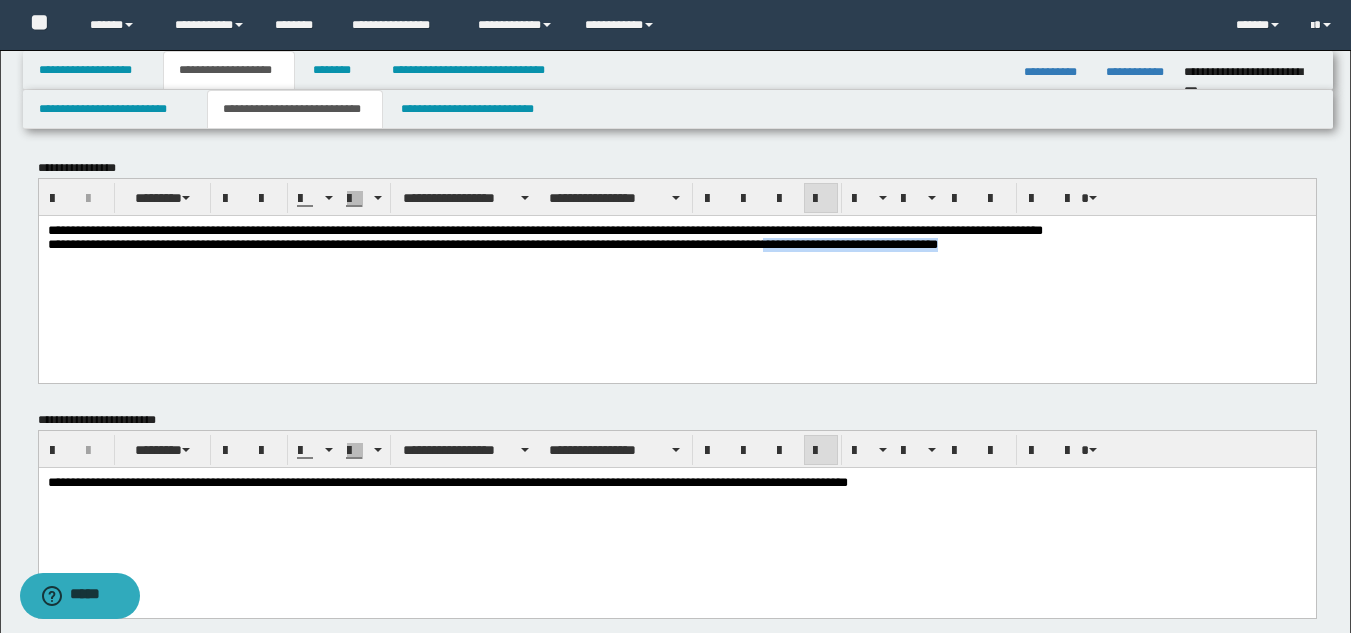 drag, startPoint x: 1175, startPoint y: 245, endPoint x: 935, endPoint y: 251, distance: 240.07498 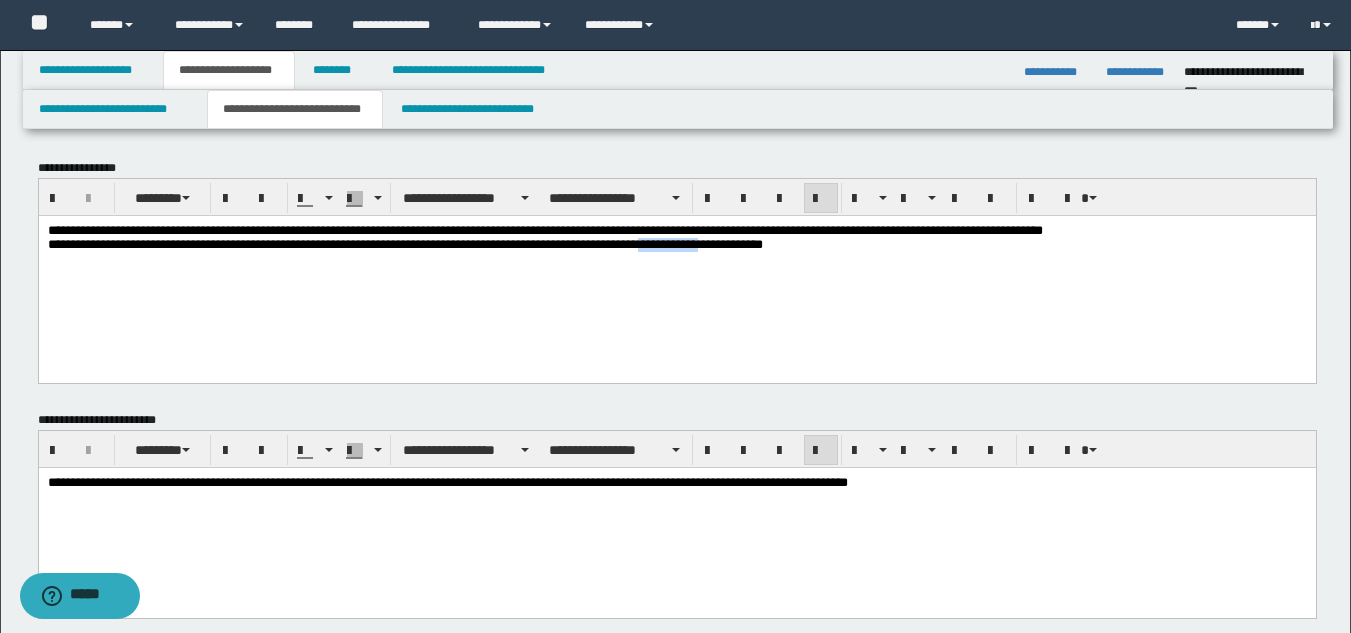 drag, startPoint x: 862, startPoint y: 247, endPoint x: 791, endPoint y: 249, distance: 71.02816 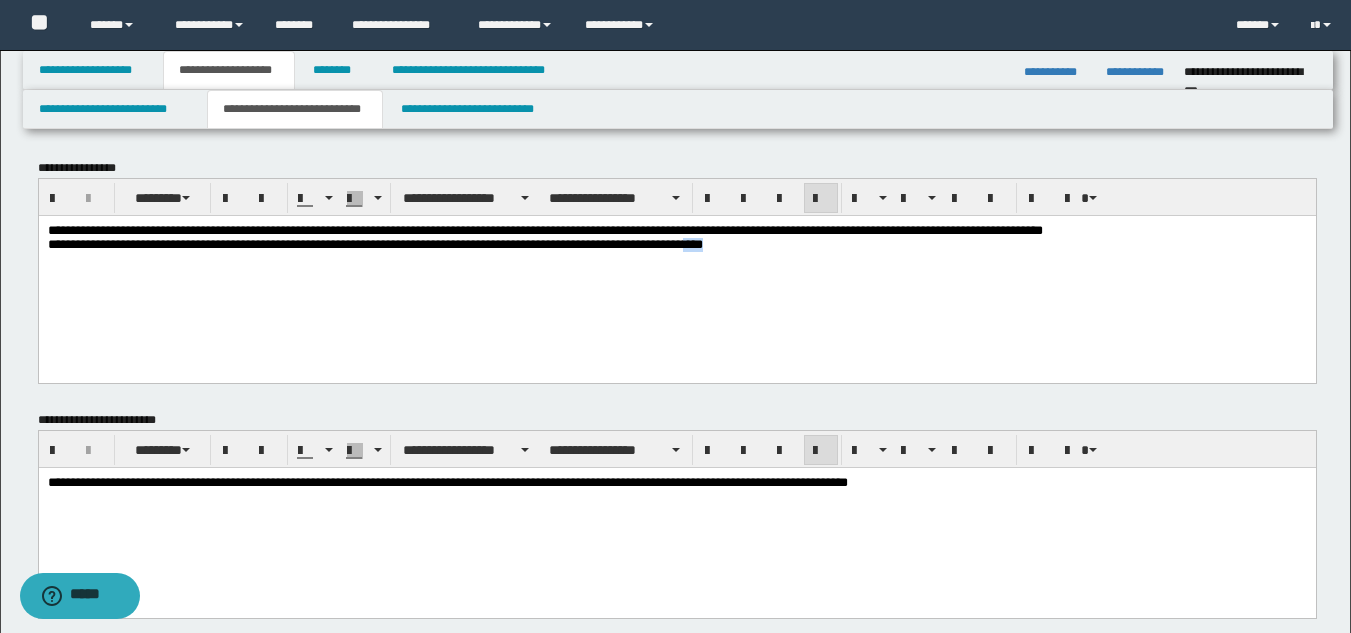 drag, startPoint x: 885, startPoint y: 247, endPoint x: 840, endPoint y: 253, distance: 45.39824 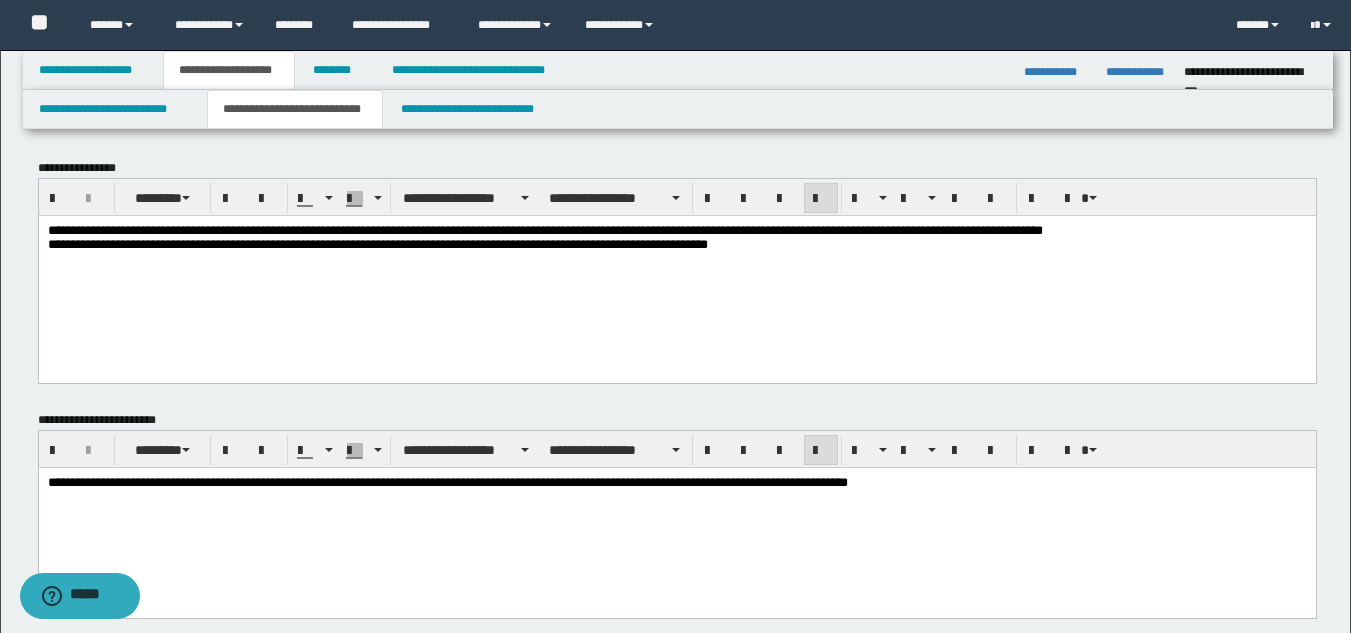 click on "**********" at bounding box center [572, 243] 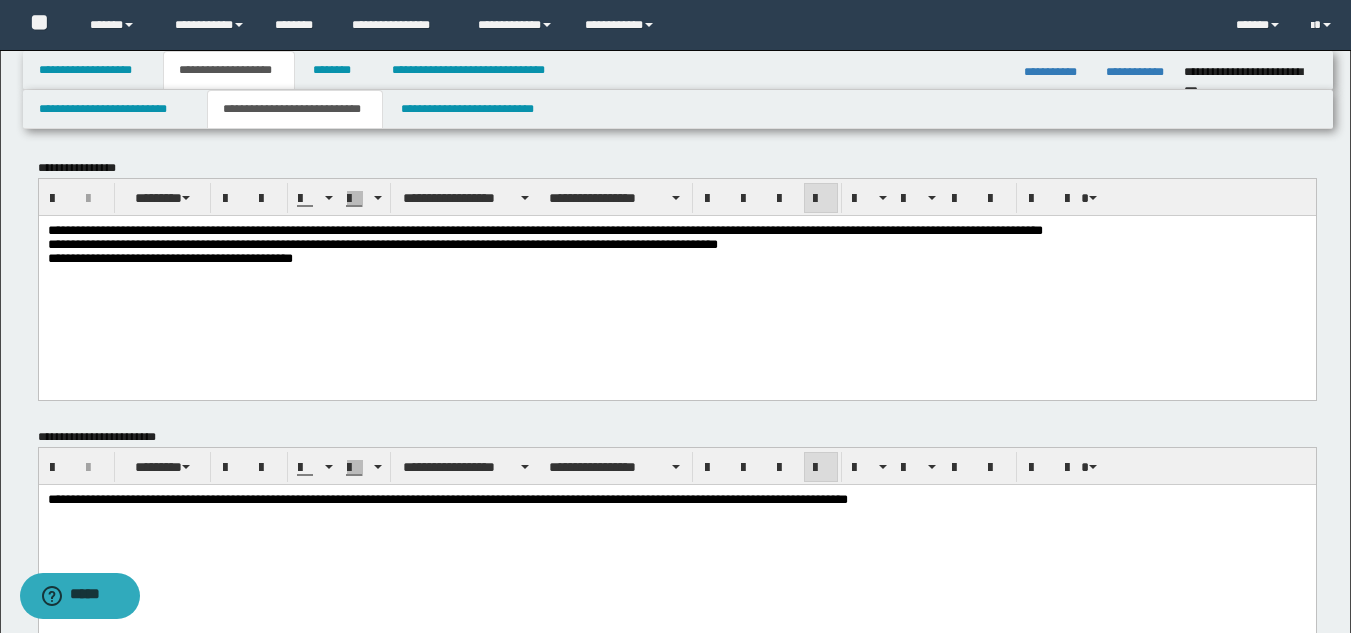 click on "**********" at bounding box center [382, 250] 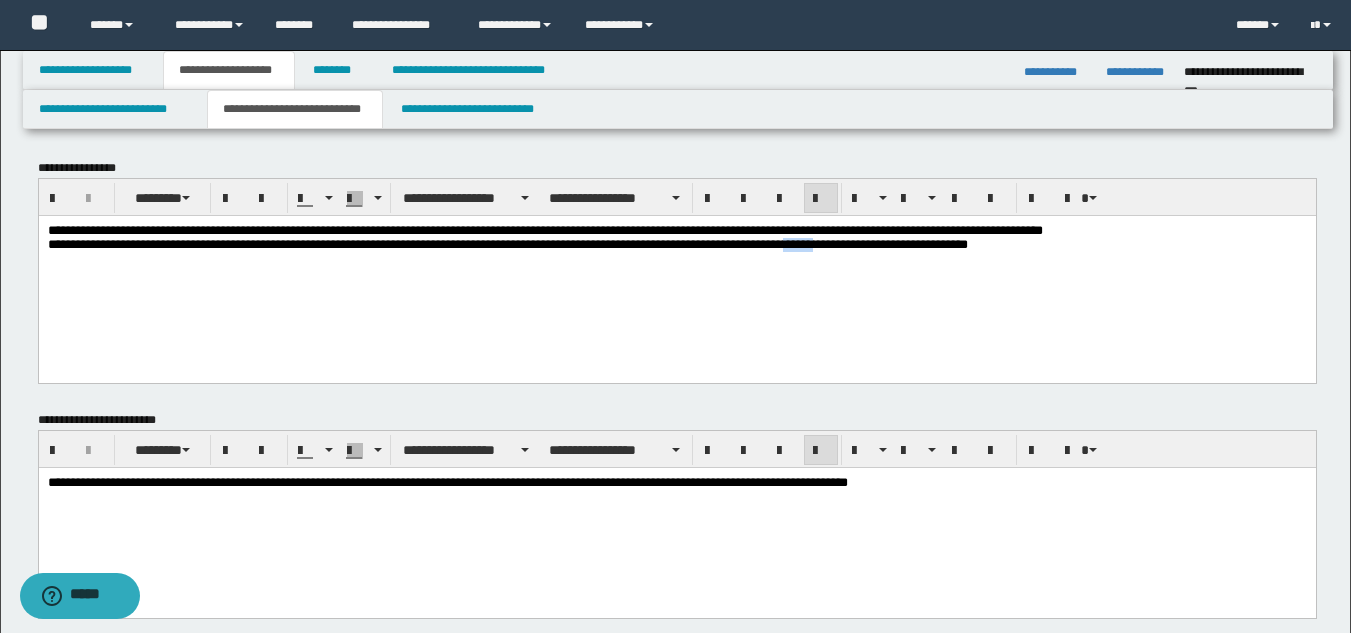 drag, startPoint x: 1077, startPoint y: 251, endPoint x: 1034, endPoint y: 252, distance: 43.011627 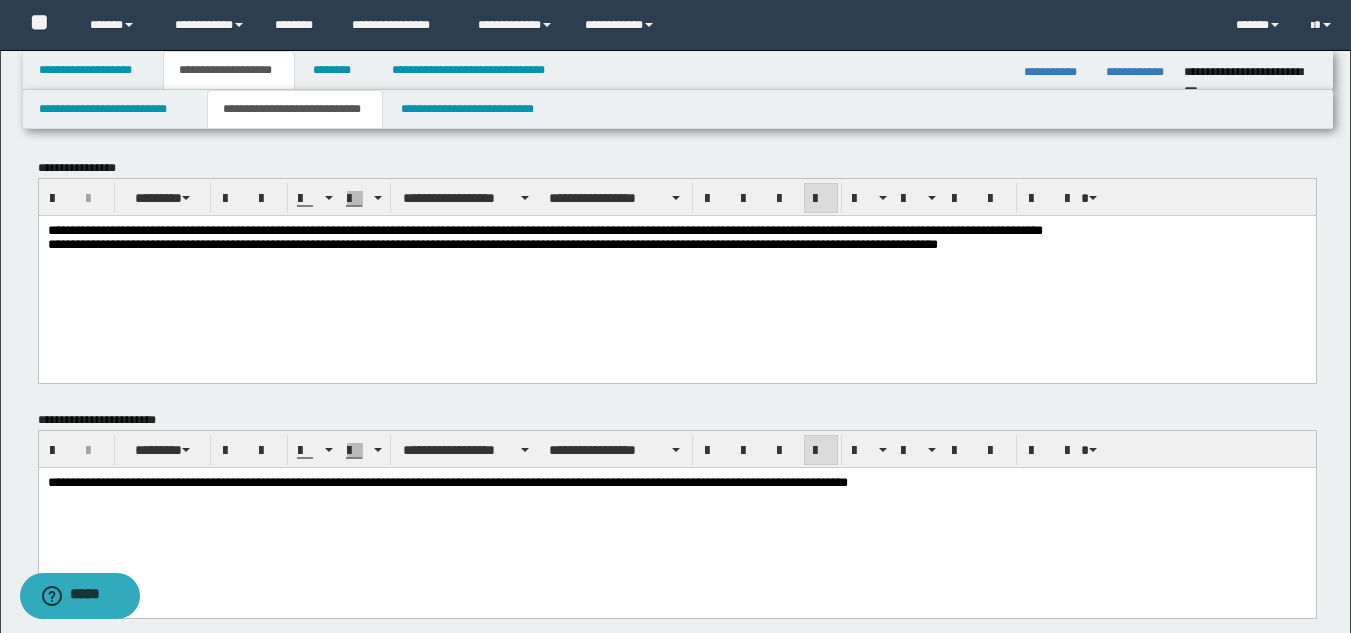 click on "**********" at bounding box center [687, 243] 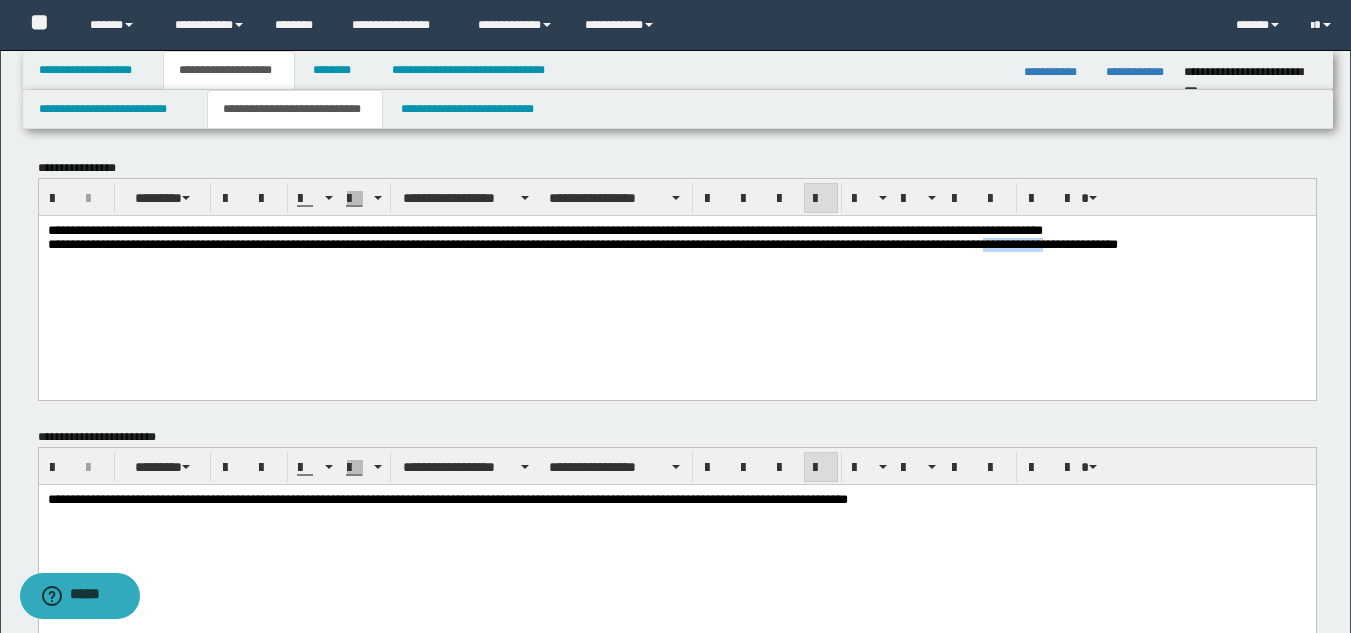 drag, startPoint x: 121, startPoint y: 267, endPoint x: 39, endPoint y: 263, distance: 82.0975 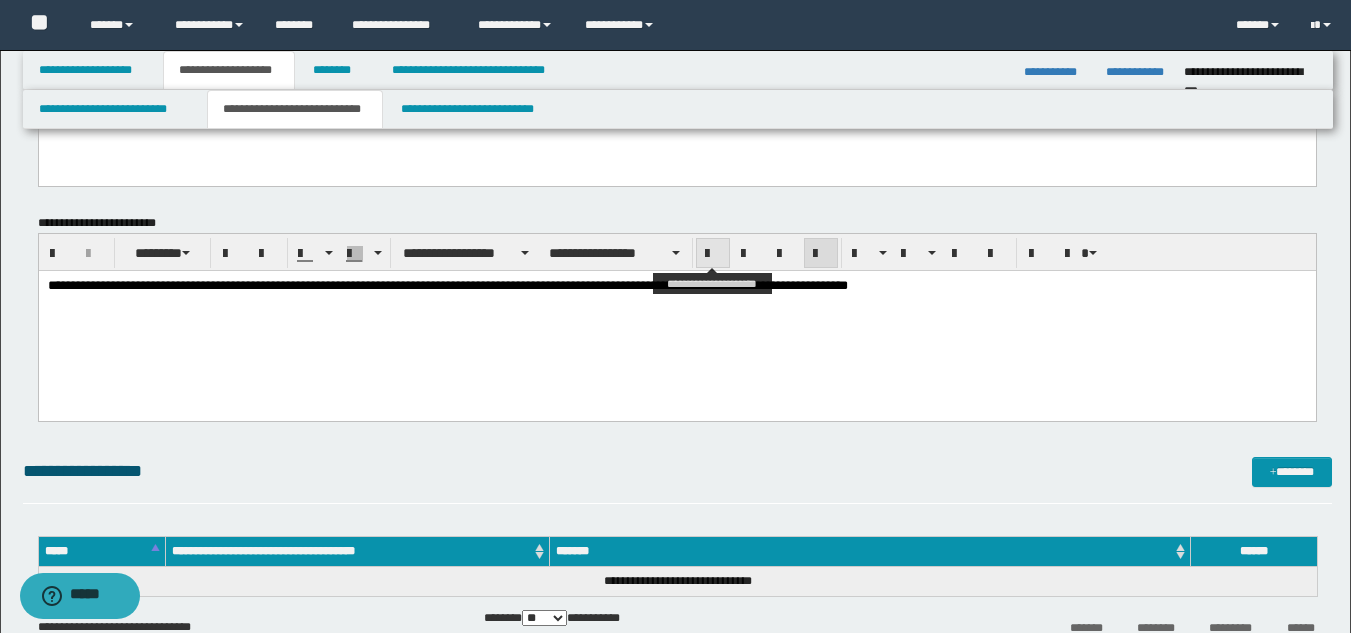 scroll, scrollTop: 400, scrollLeft: 0, axis: vertical 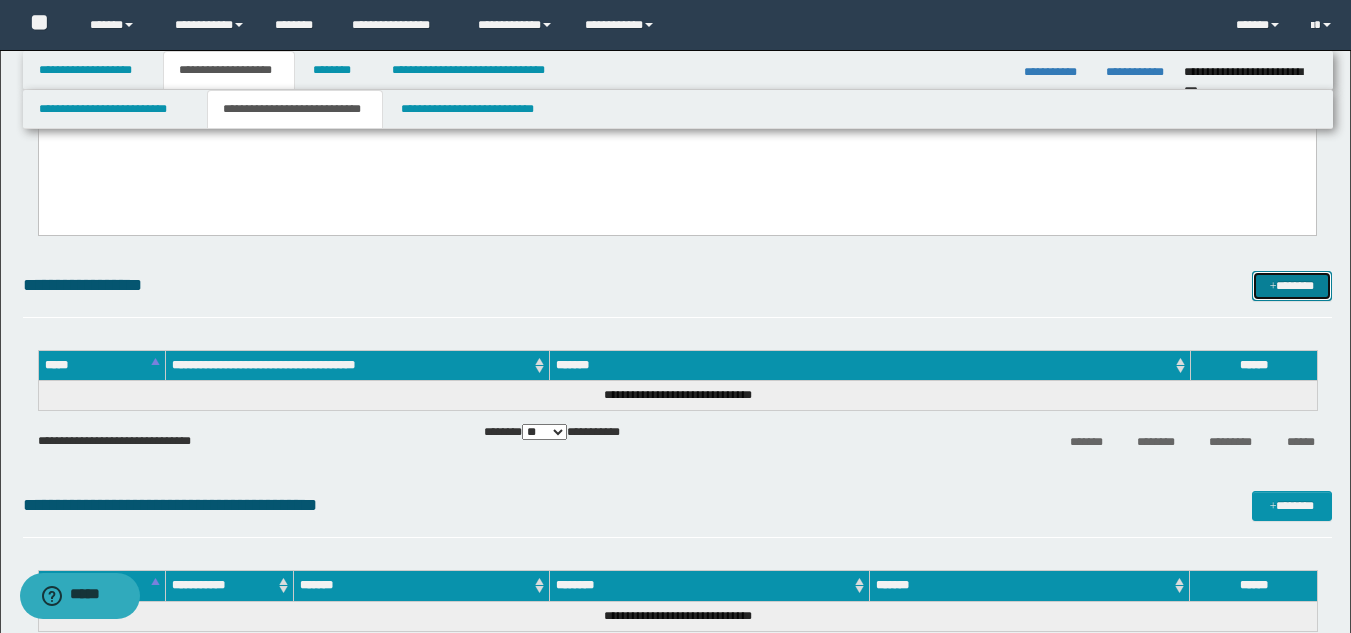 click on "*******" at bounding box center (1292, 286) 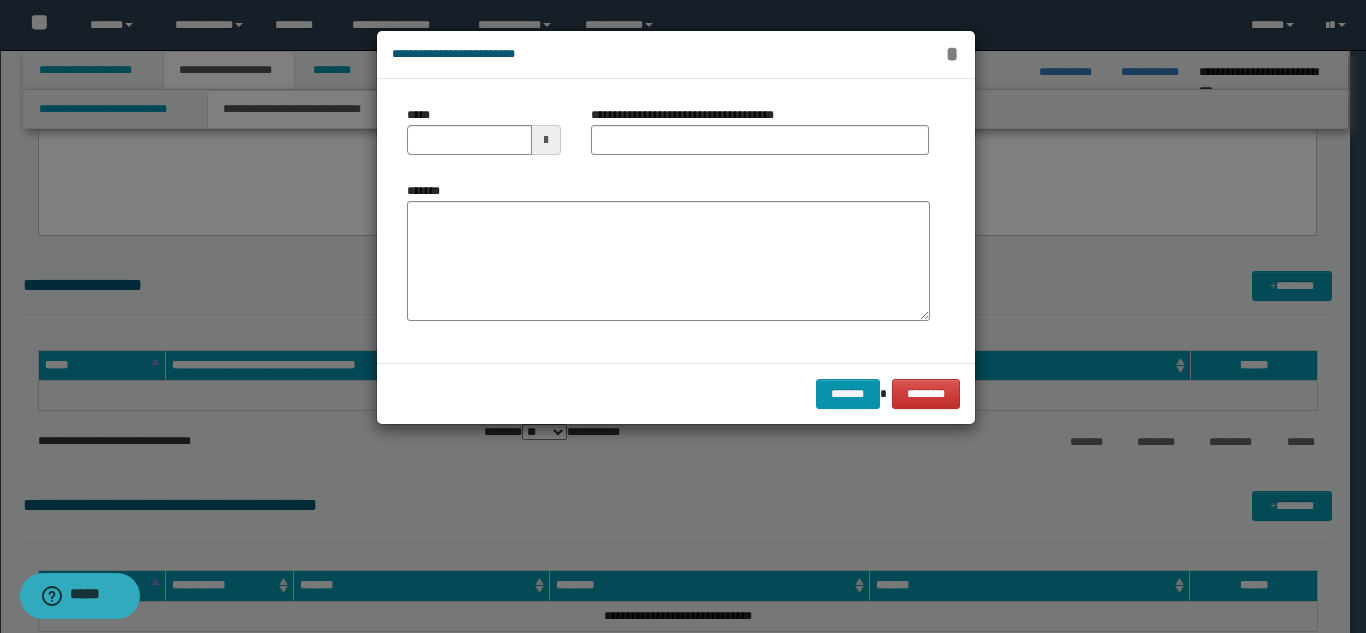 click on "*" at bounding box center (952, 54) 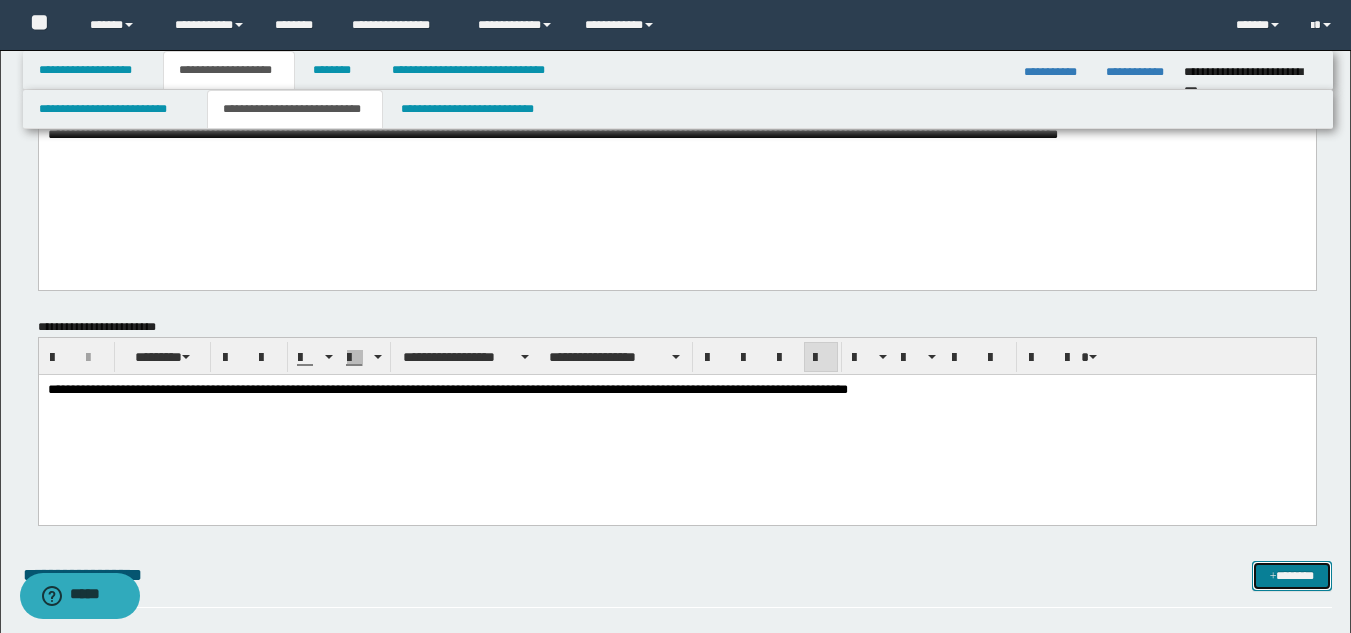 scroll, scrollTop: 0, scrollLeft: 0, axis: both 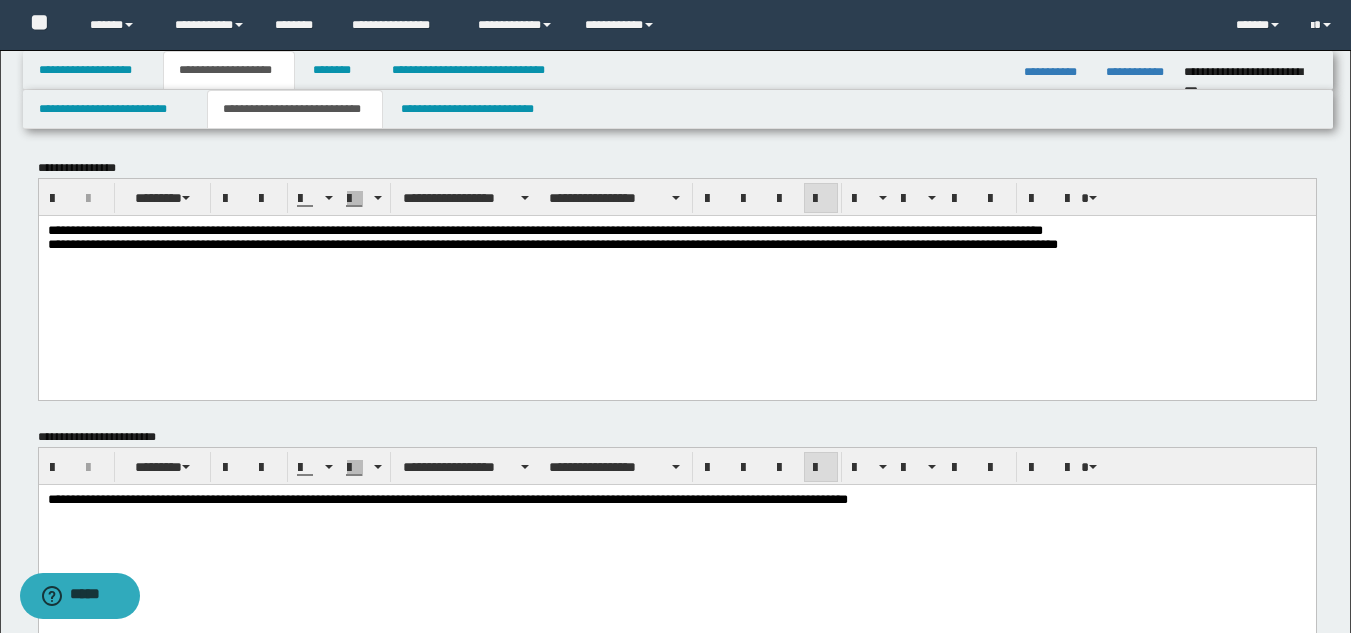 click at bounding box center [676, 258] 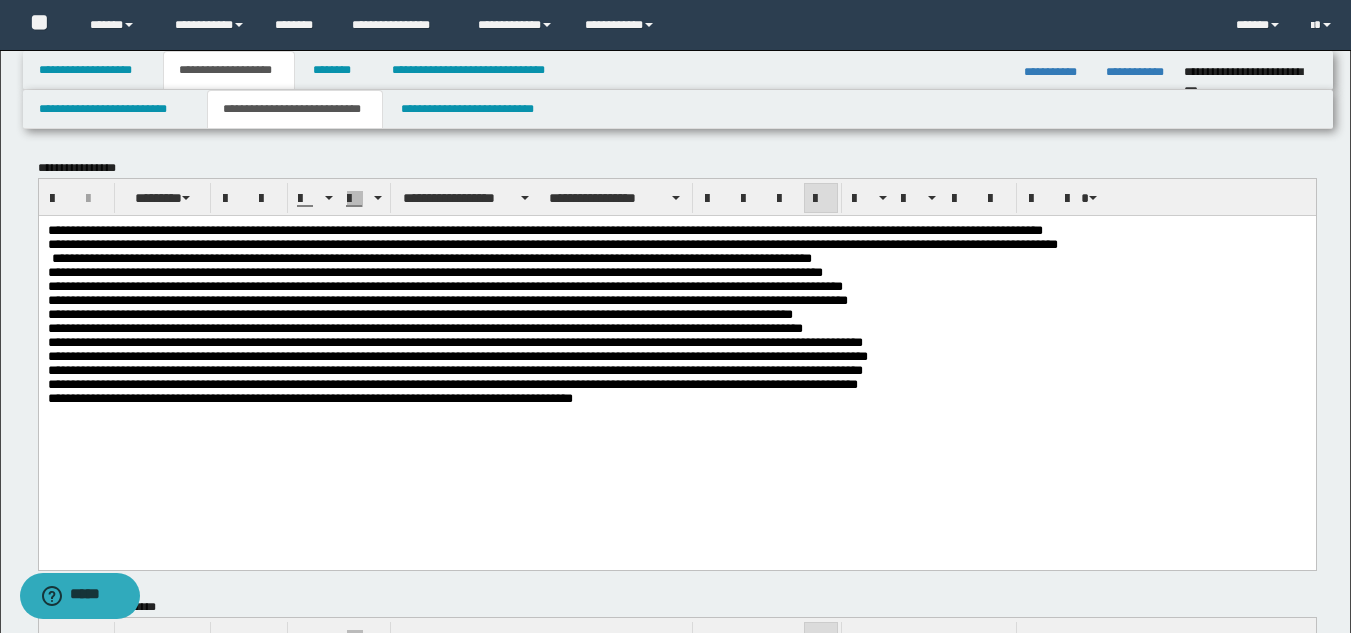 click on "**********" at bounding box center (457, 327) 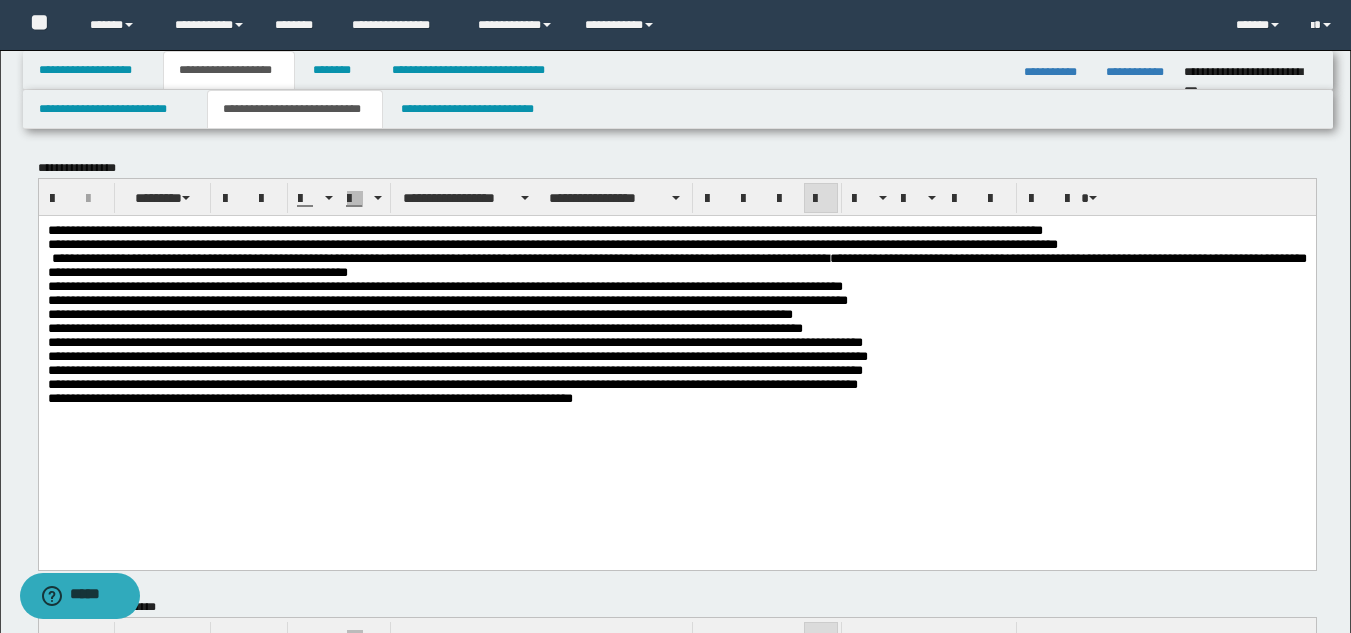 click on "**********" at bounding box center [676, 327] 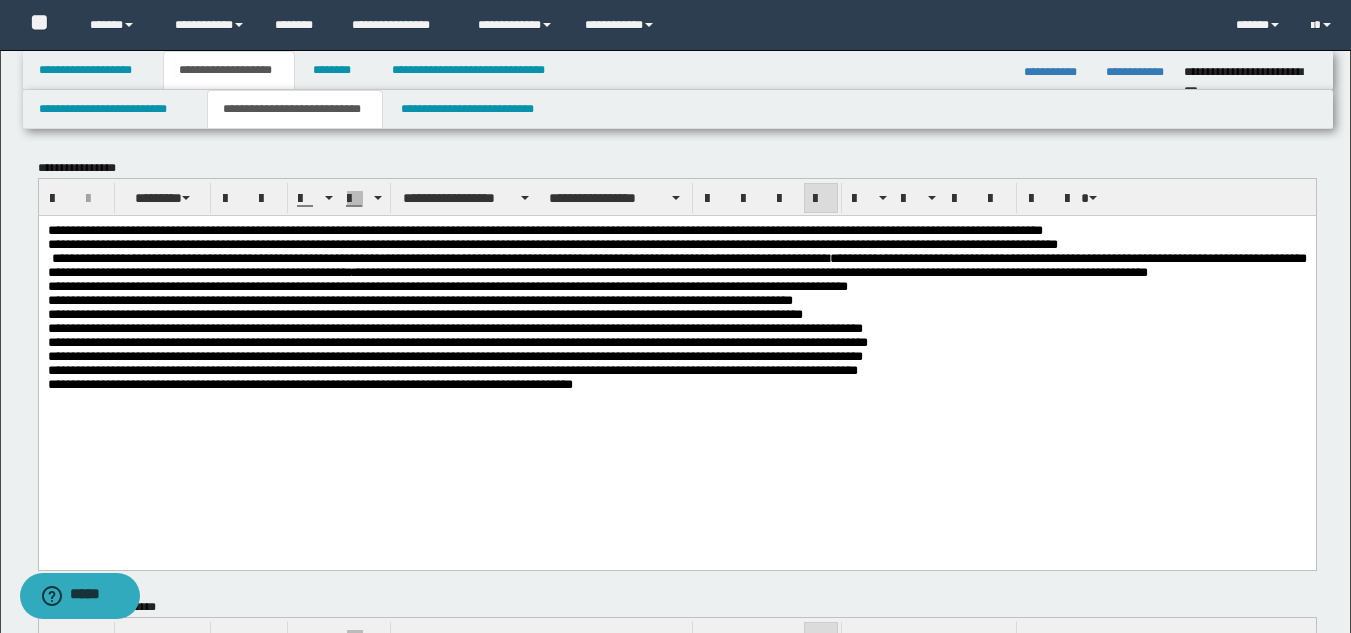 click on "**********" at bounding box center (676, 320) 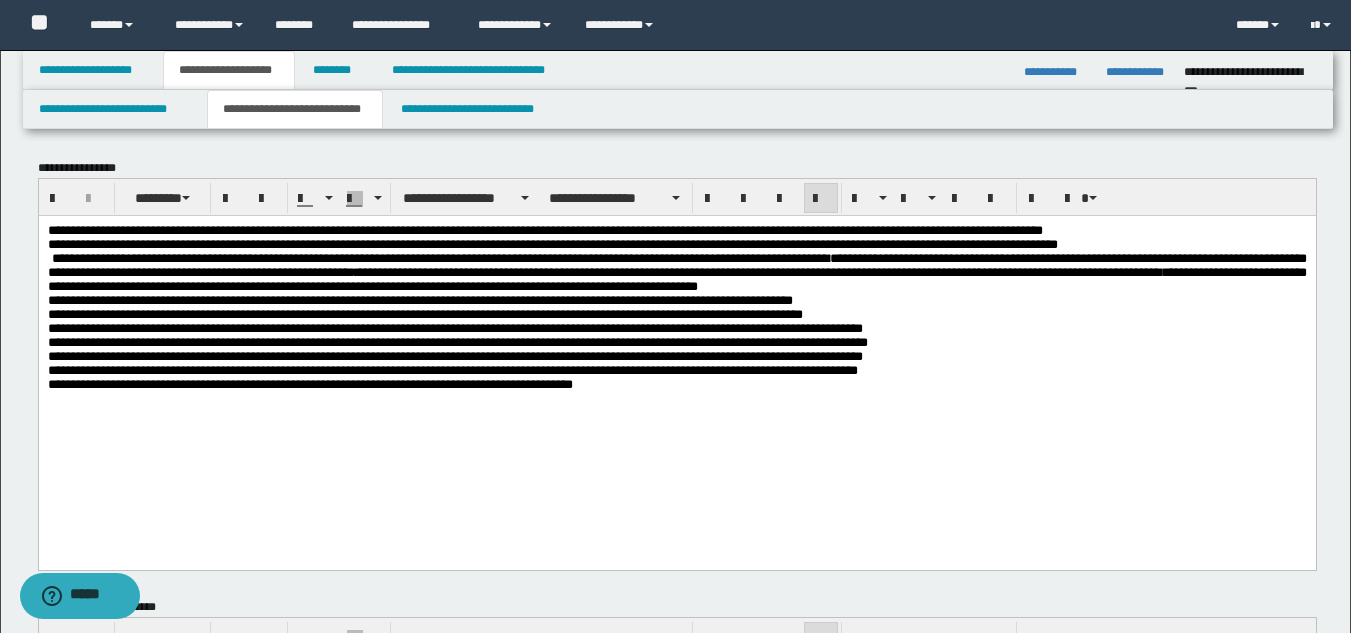 click on "**********" at bounding box center [676, 332] 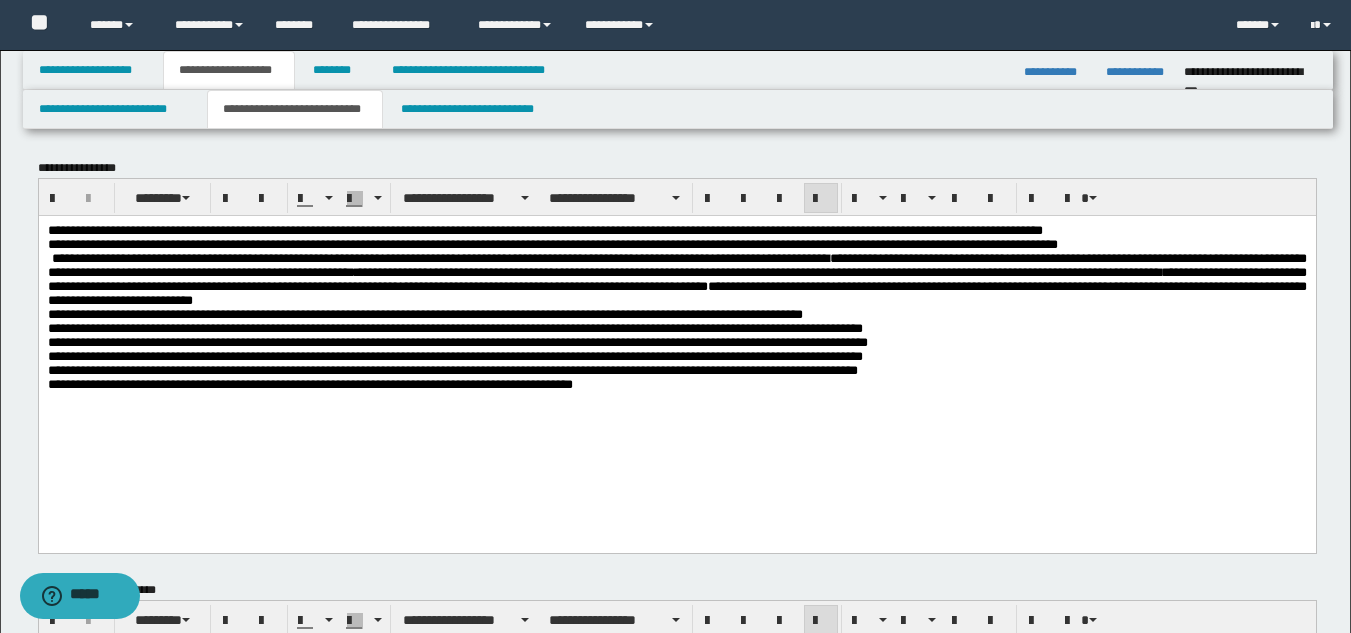 click on "**********" at bounding box center (676, 320) 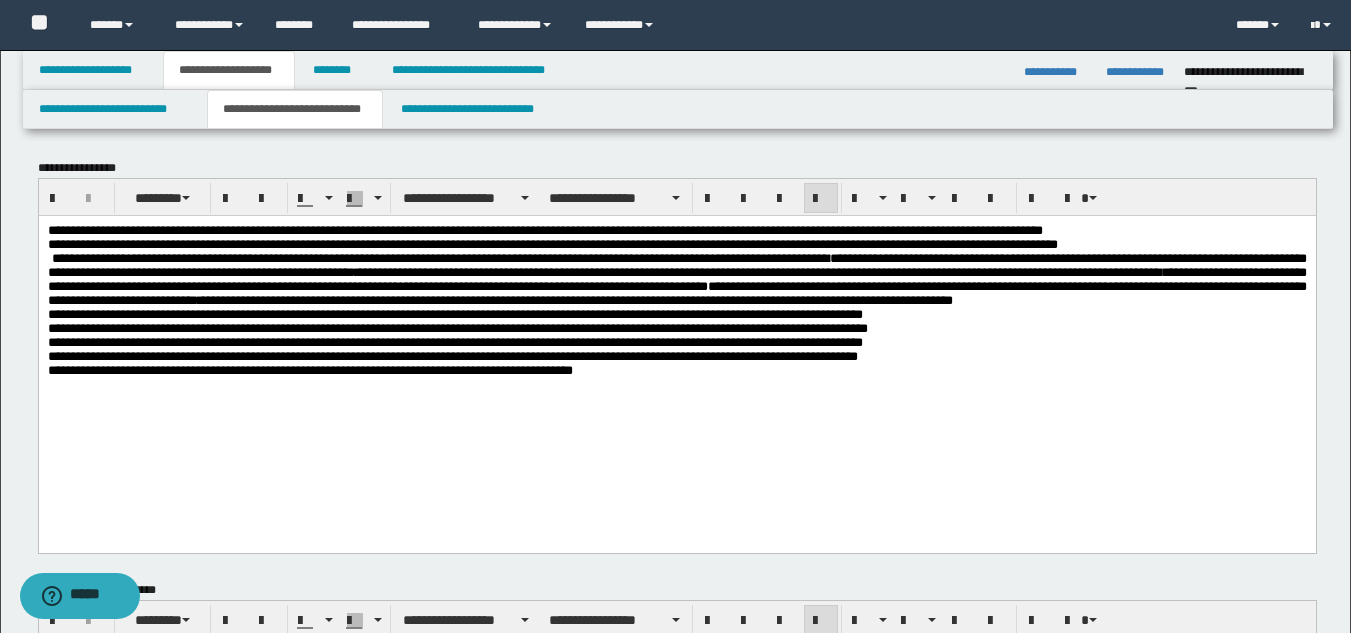 click on "**********" at bounding box center [676, 313] 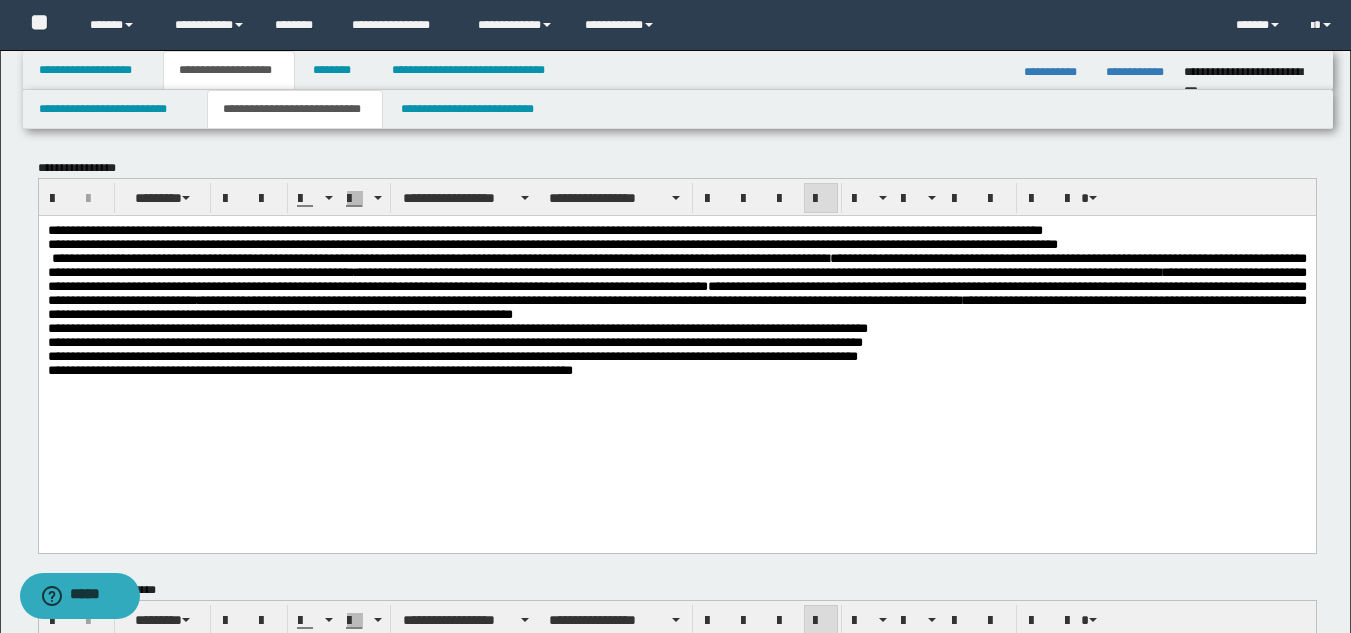 click on "**********" at bounding box center (676, 313) 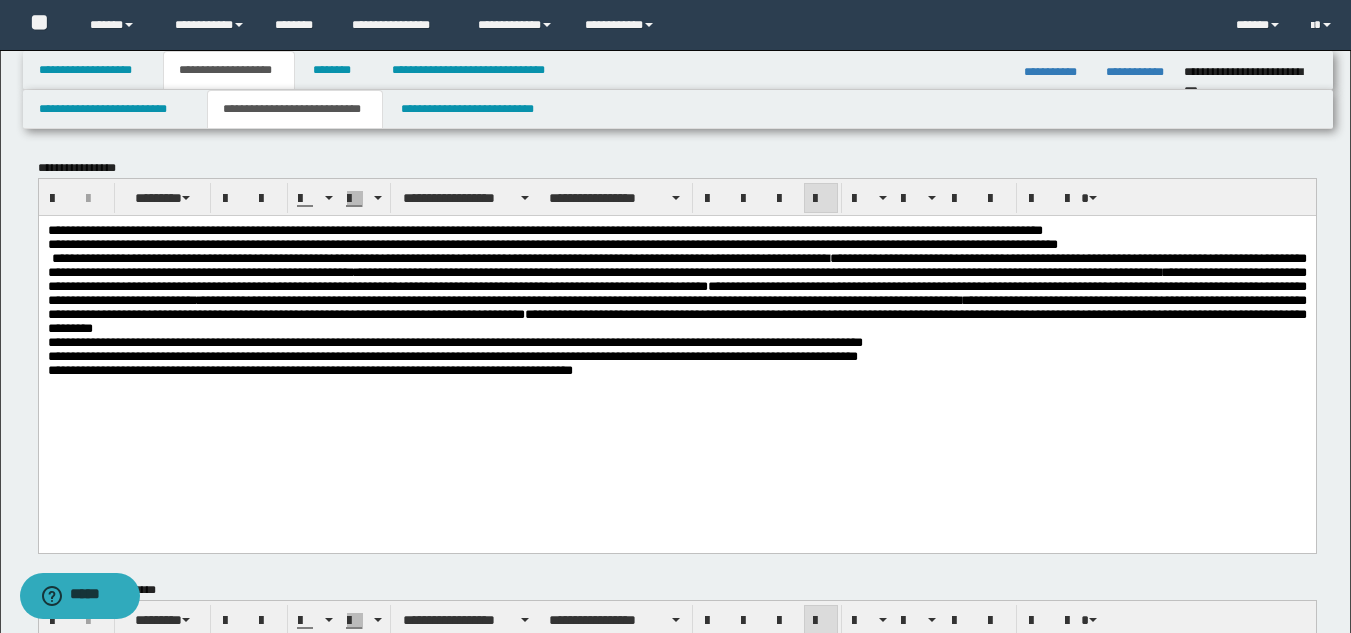 click on "**********" at bounding box center (676, 325) 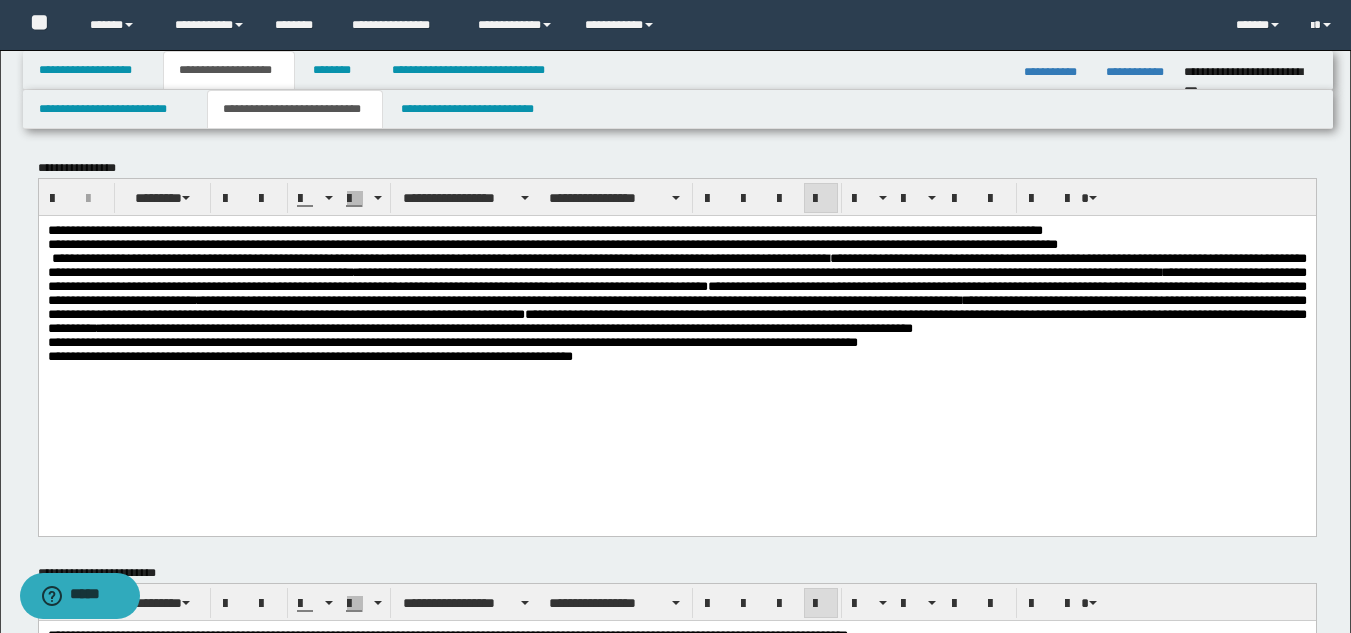 click on "**********" at bounding box center (676, 306) 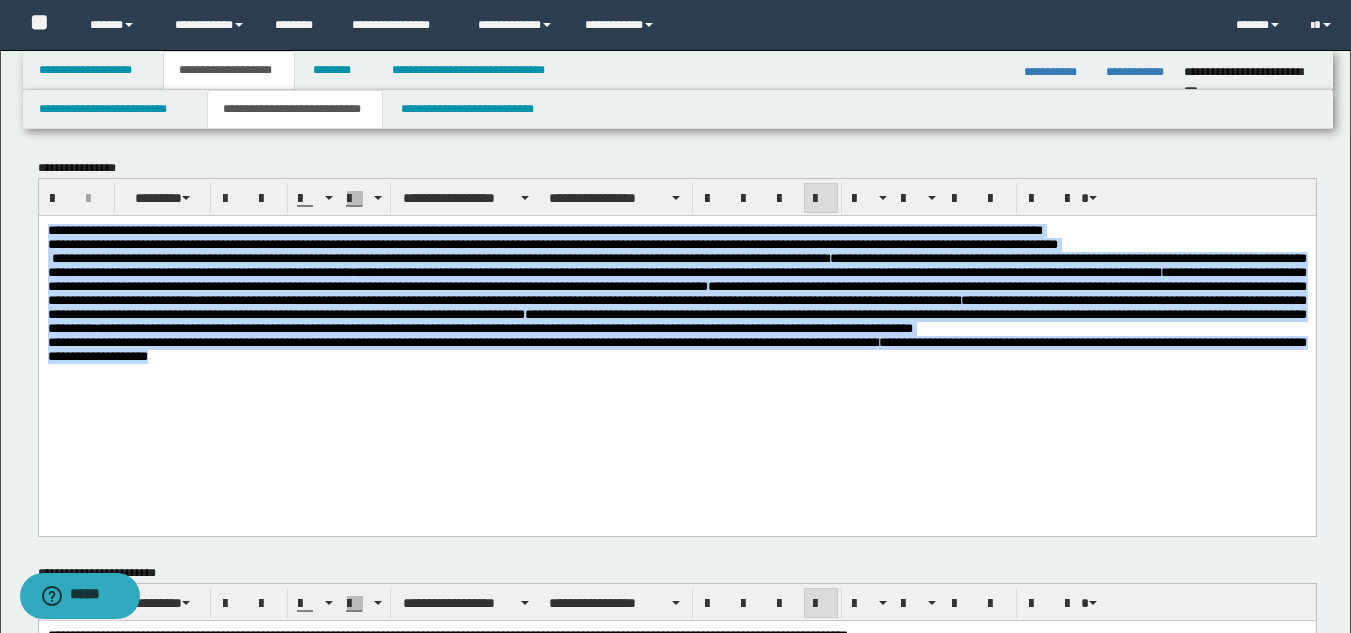 drag, startPoint x: 47, startPoint y: 230, endPoint x: 544, endPoint y: 431, distance: 536.1063 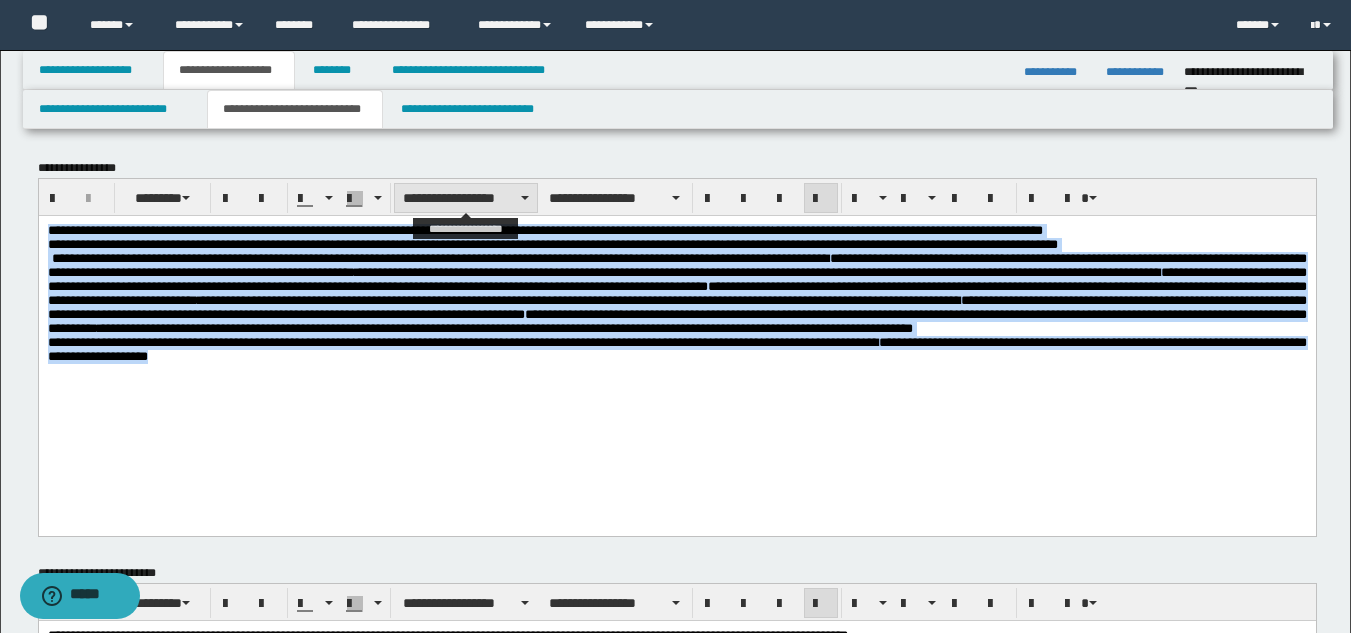 click on "**********" at bounding box center [466, 198] 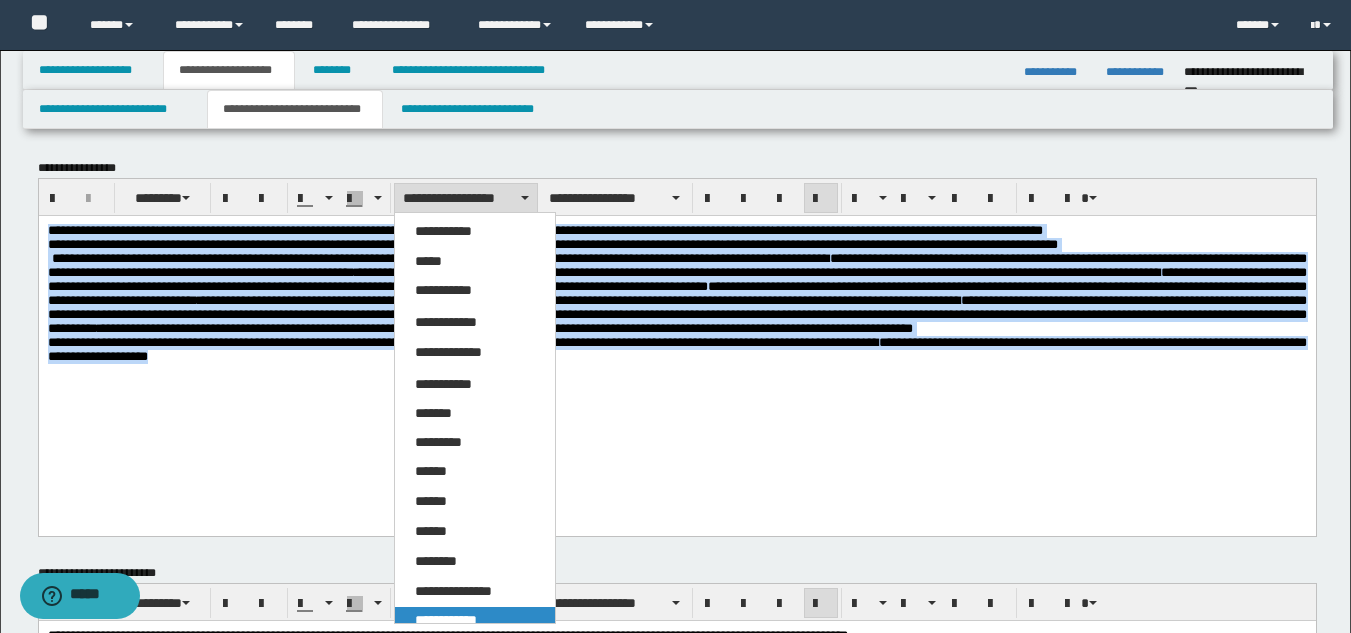 click on "**********" at bounding box center [475, 621] 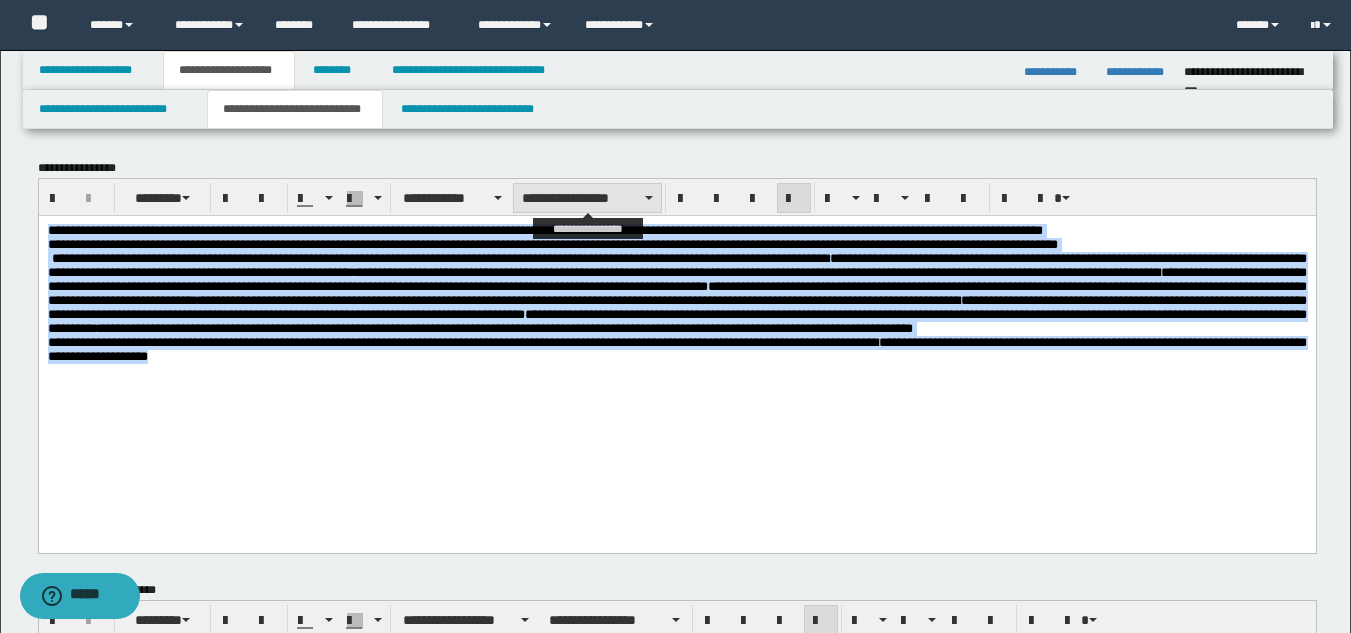 click on "**********" at bounding box center [587, 198] 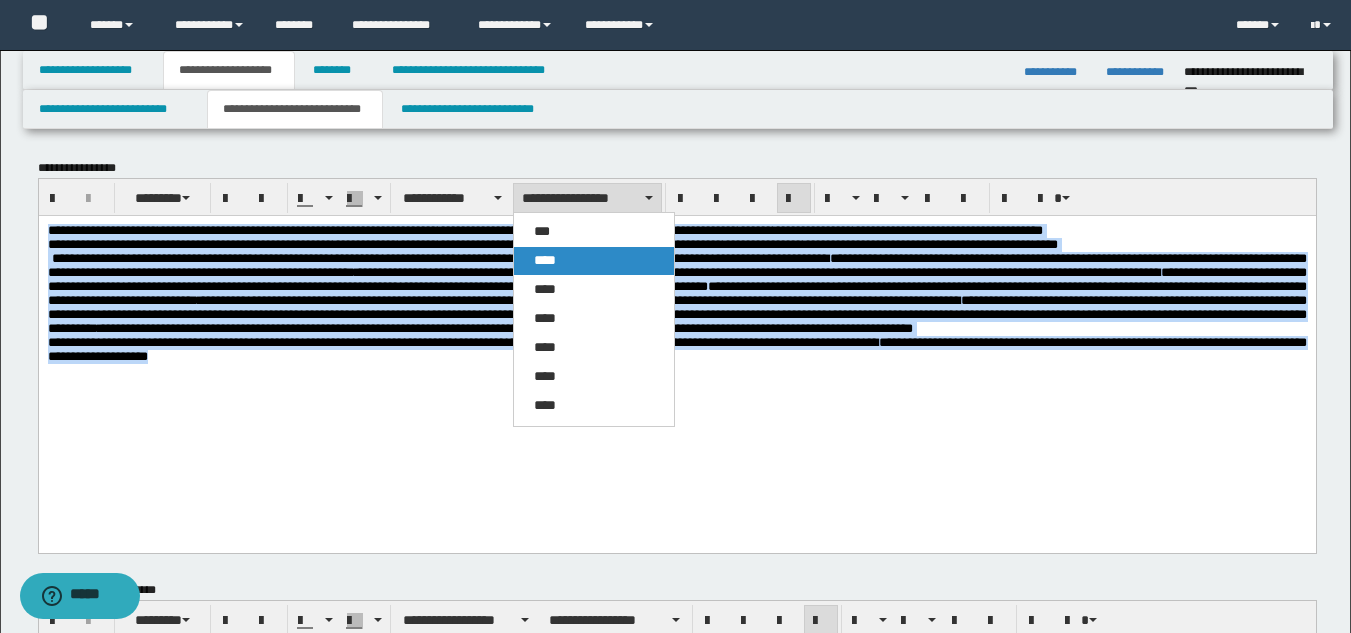 click on "****" at bounding box center [545, 260] 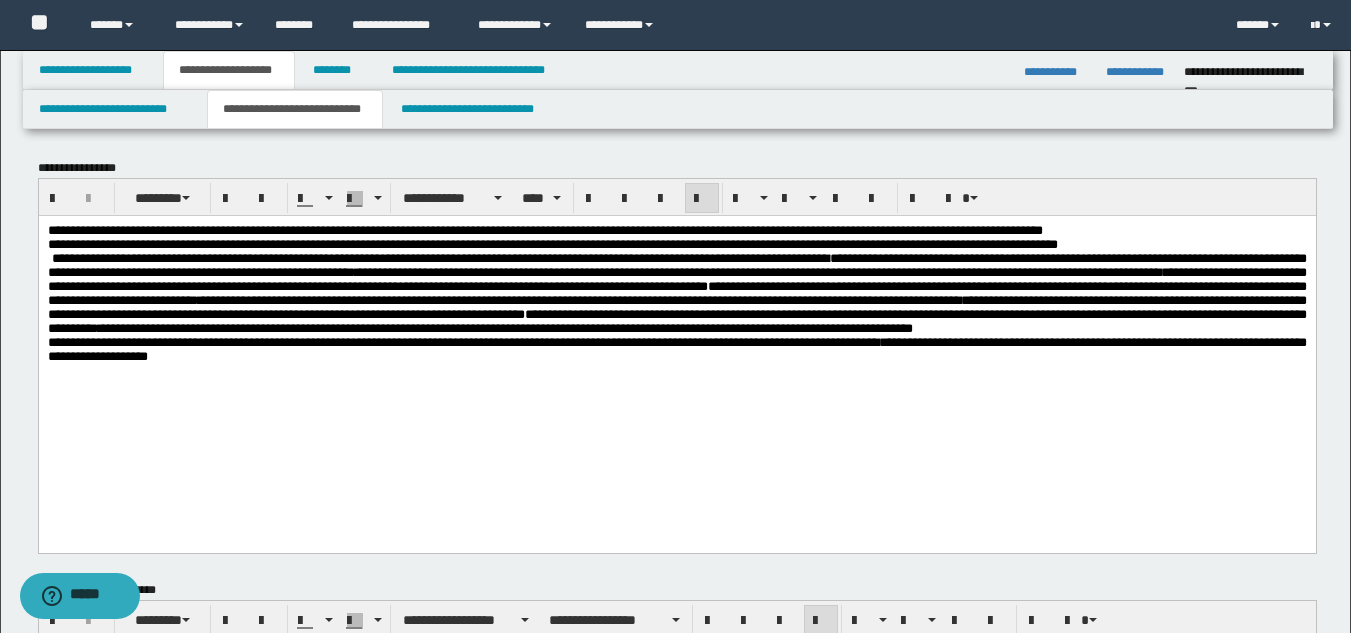click on "**********" at bounding box center (676, 318) 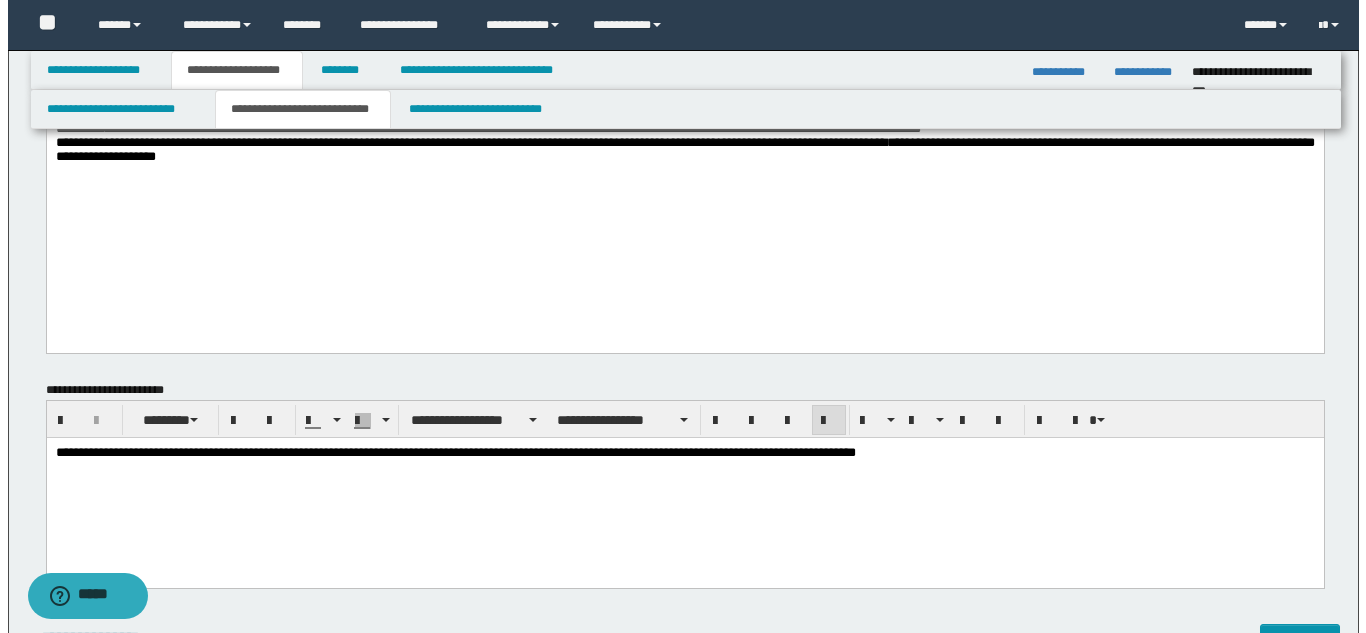 scroll, scrollTop: 400, scrollLeft: 0, axis: vertical 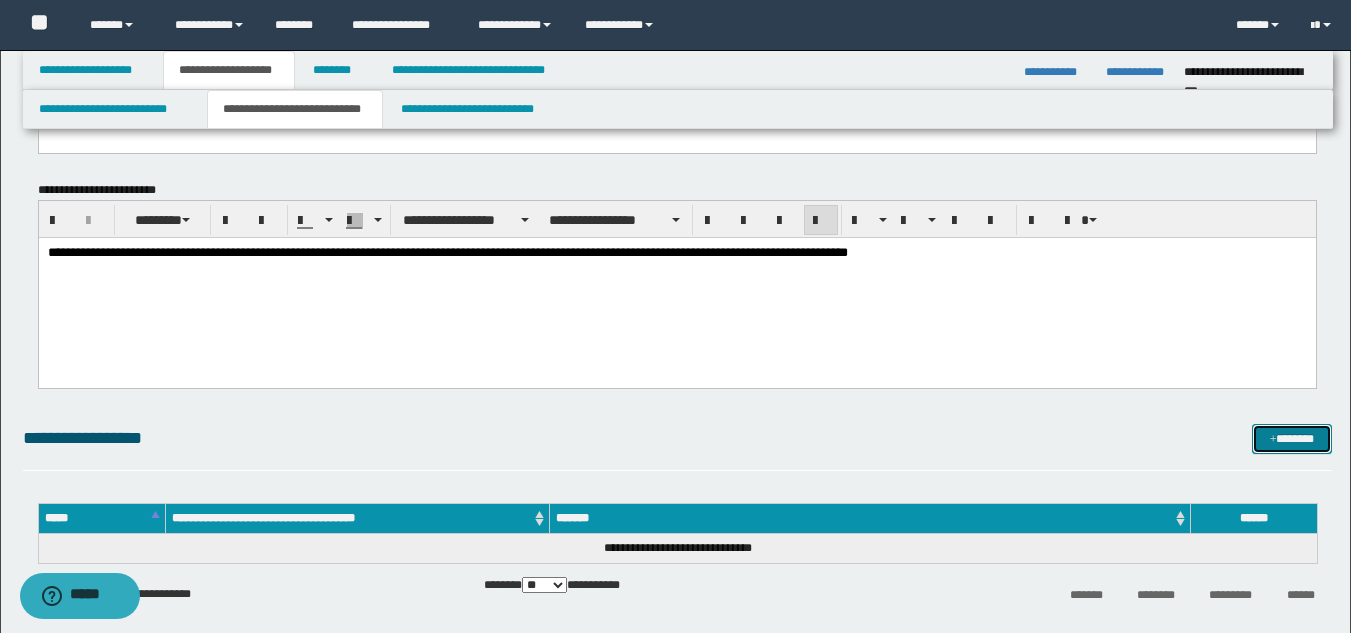 click on "*******" at bounding box center (1292, 439) 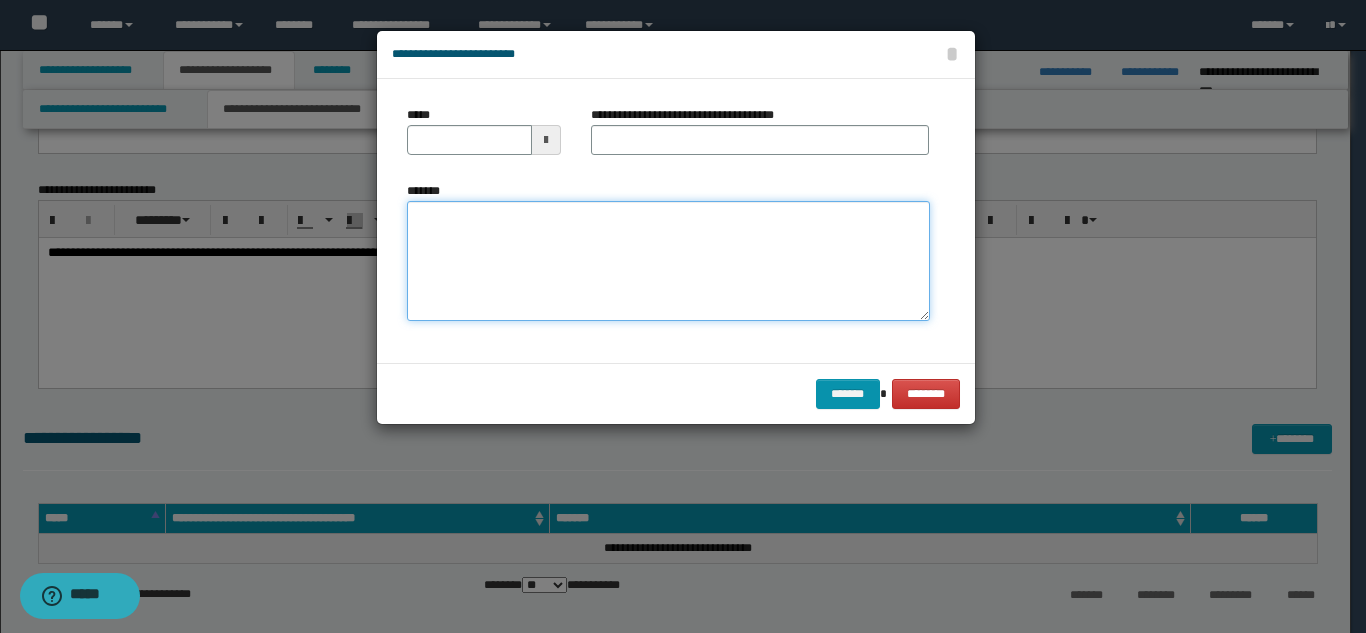 click on "*******" at bounding box center [668, 261] 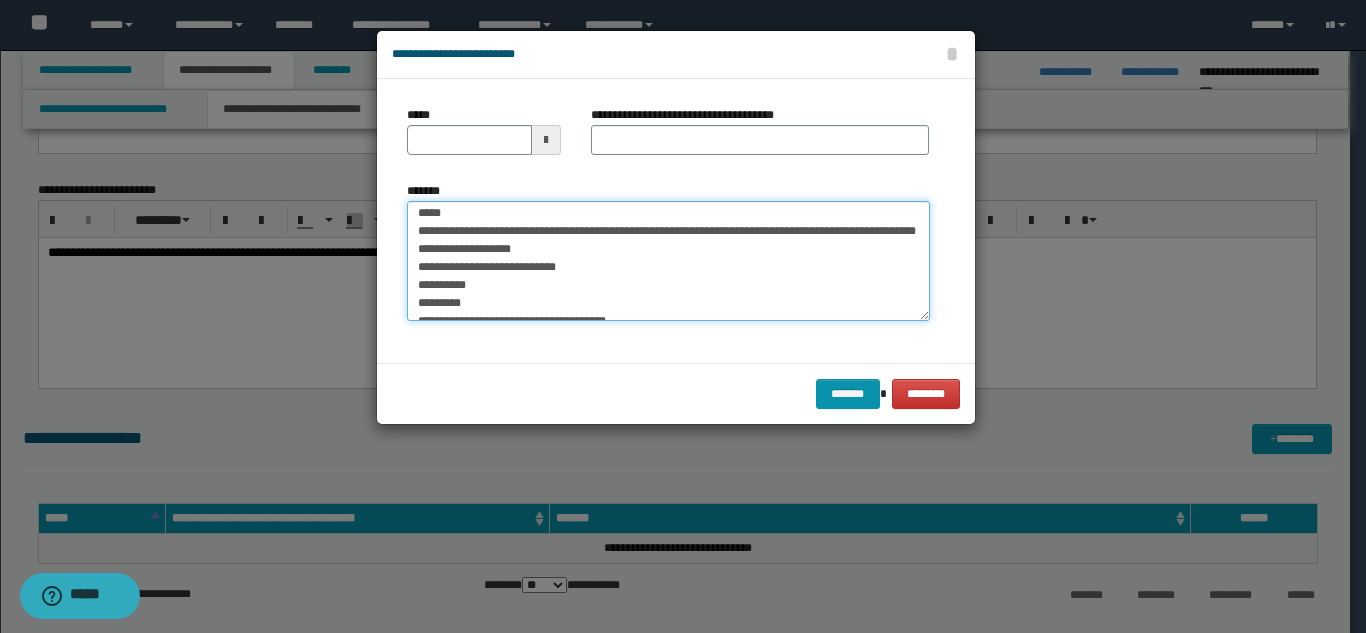 scroll, scrollTop: 0, scrollLeft: 0, axis: both 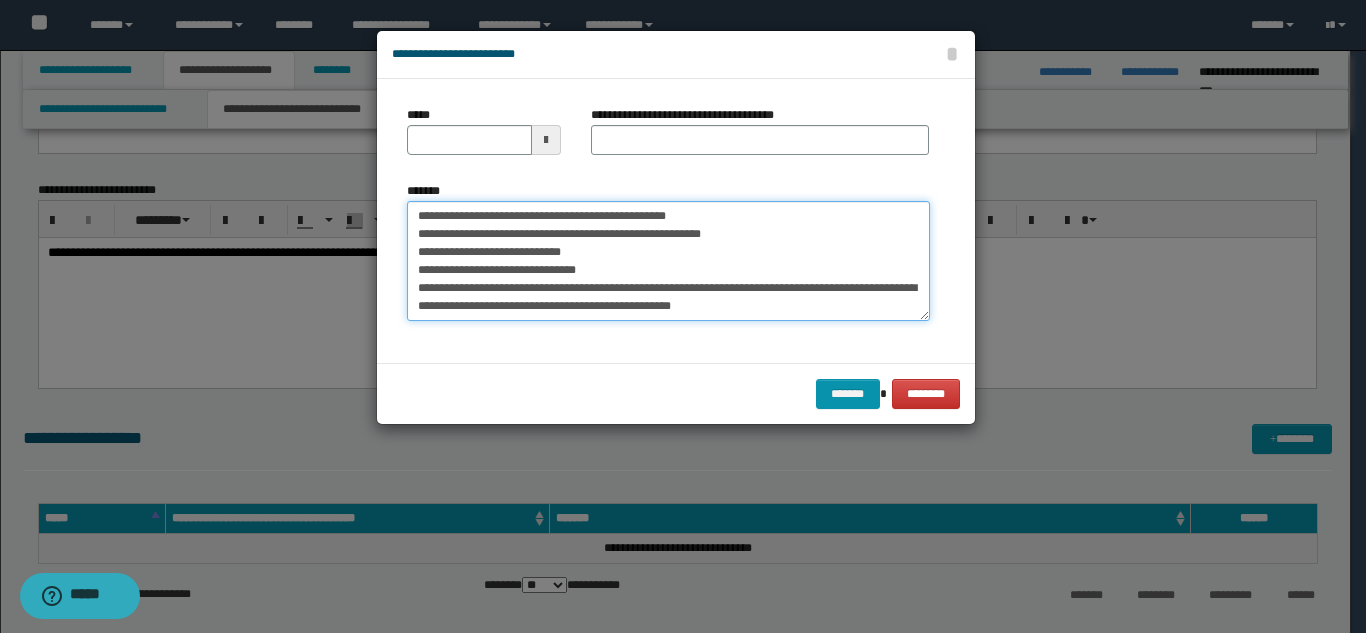 type 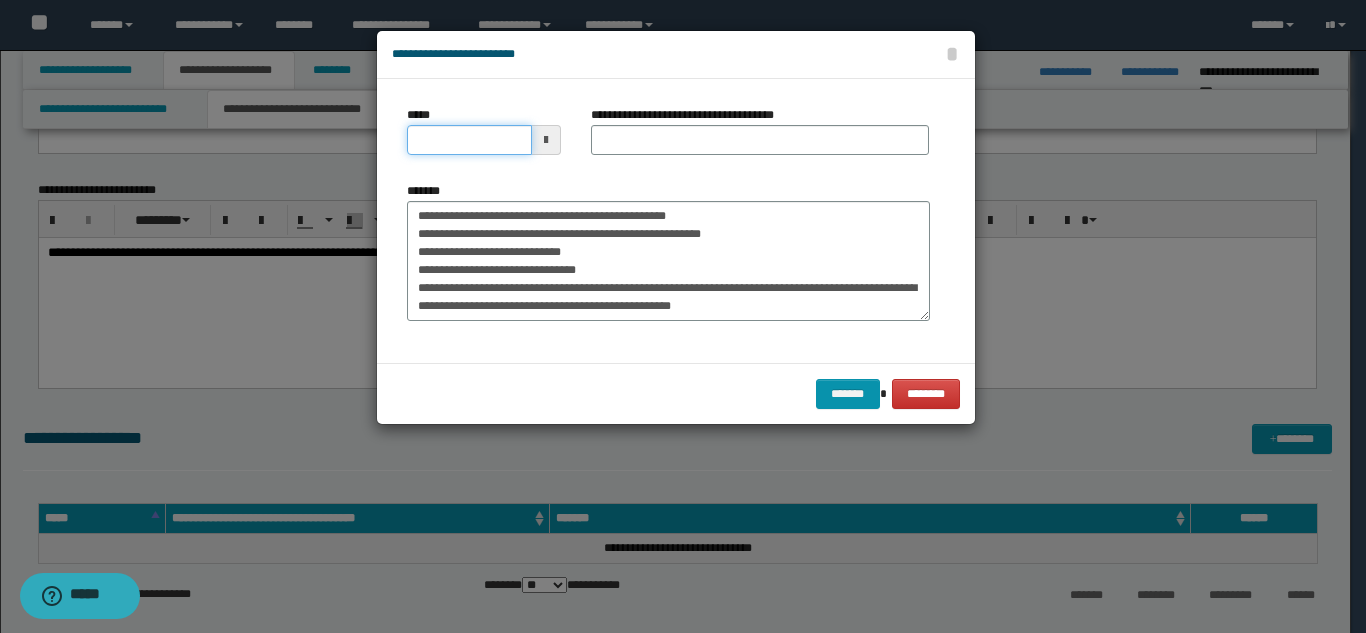 click on "*****" at bounding box center [469, 140] 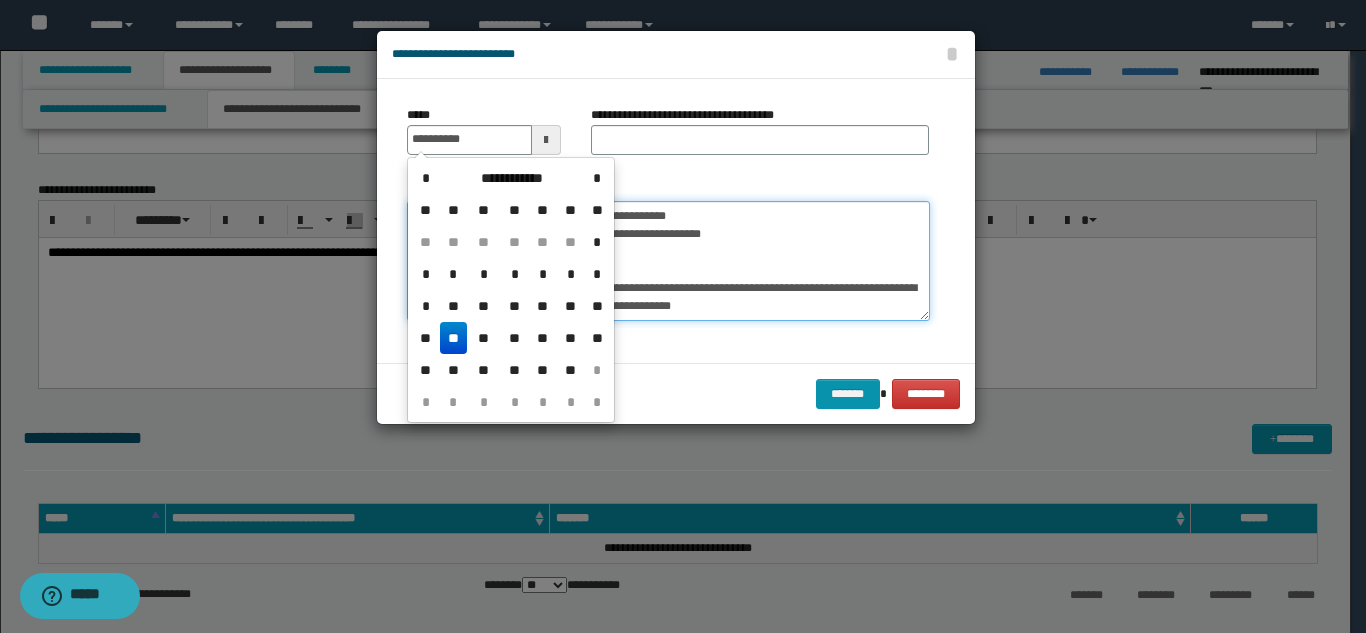 type on "**********" 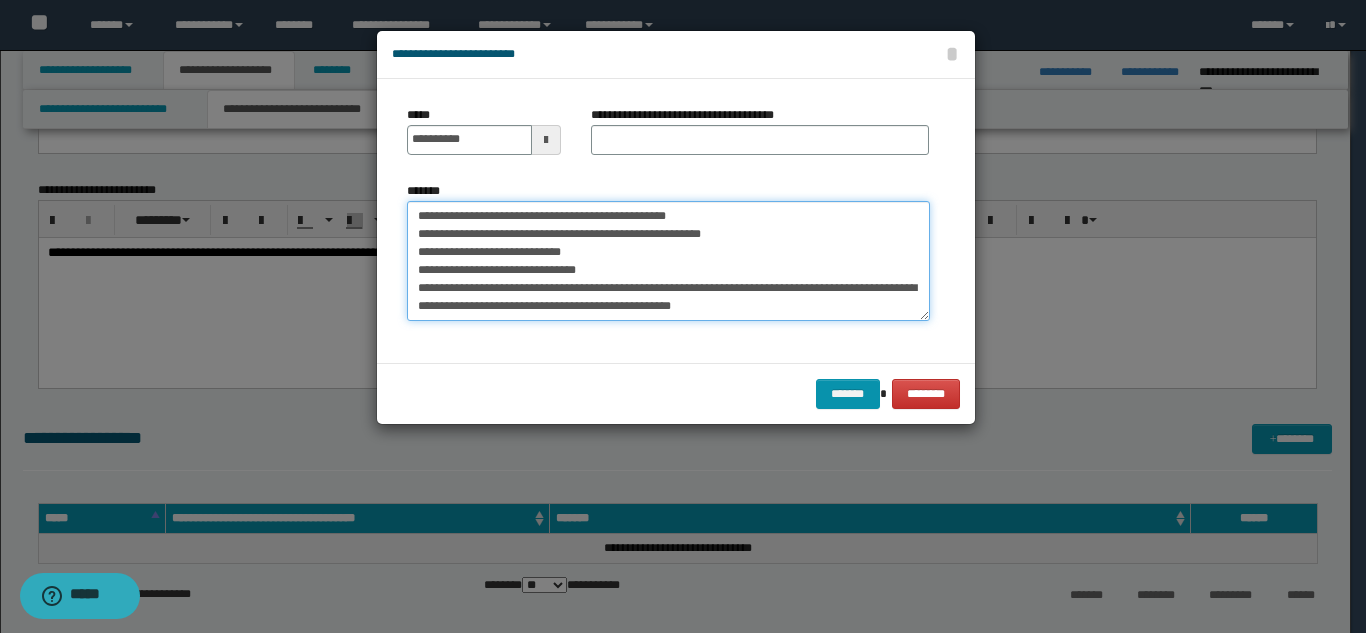 click on "**********" at bounding box center (668, 261) 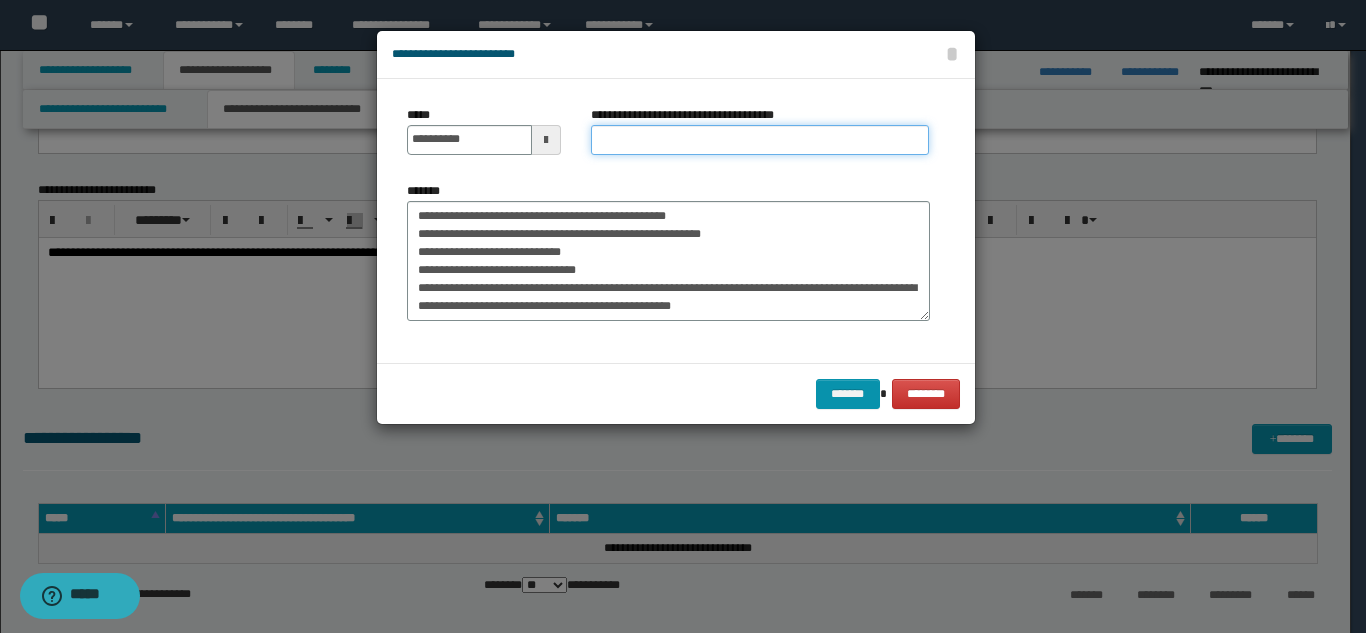 click on "**********" at bounding box center [760, 140] 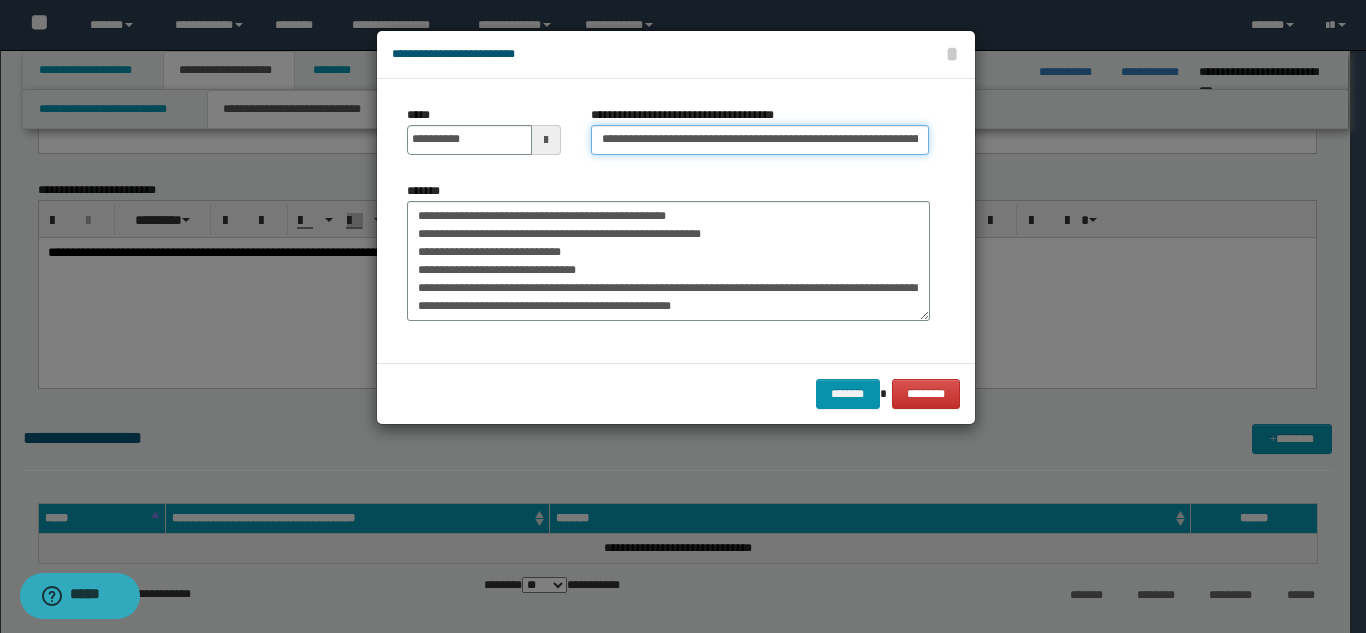 scroll, scrollTop: 0, scrollLeft: 178, axis: horizontal 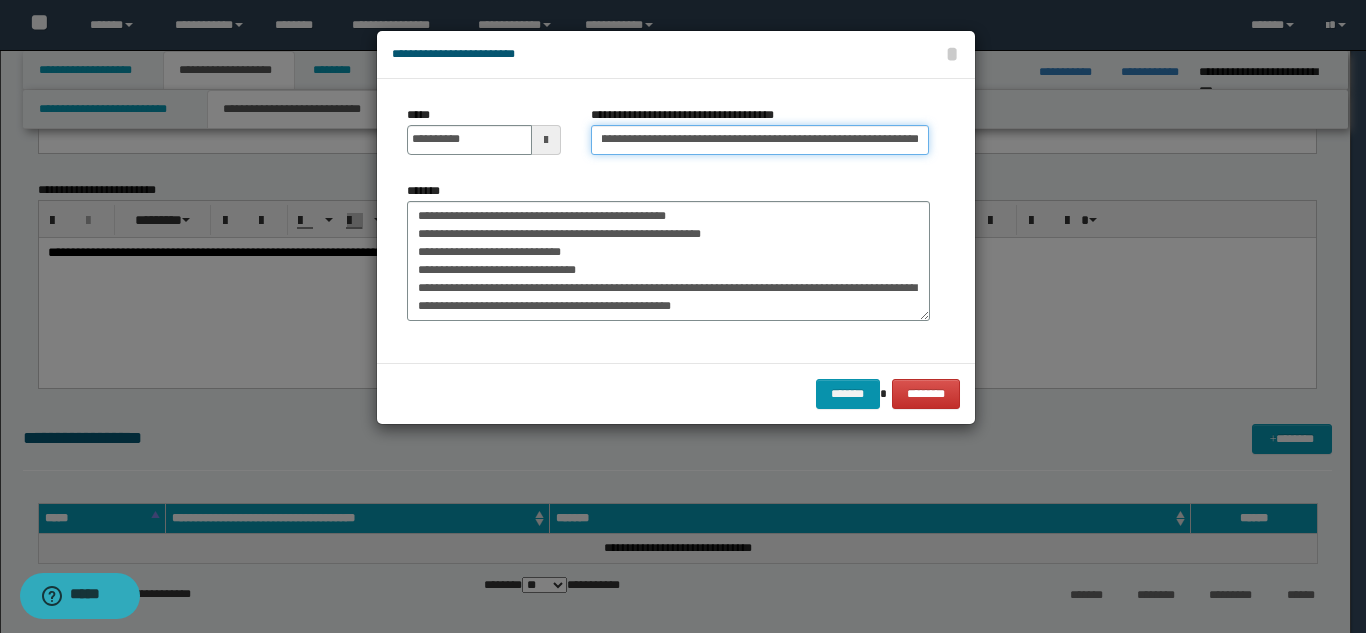 type on "**********" 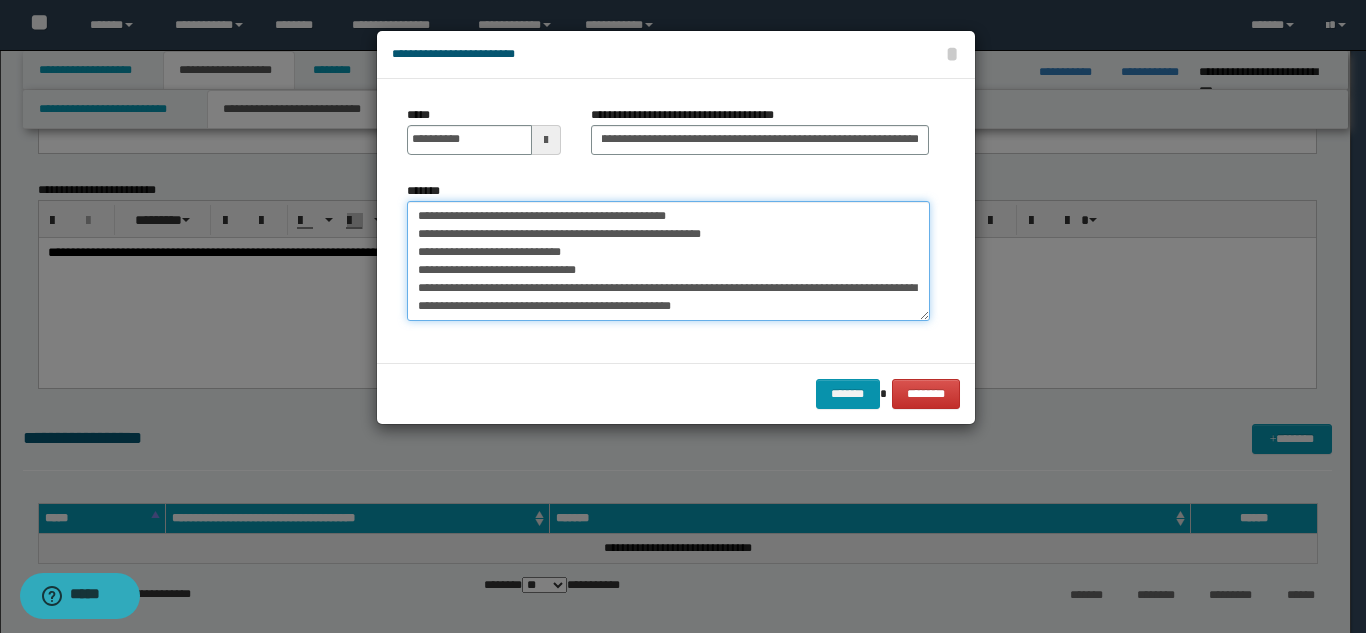 scroll, scrollTop: 0, scrollLeft: 0, axis: both 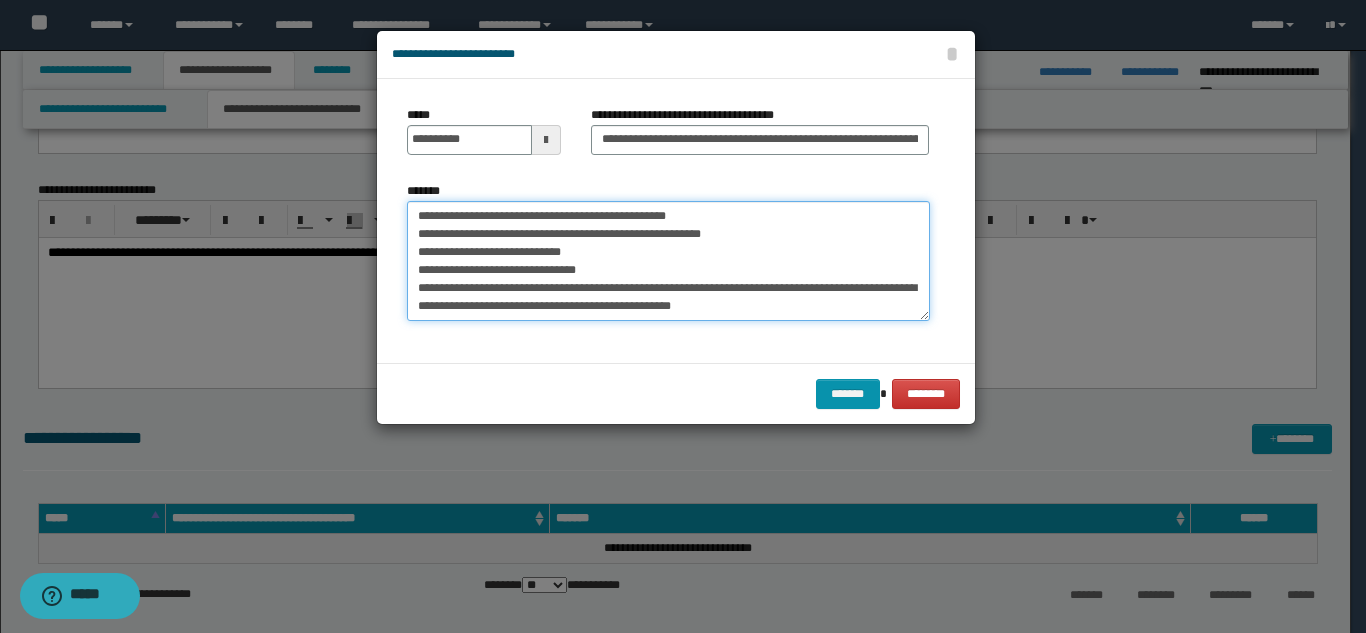 drag, startPoint x: 414, startPoint y: 213, endPoint x: 793, endPoint y: 239, distance: 379.89078 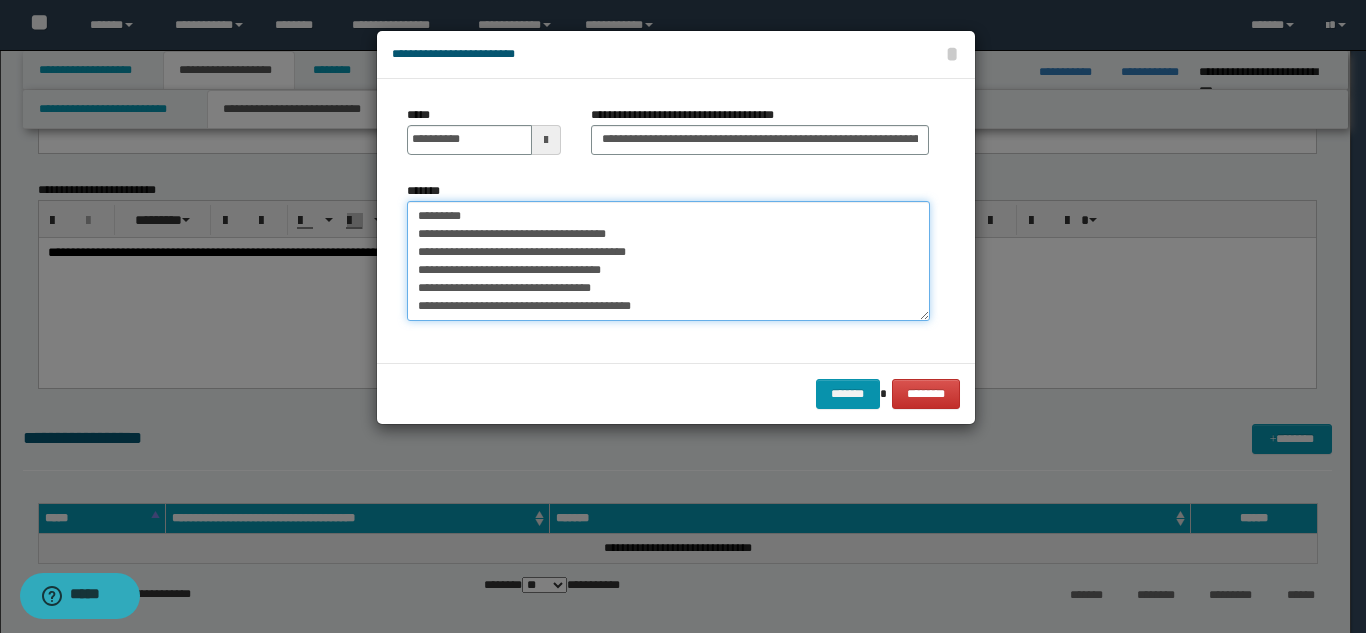 scroll, scrollTop: 270, scrollLeft: 0, axis: vertical 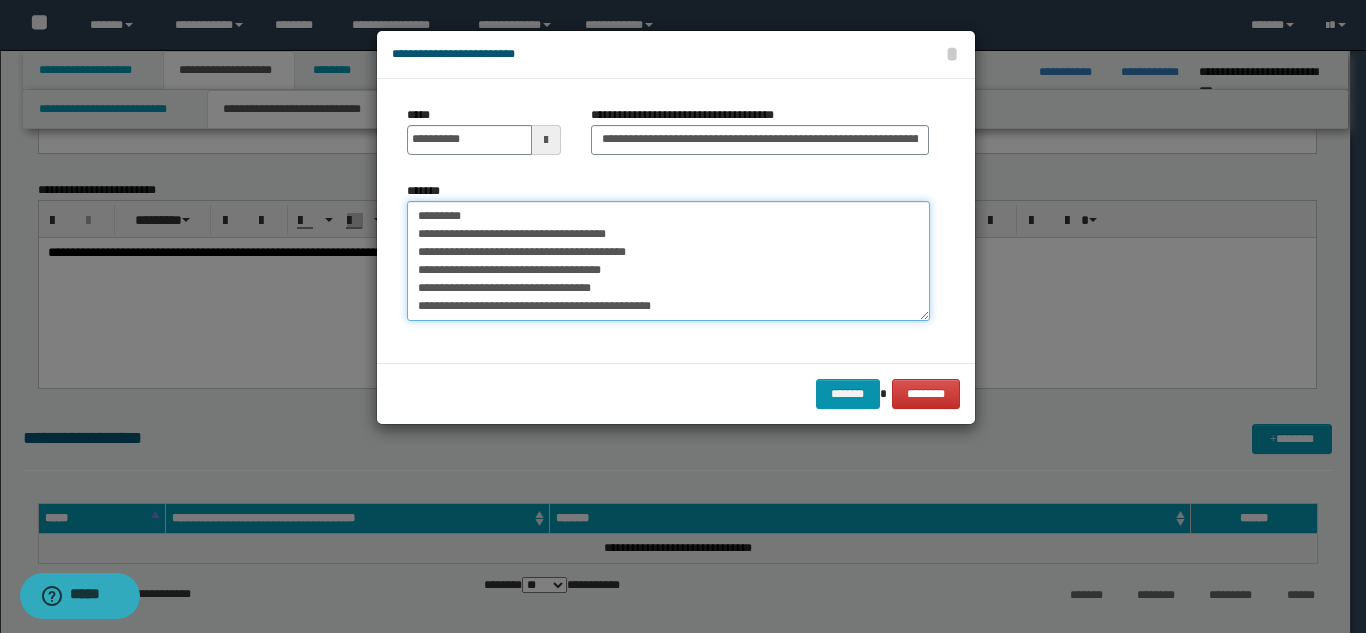 paste on "**********" 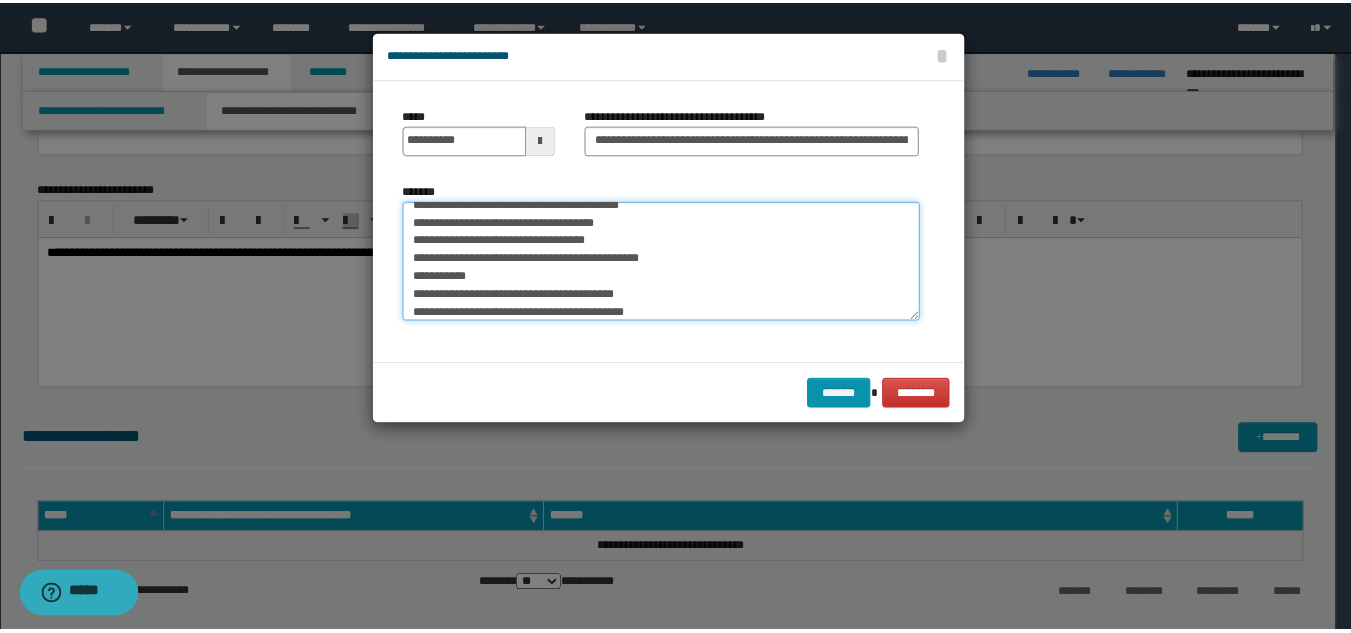 scroll, scrollTop: 786, scrollLeft: 0, axis: vertical 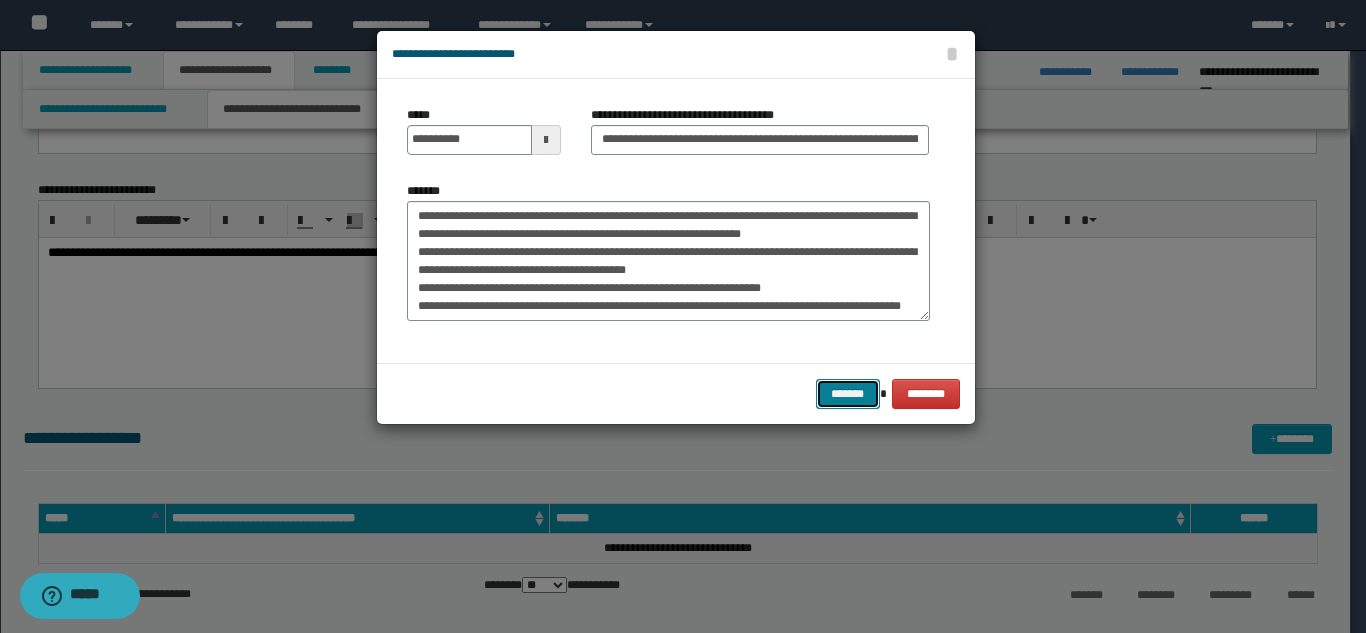 click on "*******" at bounding box center (848, 394) 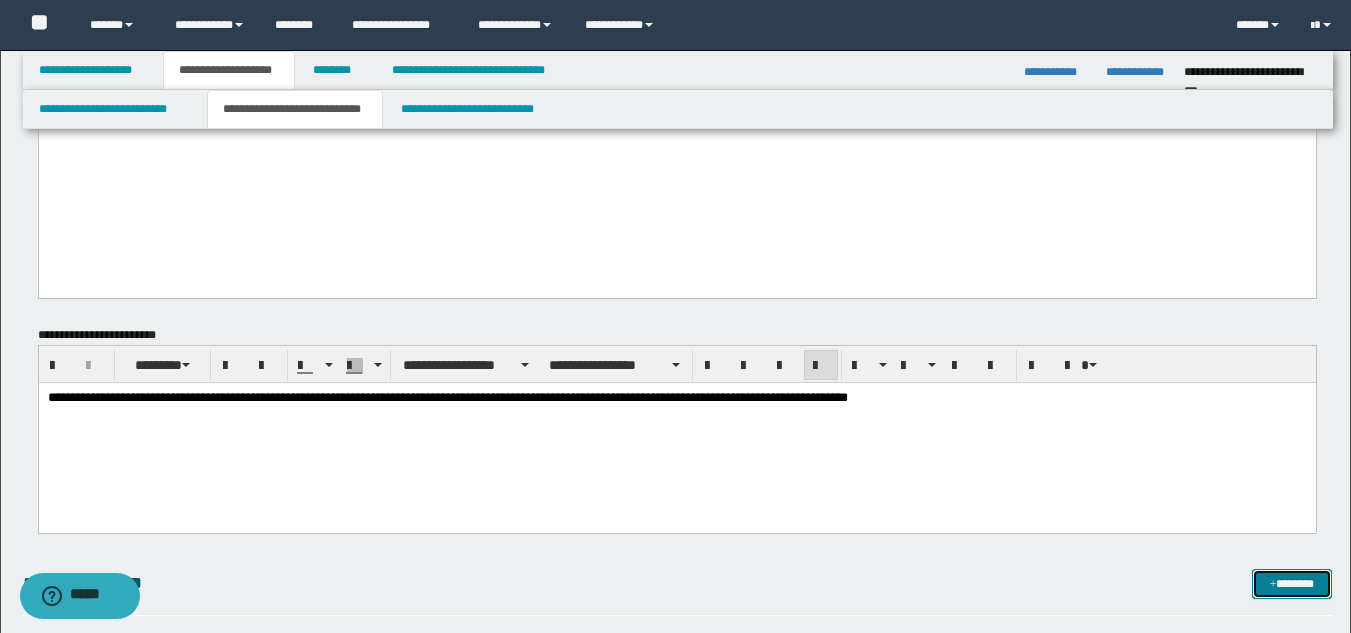 scroll, scrollTop: 200, scrollLeft: 0, axis: vertical 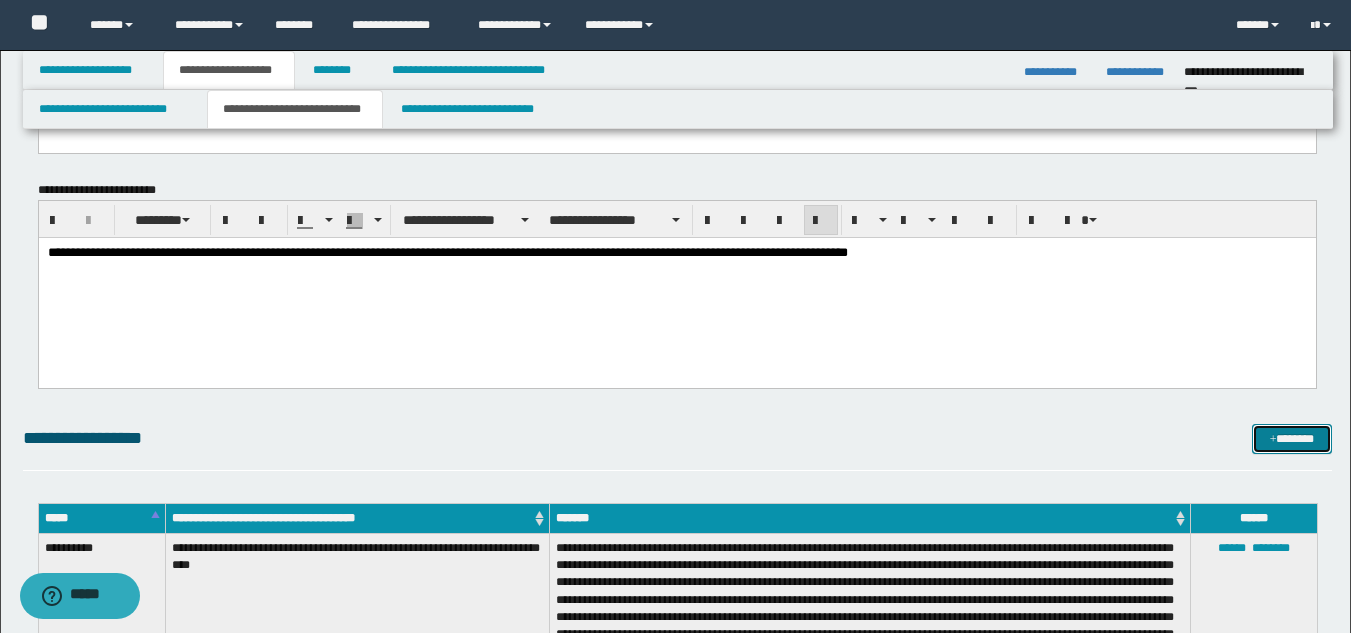 click on "*******" at bounding box center [1292, 439] 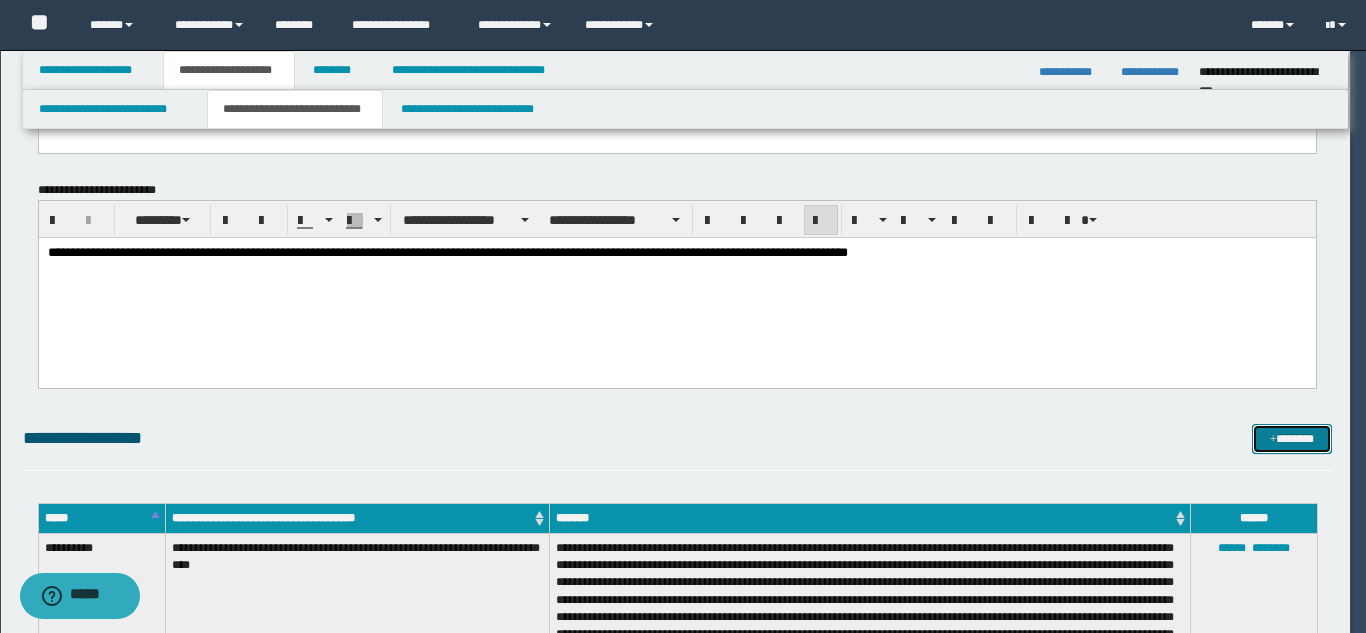 scroll, scrollTop: 0, scrollLeft: 0, axis: both 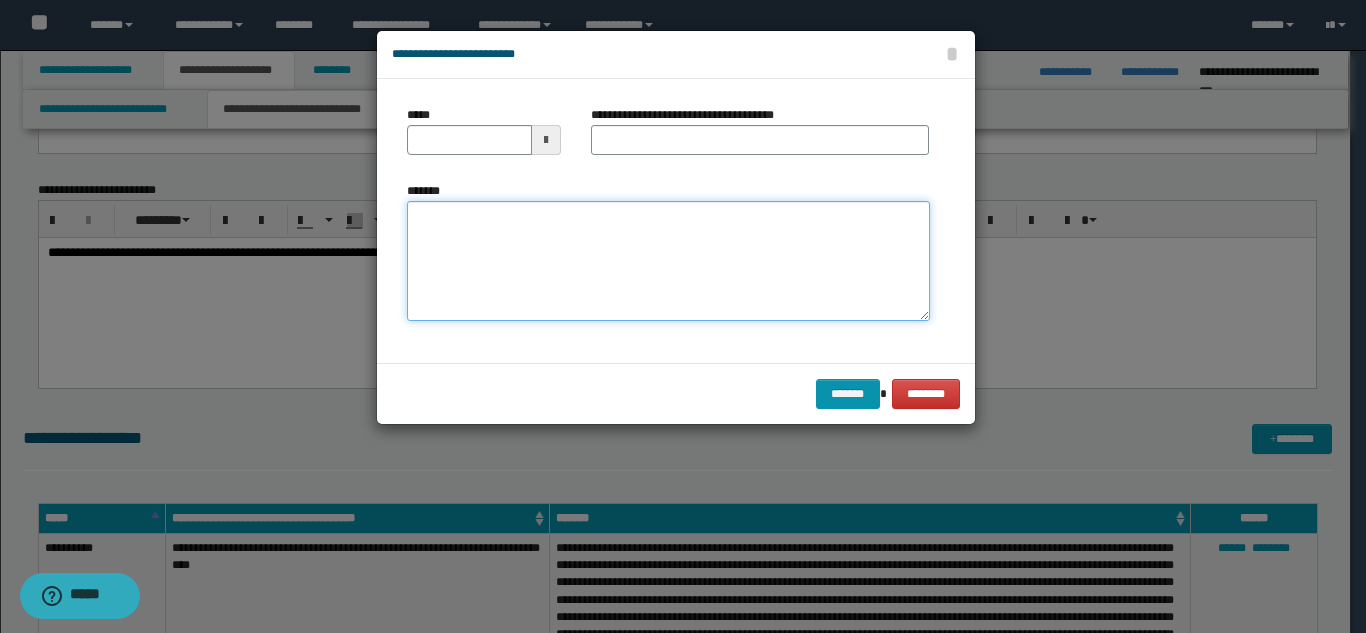 click on "*******" at bounding box center (668, 261) 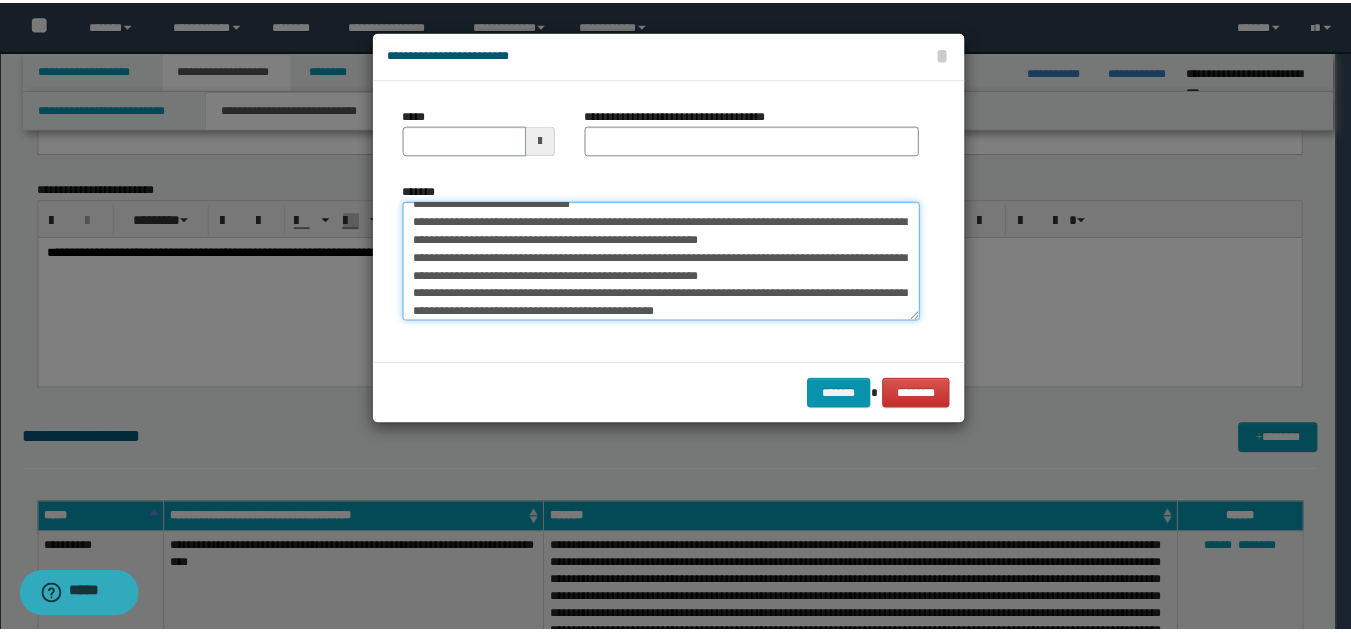scroll, scrollTop: 0, scrollLeft: 0, axis: both 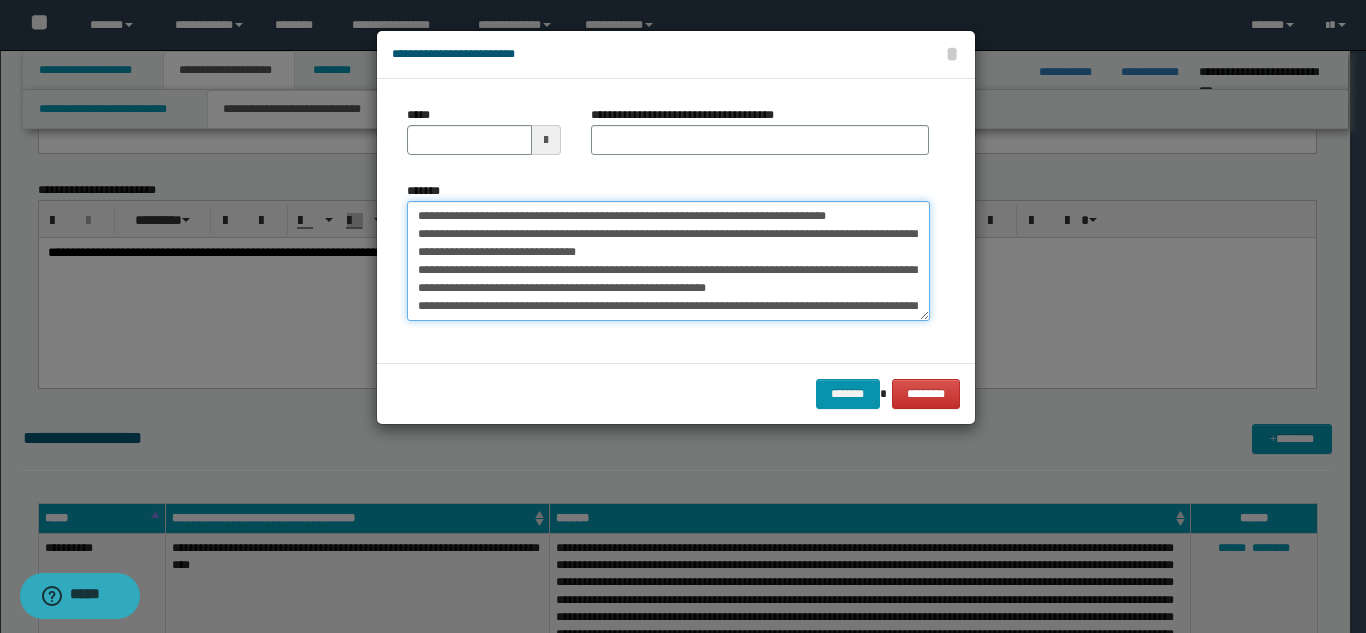 type 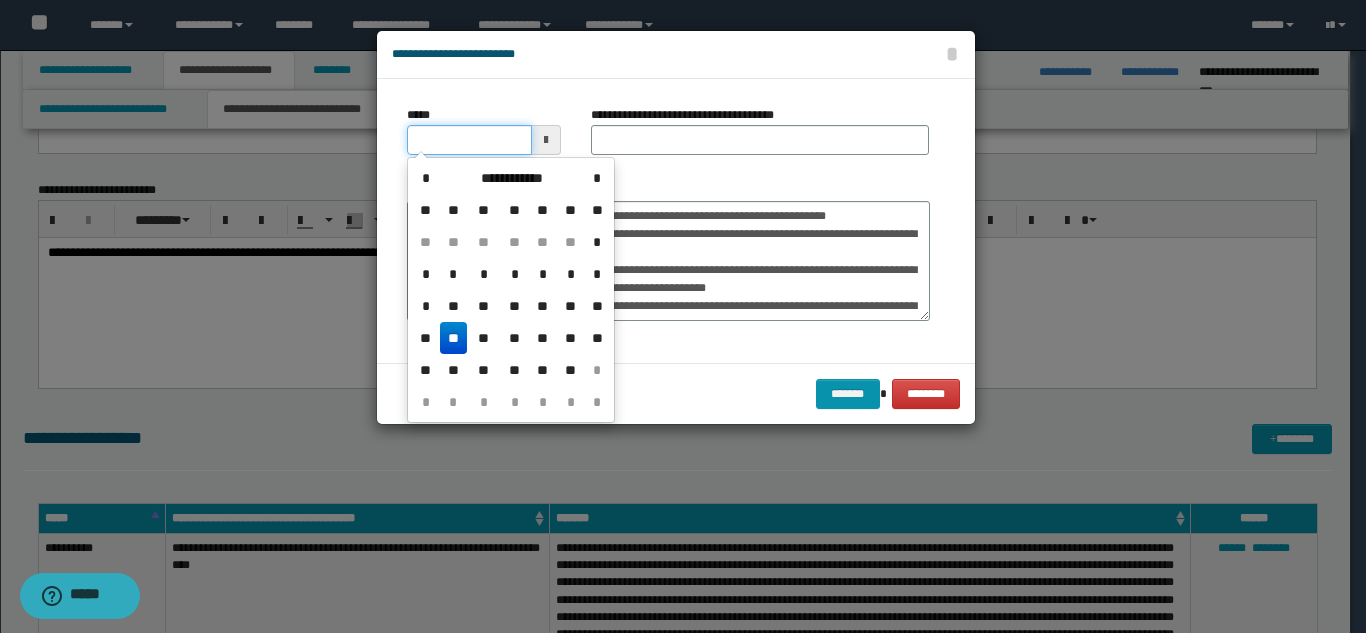 click on "*****" at bounding box center (469, 140) 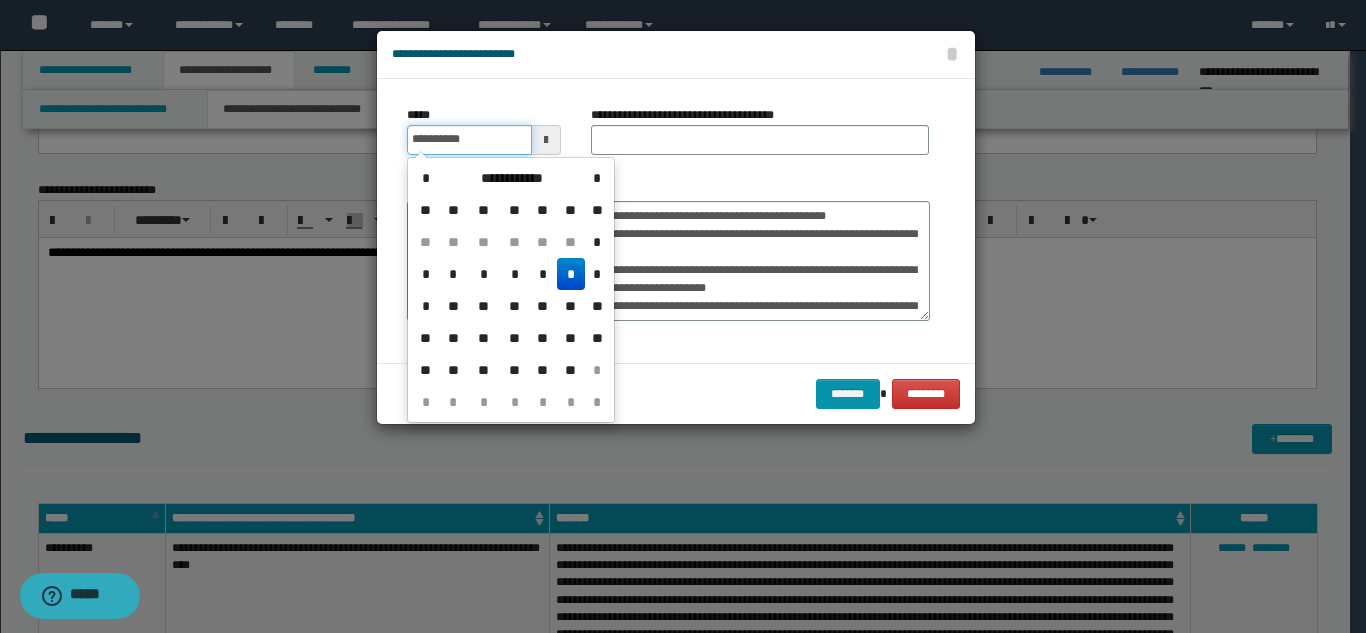 type on "**********" 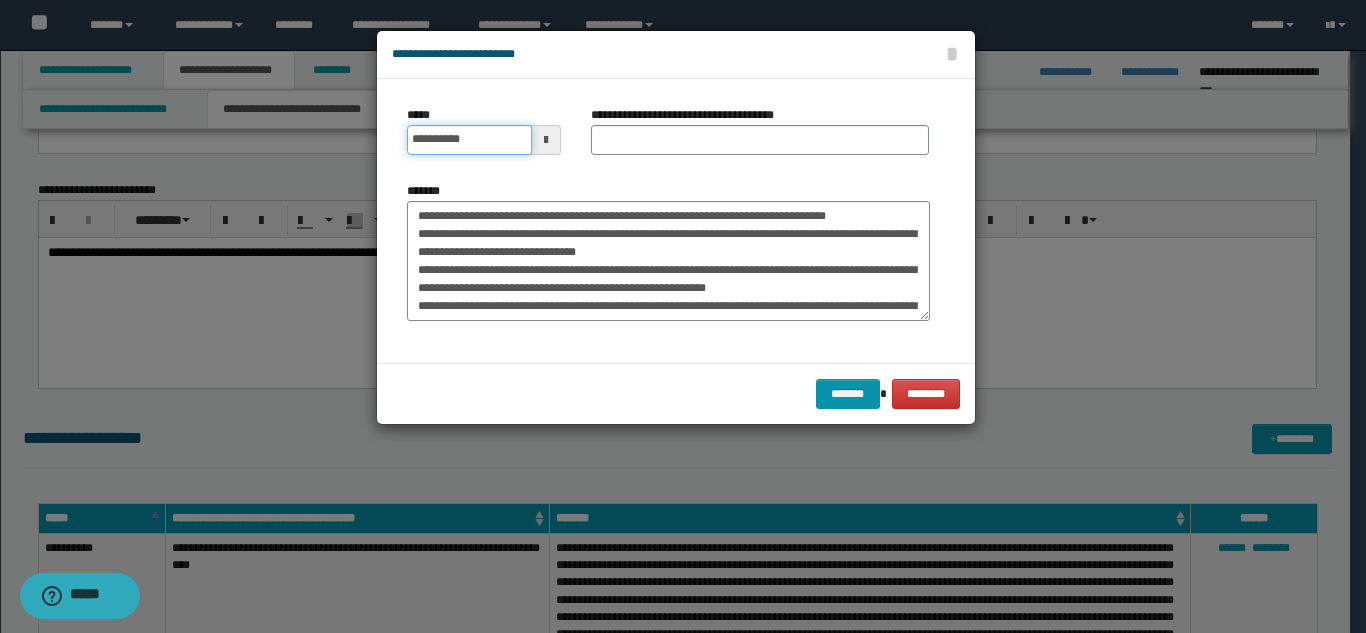 click on "*******" at bounding box center [848, 394] 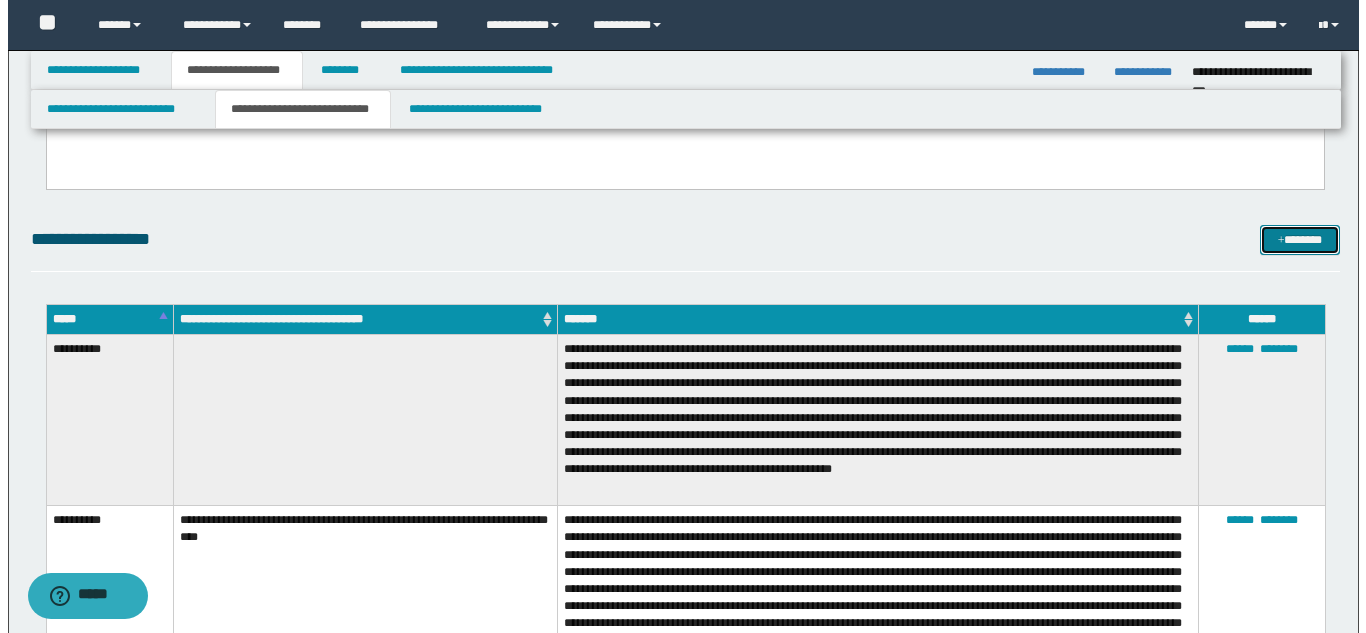 scroll, scrollTop: 600, scrollLeft: 0, axis: vertical 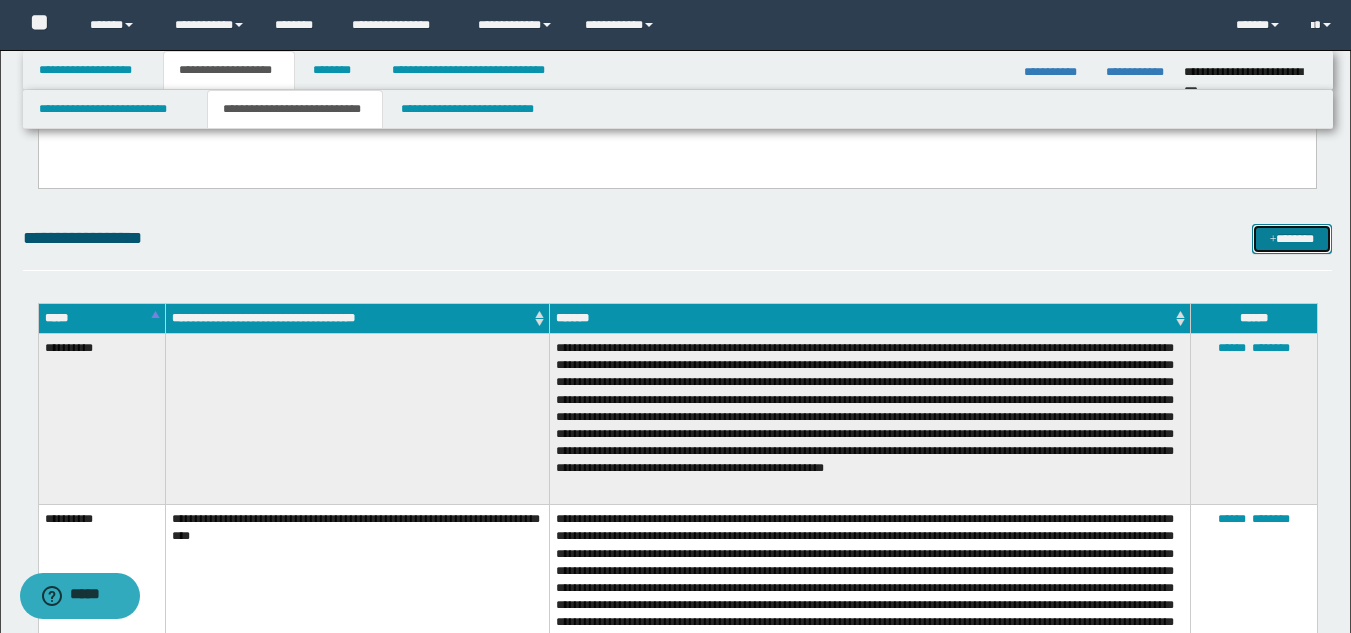 click on "*******" at bounding box center [1292, 239] 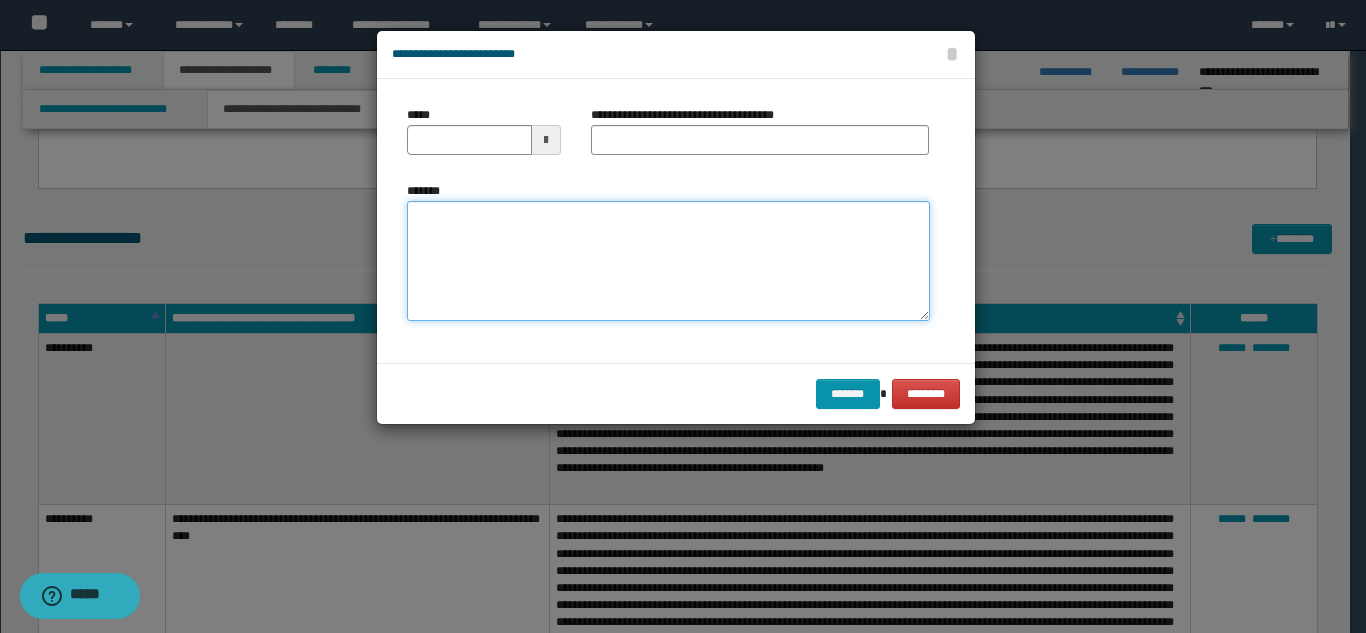 click on "*******" at bounding box center (668, 261) 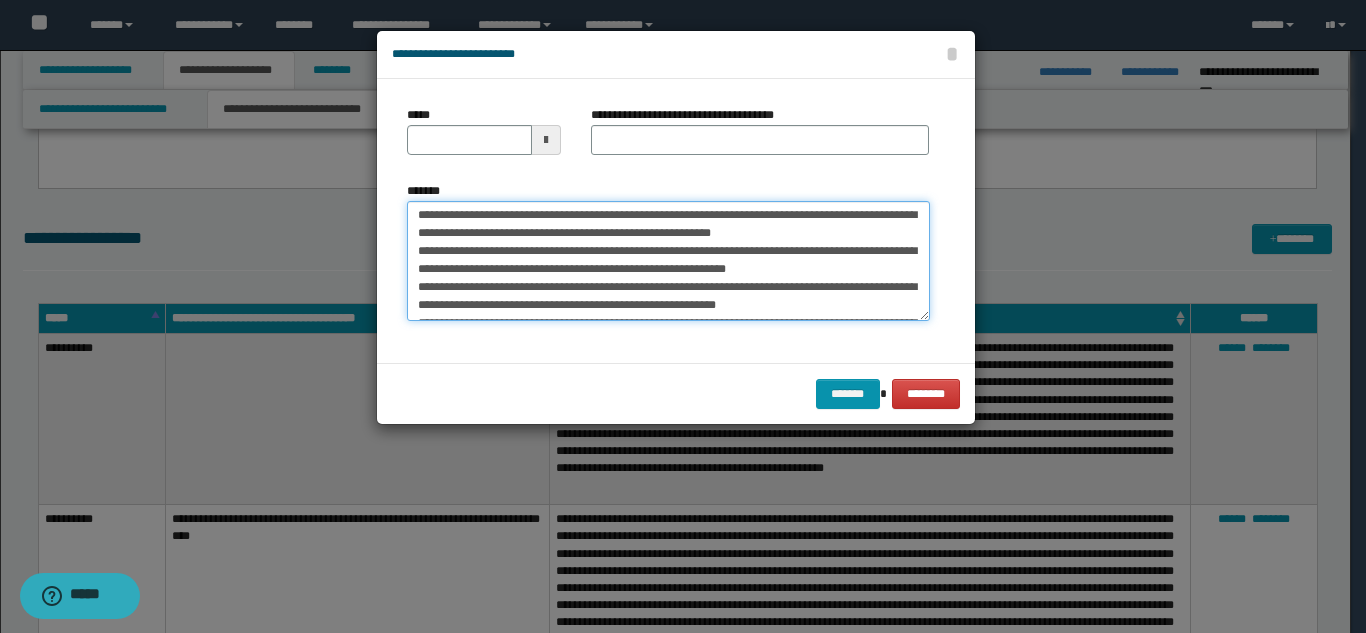 scroll, scrollTop: 0, scrollLeft: 0, axis: both 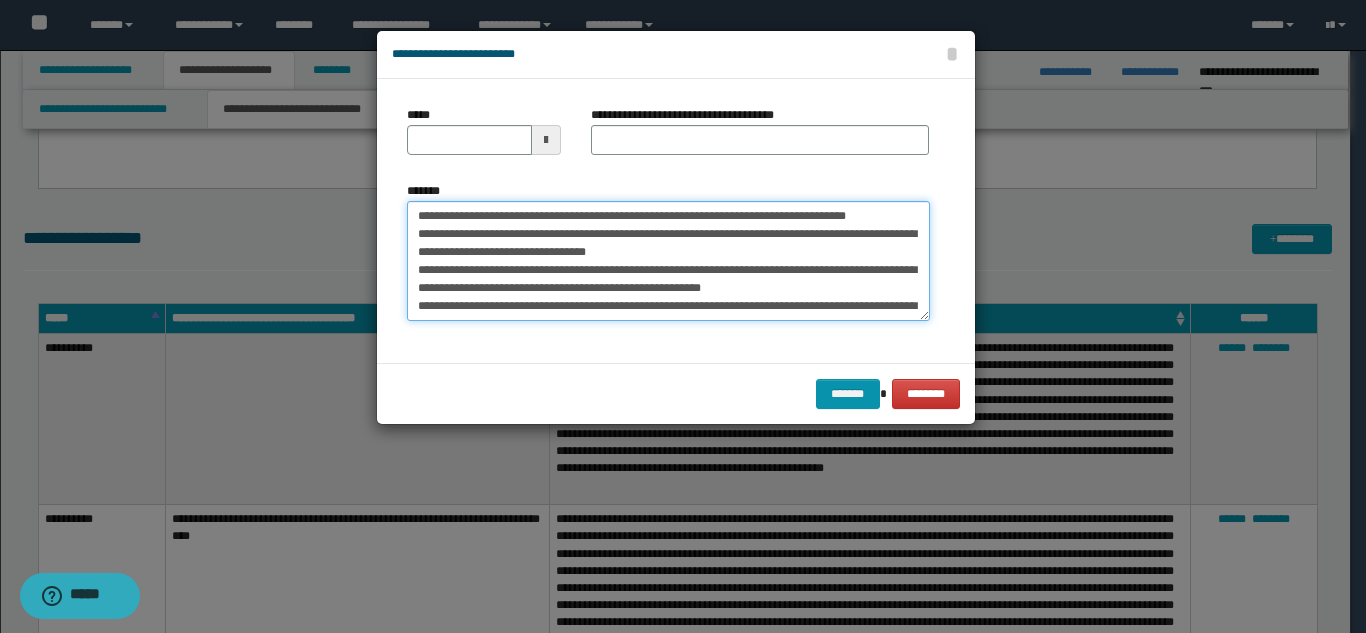 type 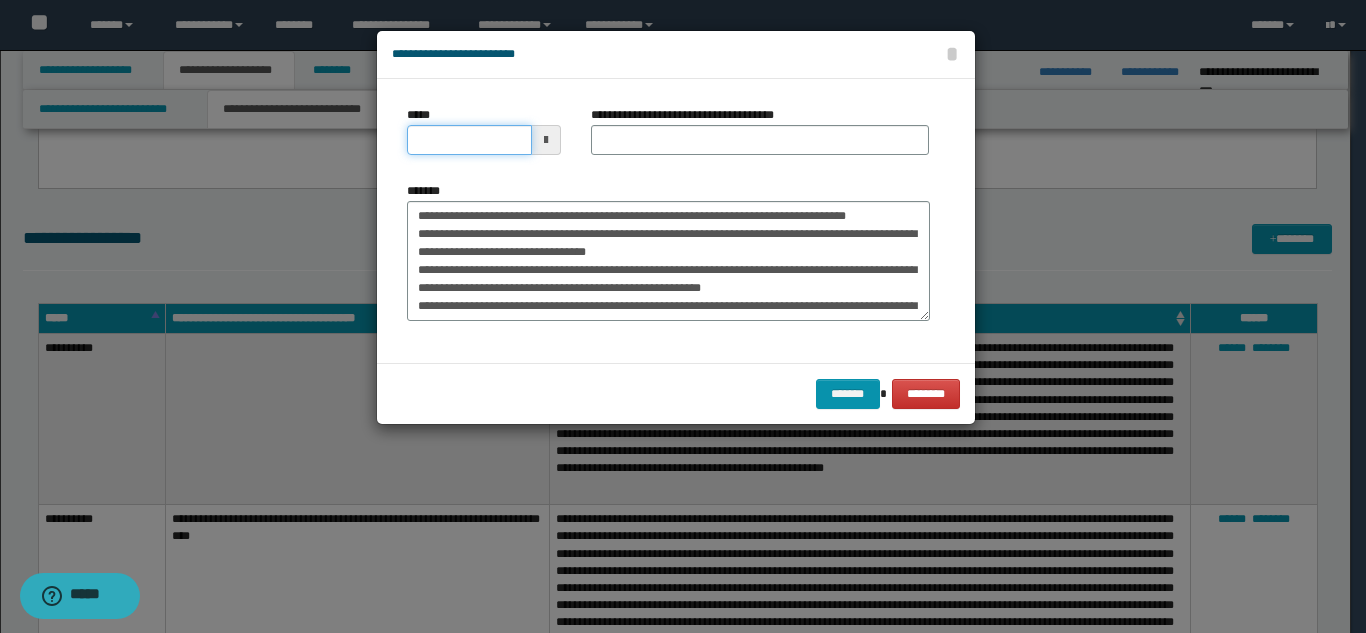 click on "*****" at bounding box center (469, 140) 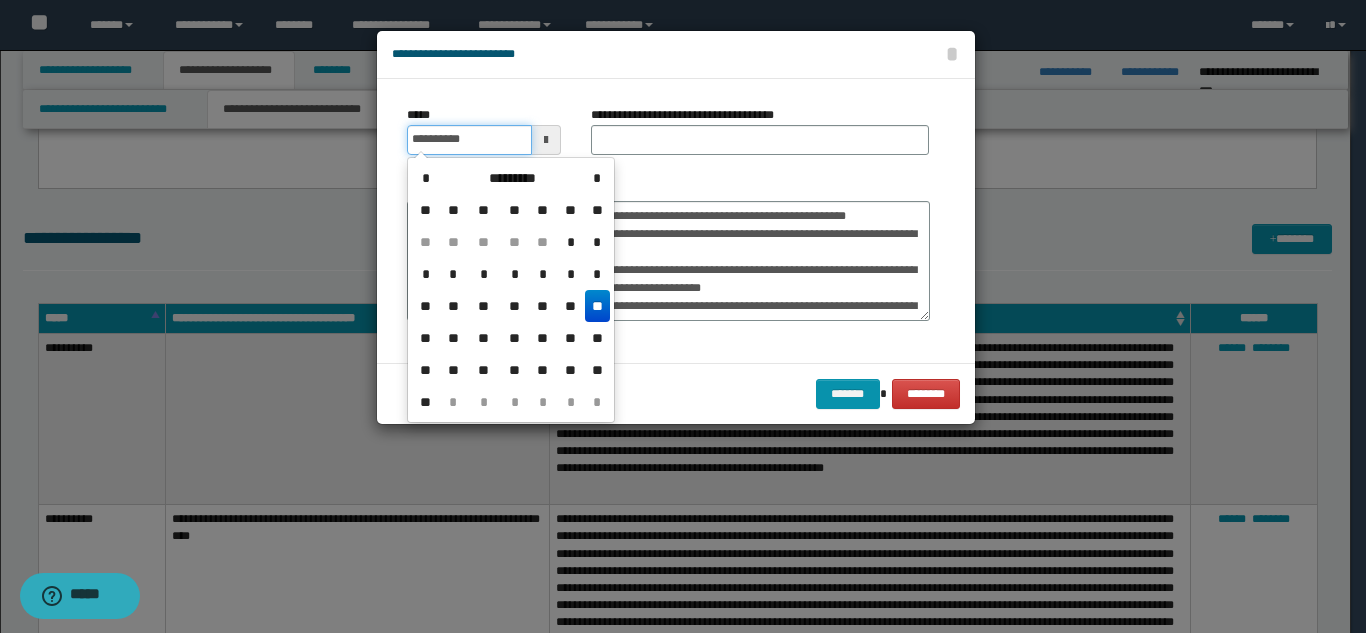 type on "**********" 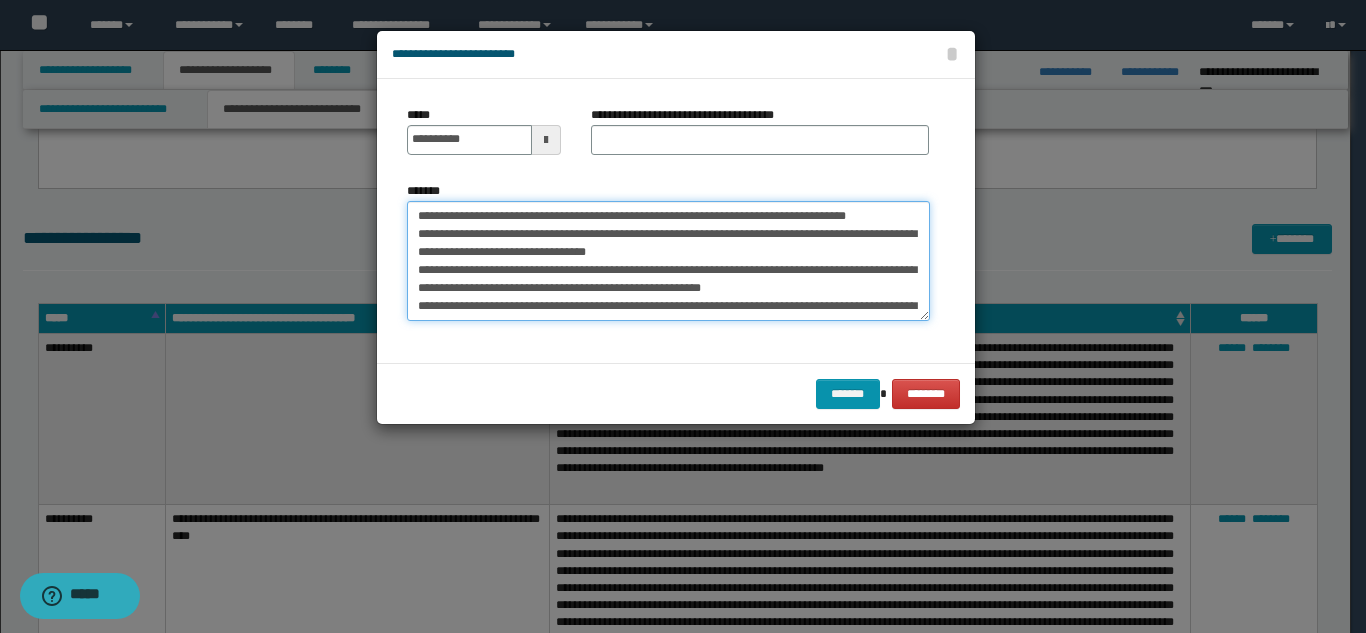 drag, startPoint x: 567, startPoint y: 216, endPoint x: 603, endPoint y: 230, distance: 38.626415 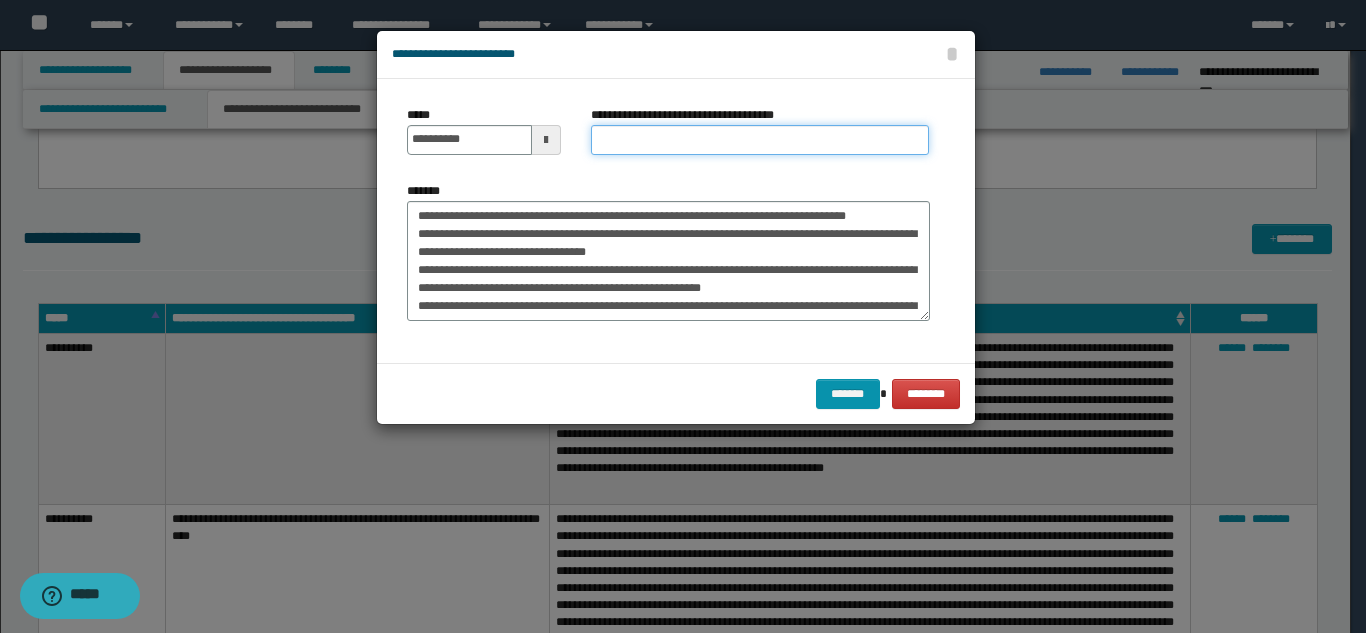 click on "**********" at bounding box center [760, 140] 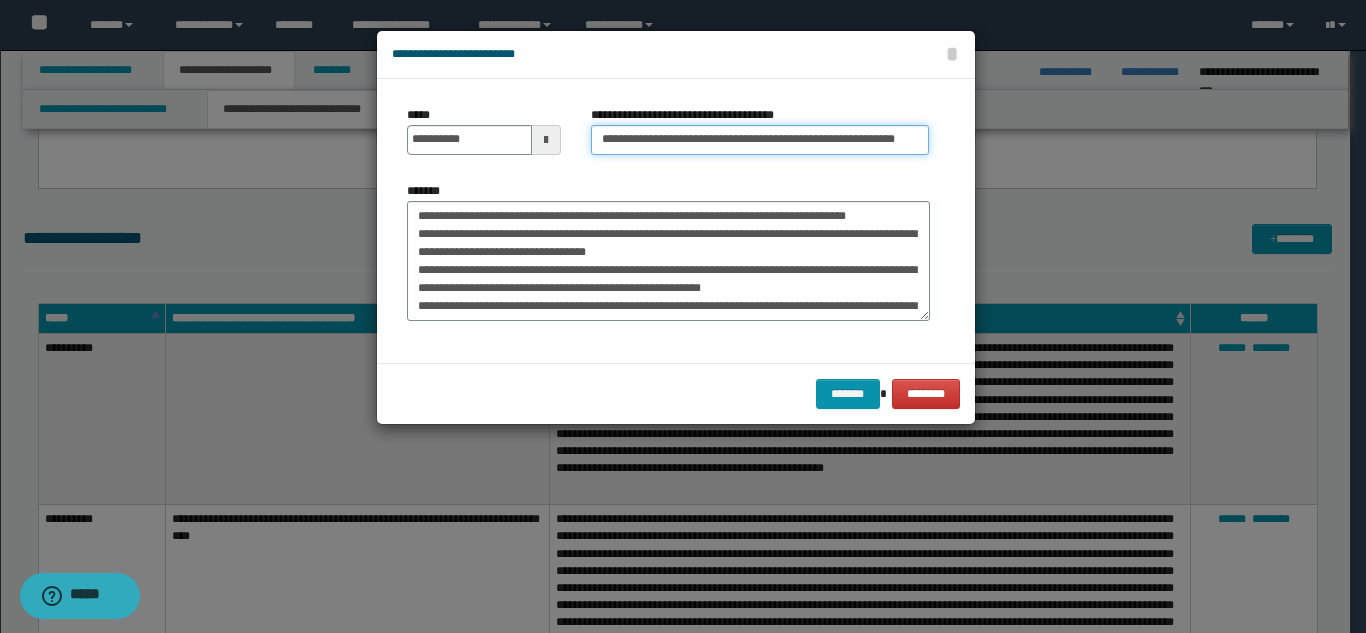 scroll, scrollTop: 0, scrollLeft: 45, axis: horizontal 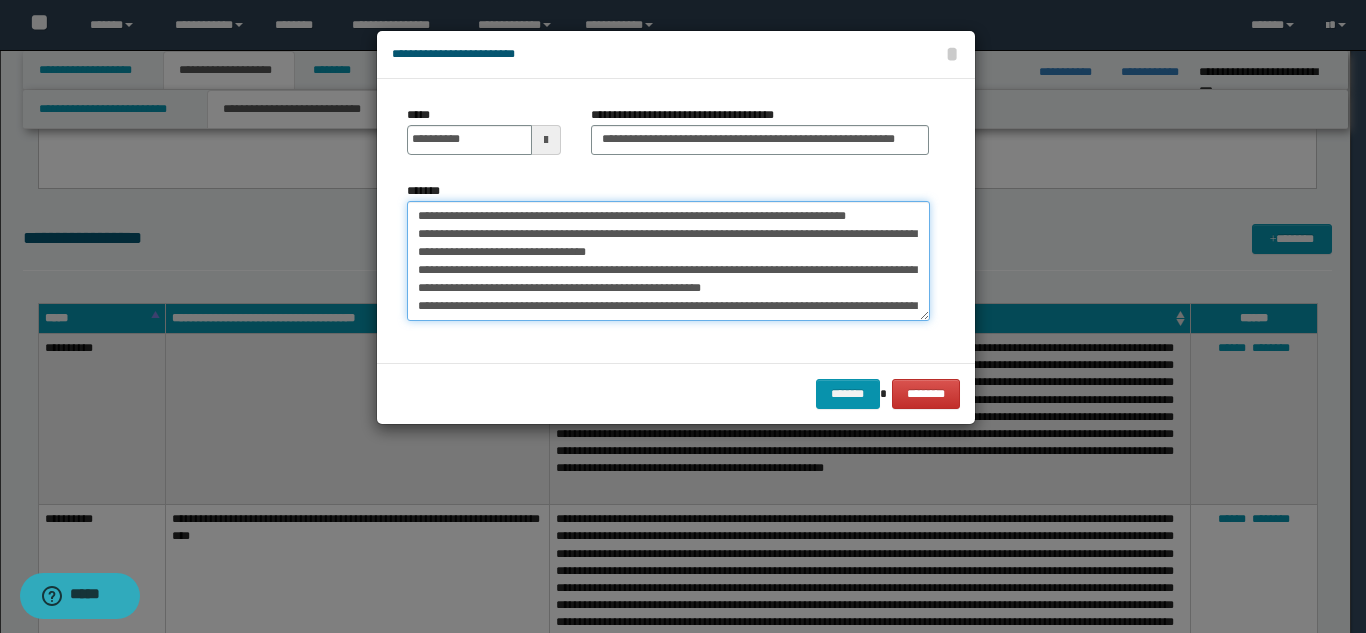 drag, startPoint x: 426, startPoint y: 217, endPoint x: 470, endPoint y: 235, distance: 47.539455 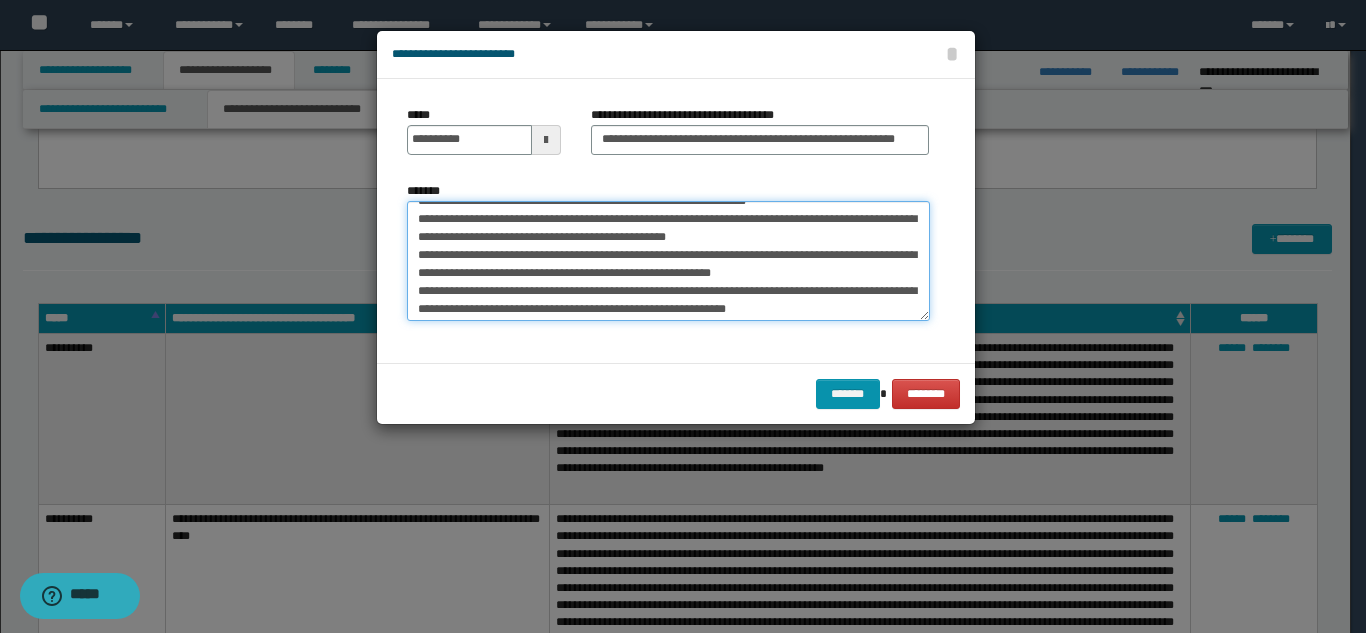 scroll, scrollTop: 252, scrollLeft: 0, axis: vertical 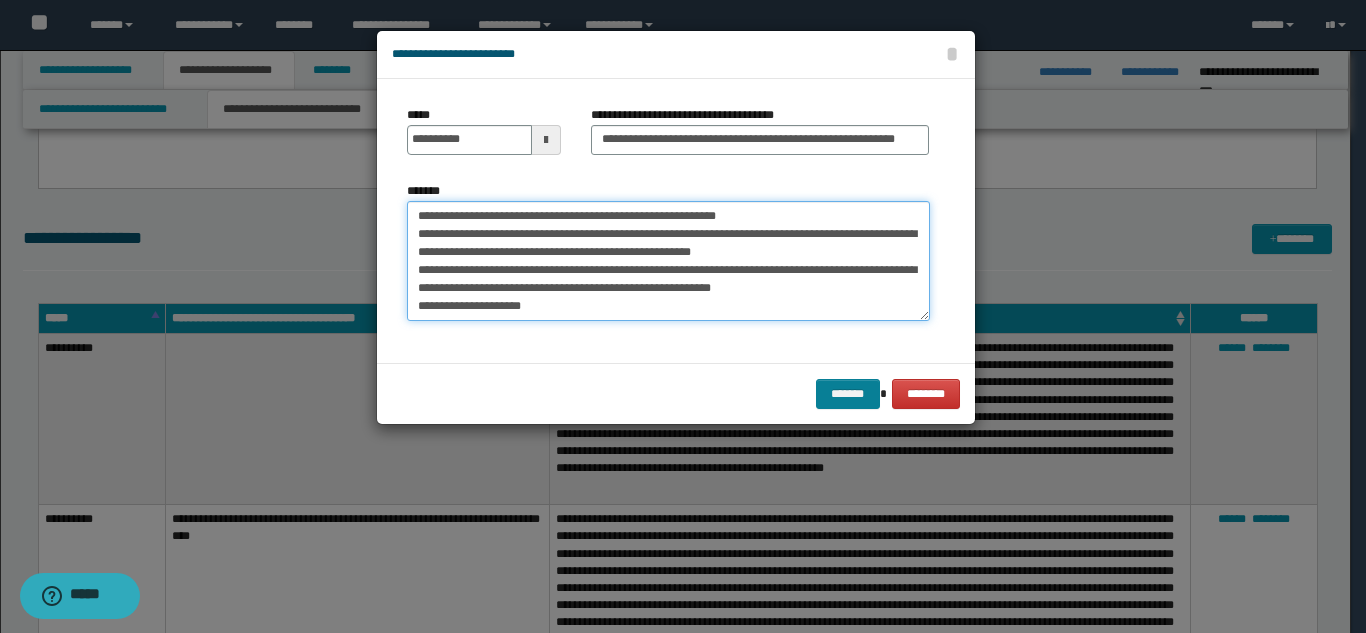 type on "**********" 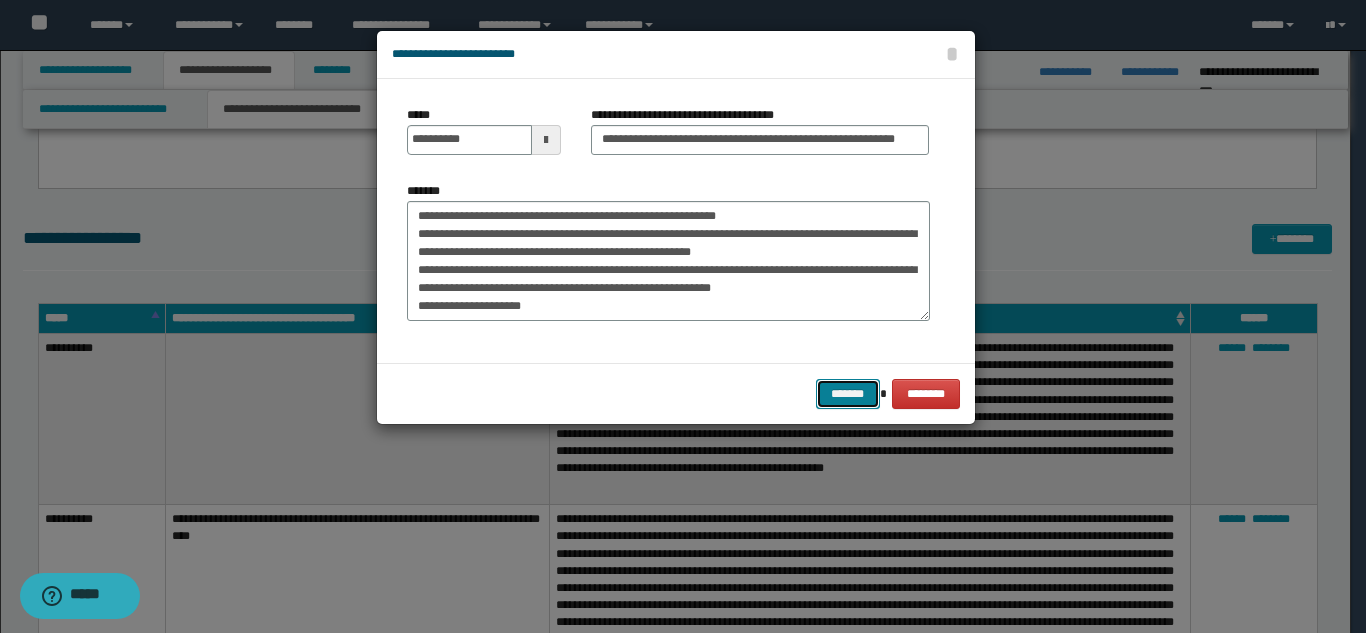 click on "*******" at bounding box center (848, 394) 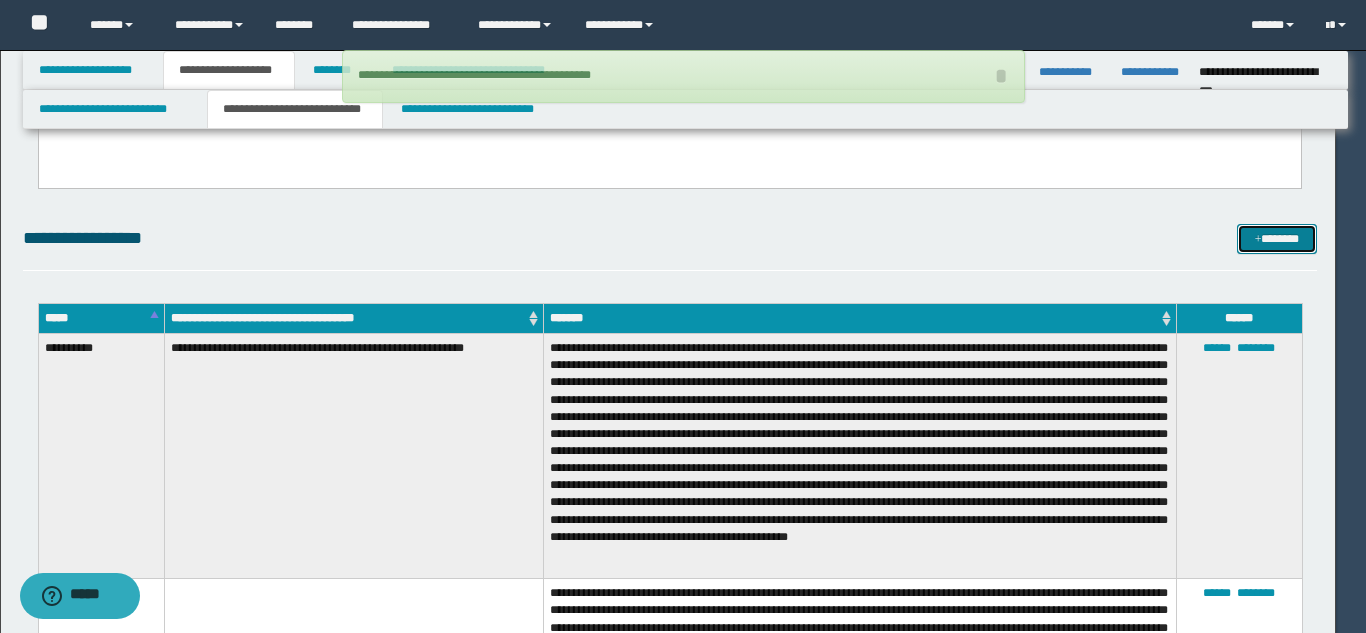 type 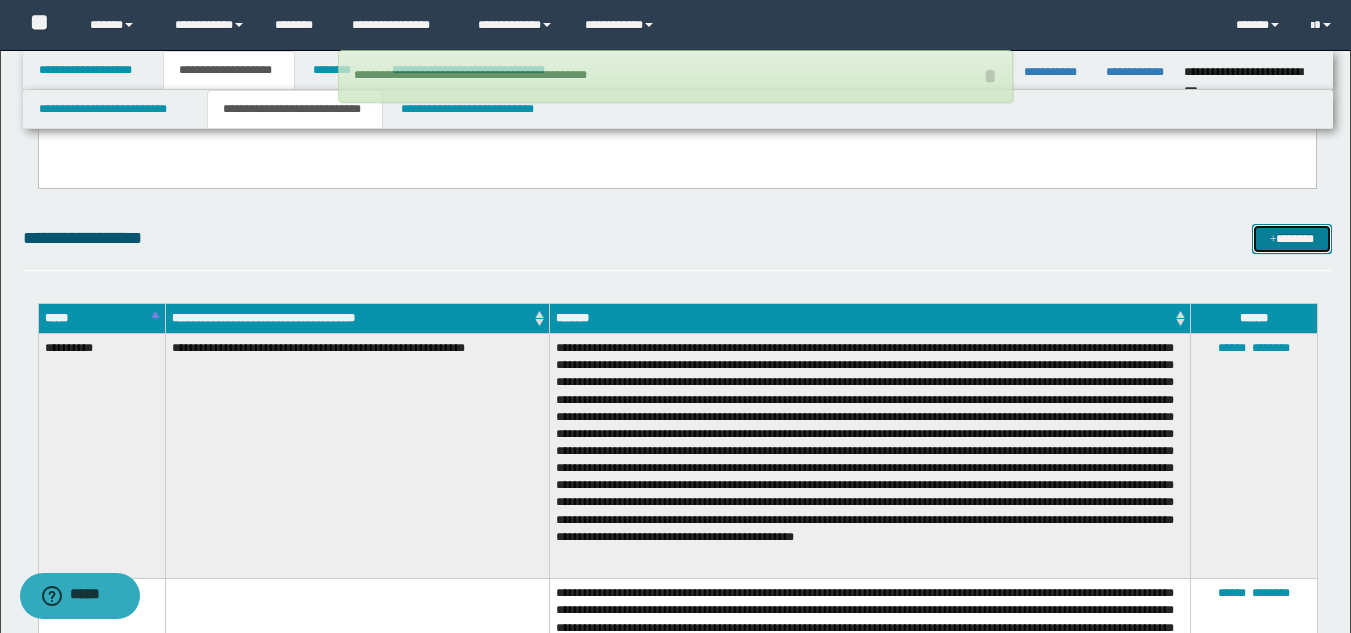 click on "*******" at bounding box center [1292, 239] 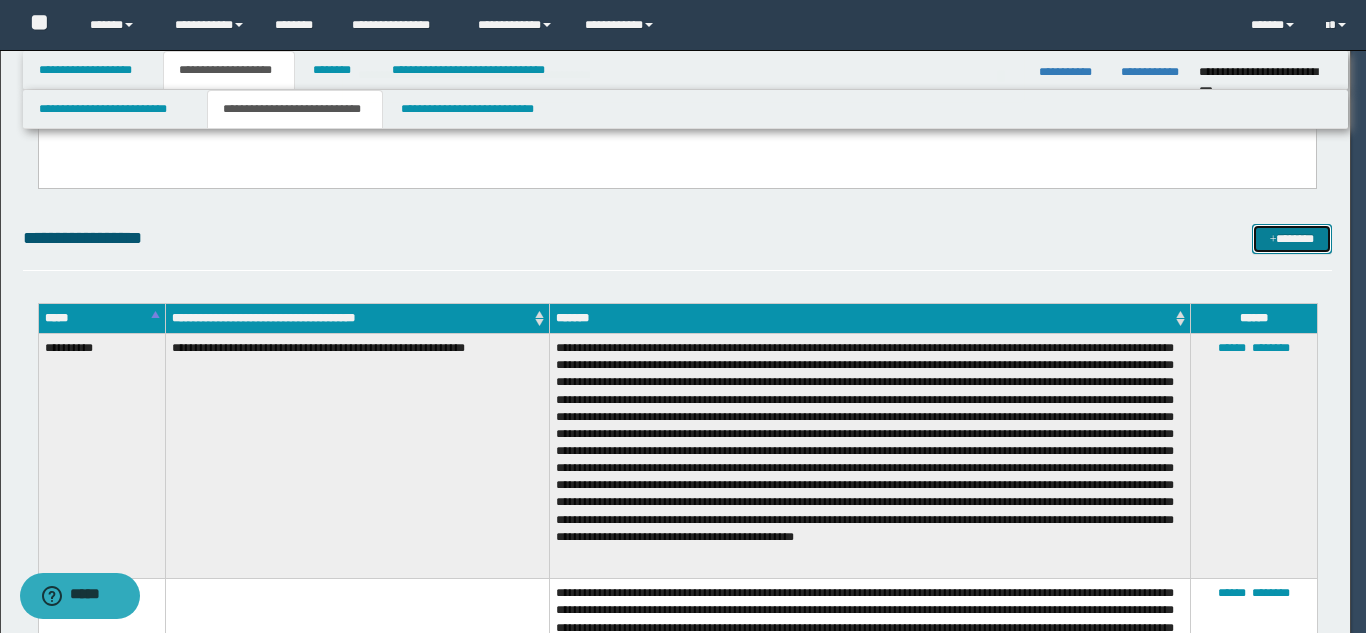 scroll, scrollTop: 0, scrollLeft: 0, axis: both 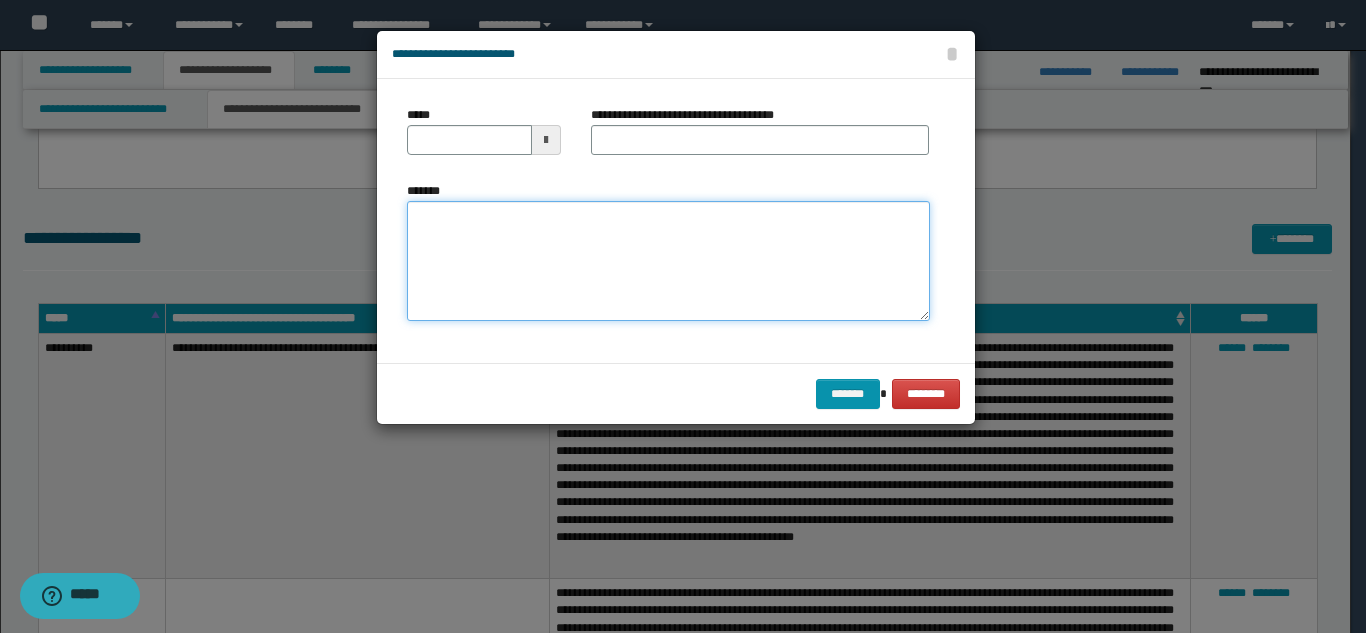 click on "*******" at bounding box center [668, 261] 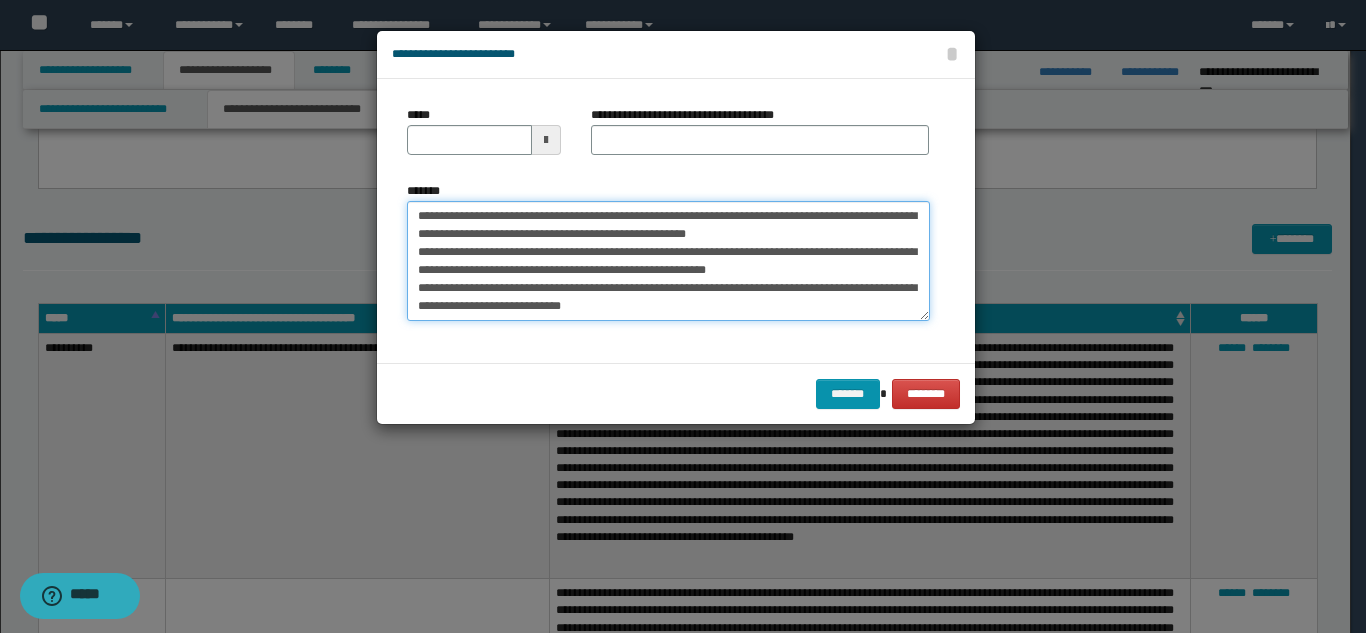 scroll, scrollTop: 0, scrollLeft: 0, axis: both 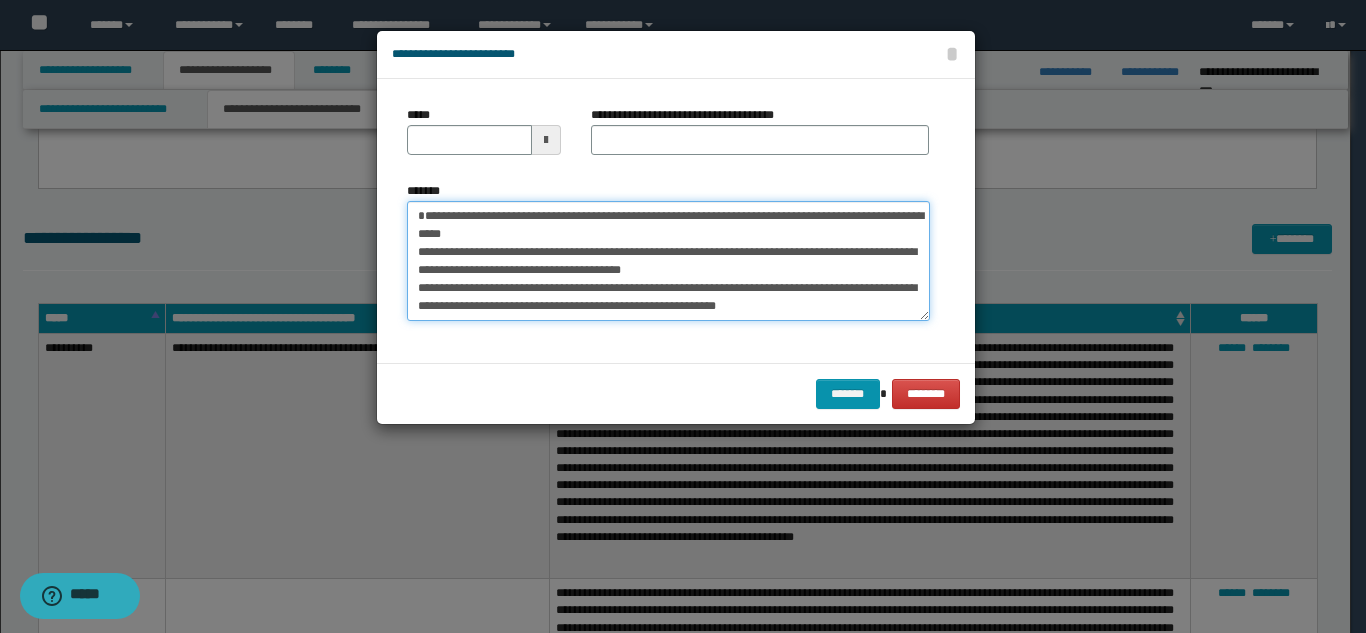 type 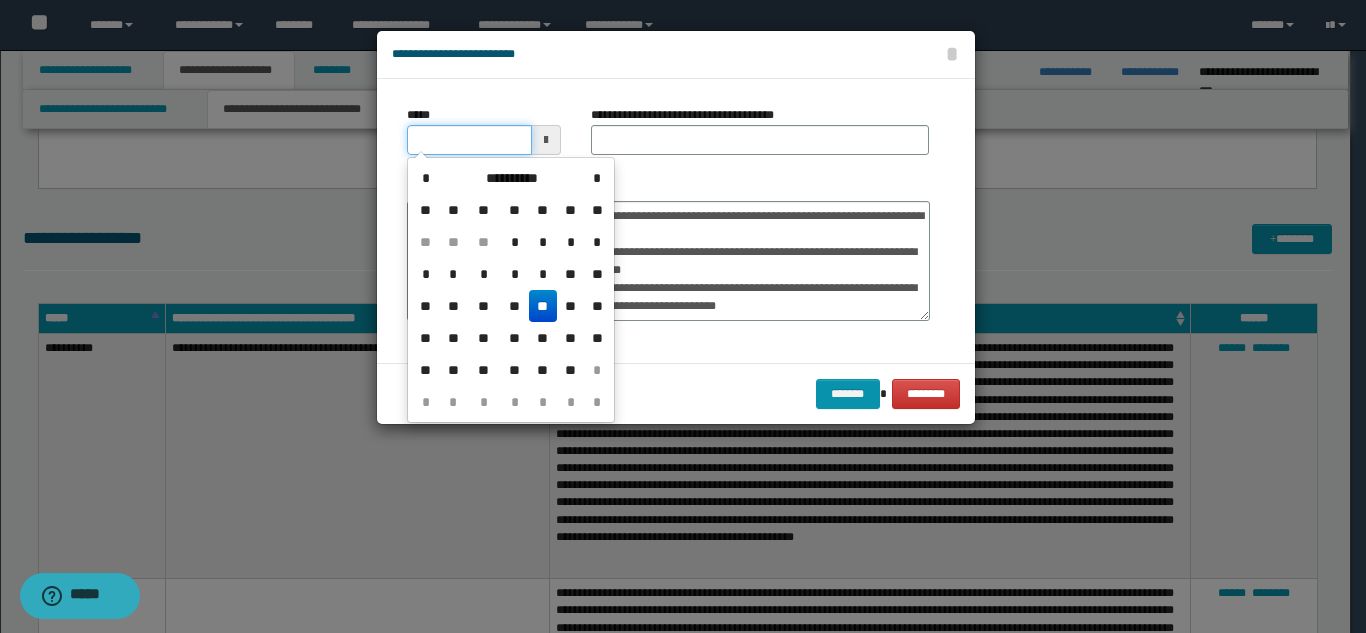 click on "*****" at bounding box center (469, 140) 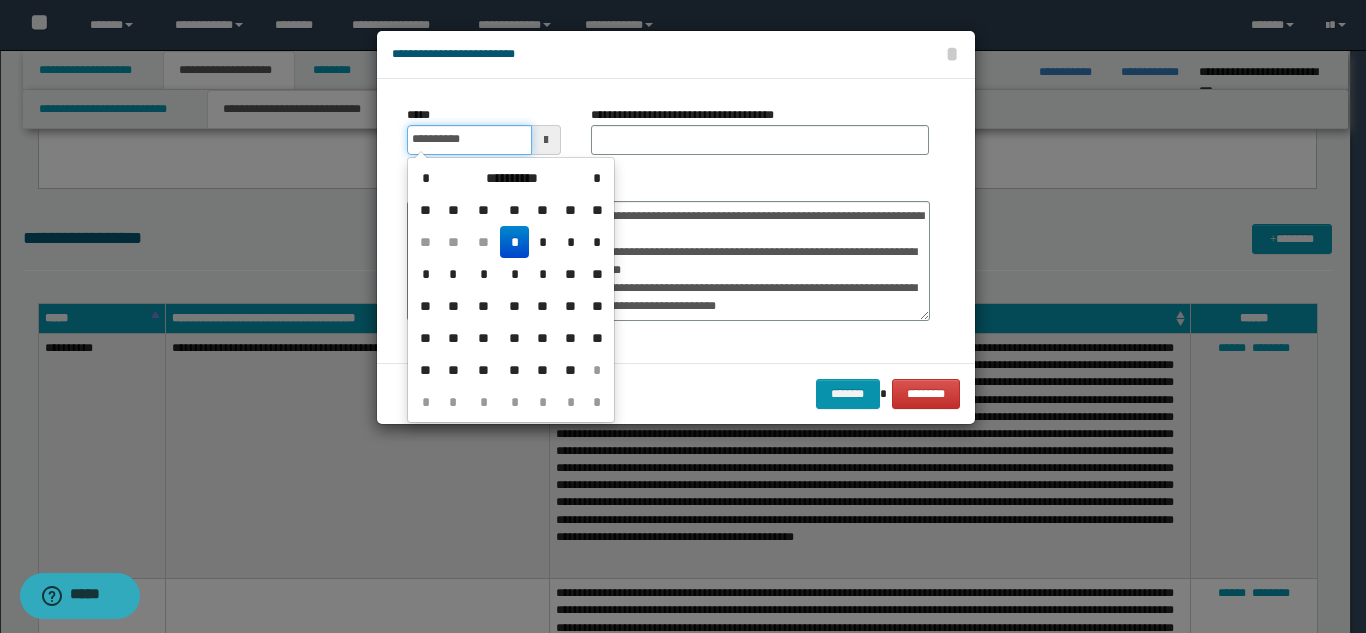 type on "**********" 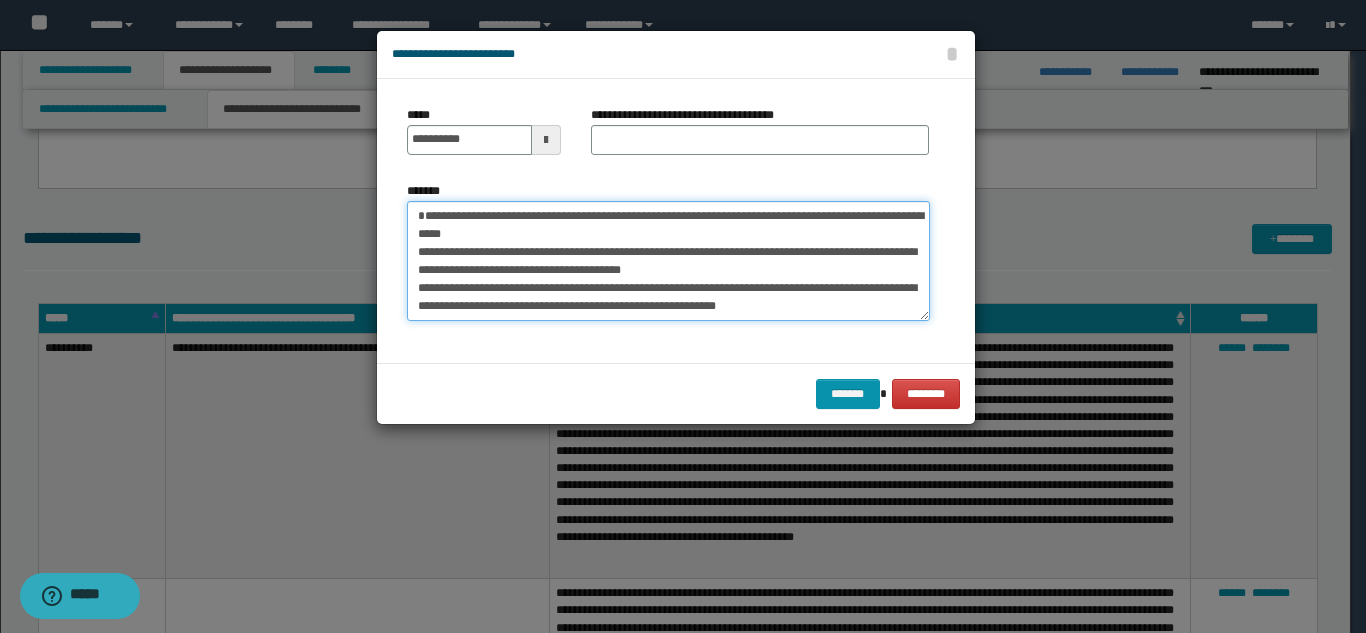 drag, startPoint x: 571, startPoint y: 219, endPoint x: 578, endPoint y: 231, distance: 13.892444 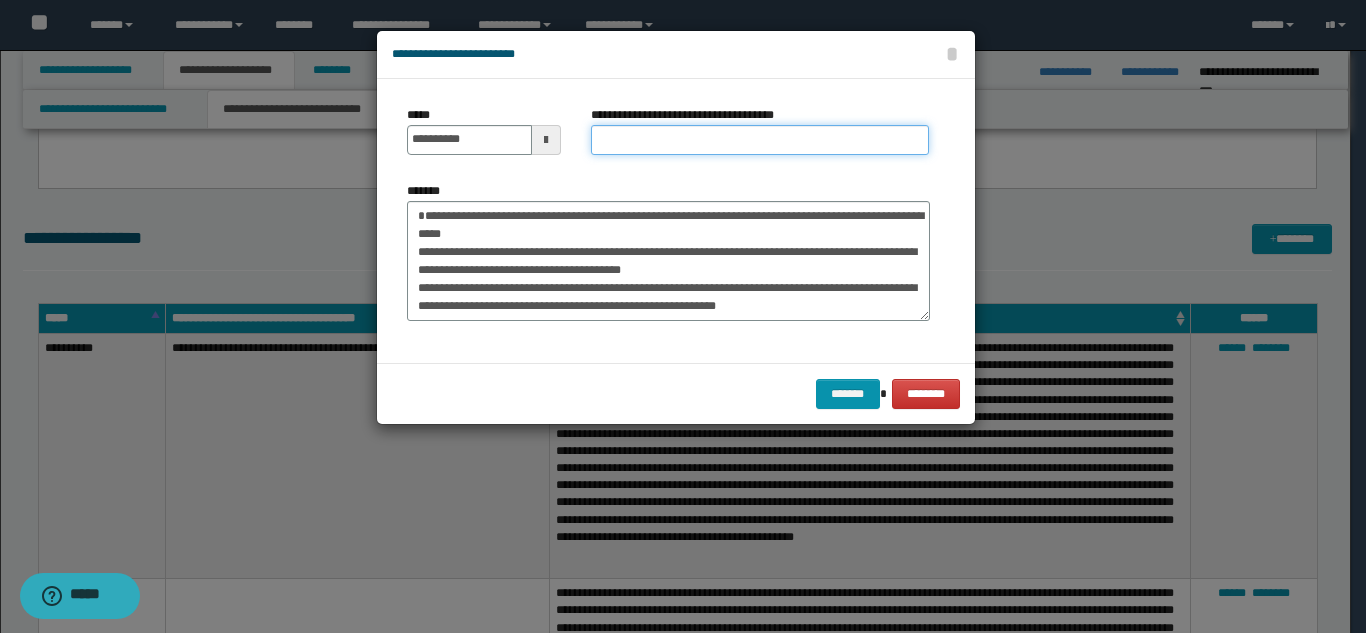 click on "**********" at bounding box center (760, 140) 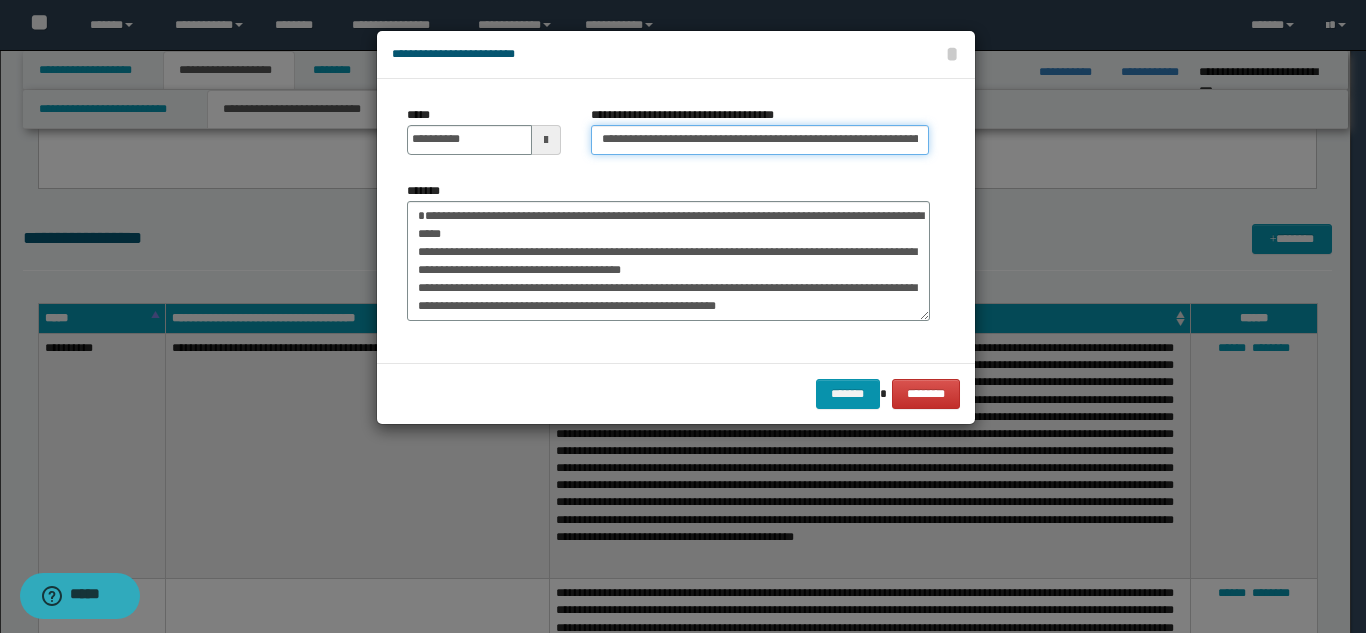 scroll, scrollTop: 0, scrollLeft: 124, axis: horizontal 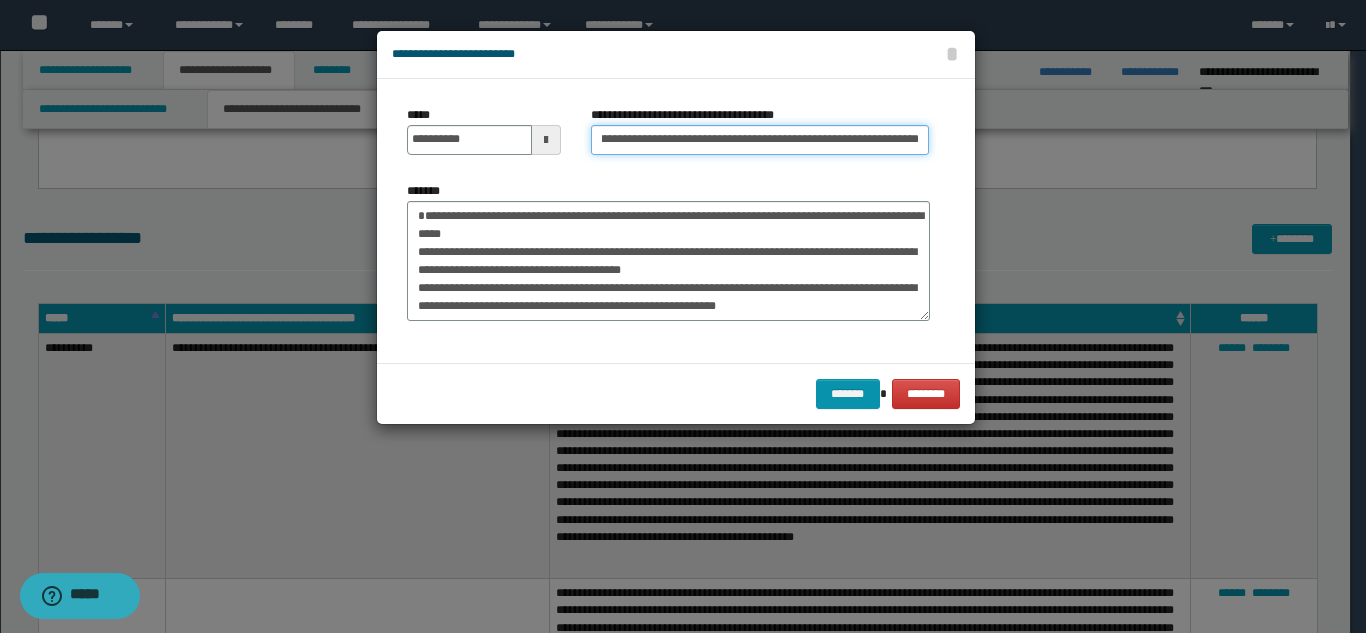 type on "**********" 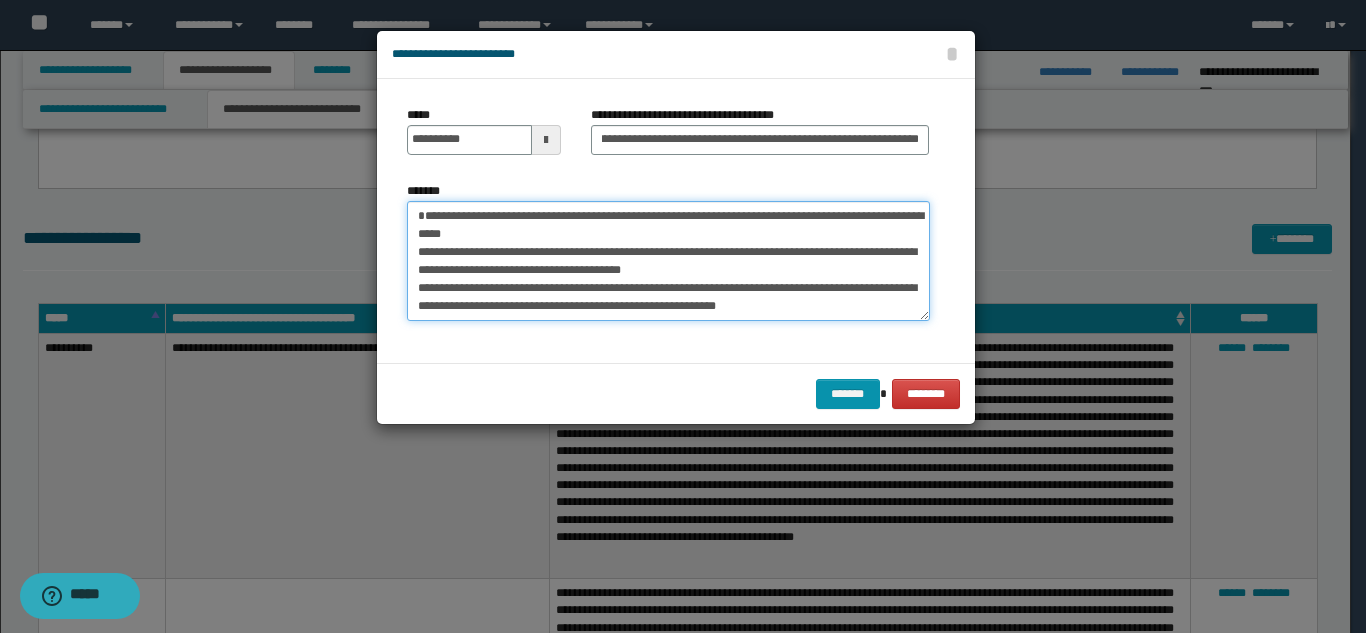 scroll, scrollTop: 0, scrollLeft: 0, axis: both 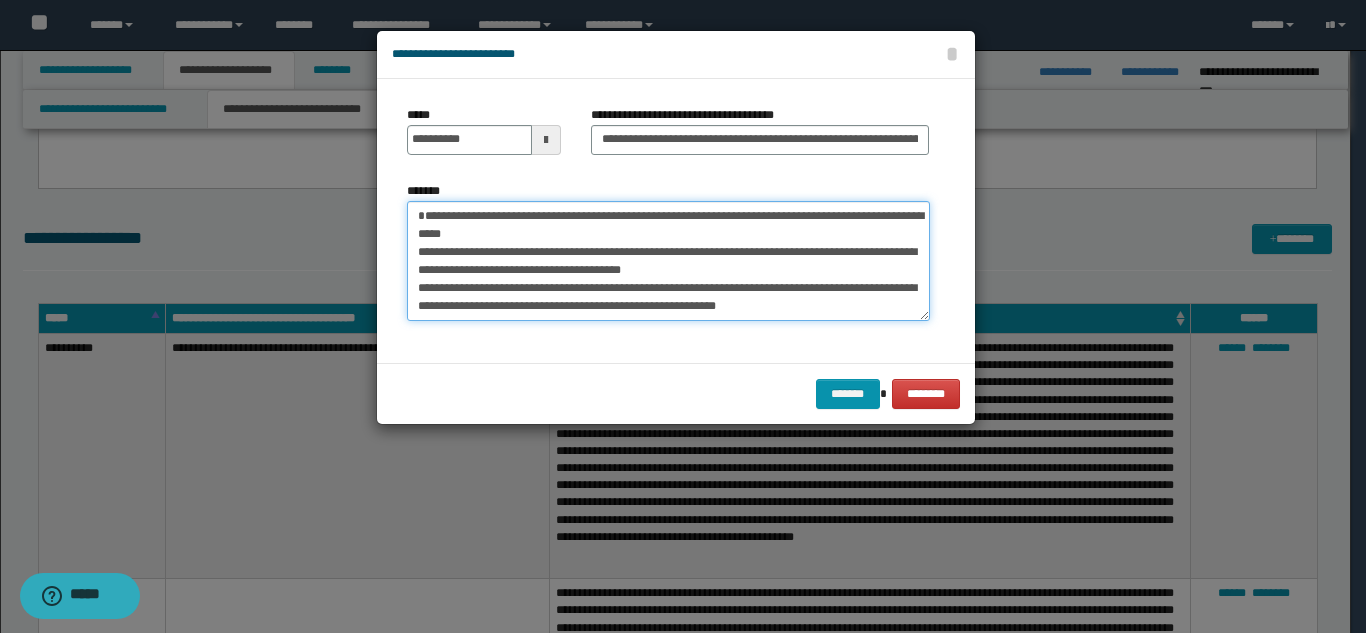 drag, startPoint x: 417, startPoint y: 216, endPoint x: 596, endPoint y: 227, distance: 179.33768 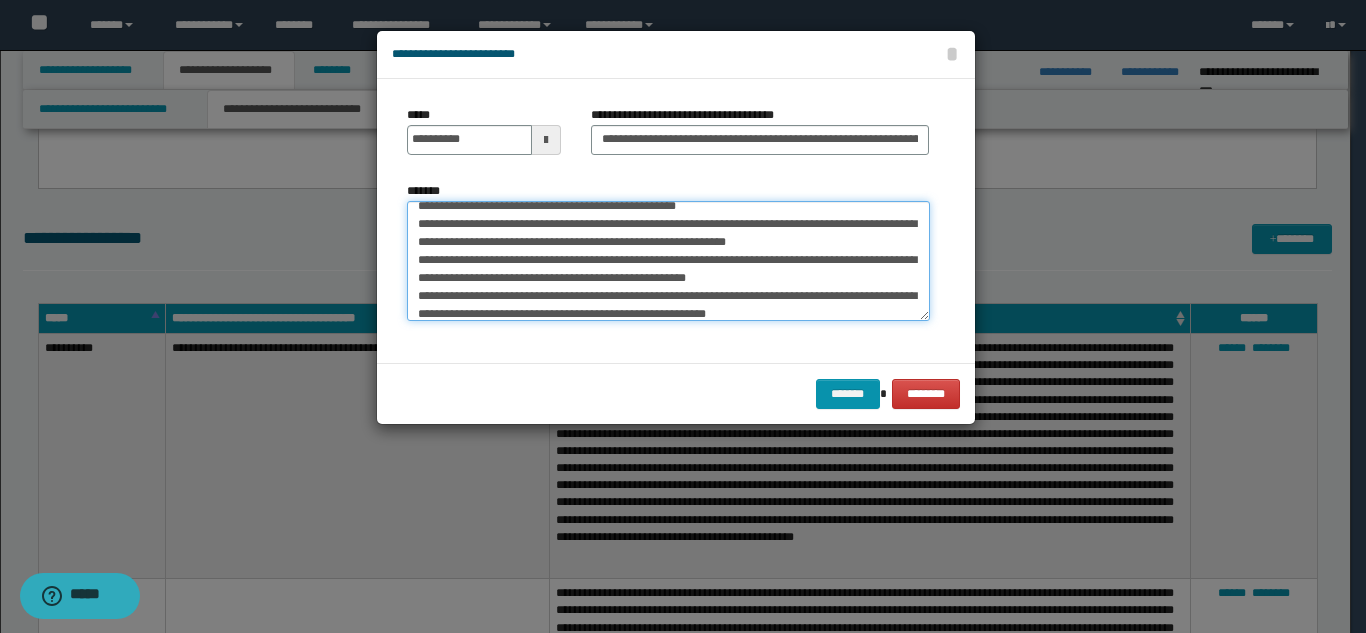 scroll, scrollTop: 180, scrollLeft: 0, axis: vertical 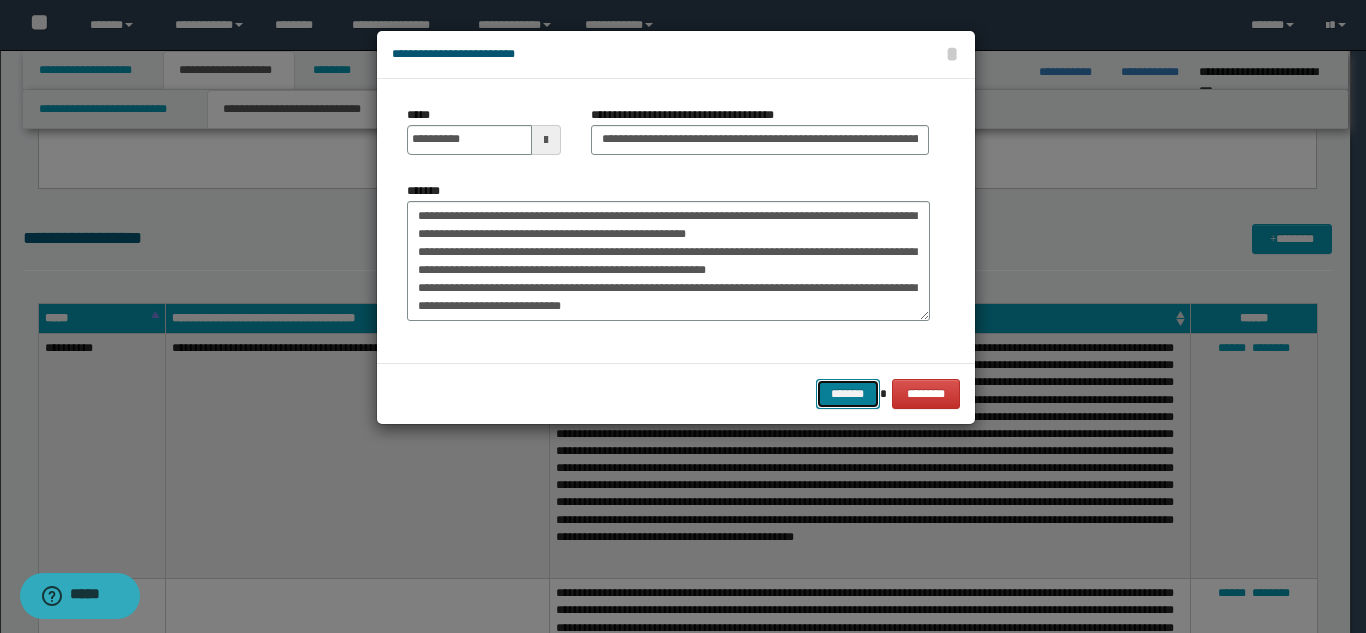 click on "*******" at bounding box center (848, 394) 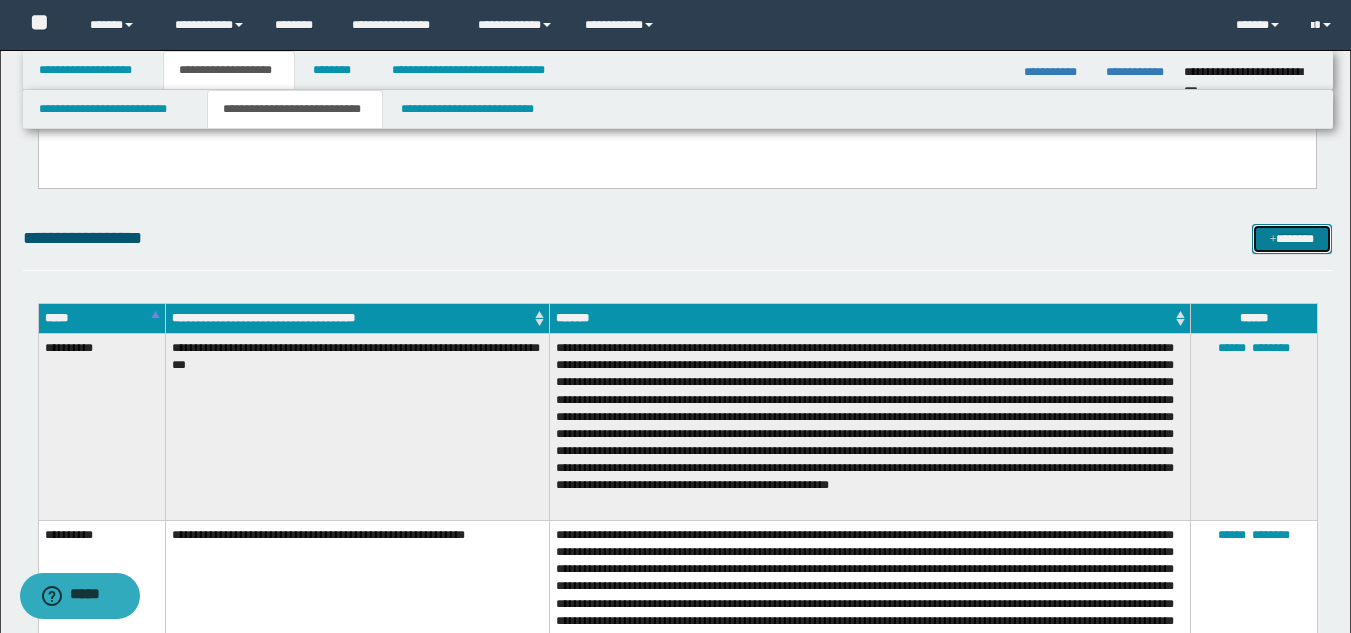 click on "*******" at bounding box center [1292, 239] 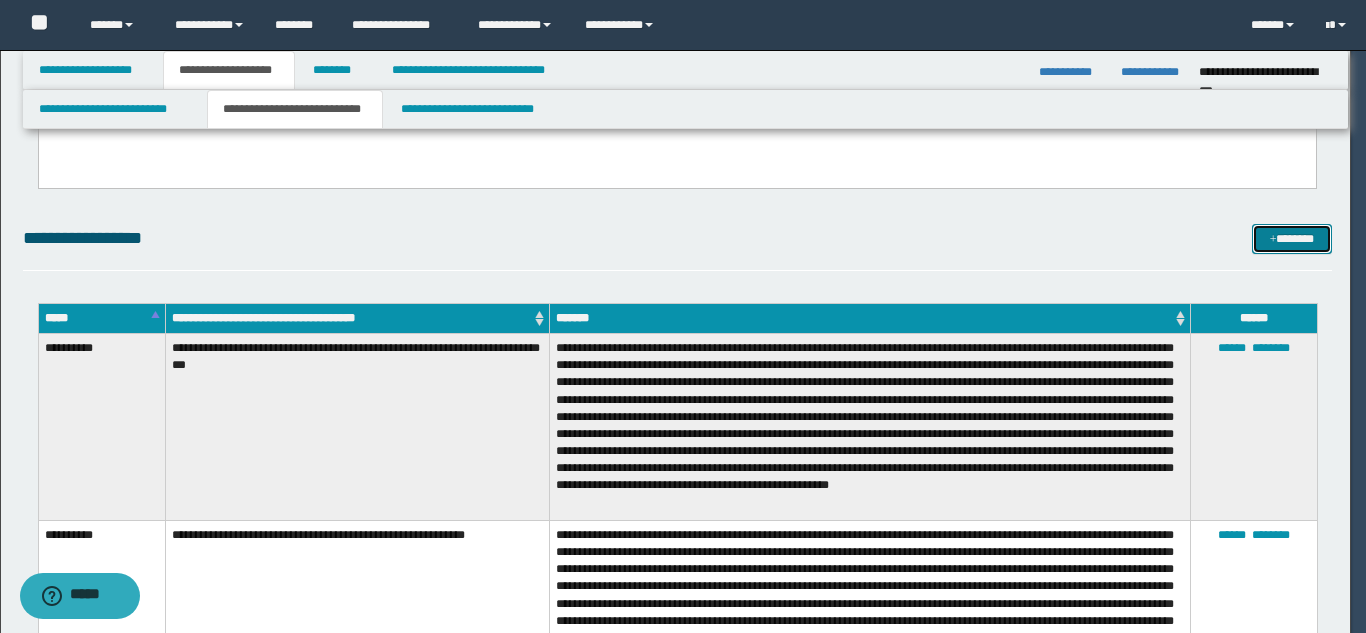 scroll, scrollTop: 0, scrollLeft: 0, axis: both 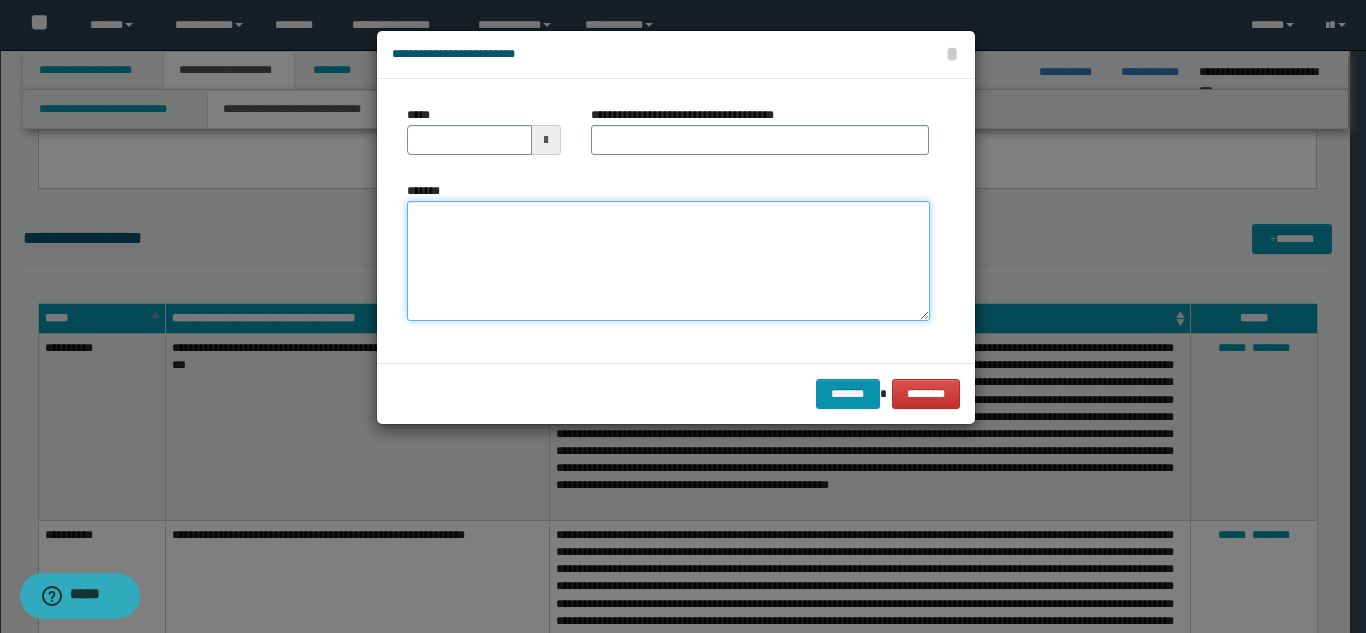 click on "*******" at bounding box center [668, 261] 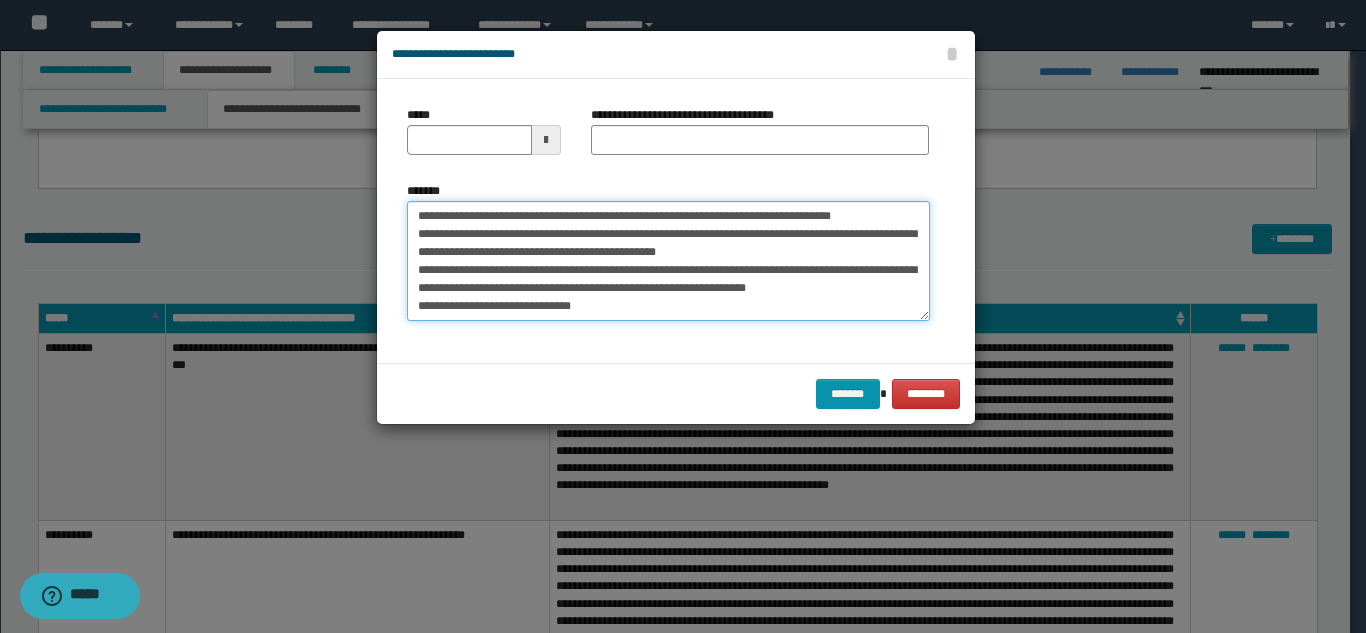 type 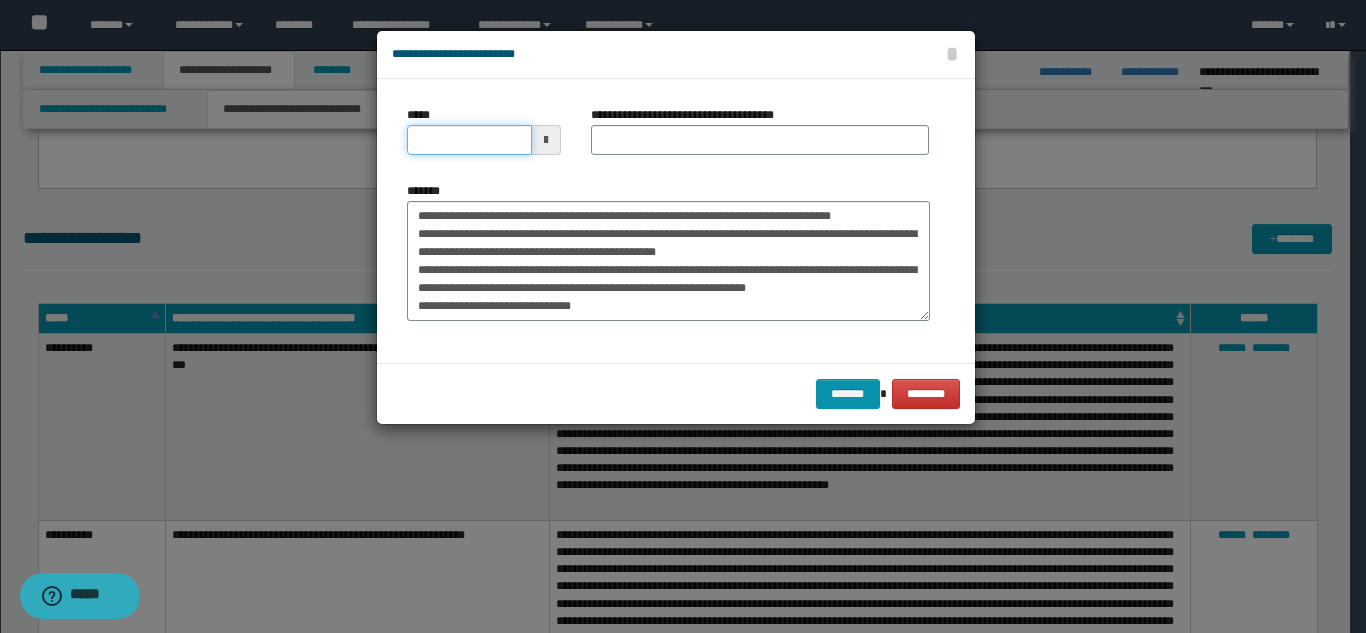 click on "*****" at bounding box center (469, 140) 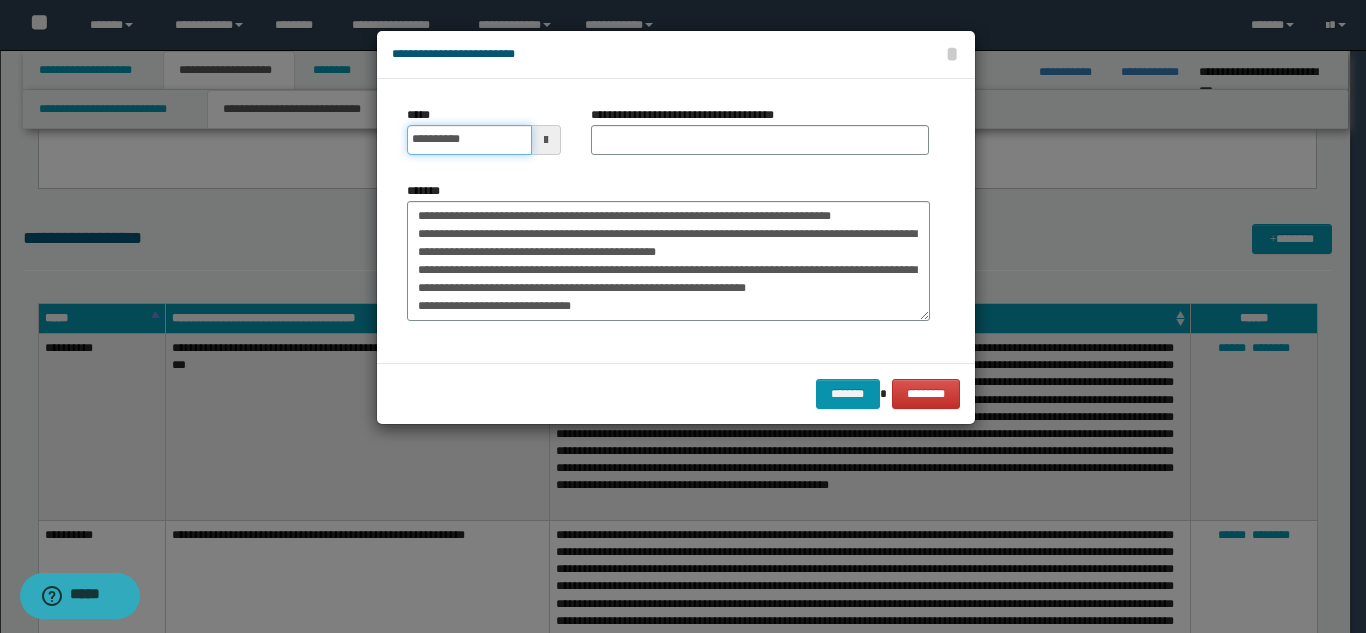 type on "**********" 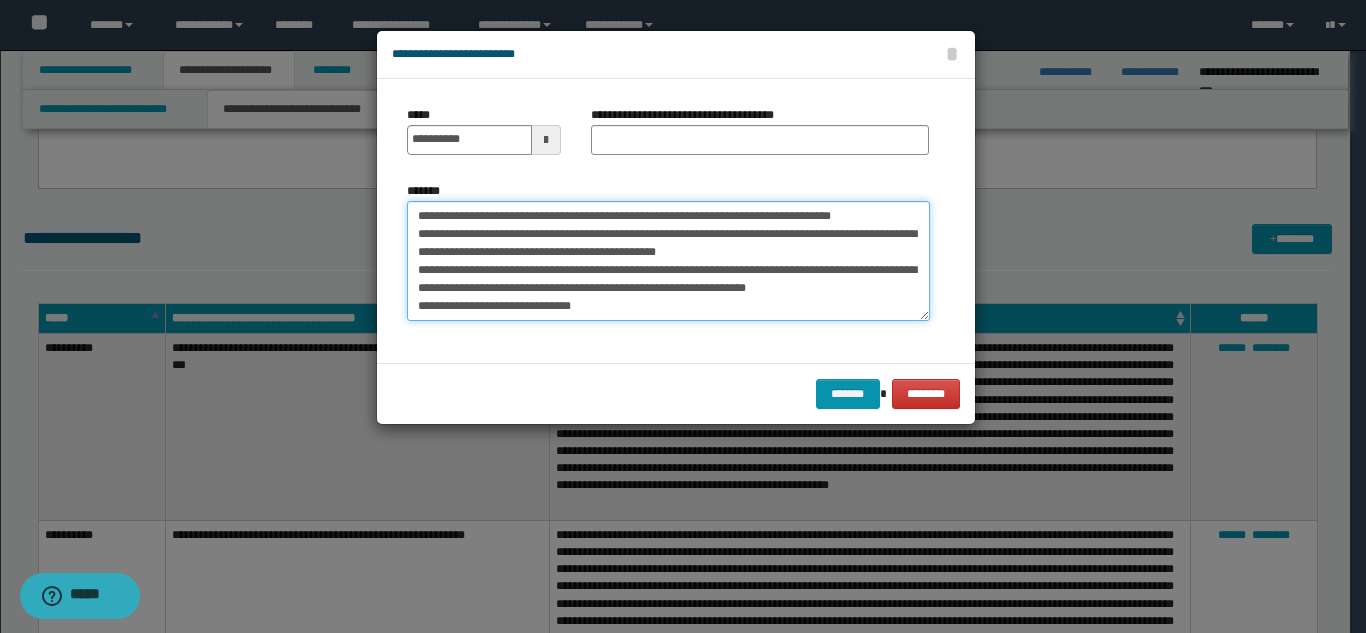drag, startPoint x: 590, startPoint y: 217, endPoint x: 923, endPoint y: 216, distance: 333.0015 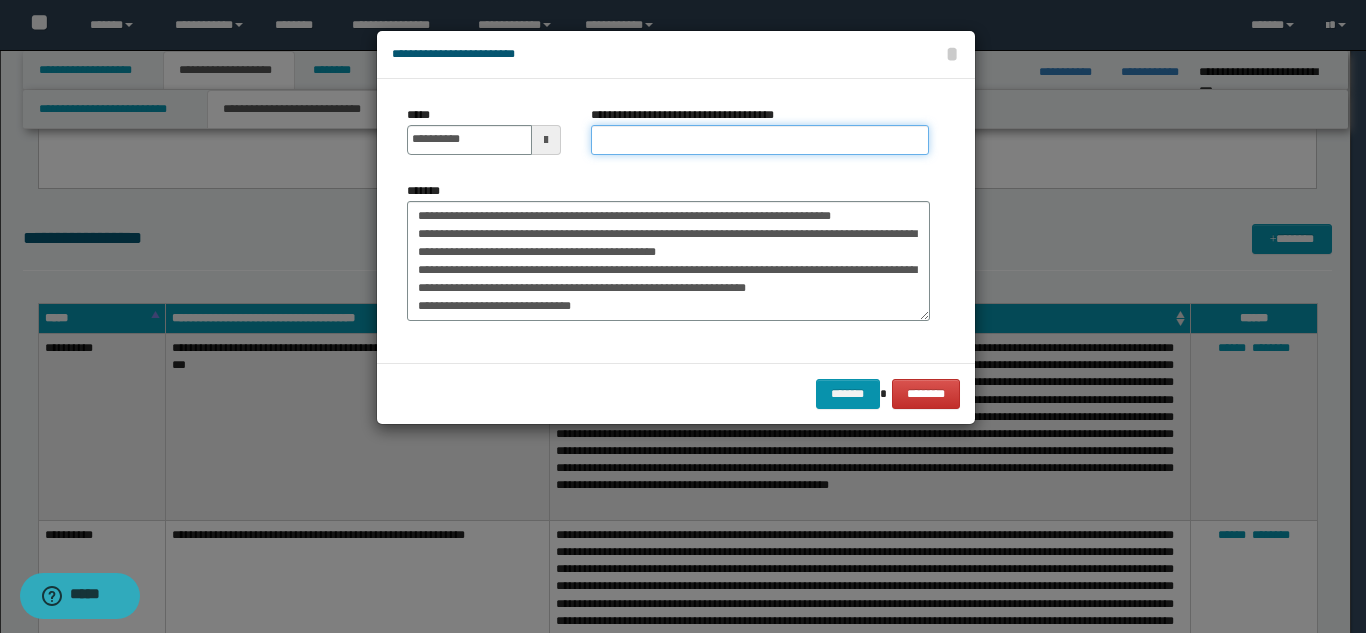 click on "**********" at bounding box center (760, 140) 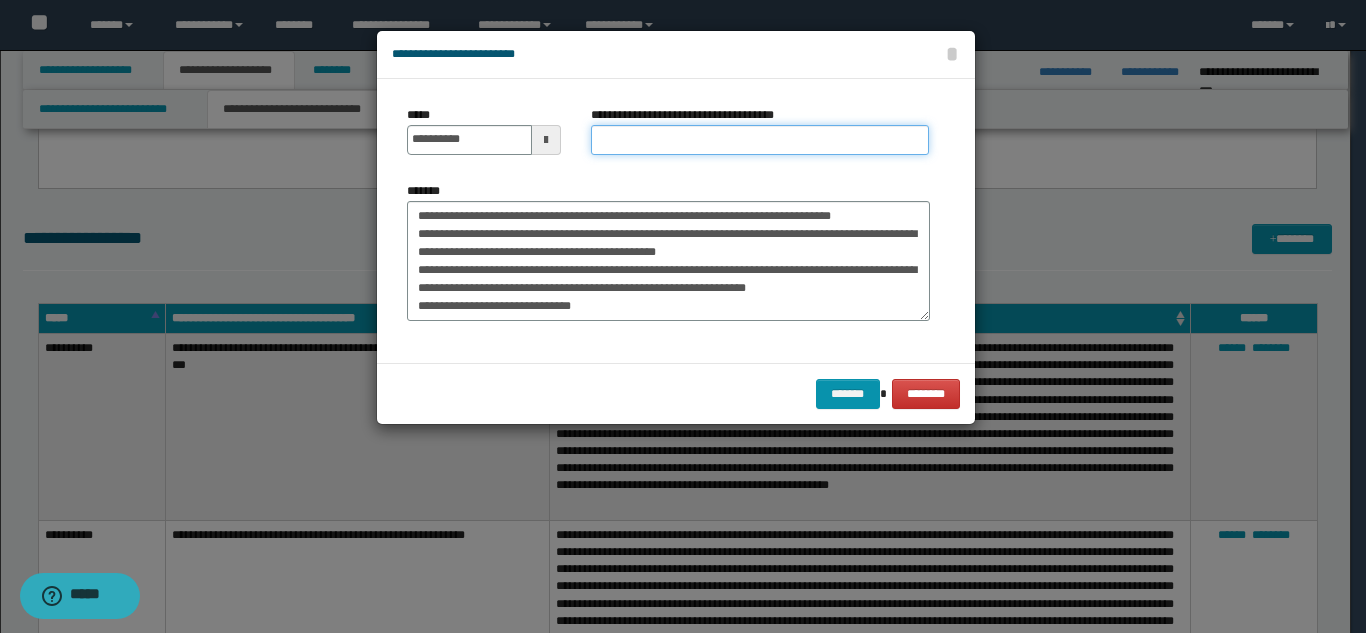 paste on "**********" 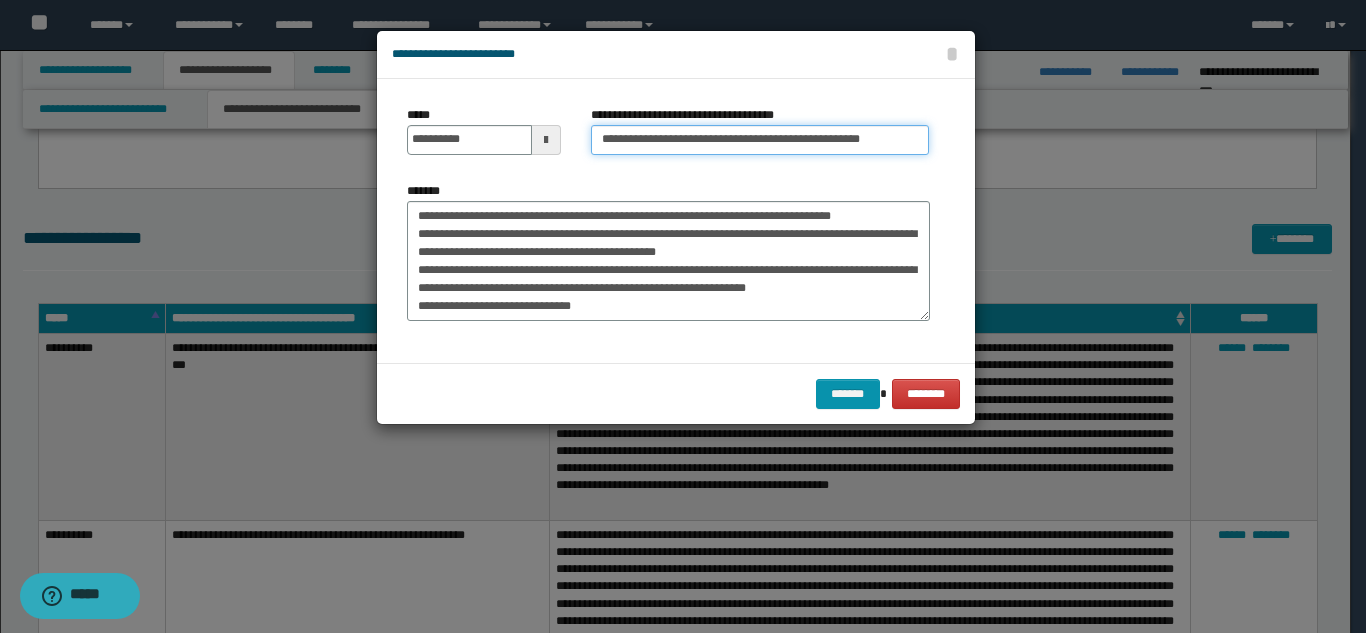 type on "**********" 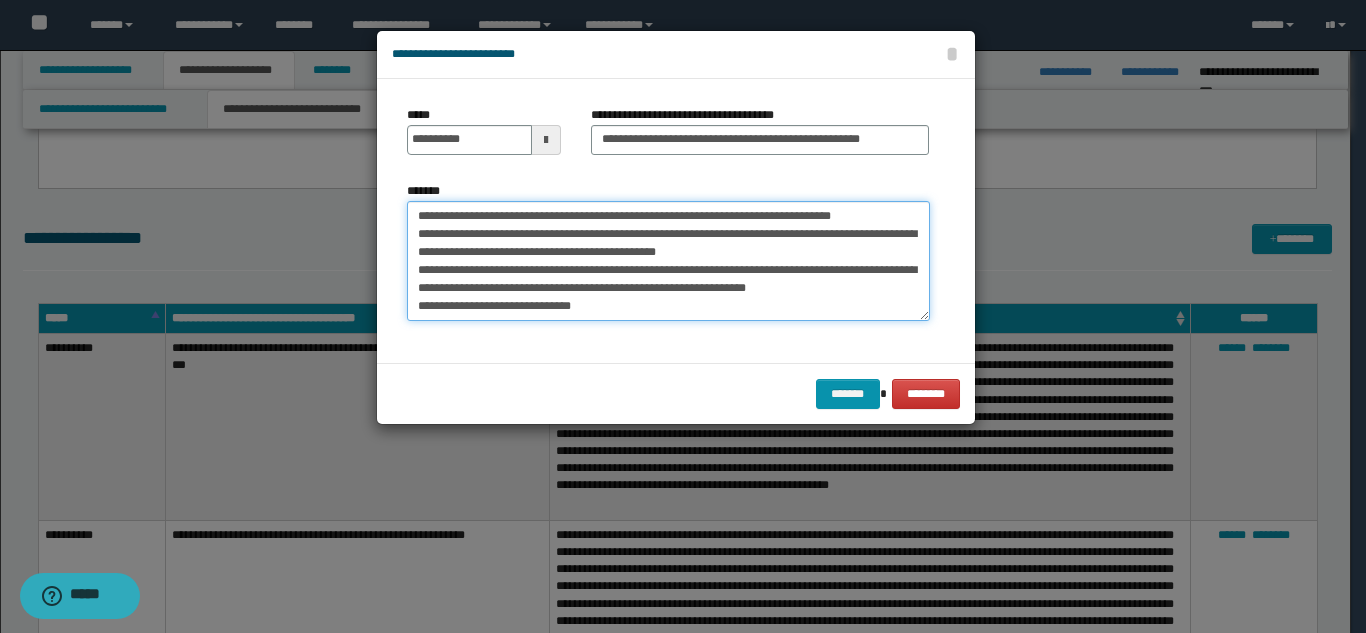 drag, startPoint x: 413, startPoint y: 216, endPoint x: 914, endPoint y: 208, distance: 501.06387 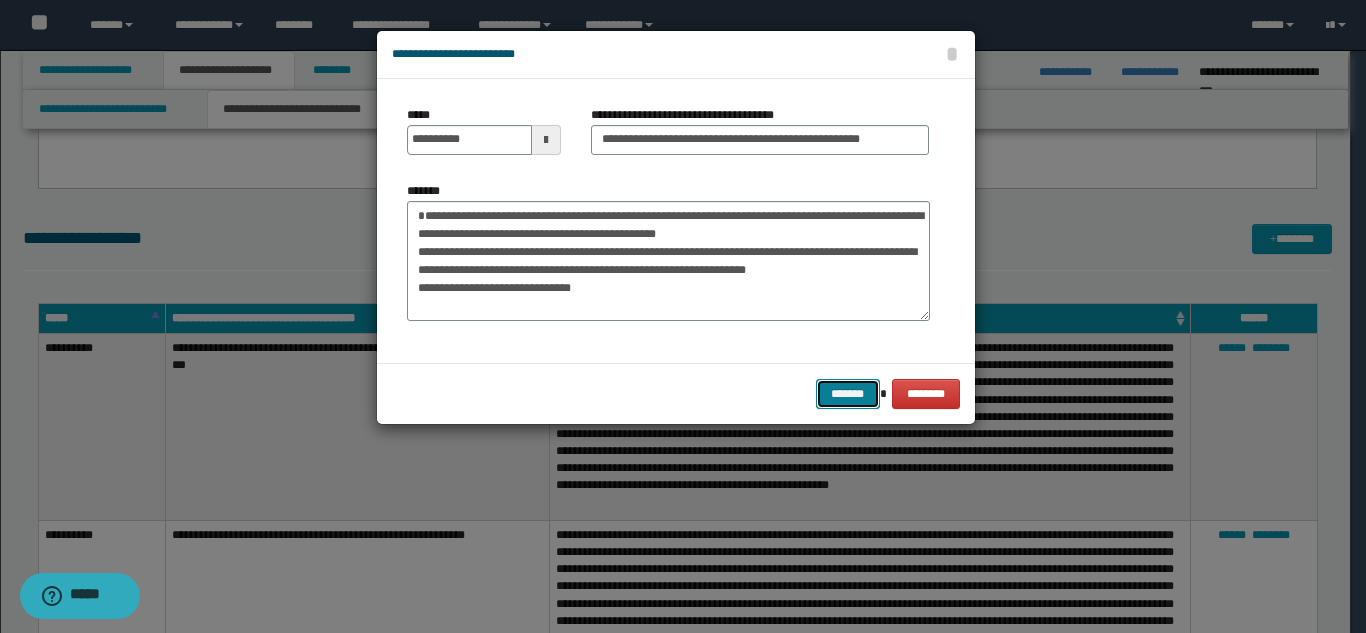 click on "*******" at bounding box center (848, 394) 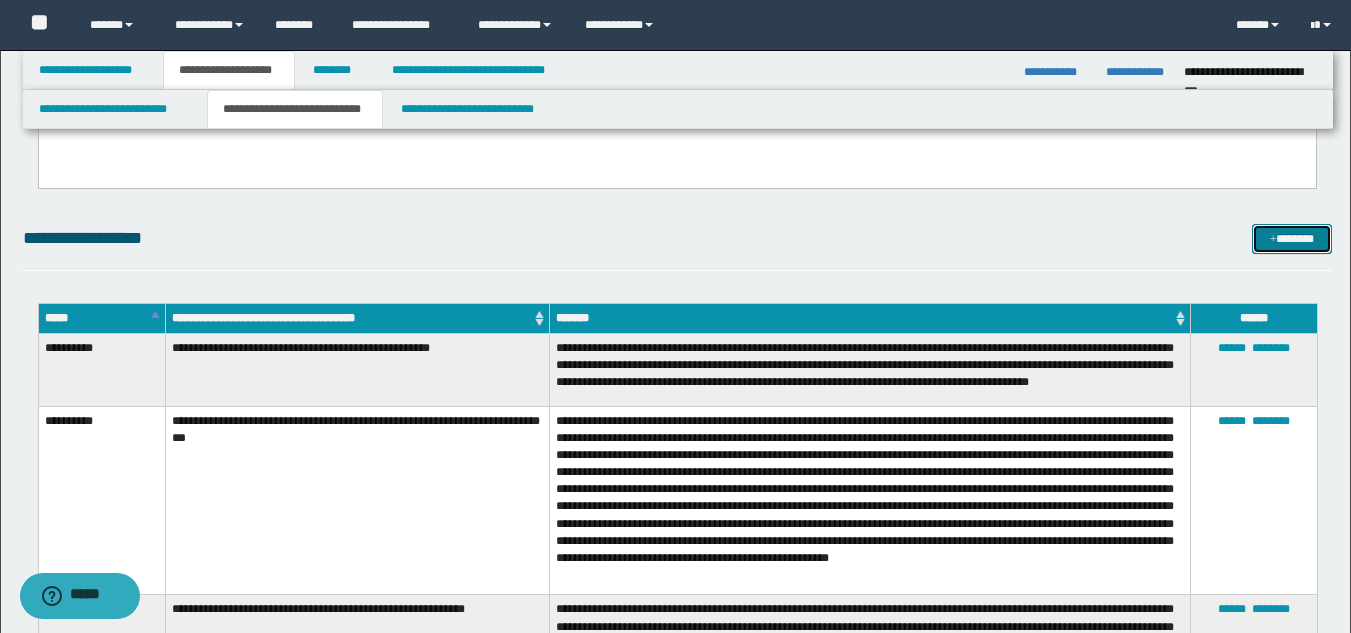 click at bounding box center (1273, 240) 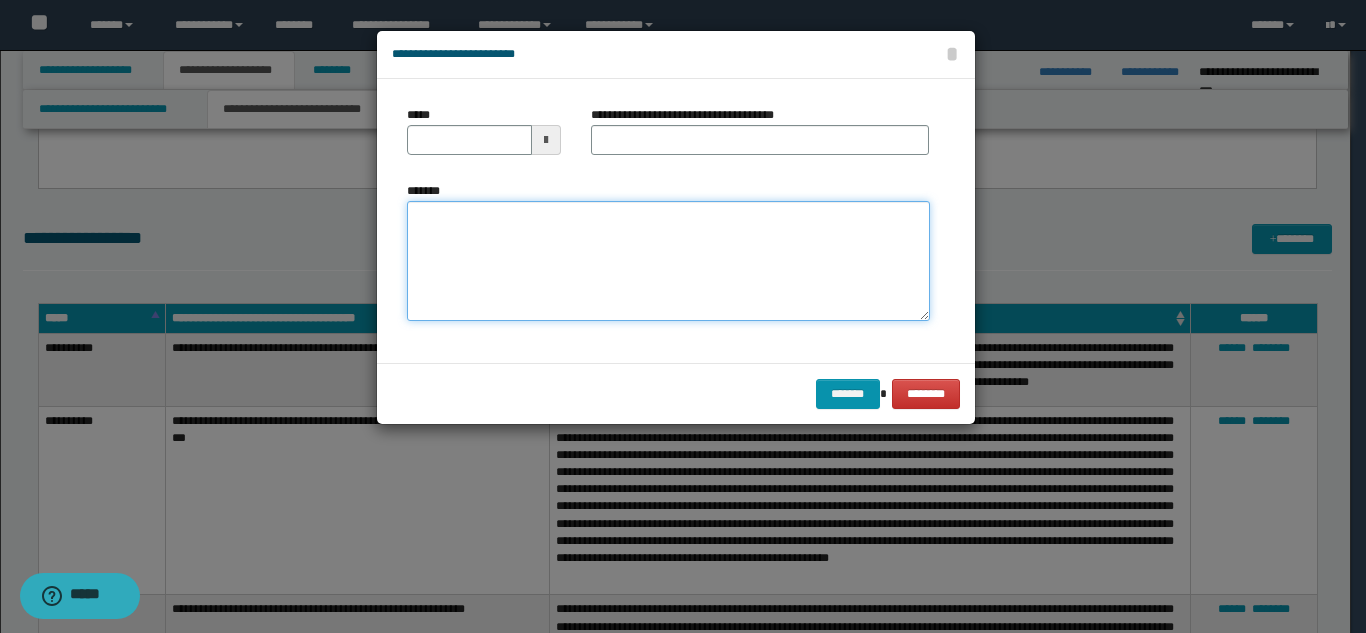 click on "*******" at bounding box center [668, 261] 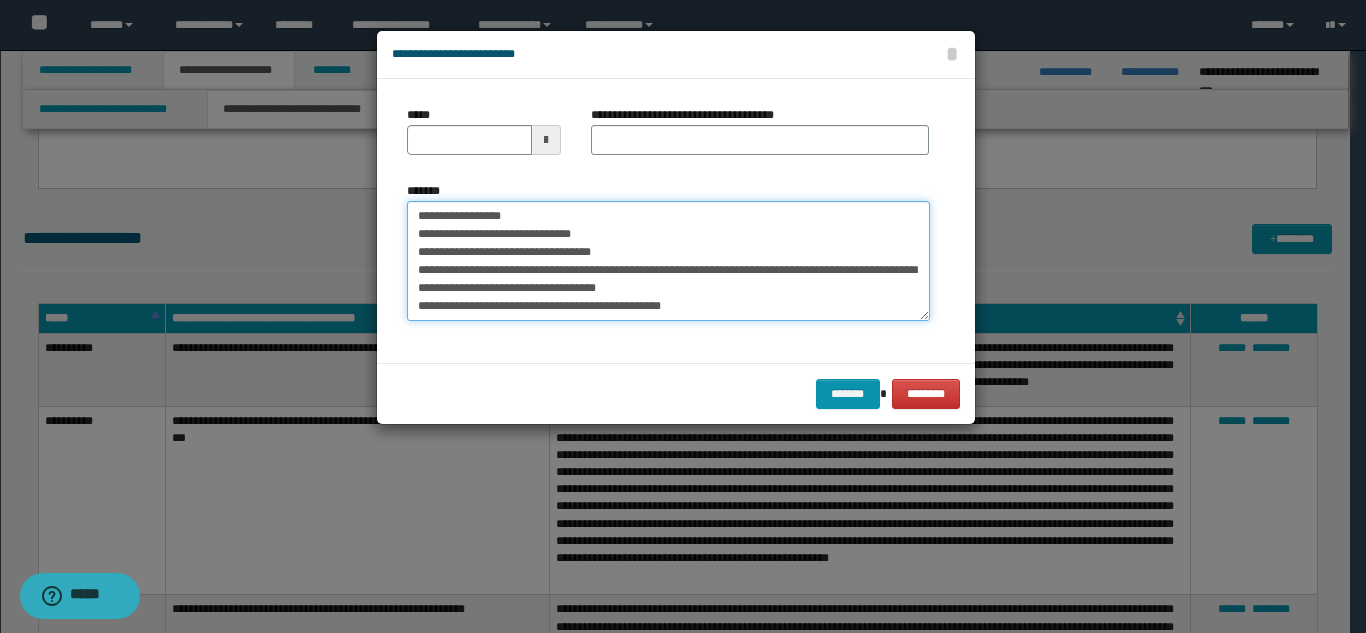 type 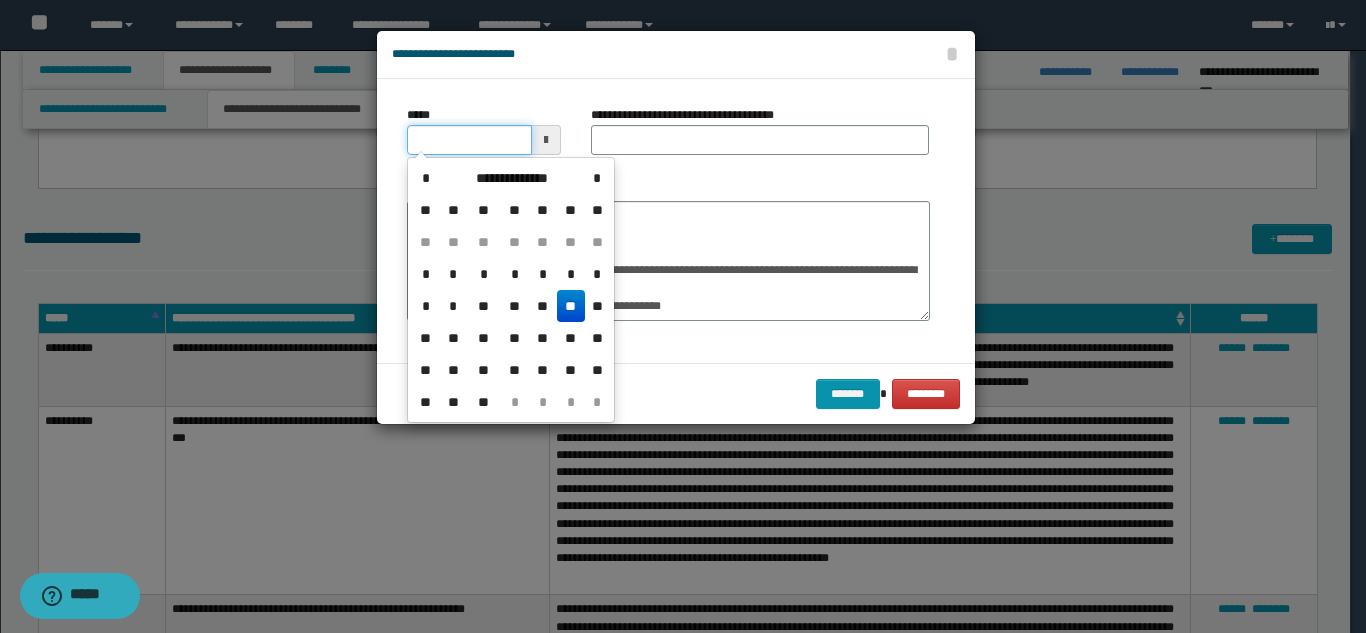 click on "*****" at bounding box center (469, 140) 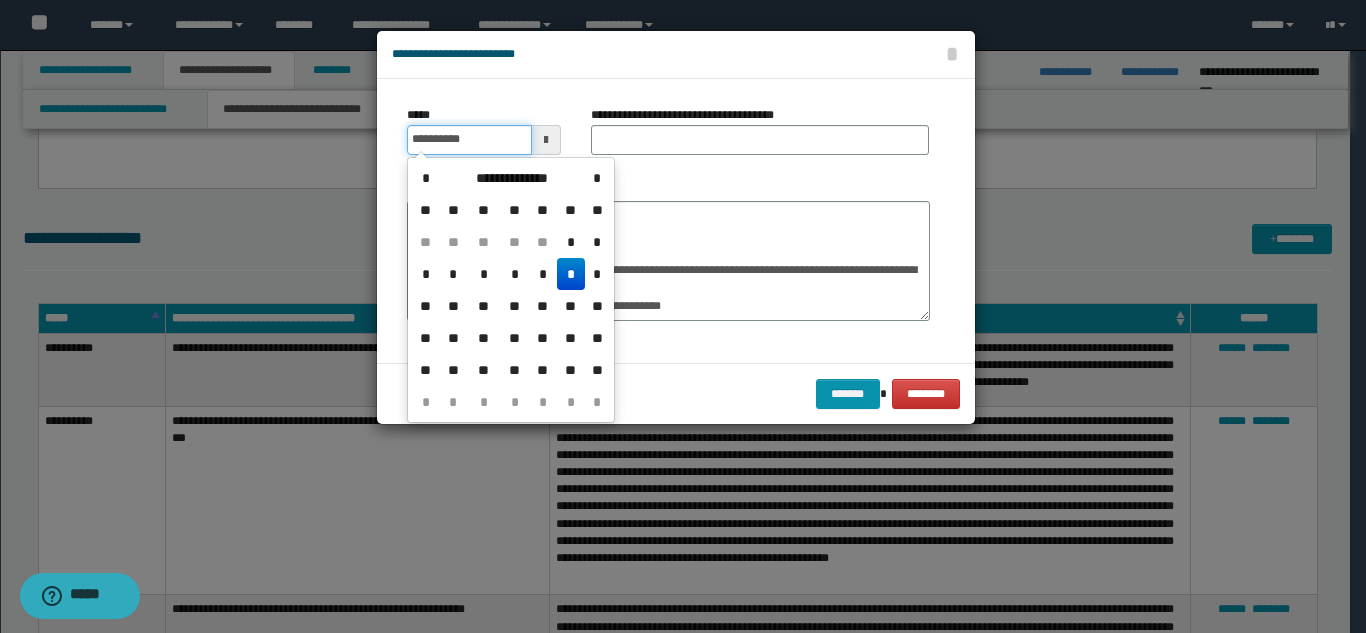 type on "**********" 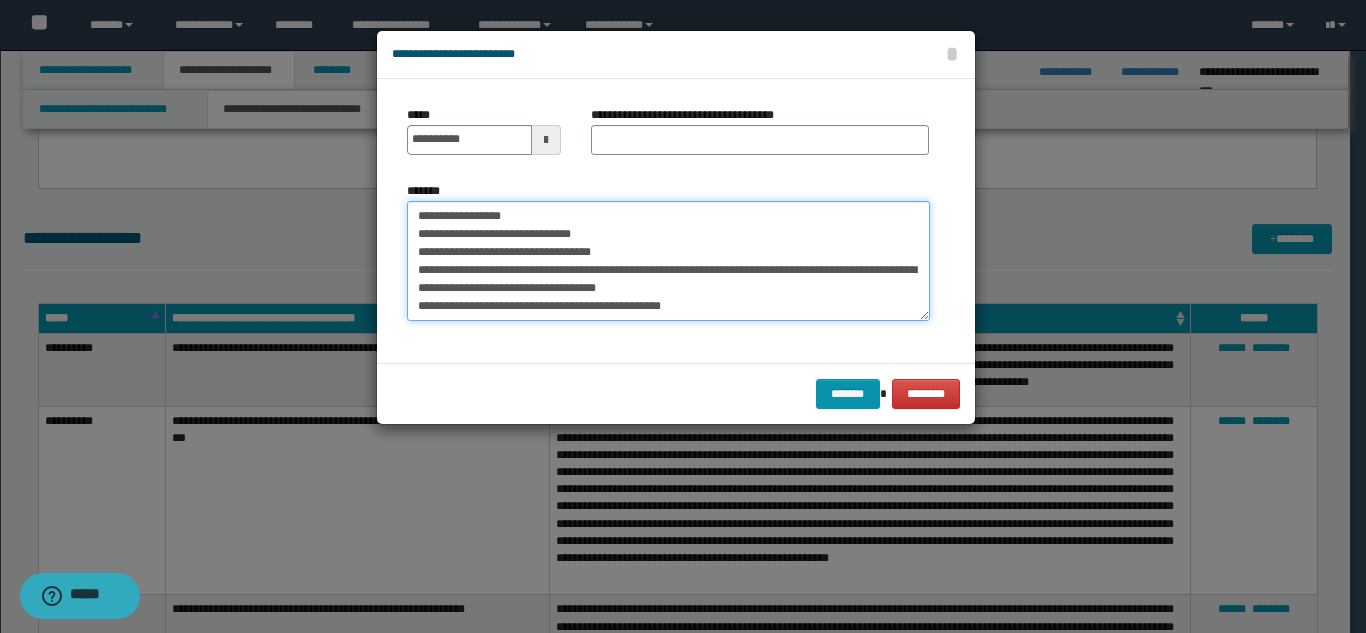 drag, startPoint x: 485, startPoint y: 231, endPoint x: 644, endPoint y: 246, distance: 159.70598 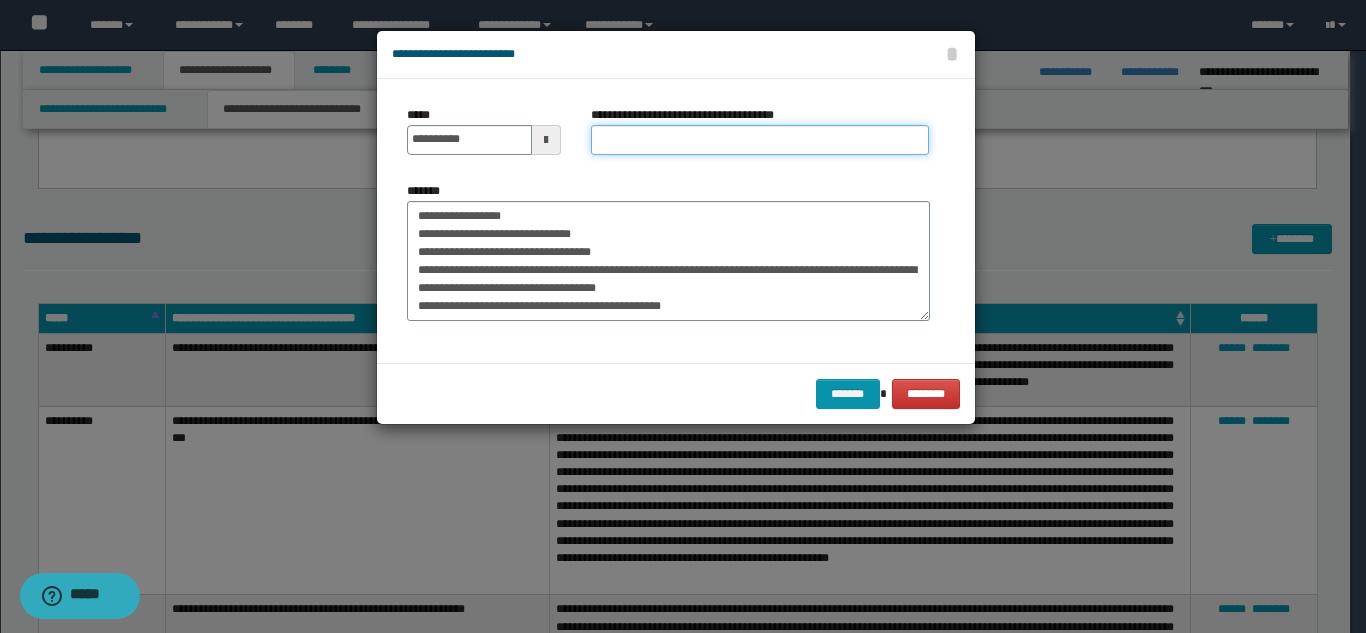 click on "**********" at bounding box center [760, 140] 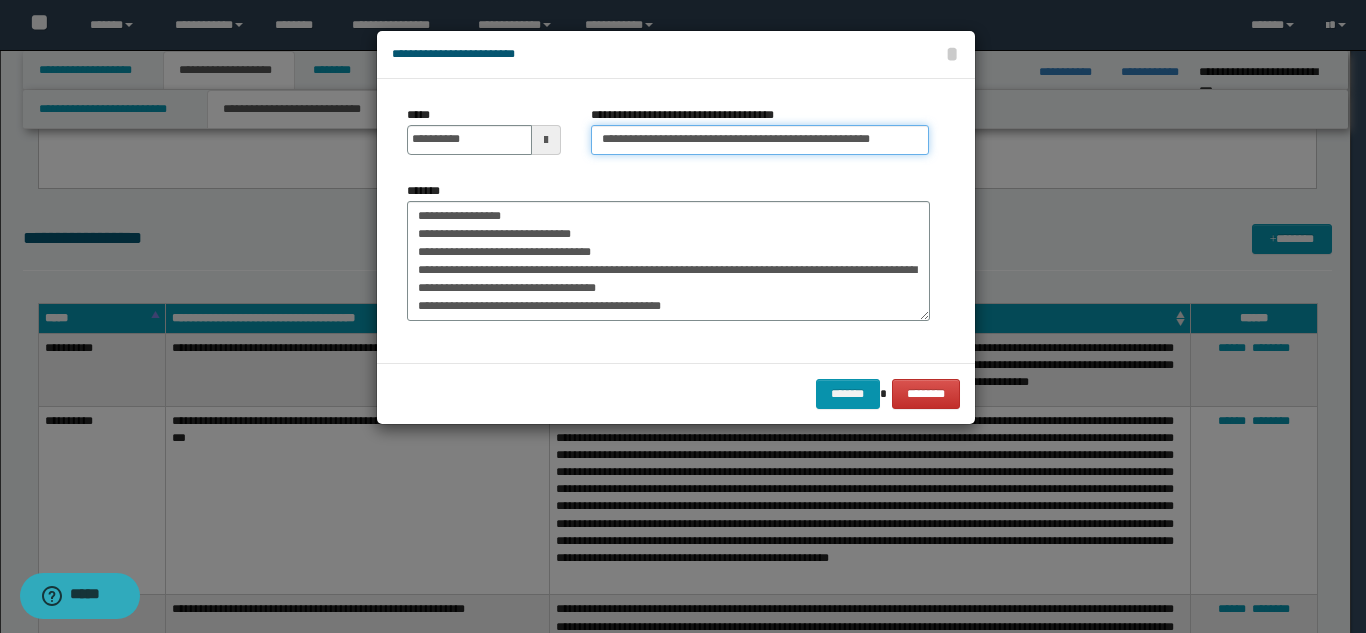 scroll, scrollTop: 0, scrollLeft: 19, axis: horizontal 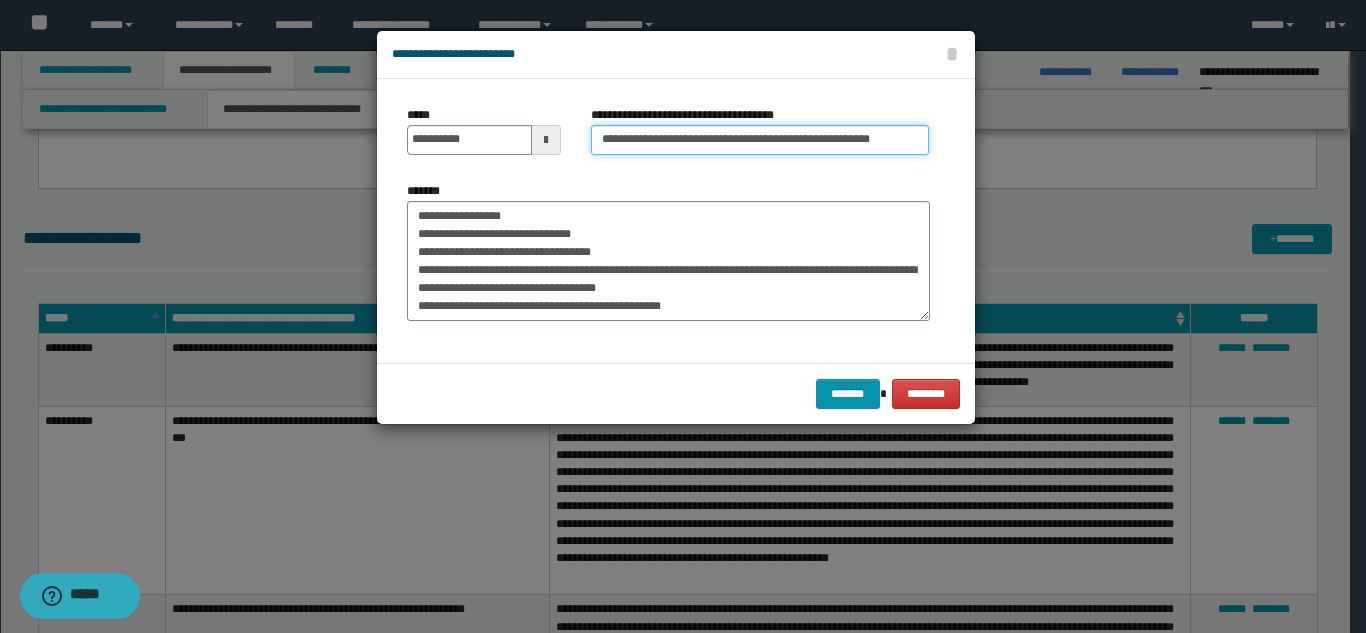 type on "**********" 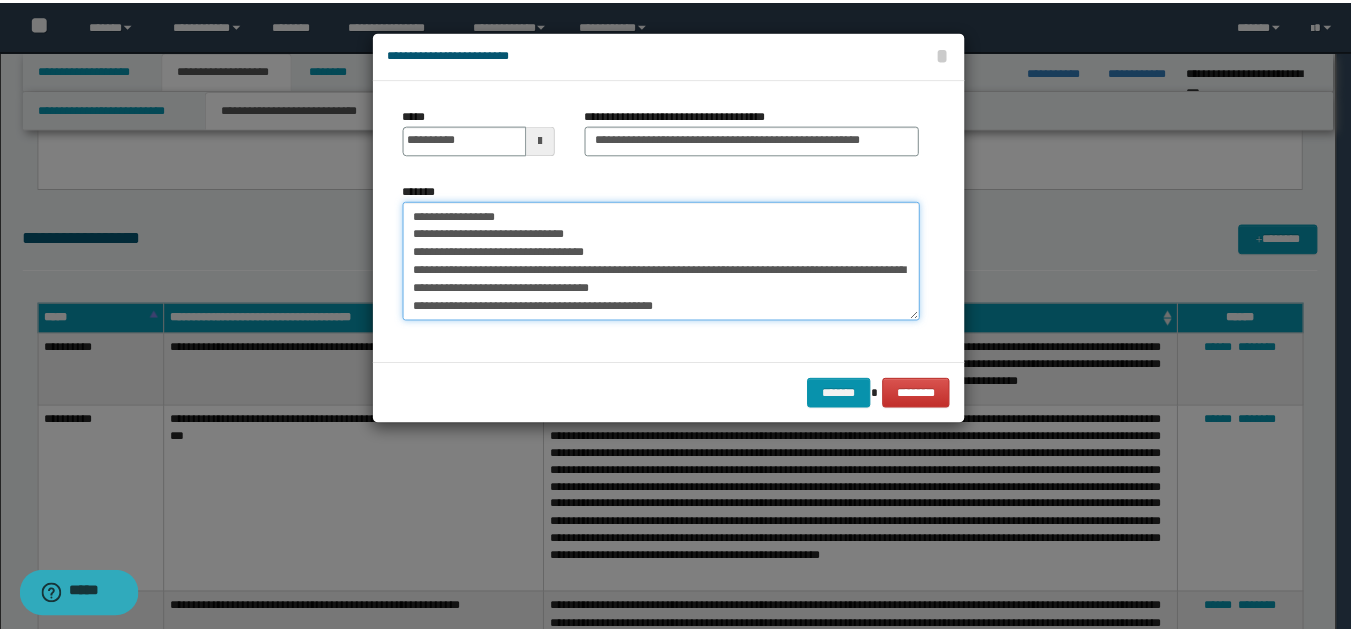 scroll, scrollTop: 0, scrollLeft: 0, axis: both 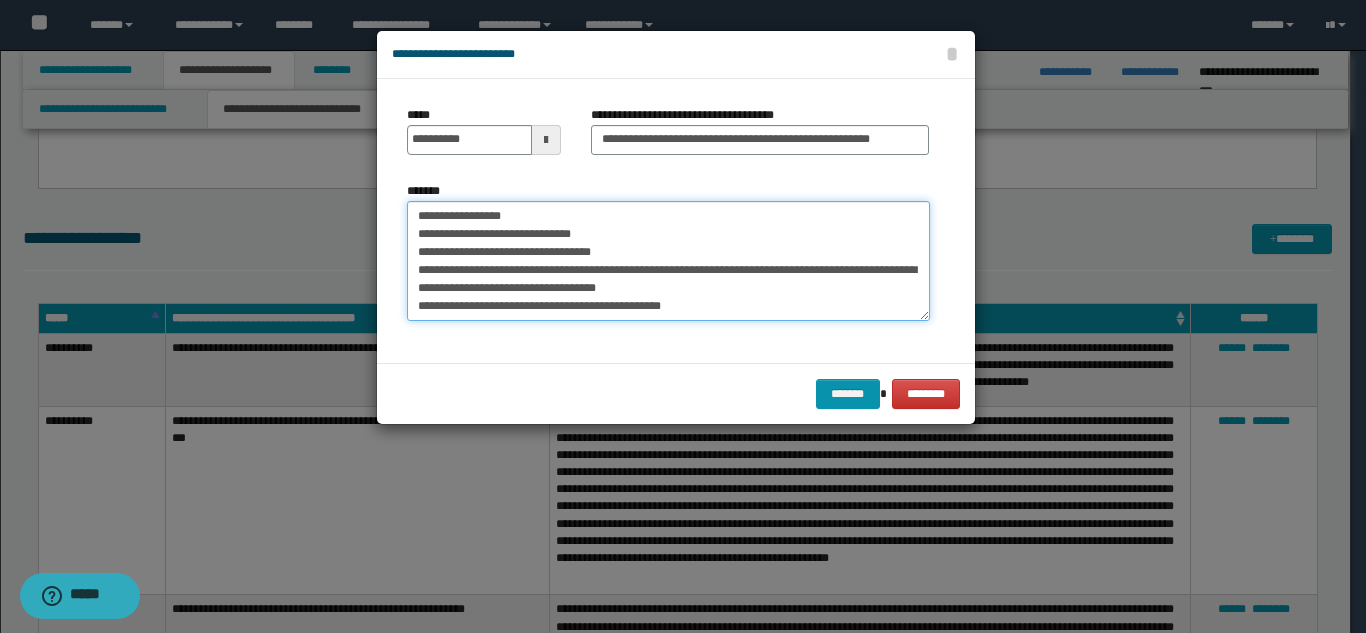 drag, startPoint x: 409, startPoint y: 217, endPoint x: 636, endPoint y: 243, distance: 228.48413 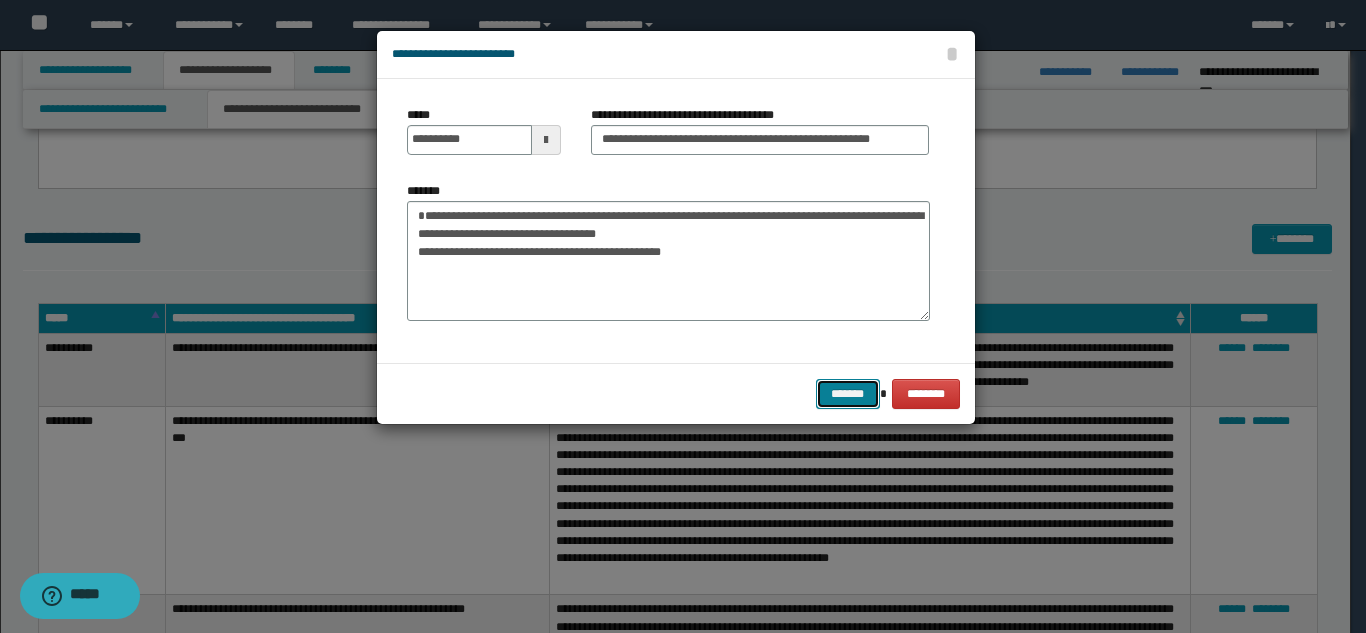 click on "*******" at bounding box center [848, 394] 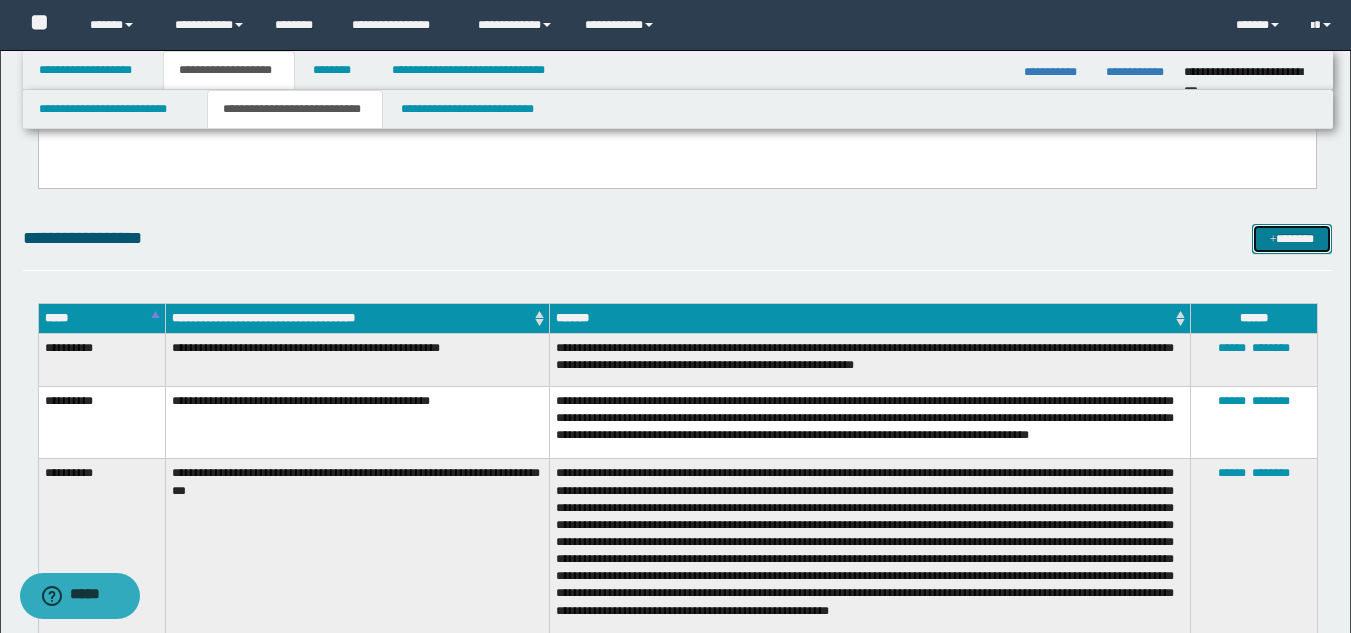 click on "*******" at bounding box center [1292, 239] 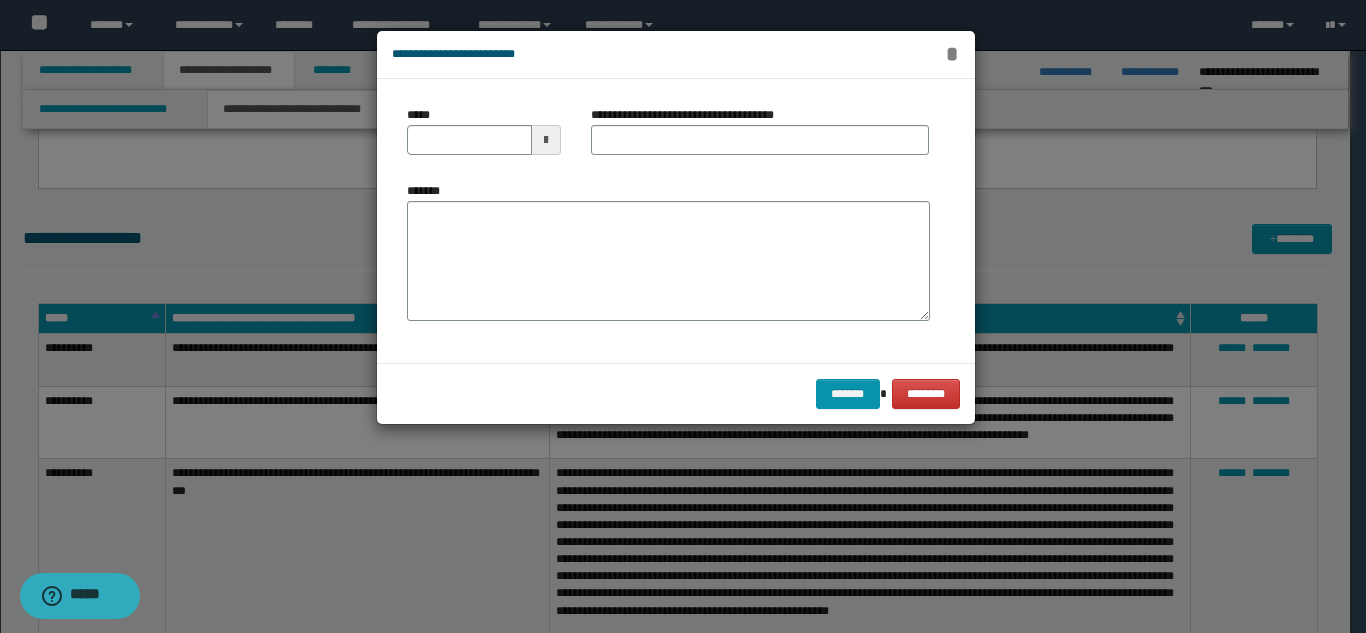 click on "*" at bounding box center (952, 54) 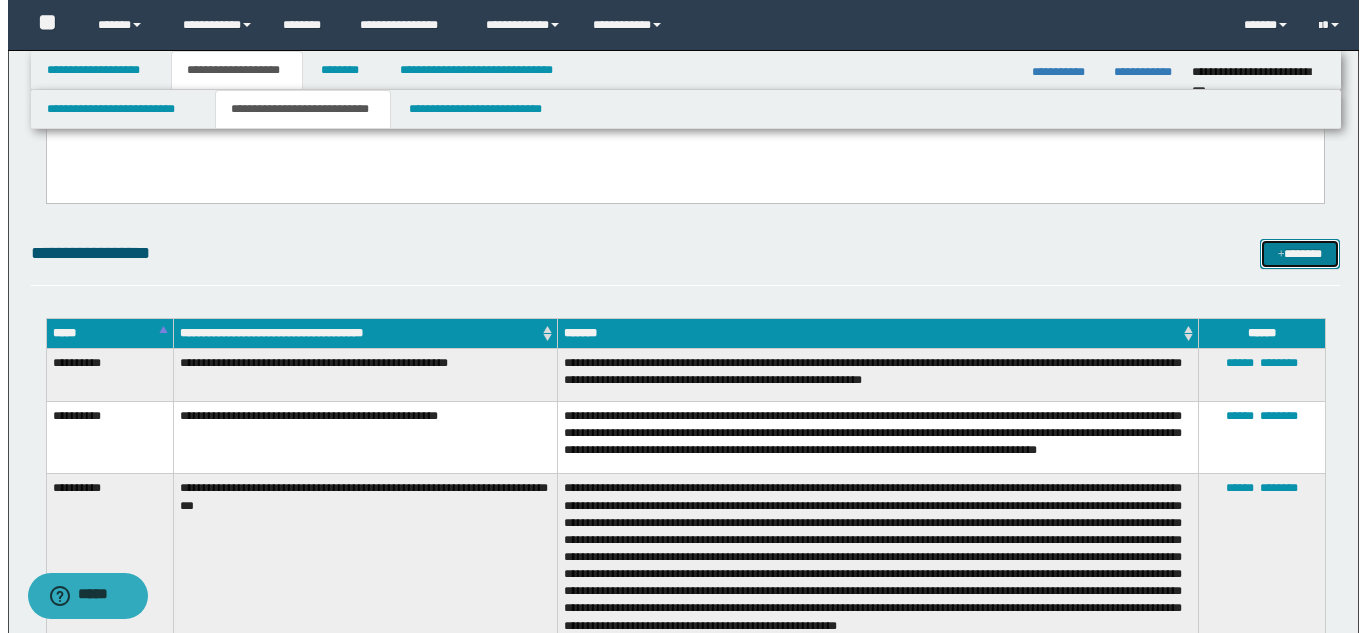 scroll, scrollTop: 600, scrollLeft: 0, axis: vertical 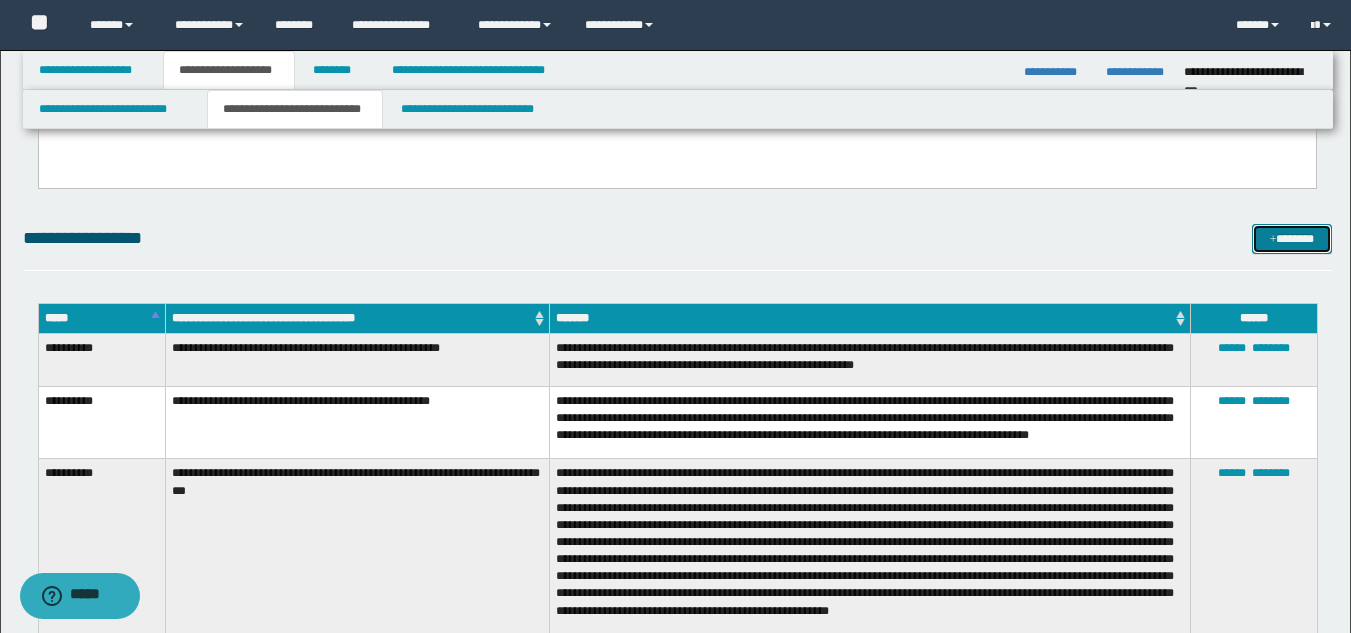 click on "*******" at bounding box center [1292, 239] 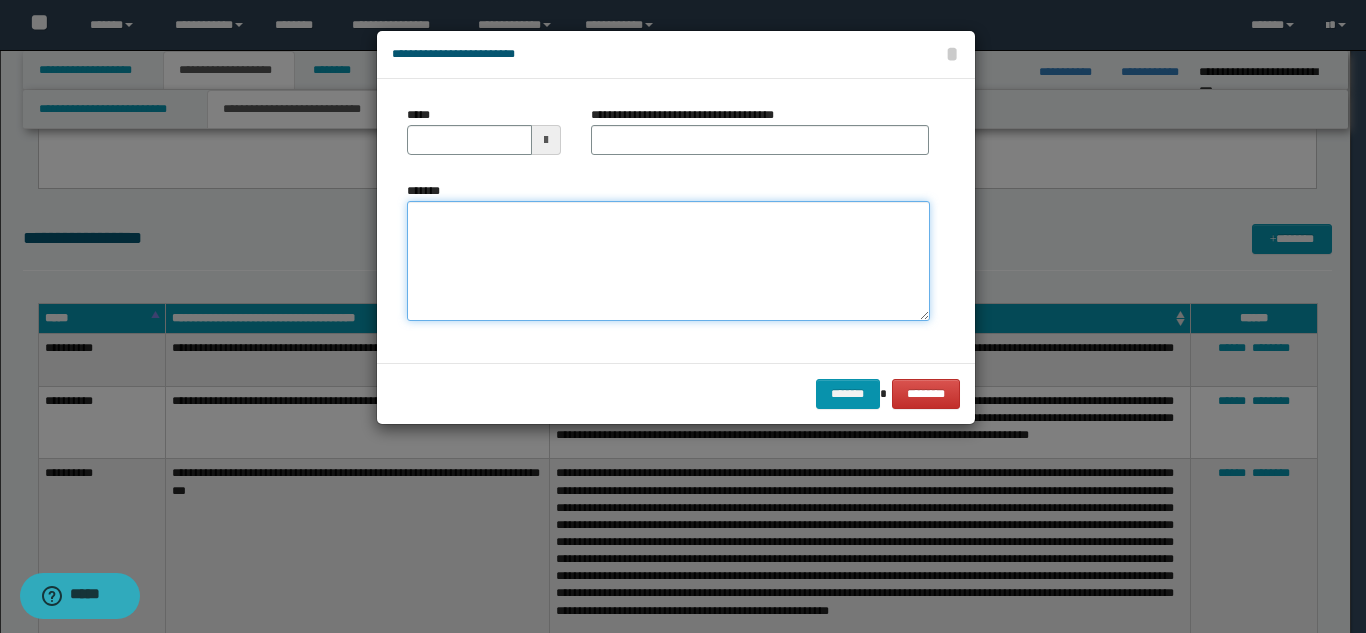 click on "*******" at bounding box center [668, 261] 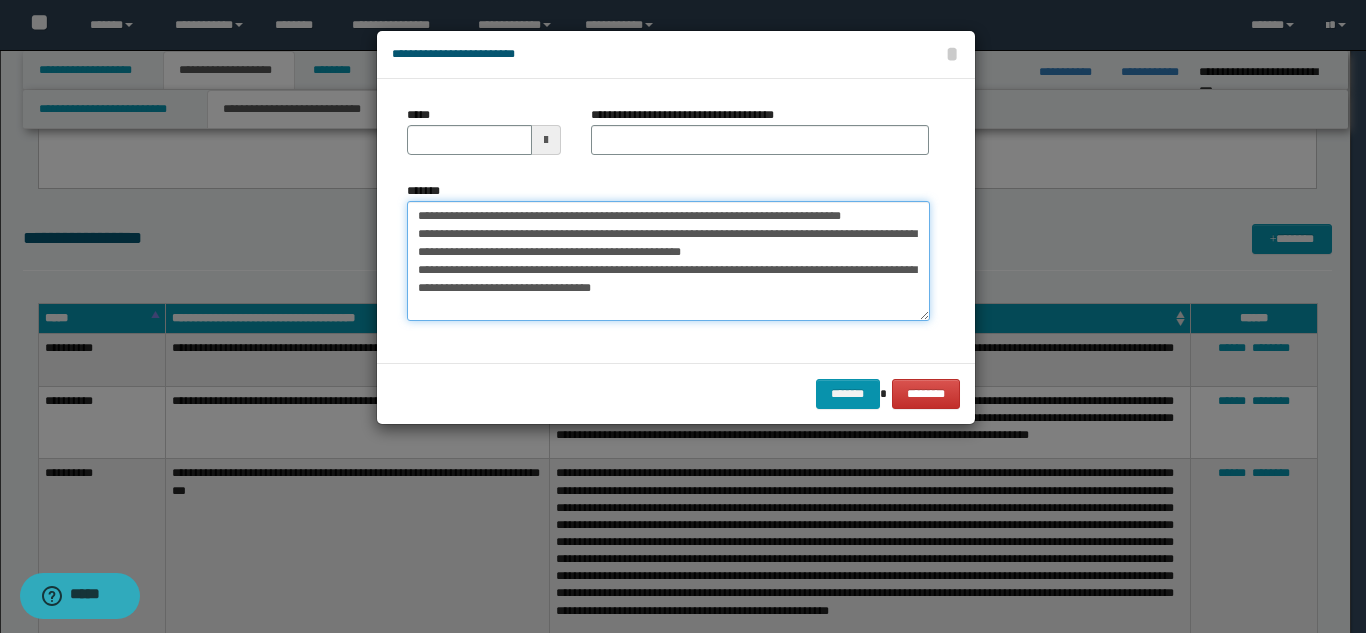 type 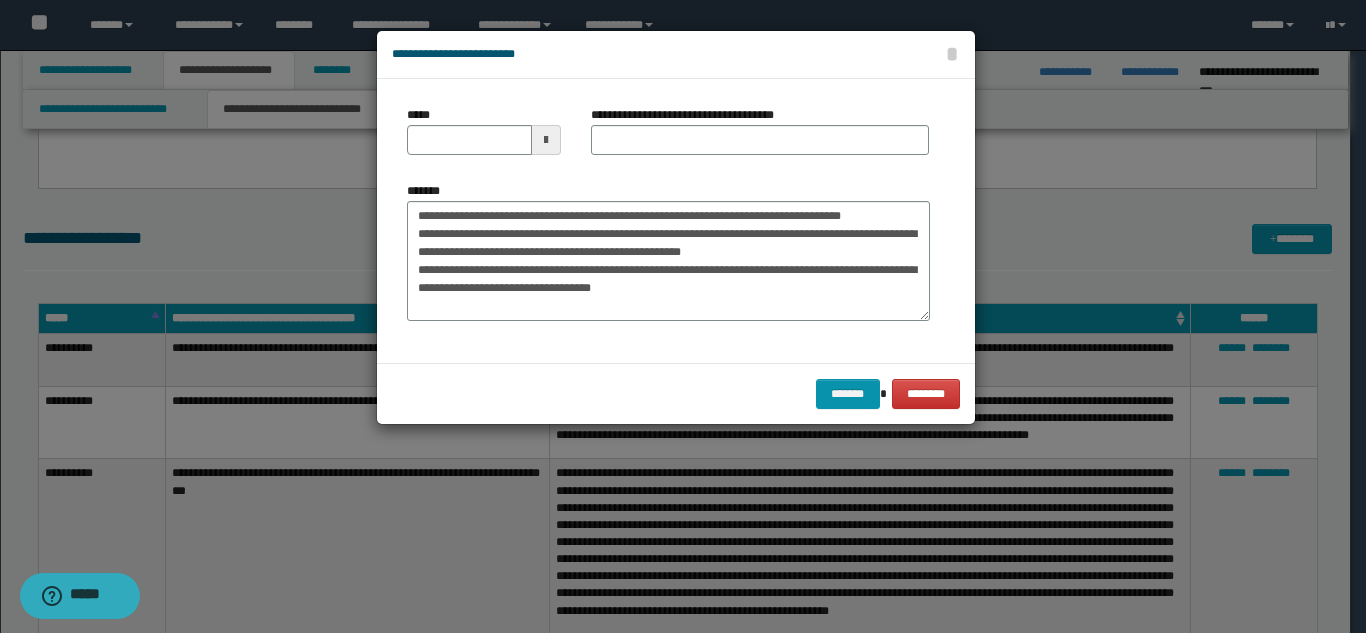 click on "*****" at bounding box center [484, 138] 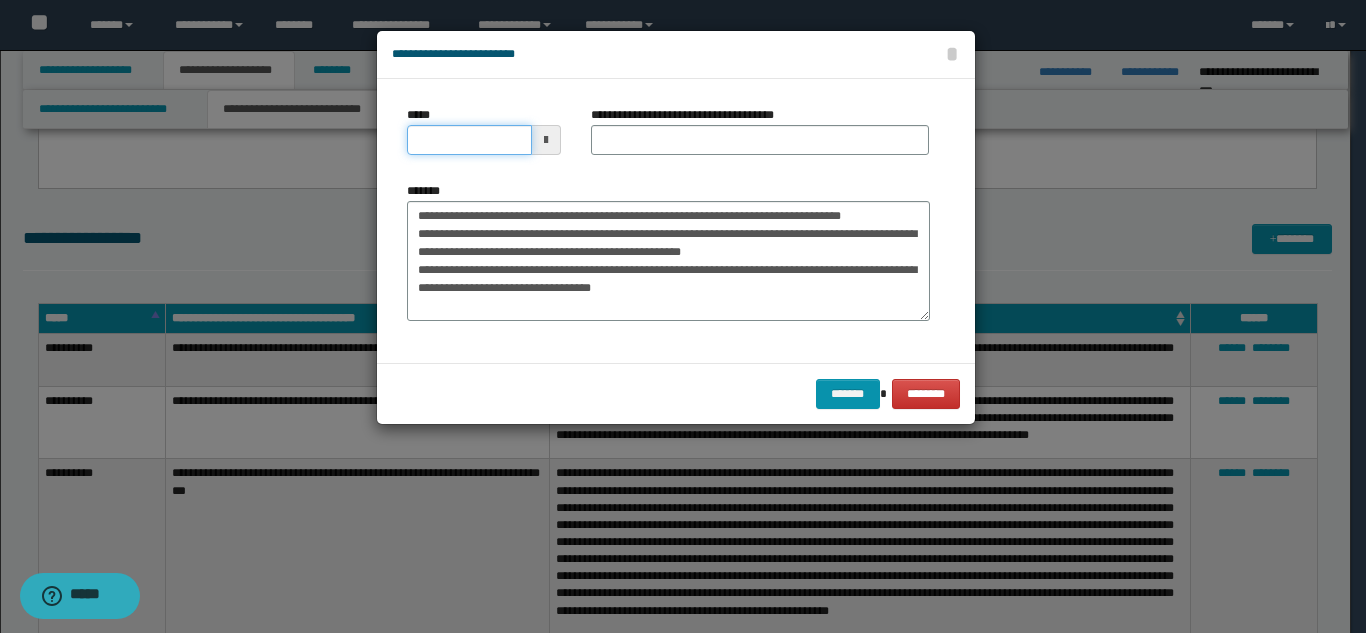 click on "*****" at bounding box center [469, 140] 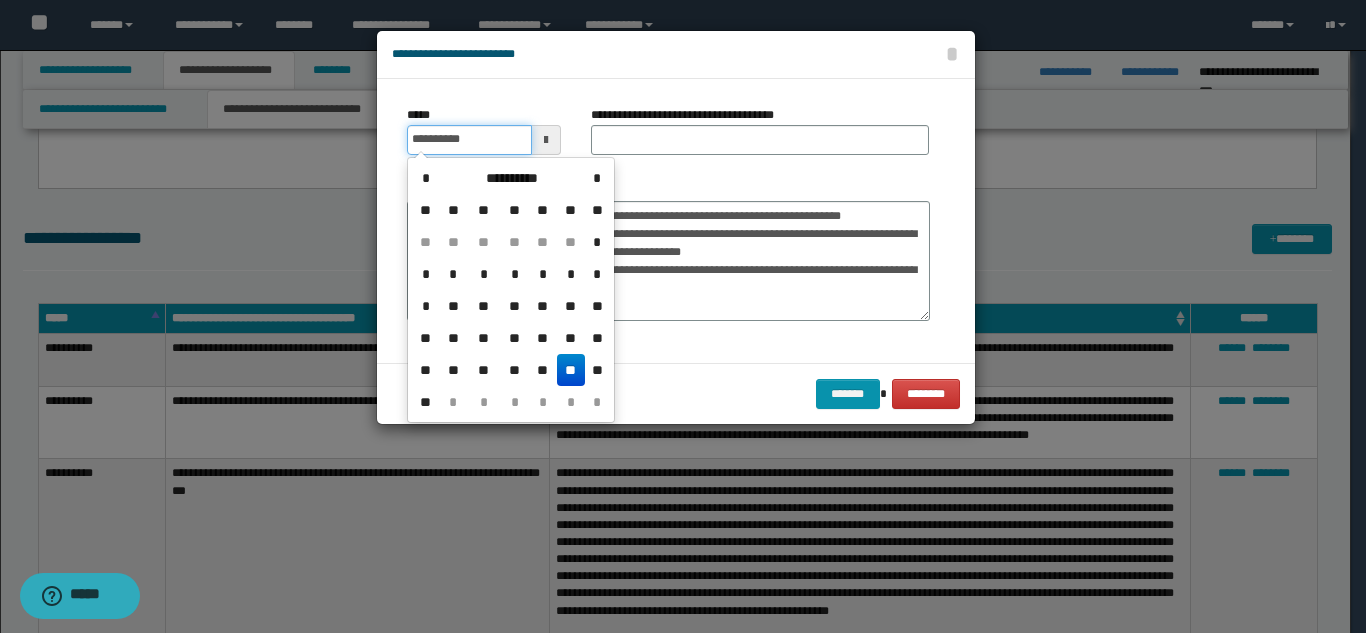 type on "**********" 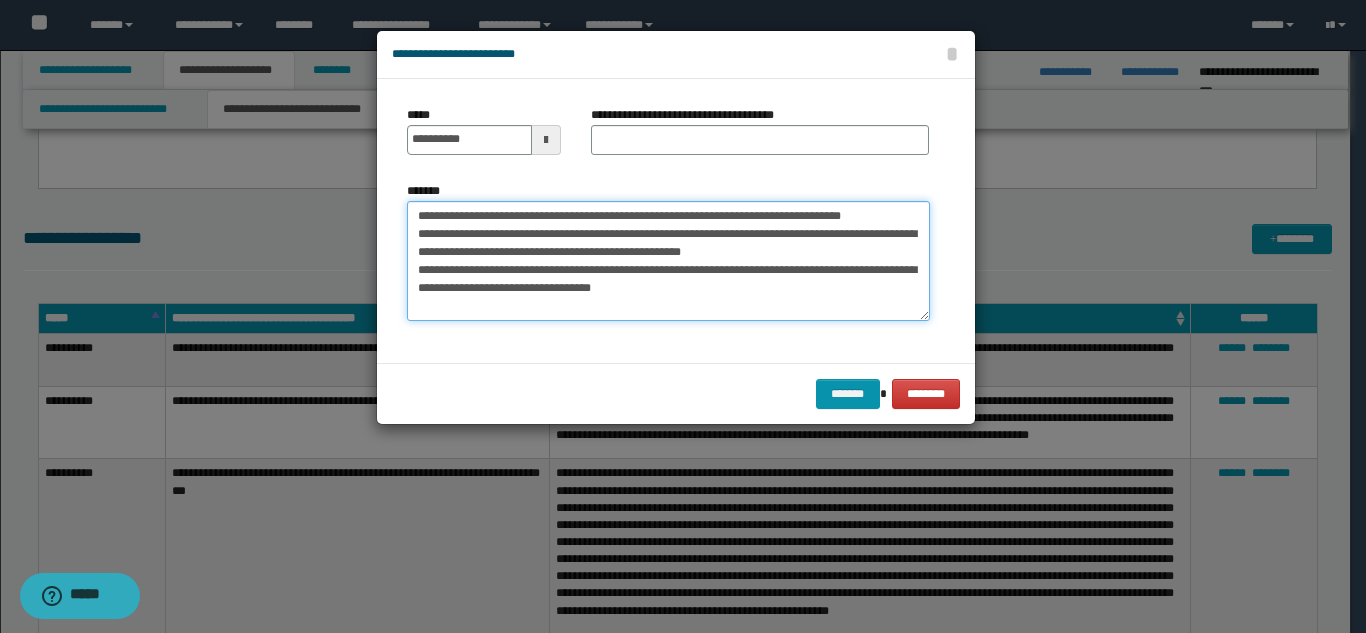 drag, startPoint x: 564, startPoint y: 212, endPoint x: 913, endPoint y: 210, distance: 349.00574 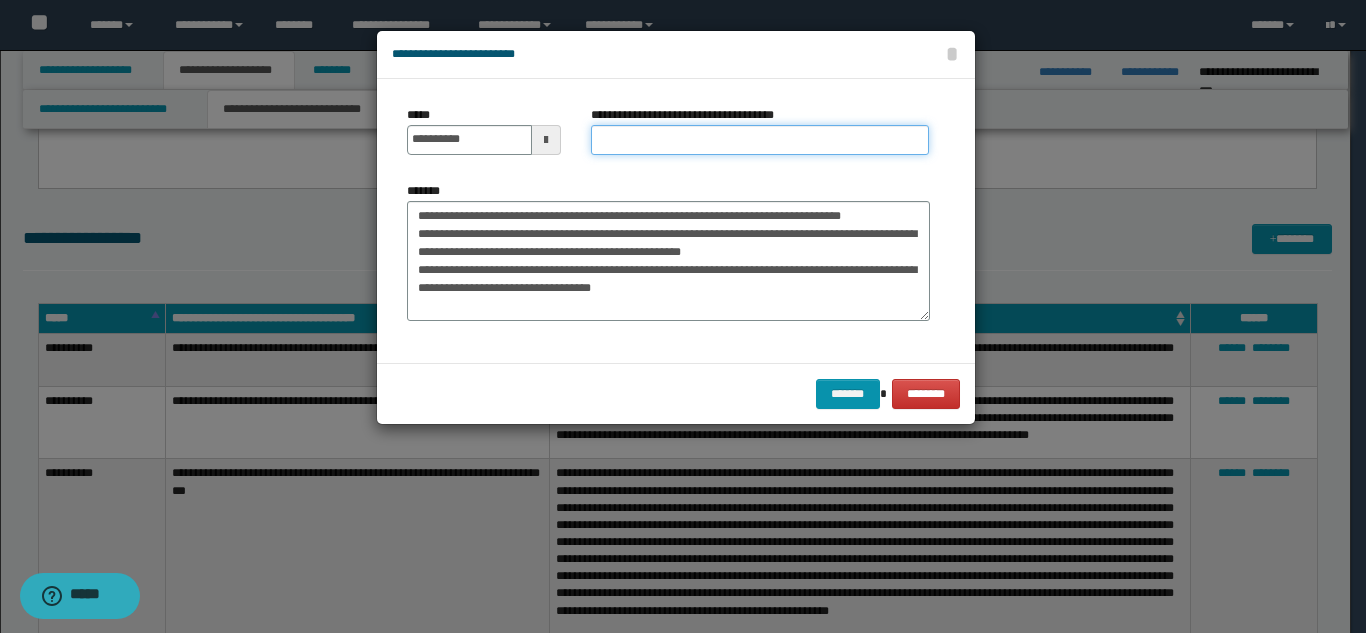 click on "**********" at bounding box center (760, 140) 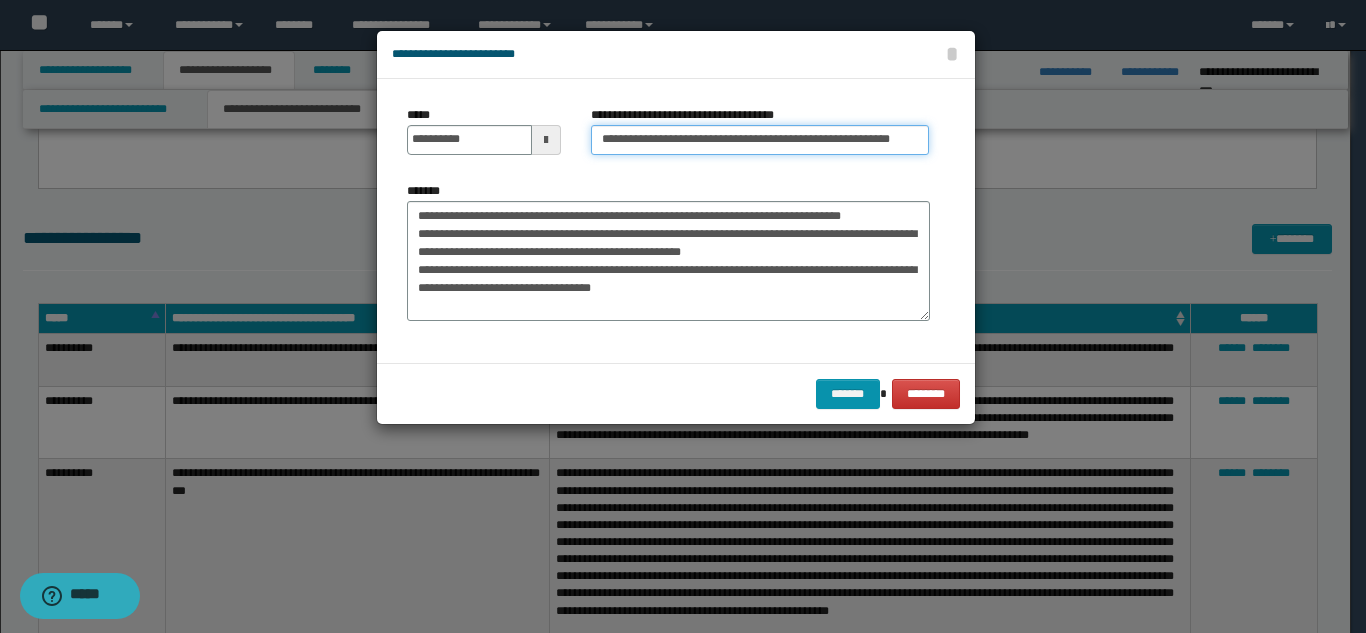 scroll, scrollTop: 0, scrollLeft: 26, axis: horizontal 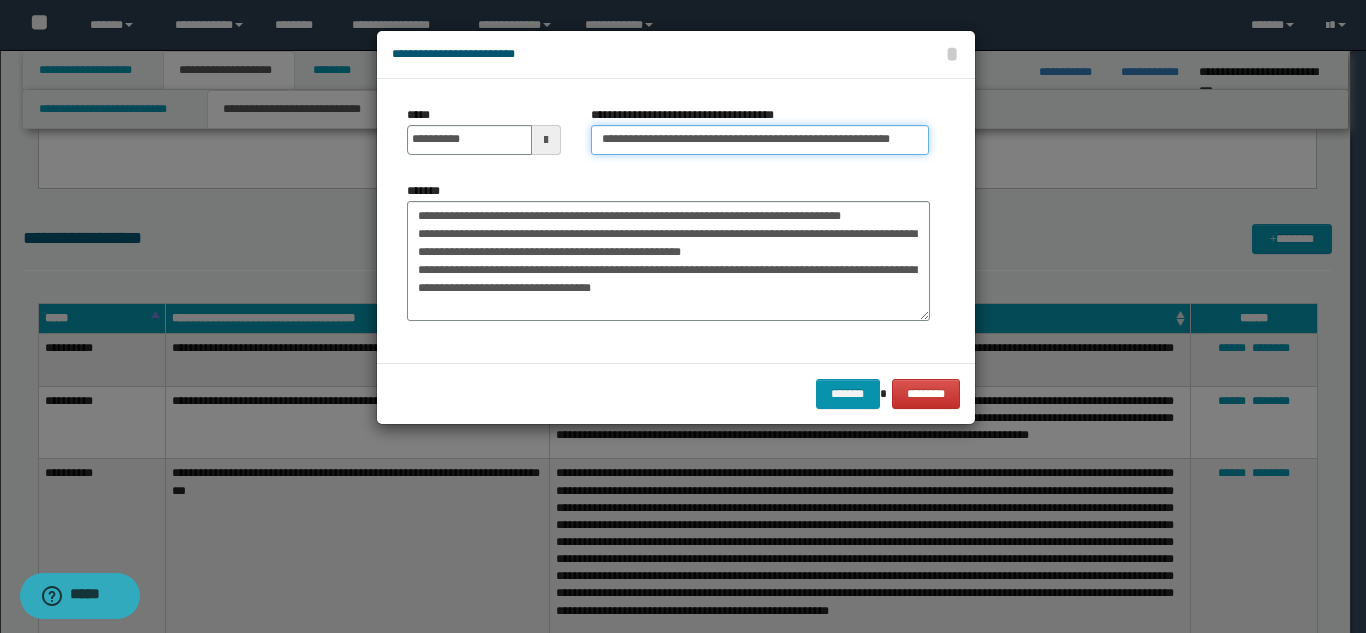 type on "**********" 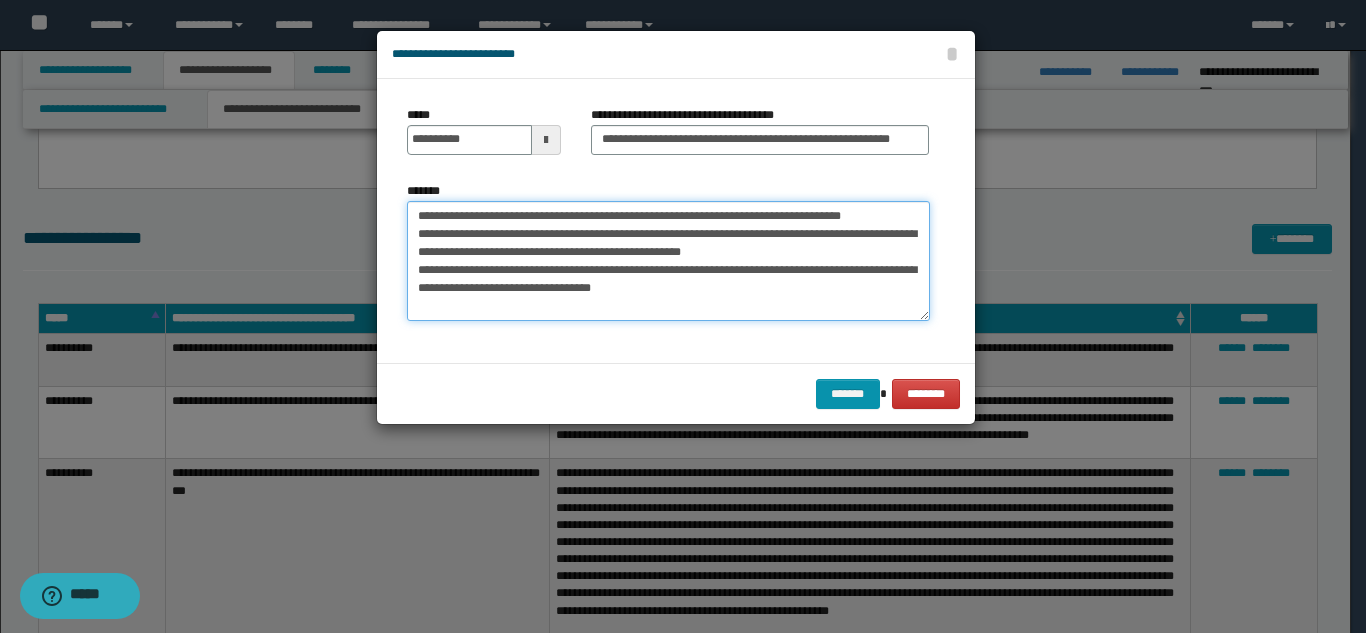 scroll, scrollTop: 0, scrollLeft: 0, axis: both 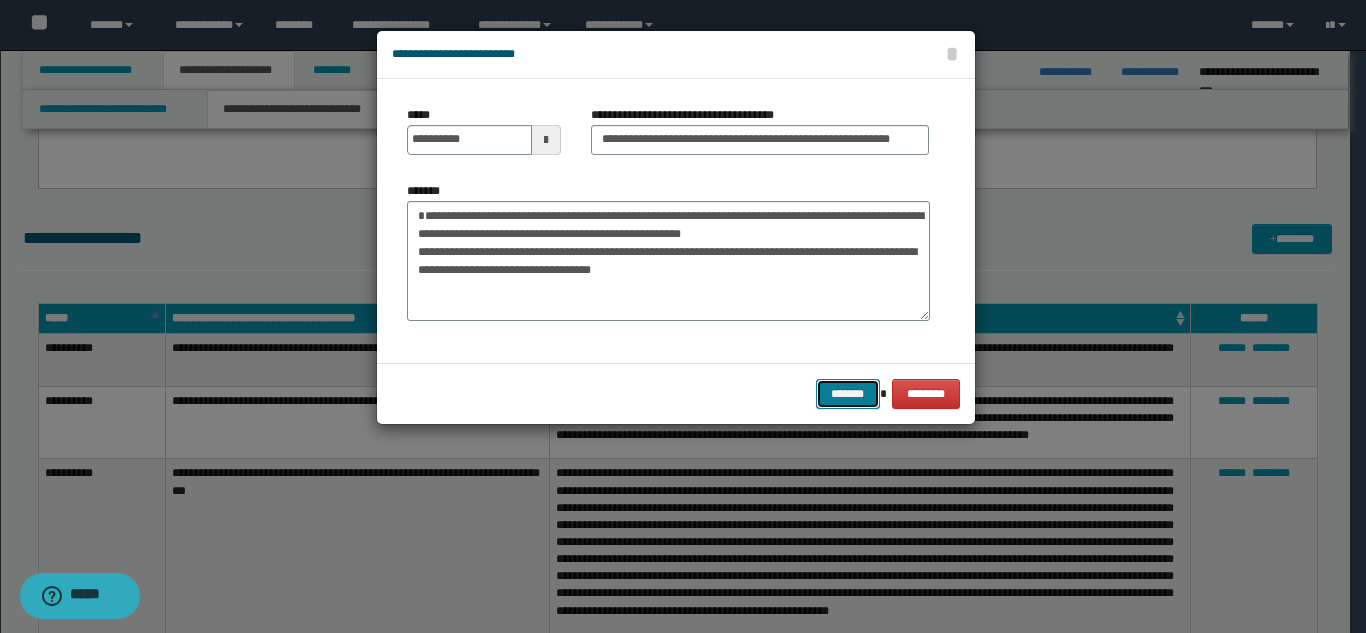 click on "*******" at bounding box center (848, 394) 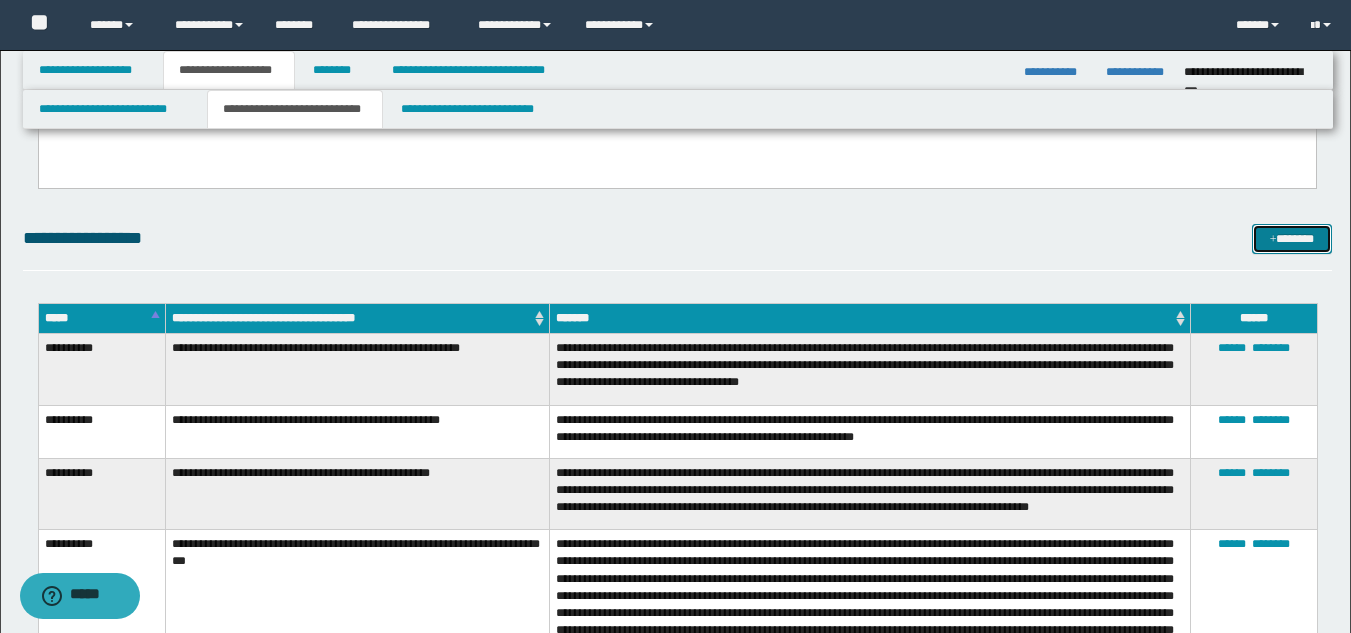 click on "*******" at bounding box center [1292, 239] 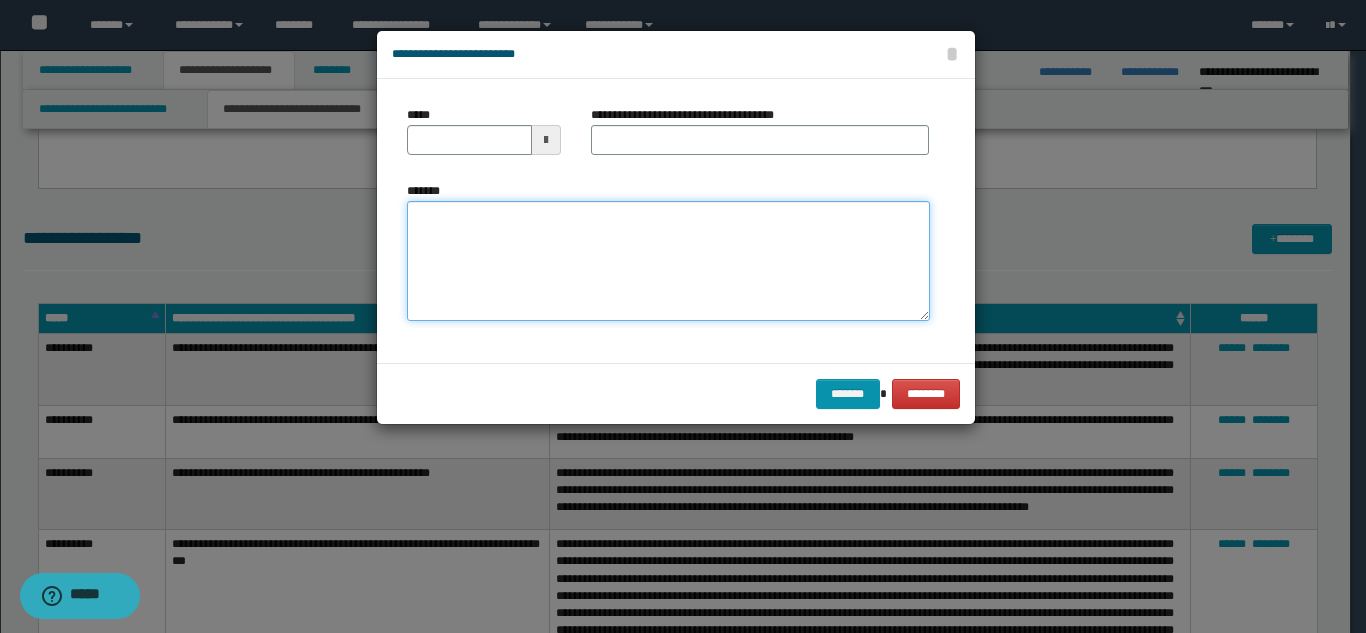 click on "*******" at bounding box center [668, 261] 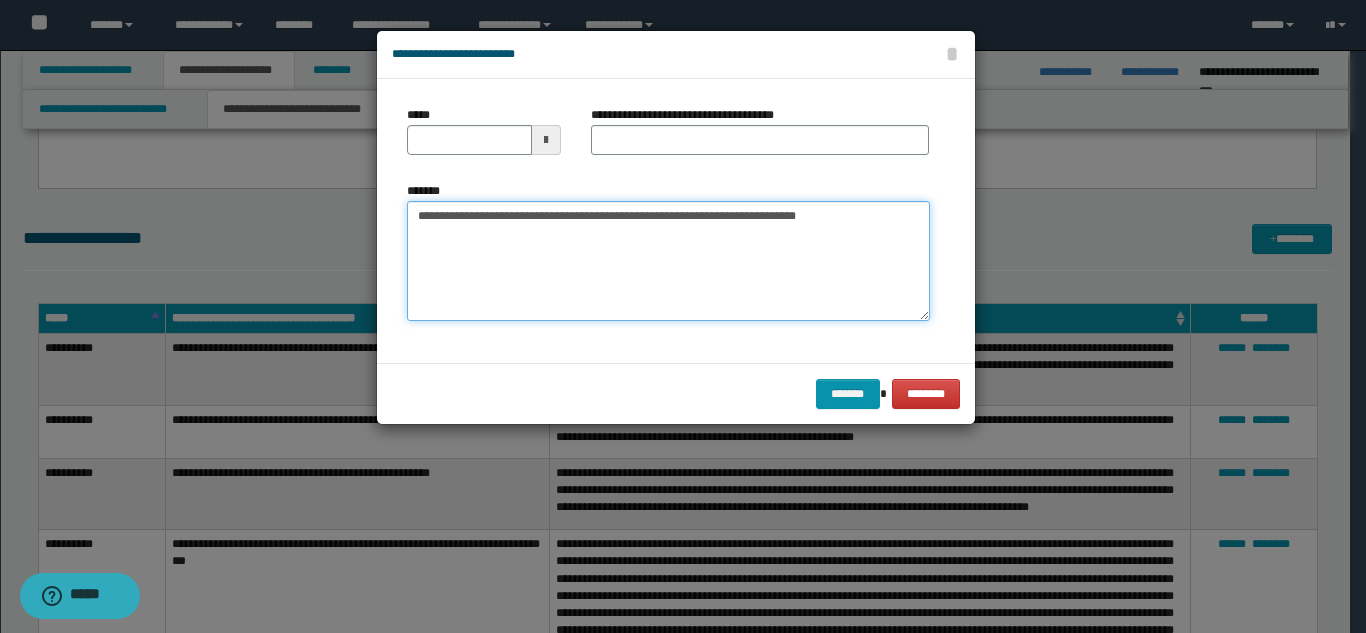 type 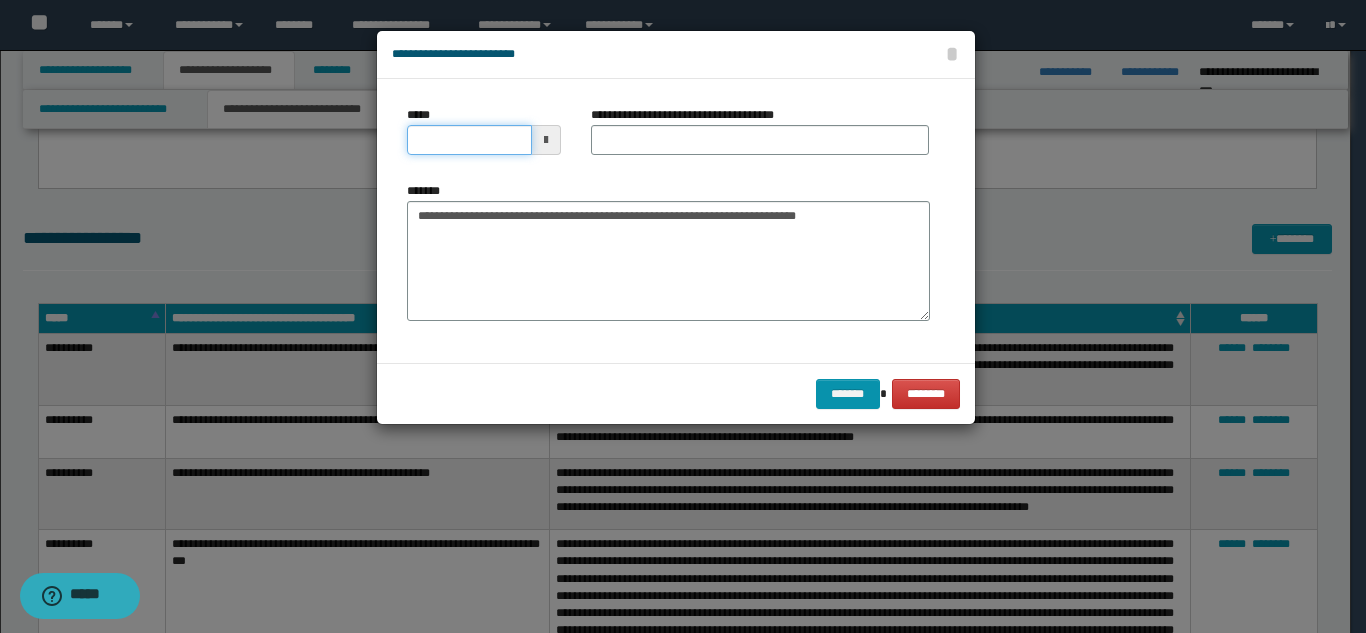 click on "*****" at bounding box center (469, 140) 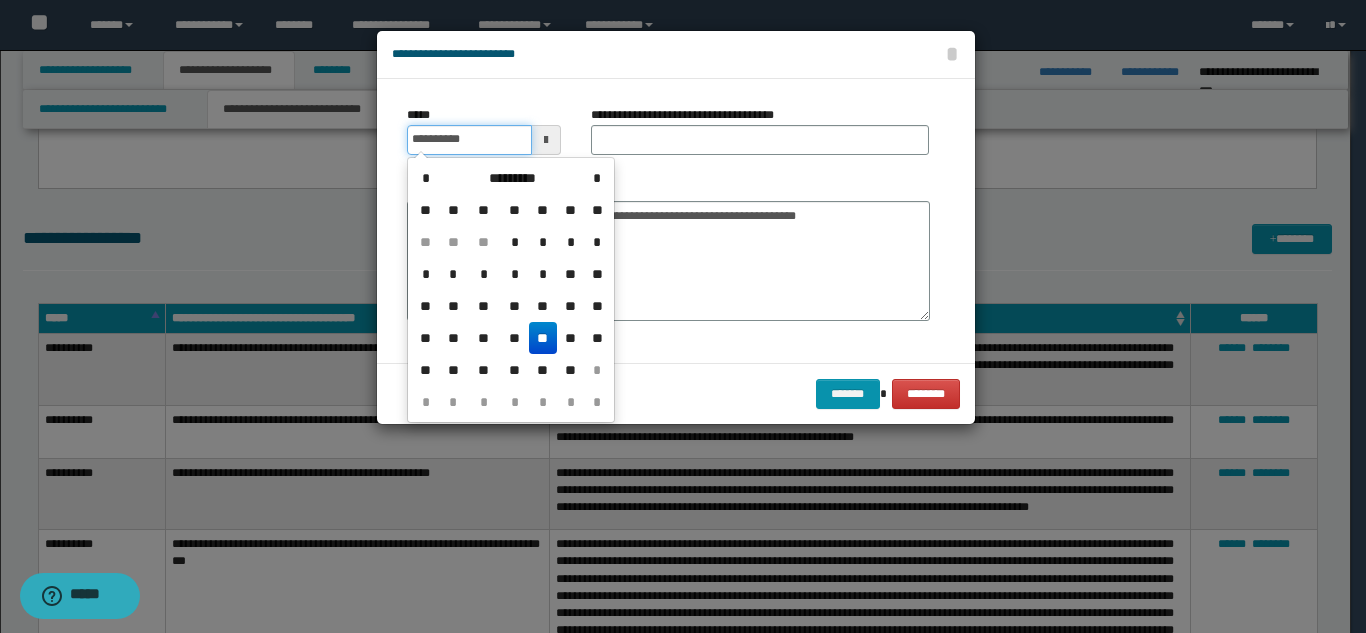 type on "**********" 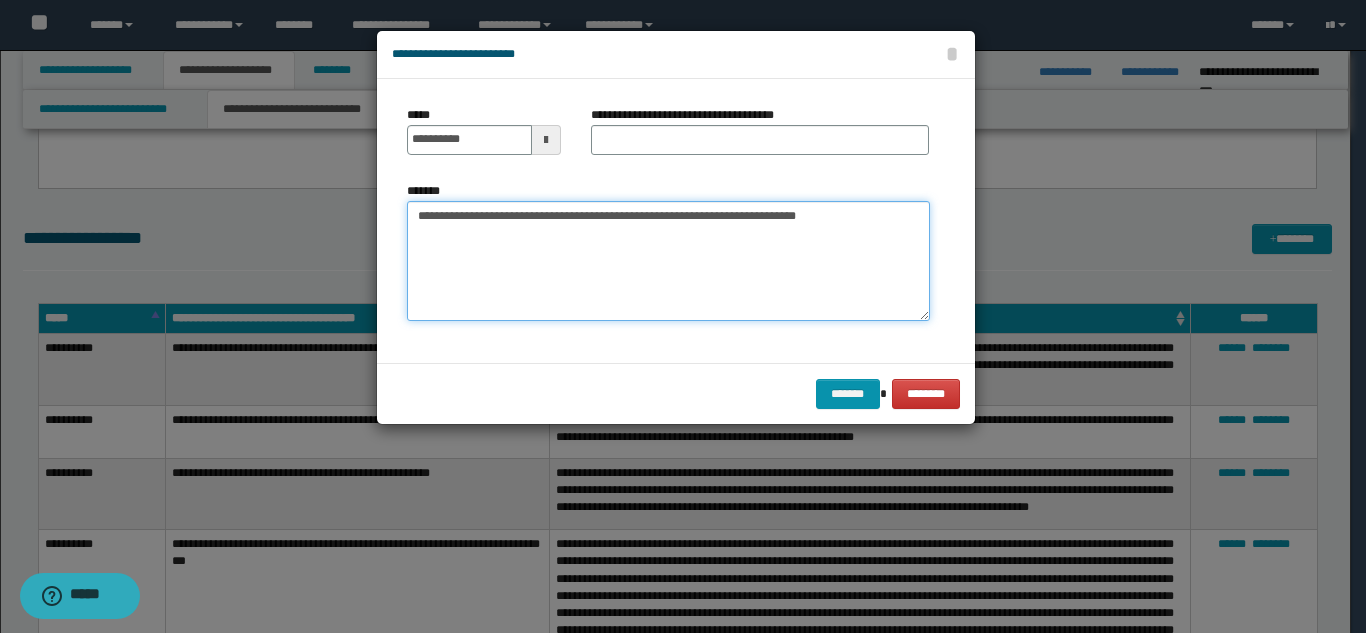 drag, startPoint x: 566, startPoint y: 222, endPoint x: 880, endPoint y: 251, distance: 315.33633 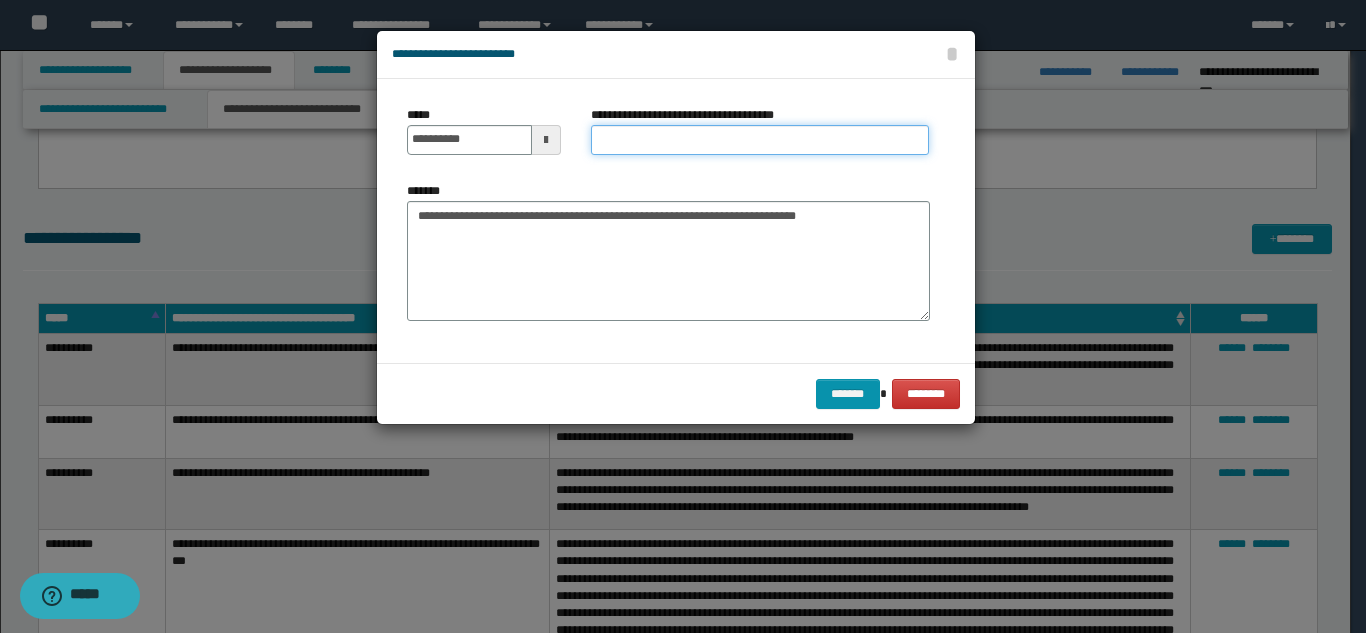 click on "**********" at bounding box center (760, 140) 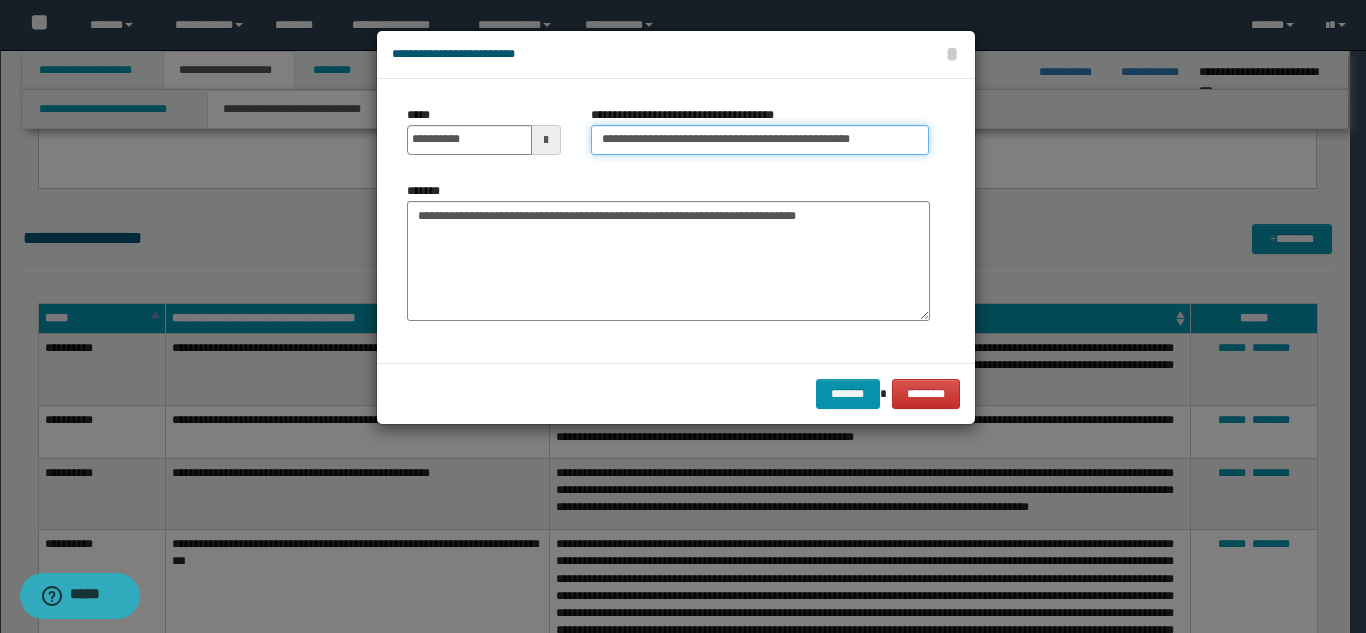 type on "**********" 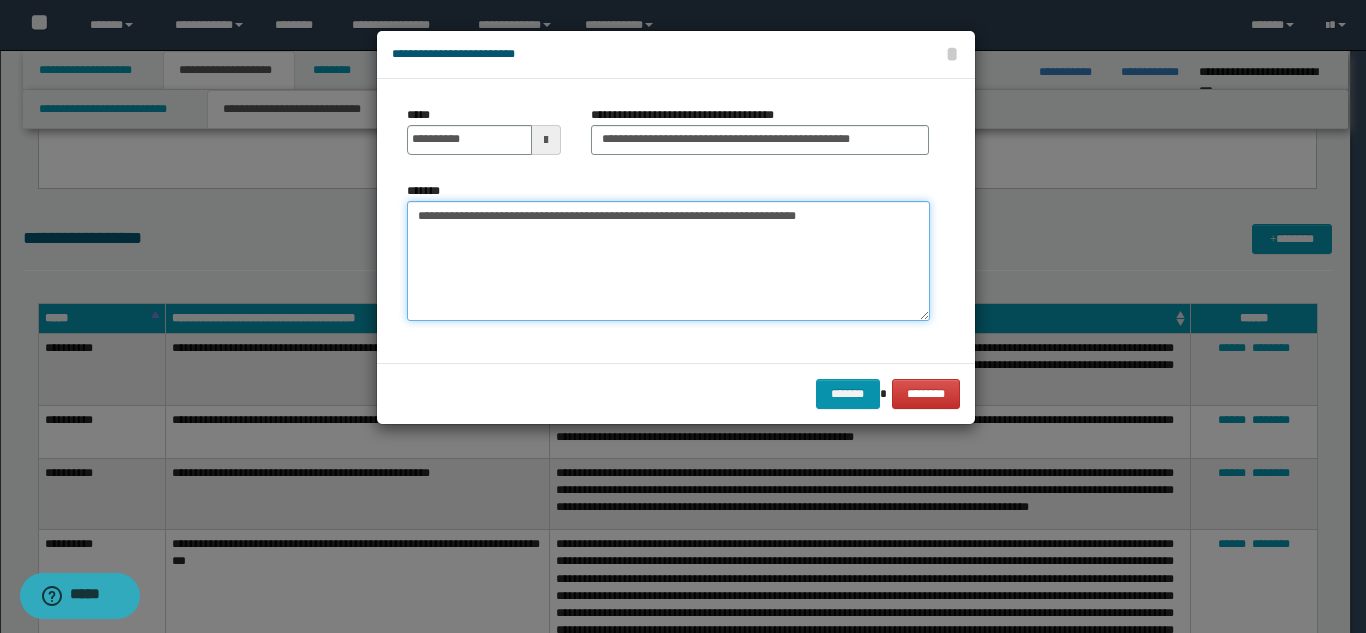 drag, startPoint x: 879, startPoint y: 219, endPoint x: 408, endPoint y: 192, distance: 471.77325 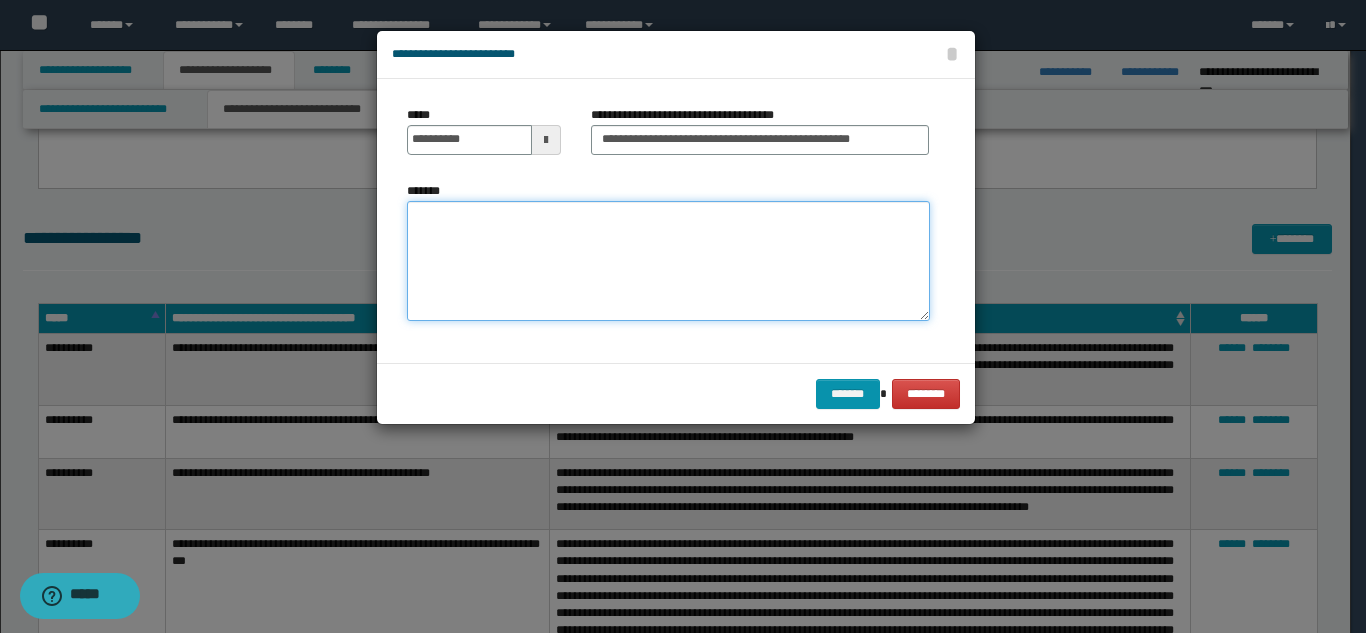 click on "*******" at bounding box center [668, 261] 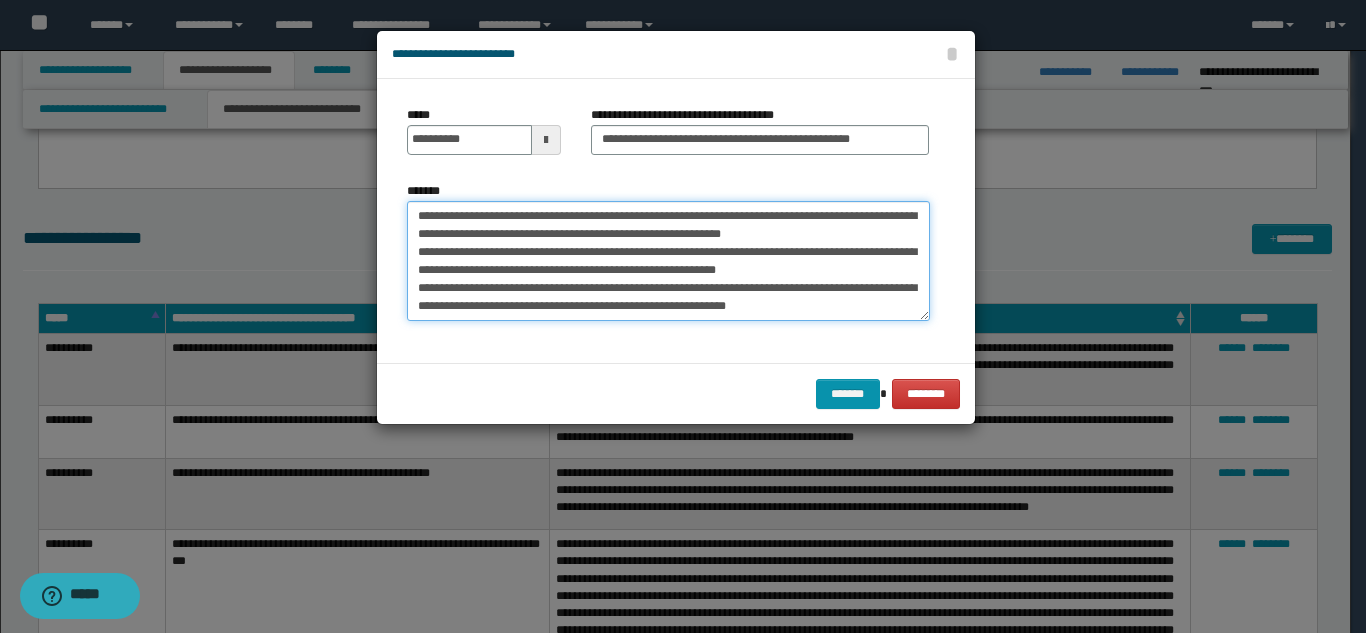 scroll, scrollTop: 300, scrollLeft: 0, axis: vertical 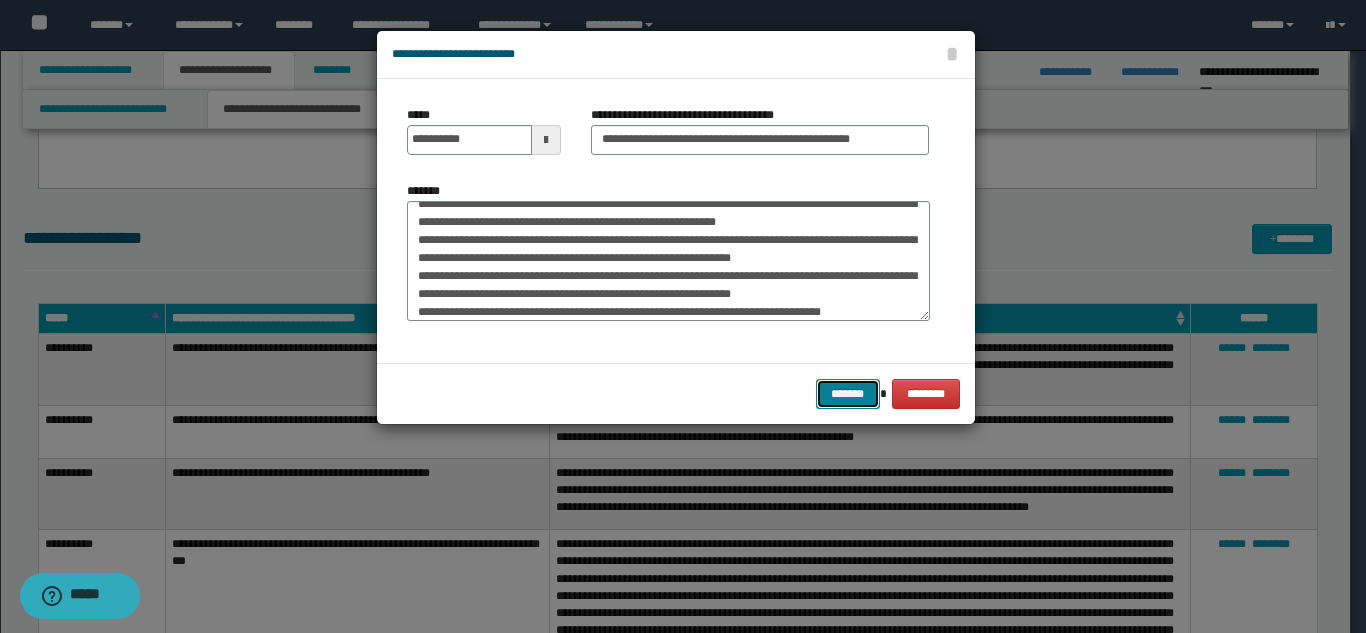 click on "*******" at bounding box center [848, 394] 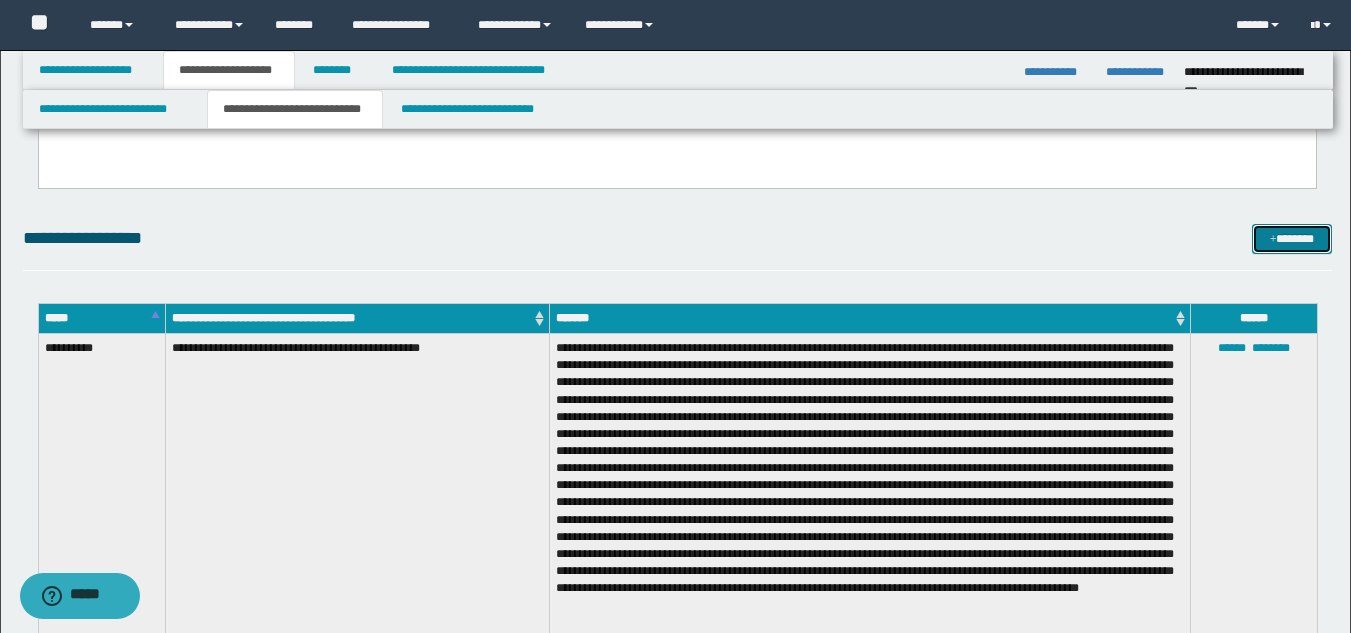 click on "*******" at bounding box center (1292, 239) 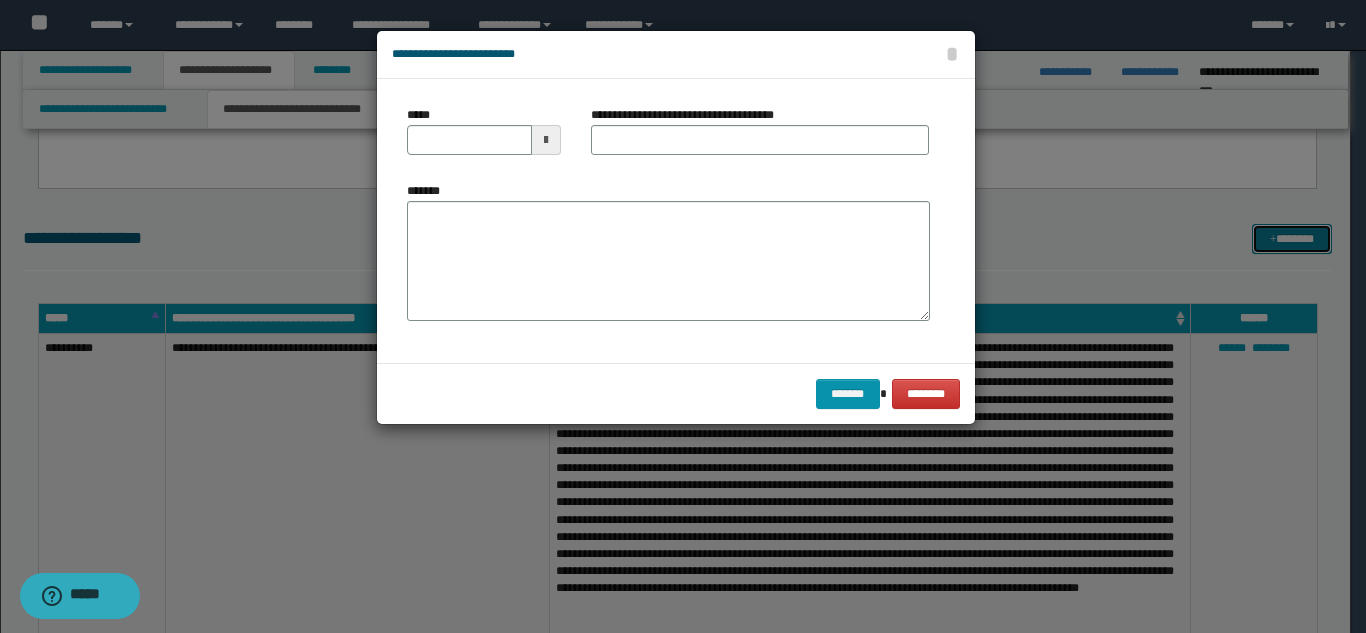 scroll, scrollTop: 0, scrollLeft: 0, axis: both 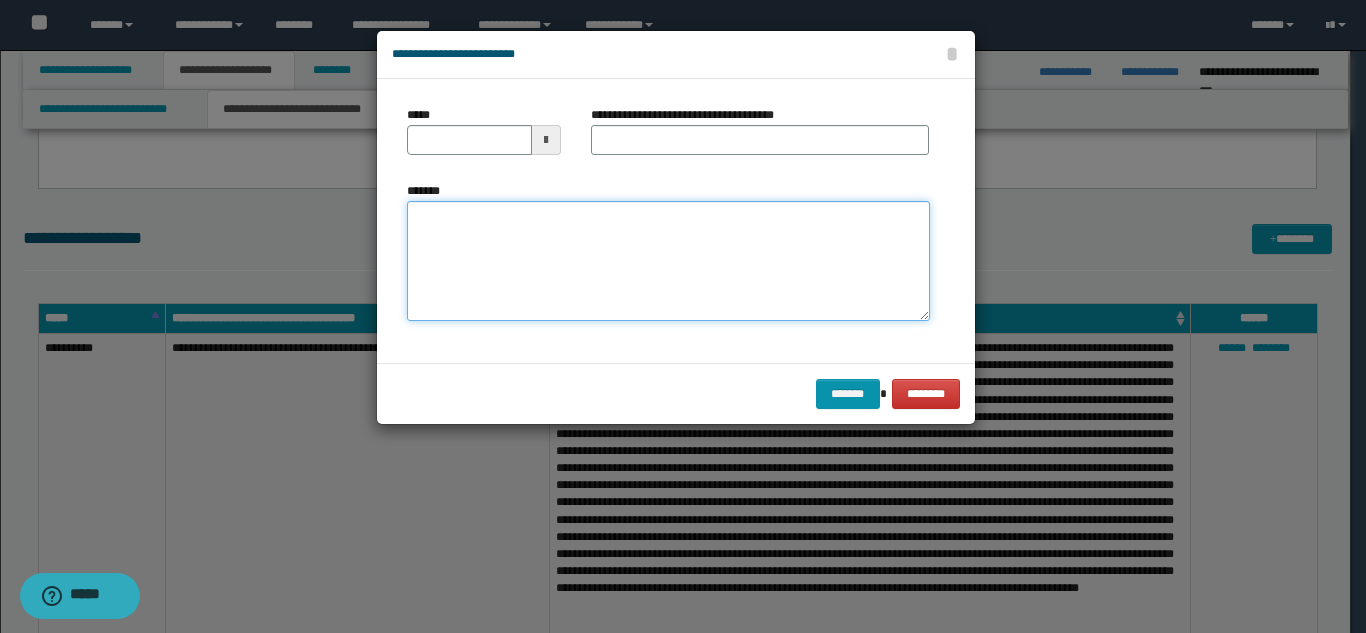 click on "*******" at bounding box center (668, 261) 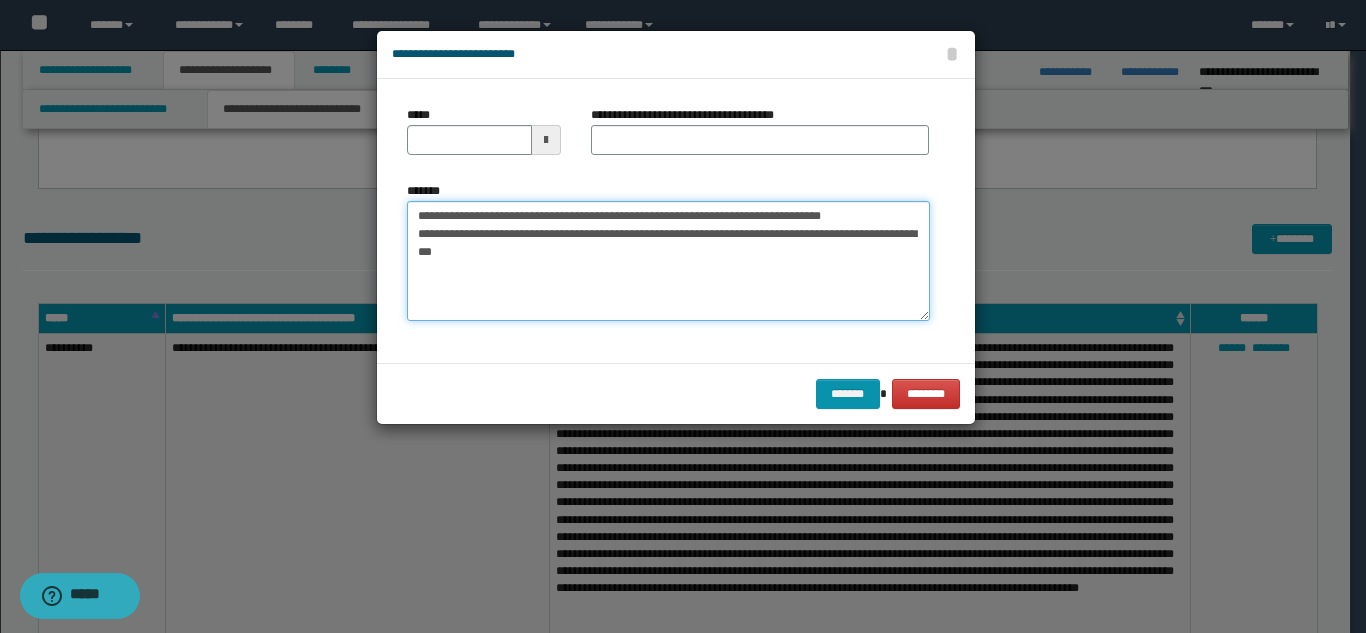 type 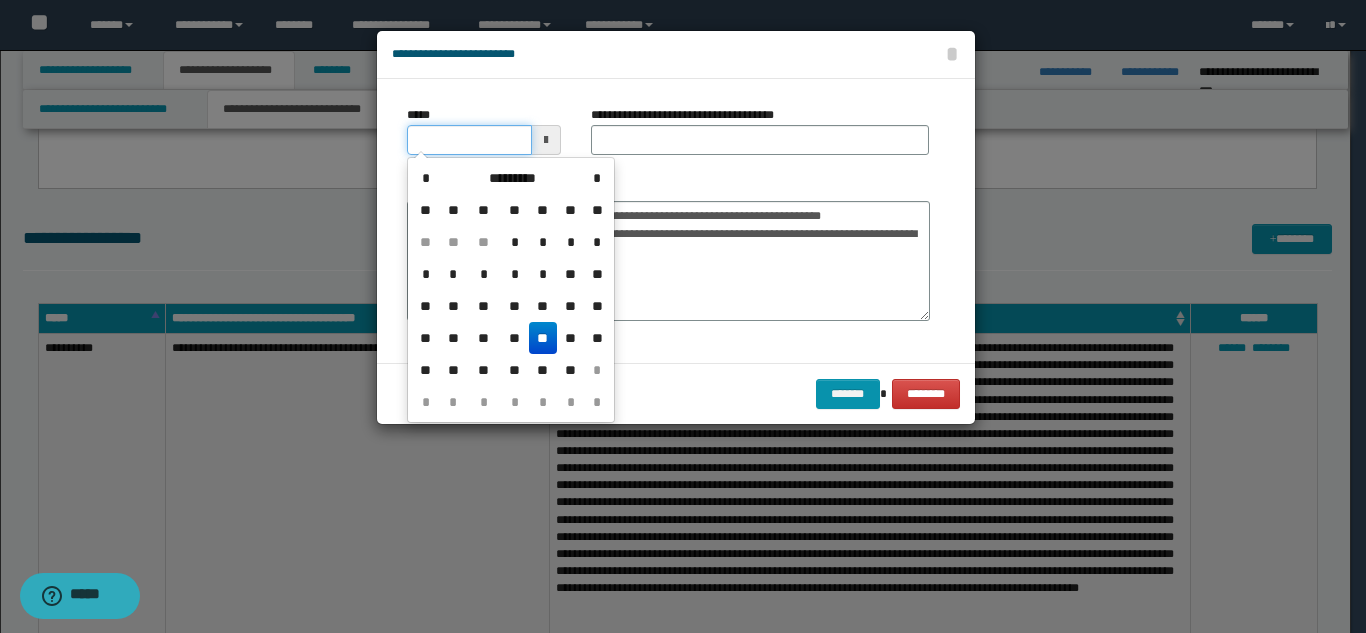 click on "*****" at bounding box center [469, 140] 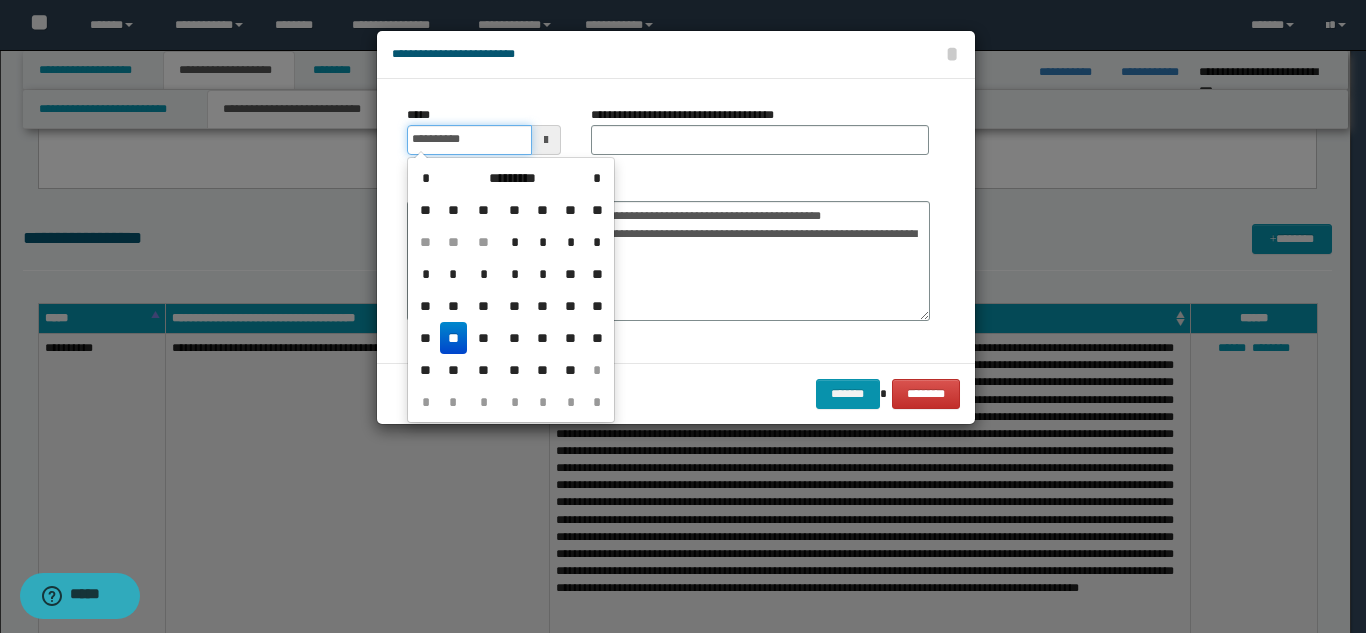type on "**********" 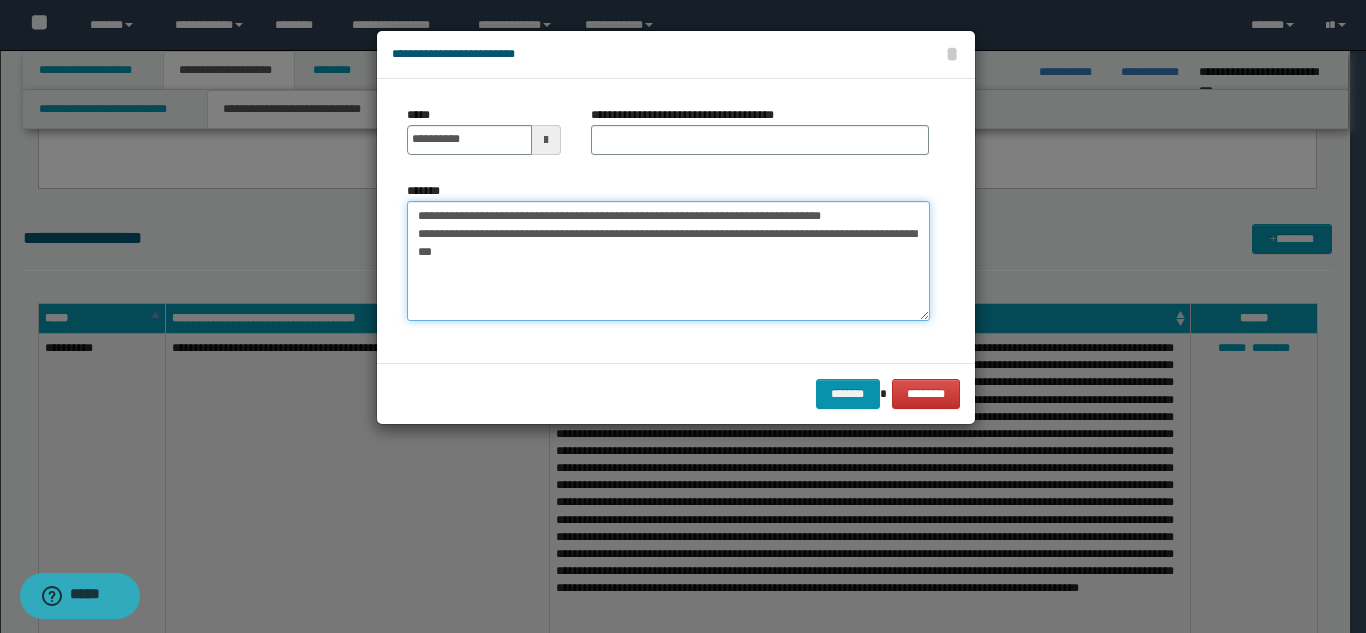 drag, startPoint x: 580, startPoint y: 217, endPoint x: 894, endPoint y: 218, distance: 314.0016 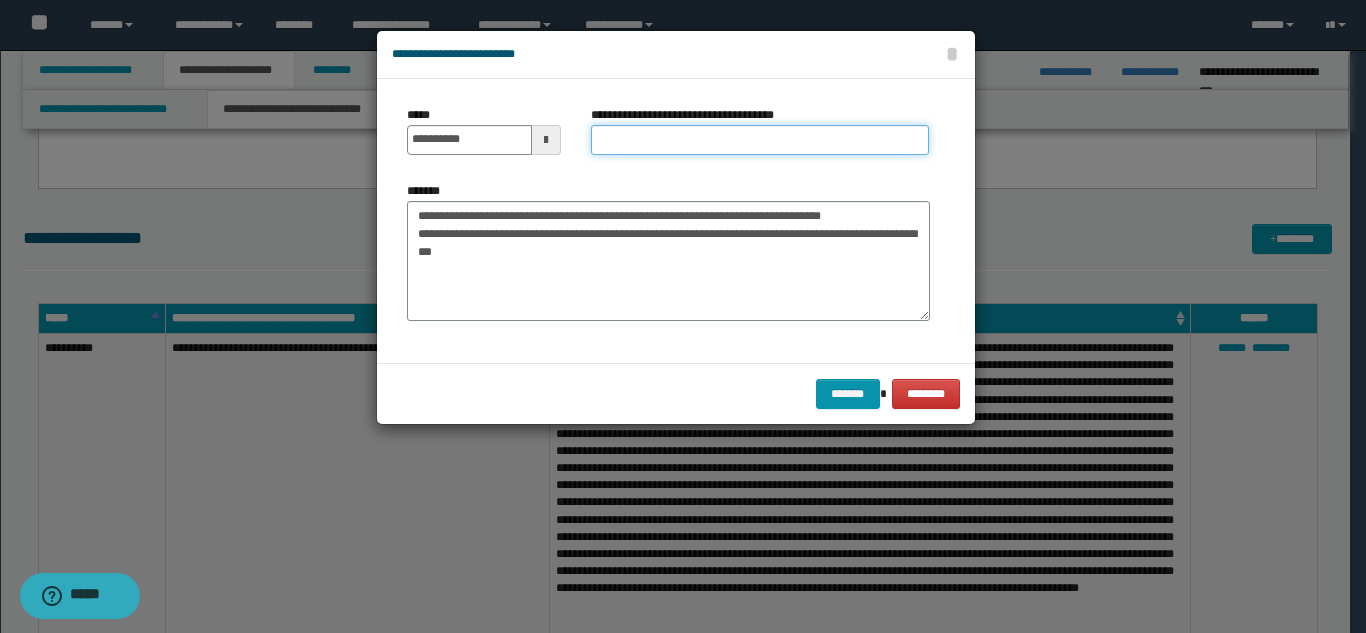 click on "**********" at bounding box center [760, 140] 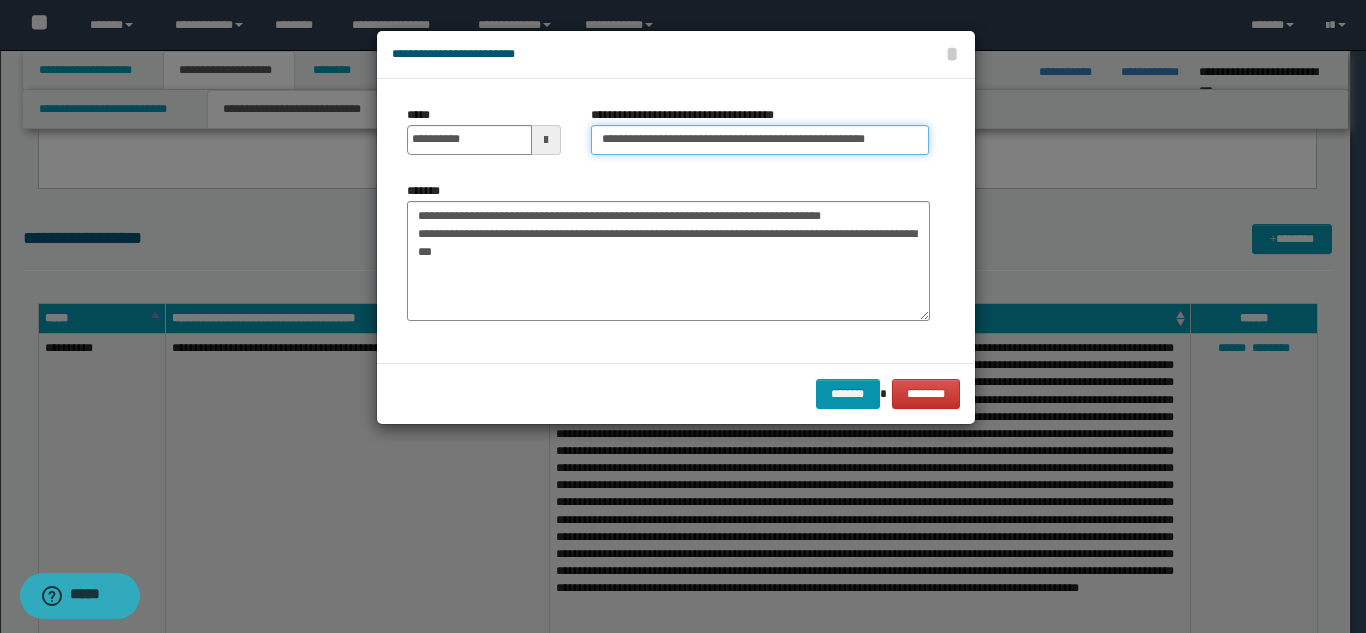 type on "**********" 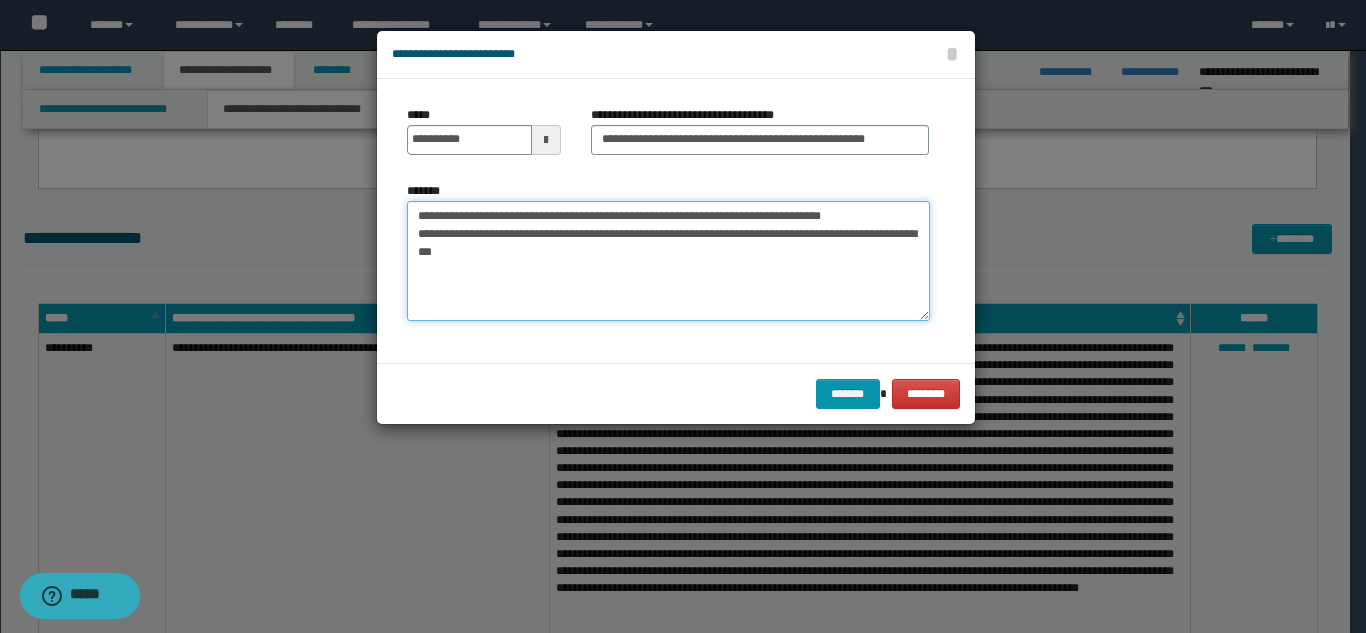 drag, startPoint x: 896, startPoint y: 209, endPoint x: 407, endPoint y: 213, distance: 489.01636 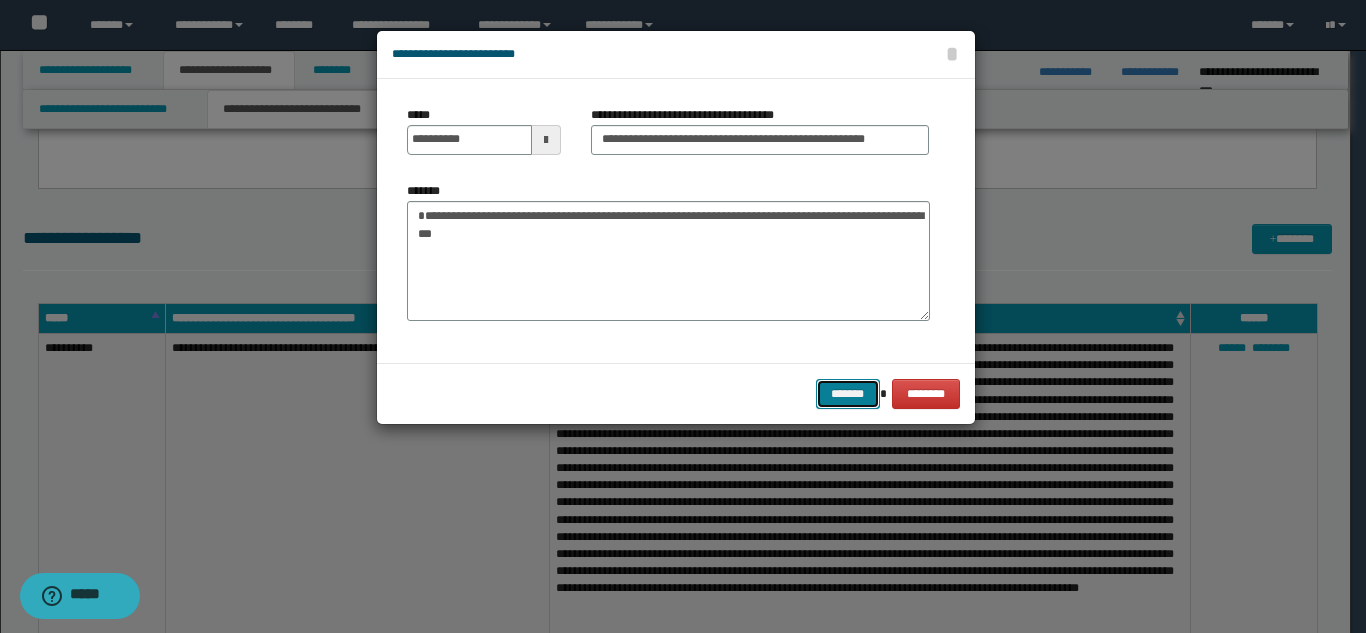 click on "*******" at bounding box center (848, 394) 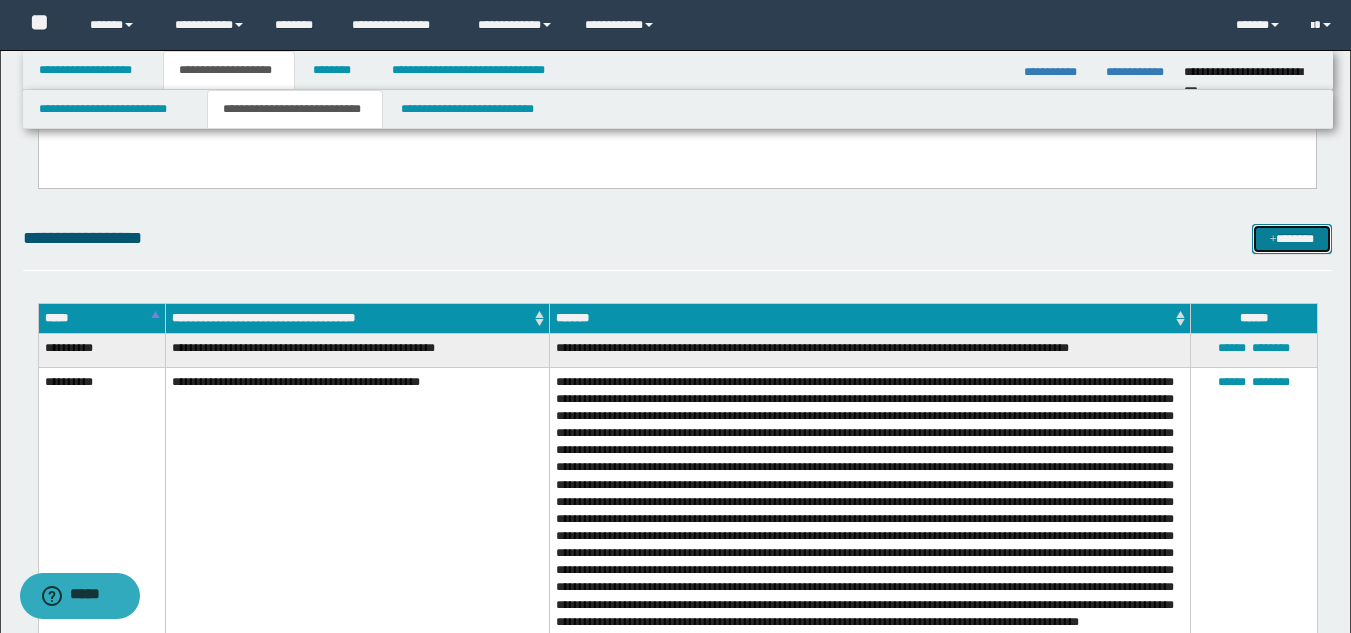 click on "*******" at bounding box center (1292, 239) 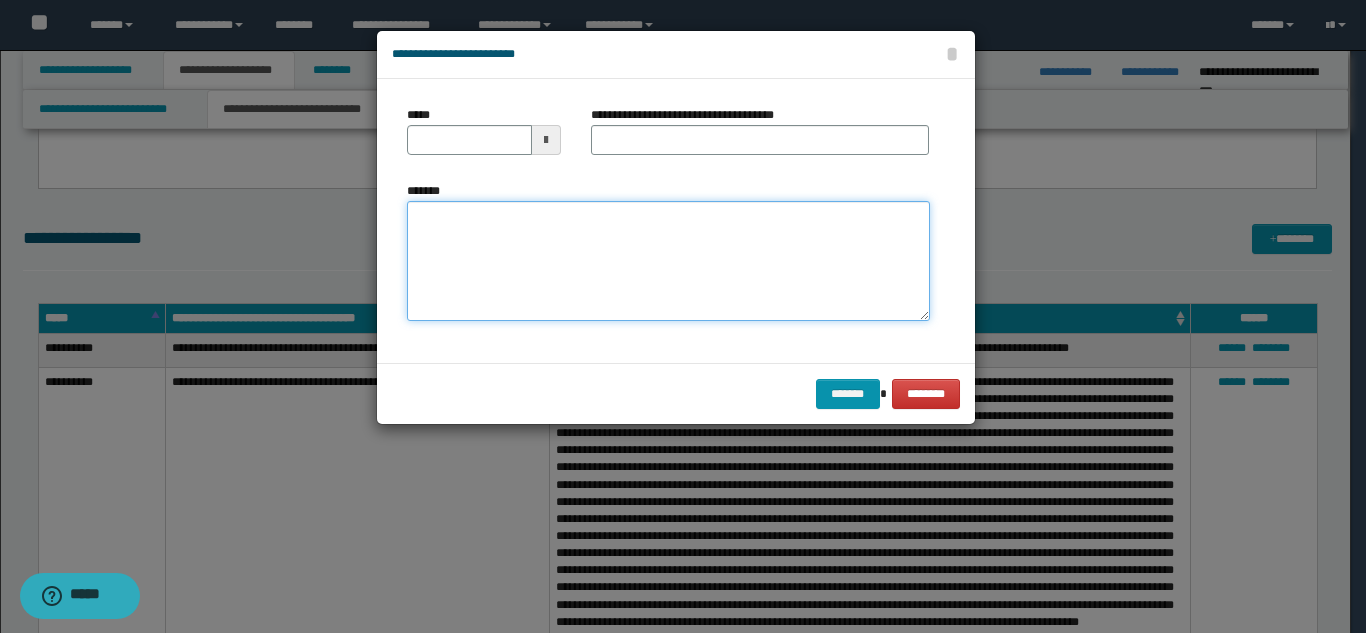 click on "*******" at bounding box center [668, 261] 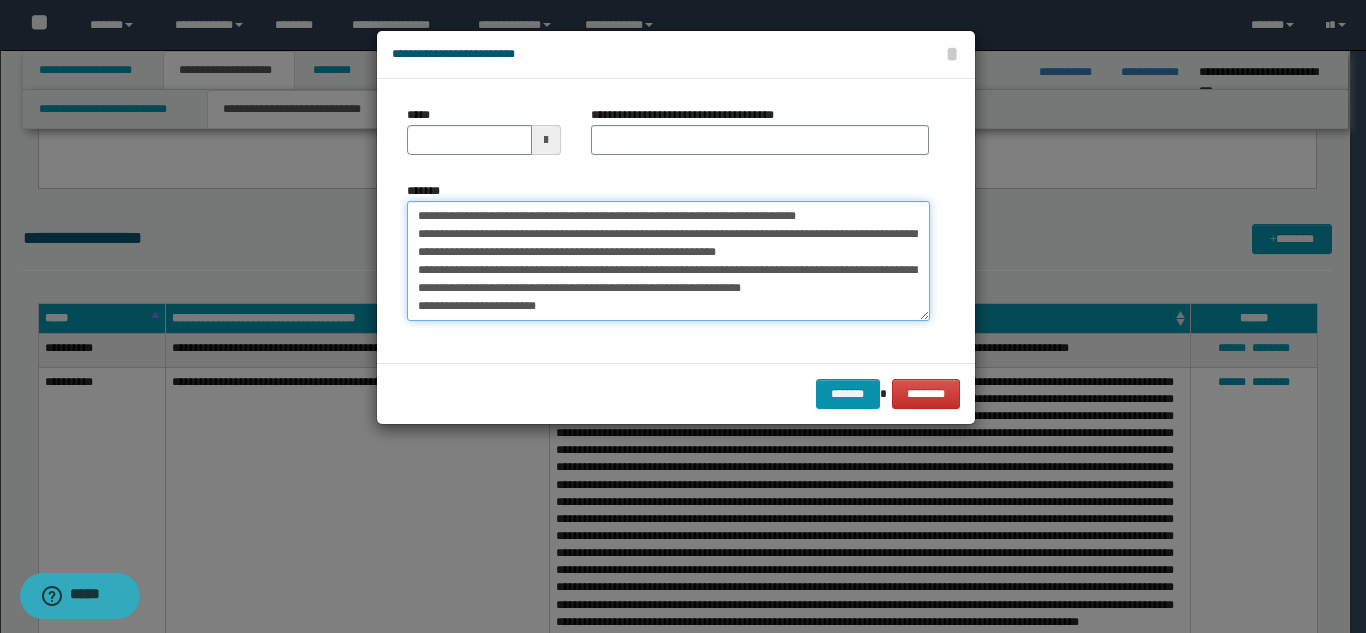 type 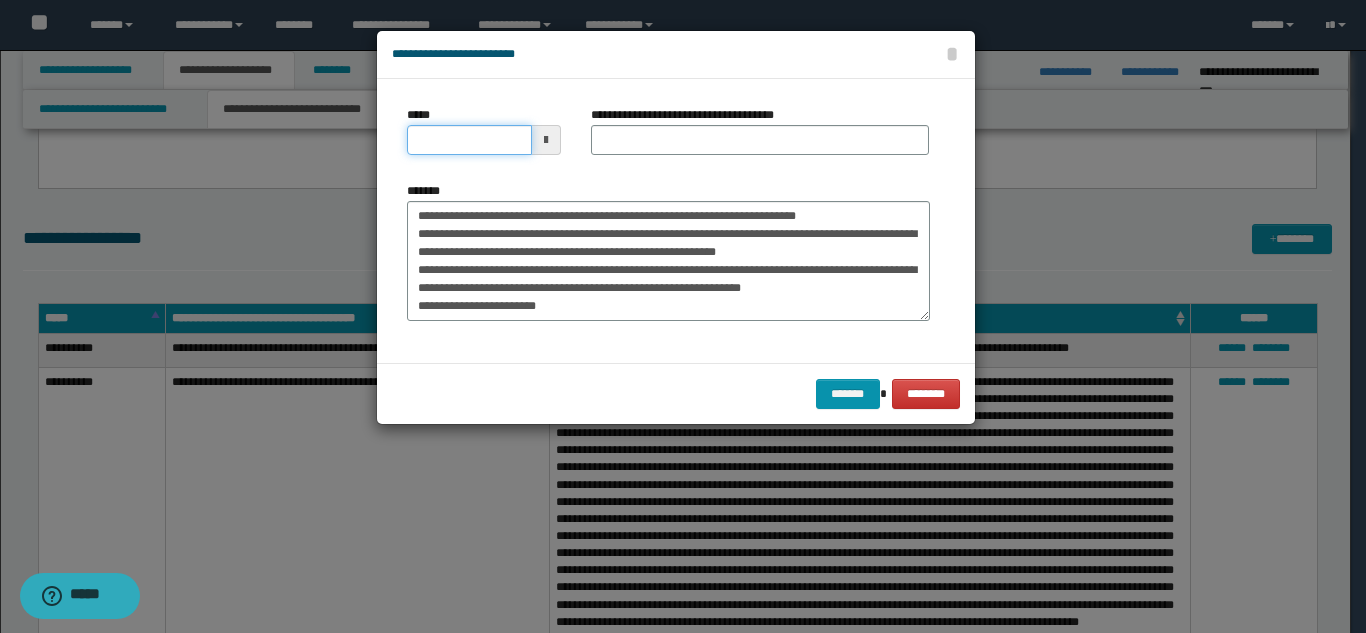 click on "*****" at bounding box center (469, 140) 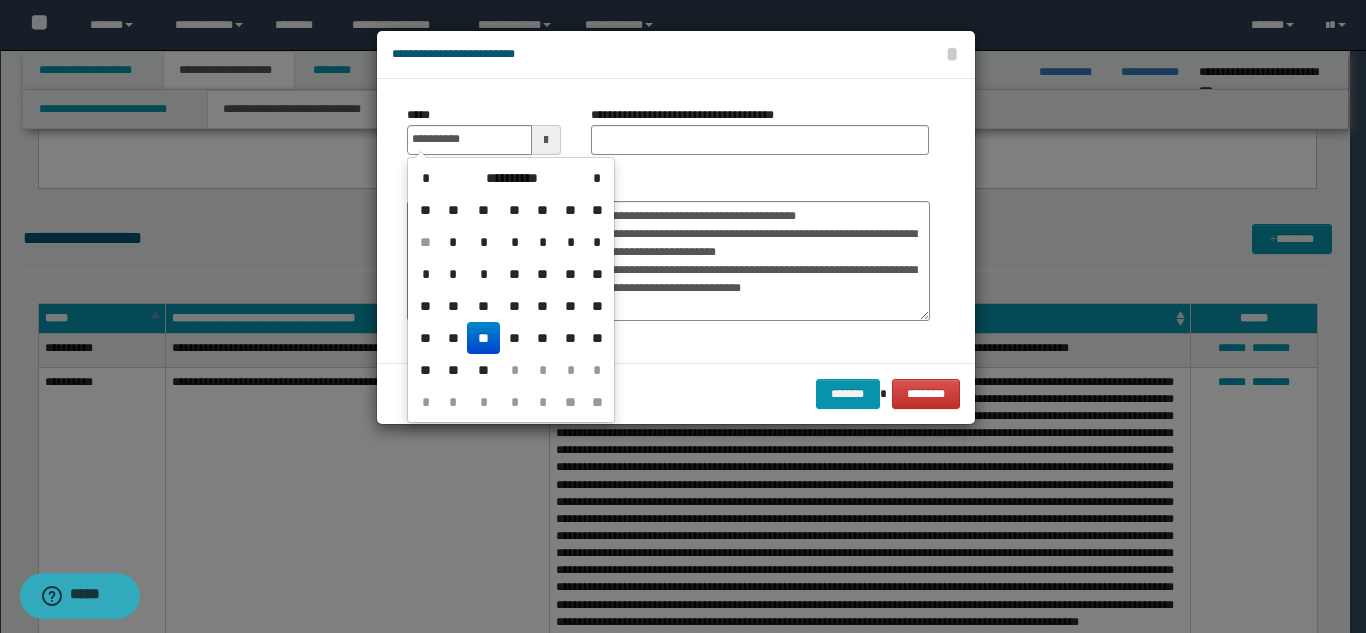 type on "**********" 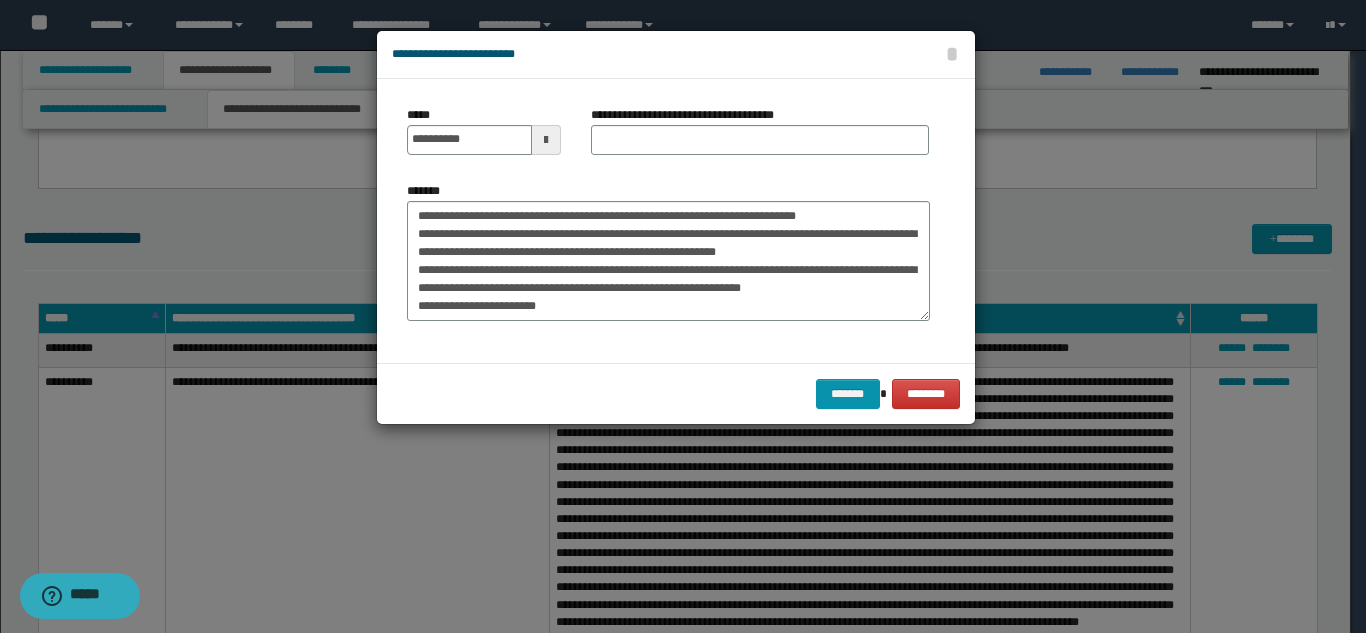 click on "*******
********" at bounding box center [676, 393] 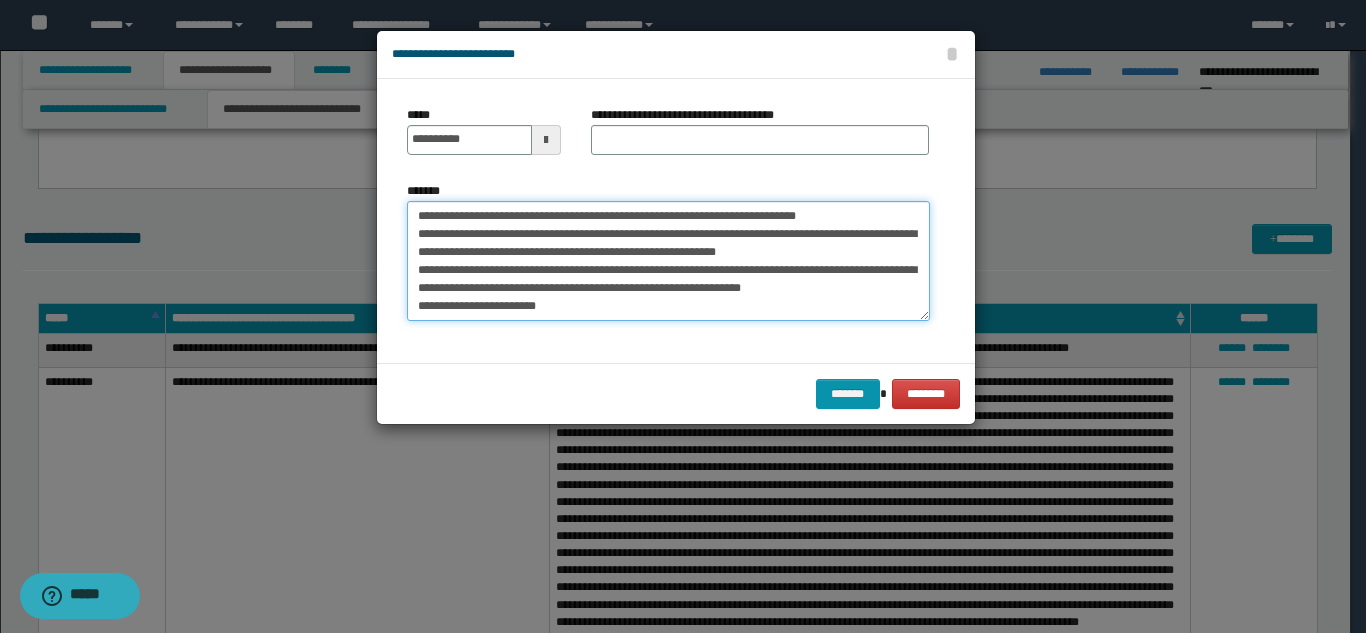 drag, startPoint x: 566, startPoint y: 215, endPoint x: 881, endPoint y: 218, distance: 315.01428 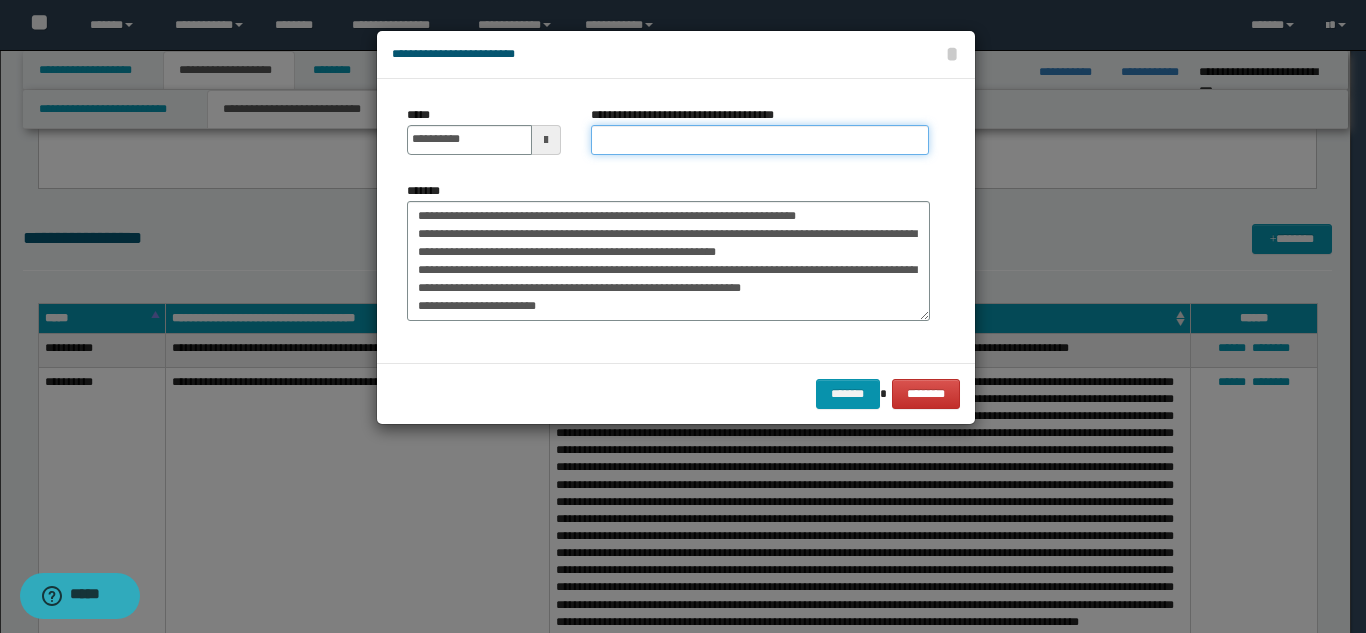 click on "**********" at bounding box center [760, 140] 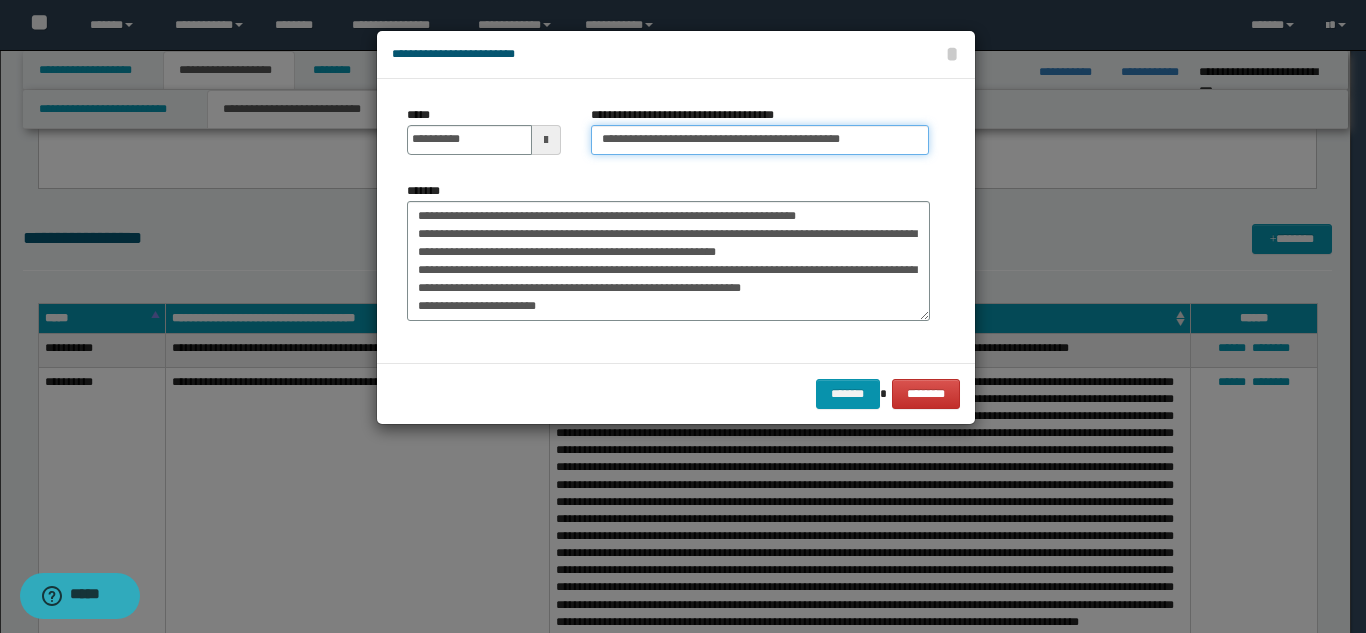 type on "**********" 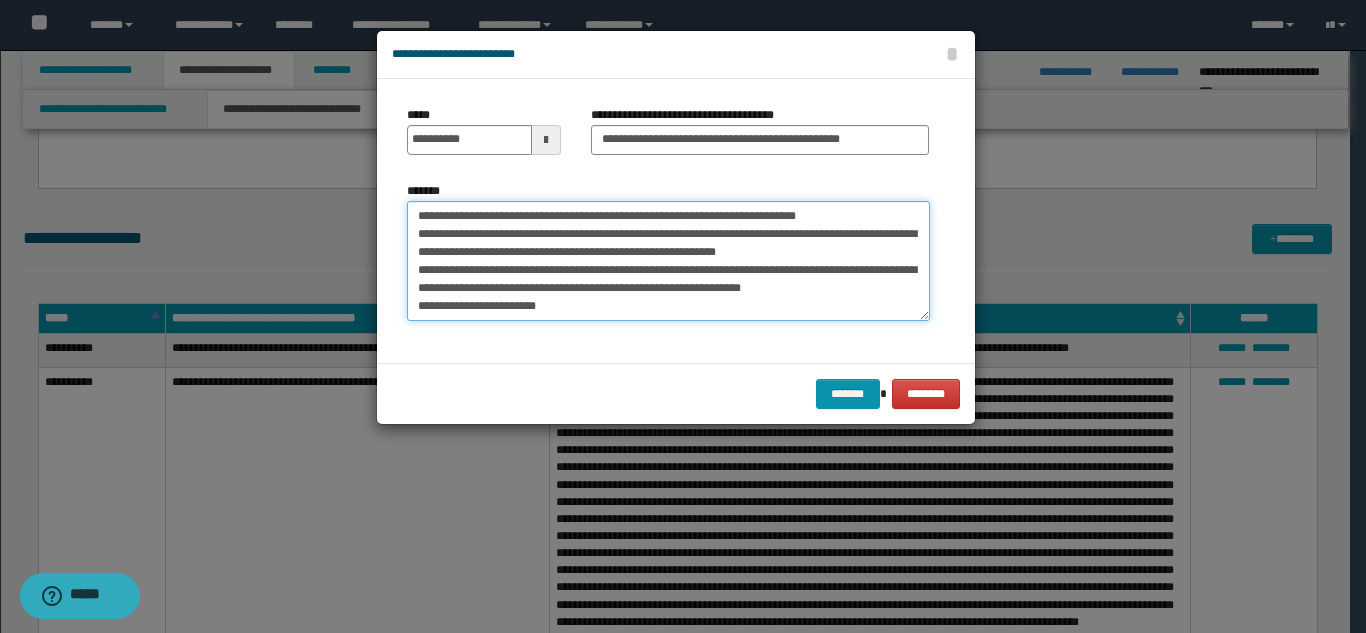 drag, startPoint x: 849, startPoint y: 216, endPoint x: 398, endPoint y: 187, distance: 451.9314 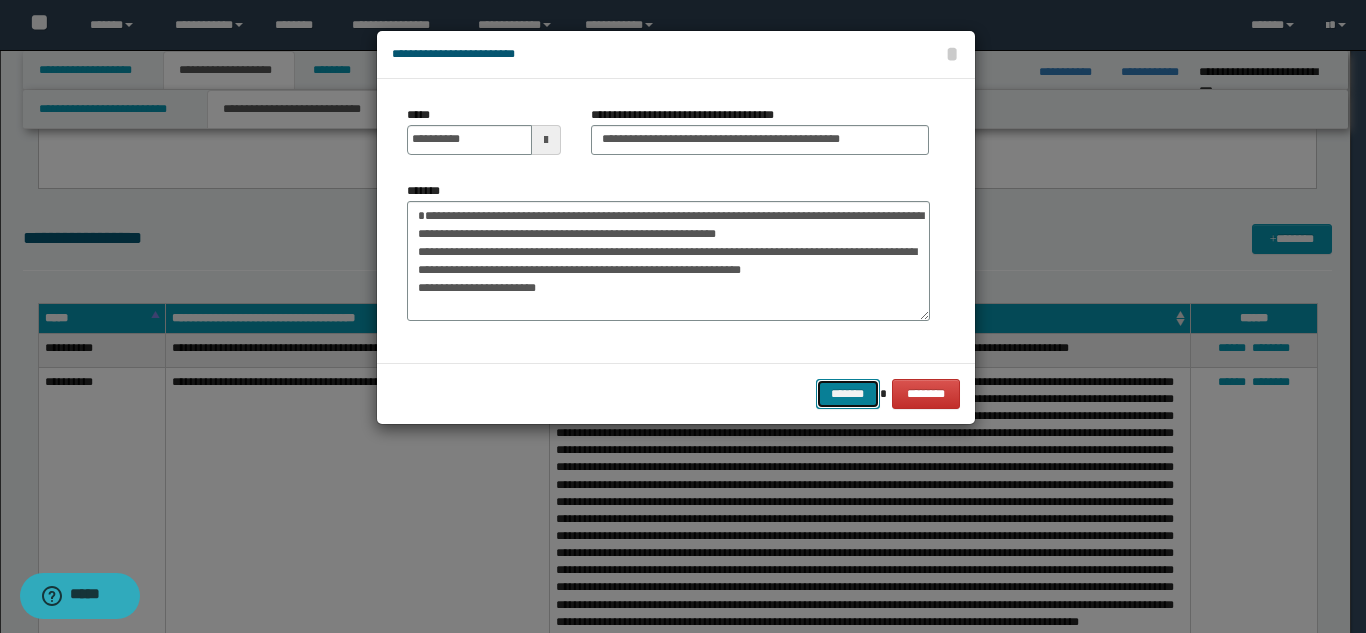 click on "*******" at bounding box center [848, 394] 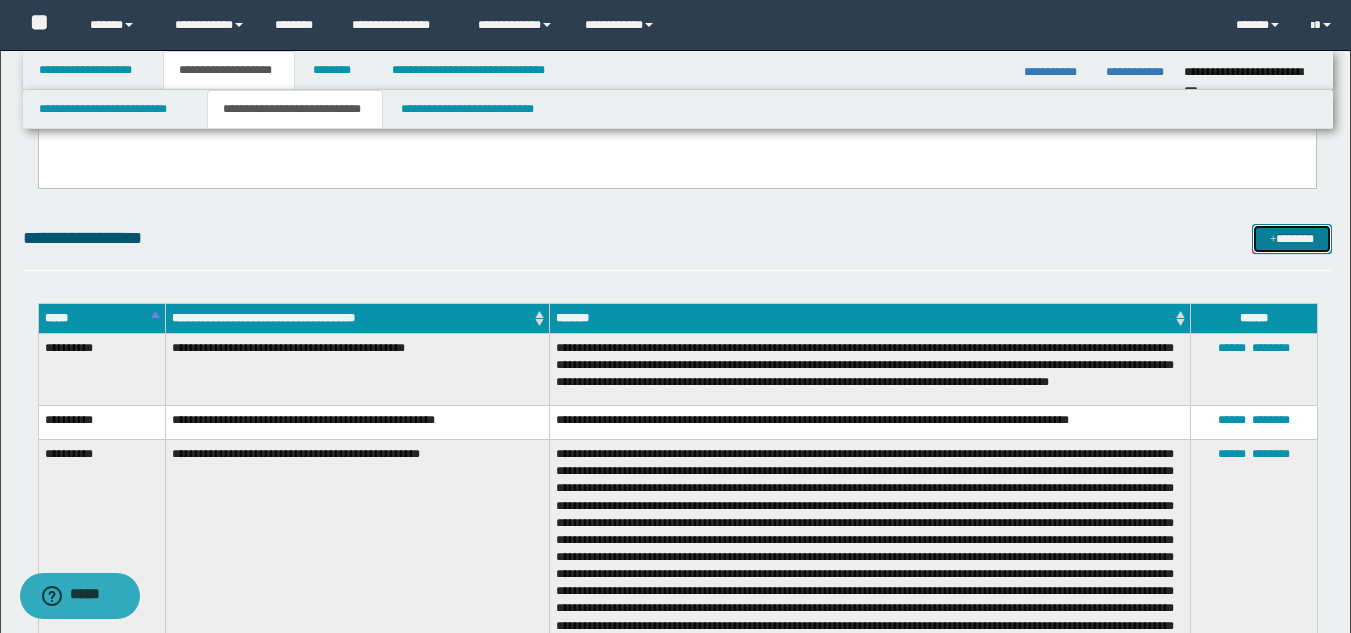 click on "*******" at bounding box center (1292, 239) 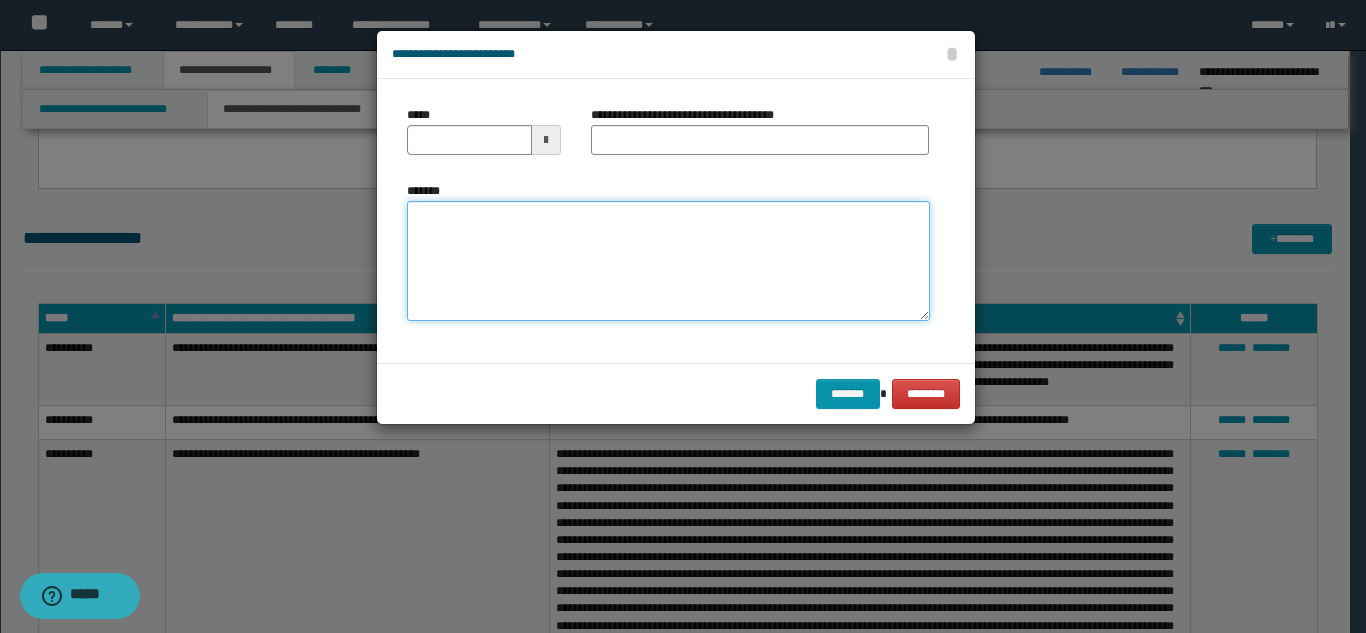 click on "*******" at bounding box center [668, 261] 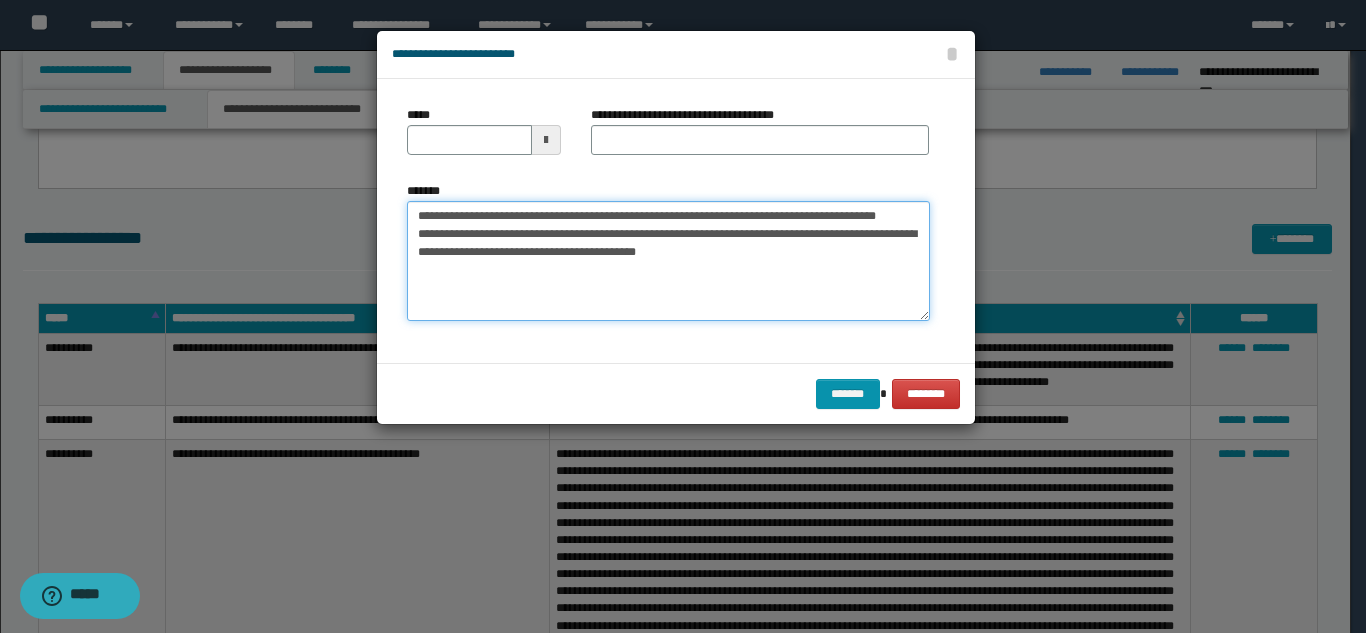 type 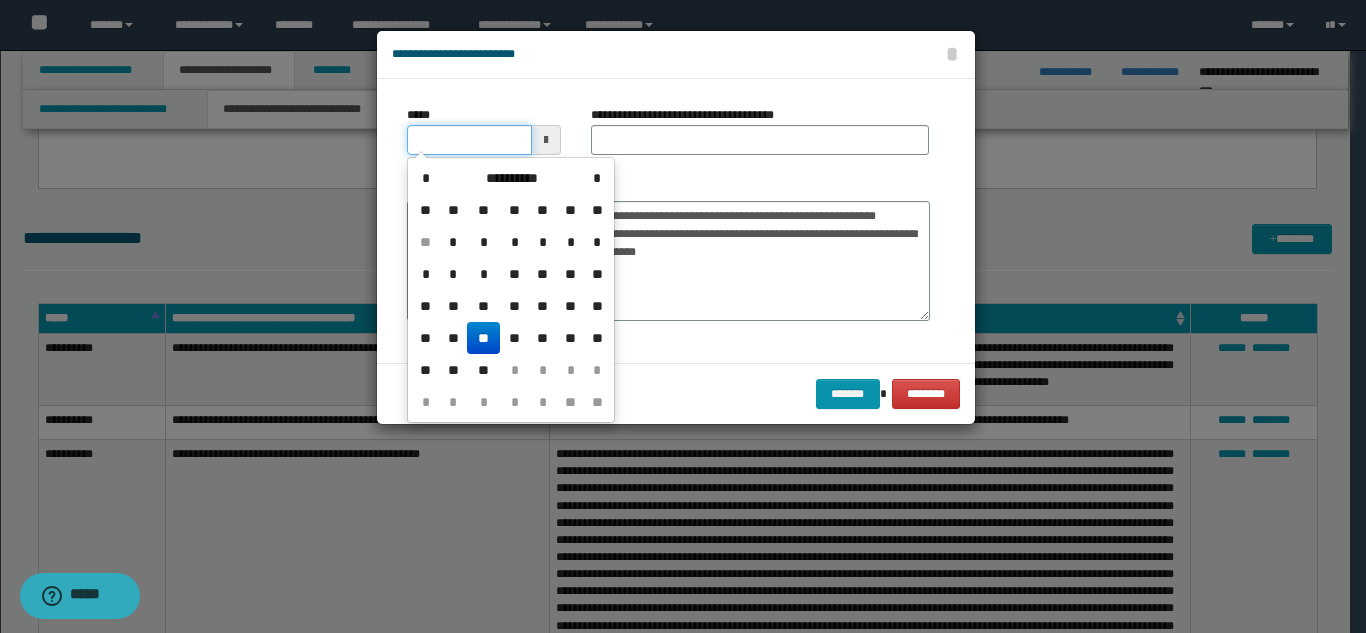 click on "*****" at bounding box center (469, 140) 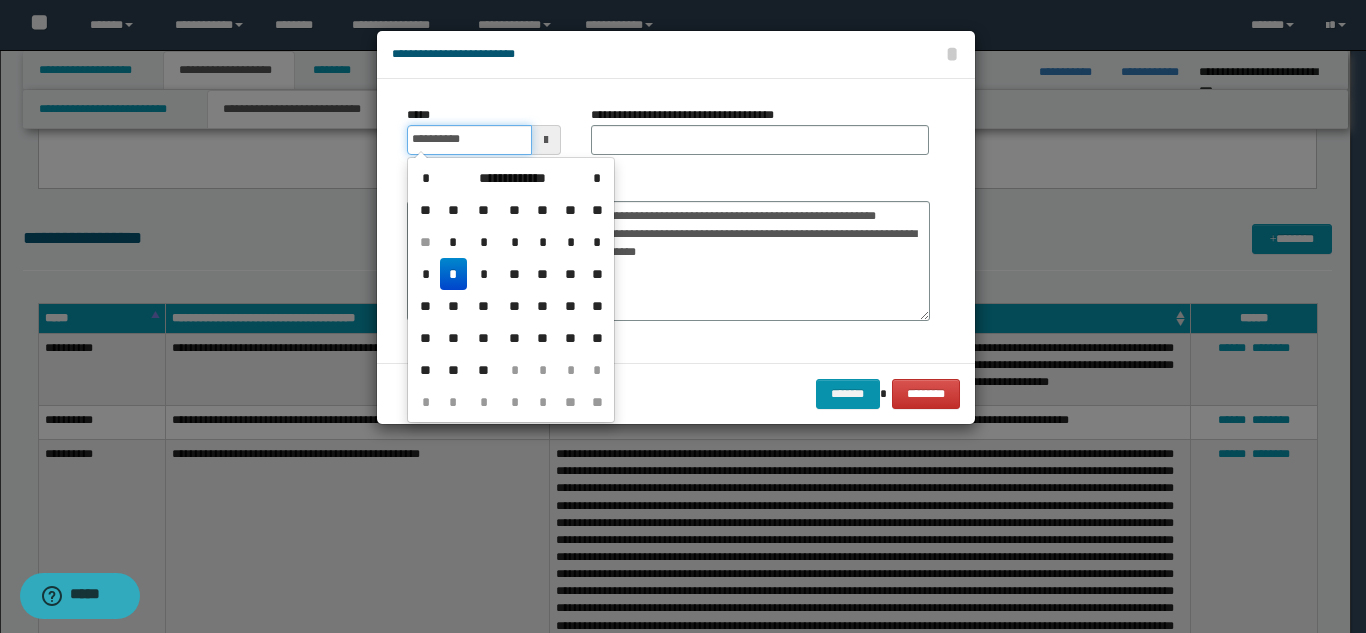 type on "**********" 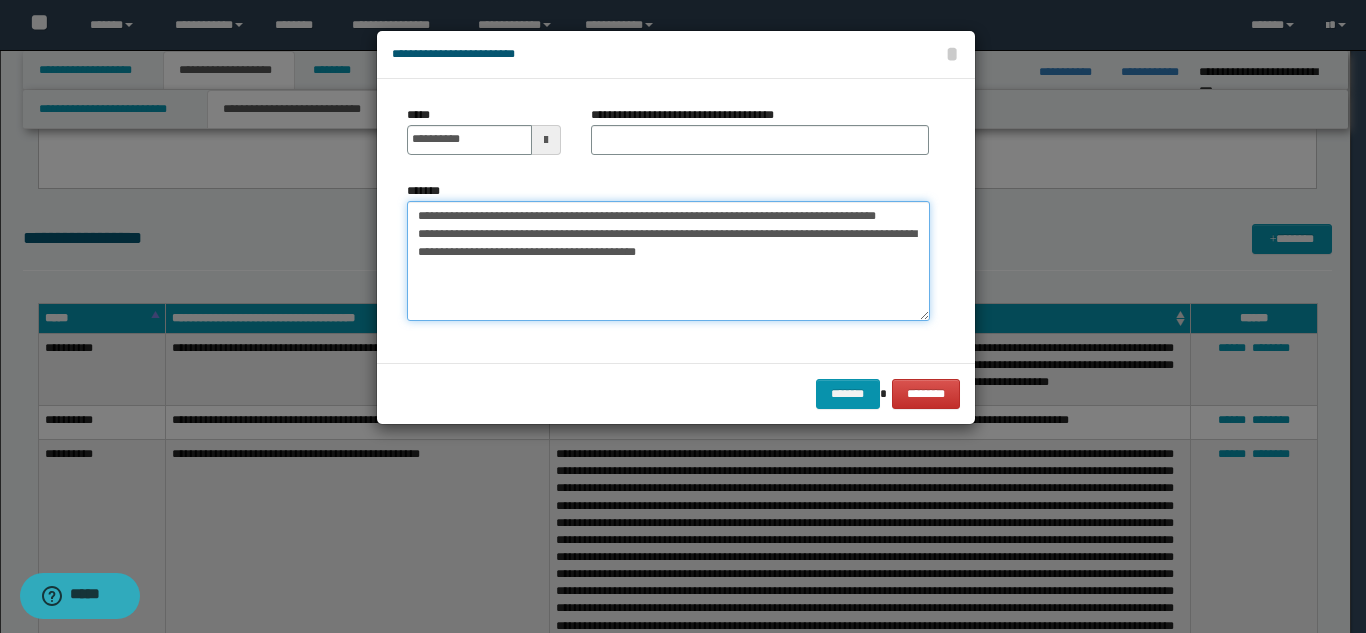 drag, startPoint x: 591, startPoint y: 215, endPoint x: 654, endPoint y: 235, distance: 66.09841 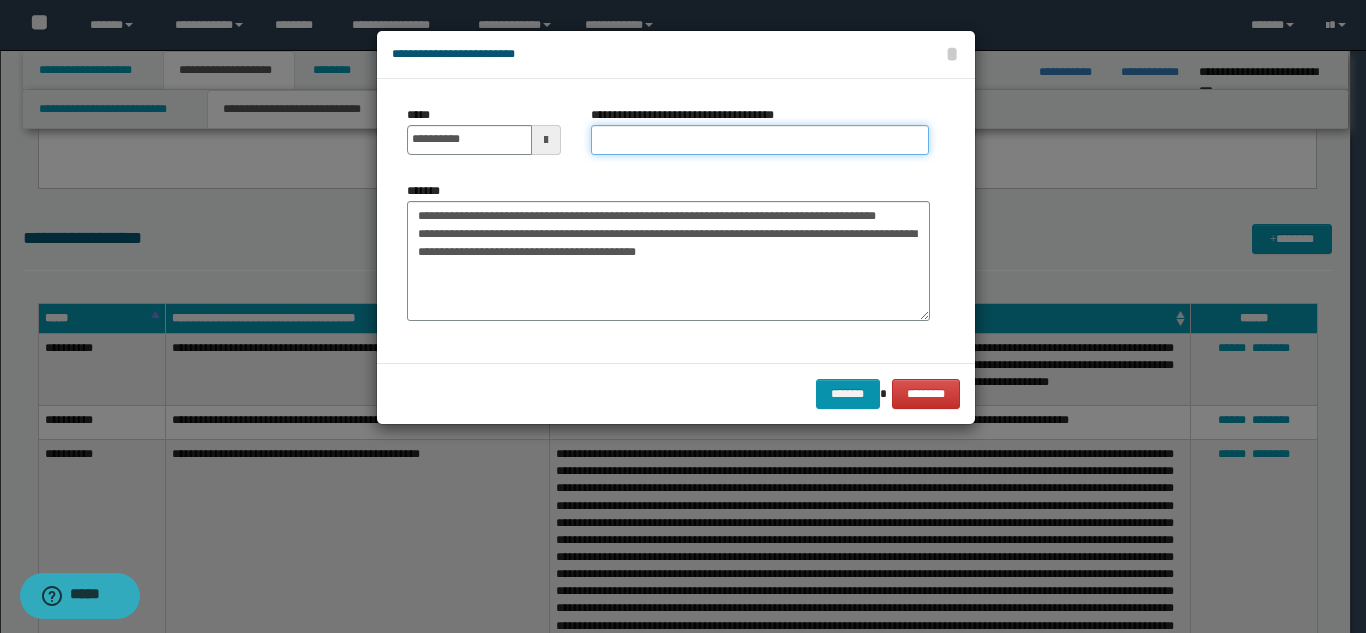 click on "**********" at bounding box center (760, 140) 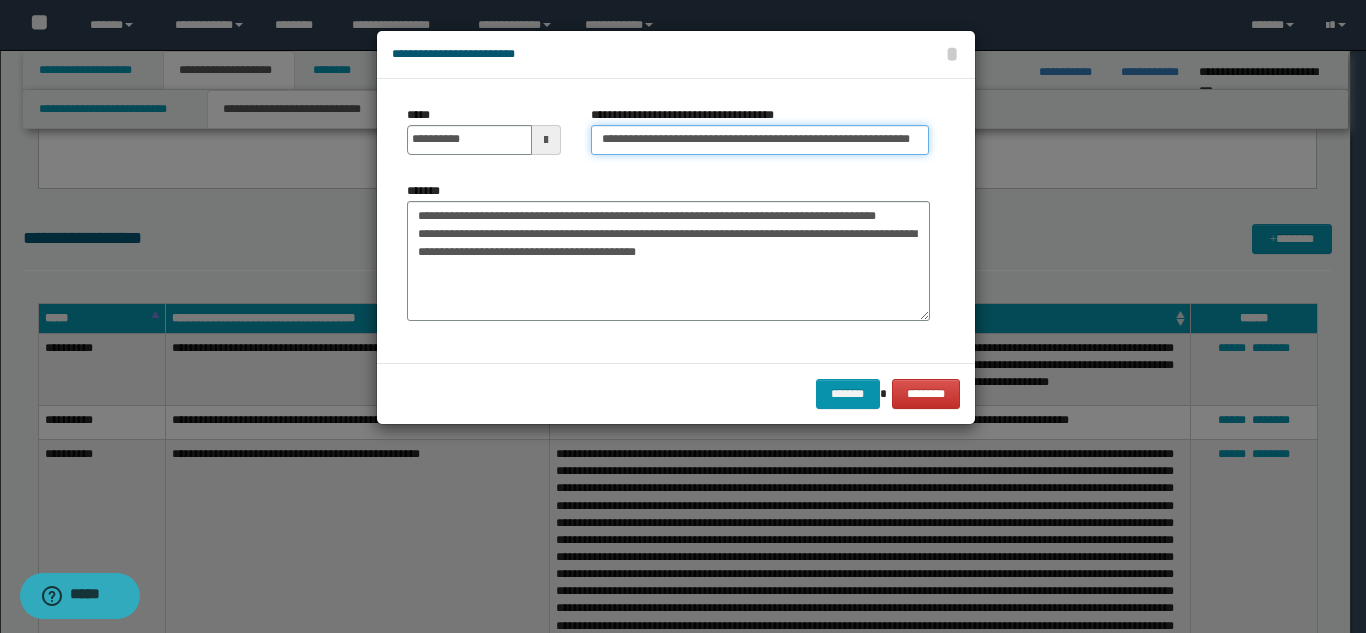 scroll, scrollTop: 0, scrollLeft: 43, axis: horizontal 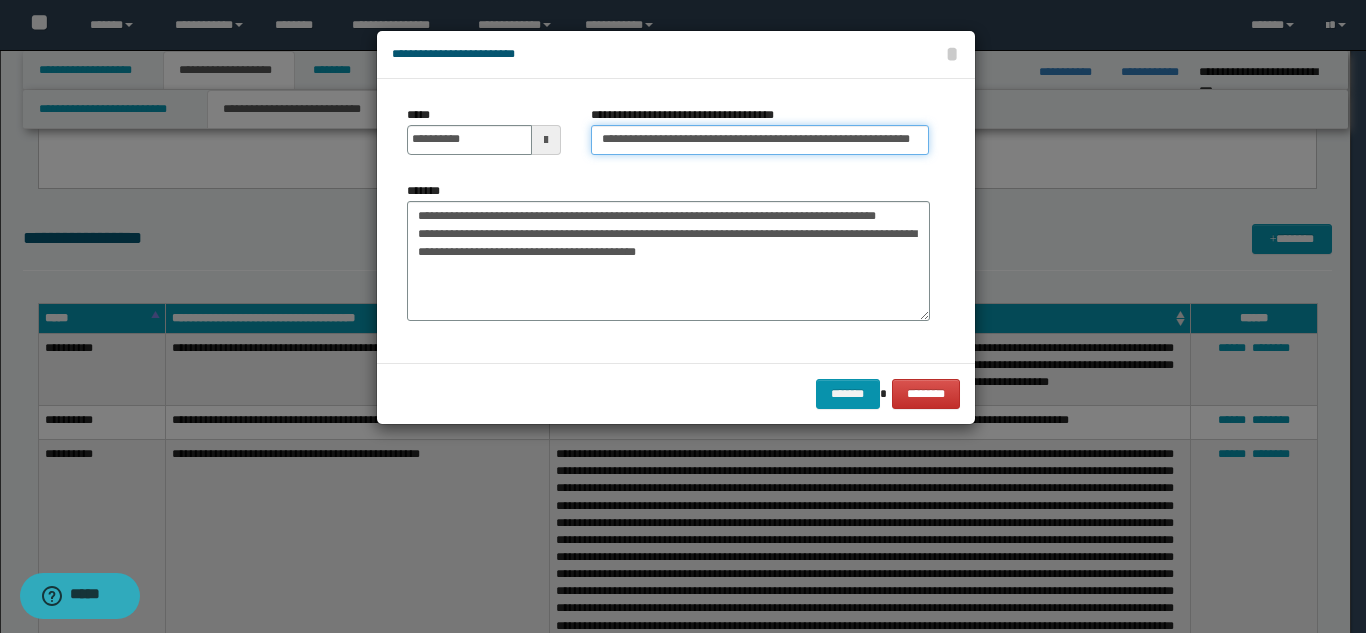 type on "**********" 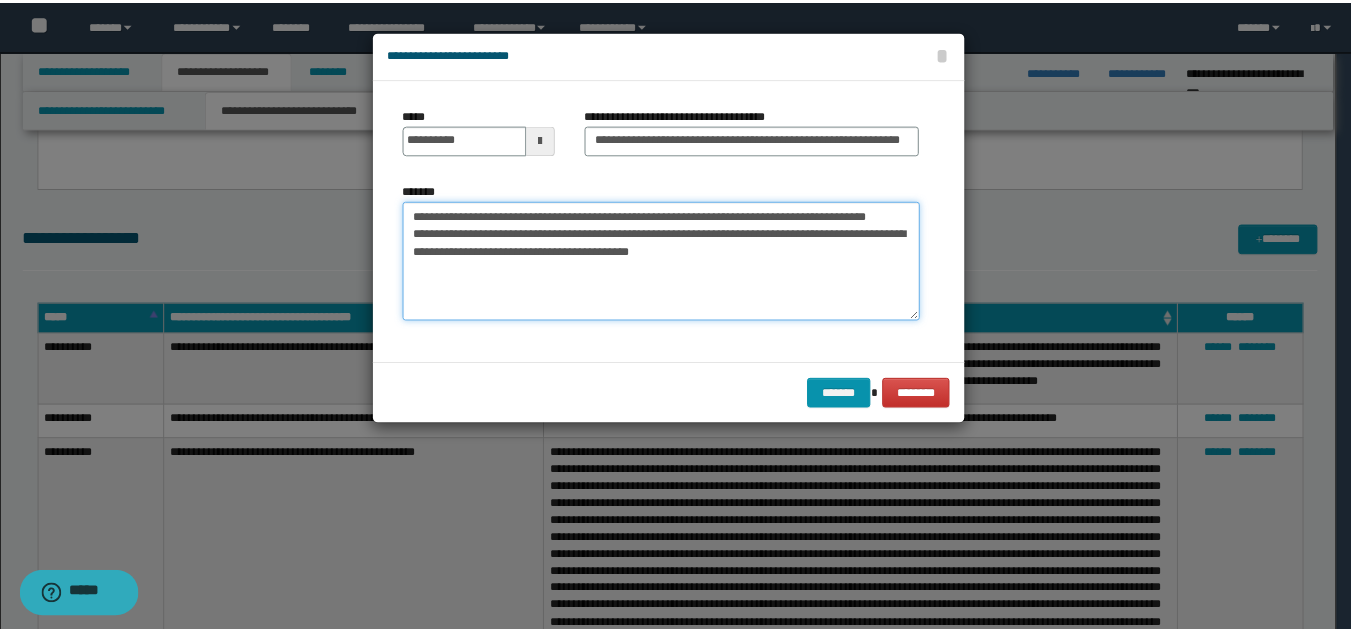scroll, scrollTop: 0, scrollLeft: 0, axis: both 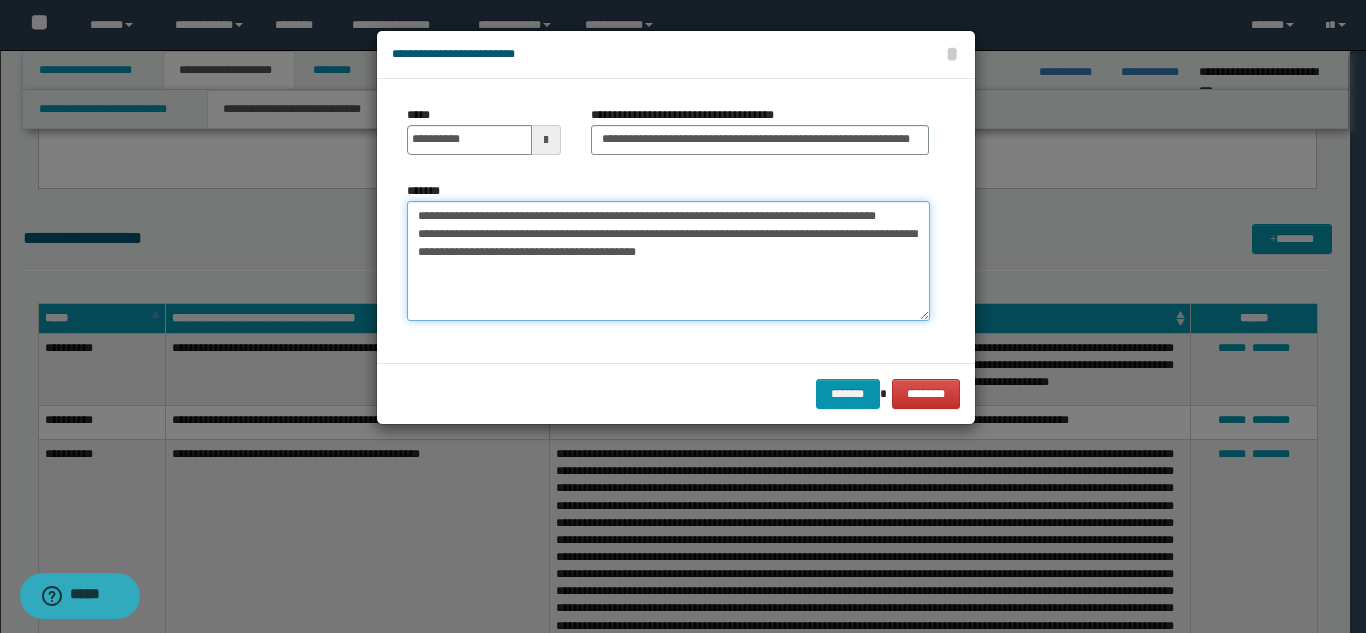 drag, startPoint x: 414, startPoint y: 219, endPoint x: 481, endPoint y: 231, distance: 68.06615 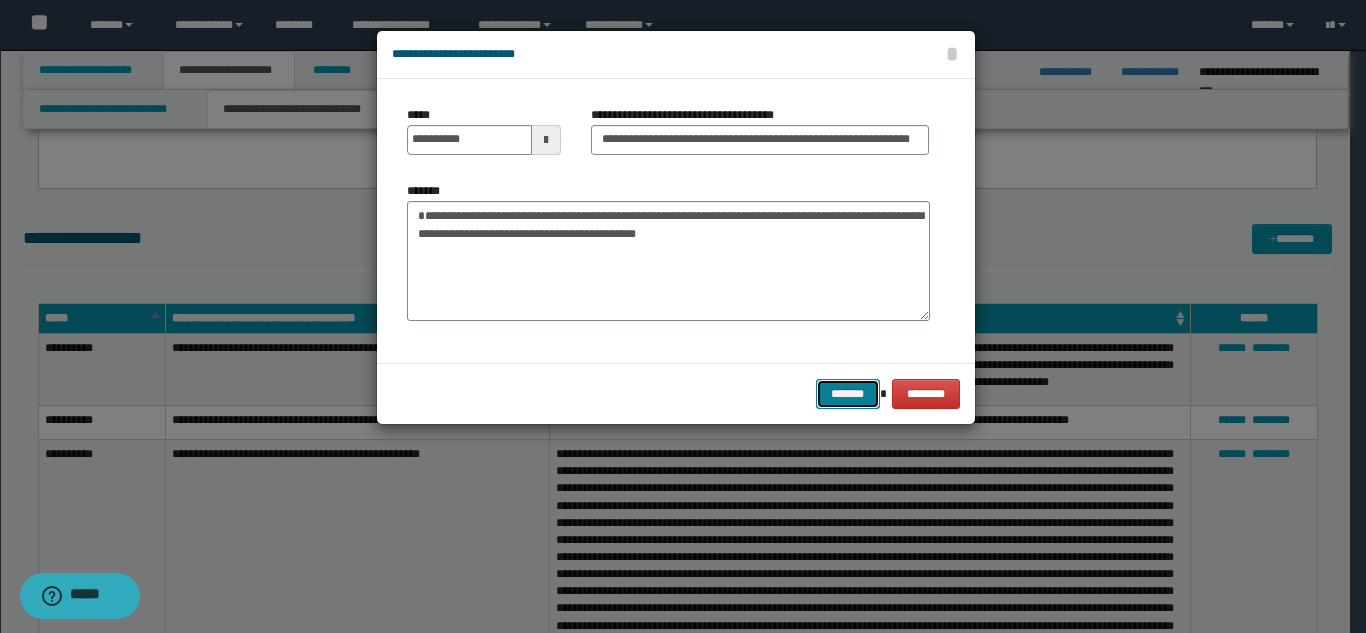 click on "*******" at bounding box center (848, 394) 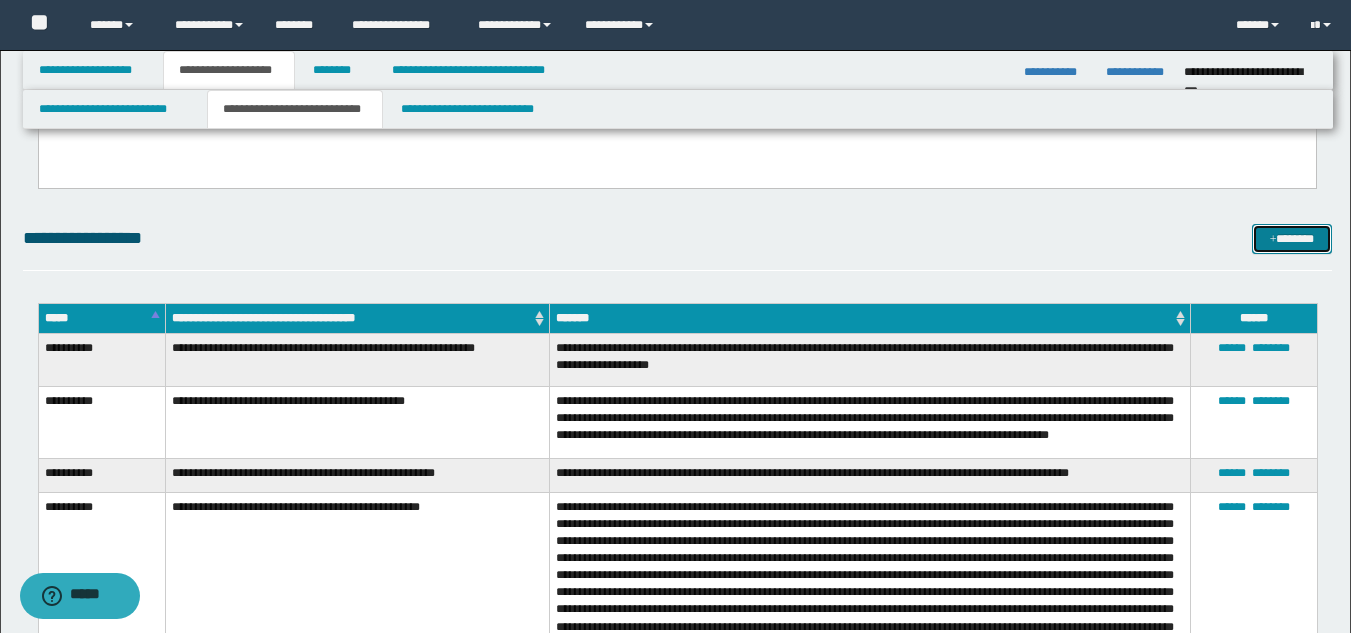 click on "*******" at bounding box center [1292, 239] 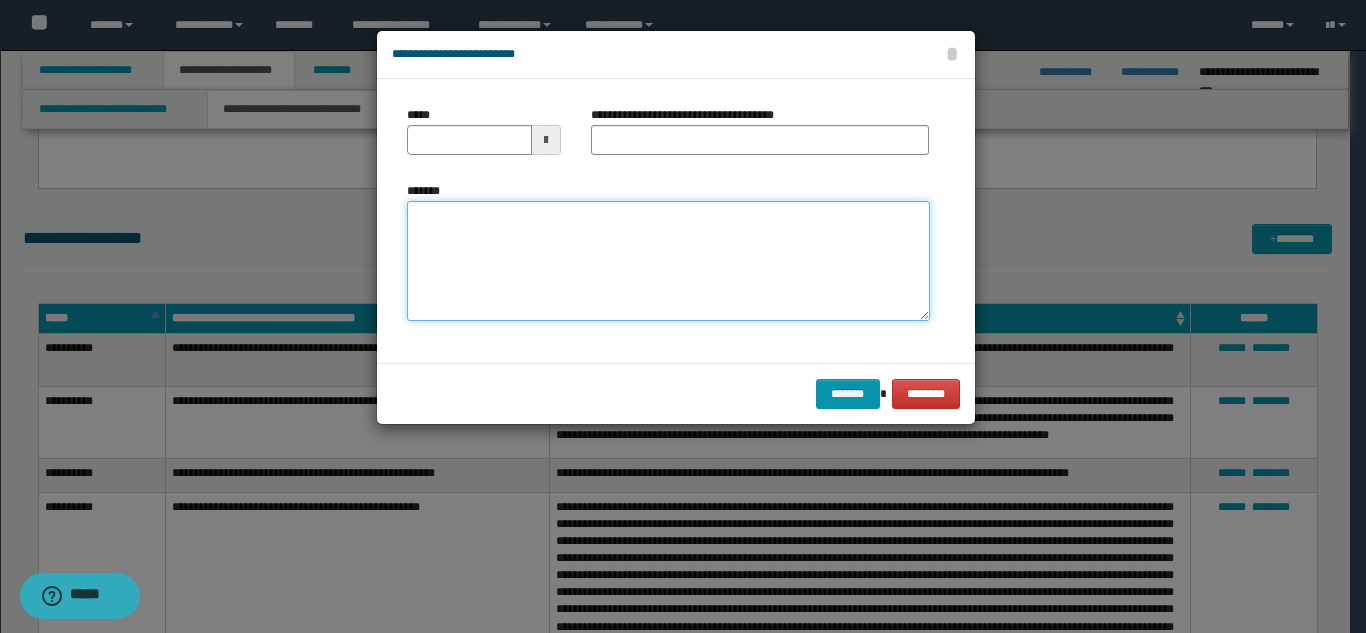 click on "*******" at bounding box center (668, 261) 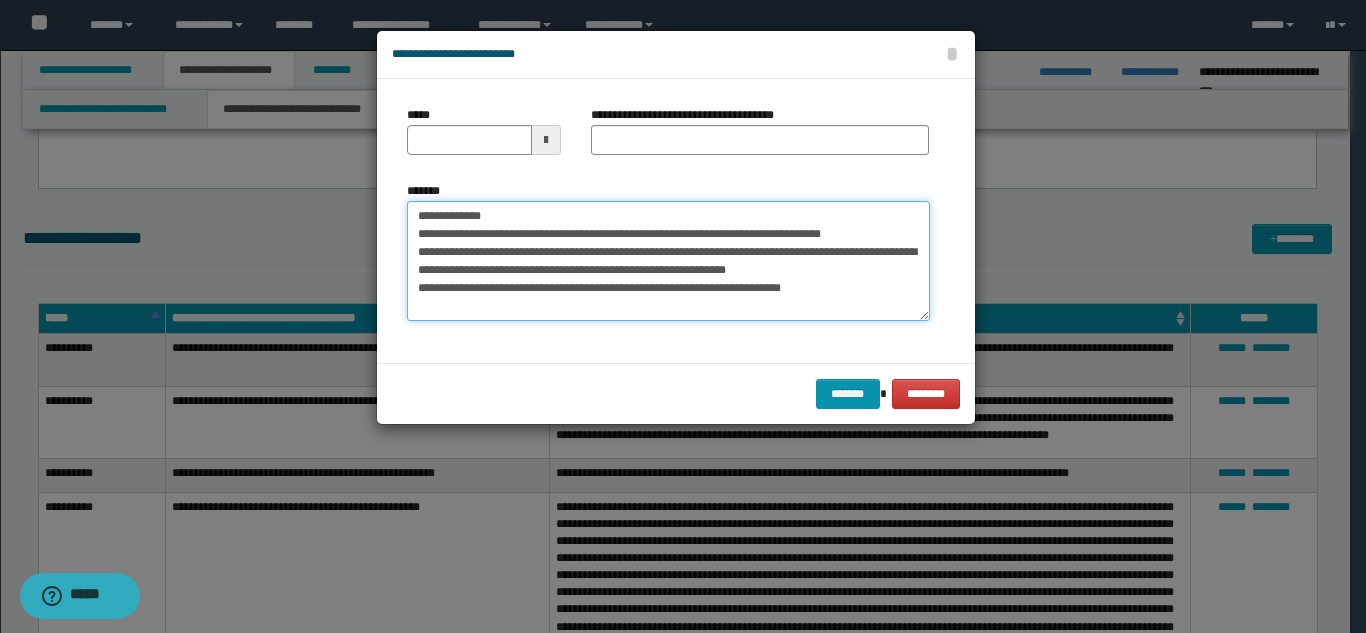 type 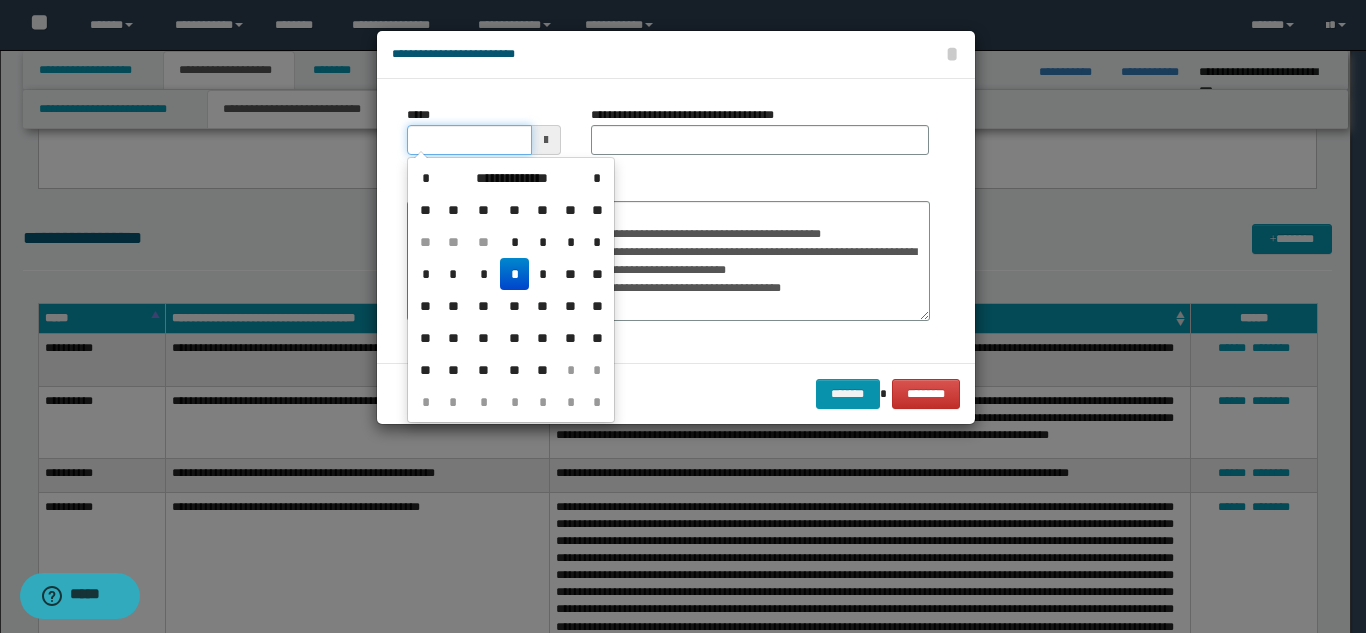 click on "*****" at bounding box center (469, 140) 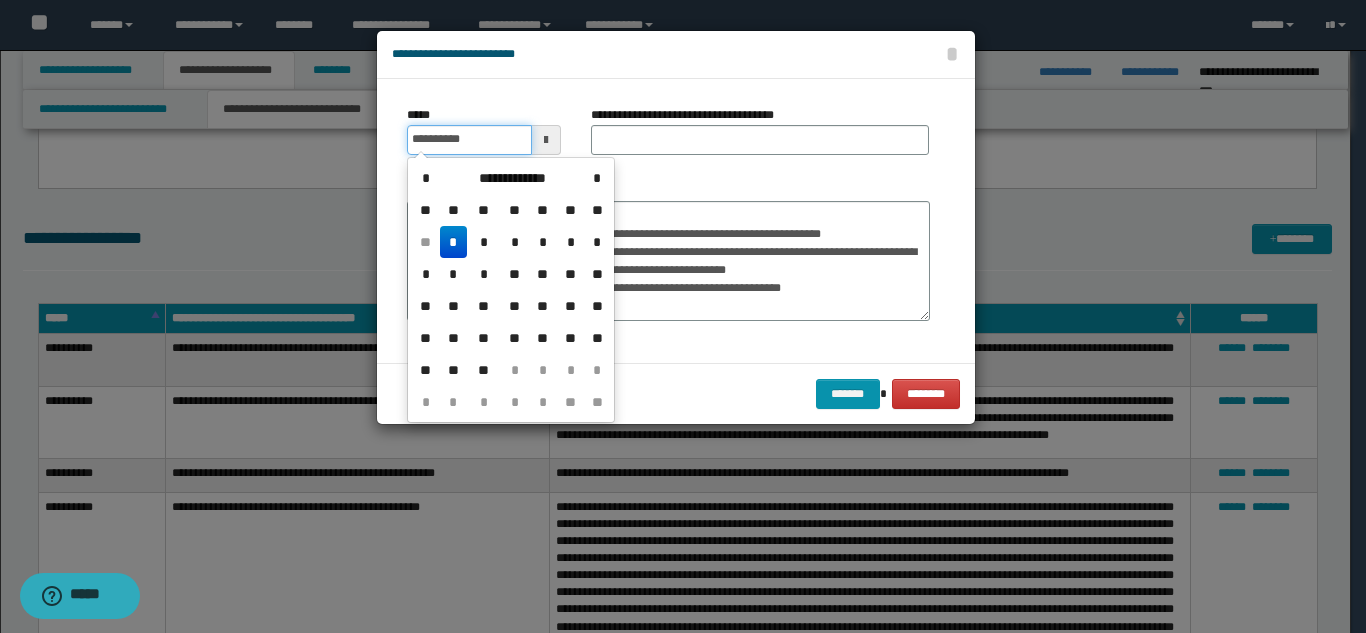 type on "**********" 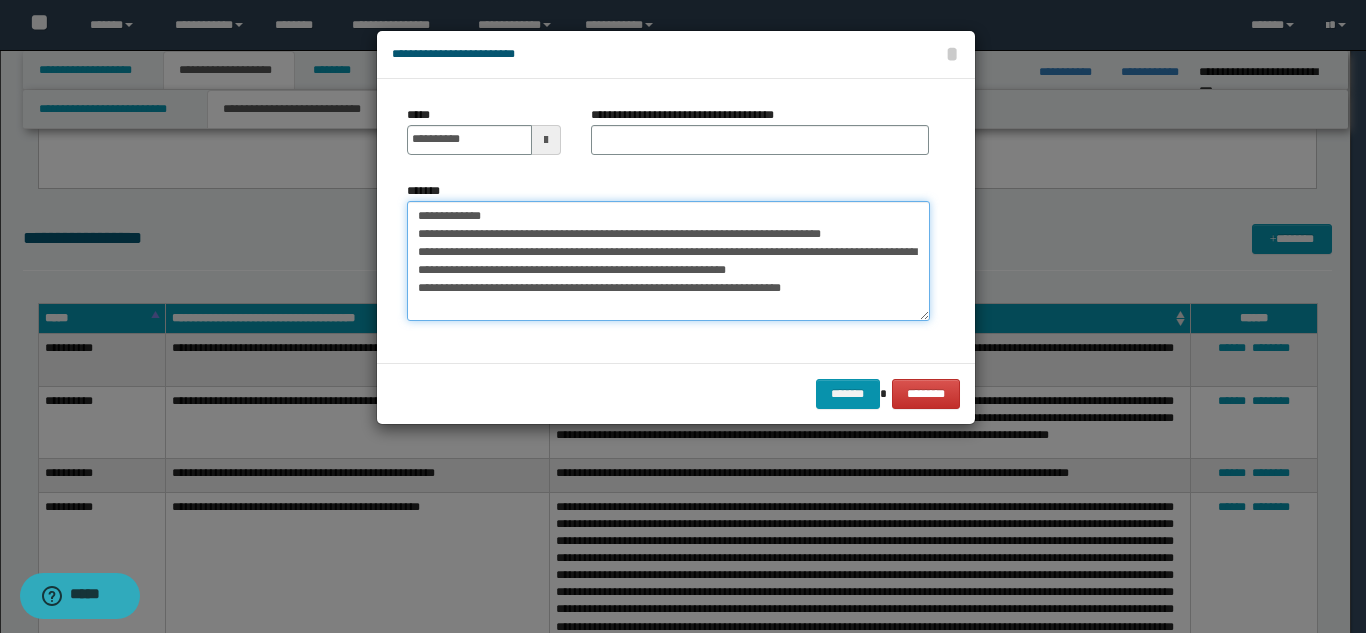 drag, startPoint x: 597, startPoint y: 232, endPoint x: 913, endPoint y: 229, distance: 316.01425 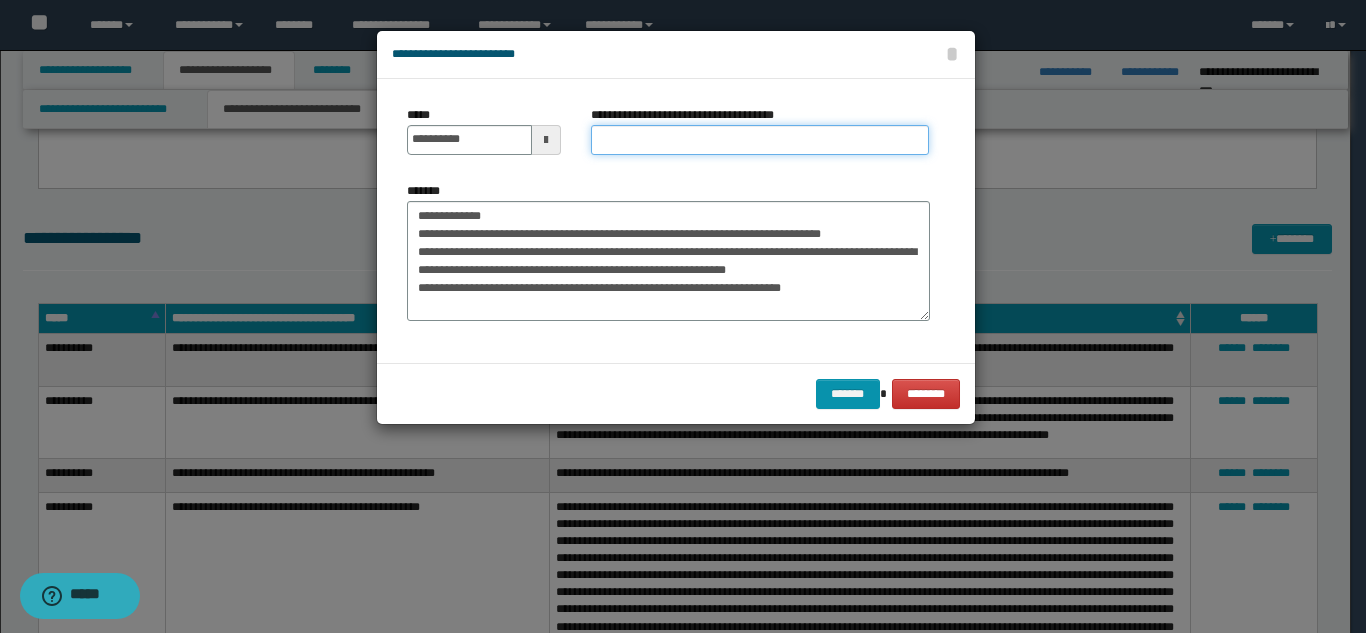 click on "**********" at bounding box center [760, 140] 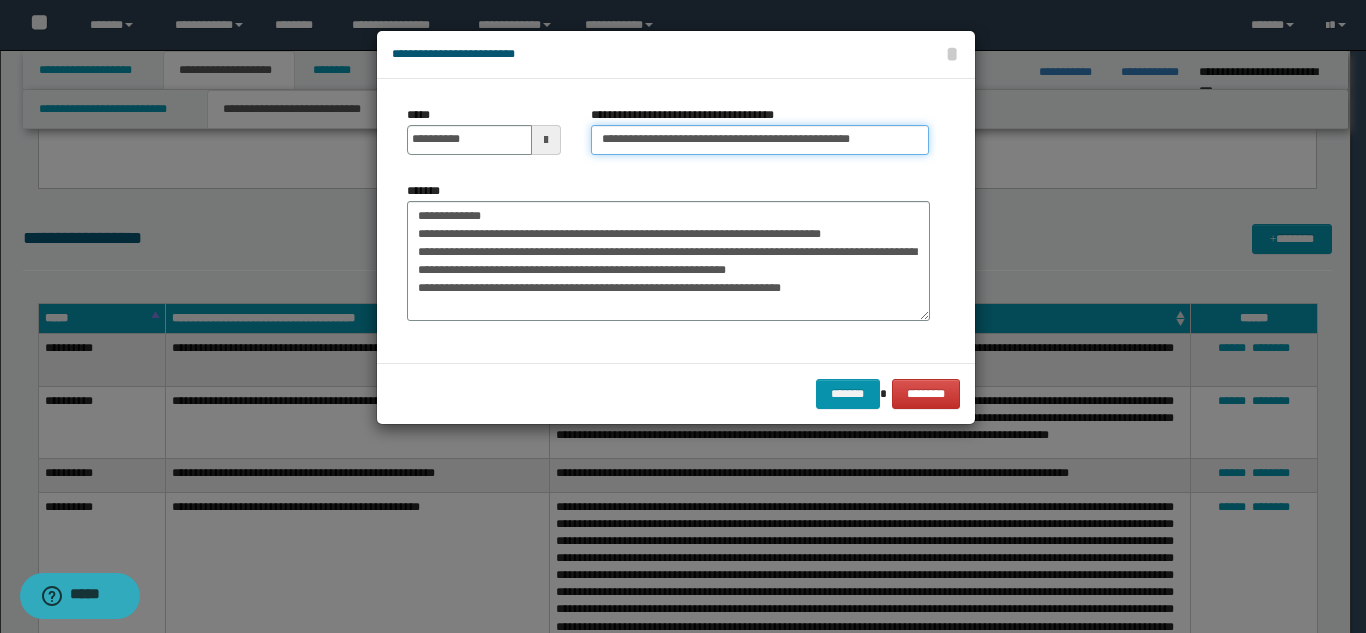 type on "**********" 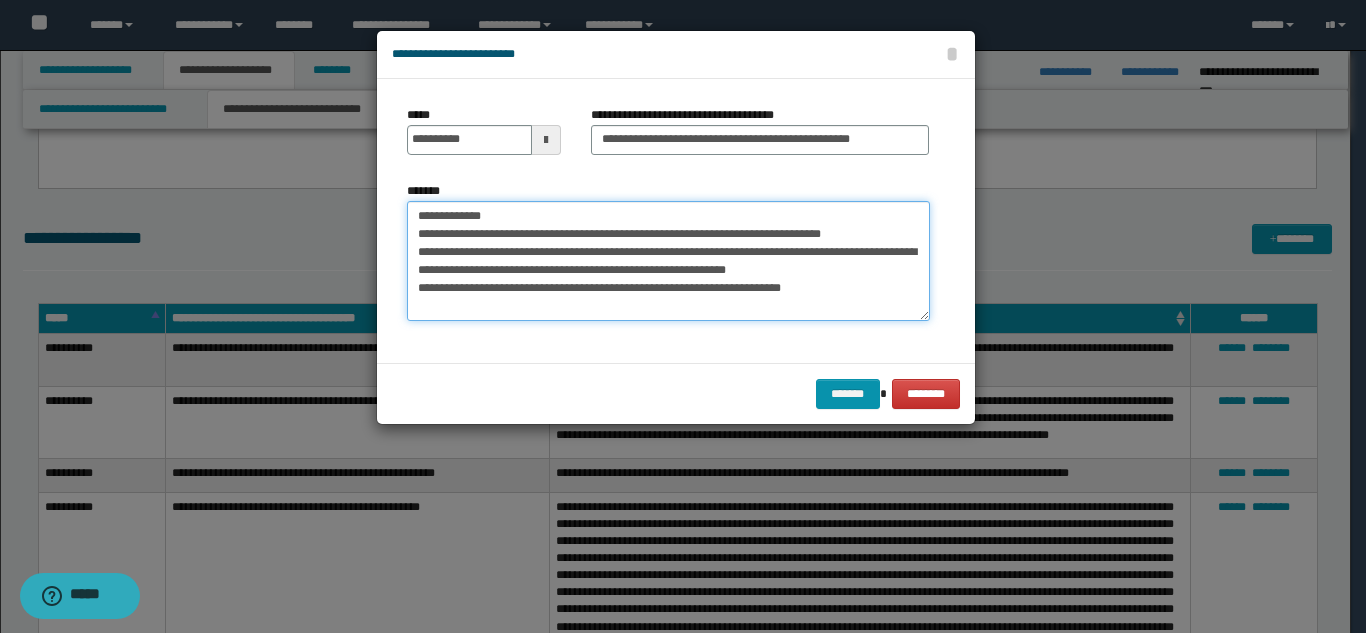 drag, startPoint x: 409, startPoint y: 213, endPoint x: 903, endPoint y: 230, distance: 494.29242 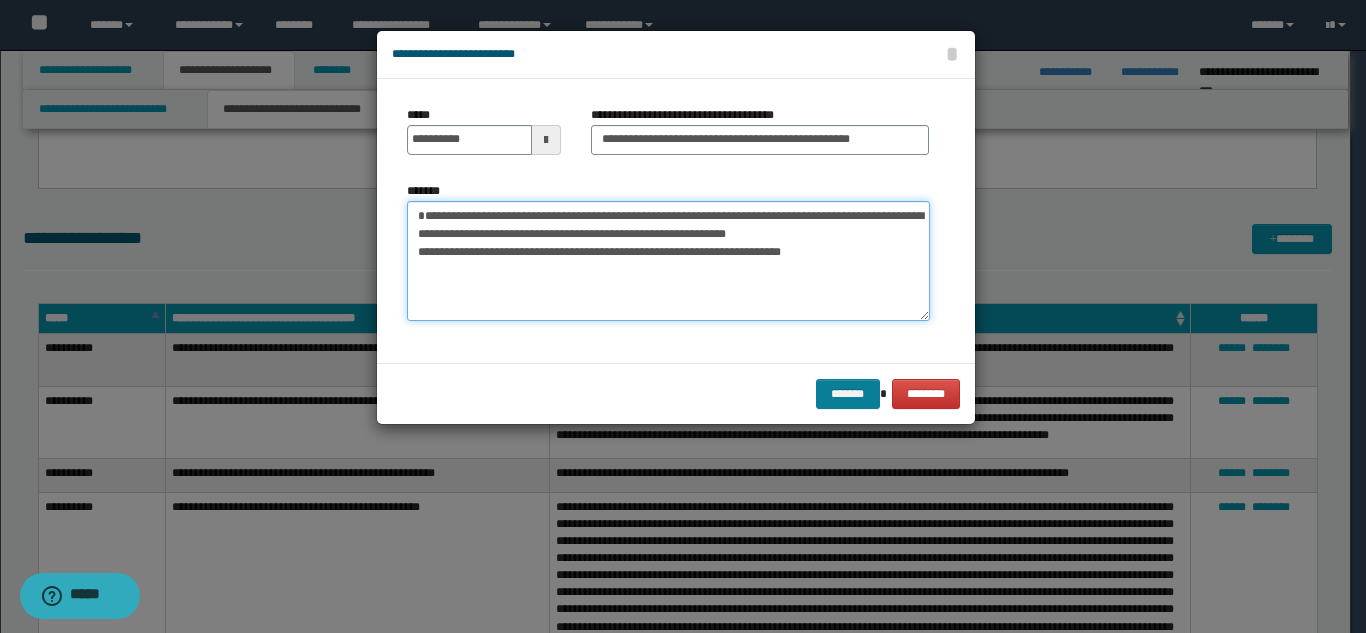 type on "**********" 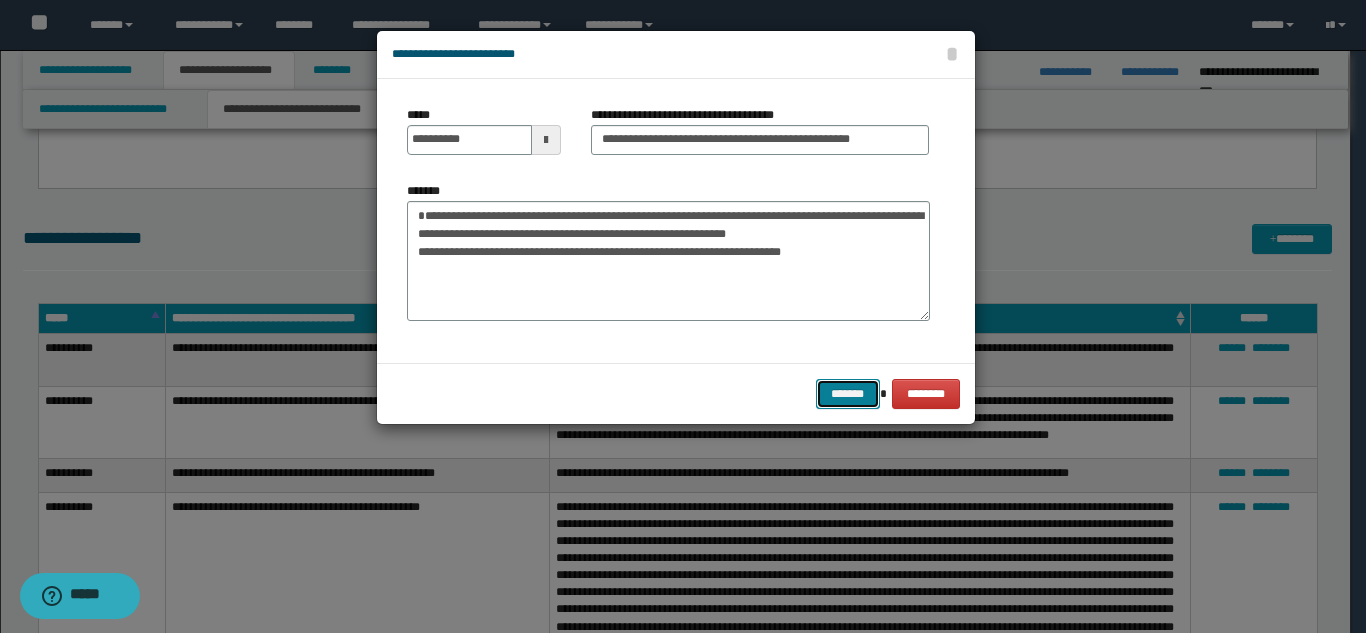 click on "*******" at bounding box center (848, 394) 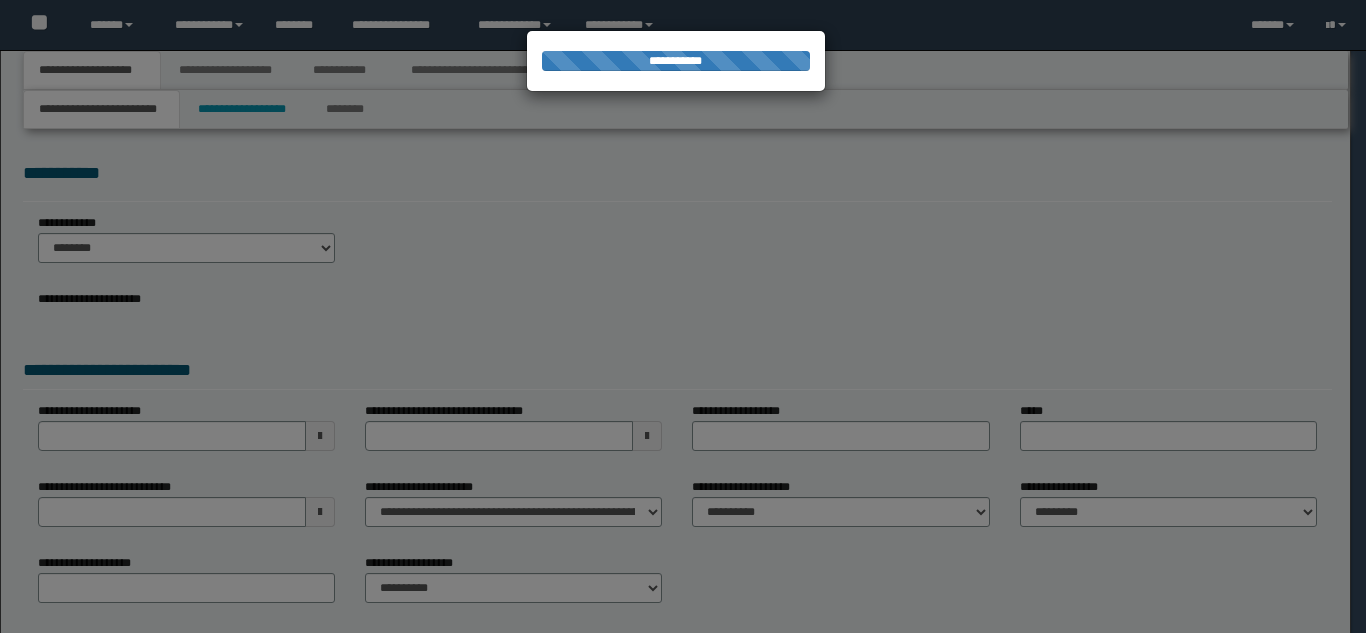 scroll, scrollTop: 0, scrollLeft: 0, axis: both 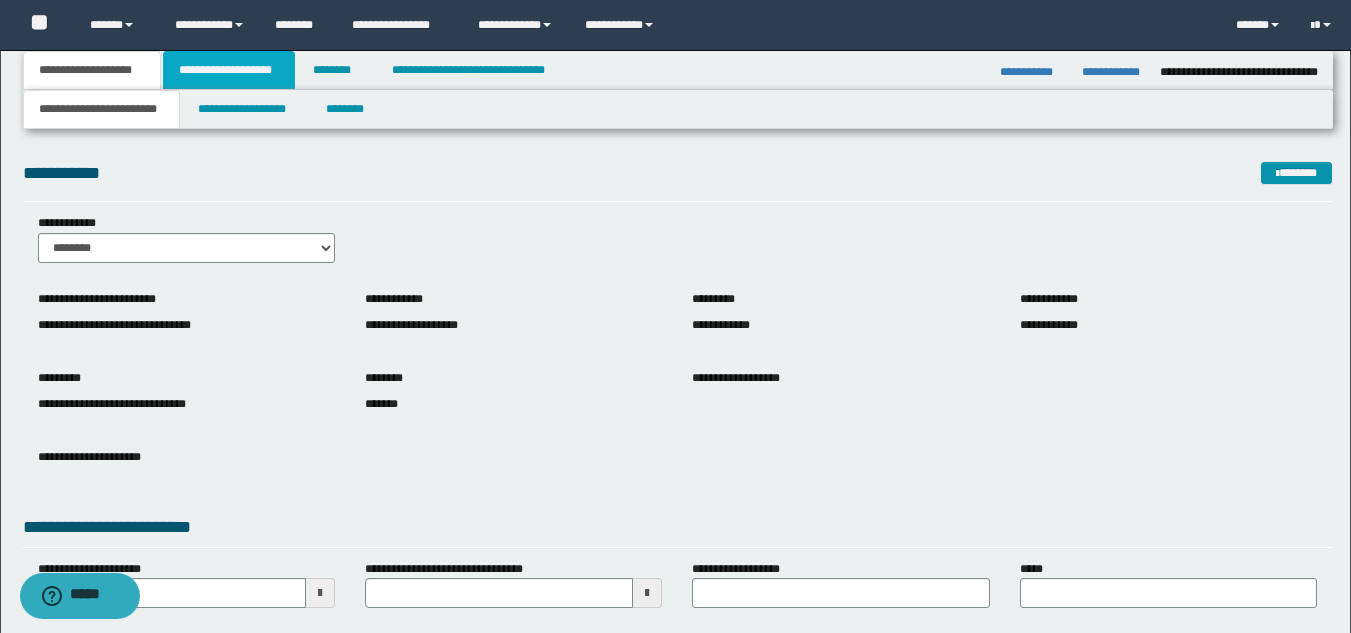 click on "**********" at bounding box center (229, 70) 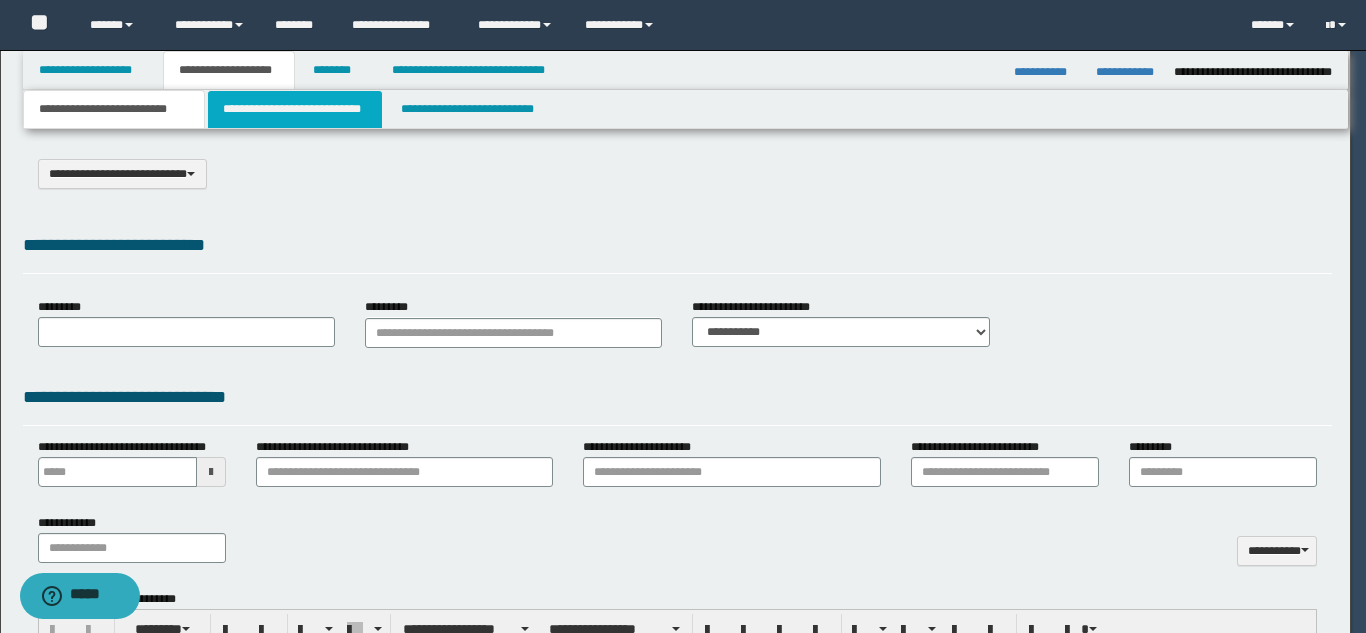select on "*" 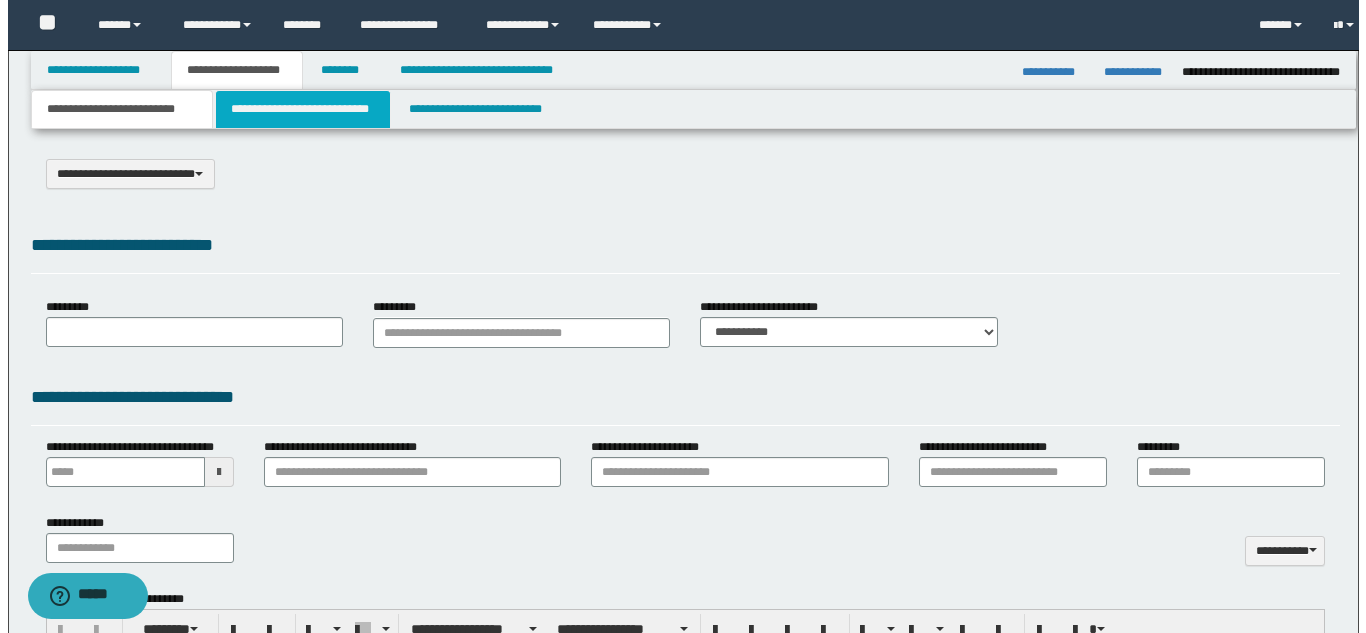 scroll, scrollTop: 0, scrollLeft: 0, axis: both 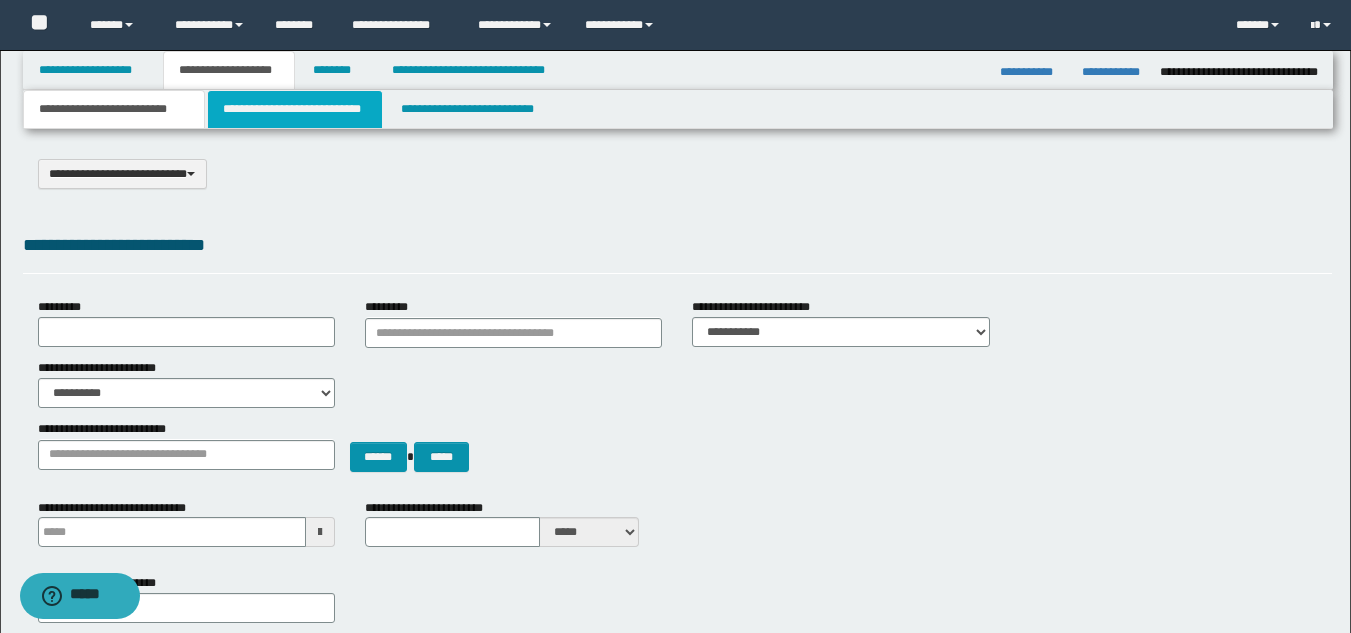 click on "**********" at bounding box center [295, 109] 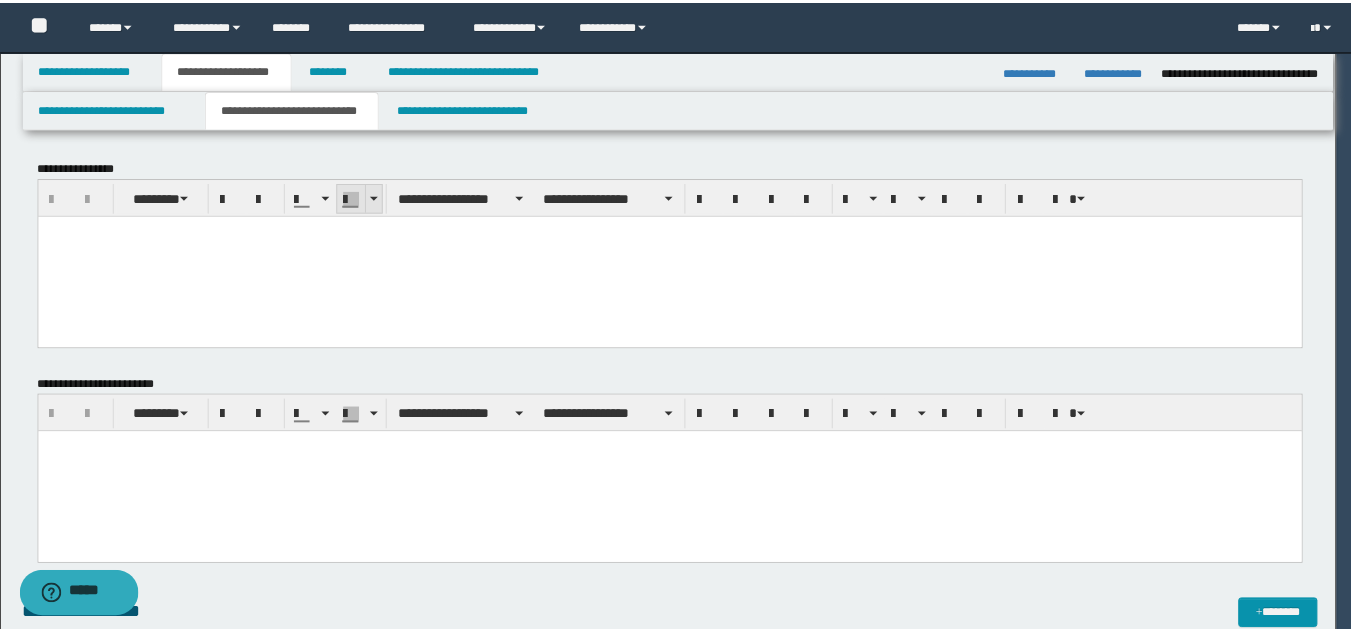 scroll, scrollTop: 0, scrollLeft: 0, axis: both 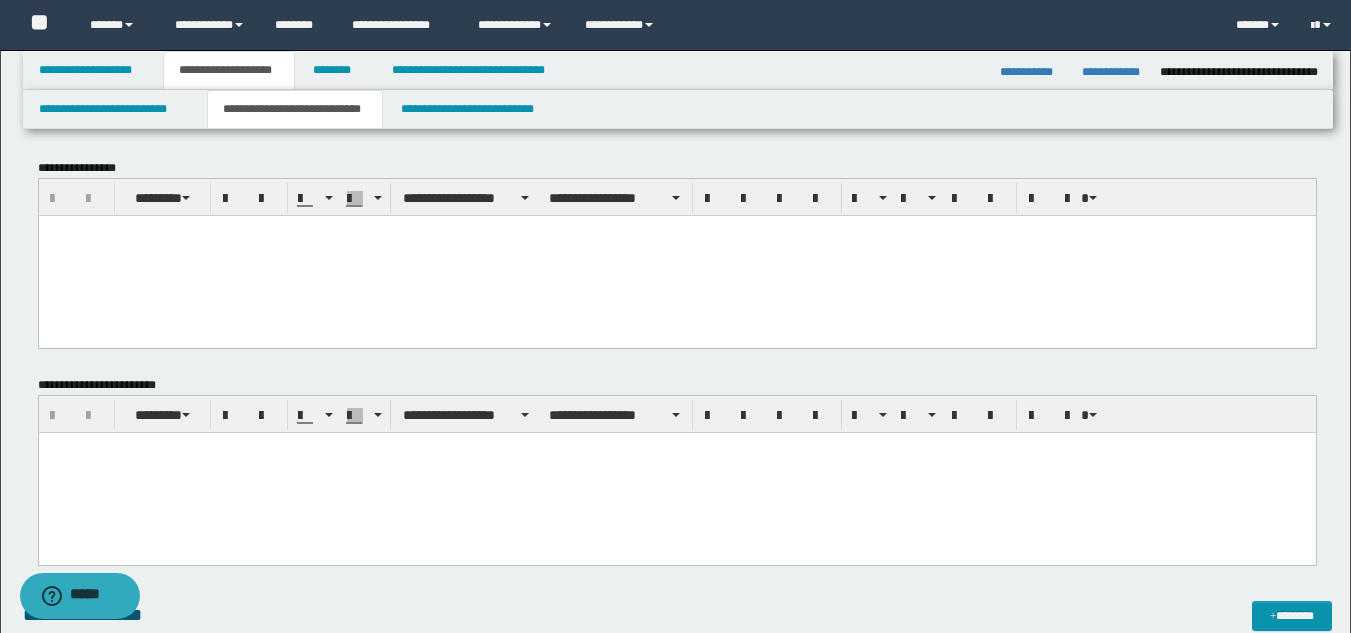 click at bounding box center [676, 255] 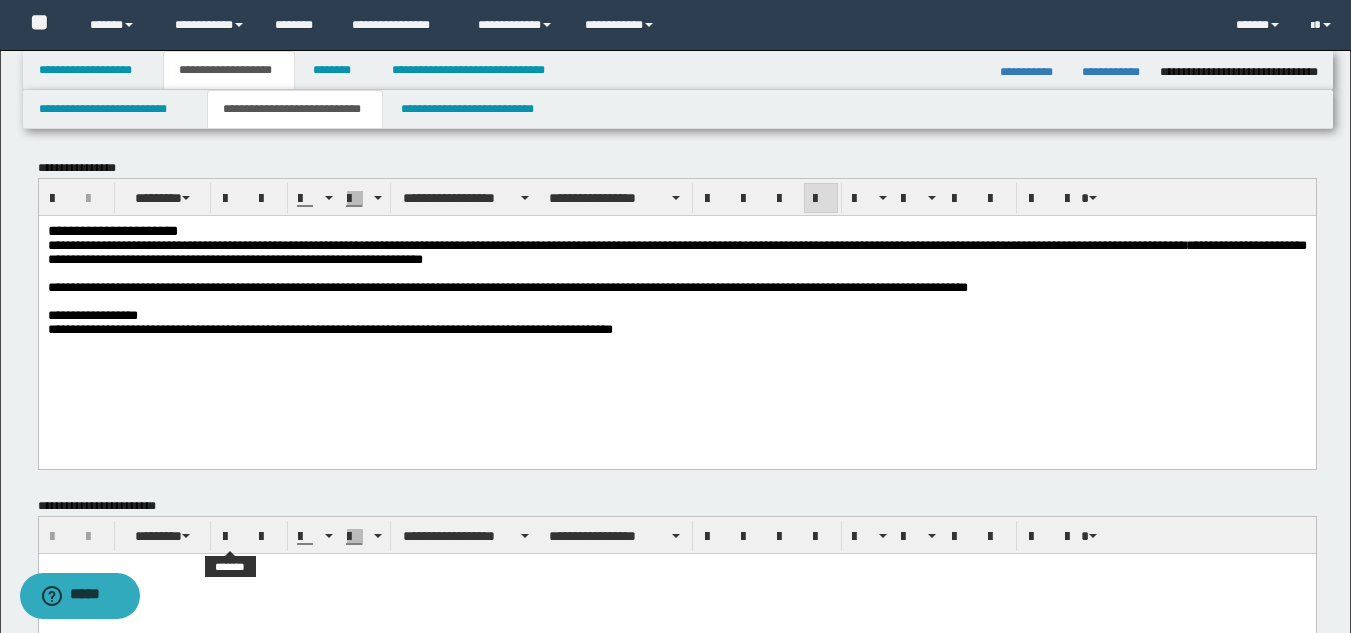 scroll, scrollTop: 200, scrollLeft: 0, axis: vertical 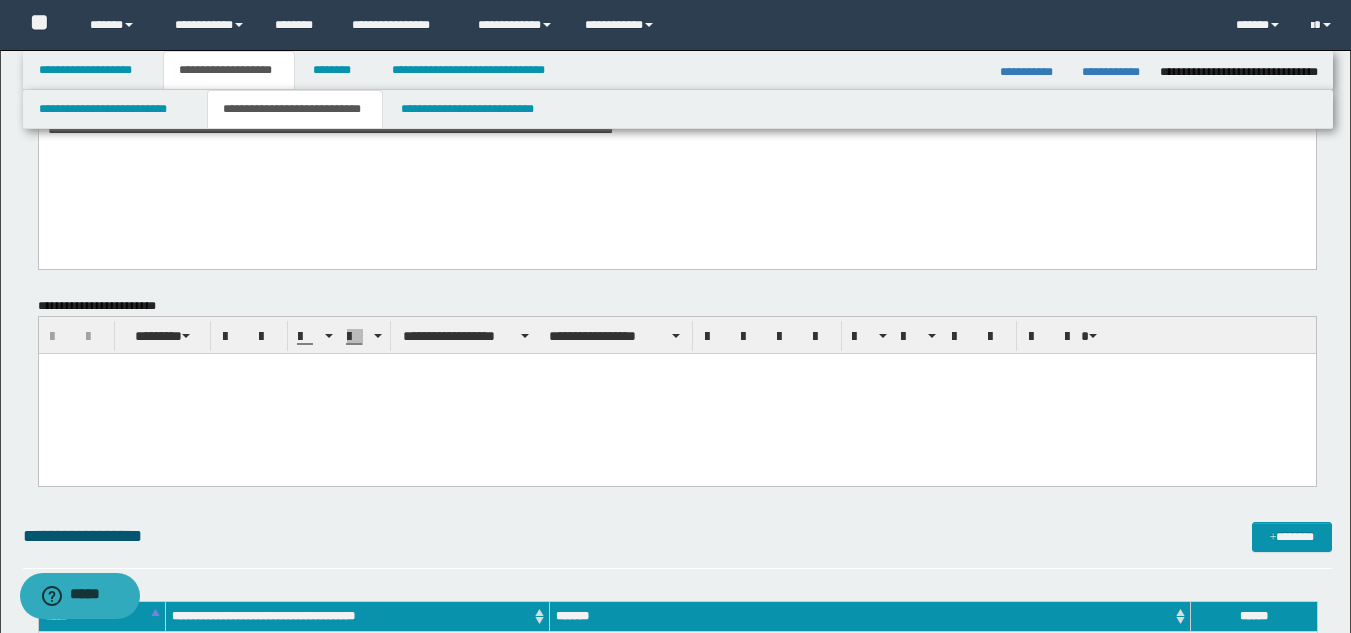 click at bounding box center [676, 393] 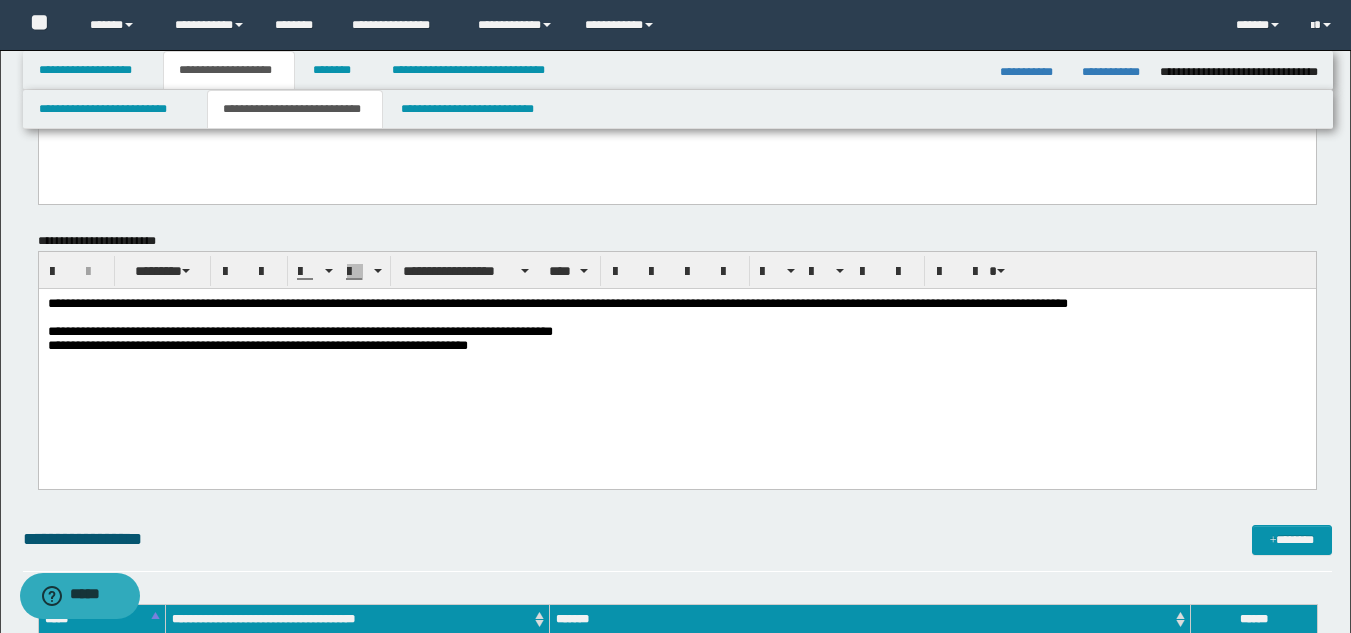 scroll, scrollTop: 300, scrollLeft: 0, axis: vertical 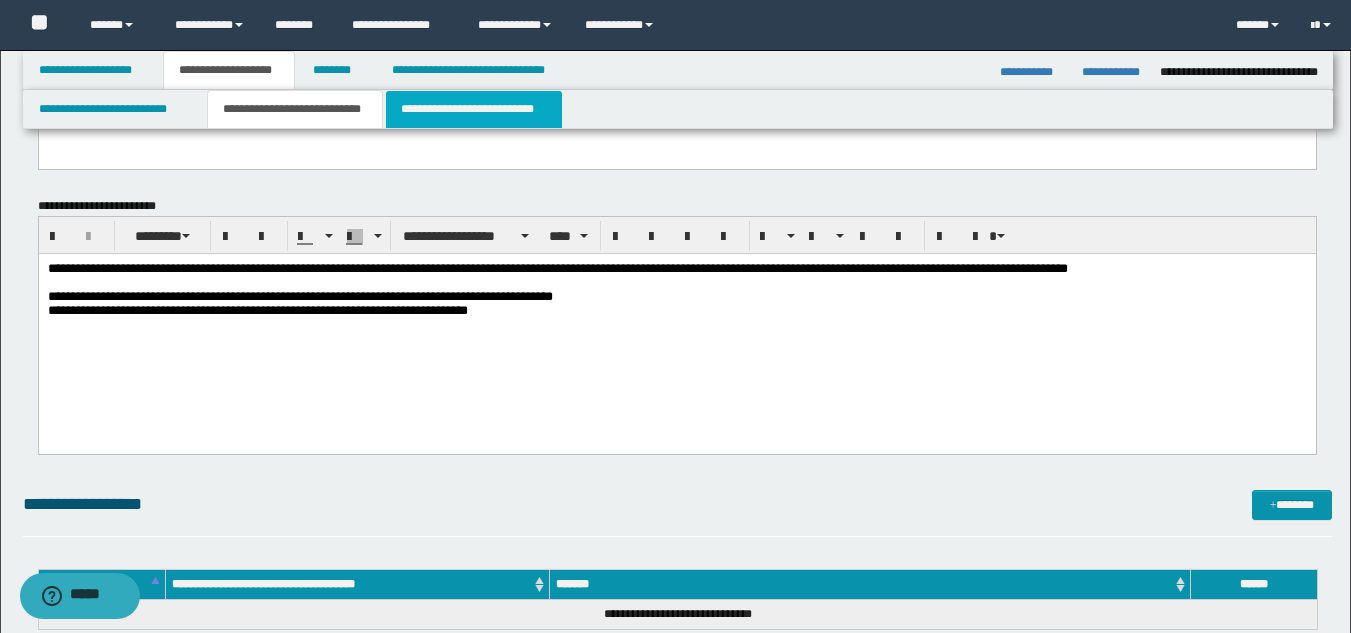 click on "**********" at bounding box center [474, 109] 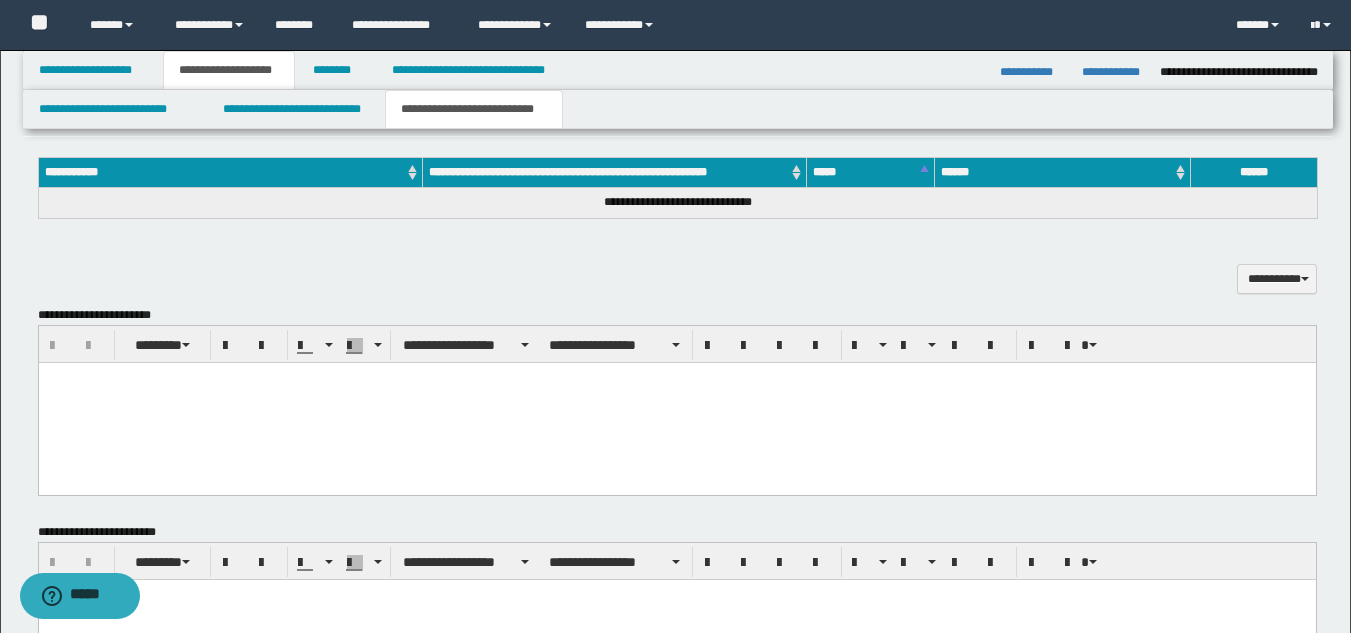 scroll, scrollTop: 500, scrollLeft: 0, axis: vertical 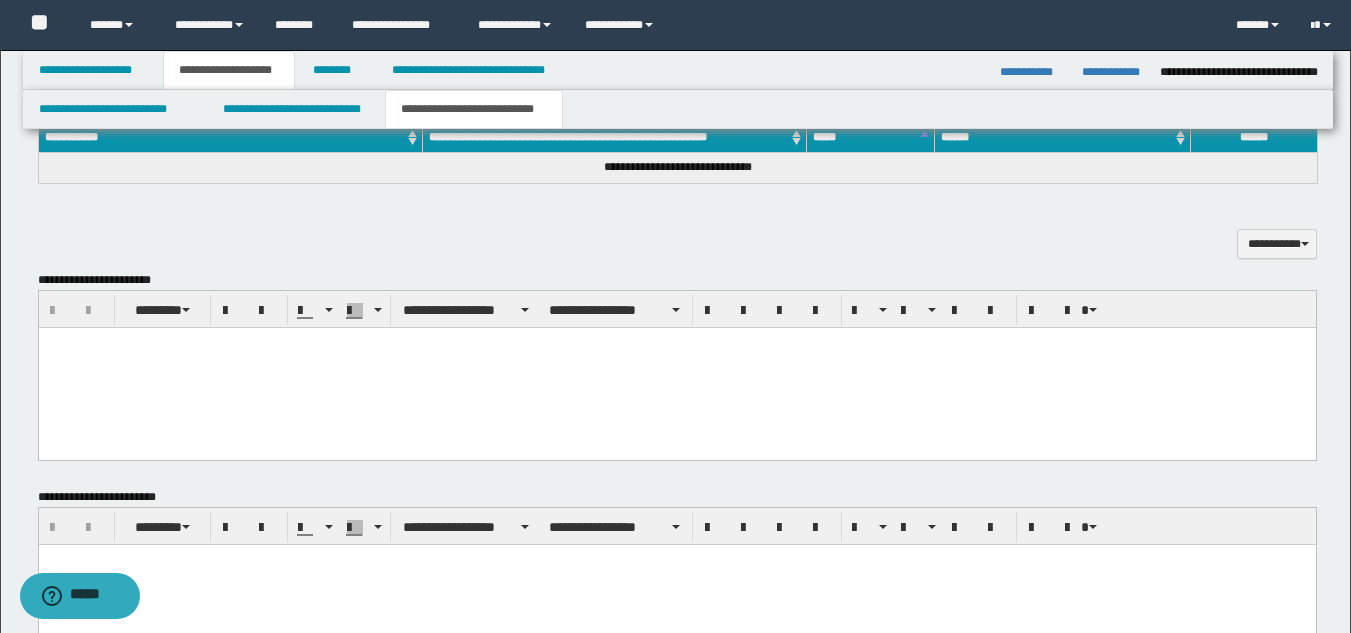 click at bounding box center [676, 368] 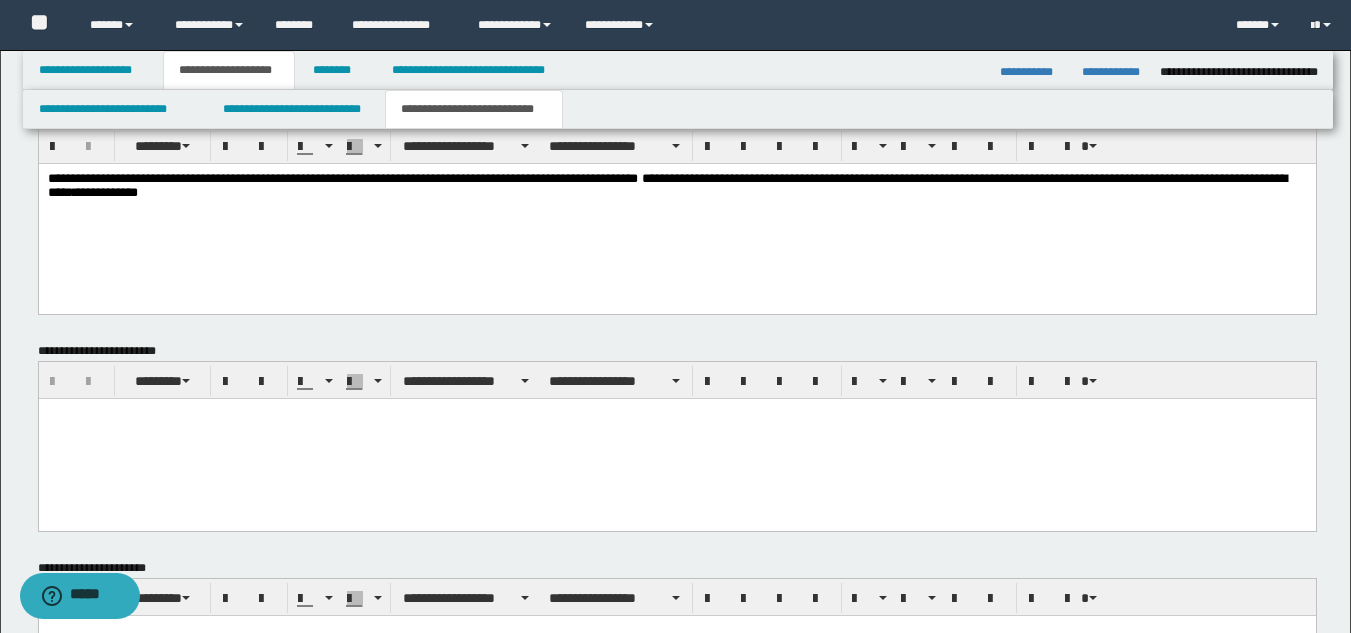 scroll, scrollTop: 700, scrollLeft: 0, axis: vertical 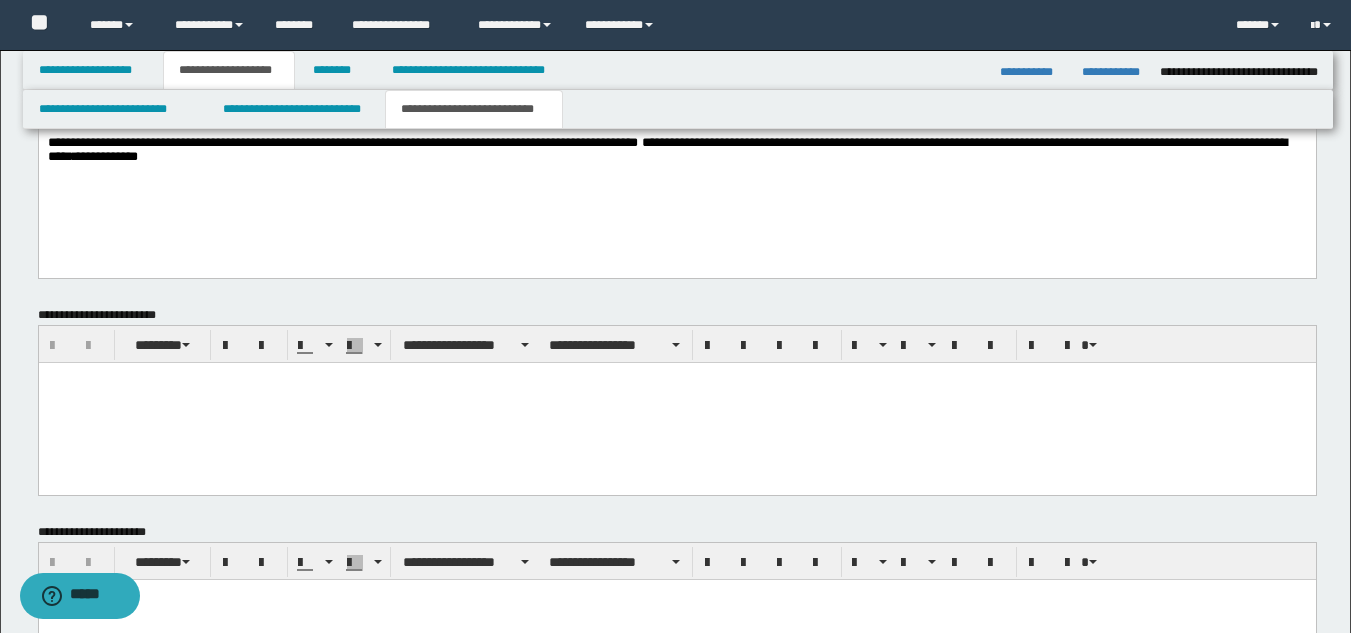 click at bounding box center [676, 402] 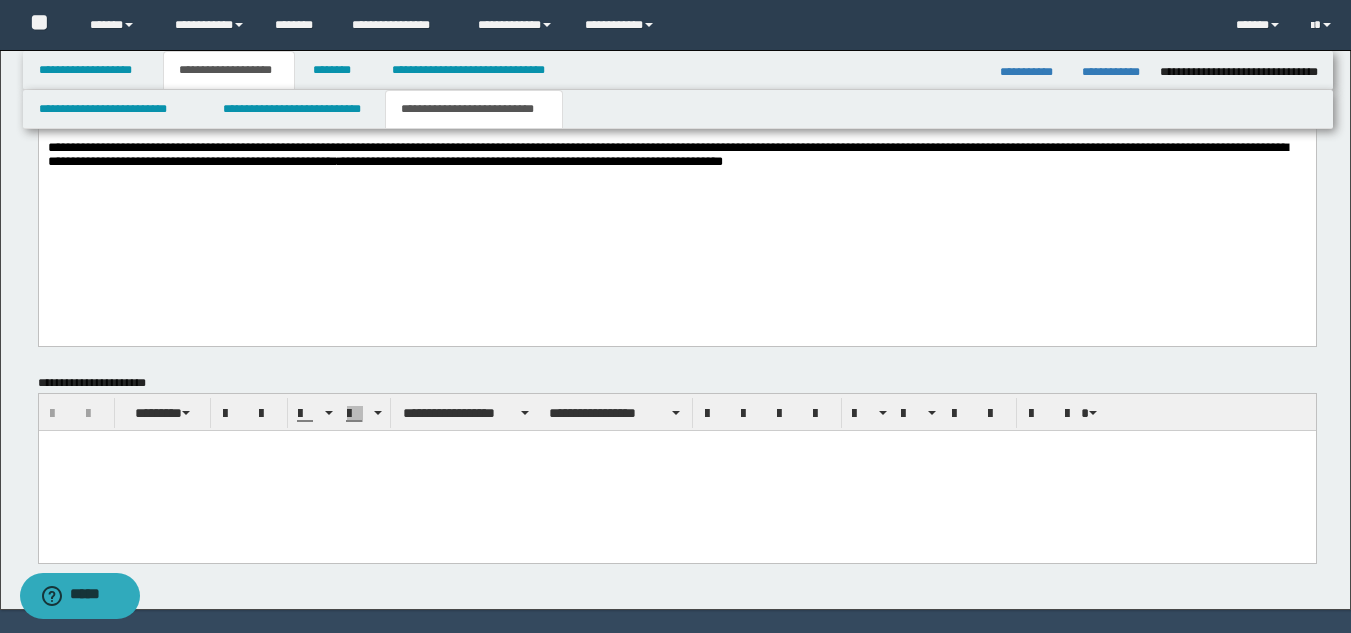 scroll, scrollTop: 1220, scrollLeft: 0, axis: vertical 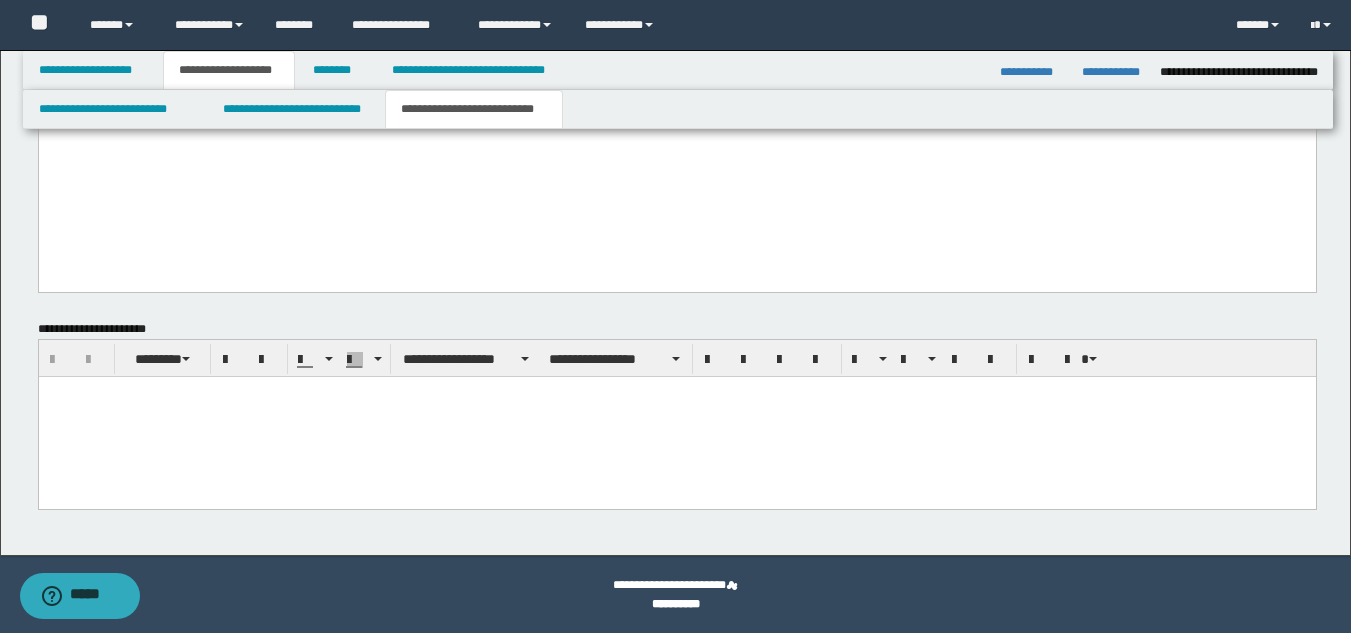 click at bounding box center (676, 416) 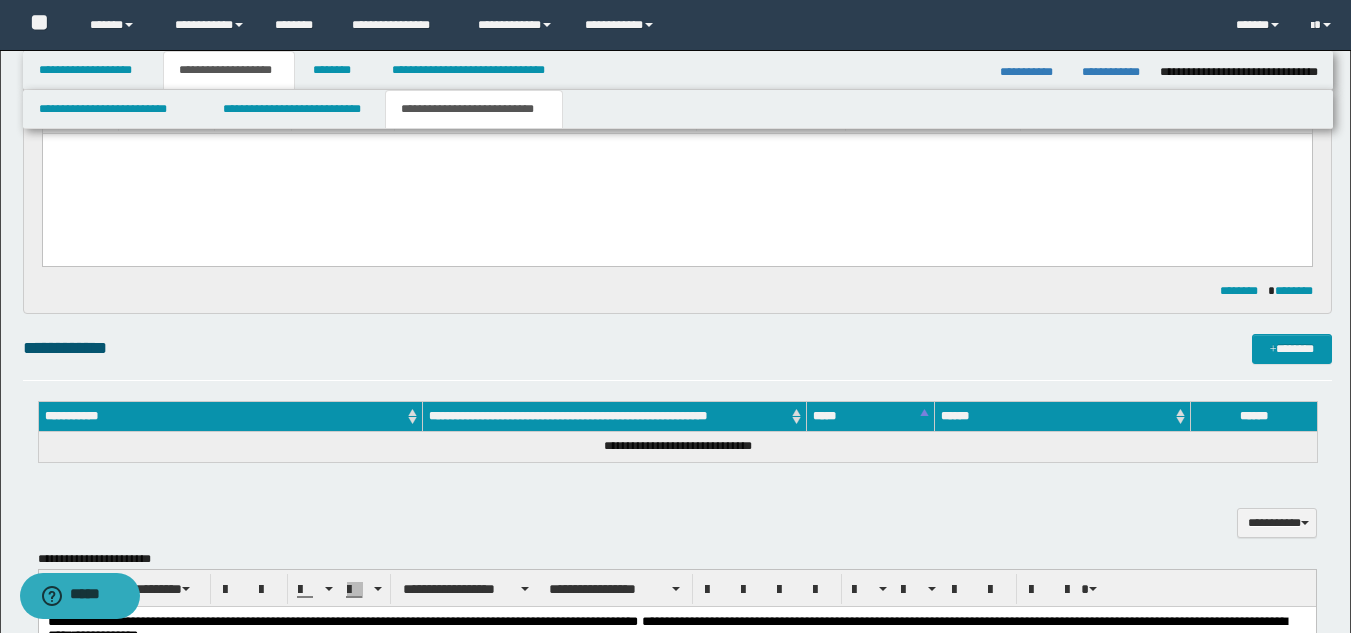 scroll, scrollTop: 220, scrollLeft: 0, axis: vertical 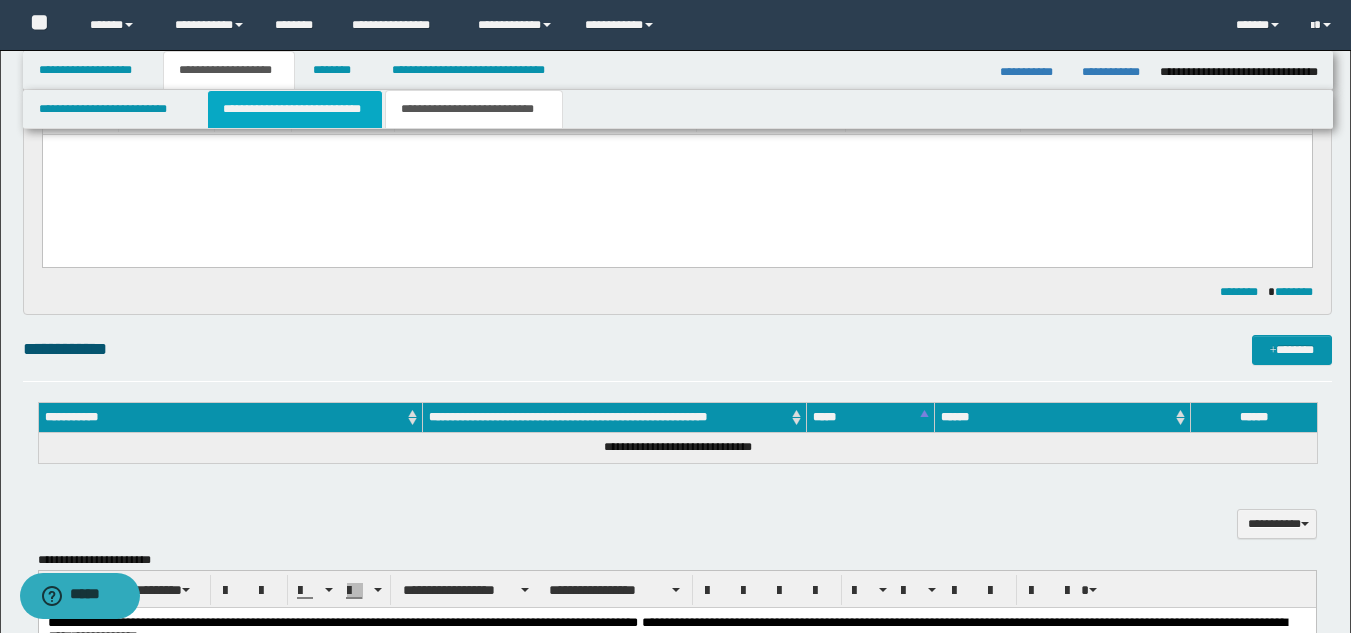 click on "**********" at bounding box center [295, 109] 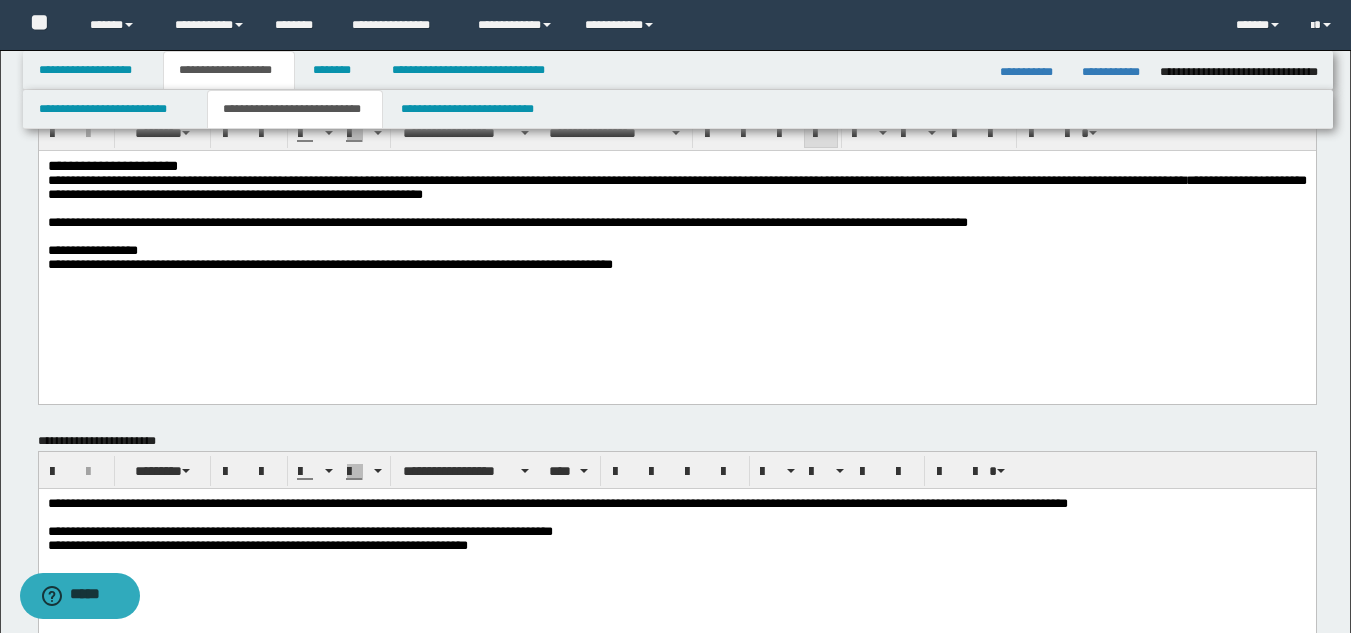 scroll, scrollTop: 200, scrollLeft: 0, axis: vertical 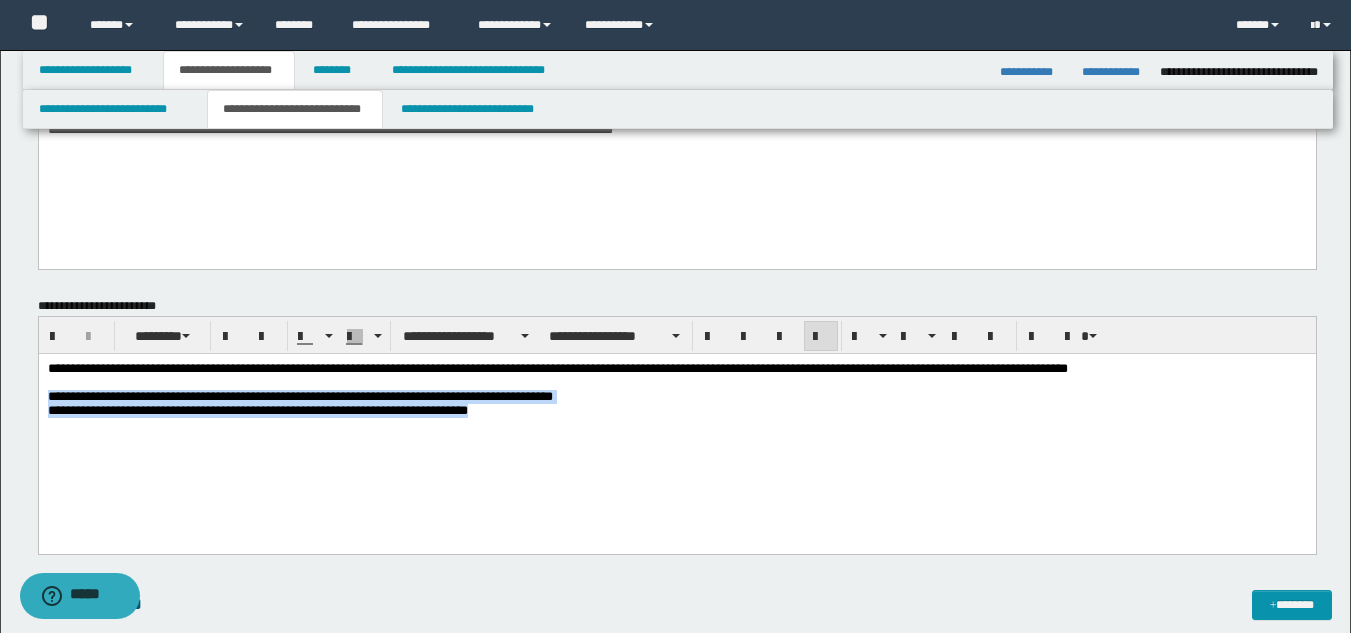 drag, startPoint x: 50, startPoint y: 407, endPoint x: 636, endPoint y: 420, distance: 586.14417 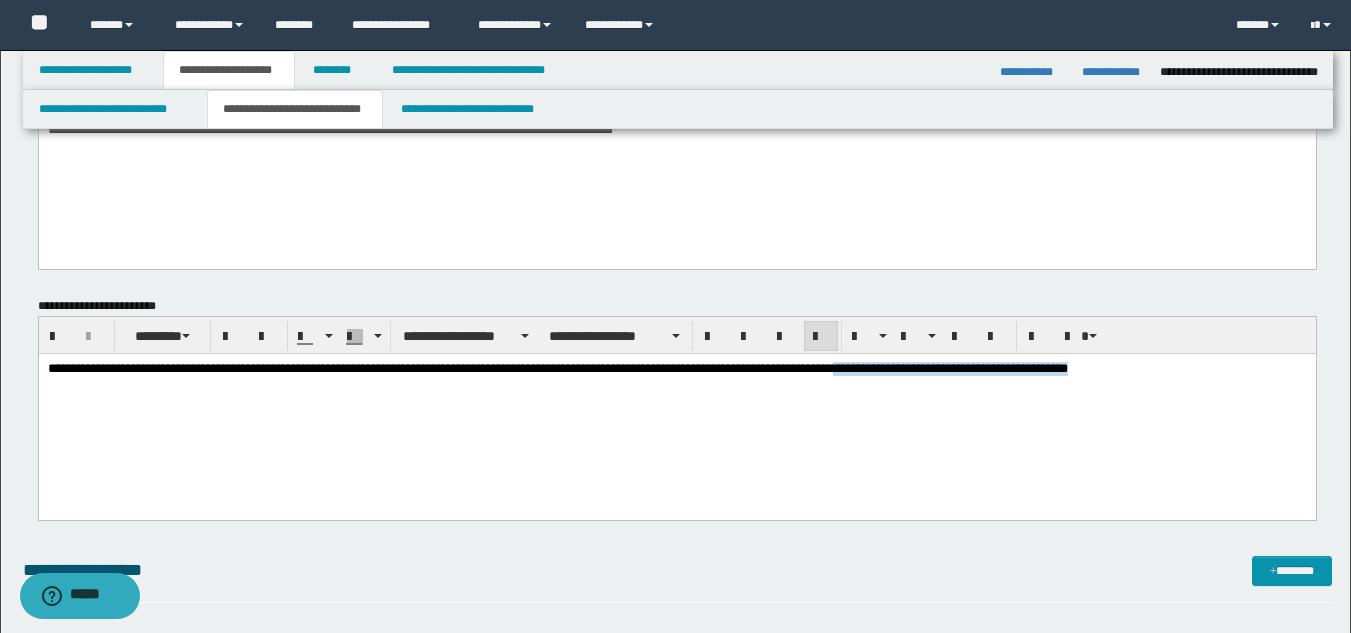drag, startPoint x: 1256, startPoint y: 371, endPoint x: 987, endPoint y: 706, distance: 429.63474 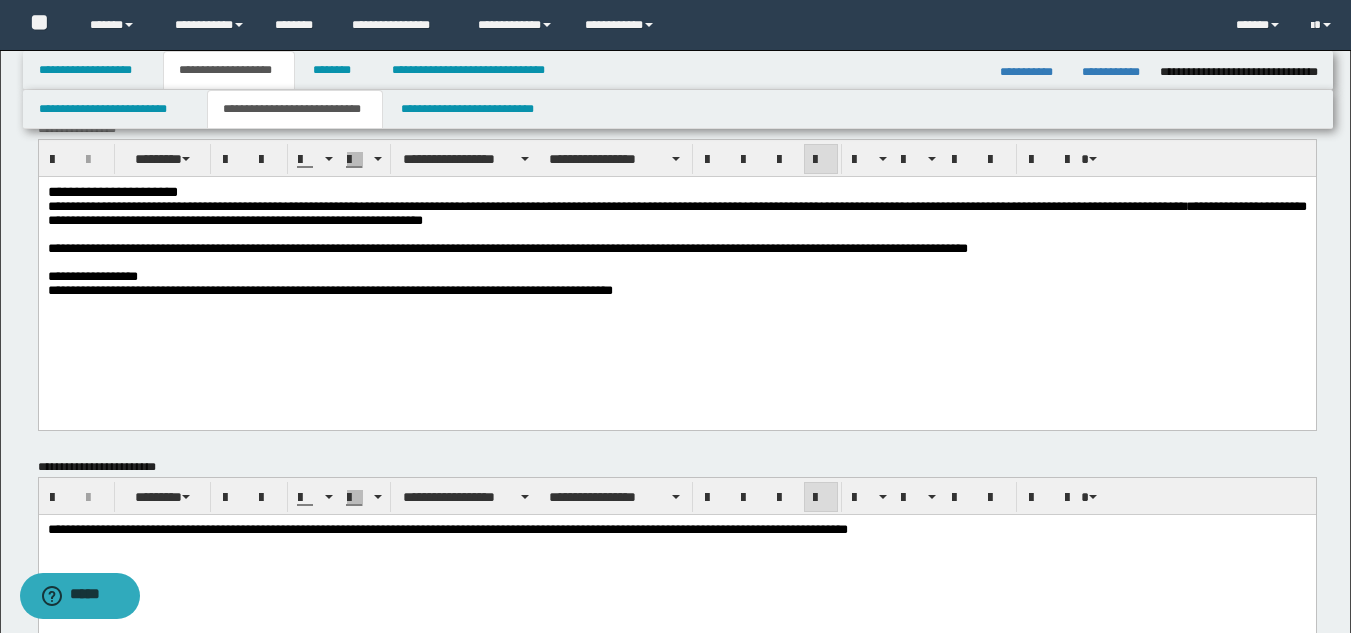 scroll, scrollTop: 0, scrollLeft: 0, axis: both 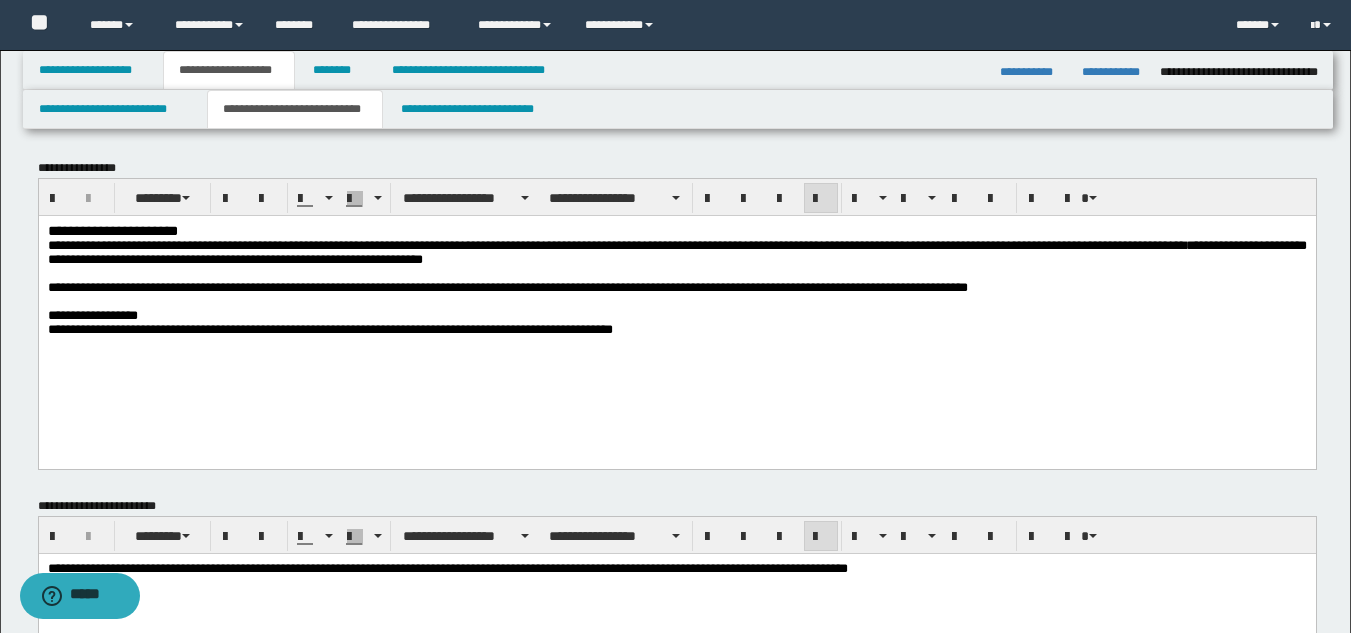 click on "**********" at bounding box center [985, 244] 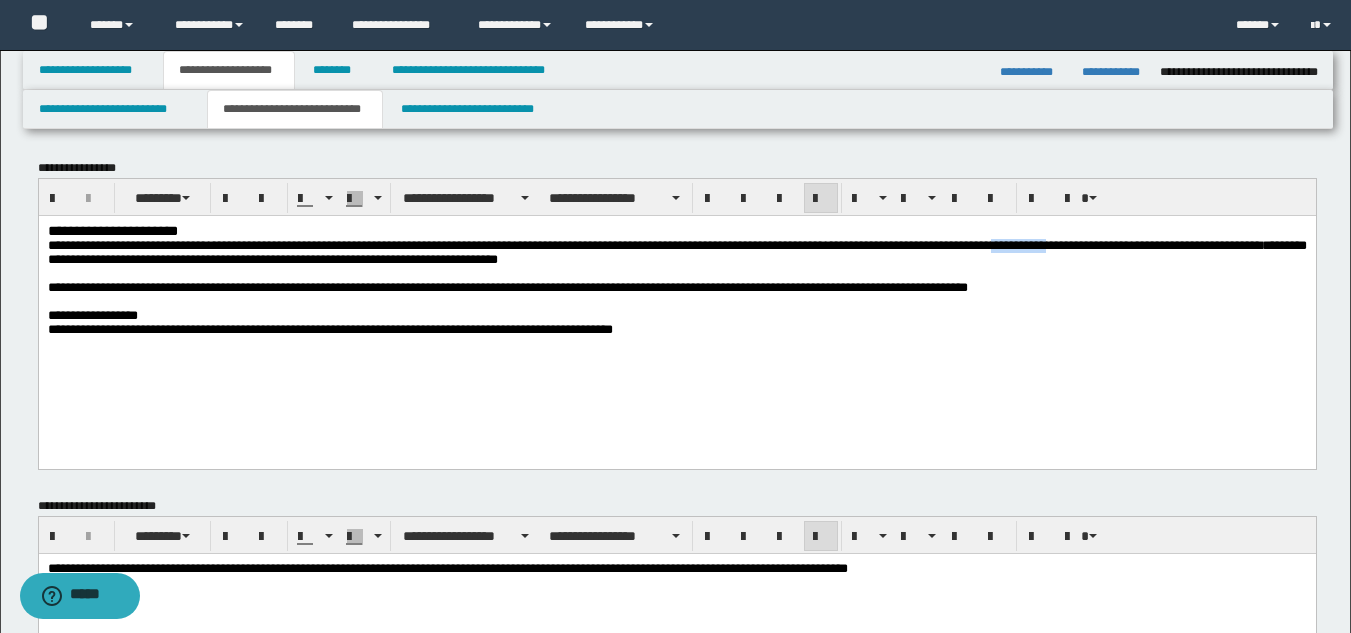 drag, startPoint x: 1305, startPoint y: 248, endPoint x: 1230, endPoint y: 248, distance: 75 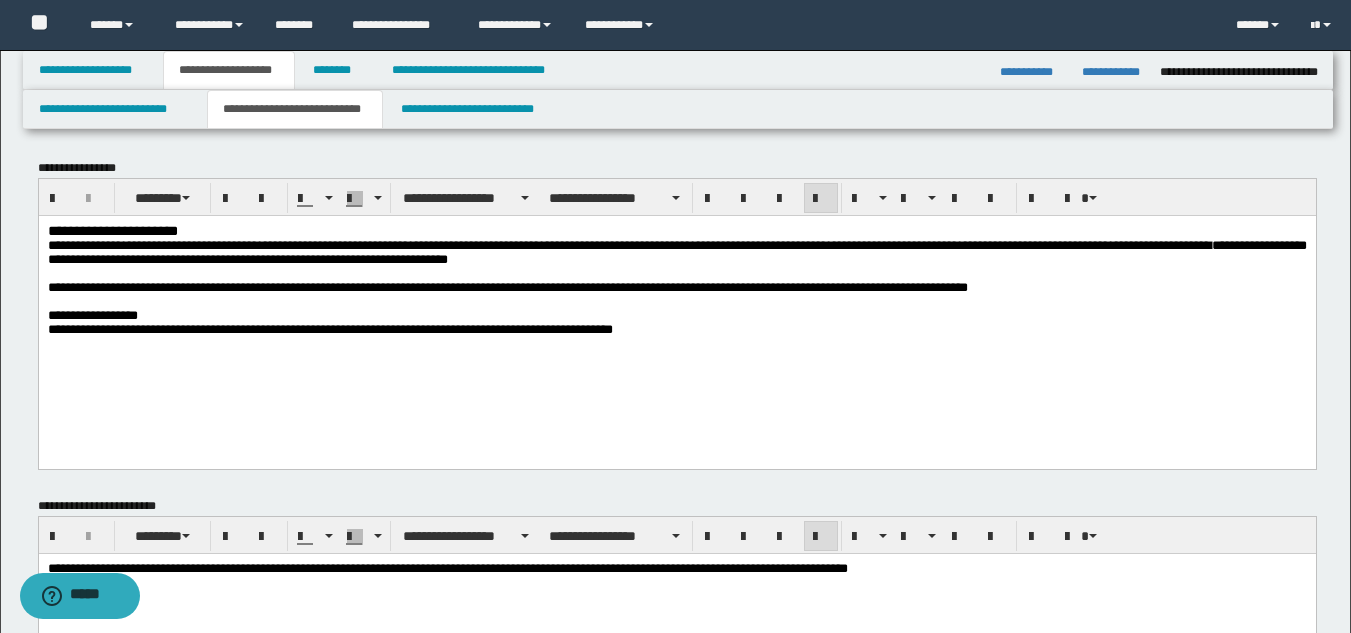 click on "**********" at bounding box center (324, 244) 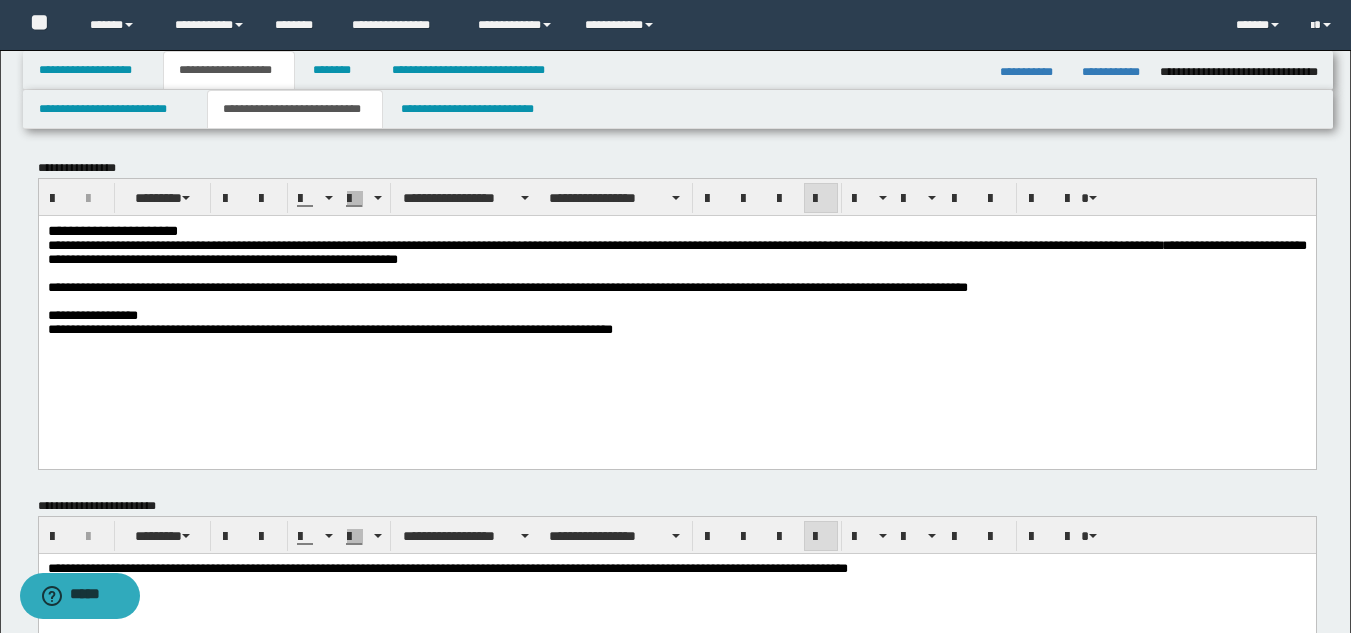 drag, startPoint x: 397, startPoint y: 251, endPoint x: 446, endPoint y: 250, distance: 49.010204 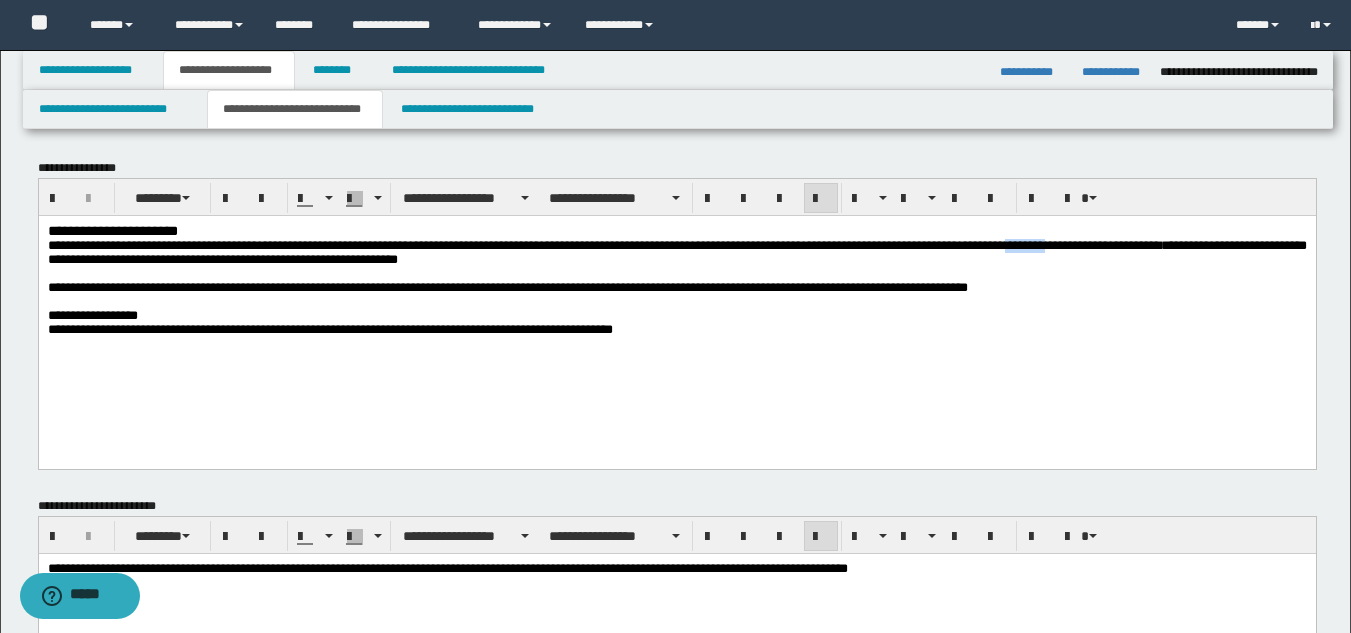 drag, startPoint x: 1280, startPoint y: 249, endPoint x: 1228, endPoint y: 244, distance: 52.23983 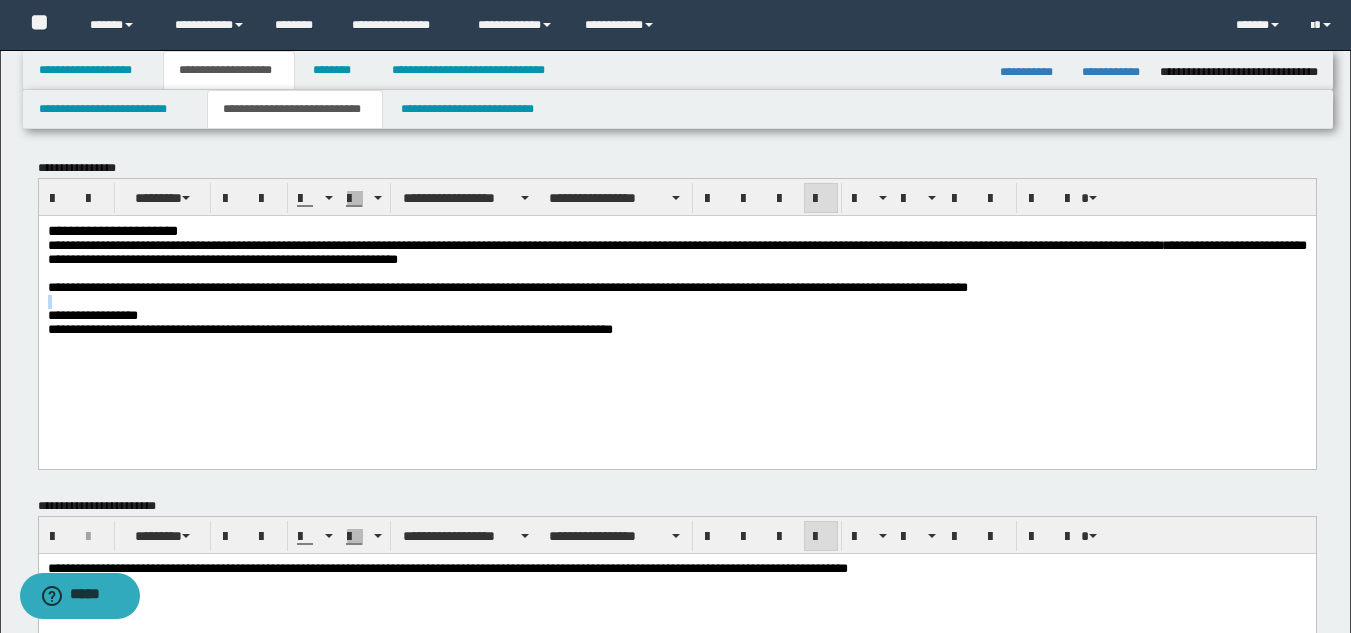 click on "**********" at bounding box center (676, 304) 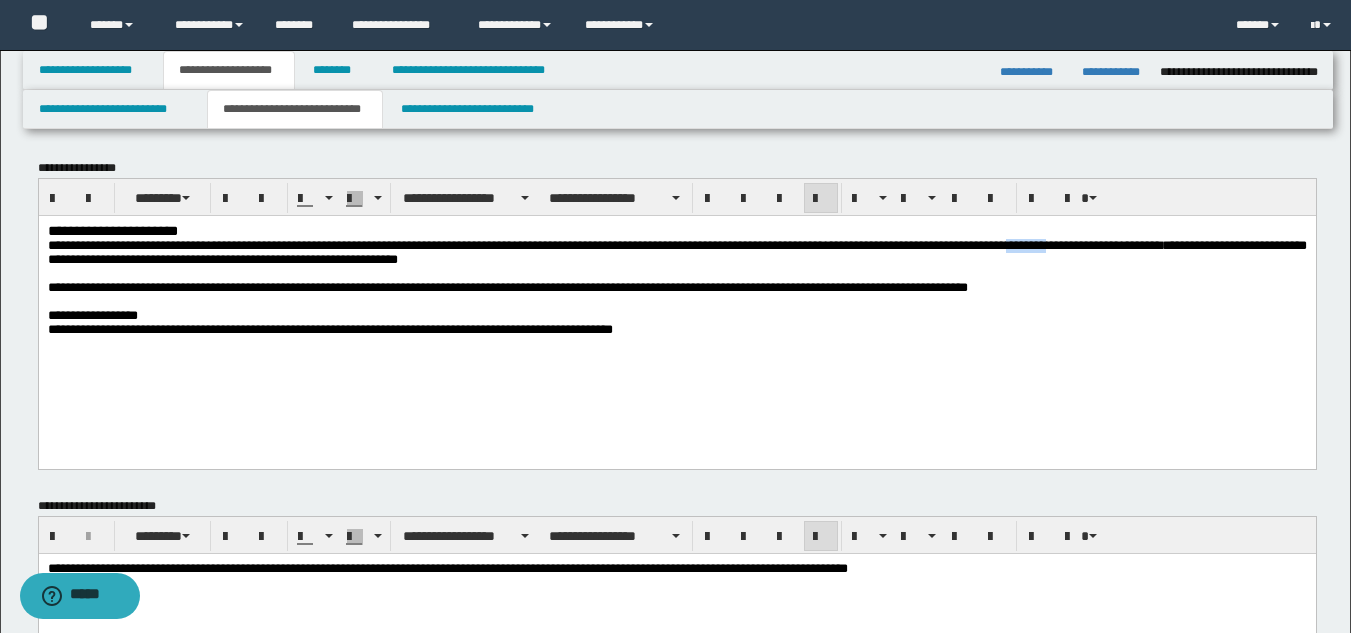 drag, startPoint x: 1281, startPoint y: 252, endPoint x: 1228, endPoint y: 249, distance: 53.08484 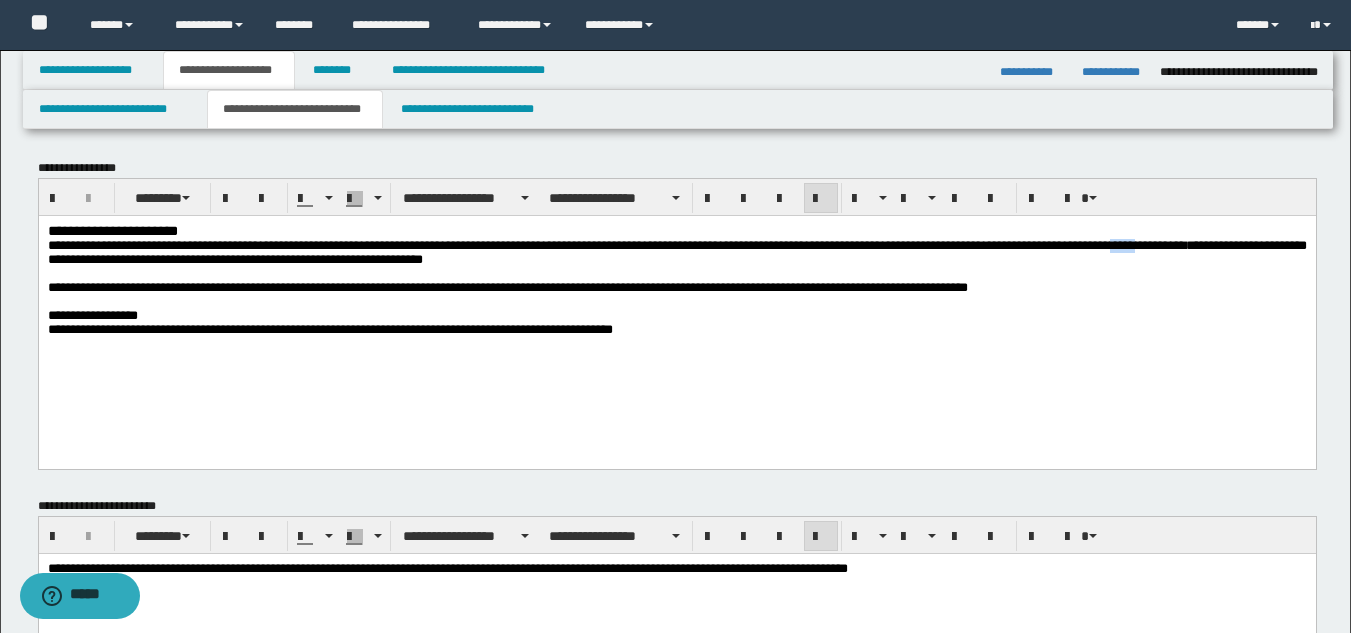drag, startPoint x: 97, startPoint y: 267, endPoint x: 63, endPoint y: 268, distance: 34.0147 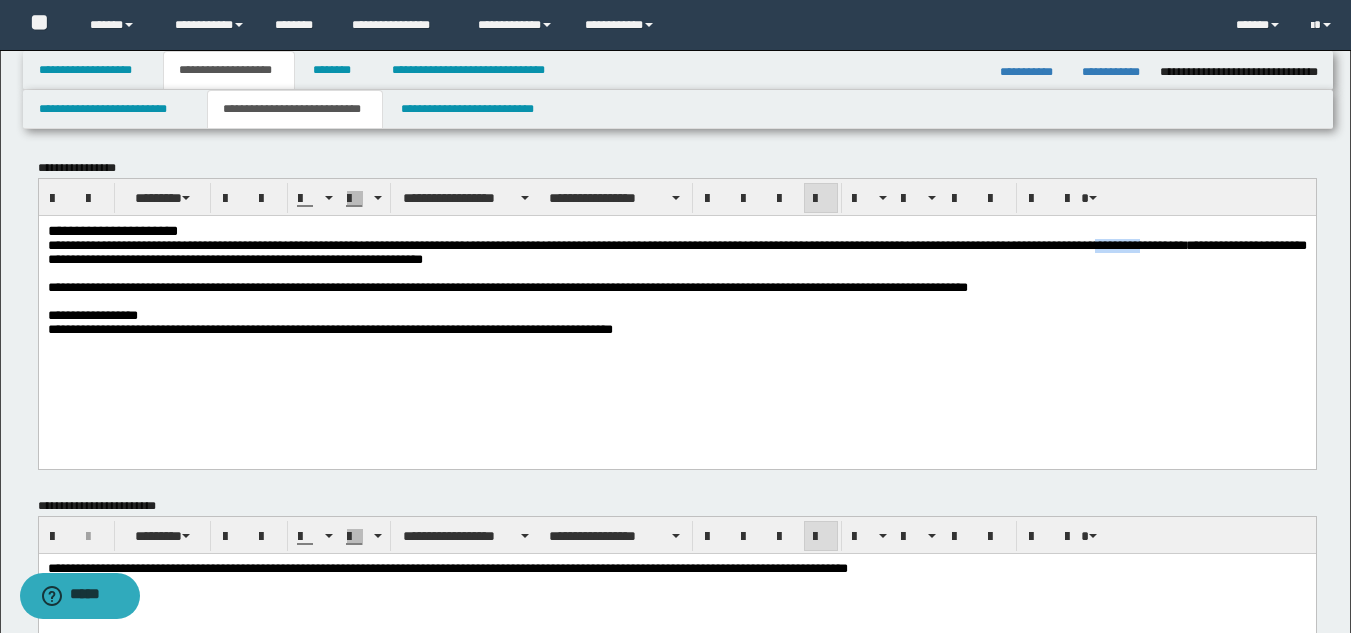 drag, startPoint x: 99, startPoint y: 265, endPoint x: 48, endPoint y: 267, distance: 51.0392 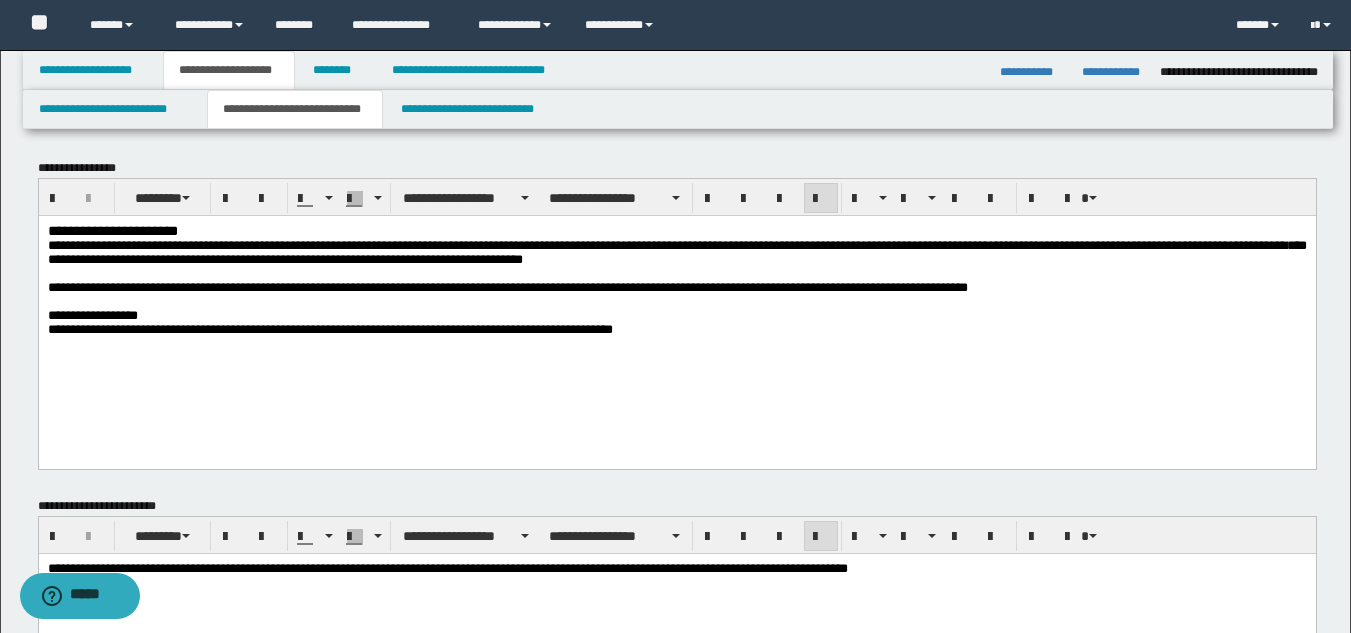 drag, startPoint x: 44, startPoint y: 301, endPoint x: 397, endPoint y: 390, distance: 364.0467 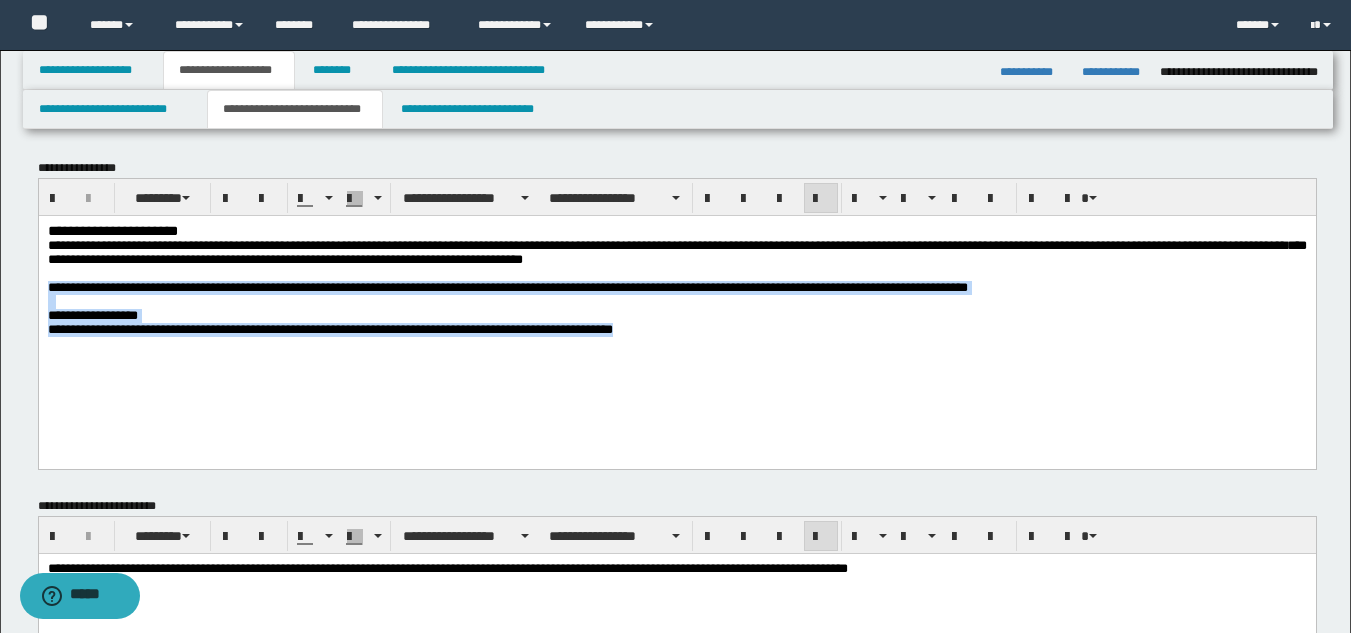 drag, startPoint x: 45, startPoint y: 295, endPoint x: 786, endPoint y: 404, distance: 748.97394 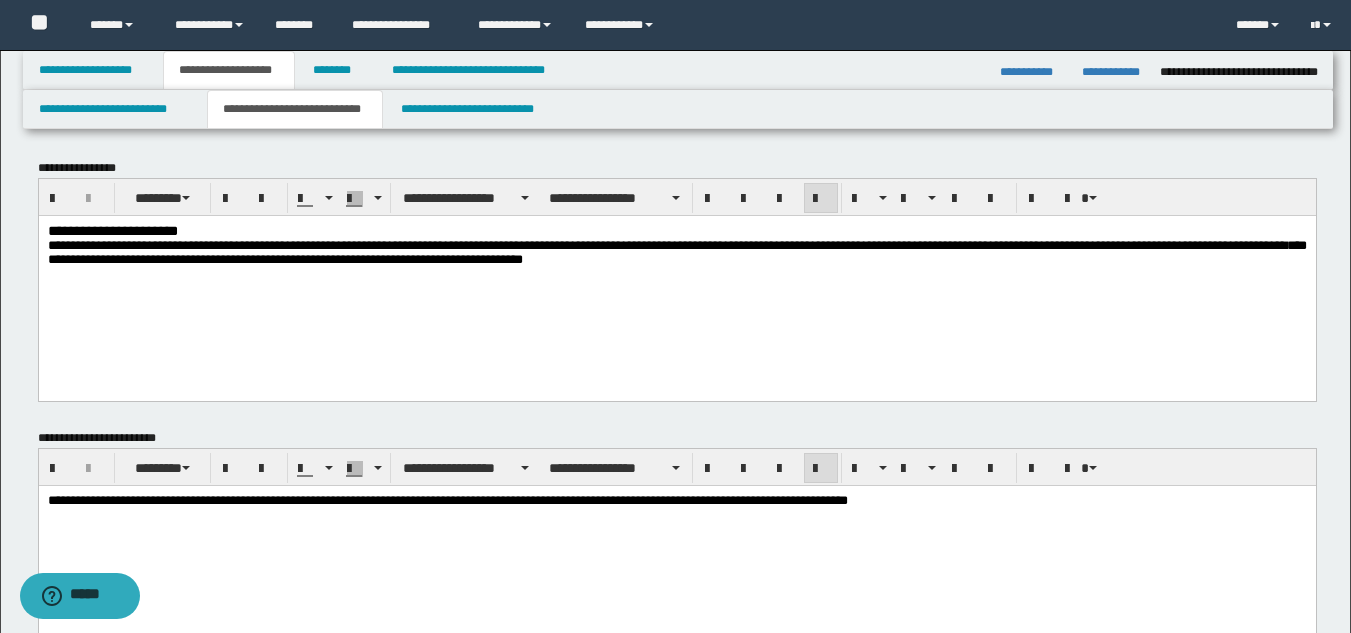 click on "**********" at bounding box center [676, 252] 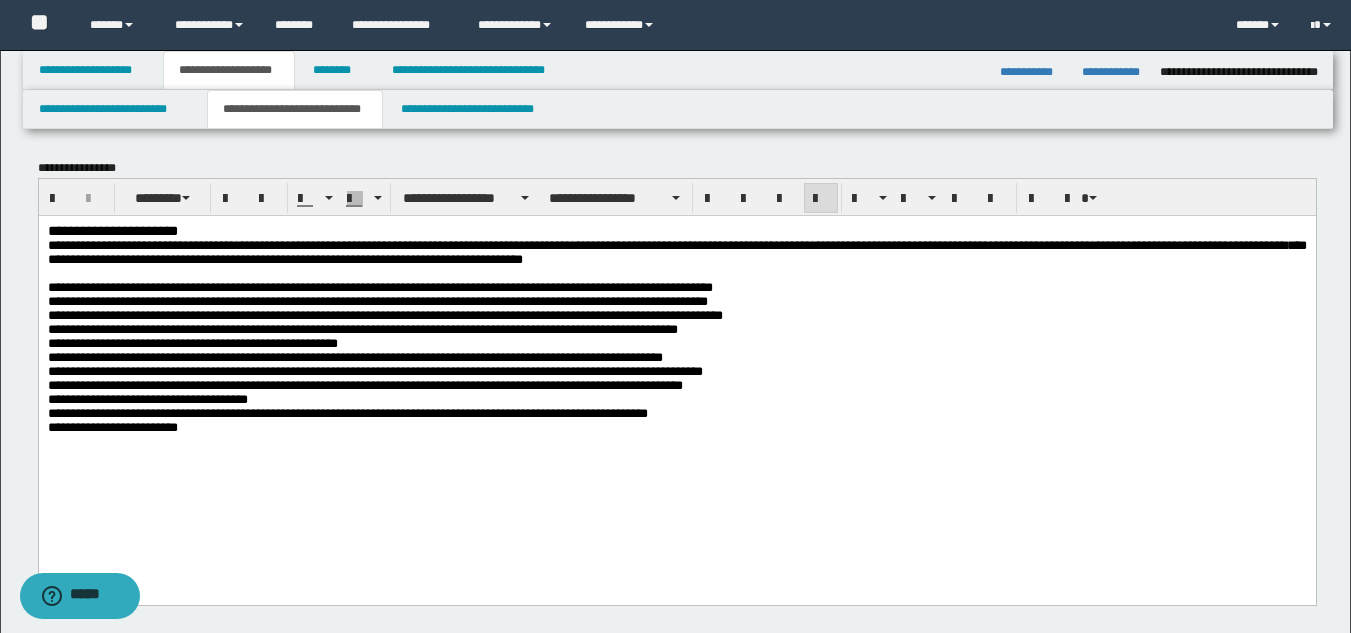 click on "**********" at bounding box center [384, 356] 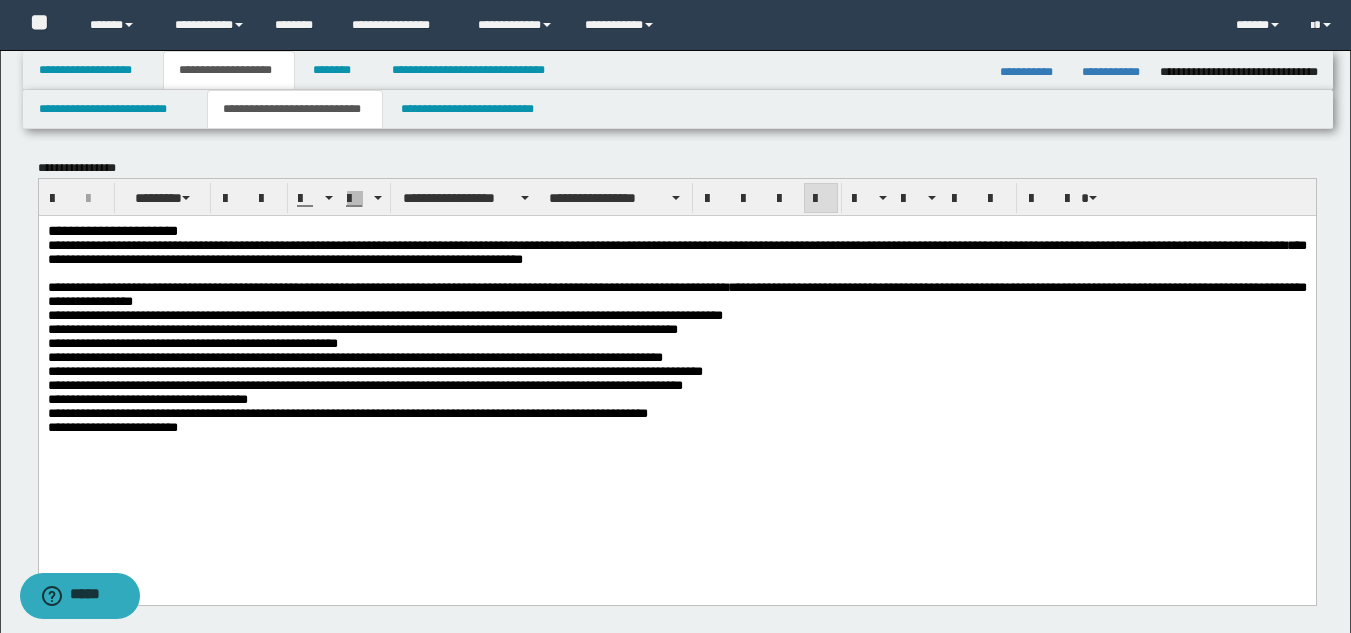 click on "**********" at bounding box center [676, 356] 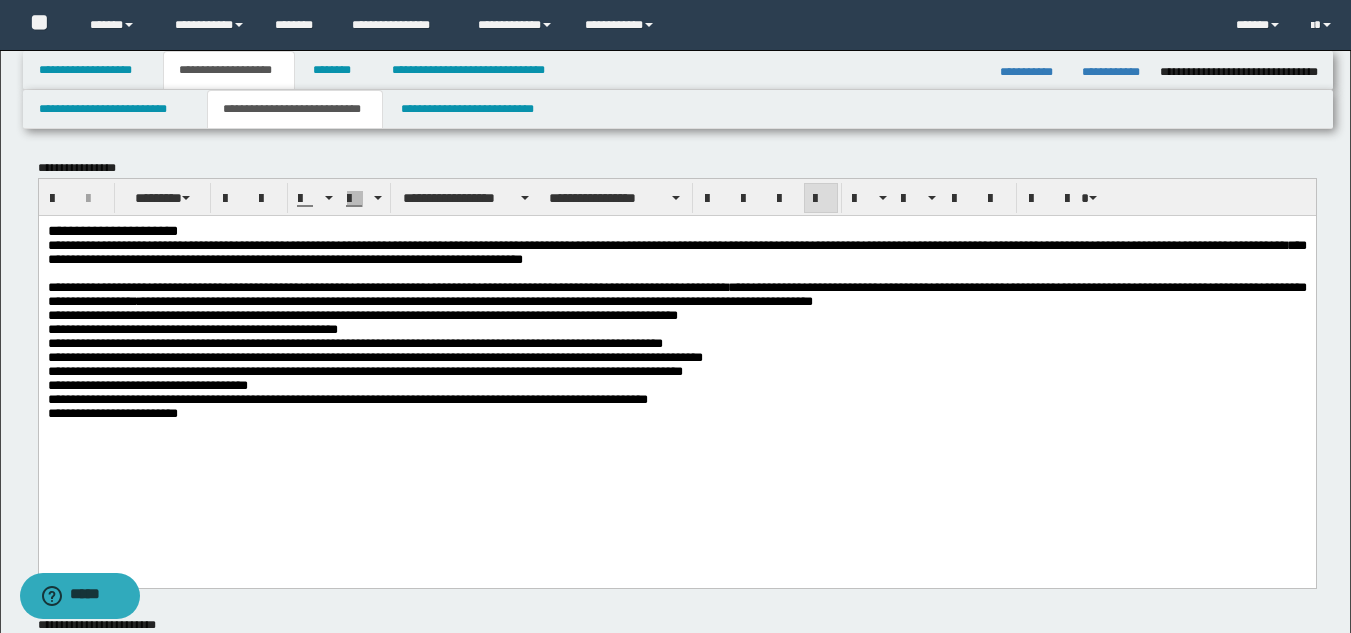 click on "**********" at bounding box center [676, 353] 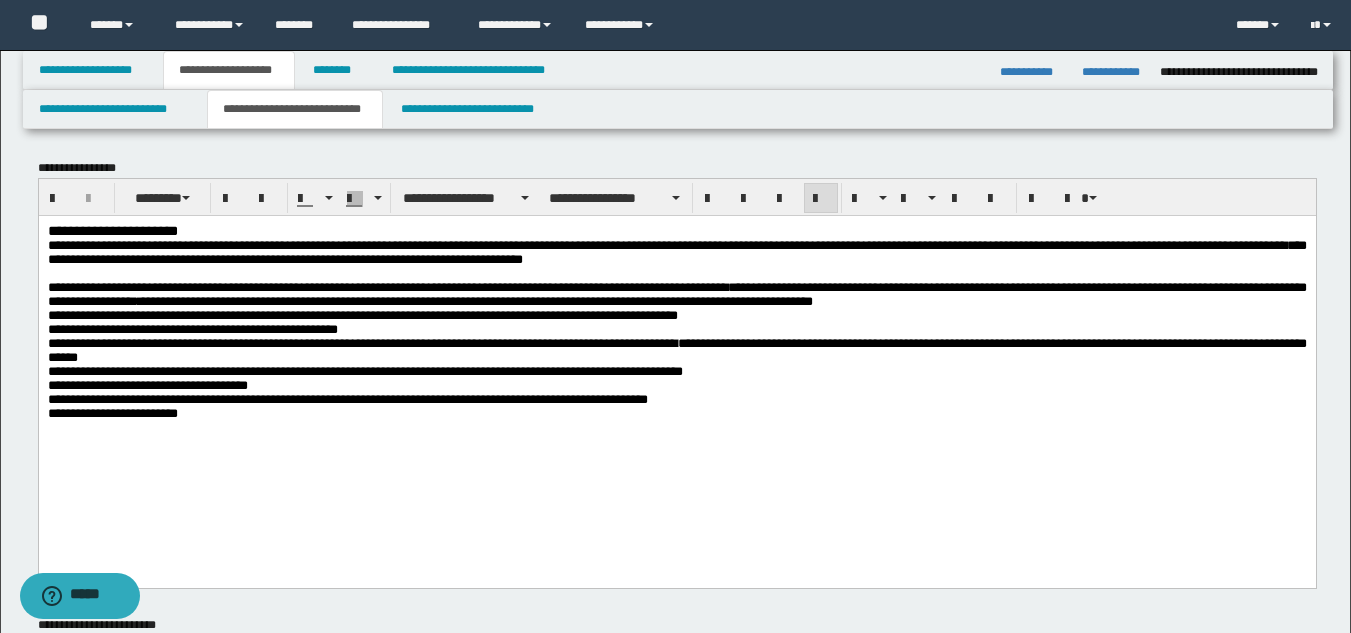 click on "**********" at bounding box center [676, 353] 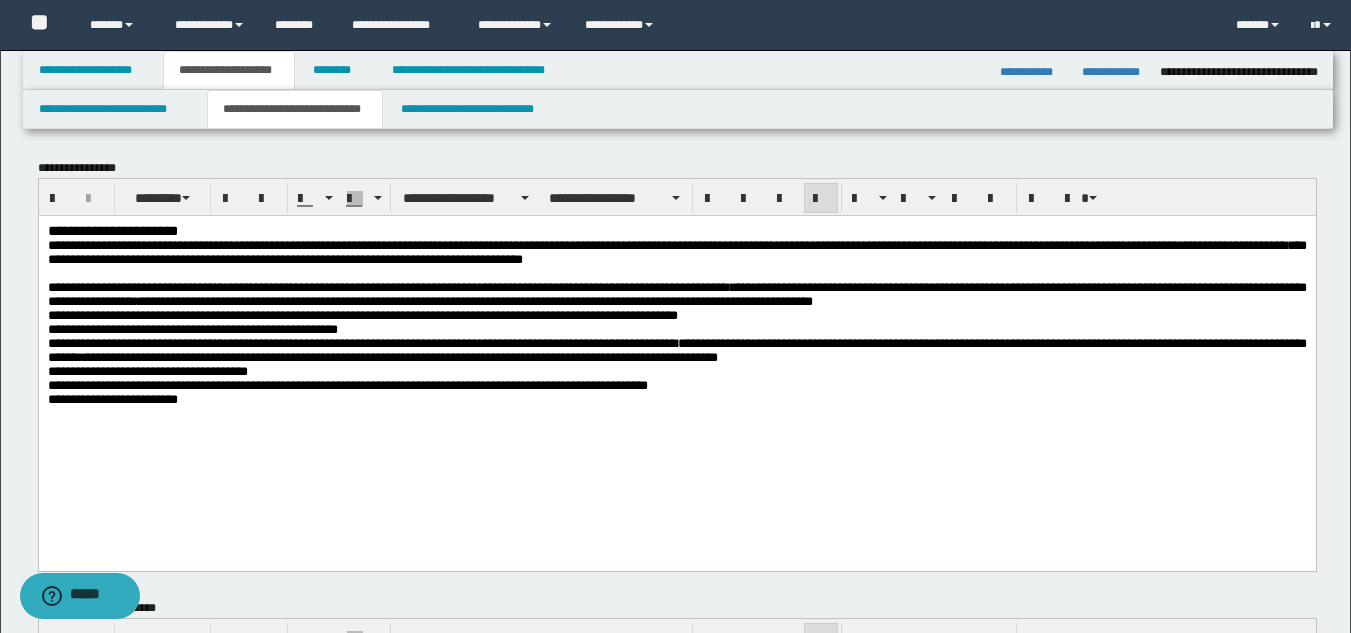 click on "**********" at bounding box center (676, 346) 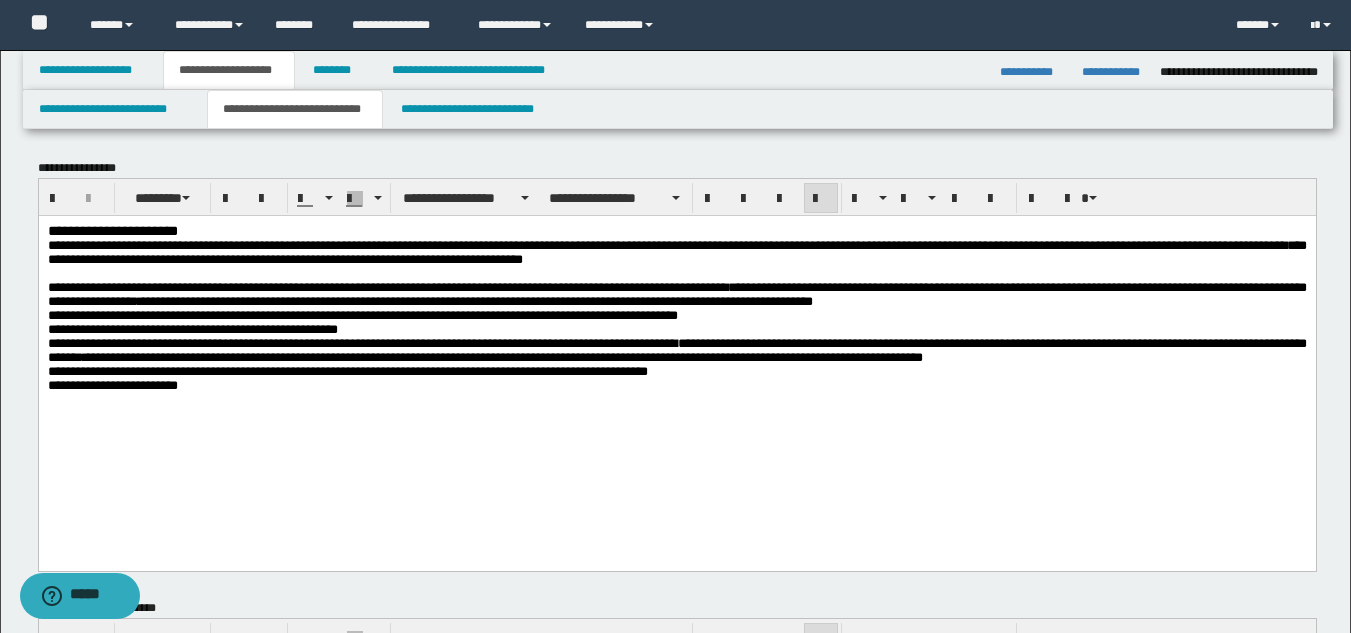 click on "**********" at bounding box center (676, 335) 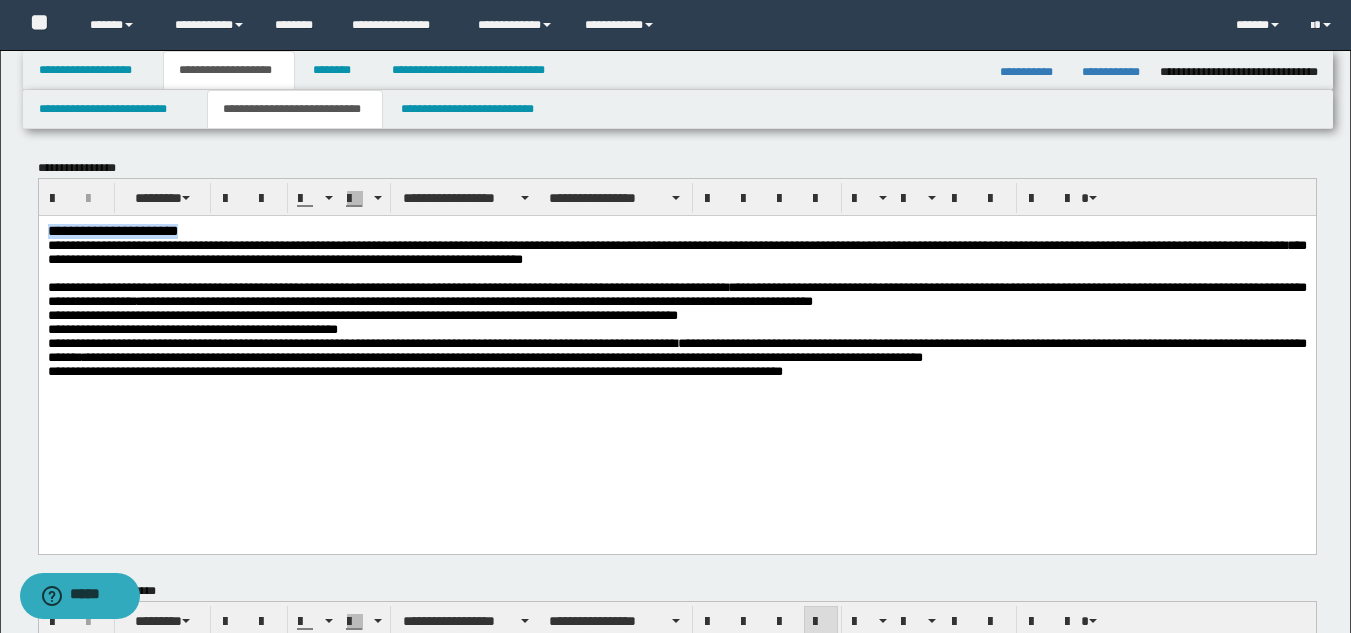 drag, startPoint x: 249, startPoint y: 225, endPoint x: 41, endPoint y: 237, distance: 208.34587 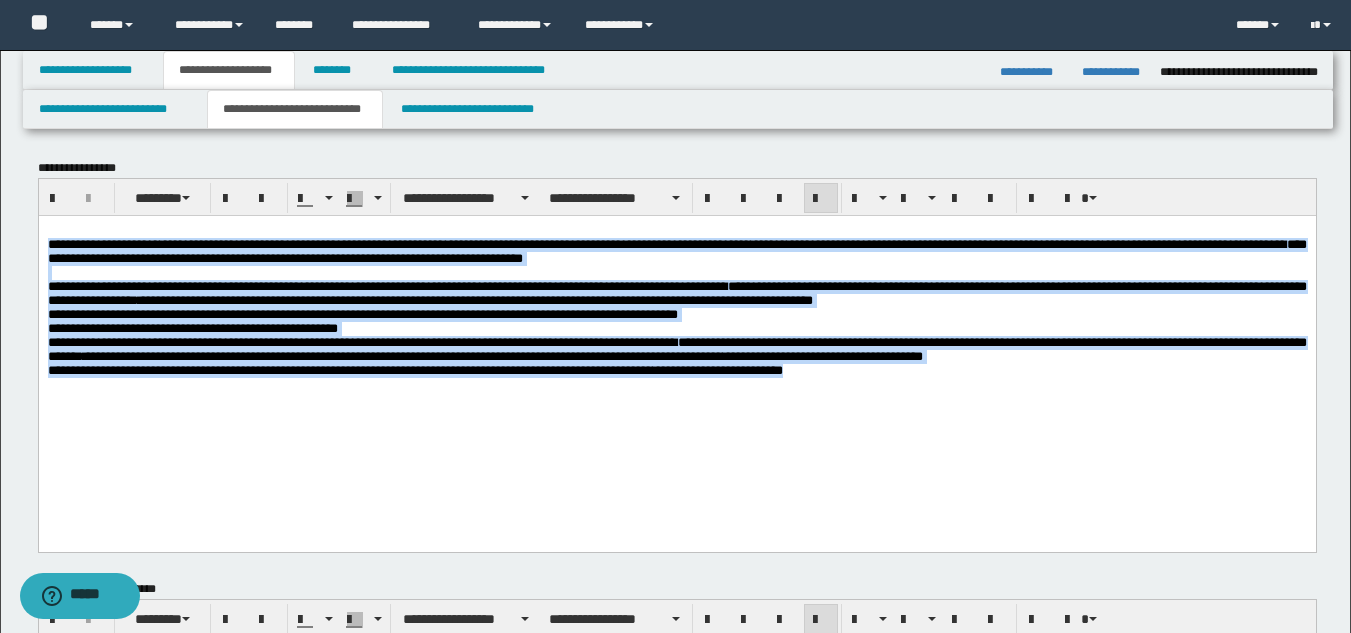 drag, startPoint x: 46, startPoint y: 239, endPoint x: 1008, endPoint y: 417, distance: 978.32916 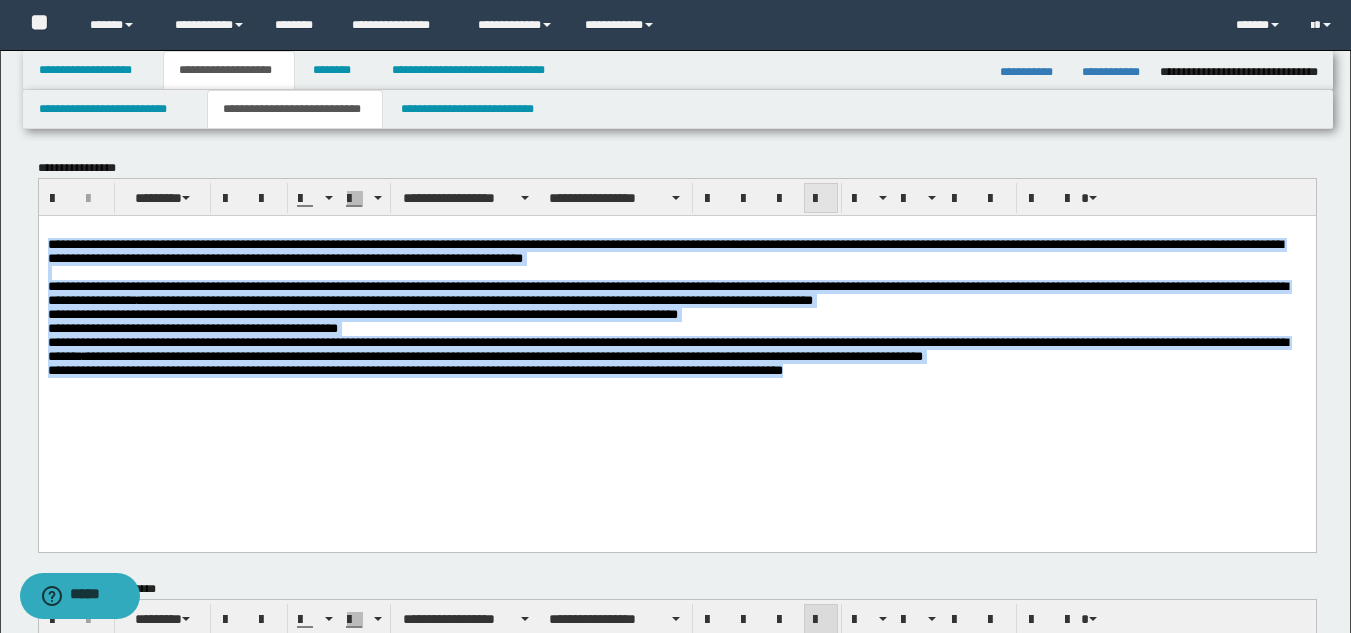 click at bounding box center [821, 199] 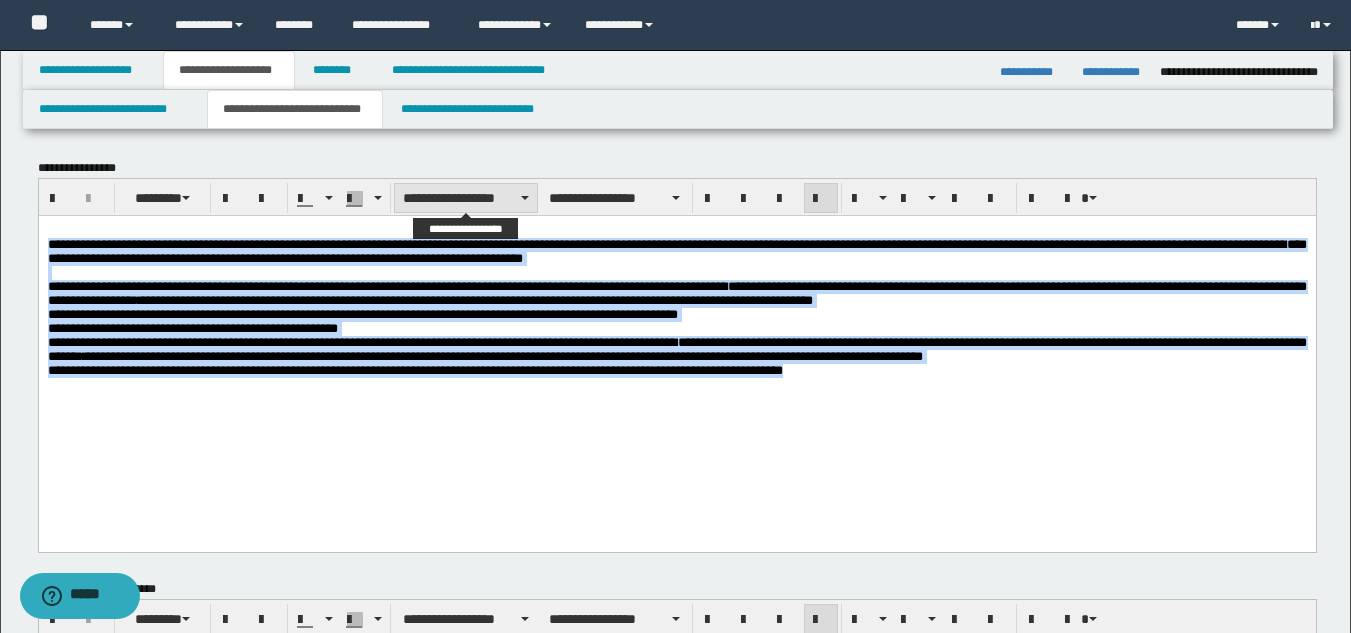 click on "**********" at bounding box center (466, 198) 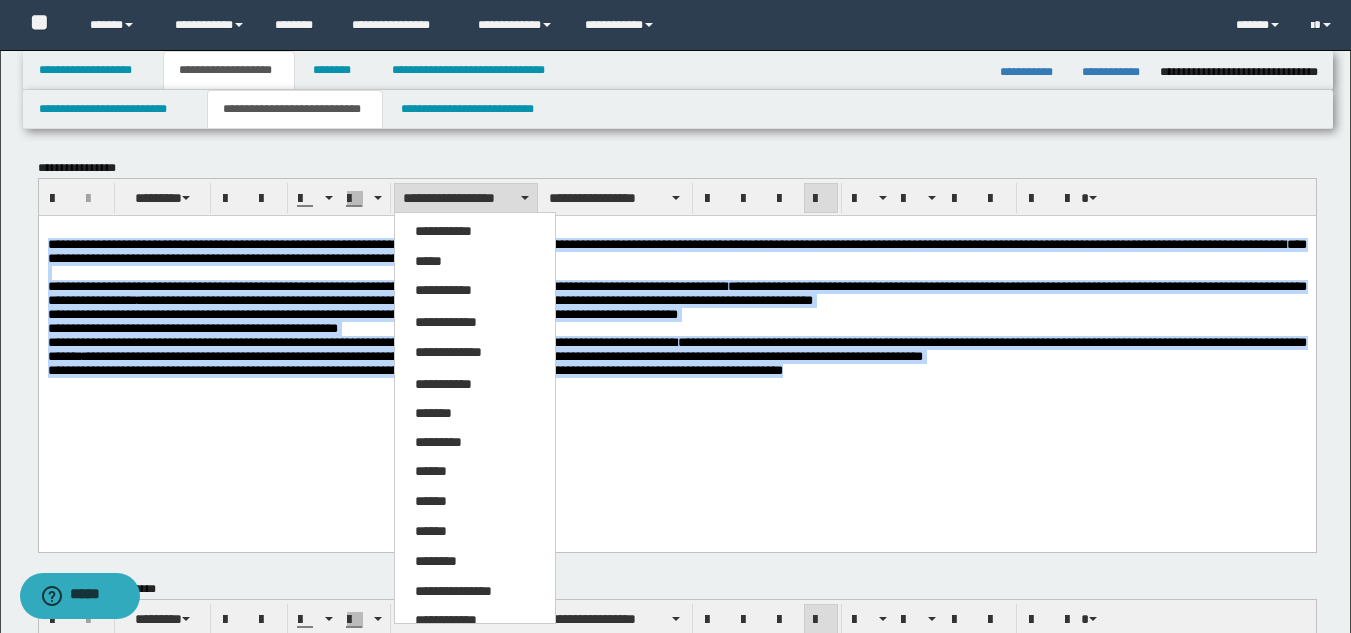 drag, startPoint x: 489, startPoint y: 619, endPoint x: 489, endPoint y: 600, distance: 19 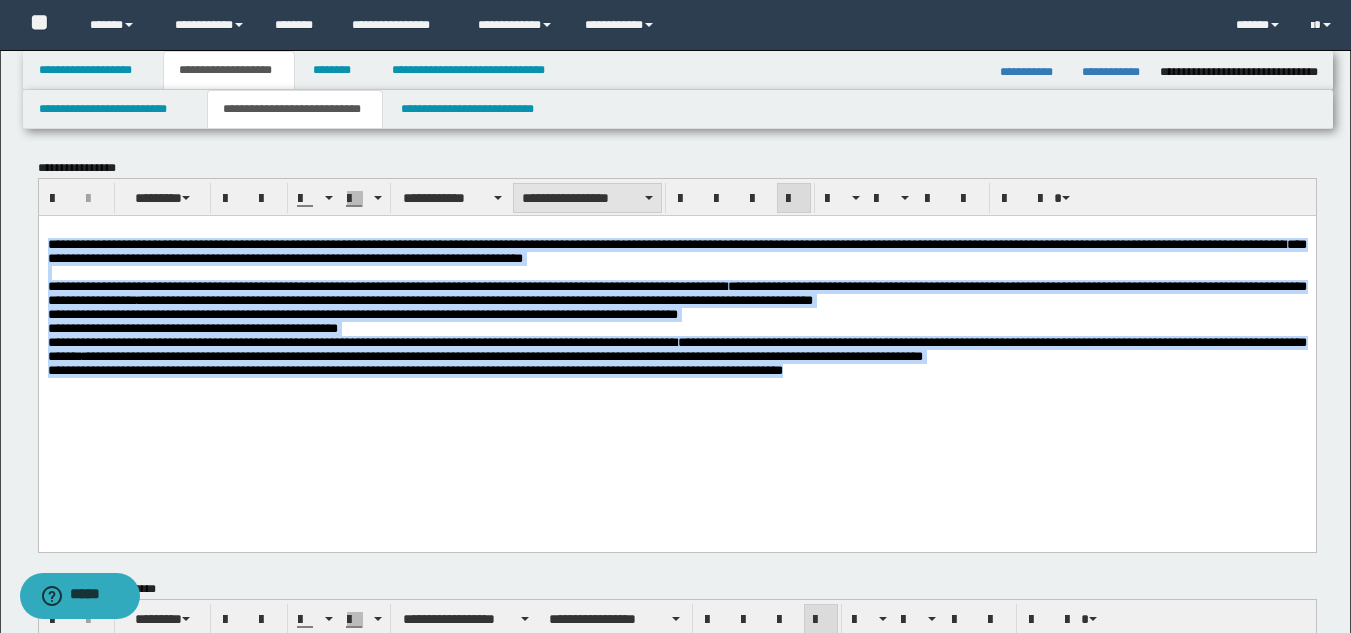 click on "**********" at bounding box center (587, 198) 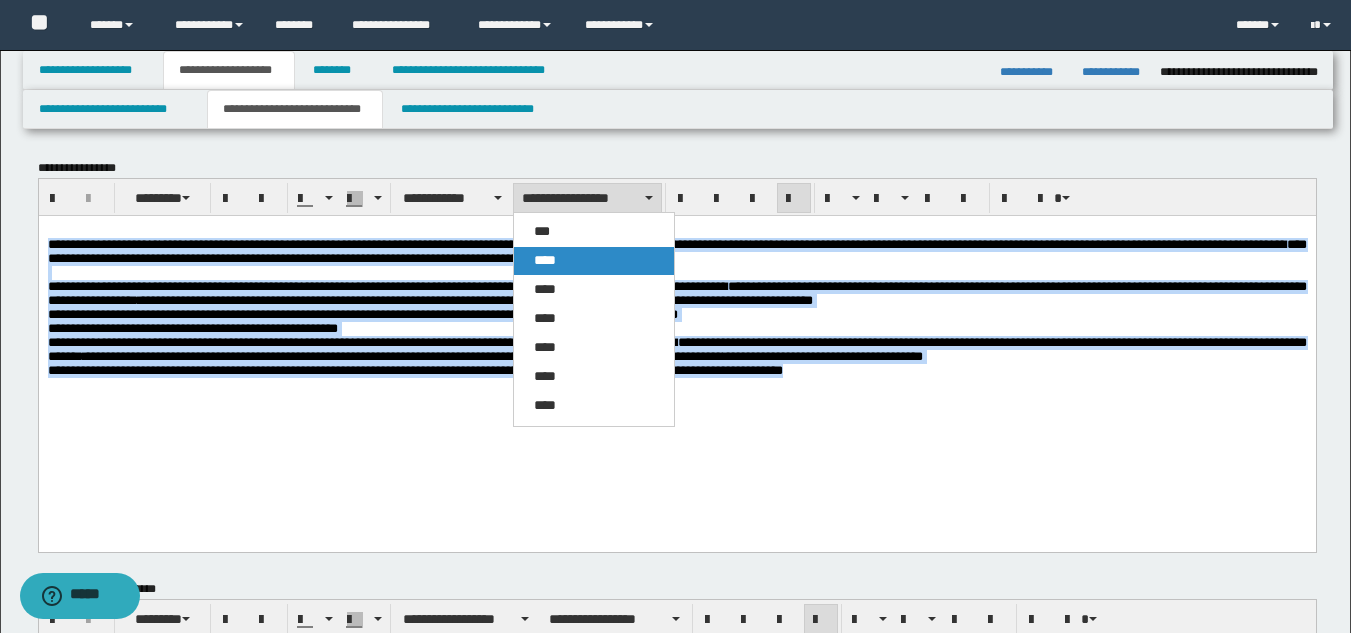 click on "****" at bounding box center [594, 261] 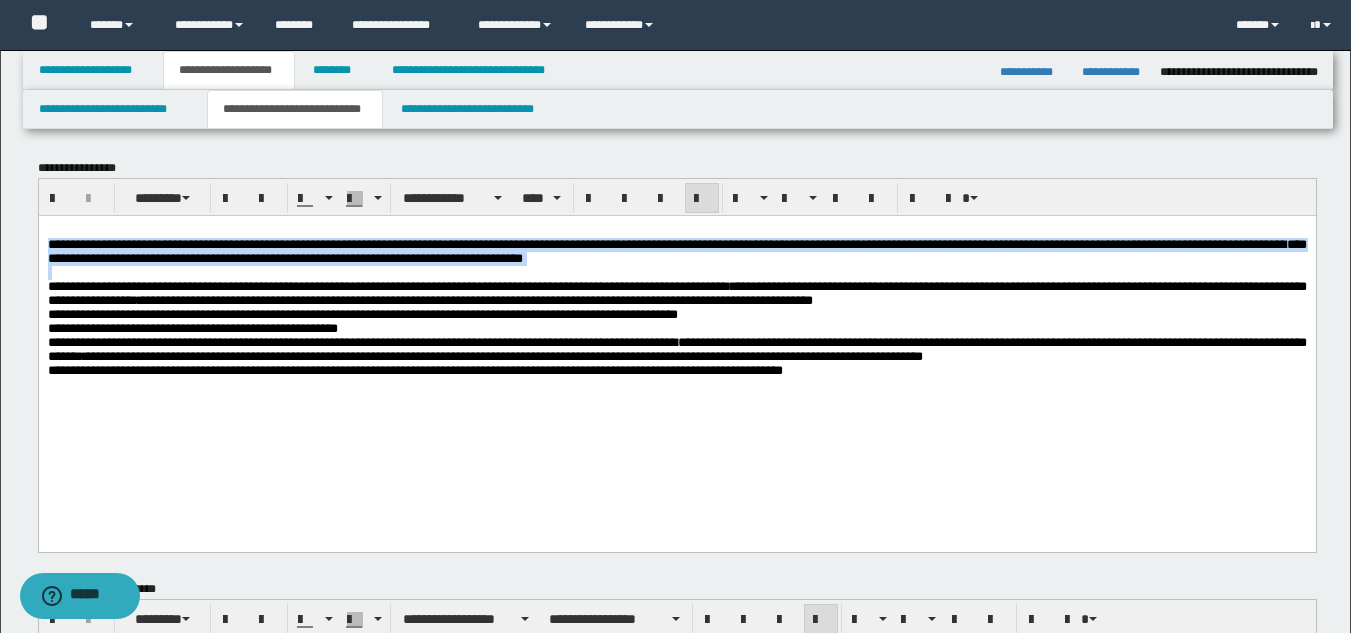 click on "**********" at bounding box center (676, 328) 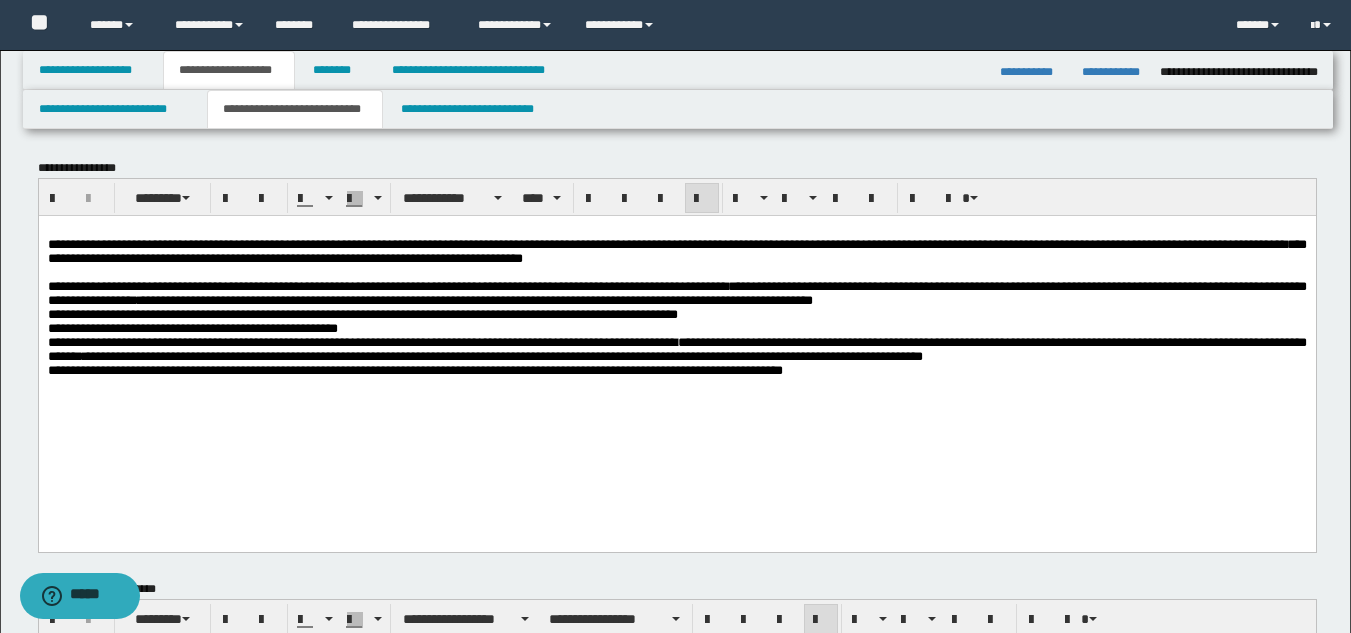 drag, startPoint x: 1026, startPoint y: 473, endPoint x: 1039, endPoint y: 475, distance: 13.152946 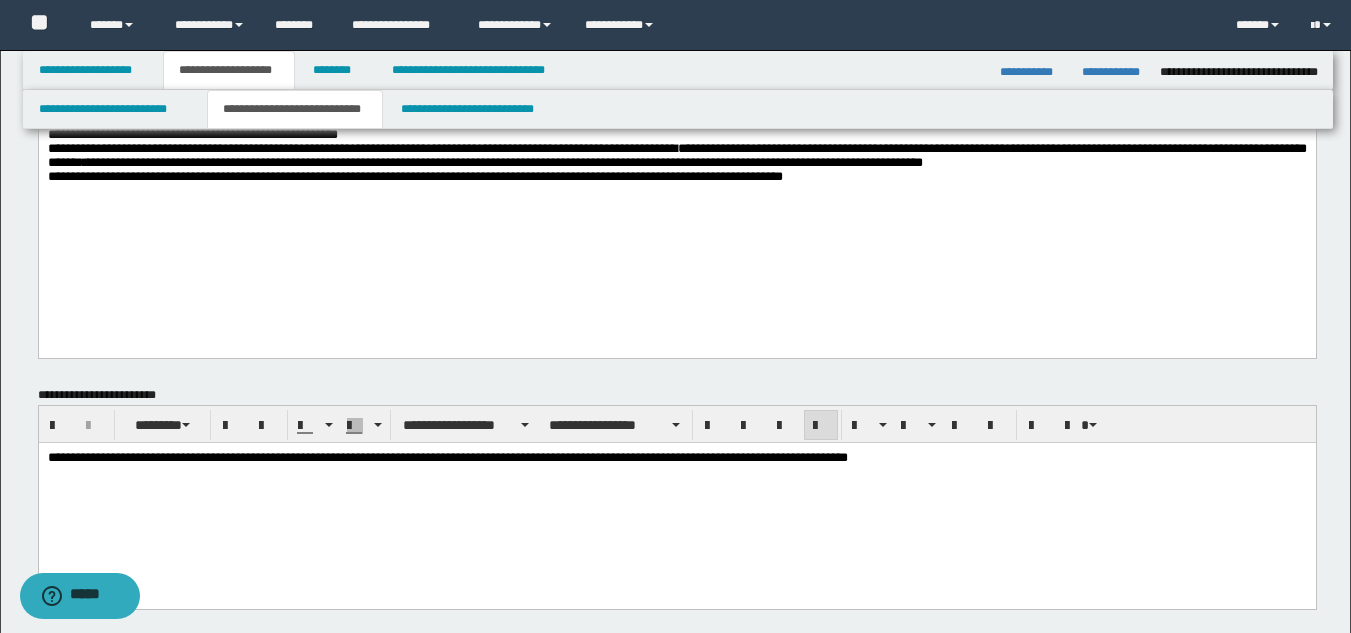 scroll, scrollTop: 200, scrollLeft: 0, axis: vertical 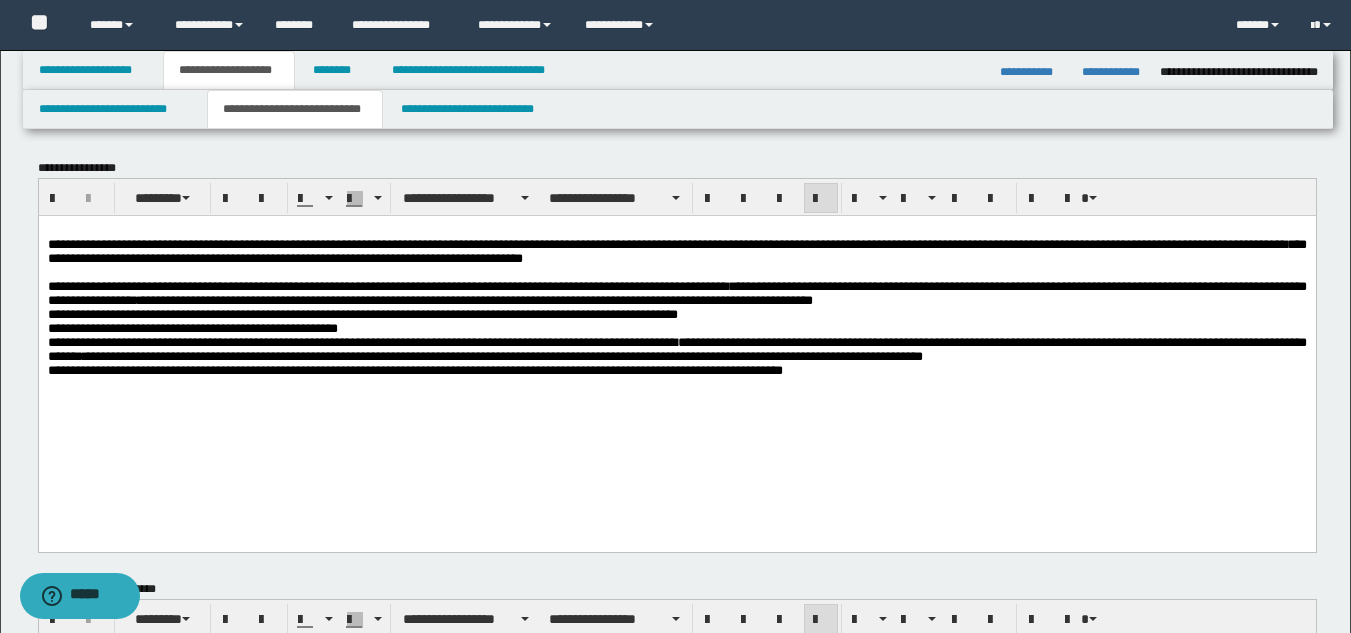 click on "**********" at bounding box center (676, 250) 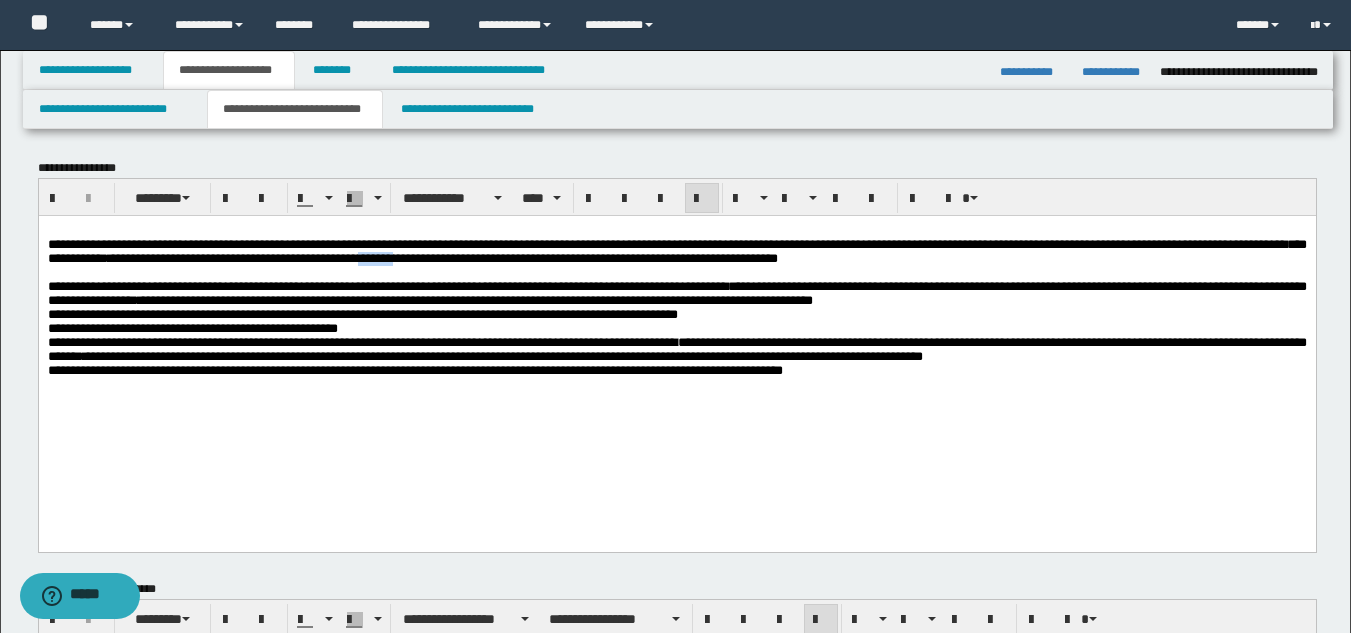 drag, startPoint x: 736, startPoint y: 268, endPoint x: 691, endPoint y: 269, distance: 45.01111 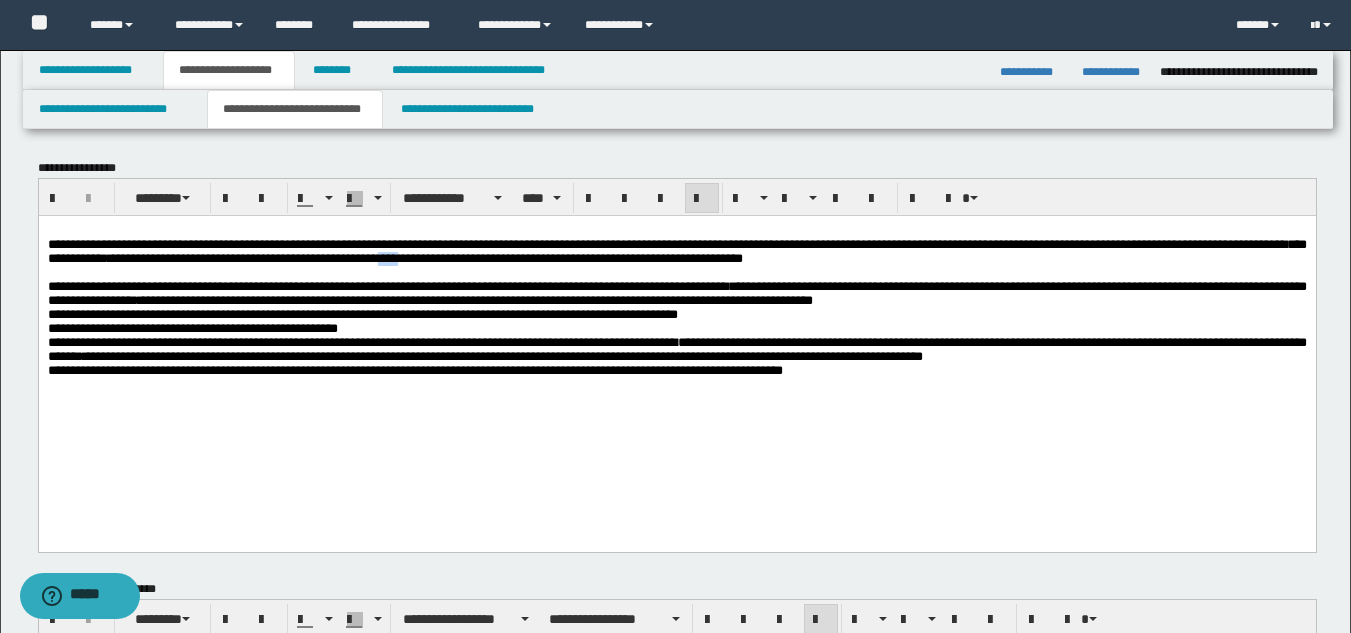 drag, startPoint x: 739, startPoint y: 265, endPoint x: 713, endPoint y: 262, distance: 26.172504 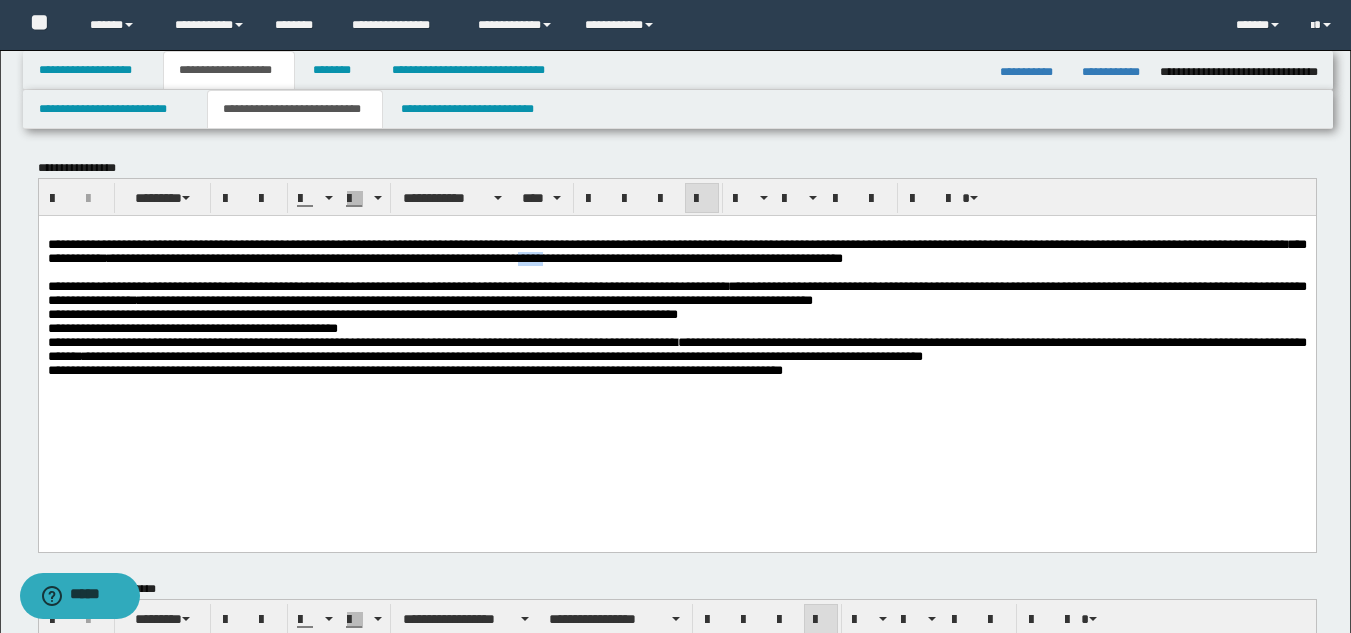 drag, startPoint x: 910, startPoint y: 270, endPoint x: 882, endPoint y: 271, distance: 28.01785 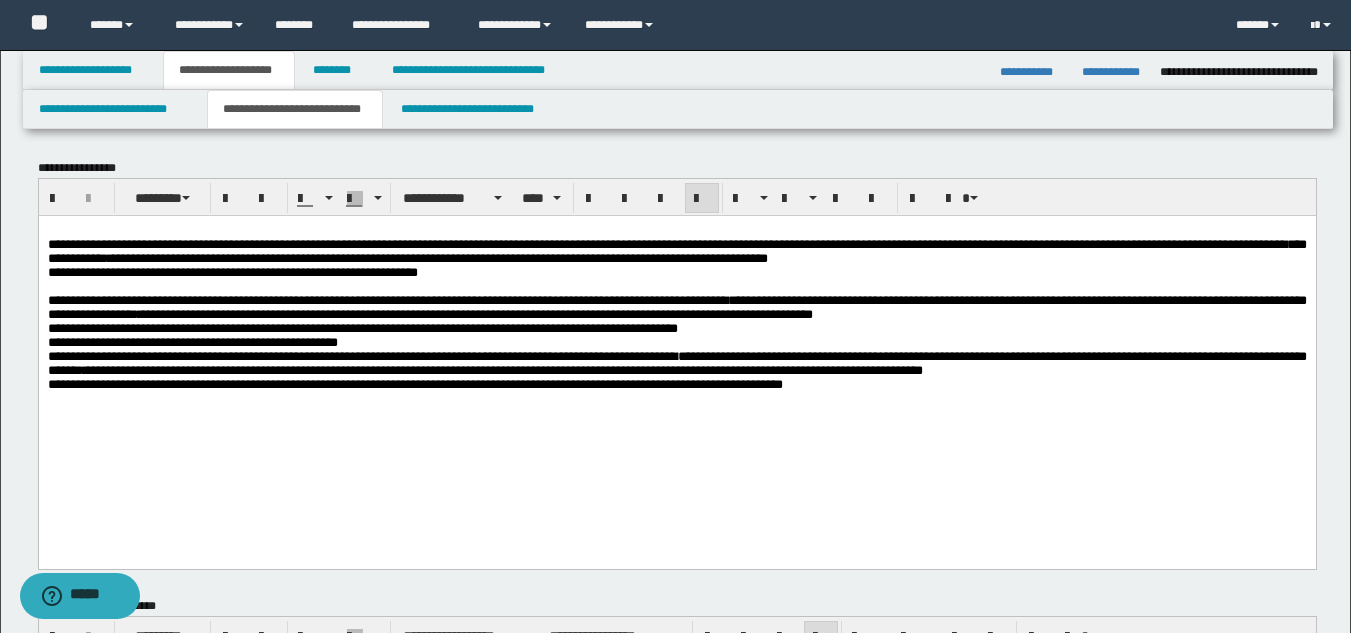 drag, startPoint x: 47, startPoint y: 282, endPoint x: 67, endPoint y: 278, distance: 20.396078 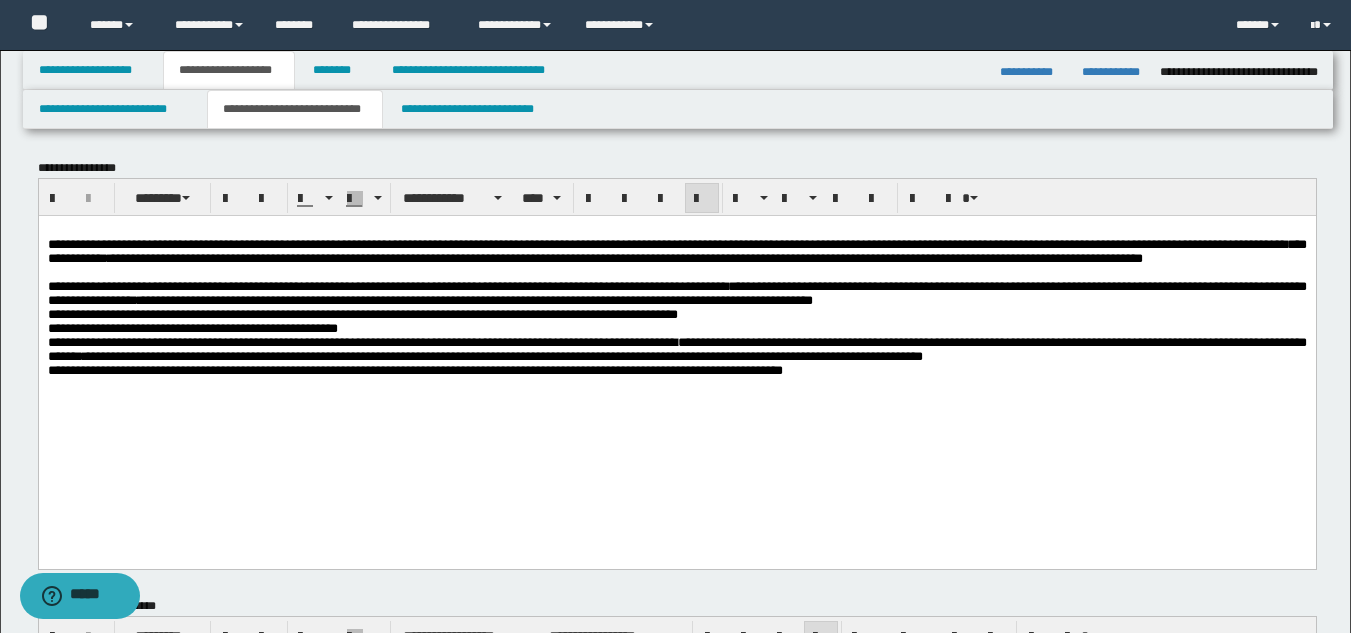 click on "**********" at bounding box center [676, 250] 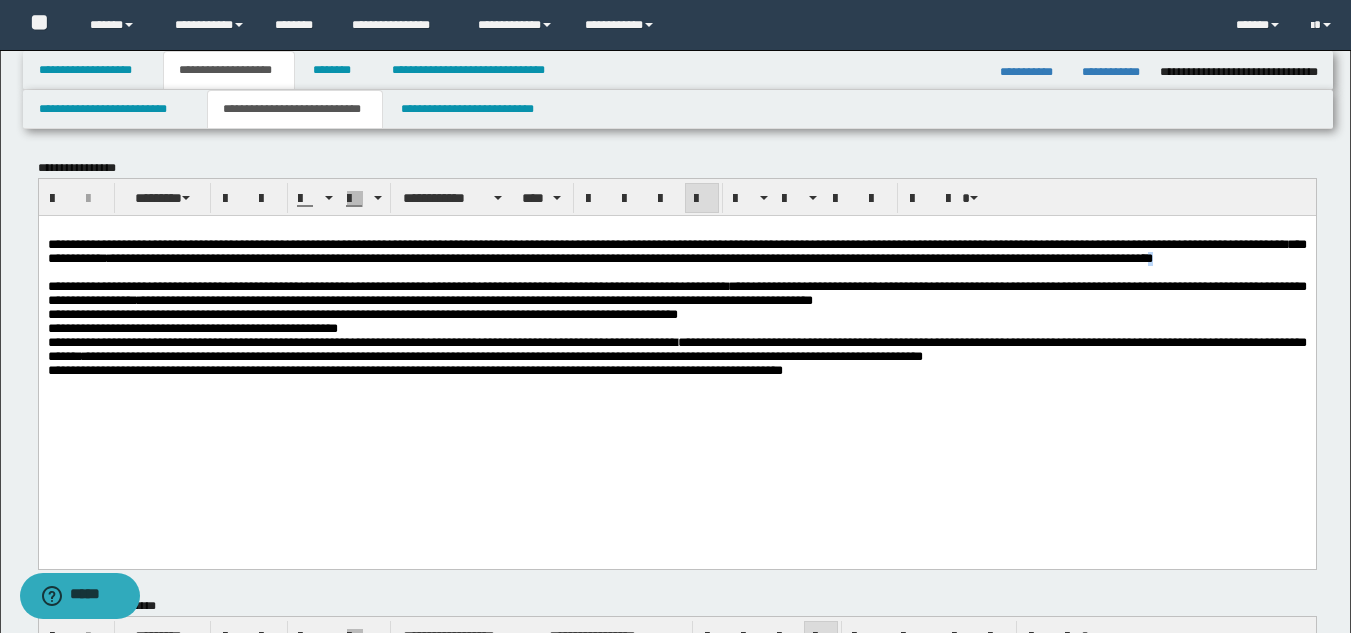 click on "**********" at bounding box center (676, 251) 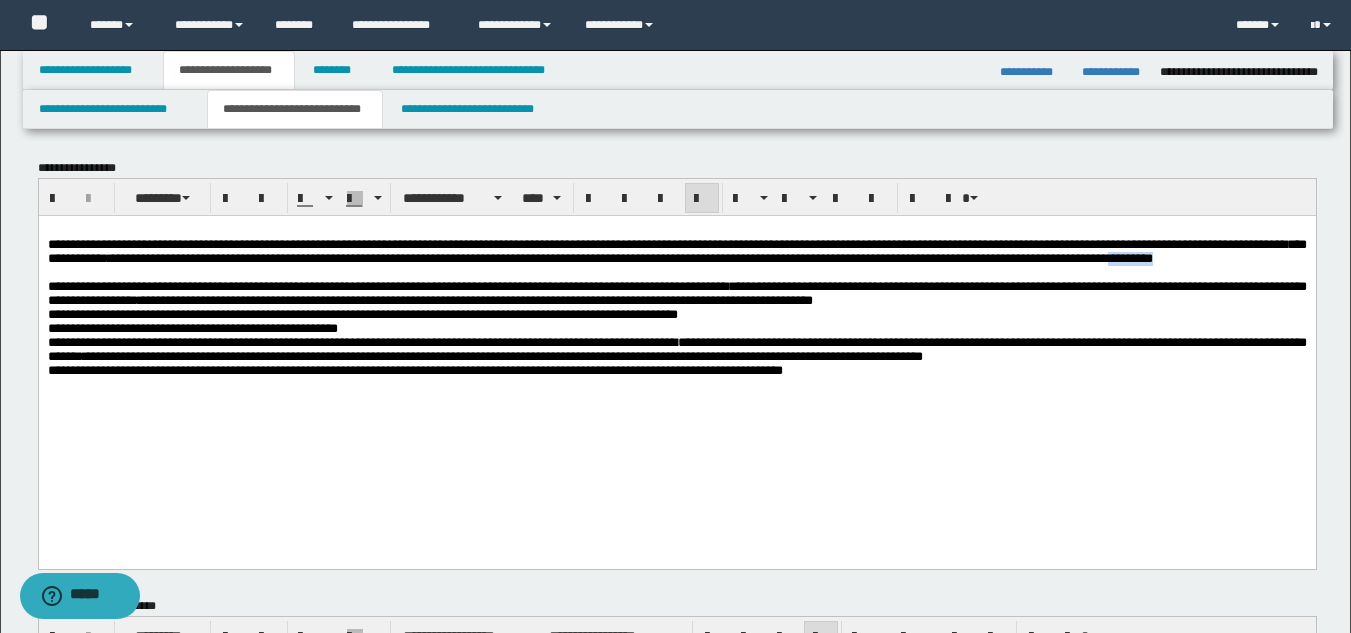 drag, startPoint x: 400, startPoint y: 283, endPoint x: 343, endPoint y: 276, distance: 57.428215 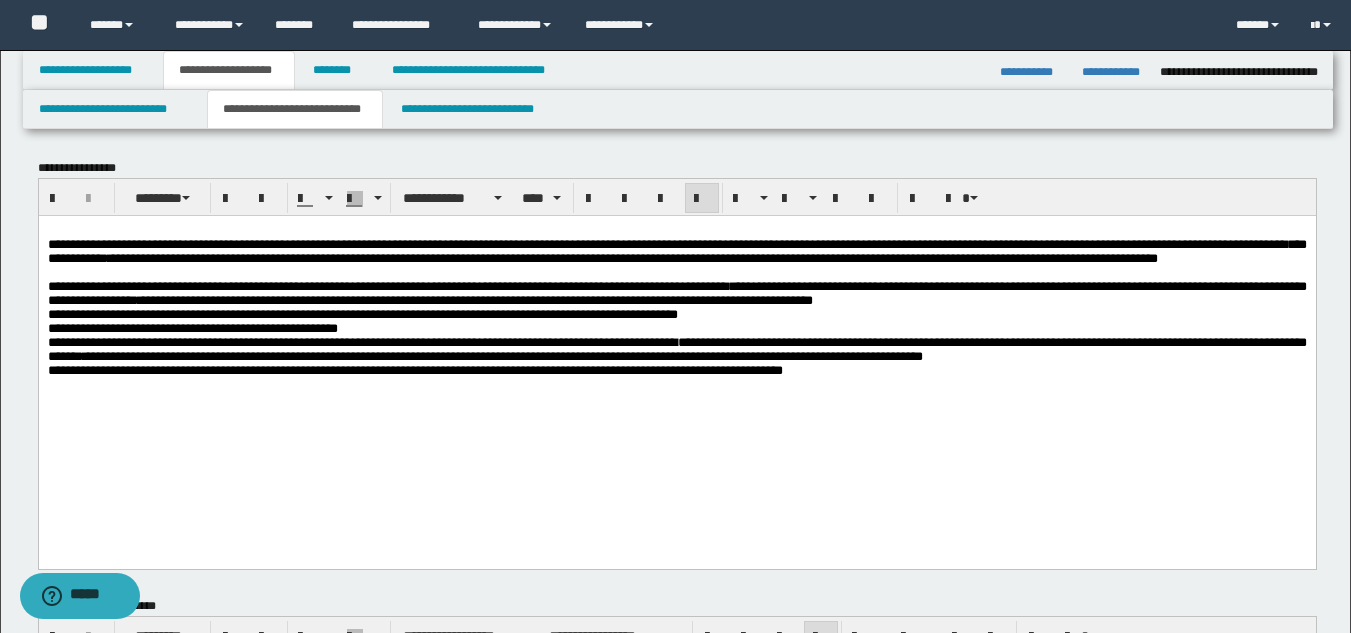 click on "**********" at bounding box center (676, 250) 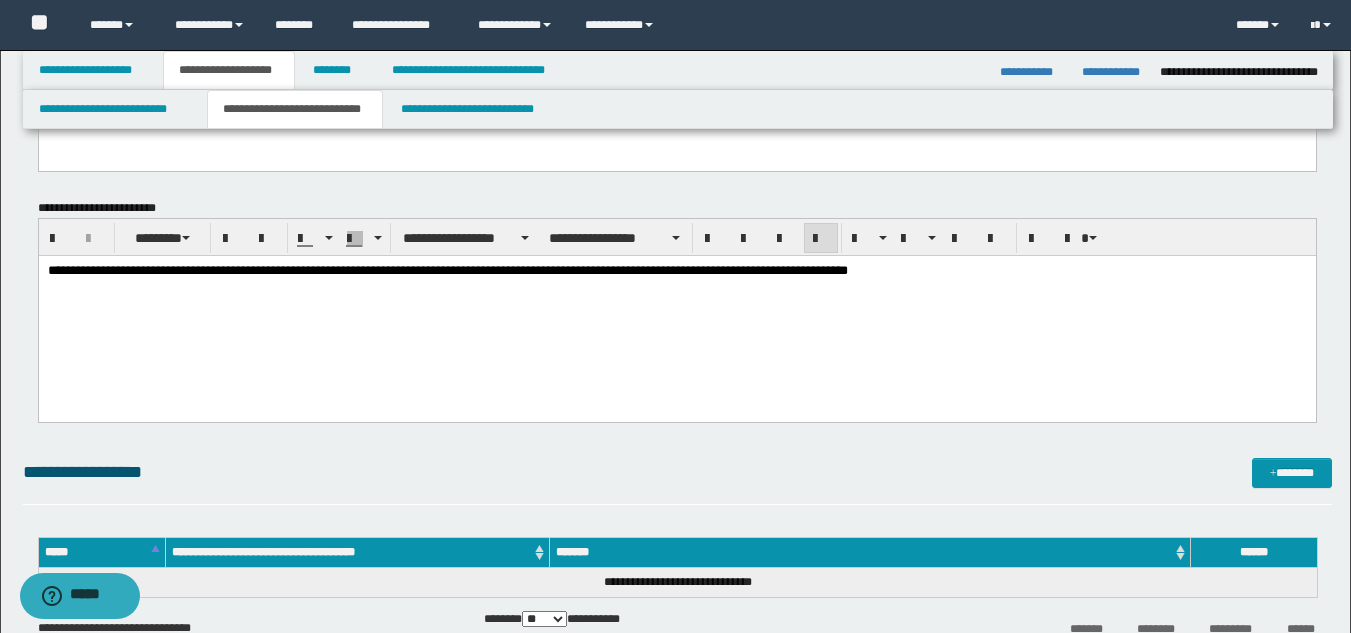 scroll, scrollTop: 400, scrollLeft: 0, axis: vertical 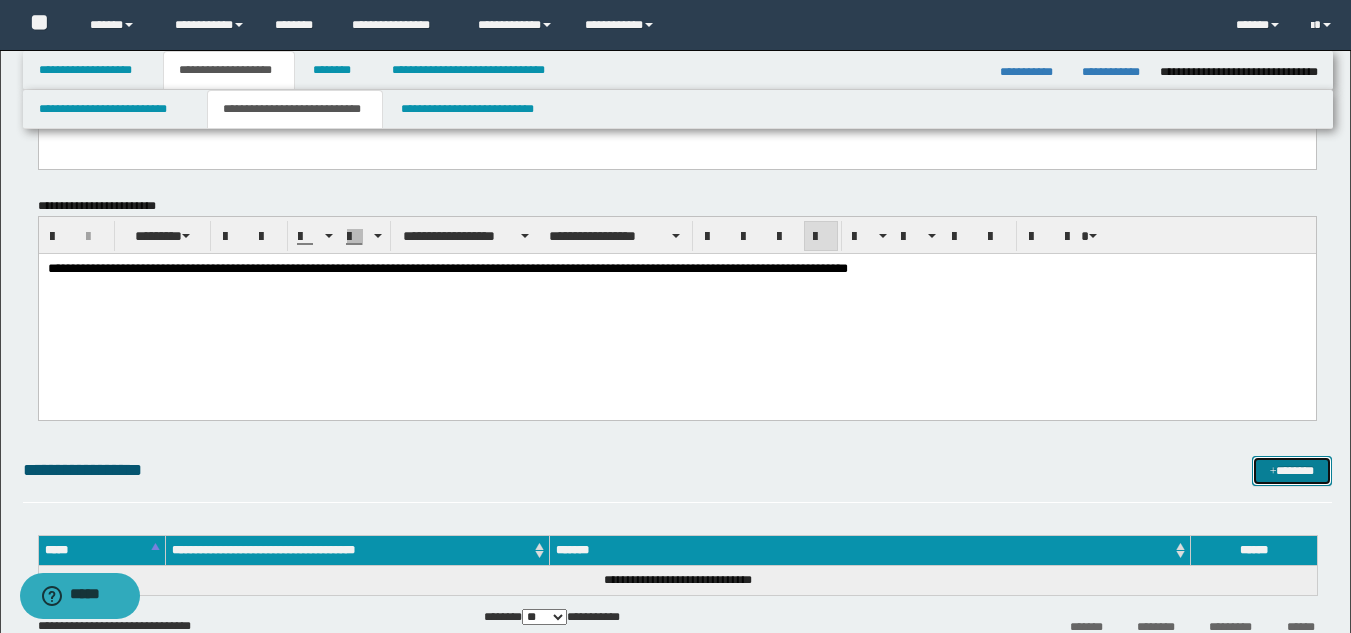 click on "*******" at bounding box center (1292, 471) 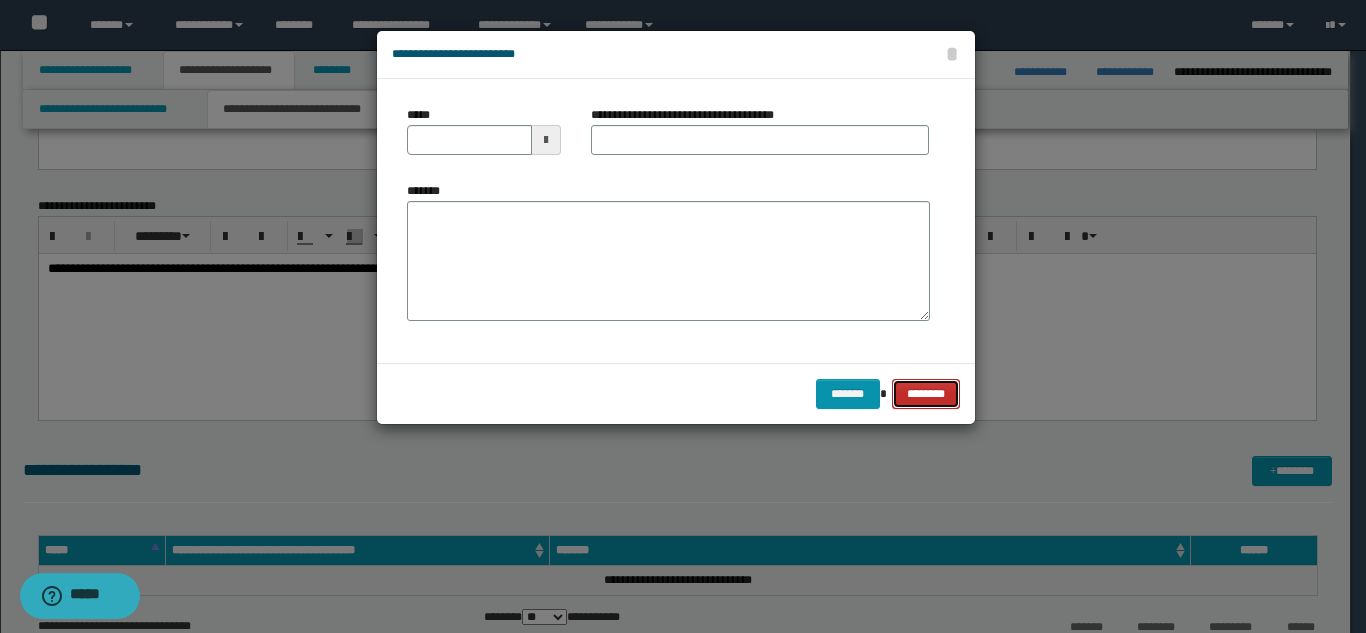 click on "********" at bounding box center [925, 394] 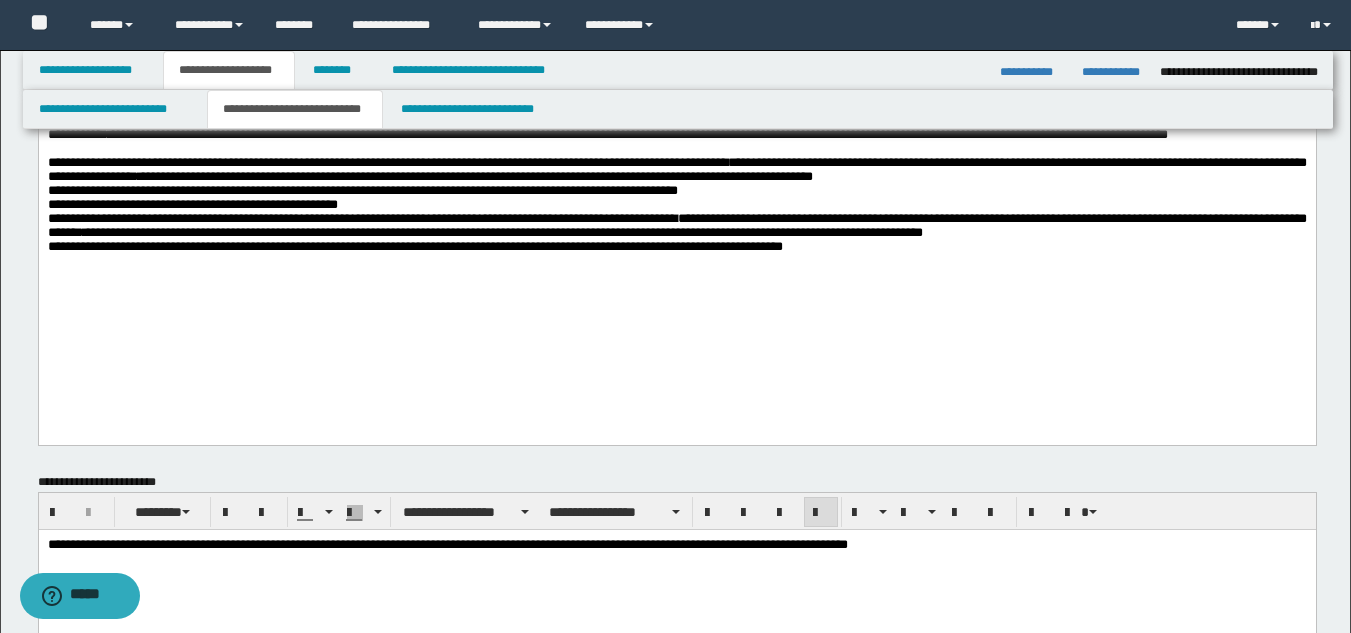 scroll, scrollTop: 100, scrollLeft: 0, axis: vertical 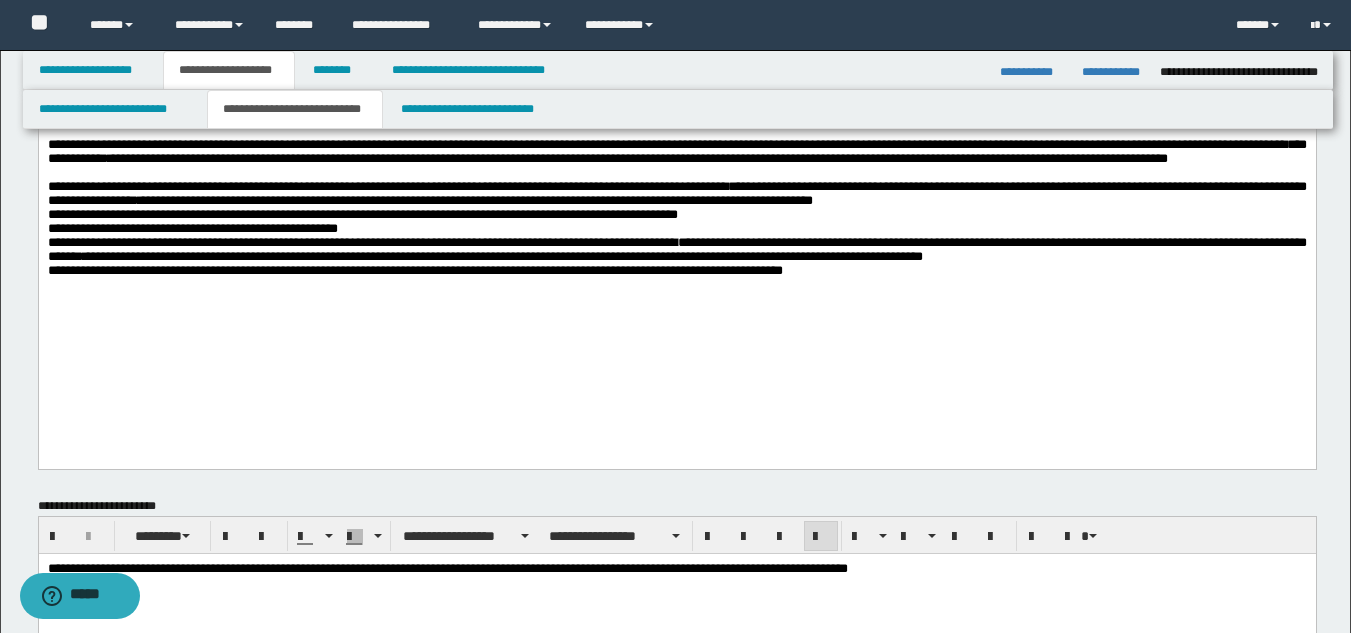 click on "**********" at bounding box center [676, 228] 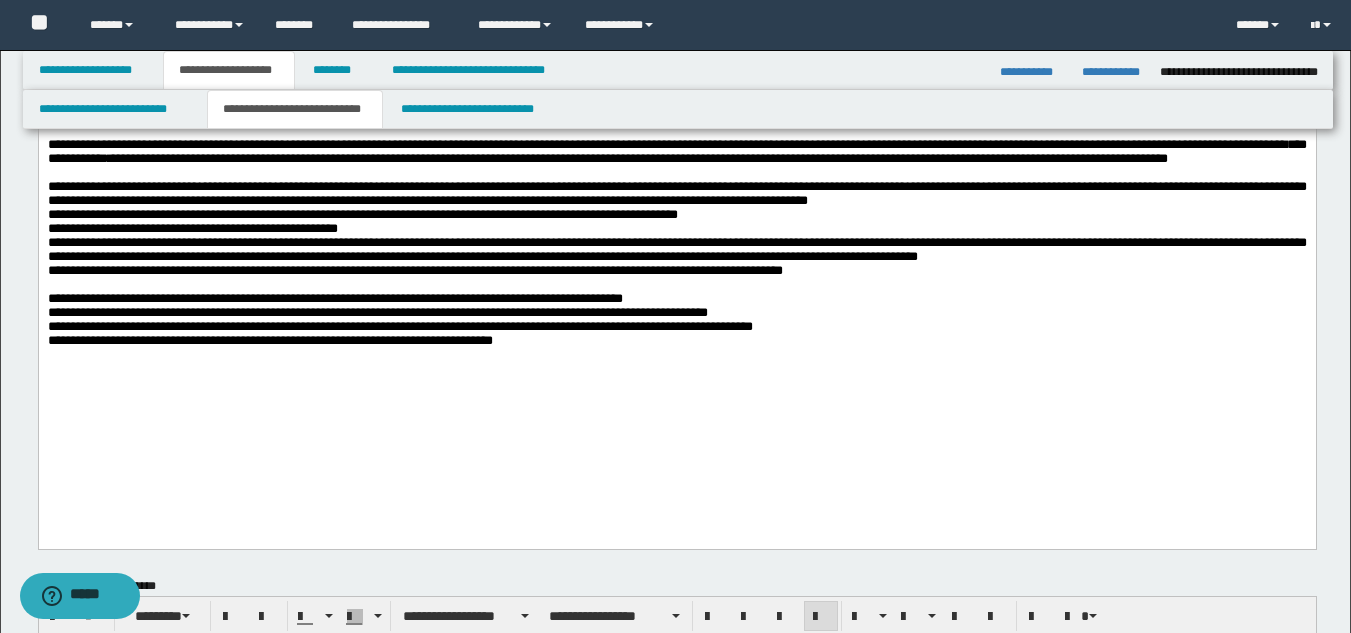 click on "**********" at bounding box center [676, 323] 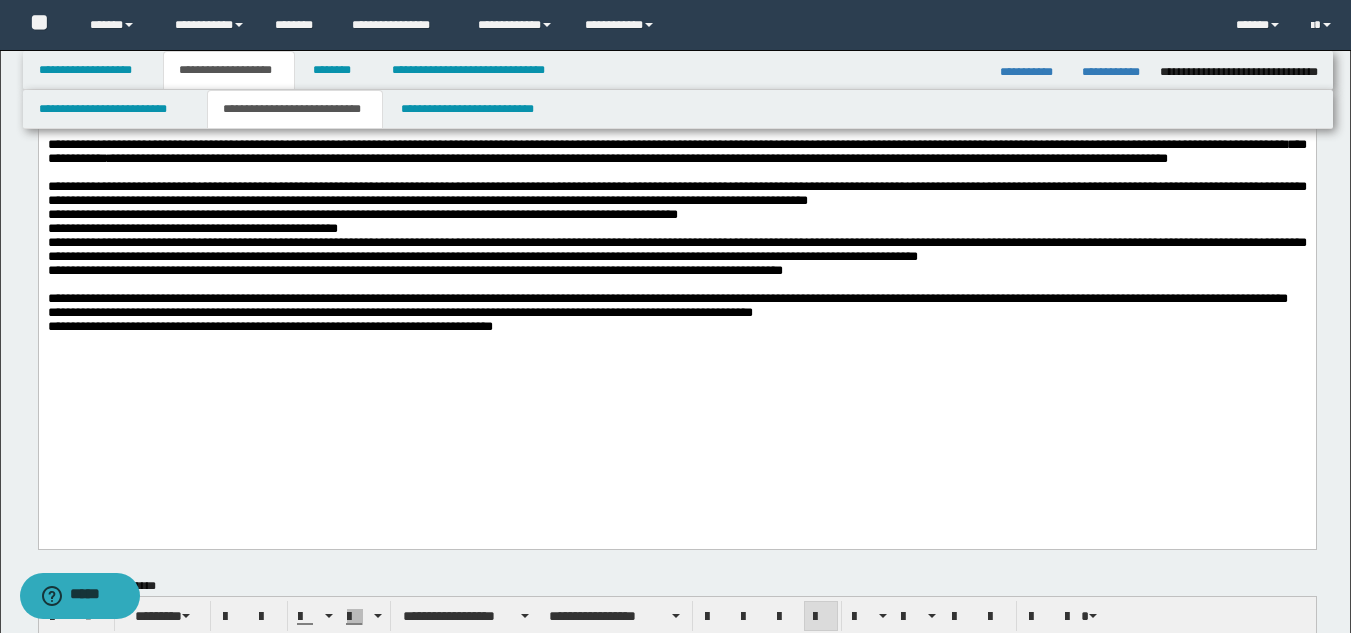 drag, startPoint x: 47, startPoint y: 401, endPoint x: 67, endPoint y: 394, distance: 21.189621 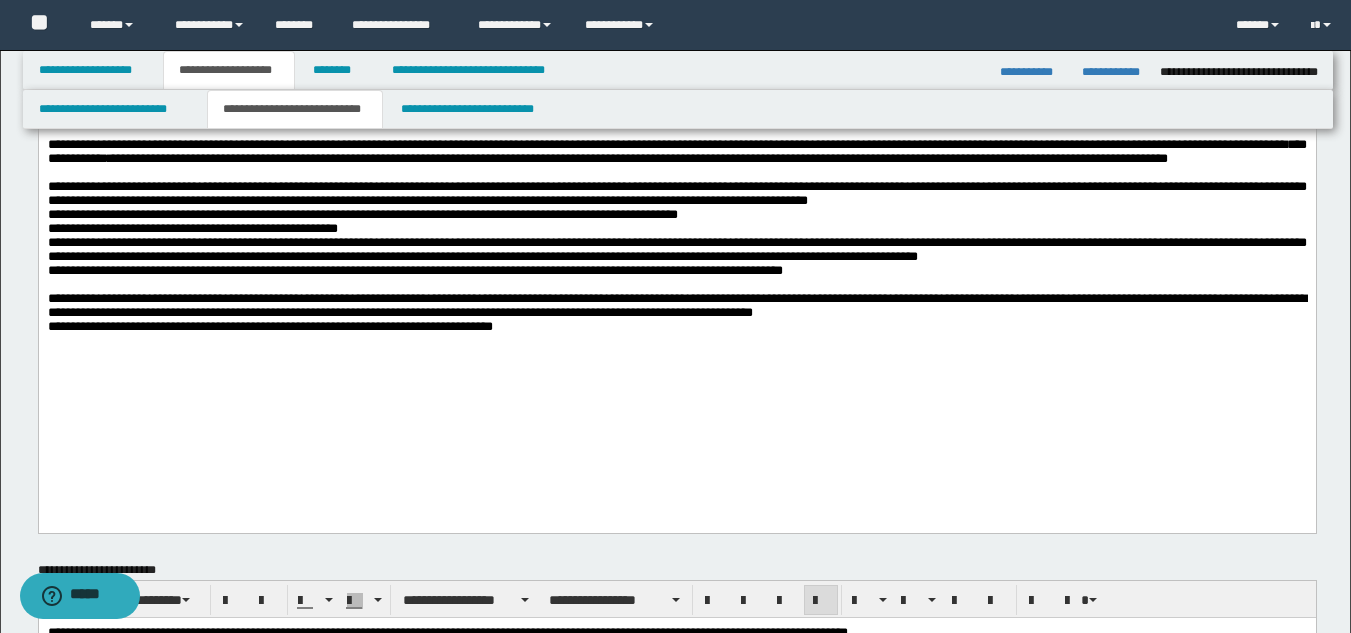 click on "**********" at bounding box center (676, 263) 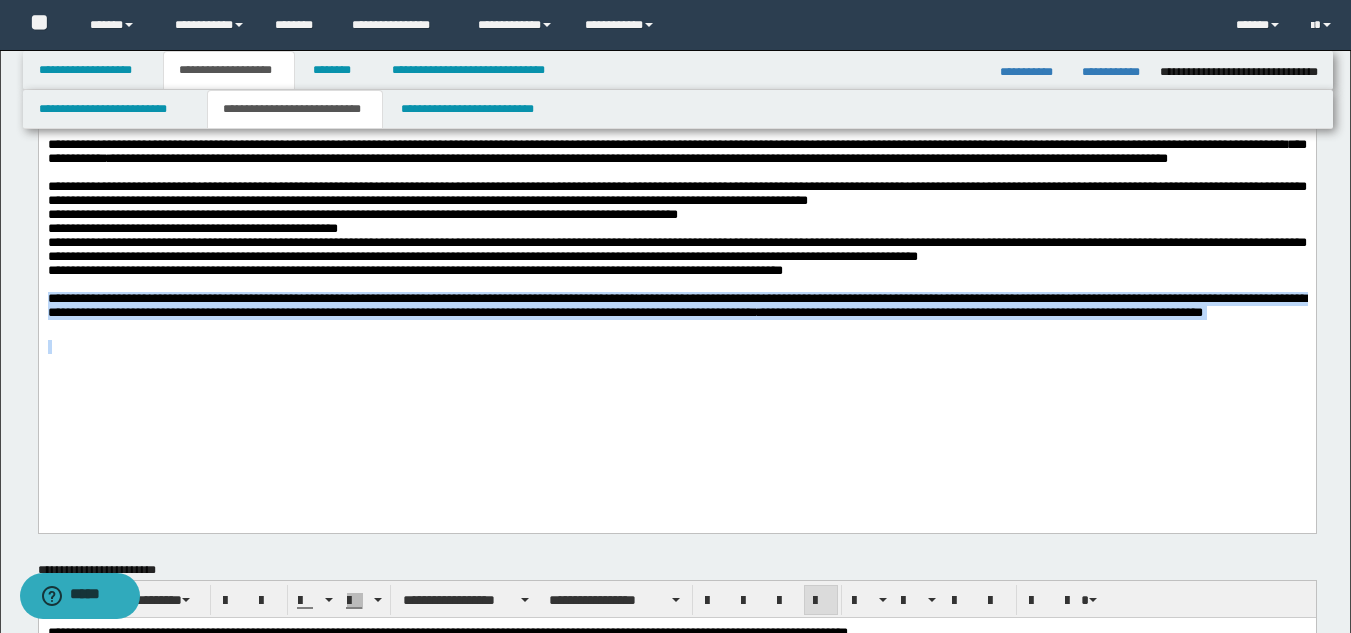 drag, startPoint x: 46, startPoint y: 365, endPoint x: 233, endPoint y: 414, distance: 193.31322 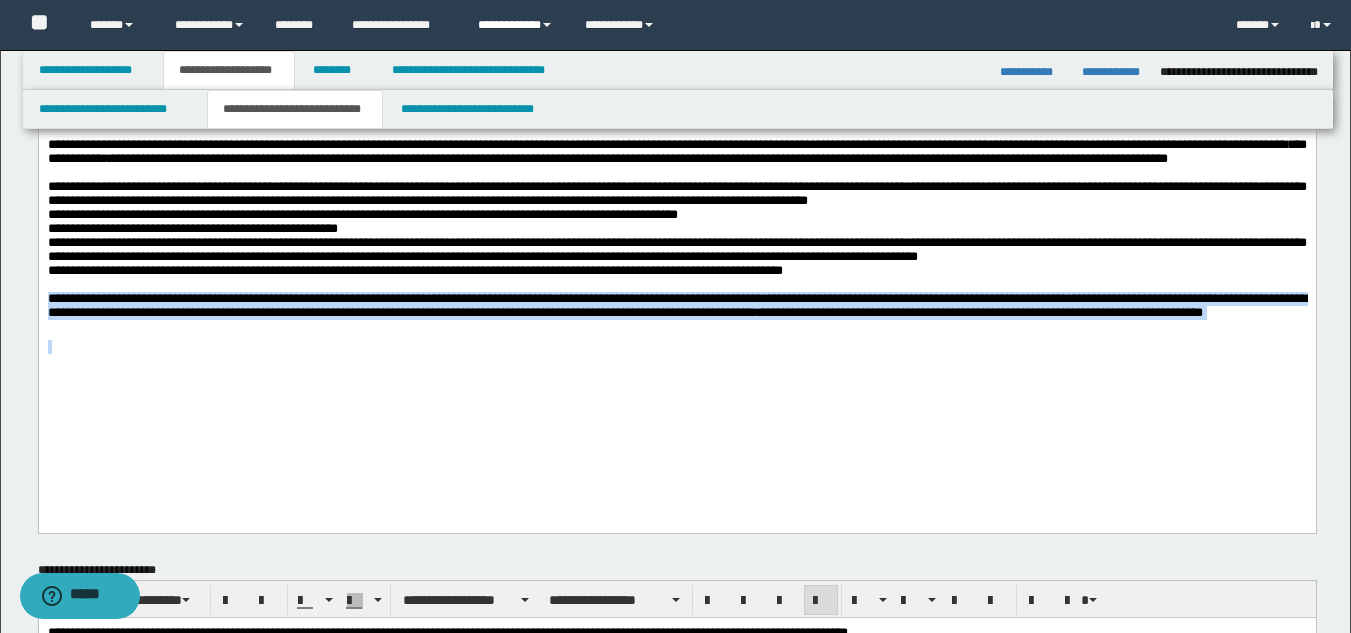 scroll, scrollTop: 0, scrollLeft: 0, axis: both 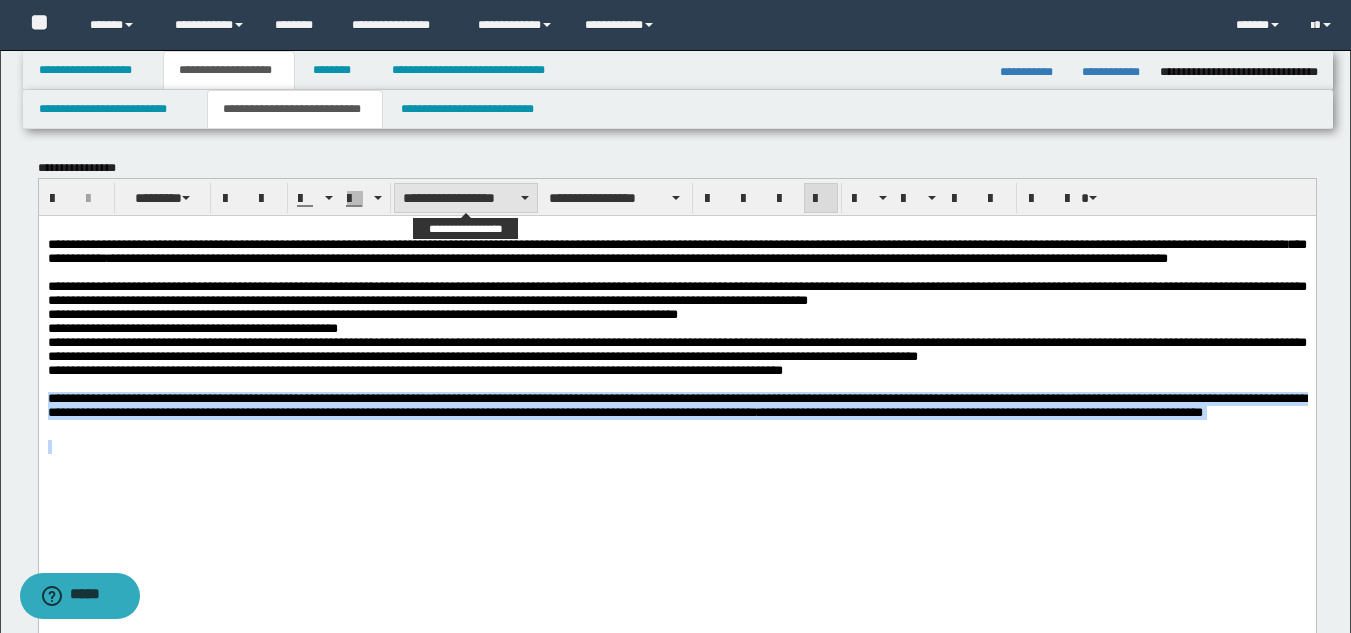 click on "**********" at bounding box center (466, 198) 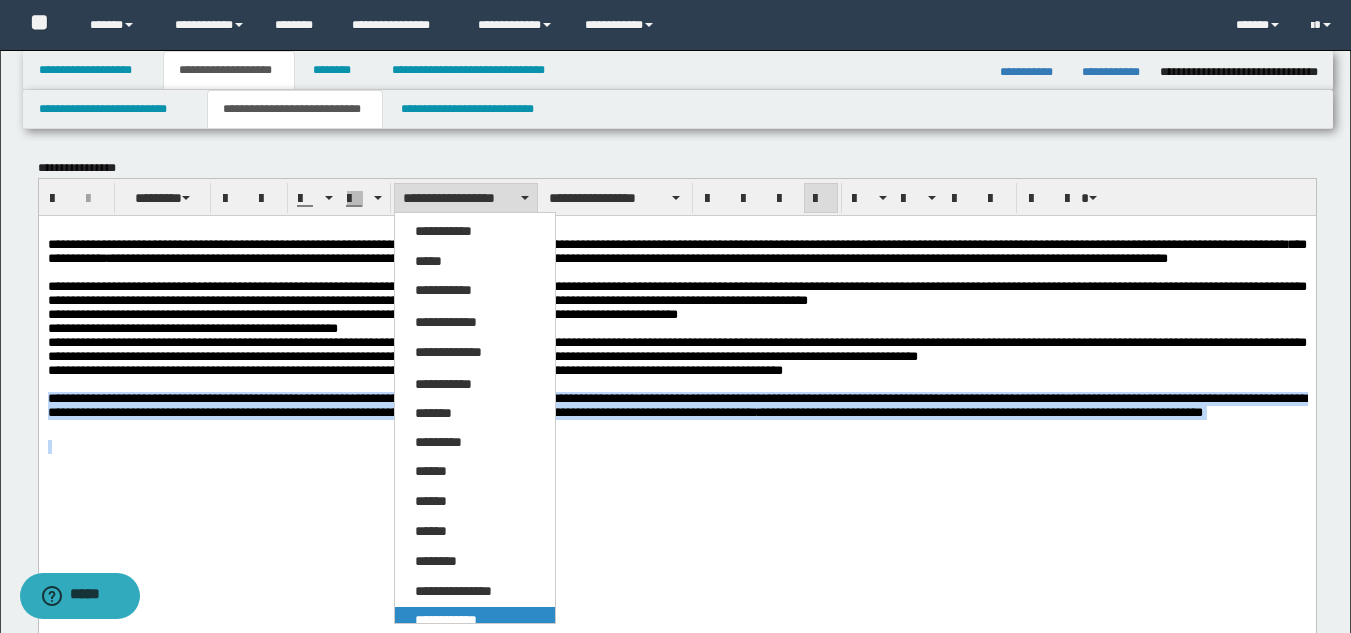 click on "**********" at bounding box center [475, 621] 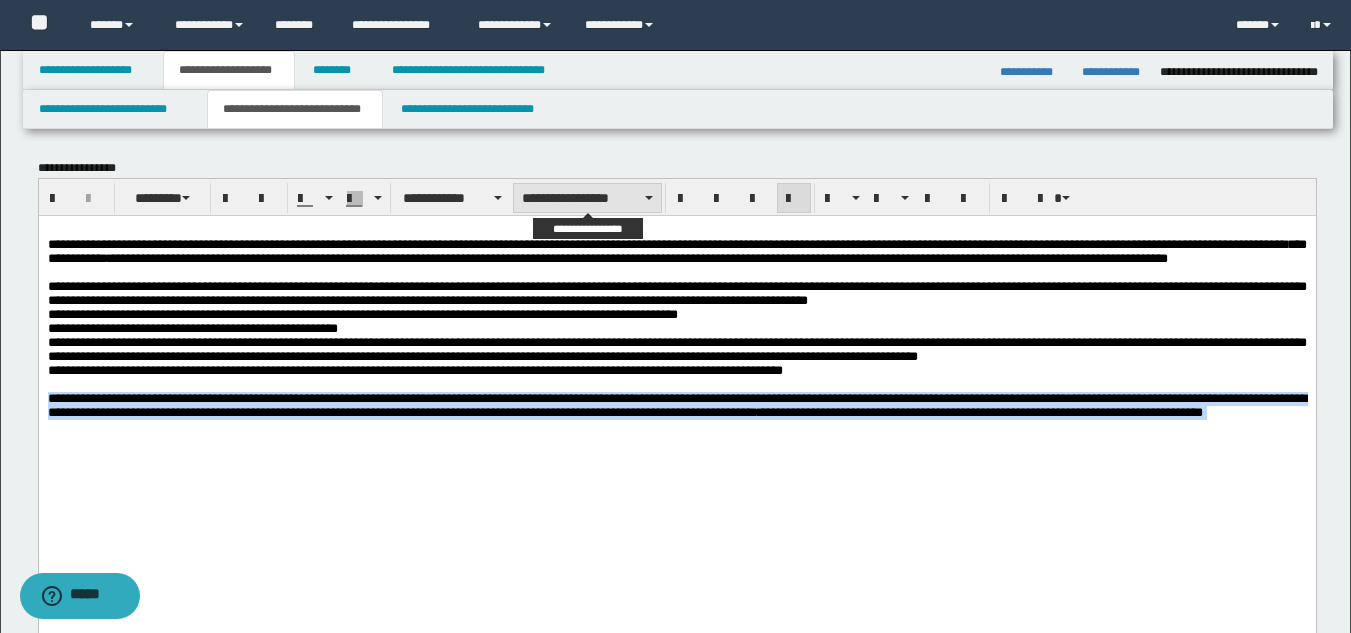 click on "**********" at bounding box center [587, 198] 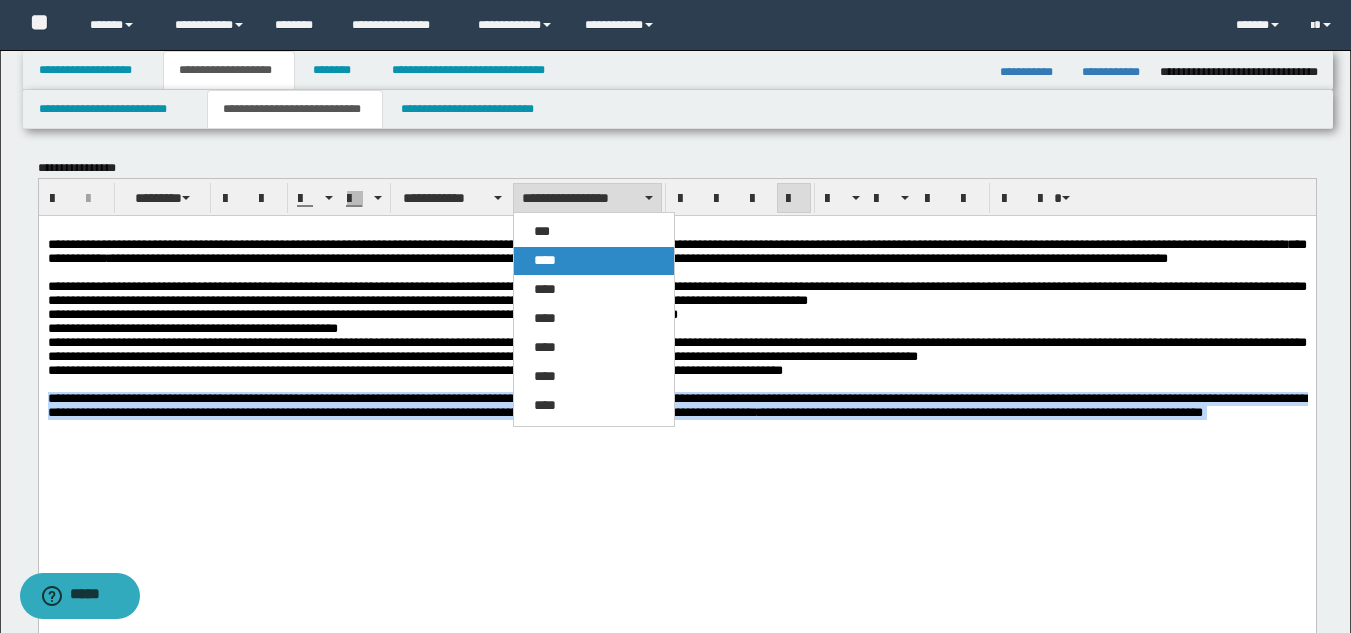 drag, startPoint x: 559, startPoint y: 253, endPoint x: 519, endPoint y: 32, distance: 224.59074 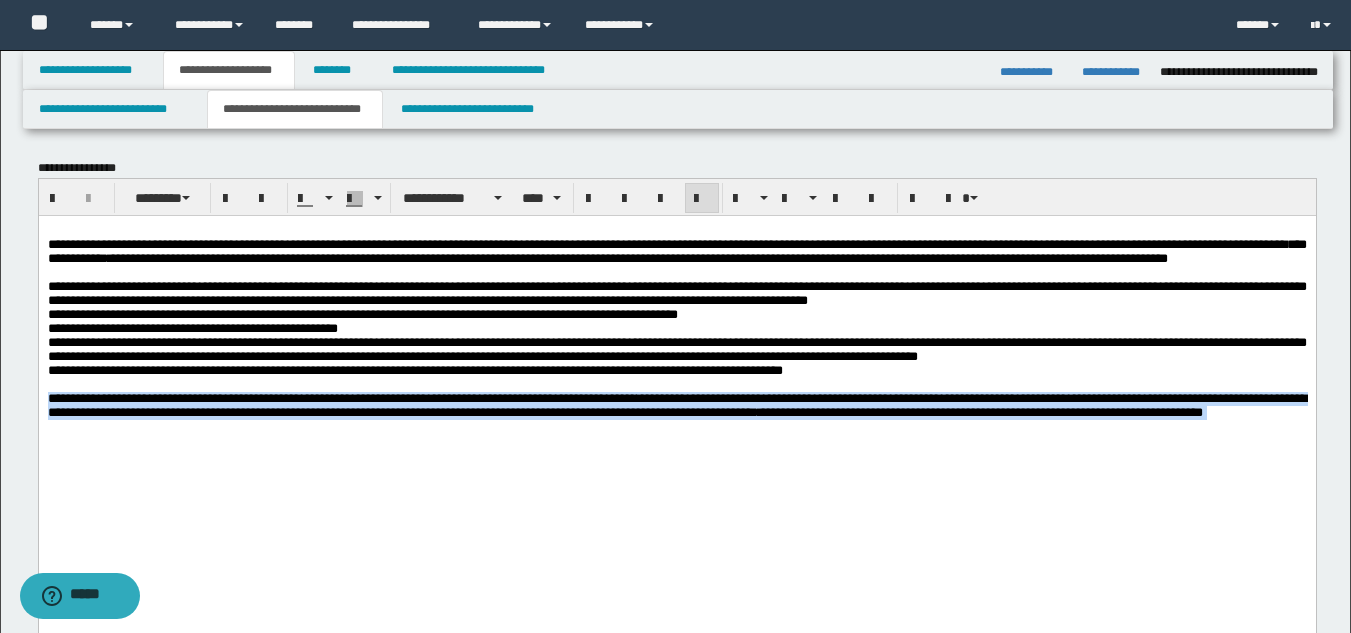 click at bounding box center [702, 199] 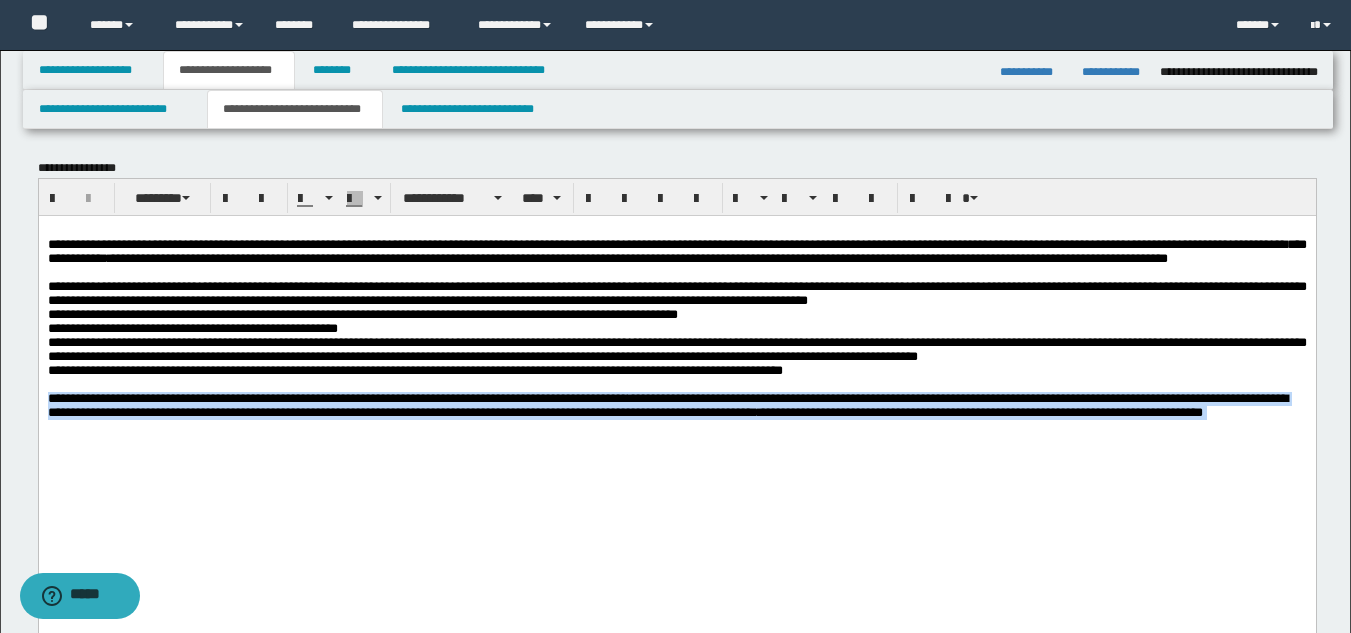 click on "**********" at bounding box center (676, 364) 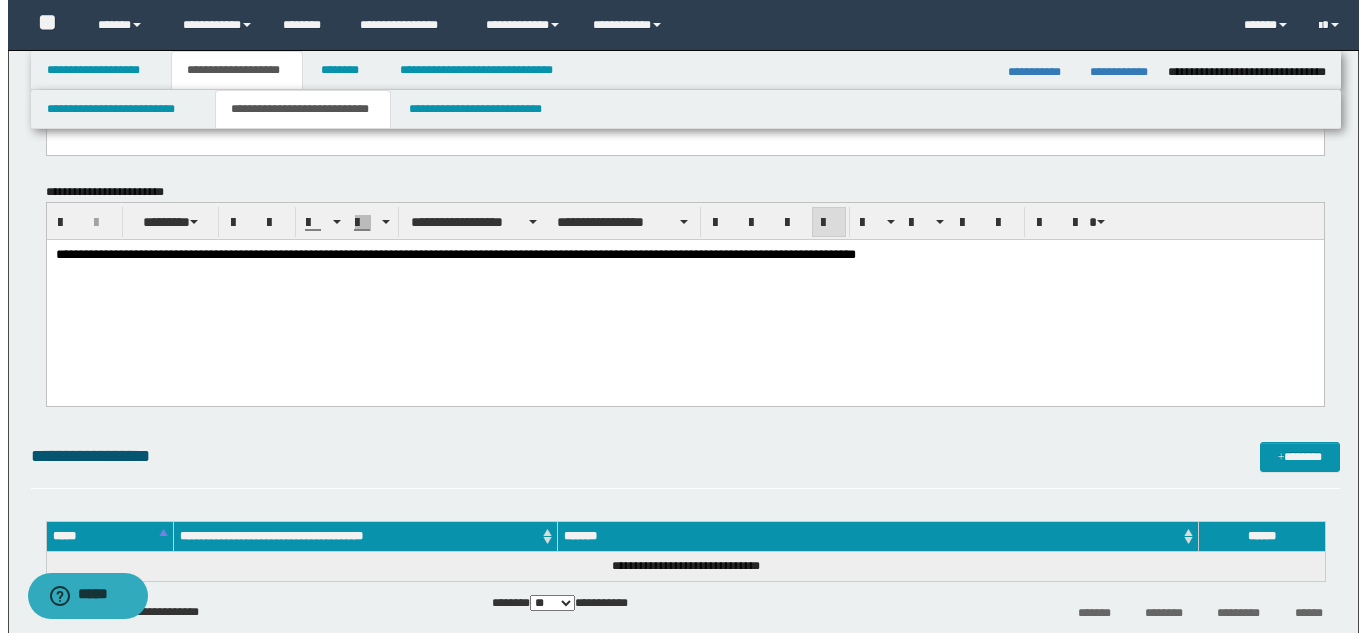 scroll, scrollTop: 500, scrollLeft: 0, axis: vertical 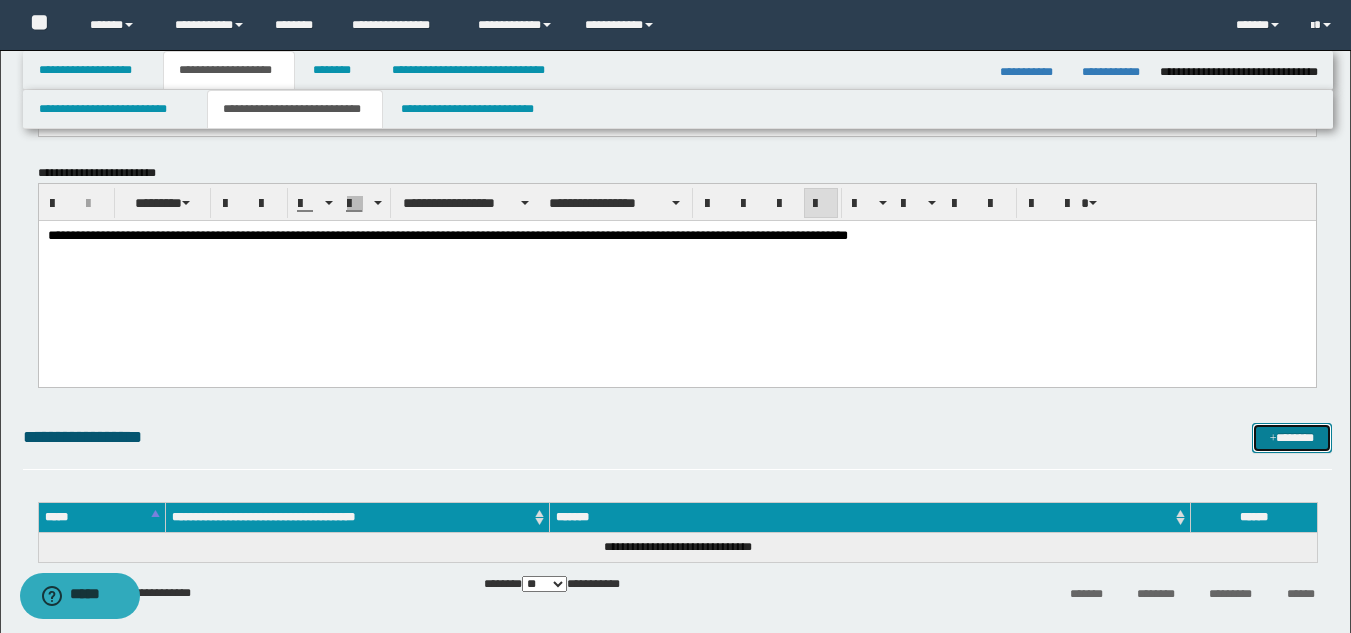 click on "*******" at bounding box center (1292, 438) 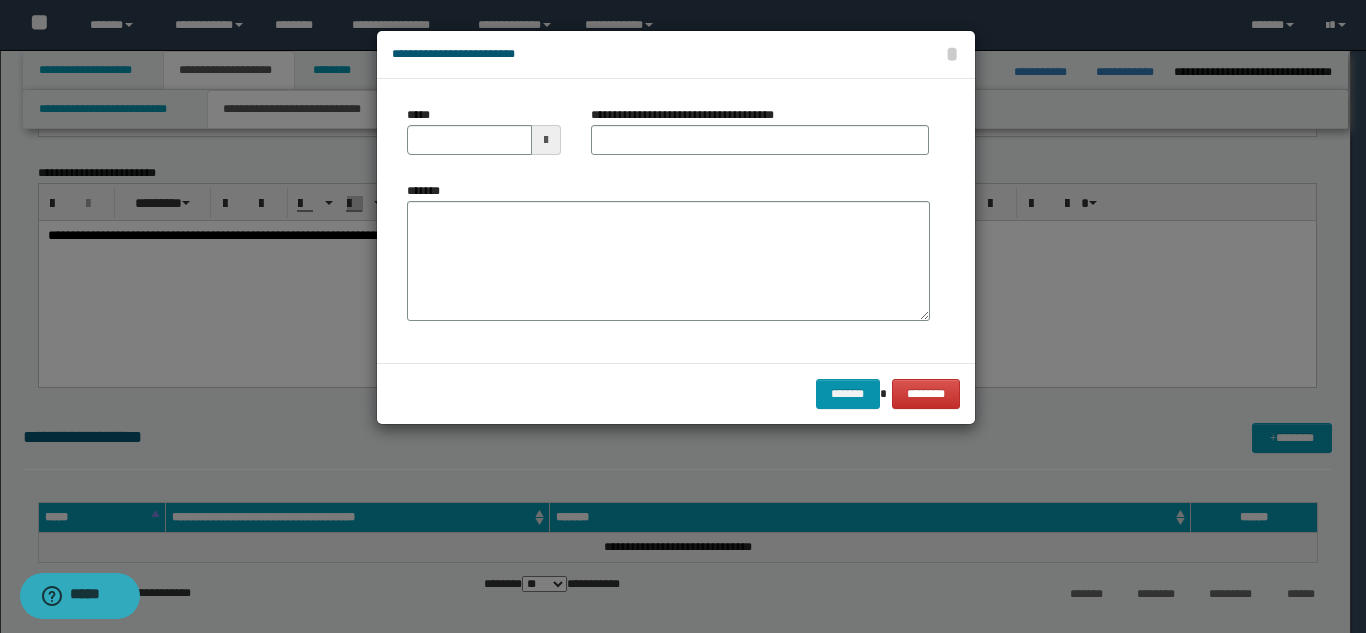 type 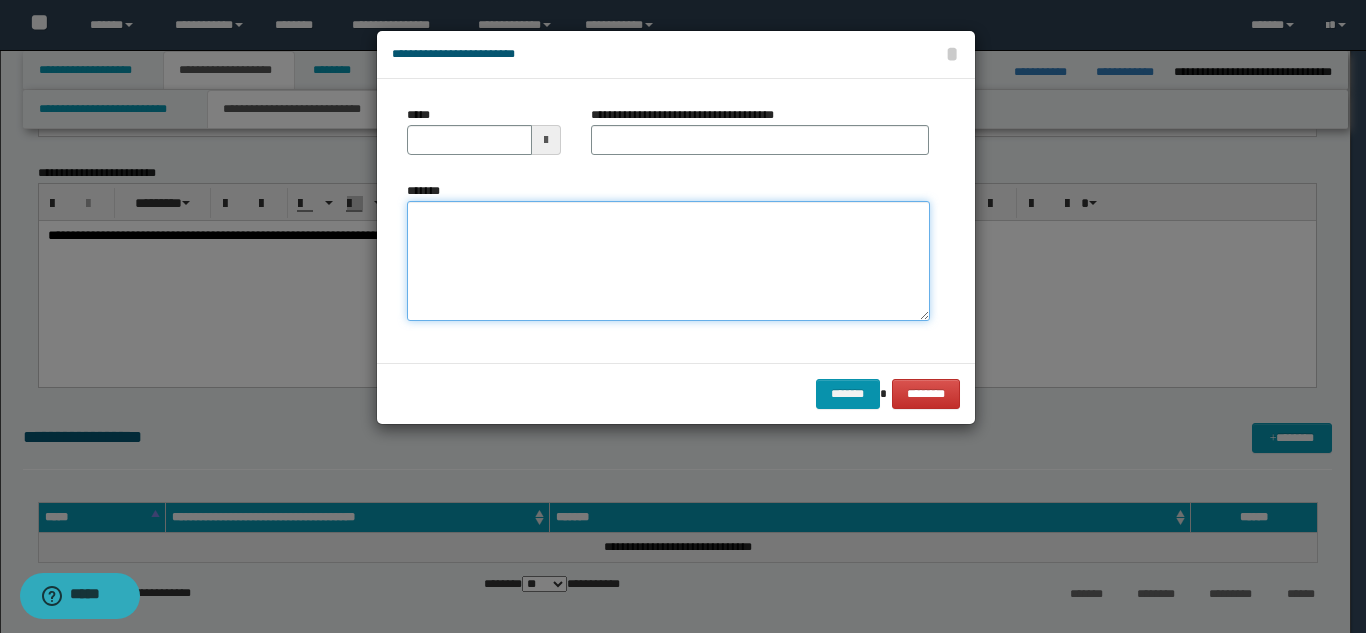 click on "*******" at bounding box center [668, 261] 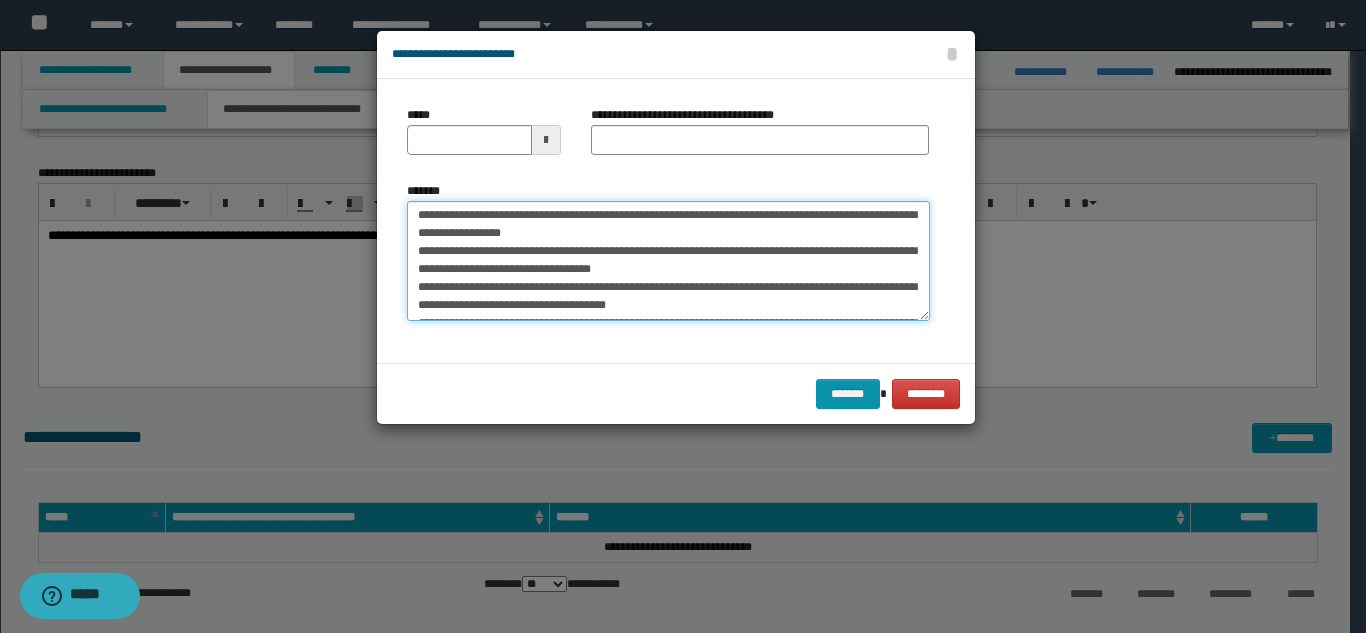 scroll, scrollTop: 0, scrollLeft: 0, axis: both 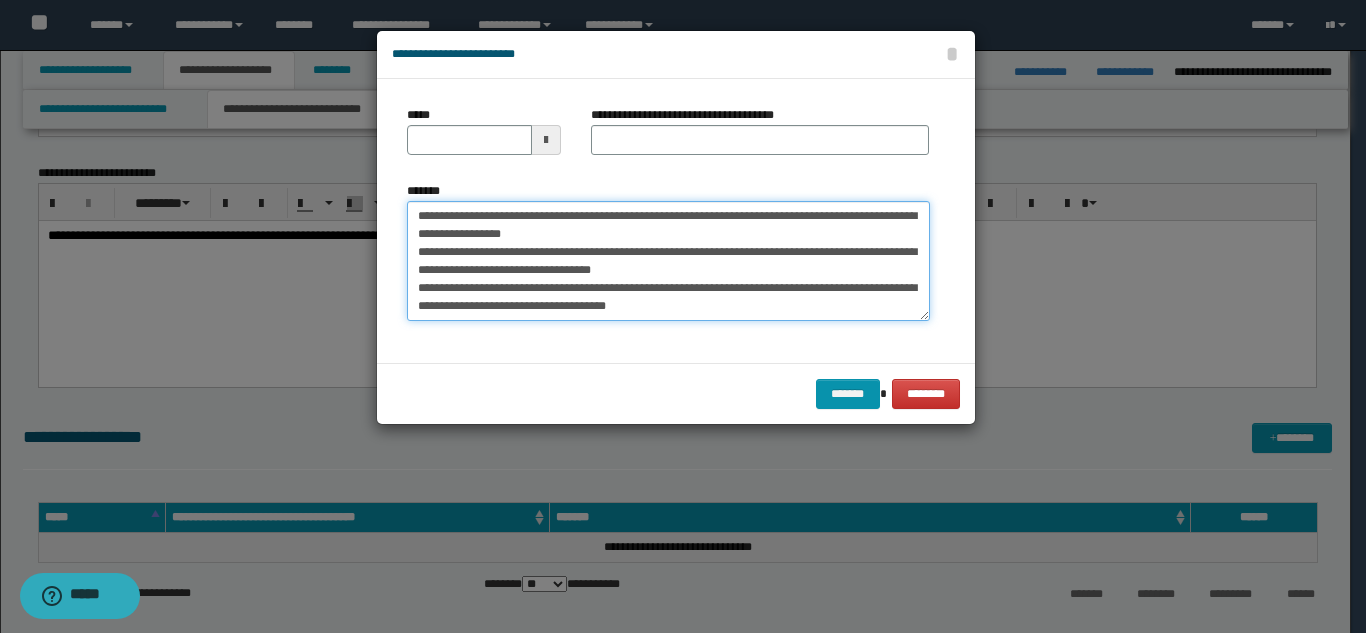 drag, startPoint x: 479, startPoint y: 216, endPoint x: 418, endPoint y: 211, distance: 61.204575 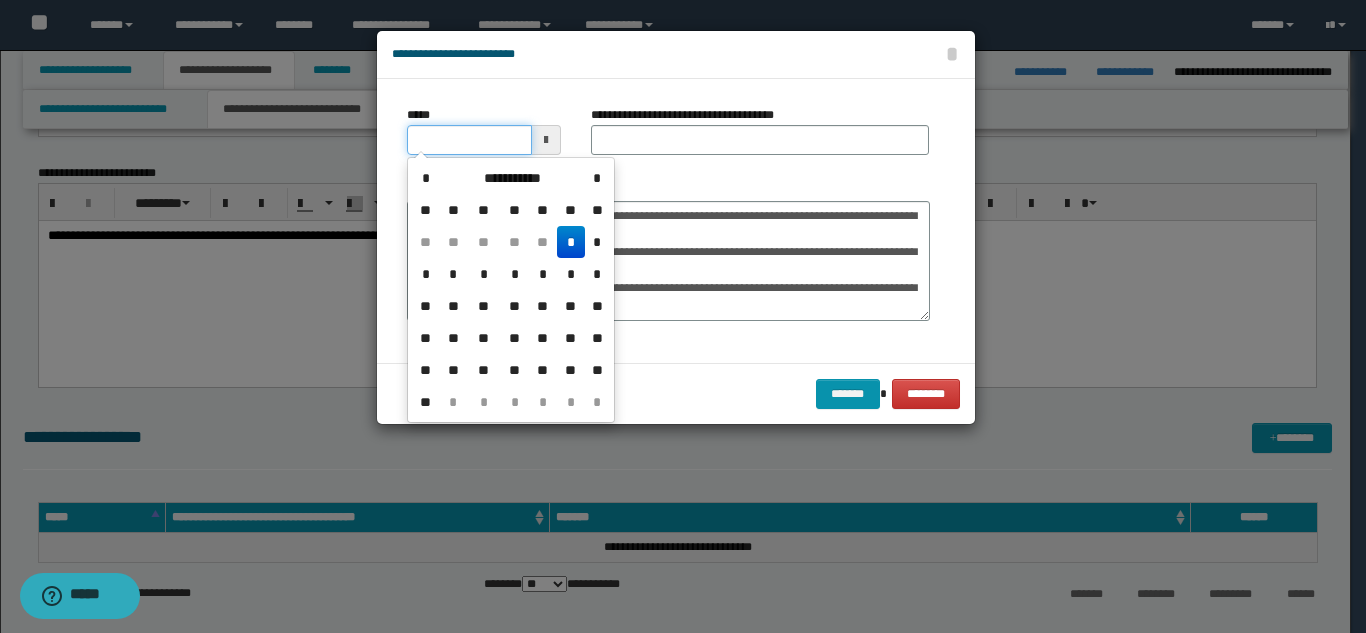 click on "*****" at bounding box center [469, 140] 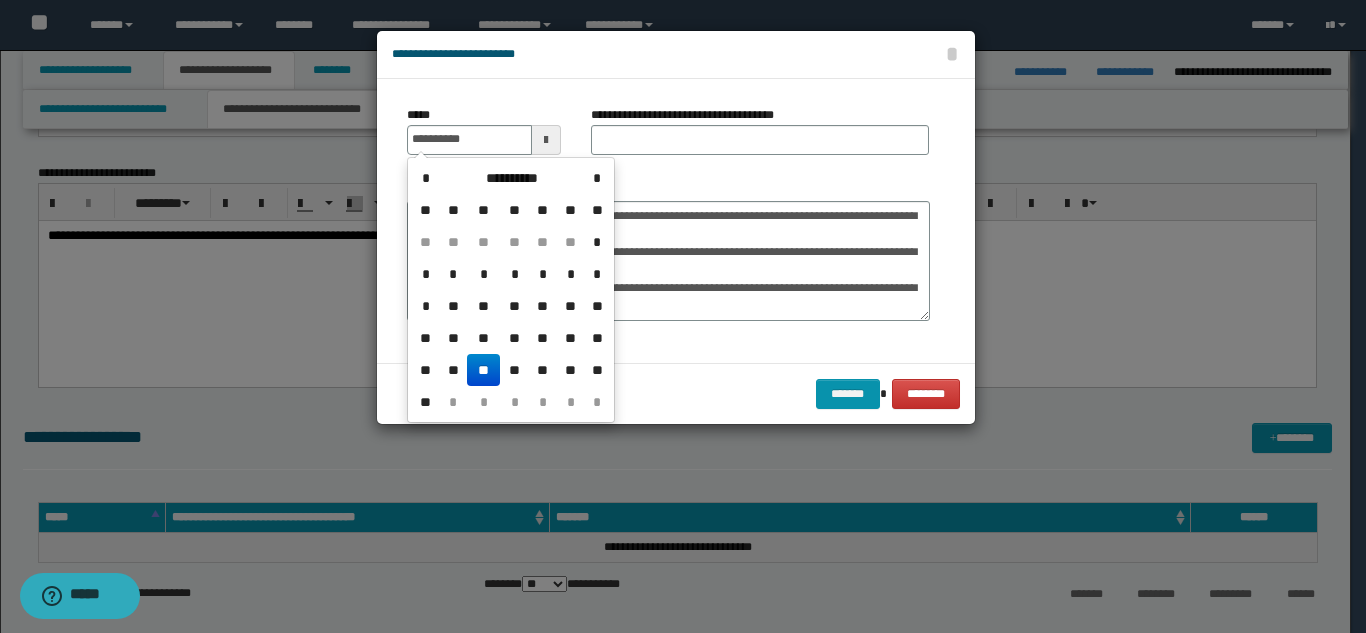 type on "**********" 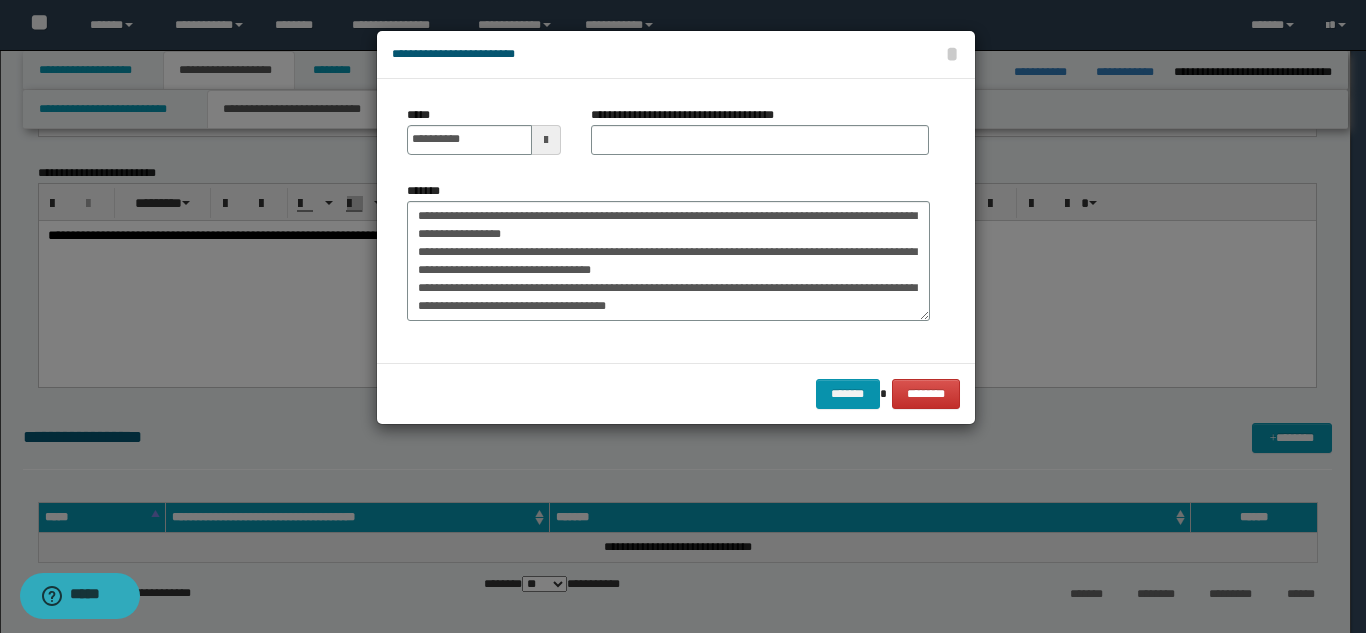 click on "*******
********" at bounding box center (676, 393) 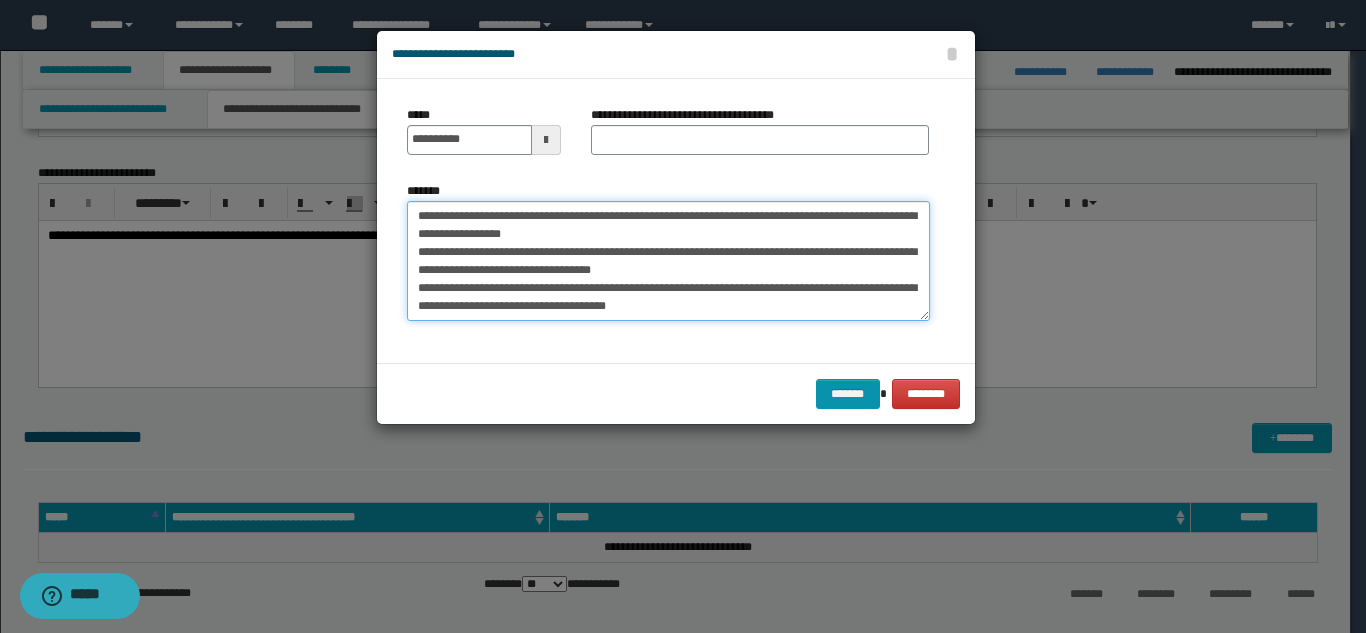 drag, startPoint x: 482, startPoint y: 215, endPoint x: 780, endPoint y: 214, distance: 298.00168 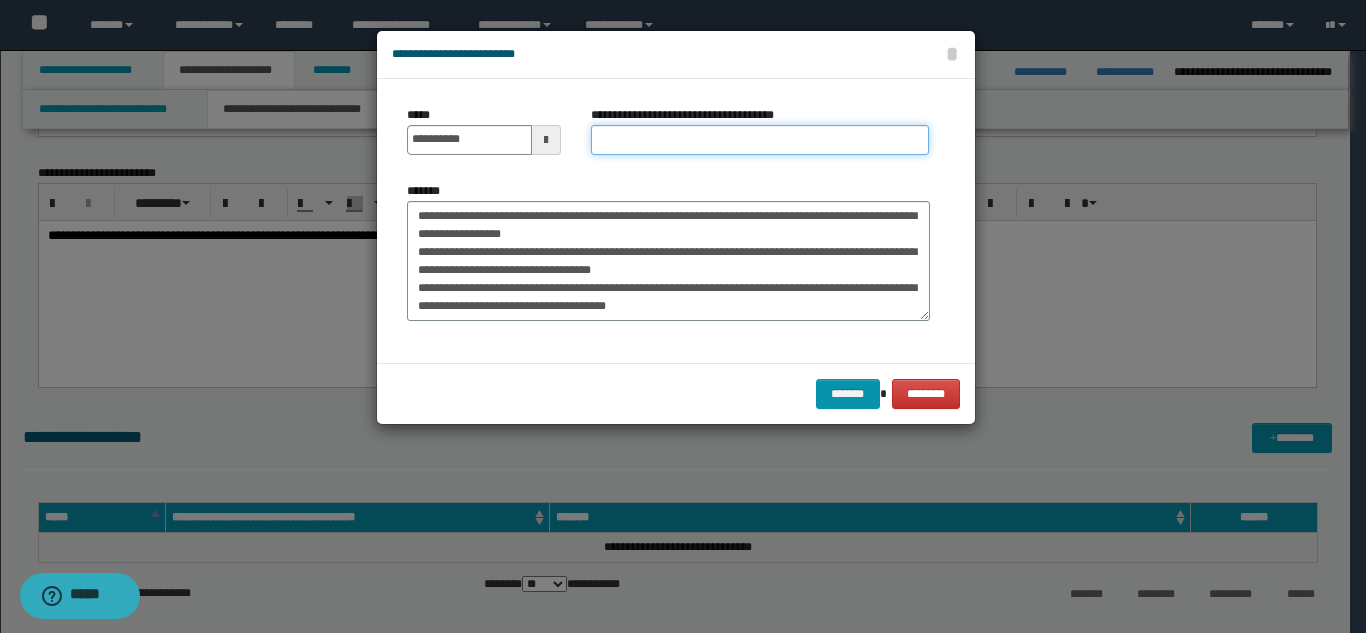 click on "**********" at bounding box center [760, 140] 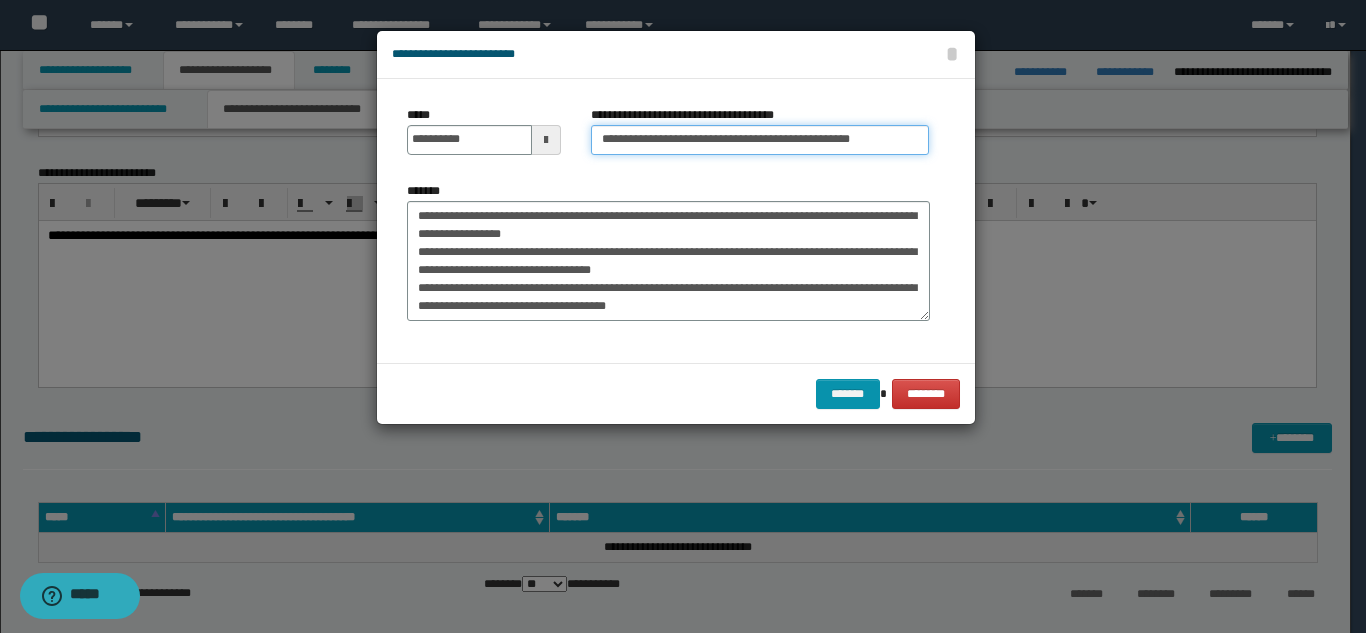 type on "**********" 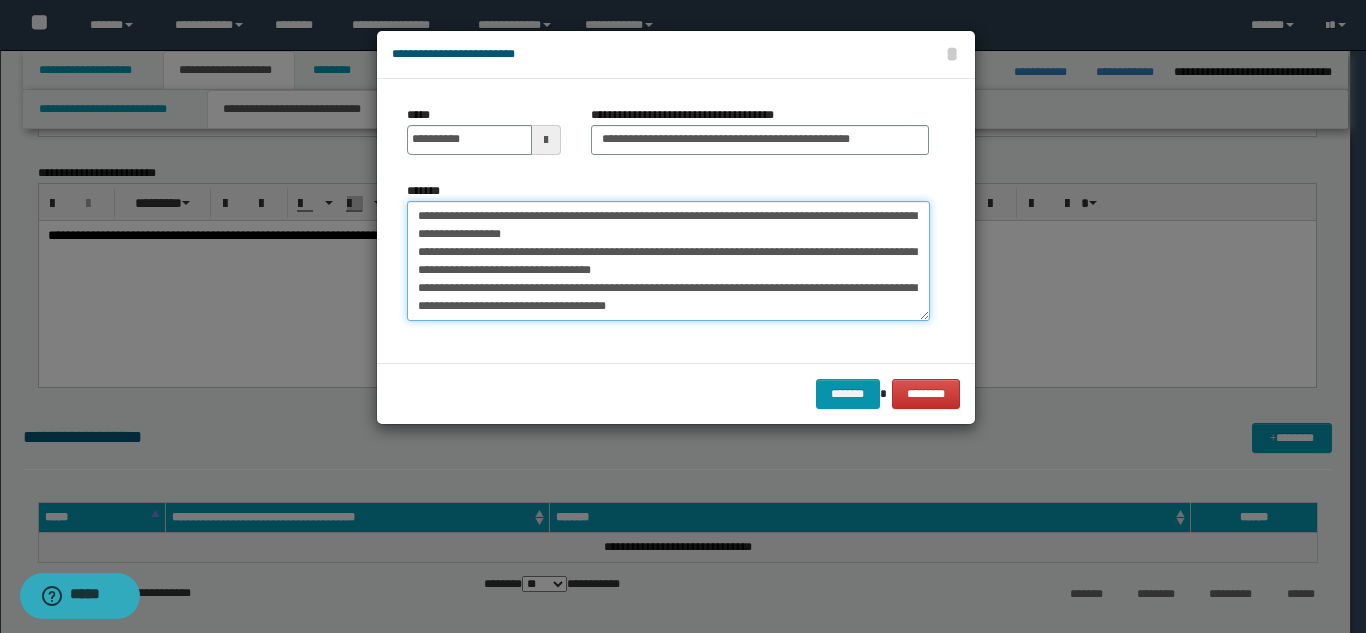 drag, startPoint x: 762, startPoint y: 212, endPoint x: 388, endPoint y: 196, distance: 374.3421 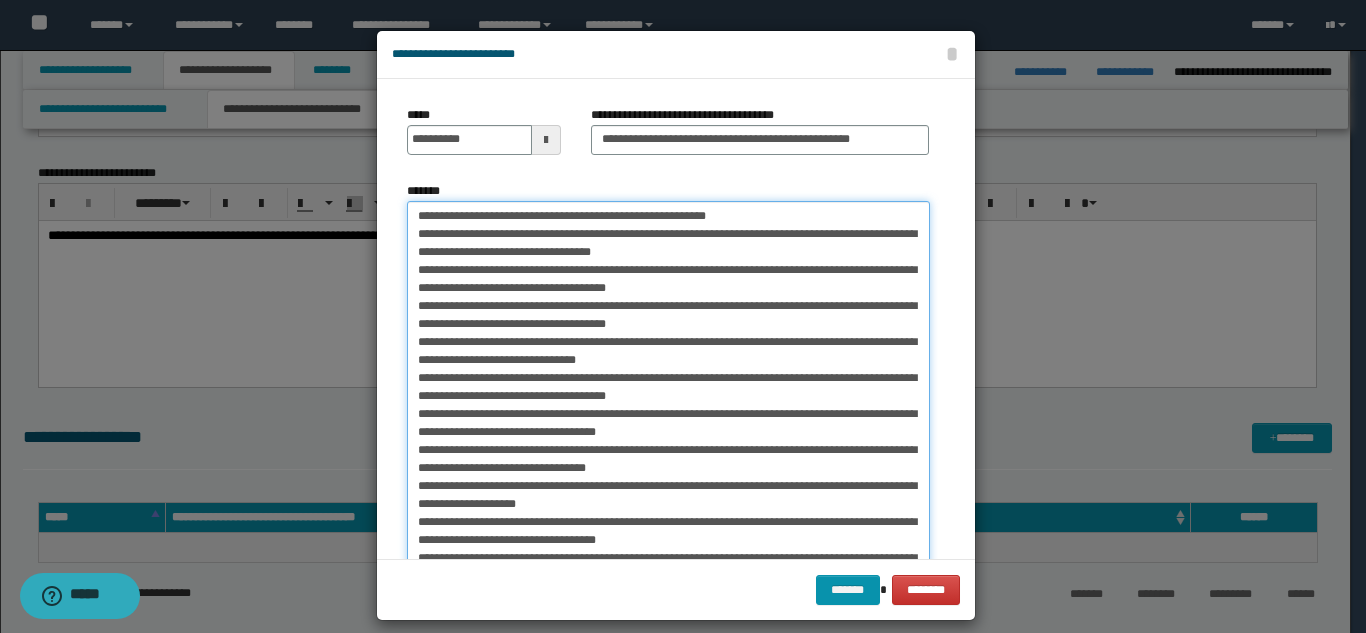 drag, startPoint x: 918, startPoint y: 318, endPoint x: 917, endPoint y: 569, distance: 251.002 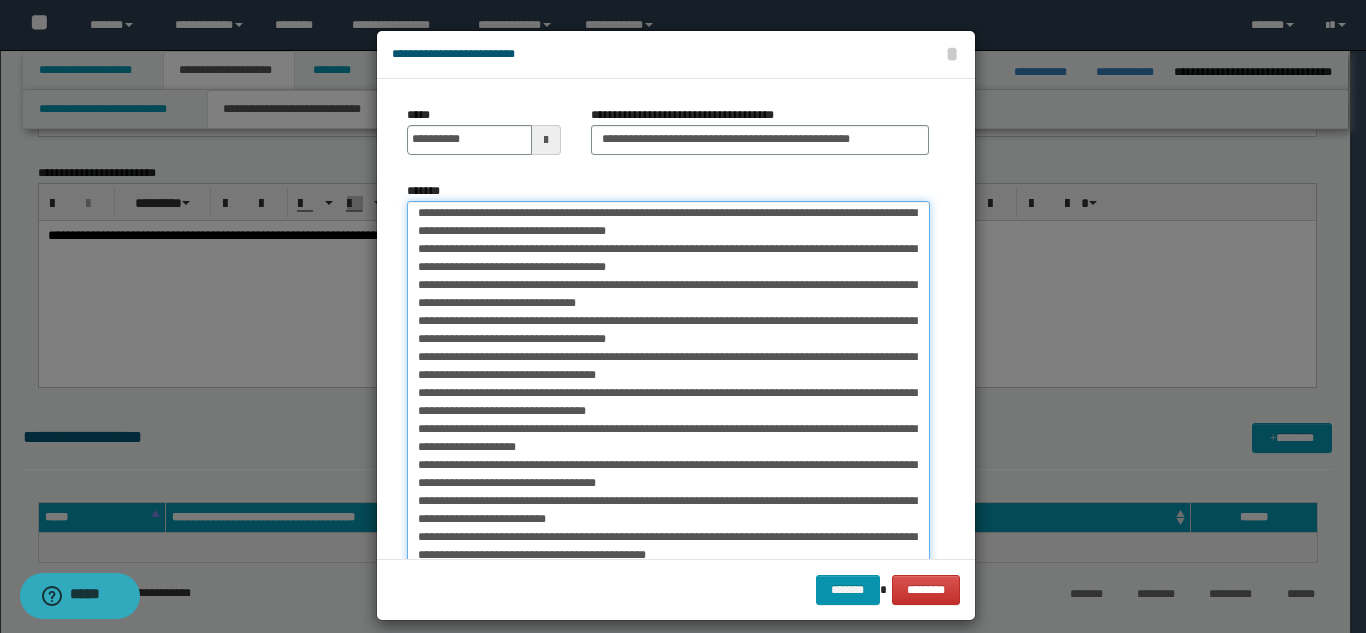 scroll, scrollTop: 87, scrollLeft: 0, axis: vertical 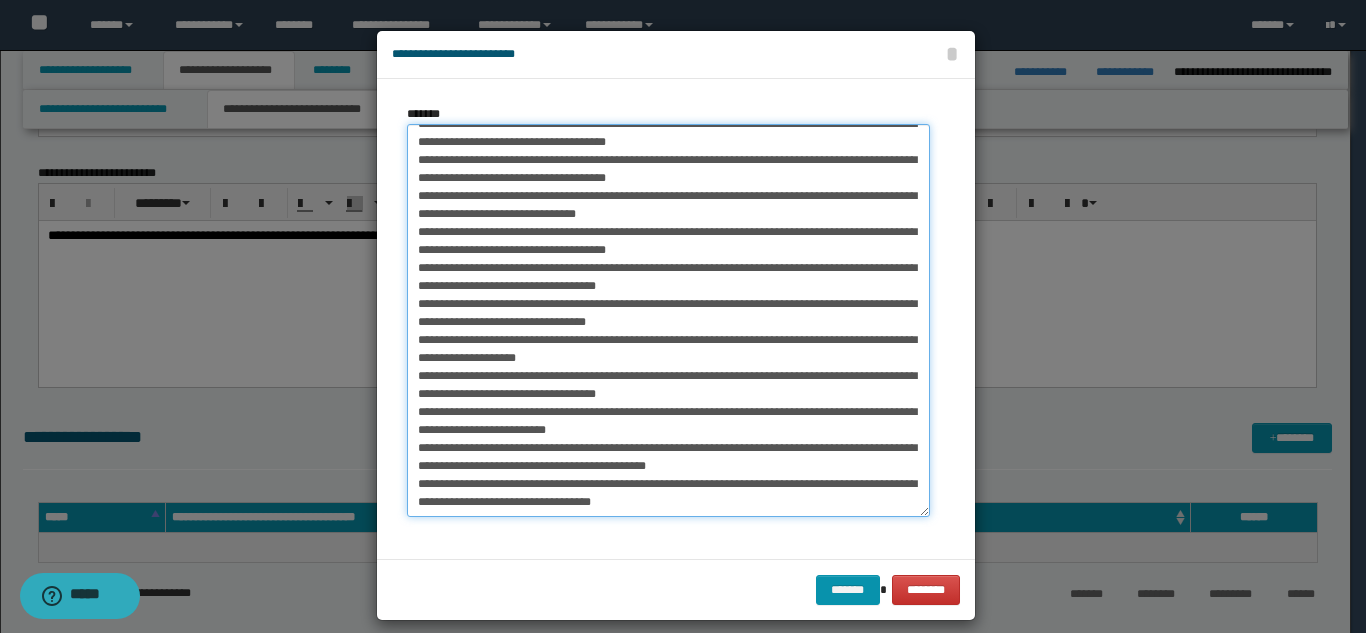 click on "*******" at bounding box center (668, 320) 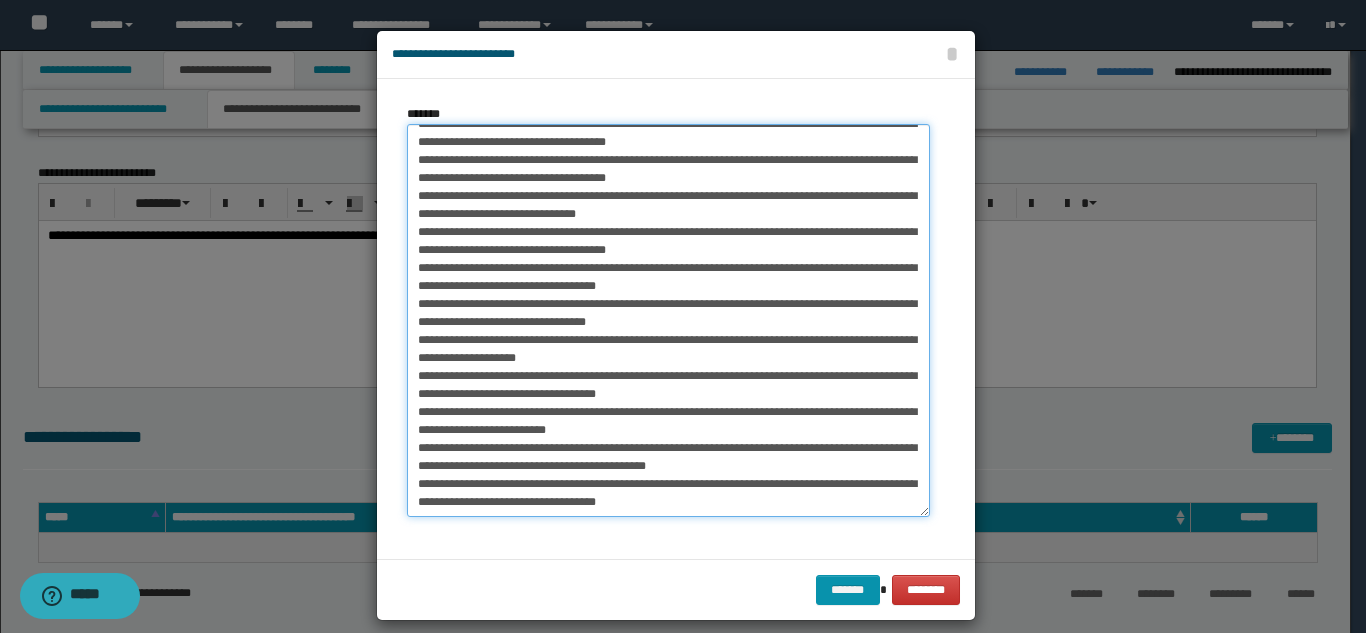 paste on "**********" 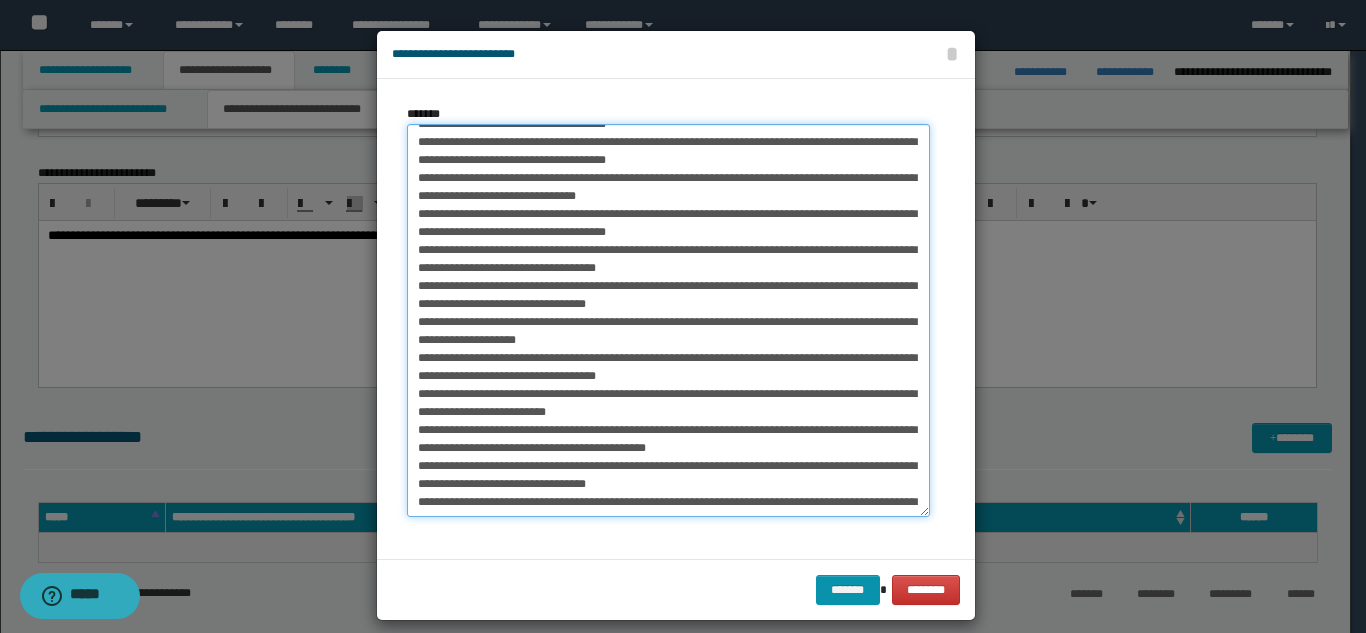 scroll, scrollTop: 459, scrollLeft: 0, axis: vertical 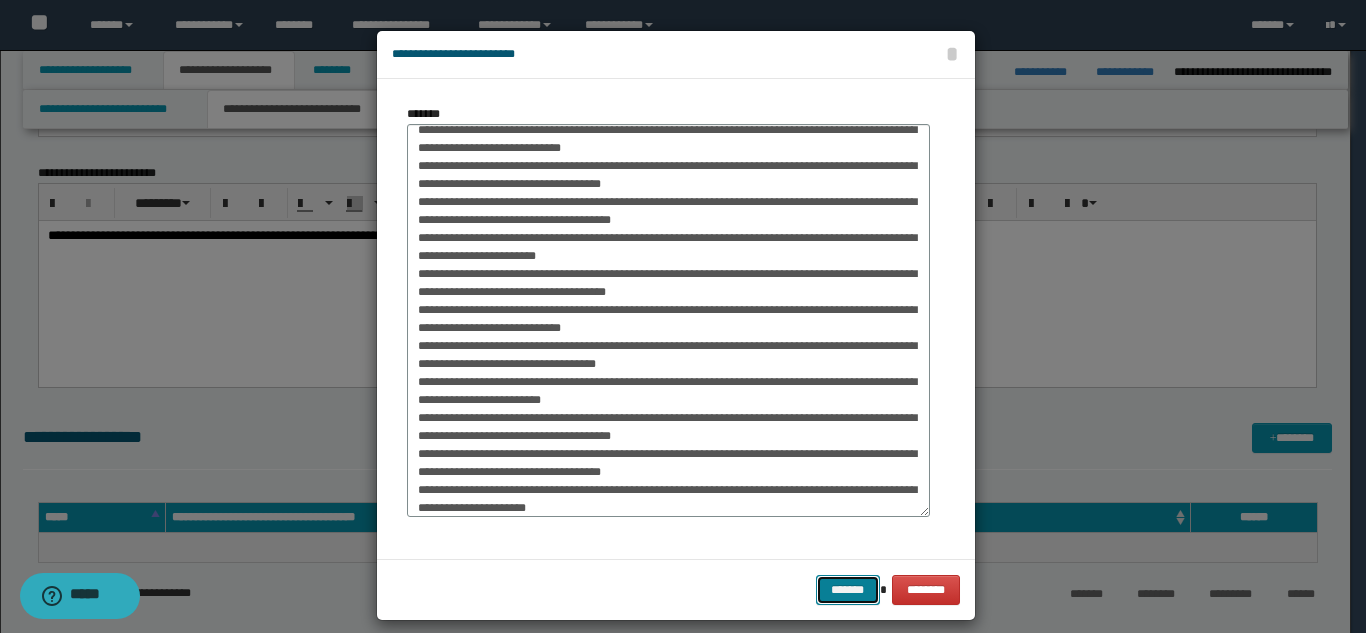 click on "*******" at bounding box center [848, 590] 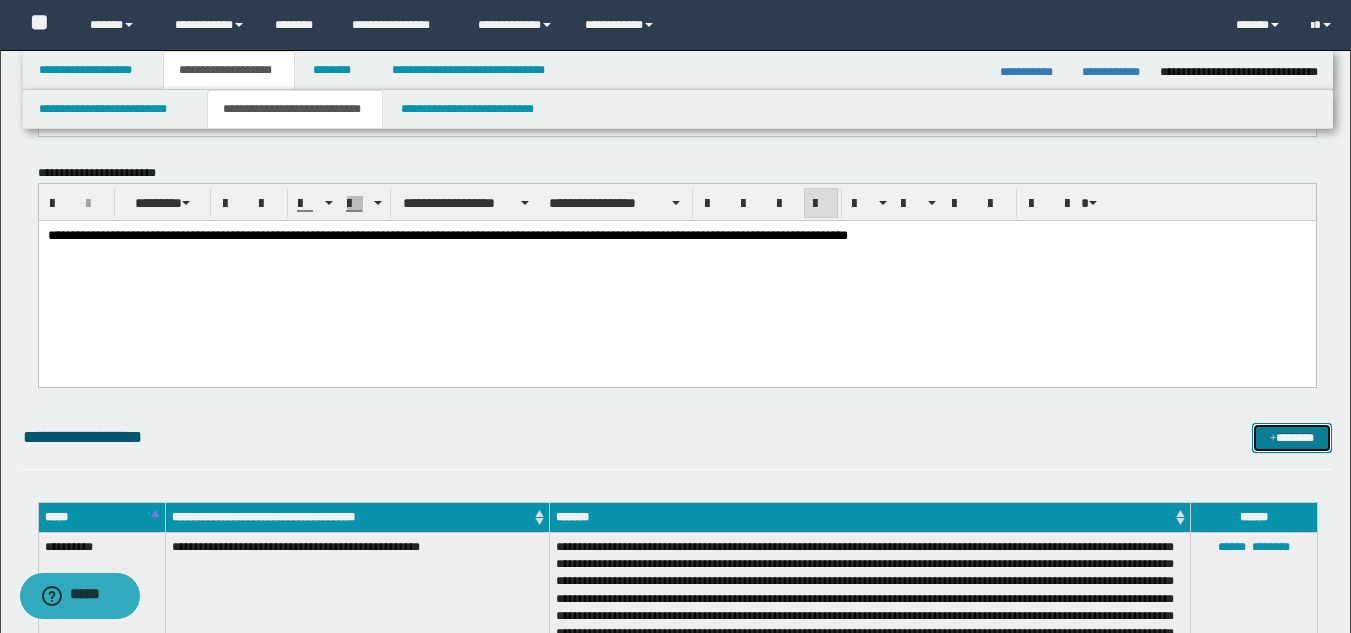 drag, startPoint x: 1304, startPoint y: 441, endPoint x: 1290, endPoint y: 431, distance: 17.20465 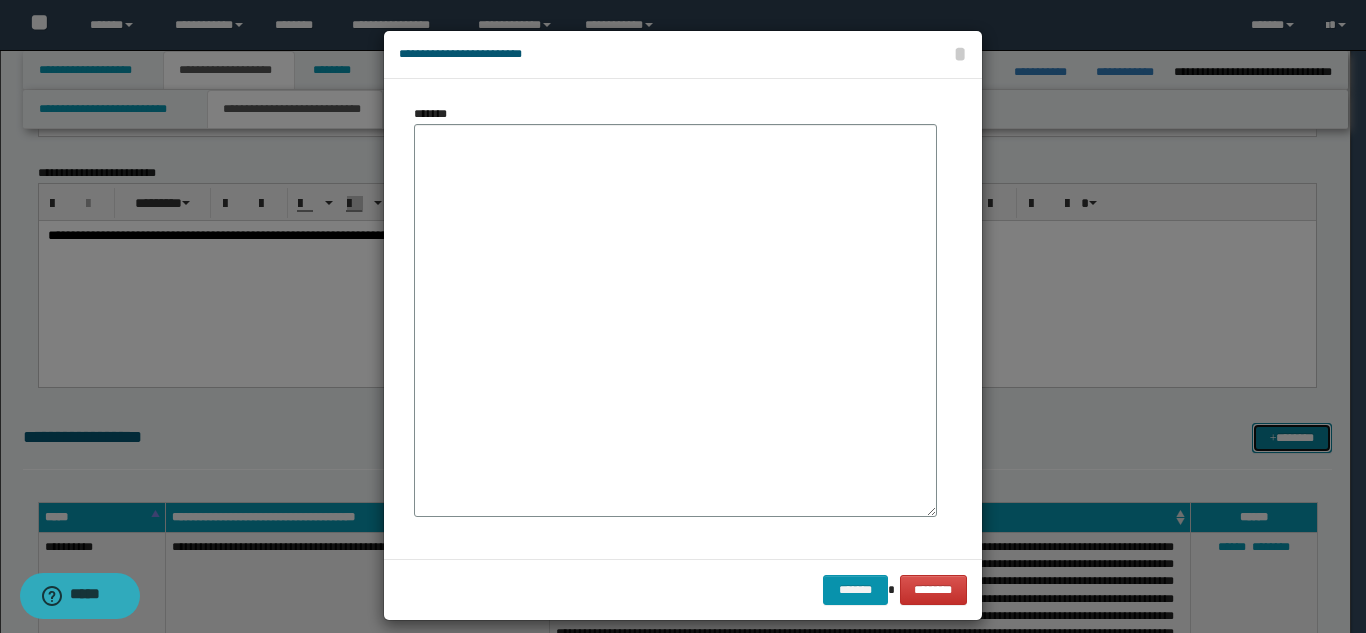 scroll, scrollTop: 0, scrollLeft: 0, axis: both 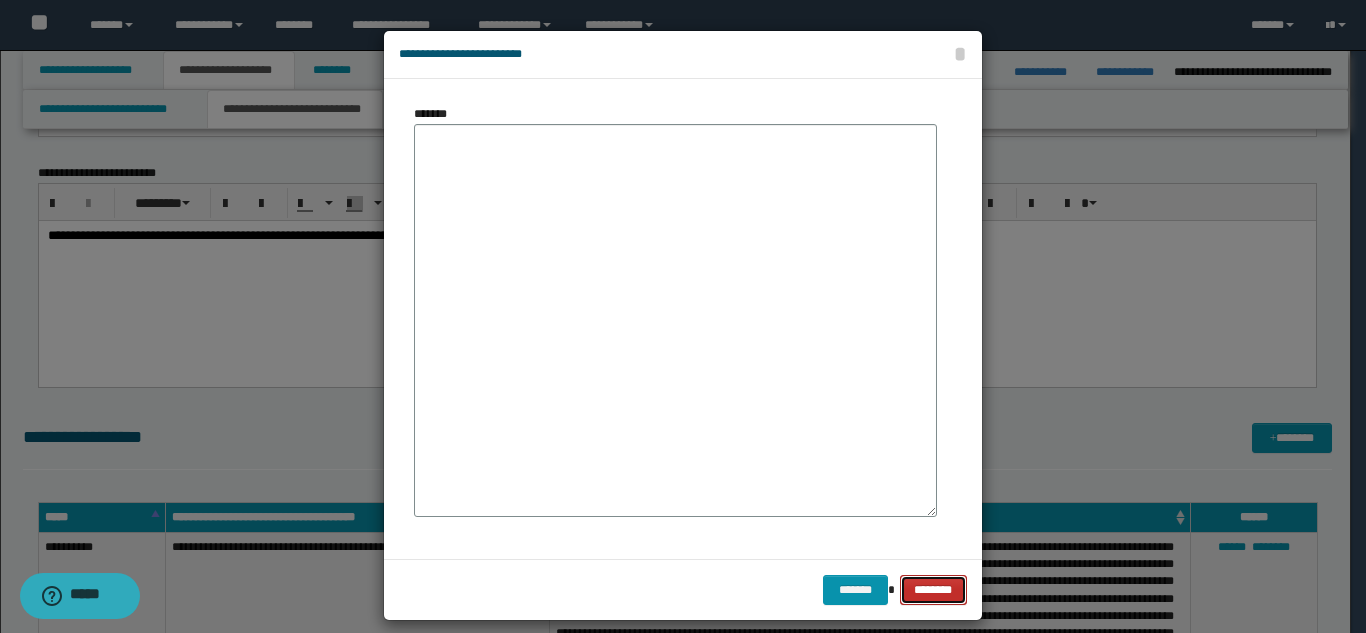 click on "********" at bounding box center [933, 590] 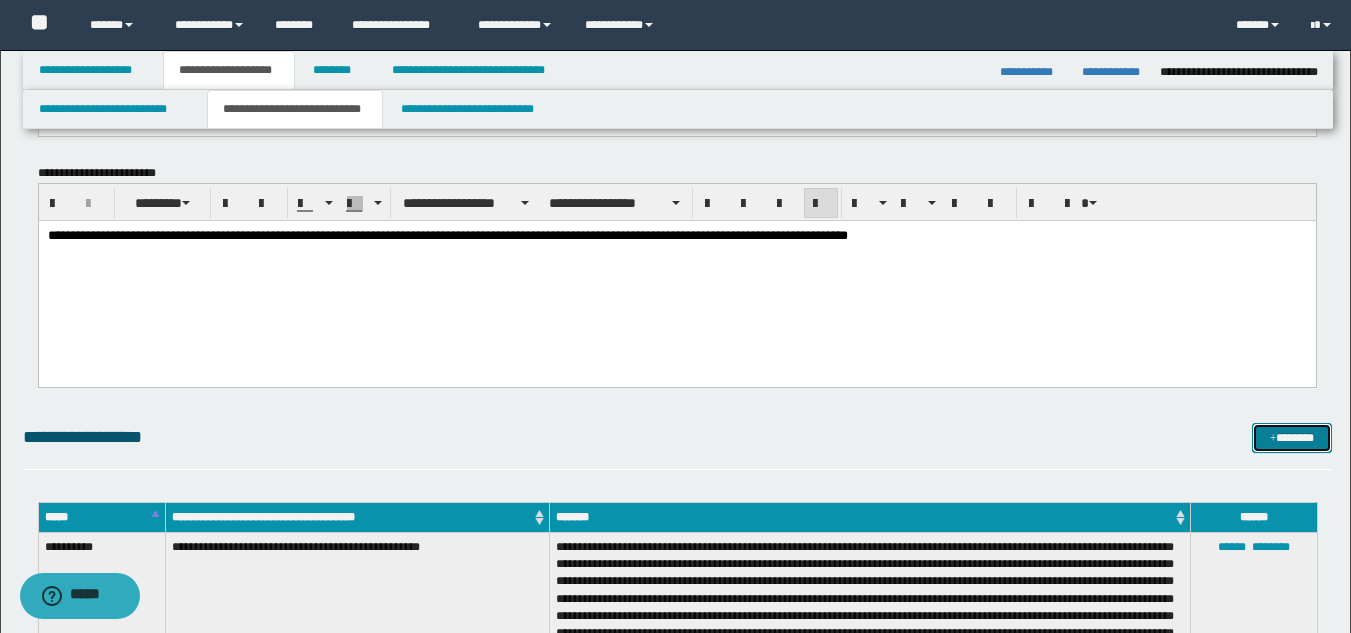 click on "*******" at bounding box center [1292, 438] 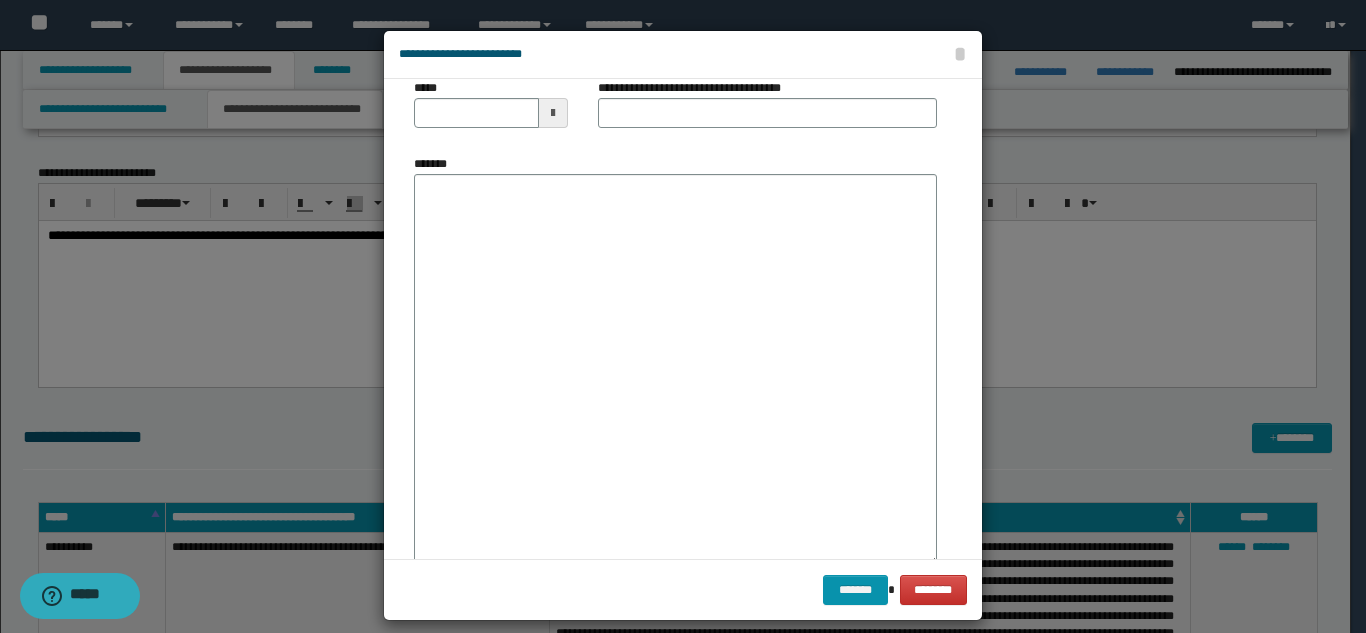 scroll, scrollTop: 0, scrollLeft: 0, axis: both 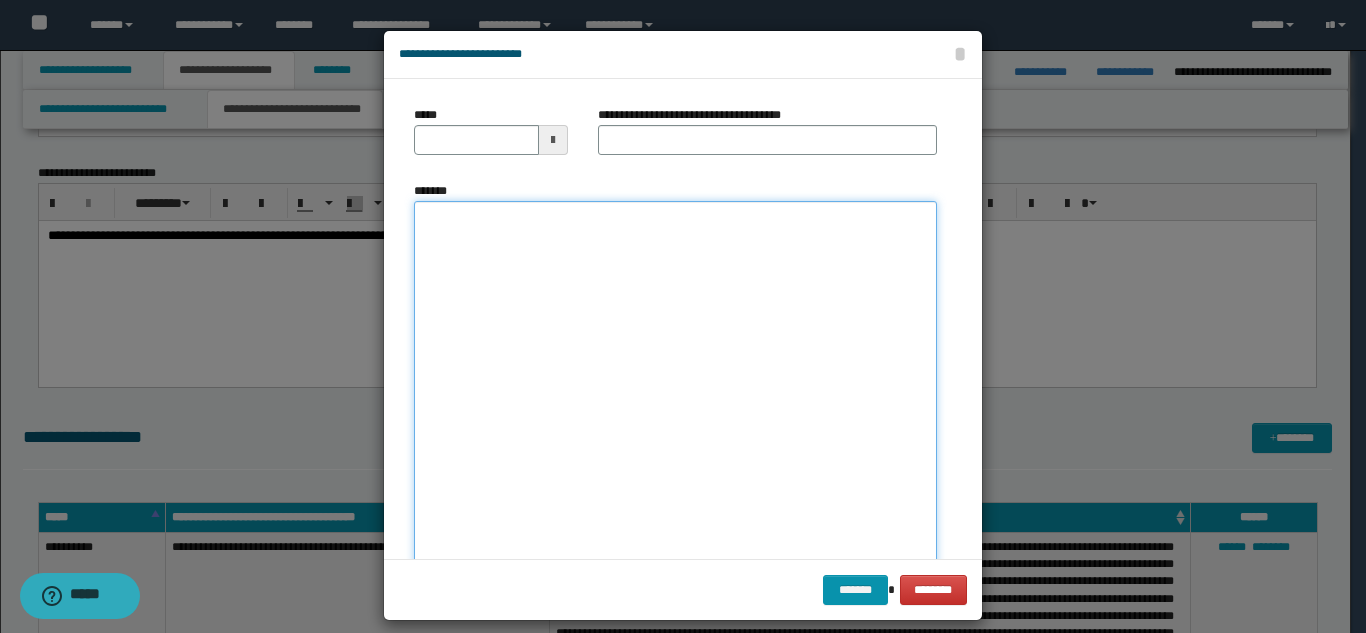 click on "*******" at bounding box center [675, 397] 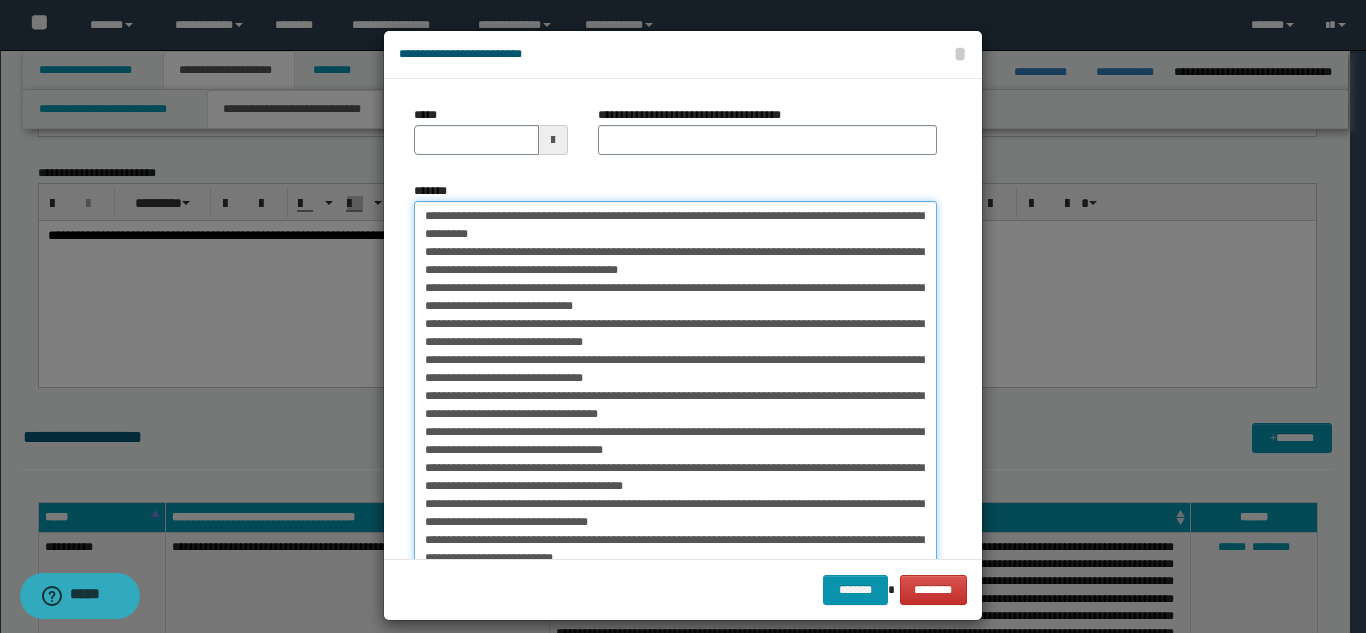 scroll, scrollTop: 477, scrollLeft: 0, axis: vertical 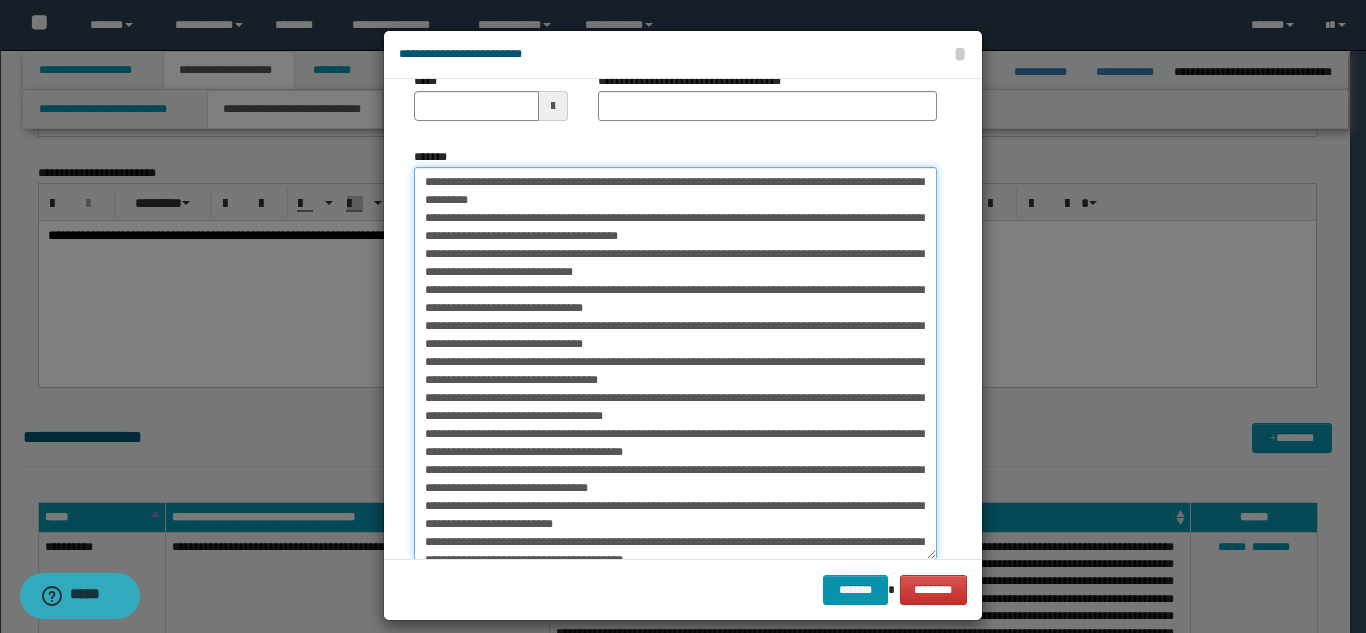 drag, startPoint x: 479, startPoint y: 177, endPoint x: 418, endPoint y: 180, distance: 61.073727 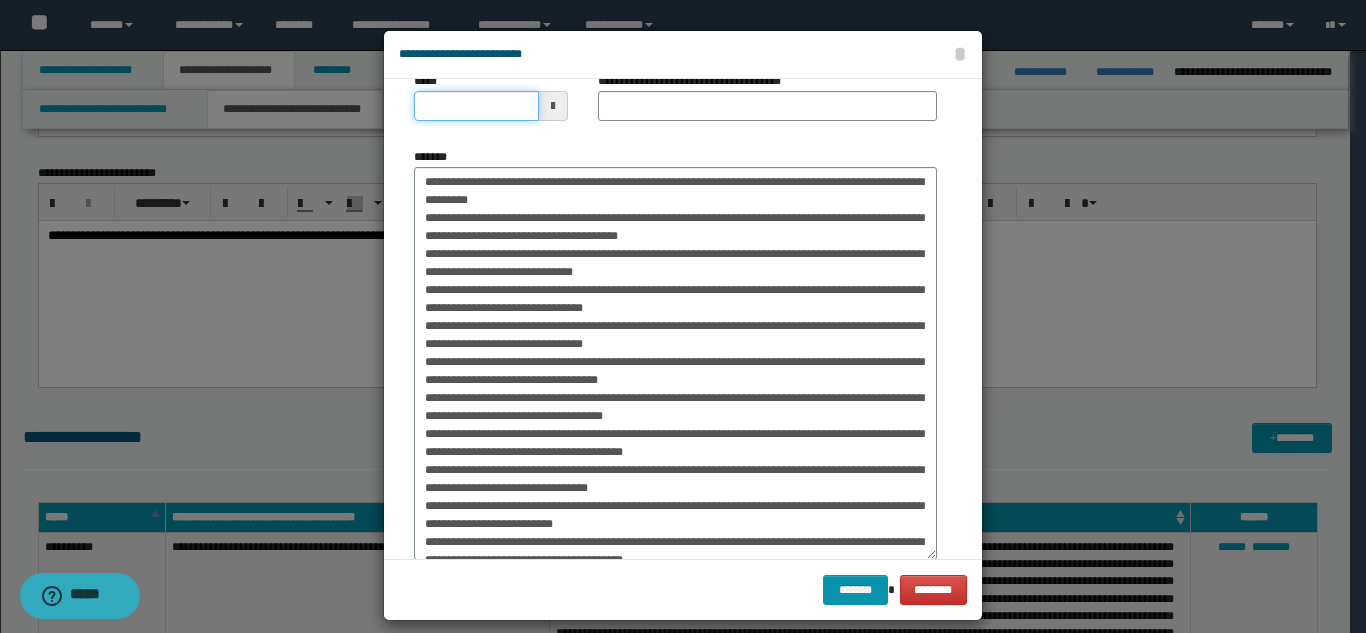 click on "*****" at bounding box center [476, 106] 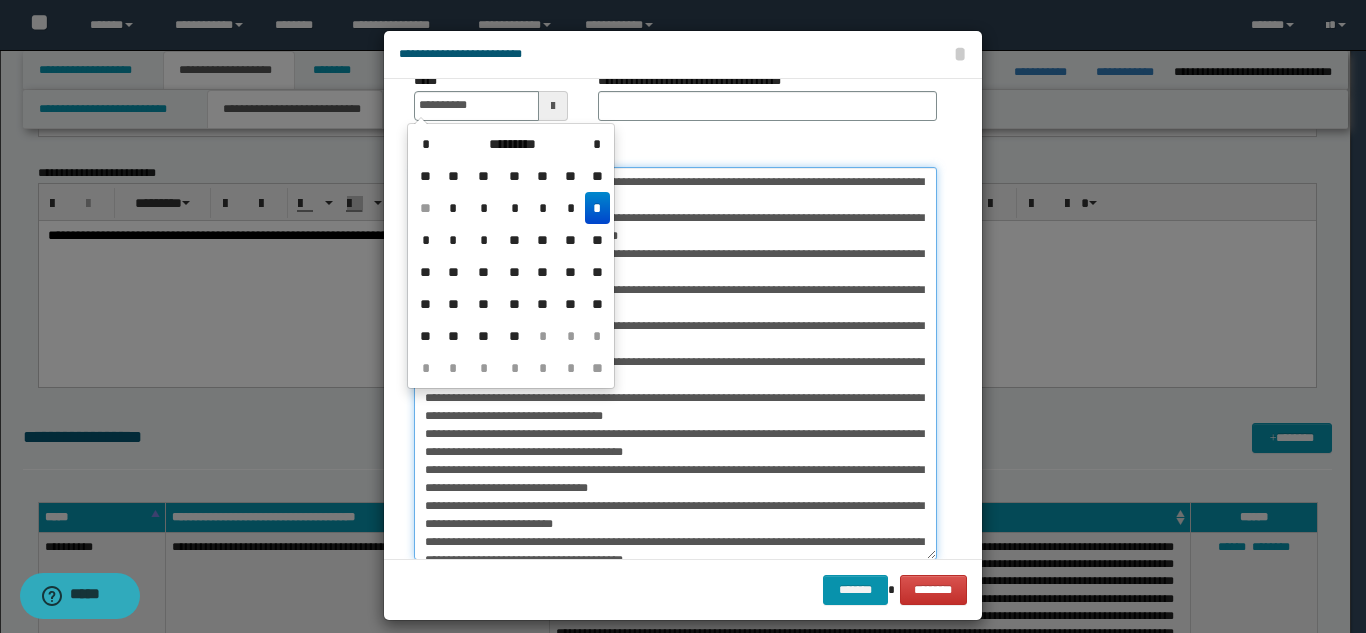 type on "**********" 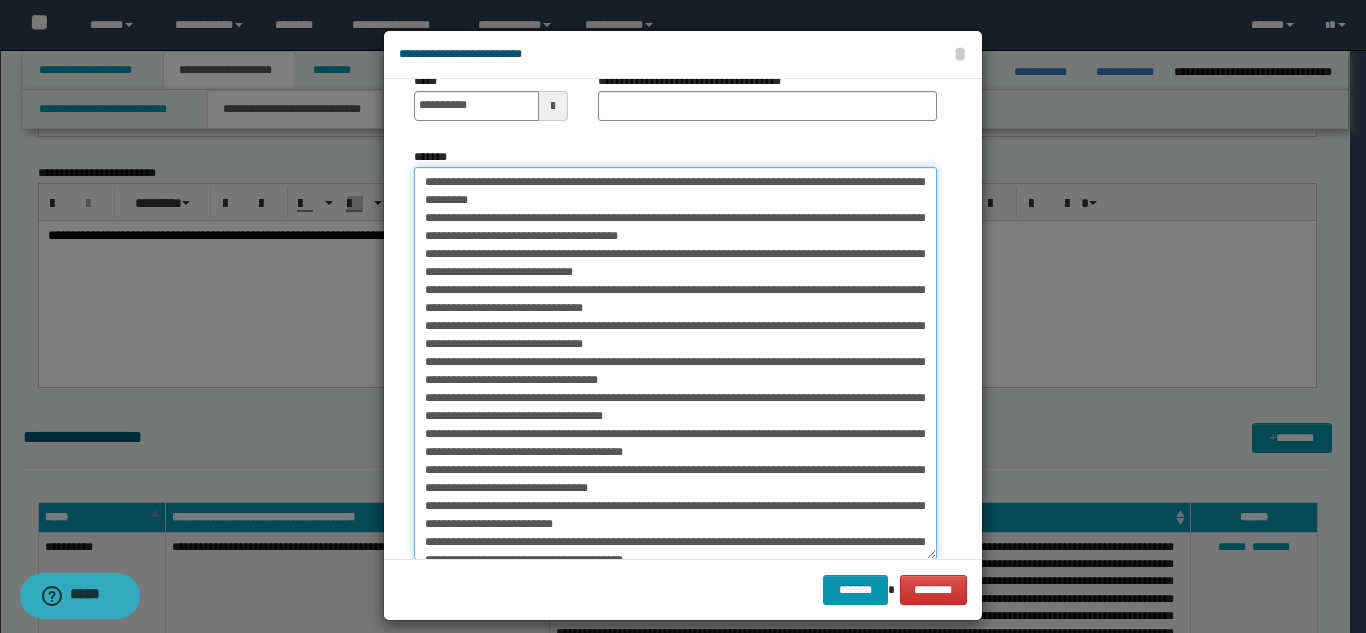 click on "*******" at bounding box center [675, 363] 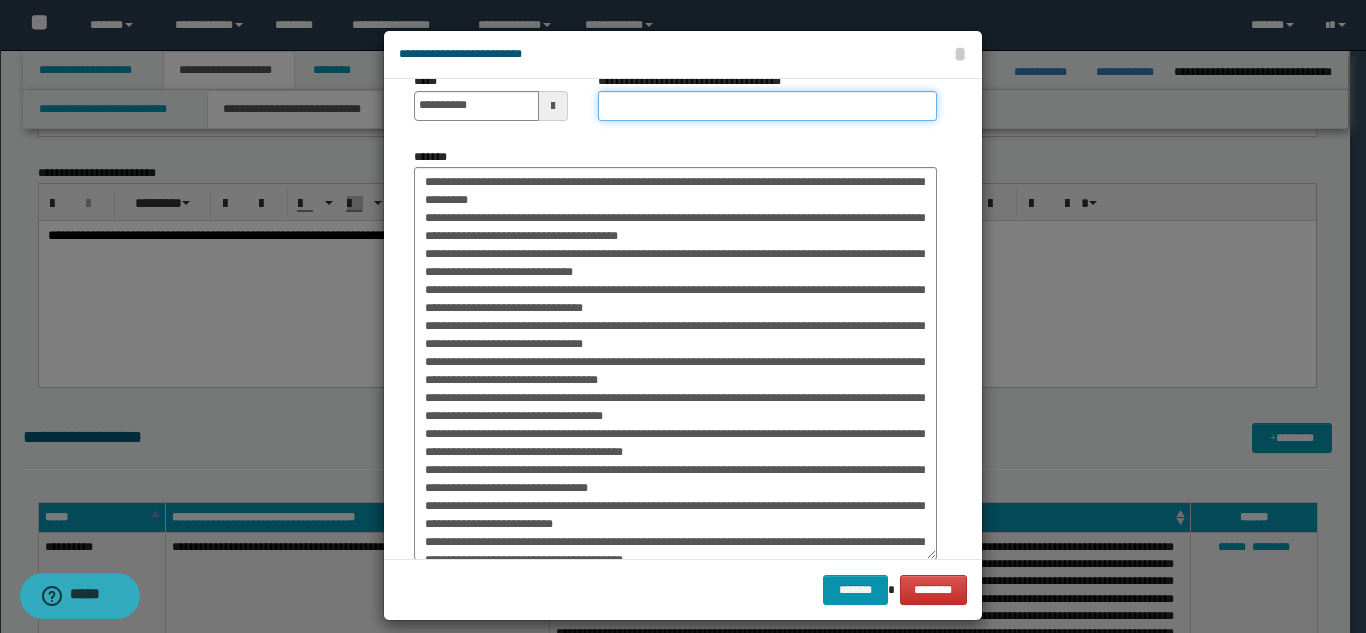 click on "**********" at bounding box center [767, 106] 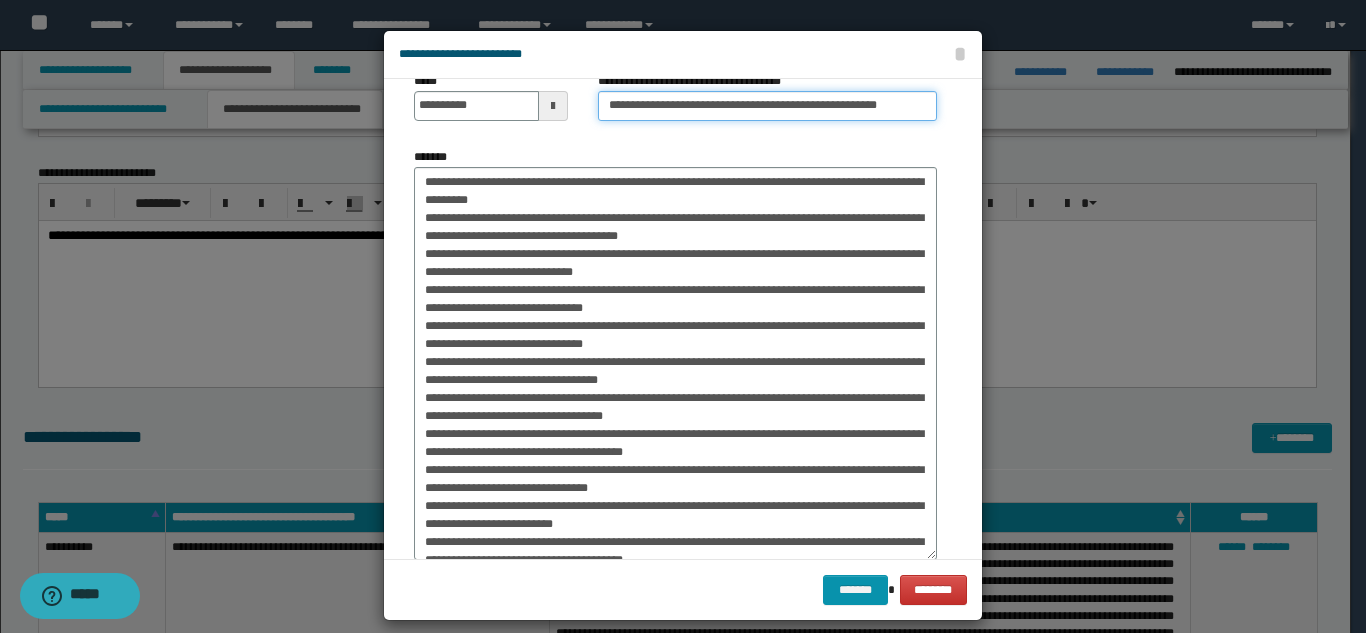 type on "**********" 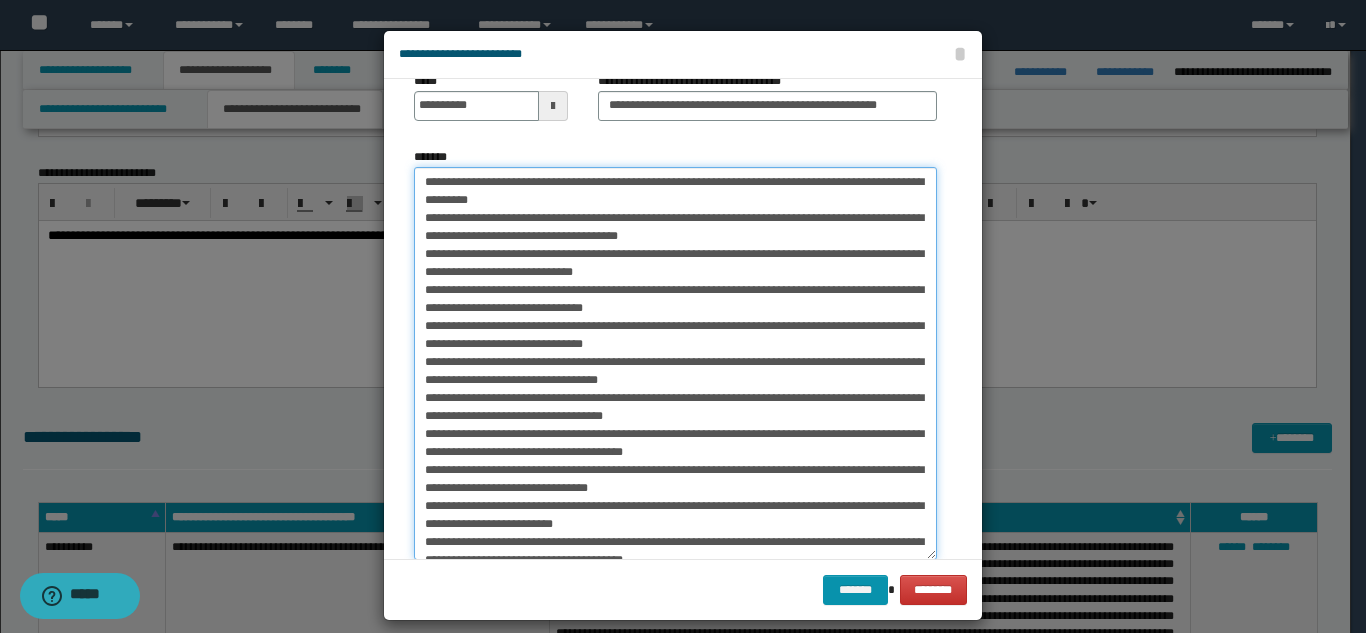 drag, startPoint x: 564, startPoint y: 179, endPoint x: 866, endPoint y: 193, distance: 302.32434 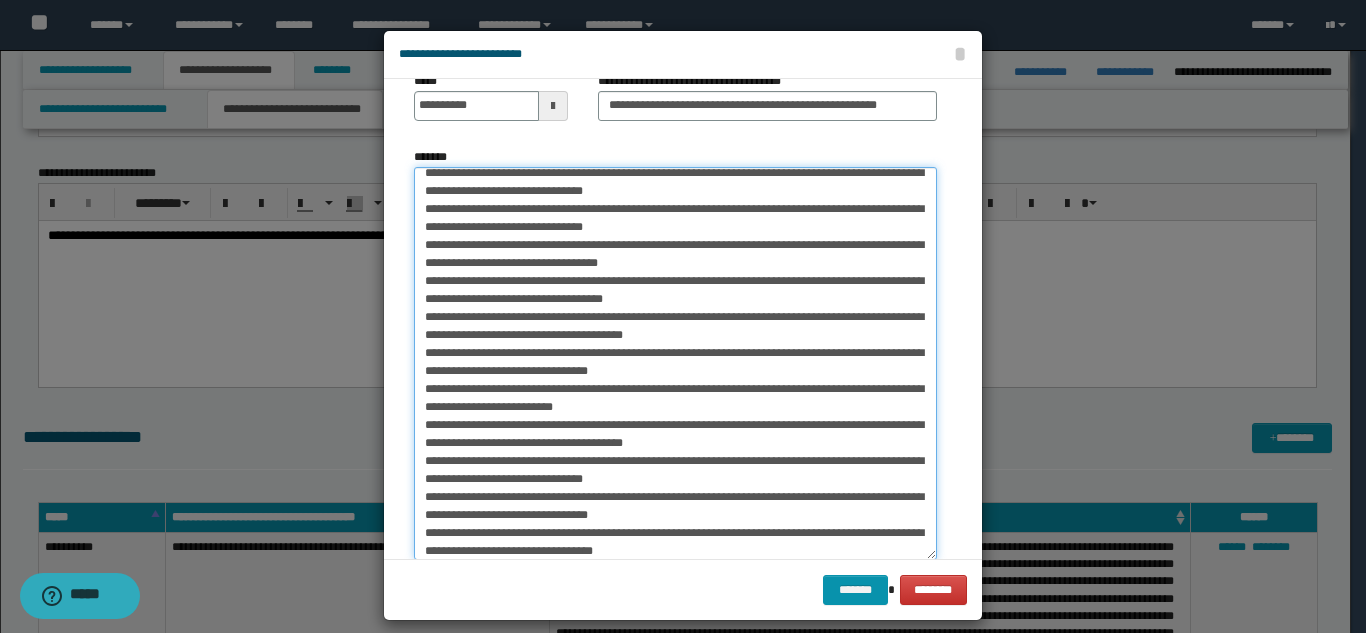 scroll, scrollTop: 300, scrollLeft: 0, axis: vertical 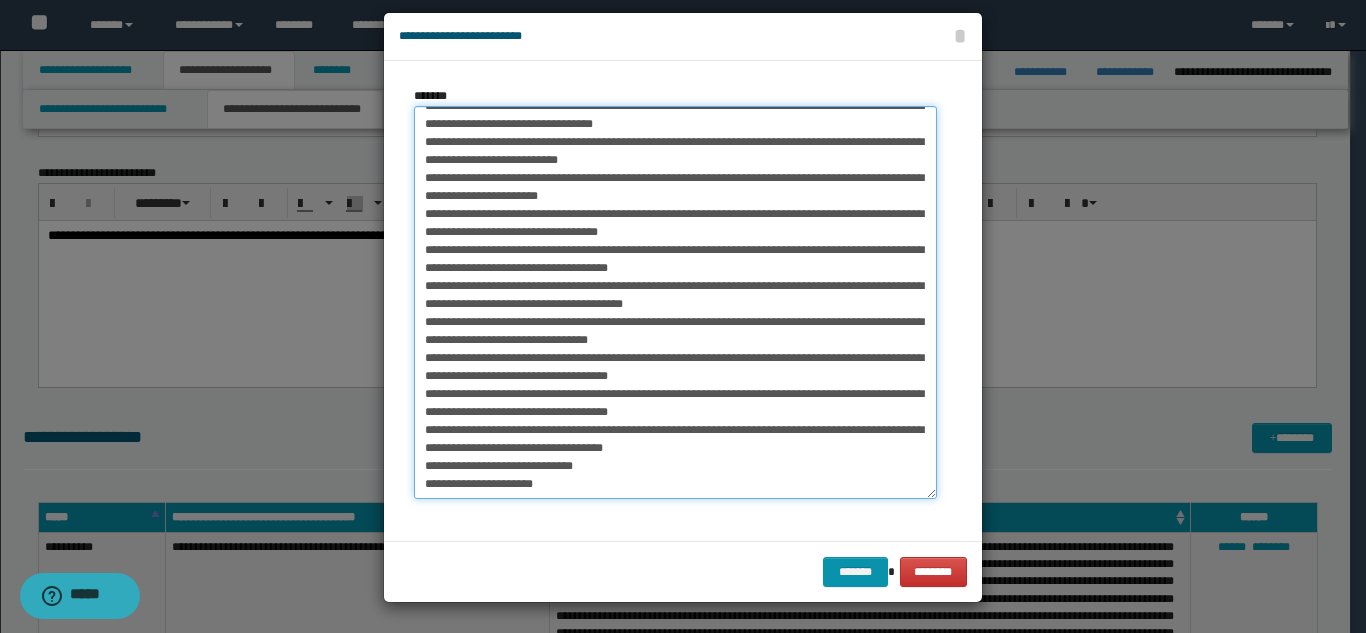 drag, startPoint x: 574, startPoint y: 487, endPoint x: 385, endPoint y: 489, distance: 189.01057 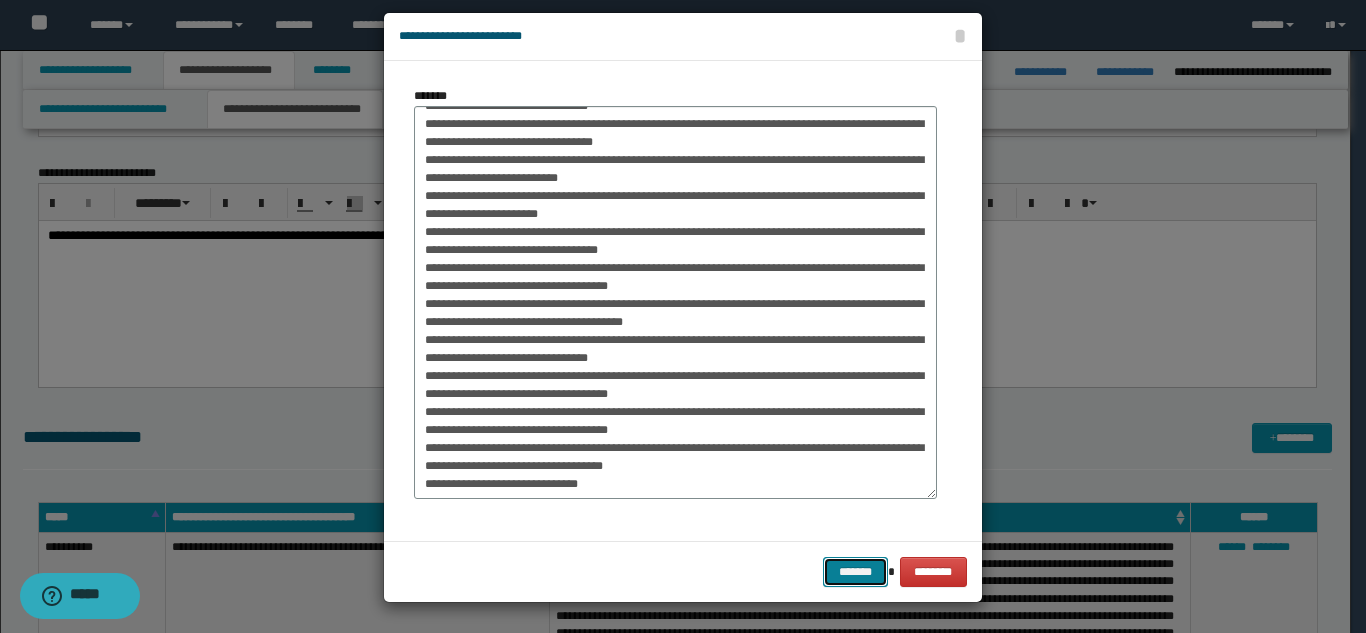 click on "*******" at bounding box center (855, 572) 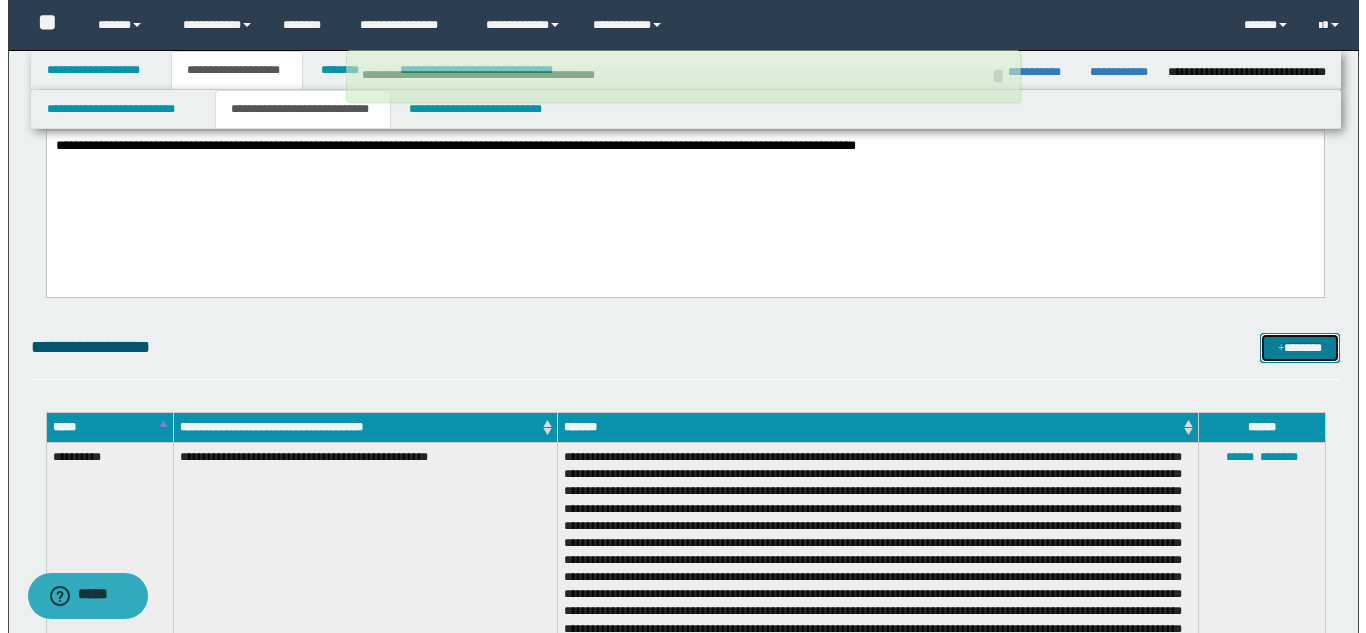 scroll, scrollTop: 600, scrollLeft: 0, axis: vertical 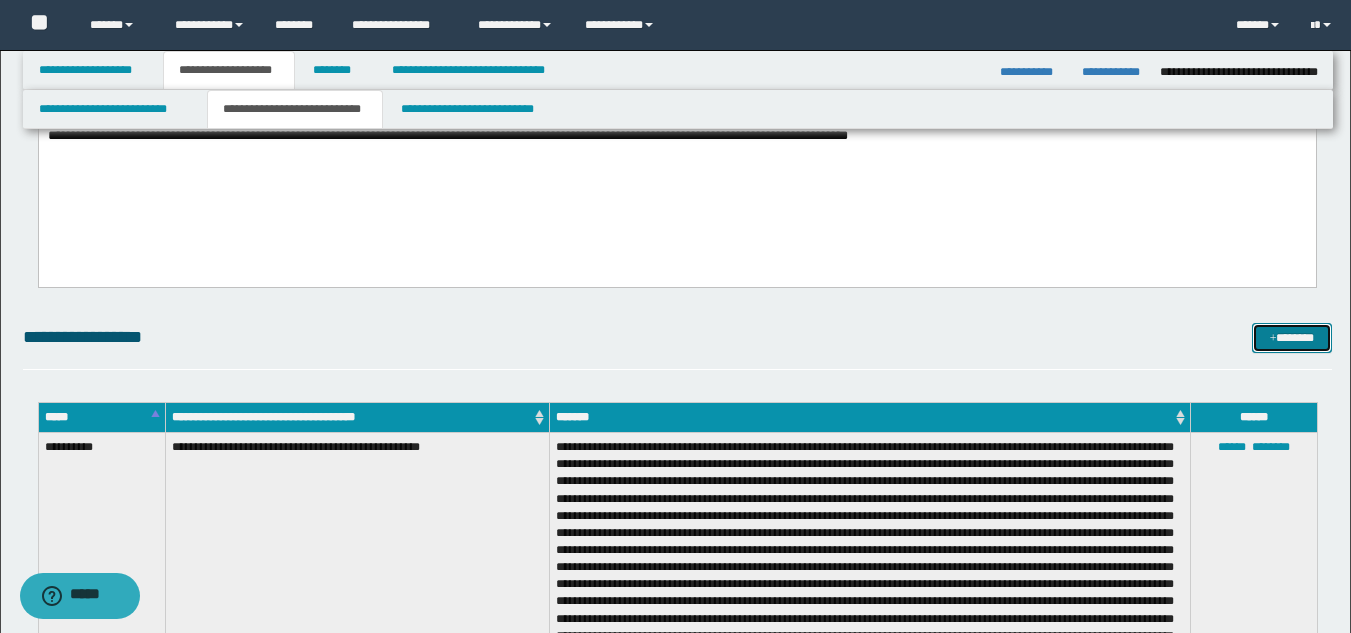 click on "*******" at bounding box center [1292, 338] 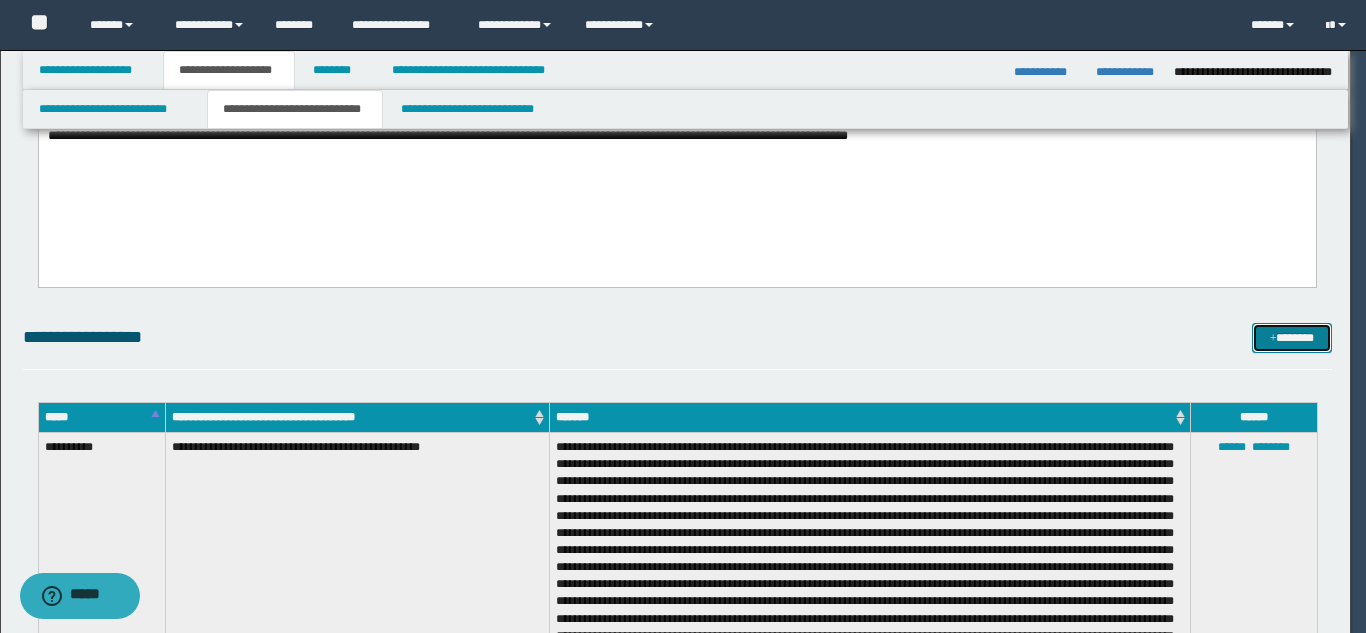 scroll, scrollTop: 0, scrollLeft: 0, axis: both 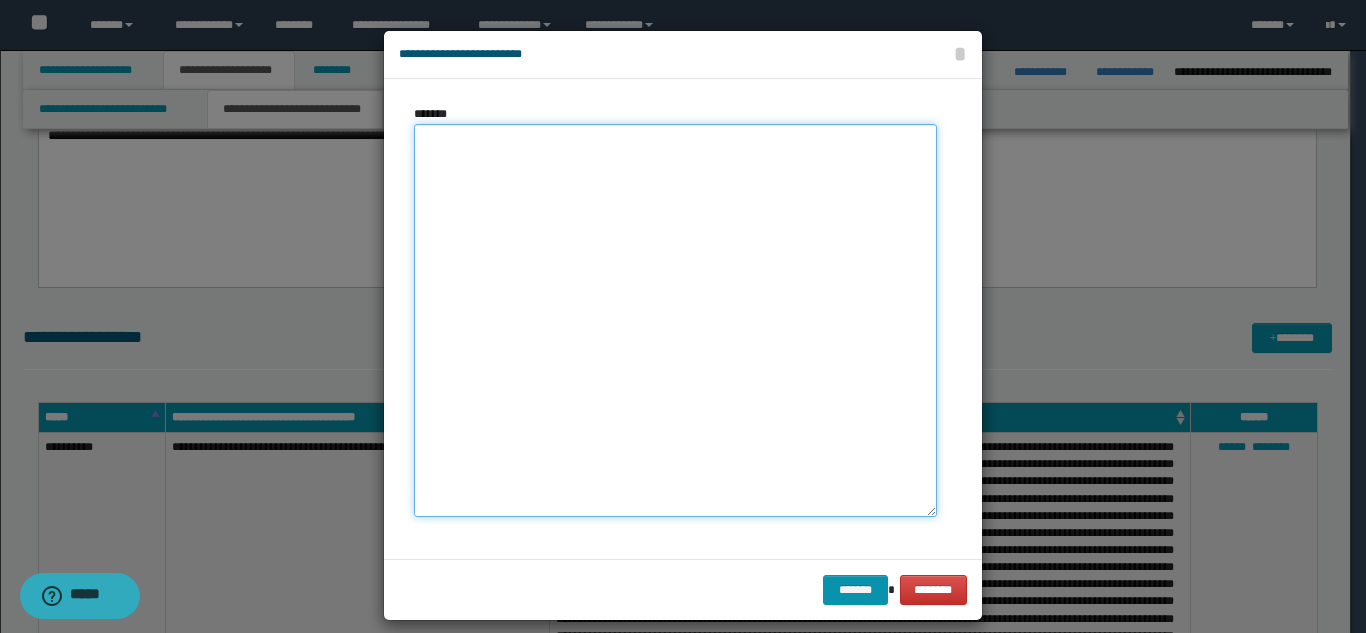click on "*******" at bounding box center [675, 320] 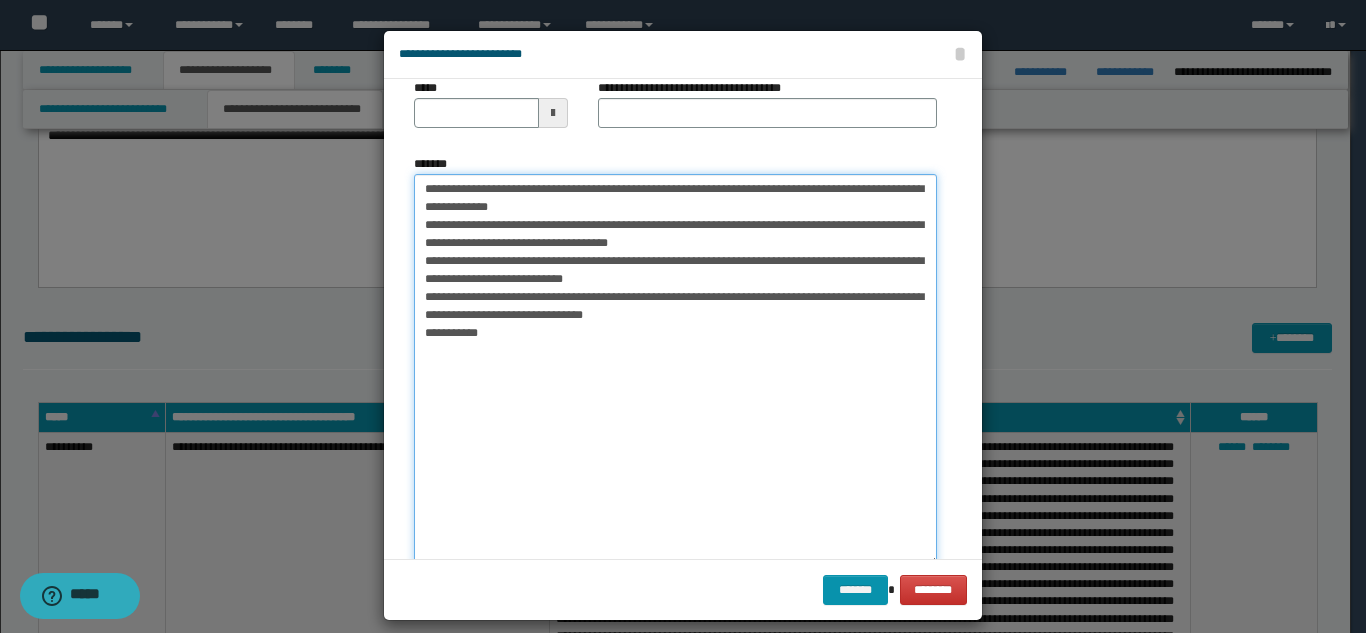 scroll, scrollTop: 0, scrollLeft: 0, axis: both 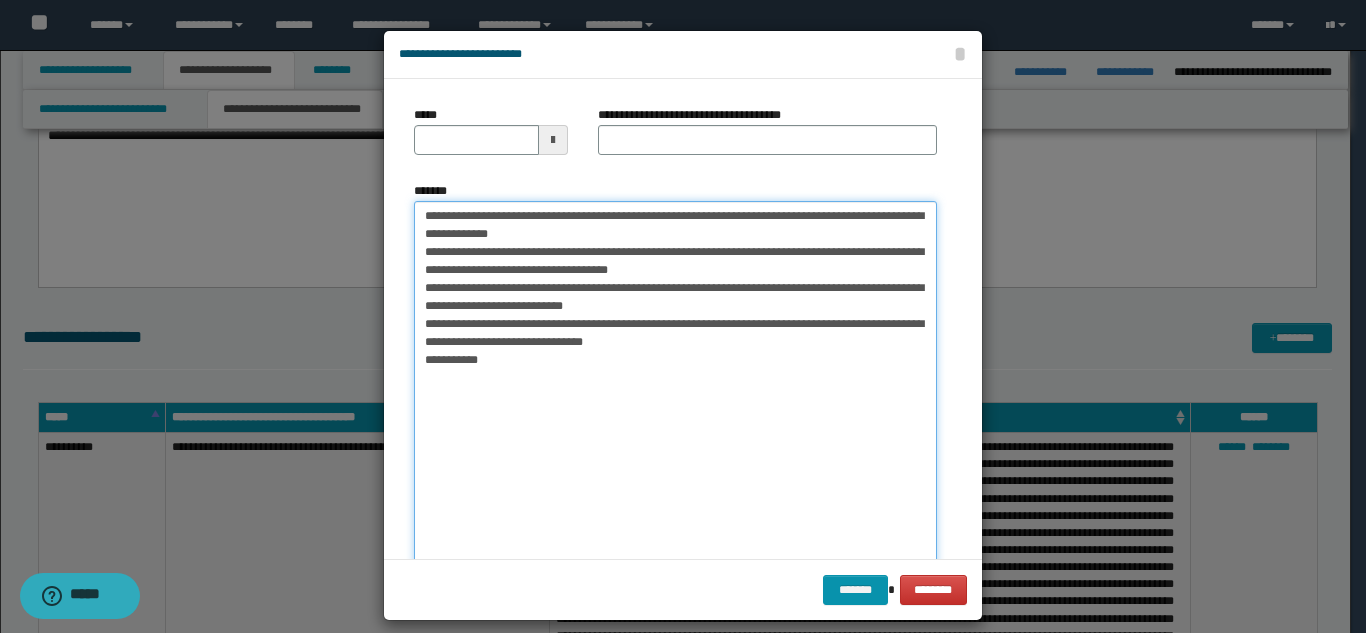 drag, startPoint x: 481, startPoint y: 213, endPoint x: 414, endPoint y: 215, distance: 67.02985 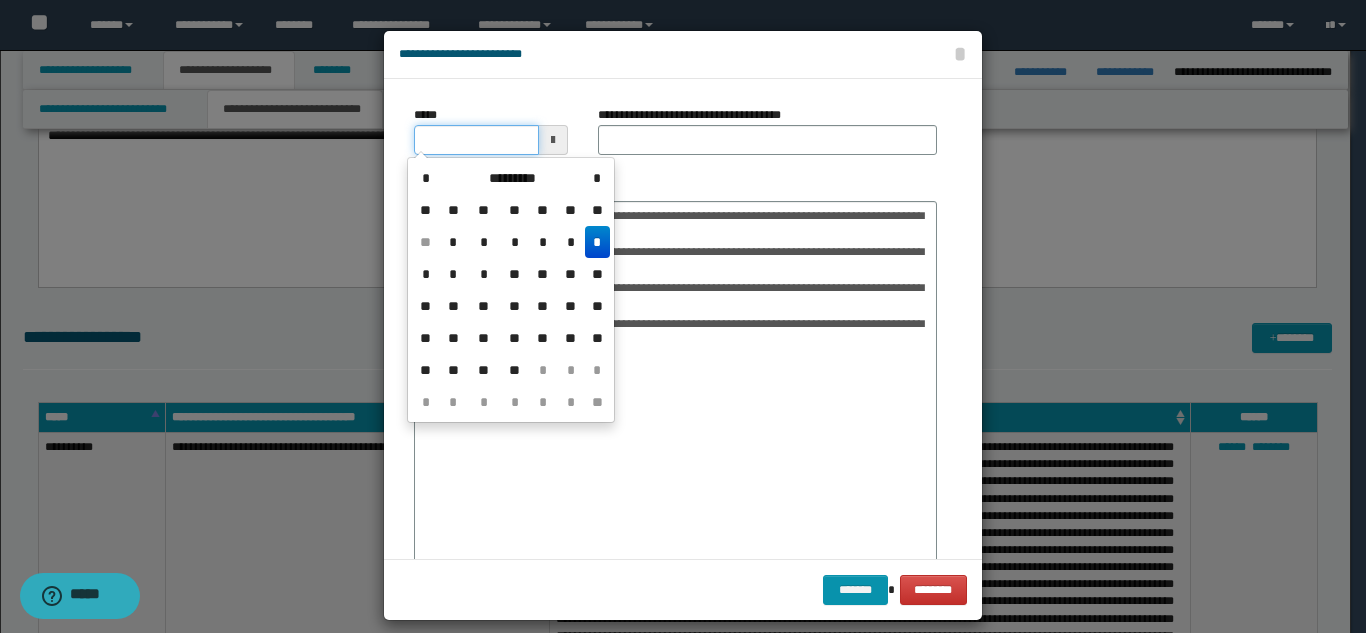 click on "*****" at bounding box center [476, 140] 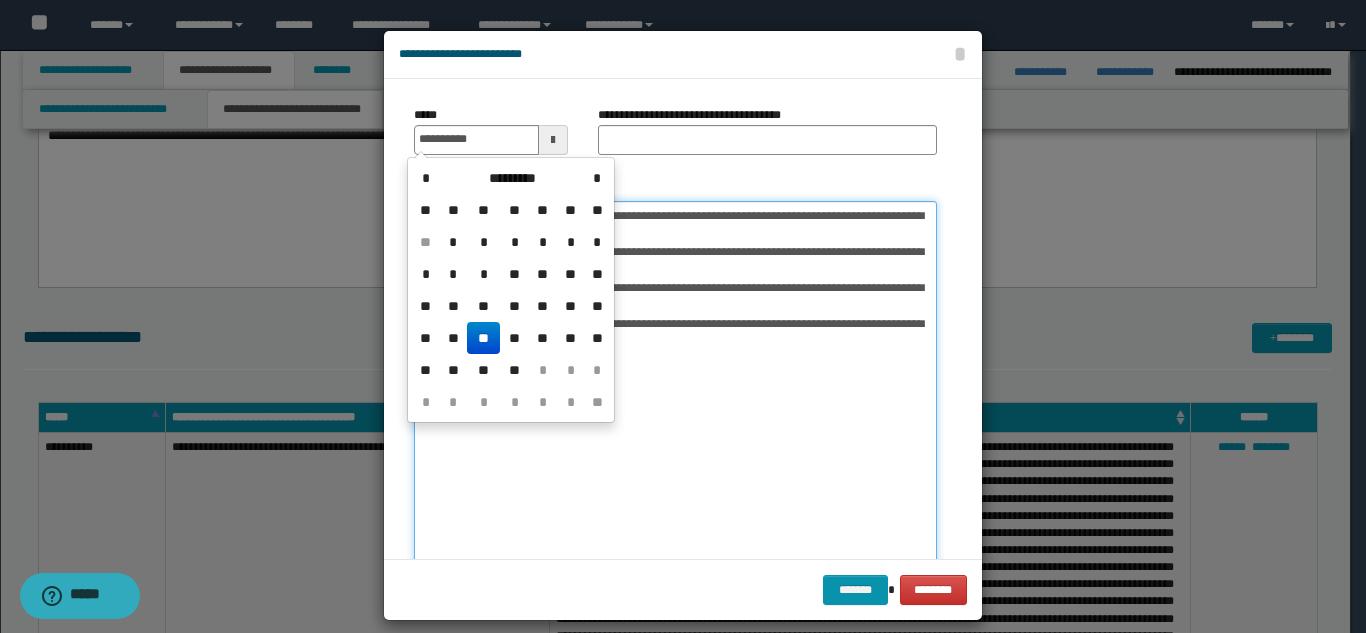 type on "**********" 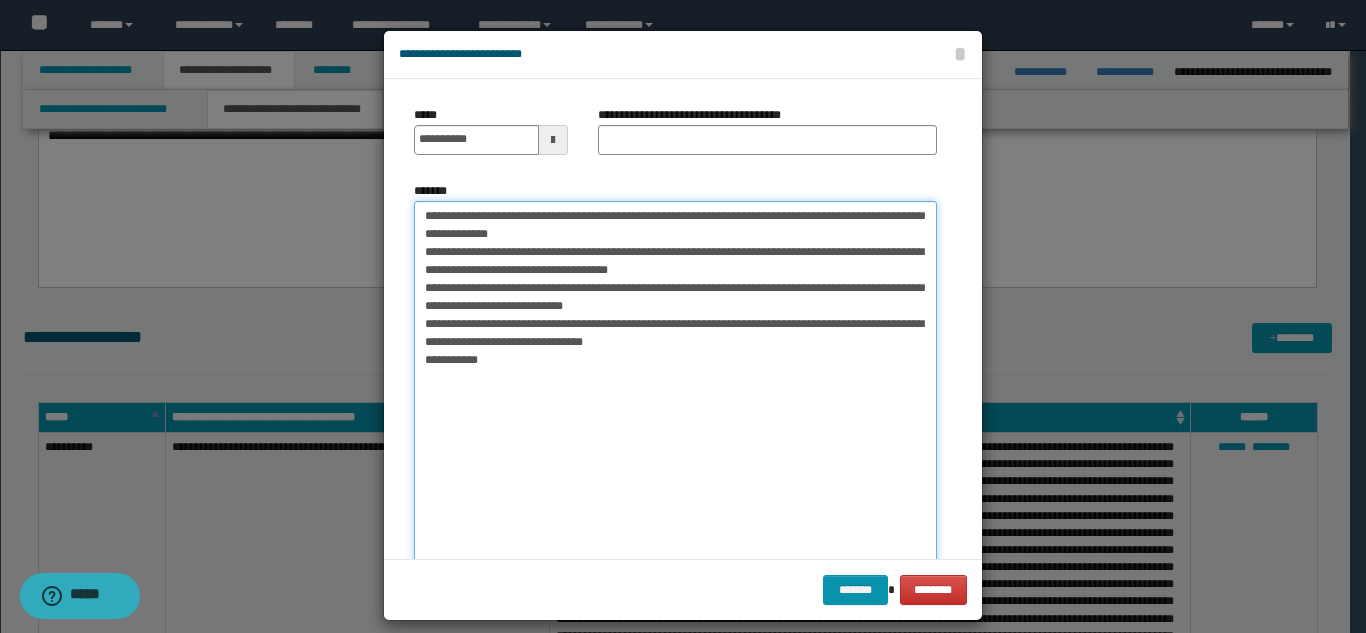 click on "**********" at bounding box center [675, 397] 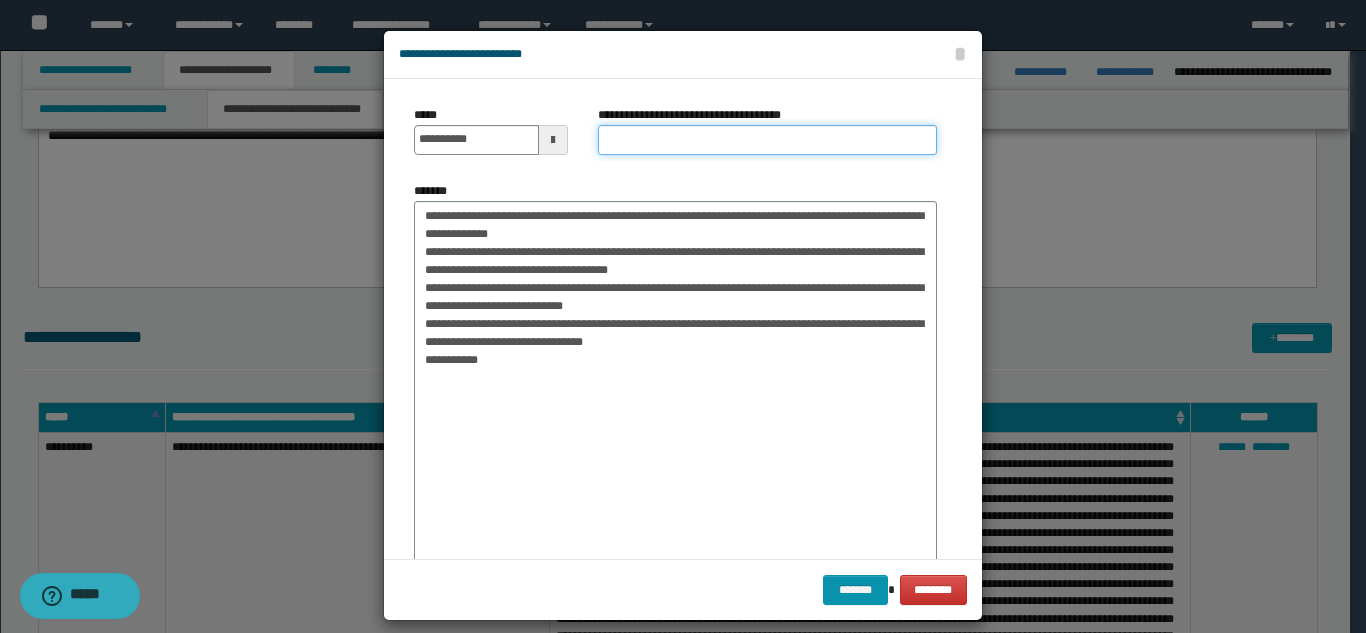 click on "**********" at bounding box center (767, 140) 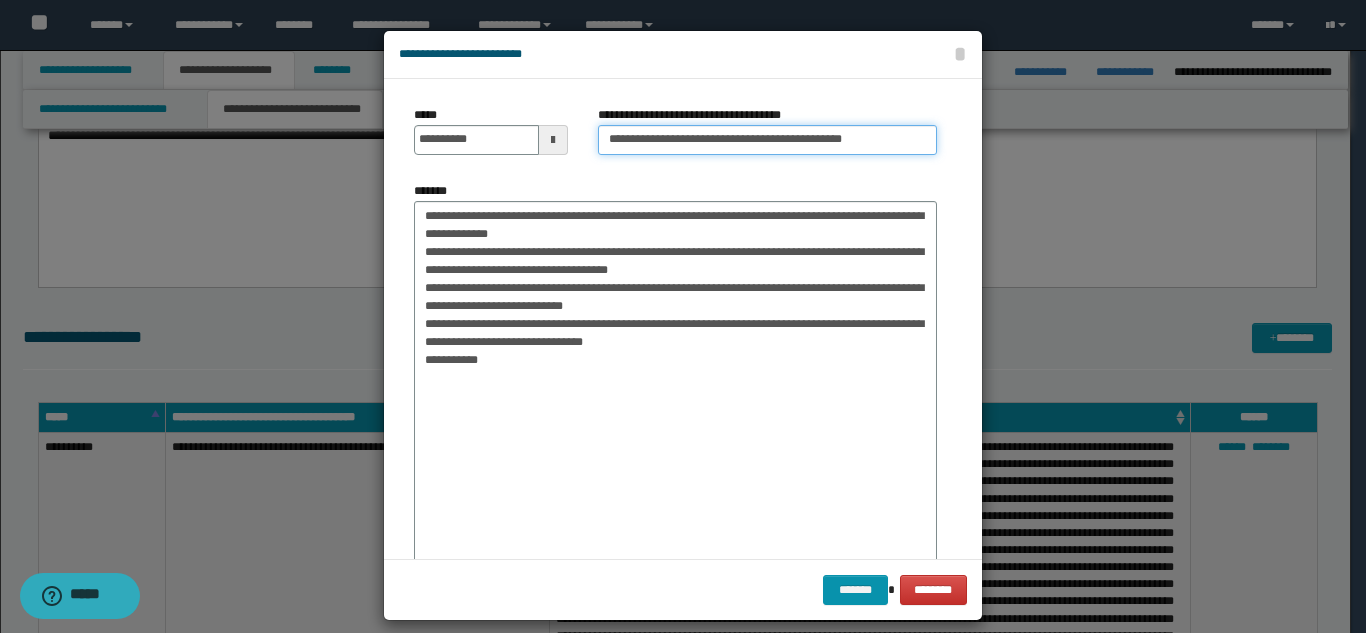 type on "**********" 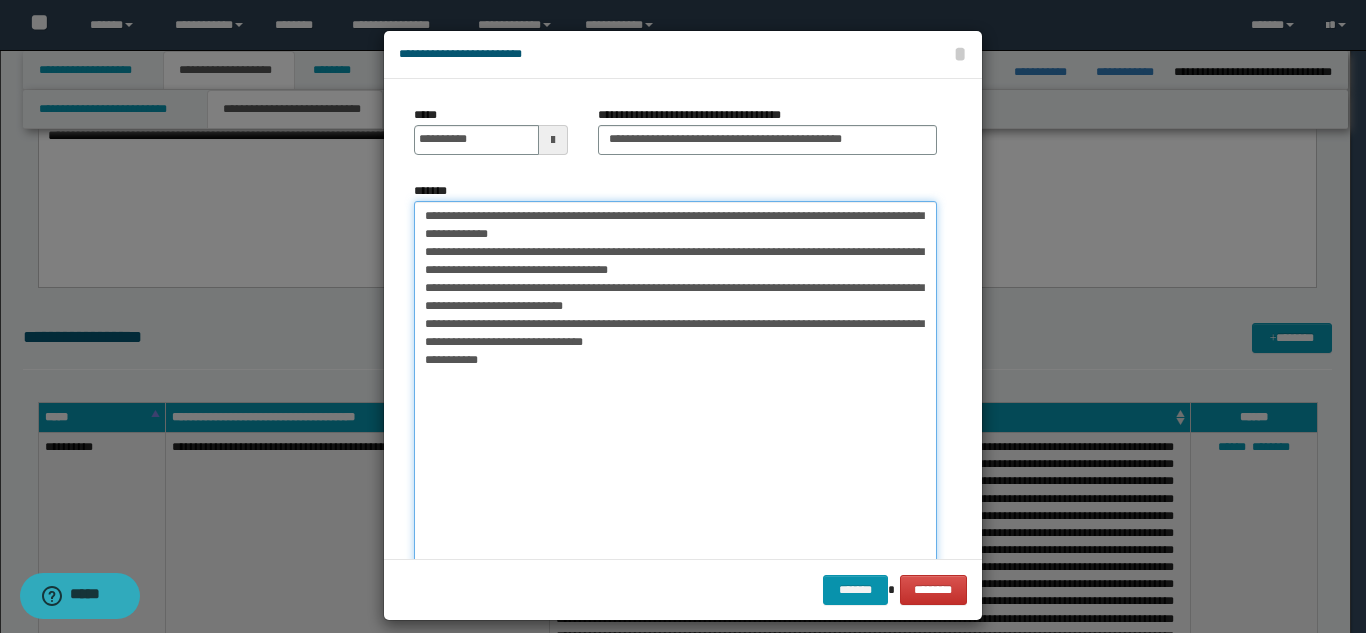 drag, startPoint x: 415, startPoint y: 214, endPoint x: 756, endPoint y: 203, distance: 341.17737 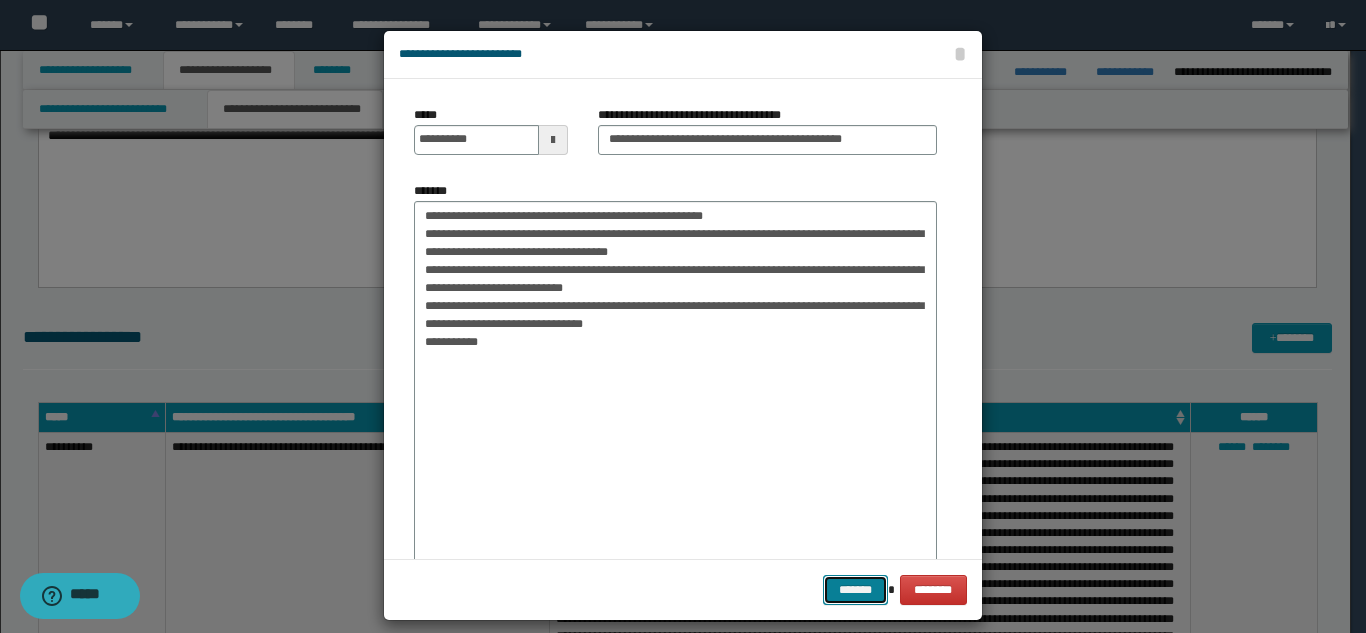 click on "*******" at bounding box center [855, 590] 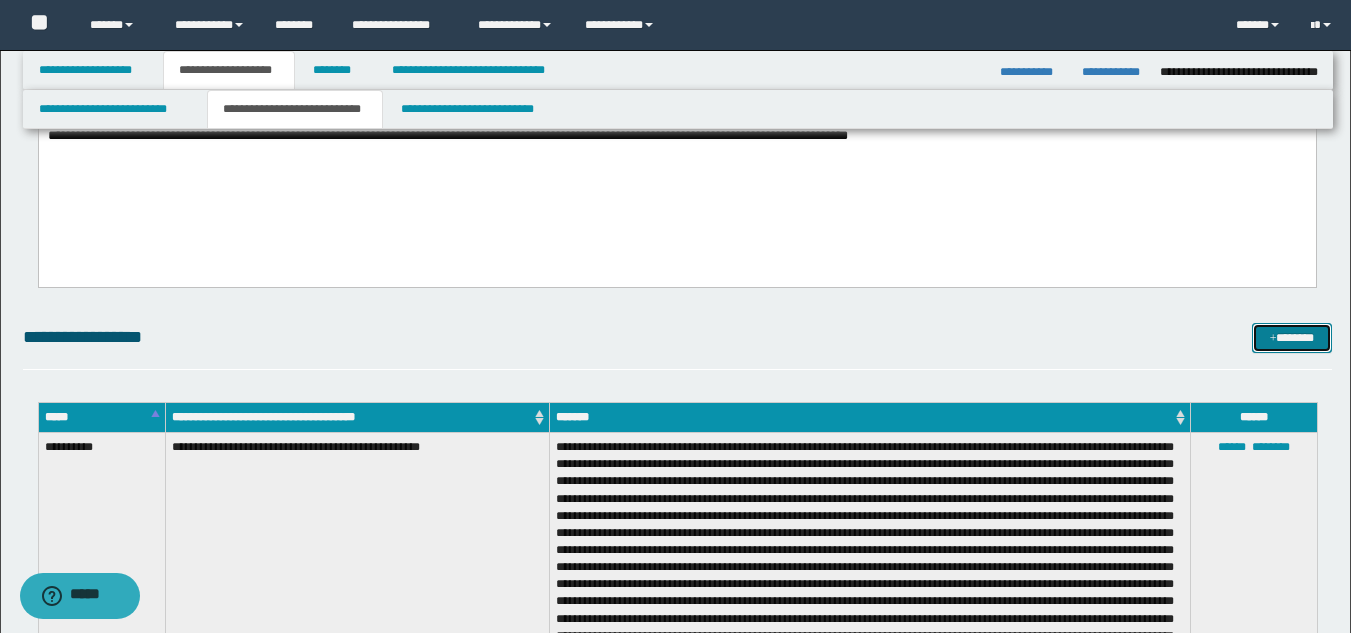click on "*******" at bounding box center (1292, 338) 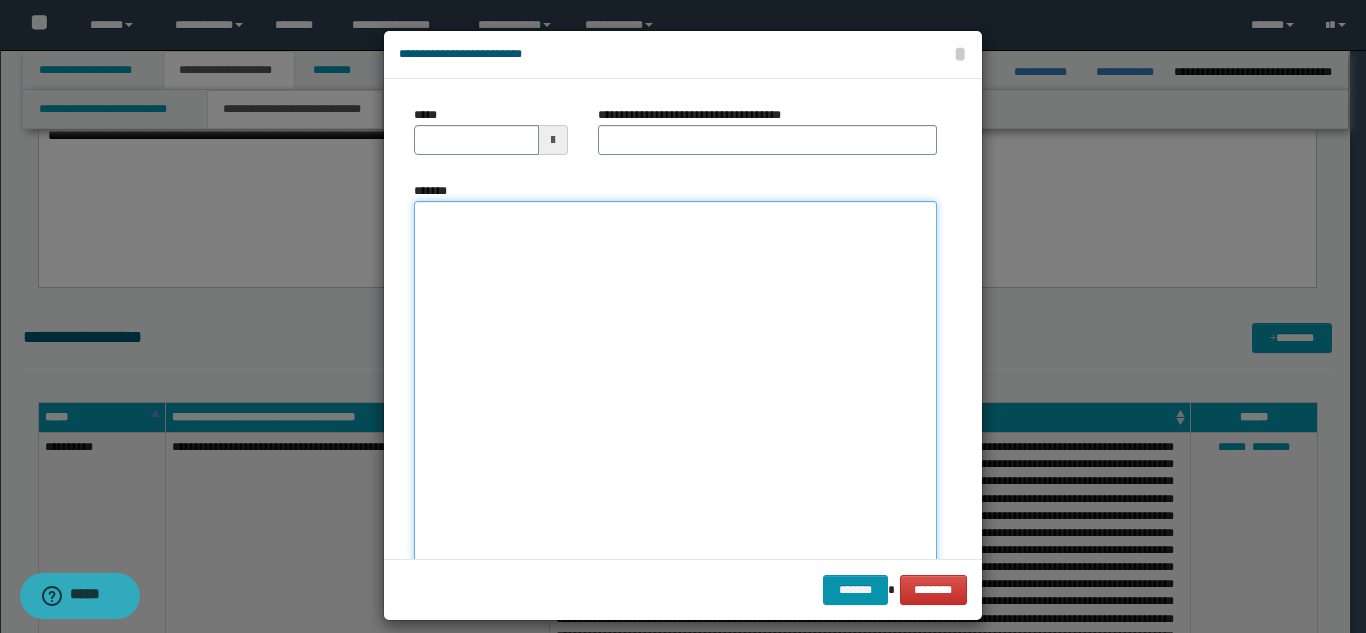 click on "*******" at bounding box center (675, 397) 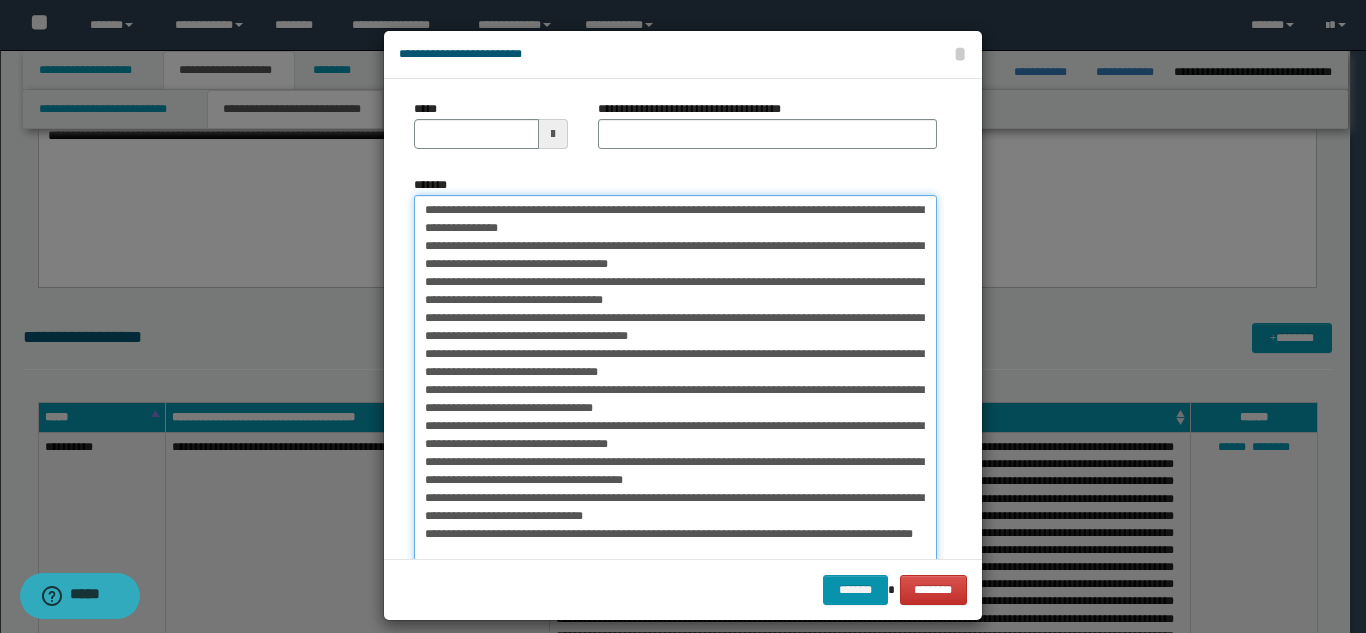 scroll, scrollTop: 0, scrollLeft: 0, axis: both 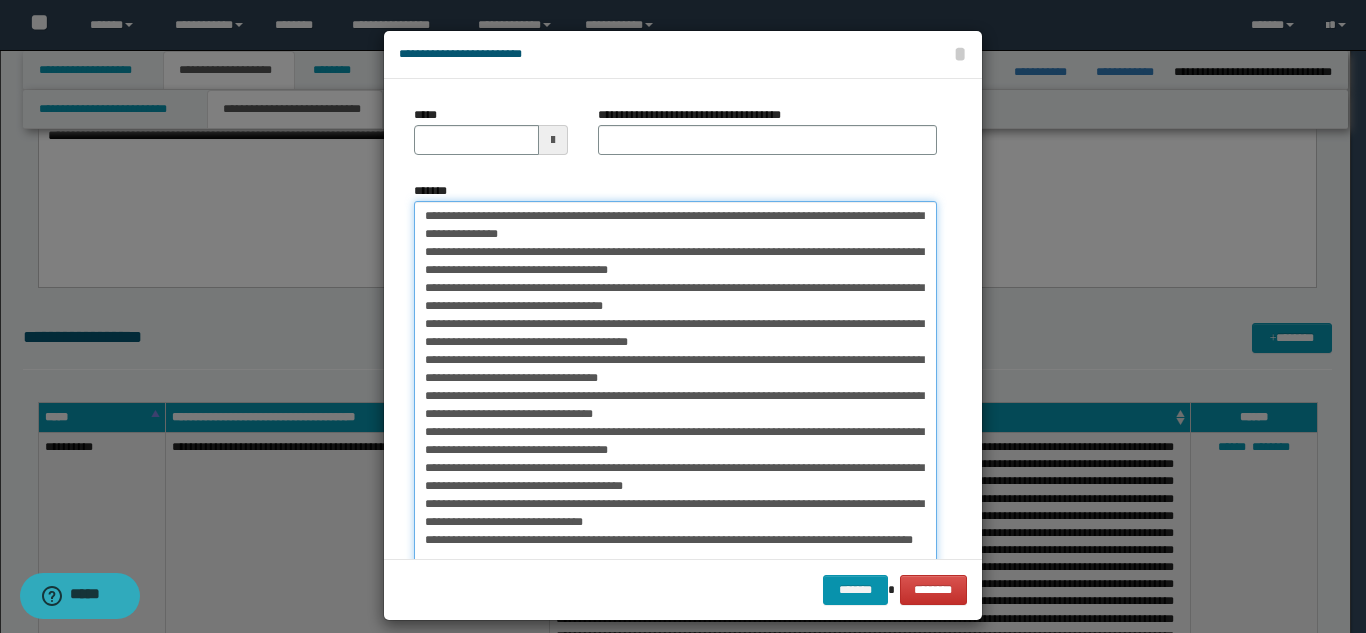drag, startPoint x: 479, startPoint y: 214, endPoint x: 419, endPoint y: 208, distance: 60.299255 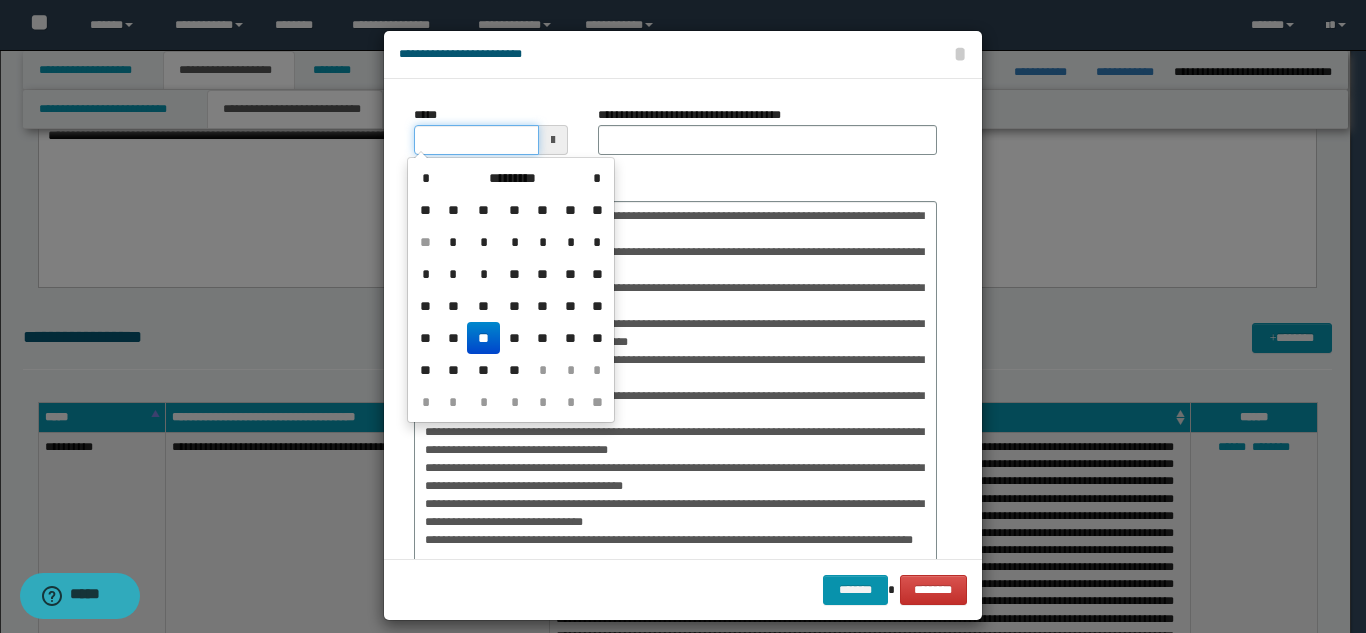 click on "*****" at bounding box center [476, 140] 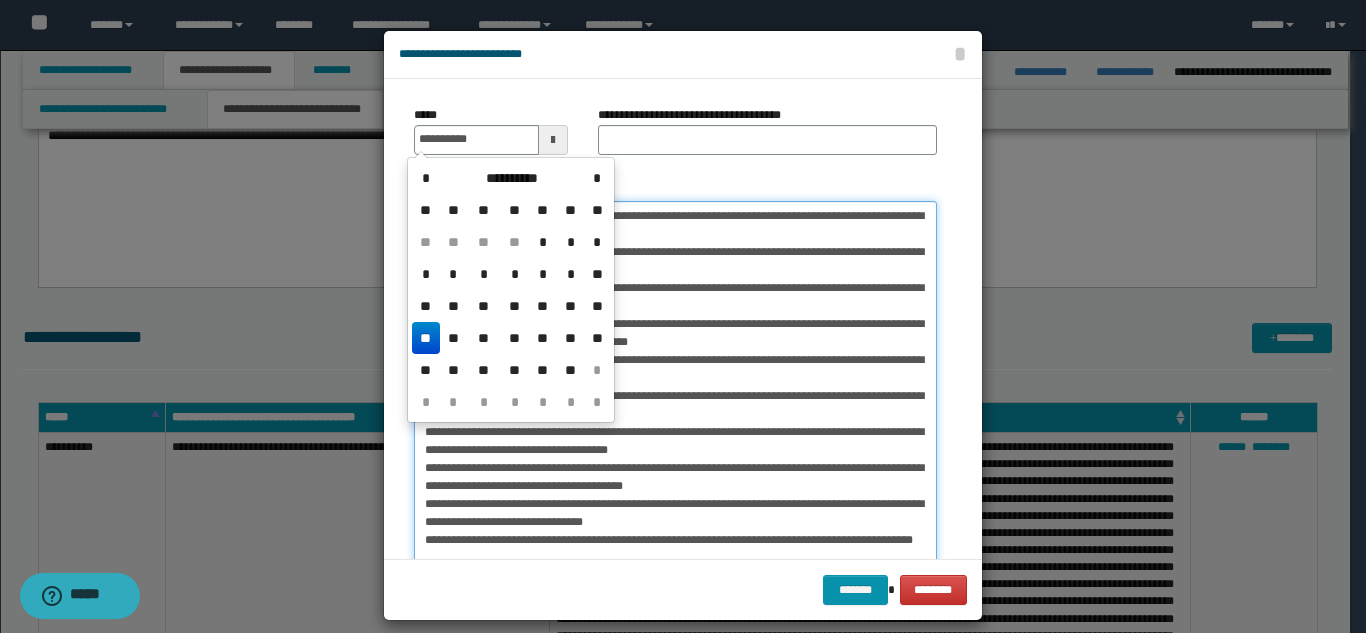 type on "**********" 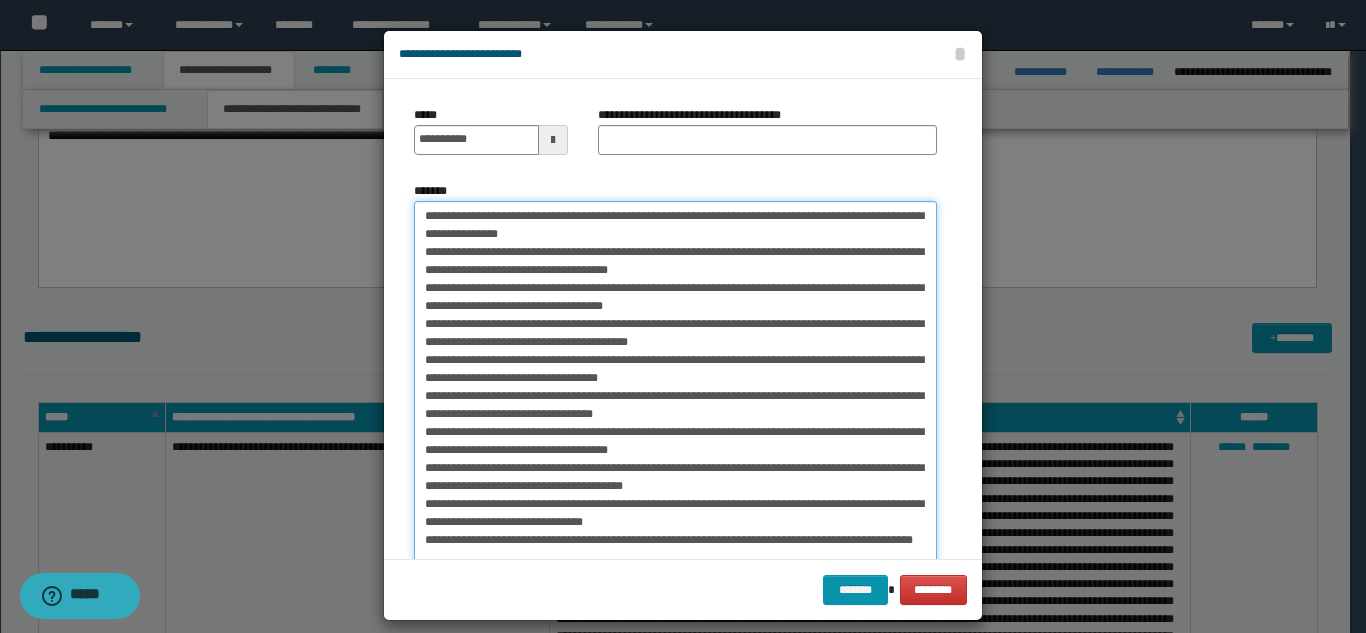 click on "*******" at bounding box center (675, 397) 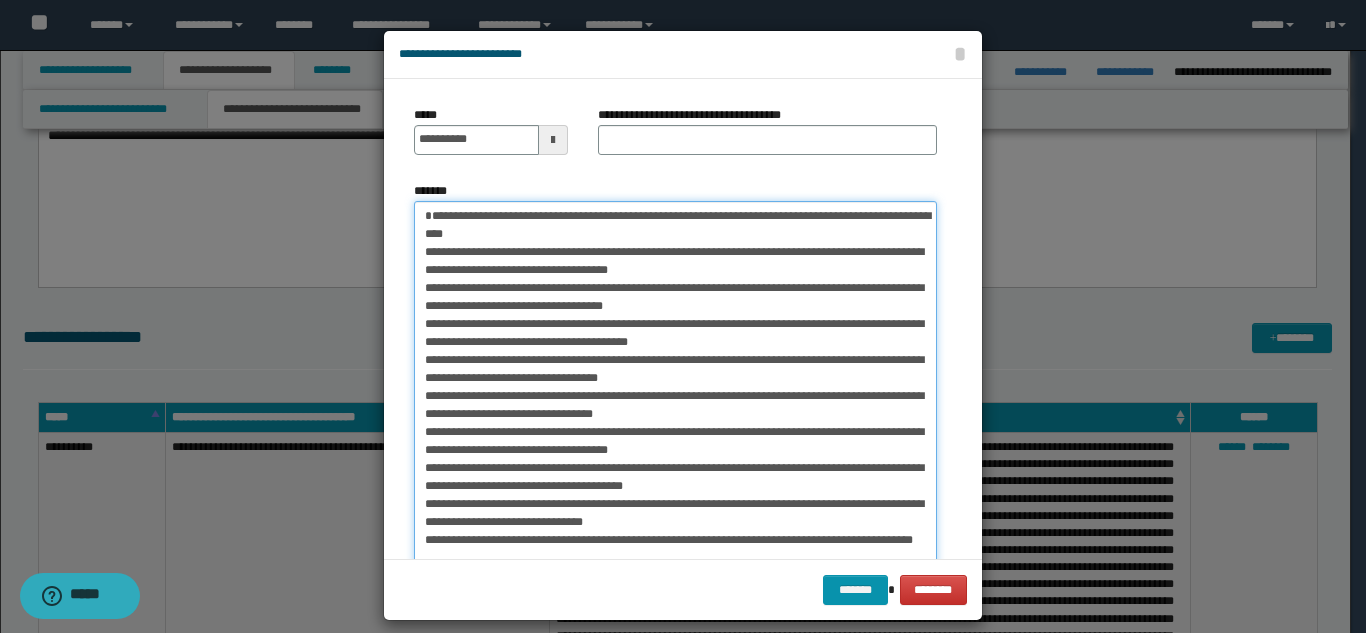 drag, startPoint x: 418, startPoint y: 210, endPoint x: 722, endPoint y: 224, distance: 304.3222 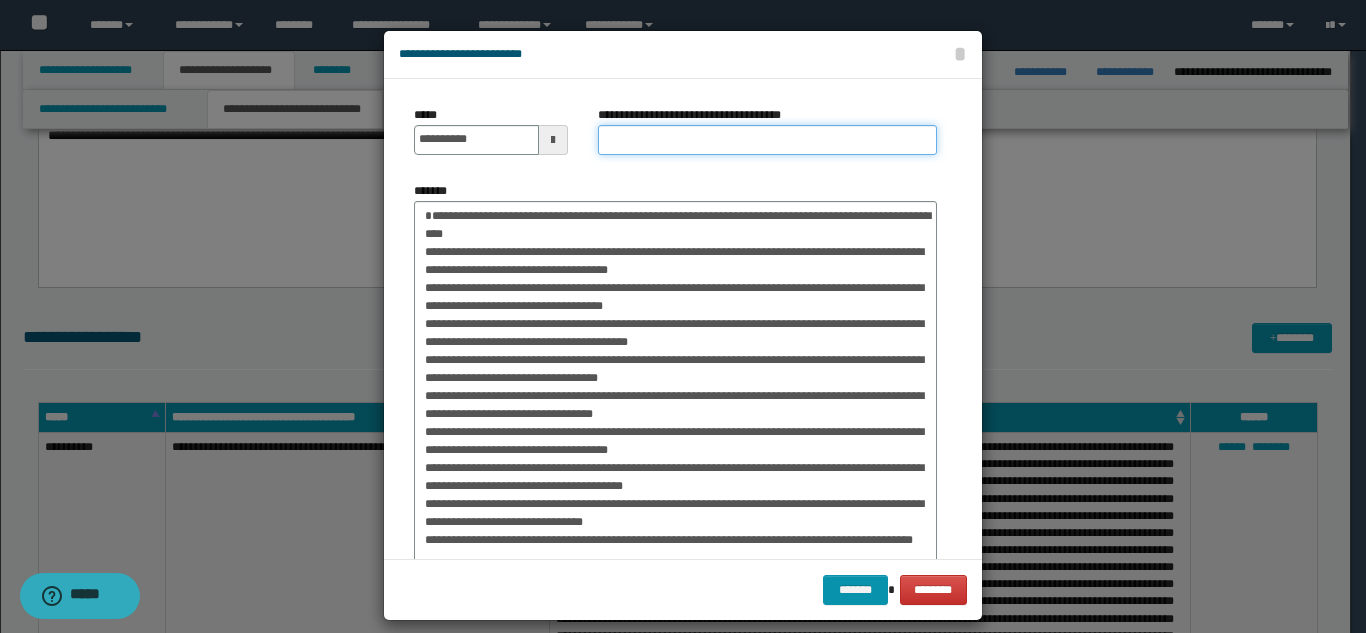 click on "**********" at bounding box center [767, 140] 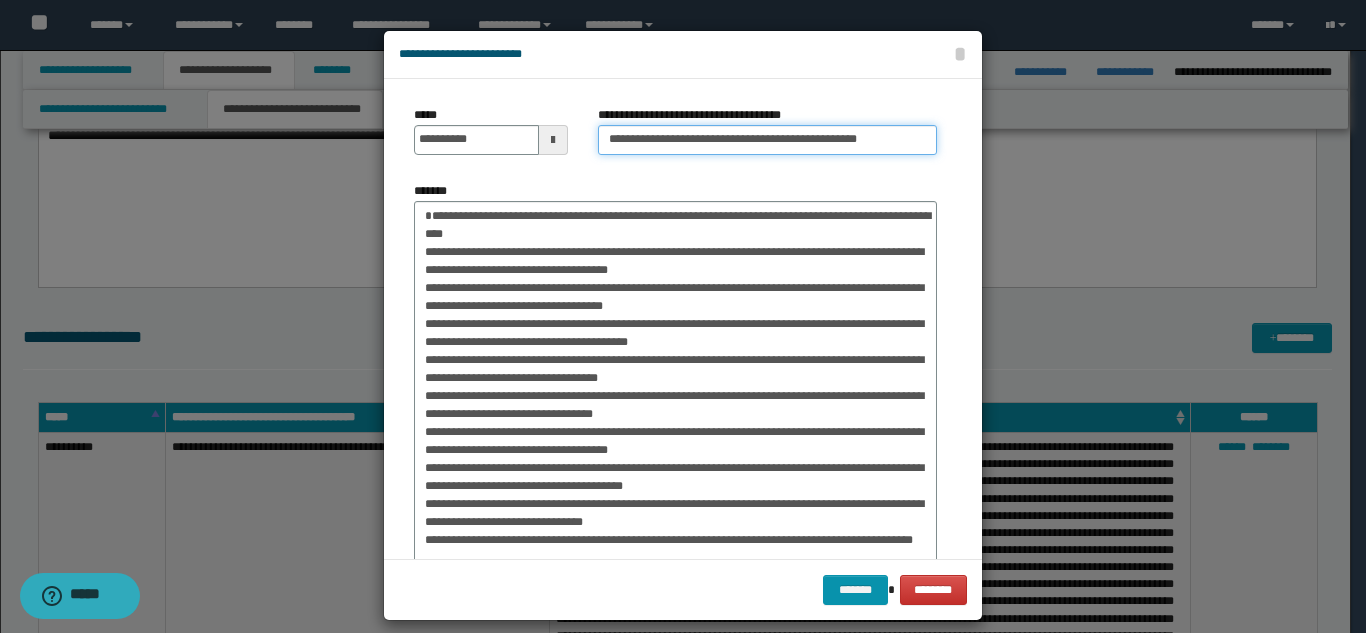 type on "**********" 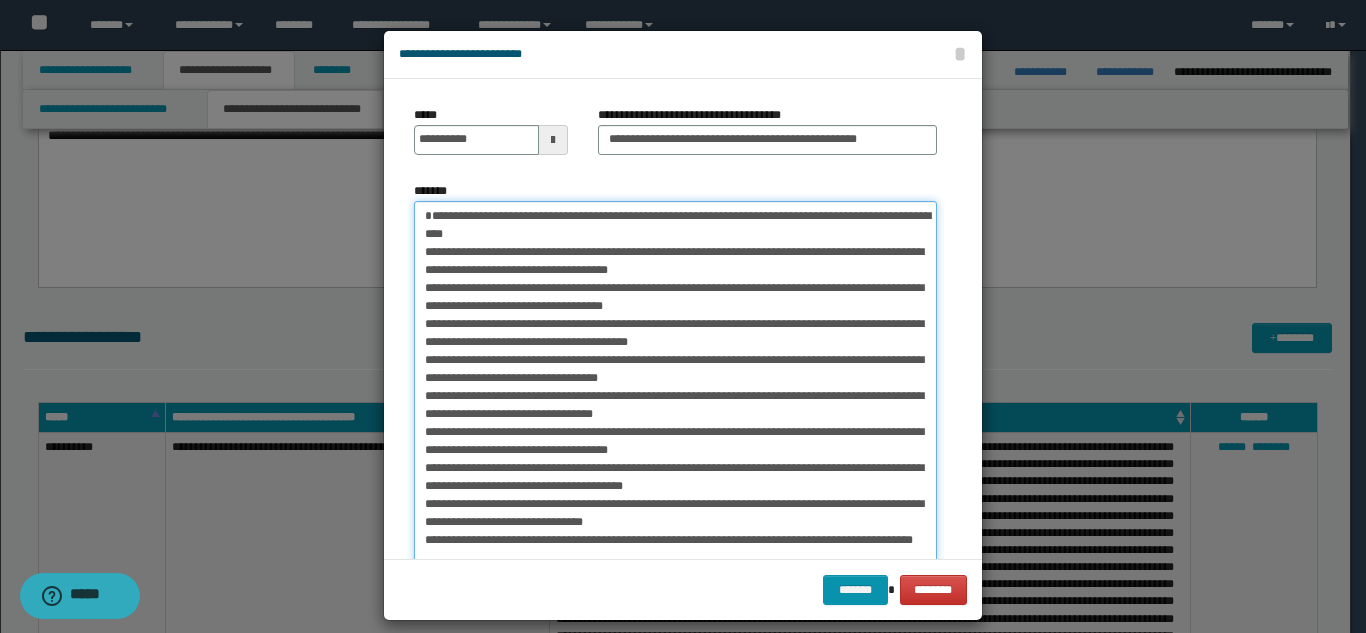 drag, startPoint x: 727, startPoint y: 216, endPoint x: 428, endPoint y: 151, distance: 305.98367 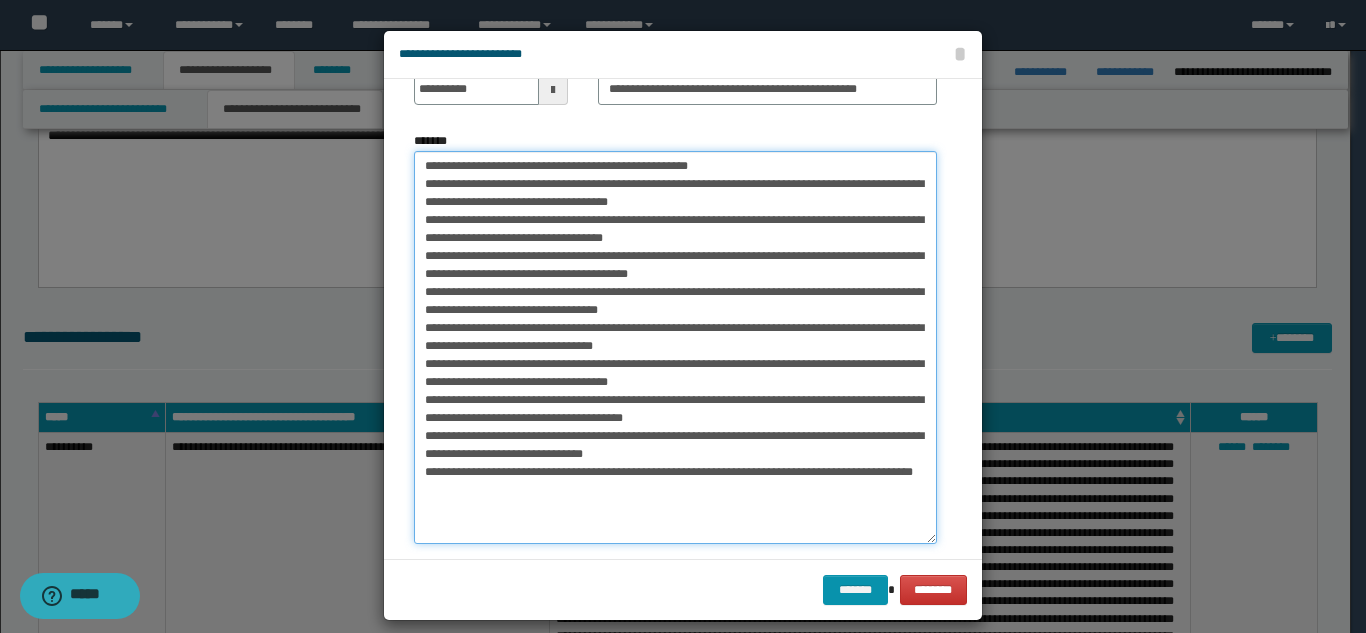 scroll, scrollTop: 77, scrollLeft: 0, axis: vertical 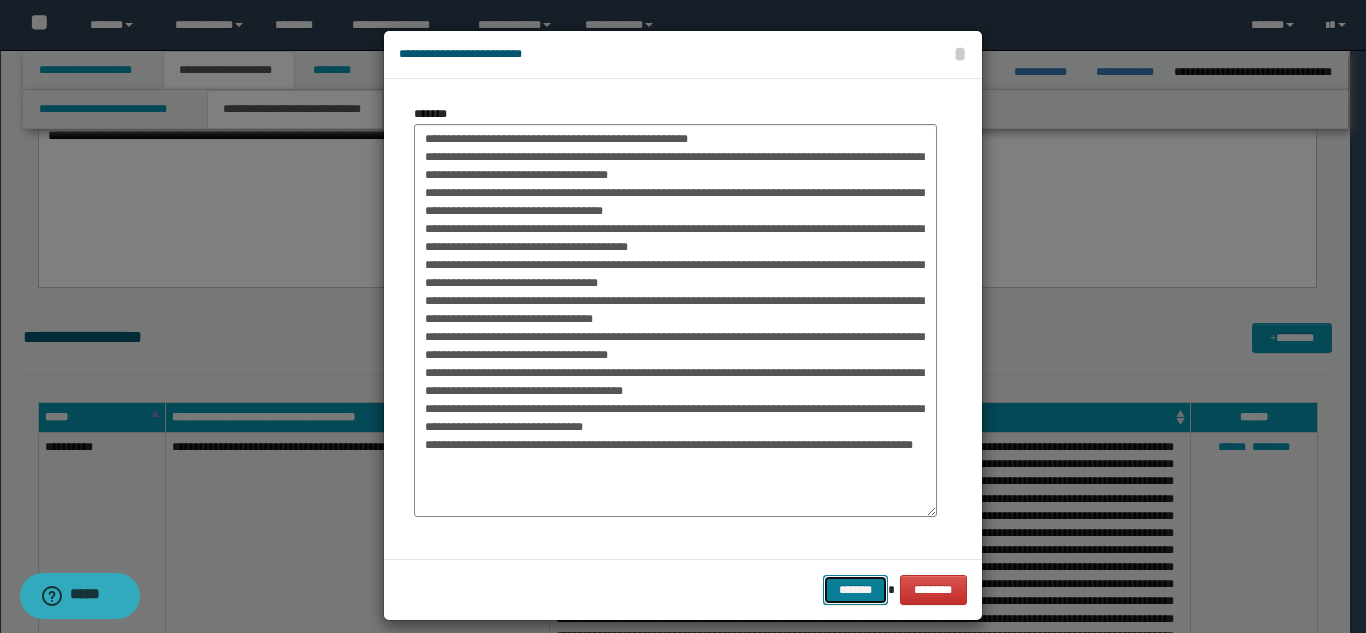 click on "*******" at bounding box center (855, 590) 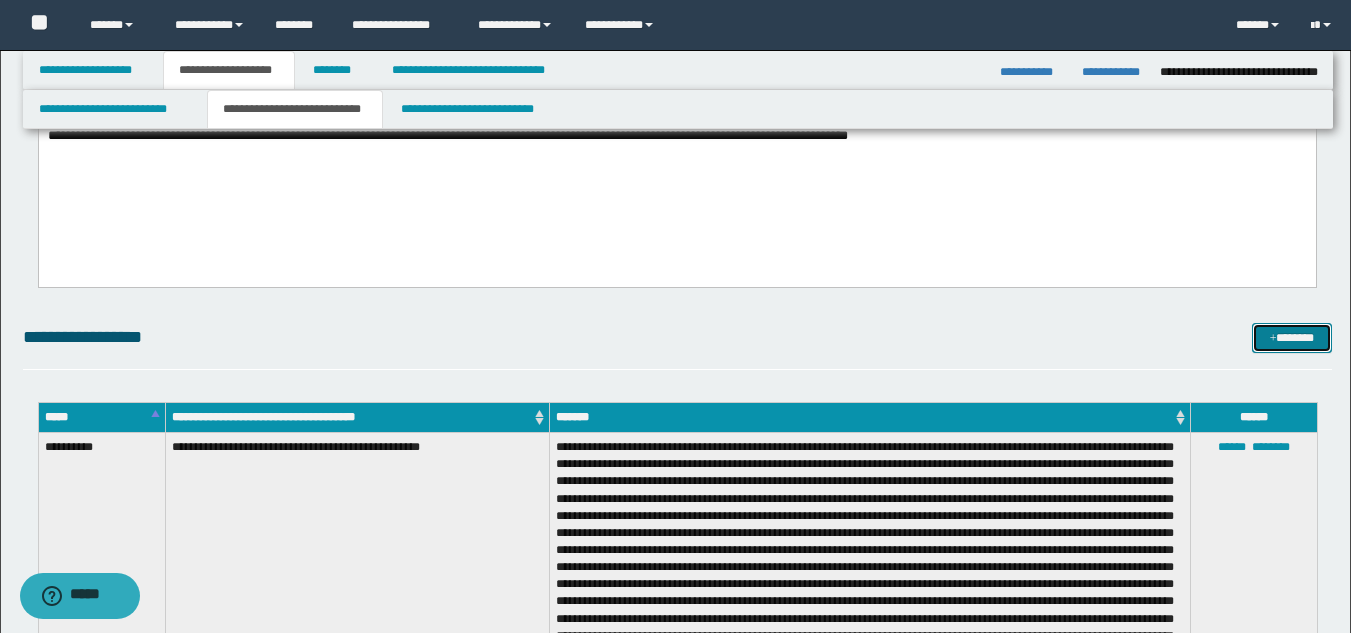 click on "*******" at bounding box center (1292, 338) 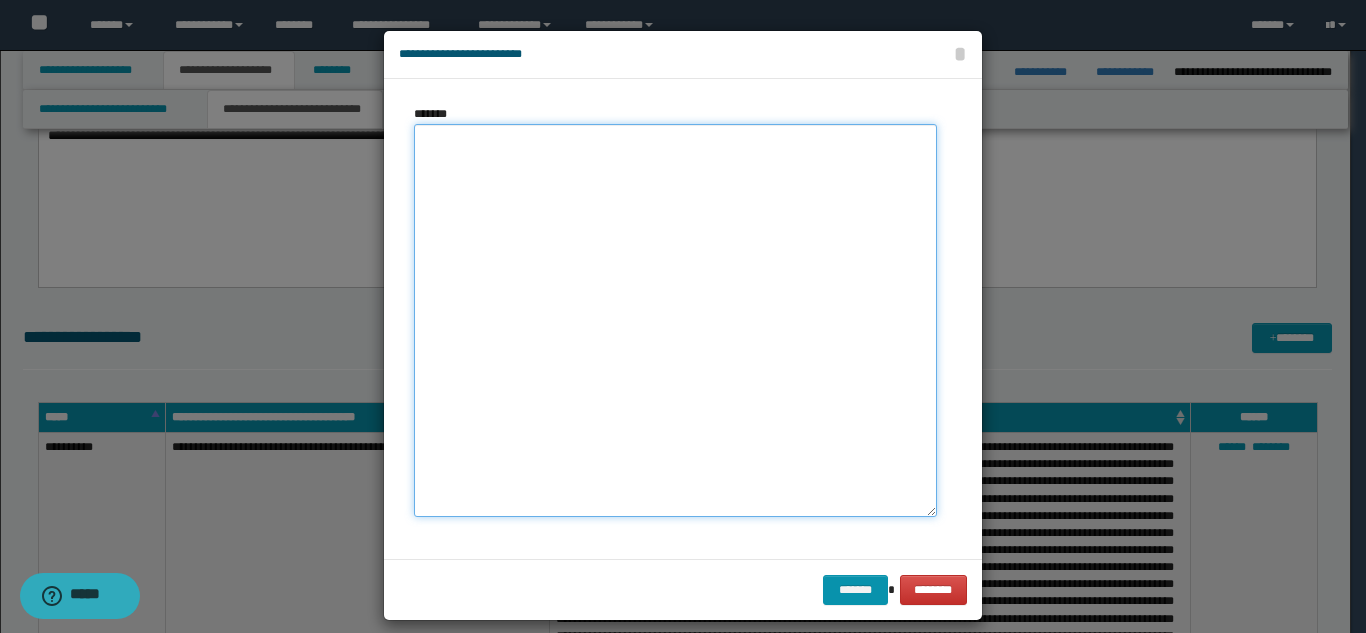 click on "*******" at bounding box center [675, 320] 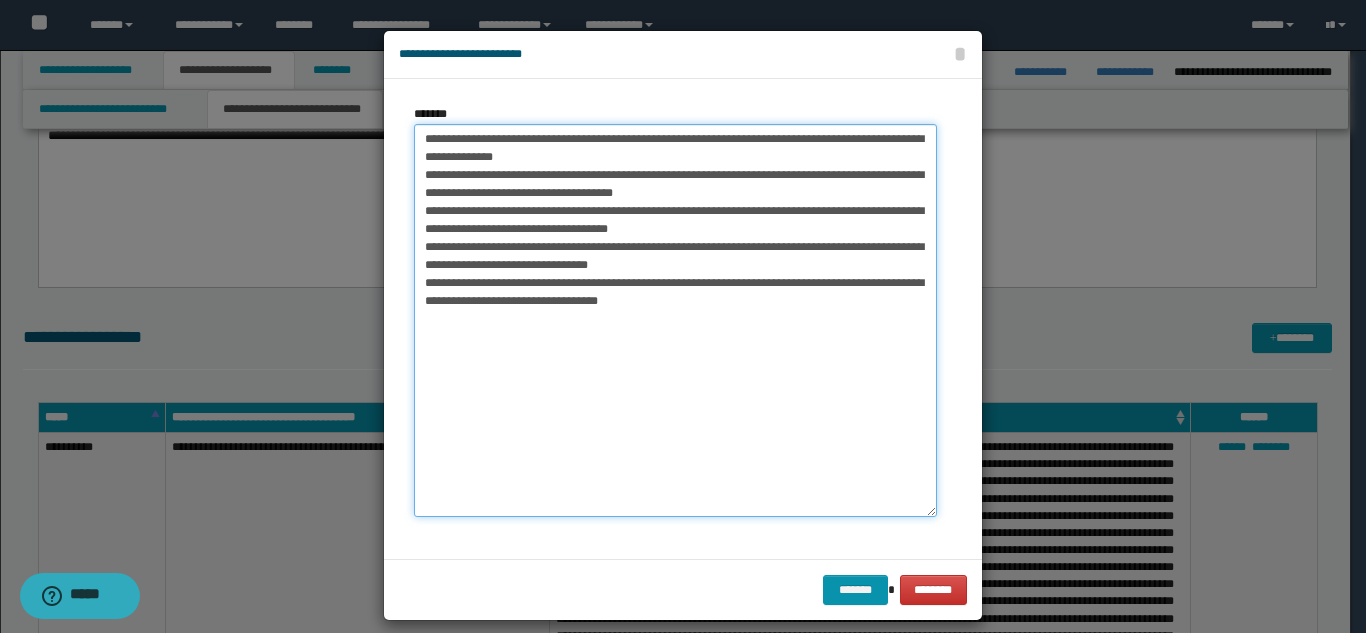 paste on "**********" 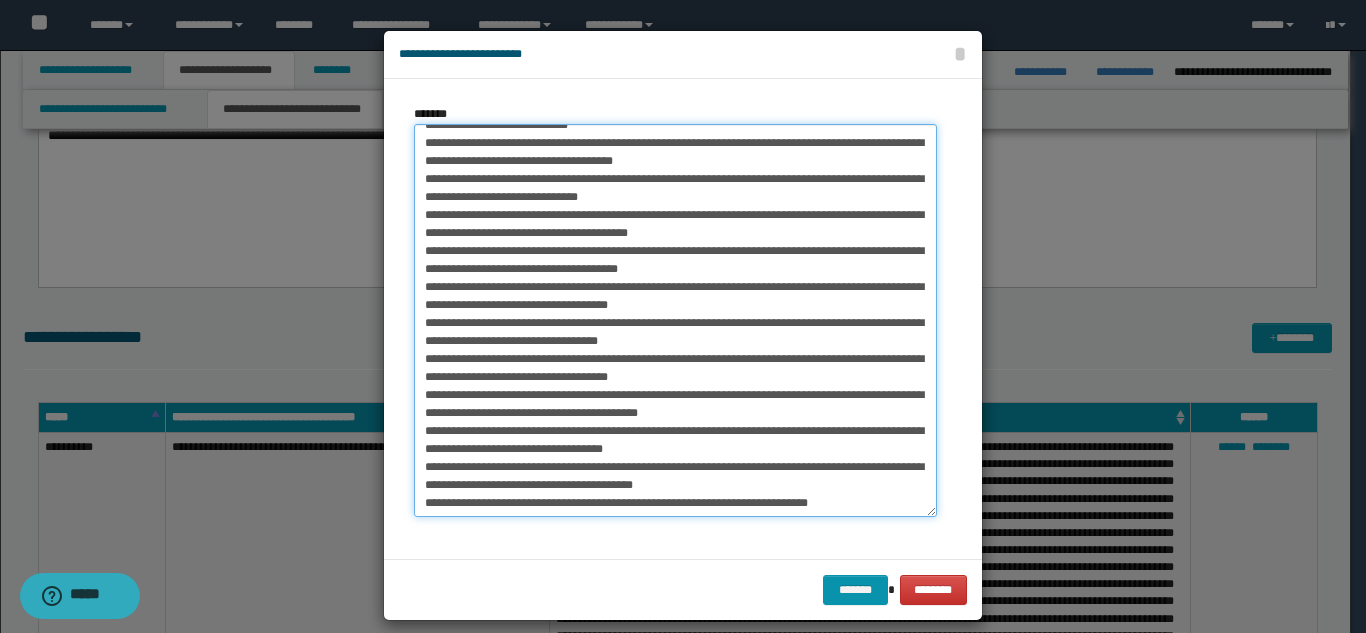 scroll, scrollTop: 339, scrollLeft: 0, axis: vertical 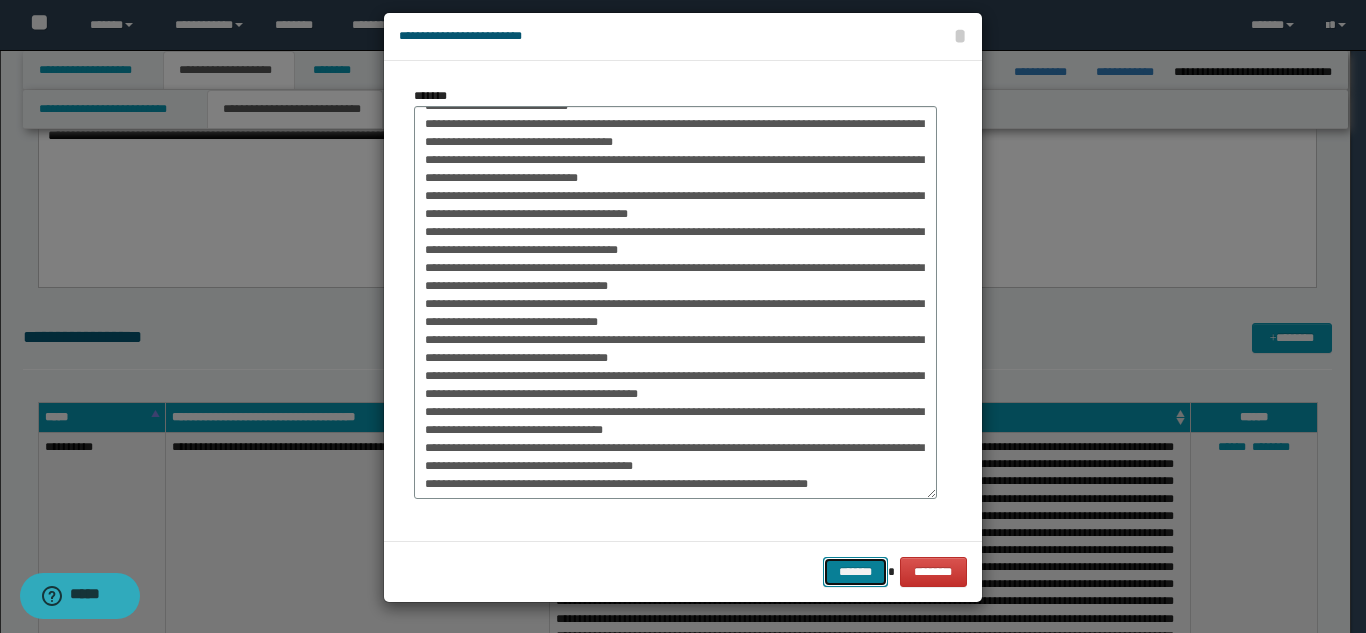 click on "*******" at bounding box center (855, 572) 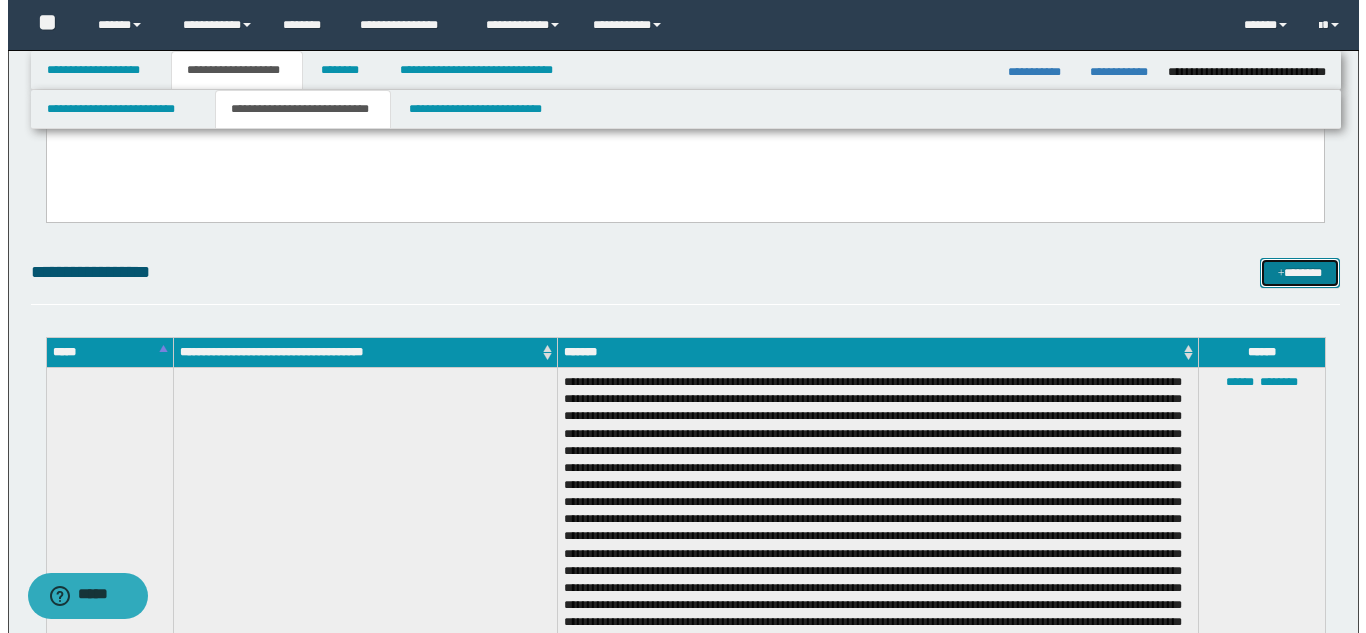 scroll, scrollTop: 700, scrollLeft: 0, axis: vertical 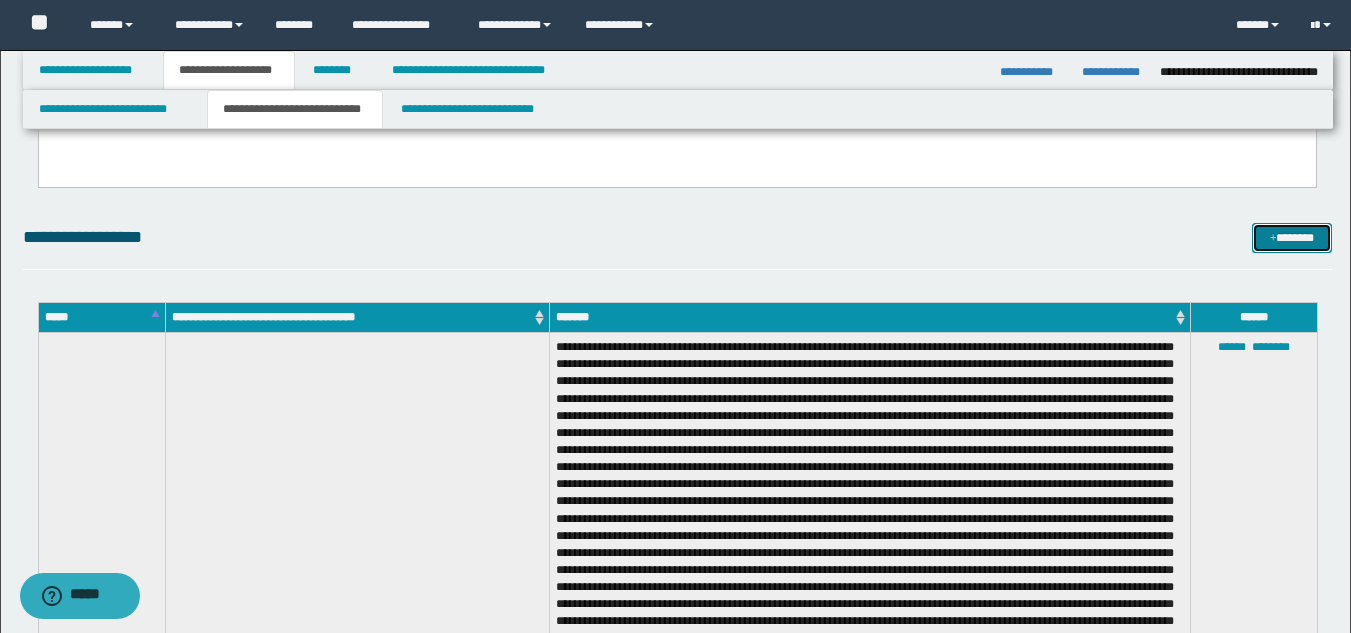 click on "*******" at bounding box center [1292, 238] 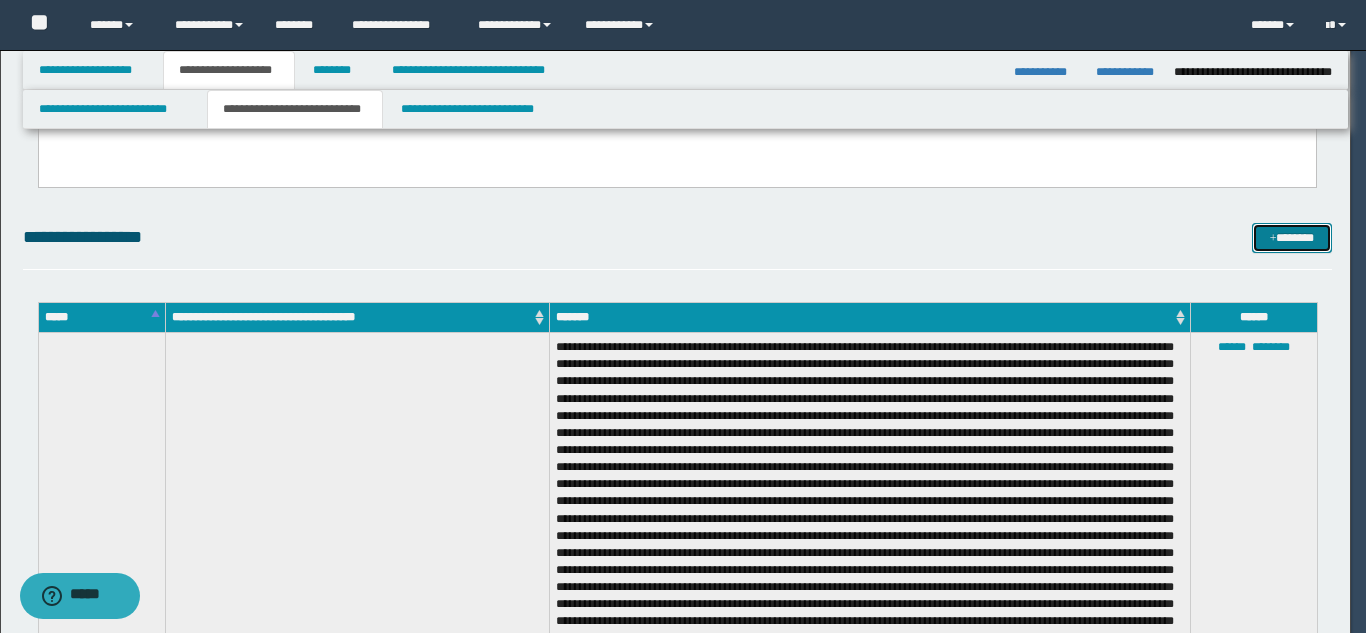 scroll, scrollTop: 0, scrollLeft: 0, axis: both 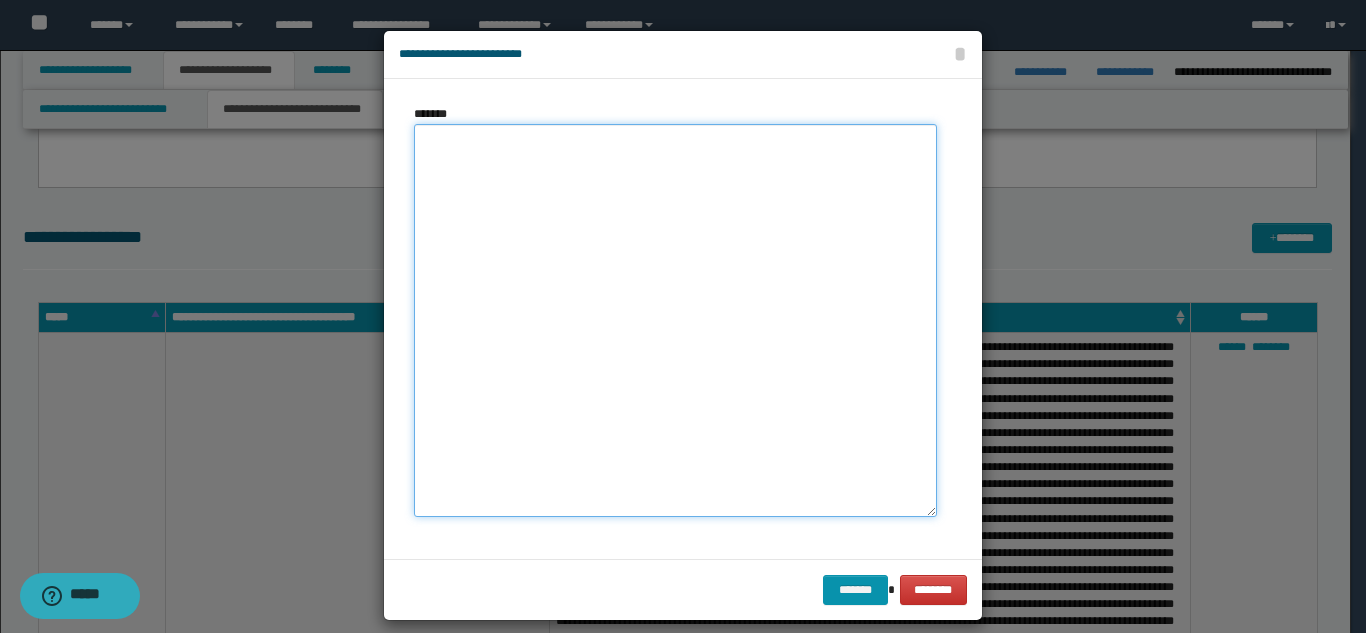 click on "*******" at bounding box center (675, 320) 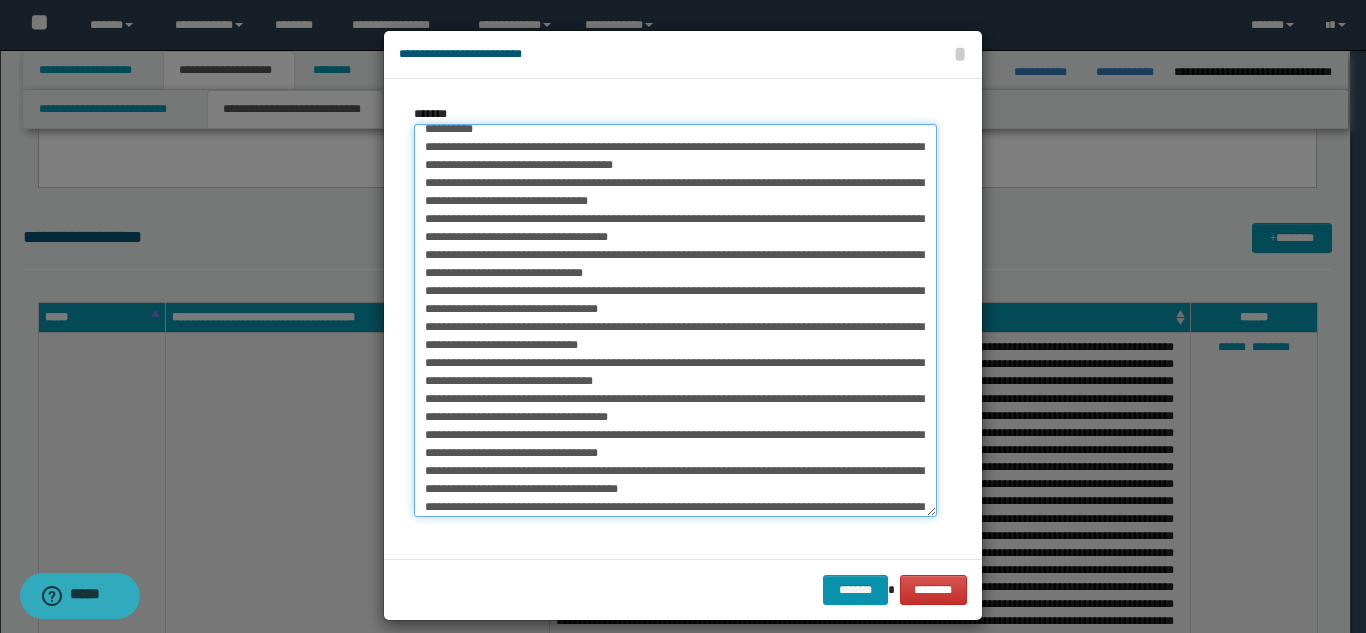 scroll, scrollTop: 0, scrollLeft: 0, axis: both 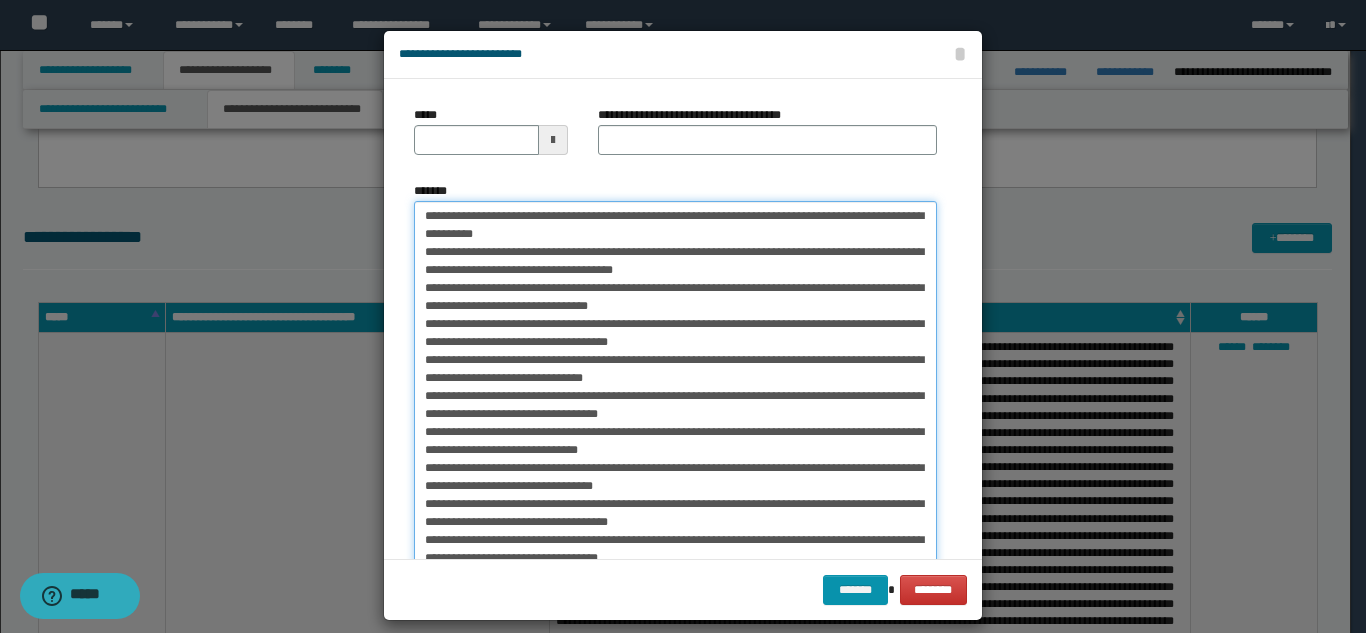 drag, startPoint x: 481, startPoint y: 221, endPoint x: 416, endPoint y: 220, distance: 65.00769 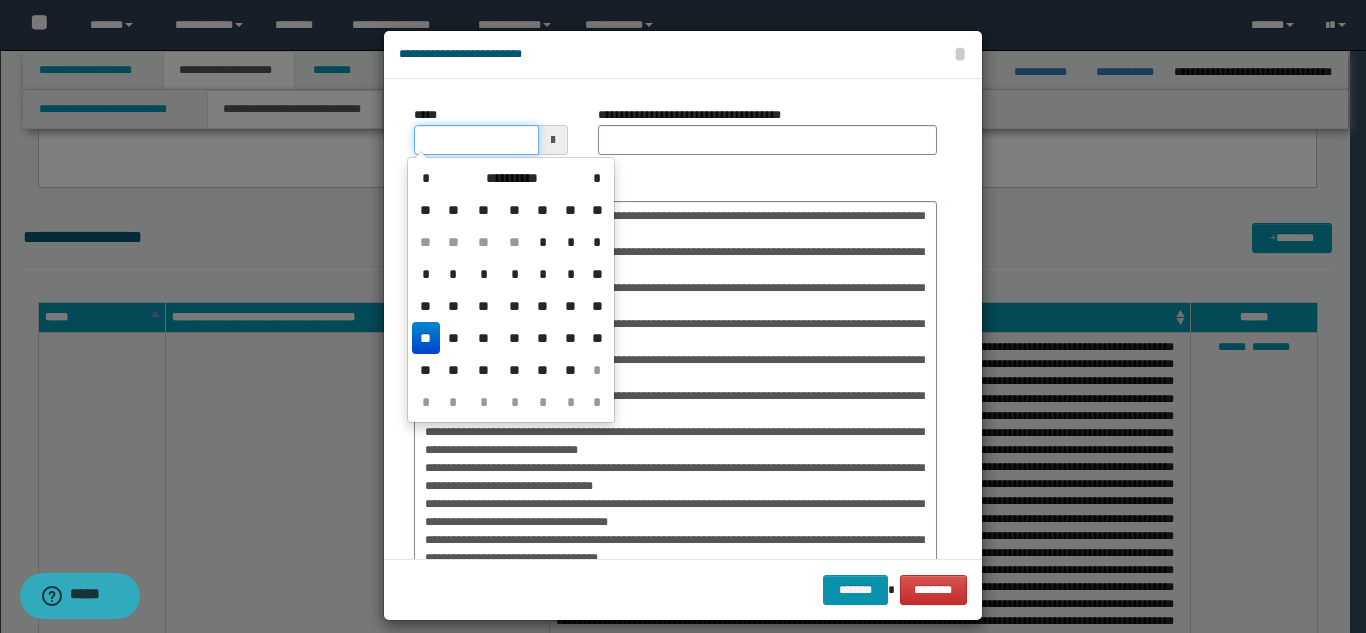 click on "*****" at bounding box center (476, 140) 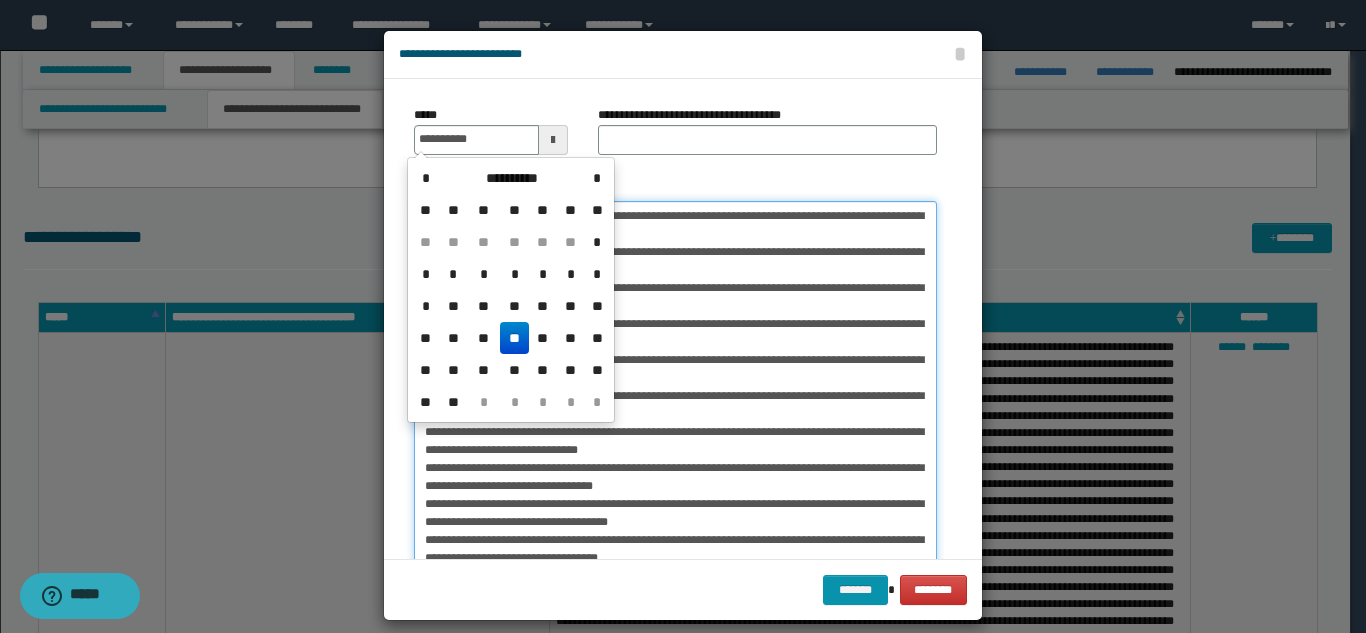 type on "**********" 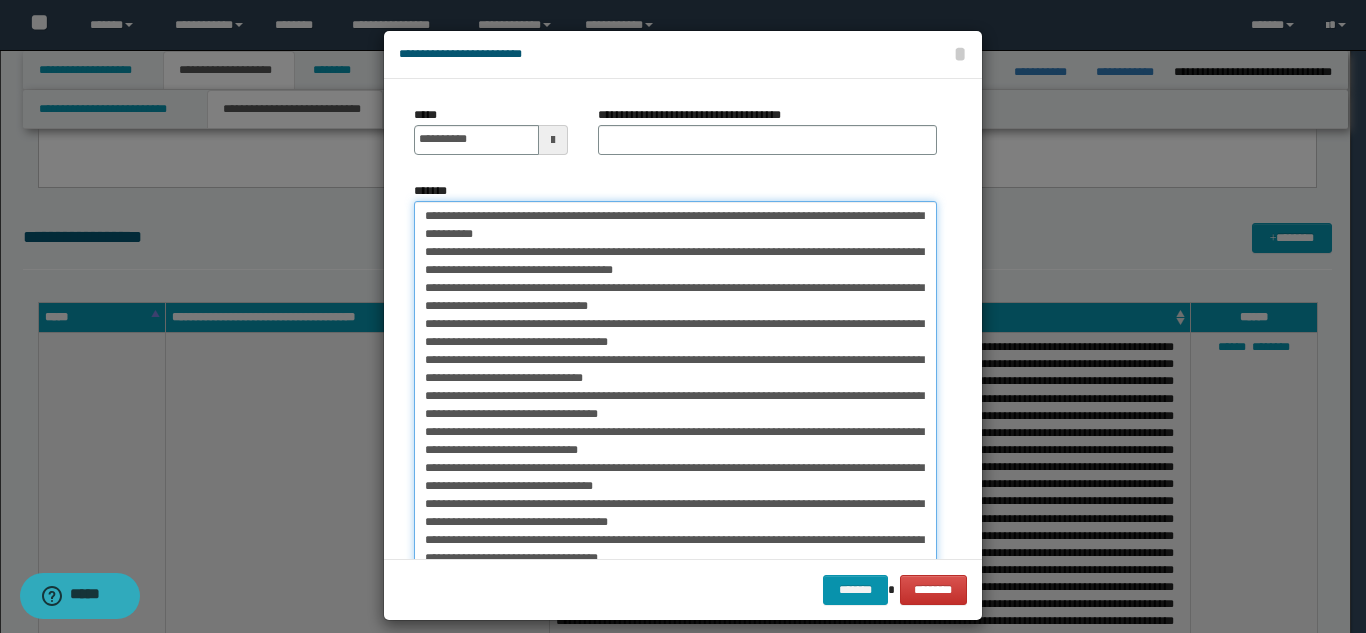 drag, startPoint x: 485, startPoint y: 215, endPoint x: 887, endPoint y: 221, distance: 402.04477 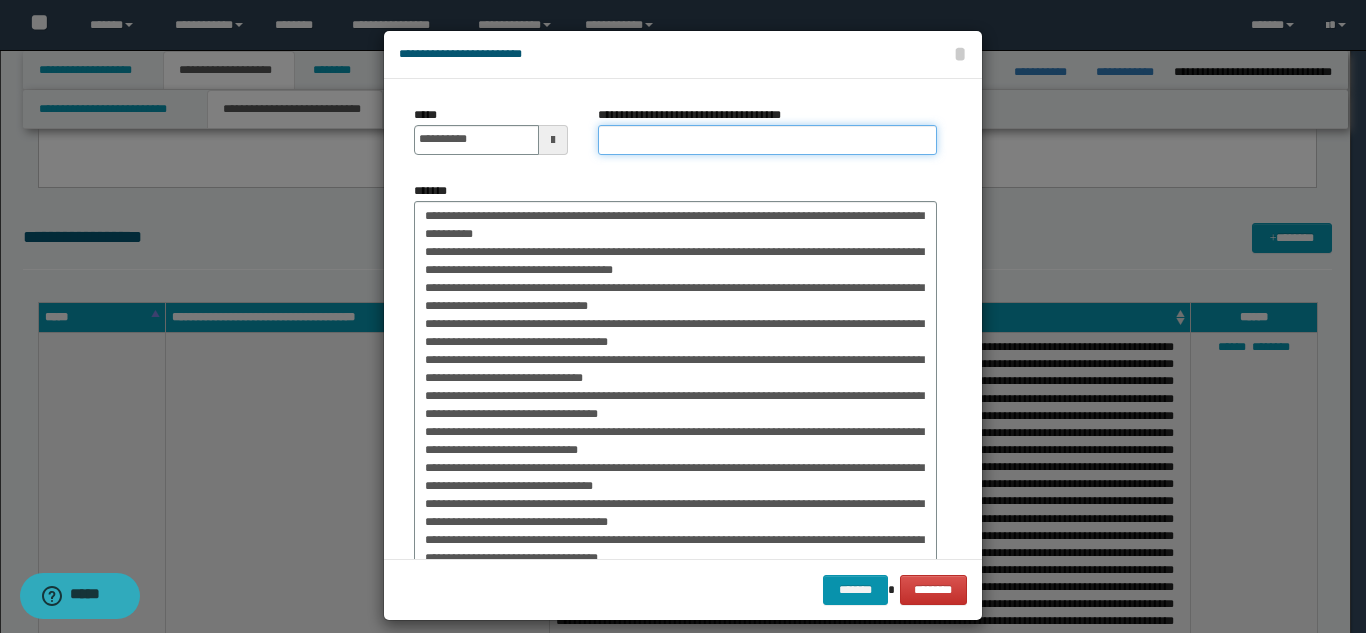 click on "**********" at bounding box center (767, 140) 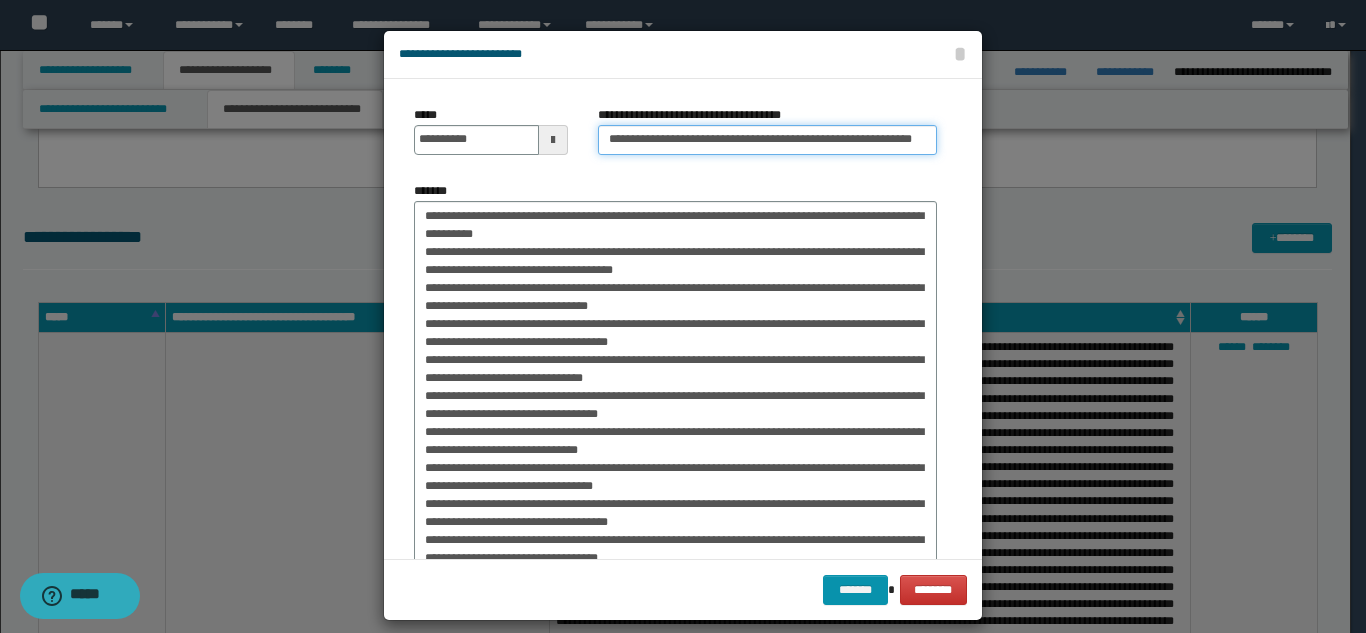 scroll, scrollTop: 0, scrollLeft: 52, axis: horizontal 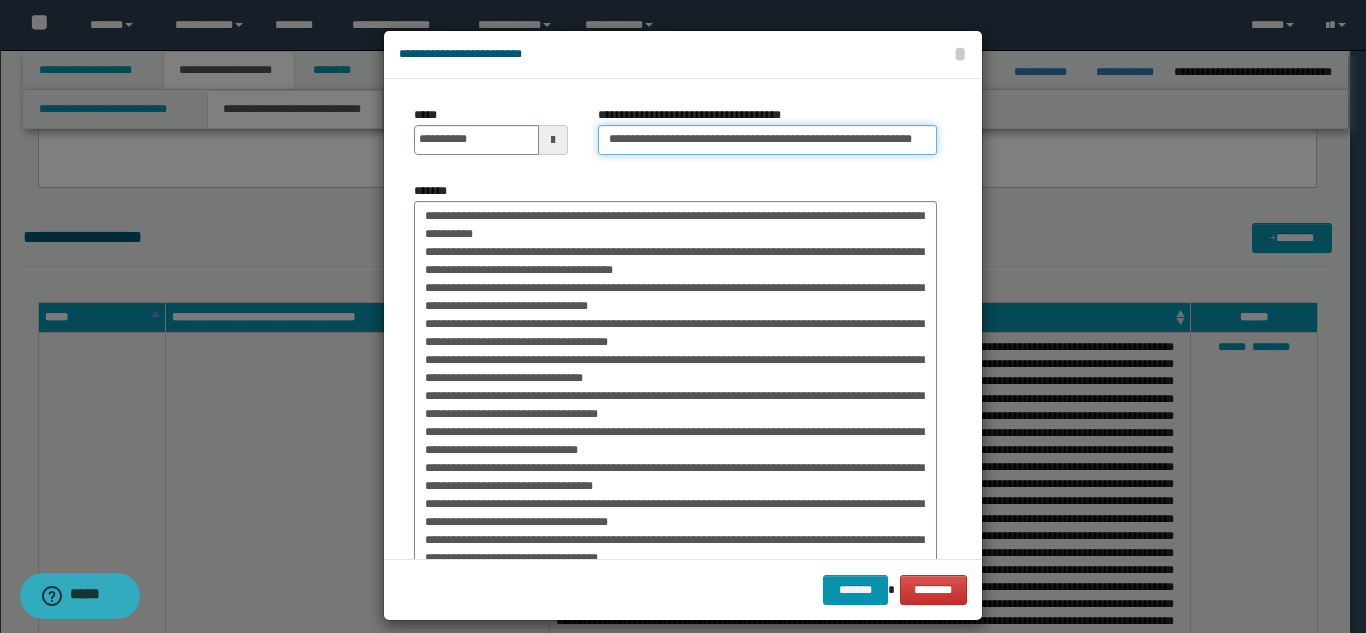 type on "**********" 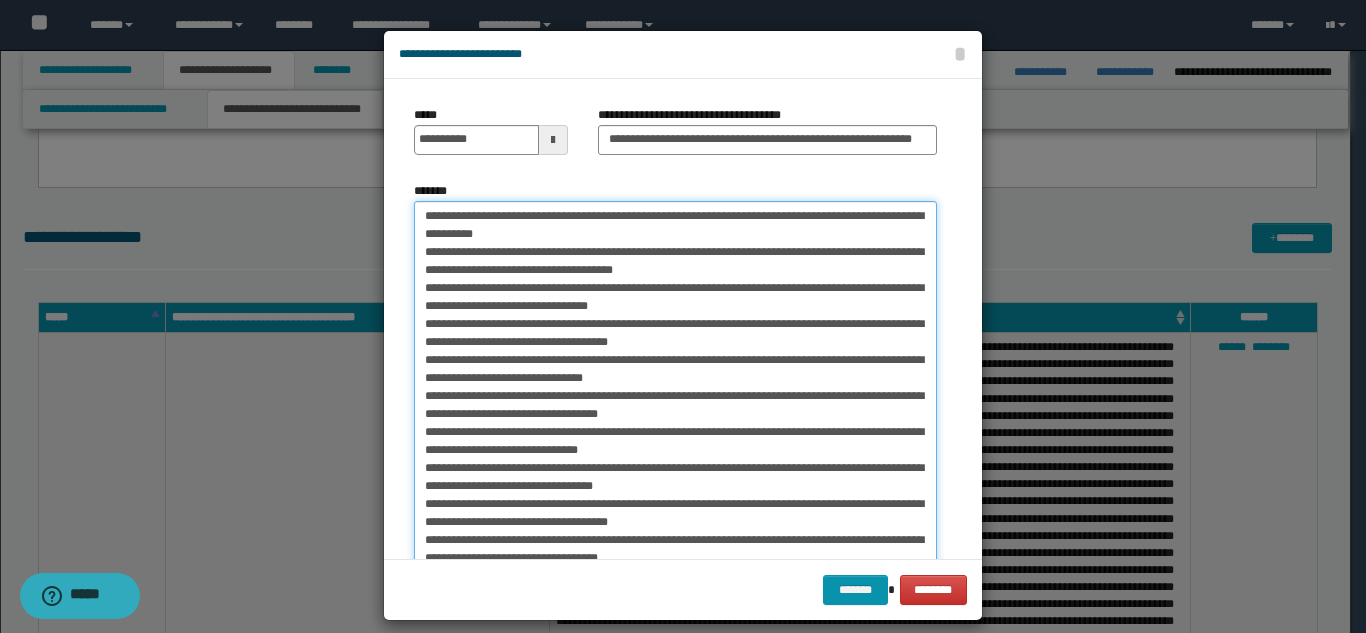 scroll, scrollTop: 0, scrollLeft: 0, axis: both 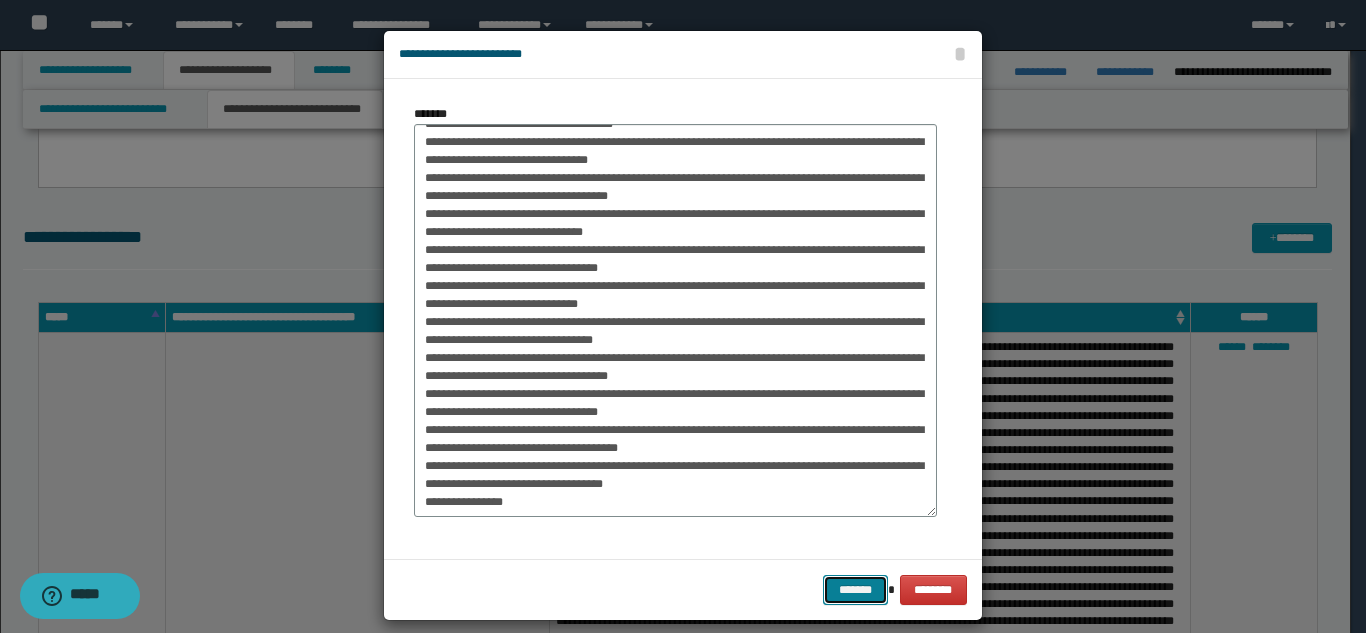 click on "*******" at bounding box center [855, 590] 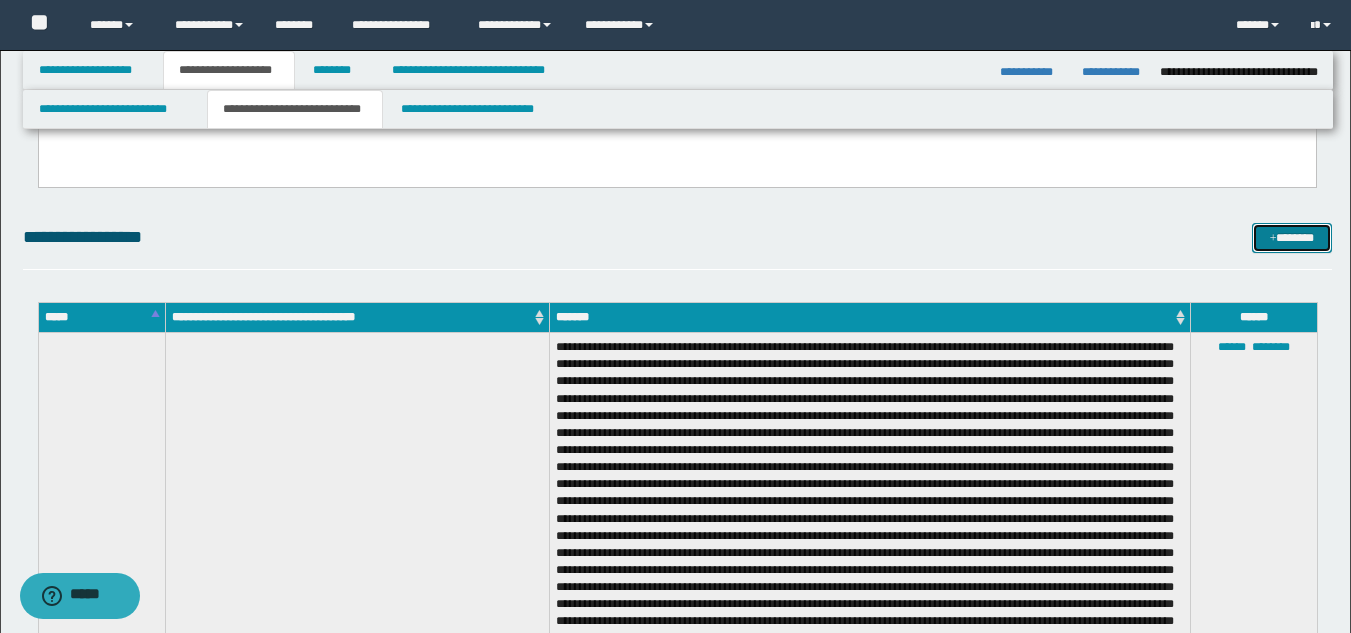 click on "*******" at bounding box center [1292, 238] 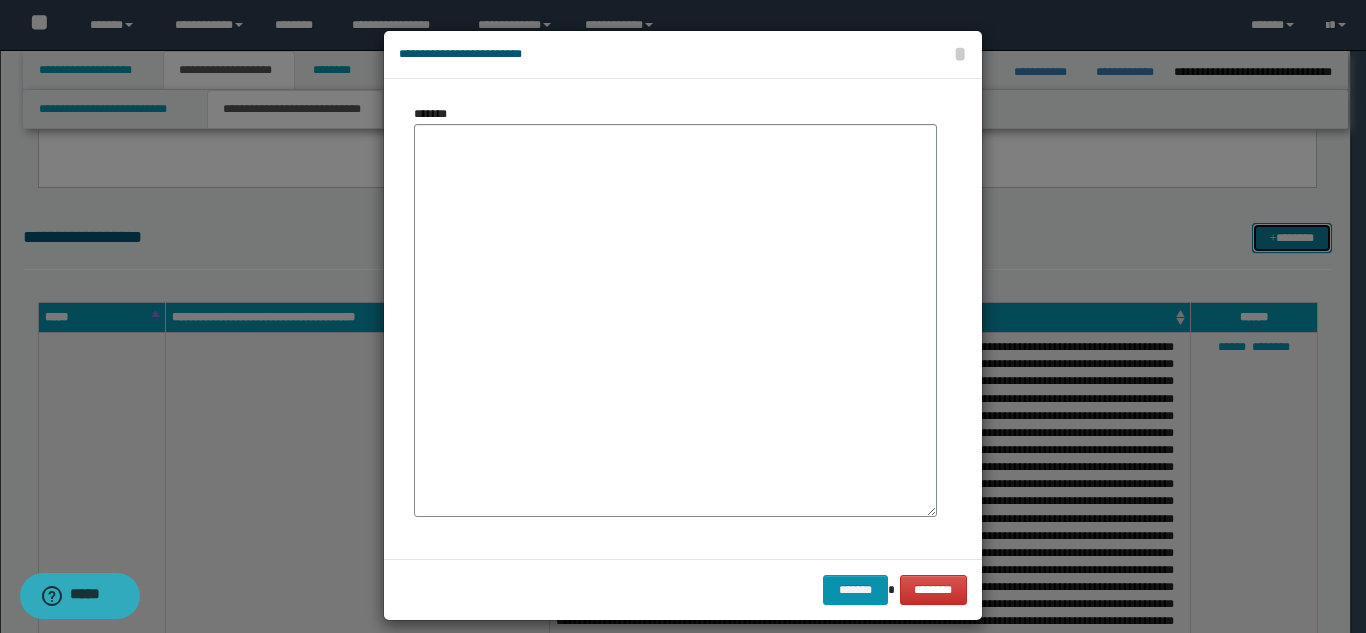 scroll, scrollTop: 0, scrollLeft: 0, axis: both 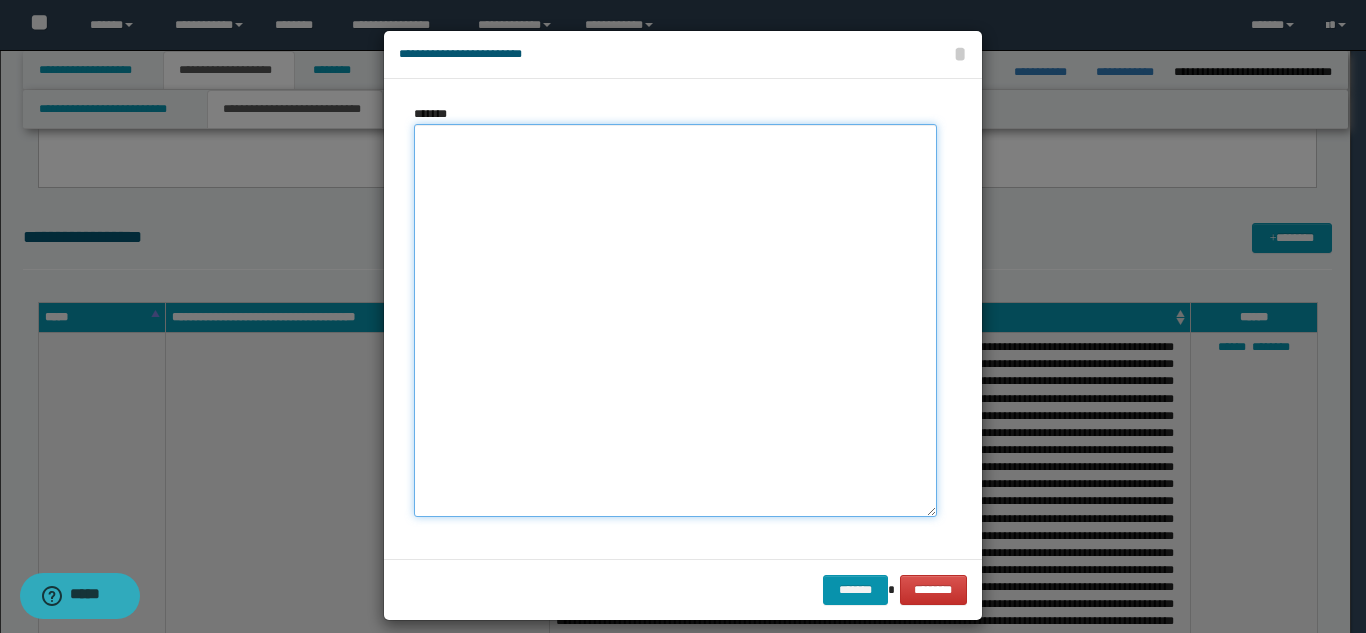click on "*******" at bounding box center (675, 320) 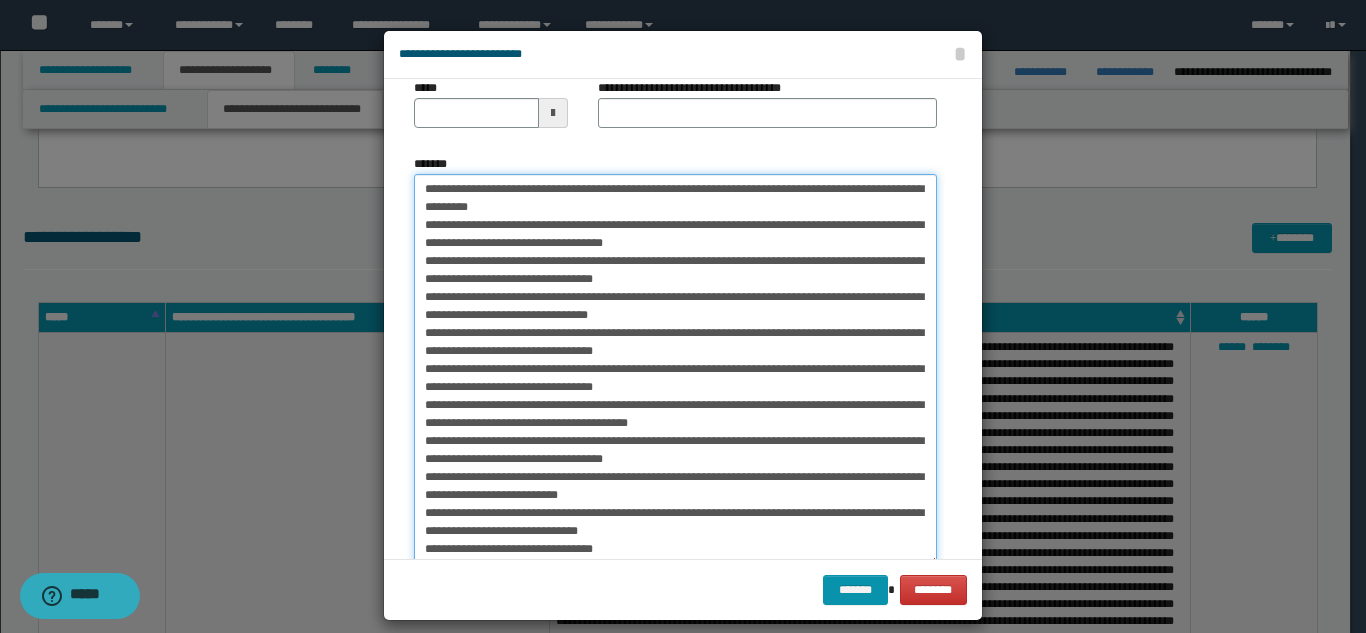 scroll, scrollTop: 0, scrollLeft: 0, axis: both 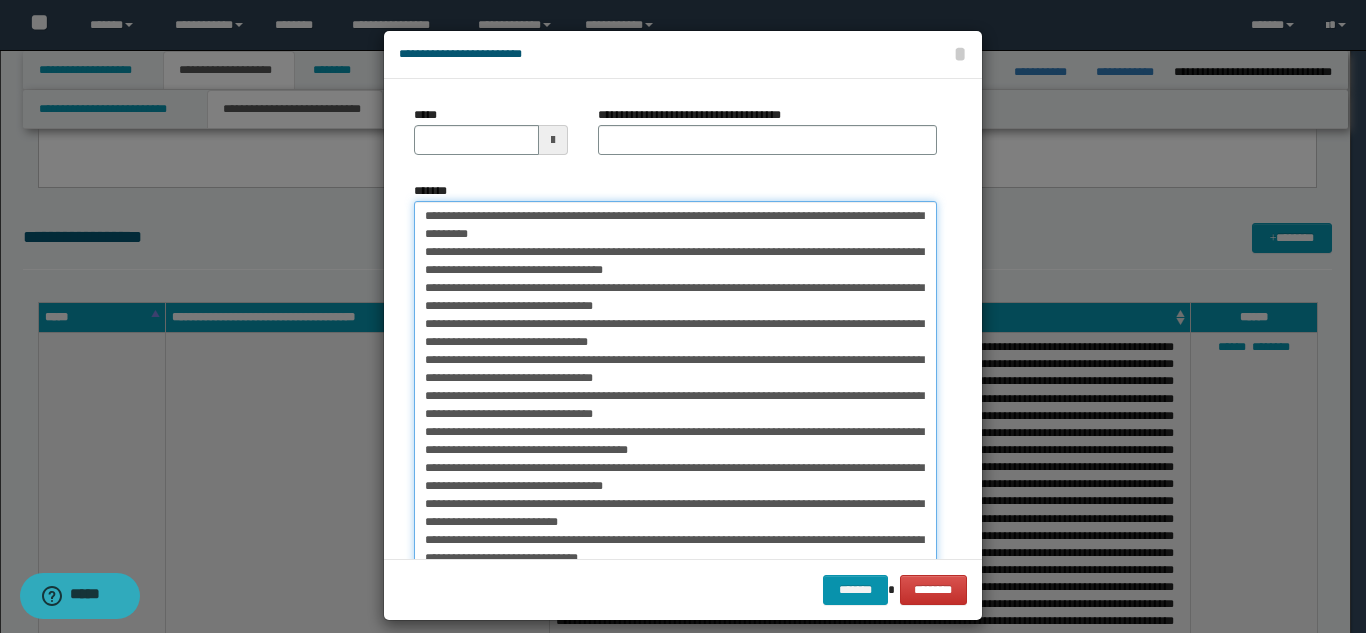 drag, startPoint x: 480, startPoint y: 217, endPoint x: 417, endPoint y: 219, distance: 63.03174 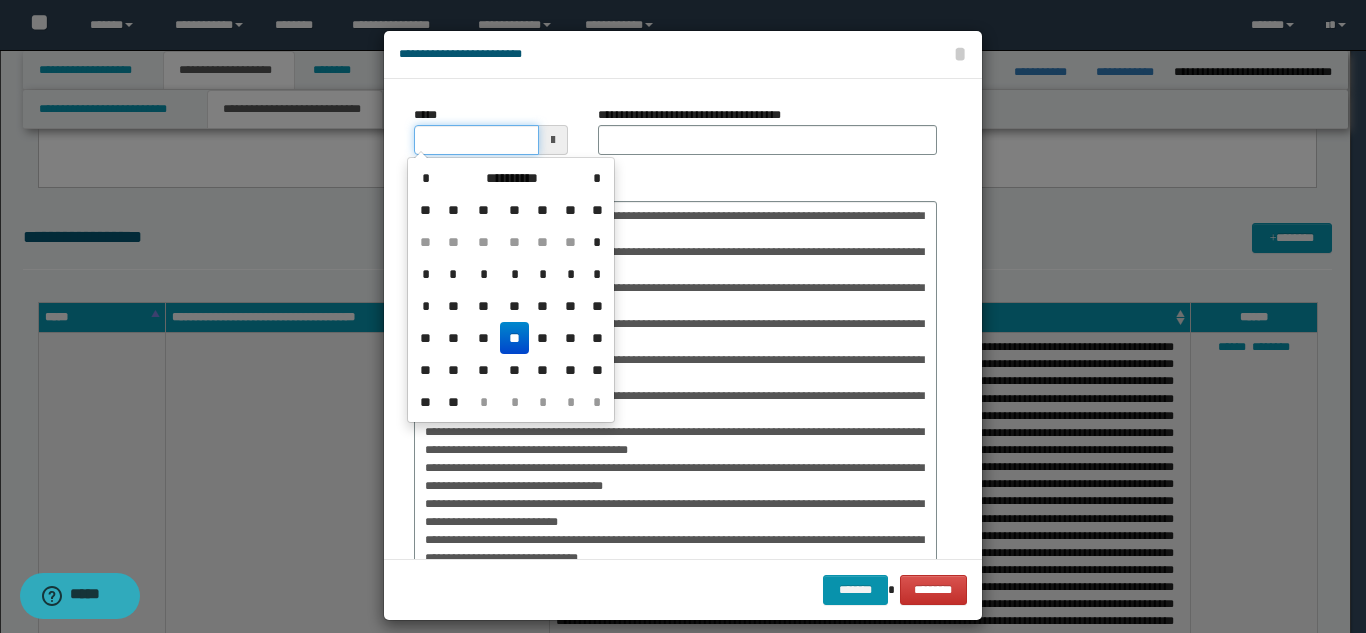 click on "*****" at bounding box center (476, 140) 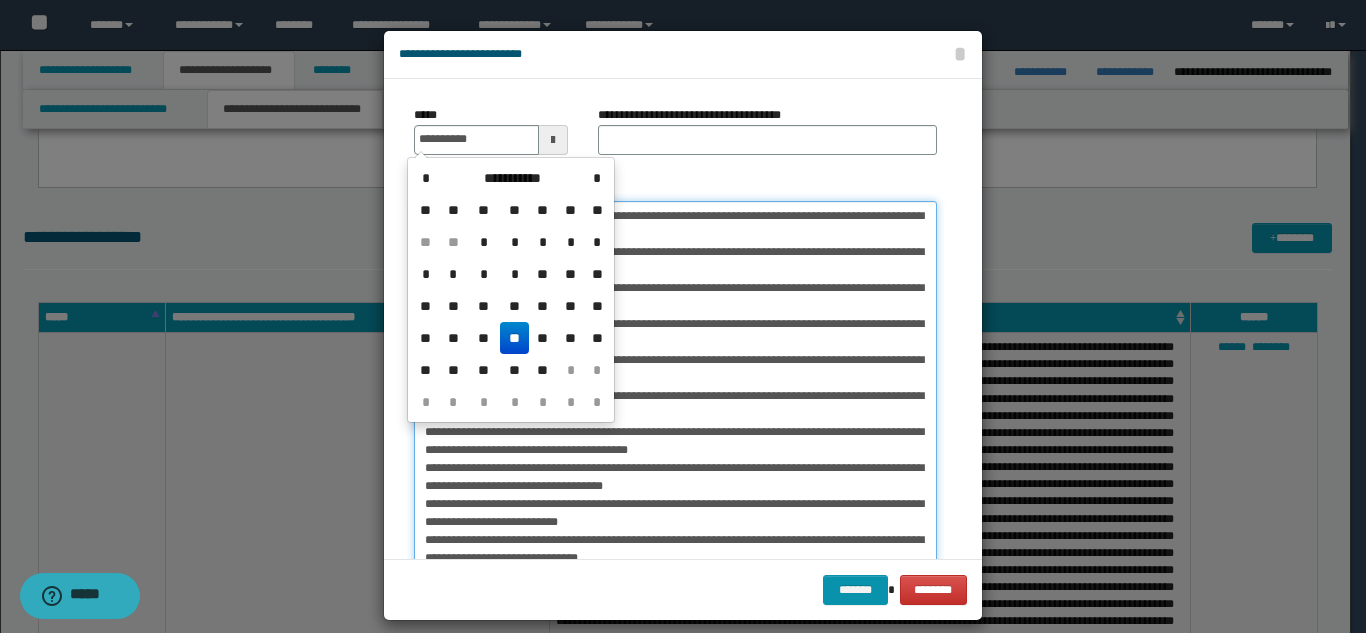 type on "**********" 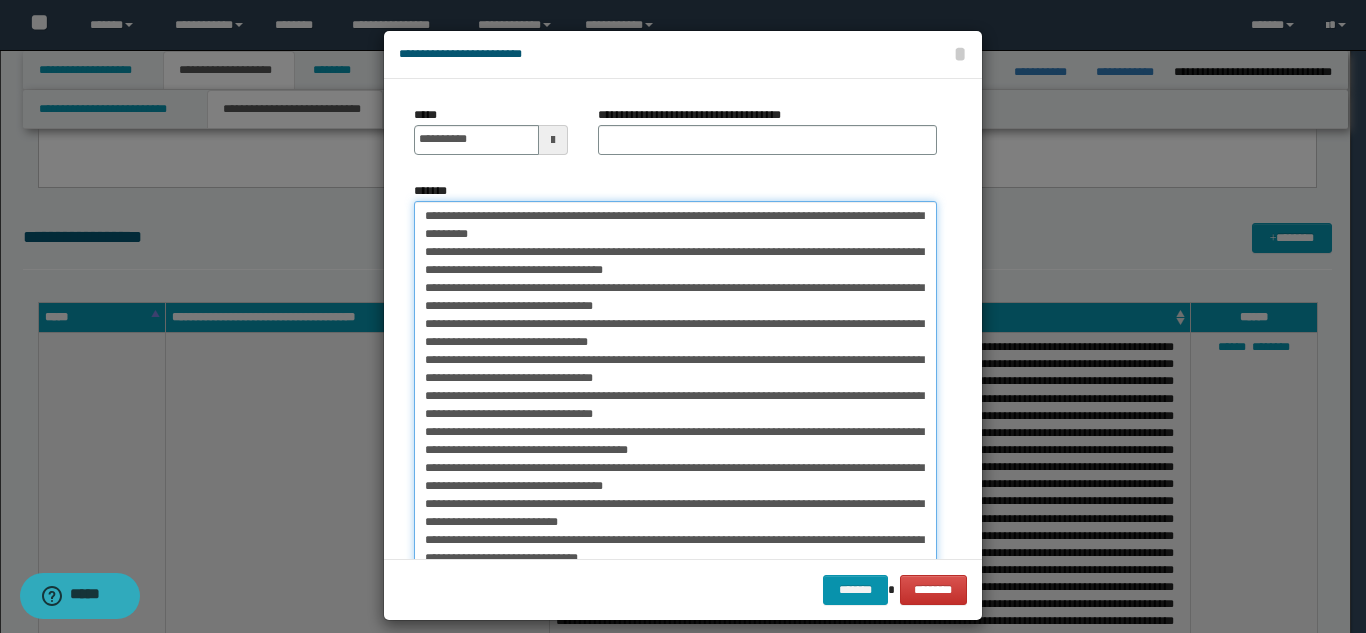 click on "*******" at bounding box center [675, 397] 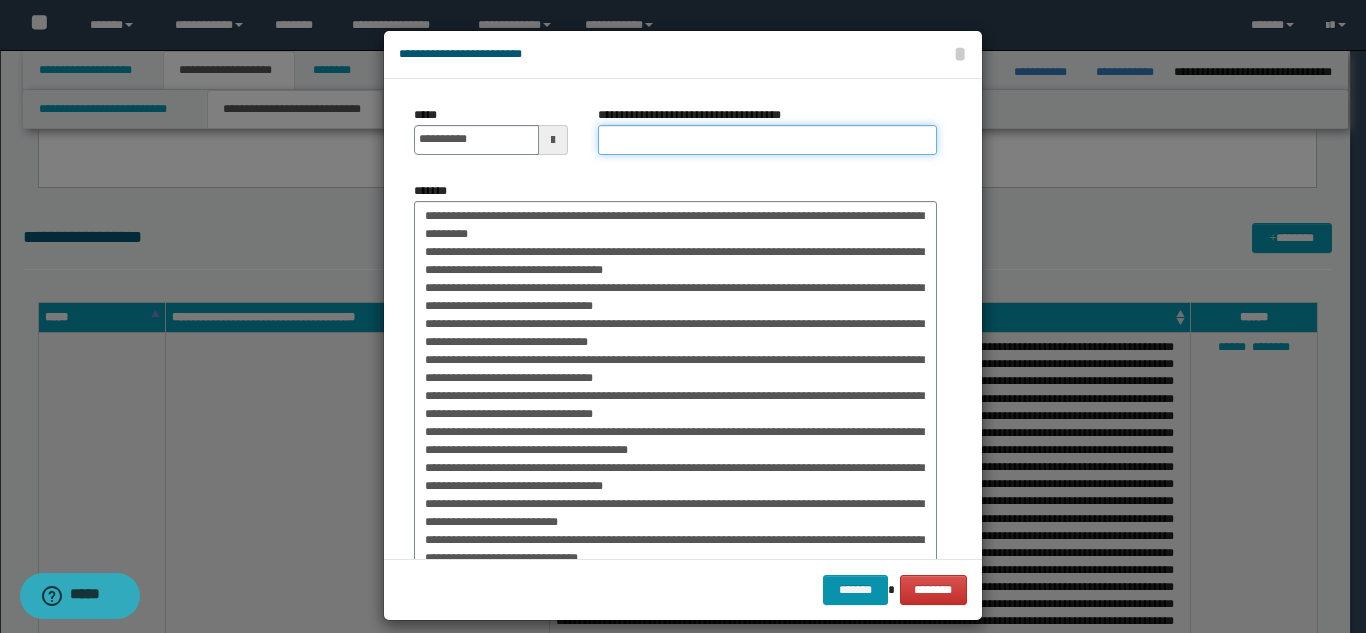 click on "**********" at bounding box center (767, 140) 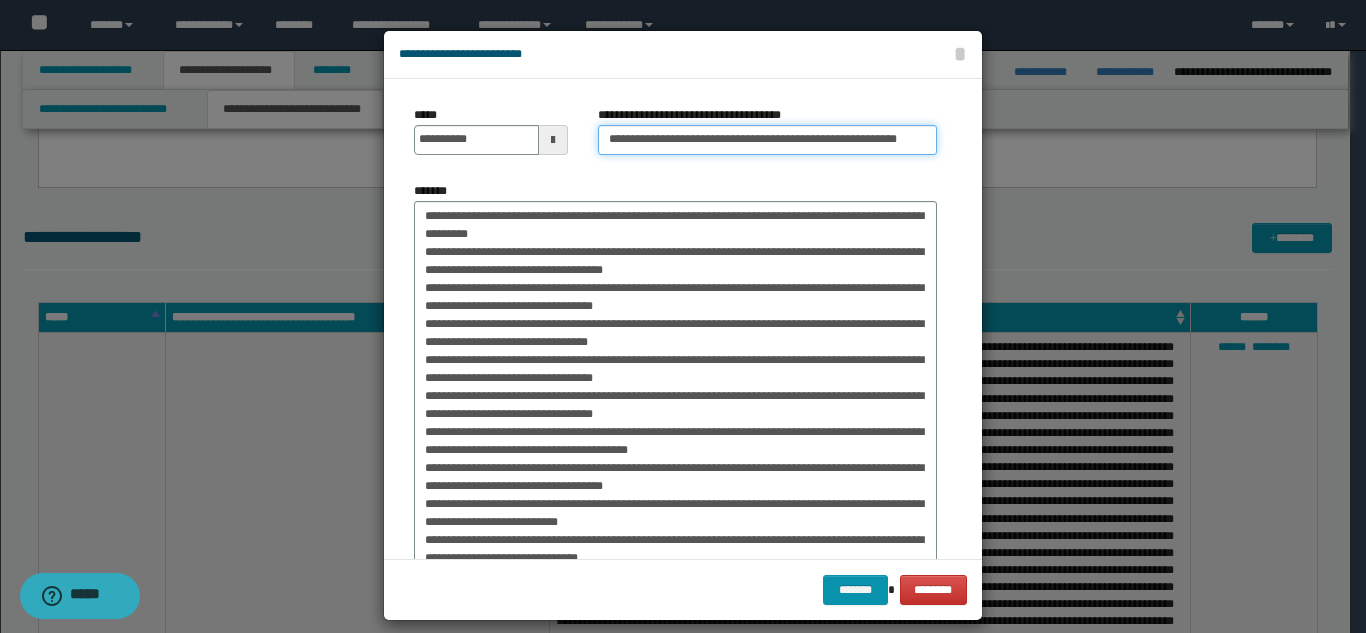 scroll, scrollTop: 0, scrollLeft: 47, axis: horizontal 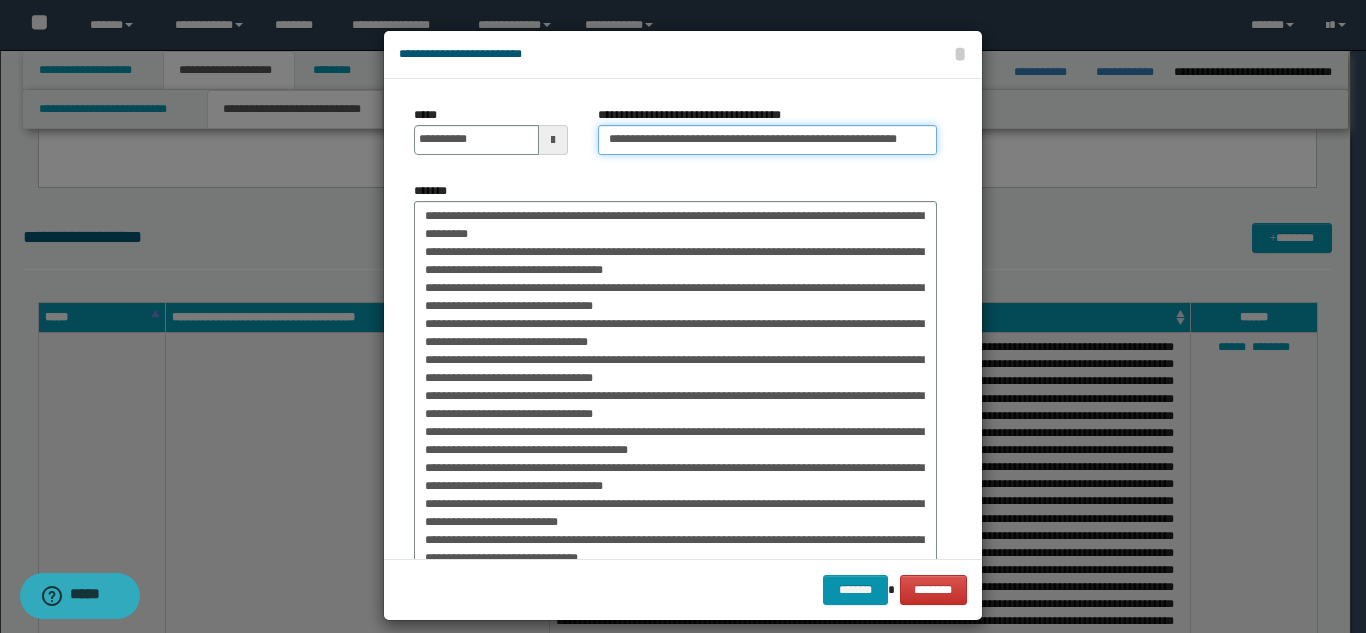 type on "**********" 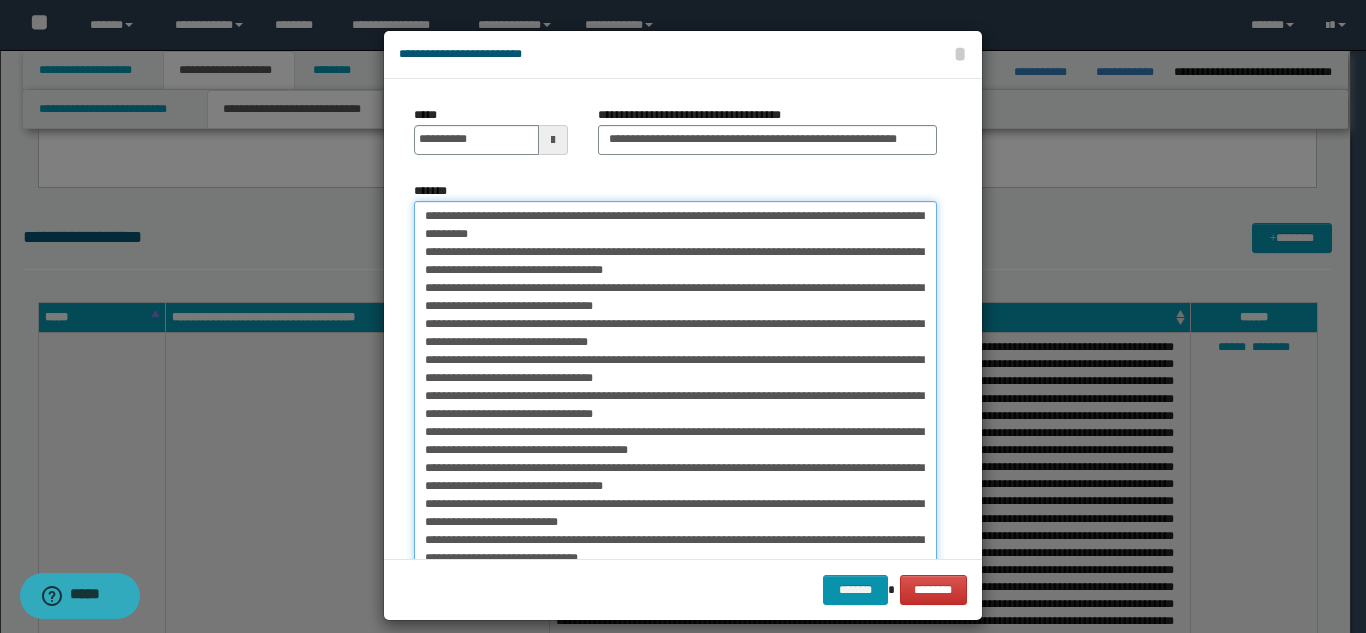 scroll, scrollTop: 0, scrollLeft: 0, axis: both 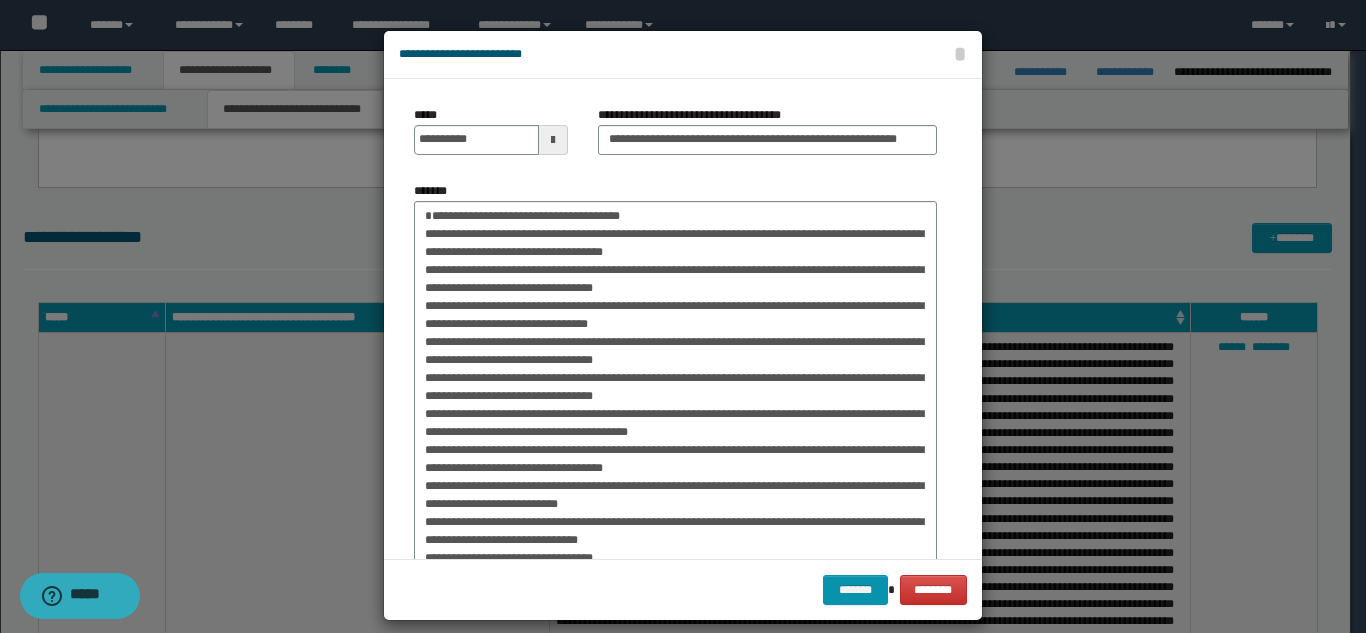 click on "*******
********" at bounding box center [683, 589] 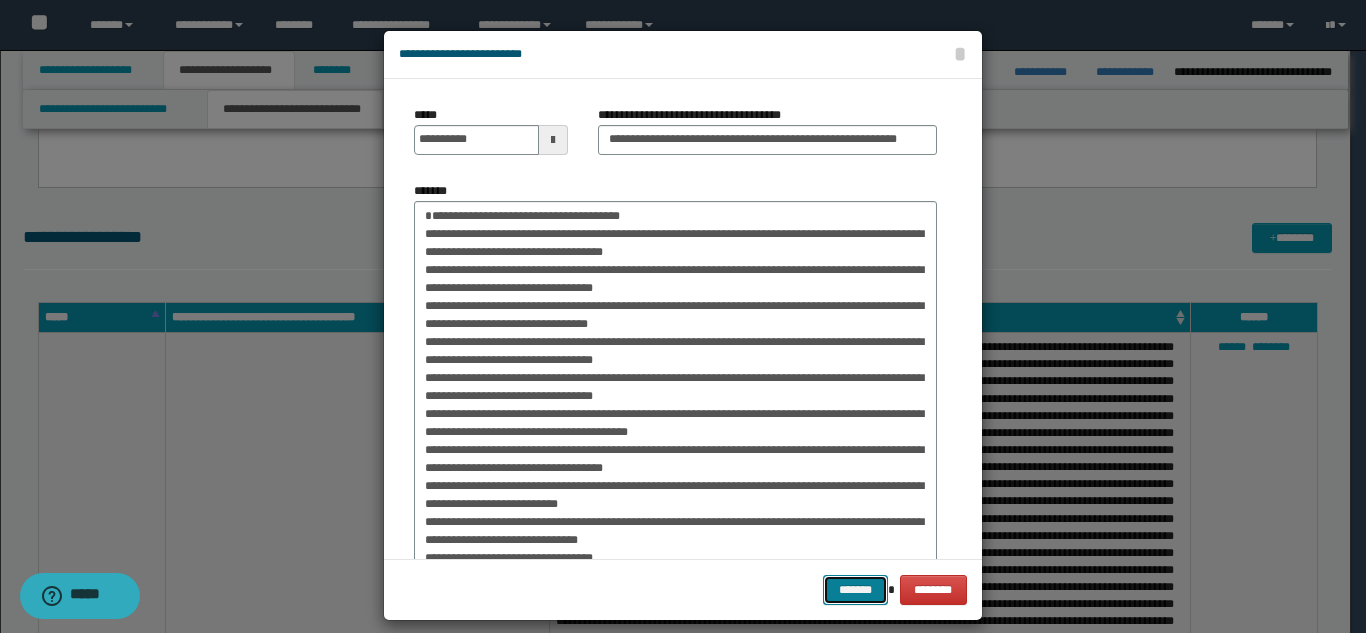 click on "*******" at bounding box center [855, 590] 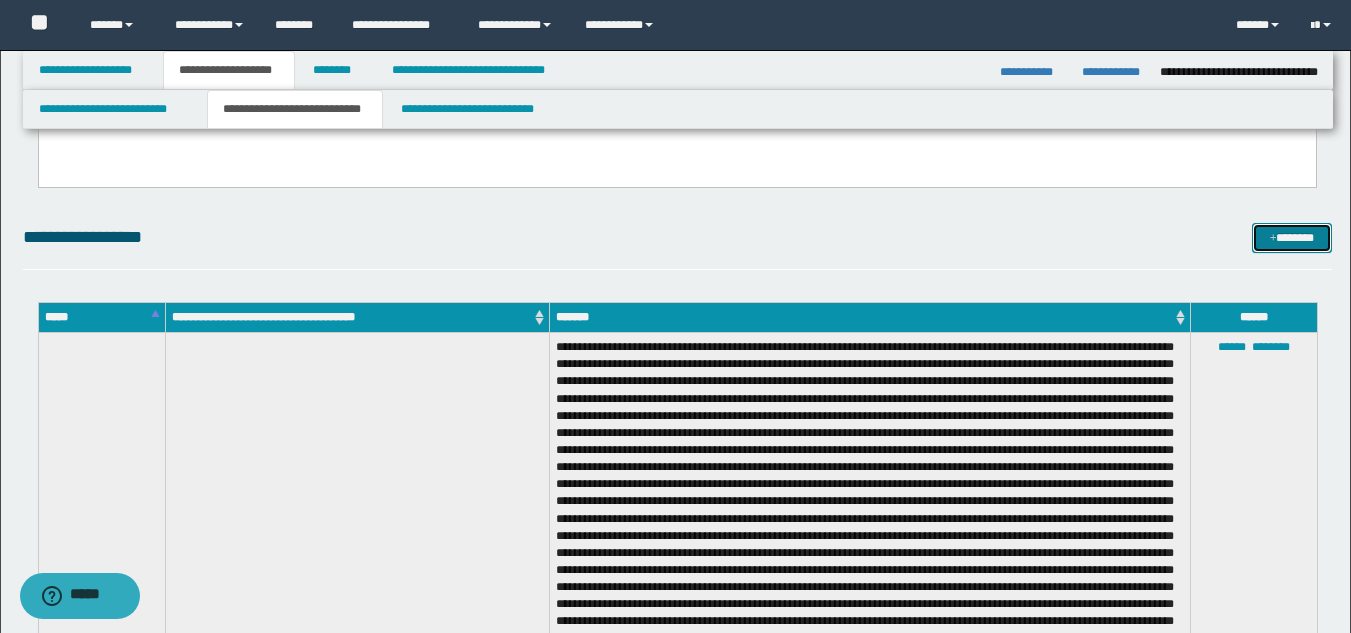 click on "*******" at bounding box center [1292, 238] 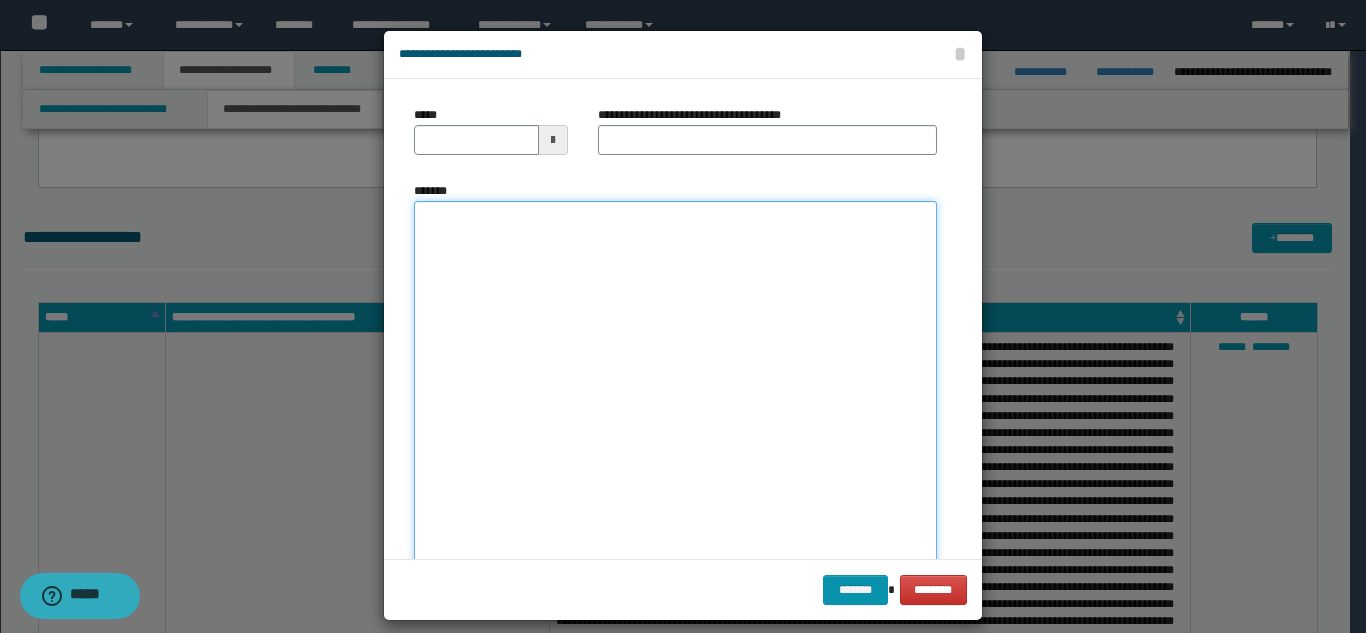 click on "*******" at bounding box center [675, 397] 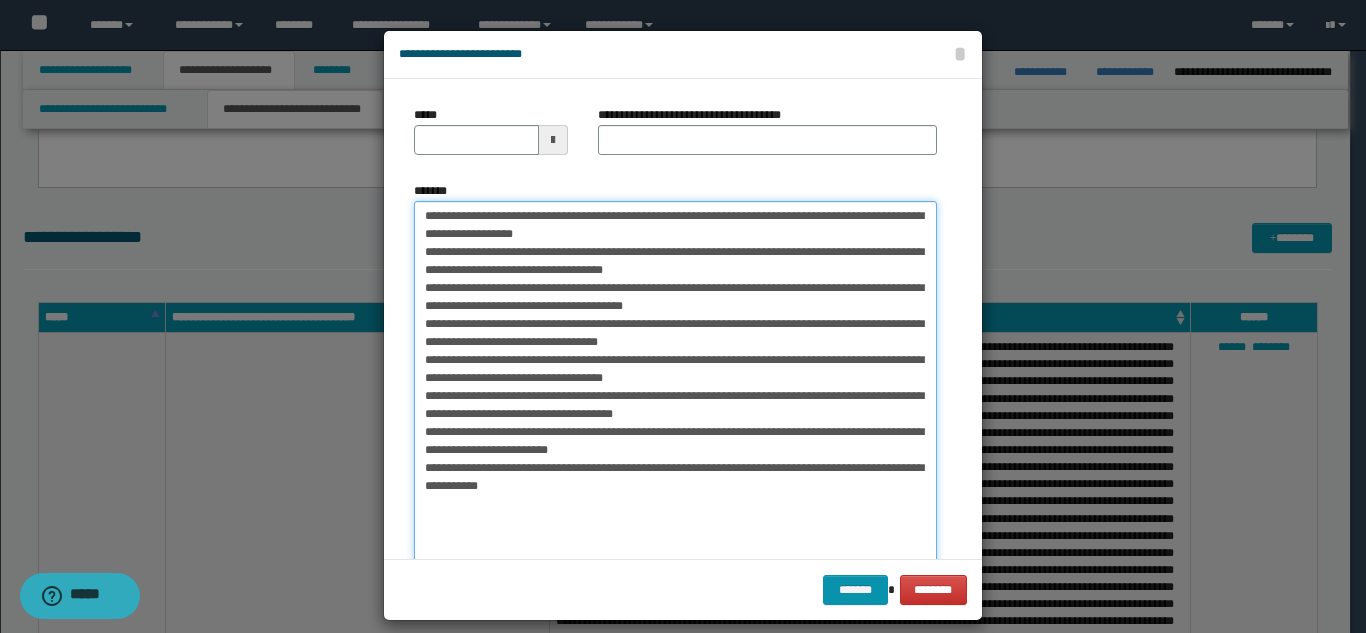 drag, startPoint x: 479, startPoint y: 217, endPoint x: 416, endPoint y: 217, distance: 63 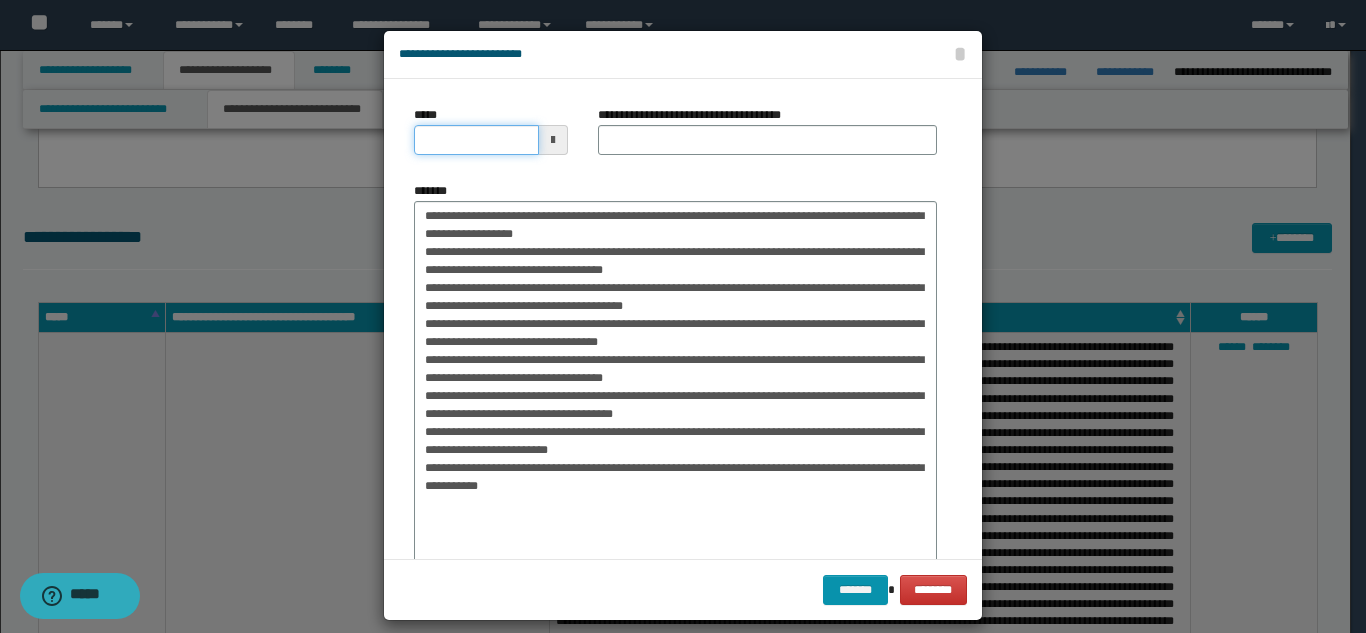 click on "*****" at bounding box center [476, 140] 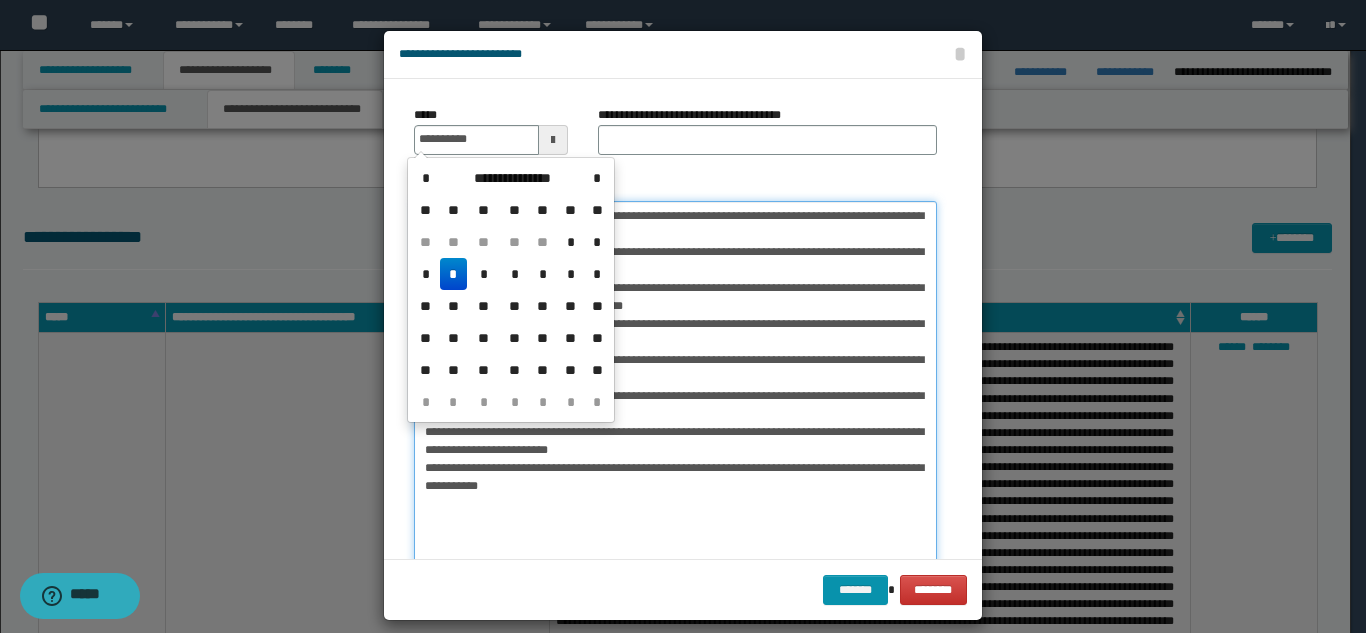 type on "**********" 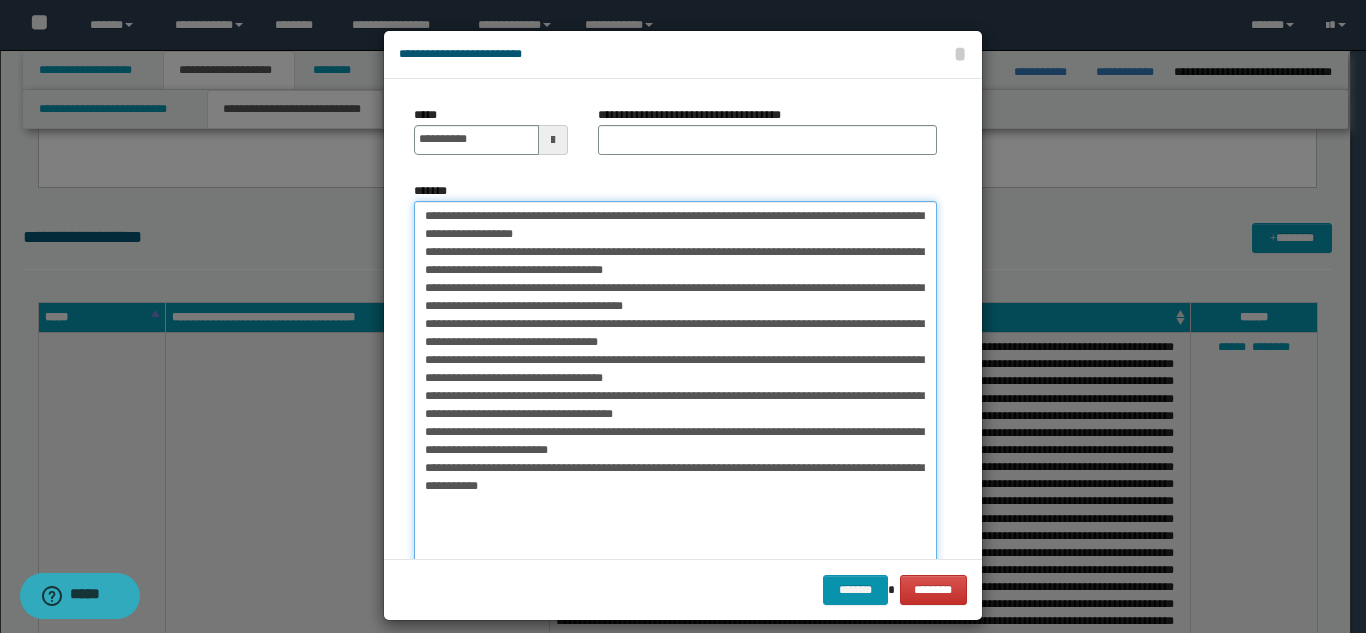 drag, startPoint x: 705, startPoint y: 238, endPoint x: 640, endPoint y: 233, distance: 65.192024 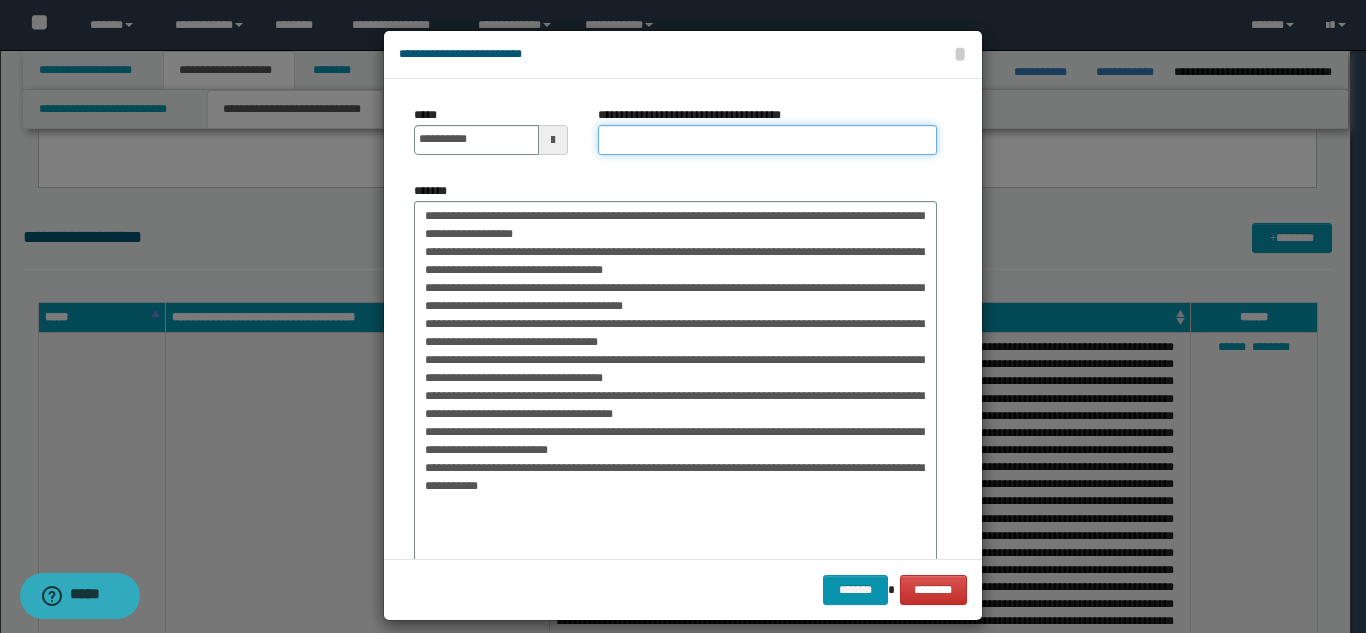 click on "**********" at bounding box center [767, 140] 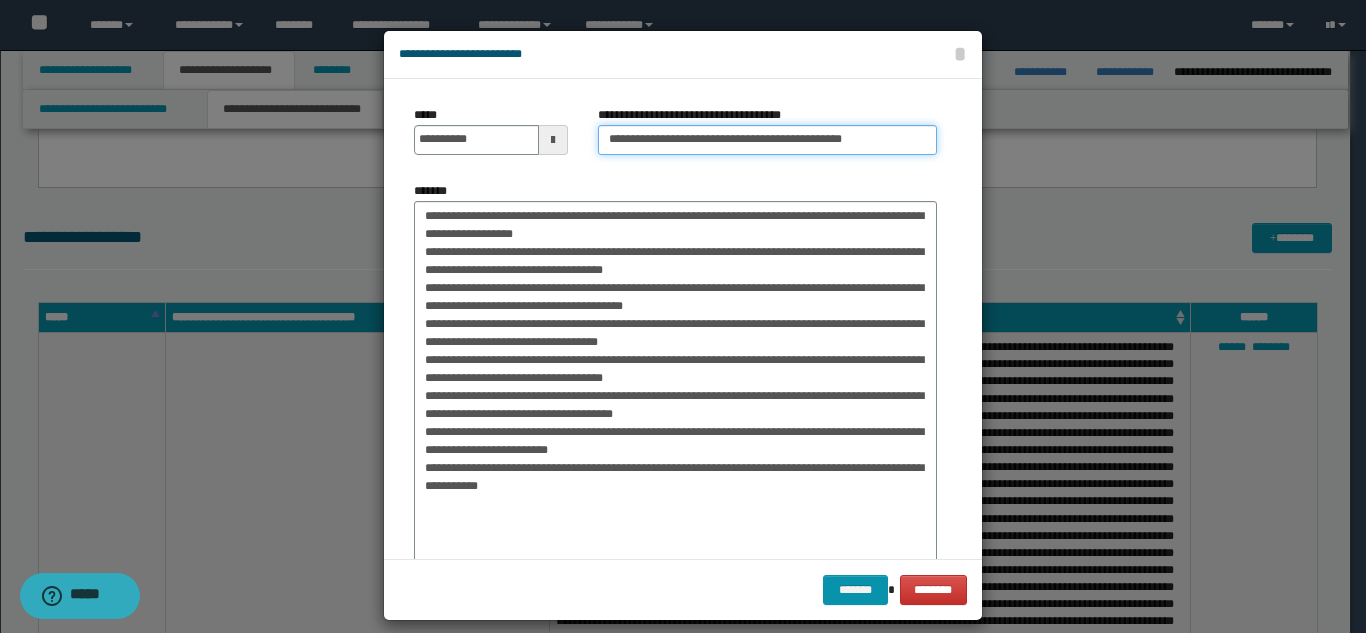 type on "**********" 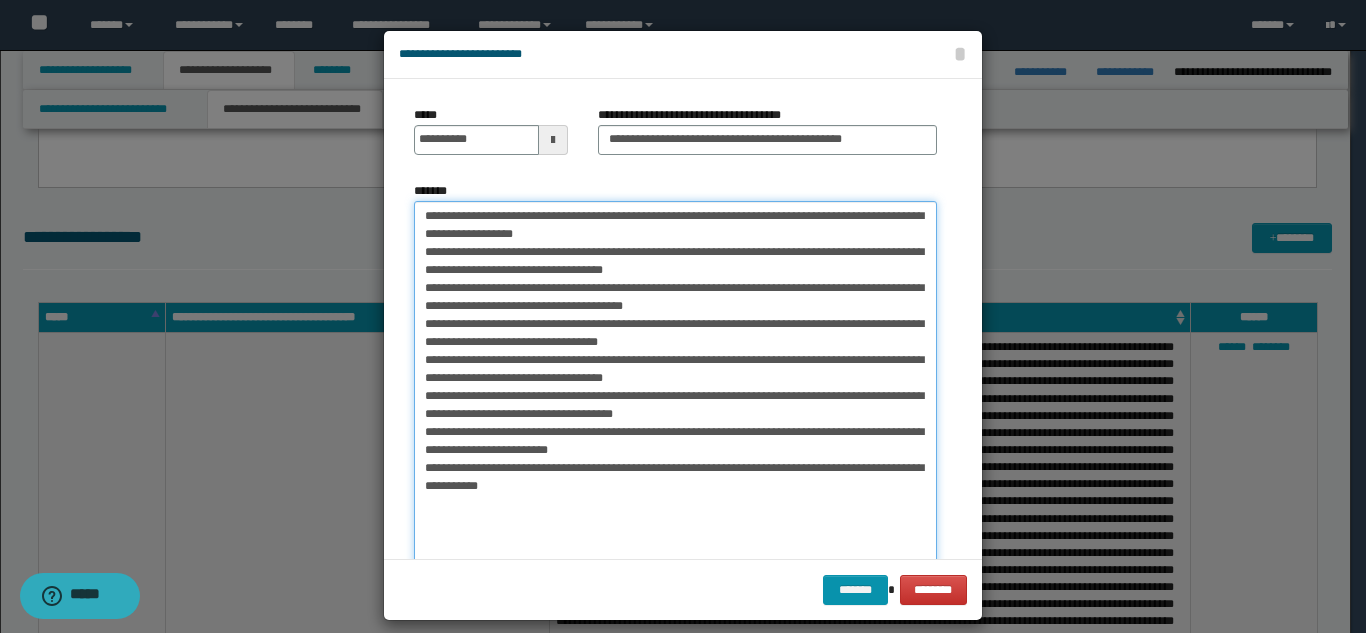 drag, startPoint x: 416, startPoint y: 219, endPoint x: 755, endPoint y: 218, distance: 339.00146 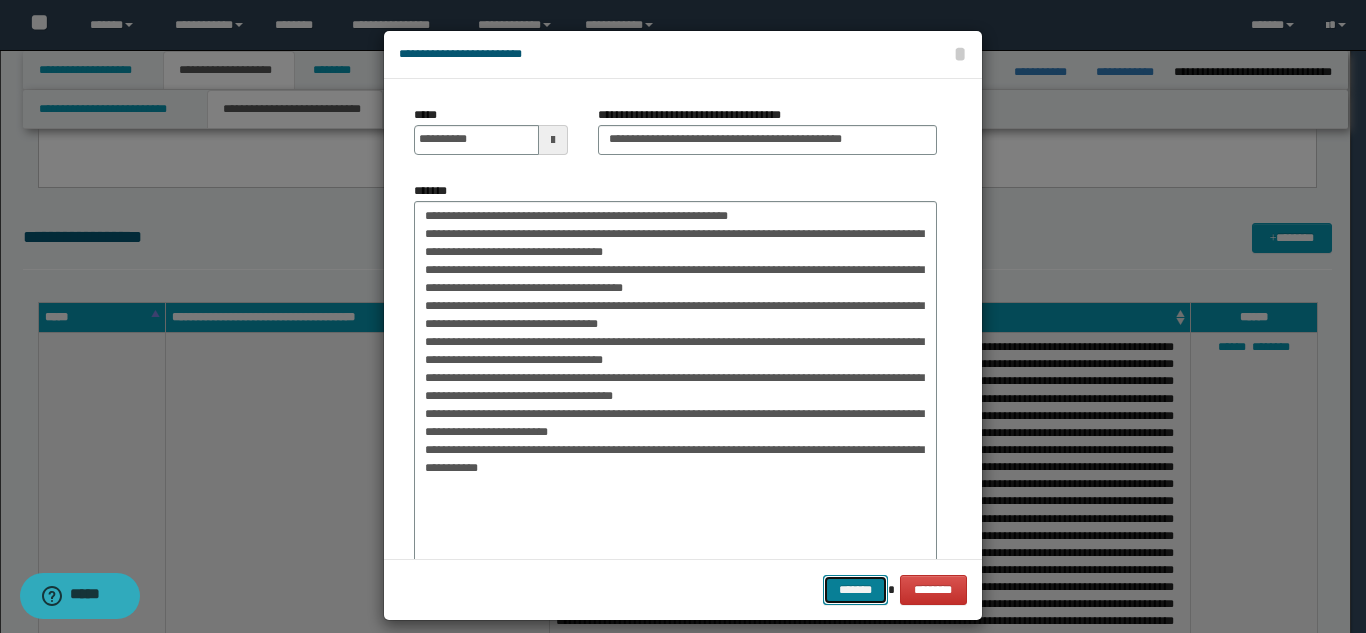 click on "*******" at bounding box center [855, 590] 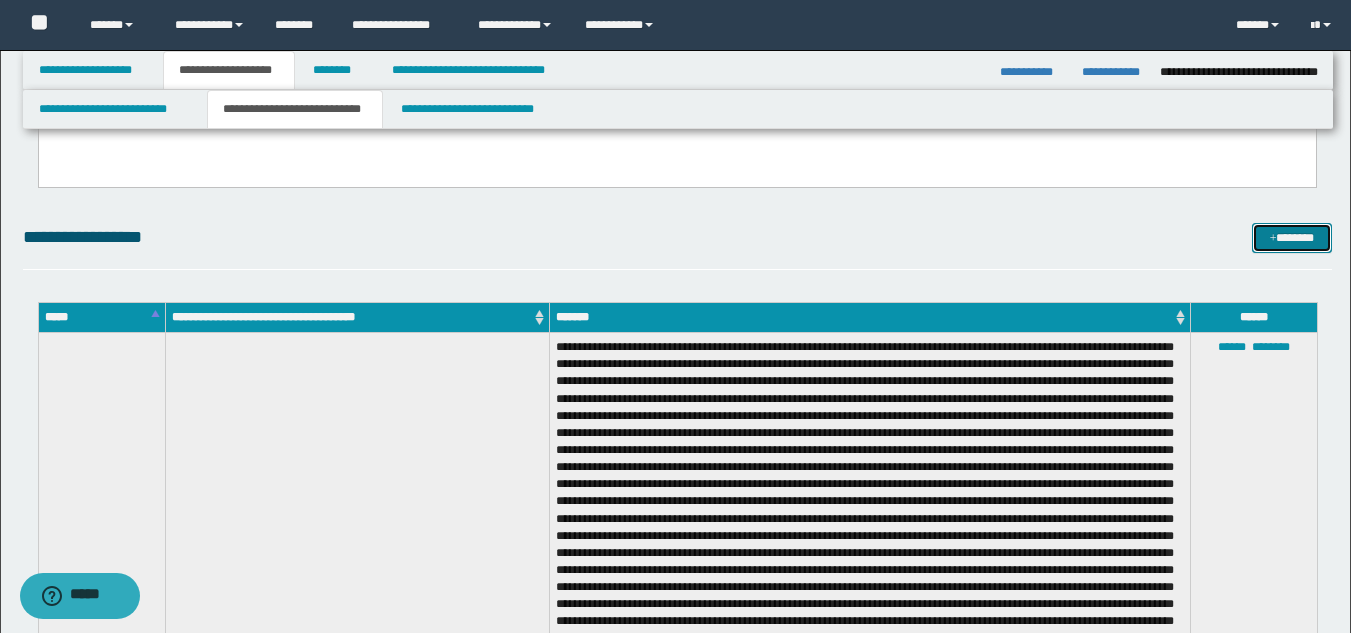 click on "*******" at bounding box center (1292, 238) 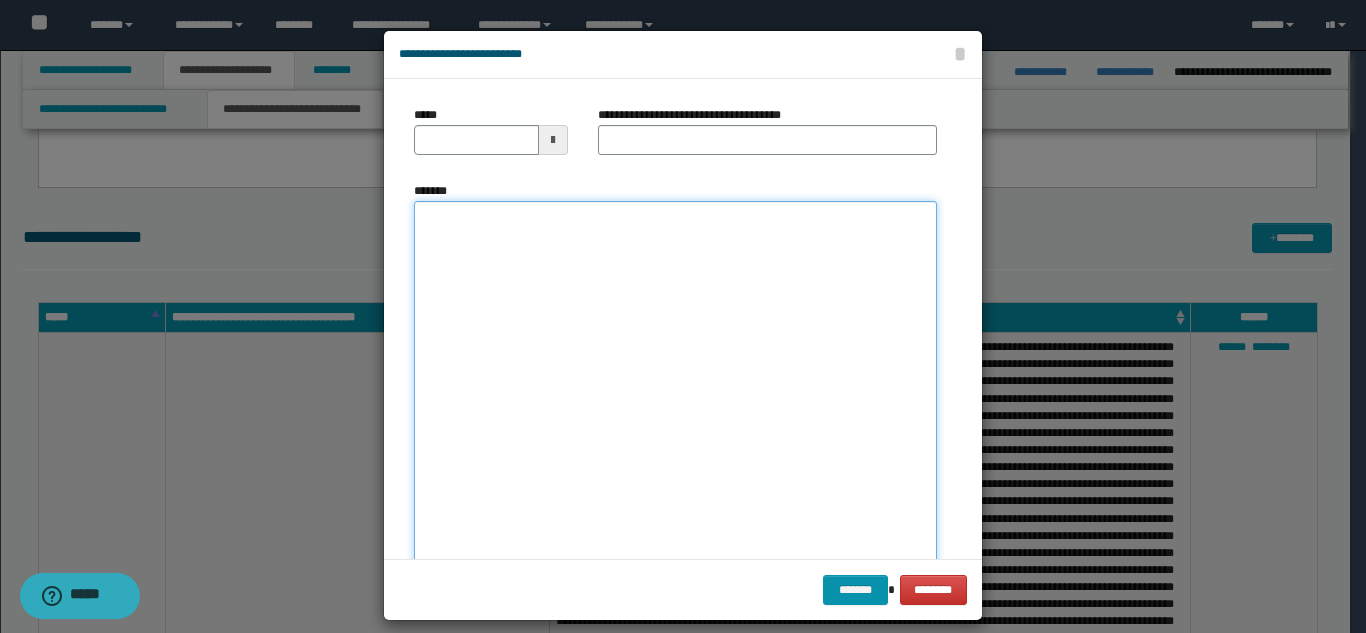 click on "*******" at bounding box center [675, 397] 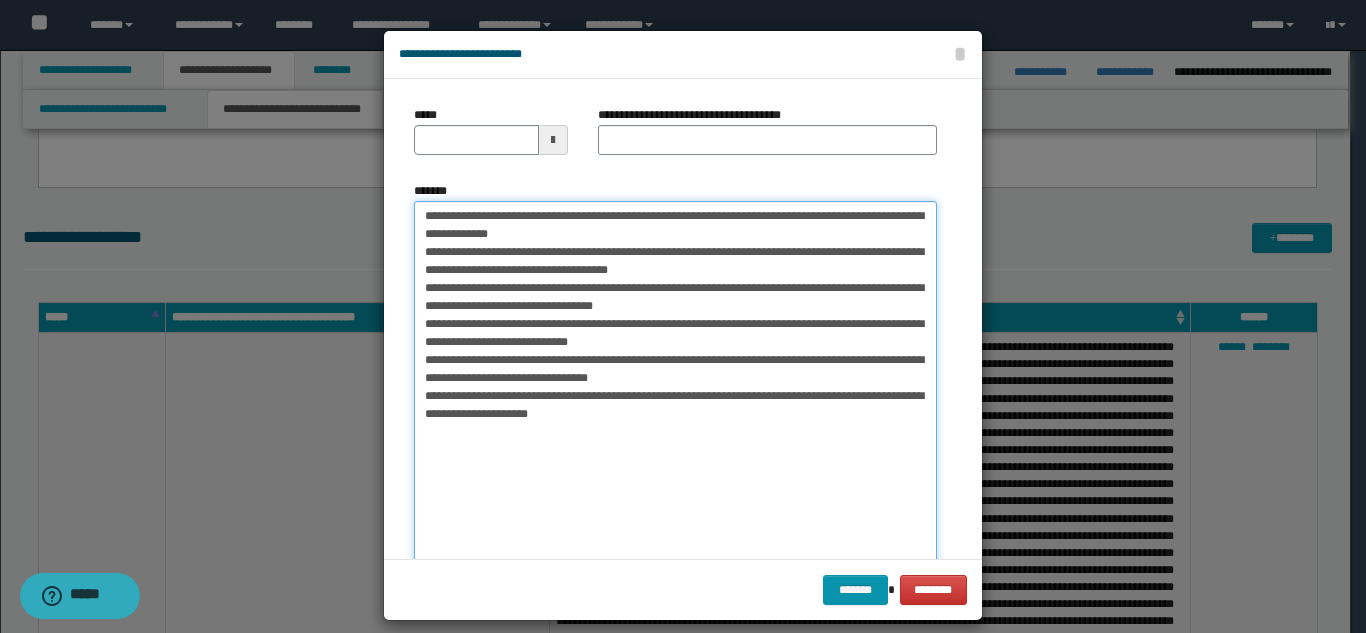 drag, startPoint x: 481, startPoint y: 211, endPoint x: 414, endPoint y: 220, distance: 67.601776 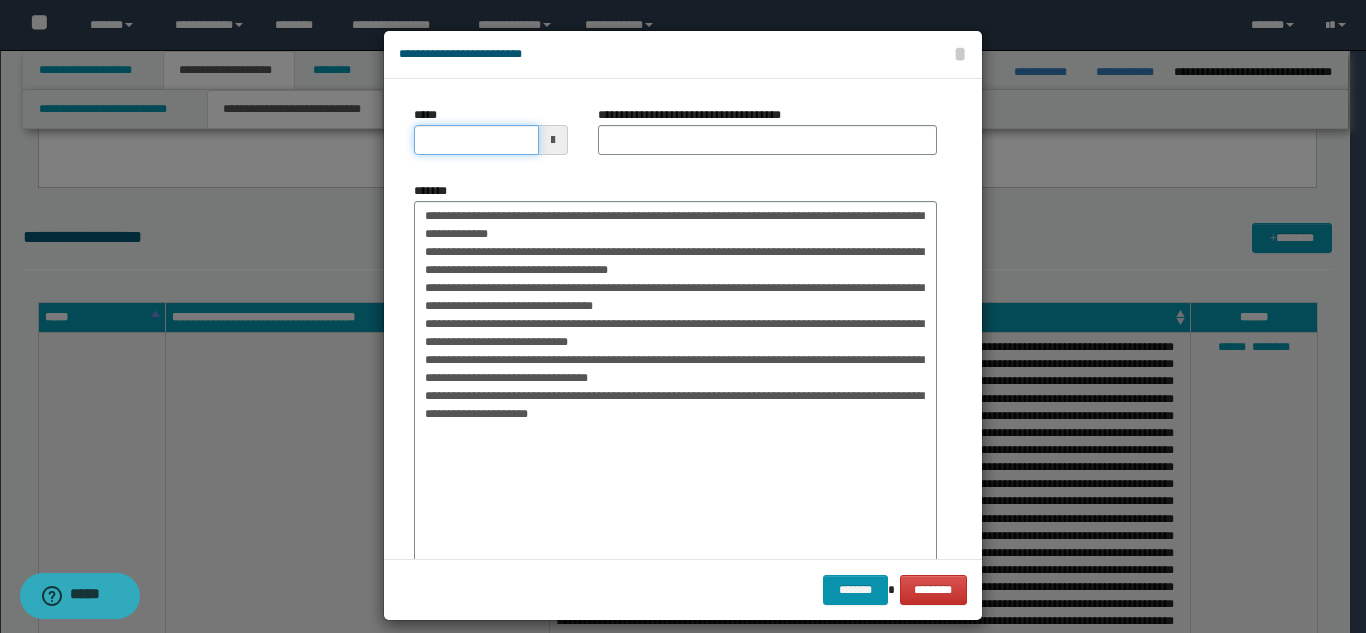 click on "*****" at bounding box center [476, 140] 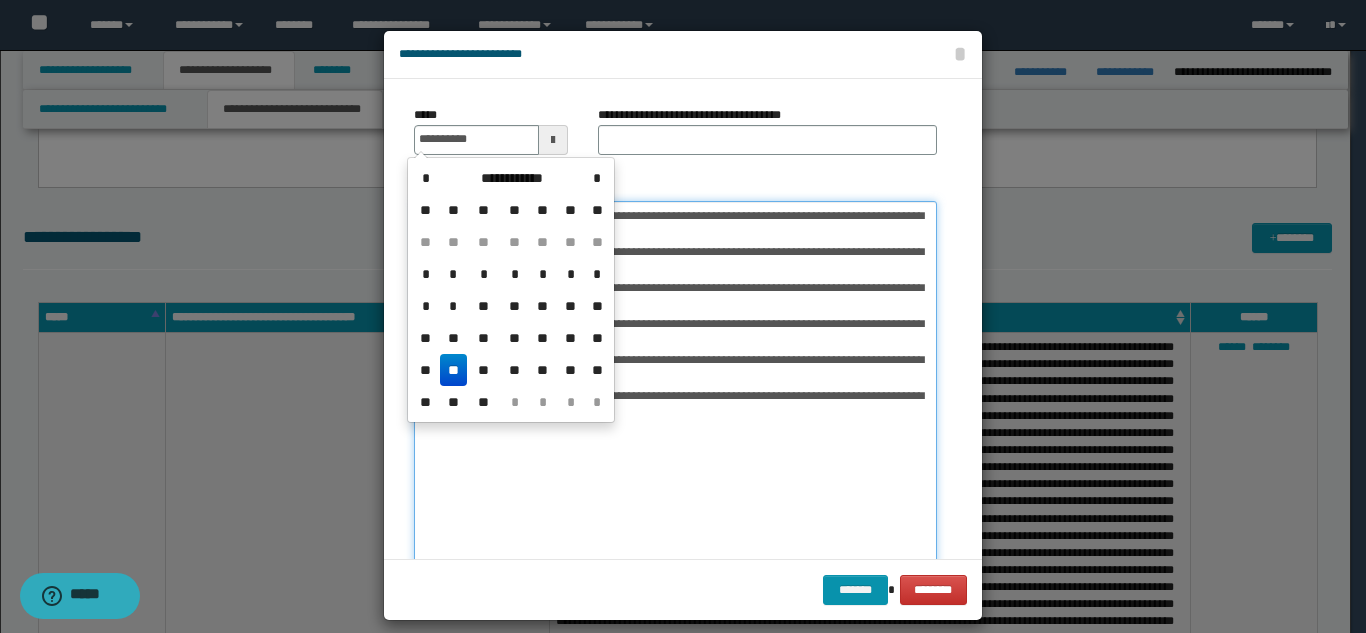 type on "**********" 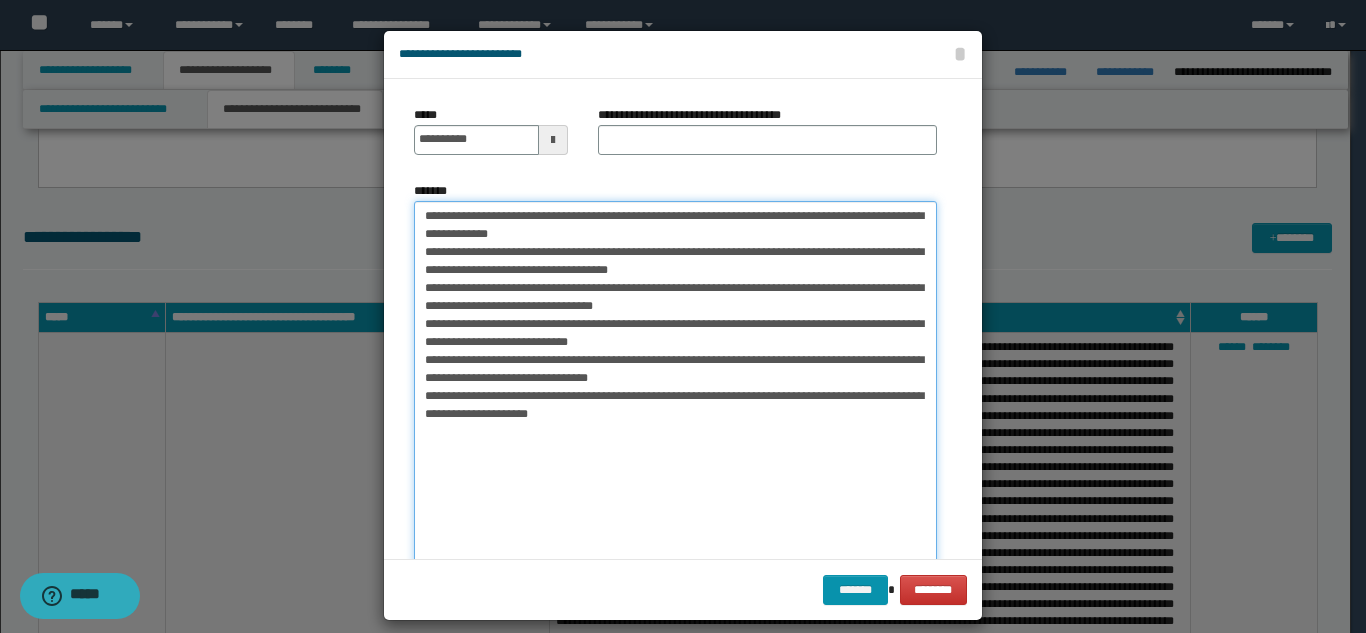 drag, startPoint x: 482, startPoint y: 217, endPoint x: 819, endPoint y: 225, distance: 337.09494 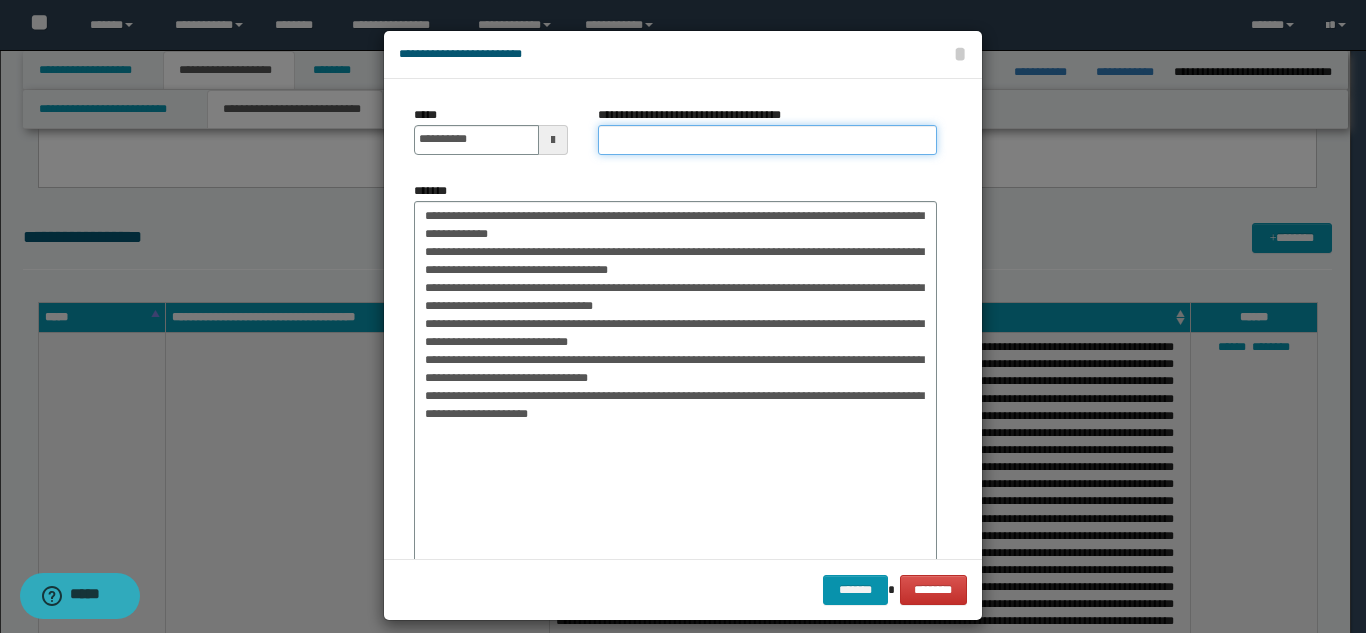 click on "**********" at bounding box center [767, 140] 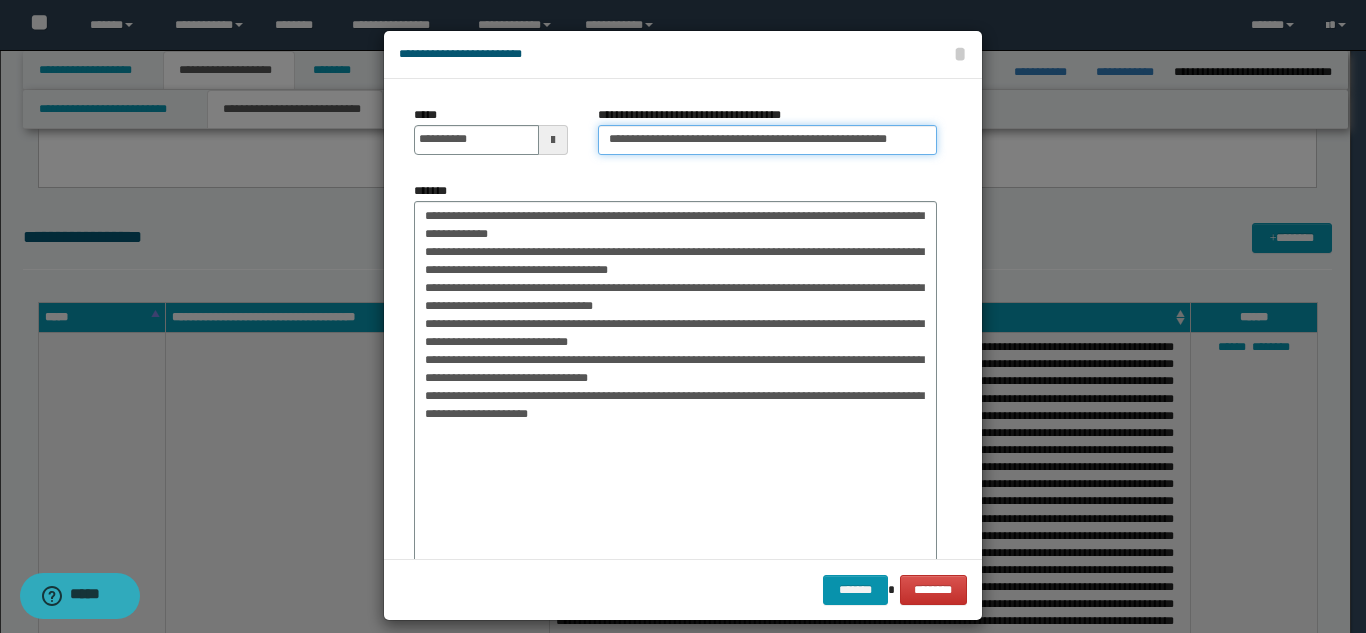 scroll, scrollTop: 0, scrollLeft: 21, axis: horizontal 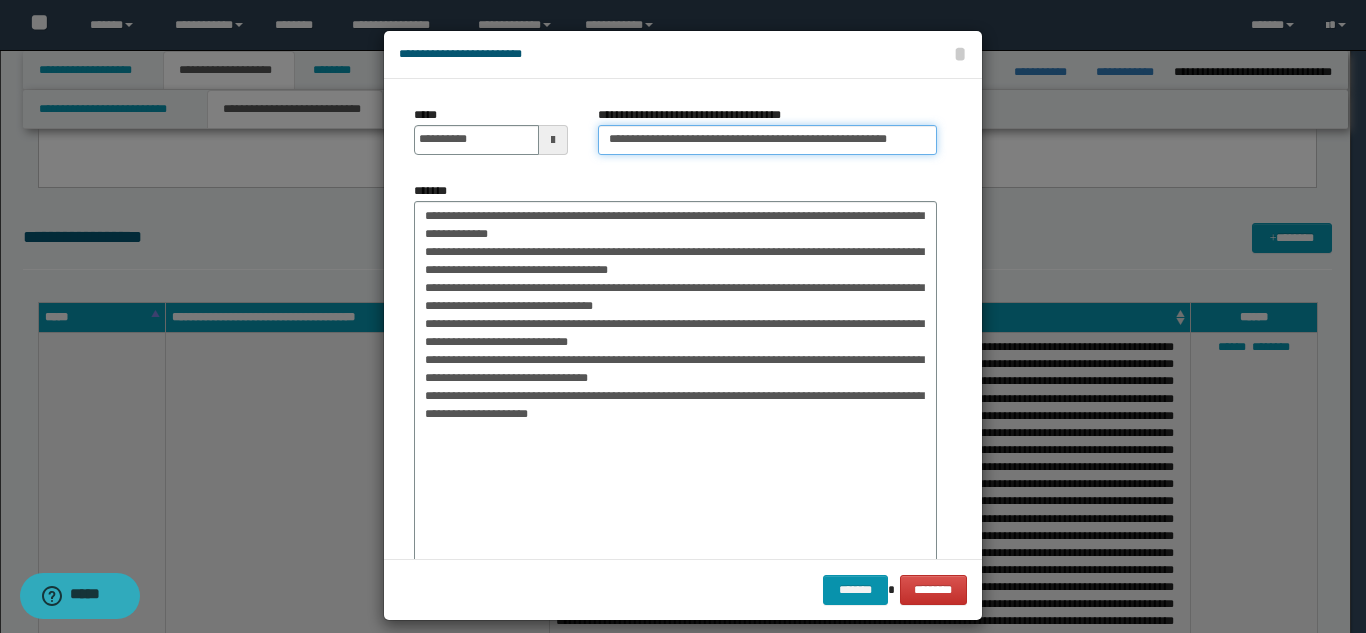 type on "**********" 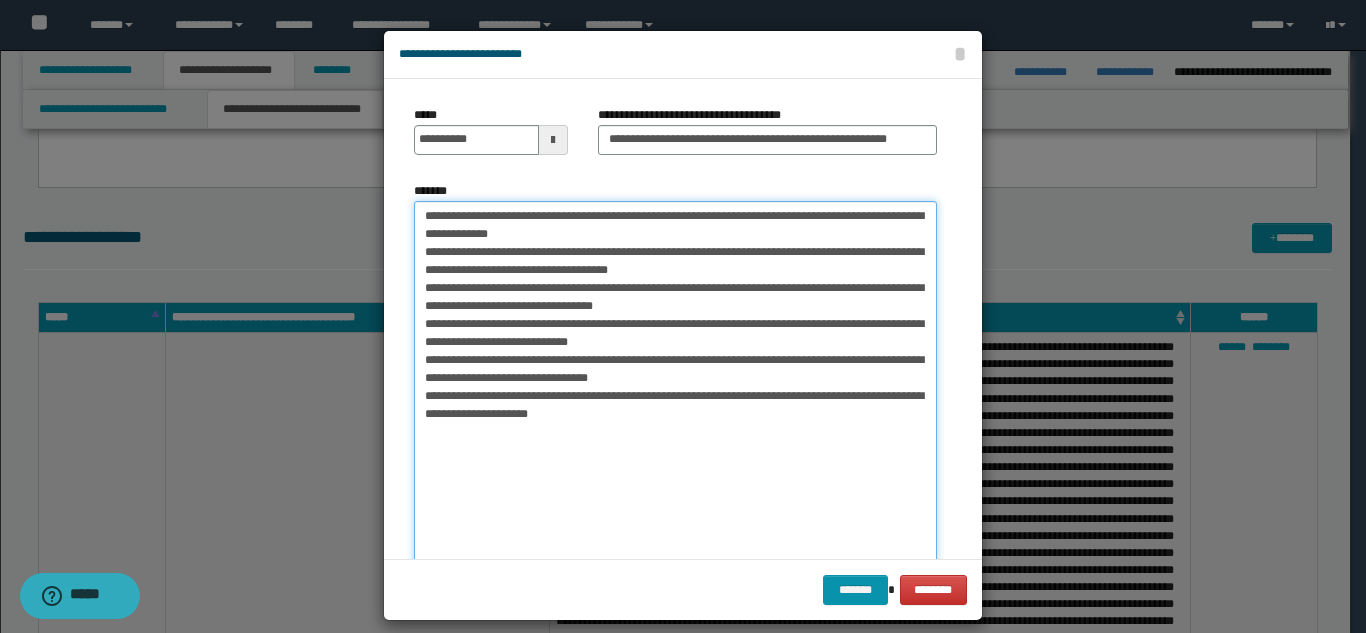 scroll, scrollTop: 0, scrollLeft: 0, axis: both 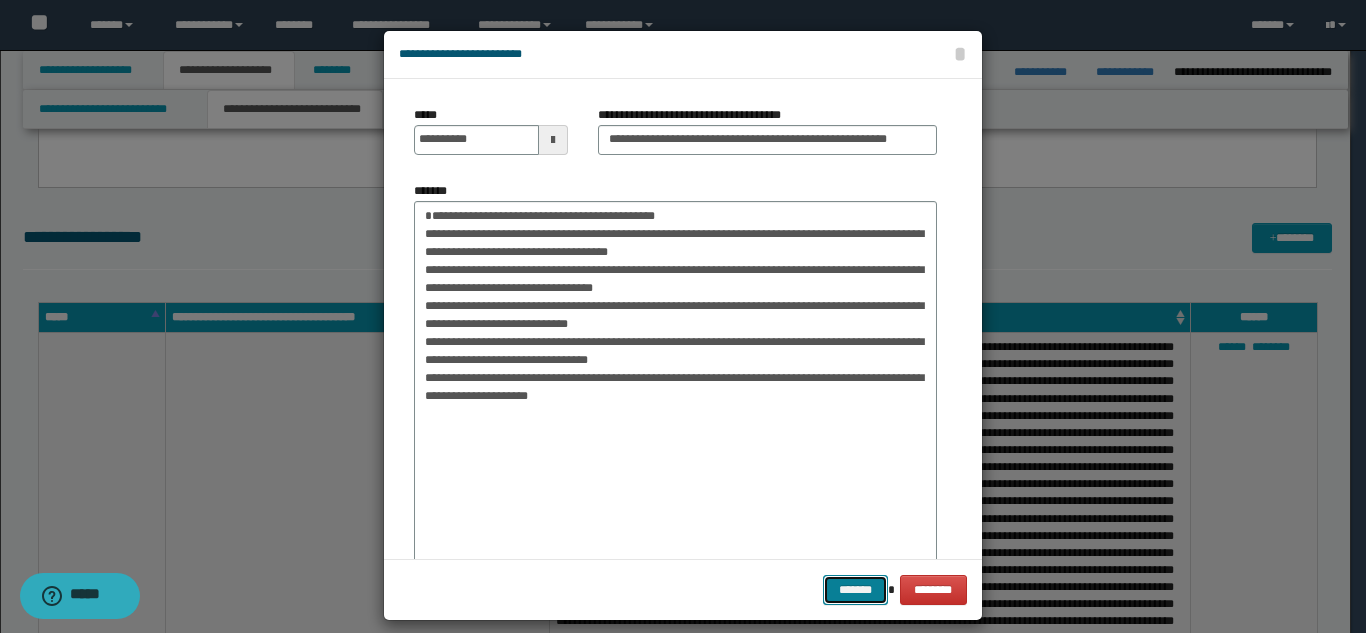 click on "*******" at bounding box center (855, 590) 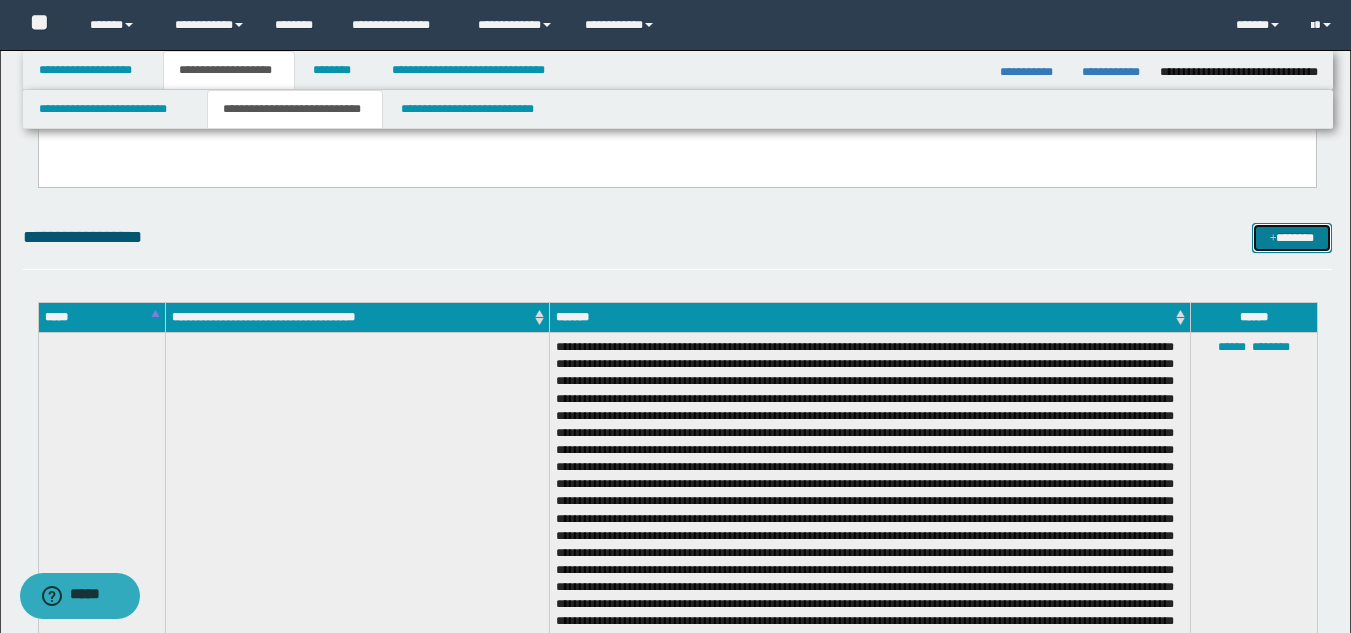 click on "*******" at bounding box center [1292, 238] 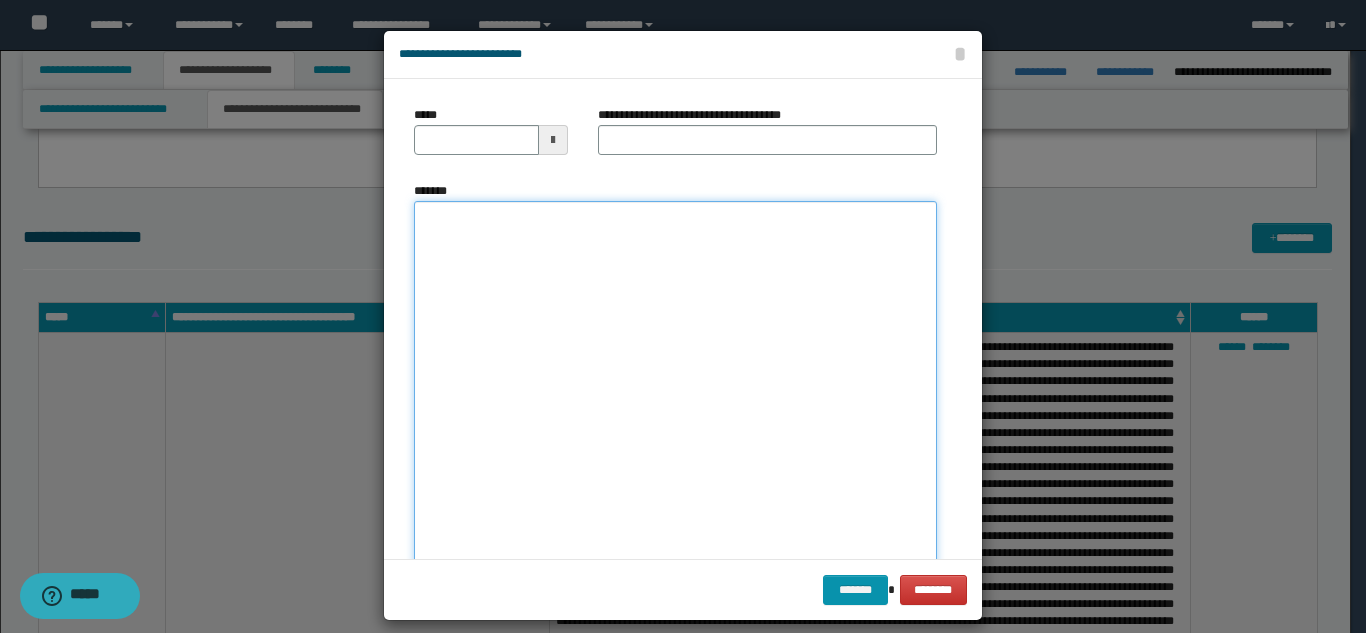 click on "*******" at bounding box center [675, 397] 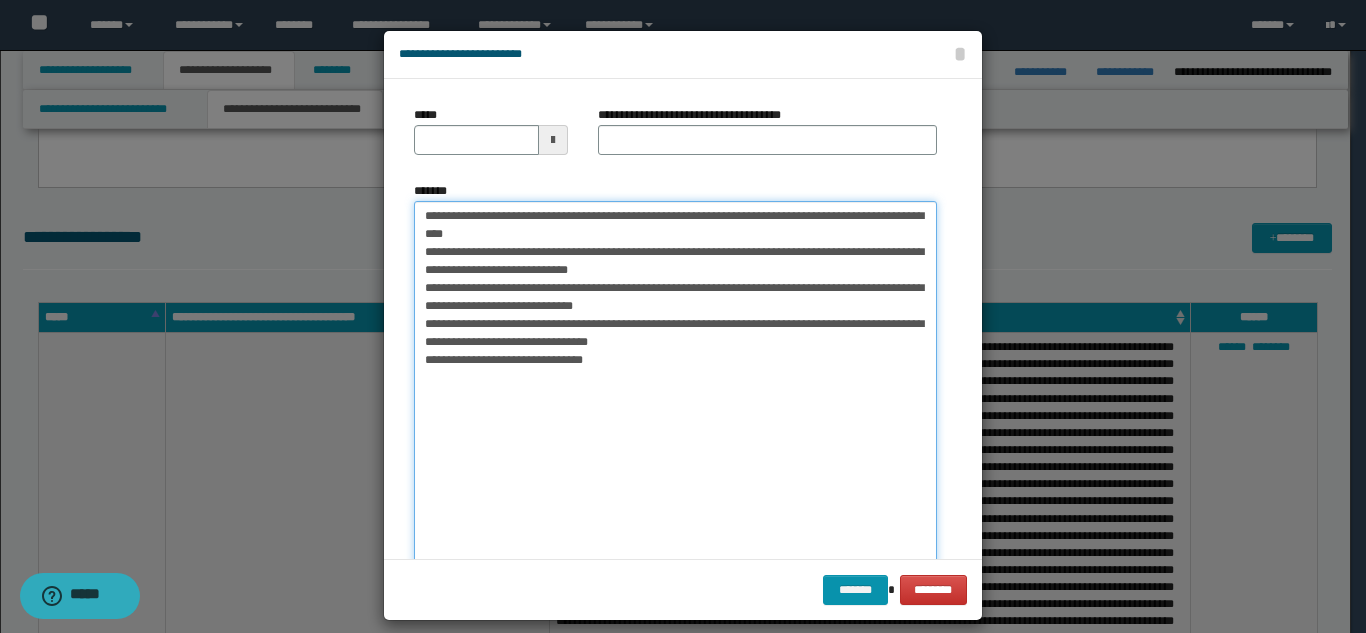 drag, startPoint x: 481, startPoint y: 220, endPoint x: 406, endPoint y: 229, distance: 75.53807 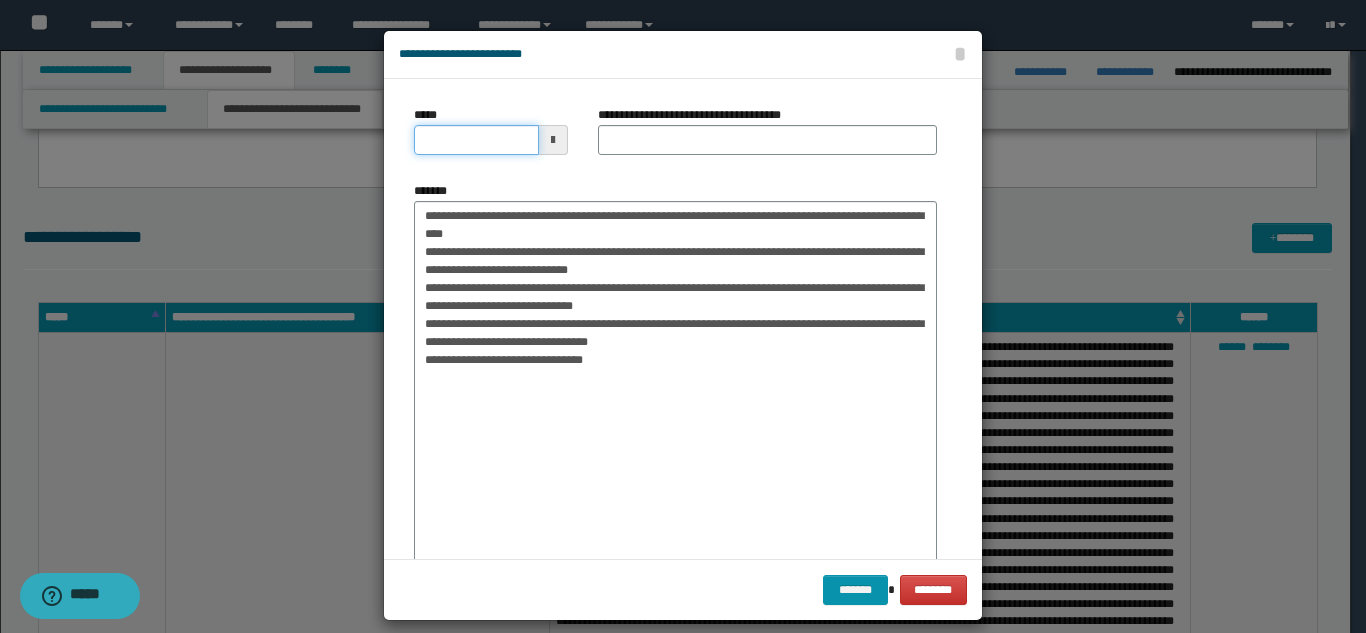 click on "*****" at bounding box center (476, 140) 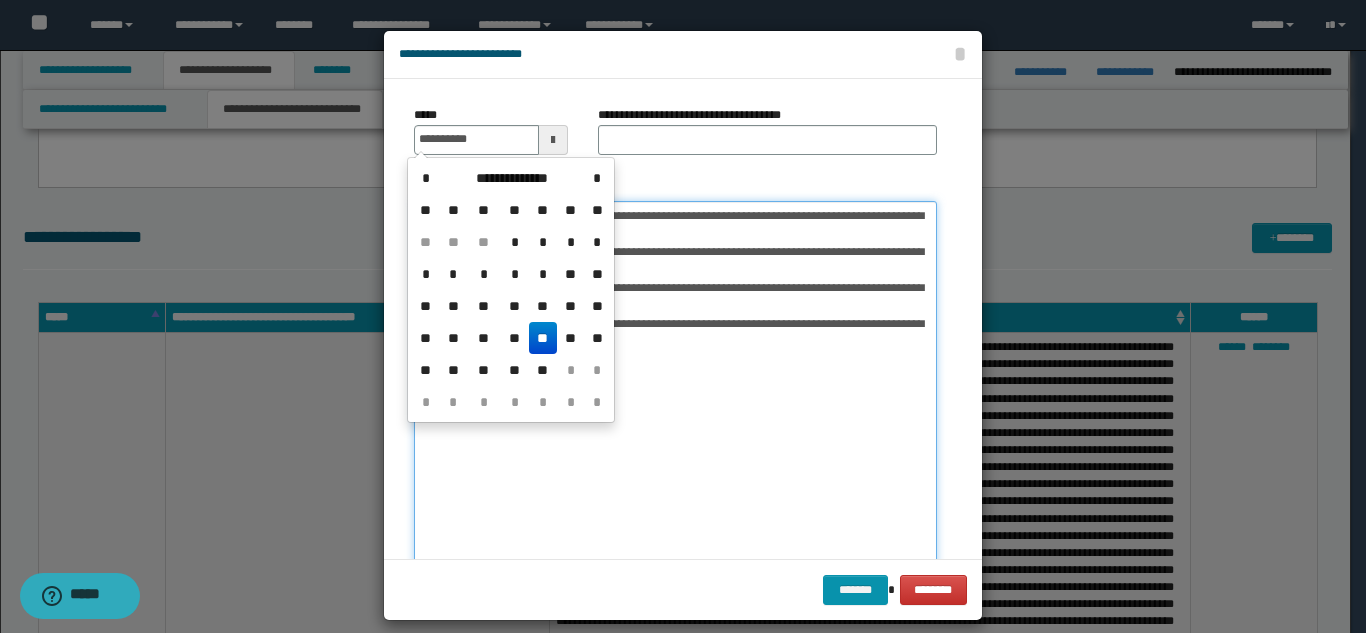 type on "**********" 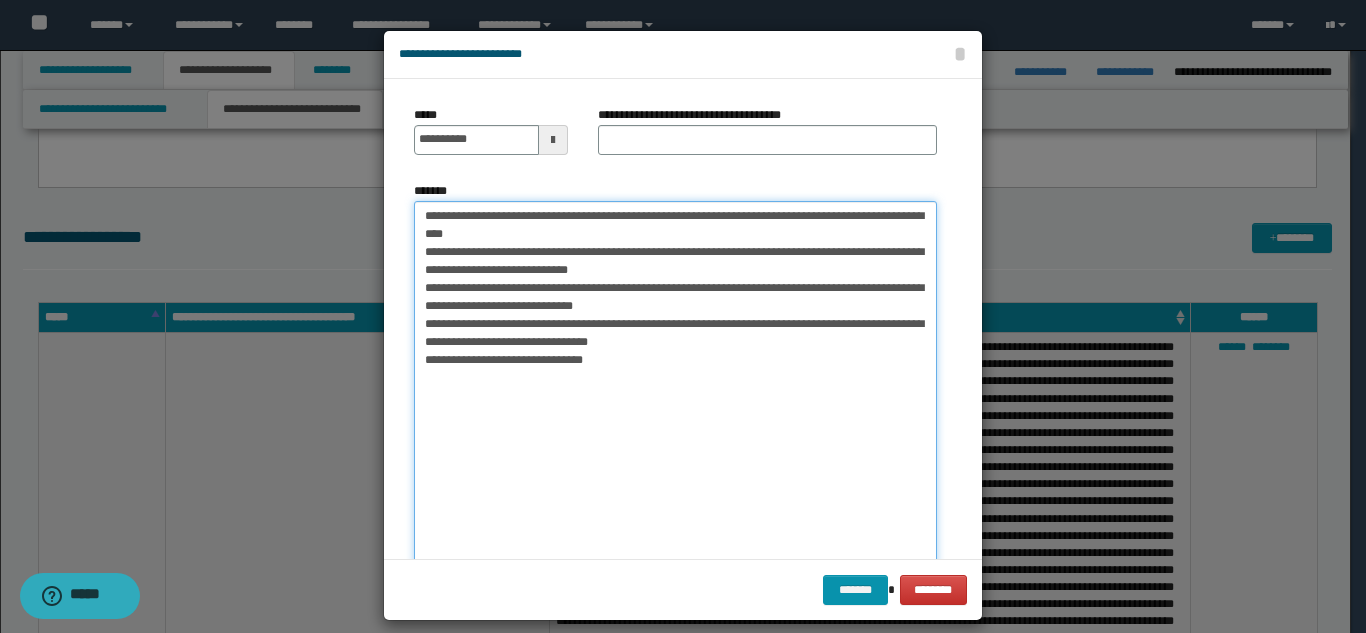 drag, startPoint x: 482, startPoint y: 213, endPoint x: 897, endPoint y: 216, distance: 415.01083 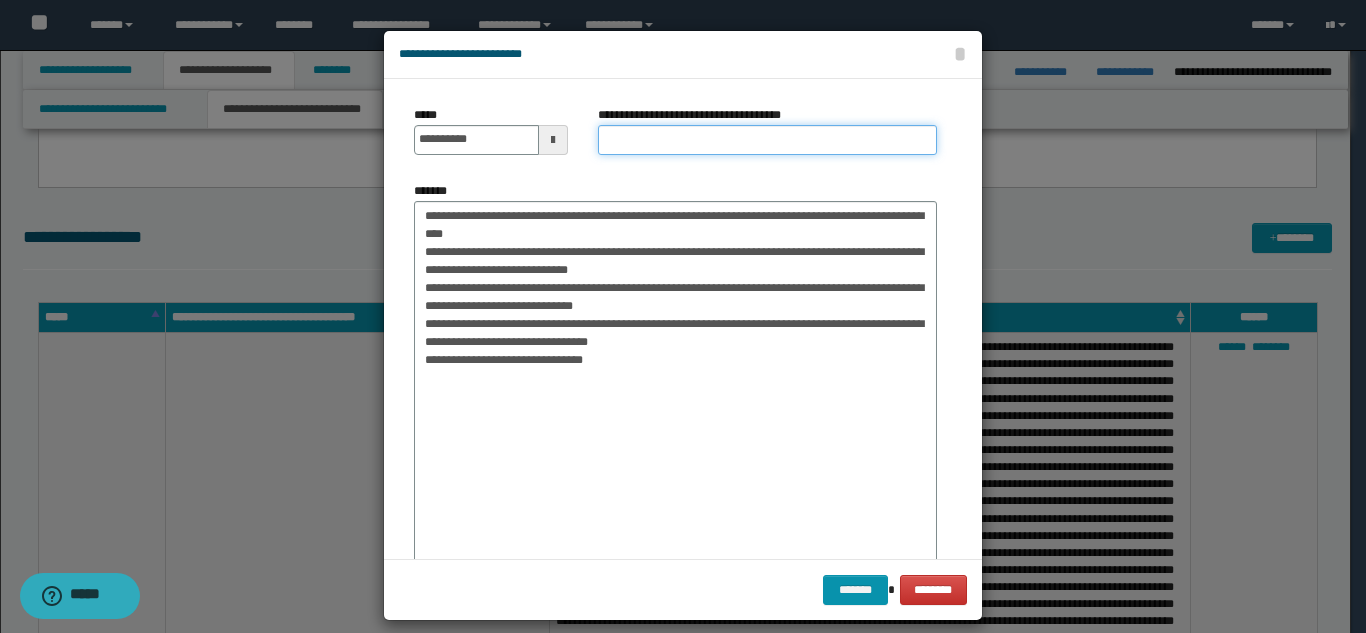 click on "**********" at bounding box center (767, 140) 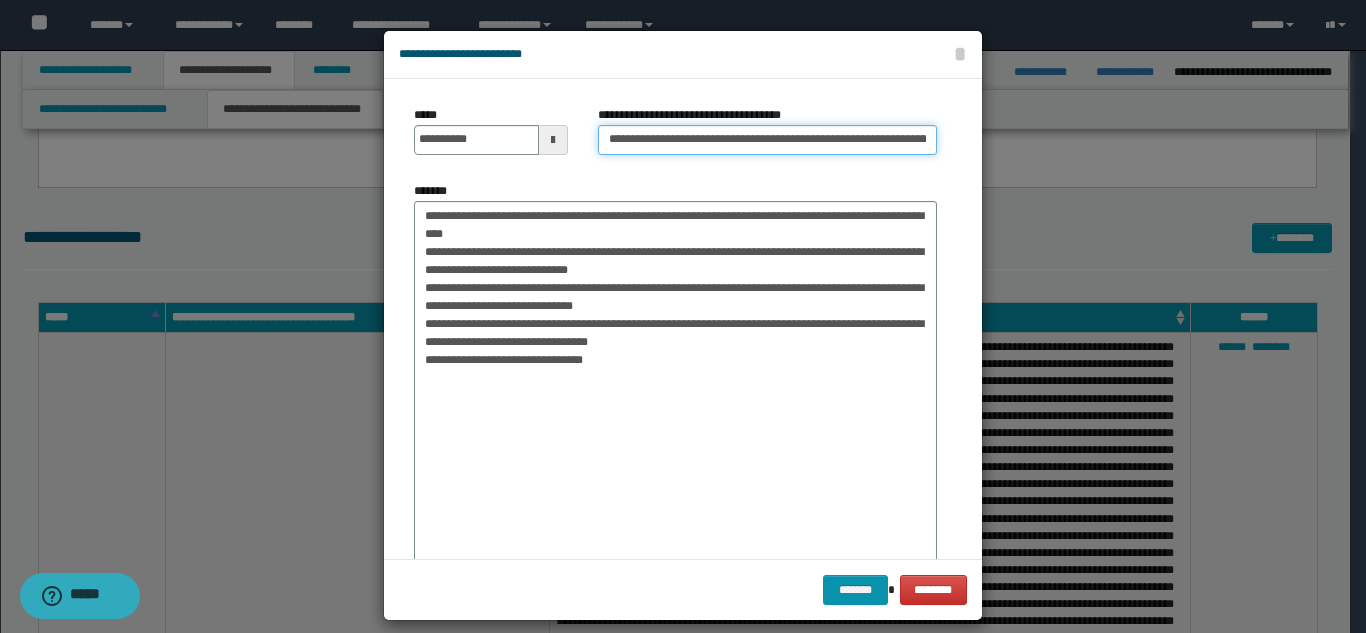 scroll, scrollTop: 0, scrollLeft: 102, axis: horizontal 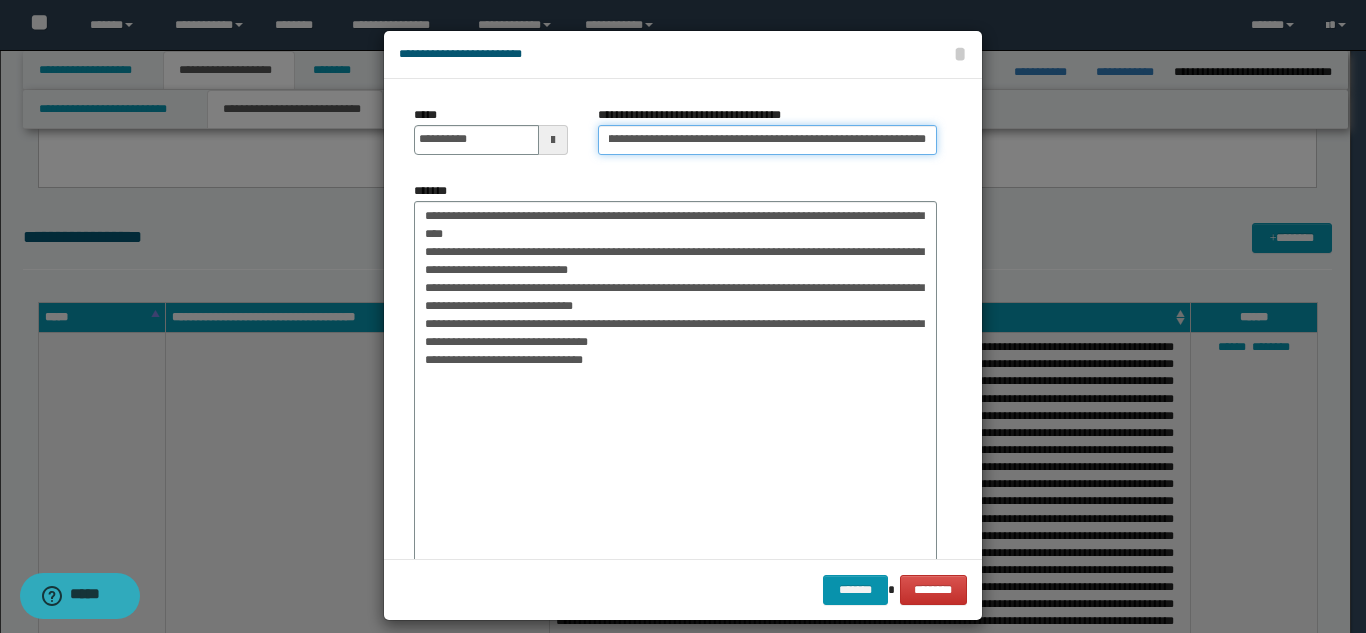 type on "**********" 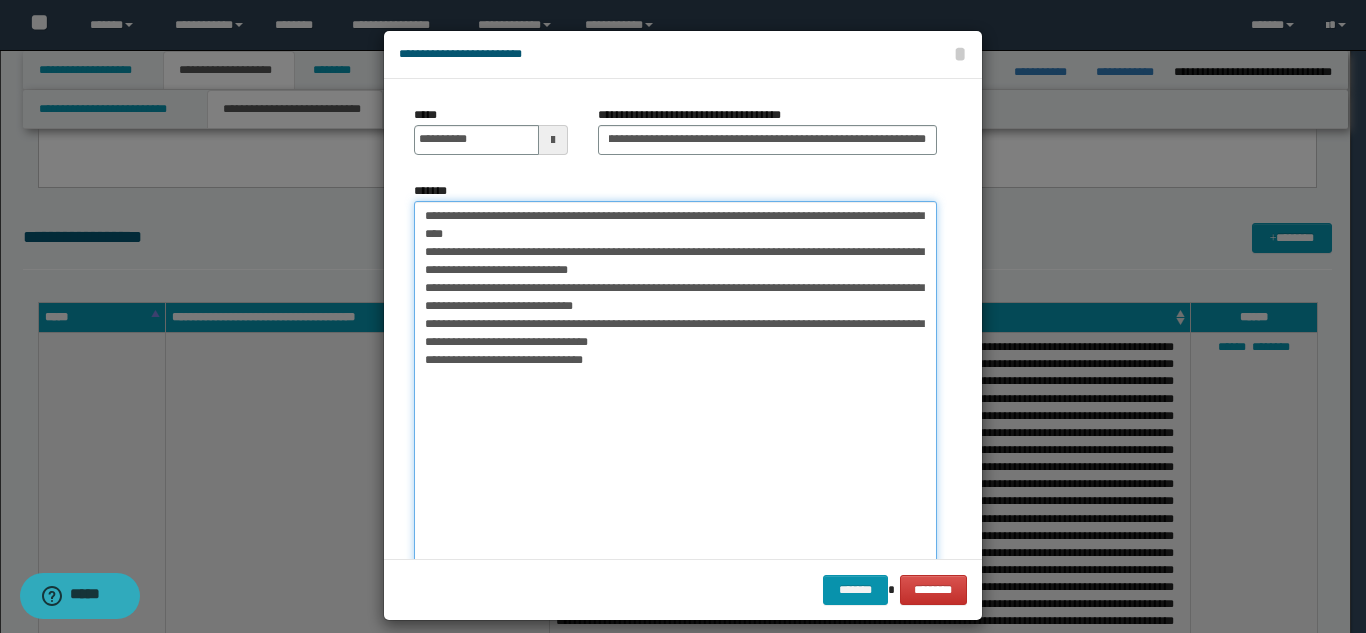 scroll, scrollTop: 0, scrollLeft: 0, axis: both 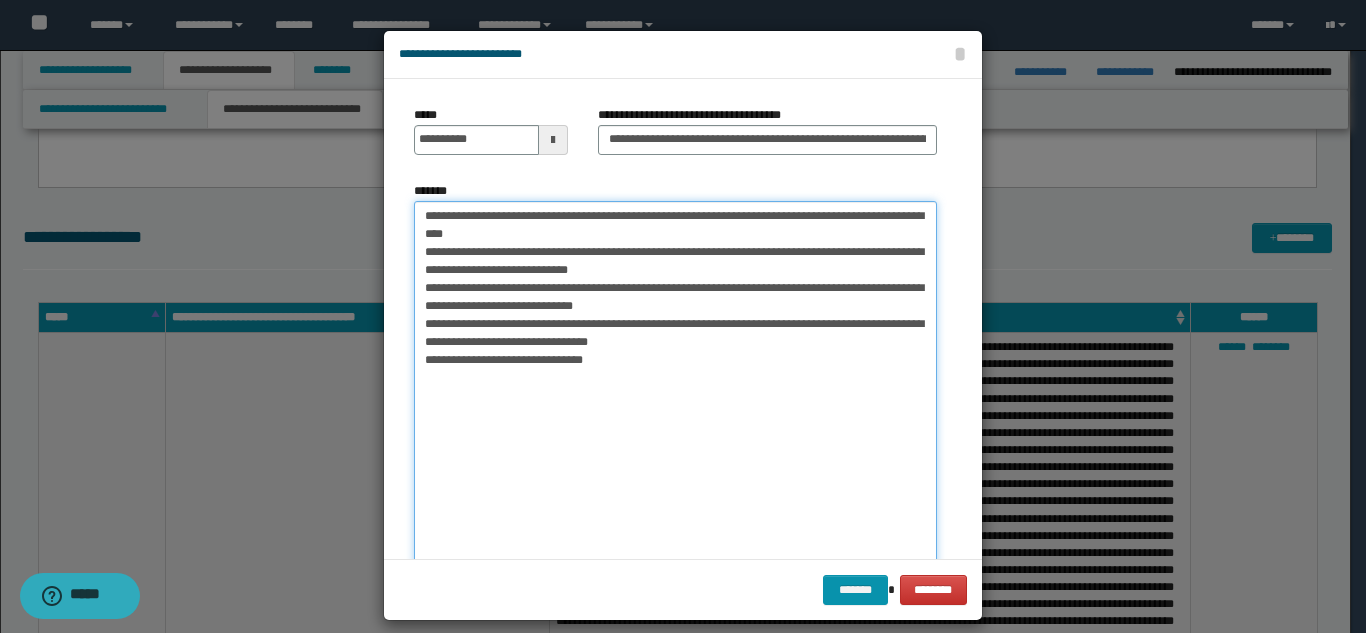 drag, startPoint x: 413, startPoint y: 208, endPoint x: 920, endPoint y: 207, distance: 507.00098 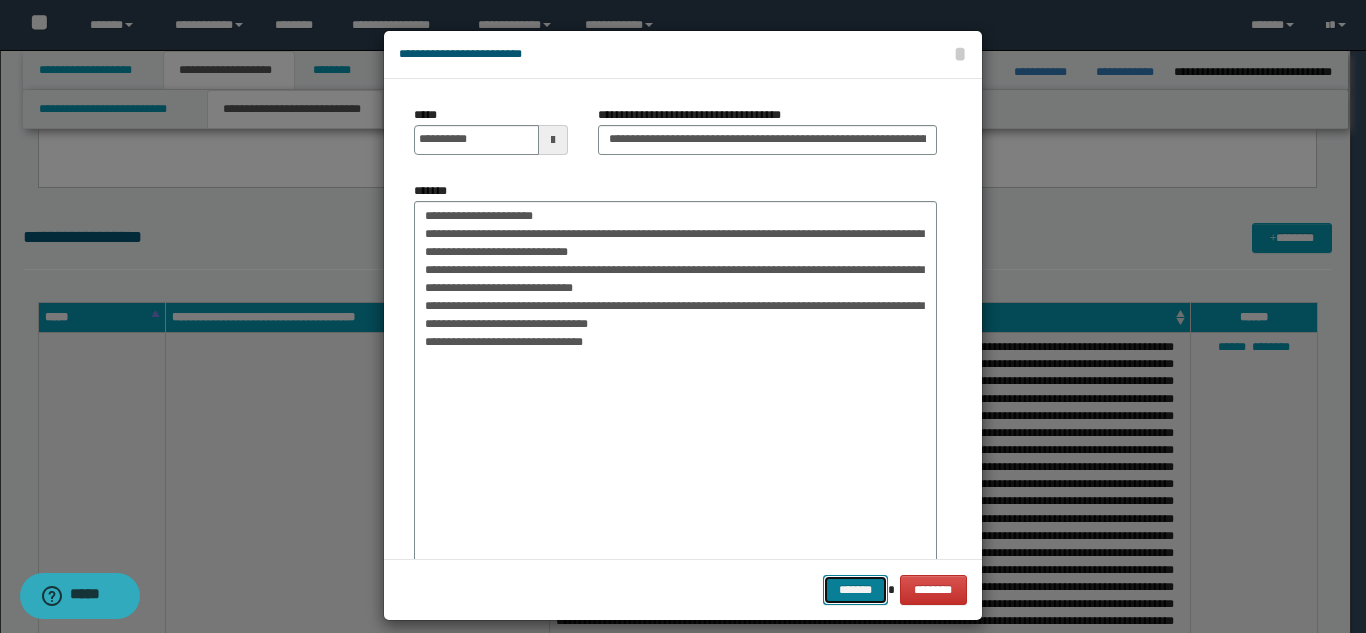 click on "*******" at bounding box center [855, 590] 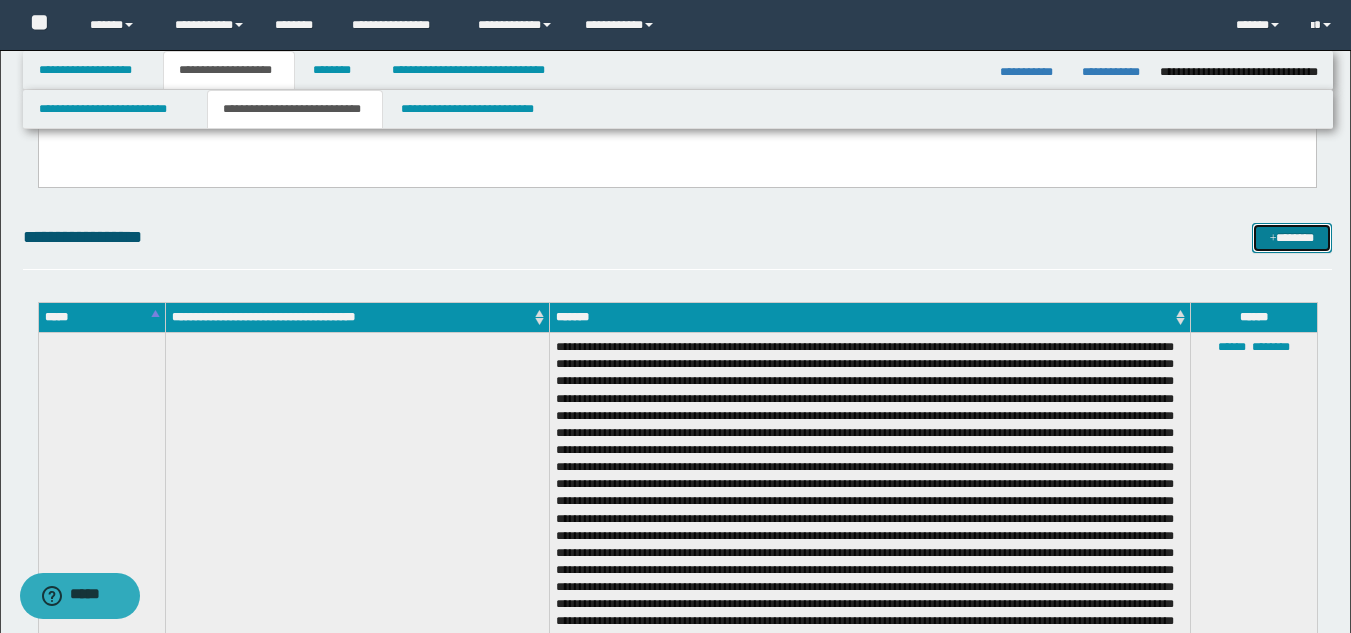 drag, startPoint x: 1294, startPoint y: 238, endPoint x: 1273, endPoint y: 233, distance: 21.587032 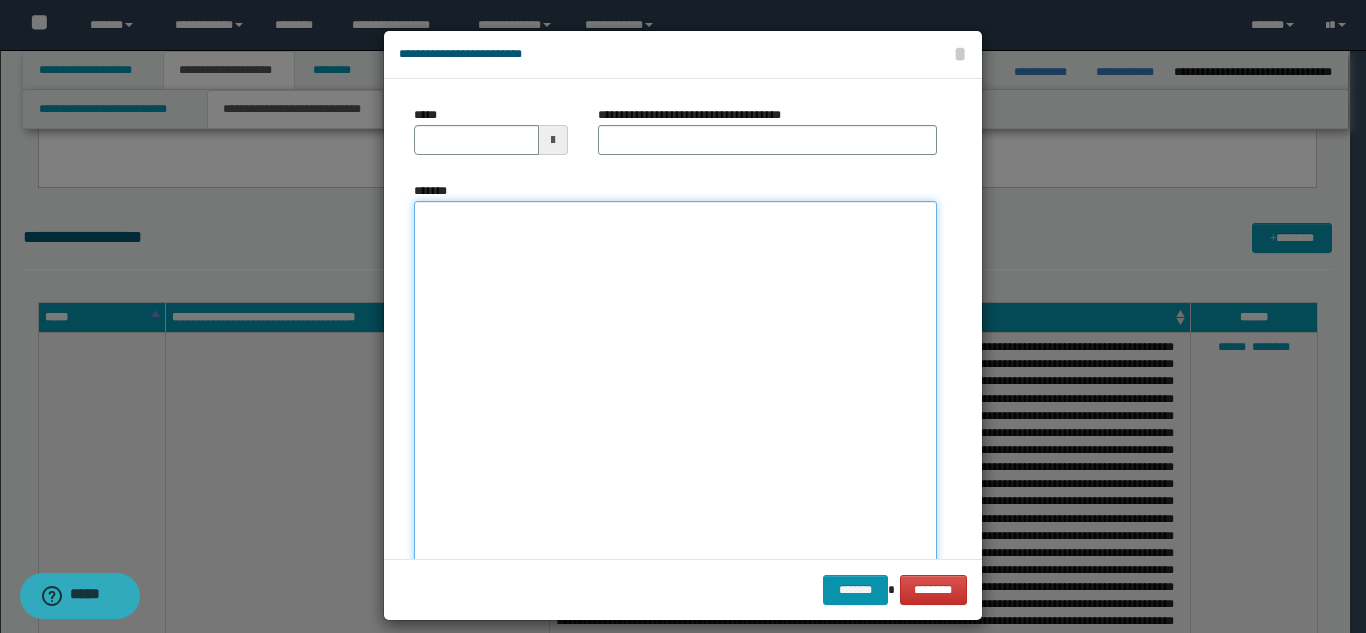 click on "*******" at bounding box center [675, 397] 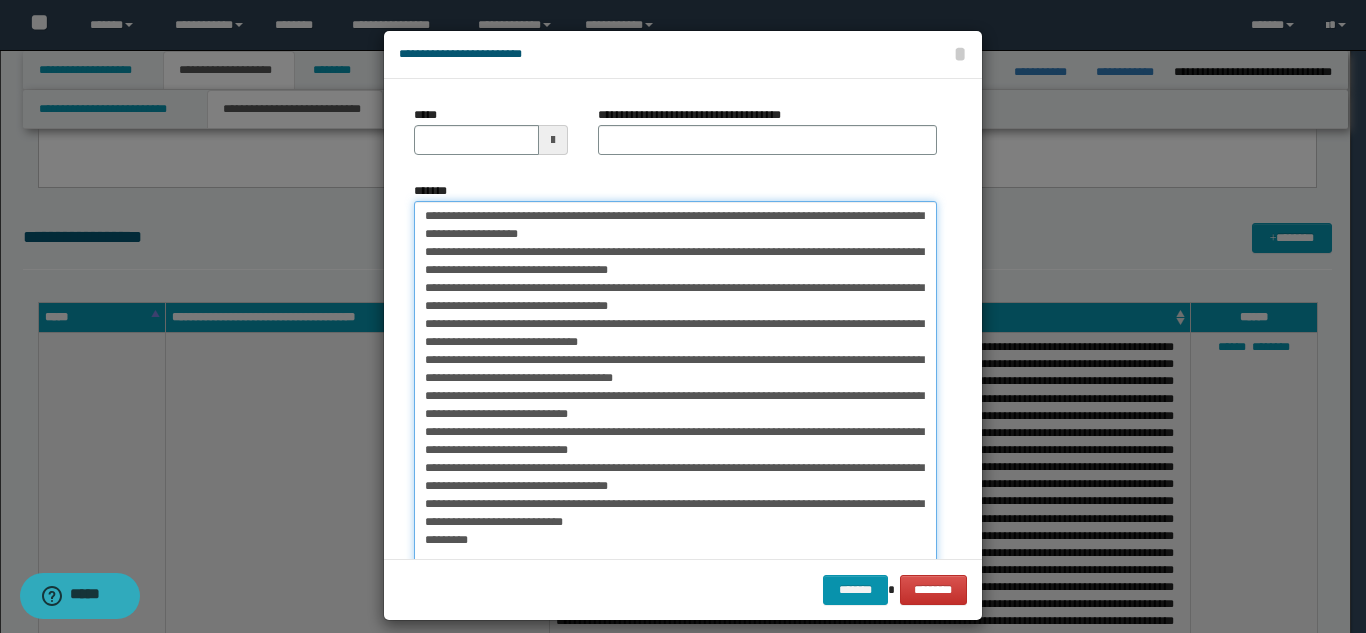 drag, startPoint x: 480, startPoint y: 218, endPoint x: 438, endPoint y: 202, distance: 44.94441 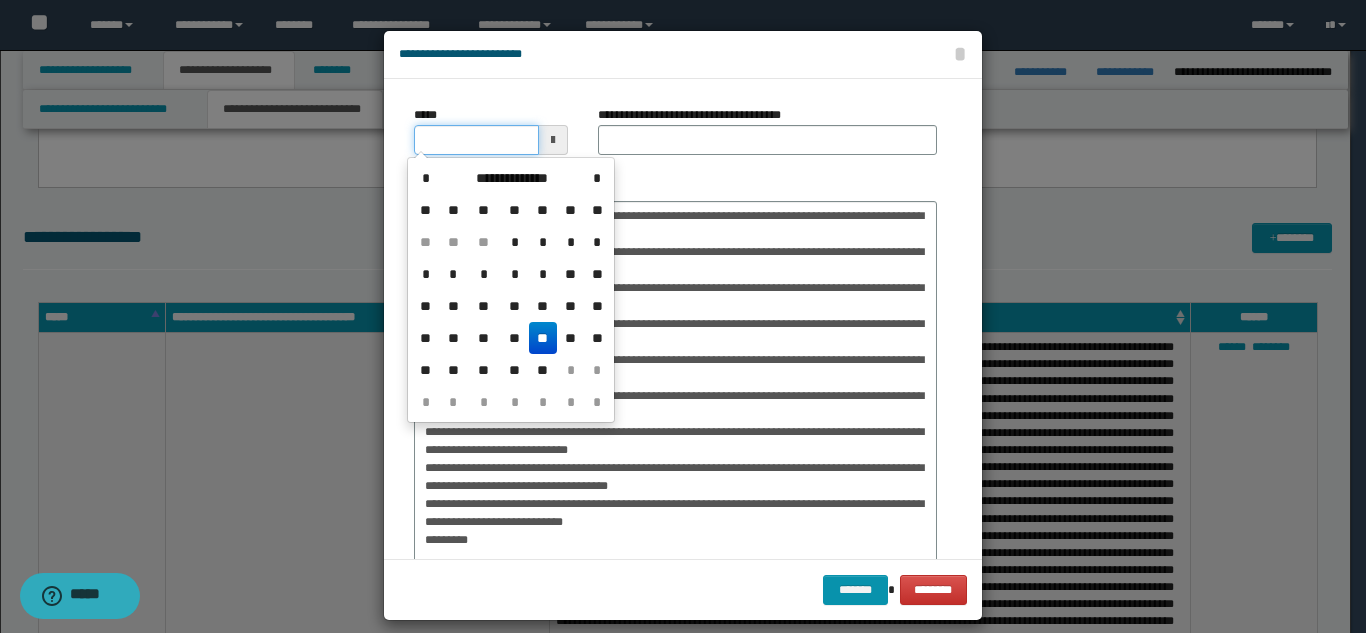 click on "*****" at bounding box center [476, 140] 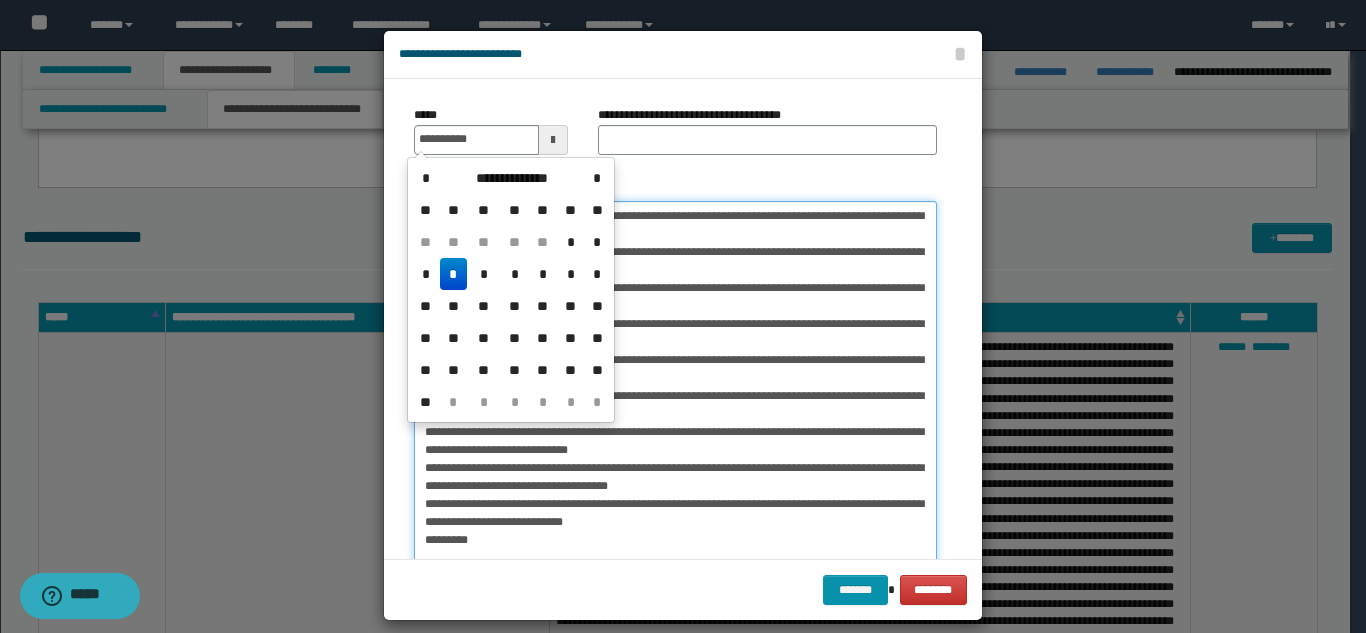 type on "**********" 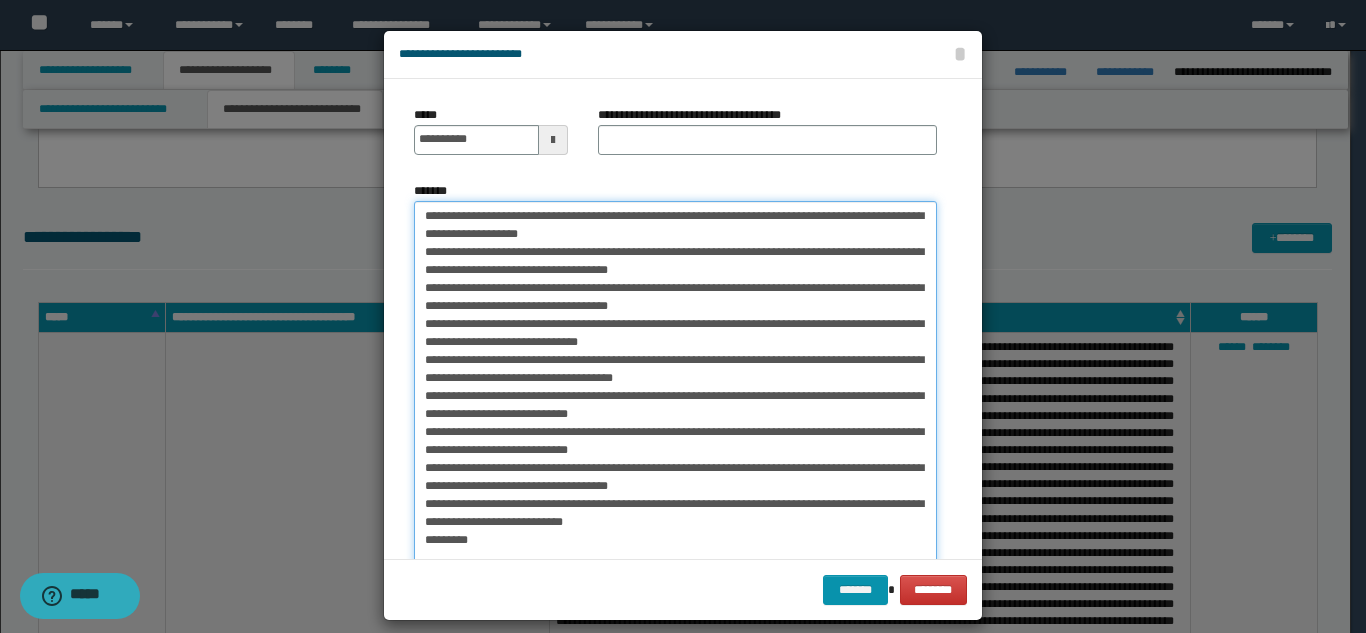 drag, startPoint x: 695, startPoint y: 228, endPoint x: 672, endPoint y: 226, distance: 23.086792 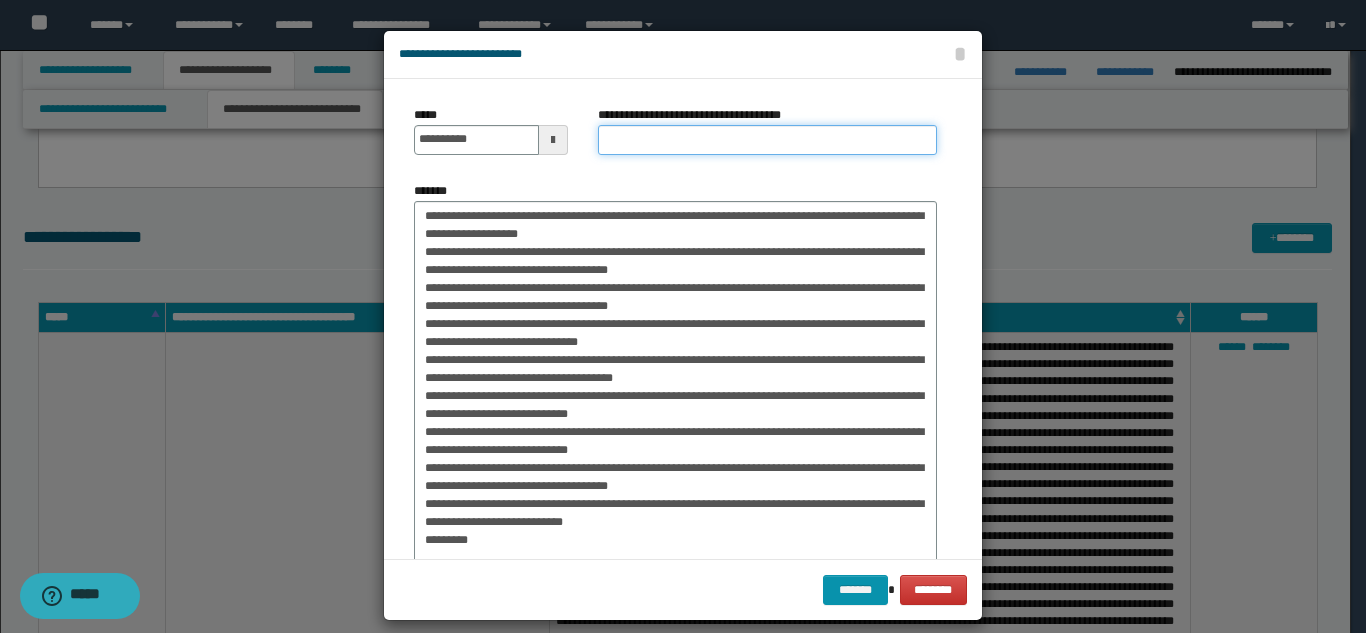 click on "**********" at bounding box center (767, 140) 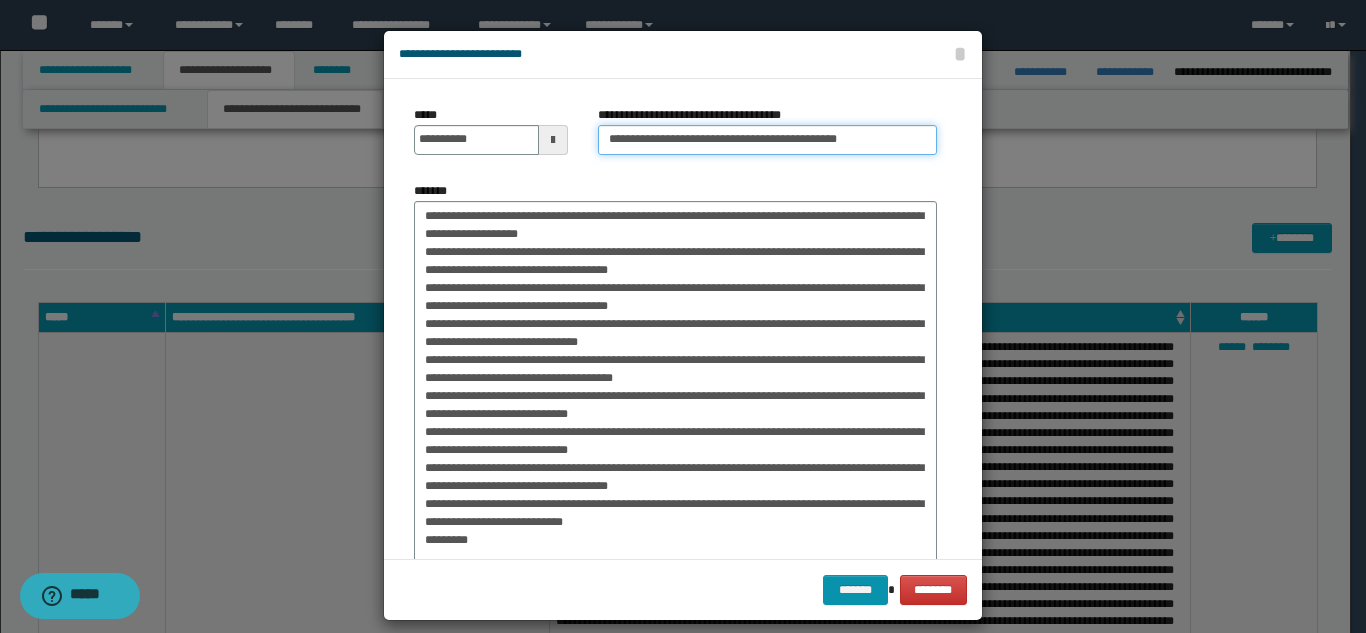 type on "**********" 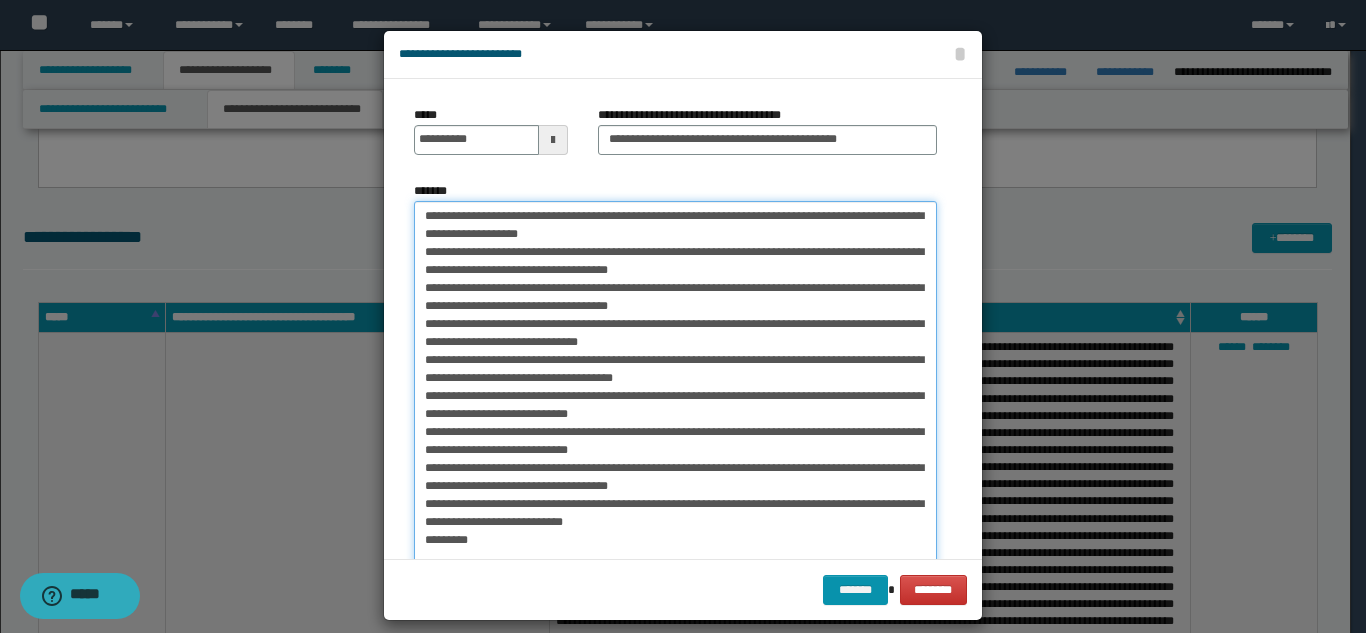 drag, startPoint x: 759, startPoint y: 220, endPoint x: 402, endPoint y: 221, distance: 357.0014 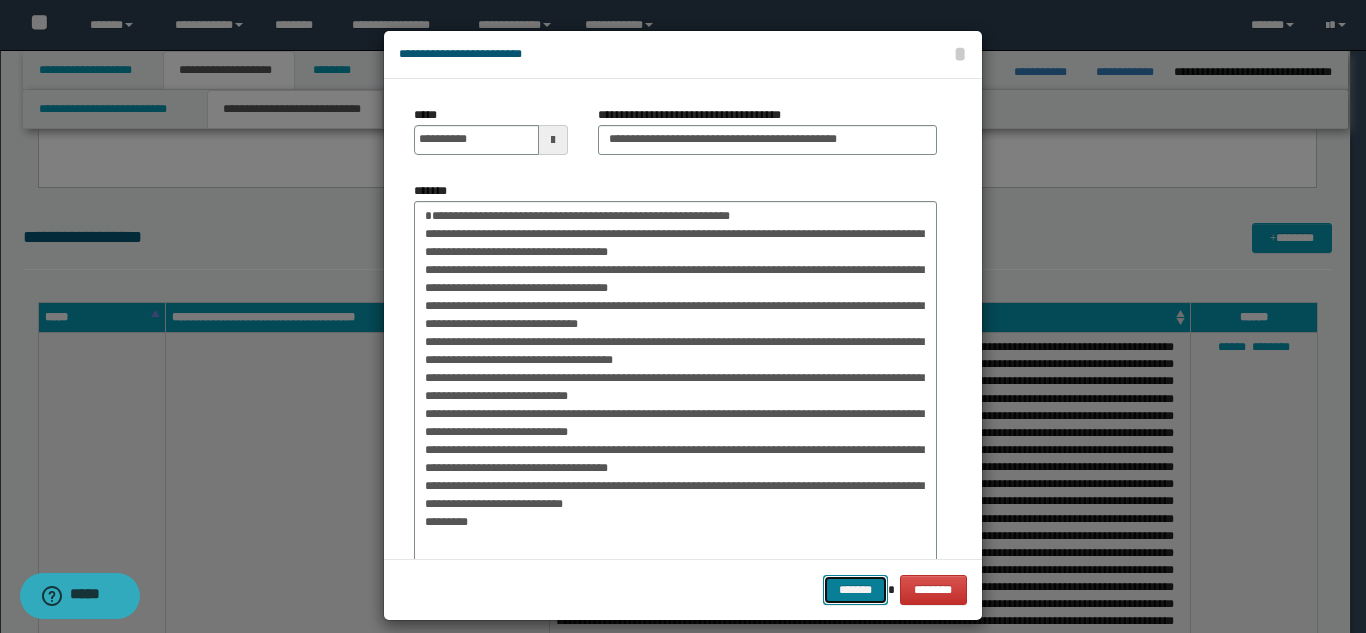 click on "*******" at bounding box center [855, 590] 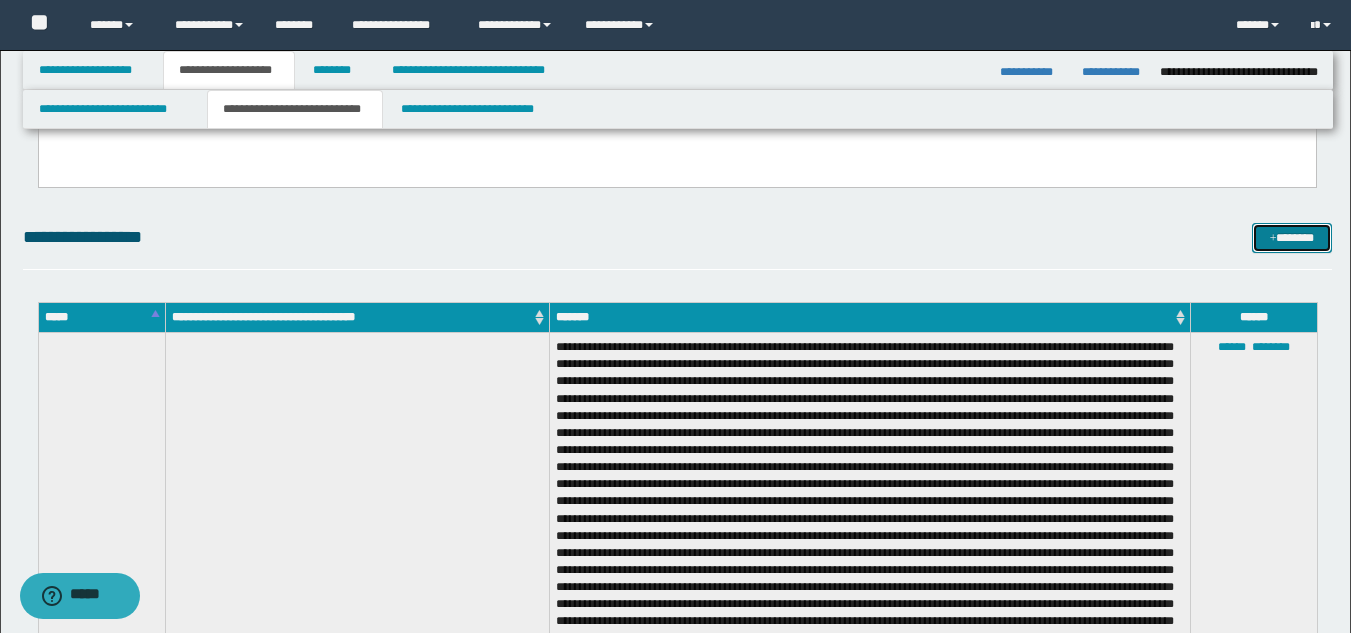 drag, startPoint x: 1299, startPoint y: 234, endPoint x: 1277, endPoint y: 237, distance: 22.203604 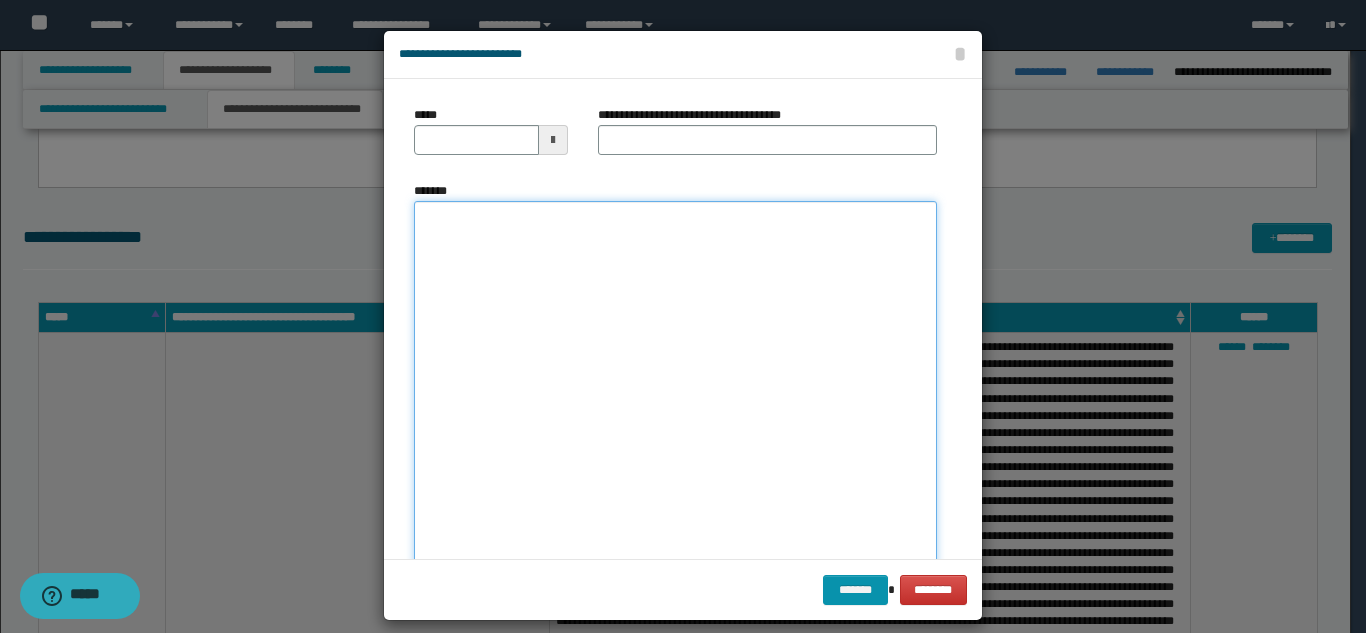 click on "*******" at bounding box center (675, 397) 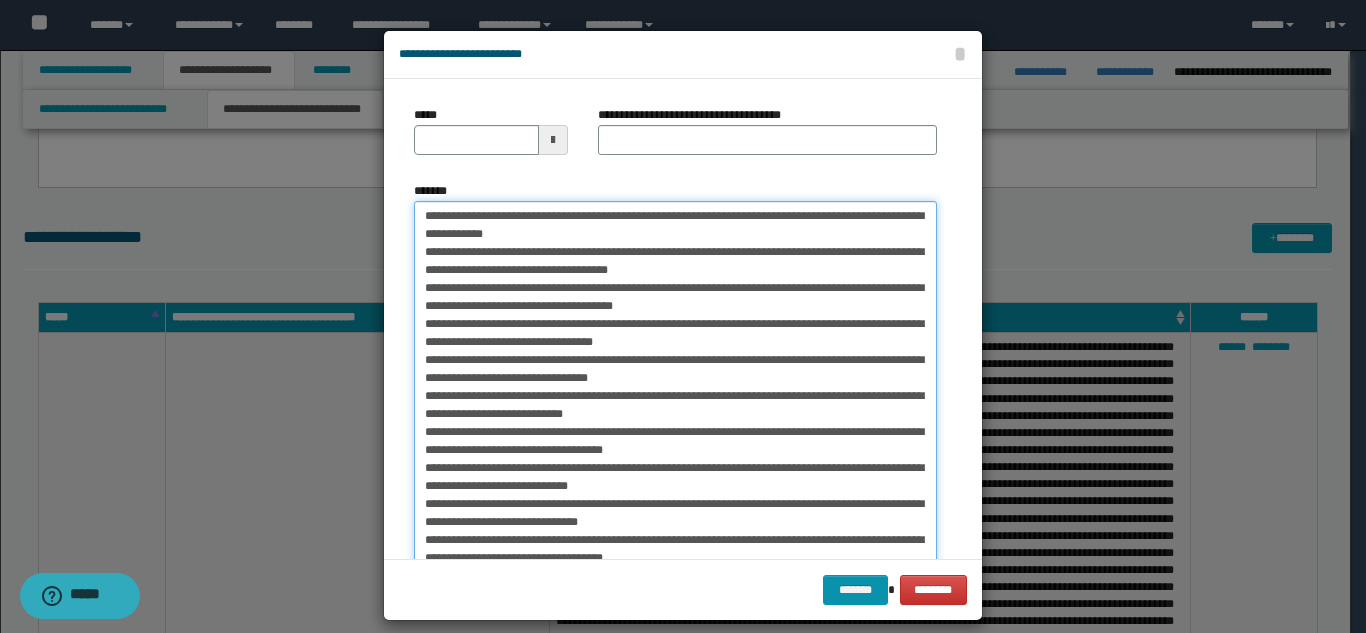 scroll, scrollTop: 99, scrollLeft: 0, axis: vertical 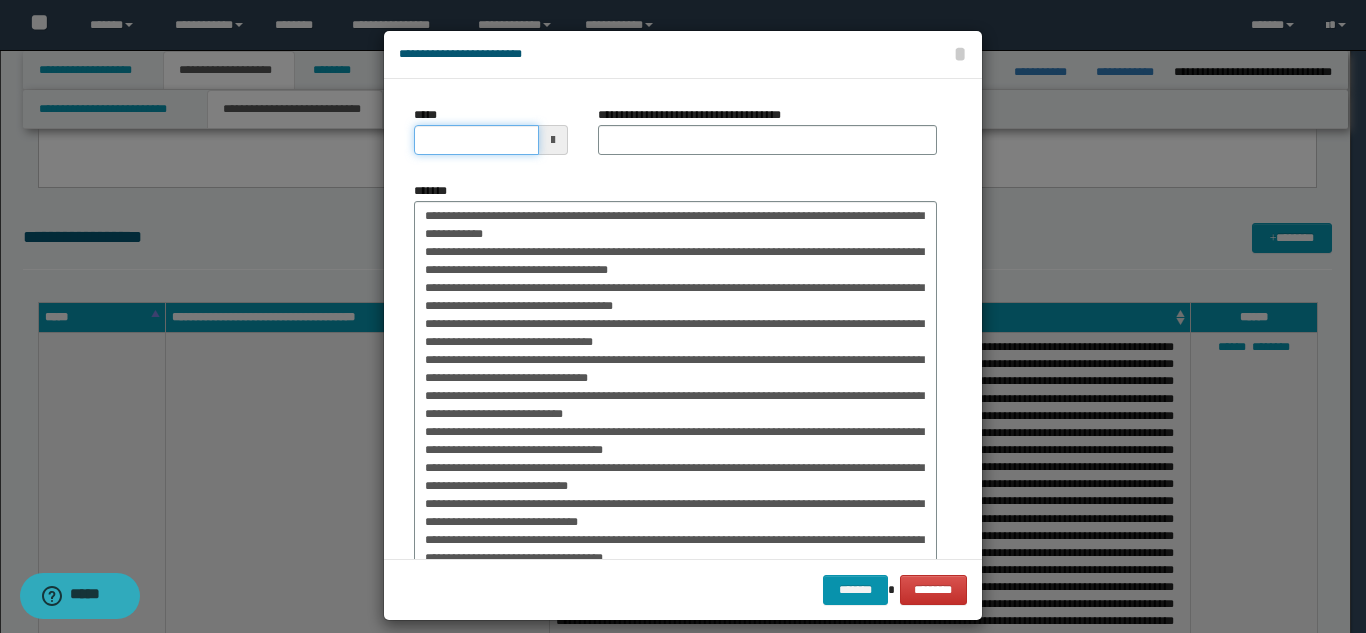 click on "*****" at bounding box center (476, 140) 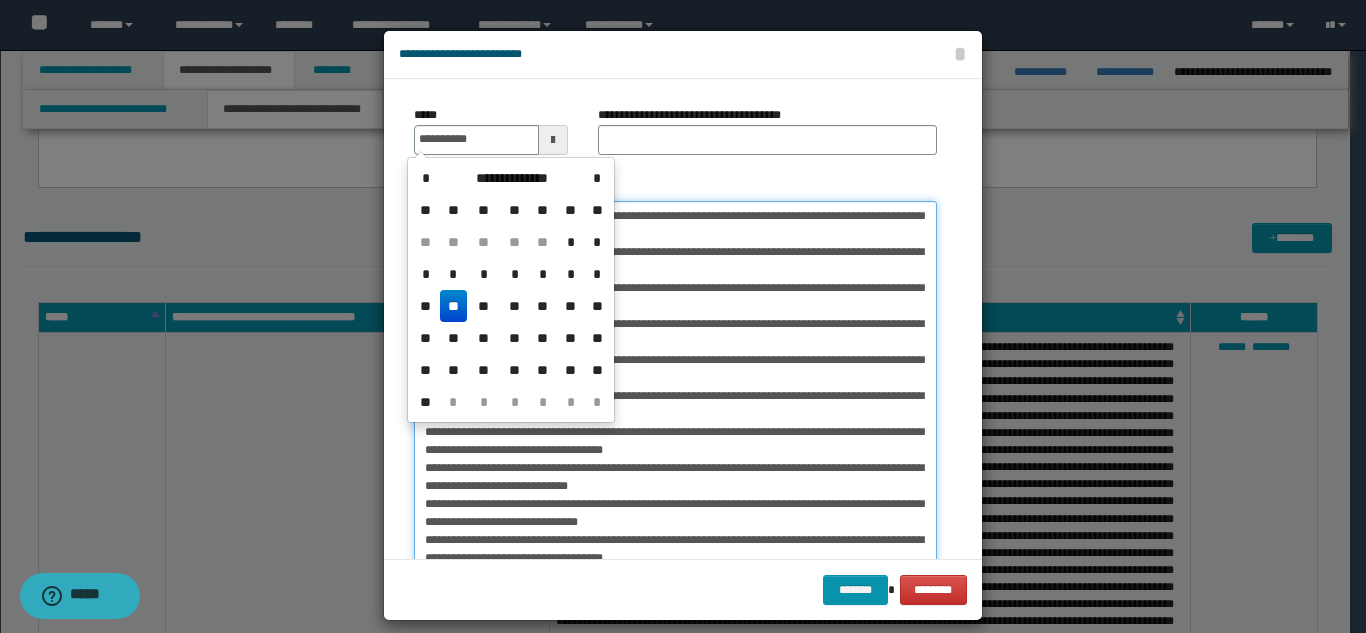 type on "**********" 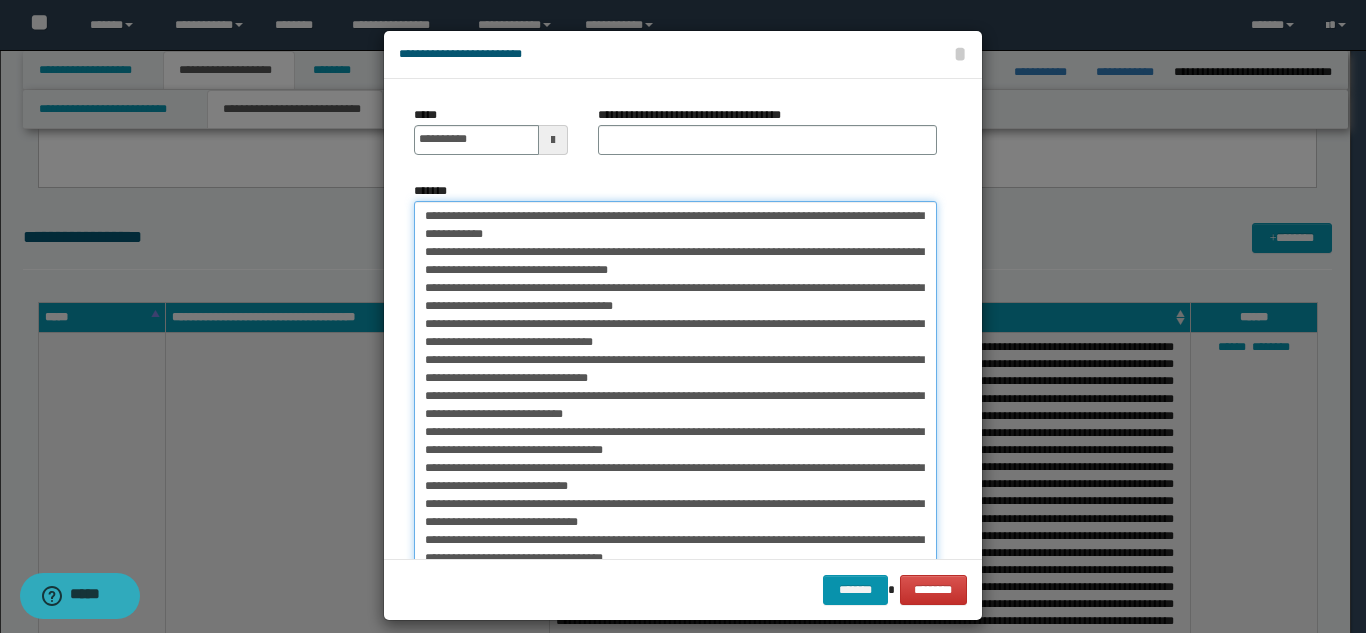 drag, startPoint x: 481, startPoint y: 214, endPoint x: 795, endPoint y: 215, distance: 314.0016 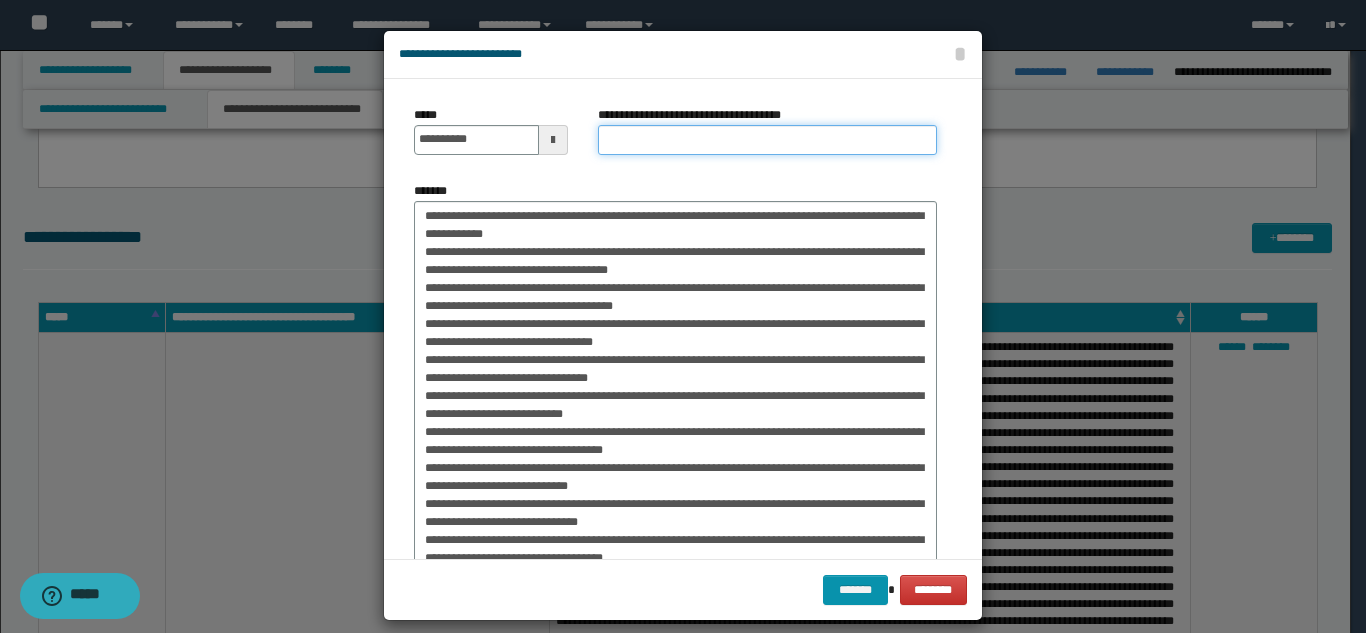 click on "**********" at bounding box center (767, 140) 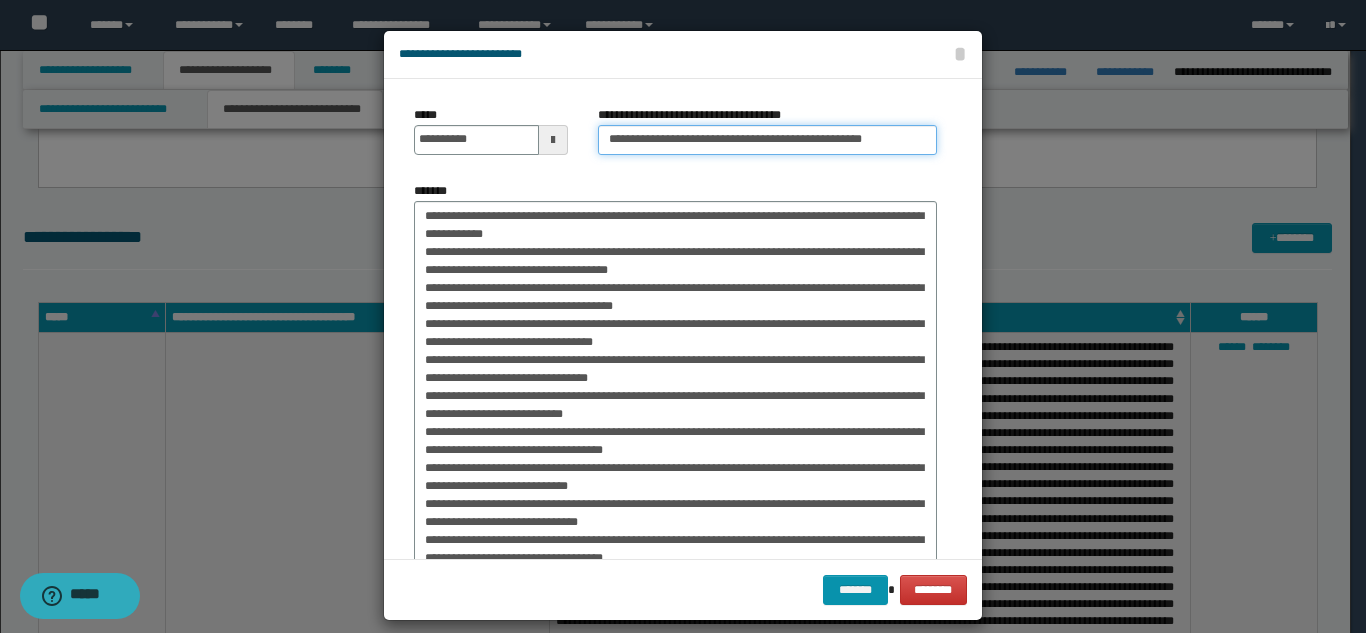 scroll, scrollTop: 0, scrollLeft: 2, axis: horizontal 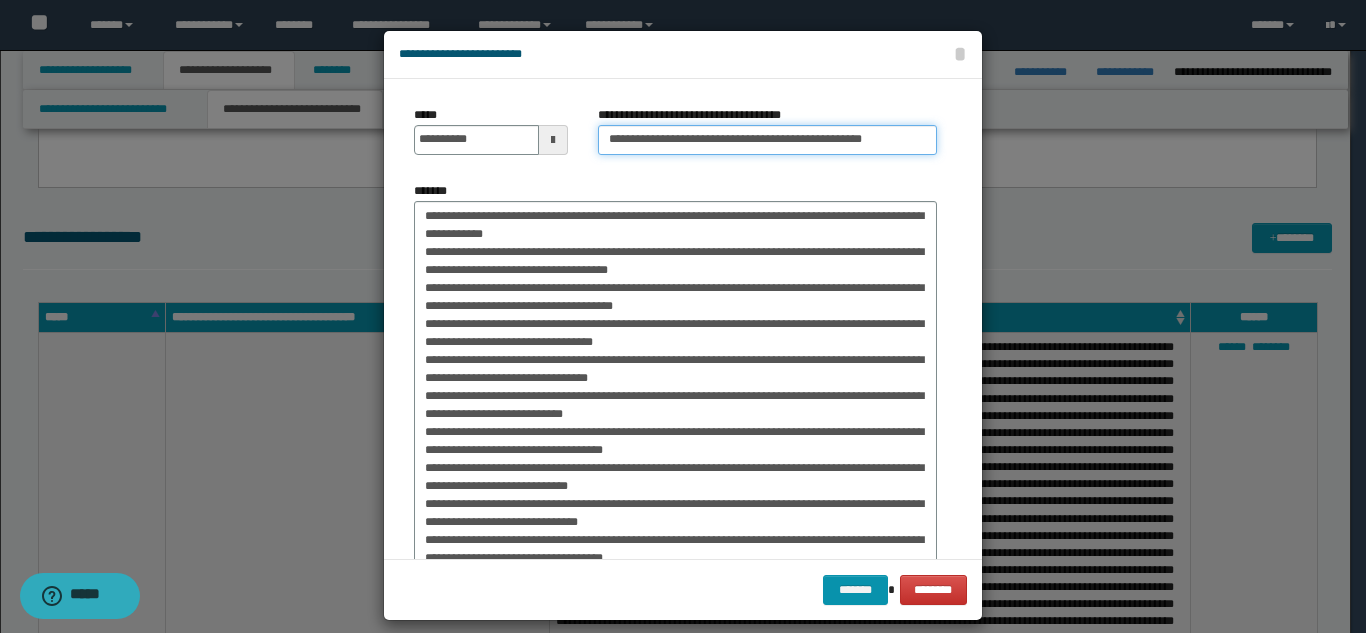 type on "**********" 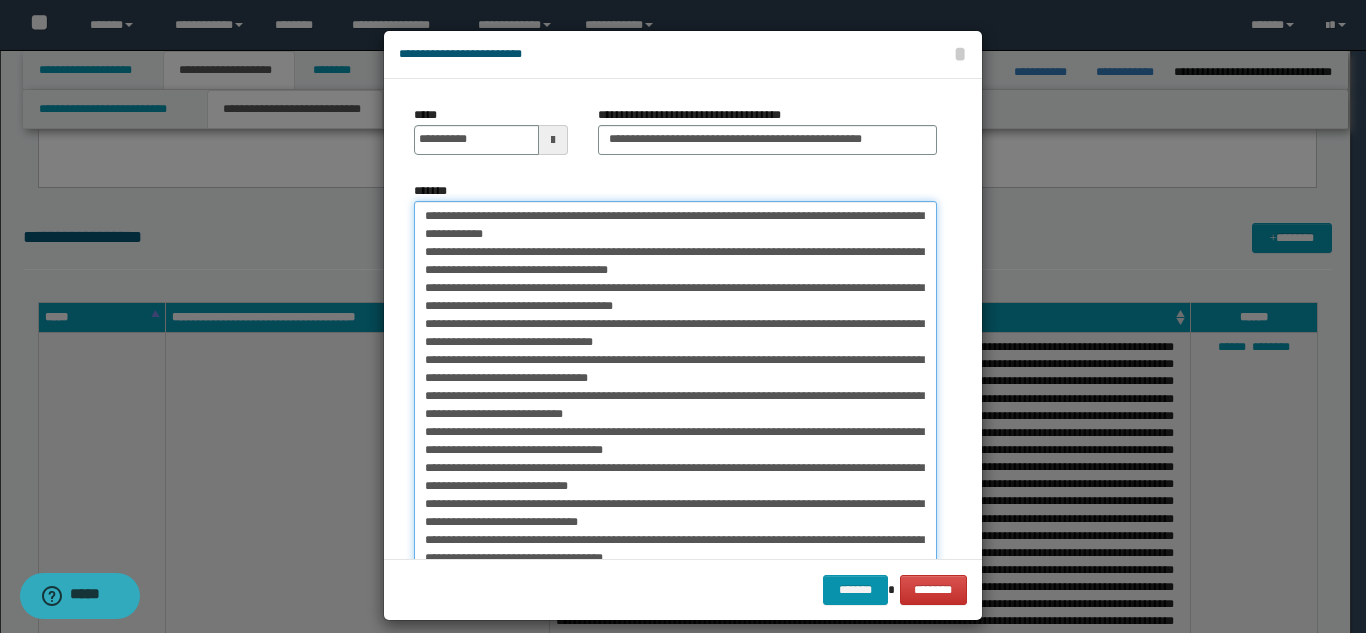 scroll, scrollTop: 0, scrollLeft: 0, axis: both 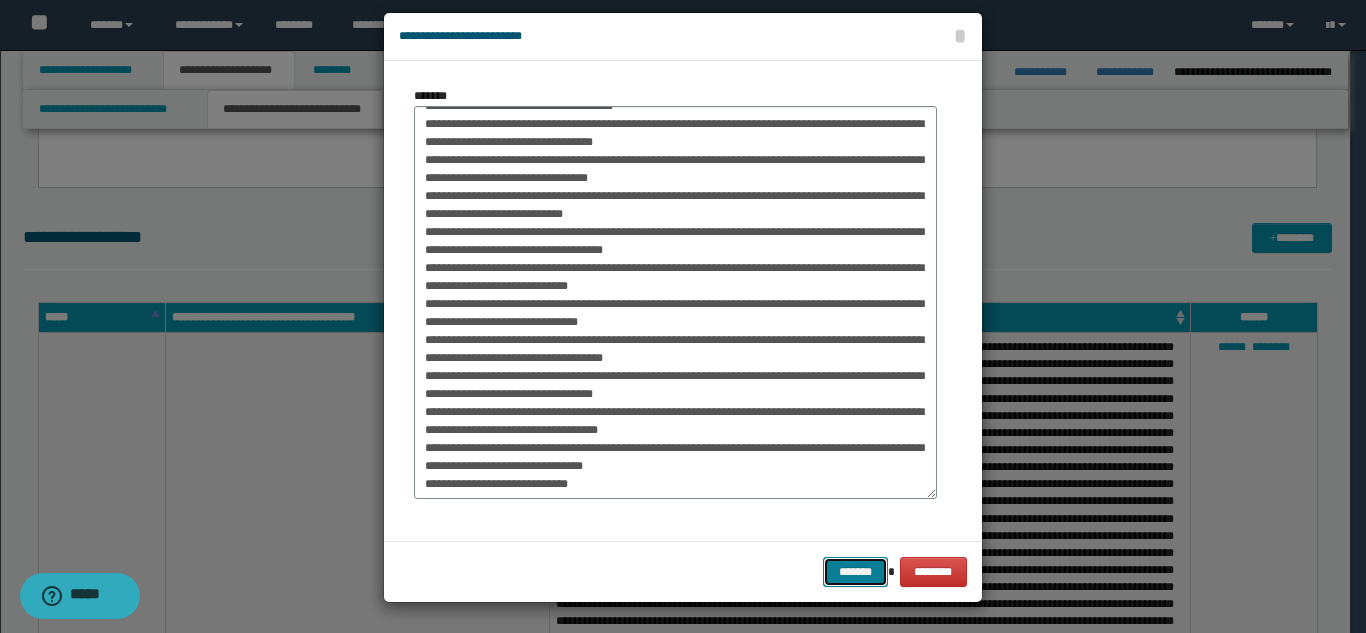click on "*******" at bounding box center (855, 572) 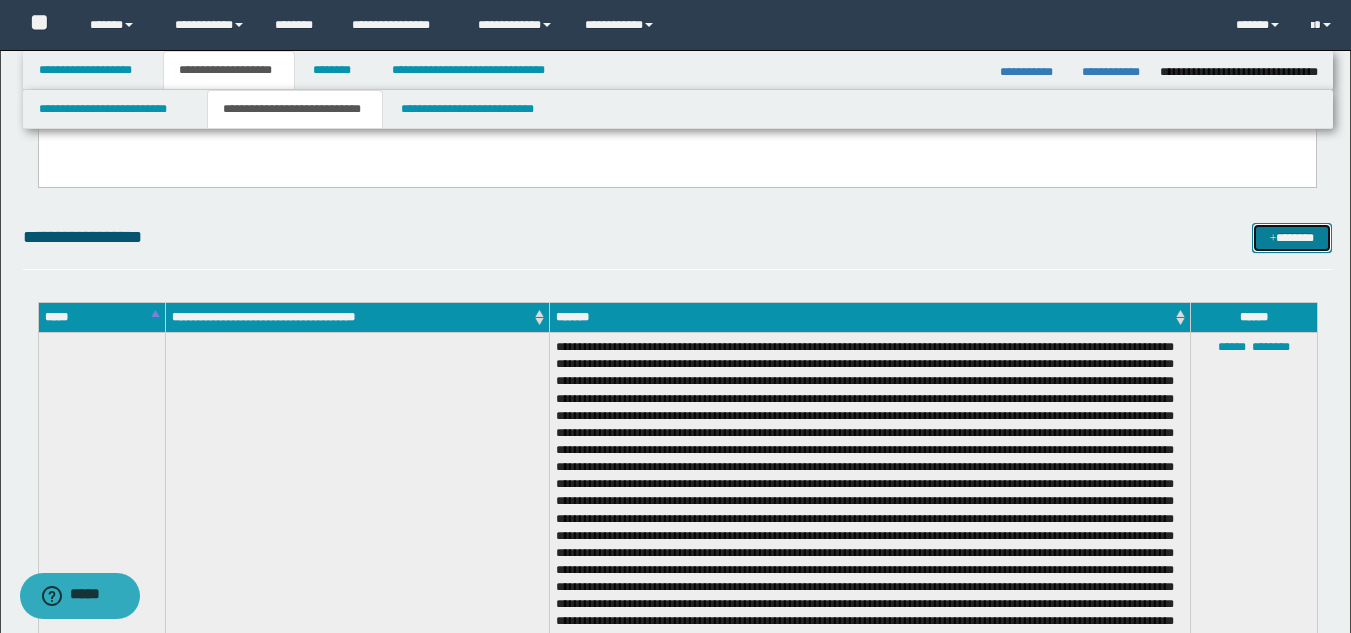 click on "*******" at bounding box center [1292, 238] 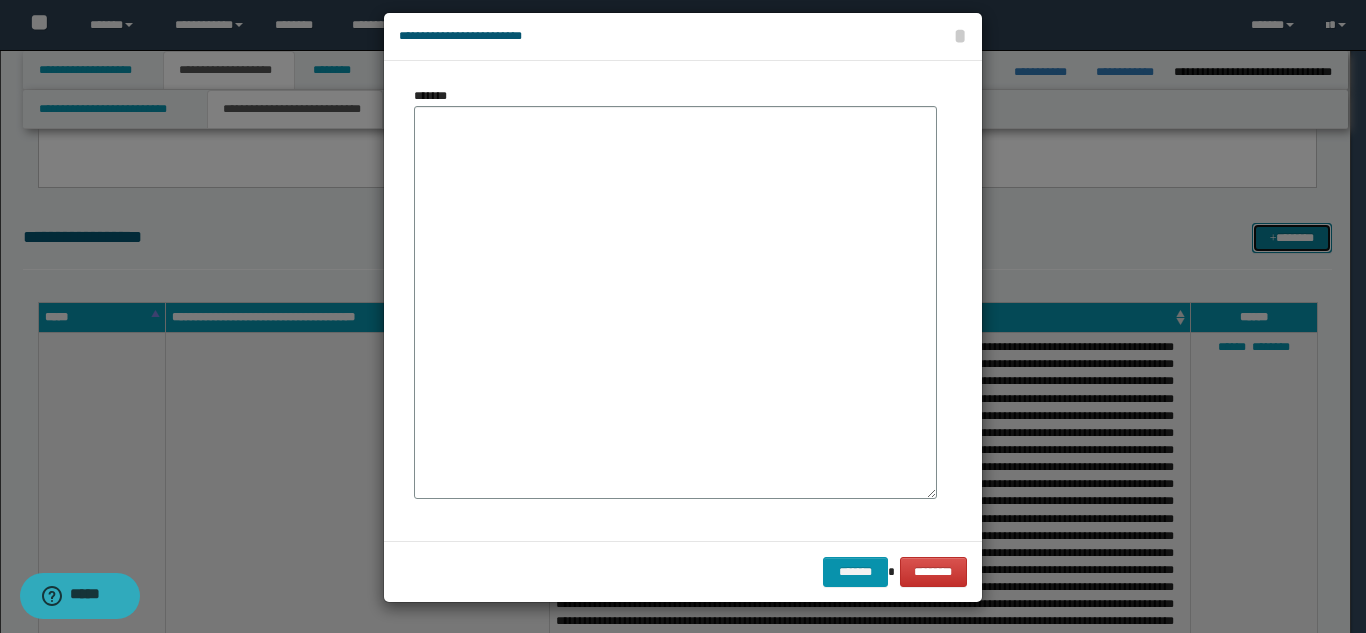scroll, scrollTop: 0, scrollLeft: 0, axis: both 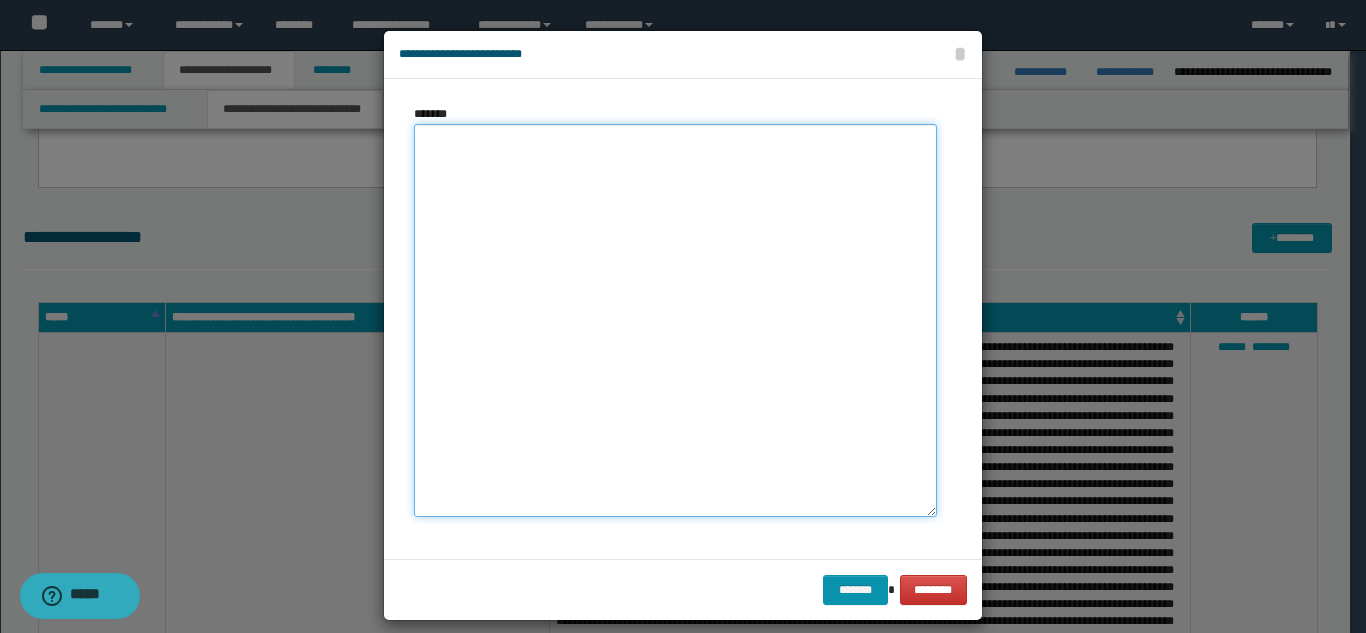 click on "*******" at bounding box center (675, 320) 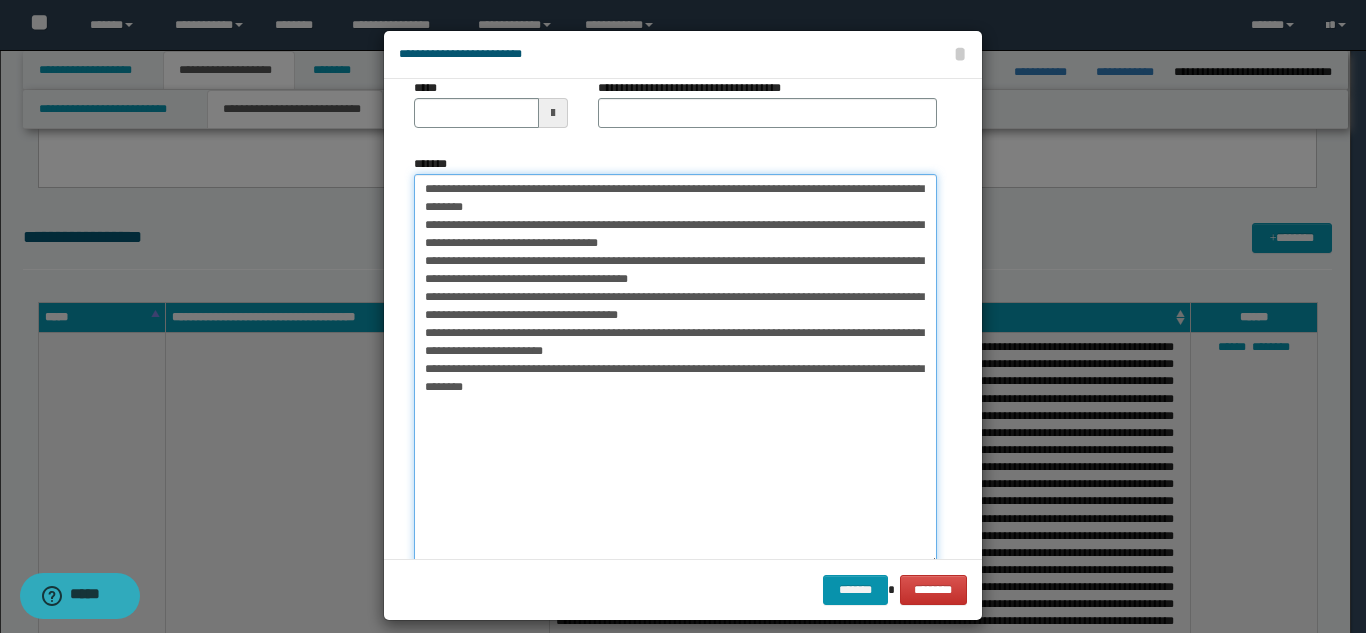 scroll, scrollTop: 0, scrollLeft: 0, axis: both 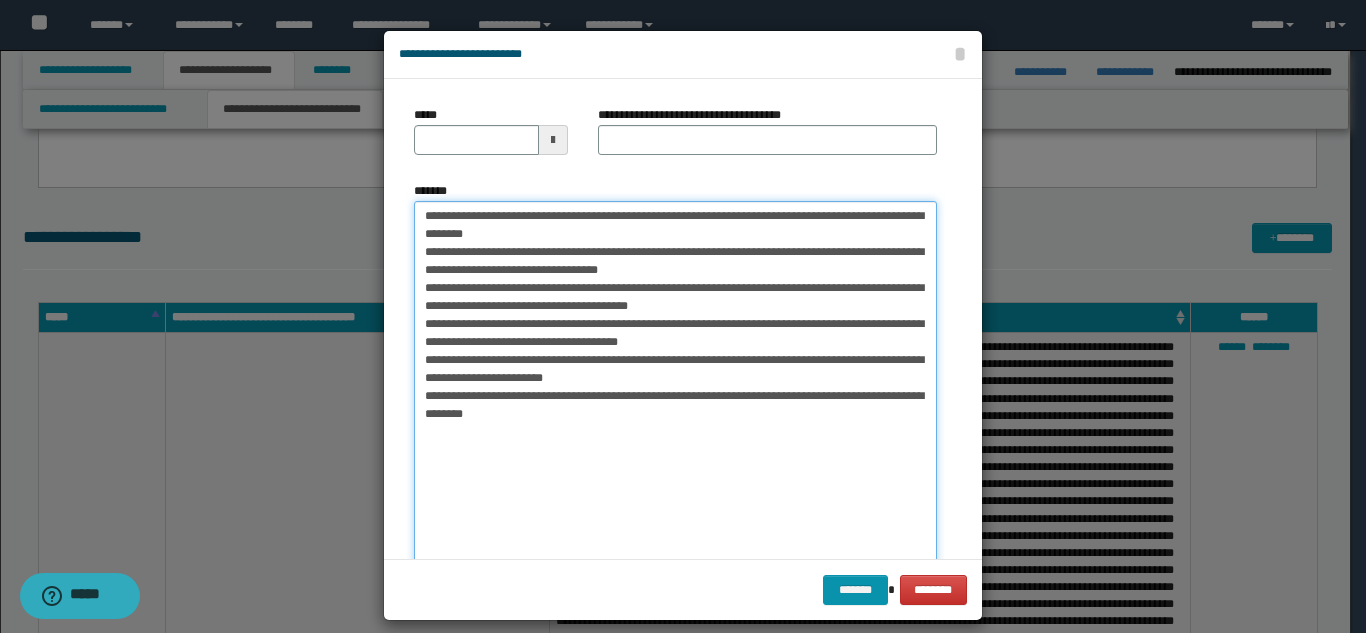 drag, startPoint x: 477, startPoint y: 212, endPoint x: 404, endPoint y: 216, distance: 73.109505 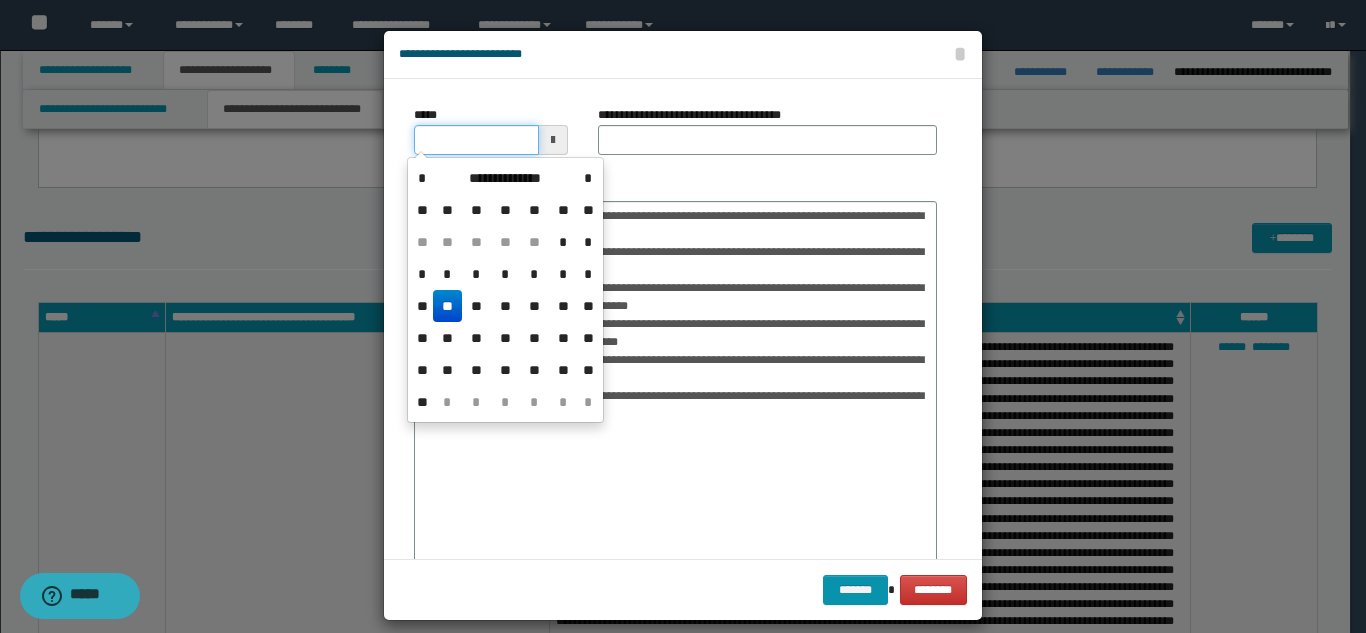 click on "*****" at bounding box center (476, 140) 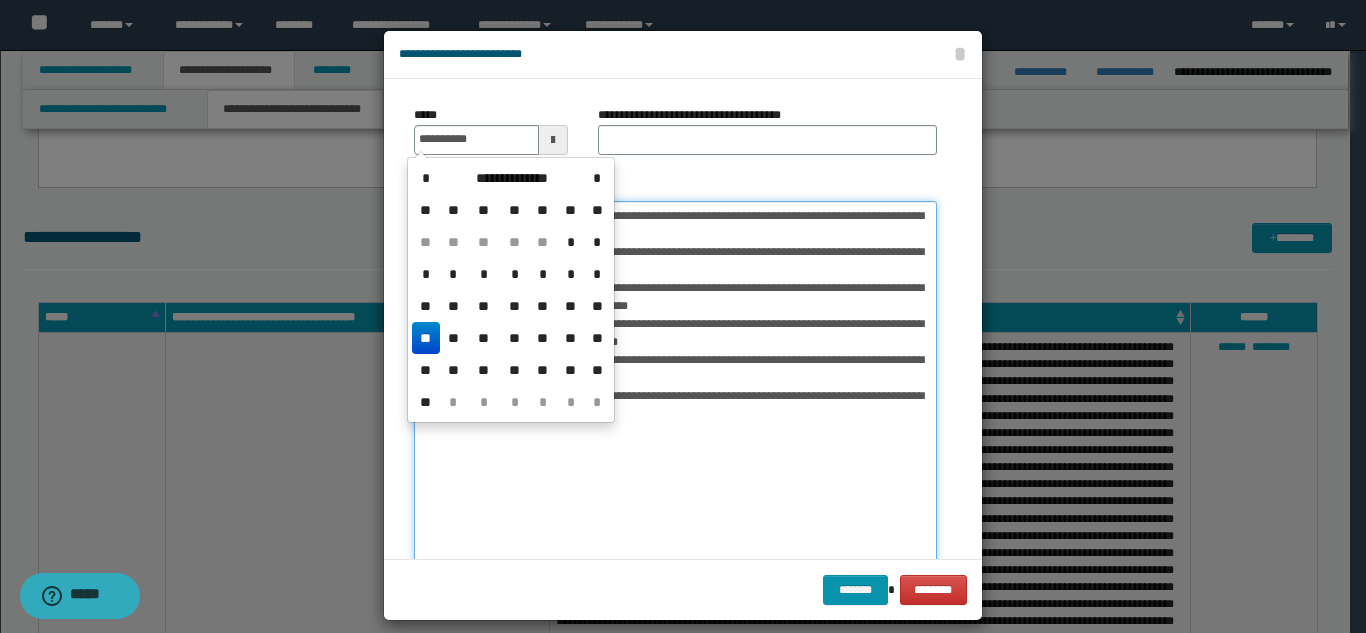 type on "**********" 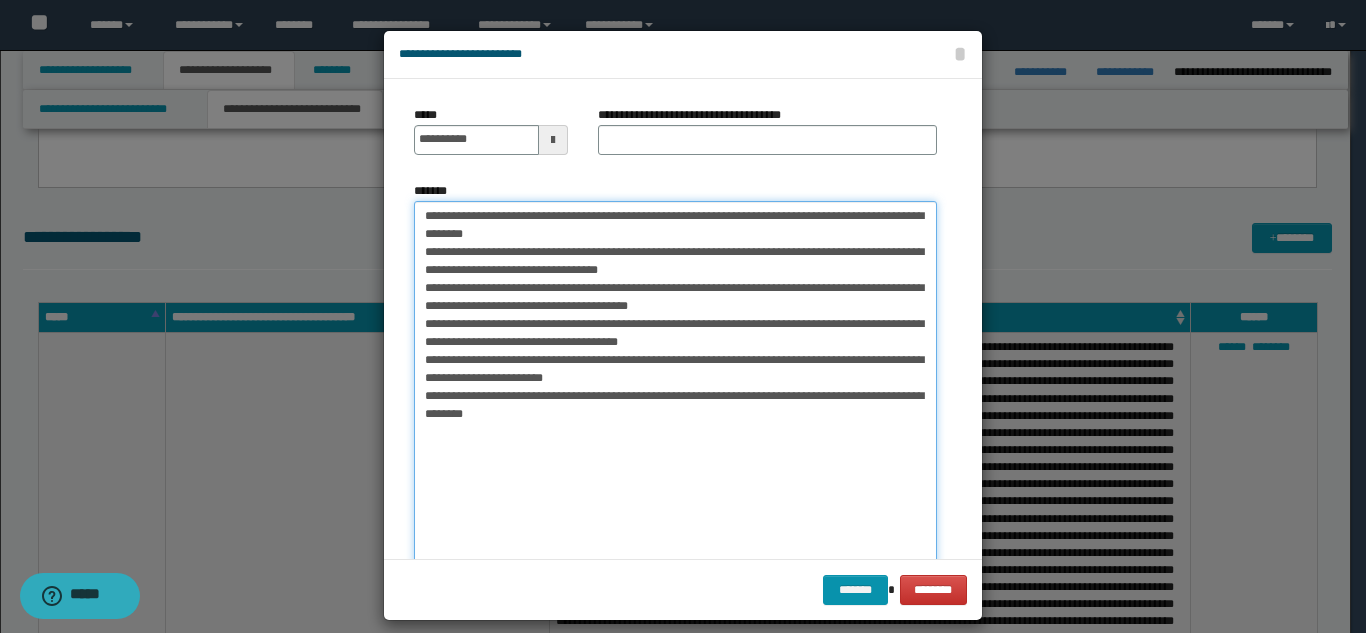 drag, startPoint x: 479, startPoint y: 218, endPoint x: 836, endPoint y: 214, distance: 357.0224 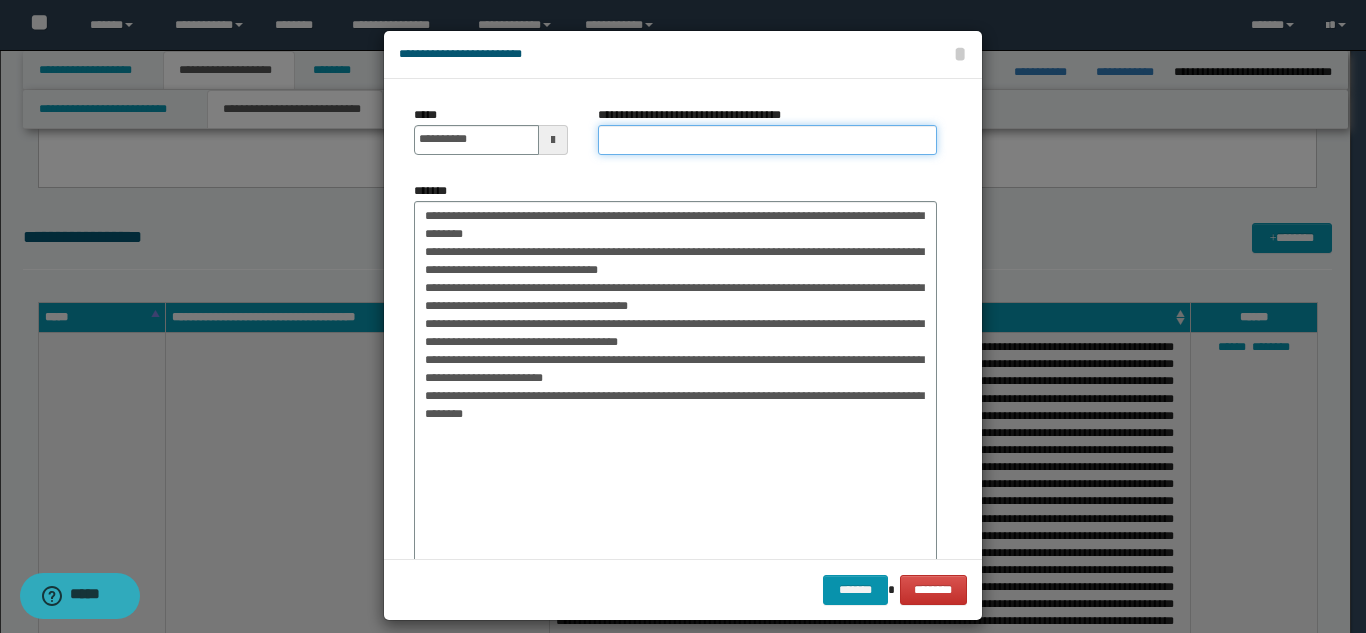 click on "**********" at bounding box center [767, 140] 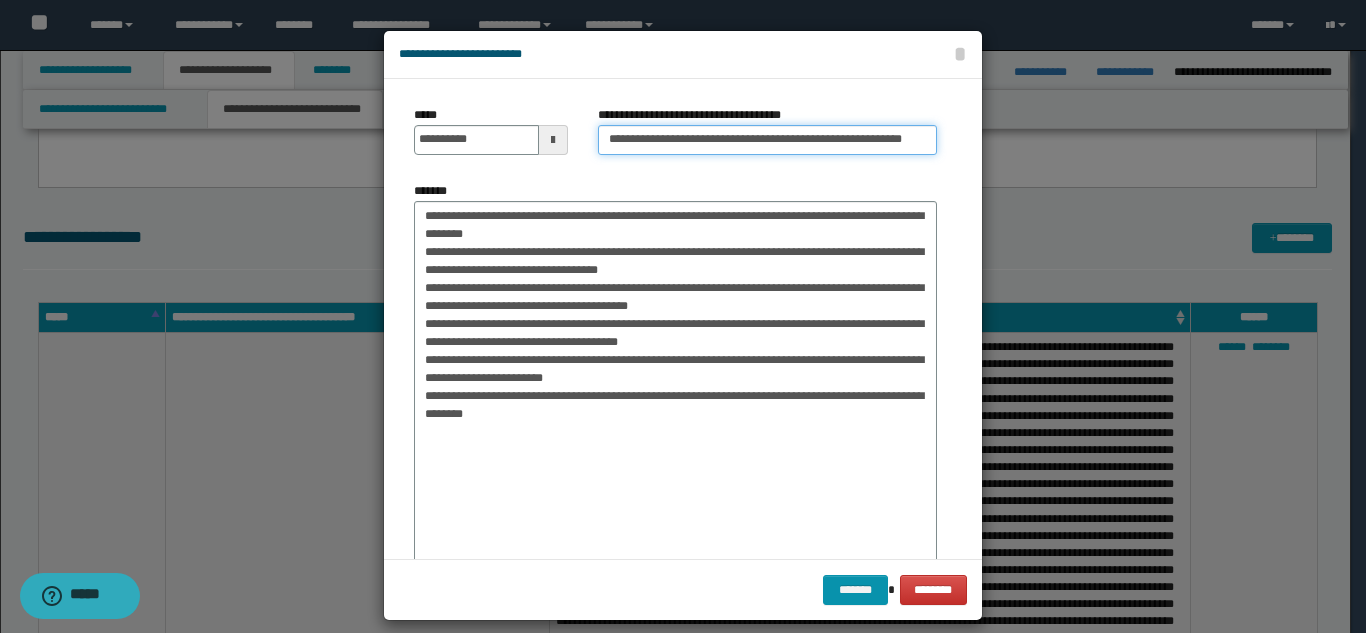 scroll, scrollTop: 0, scrollLeft: 45, axis: horizontal 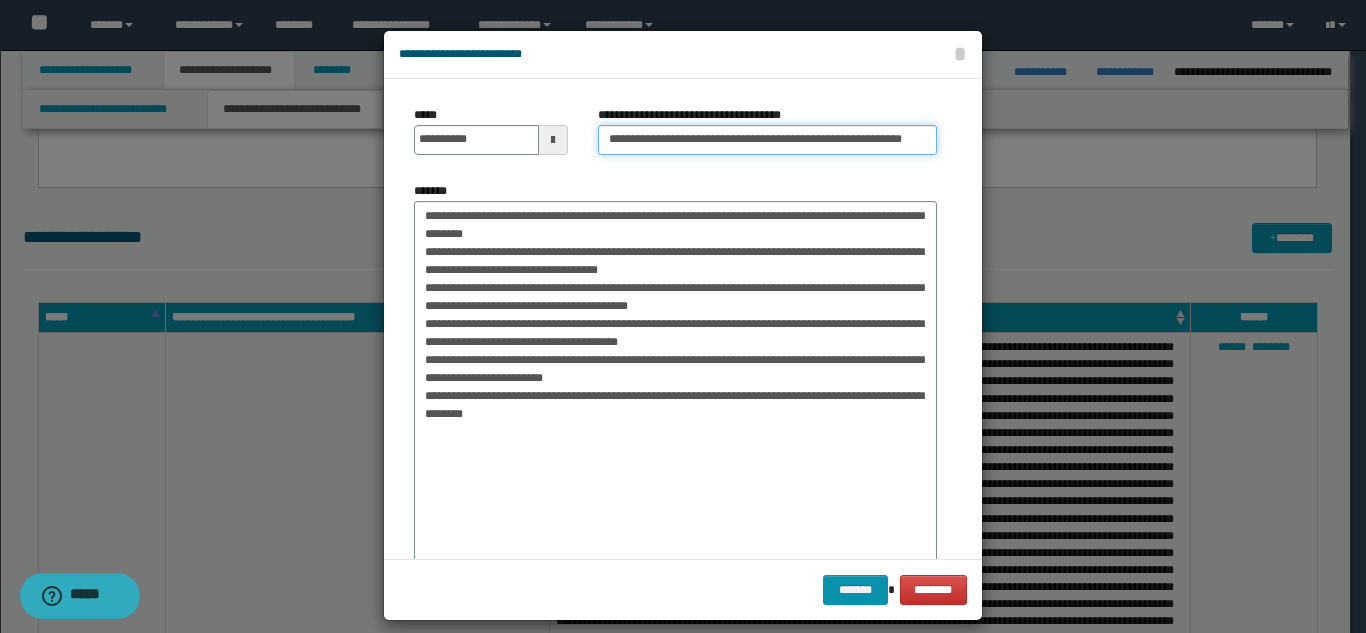 type on "**********" 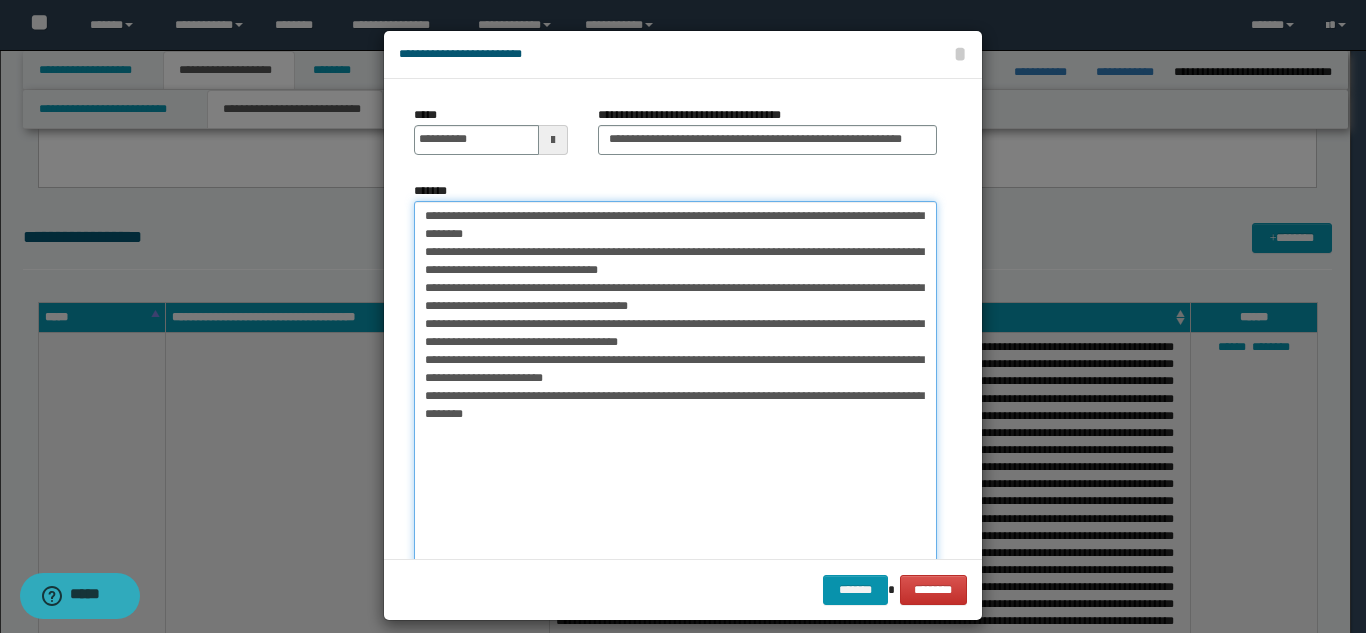 scroll, scrollTop: 0, scrollLeft: 0, axis: both 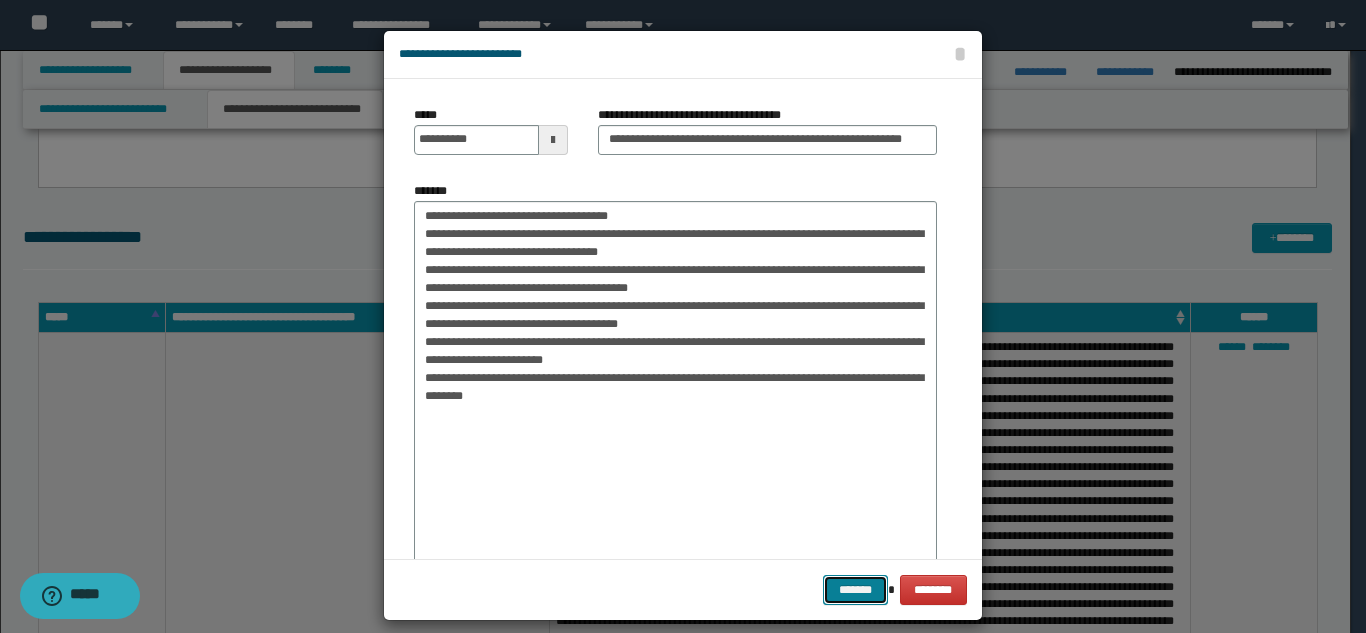 click on "*******" at bounding box center (855, 590) 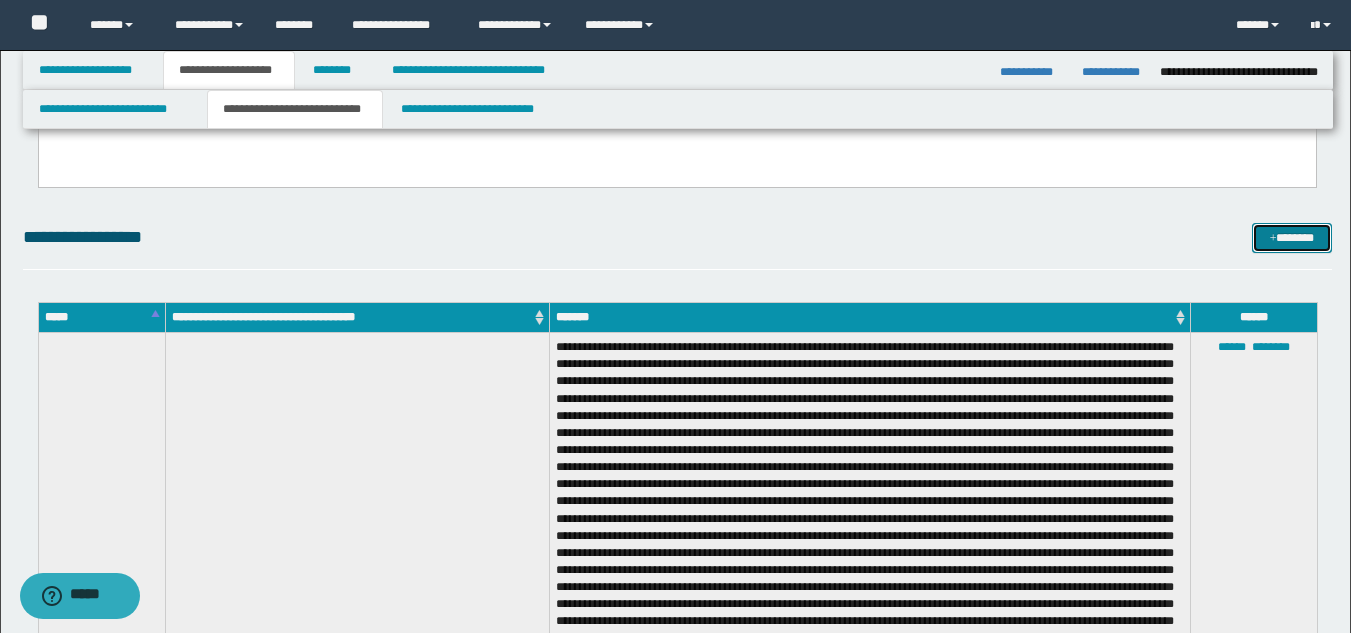 click on "*******" at bounding box center (1292, 238) 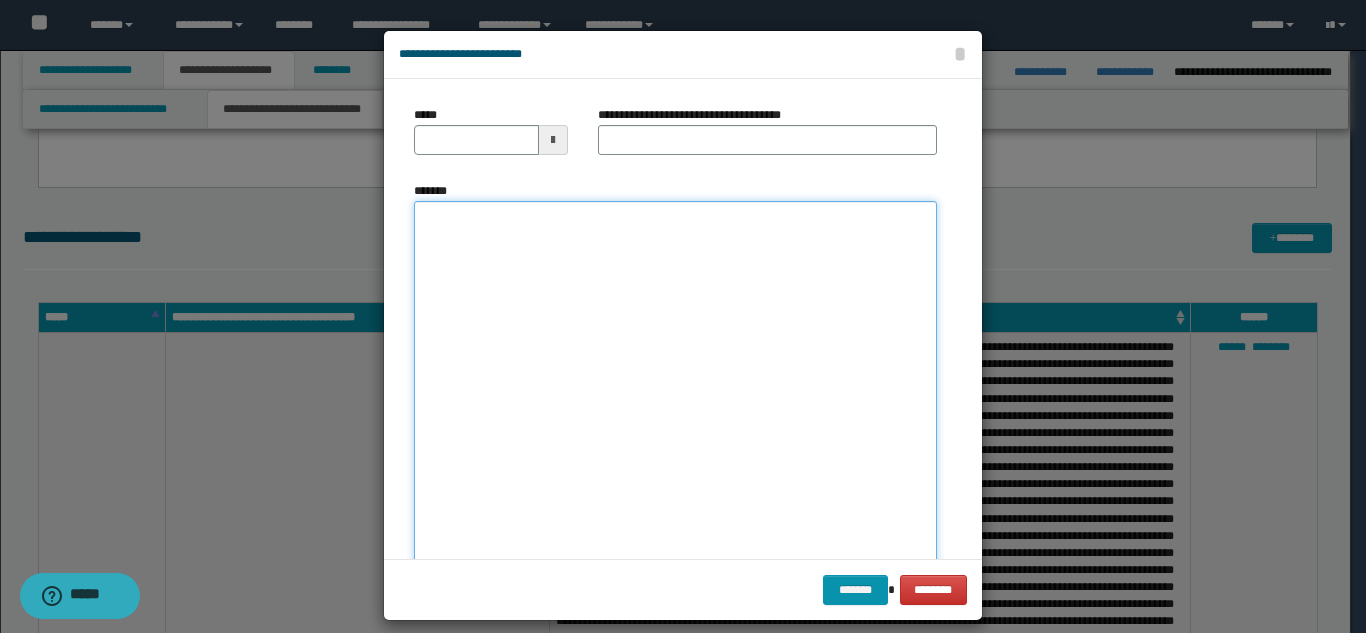 drag, startPoint x: 507, startPoint y: 226, endPoint x: 509, endPoint y: 237, distance: 11.18034 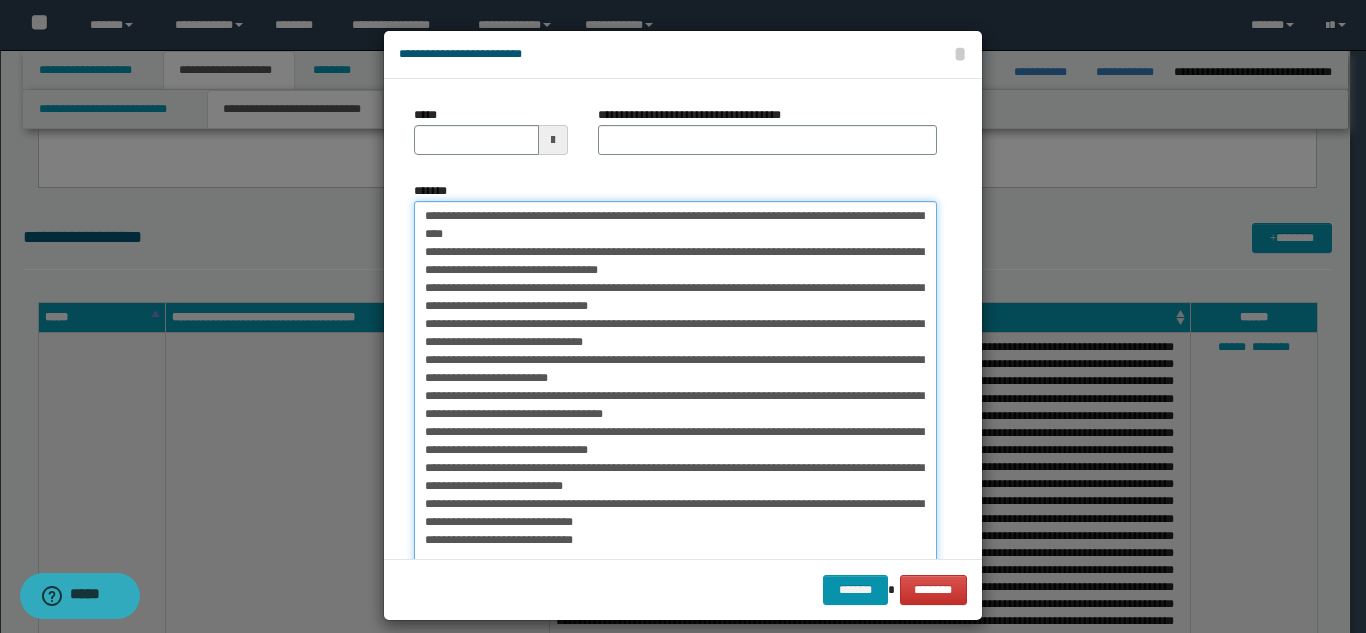drag, startPoint x: 479, startPoint y: 220, endPoint x: 415, endPoint y: 218, distance: 64.03124 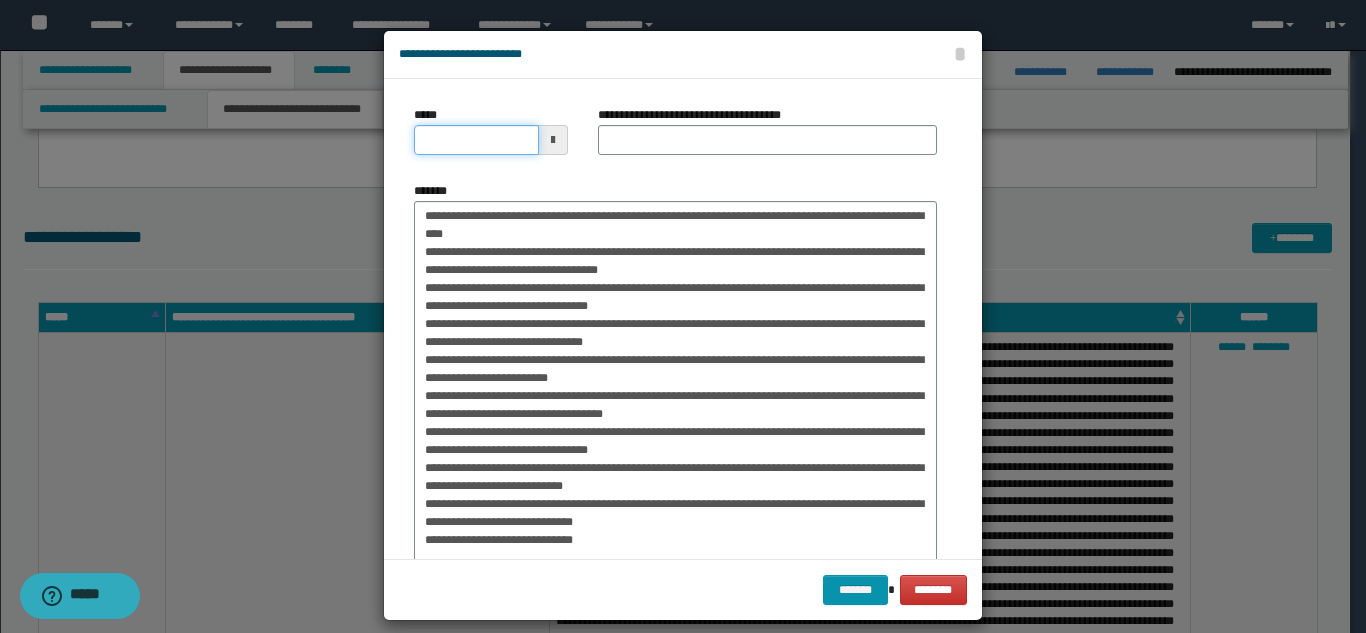 click on "*****" at bounding box center (476, 140) 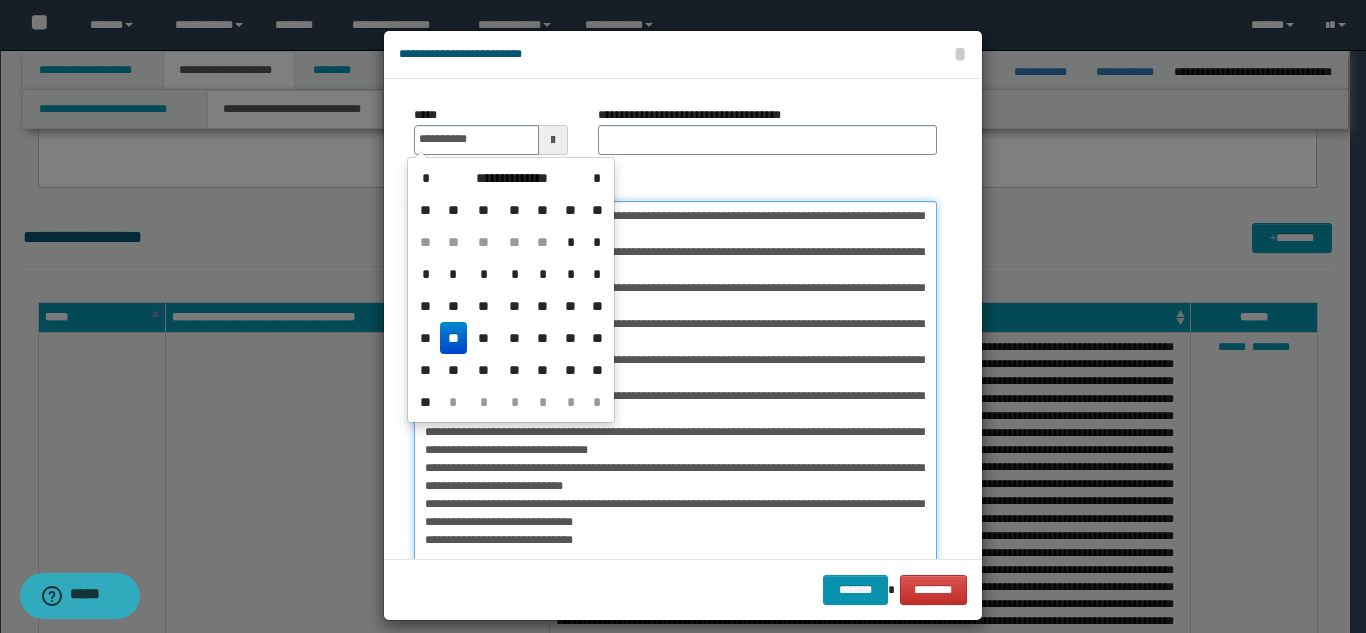 type on "**********" 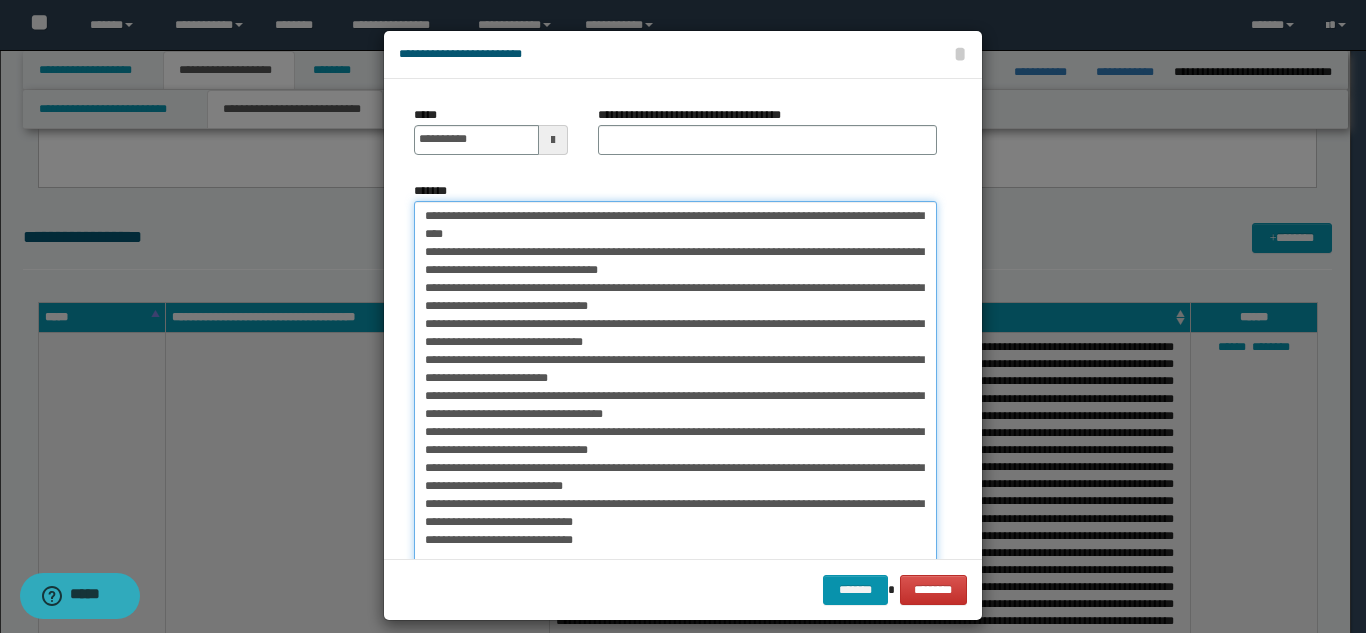 drag, startPoint x: 481, startPoint y: 219, endPoint x: 856, endPoint y: 216, distance: 375.012 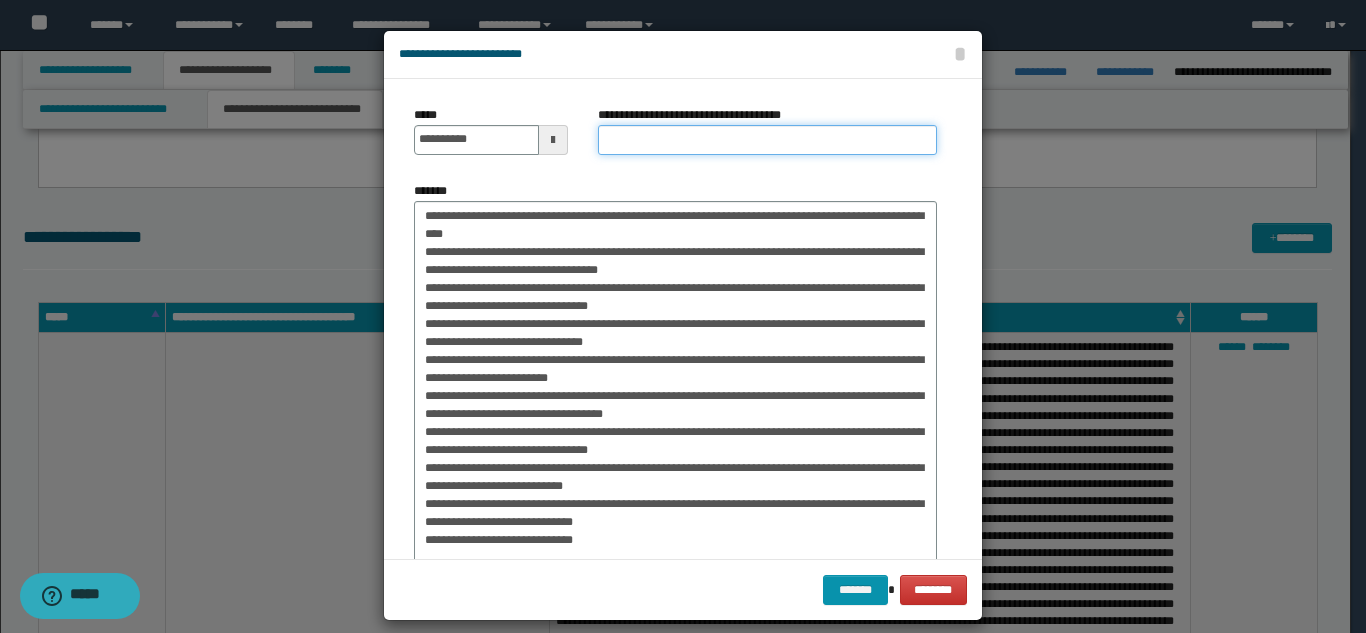 click on "**********" at bounding box center [767, 140] 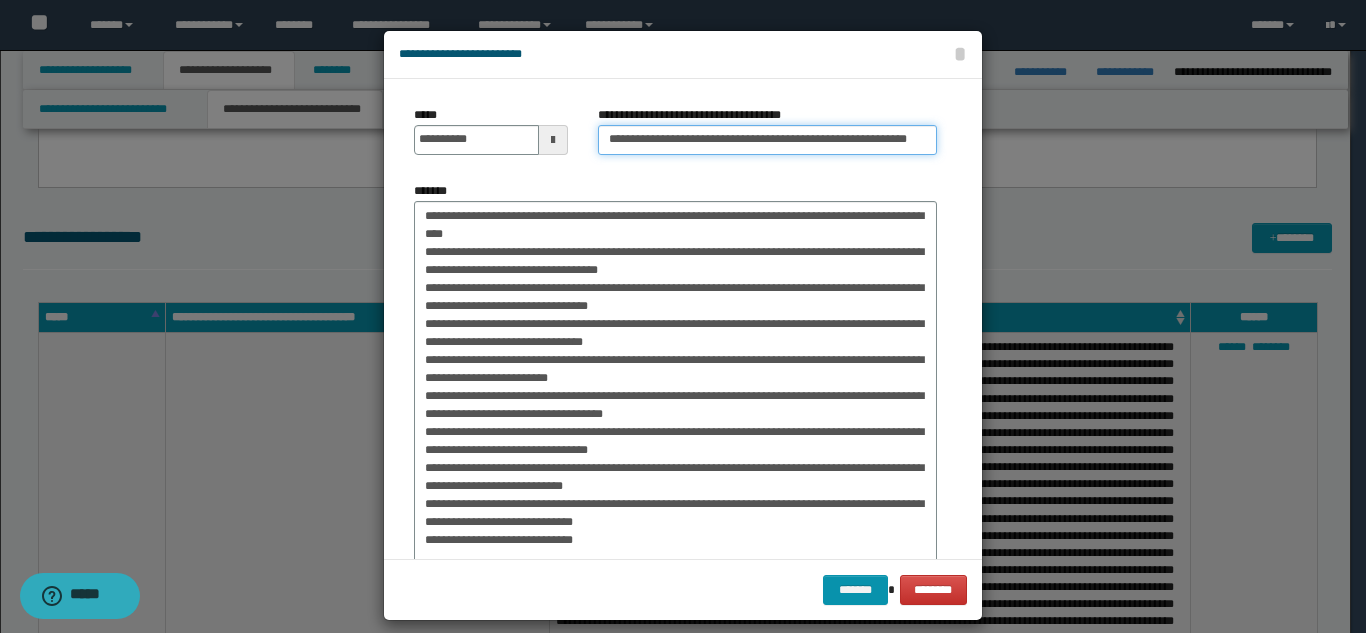 scroll, scrollTop: 0, scrollLeft: 57, axis: horizontal 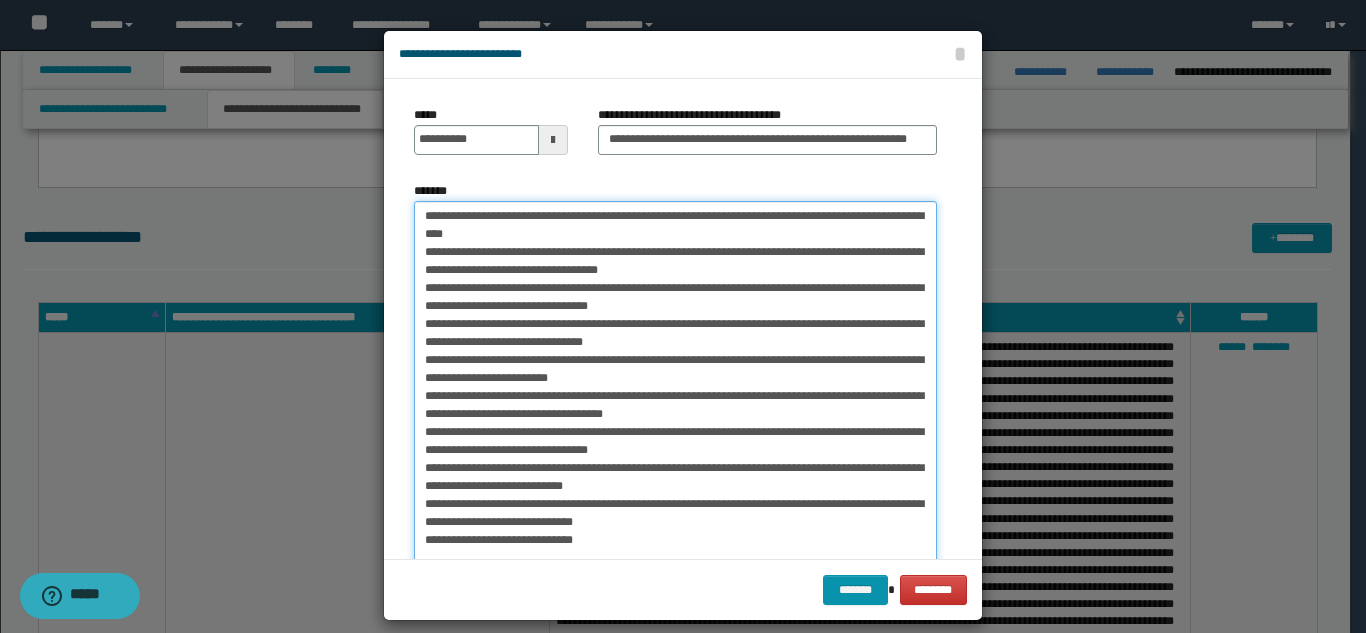 drag, startPoint x: 414, startPoint y: 210, endPoint x: 845, endPoint y: 213, distance: 431.01044 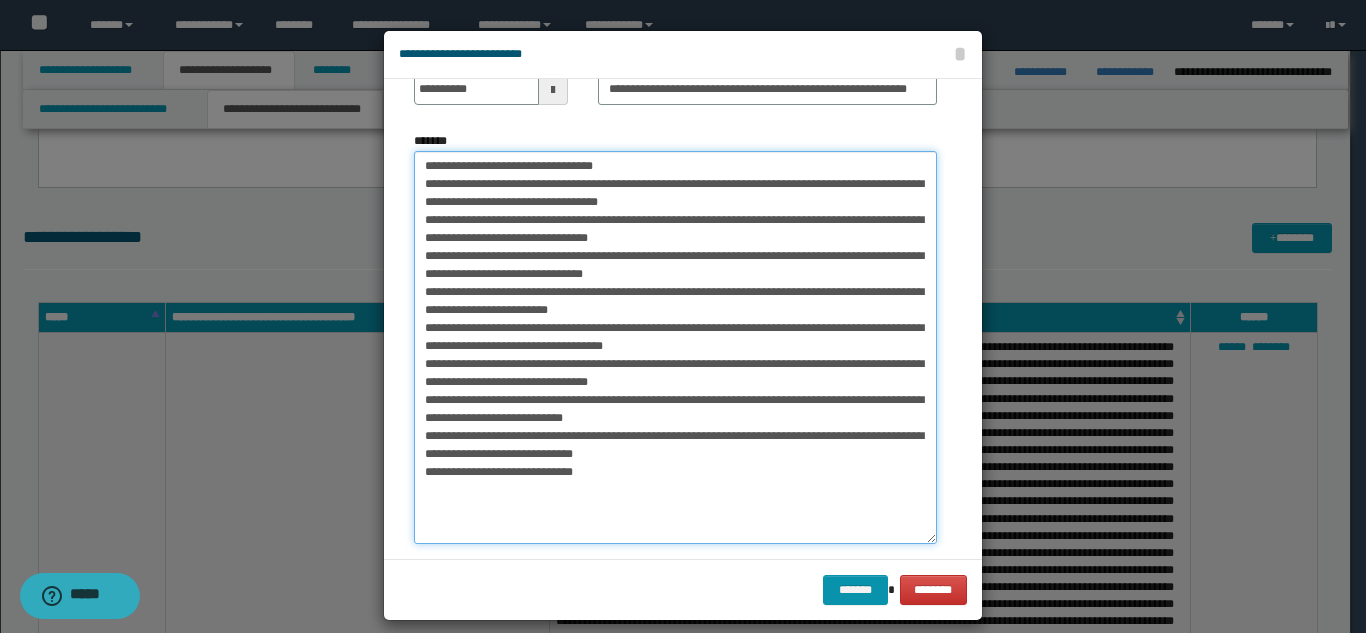 scroll, scrollTop: 77, scrollLeft: 0, axis: vertical 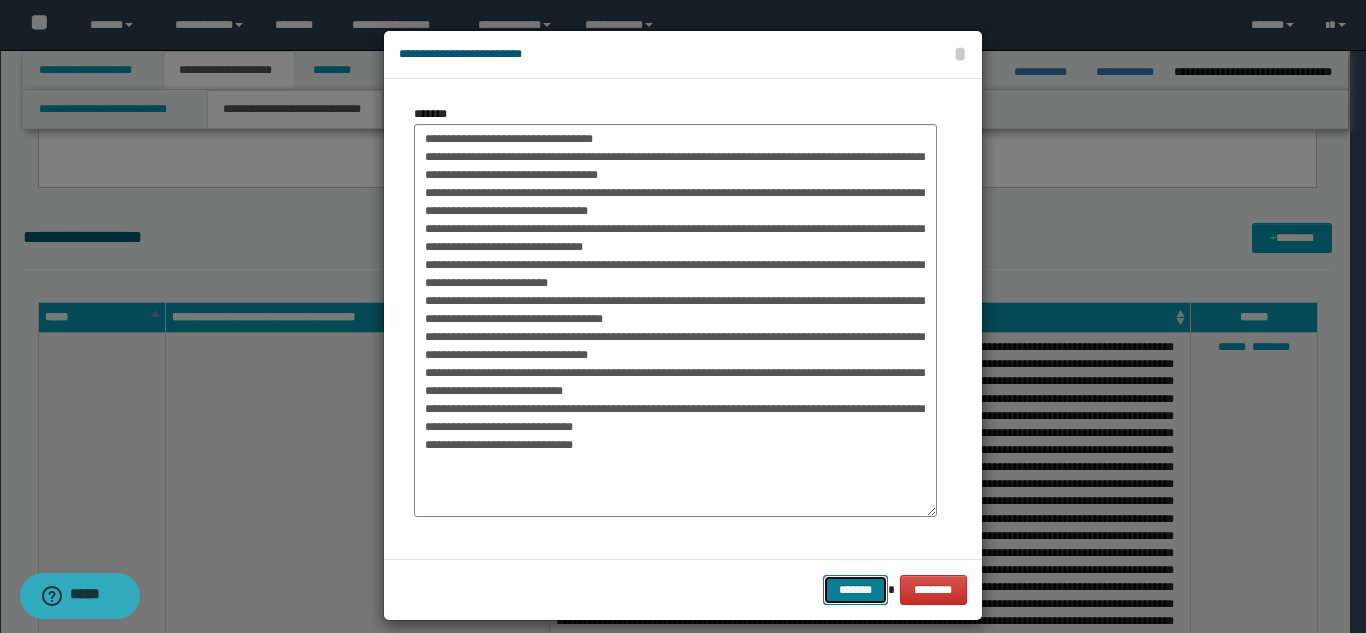 click on "*******" at bounding box center [855, 590] 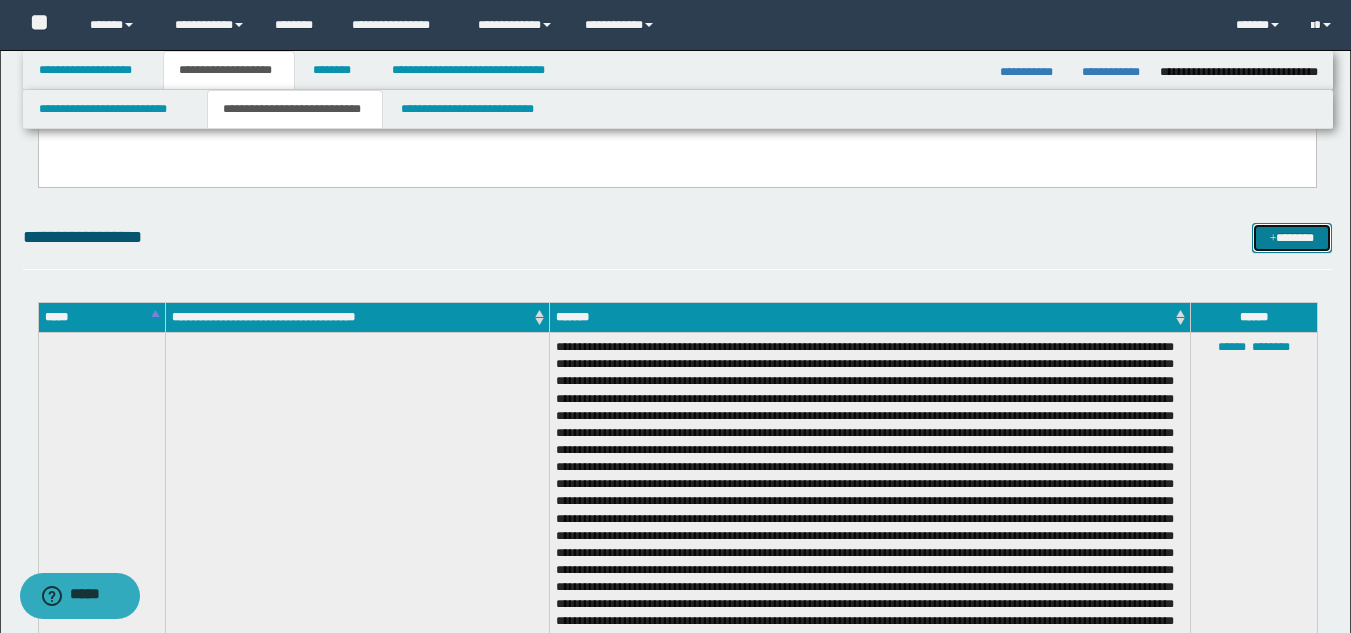 click on "*******" at bounding box center [1292, 238] 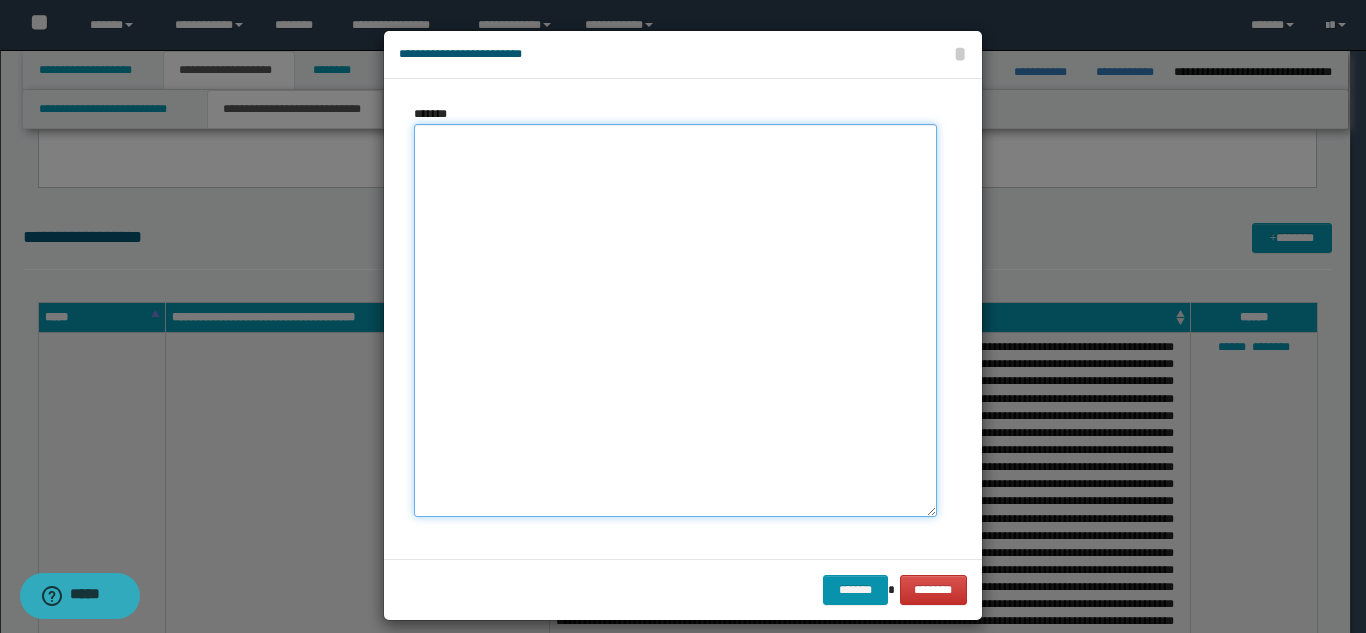 click on "*******" at bounding box center (675, 320) 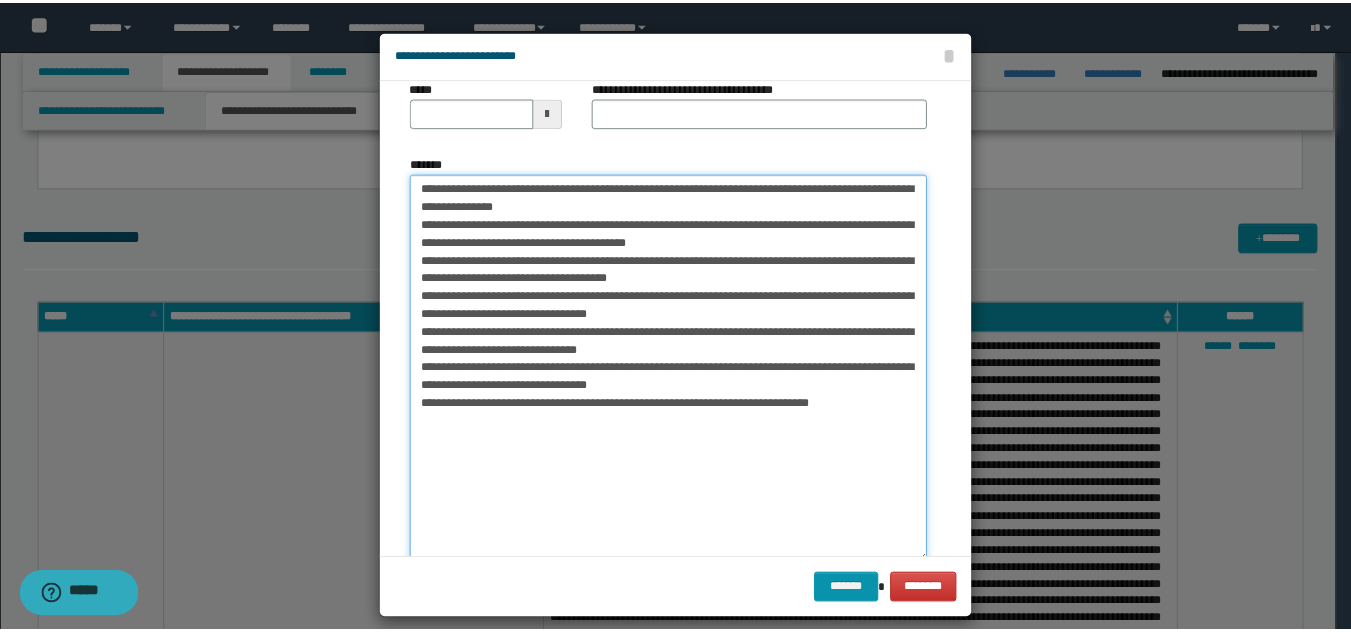scroll, scrollTop: 0, scrollLeft: 0, axis: both 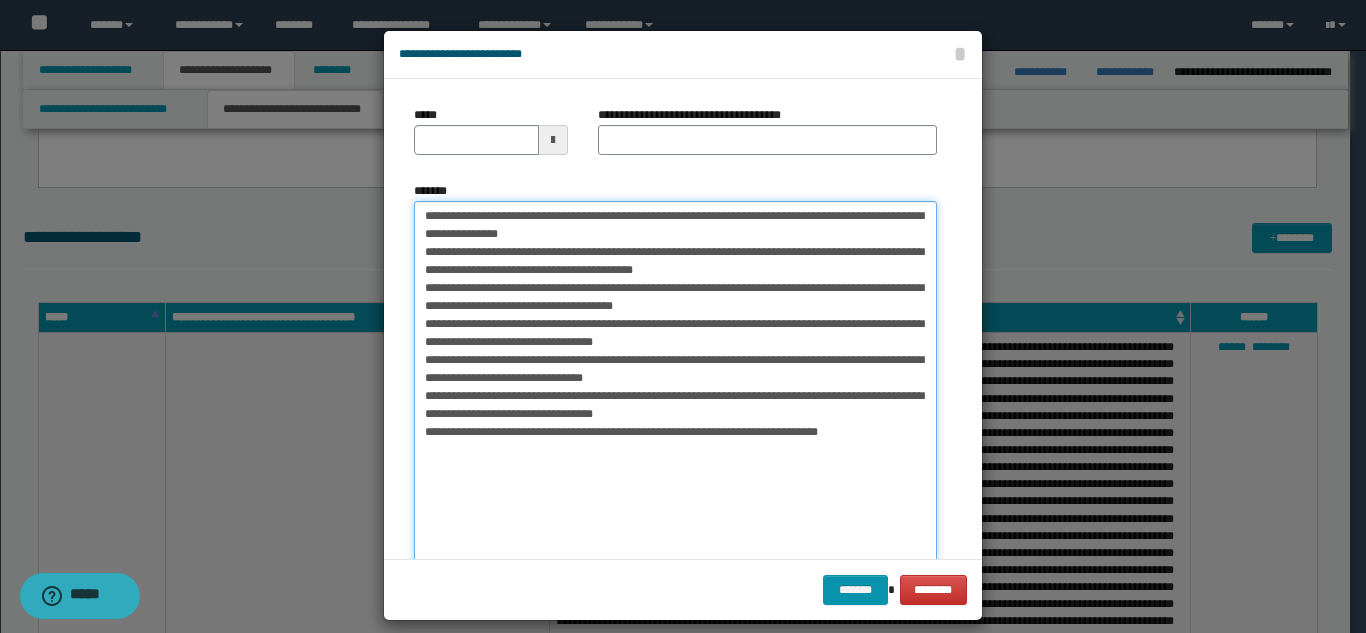 drag, startPoint x: 482, startPoint y: 219, endPoint x: 413, endPoint y: 221, distance: 69.02898 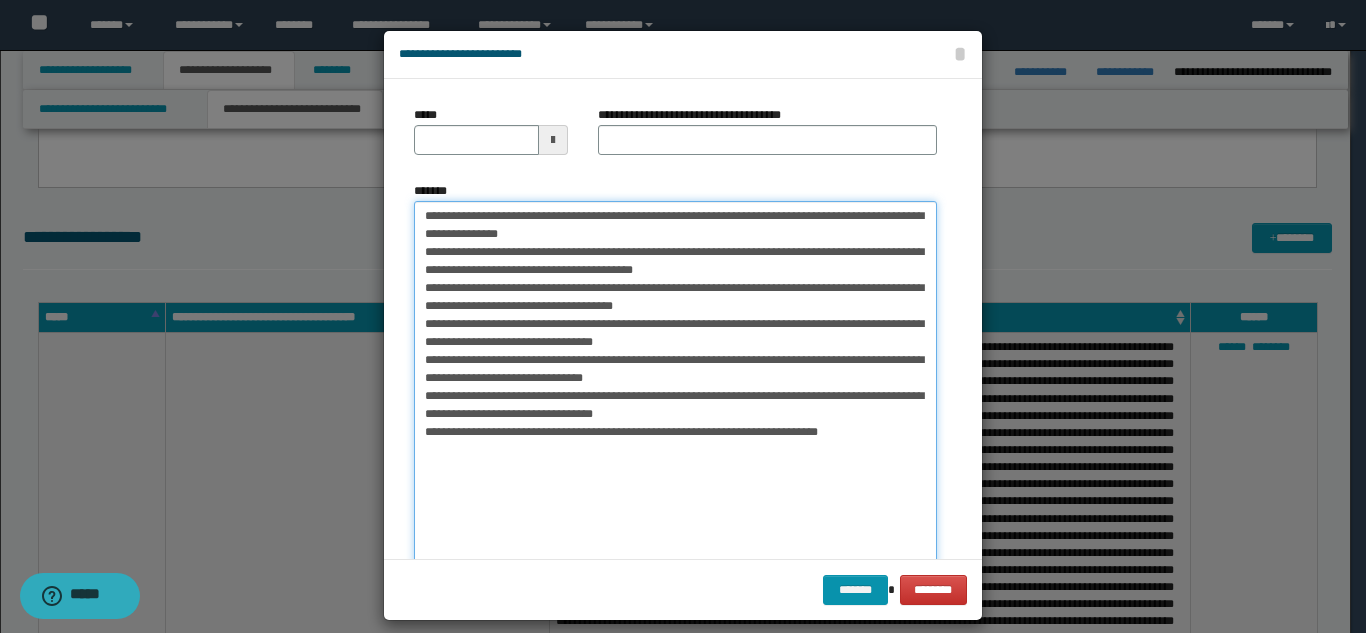 type 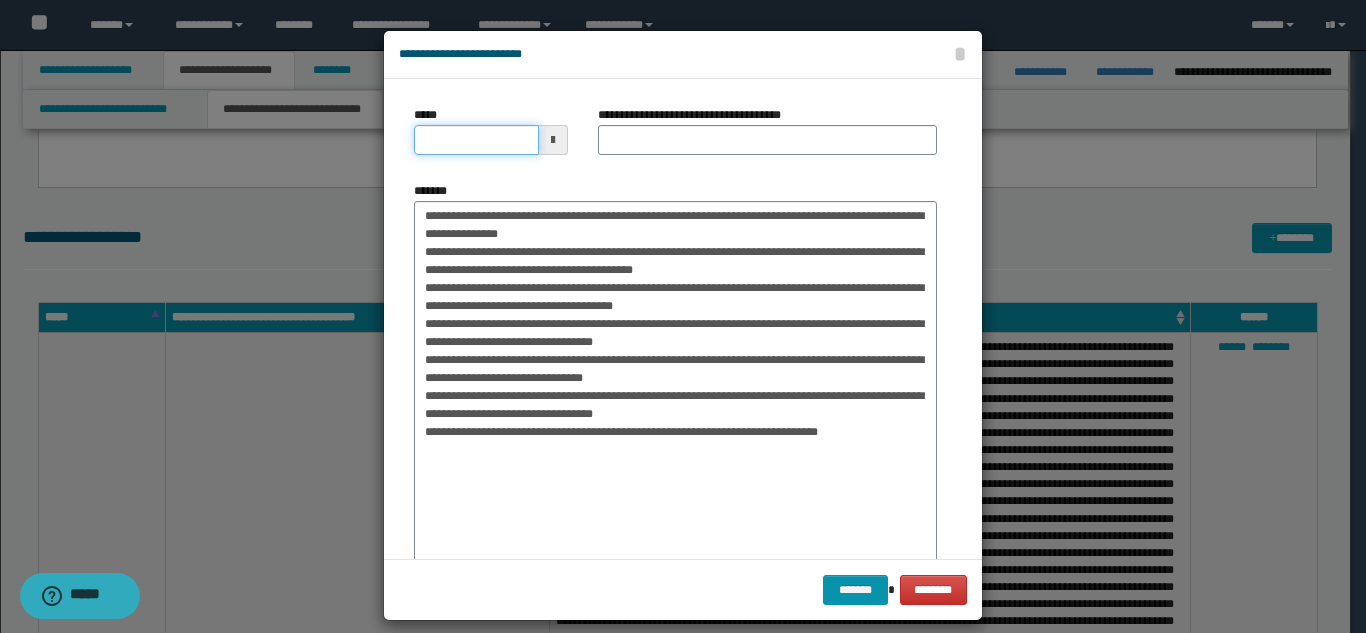 click on "*****" at bounding box center (476, 140) 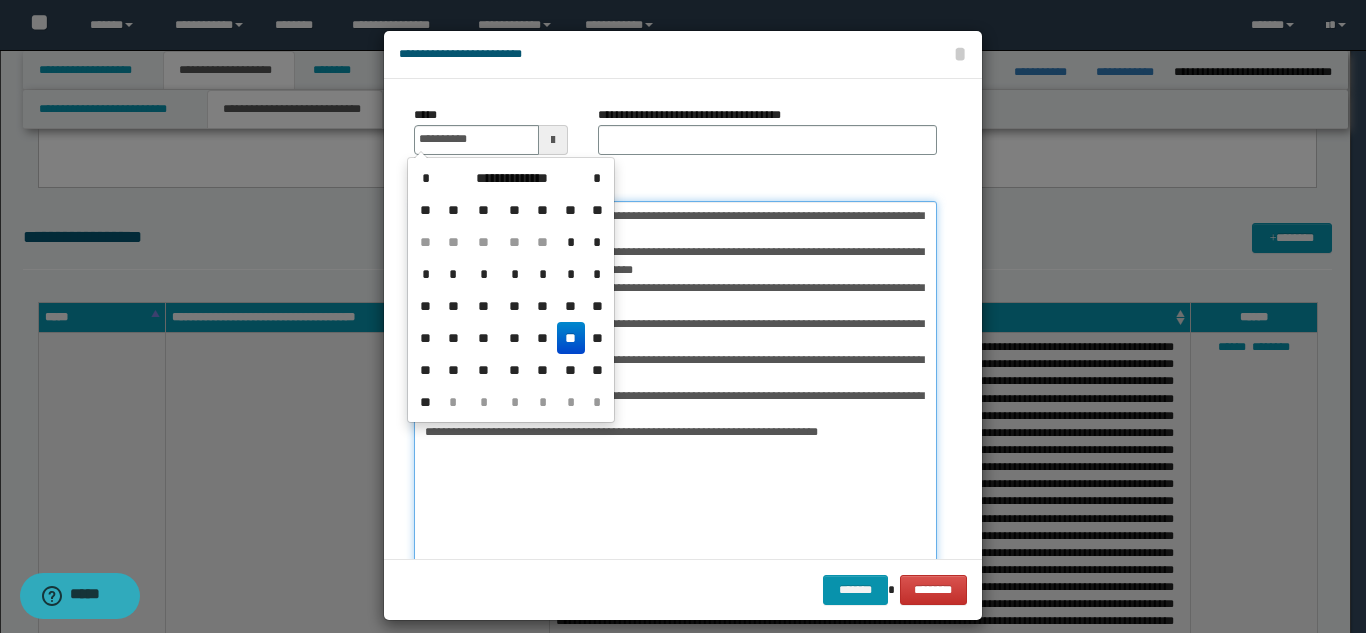 type on "**********" 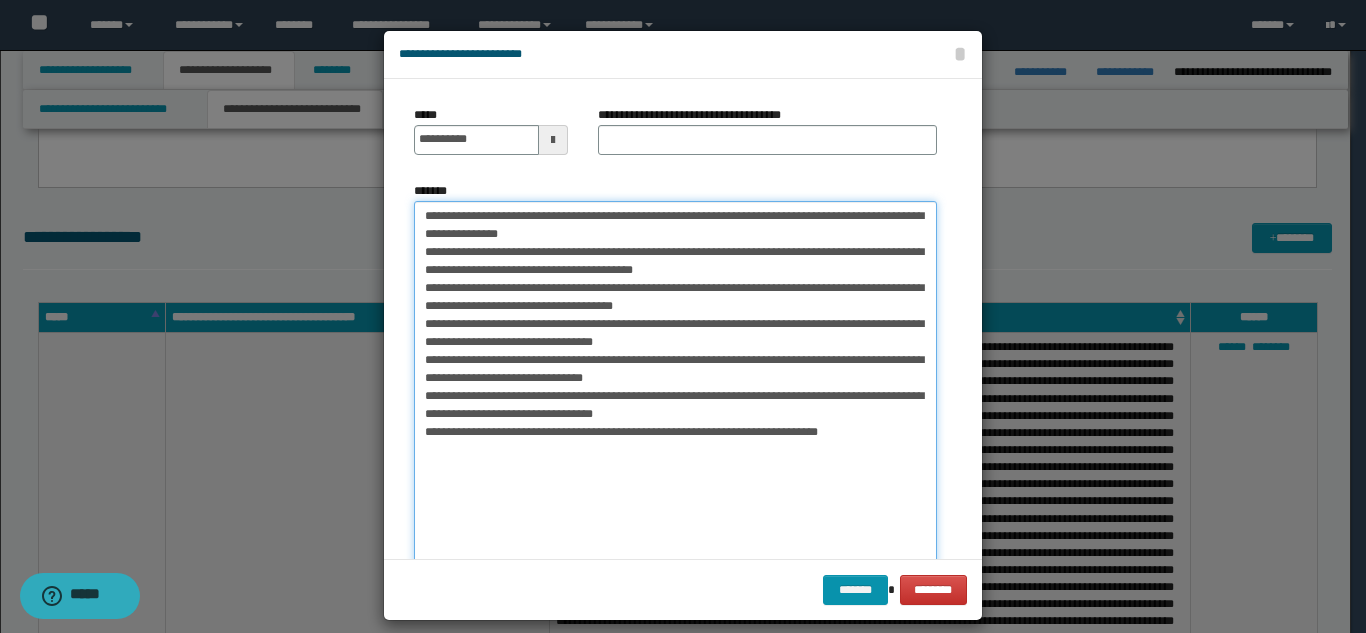 drag, startPoint x: 497, startPoint y: 223, endPoint x: 783, endPoint y: 218, distance: 286.0437 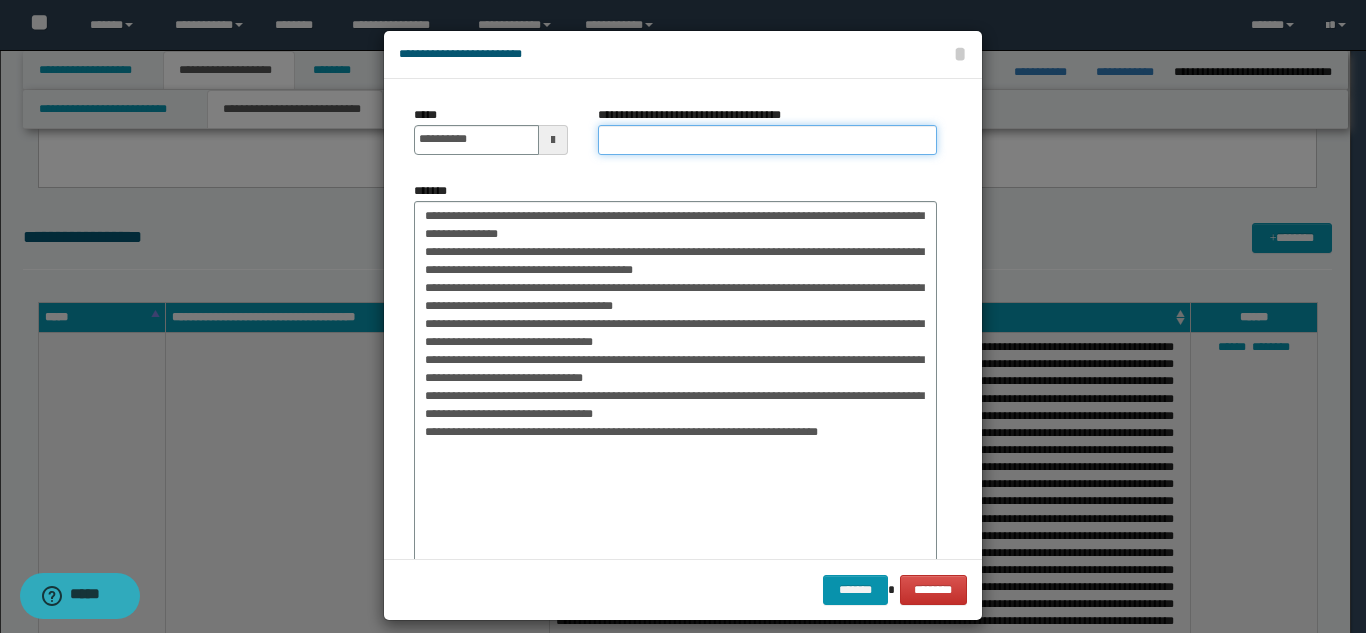 click on "**********" at bounding box center (767, 140) 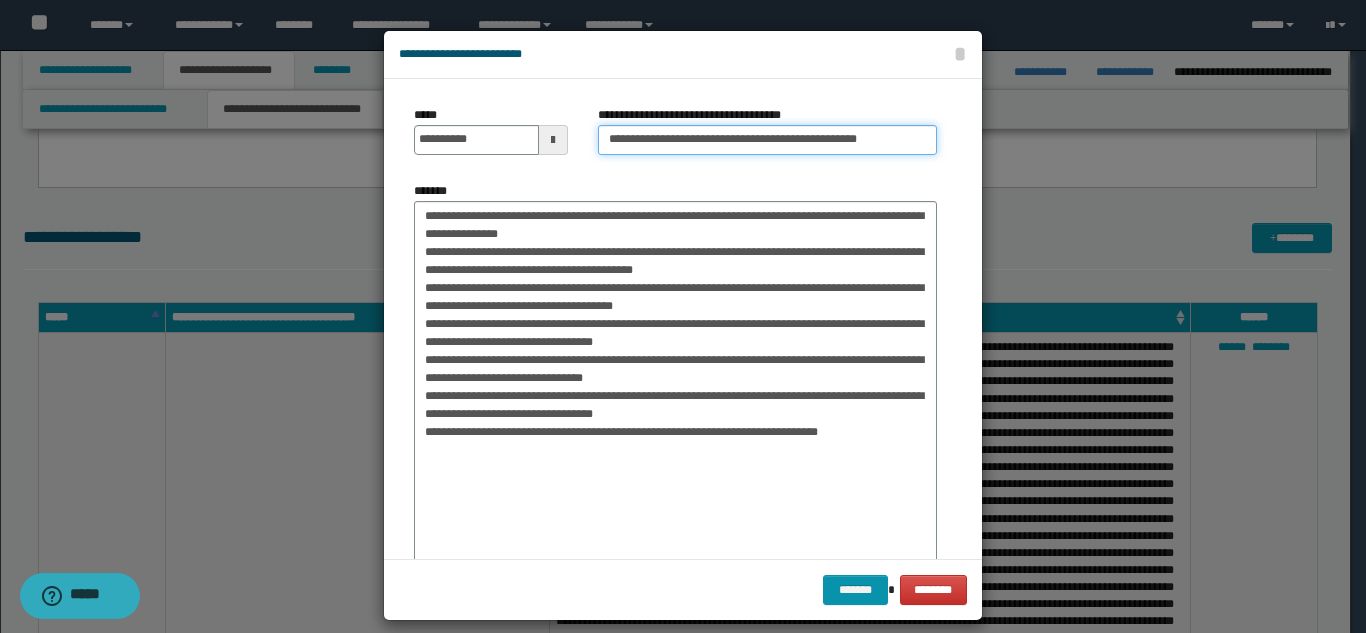 type on "**********" 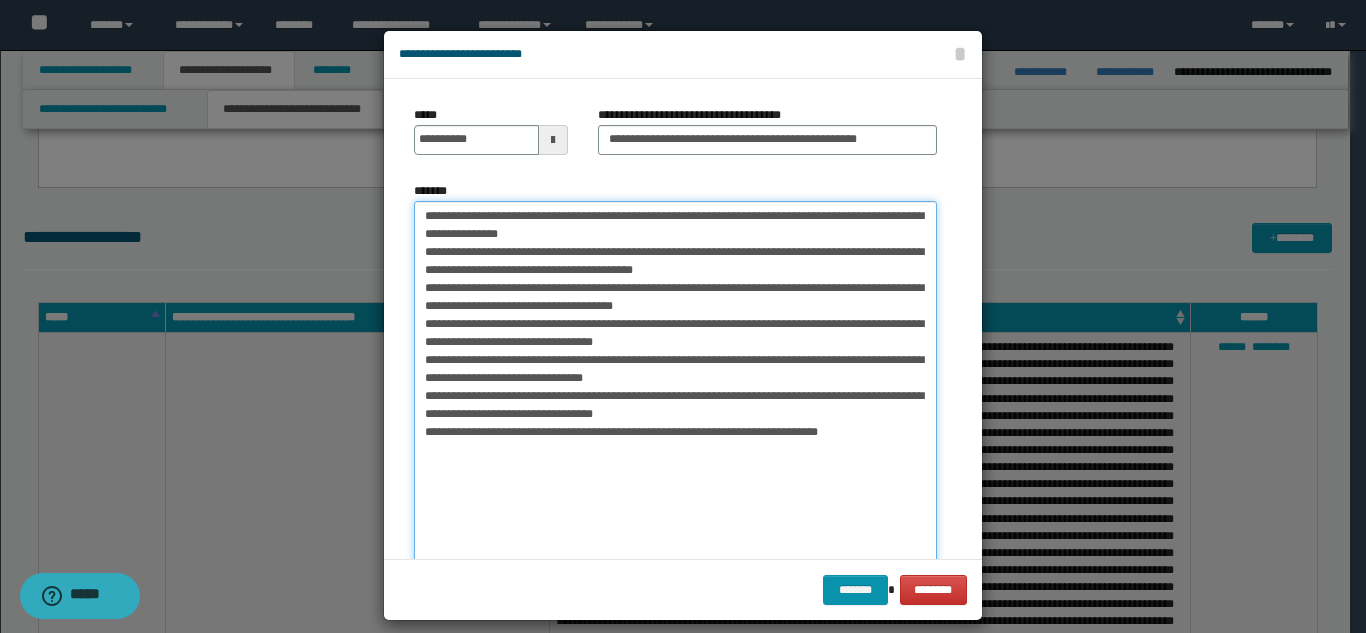 drag, startPoint x: 785, startPoint y: 214, endPoint x: 363, endPoint y: 214, distance: 422 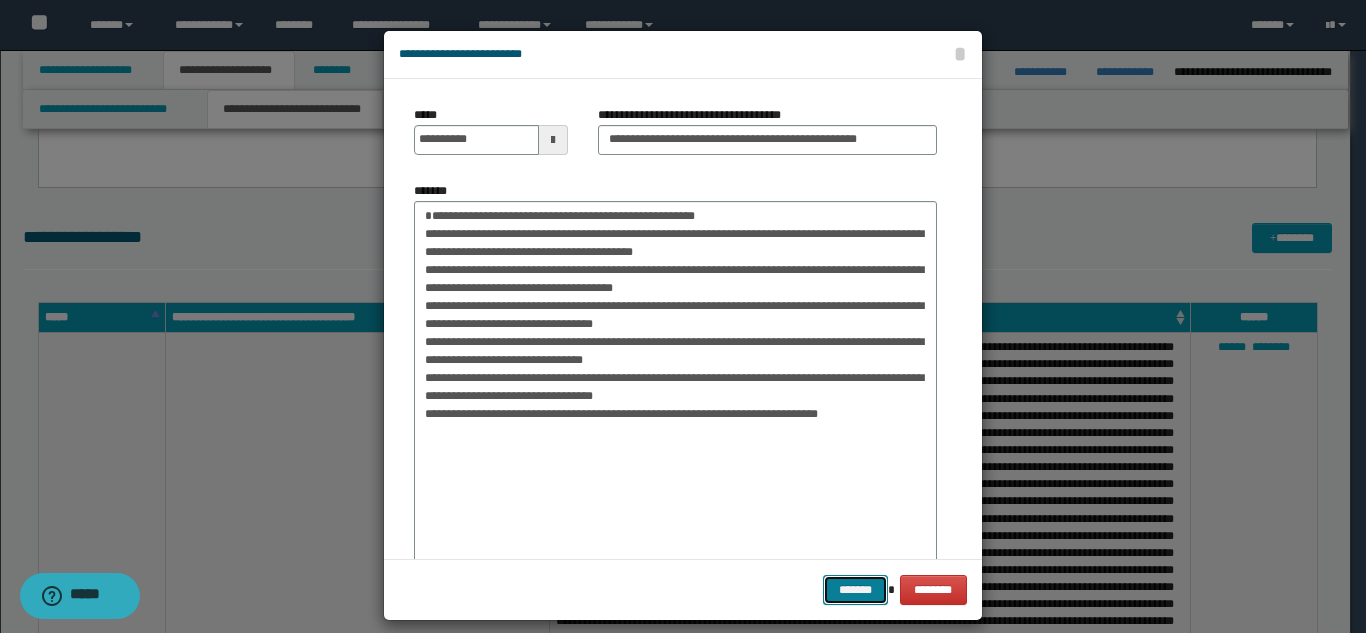 click on "*******" at bounding box center [855, 590] 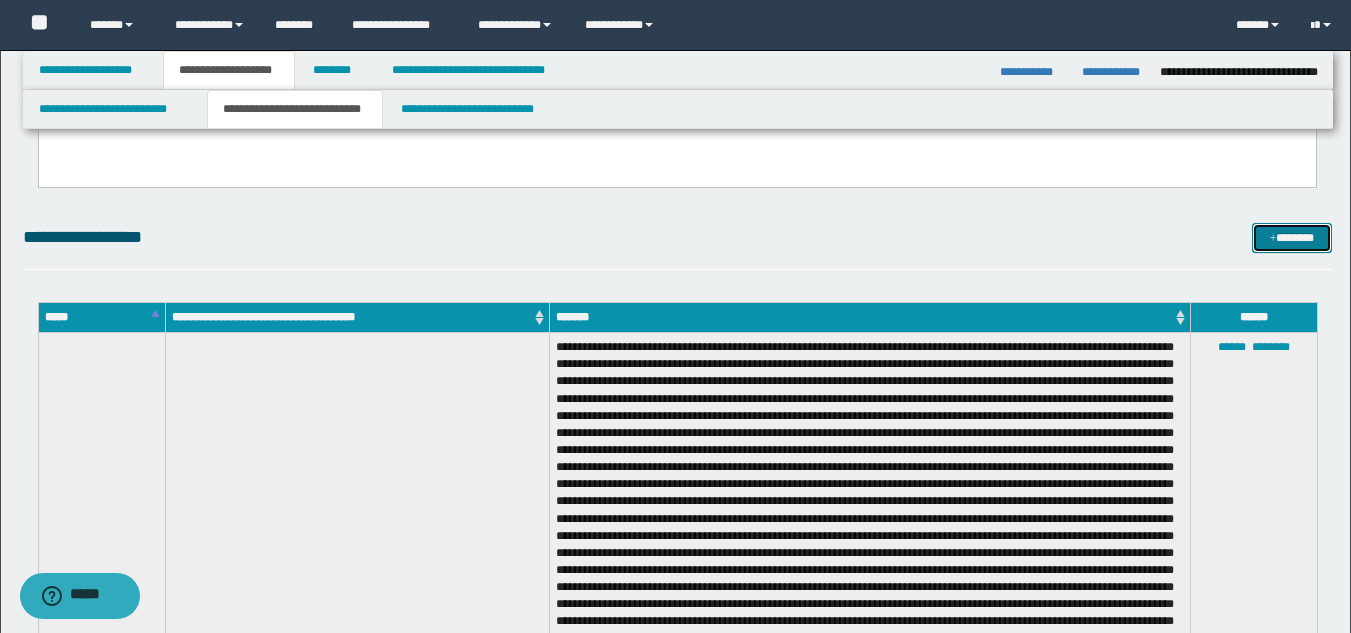 click on "*******" at bounding box center [1292, 238] 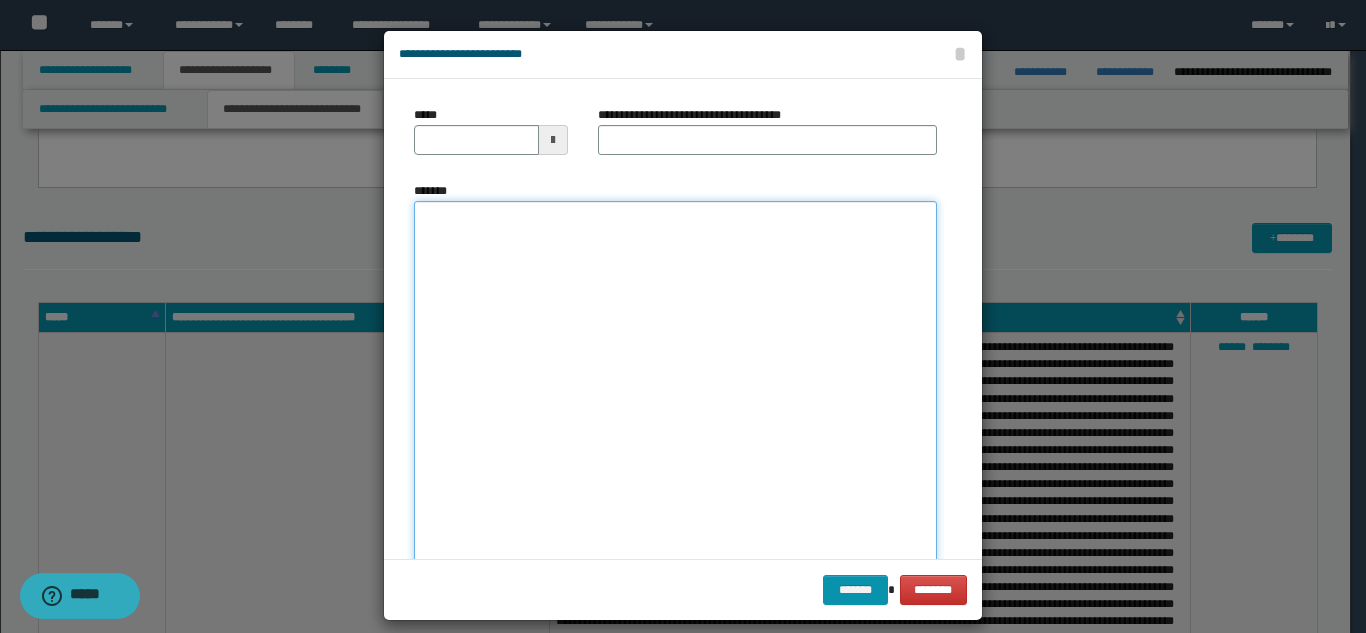 click on "*******" at bounding box center [675, 397] 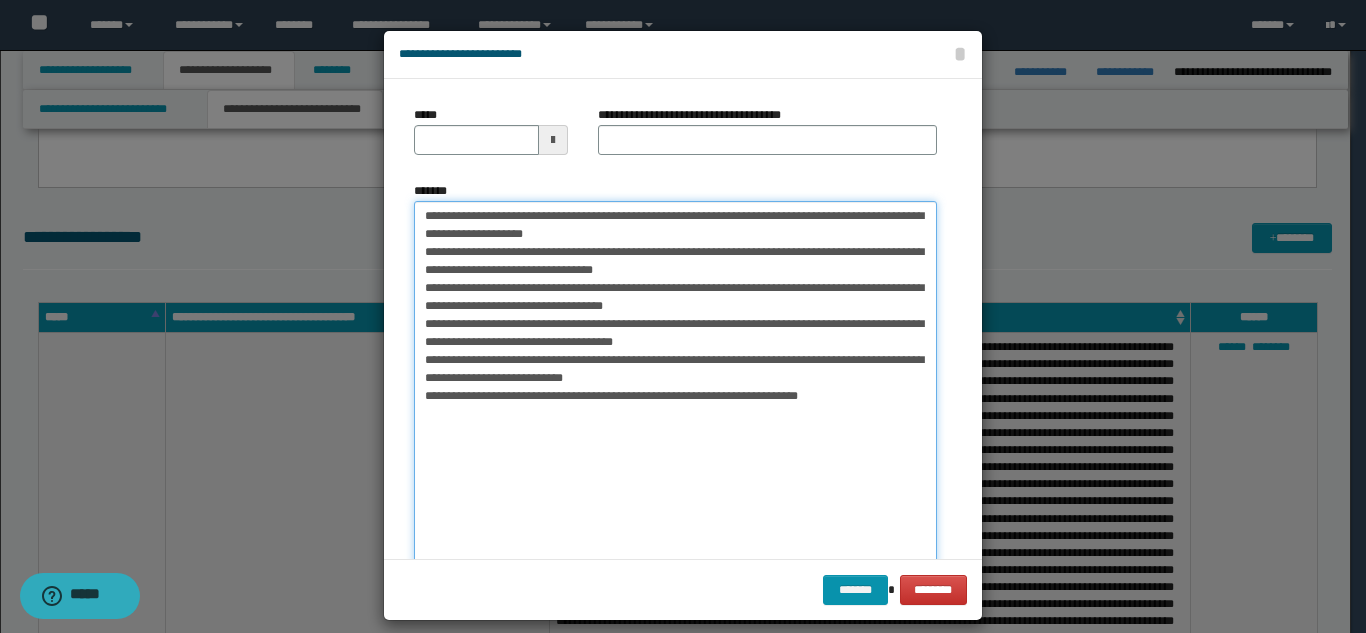 drag, startPoint x: 481, startPoint y: 218, endPoint x: 399, endPoint y: 217, distance: 82.006096 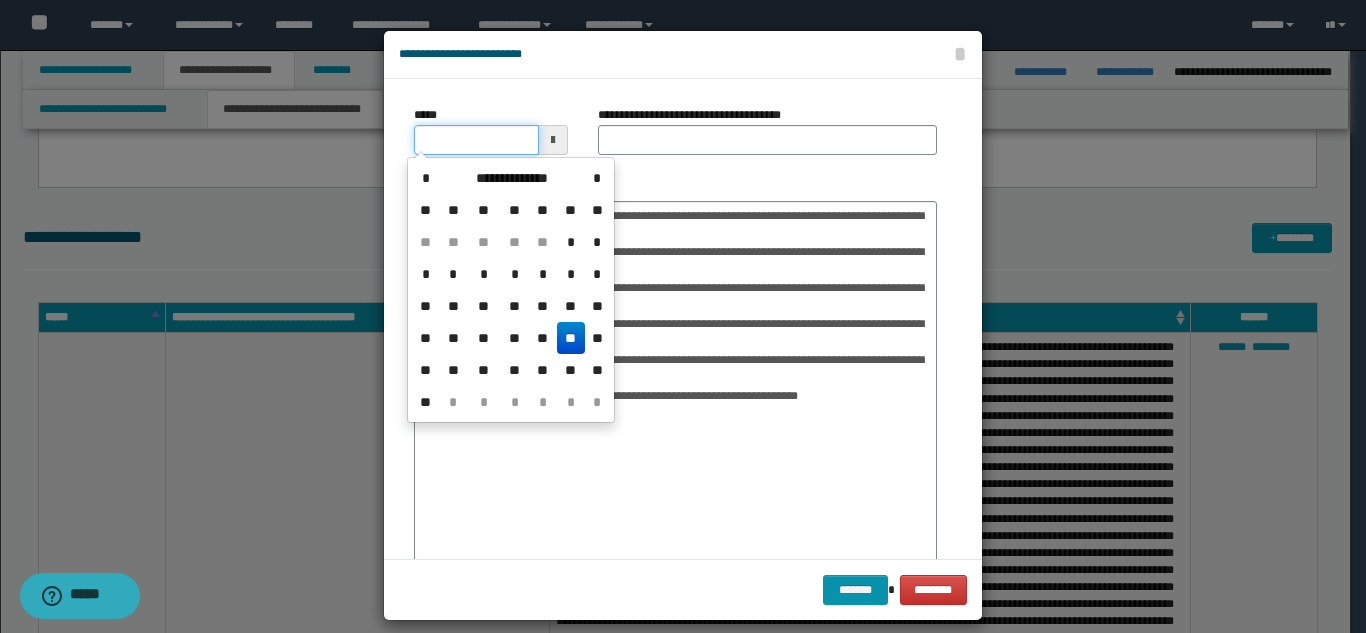 click on "*****" at bounding box center [476, 140] 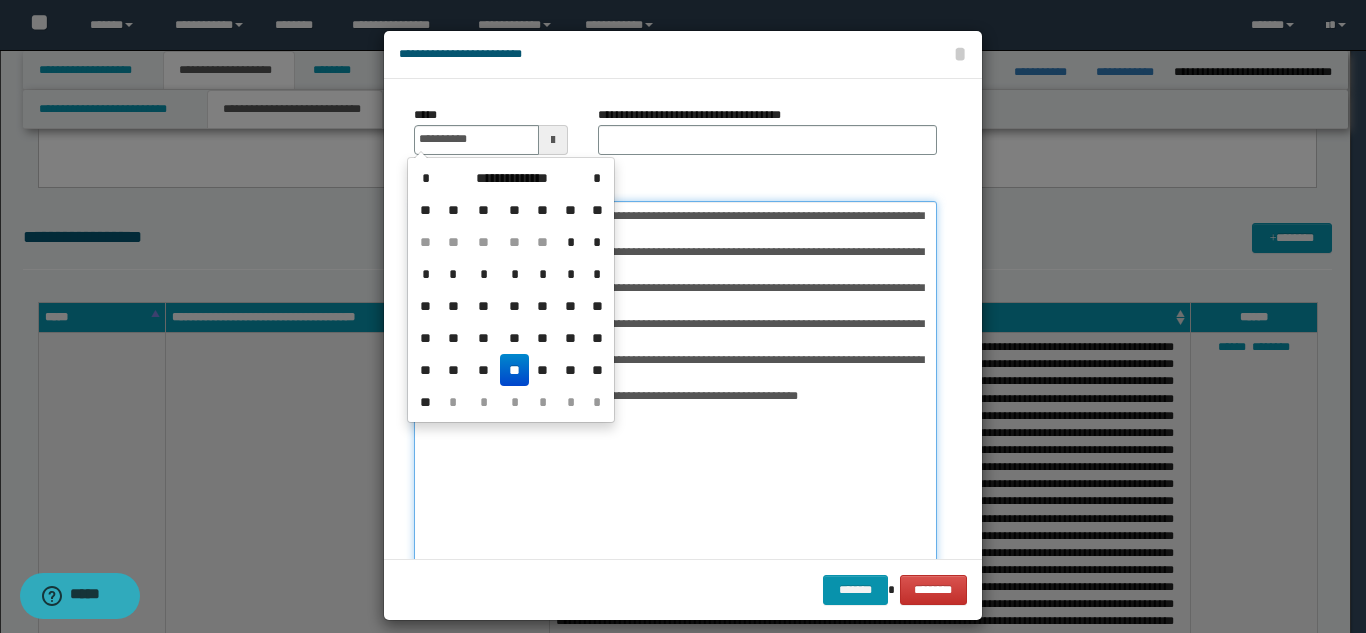 type on "**********" 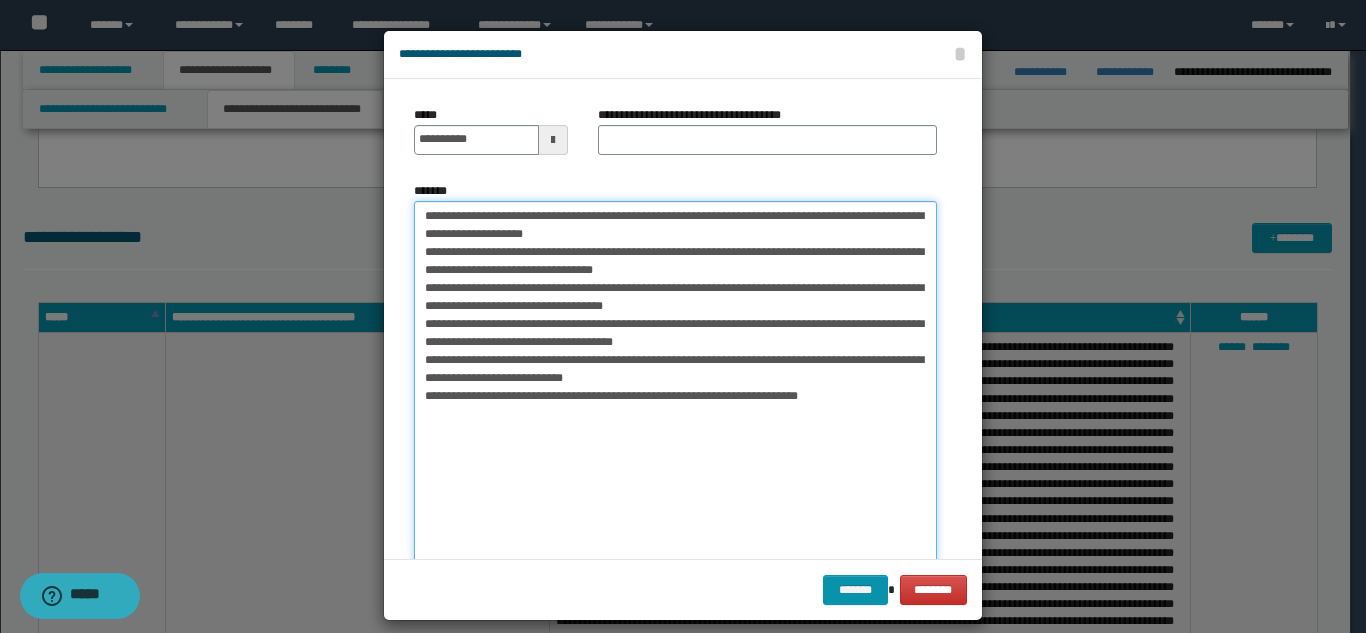 click on "**********" at bounding box center [675, 397] 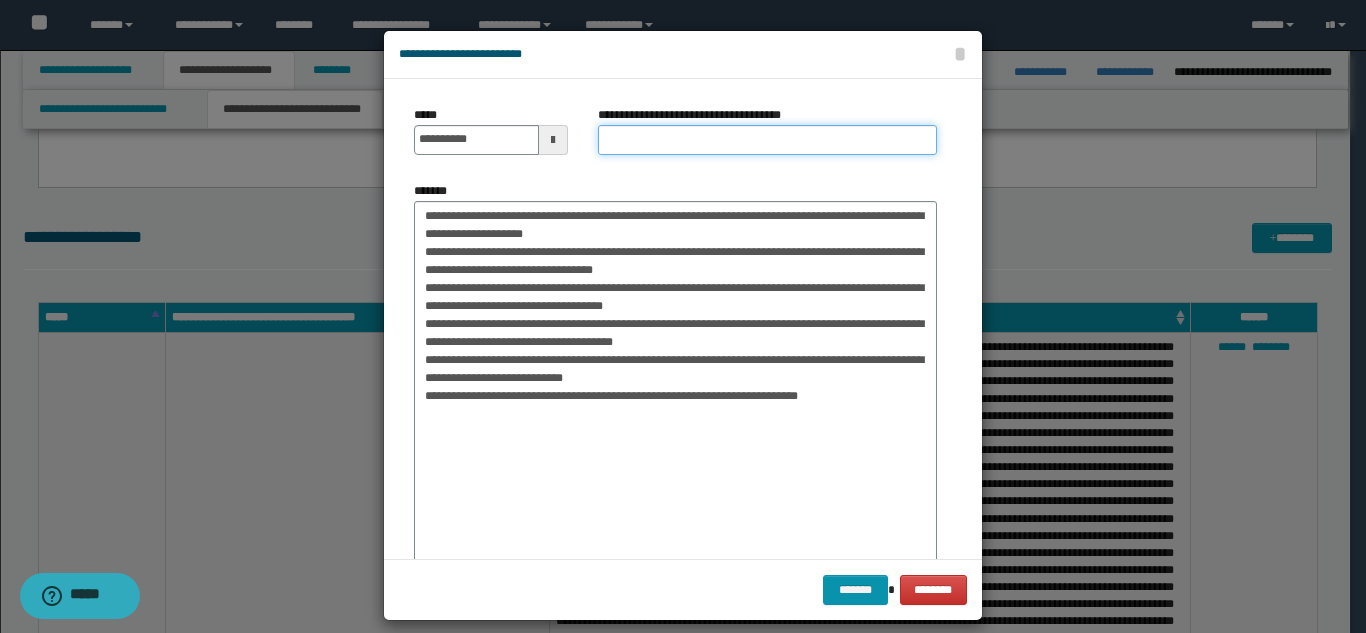 click on "**********" at bounding box center [767, 140] 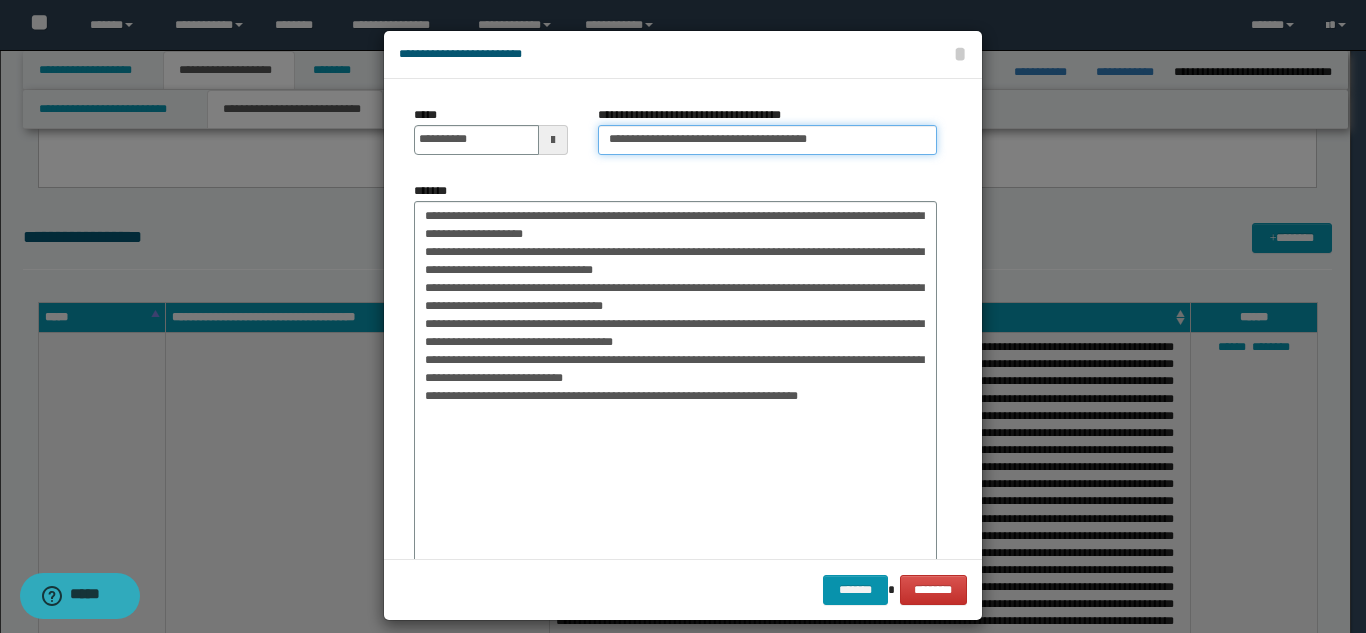type on "**********" 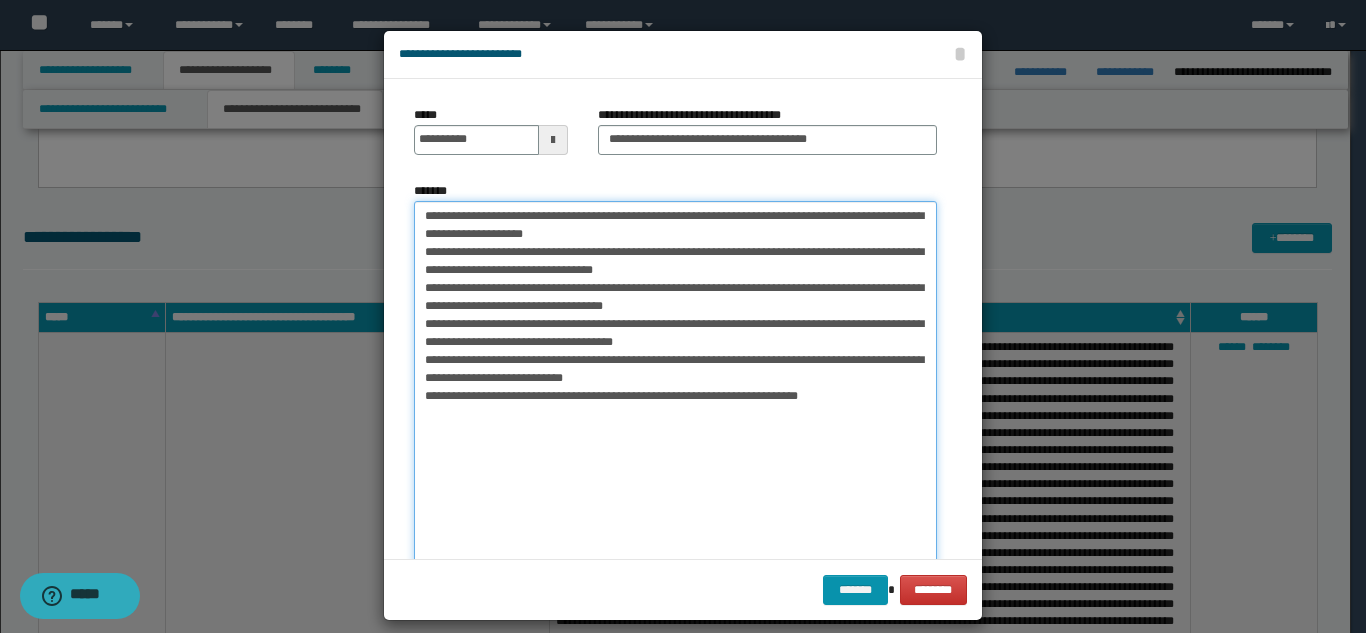 drag, startPoint x: 723, startPoint y: 216, endPoint x: 399, endPoint y: 213, distance: 324.0139 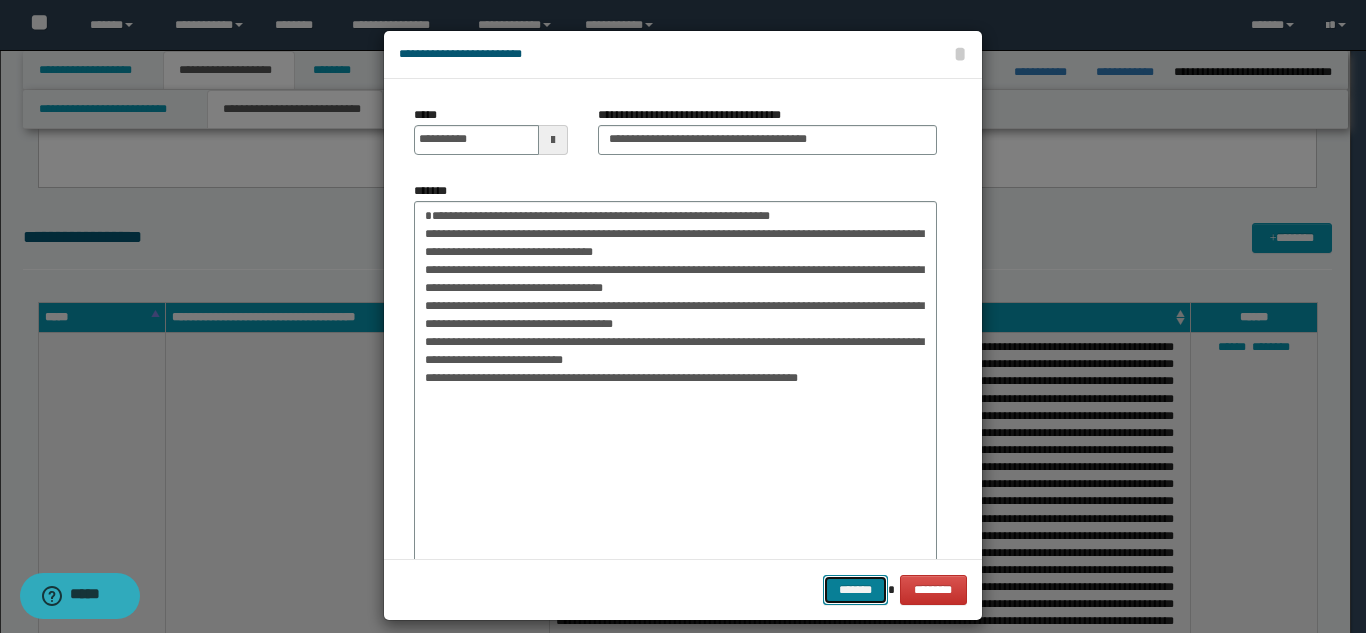 click on "*******" at bounding box center [855, 590] 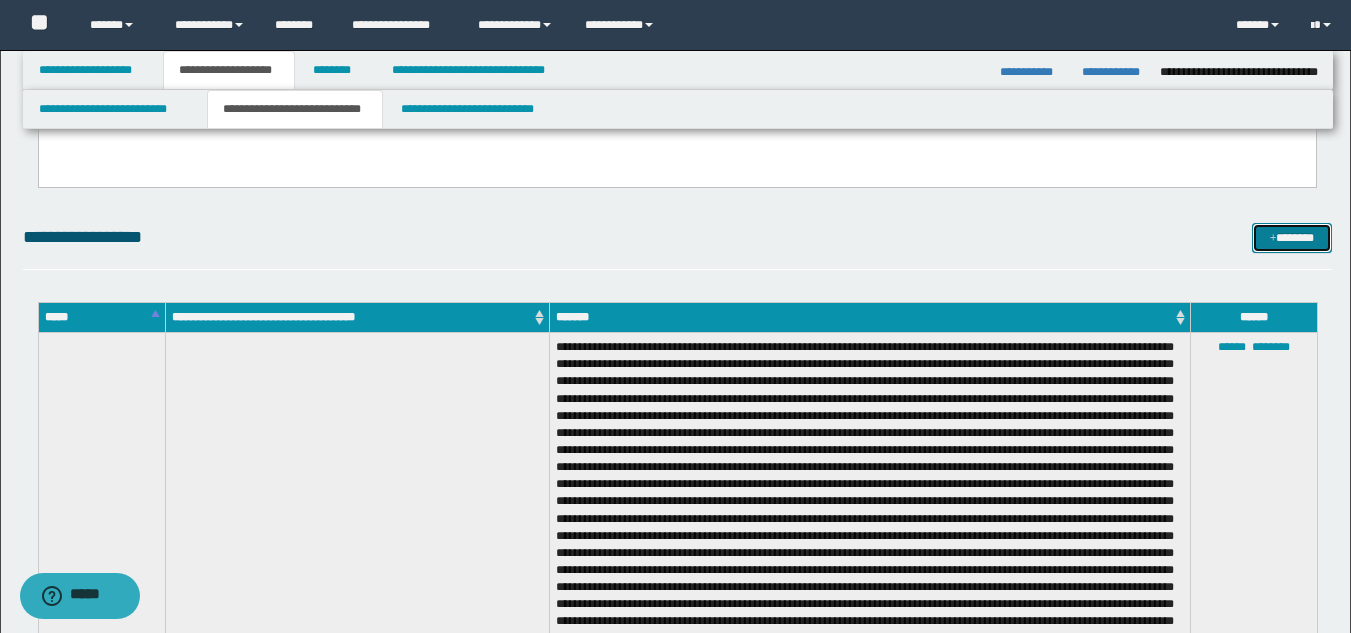 click at bounding box center [1273, 239] 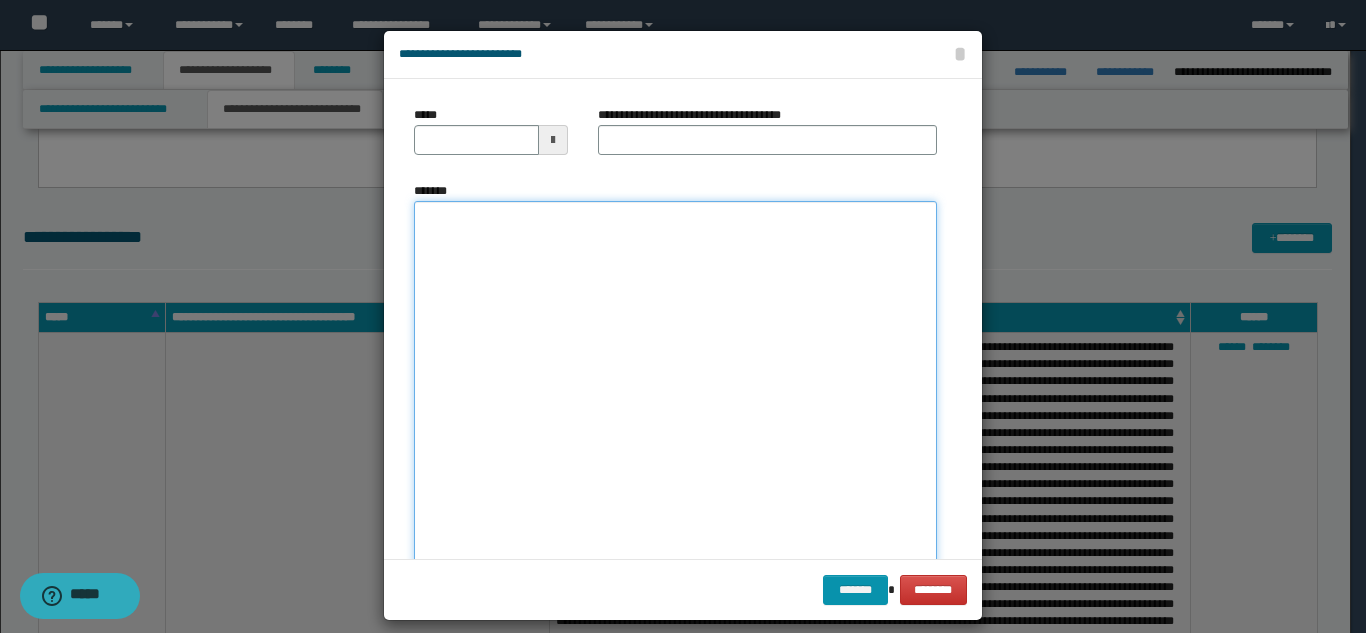 click on "*******" at bounding box center [675, 397] 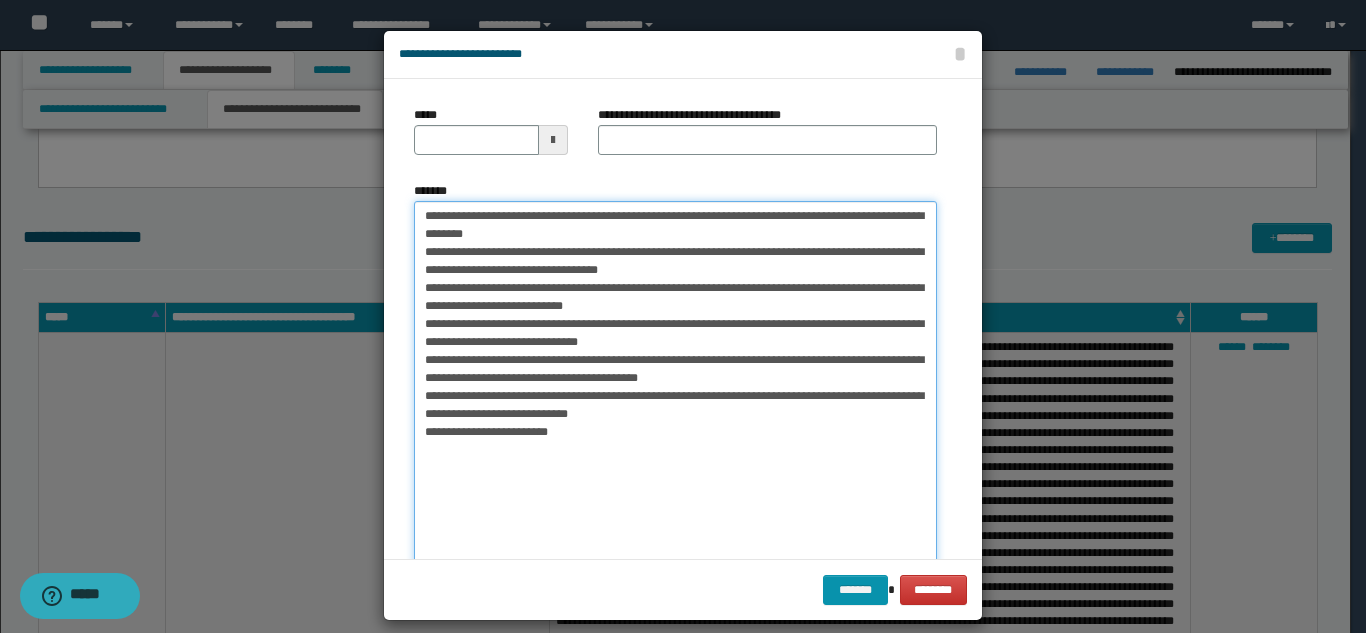 drag, startPoint x: 479, startPoint y: 218, endPoint x: 409, endPoint y: 218, distance: 70 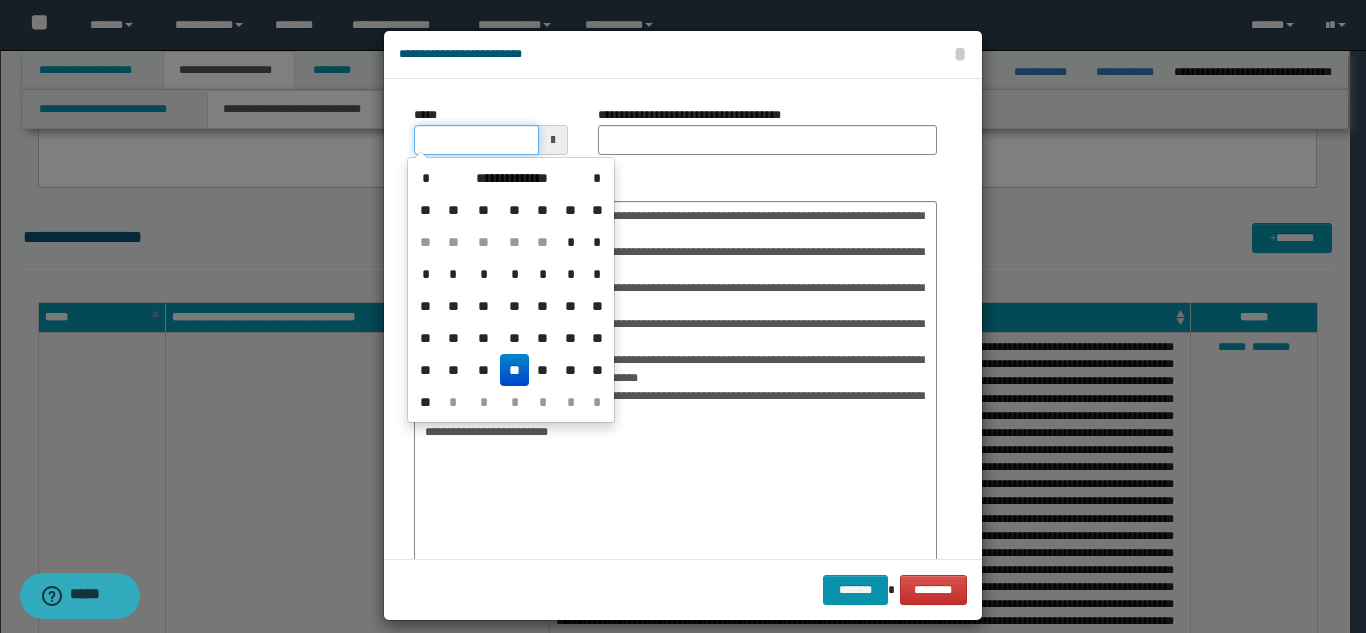 click on "*****" at bounding box center (476, 140) 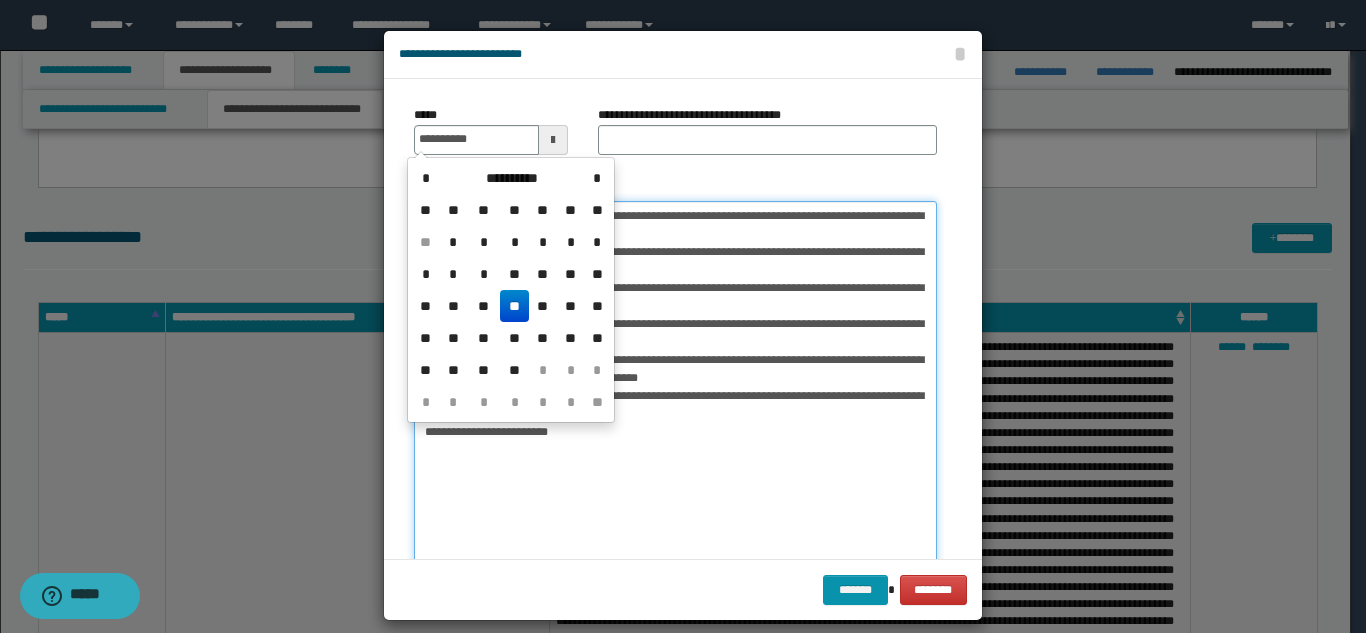 type on "**********" 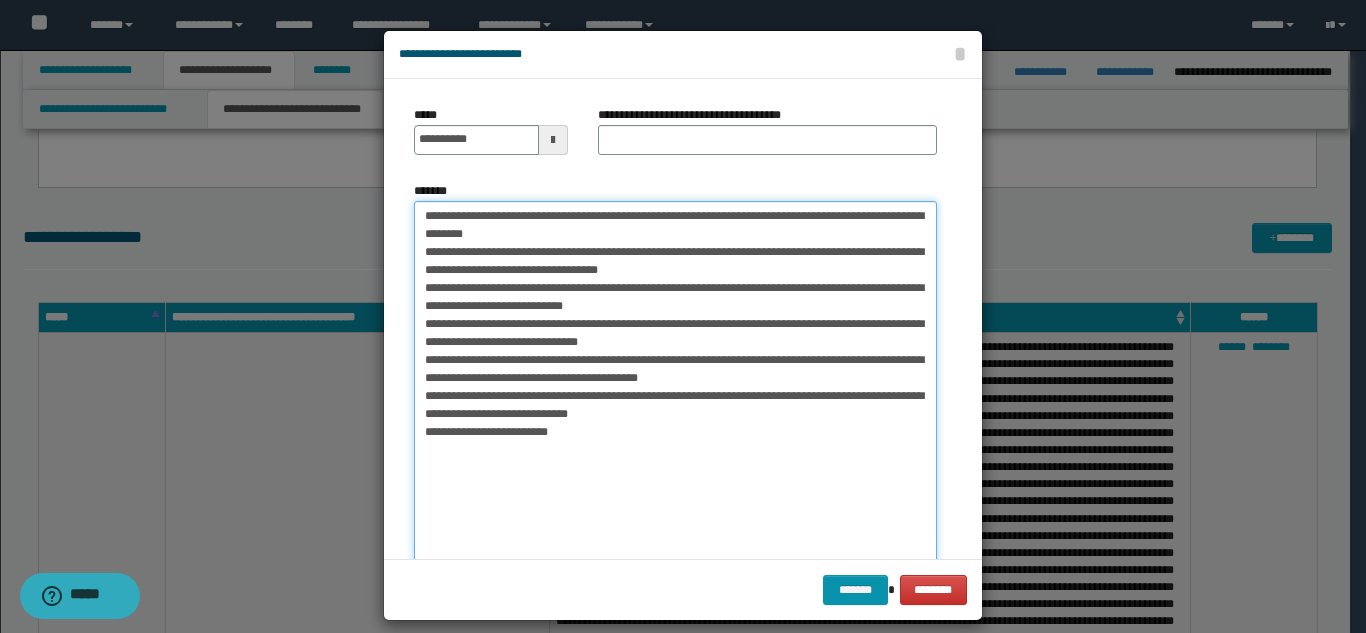 click on "**********" at bounding box center [675, 397] 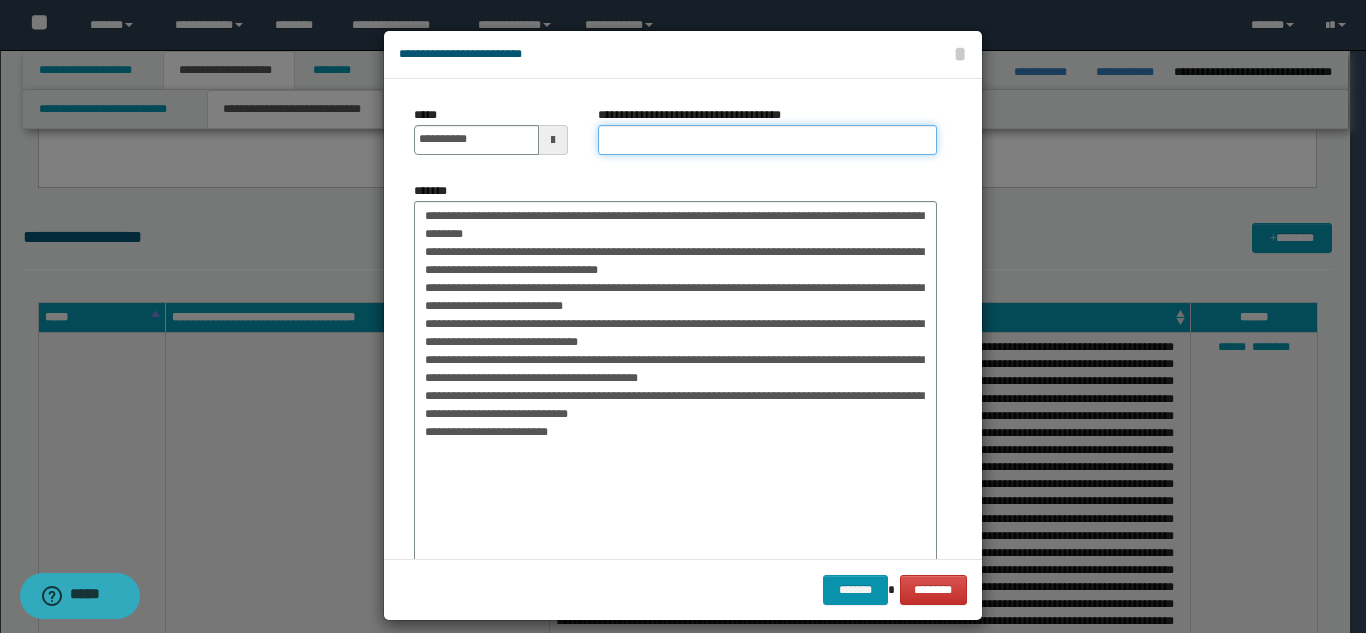 click on "**********" at bounding box center (767, 140) 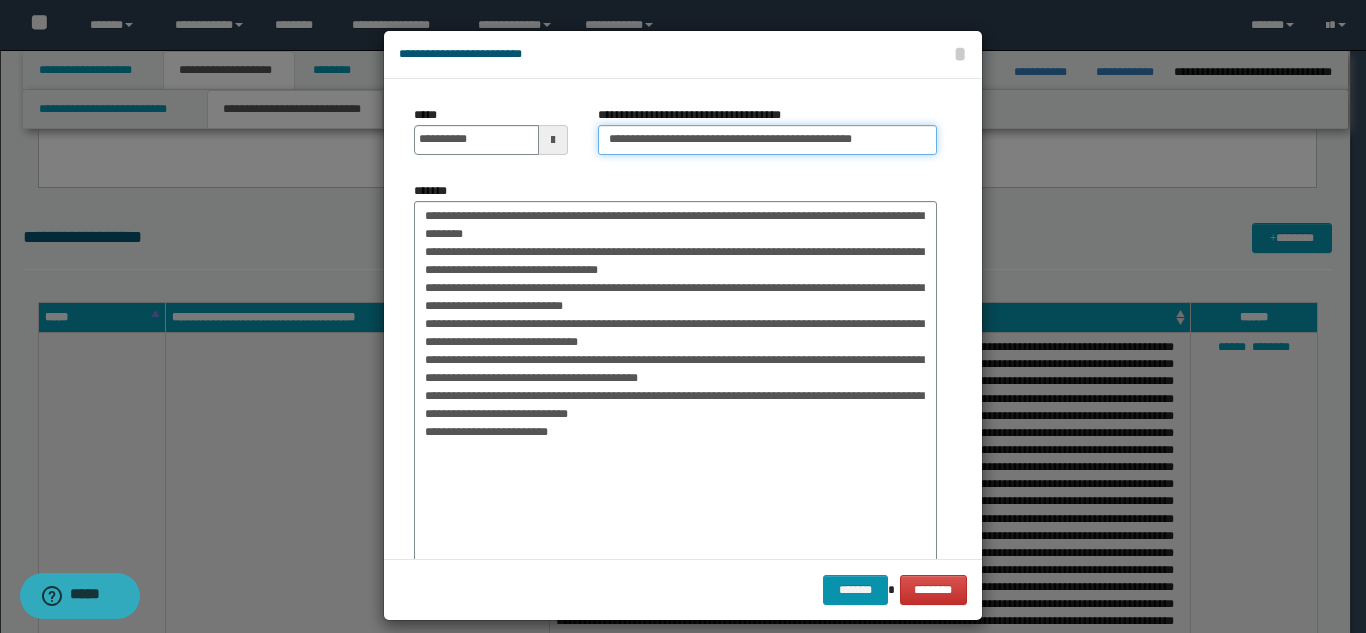 type on "**********" 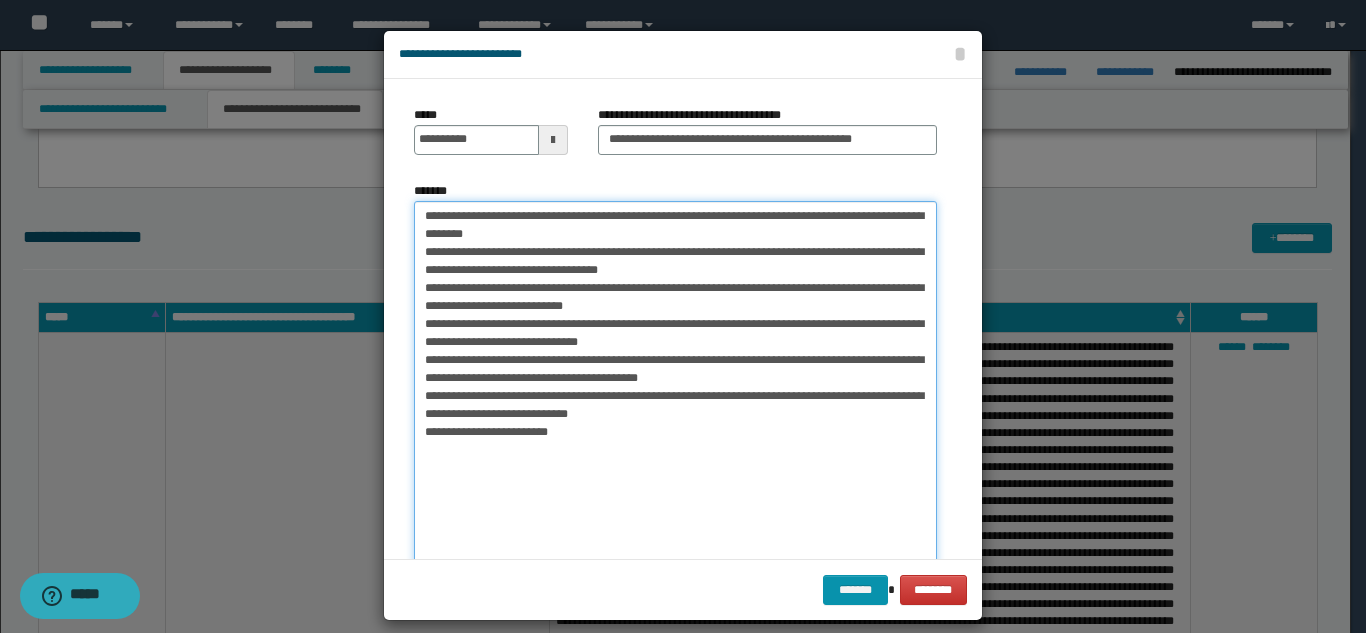 drag, startPoint x: 774, startPoint y: 213, endPoint x: 382, endPoint y: 215, distance: 392.0051 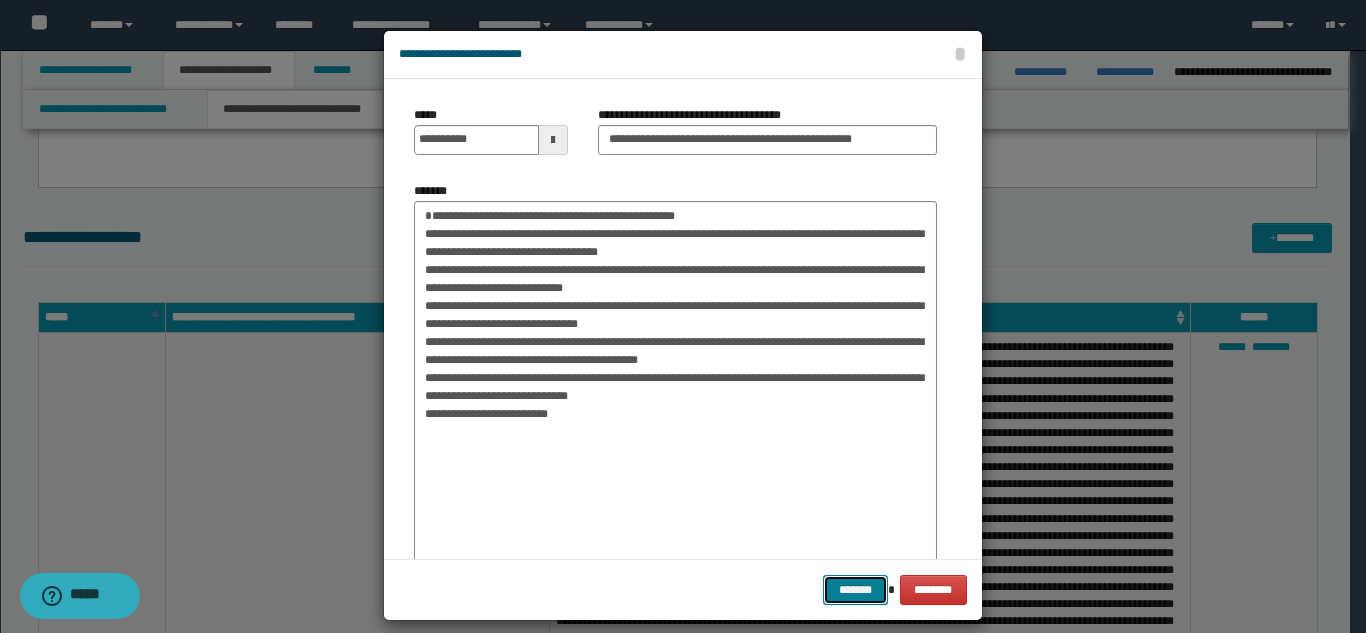 click on "*******" at bounding box center (855, 590) 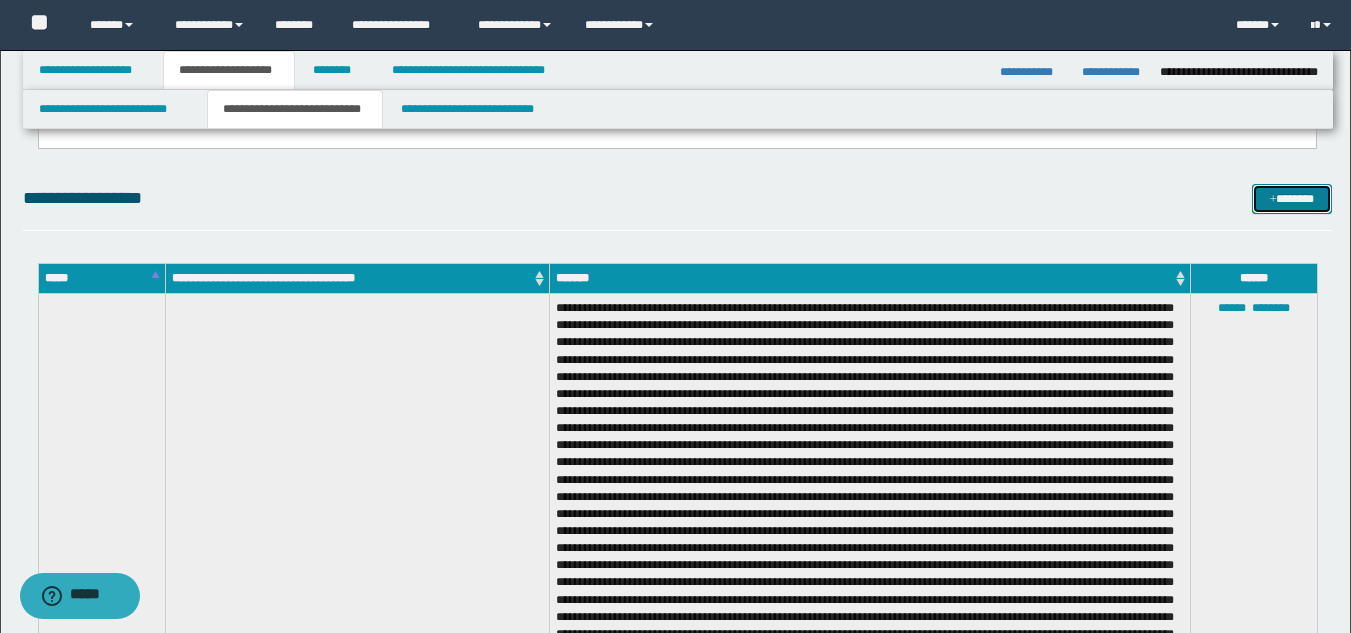 scroll, scrollTop: 700, scrollLeft: 0, axis: vertical 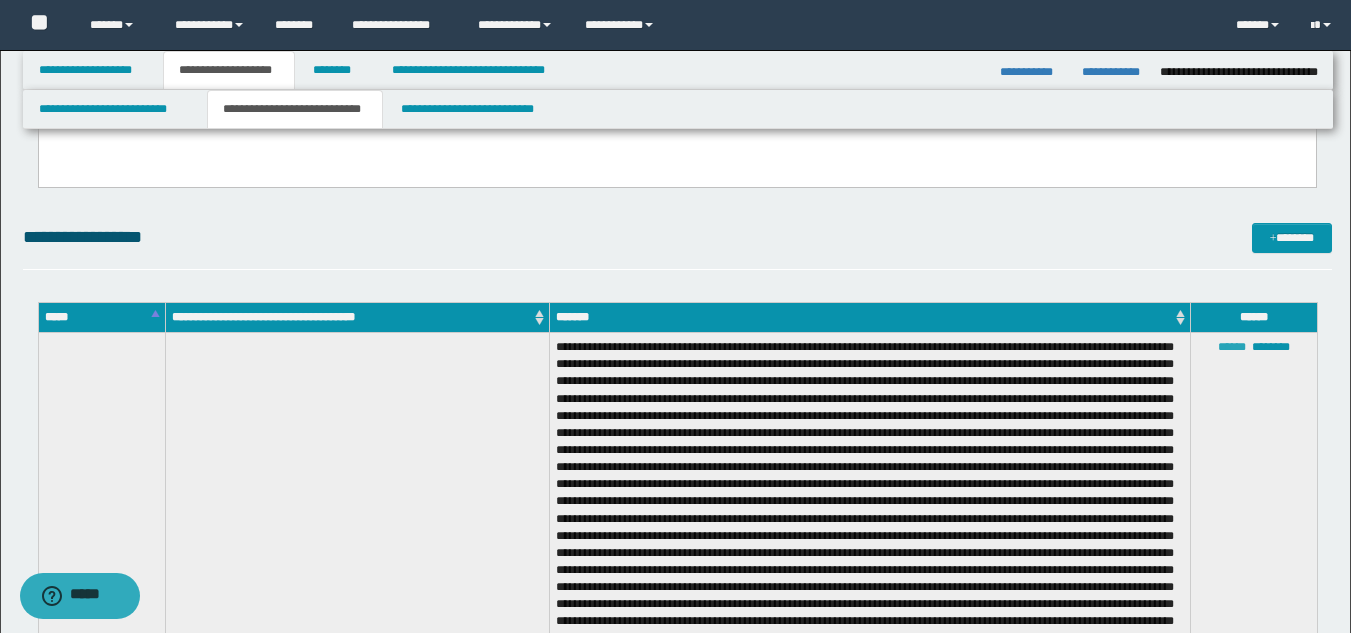 click on "******" at bounding box center (1232, 347) 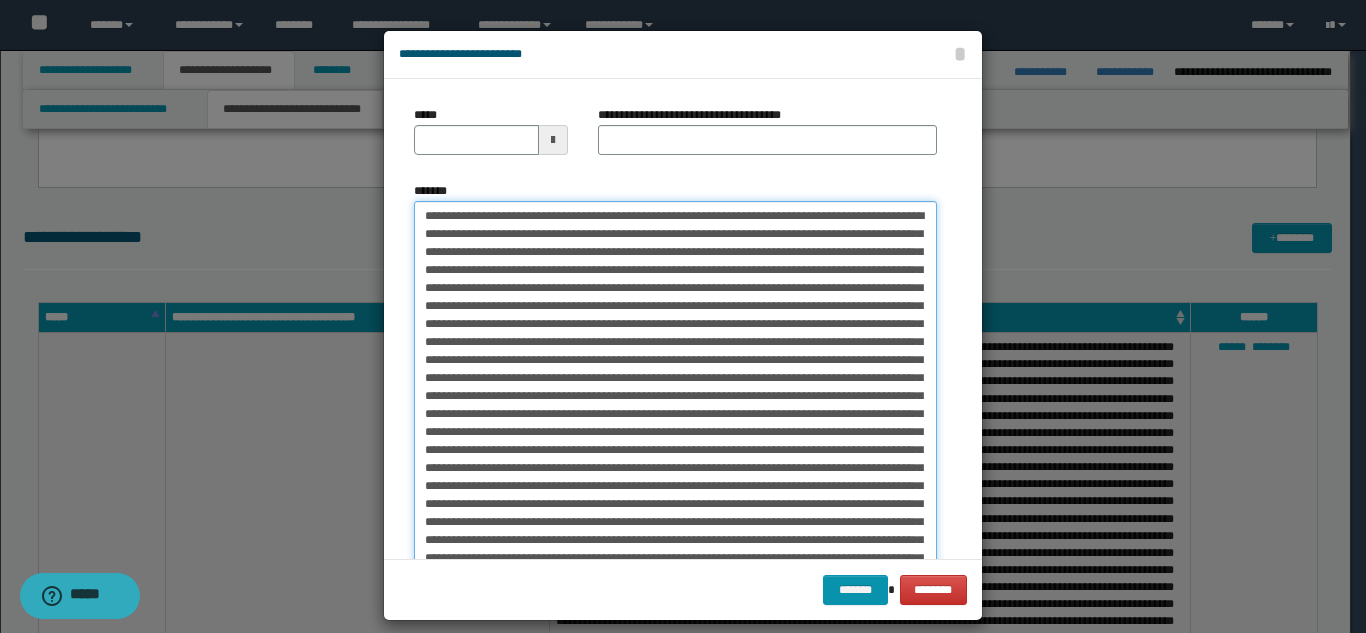 drag, startPoint x: 478, startPoint y: 216, endPoint x: 411, endPoint y: 207, distance: 67.601776 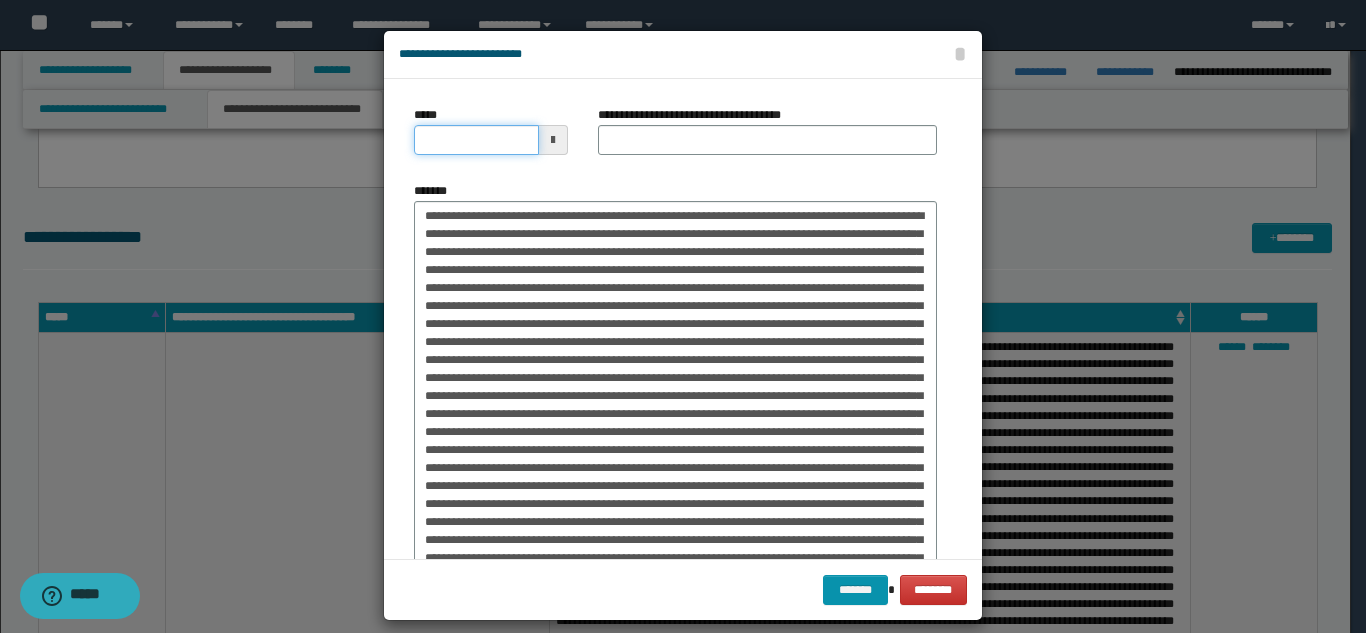 click on "*****" at bounding box center (476, 140) 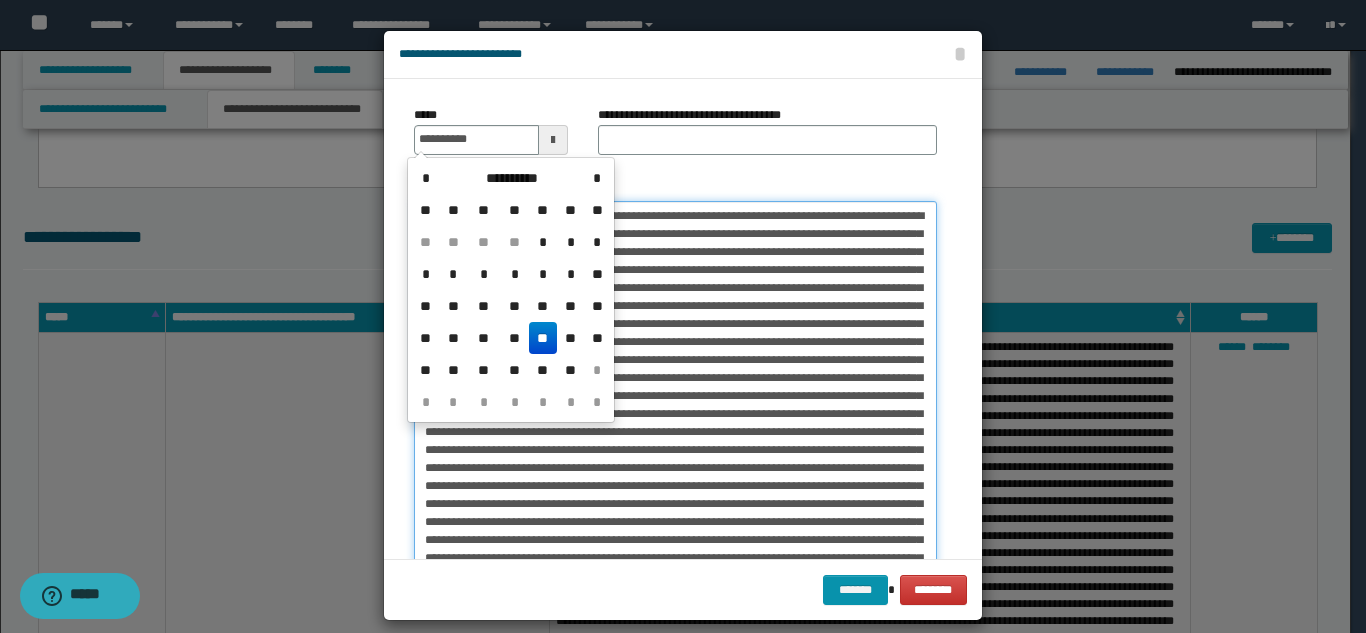 type on "**********" 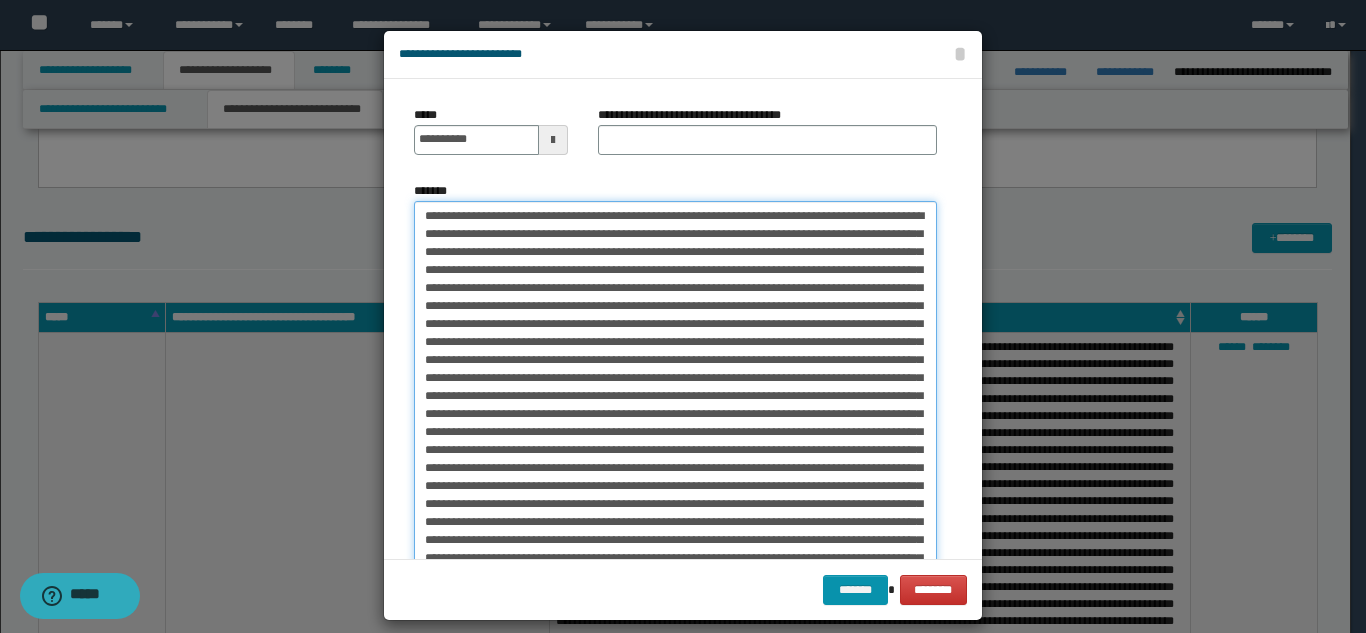 drag, startPoint x: 894, startPoint y: 249, endPoint x: 734, endPoint y: 215, distance: 163.57262 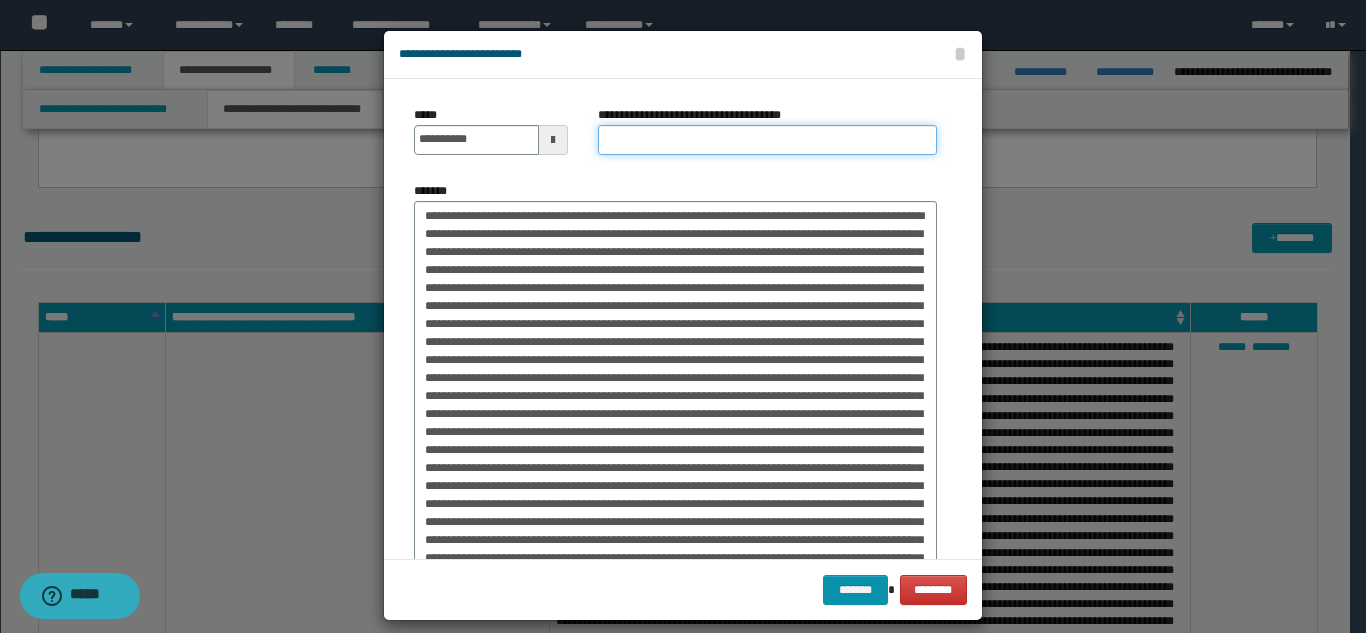 click on "**********" at bounding box center [767, 140] 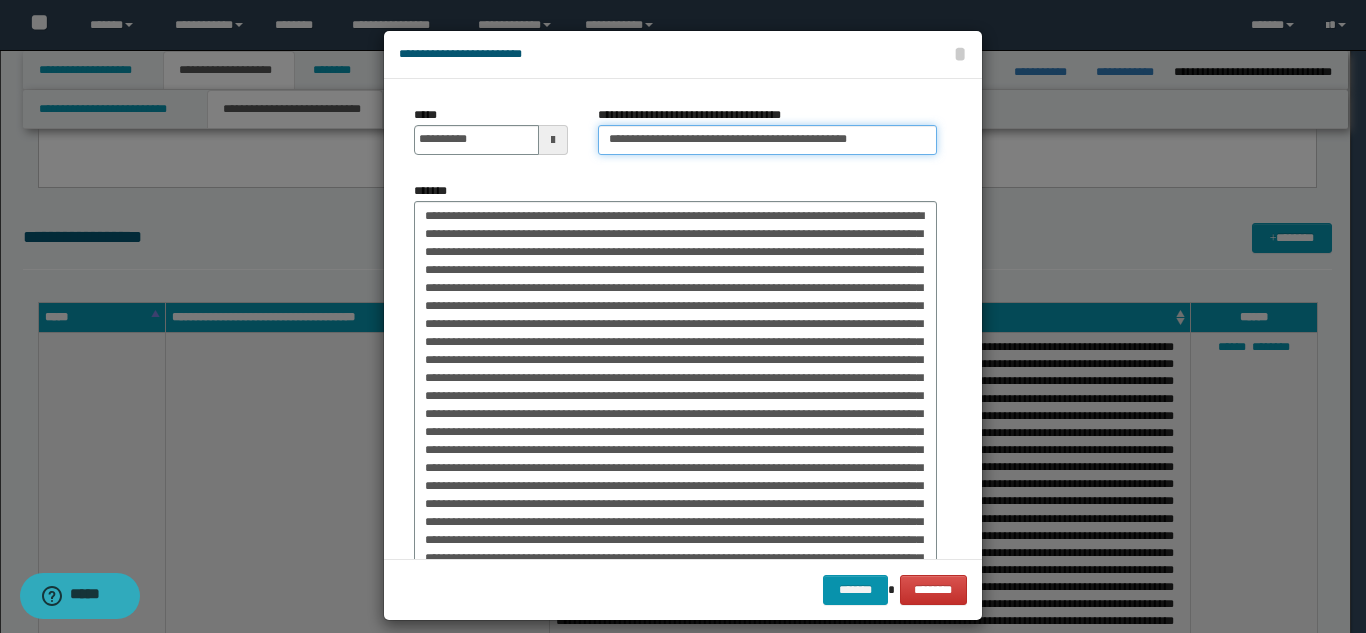 type on "**********" 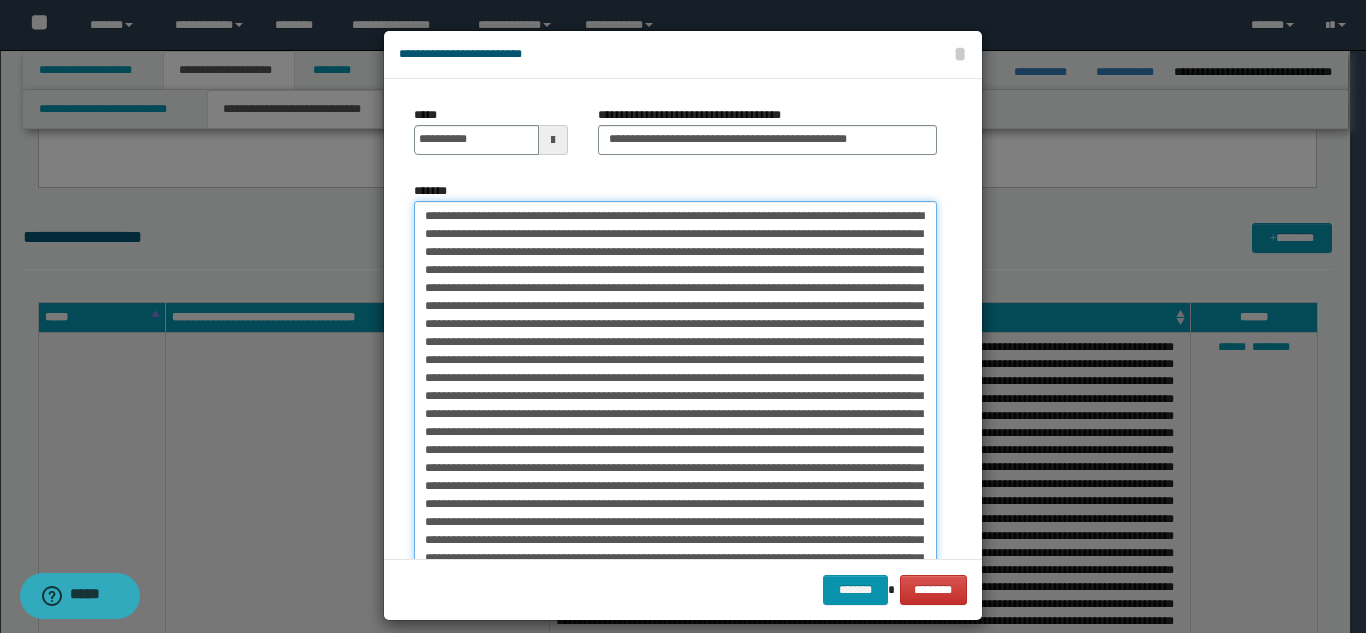 drag, startPoint x: 762, startPoint y: 215, endPoint x: 375, endPoint y: 201, distance: 387.25314 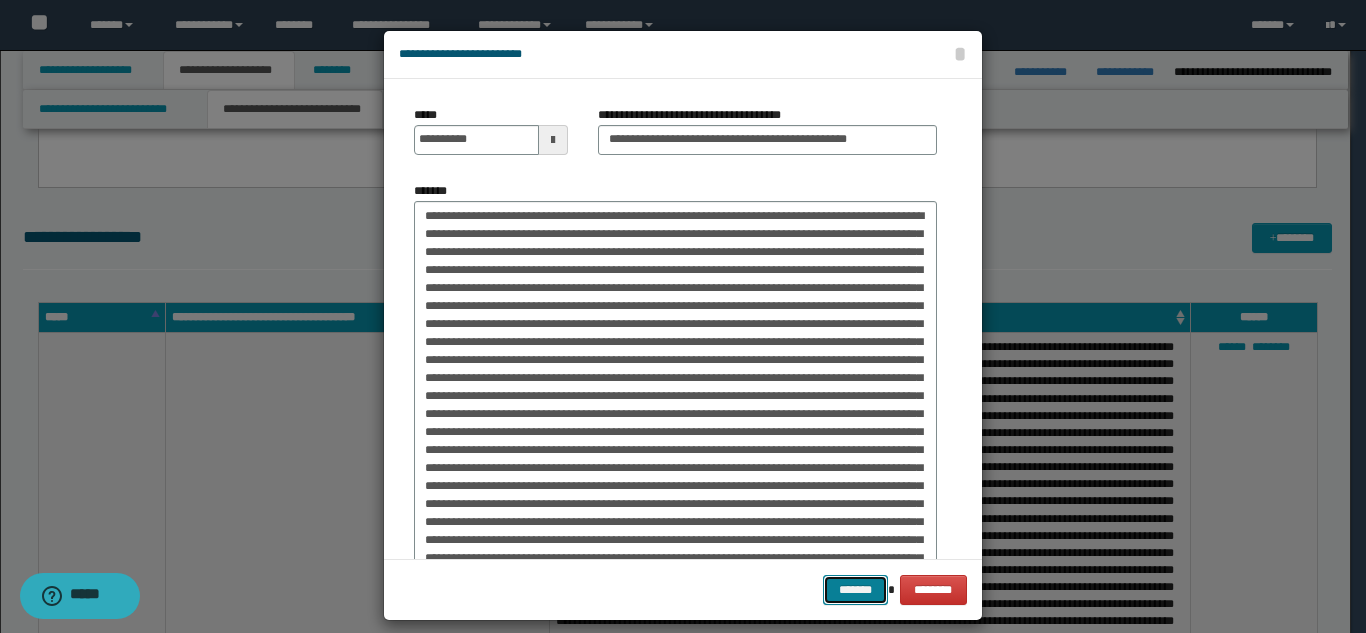 click on "*******" at bounding box center (855, 590) 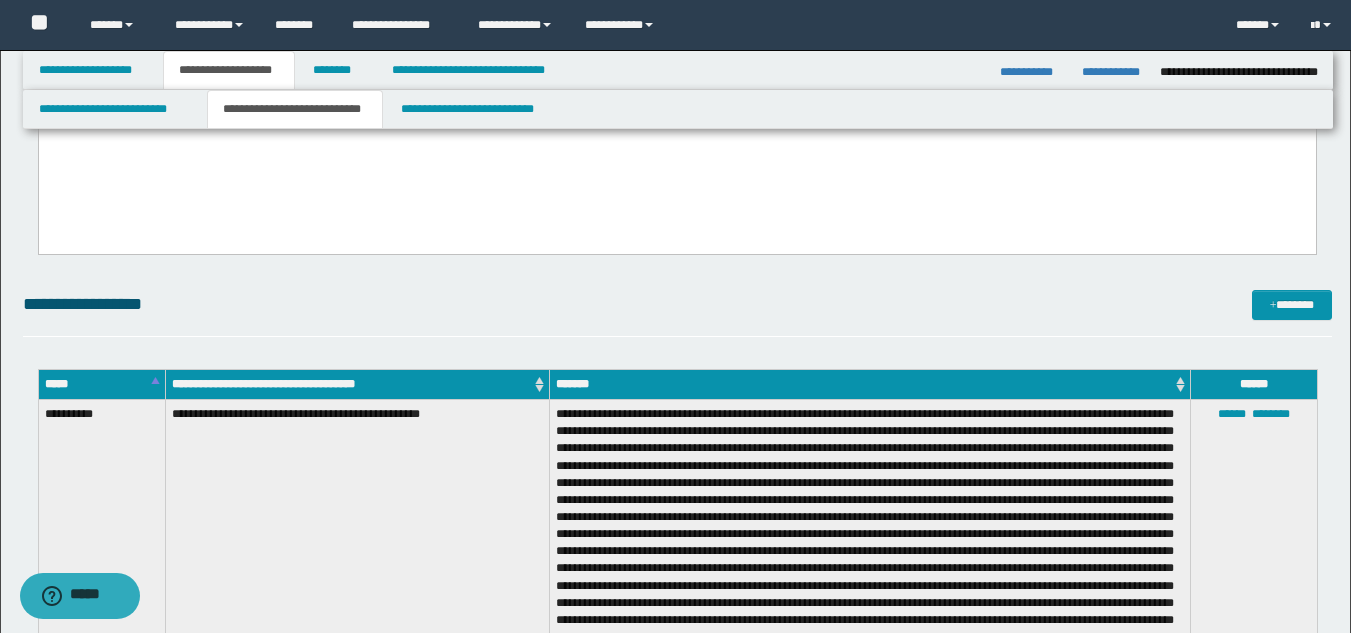 scroll, scrollTop: 500, scrollLeft: 0, axis: vertical 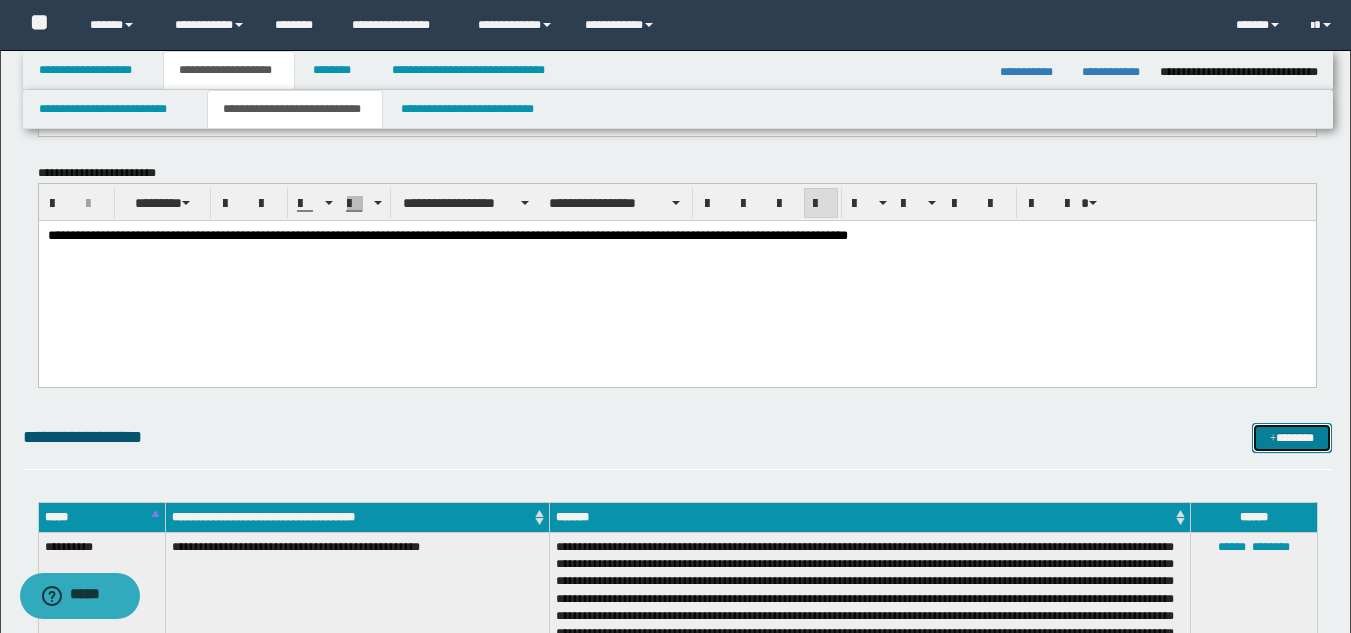click on "*******" at bounding box center [1292, 438] 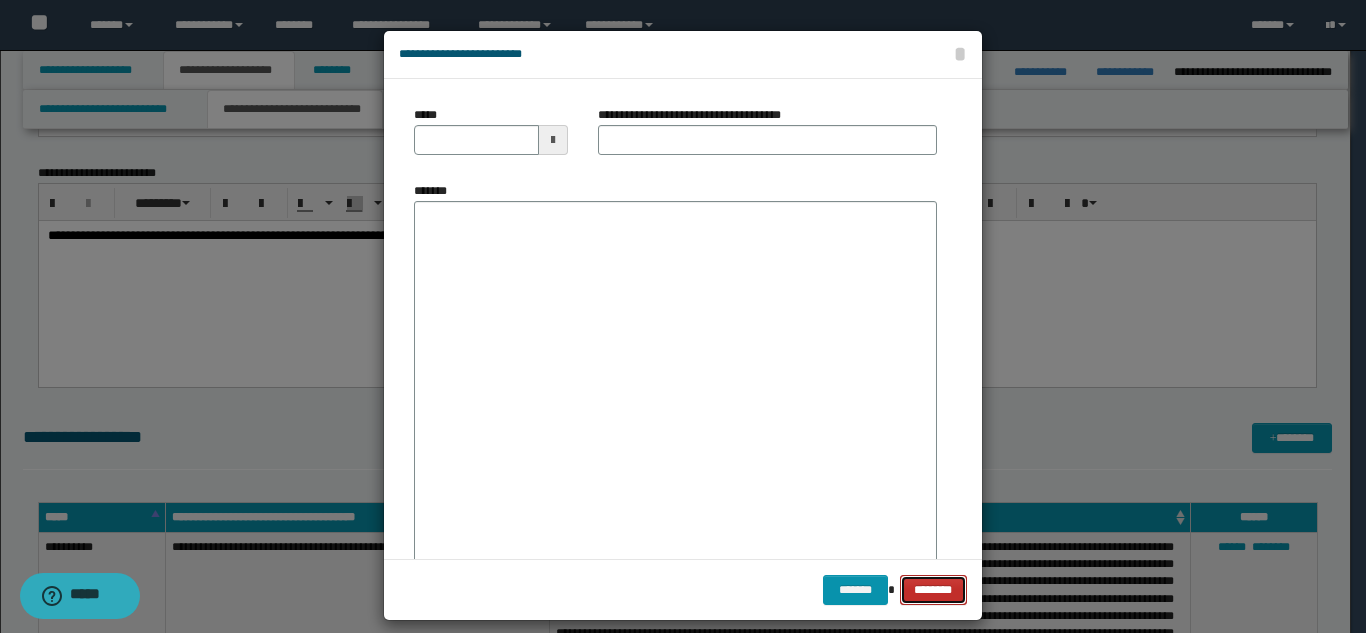 click on "********" at bounding box center [933, 590] 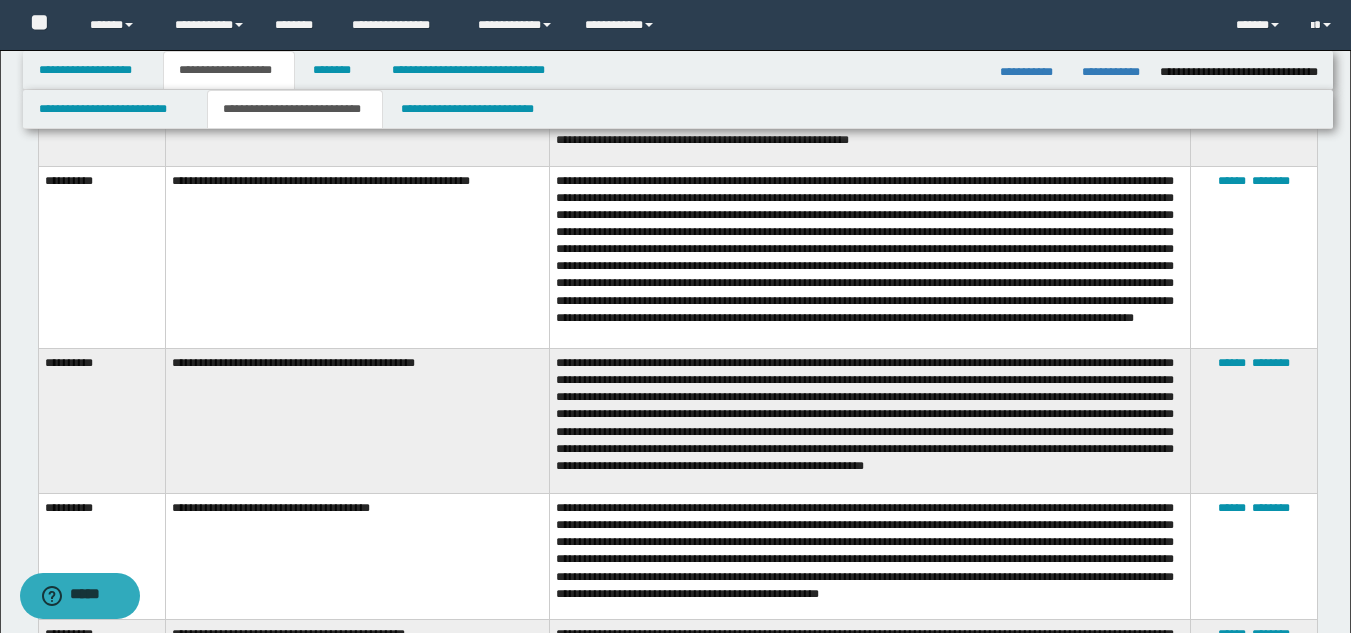 scroll, scrollTop: 4000, scrollLeft: 0, axis: vertical 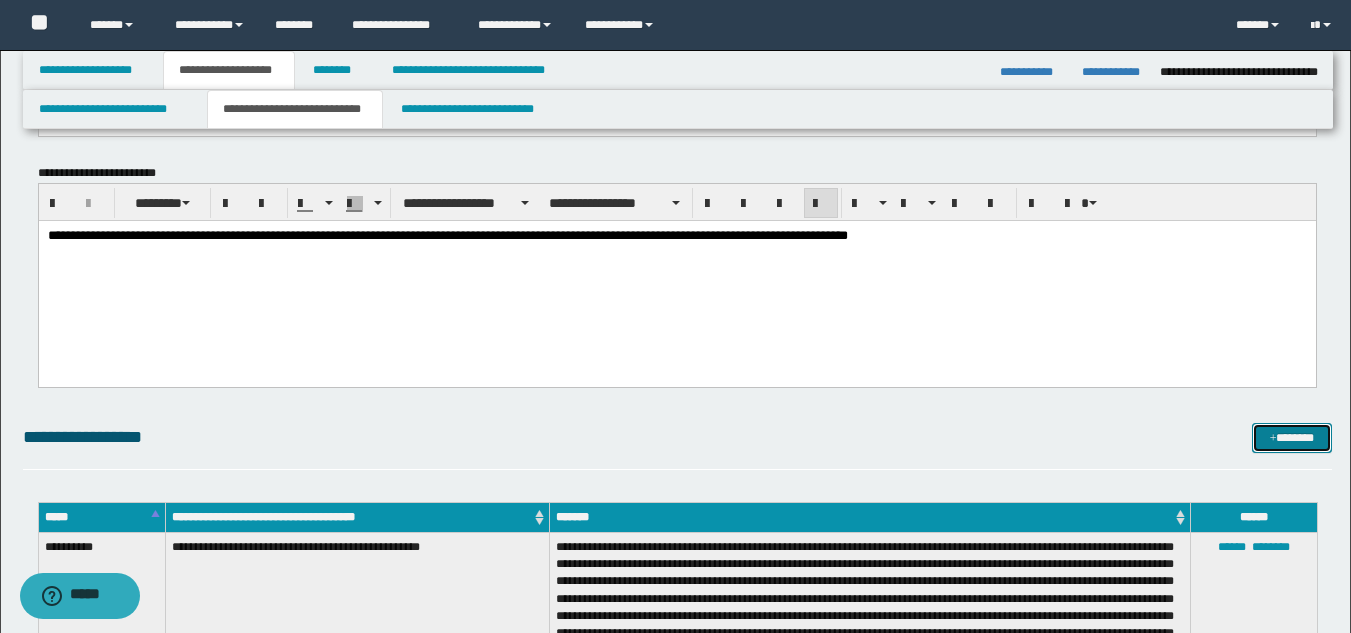 click on "*******" at bounding box center (1292, 438) 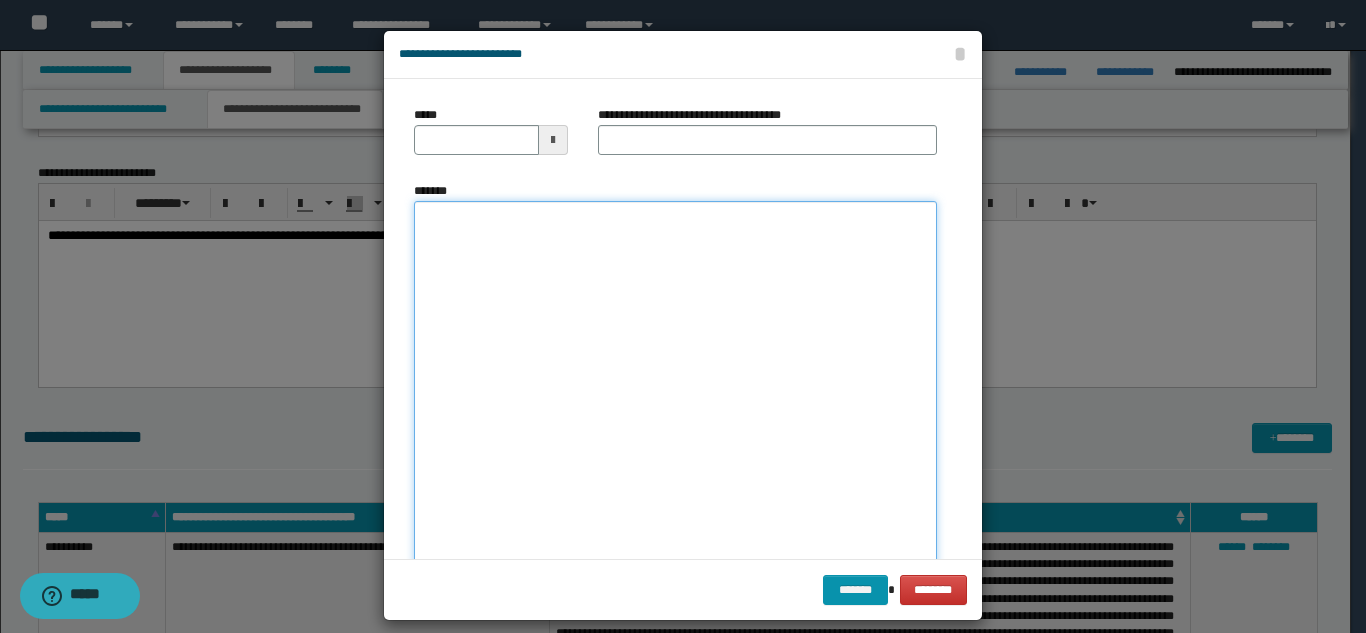 click on "*******" at bounding box center (675, 397) 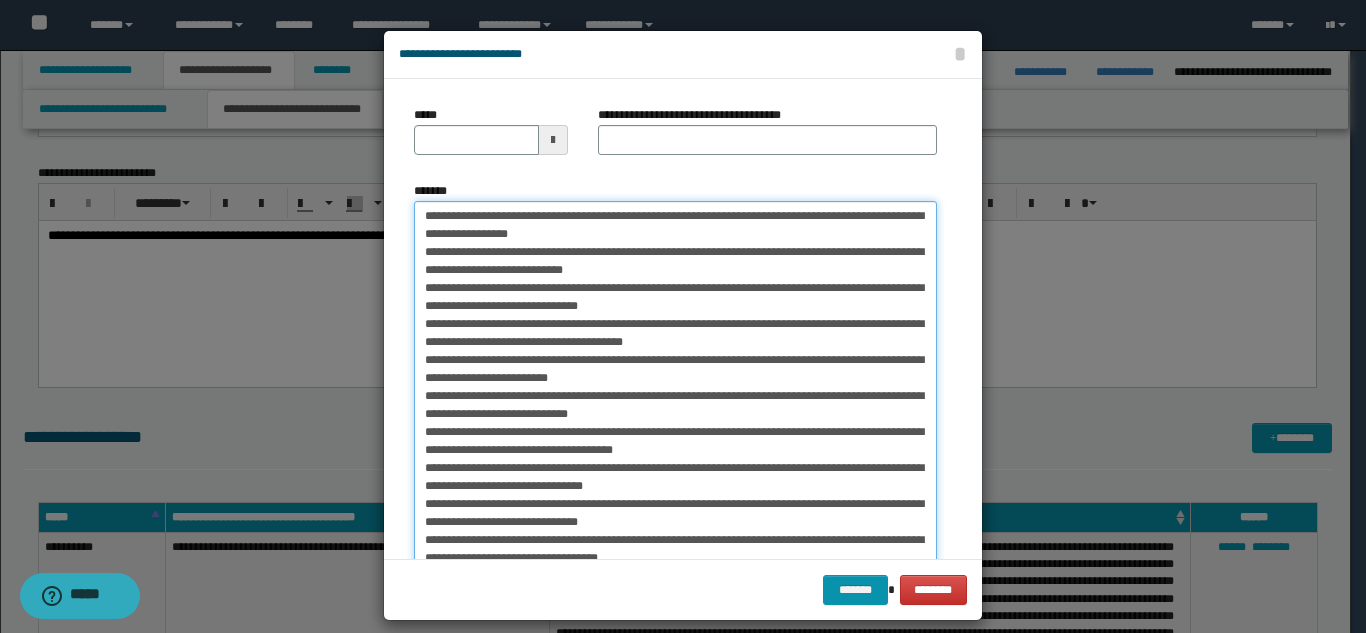scroll, scrollTop: 1197, scrollLeft: 0, axis: vertical 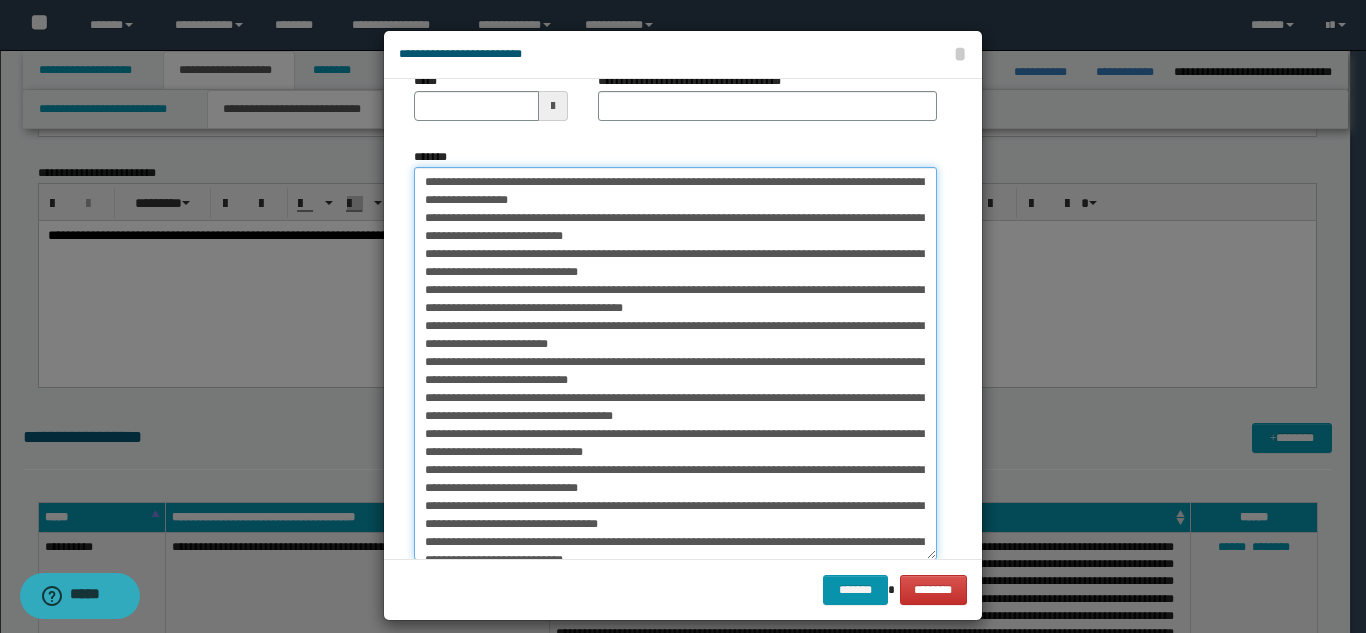 drag, startPoint x: 479, startPoint y: 182, endPoint x: 415, endPoint y: 186, distance: 64.12488 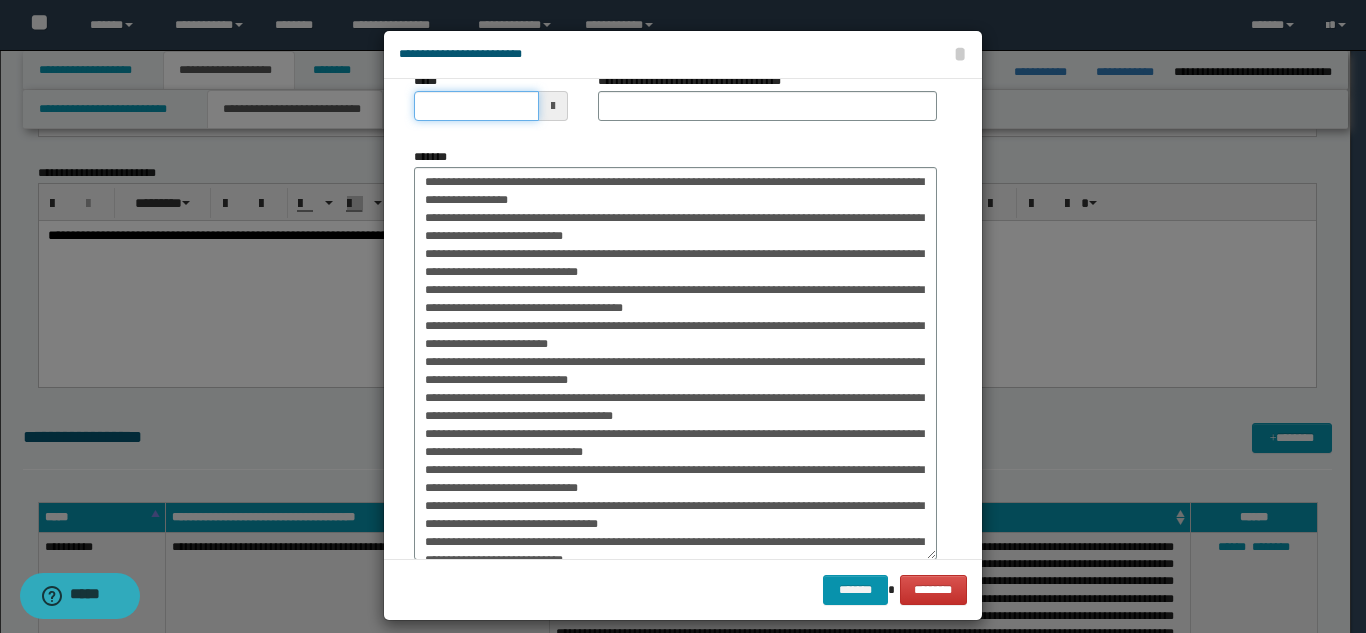 click on "*****" at bounding box center [476, 106] 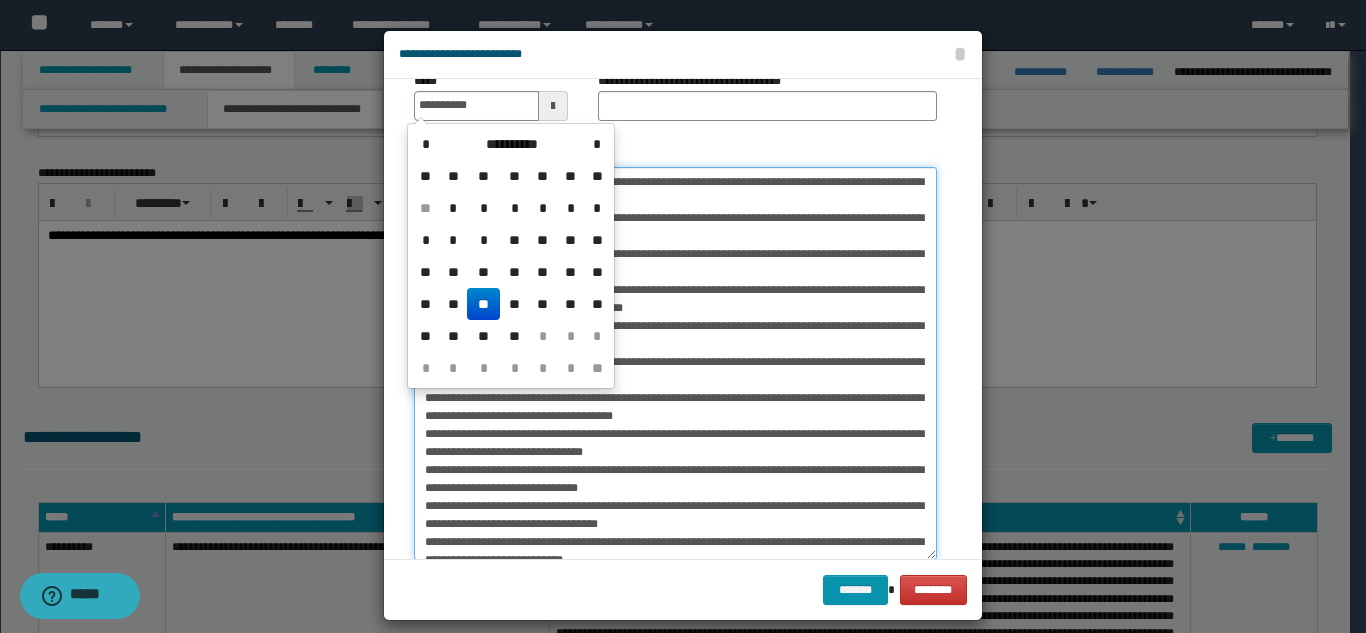 type on "**********" 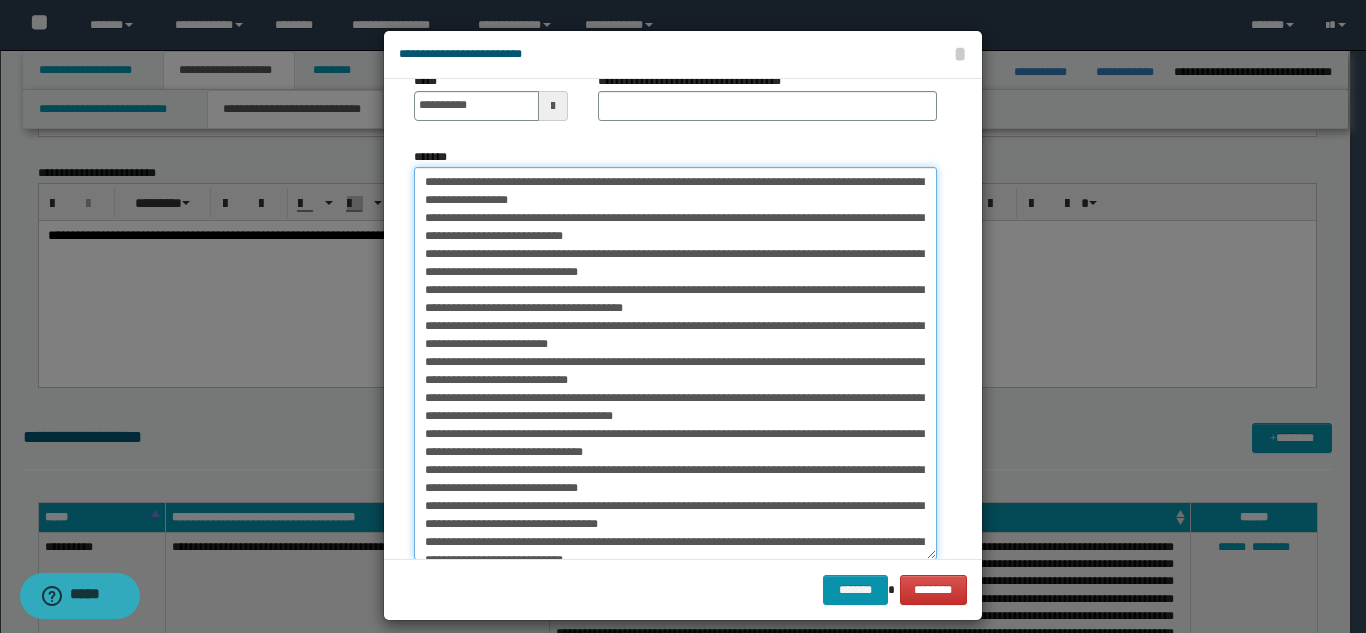 click on "*******" at bounding box center (675, 363) 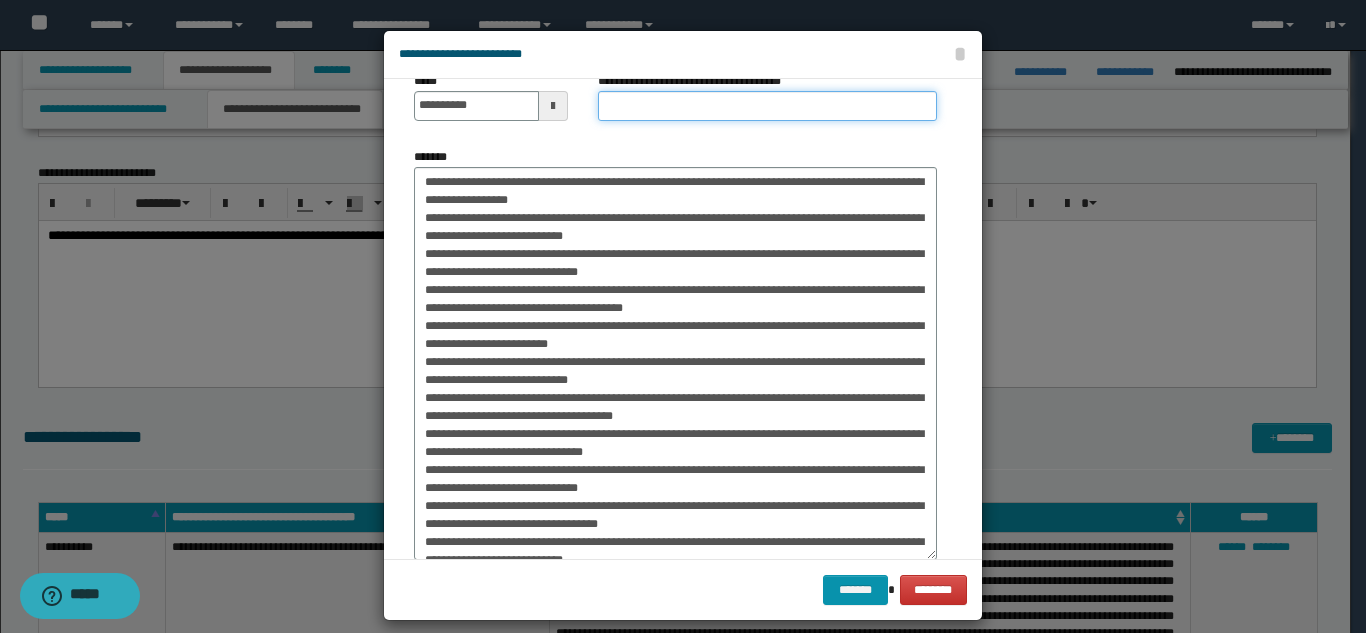 click on "**********" at bounding box center [767, 106] 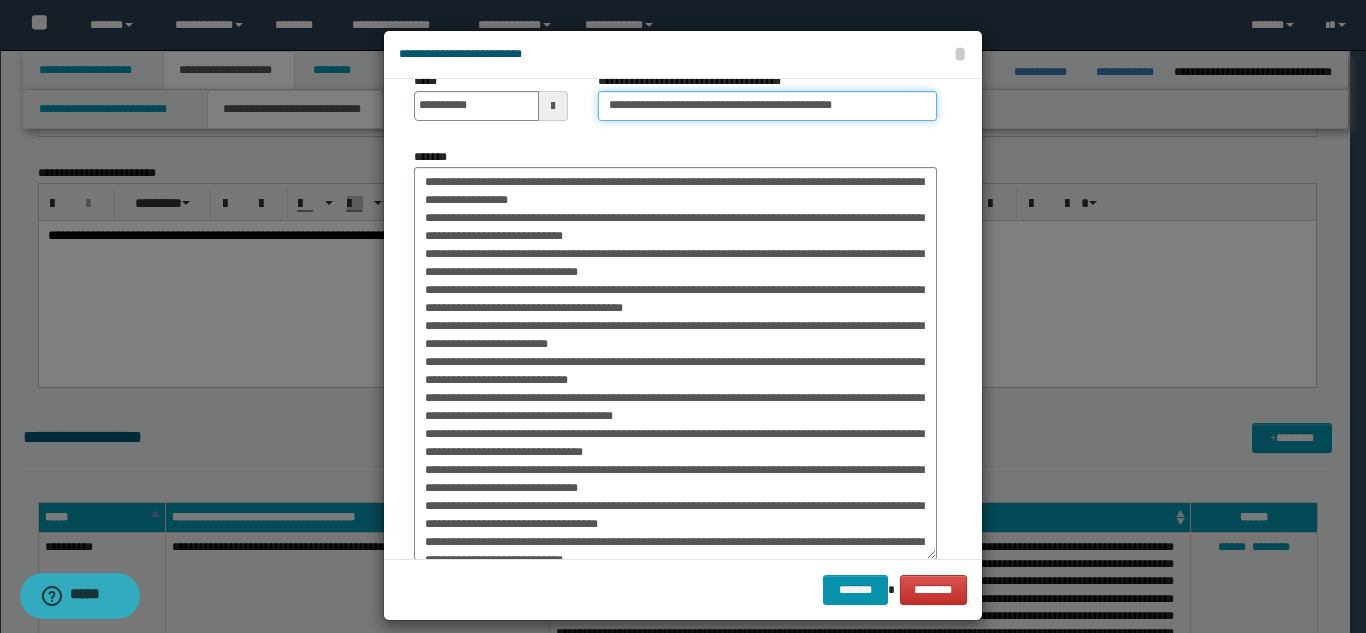 type on "**********" 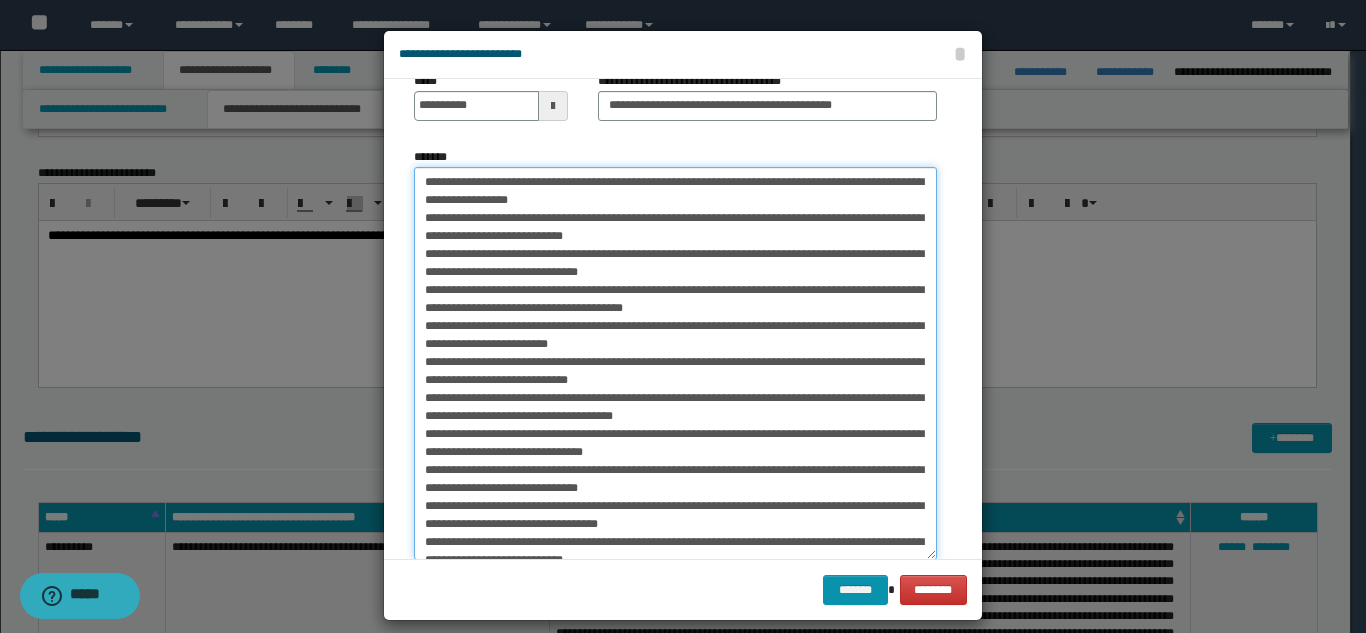 drag, startPoint x: 838, startPoint y: 183, endPoint x: 565, endPoint y: 182, distance: 273.00183 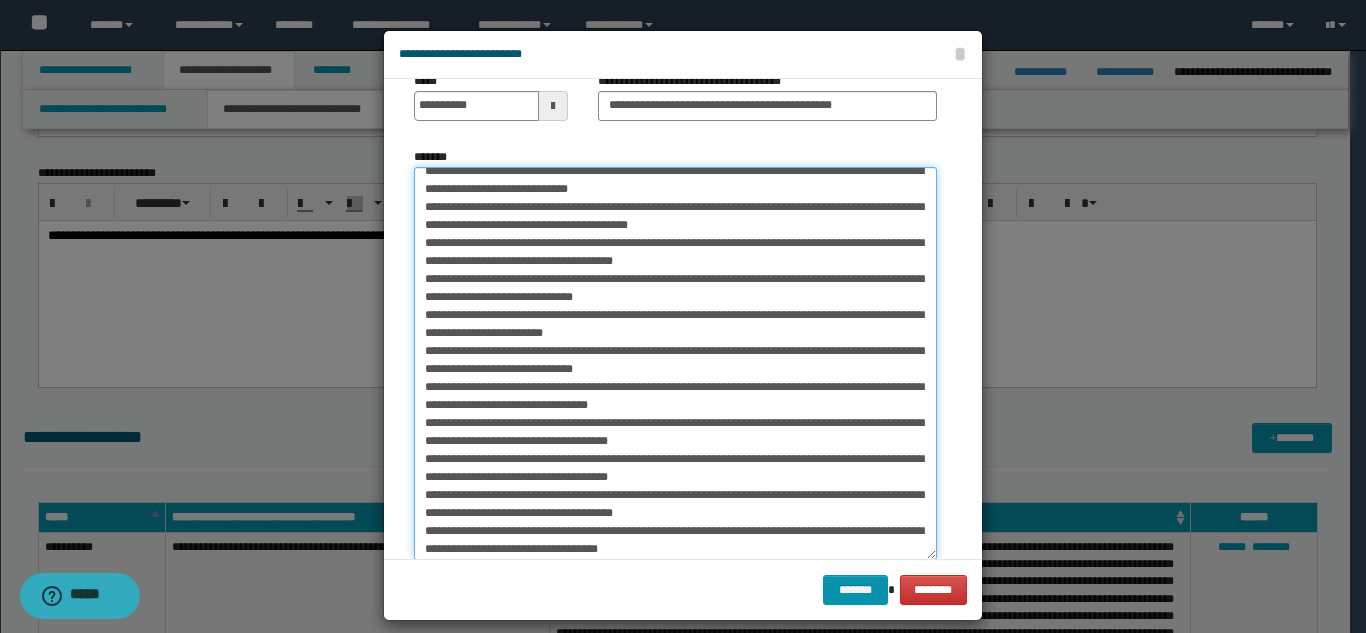 scroll, scrollTop: 1203, scrollLeft: 0, axis: vertical 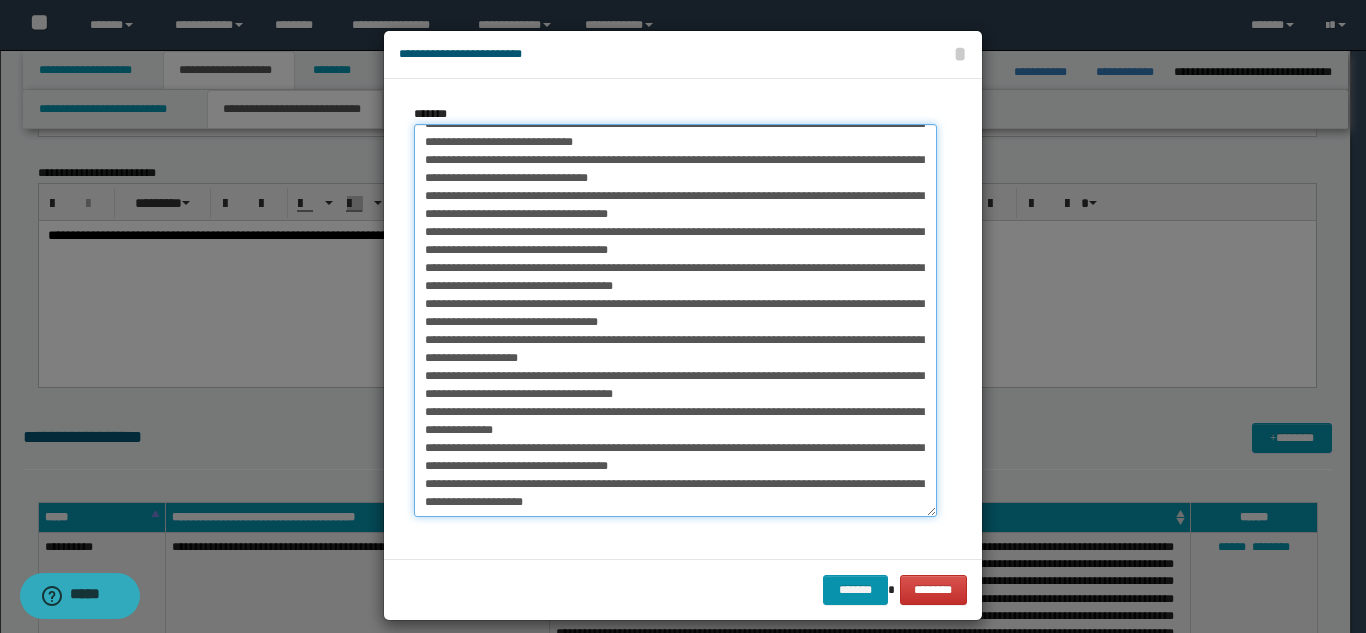 click on "*******" at bounding box center (675, 320) 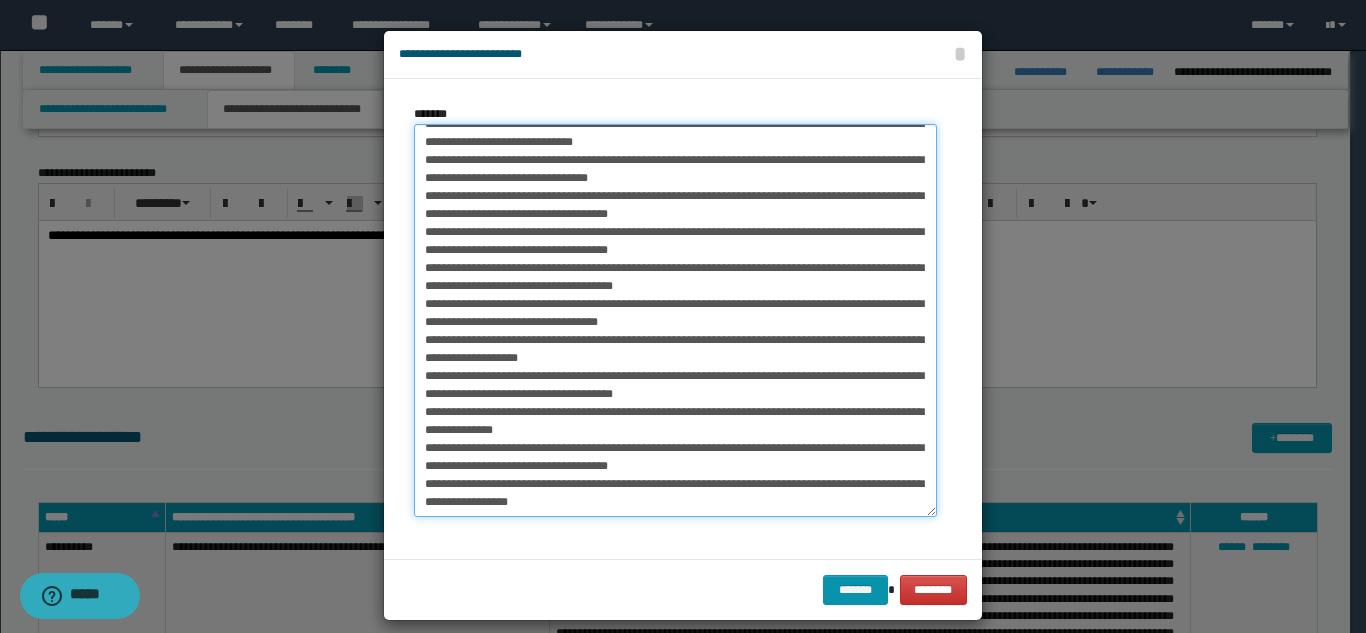 paste on "**********" 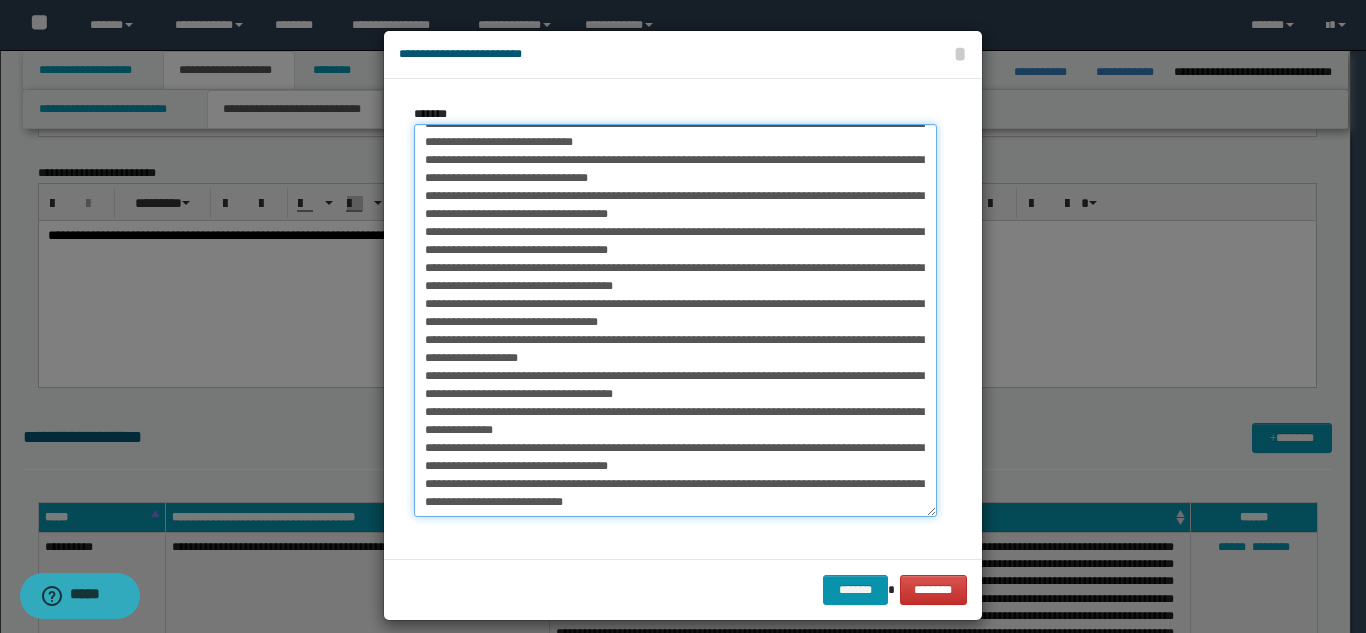 scroll, scrollTop: 1215, scrollLeft: 0, axis: vertical 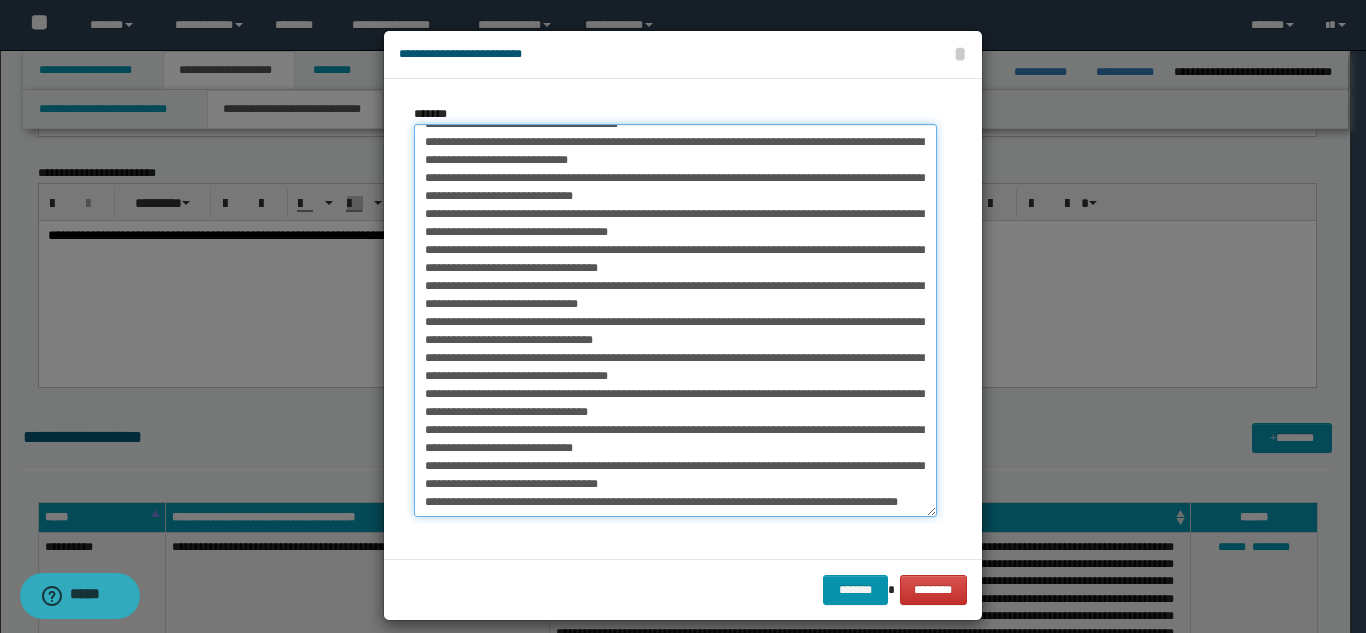 paste on "**********" 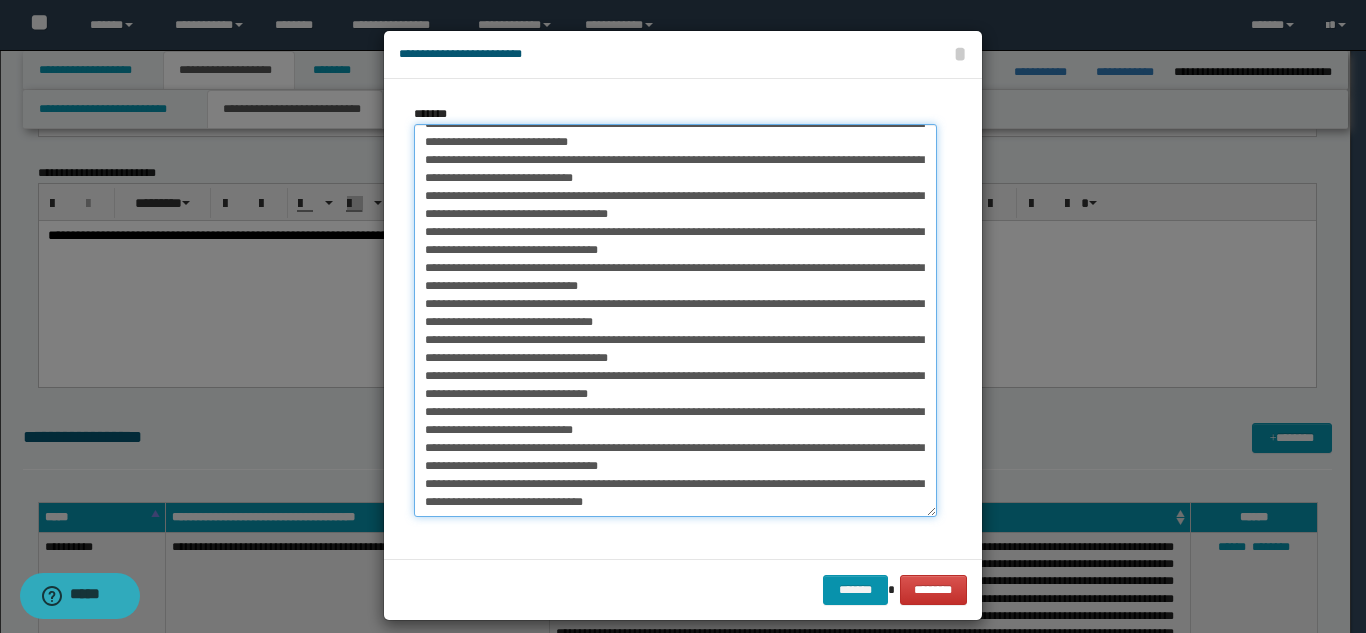 scroll, scrollTop: 2565, scrollLeft: 0, axis: vertical 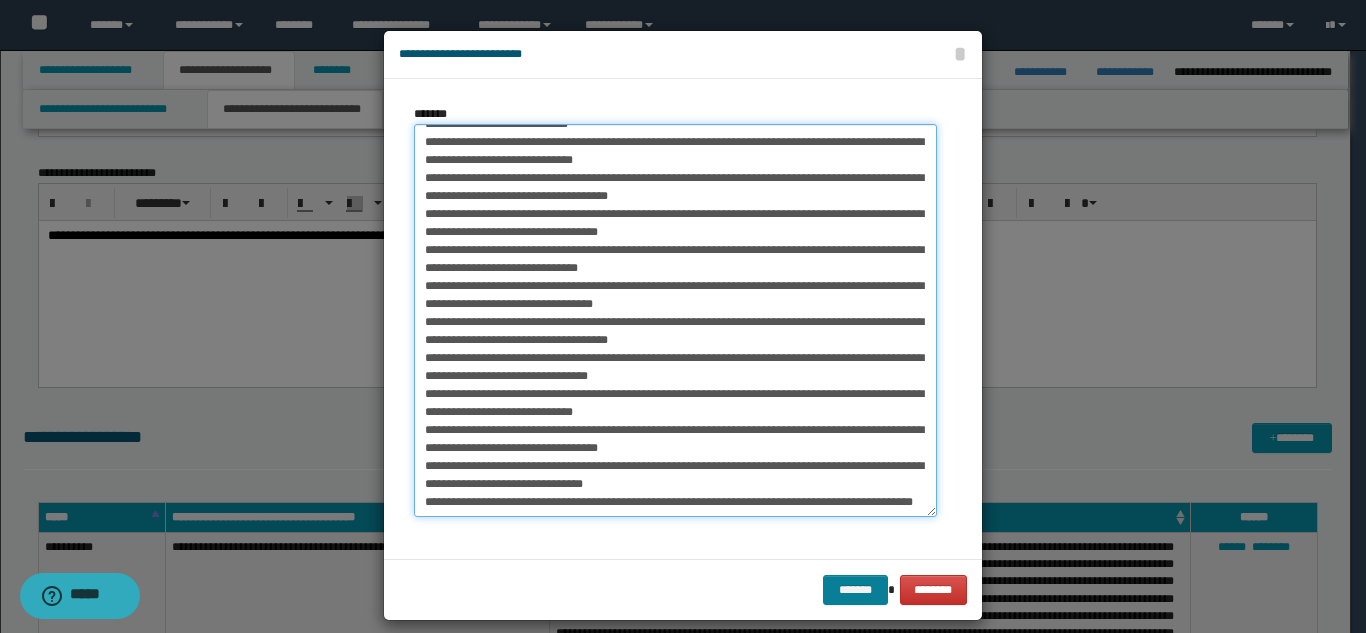 type on "**********" 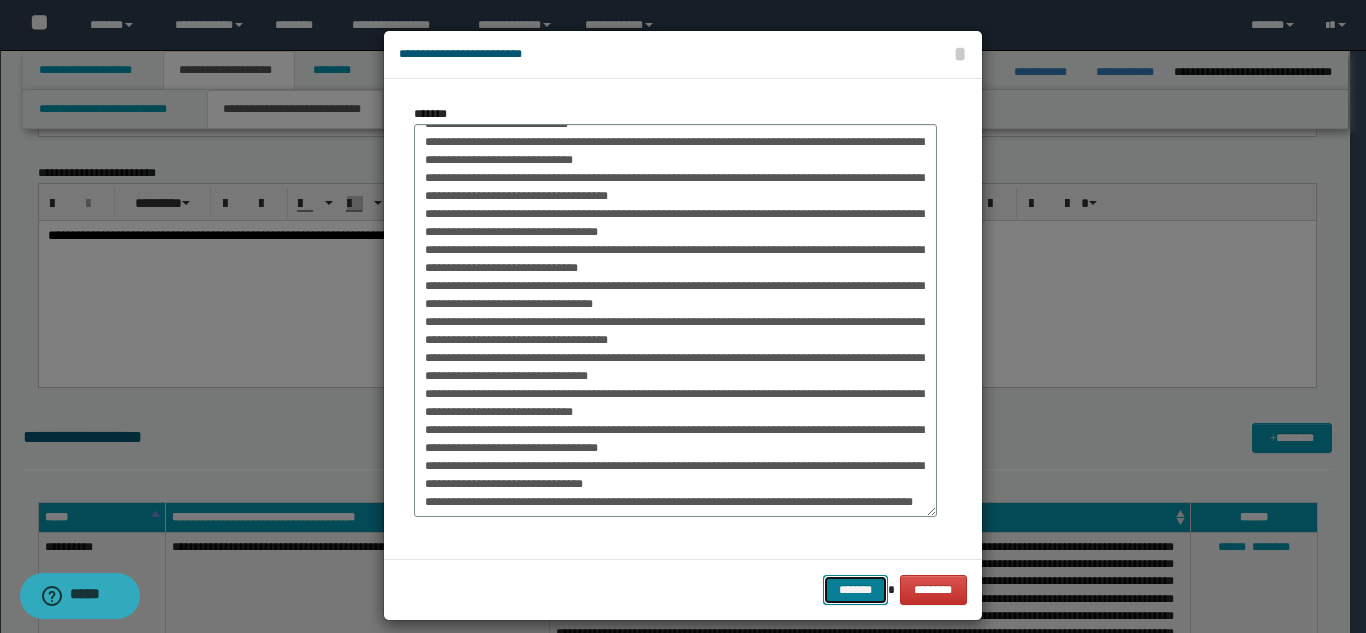 click on "*******" at bounding box center [855, 590] 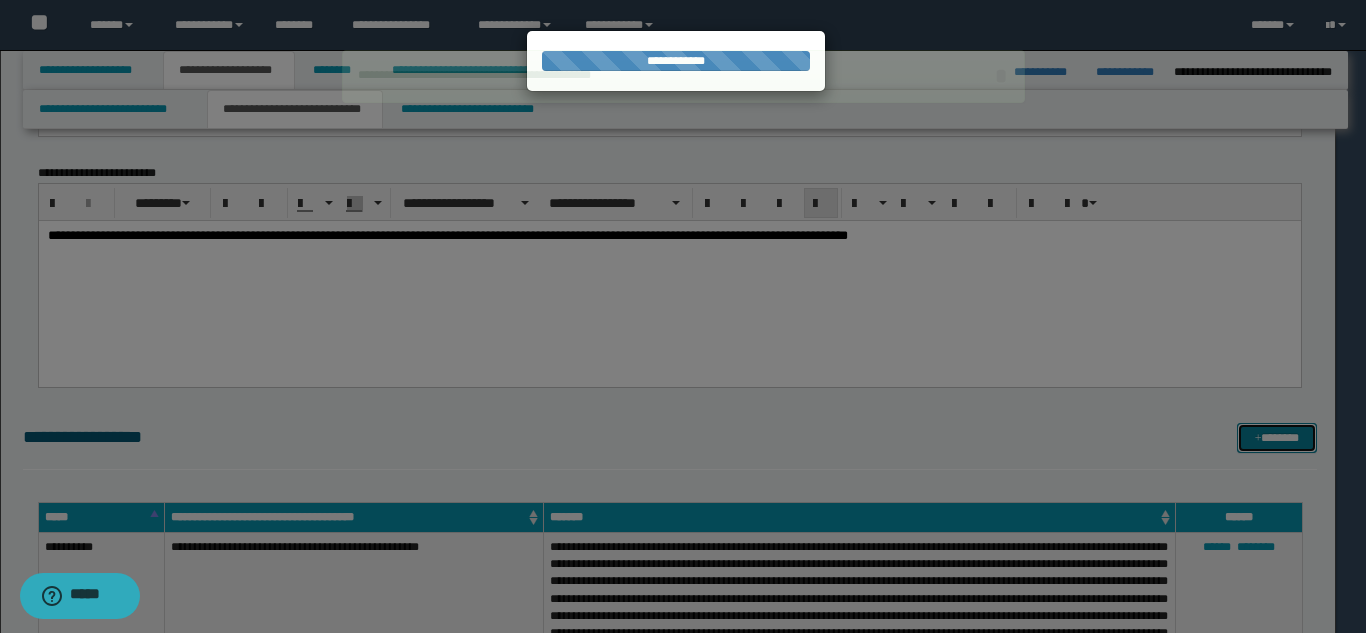 type 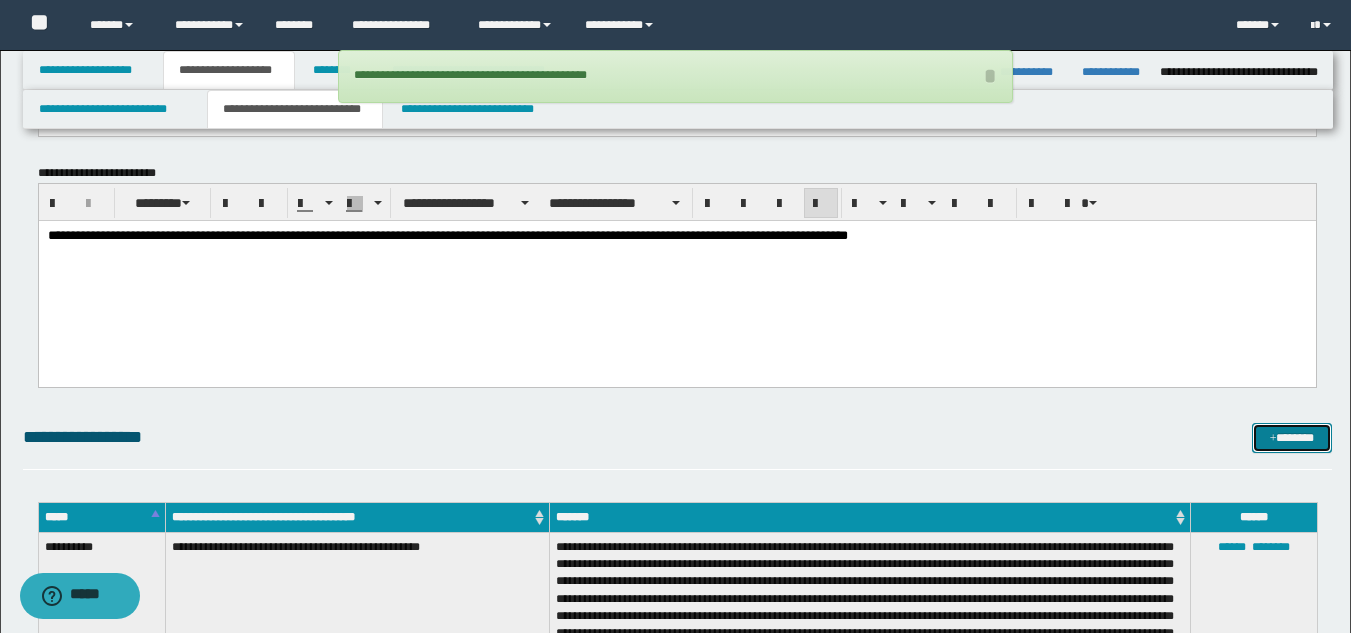 click on "*******" at bounding box center [1292, 438] 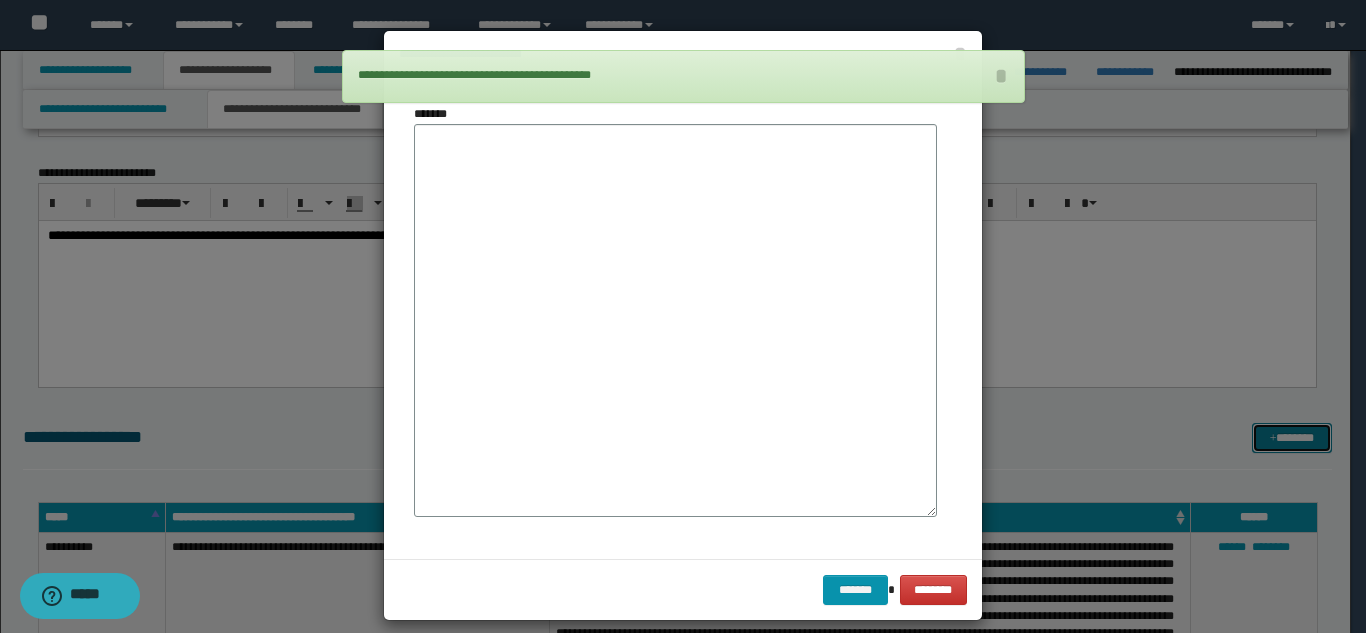 scroll, scrollTop: 0, scrollLeft: 0, axis: both 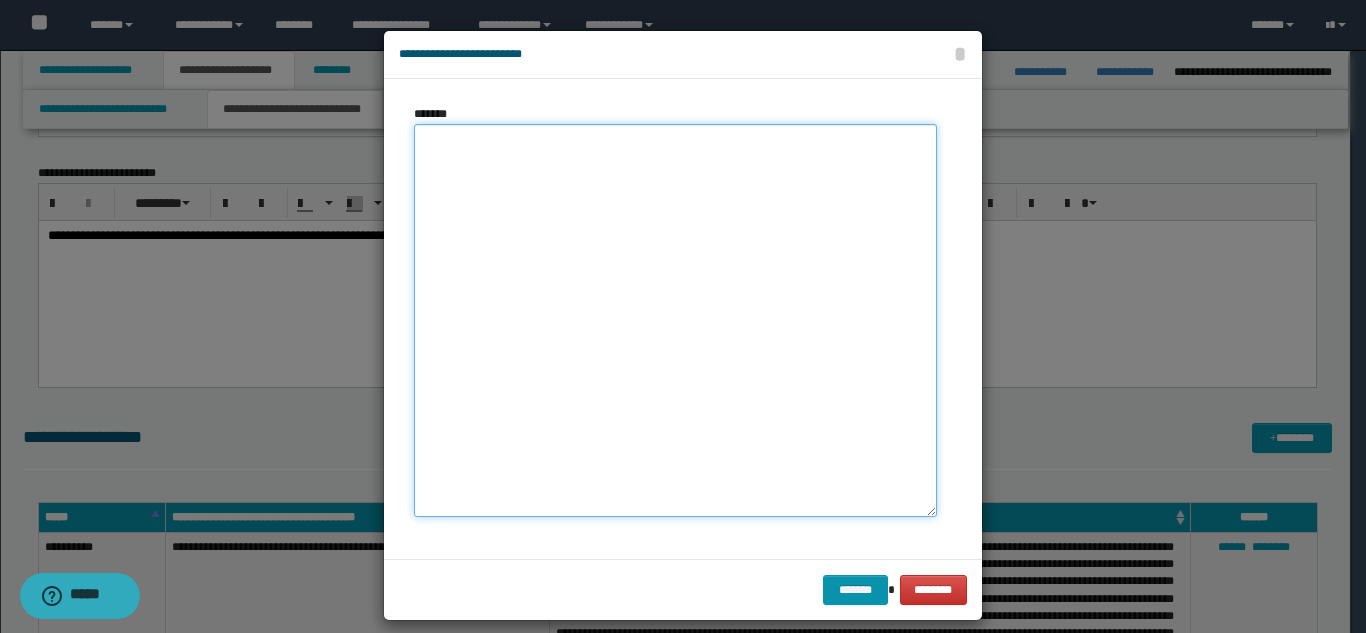 click on "*******" at bounding box center [675, 320] 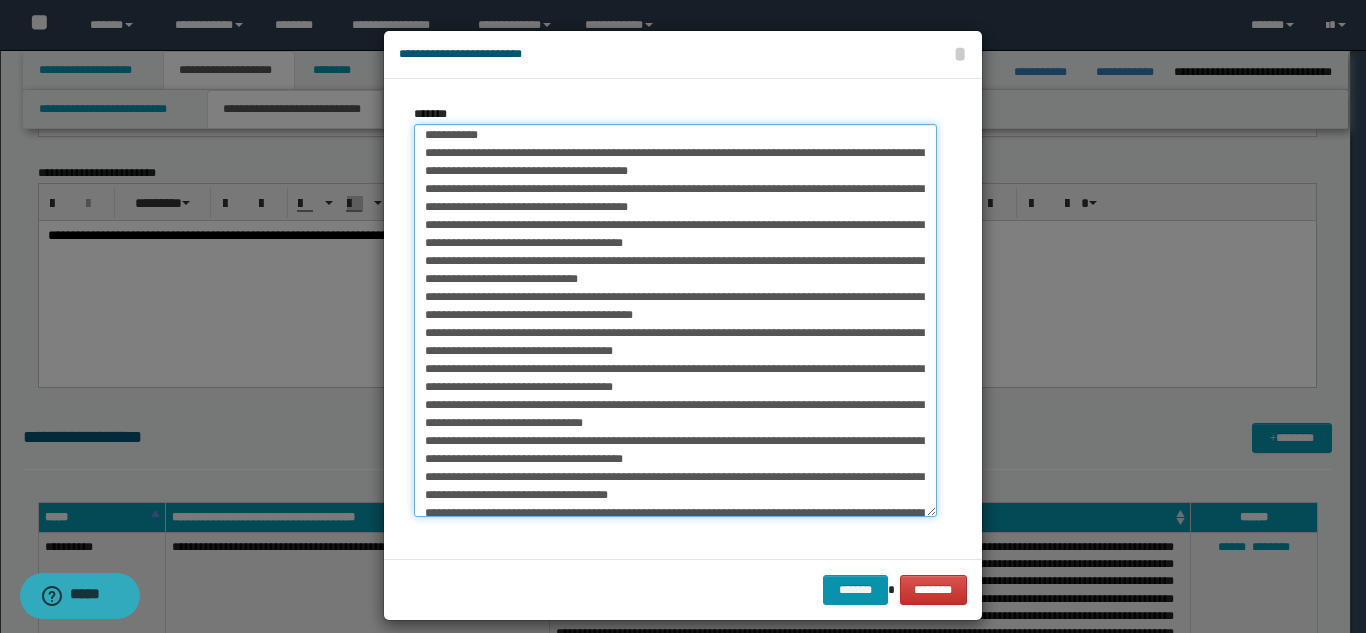 scroll, scrollTop: 0, scrollLeft: 0, axis: both 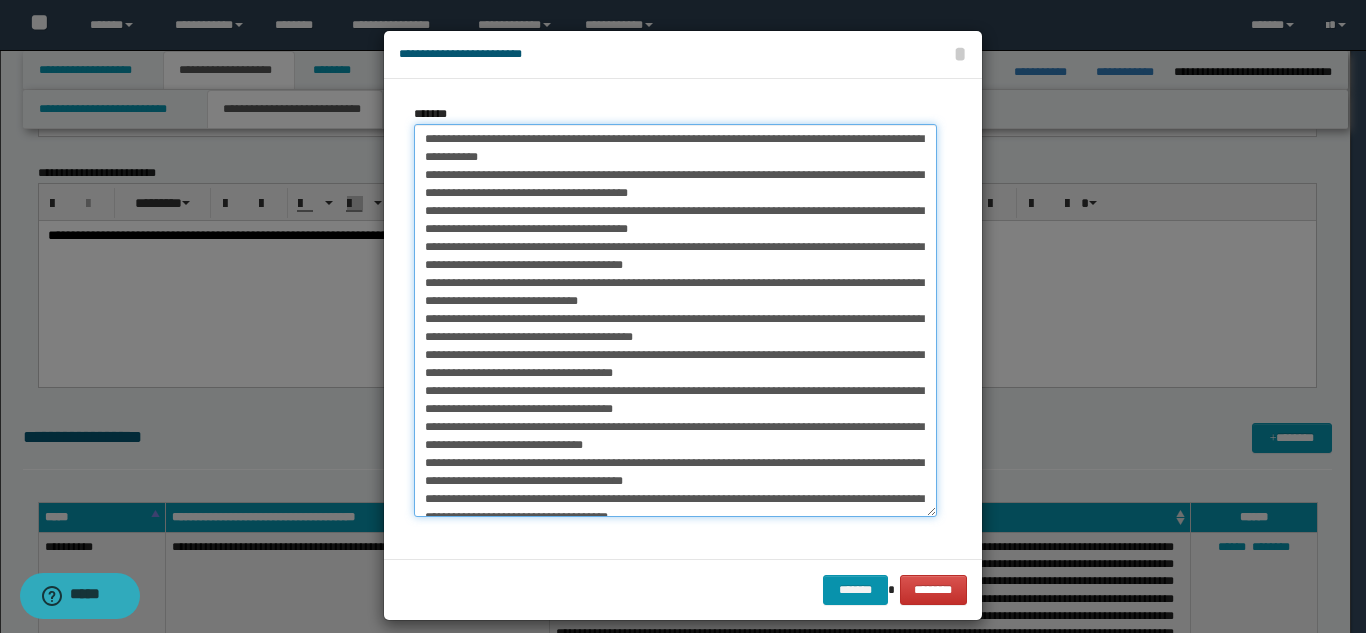 drag, startPoint x: 481, startPoint y: 142, endPoint x: 417, endPoint y: 142, distance: 64 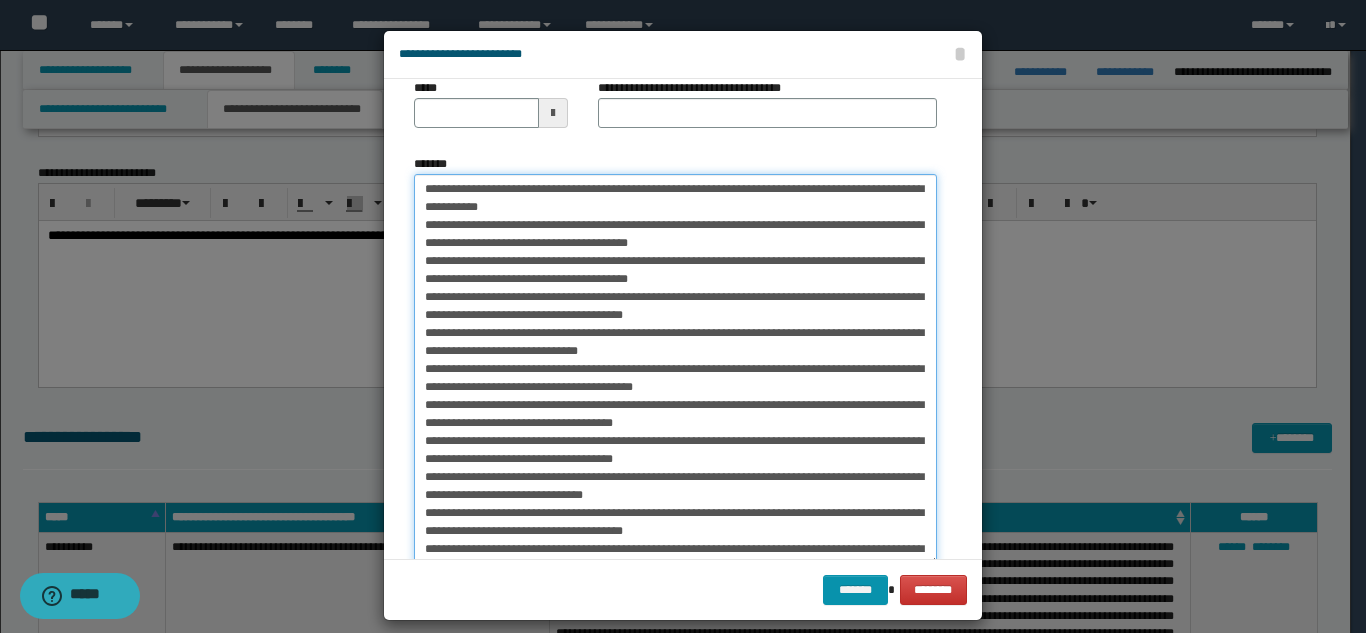 scroll, scrollTop: 0, scrollLeft: 0, axis: both 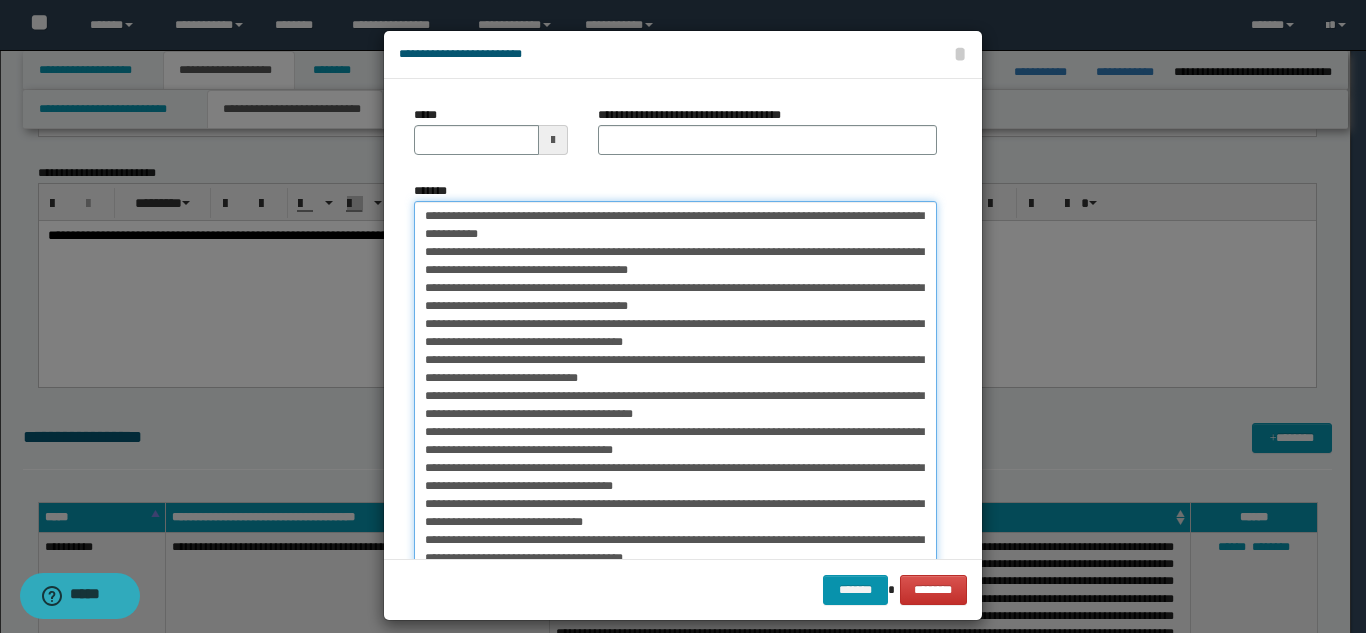 type 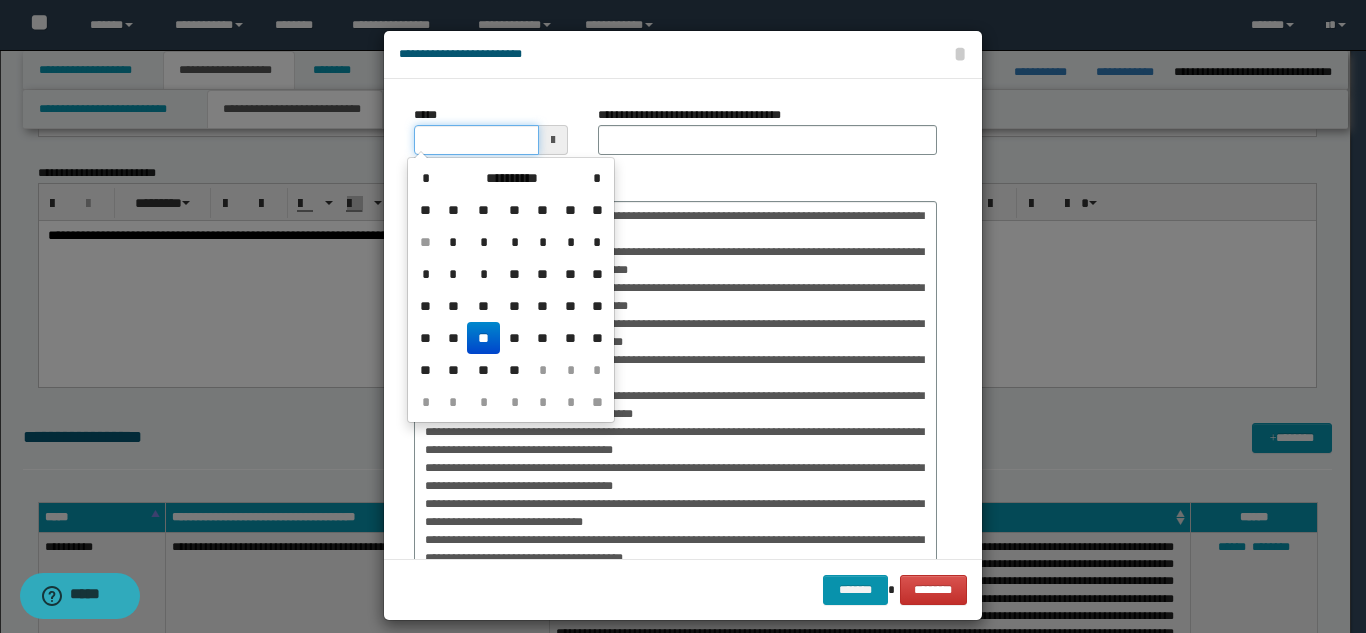 click on "*****" at bounding box center (476, 140) 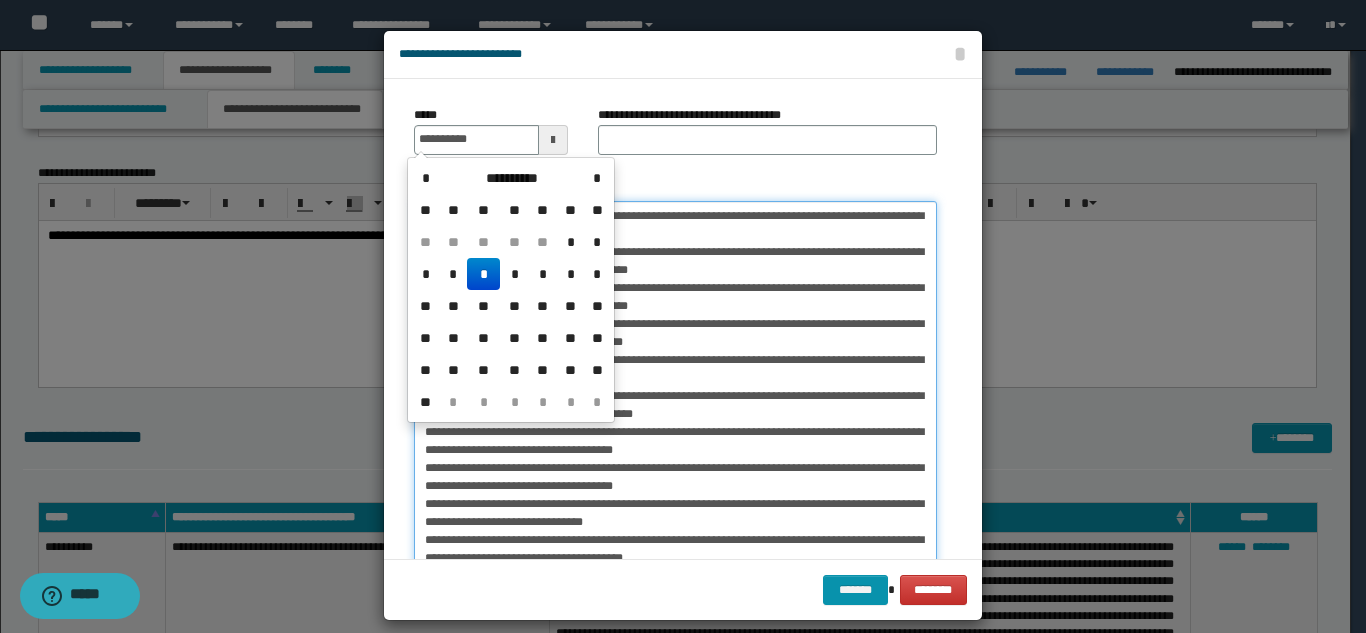 type on "**********" 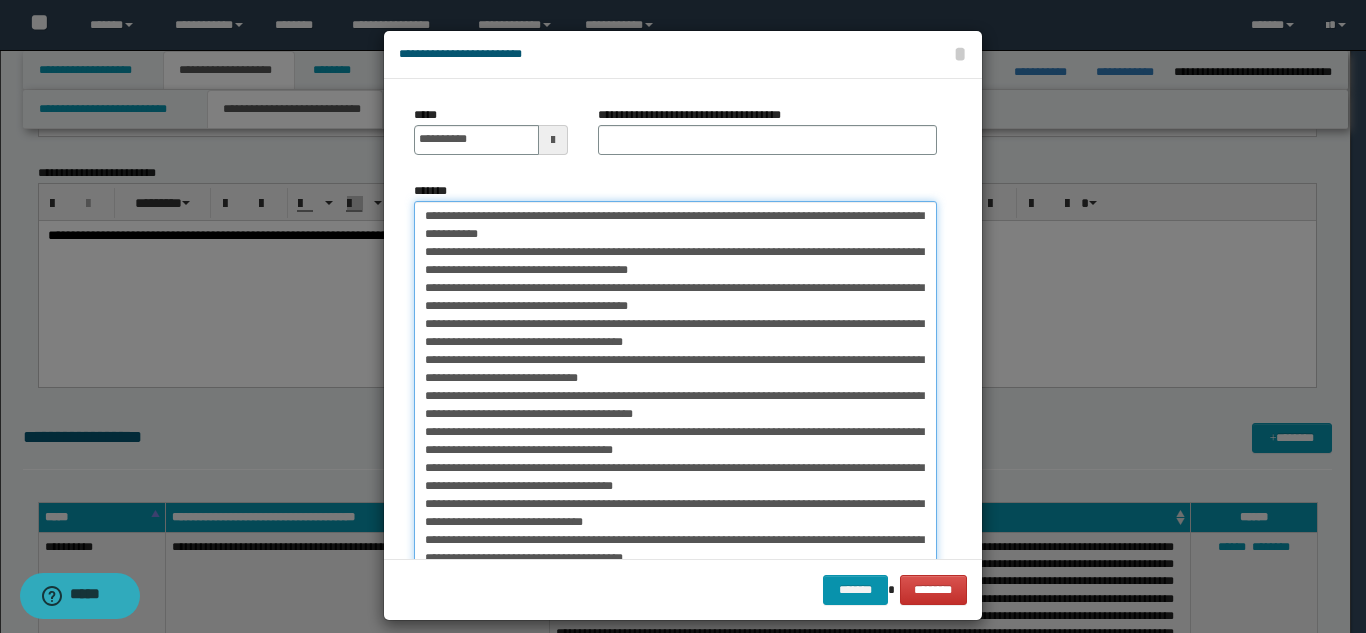 drag, startPoint x: 482, startPoint y: 216, endPoint x: 850, endPoint y: 218, distance: 368.00543 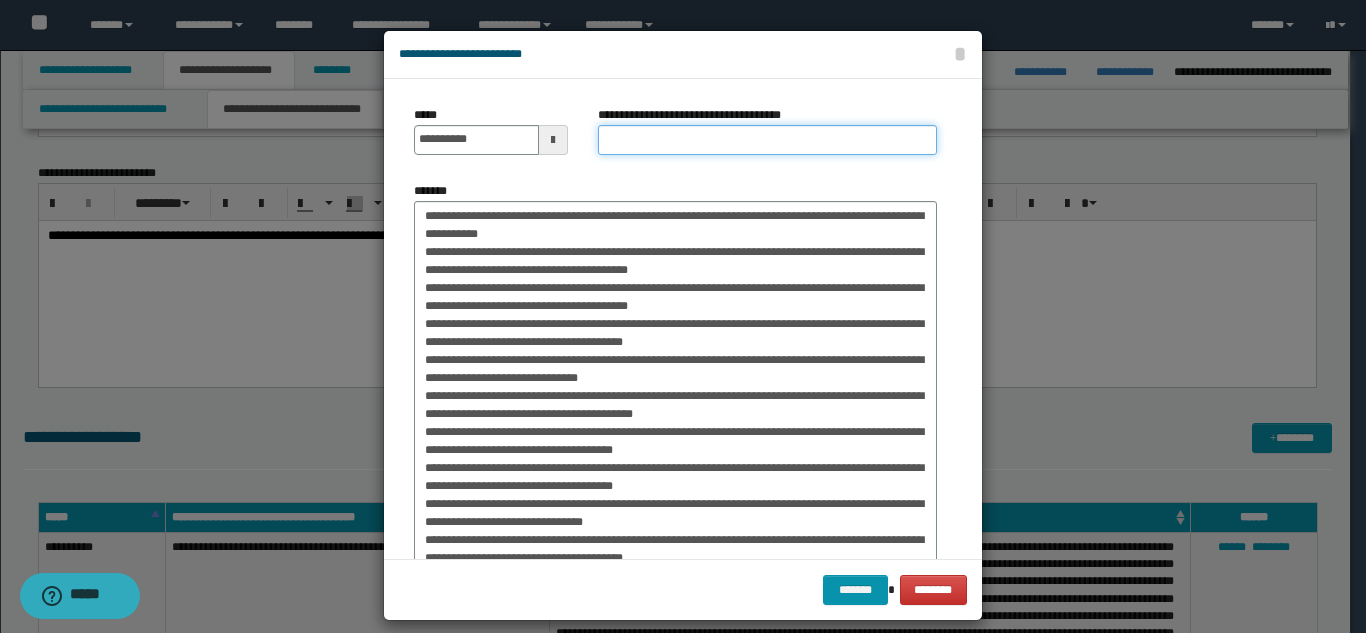 click on "**********" at bounding box center (767, 140) 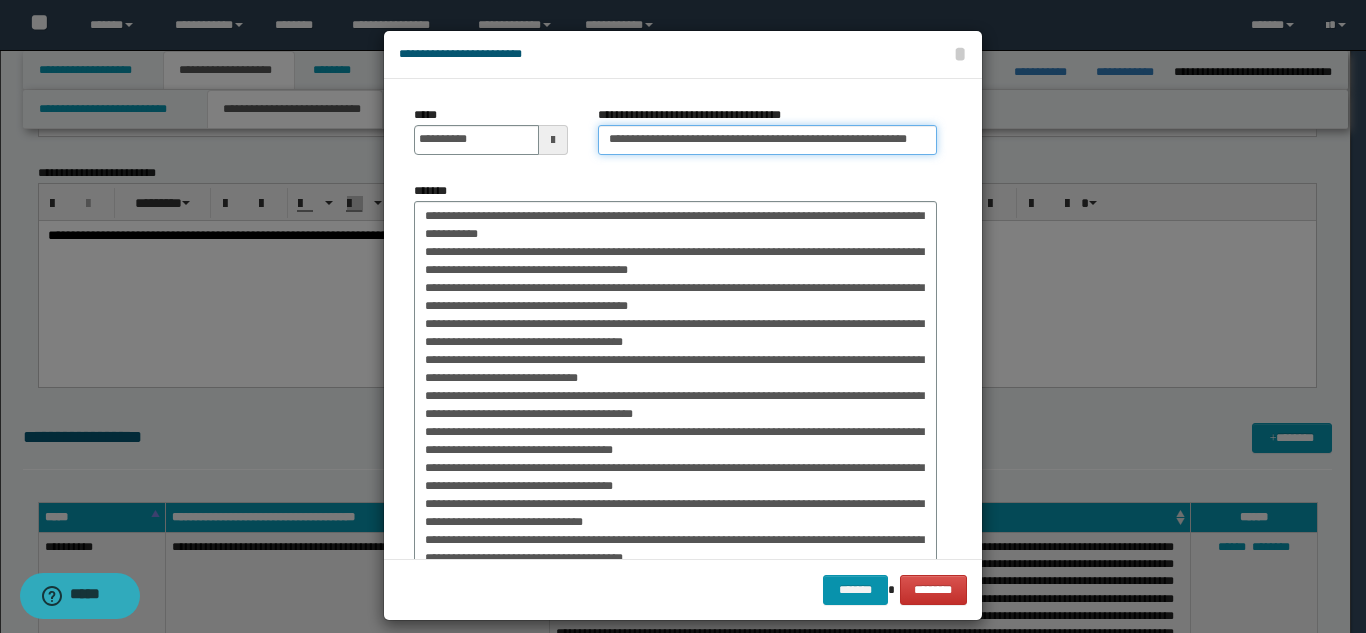 scroll, scrollTop: 0, scrollLeft: 52, axis: horizontal 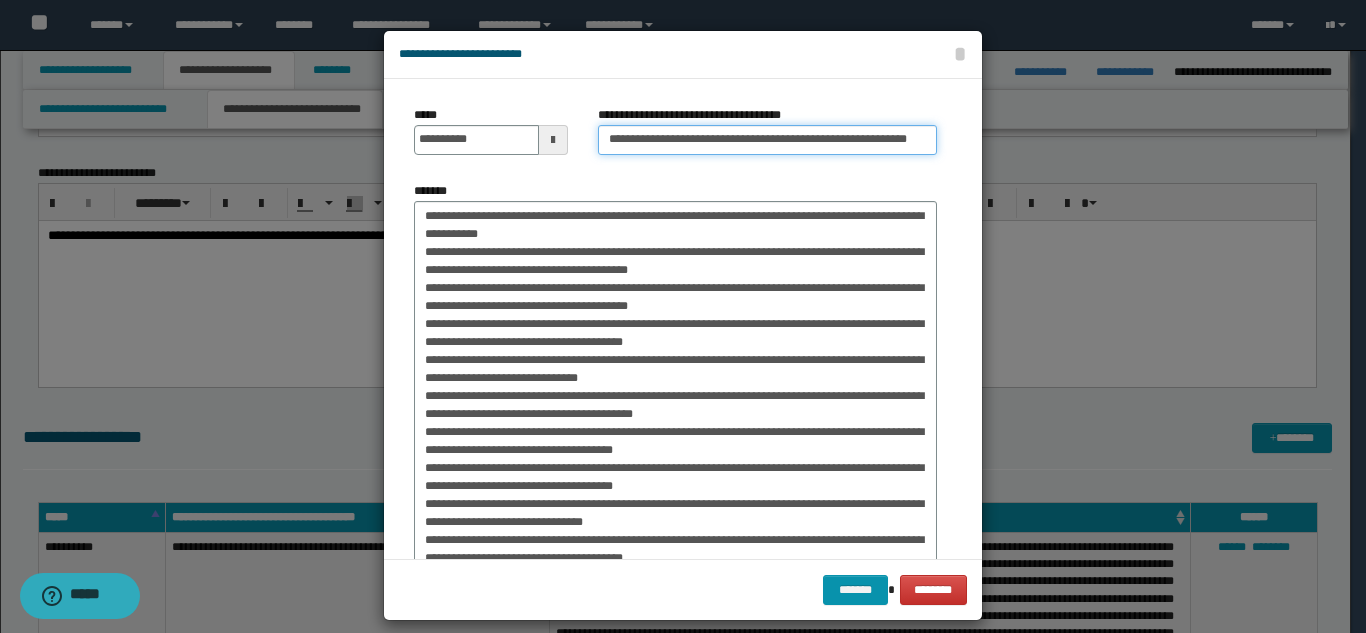 type on "**********" 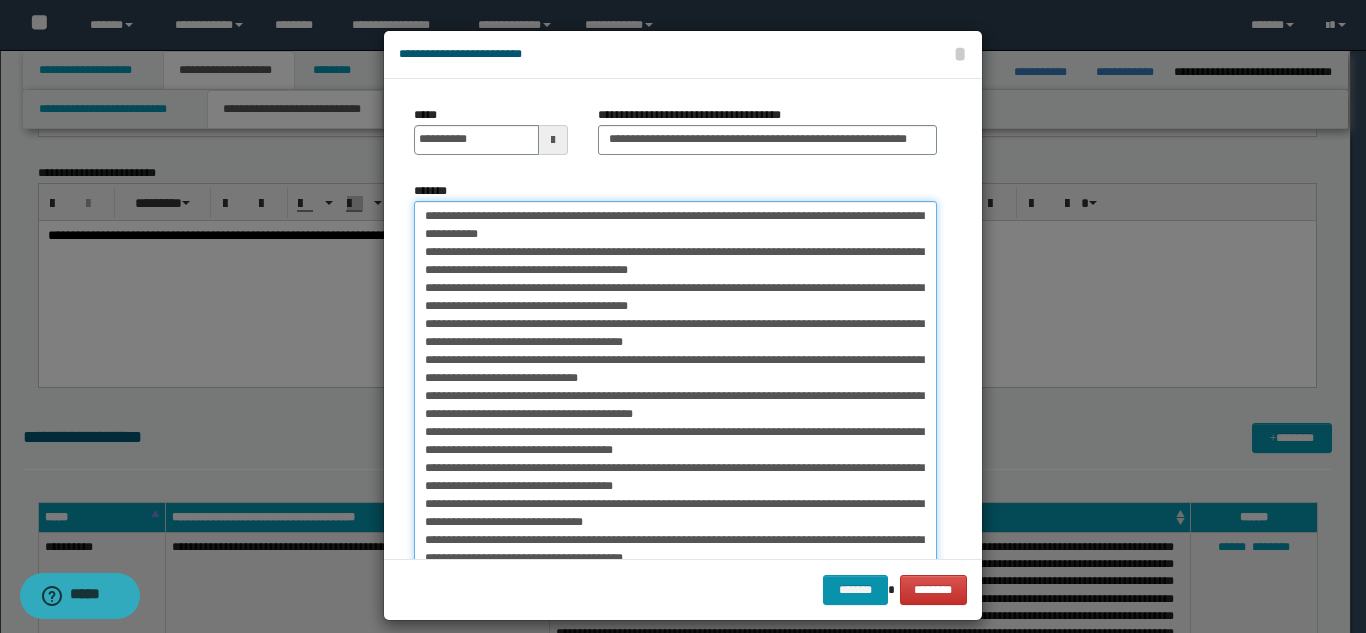 scroll, scrollTop: 0, scrollLeft: 0, axis: both 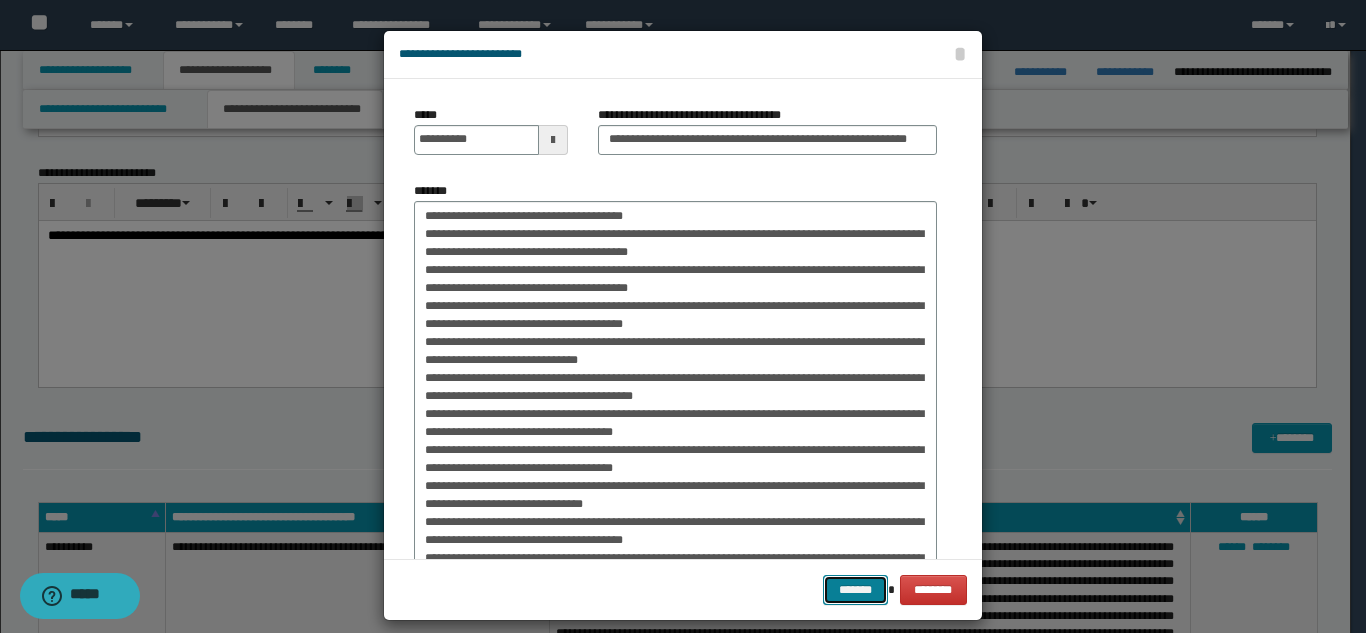 click on "*******" at bounding box center [855, 590] 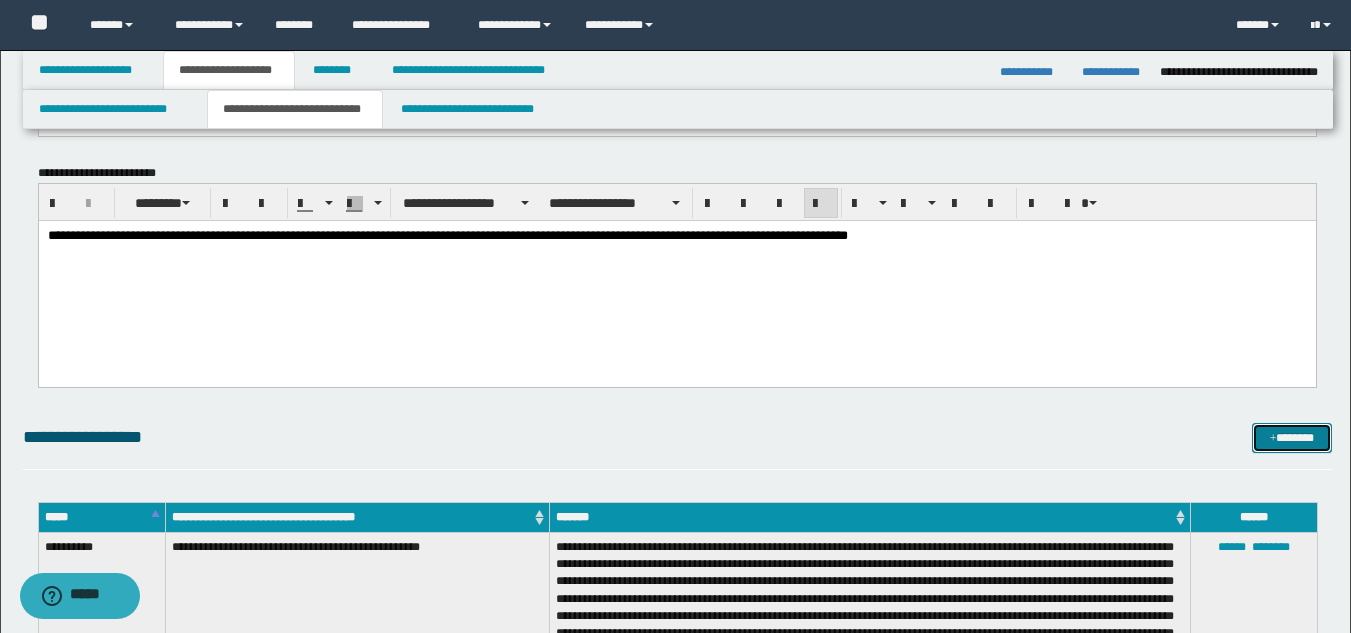 click on "*******" at bounding box center [1292, 438] 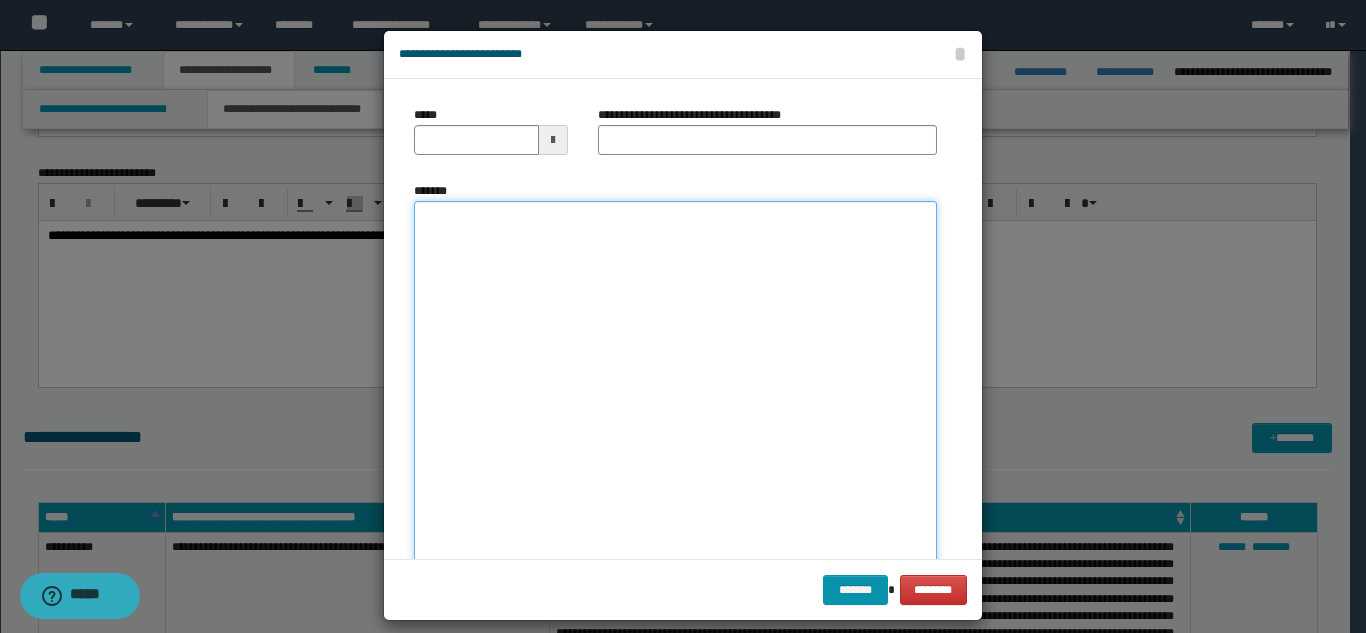 click on "*******" at bounding box center [675, 397] 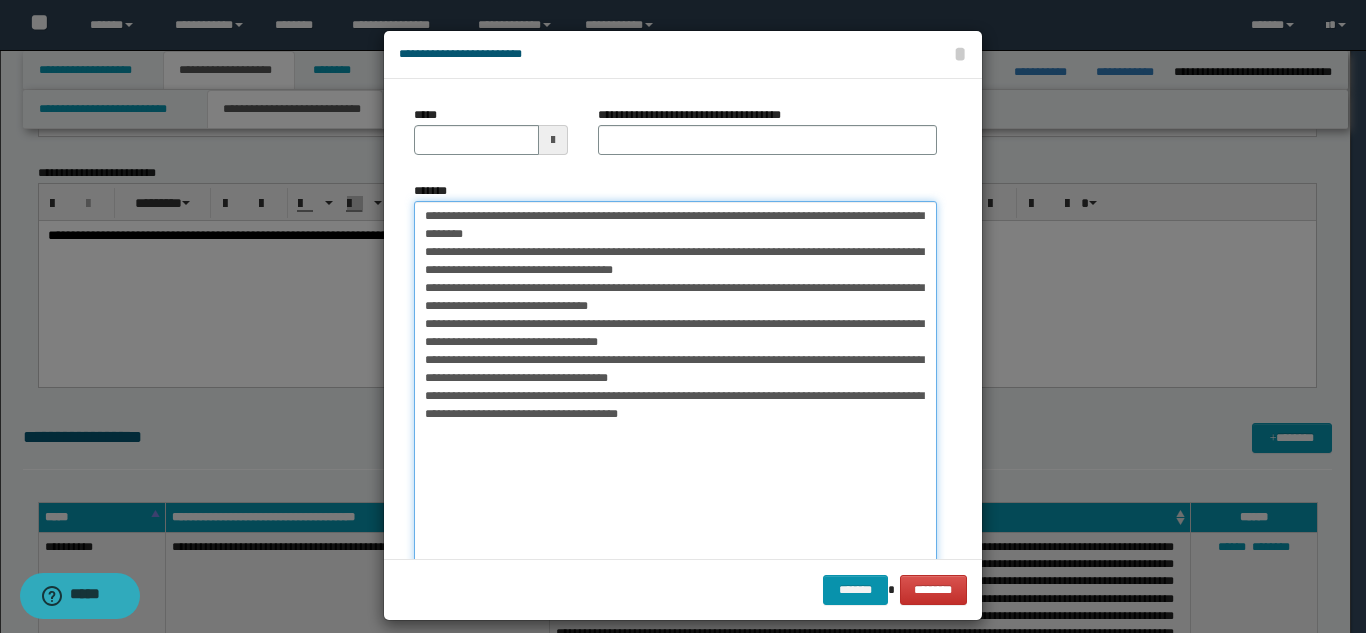paste on "**********" 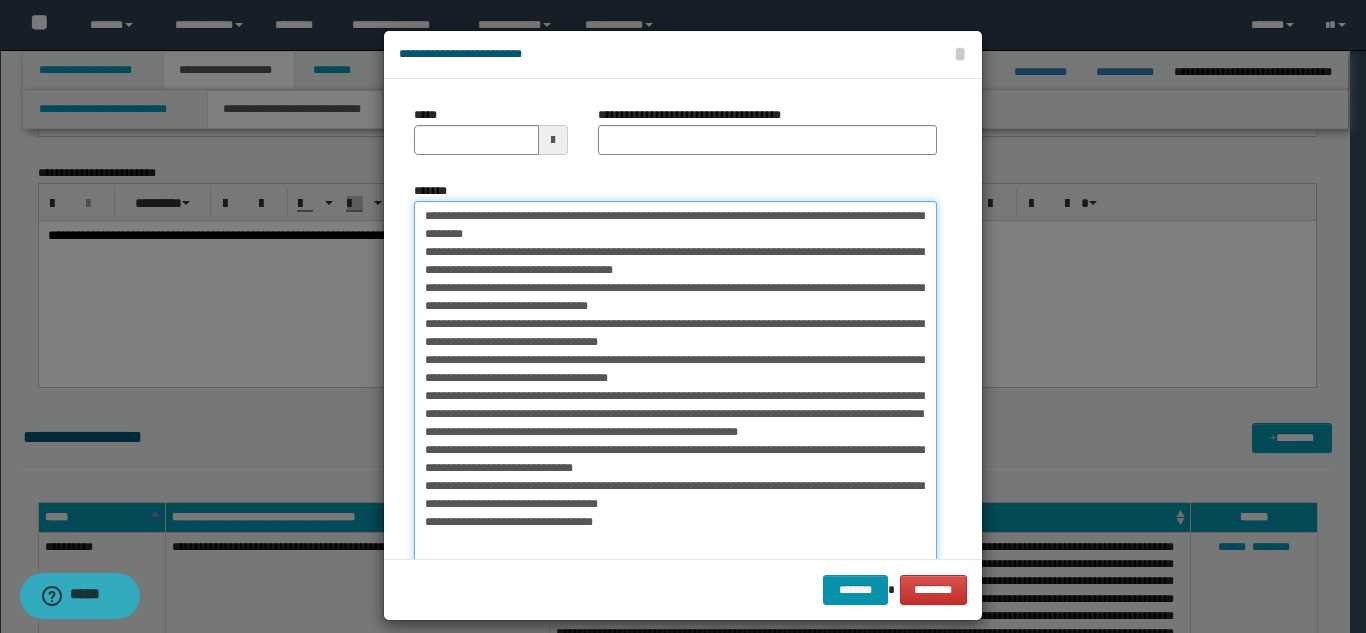 drag, startPoint x: 479, startPoint y: 215, endPoint x: 416, endPoint y: 220, distance: 63.1981 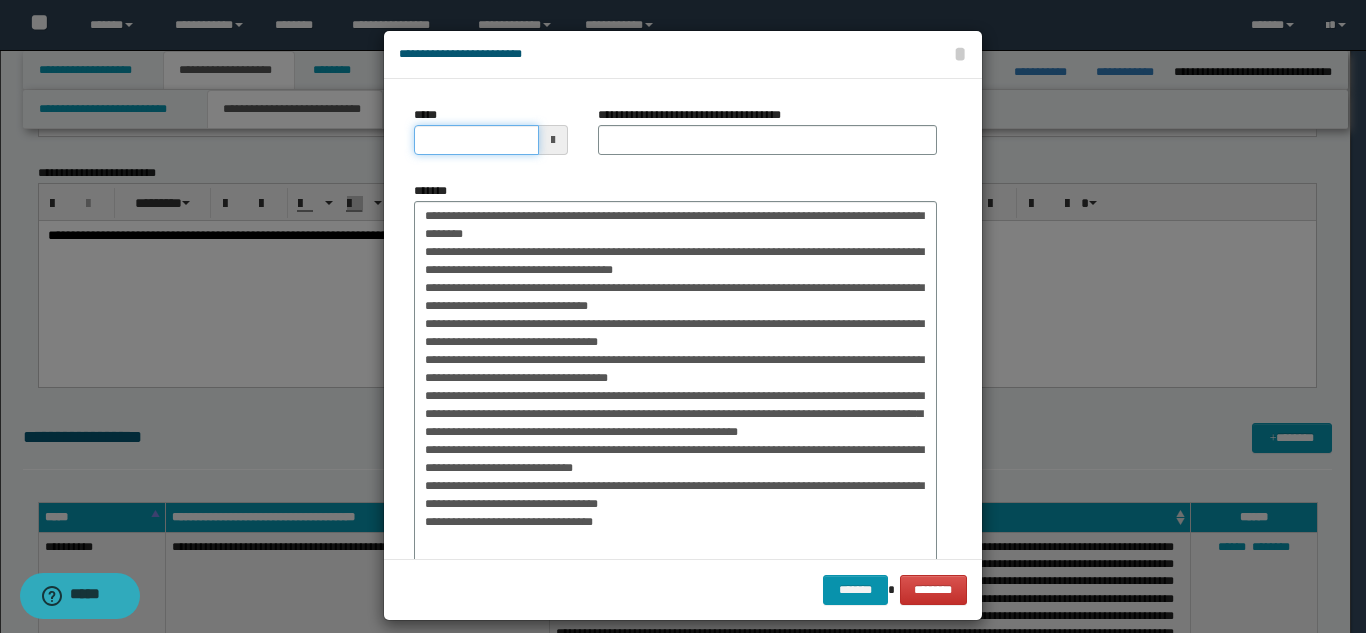click on "*****" at bounding box center (476, 140) 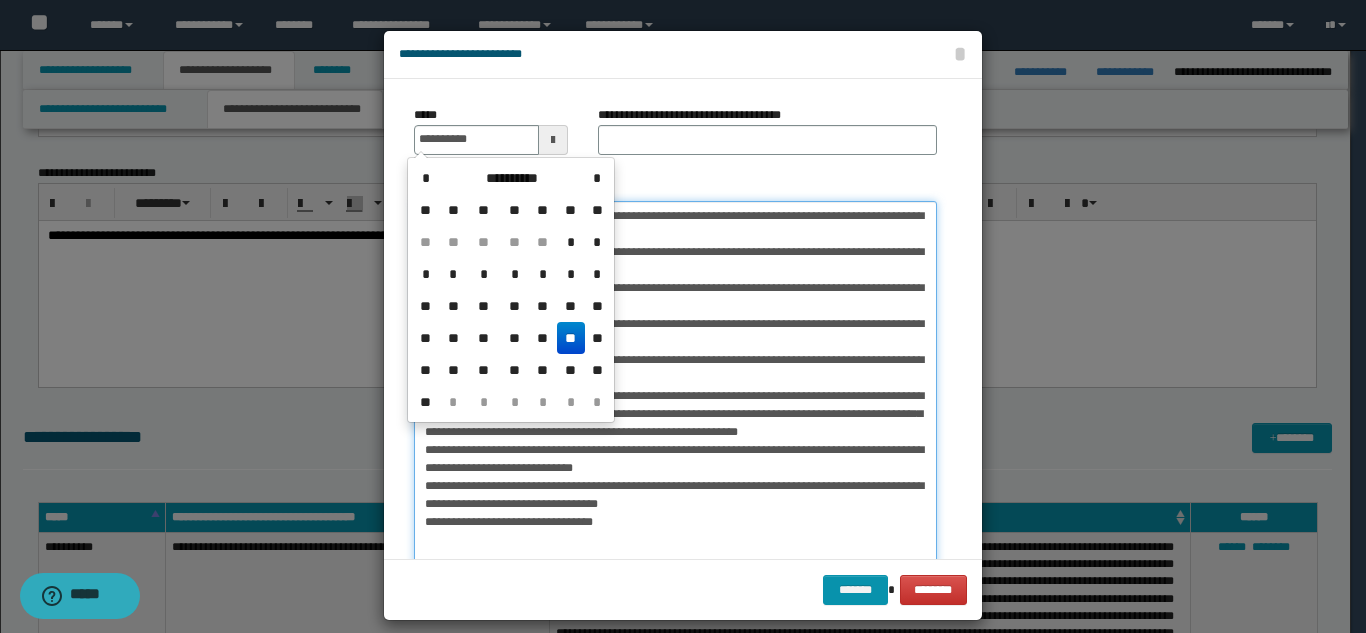 type on "**********" 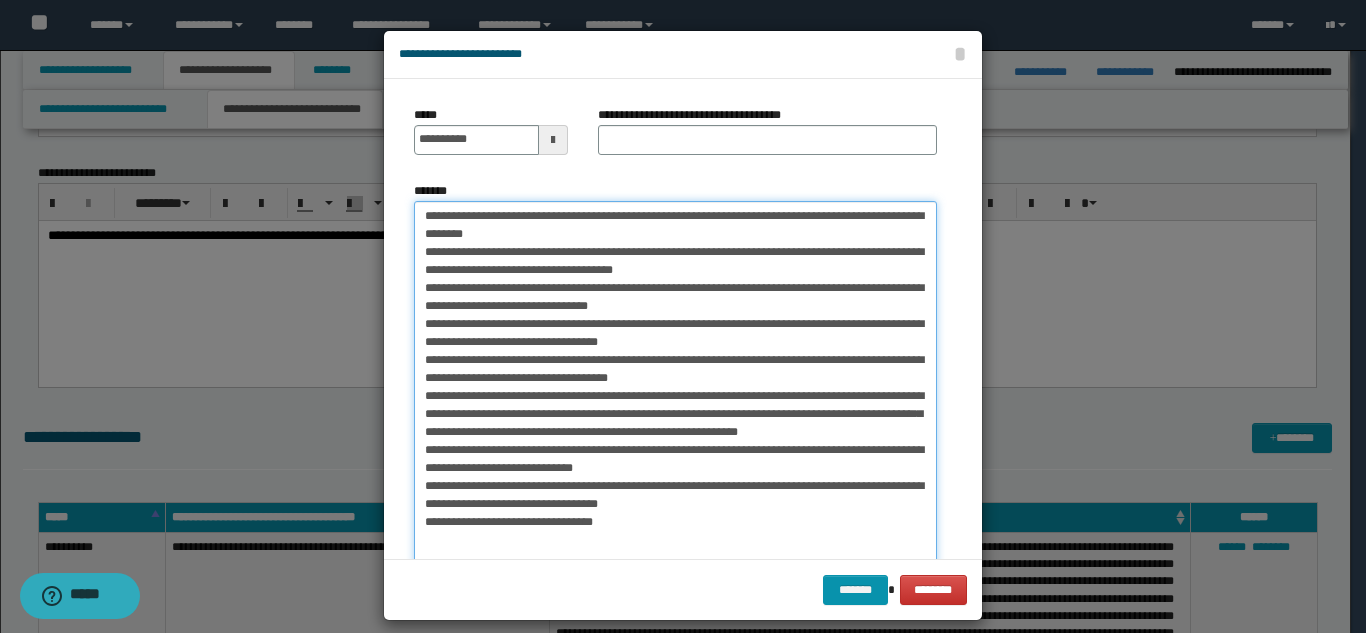 drag, startPoint x: 485, startPoint y: 217, endPoint x: 872, endPoint y: 215, distance: 387.00516 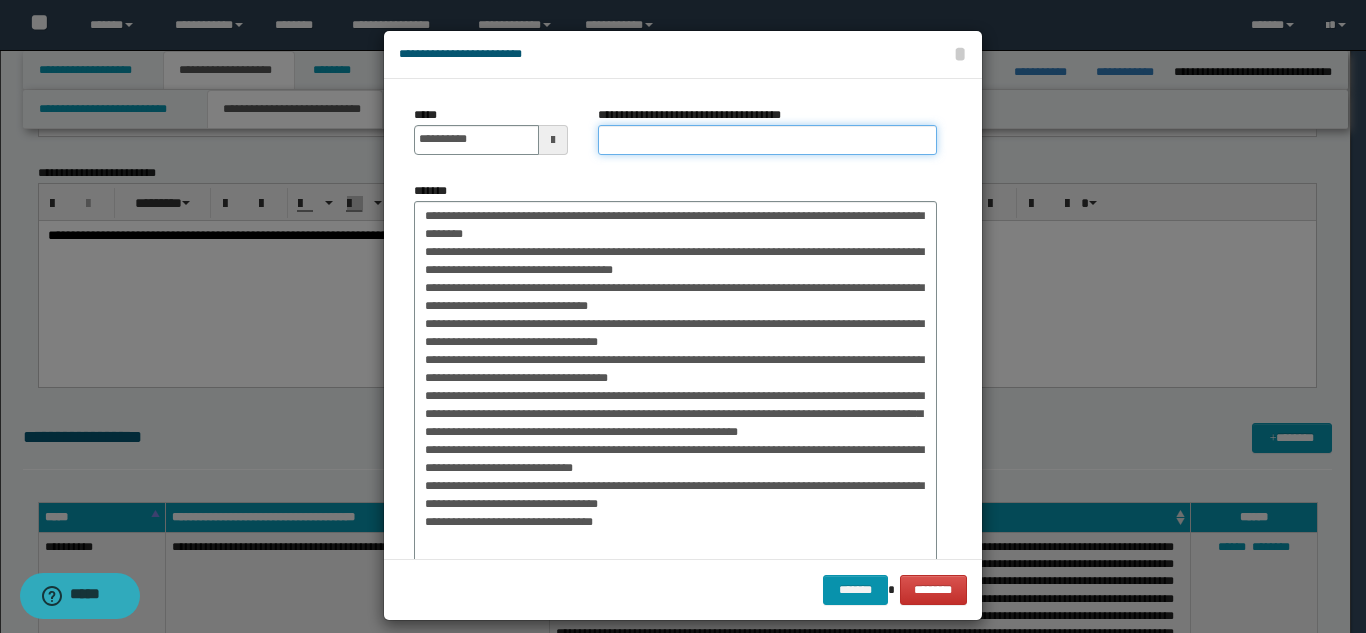 click on "**********" at bounding box center (767, 140) 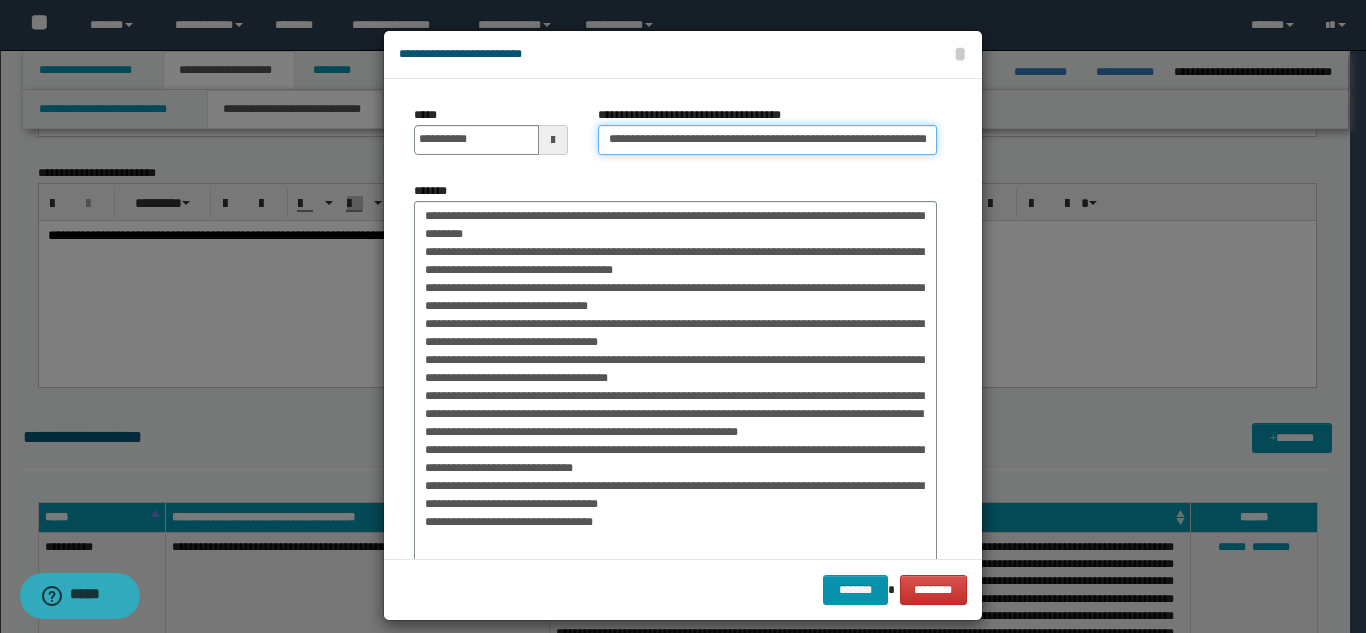 scroll, scrollTop: 0, scrollLeft: 76, axis: horizontal 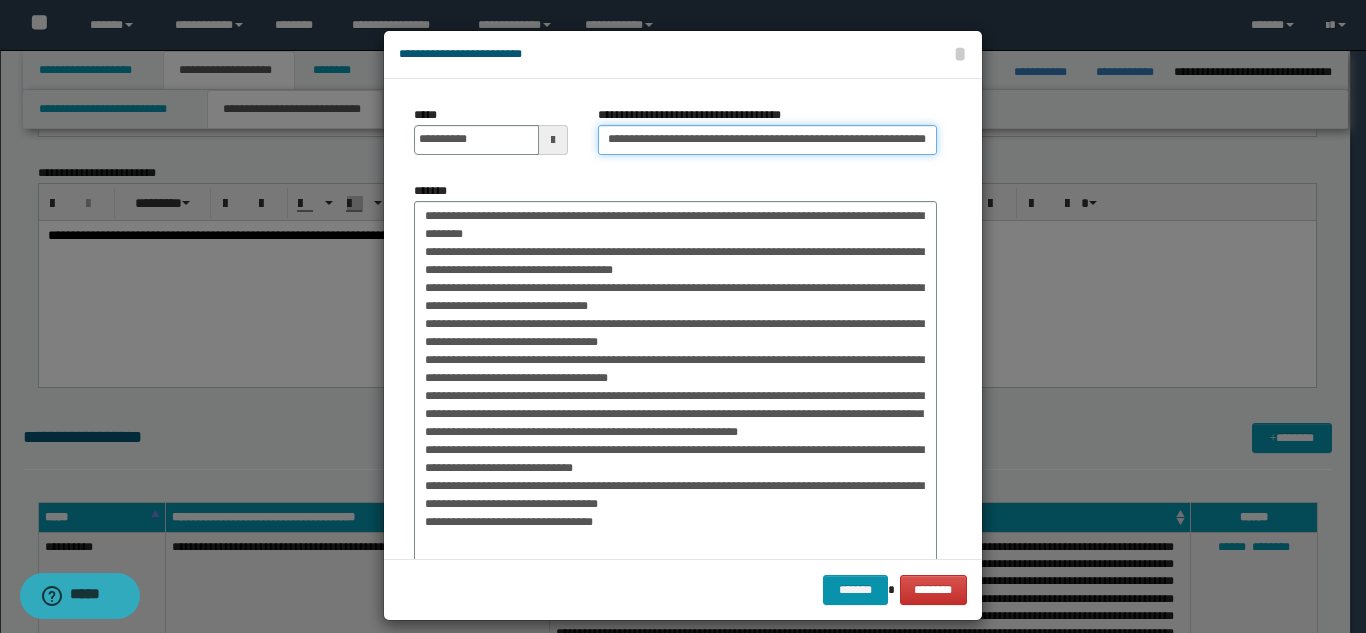 type on "**********" 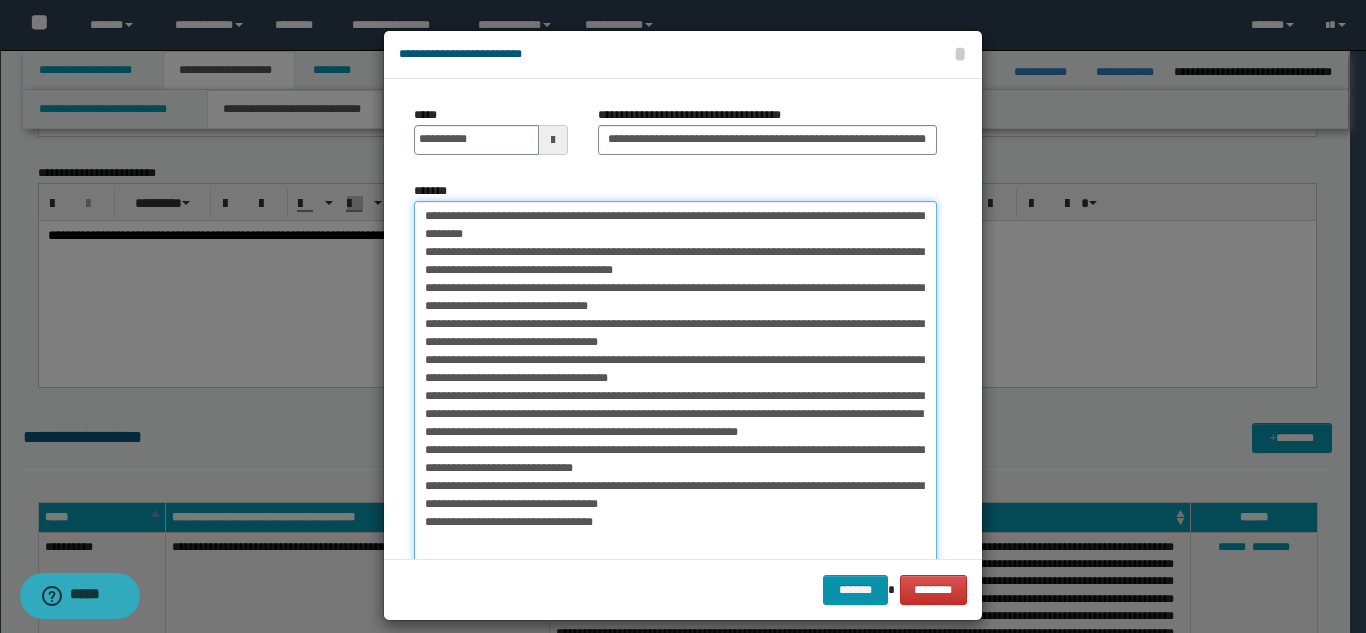 scroll, scrollTop: 0, scrollLeft: 0, axis: both 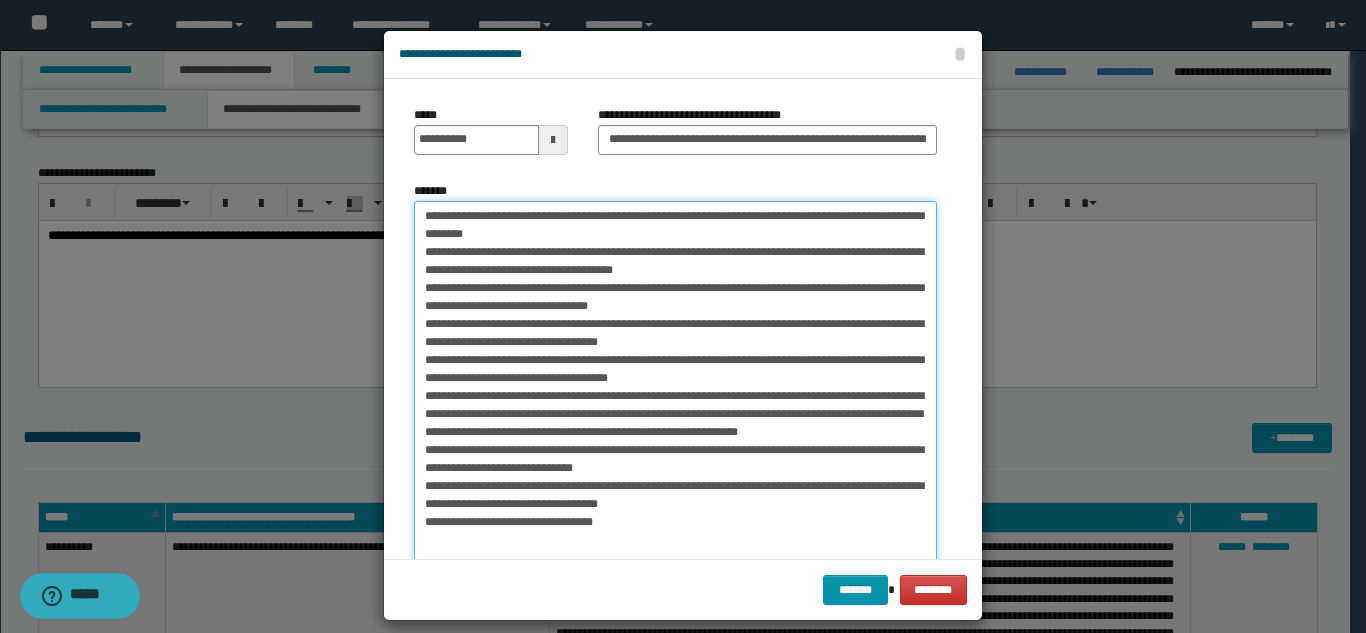 drag, startPoint x: 848, startPoint y: 217, endPoint x: 386, endPoint y: 198, distance: 462.39053 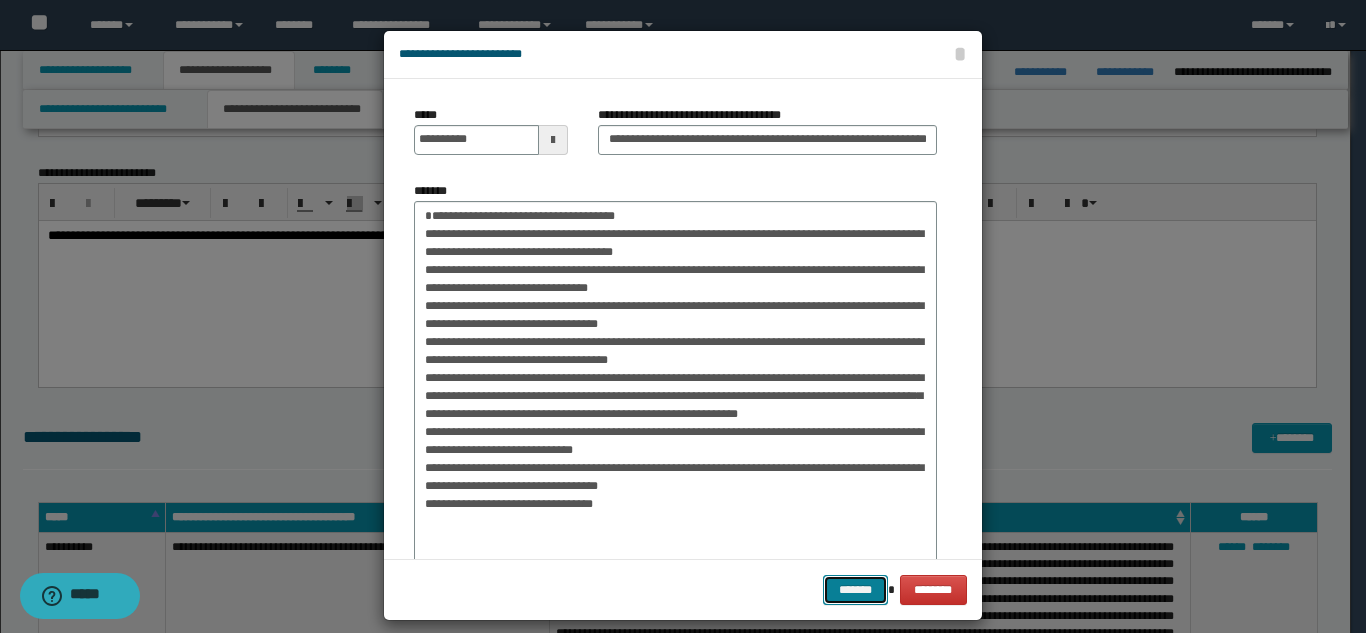 click on "*******" at bounding box center [855, 590] 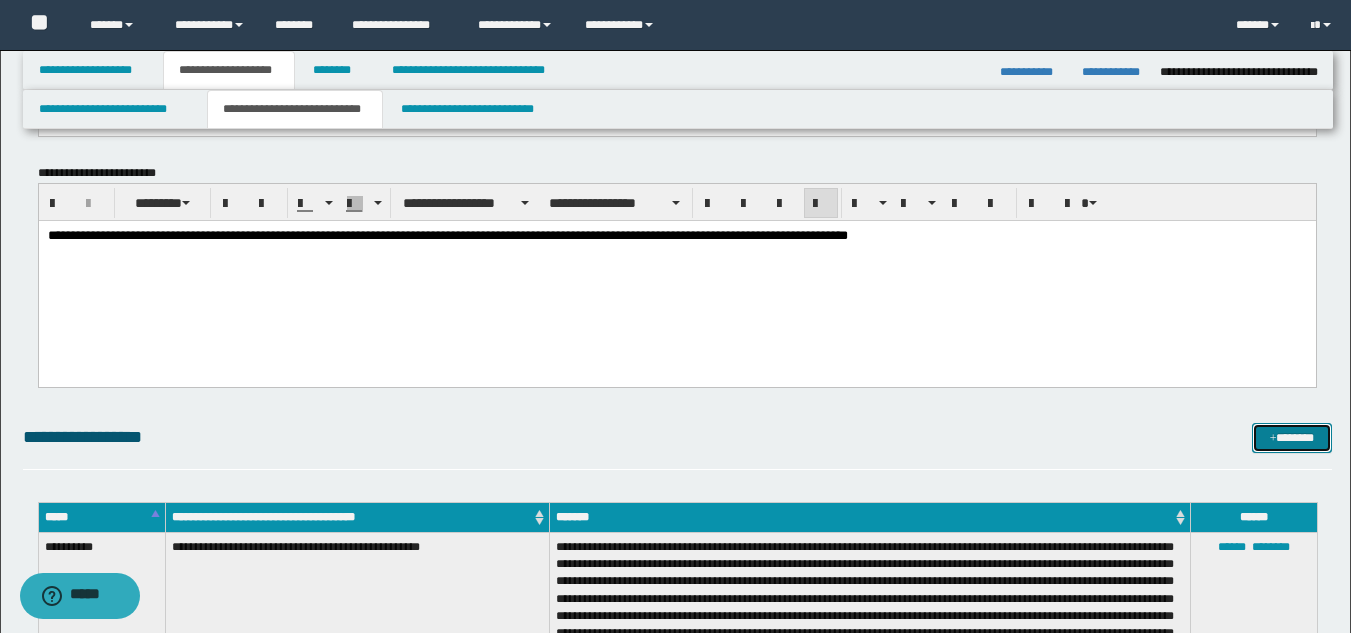 click at bounding box center [1273, 439] 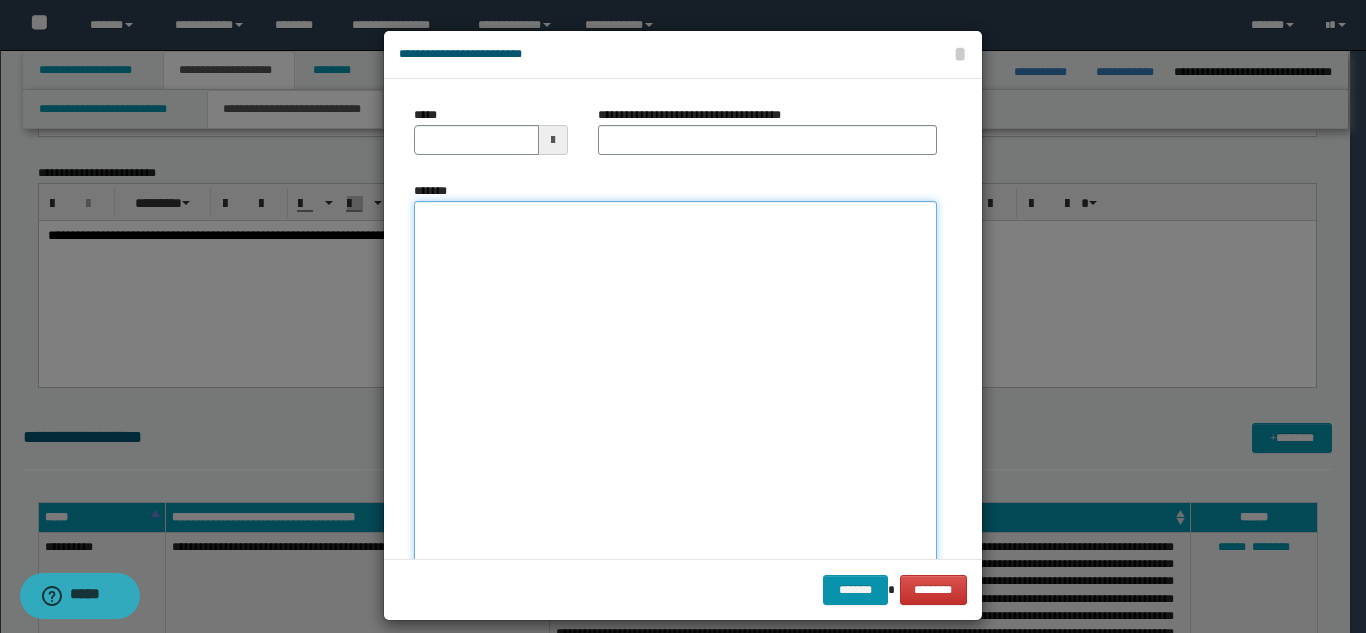 click on "*******" at bounding box center (675, 397) 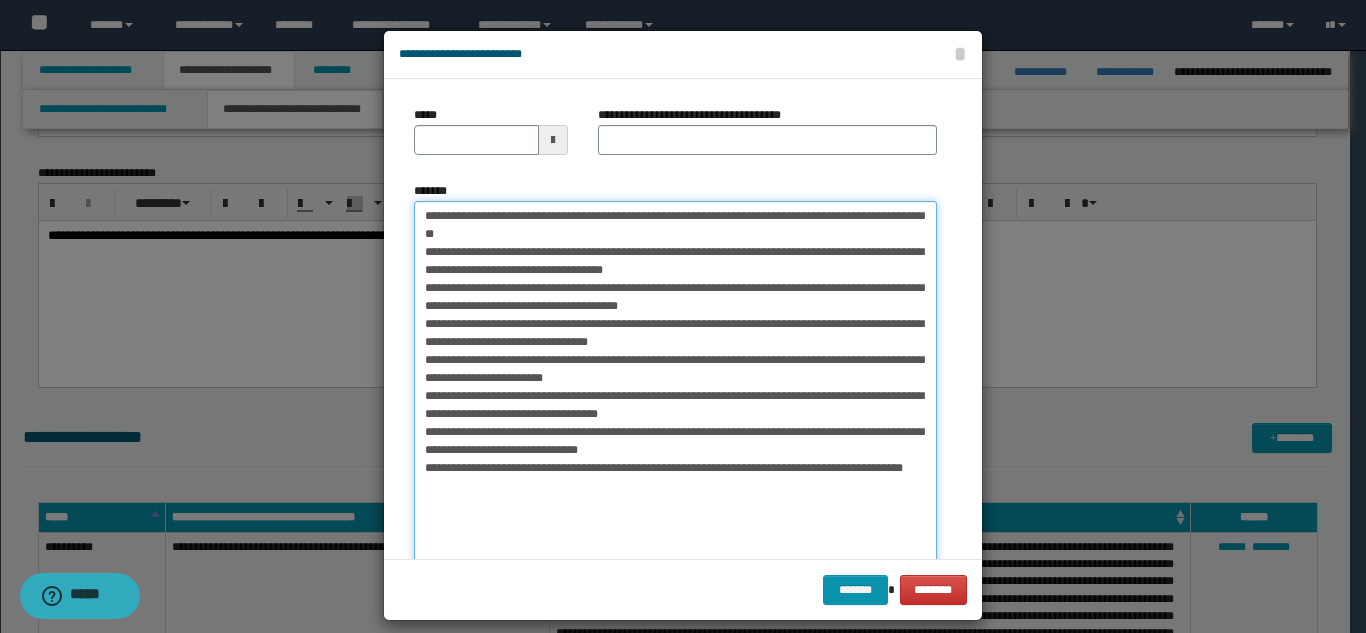 drag, startPoint x: 479, startPoint y: 219, endPoint x: 425, endPoint y: 214, distance: 54.230988 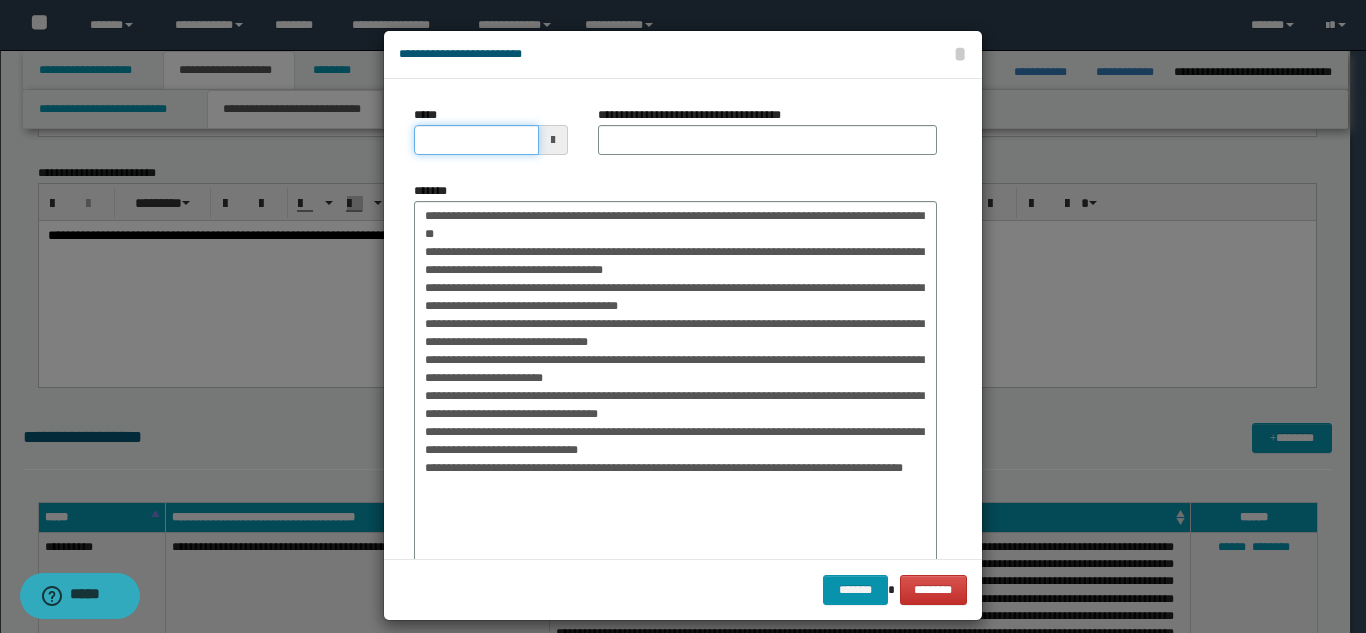 click on "*****" at bounding box center (476, 140) 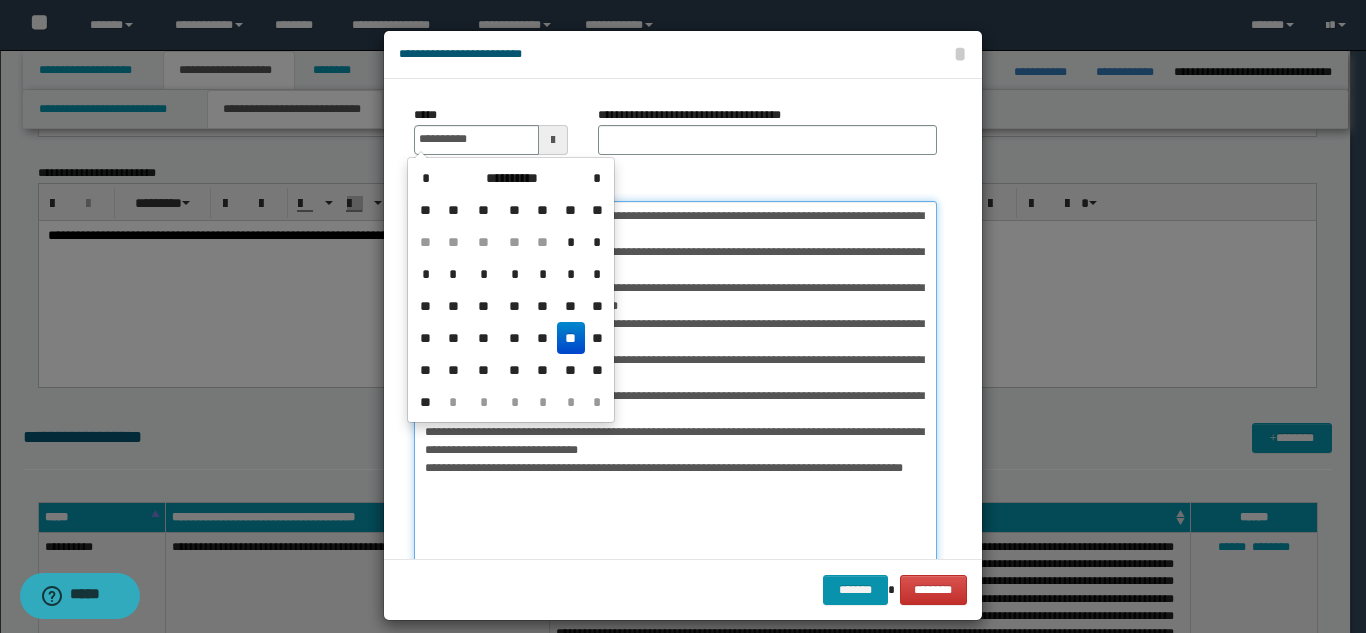 type on "**********" 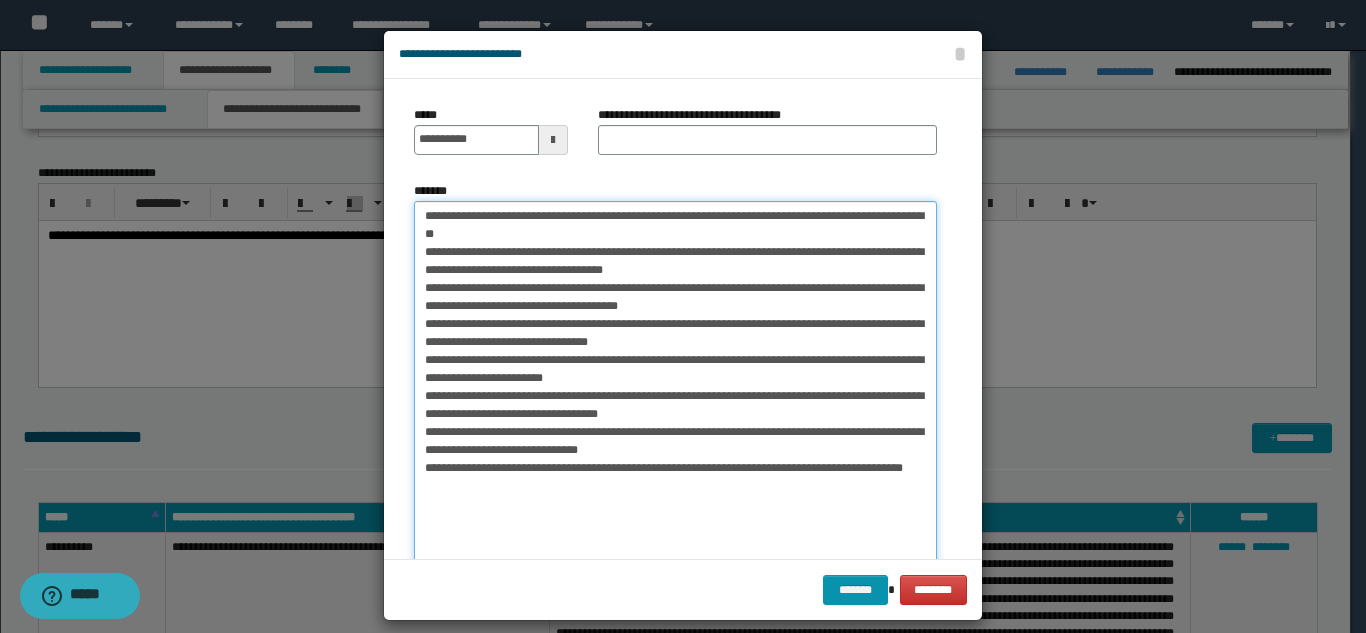 drag, startPoint x: 699, startPoint y: 246, endPoint x: 624, endPoint y: 216, distance: 80.77747 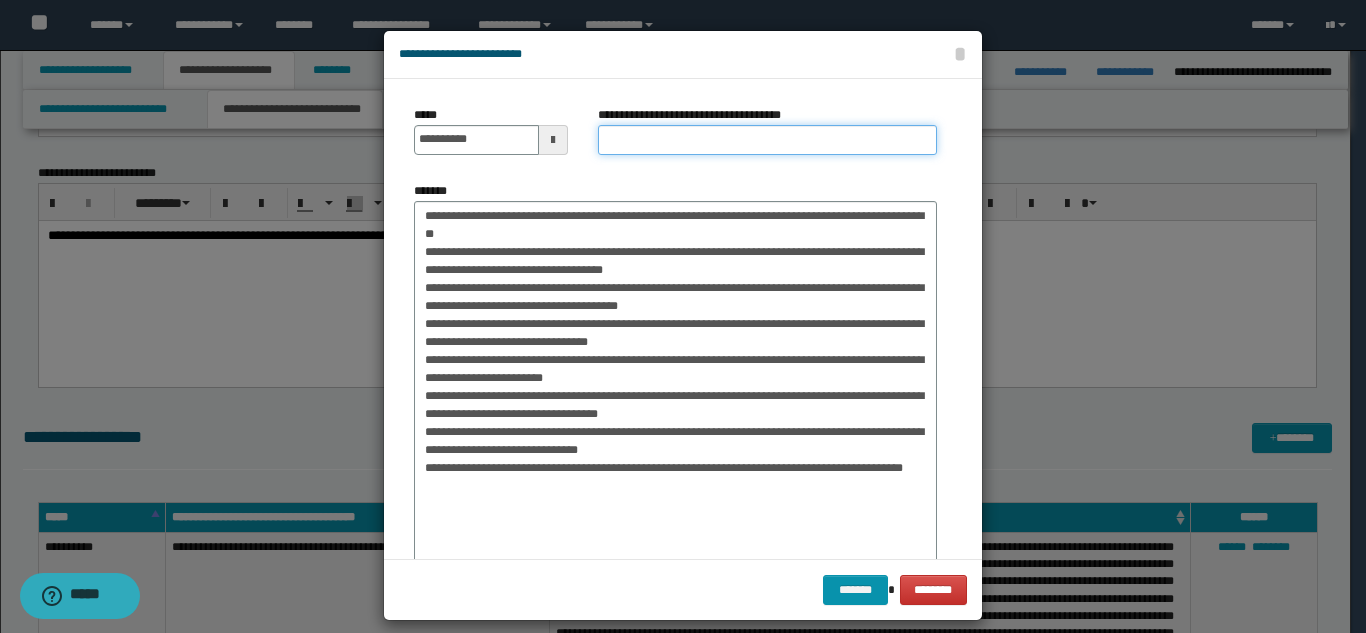 click on "**********" at bounding box center (767, 140) 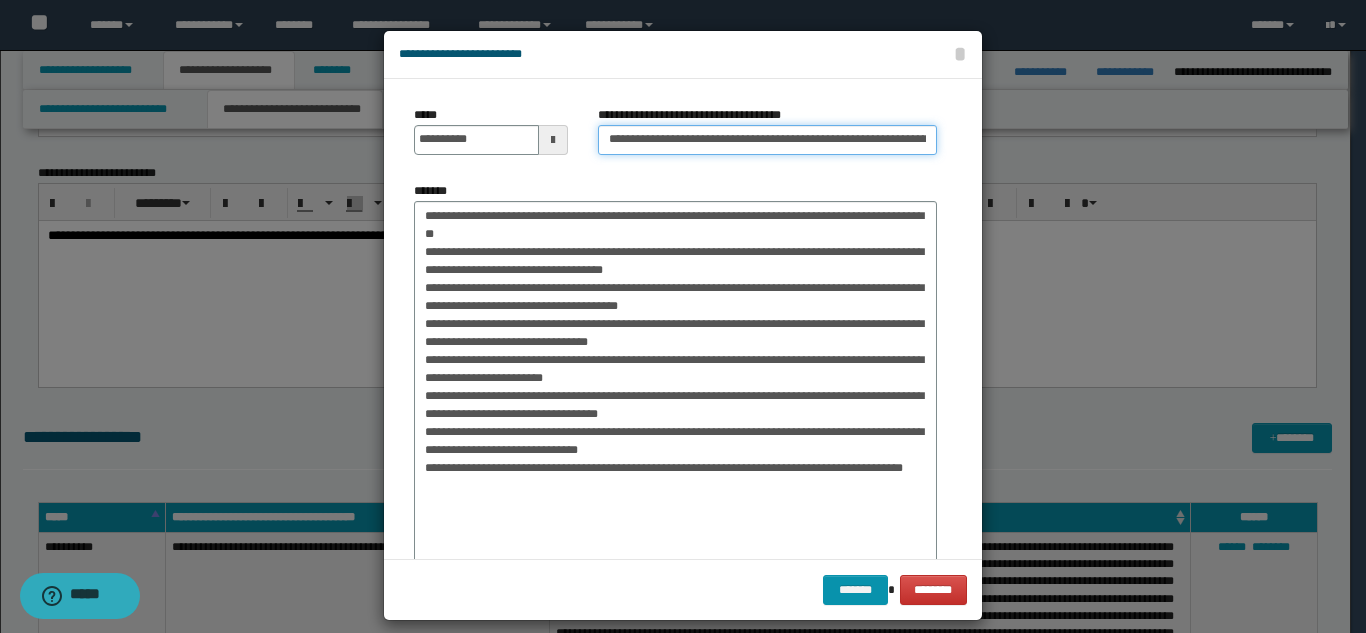 scroll, scrollTop: 0, scrollLeft: 130, axis: horizontal 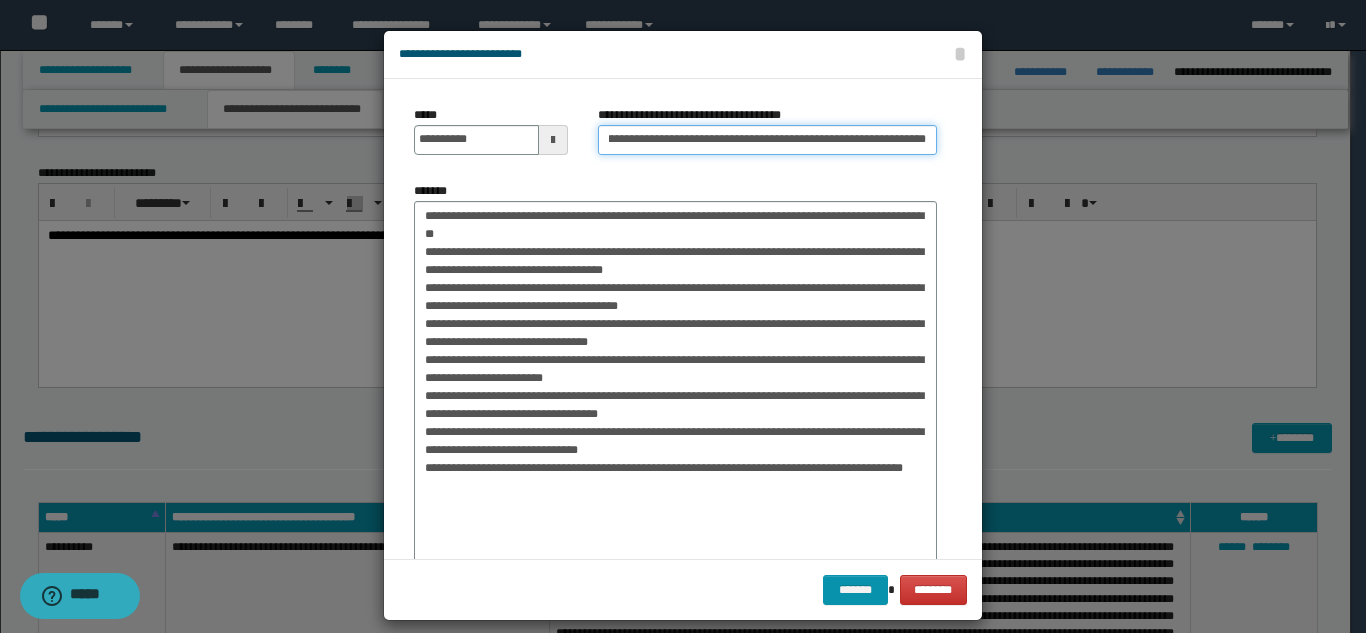 type on "**********" 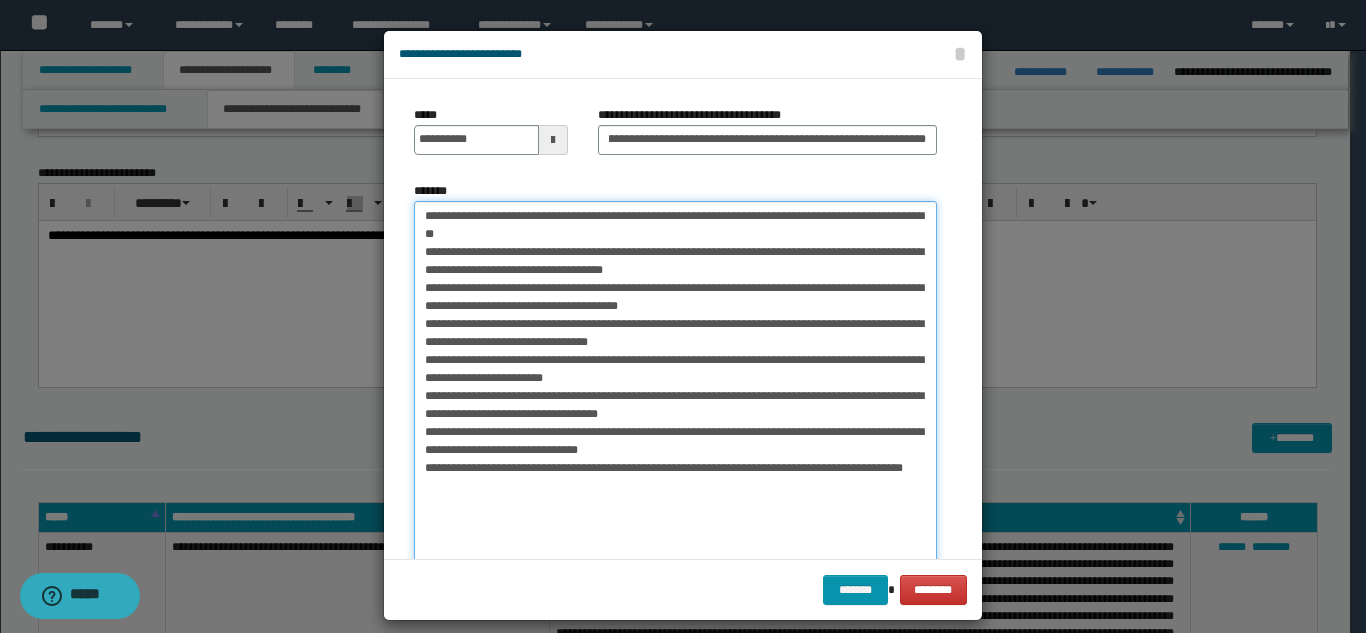 scroll, scrollTop: 0, scrollLeft: 0, axis: both 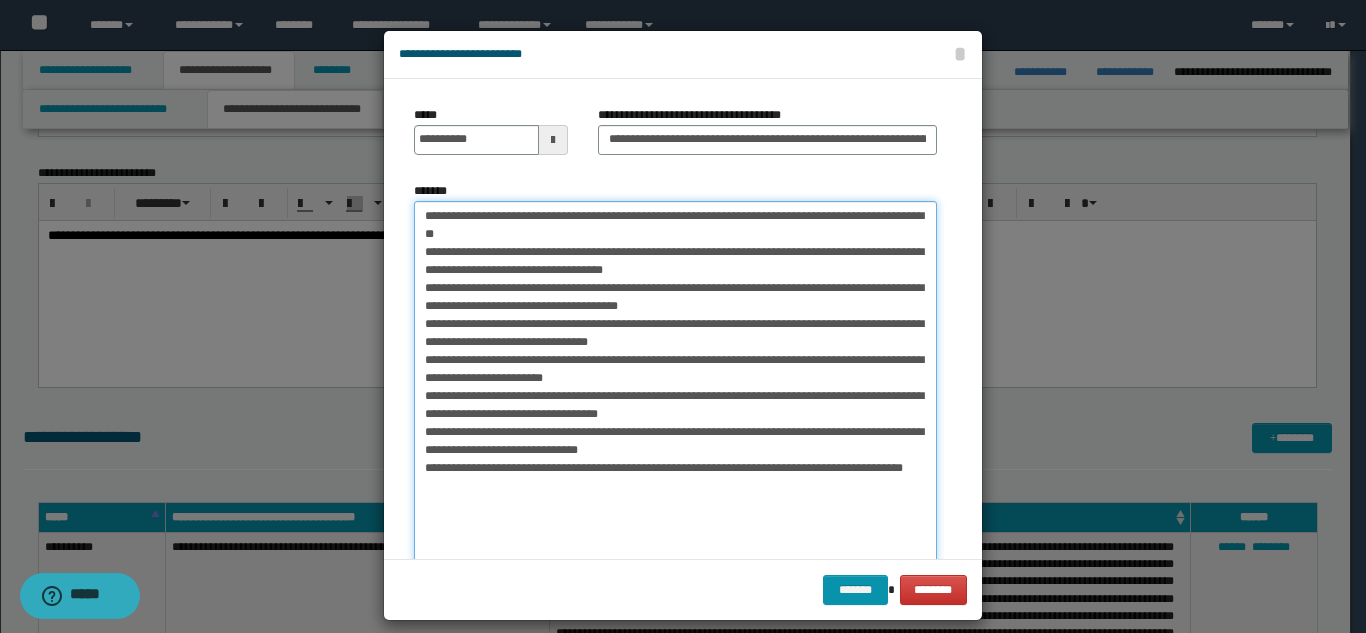 drag, startPoint x: 411, startPoint y: 211, endPoint x: 435, endPoint y: 227, distance: 28.84441 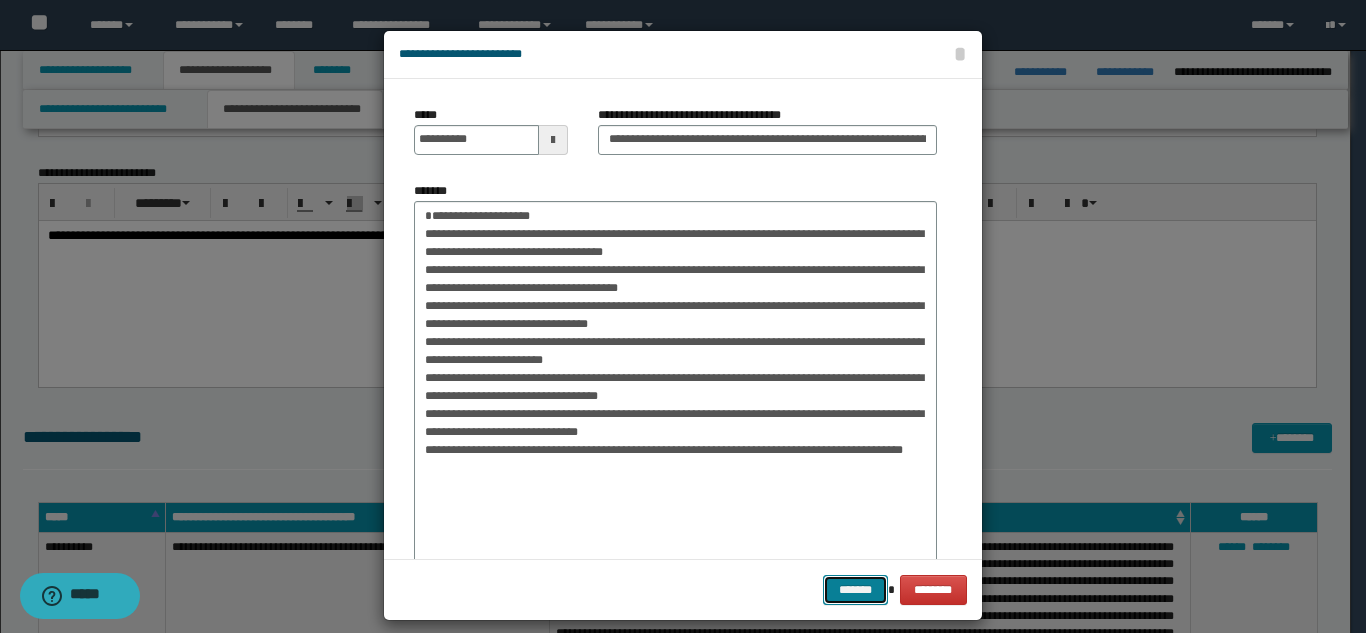 click on "*******" at bounding box center [855, 590] 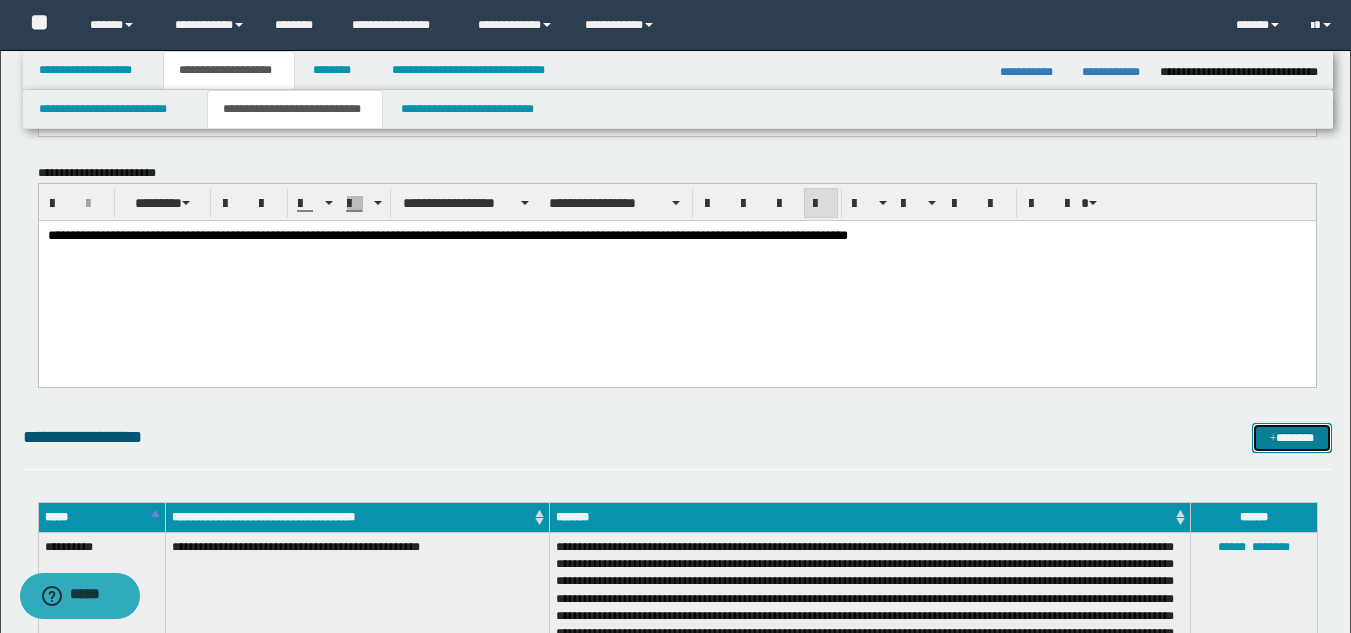 click on "*******" at bounding box center [1292, 438] 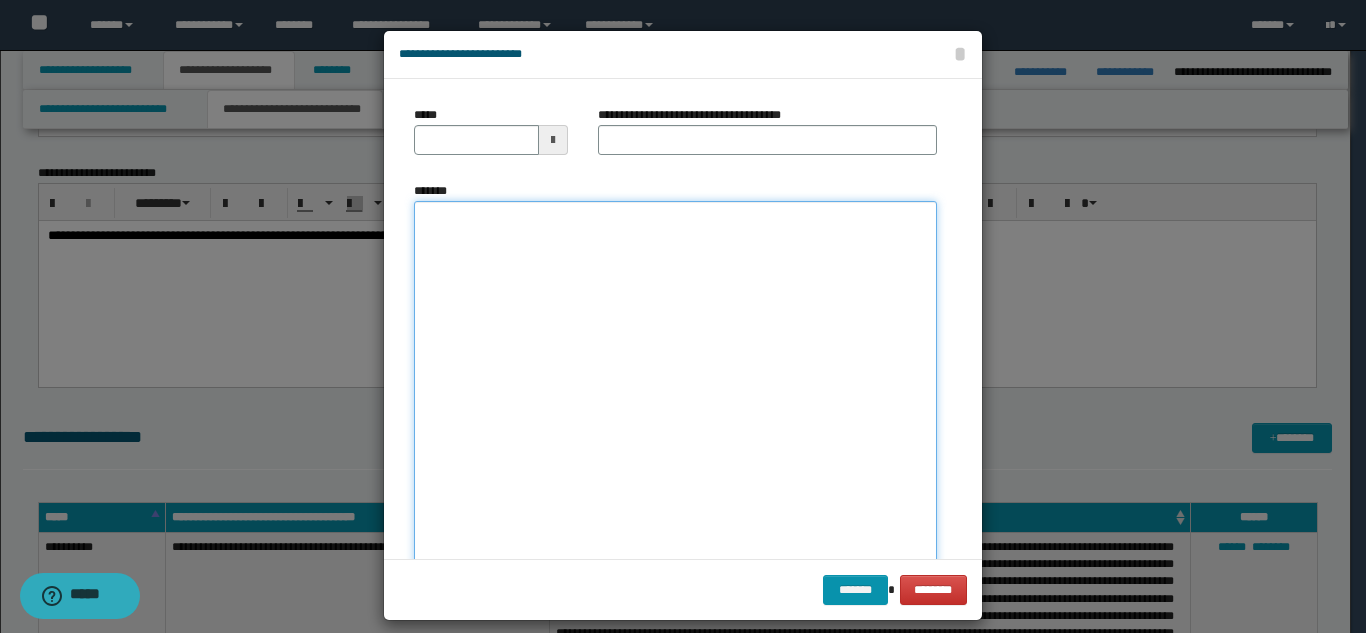 click on "*******" at bounding box center [675, 397] 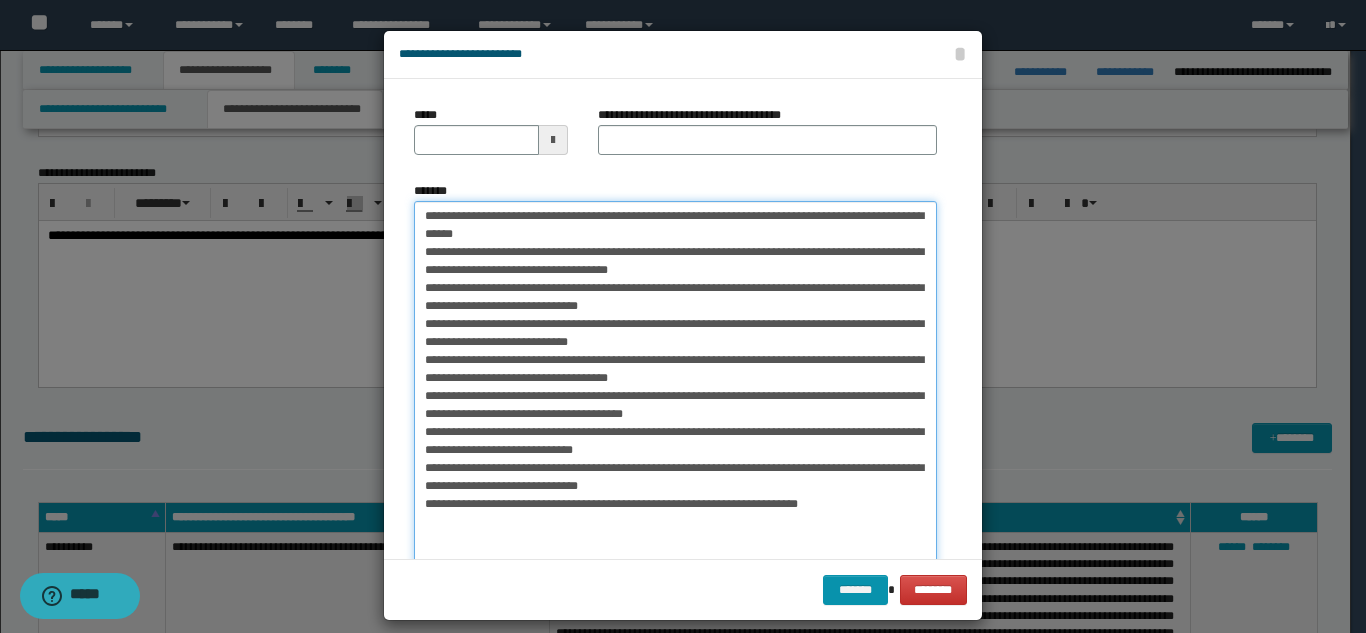drag, startPoint x: 478, startPoint y: 215, endPoint x: 410, endPoint y: 213, distance: 68.0294 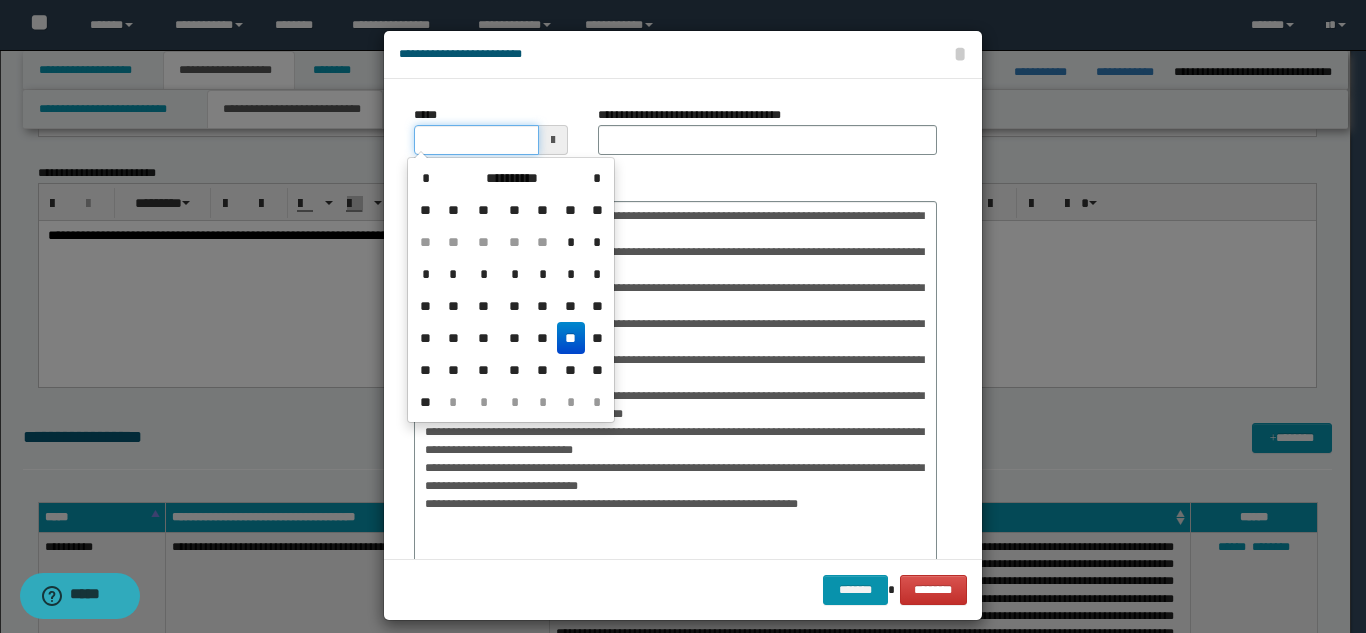 click on "*****" at bounding box center (476, 140) 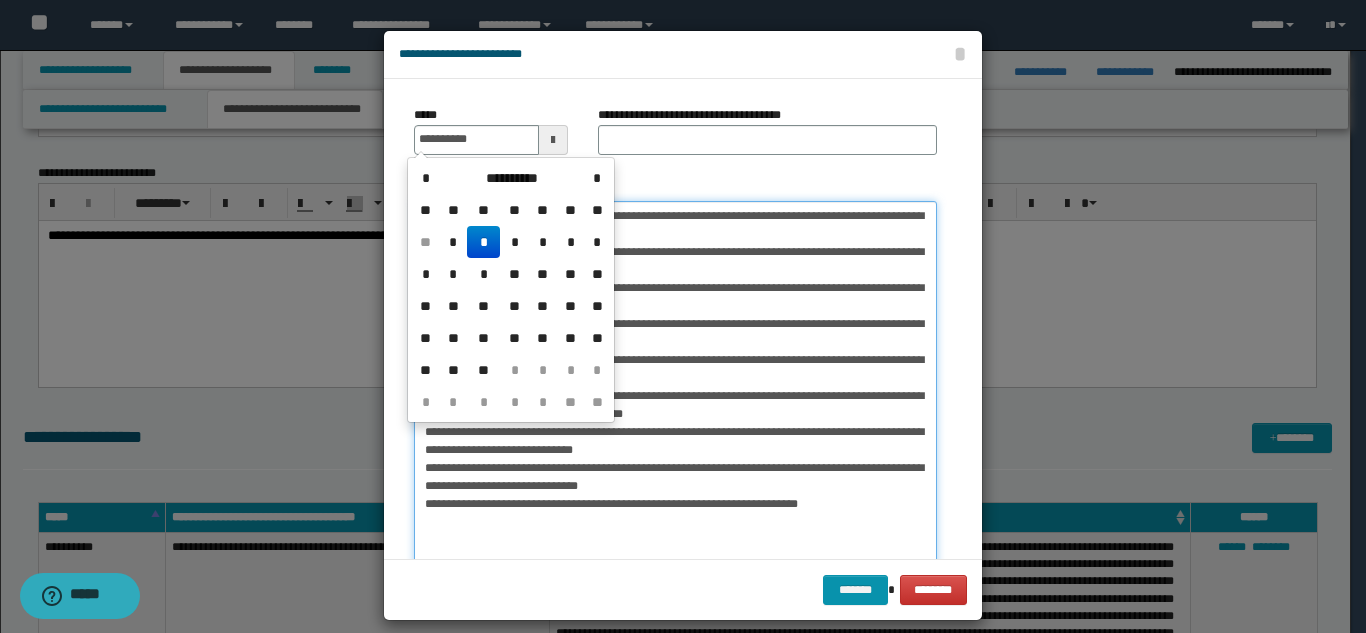 type on "**********" 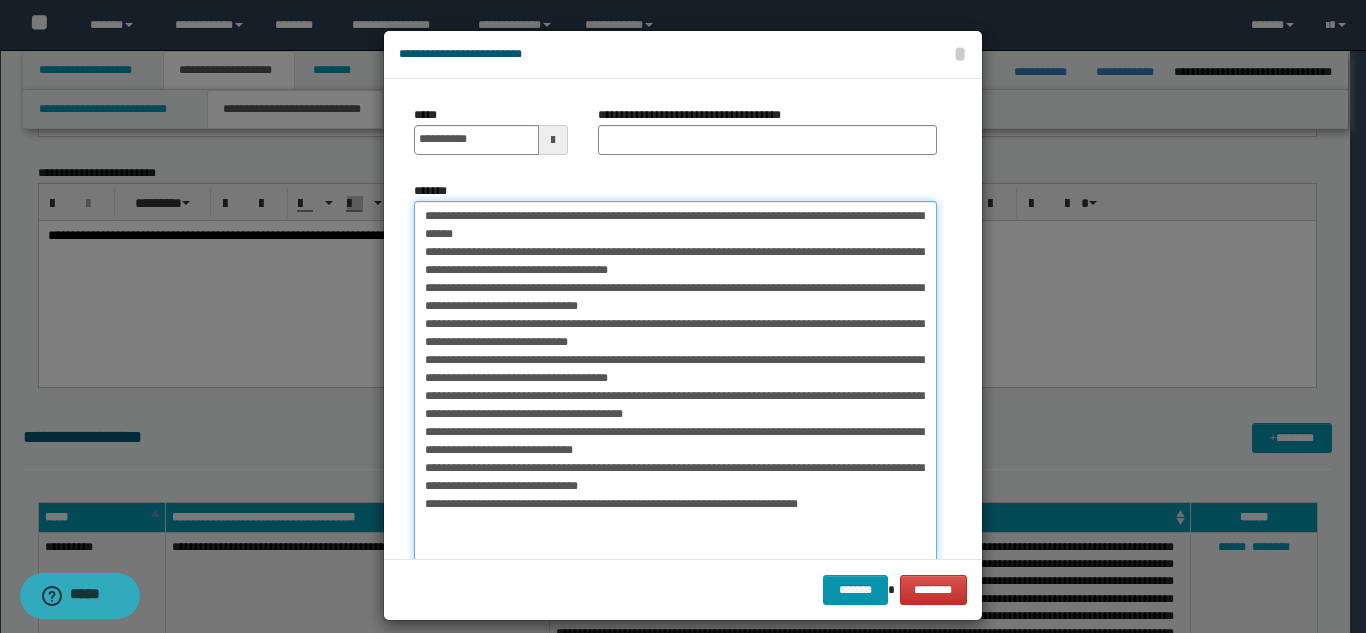 drag, startPoint x: 485, startPoint y: 213, endPoint x: 831, endPoint y: 223, distance: 346.14447 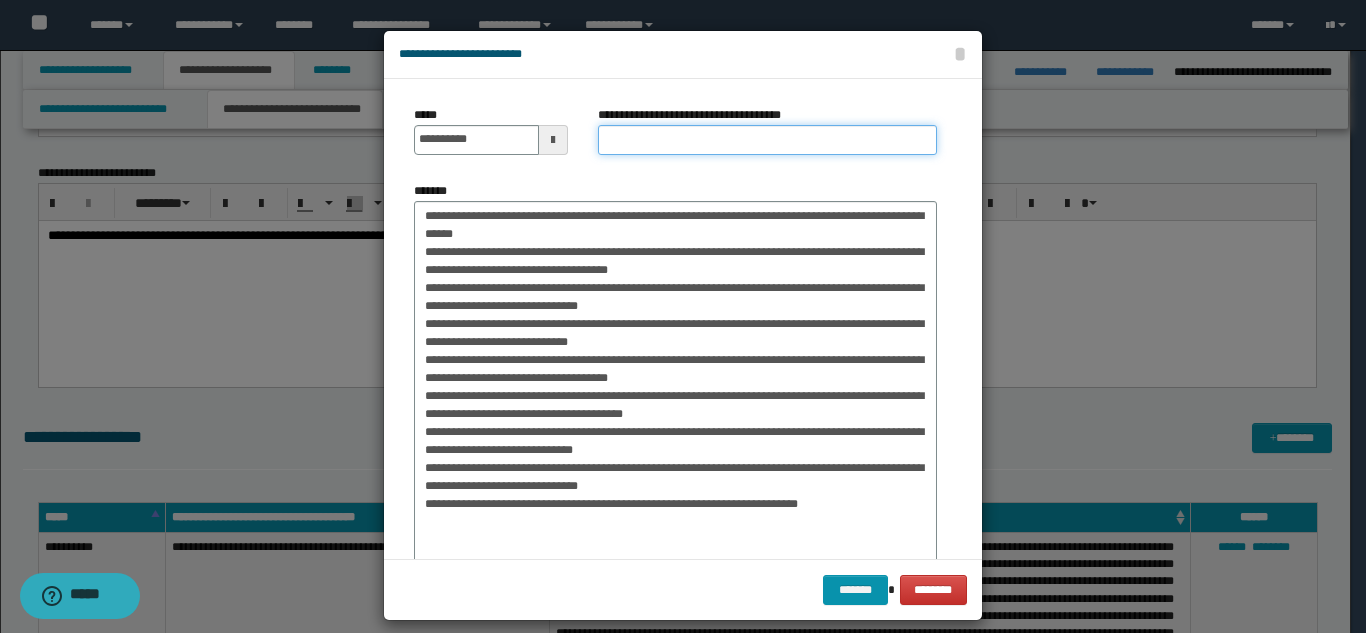 click on "**********" at bounding box center [767, 140] 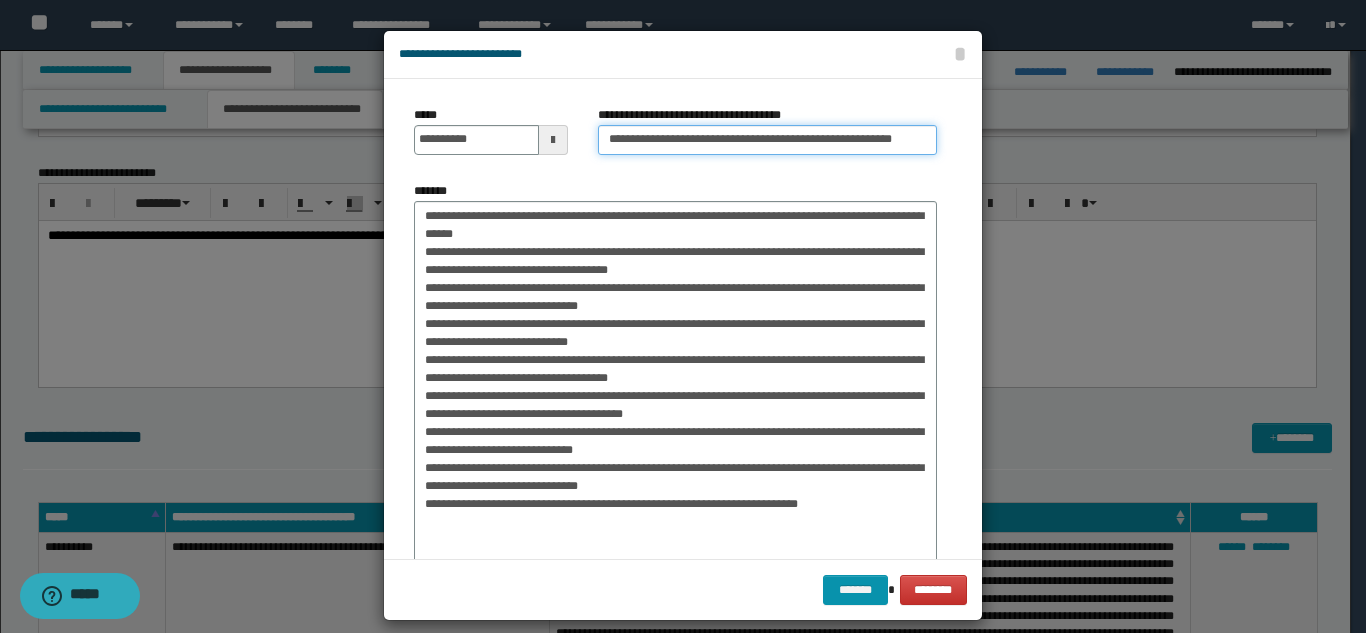 scroll, scrollTop: 0, scrollLeft: 36, axis: horizontal 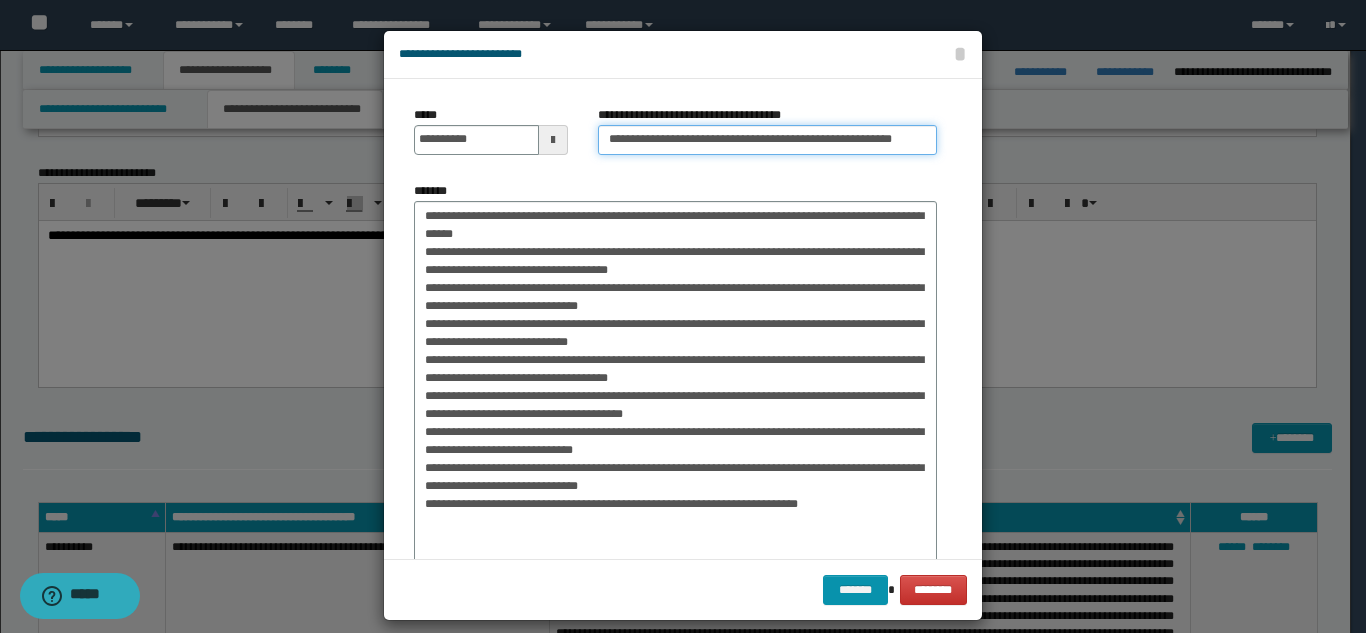 type on "**********" 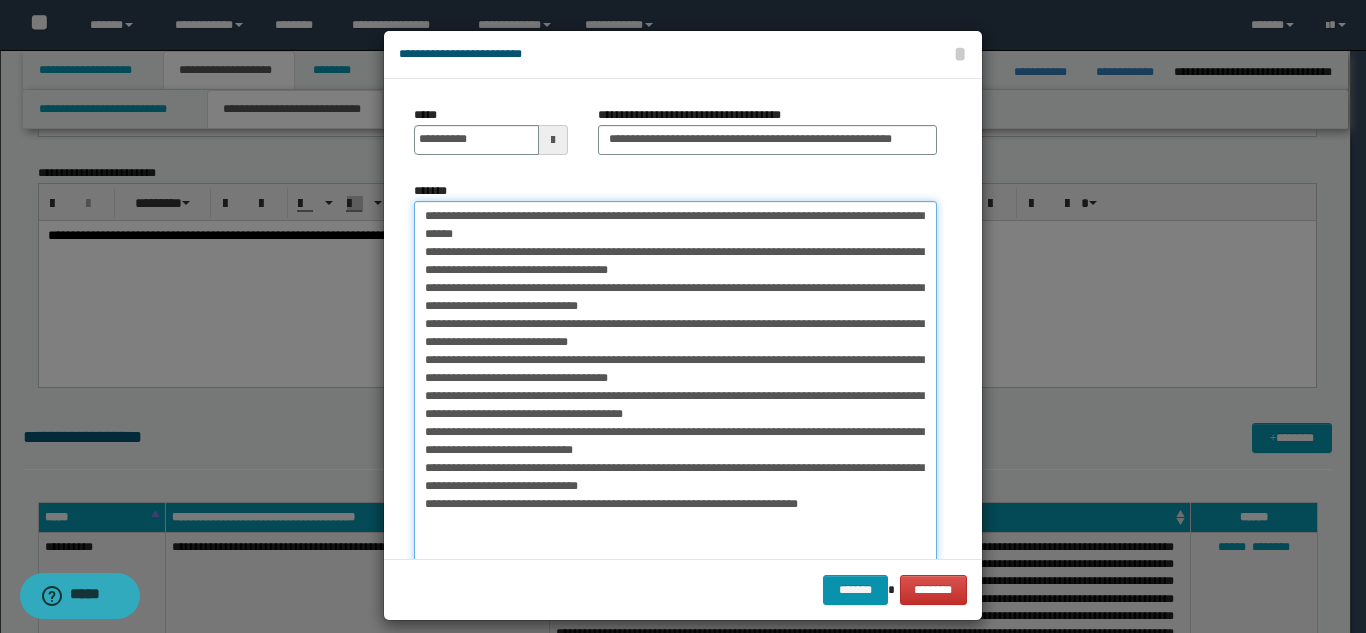 scroll, scrollTop: 0, scrollLeft: 0, axis: both 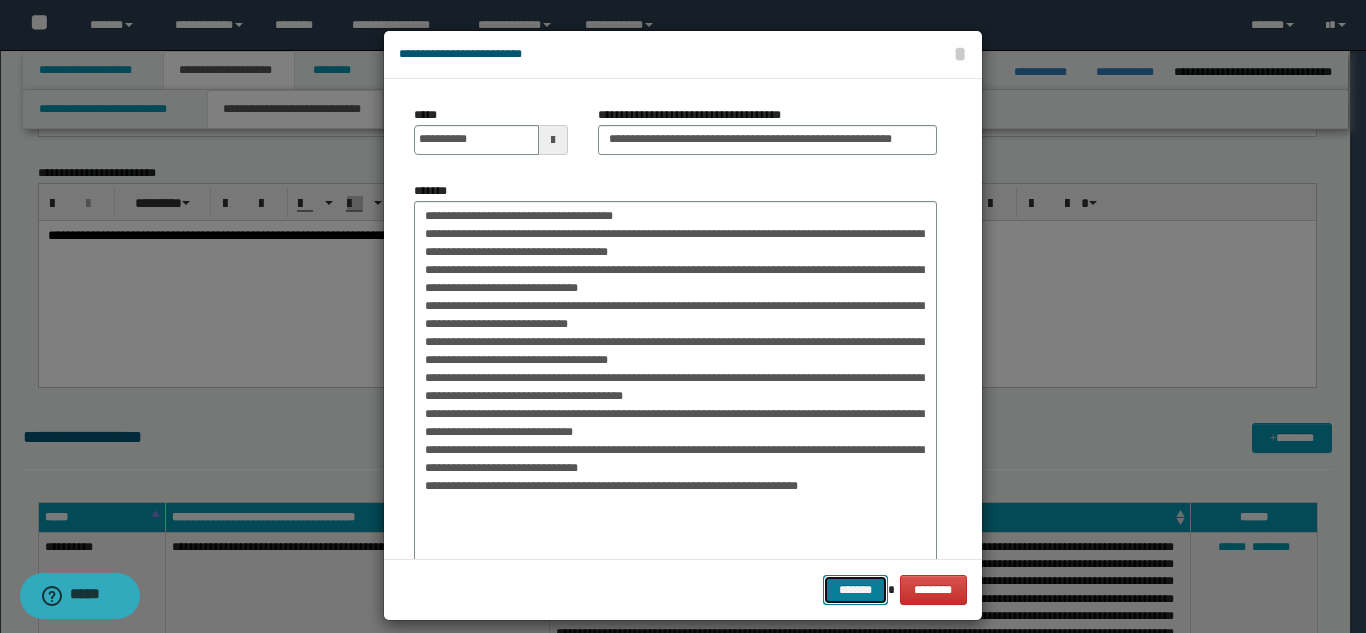 click on "*******" at bounding box center [855, 590] 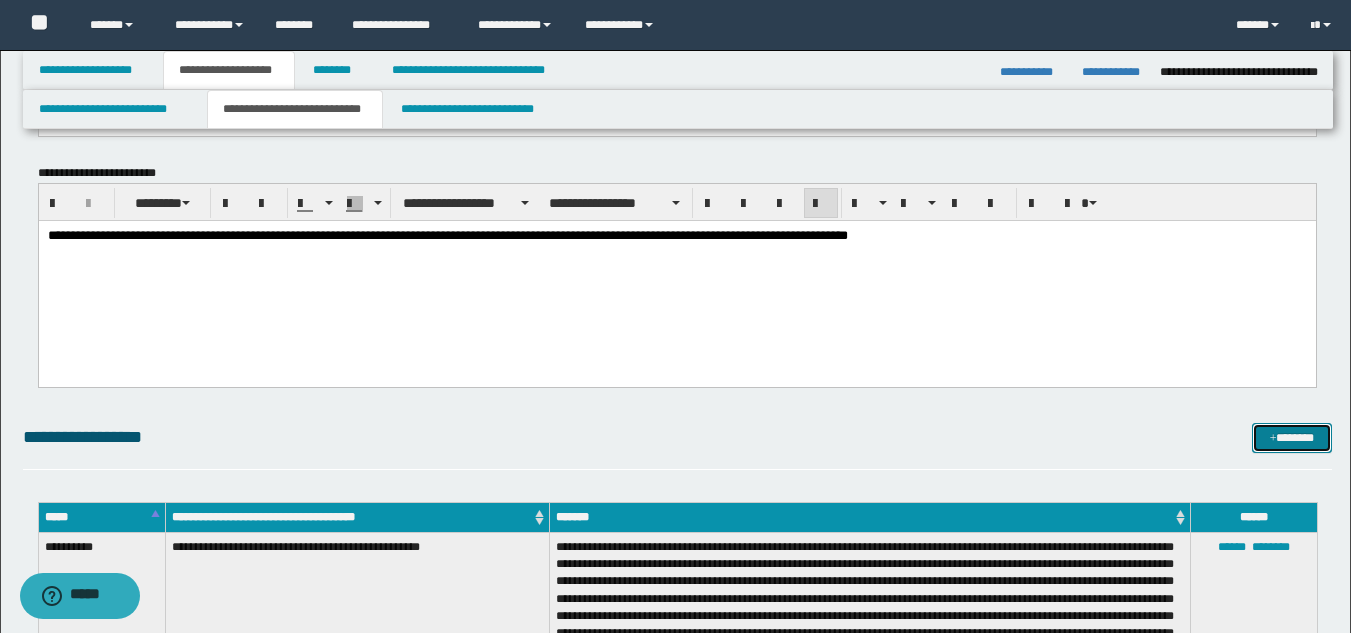drag, startPoint x: 1300, startPoint y: 440, endPoint x: 1280, endPoint y: 431, distance: 21.931713 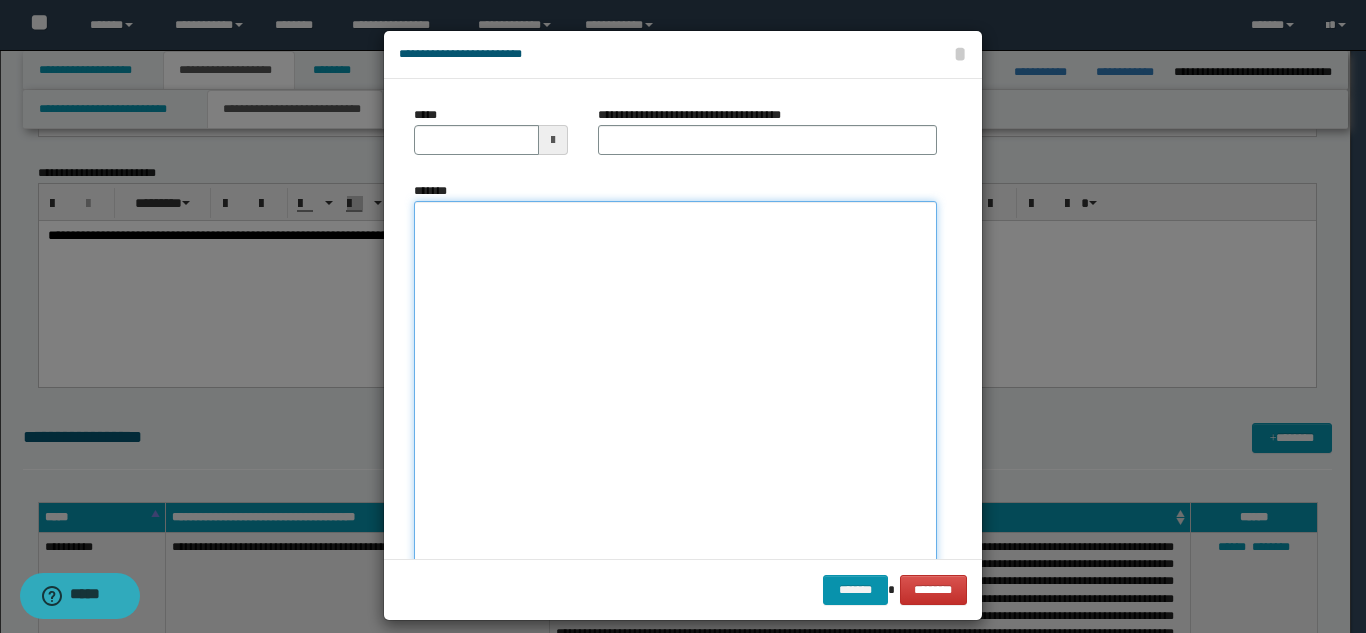 click on "*******" at bounding box center [675, 397] 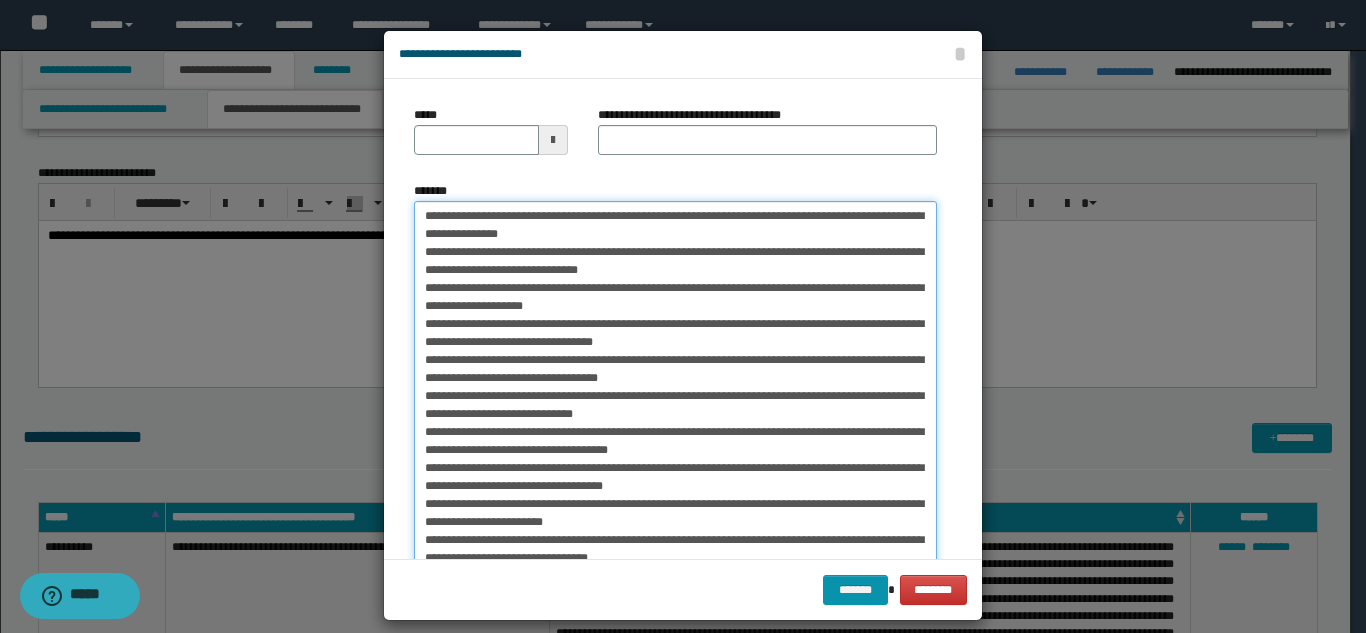 scroll, scrollTop: 171, scrollLeft: 0, axis: vertical 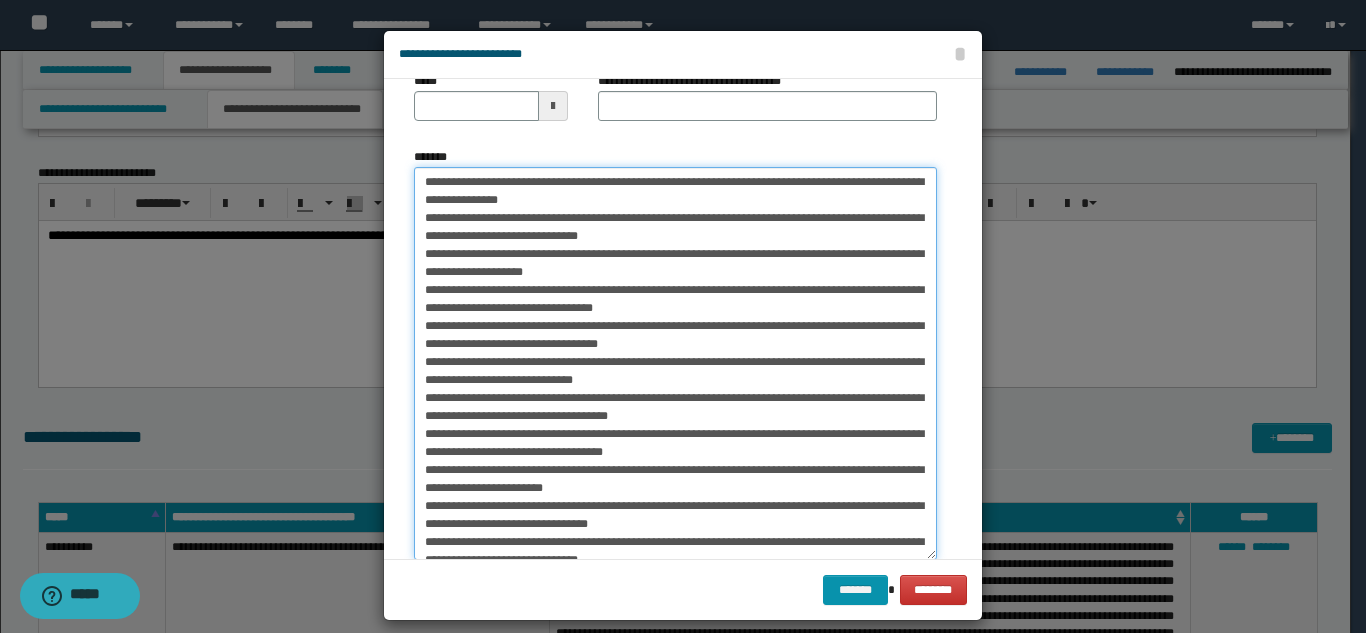 drag, startPoint x: 480, startPoint y: 186, endPoint x: 414, endPoint y: 180, distance: 66.27216 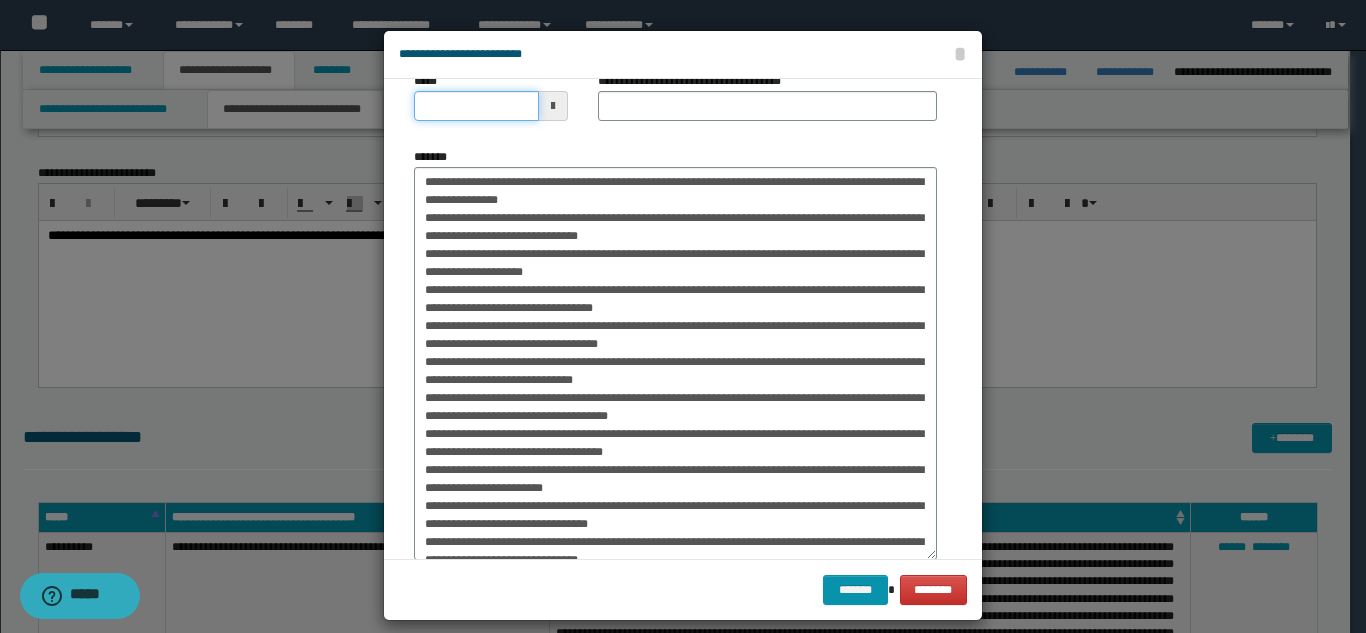 click on "*****" at bounding box center (476, 106) 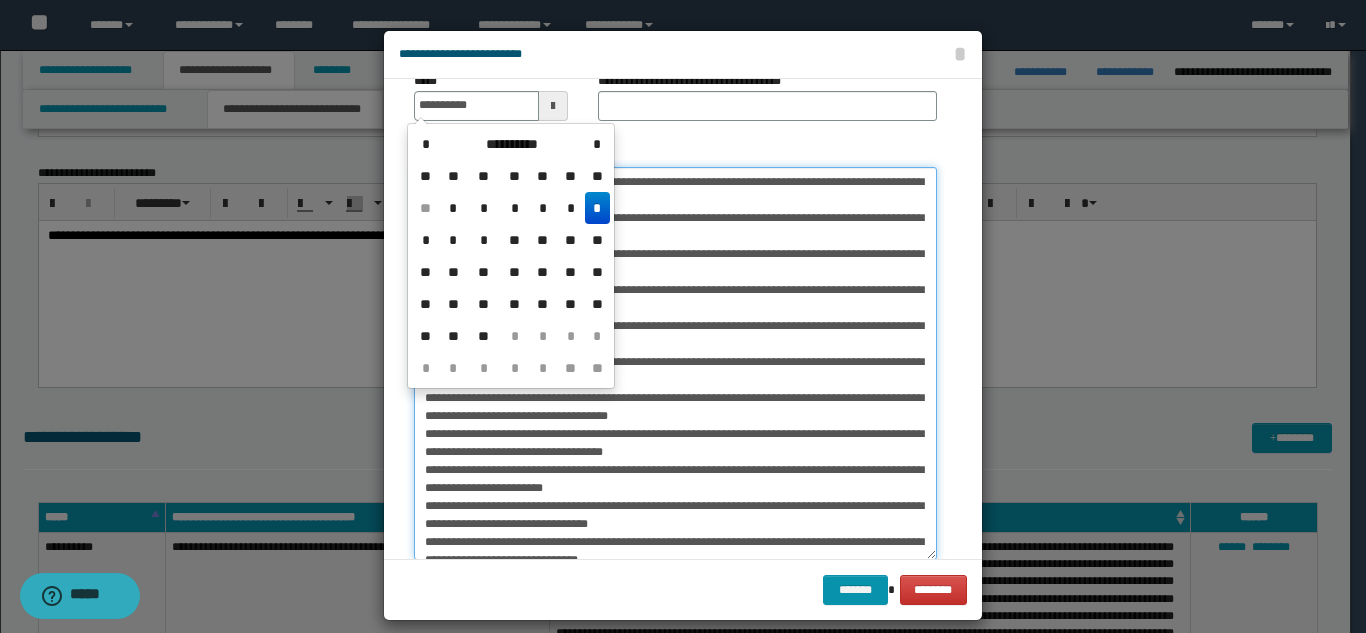 type on "**********" 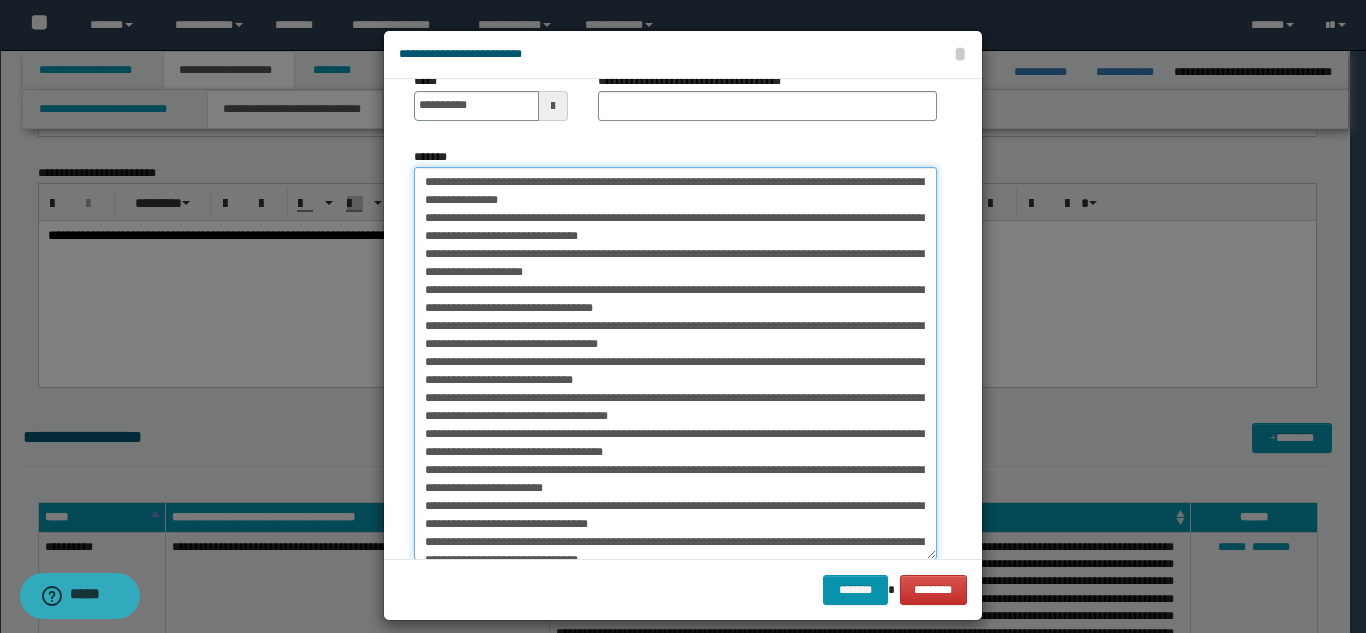 drag, startPoint x: 481, startPoint y: 181, endPoint x: 777, endPoint y: 187, distance: 296.0608 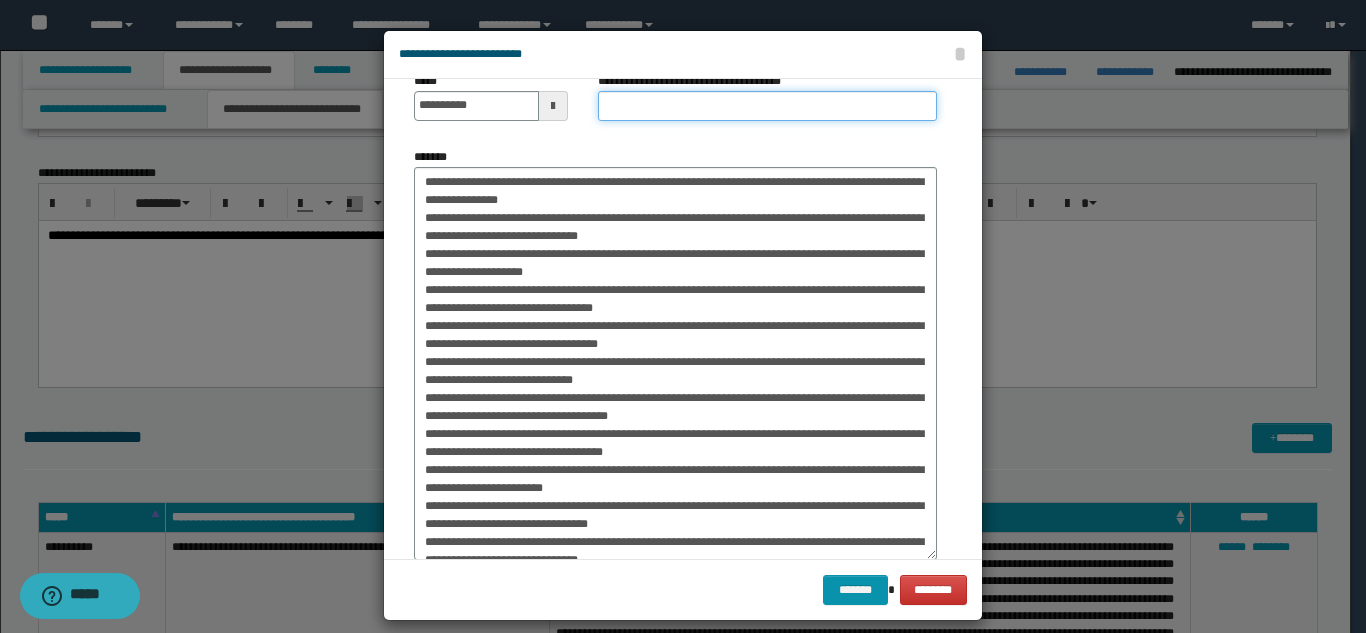click on "**********" at bounding box center [767, 106] 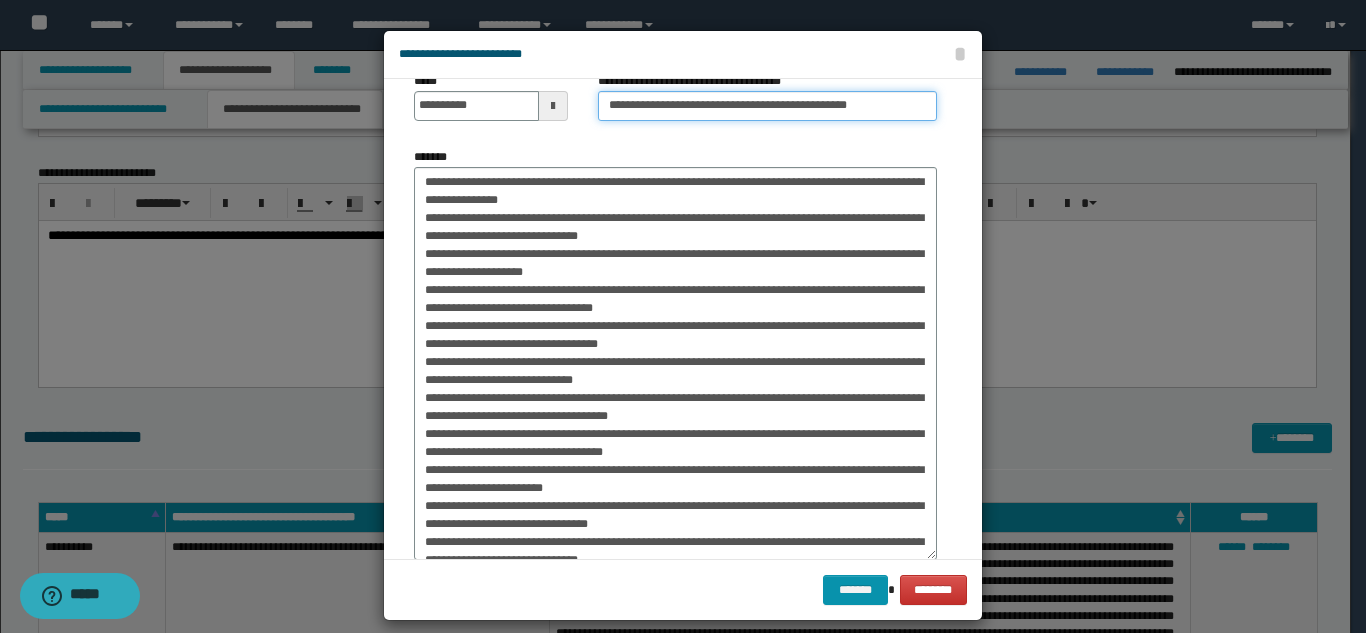 type on "**********" 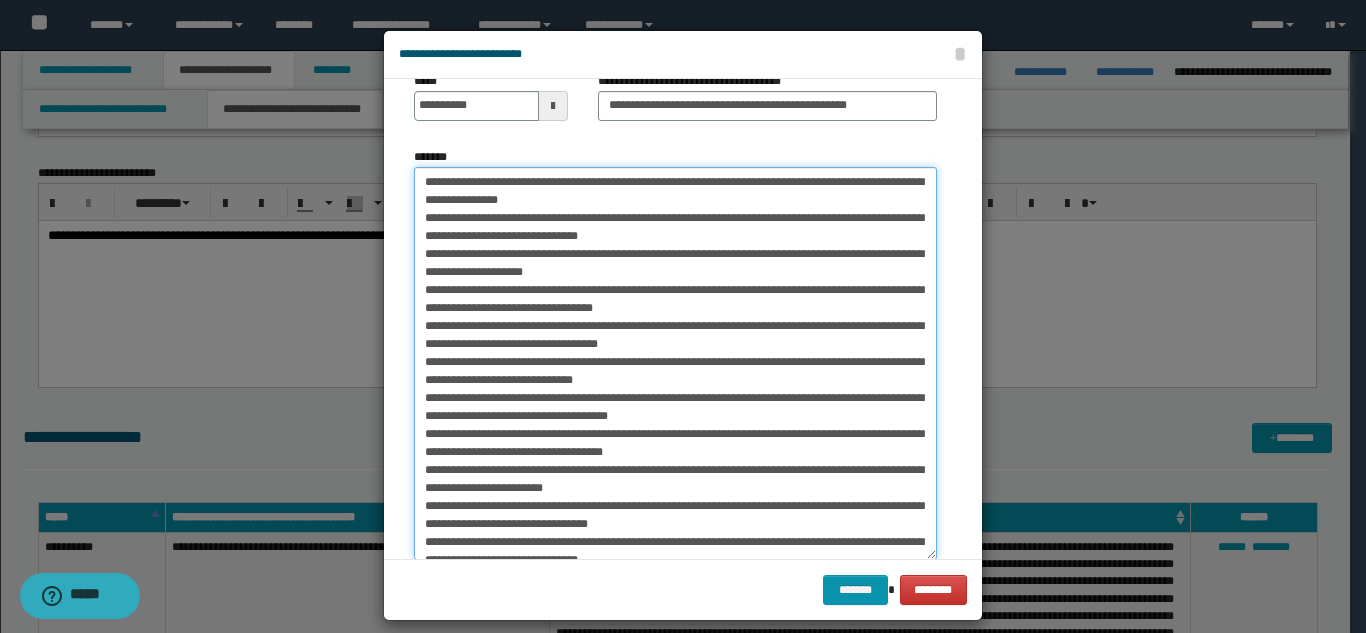 drag, startPoint x: 775, startPoint y: 178, endPoint x: 410, endPoint y: 129, distance: 368.27435 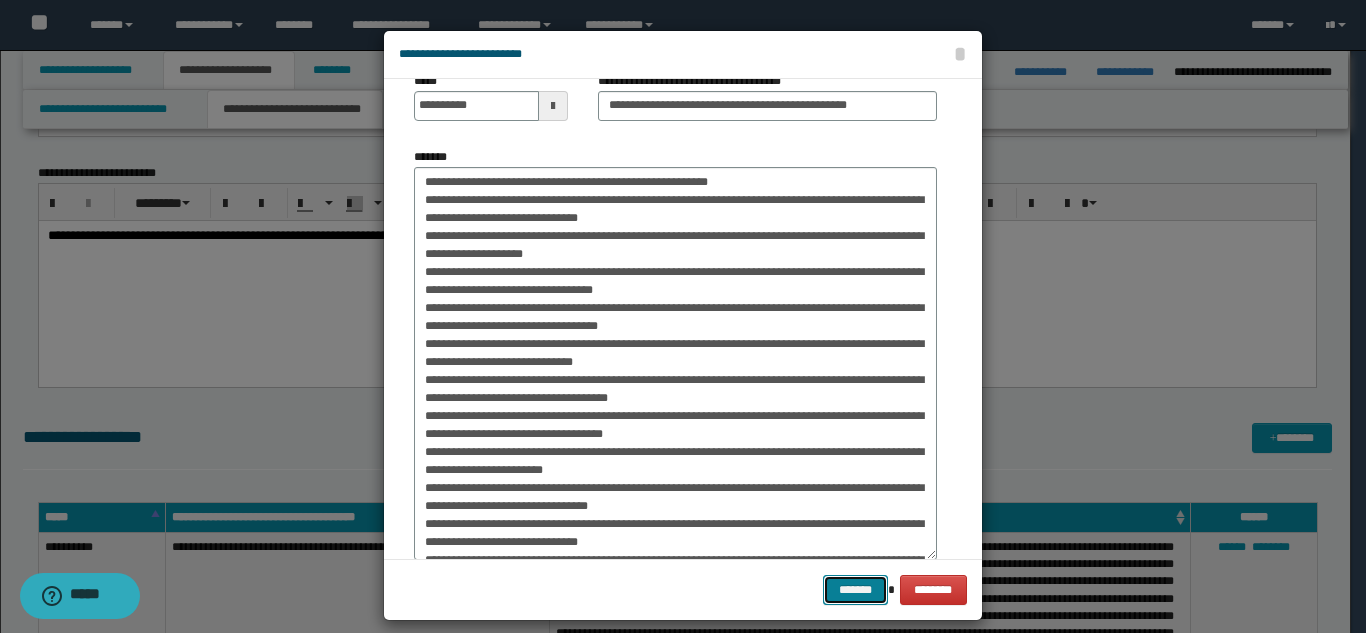 click on "*******" at bounding box center [855, 590] 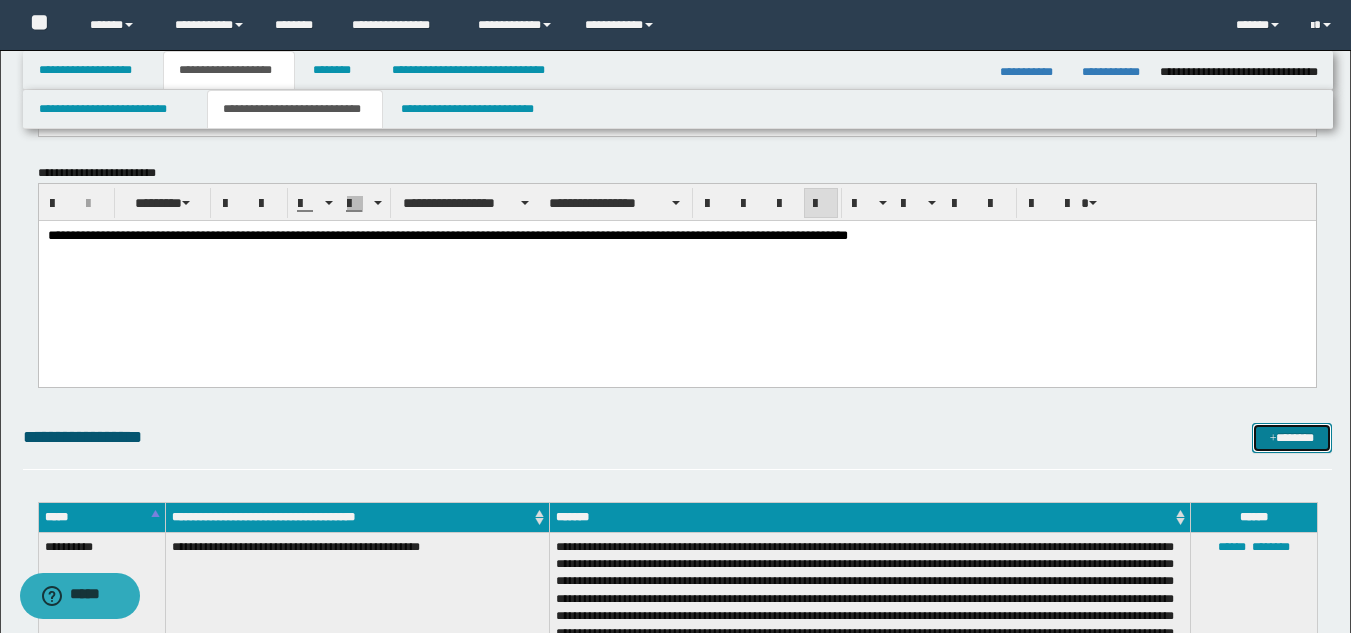 click on "*******" at bounding box center (1292, 438) 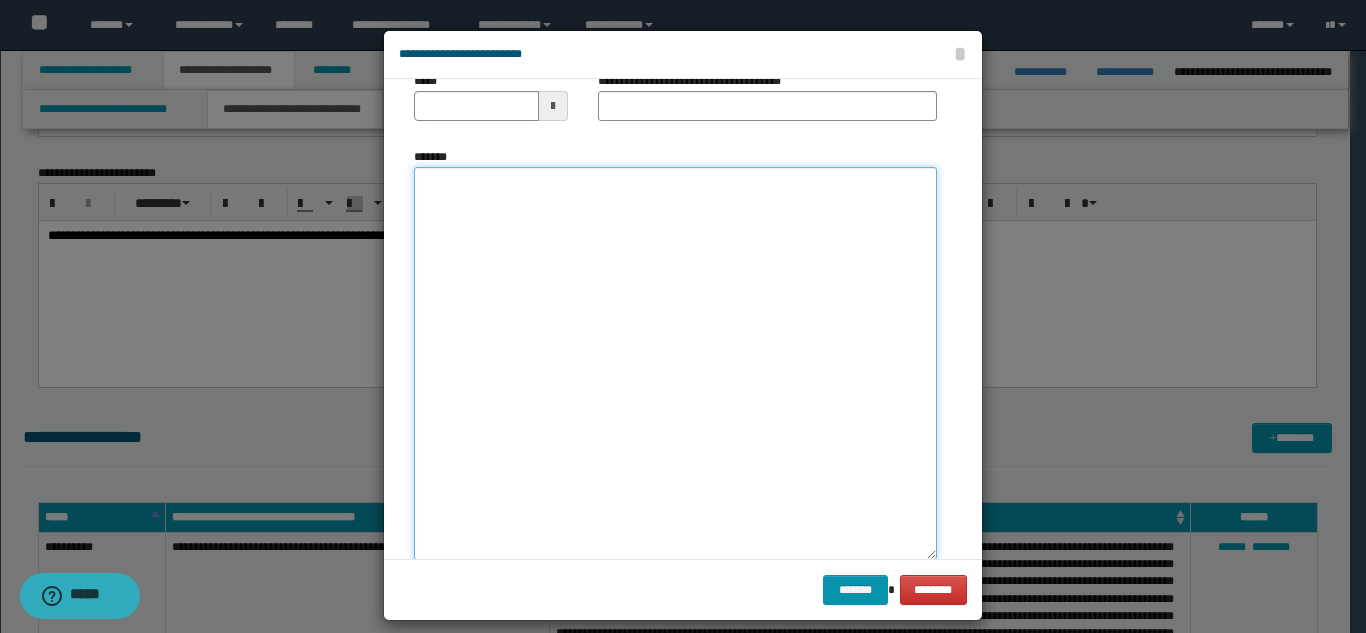 click on "*******" at bounding box center [675, 363] 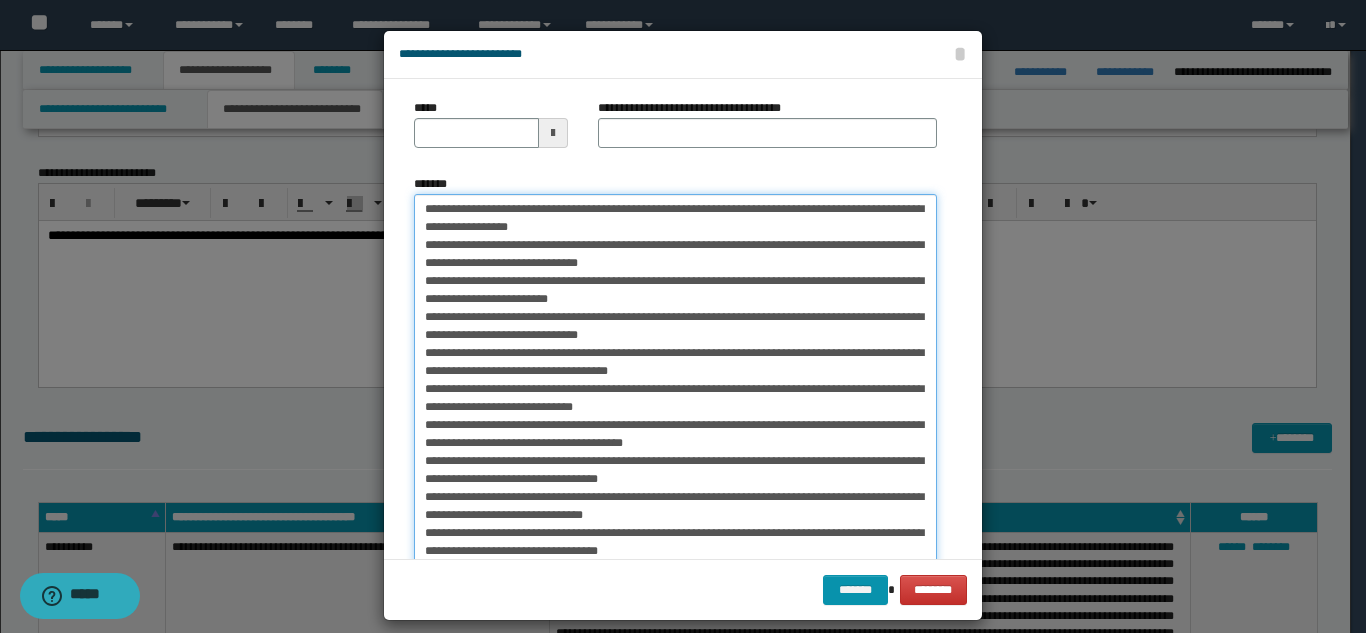 scroll, scrollTop: 0, scrollLeft: 0, axis: both 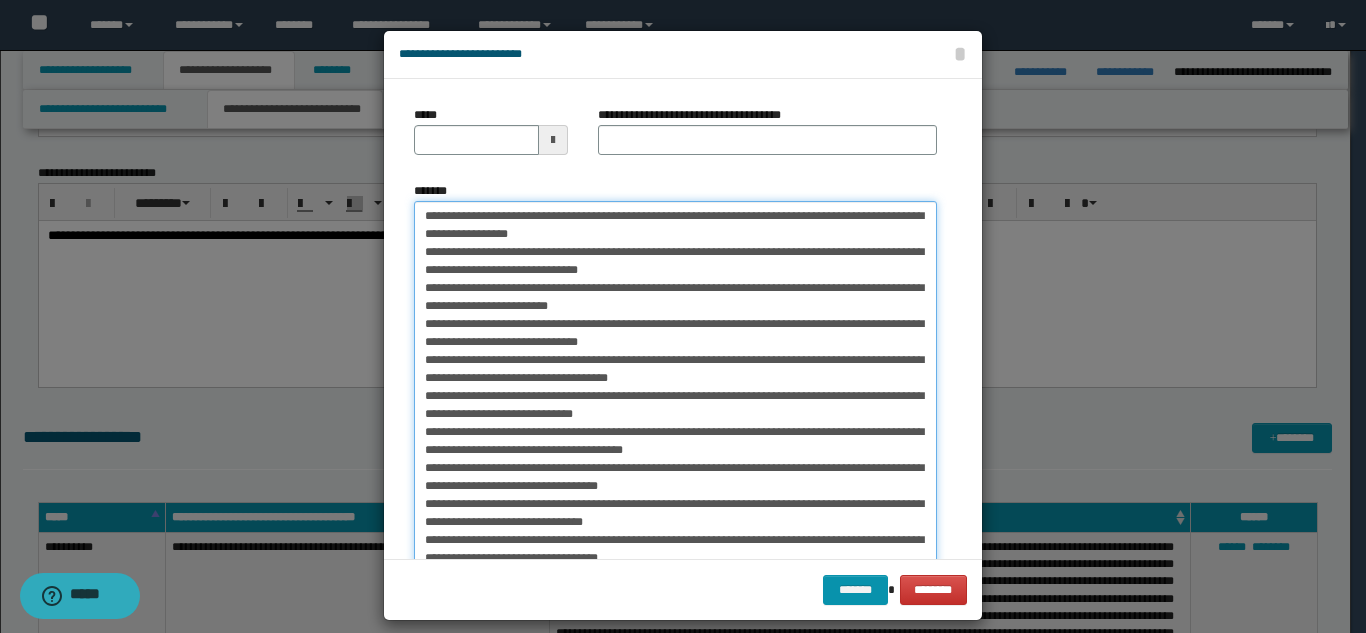 drag, startPoint x: 478, startPoint y: 216, endPoint x: 414, endPoint y: 215, distance: 64.00781 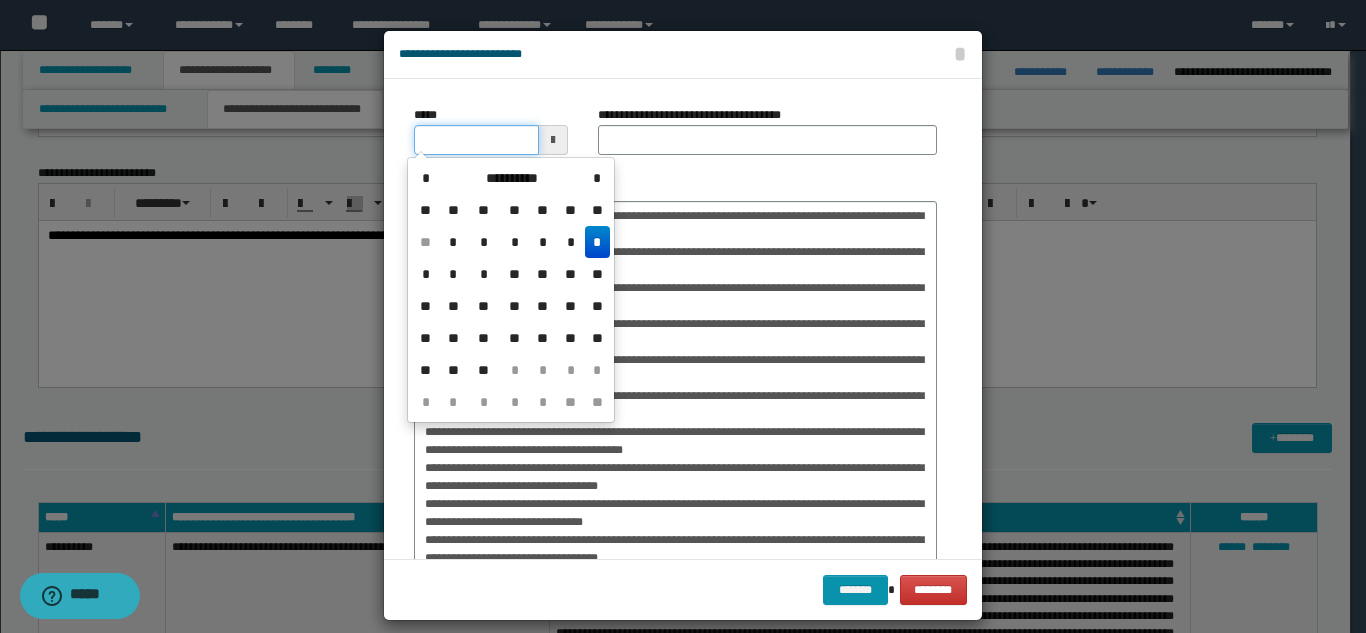 click on "**********" at bounding box center [675, -184] 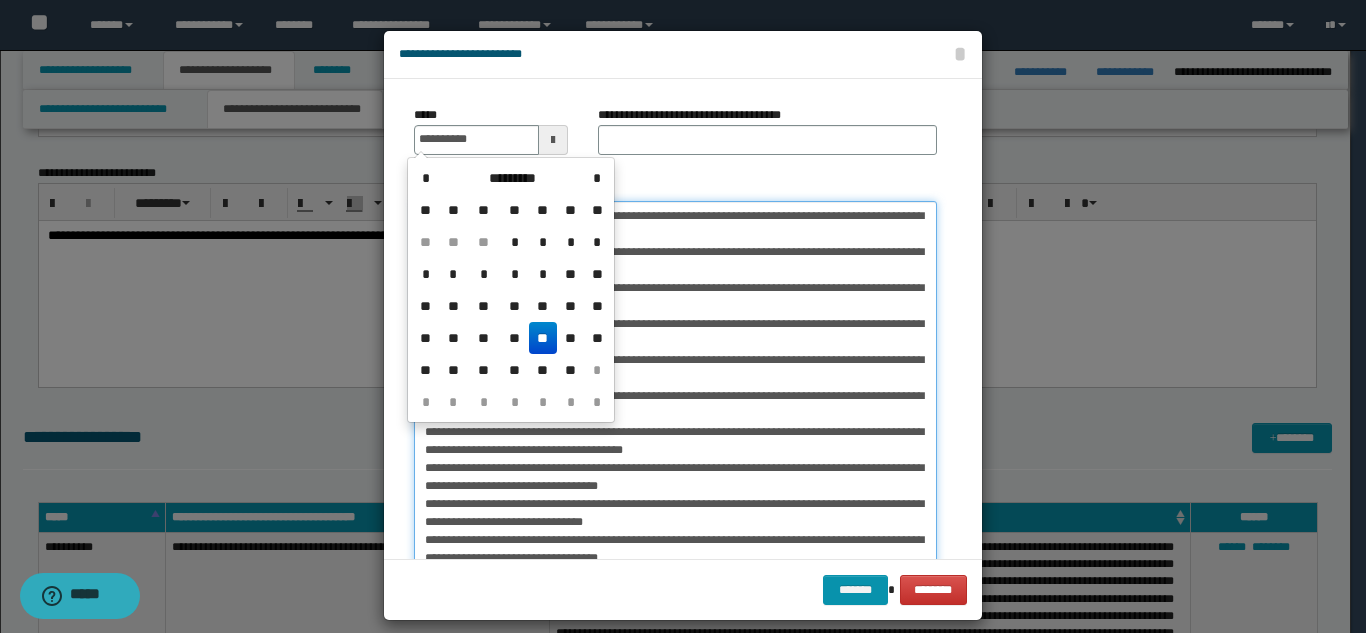 type on "**********" 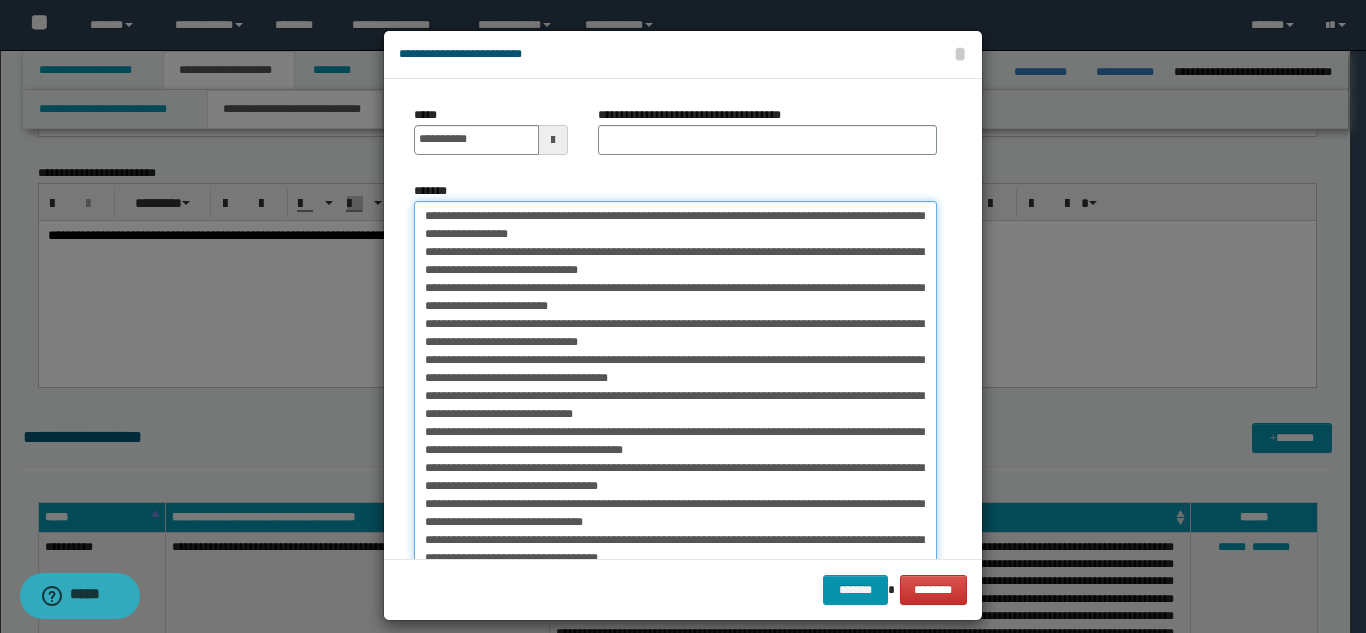 click on "*******" at bounding box center [675, 397] 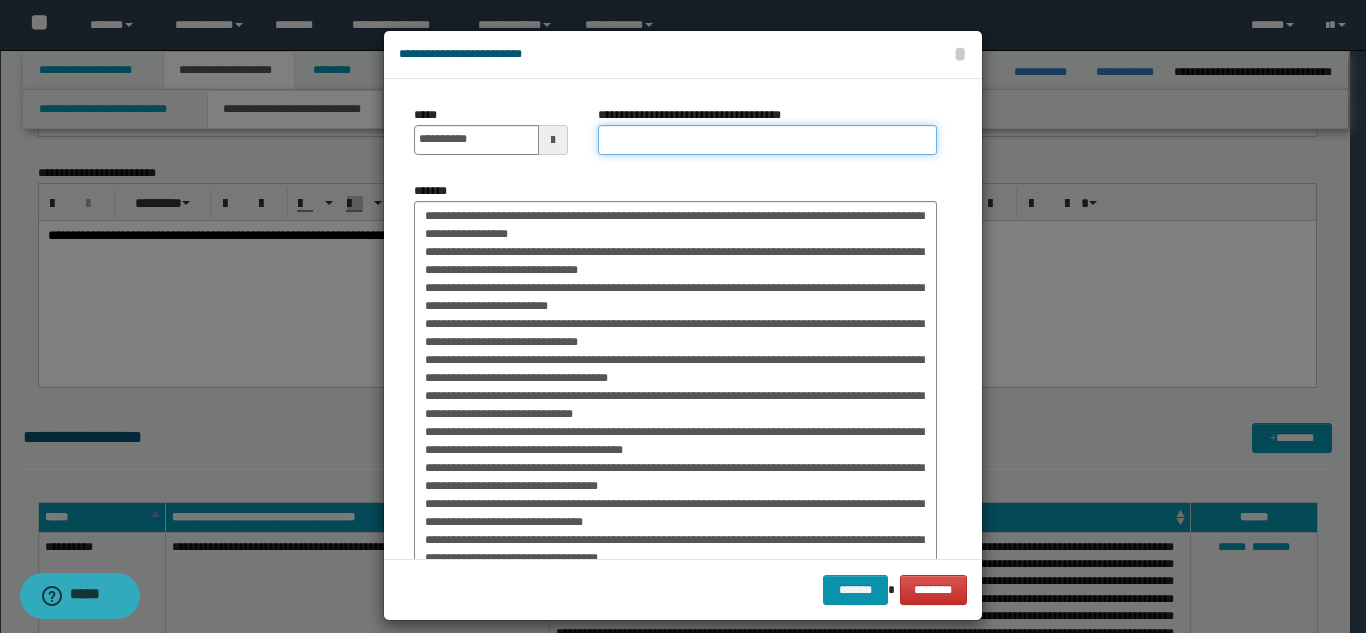click on "**********" at bounding box center [767, 140] 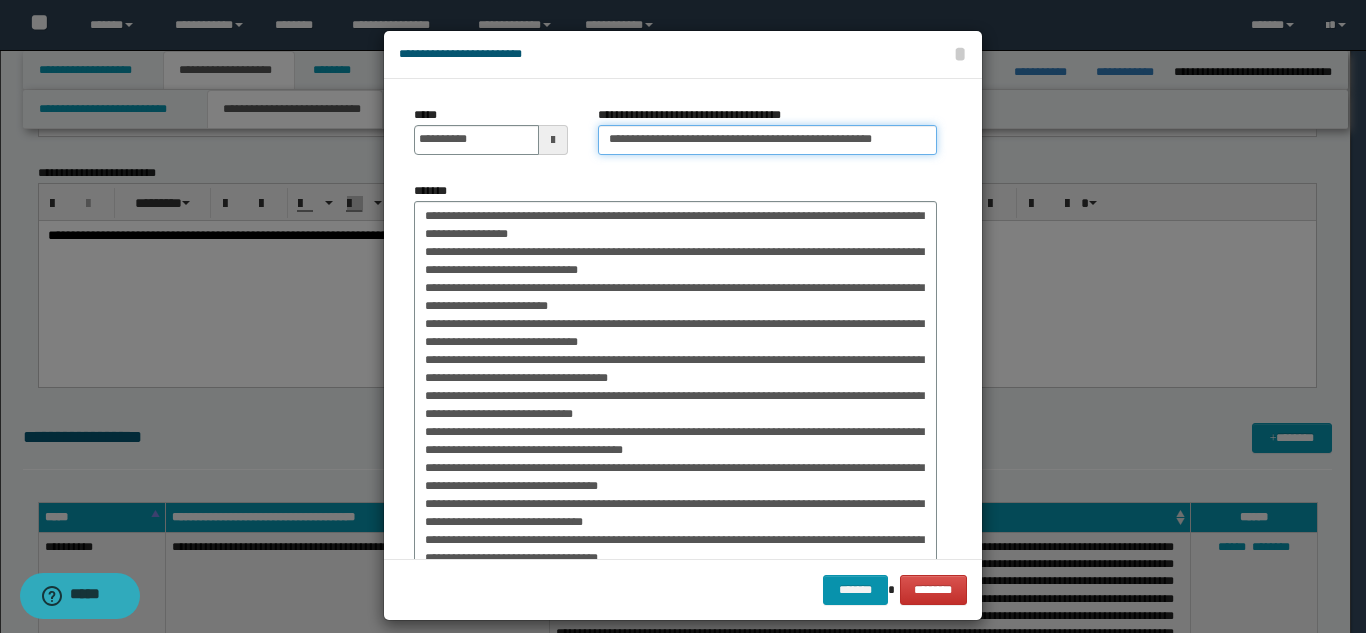 scroll, scrollTop: 0, scrollLeft: 25, axis: horizontal 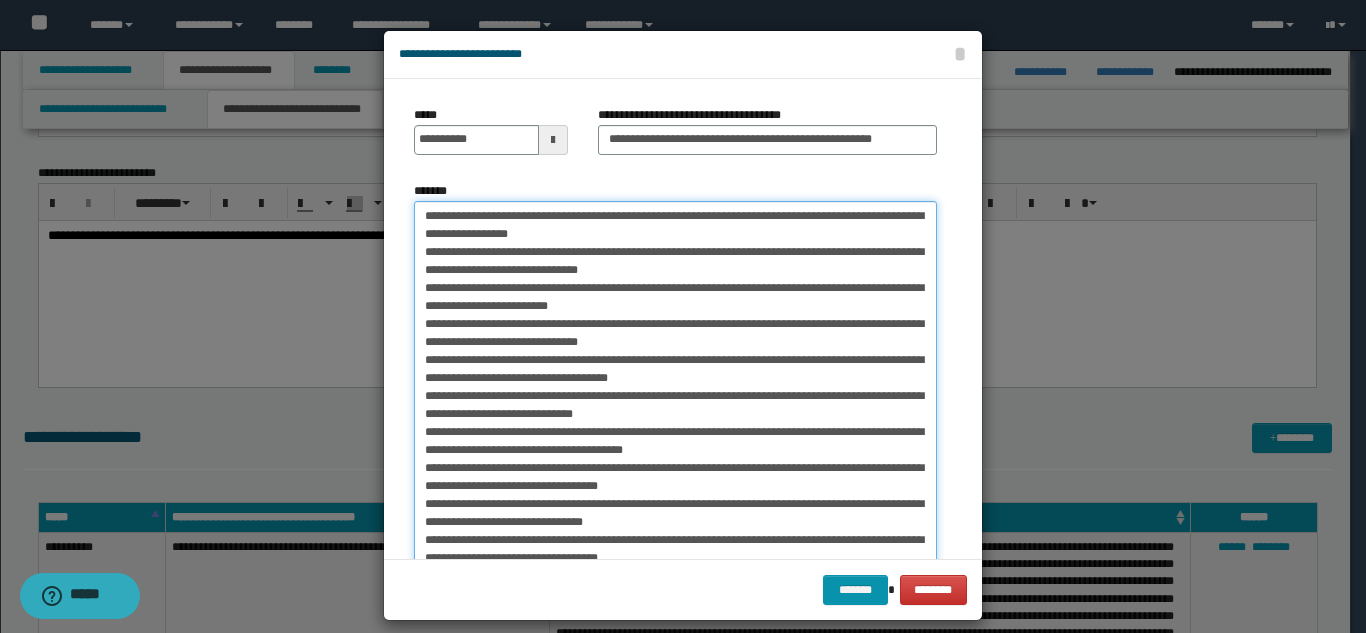 drag, startPoint x: 822, startPoint y: 216, endPoint x: 385, endPoint y: 198, distance: 437.37054 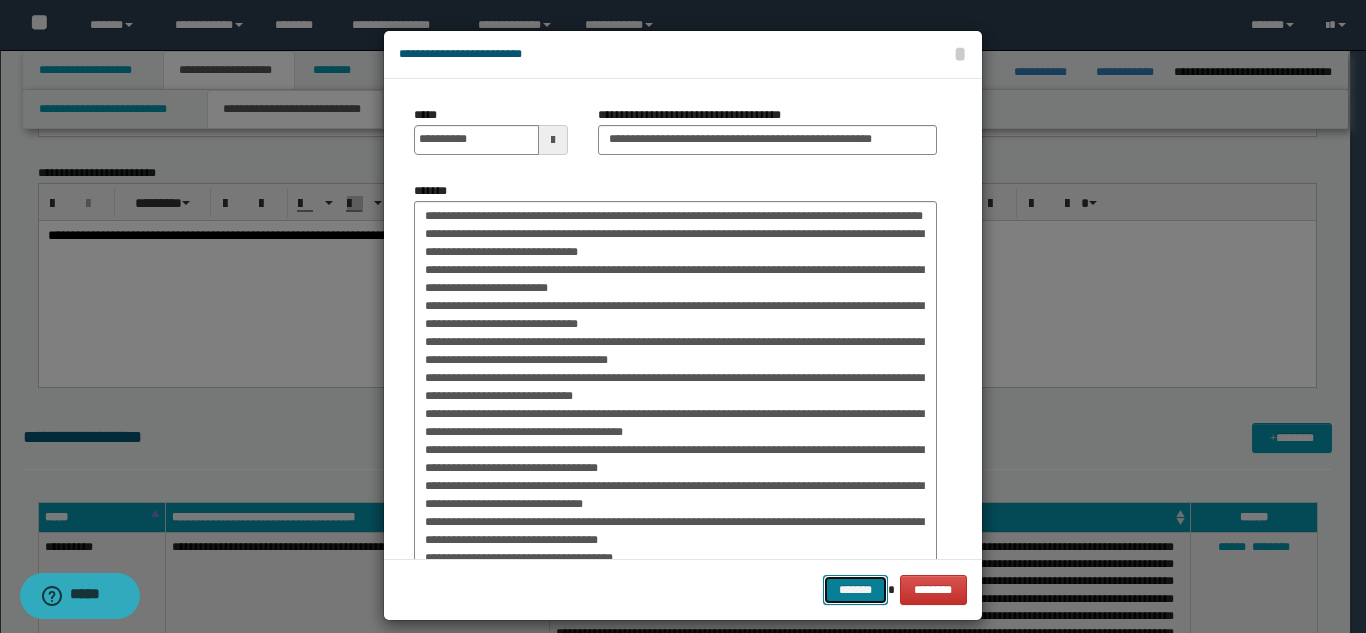 click on "*******" at bounding box center (855, 590) 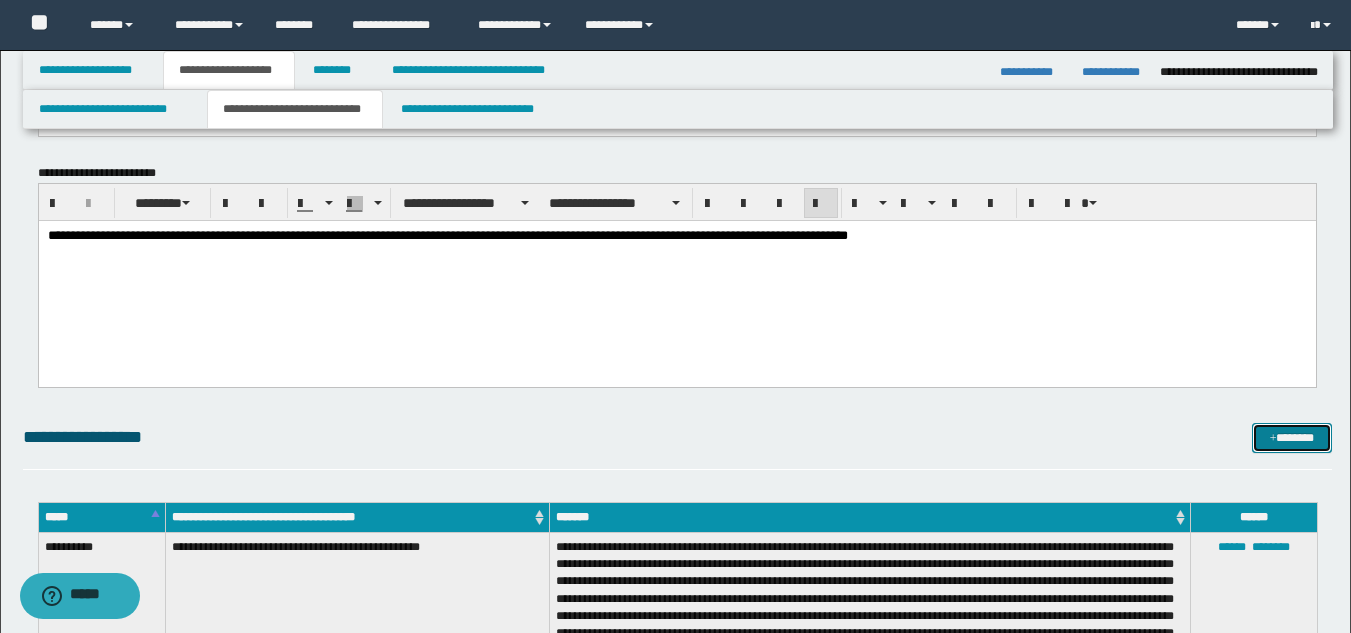 click on "*******" at bounding box center [1292, 438] 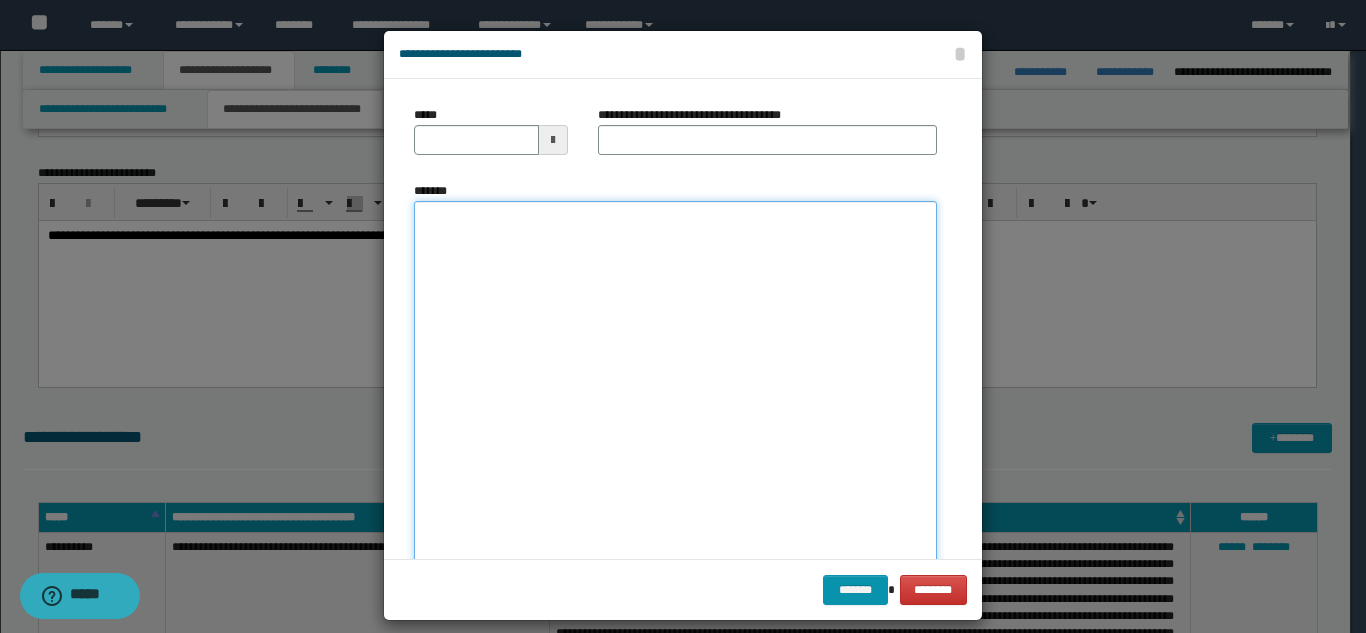 click on "*******" at bounding box center [675, 397] 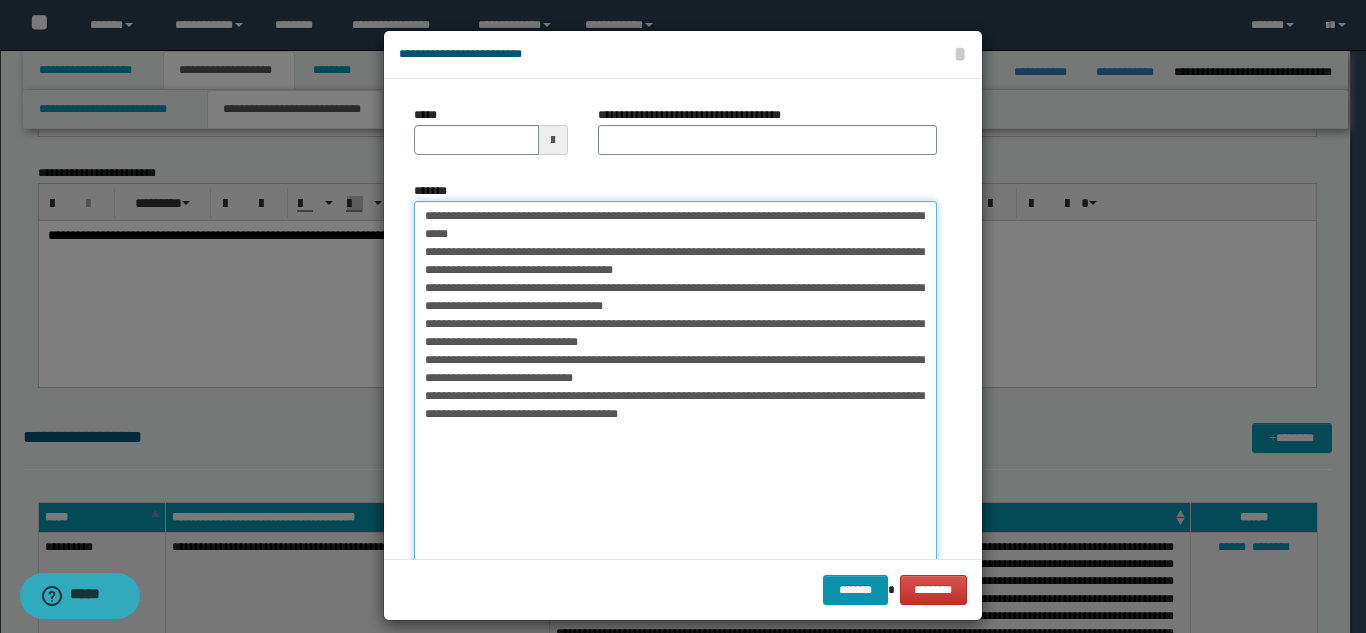 drag, startPoint x: 477, startPoint y: 213, endPoint x: 401, endPoint y: 219, distance: 76.23647 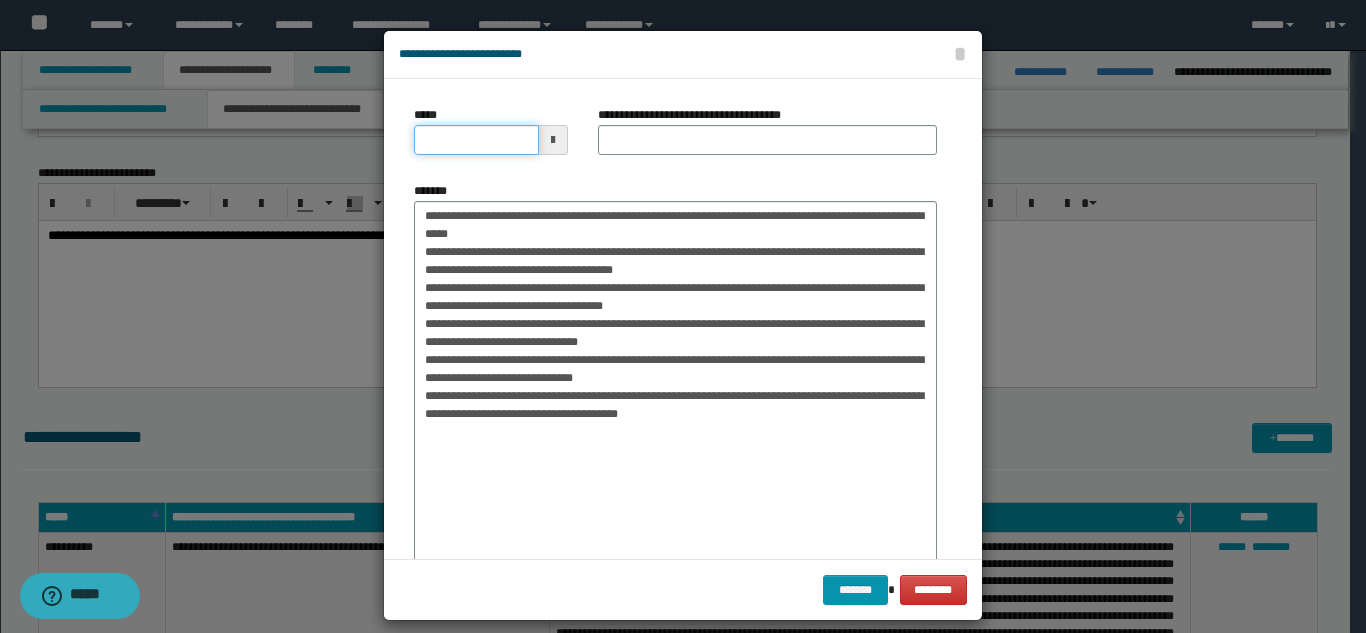 click on "*****" at bounding box center [476, 140] 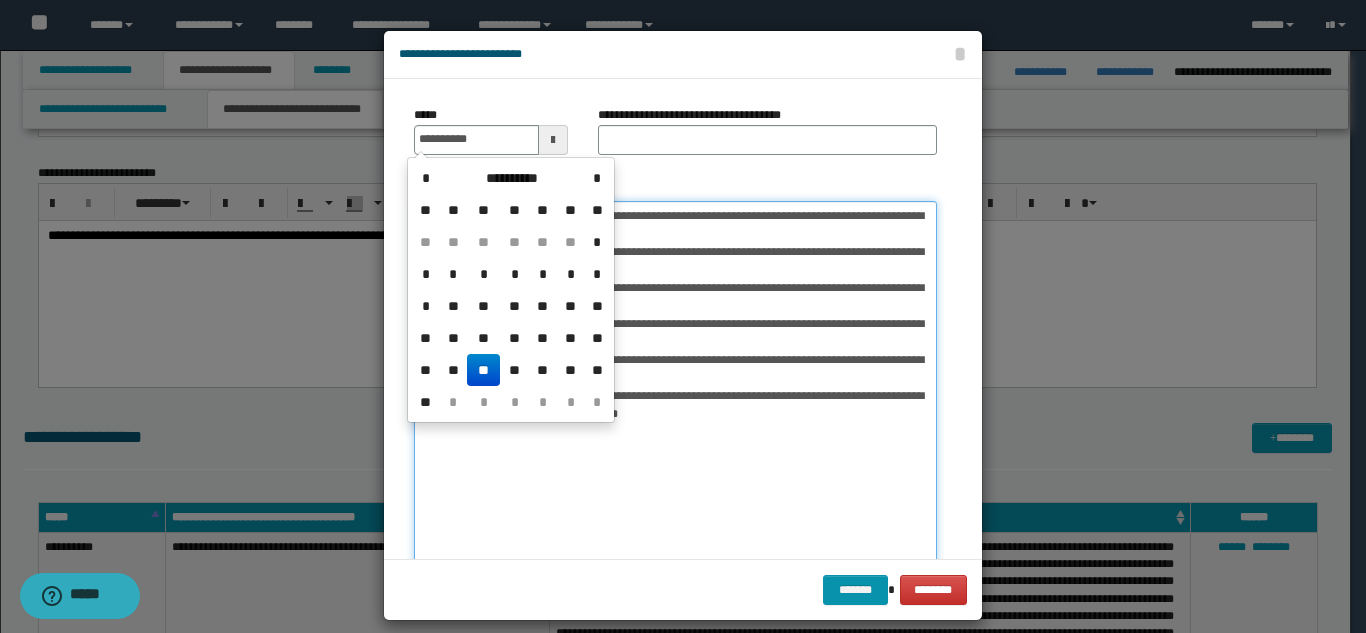 type on "**********" 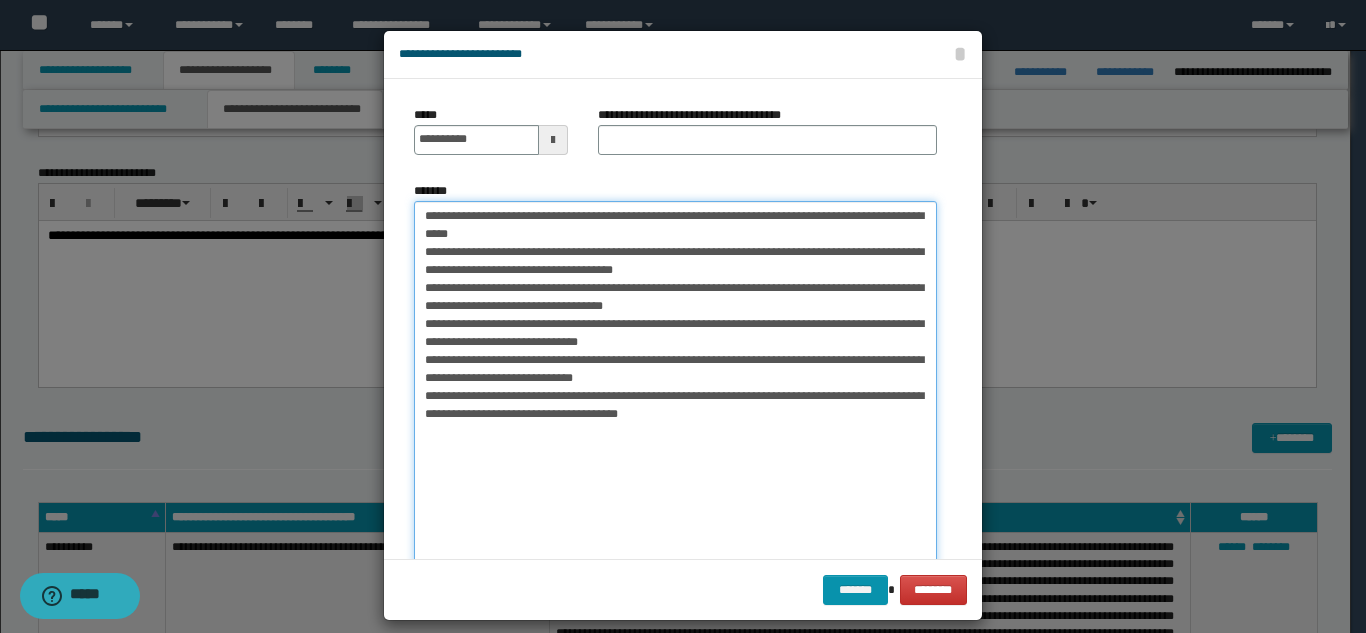 drag, startPoint x: 481, startPoint y: 219, endPoint x: 431, endPoint y: 242, distance: 55.03635 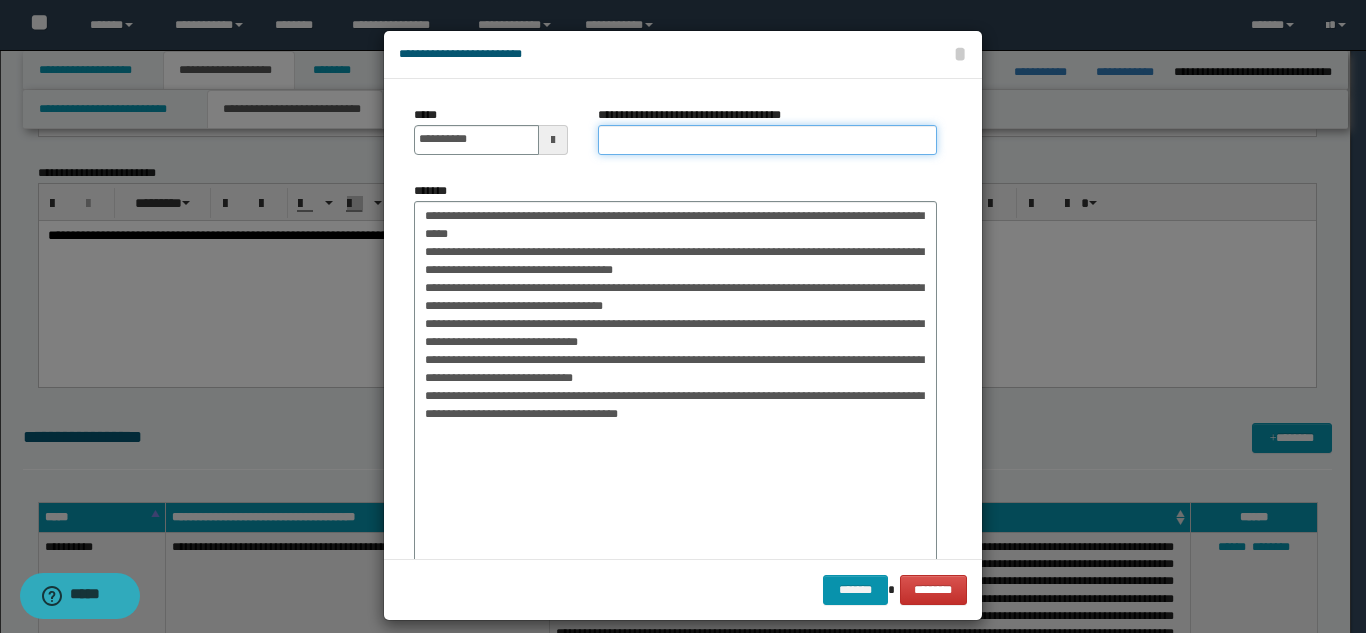 click on "**********" at bounding box center [767, 140] 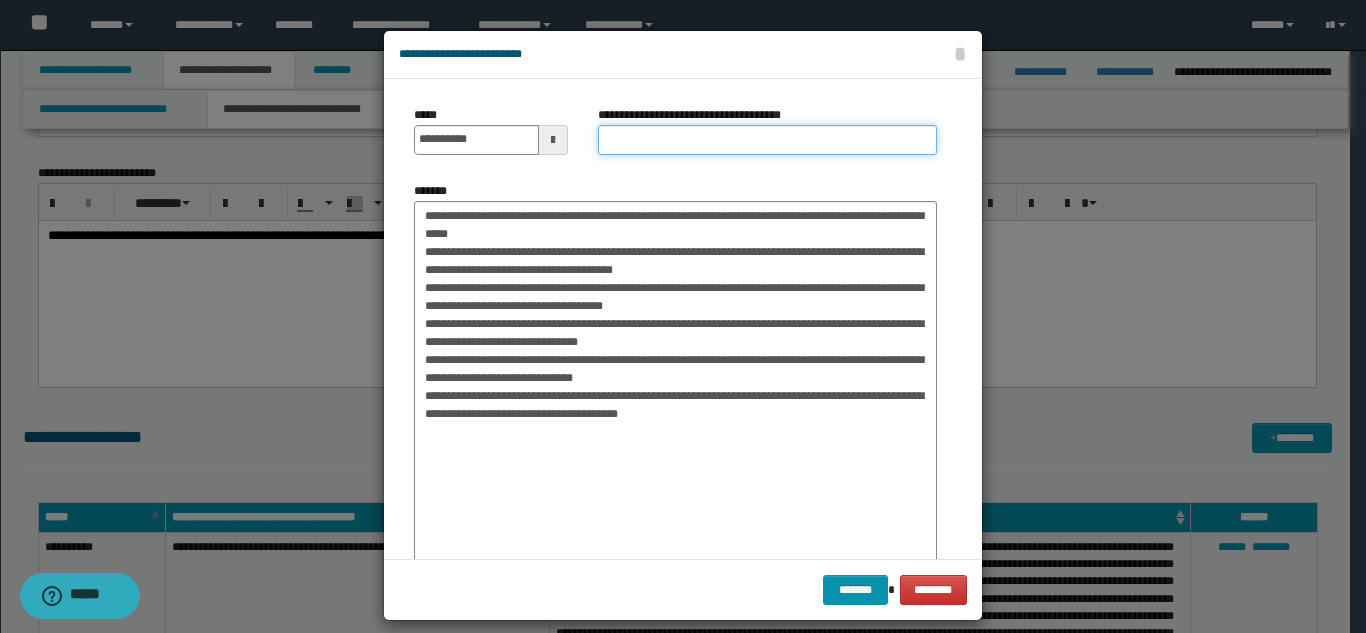 paste on "**********" 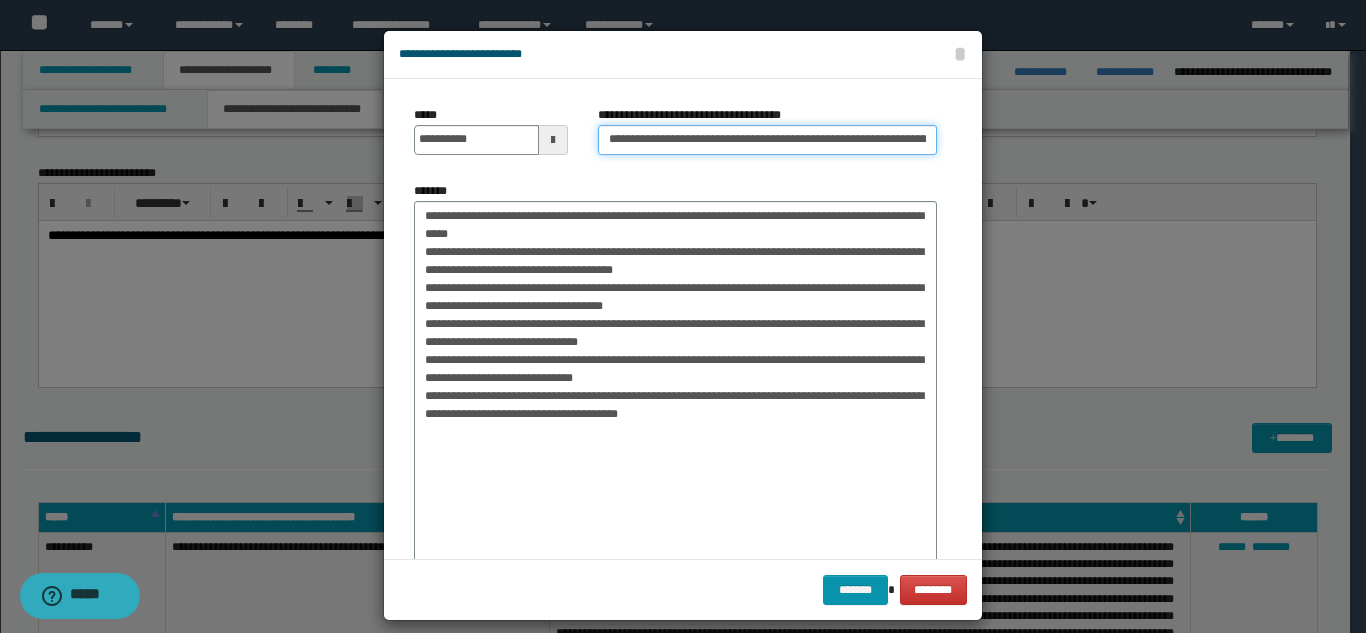 scroll, scrollTop: 0, scrollLeft: 130, axis: horizontal 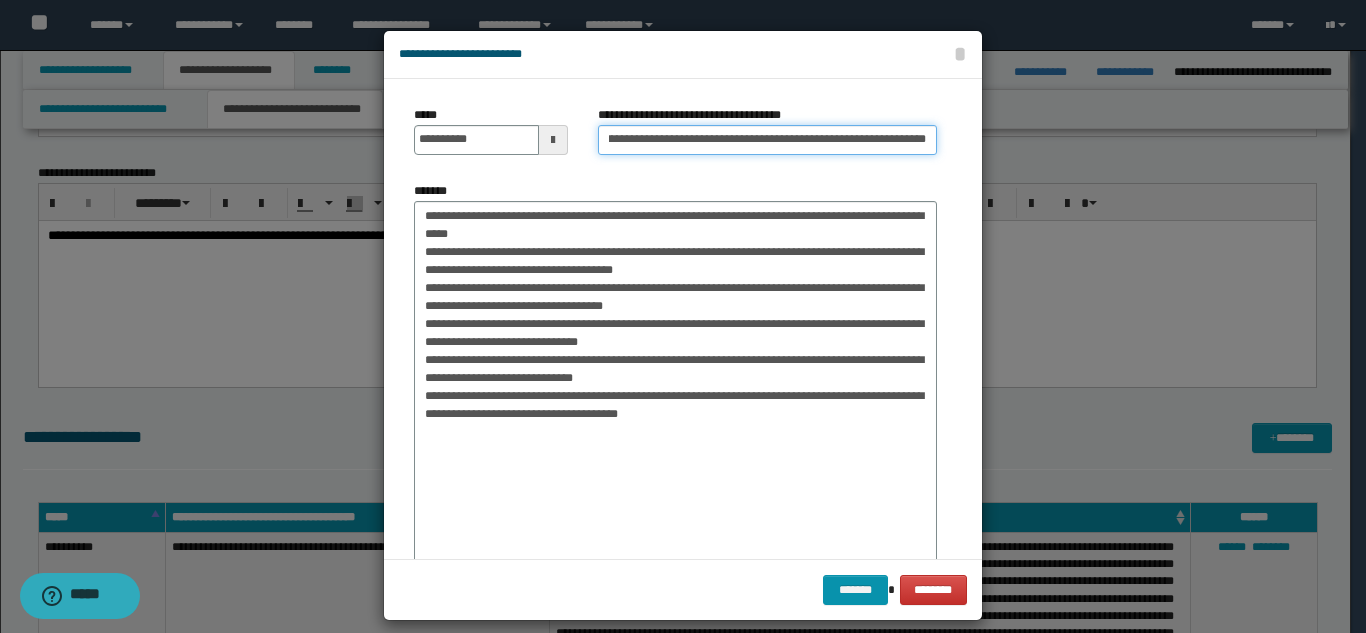 type on "**********" 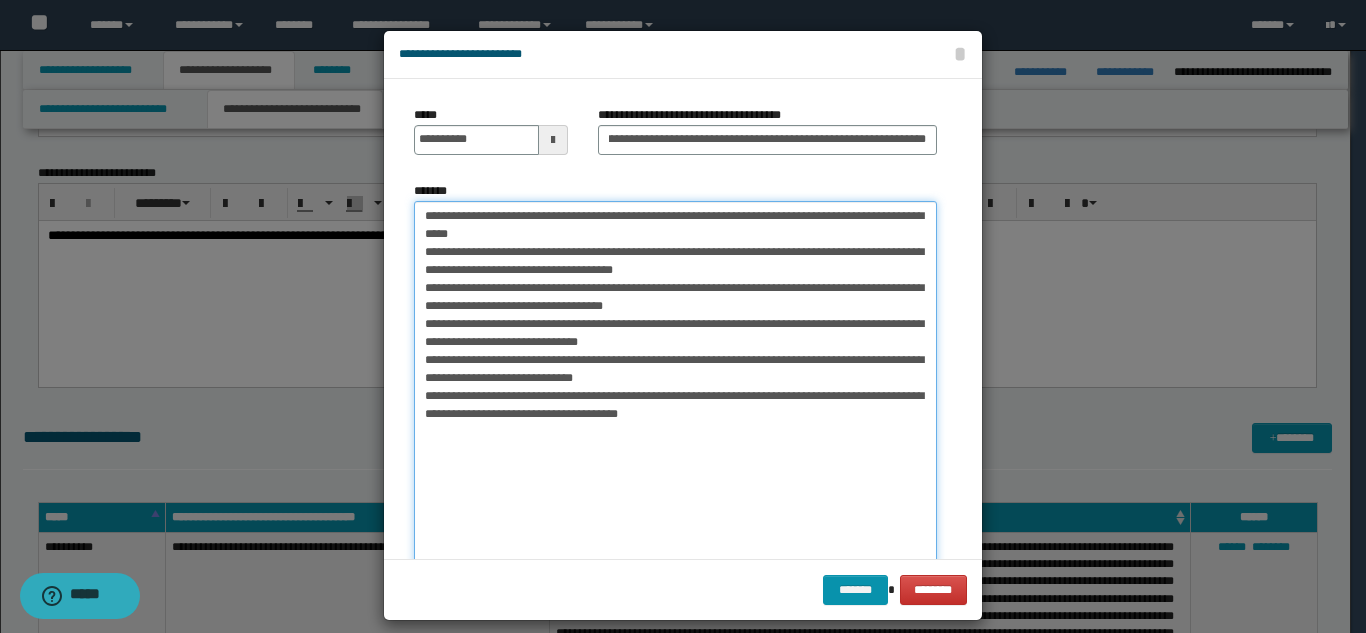 scroll, scrollTop: 0, scrollLeft: 0, axis: both 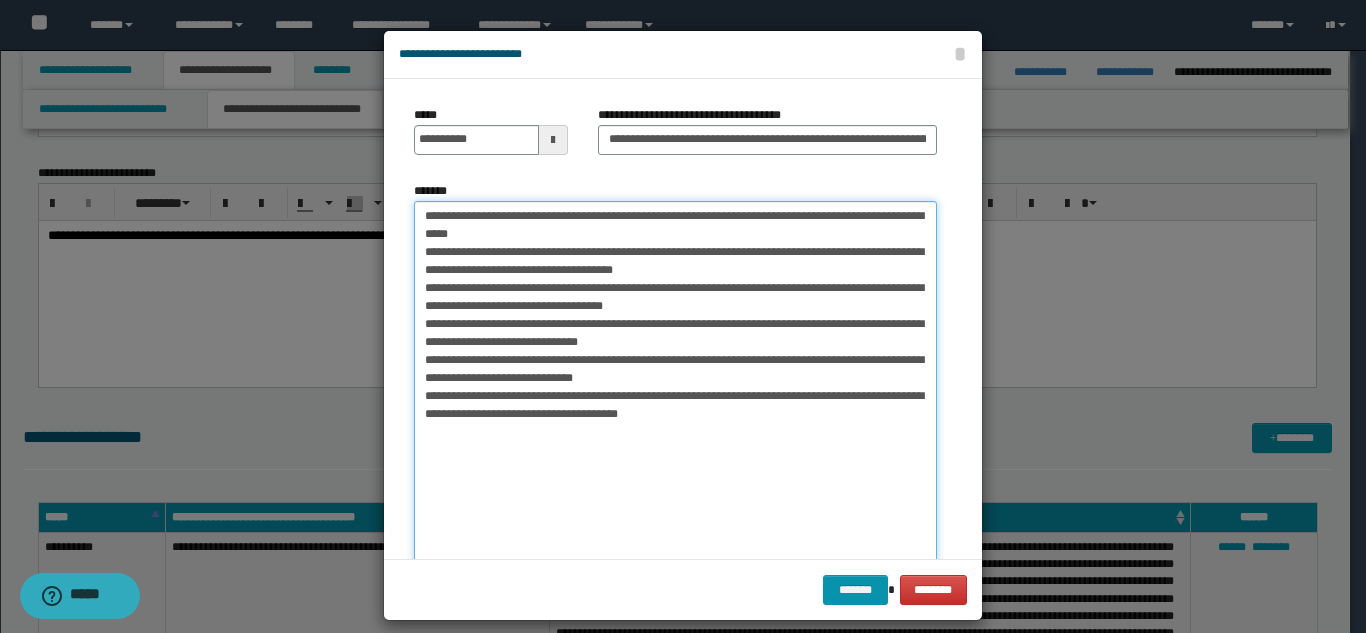 drag, startPoint x: 415, startPoint y: 212, endPoint x: 973, endPoint y: 201, distance: 558.1084 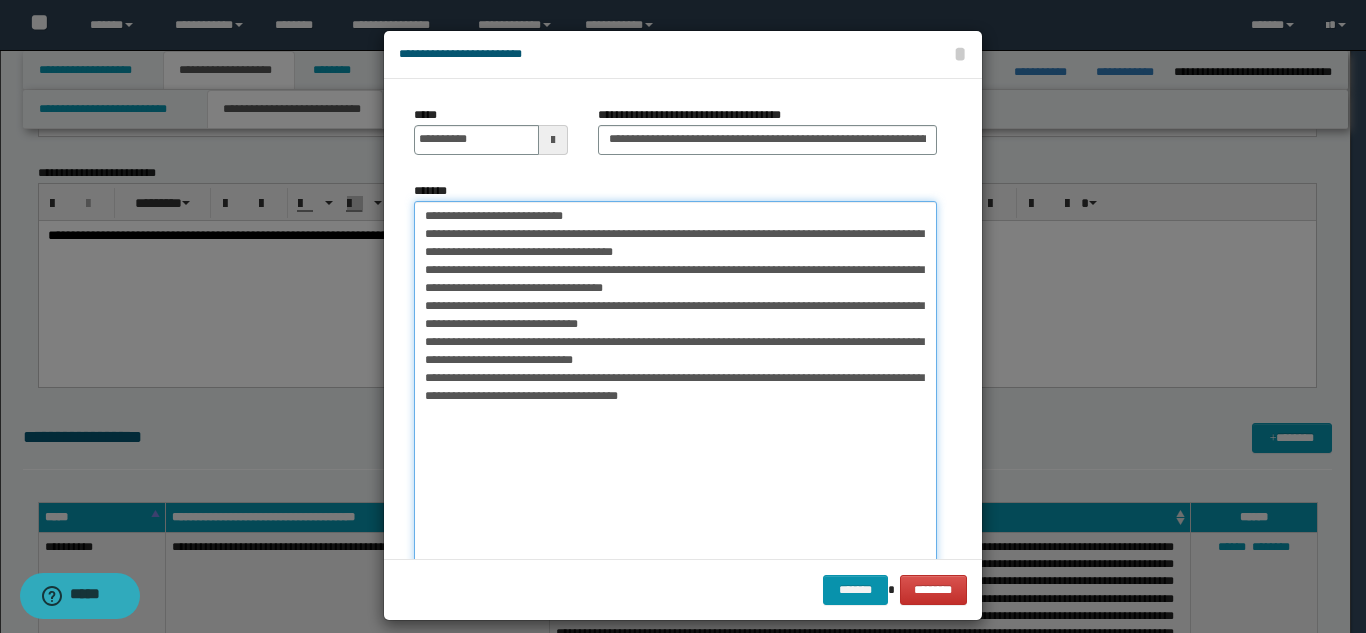 drag, startPoint x: 440, startPoint y: 214, endPoint x: 396, endPoint y: 219, distance: 44.28318 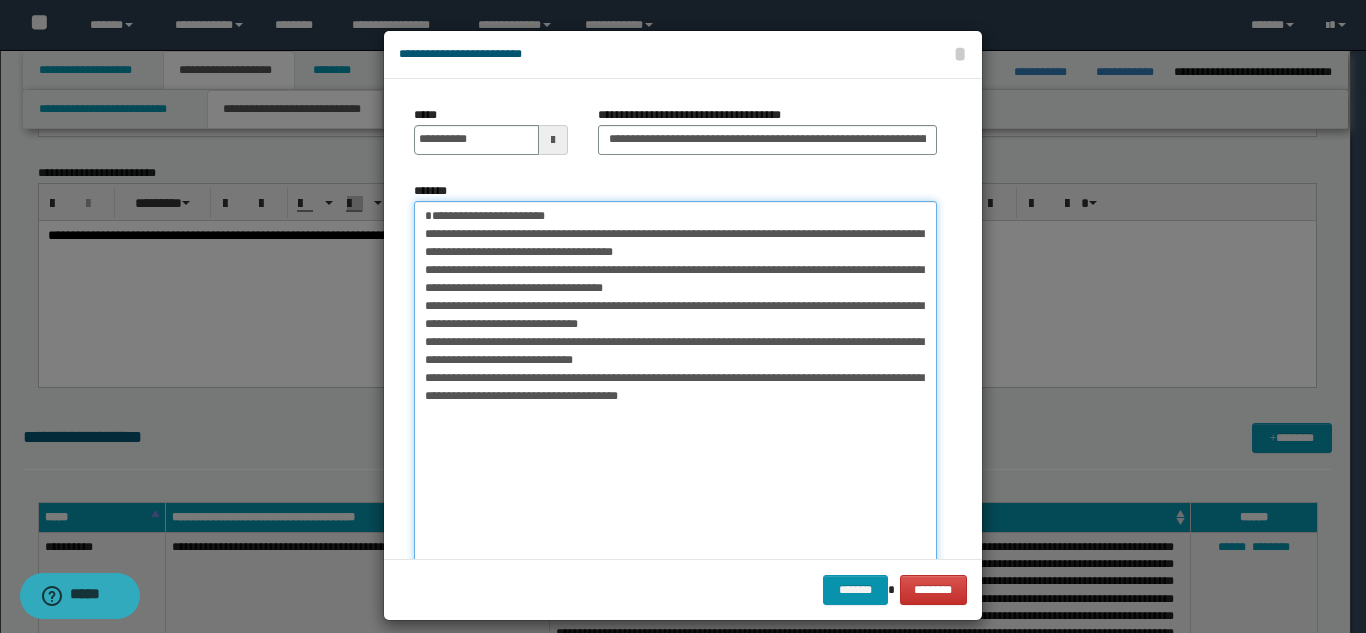 click on "**********" at bounding box center [675, 397] 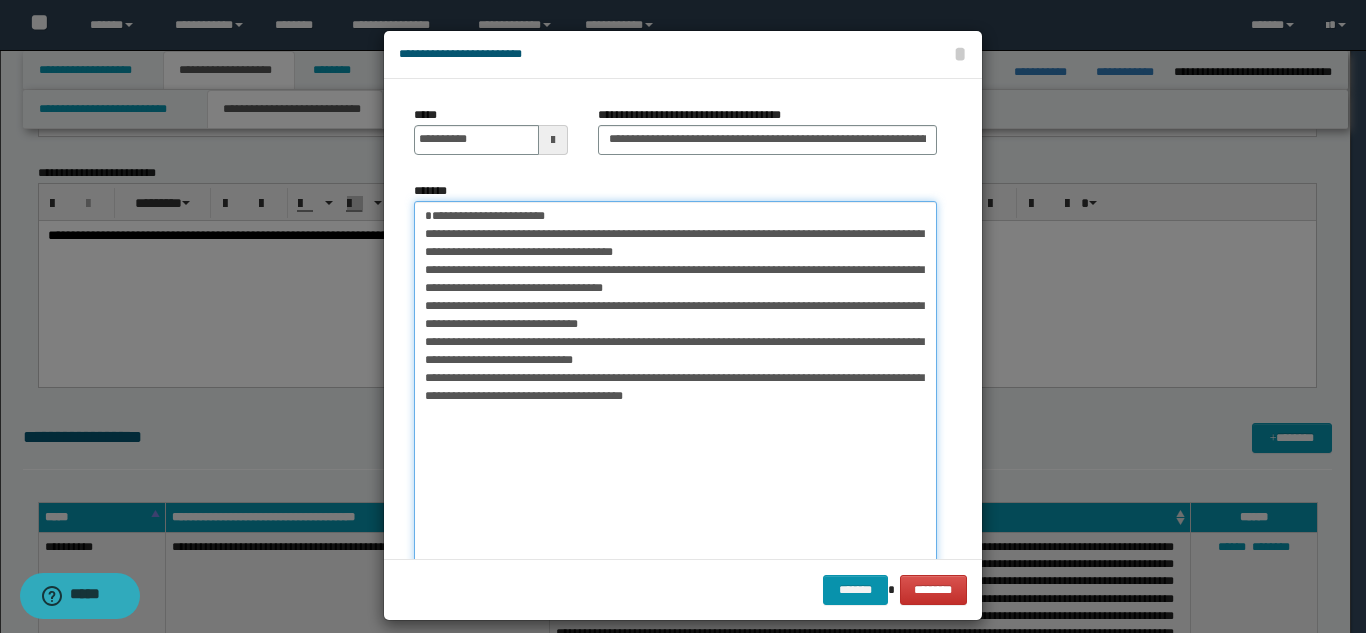 paste on "**********" 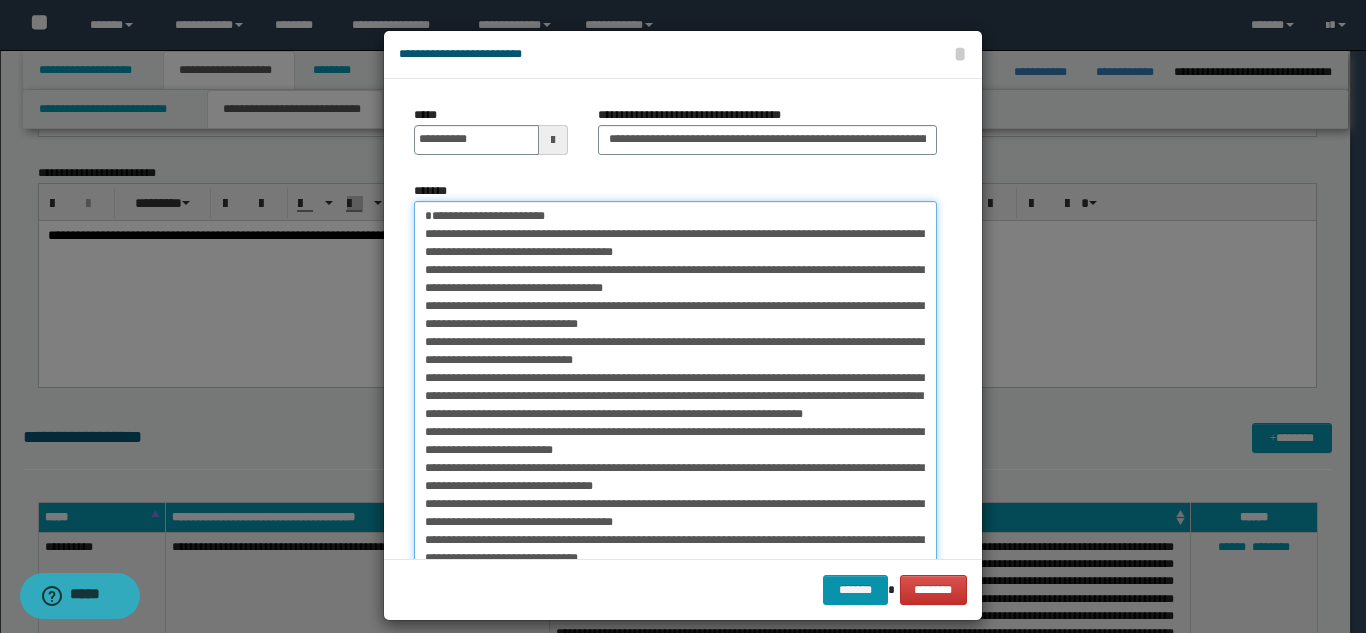 scroll, scrollTop: 477, scrollLeft: 0, axis: vertical 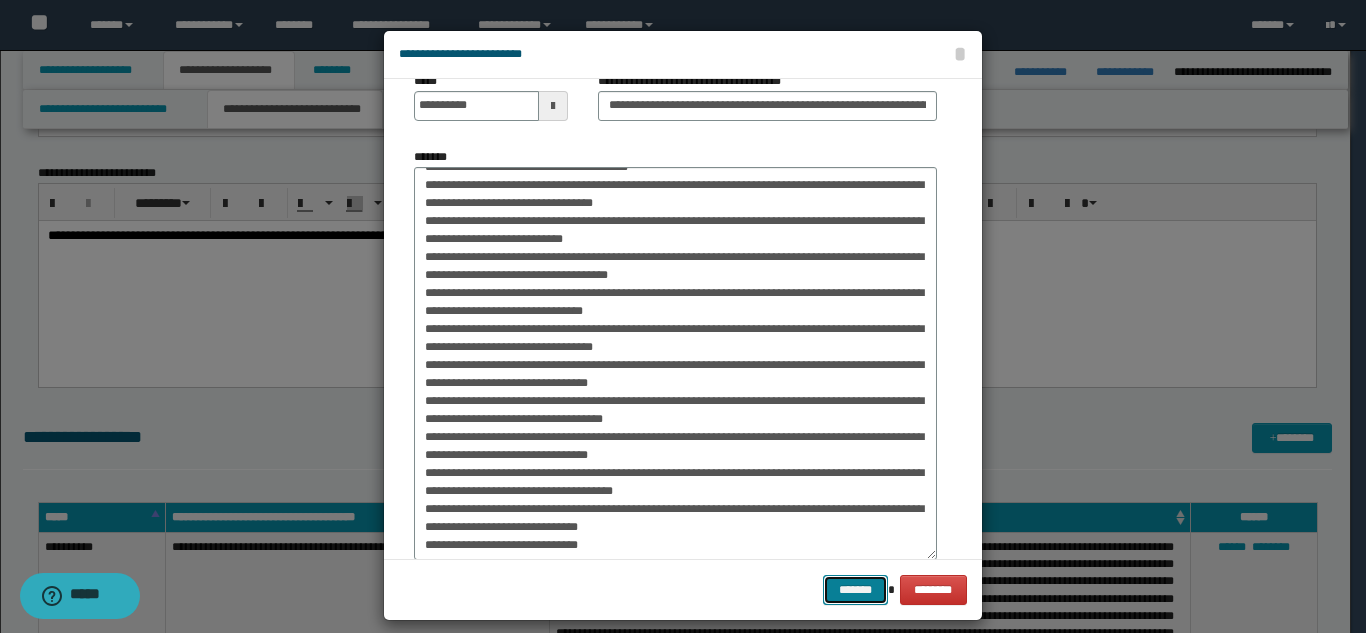 click on "*******" at bounding box center [855, 590] 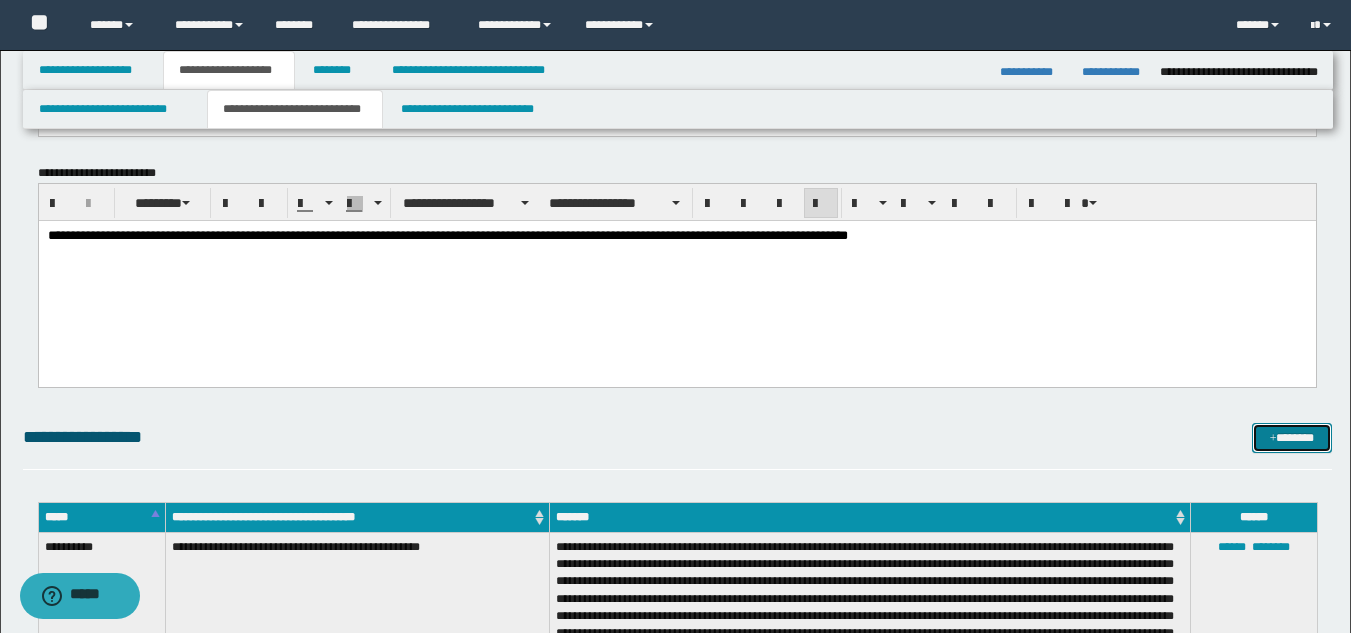 drag, startPoint x: 1298, startPoint y: 436, endPoint x: 1268, endPoint y: 426, distance: 31.622776 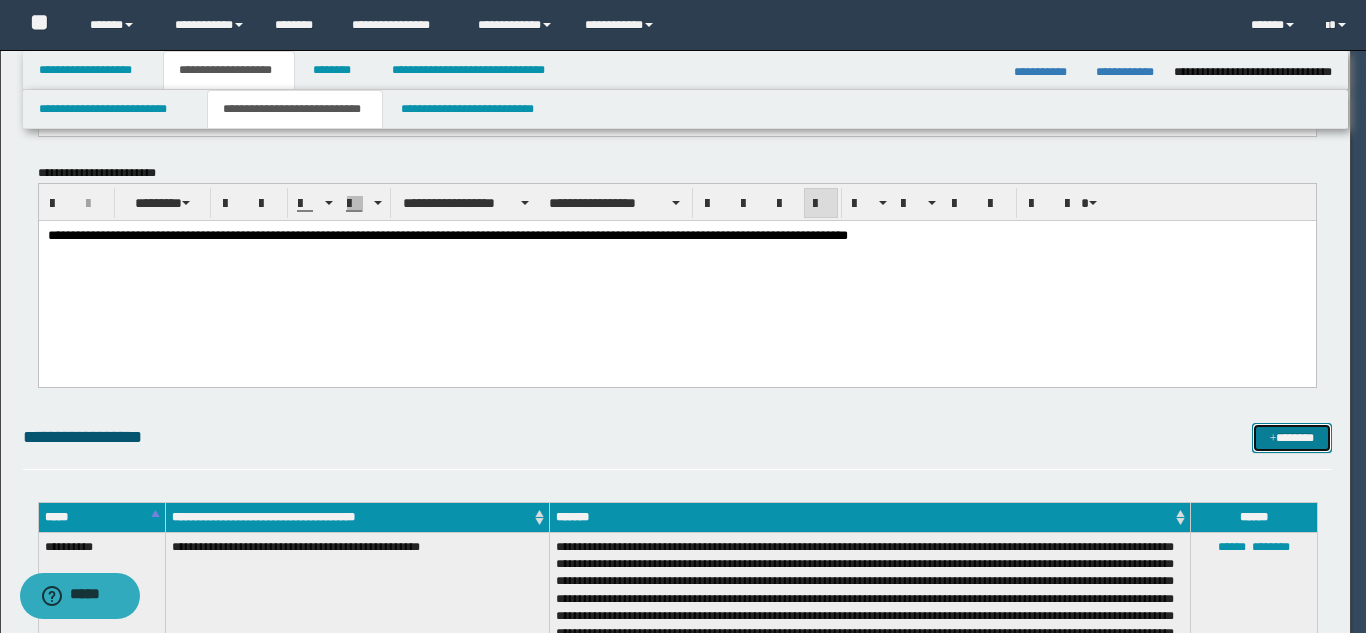 scroll, scrollTop: 0, scrollLeft: 0, axis: both 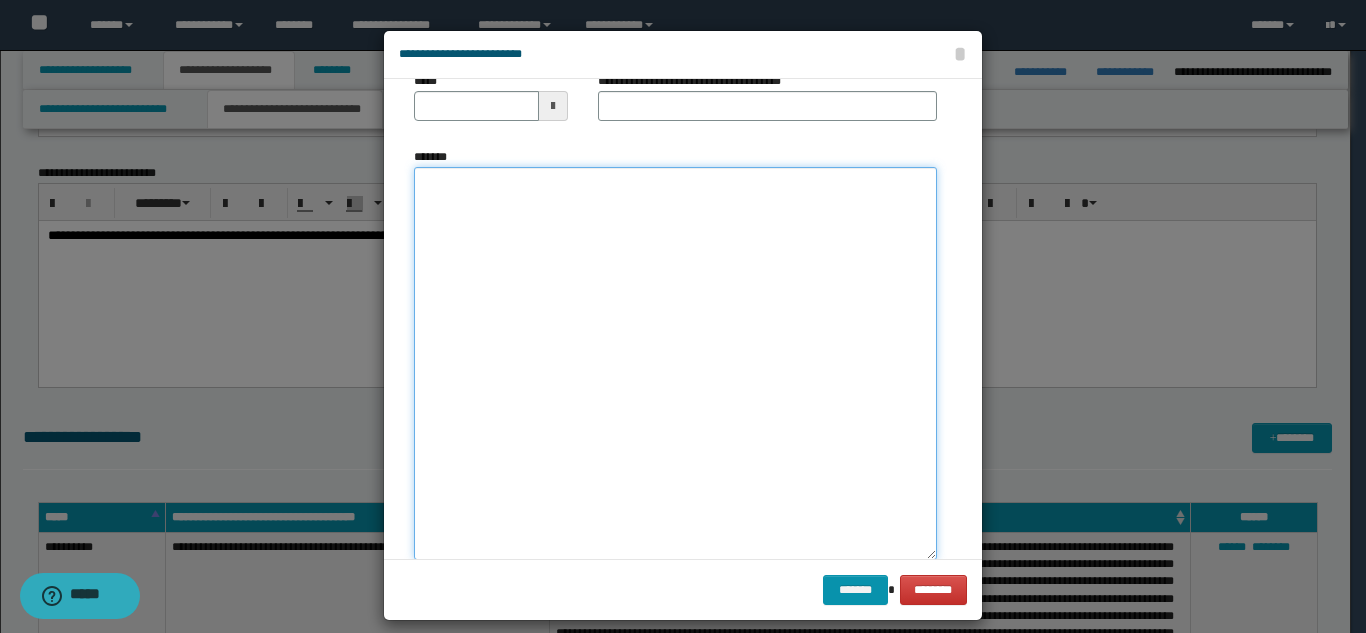 click on "*******" at bounding box center (675, 363) 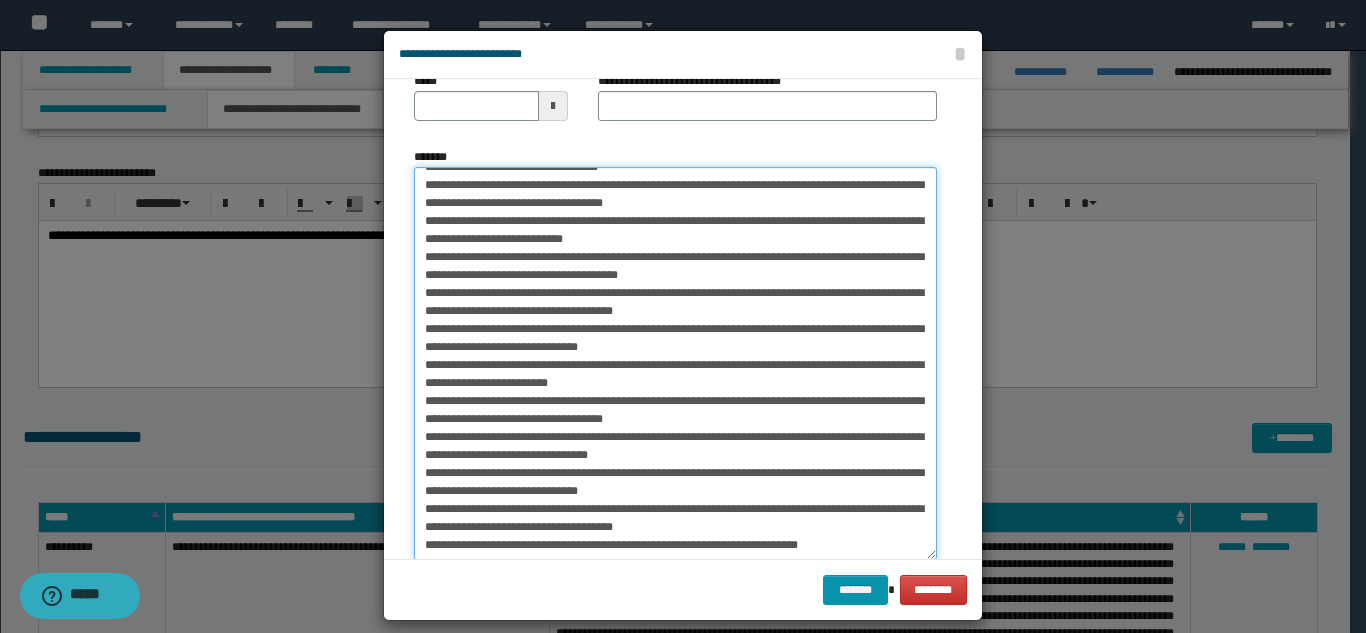 scroll, scrollTop: 0, scrollLeft: 0, axis: both 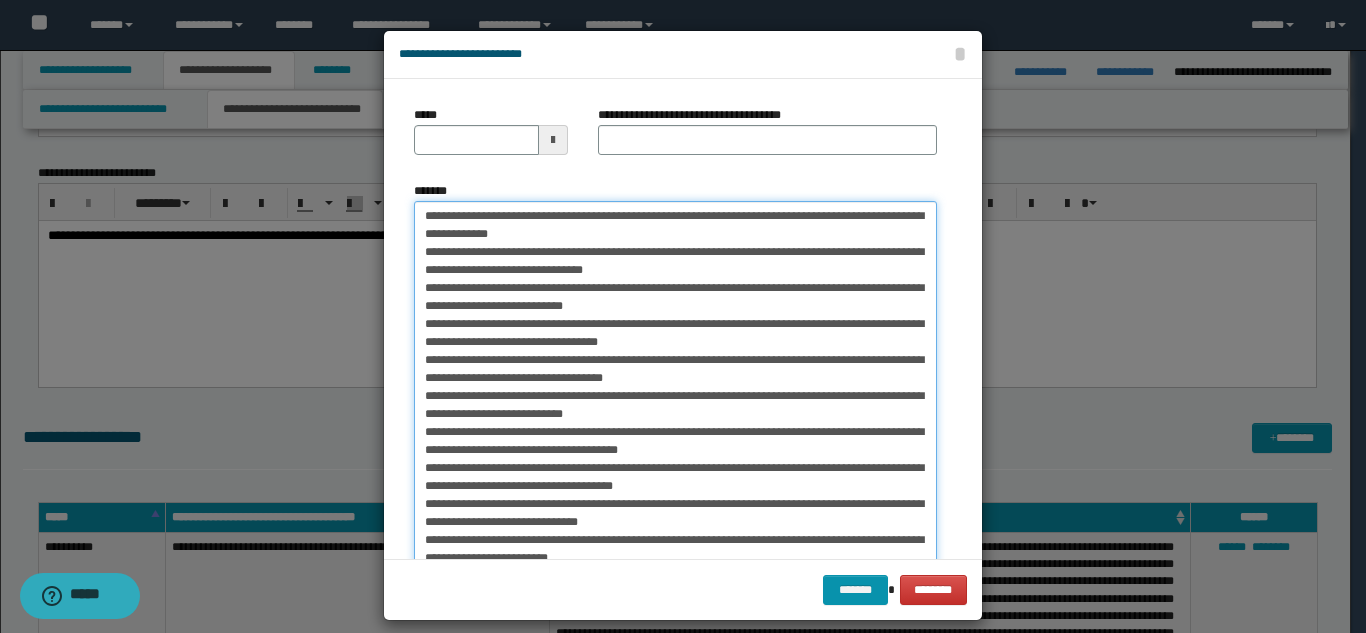 drag, startPoint x: 478, startPoint y: 219, endPoint x: 419, endPoint y: 222, distance: 59.07622 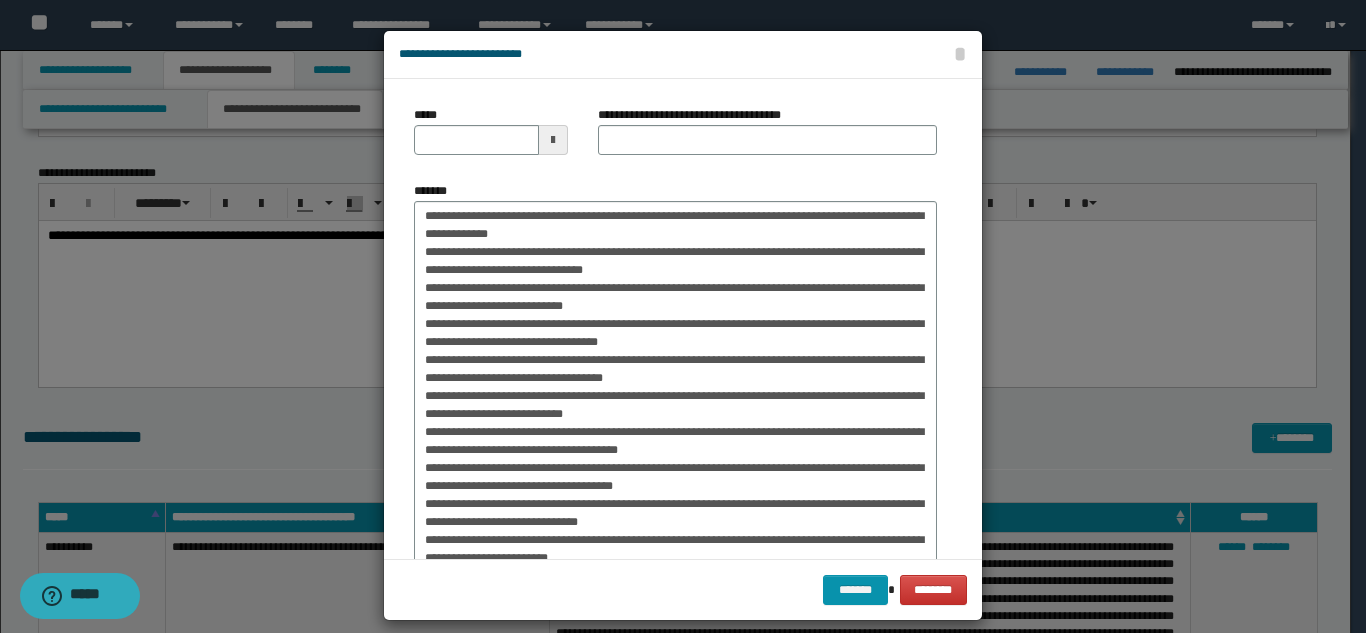 click on "*****" at bounding box center [491, 138] 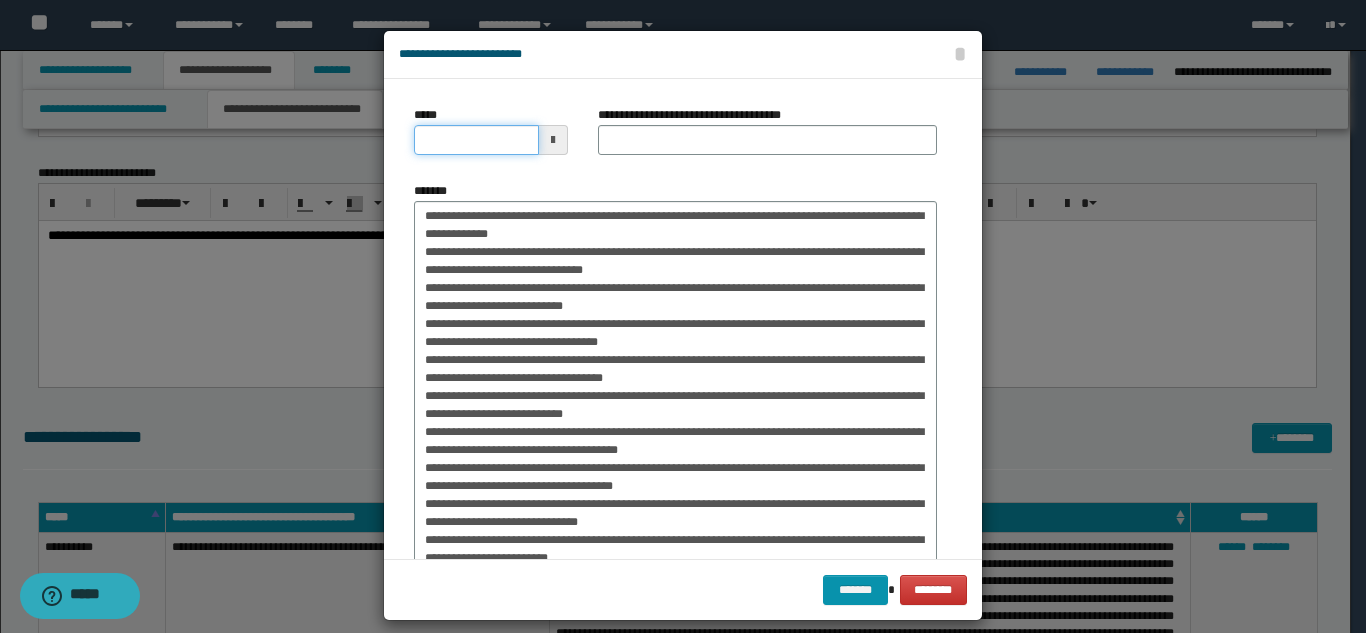 click on "*****" at bounding box center [476, 140] 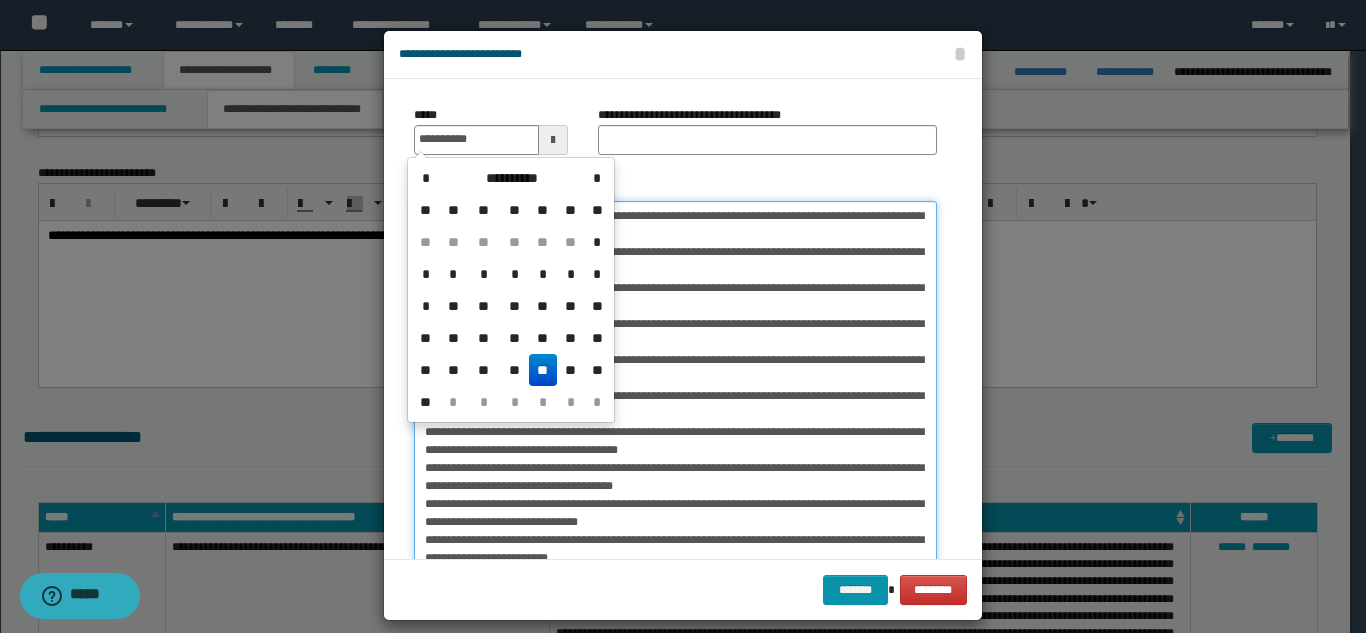 type on "**********" 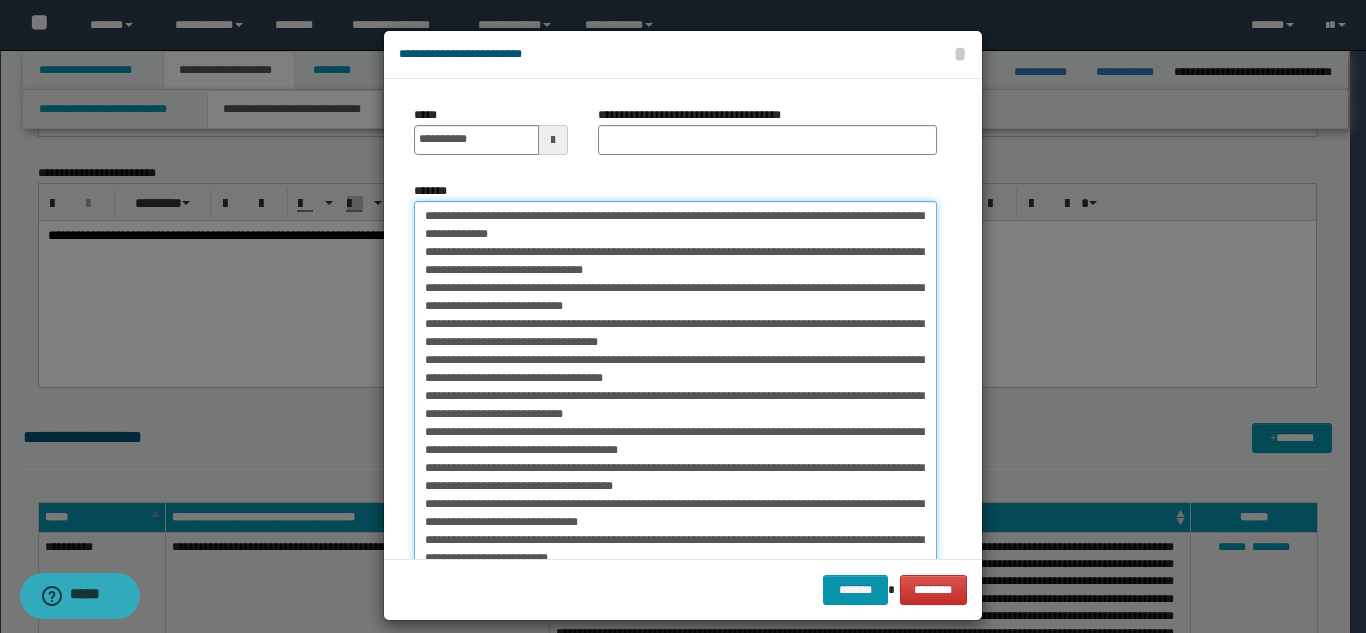 click on "*******" at bounding box center [675, 397] 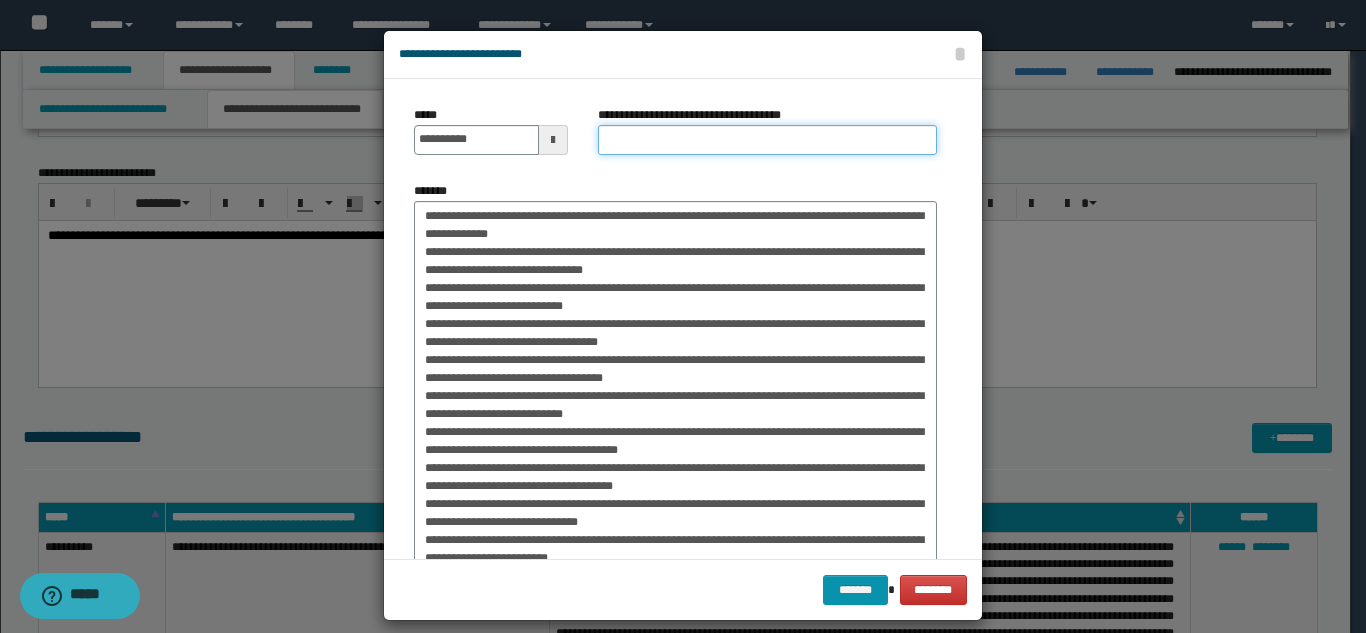 click on "**********" at bounding box center [767, 140] 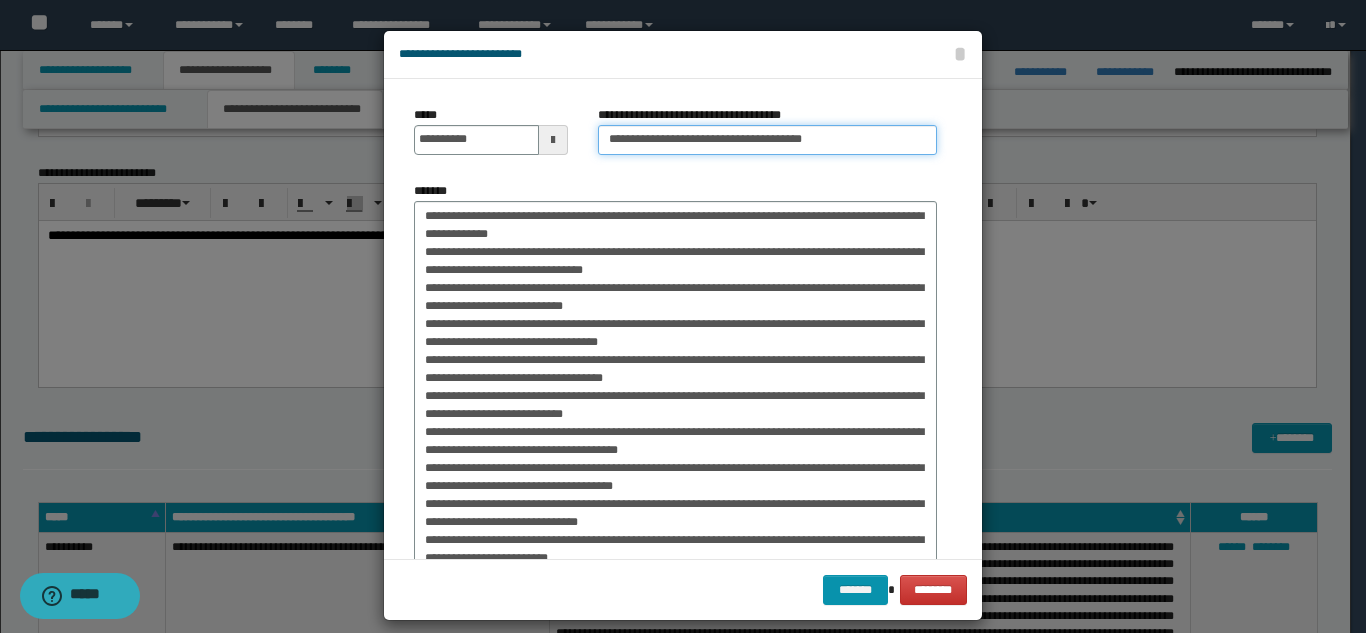 type on "**********" 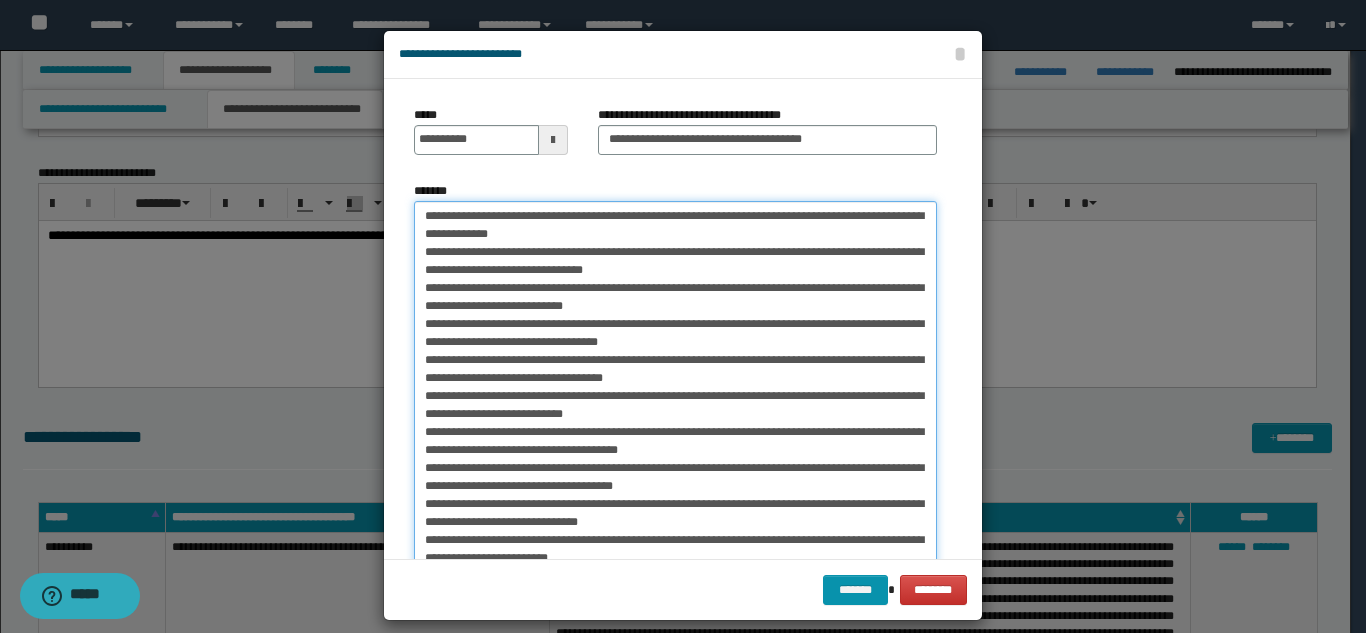 drag, startPoint x: 739, startPoint y: 216, endPoint x: 420, endPoint y: 216, distance: 319 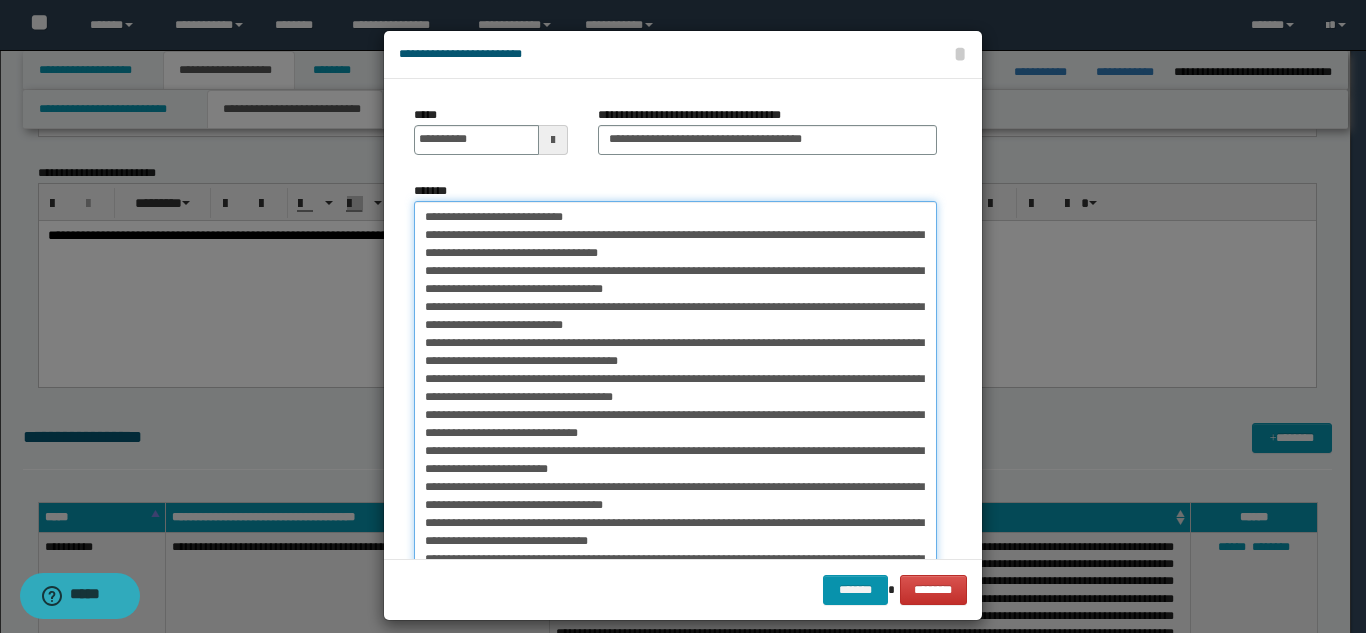scroll, scrollTop: 159, scrollLeft: 0, axis: vertical 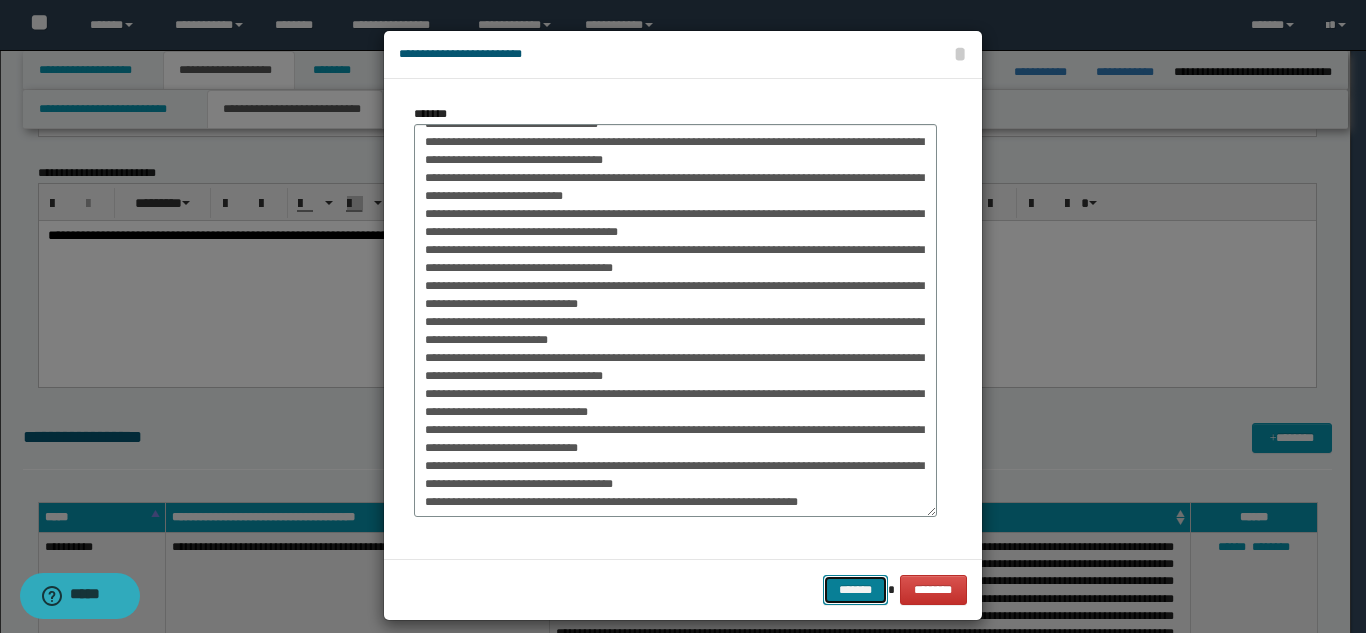 click on "*******" at bounding box center [855, 590] 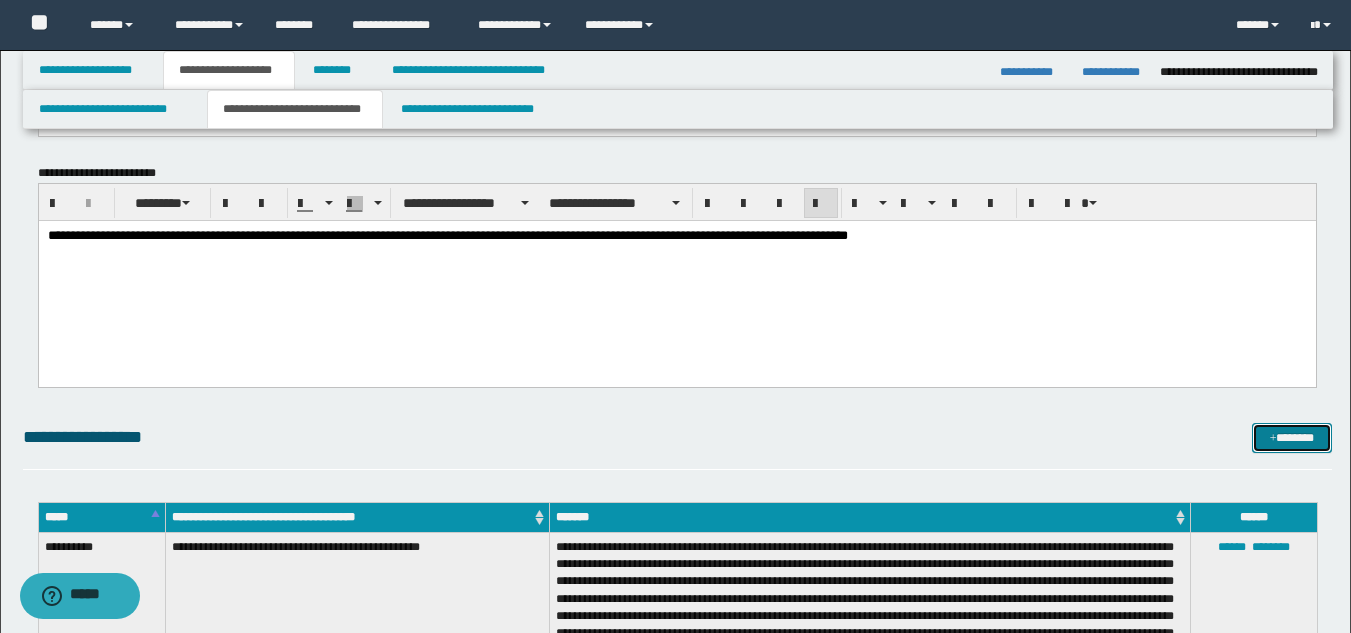 drag, startPoint x: 1286, startPoint y: 439, endPoint x: 1212, endPoint y: 435, distance: 74.10803 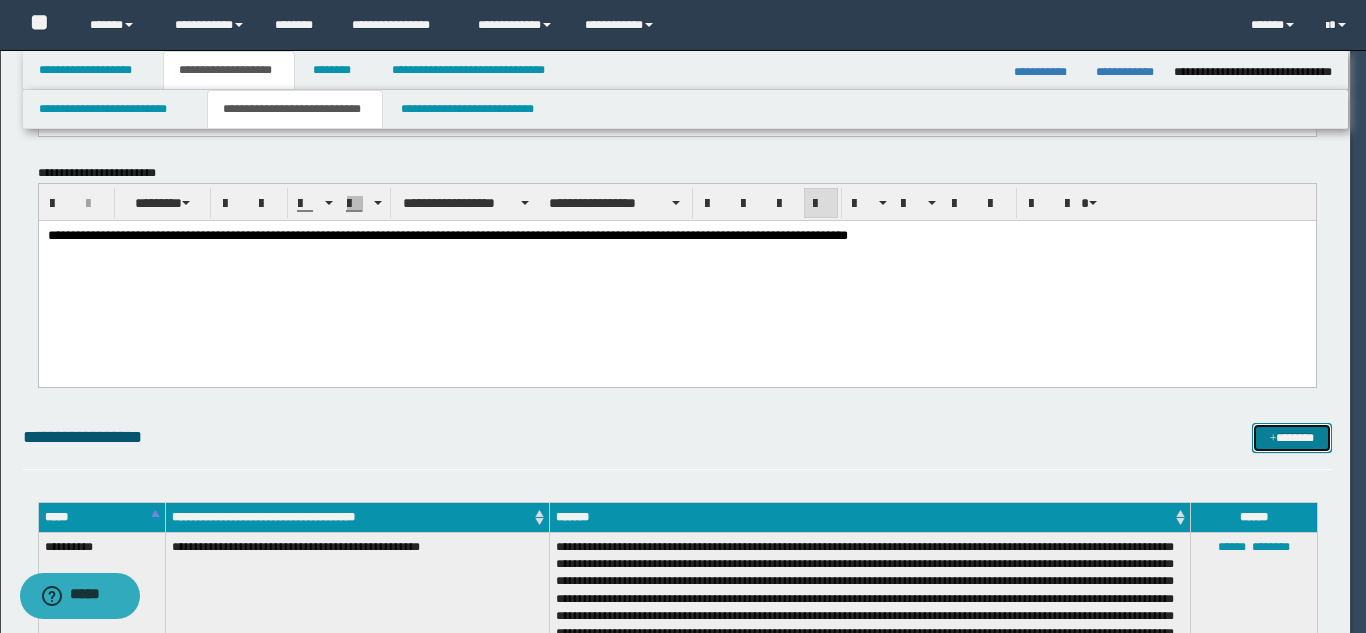 scroll, scrollTop: 0, scrollLeft: 0, axis: both 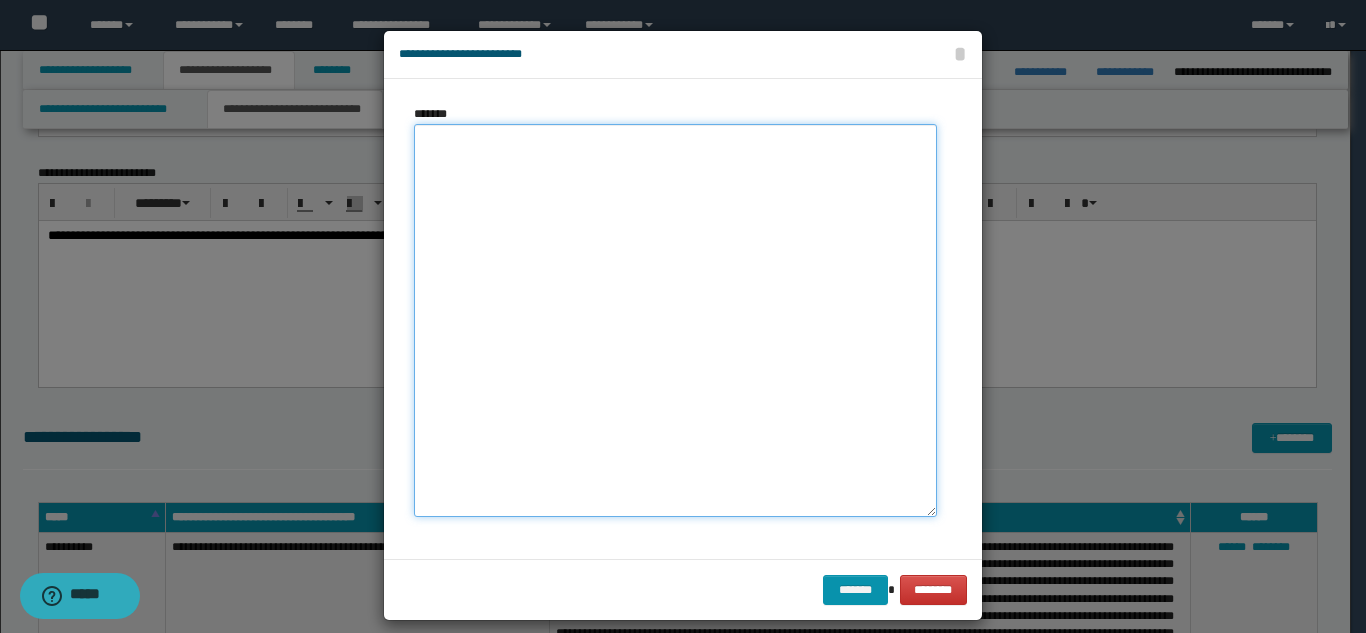 click on "*******" at bounding box center [675, 320] 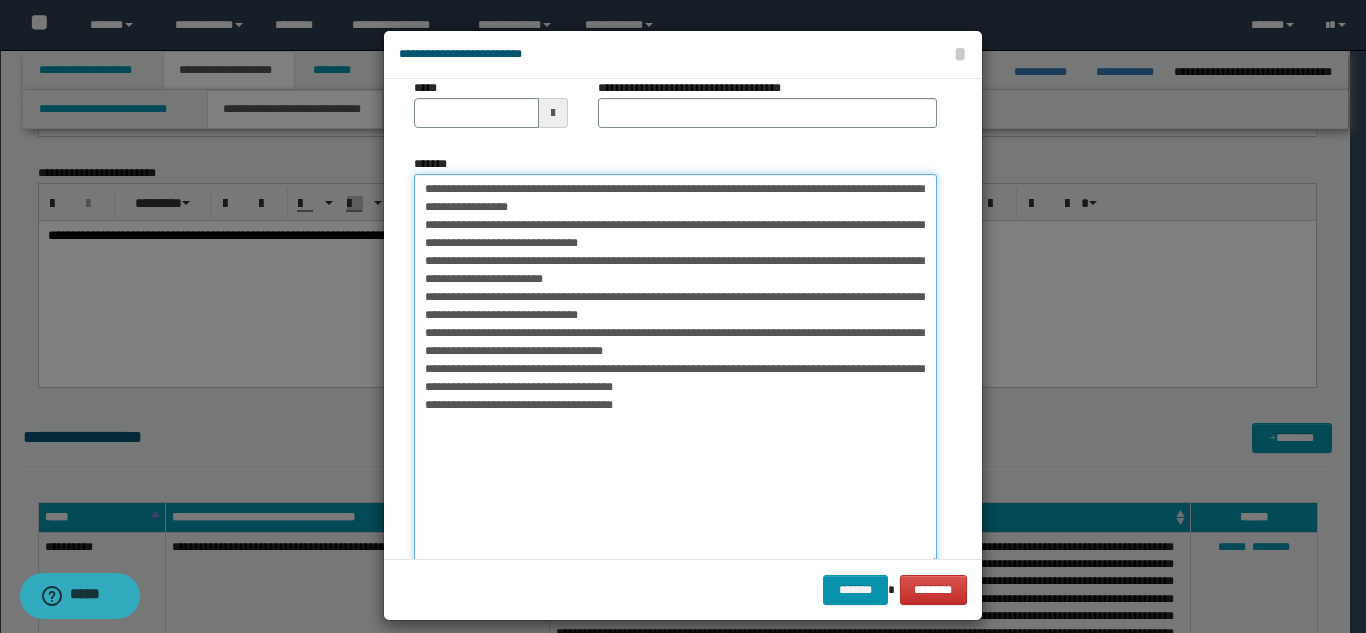 scroll, scrollTop: 0, scrollLeft: 0, axis: both 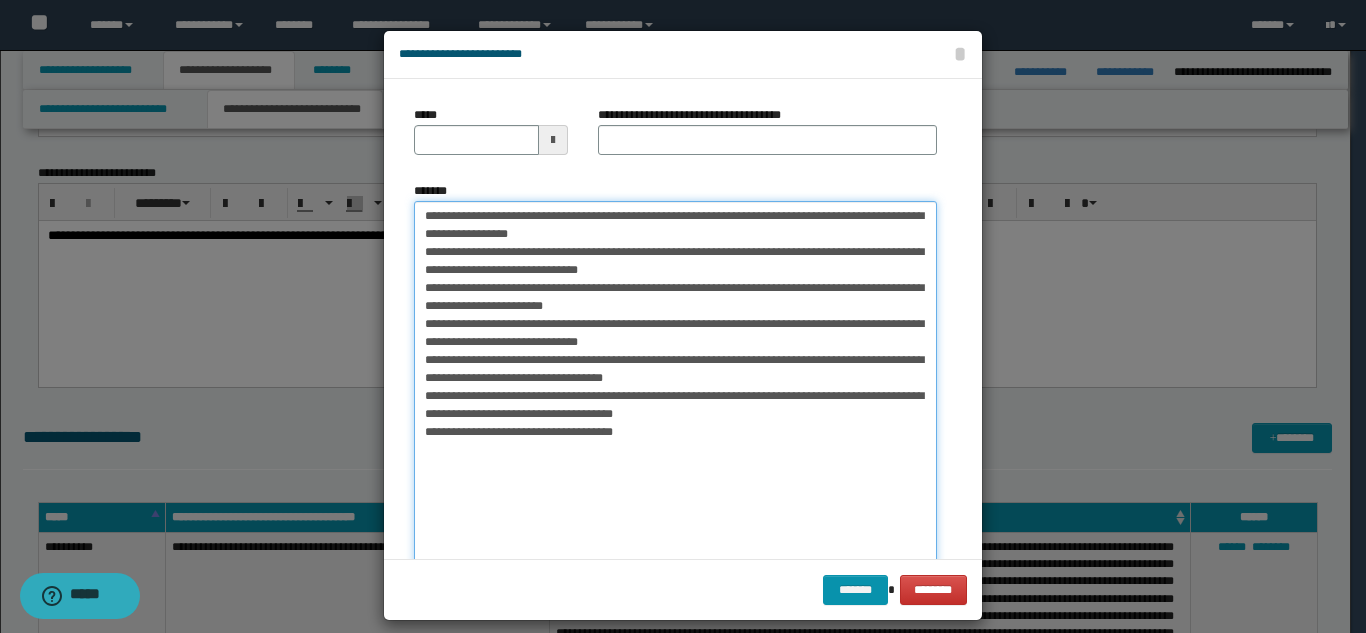 drag, startPoint x: 480, startPoint y: 218, endPoint x: 413, endPoint y: 218, distance: 67 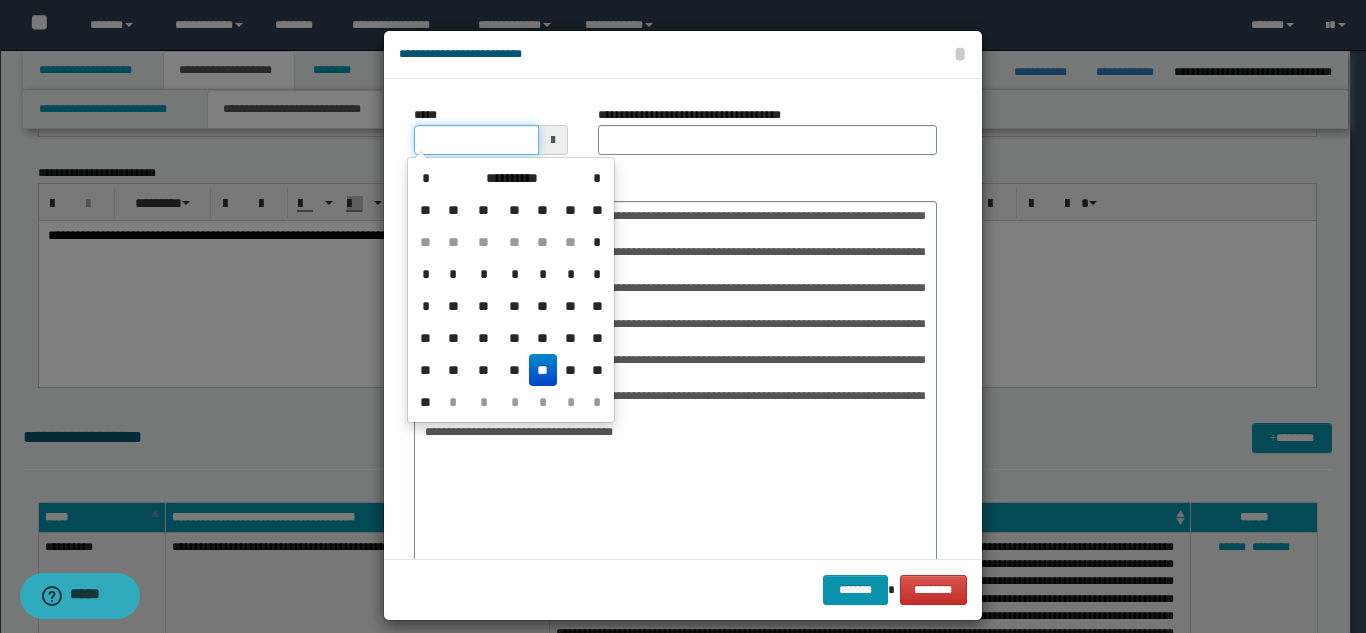 click on "*****" at bounding box center (476, 140) 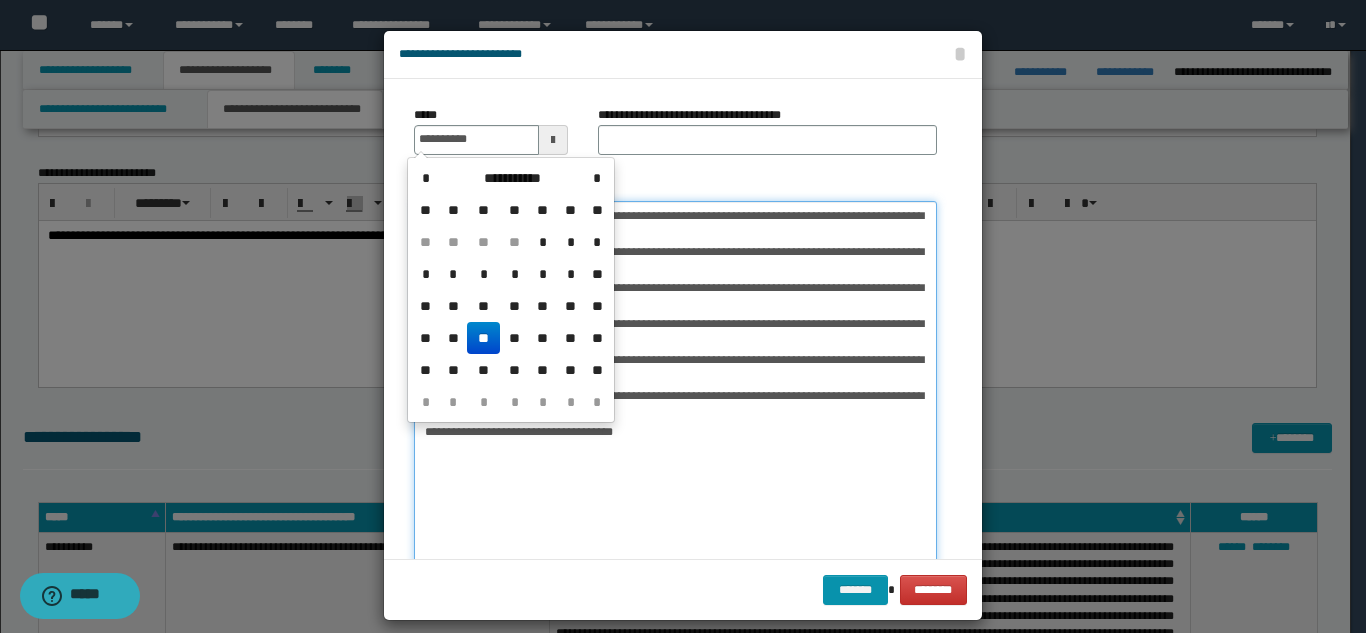 type on "**********" 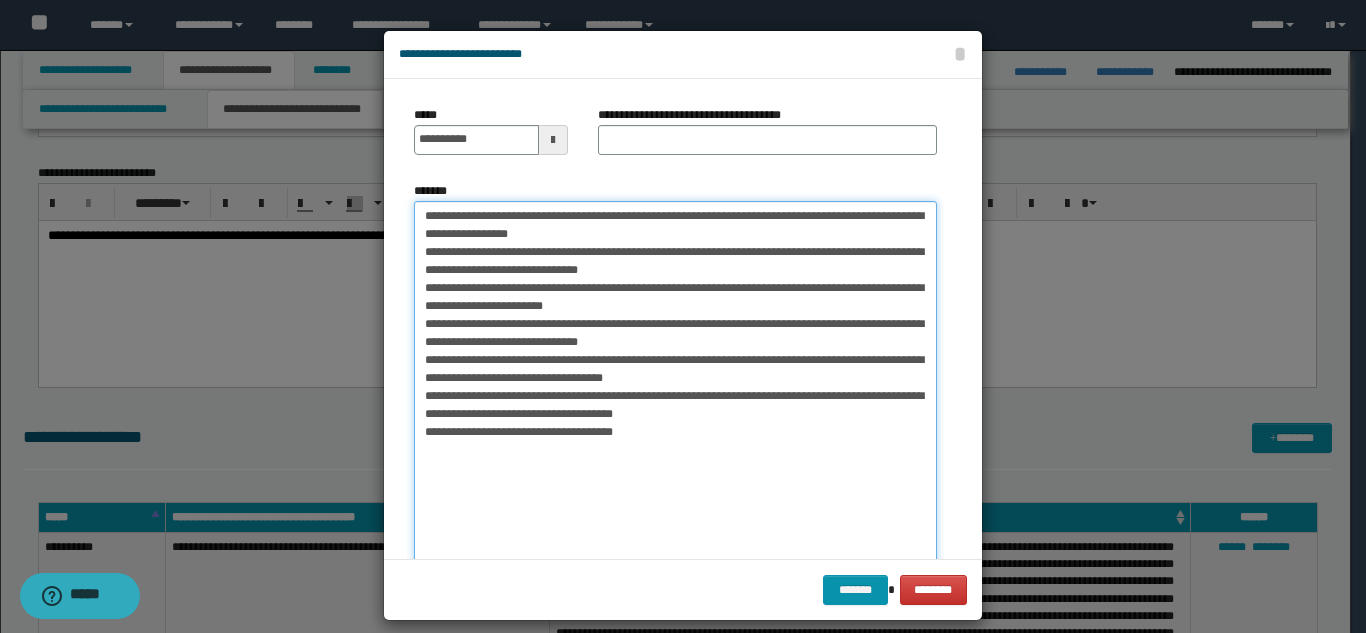 drag, startPoint x: 481, startPoint y: 213, endPoint x: 740, endPoint y: 218, distance: 259.04825 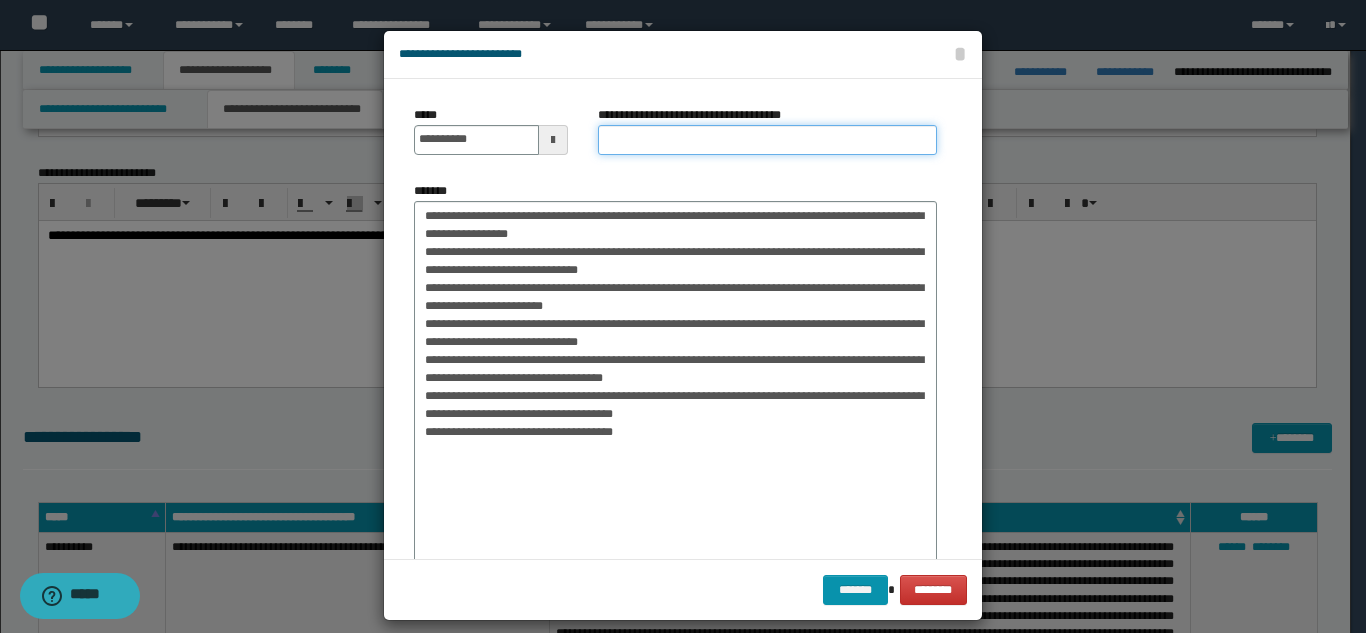click on "**********" at bounding box center [767, 140] 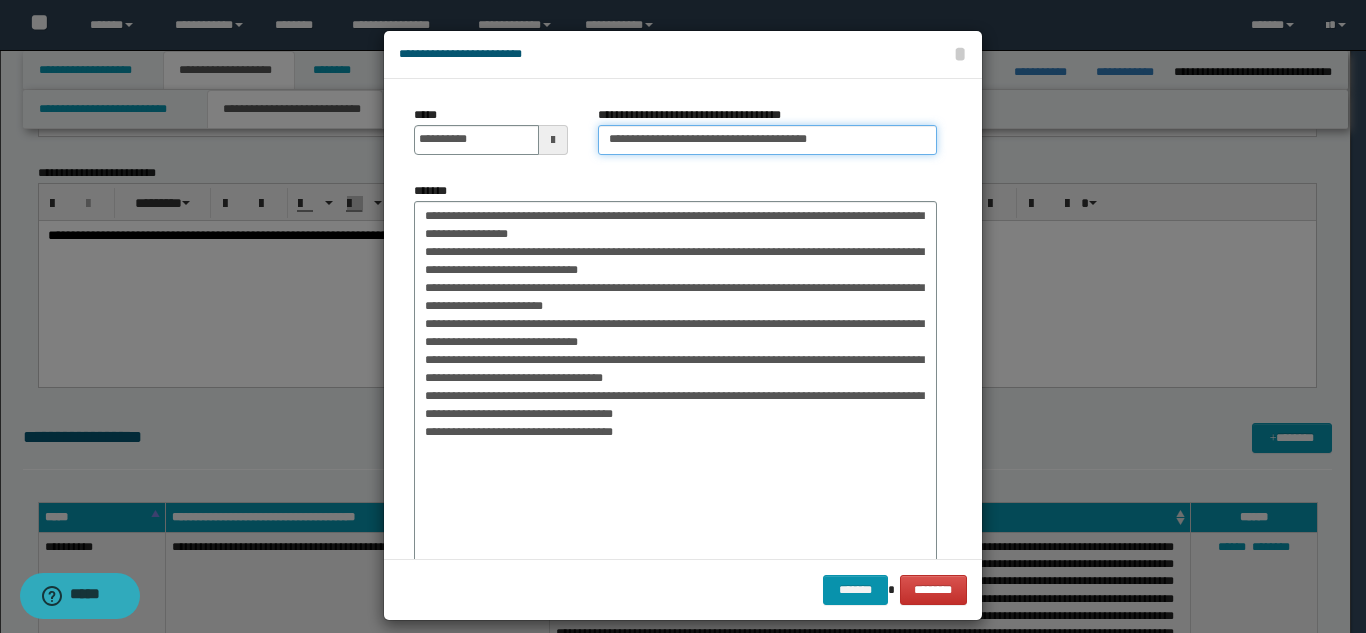 type on "**********" 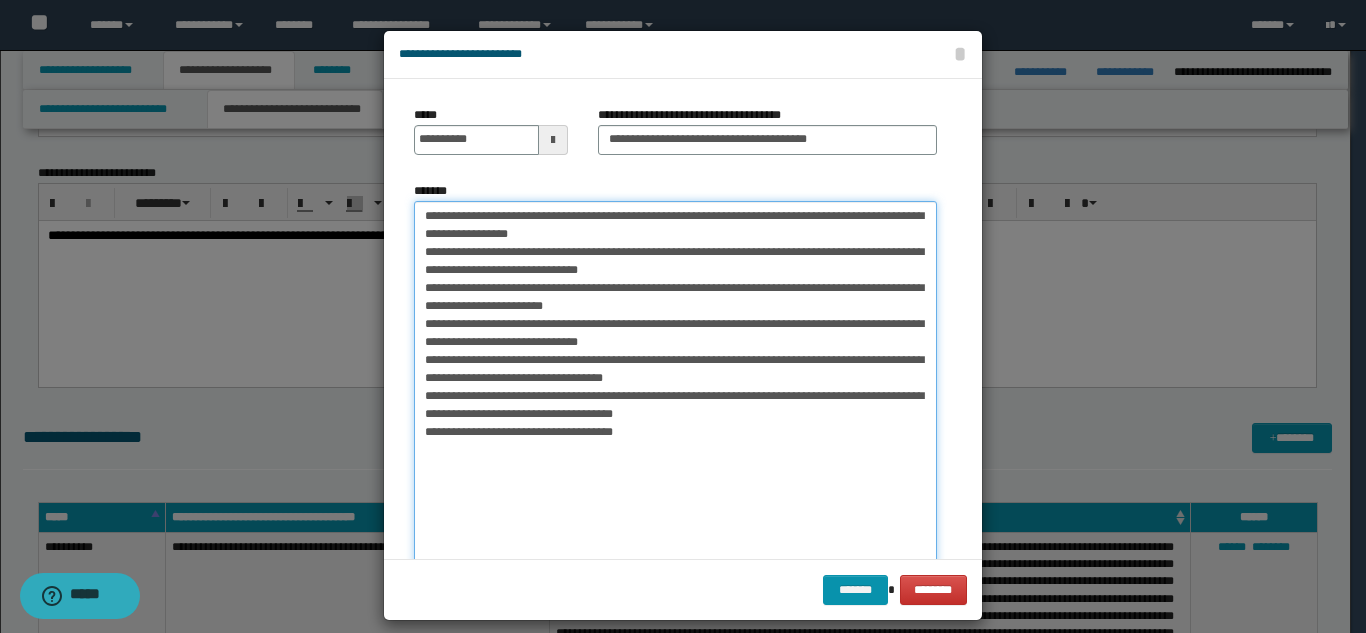 drag, startPoint x: 739, startPoint y: 214, endPoint x: 394, endPoint y: 209, distance: 345.03622 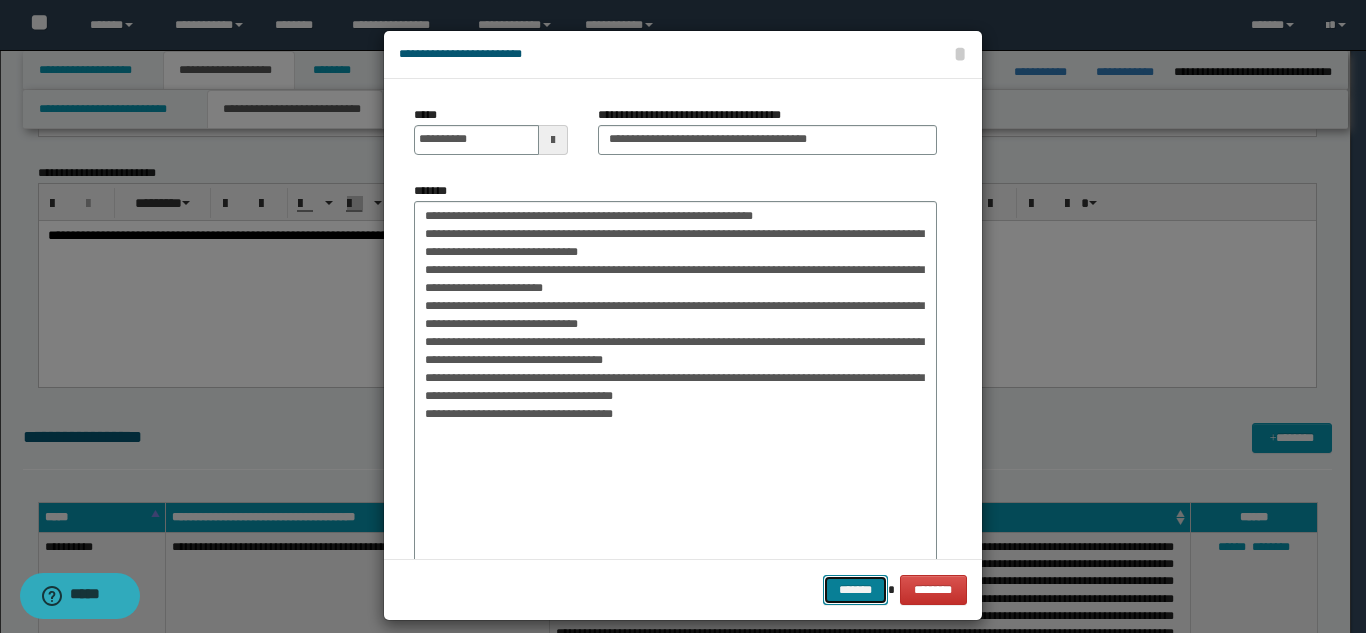 click on "*******" at bounding box center [855, 590] 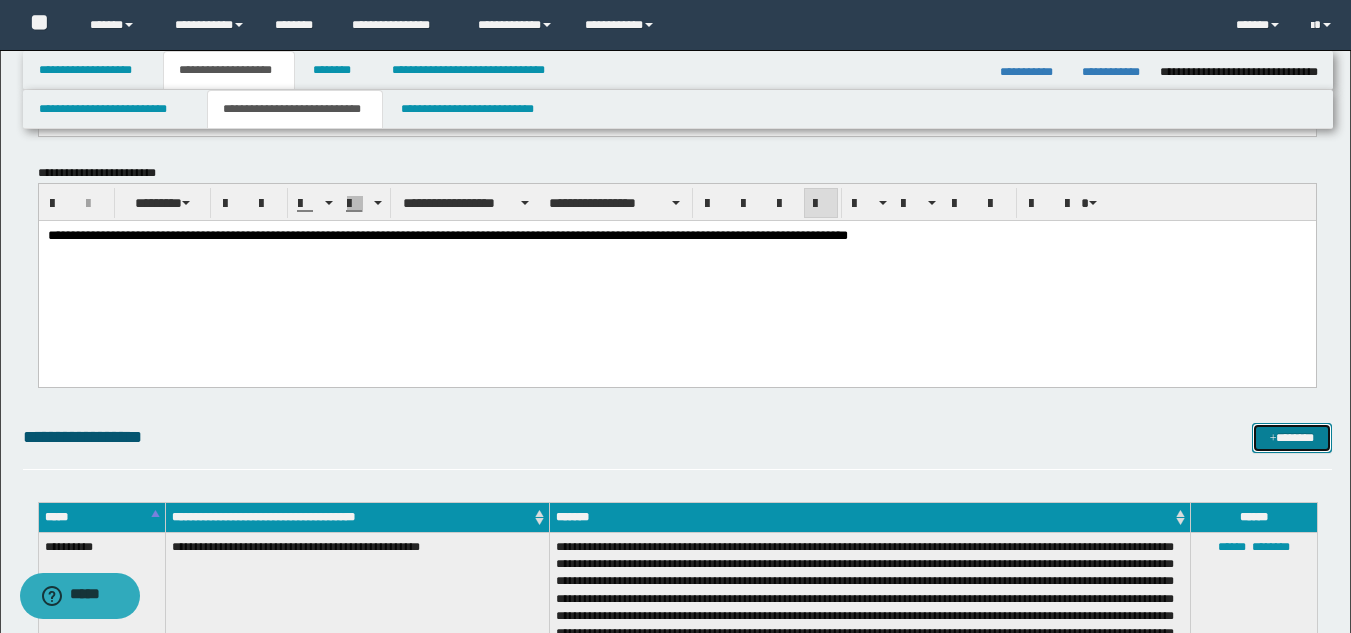 click on "*******" at bounding box center (1292, 438) 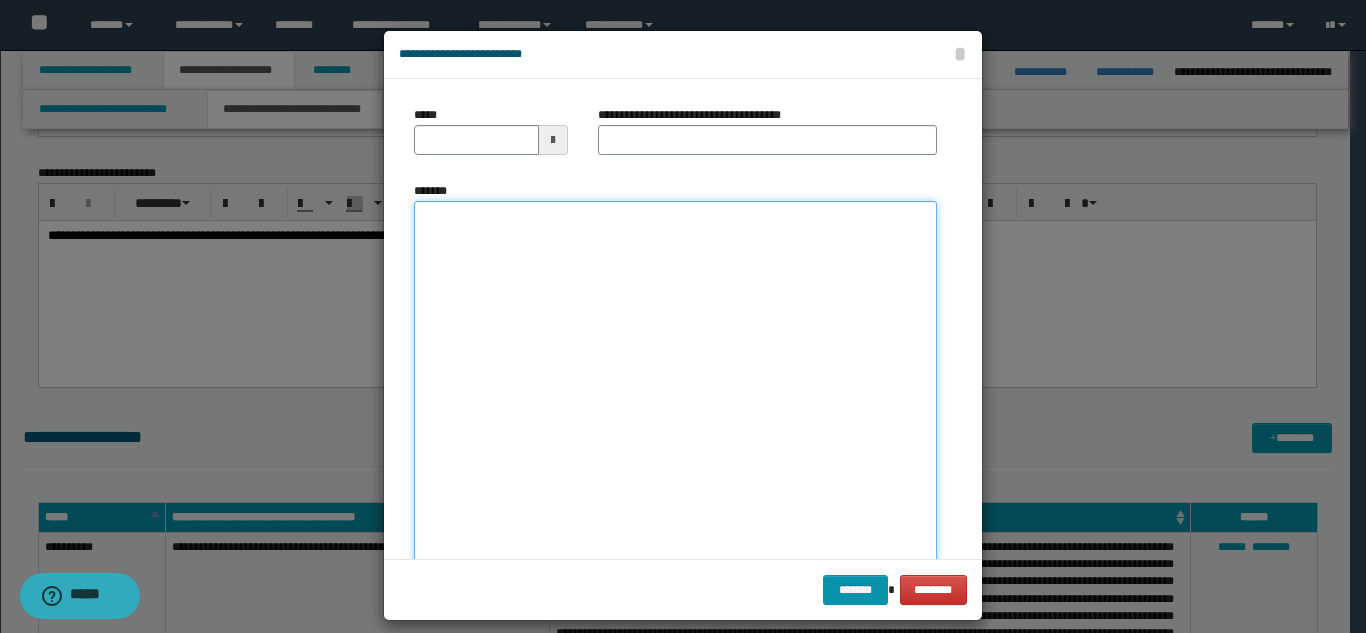 click on "*******" at bounding box center (675, 397) 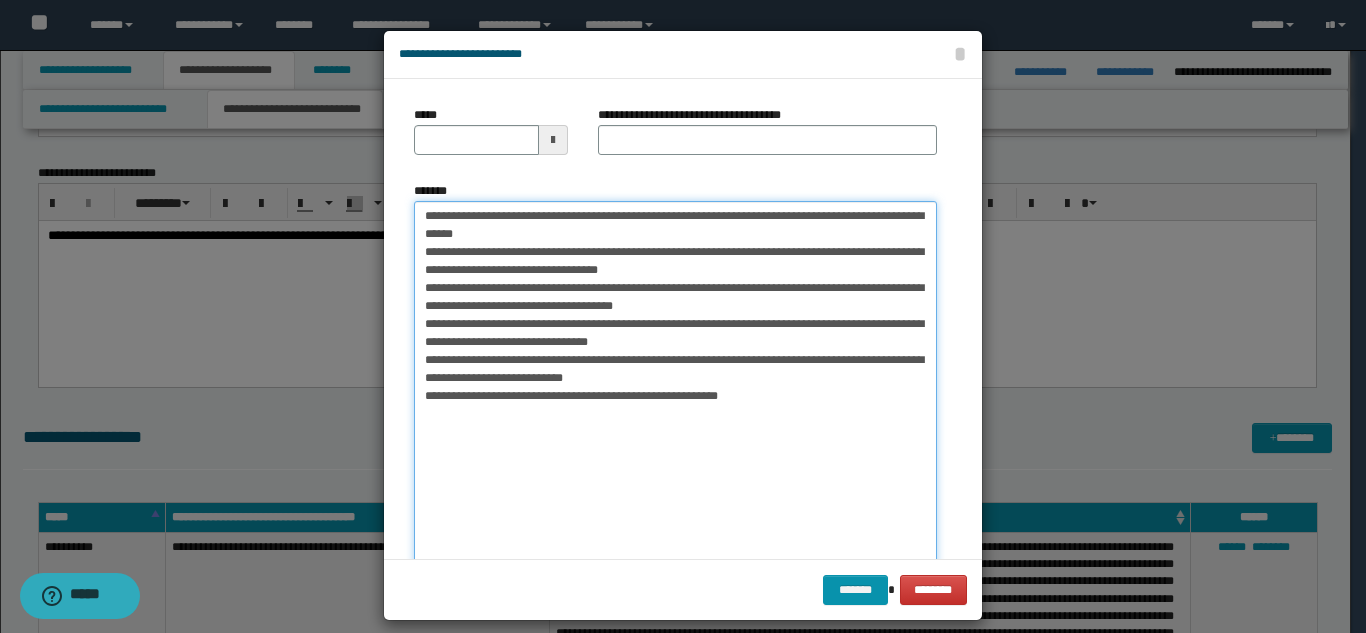 drag, startPoint x: 478, startPoint y: 216, endPoint x: 413, endPoint y: 221, distance: 65.192024 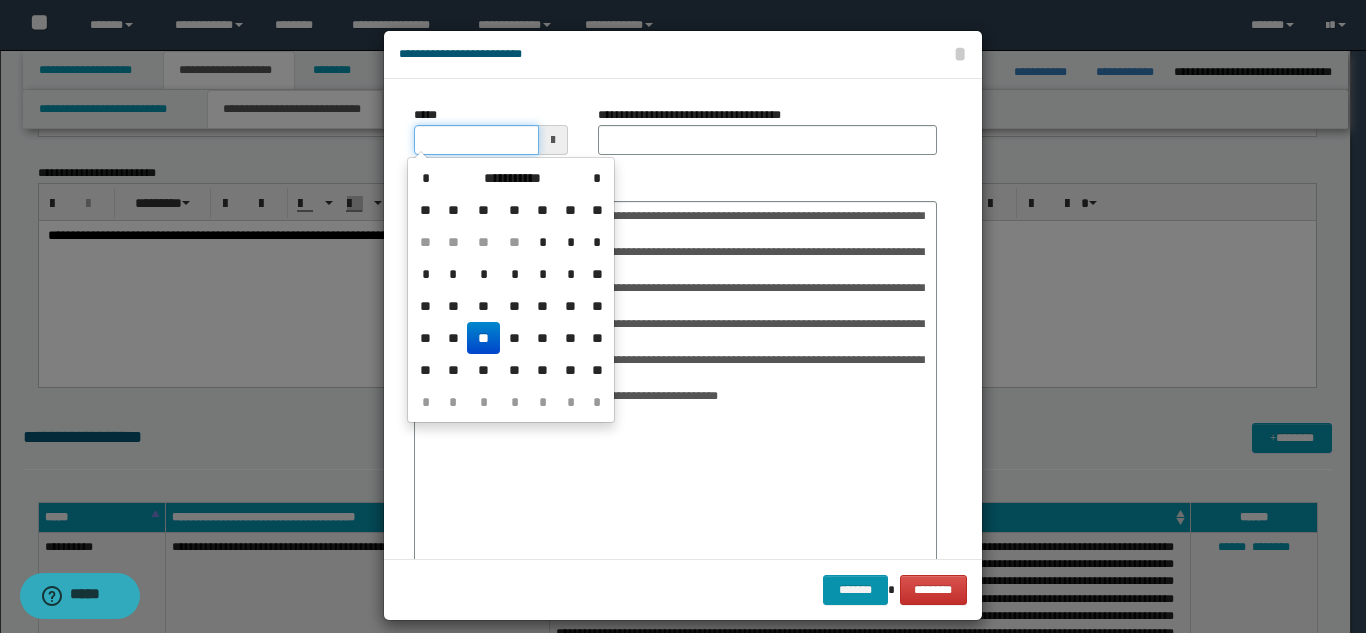 click on "*****" at bounding box center [476, 140] 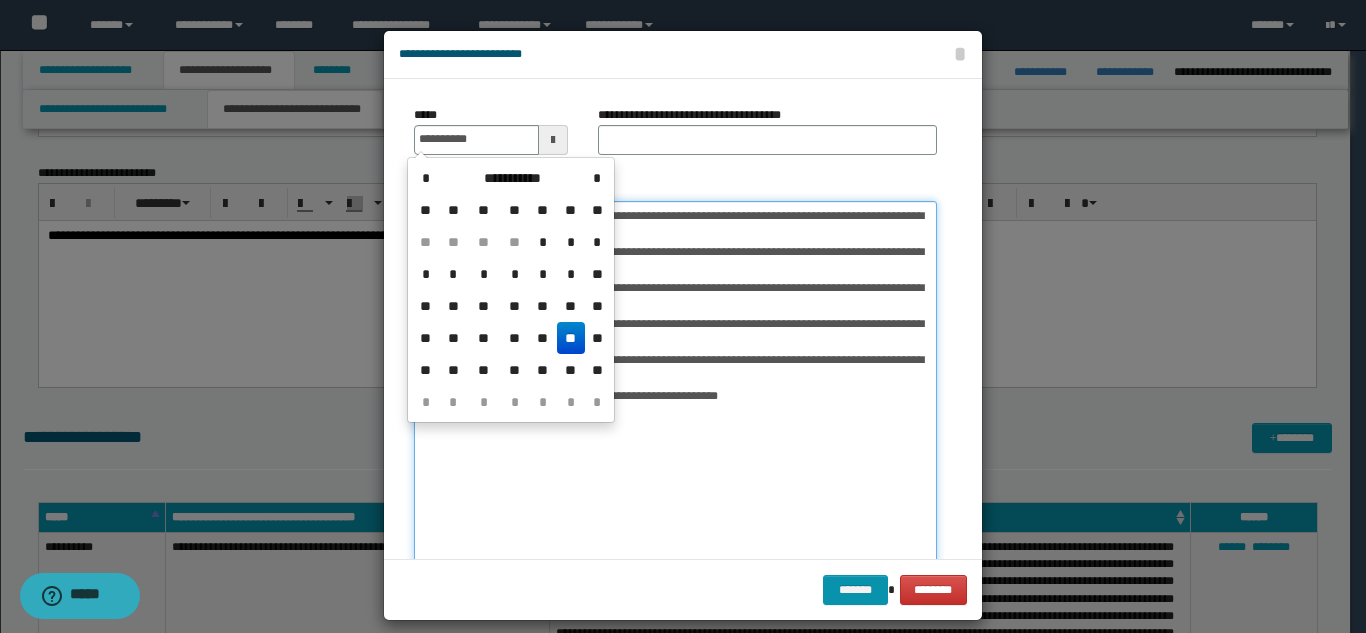 type on "**********" 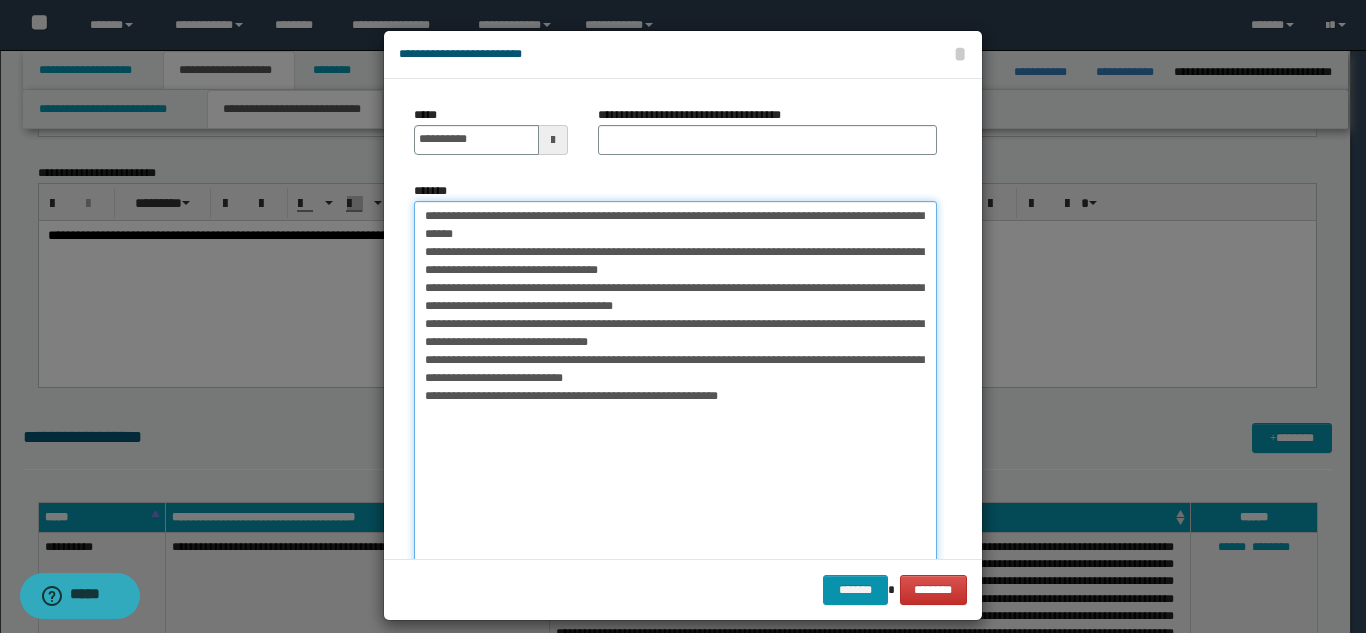 drag, startPoint x: 481, startPoint y: 218, endPoint x: 444, endPoint y: 240, distance: 43.046486 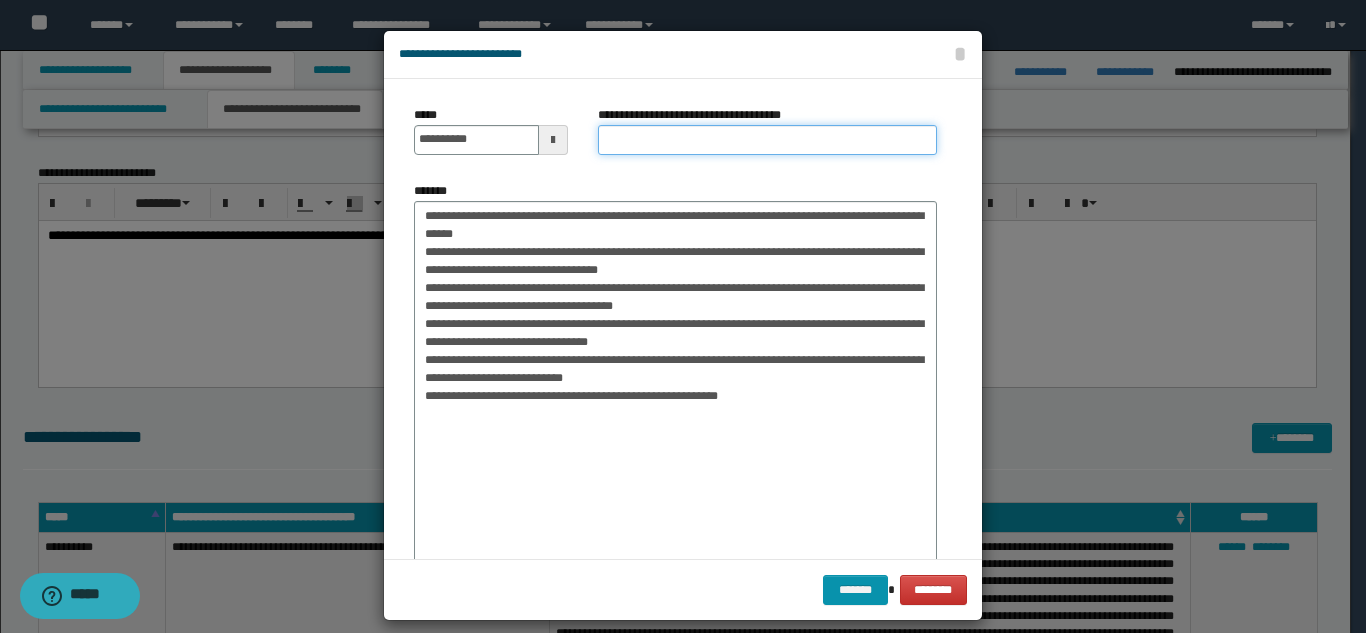 click on "**********" at bounding box center (767, 140) 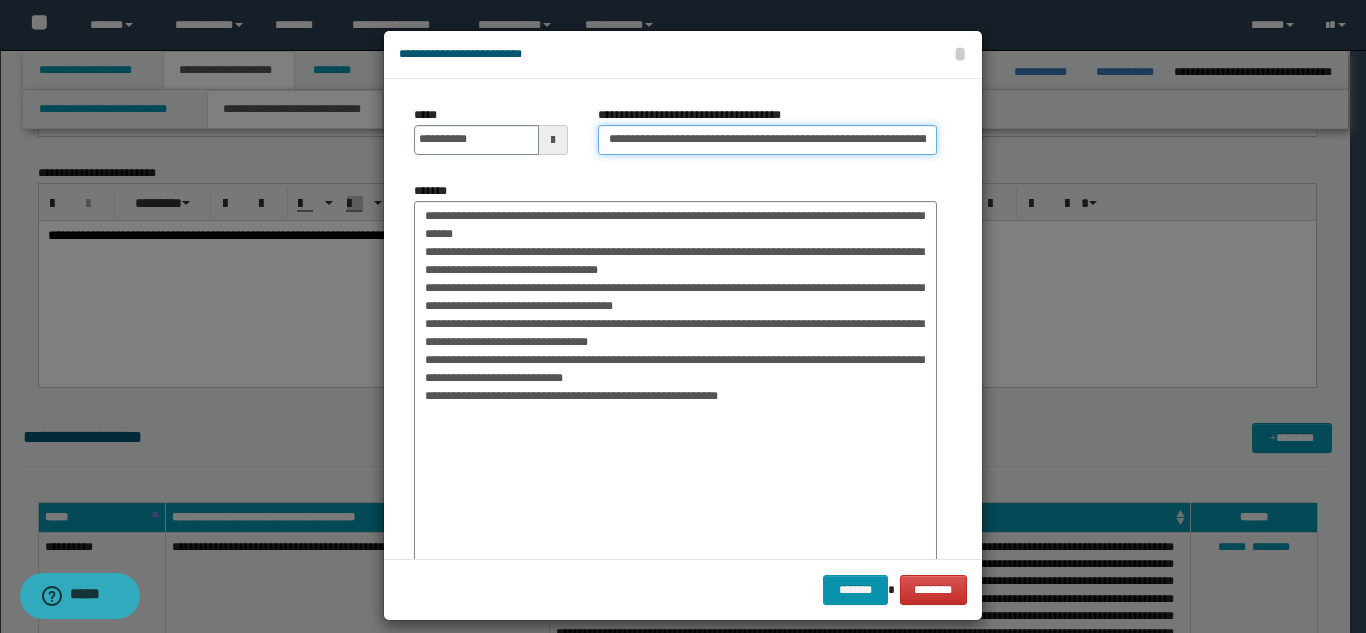 scroll, scrollTop: 0, scrollLeft: 131, axis: horizontal 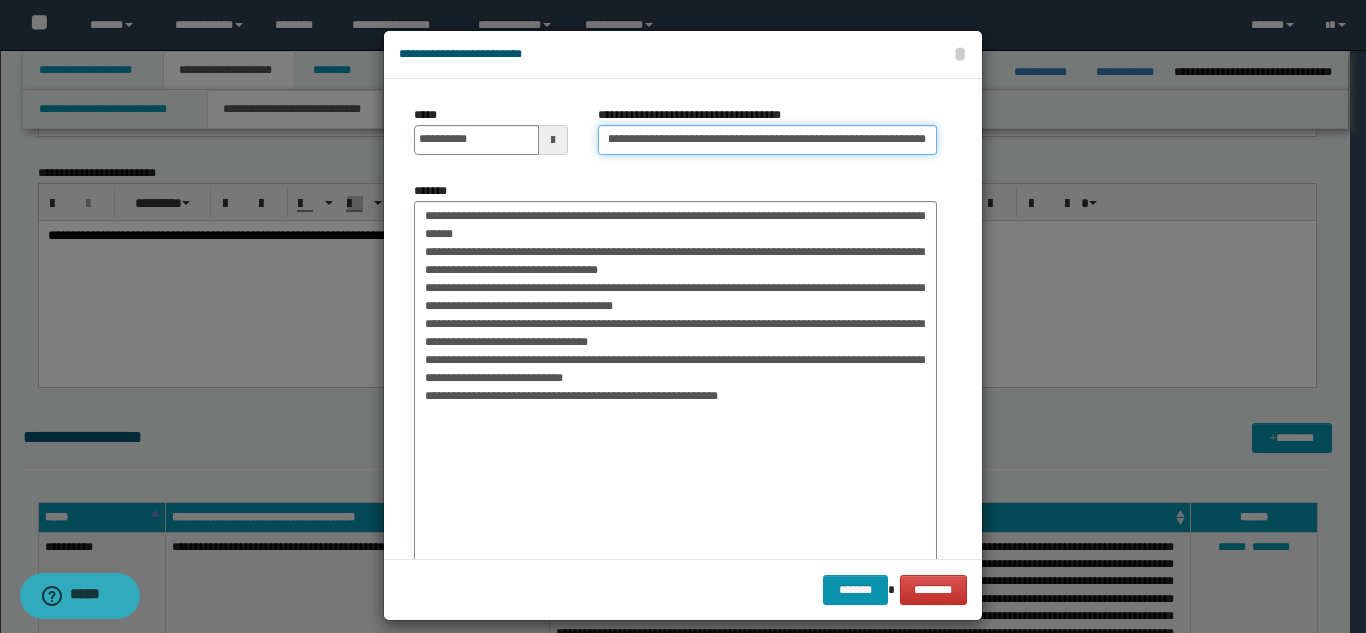 type on "**********" 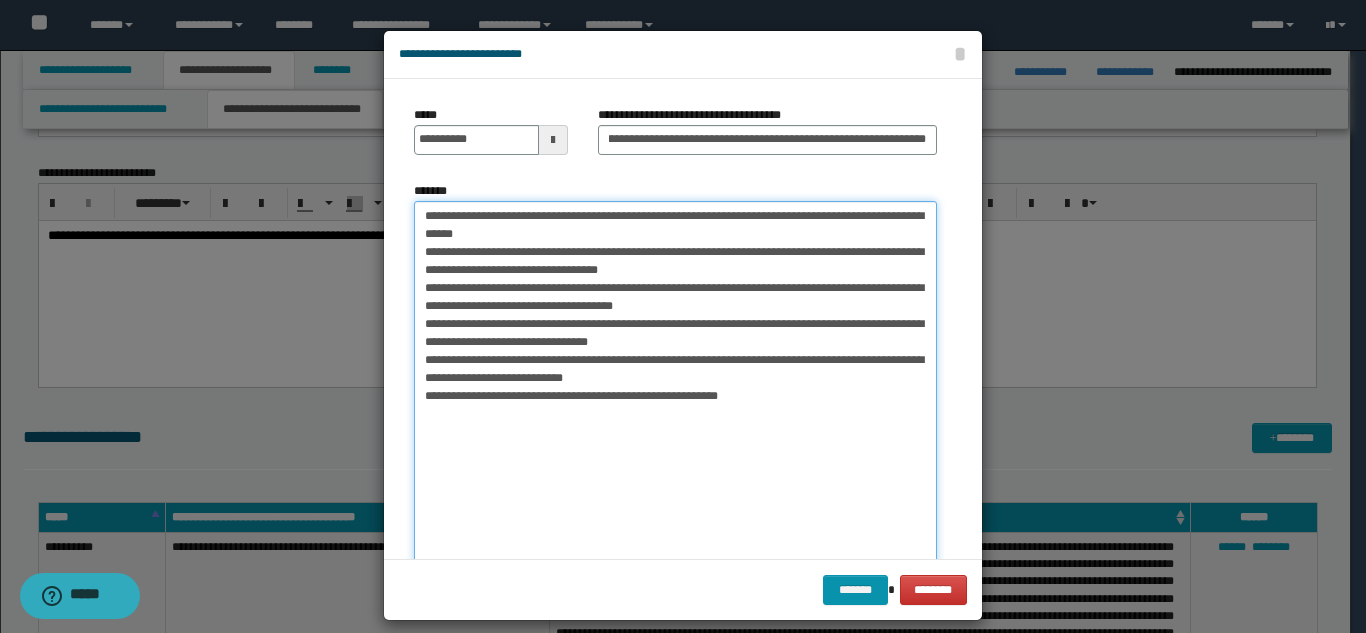 scroll, scrollTop: 0, scrollLeft: 0, axis: both 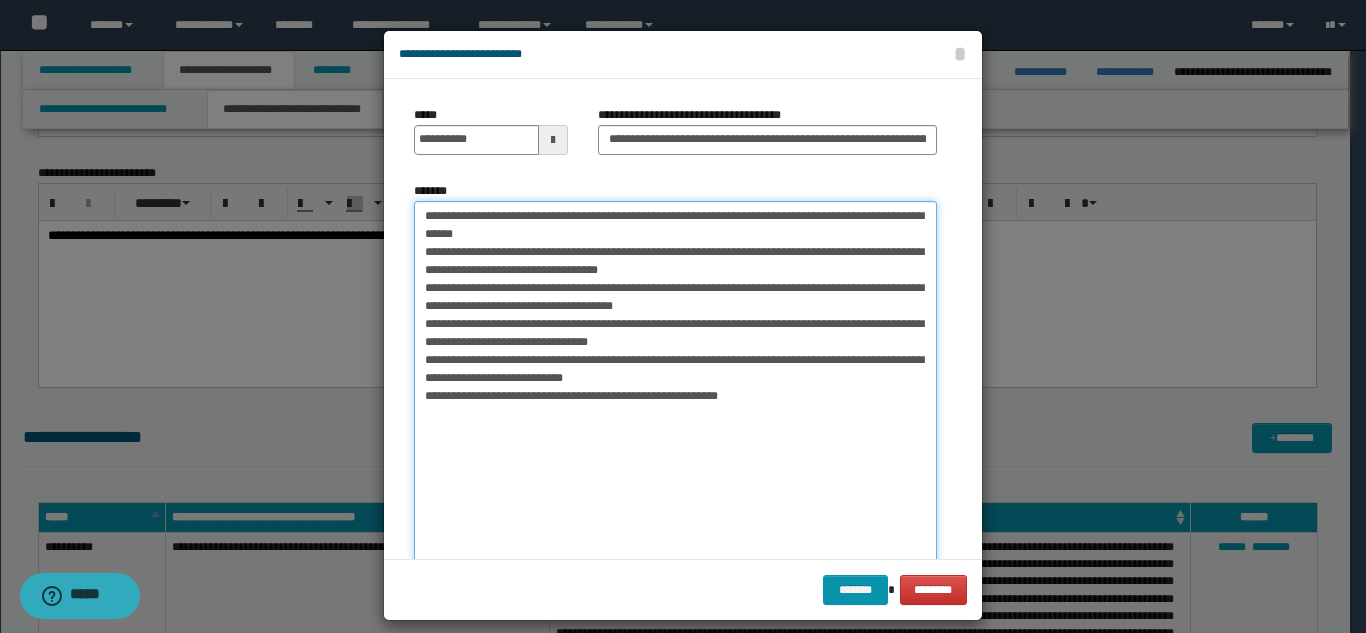 drag, startPoint x: 417, startPoint y: 214, endPoint x: 439, endPoint y: 228, distance: 26.076809 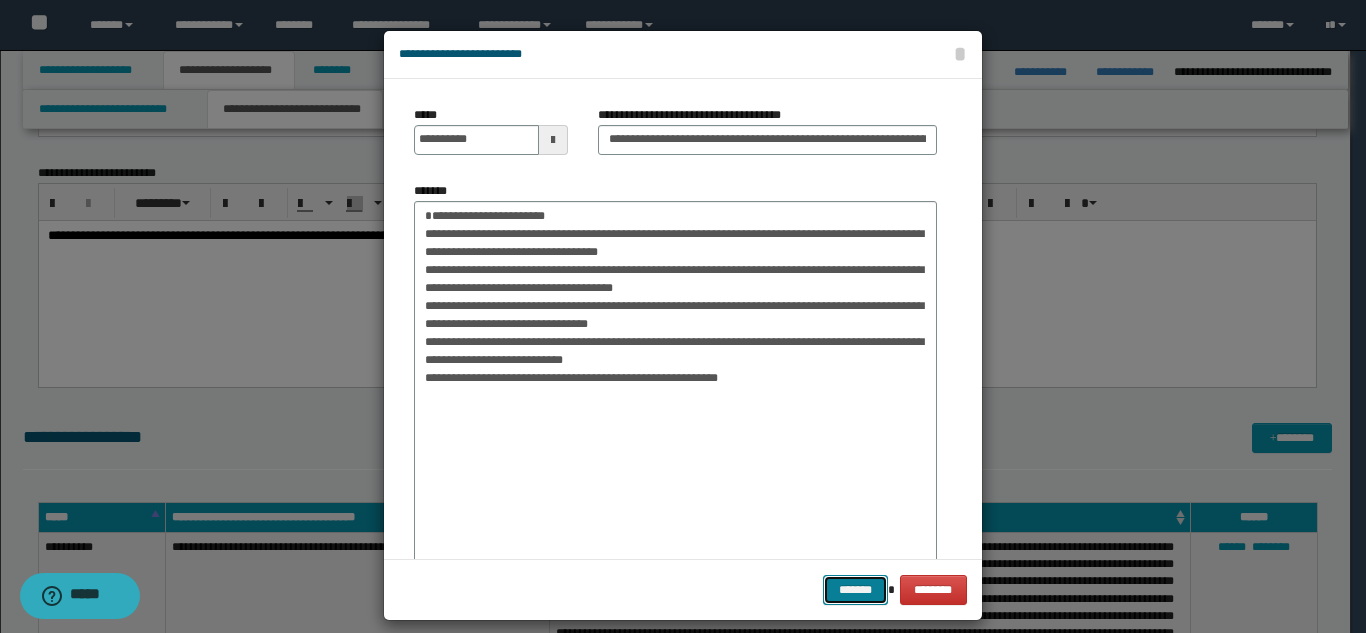 click on "*******" at bounding box center [855, 590] 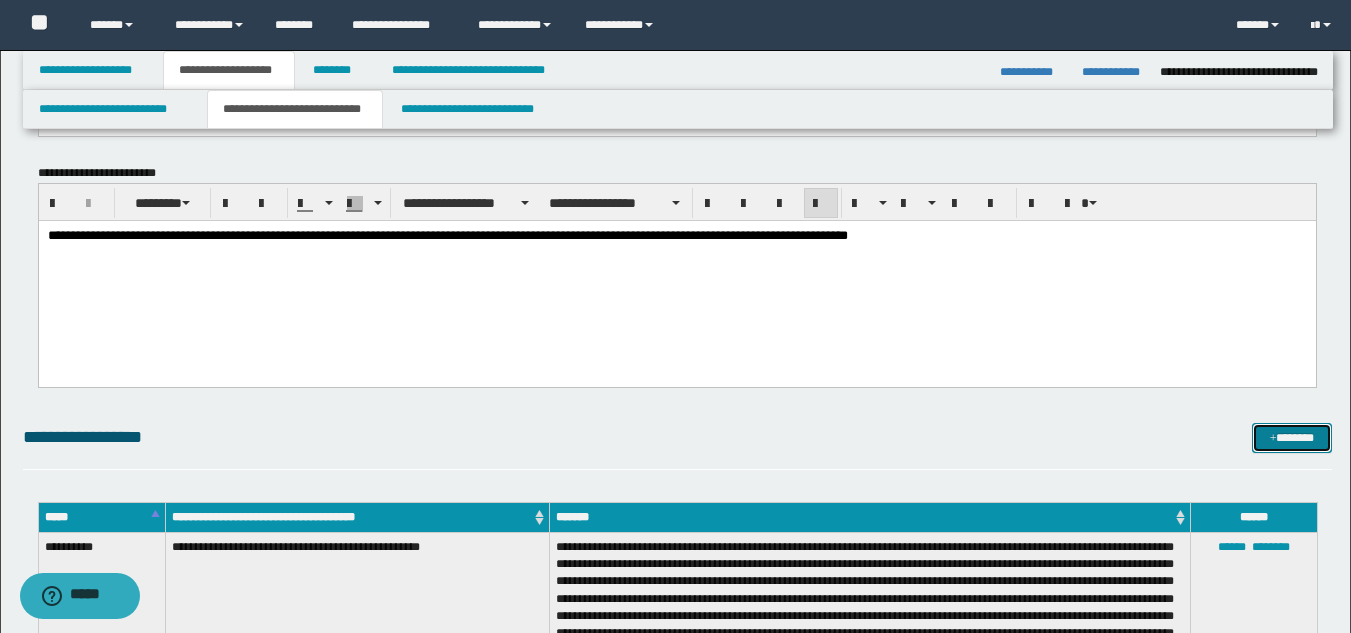 click on "*******" at bounding box center [1292, 438] 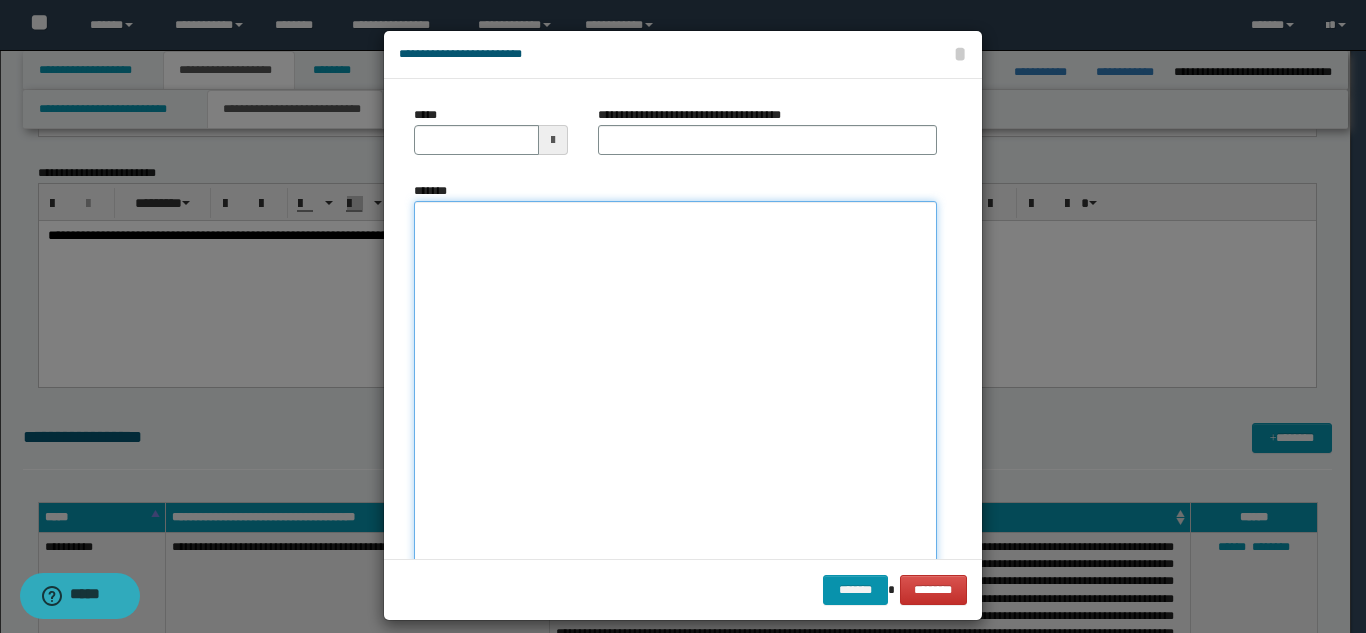 click on "*******" at bounding box center [675, 397] 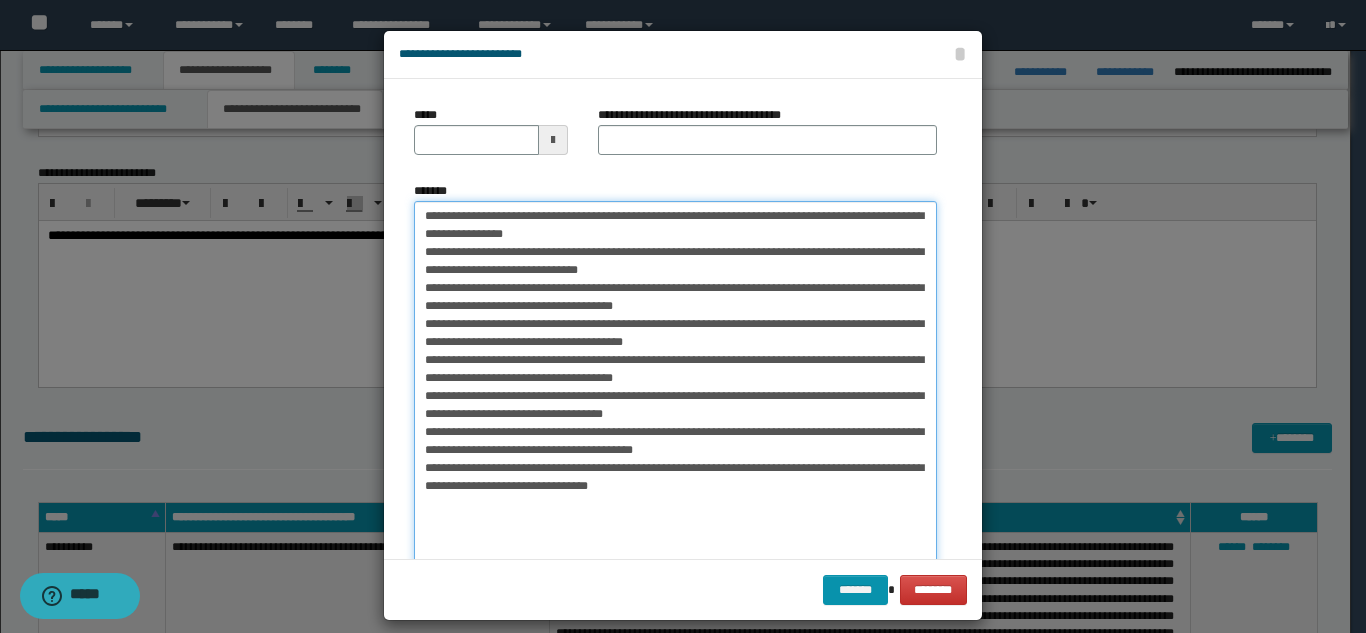 drag, startPoint x: 484, startPoint y: 213, endPoint x: 413, endPoint y: 217, distance: 71.11259 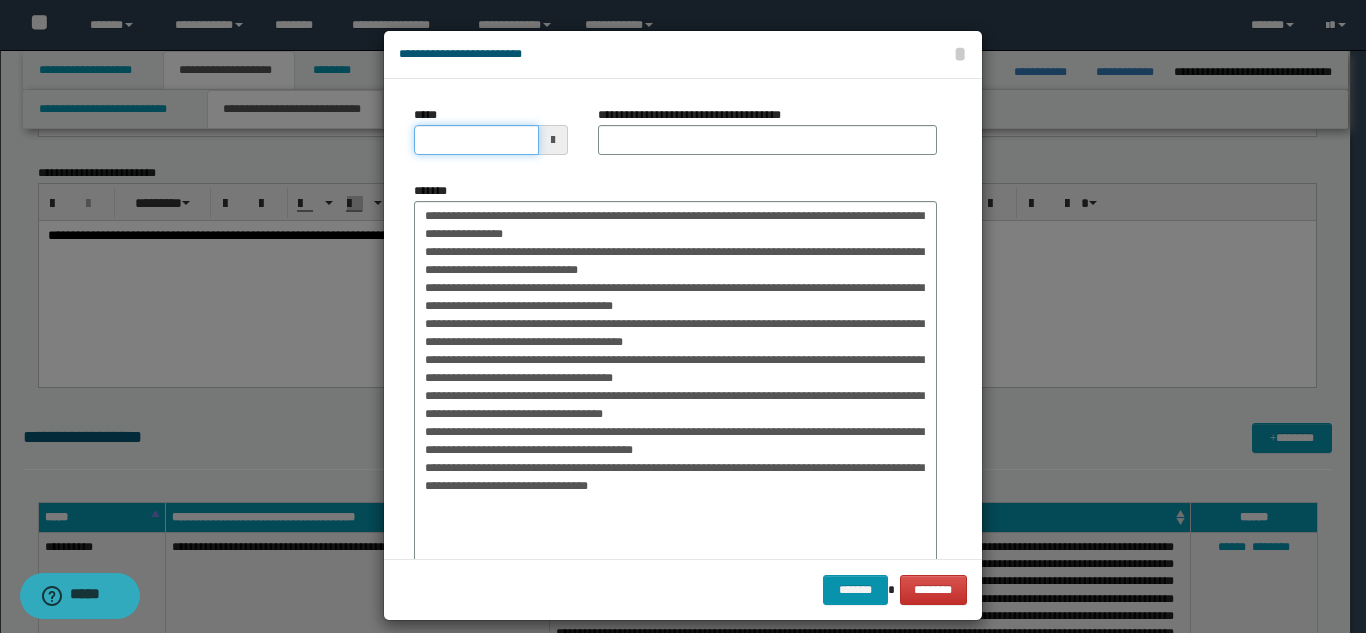 click on "*****" at bounding box center (476, 140) 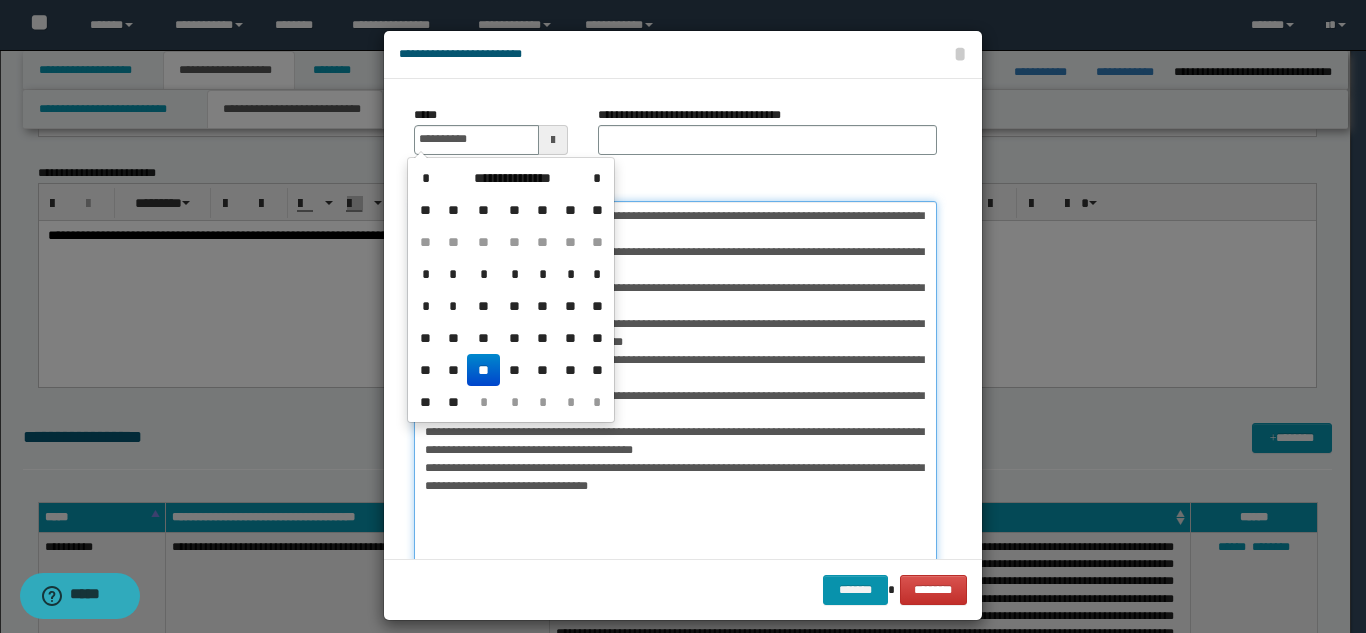type on "**********" 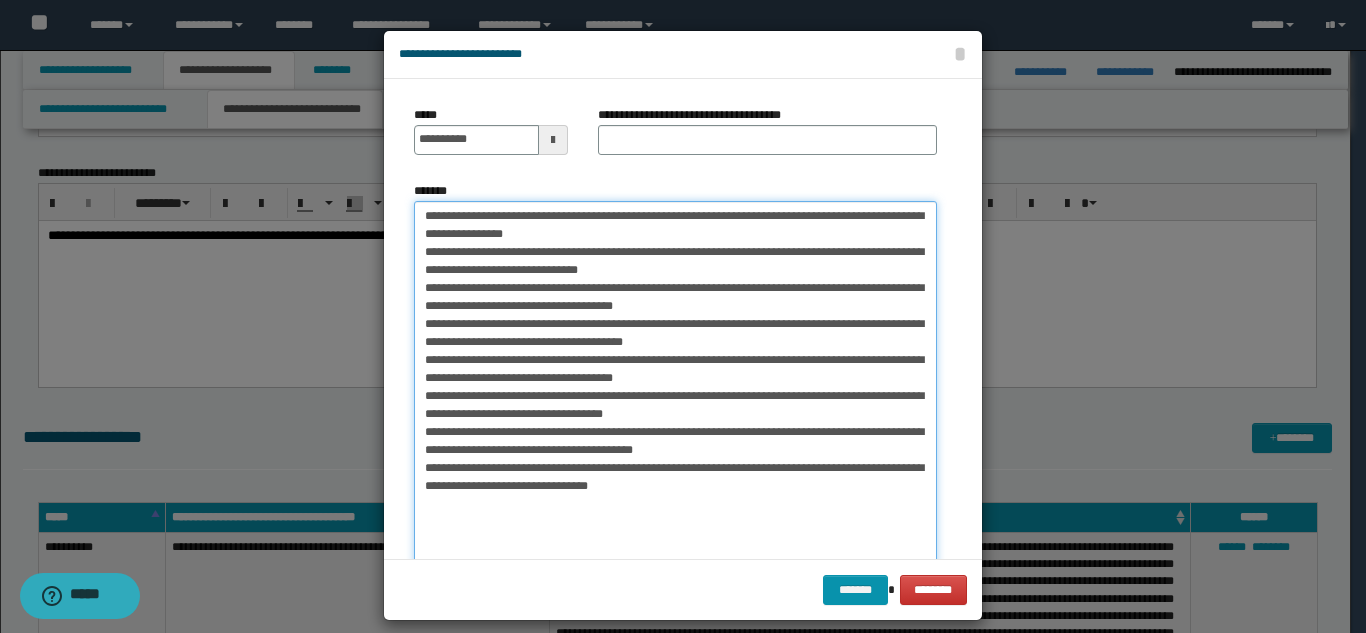 drag, startPoint x: 480, startPoint y: 213, endPoint x: 740, endPoint y: 212, distance: 260.00192 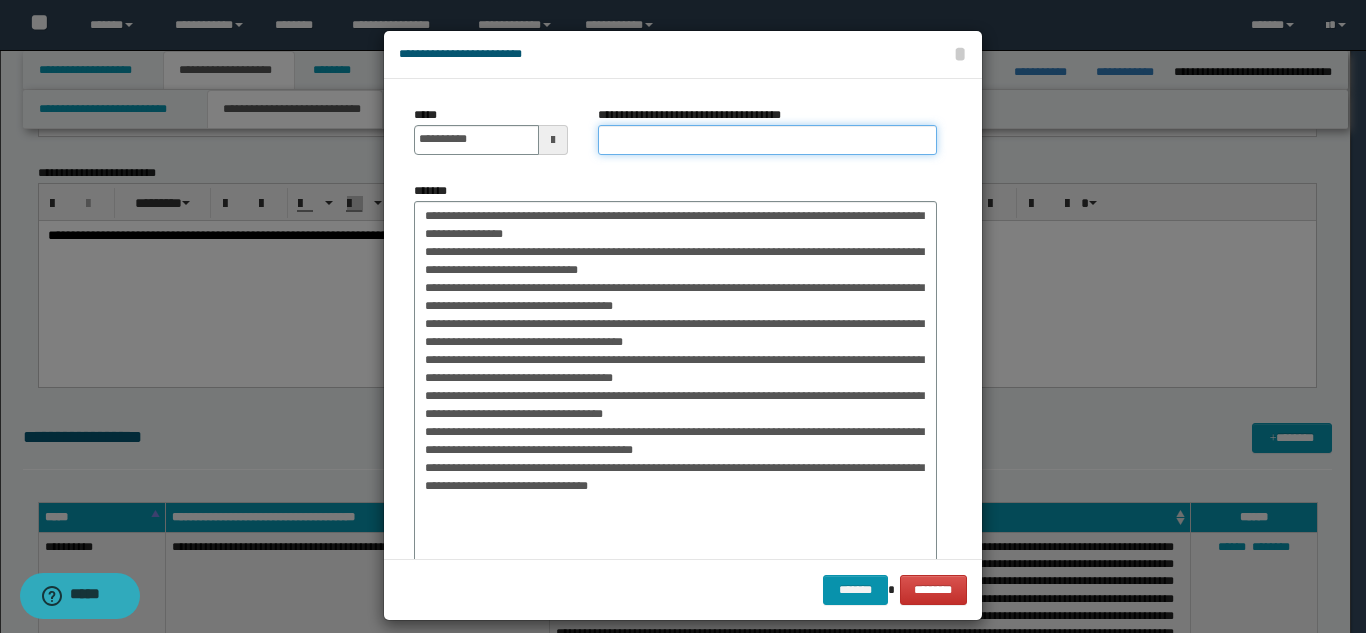 click on "**********" at bounding box center [767, 140] 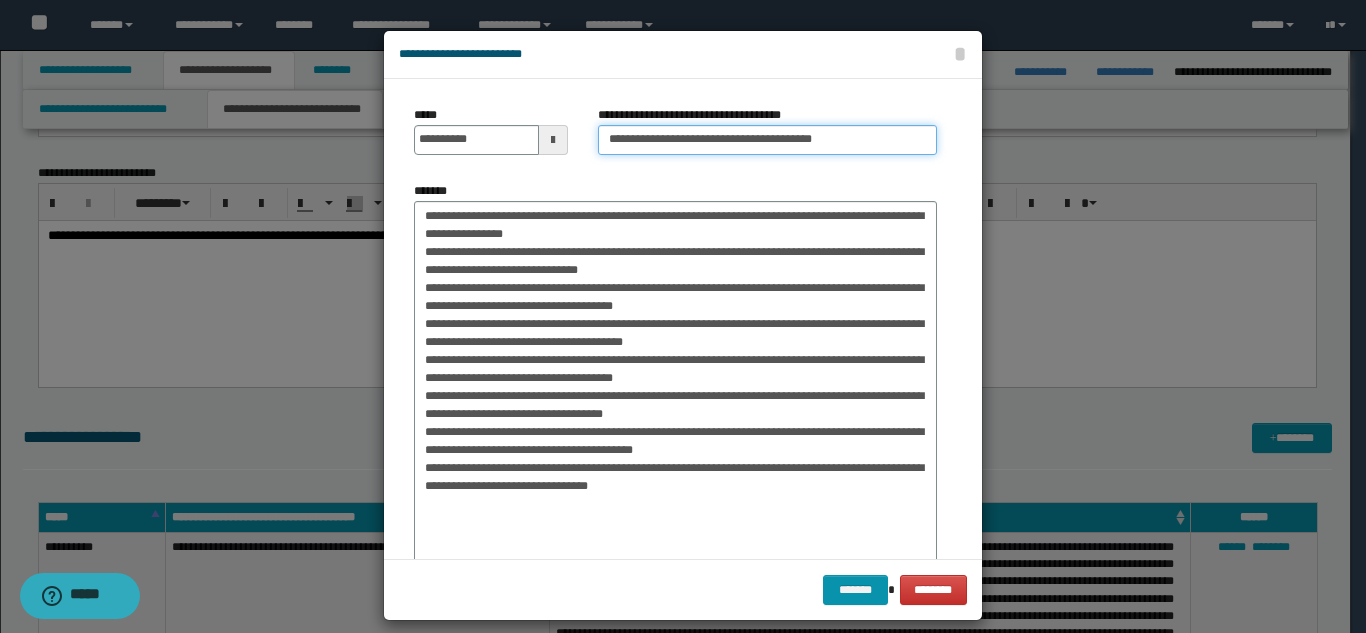 type on "**********" 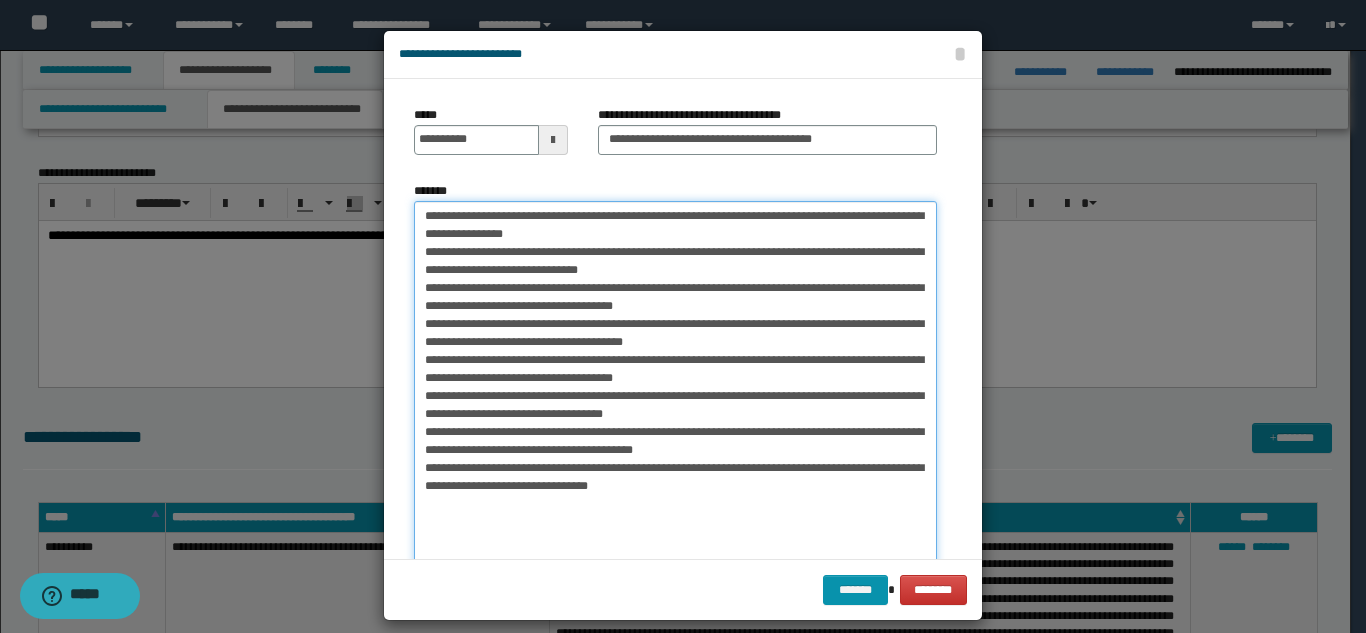 drag, startPoint x: 736, startPoint y: 216, endPoint x: 378, endPoint y: 196, distance: 358.55823 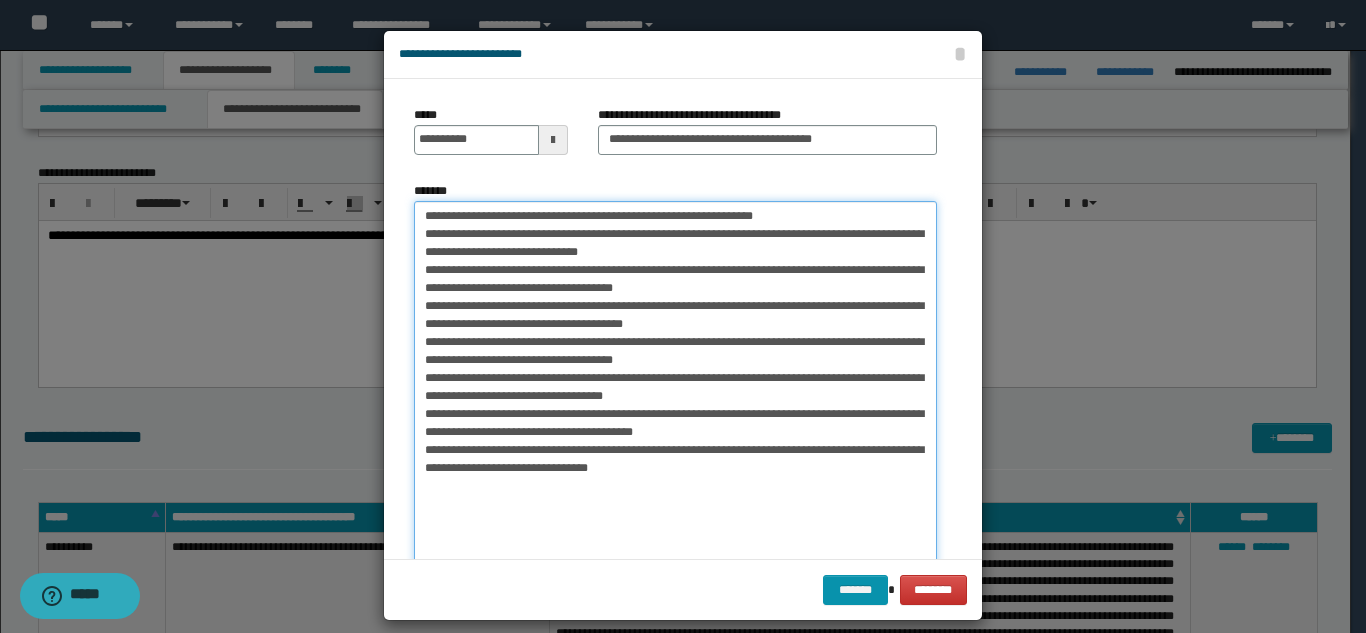 click on "*******" at bounding box center (675, 397) 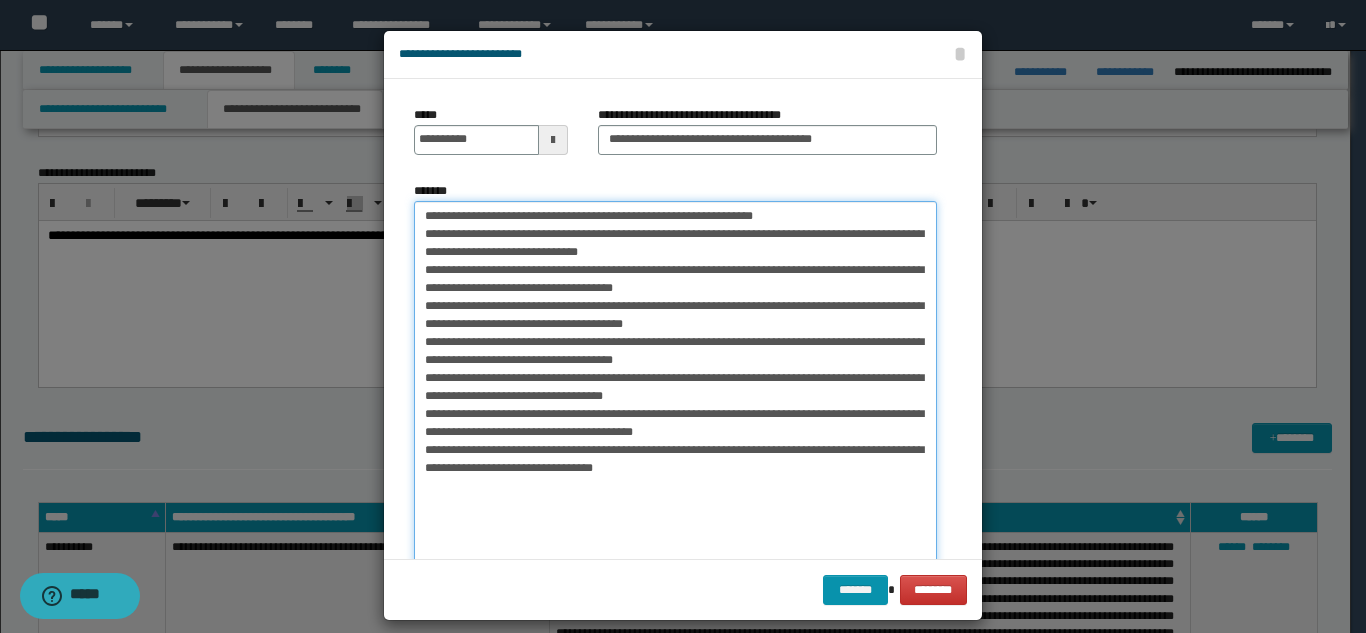 paste on "**********" 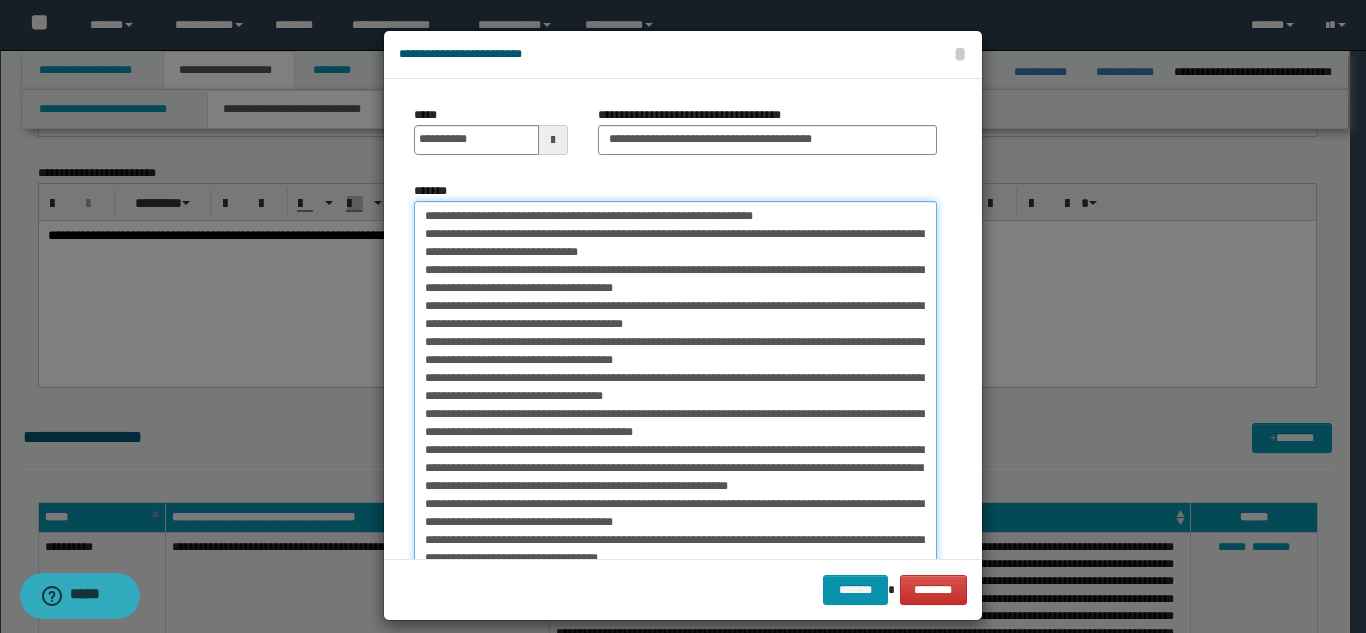 scroll, scrollTop: 99, scrollLeft: 0, axis: vertical 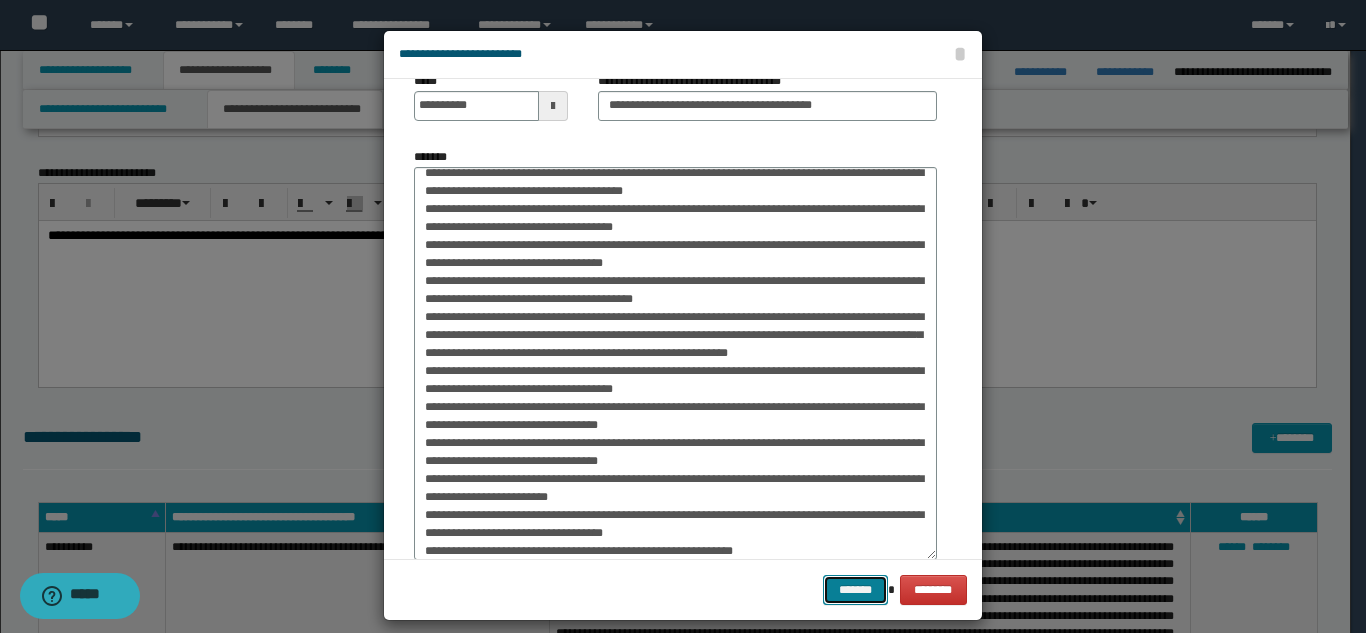click on "*******" at bounding box center [855, 590] 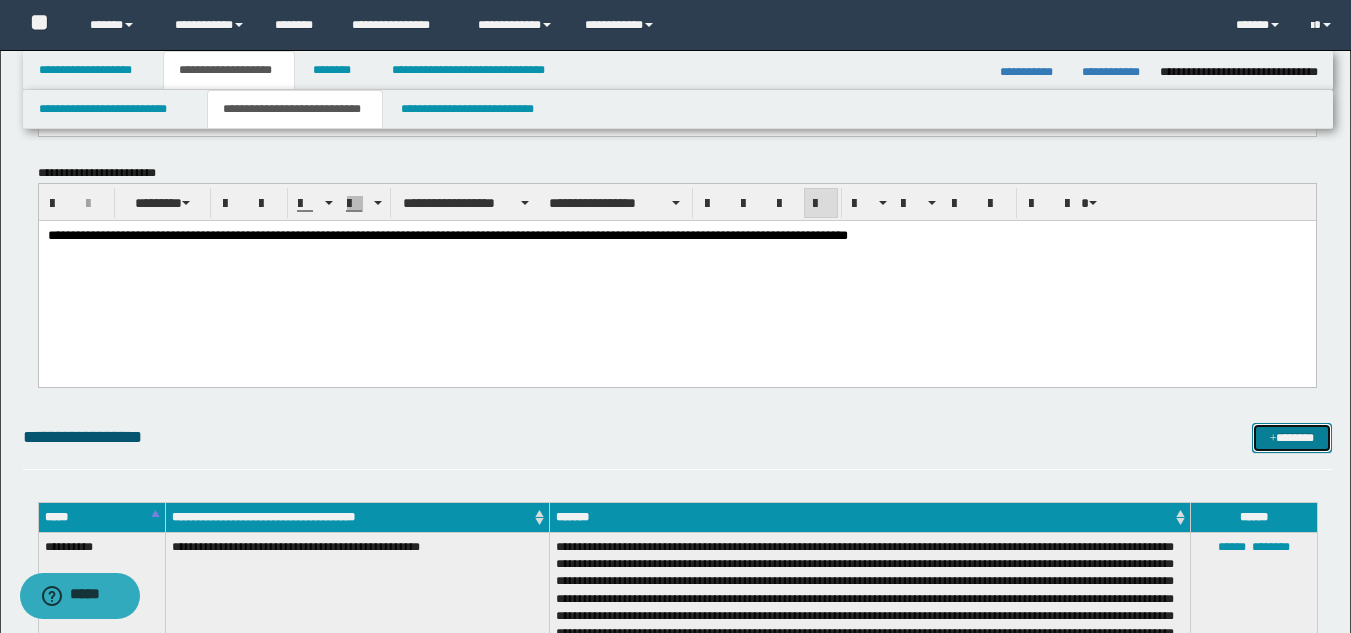 click on "*******" at bounding box center (1292, 438) 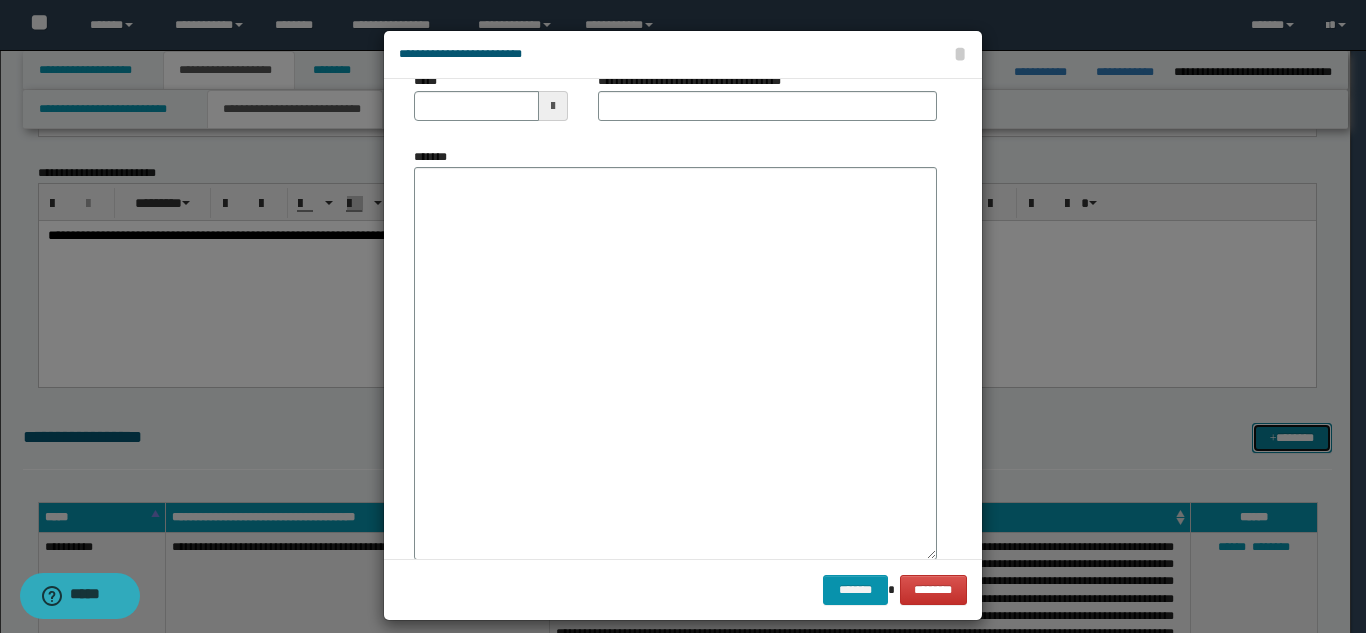 scroll, scrollTop: 0, scrollLeft: 0, axis: both 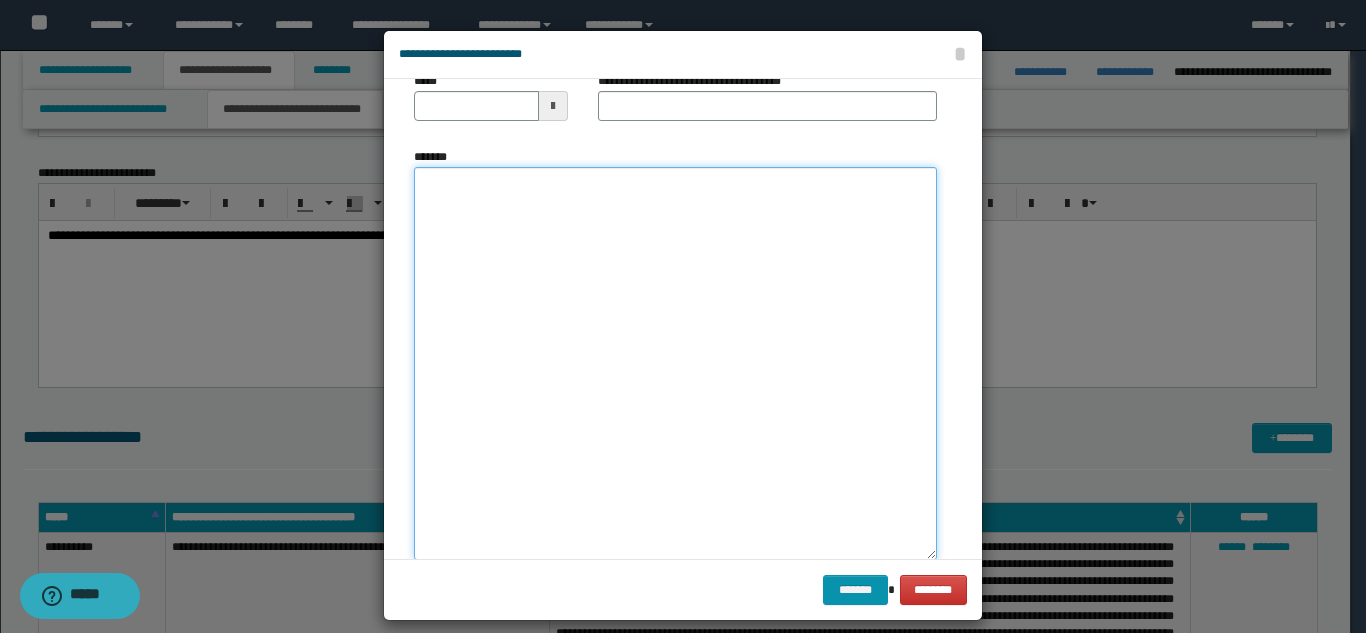 click on "*******" at bounding box center (675, 363) 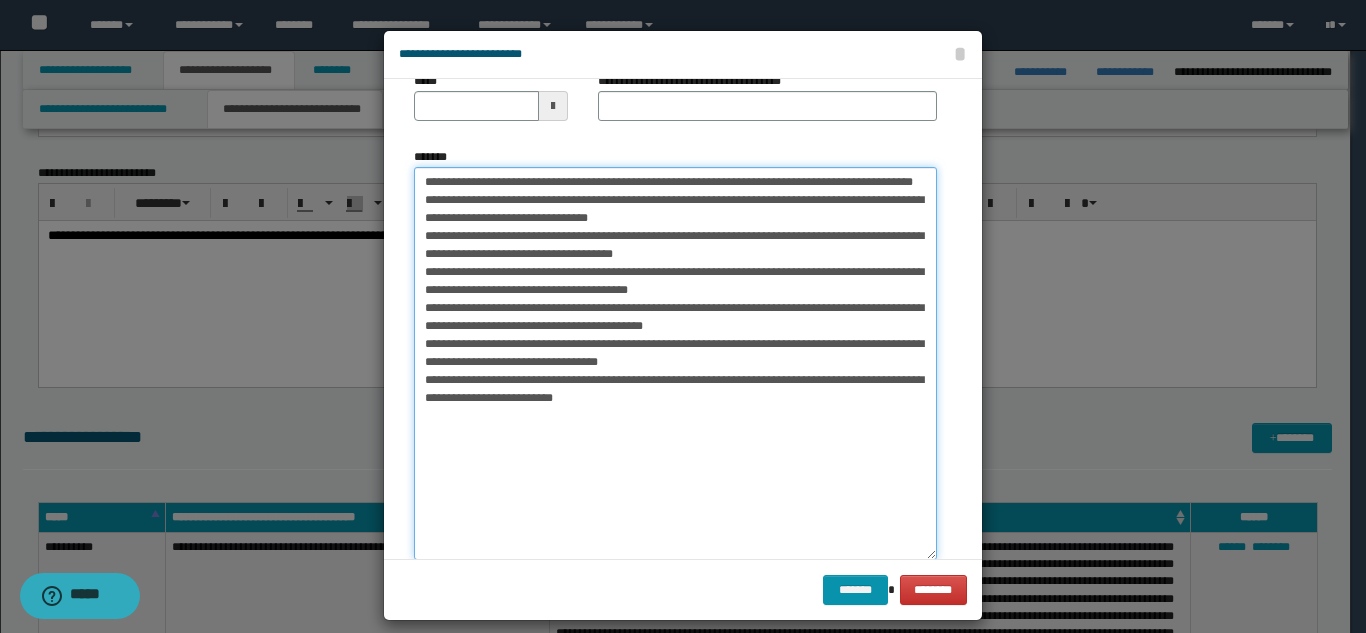 drag, startPoint x: 481, startPoint y: 180, endPoint x: 415, endPoint y: 187, distance: 66.37017 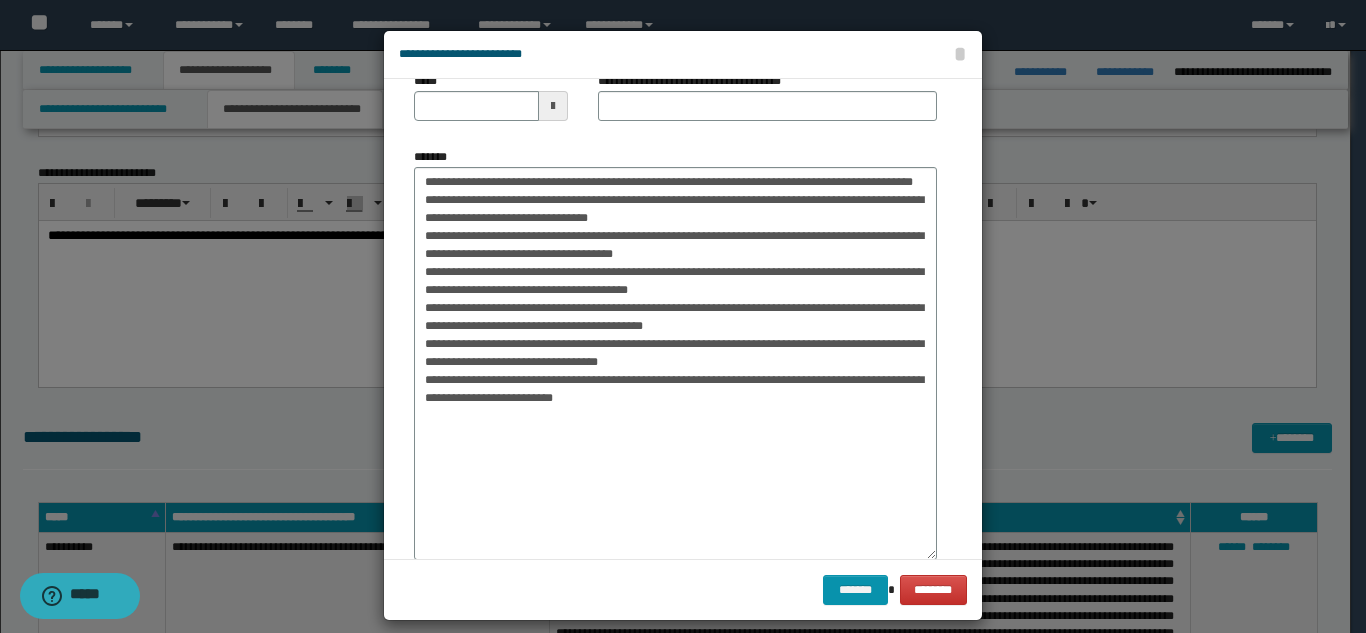 click on "*****" at bounding box center [491, 104] 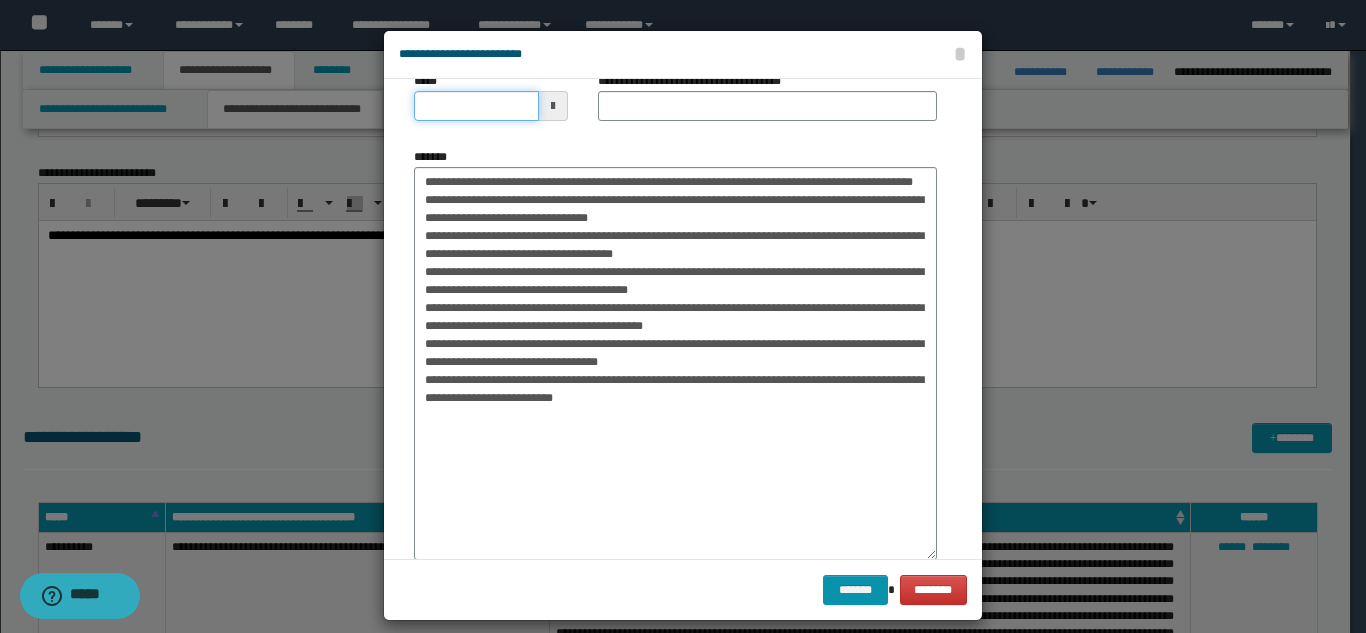 click on "*****" at bounding box center [476, 106] 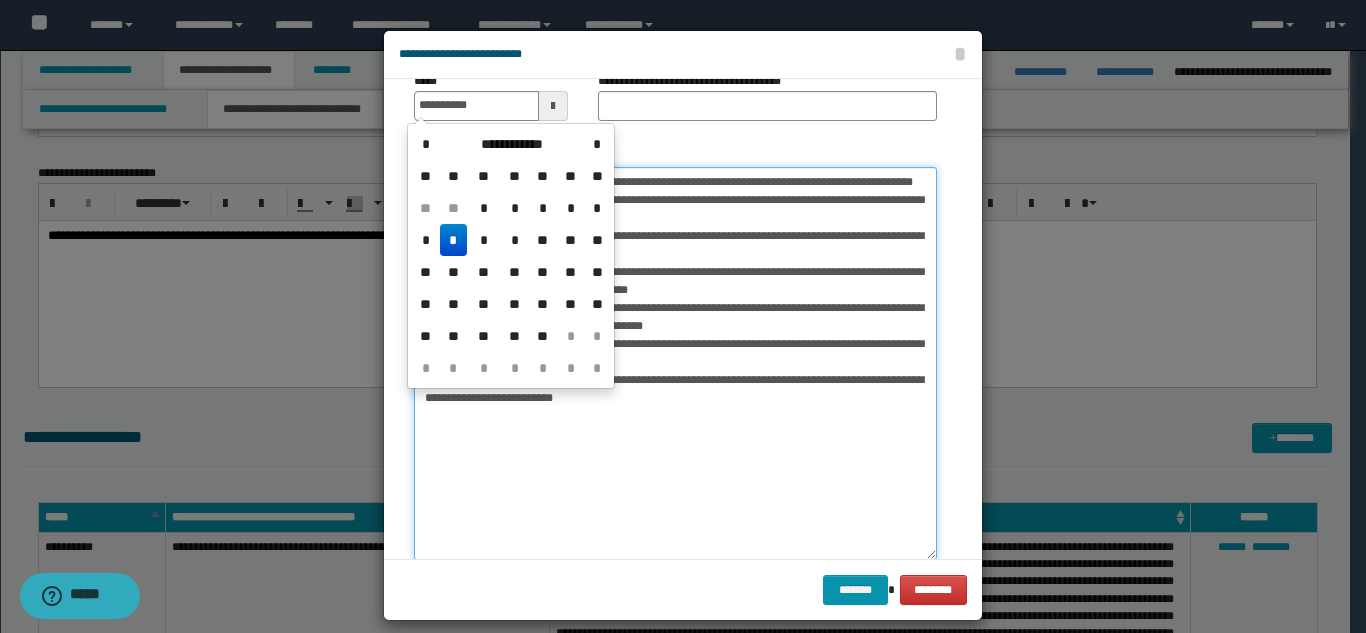 type on "**********" 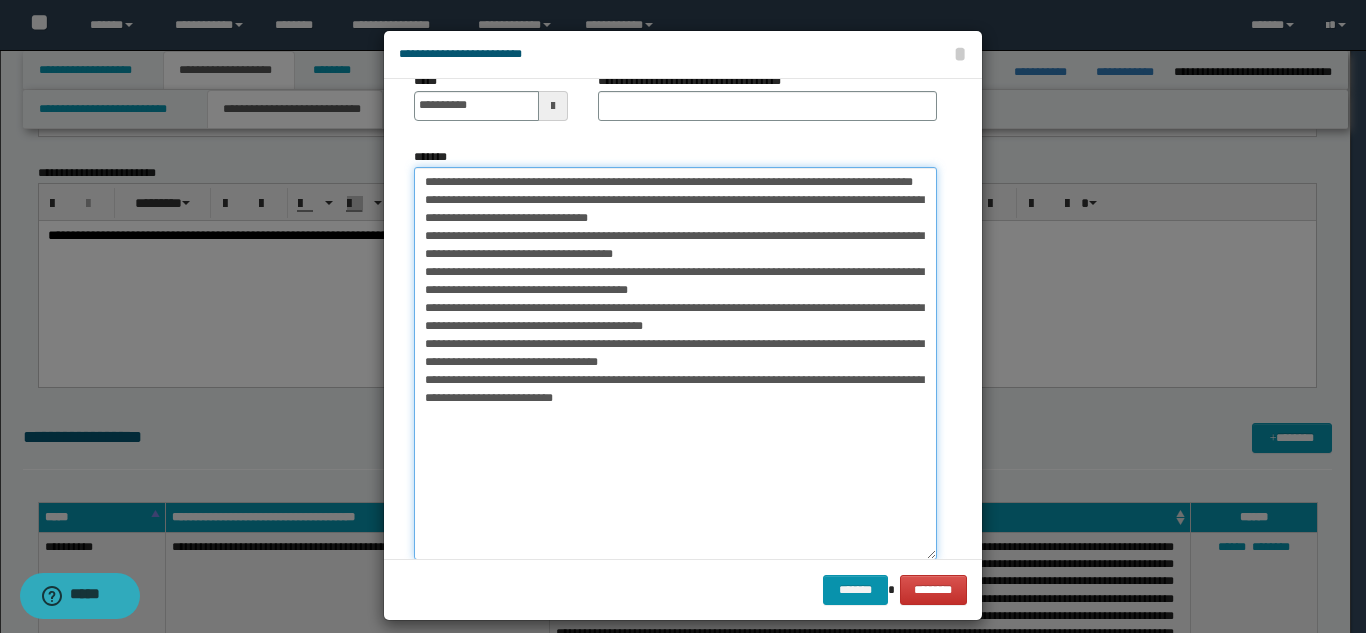 drag, startPoint x: 482, startPoint y: 180, endPoint x: 439, endPoint y: 194, distance: 45.221676 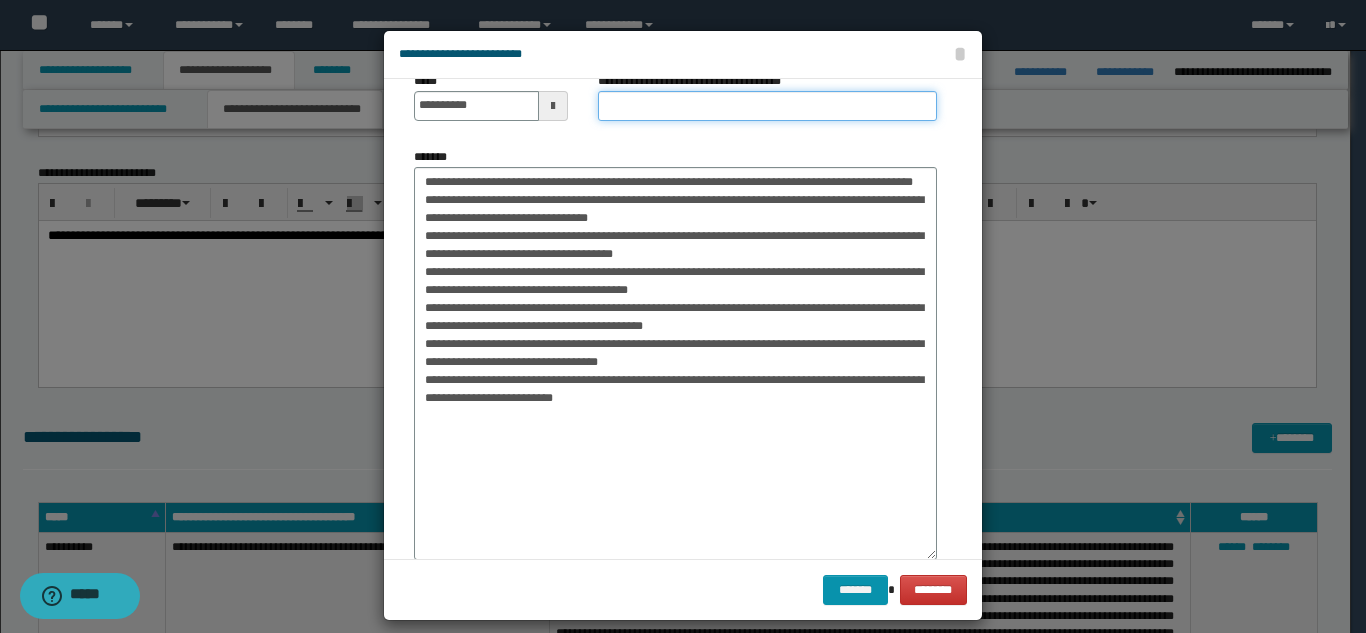 click on "**********" at bounding box center (767, 106) 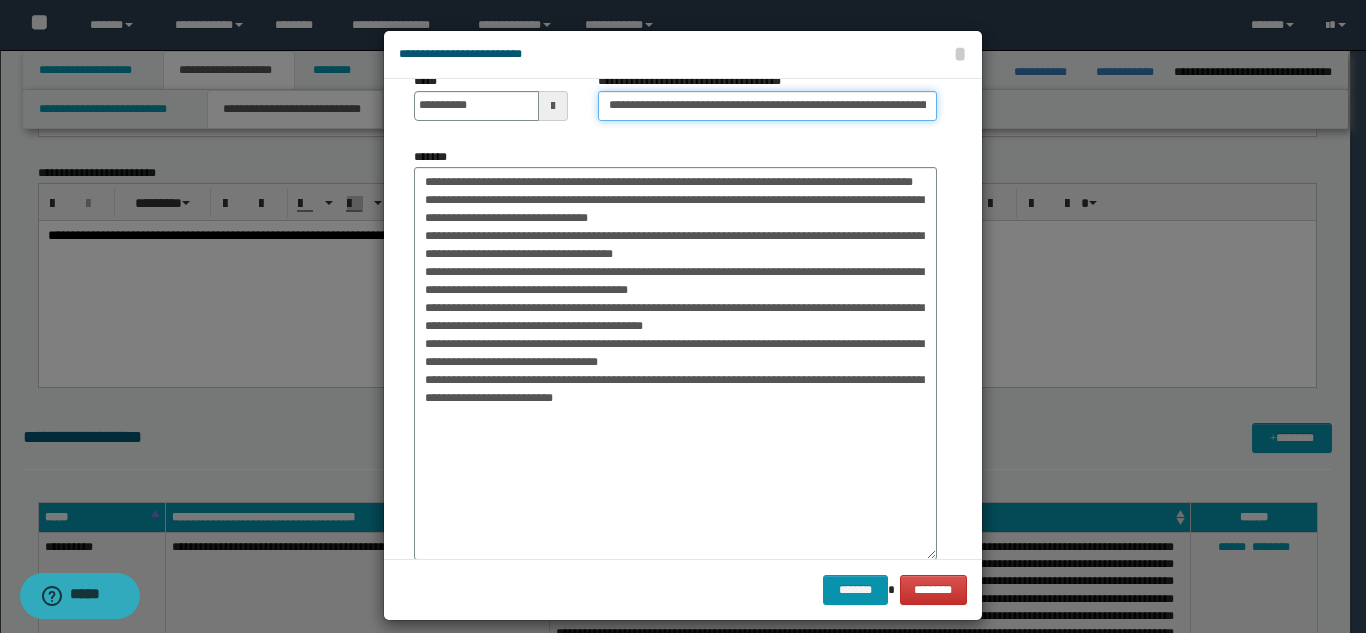 scroll, scrollTop: 0, scrollLeft: 133, axis: horizontal 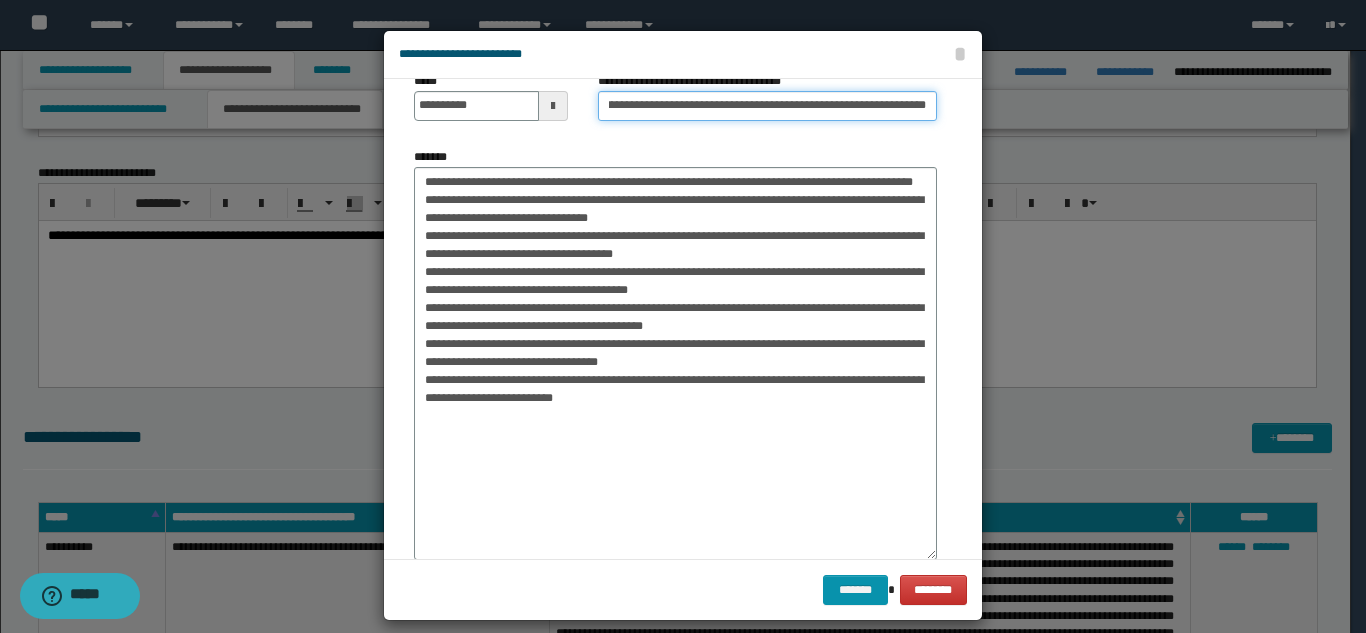 type on "**********" 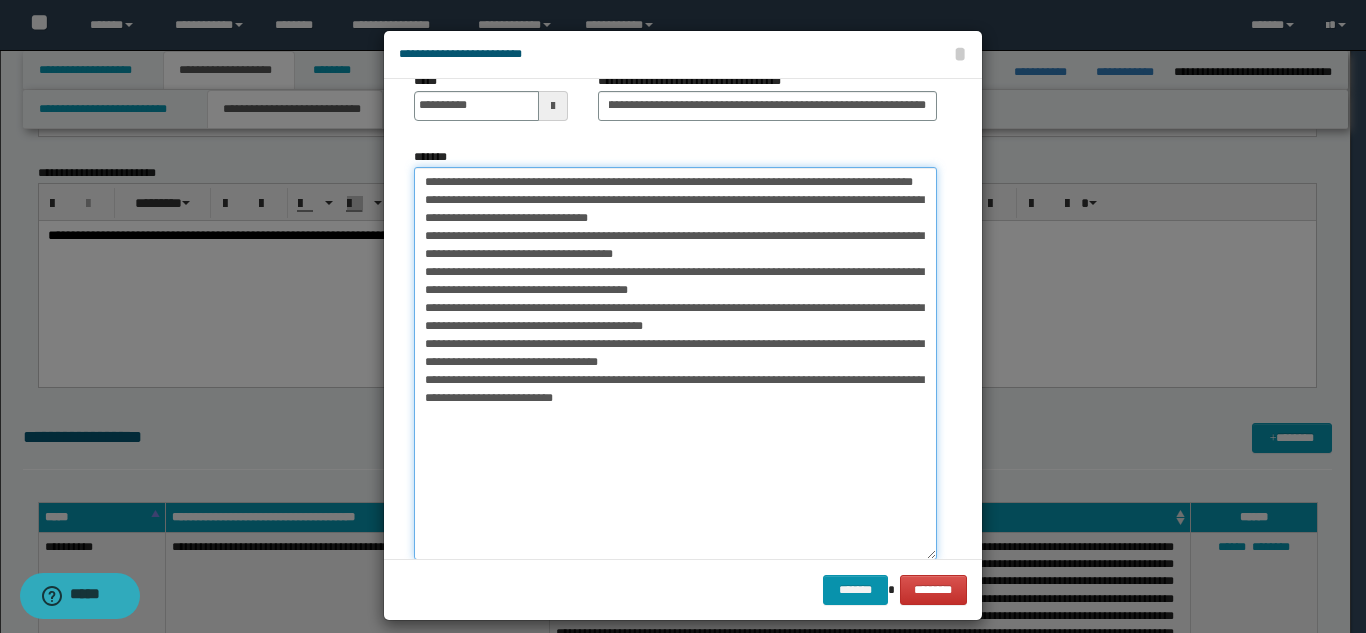 scroll, scrollTop: 0, scrollLeft: 0, axis: both 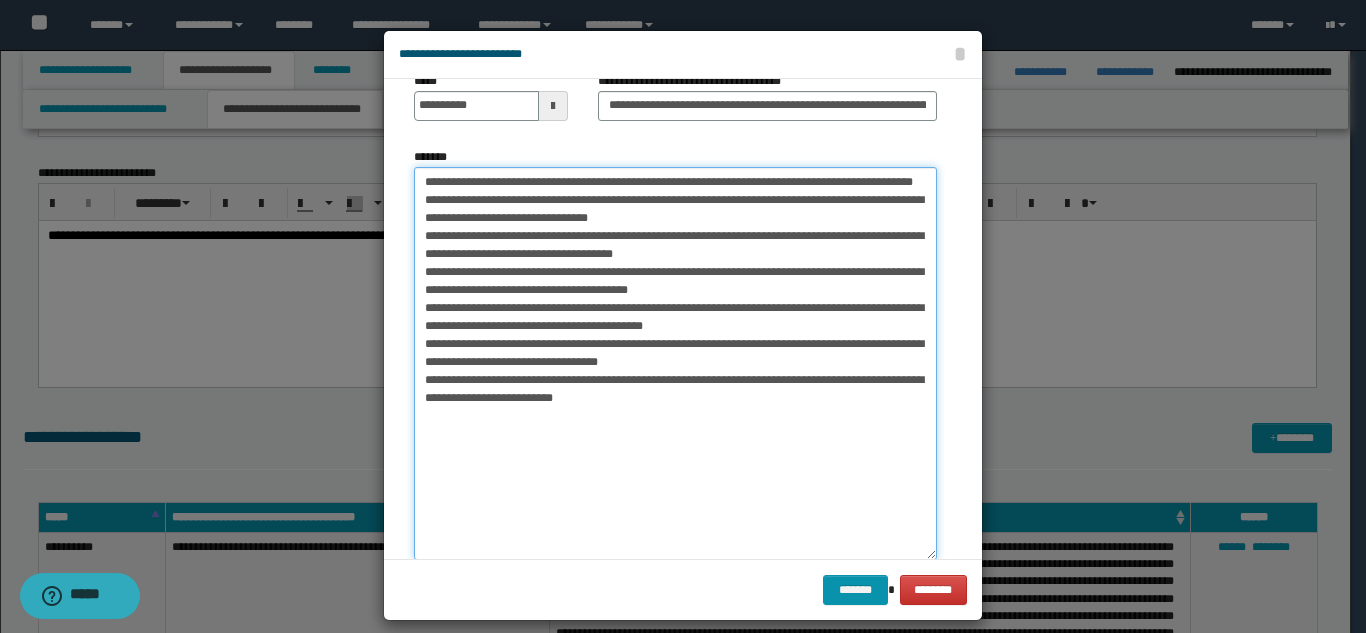 drag, startPoint x: 412, startPoint y: 183, endPoint x: 438, endPoint y: 198, distance: 30.016663 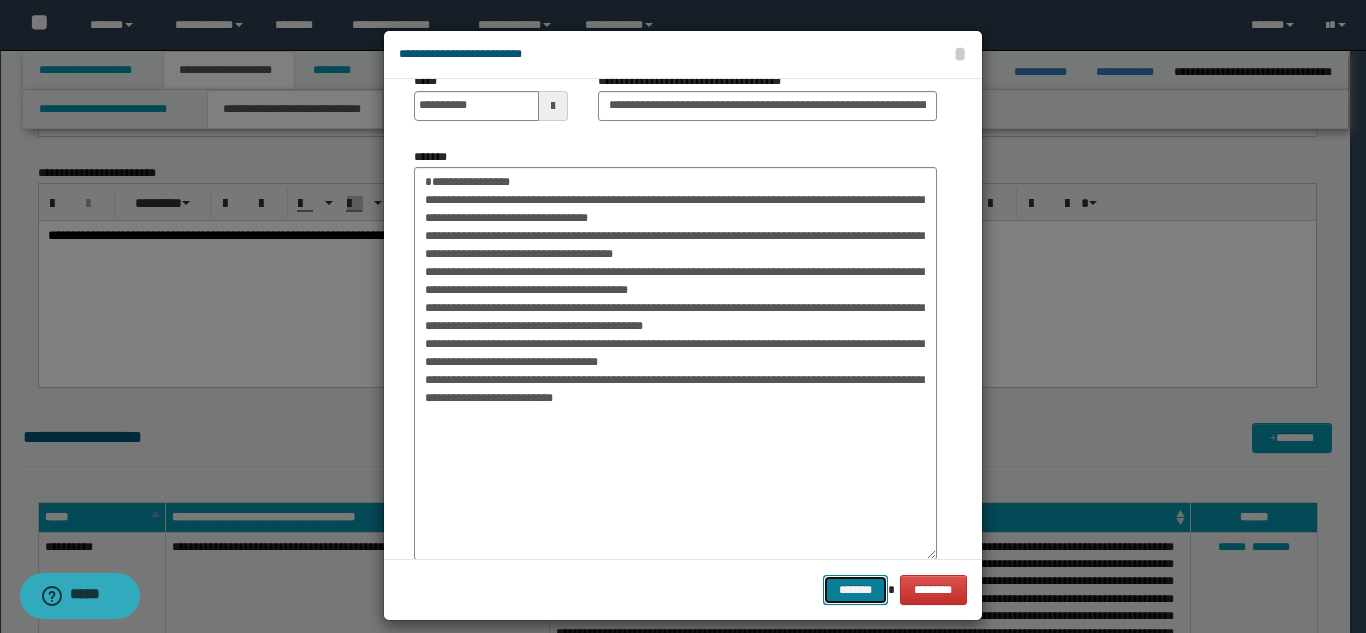 click on "*******" at bounding box center (855, 590) 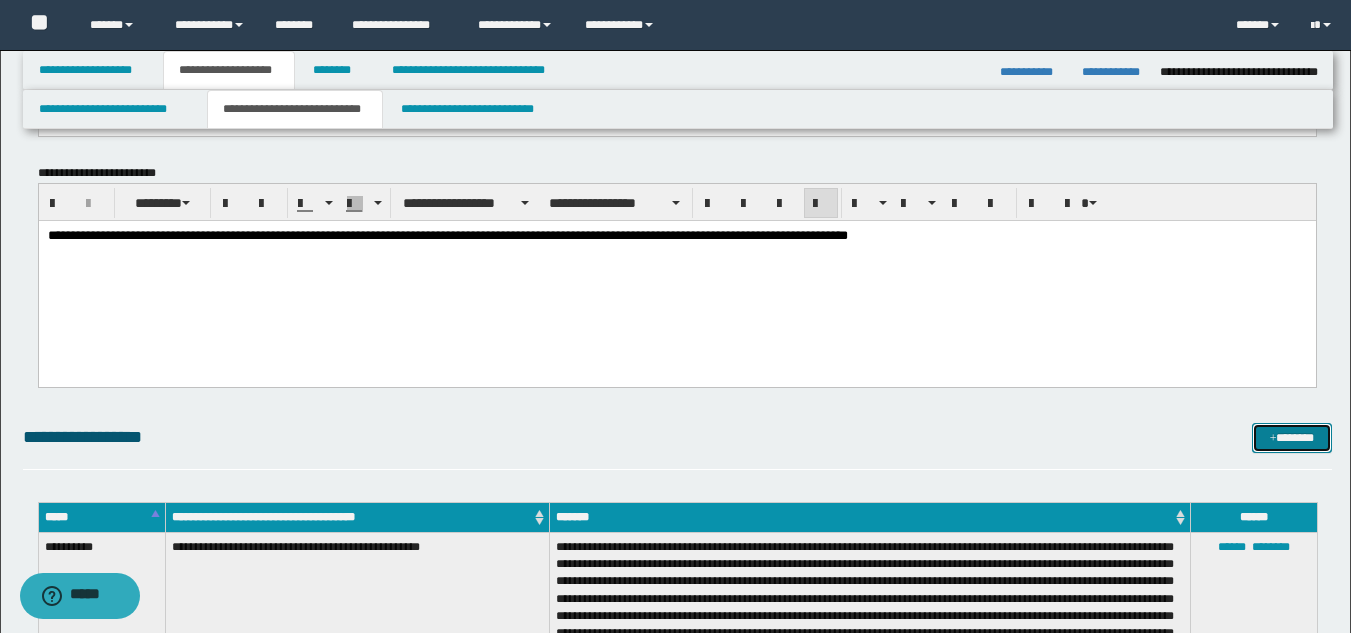 click at bounding box center [1273, 439] 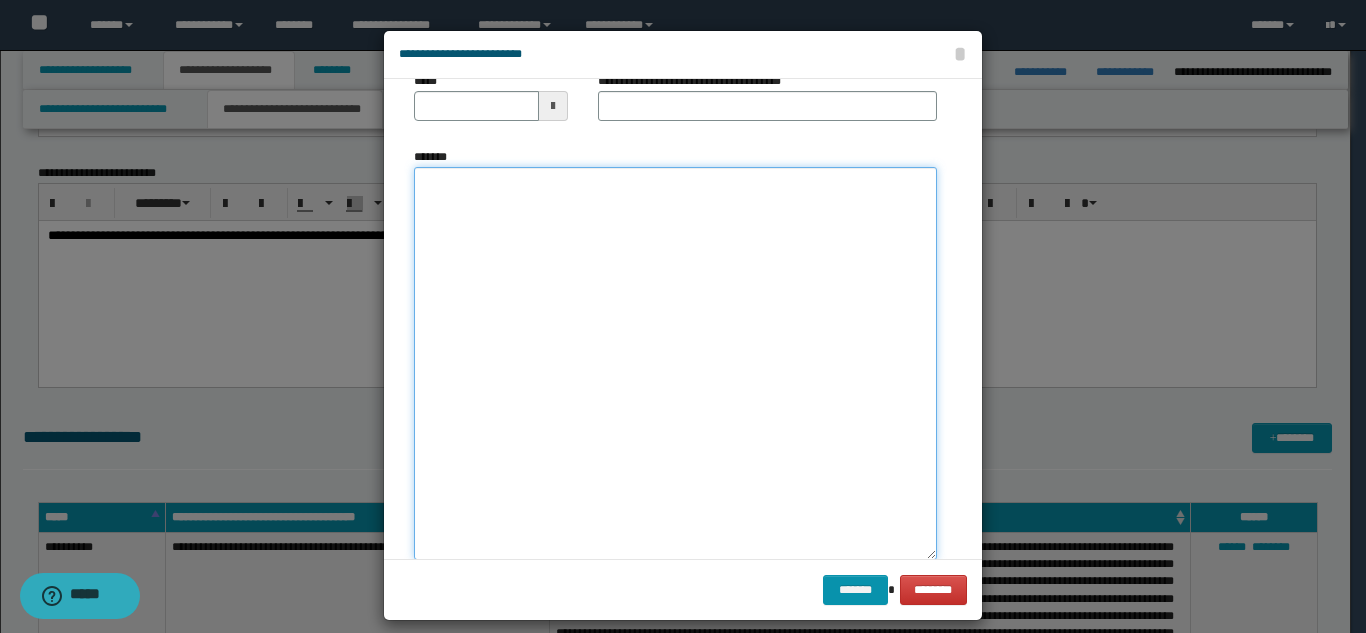 click on "*******" at bounding box center (675, 363) 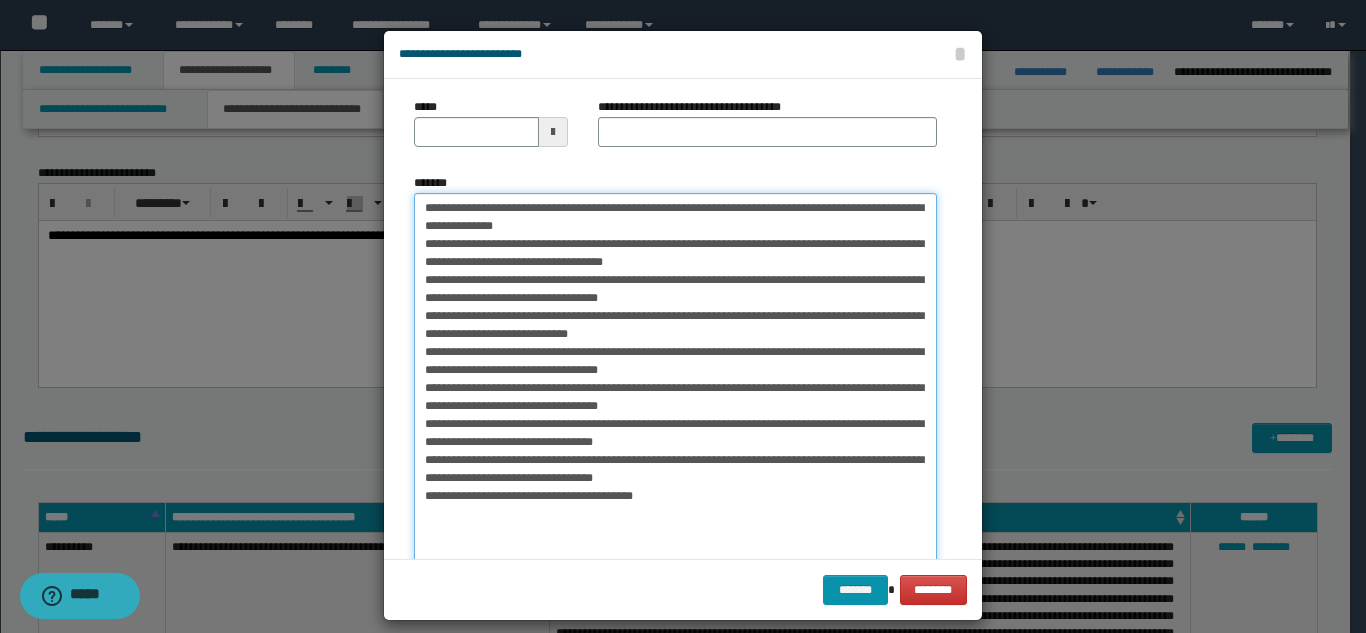 scroll, scrollTop: 0, scrollLeft: 0, axis: both 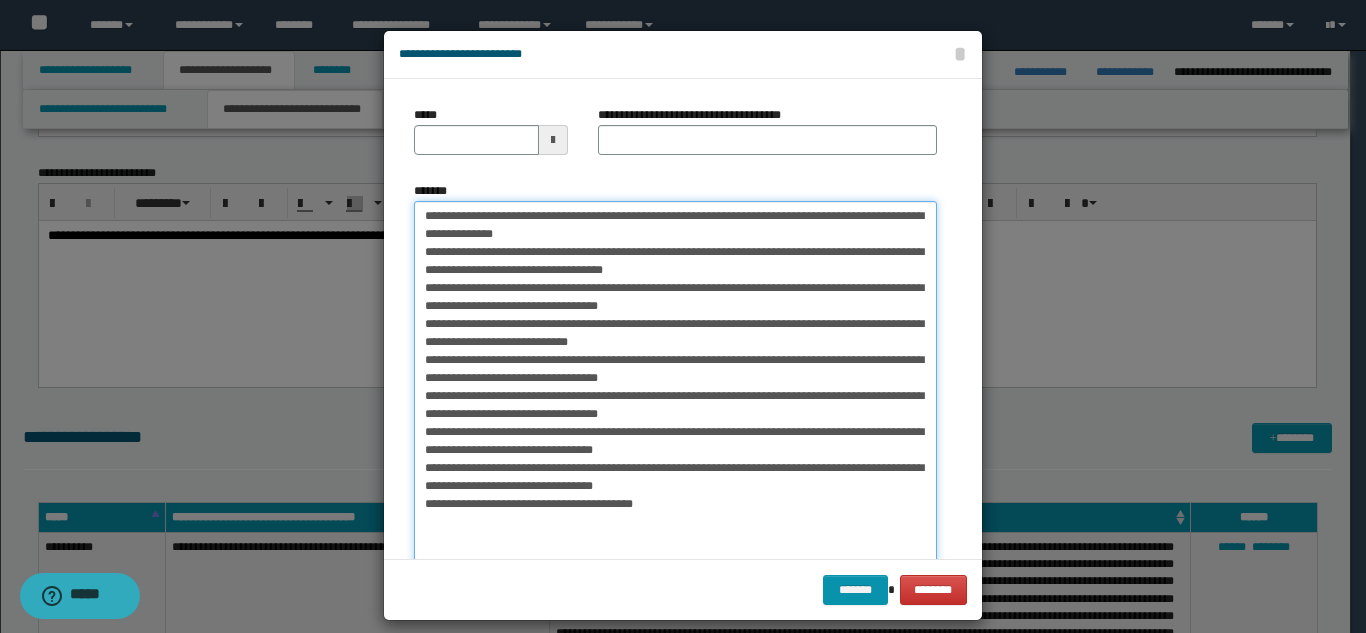 drag, startPoint x: 479, startPoint y: 218, endPoint x: 411, endPoint y: 221, distance: 68.06615 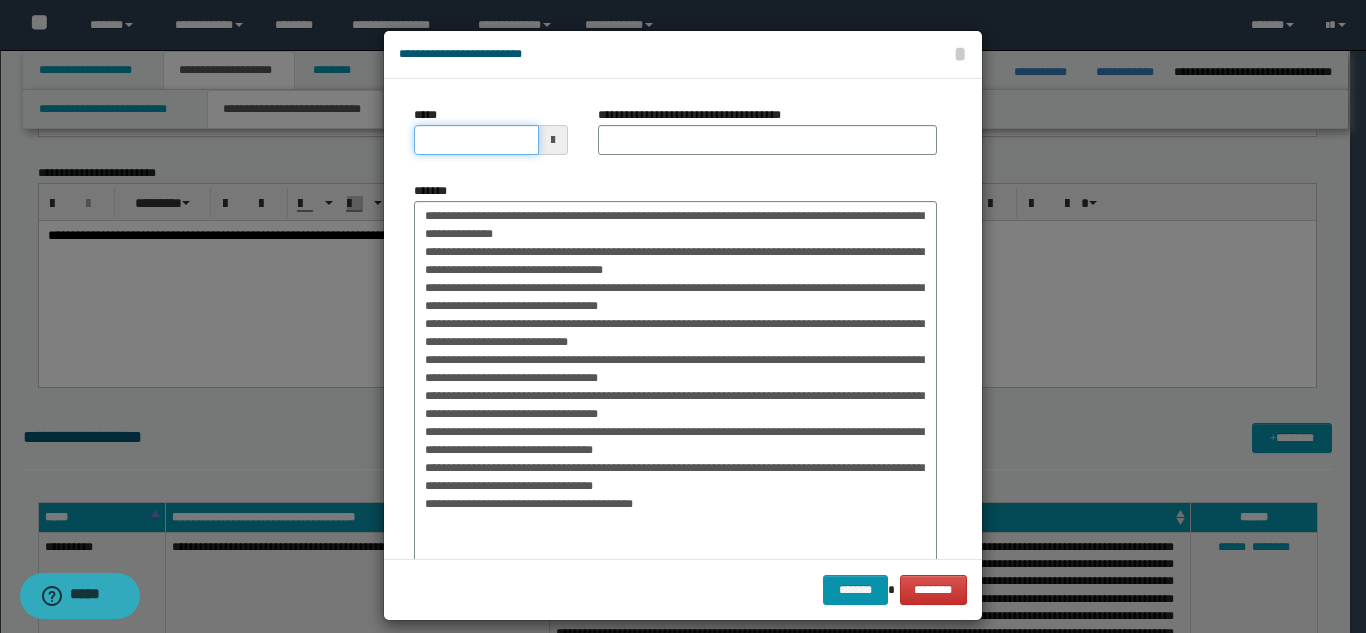 click on "*****" at bounding box center (476, 140) 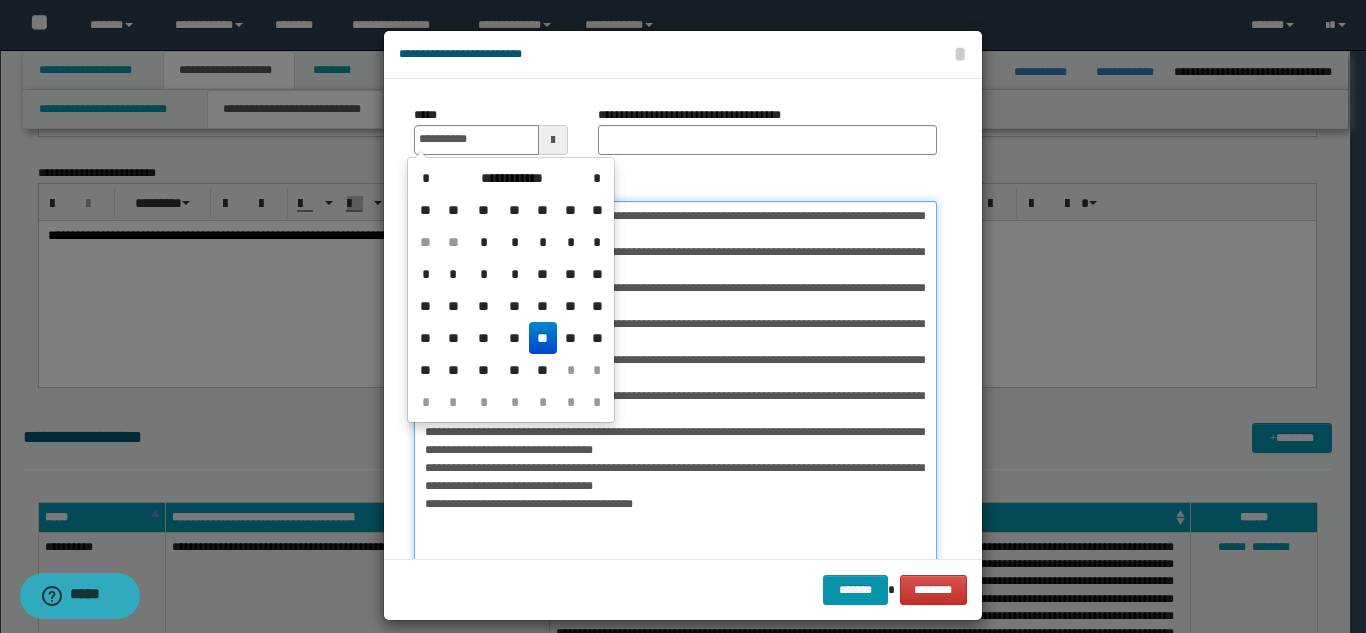 type on "**********" 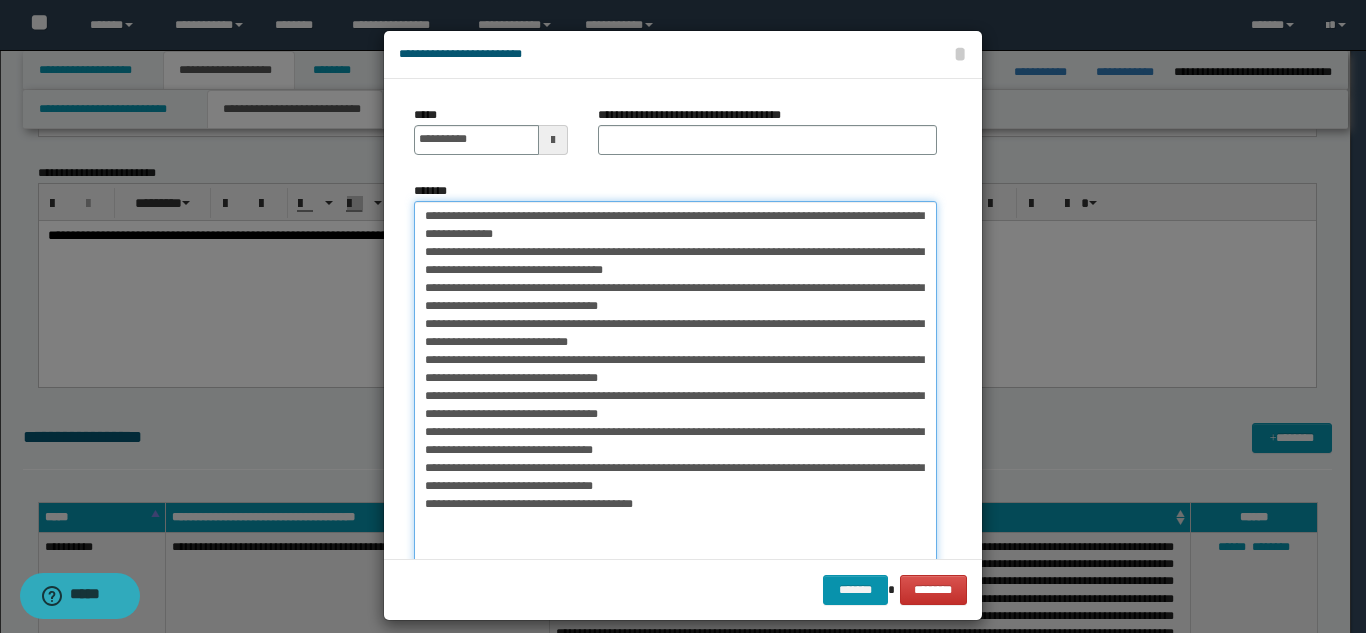 drag, startPoint x: 482, startPoint y: 213, endPoint x: 841, endPoint y: 215, distance: 359.00558 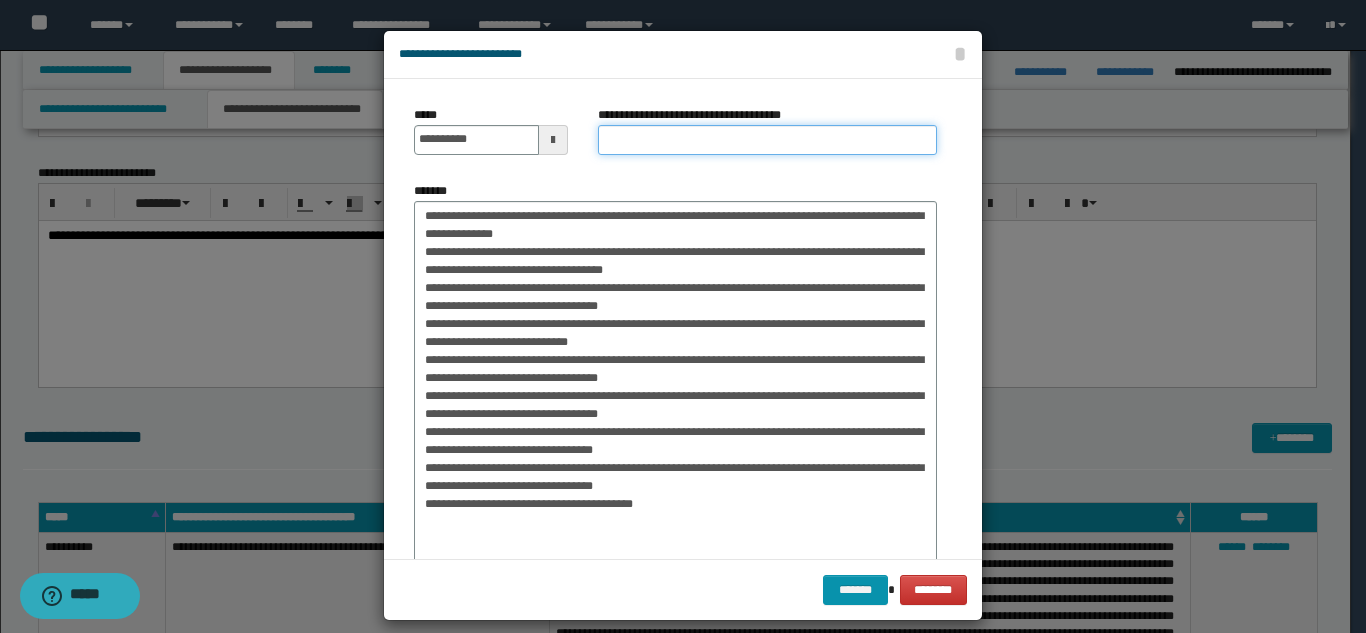 click on "**********" at bounding box center [767, 140] 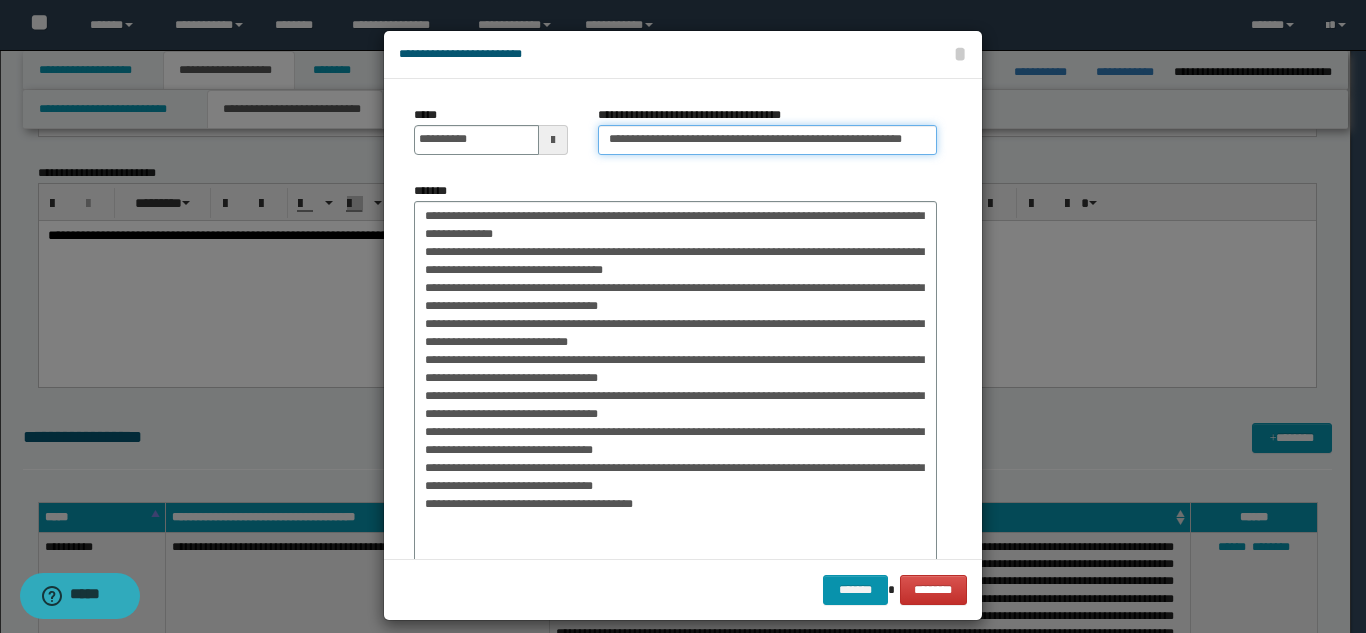 scroll, scrollTop: 0, scrollLeft: 41, axis: horizontal 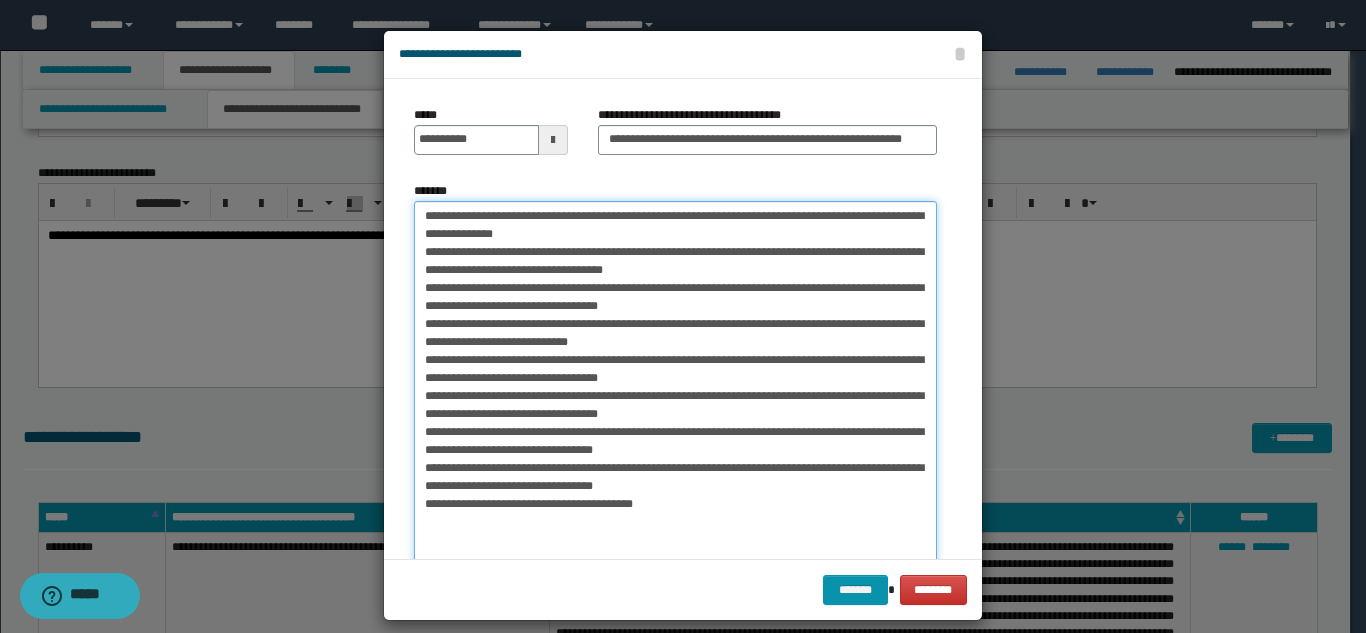 drag, startPoint x: 841, startPoint y: 215, endPoint x: 362, endPoint y: 202, distance: 479.1764 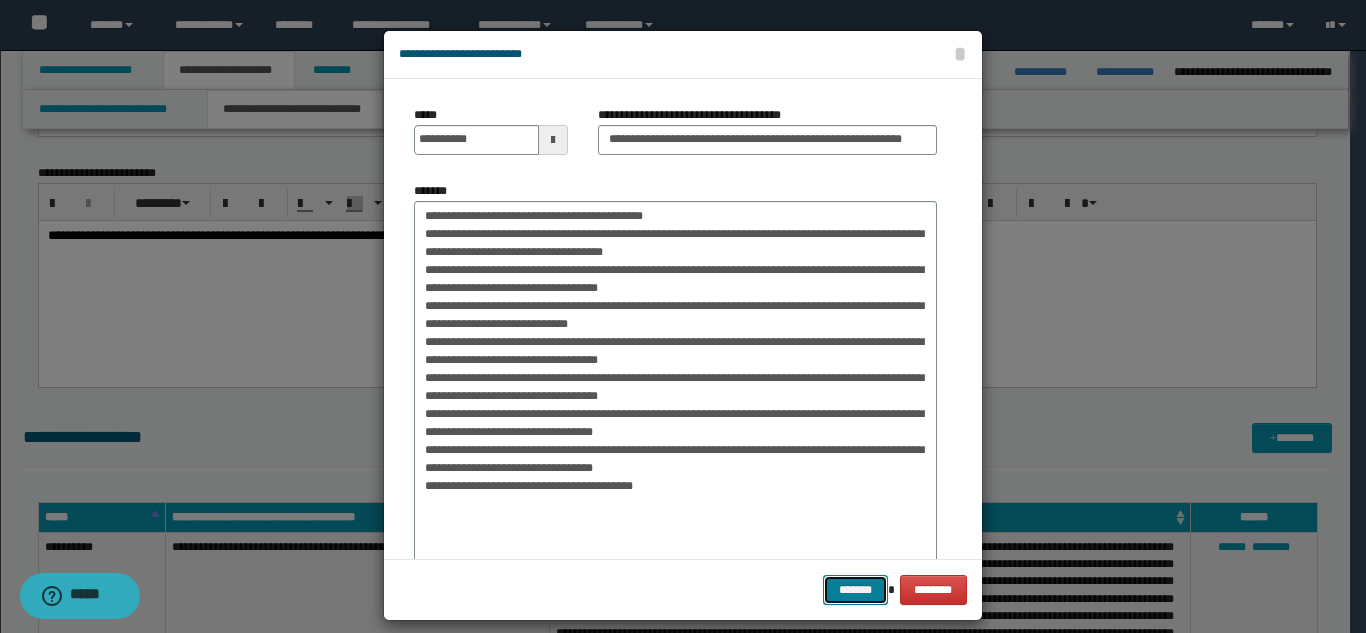 click on "*******" at bounding box center [855, 590] 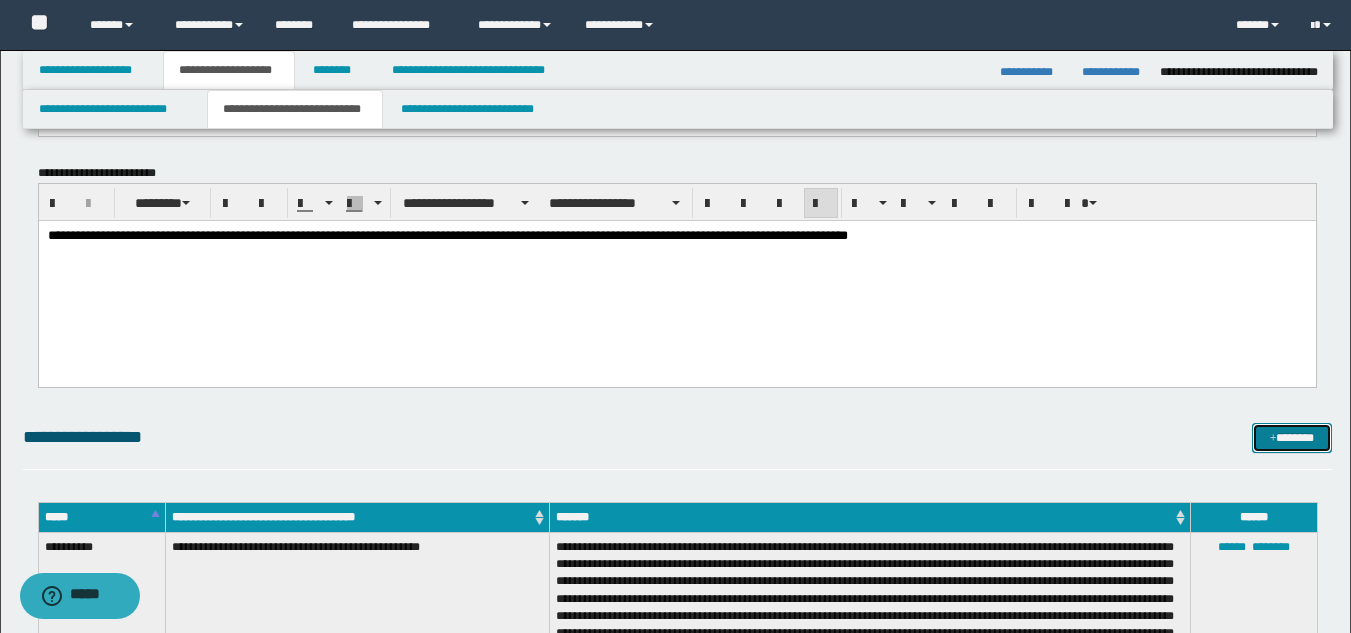 click on "*******" at bounding box center (1292, 438) 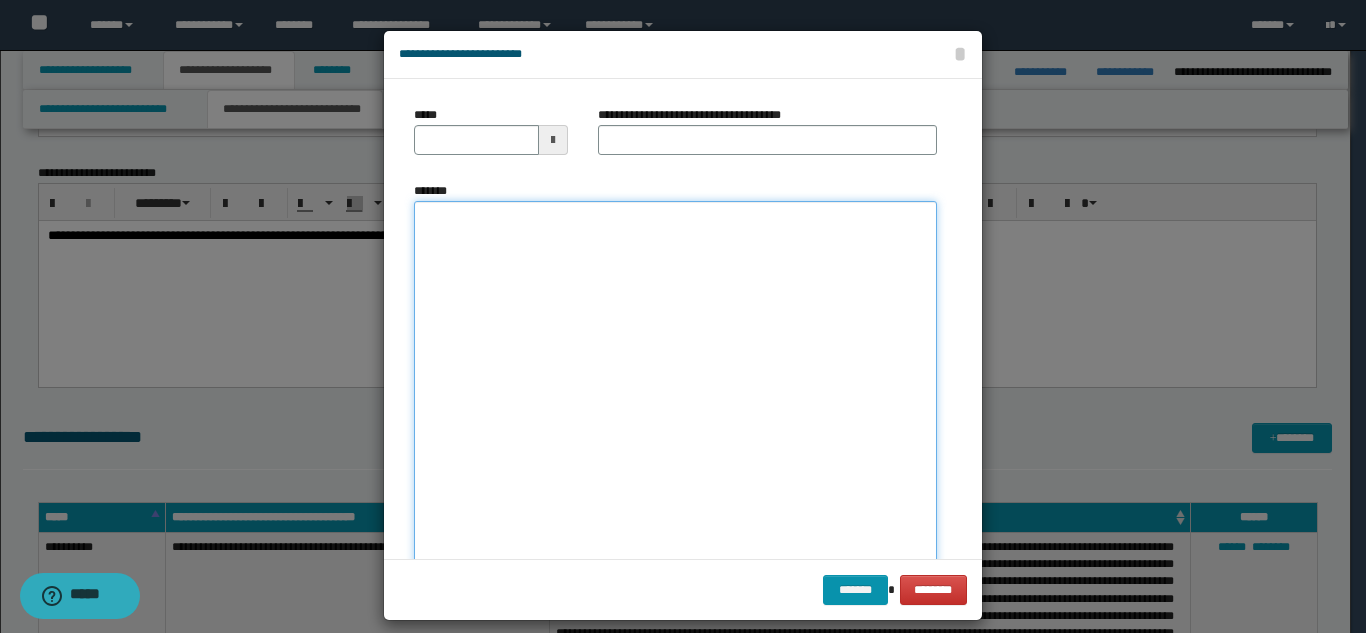 click on "*******" at bounding box center [675, 397] 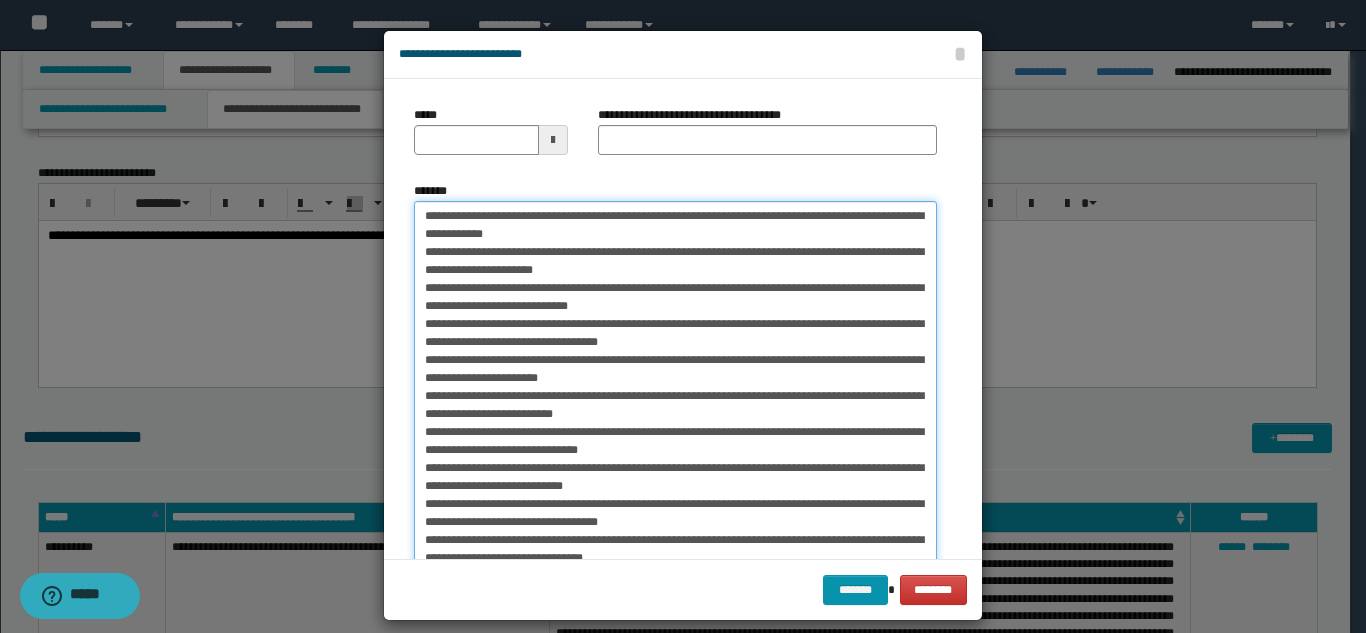 scroll, scrollTop: 207, scrollLeft: 0, axis: vertical 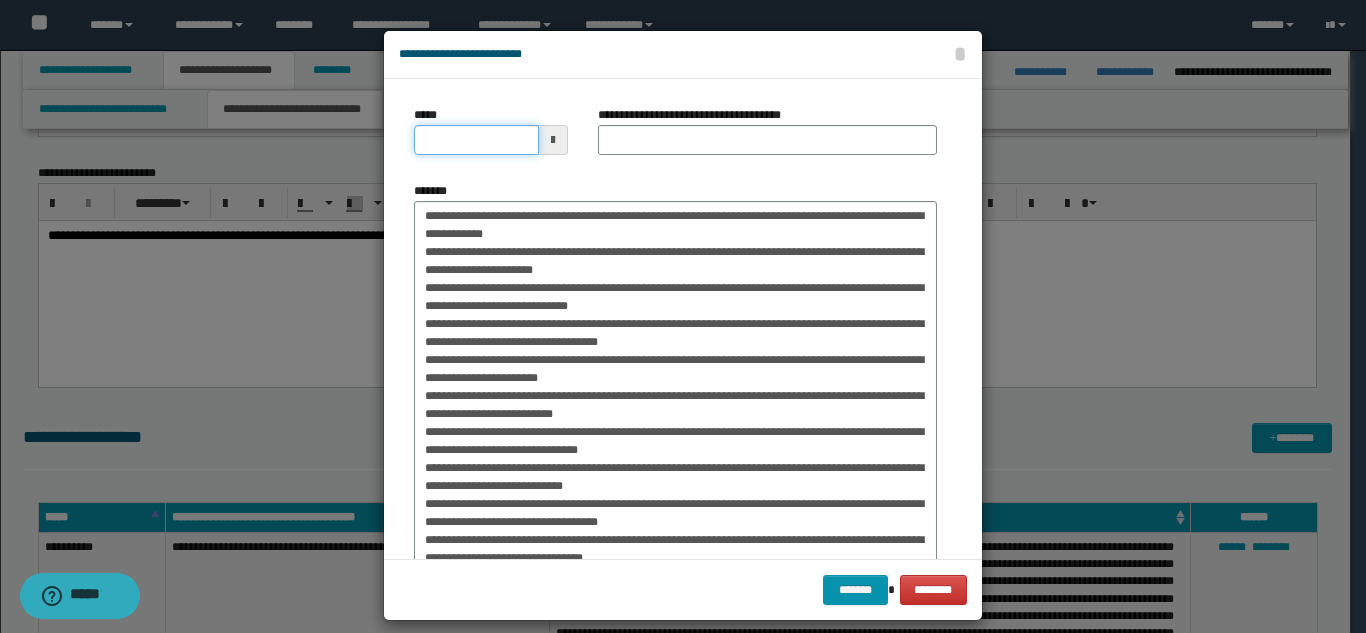 click on "*****" at bounding box center (476, 140) 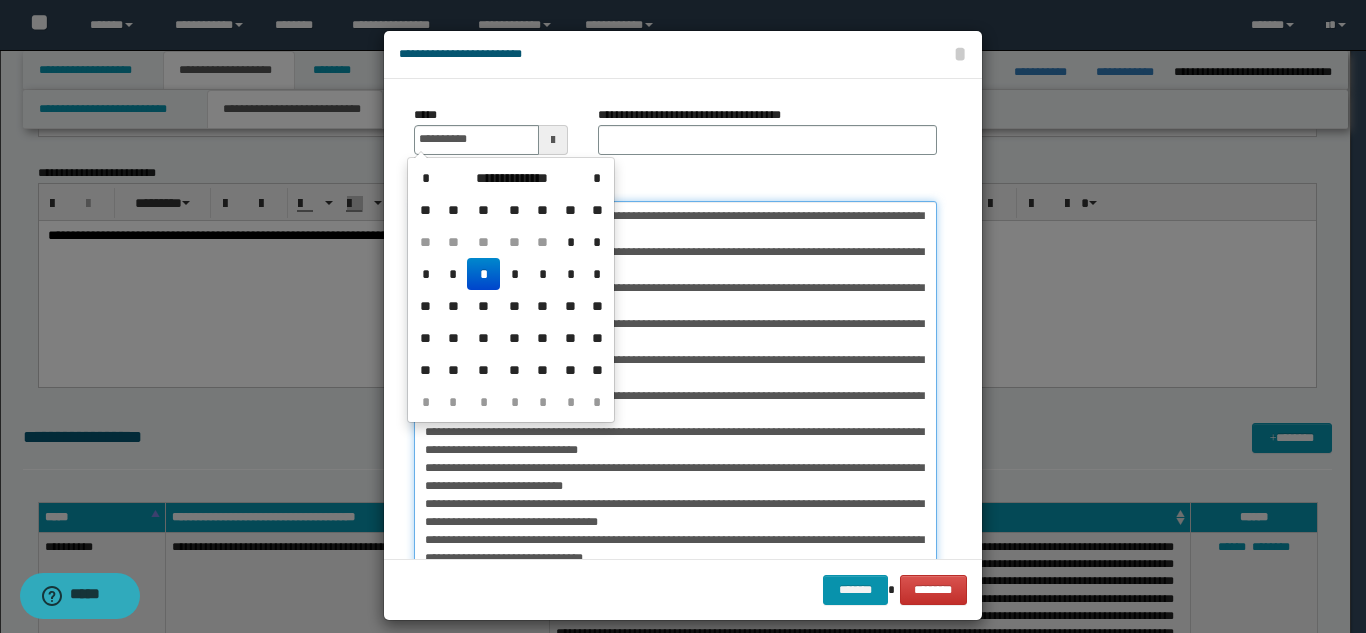type on "**********" 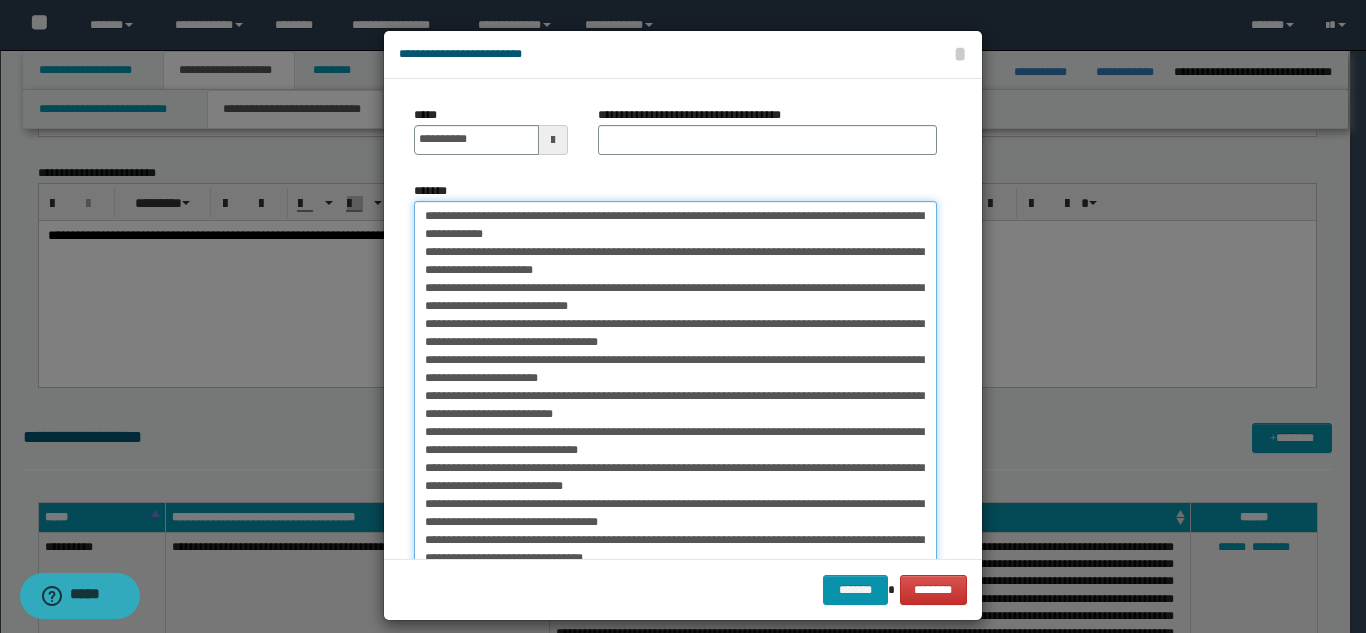 drag, startPoint x: 755, startPoint y: 246, endPoint x: 628, endPoint y: 223, distance: 129.06587 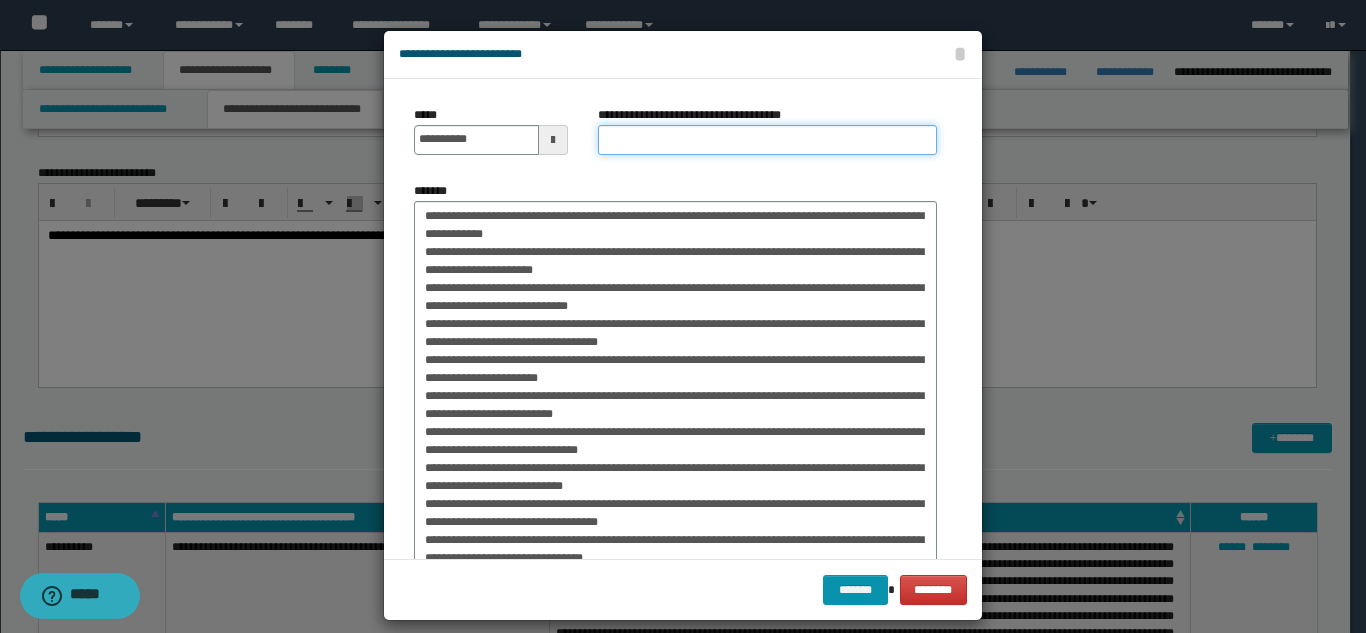 click on "**********" at bounding box center (767, 140) 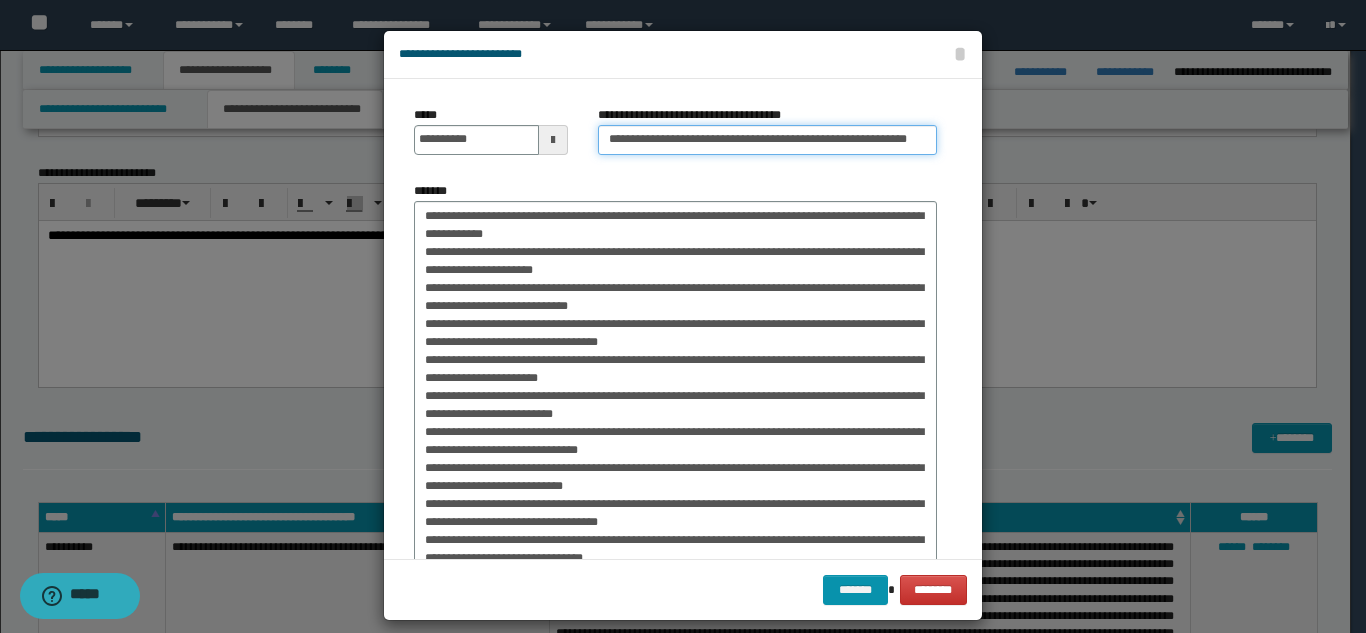 scroll, scrollTop: 0, scrollLeft: 57, axis: horizontal 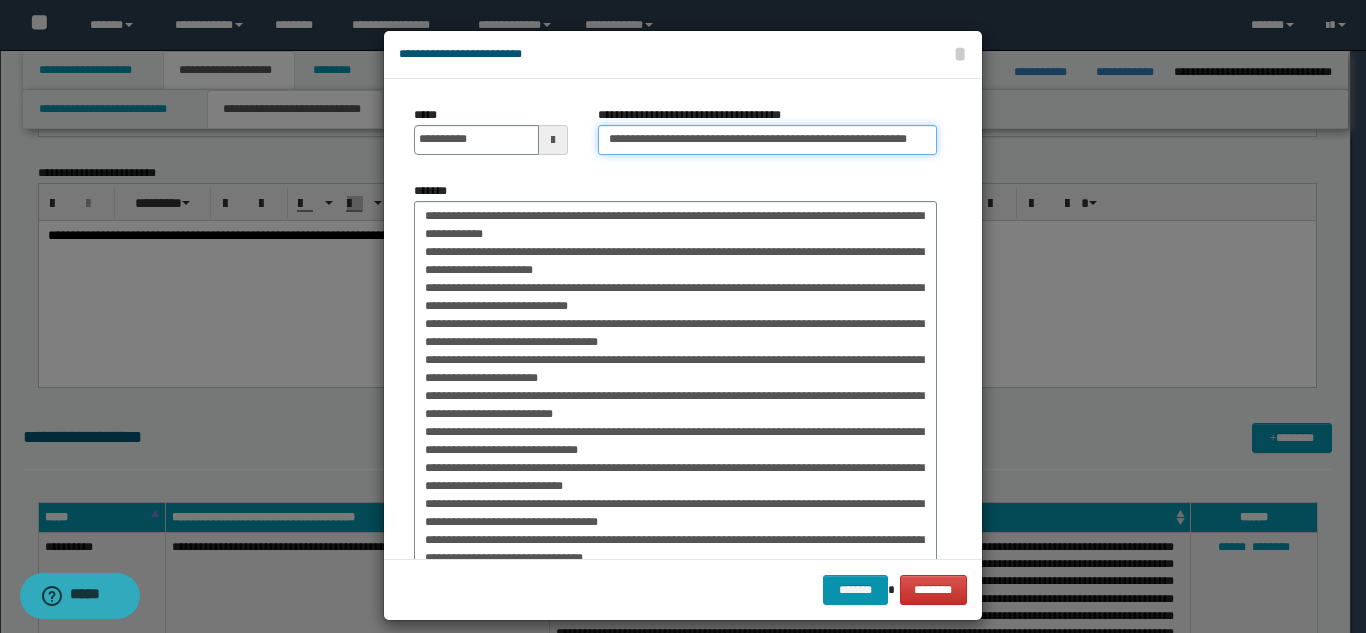 type on "**********" 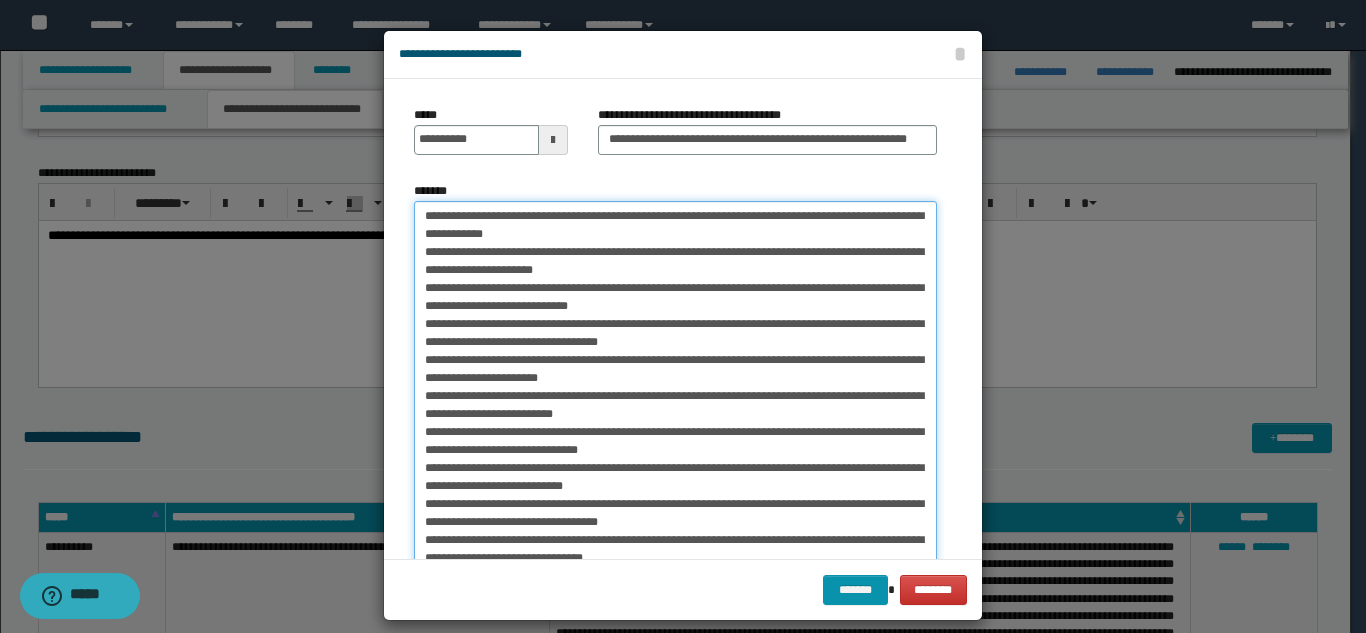 scroll, scrollTop: 0, scrollLeft: 0, axis: both 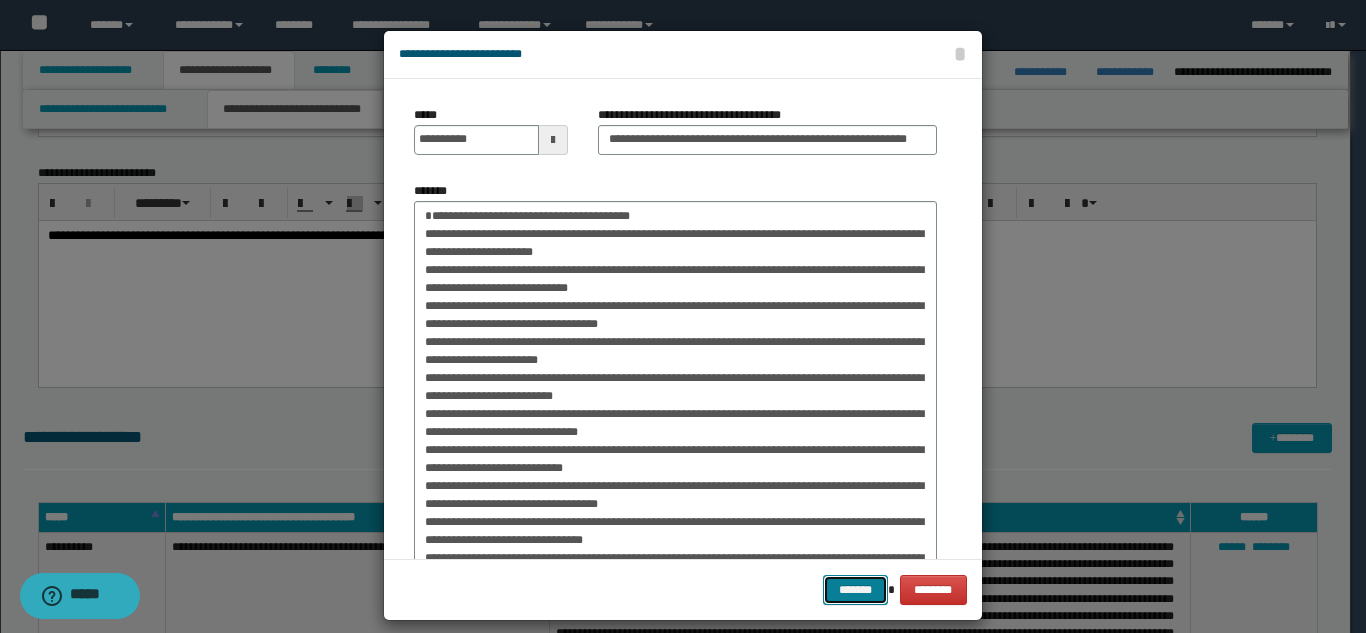 click on "*******" at bounding box center (855, 590) 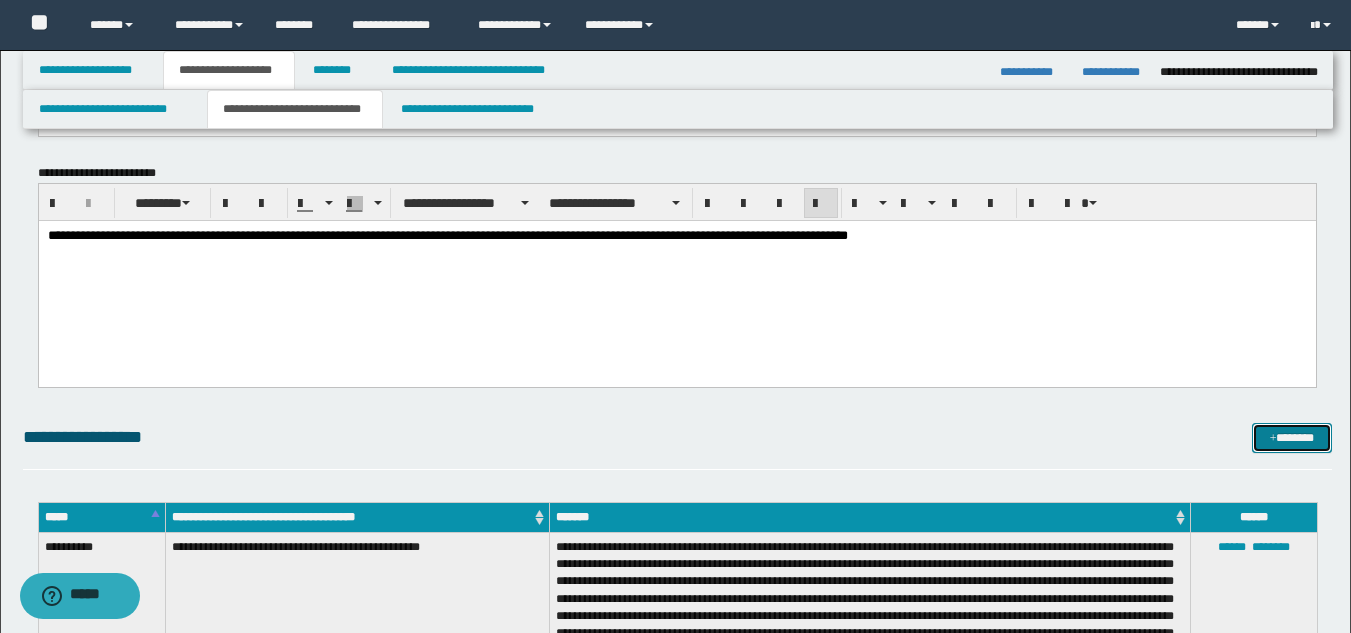 click on "*******" at bounding box center [1292, 438] 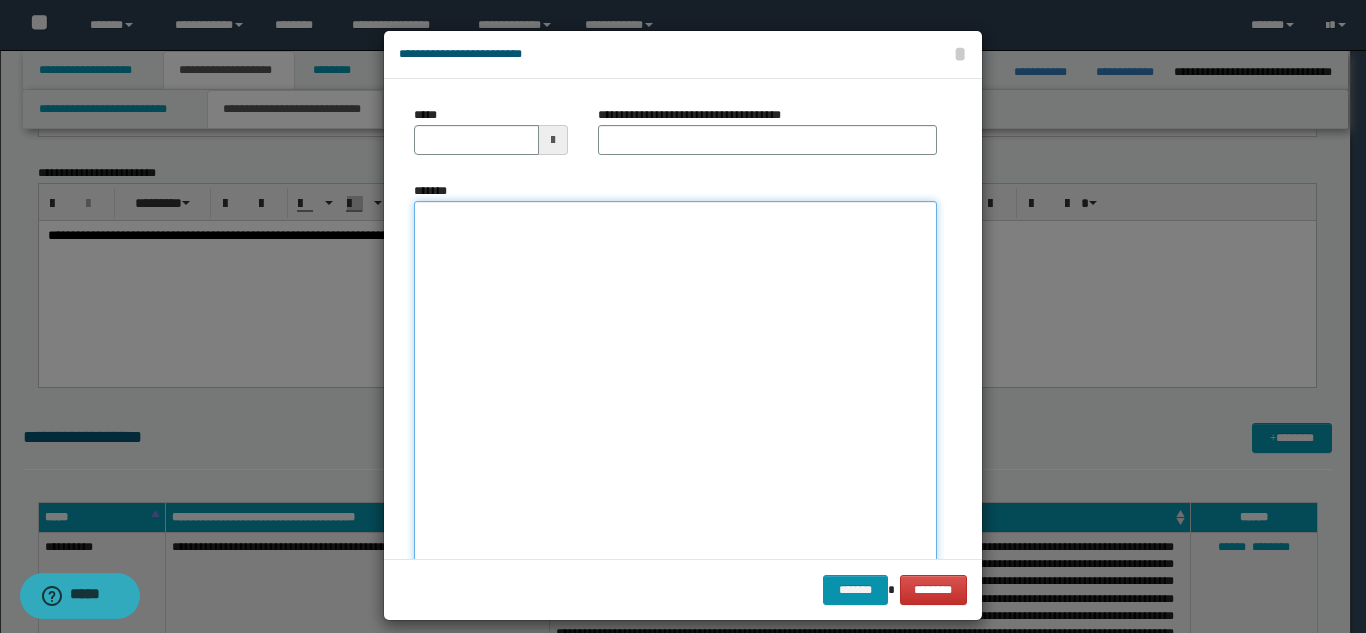 click on "*******" at bounding box center [675, 397] 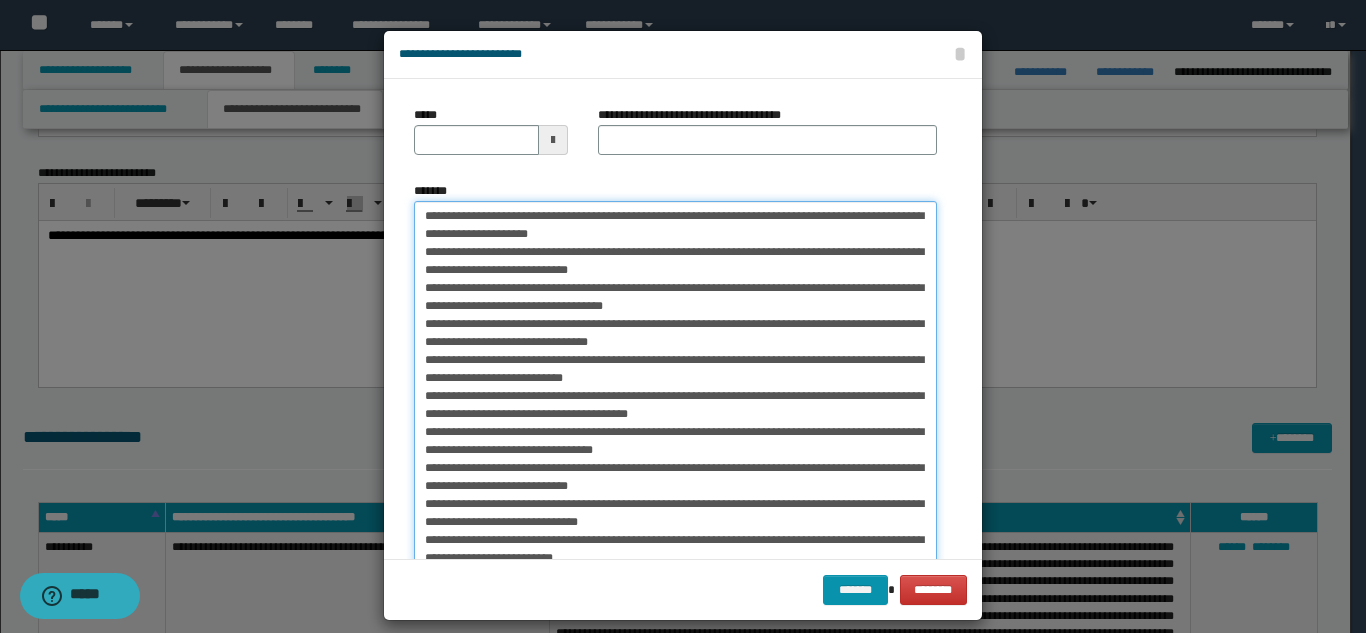scroll, scrollTop: 27, scrollLeft: 0, axis: vertical 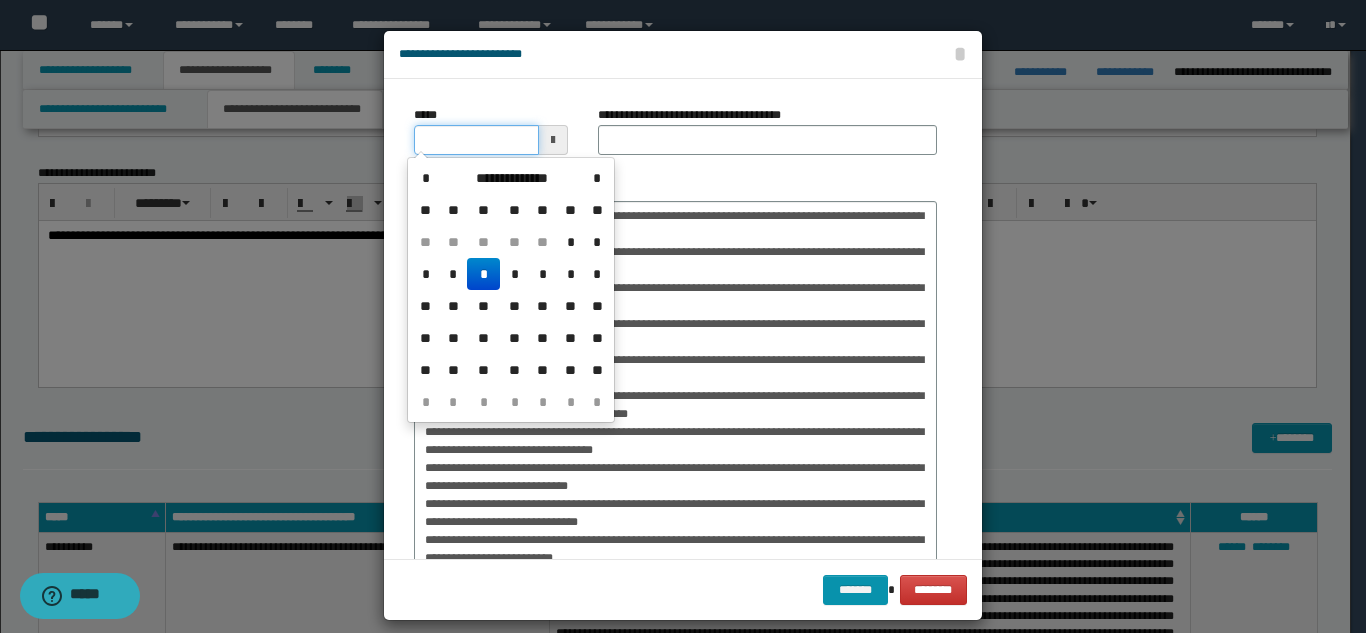 click on "*****" at bounding box center [476, 140] 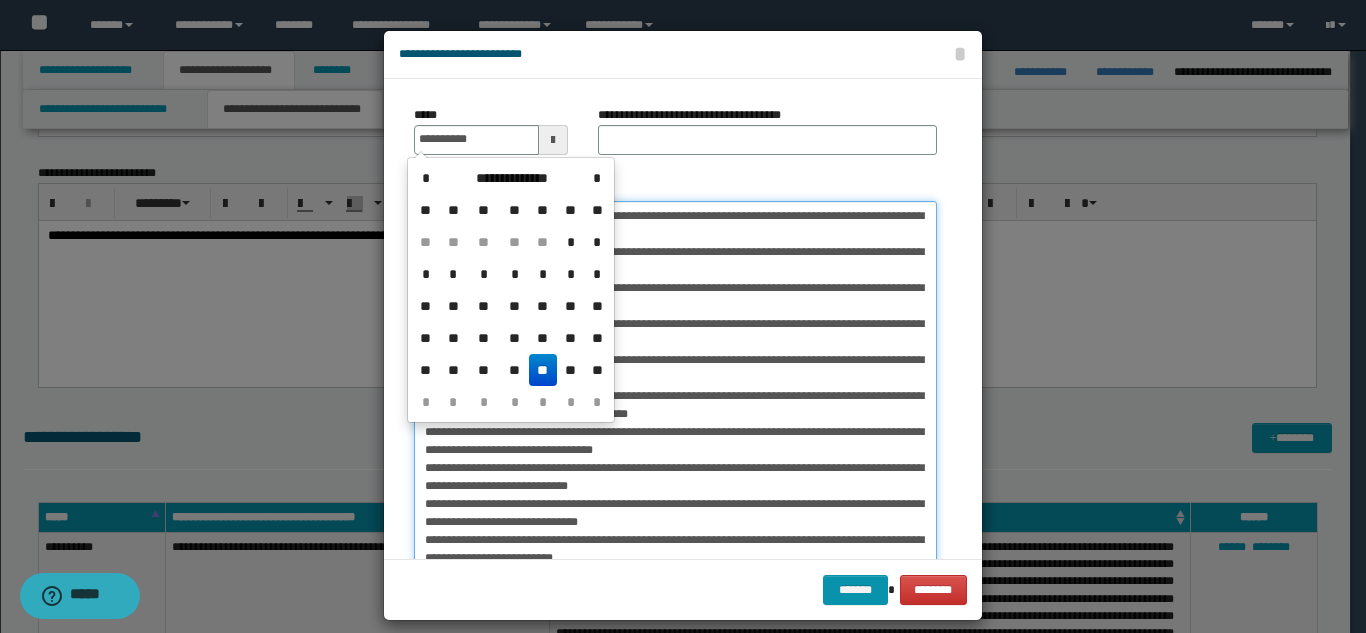 type on "**********" 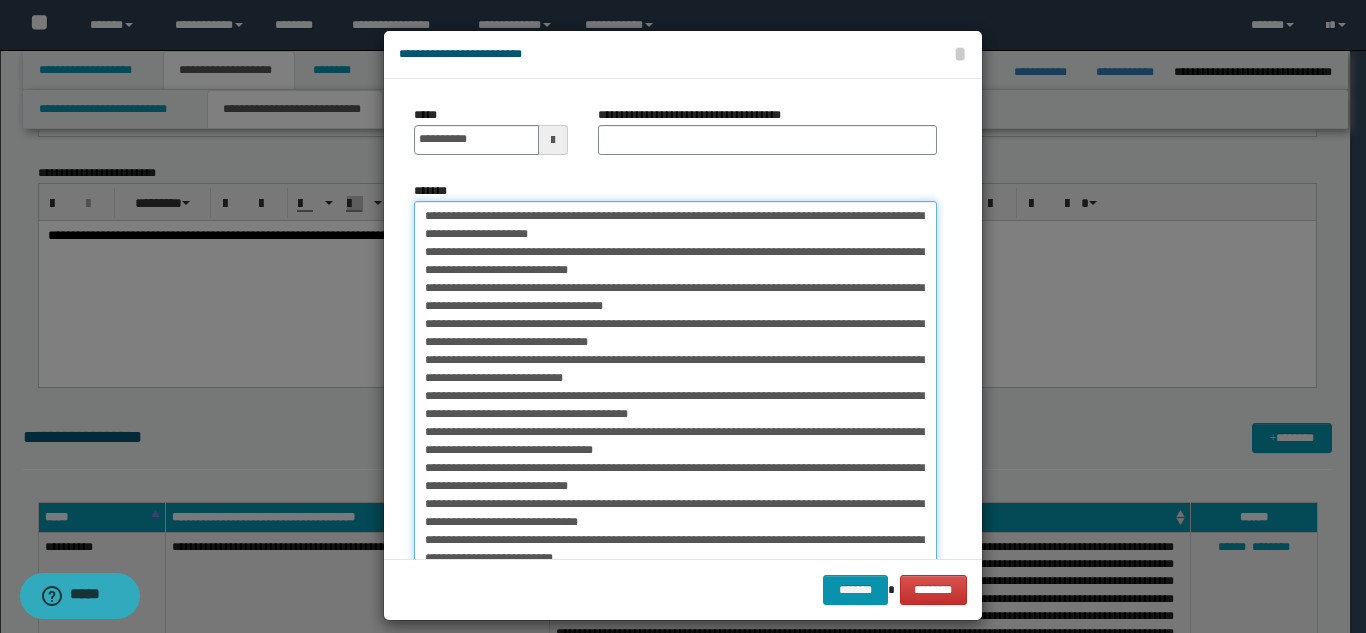 drag, startPoint x: 481, startPoint y: 214, endPoint x: 740, endPoint y: 229, distance: 259.434 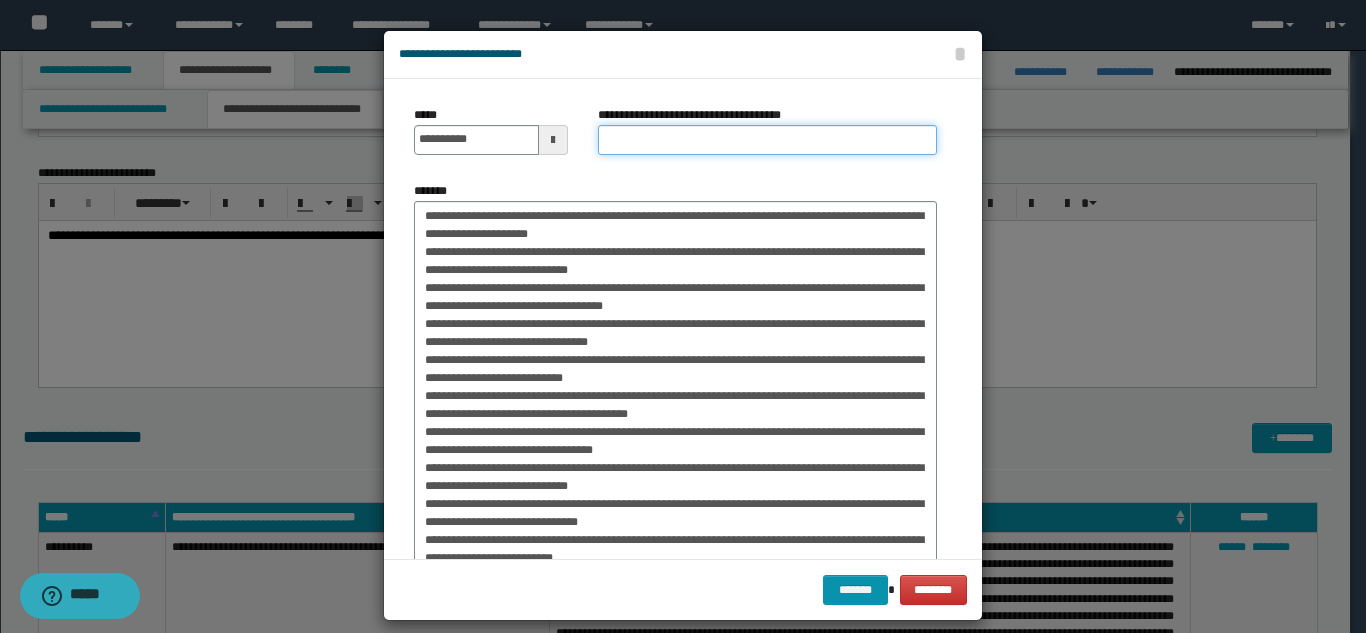 click on "**********" at bounding box center [767, 140] 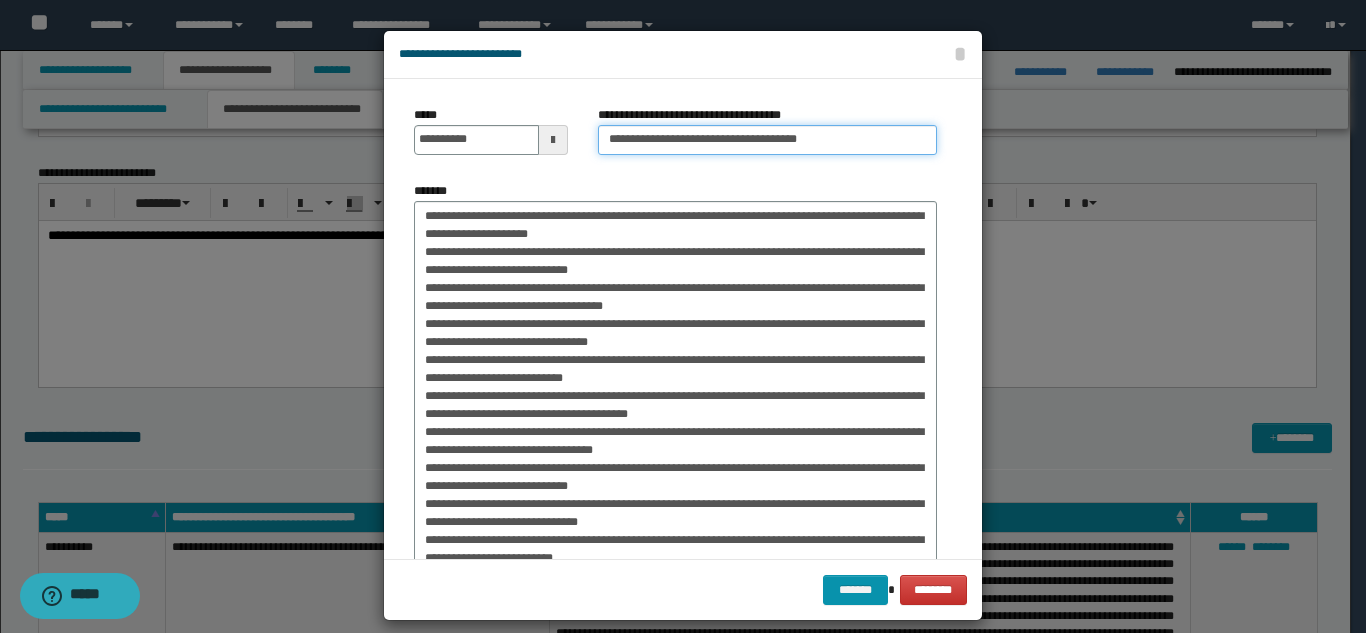 type on "**********" 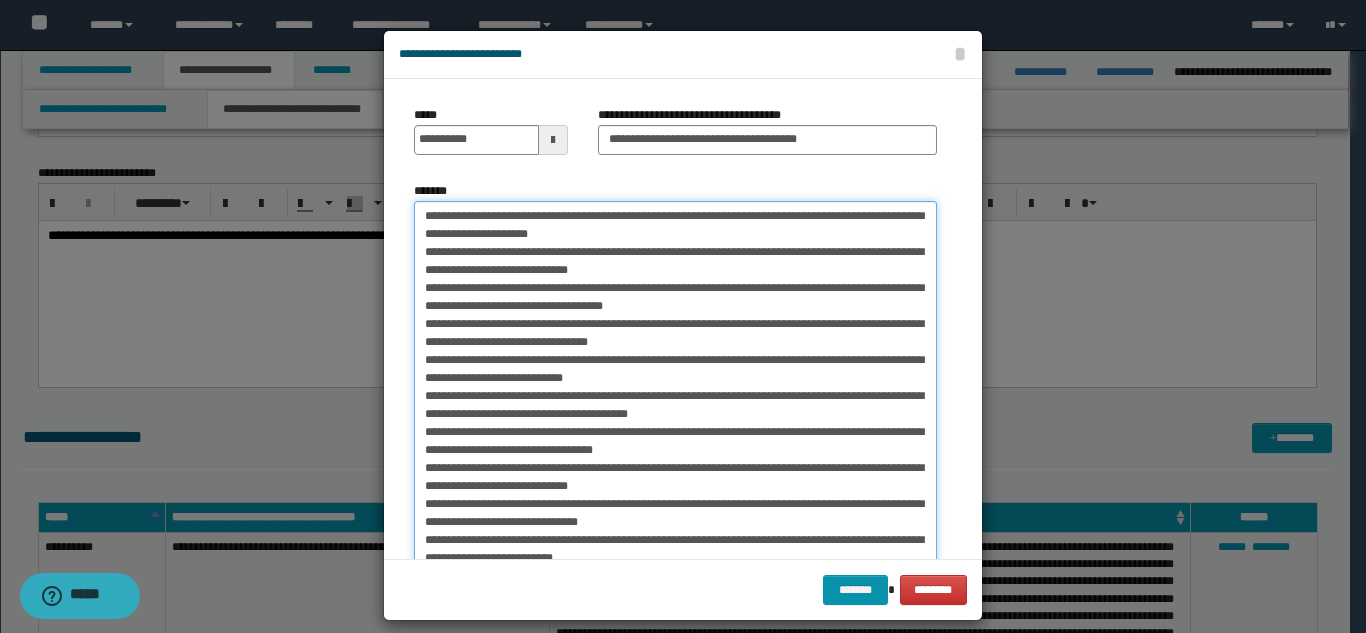 drag, startPoint x: 737, startPoint y: 220, endPoint x: 365, endPoint y: 208, distance: 372.1935 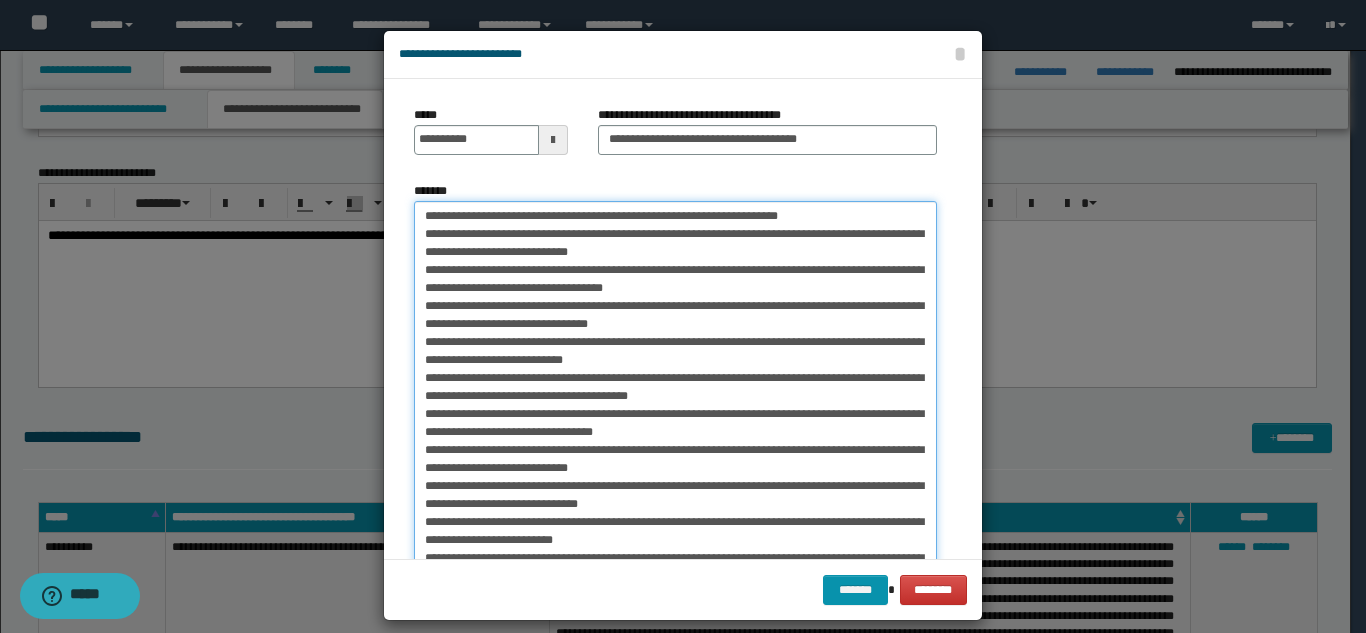 type on "**********" 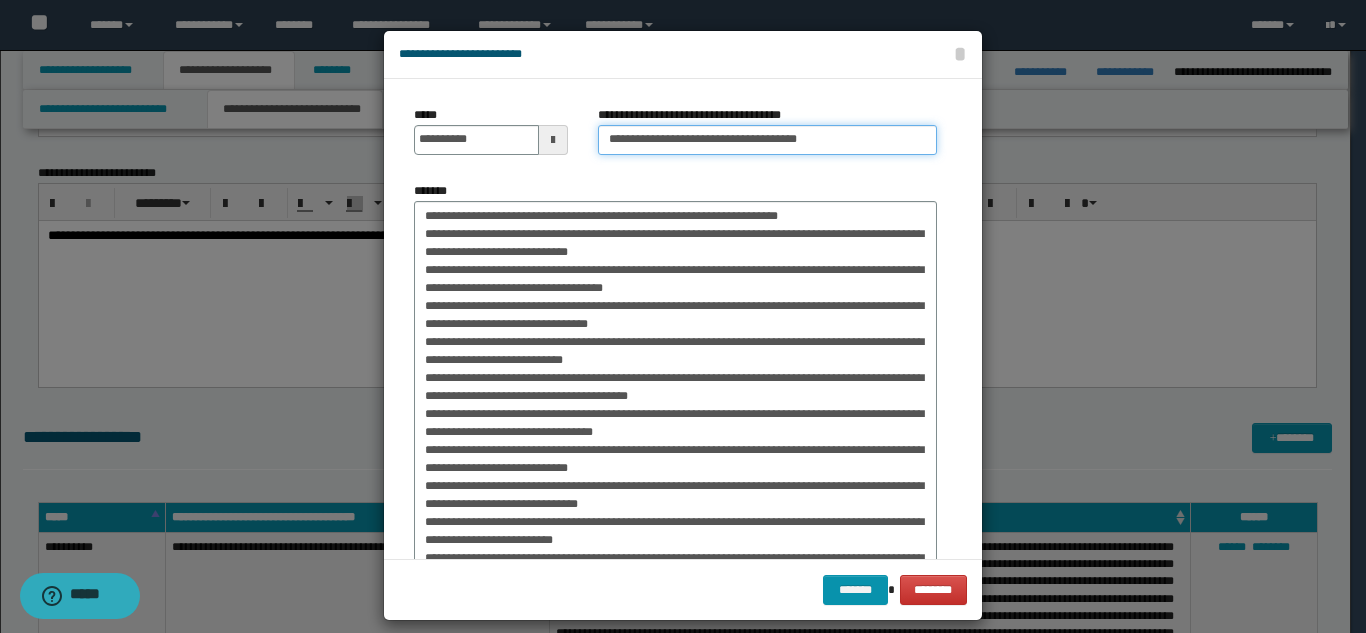 click on "**********" at bounding box center [767, 140] 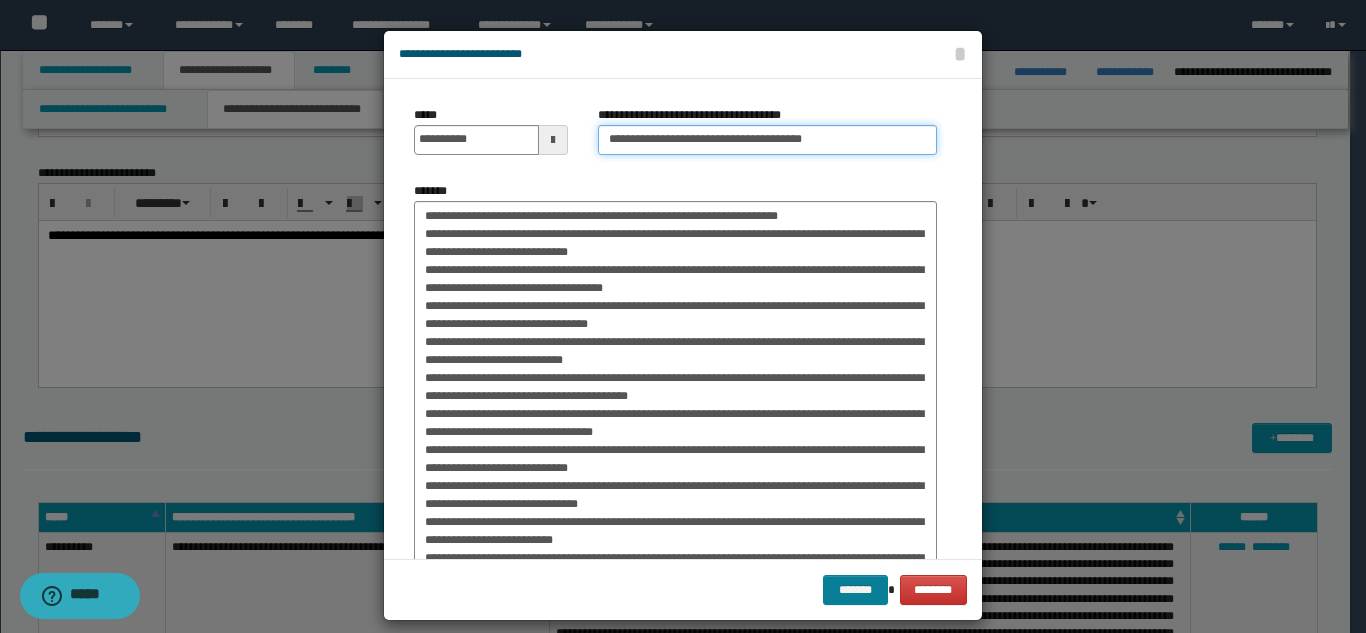 type on "**********" 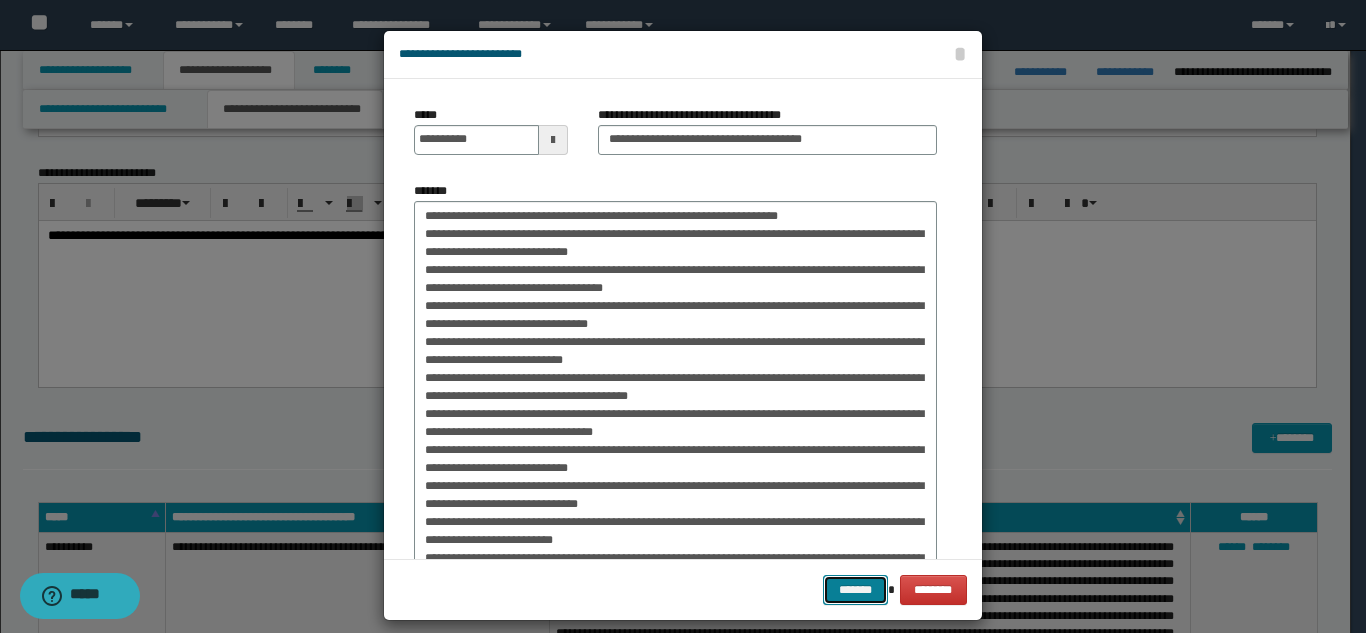click on "*******" at bounding box center (855, 590) 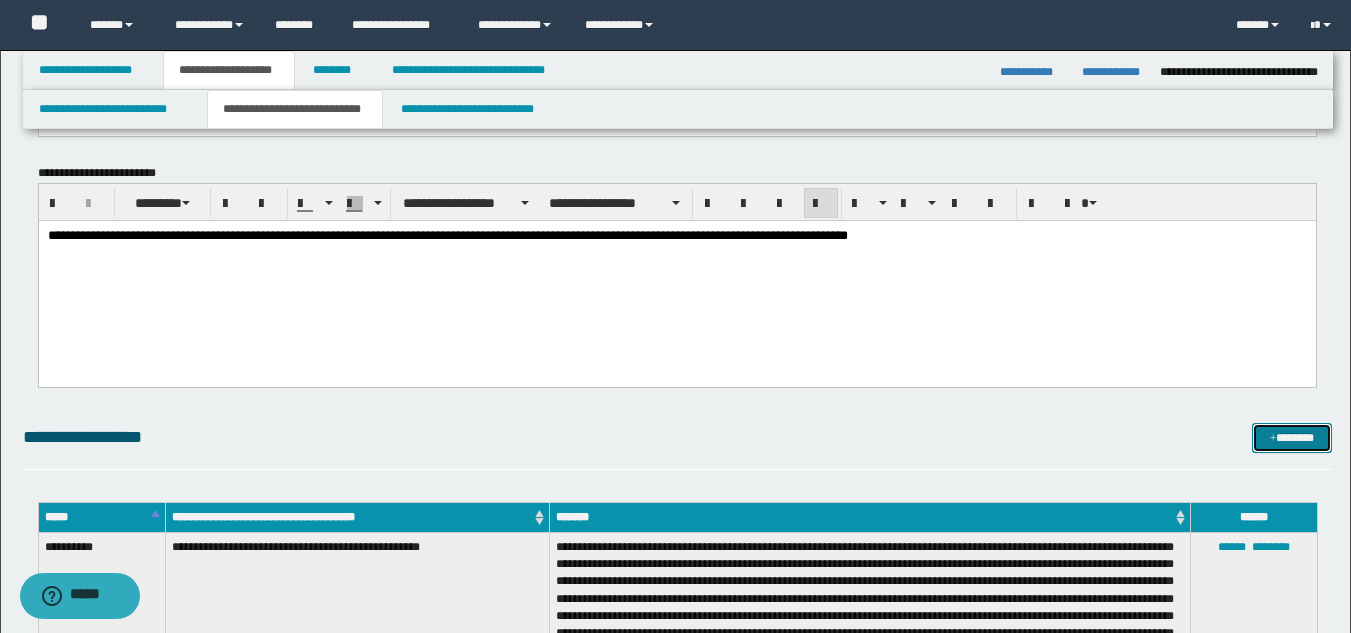 click on "*******" at bounding box center [1292, 438] 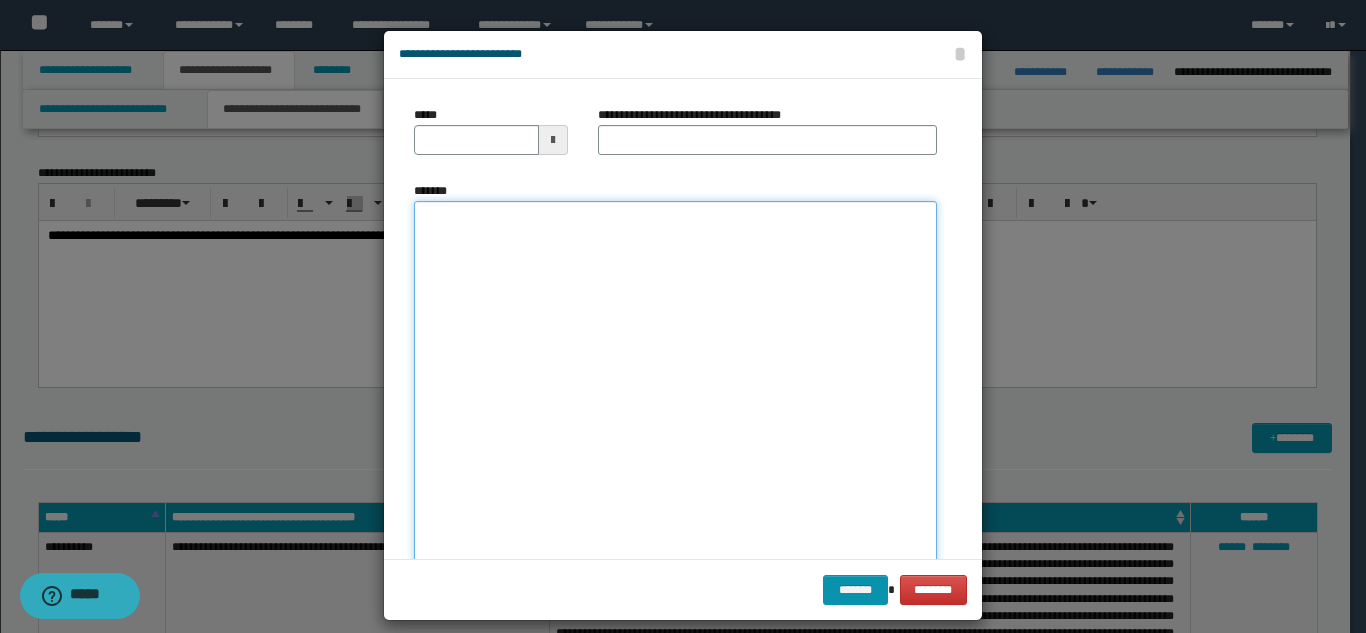 click on "*******" at bounding box center [675, 397] 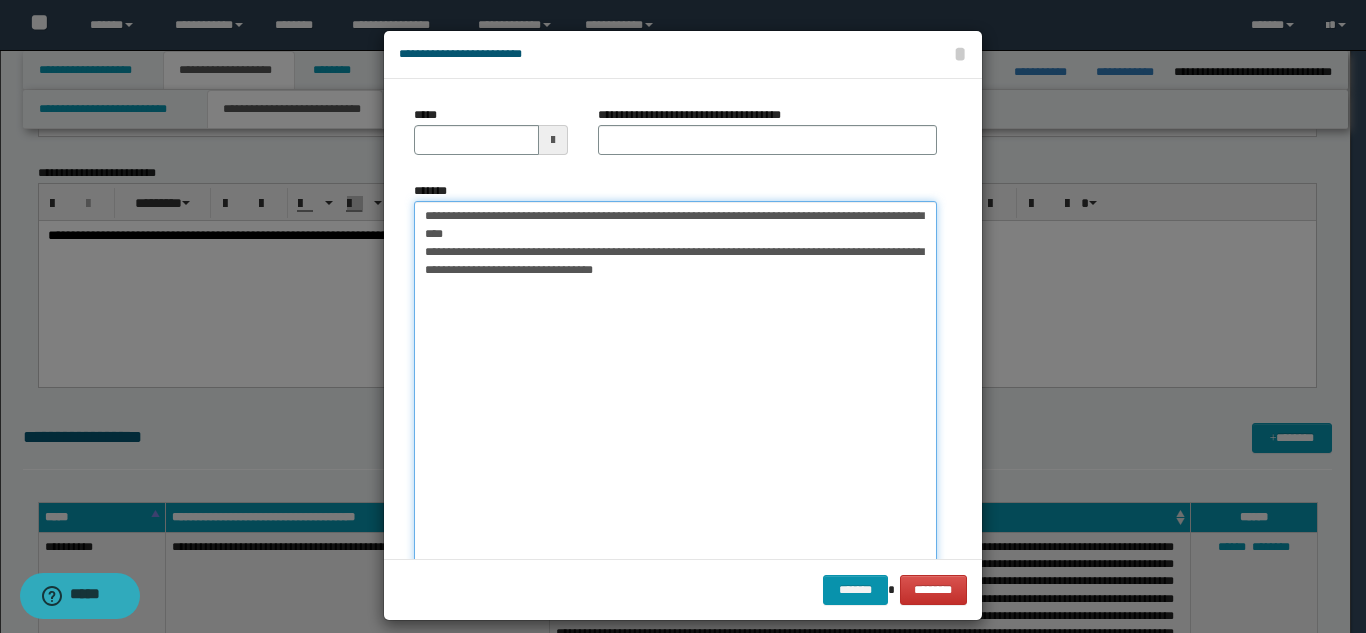 drag, startPoint x: 482, startPoint y: 217, endPoint x: 412, endPoint y: 206, distance: 70.85902 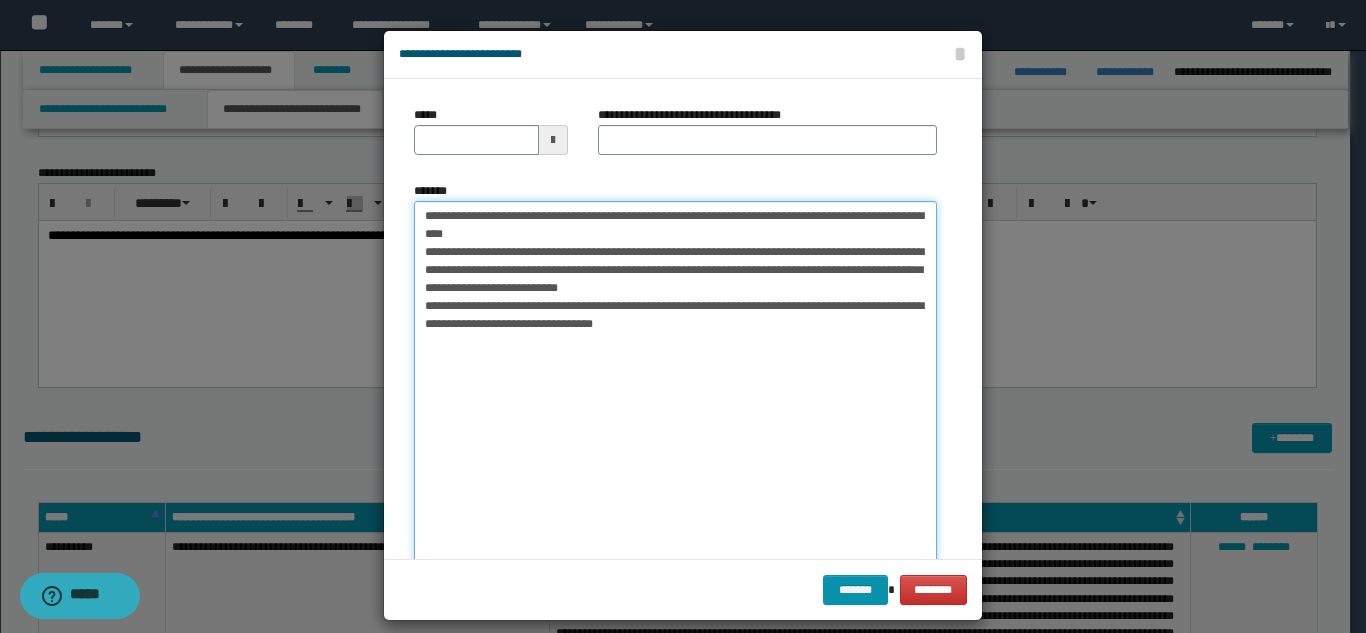 drag, startPoint x: 416, startPoint y: 217, endPoint x: 477, endPoint y: 212, distance: 61.204575 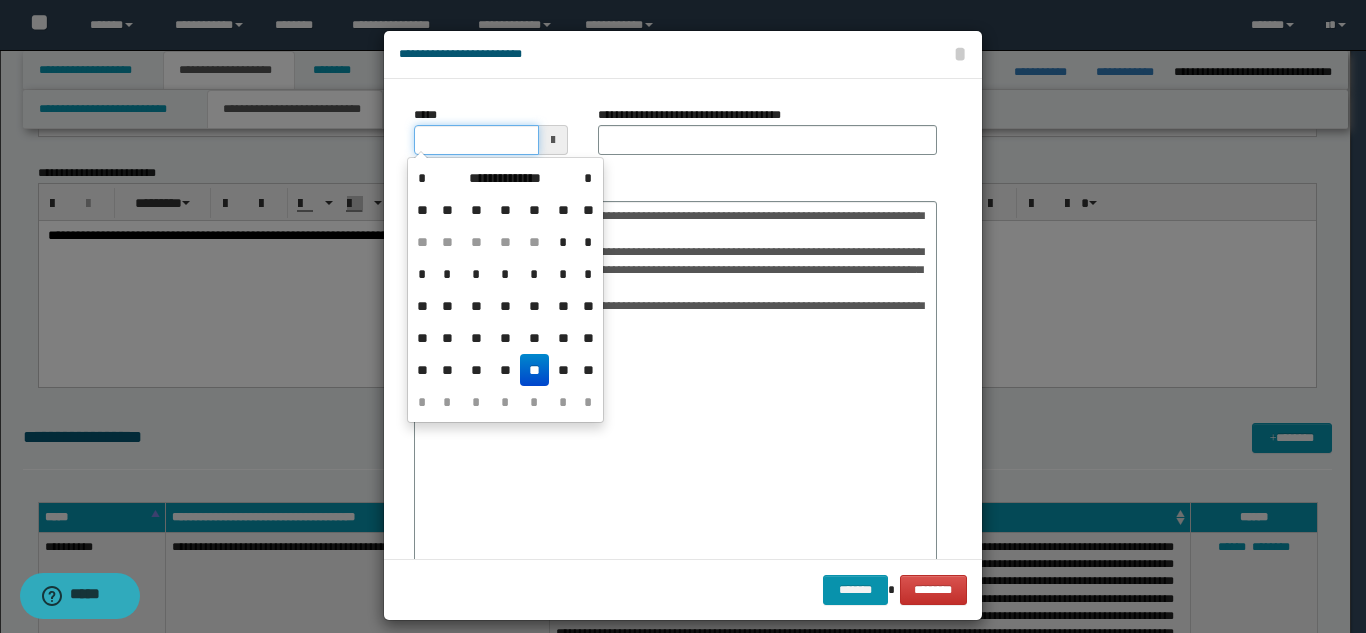 click on "*****" at bounding box center [476, 140] 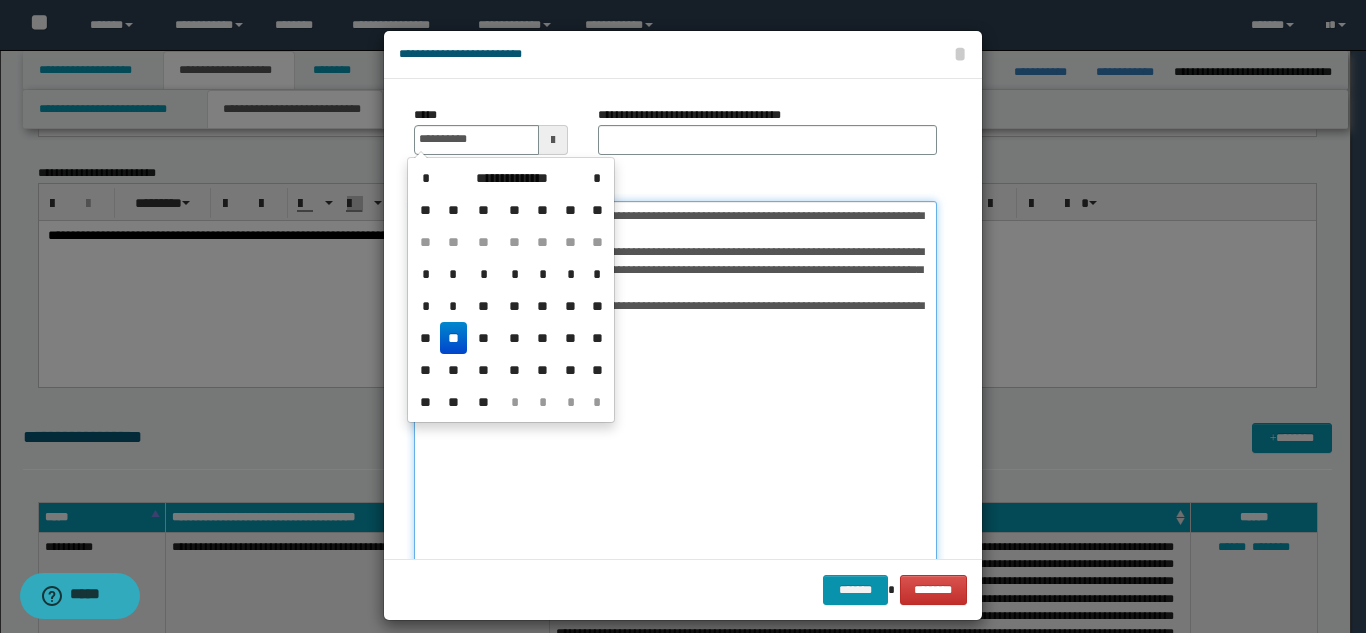 type on "**********" 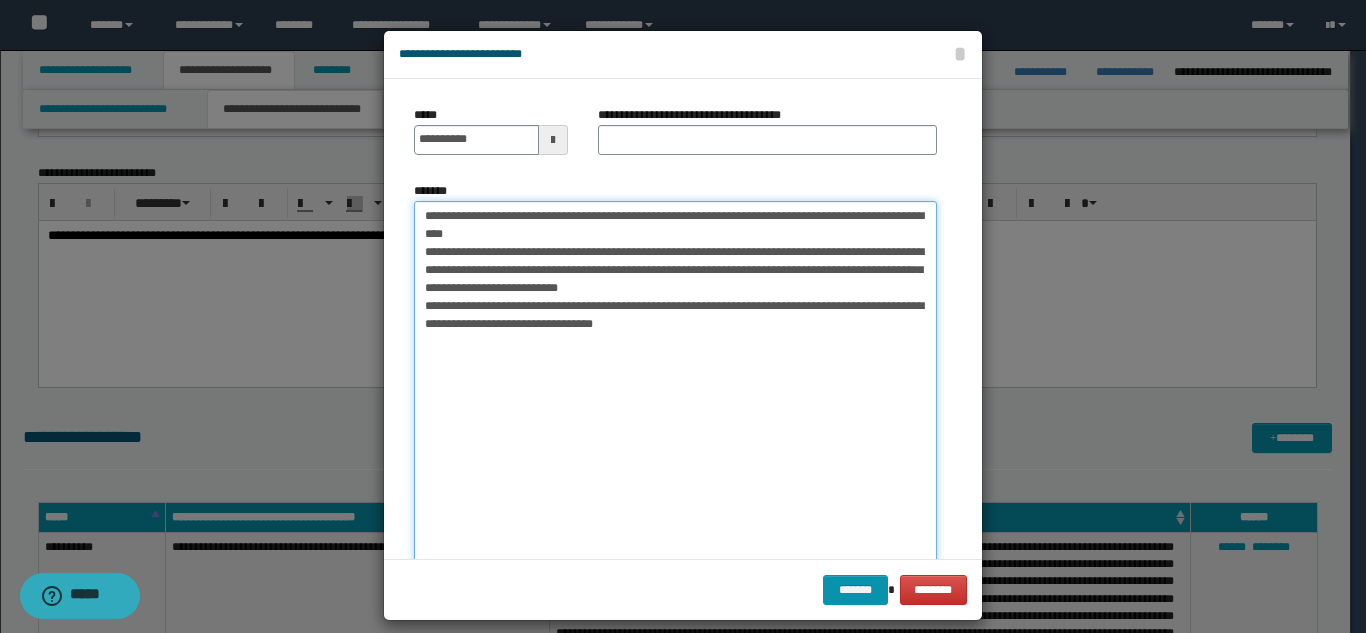 drag, startPoint x: 716, startPoint y: 420, endPoint x: 642, endPoint y: 249, distance: 186.32498 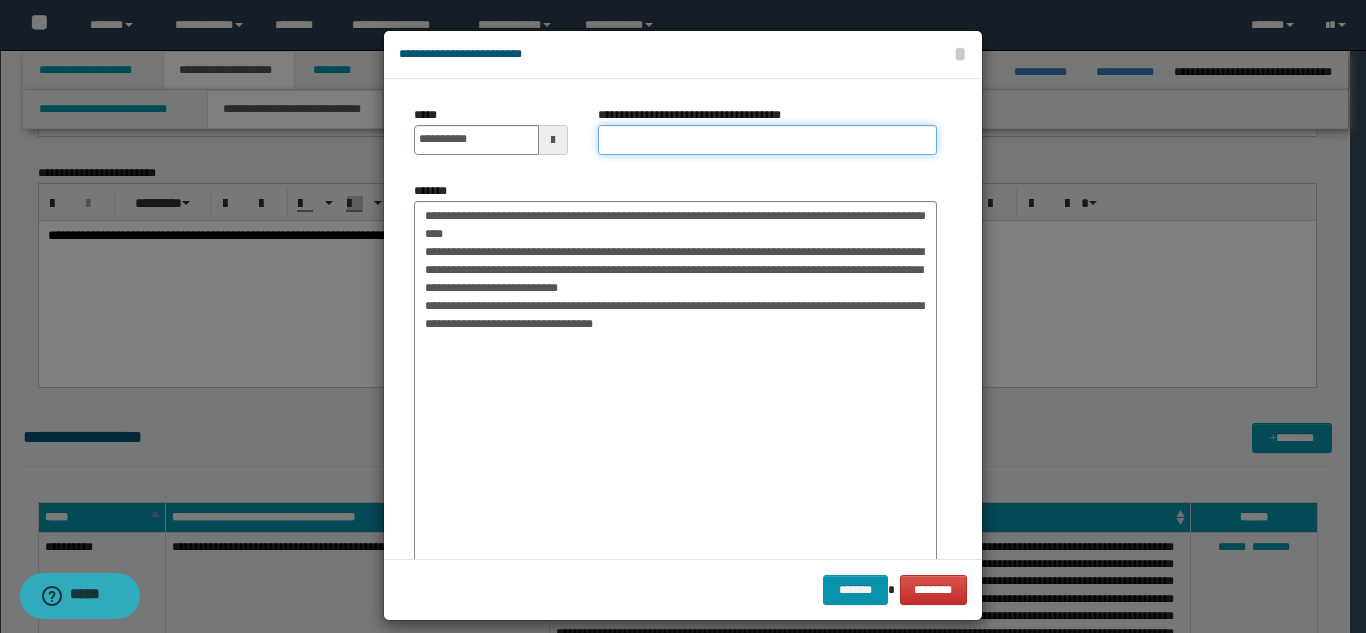 click on "**********" at bounding box center [767, 140] 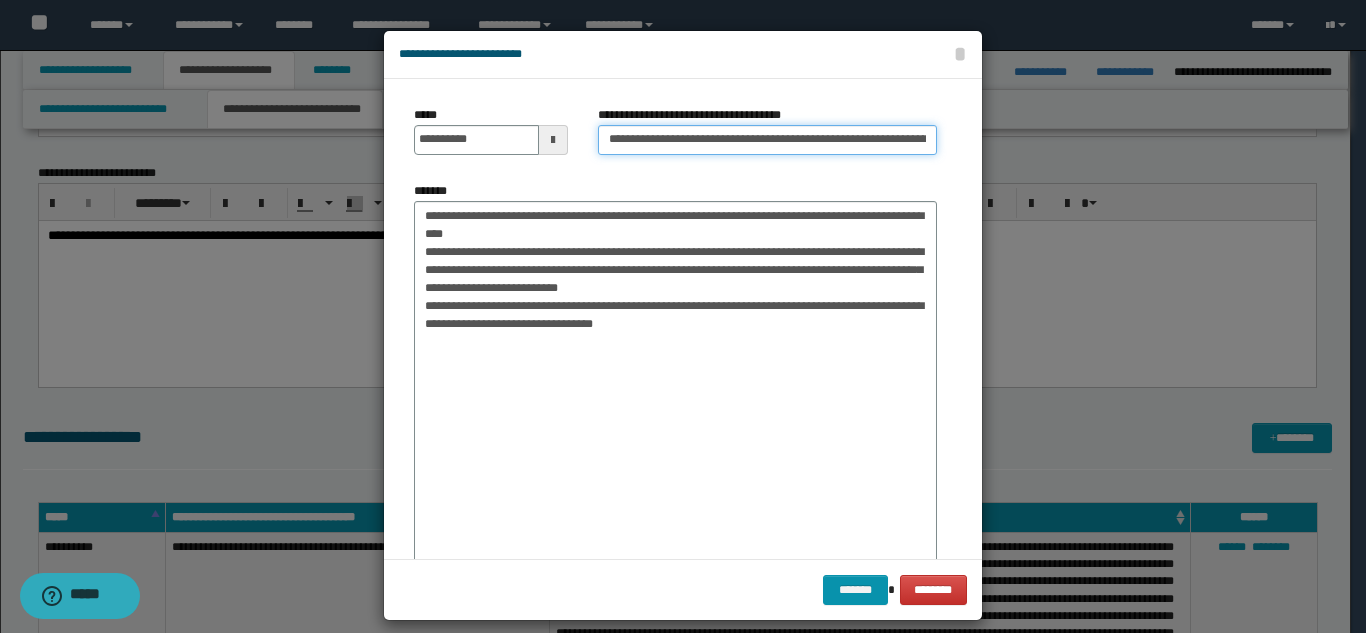 scroll, scrollTop: 0, scrollLeft: 131, axis: horizontal 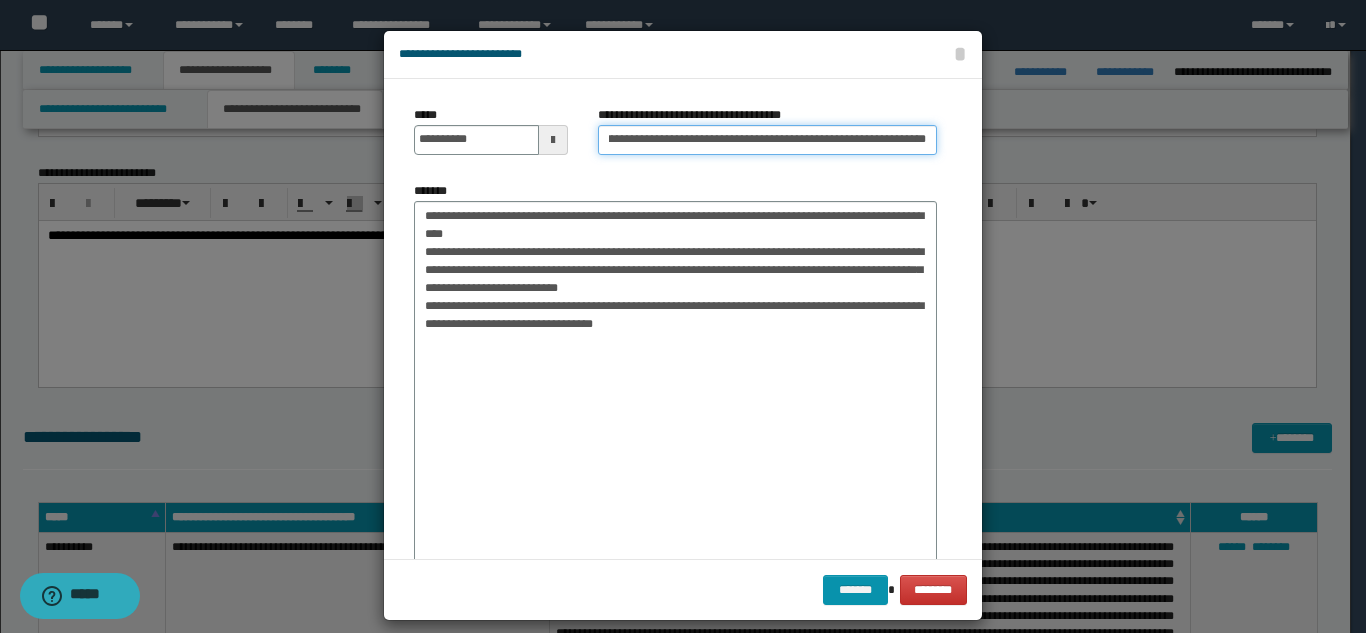 type on "**********" 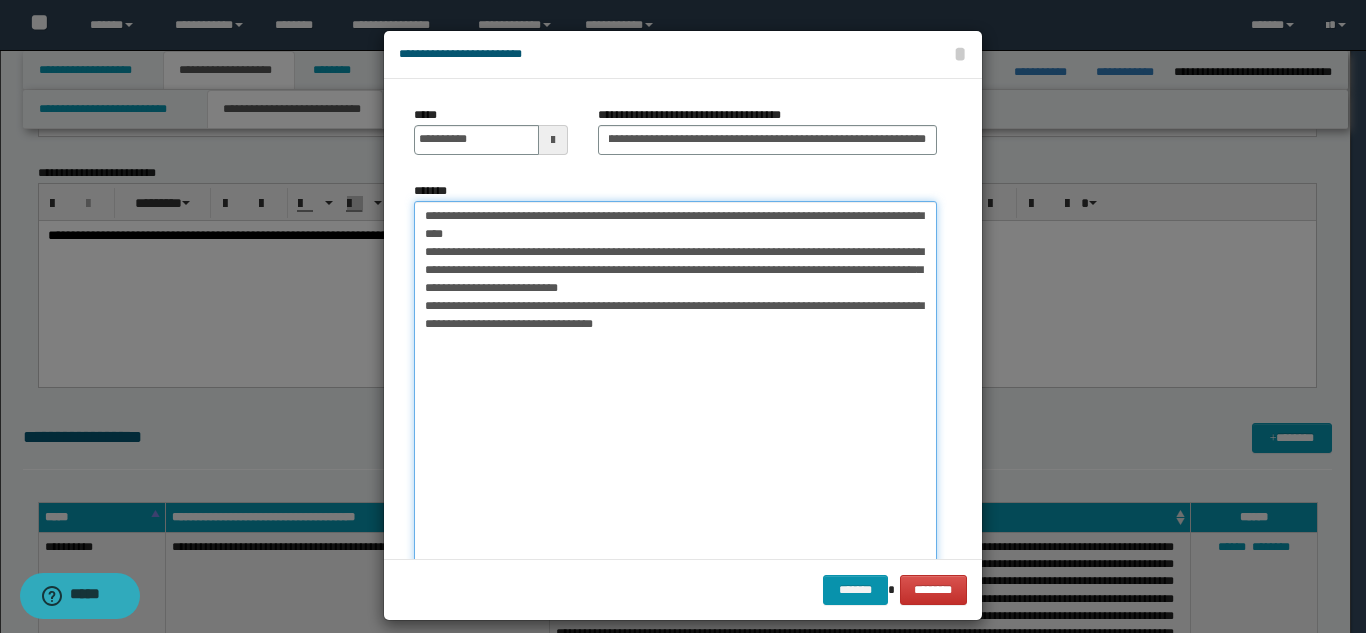 scroll, scrollTop: 0, scrollLeft: 0, axis: both 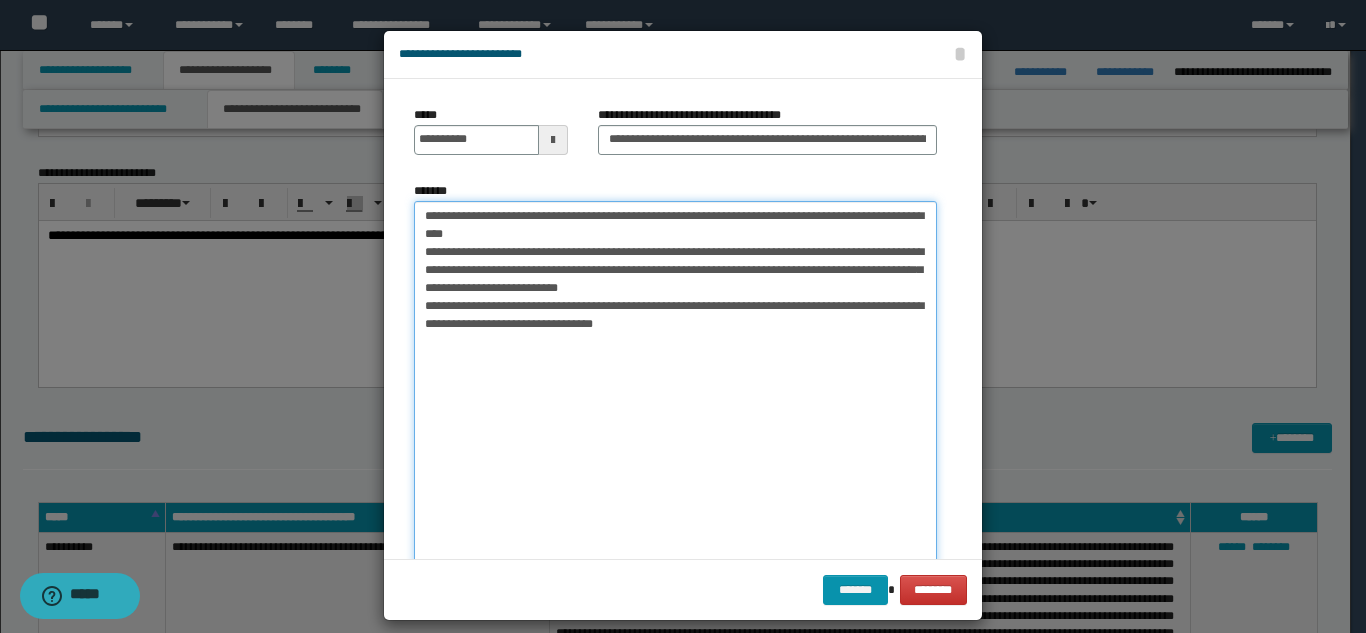 drag, startPoint x: 411, startPoint y: 210, endPoint x: 439, endPoint y: 233, distance: 36.23534 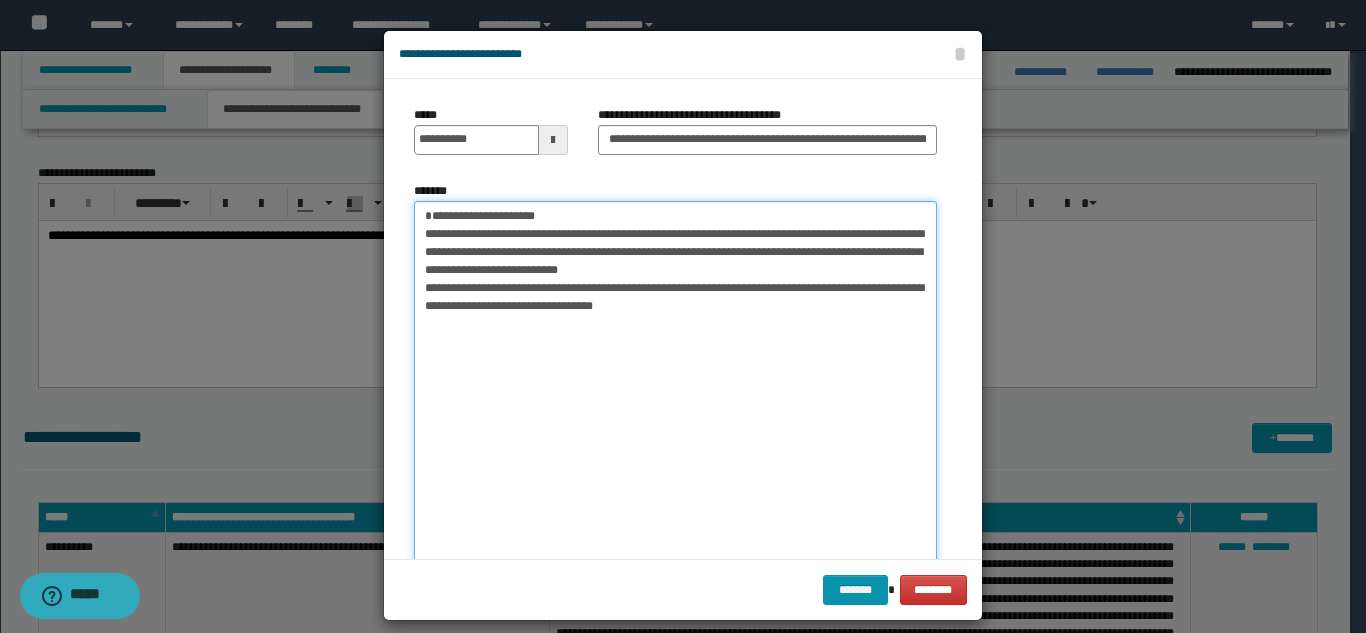 click on "**********" at bounding box center (675, 397) 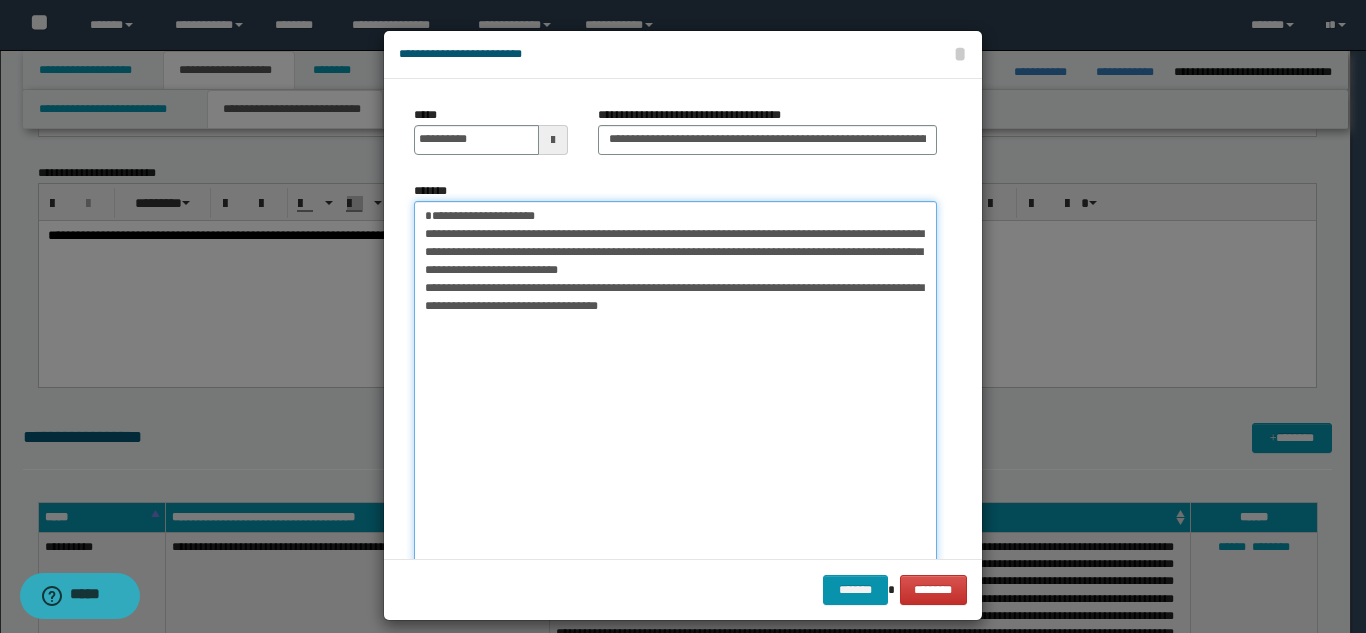 paste on "**********" 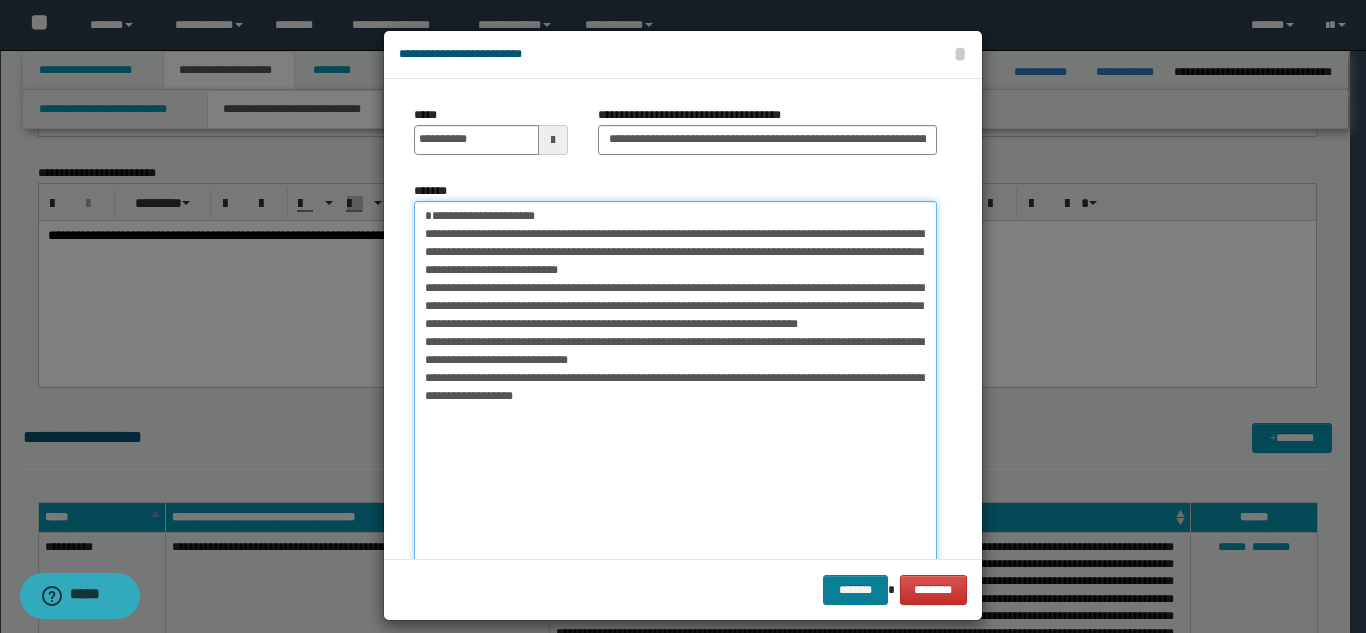 type on "**********" 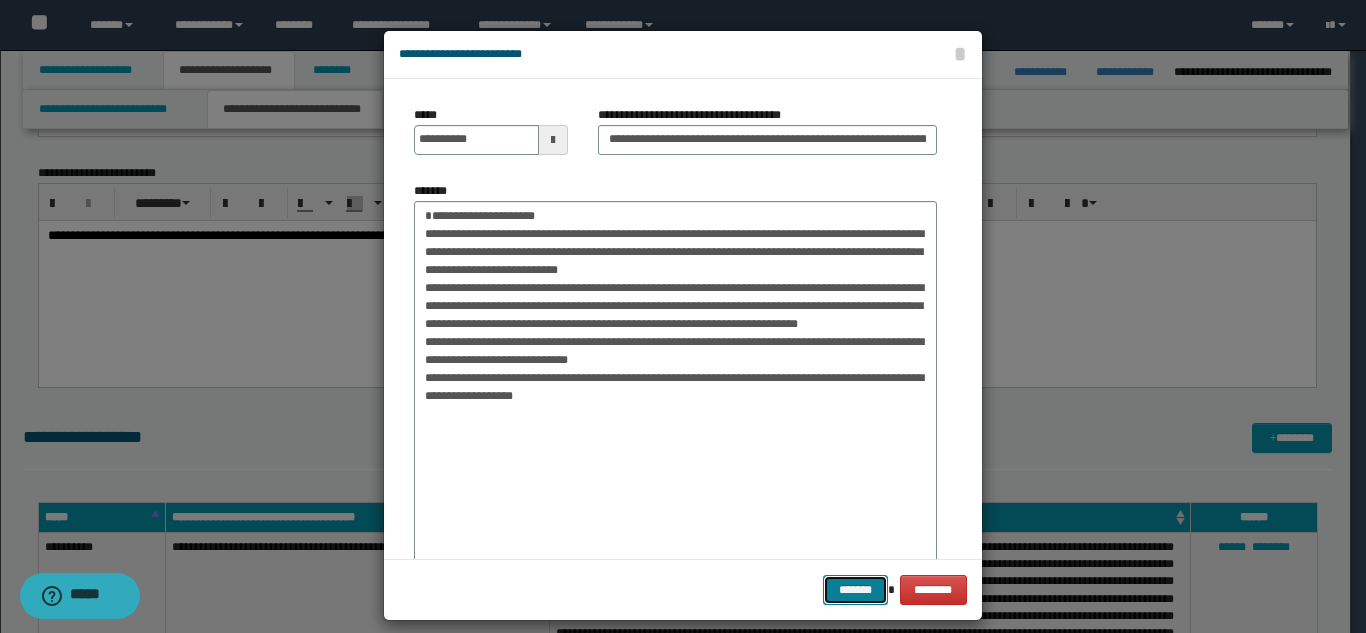 click on "*******" at bounding box center (855, 590) 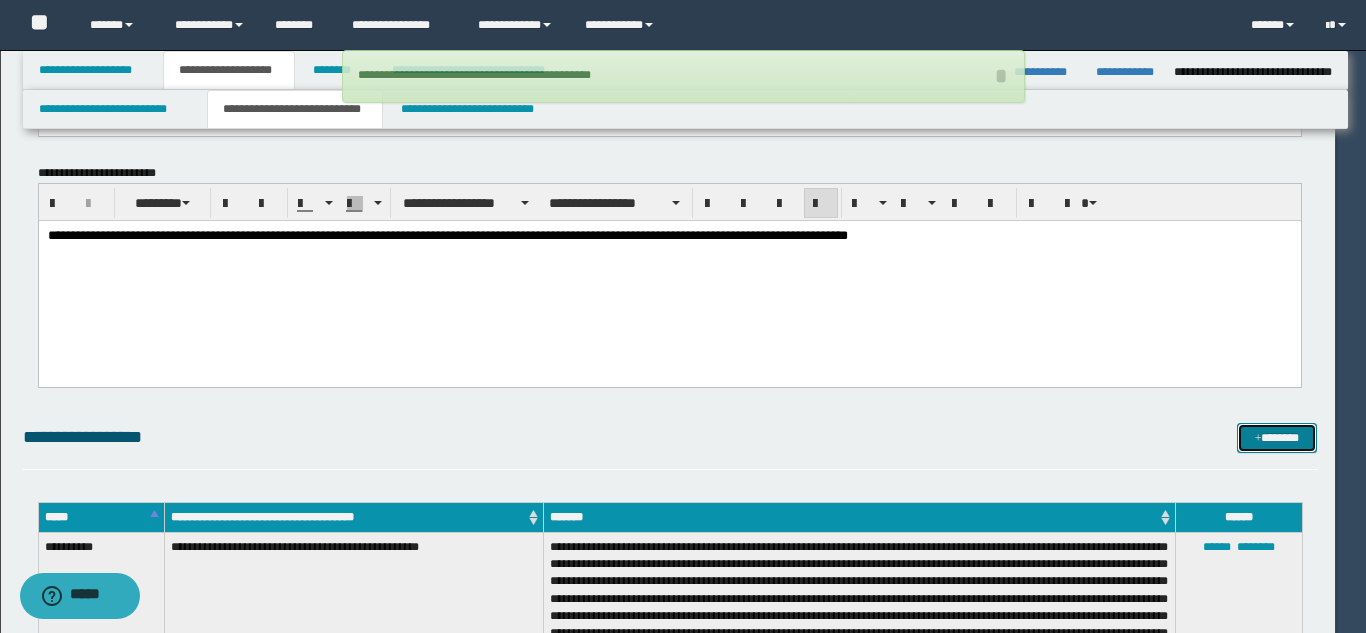 type 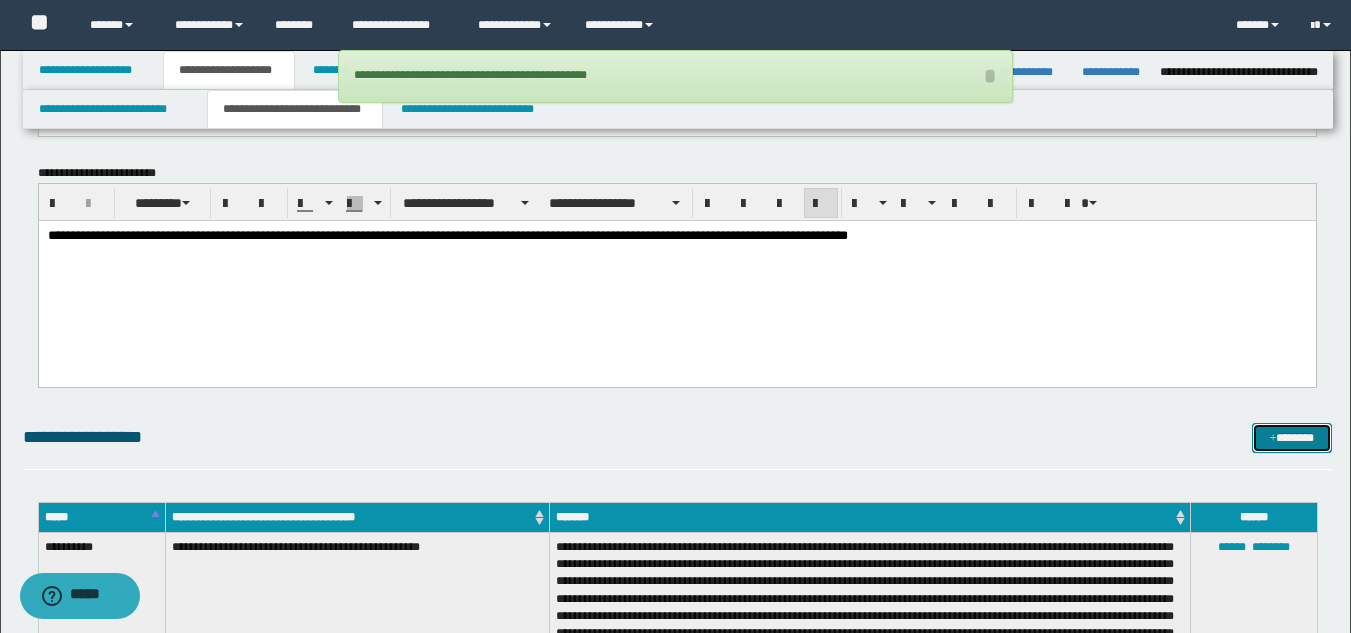 click on "*******" at bounding box center (1292, 438) 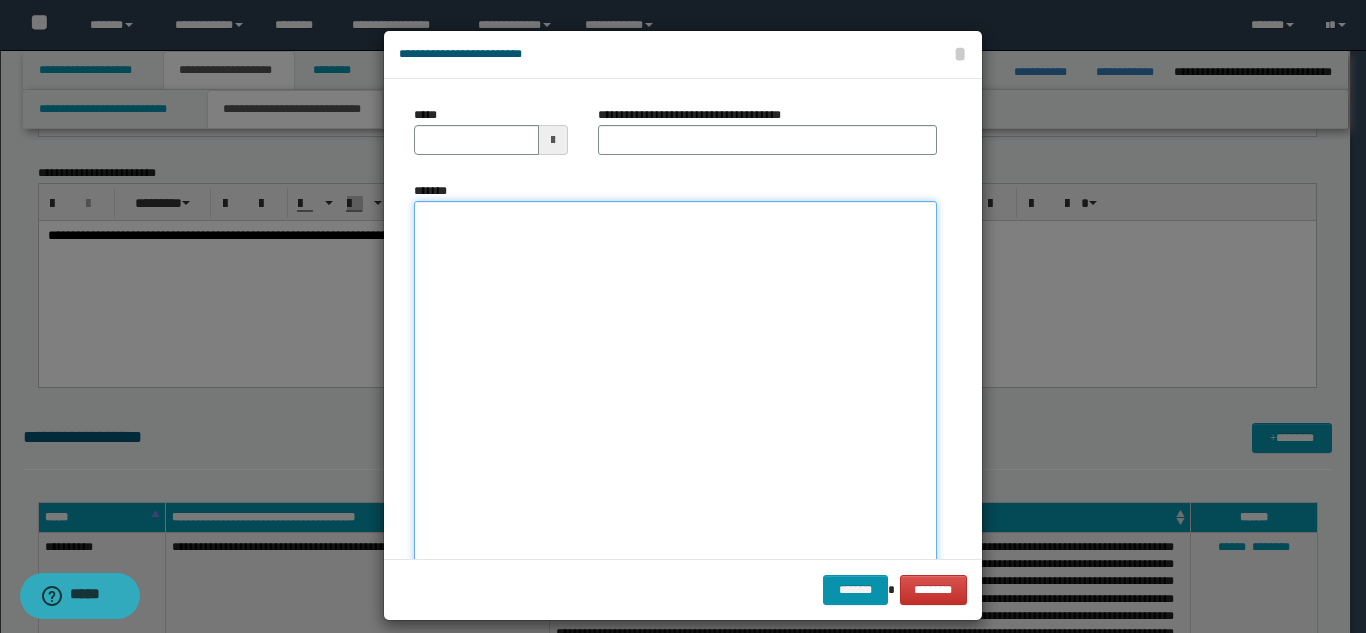 click on "*******" at bounding box center [675, 397] 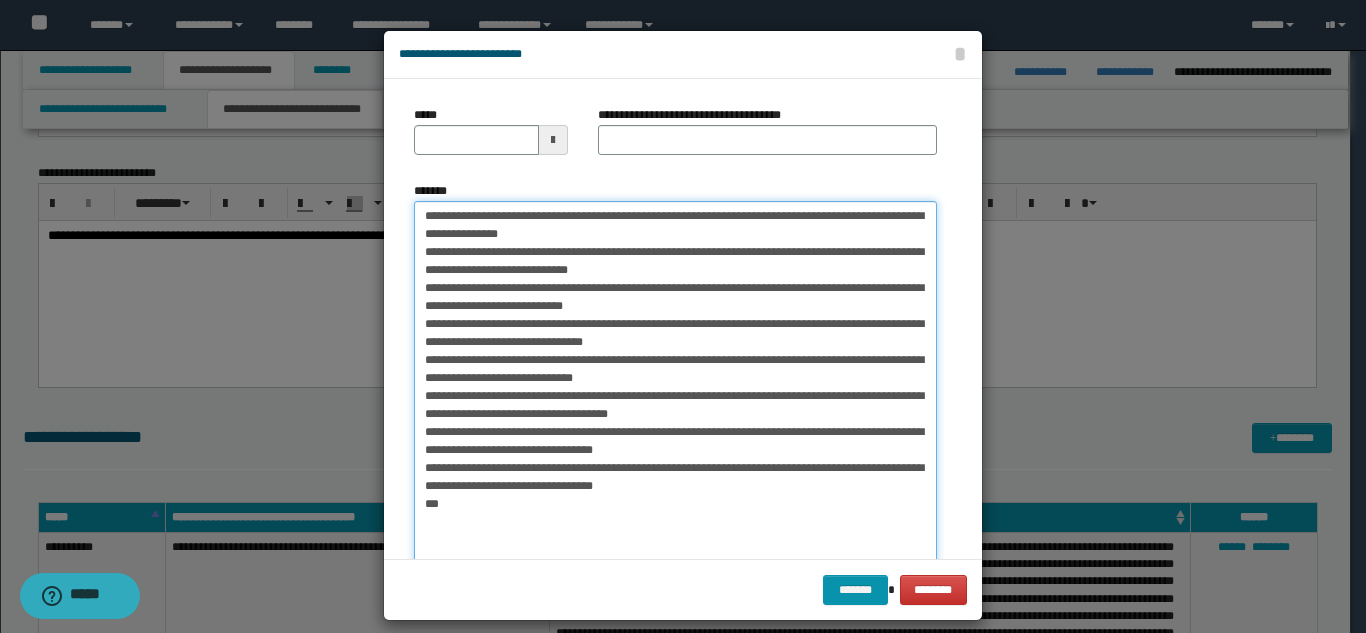 drag, startPoint x: 478, startPoint y: 218, endPoint x: 412, endPoint y: 216, distance: 66.0303 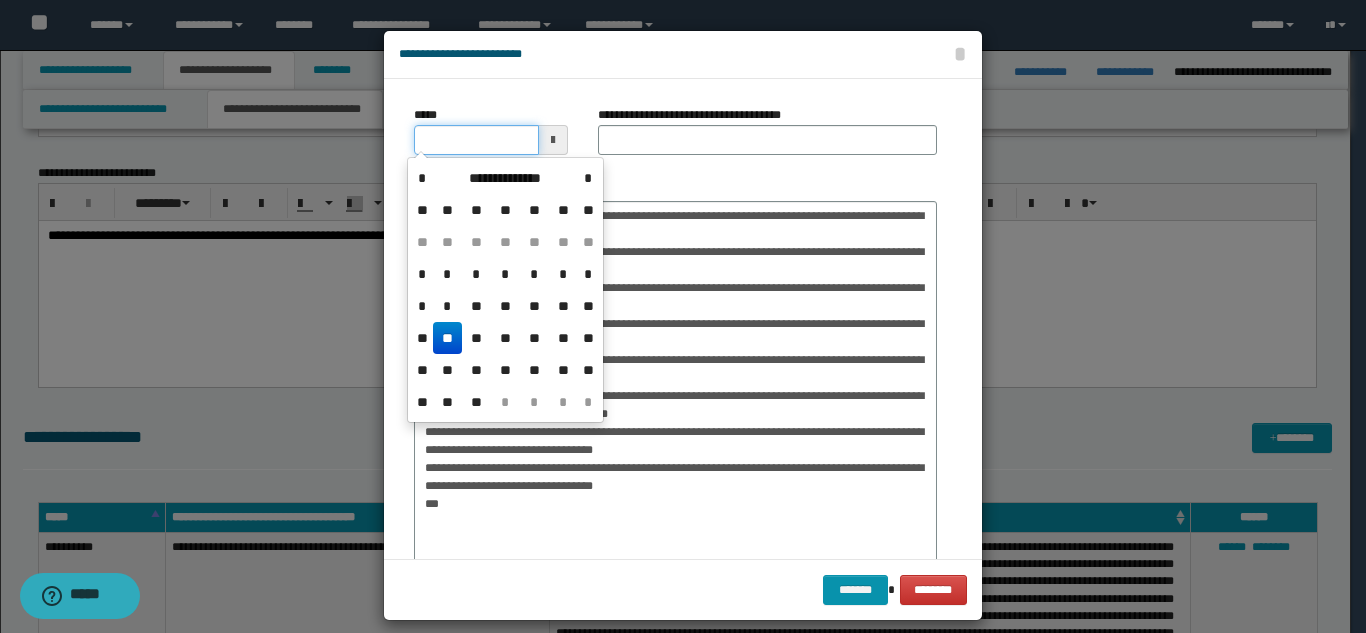 click on "*****" at bounding box center [476, 140] 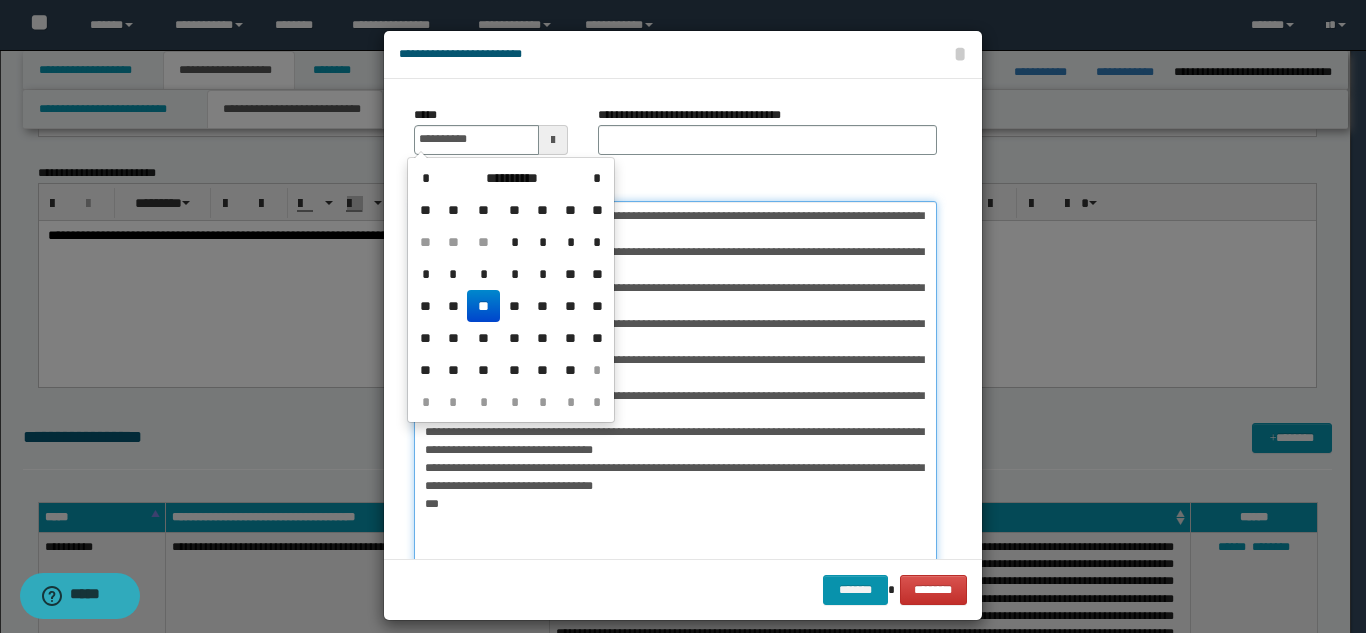 type on "**********" 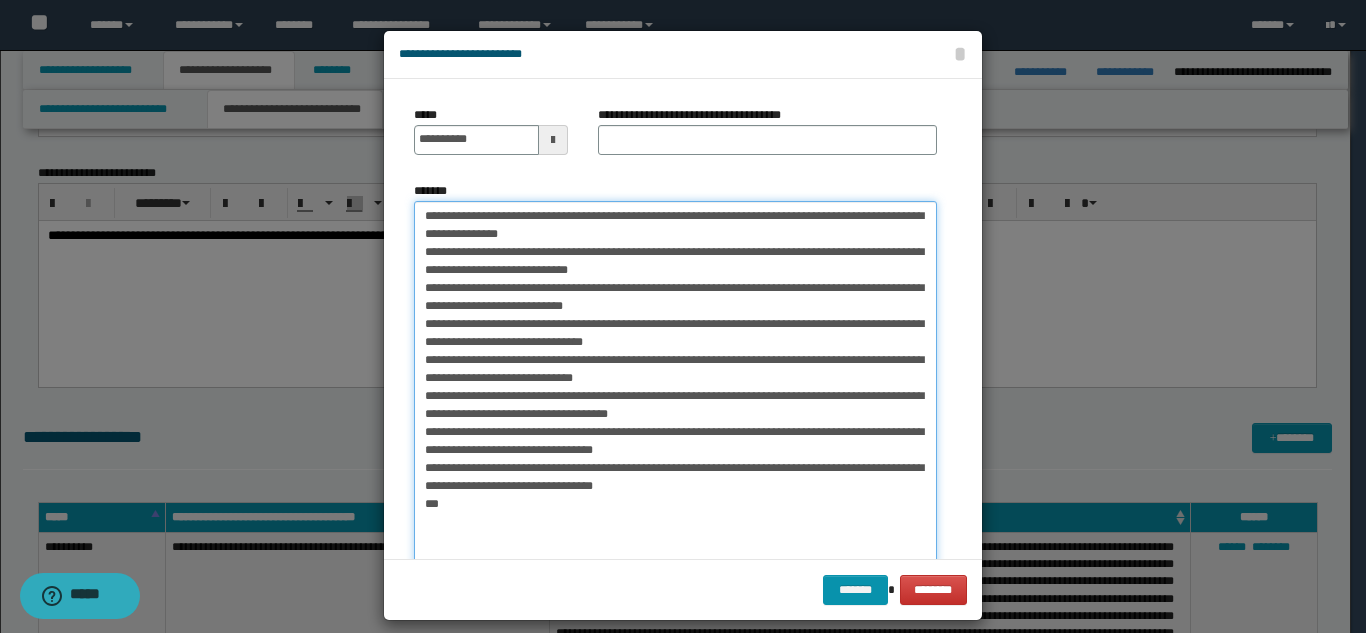 drag, startPoint x: 480, startPoint y: 215, endPoint x: 769, endPoint y: 219, distance: 289.02768 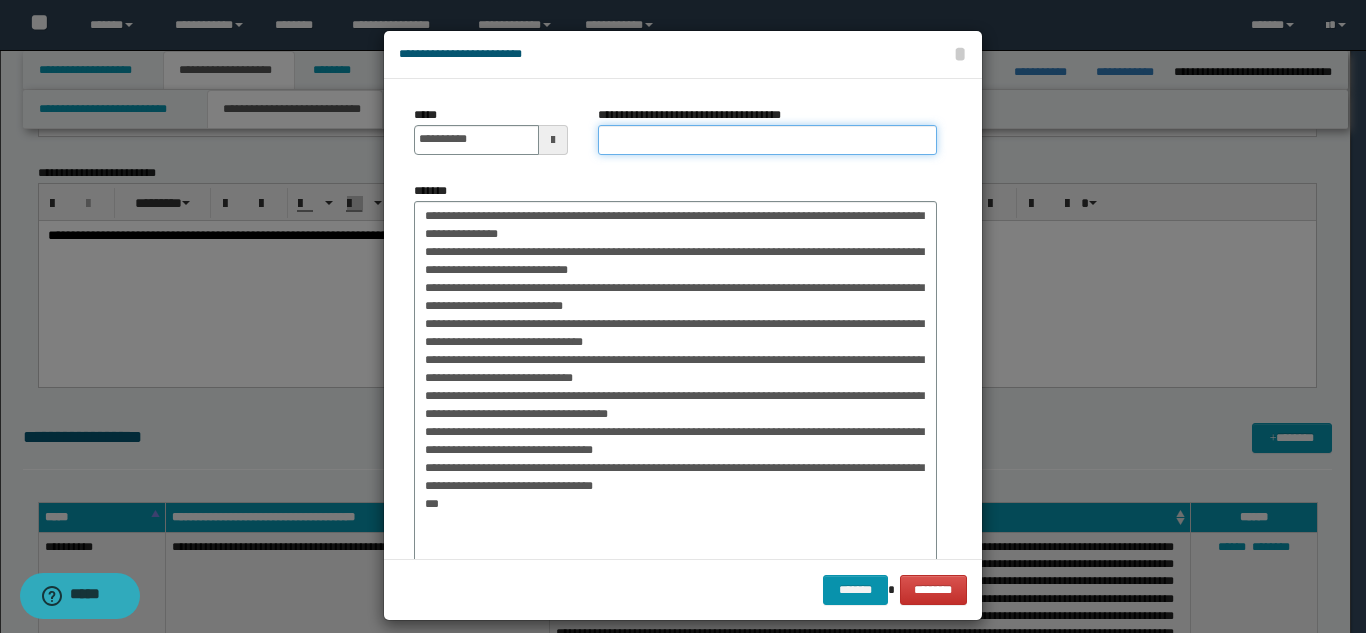 click on "**********" at bounding box center [767, 140] 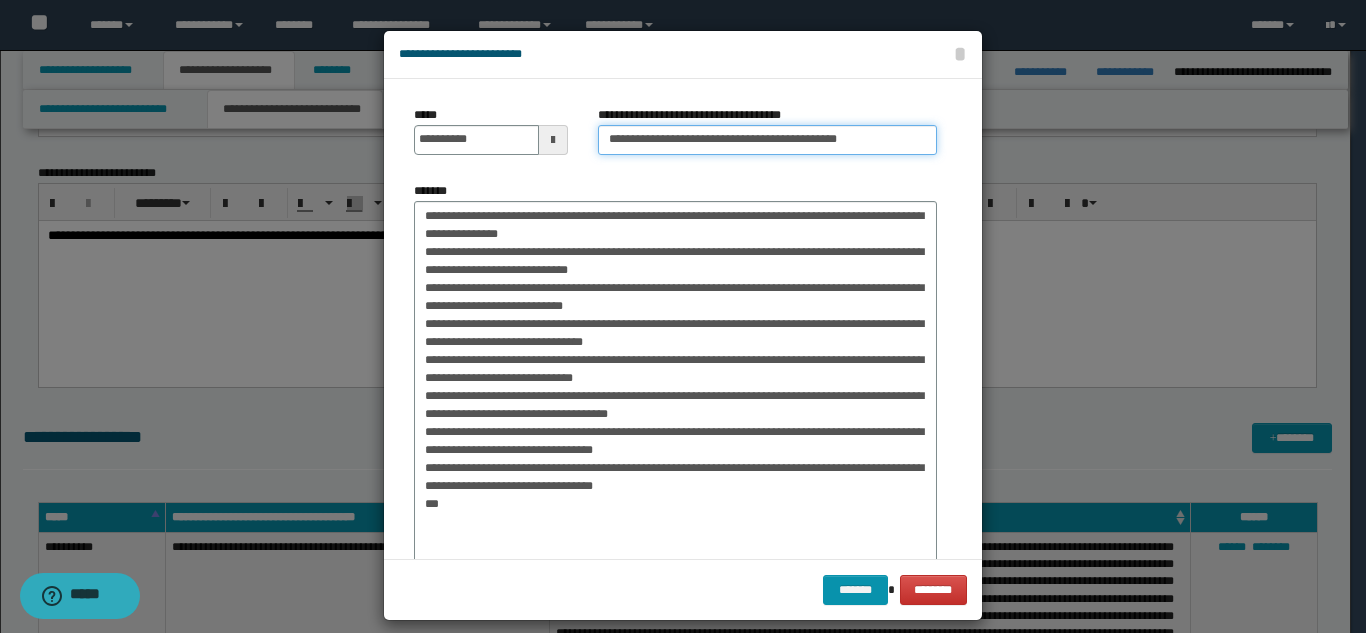 type on "**********" 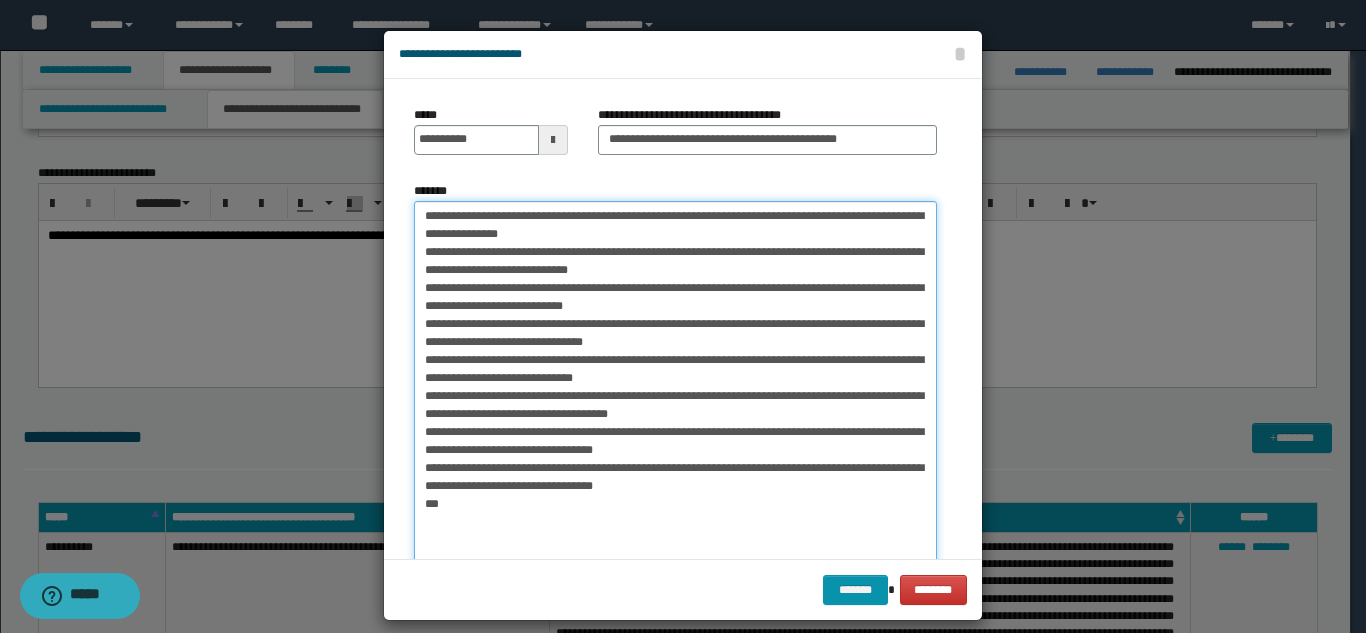 drag, startPoint x: 422, startPoint y: 218, endPoint x: 760, endPoint y: 214, distance: 338.02368 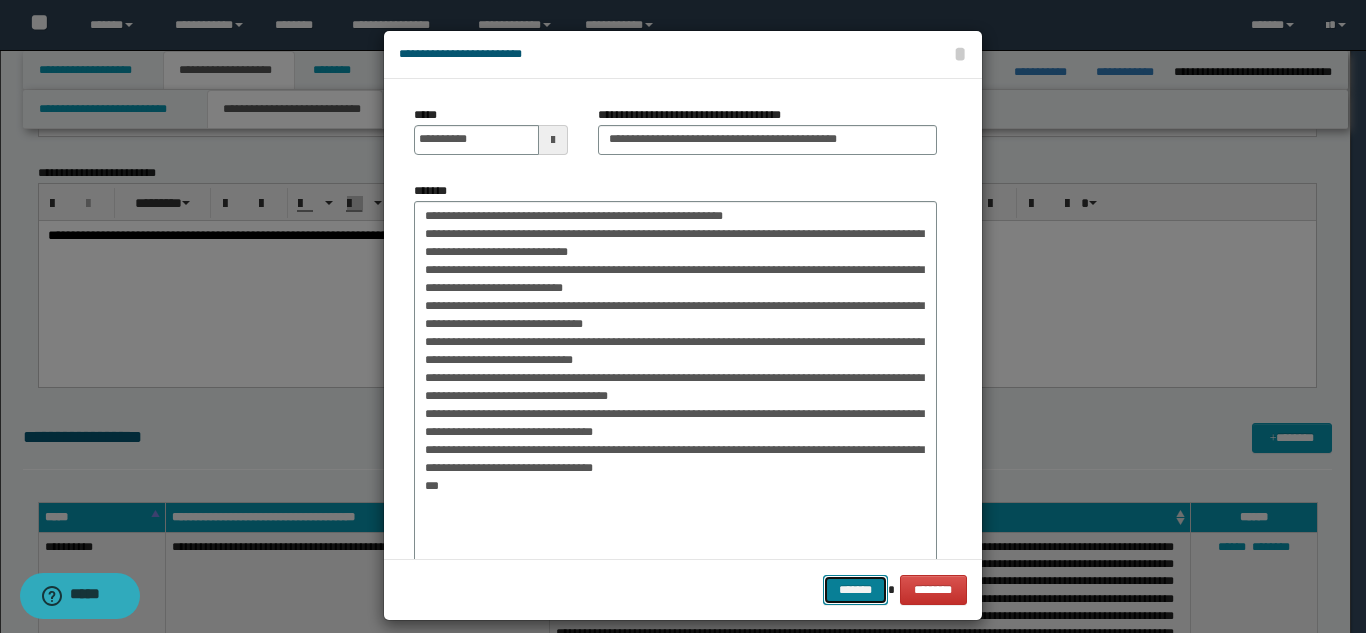 click on "*******" at bounding box center (855, 590) 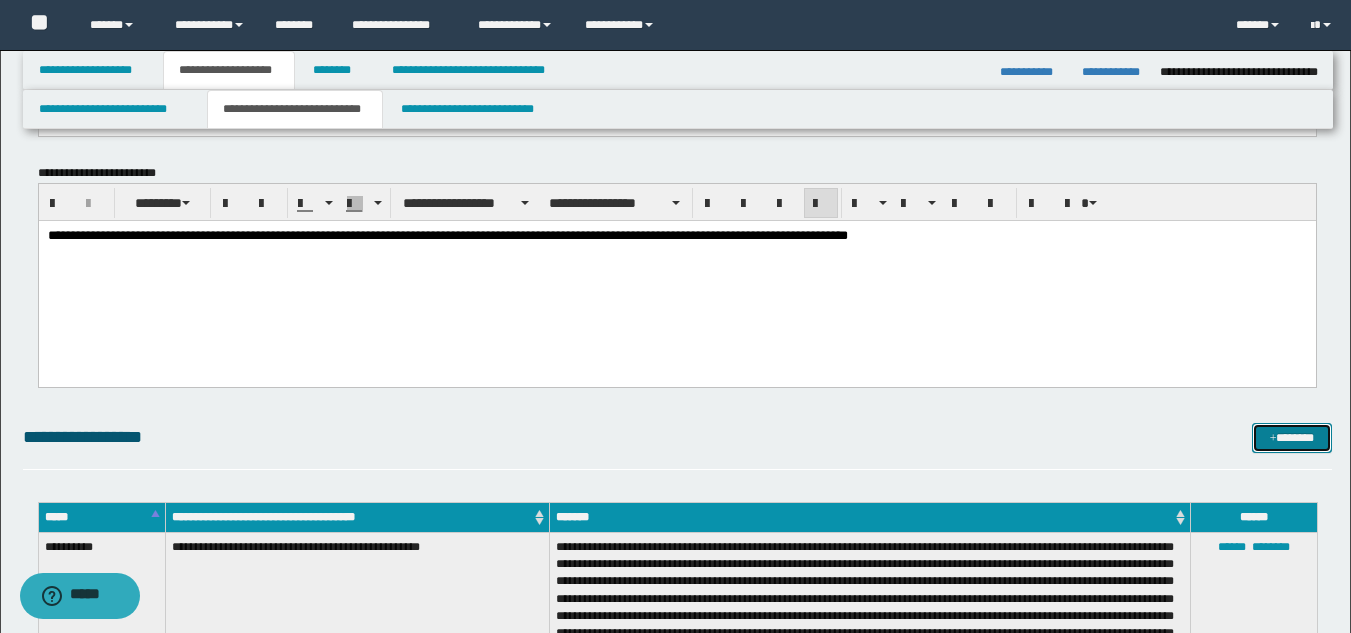 click on "*******" at bounding box center (1292, 438) 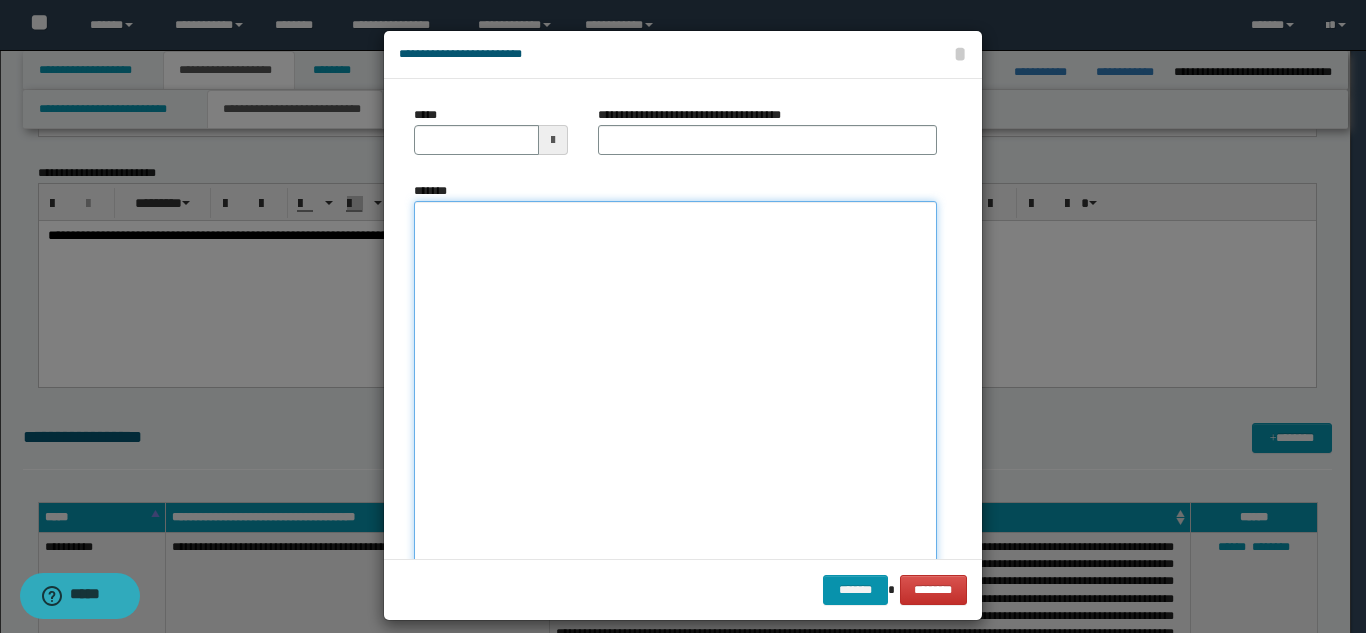 drag, startPoint x: 673, startPoint y: 309, endPoint x: 689, endPoint y: 308, distance: 16.03122 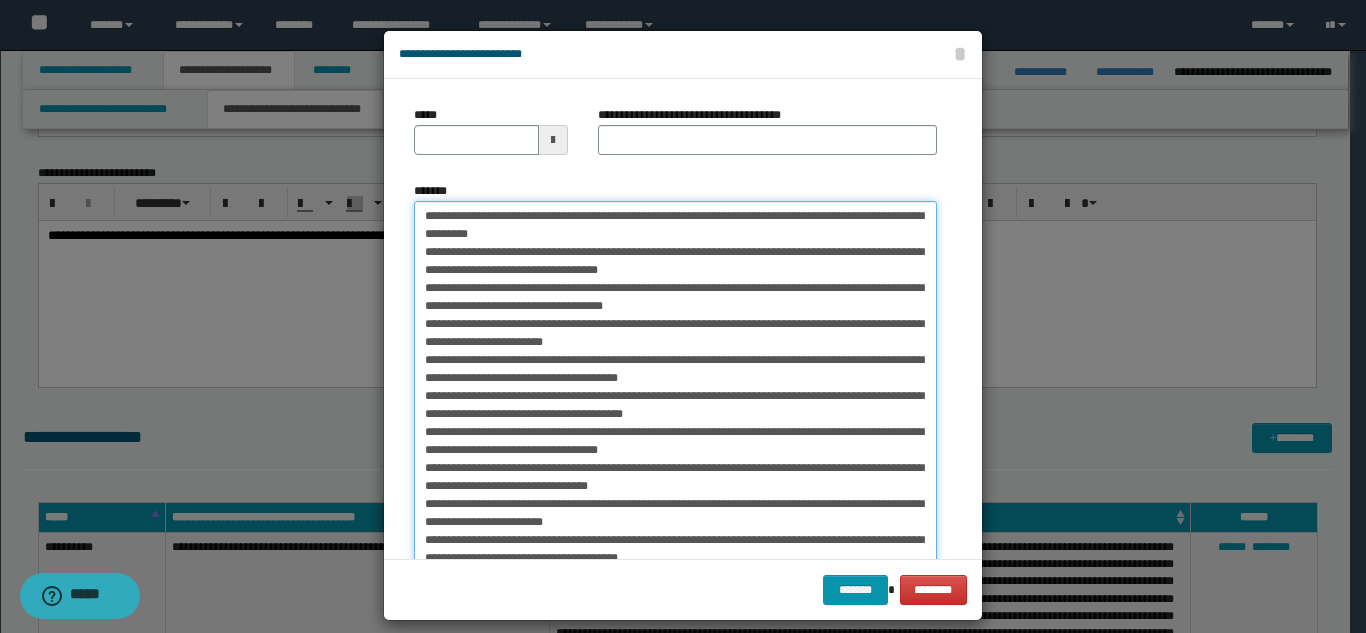 scroll, scrollTop: 25, scrollLeft: 0, axis: vertical 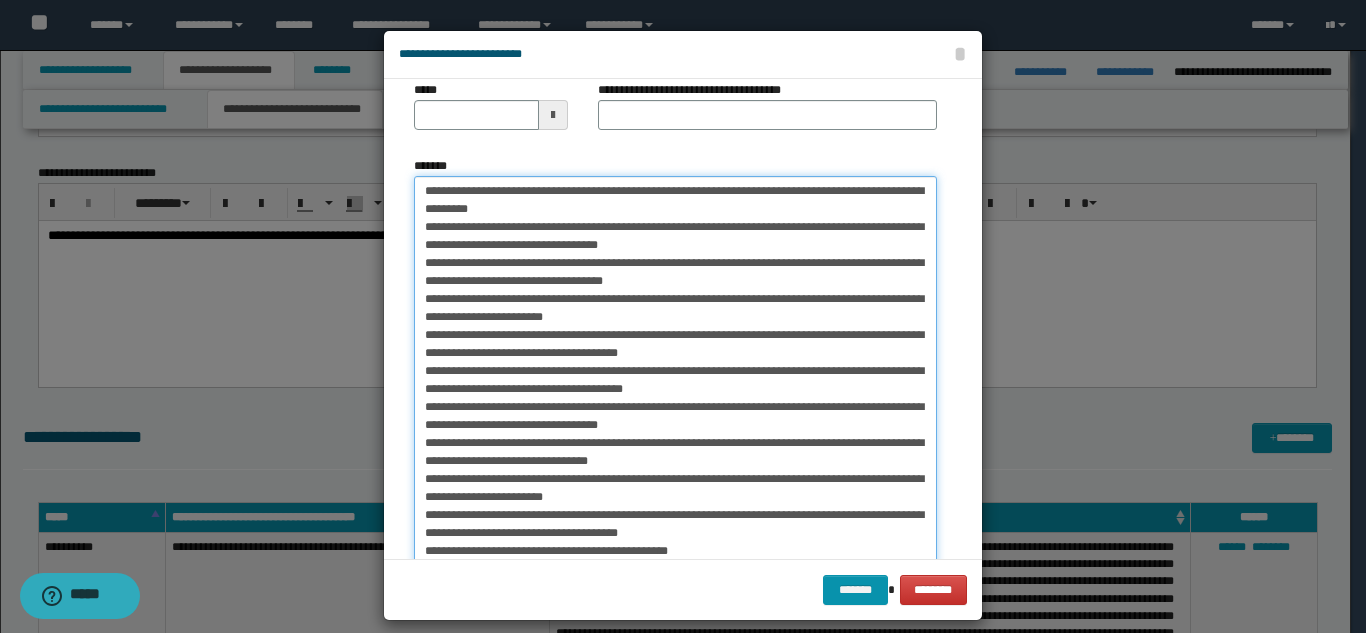 drag, startPoint x: 482, startPoint y: 194, endPoint x: 401, endPoint y: 195, distance: 81.00617 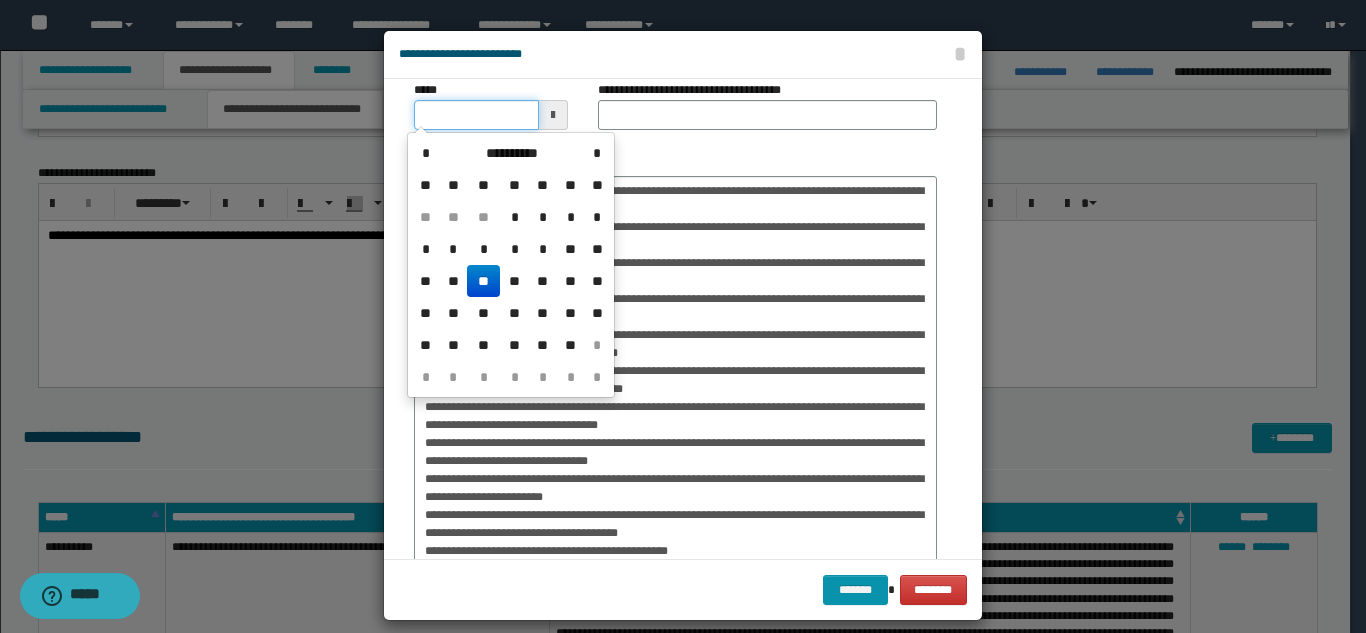 click on "*****" at bounding box center (476, 115) 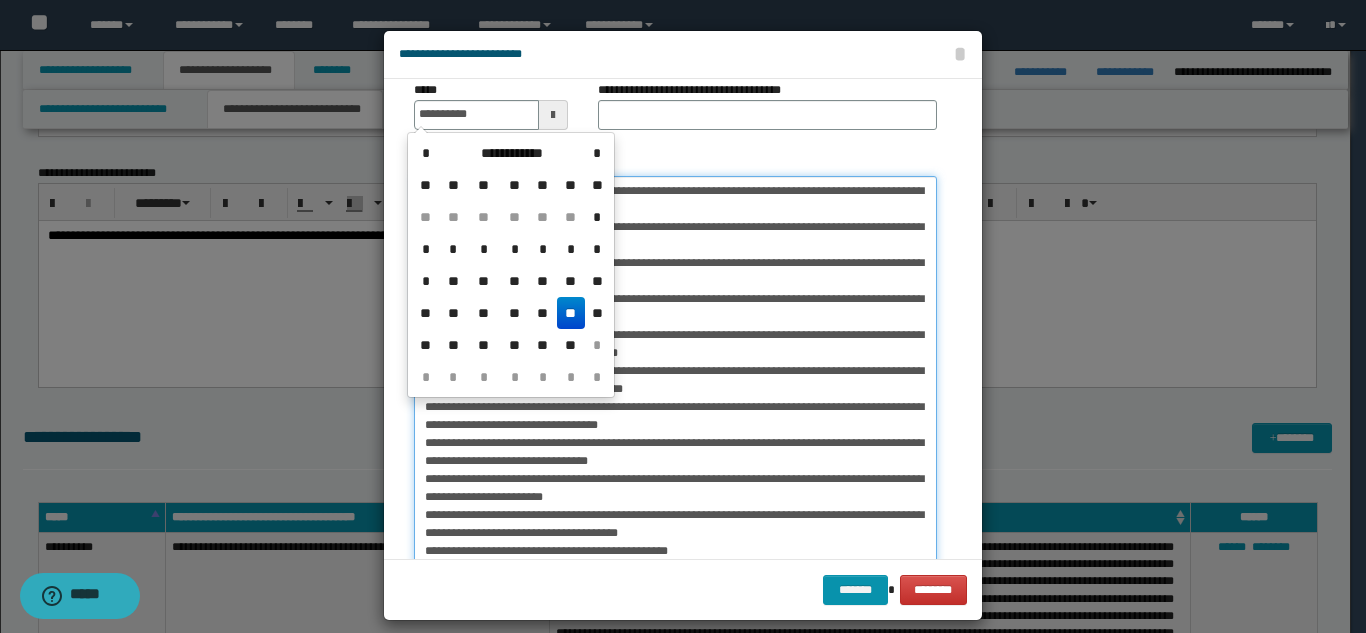 type on "**********" 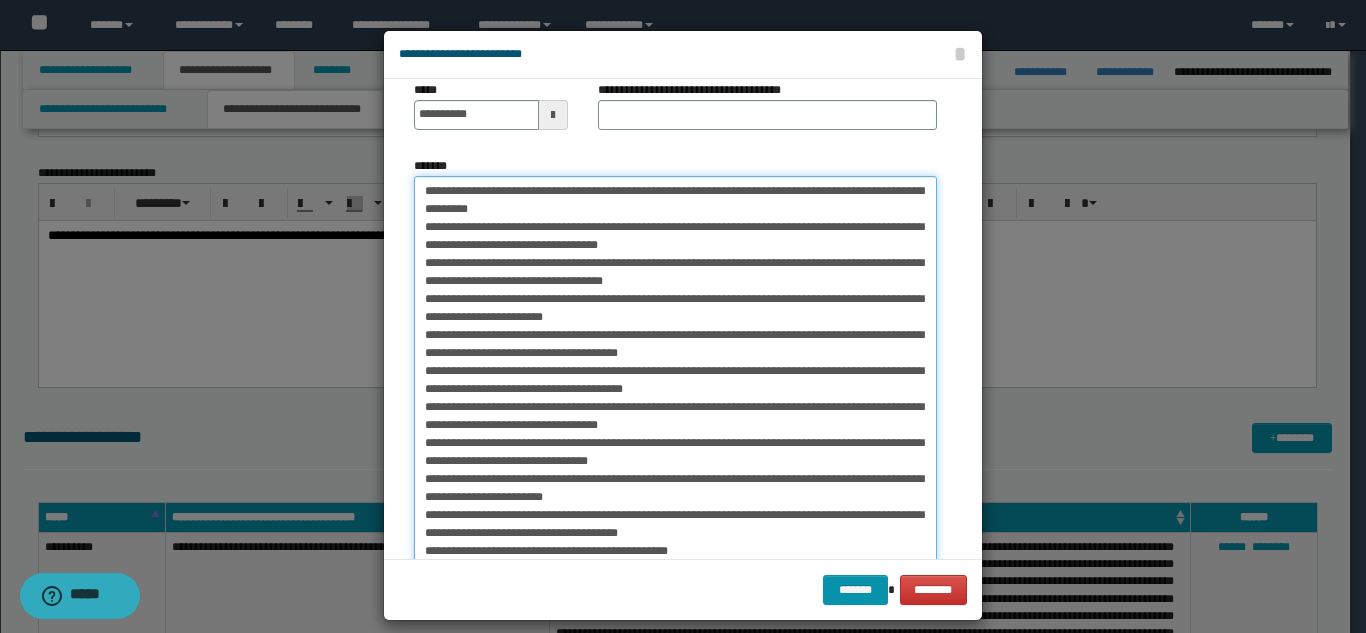 click on "*******" at bounding box center [675, 372] 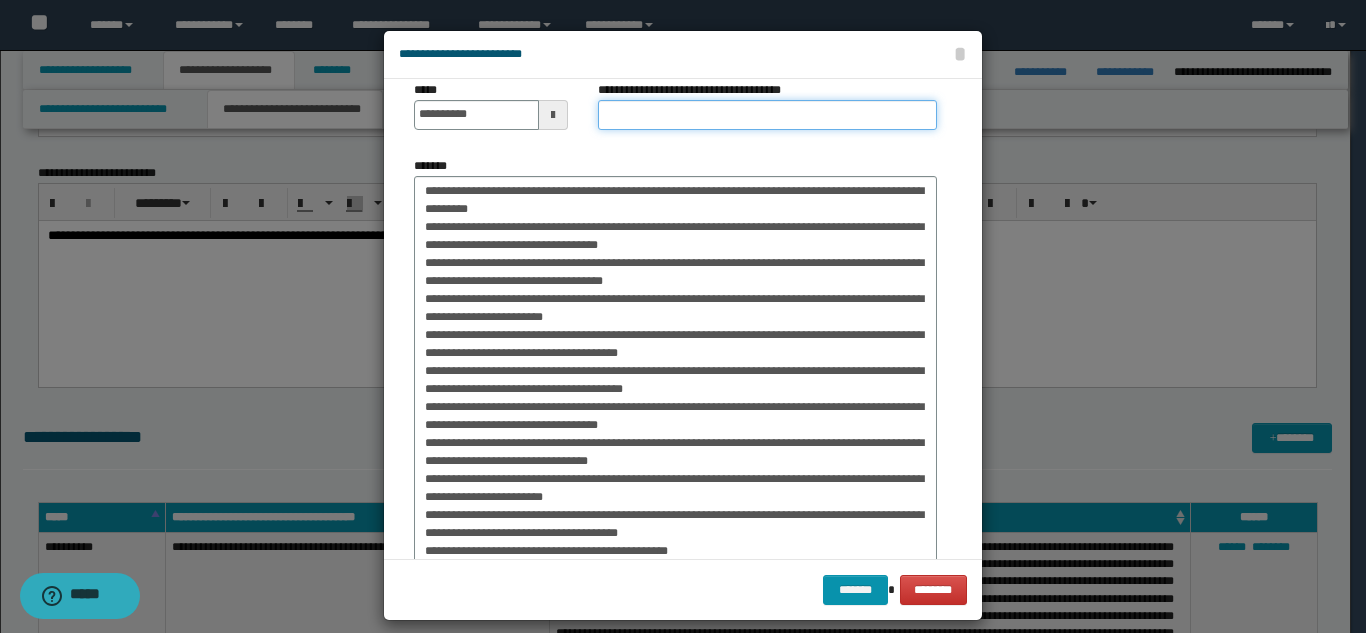 click on "**********" at bounding box center (767, 115) 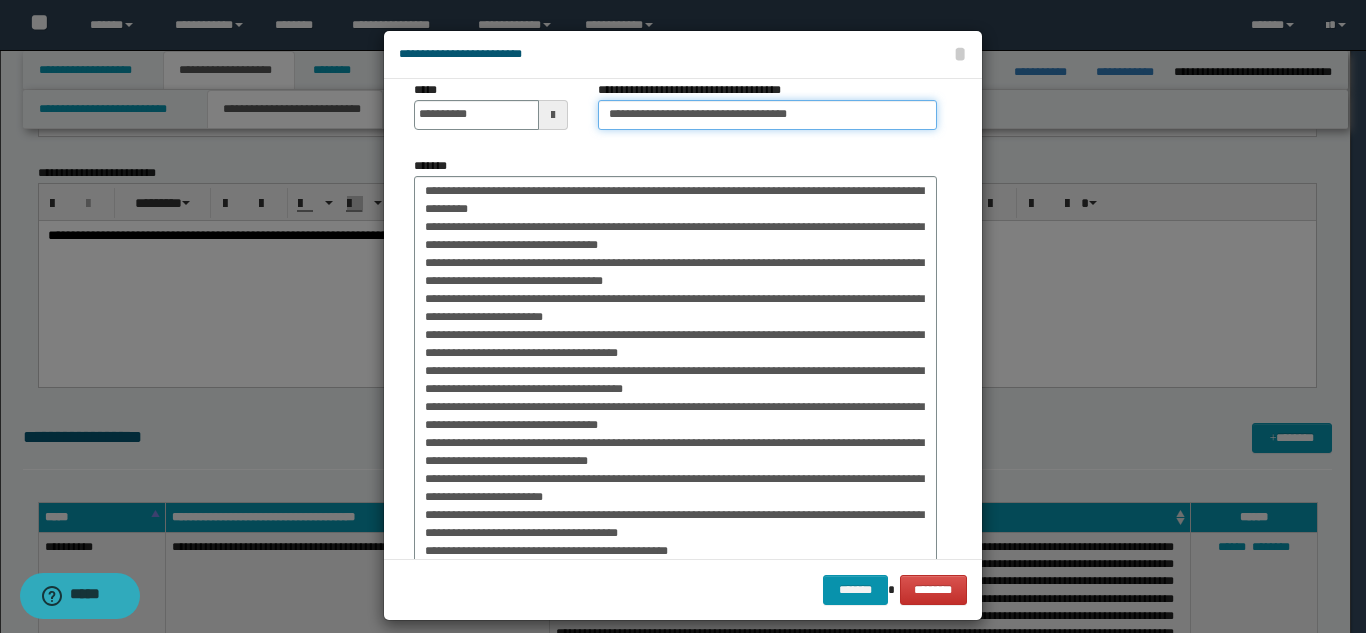 type on "**********" 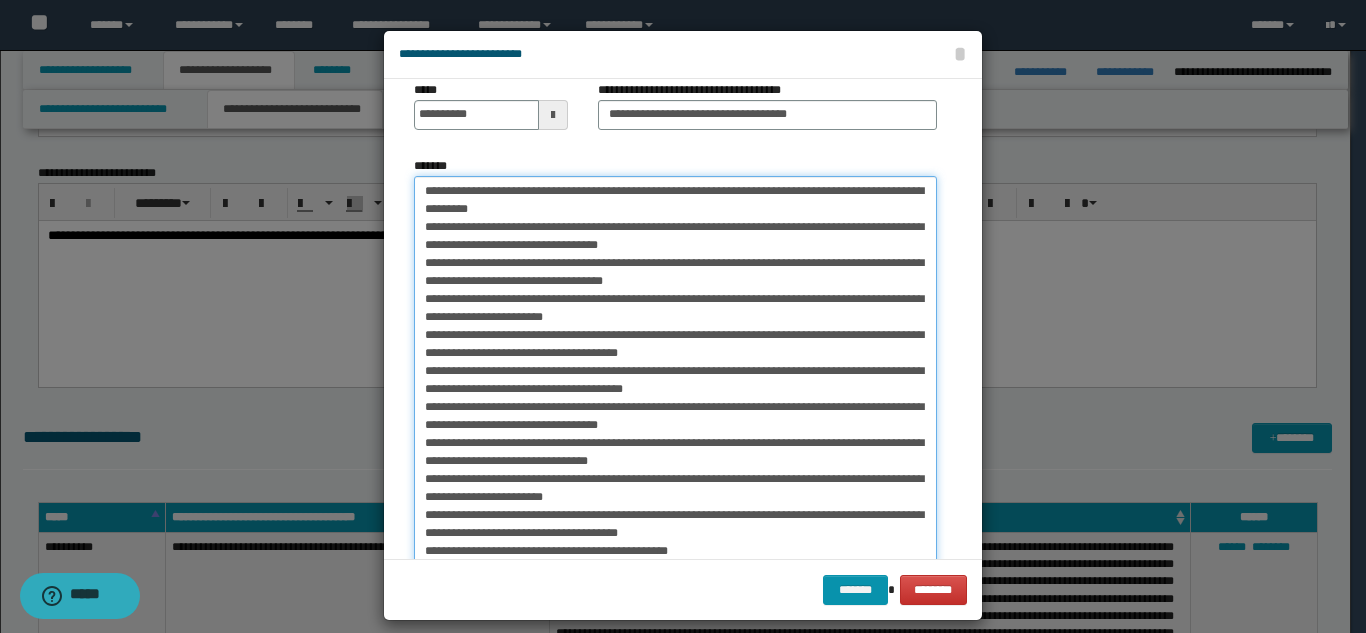 drag, startPoint x: 730, startPoint y: 189, endPoint x: 396, endPoint y: 176, distance: 334.2529 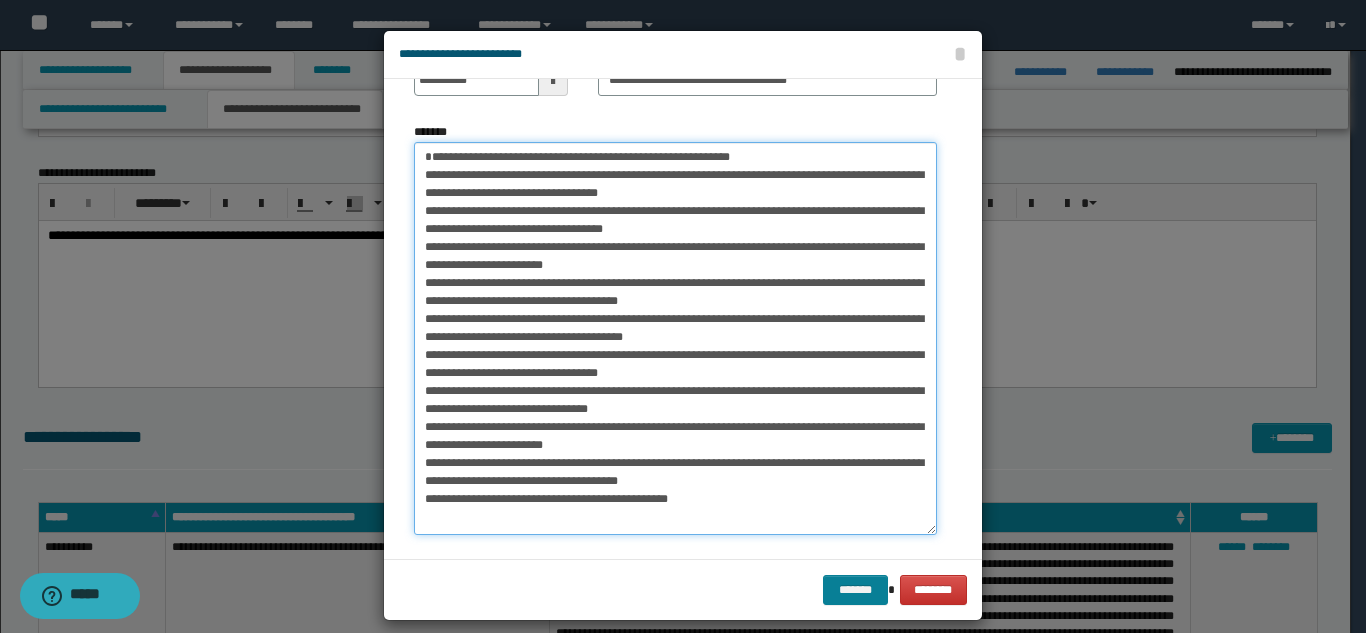 scroll, scrollTop: 77, scrollLeft: 0, axis: vertical 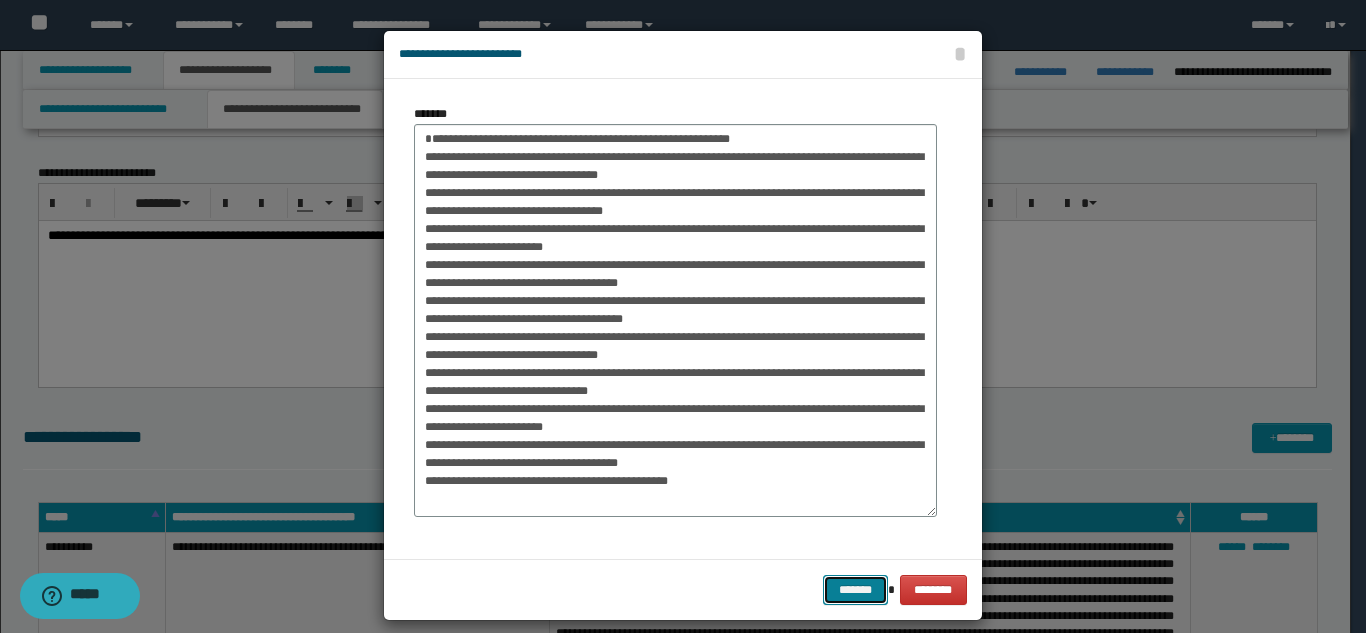 click on "*******" at bounding box center [855, 590] 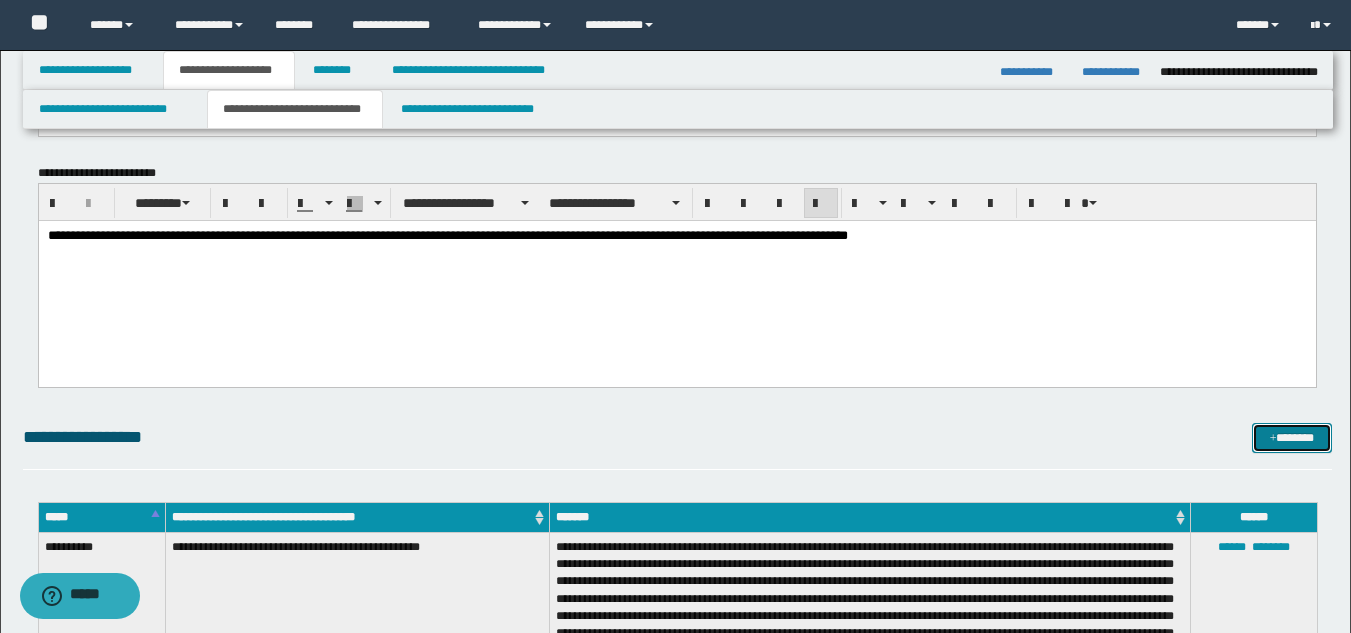 click on "*******" at bounding box center [1292, 438] 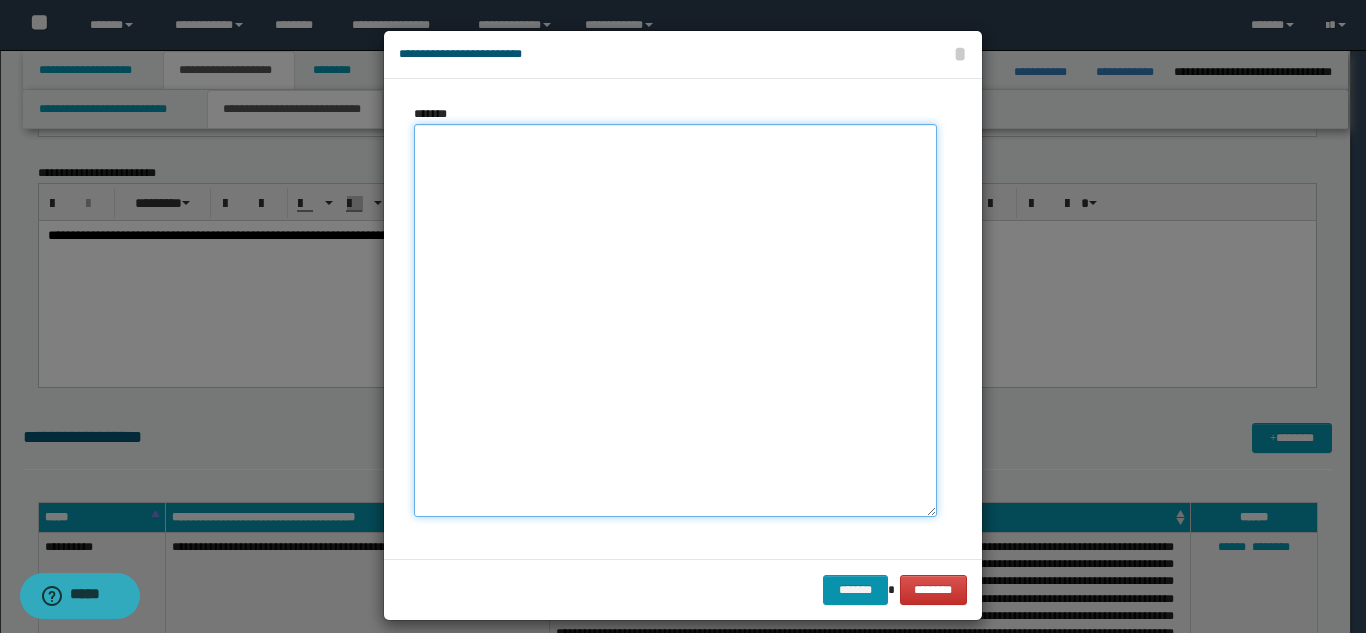 click on "*******" at bounding box center [675, 320] 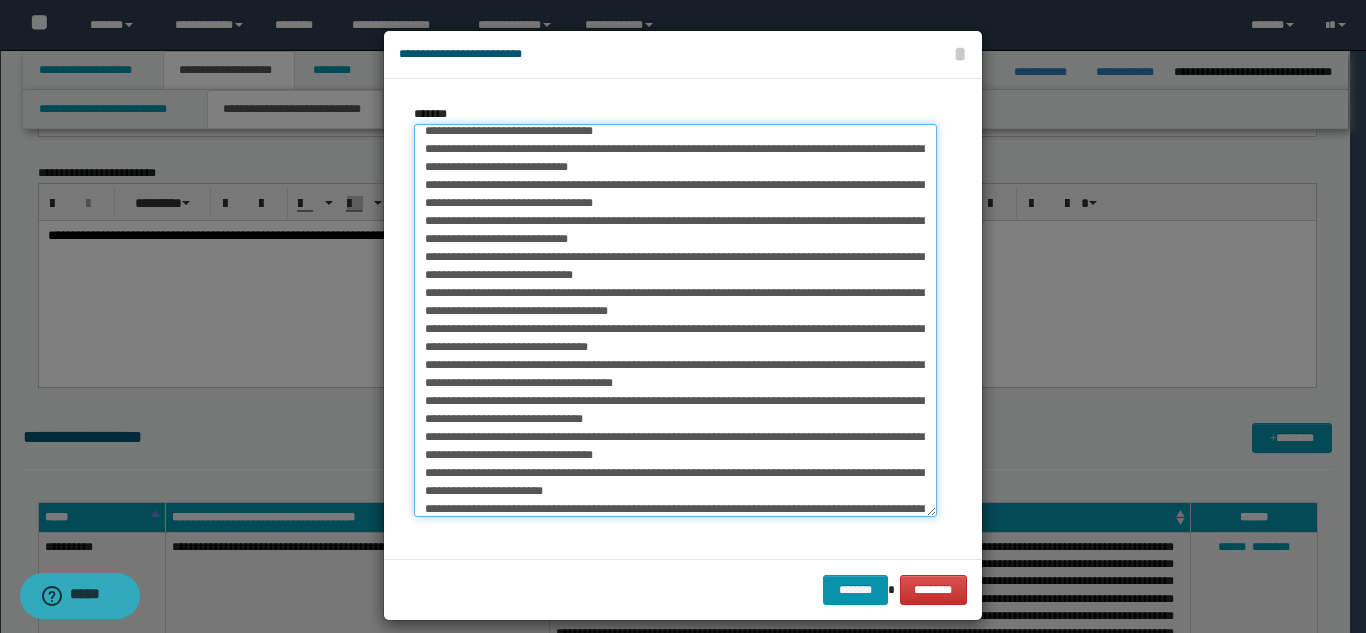 scroll, scrollTop: 0, scrollLeft: 0, axis: both 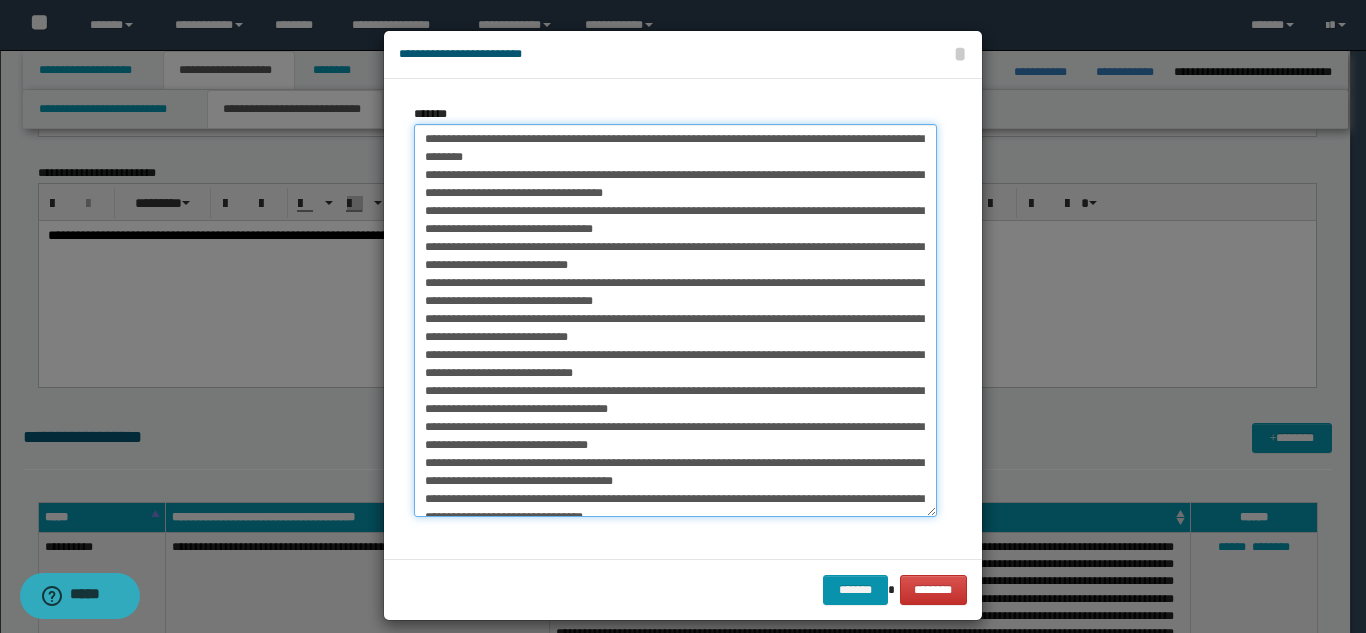 drag, startPoint x: 482, startPoint y: 146, endPoint x: 411, endPoint y: 145, distance: 71.00704 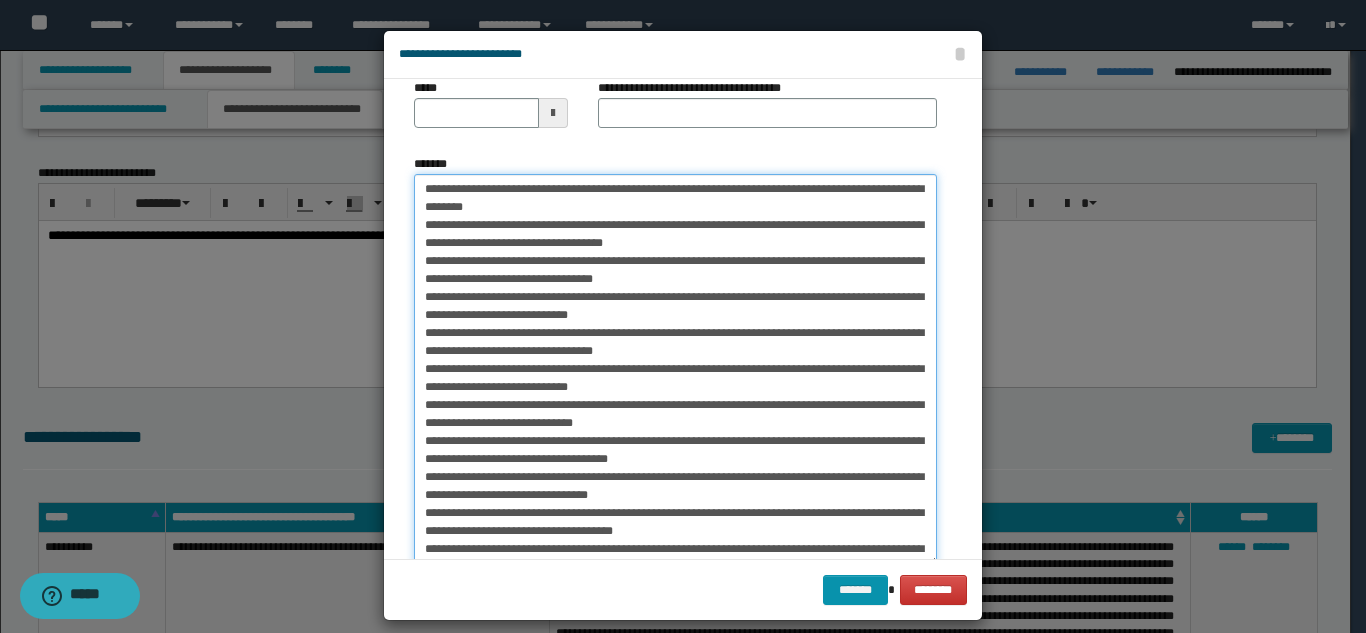 scroll, scrollTop: 0, scrollLeft: 0, axis: both 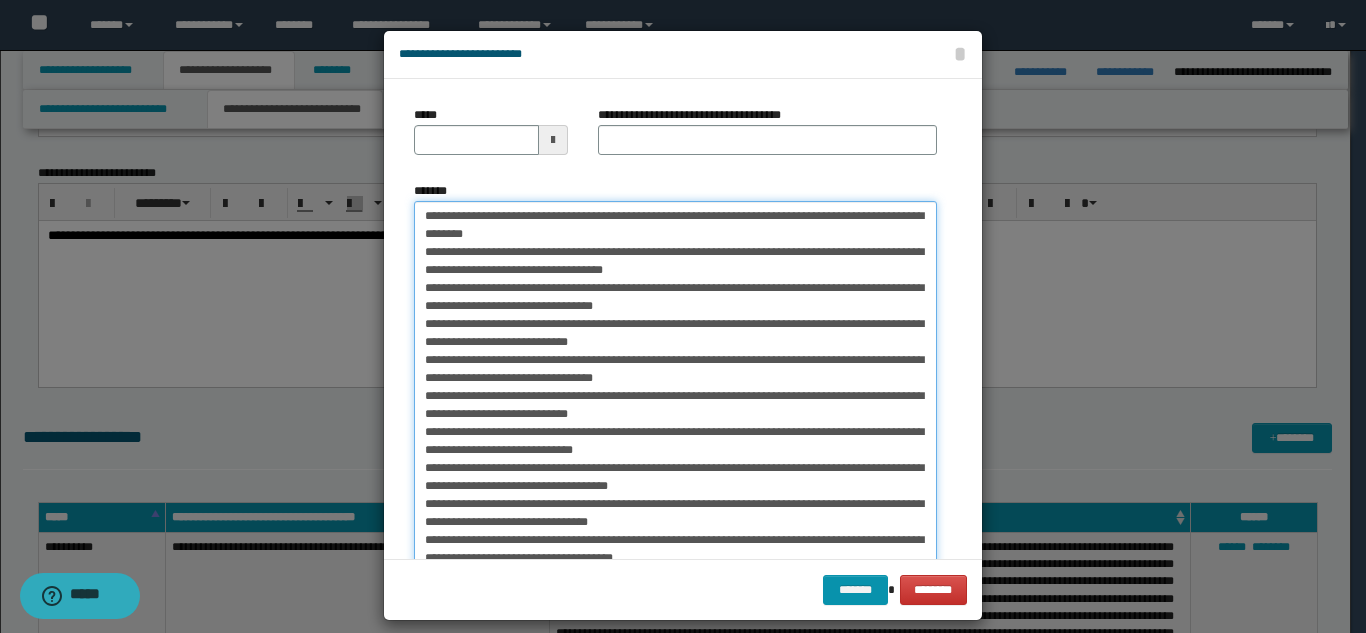 type 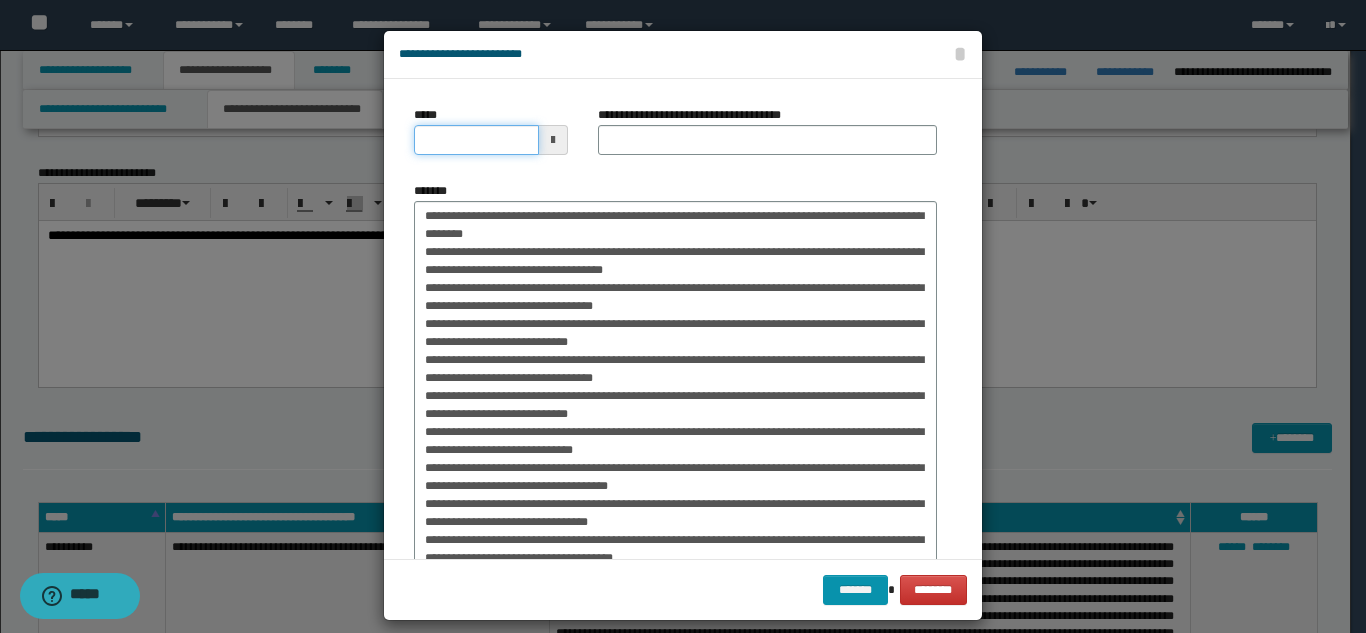 click on "*****" at bounding box center [476, 140] 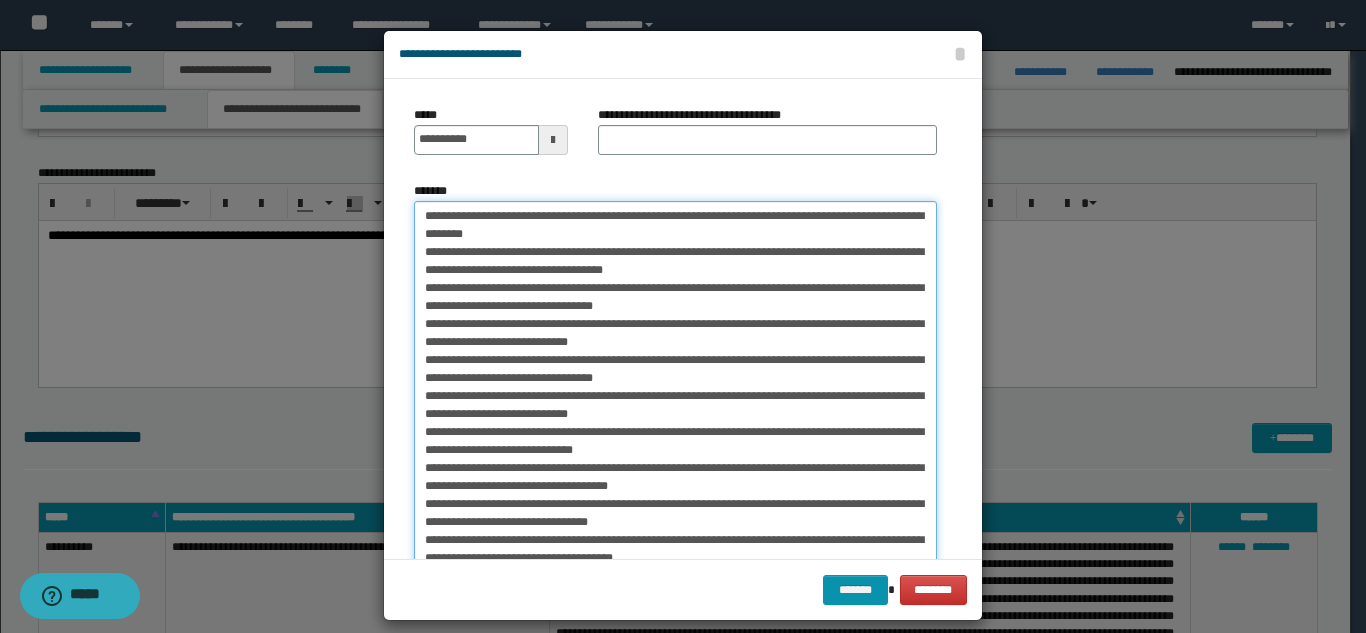 drag, startPoint x: 685, startPoint y: 246, endPoint x: 670, endPoint y: 233, distance: 19.849434 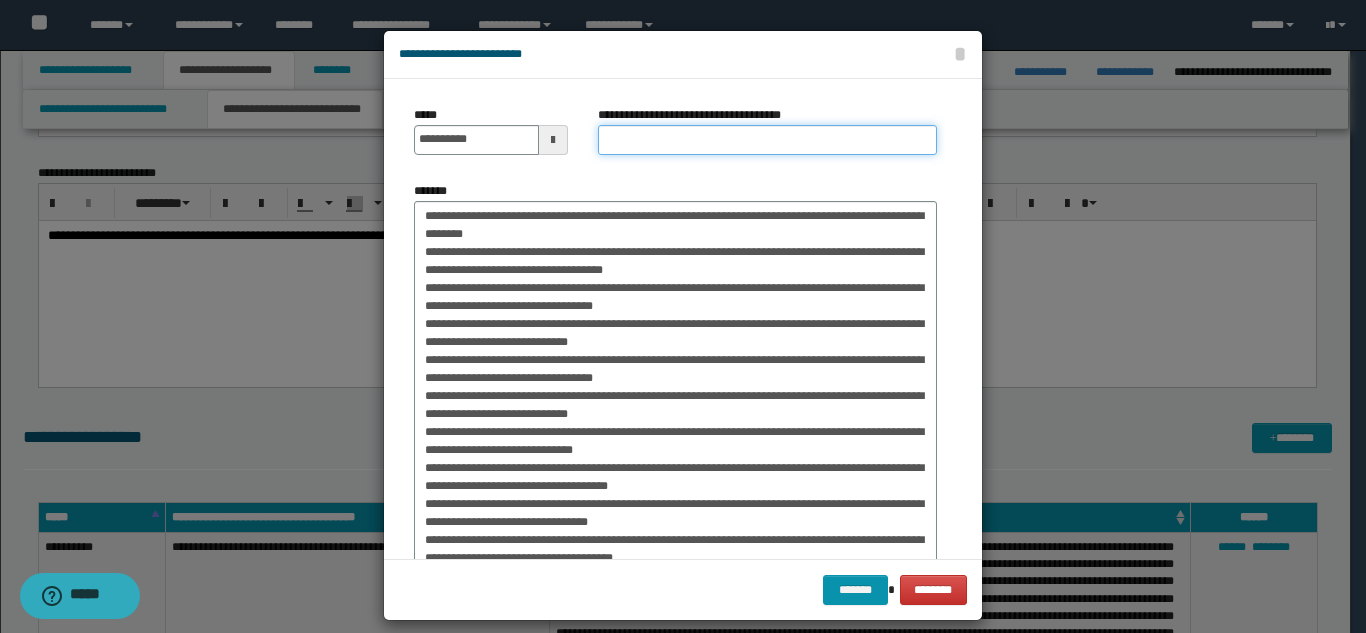 click on "**********" at bounding box center (767, 140) 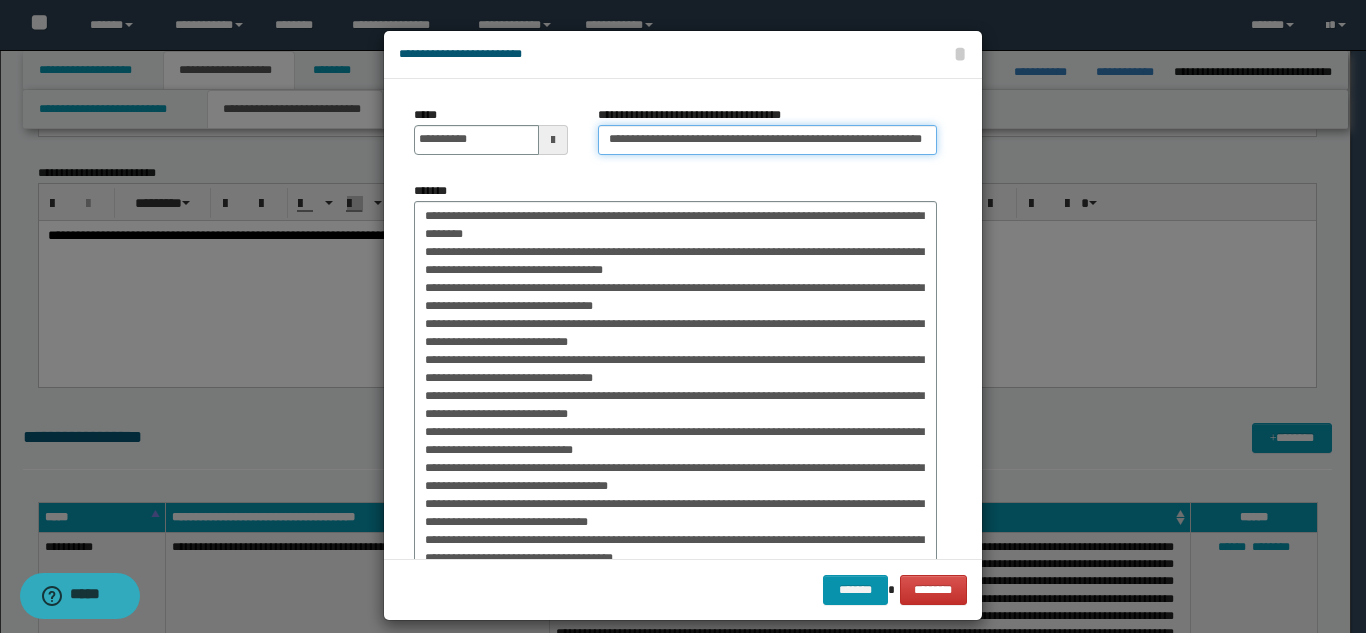 scroll, scrollTop: 0, scrollLeft: 72, axis: horizontal 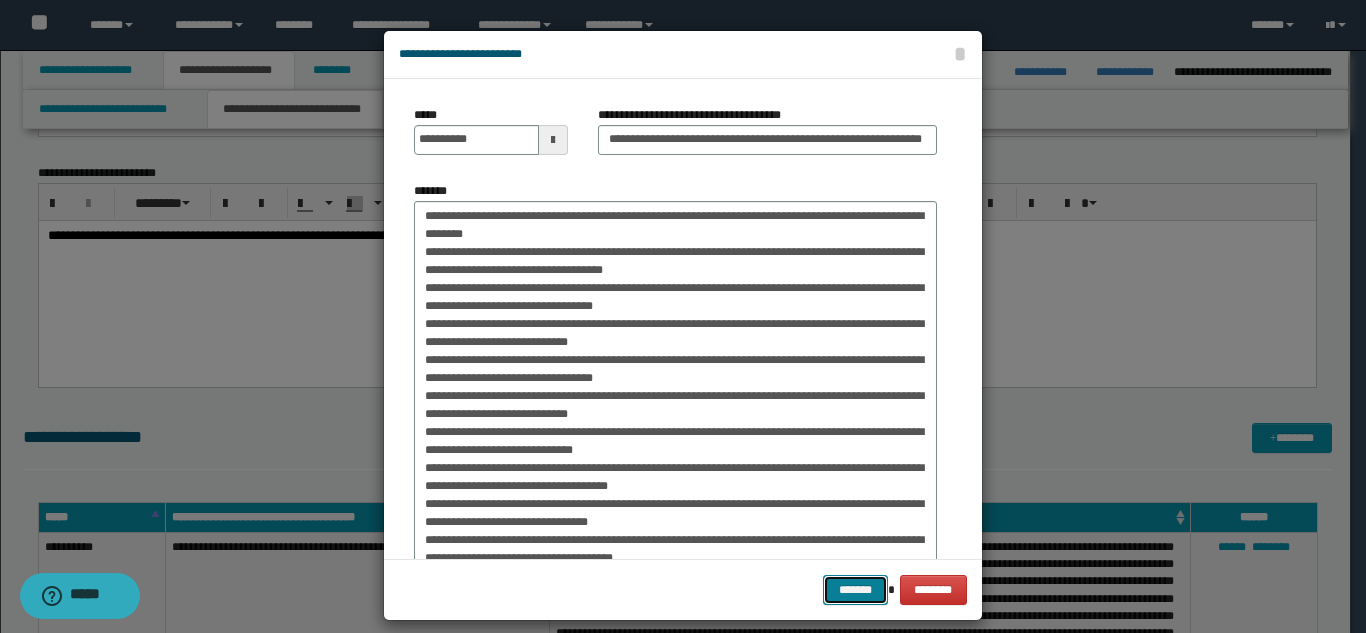 click on "*******" at bounding box center (855, 590) 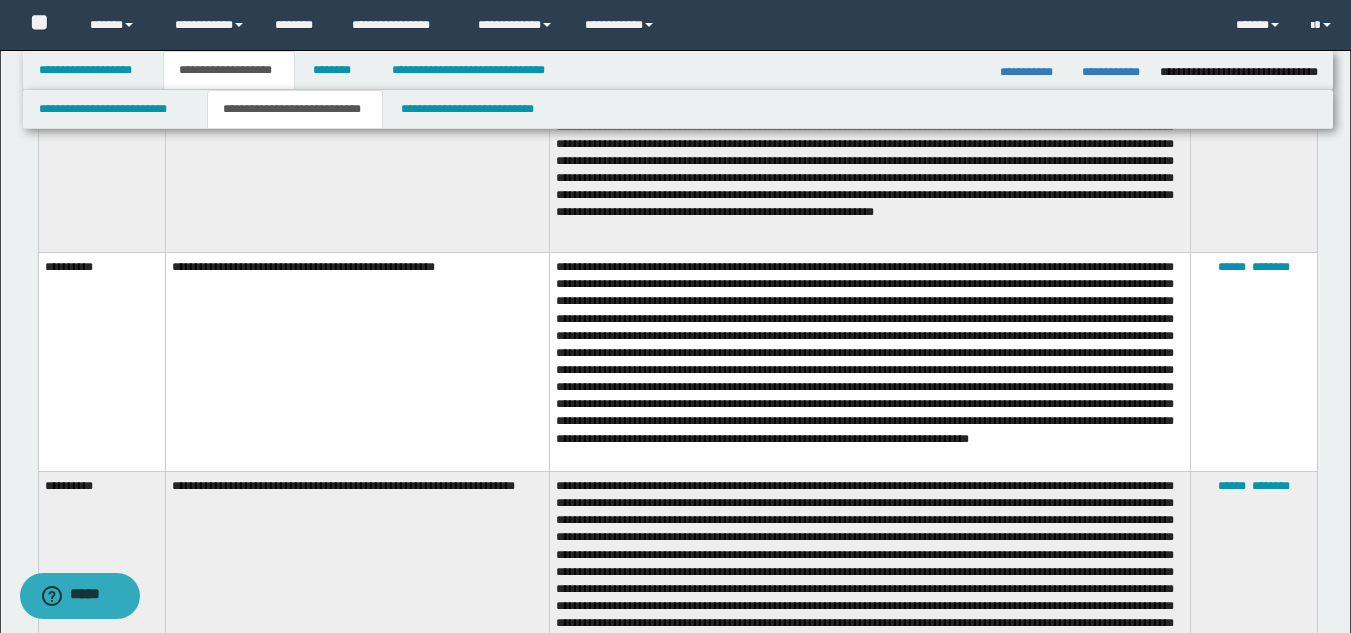 scroll, scrollTop: 7200, scrollLeft: 0, axis: vertical 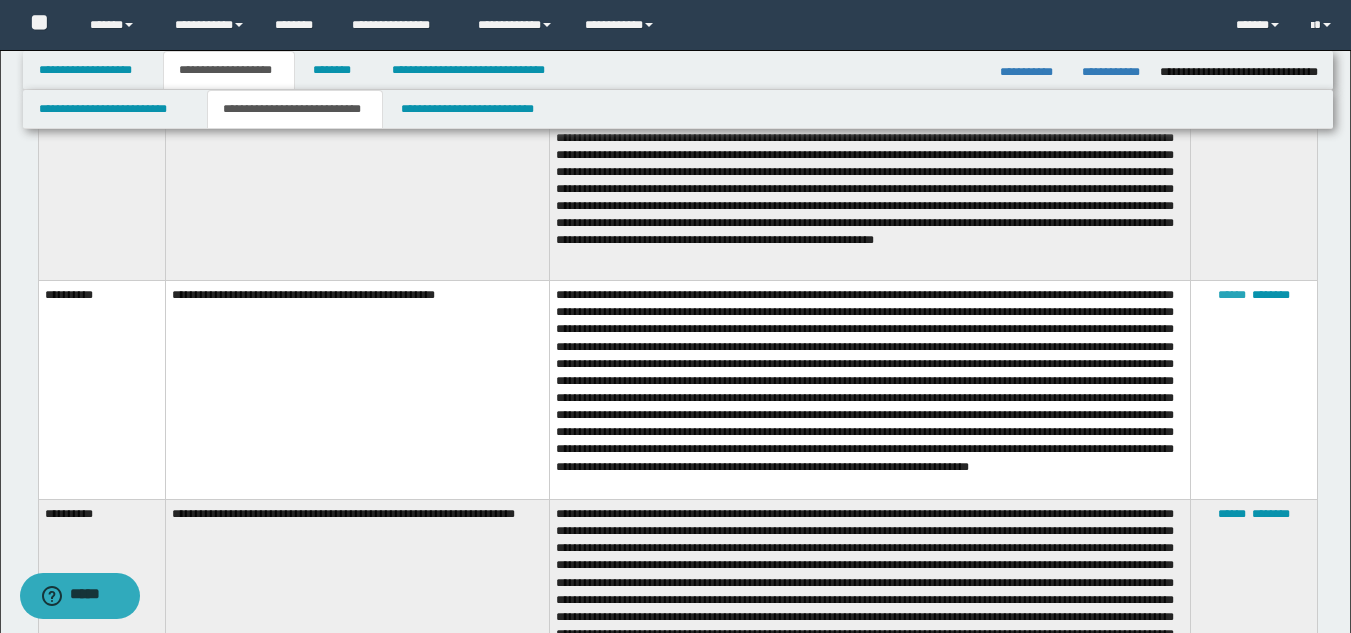 click on "******" at bounding box center [1232, 295] 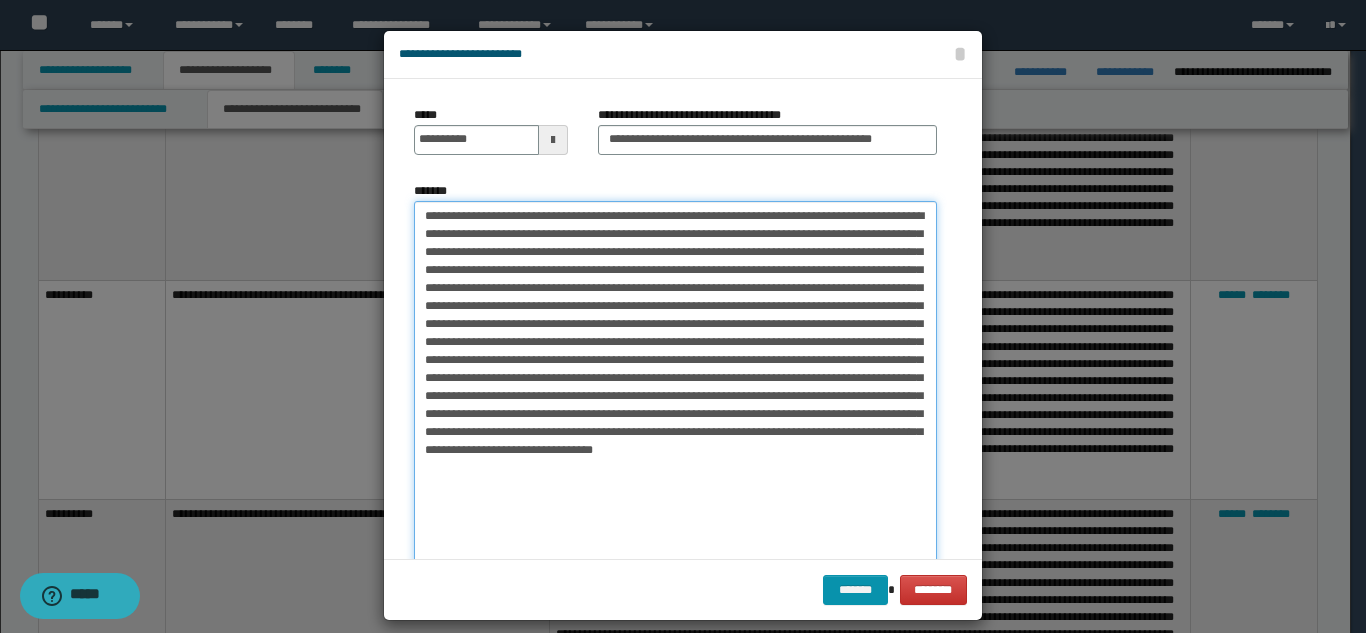 drag, startPoint x: 825, startPoint y: 216, endPoint x: 387, endPoint y: 219, distance: 438.01028 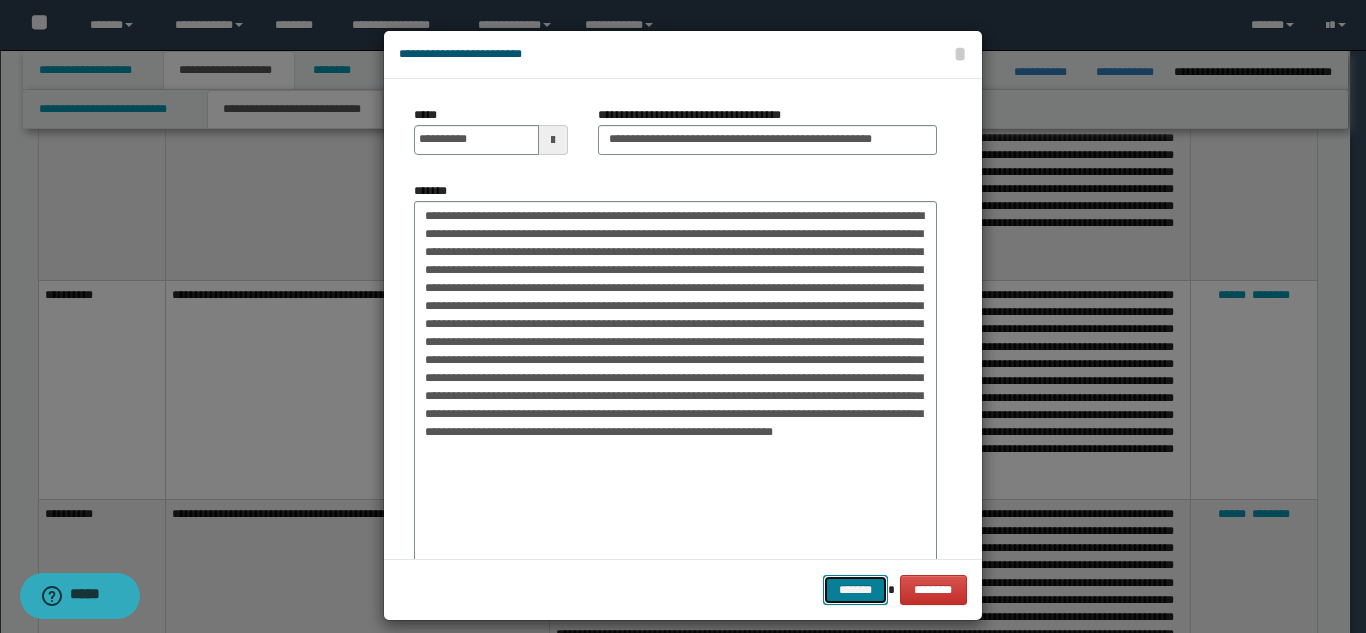 click on "*******" at bounding box center [855, 590] 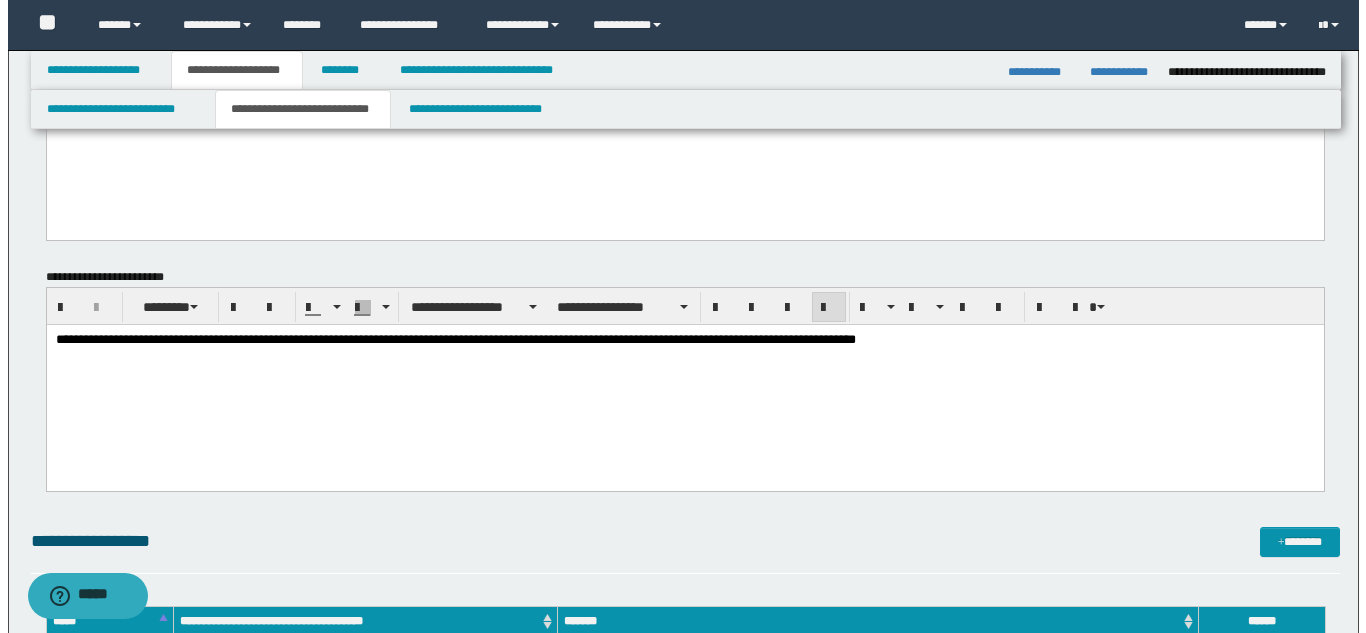 scroll, scrollTop: 400, scrollLeft: 0, axis: vertical 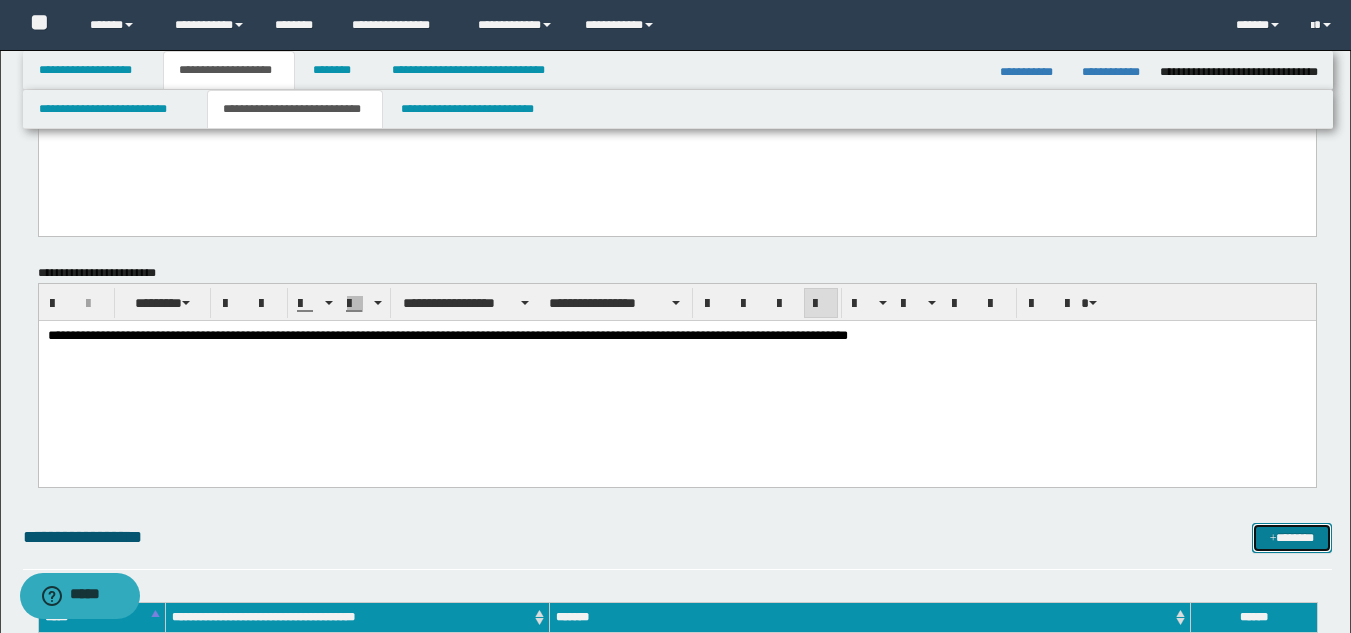 click on "*******" at bounding box center (1292, 538) 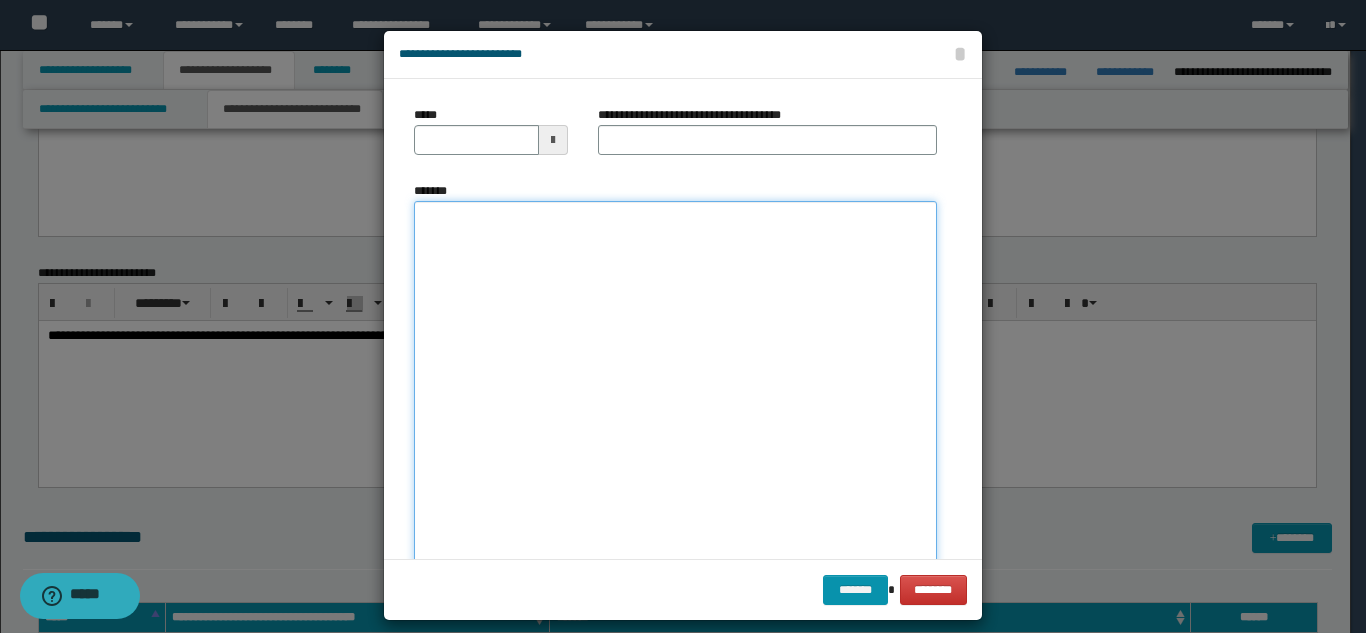 click on "*******" at bounding box center (675, 397) 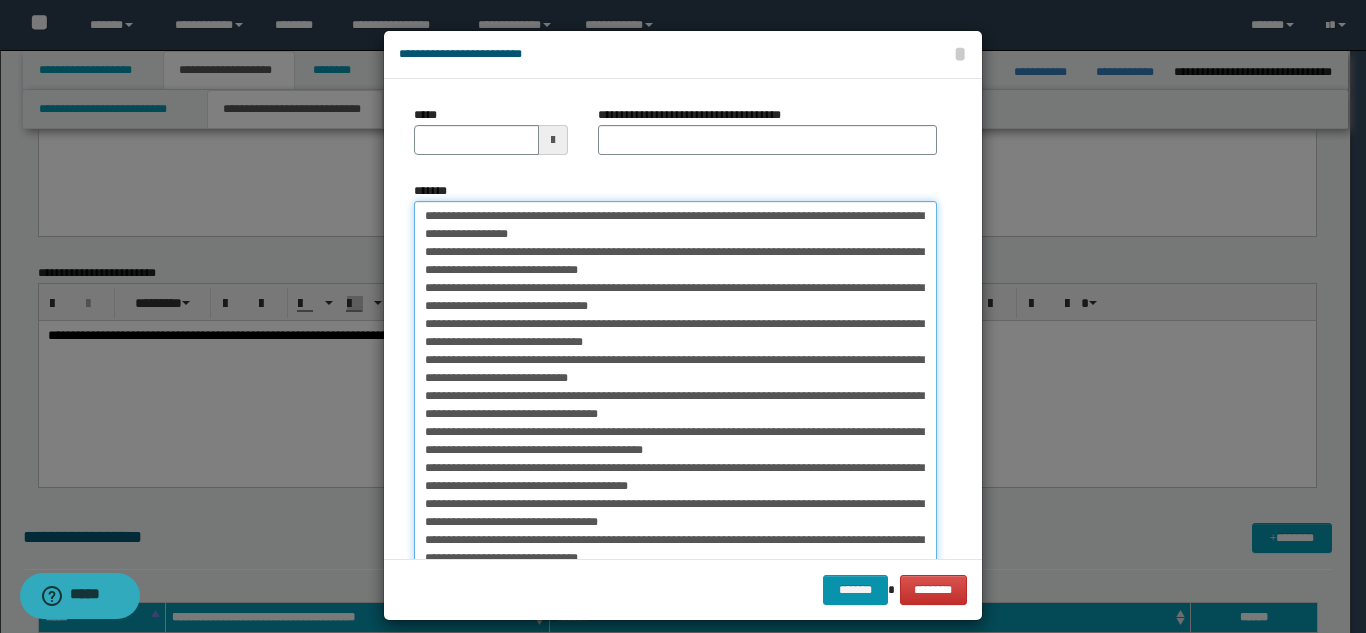 scroll, scrollTop: 63, scrollLeft: 0, axis: vertical 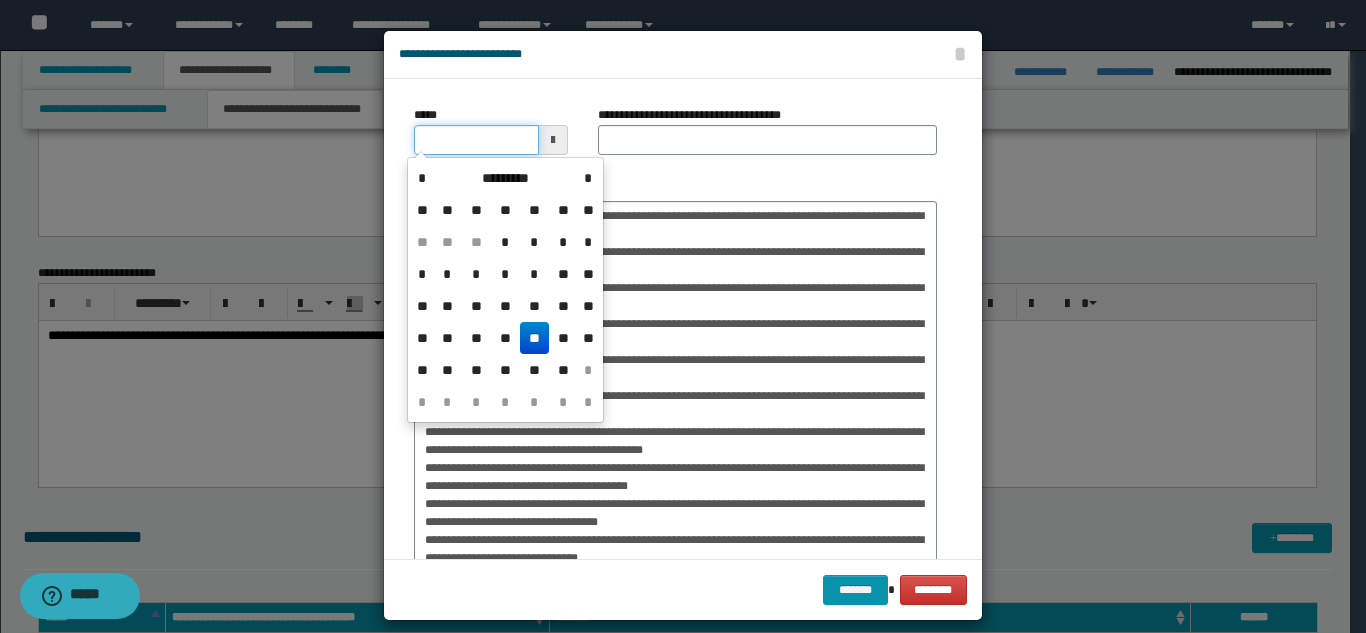 click on "*****" at bounding box center [476, 140] 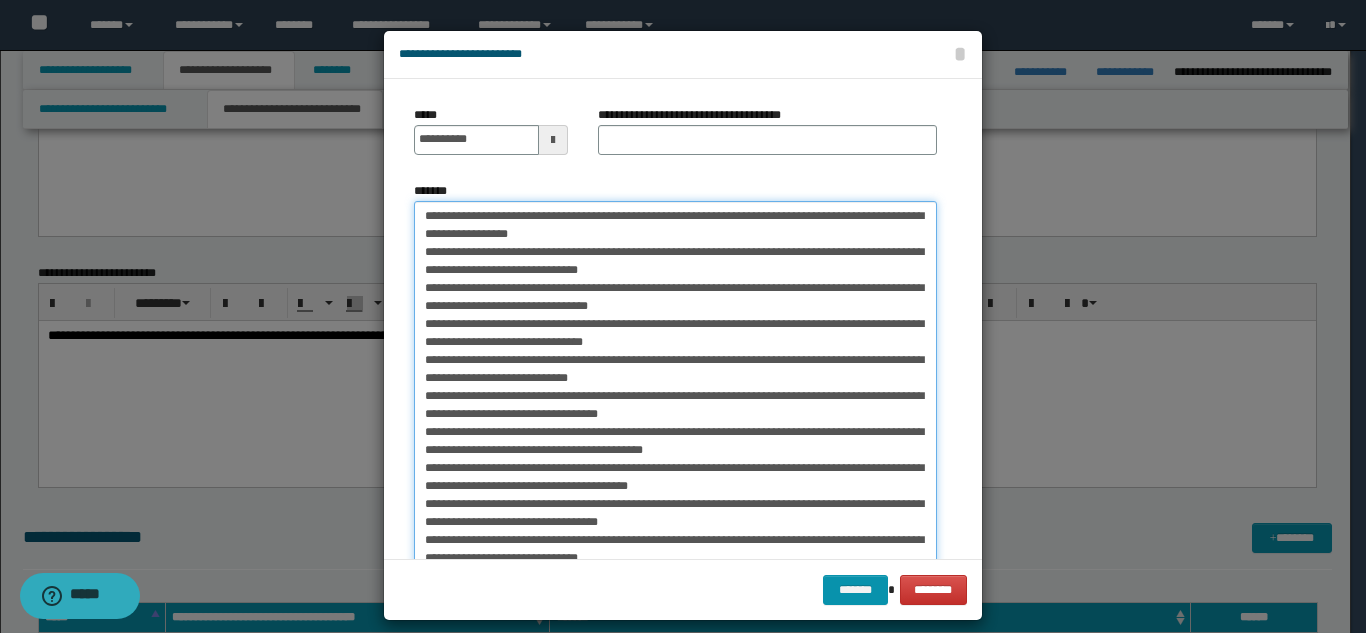 click on "*******" at bounding box center (675, 397) 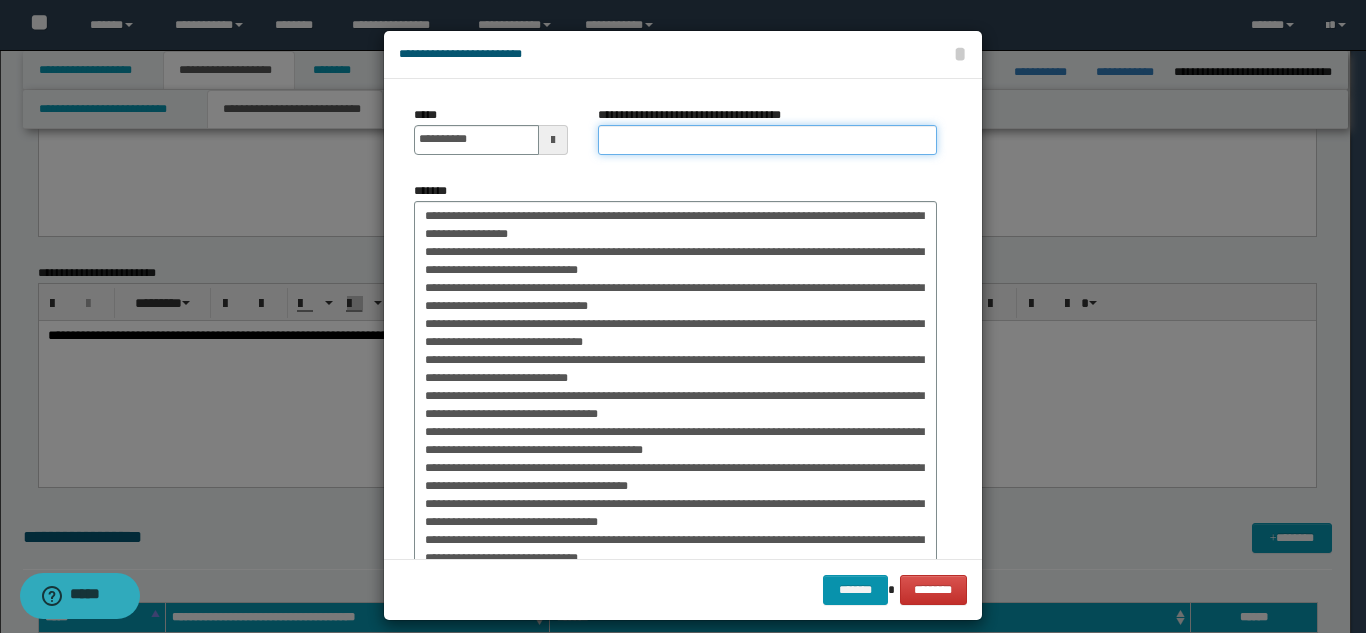 click on "**********" at bounding box center [767, 140] 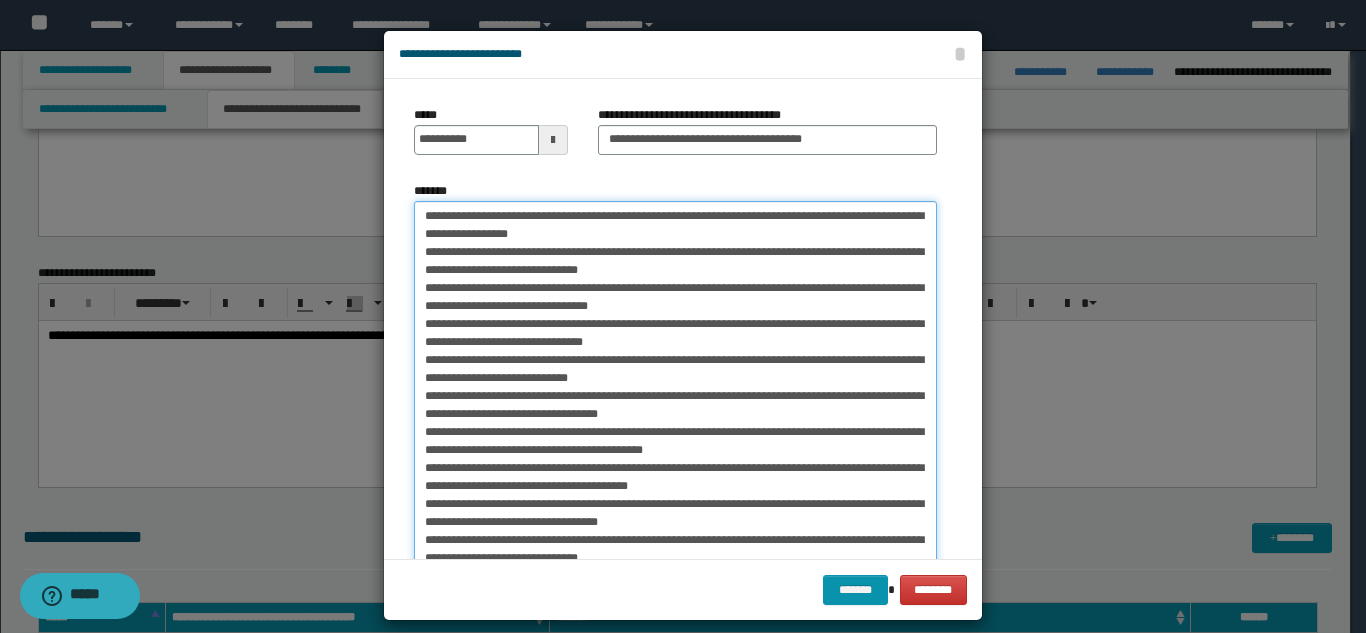 click on "*******" at bounding box center (675, 397) 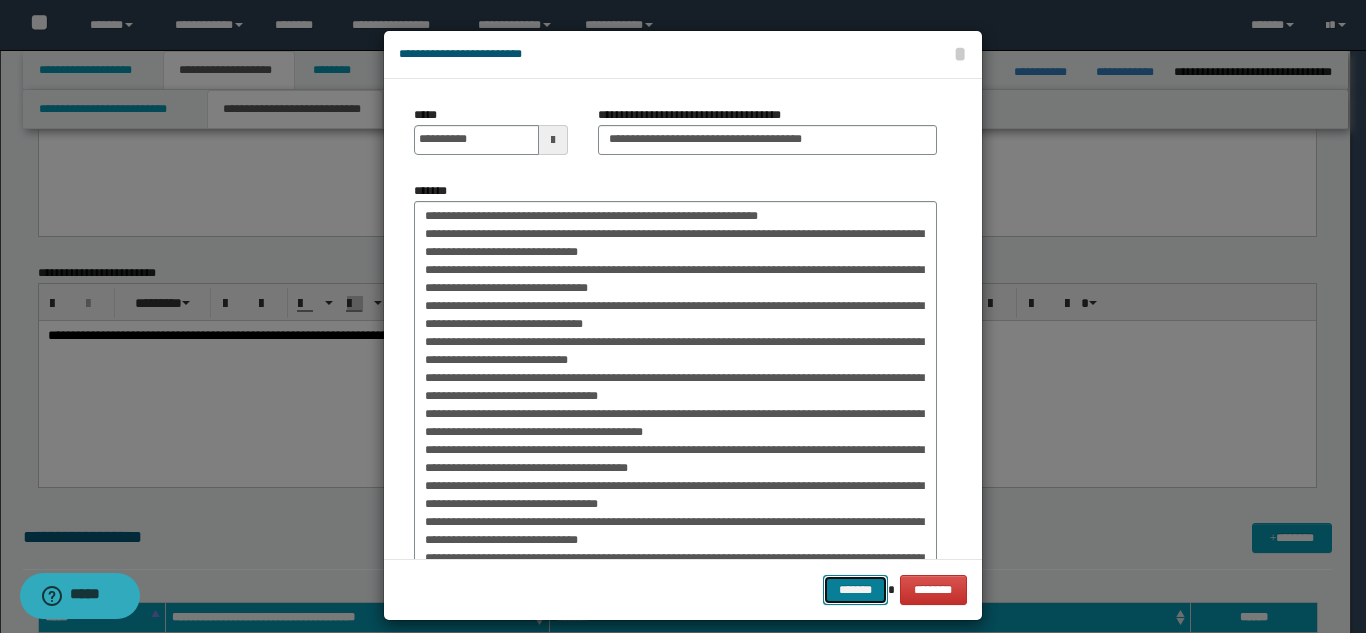 click on "*******" at bounding box center [855, 590] 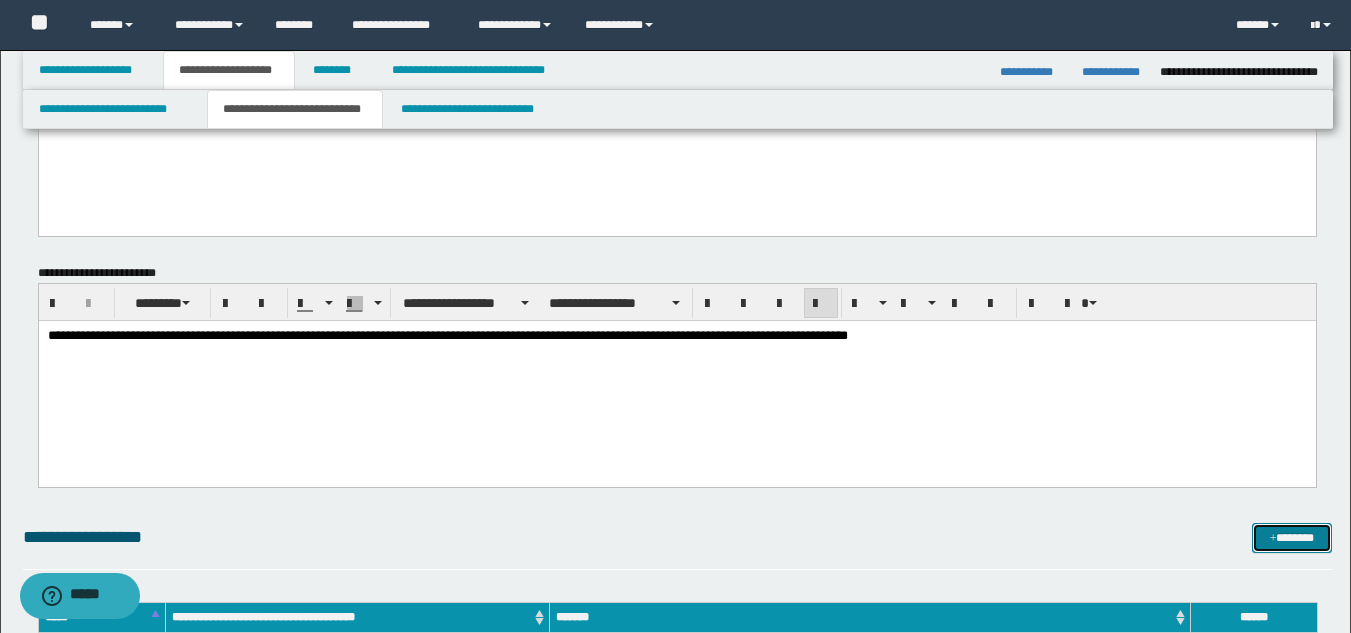 click at bounding box center [1273, 539] 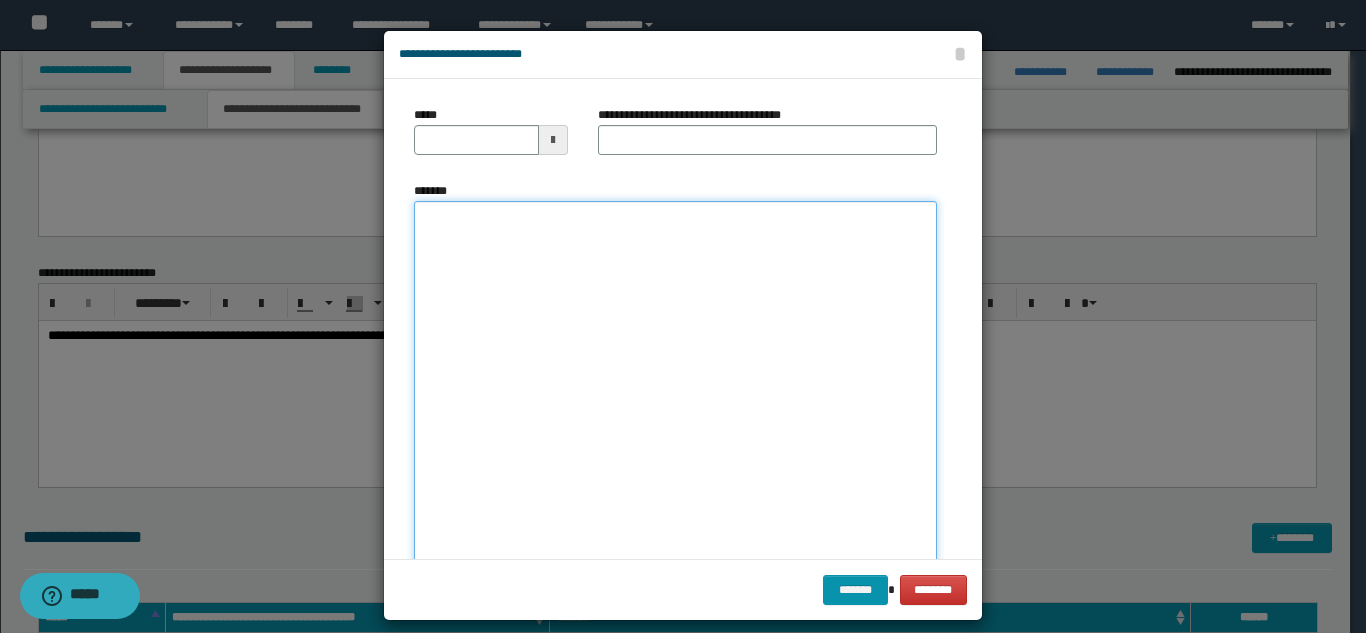 click on "*******" at bounding box center [675, 397] 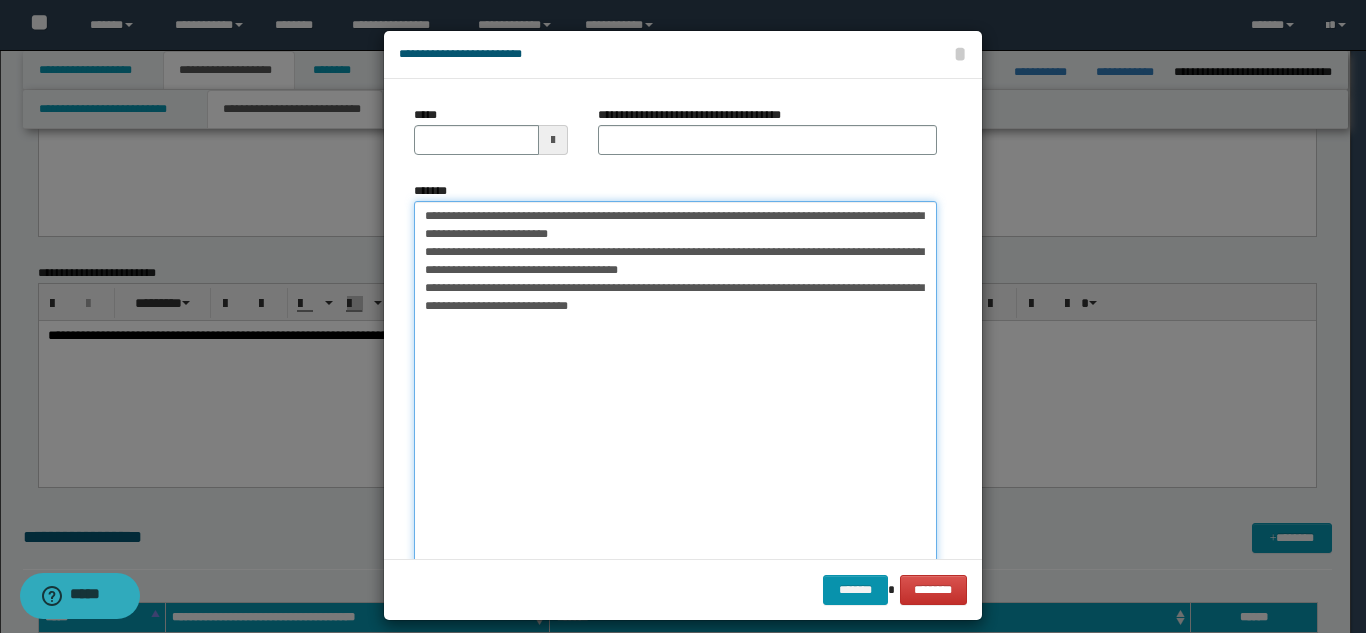 drag, startPoint x: 479, startPoint y: 215, endPoint x: 395, endPoint y: 206, distance: 84.48077 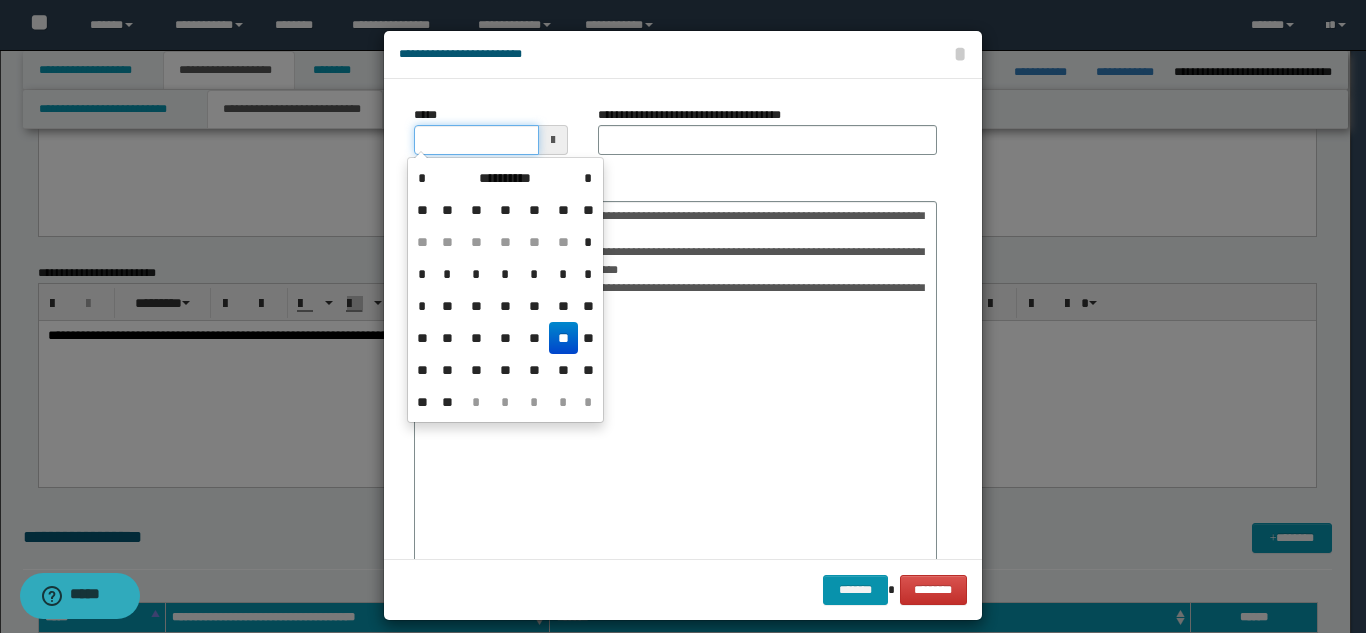 click on "*****" at bounding box center [476, 140] 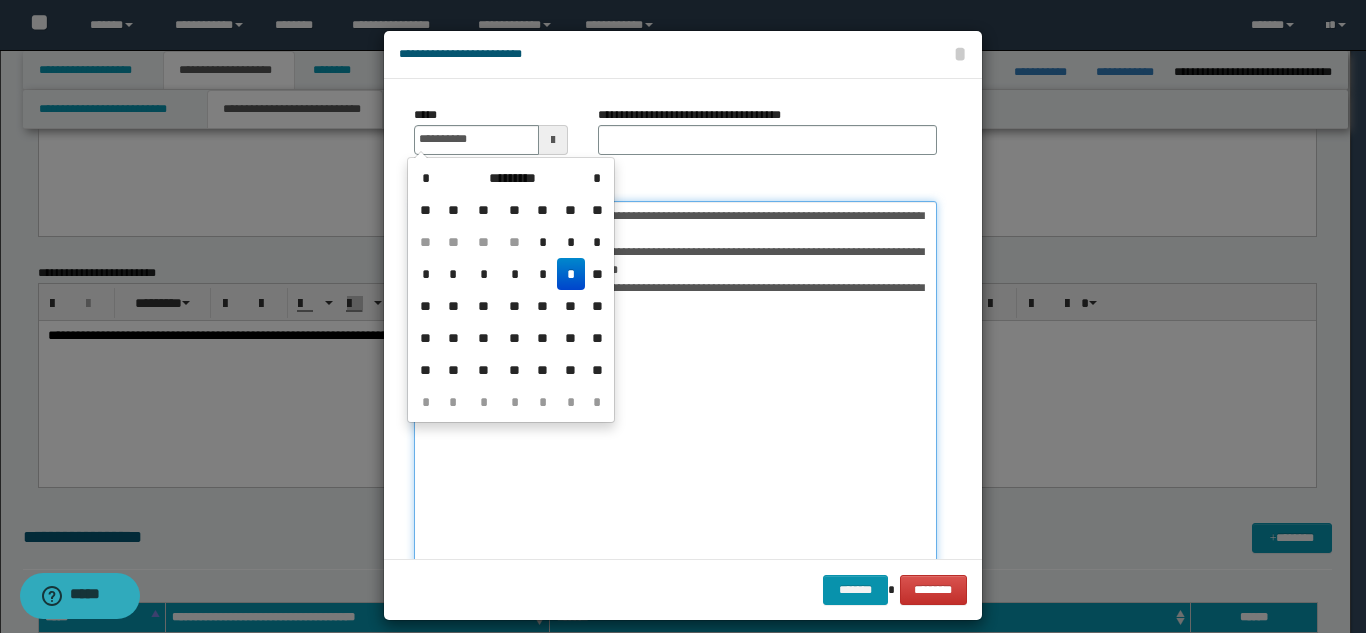 click on "**********" at bounding box center (675, 397) 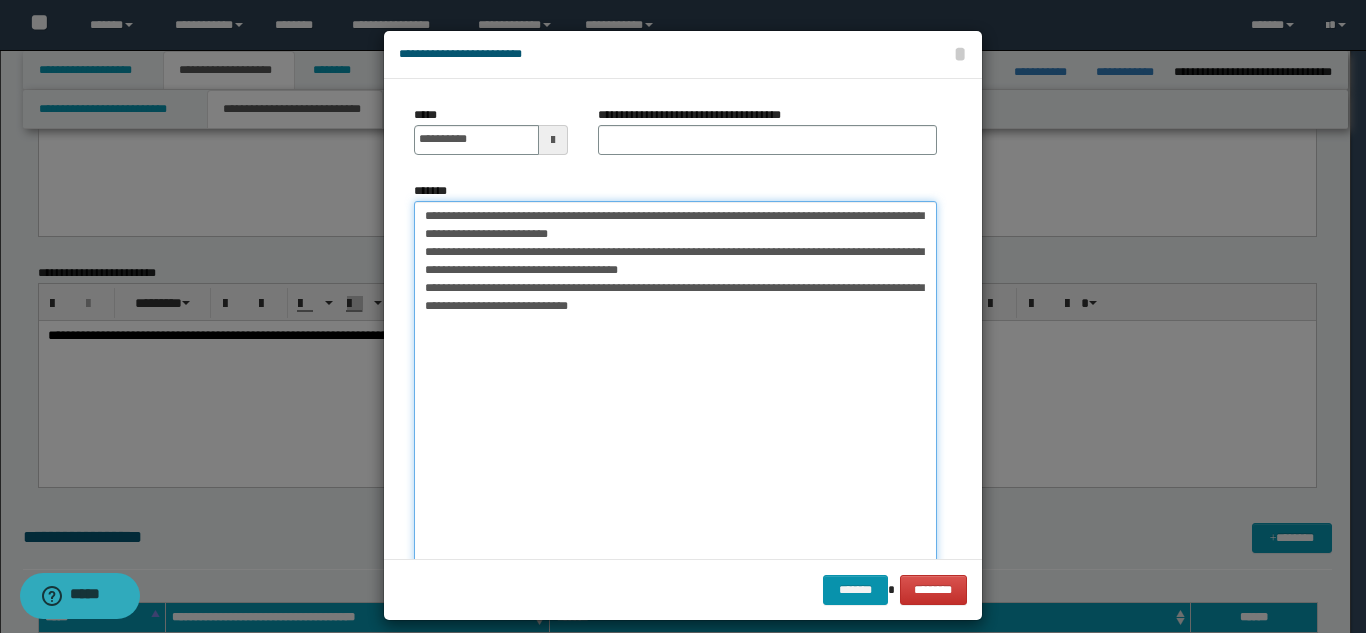 drag, startPoint x: 692, startPoint y: 214, endPoint x: 481, endPoint y: 214, distance: 211 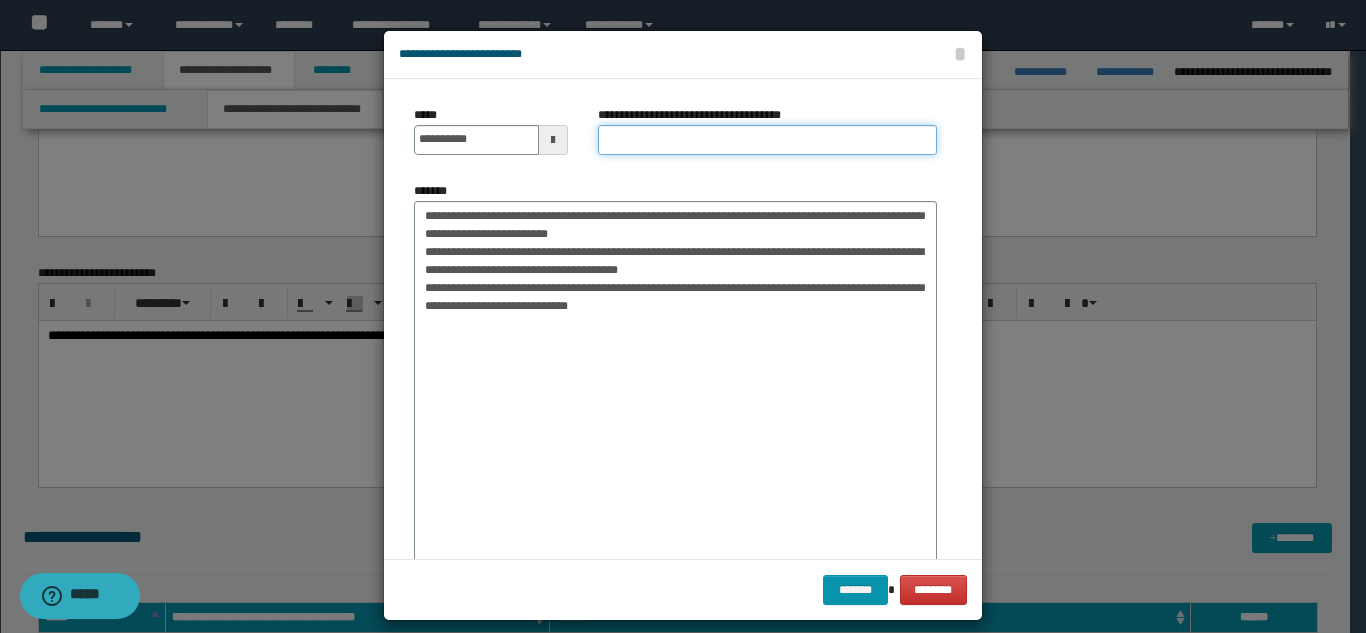 click on "**********" at bounding box center (767, 140) 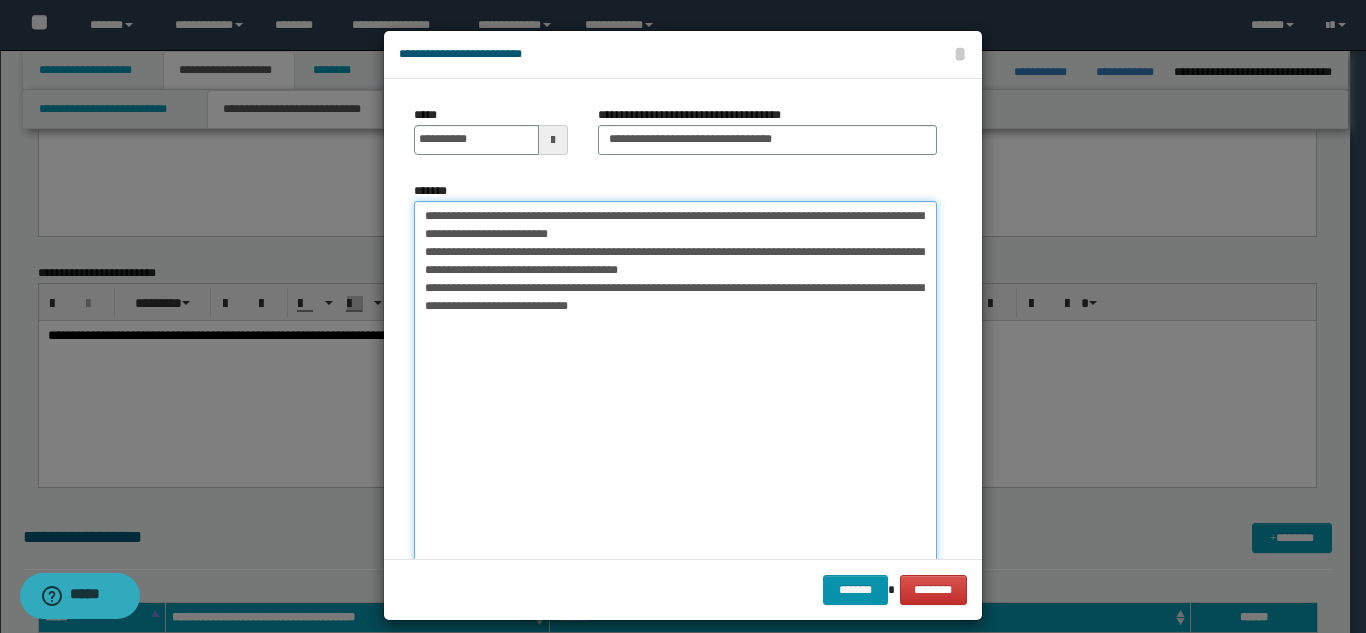 click on "**********" at bounding box center (675, 397) 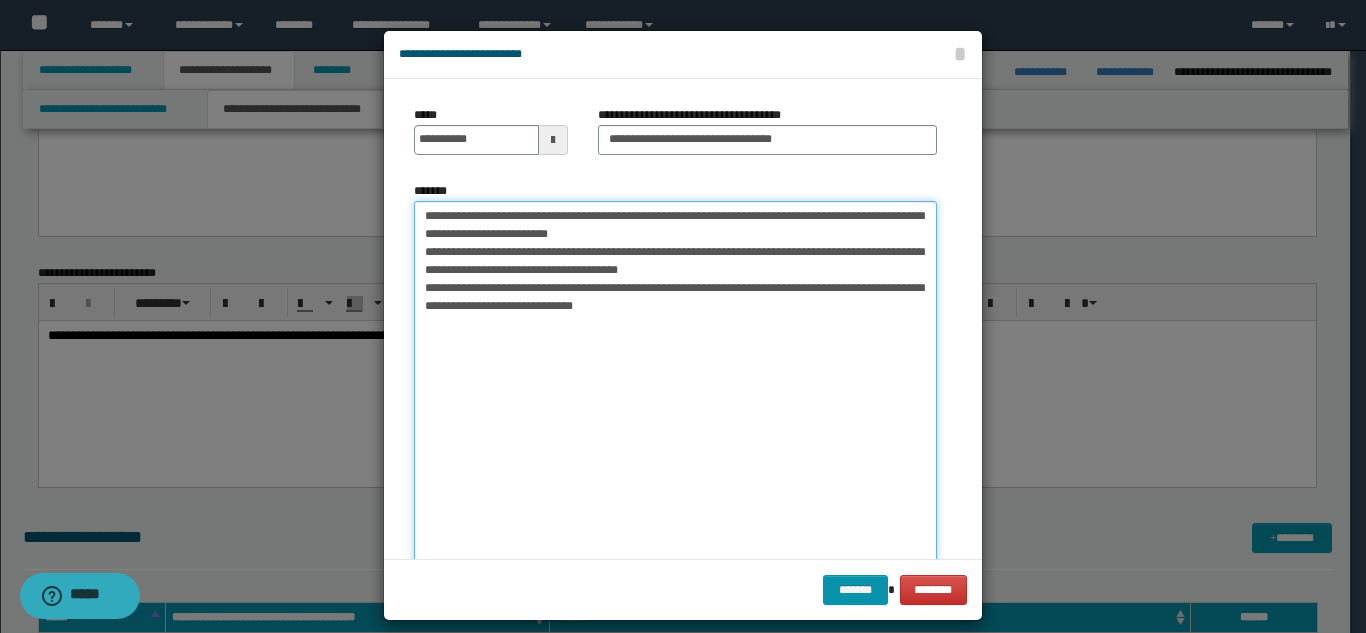 paste on "**********" 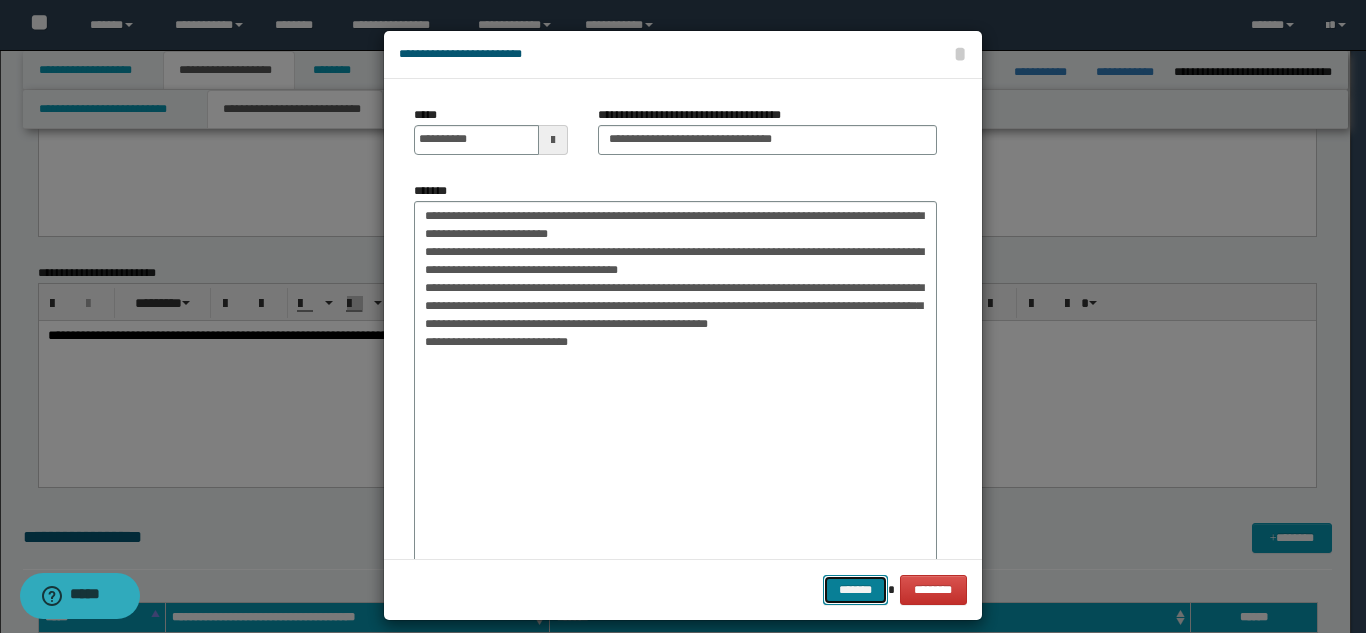 click on "*******" at bounding box center (855, 590) 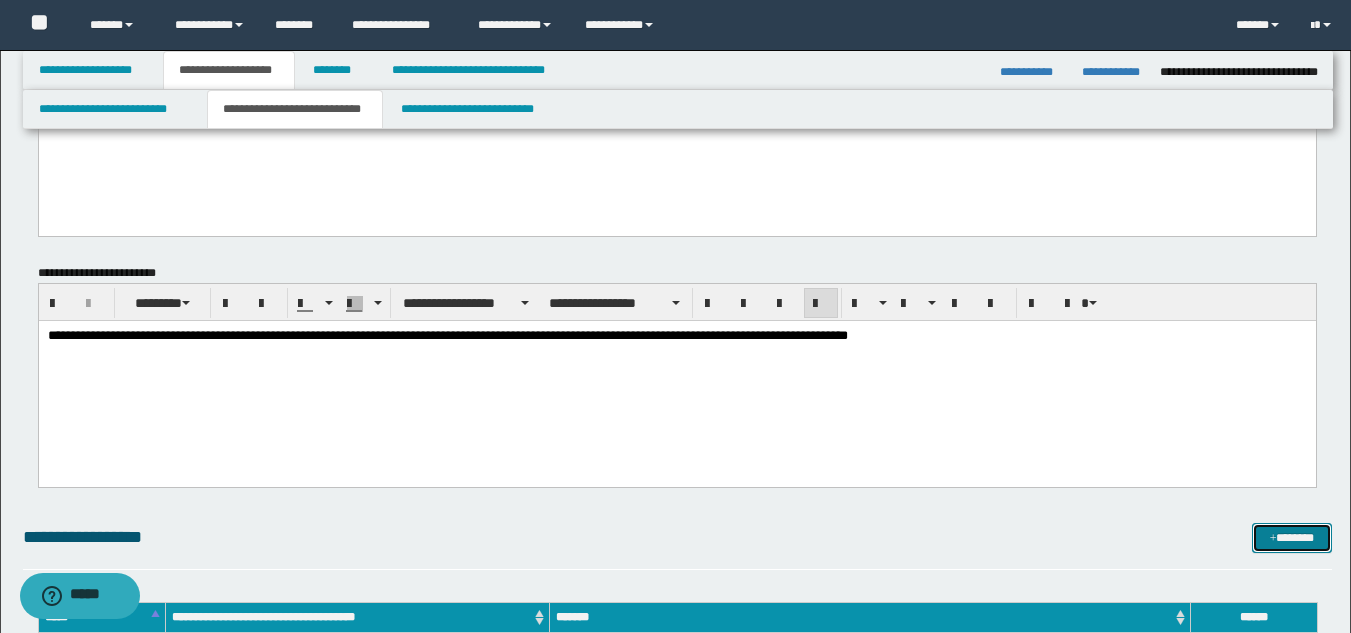 click on "*******" at bounding box center (1292, 538) 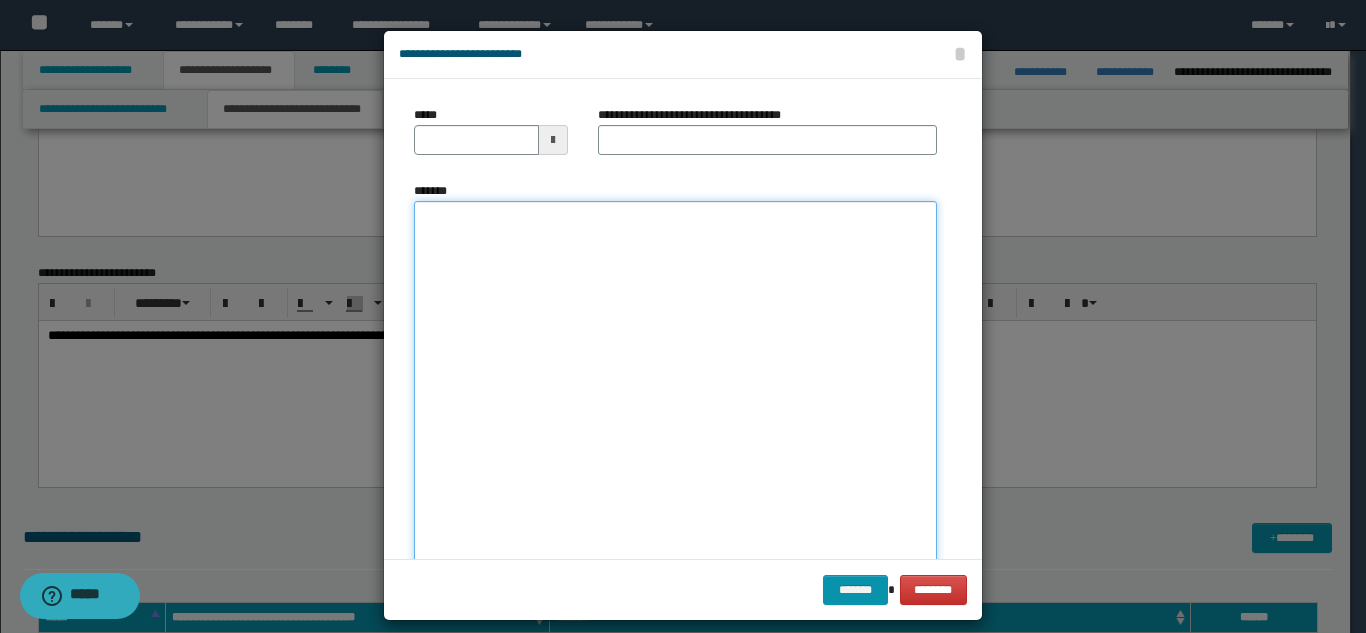 click on "*******" at bounding box center [675, 397] 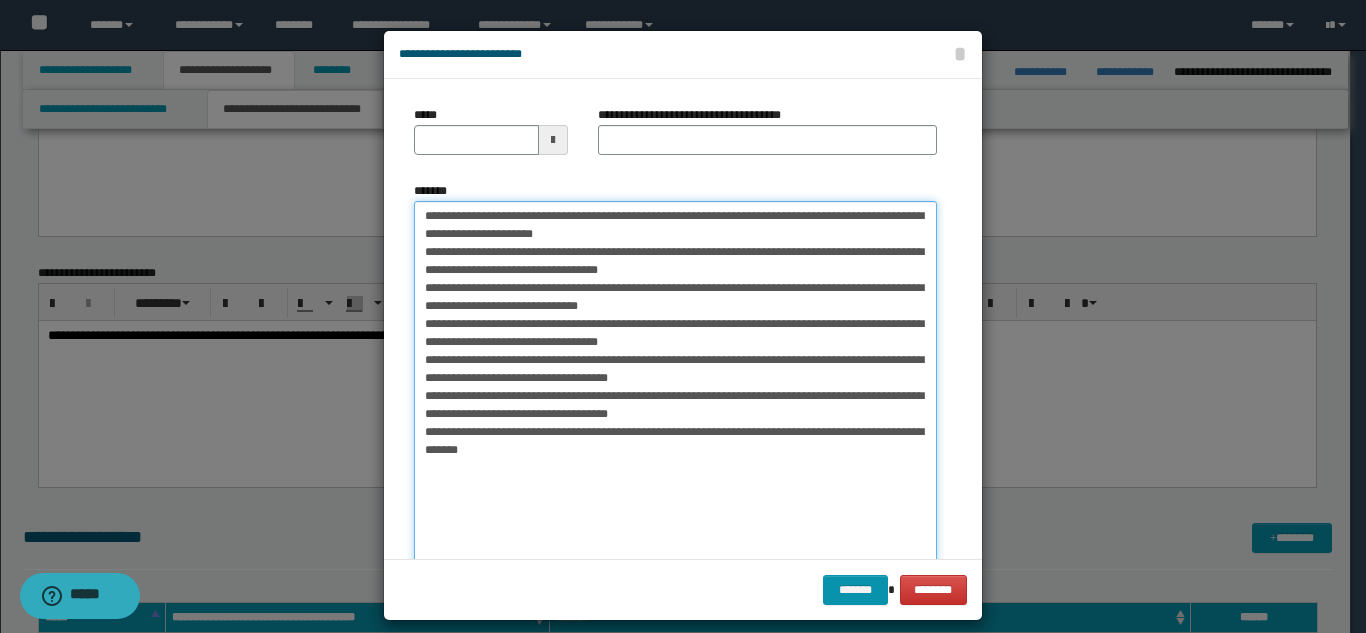 drag, startPoint x: 478, startPoint y: 214, endPoint x: 409, endPoint y: 218, distance: 69.115845 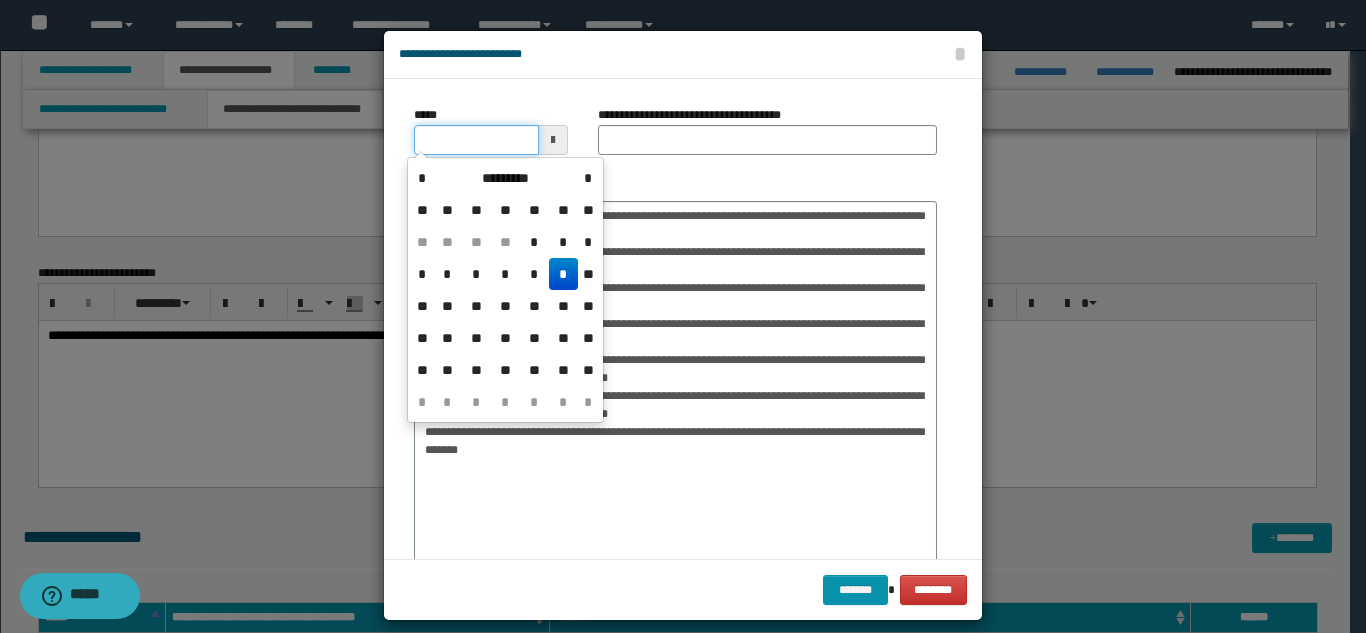 click on "*****" at bounding box center (476, 140) 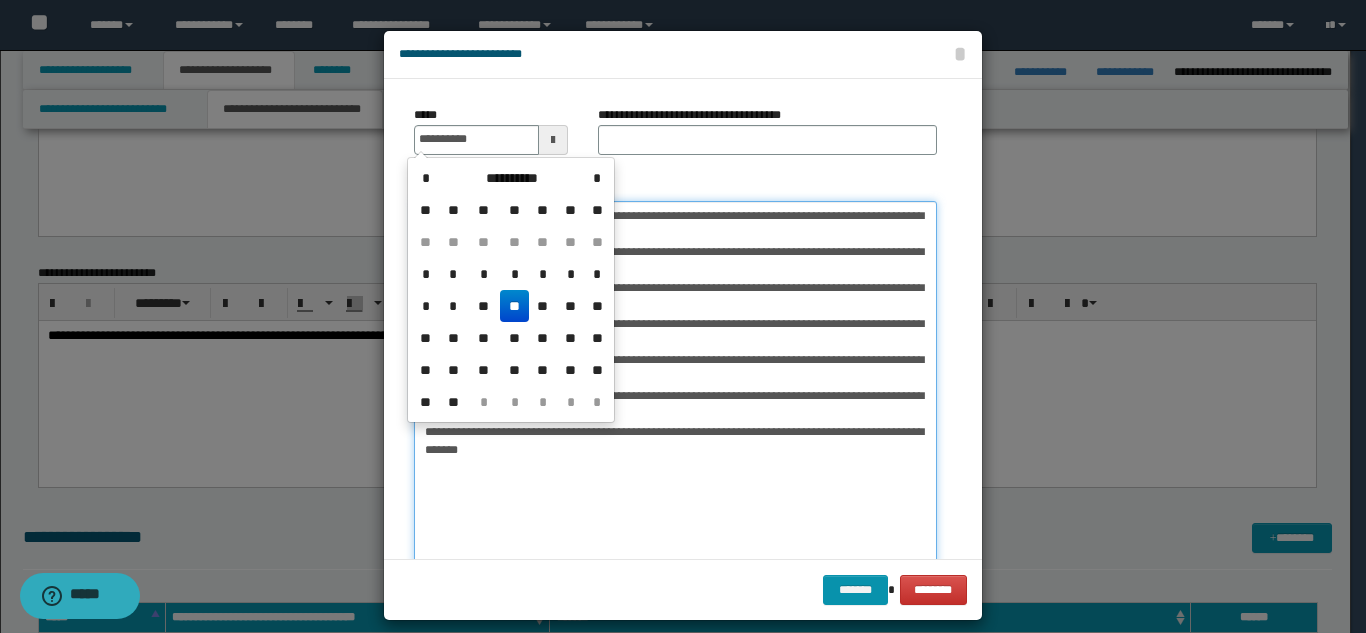 drag, startPoint x: 801, startPoint y: 488, endPoint x: 789, endPoint y: 469, distance: 22.472204 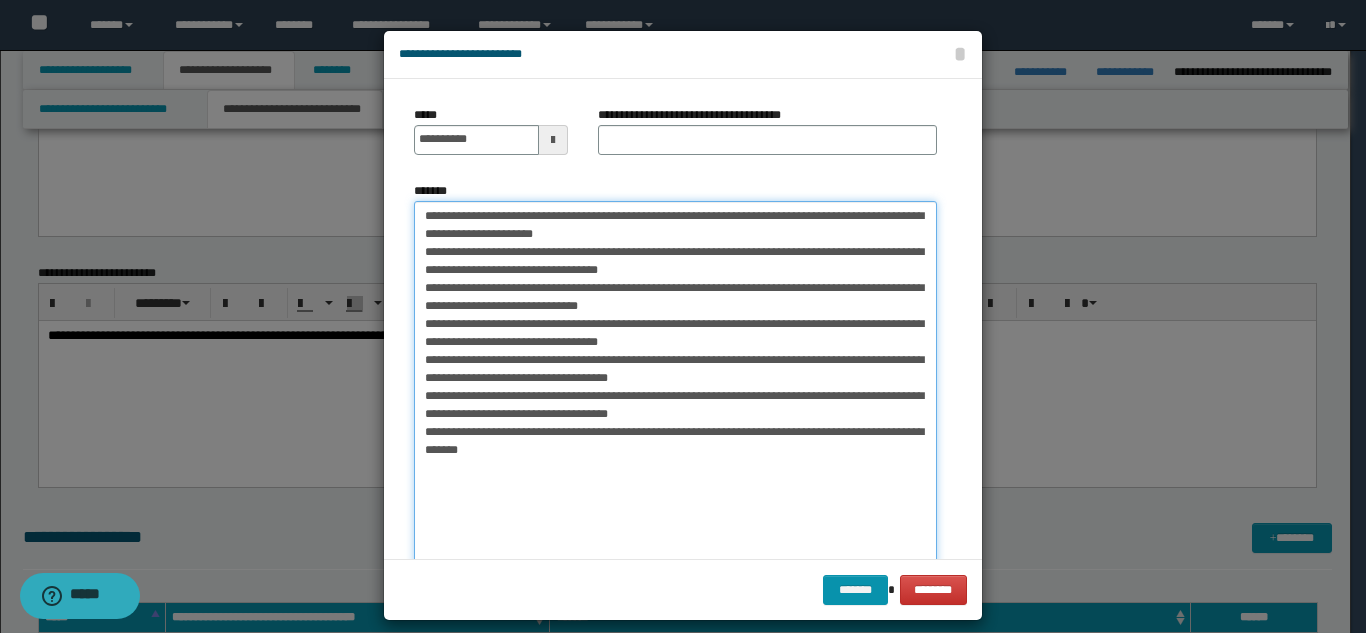 drag, startPoint x: 644, startPoint y: 218, endPoint x: 485, endPoint y: 220, distance: 159.01257 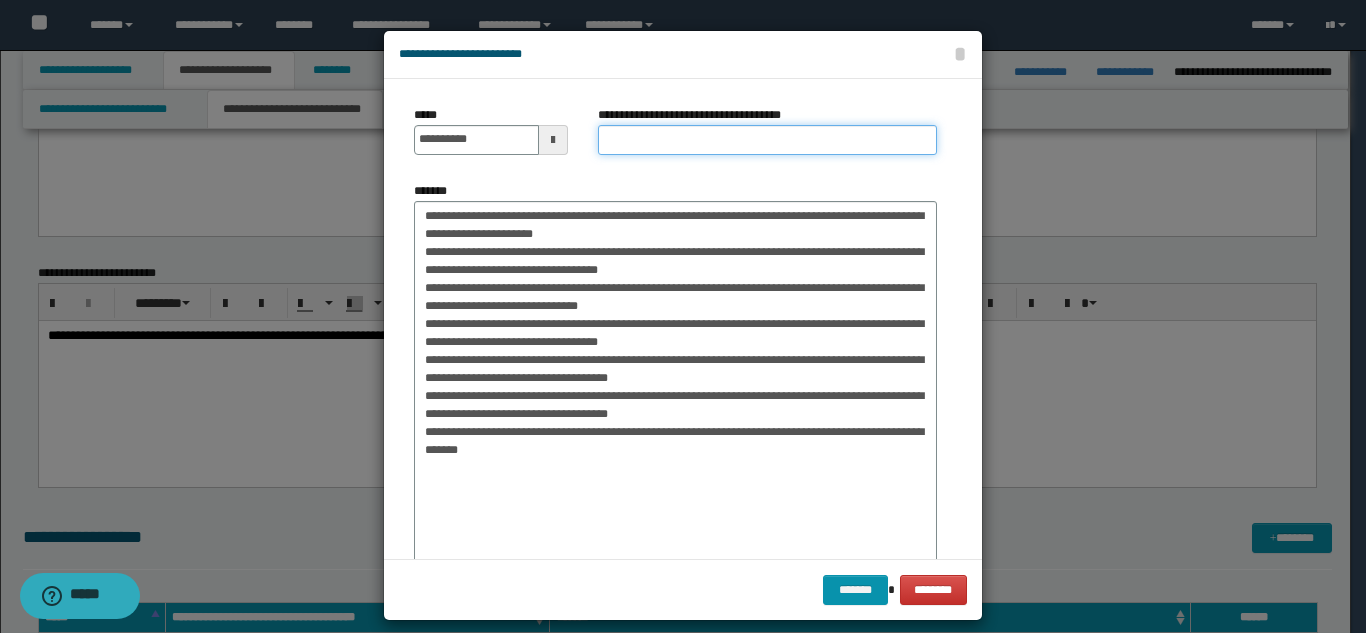click on "**********" at bounding box center [767, 140] 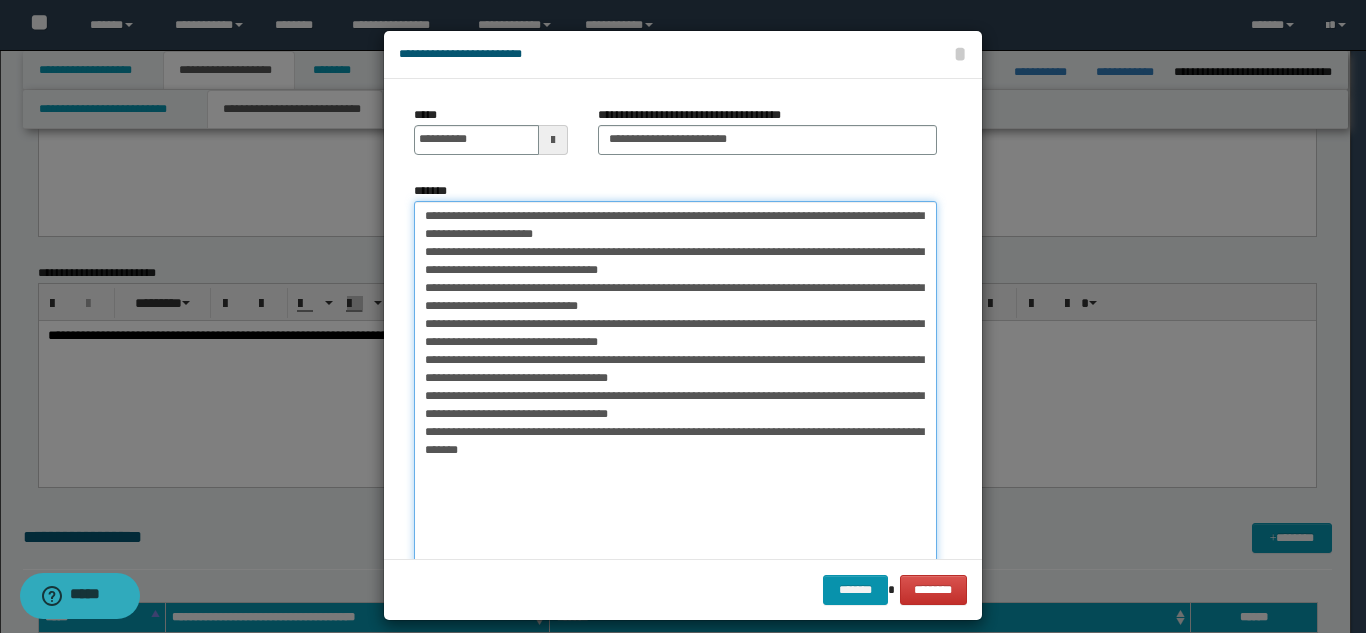 drag, startPoint x: 645, startPoint y: 222, endPoint x: 368, endPoint y: 219, distance: 277.01624 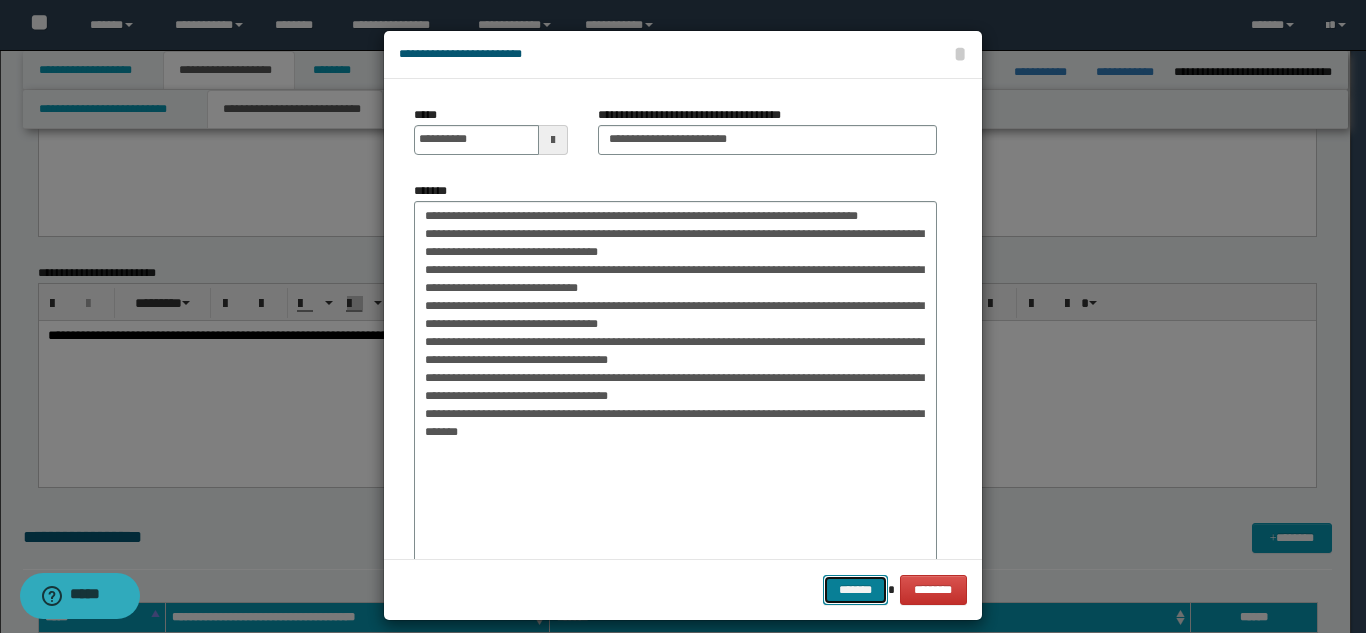 click on "*******" at bounding box center [855, 590] 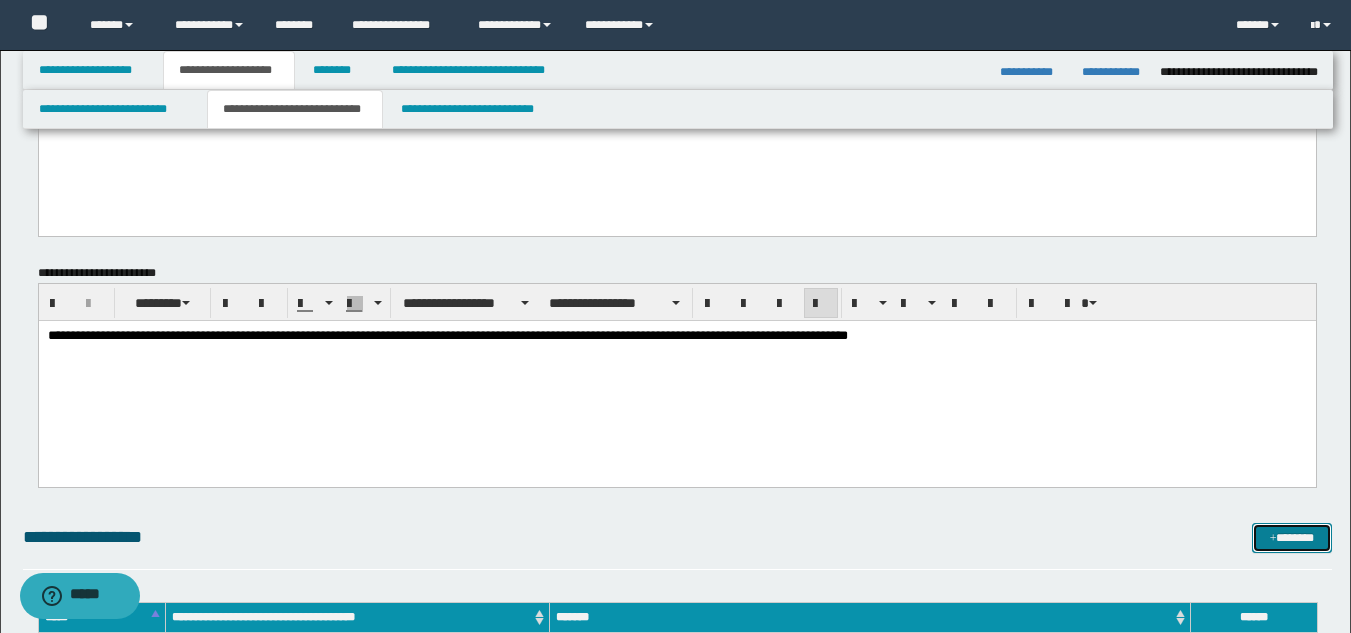 drag, startPoint x: 1308, startPoint y: 533, endPoint x: 1219, endPoint y: 490, distance: 98.84331 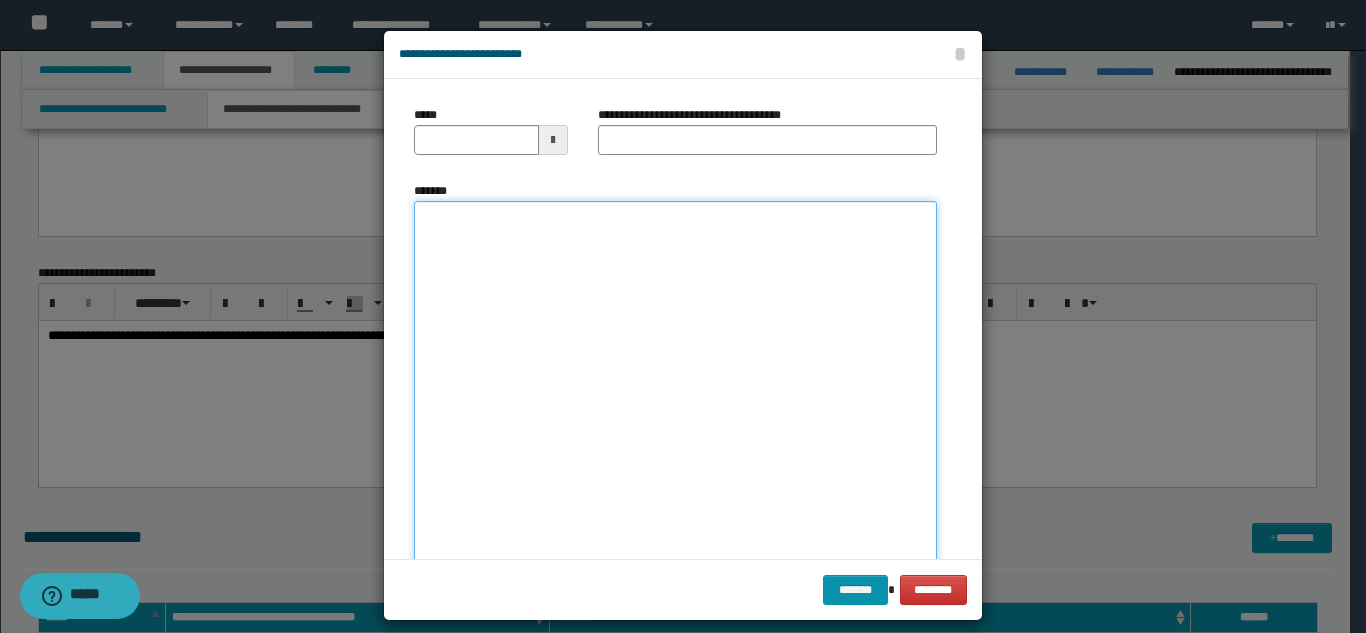 click on "*******" at bounding box center (675, 397) 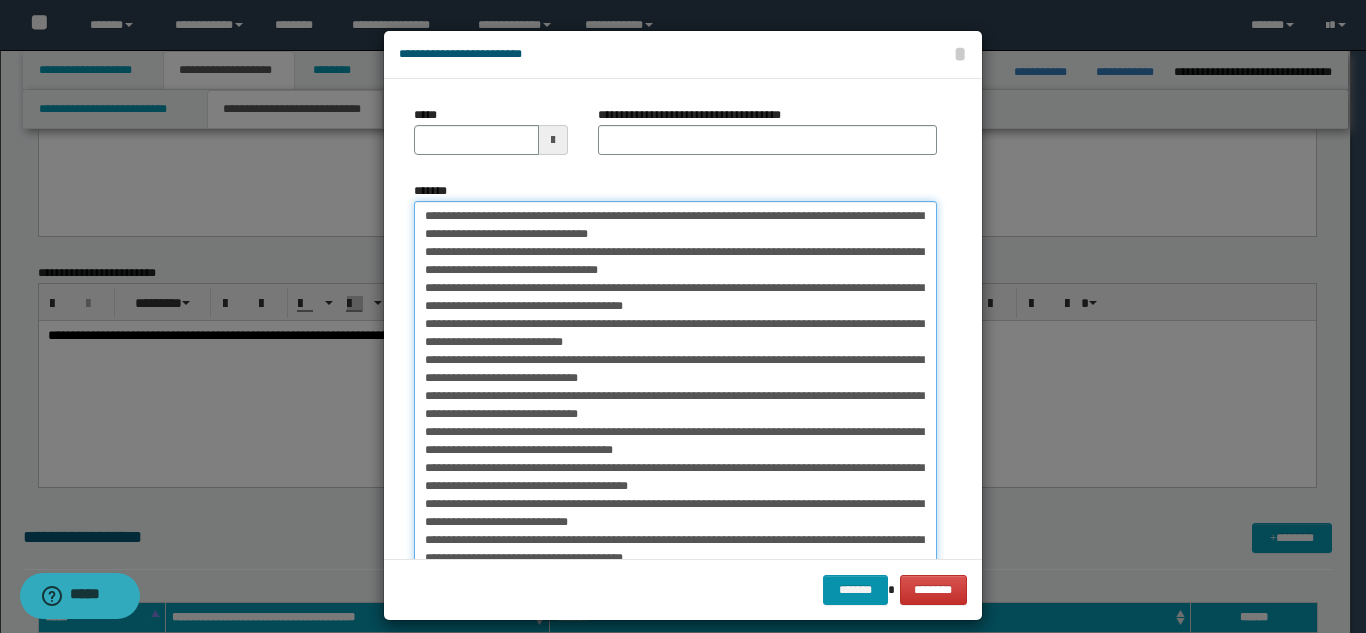 scroll, scrollTop: 801, scrollLeft: 0, axis: vertical 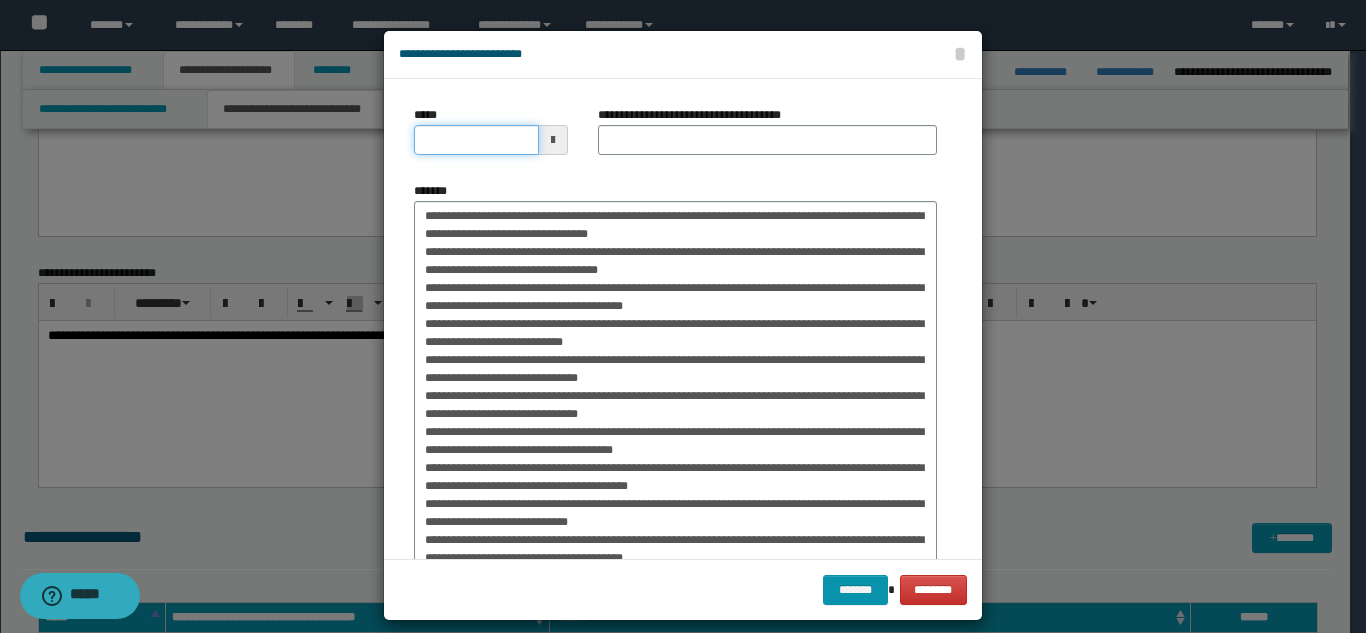 click on "*****" at bounding box center [476, 140] 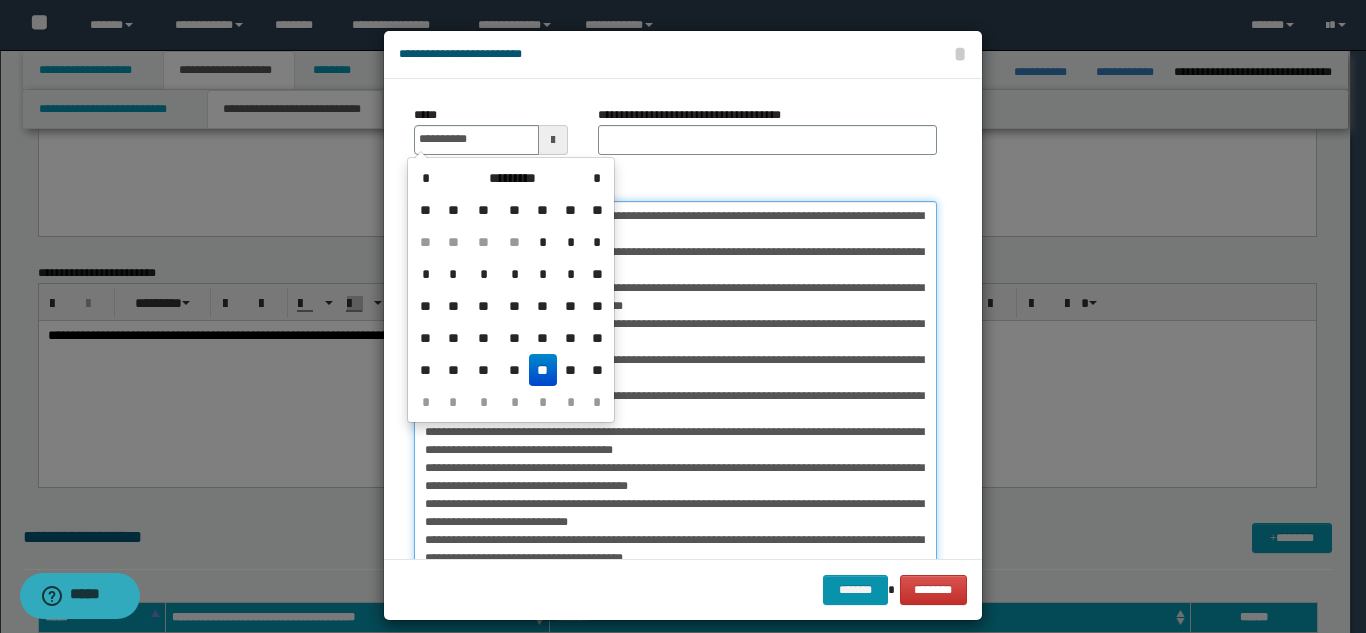 drag, startPoint x: 741, startPoint y: 245, endPoint x: 694, endPoint y: 233, distance: 48.507732 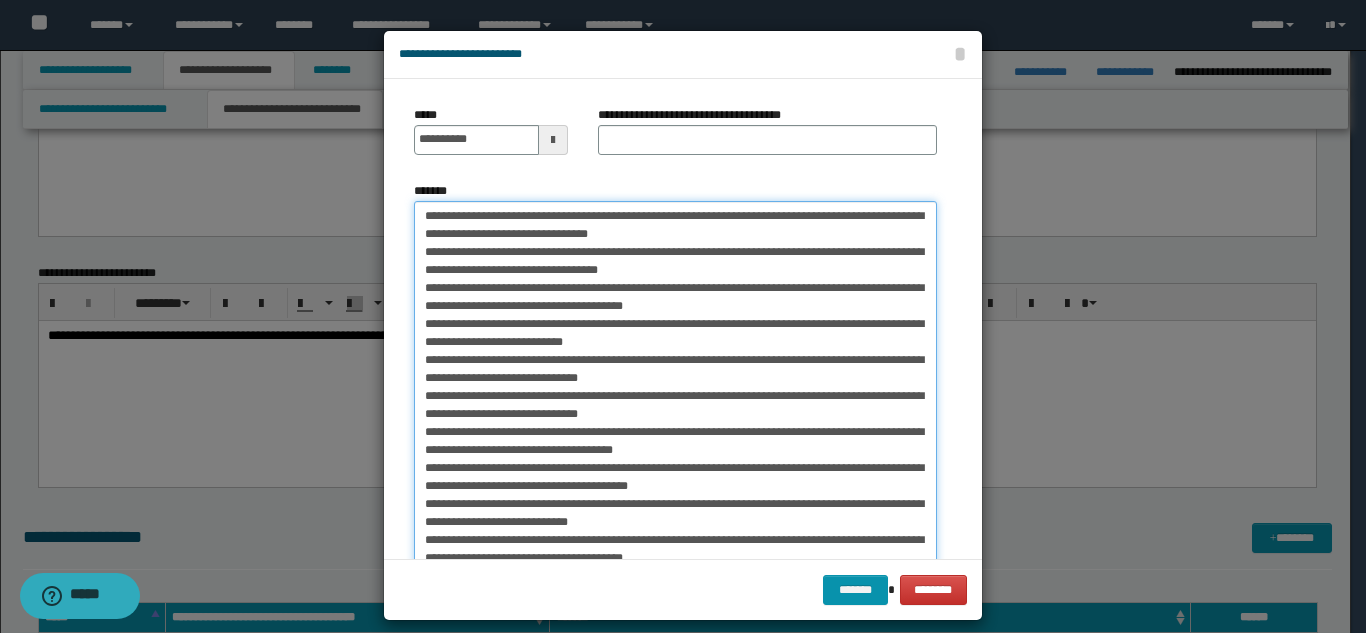 drag, startPoint x: 483, startPoint y: 214, endPoint x: 574, endPoint y: 219, distance: 91.13726 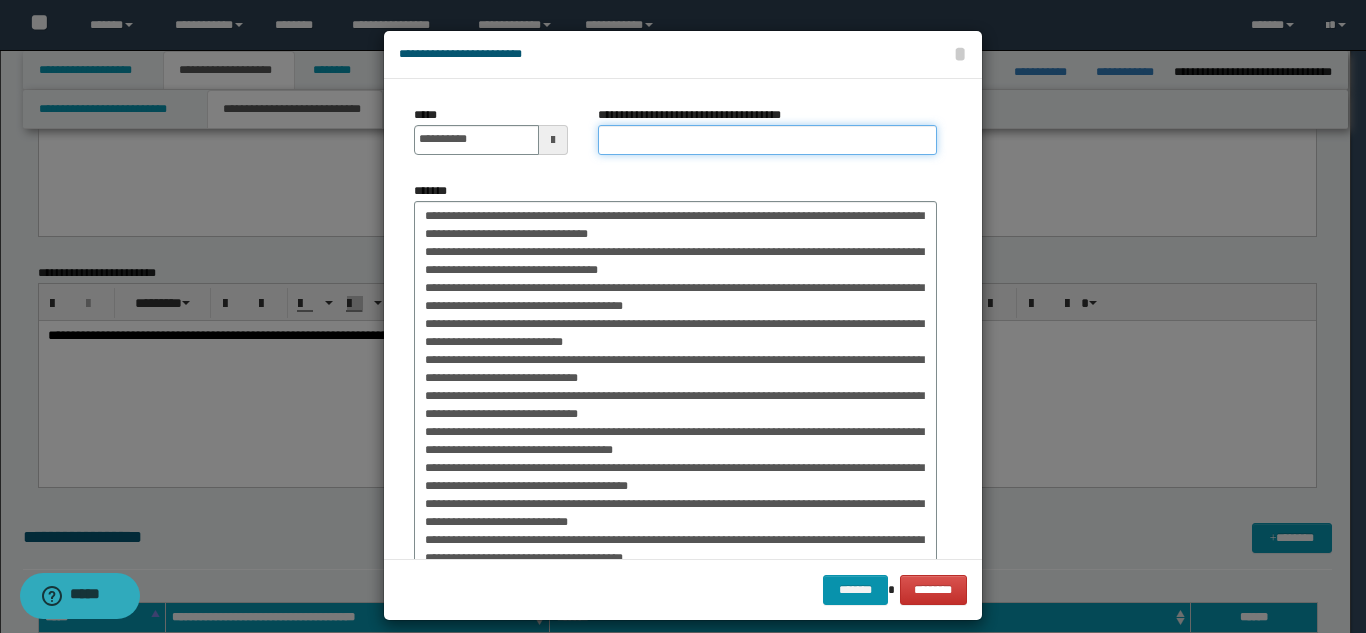 click on "**********" at bounding box center (767, 140) 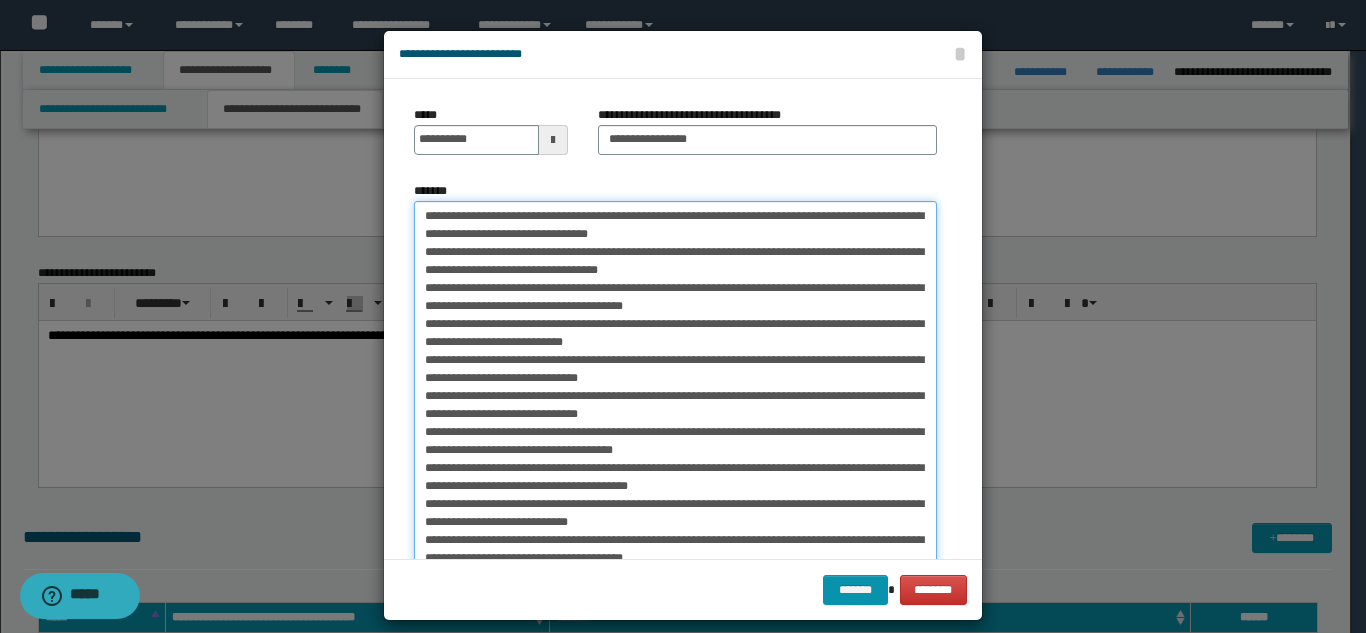 drag, startPoint x: 579, startPoint y: 218, endPoint x: 397, endPoint y: 209, distance: 182.2224 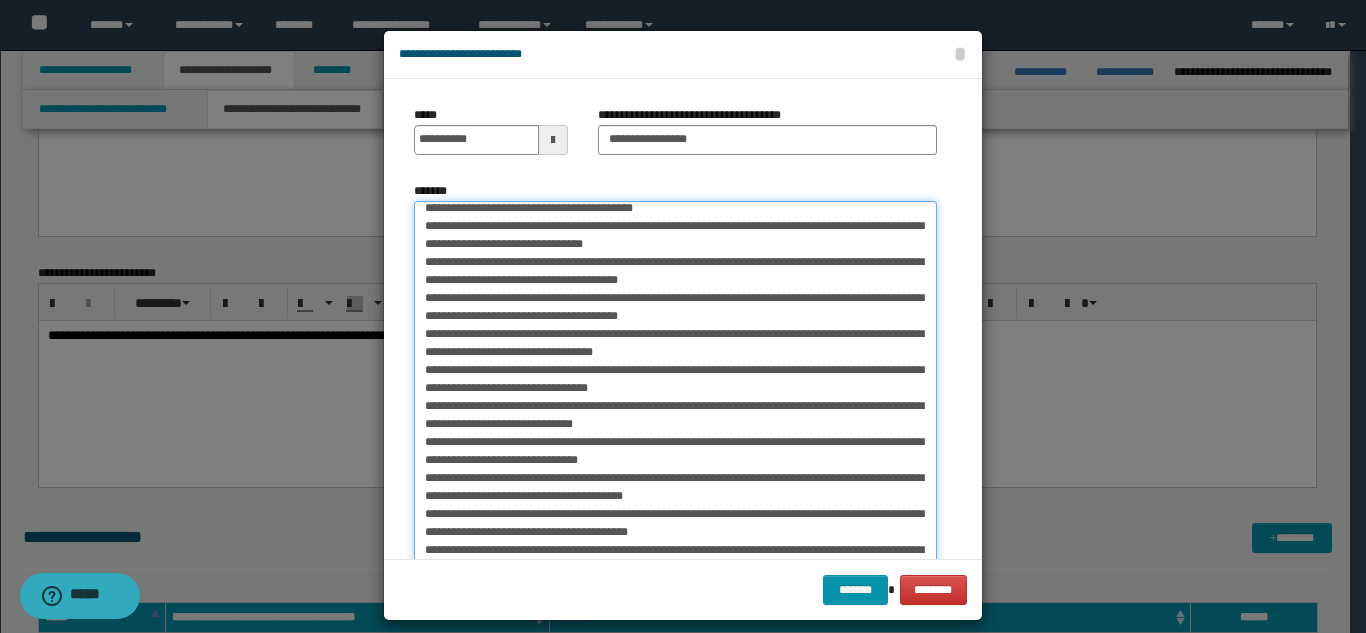 scroll, scrollTop: 807, scrollLeft: 0, axis: vertical 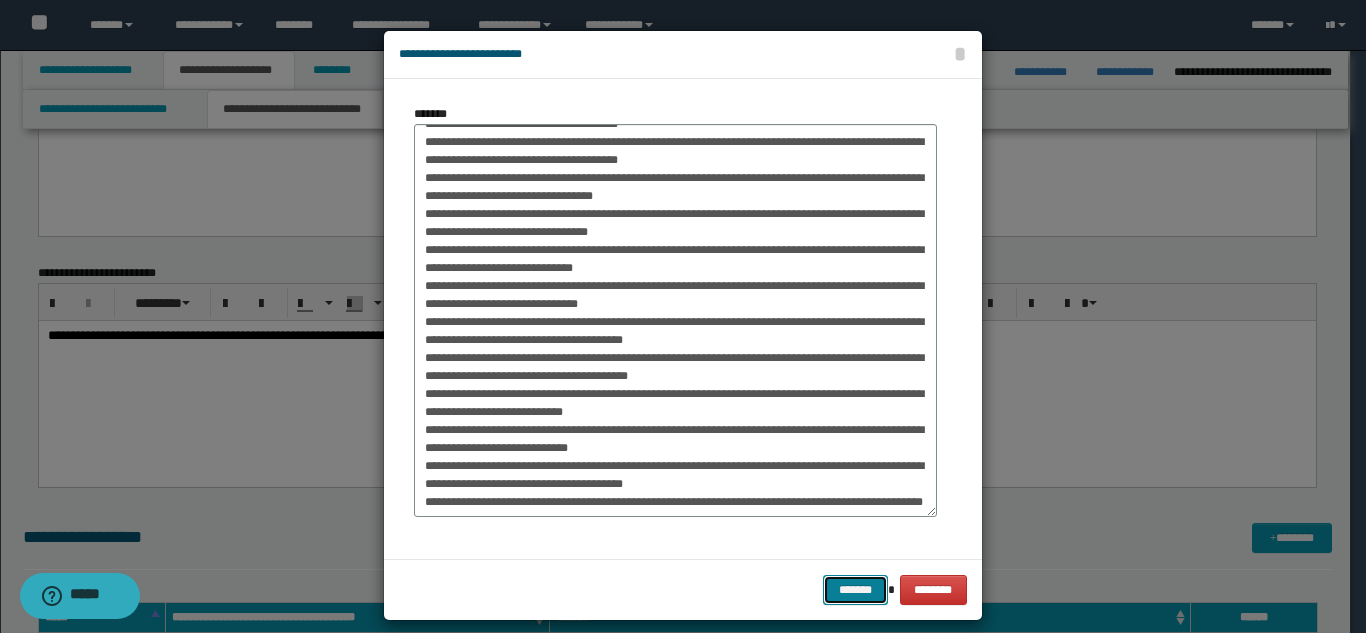 click on "*******" at bounding box center [855, 590] 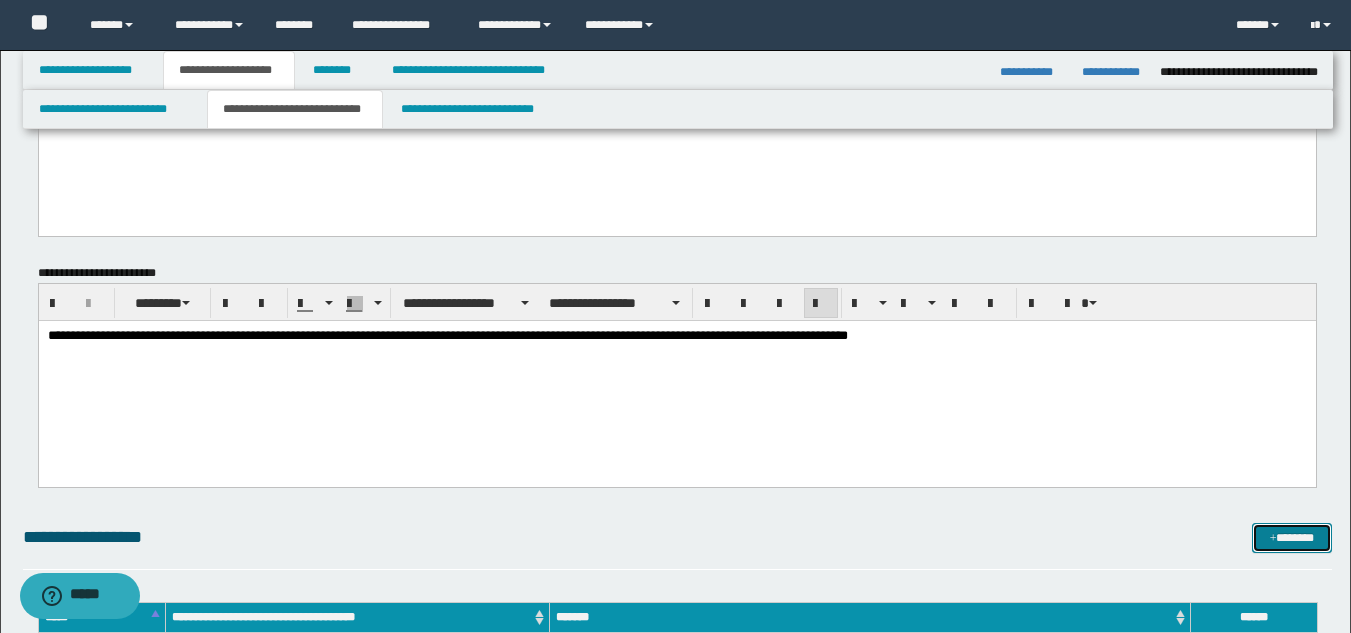 click on "*******" at bounding box center (1292, 538) 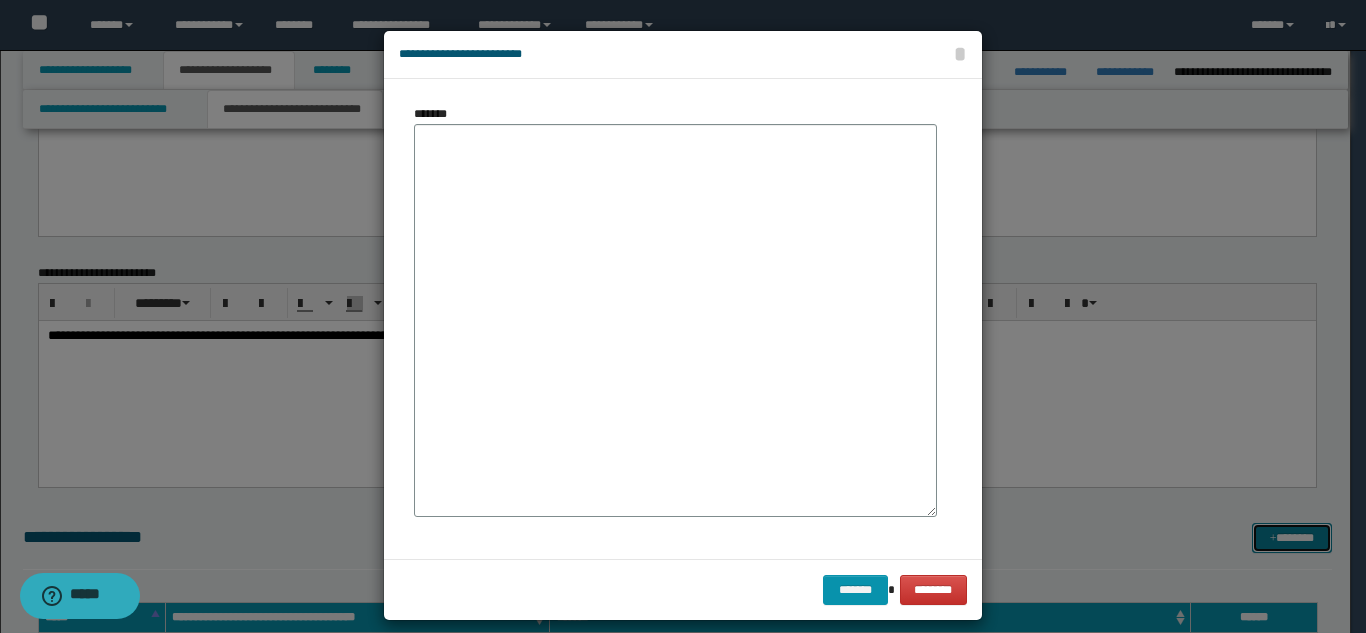 scroll, scrollTop: 0, scrollLeft: 0, axis: both 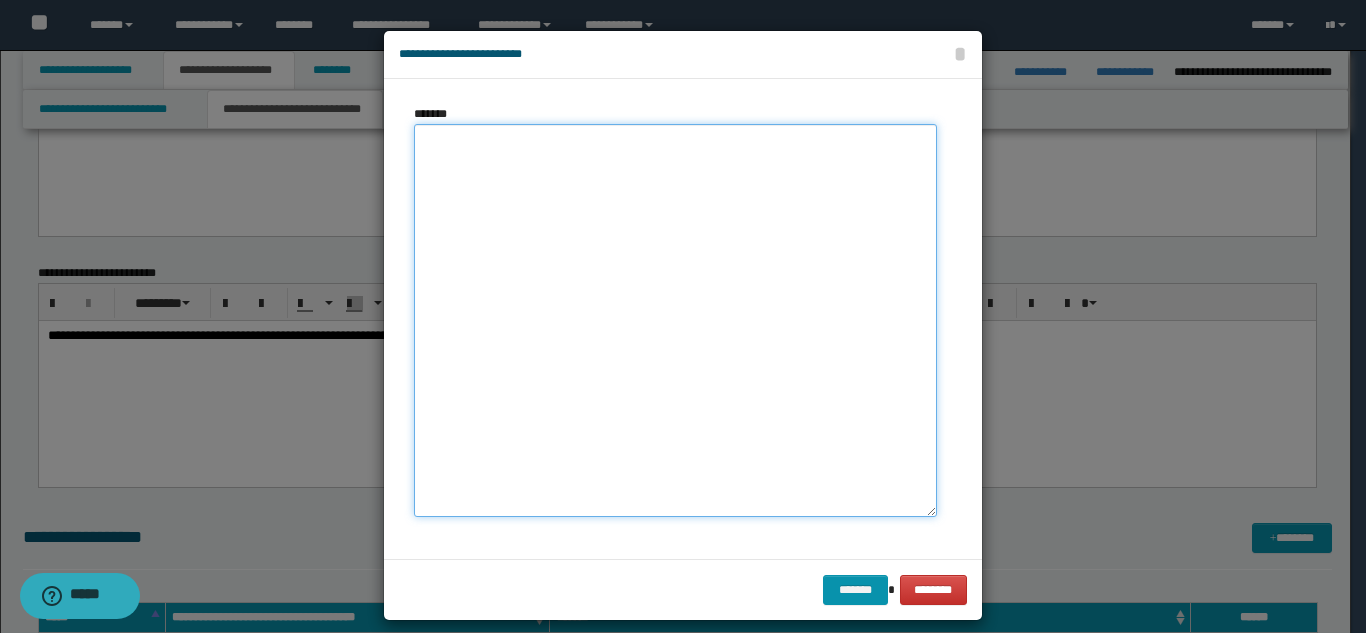 click on "*******" at bounding box center [675, 320] 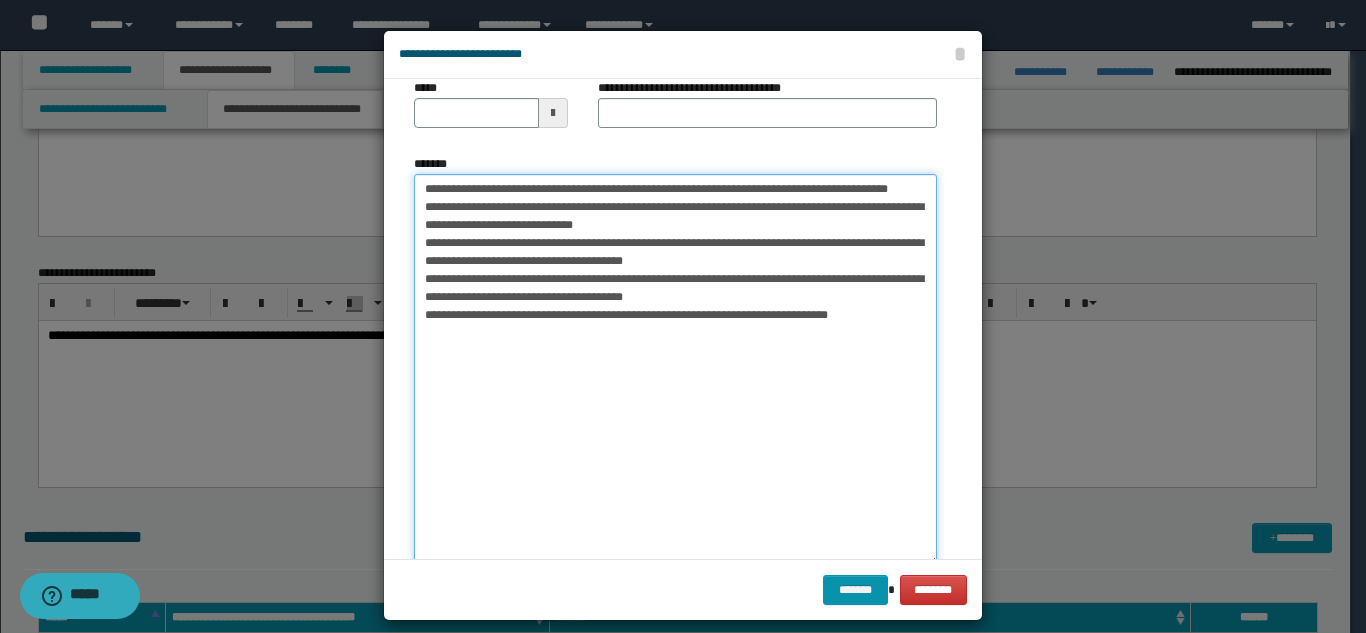 scroll, scrollTop: 0, scrollLeft: 0, axis: both 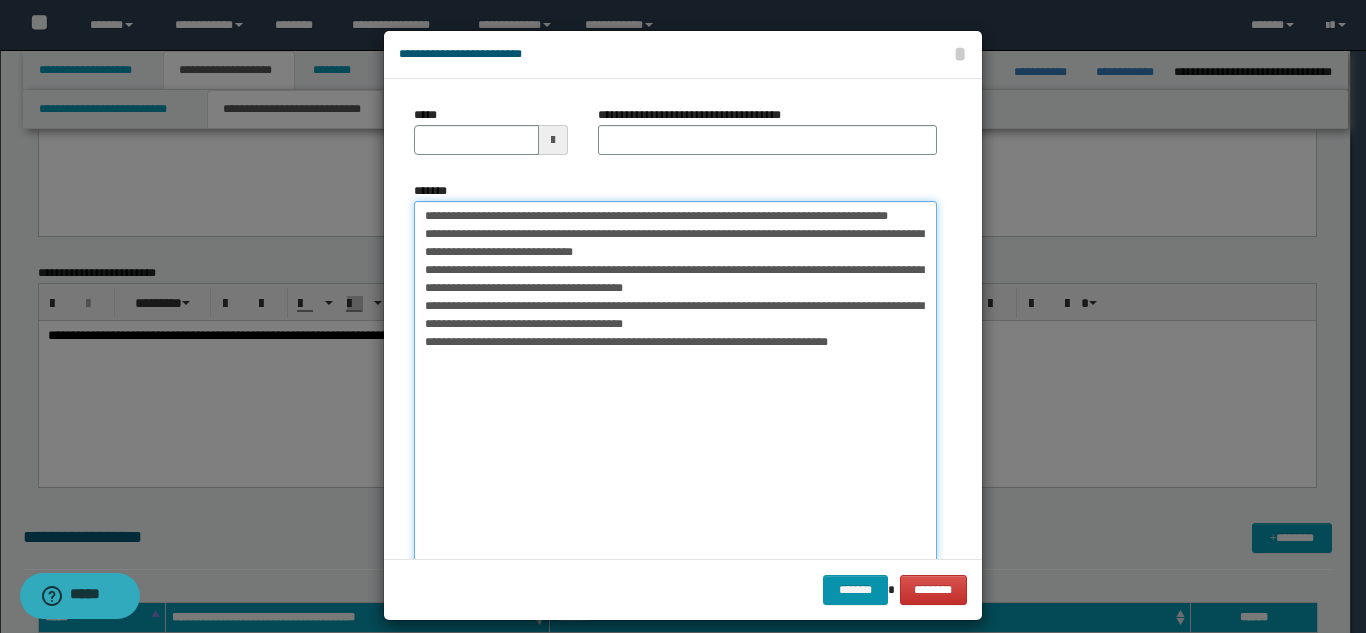 drag, startPoint x: 481, startPoint y: 218, endPoint x: 385, endPoint y: 221, distance: 96.04687 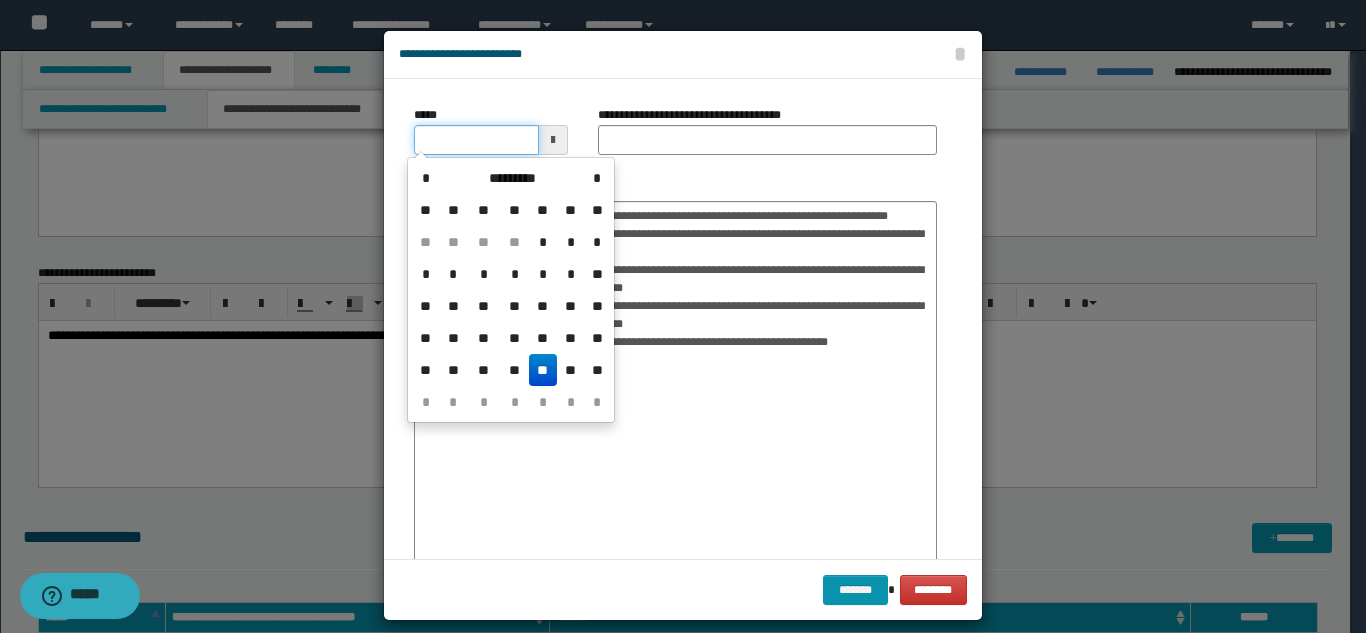 click on "*****" at bounding box center [476, 140] 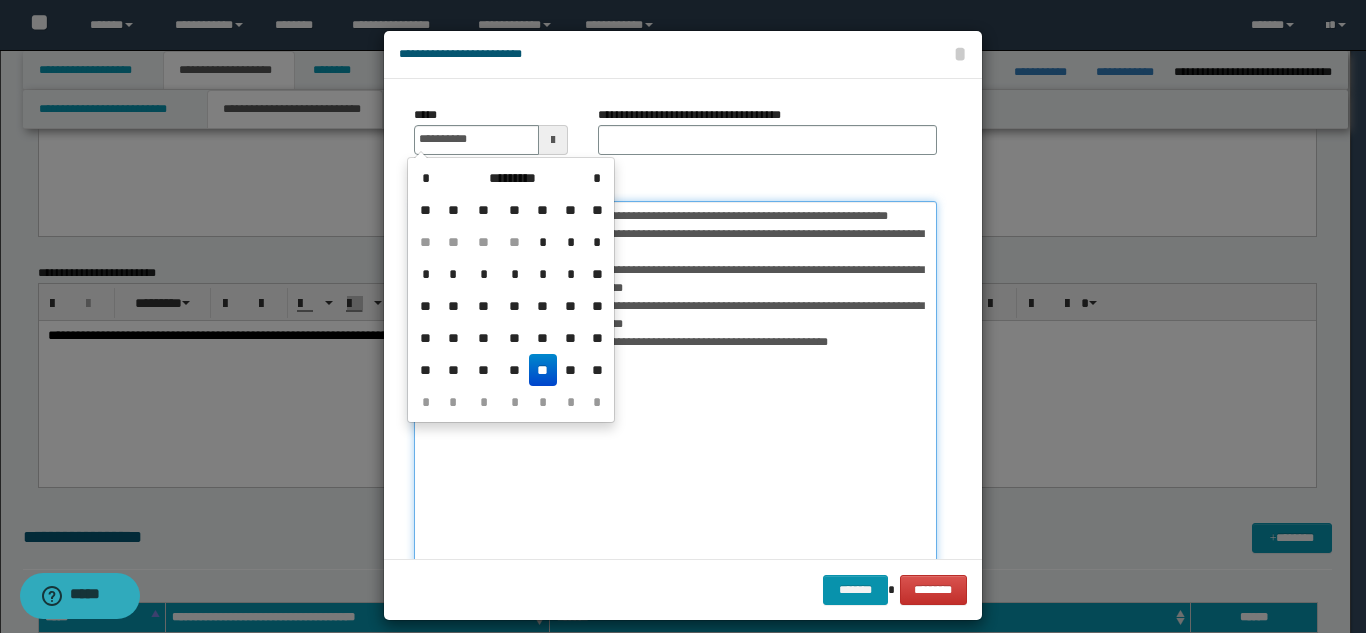 click on "**********" at bounding box center (675, 397) 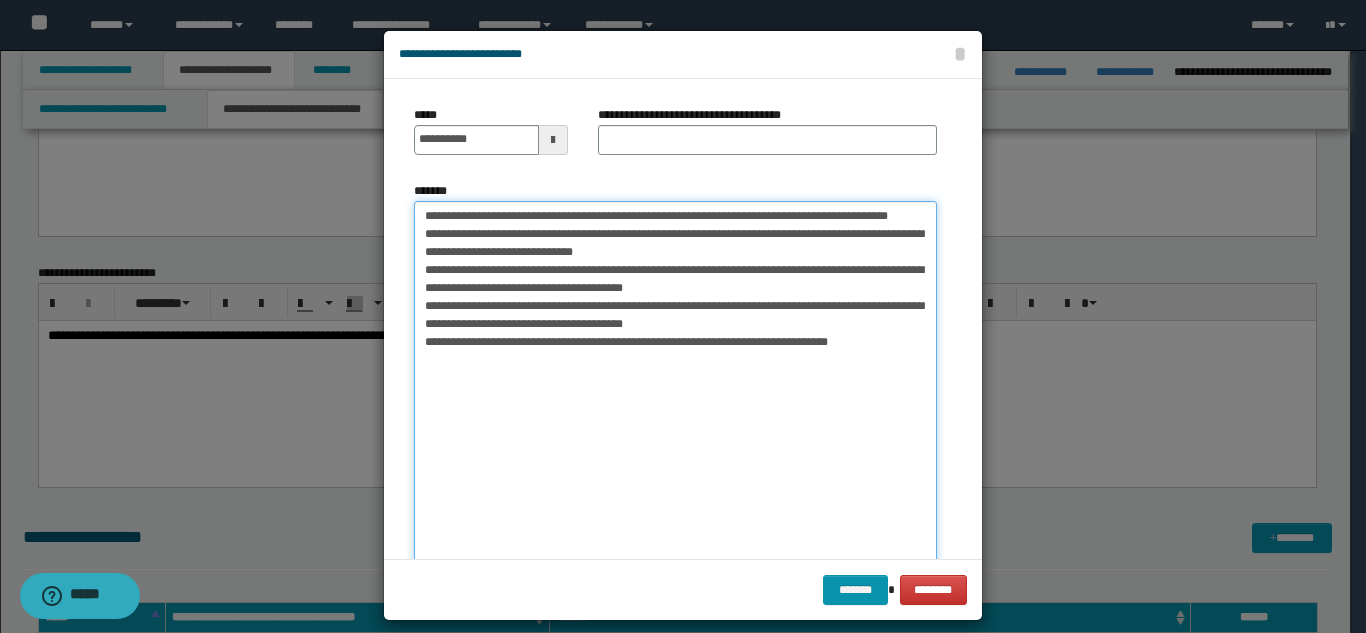 drag, startPoint x: 485, startPoint y: 217, endPoint x: 571, endPoint y: 240, distance: 89.02247 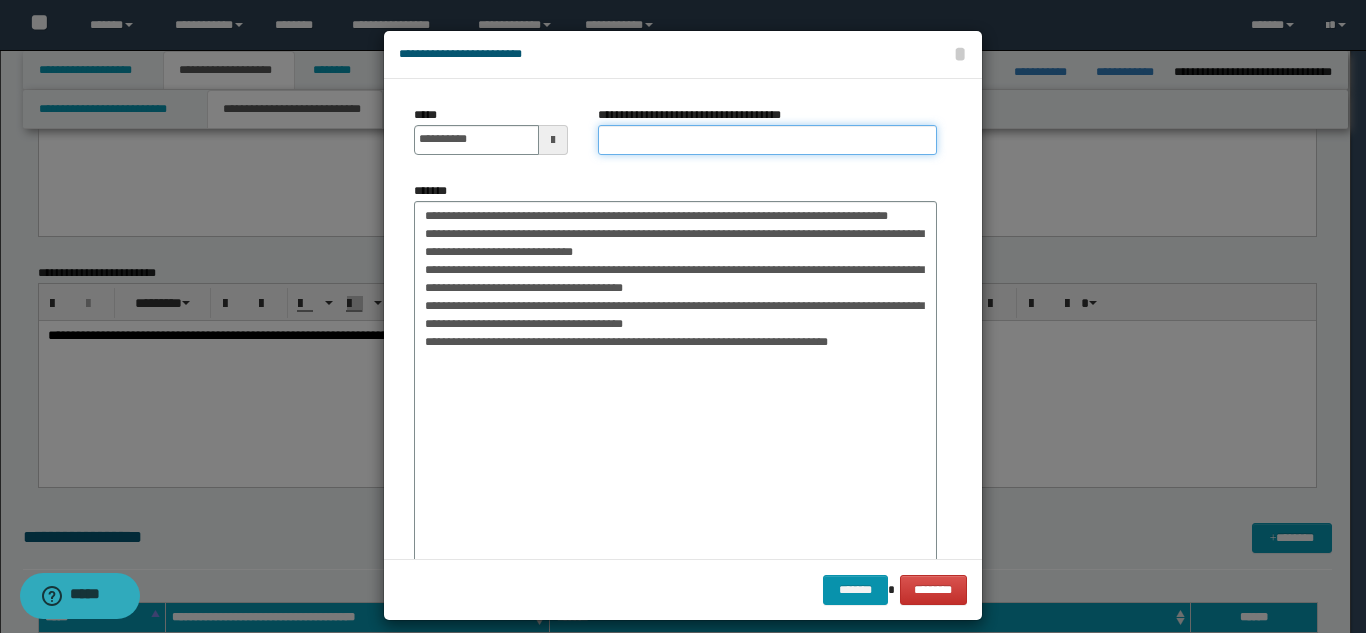 click on "**********" at bounding box center (767, 140) 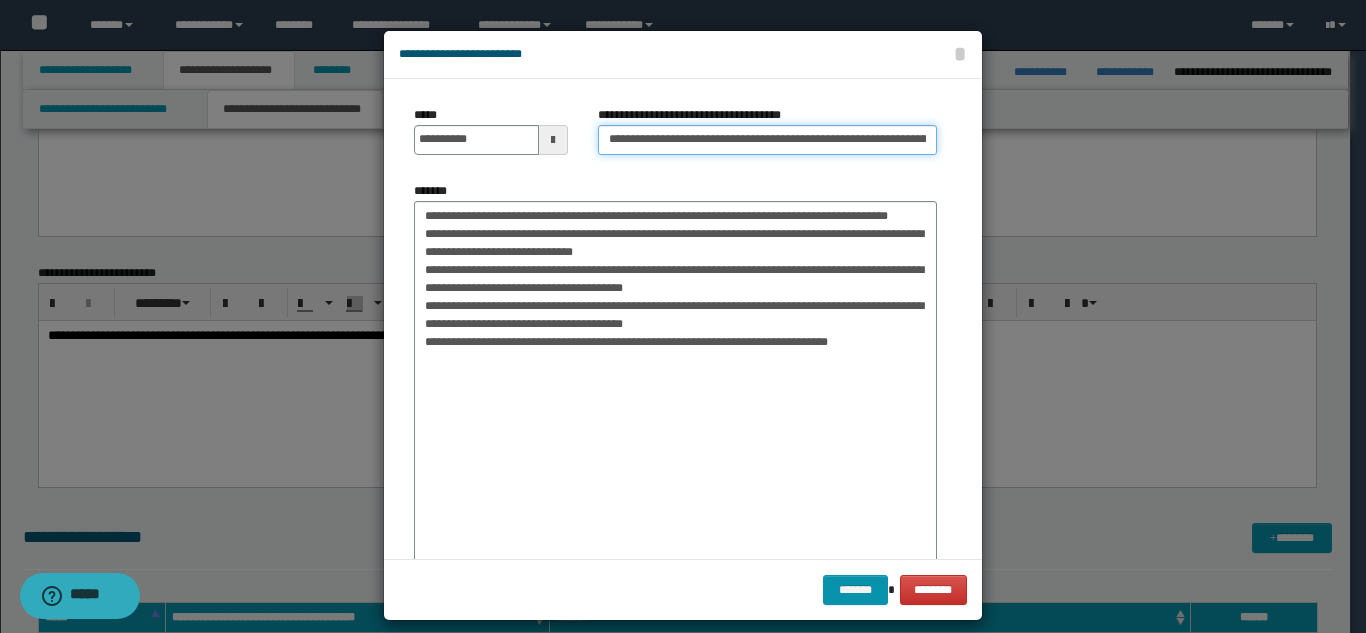 scroll, scrollTop: 0, scrollLeft: 208, axis: horizontal 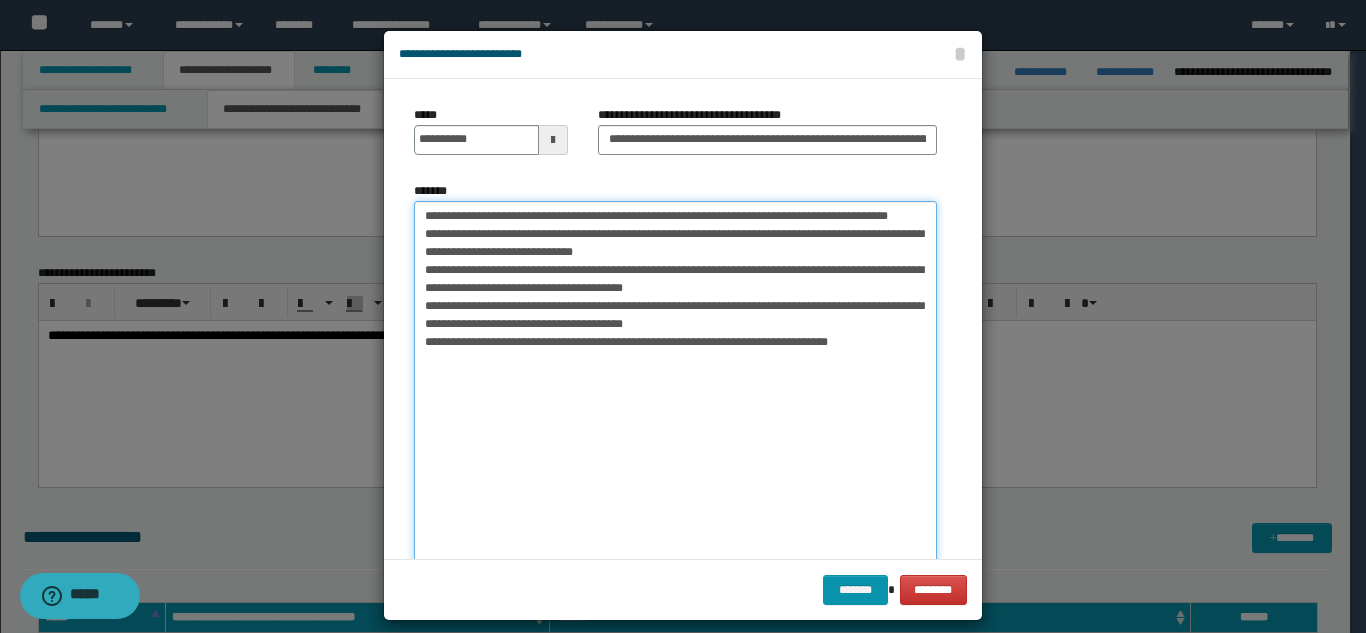 drag, startPoint x: 411, startPoint y: 217, endPoint x: 595, endPoint y: 237, distance: 185.08377 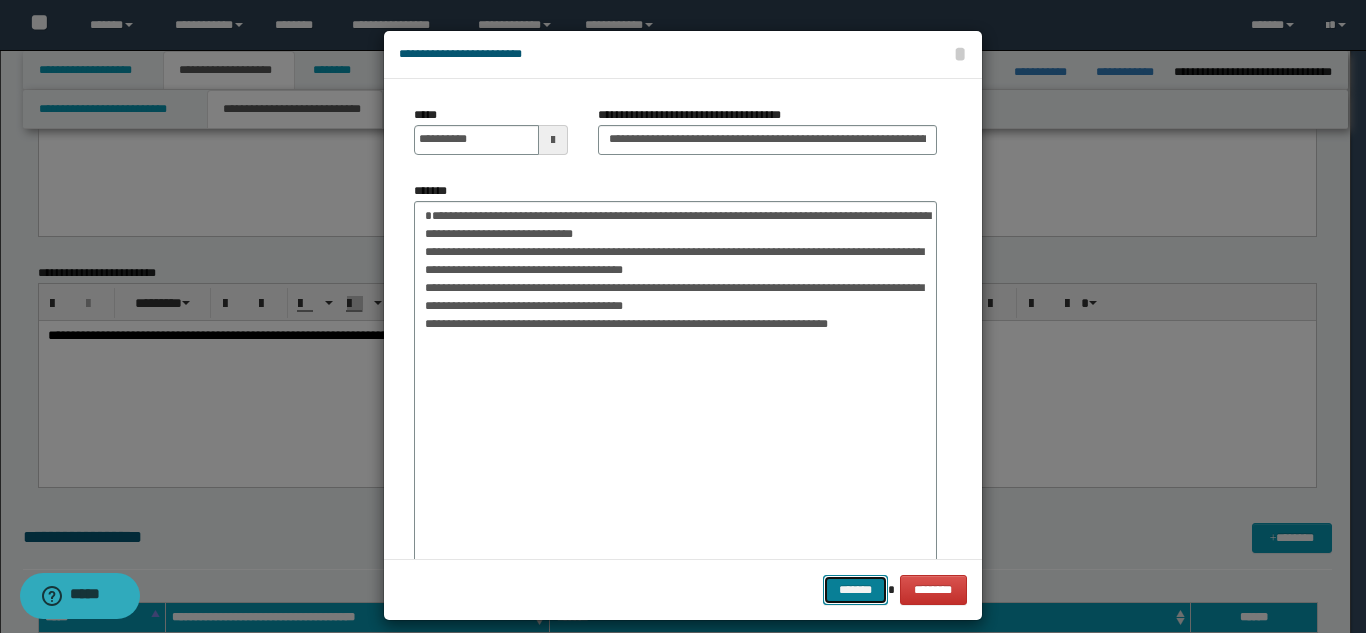 click on "*******" at bounding box center [855, 590] 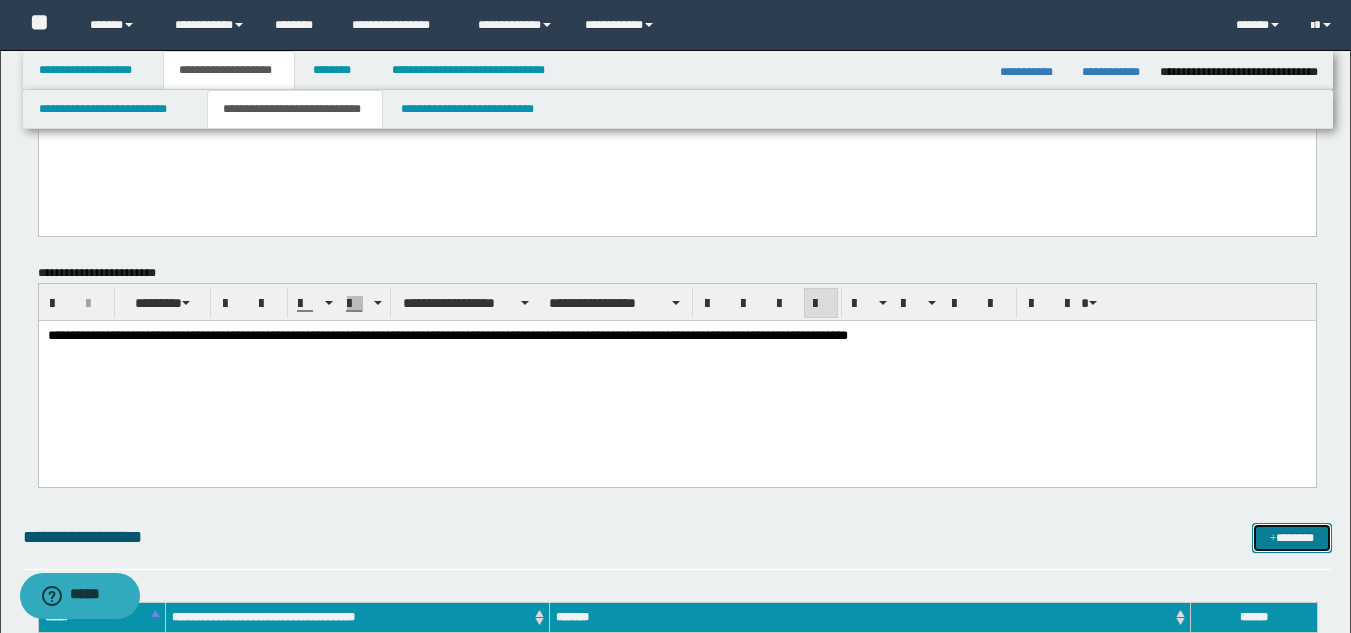 click on "*******" at bounding box center [1292, 538] 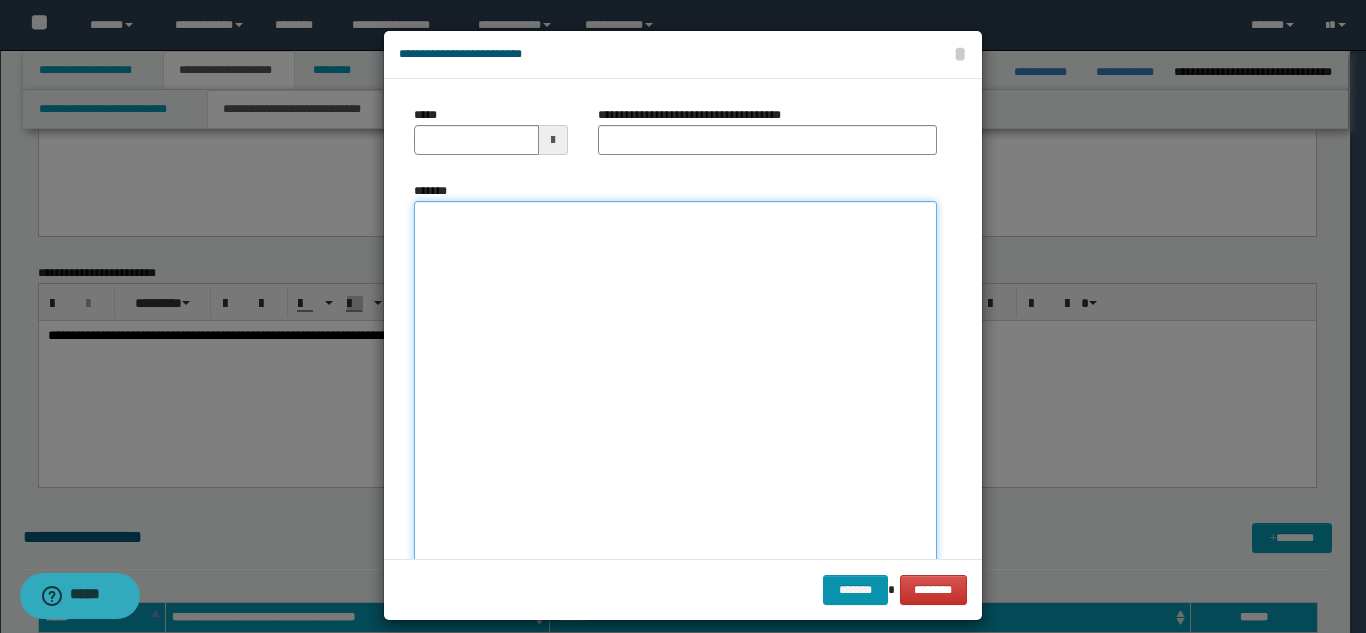 click on "*******" at bounding box center (675, 397) 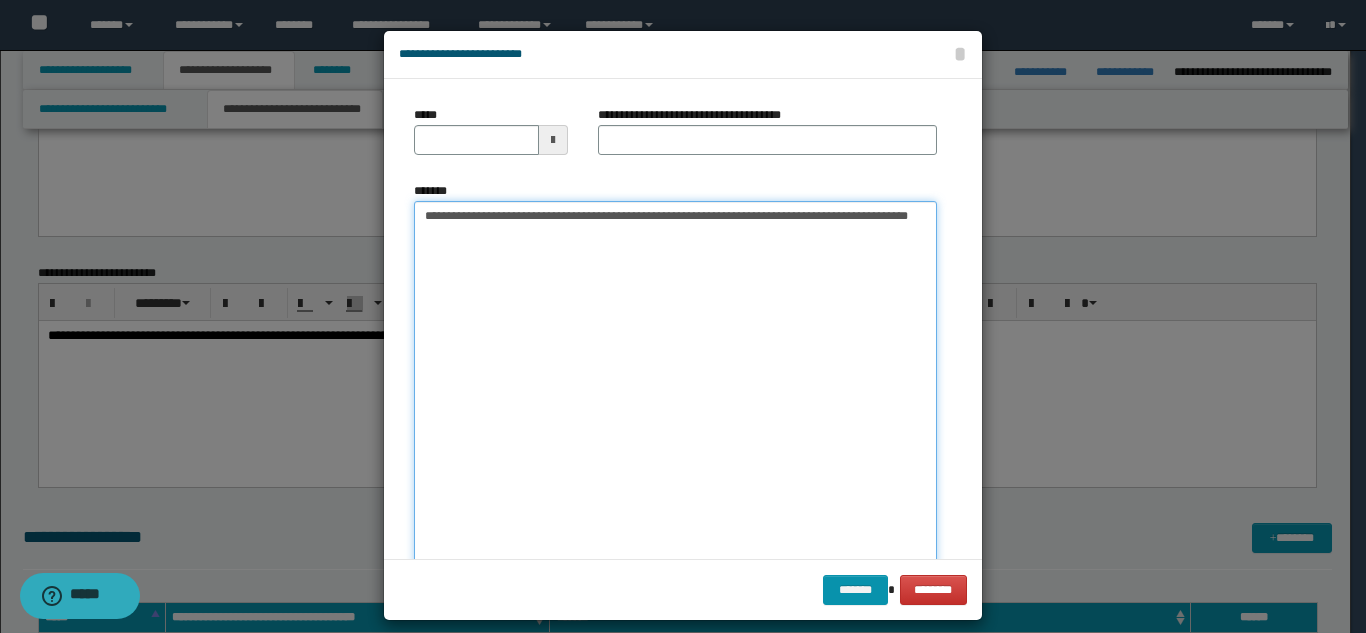 drag, startPoint x: 479, startPoint y: 217, endPoint x: 403, endPoint y: 224, distance: 76.321686 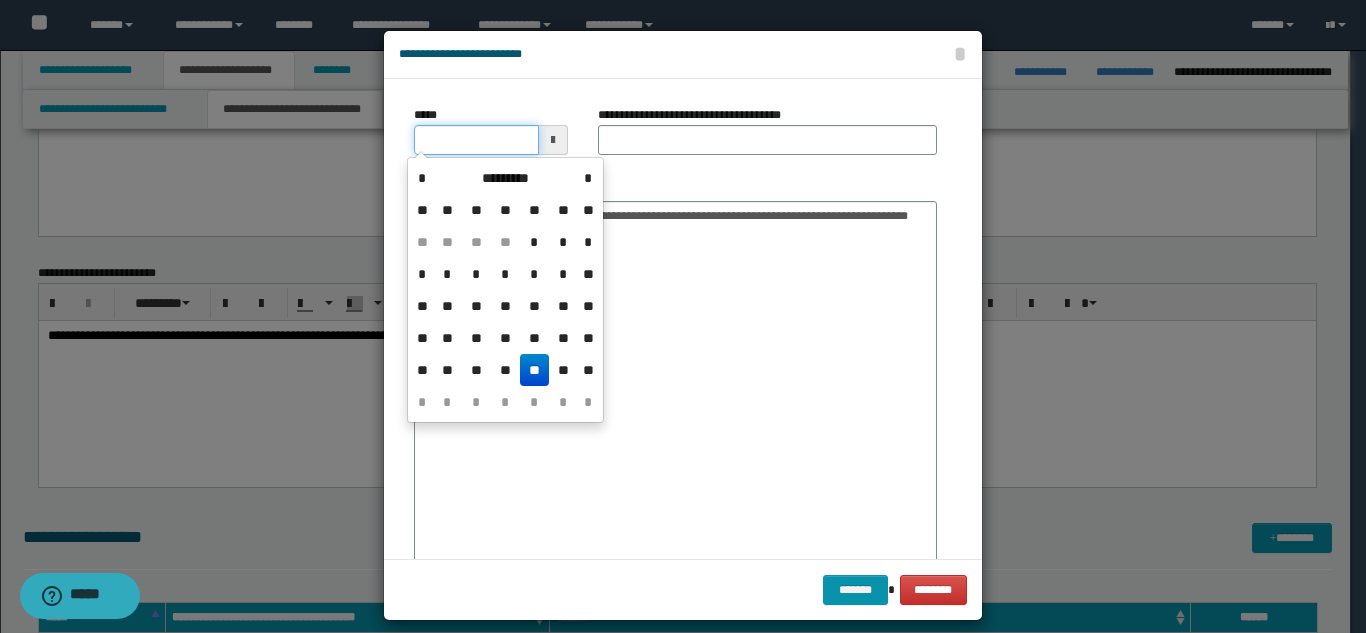click on "*****" at bounding box center (476, 140) 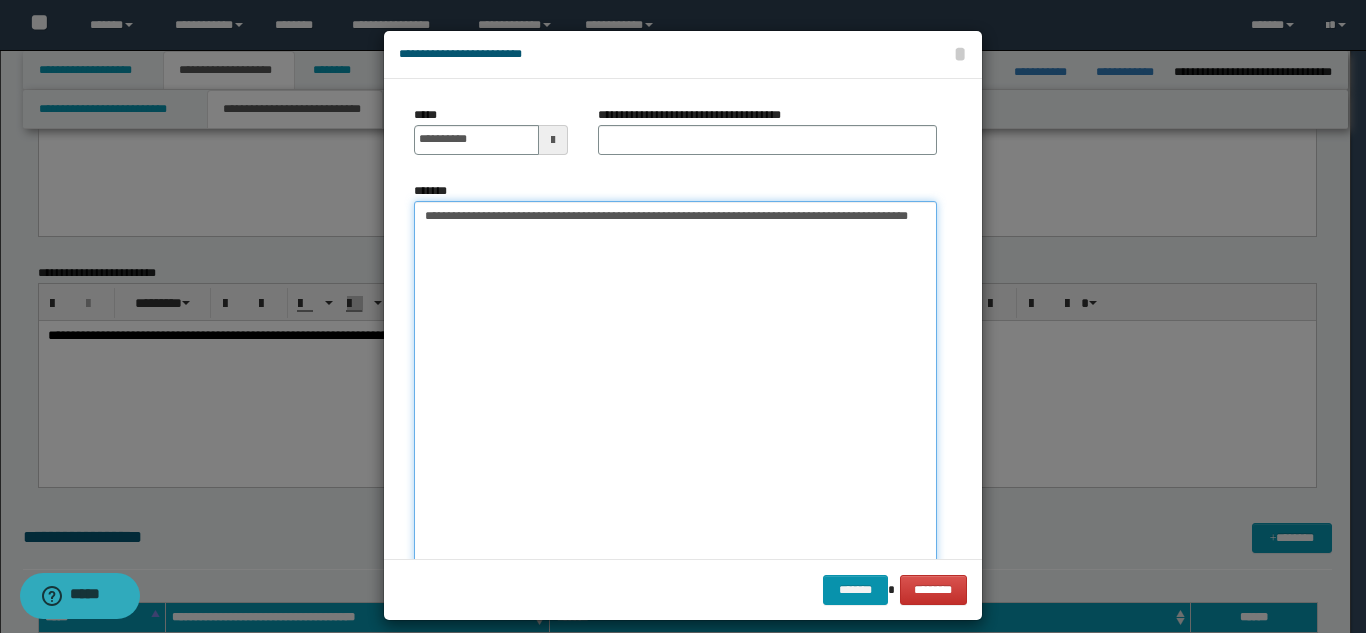 click on "**********" at bounding box center (675, 397) 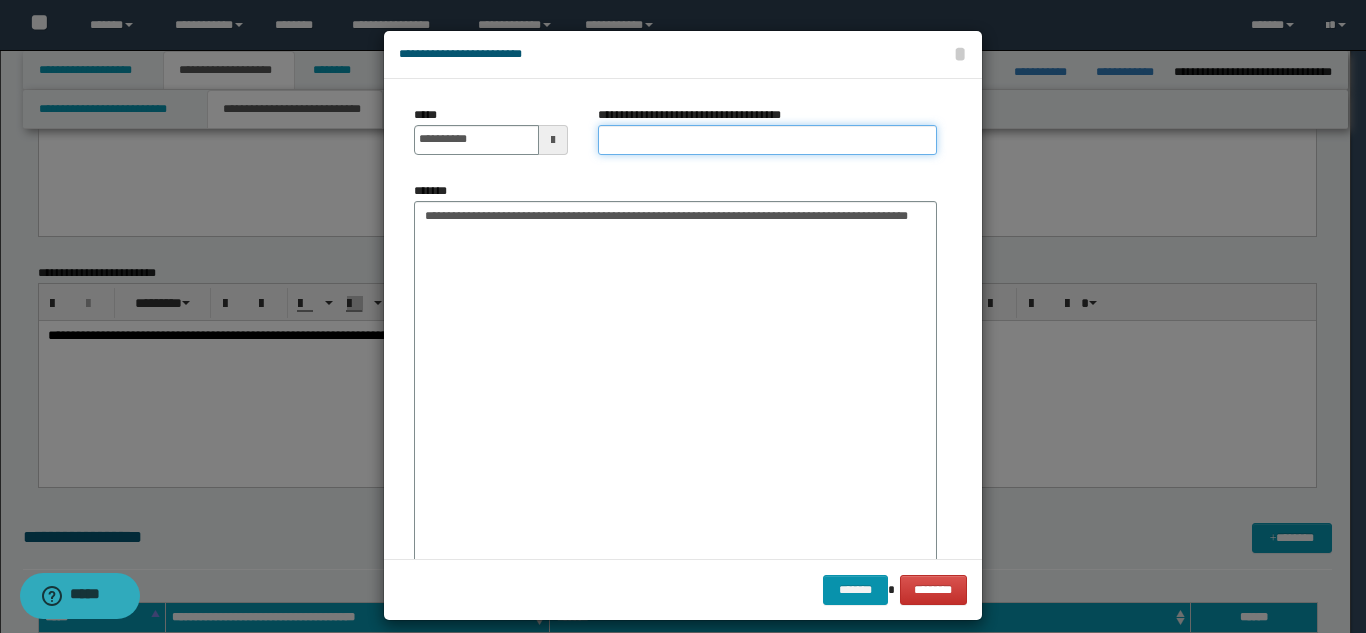 click on "**********" at bounding box center (767, 140) 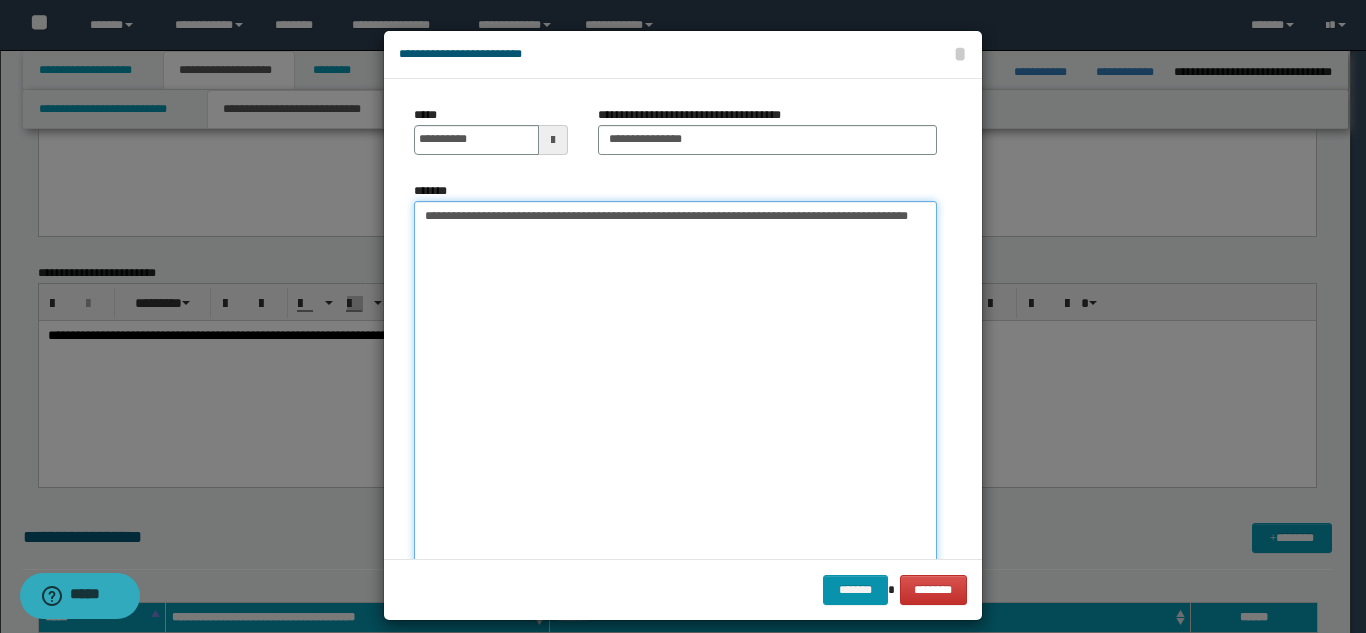 drag, startPoint x: 590, startPoint y: 219, endPoint x: 275, endPoint y: 217, distance: 315.00635 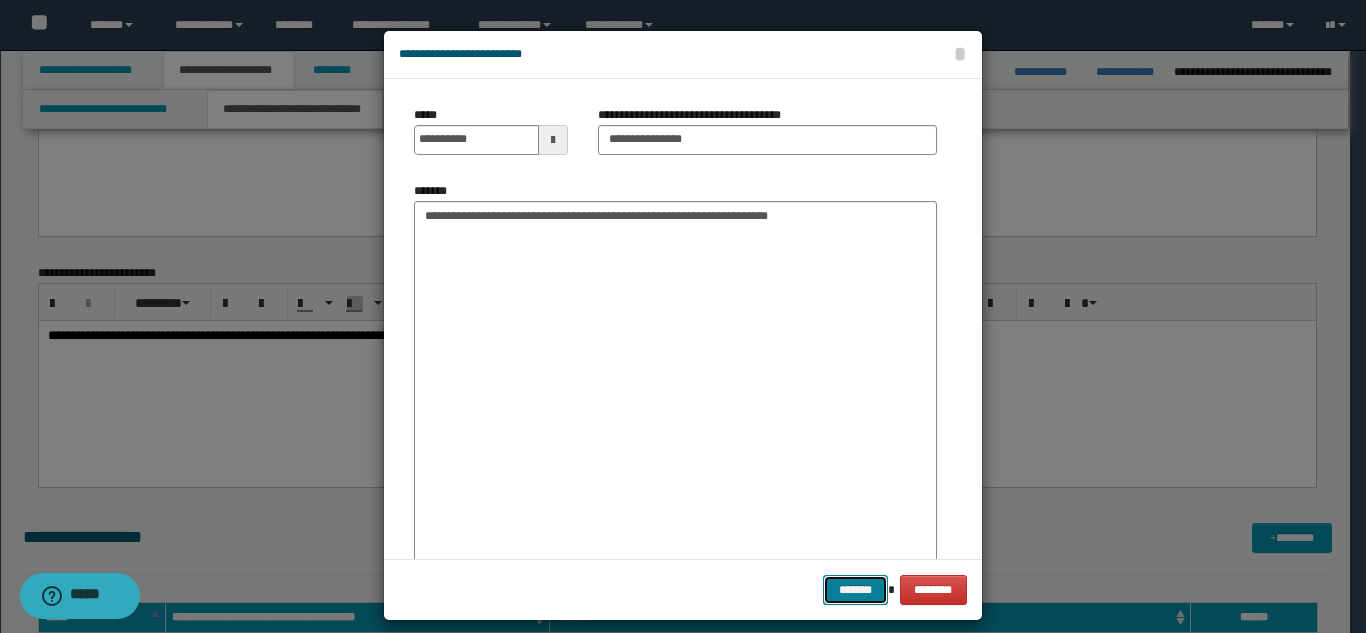 click on "*******" at bounding box center [855, 590] 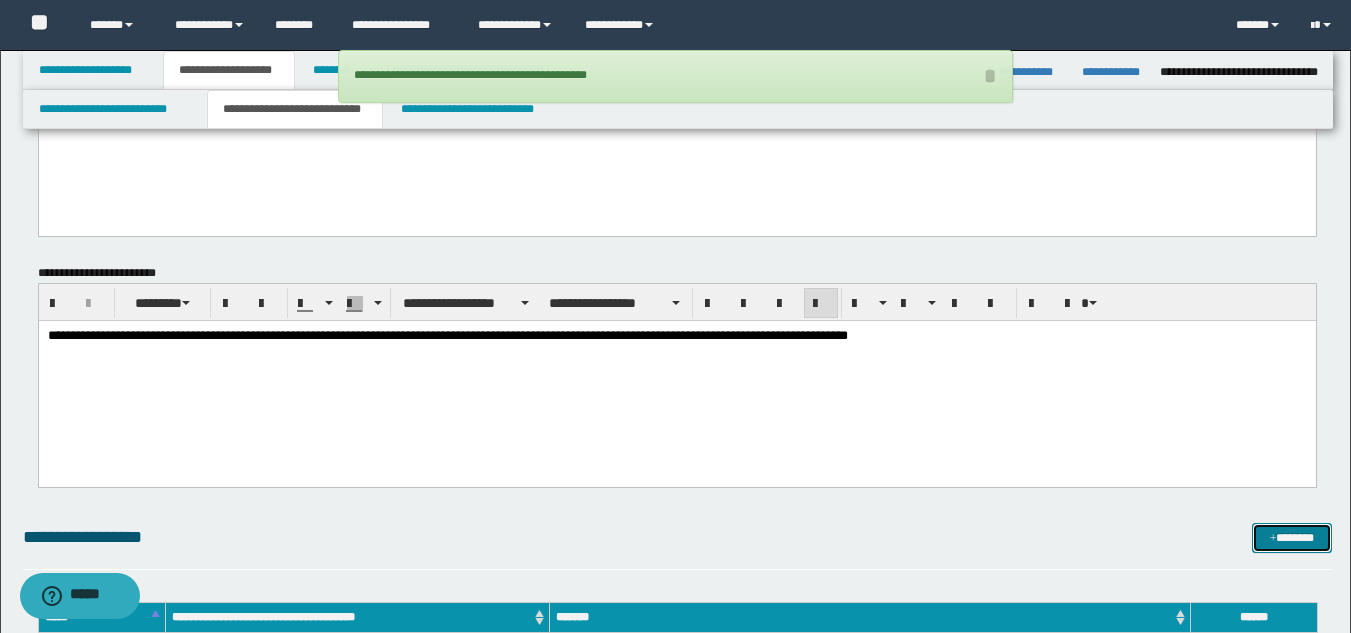 click on "*******" at bounding box center (1292, 538) 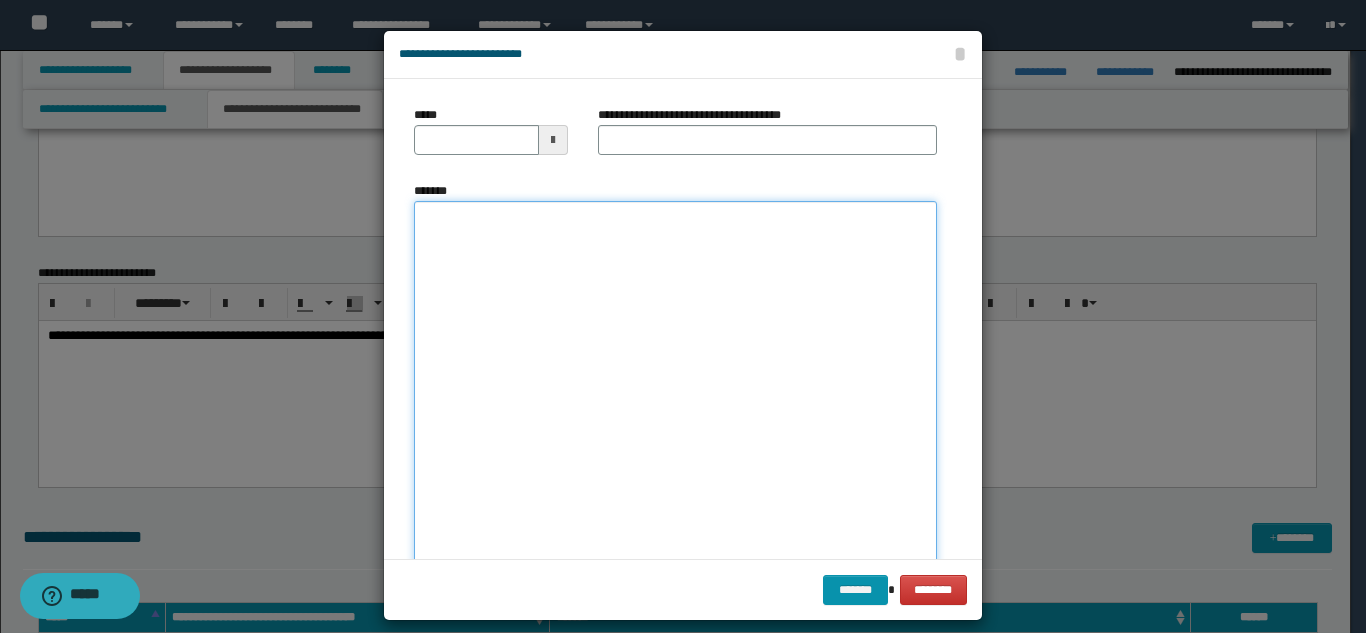 click on "*******" at bounding box center (675, 397) 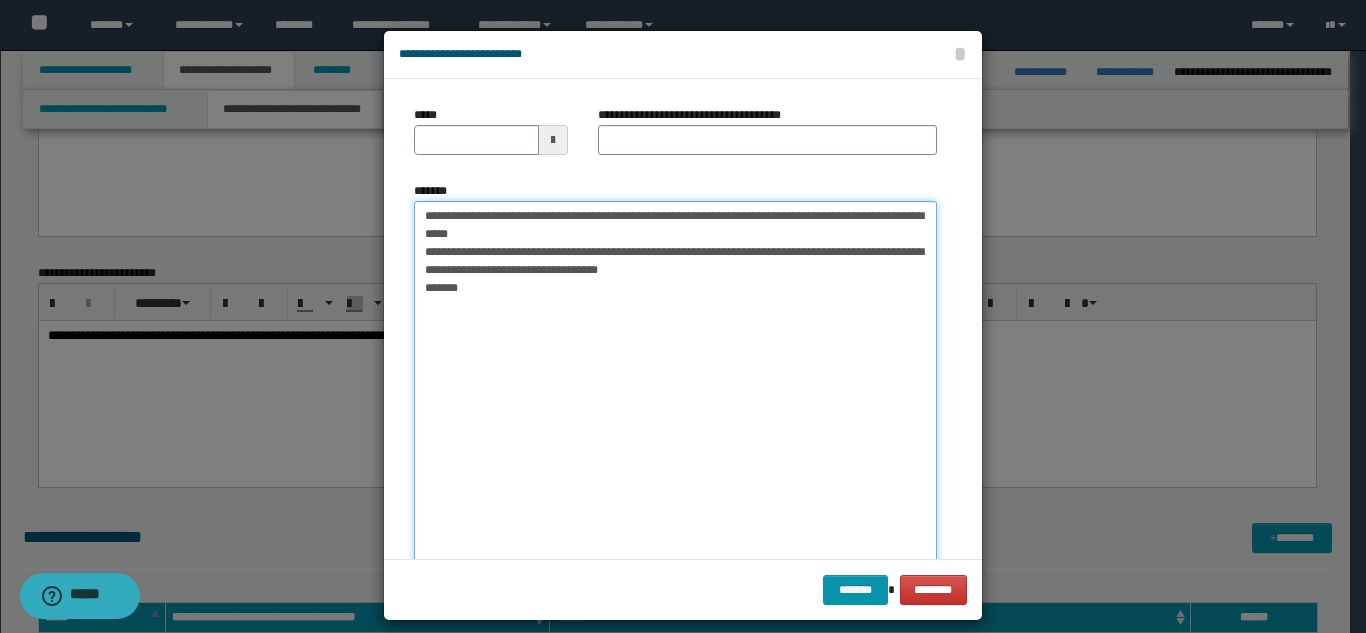 drag, startPoint x: 480, startPoint y: 219, endPoint x: 396, endPoint y: 219, distance: 84 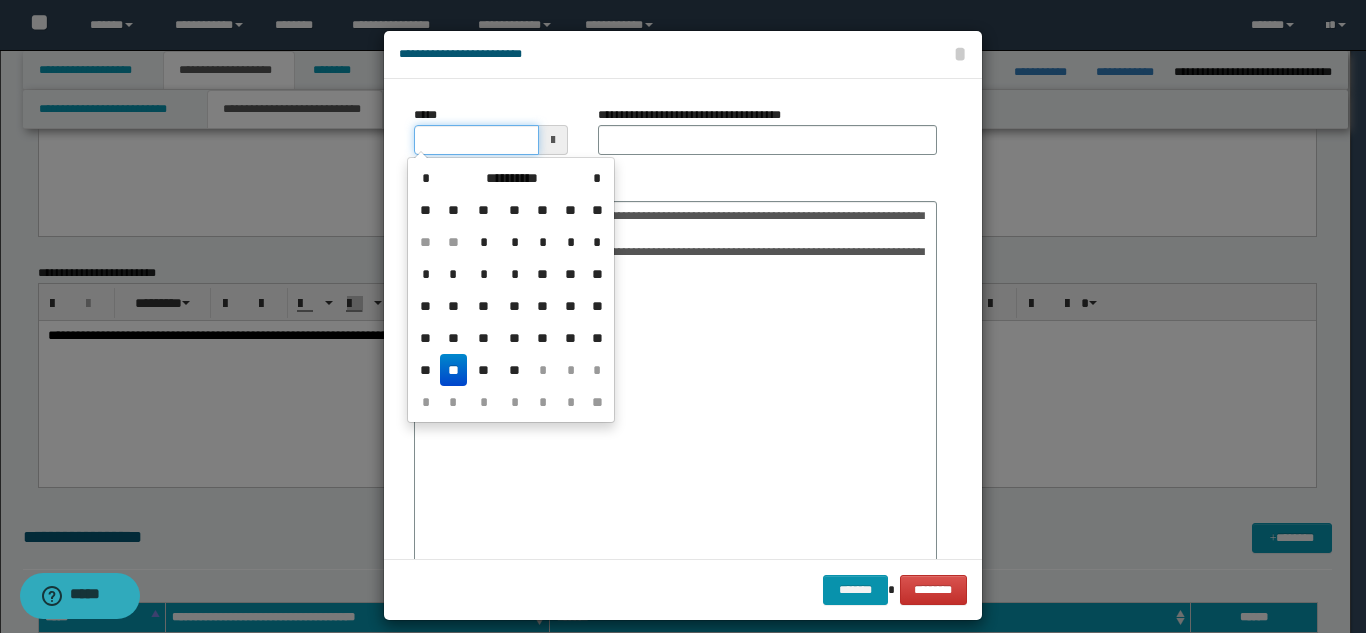 click on "*****" at bounding box center (476, 140) 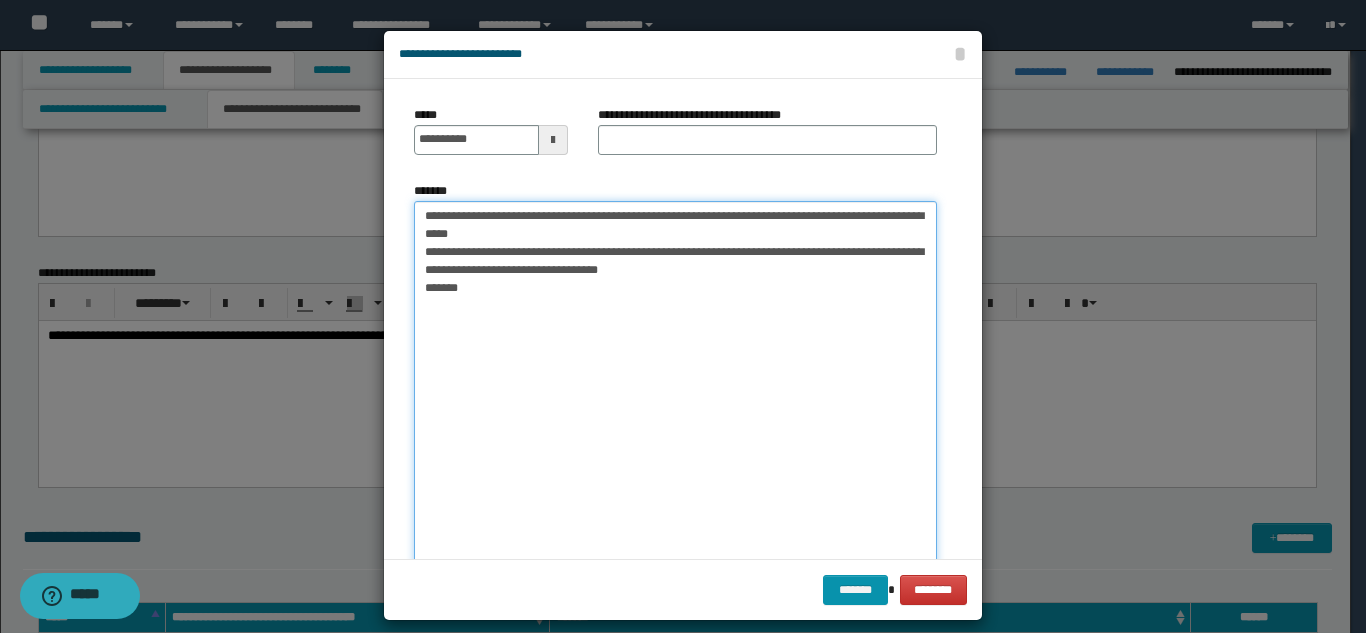 click on "**********" at bounding box center (675, 397) 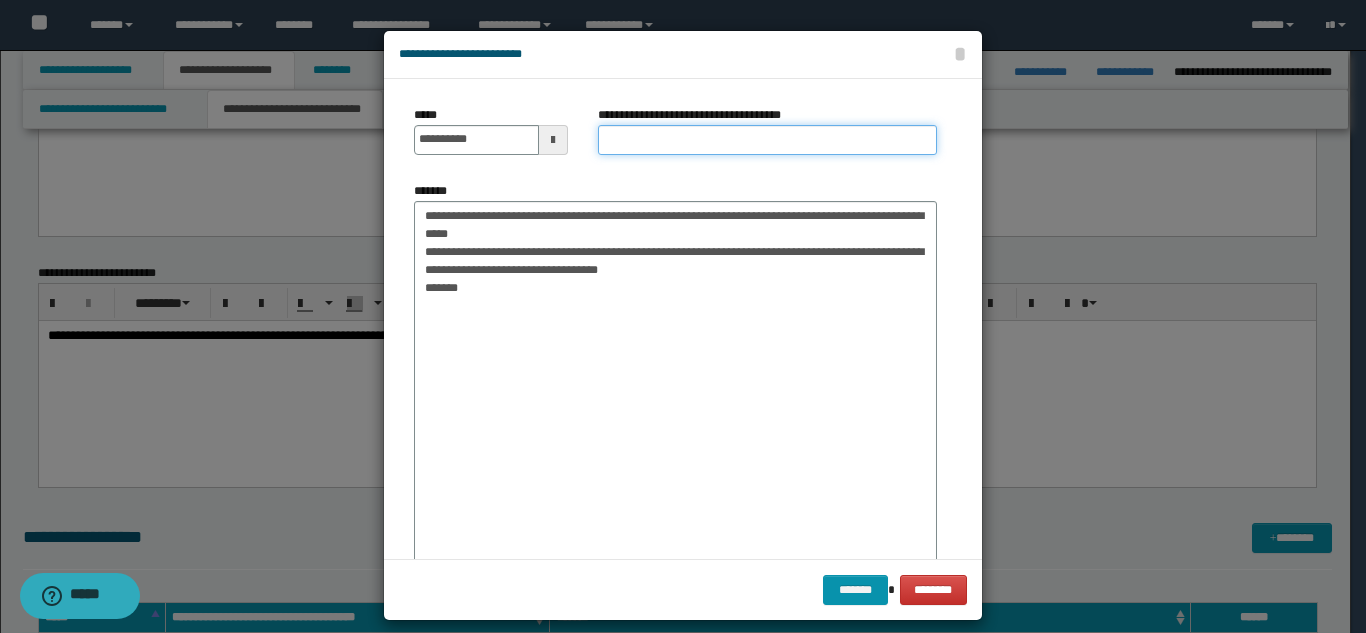 click on "**********" at bounding box center (767, 140) 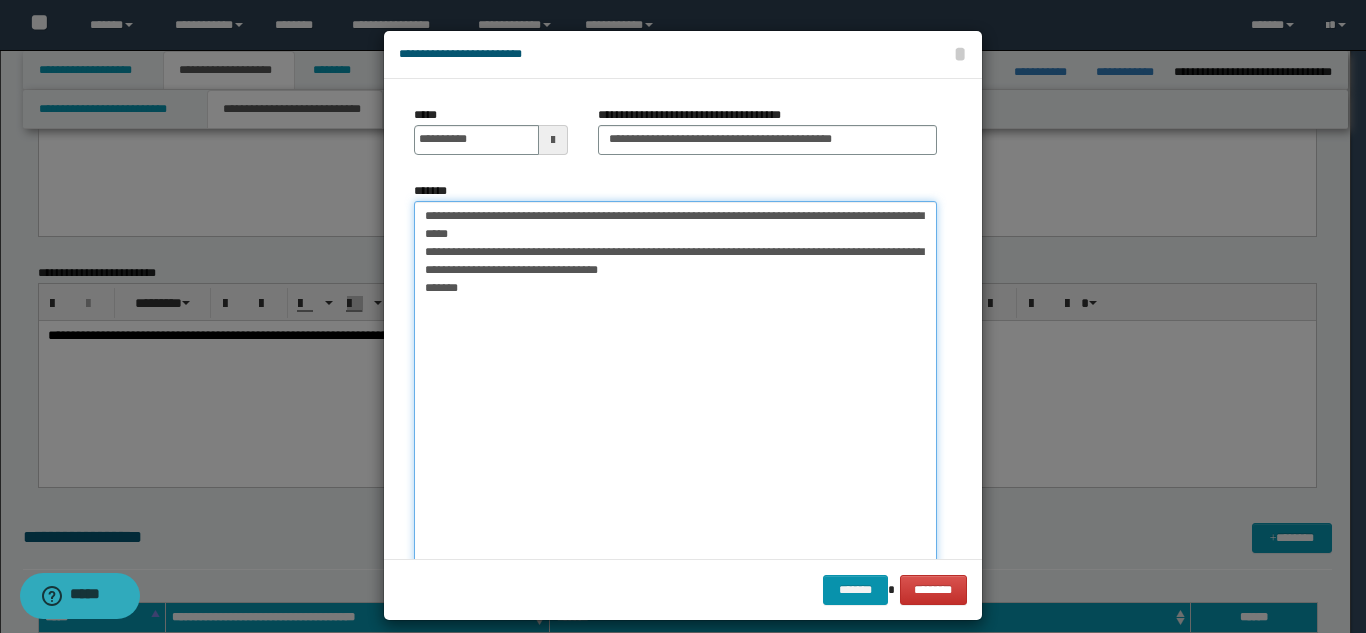 drag, startPoint x: 777, startPoint y: 213, endPoint x: 367, endPoint y: 197, distance: 410.31207 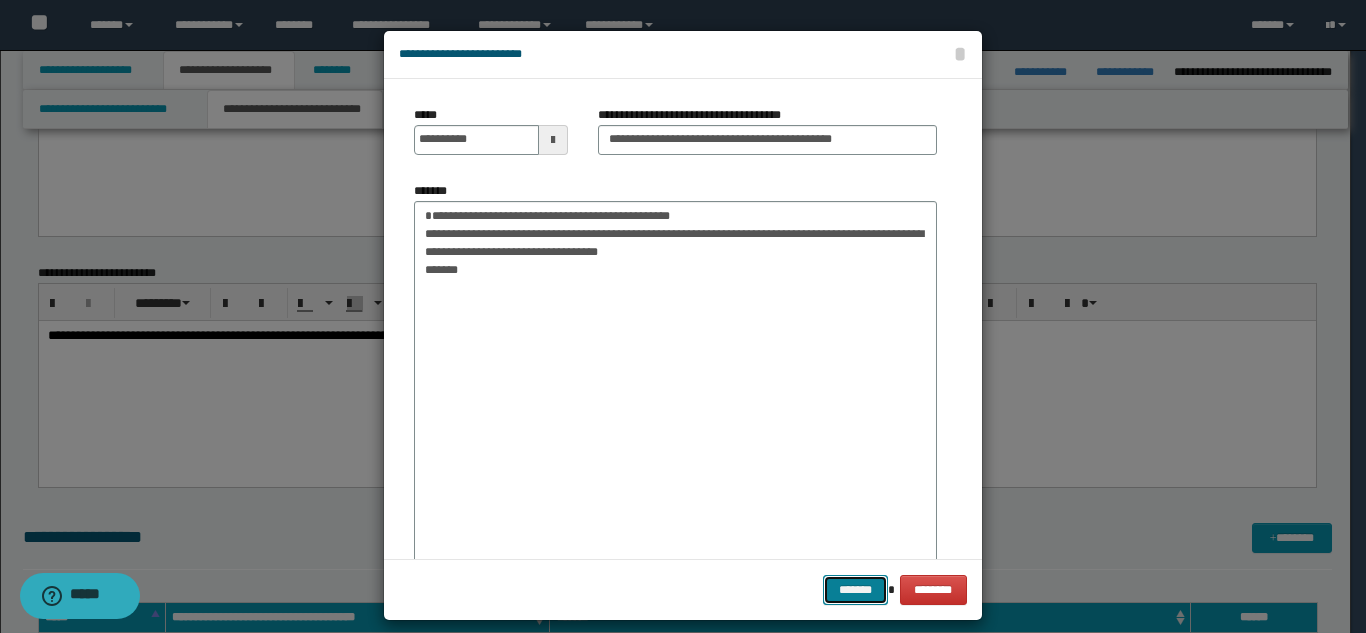 click on "*******" at bounding box center (855, 590) 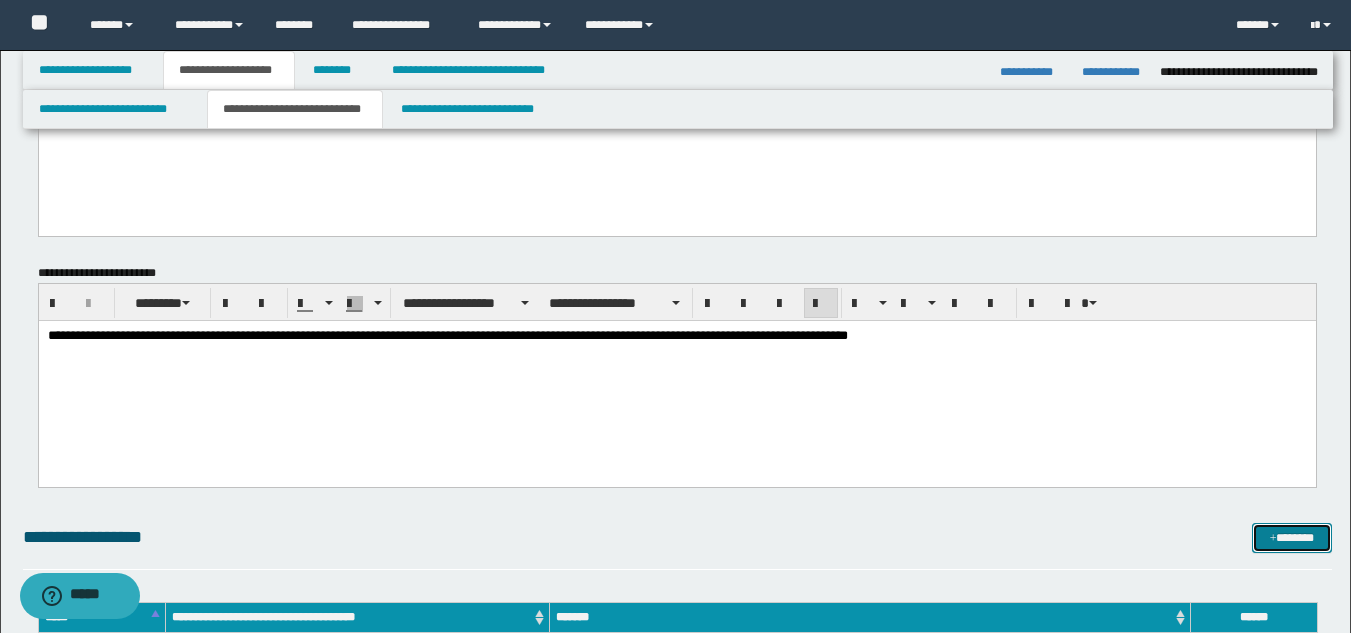 click on "*******" at bounding box center (1292, 538) 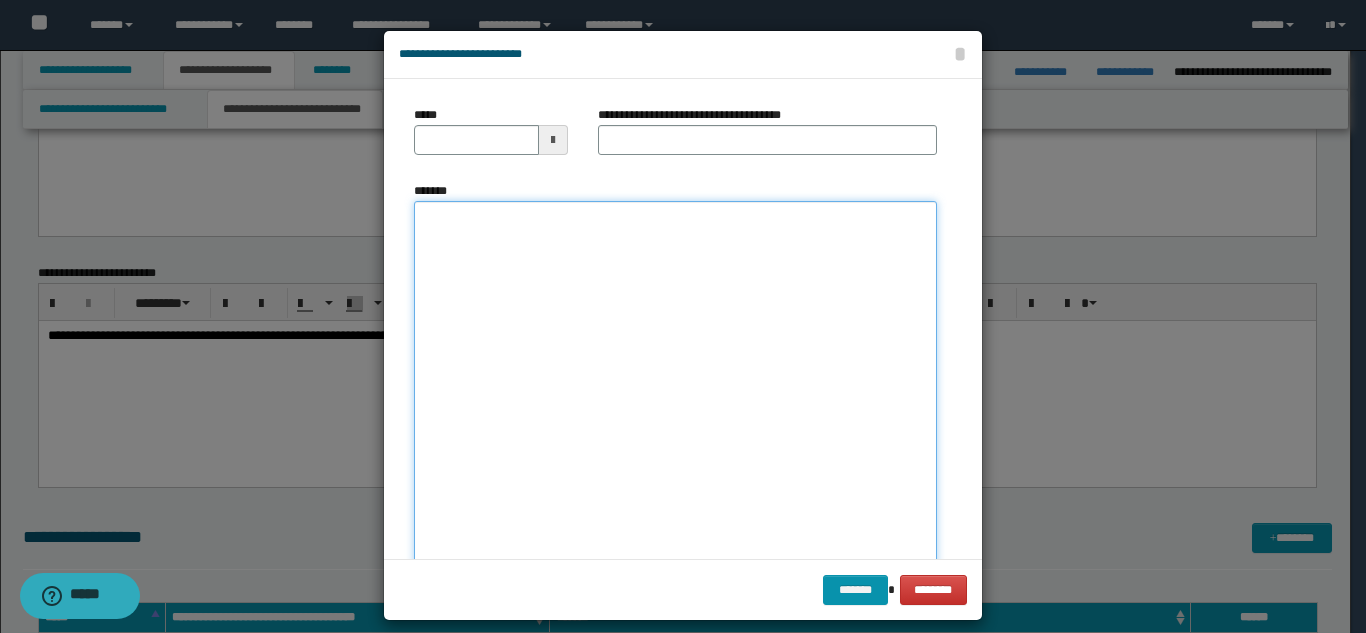 click on "*******" at bounding box center (675, 397) 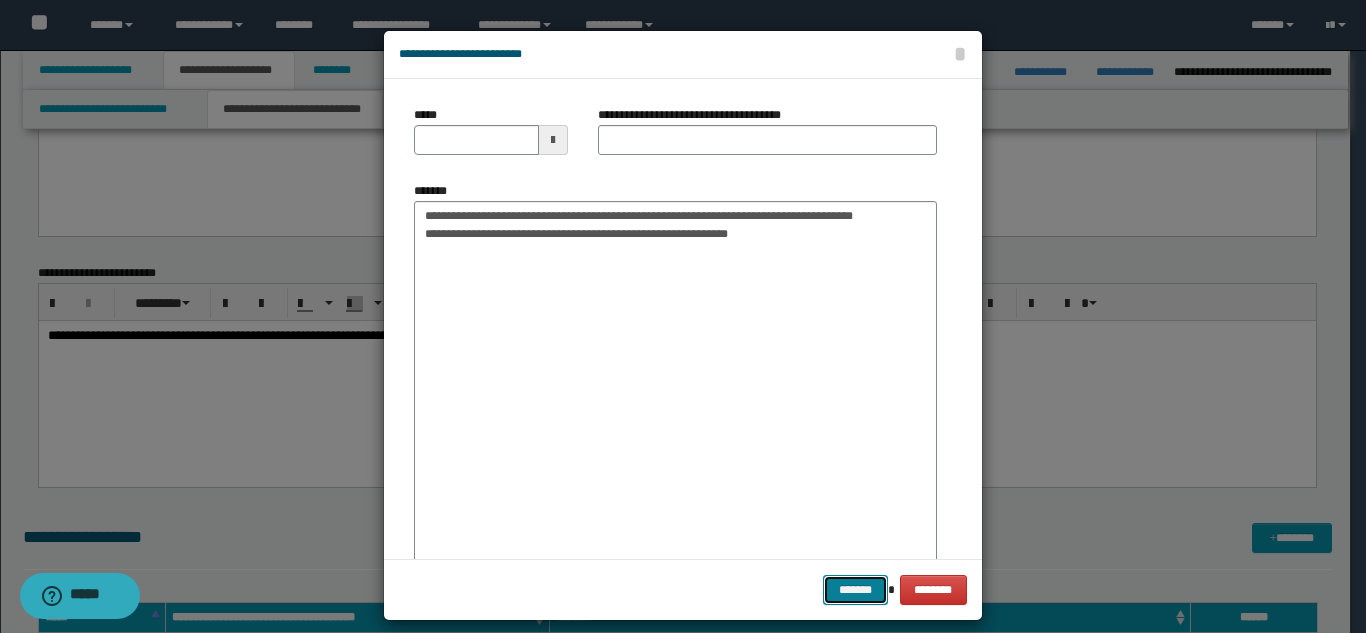click on "*******" at bounding box center (855, 590) 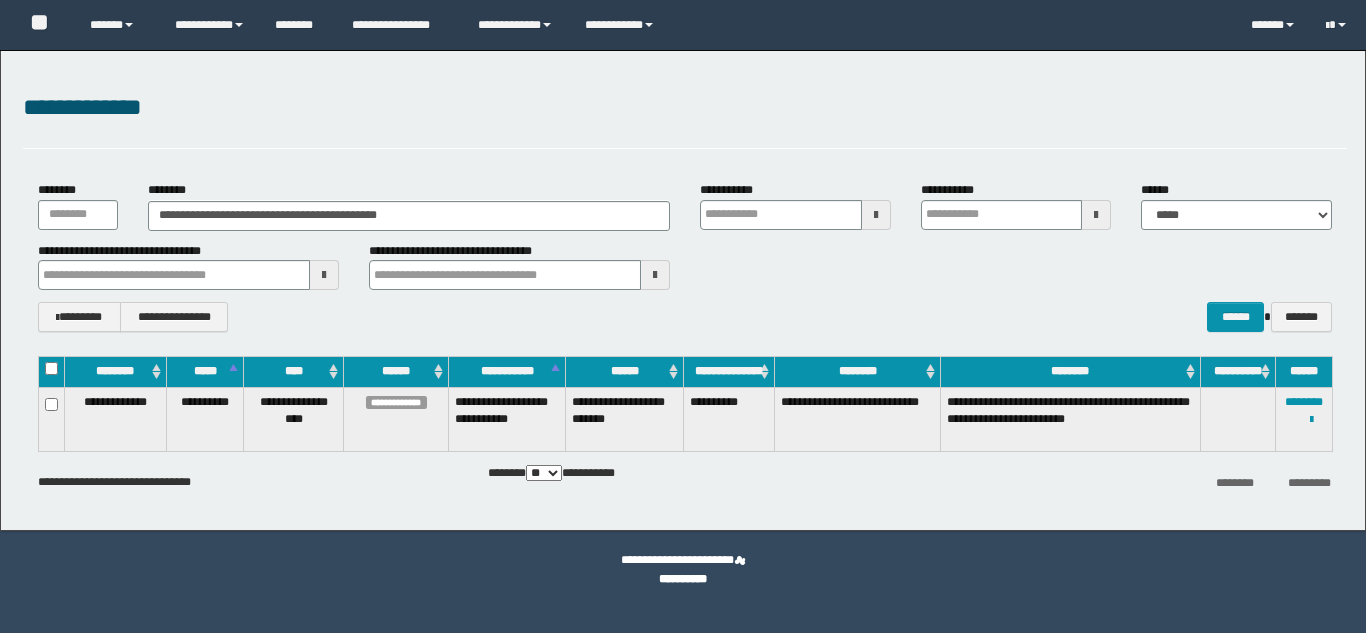 scroll, scrollTop: 0, scrollLeft: 0, axis: both 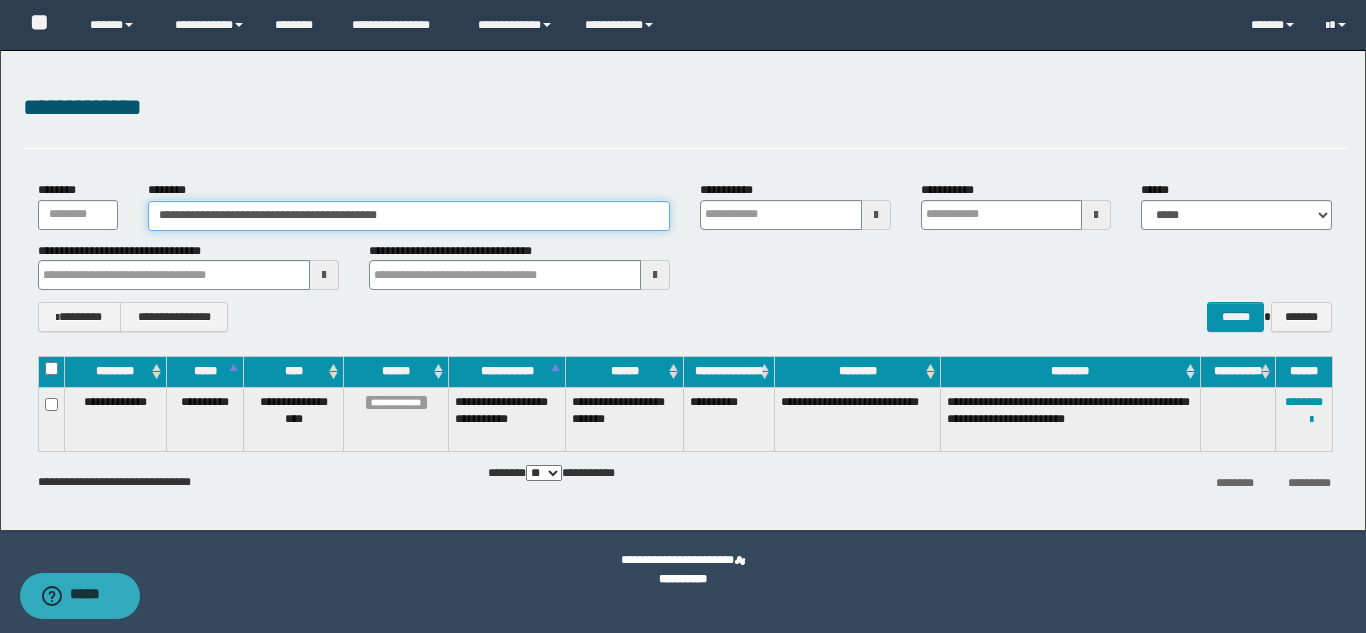 drag, startPoint x: 434, startPoint y: 213, endPoint x: 141, endPoint y: 188, distance: 294.0646 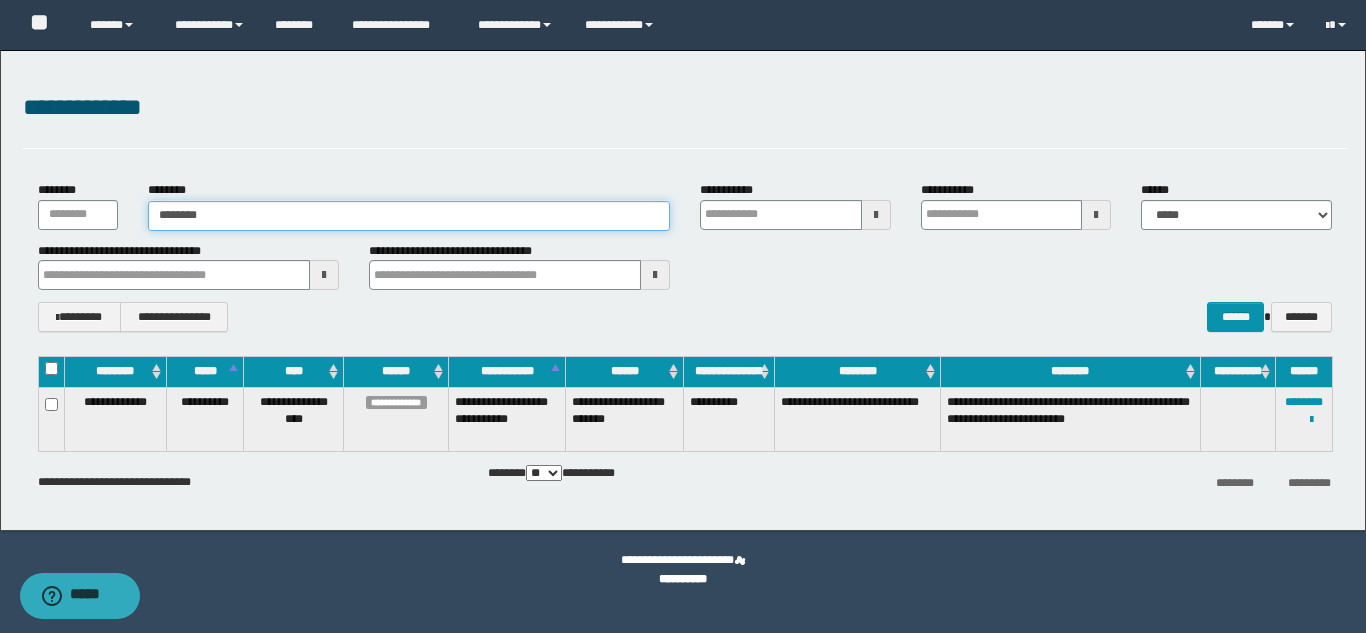 type on "********" 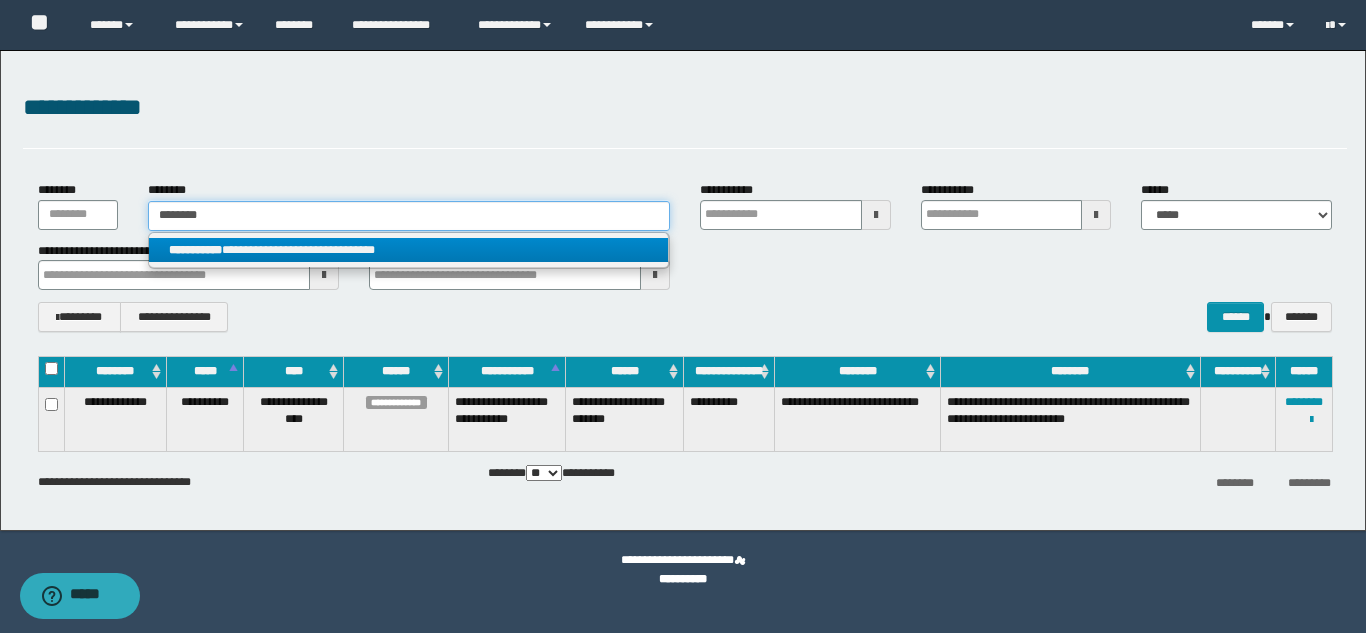 type on "********" 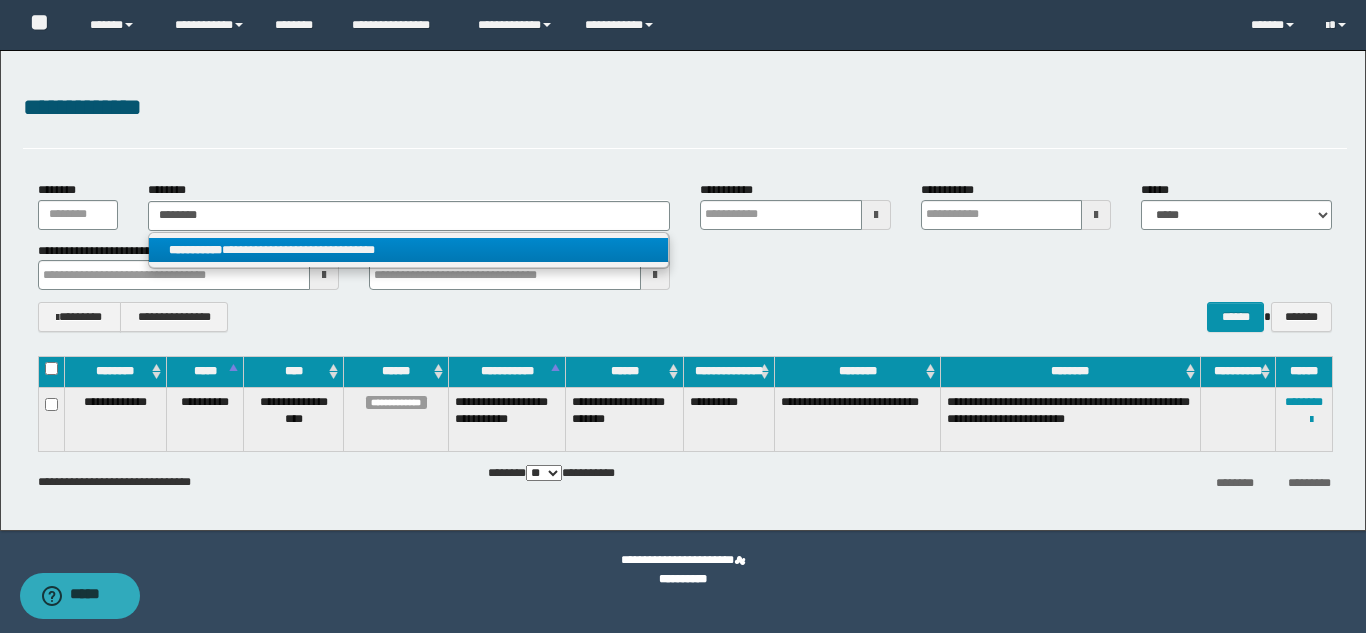 drag, startPoint x: 394, startPoint y: 260, endPoint x: 394, endPoint y: 247, distance: 13 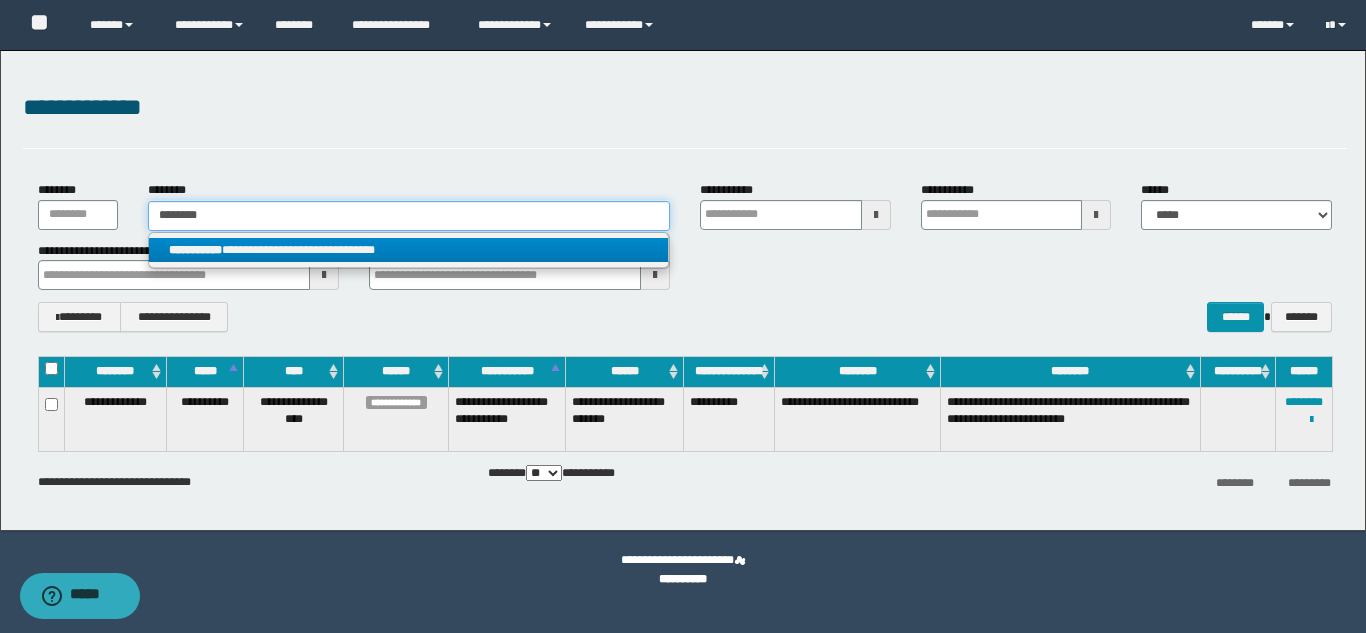 type 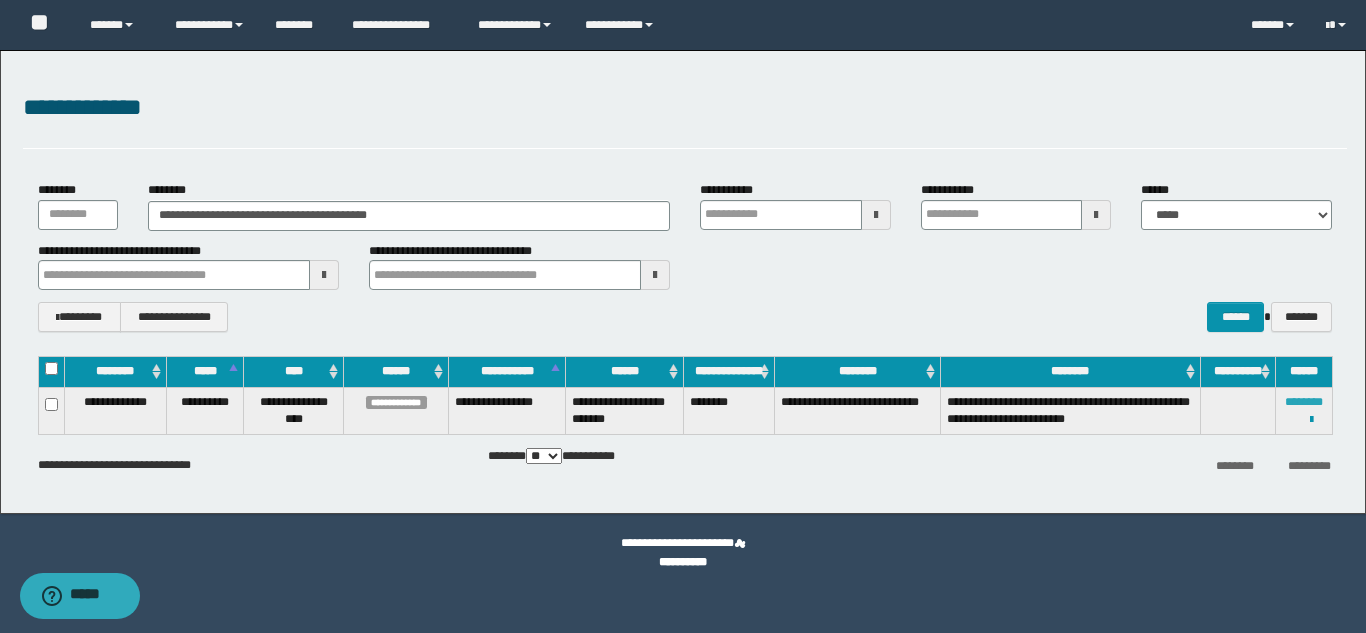 click on "********" at bounding box center (1304, 402) 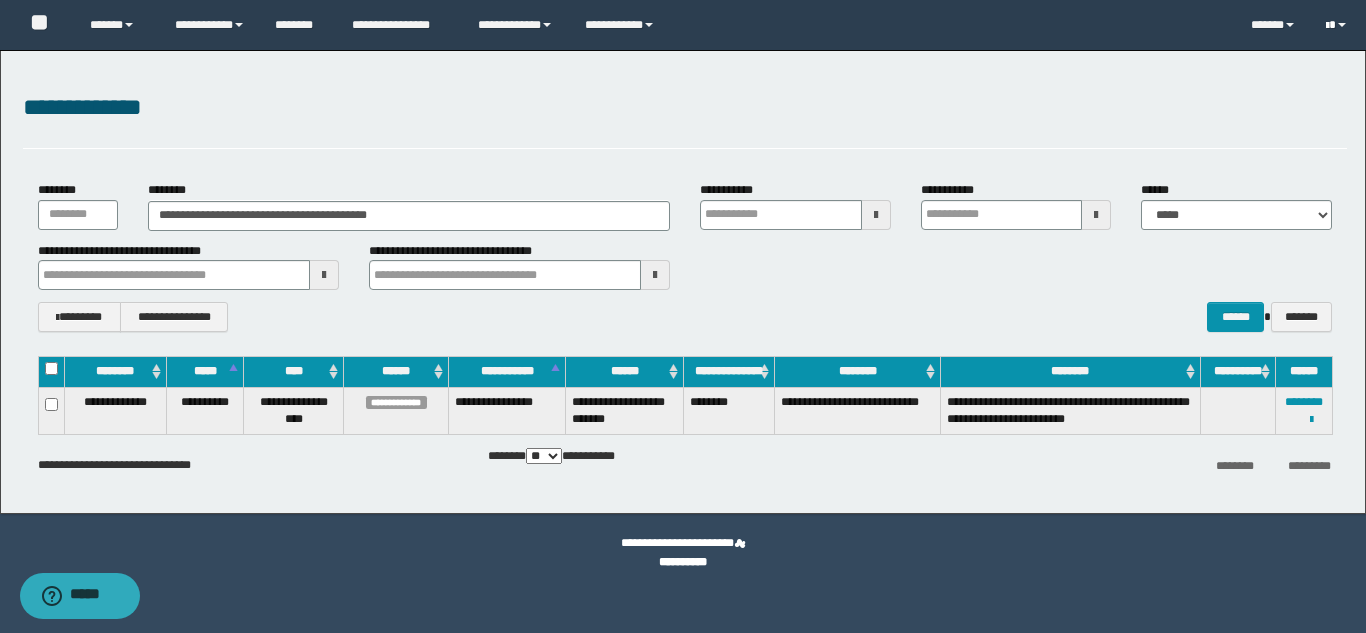 click at bounding box center (1327, 26) 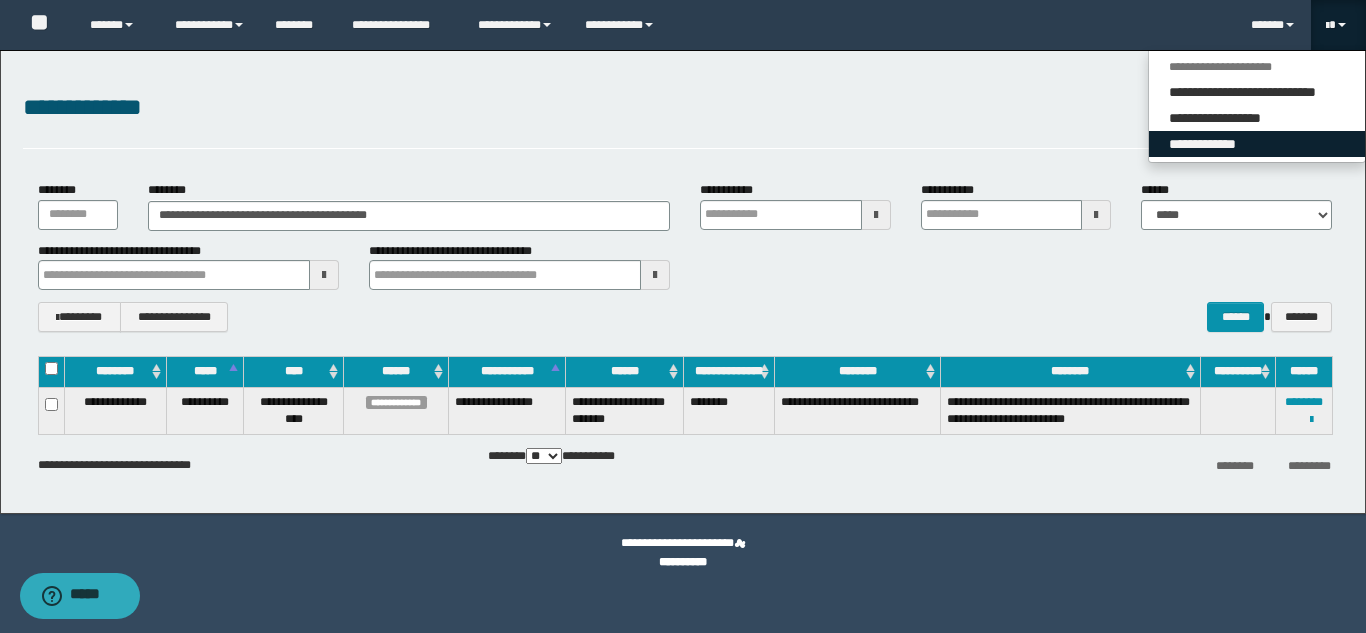 click on "**********" at bounding box center (1257, 144) 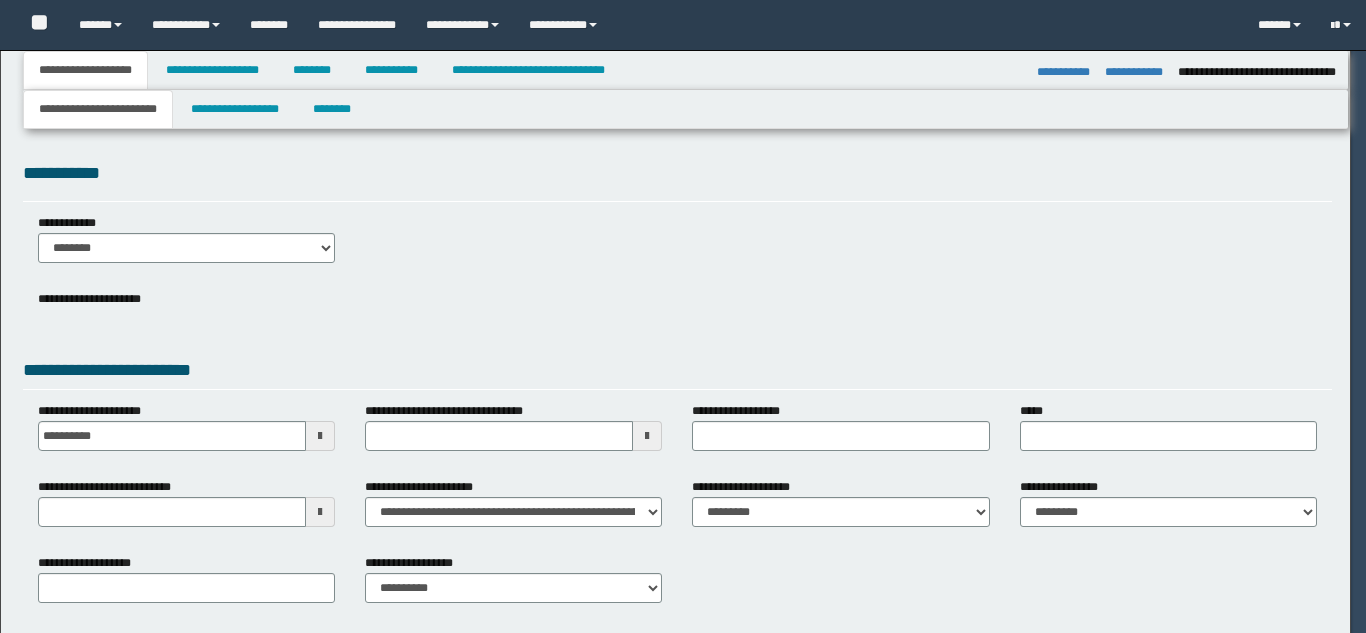 select on "*" 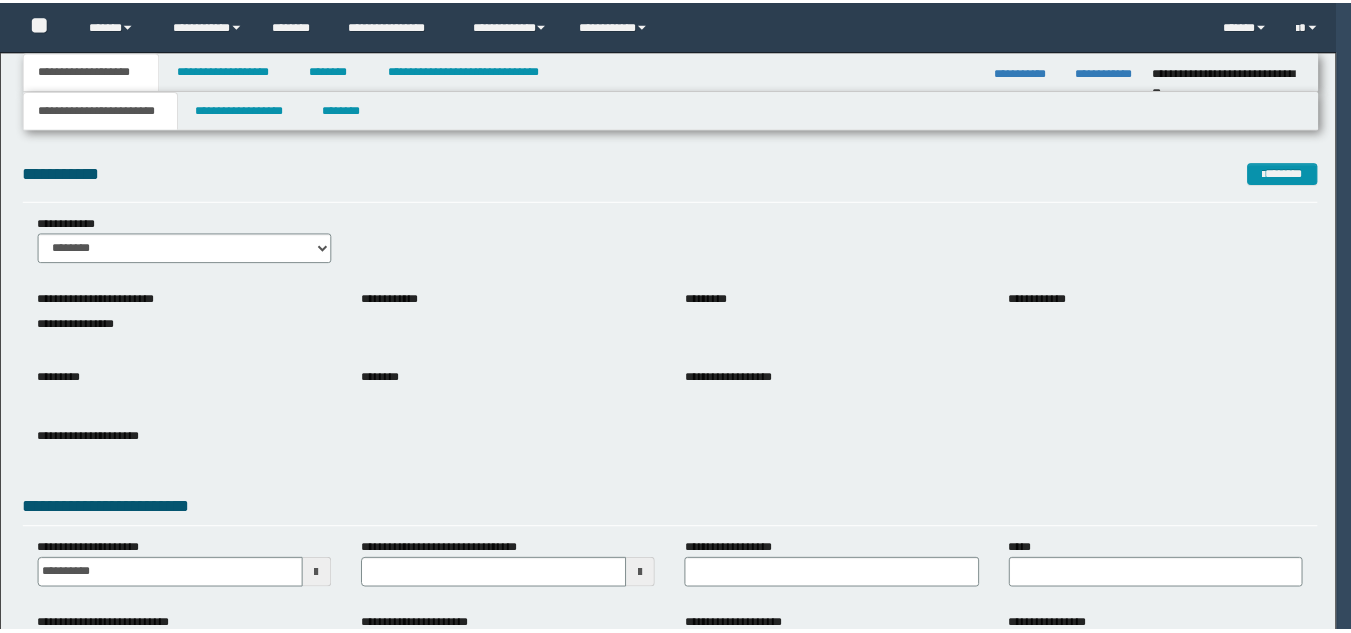 scroll, scrollTop: 0, scrollLeft: 0, axis: both 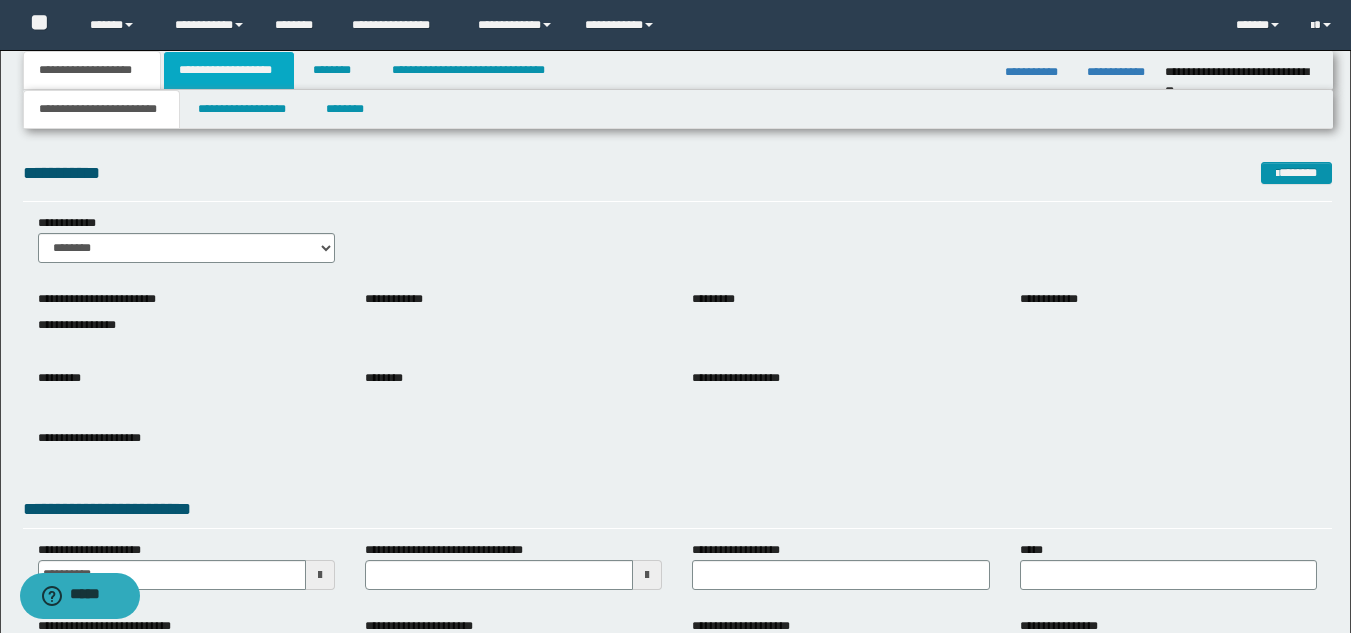 click on "**********" at bounding box center [229, 70] 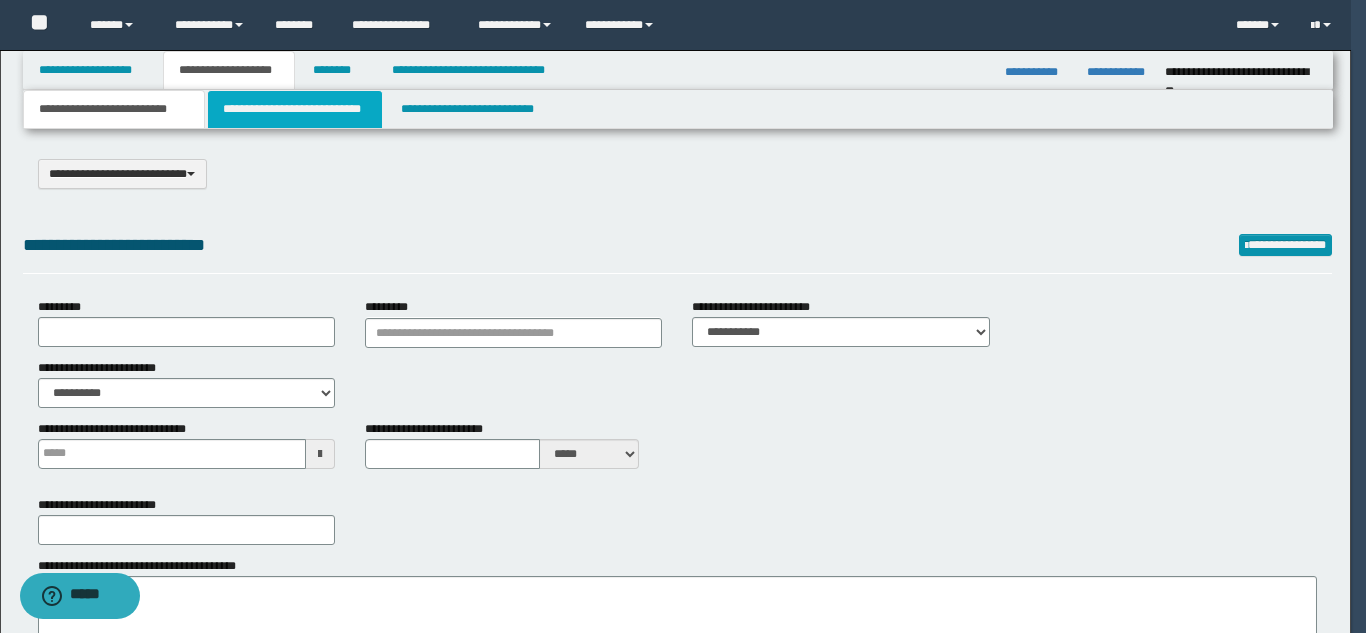 scroll, scrollTop: 0, scrollLeft: 0, axis: both 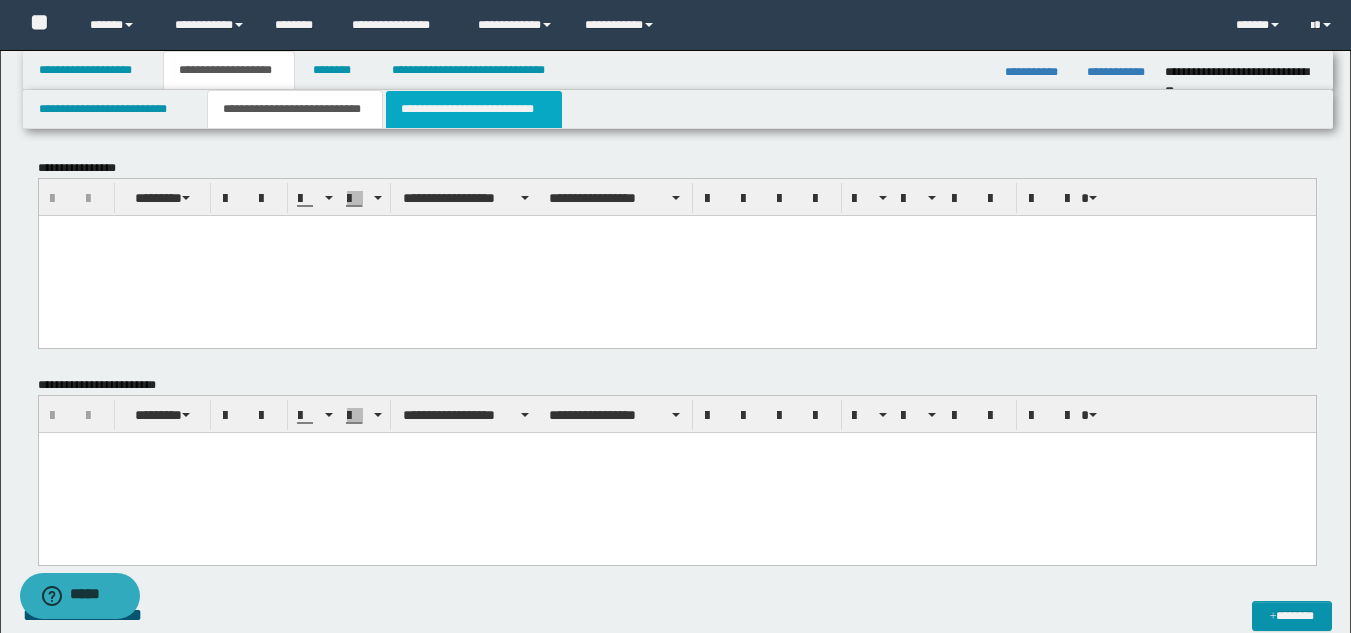 click on "**********" at bounding box center (474, 109) 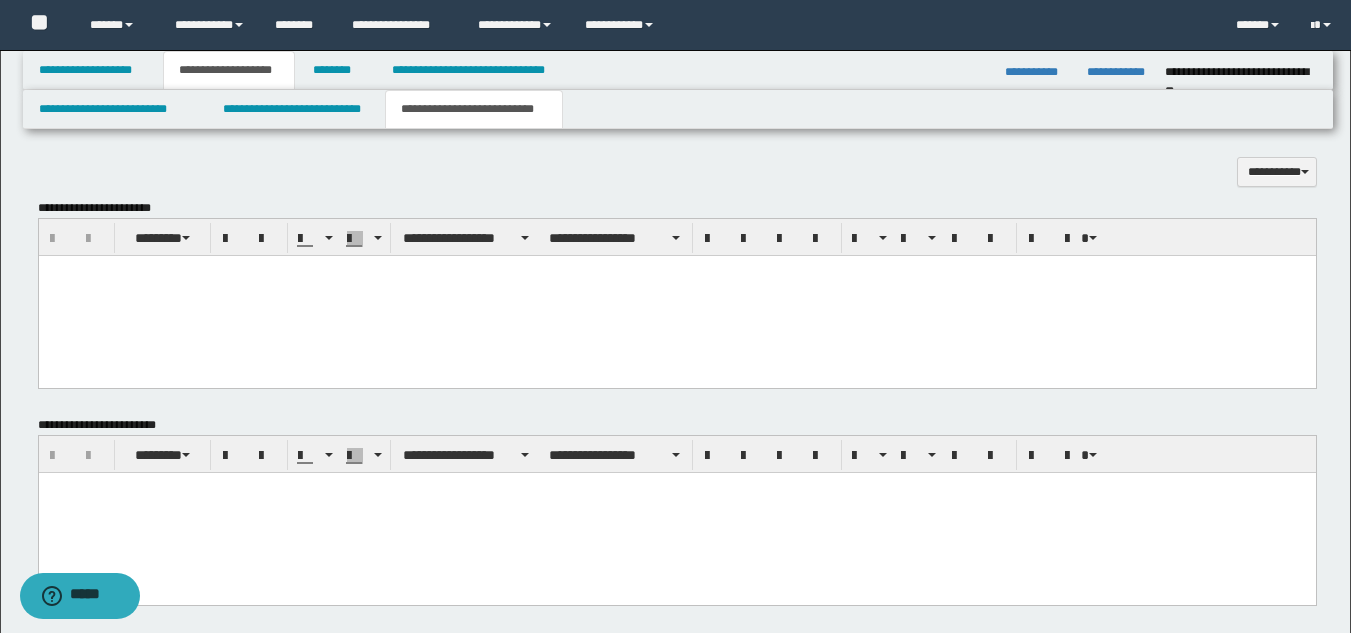 scroll, scrollTop: 885, scrollLeft: 0, axis: vertical 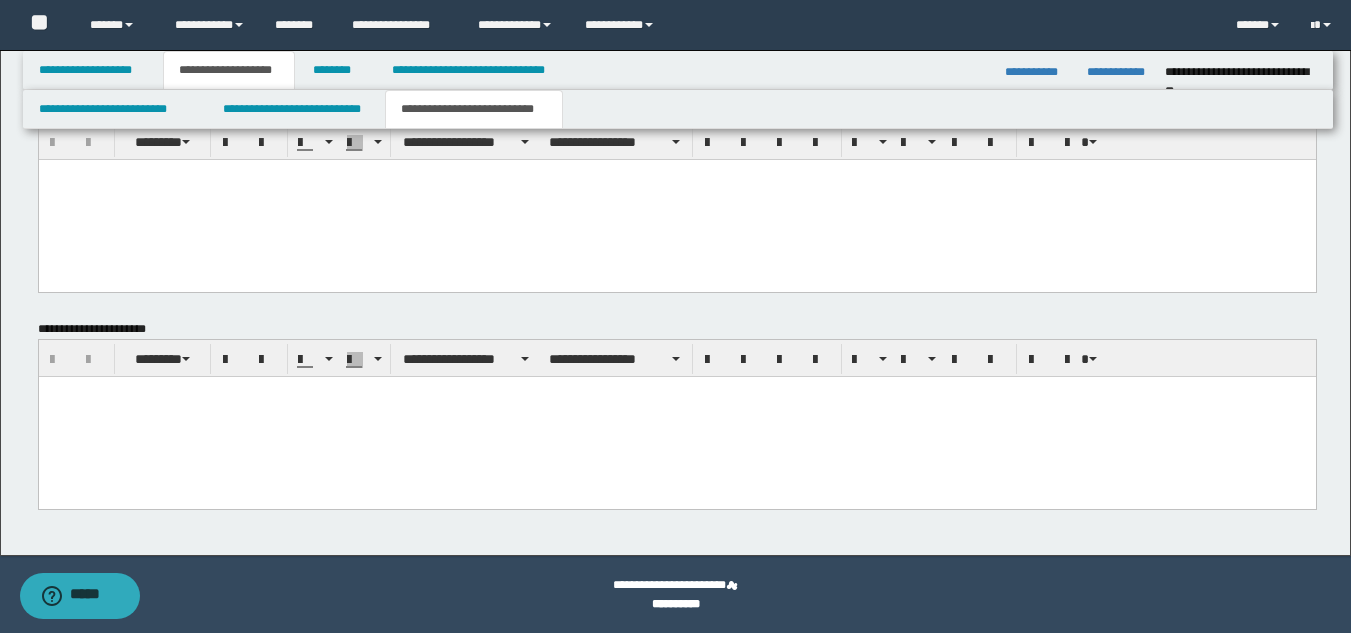 click at bounding box center [676, 416] 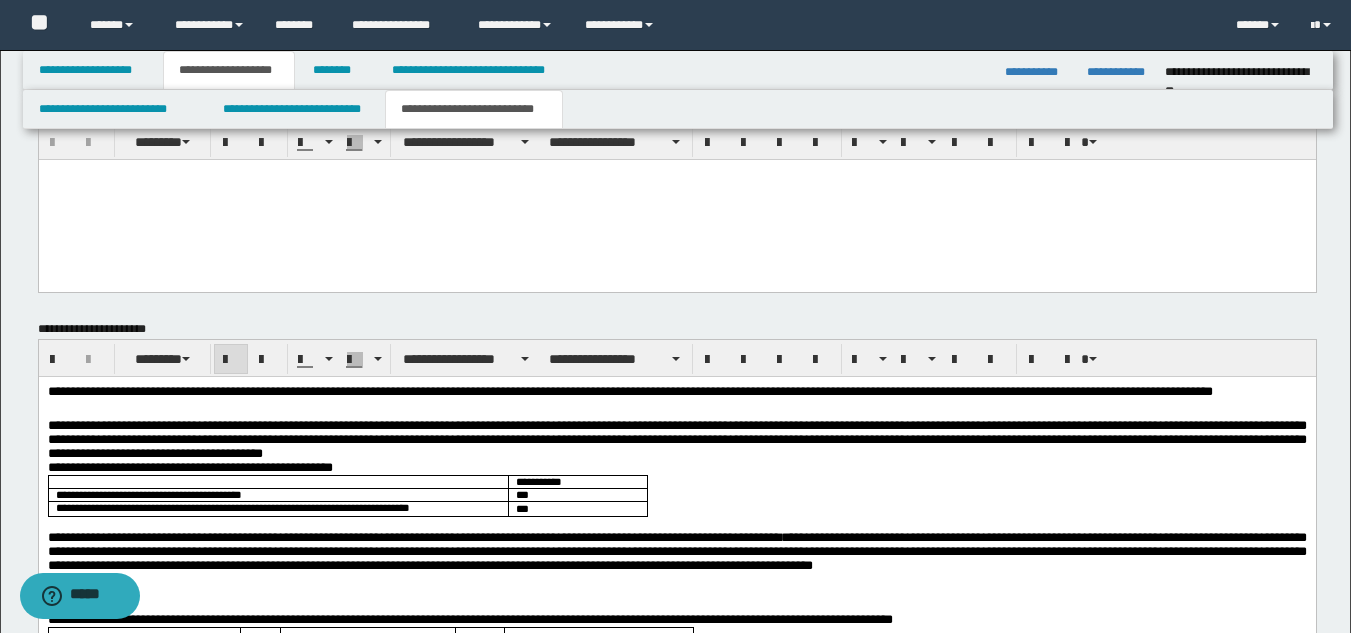 drag, startPoint x: 150, startPoint y: 201, endPoint x: 141, endPoint y: 217, distance: 18.35756 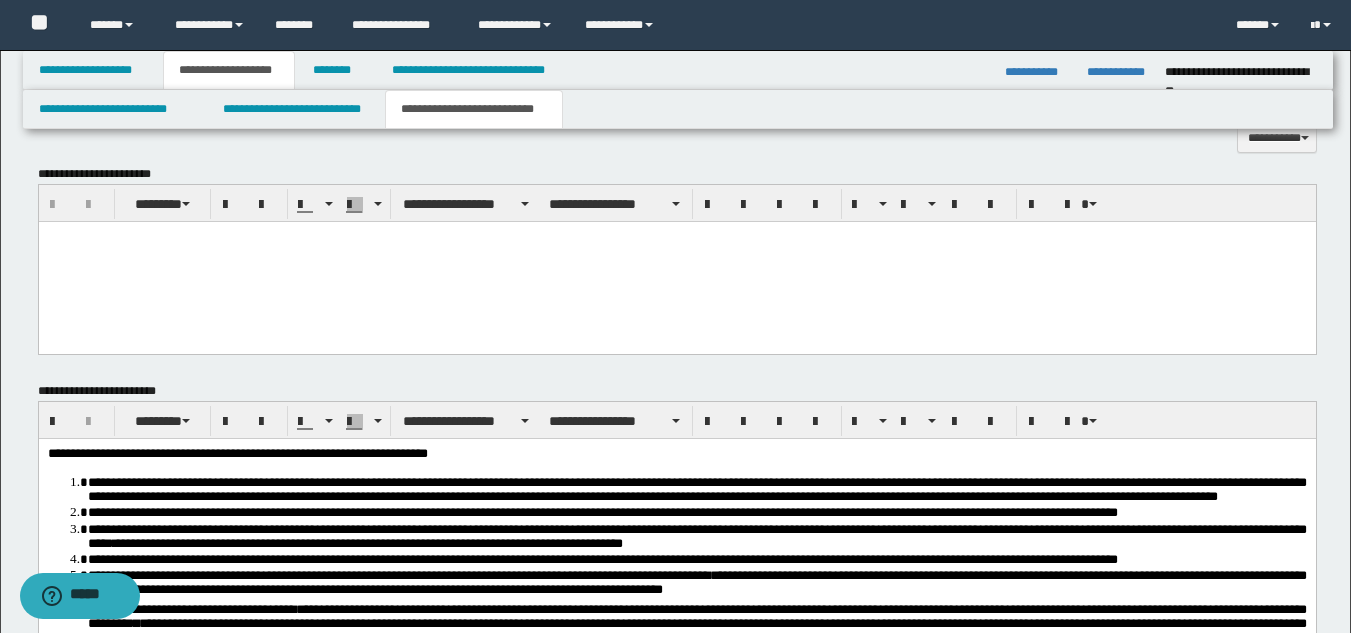 scroll, scrollTop: 585, scrollLeft: 0, axis: vertical 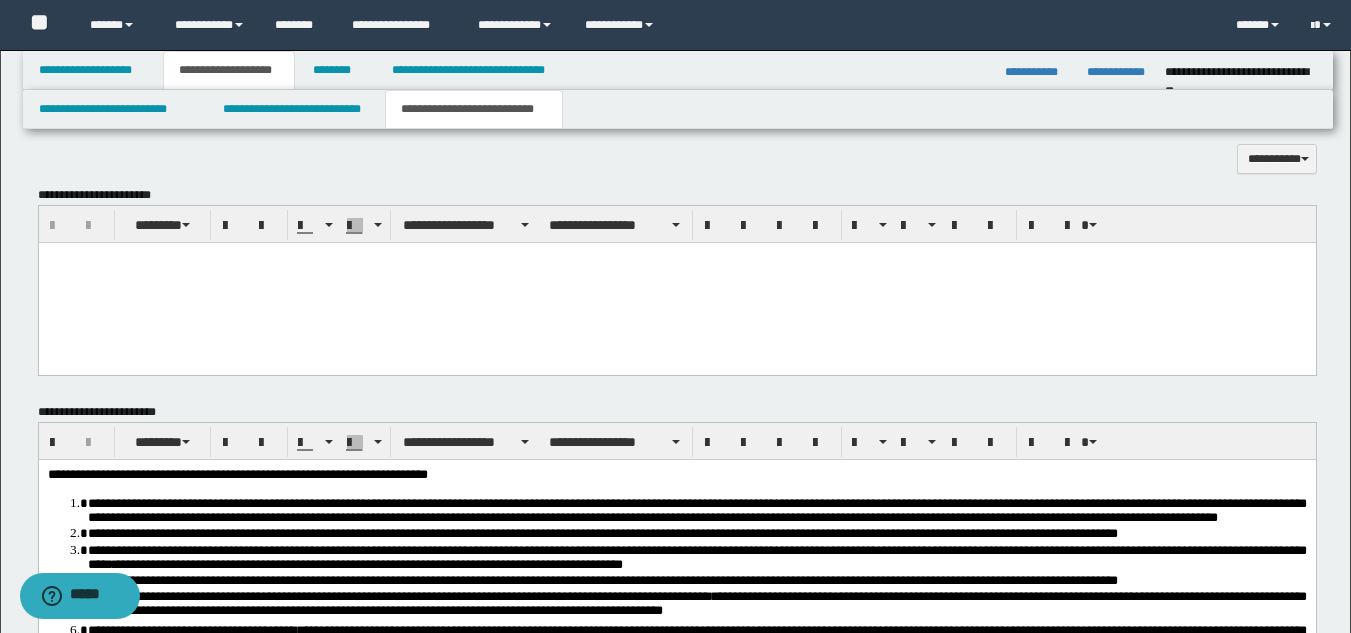 click at bounding box center (676, 283) 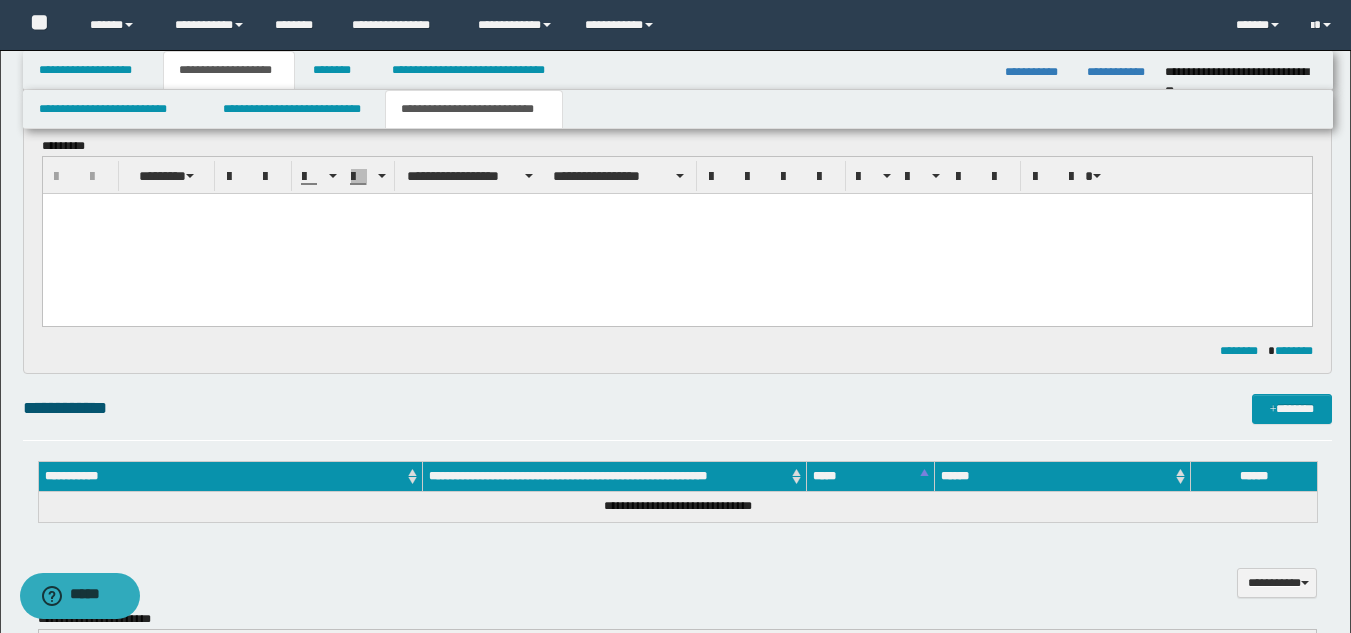 scroll, scrollTop: 85, scrollLeft: 0, axis: vertical 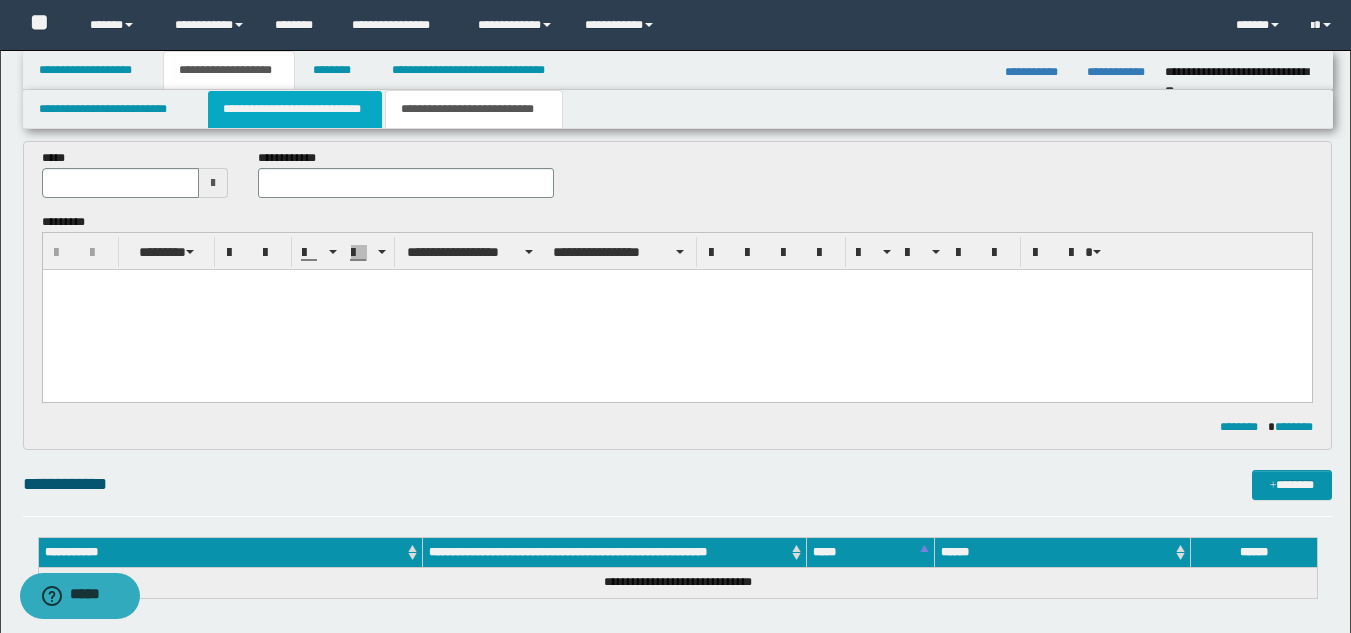 click on "**********" at bounding box center (295, 109) 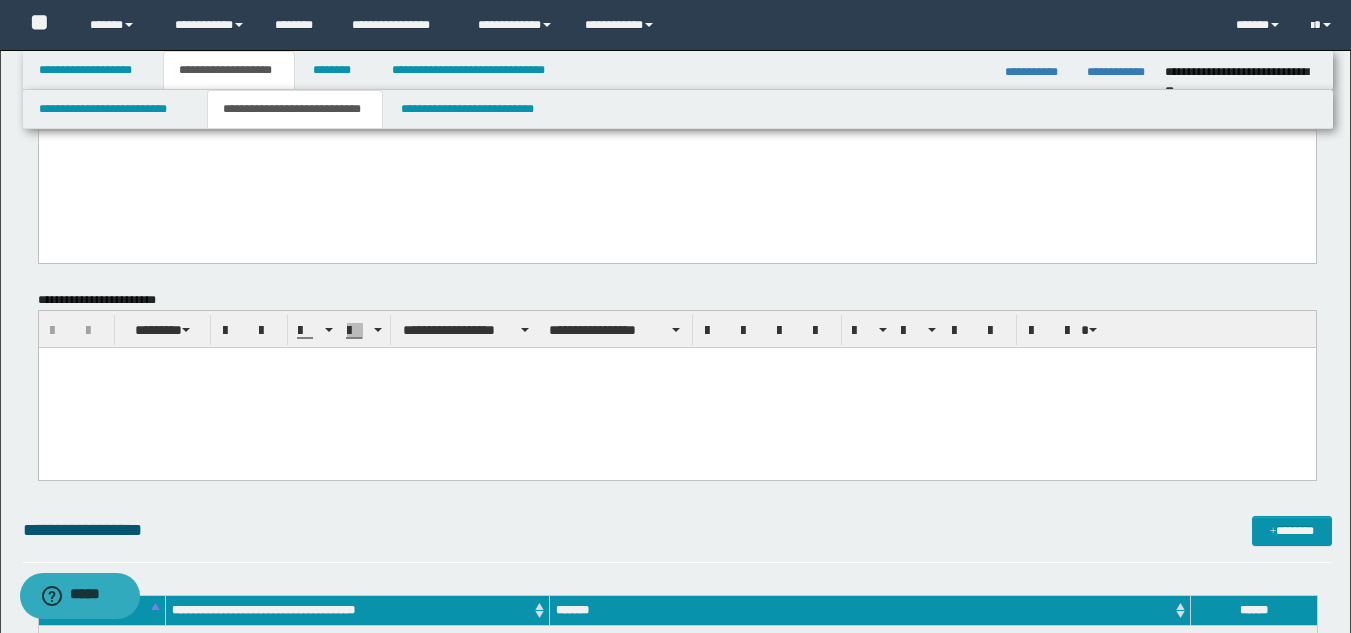 click at bounding box center (676, 387) 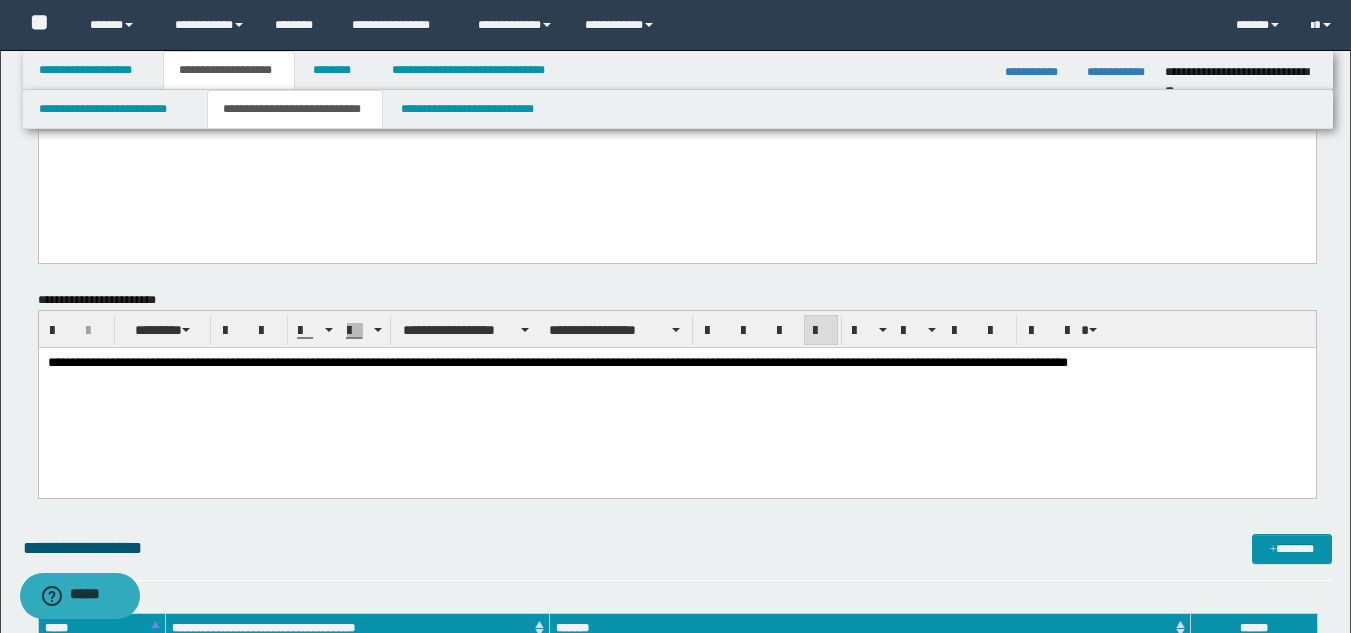 click at bounding box center [676, 170] 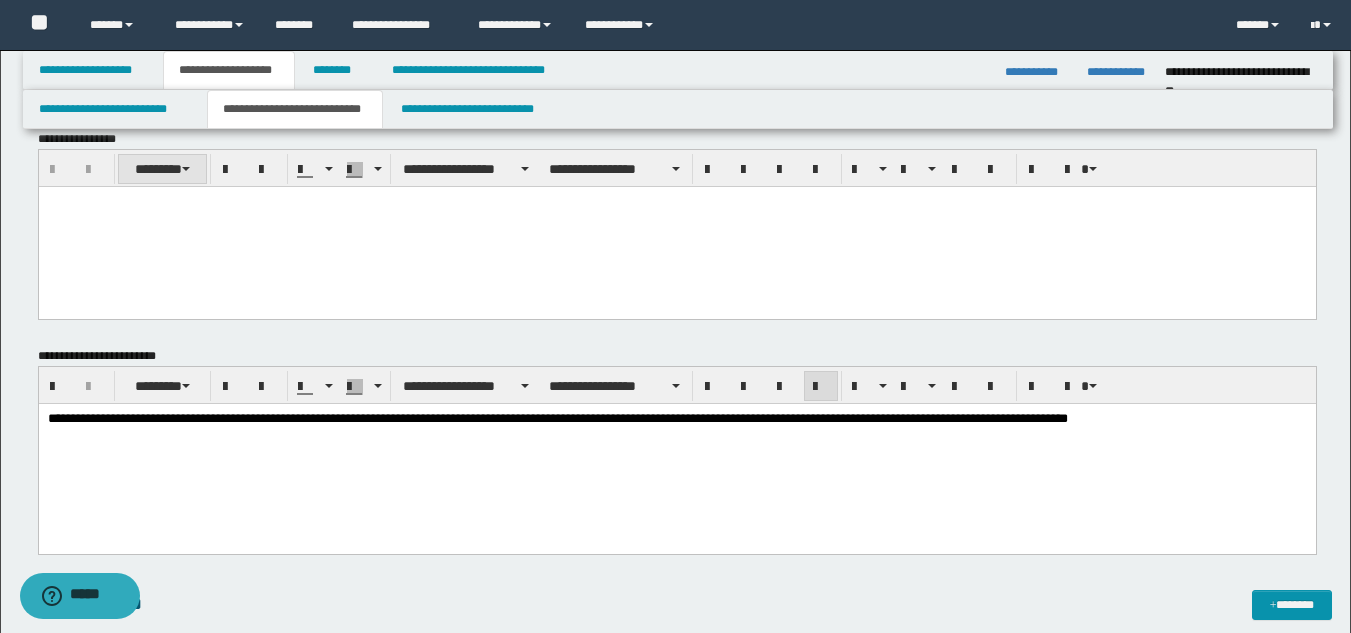 scroll, scrollTop: 0, scrollLeft: 0, axis: both 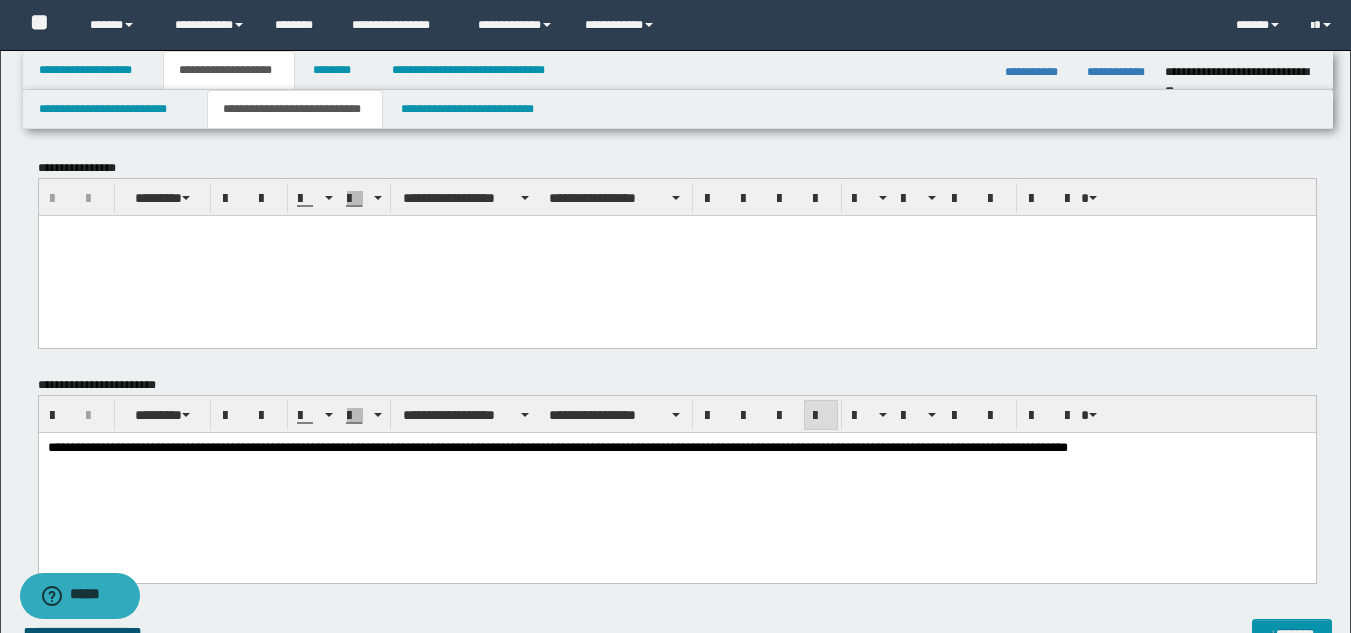 click at bounding box center (676, 255) 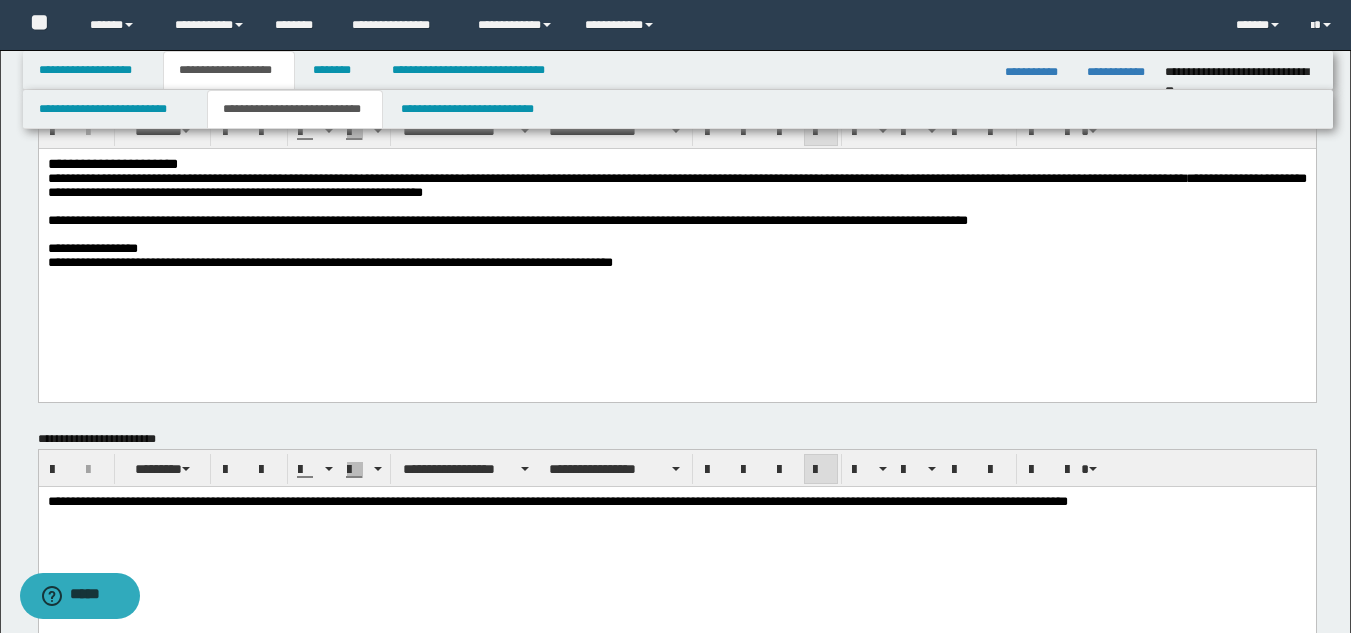 scroll, scrollTop: 200, scrollLeft: 0, axis: vertical 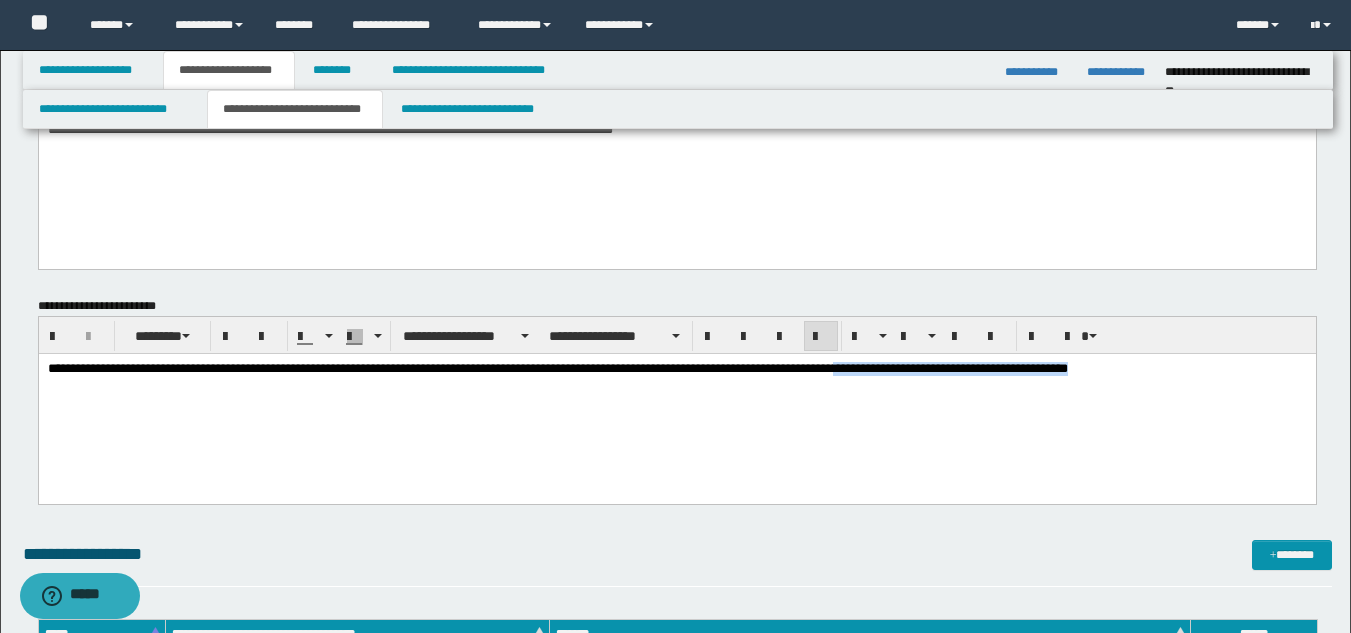 drag, startPoint x: 1234, startPoint y: 366, endPoint x: 947, endPoint y: 389, distance: 287.92014 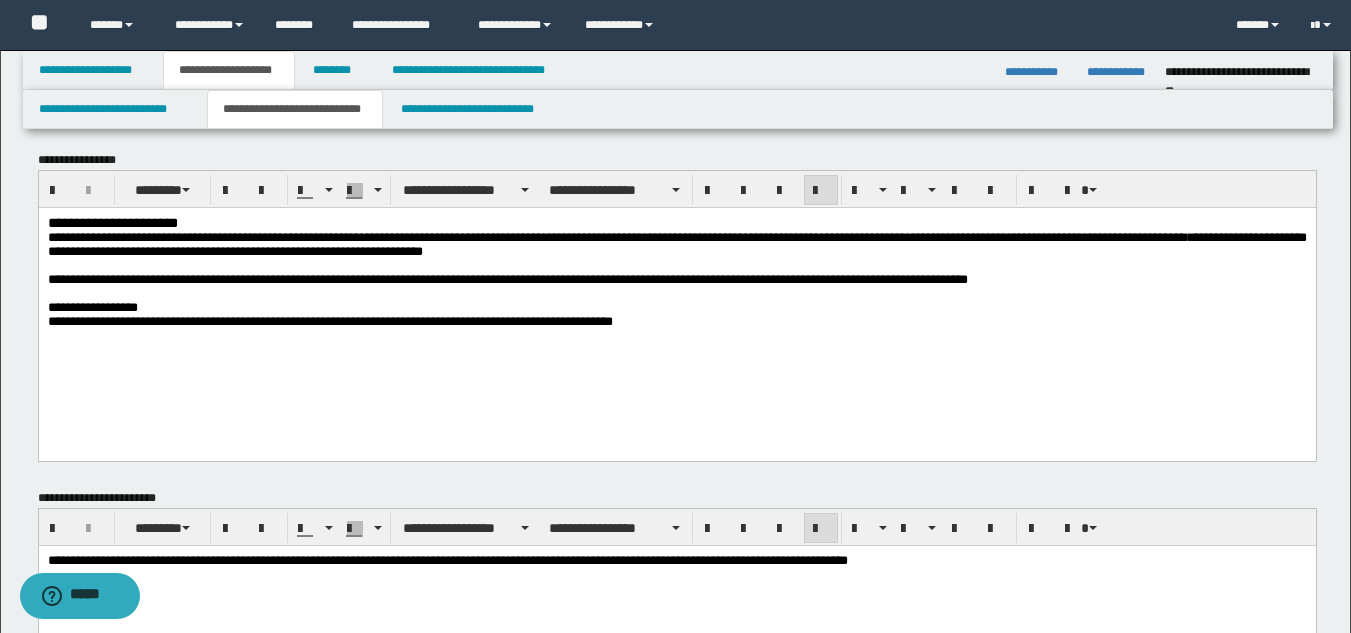 scroll, scrollTop: 0, scrollLeft: 0, axis: both 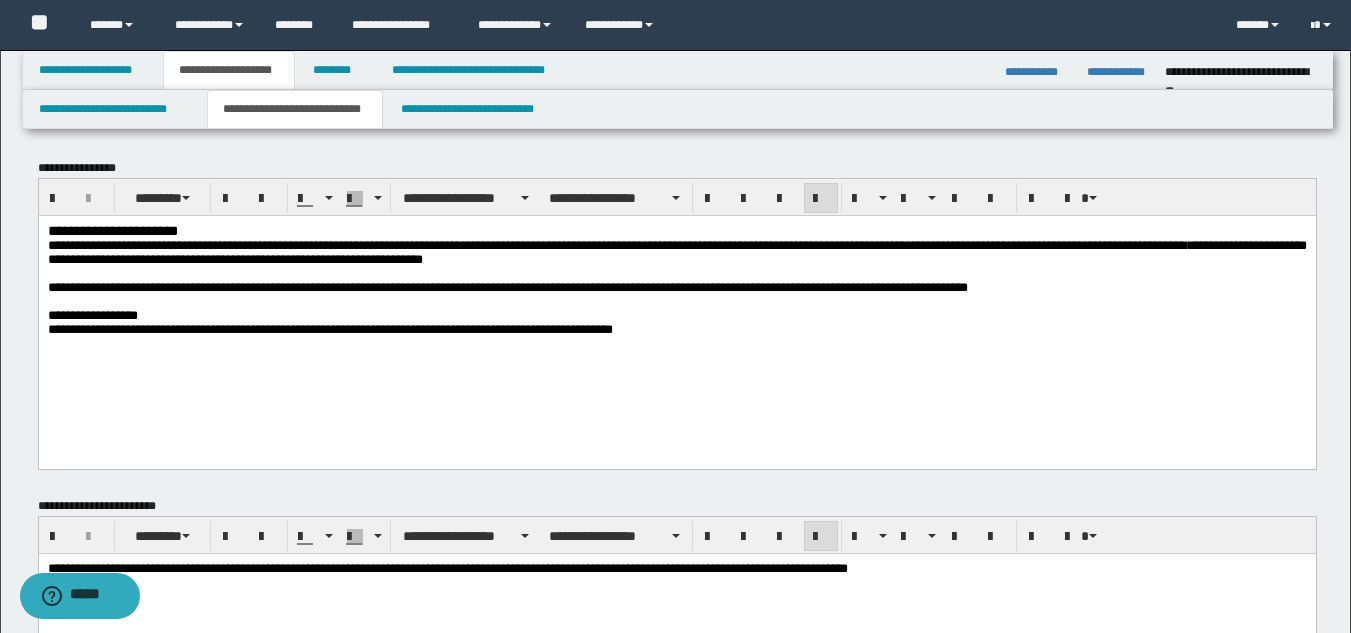 drag, startPoint x: 44, startPoint y: 297, endPoint x: 736, endPoint y: 349, distance: 693.951 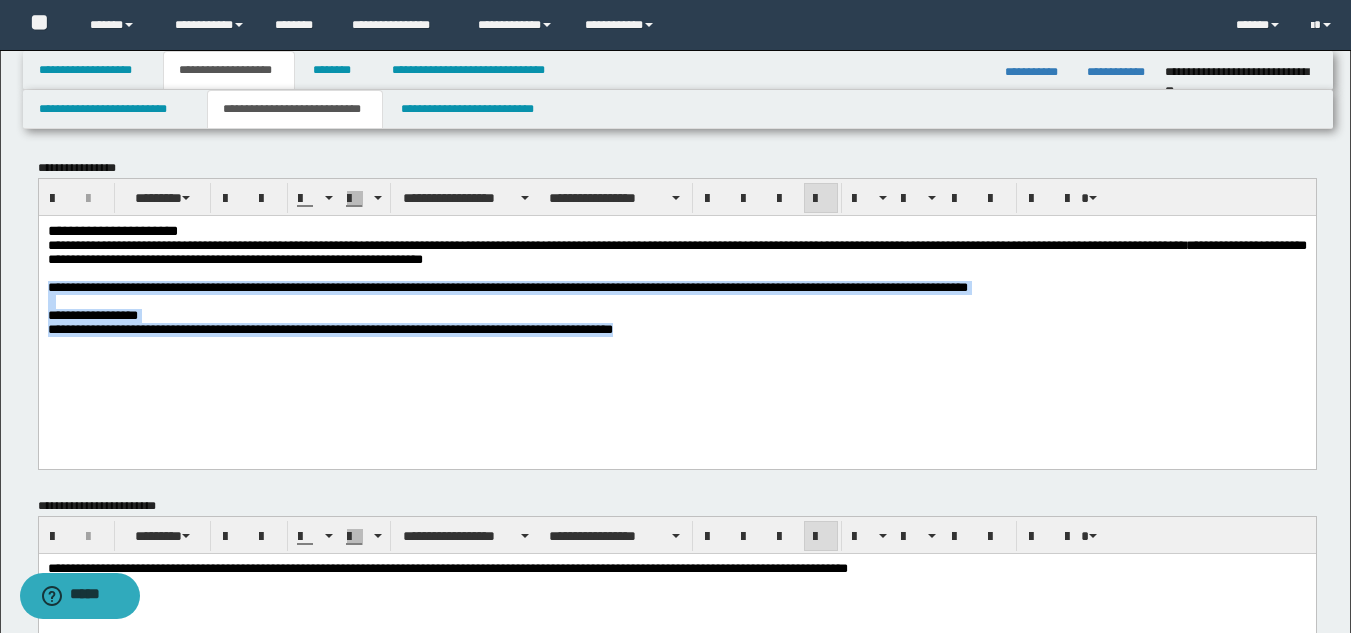 drag, startPoint x: 47, startPoint y: 298, endPoint x: 875, endPoint y: 403, distance: 834.63104 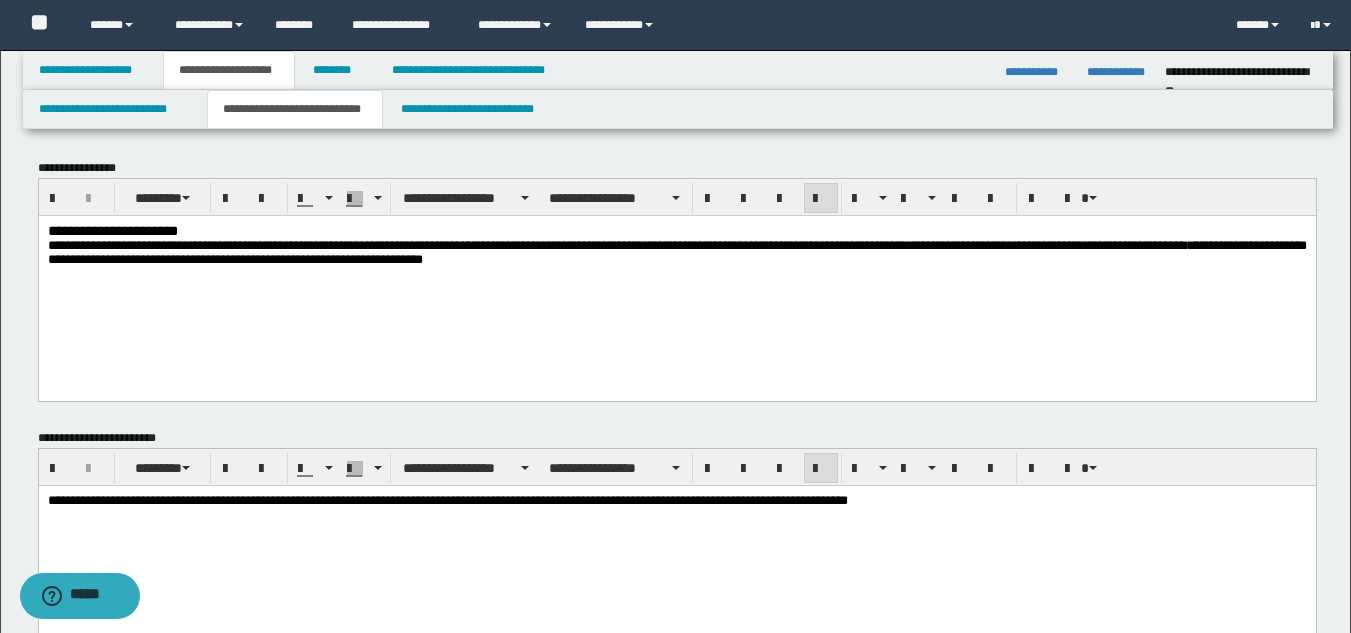 click on "**********" at bounding box center (985, 244) 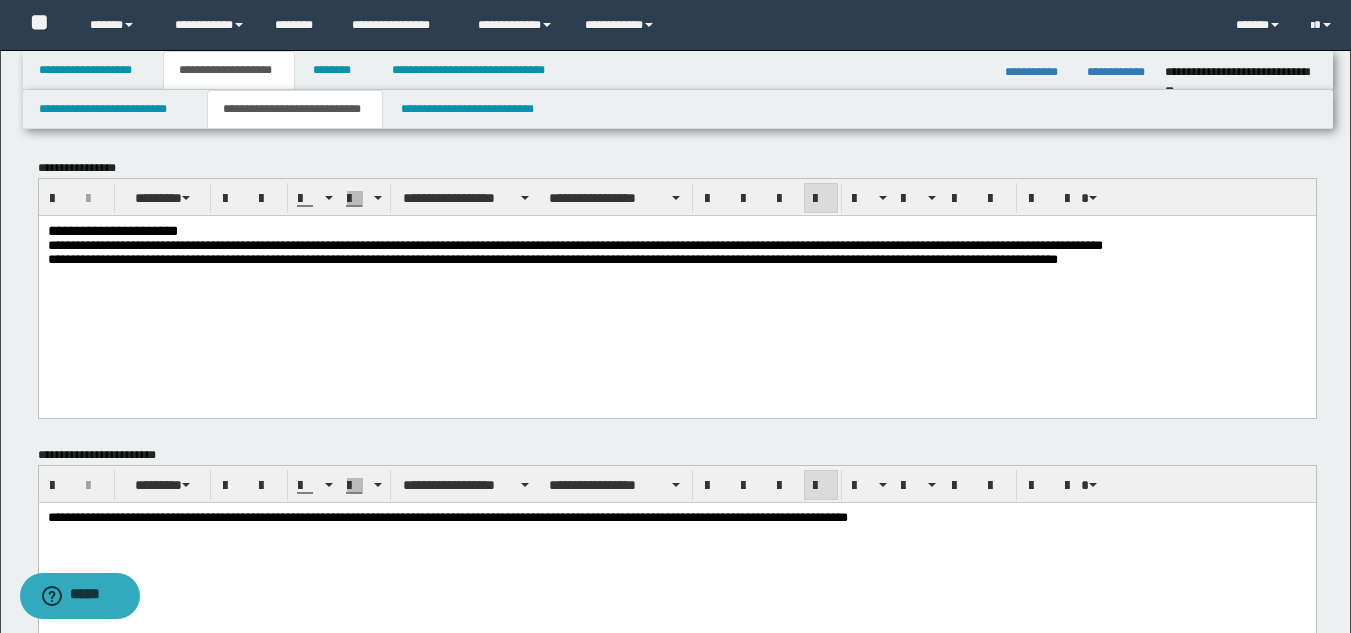 click on "**********" at bounding box center (574, 251) 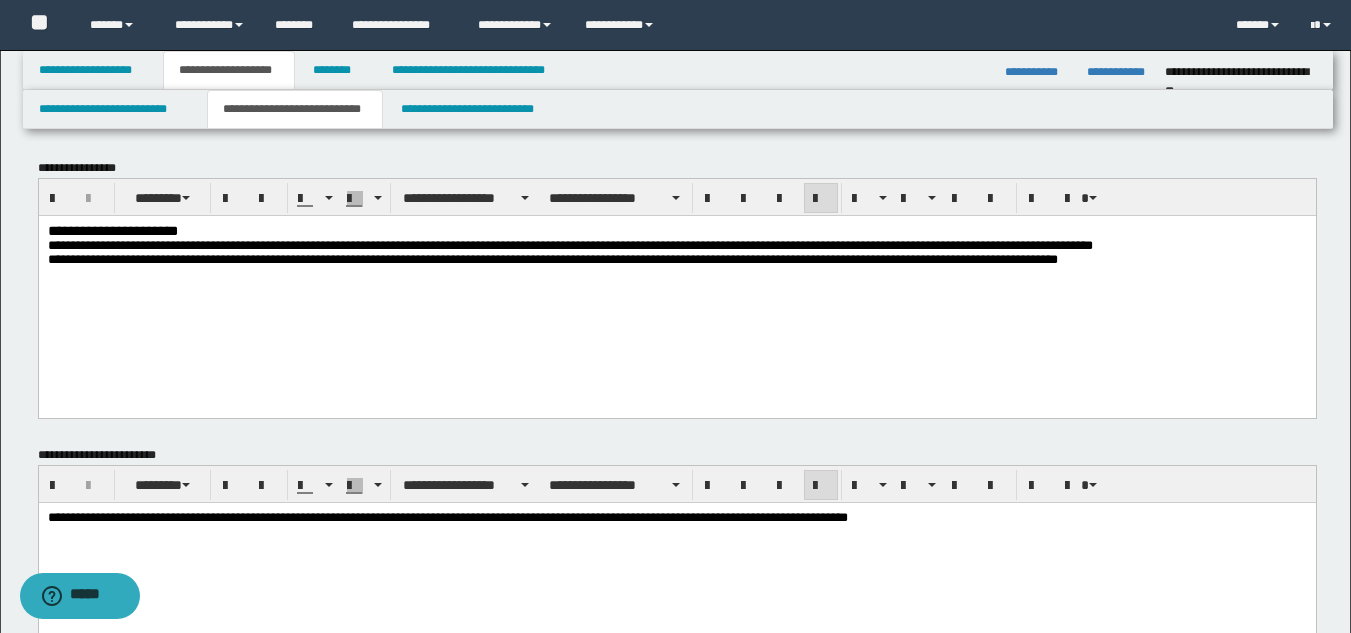 drag, startPoint x: 46, startPoint y: 284, endPoint x: 69, endPoint y: 298, distance: 26.925823 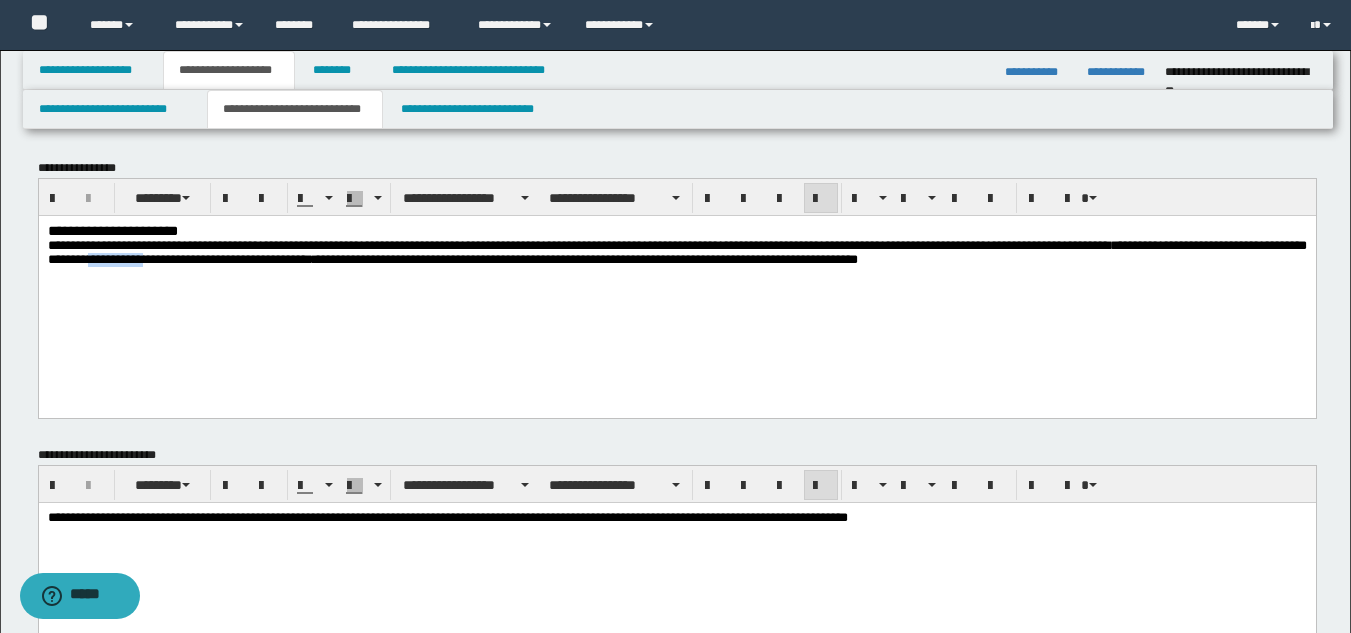 drag, startPoint x: 495, startPoint y: 263, endPoint x: 416, endPoint y: 271, distance: 79.40403 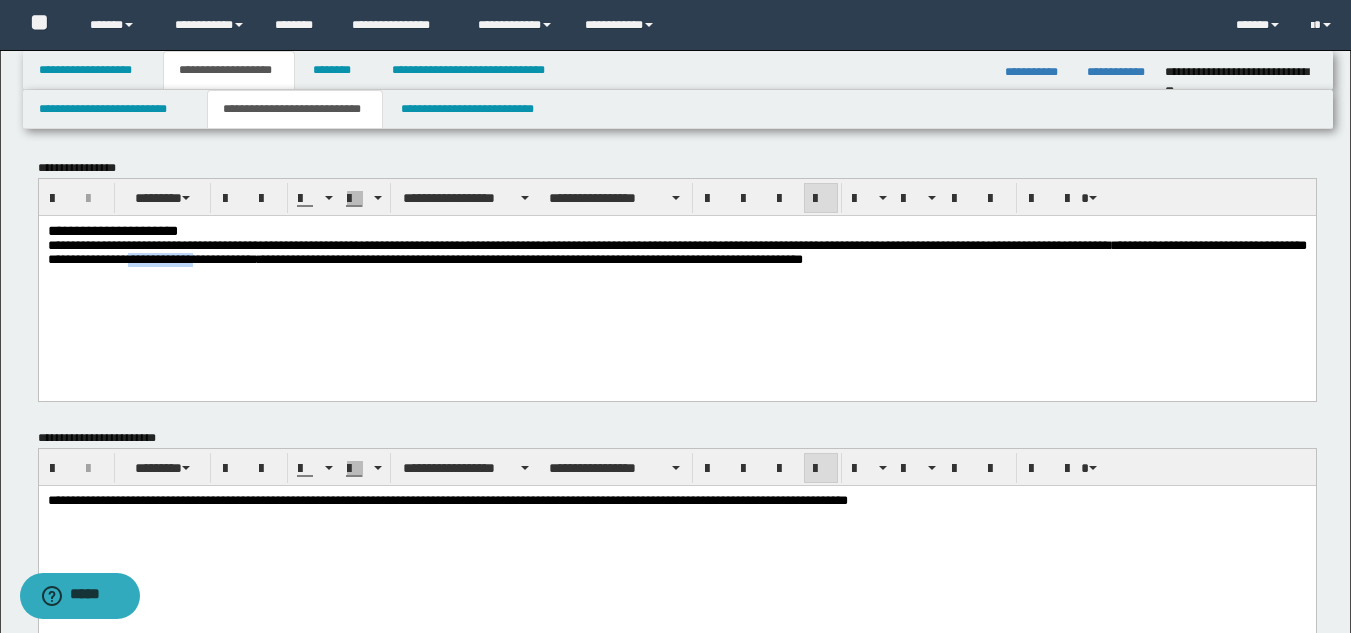 drag, startPoint x: 524, startPoint y: 270, endPoint x: 449, endPoint y: 278, distance: 75.42546 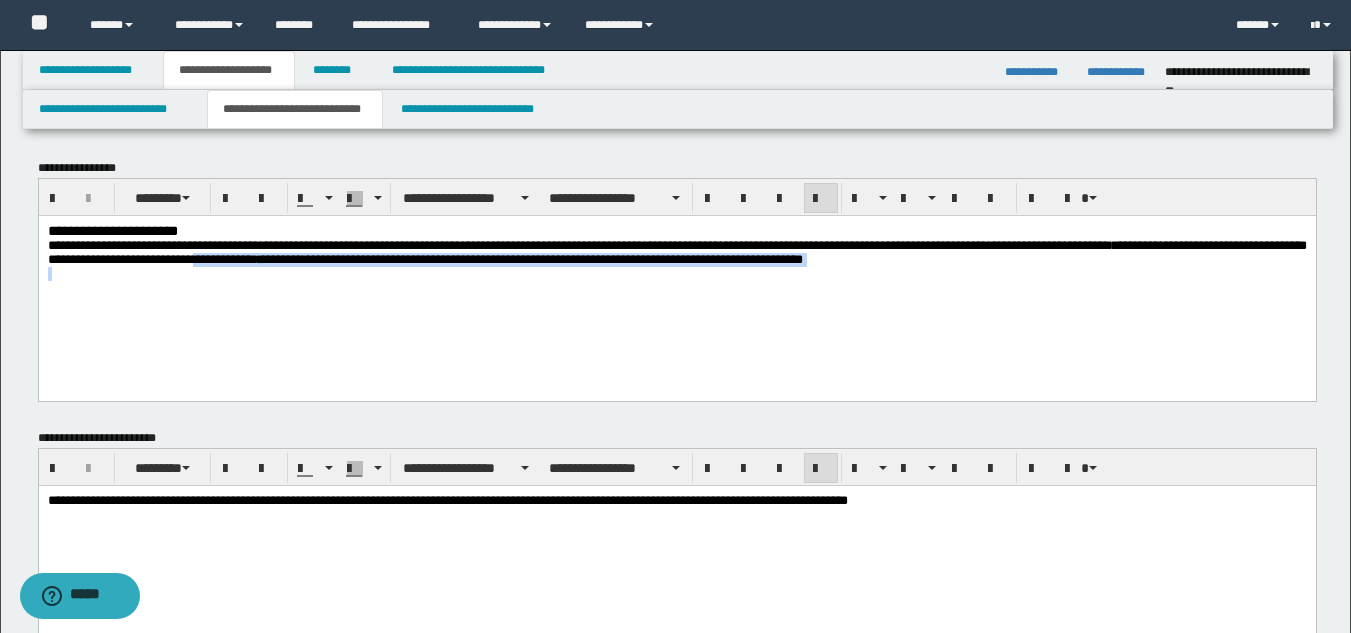click on "[FIRST] [LAST] [DATE] [CITY] [STATE] [POSTAL_CODE] [COUNTRY] [ADDRESS] [PHONE] [EMAIL] [DATE] [TIME] [NUMBER]" at bounding box center [676, 276] 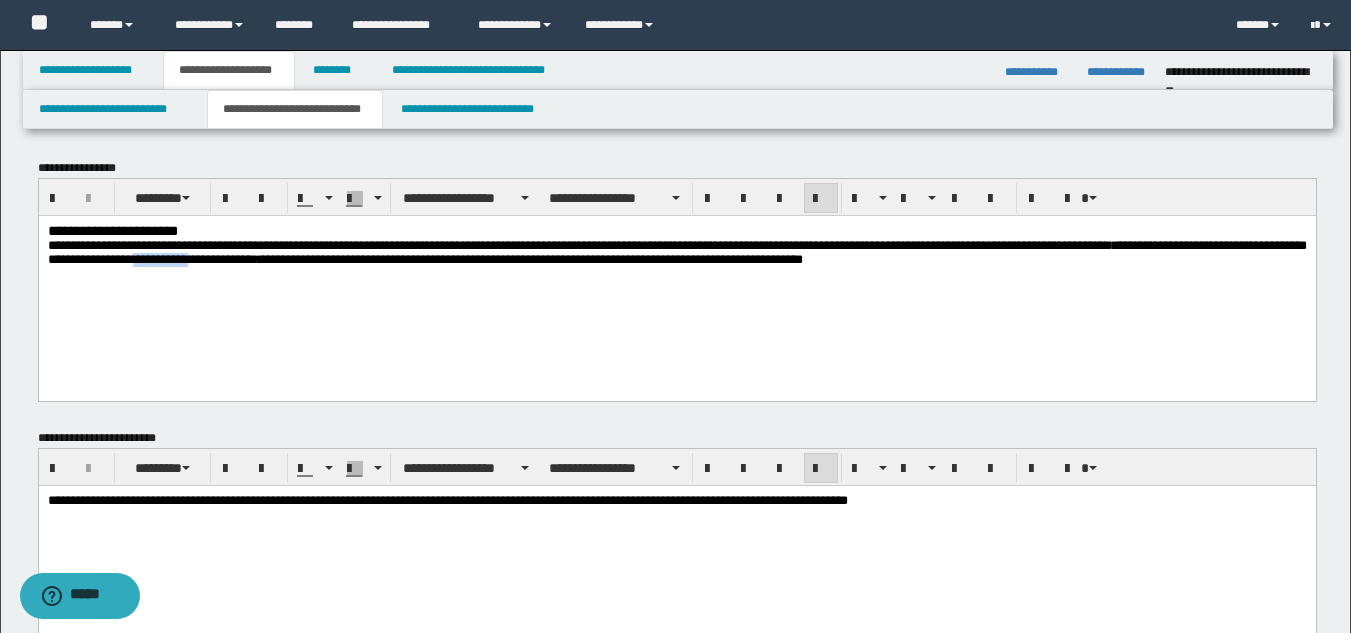 drag, startPoint x: 519, startPoint y: 266, endPoint x: 457, endPoint y: 270, distance: 62.1289 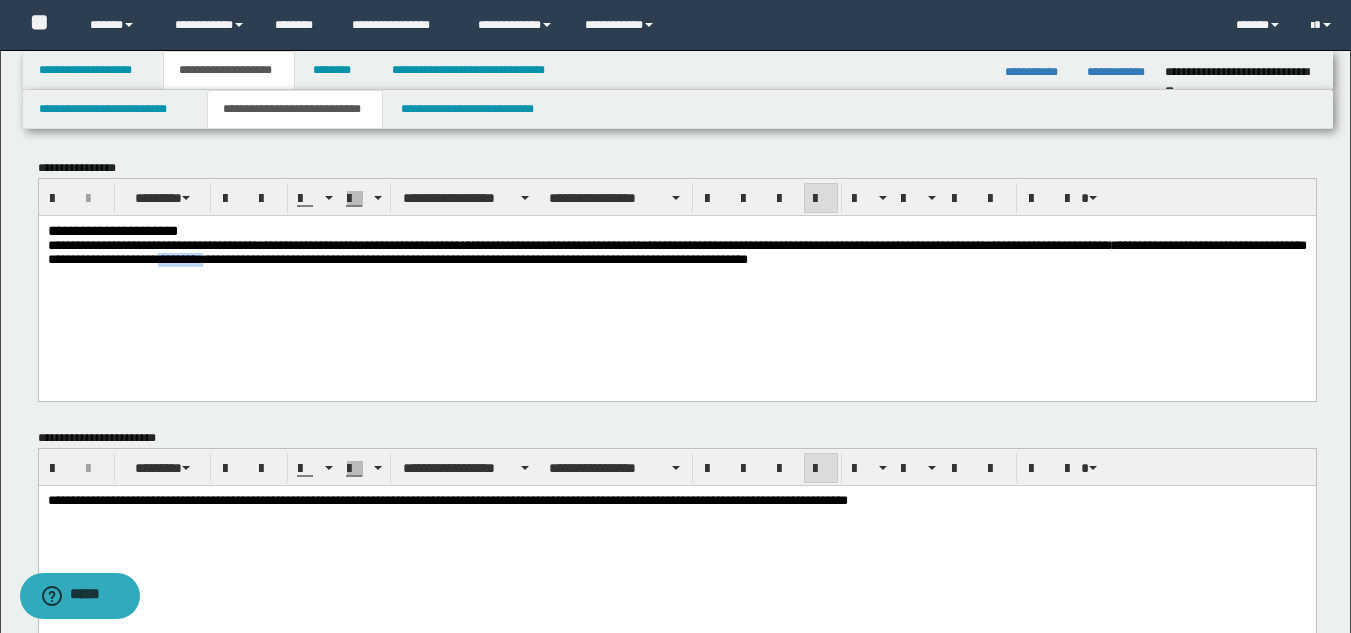 drag, startPoint x: 536, startPoint y: 267, endPoint x: 483, endPoint y: 267, distance: 53 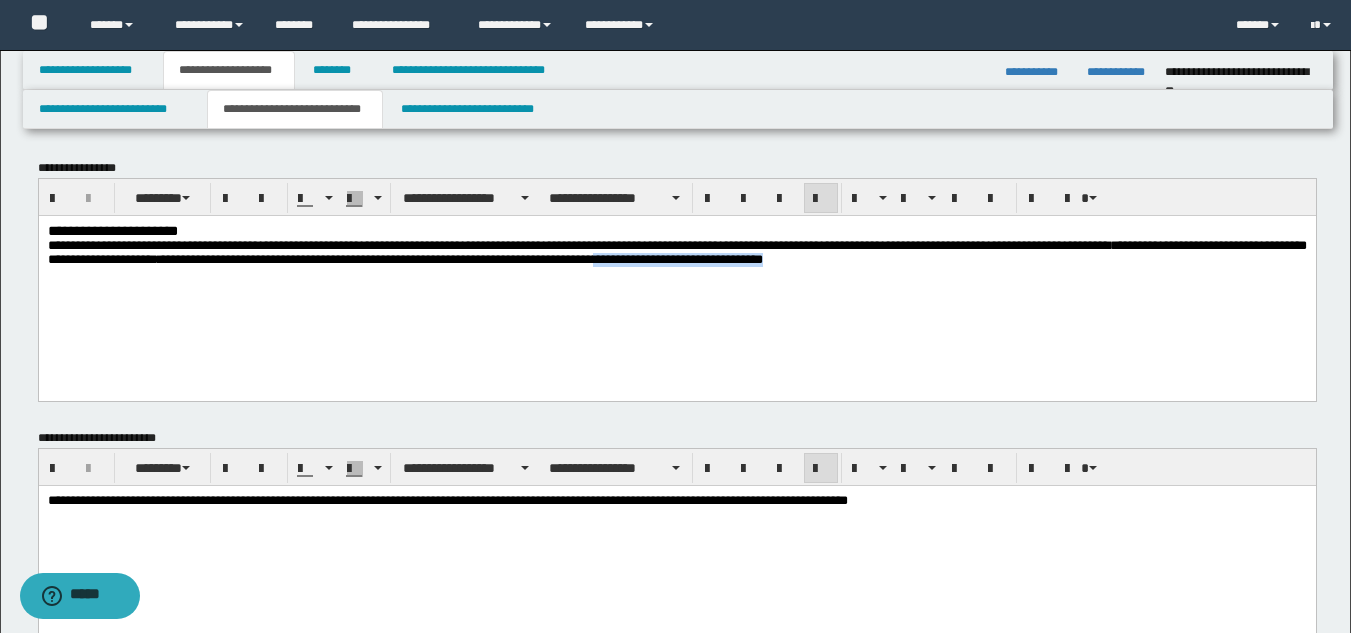 drag, startPoint x: 1224, startPoint y: 265, endPoint x: 1017, endPoint y: 267, distance: 207.00966 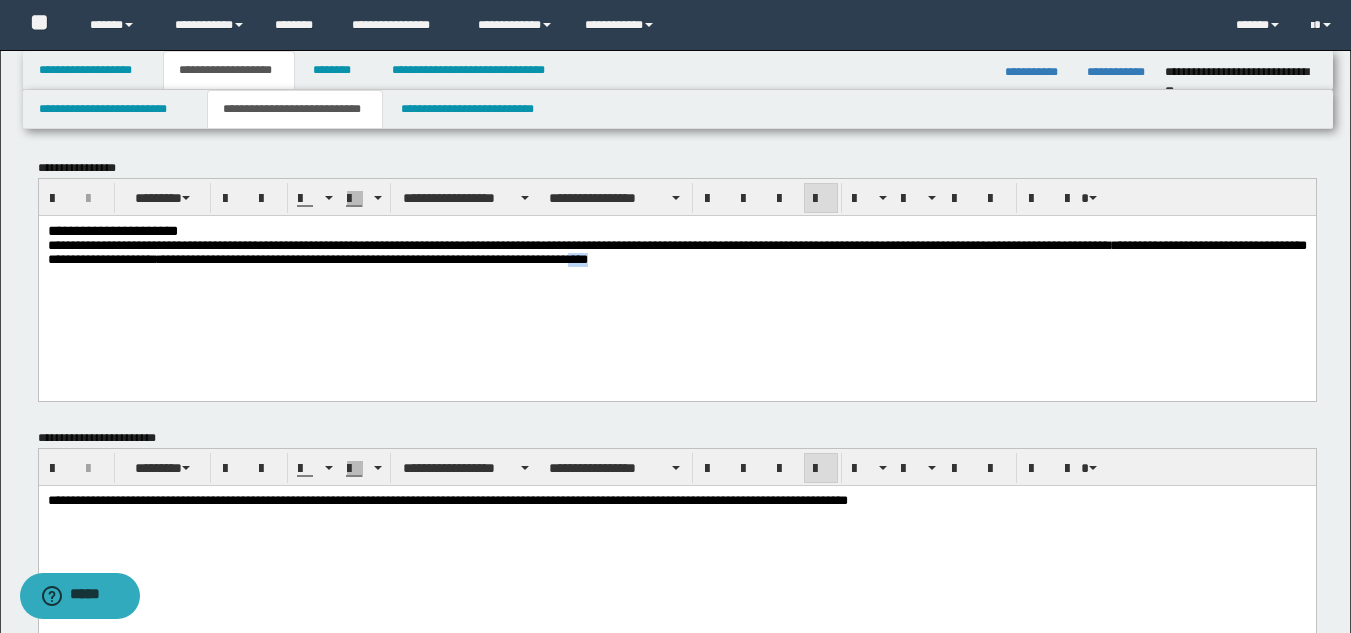drag, startPoint x: 1016, startPoint y: 266, endPoint x: 992, endPoint y: 262, distance: 24.33105 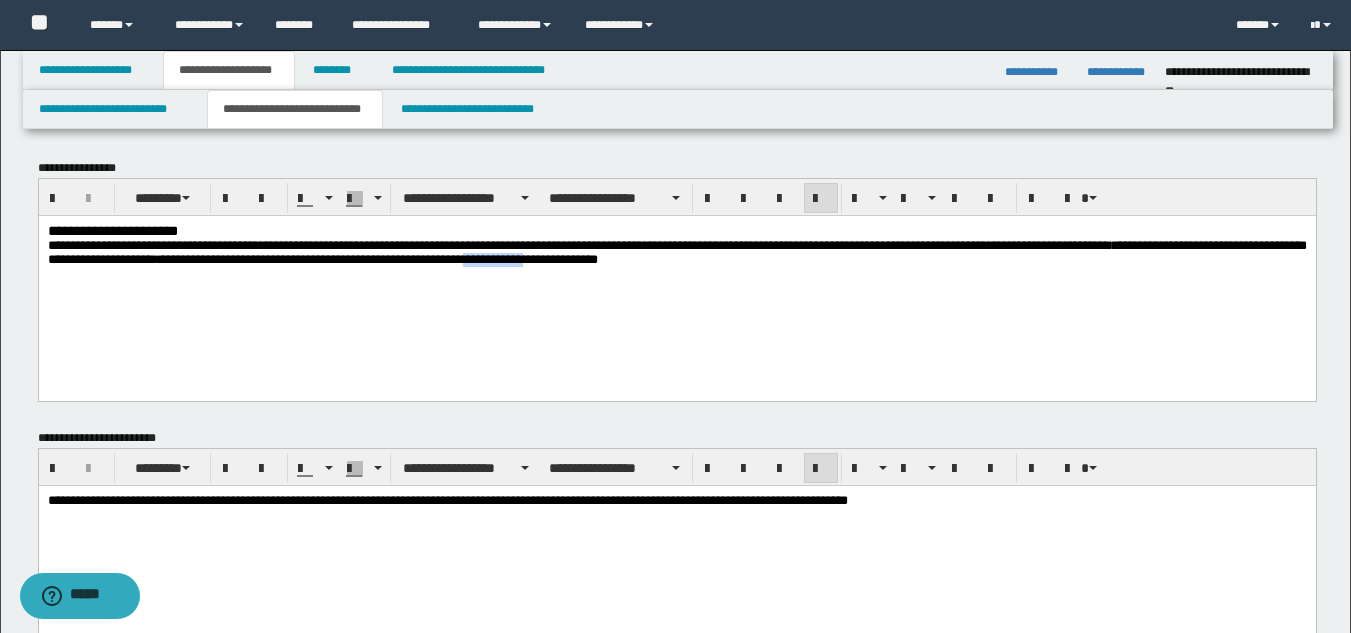 drag, startPoint x: 941, startPoint y: 266, endPoint x: 871, endPoint y: 269, distance: 70.064255 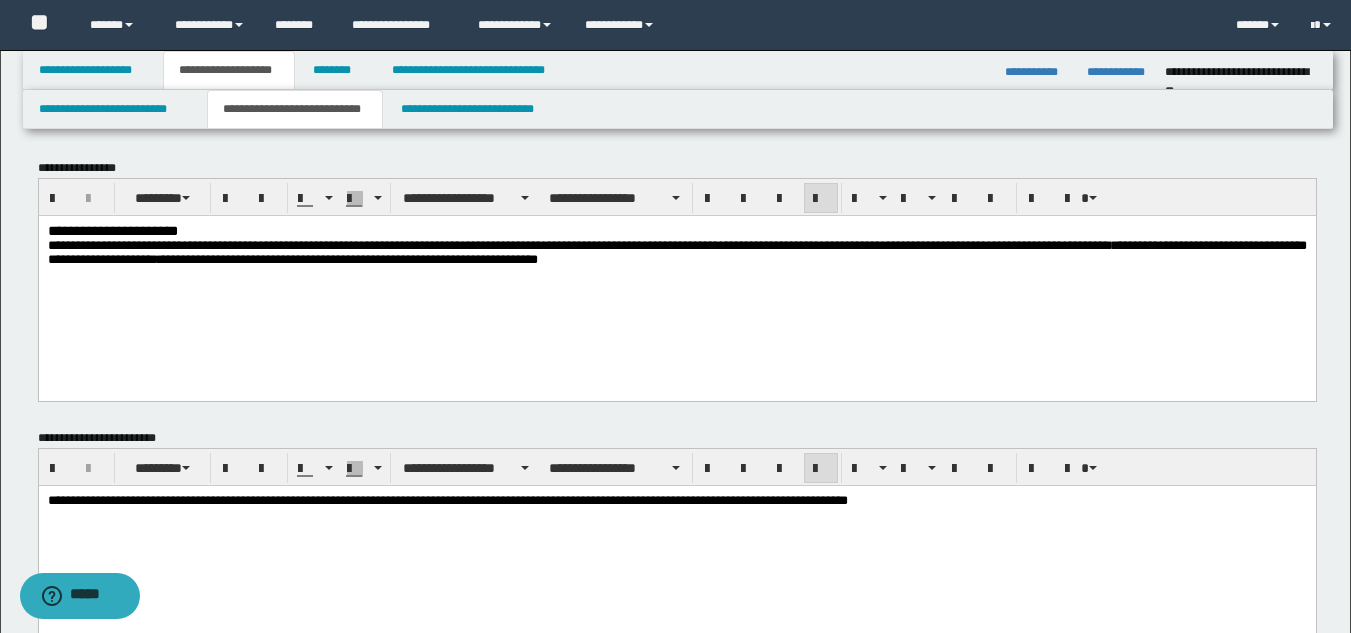 click on "[FIRST] [LAST] [DATE] [CITY] [STATE] [POSTAL_CODE] [COUNTRY] [ADDRESS] [PHONE] [EMAIL] [DATE] [TIME] [NUMBER]" at bounding box center (676, 276) 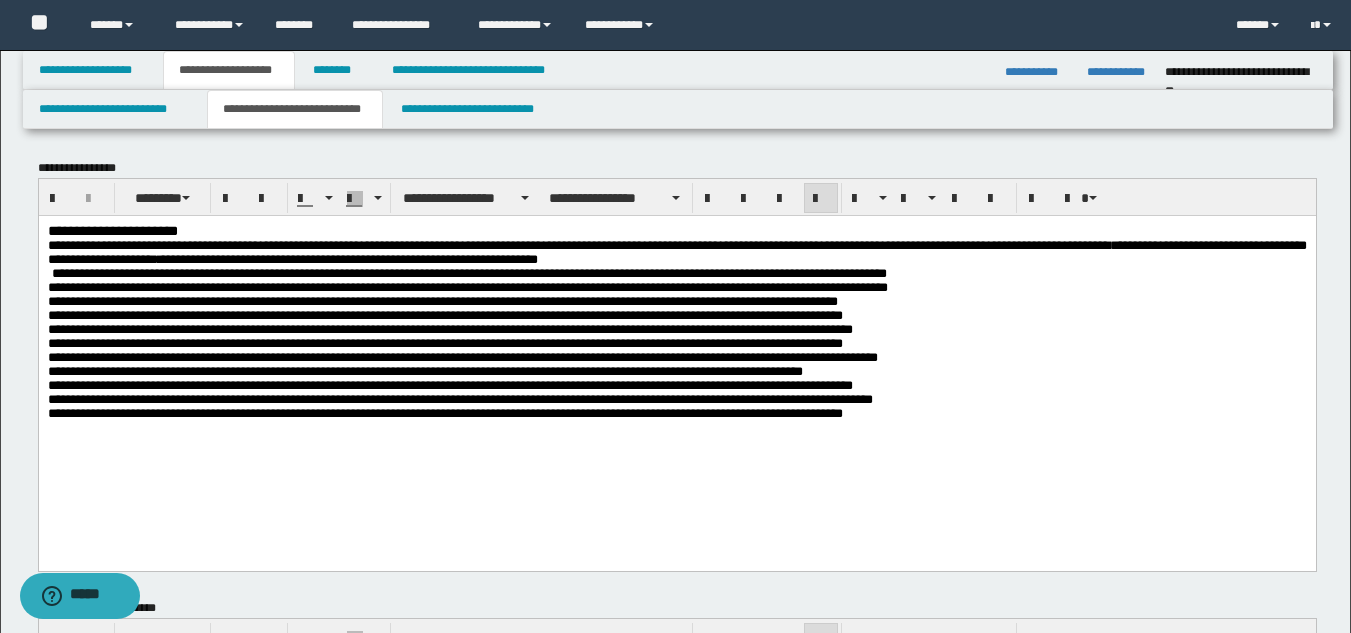 click on "[FIRST] [LAST] [DATE] [CITY] [STATE] [POSTAL_CODE] [COUNTRY] [ADDRESS] [PHONE] [EMAIL] [DATE] [TIME] [NUMBER]" at bounding box center [676, 252] 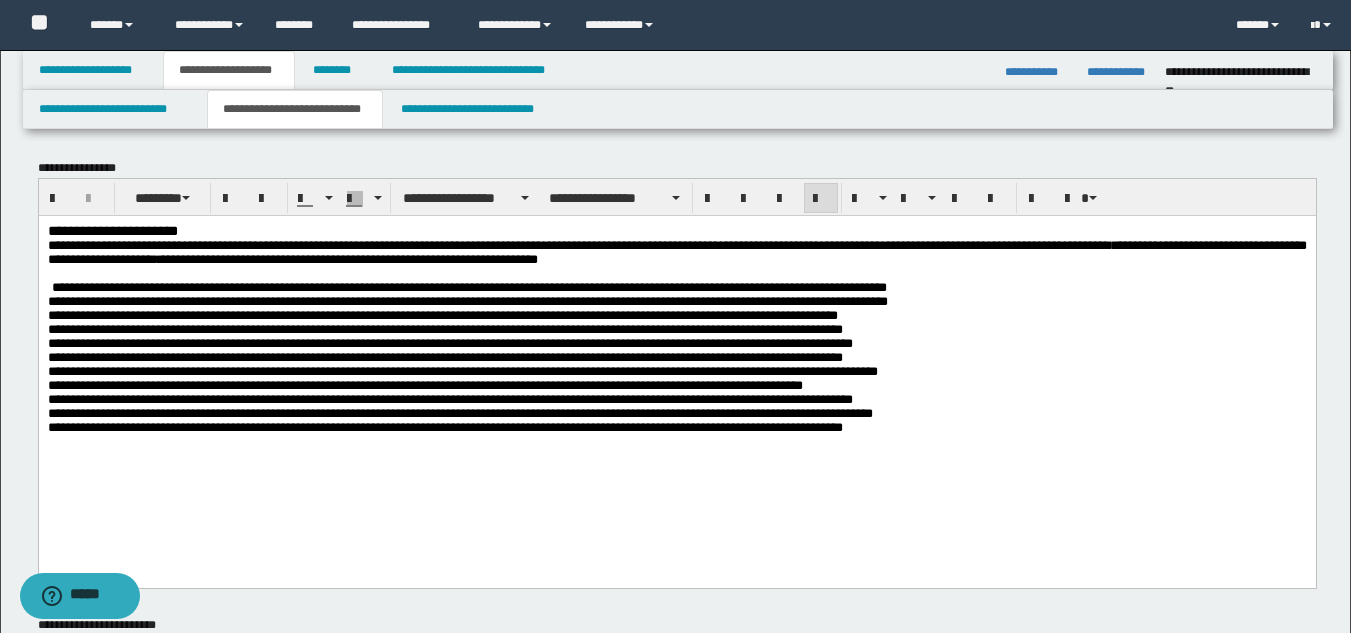 click on "[FIRST] [LAST] [DATE] [CITY] [STATE] [POSTAL_CODE] [COUNTRY] [ADDRESS] [PHONE] [EMAIL] [DATE] [TIME] [NUMBER]" at bounding box center [676, 252] 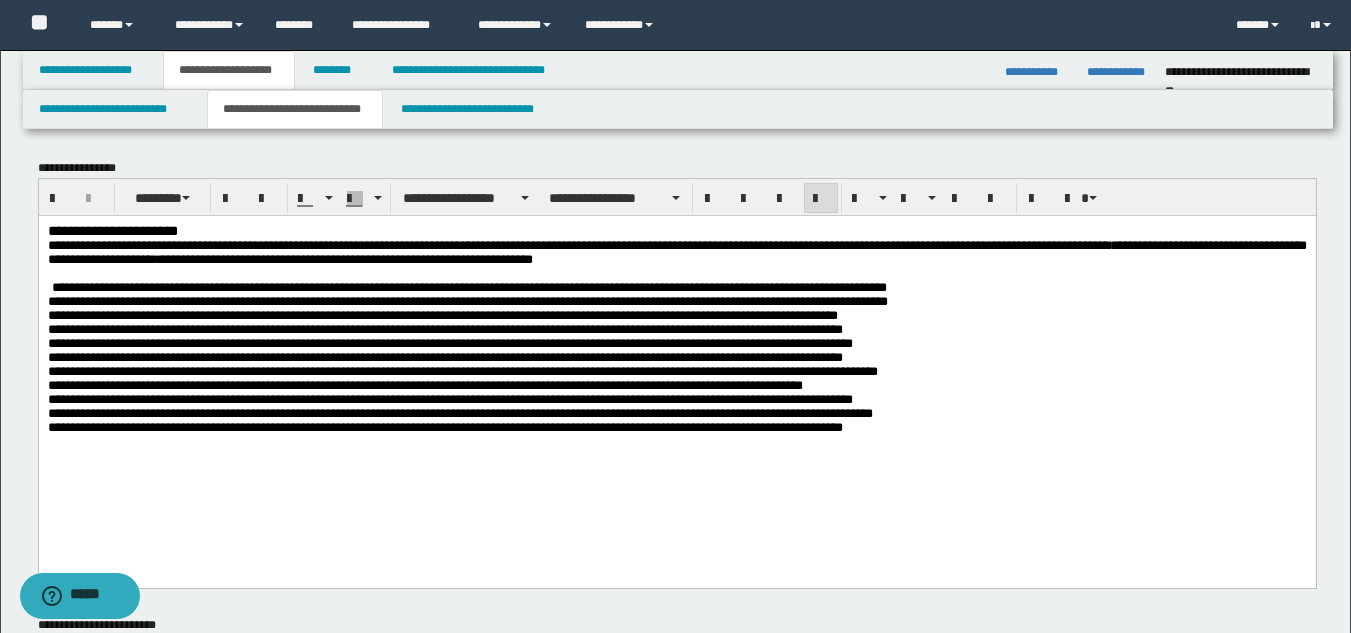 click on "**********" at bounding box center (467, 356) 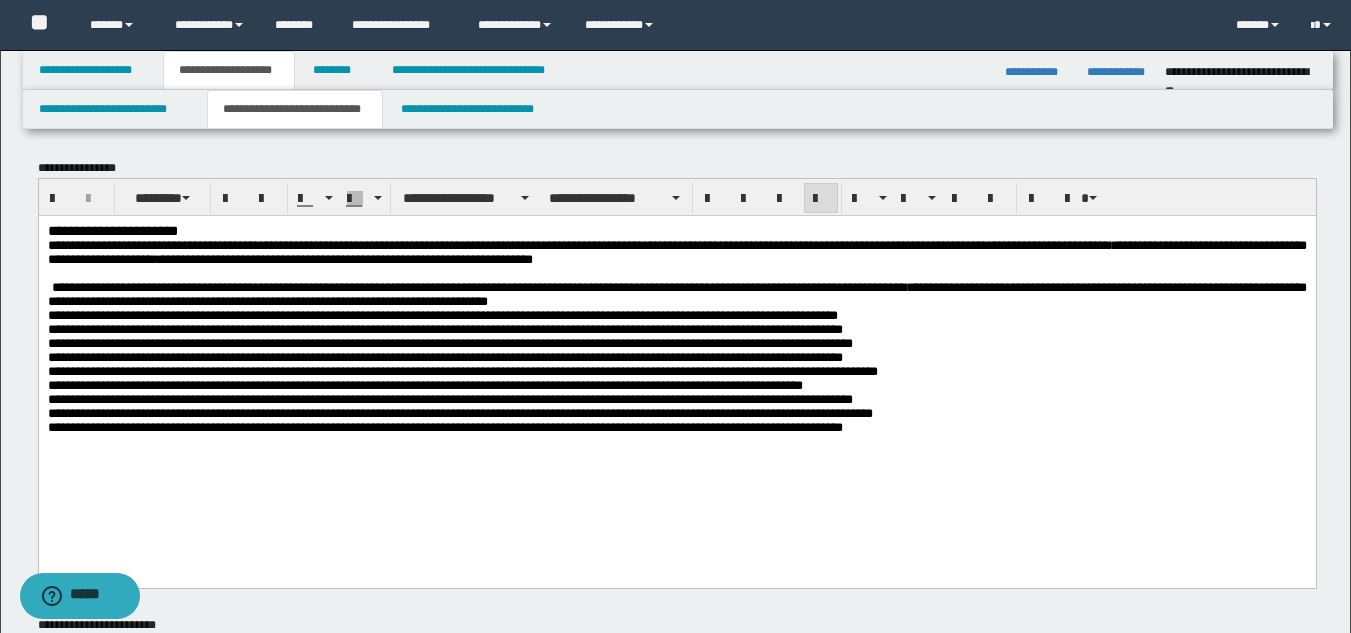 click on "**********" at bounding box center (676, 356) 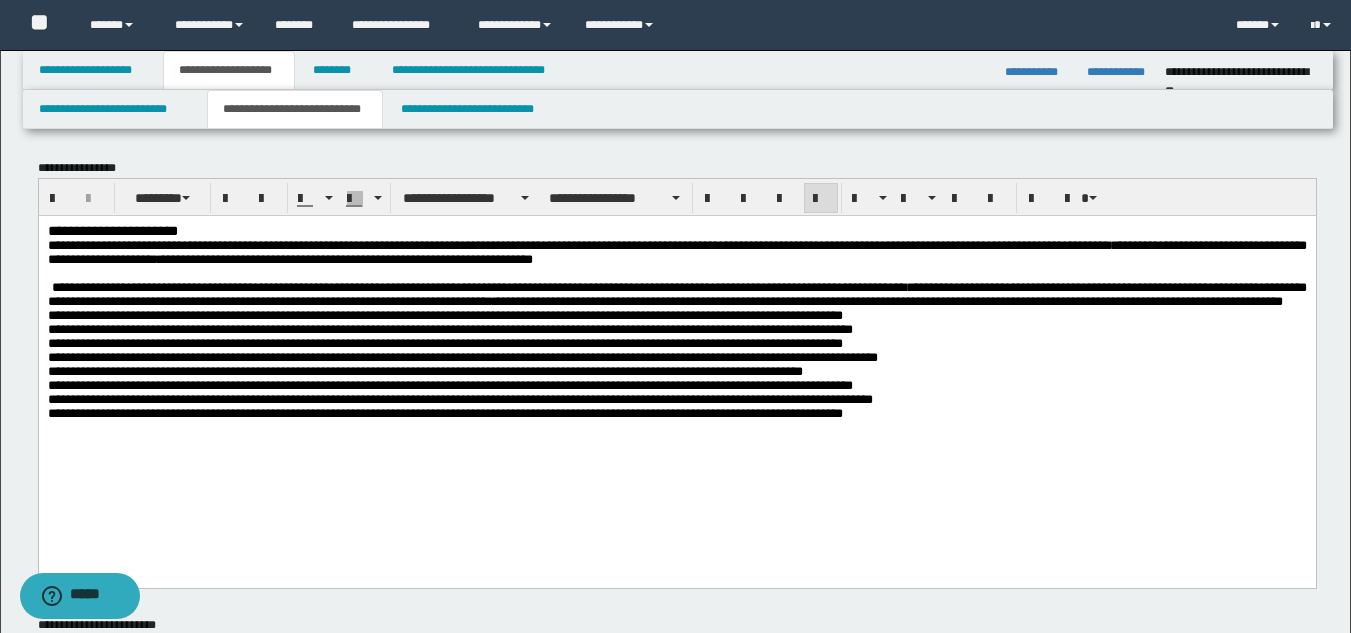 click on "**********" at bounding box center [676, 349] 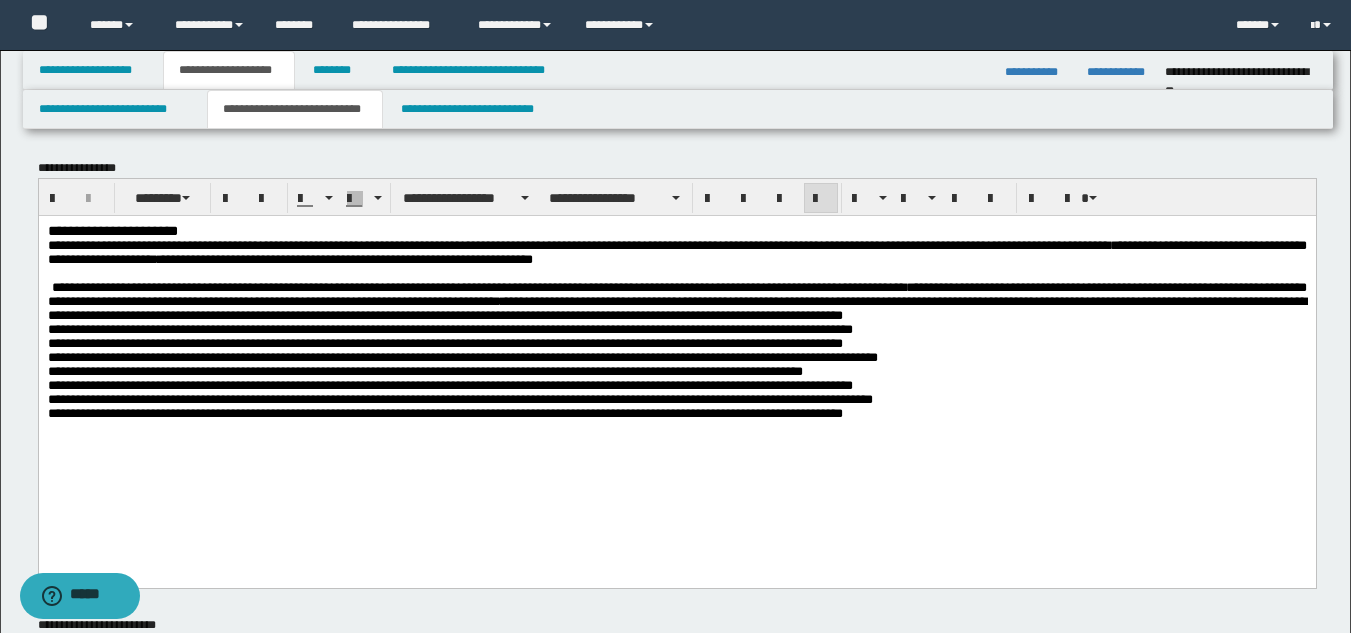 click on "**********" at bounding box center [676, 349] 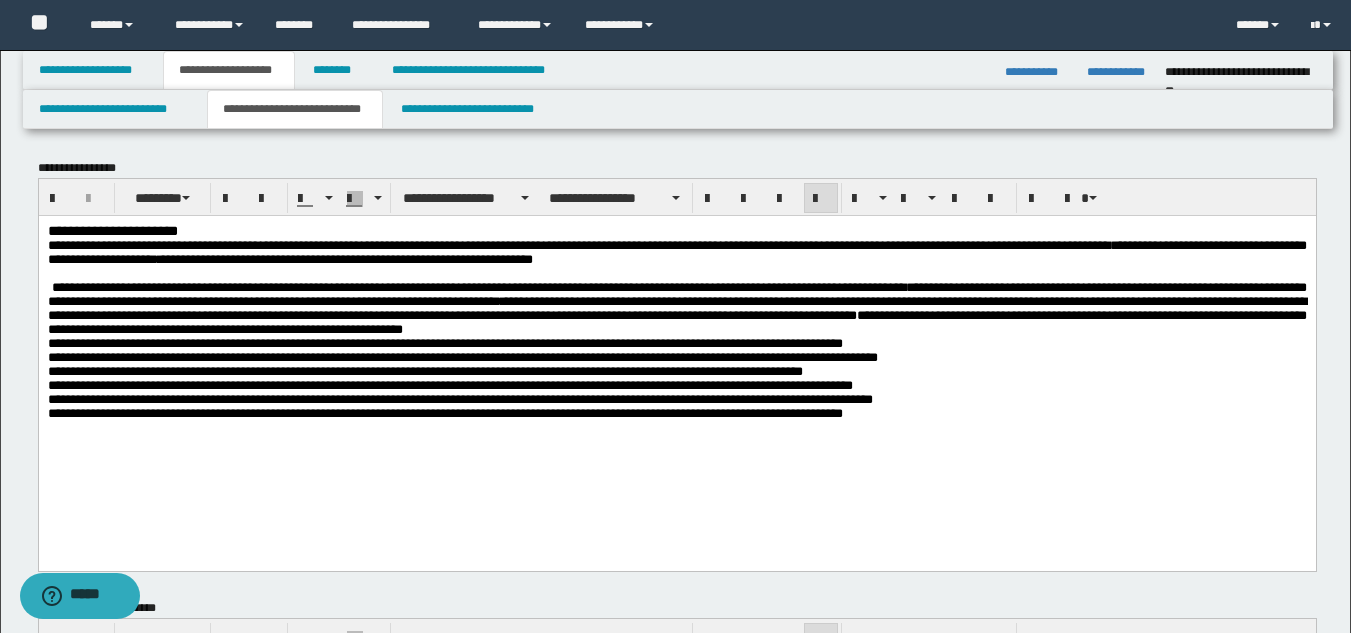 click on "[FIRST] [LAST] [DATE] [CITY] [STATE] [POSTAL_CODE] [COUNTRY] [ADDRESS] [PHONE] [EMAIL] [DATE] [TIME] [NUMBER] [CREDIT_CARD]" at bounding box center (676, 346) 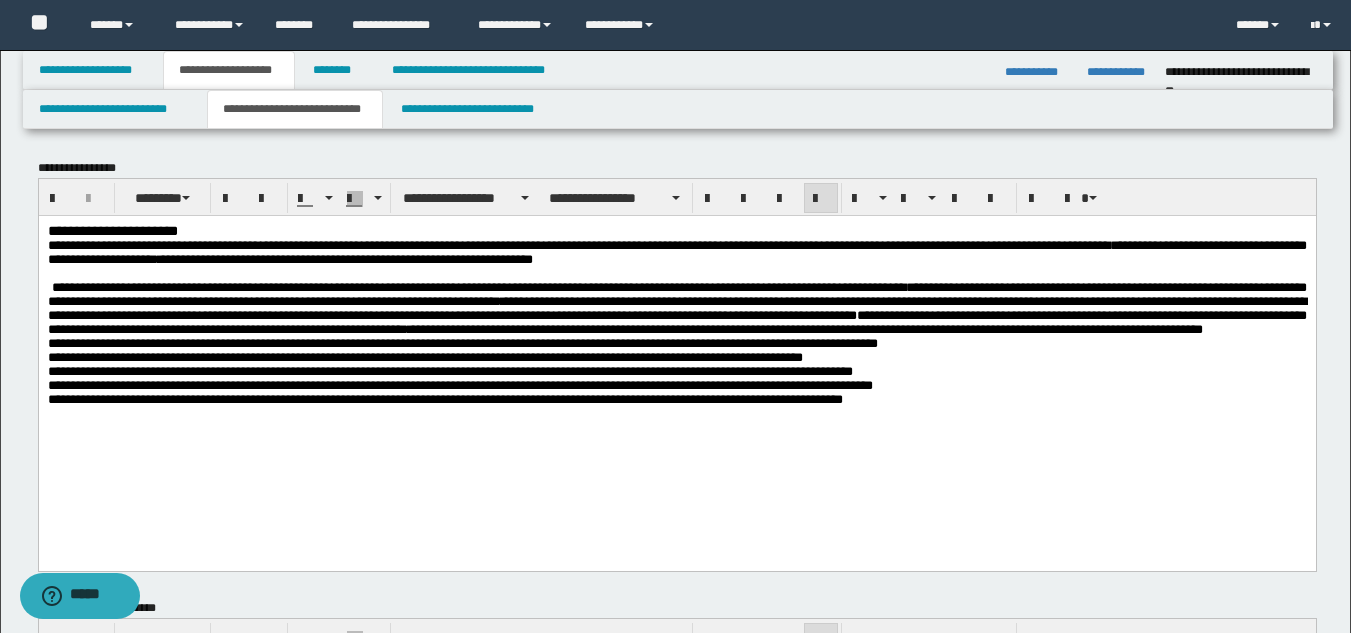click on "[FIRST] [LAST] [DATE] [CITY] [STATE] [POSTAL_CODE] [COUNTRY] [ADDRESS] [PHONE] [EMAIL] [DATE] [TIME] [NUMBER] [CREDIT_CARD]" at bounding box center [676, 339] 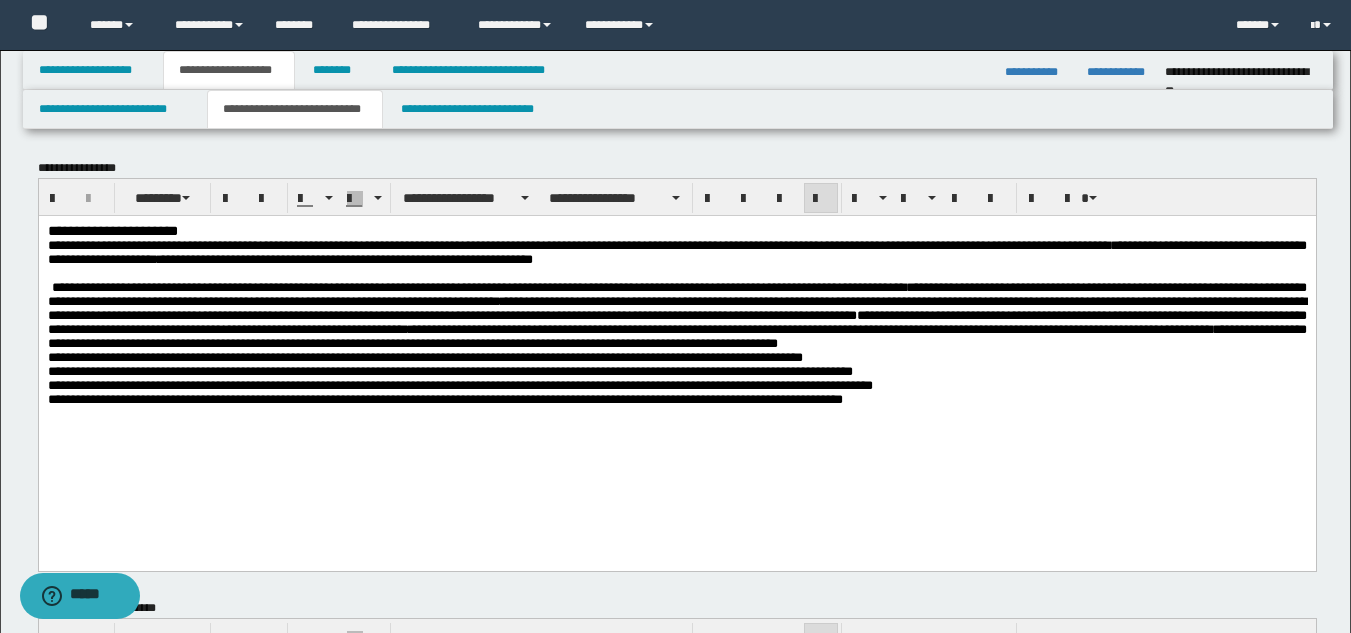 click on "**********" at bounding box center [676, 342] 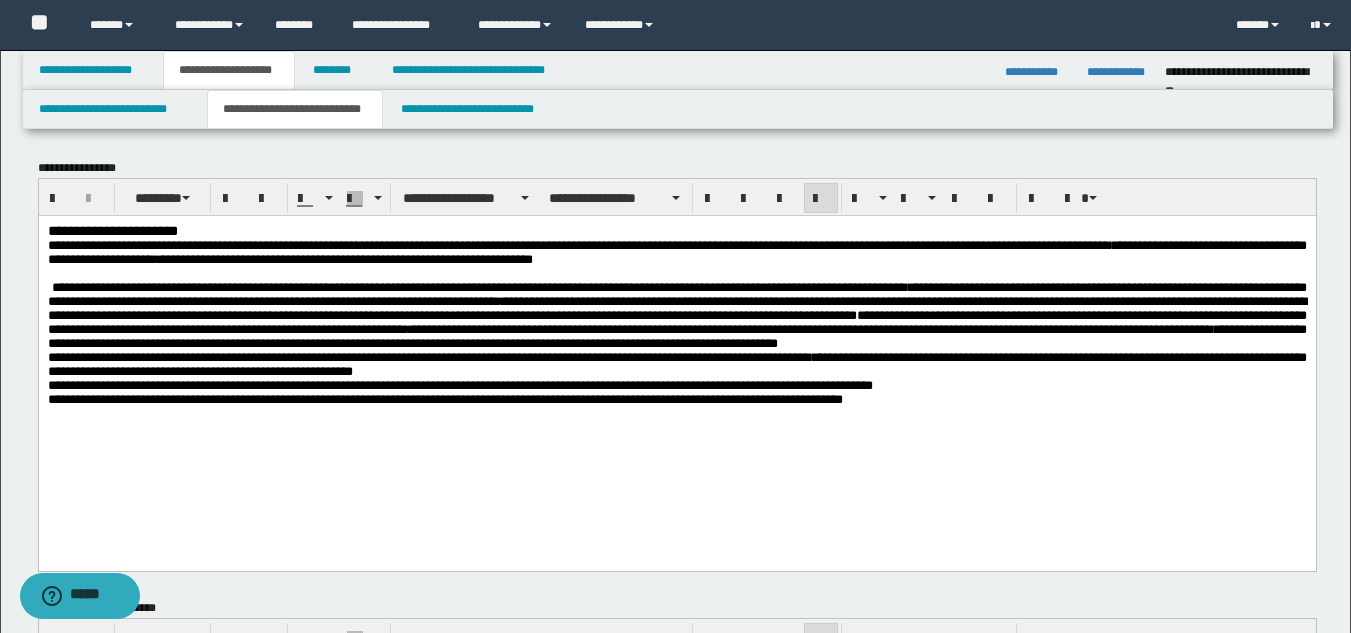 click on "[FIRST] [LAST] [DATE] [CITY] [STATE] [POSTAL_CODE] [COUNTRY] [ADDRESS] [PHONE] [EMAIL] [DATE] [TIME] [NUMBER] [CREDIT_CARD]" at bounding box center [676, 339] 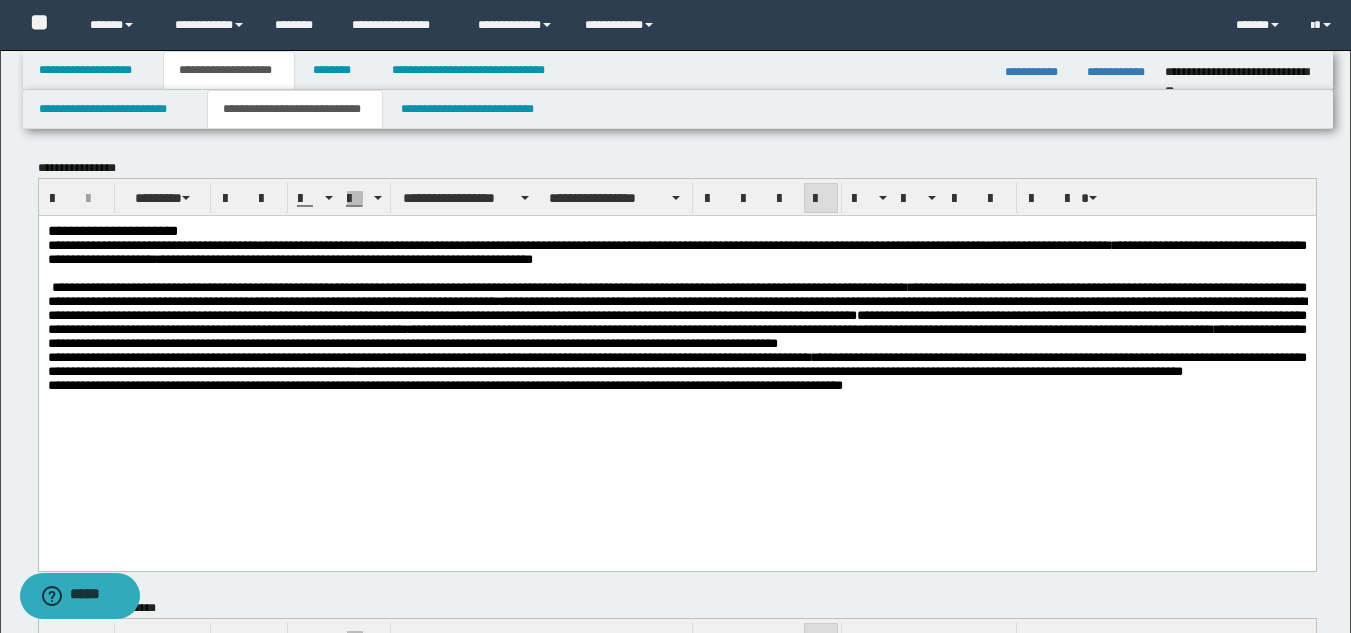 click on "**********" at bounding box center [676, 335] 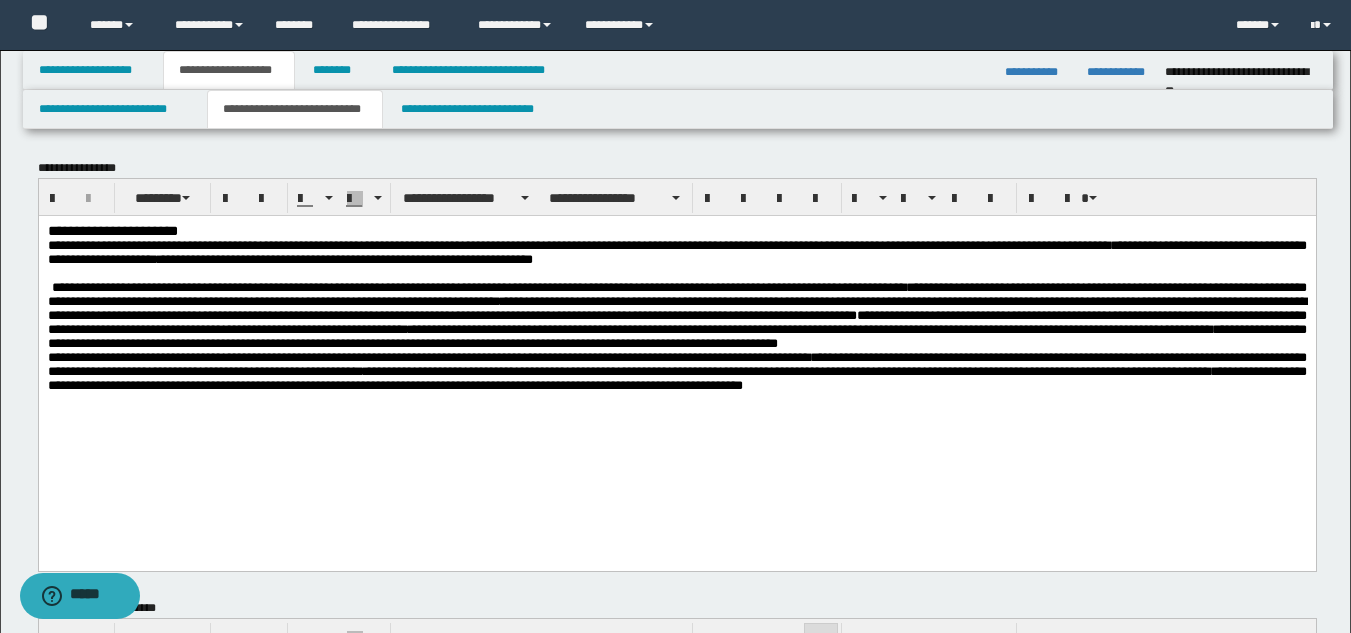 click on "**********" at bounding box center [117, 230] 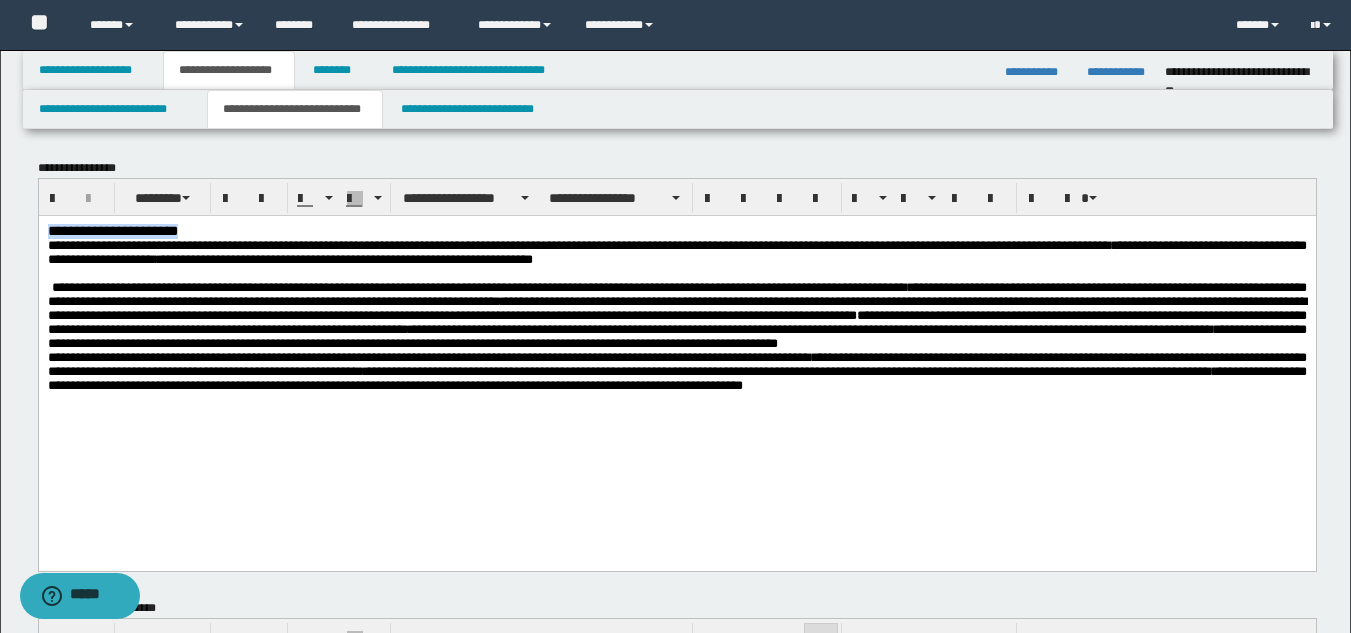 drag, startPoint x: 218, startPoint y: 231, endPoint x: 31, endPoint y: 237, distance: 187.09624 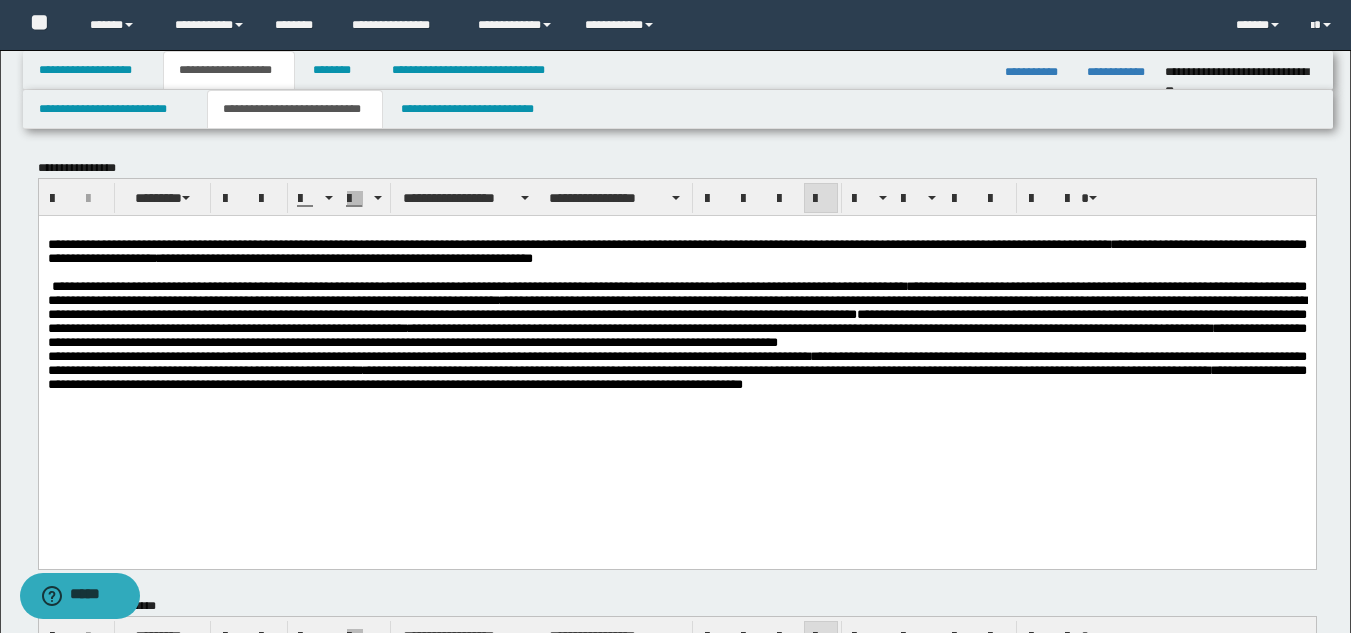 click on "**********" at bounding box center (676, 332) 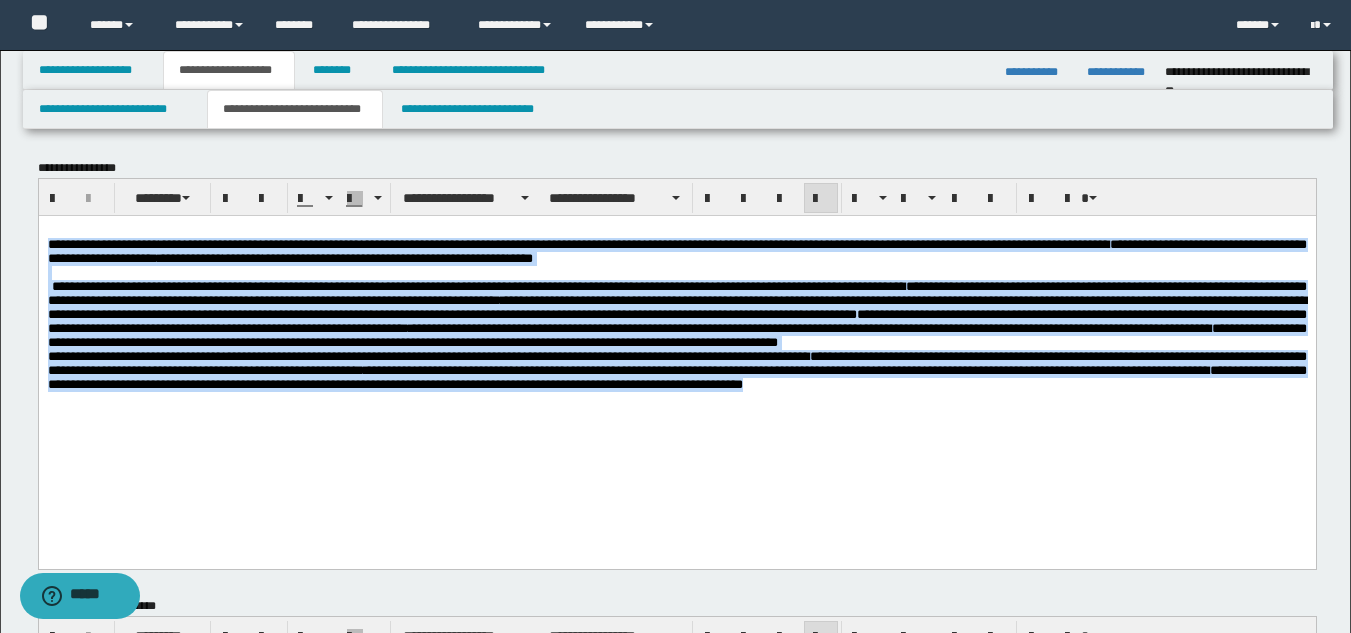 drag, startPoint x: 47, startPoint y: 245, endPoint x: 260, endPoint y: 451, distance: 296.3191 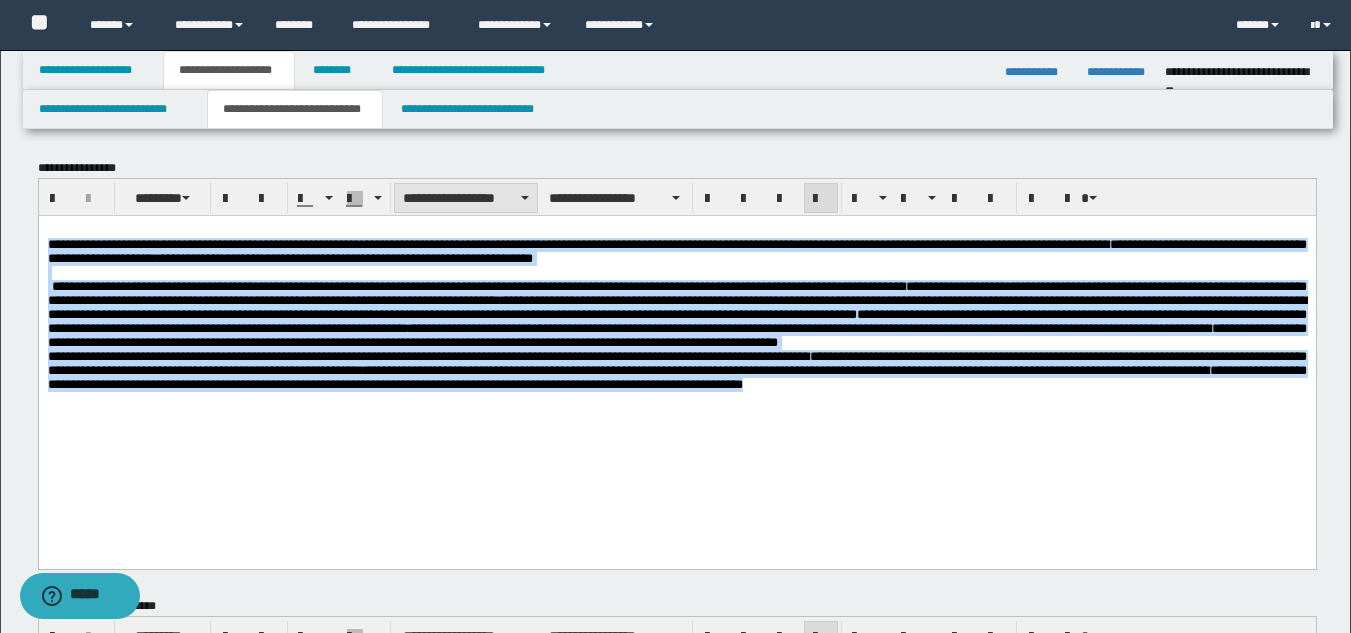 click on "**********" at bounding box center [466, 198] 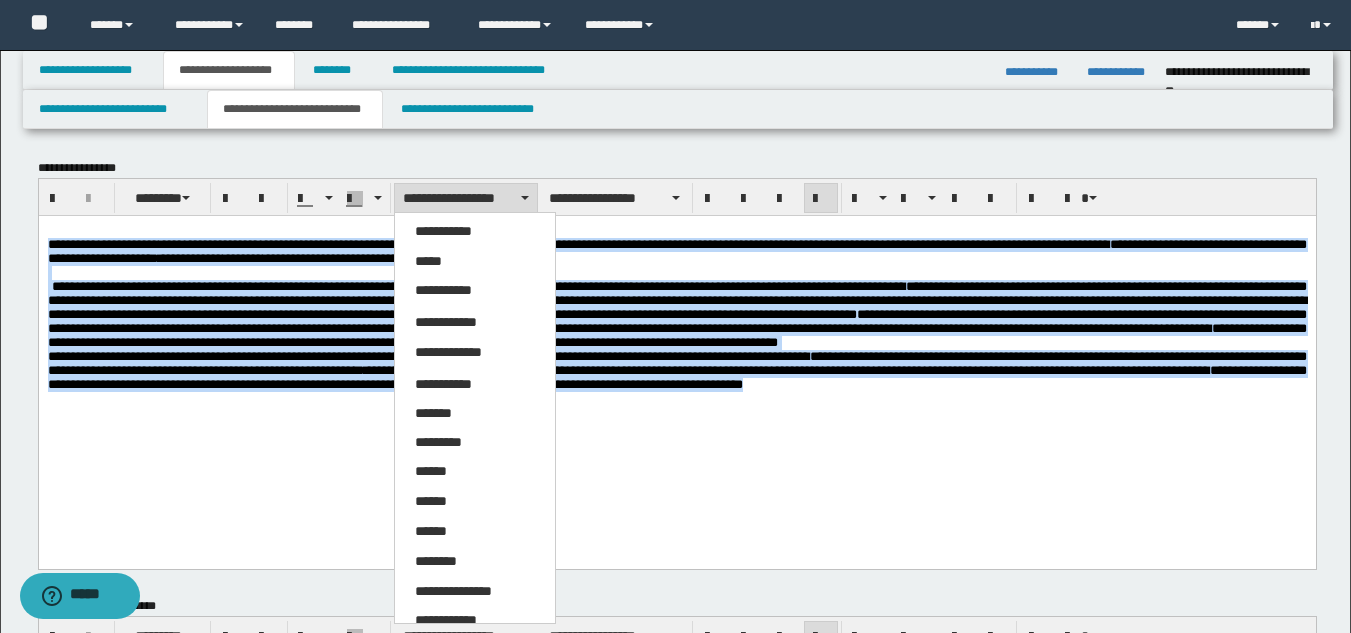 drag, startPoint x: 424, startPoint y: 615, endPoint x: 417, endPoint y: 594, distance: 22.135944 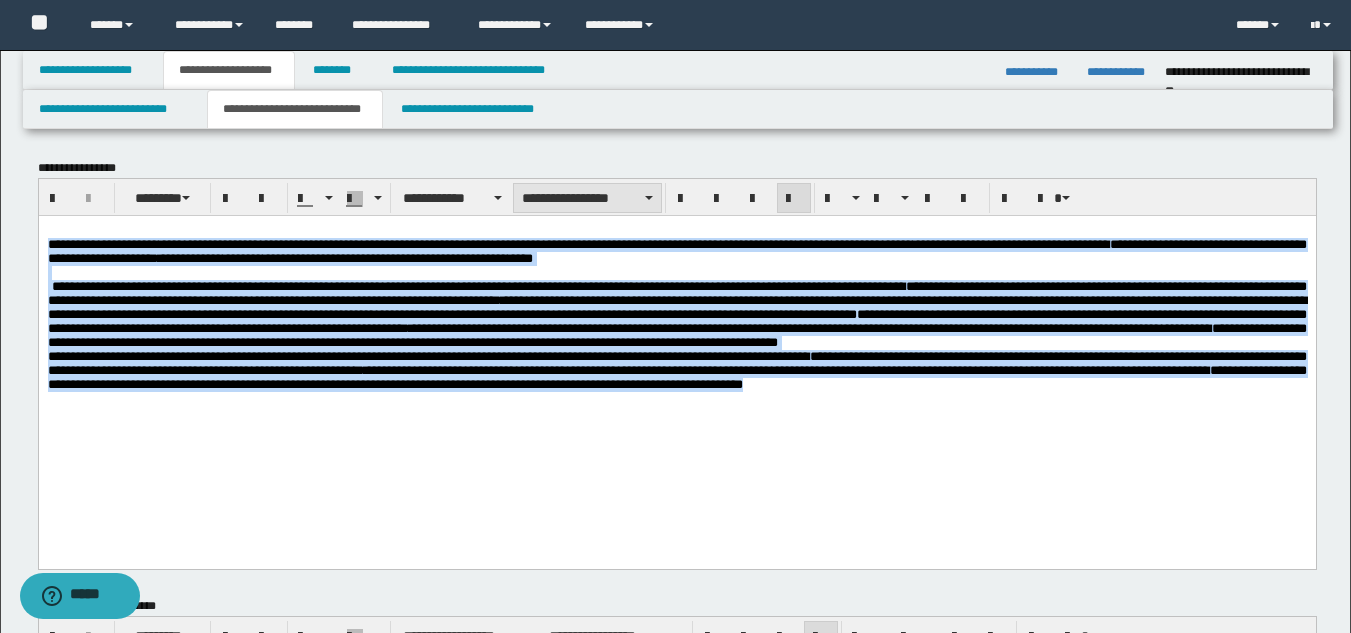 click on "**********" at bounding box center [587, 198] 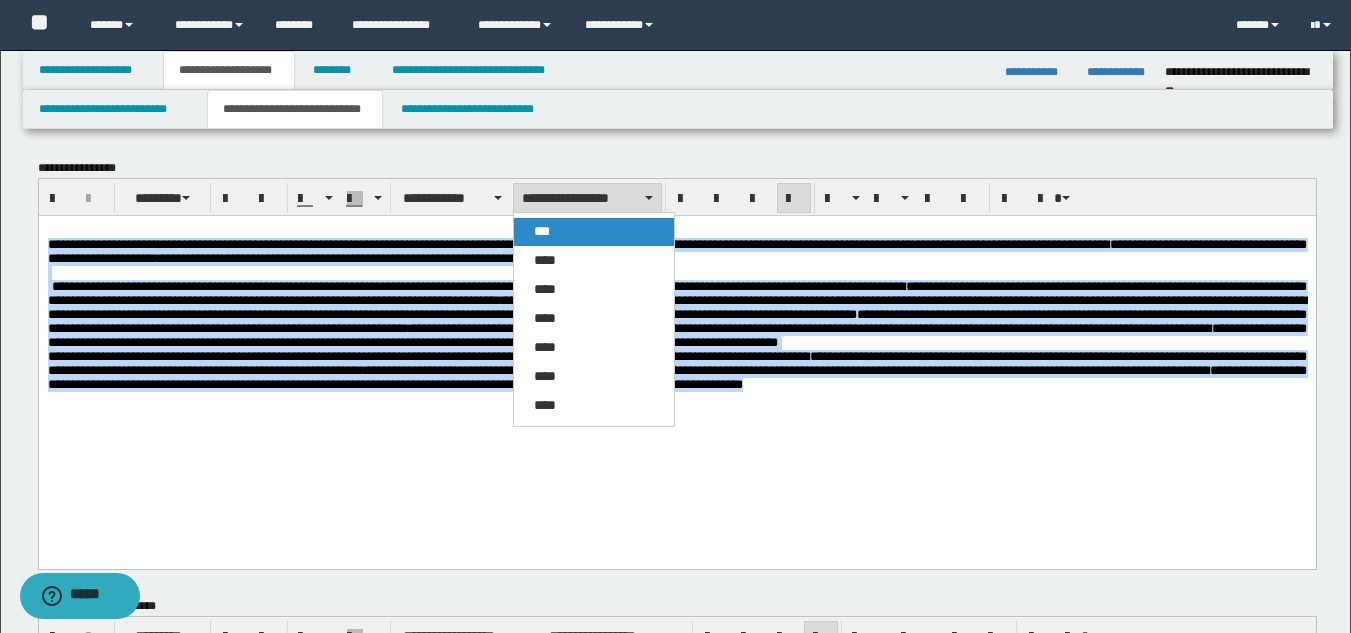click on "***   ****   ****   ****   ****   ****   ****" at bounding box center (594, 319) 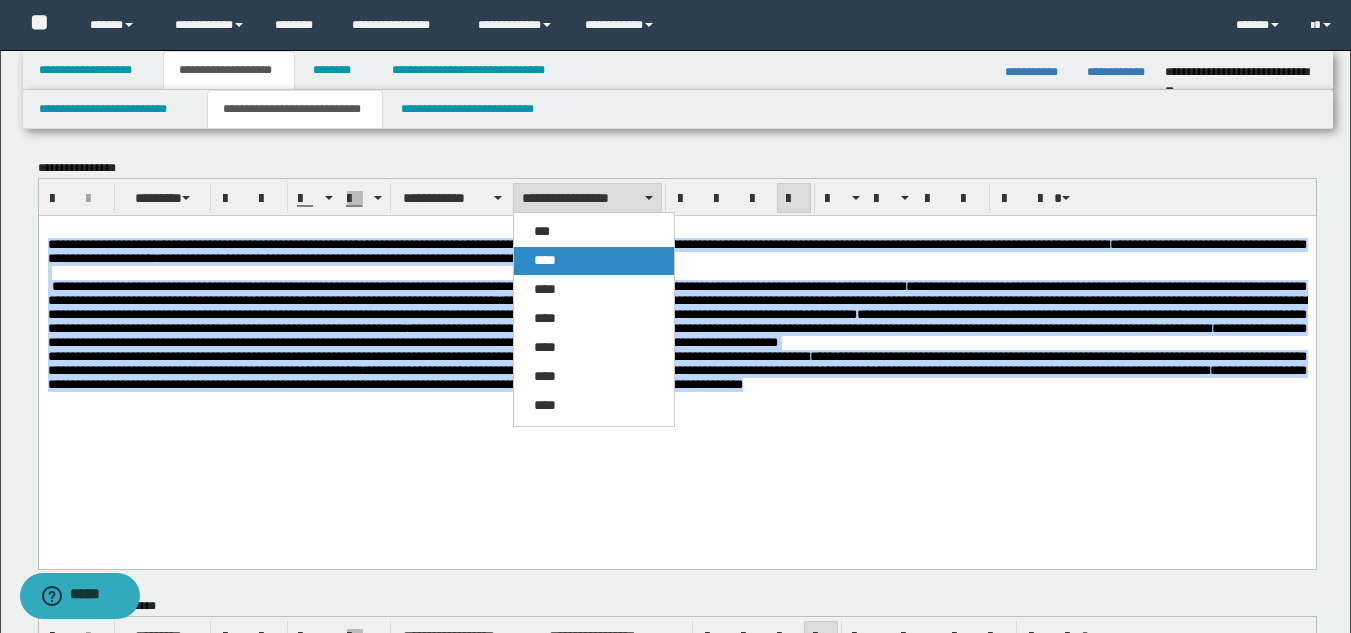 click on "****" at bounding box center (594, 261) 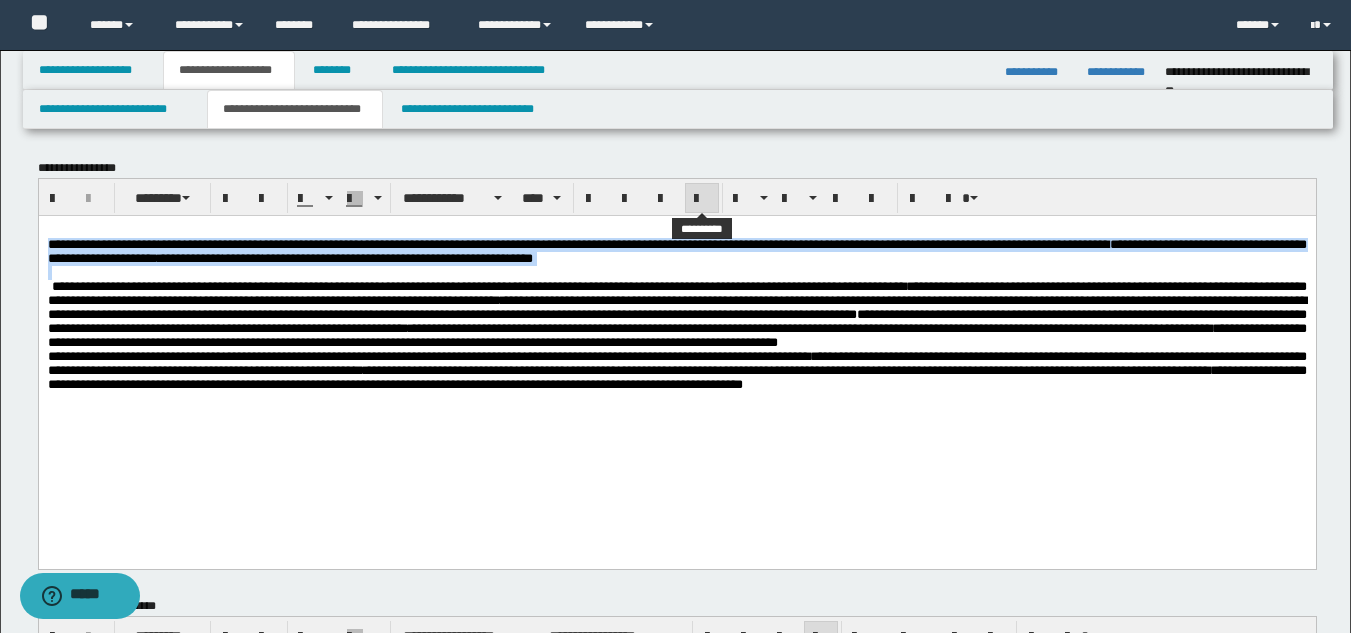 click at bounding box center [702, 199] 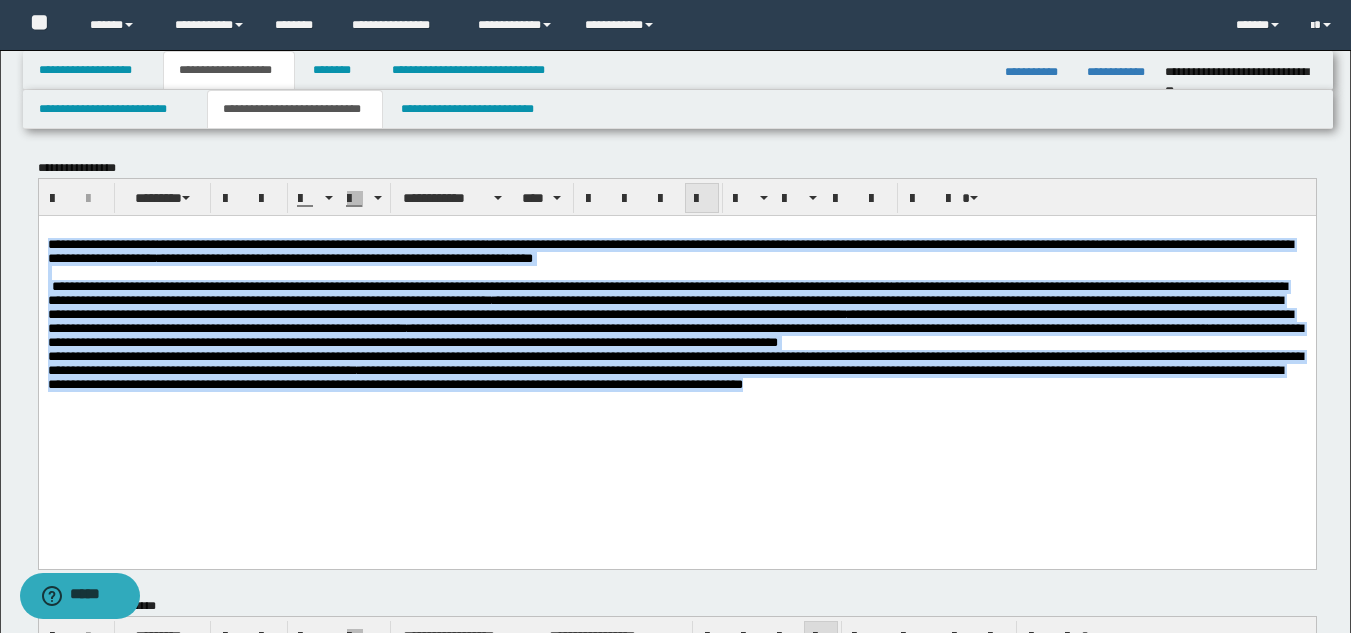 click at bounding box center (702, 199) 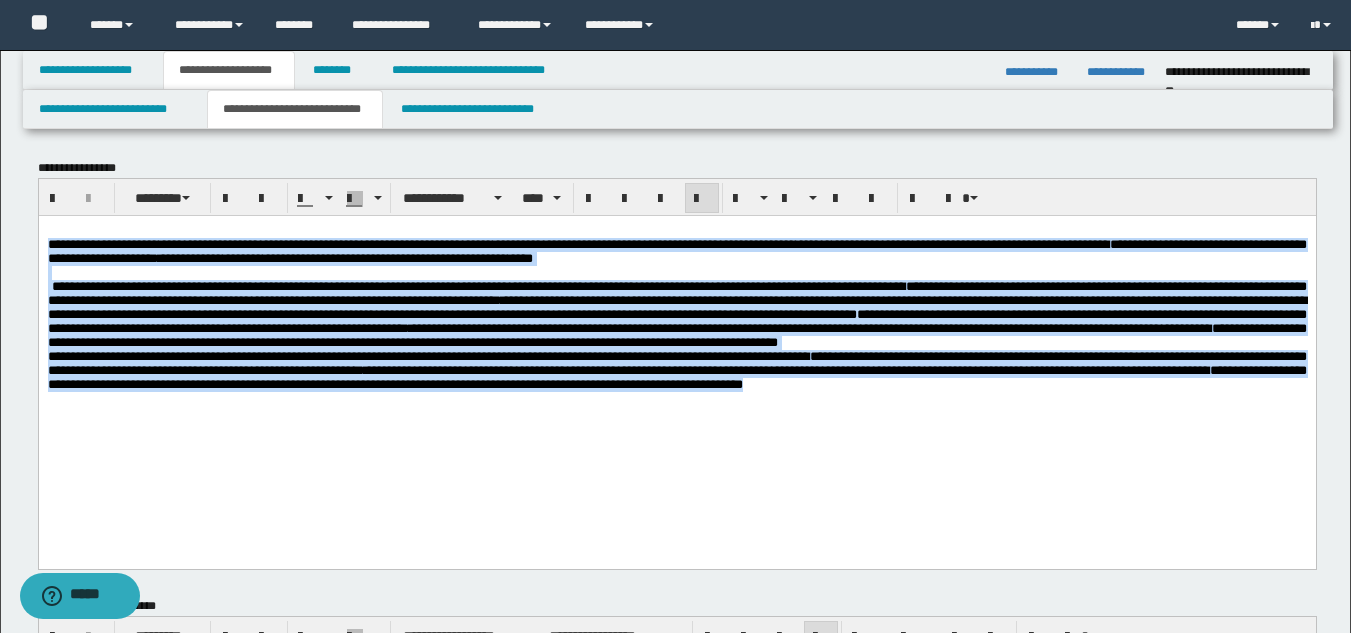 click on "**********" at bounding box center [676, 250] 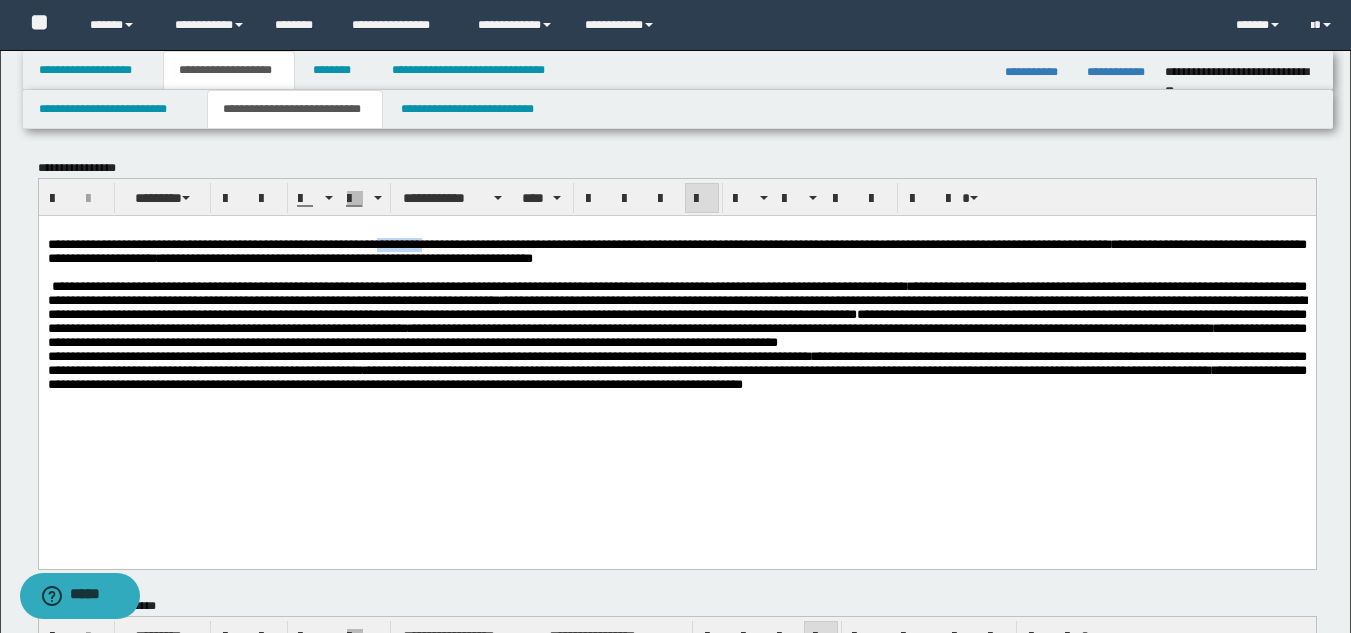 drag, startPoint x: 508, startPoint y: 243, endPoint x: 448, endPoint y: 246, distance: 60.074955 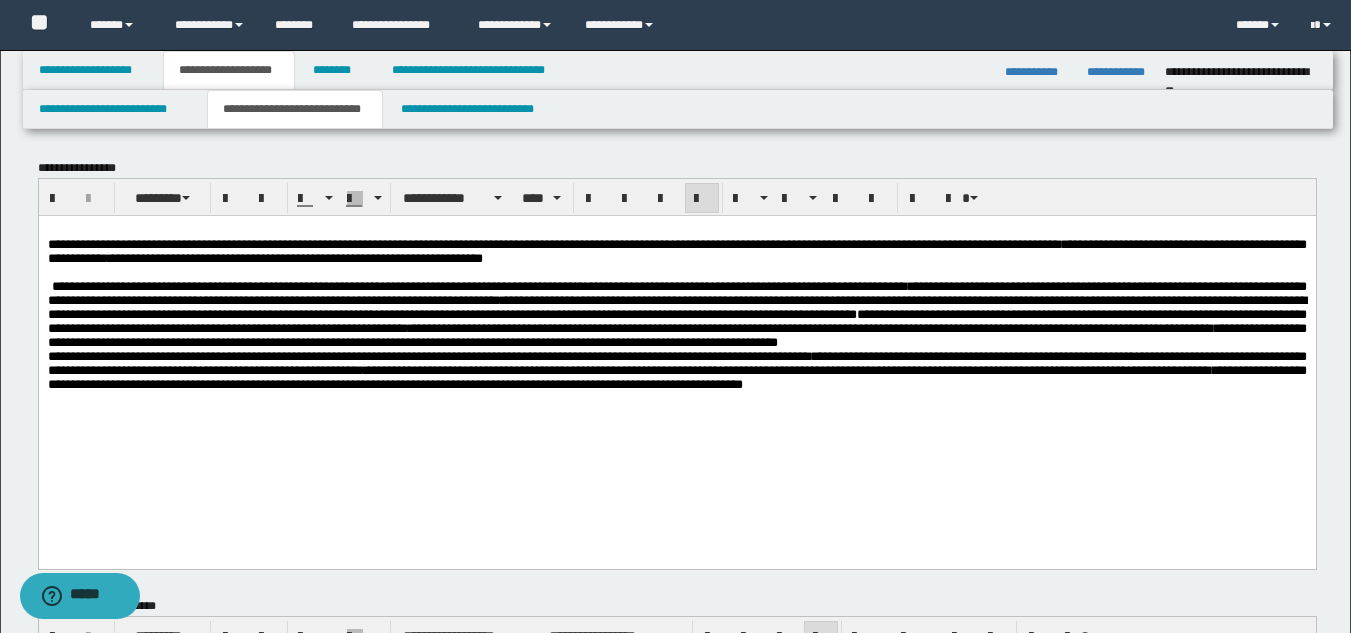 click on "[FIRST] [LAST] [CITY] [STATE] [POSTAL_CODE] [COUNTRY] [ADDRESS] [PHONE] [EMAIL] [DATE] [TIME] [NUMBER]" at bounding box center [676, 250] 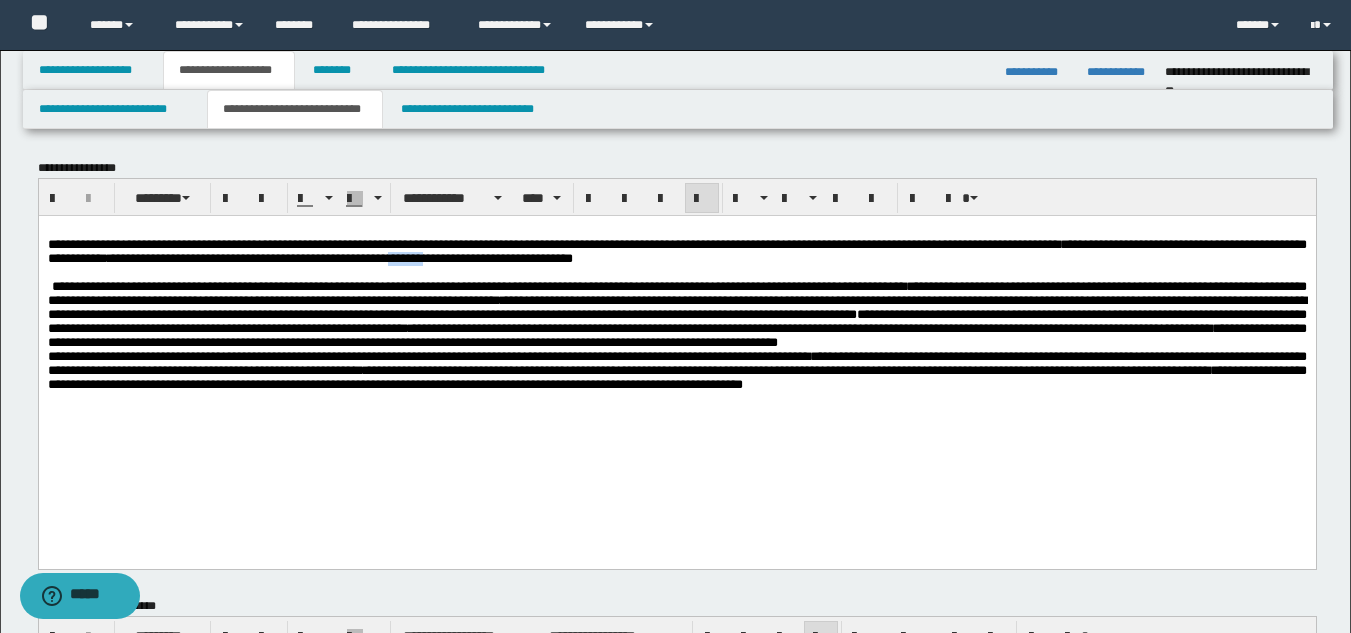 drag, startPoint x: 848, startPoint y: 264, endPoint x: 796, endPoint y: 267, distance: 52.086468 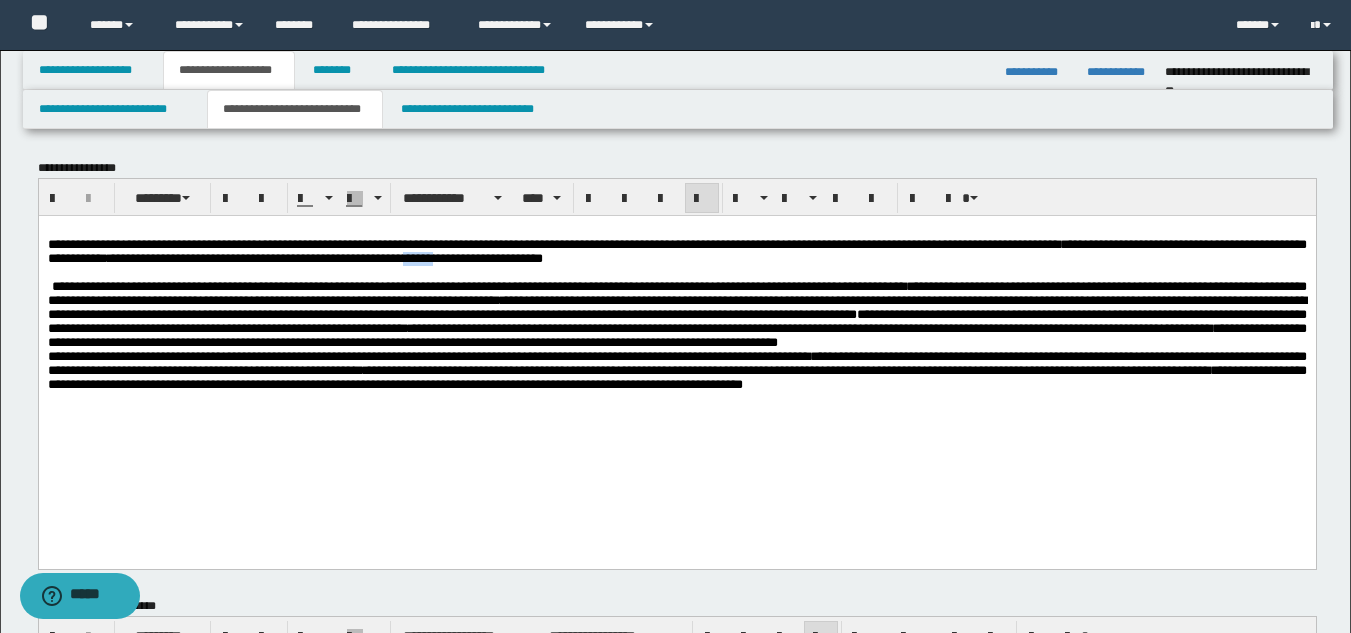 drag, startPoint x: 853, startPoint y: 265, endPoint x: 818, endPoint y: 268, distance: 35.128338 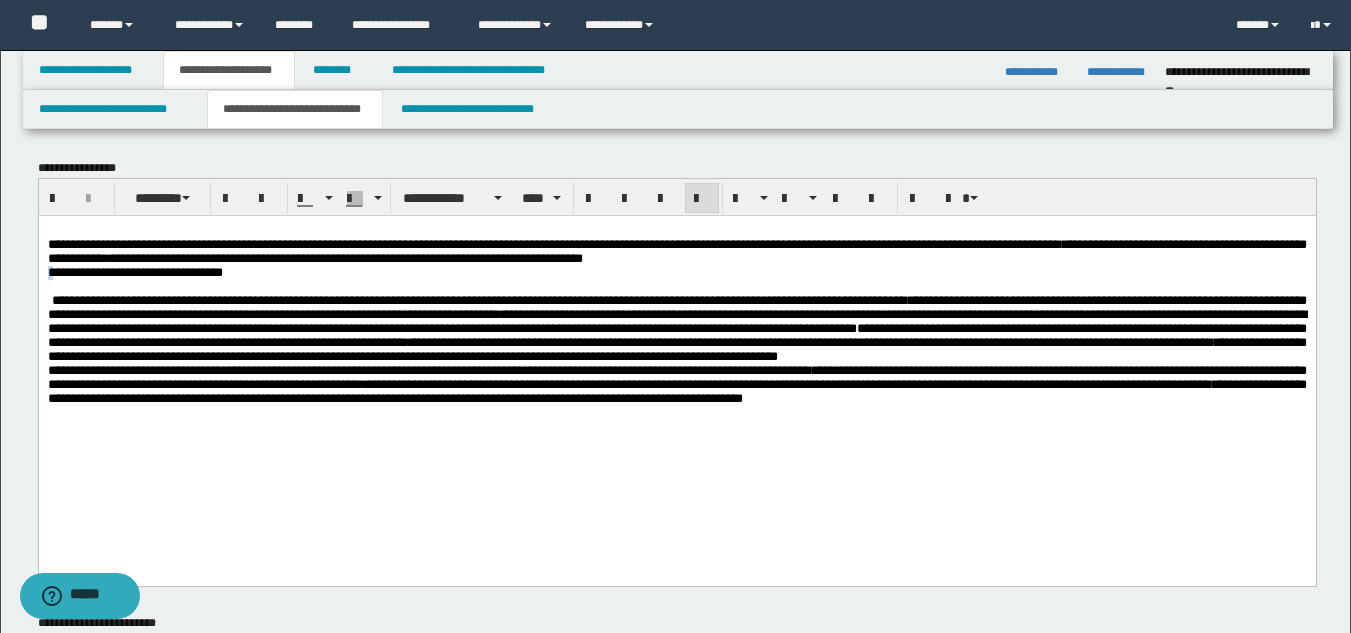 click on "[FIRST] [LAST] [CITY] [STATE] [POSTAL_CODE] [COUNTRY] [ADDRESS] [PHONE] [EMAIL] [DATE] [TIME] [CREDIT_CARD]" at bounding box center (676, 257) 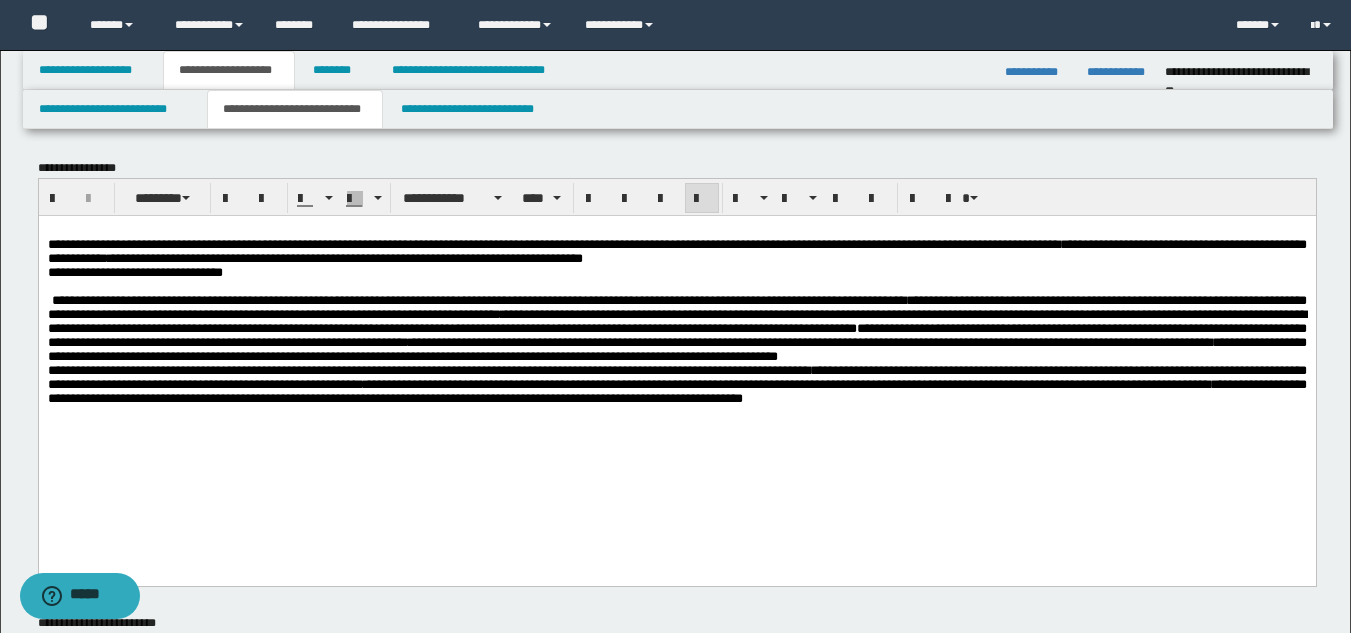 click on "[FIRST] [LAST] [CITY] [STATE] [POSTAL_CODE] [COUNTRY] [ADDRESS] [PHONE] [EMAIL] [DATE] [TIME] [CREDIT_CARD]" at bounding box center (676, 257) 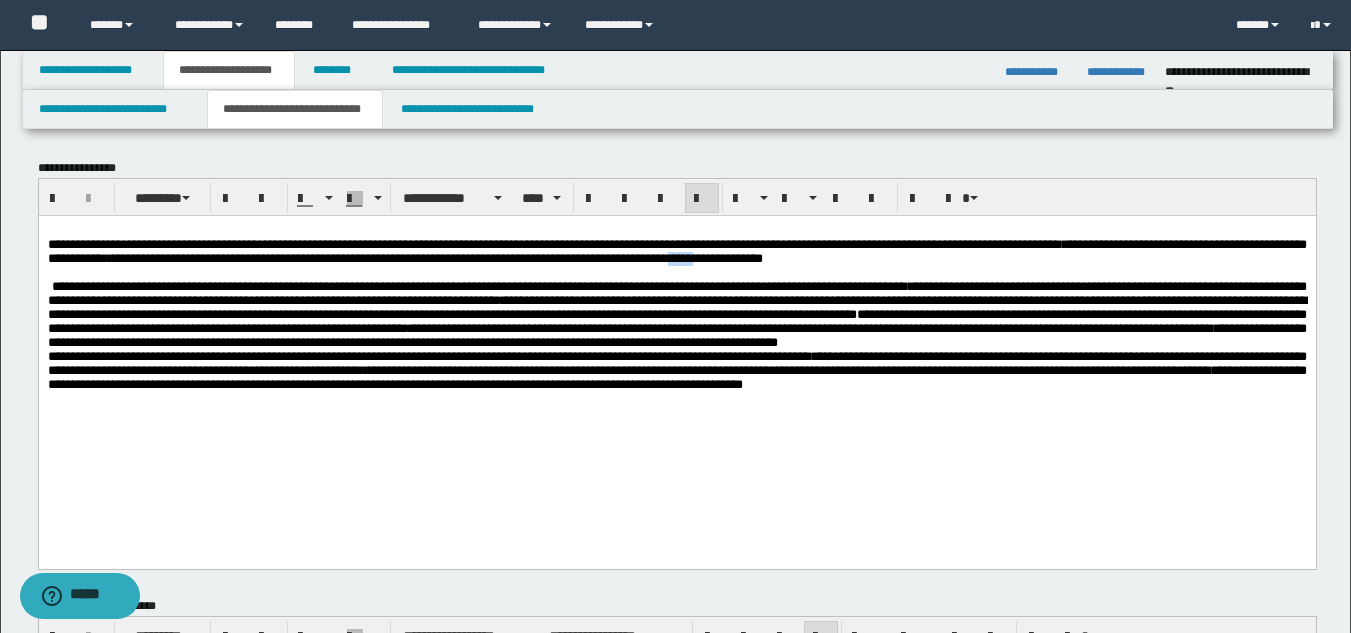 drag, startPoint x: 1197, startPoint y: 263, endPoint x: 1152, endPoint y: 268, distance: 45.276924 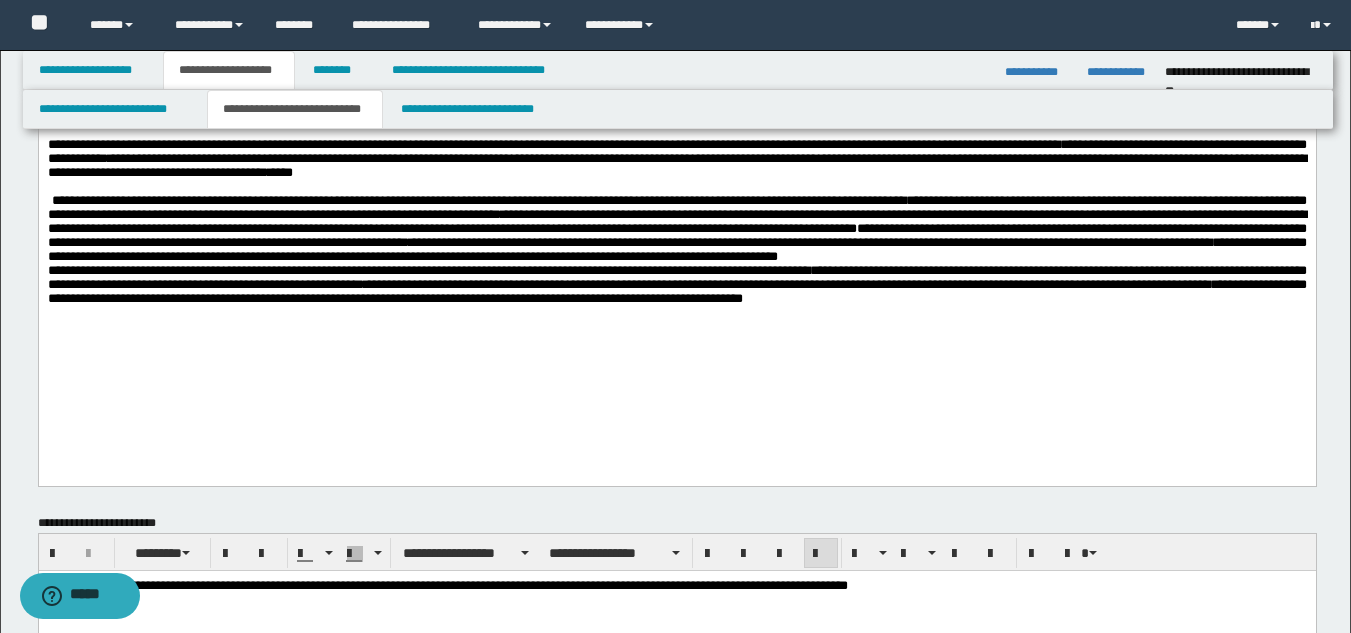 scroll, scrollTop: 300, scrollLeft: 0, axis: vertical 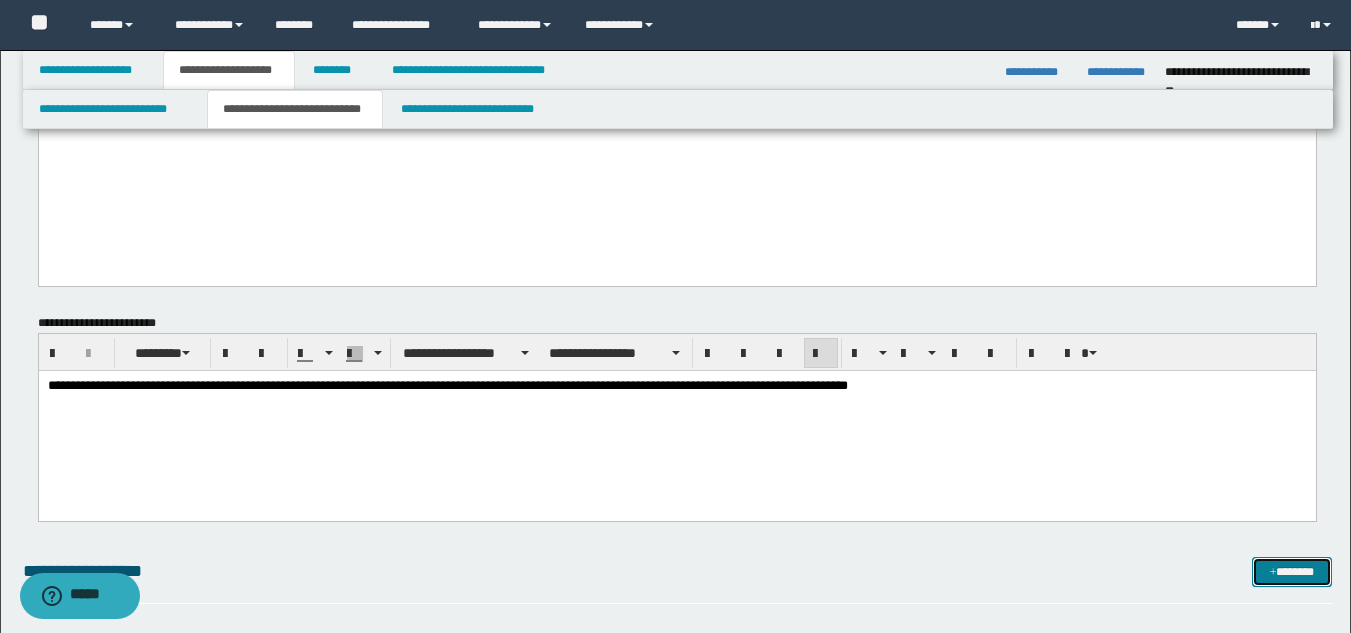 drag, startPoint x: 1294, startPoint y: 568, endPoint x: 1282, endPoint y: 559, distance: 15 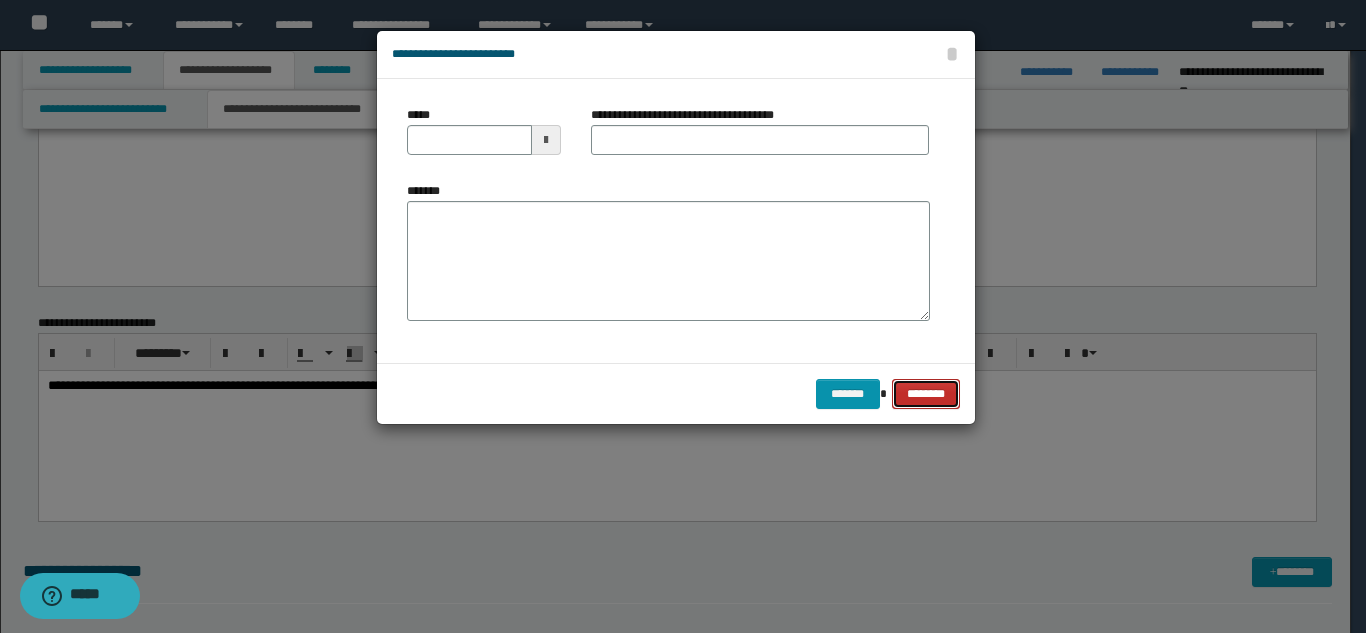 click on "********" at bounding box center [925, 394] 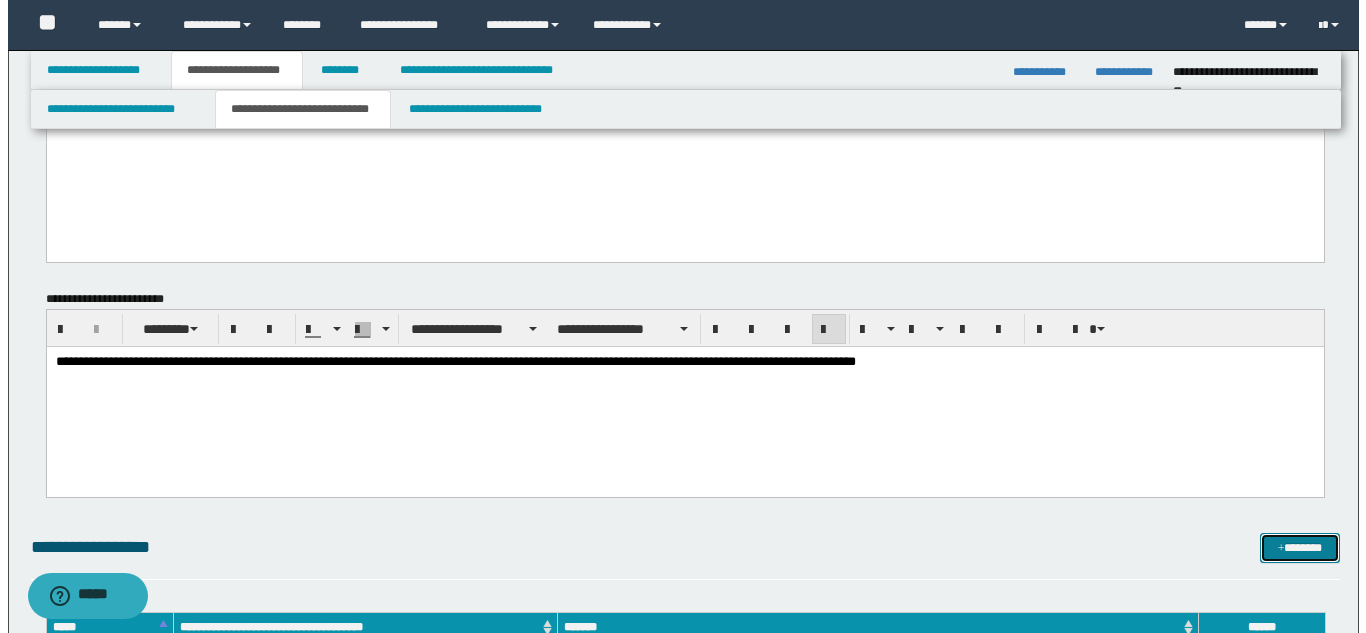 scroll, scrollTop: 400, scrollLeft: 0, axis: vertical 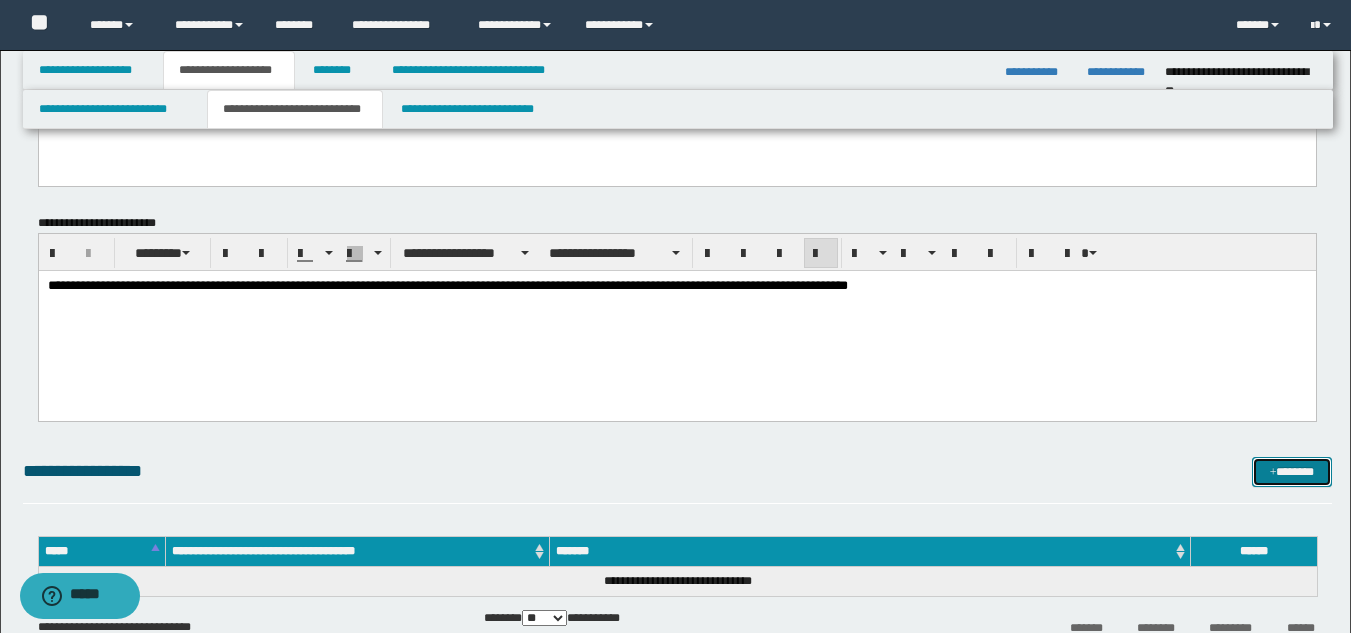 click at bounding box center (1273, 473) 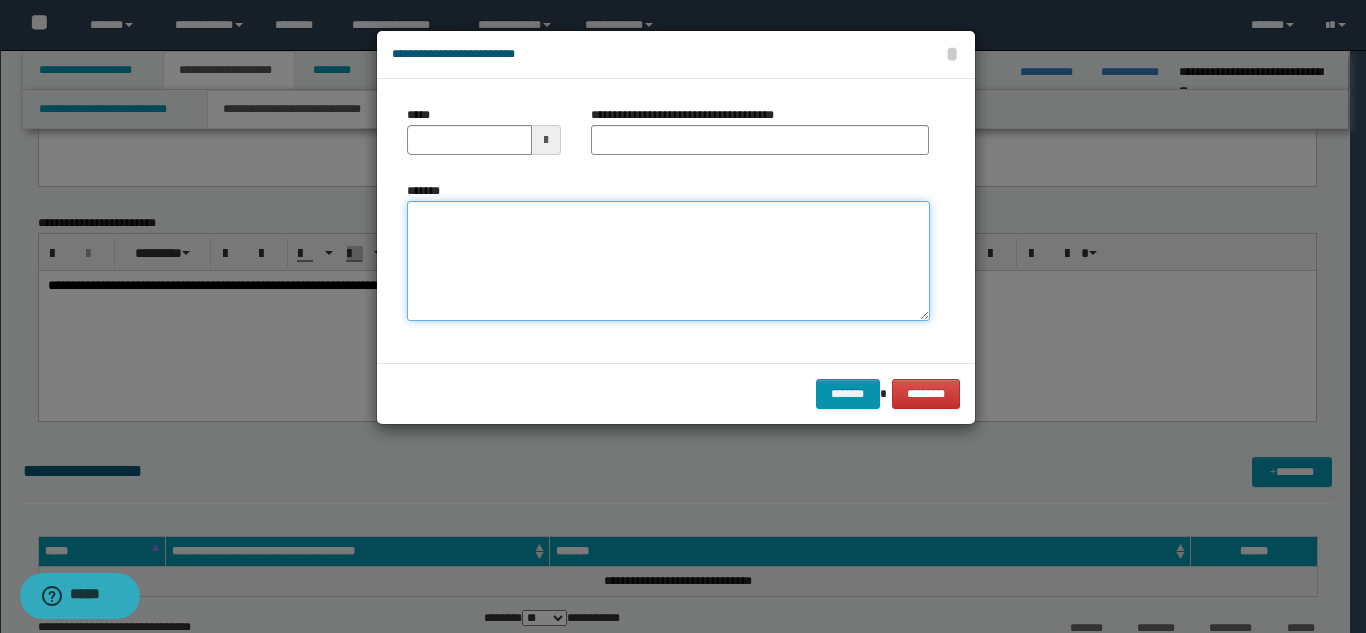 click on "*******" at bounding box center [668, 261] 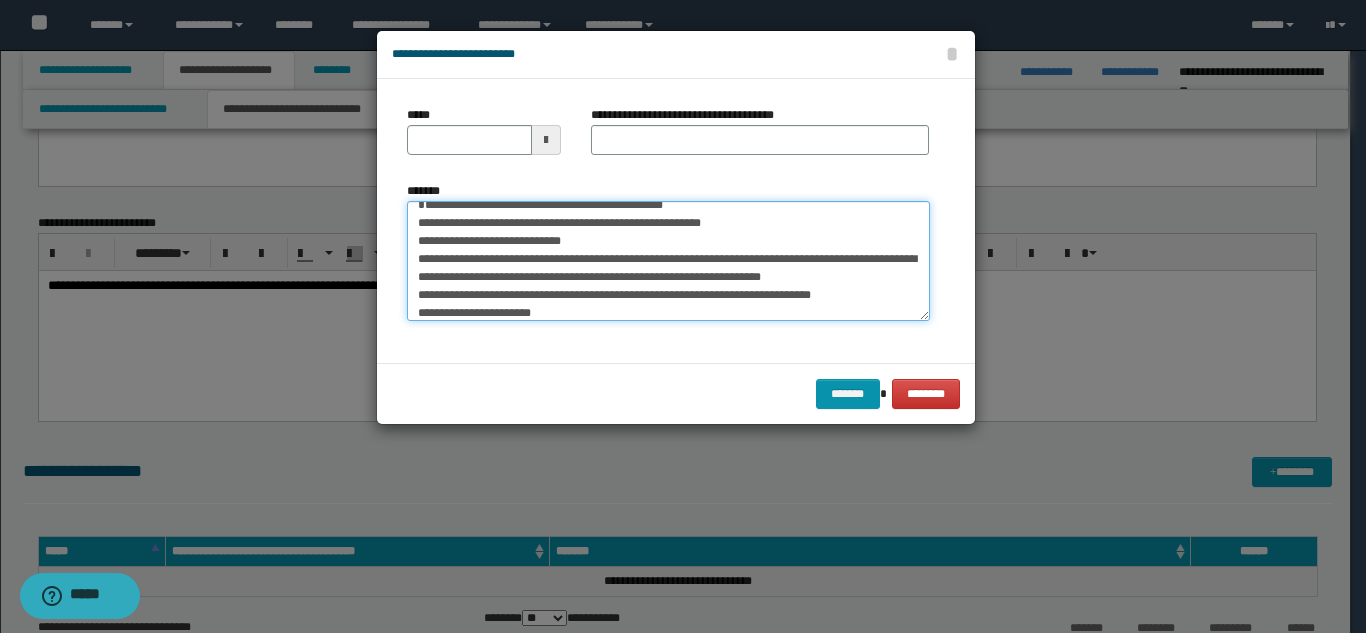 scroll, scrollTop: 0, scrollLeft: 0, axis: both 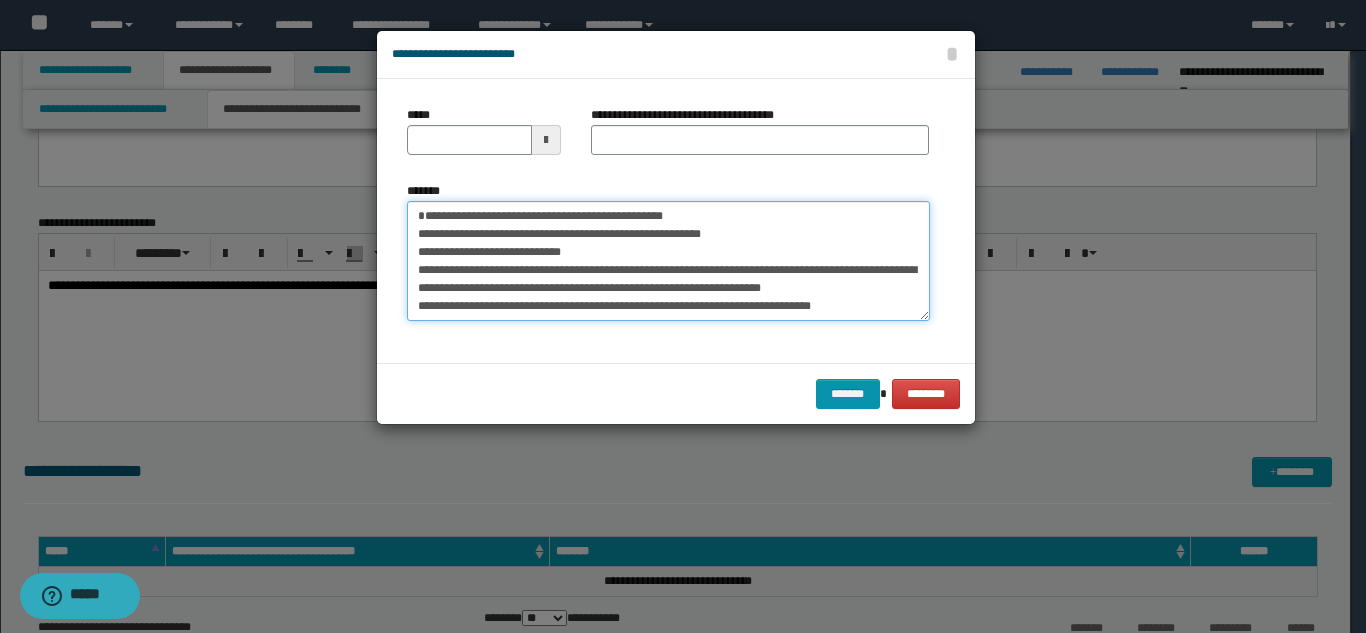 type 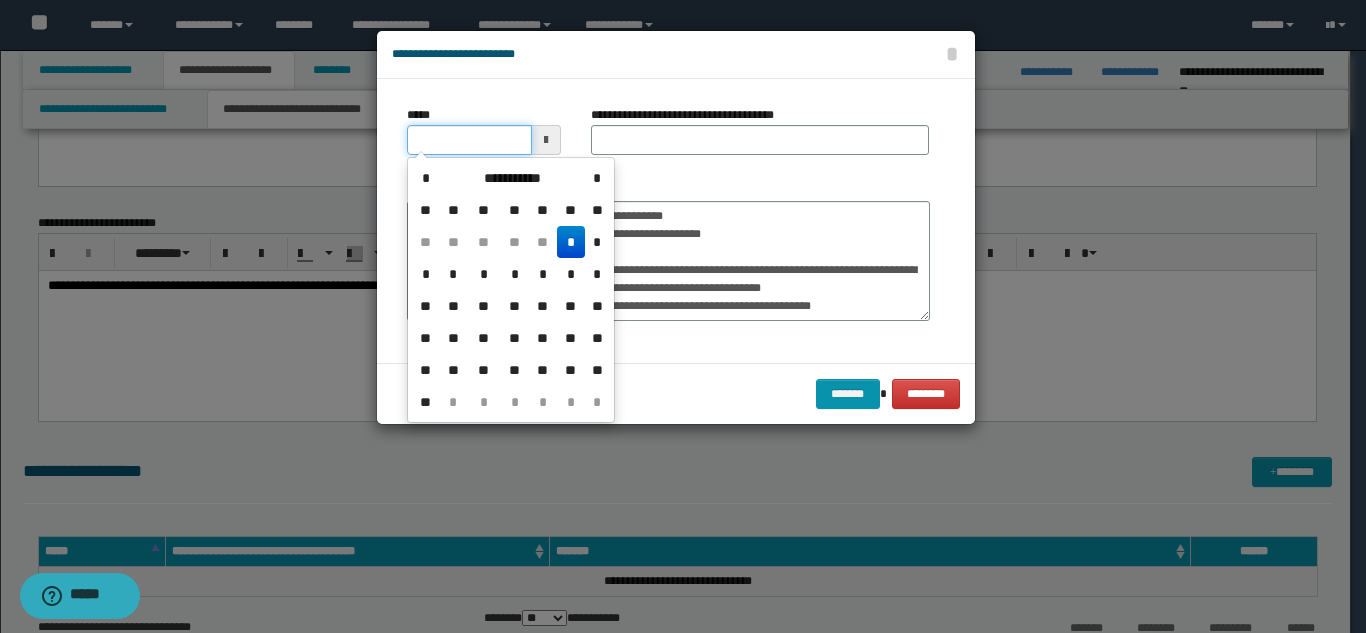 click on "*****" at bounding box center [469, 140] 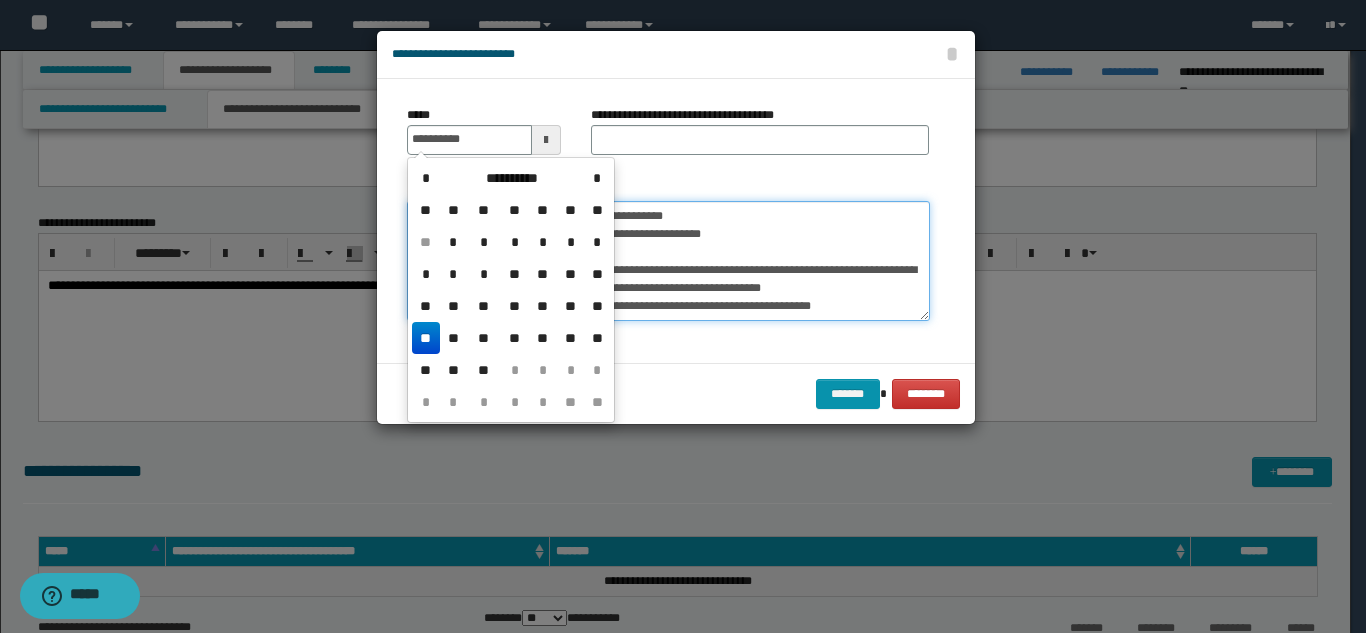 type on "**********" 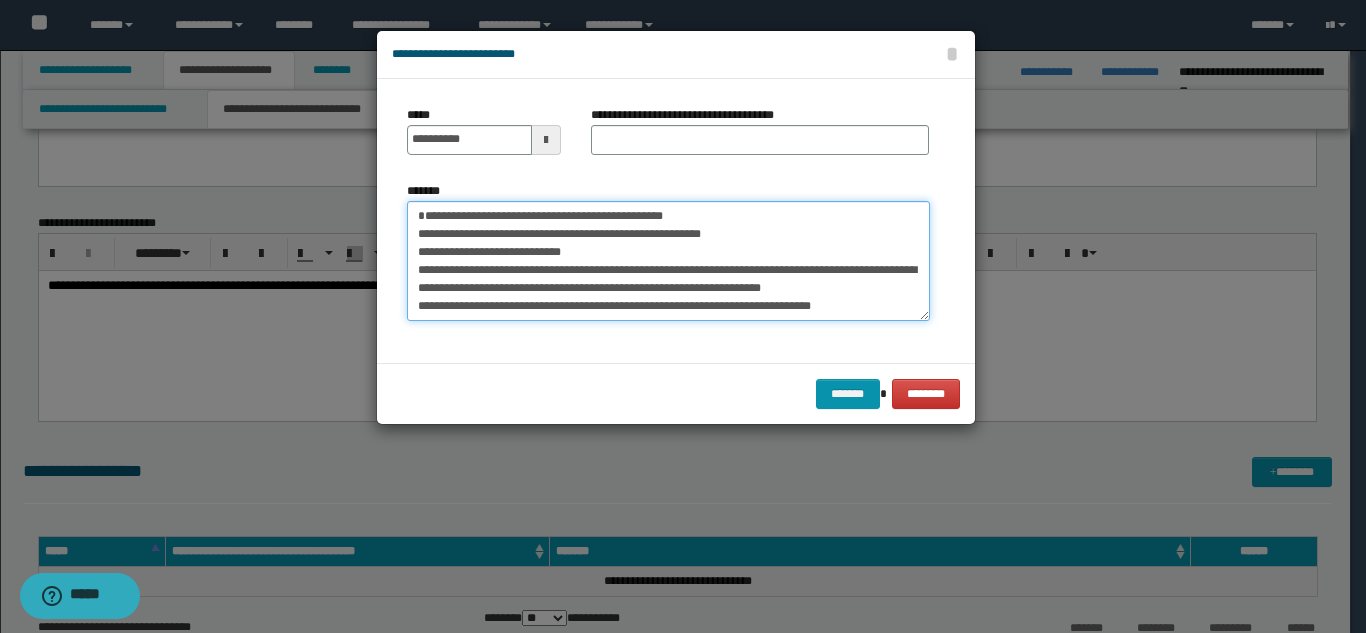 click on "**********" at bounding box center [668, 261] 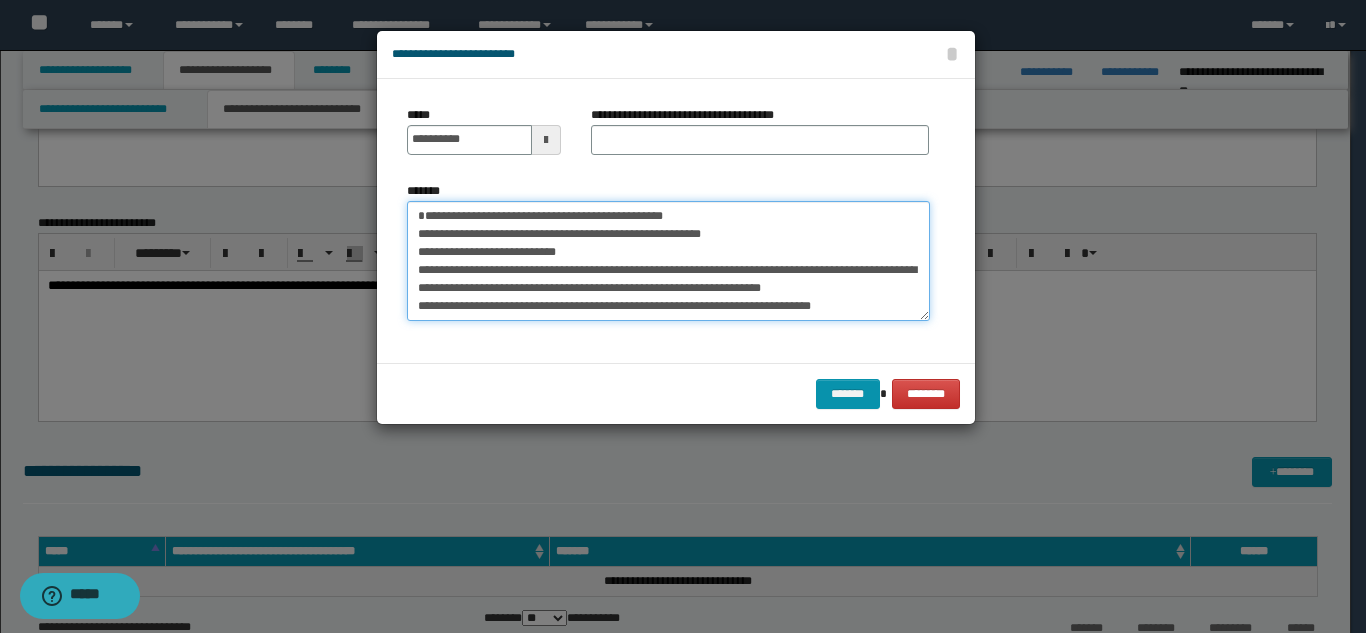 type on "**********" 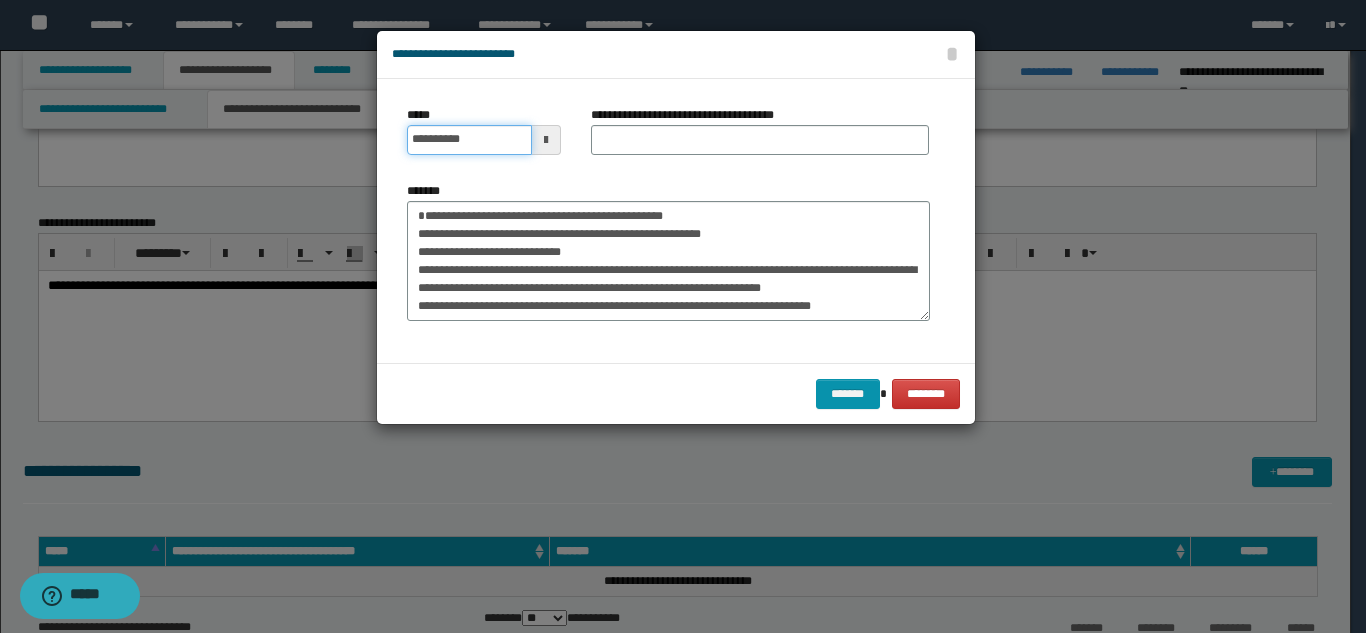 click on "**********" at bounding box center [469, 140] 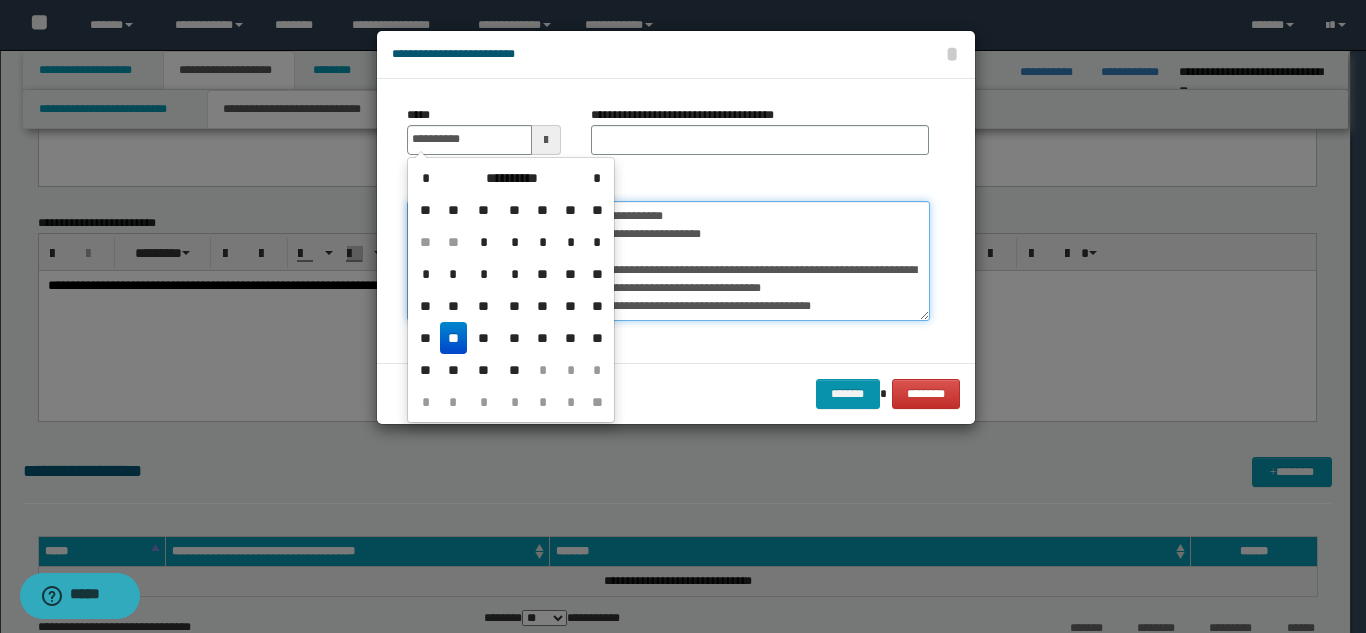 type on "**********" 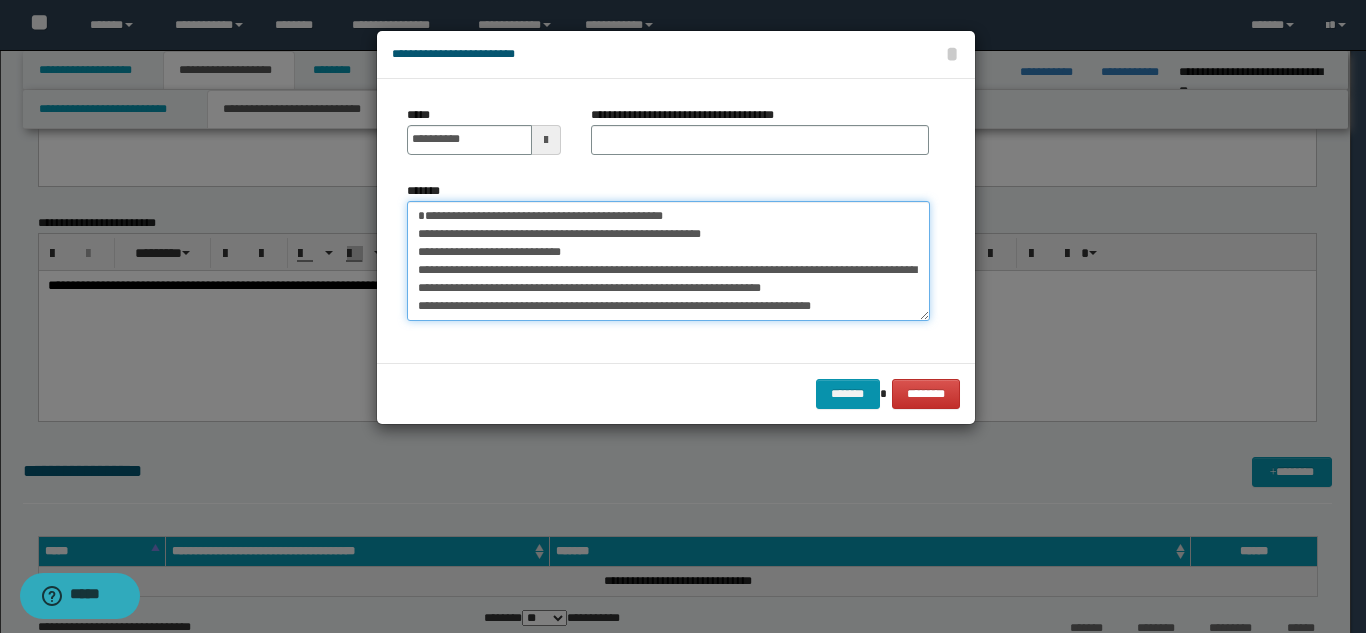 drag, startPoint x: 564, startPoint y: 216, endPoint x: 801, endPoint y: 241, distance: 238.31491 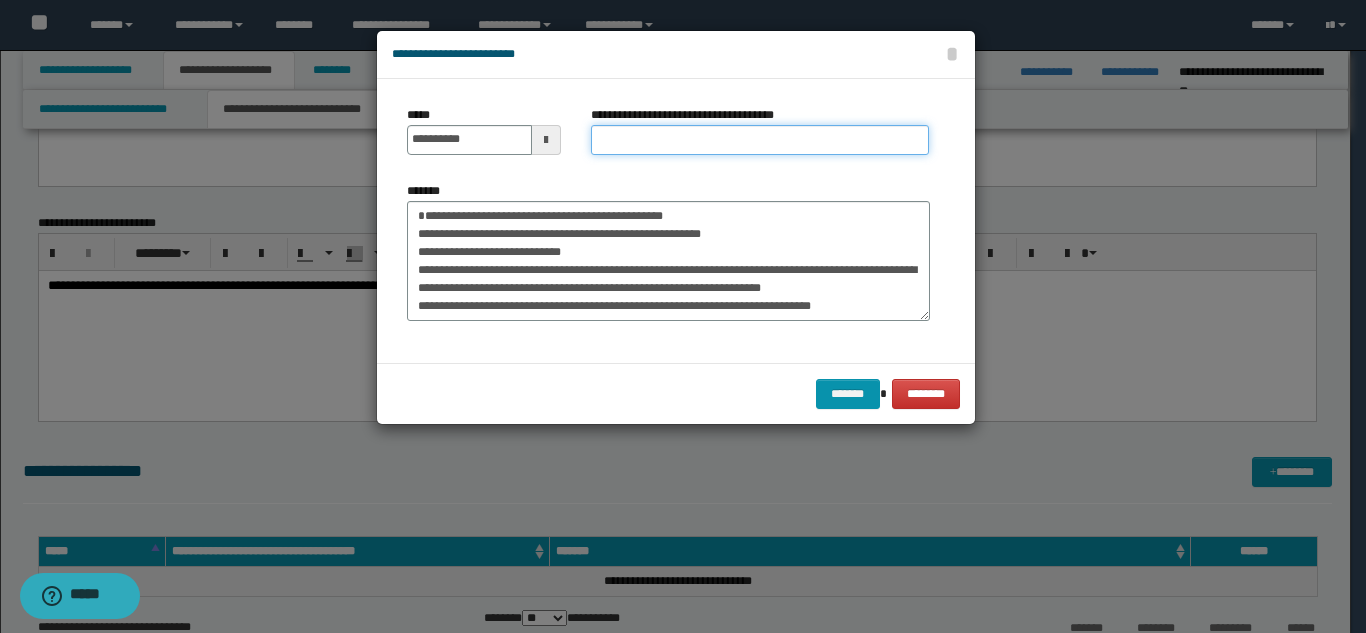 click on "**********" at bounding box center [760, 140] 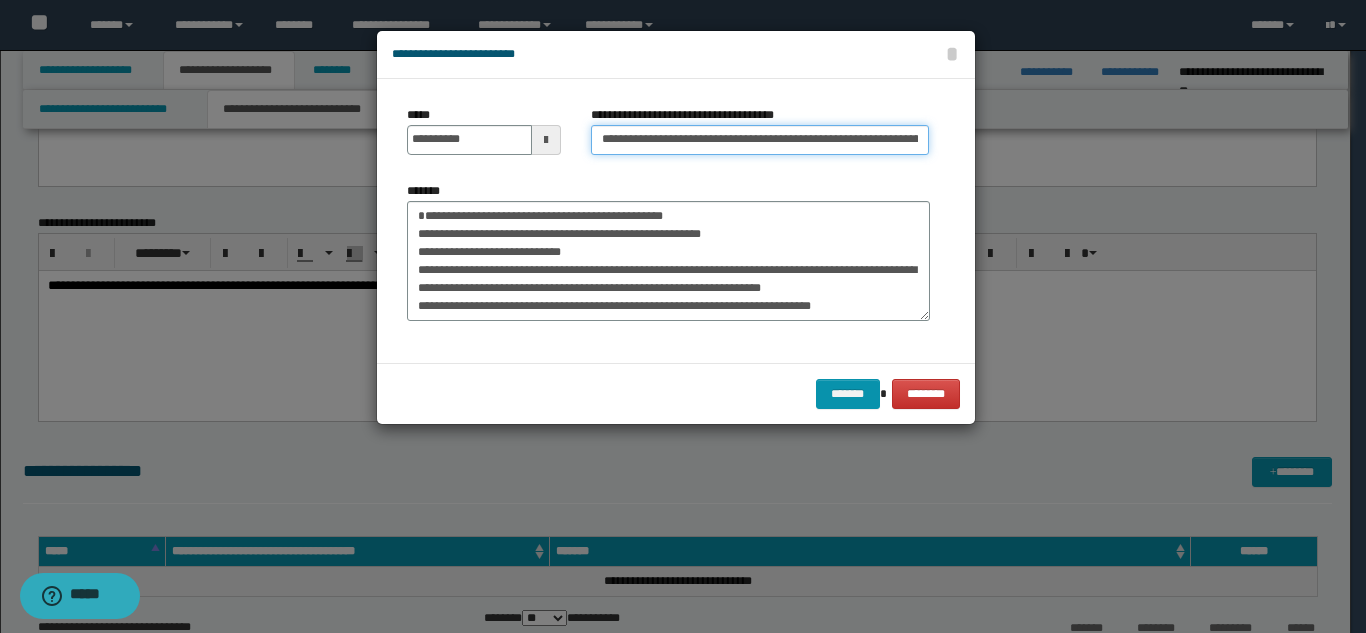 scroll, scrollTop: 0, scrollLeft: 174, axis: horizontal 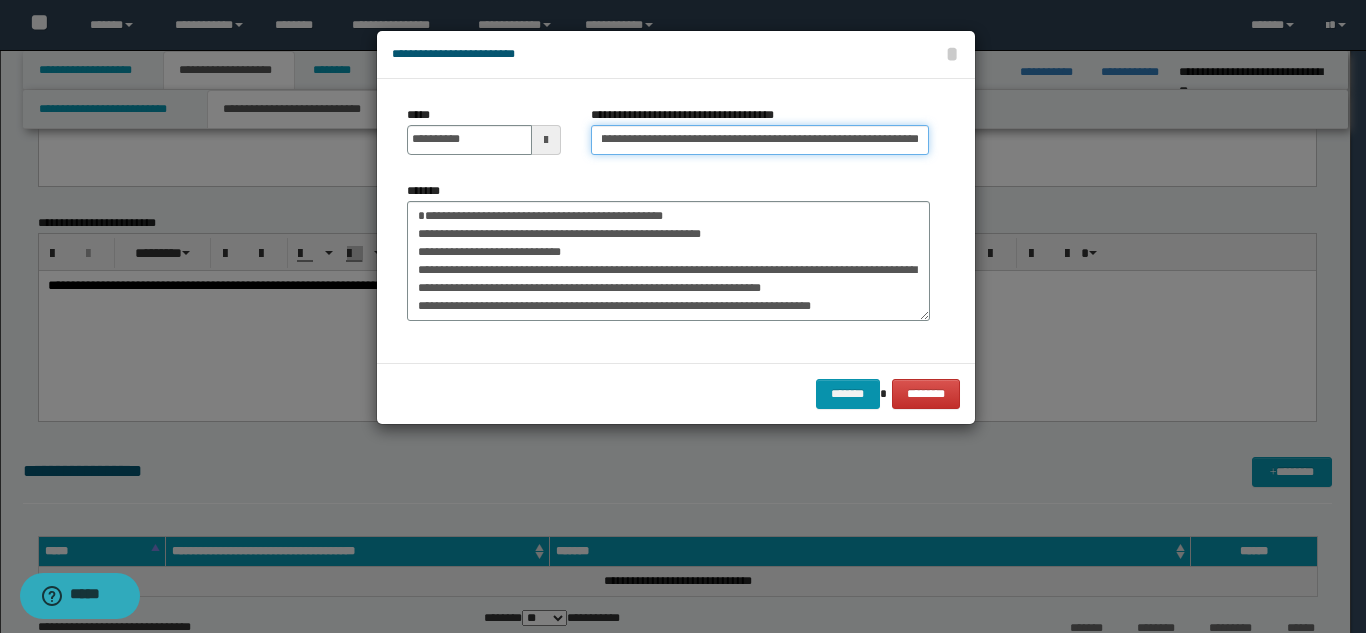 type on "**********" 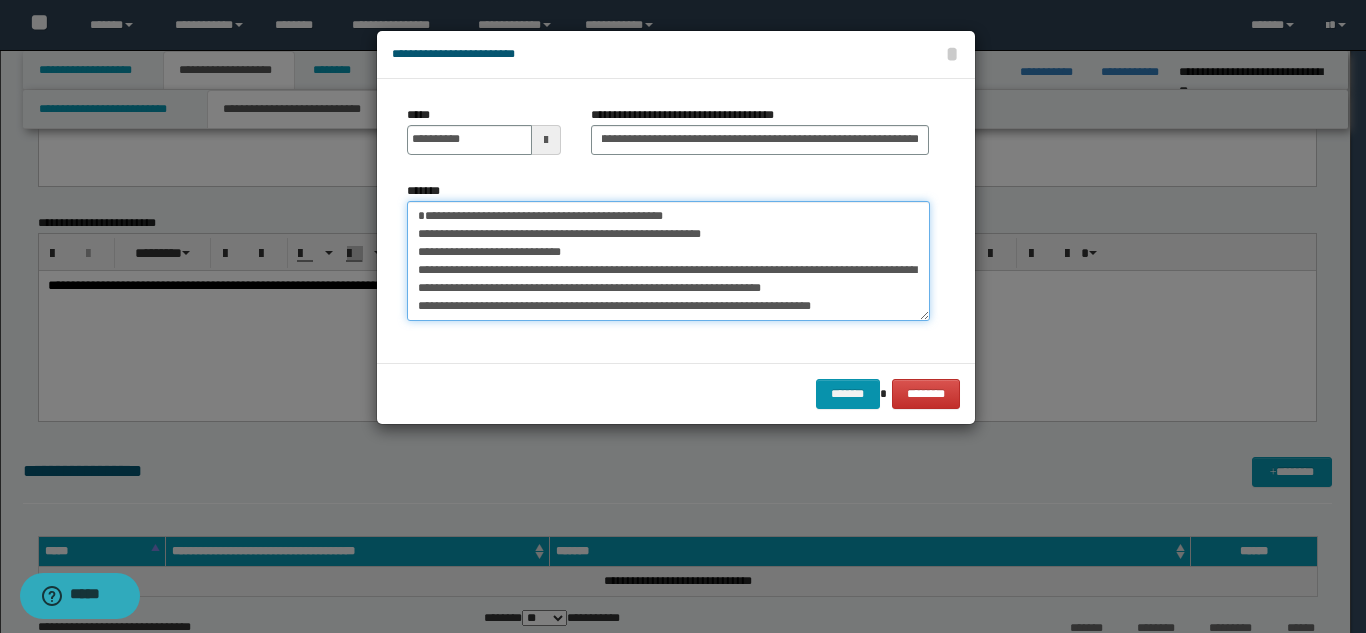 scroll, scrollTop: 0, scrollLeft: 0, axis: both 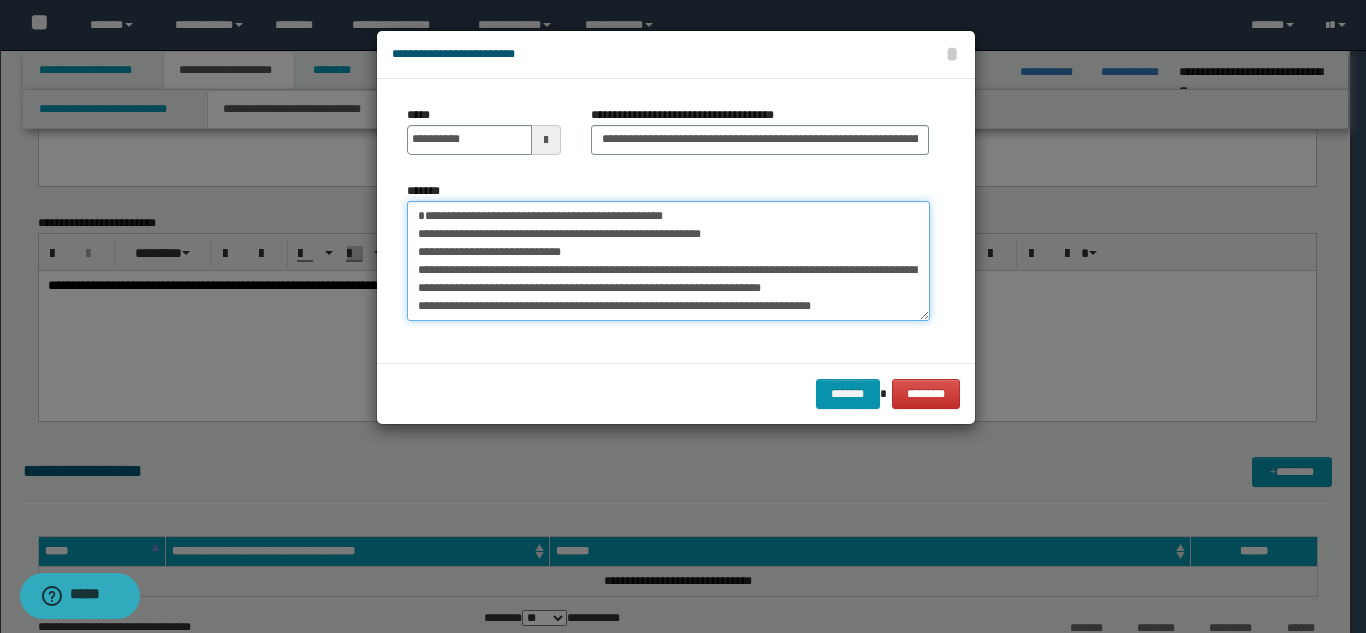 drag, startPoint x: 417, startPoint y: 214, endPoint x: 793, endPoint y: 238, distance: 376.76517 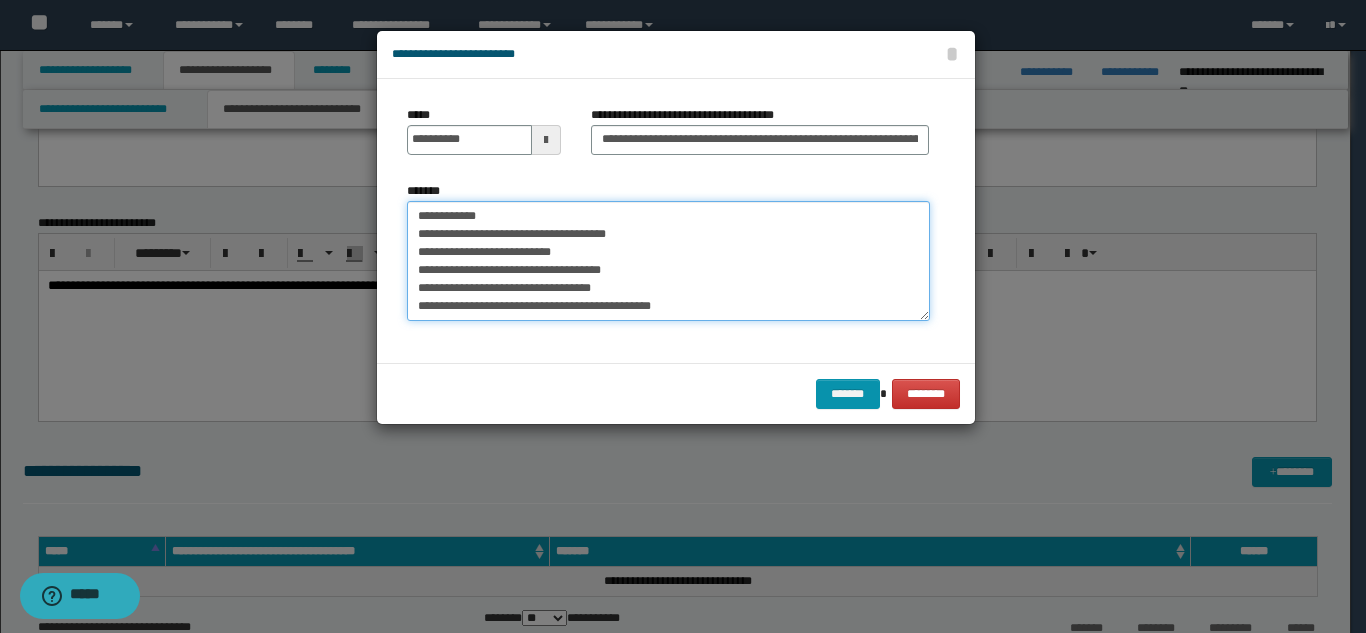 scroll, scrollTop: 252, scrollLeft: 0, axis: vertical 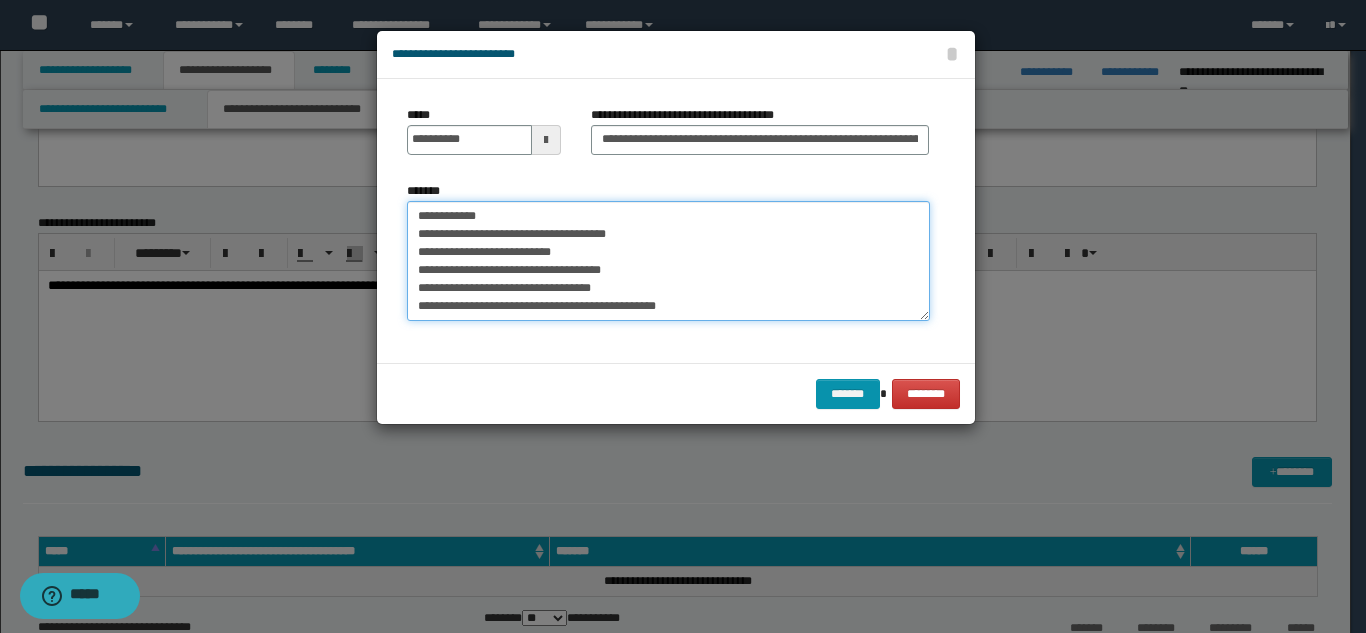 paste on "**********" 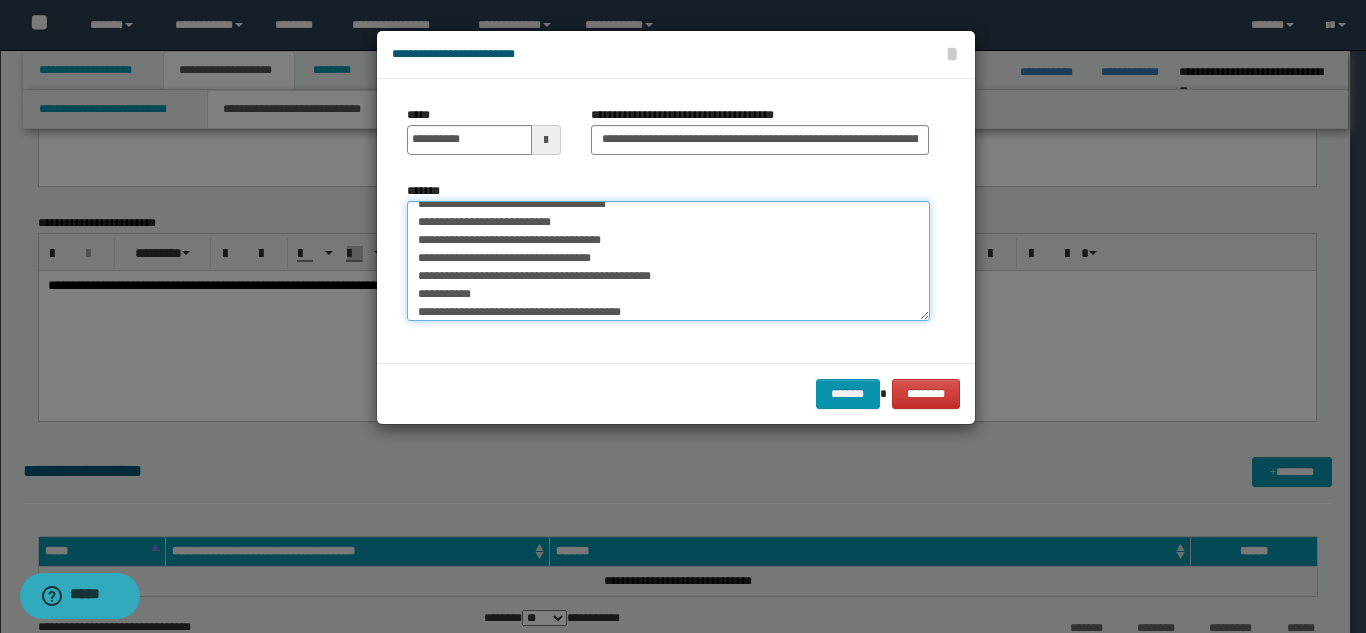 scroll, scrollTop: 804, scrollLeft: 0, axis: vertical 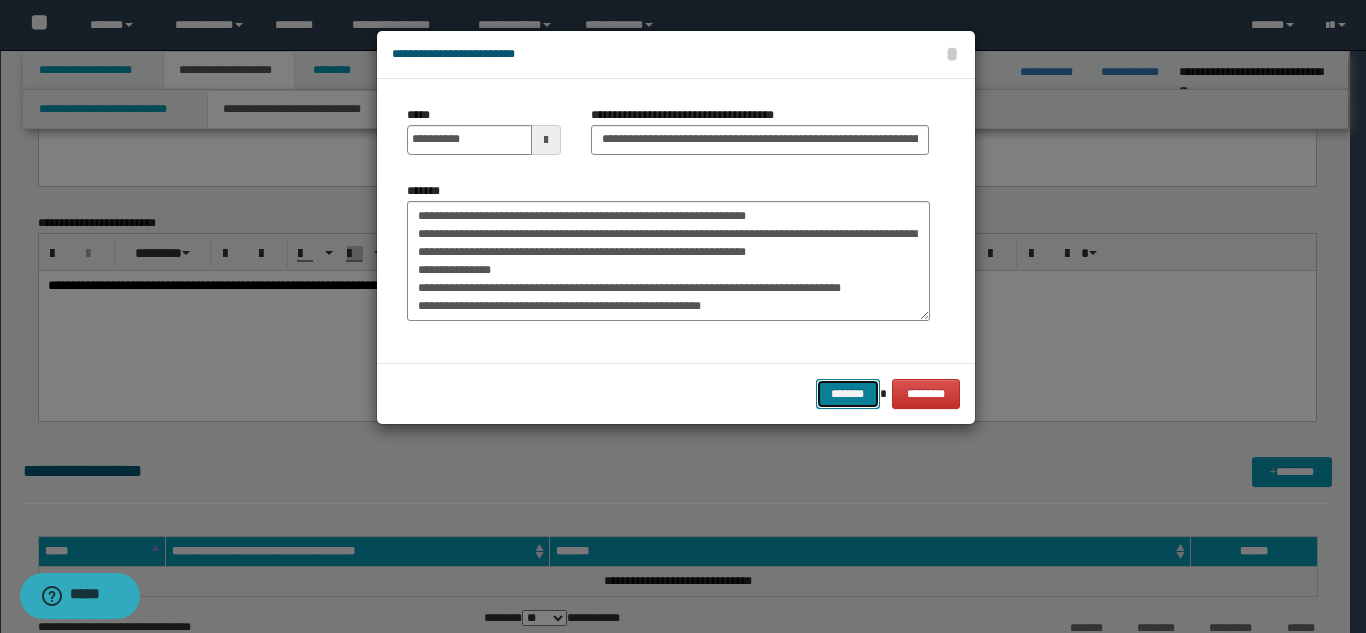 click on "*******" at bounding box center [848, 394] 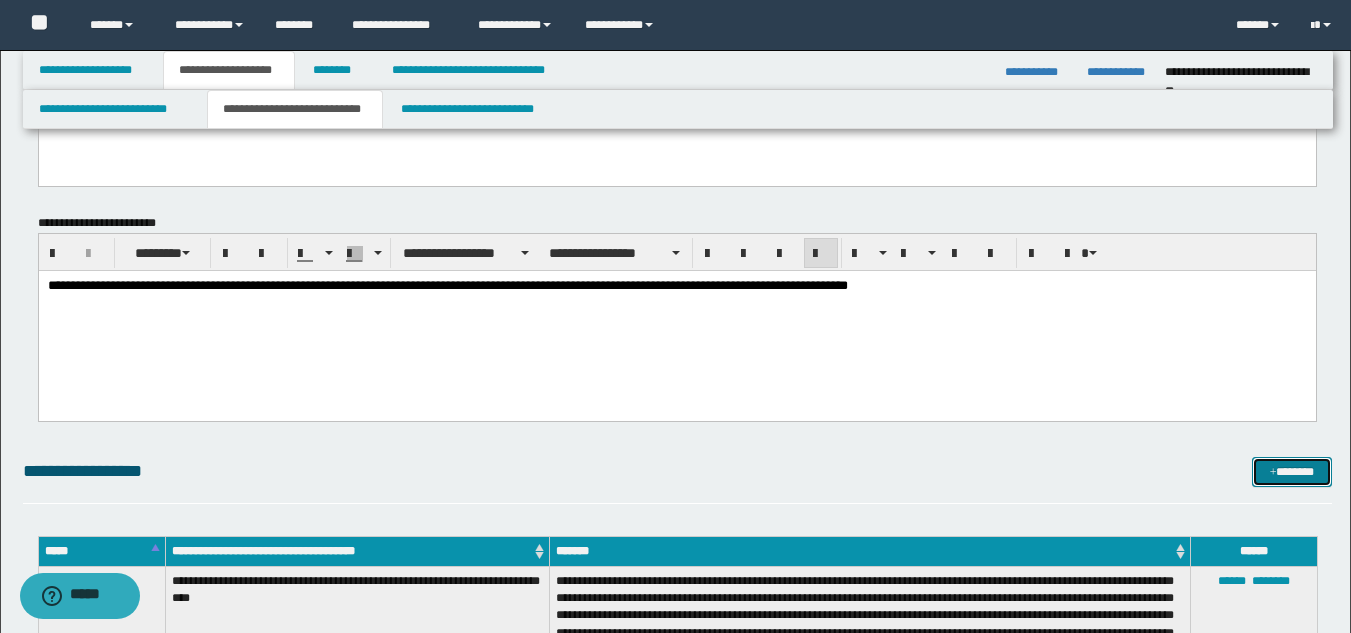 click at bounding box center (1273, 473) 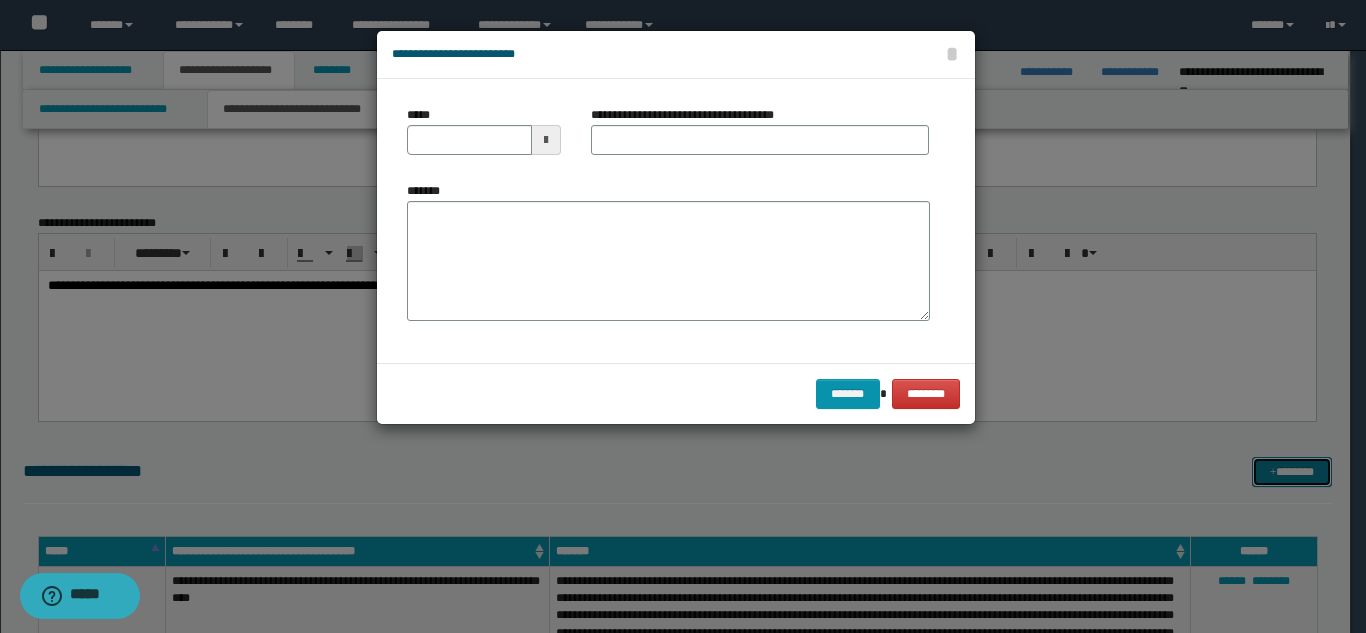 scroll, scrollTop: 0, scrollLeft: 0, axis: both 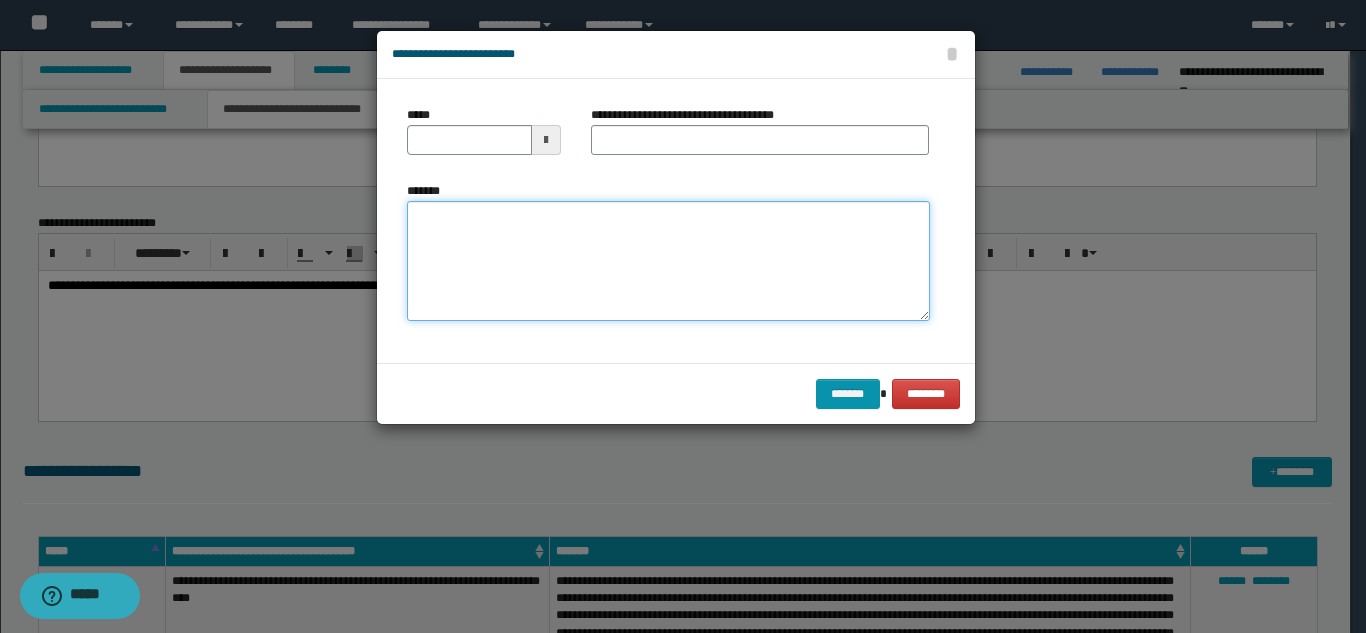 click on "*******" at bounding box center [668, 261] 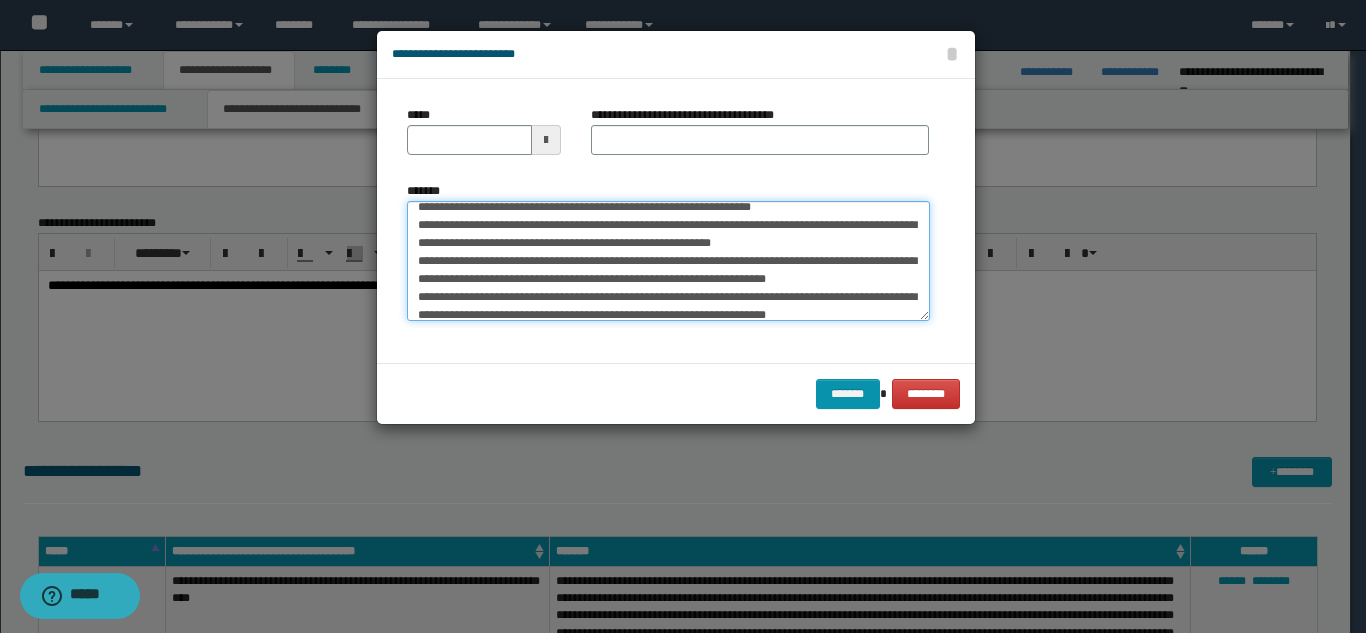 scroll, scrollTop: 0, scrollLeft: 0, axis: both 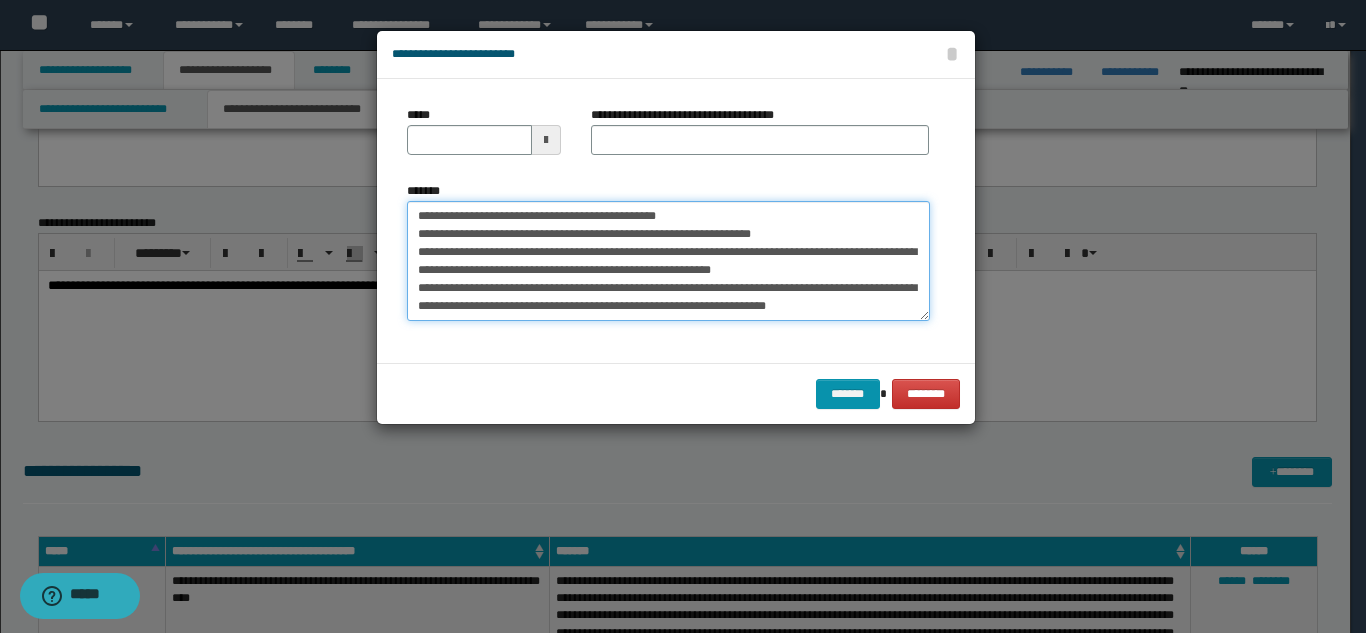 type 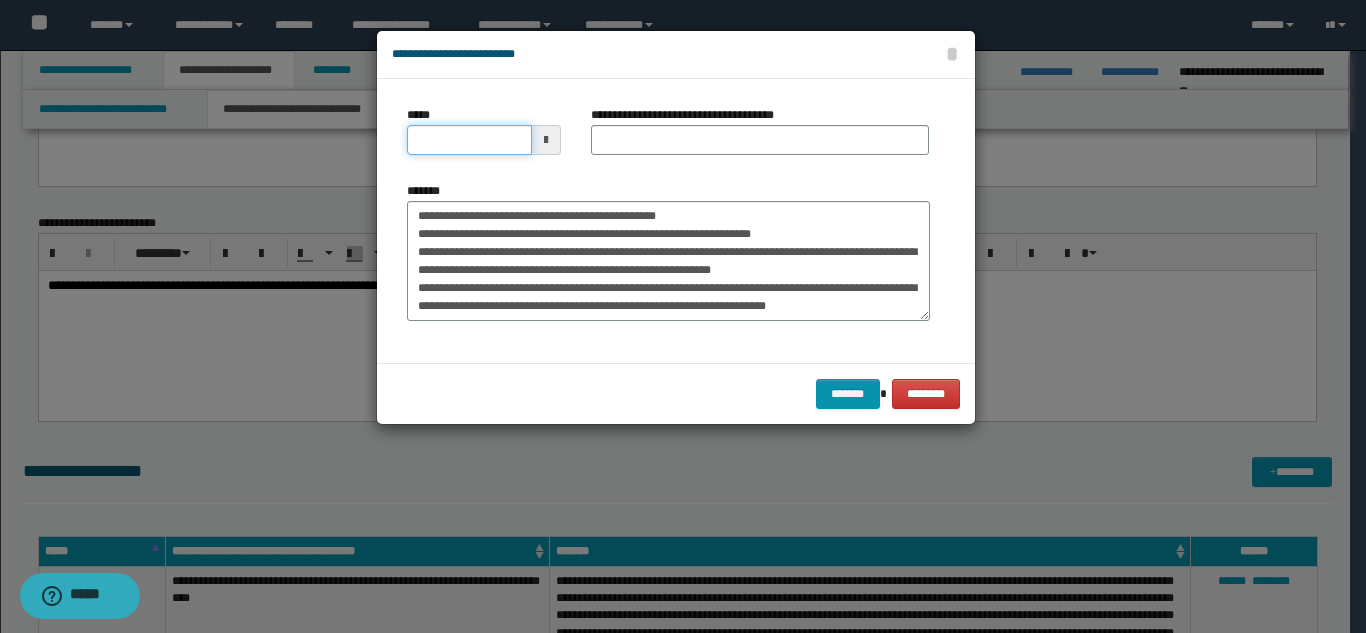 click on "*****" at bounding box center (469, 140) 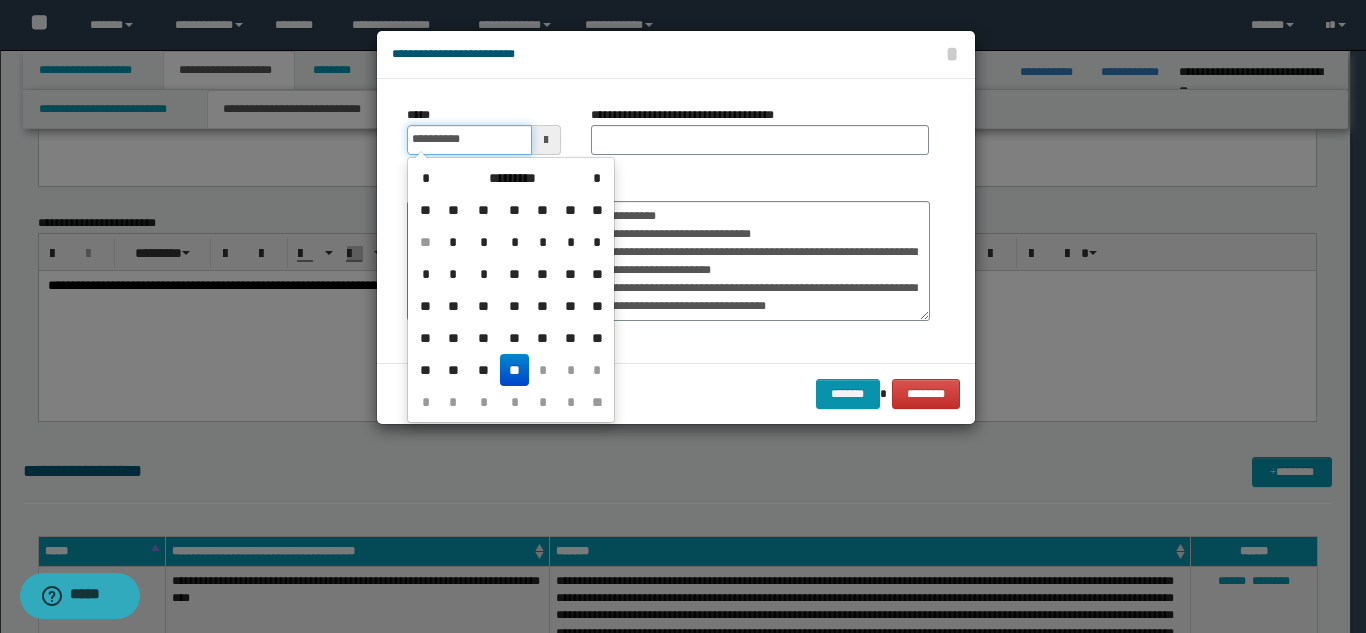 type on "**********" 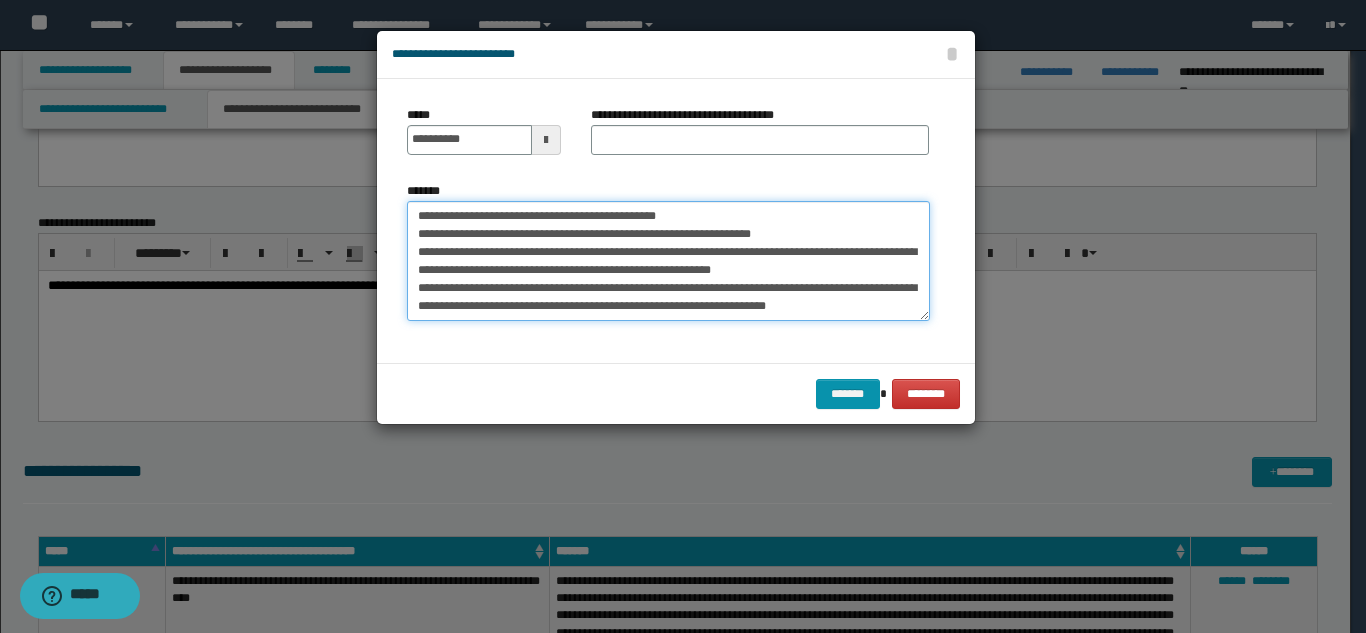drag, startPoint x: 572, startPoint y: 213, endPoint x: 847, endPoint y: 243, distance: 276.63153 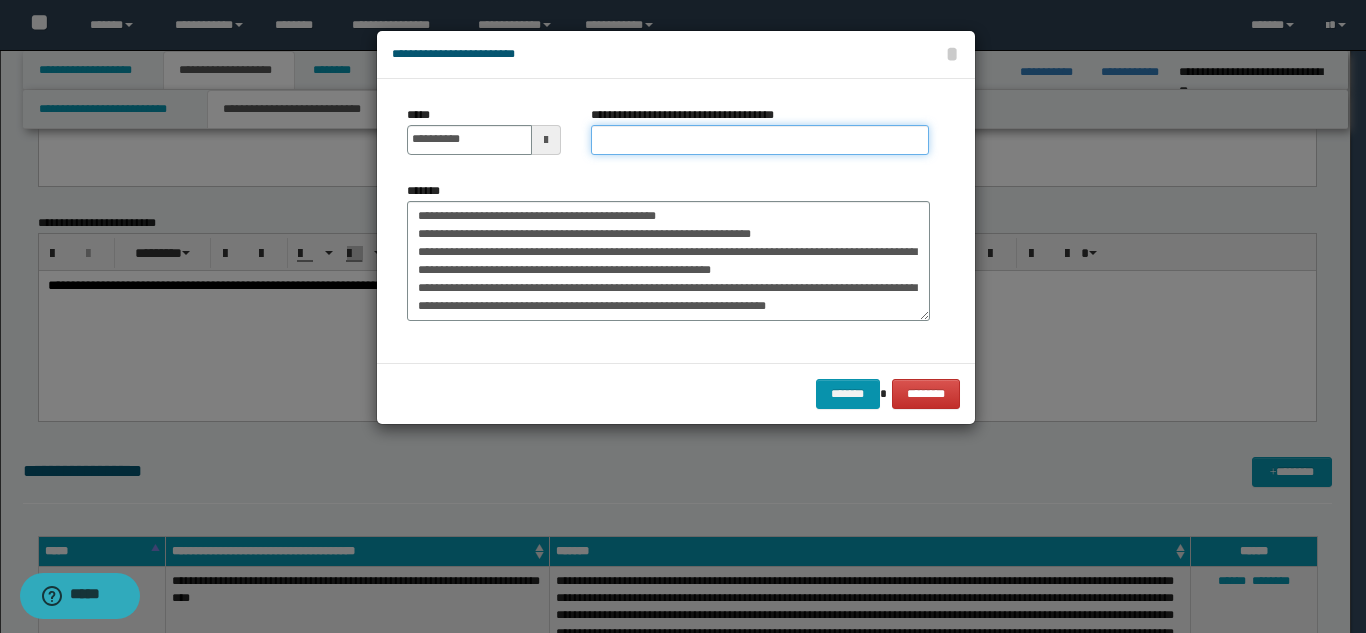 click on "**********" at bounding box center [760, 140] 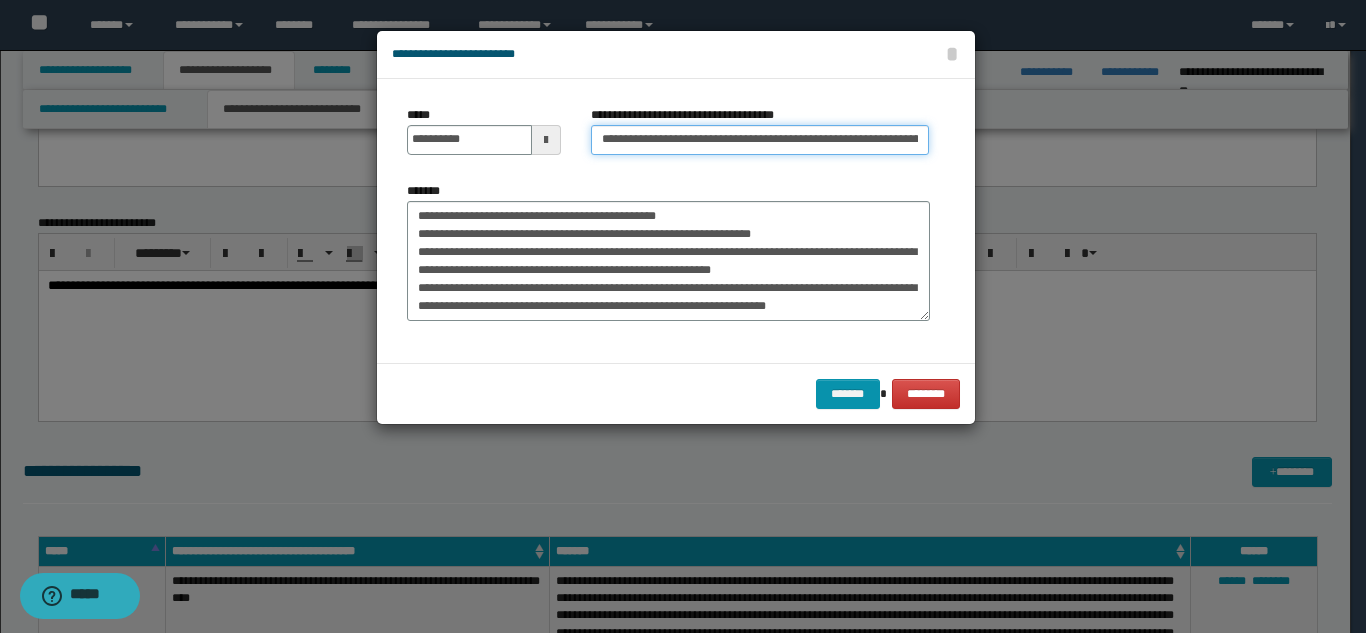 scroll, scrollTop: 0, scrollLeft: 244, axis: horizontal 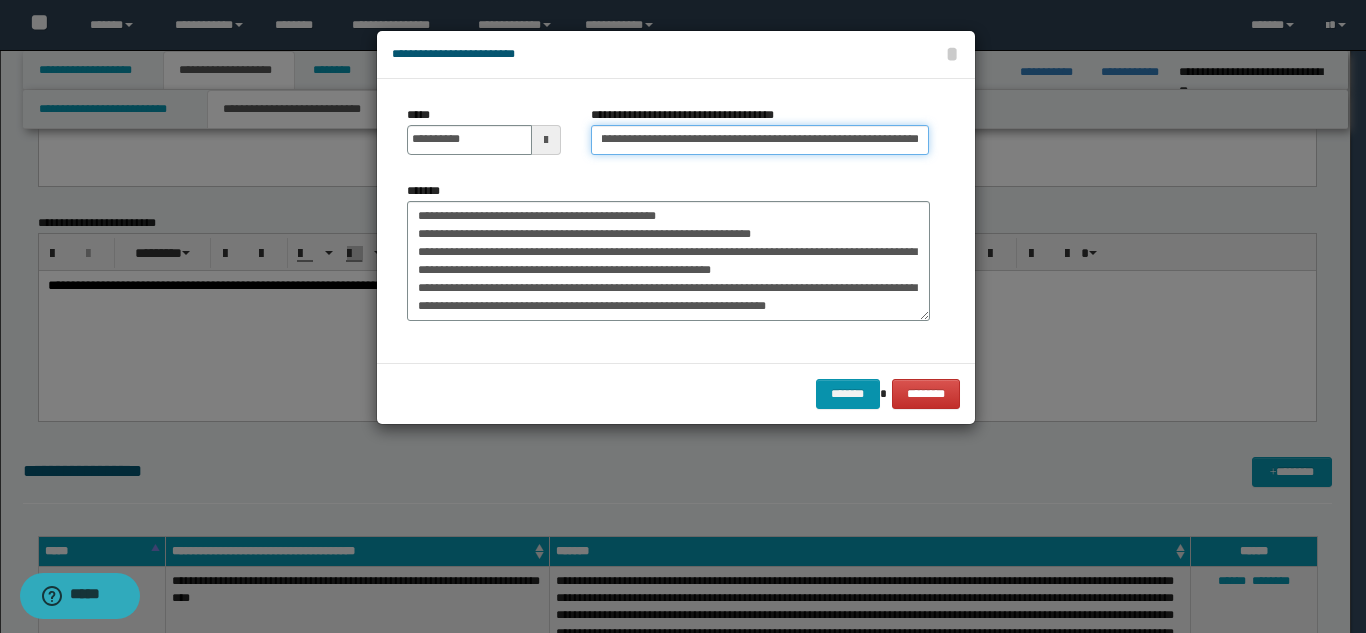 type on "**********" 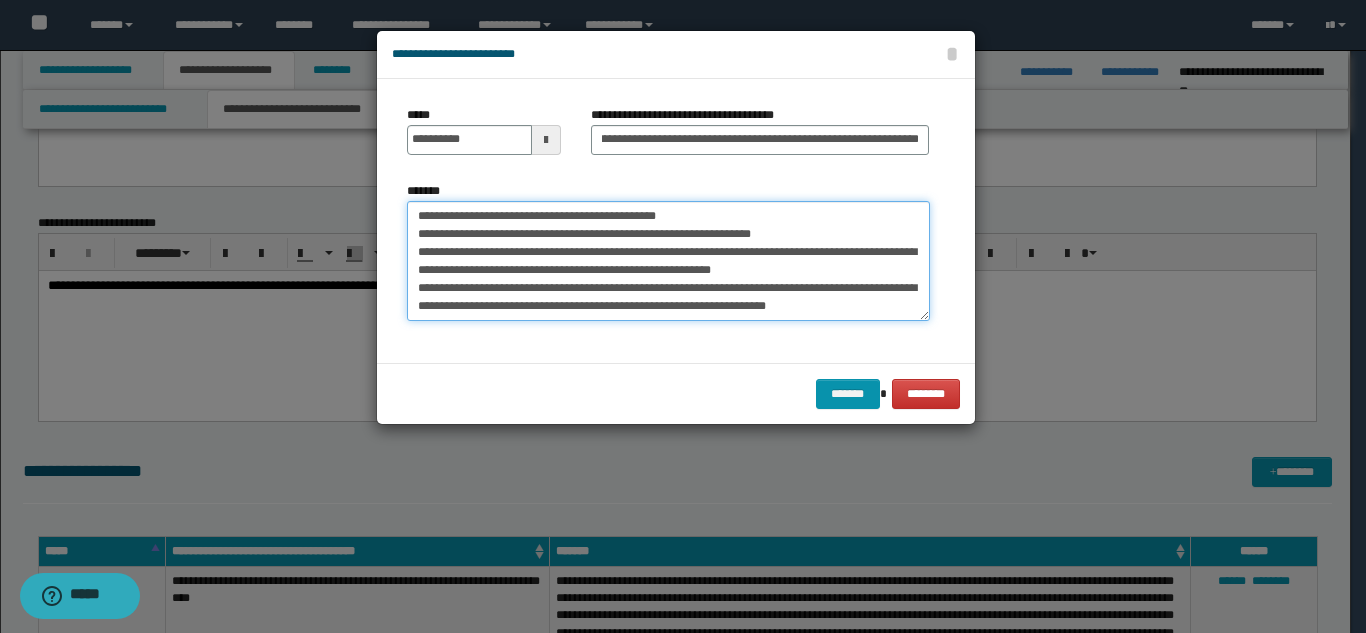 scroll, scrollTop: 0, scrollLeft: 0, axis: both 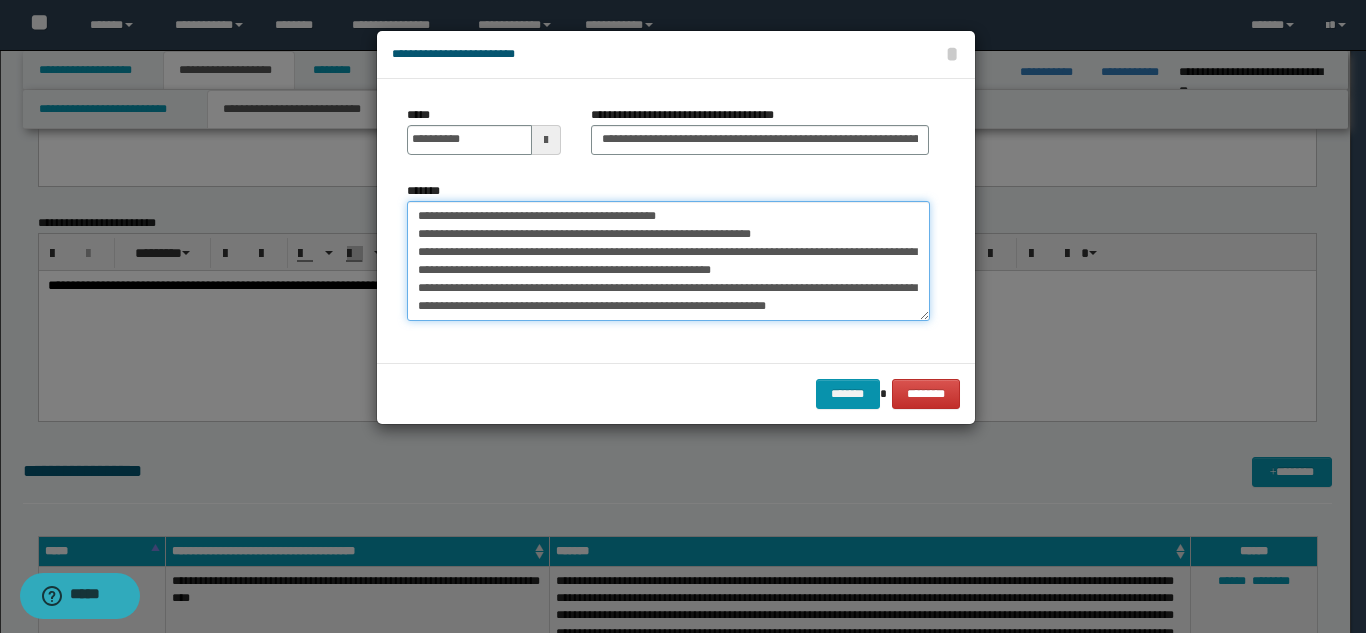 drag, startPoint x: 422, startPoint y: 215, endPoint x: 844, endPoint y: 239, distance: 422.68192 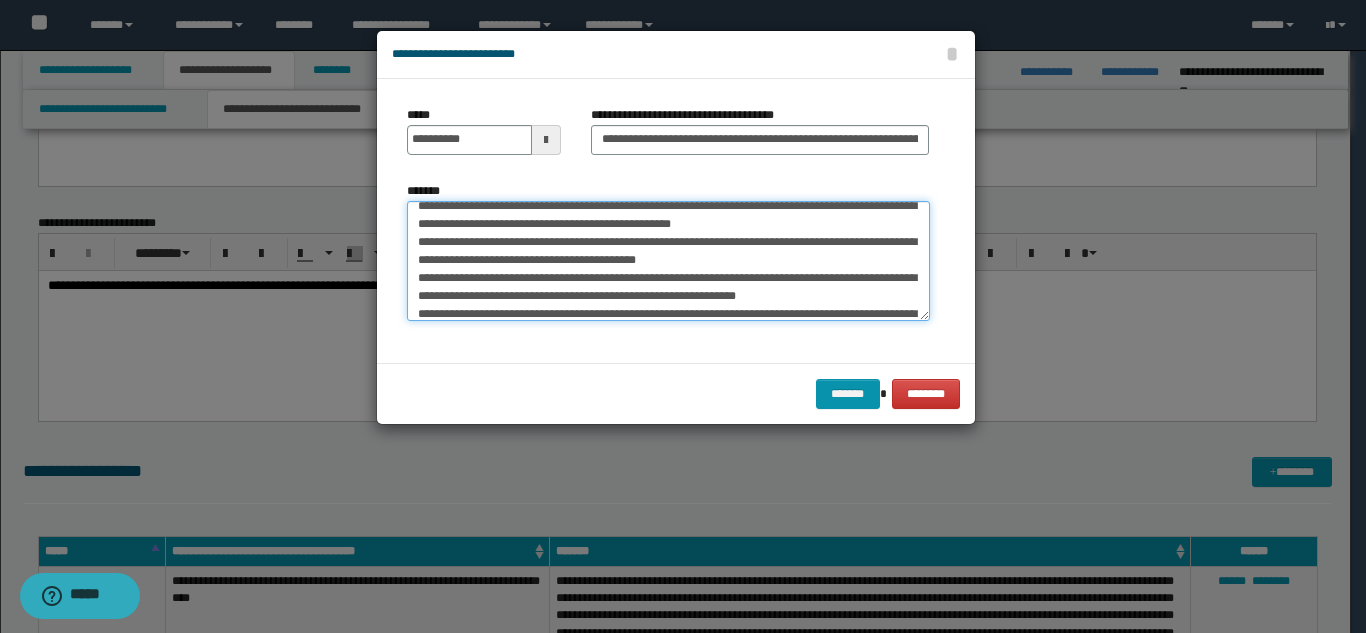 scroll, scrollTop: 666, scrollLeft: 0, axis: vertical 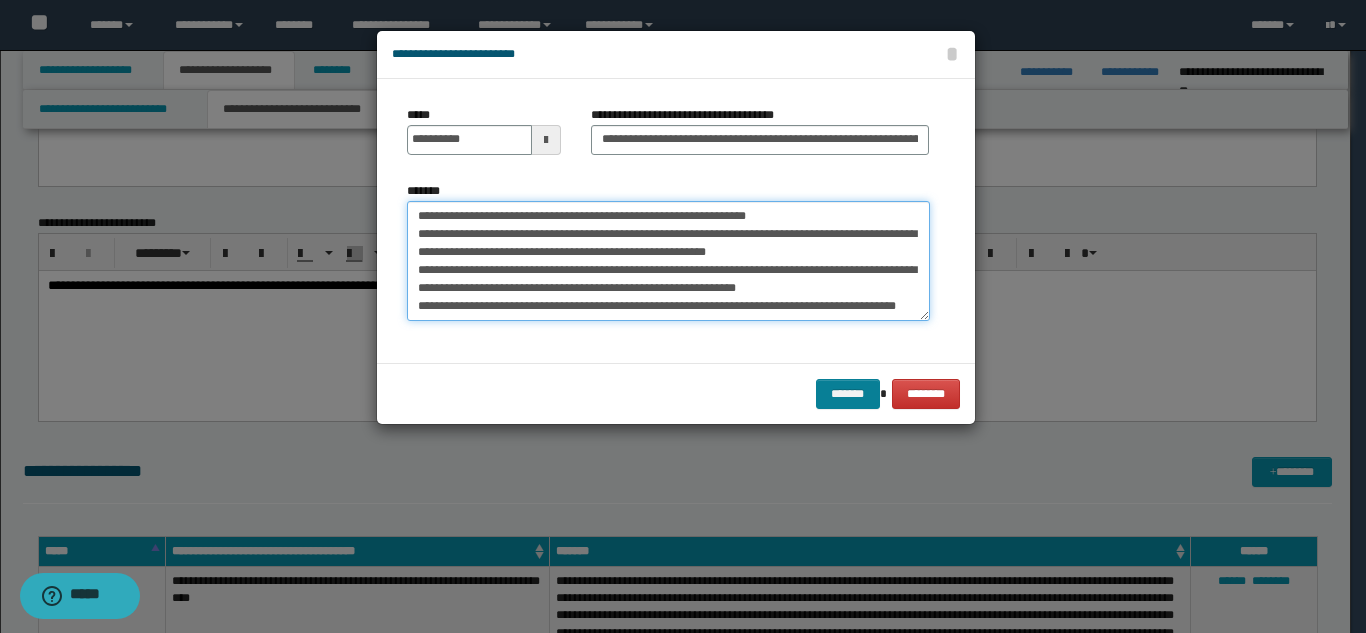 type on "**********" 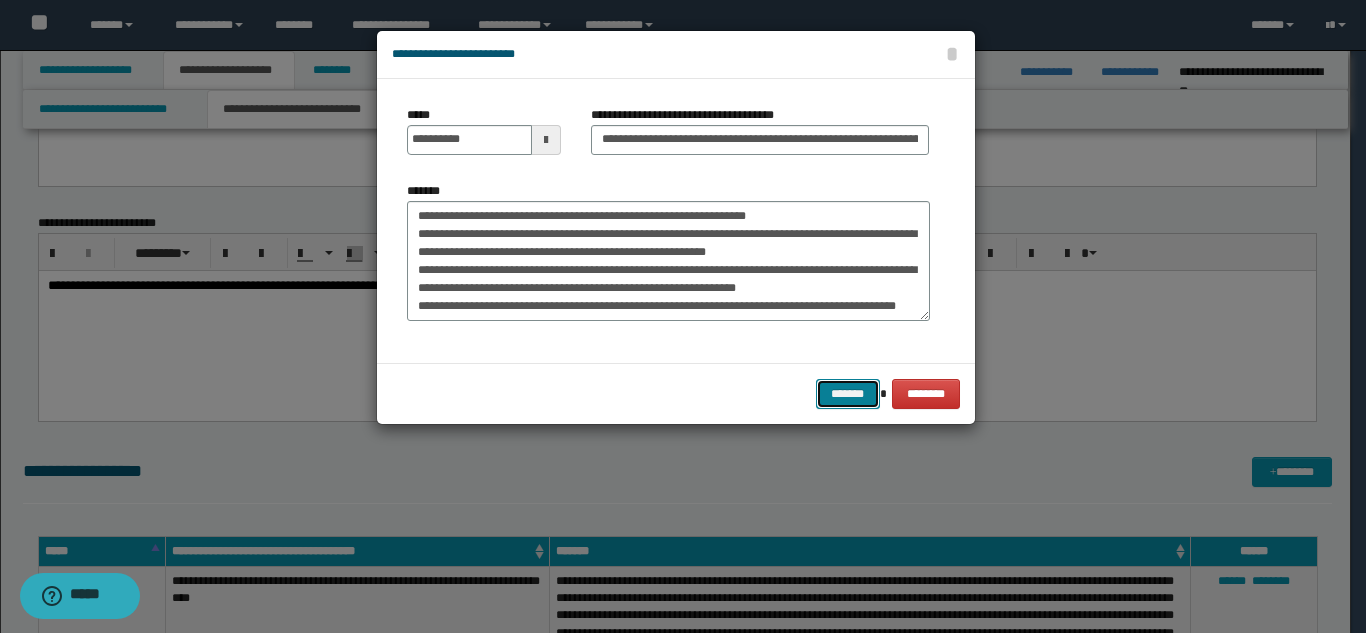click on "*******" at bounding box center (848, 394) 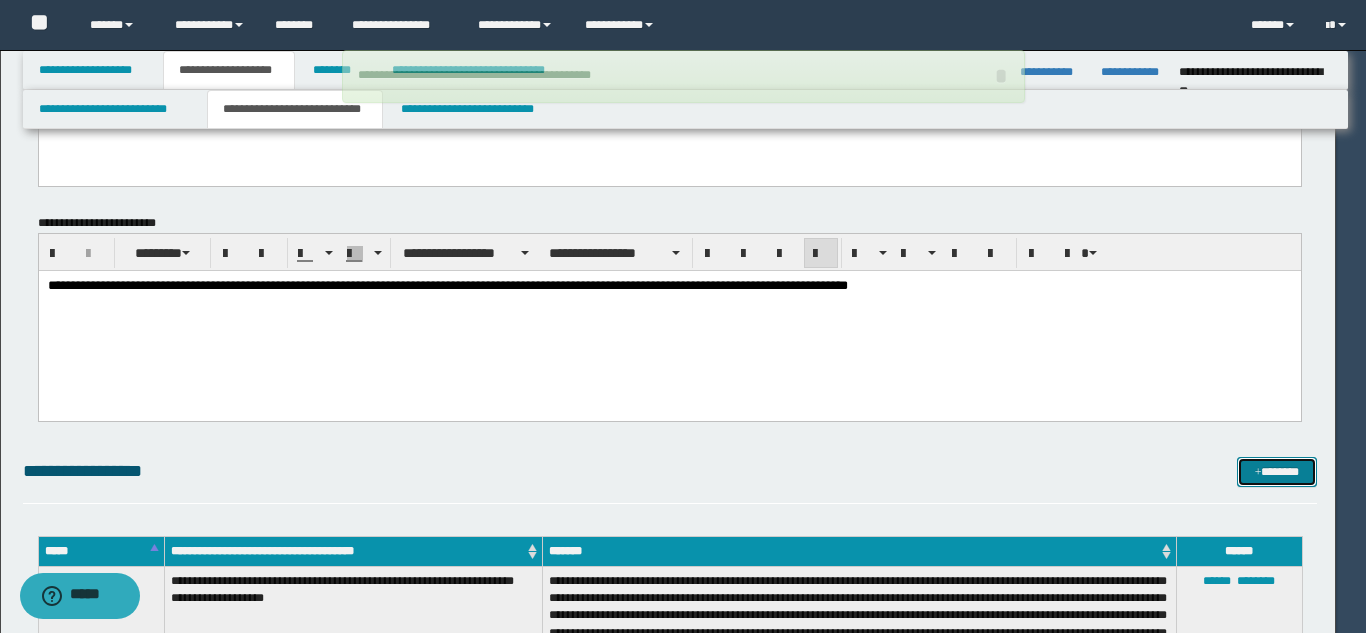 type 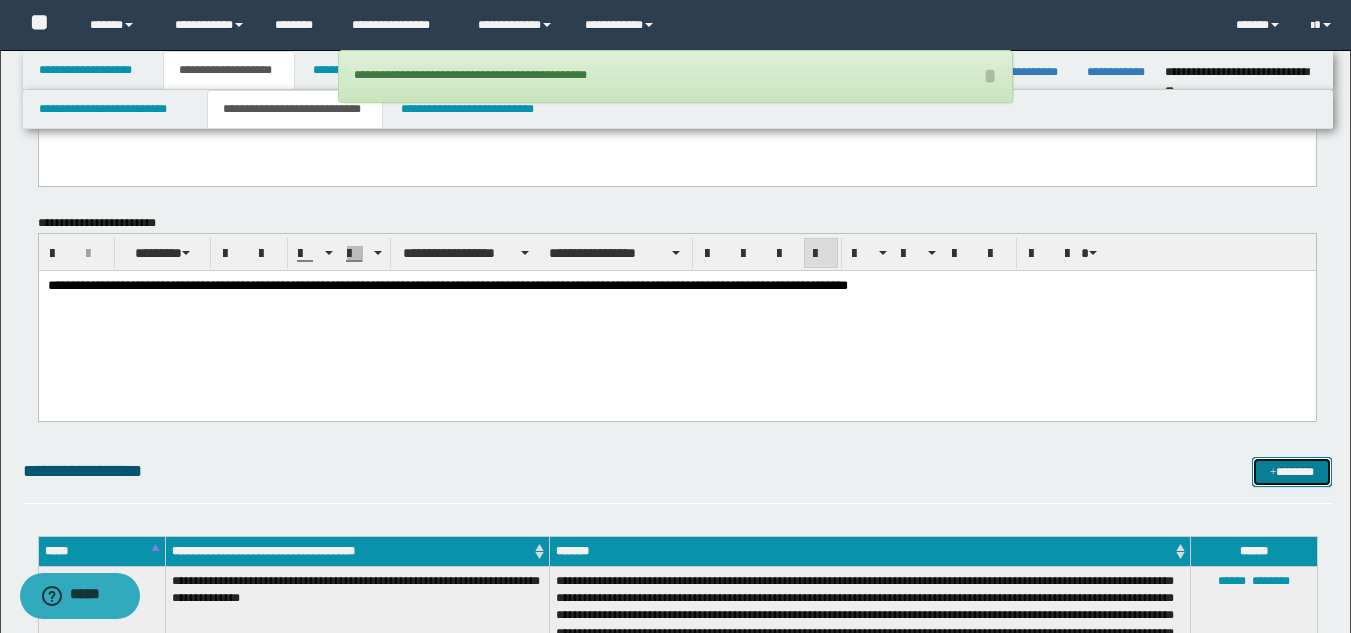 click on "*******" at bounding box center (1292, 472) 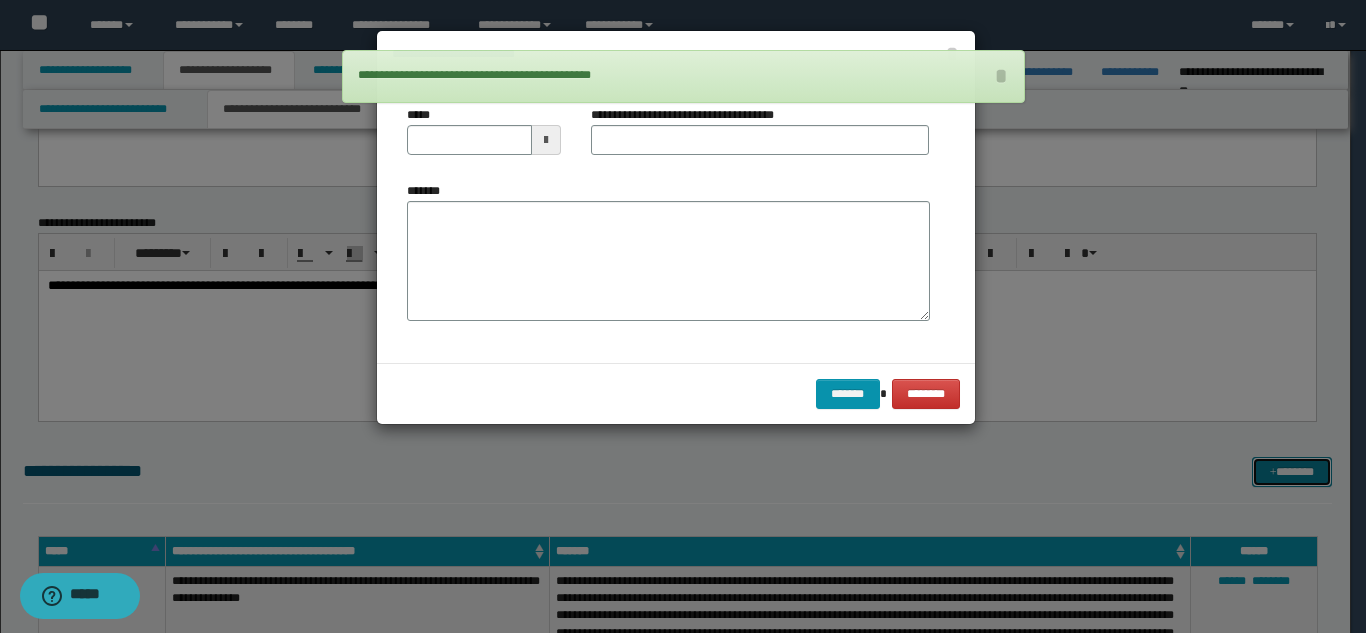 scroll, scrollTop: 0, scrollLeft: 0, axis: both 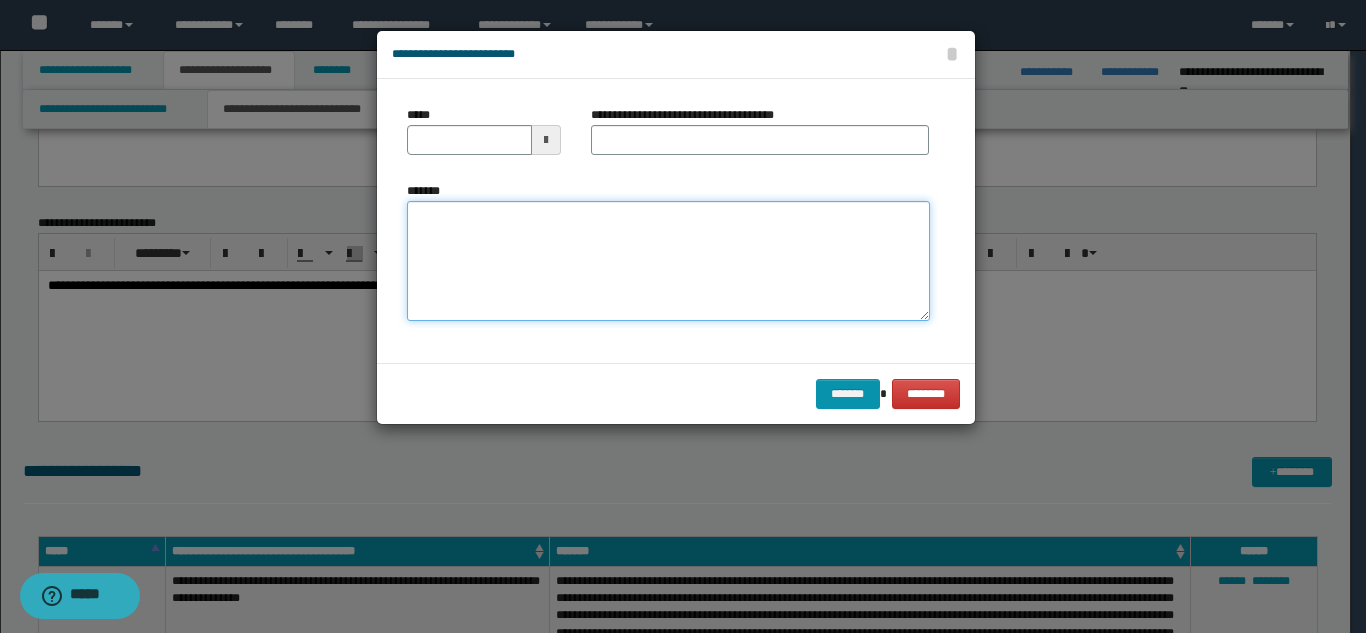 click on "*******" at bounding box center (668, 261) 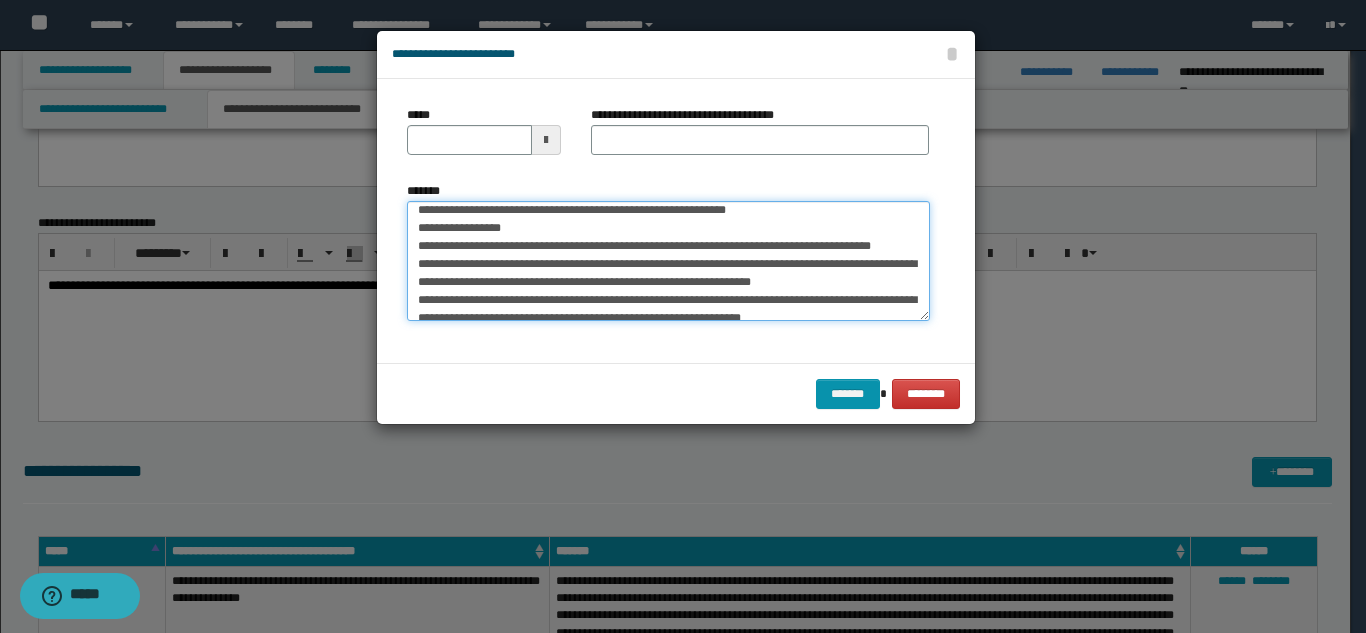 scroll, scrollTop: 0, scrollLeft: 0, axis: both 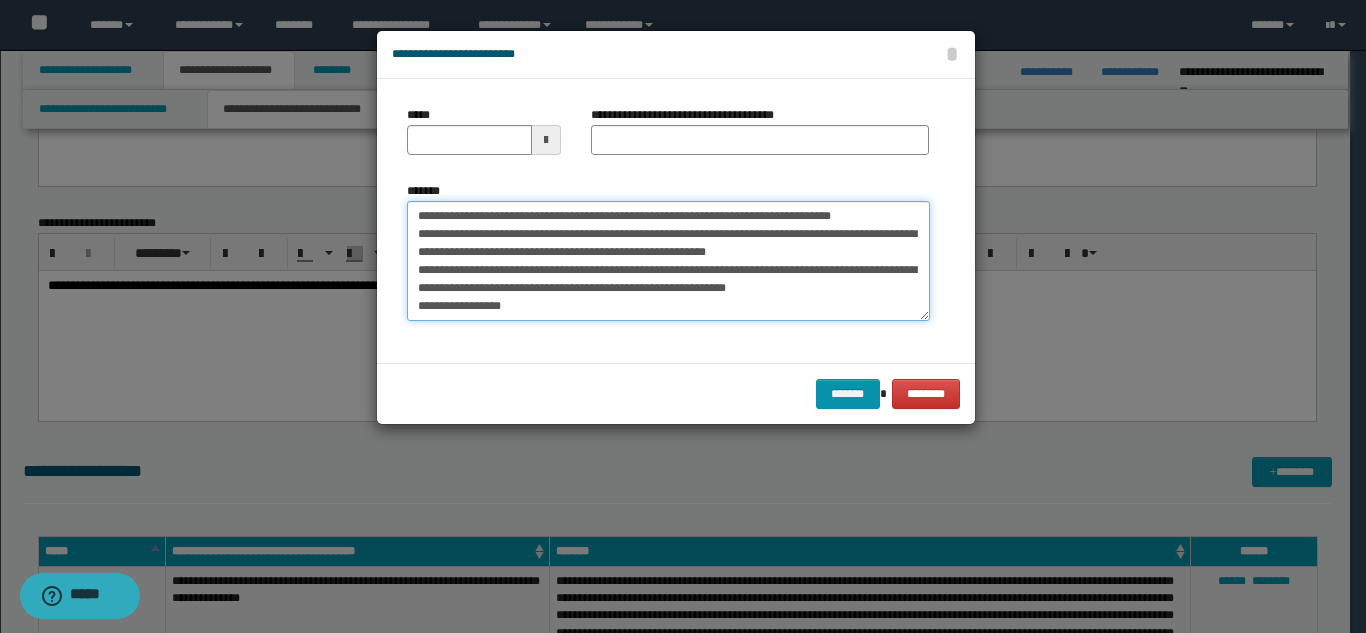 type 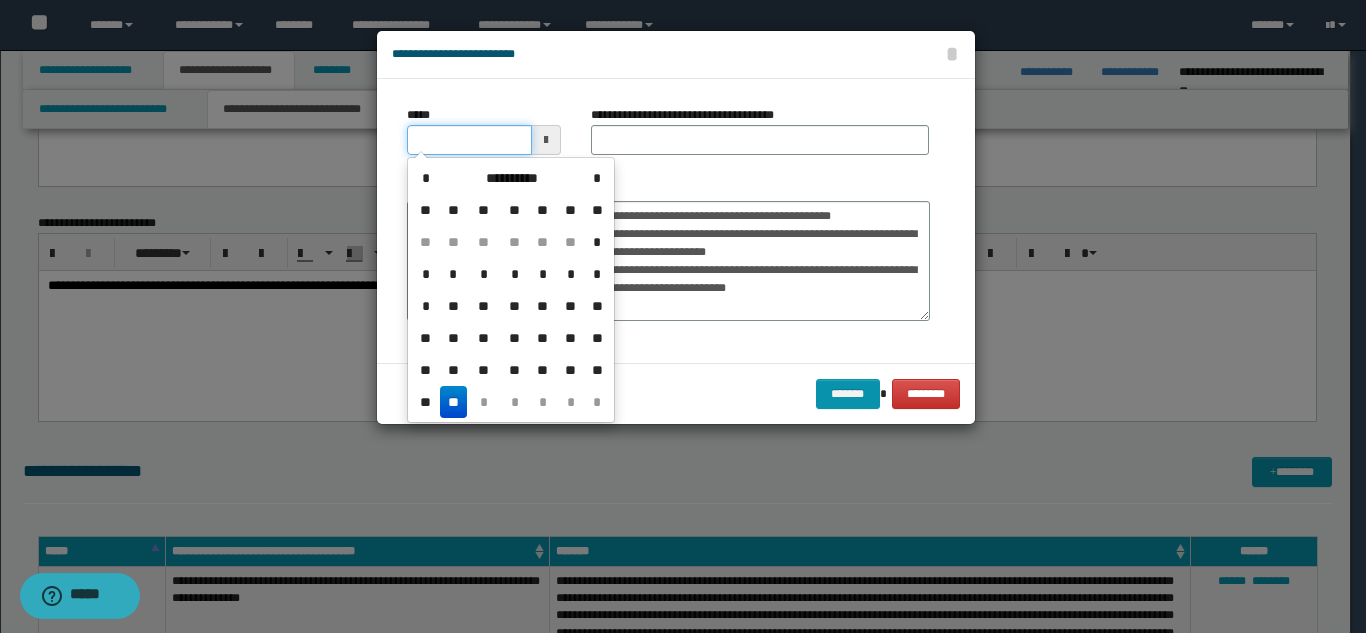 click on "*****" at bounding box center [469, 140] 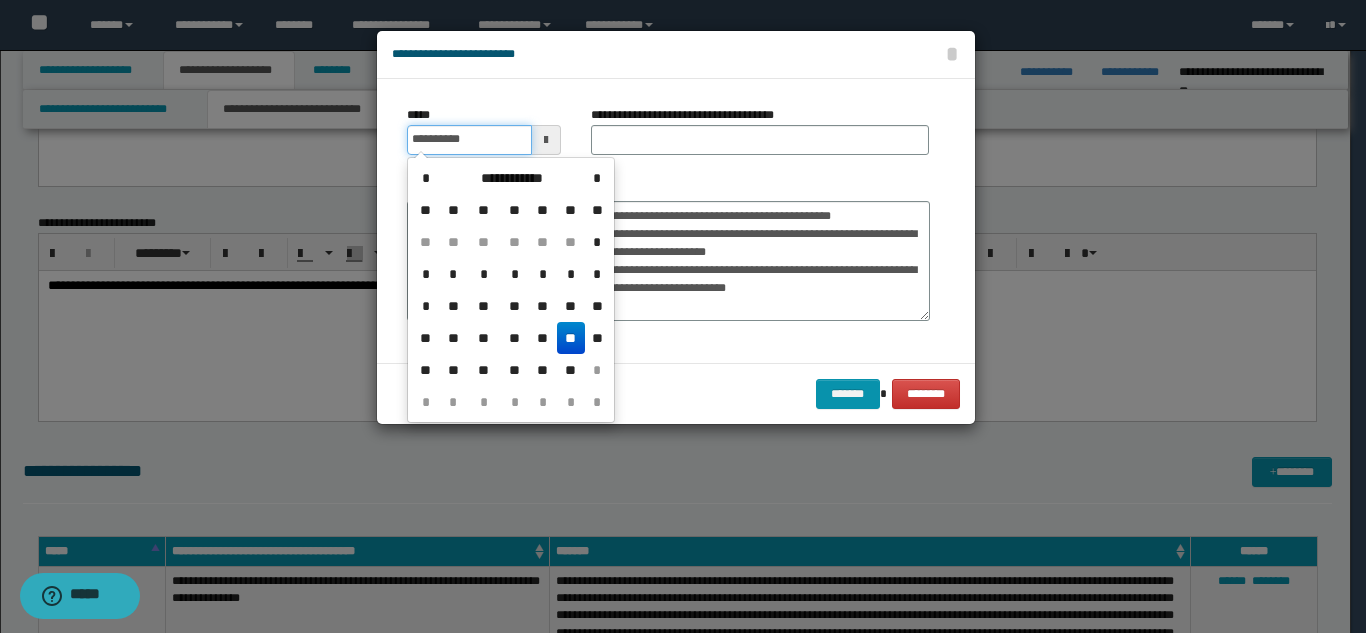 type on "**********" 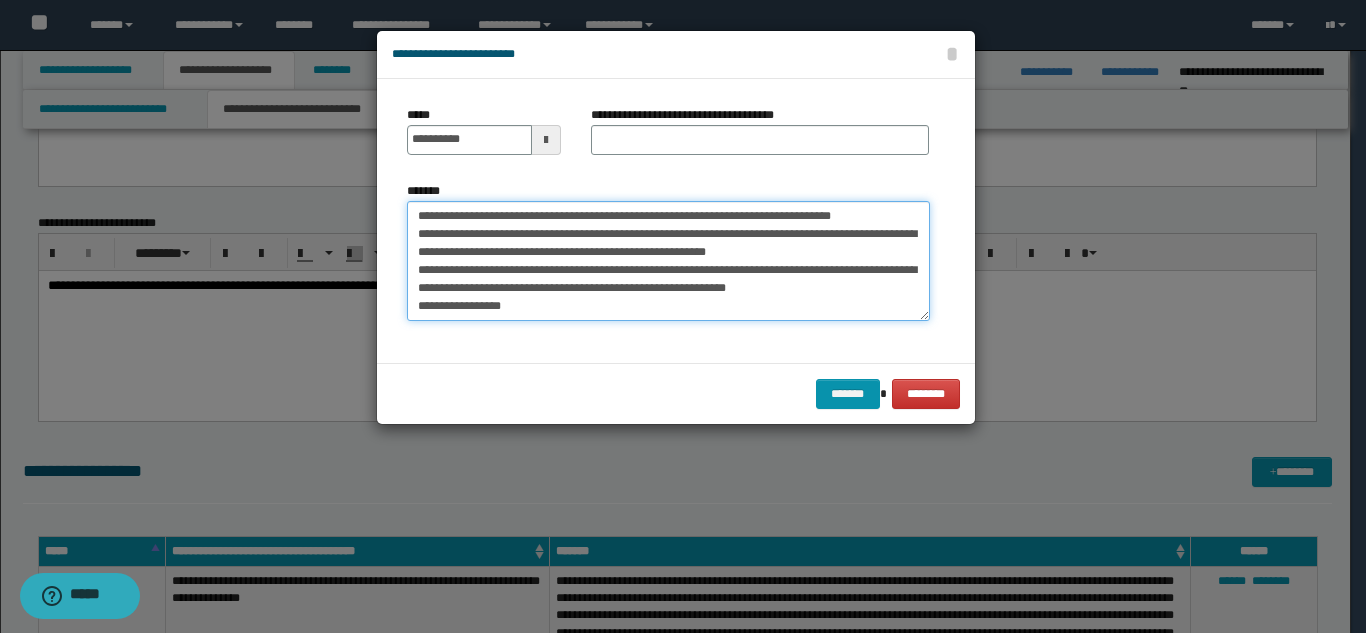 drag, startPoint x: 578, startPoint y: 216, endPoint x: 623, endPoint y: 228, distance: 46.572525 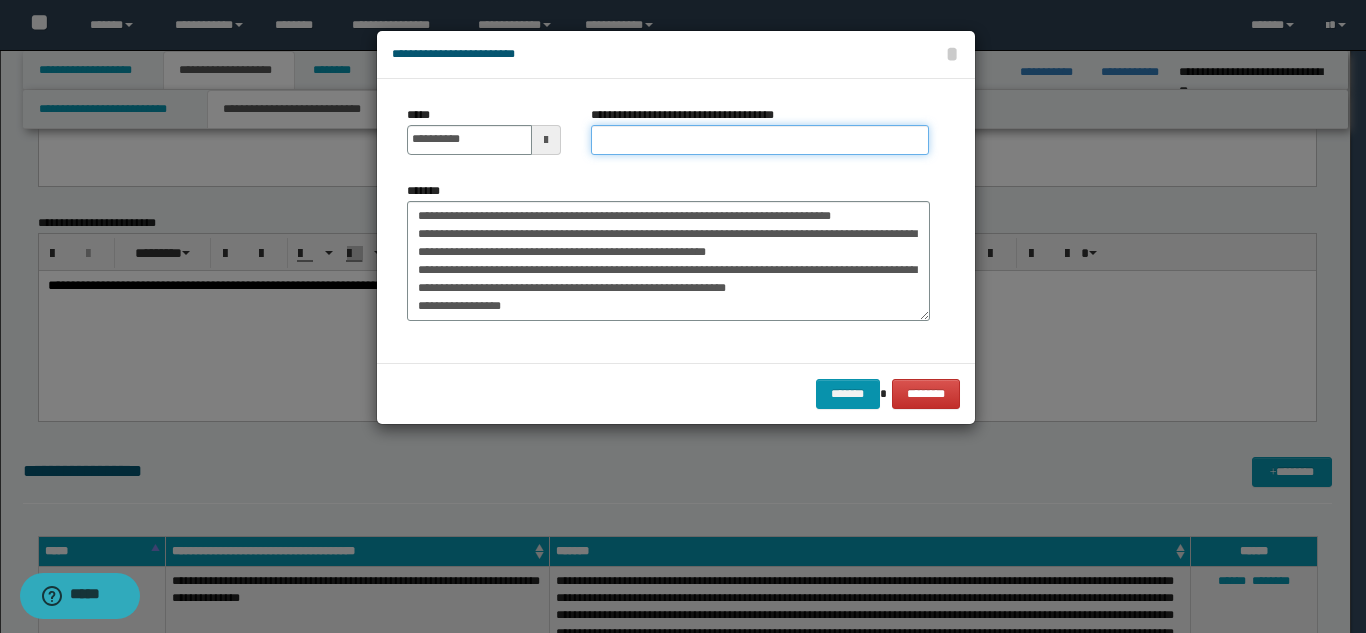 click on "**********" at bounding box center [760, 140] 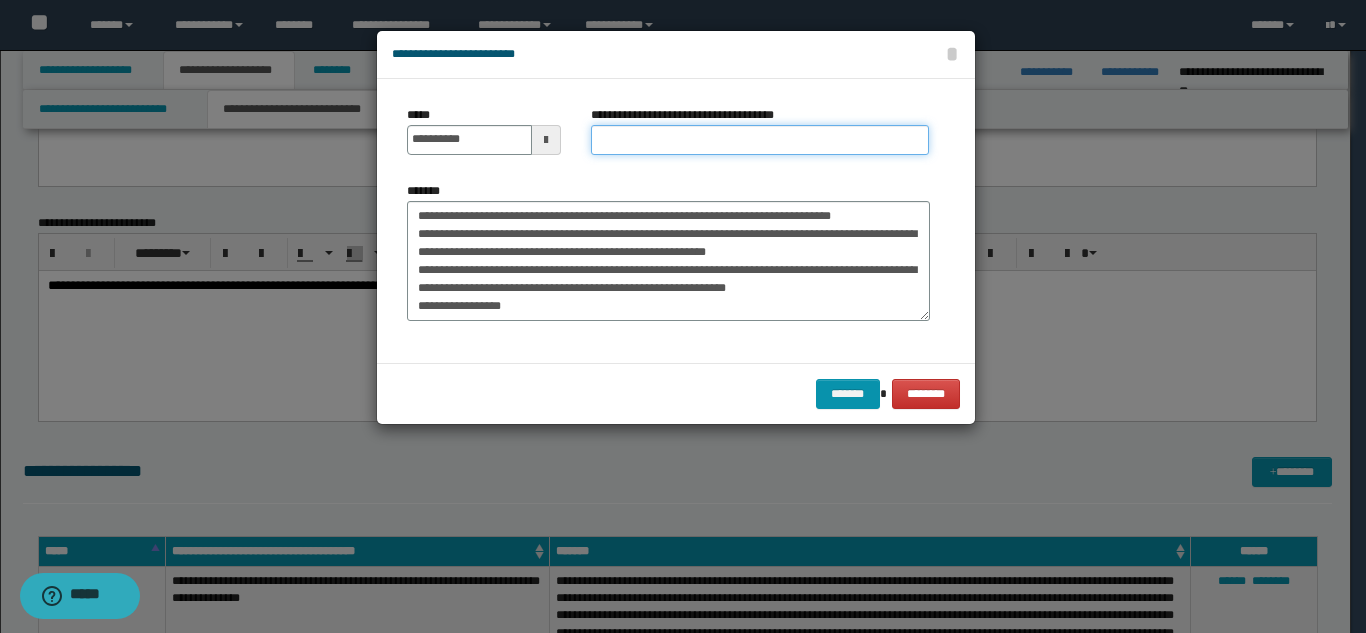 paste on "**********" 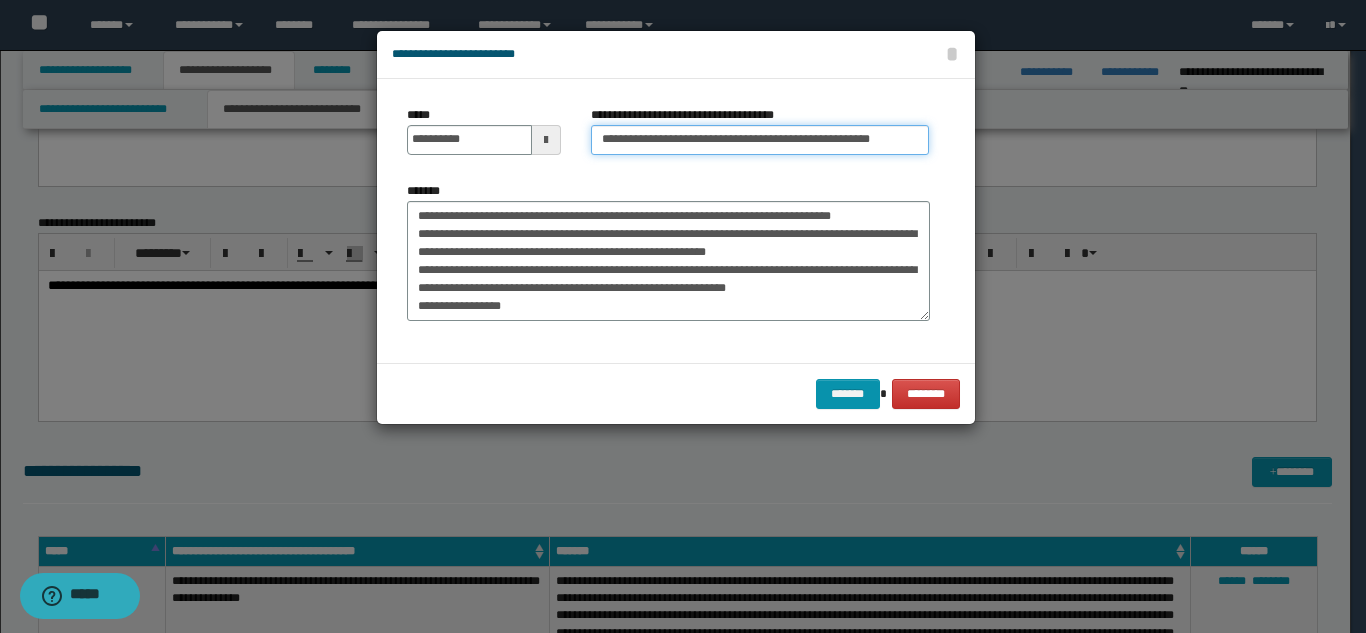 scroll, scrollTop: 0, scrollLeft: 24, axis: horizontal 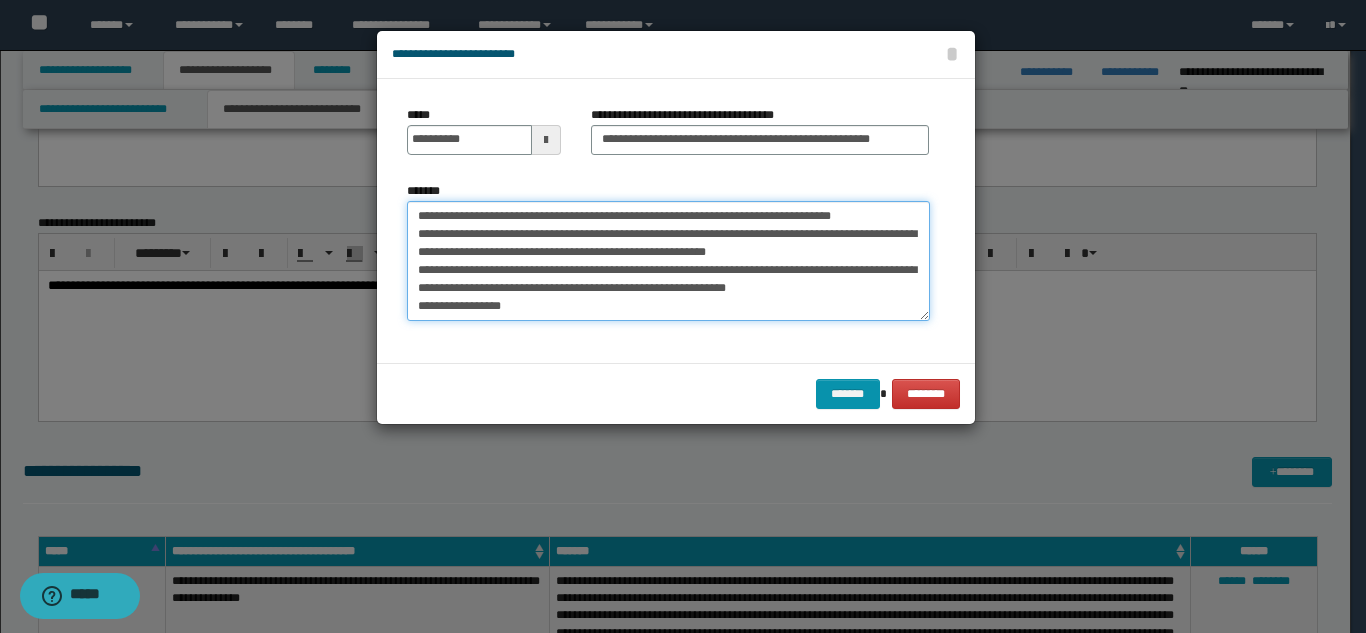 drag, startPoint x: 411, startPoint y: 219, endPoint x: 507, endPoint y: 235, distance: 97.3242 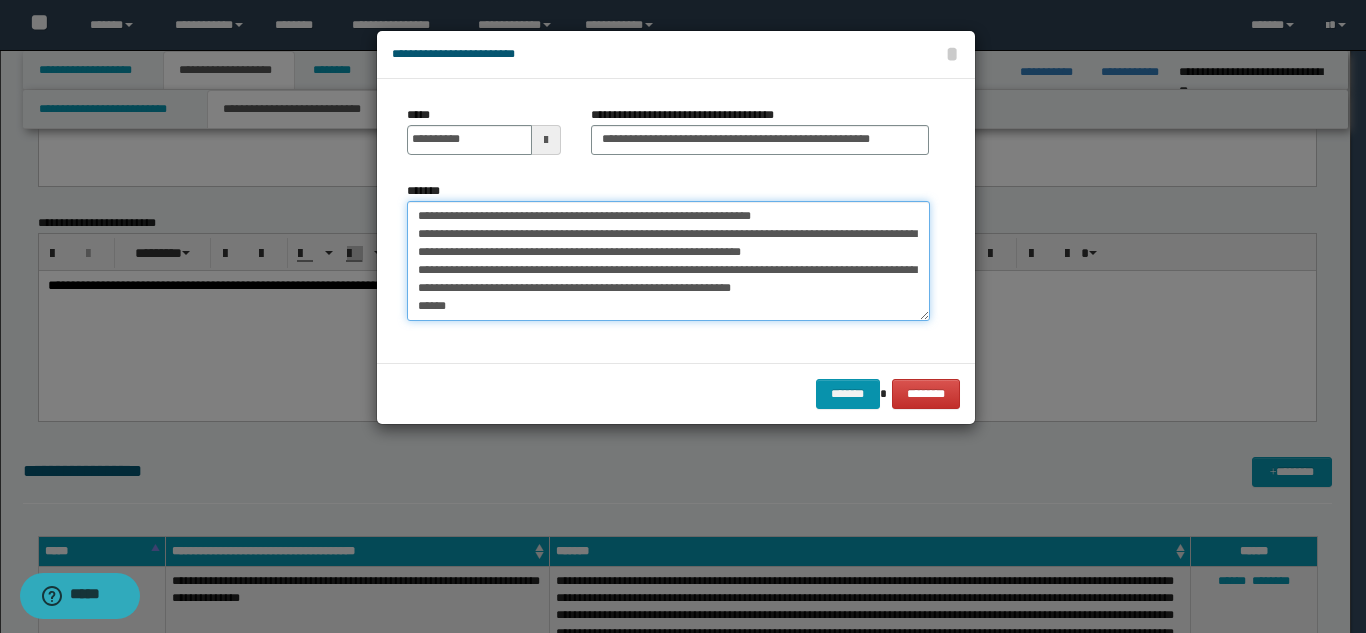 scroll, scrollTop: 144, scrollLeft: 0, axis: vertical 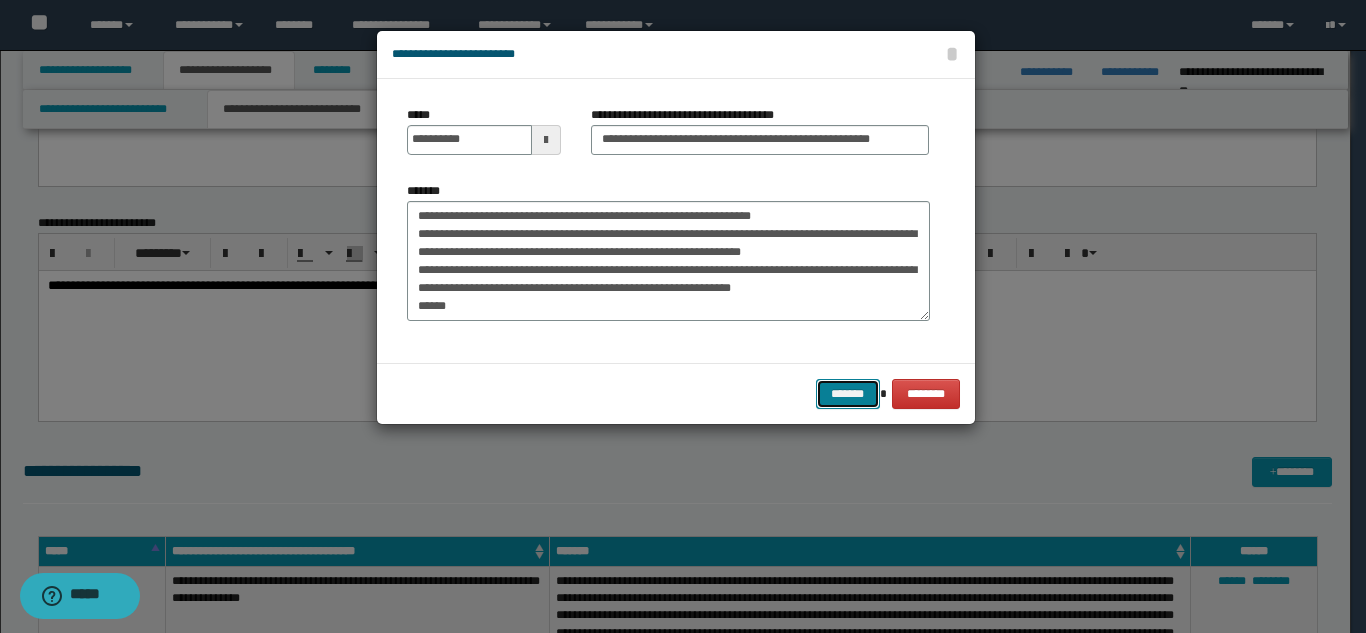 click on "*******" at bounding box center (848, 394) 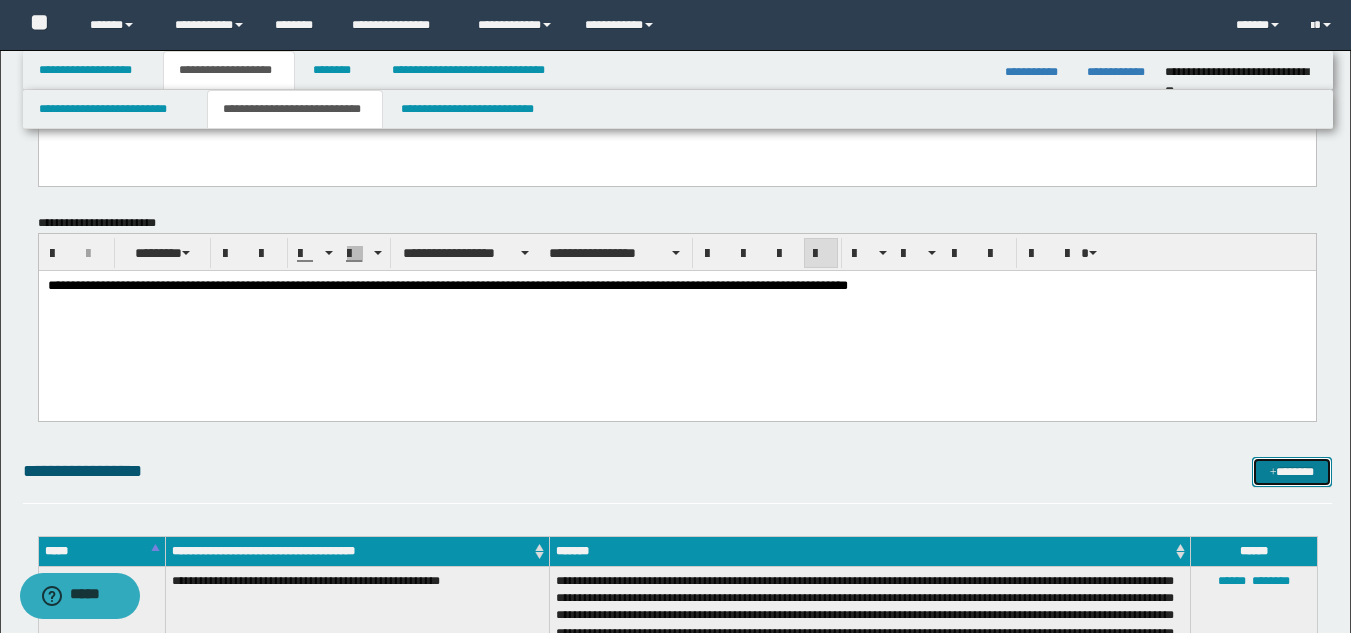 click on "*******" at bounding box center (1292, 472) 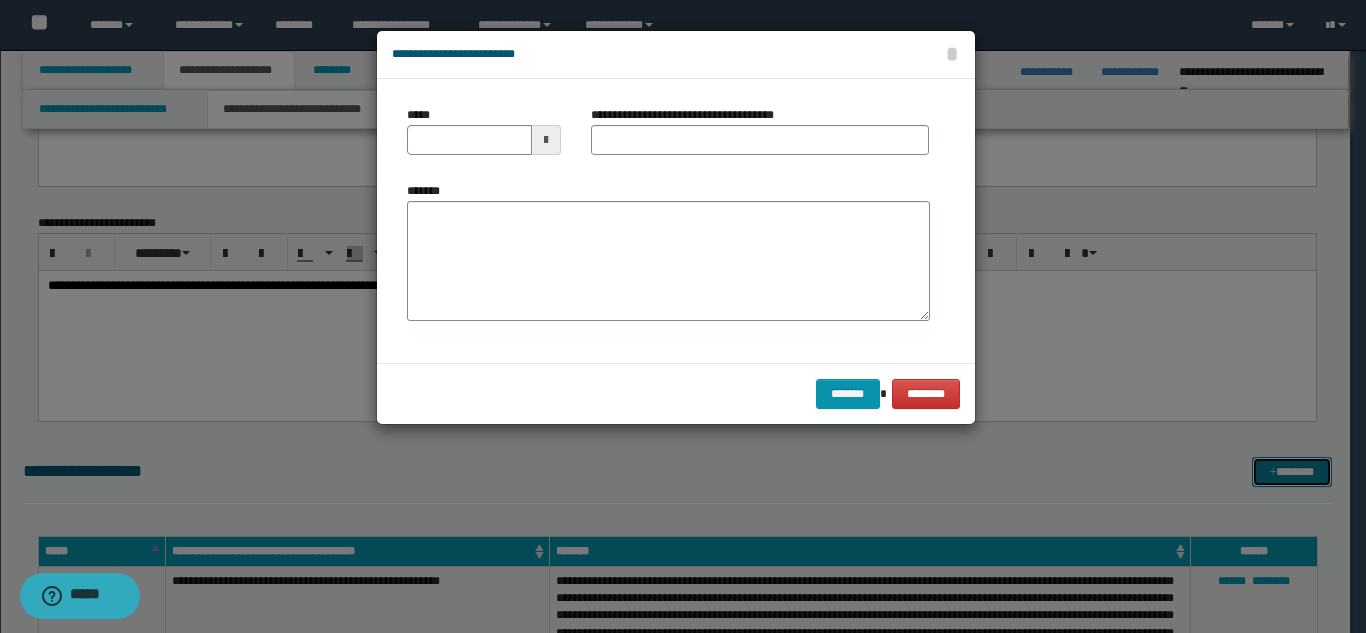 scroll, scrollTop: 0, scrollLeft: 0, axis: both 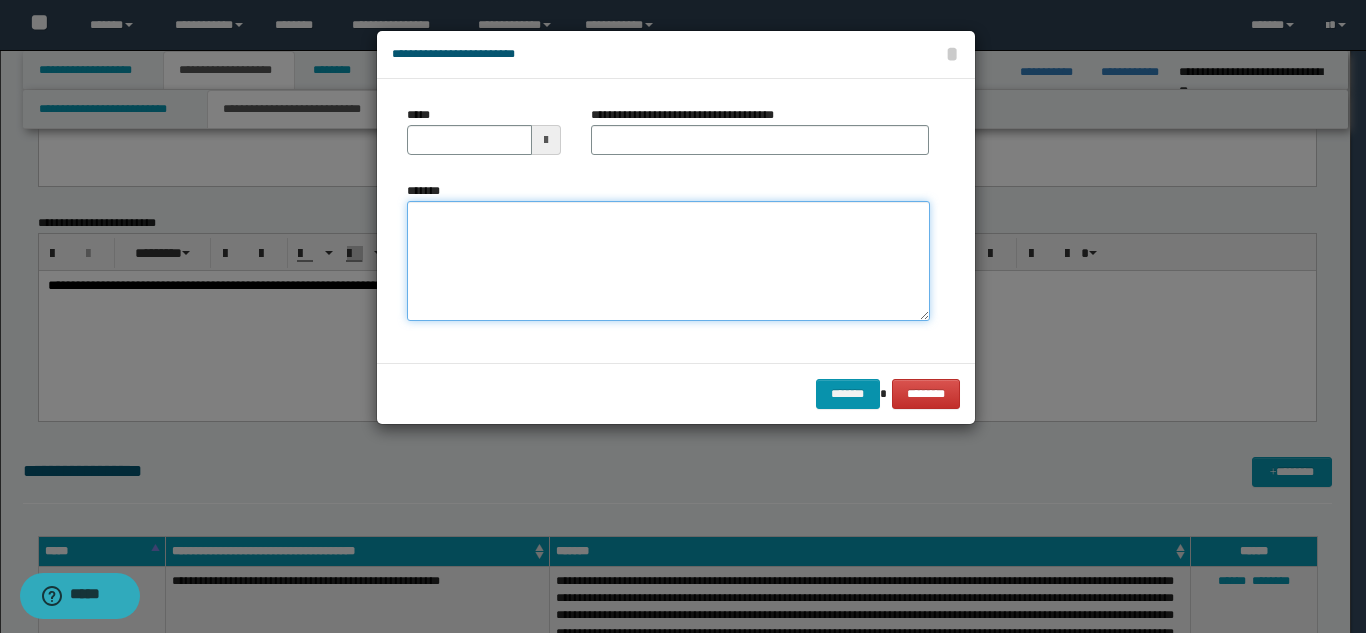 click on "*******" at bounding box center (668, 261) 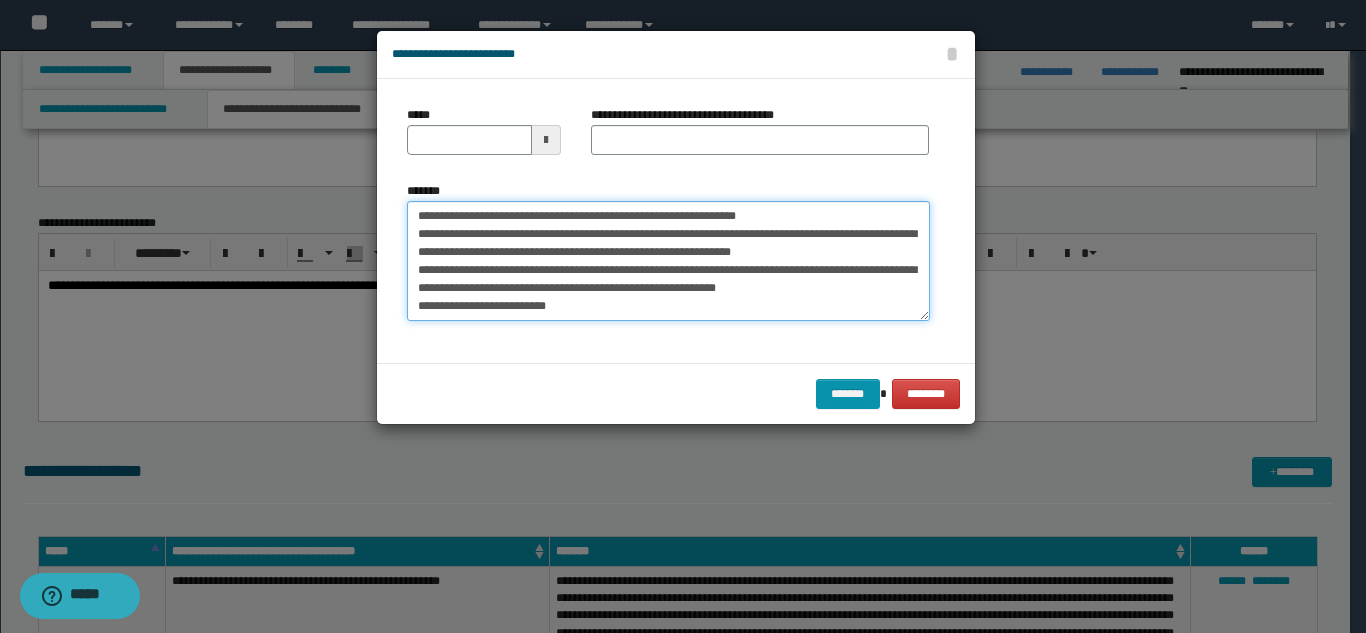 scroll, scrollTop: 0, scrollLeft: 0, axis: both 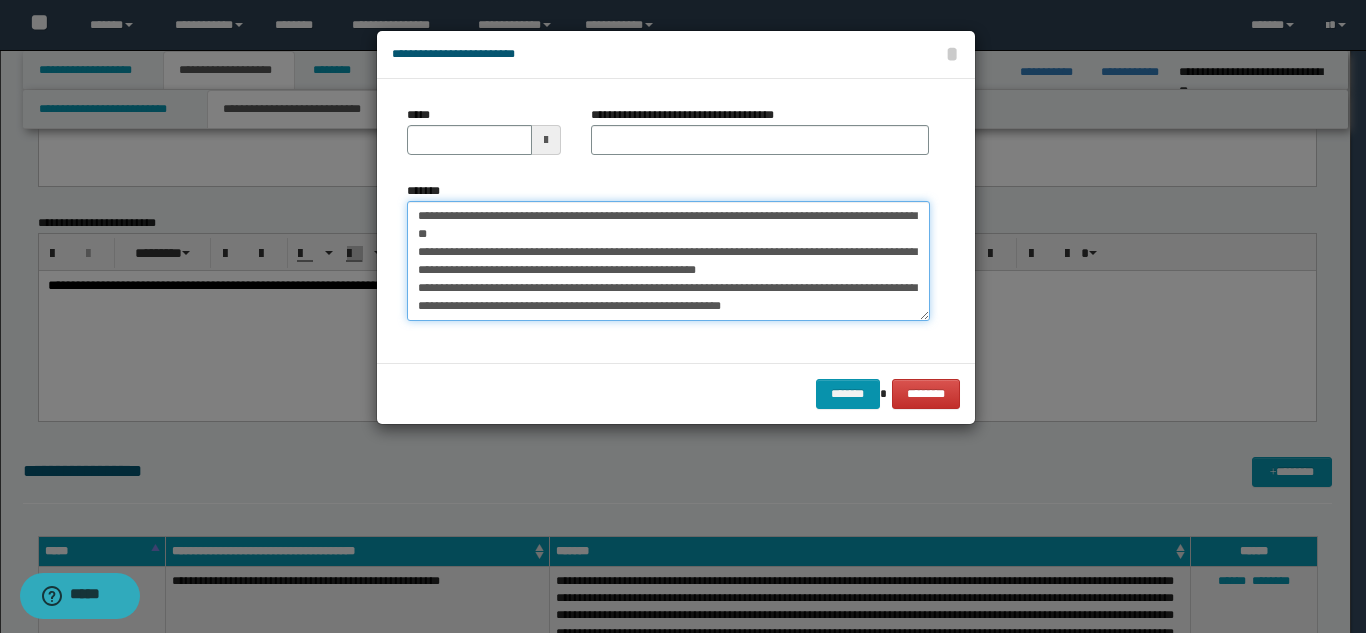 type 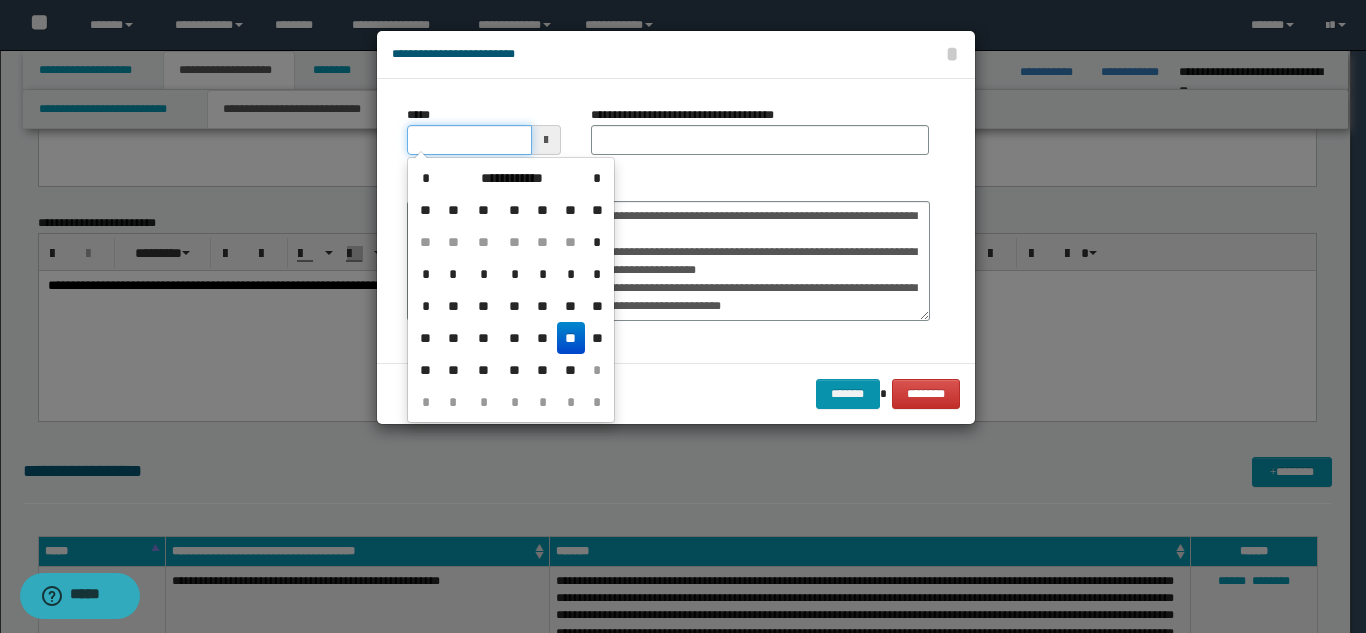 drag, startPoint x: 409, startPoint y: 145, endPoint x: 439, endPoint y: 138, distance: 30.805843 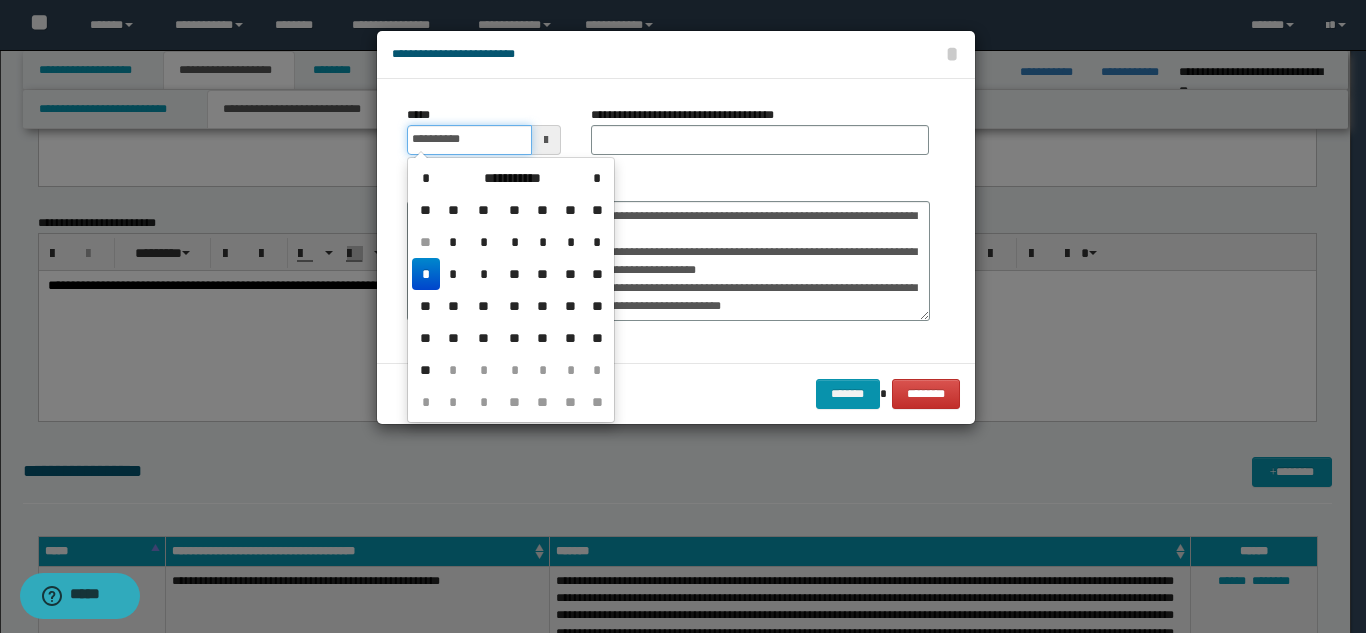 type on "**********" 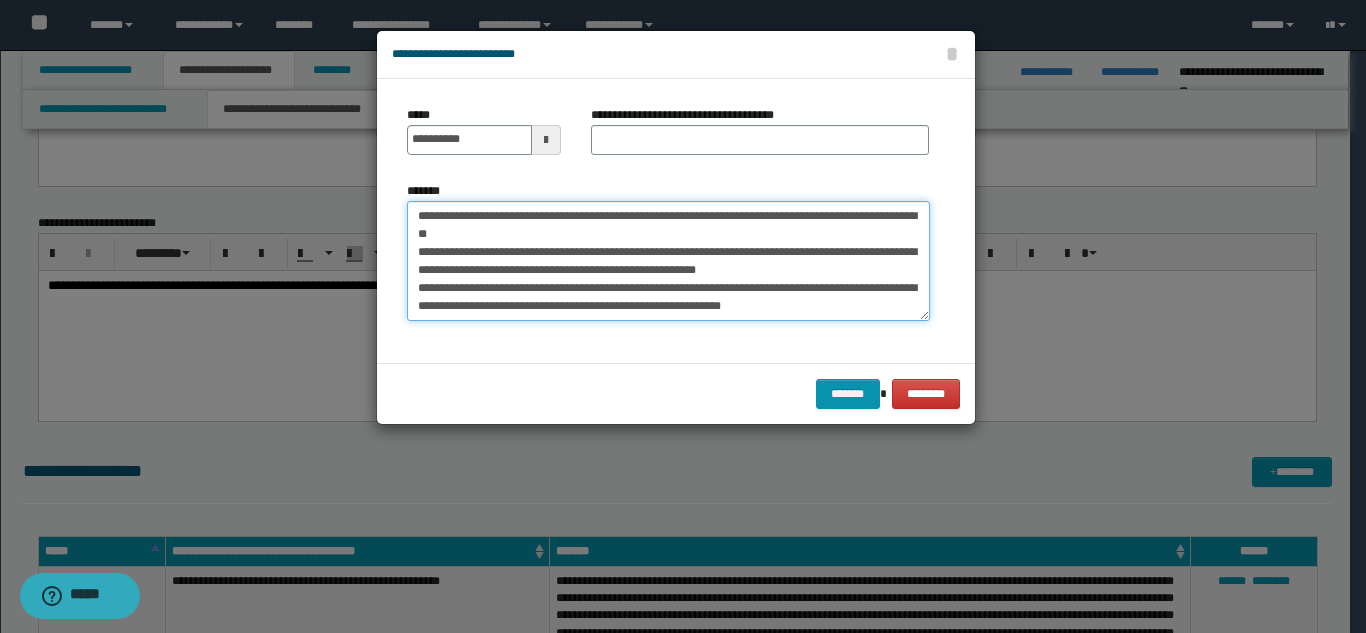 drag, startPoint x: 584, startPoint y: 213, endPoint x: 612, endPoint y: 229, distance: 32.24903 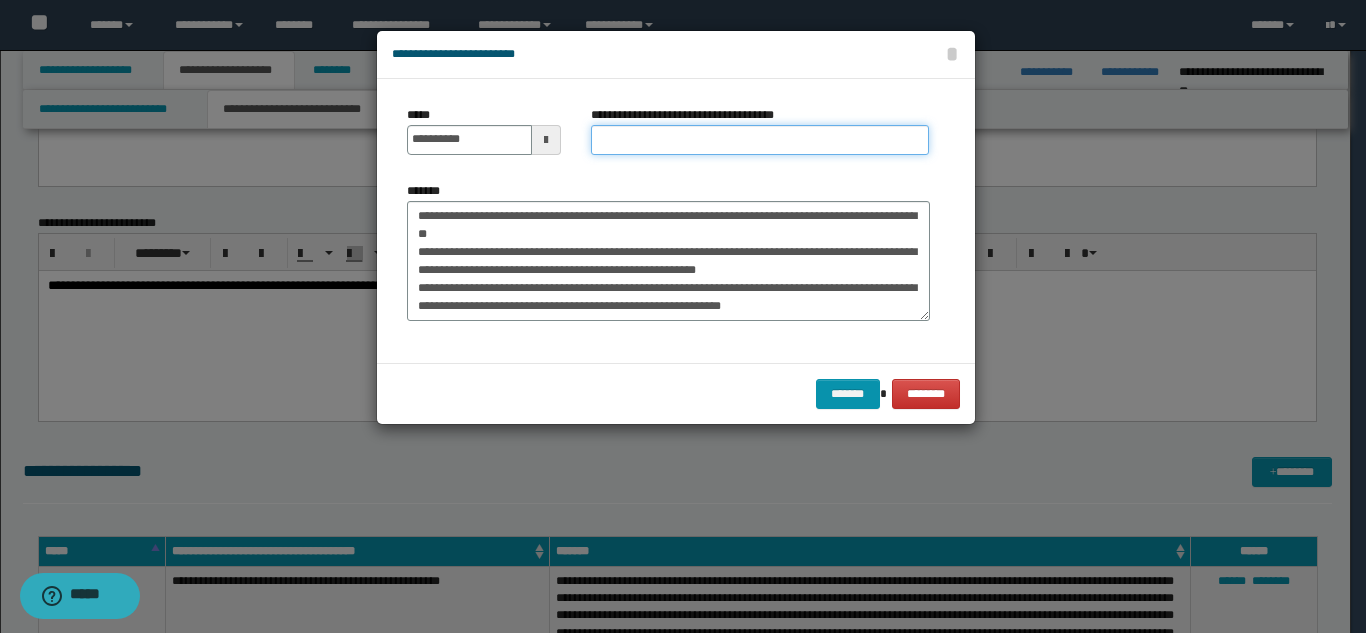 click on "**********" at bounding box center [760, 140] 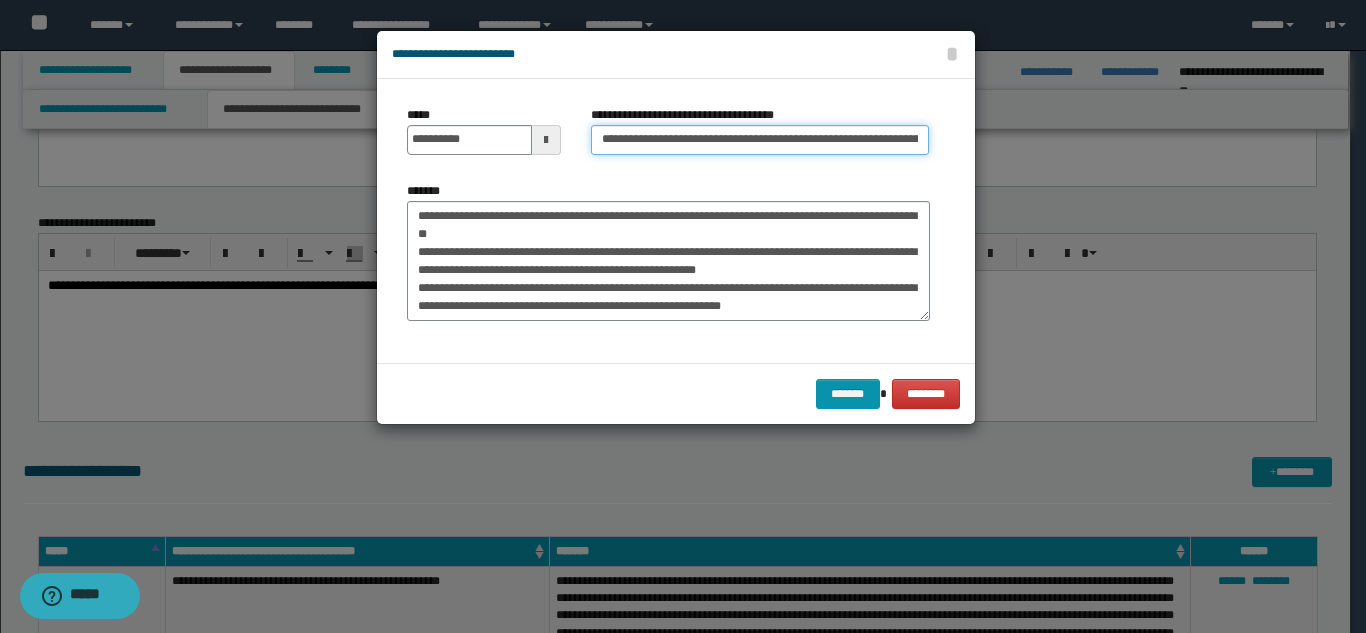 scroll, scrollTop: 0, scrollLeft: 142, axis: horizontal 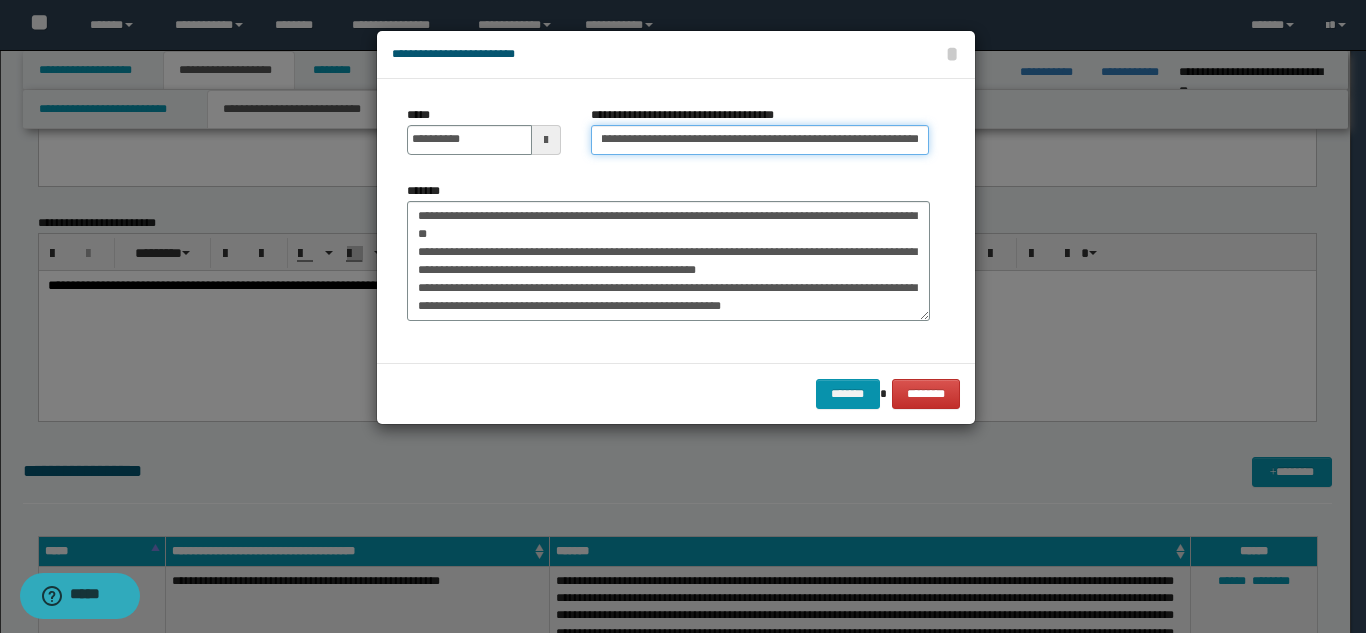 type on "**********" 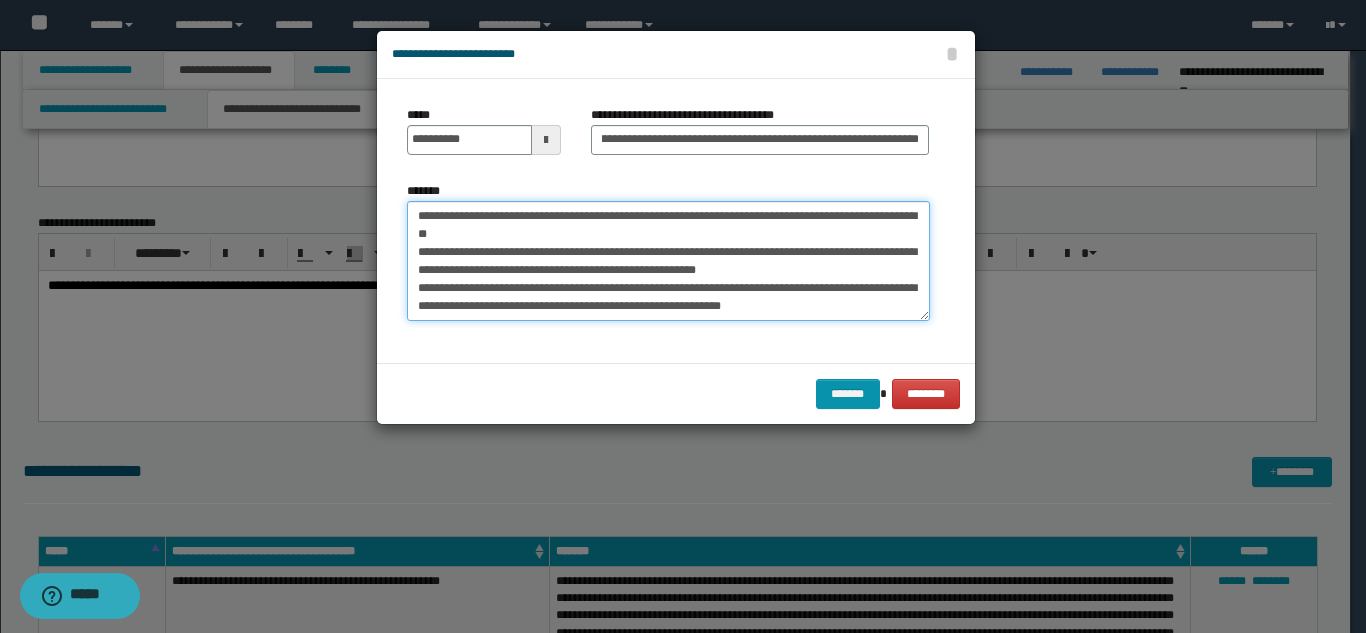 scroll, scrollTop: 0, scrollLeft: 0, axis: both 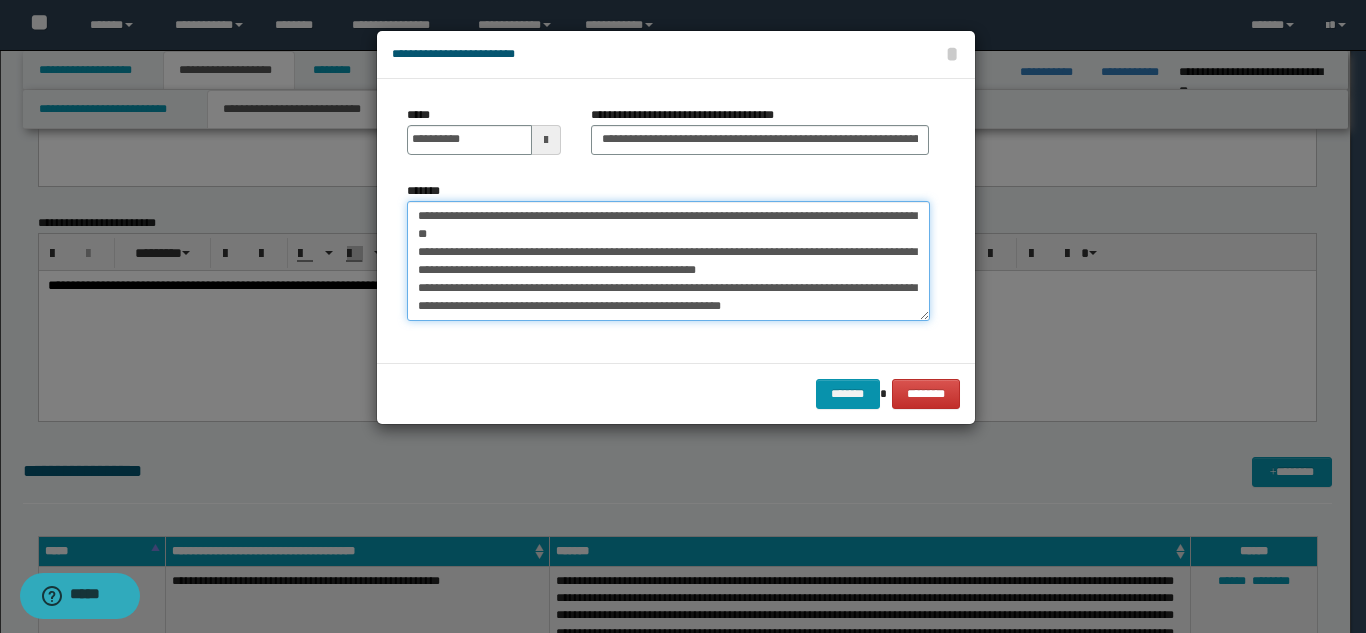 drag, startPoint x: 415, startPoint y: 216, endPoint x: 637, endPoint y: 225, distance: 222.18236 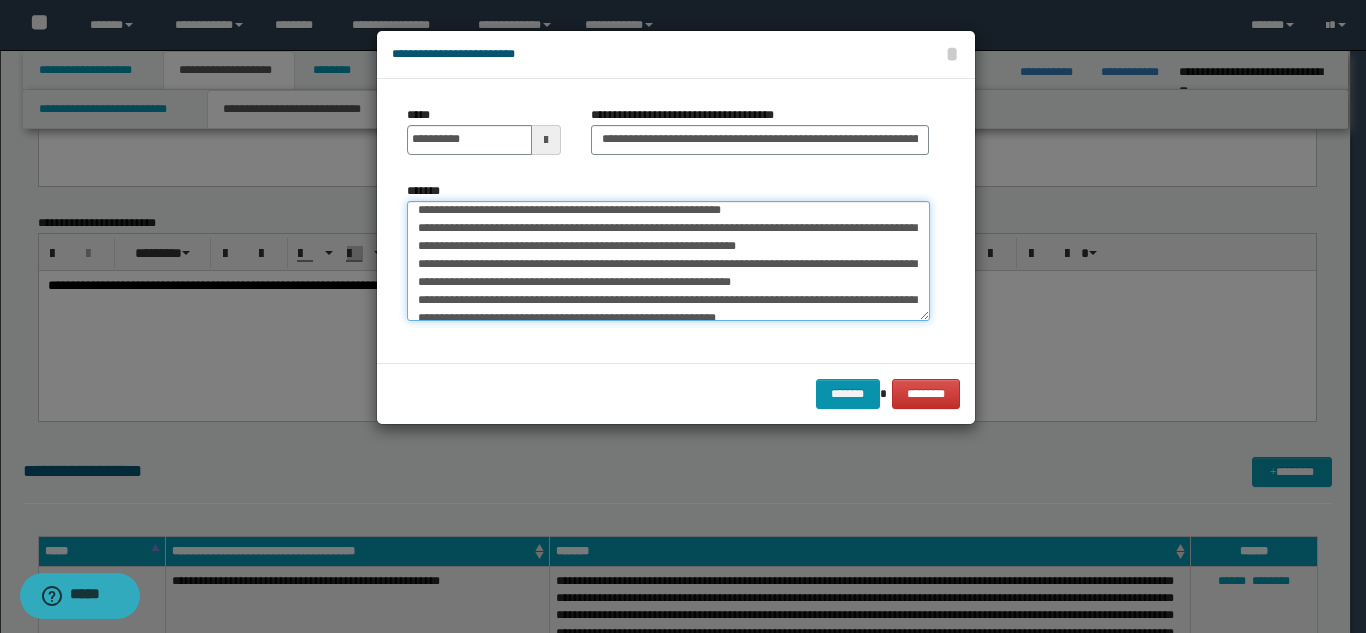 scroll, scrollTop: 126, scrollLeft: 0, axis: vertical 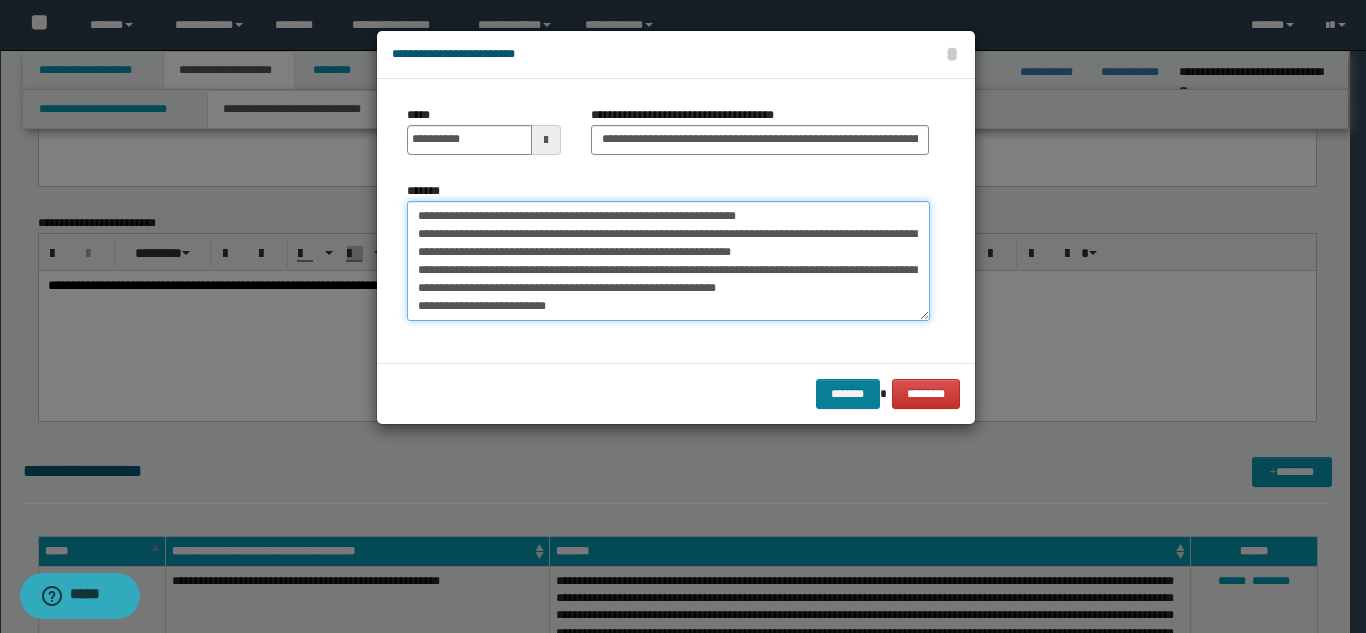 type on "**********" 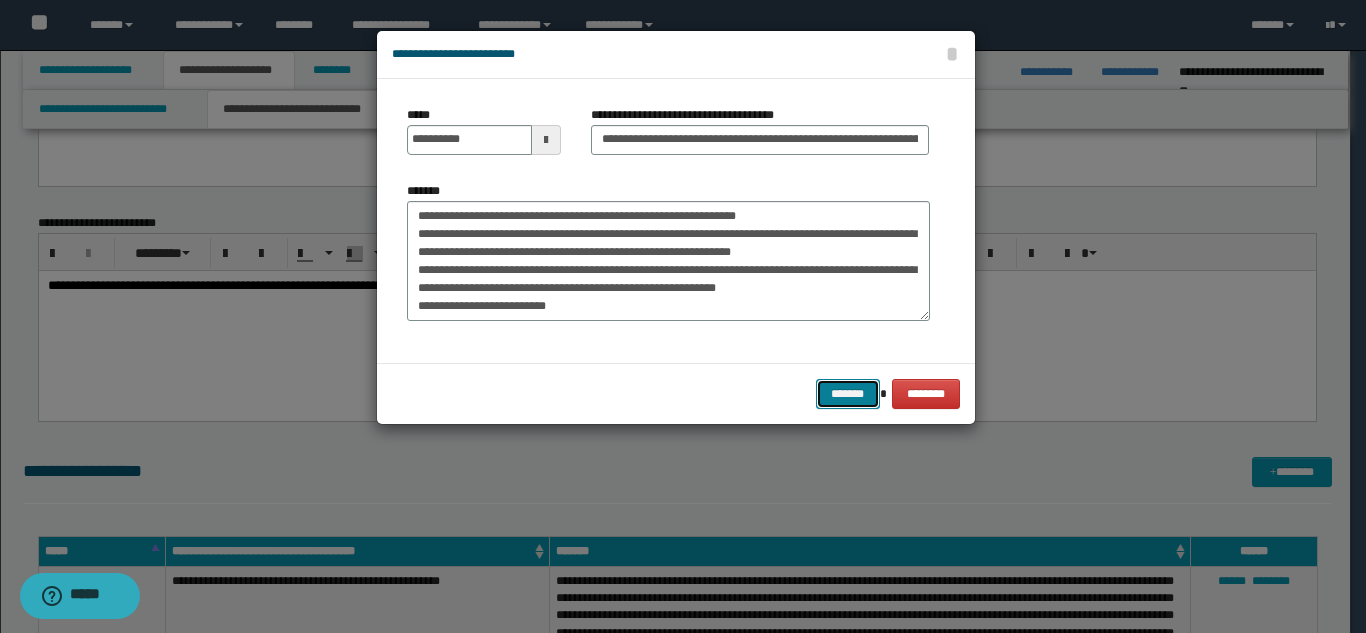 click on "*******" at bounding box center (848, 394) 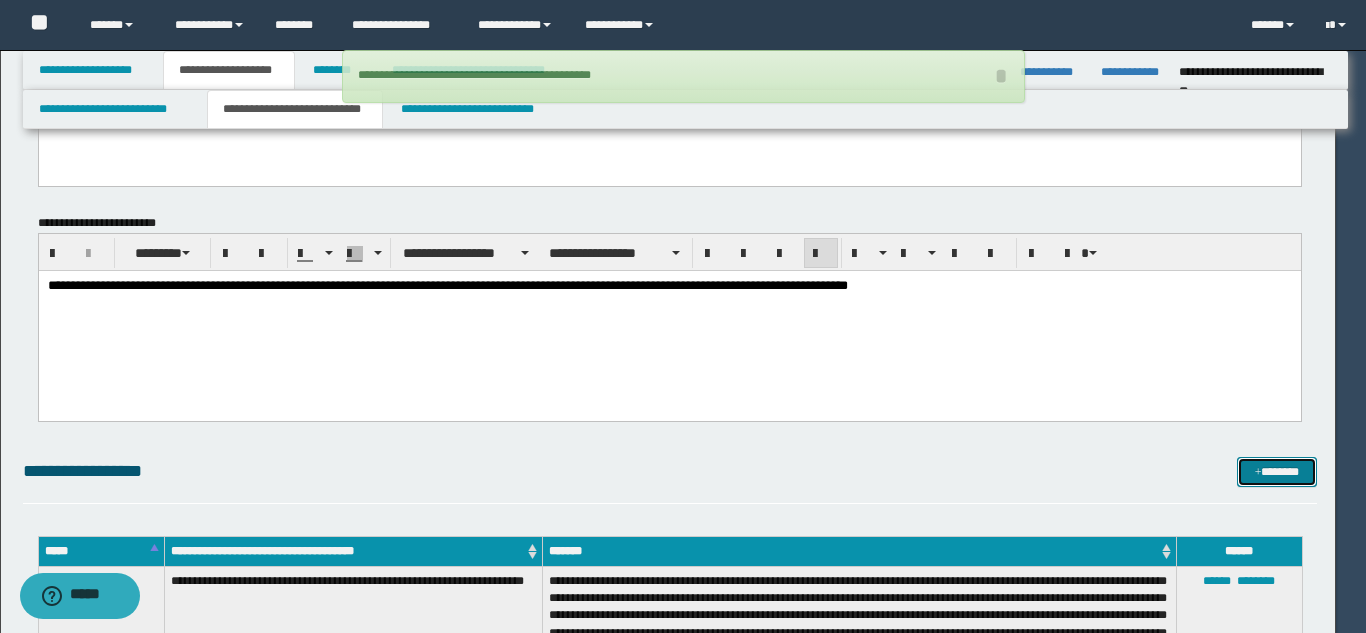 type 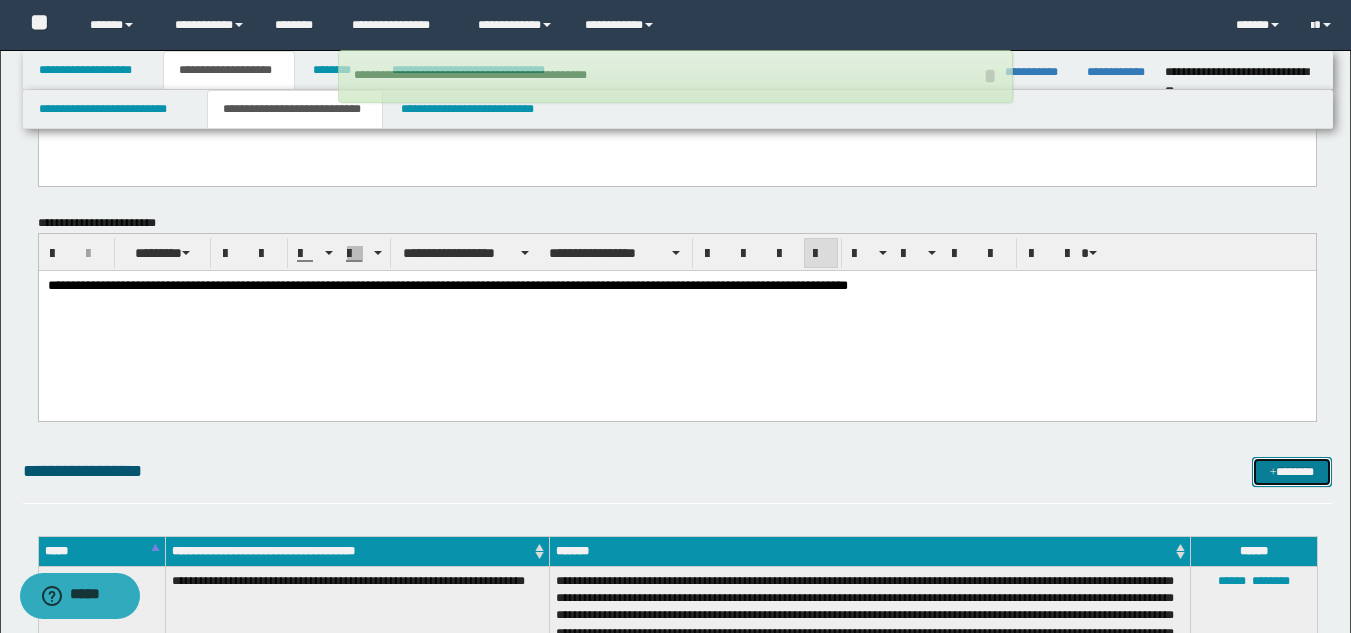 click on "*******" at bounding box center (1292, 472) 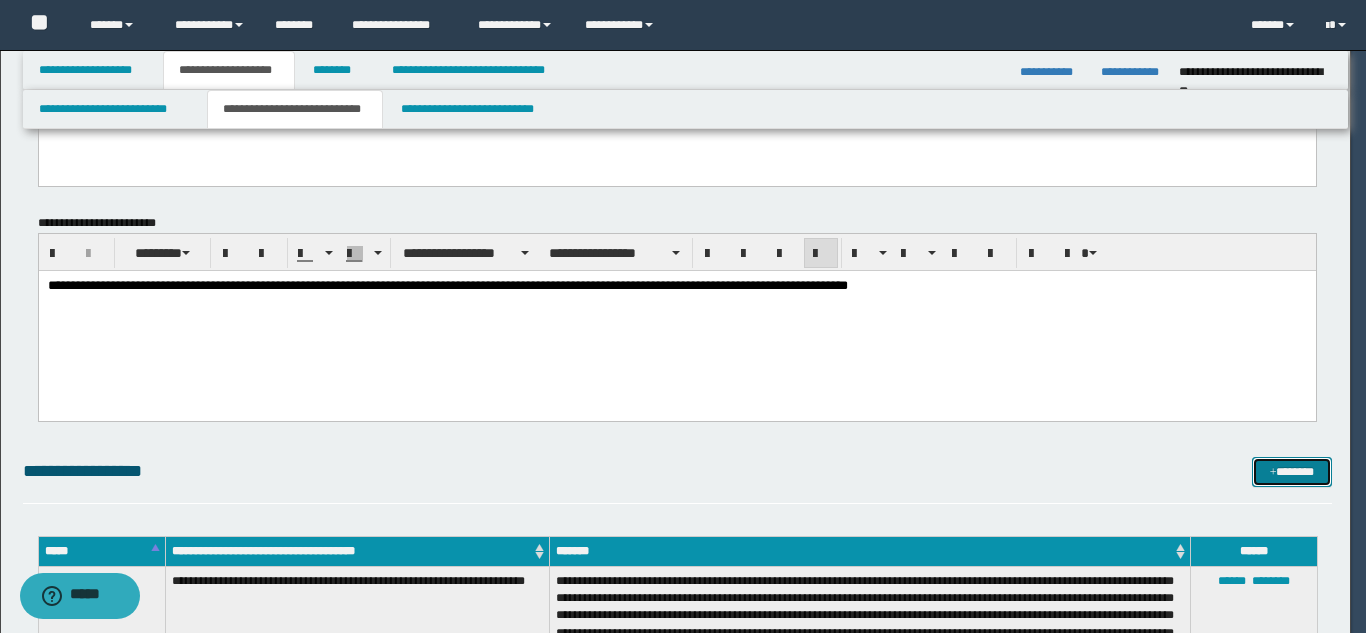 scroll, scrollTop: 0, scrollLeft: 0, axis: both 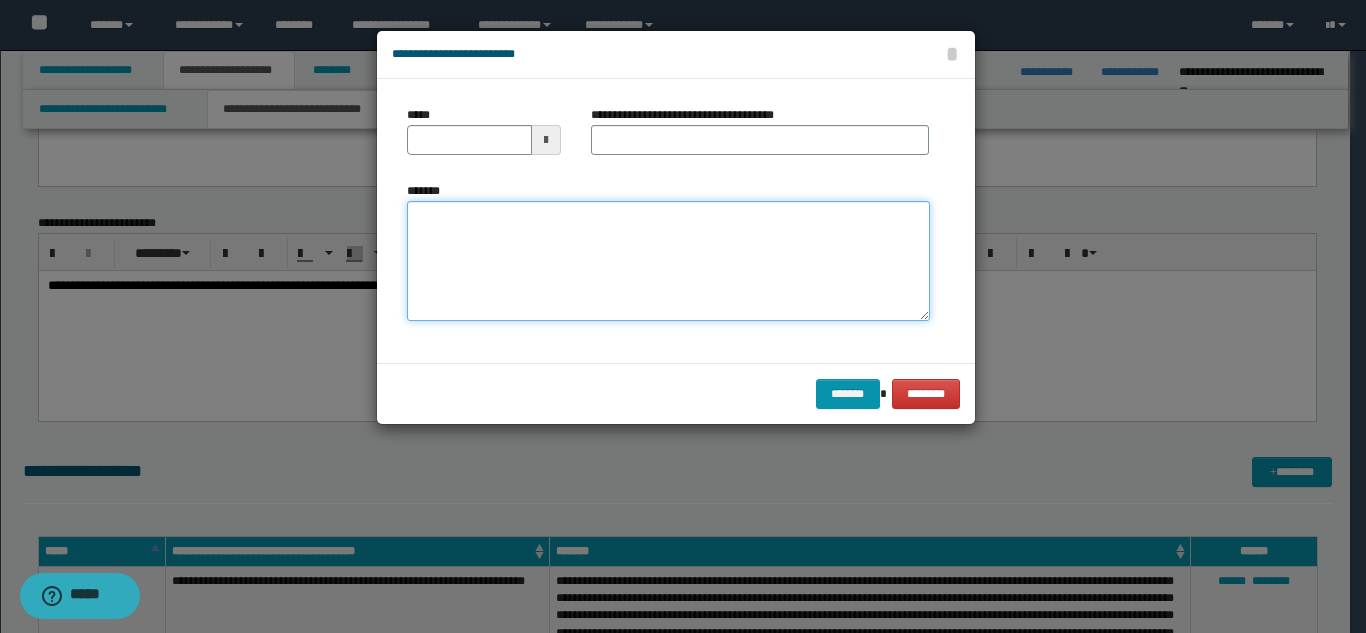 click on "*******" at bounding box center (668, 261) 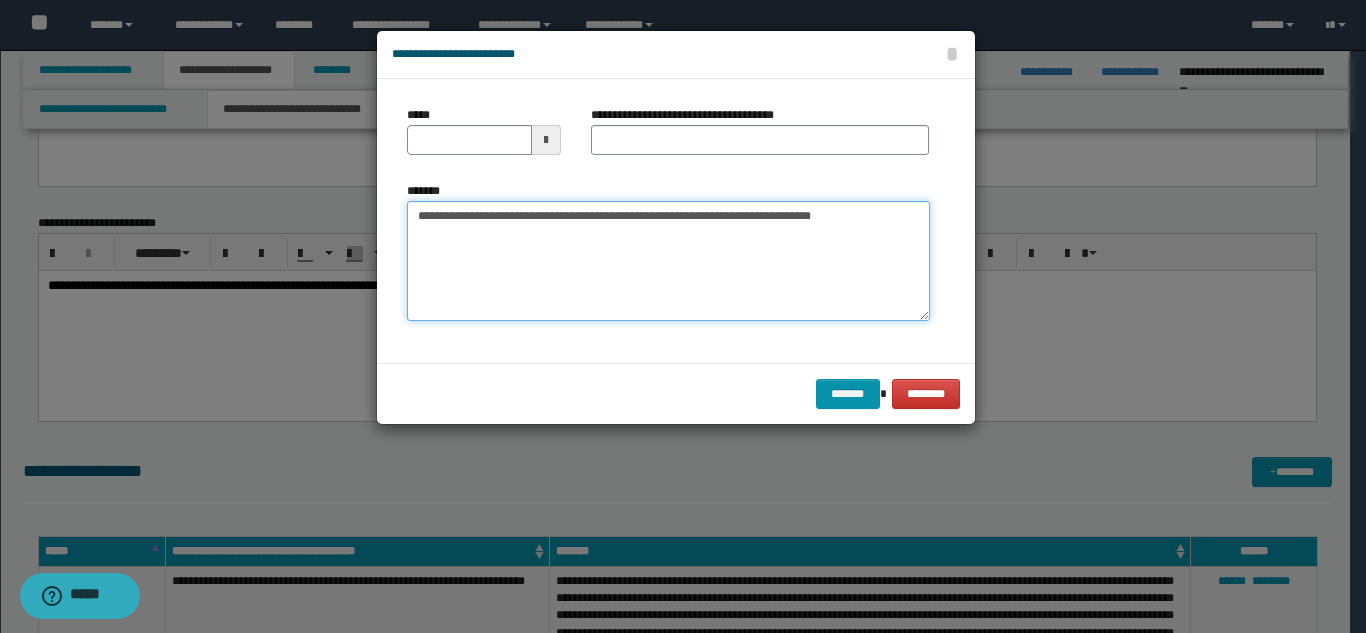 type 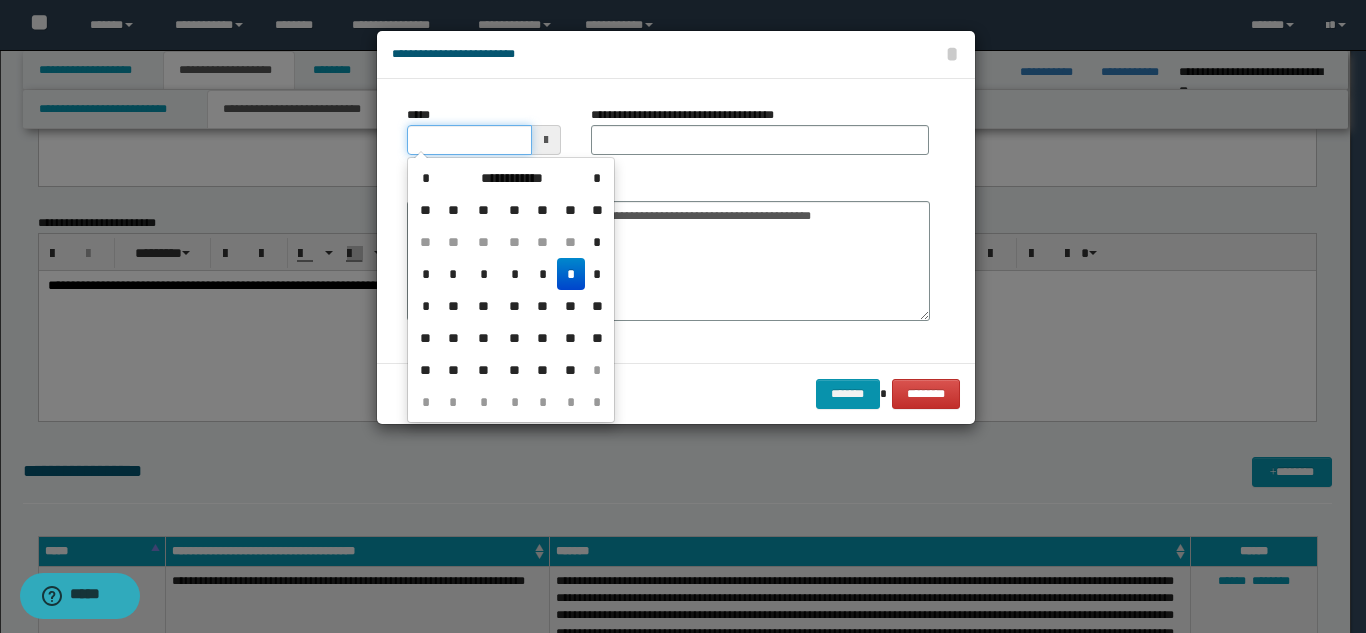 click on "*****" at bounding box center (469, 140) 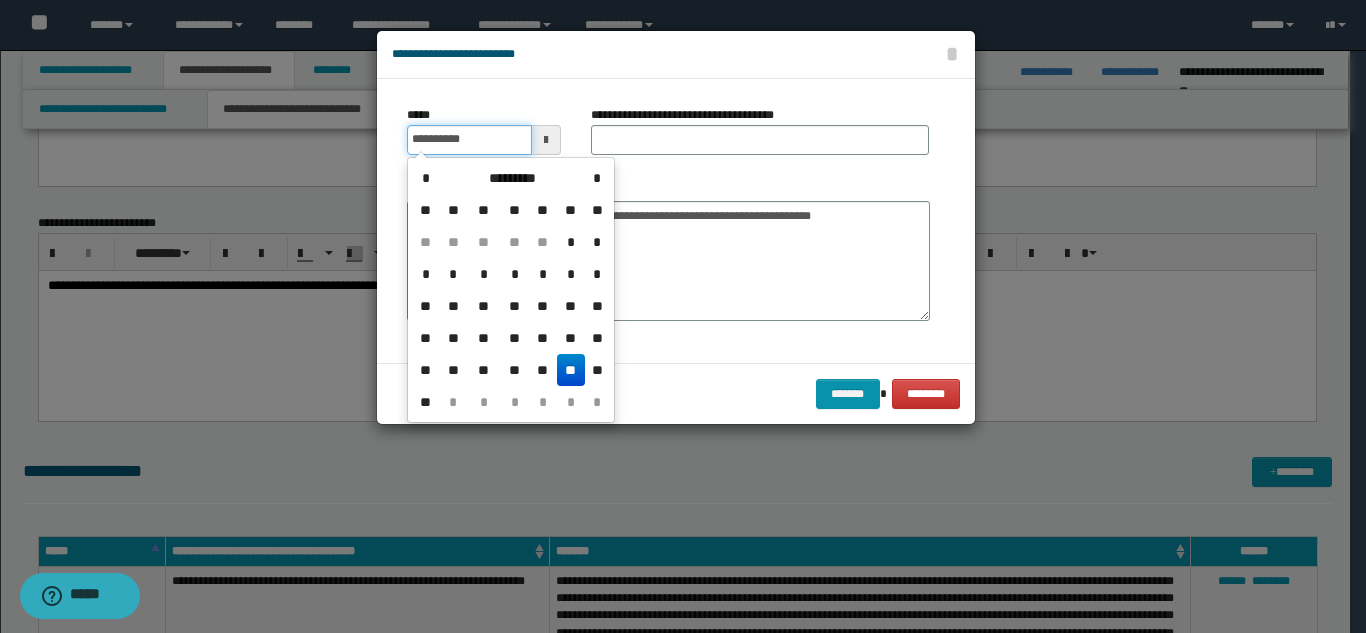 type on "**********" 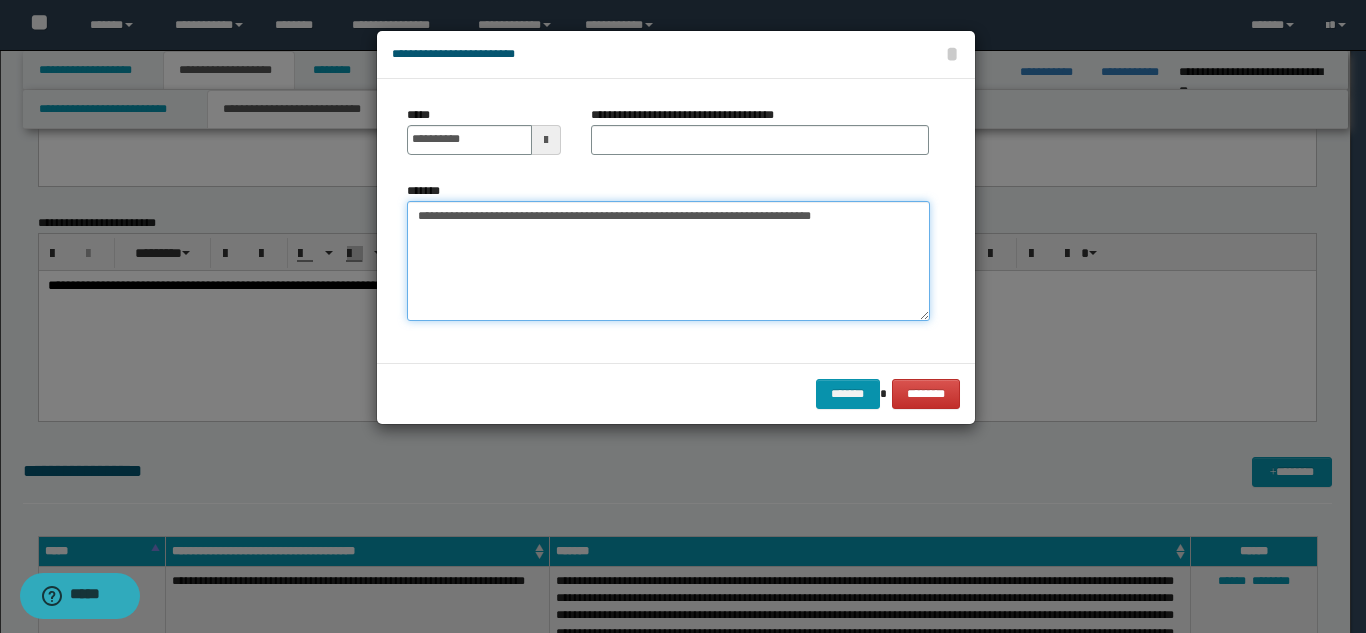 drag, startPoint x: 569, startPoint y: 216, endPoint x: 927, endPoint y: 208, distance: 358.0894 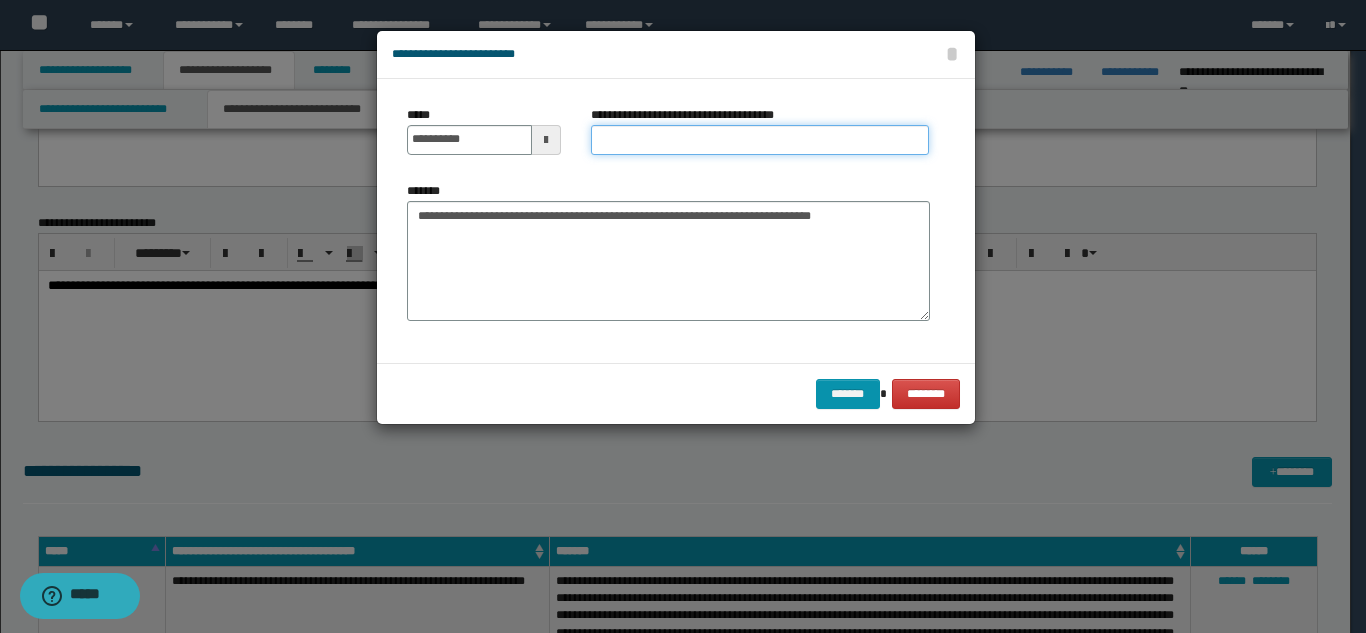 click on "**********" at bounding box center [760, 140] 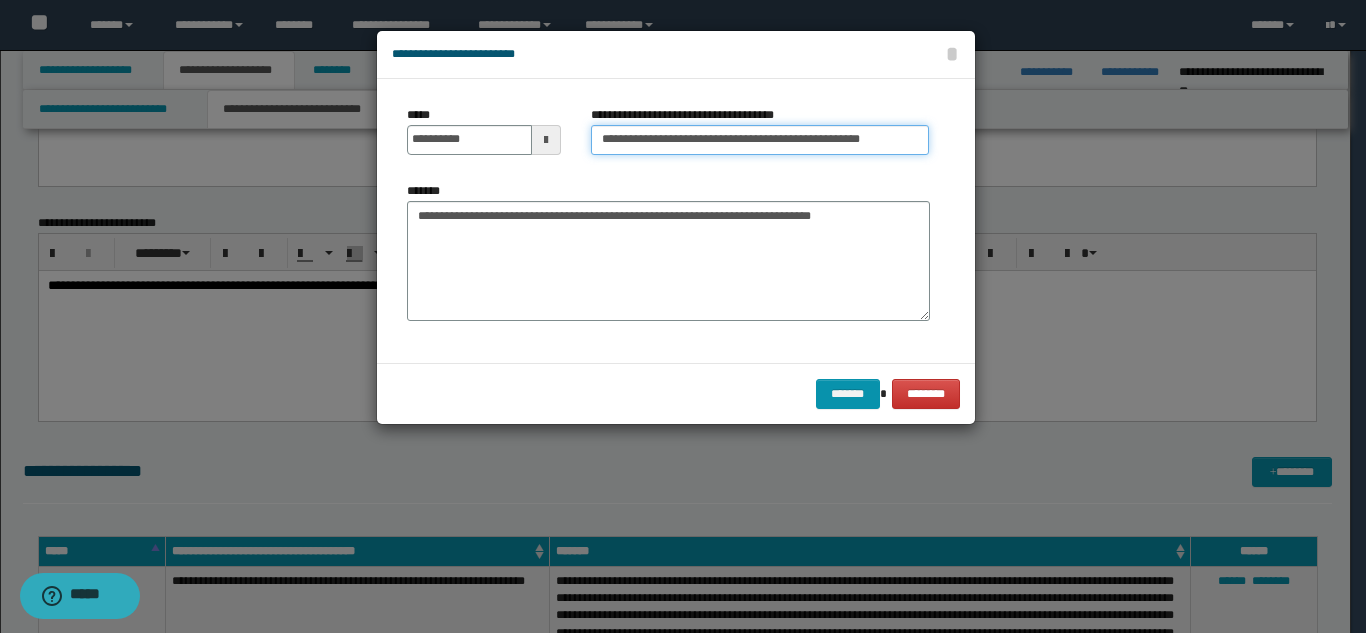 scroll, scrollTop: 0, scrollLeft: 12, axis: horizontal 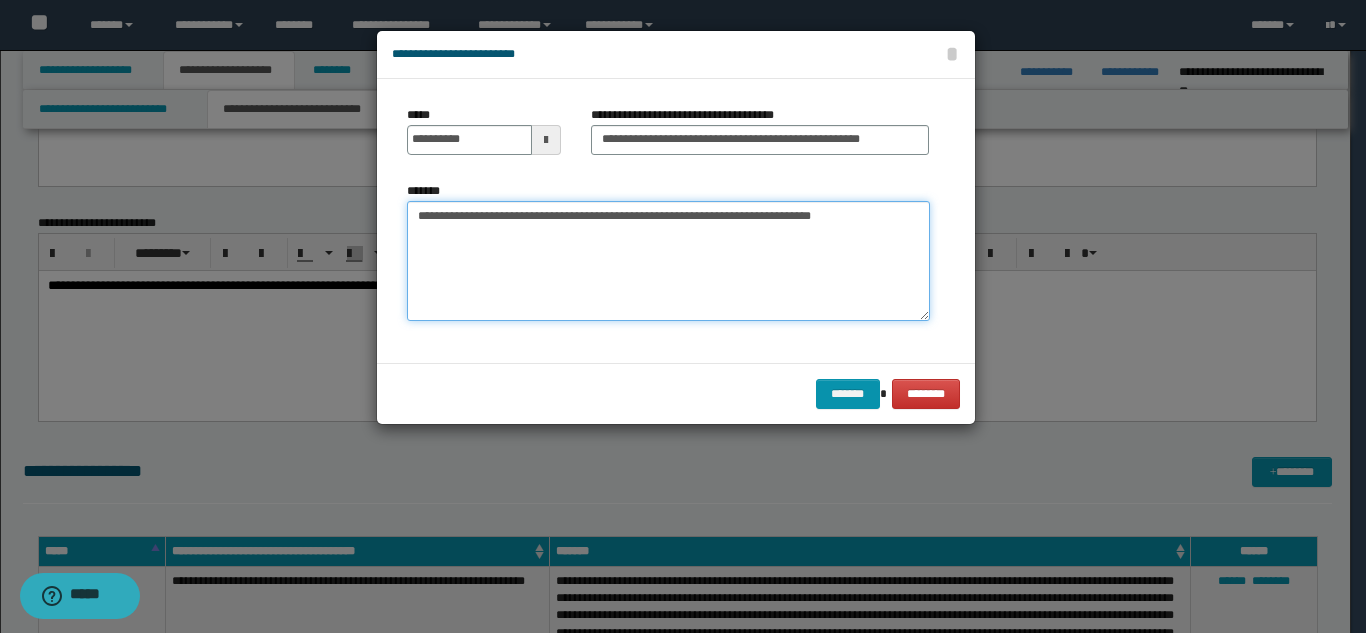 drag, startPoint x: 418, startPoint y: 220, endPoint x: 923, endPoint y: 218, distance: 505.00397 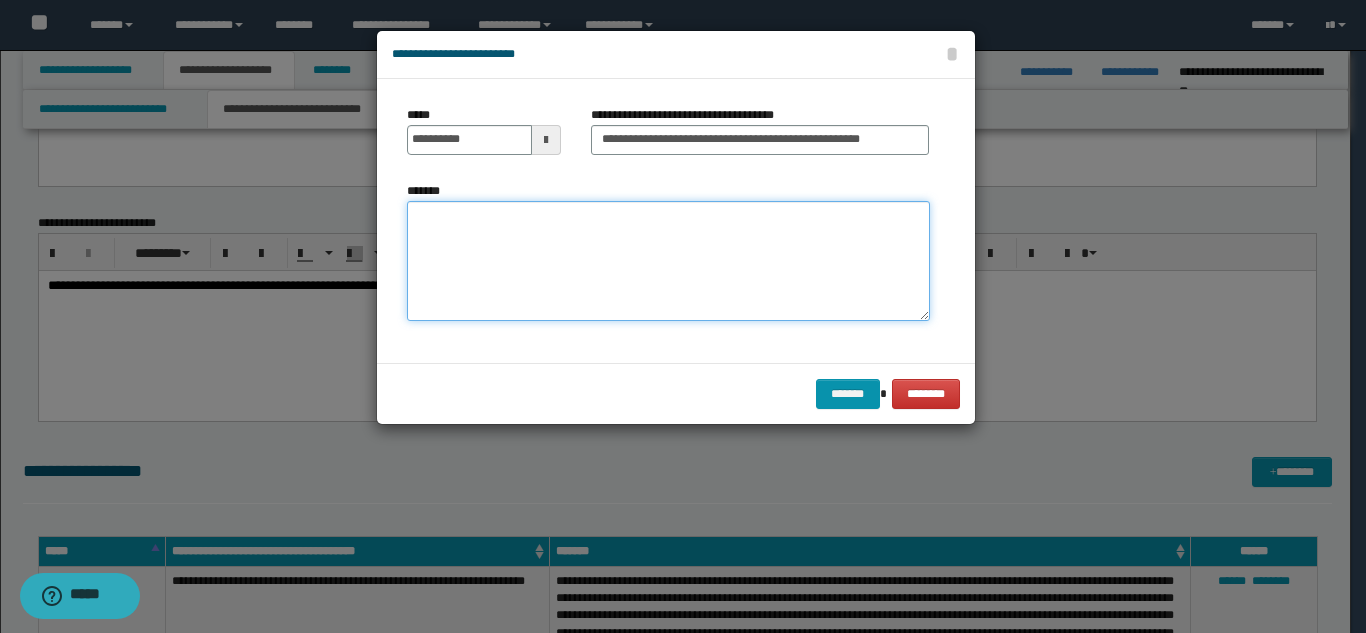 click on "*******" at bounding box center [668, 261] 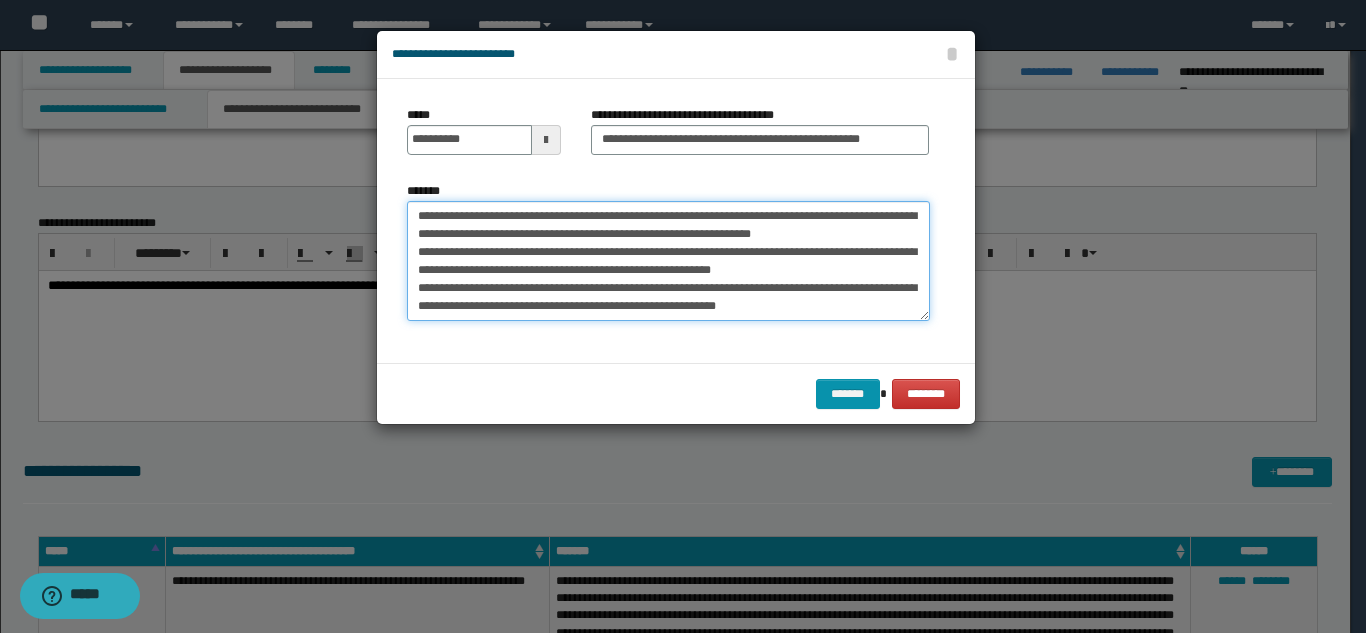 scroll, scrollTop: 480, scrollLeft: 0, axis: vertical 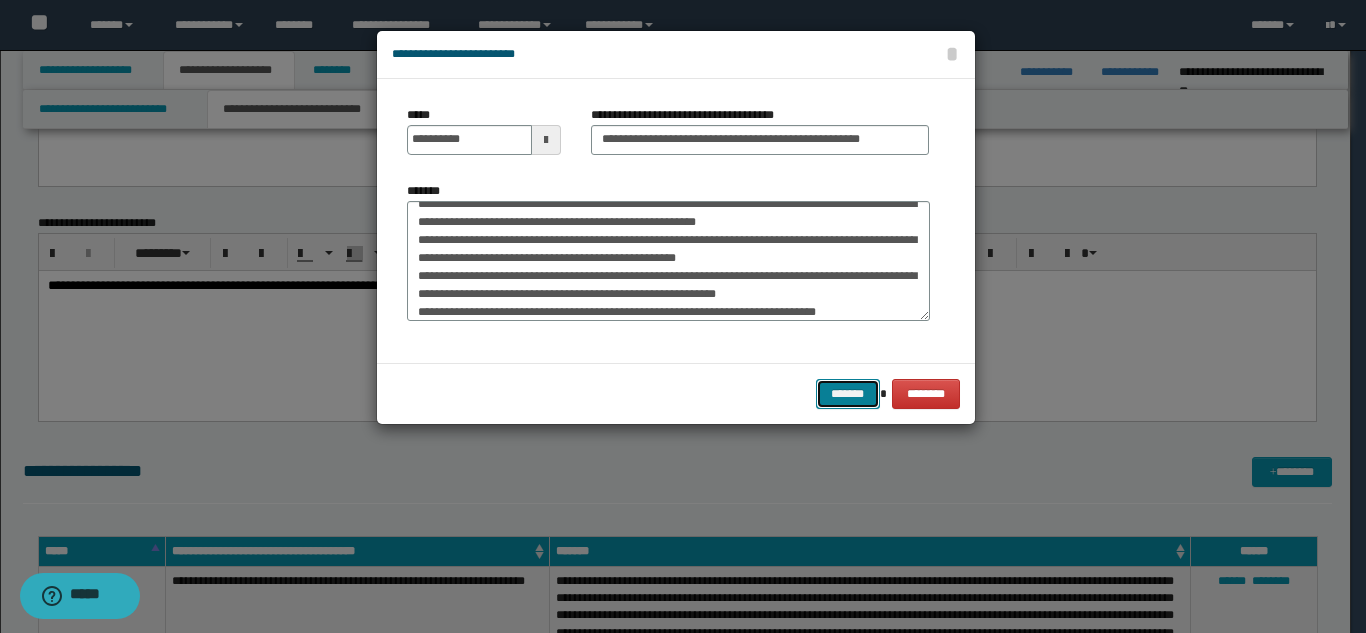 click on "*******" at bounding box center [848, 394] 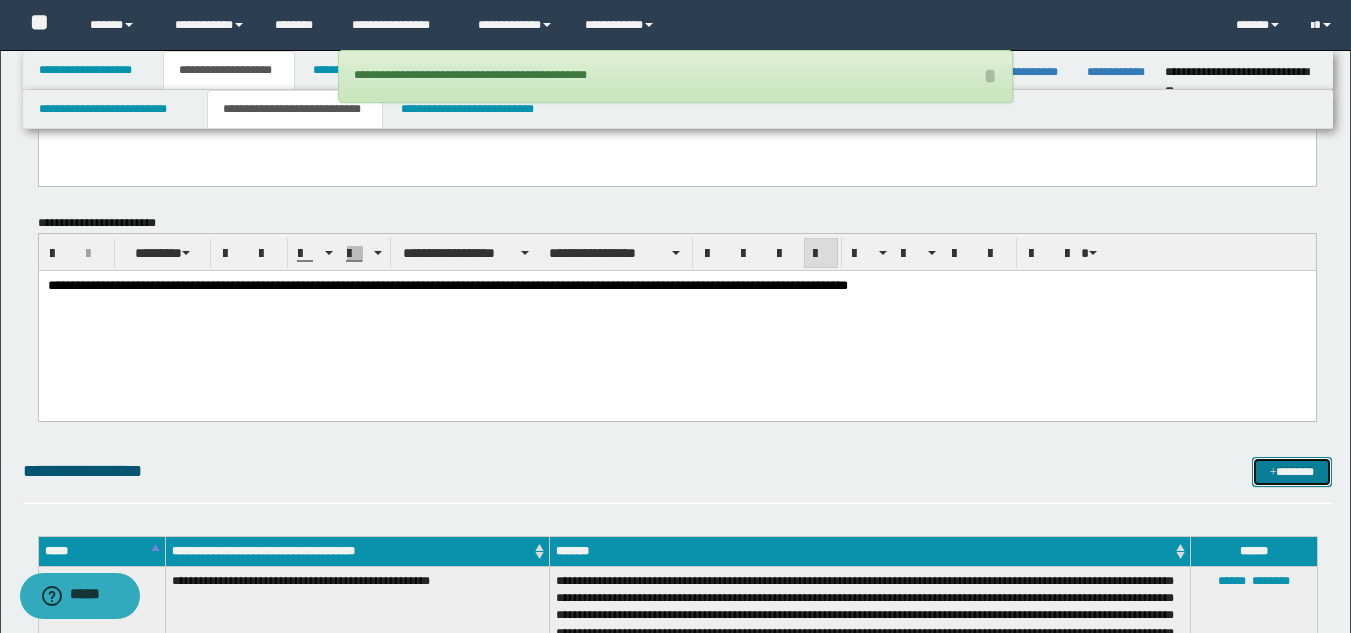 click at bounding box center [1273, 473] 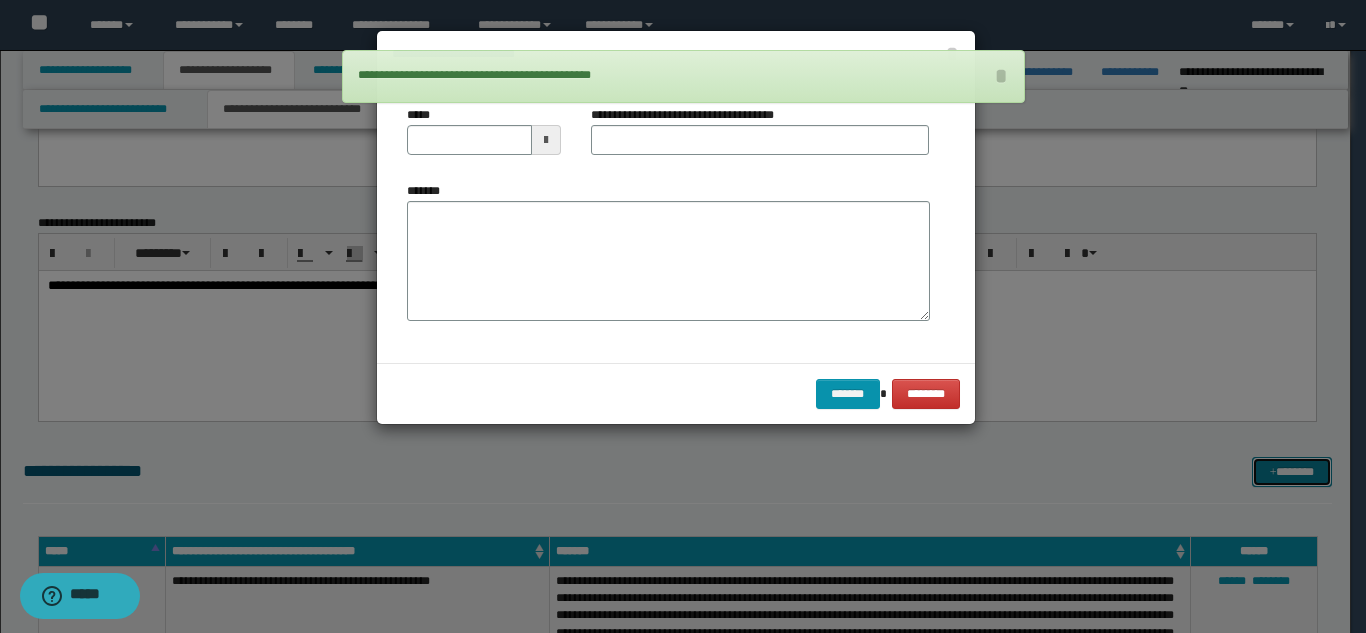 scroll, scrollTop: 0, scrollLeft: 0, axis: both 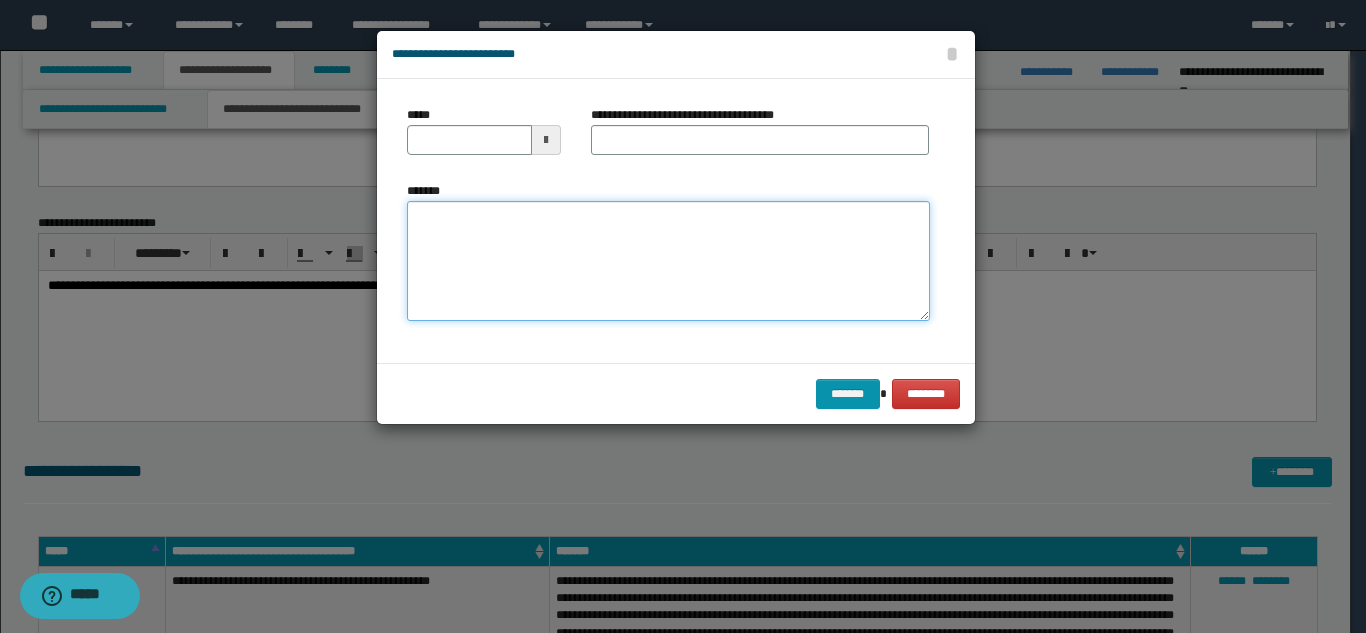 click on "*******" at bounding box center (668, 261) 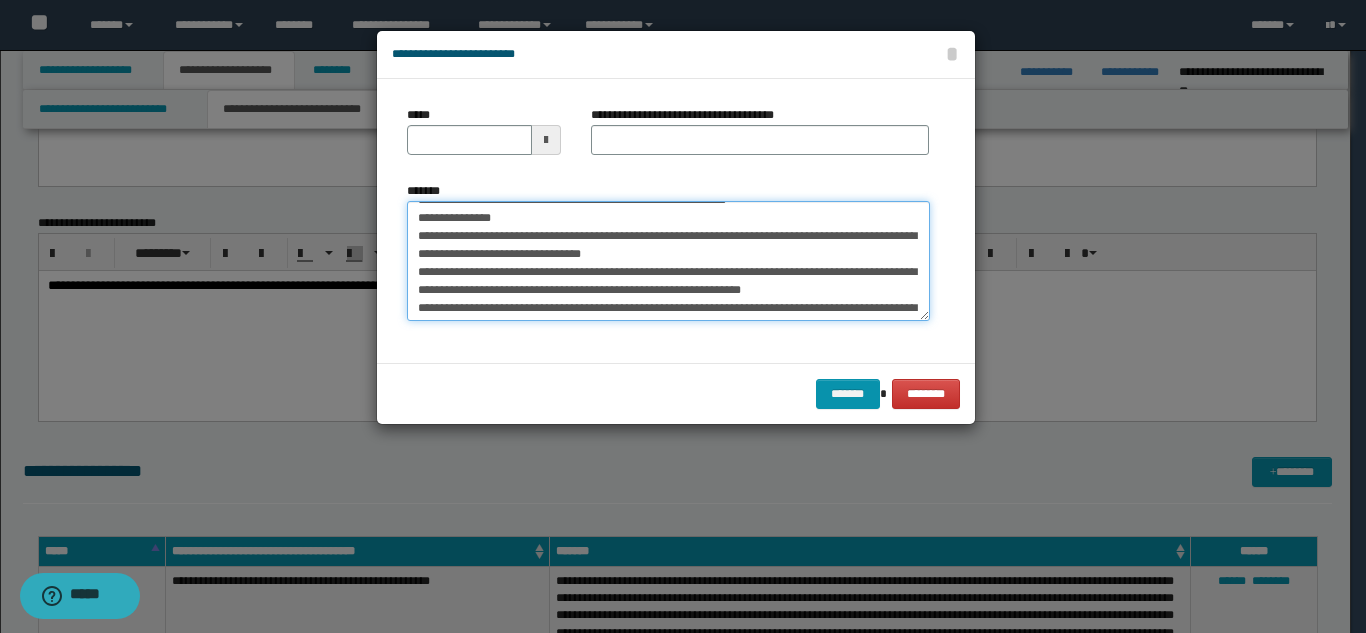 scroll, scrollTop: 0, scrollLeft: 0, axis: both 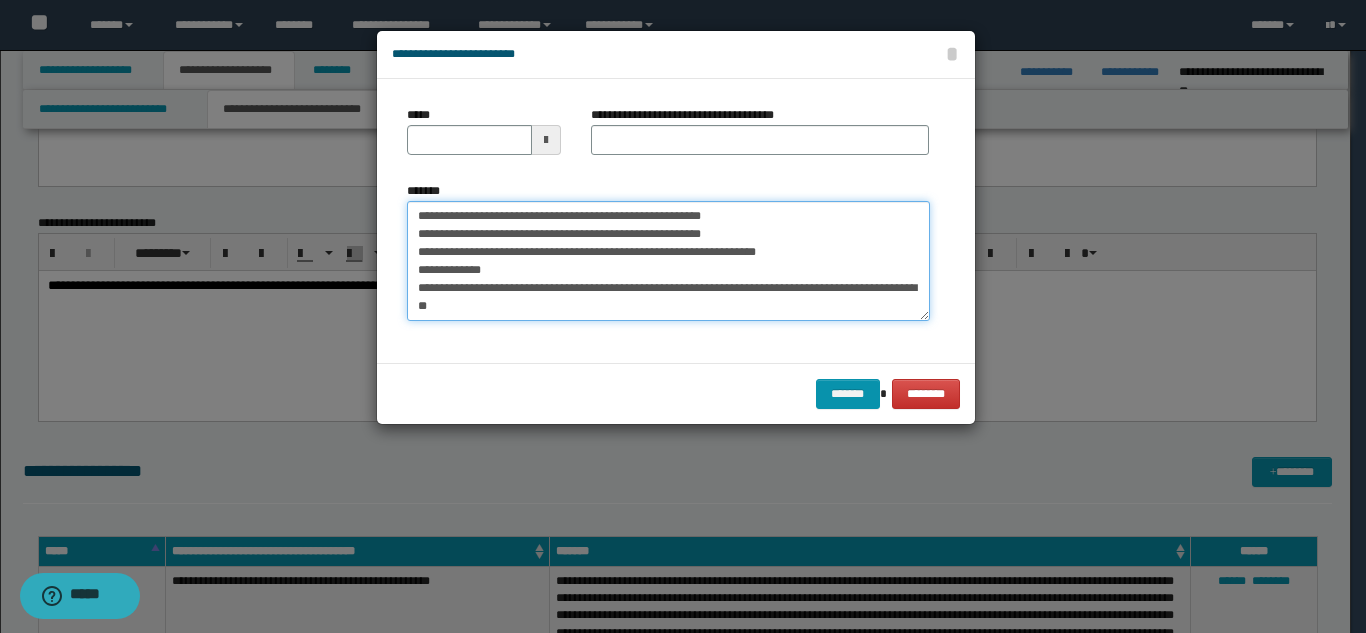 type 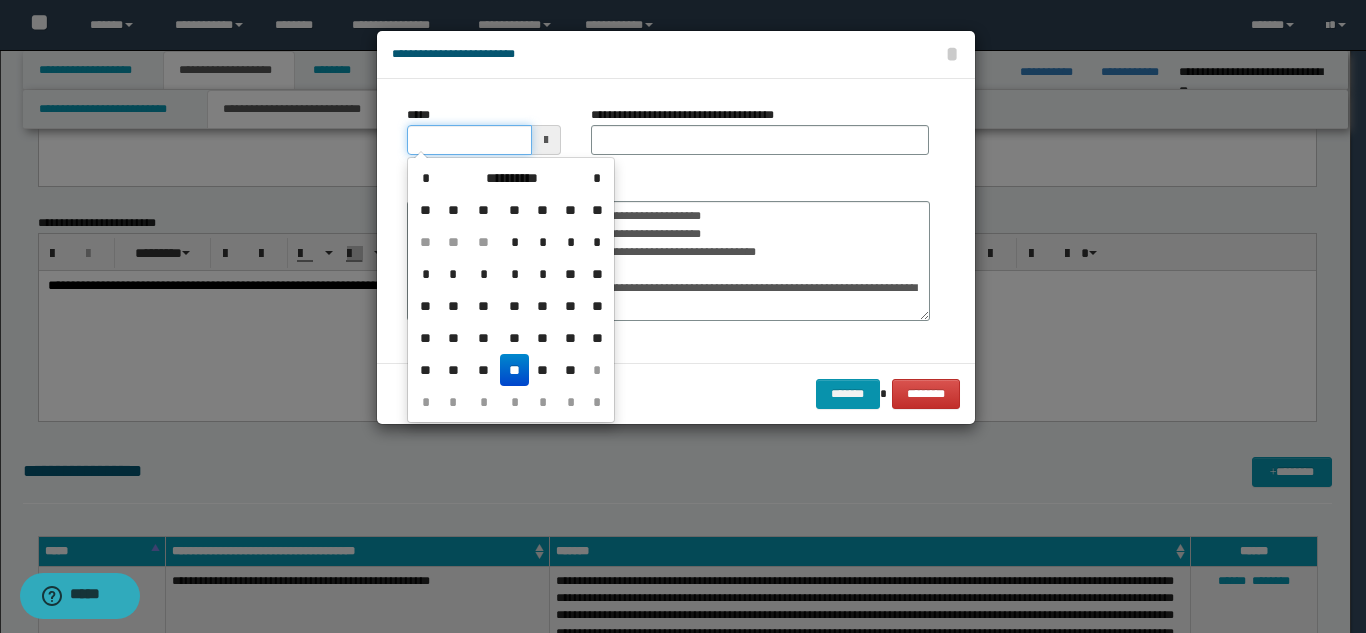 click on "*****" at bounding box center [469, 140] 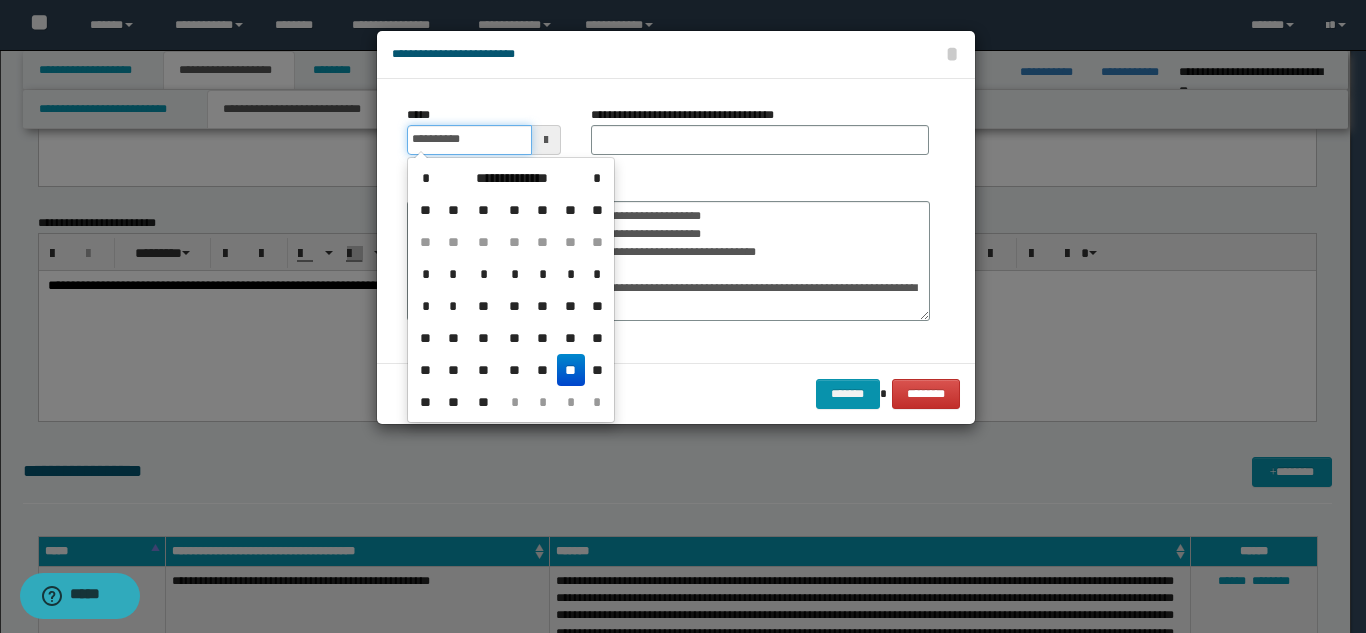 type on "**********" 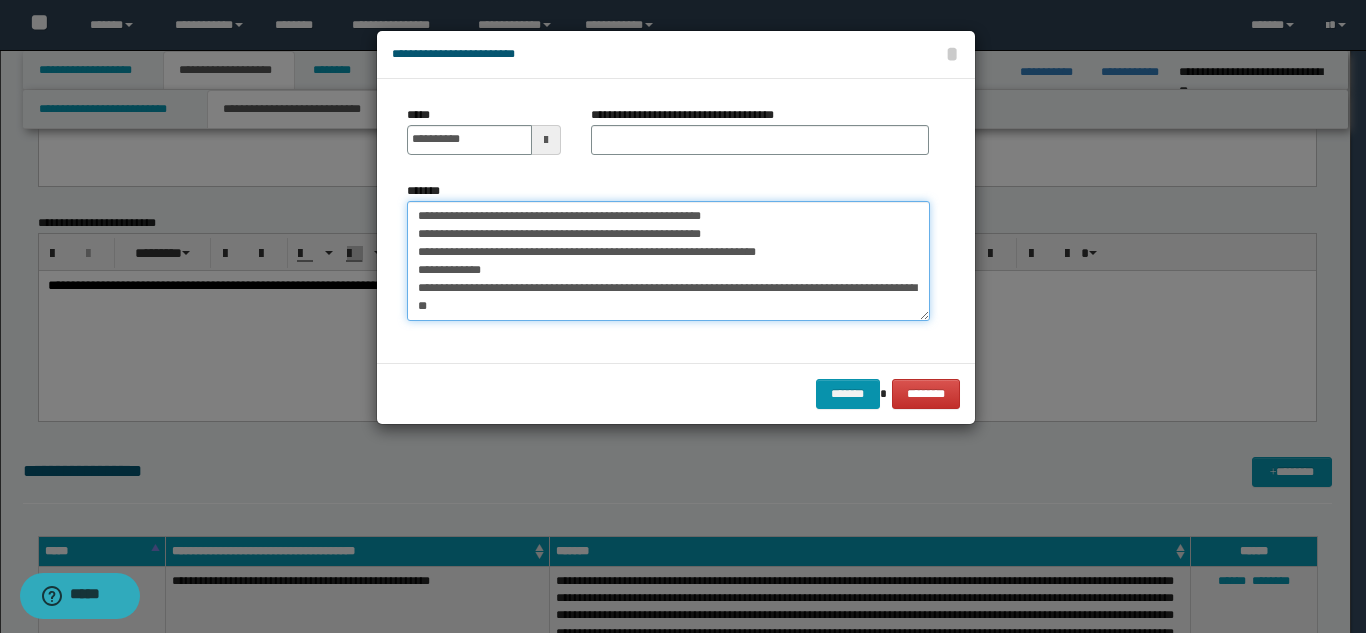 drag, startPoint x: 590, startPoint y: 213, endPoint x: 781, endPoint y: 231, distance: 191.8463 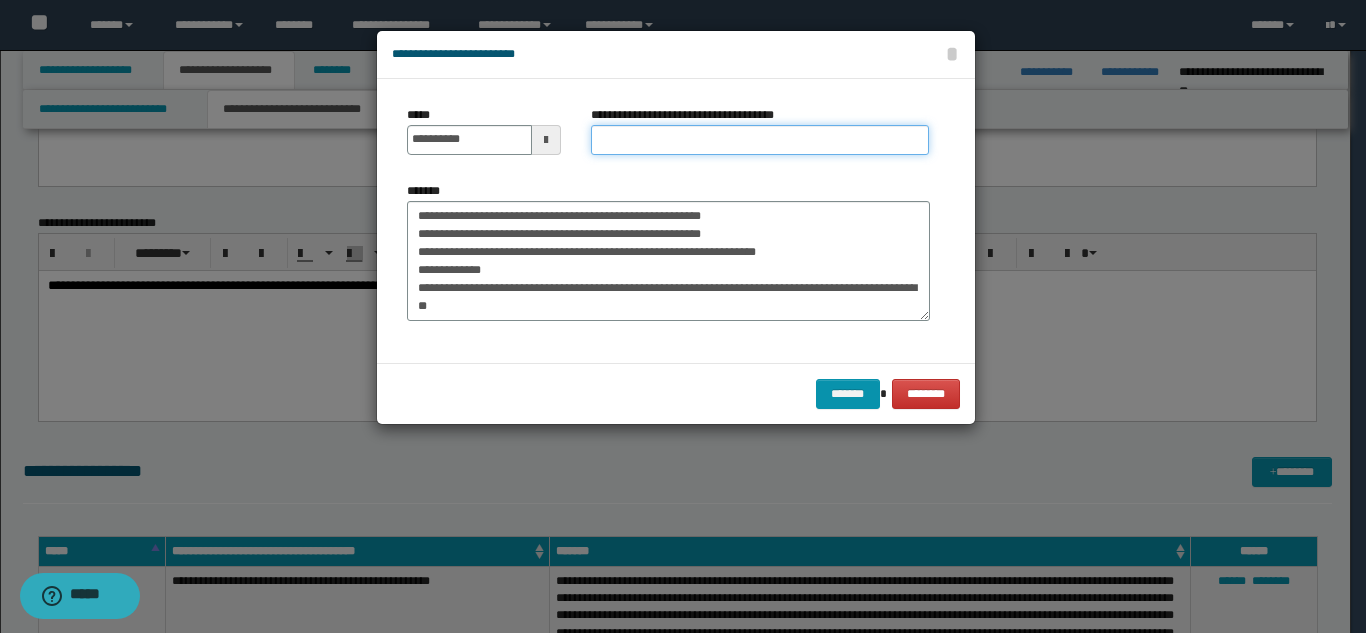 click on "**********" at bounding box center [760, 140] 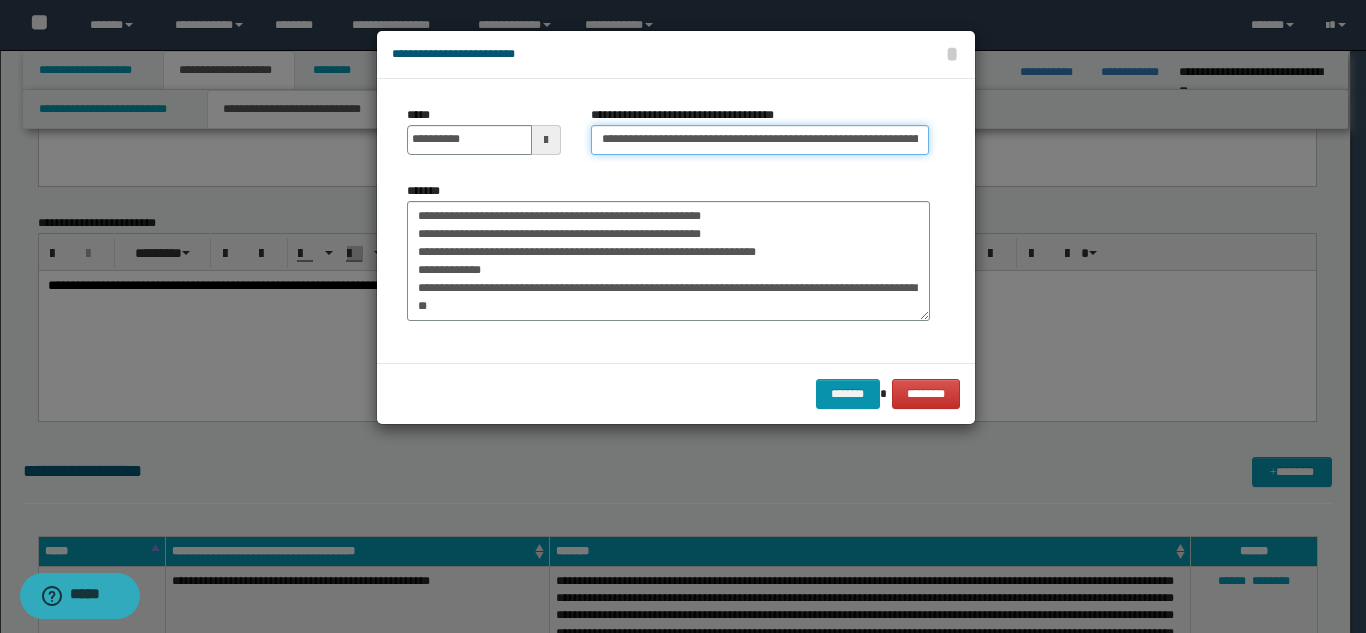 scroll, scrollTop: 0, scrollLeft: 214, axis: horizontal 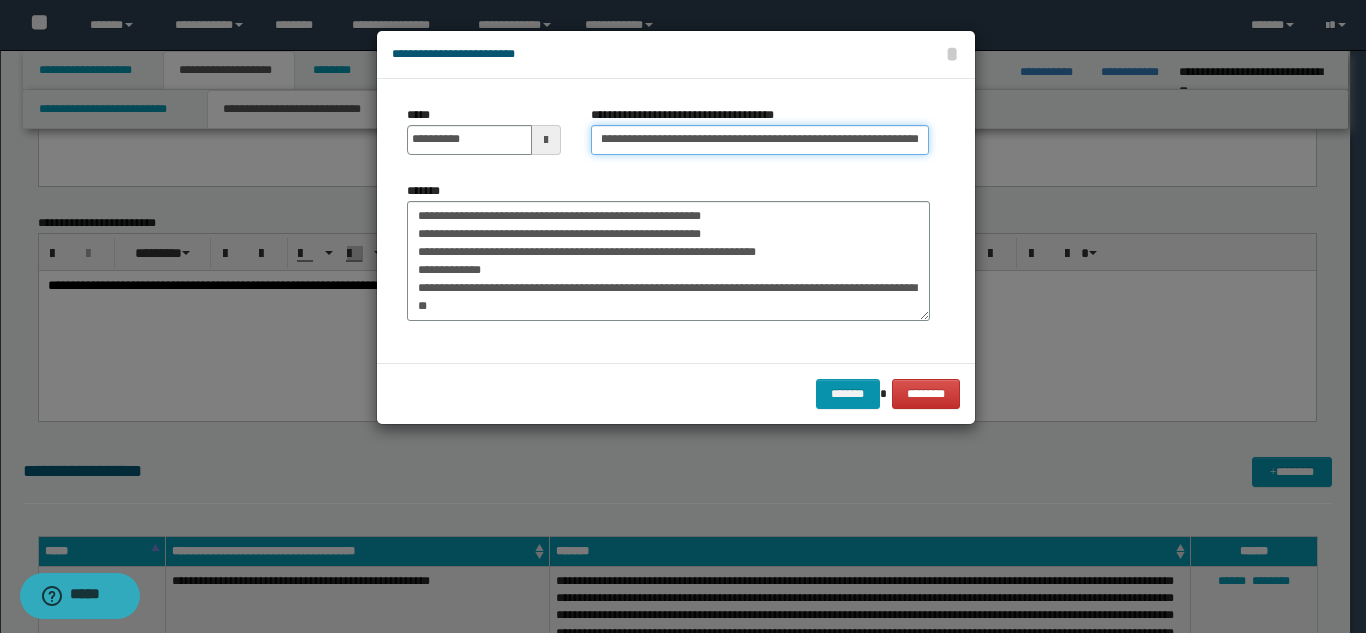 type on "**********" 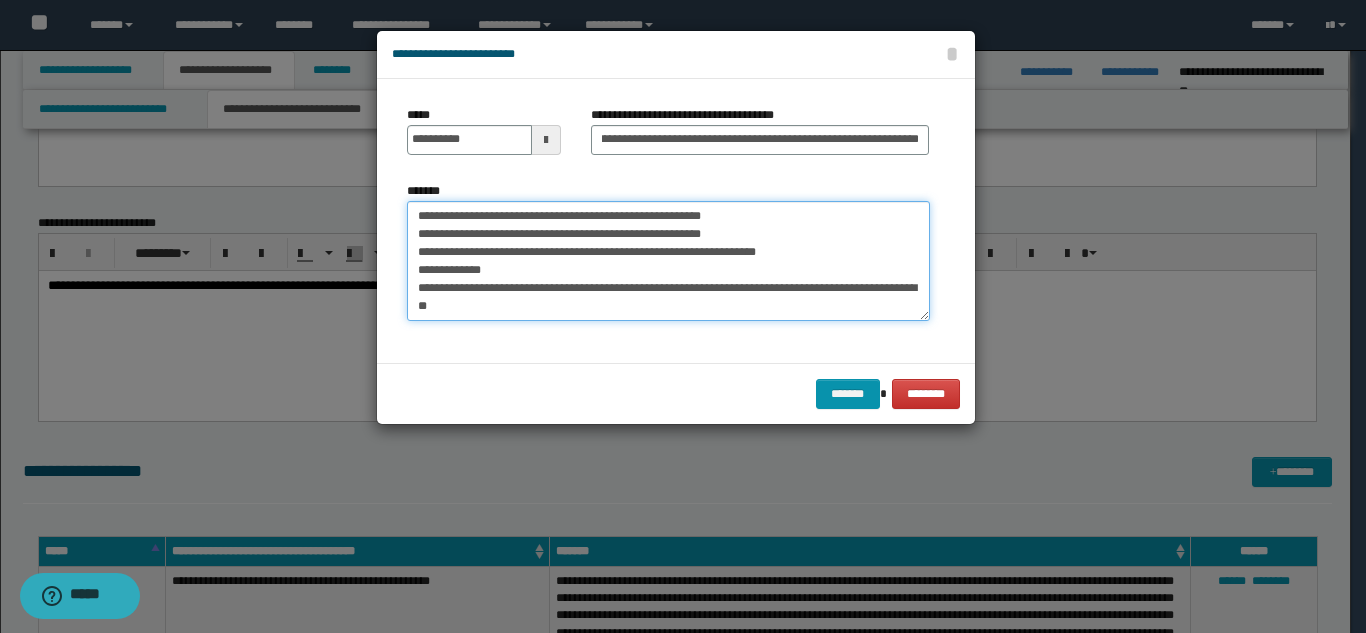 scroll, scrollTop: 0, scrollLeft: 0, axis: both 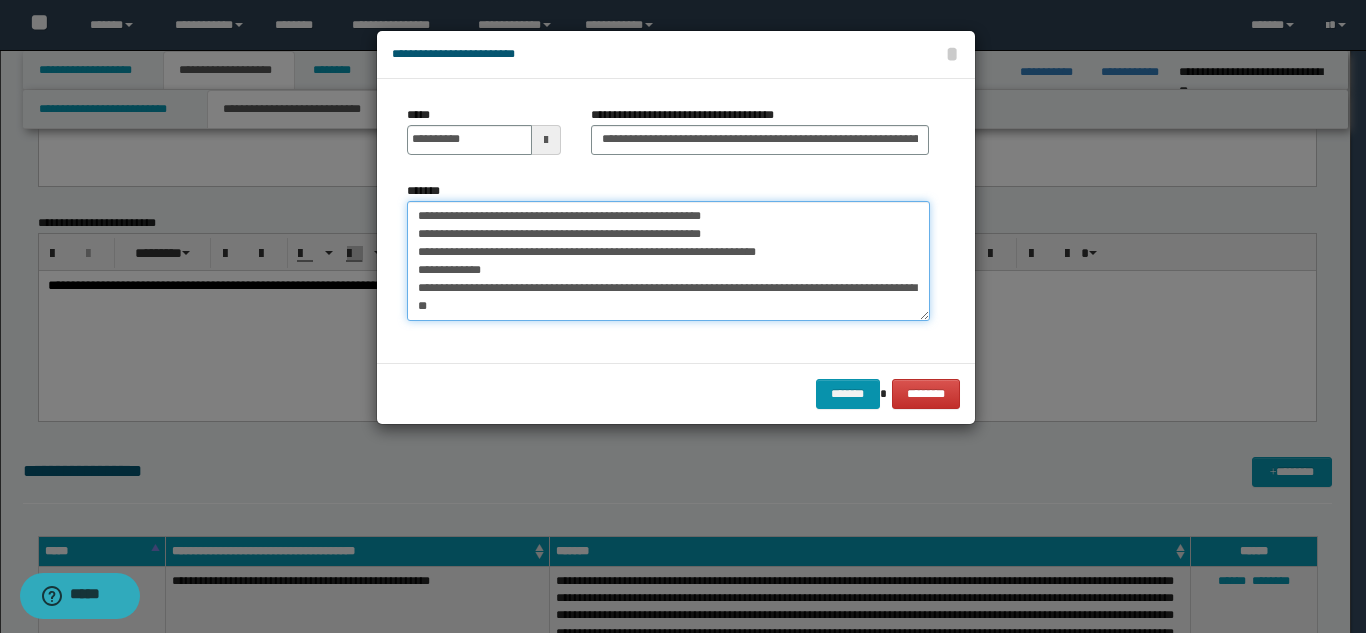 drag, startPoint x: 415, startPoint y: 215, endPoint x: 818, endPoint y: 226, distance: 403.1501 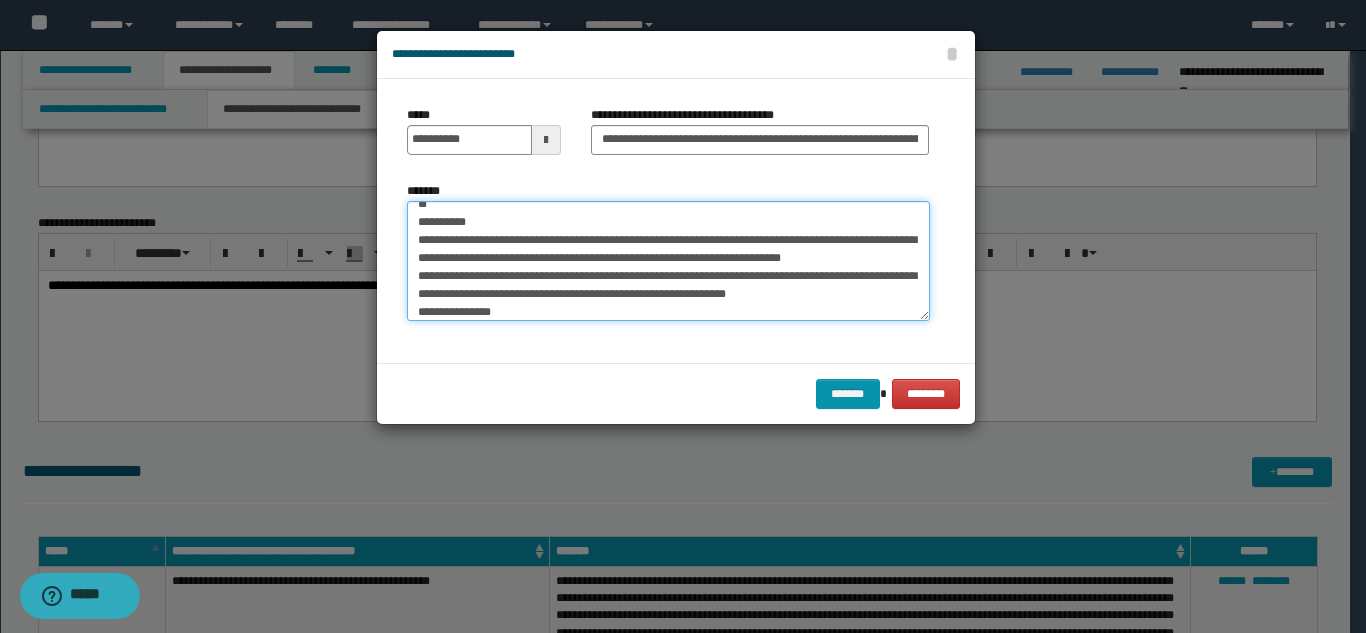 scroll, scrollTop: 306, scrollLeft: 0, axis: vertical 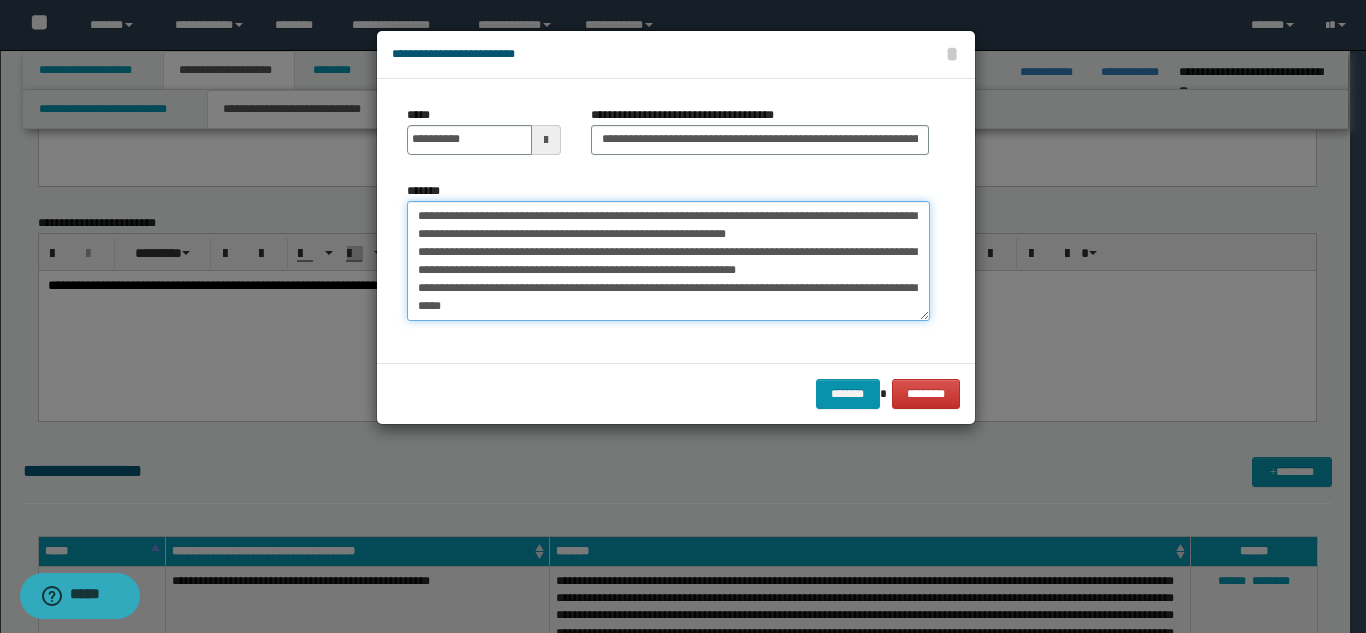 drag, startPoint x: 417, startPoint y: 256, endPoint x: 503, endPoint y: 327, distance: 111.5213 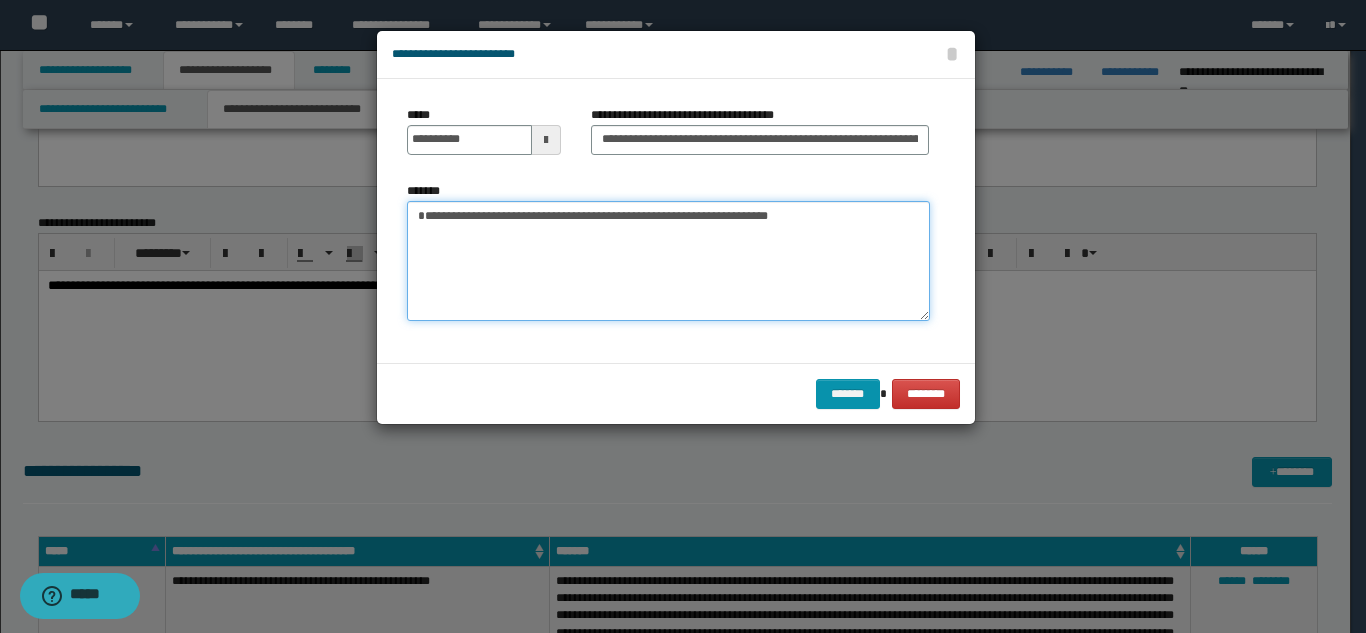 scroll, scrollTop: 0, scrollLeft: 0, axis: both 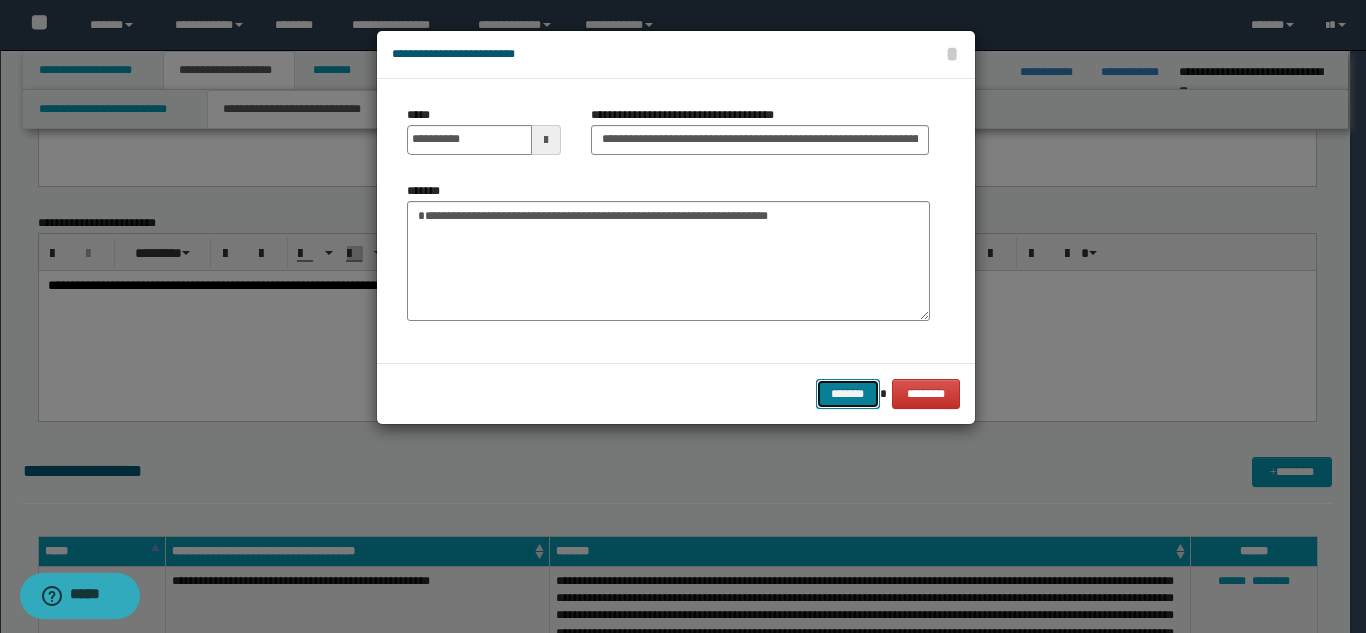 click on "*******" at bounding box center [848, 394] 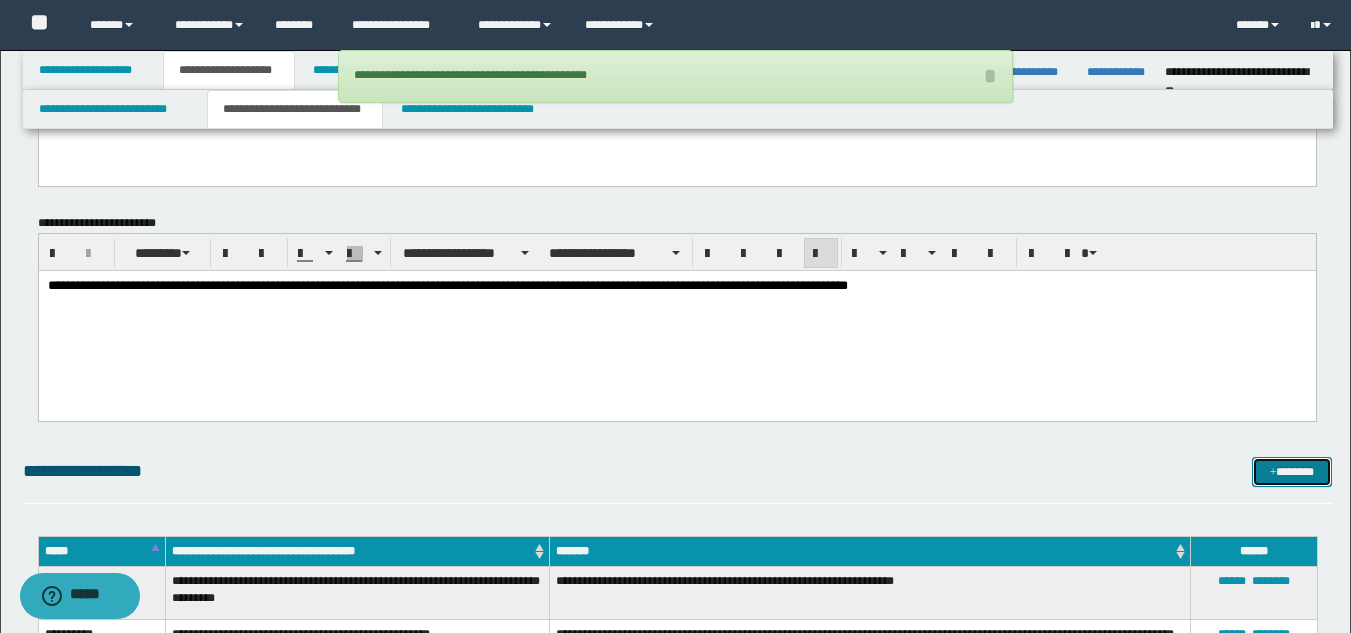 click on "*******" at bounding box center [1292, 472] 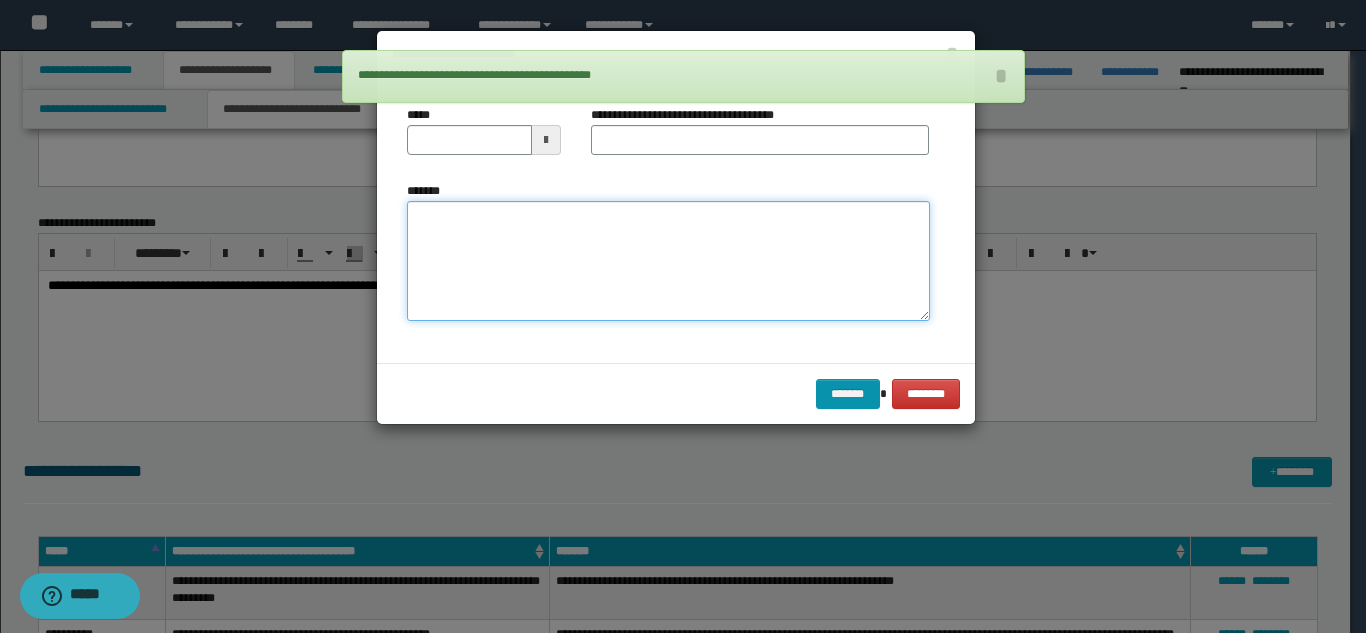 click on "*******" at bounding box center [668, 261] 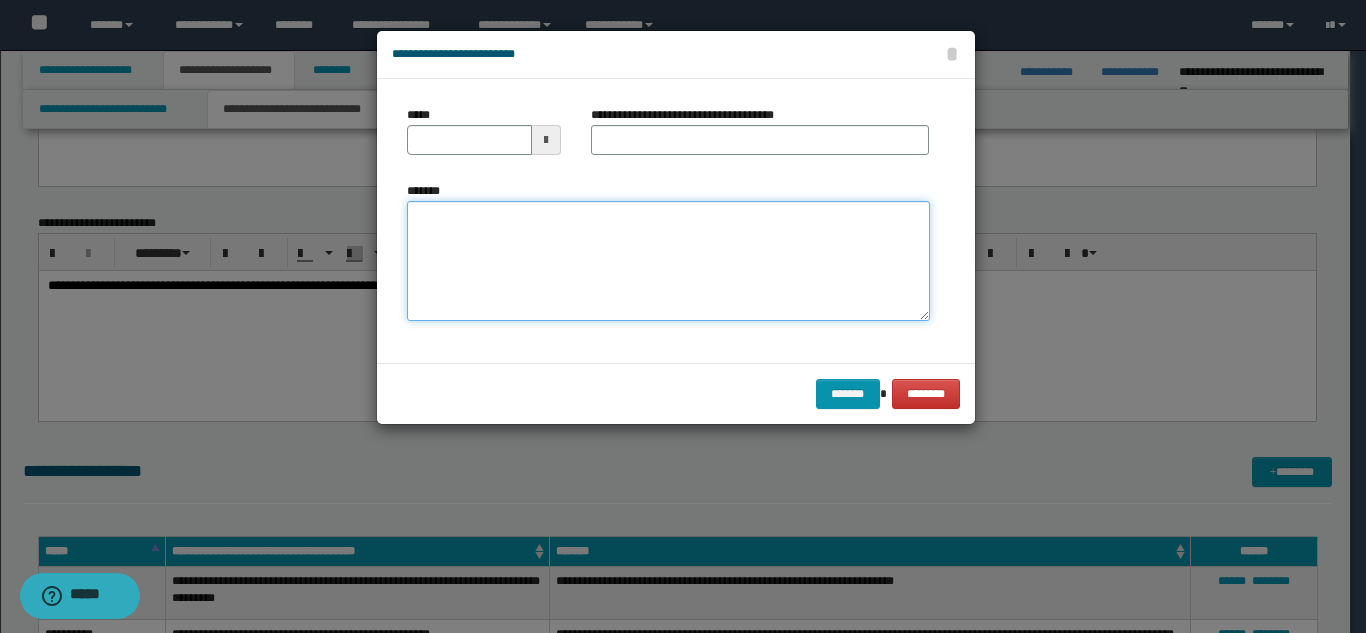 paste on "**********" 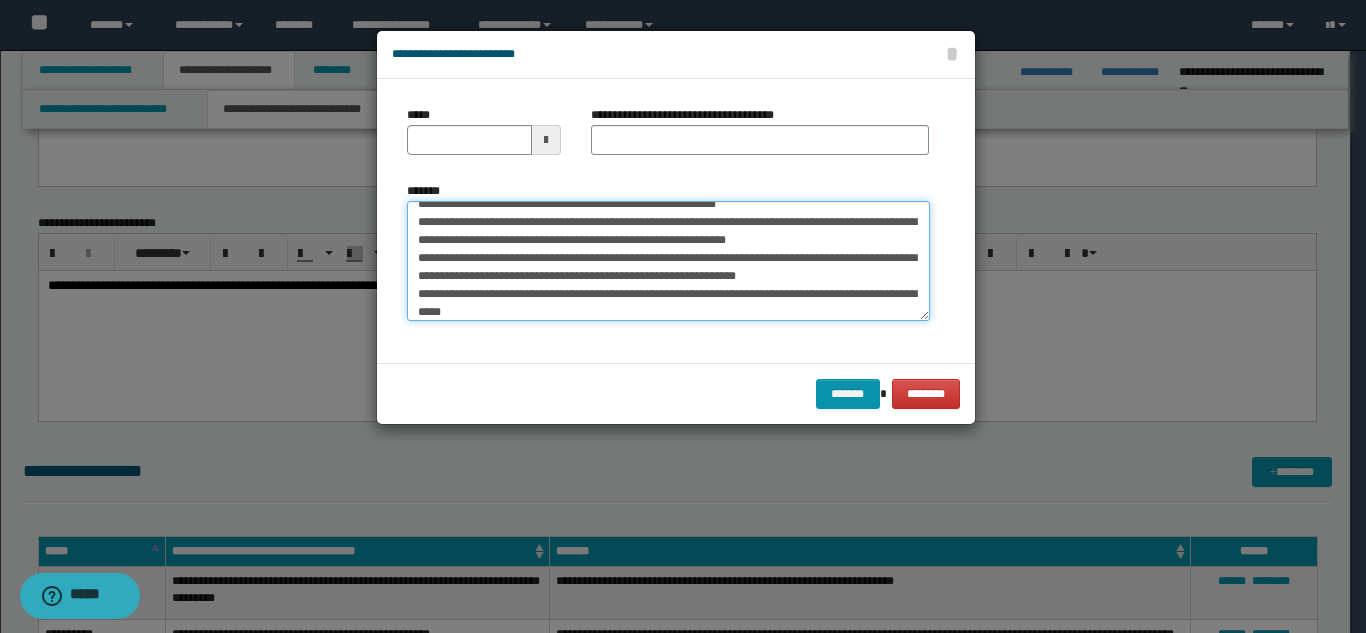 scroll, scrollTop: 0, scrollLeft: 0, axis: both 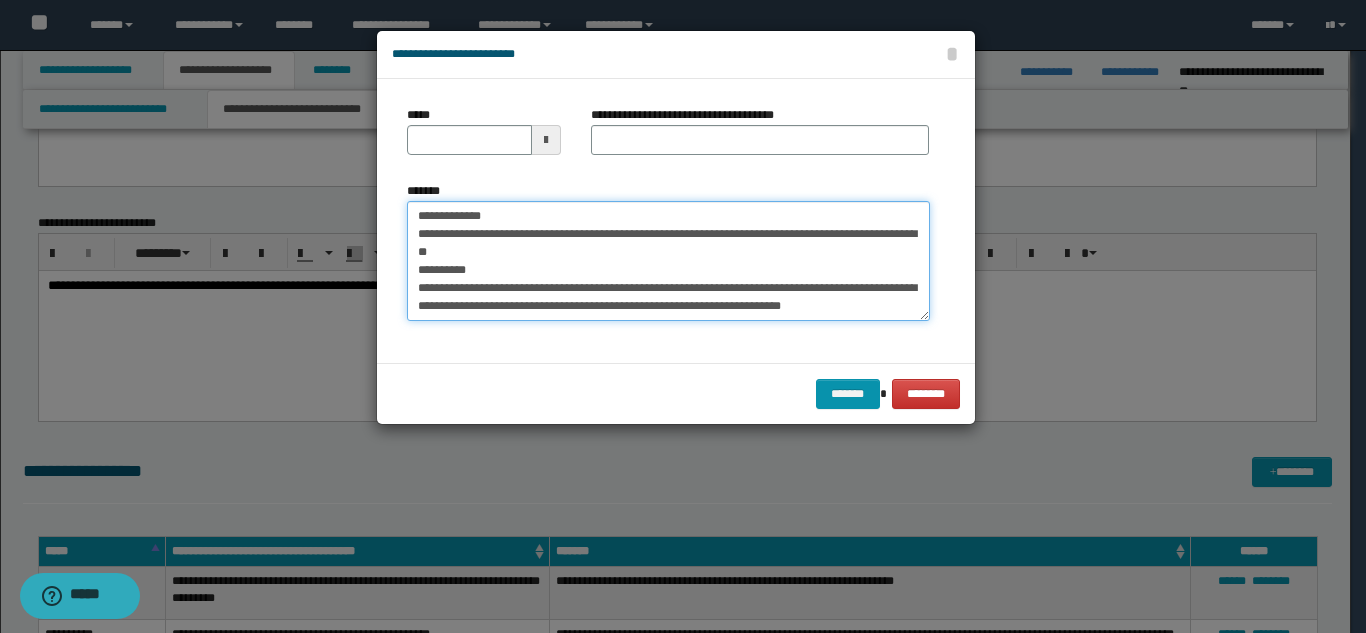 type 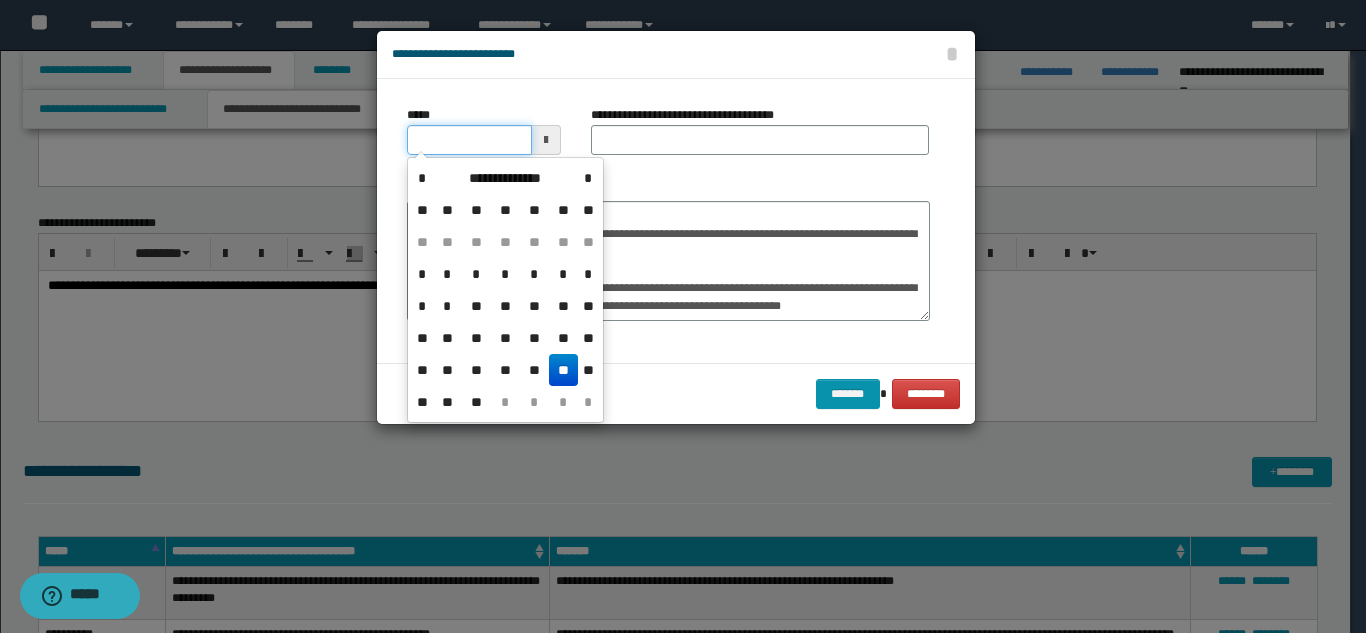 click on "*****" at bounding box center [469, 140] 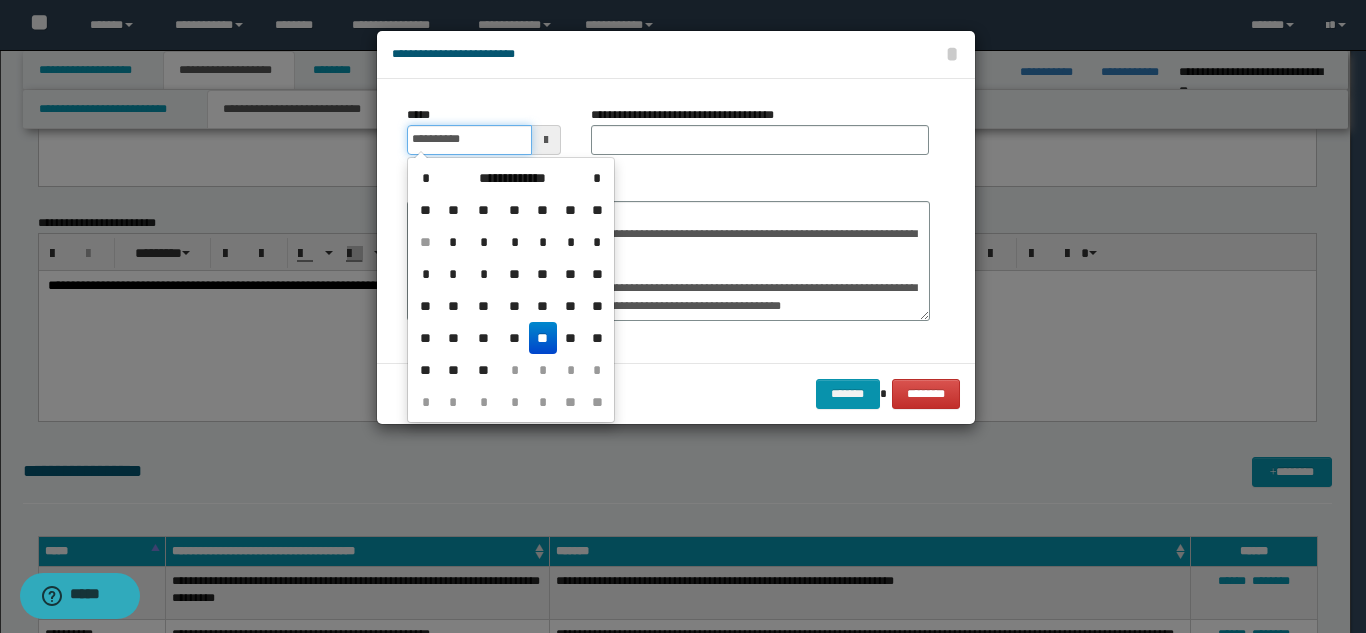 type on "**********" 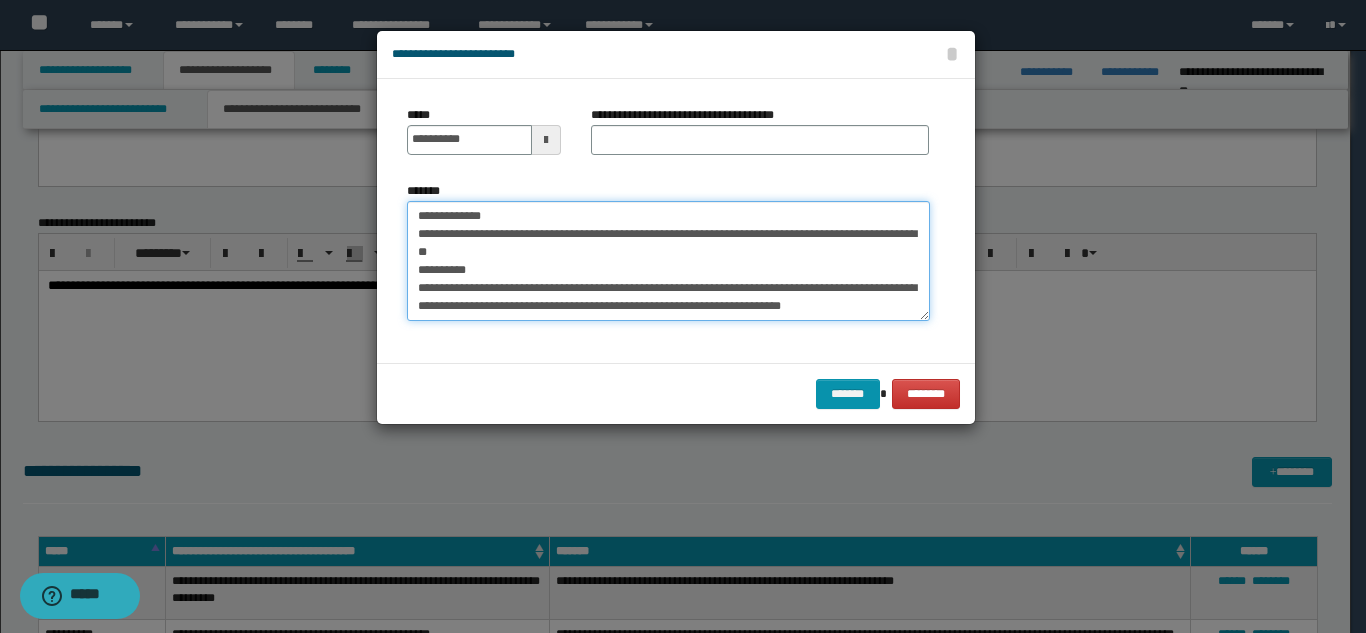 drag, startPoint x: 597, startPoint y: 232, endPoint x: 638, endPoint y: 267, distance: 53.90733 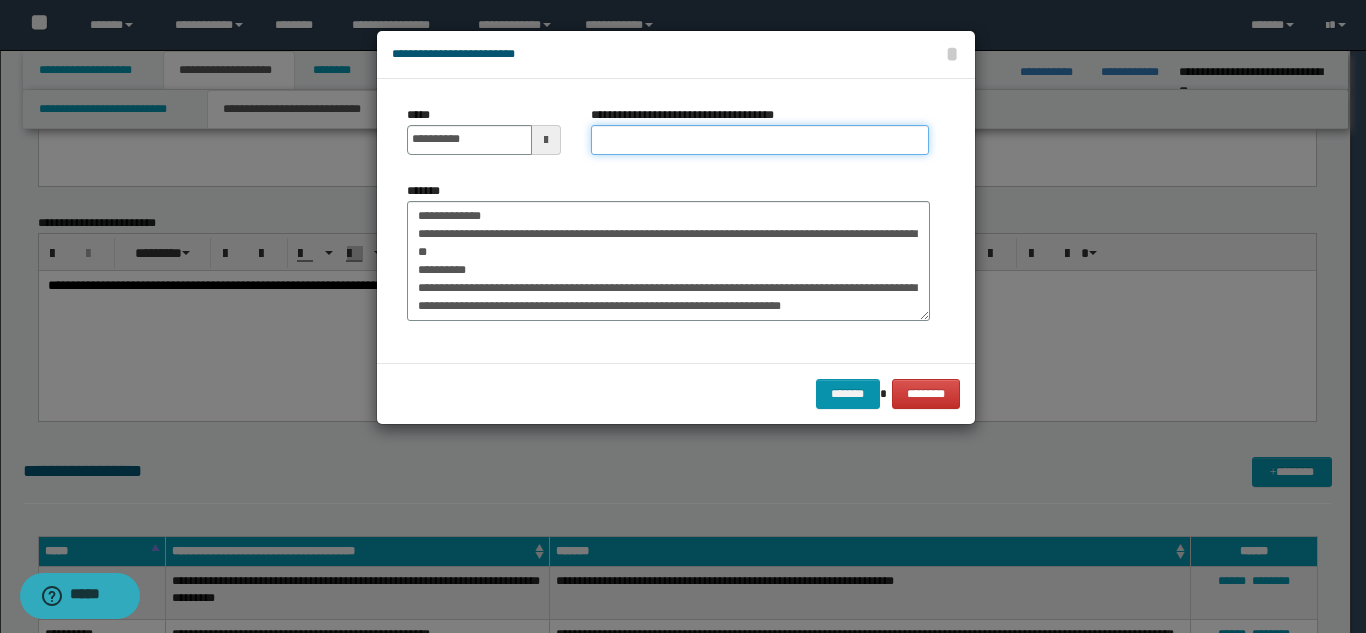 click on "**********" at bounding box center [760, 140] 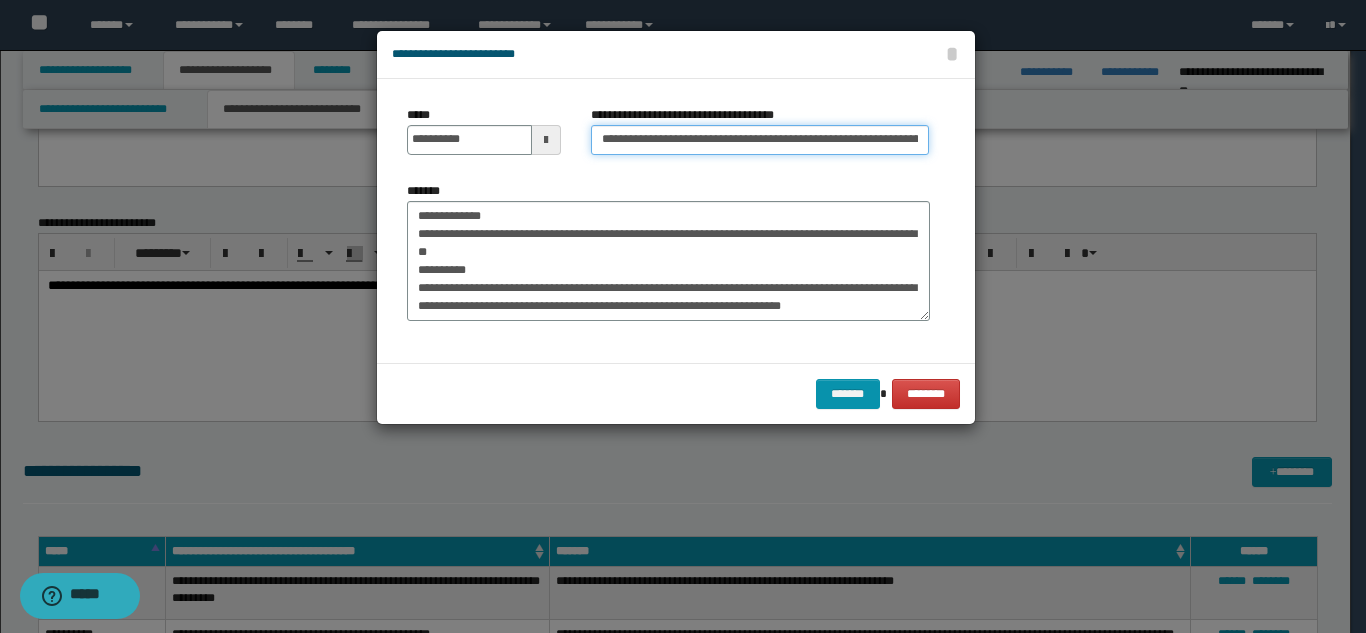scroll, scrollTop: 0, scrollLeft: 194, axis: horizontal 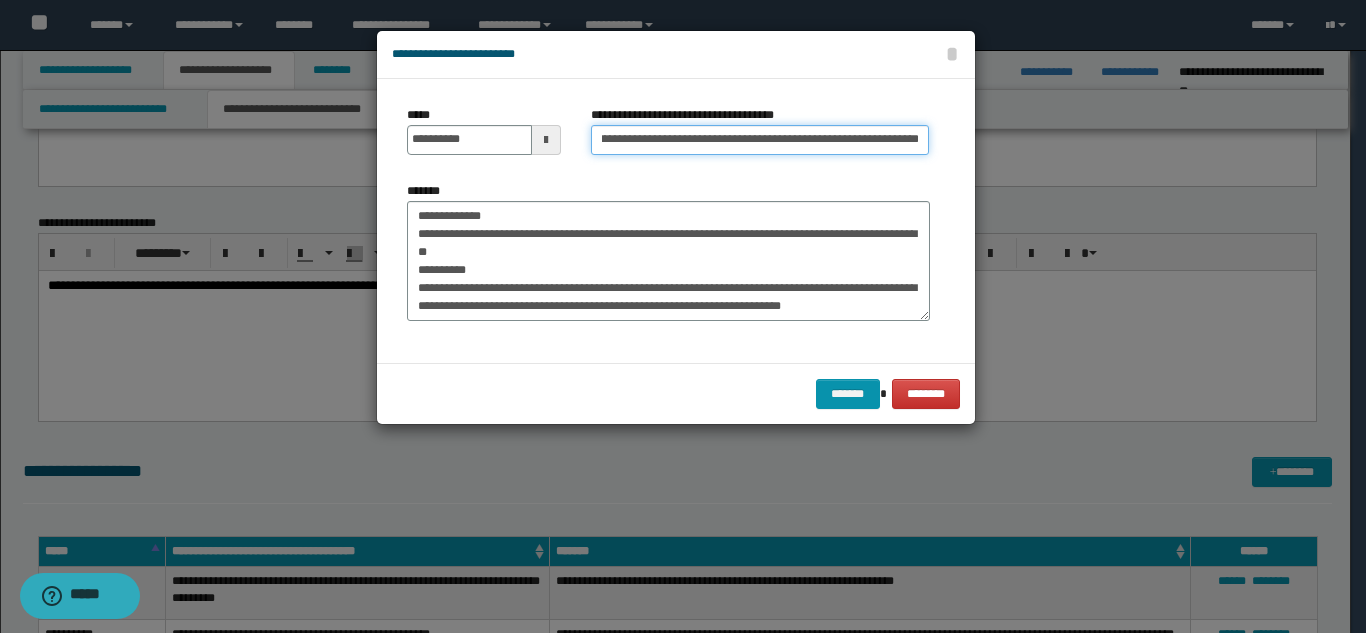 type on "**********" 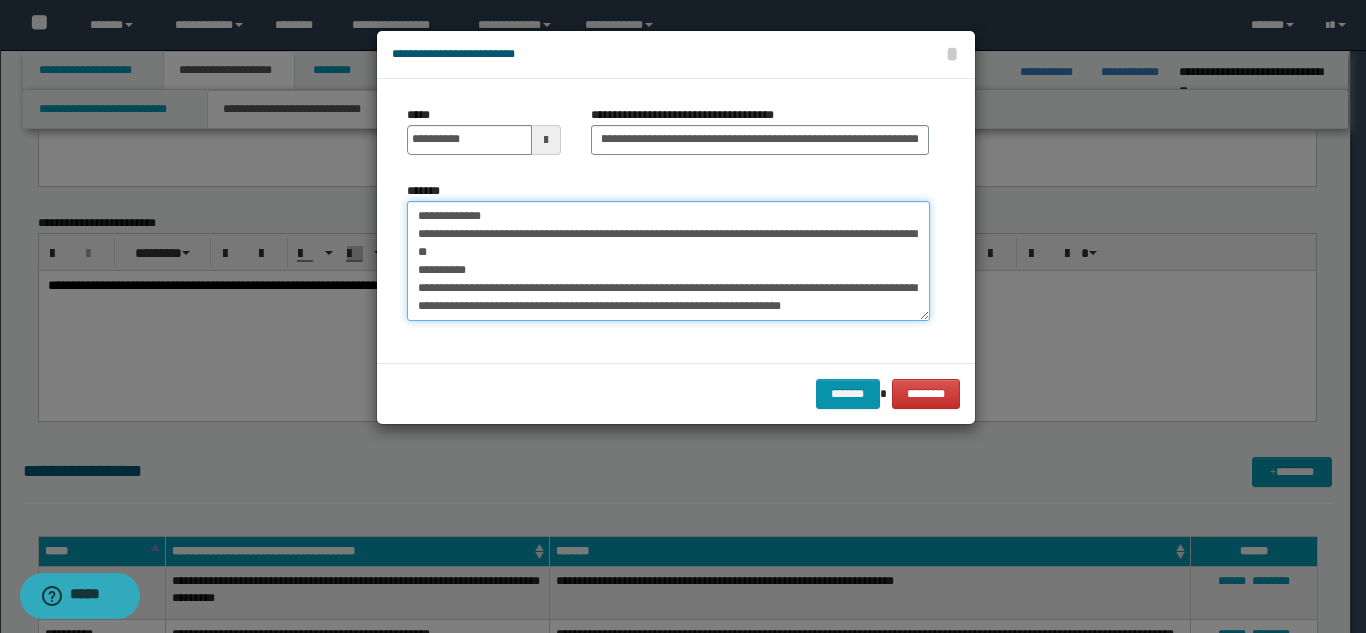 scroll, scrollTop: 0, scrollLeft: 0, axis: both 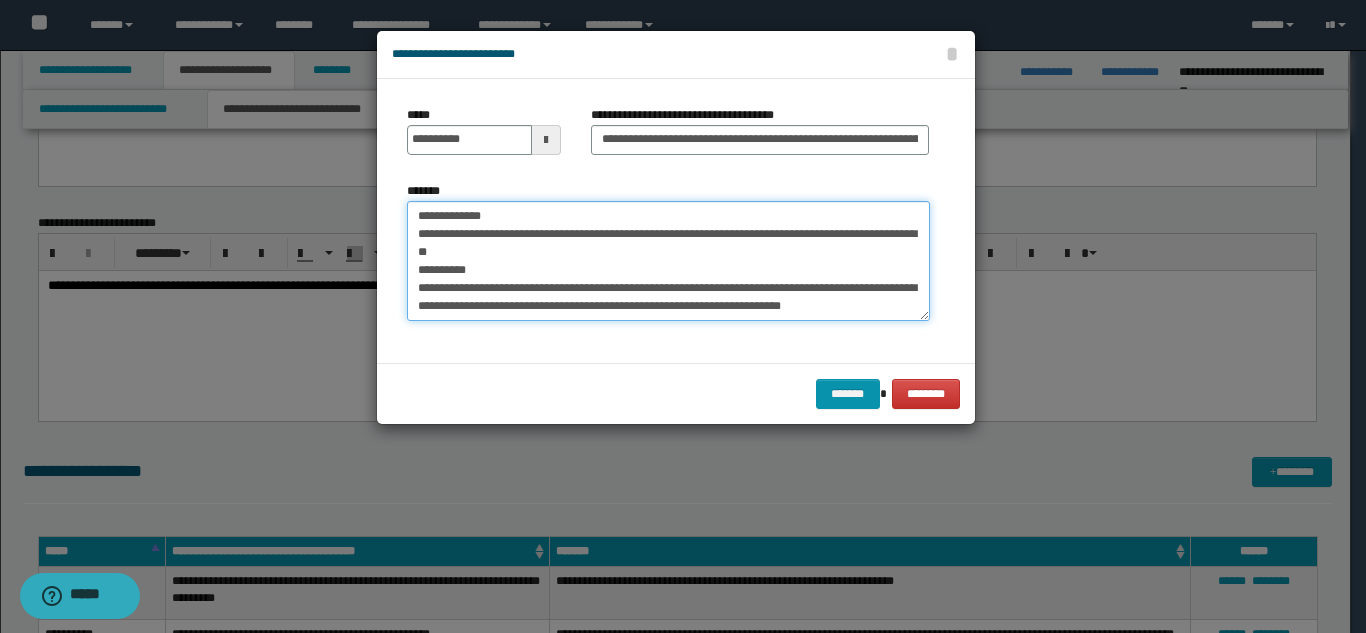 drag, startPoint x: 414, startPoint y: 218, endPoint x: 485, endPoint y: 269, distance: 87.41853 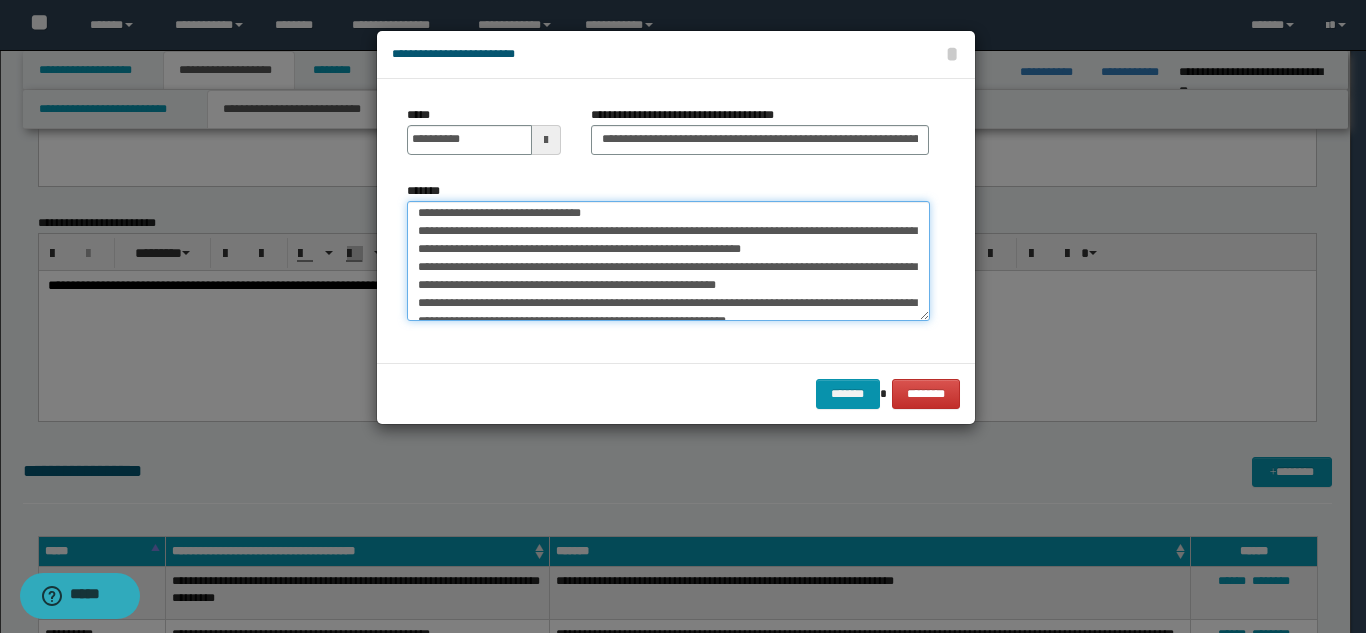scroll, scrollTop: 0, scrollLeft: 0, axis: both 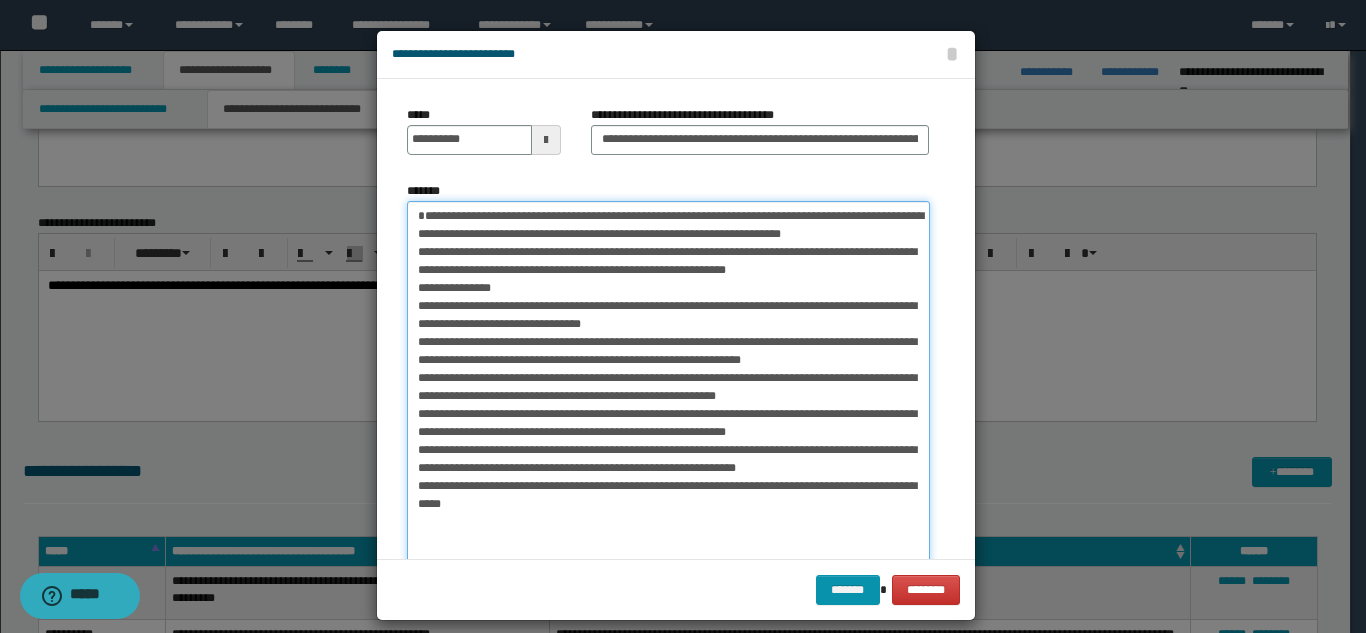 drag, startPoint x: 924, startPoint y: 313, endPoint x: 796, endPoint y: 504, distance: 229.9239 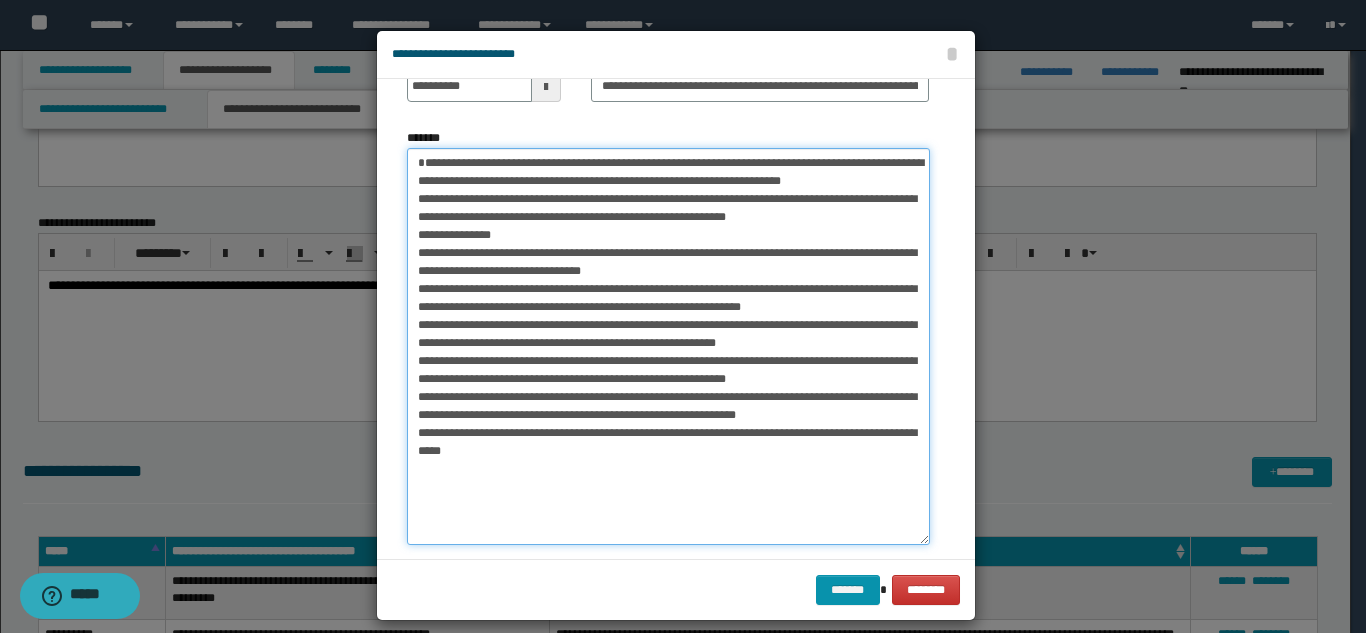 scroll, scrollTop: 81, scrollLeft: 0, axis: vertical 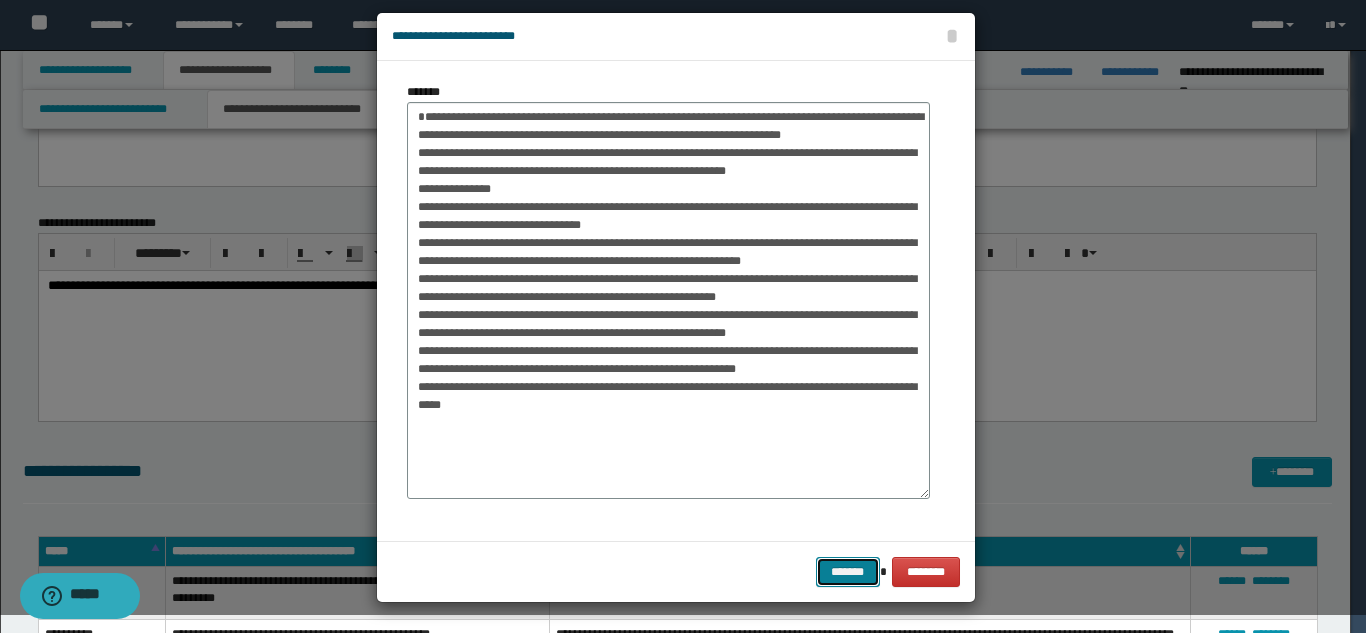 click on "*******" at bounding box center [848, 572] 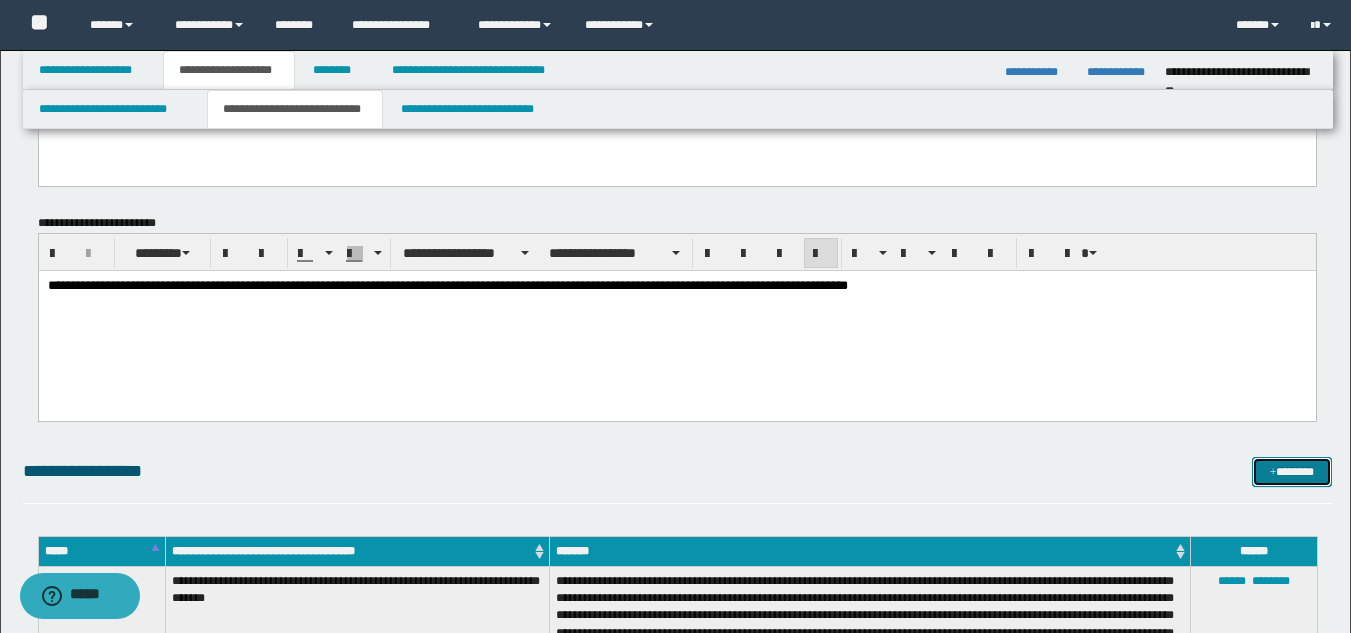 click on "*******" at bounding box center (1292, 472) 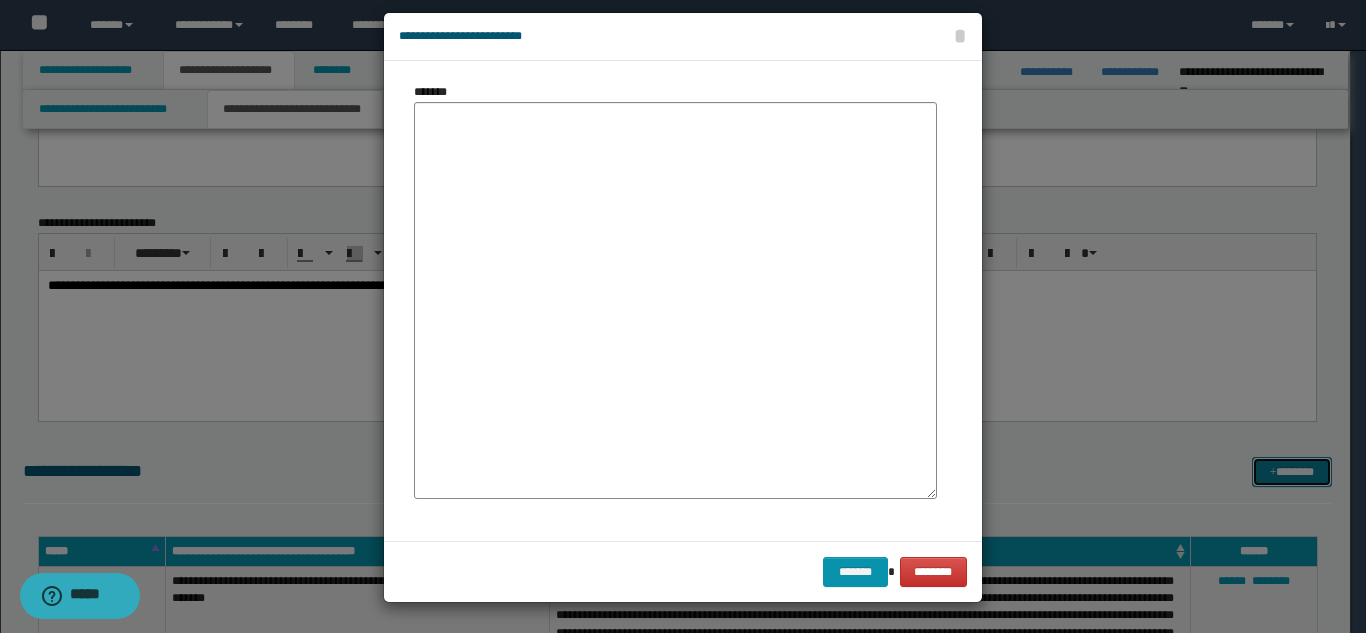 scroll, scrollTop: 0, scrollLeft: 0, axis: both 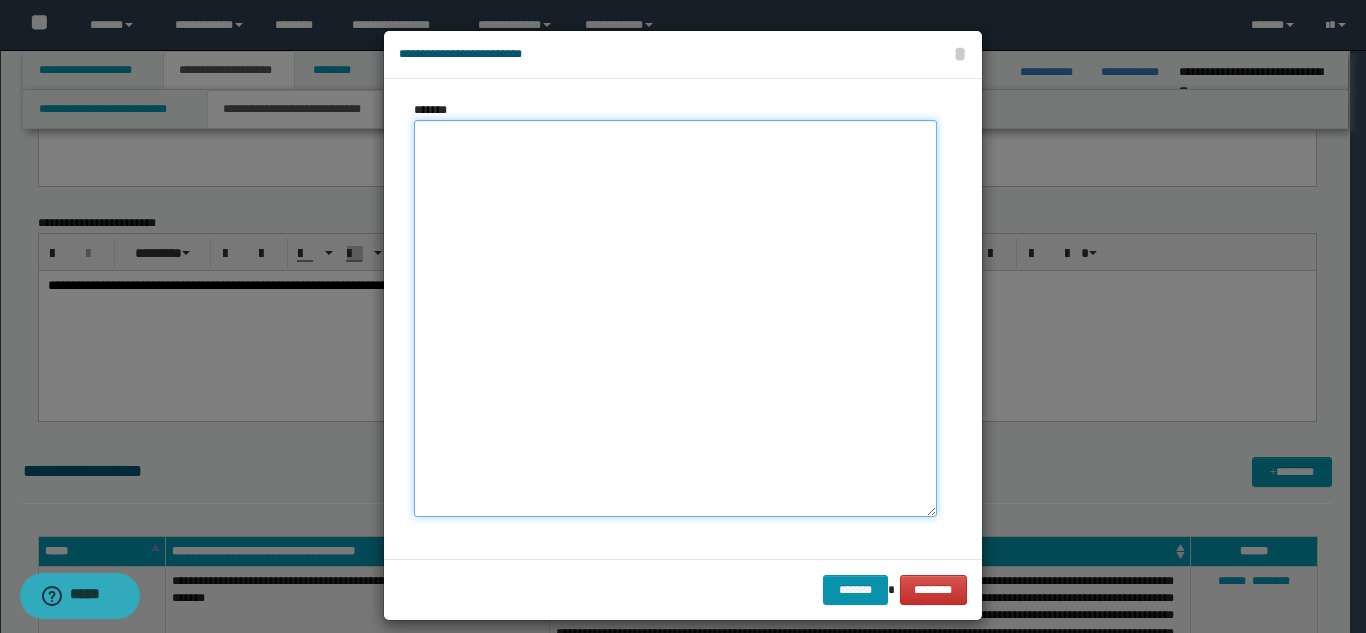 click on "*******" at bounding box center [675, 318] 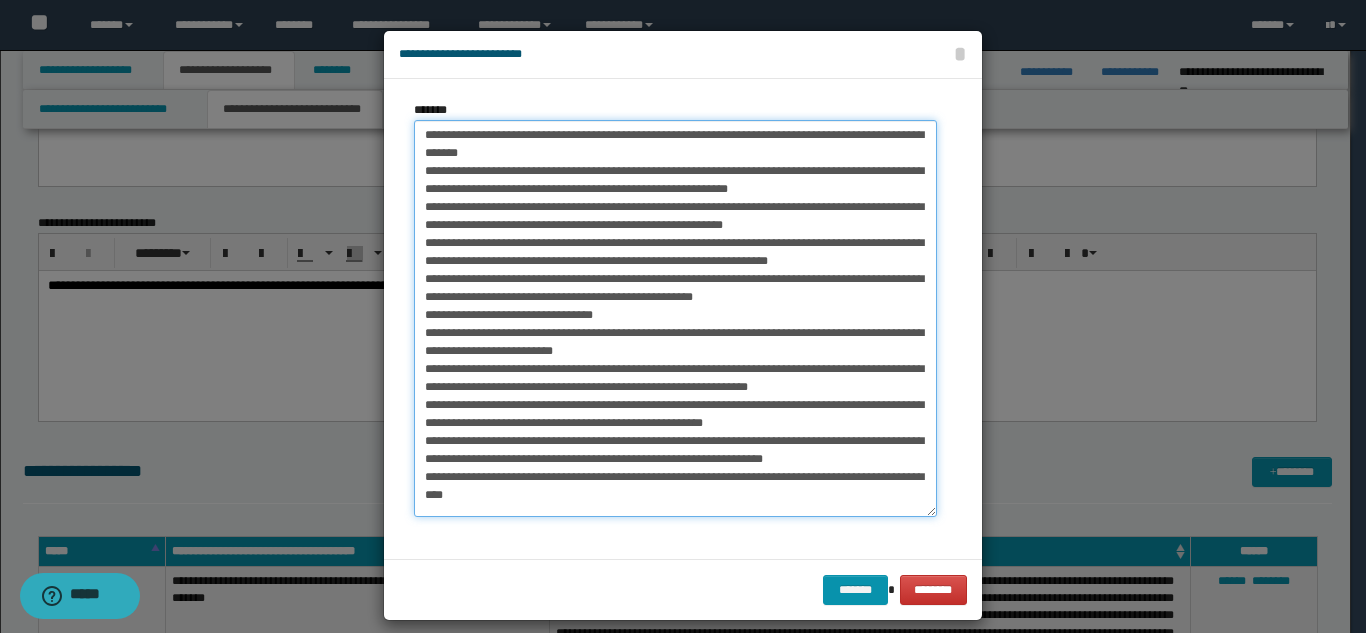 scroll, scrollTop: 0, scrollLeft: 0, axis: both 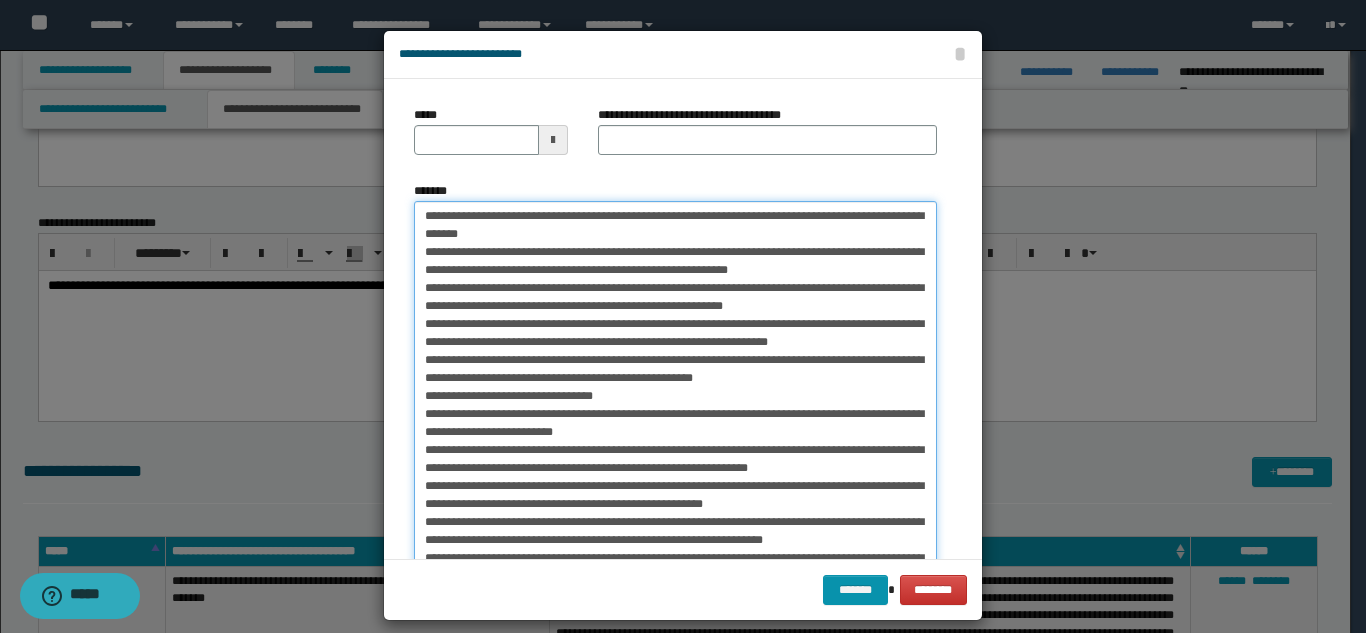type 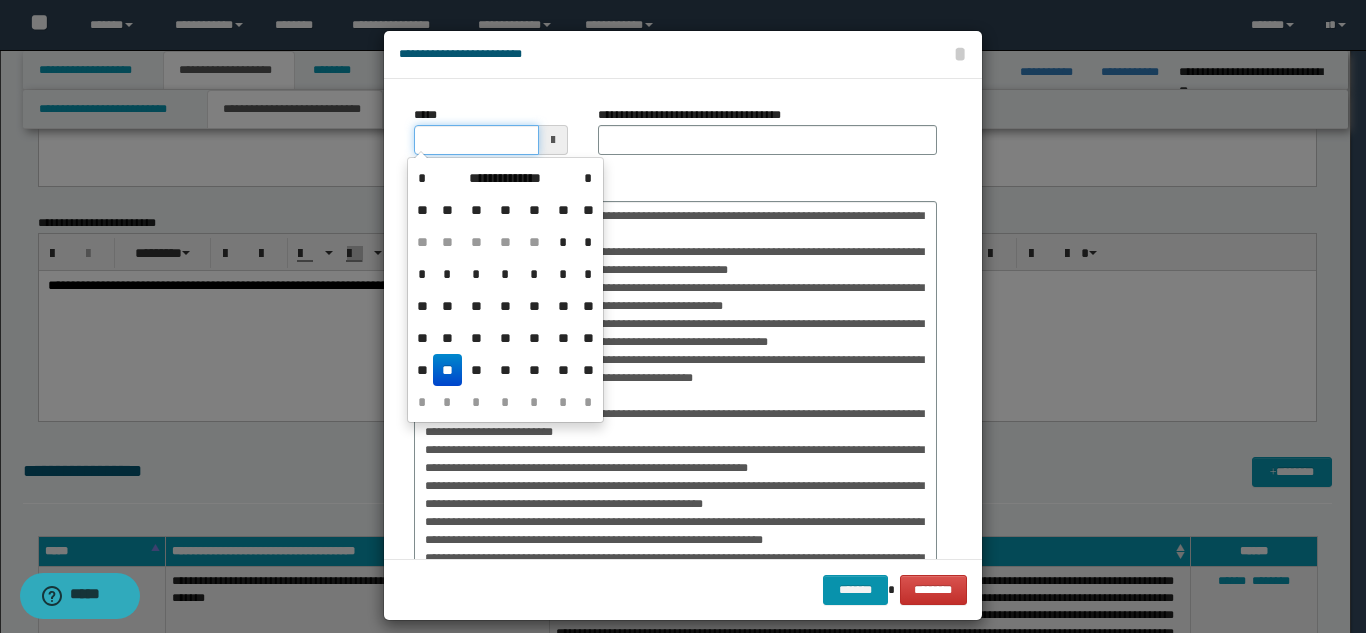 click on "*****" at bounding box center (476, 140) 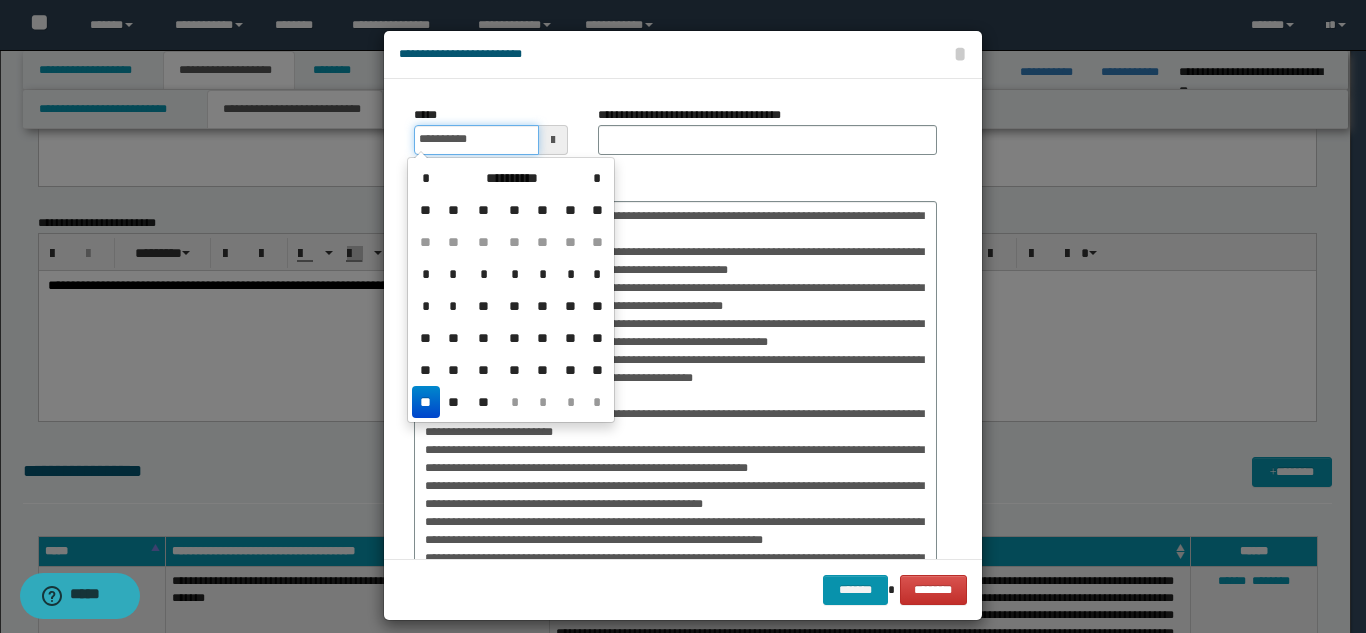 type on "**********" 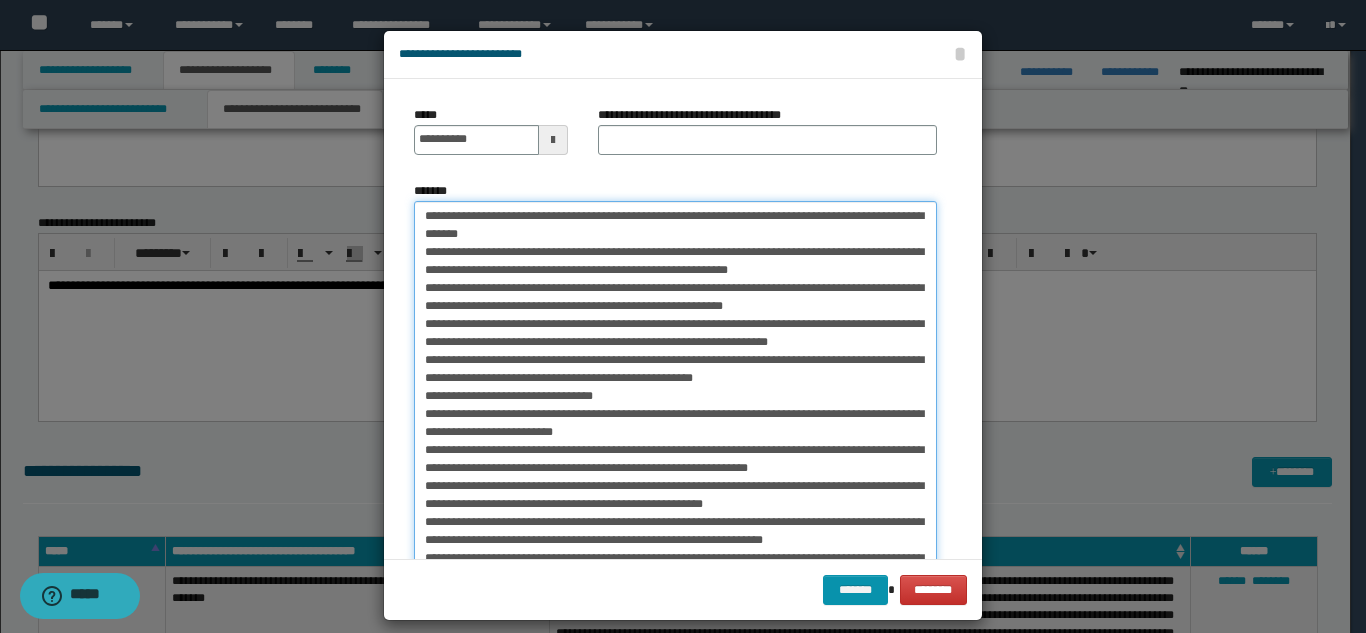drag, startPoint x: 567, startPoint y: 217, endPoint x: 655, endPoint y: 236, distance: 90.02777 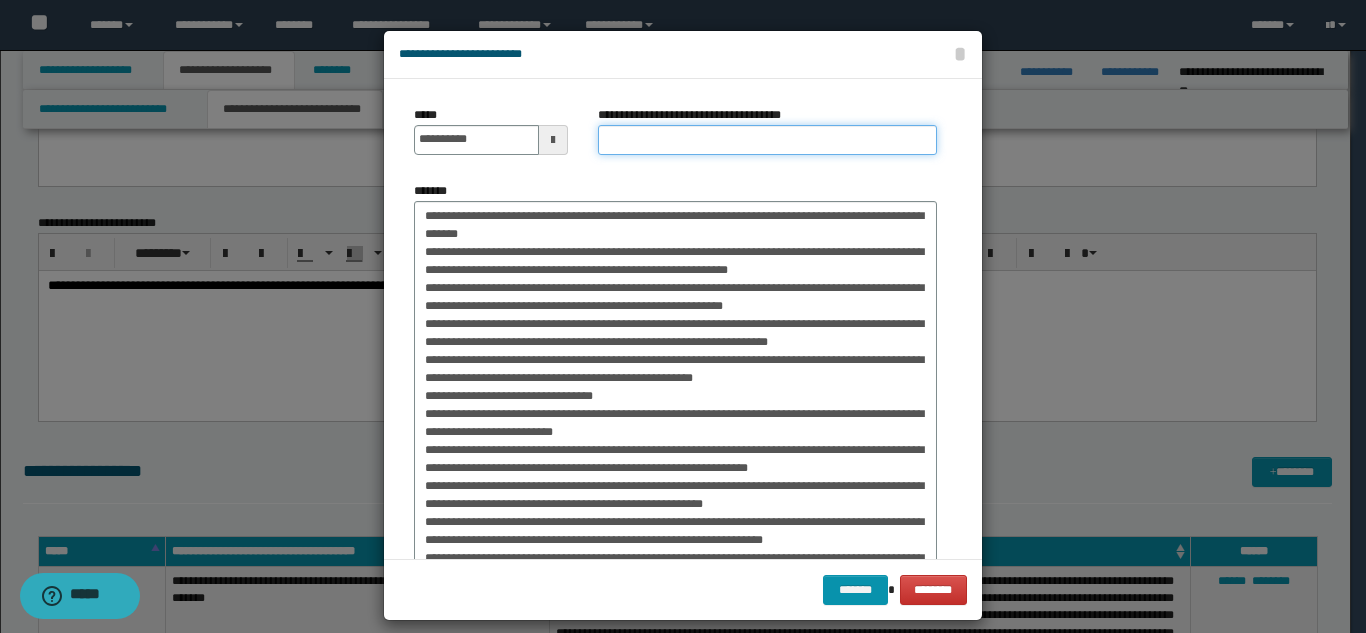 click on "**********" at bounding box center (767, 140) 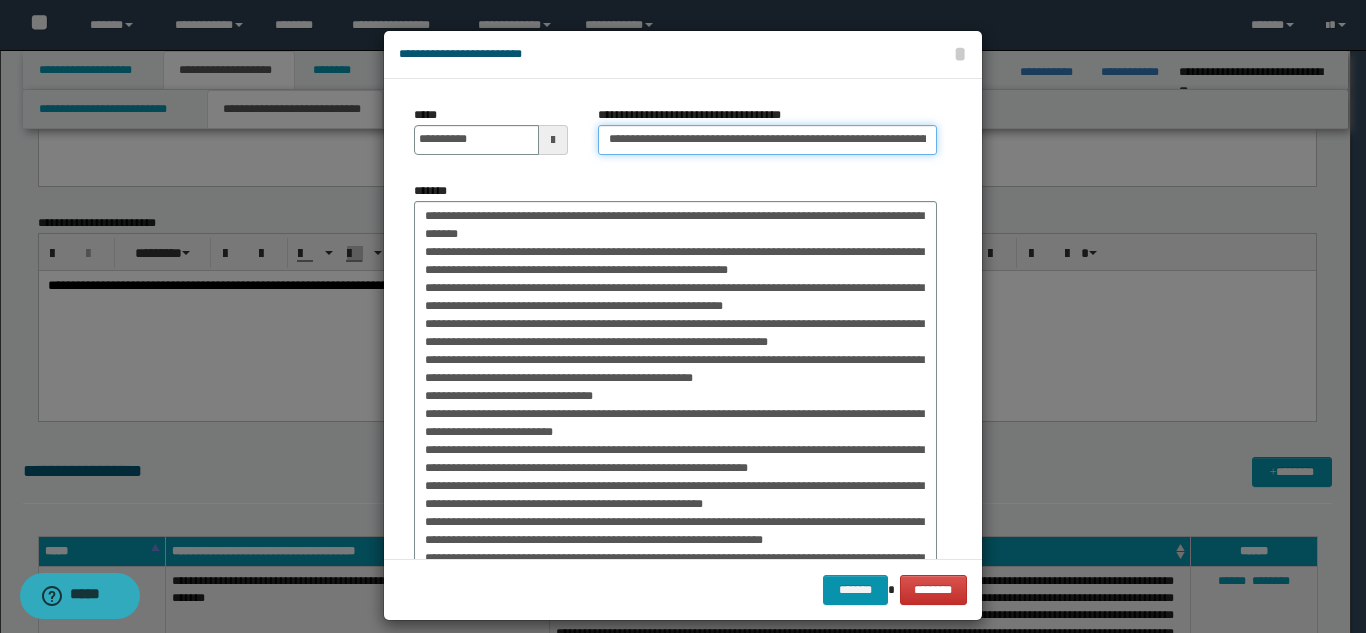 scroll, scrollTop: 0, scrollLeft: 194, axis: horizontal 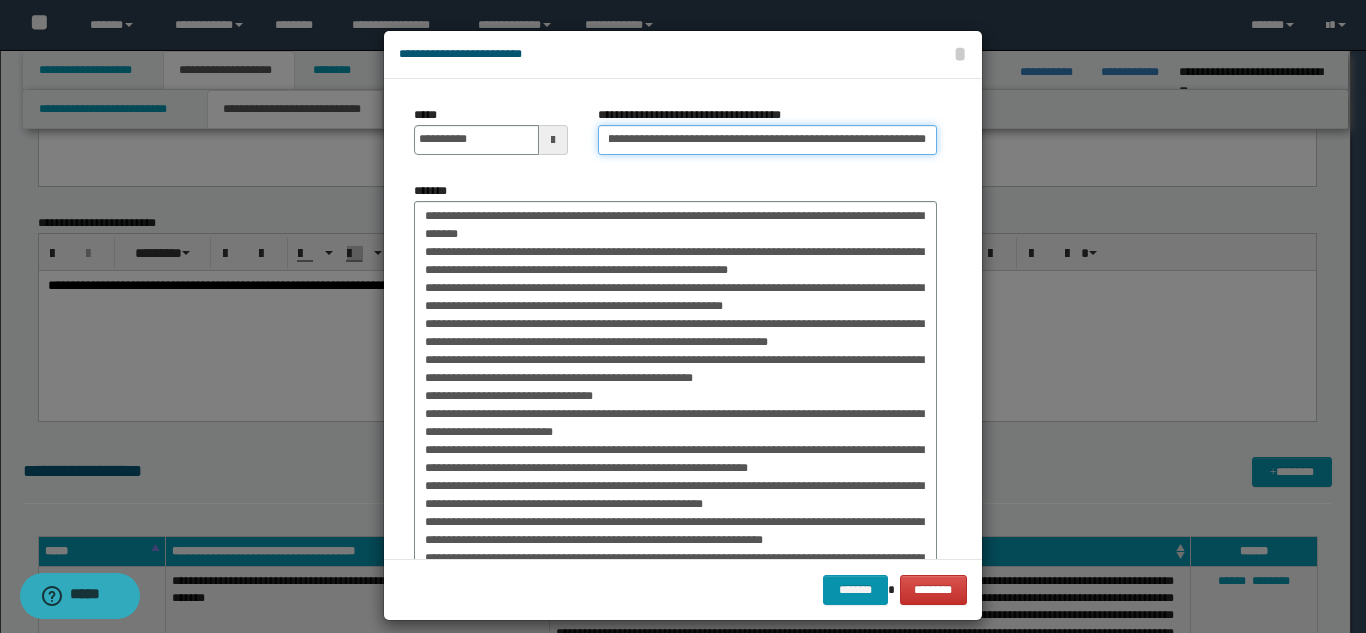 type on "**********" 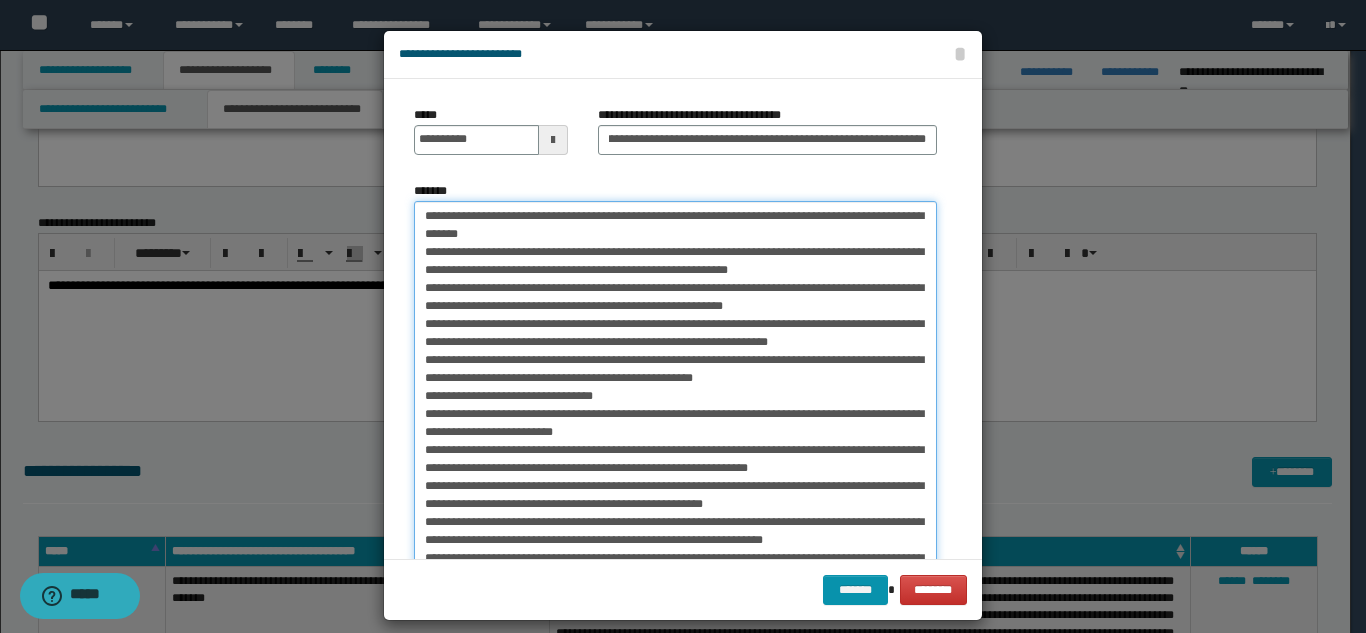 scroll, scrollTop: 0, scrollLeft: 0, axis: both 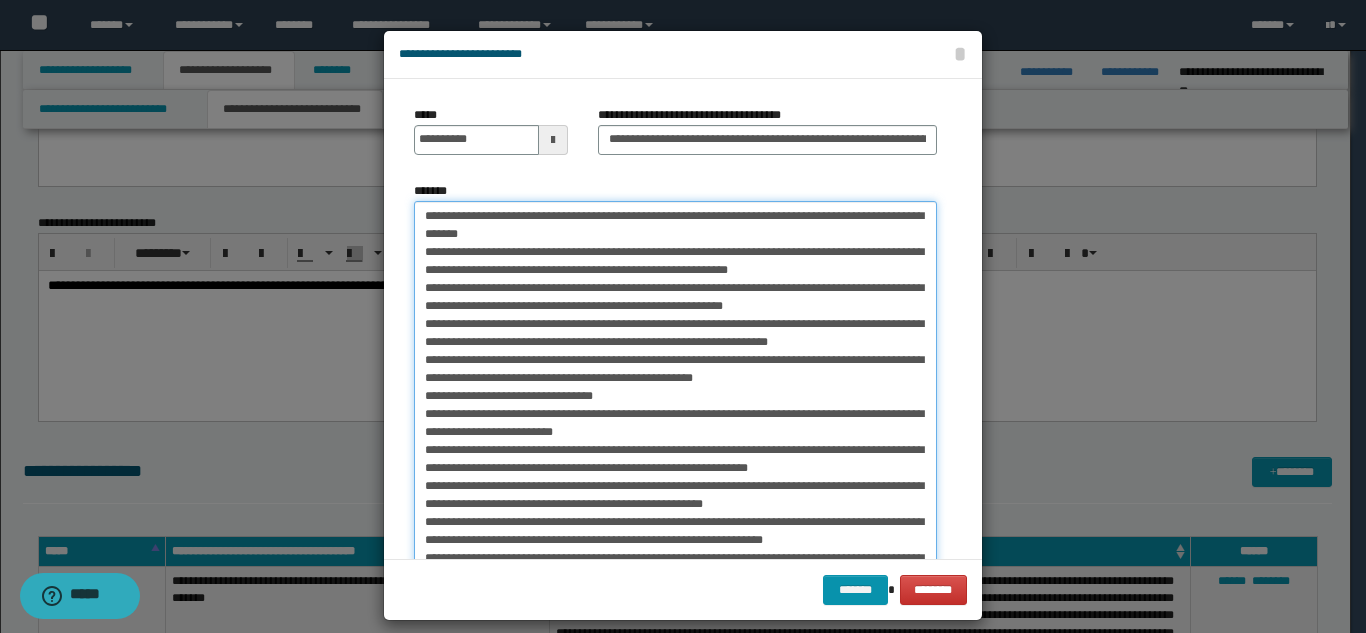 drag, startPoint x: 415, startPoint y: 215, endPoint x: 683, endPoint y: 243, distance: 269.4587 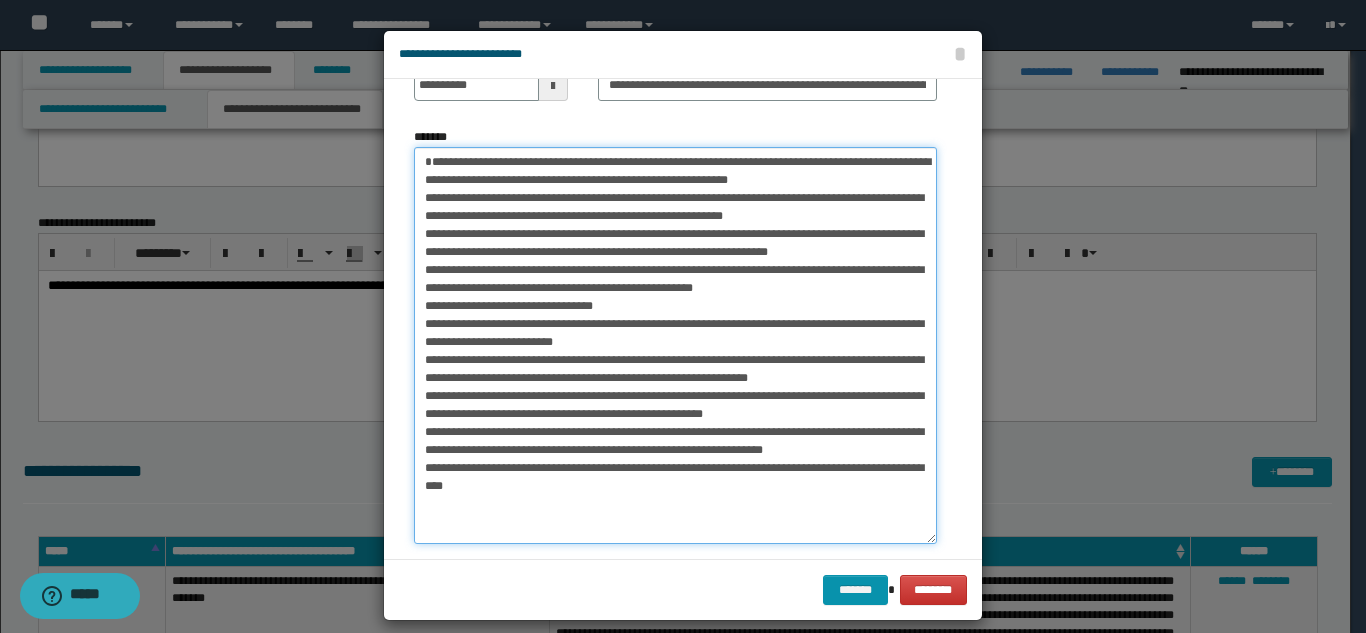 scroll, scrollTop: 81, scrollLeft: 0, axis: vertical 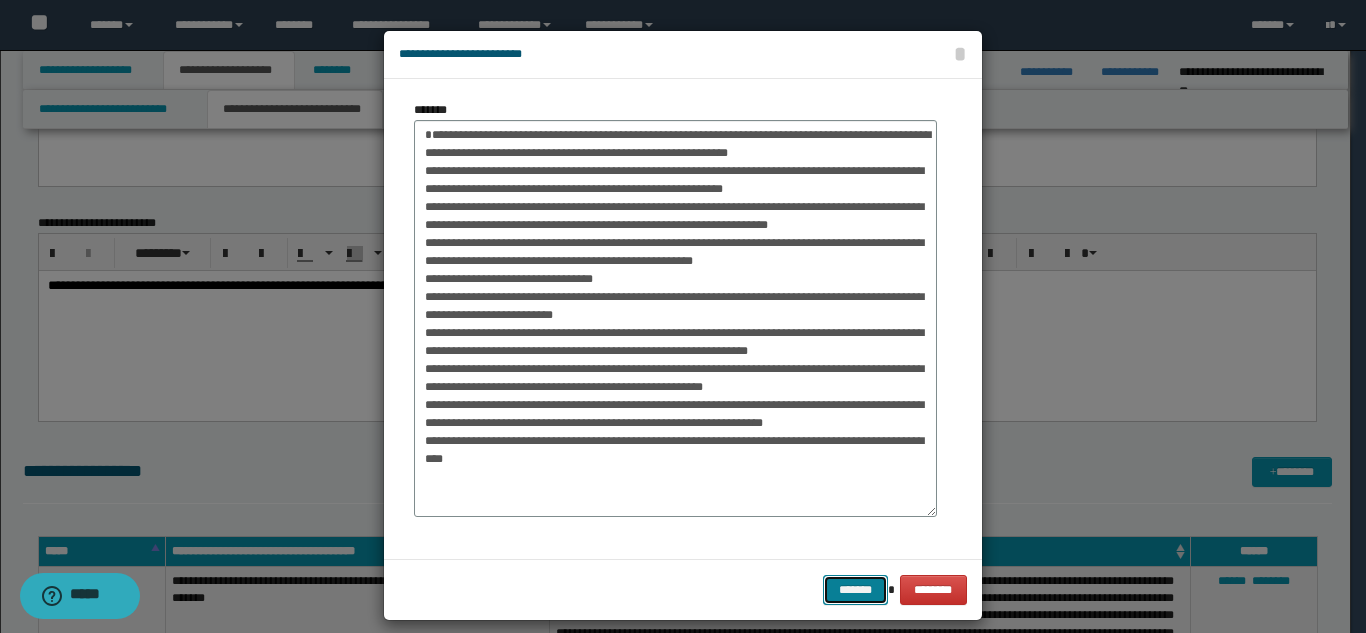 click on "*******" at bounding box center (855, 590) 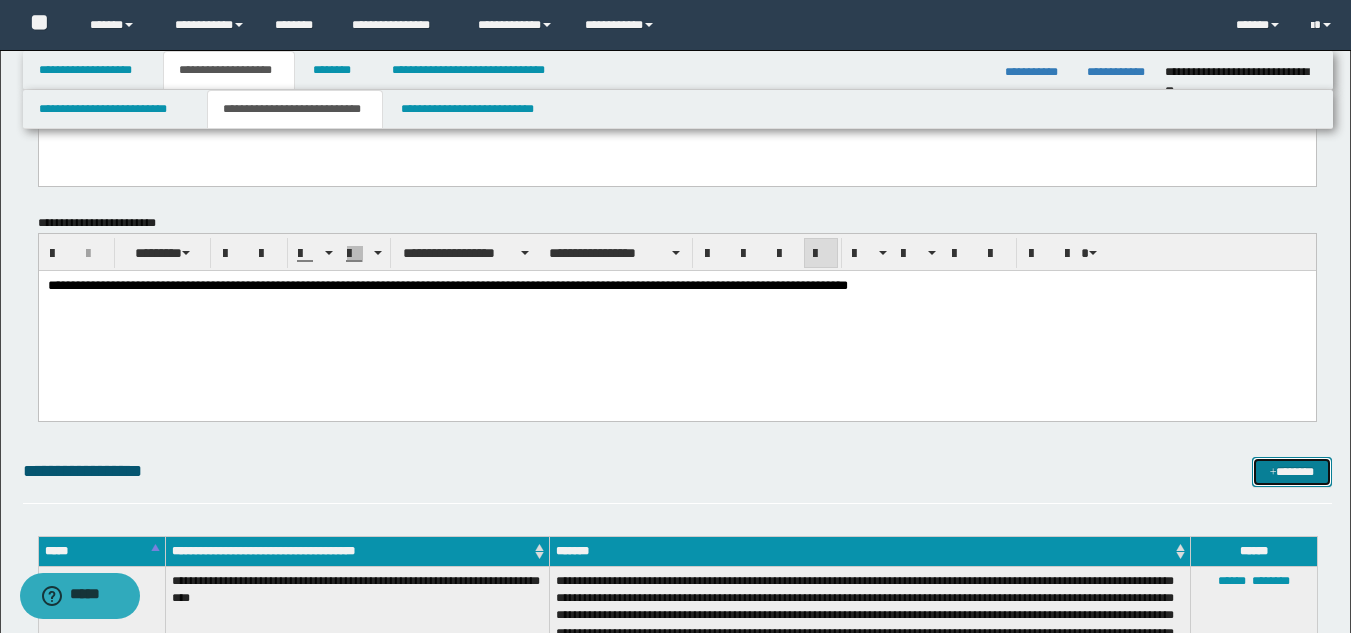 click on "*******" at bounding box center (1292, 472) 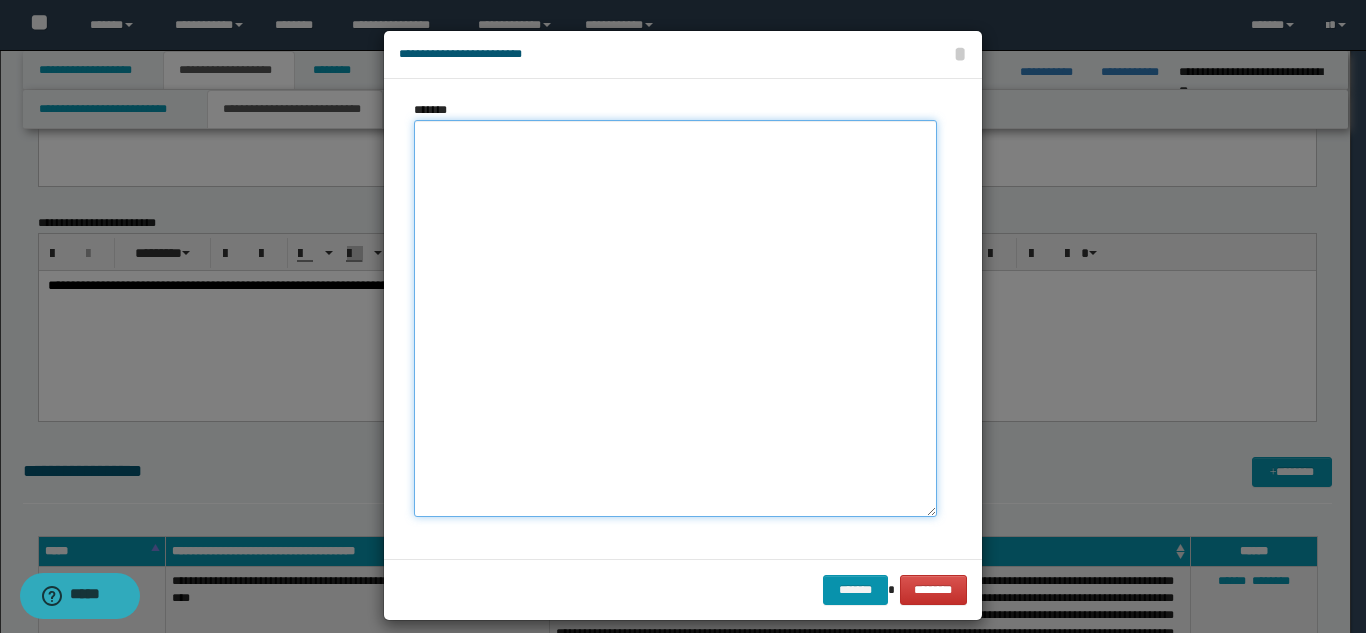 click on "*******" at bounding box center [675, 318] 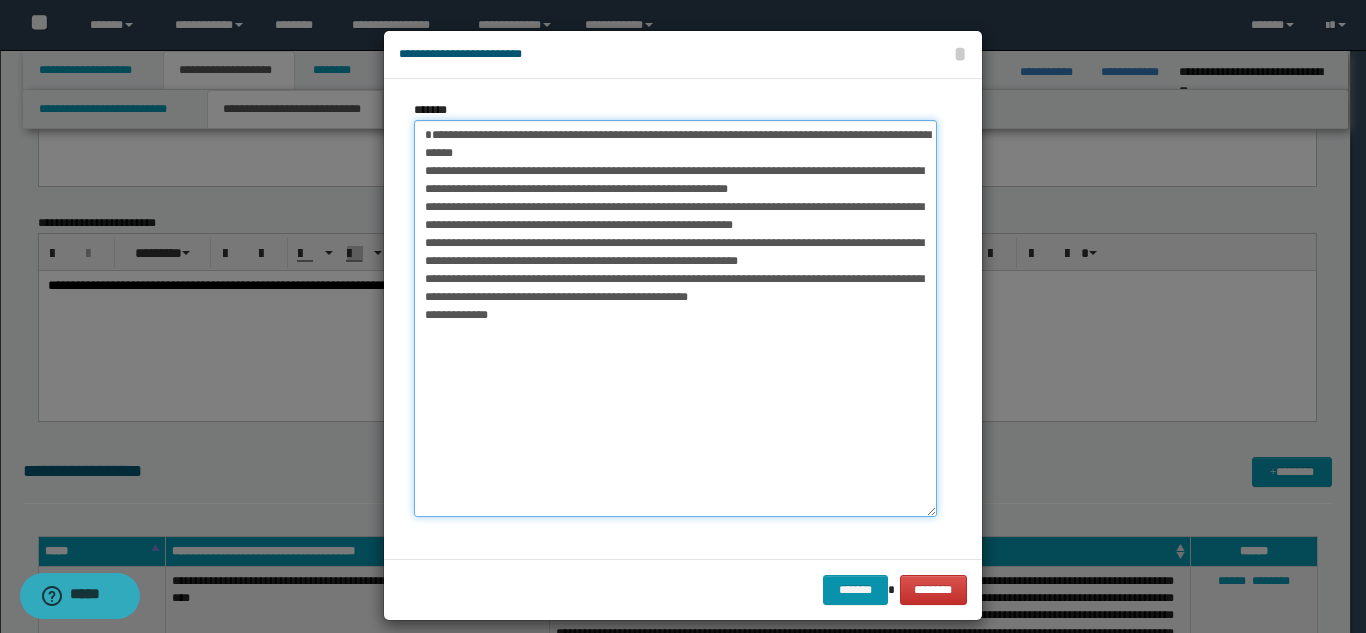 scroll, scrollTop: 0, scrollLeft: 0, axis: both 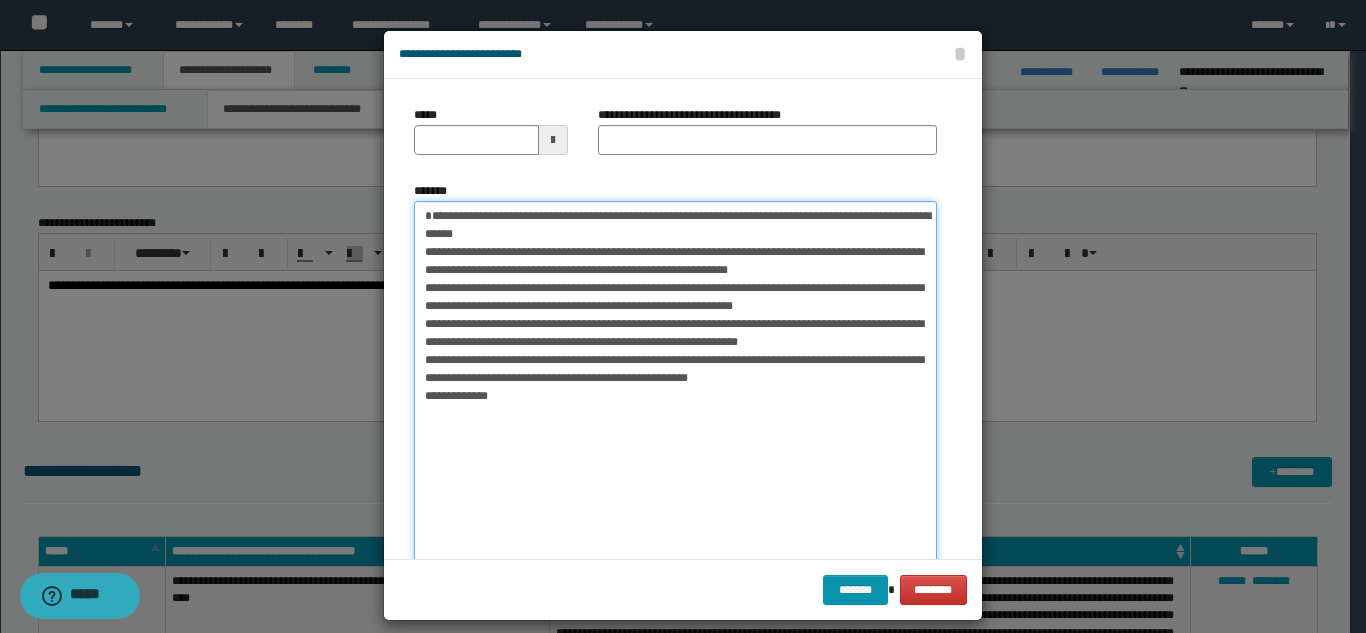 type 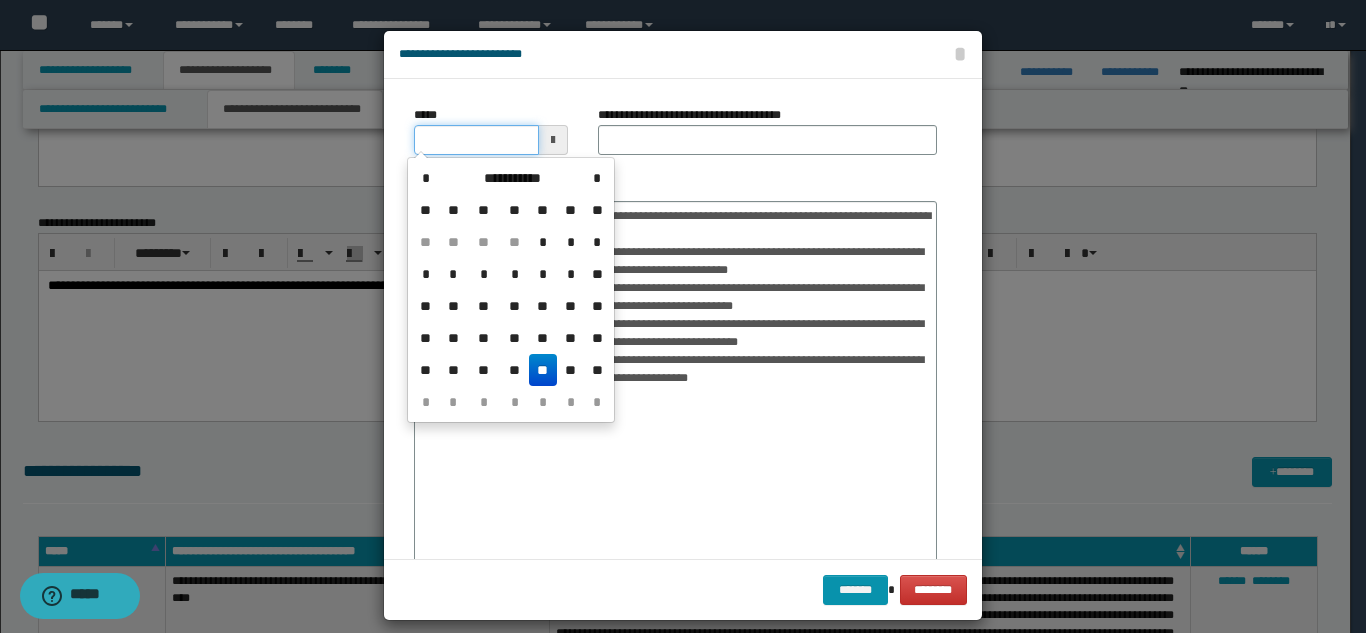drag, startPoint x: 406, startPoint y: 145, endPoint x: 434, endPoint y: 143, distance: 28.071337 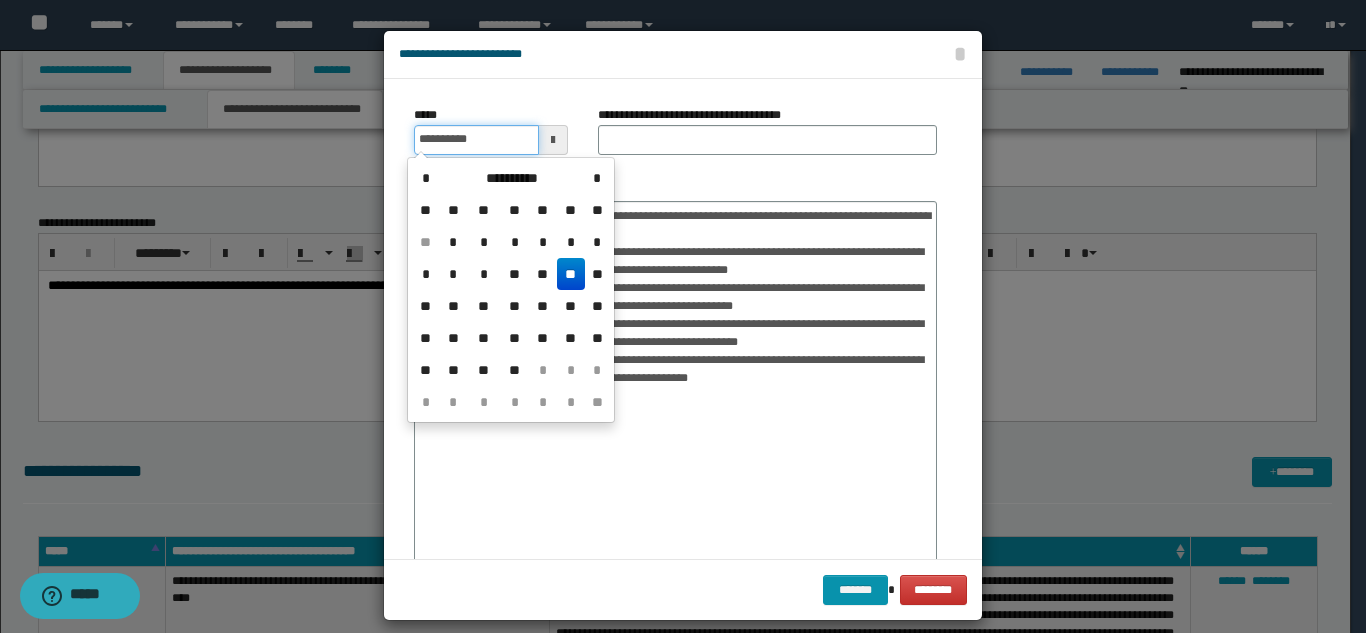 type on "**********" 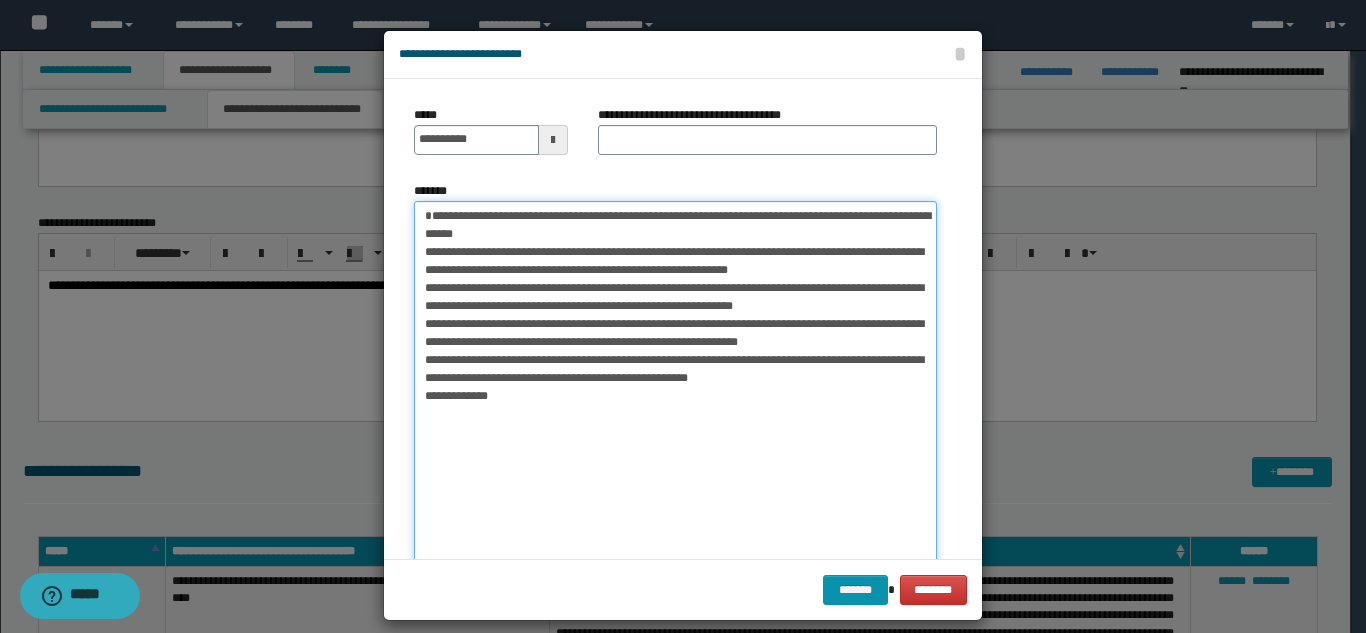 drag, startPoint x: 561, startPoint y: 216, endPoint x: 601, endPoint y: 232, distance: 43.081318 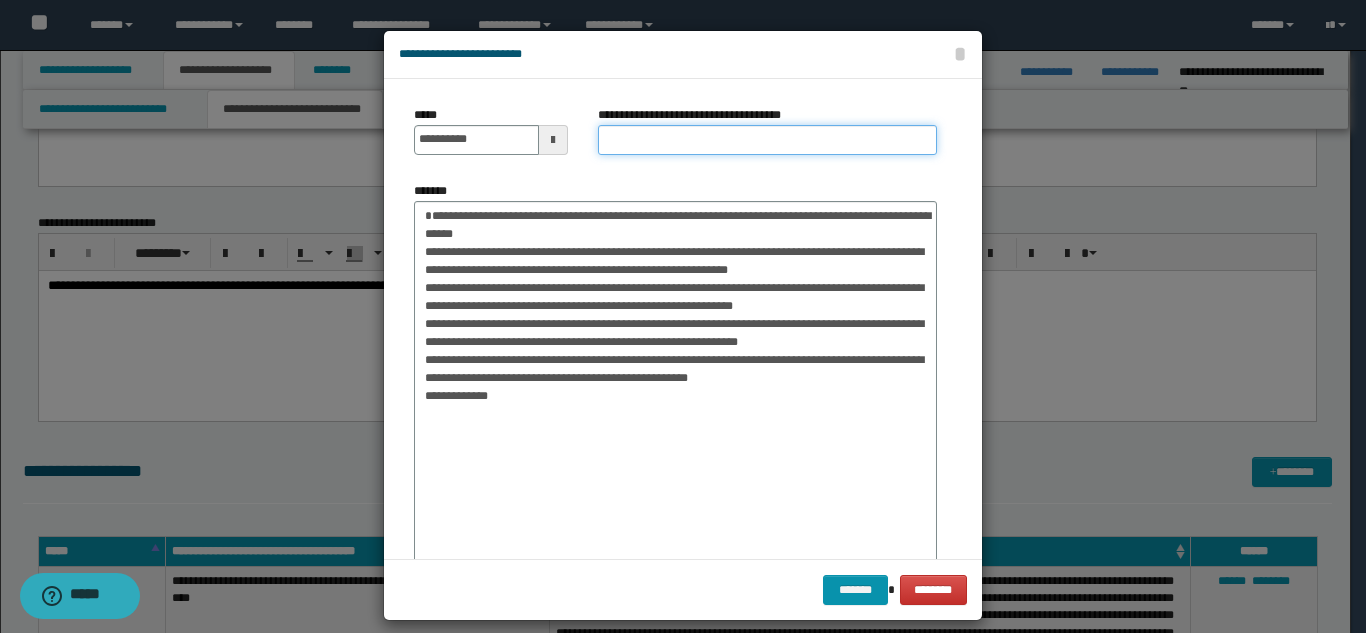 click on "**********" at bounding box center (767, 140) 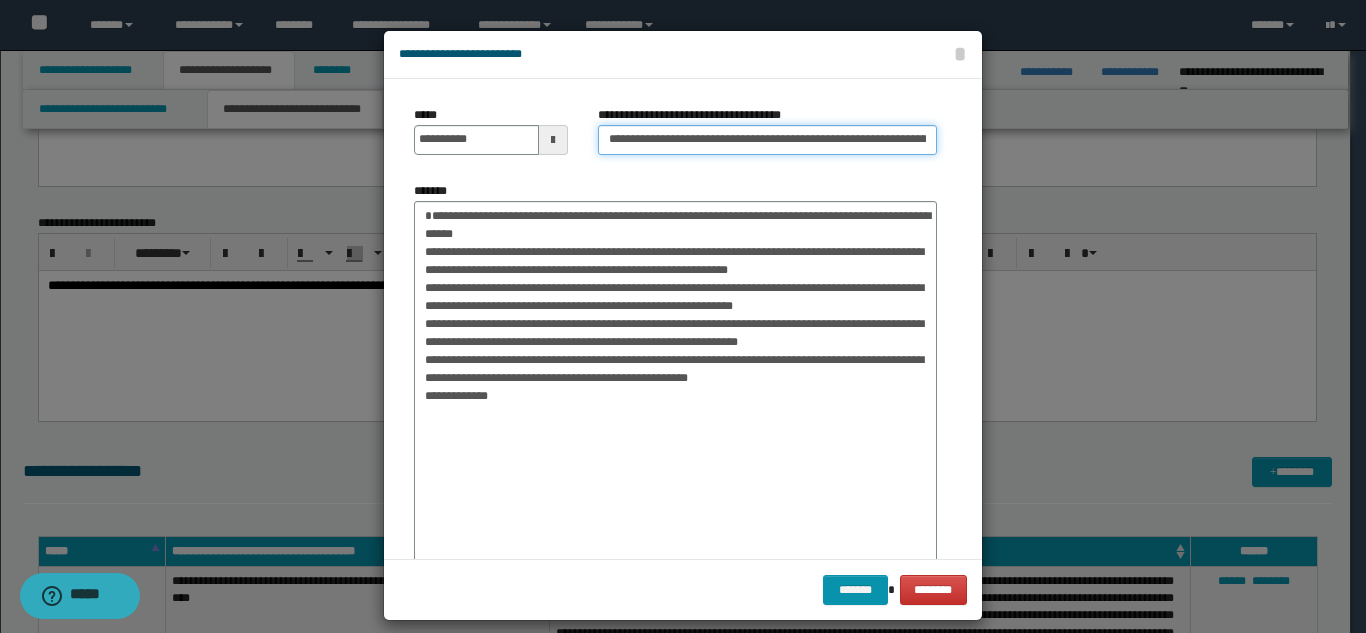 scroll, scrollTop: 0, scrollLeft: 180, axis: horizontal 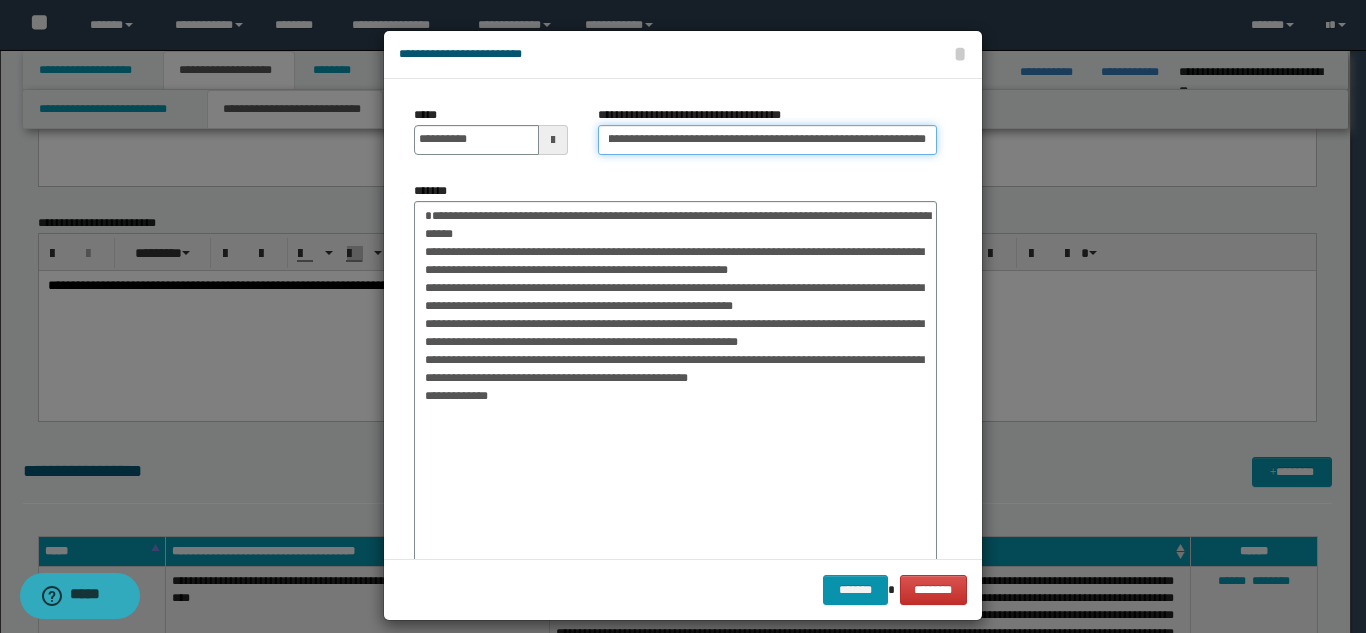 type on "**********" 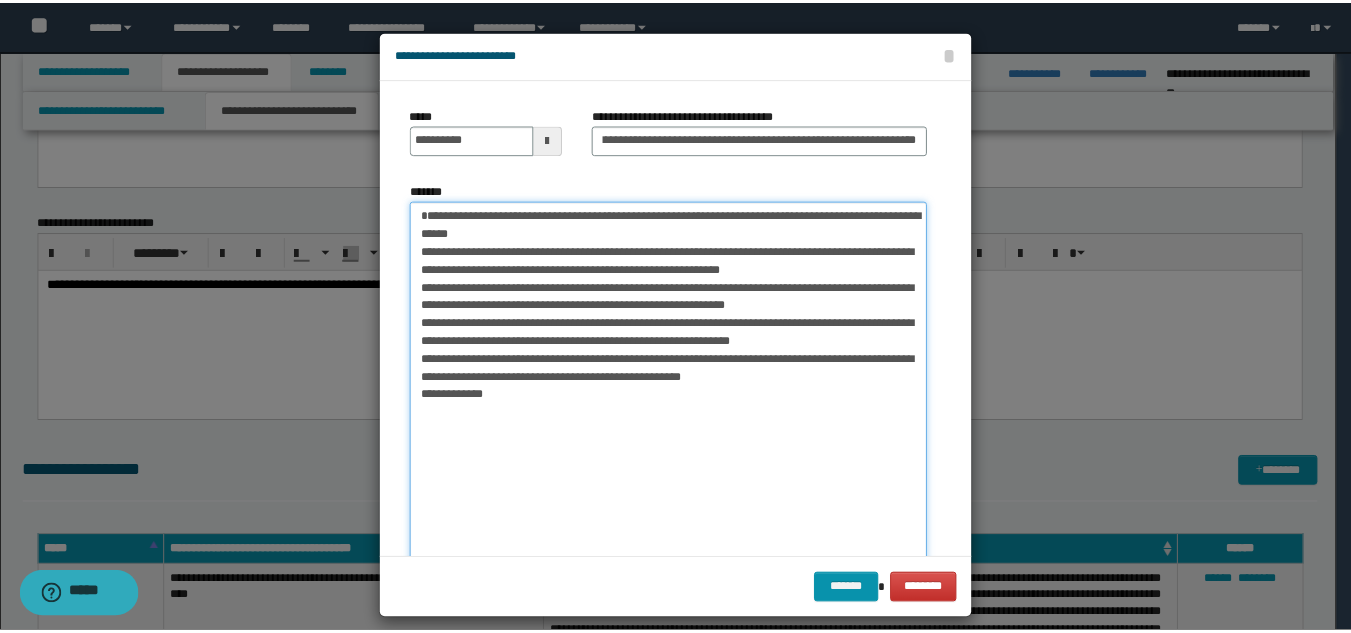 scroll, scrollTop: 0, scrollLeft: 0, axis: both 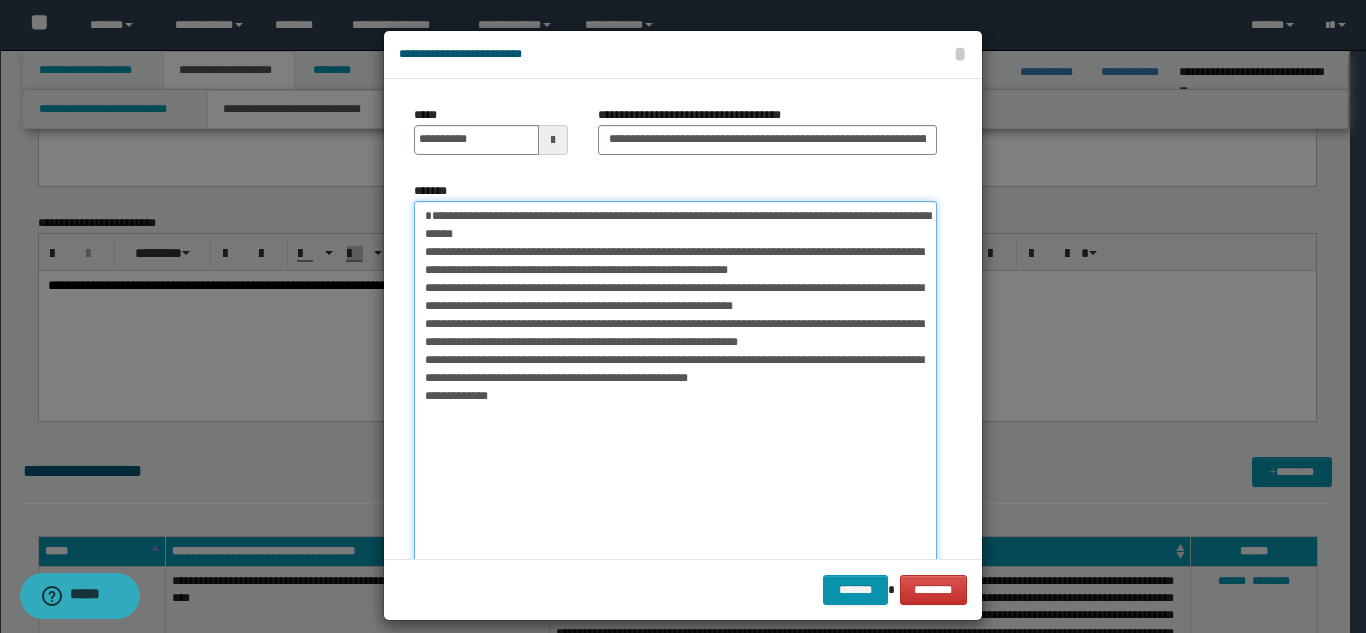 drag, startPoint x: 415, startPoint y: 222, endPoint x: 615, endPoint y: 230, distance: 200.15994 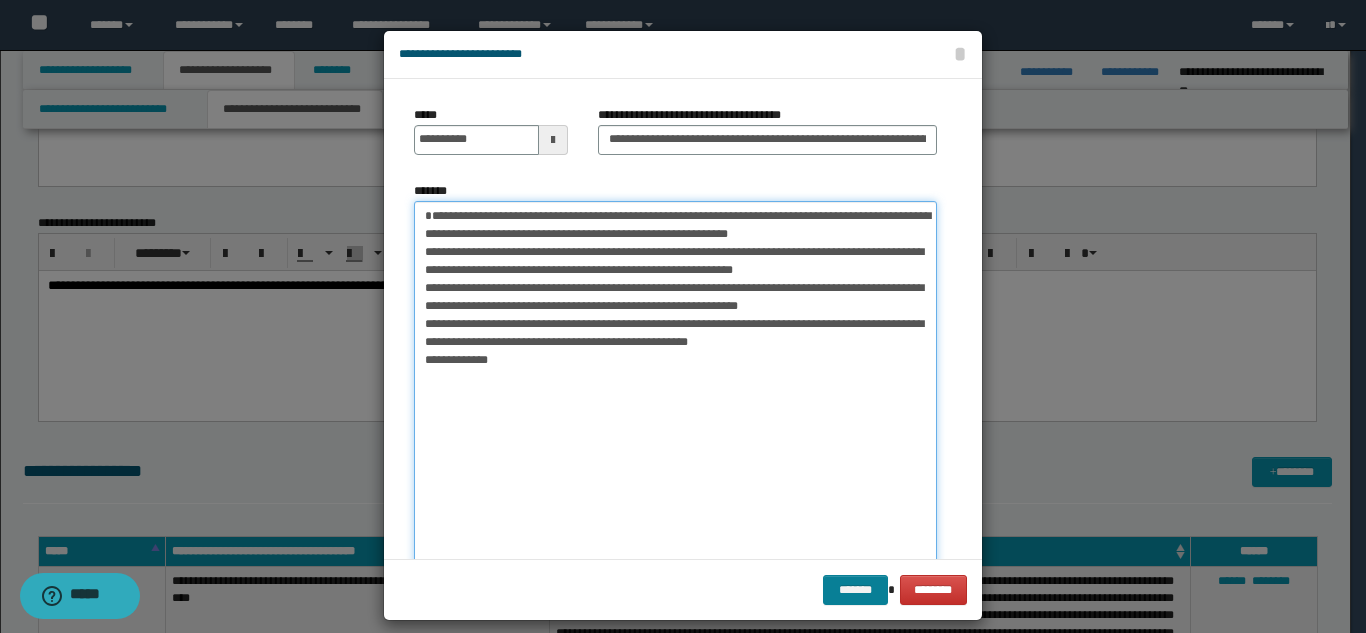 type on "**********" 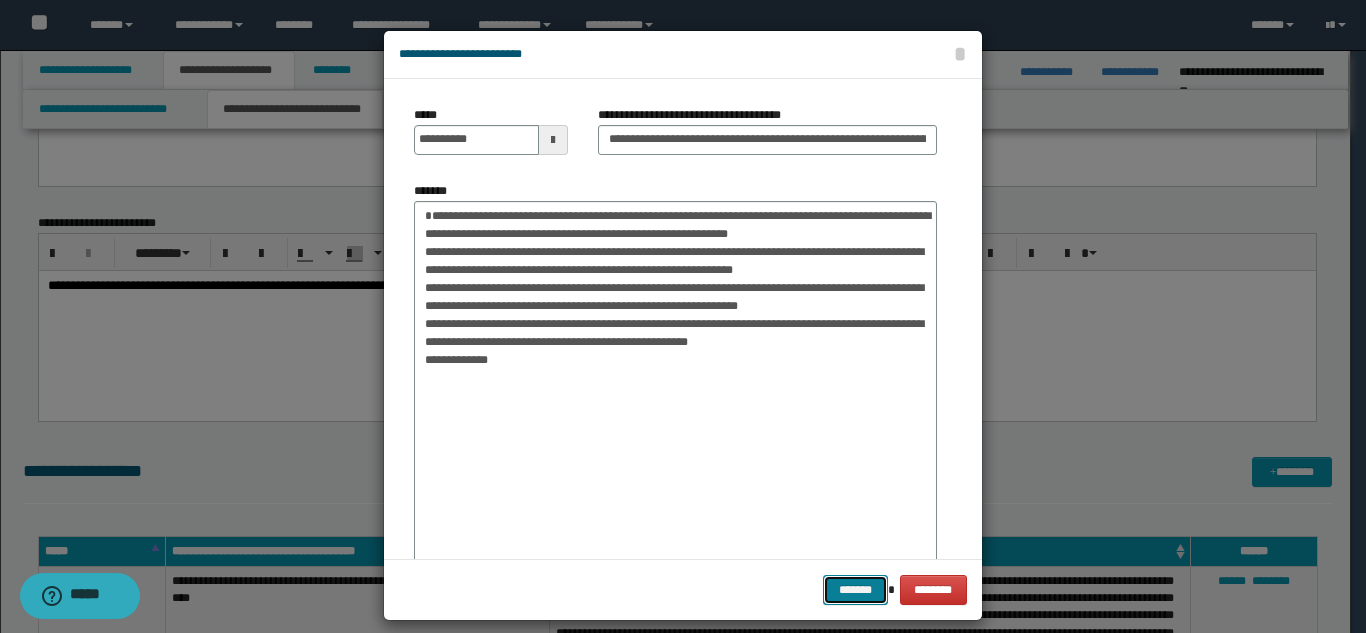 click on "*******" at bounding box center (855, 590) 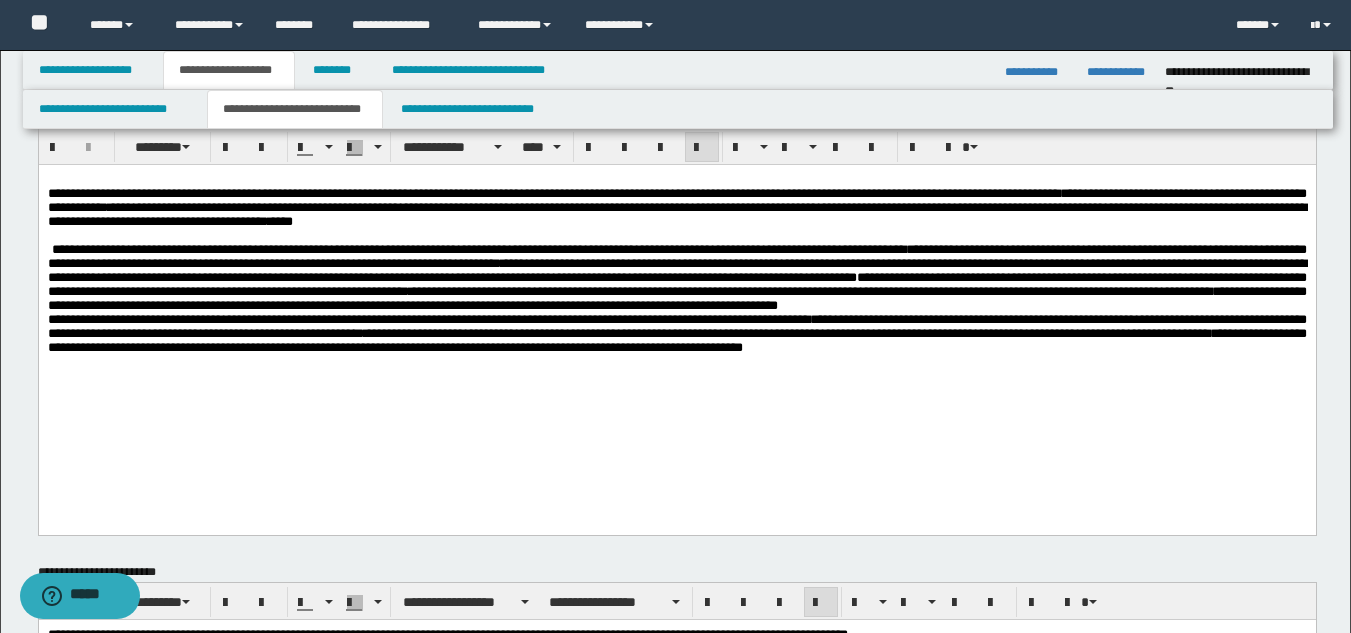 scroll, scrollTop: 0, scrollLeft: 0, axis: both 